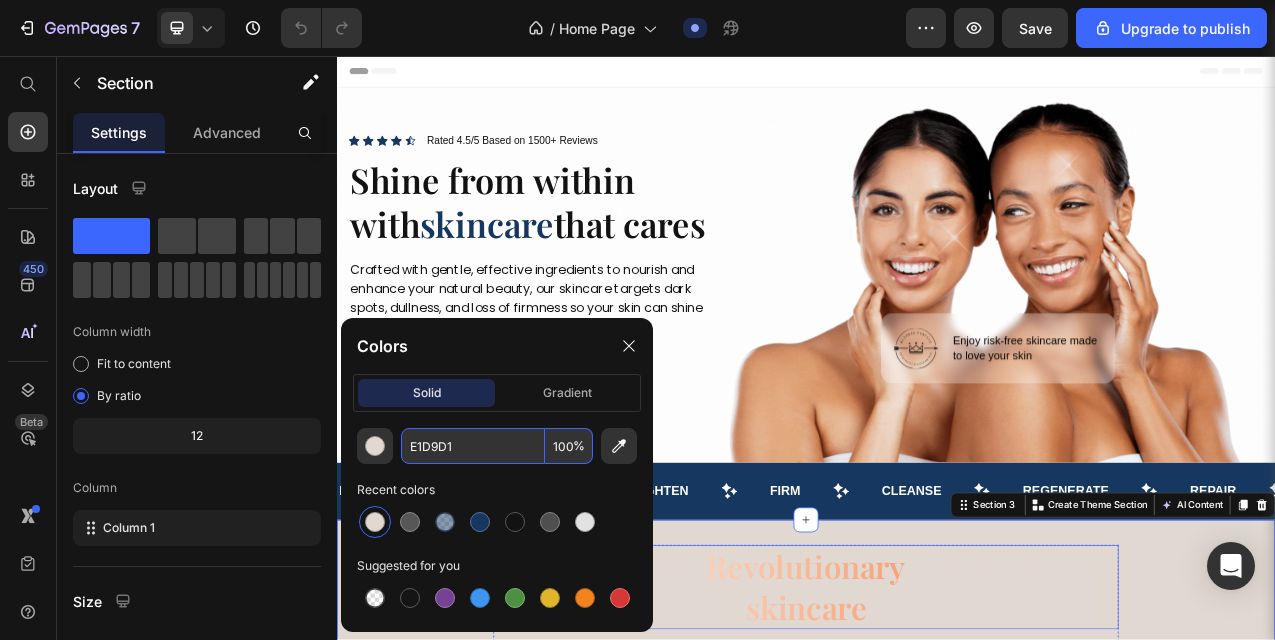 scroll, scrollTop: 0, scrollLeft: 0, axis: both 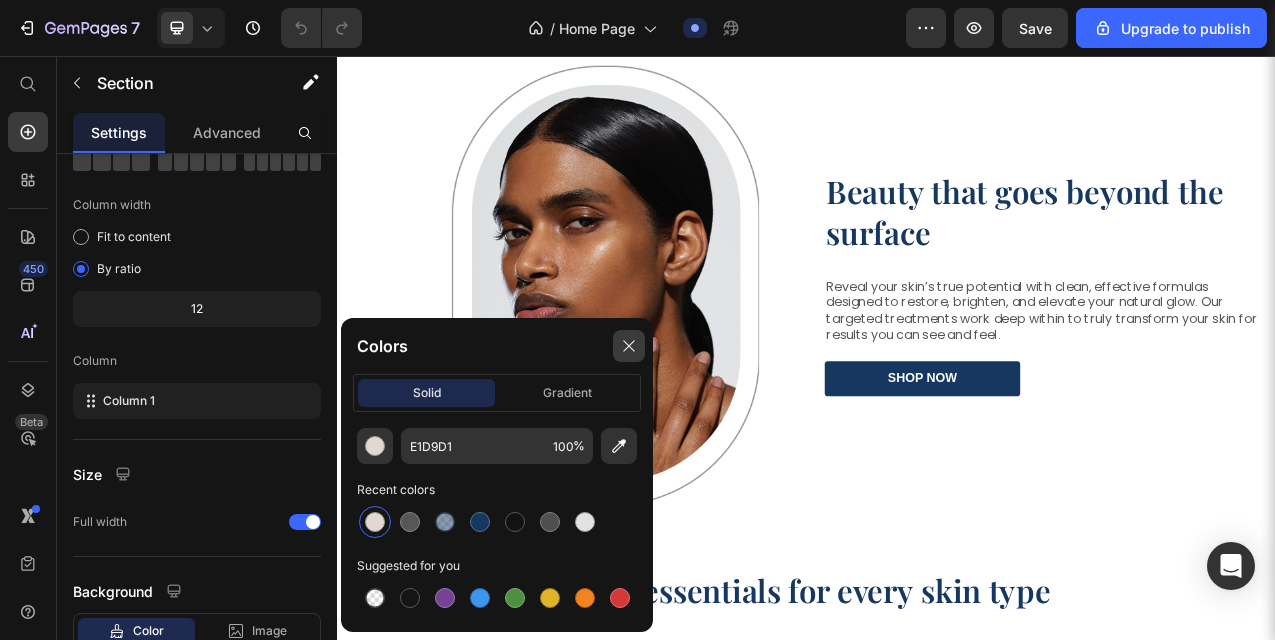 click at bounding box center (629, 346) 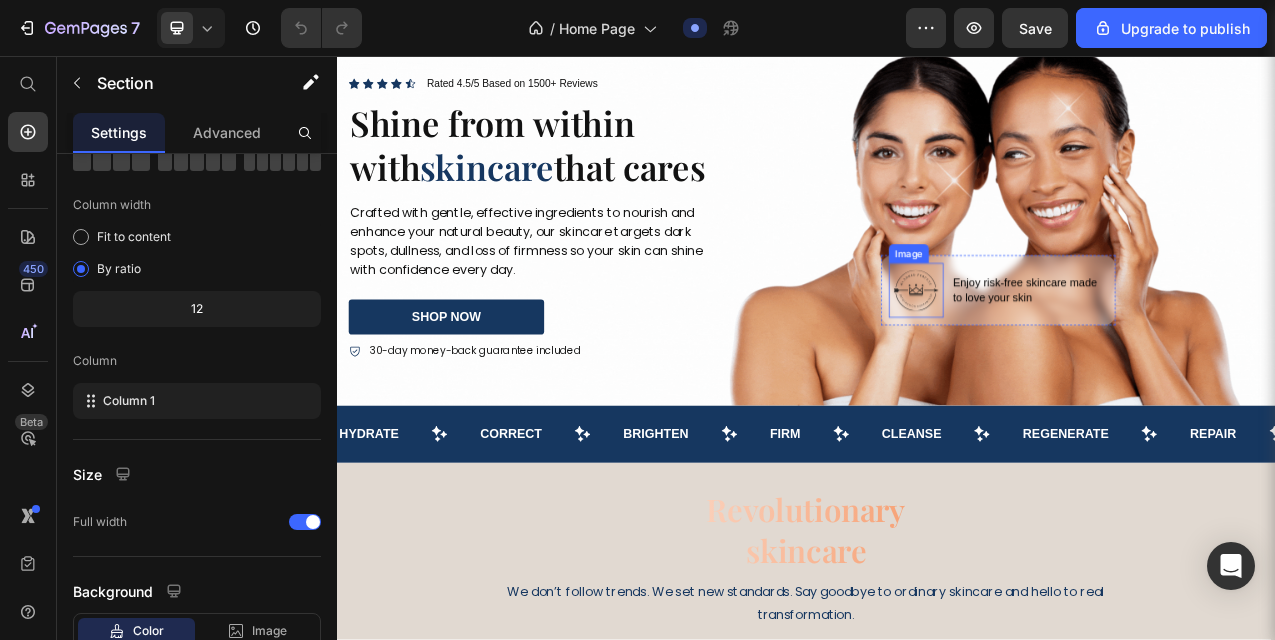 scroll, scrollTop: 0, scrollLeft: 0, axis: both 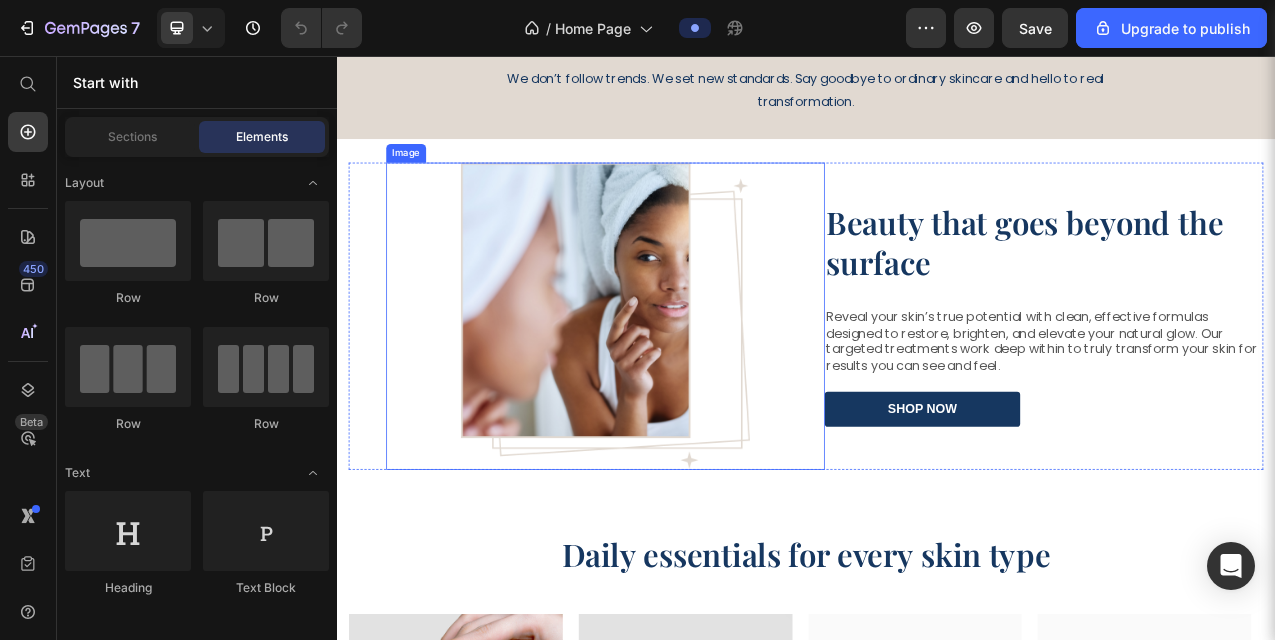 click at bounding box center (680, 389) 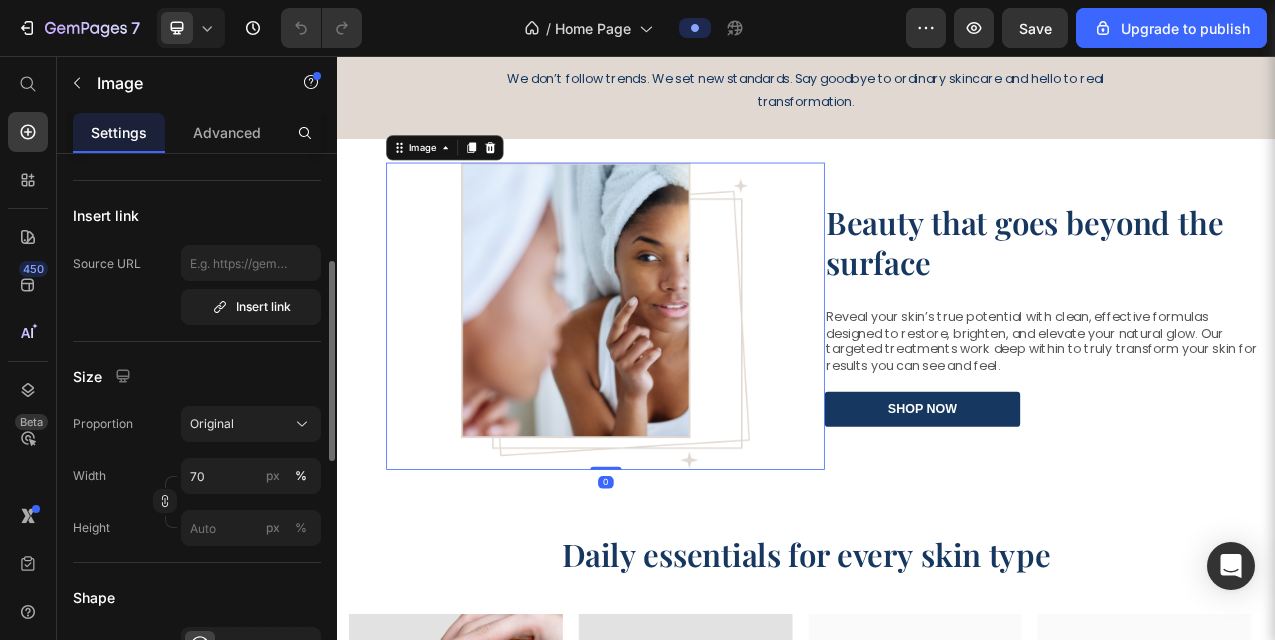 scroll, scrollTop: 392, scrollLeft: 0, axis: vertical 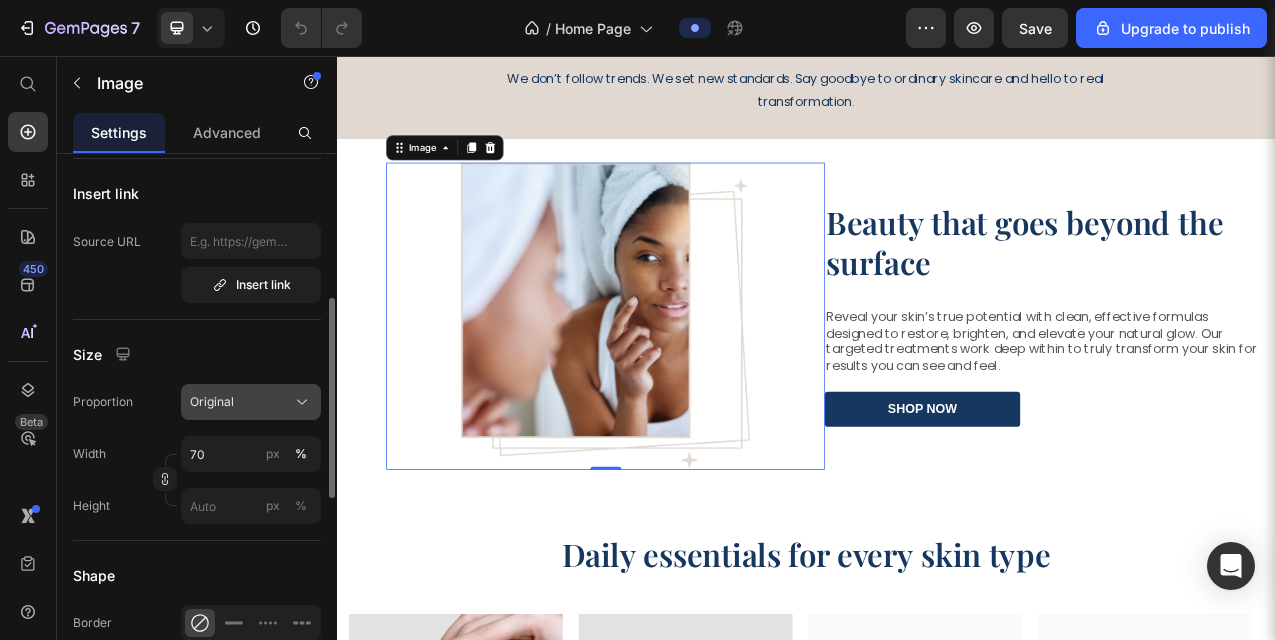click on "Original" 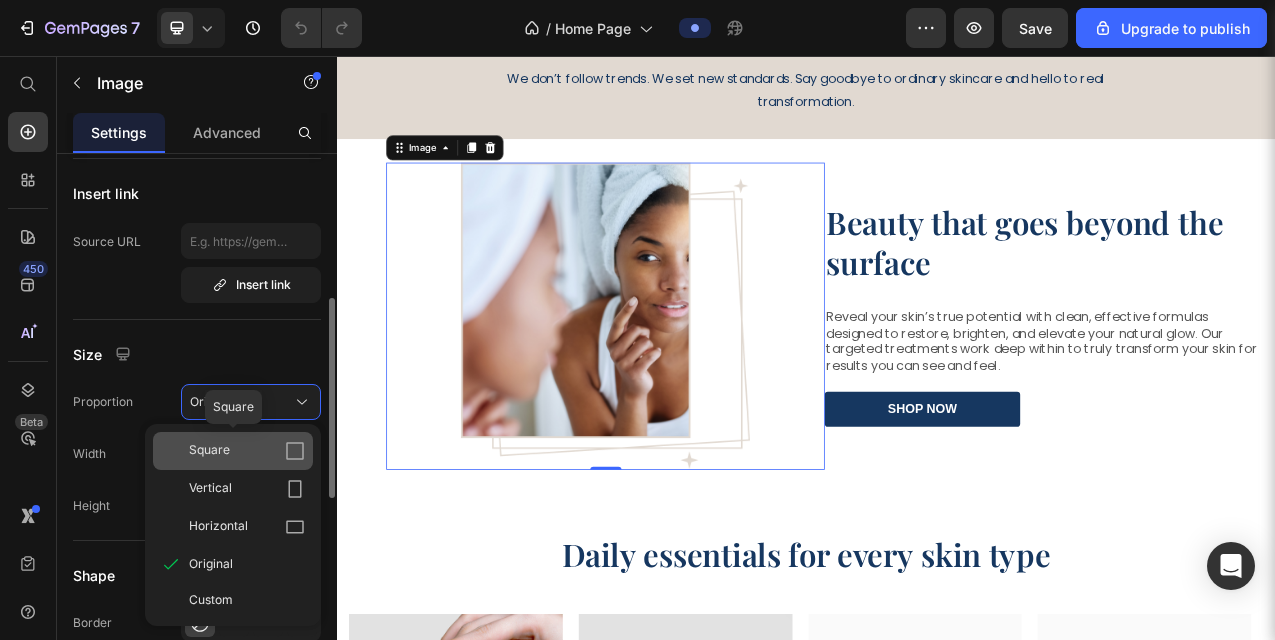 click on "Square" at bounding box center (247, 451) 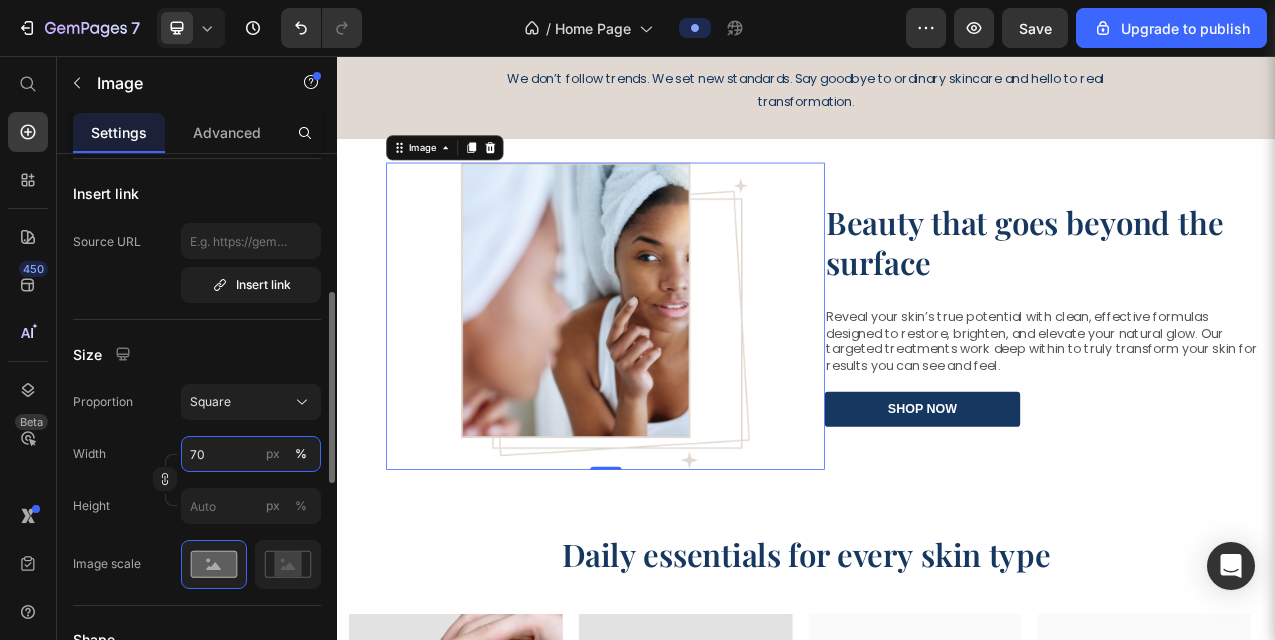 click on "70" at bounding box center [251, 454] 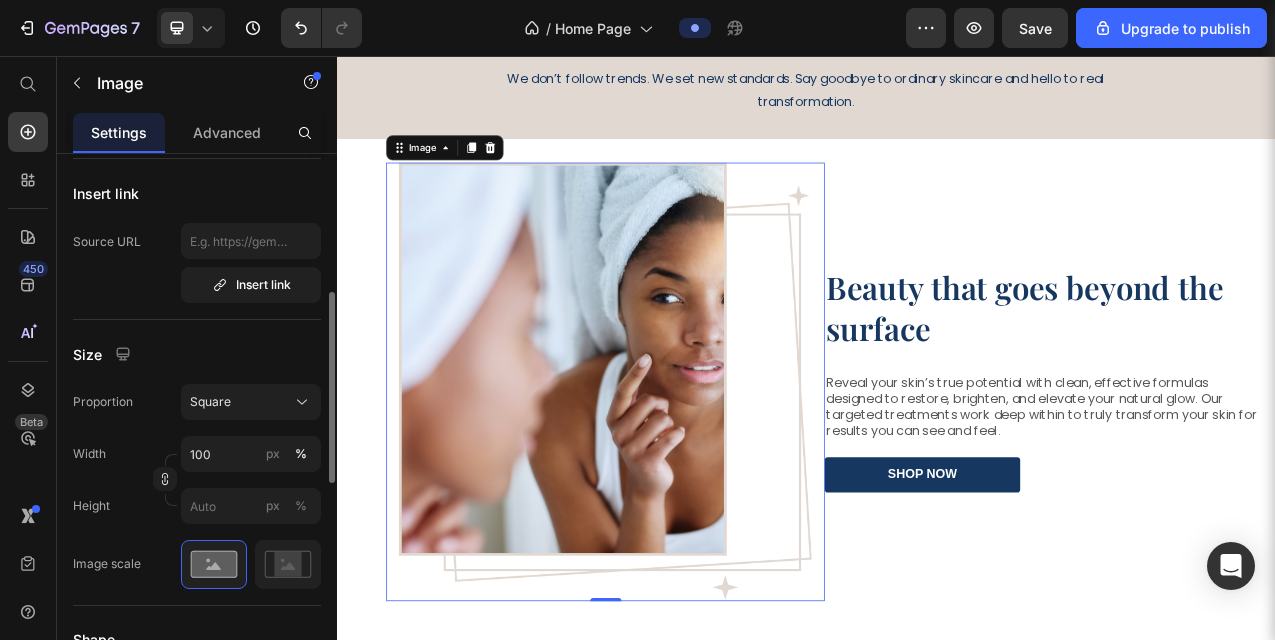 click on "Proportion Square Width 100 px % Height px %" at bounding box center (197, 454) 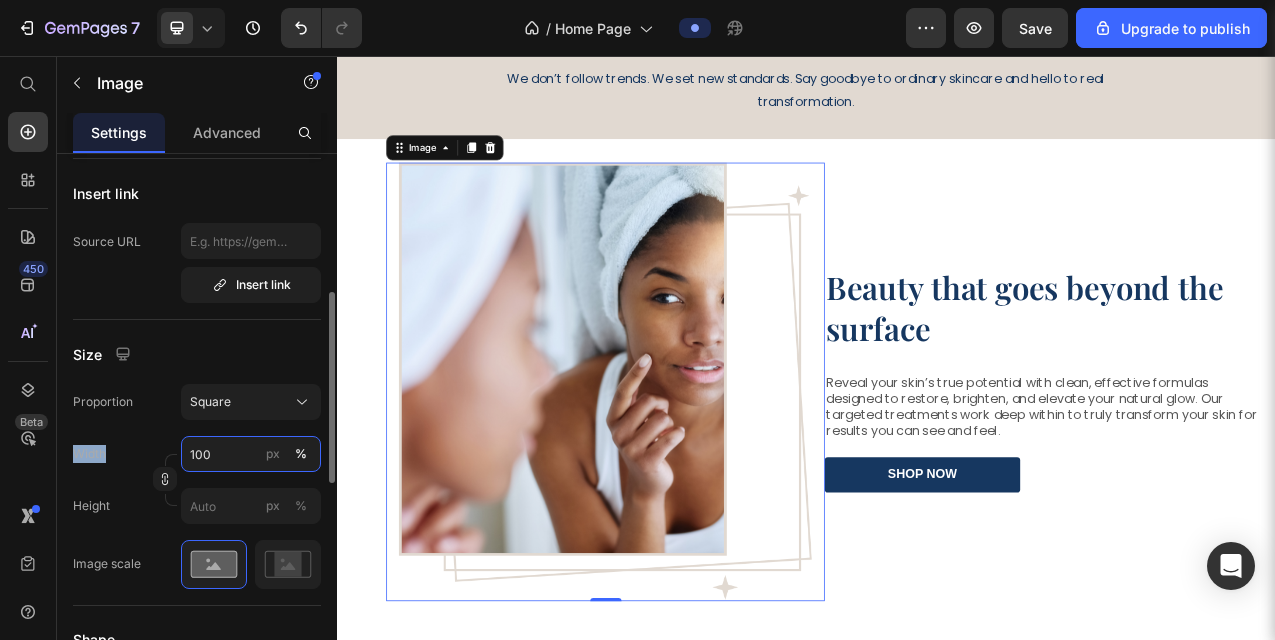 click on "100" at bounding box center (251, 454) 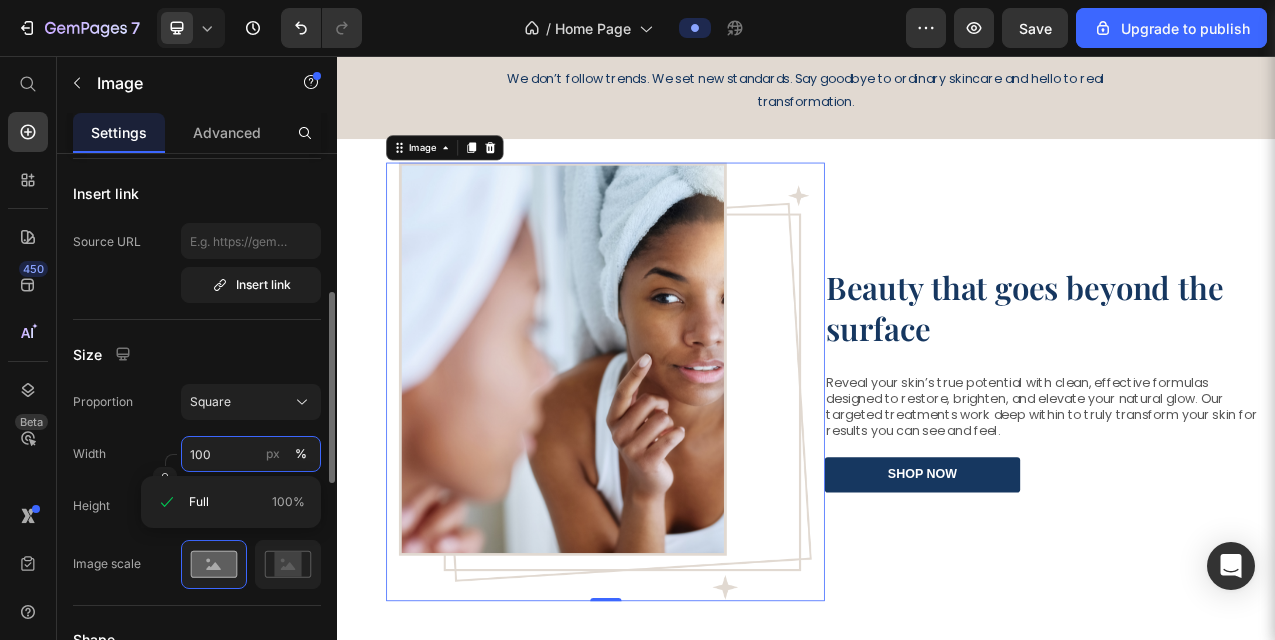 click on "100" at bounding box center [251, 454] 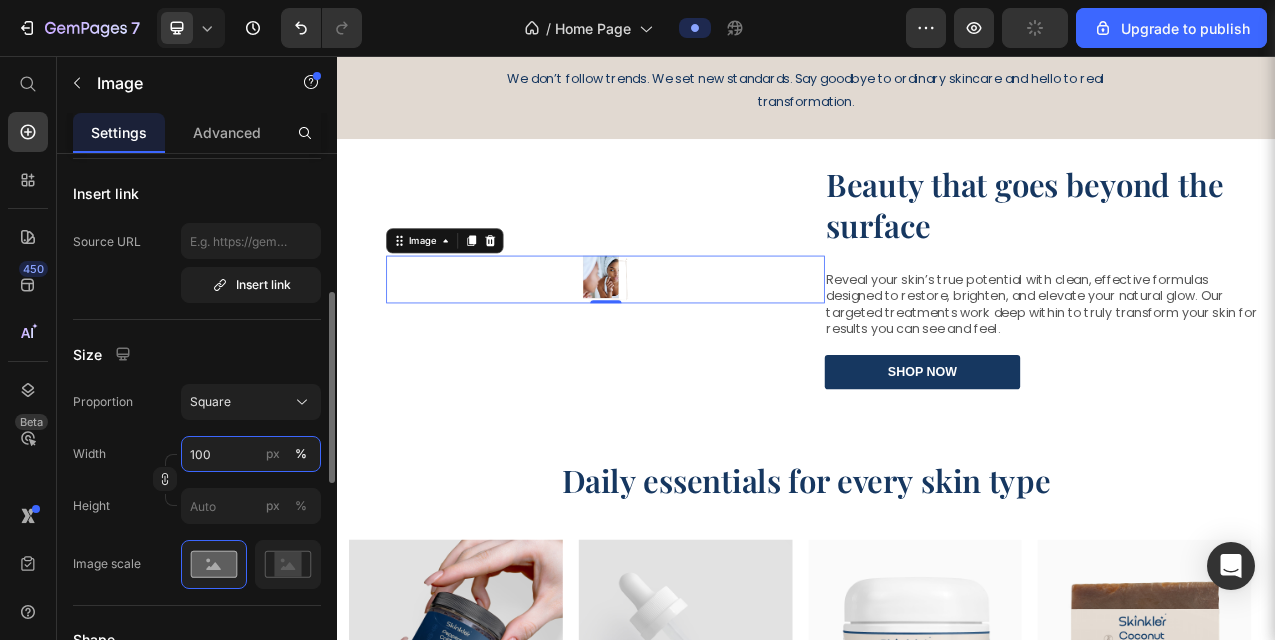 type on "1000" 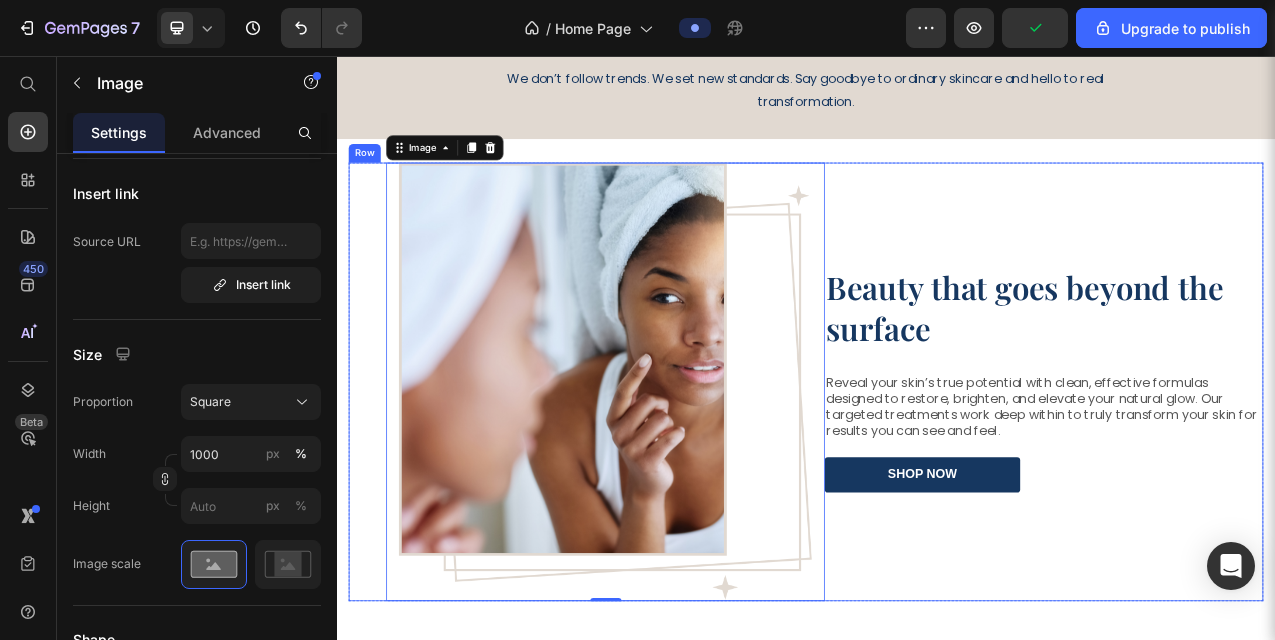 click on "Beauty that goes beyond the surface Heading Reveal your skin’s true potential with clean, effective formulas designed to restore, brighten, and elevate your natural glow. Our targeted treatments work deep within to truly transform your skin for results you can see and feel. Text block Row shop now Button Image   0 Row" at bounding box center [937, 473] 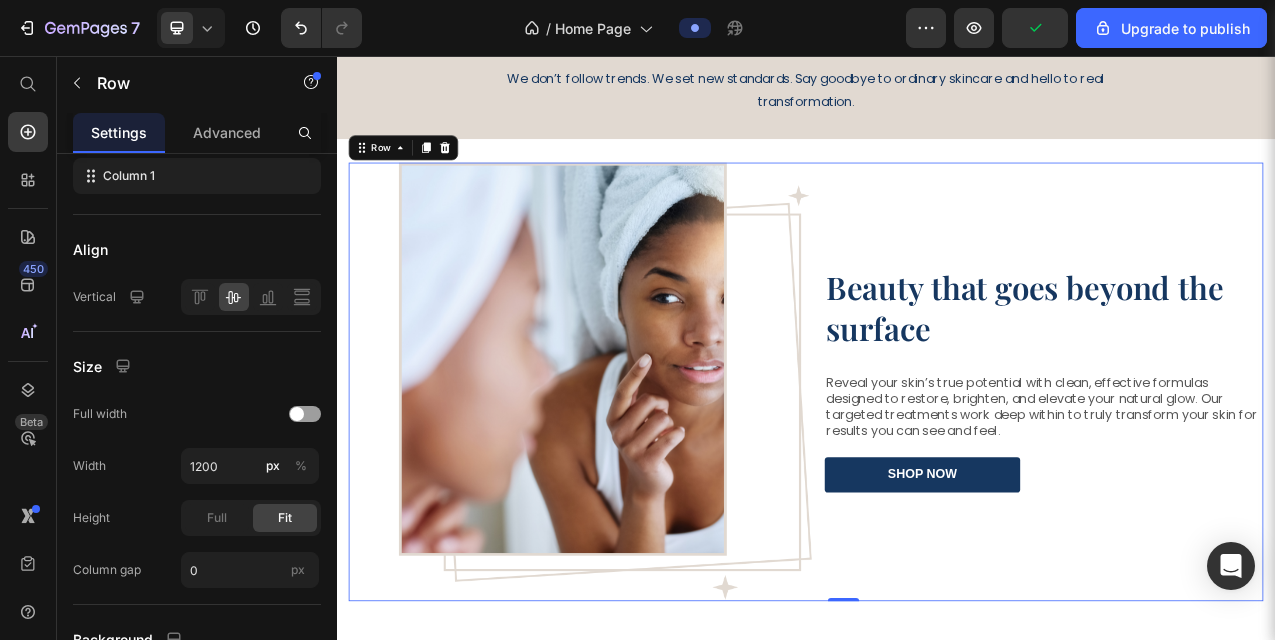 scroll, scrollTop: 0, scrollLeft: 0, axis: both 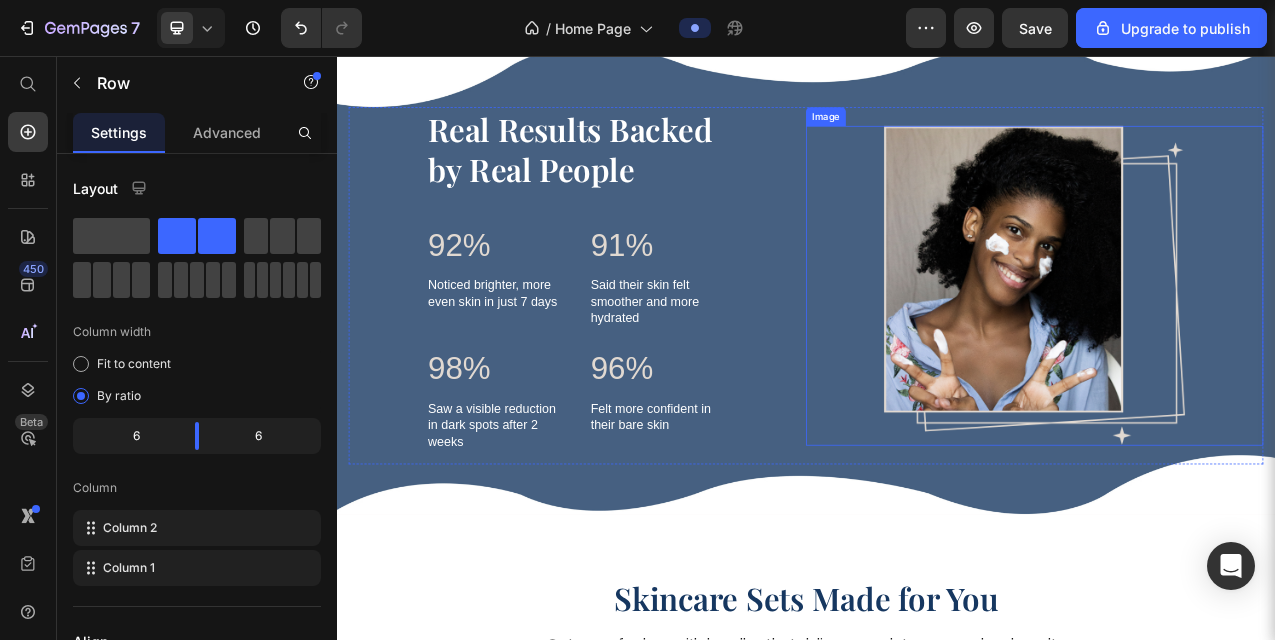 click at bounding box center (1229, 351) 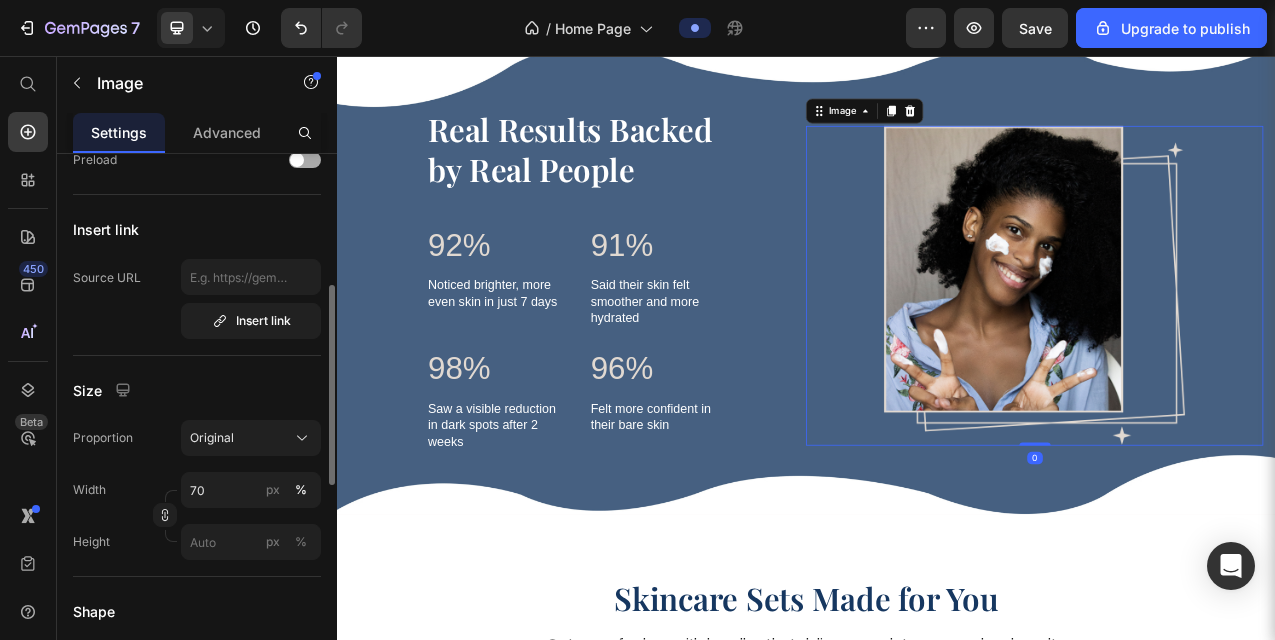 scroll, scrollTop: 364, scrollLeft: 0, axis: vertical 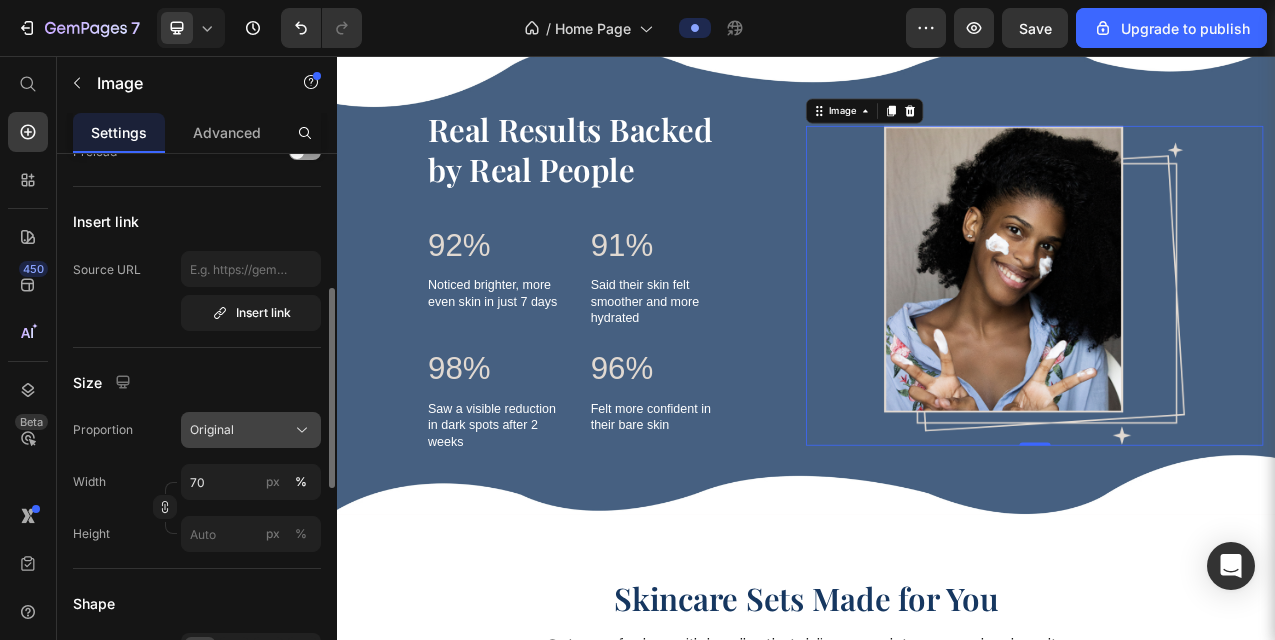 click on "Original" 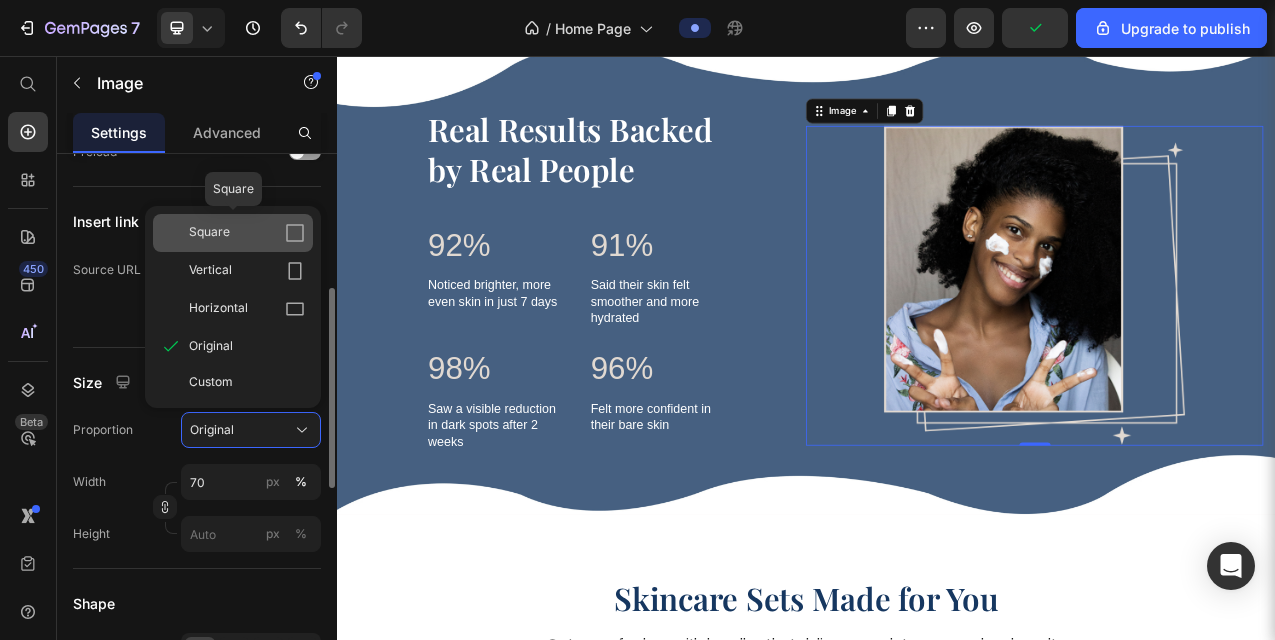 click on "Square" at bounding box center [247, 233] 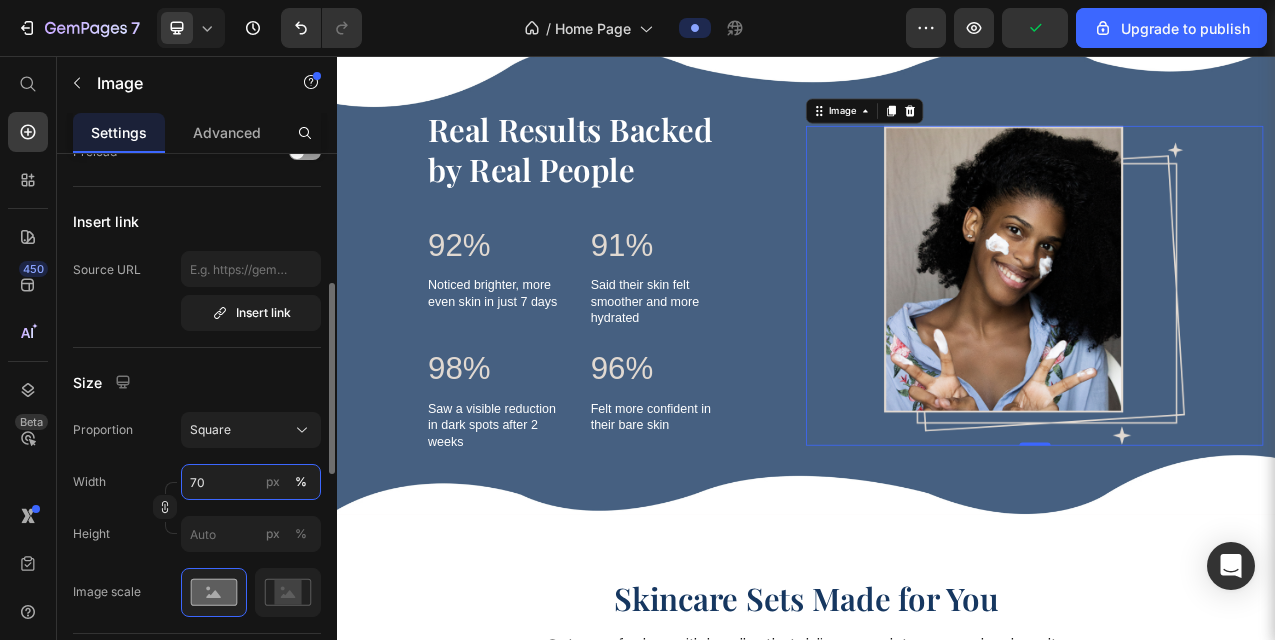 click on "70" at bounding box center (251, 482) 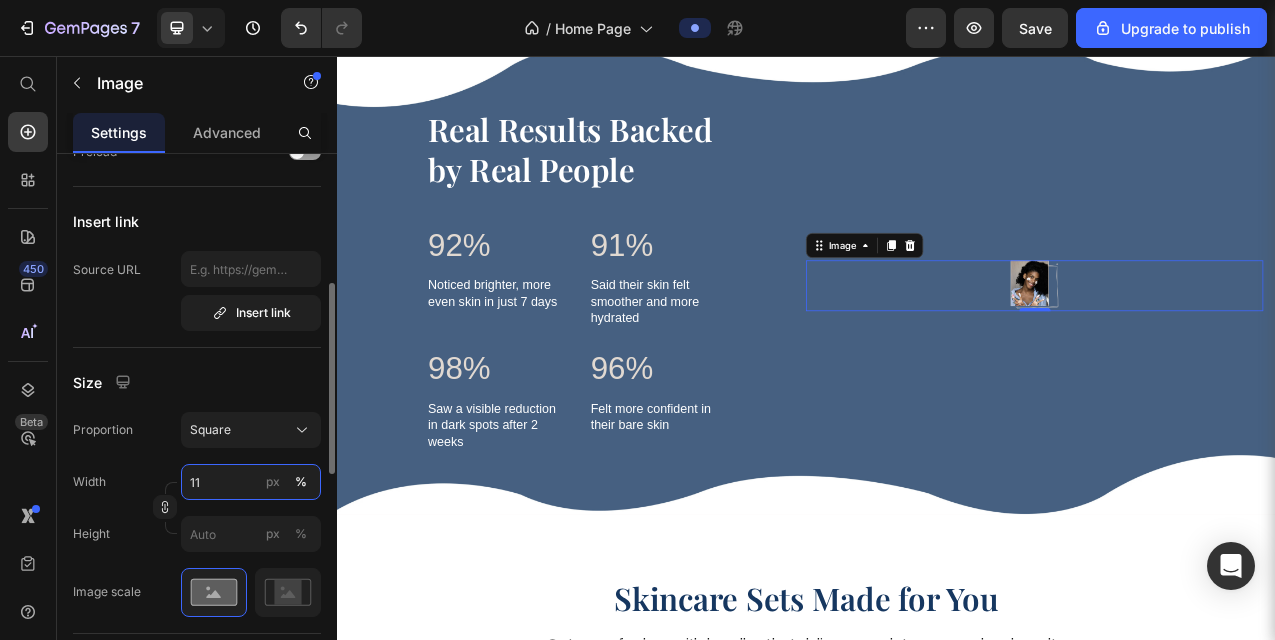 type on "110" 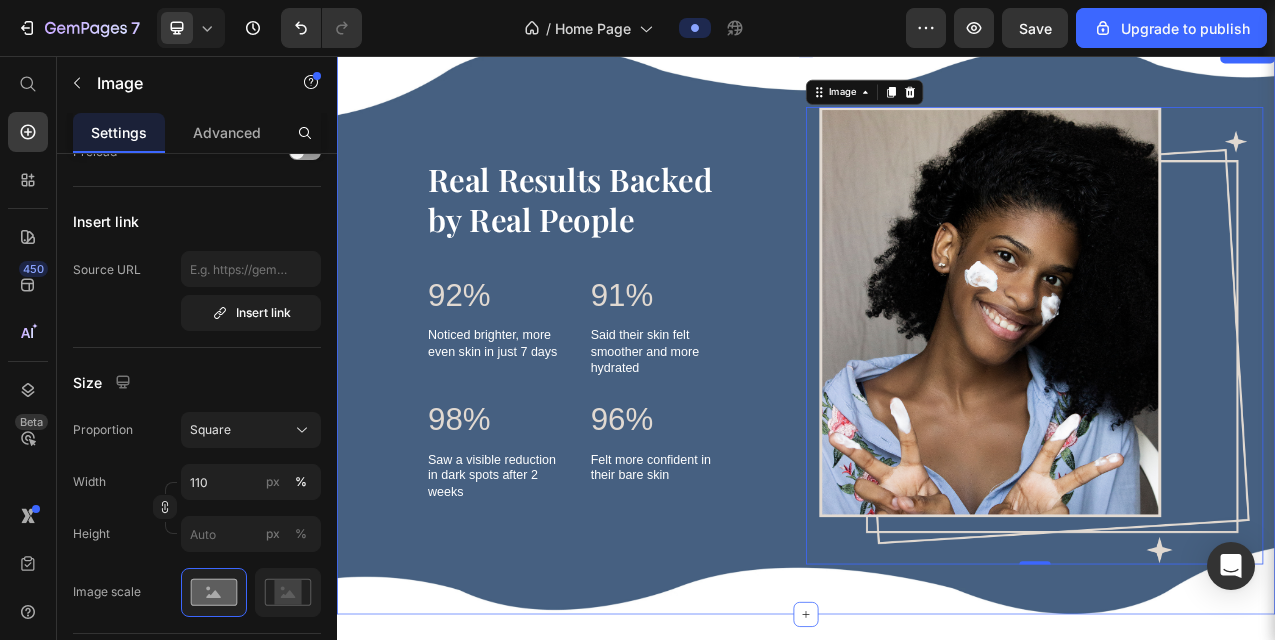 click on "Image   0 Real Results Backed by Real People Heading 92% Text Block Noticed brighter, more even skin in just 7 days   Text Block 91% Text Block Said their skin felt smoother and more hydrated Text Block Row 98% Text Block Saw a visible reduction in dark spots after 2 weeks Text Block 96% Text Block Felt more confident in their bare skin Text Block Row Row Row Section 8" at bounding box center (937, 406) 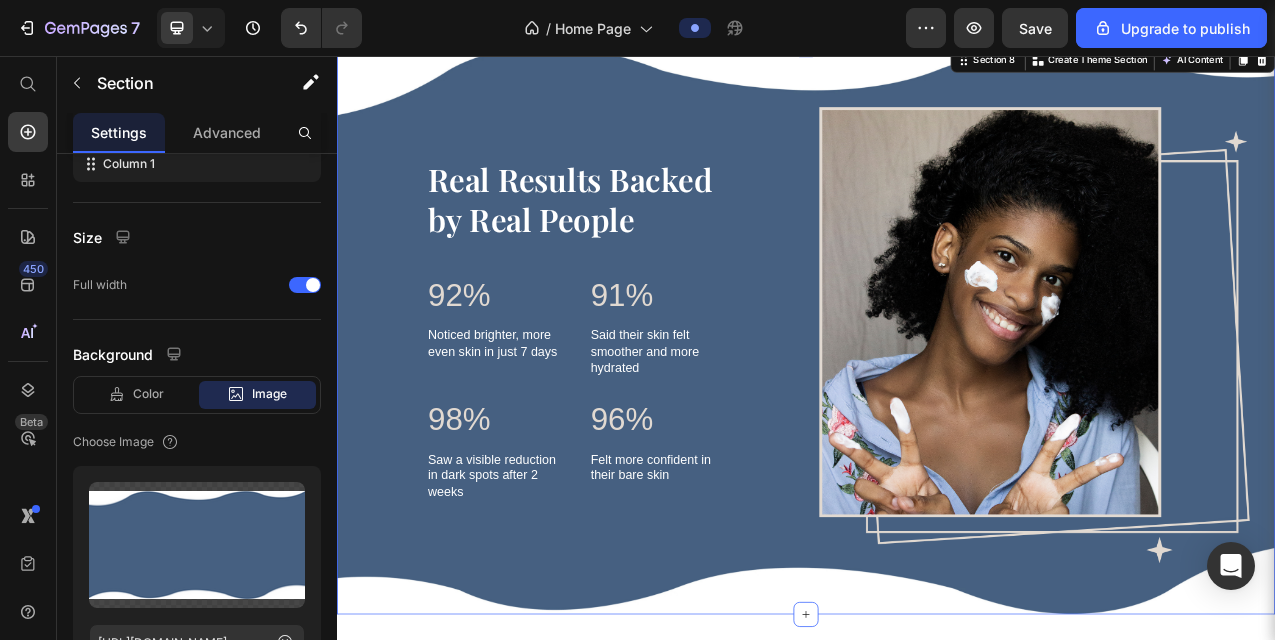 scroll, scrollTop: 0, scrollLeft: 0, axis: both 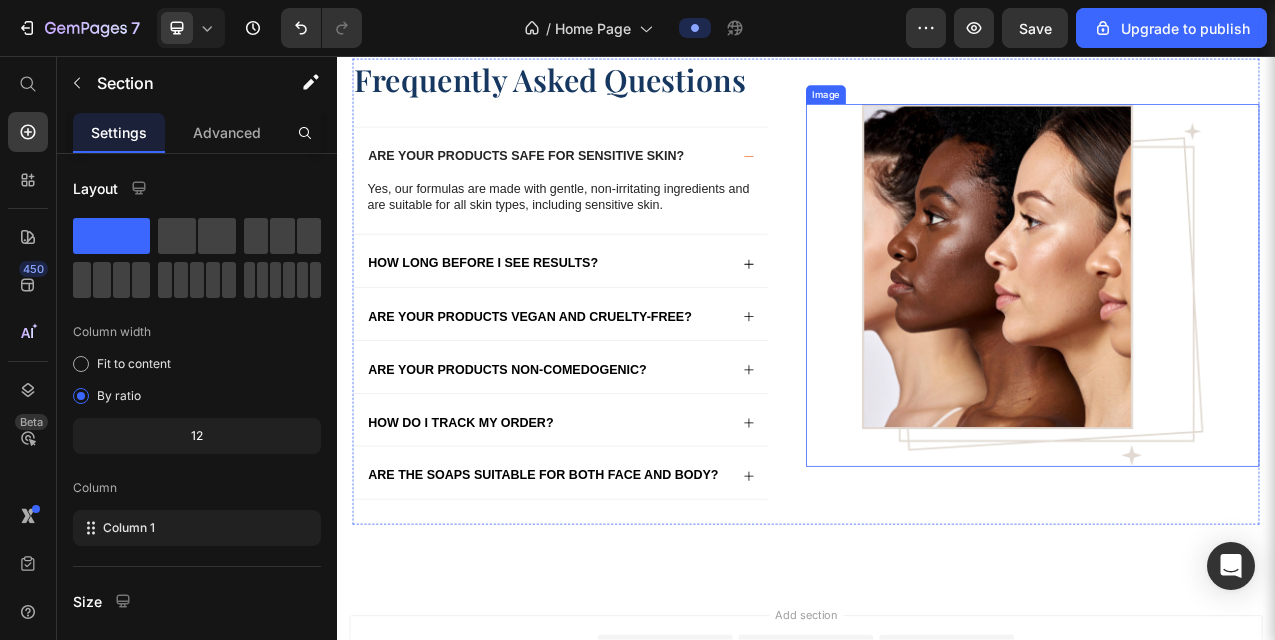 click at bounding box center (1227, 350) 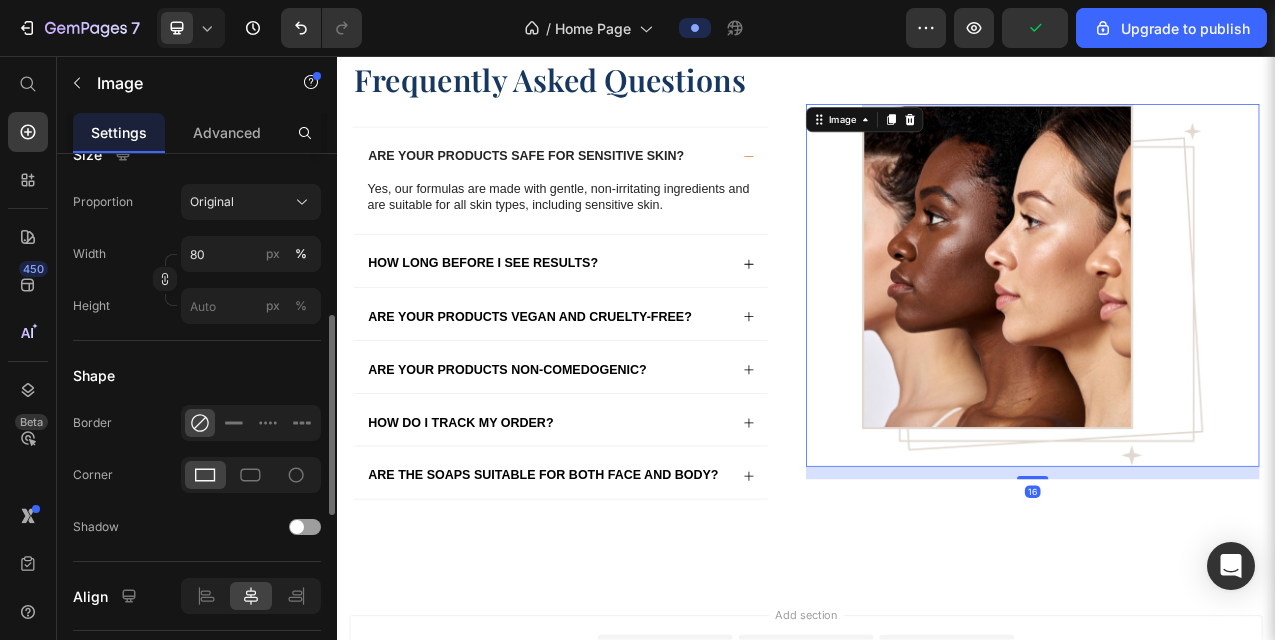 scroll, scrollTop: 598, scrollLeft: 0, axis: vertical 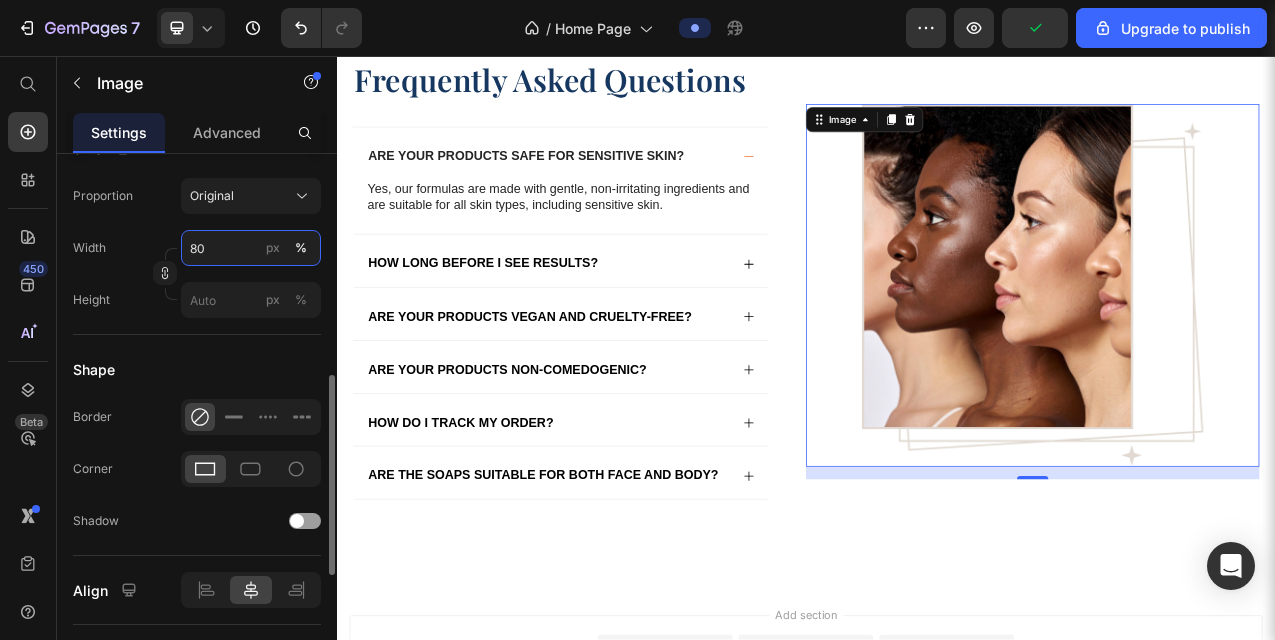 click on "80" at bounding box center (251, 248) 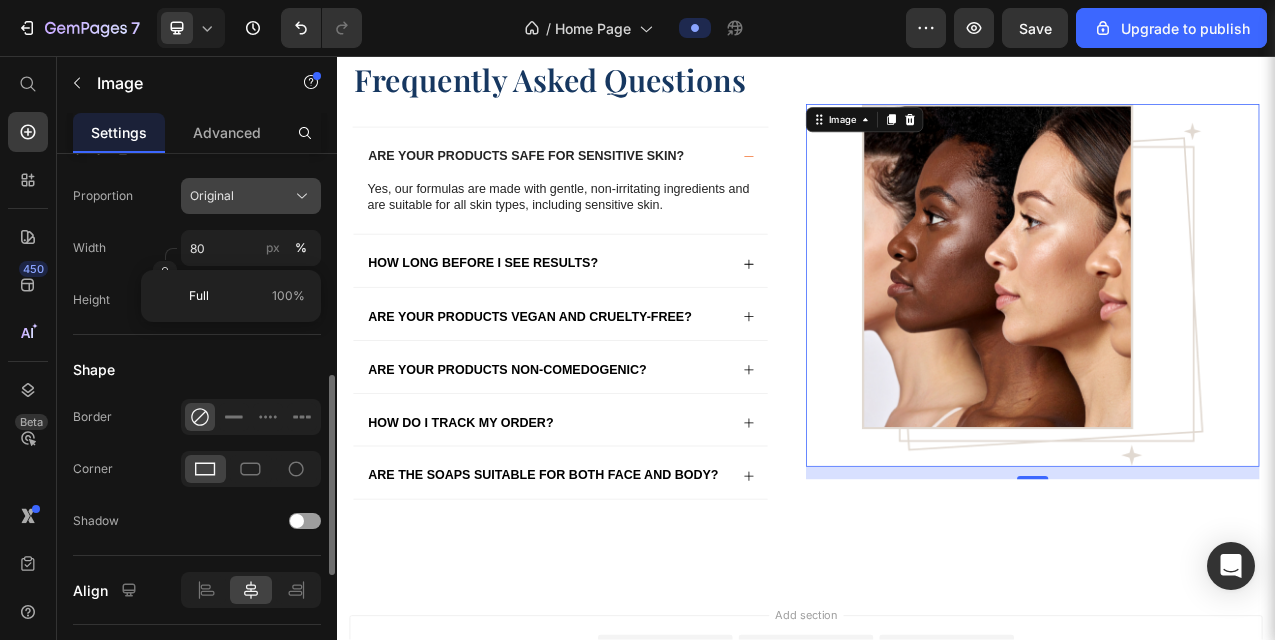 click on "Original" at bounding box center (251, 196) 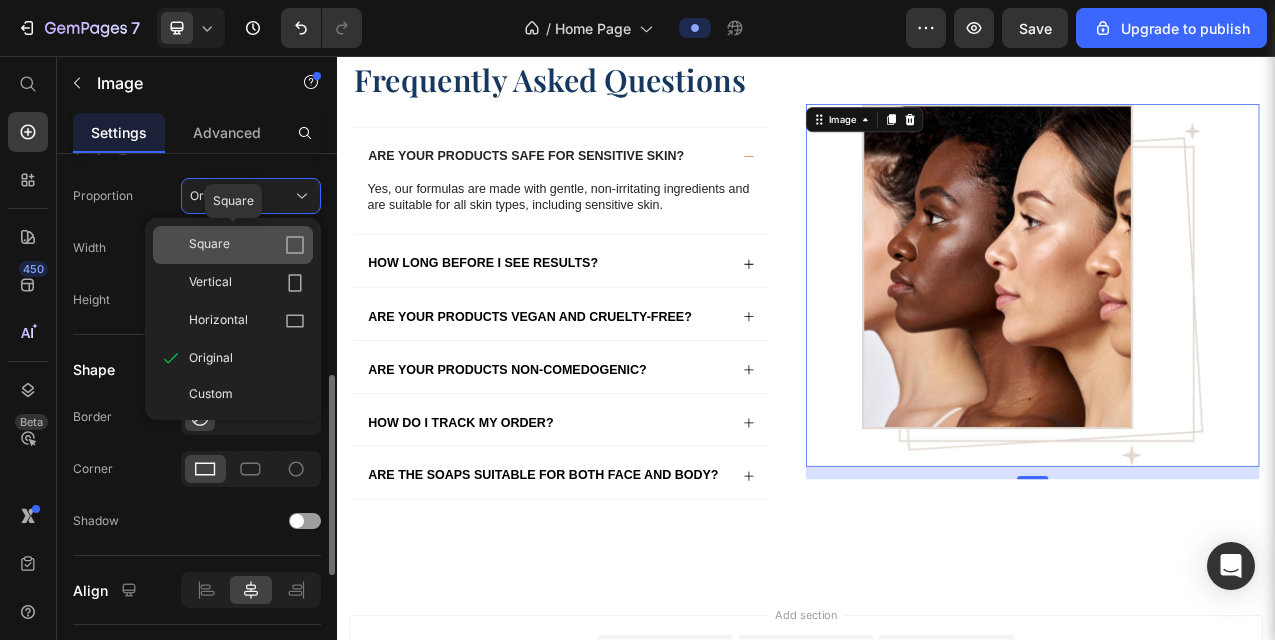 click on "Square" at bounding box center (247, 245) 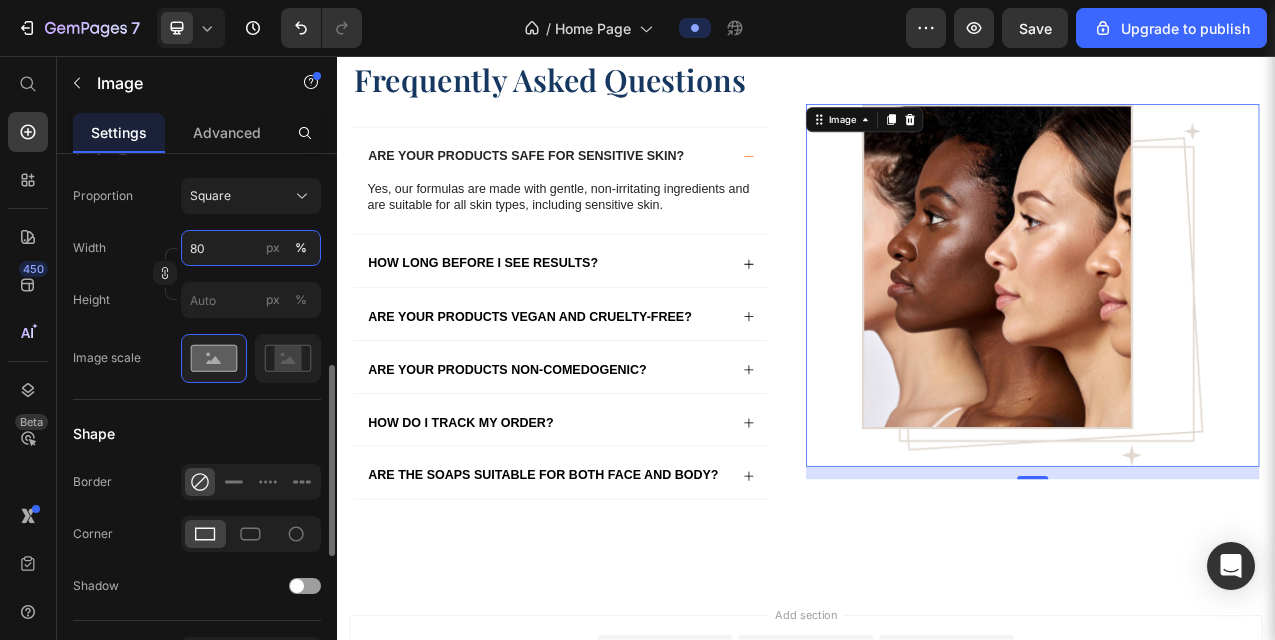 click on "80" at bounding box center [251, 248] 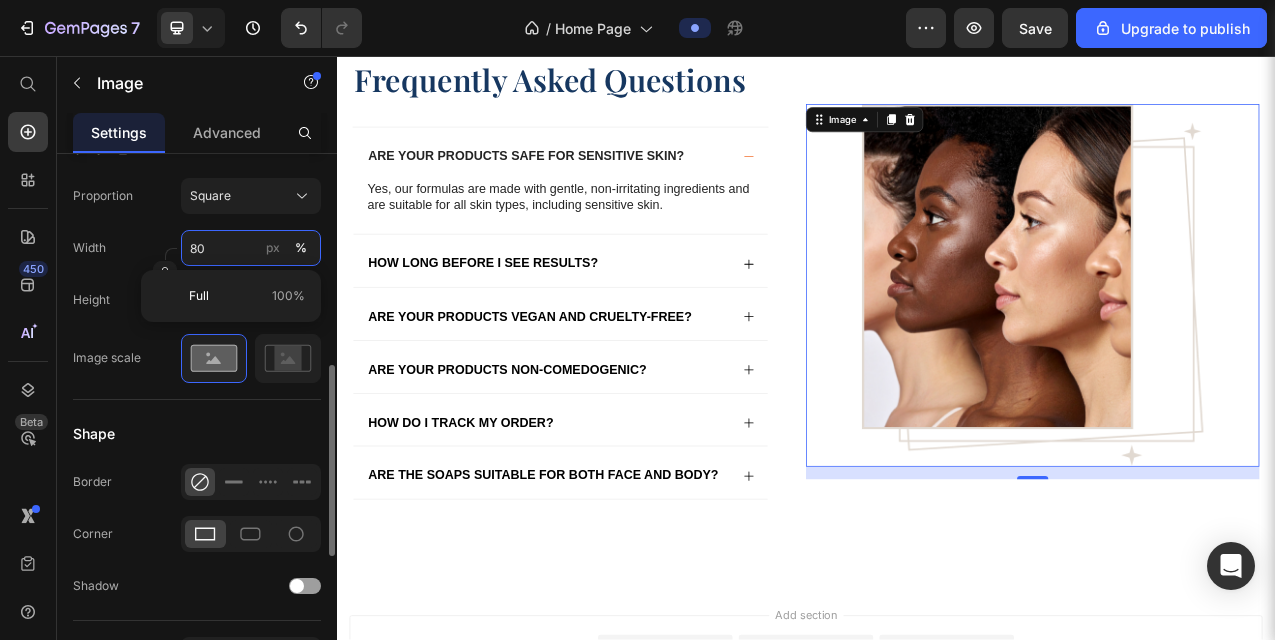 click on "80" at bounding box center (251, 248) 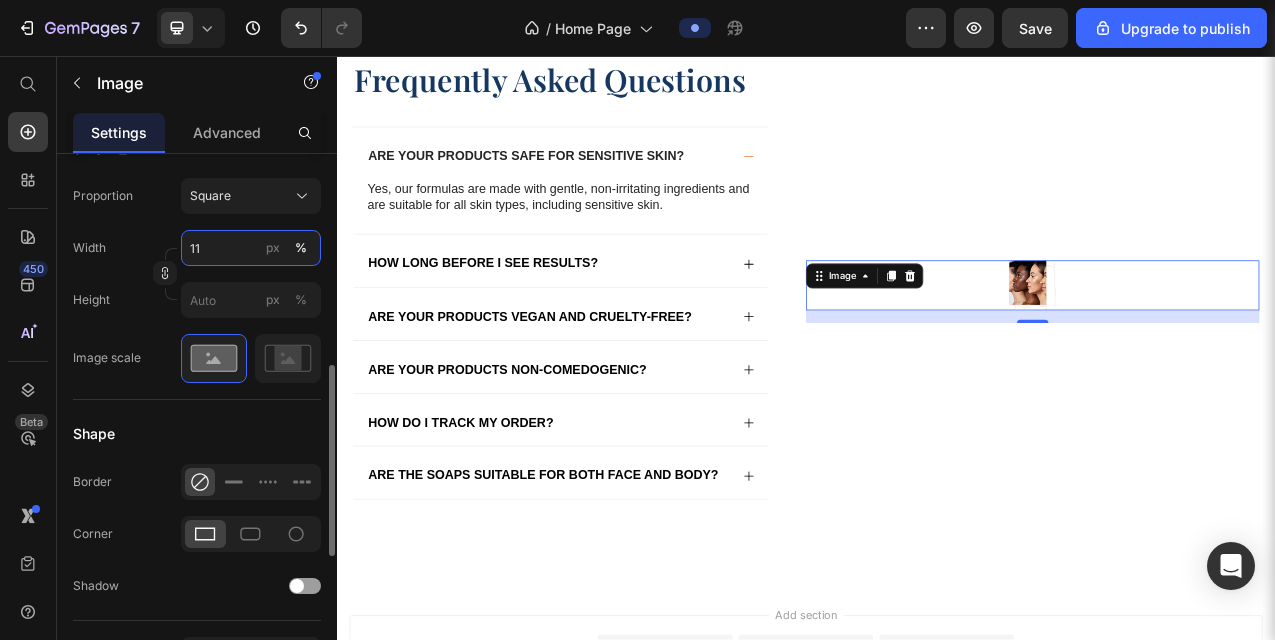 type on "110" 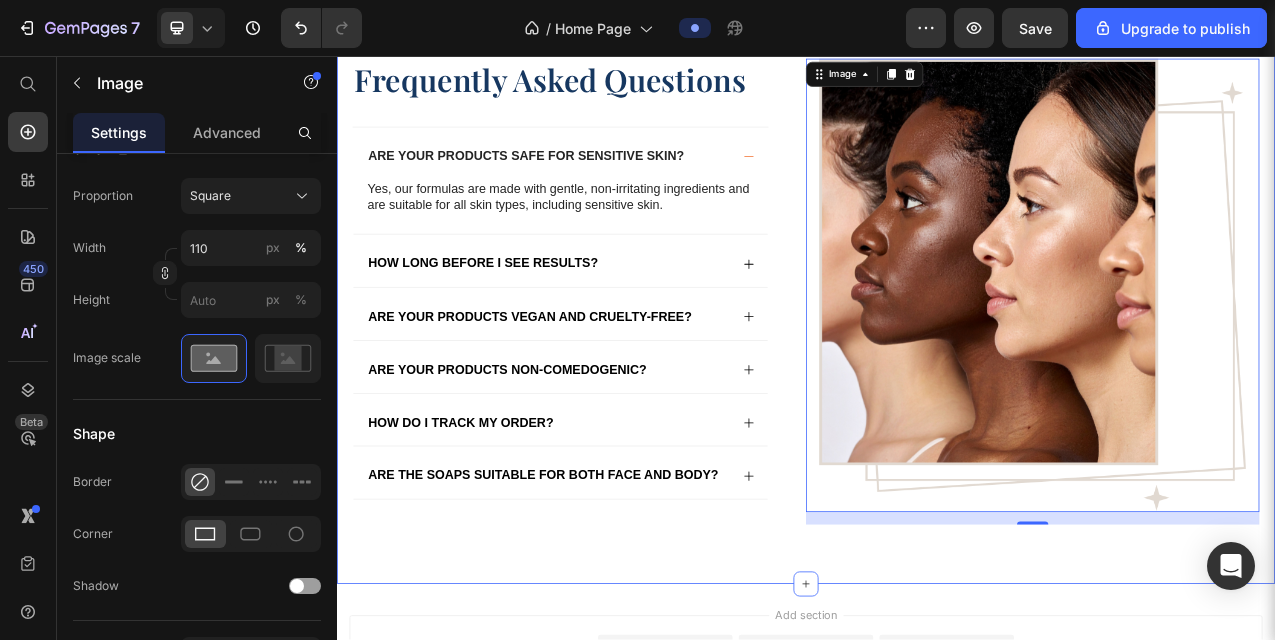 click on "Frequently Asked Questions Heading
Are your products safe for sensitive skin? Yes, our formulas are made with gentle, non-irritating ingredients and are suitable for all skin types, including sensitive skin. Text Block
How long before I see results?
Are your products vegan and cruelty-free?
Are your products non-comedogenic?
How do I track my order?
Are the soaps suitable for both face and body? Accordion Row Image   16 Row faqs" at bounding box center [937, 356] 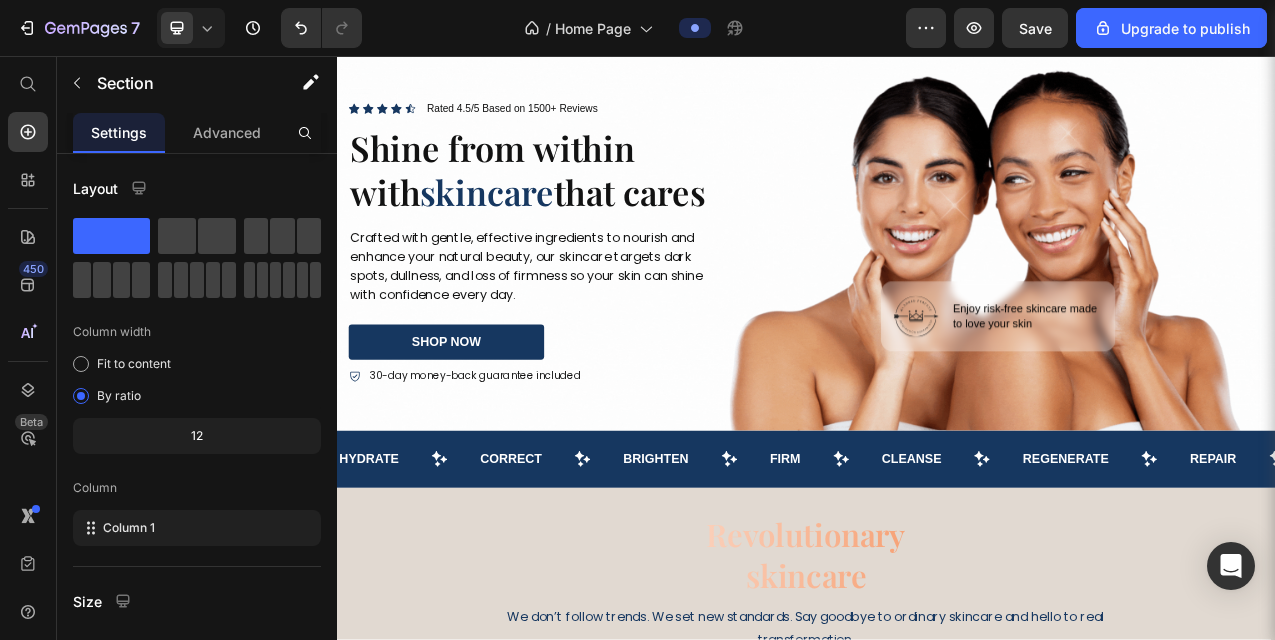 scroll, scrollTop: 0, scrollLeft: 0, axis: both 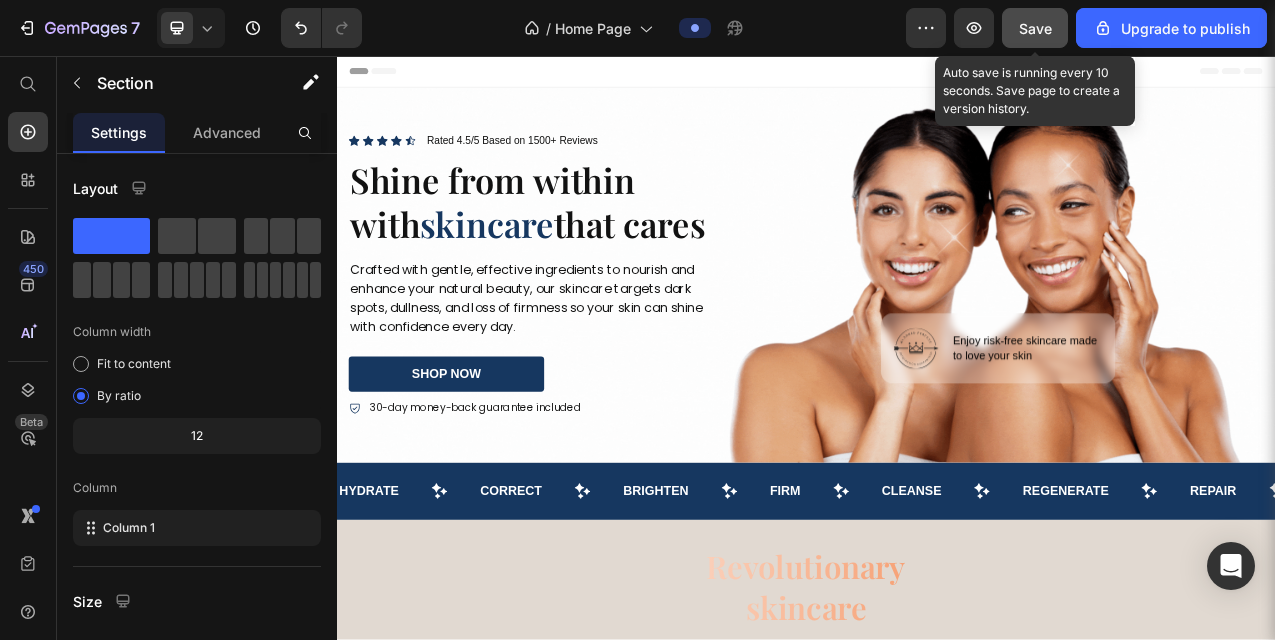 click on "Save" 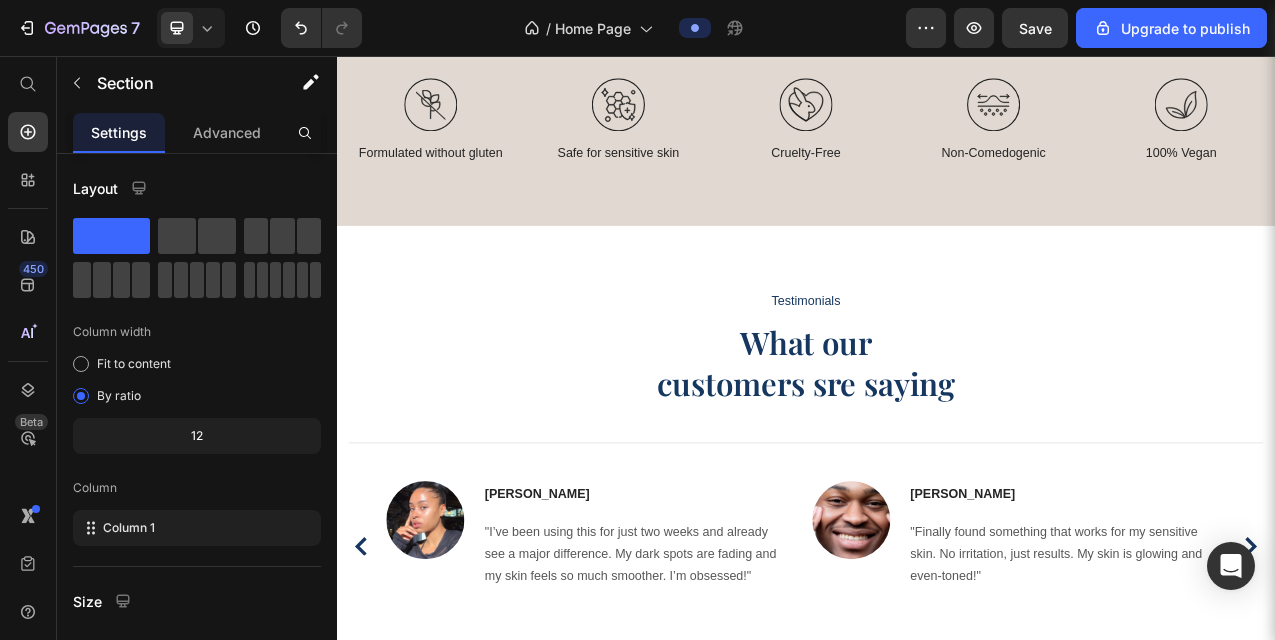 scroll, scrollTop: 2347, scrollLeft: 0, axis: vertical 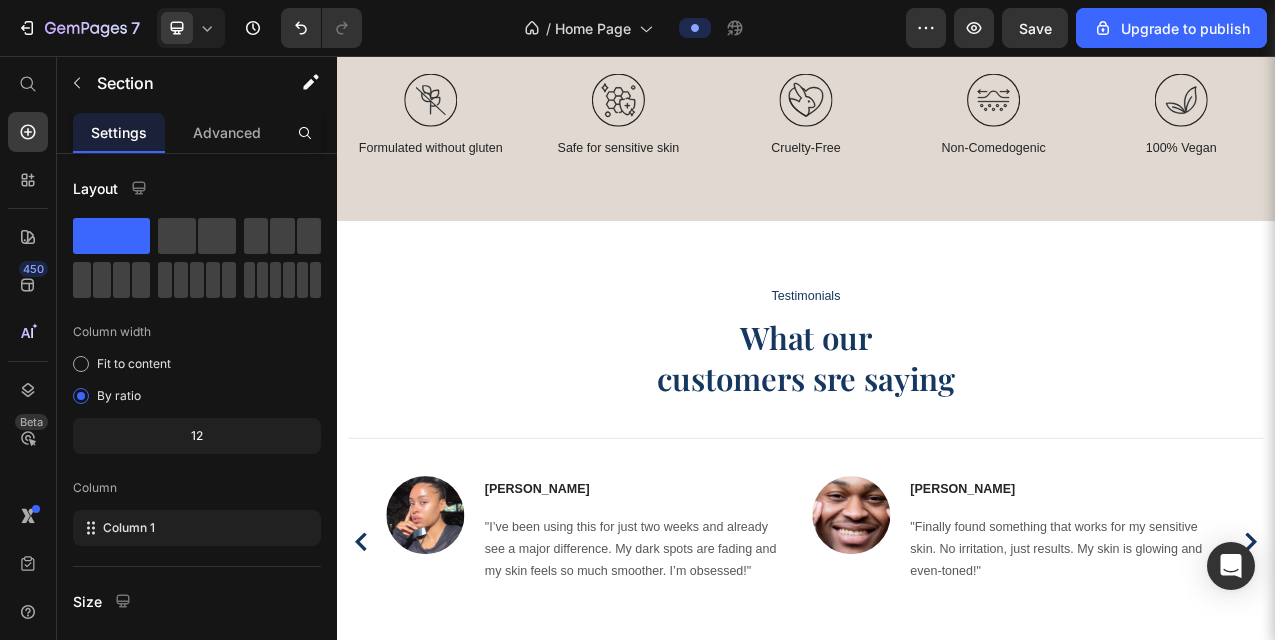 type 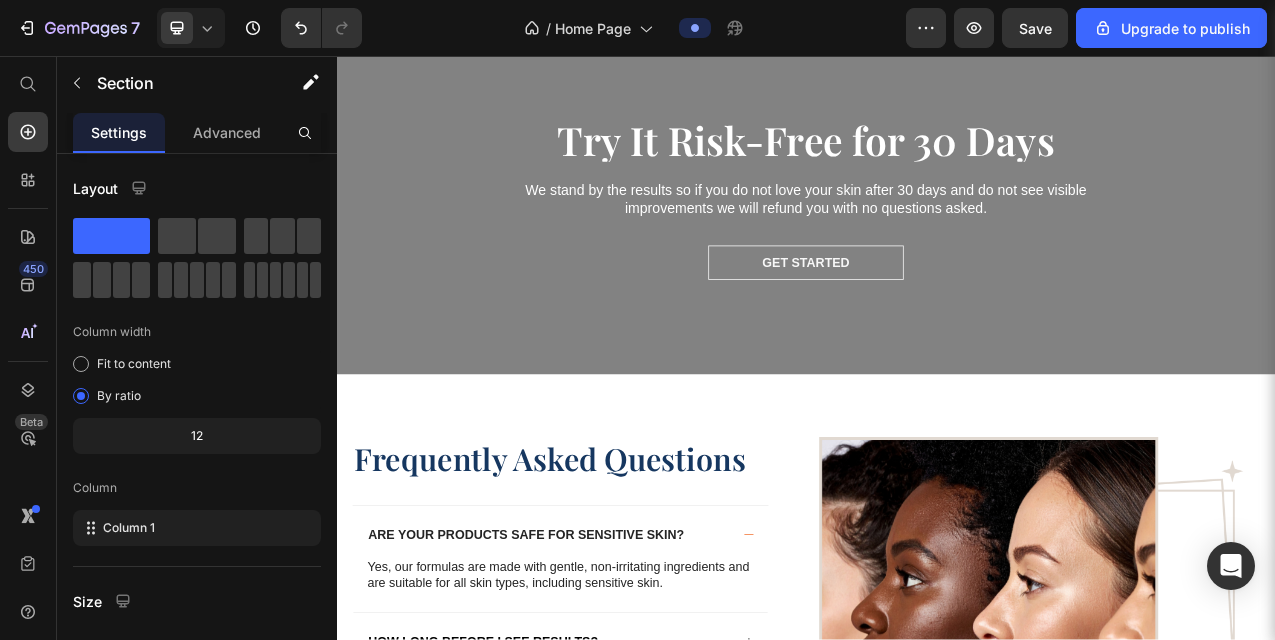 scroll, scrollTop: 4422, scrollLeft: 0, axis: vertical 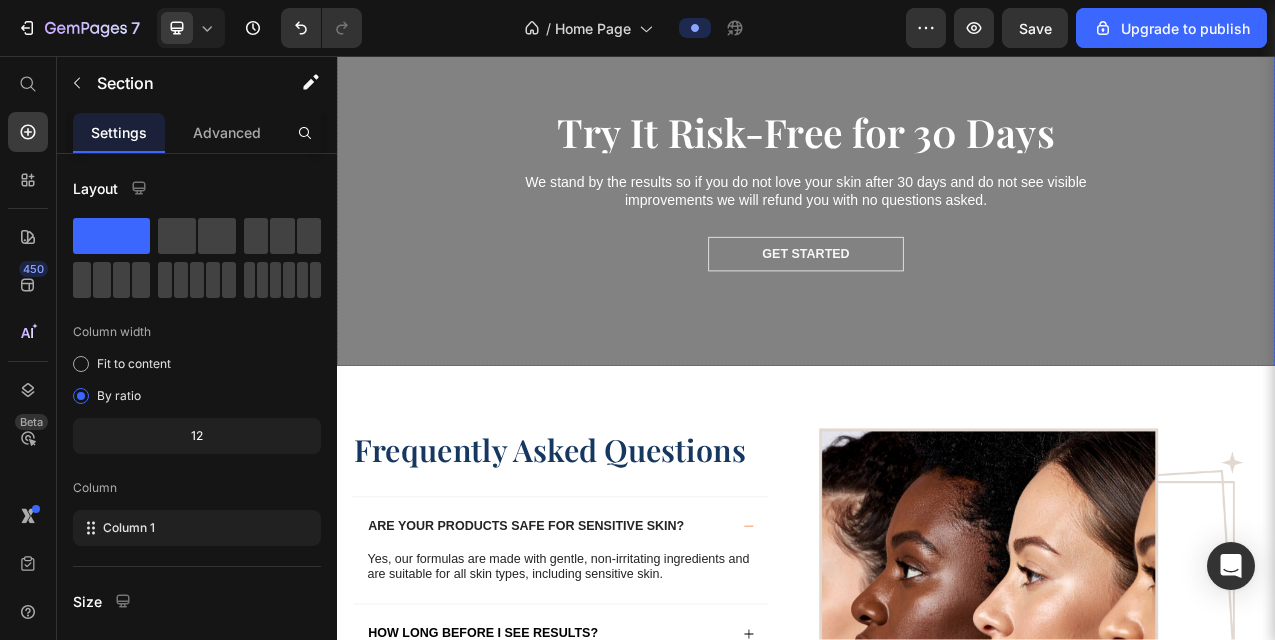 click on "Try It Risk-Free for 30 Days Heading We stand by the results so if you do not love your skin after 30 days and do not see visible improvements we will refund you with no questions asked. Text Block Get started Button" at bounding box center [937, 228] 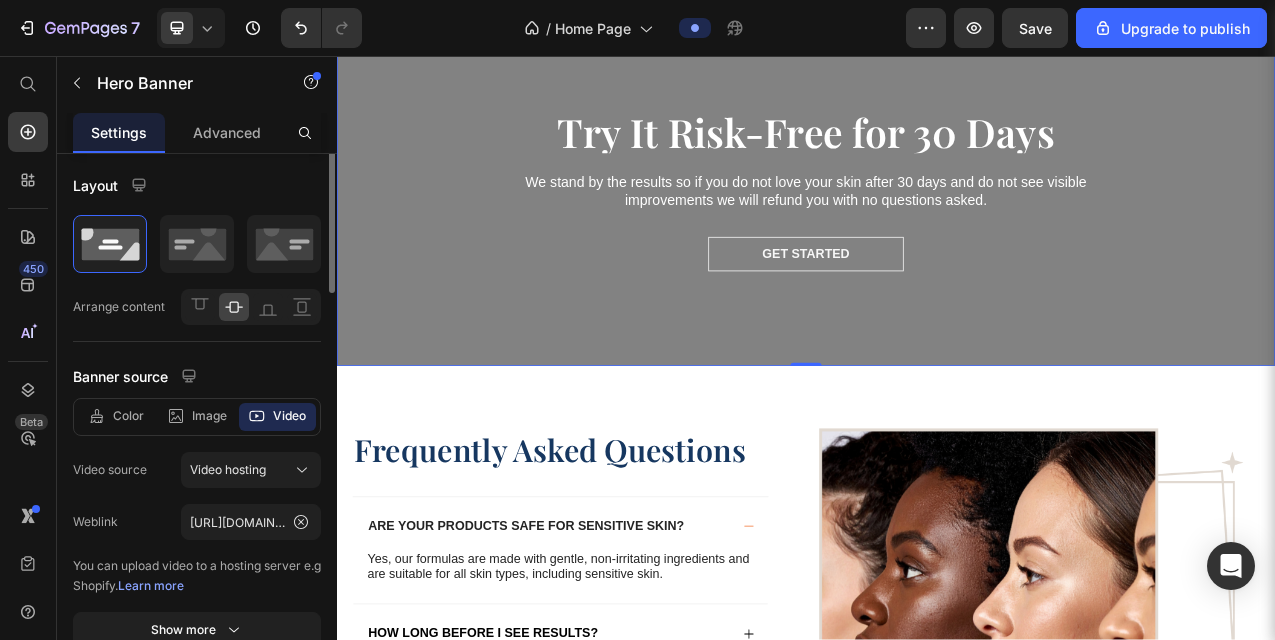 scroll, scrollTop: 0, scrollLeft: 0, axis: both 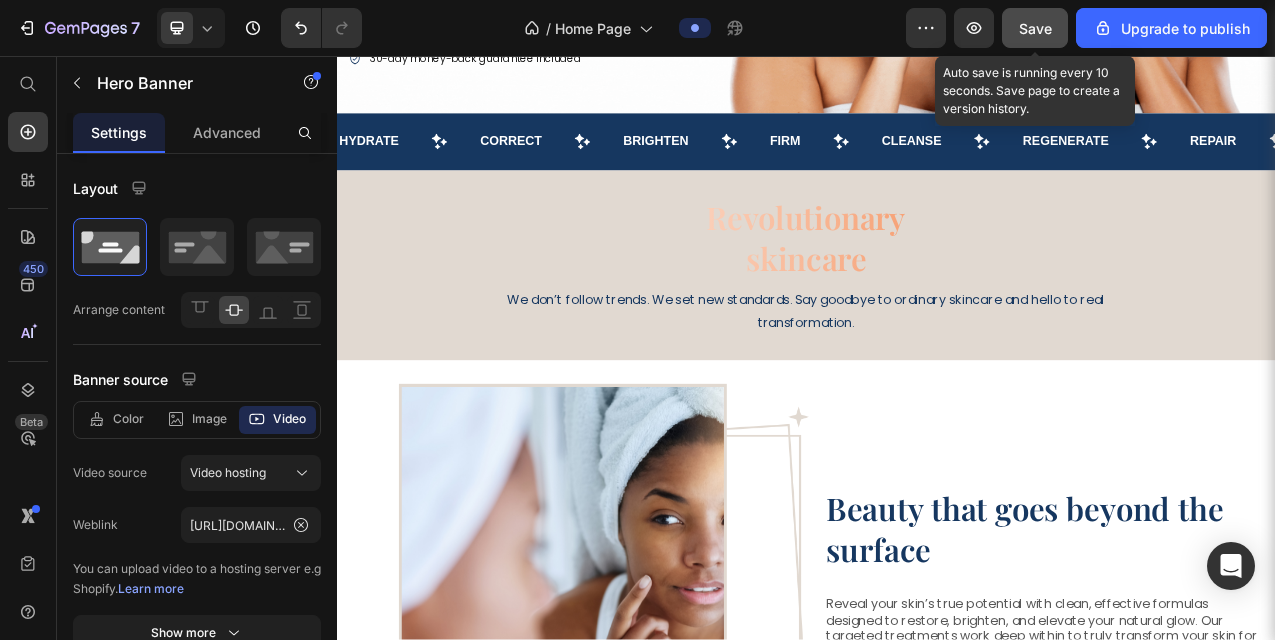 click on "Save" at bounding box center [1035, 28] 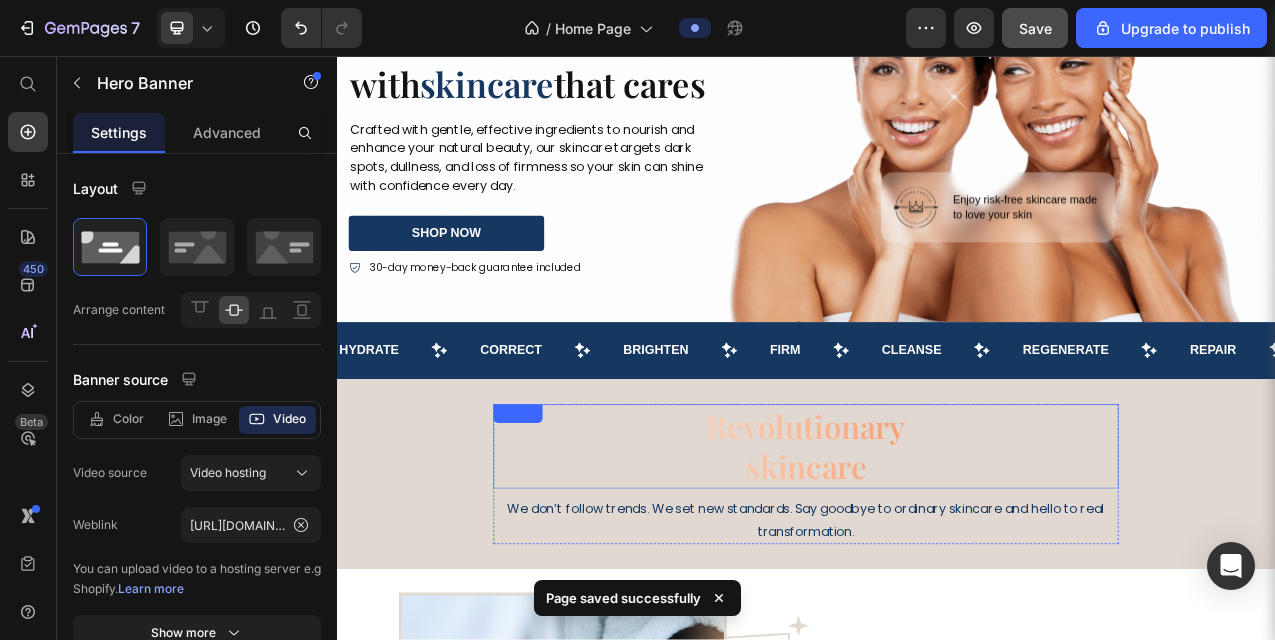 scroll, scrollTop: 200, scrollLeft: 0, axis: vertical 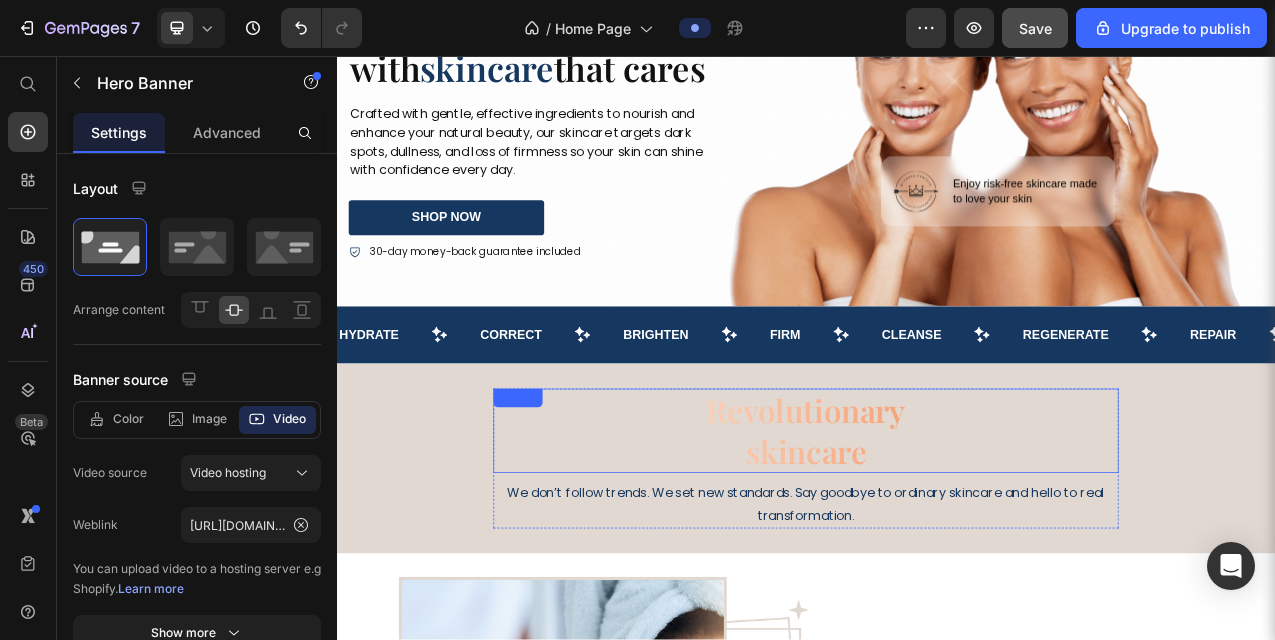 click on "Revolutionary  skincare" at bounding box center (937, 536) 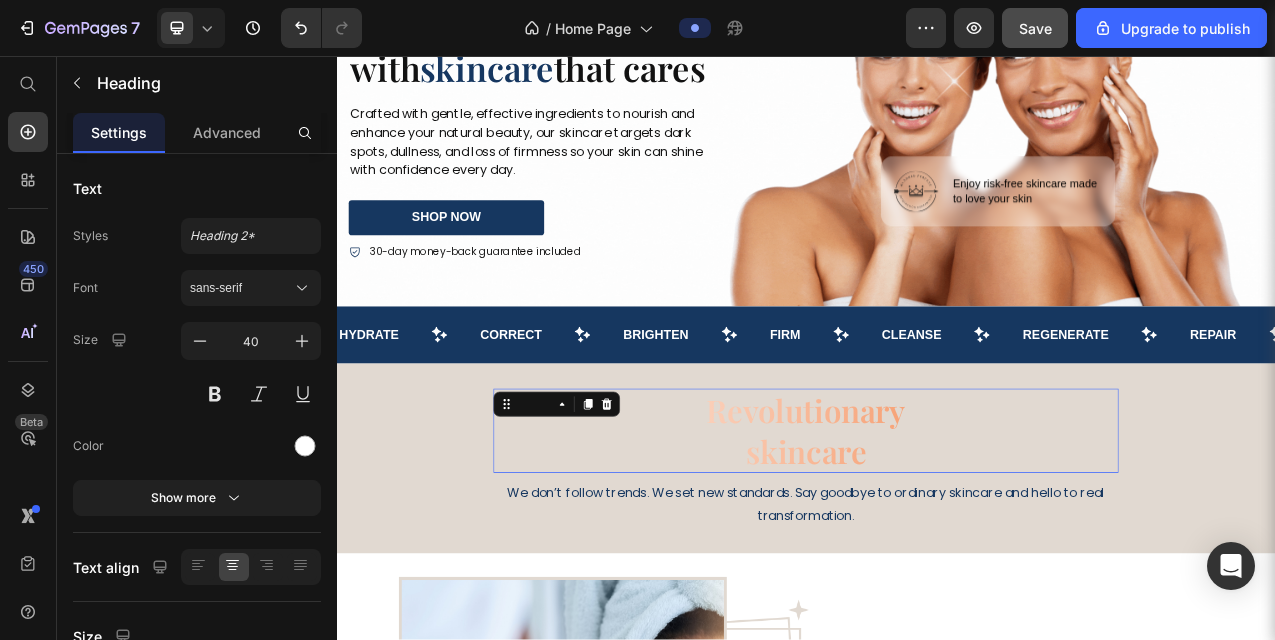 click on "Revolutionary  skincare" at bounding box center (937, 536) 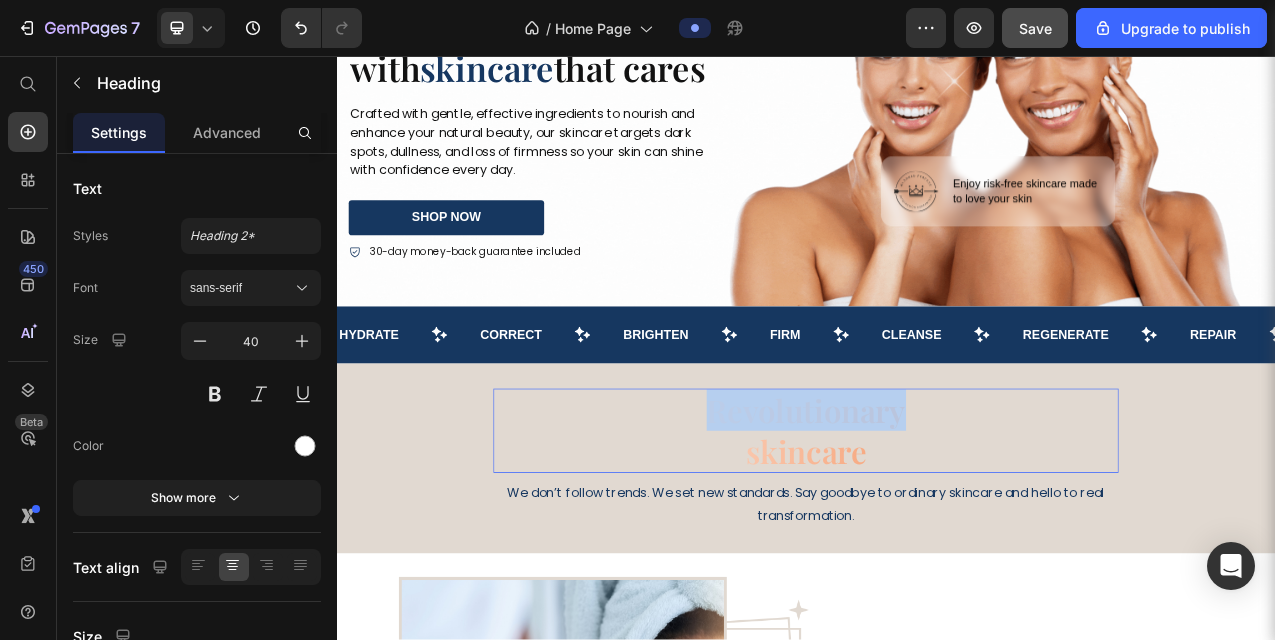 click on "Revolutionary  skincare" at bounding box center [937, 536] 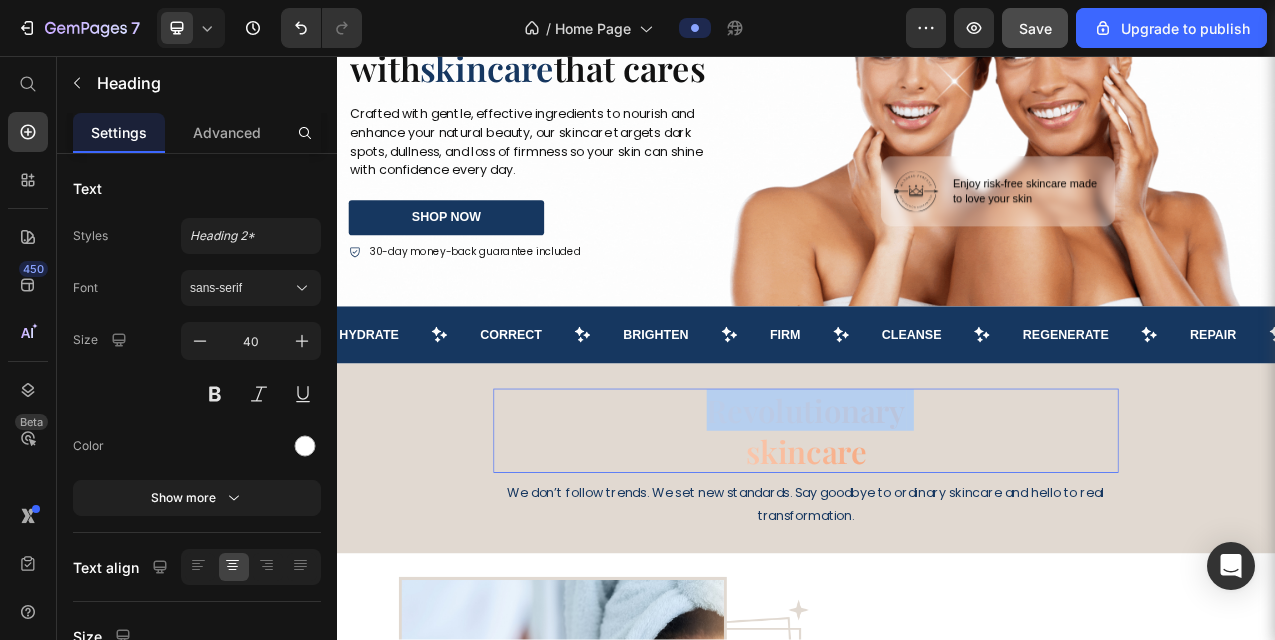 click on "Revolutionary  skincare" at bounding box center [937, 536] 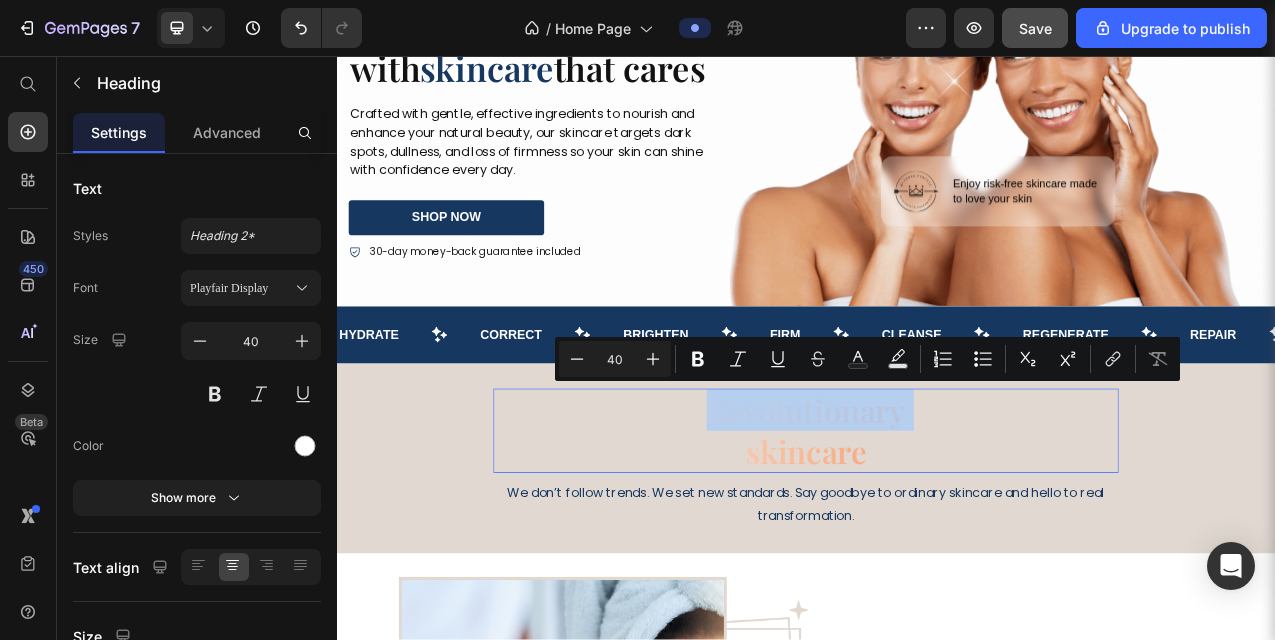 click on "Revolutionary  skincare" at bounding box center [937, 536] 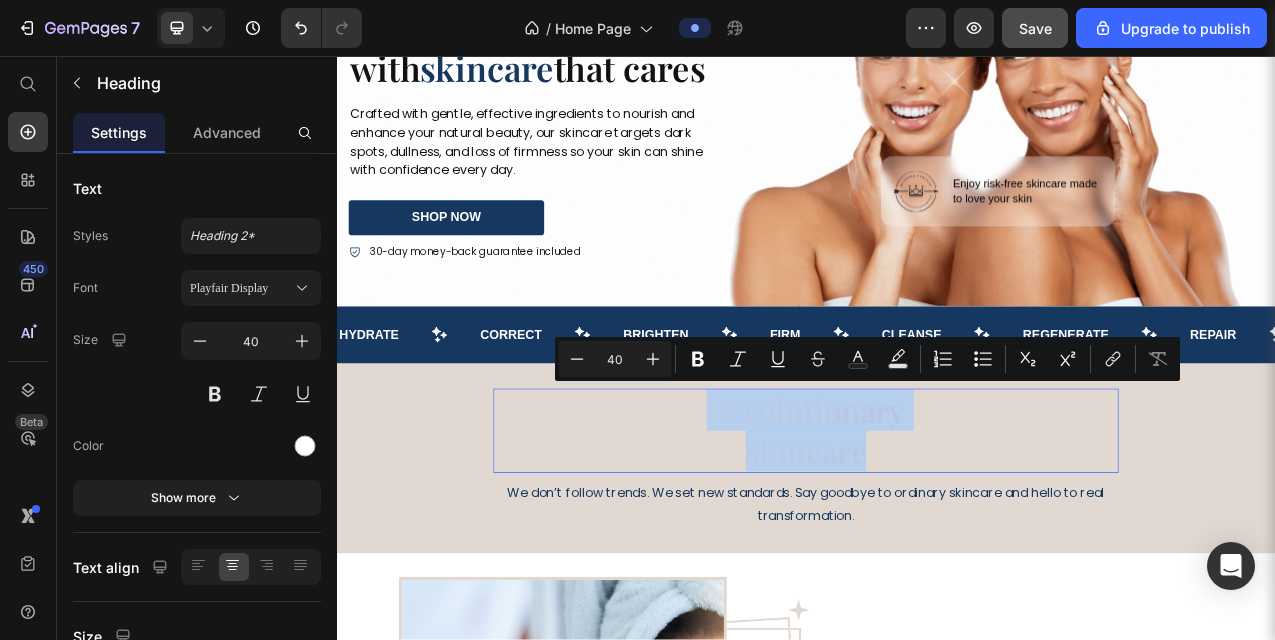 drag, startPoint x: 1016, startPoint y: 558, endPoint x: 796, endPoint y: 508, distance: 225.61029 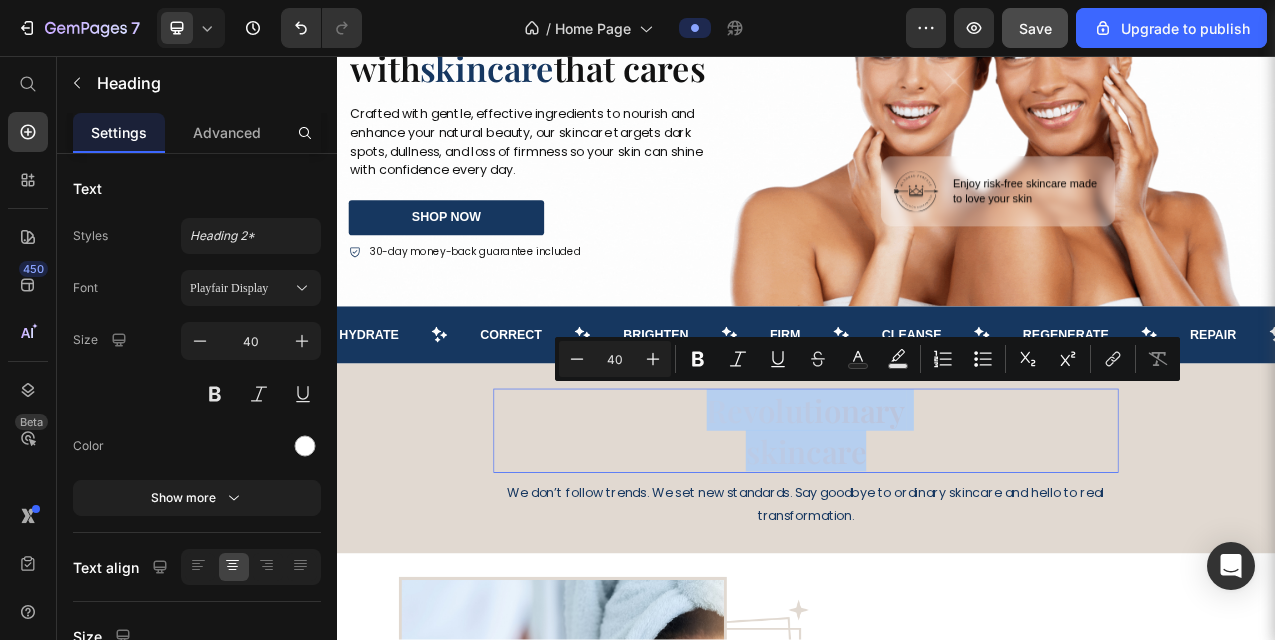 click on "Revolutionary  skincare" at bounding box center [937, 536] 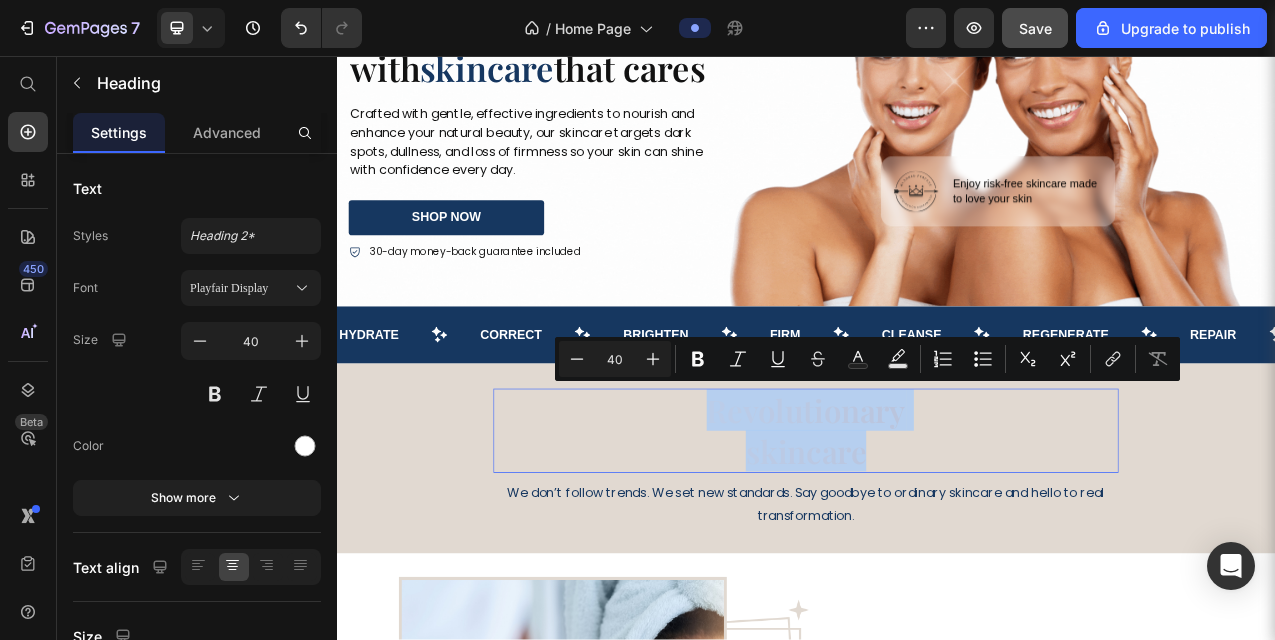copy on "Revolutionary  skincare" 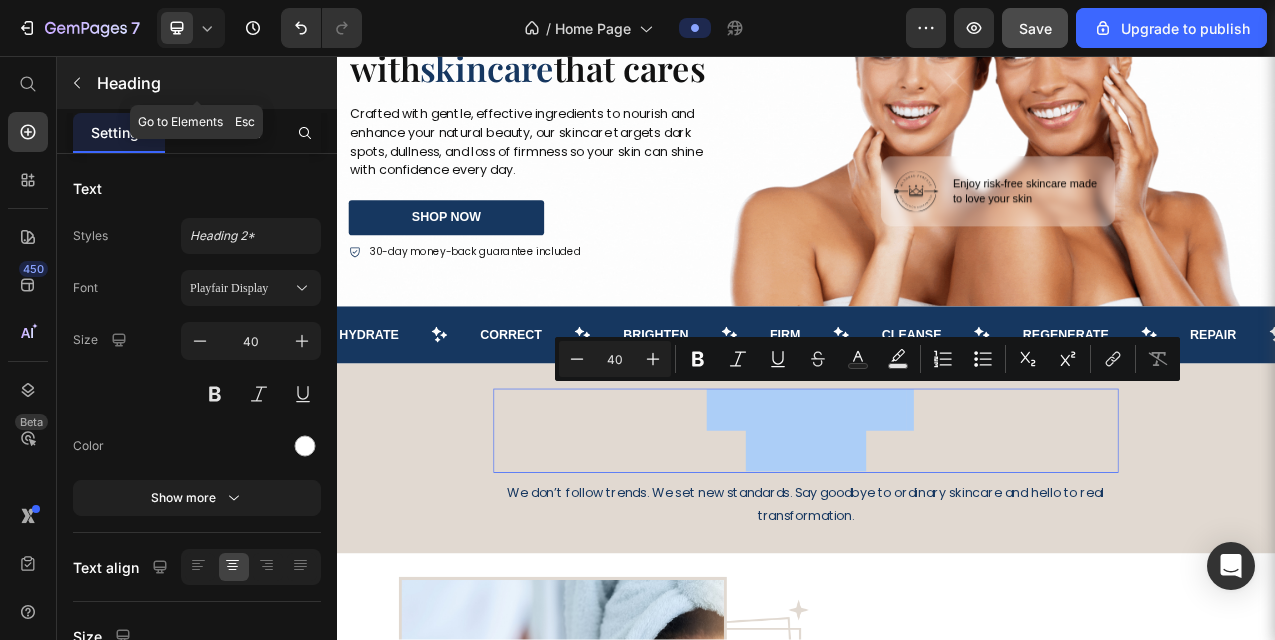 click 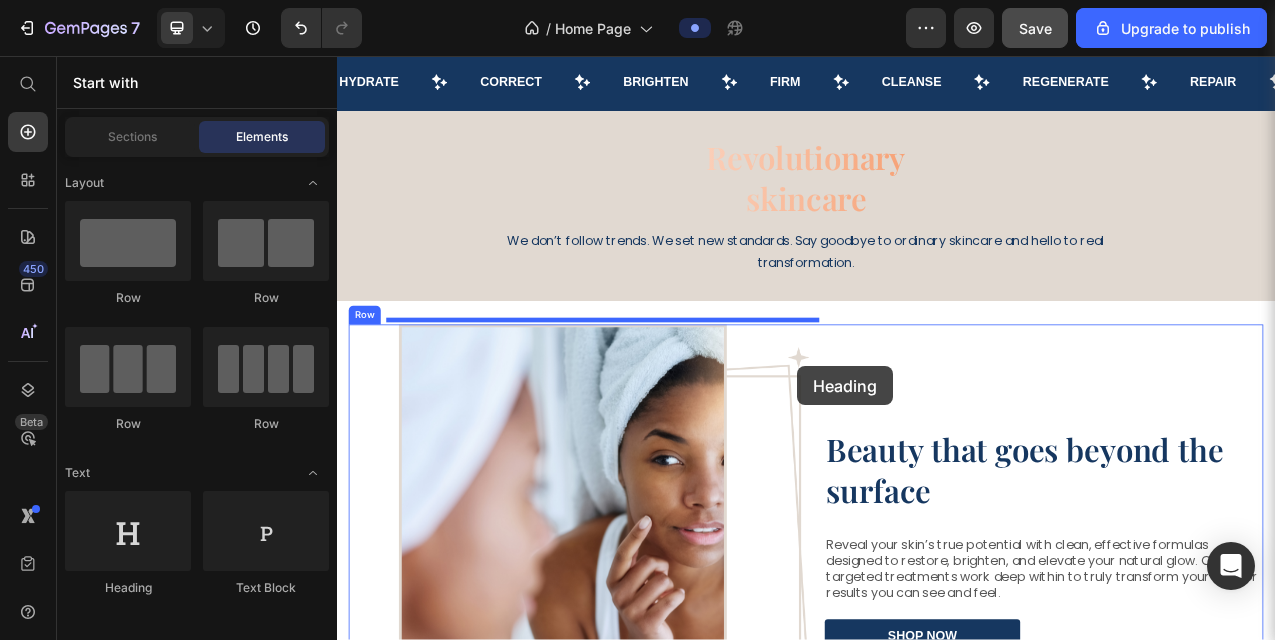 scroll, scrollTop: 565, scrollLeft: 0, axis: vertical 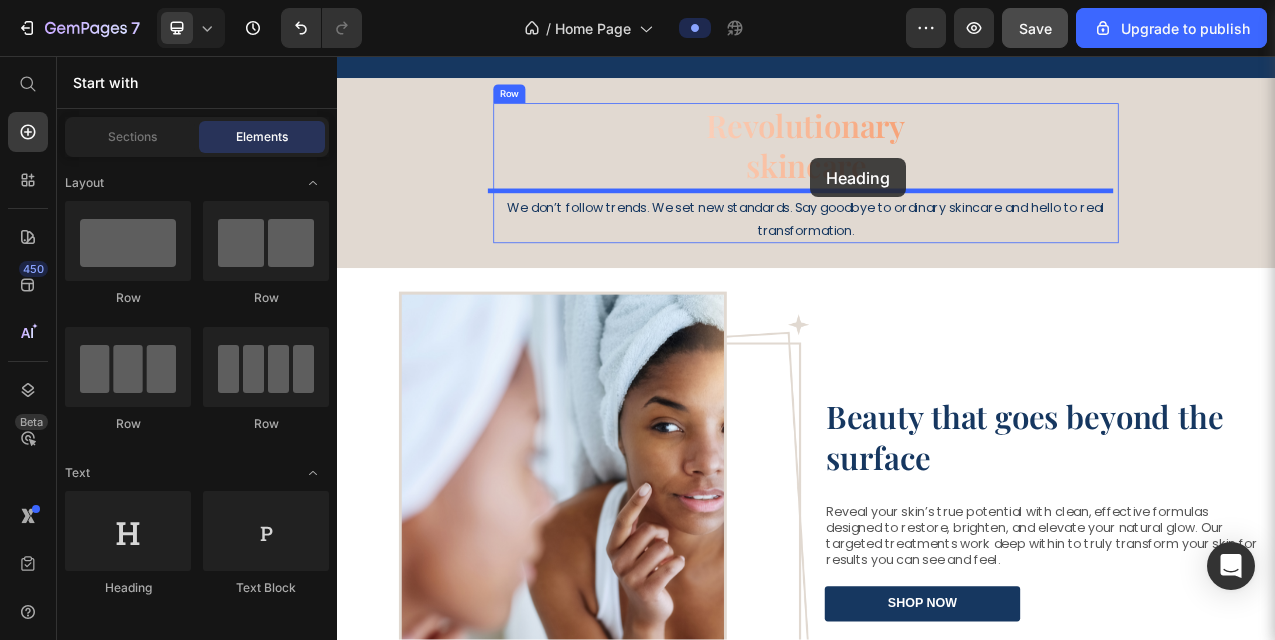 drag, startPoint x: 455, startPoint y: 586, endPoint x: 942, endPoint y: 188, distance: 628.9459 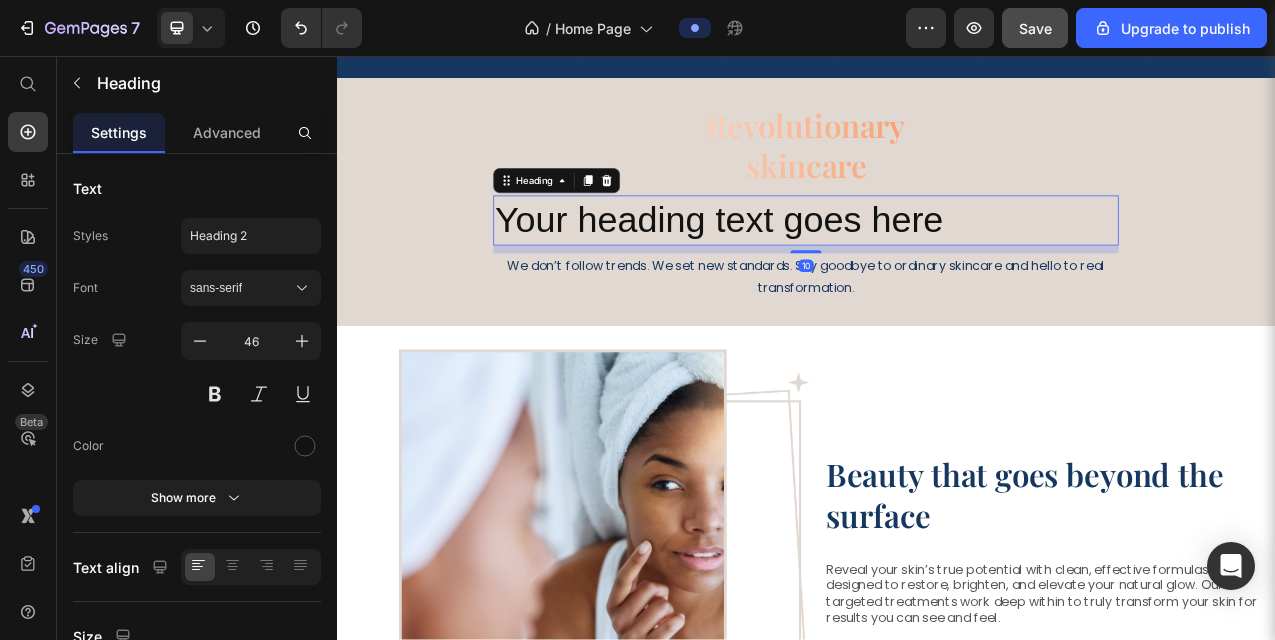 click on "Your heading text goes here" at bounding box center (937, 267) 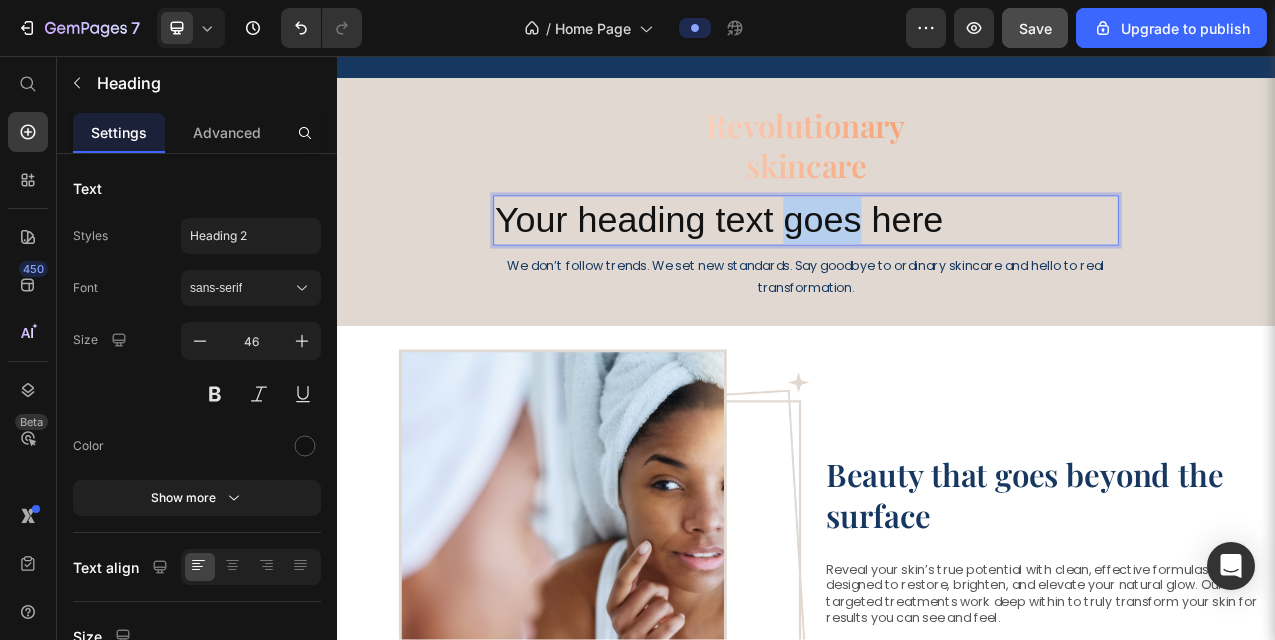 click on "Your heading text goes here" at bounding box center [937, 267] 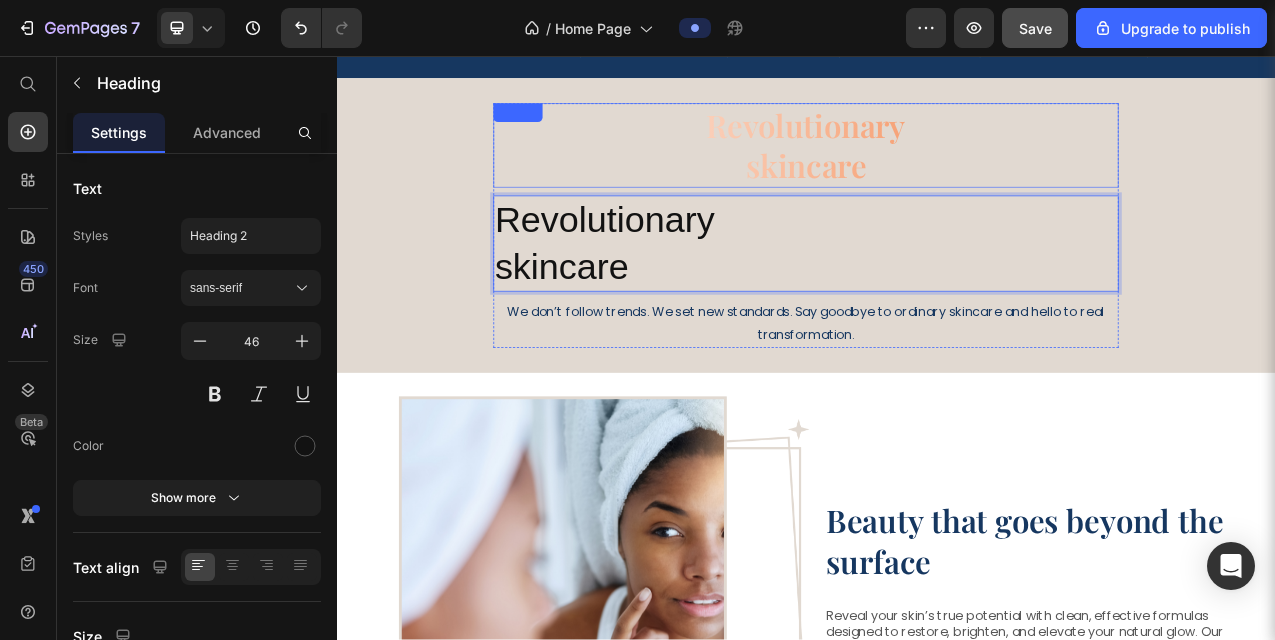 click on "Revolutionary  skincare" at bounding box center (937, 171) 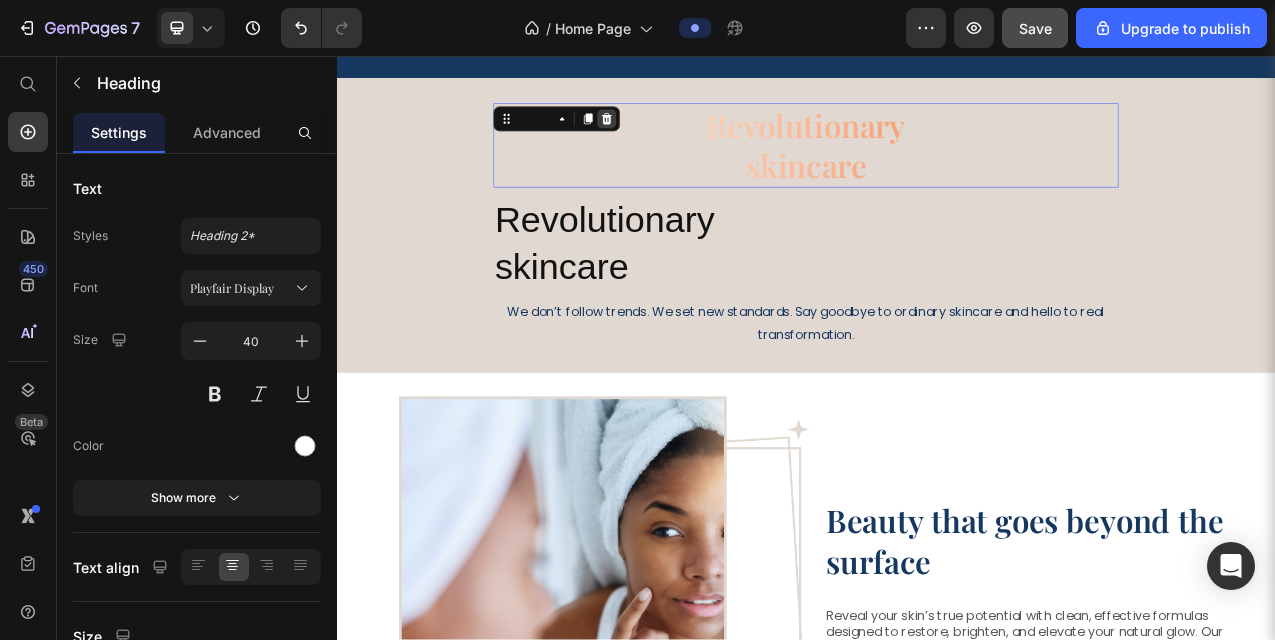 click 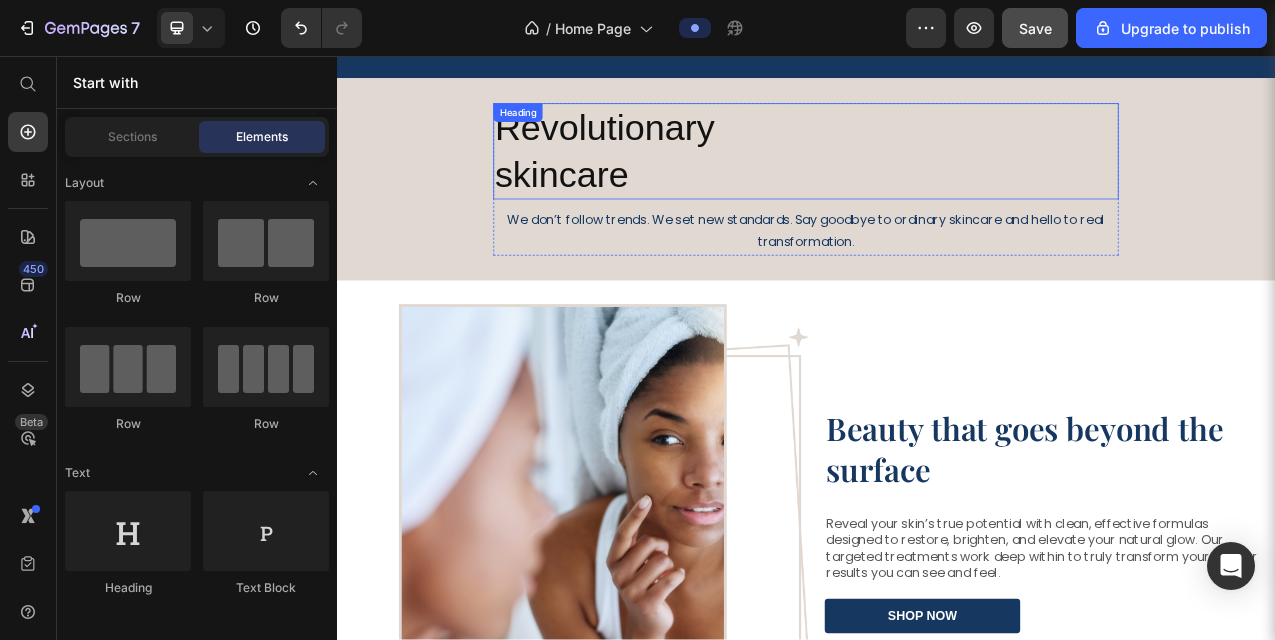 click on "Revolutionary  skincare" at bounding box center (937, 179) 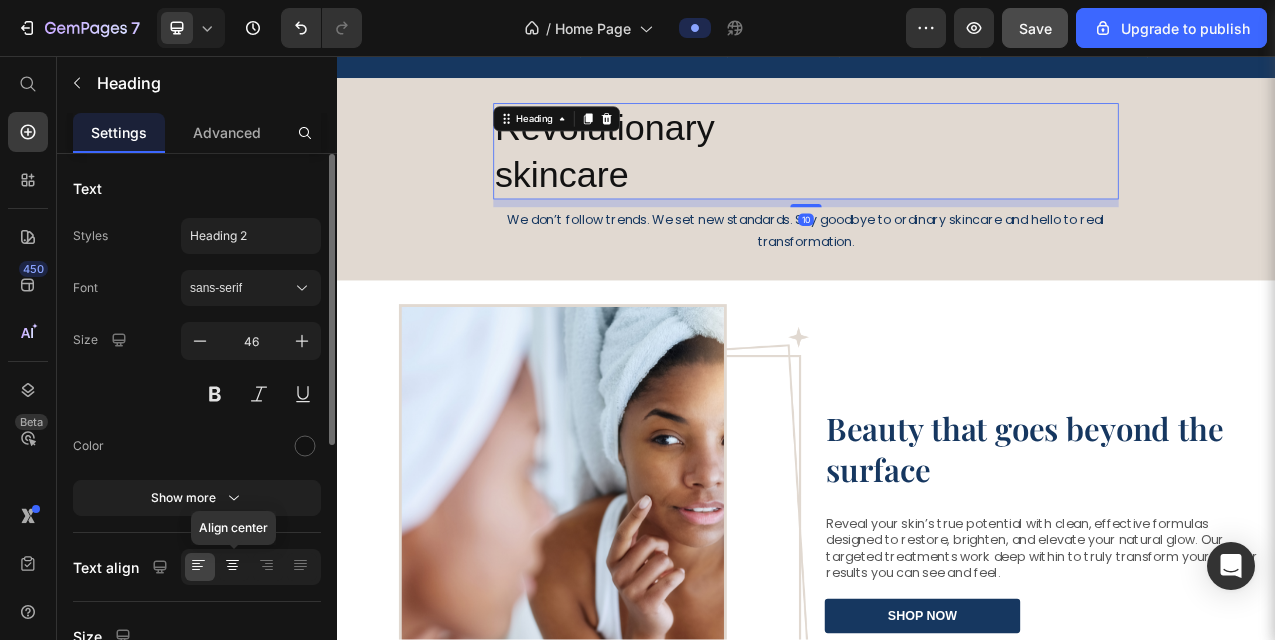 click 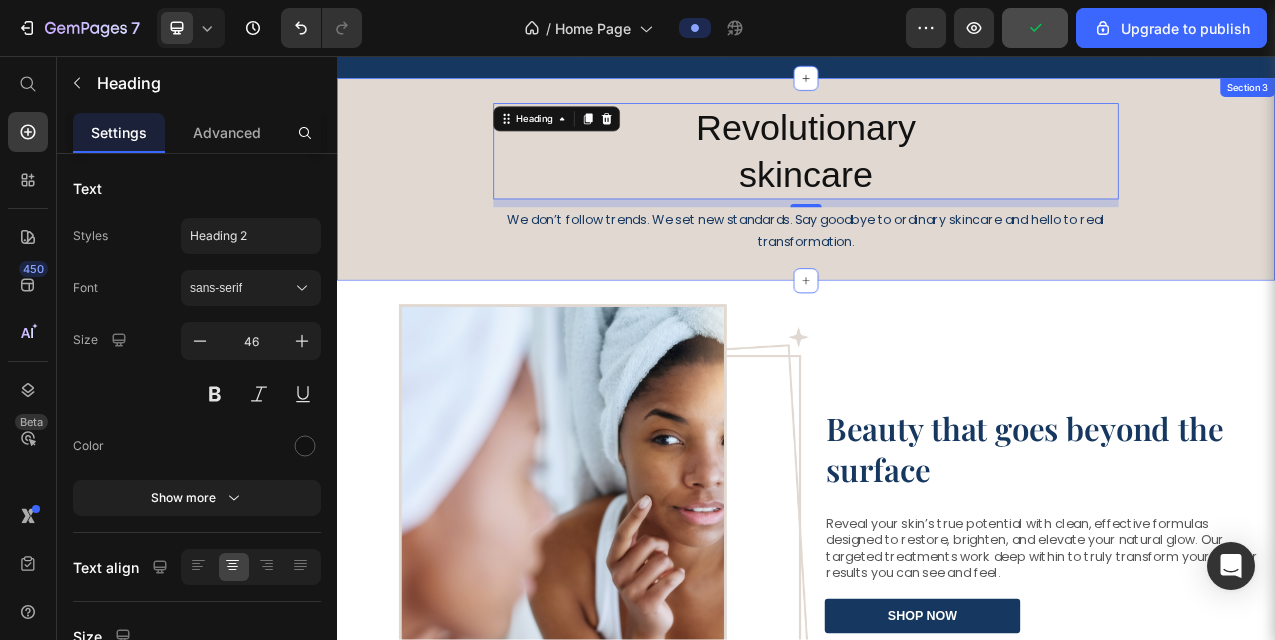 click on "Revolutionary  skincare Heading   10 We don’t follow trends. We set new standards. Say goodbye to ordinary skincare and hello to real transformation. Text Block Row" at bounding box center [937, 214] 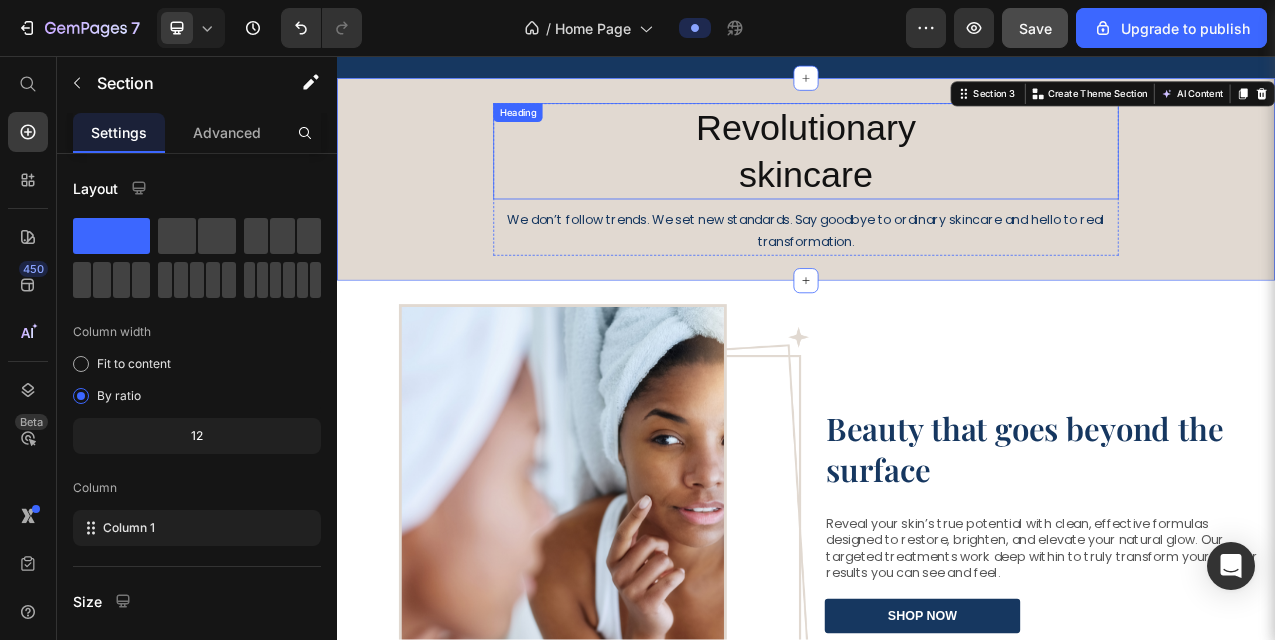 click on "Revolutionary  skincare" at bounding box center [937, 179] 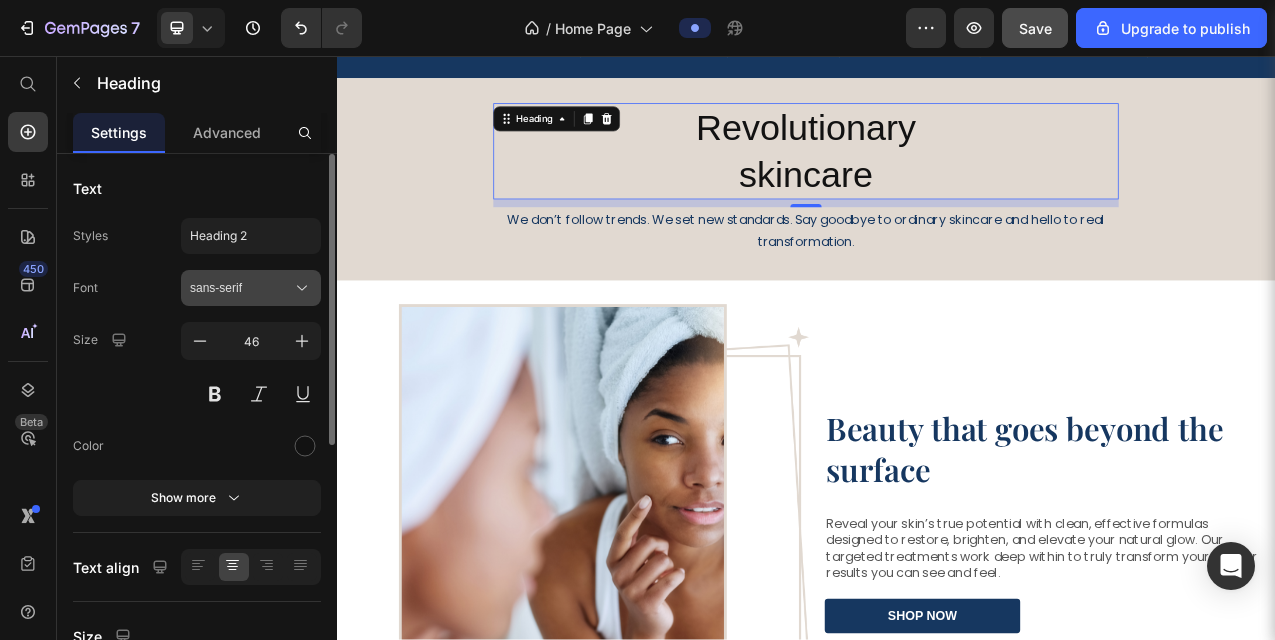 click on "sans-serif" at bounding box center (241, 288) 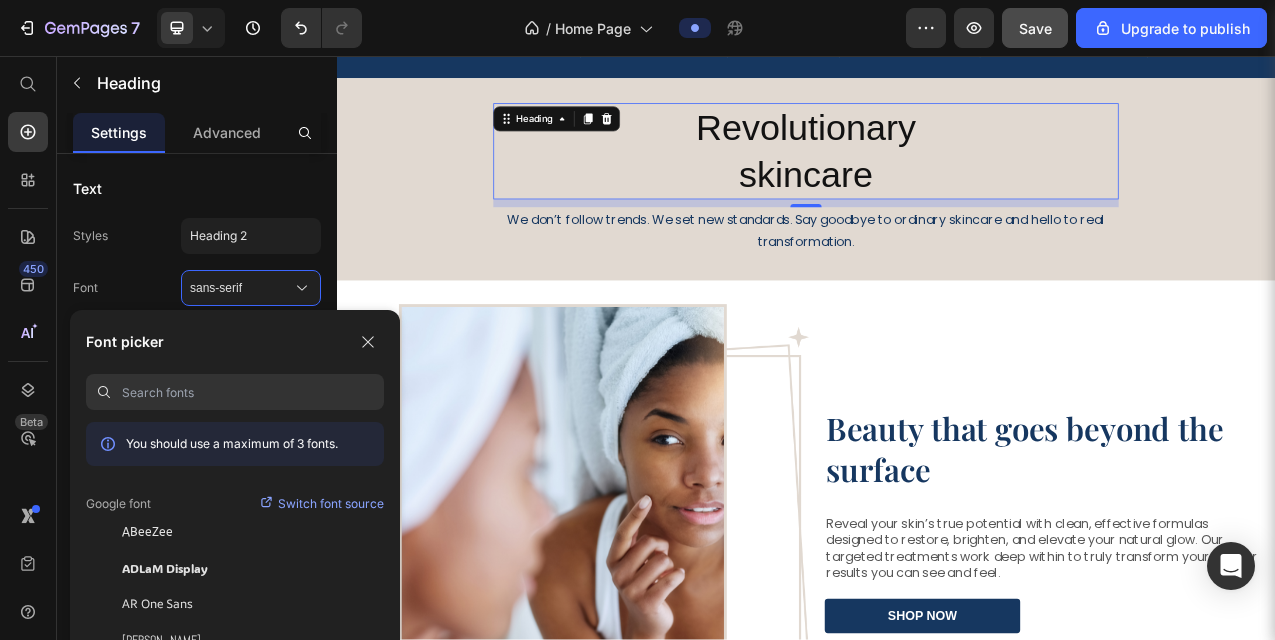 click at bounding box center (253, 392) 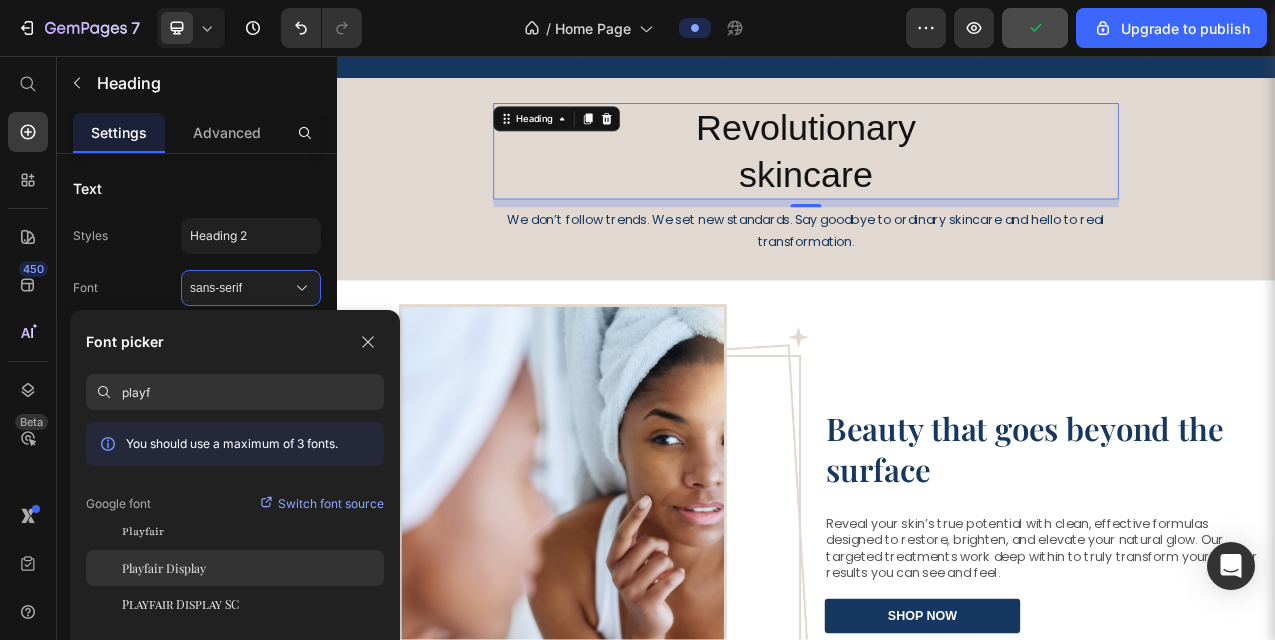 type on "playf" 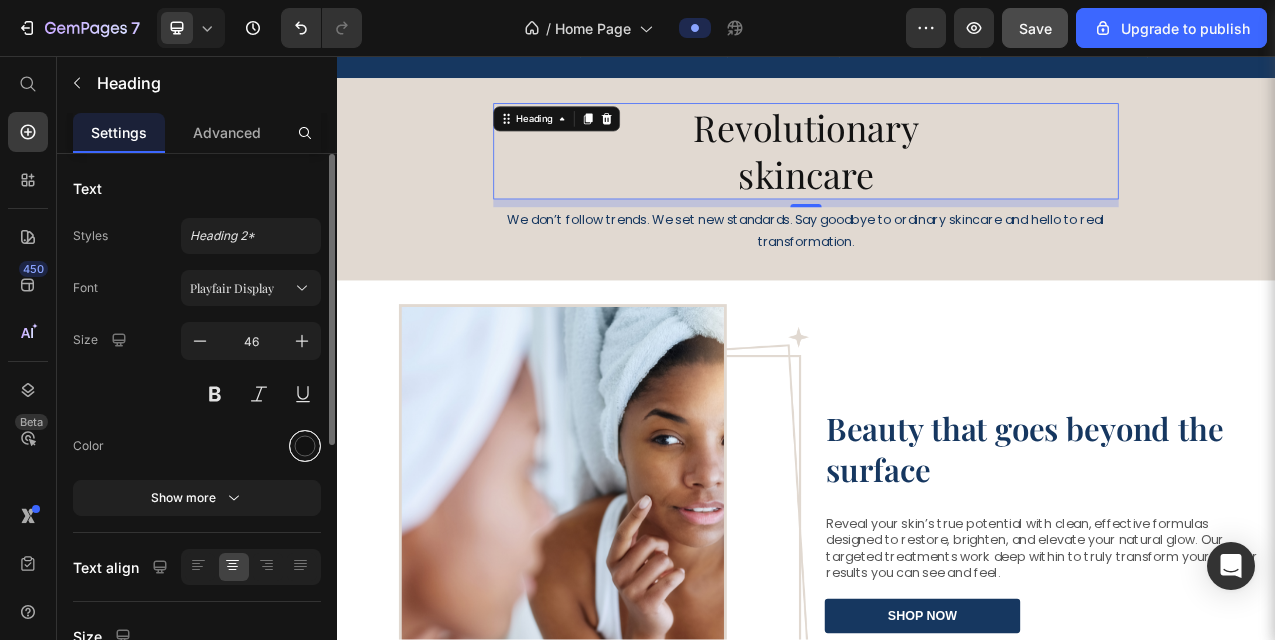 click at bounding box center (305, 446) 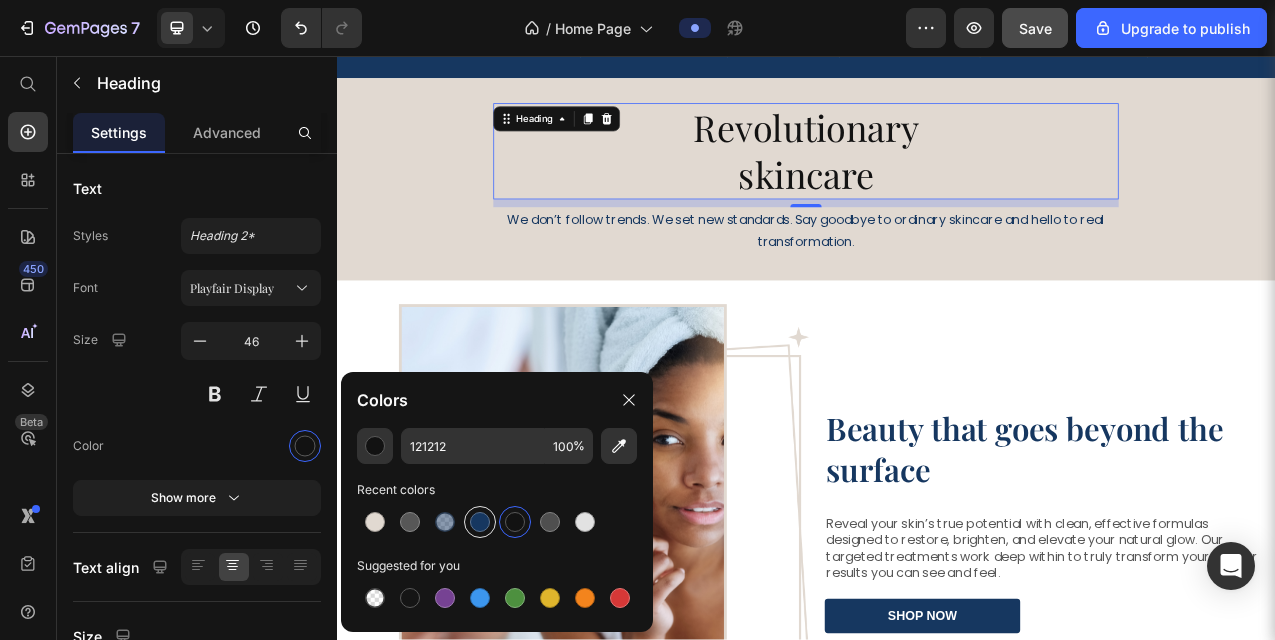 click at bounding box center [480, 522] 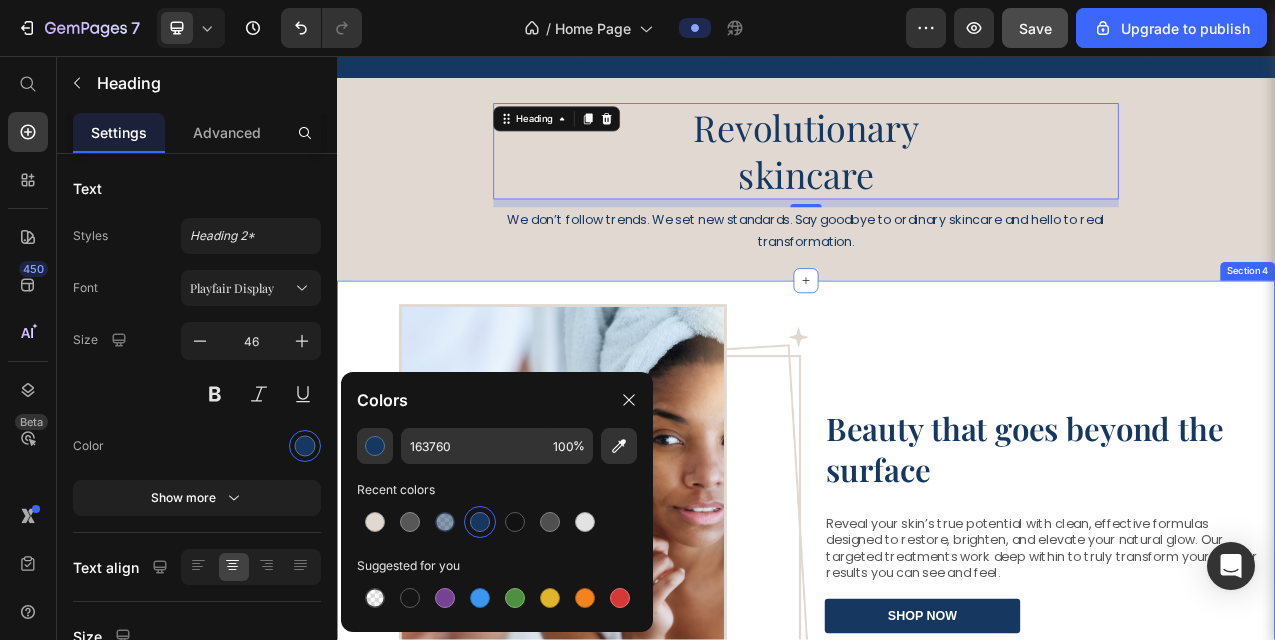 click on "Beauty that goes beyond the surface Heading Reveal your skin’s true potential with clean, effective formulas designed to restore, brighten, and elevate your natural glow. Our targeted treatments work deep within to truly transform your skin for results you can see and feel. Text block Row shop now Button Image Row Row Section 4" at bounding box center (937, 679) 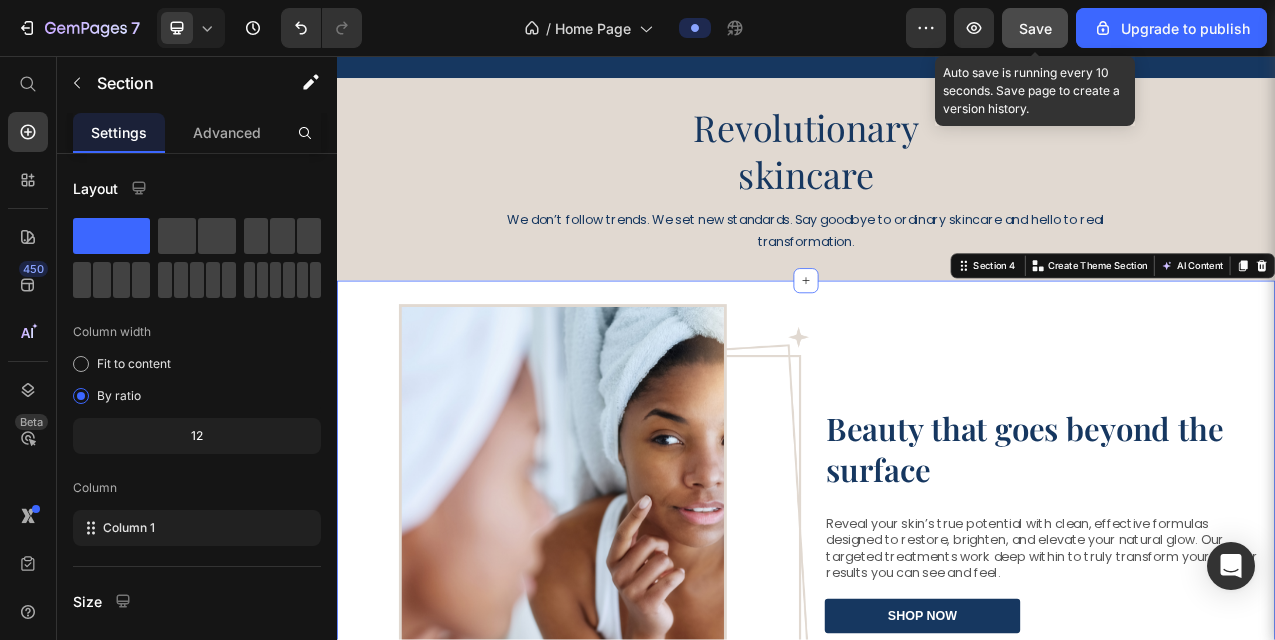 click on "Save" 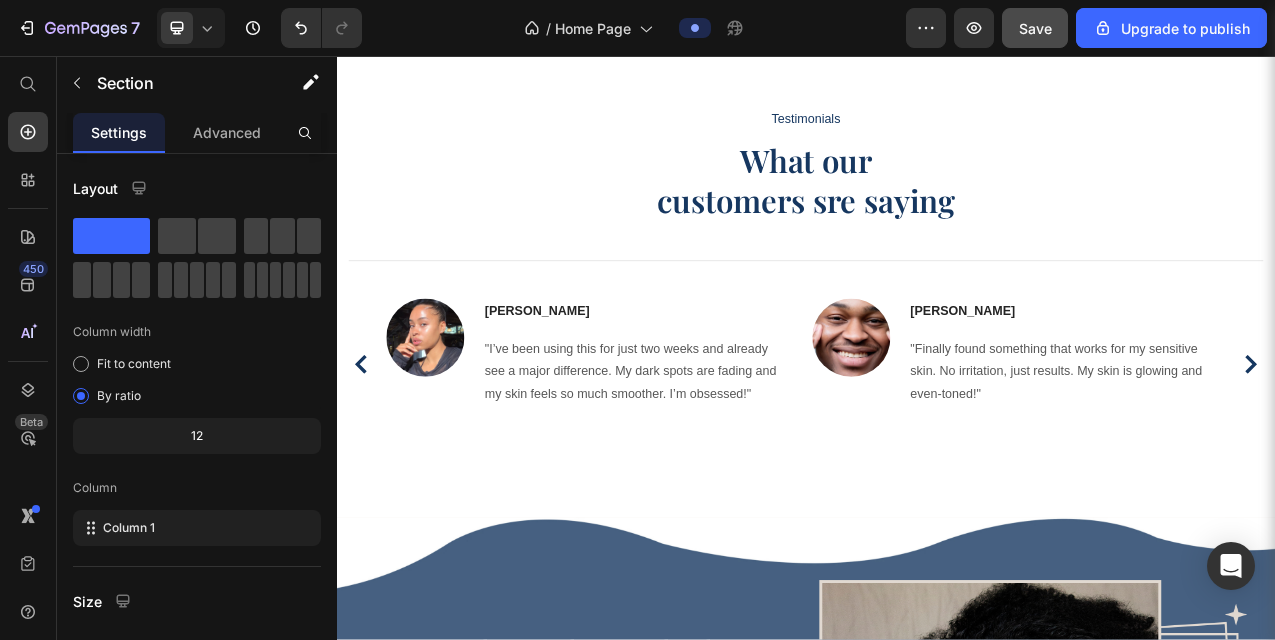 scroll, scrollTop: 2589, scrollLeft: 0, axis: vertical 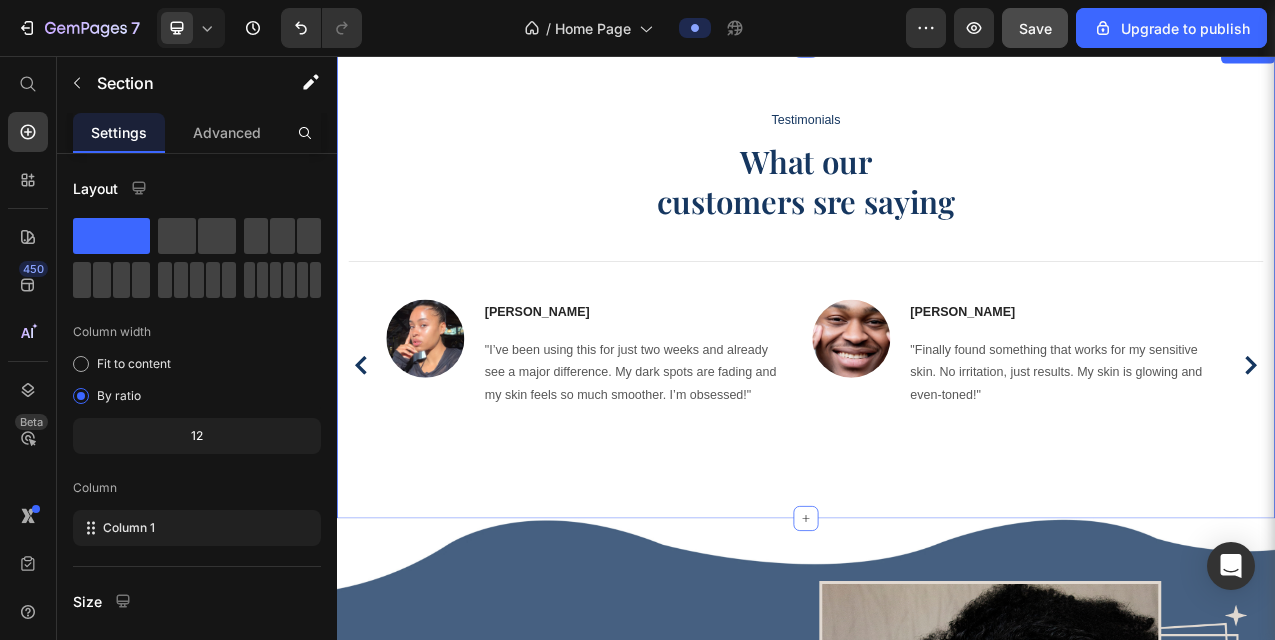 click on "Testimonials Text block What our  customers sre saying Heading                Title Line Image Sophie L. Text block "I’ve been using this for just two weeks and already see a major difference. My dark spots are fading and my skin feels so much smoother. I’m obsessed!" Text block Row Image Erick P. Text block "Finally found something that works for my sensitive skin. No irritation, just results. My skin is glowing and even-toned!" Text block Row Image Alicia M. Text block "This product feels luxurious and really delivers. I get compliments on my skin all the time now. It’s a must-have in my routine." Text block Row Image Camille B. Text block "Lightweight, smells amazing, and actually works. My acne scars are less visible and my skin looks fresh every morning." Text block Row Image Nadia K. Text block "I’ve tried so many skincare brands, but this one is on another level. Vegan, clean, and effective. What more could I ask for?" Text block Row Image Kevin D. Text block Text block Row Carousel Row" at bounding box center (937, 345) 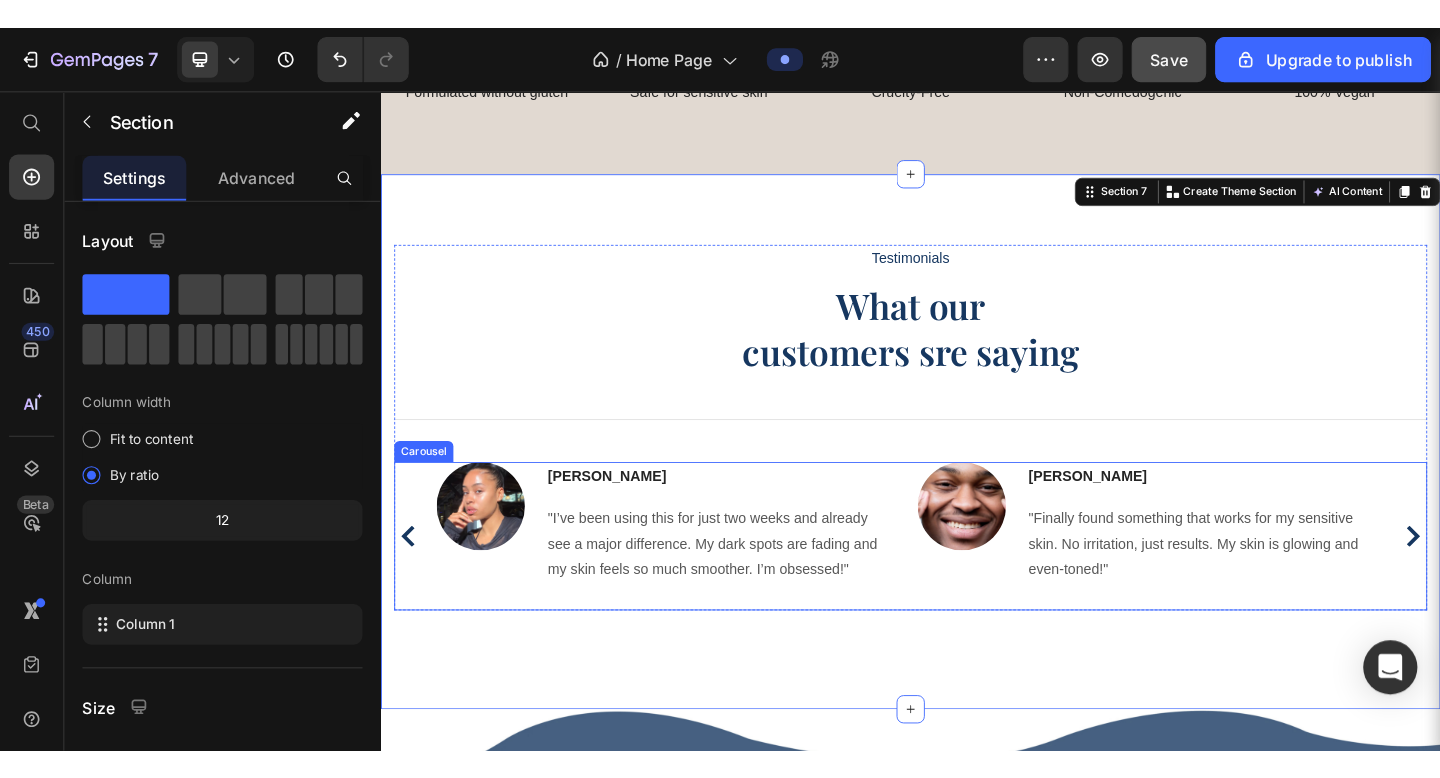 scroll, scrollTop: 2479, scrollLeft: 0, axis: vertical 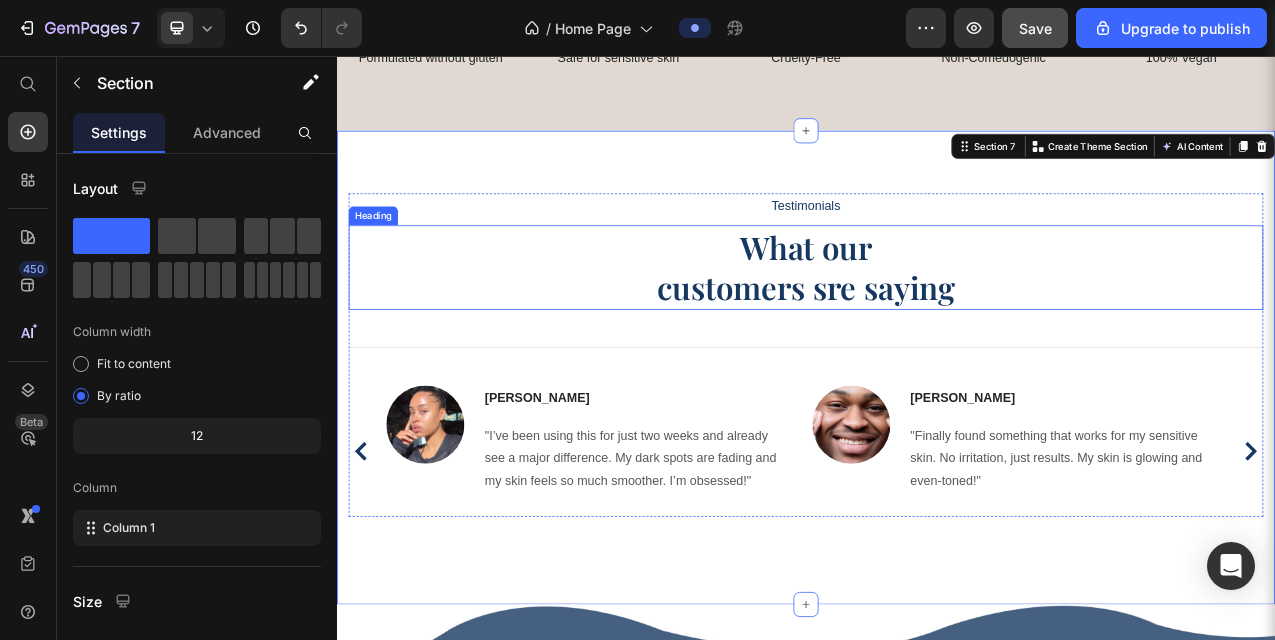 click on "What our  customers sre saying" at bounding box center [937, 327] 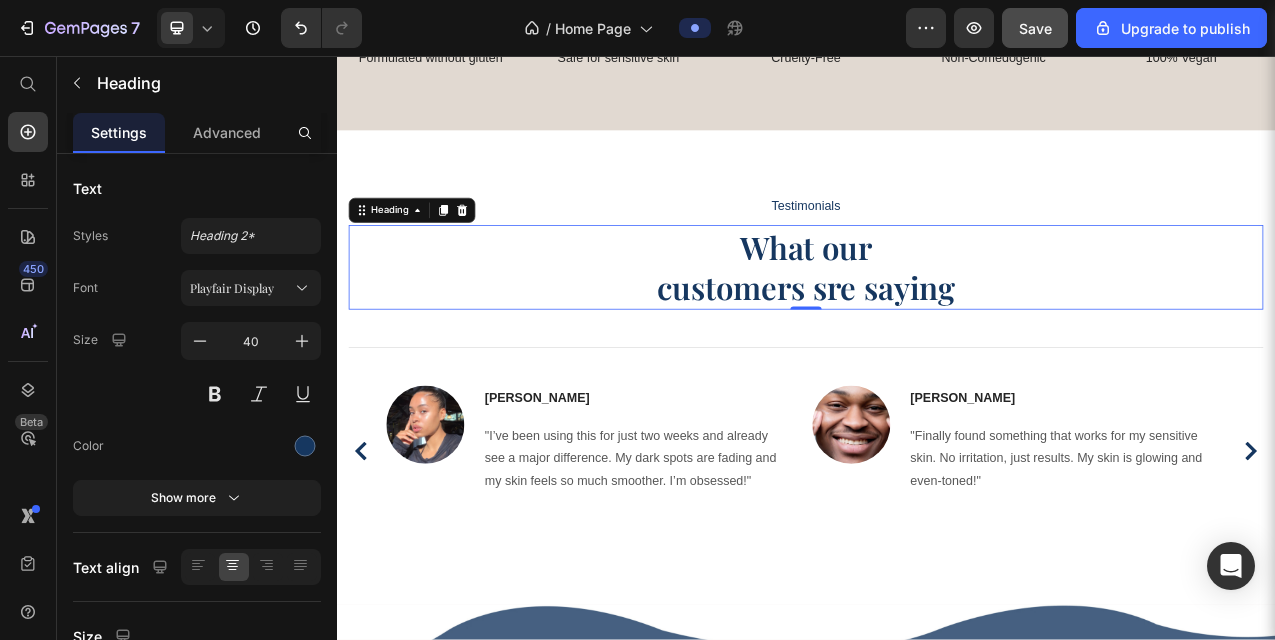 click on "What our  customers sre saying" at bounding box center (937, 327) 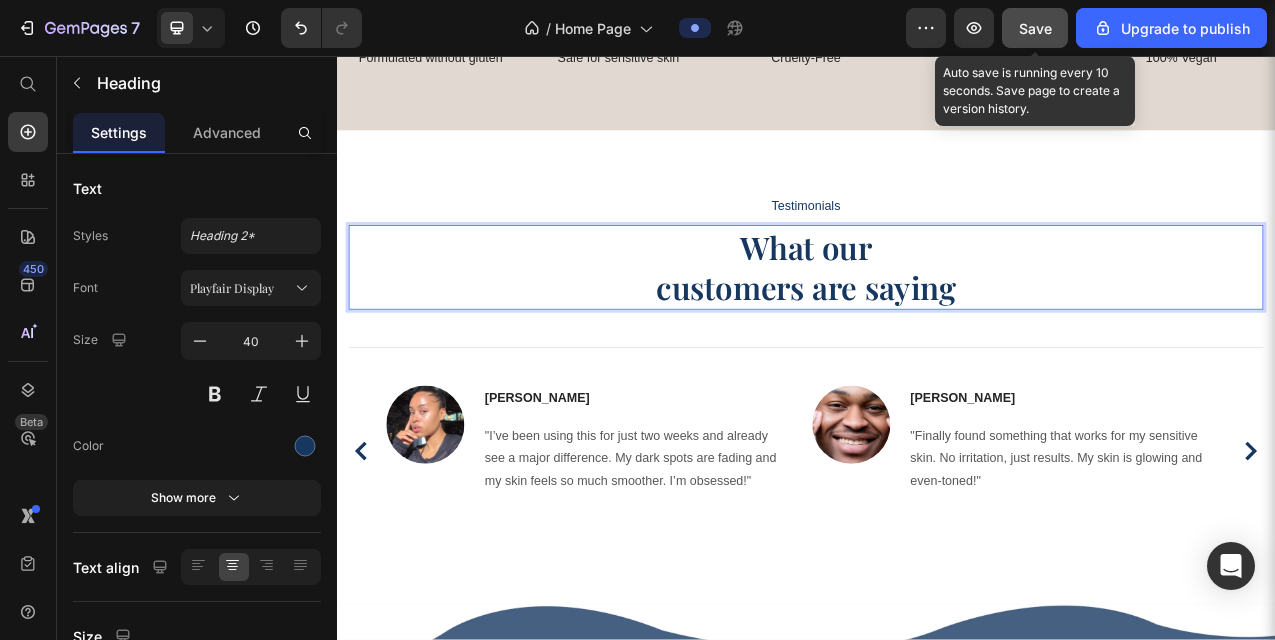 click on "Save" 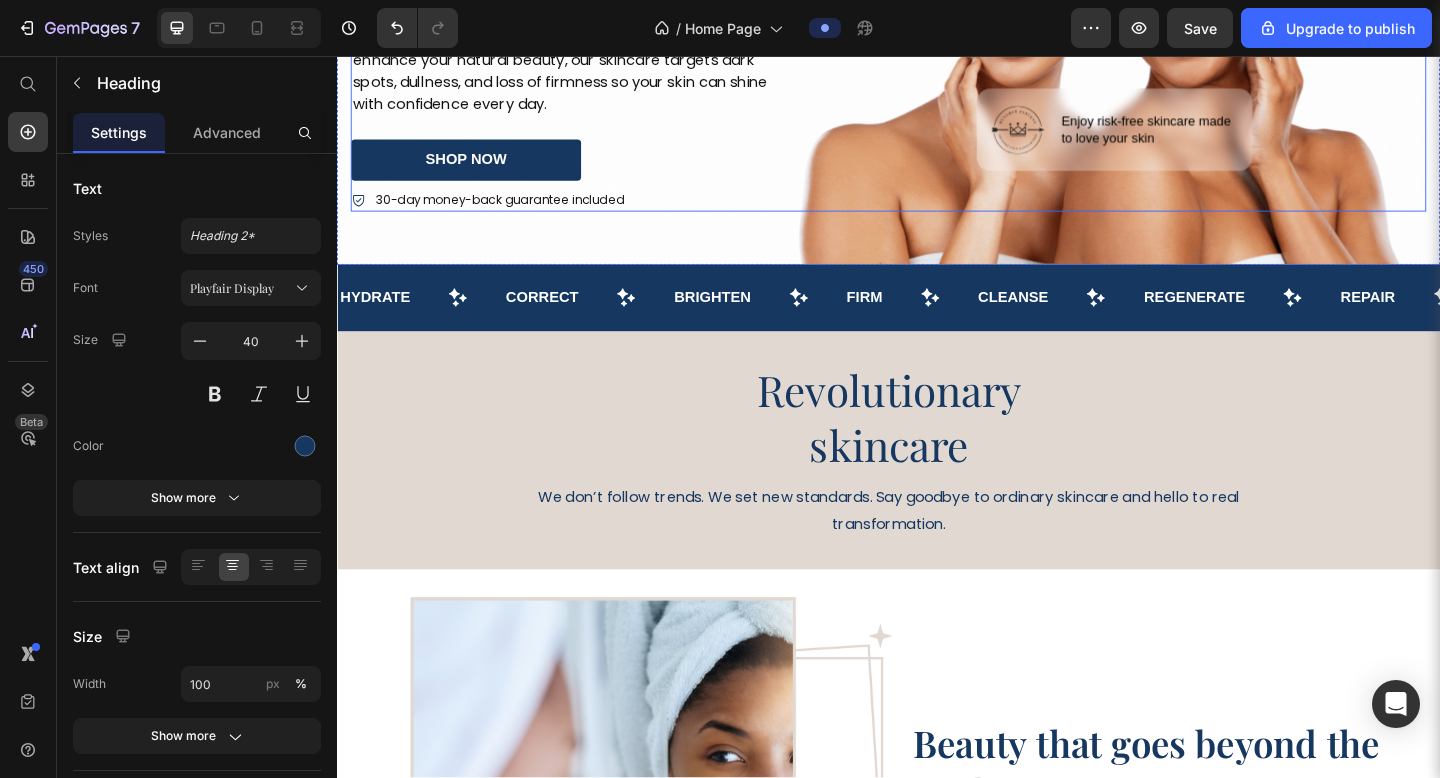 scroll, scrollTop: 334, scrollLeft: 0, axis: vertical 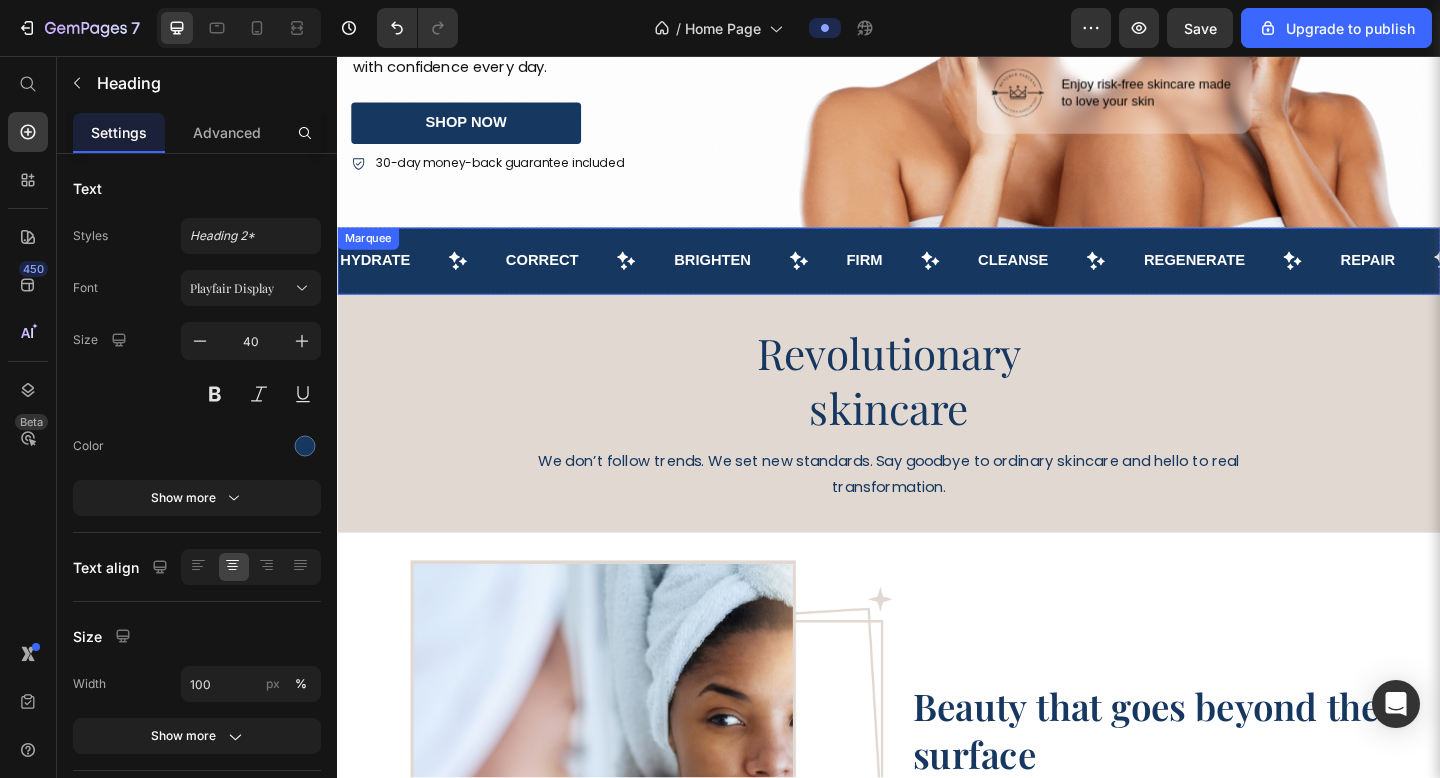 click on "Hydrate Text
Correct Text
Brighten Text
Firm Text
Cleanse Text
Regenerate Text
Repair Text
Hydrate Text
Correct Text
Brighten Text
Firm Text
Cleanse Text
Regenerate Text
Repair Text
Marquee" at bounding box center (937, 279) 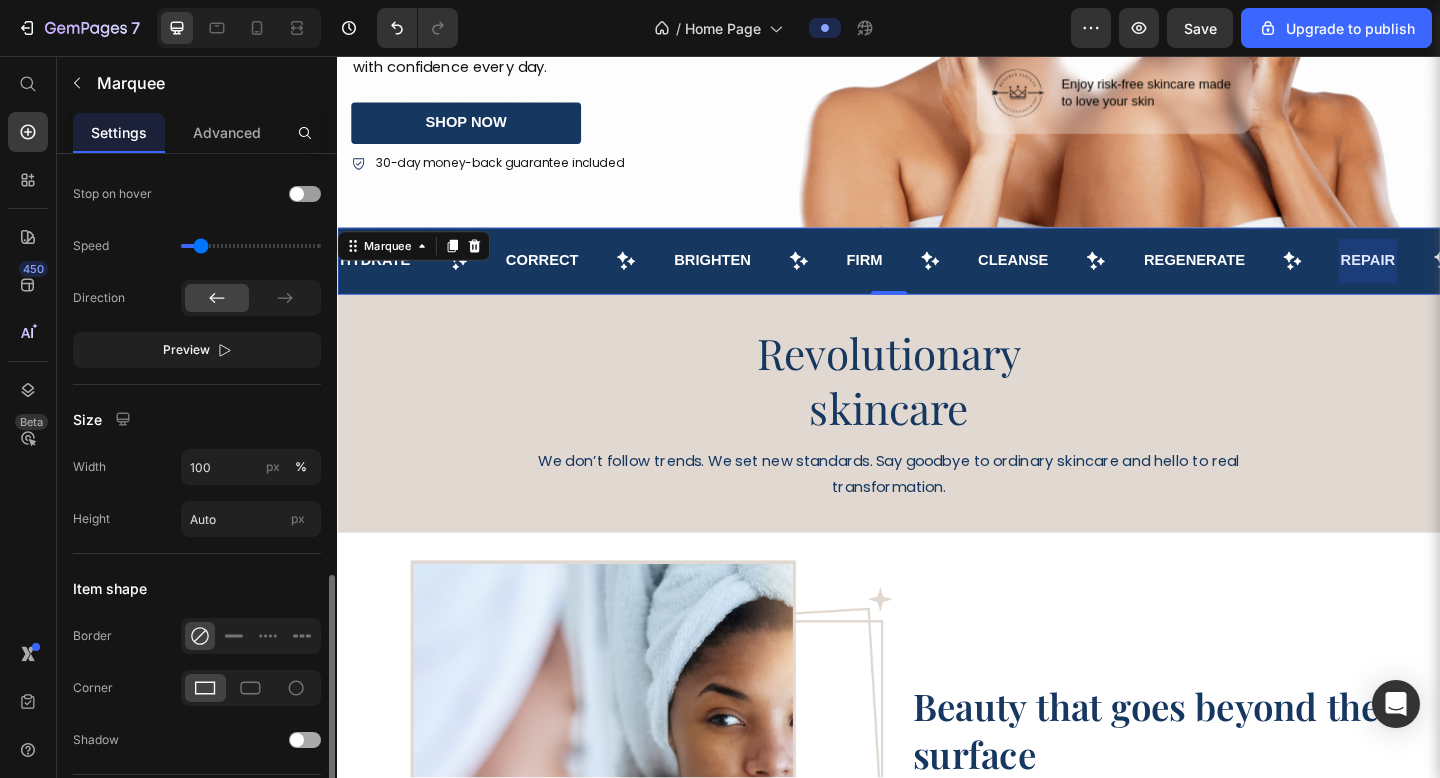 scroll, scrollTop: 1052, scrollLeft: 0, axis: vertical 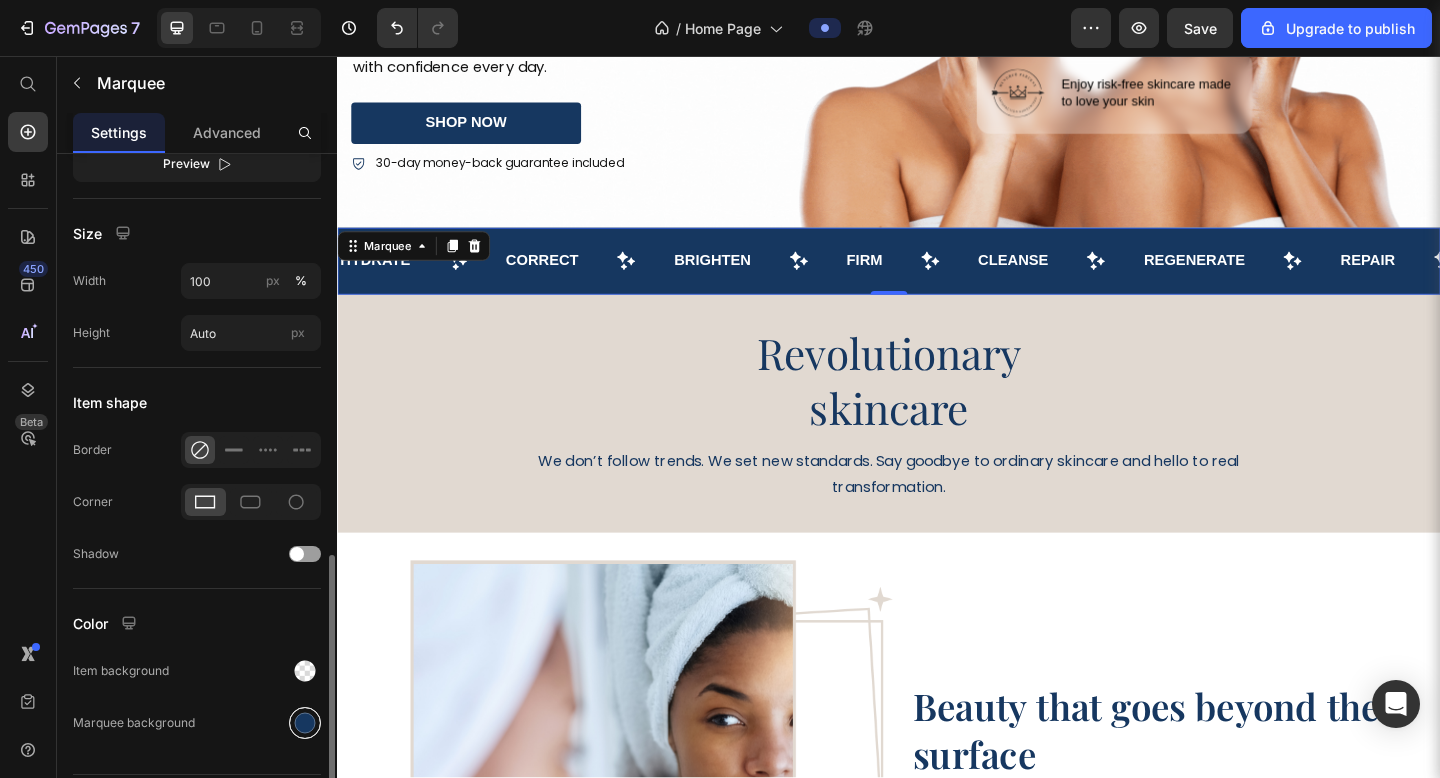 click at bounding box center (305, 723) 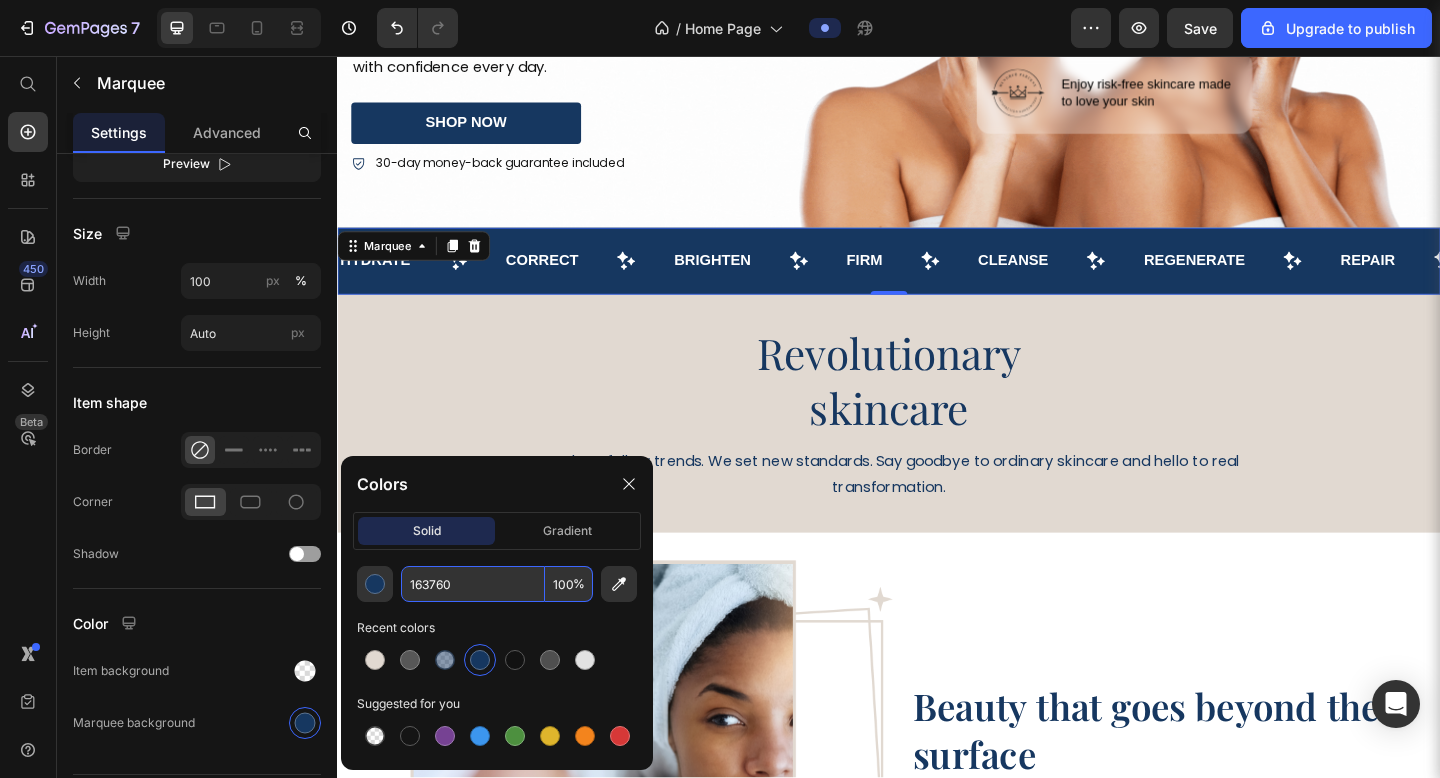 click on "163760" at bounding box center (473, 584) 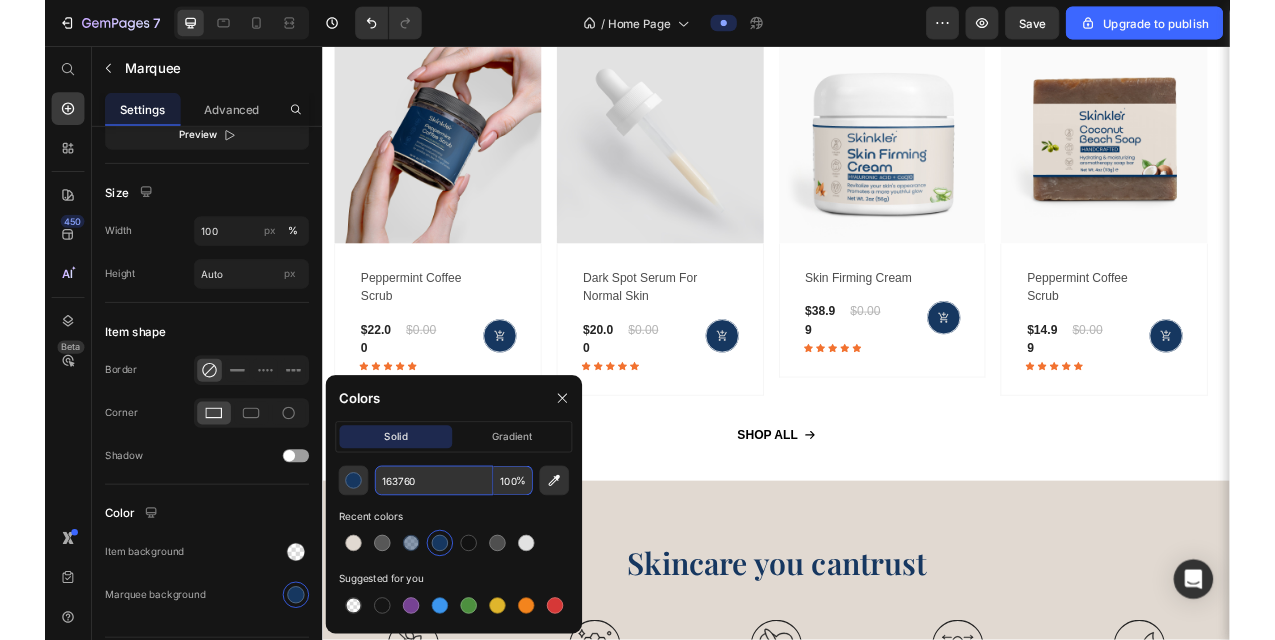 scroll, scrollTop: 1516, scrollLeft: 0, axis: vertical 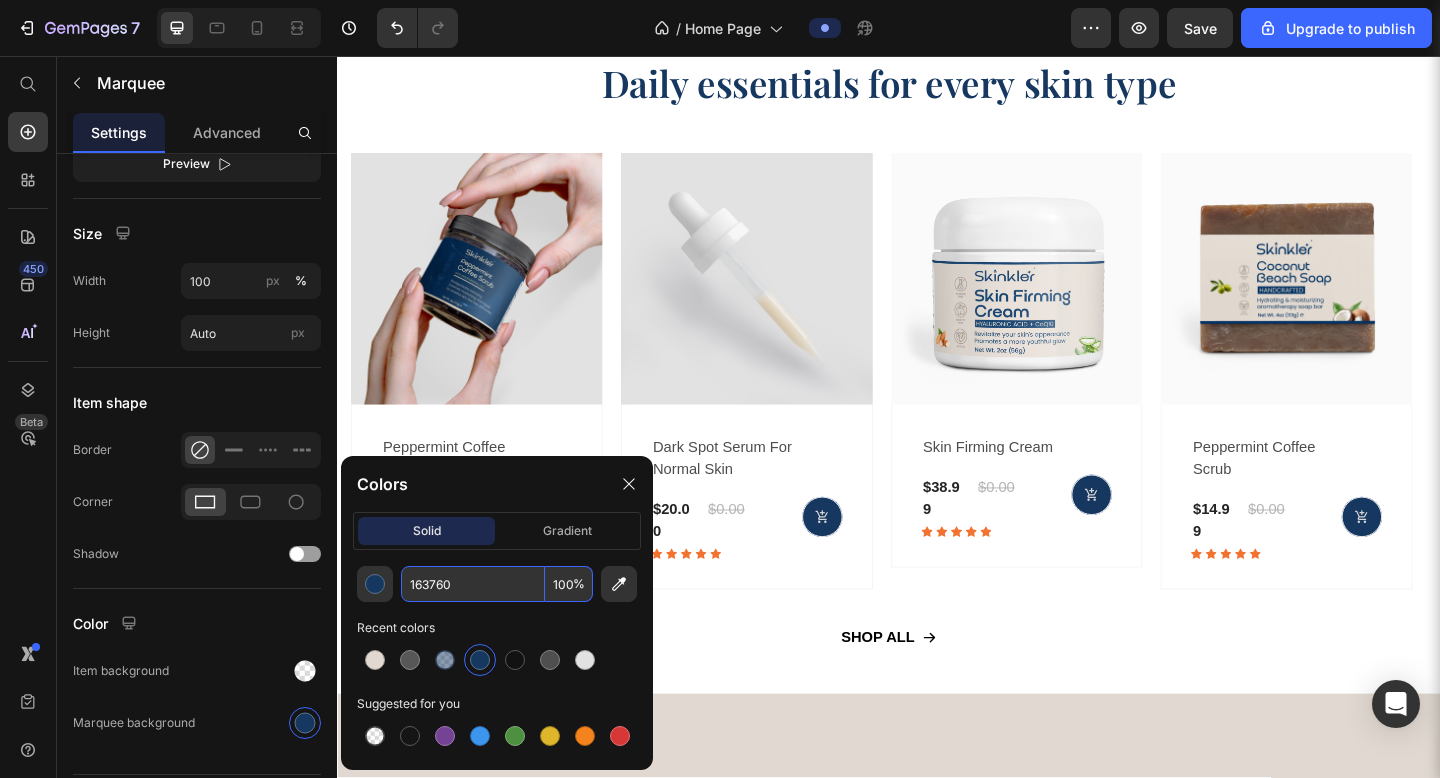 click on "7   /  Home Page Preview  Save  Upgrade to publish 450 Beta Start with Sections Elements Hero Section Product Detail Brands Trusted Badges Guarantee Product Breakdown How to use Testimonials Compare Bundle FAQs Social Proof Brand Story Product List Collection Blog List Contact Sticky Add to Cart Custom Footer Browse Library 450 Layout
Row
Row
Row
Row Text
Heading
Text Block Button
Button
Button
Sticky Back to top Media
Image" at bounding box center (720, 11) 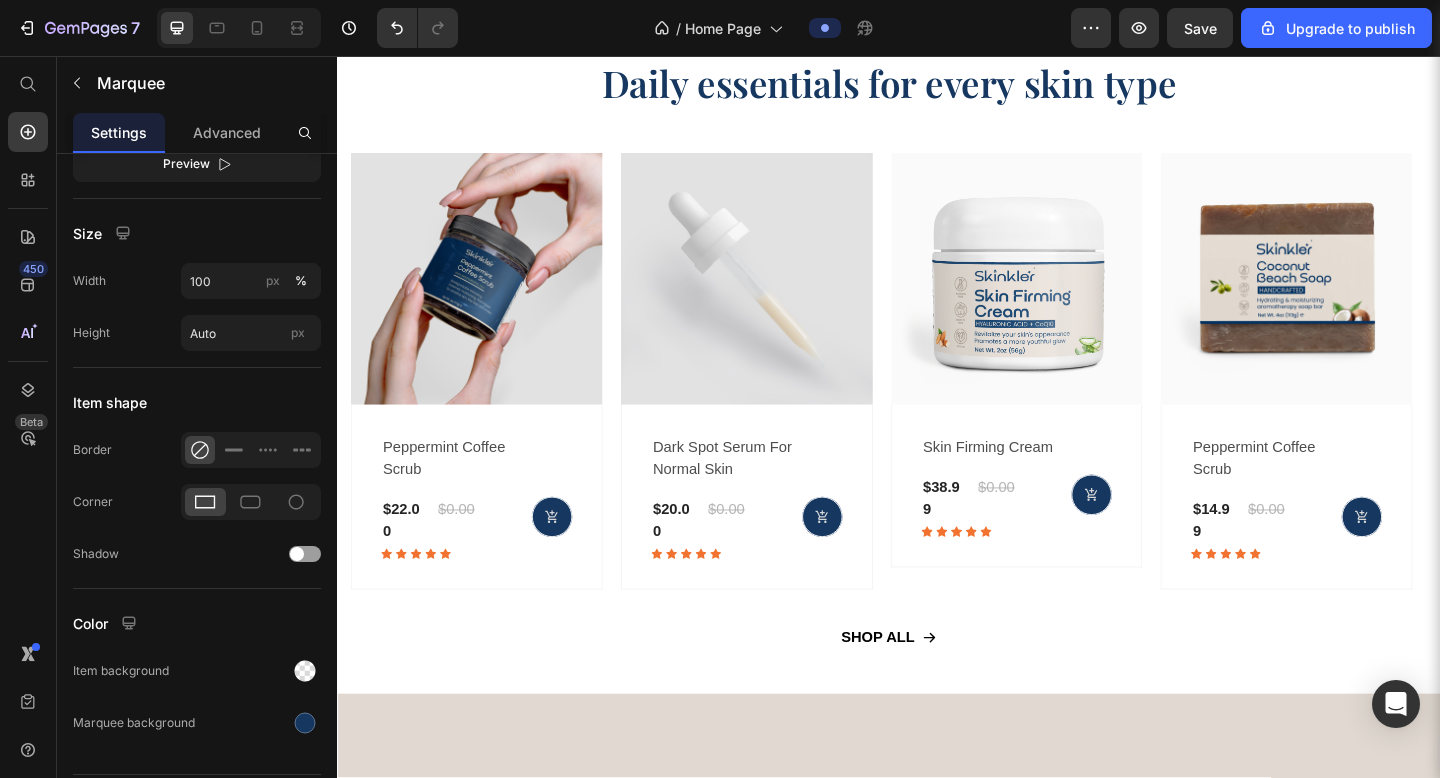 click on "#E6DBD3" at bounding box center (720, 92) 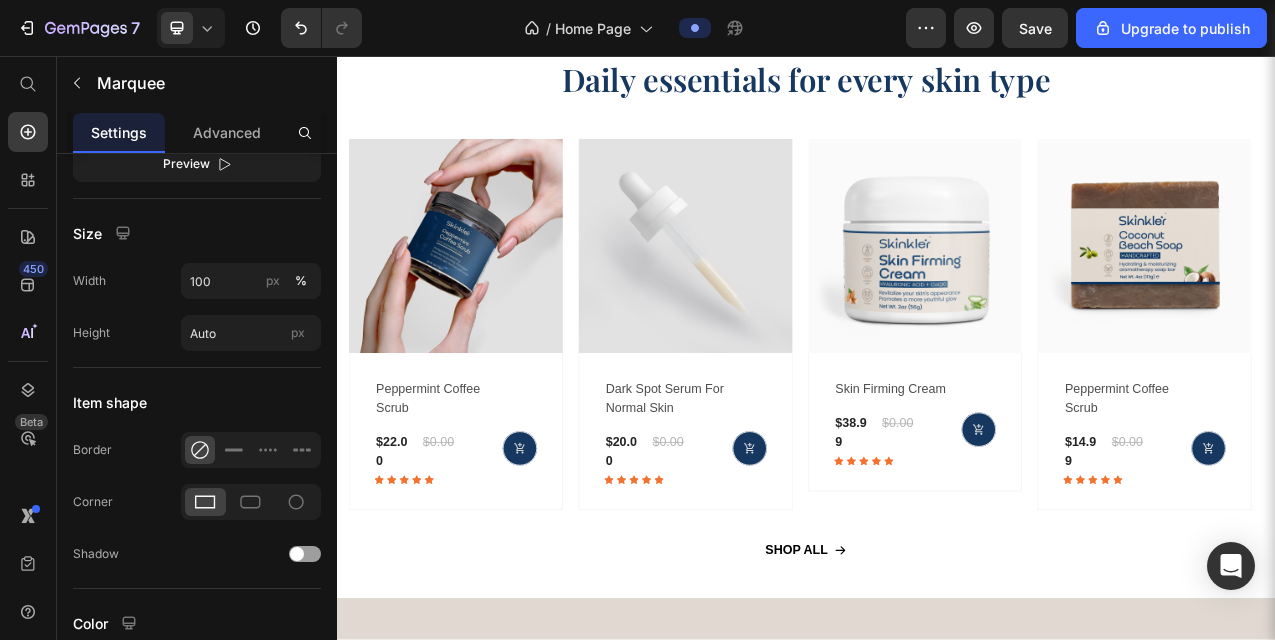 click 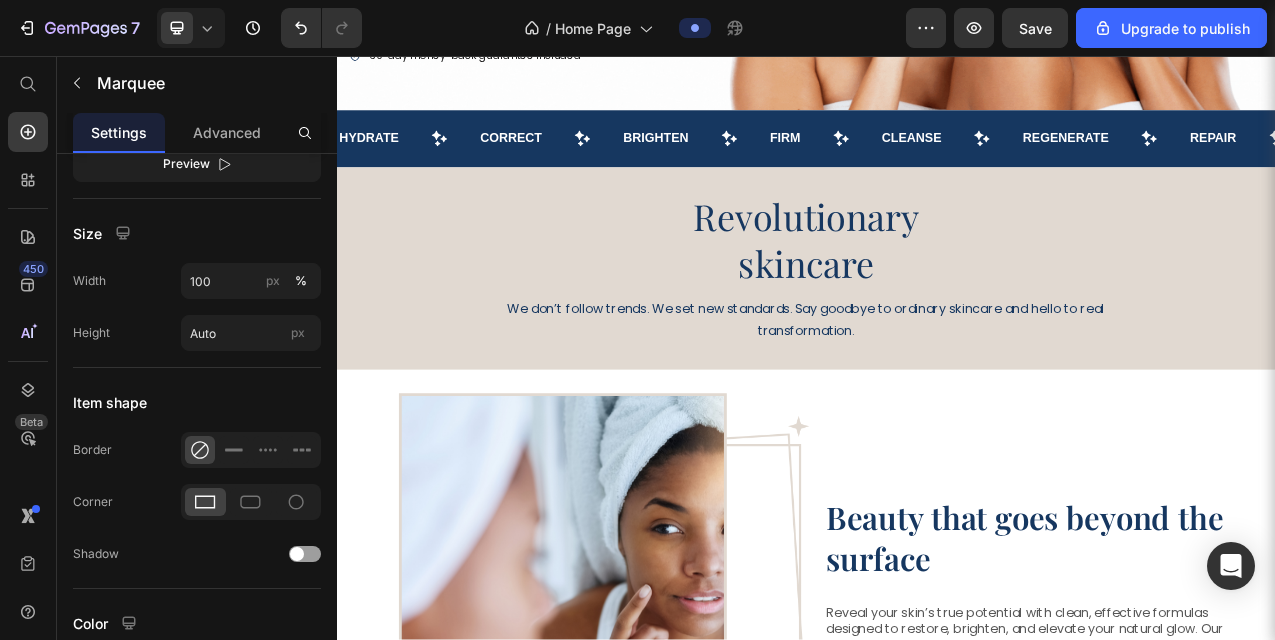 scroll, scrollTop: 0, scrollLeft: 0, axis: both 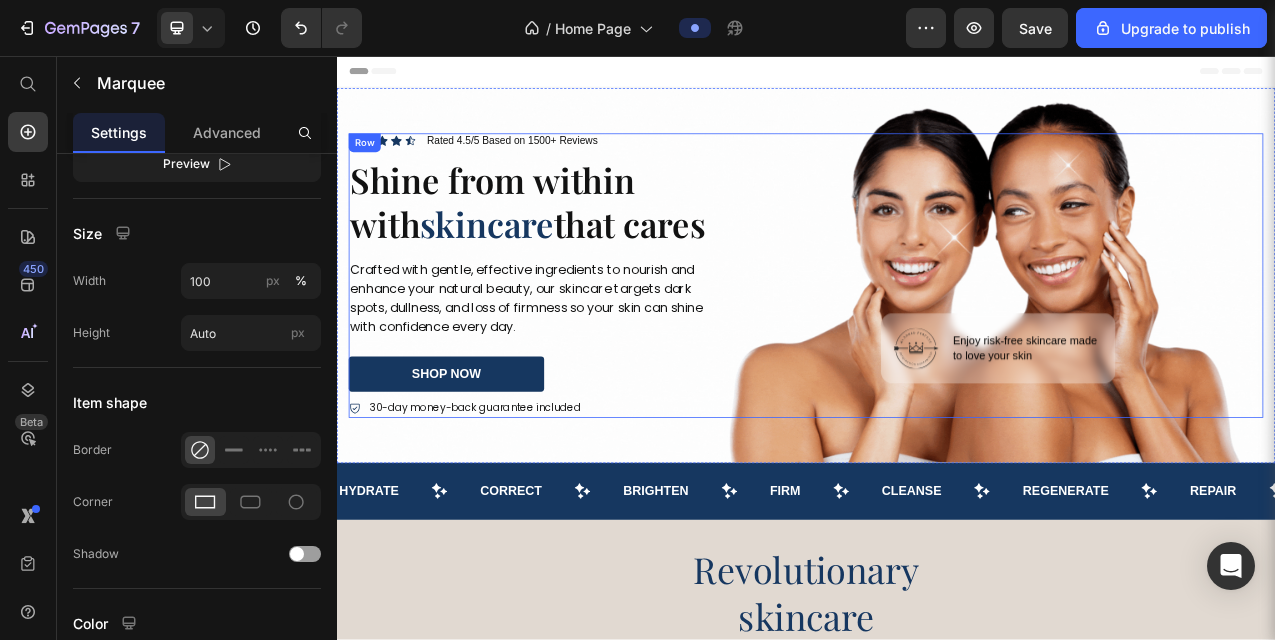 click on "Image Enjoy risk-free skincare made to love your skin Text Block Row" at bounding box center (1183, 337) 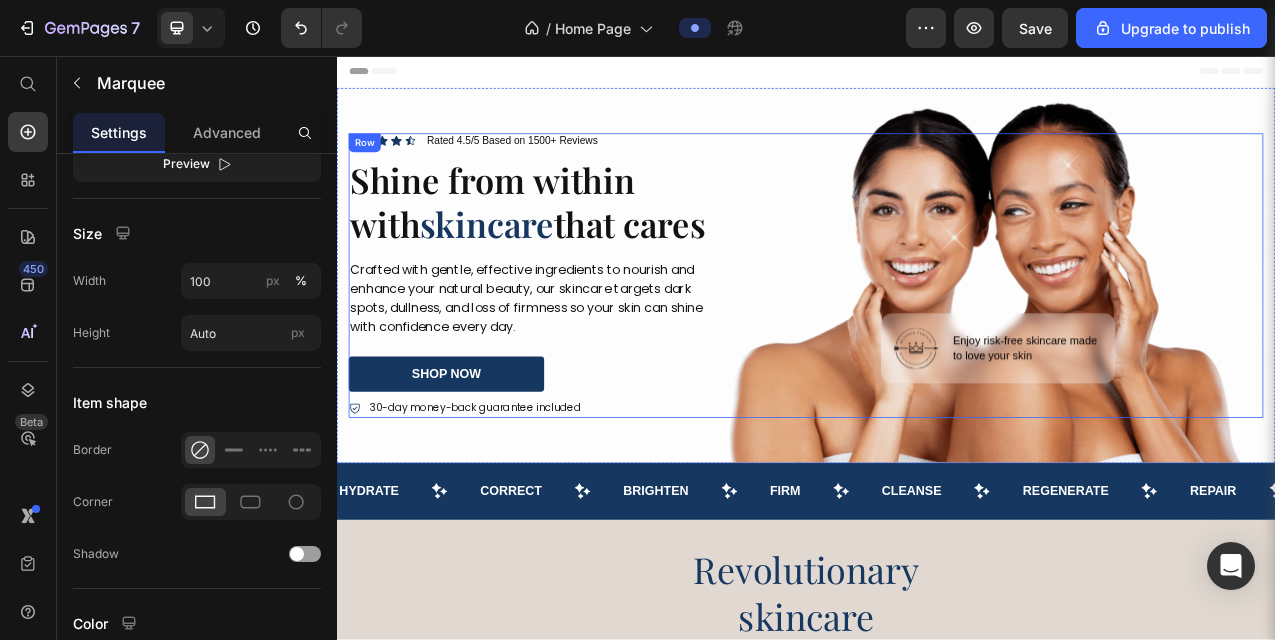 scroll, scrollTop: 0, scrollLeft: 0, axis: both 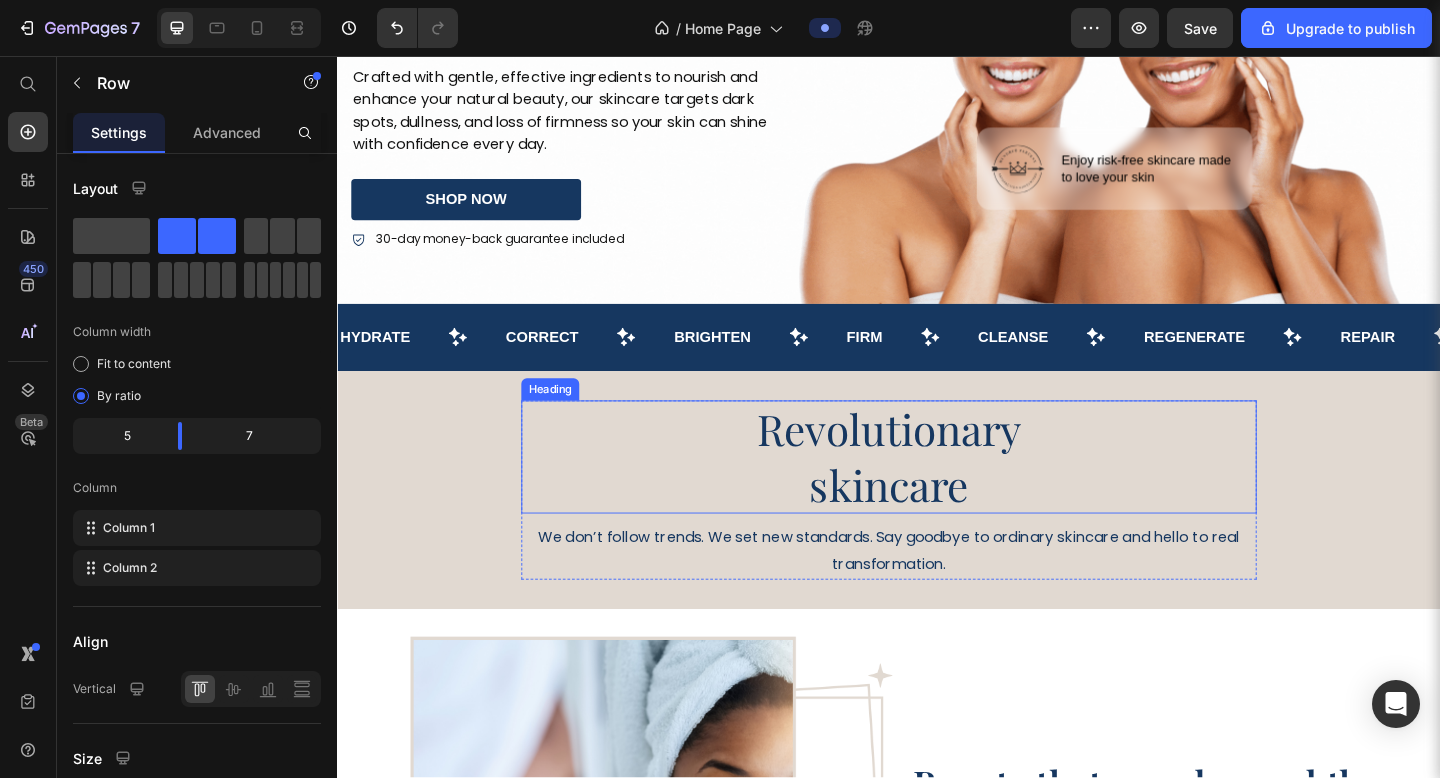 click on "Revolutionary  skincare" at bounding box center [937, 493] 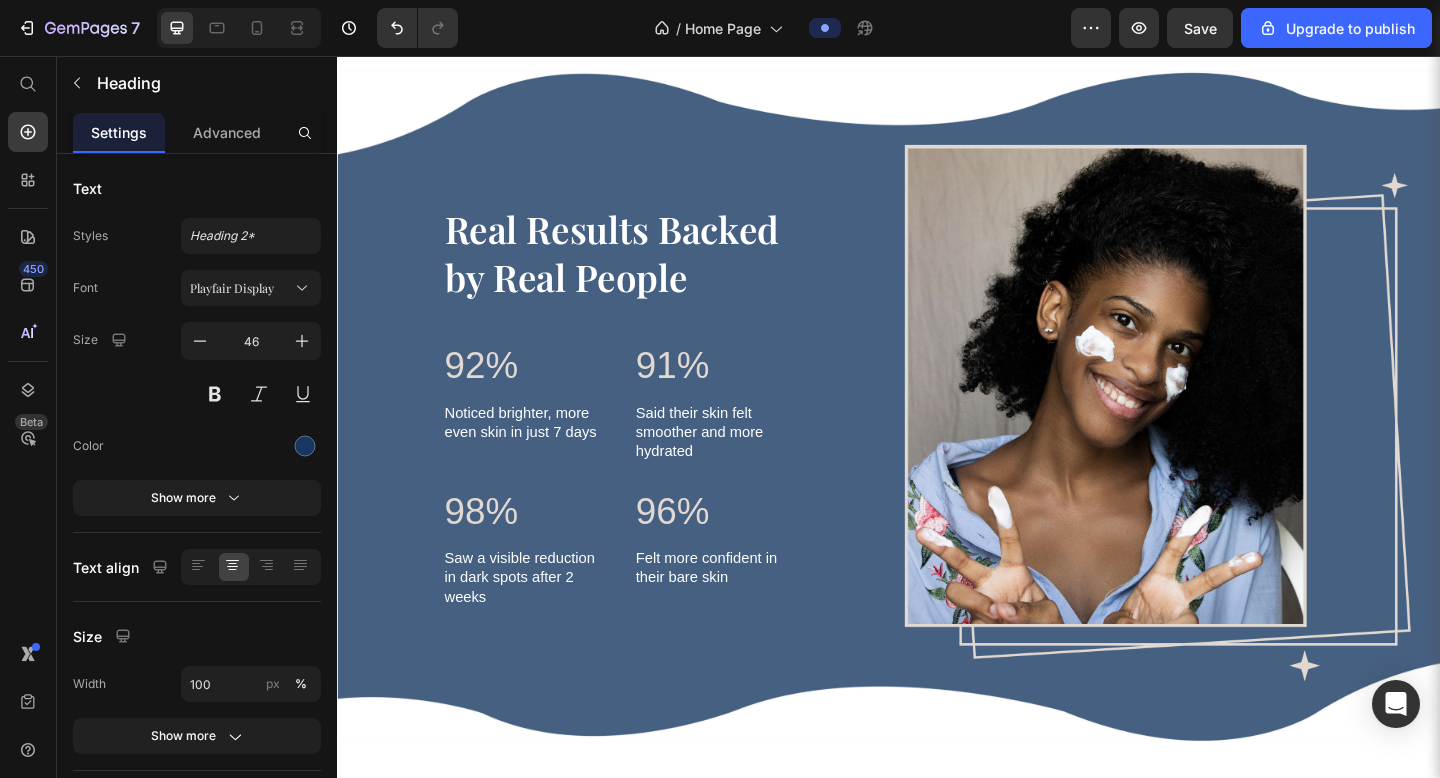 scroll, scrollTop: 3236, scrollLeft: 0, axis: vertical 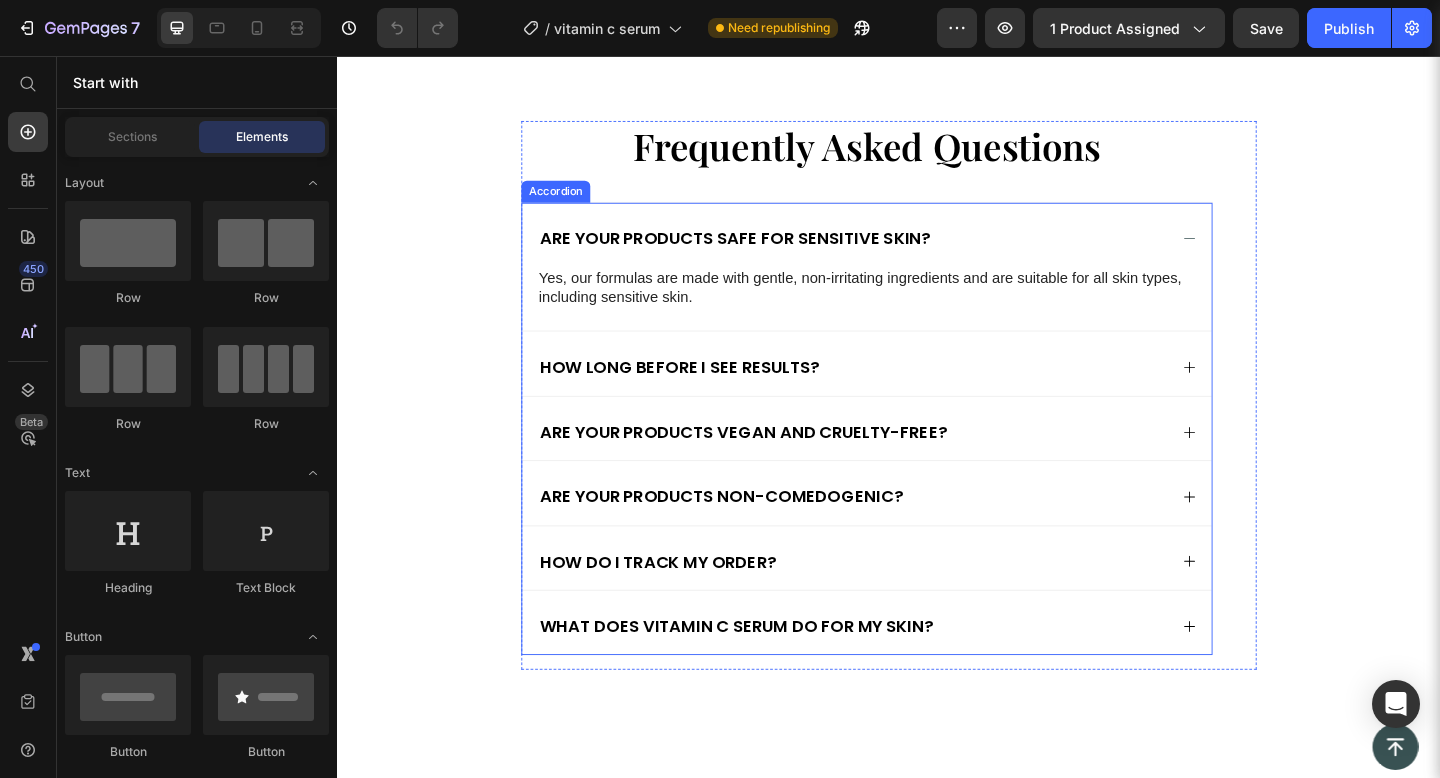 click 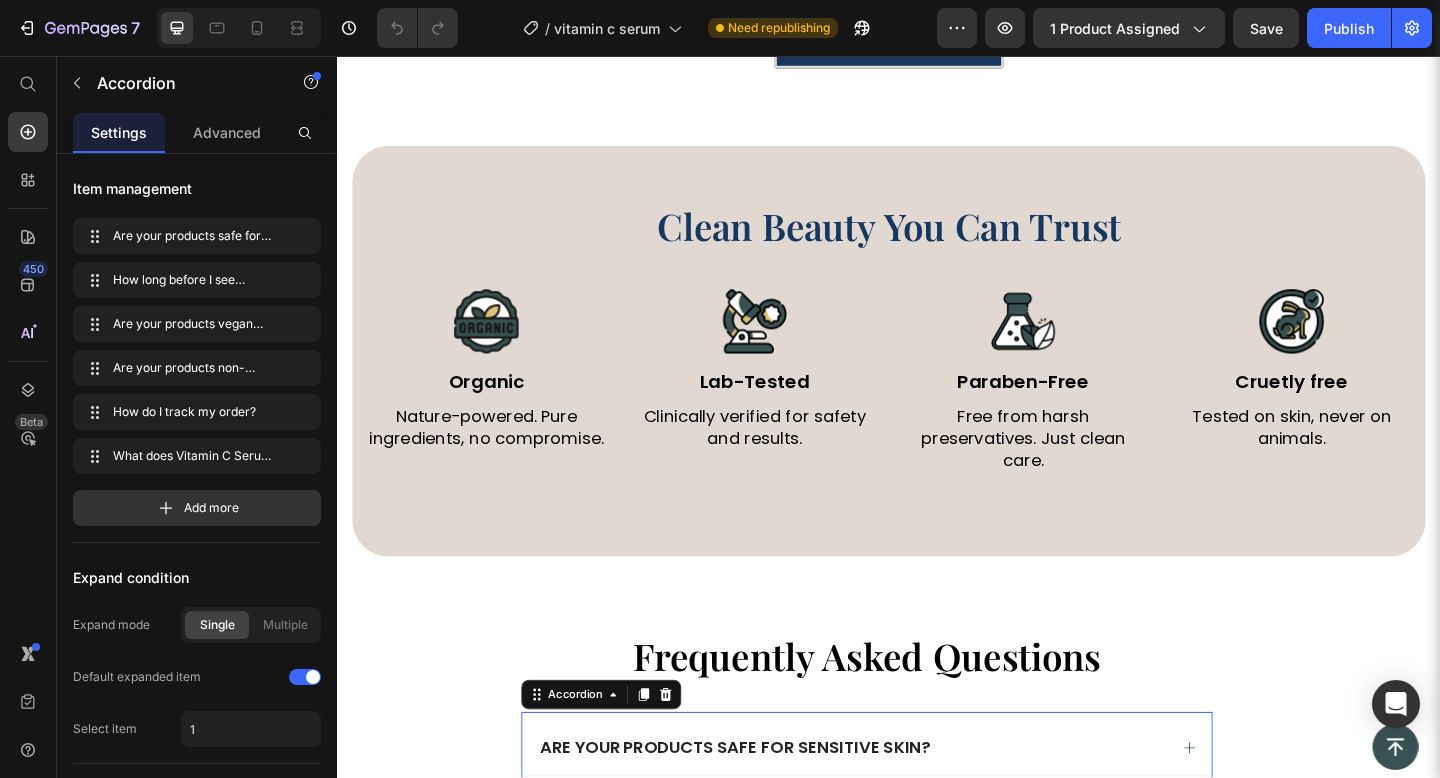 scroll, scrollTop: 6204, scrollLeft: 0, axis: vertical 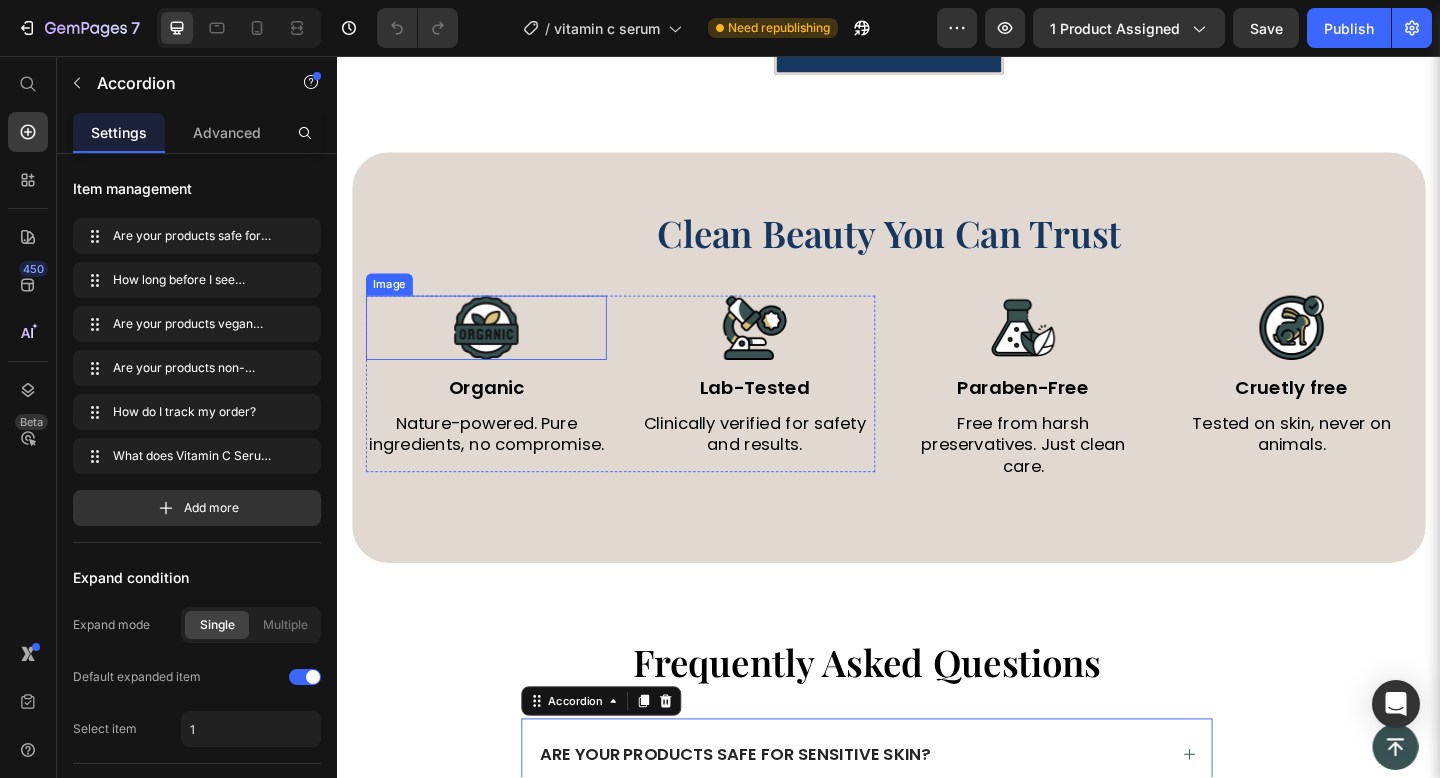 click at bounding box center [499, 352] 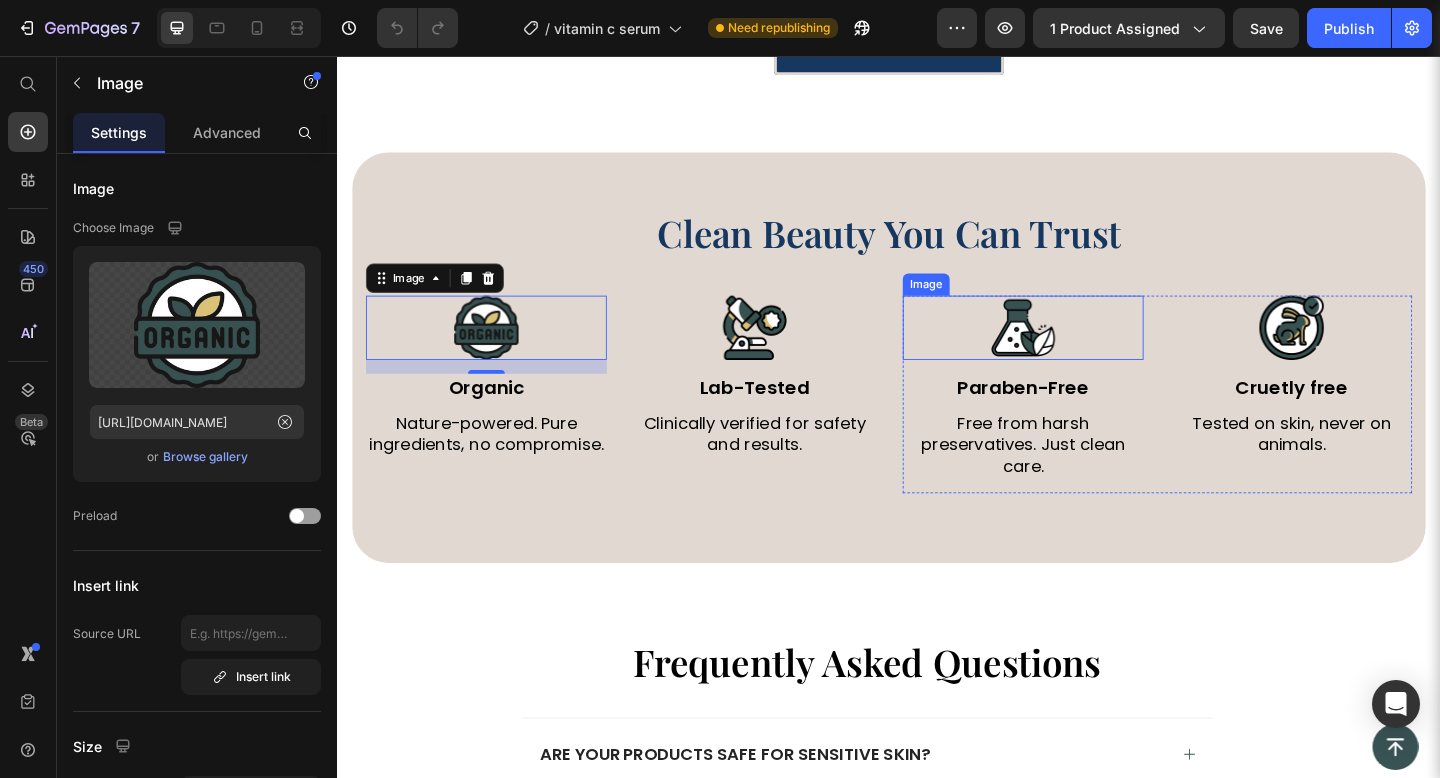 click at bounding box center (1083, 352) 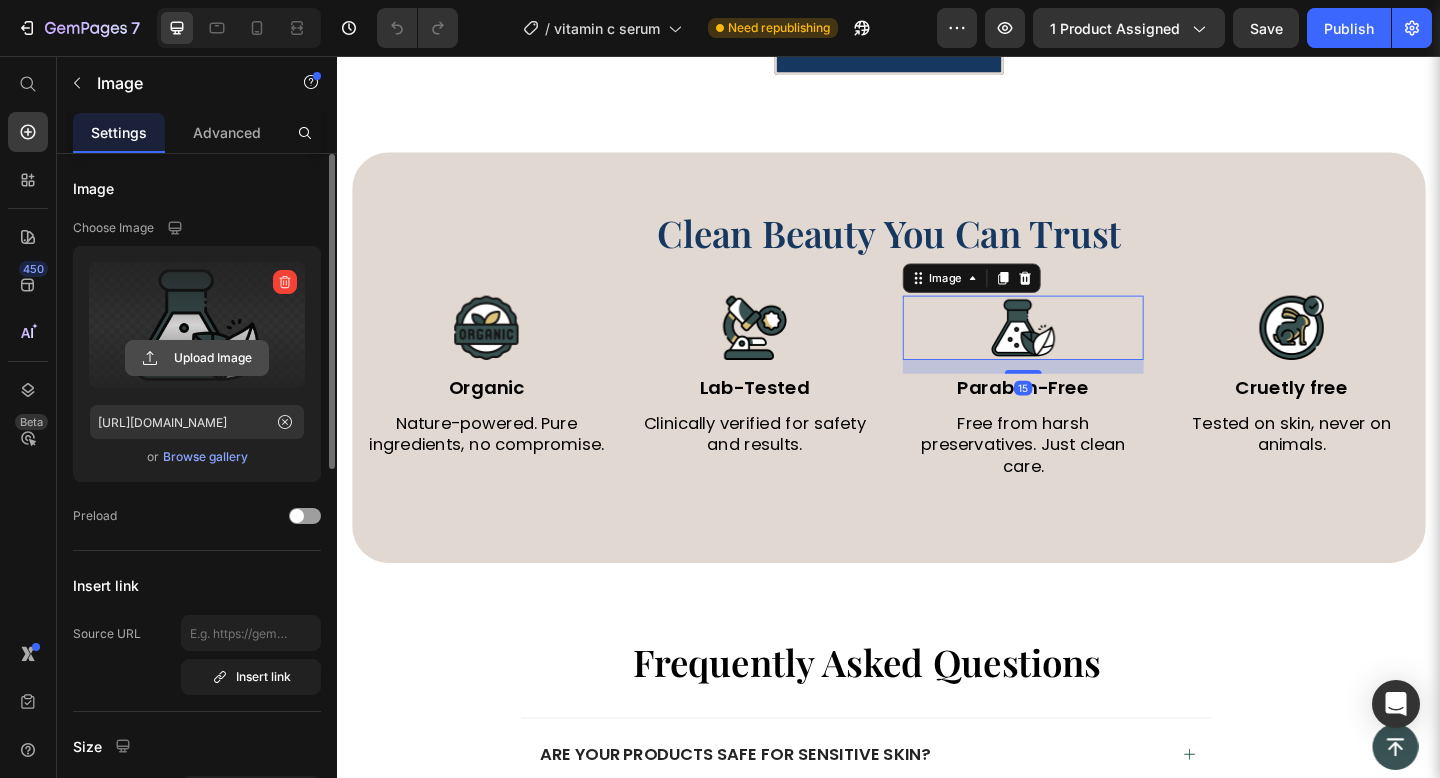 click 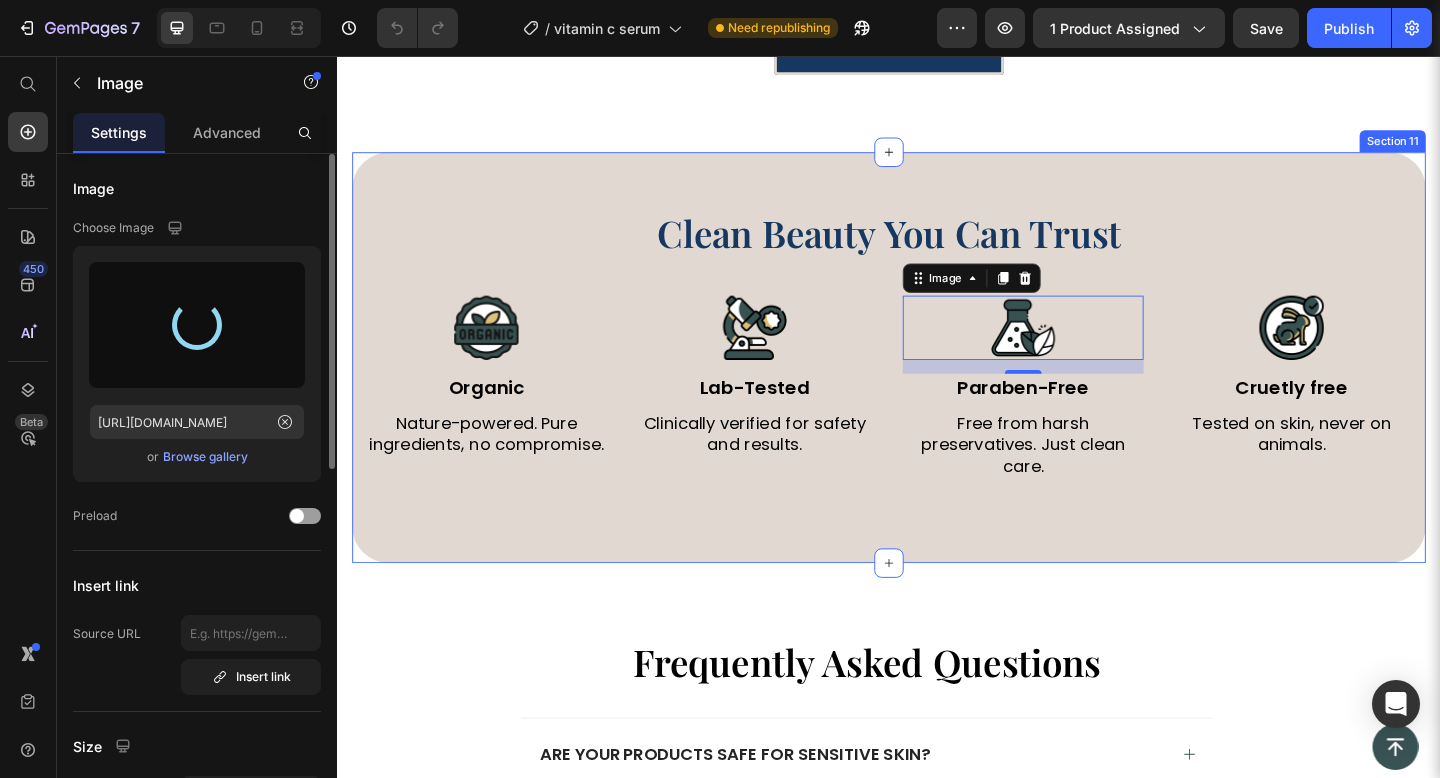 type on "https://cdn.shopify.com/s/files/1/0769/8248/5212/files/gempages_574863523826369648-a3281f71-95f8-4ad1-9bf0-36e9224dafa2.png" 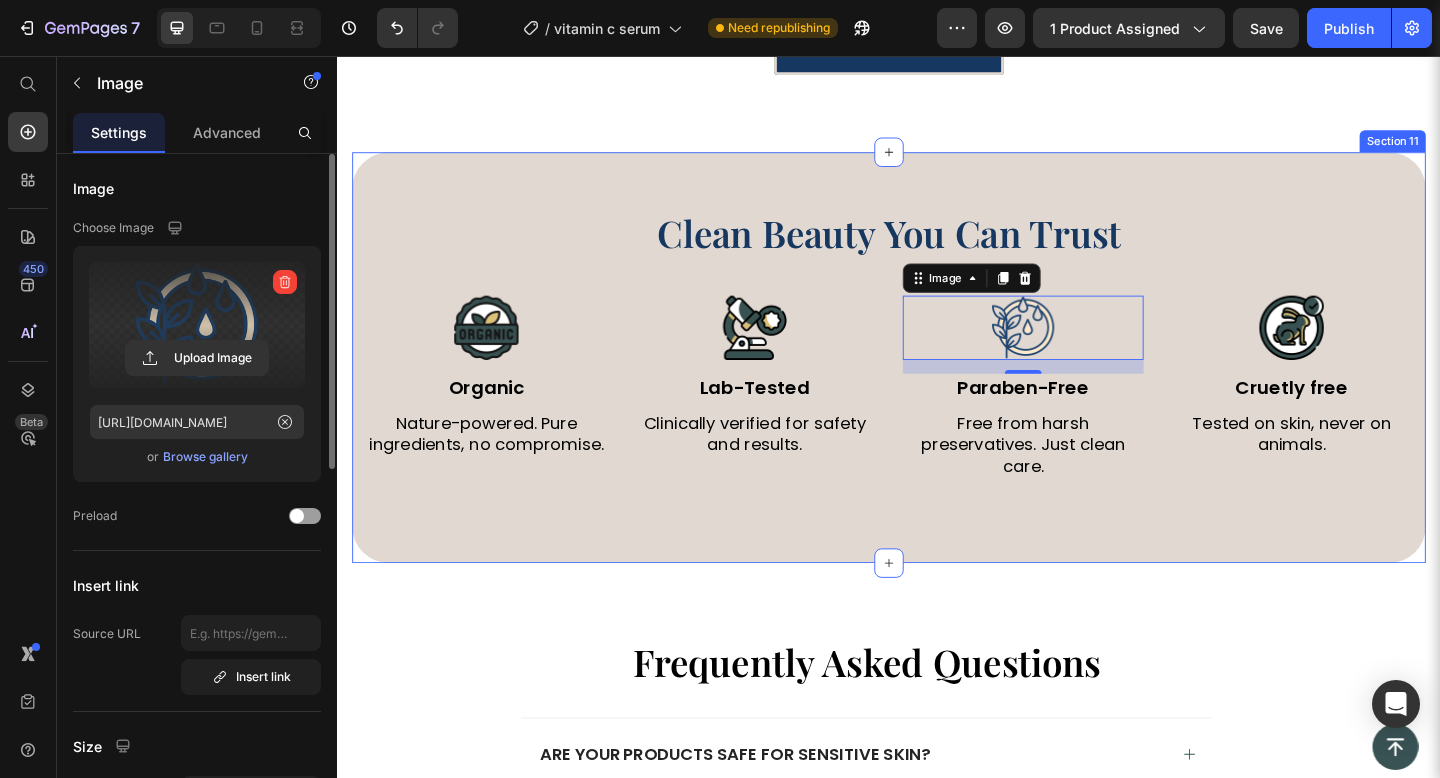 click on "Clean Beauty You Can Trust Heading Image Organic Text Block Nature-powered. Pure ingredients, no compromise. Text Block Image Lab-Tested Text Block Clinically verified for safety and results. Text Block Row Image   15 Paraben-Free Text Block Free from harsh preservatives. Just clean care. Text Block Image Cruetly free Text Block Tested on skin, never on animals. Text Block Row Row Section 11" at bounding box center [937, 384] 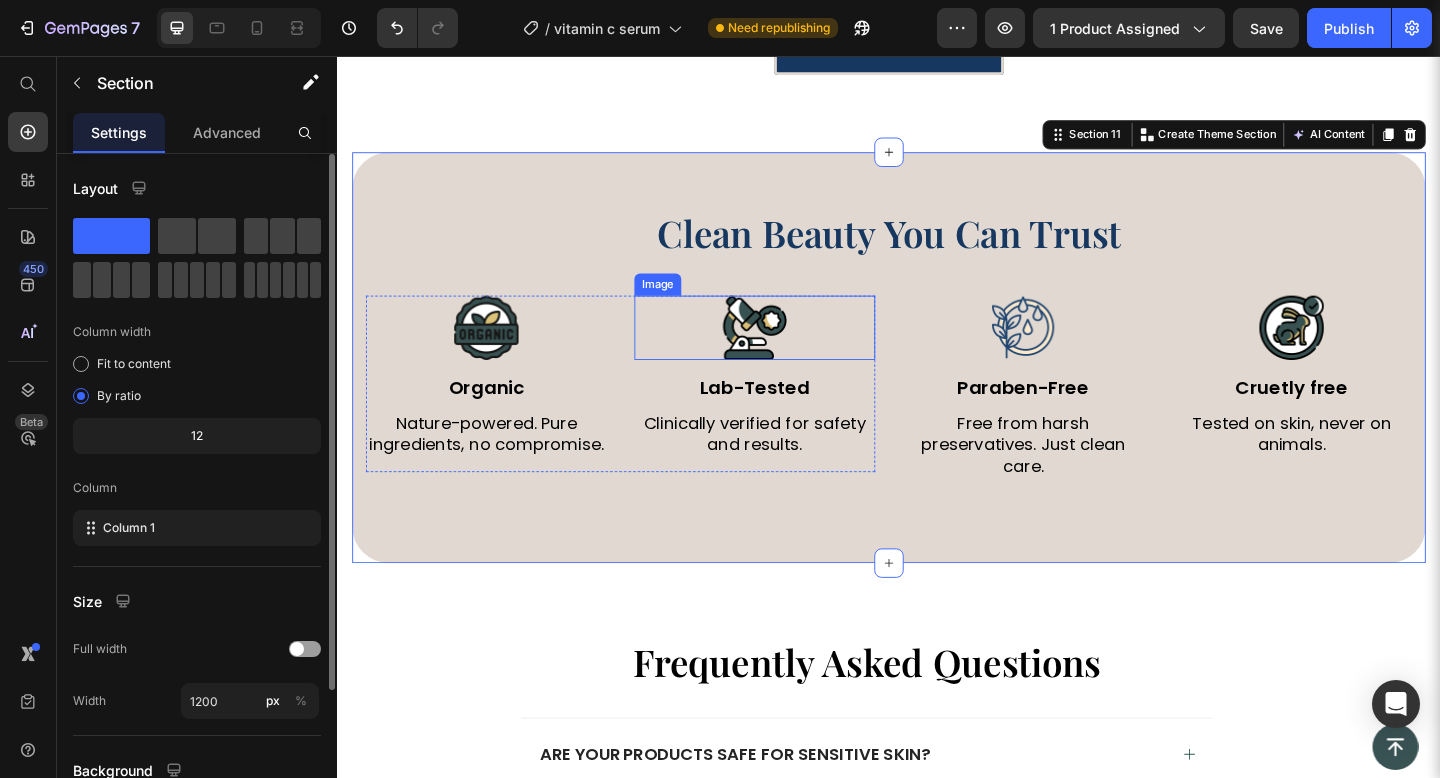 click at bounding box center [791, 352] 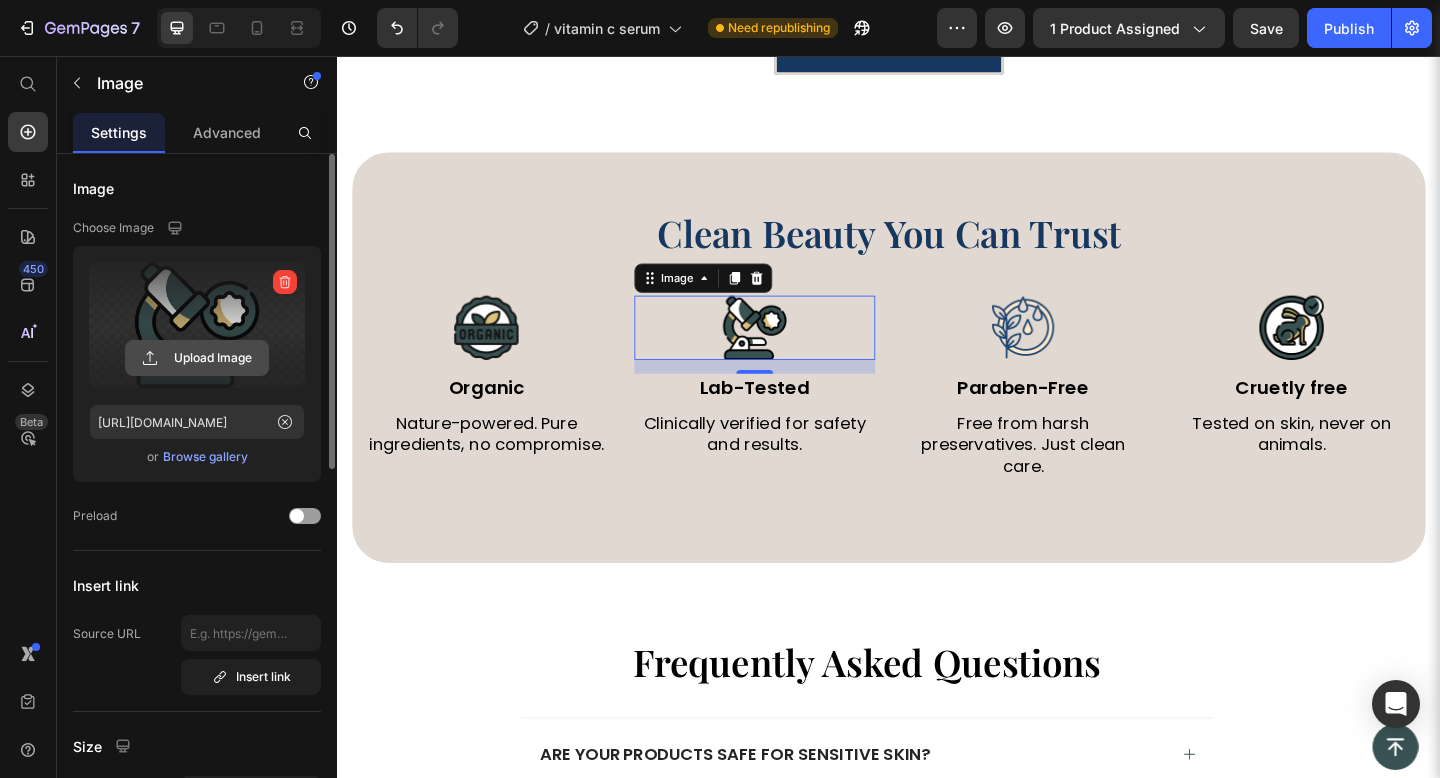 click 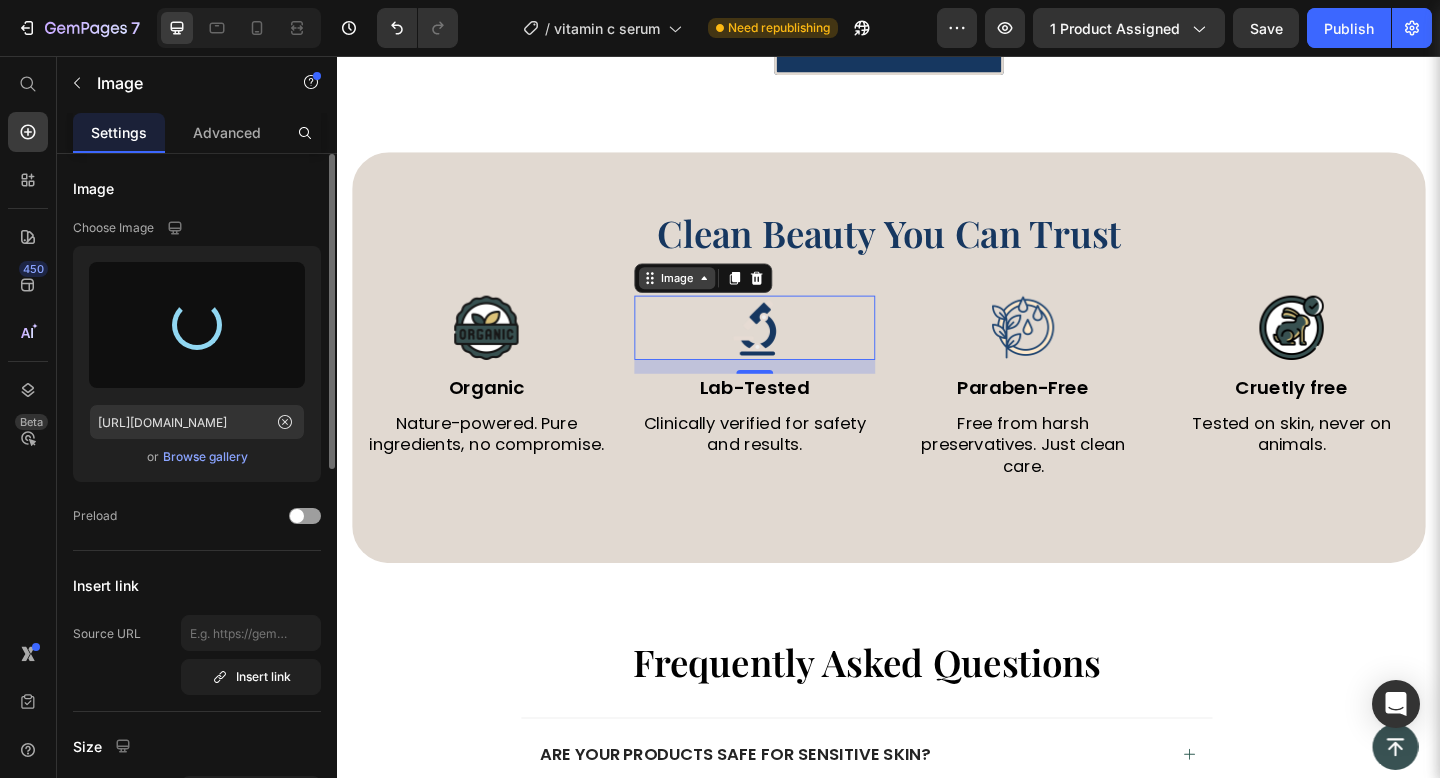type on "https://cdn.shopify.com/s/files/1/0769/8248/5212/files/gempages_574863523826369648-4d855172-24ce-4f64-923c-47a9f6864da5.png" 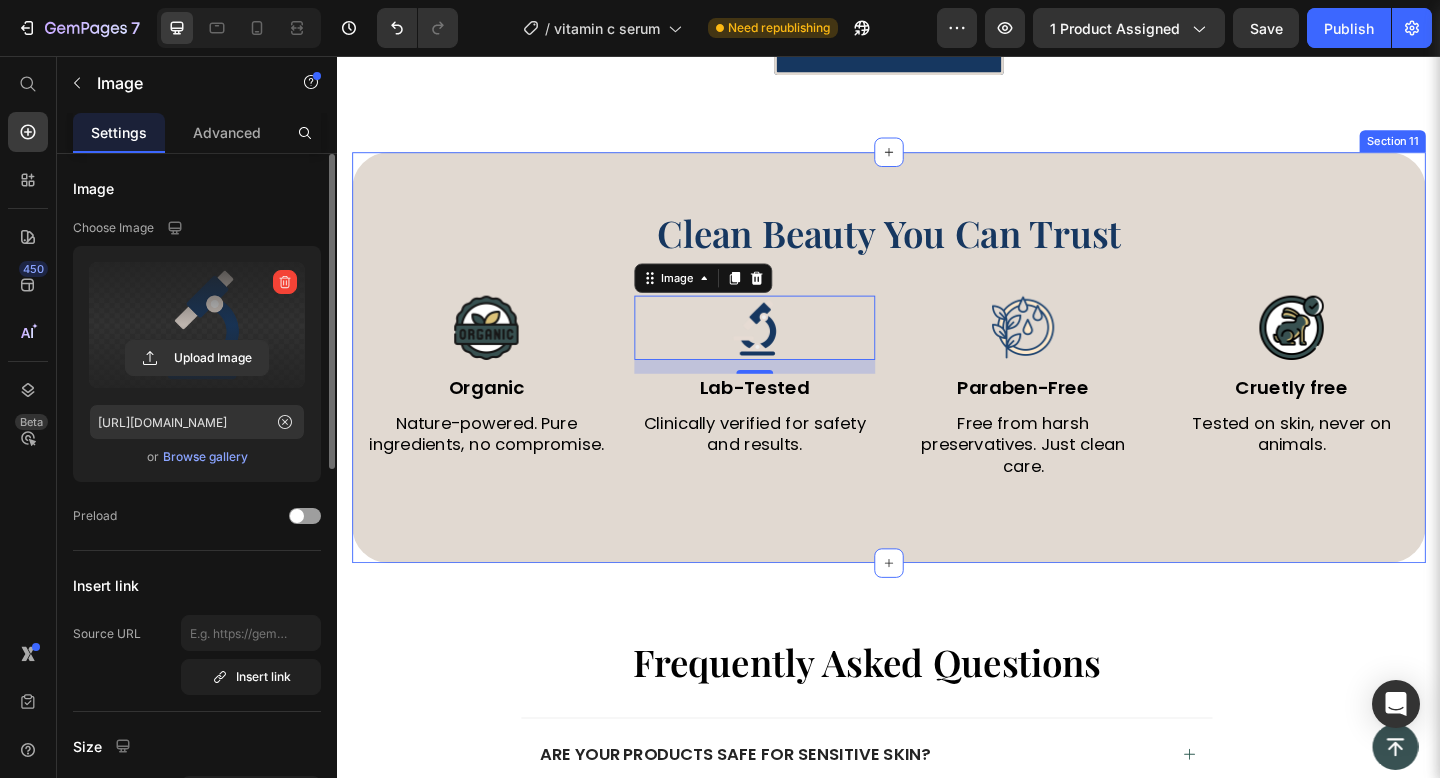 click on "Clean Beauty You Can Trust Heading Image Organic Text Block Nature-powered. Pure ingredients, no compromise. Text Block Image   15 Lab-Tested Text Block Clinically verified for safety and results. Text Block Row Image Paraben-Free Text Block Free from harsh preservatives. Just clean care. Text Block Image Cruetly free Text Block Tested on skin, never on animals. Text Block Row Row Section 11" at bounding box center (937, 384) 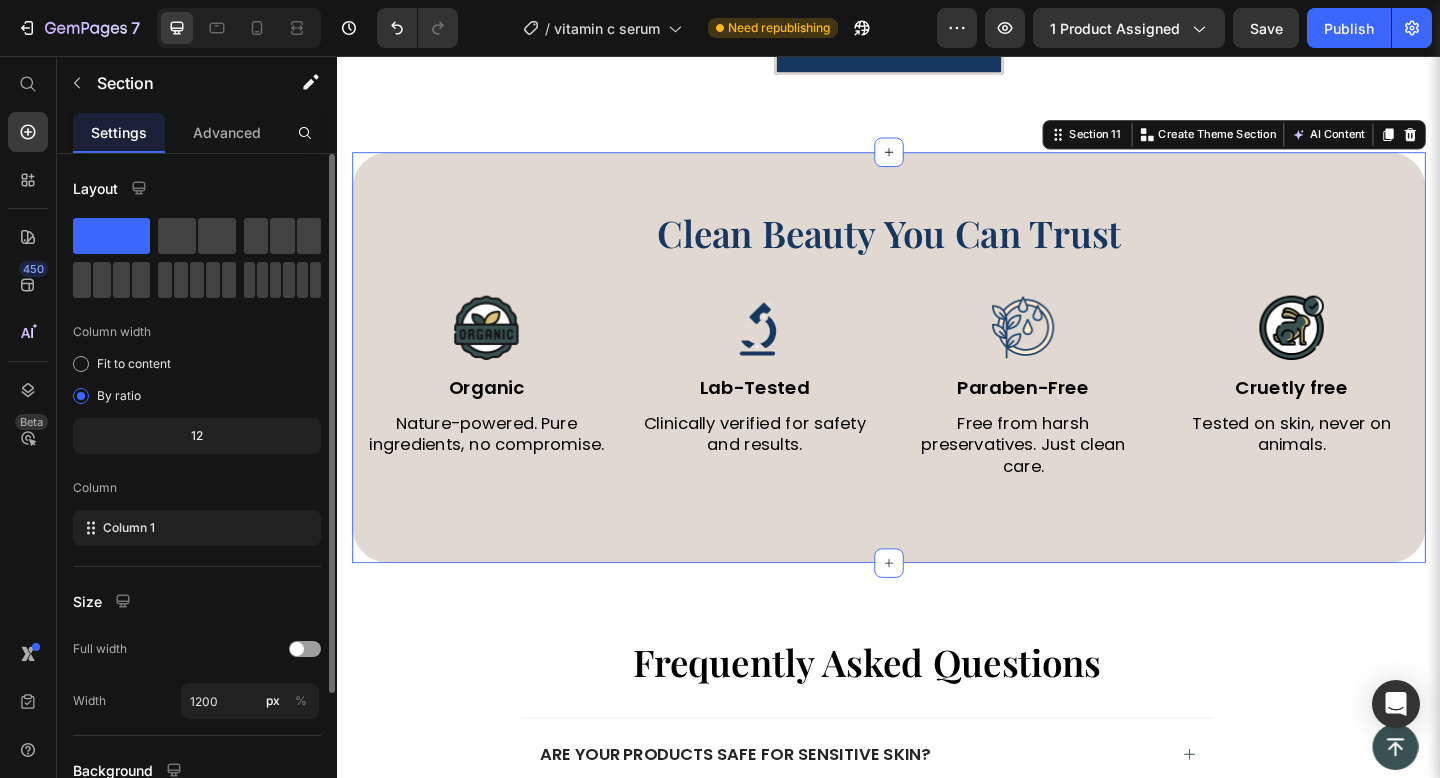click on "7  Version history  /  vitamin c serum Need republishing Preview 1 product assigned  Save   Publish  450 Beta Start with Sections Elements Hero Section Product Detail Brands Trusted Badges Guarantee Product Breakdown How to use Testimonials Compare Bundle FAQs Social Proof Brand Story Product List Collection Blog List Contact Sticky Add to Cart Custom Footer Browse Library 450 Layout
Row
Row
Row
Row Text
Heading
Text Block Button
Button
Button
Sticky Back to top Media
Image" at bounding box center [720, 11] 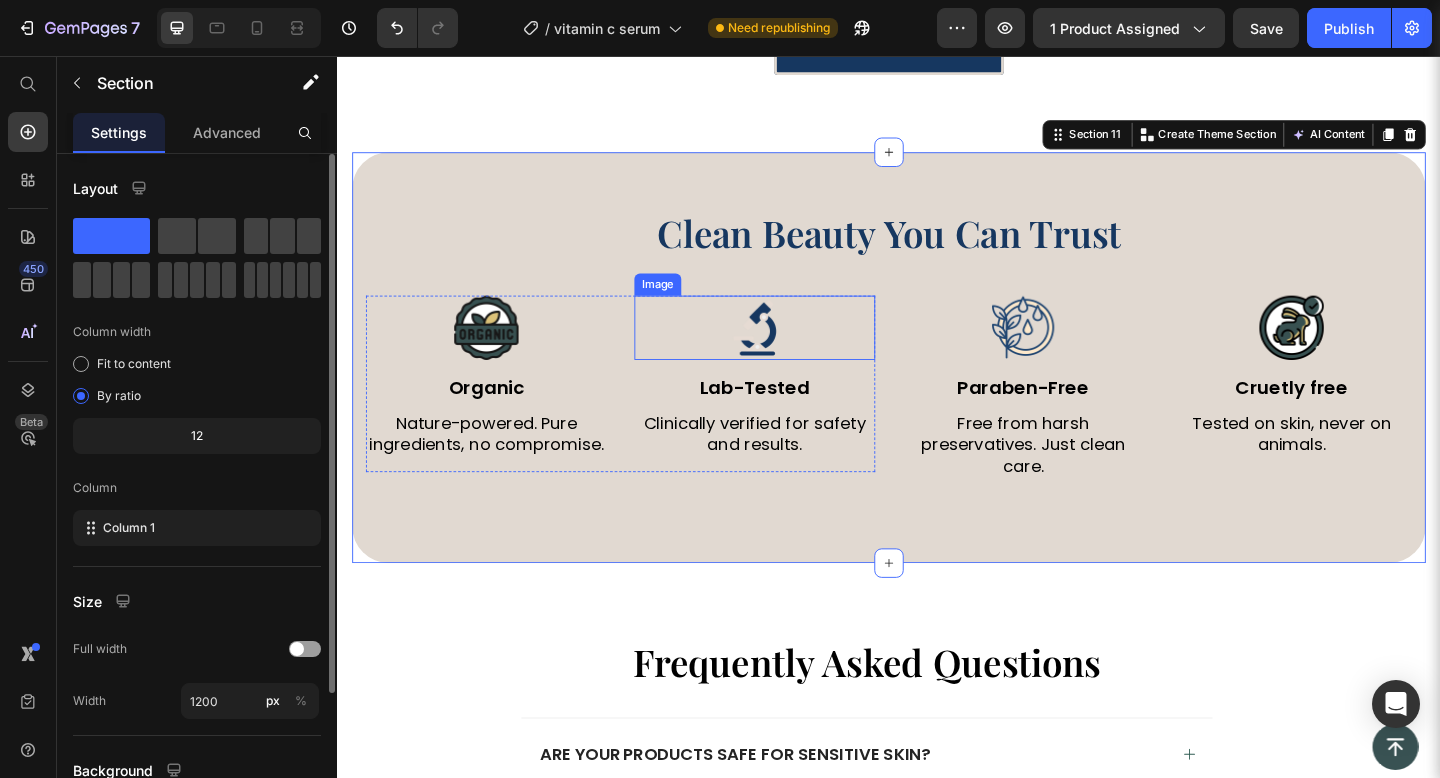 click at bounding box center (791, 352) 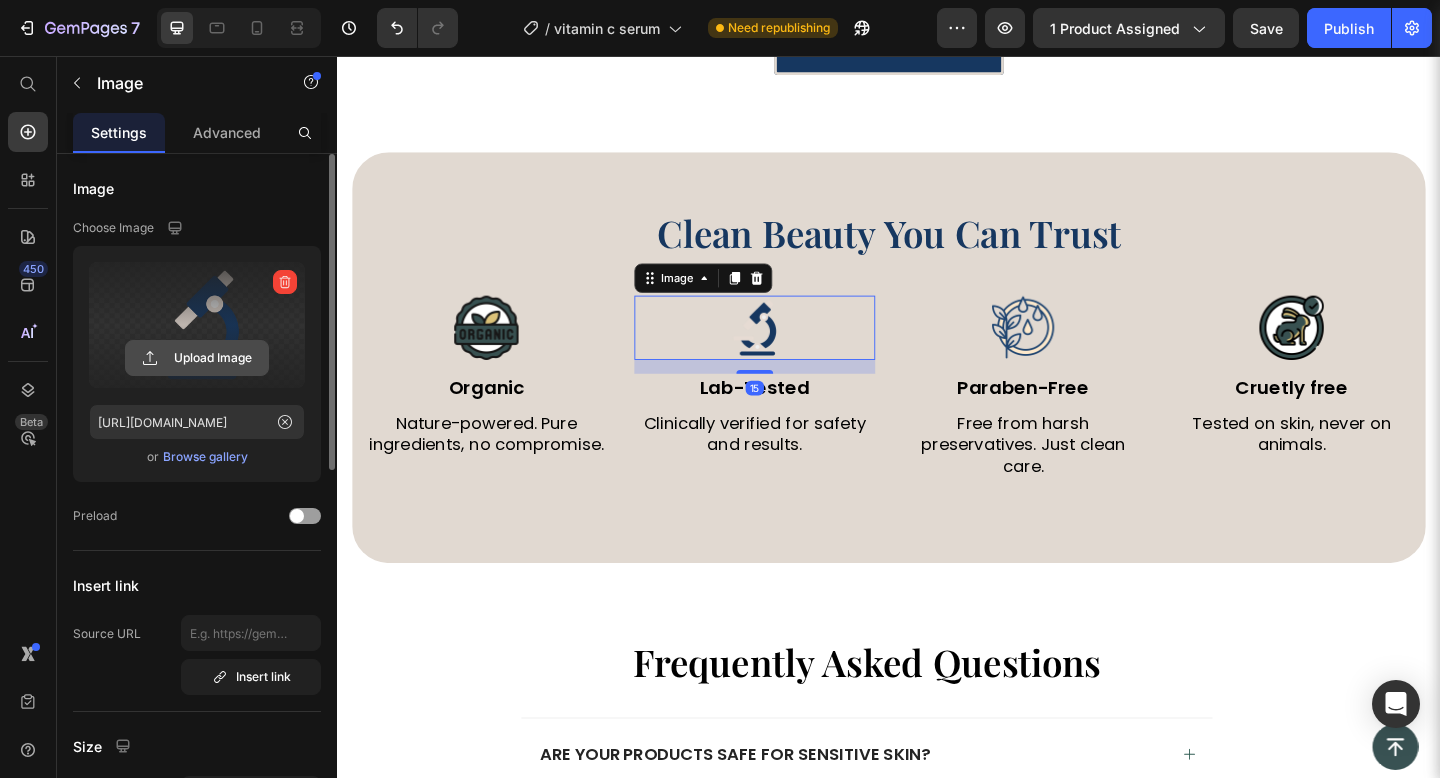 click 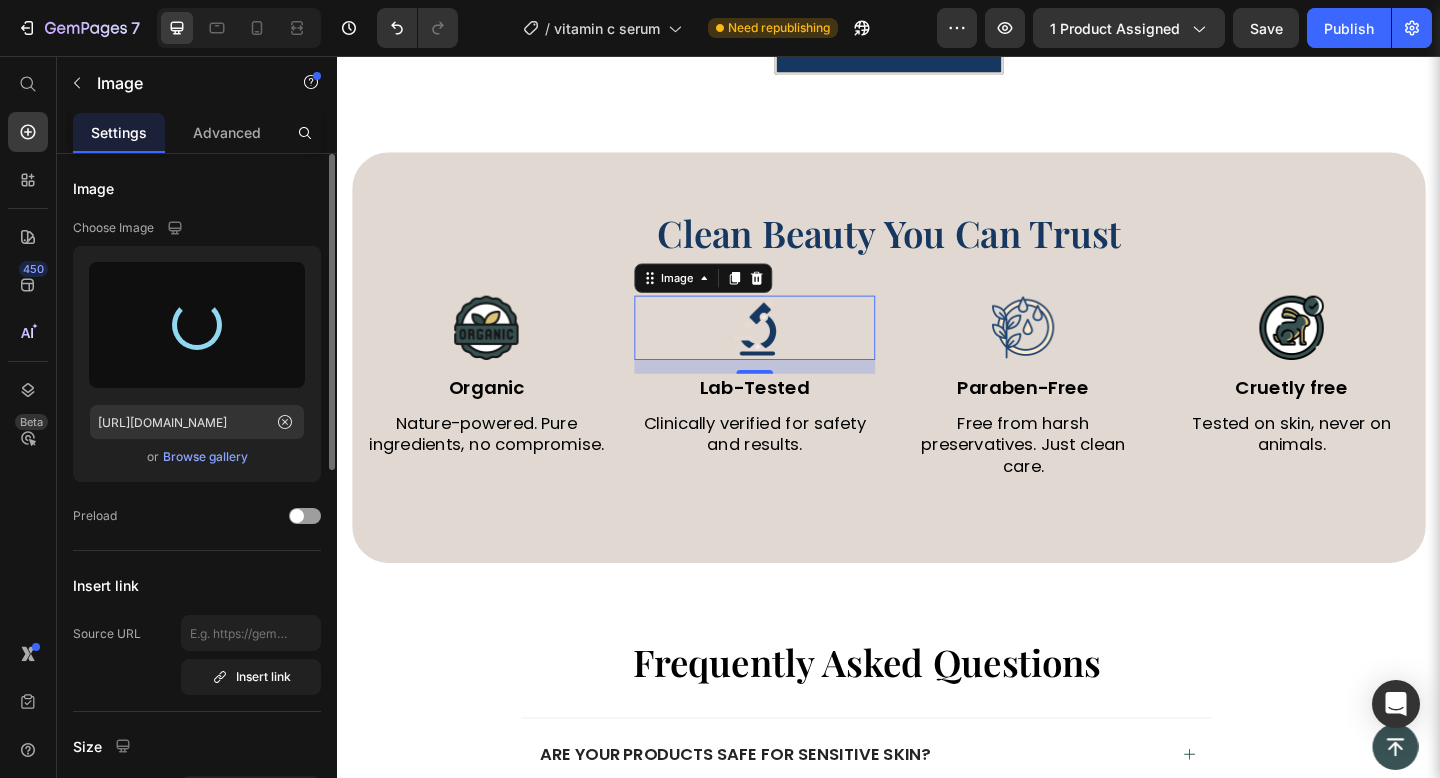 type on "https://cdn.shopify.com/s/files/1/0769/8248/5212/files/gempages_574863523826369648-689ab71b-4d09-4c31-bfe3-1a3bdb3b3838.png" 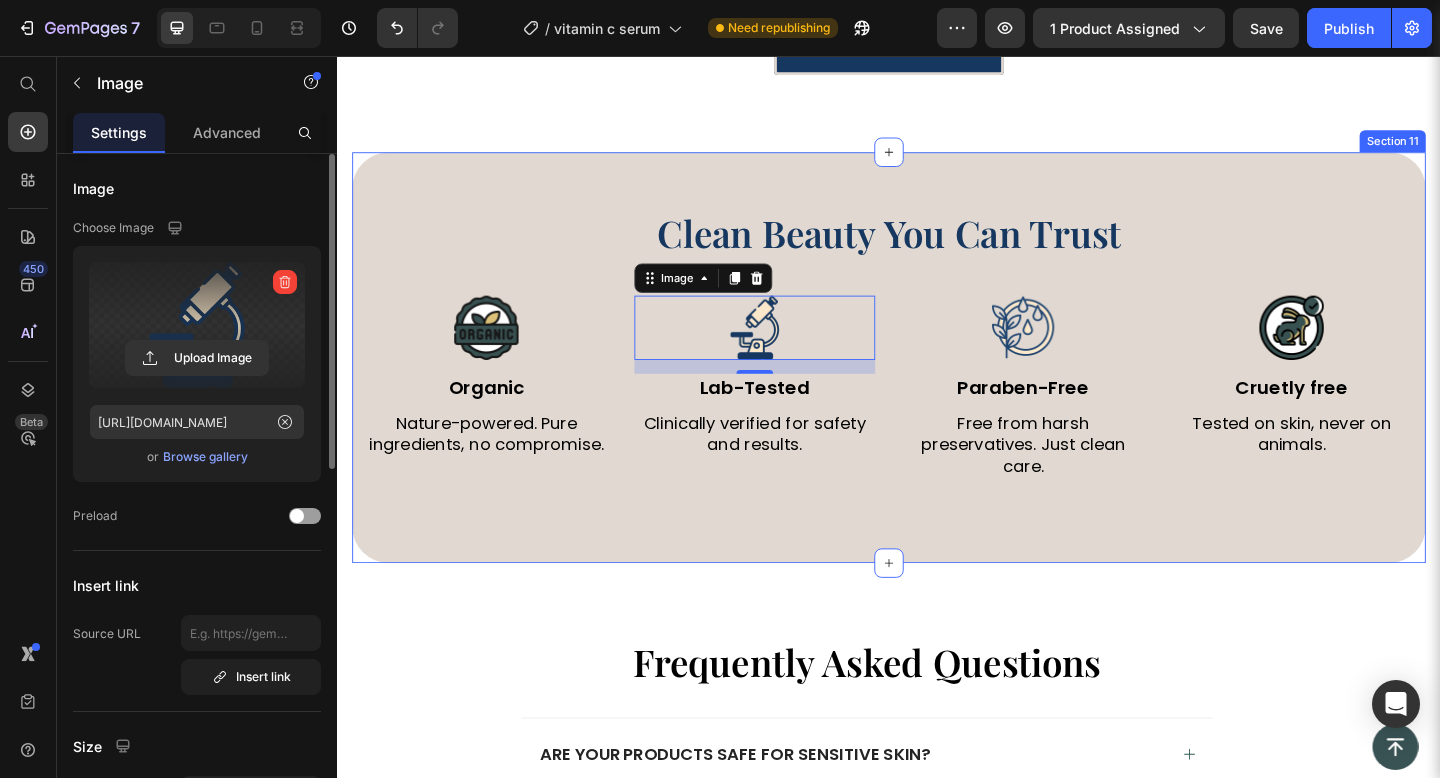 click on "Clean Beauty You Can Trust Heading Image Organic Text Block Nature-powered. Pure ingredients, no compromise. Text Block Image   15 Lab-Tested Text Block Clinically verified for safety and results. Text Block Row Image Paraben-Free Text Block Free from harsh preservatives. Just clean care. Text Block Image Cruetly free Text Block Tested on skin, never on animals. Text Block Row Row Section 11" at bounding box center [937, 384] 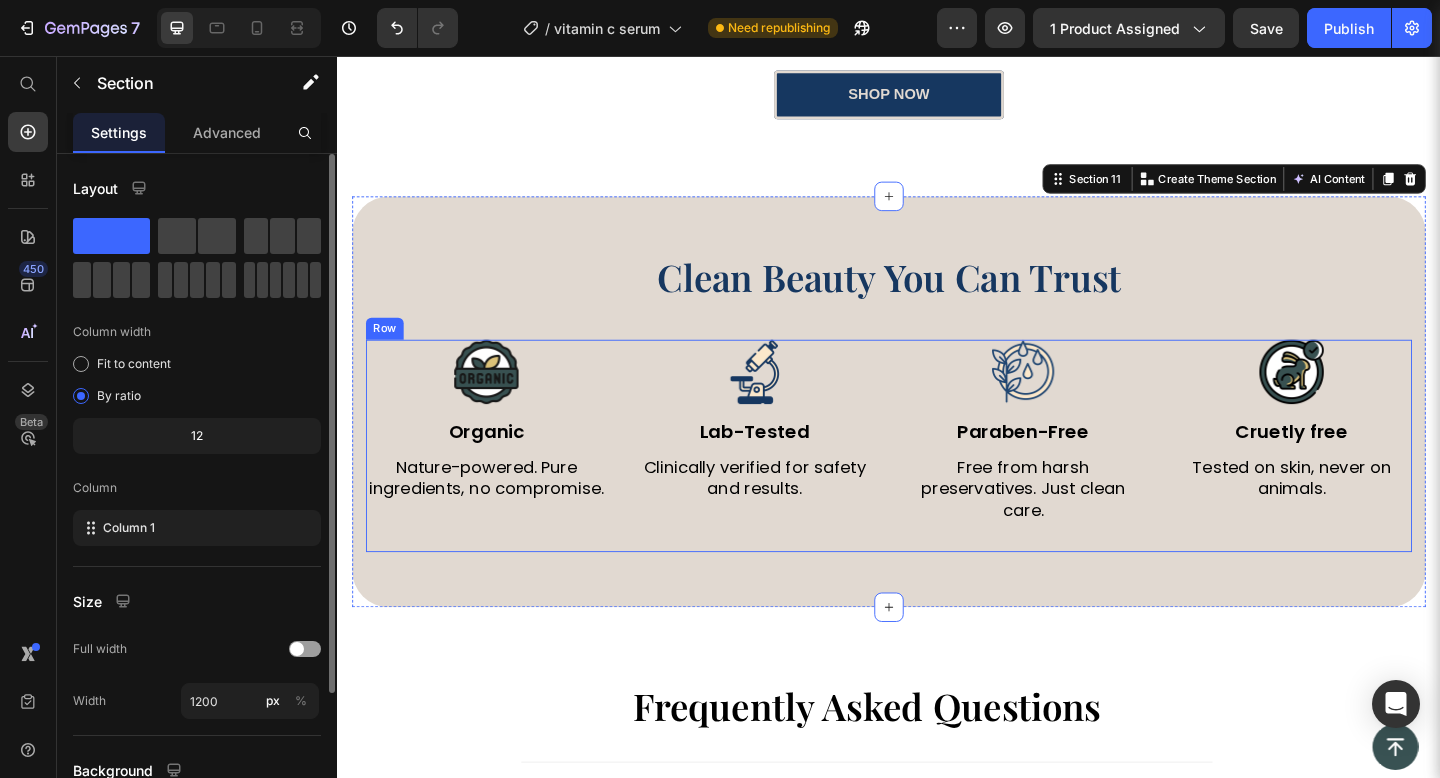 scroll, scrollTop: 6155, scrollLeft: 0, axis: vertical 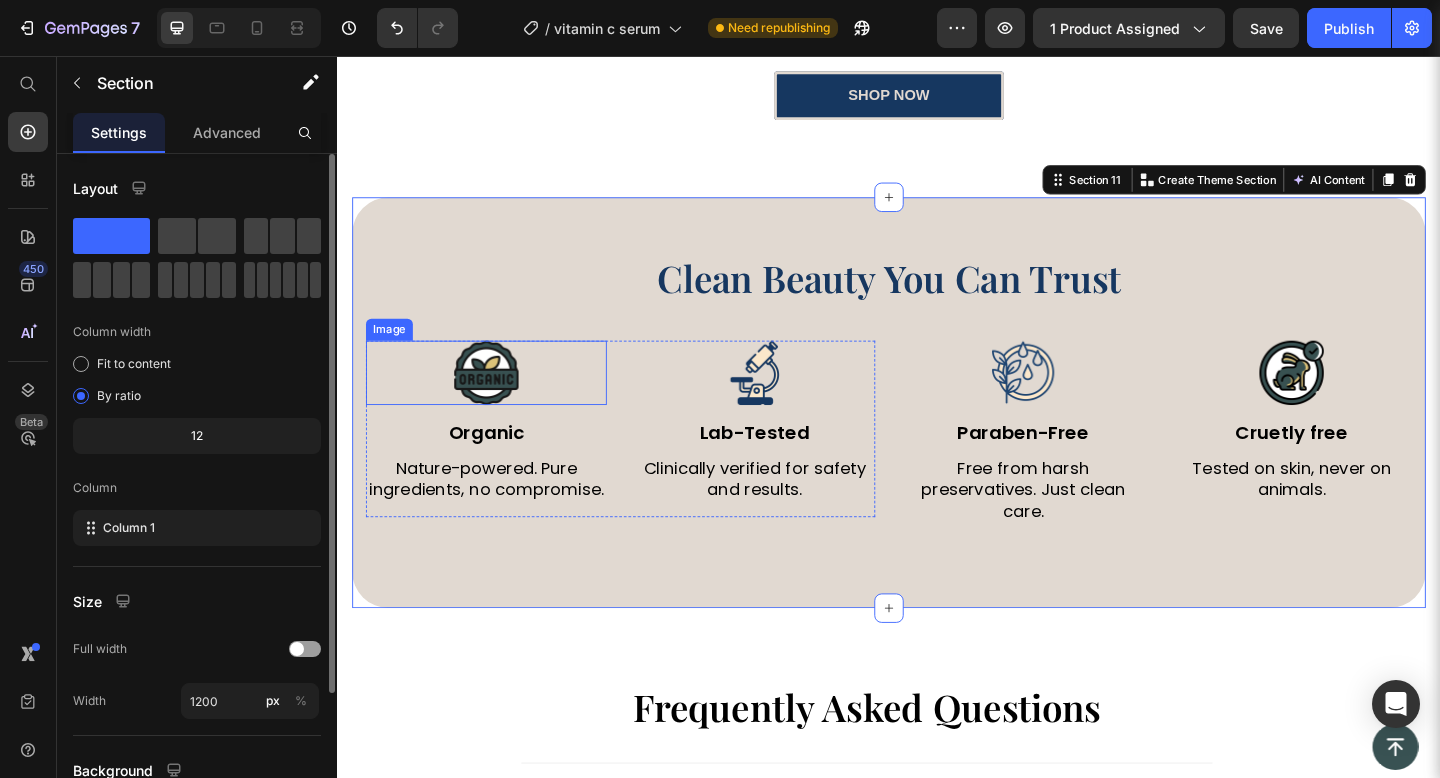 click at bounding box center [499, 401] 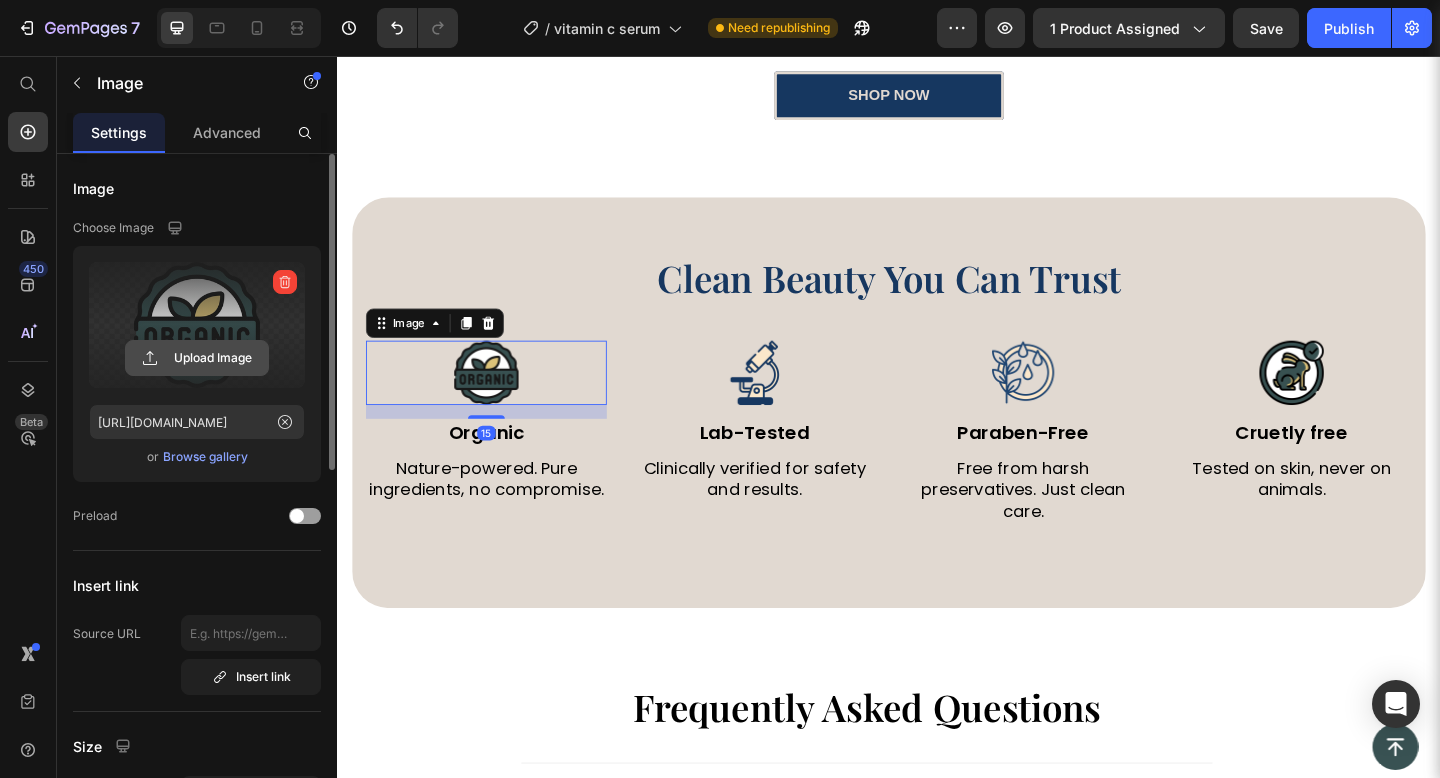 click 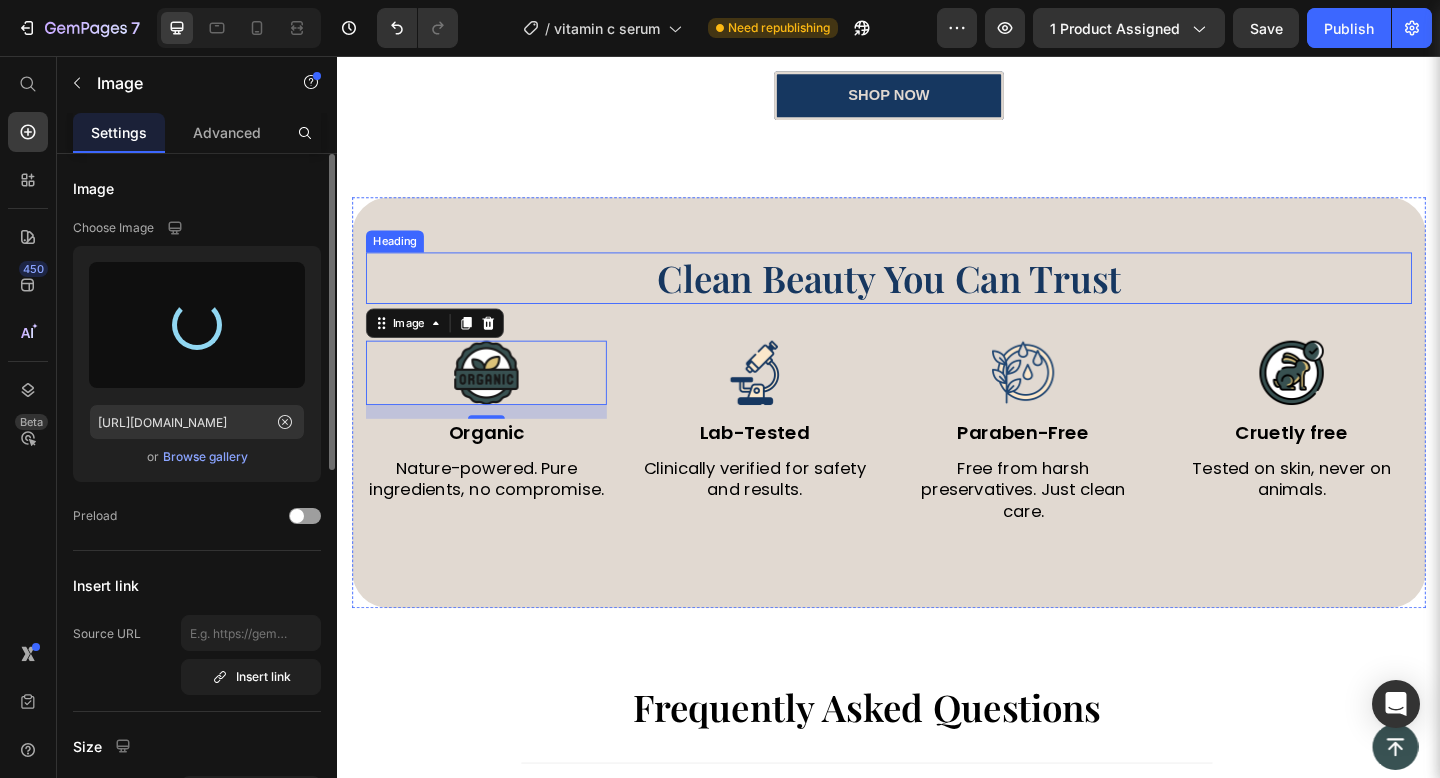 type on "https://cdn.shopify.com/s/files/1/0769/8248/5212/files/gempages_574863523826369648-980fe8de-782b-46bb-ac1d-02e1793cad46.png" 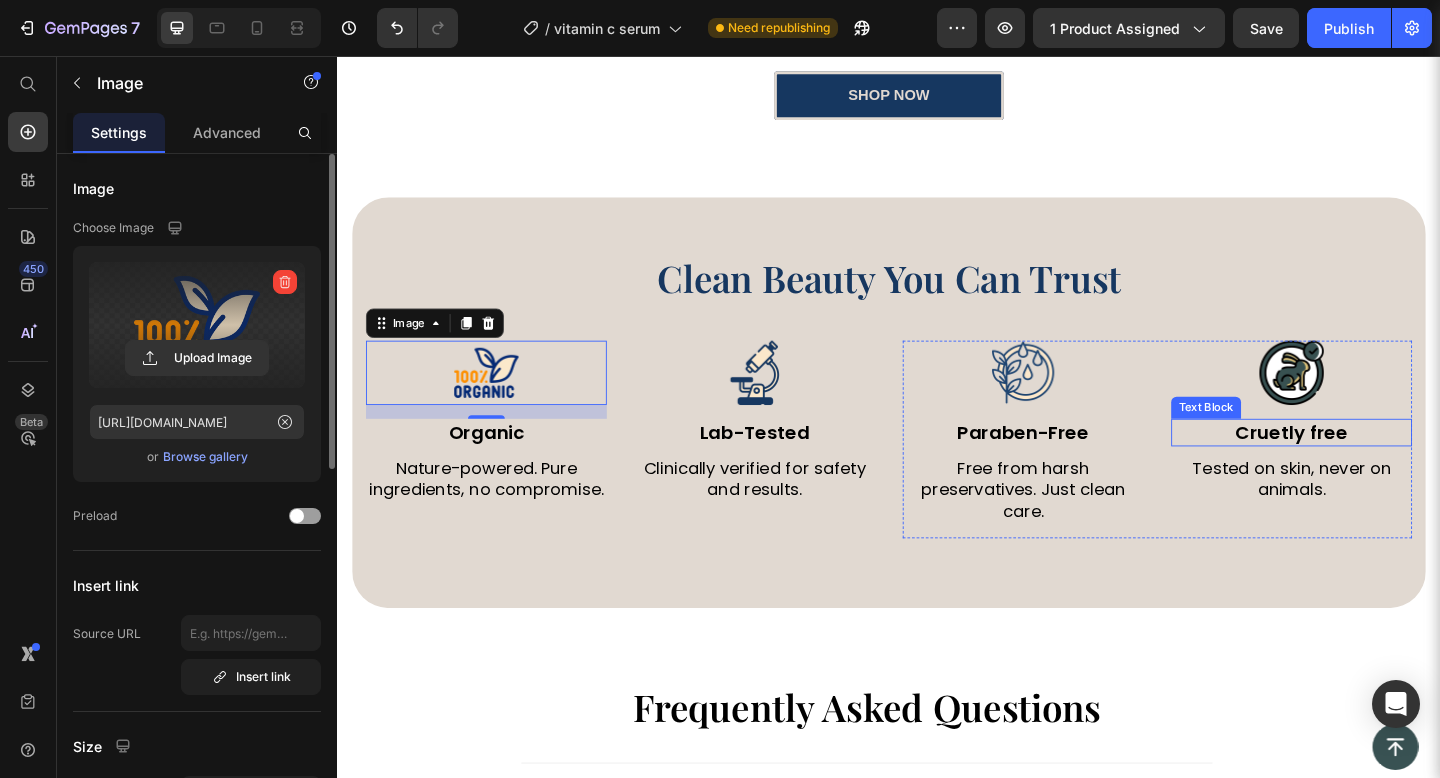 click on "Cruetly free" at bounding box center [1375, 466] 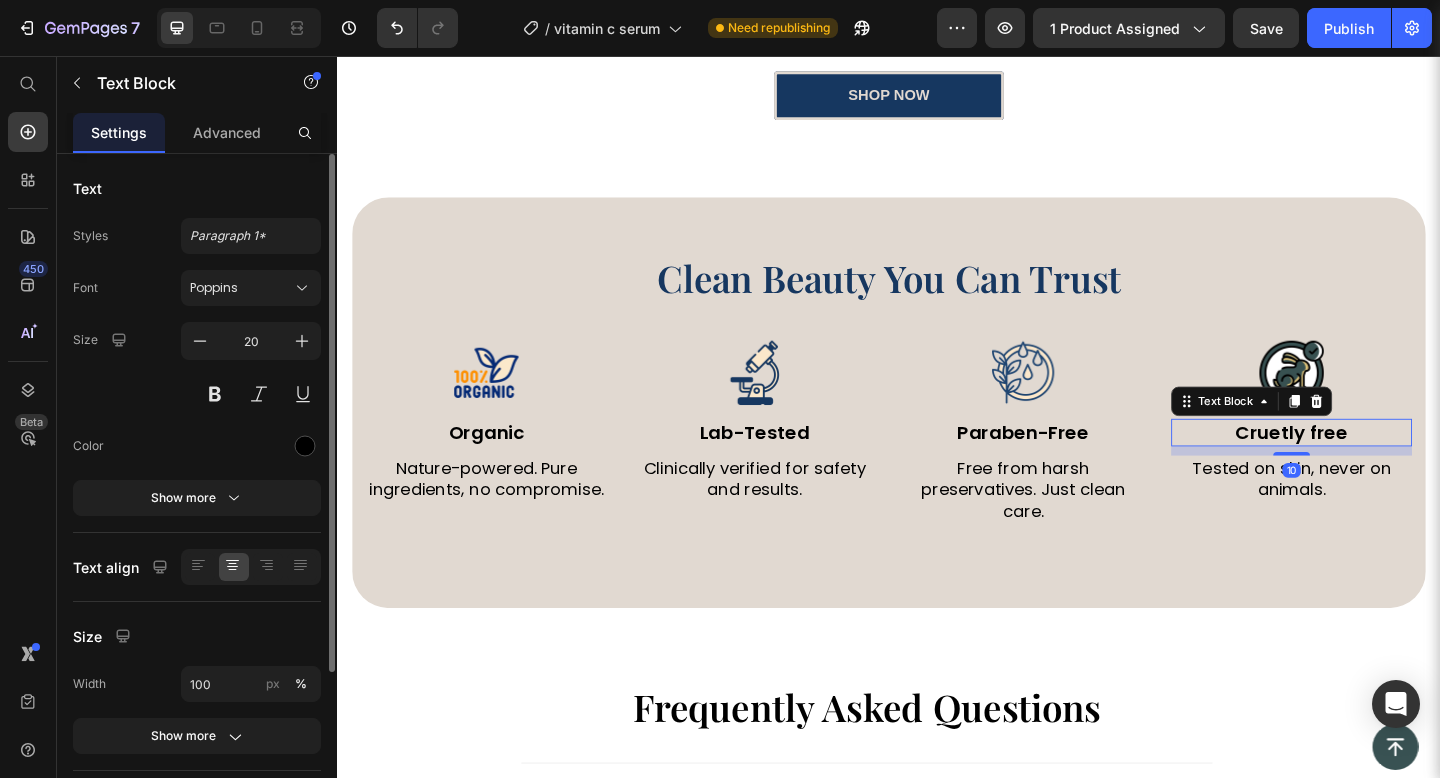 click on "Cruetly free" at bounding box center (1375, 466) 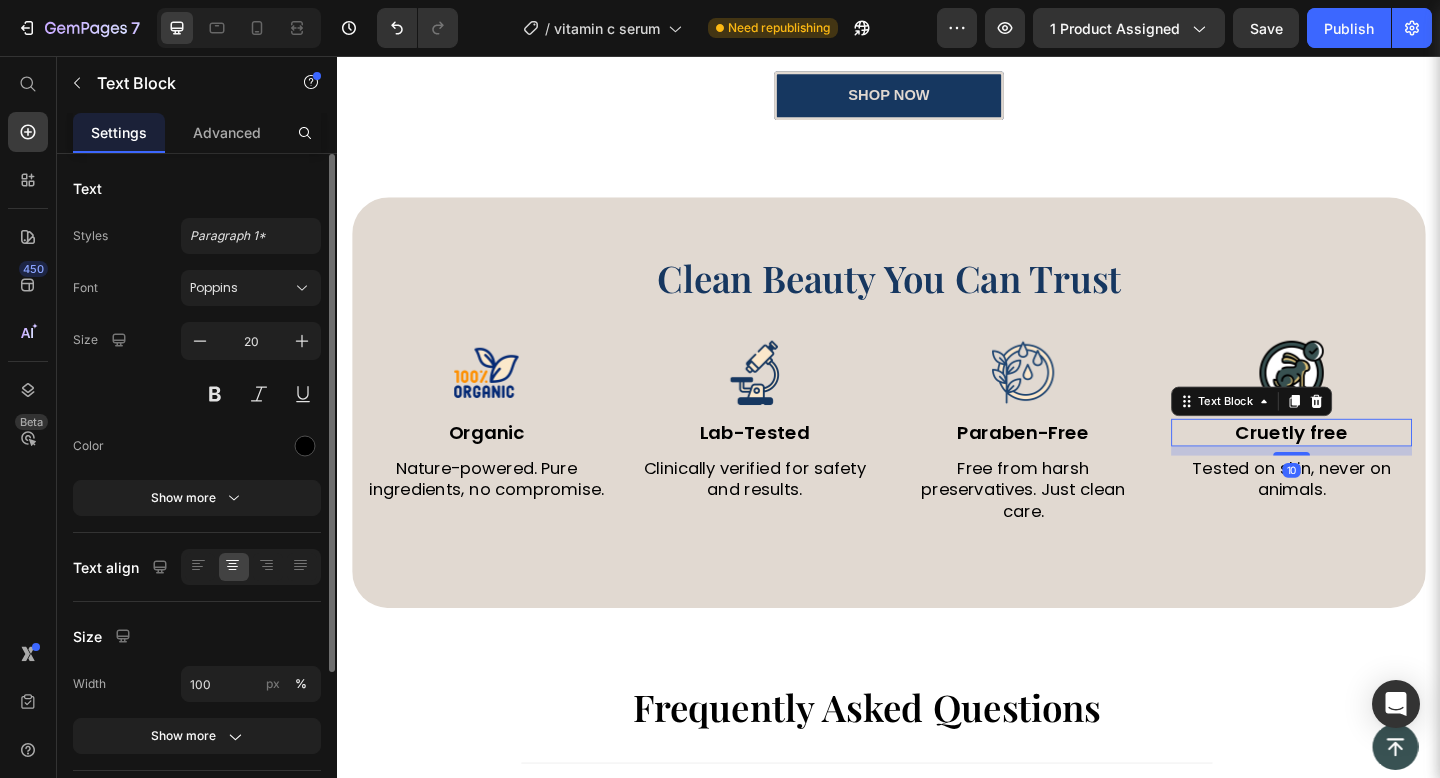 click on "Cruetly free" at bounding box center [1375, 466] 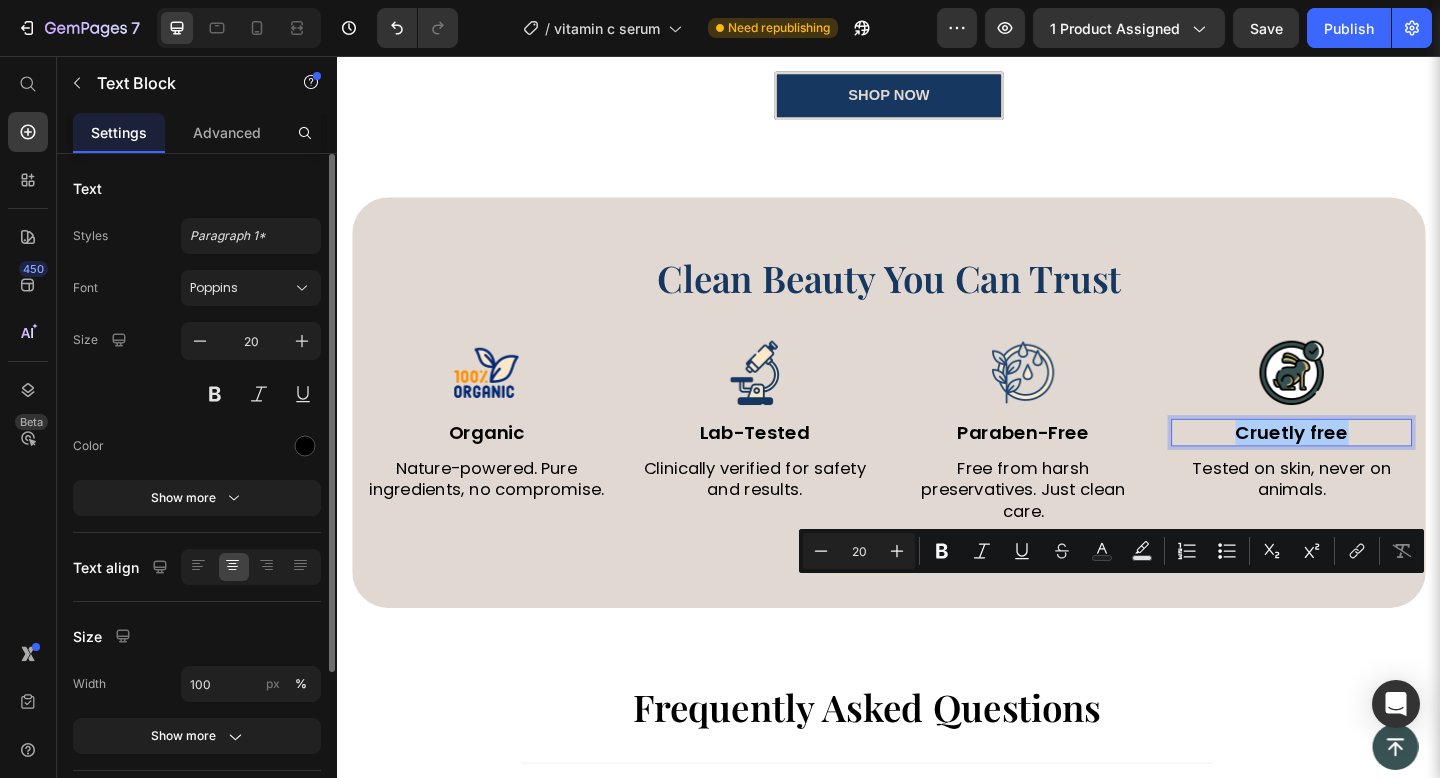 click on "7  Version history  /  vitamin c serum Need republishing Preview 1 product assigned  Save   Publish  450 Beta Start with Sections Elements Hero Section Product Detail Brands Trusted Badges Guarantee Product Breakdown How to use Testimonials Compare Bundle FAQs Social Proof Brand Story Product List Collection Blog List Contact Sticky Add to Cart Custom Footer Browse Library 450 Layout
Row
Row
Row
Row Text
Heading
Text Block Button
Button
Button
Sticky Back to top Media
Image" at bounding box center (720, 11) 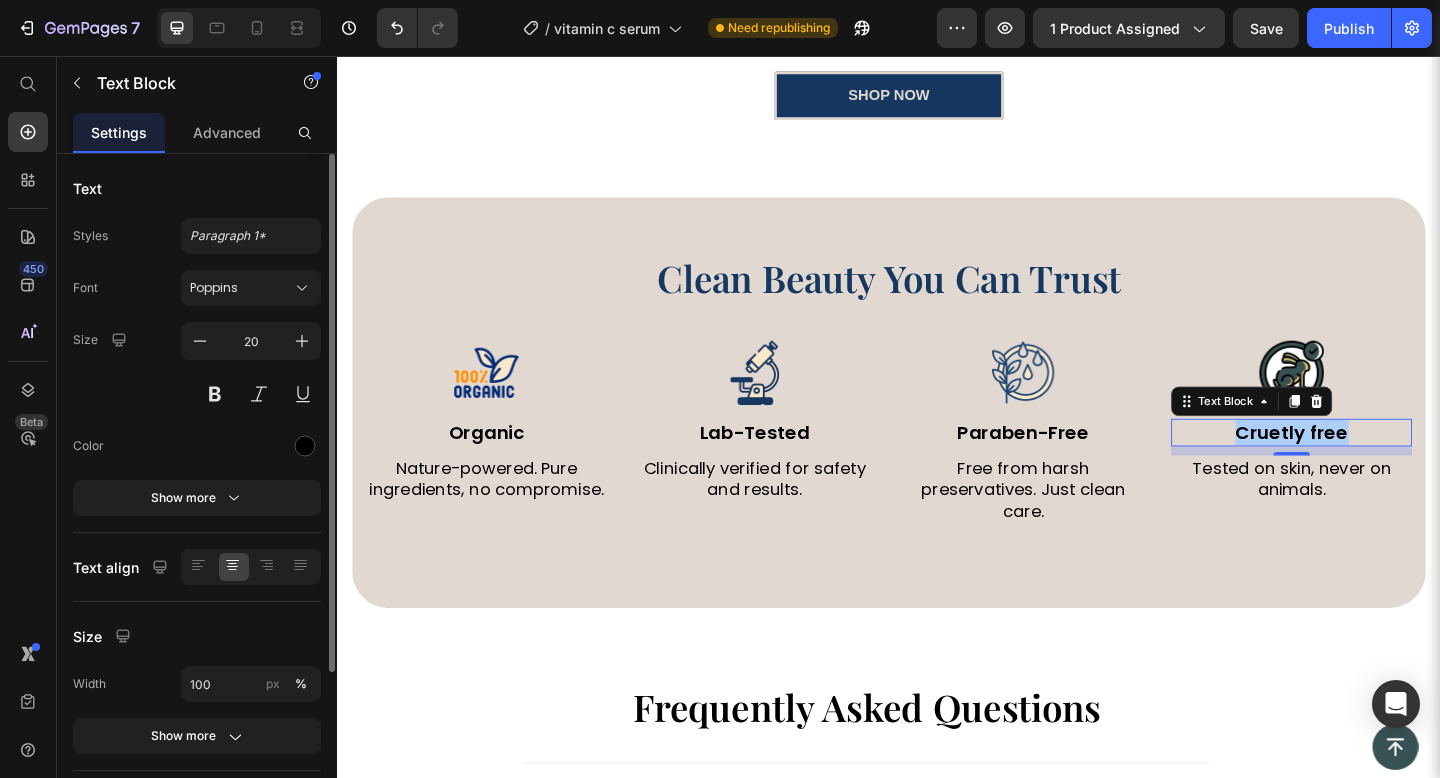 click on "#FC9004" at bounding box center (720, 92) 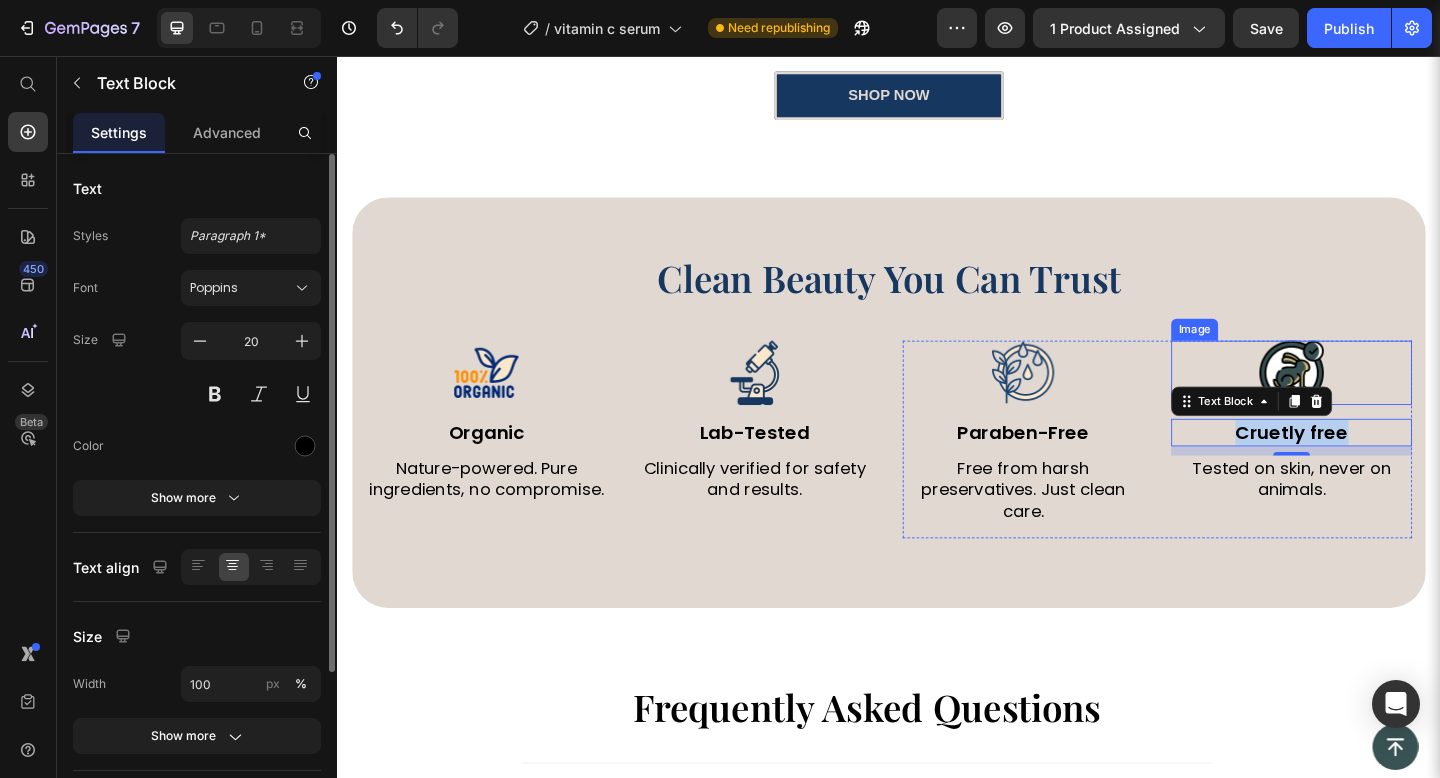 click at bounding box center [1375, 401] 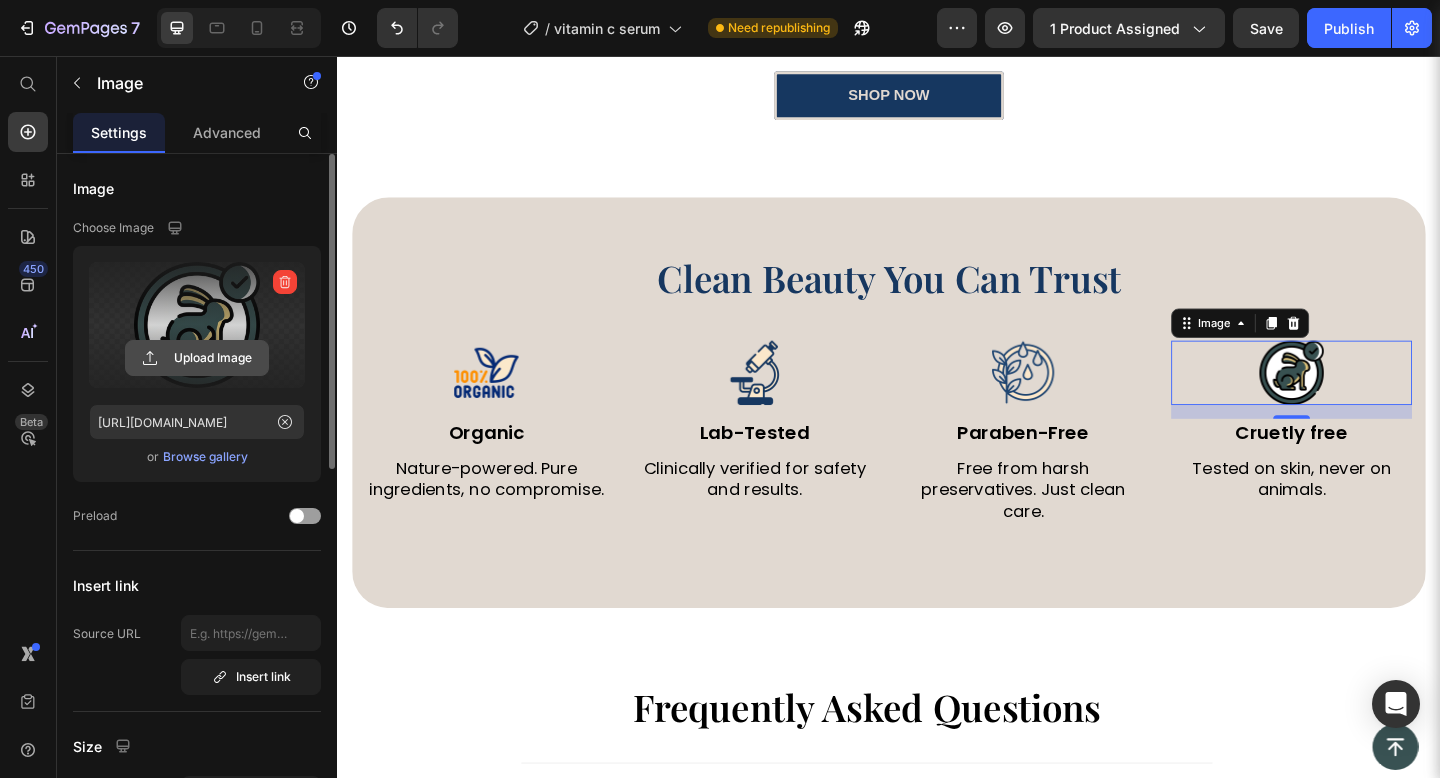click 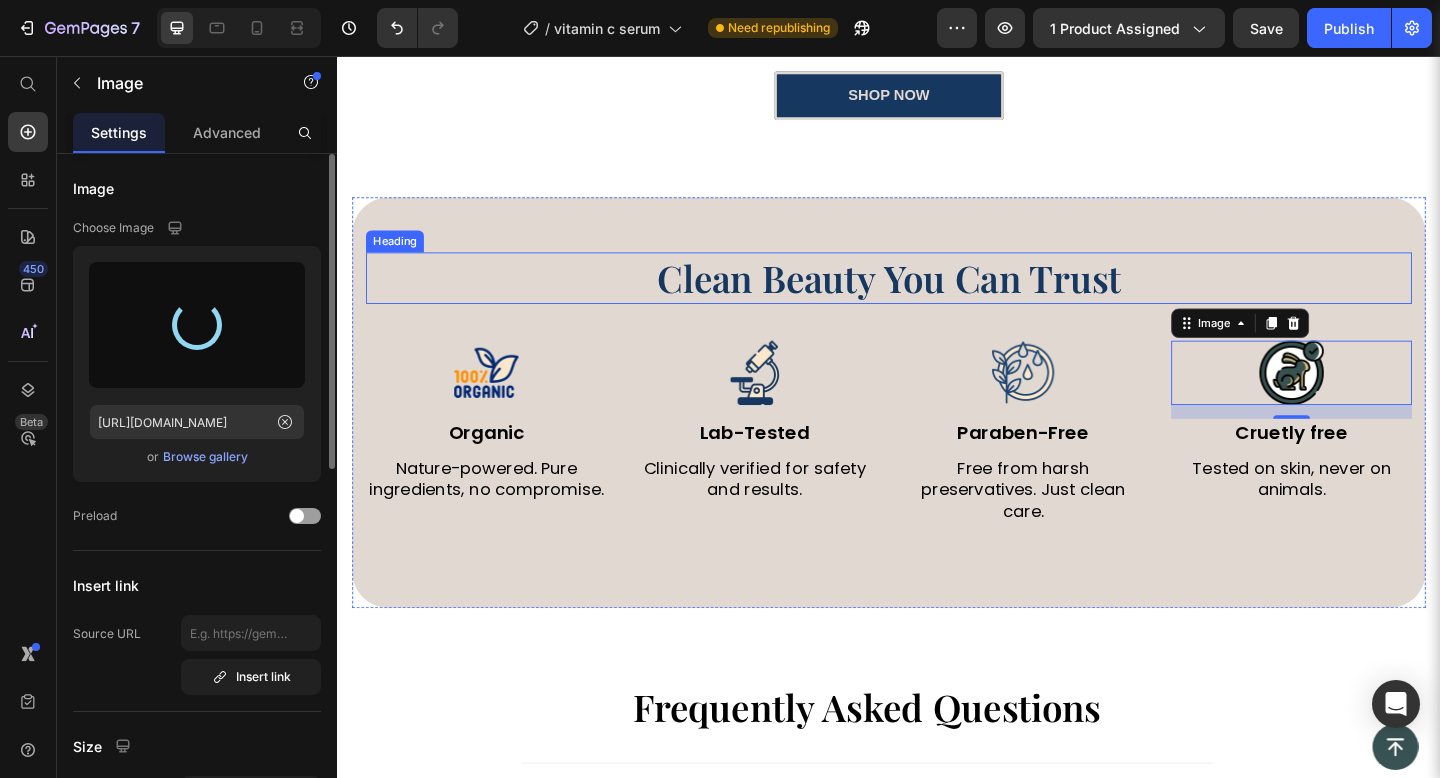 type on "https://cdn.shopify.com/s/files/1/0769/8248/5212/files/gempages_574863523826369648-9739273d-6c06-45c3-b188-e66336d84fee.png" 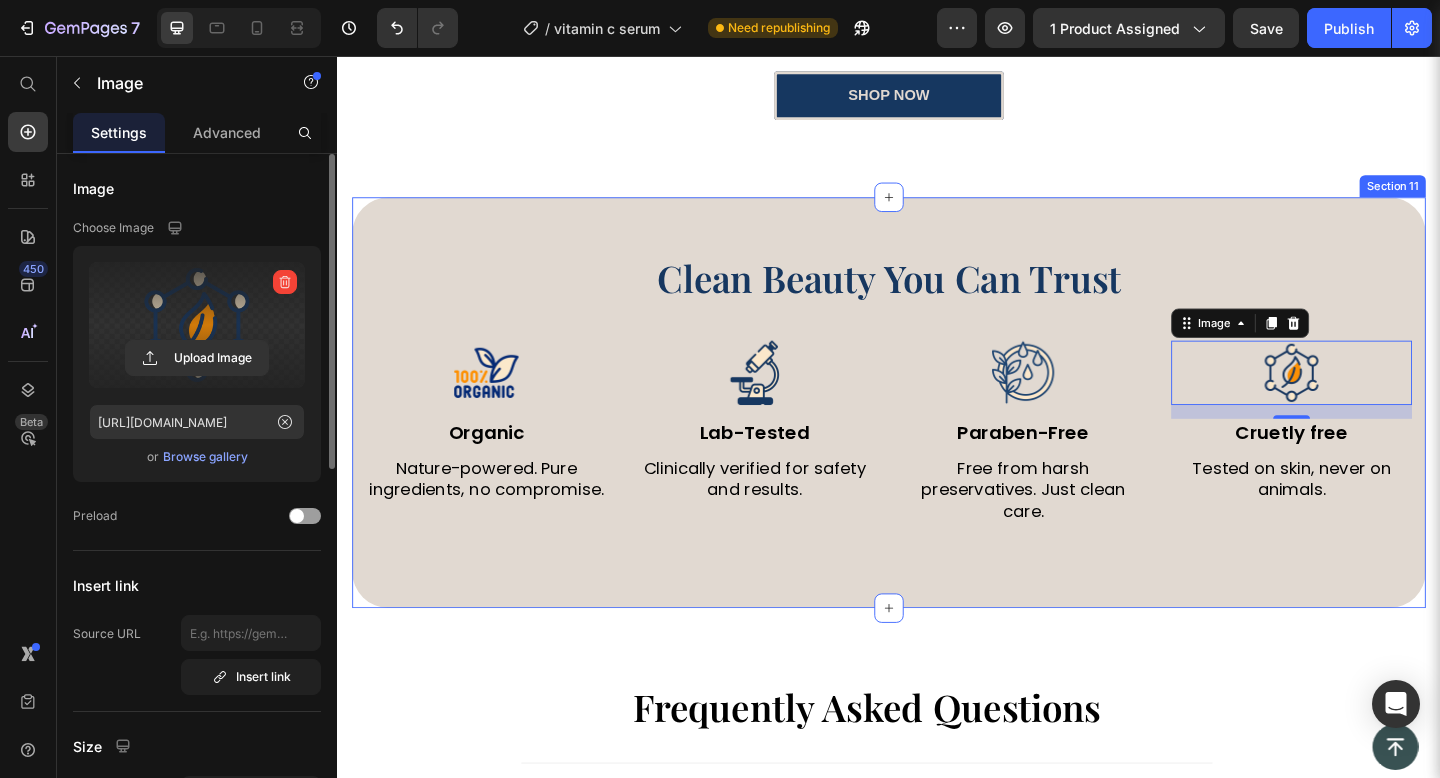 click on "Clean Beauty You Can Trust Heading Image Organic Text Block Nature-powered. Pure ingredients, no compromise. Text Block Image Lab-Tested Text Block Clinically verified for safety and results. Text Block Row Image Paraben-Free Text Block Free from harsh preservatives. Just clean care. Text Block Image   15 Cruetly free Text Block Tested on skin, never on animals. Text Block Row Row Section 11" at bounding box center [937, 433] 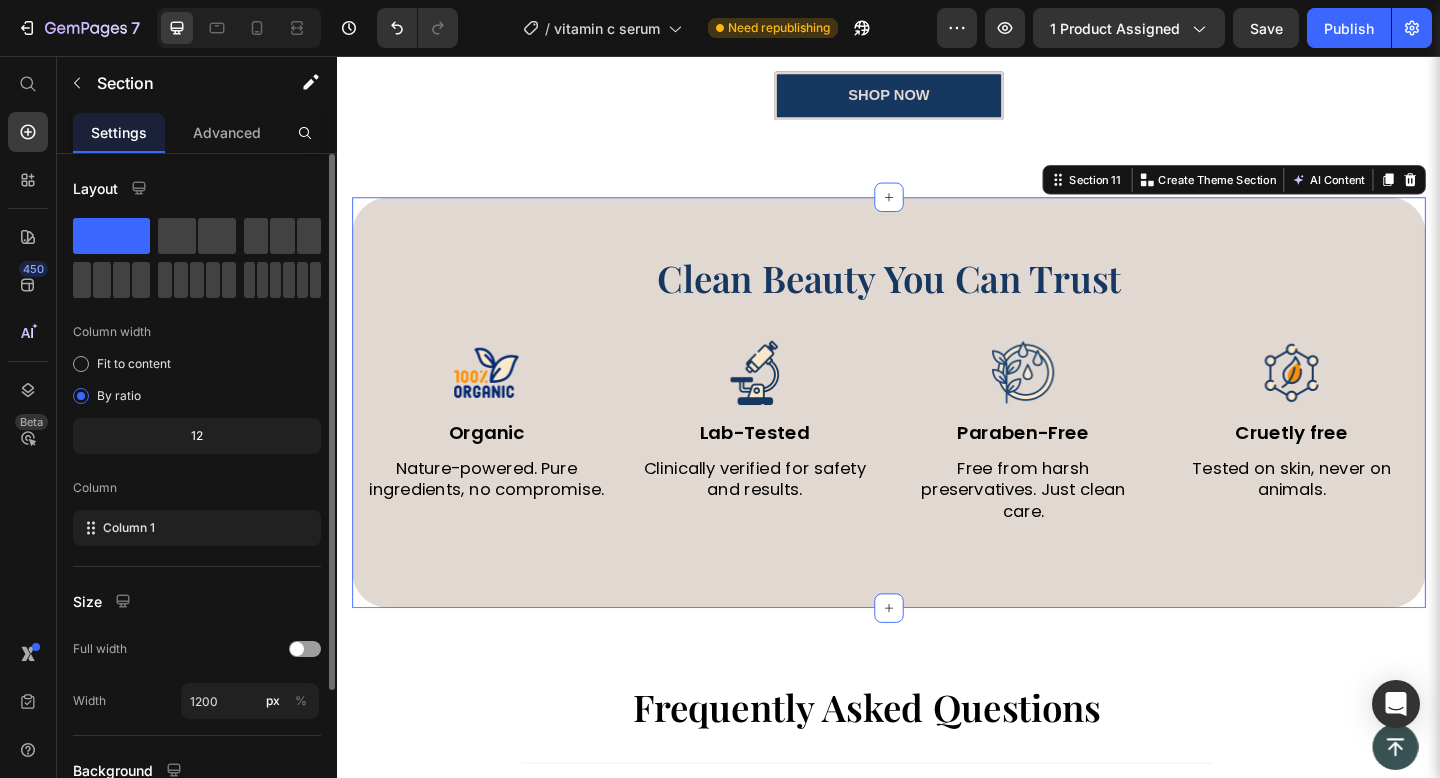 click on "7  Version history  /  vitamin c serum Need republishing Preview 1 product assigned  Save   Publish  450 Beta Start with Sections Elements Hero Section Product Detail Brands Trusted Badges Guarantee Product Breakdown How to use Testimonials Compare Bundle FAQs Social Proof Brand Story Product List Collection Blog List Contact Sticky Add to Cart Custom Footer Browse Library 450 Layout
Row
Row
Row
Row Text
Heading
Text Block Button
Button
Button
Sticky Back to top Media
Image" at bounding box center (720, 11) 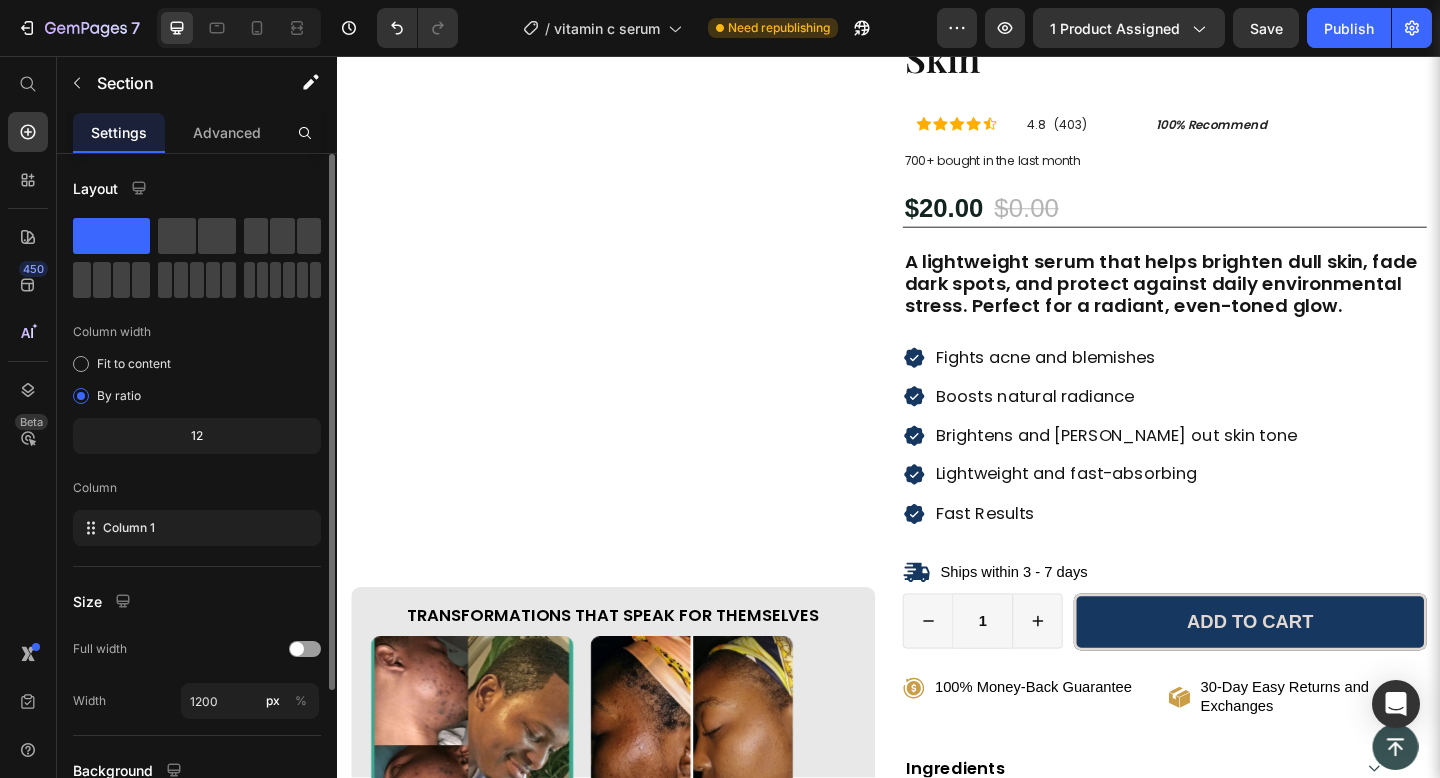 scroll, scrollTop: 0, scrollLeft: 0, axis: both 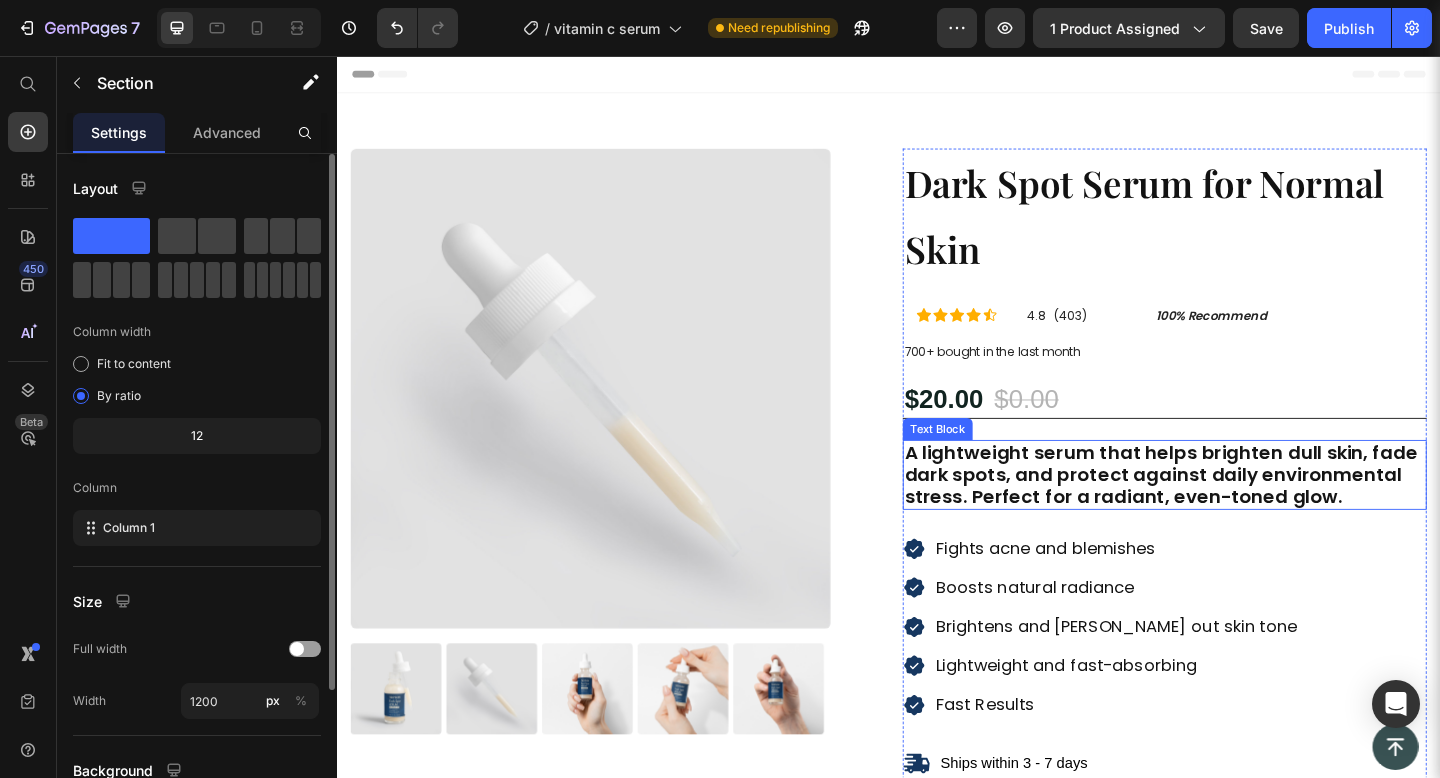 click on "A lightweight serum that helps brighten dull skin, fade dark spots, and protect against daily environmental stress. Perfect for a radiant, even-toned glow." at bounding box center [1237, 512] 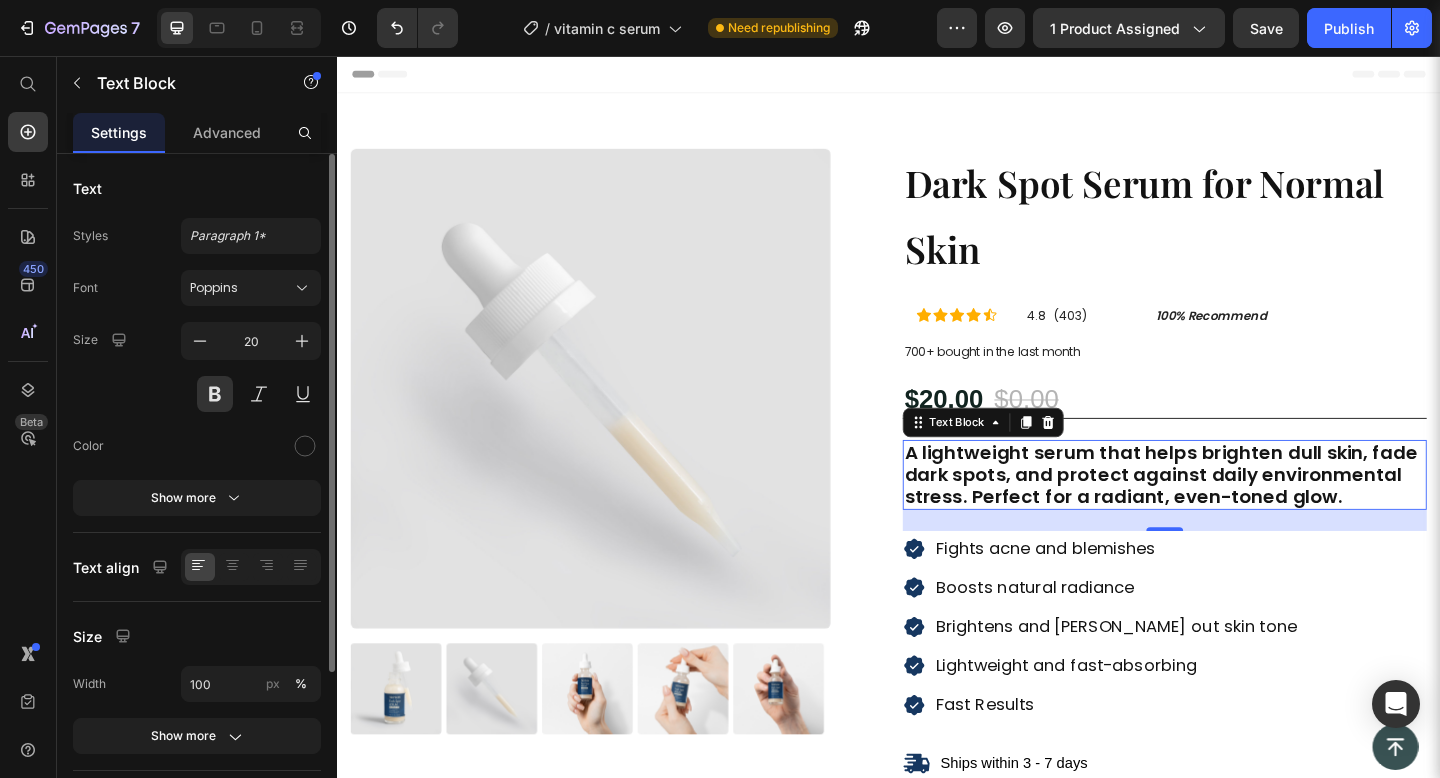 click on "A lightweight serum that helps brighten dull skin, fade dark spots, and protect against daily environmental stress. Perfect for a radiant, even-toned glow." at bounding box center [1237, 512] 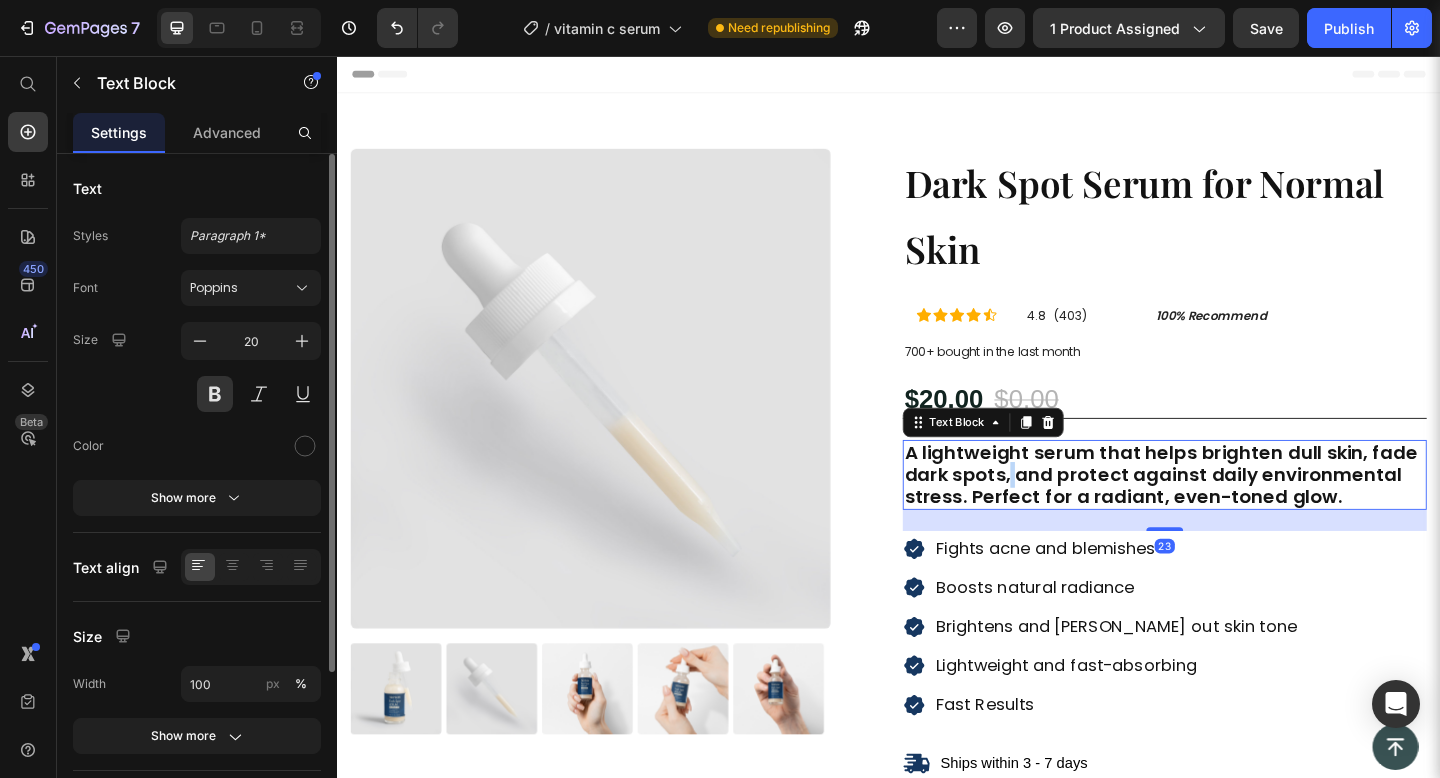 click on "A lightweight serum that helps brighten dull skin, fade dark spots, and protect against daily environmental stress. Perfect for a radiant, even-toned glow." at bounding box center [1237, 512] 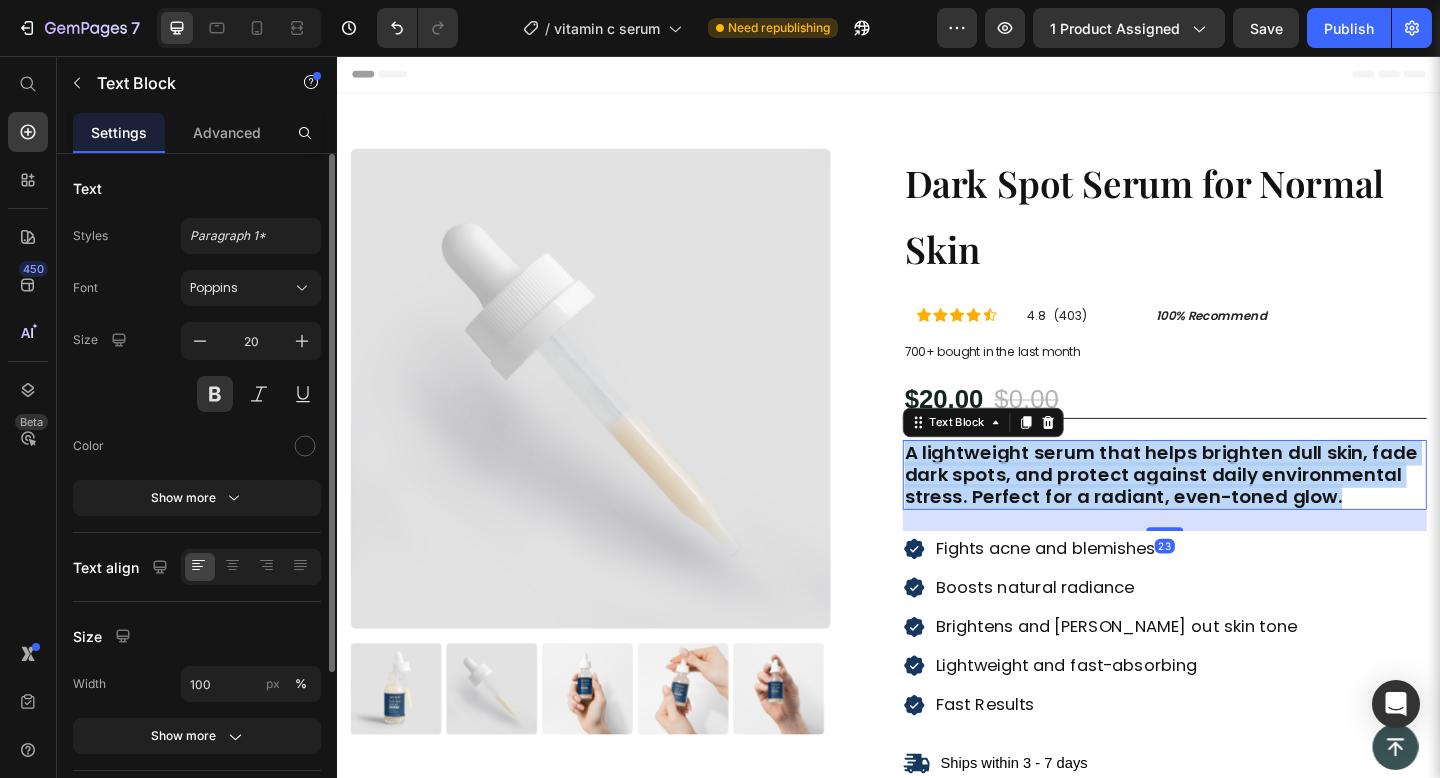 click on "A lightweight serum that helps brighten dull skin, fade dark spots, and protect against daily environmental stress. Perfect for a radiant, even-toned glow." at bounding box center (1237, 512) 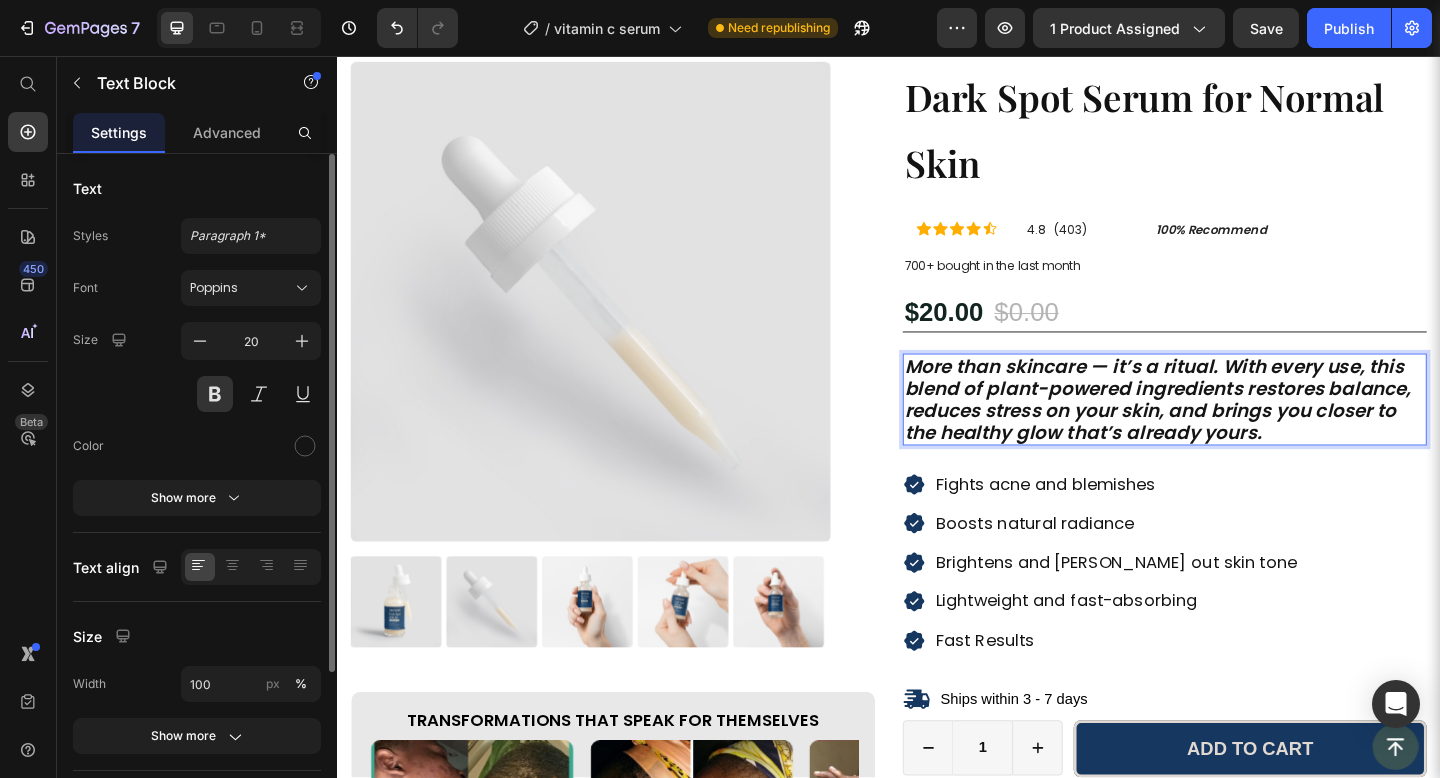 scroll, scrollTop: 92, scrollLeft: 0, axis: vertical 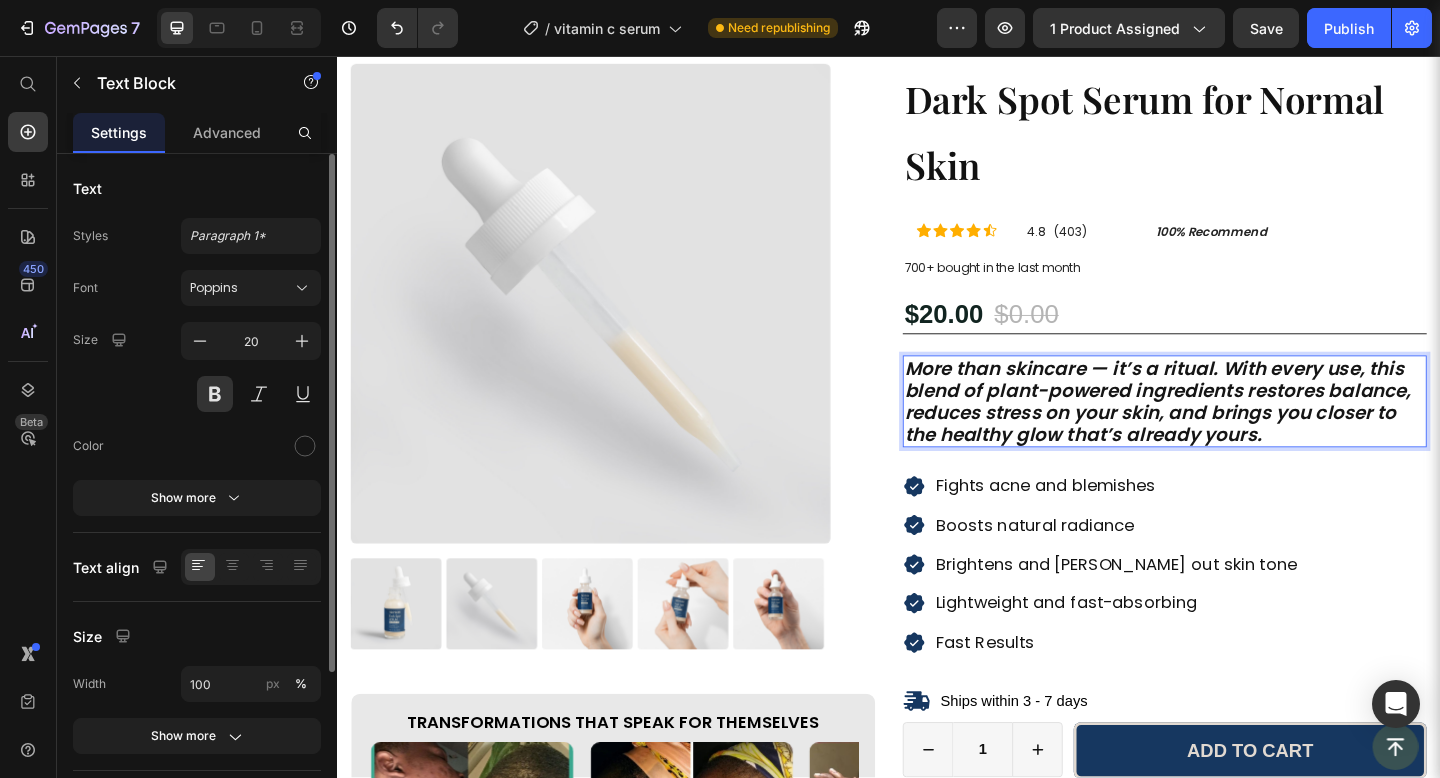 click on "More than skincare — it’s a ritual. With every use, this blend of plant-powered ingredients restores balance, reduces stress on your skin, and brings you closer to the healthy glow that’s already yours." at bounding box center (1229, 432) 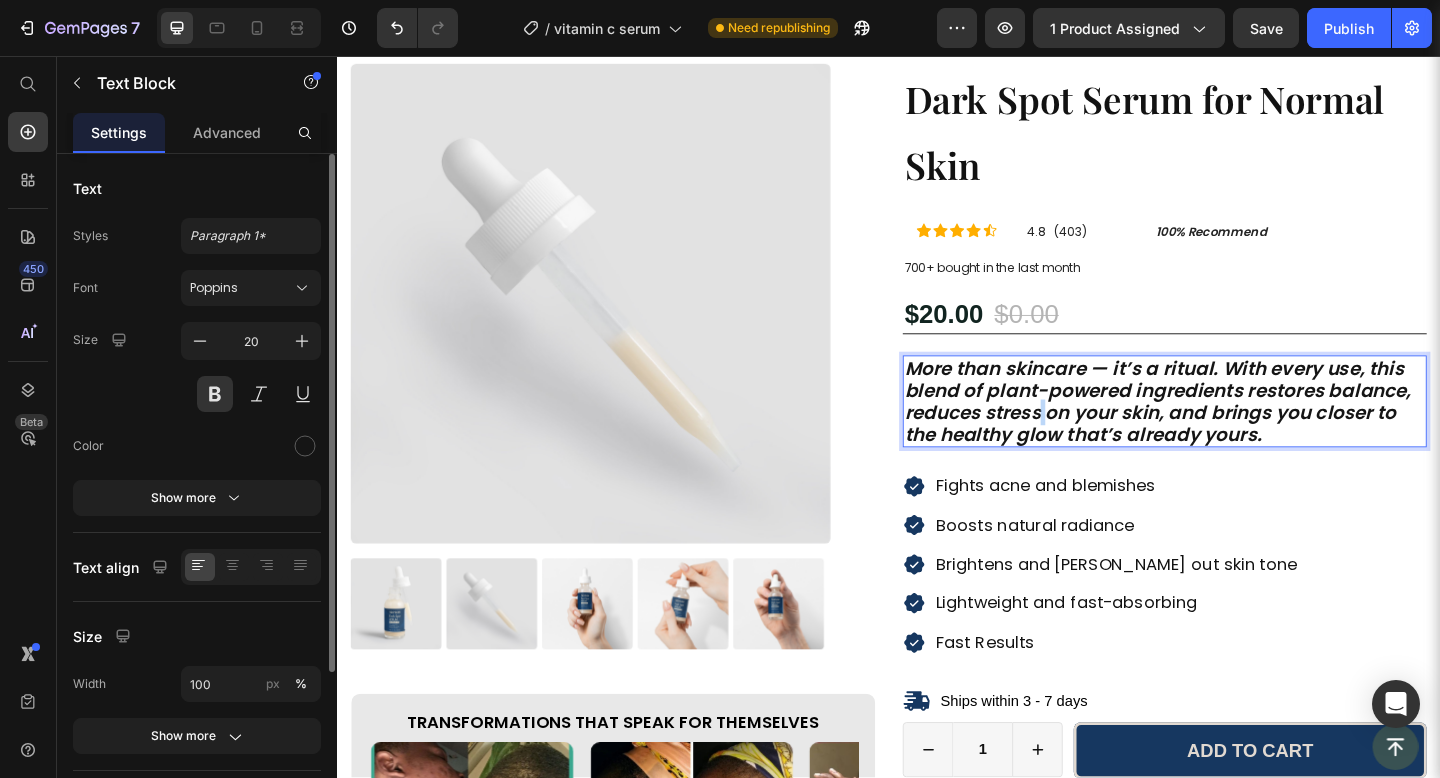 click on "More than skincare — it’s a ritual. With every use, this blend of plant-powered ingredients restores balance, reduces stress on your skin, and brings you closer to the healthy glow that’s already yours." at bounding box center [1229, 432] 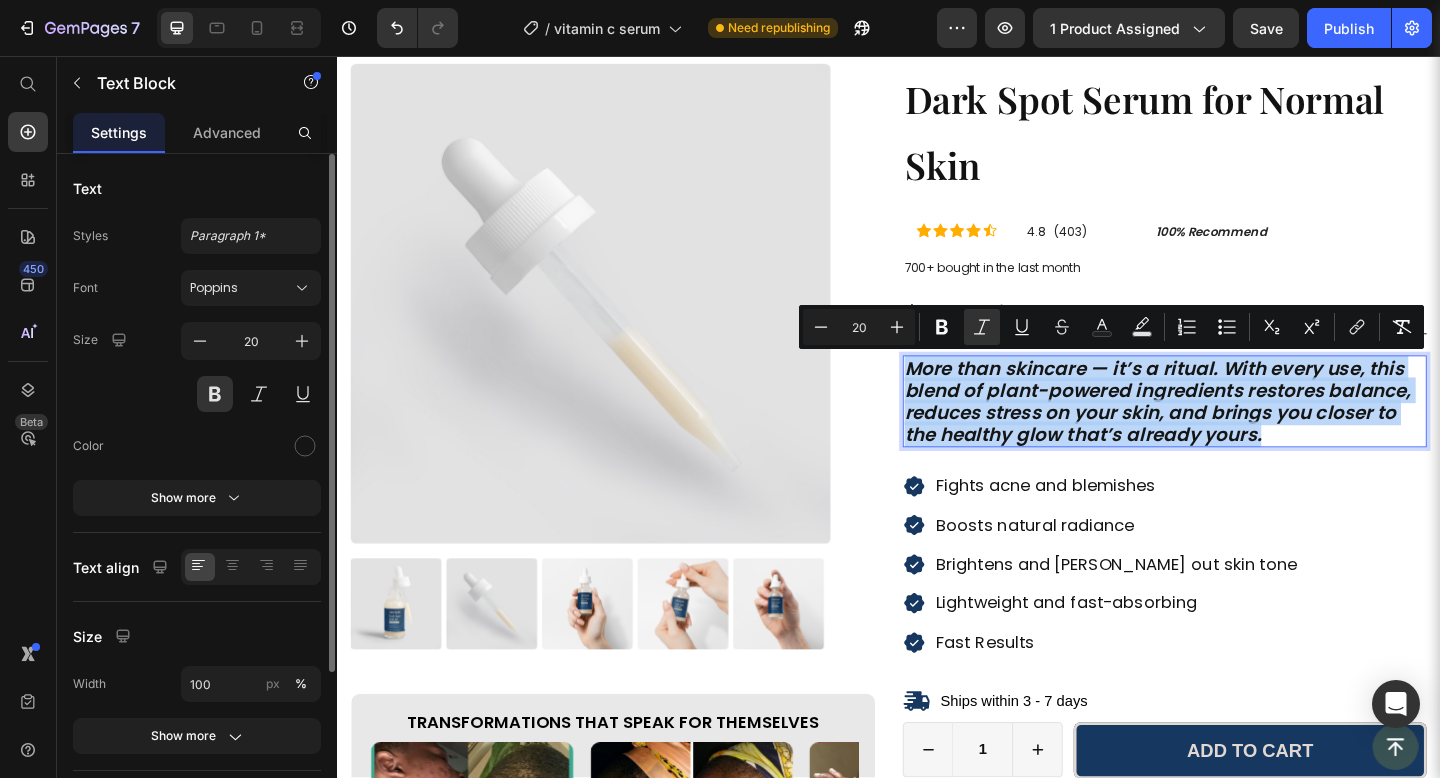 click on "Minus 20 Plus Bold Italic Underline       Strikethrough
Text Color
Text Background Color Numbered List Bulleted List Subscript Superscript       link Remove Format" at bounding box center (1111, 327) 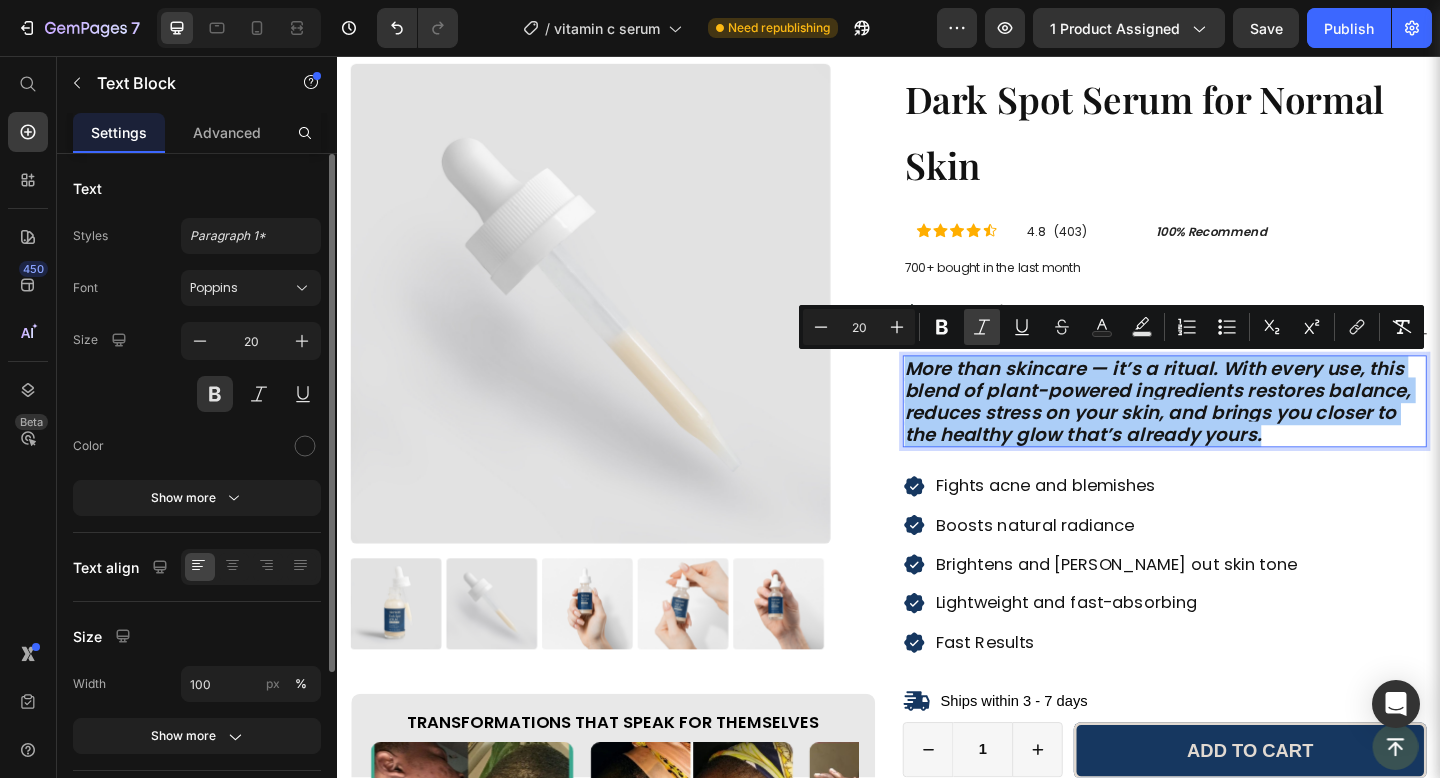 click on "Italic" at bounding box center [982, 327] 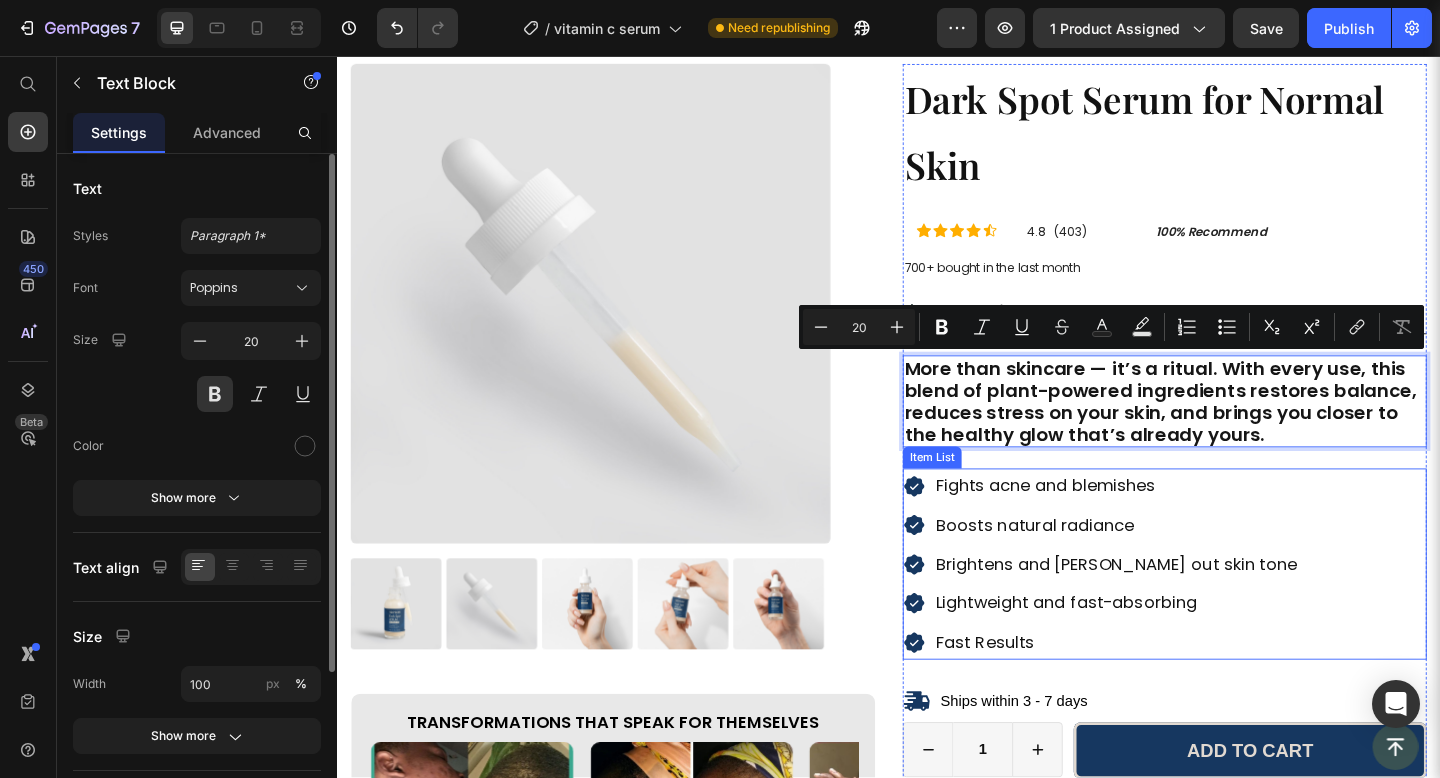 click on "Fights acne and blemishes
Boosts natural radiance
Brightens and evens out skin tone
Lightweight and fast-absorbing
Fast Results" at bounding box center [1237, 609] 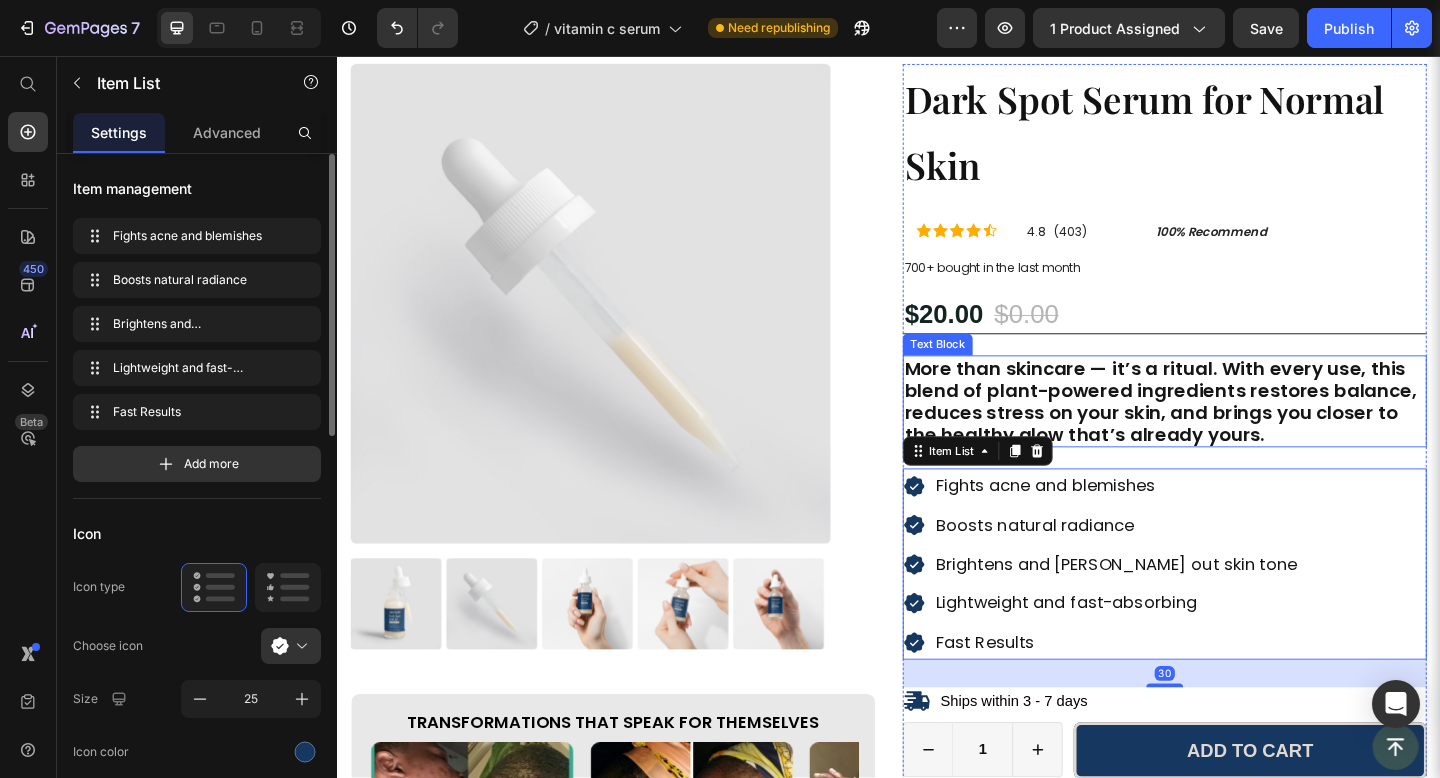 click on "More than skincare — it’s a ritual. With every use, this blend of plant-powered ingredients restores balance, reduces stress on your skin, and brings you closer to the healthy glow that’s already yours." at bounding box center [1237, 432] 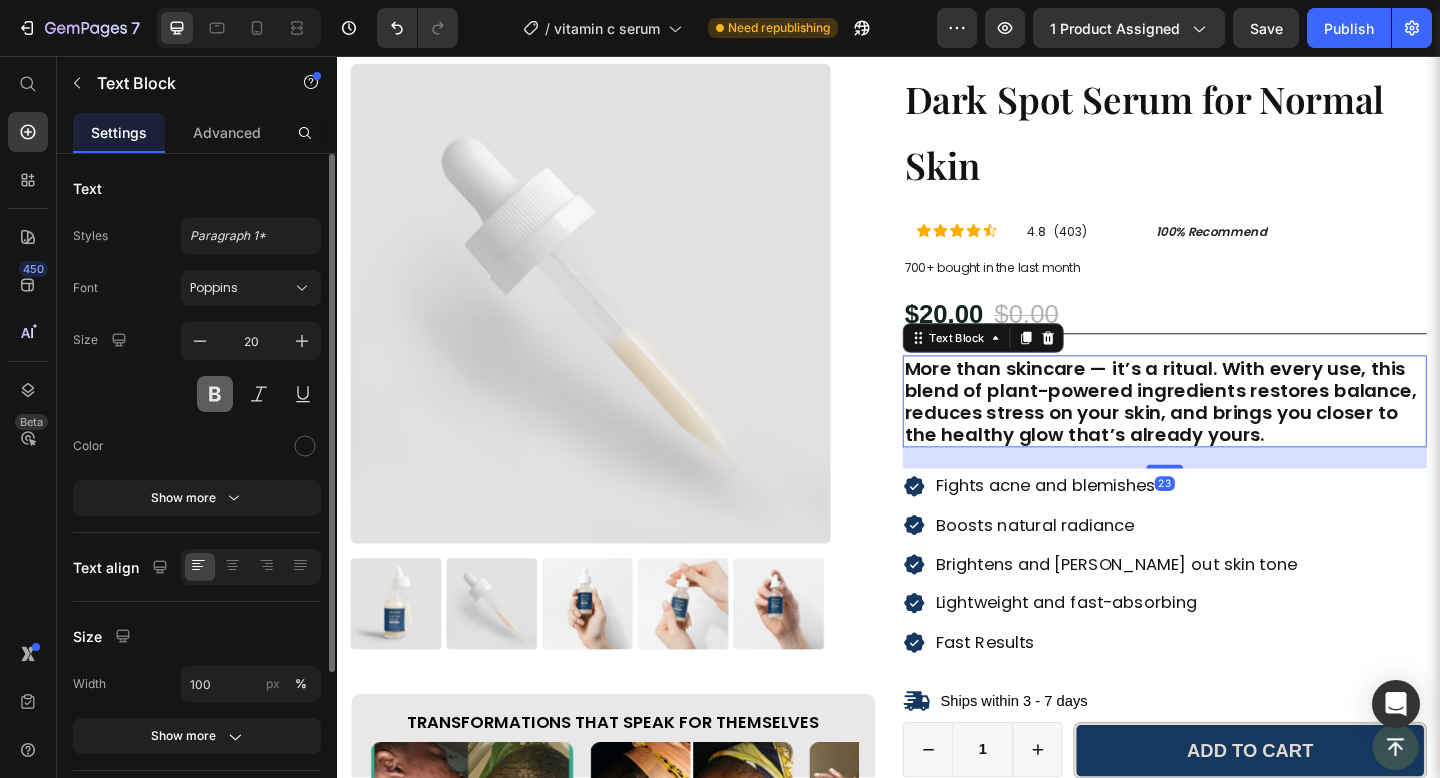 click at bounding box center (215, 394) 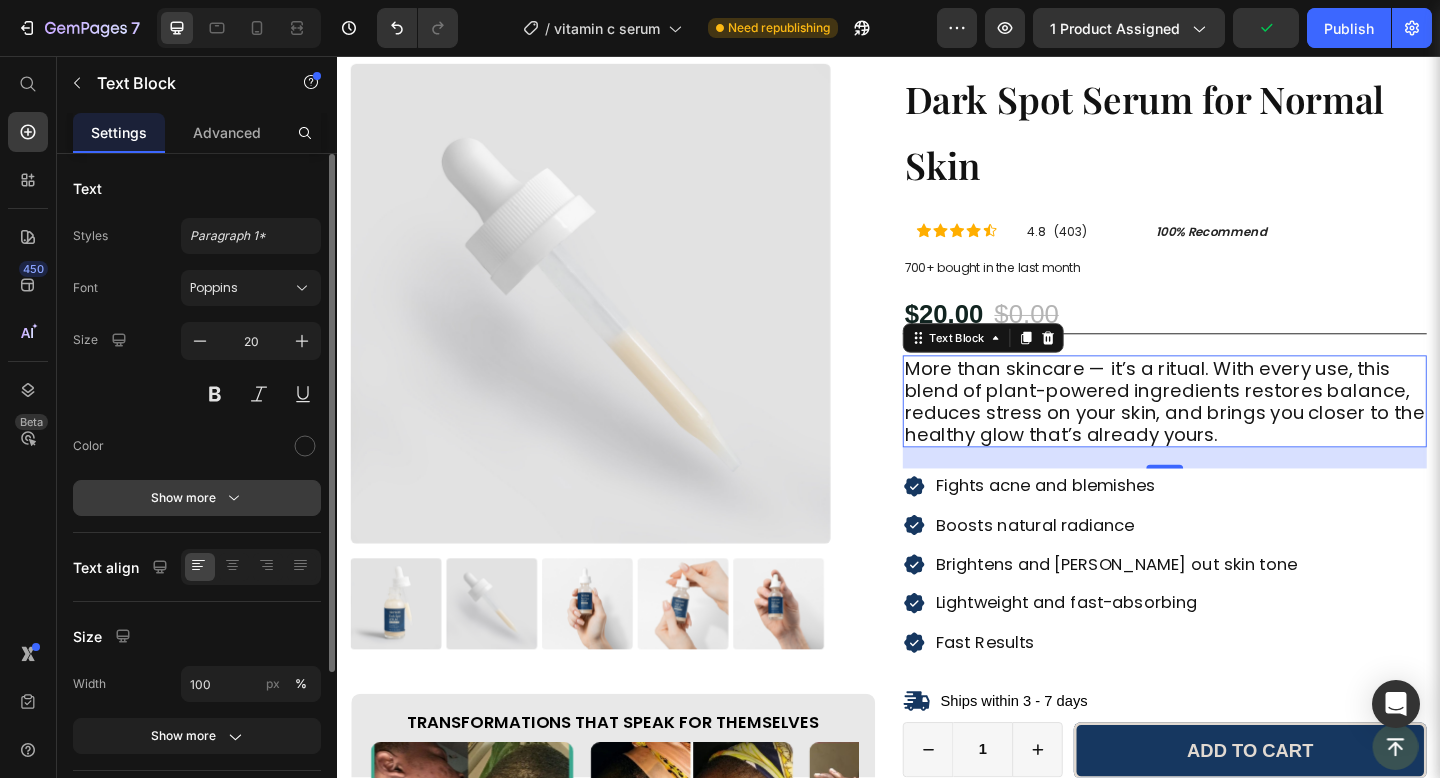 click on "Show more" at bounding box center [197, 498] 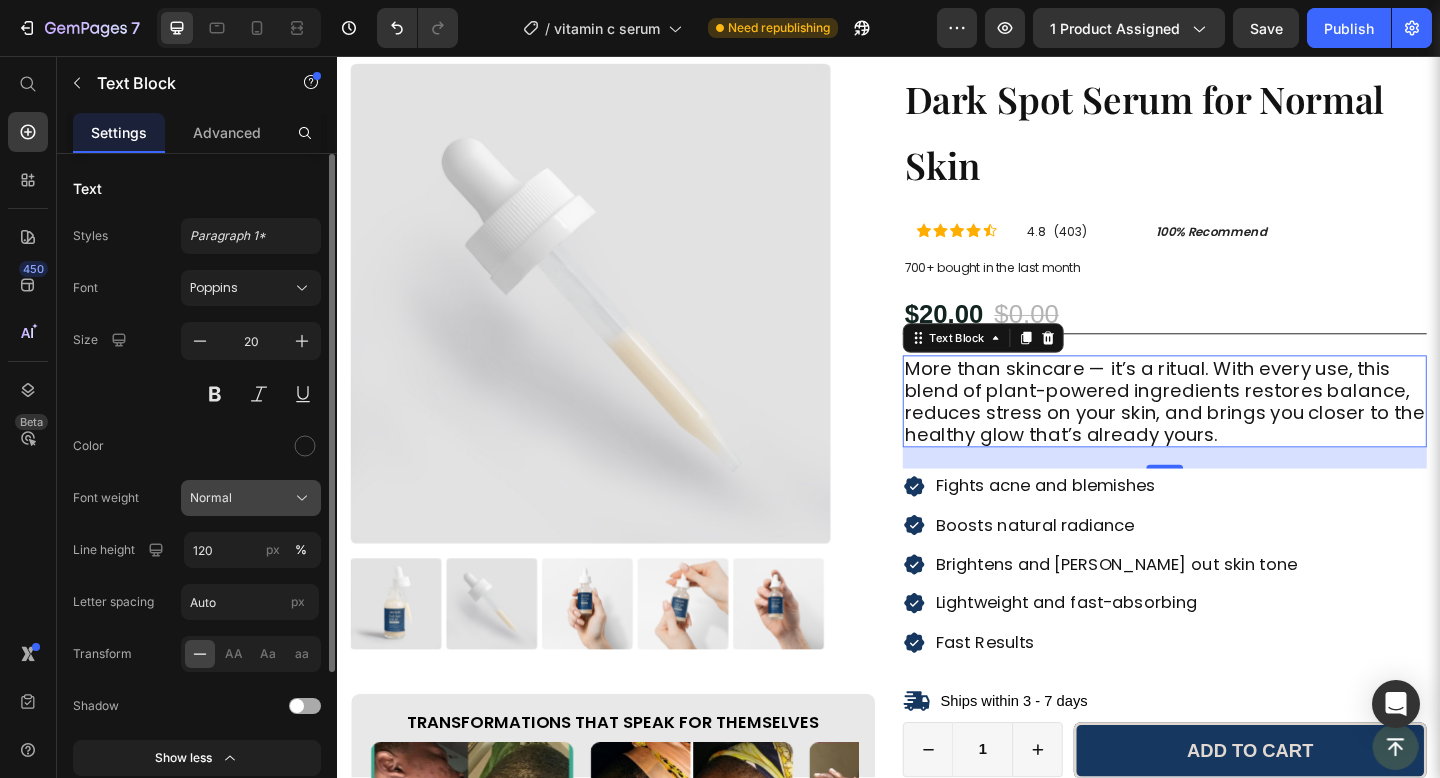 click on "Normal" 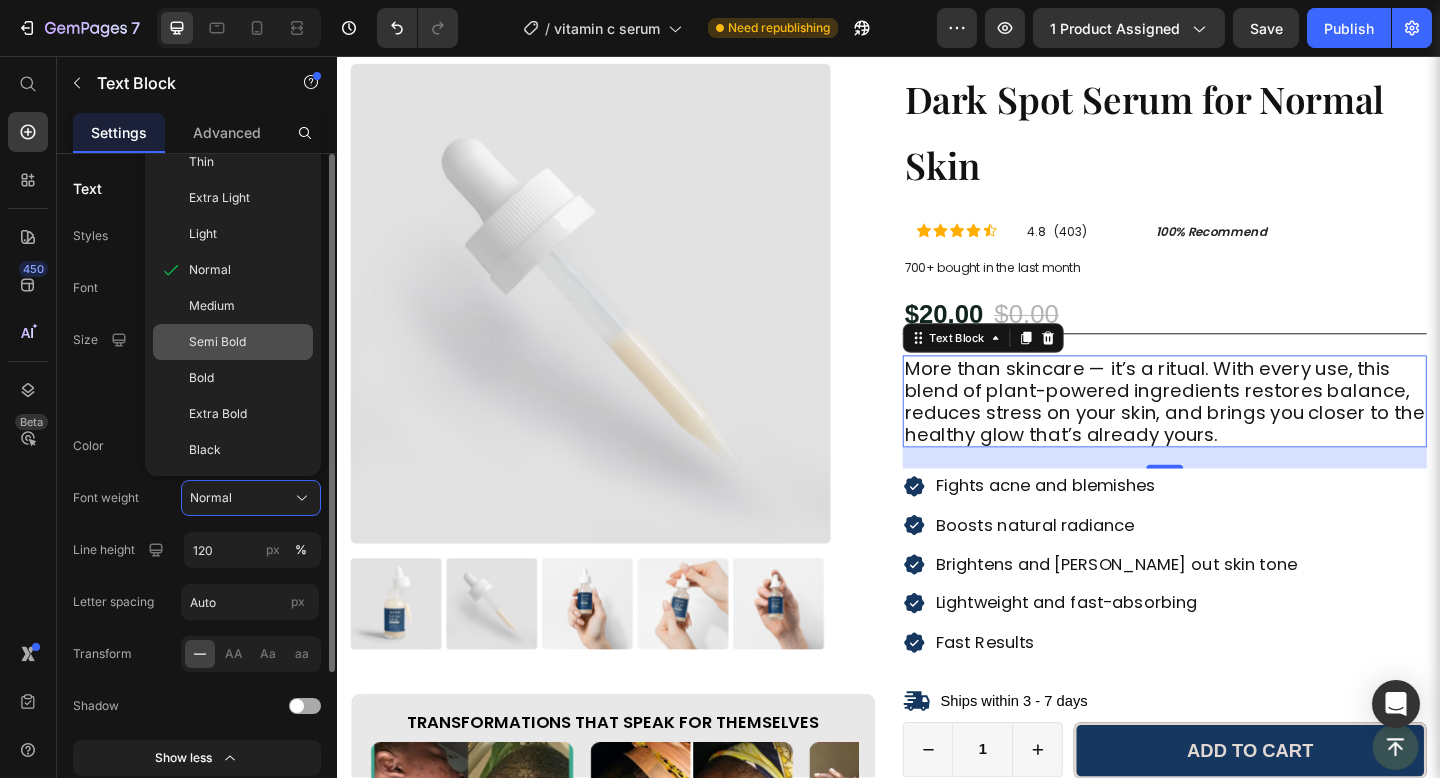 click on "Semi Bold" at bounding box center [247, 342] 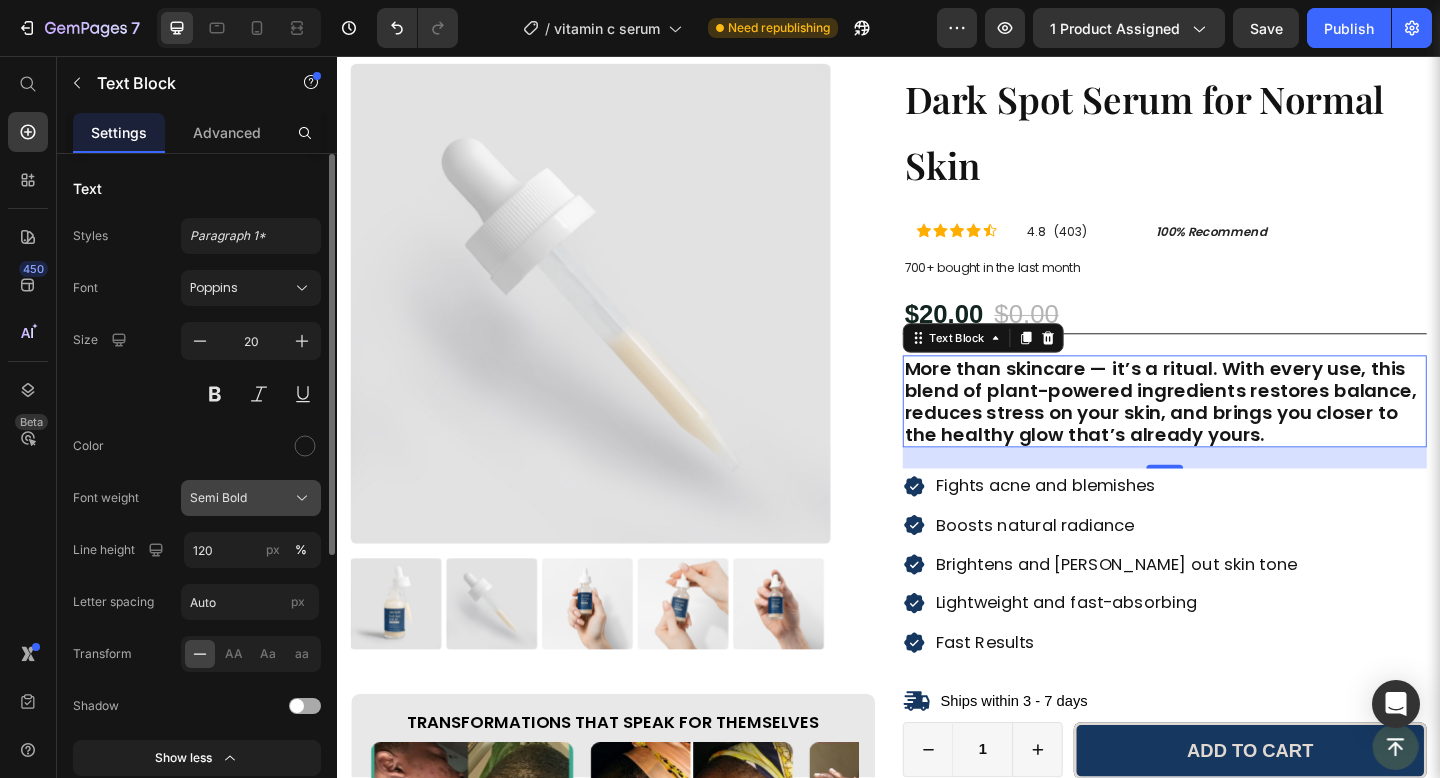 click on "Semi Bold" 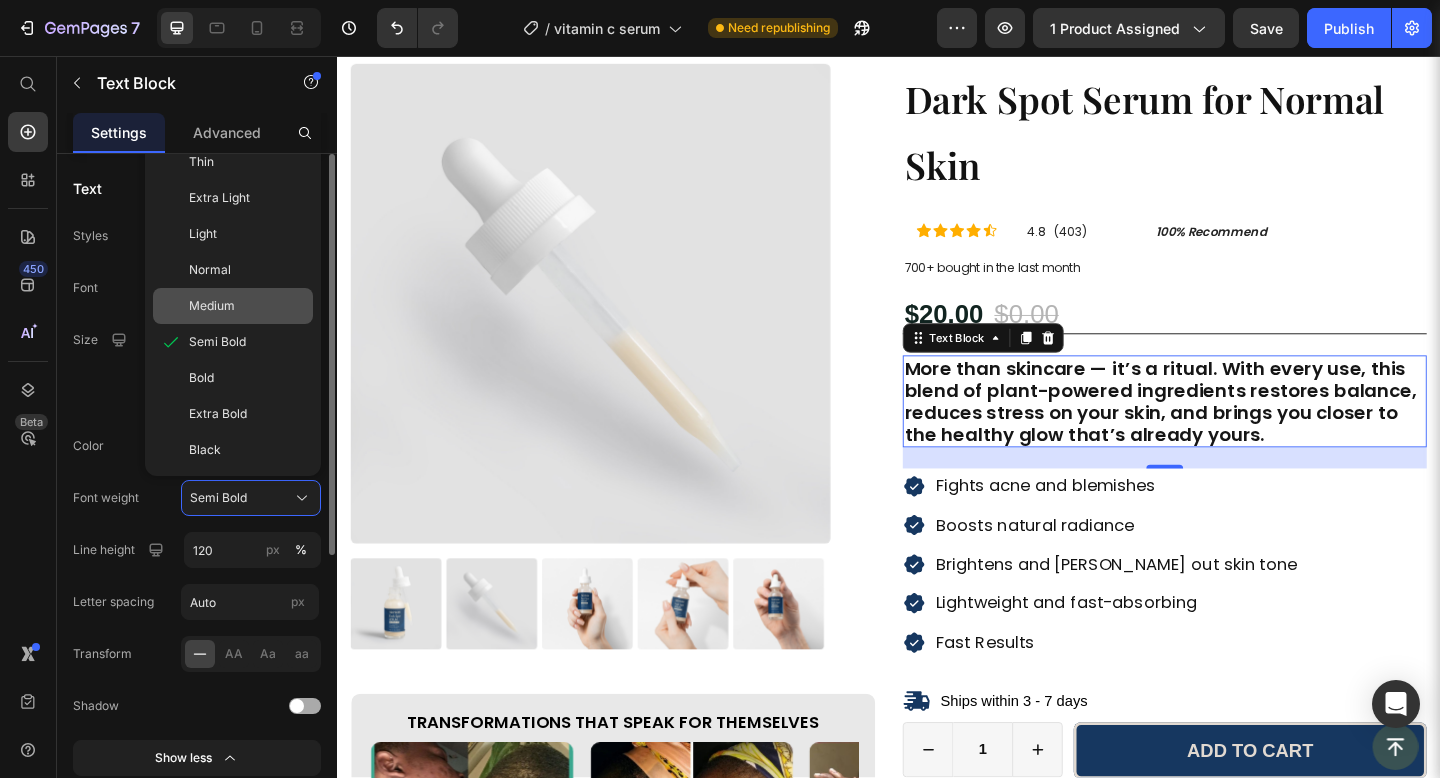 click on "Medium" 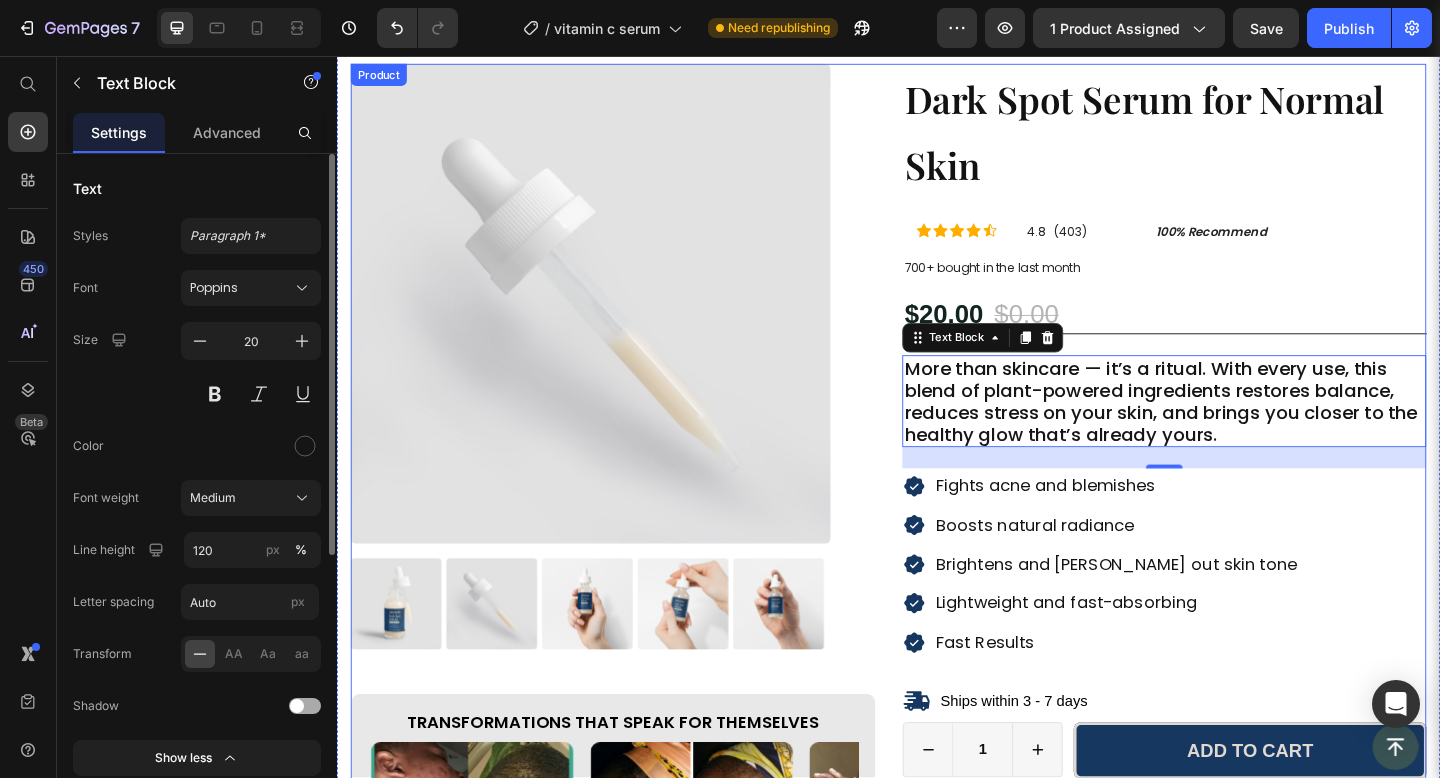 click on "Product Images Transformations That Speak for Themselves Heading Image Image Image Image Image Carousel Row Dark Spot Serum for Normal Skin Product Title Icon Icon Icon Icon
Icon Icon List 4.8   (403)  Text Block 100% Recommend Text Block Row Row 700+ bought in the last month Text Block $20.00 Product Price $0.00 Product Price 0% OFF Discount Tag Row More than skincare — it’s a ritual. With every use, this blend of plant-powered ingredients restores balance, reduces stress on your skin, and brings you closer to the healthy glow that’s already yours. Text Block   23
Fights acne and blemishes
Boosts natural radiance
Brightens and evens out skin tone
Lightweight and fast-absorbing
Fast Results Item List
Ships within 3 - 7 days Item List 1 Product Quantity Row Add to cart Add to Cart Row Row
100% Money-Back Guarantee Item List
30-Day Easy Returns and Exchanges Row" at bounding box center [937, 607] 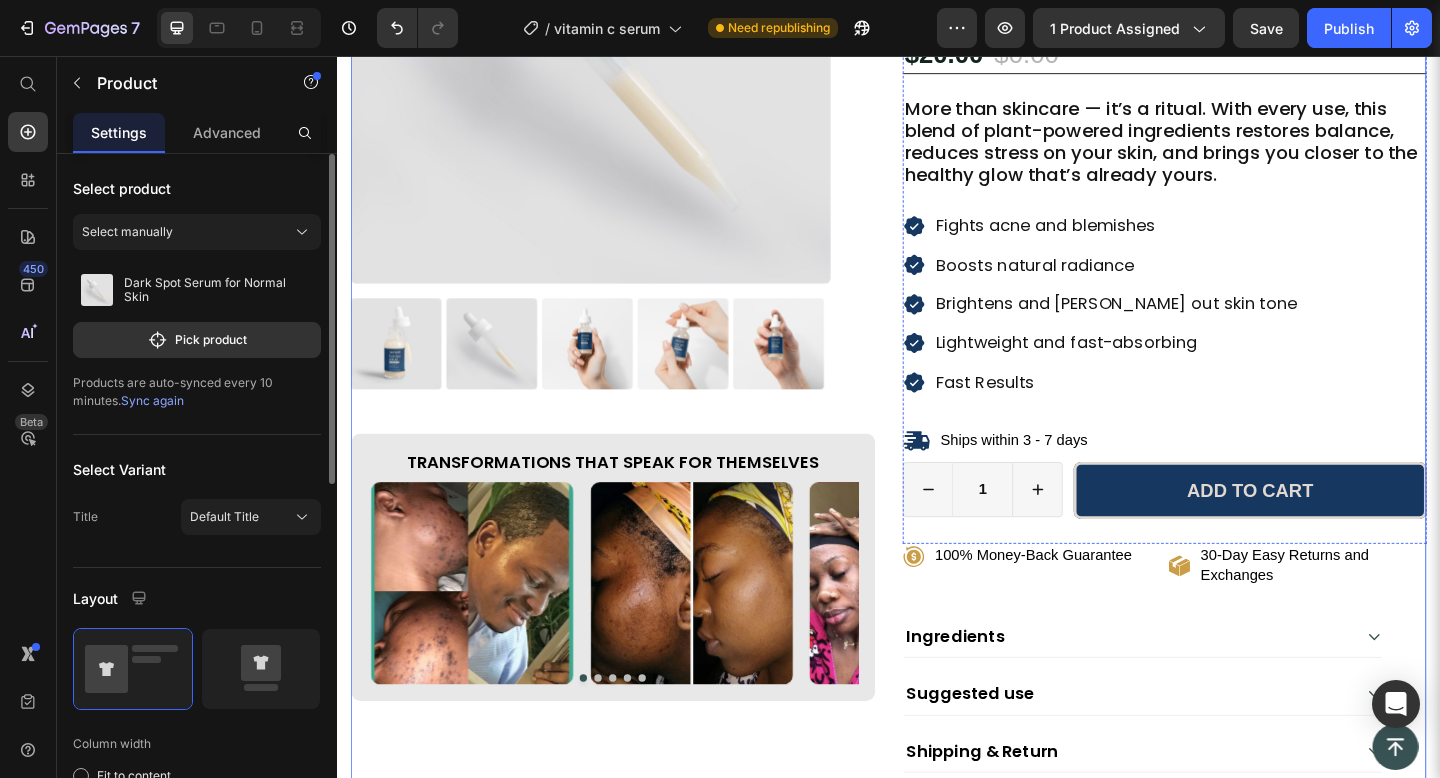 scroll, scrollTop: 371, scrollLeft: 0, axis: vertical 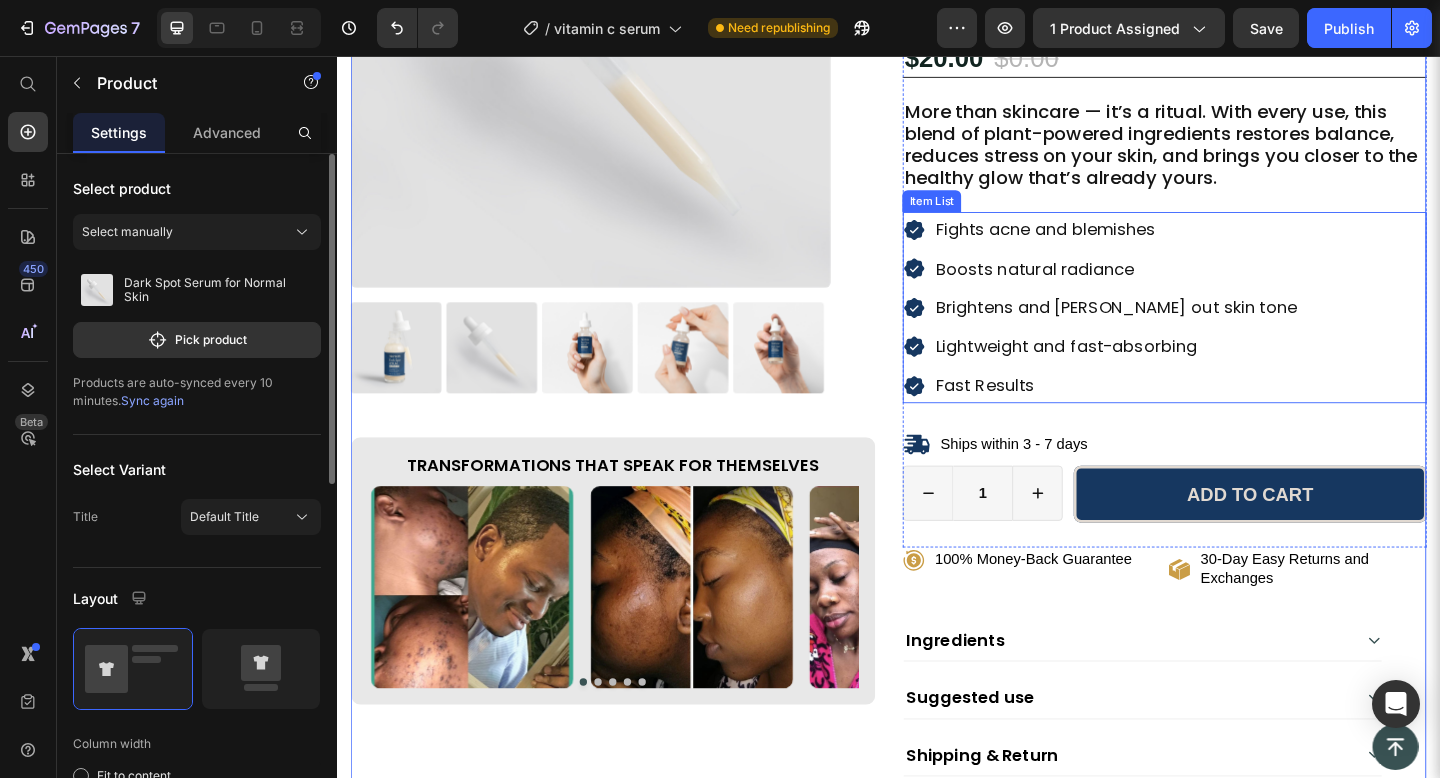 click on "Fights acne and blemishes" at bounding box center [1184, 245] 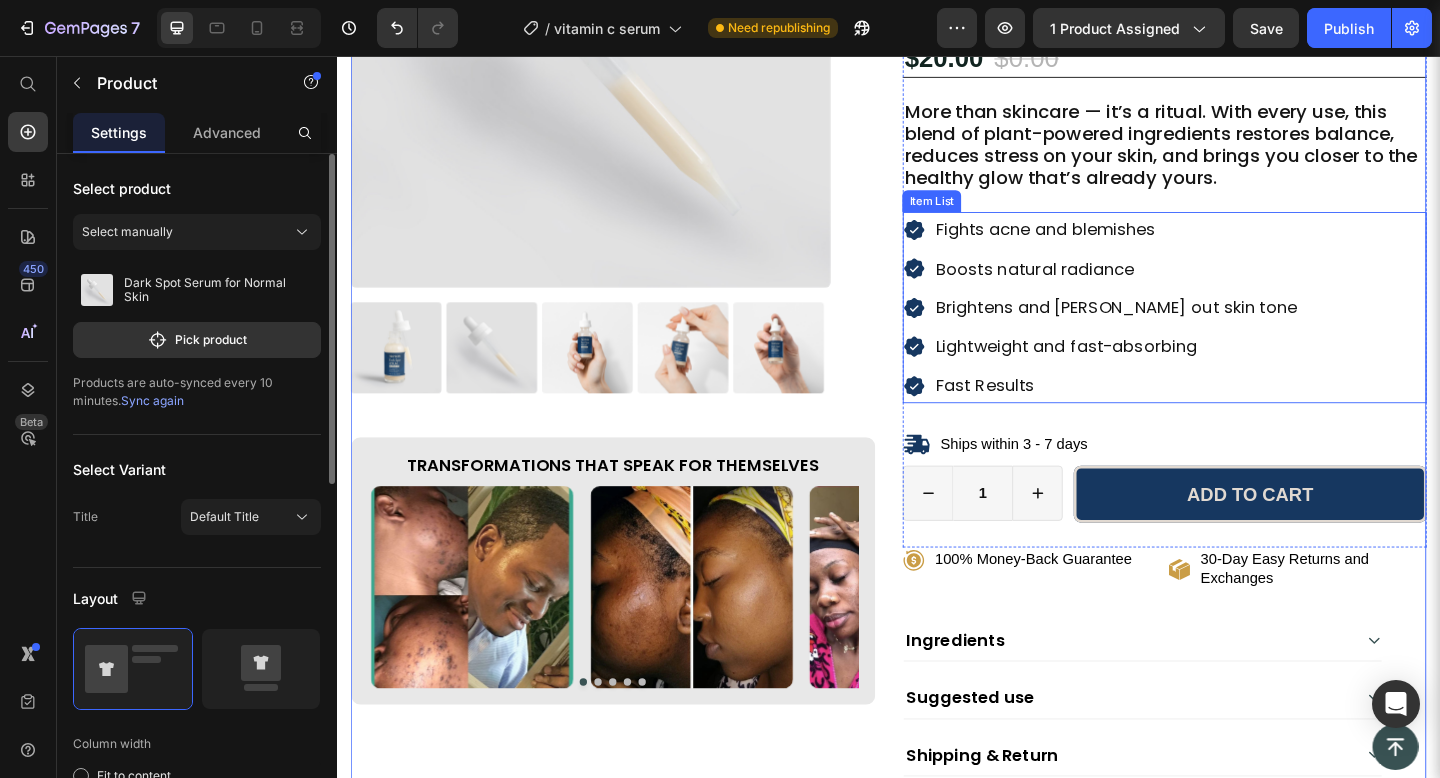 click on "Fights acne and blemishes" at bounding box center (1184, 245) 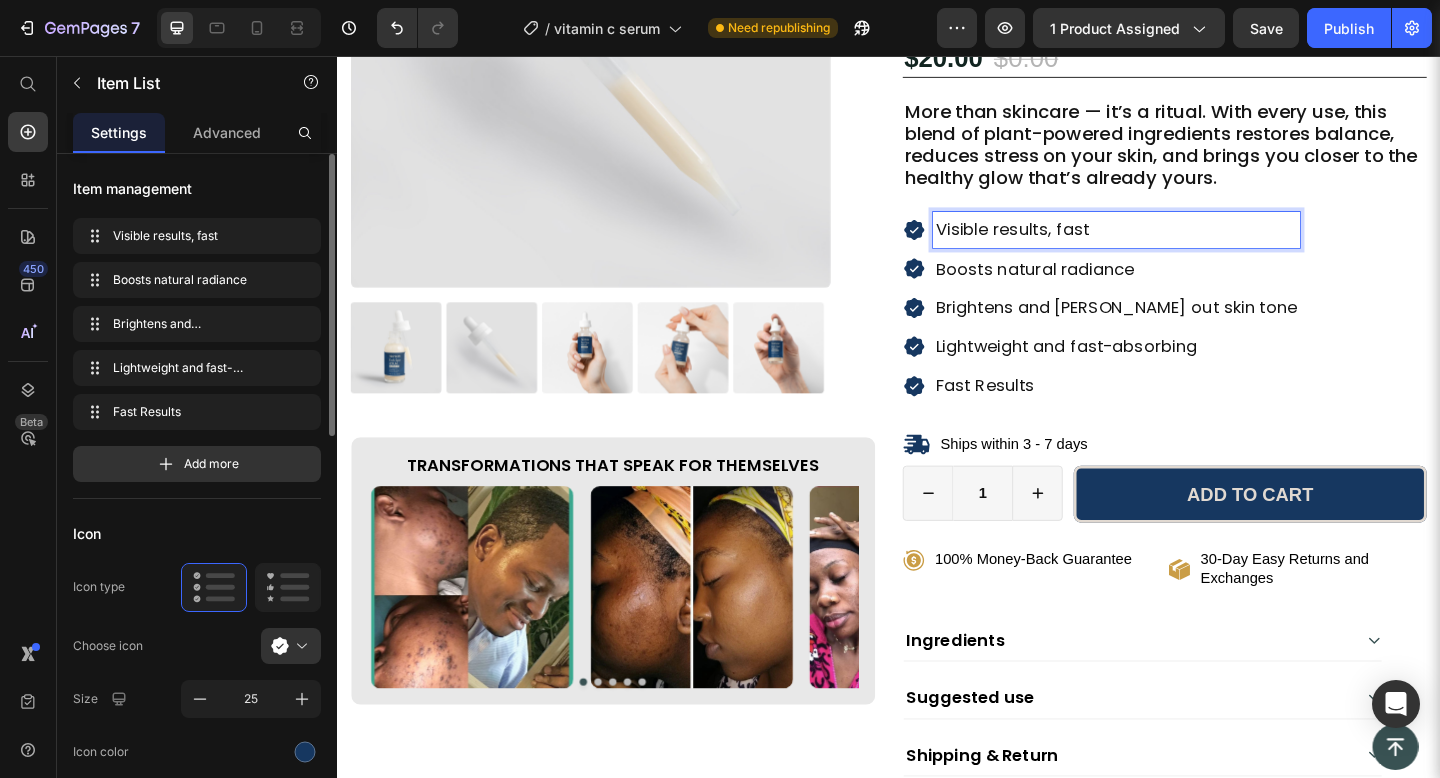 click on "Boosts natural radiance" at bounding box center [1184, 288] 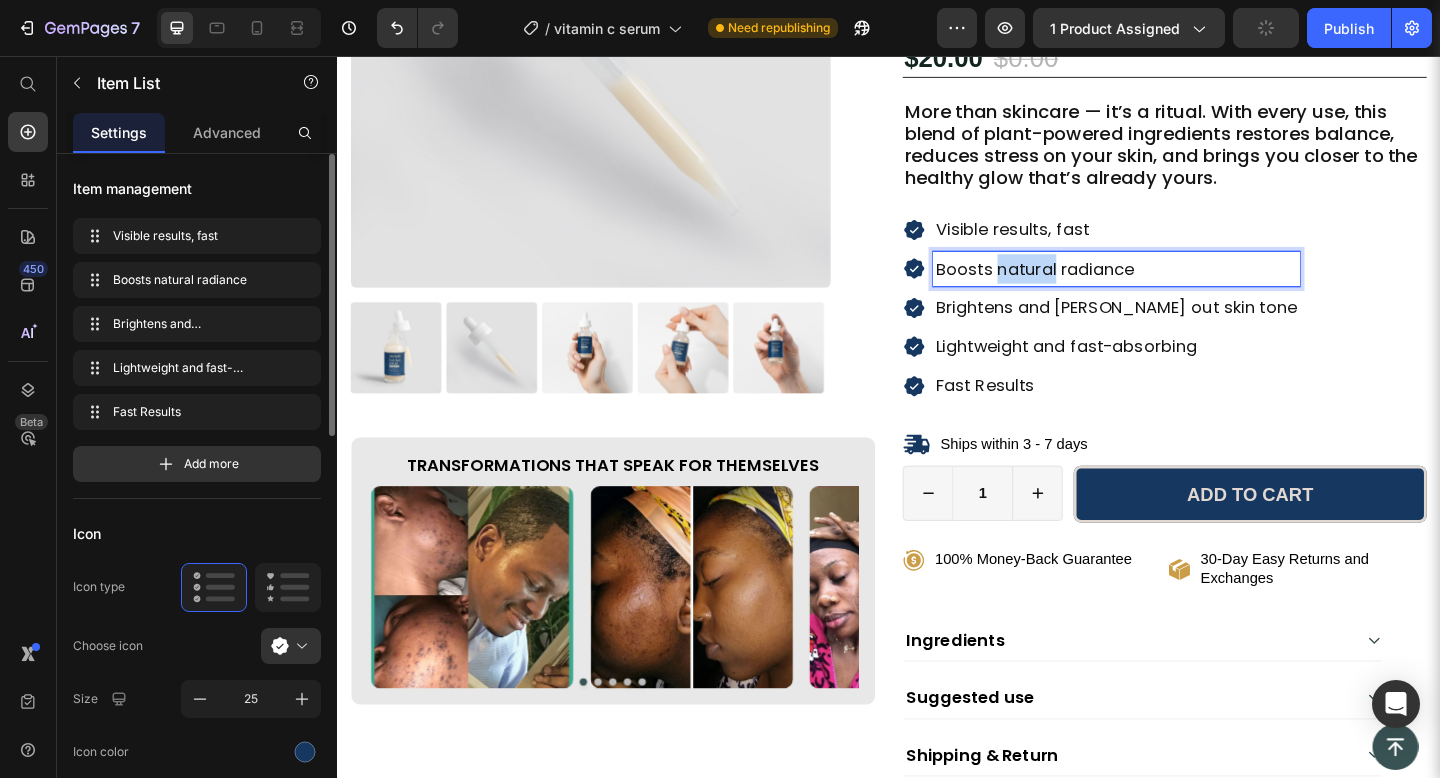 click on "Boosts natural radiance" at bounding box center [1184, 288] 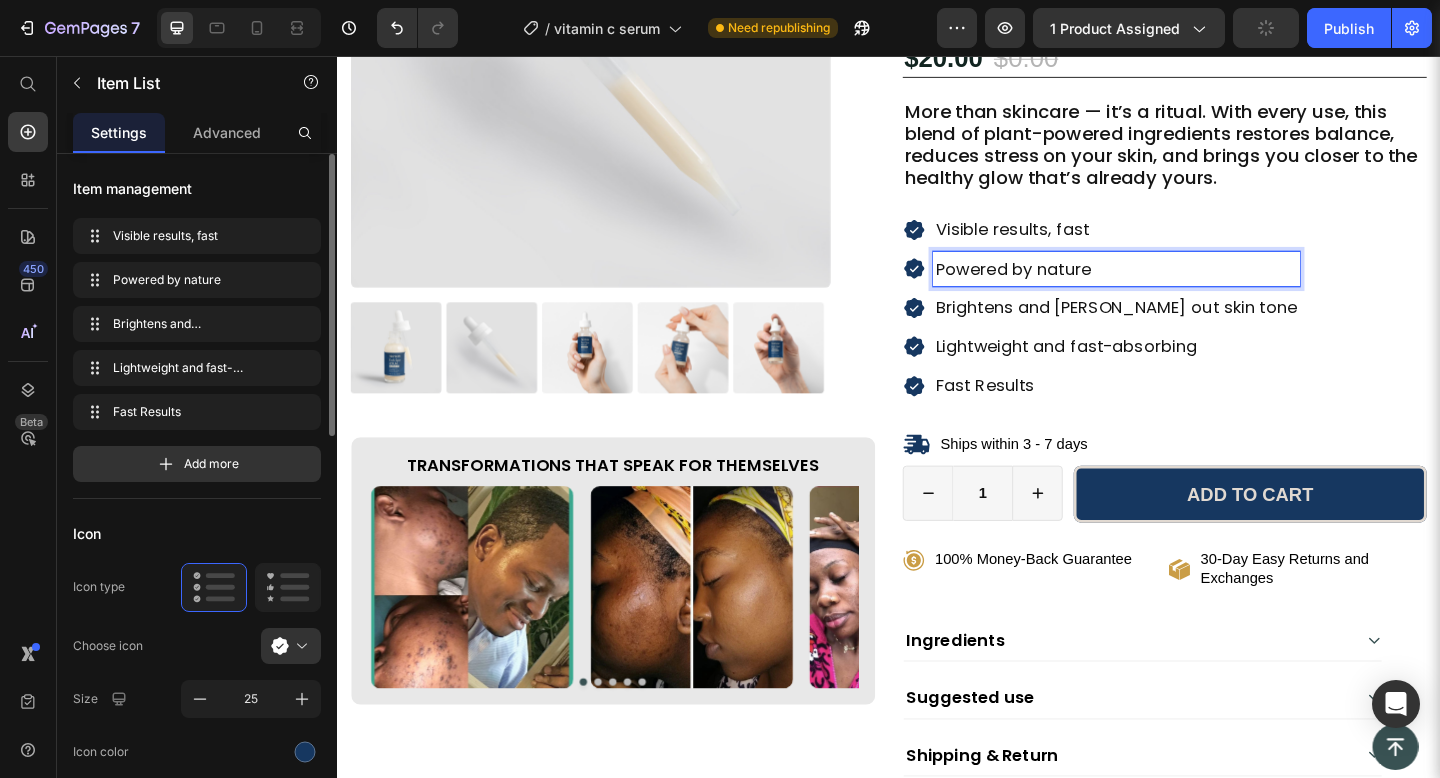 click on "Brightens and evens out skin tone" at bounding box center (1184, 330) 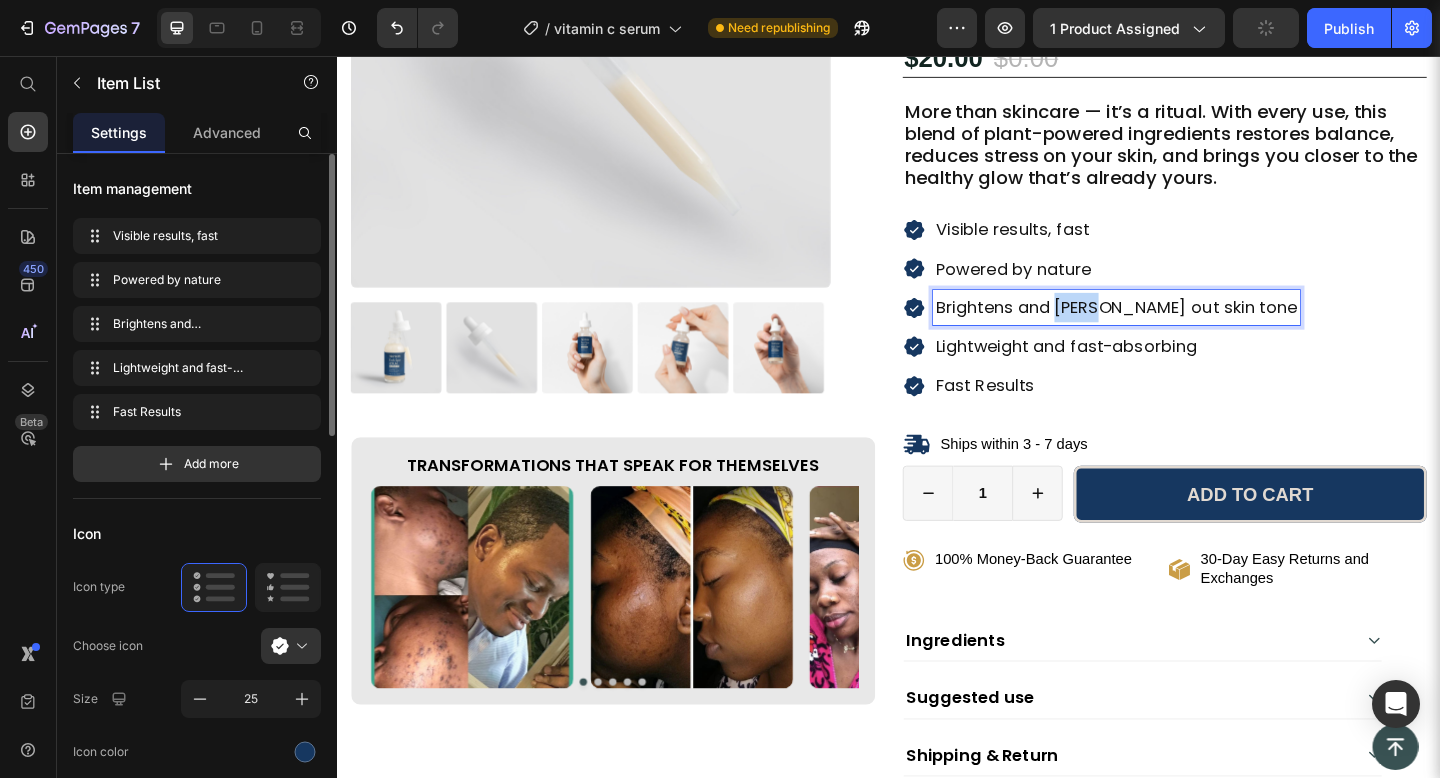 click on "Brightens and evens out skin tone" at bounding box center [1184, 330] 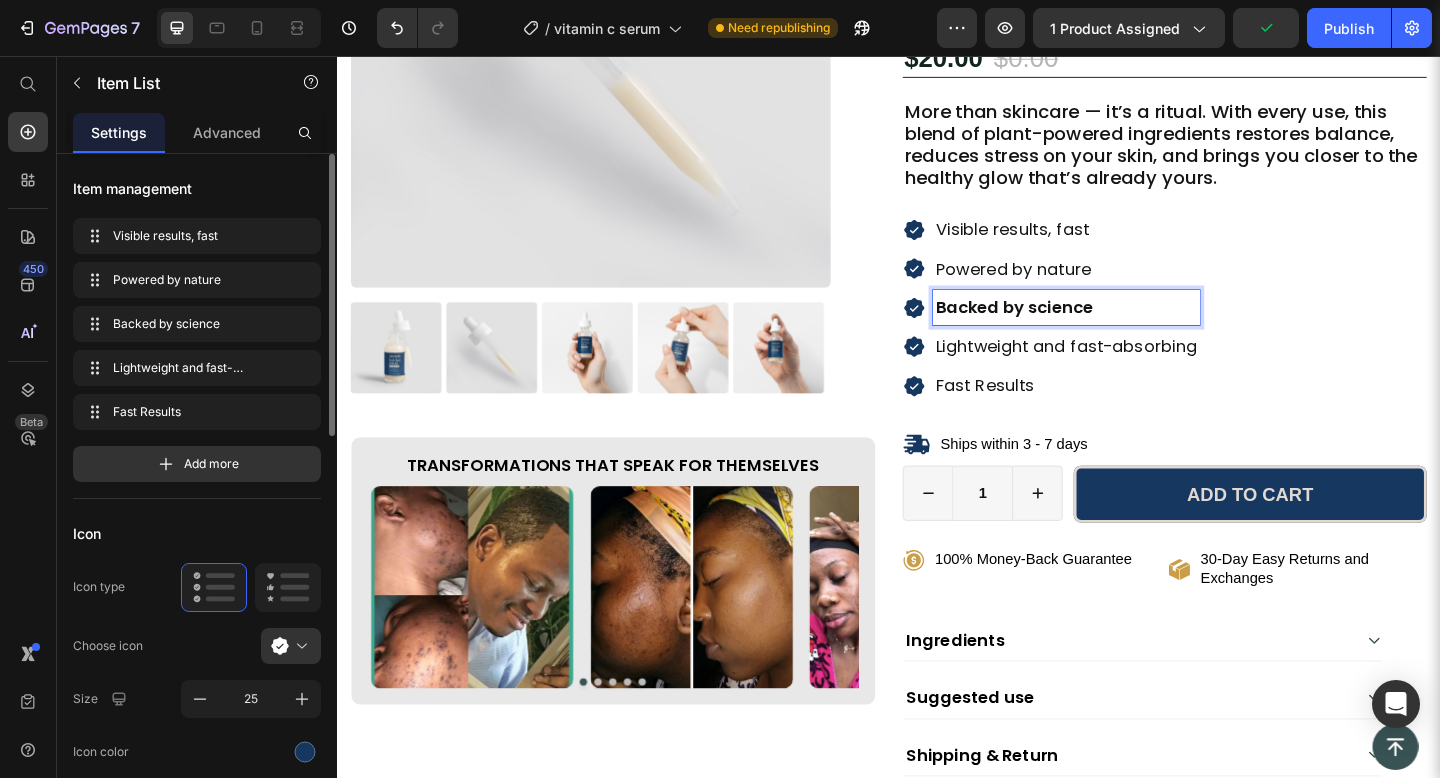 click on "Backed by science" at bounding box center (1073, 329) 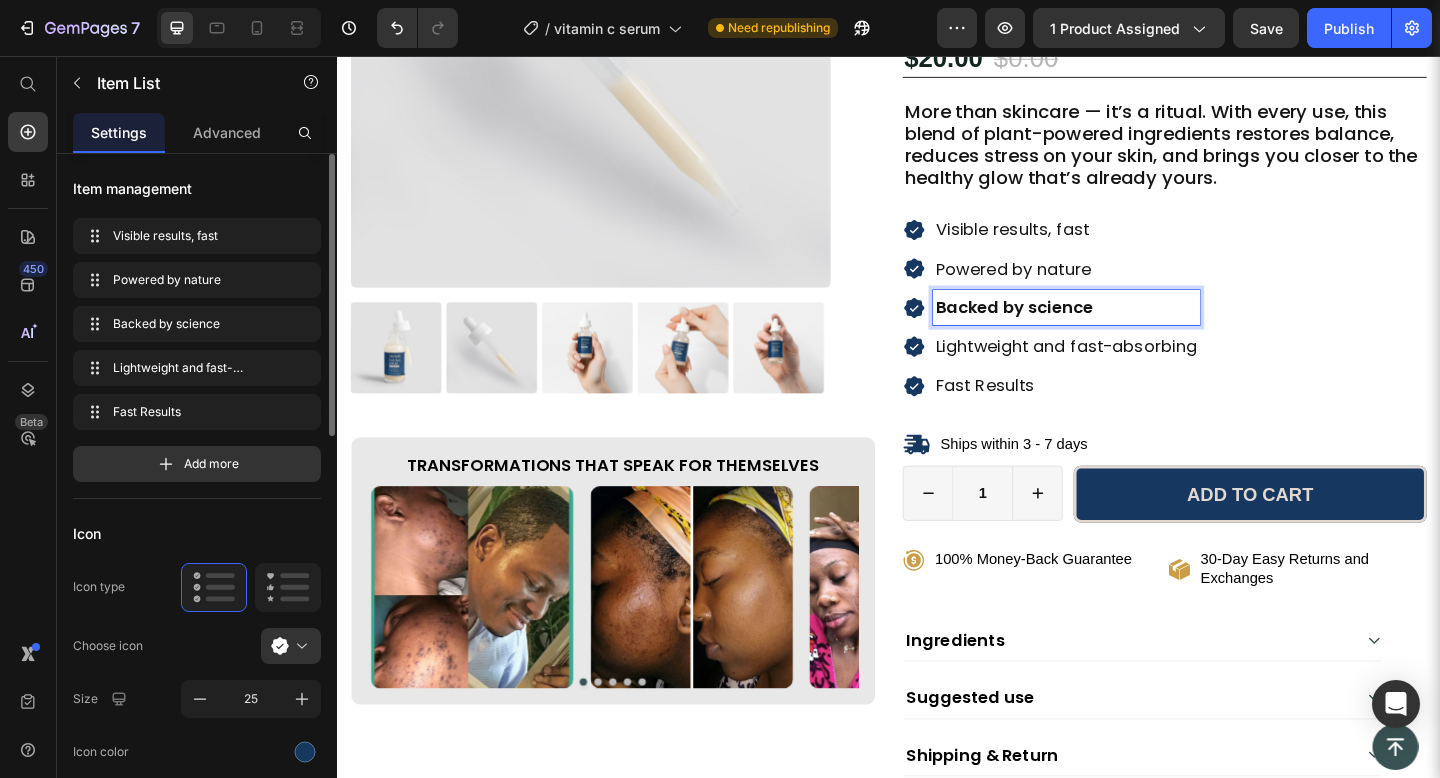 click on "Backed by science" at bounding box center [1073, 329] 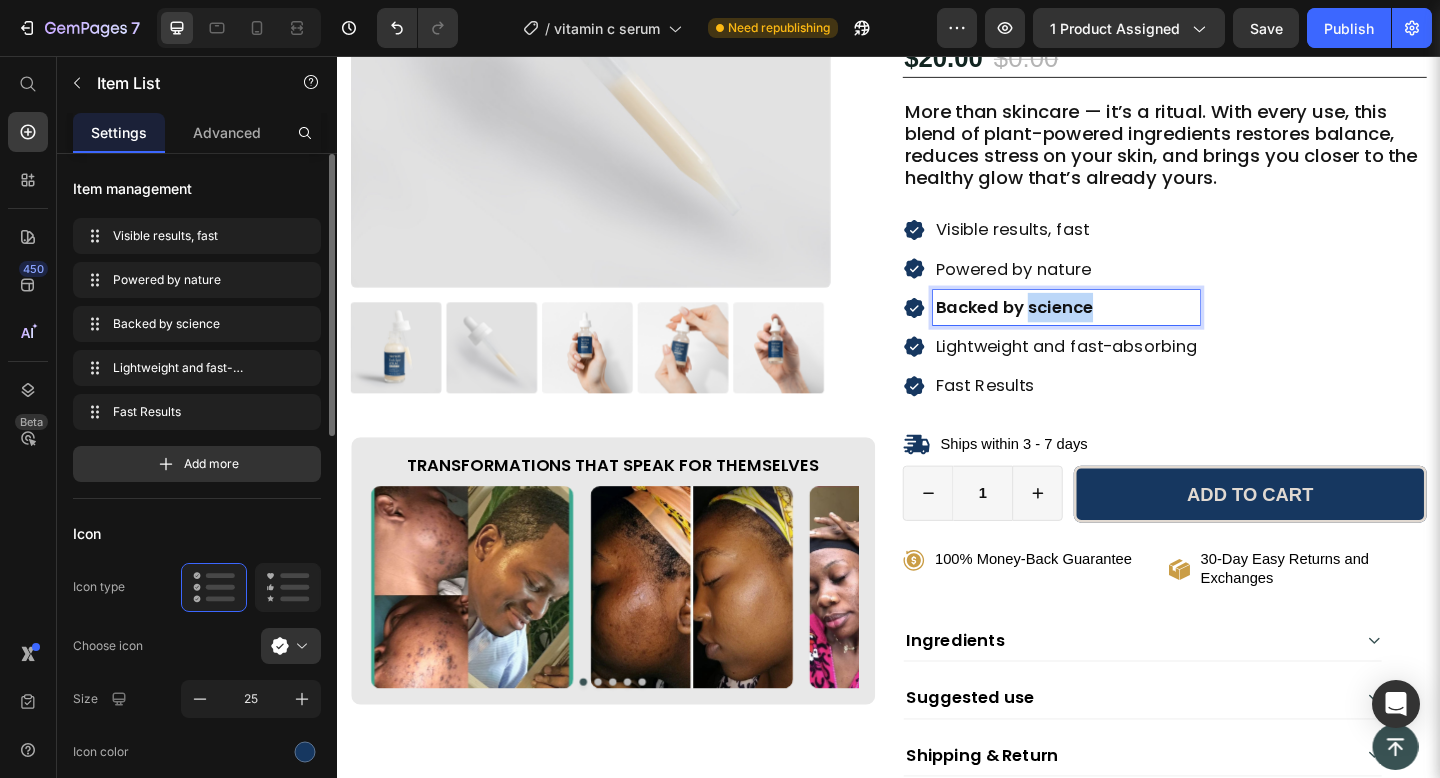 click on "Backed by science" at bounding box center [1073, 329] 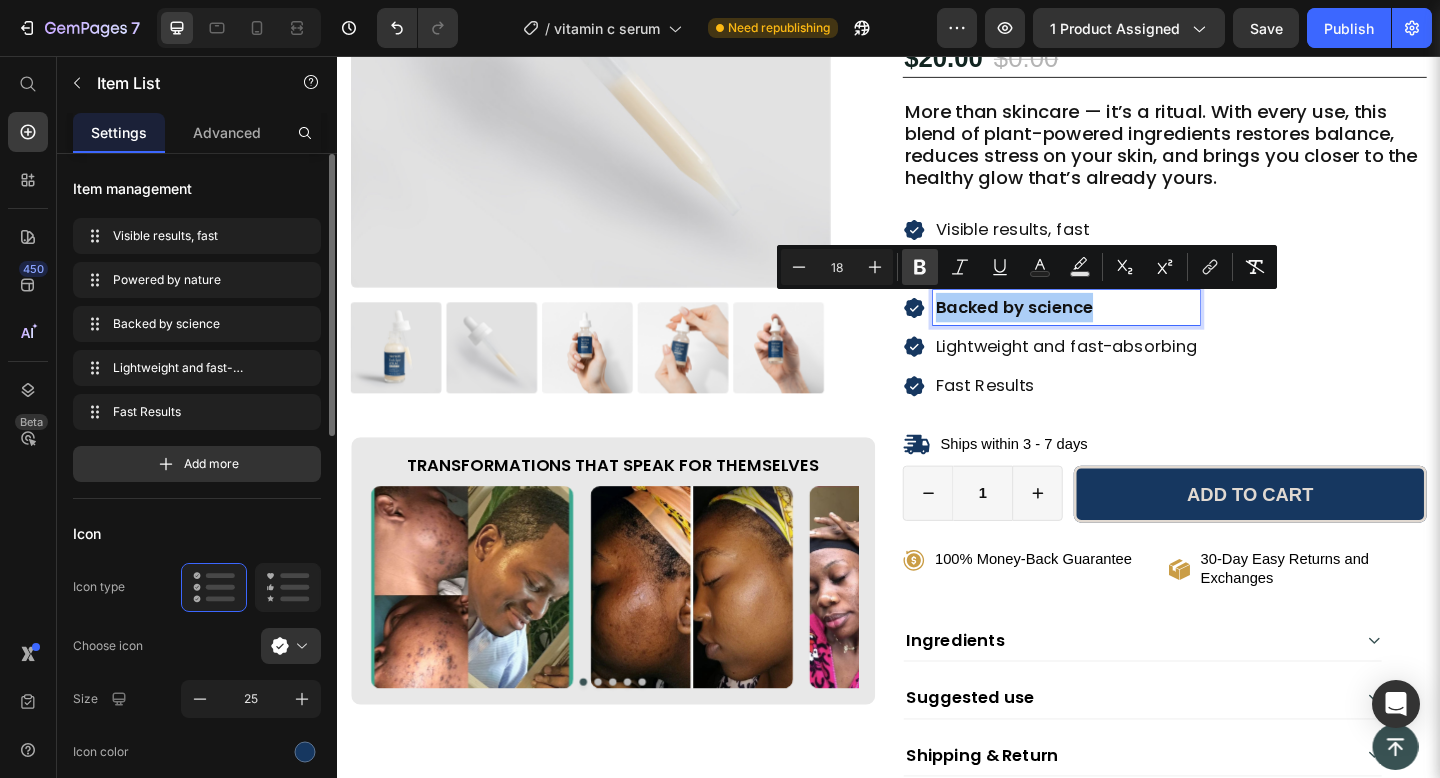 click on "Bold" at bounding box center [920, 267] 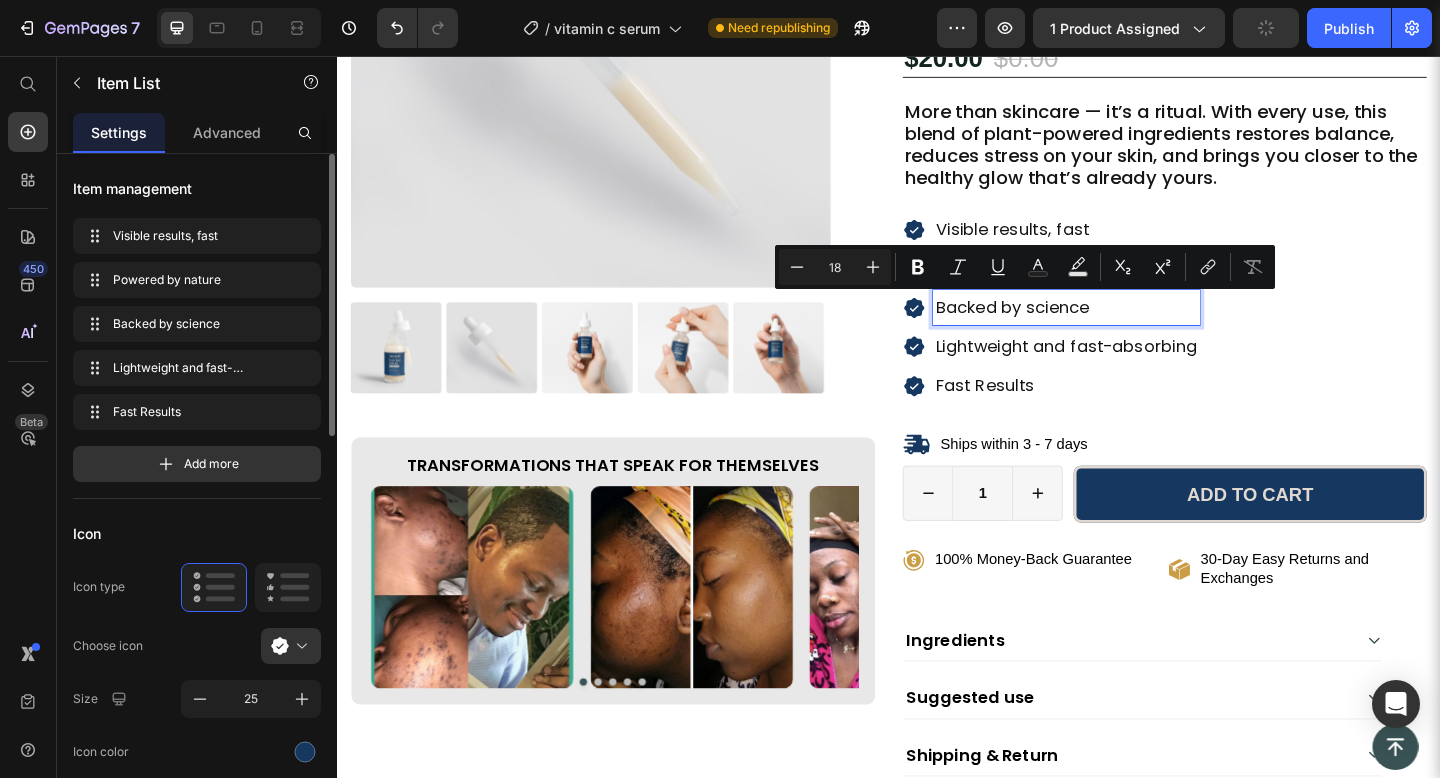 click on "Lightweight and fast-absorbing" at bounding box center (1130, 372) 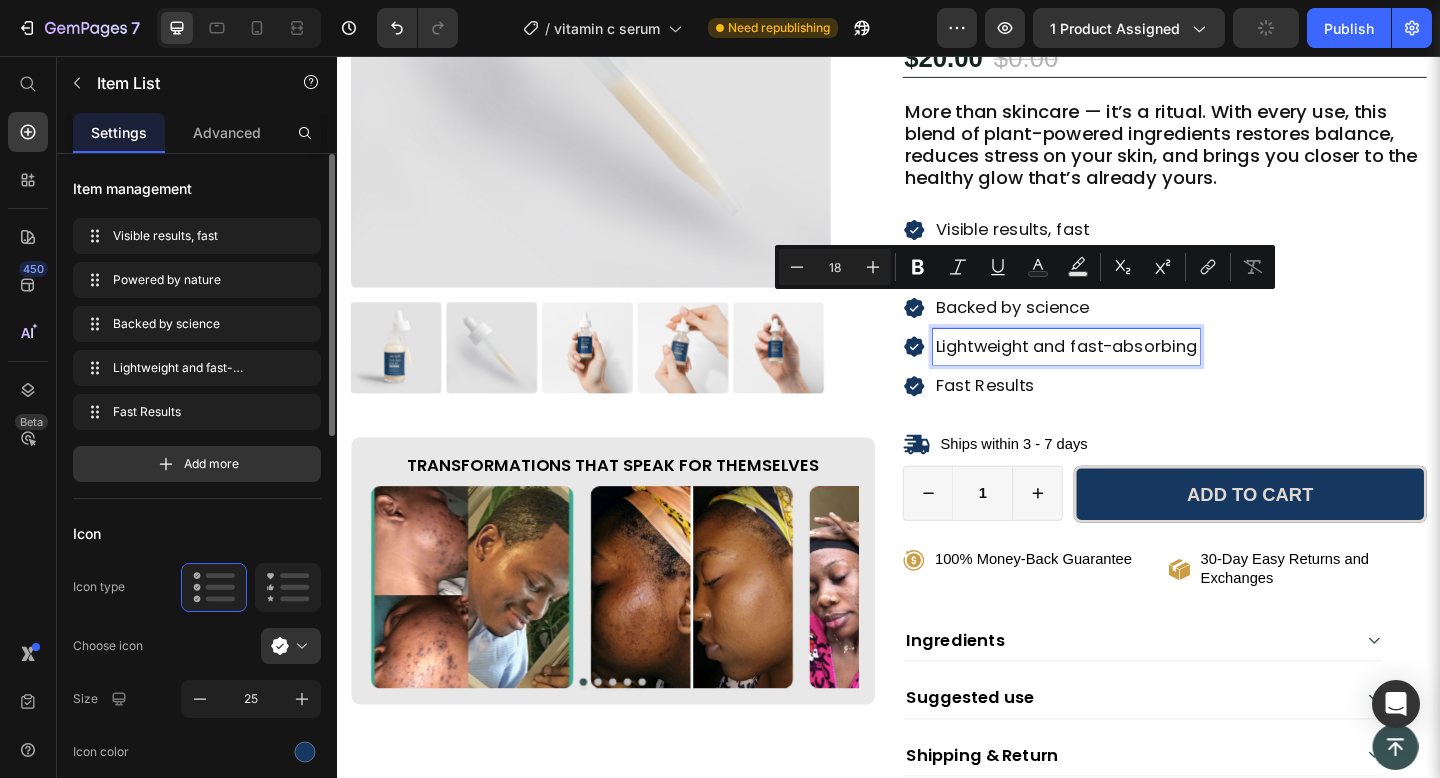 click on "Lightweight and fast-absorbing" at bounding box center (1130, 372) 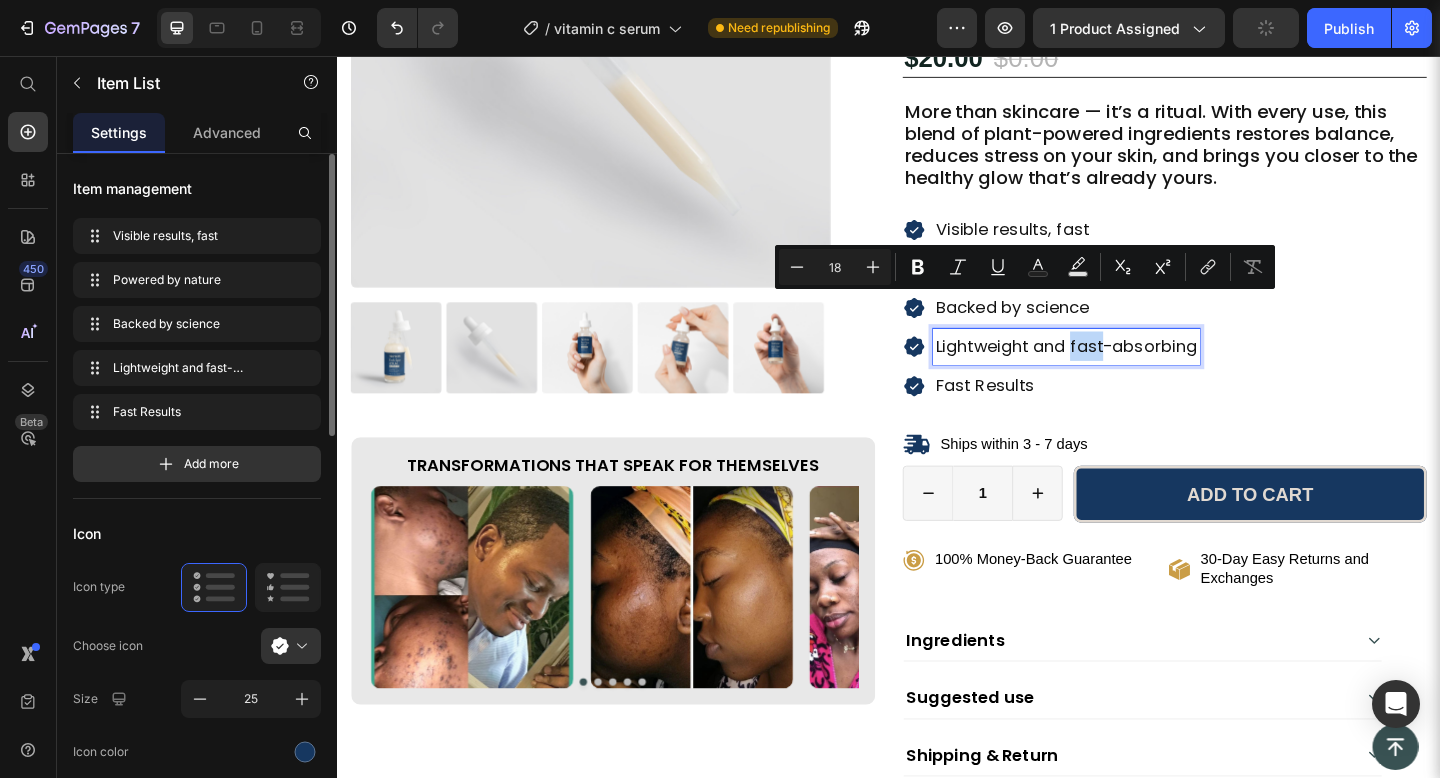 click on "Lightweight and fast-absorbing" at bounding box center [1130, 372] 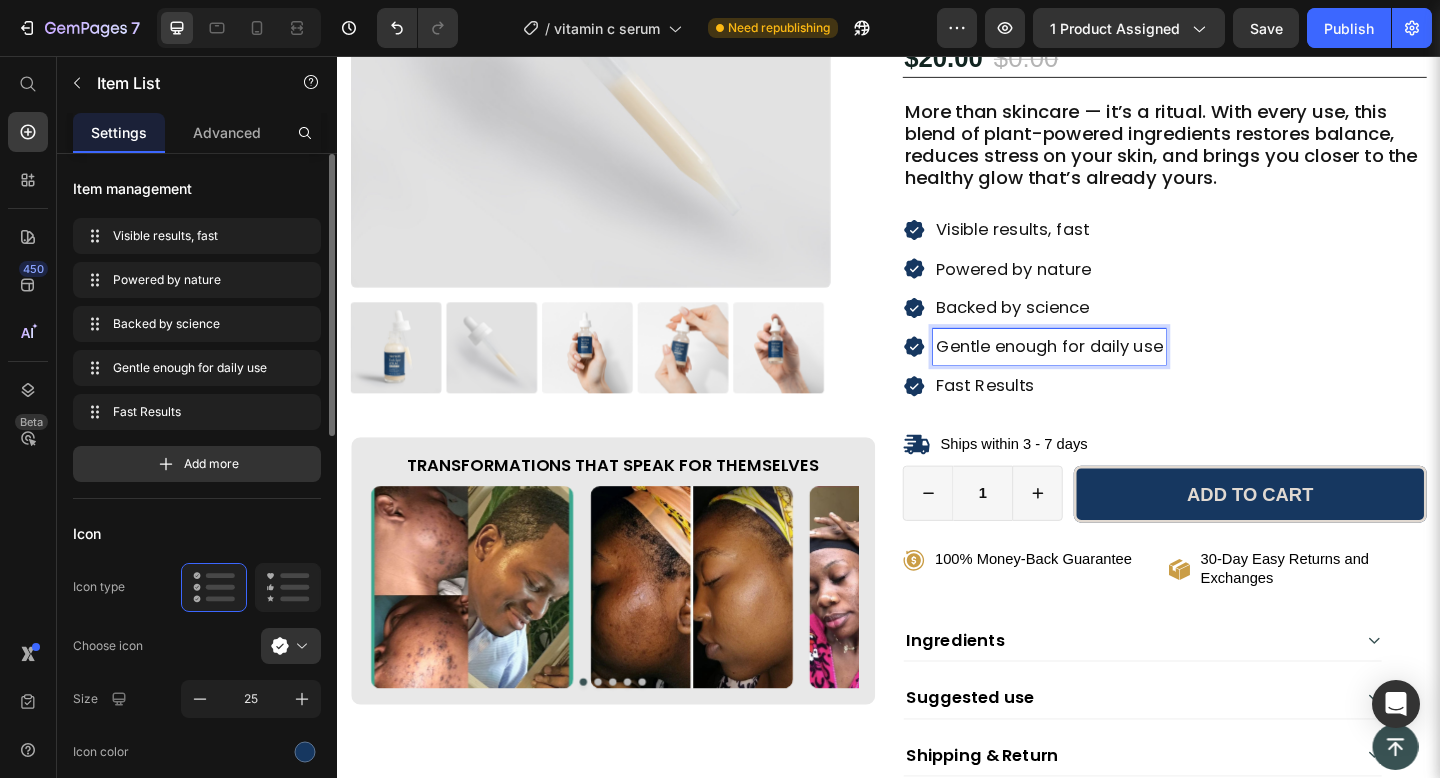 click on "Visible results, fast
Powered by nature
Backed by science
Gentle enough for daily use
Fast Results" at bounding box center [1237, 330] 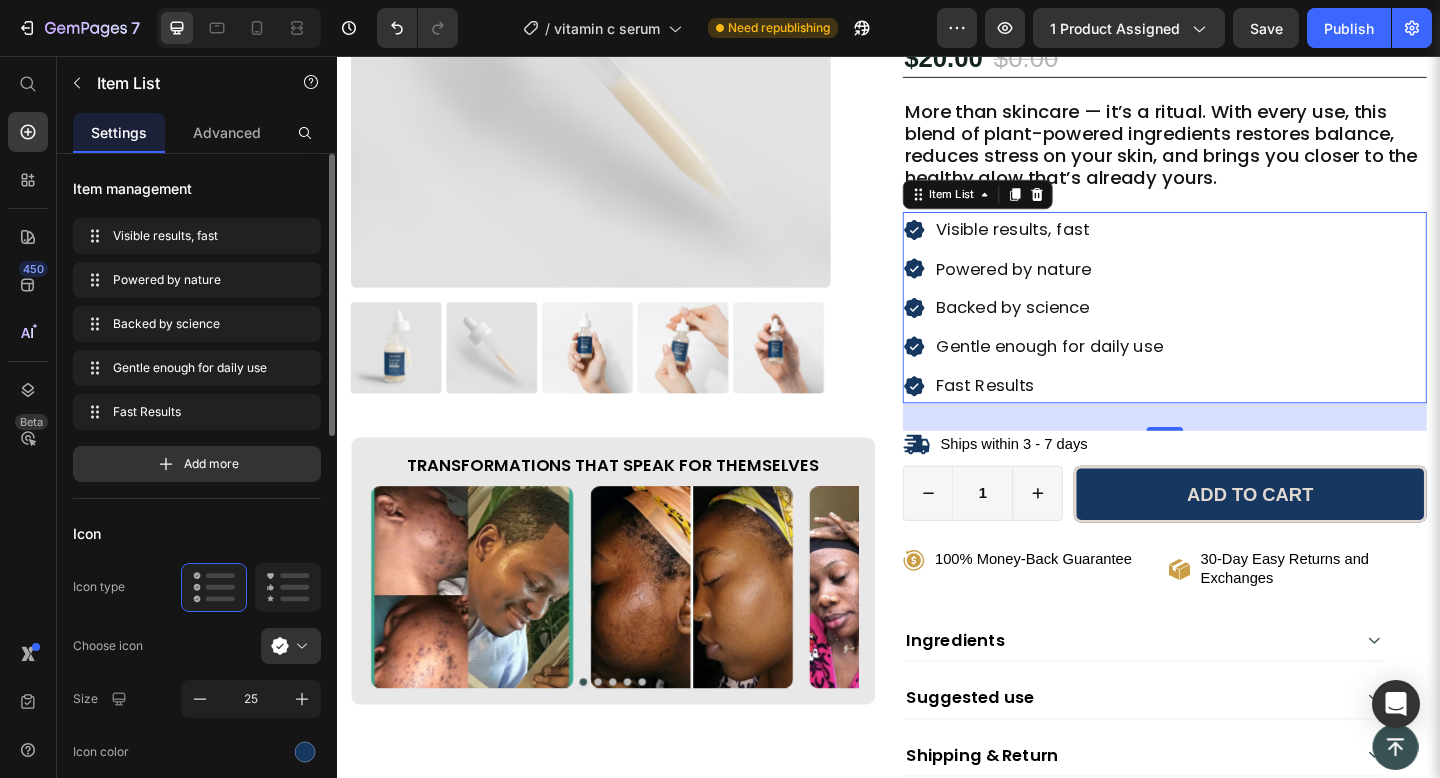 click on "Visible results, fast
Powered by nature
Backed by science
Gentle enough for daily use
Fast Results" at bounding box center (1237, 330) 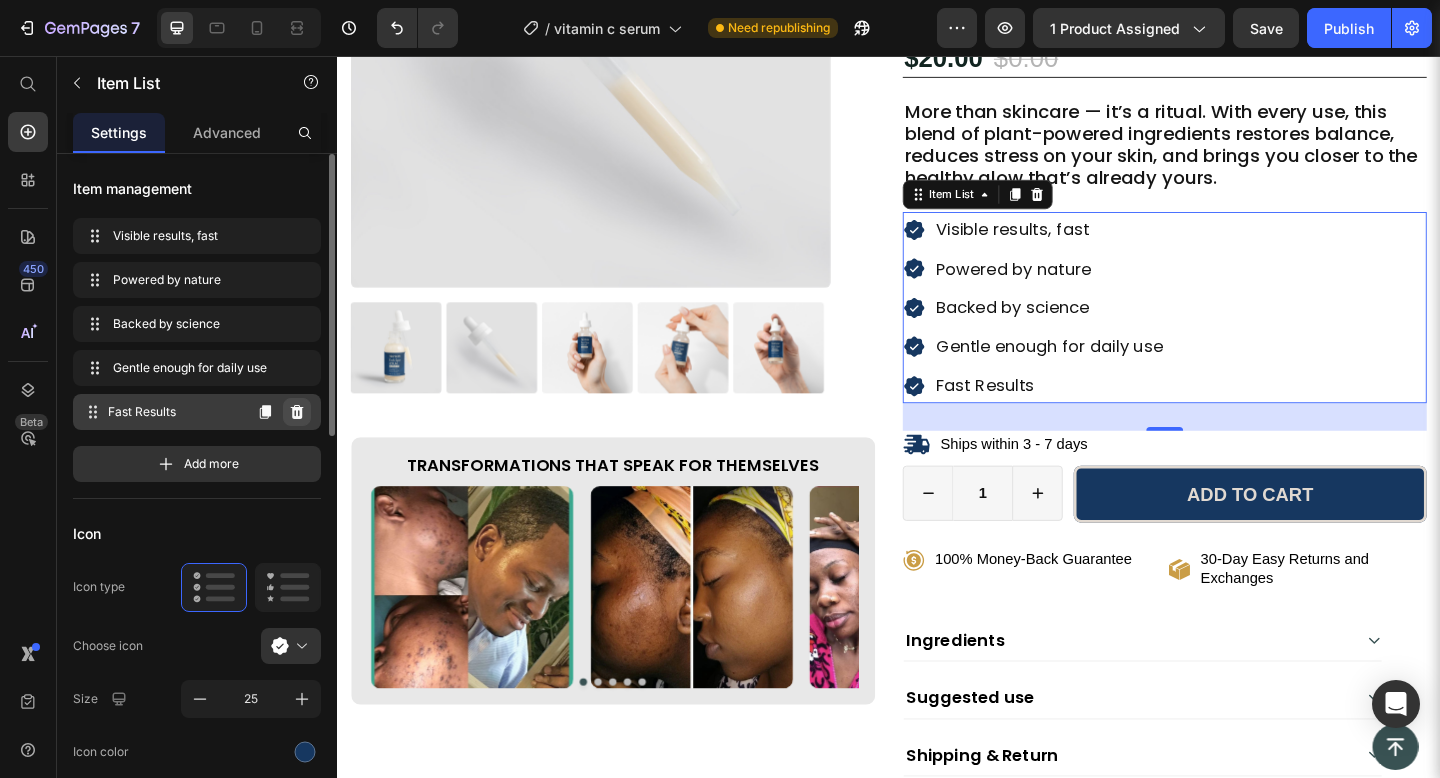 click 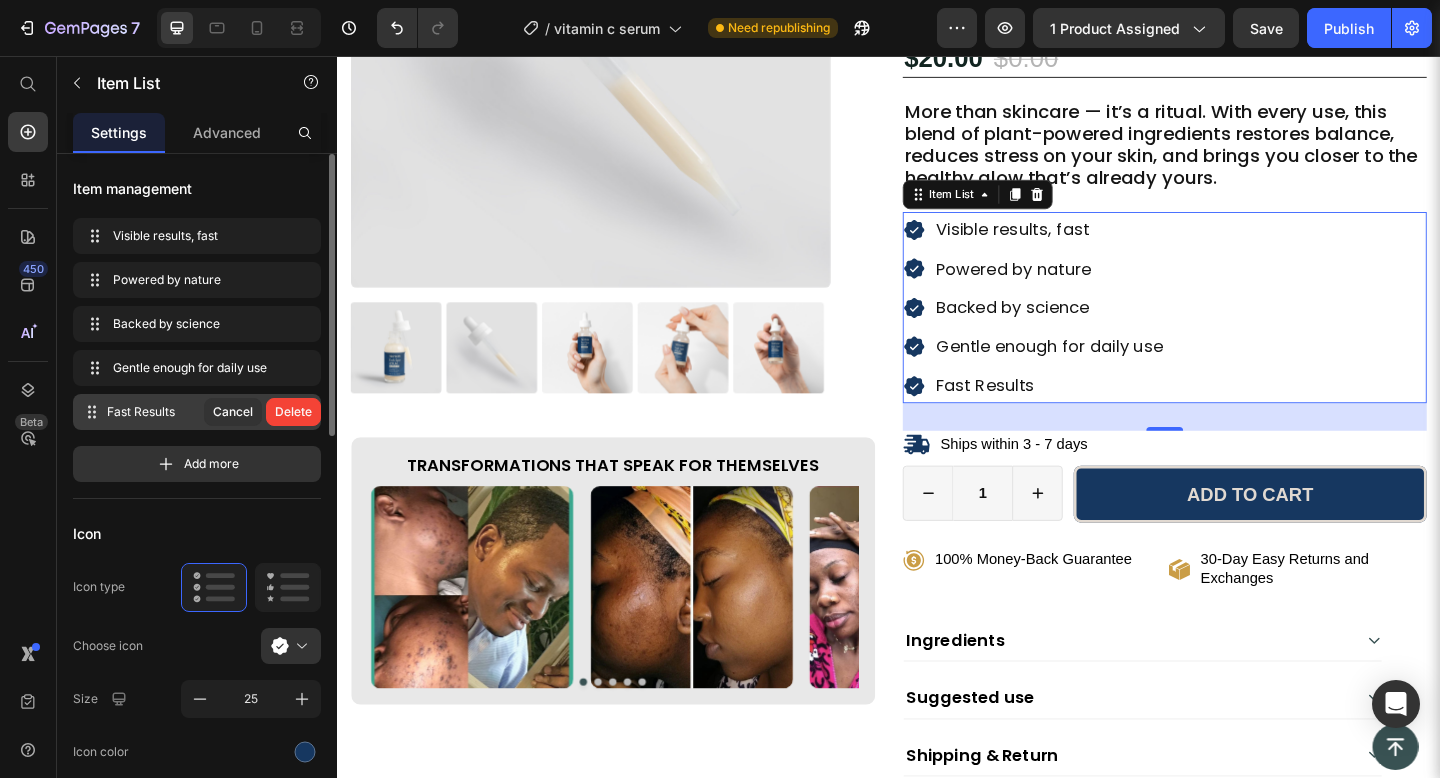 click on "Delete" at bounding box center (293, 412) 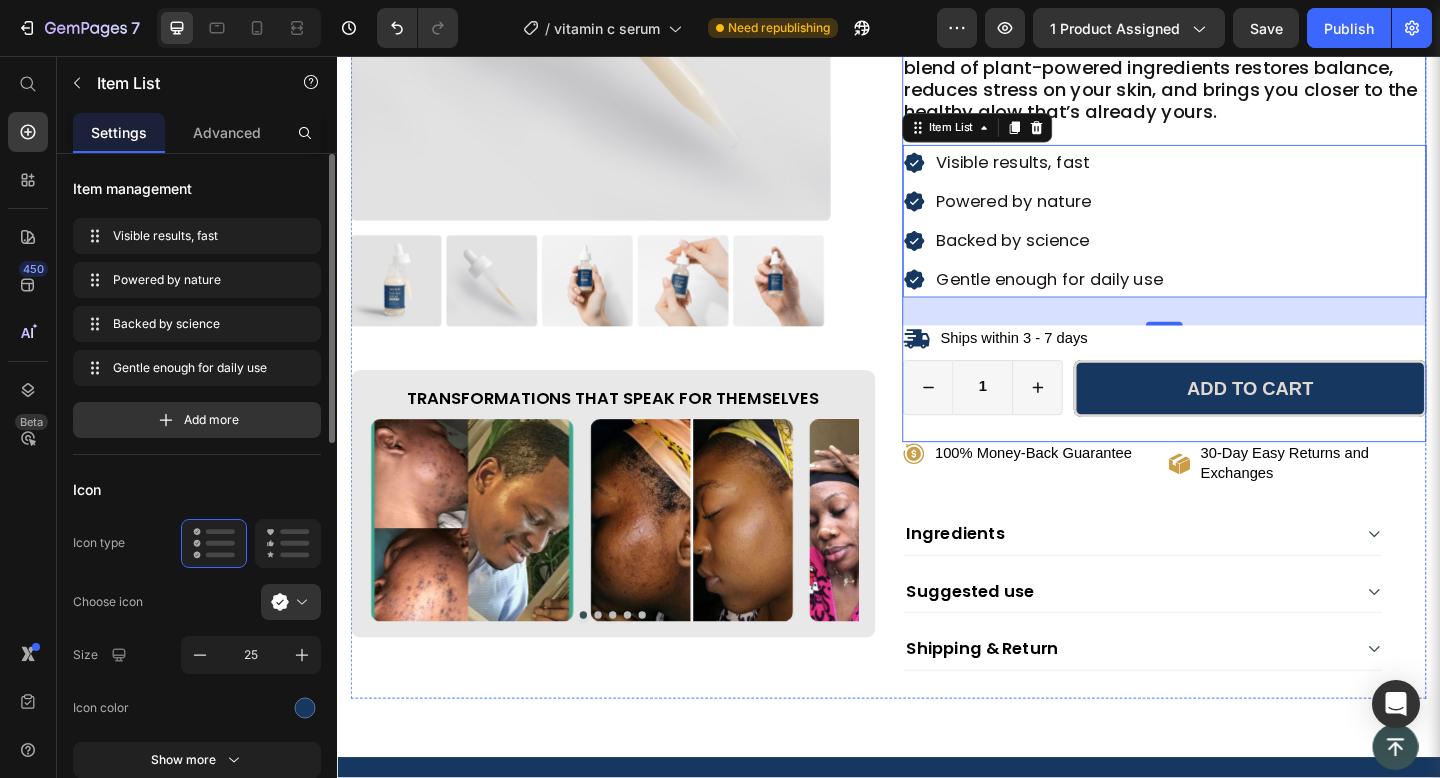 scroll, scrollTop: 450, scrollLeft: 0, axis: vertical 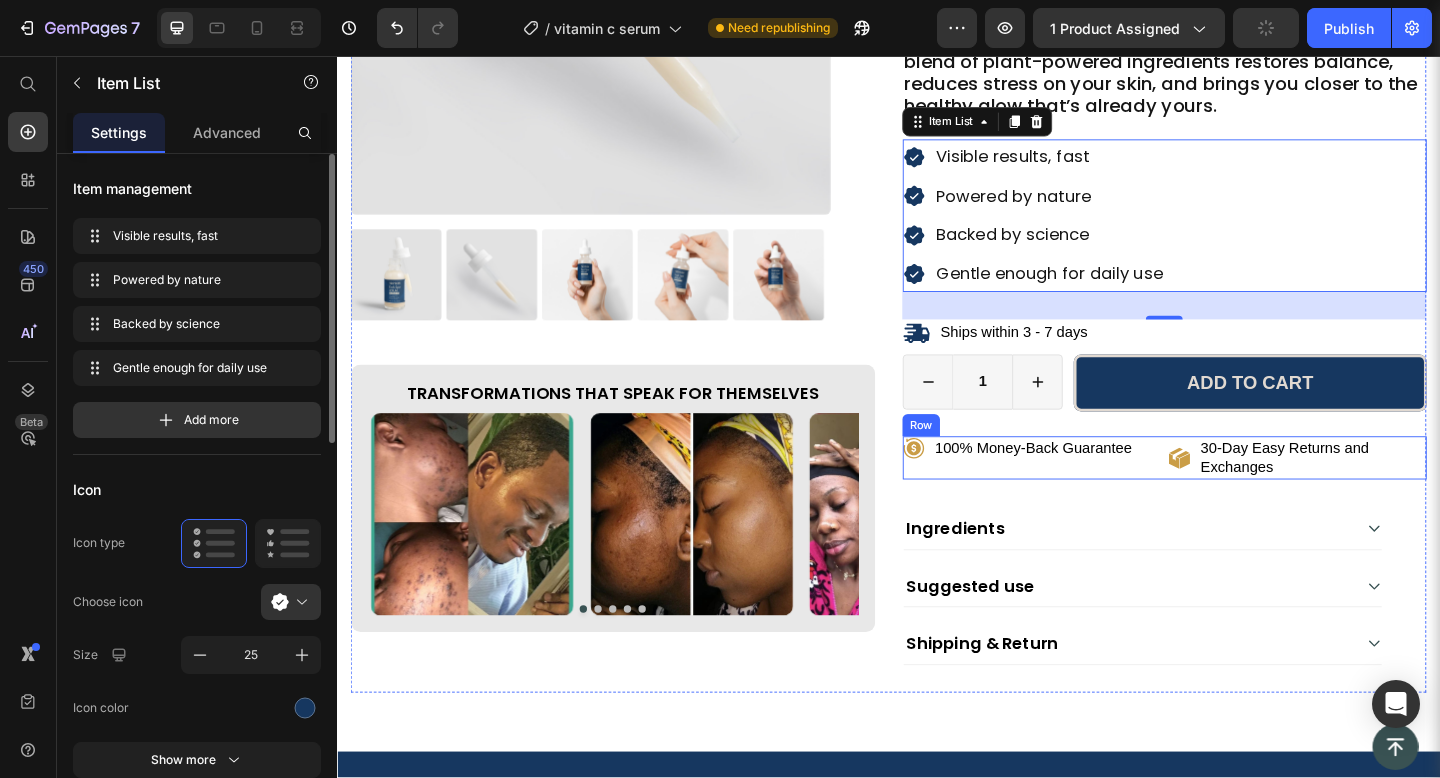 click on "100% Money-Back Guarantee Item List" at bounding box center [1092, 494] 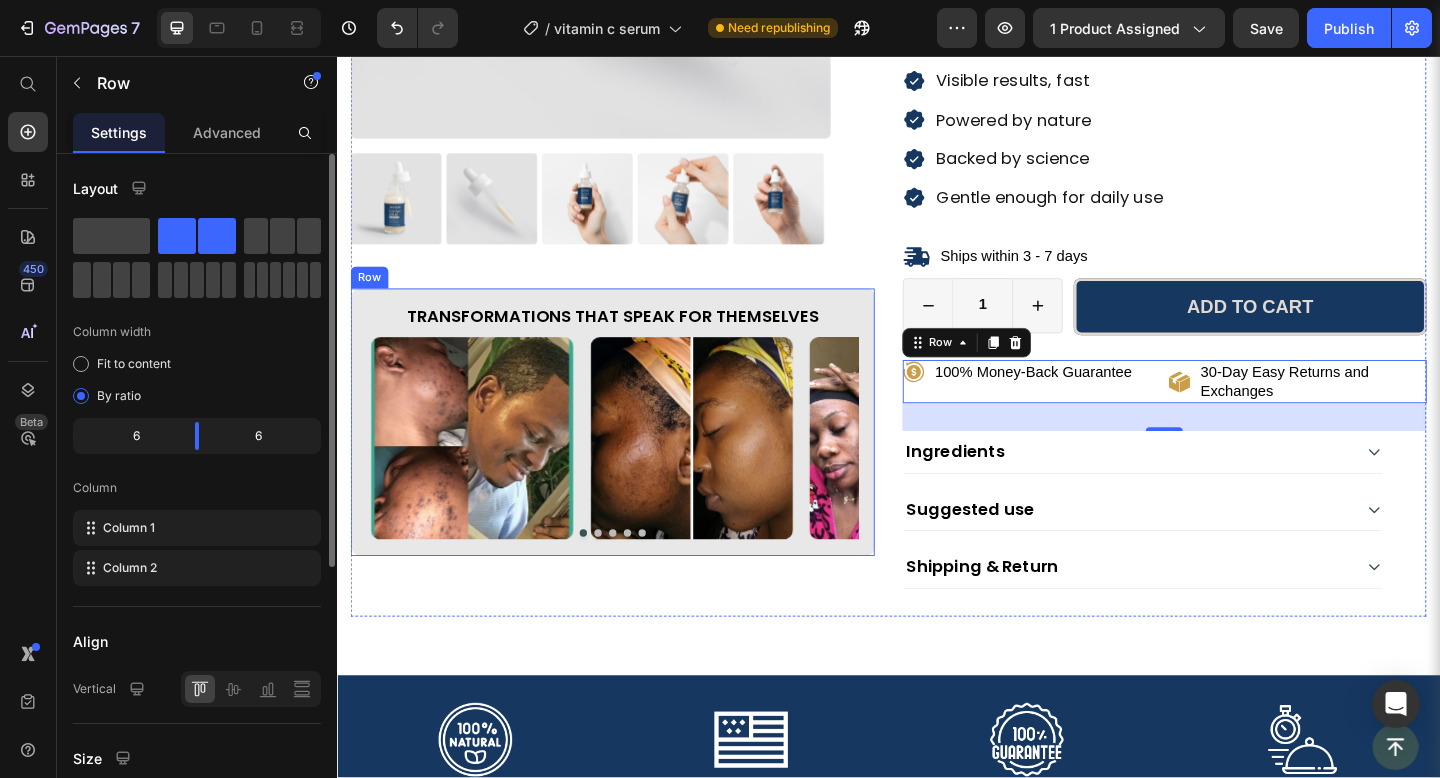 scroll, scrollTop: 599, scrollLeft: 0, axis: vertical 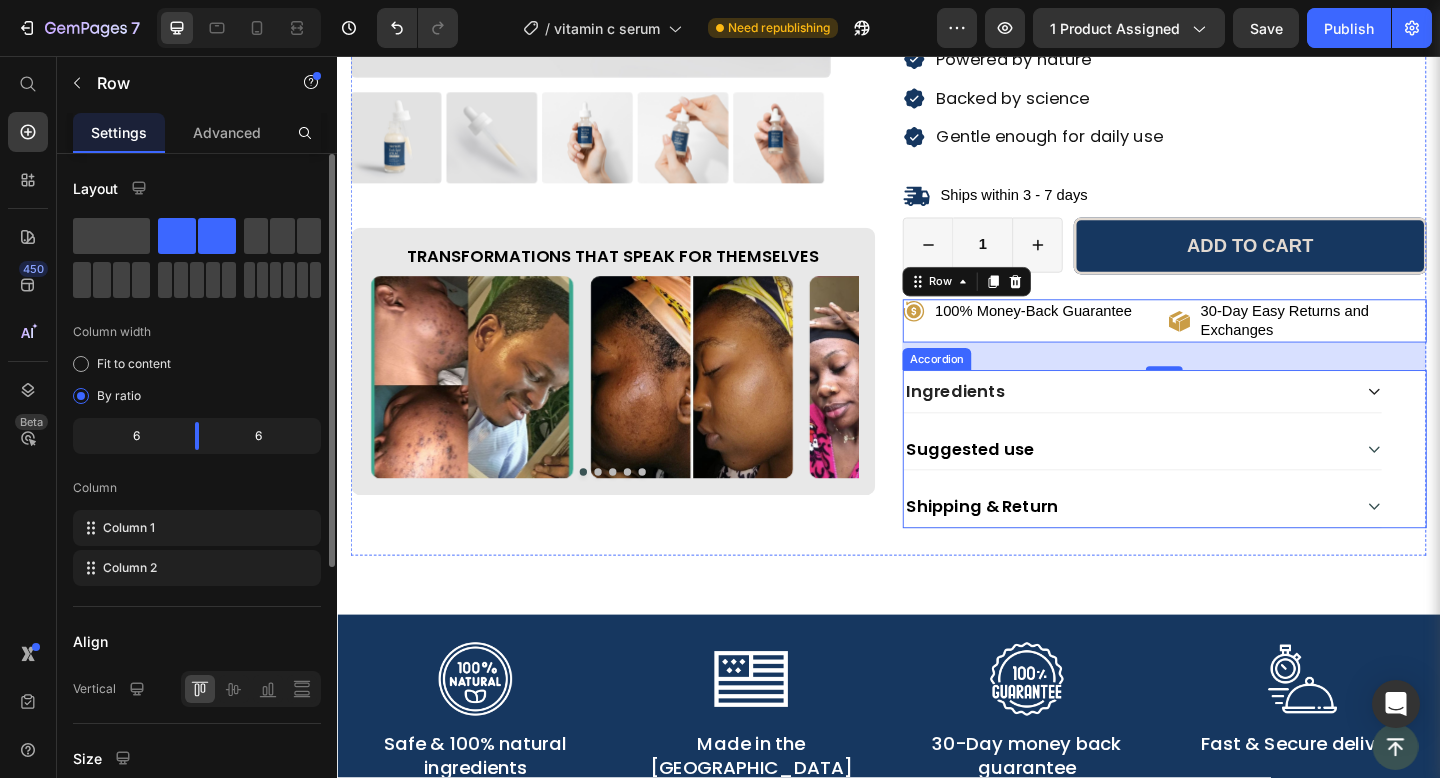 click 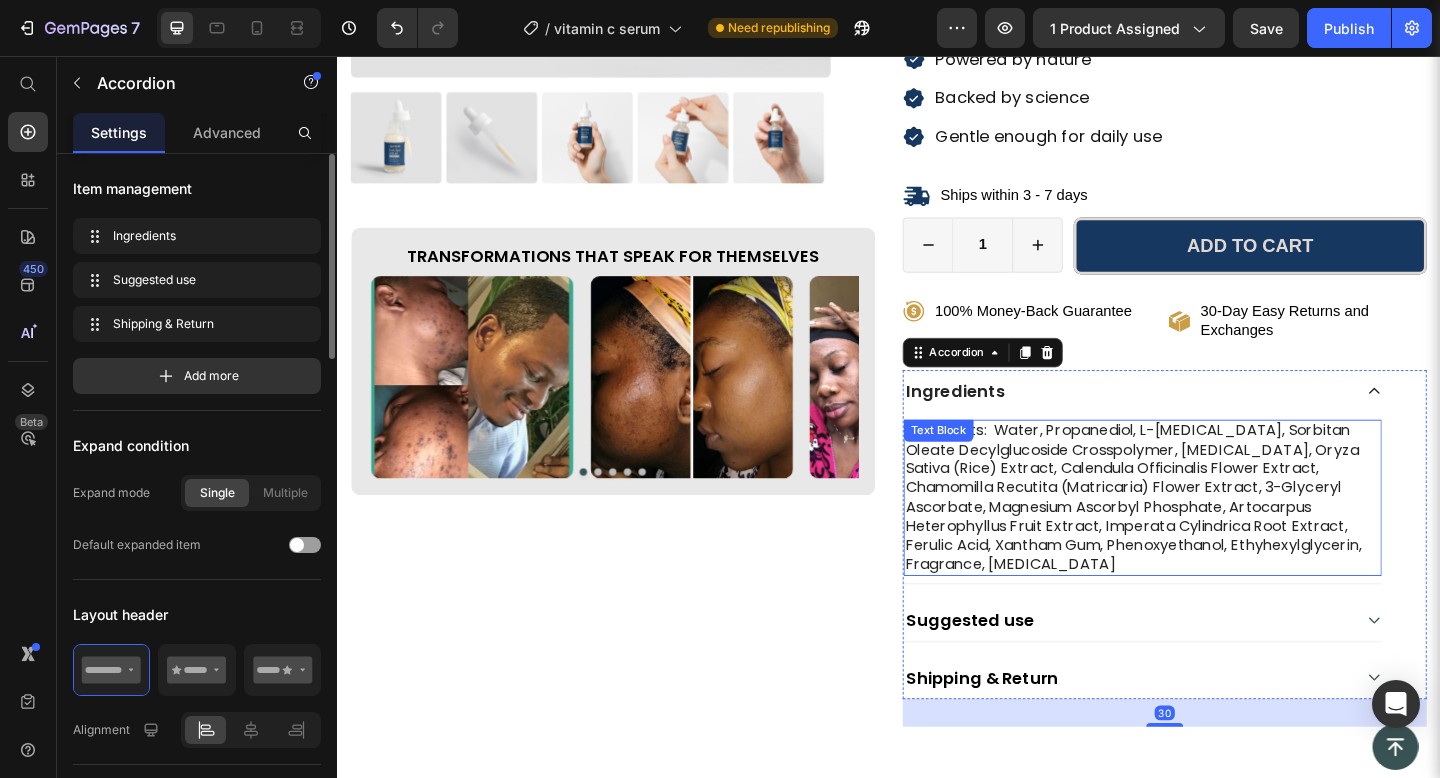 click on "ngredients:  Water, Propanediol, L-Ascorbic Acid, Sorbitan Oleate Decylglucoside Crosspolymer, Glycerin, Oryza Sativa (Rice) Extract, Calendula Officinalis Flower Extract, Chamomilla Recutita (Matricaria) Flower Extract, 3-Glyceryl Ascorbate, Magnesium Ascorbyl Phosphate, Artocarpus Heterophyllus Fruit Extract, Imperata Cylindrica Root Extract, Ferulic Acid, Xantham Gum, Phenoxyethanol, Ethyhexylglycerin, Fragrance, Sodium Gluconate" at bounding box center [1213, 537] 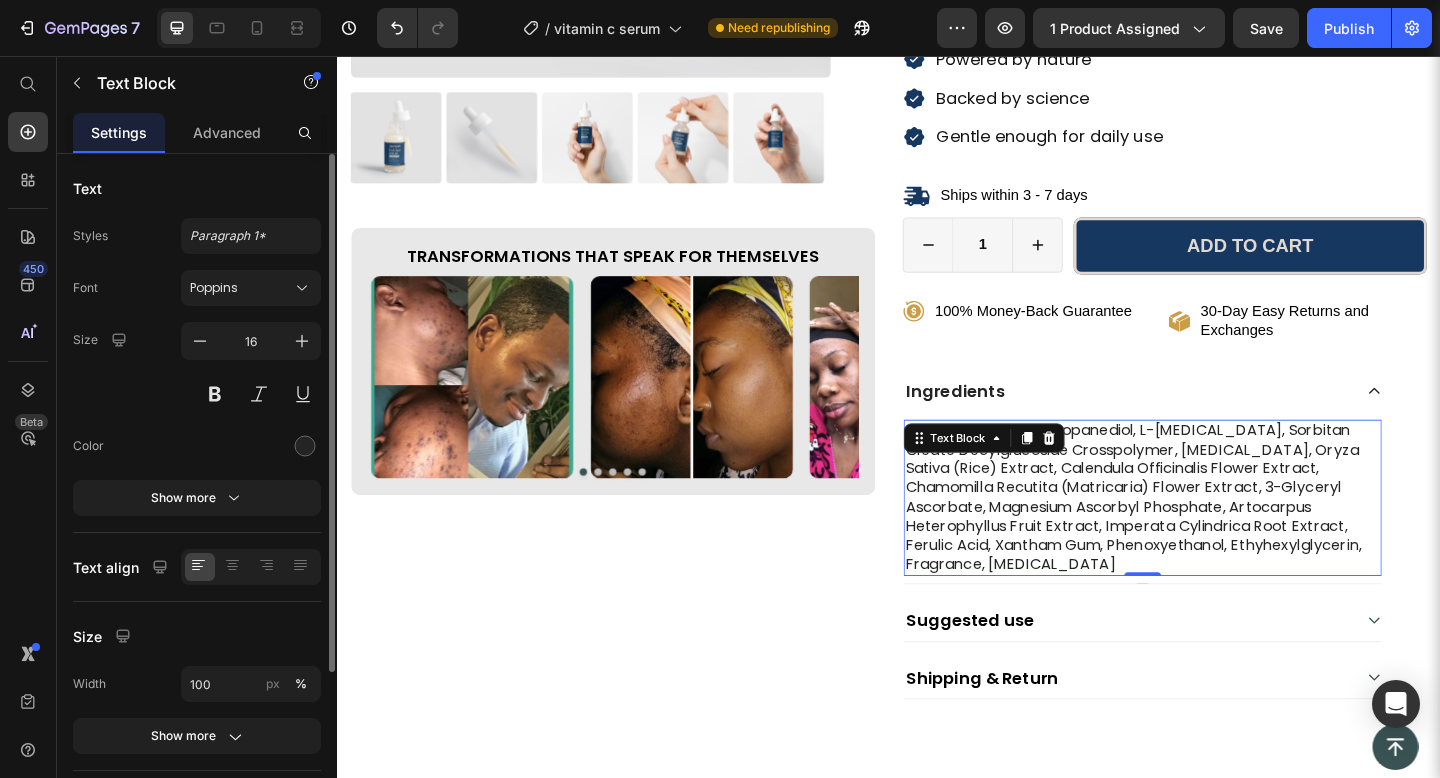 click on "ngredients:  Water, Propanediol, L-Ascorbic Acid, Sorbitan Oleate Decylglucoside Crosspolymer, Glycerin, Oryza Sativa (Rice) Extract, Calendula Officinalis Flower Extract, Chamomilla Recutita (Matricaria) Flower Extract, 3-Glyceryl Ascorbate, Magnesium Ascorbyl Phosphate, Artocarpus Heterophyllus Fruit Extract, Imperata Cylindrica Root Extract, Ferulic Acid, Xantham Gum, Phenoxyethanol, Ethyhexylglycerin, Fragrance, Sodium Gluconate" at bounding box center (1213, 537) 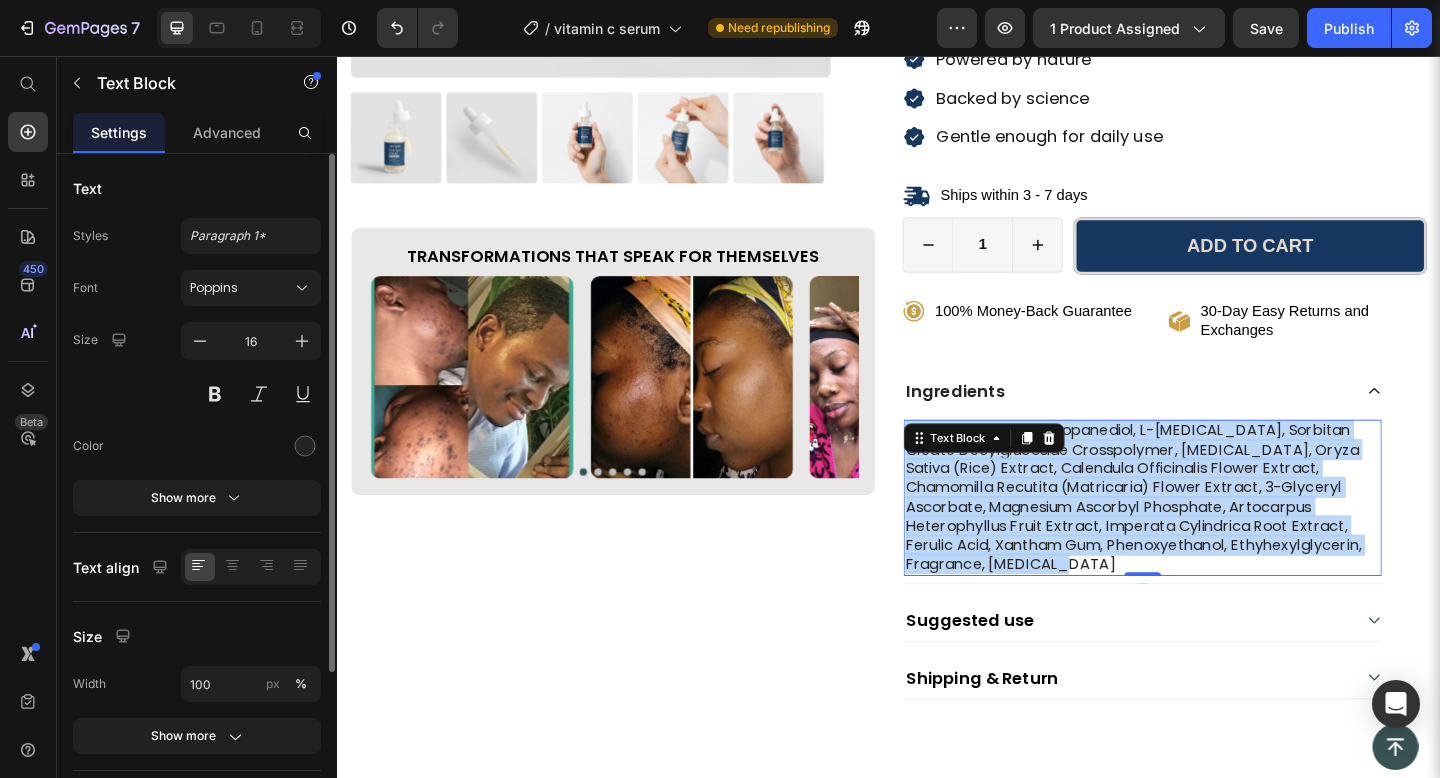 click on "ngredients:  Water, Propanediol, L-Ascorbic Acid, Sorbitan Oleate Decylglucoside Crosspolymer, Glycerin, Oryza Sativa (Rice) Extract, Calendula Officinalis Flower Extract, Chamomilla Recutita (Matricaria) Flower Extract, 3-Glyceryl Ascorbate, Magnesium Ascorbyl Phosphate, Artocarpus Heterophyllus Fruit Extract, Imperata Cylindrica Root Extract, Ferulic Acid, Xantham Gum, Phenoxyethanol, Ethyhexylglycerin, Fragrance, Sodium Gluconate" at bounding box center (1213, 537) 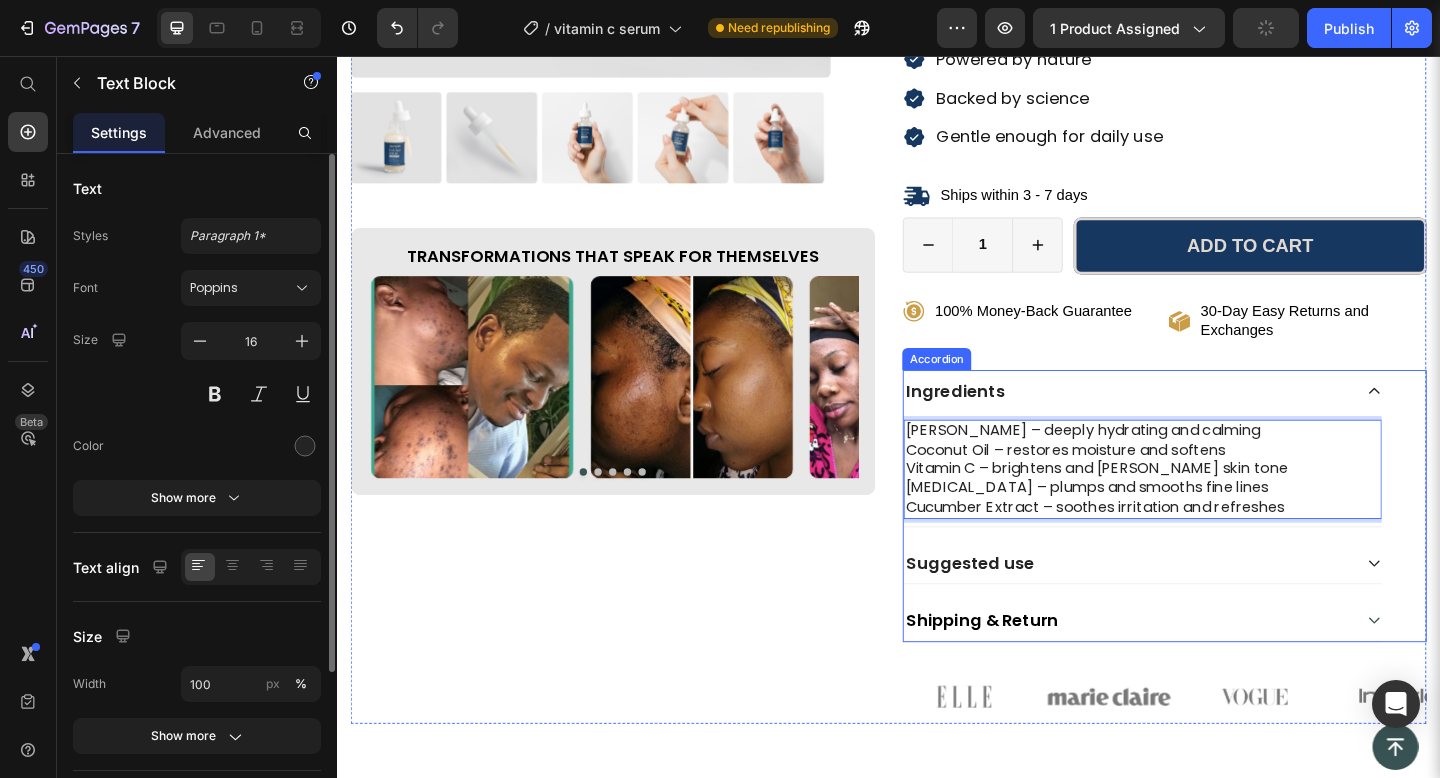 click 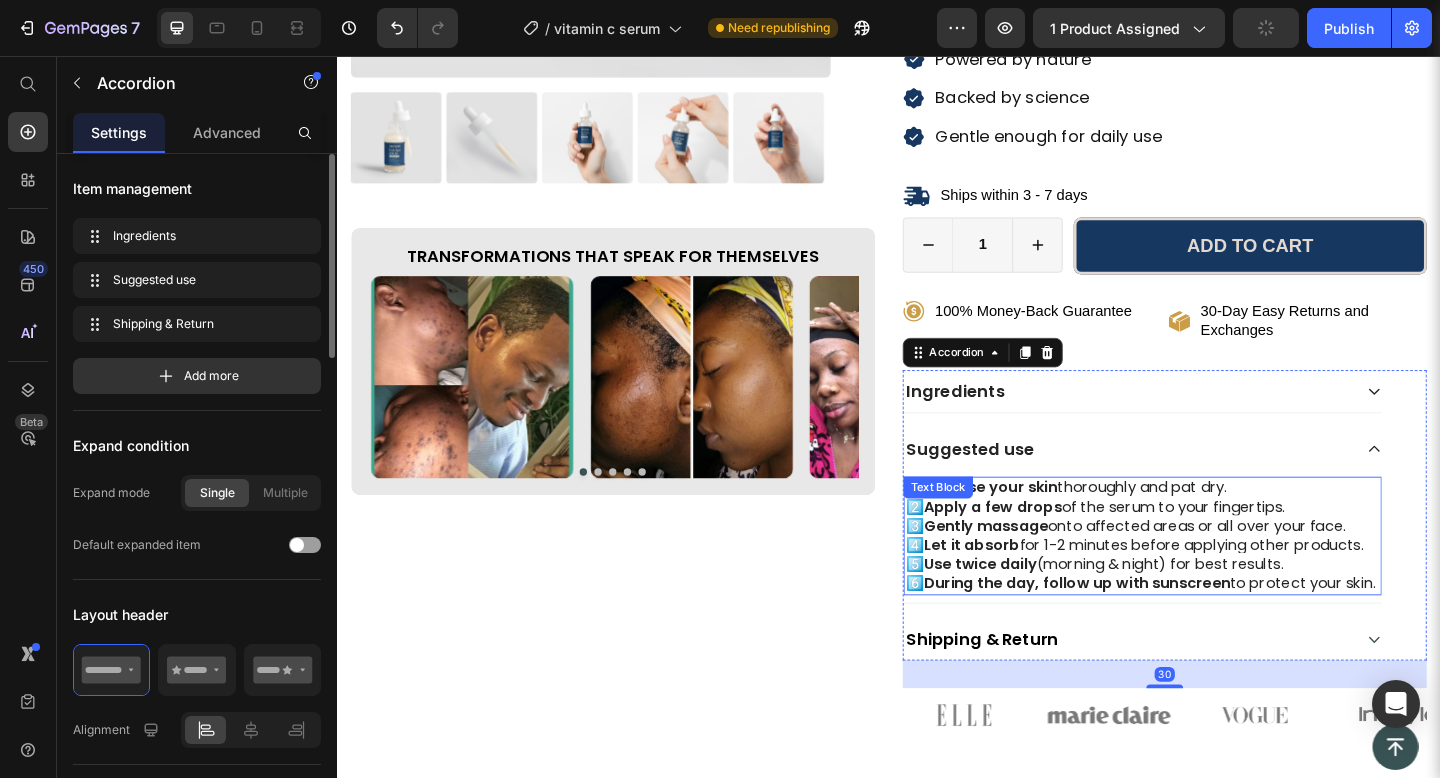 click on "1️⃣  Cleanse your skin  thoroughly and pat dry. 2️⃣  Apply a few drops  of the serum to your fingertips. 3️⃣  Gently massage  onto affected areas or all over your face. 4️⃣  Let it absorb  for 1-2 minutes before applying other products. 5️⃣  Use twice daily  (morning & night) for best results. 6️⃣  During the day, follow up with sunscreen  to protect your skin." at bounding box center [1213, 578] 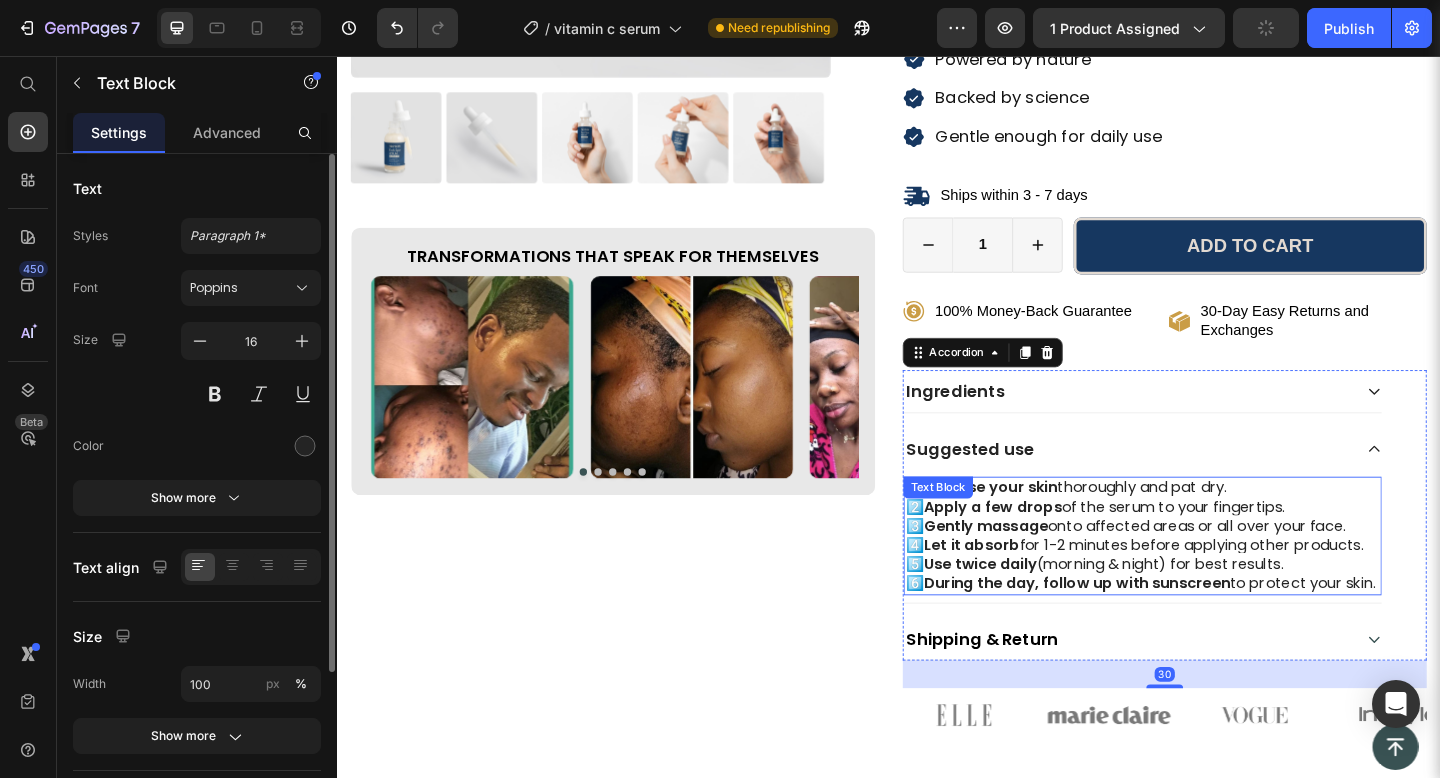 click on "1️⃣  Cleanse your skin  thoroughly and pat dry. 2️⃣  Apply a few drops  of the serum to your fingertips. 3️⃣  Gently massage  onto affected areas or all over your face. 4️⃣  Let it absorb  for 1-2 minutes before applying other products. 5️⃣  Use twice daily  (morning & night) for best results. 6️⃣  During the day, follow up with sunscreen  to protect your skin." at bounding box center (1213, 578) 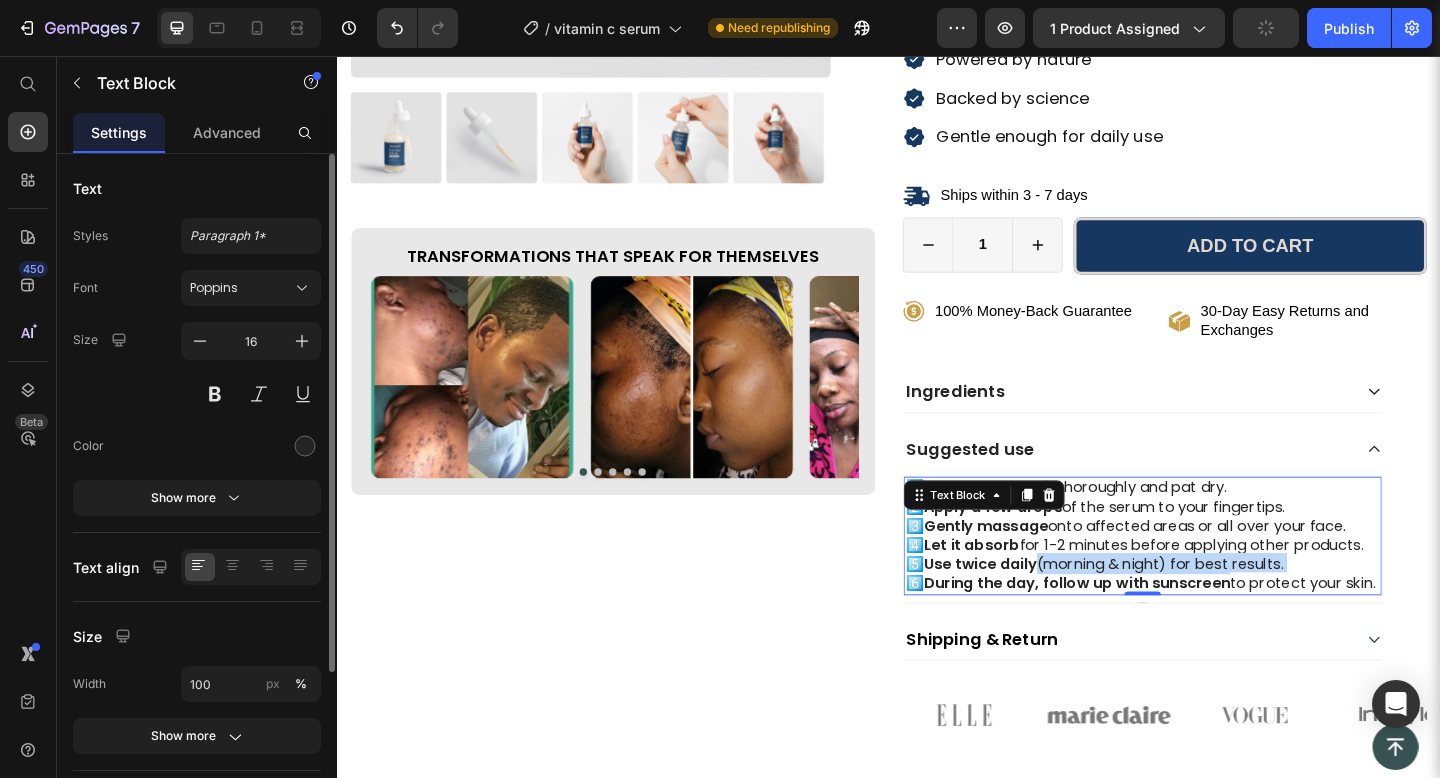 click on "1️⃣  Cleanse your skin  thoroughly and pat dry. 2️⃣  Apply a few drops  of the serum to your fingertips. 3️⃣  Gently massage  onto affected areas or all over your face. 4️⃣  Let it absorb  for 1-2 minutes before applying other products. 5️⃣  Use twice daily  (morning & night) for best results. 6️⃣  During the day, follow up with sunscreen  to protect your skin." at bounding box center [1213, 578] 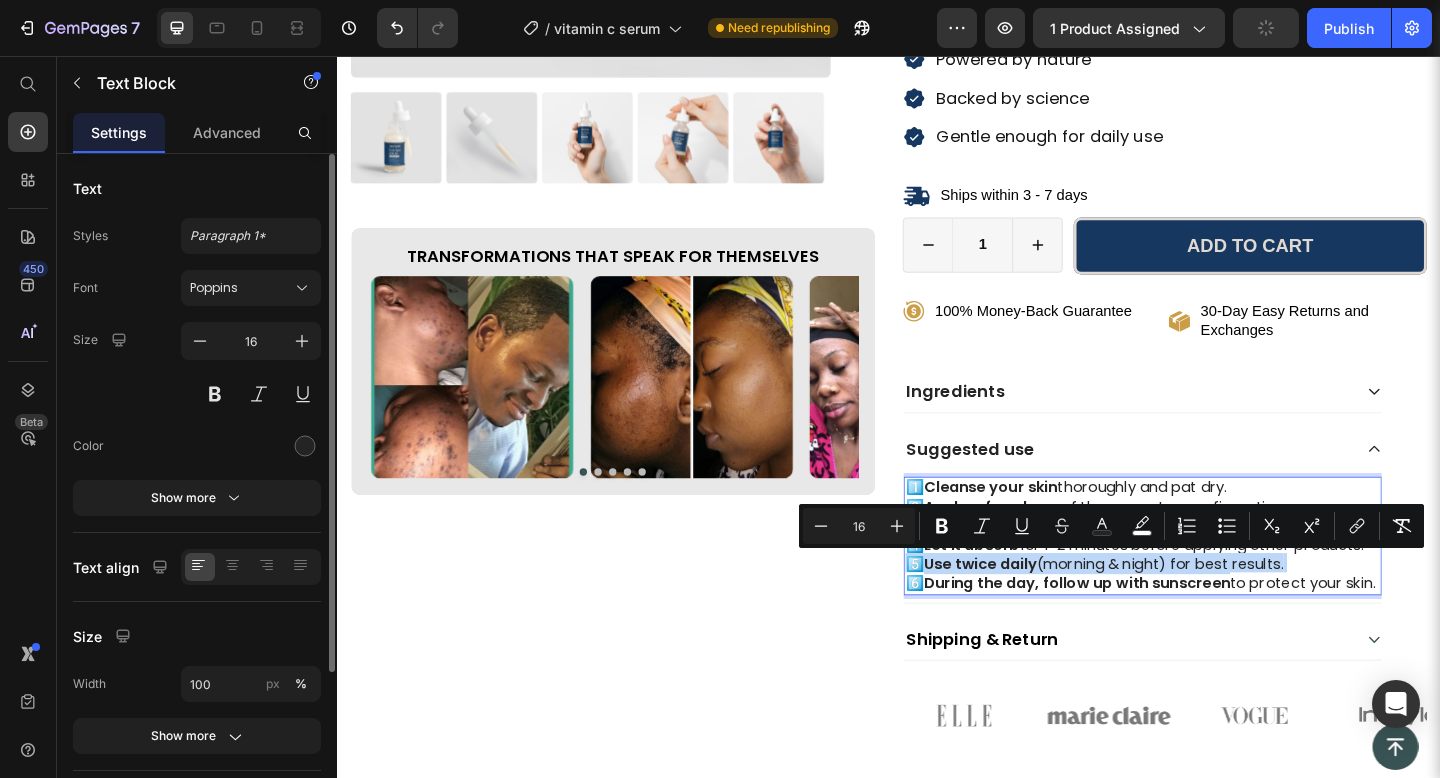 click on "1️⃣  Cleanse your skin  thoroughly and pat dry. 2️⃣  Apply a few drops  of the serum to your fingertips. 3️⃣  Gently massage  onto affected areas or all over your face. 4️⃣  Let it absorb  for 1-2 minutes before applying other products. 5️⃣  Use twice daily  (morning & night) for best results. 6️⃣  During the day, follow up with sunscreen  to protect your skin." at bounding box center (1213, 578) 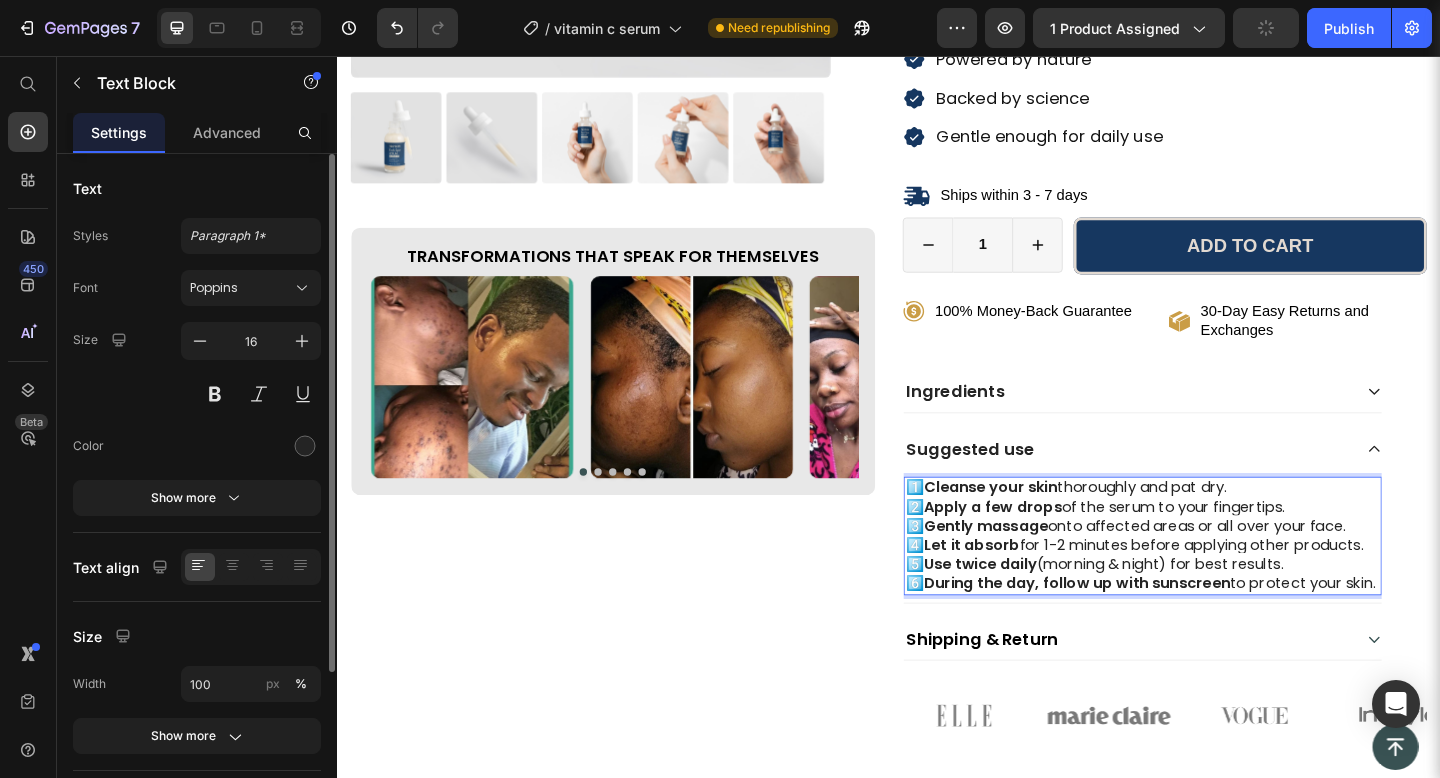 click on "1️⃣  Cleanse your skin  thoroughly and pat dry. 2️⃣  Apply a few drops  of the serum to your fingertips. 3️⃣  Gently massage  onto affected areas or all over your face. 4️⃣  Let it absorb  for 1-2 minutes before applying other products. 5️⃣  Use twice daily  (morning & night) for best results. 6️⃣  During the day, follow up with sunscreen  to protect your skin." at bounding box center [1213, 578] 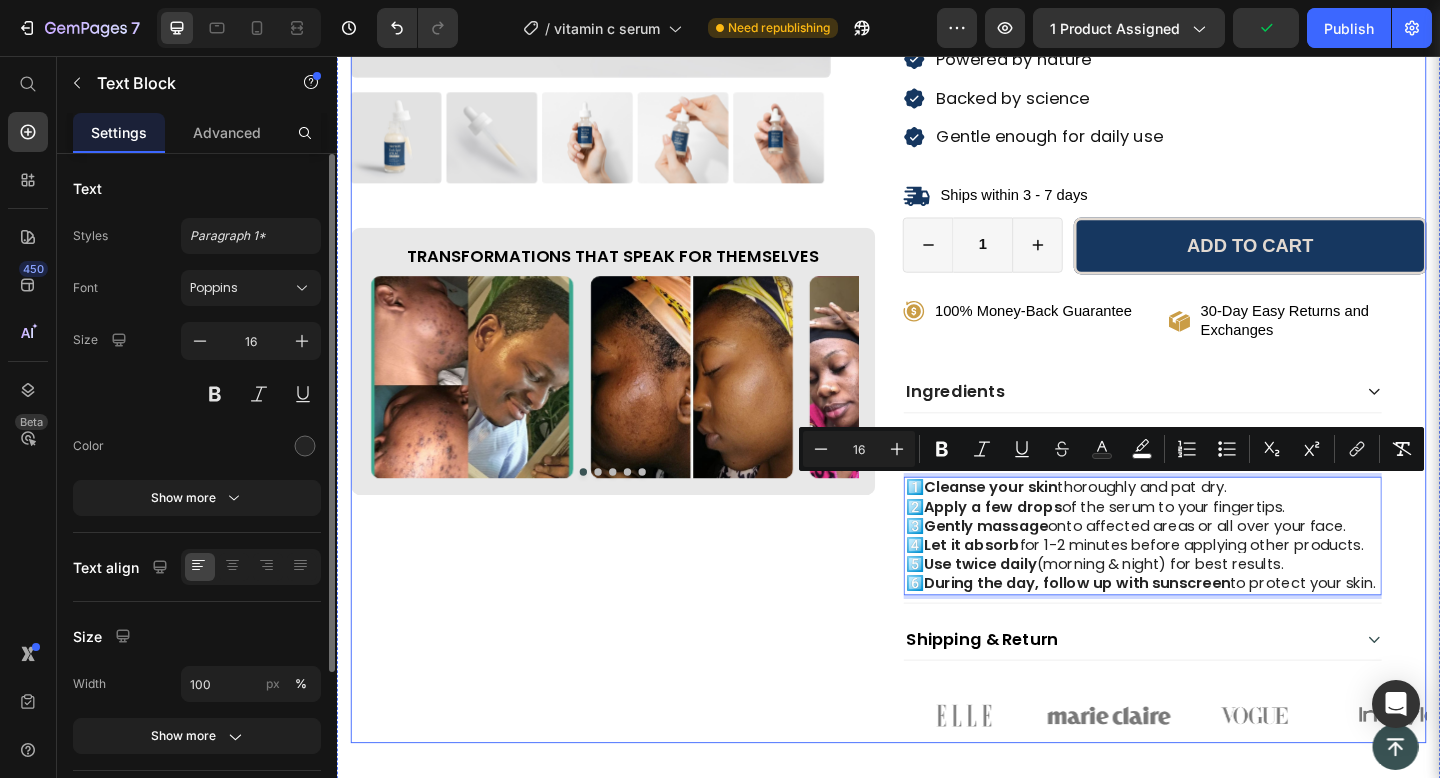 drag, startPoint x: 1002, startPoint y: 656, endPoint x: 938, endPoint y: 524, distance: 146.69696 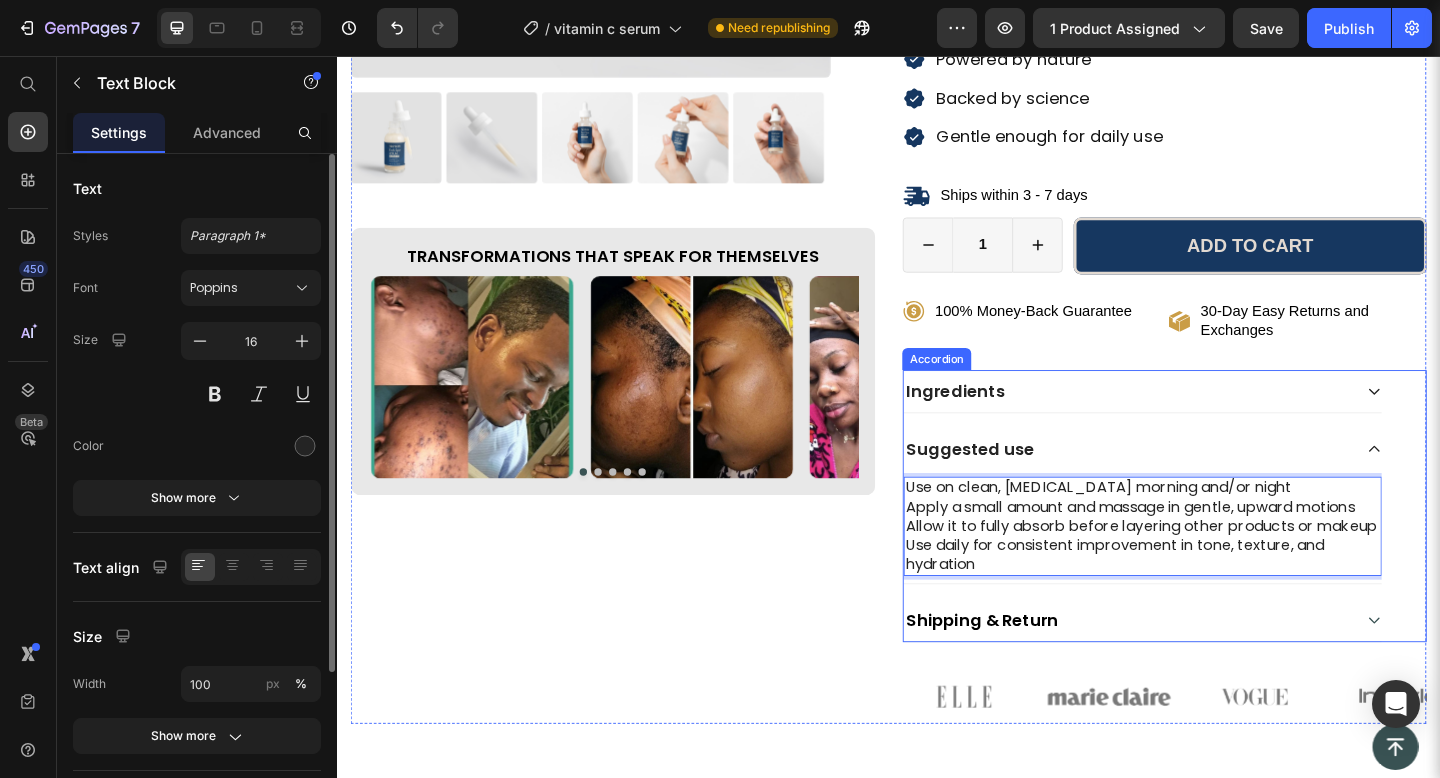 click 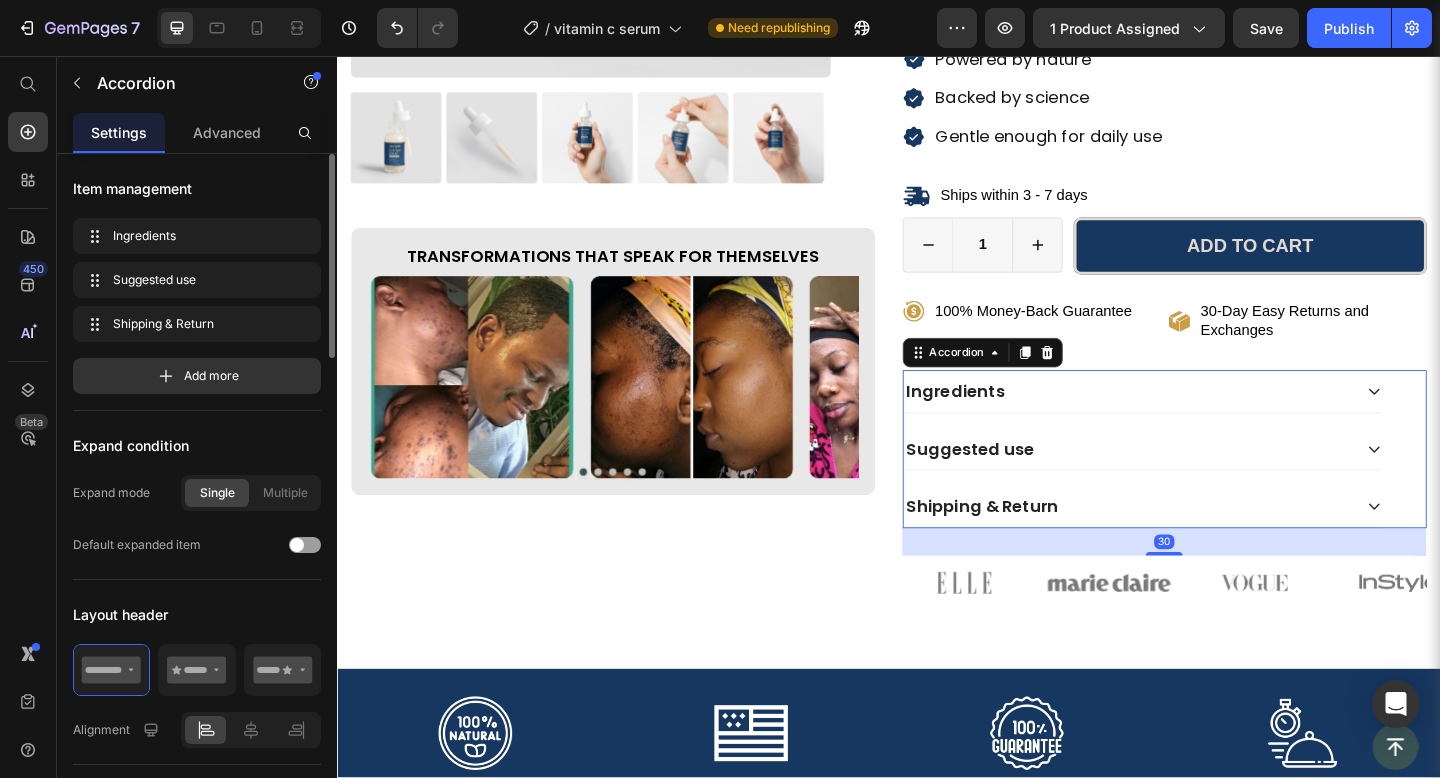 click 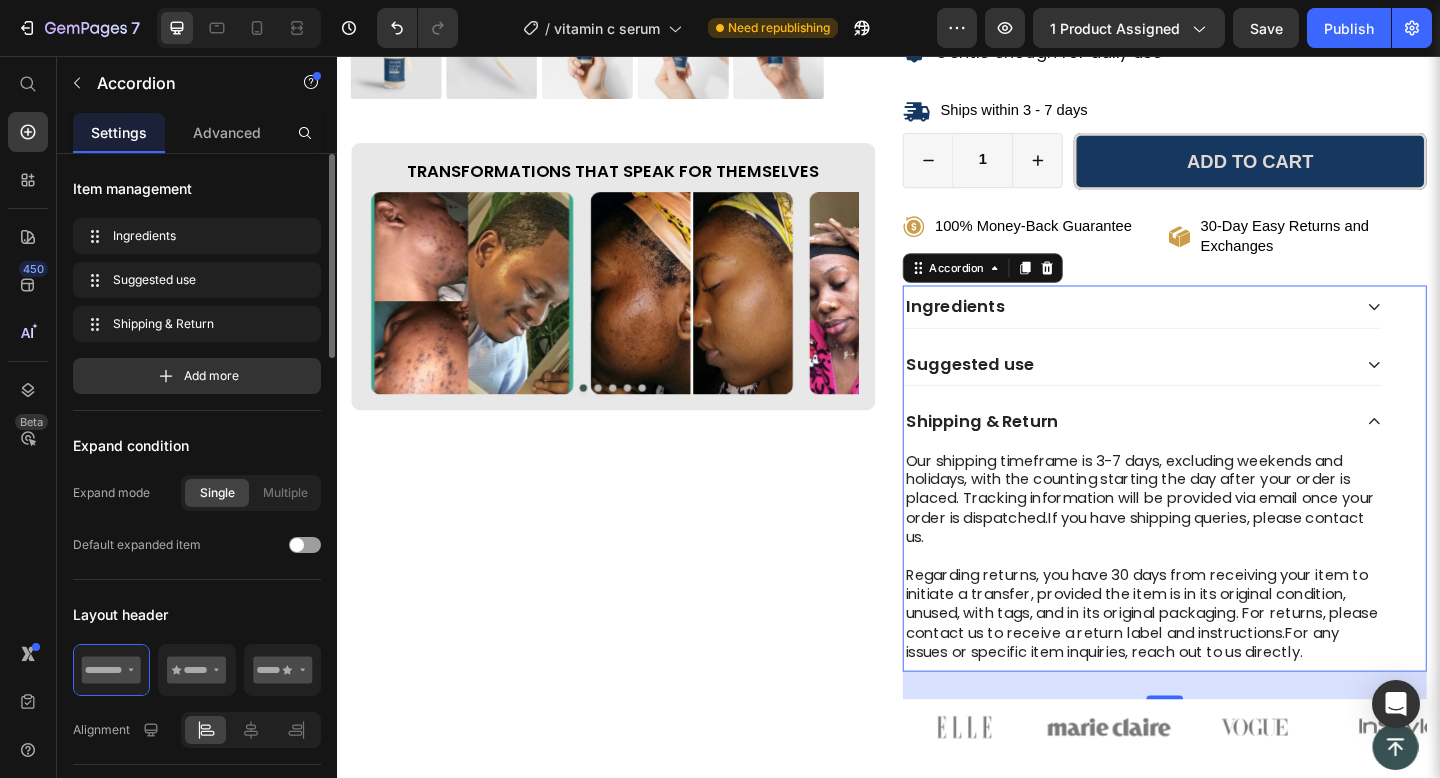 scroll, scrollTop: 692, scrollLeft: 0, axis: vertical 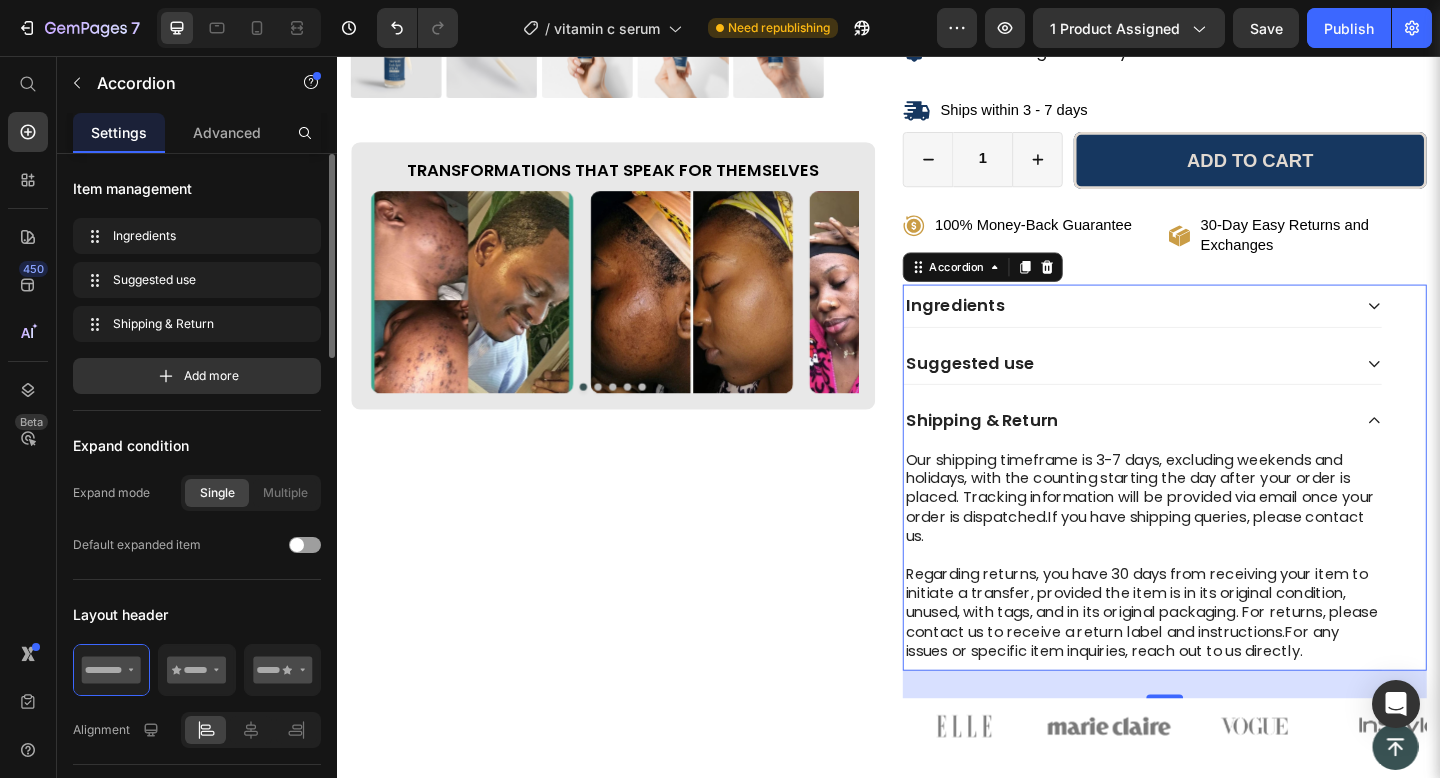 click 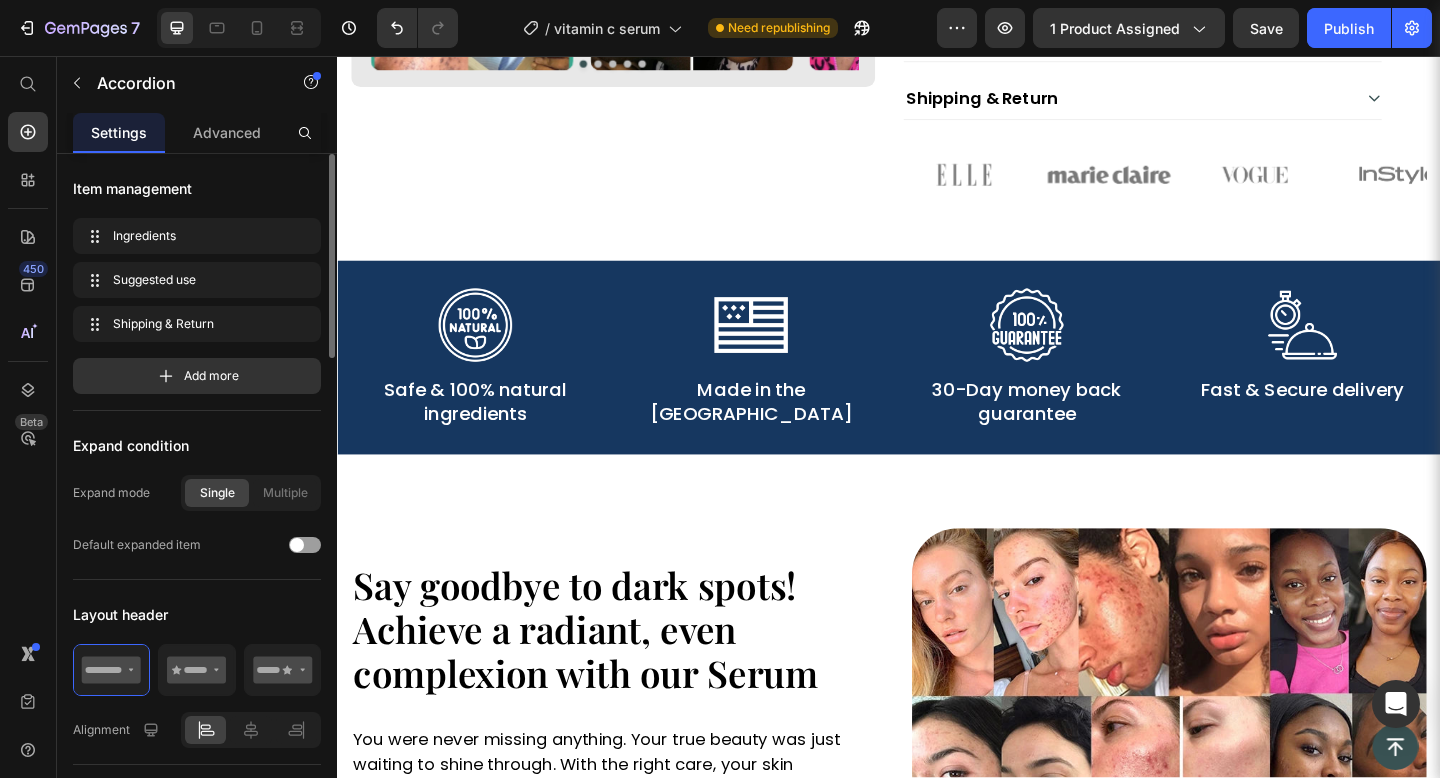 scroll, scrollTop: 1246, scrollLeft: 0, axis: vertical 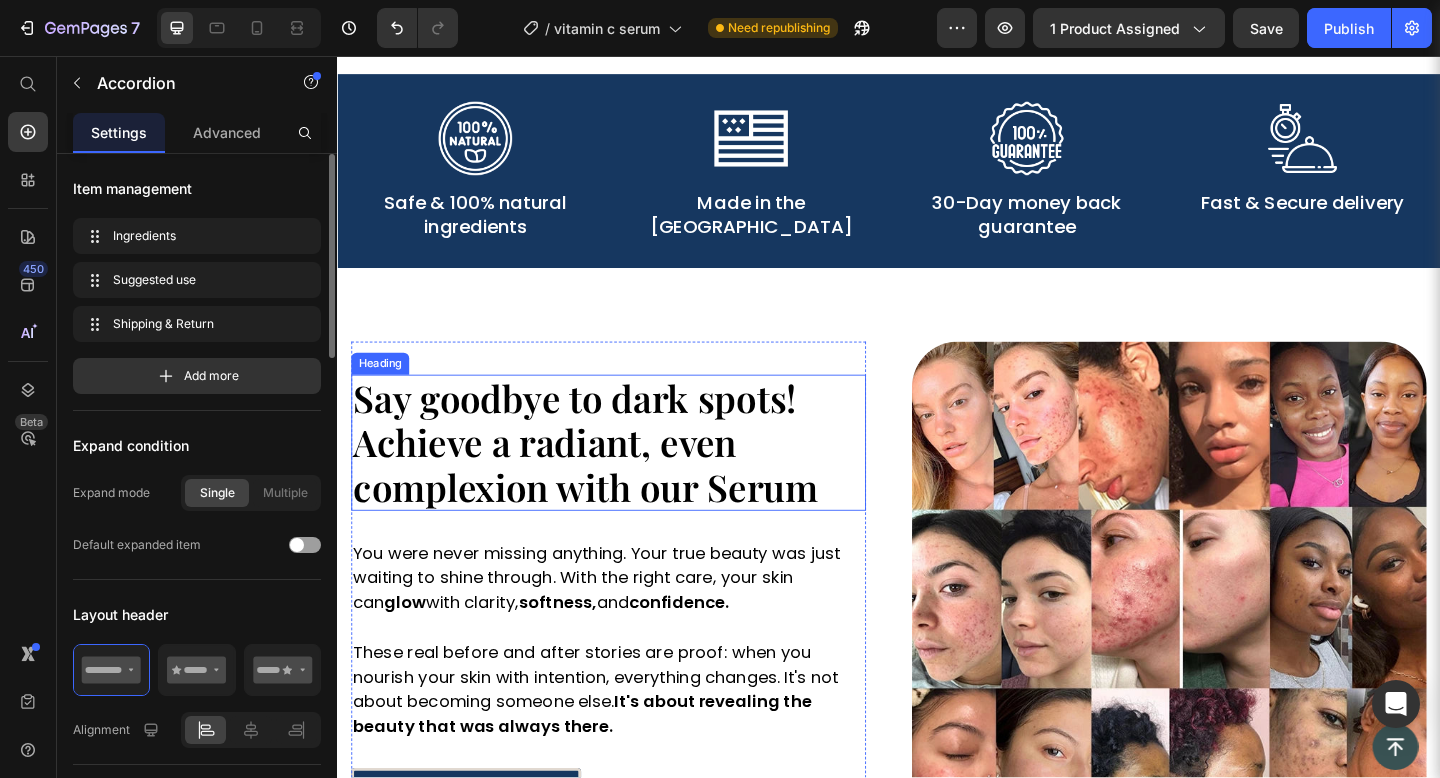 click on "Say goodbye to dark spots! Achieve a radiant, even complexion with our Serum" at bounding box center [632, 477] 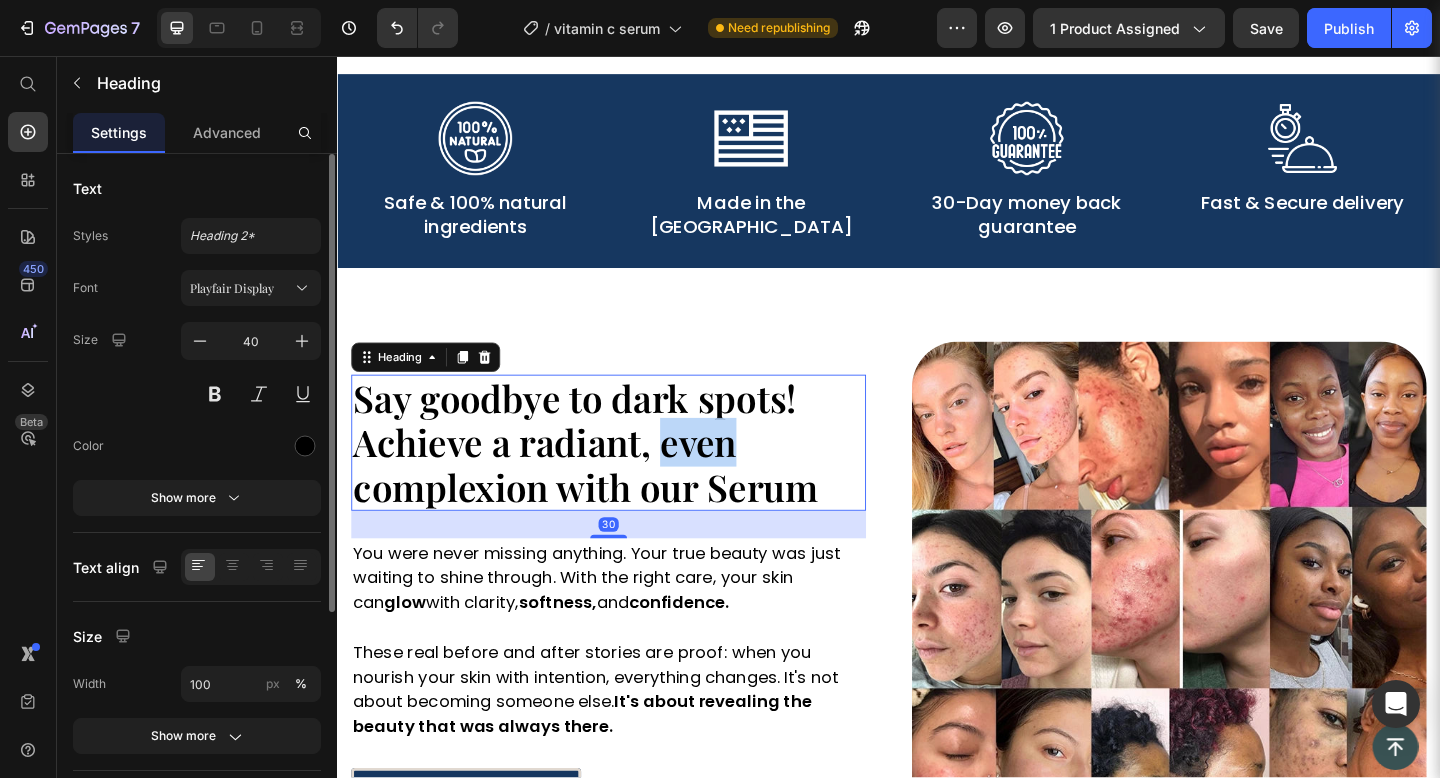 click on "Say goodbye to dark spots! Achieve a radiant, even complexion with our Serum" at bounding box center [632, 477] 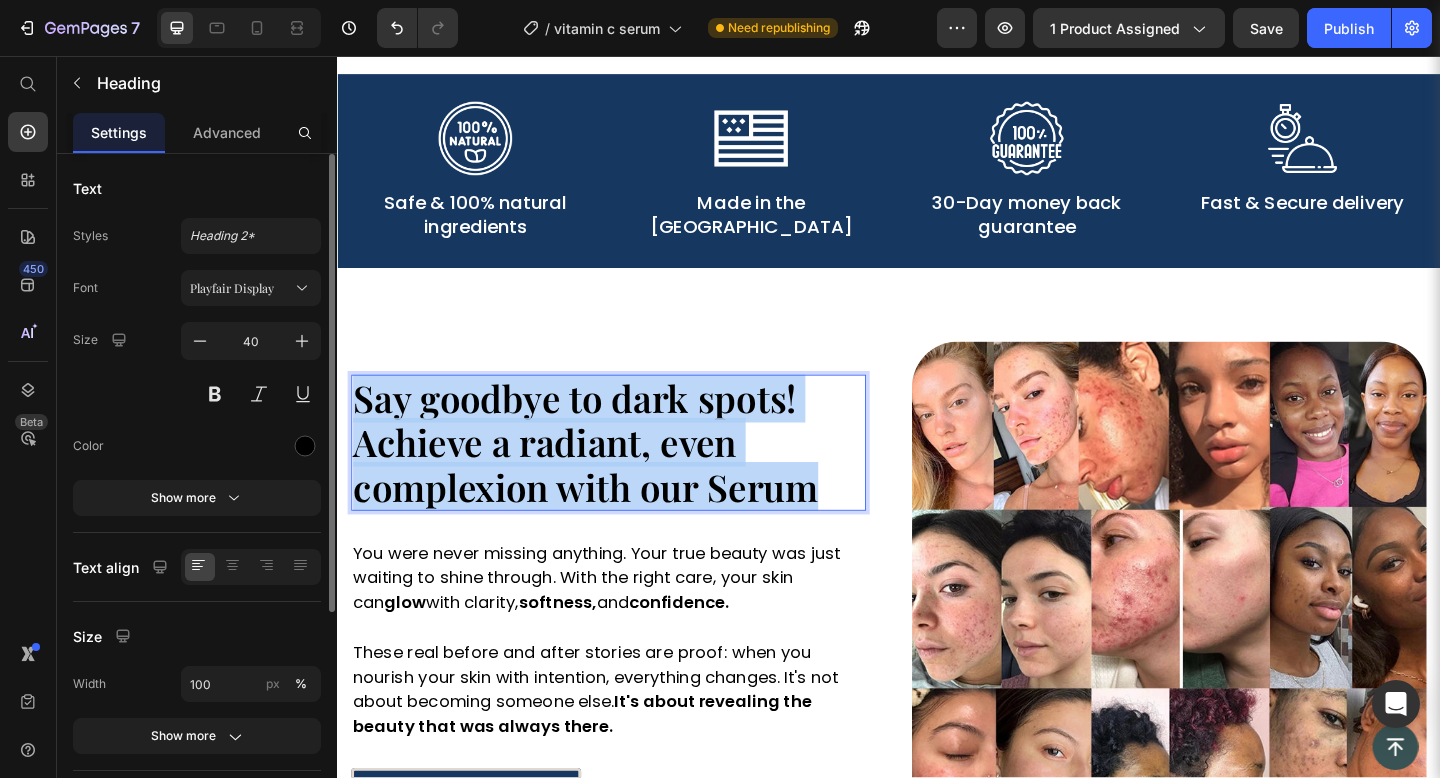 click on "Say goodbye to dark spots! Achieve a radiant, even complexion with our Serum" at bounding box center [632, 477] 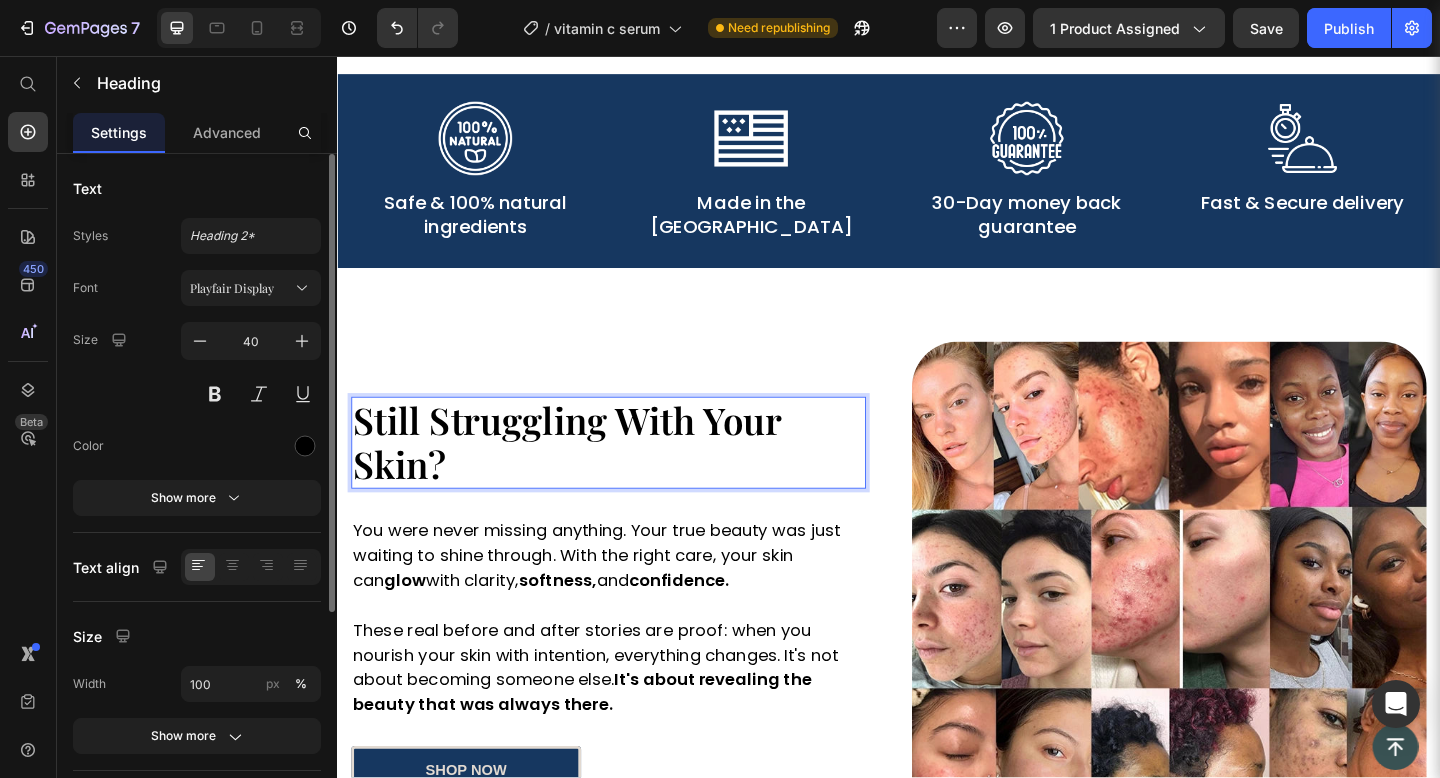 scroll, scrollTop: 0, scrollLeft: 0, axis: both 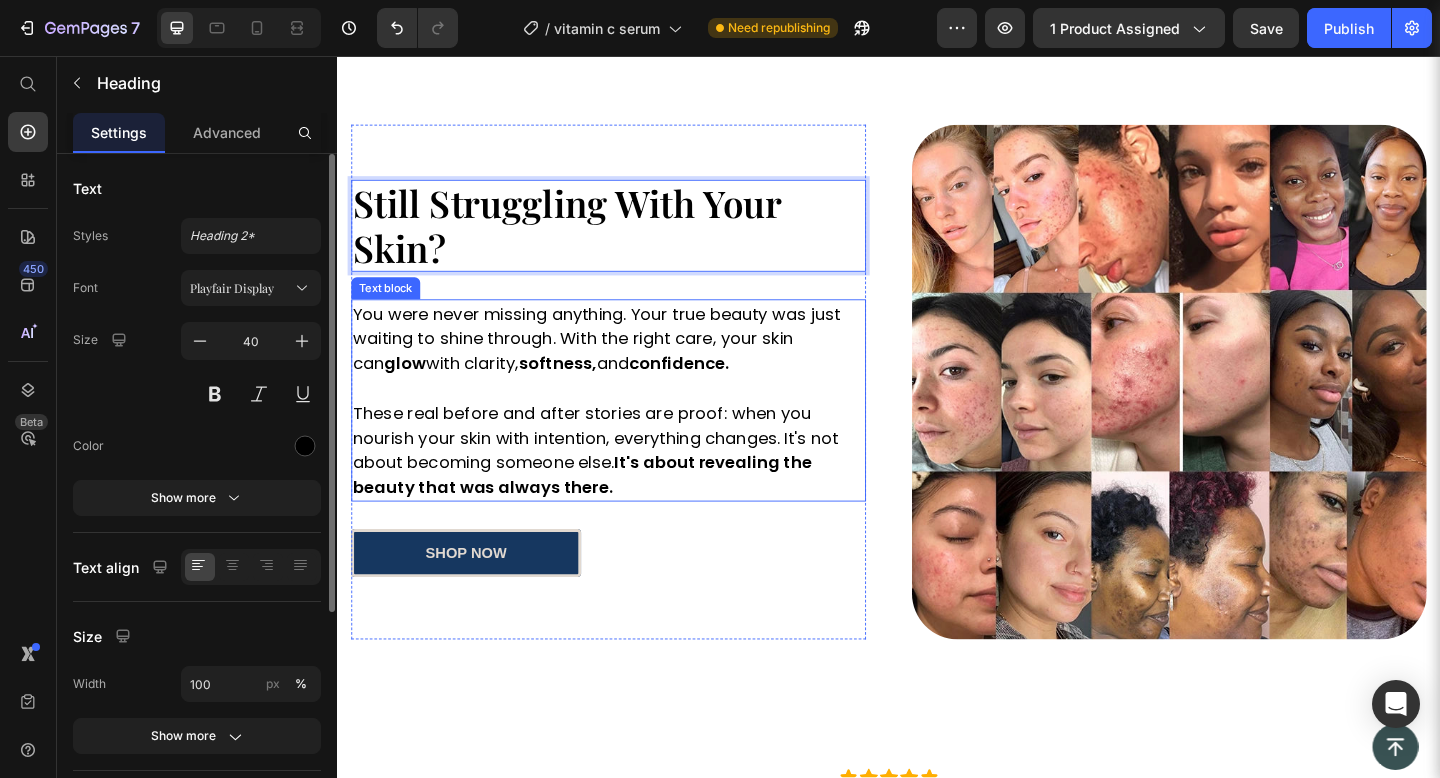 click on "confidence." at bounding box center (708, 390) 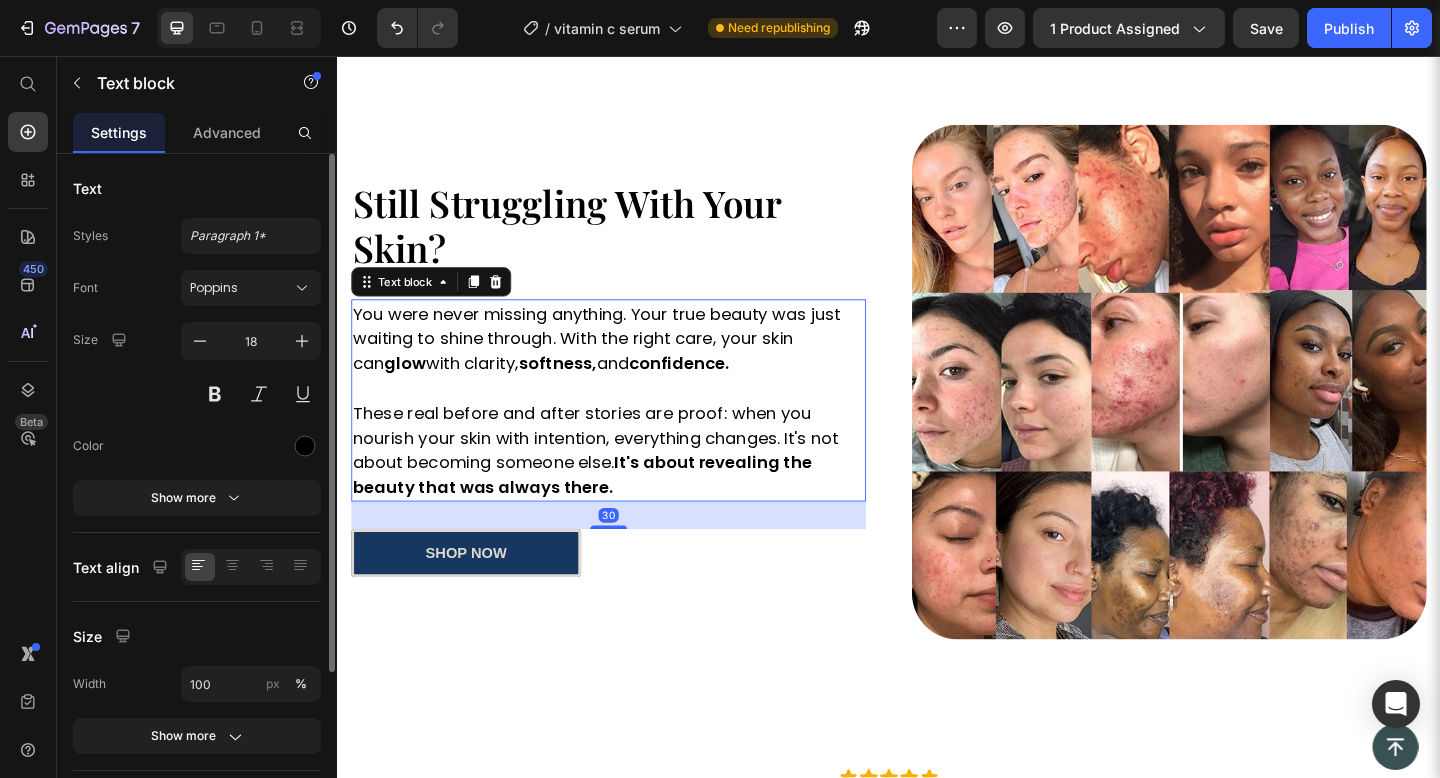 click on "confidence." at bounding box center (708, 390) 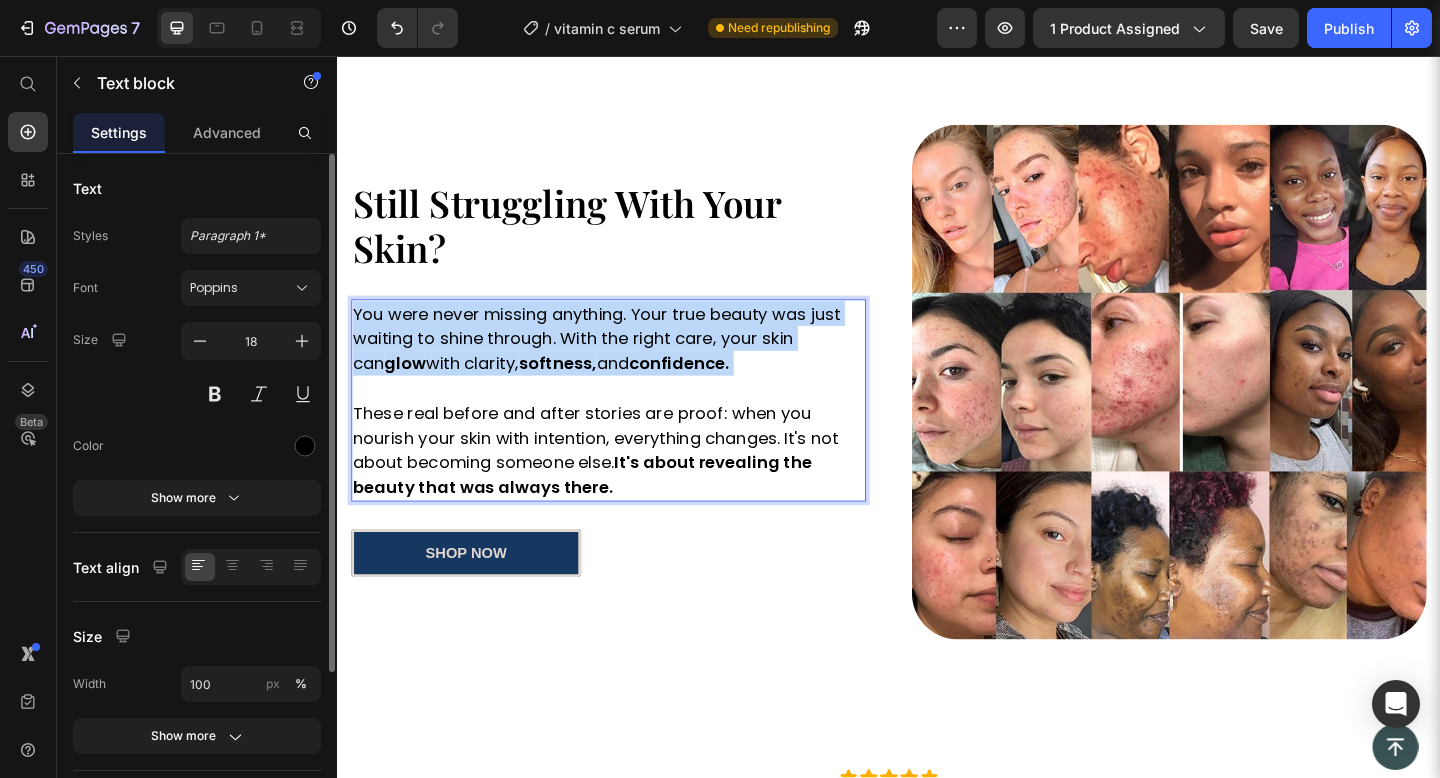 click on "confidence." at bounding box center (708, 390) 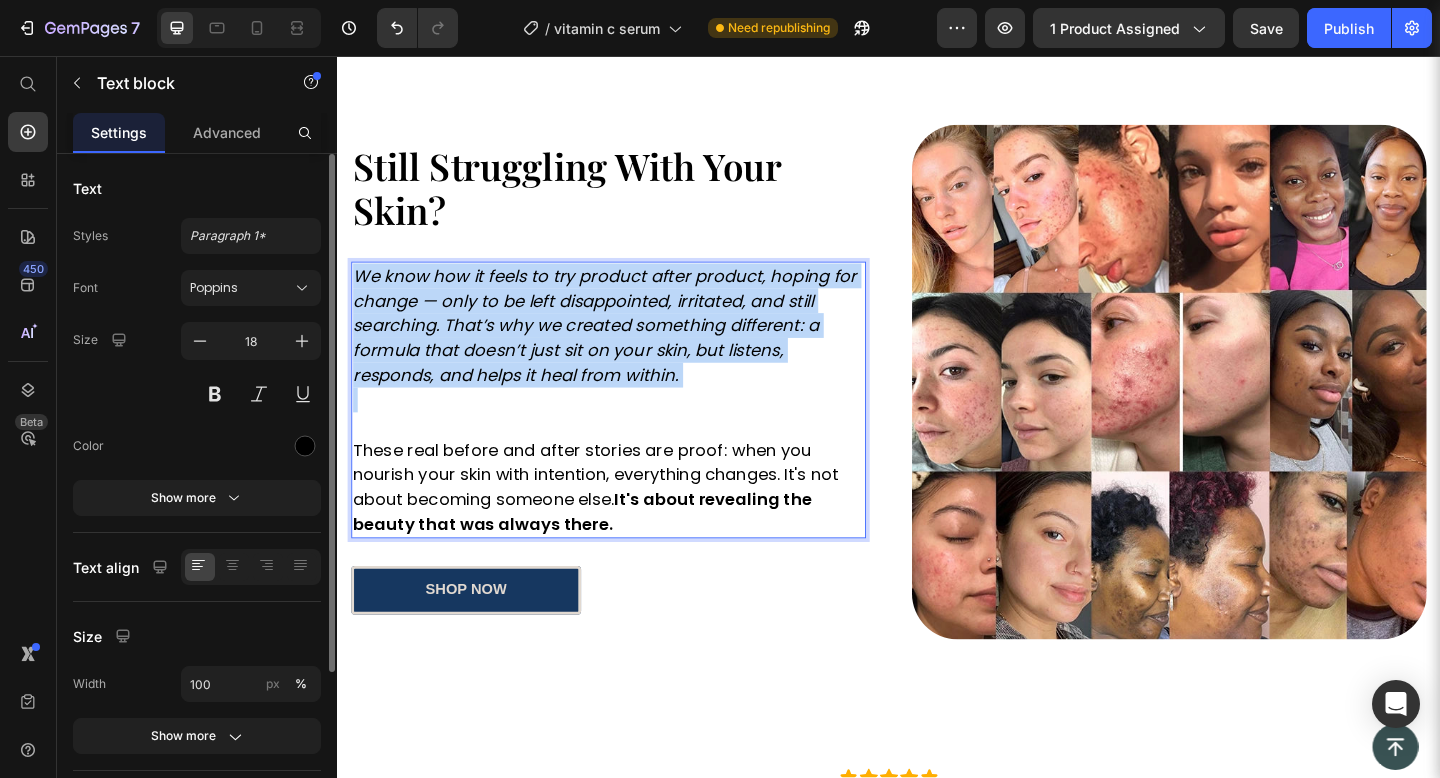 scroll, scrollTop: 1442, scrollLeft: 0, axis: vertical 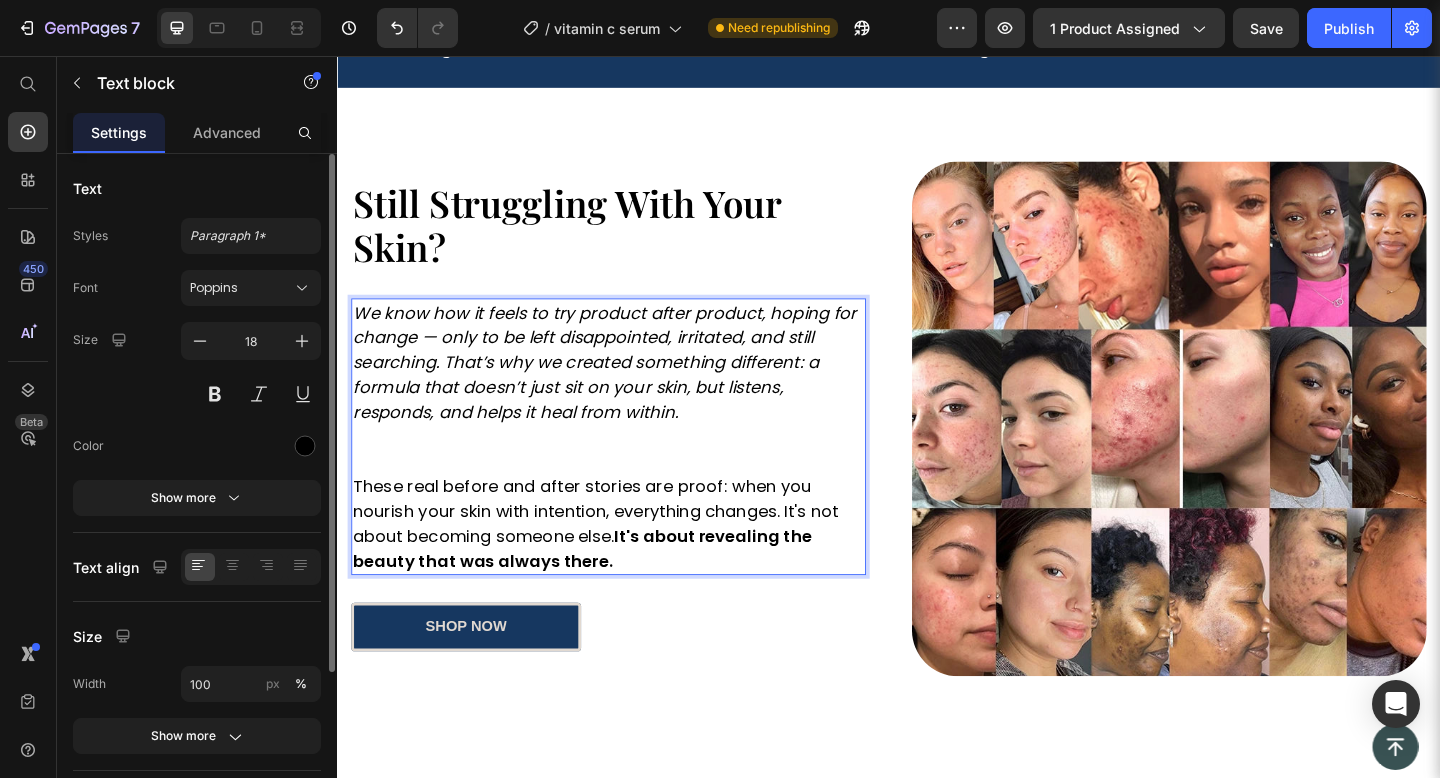 click on "These real before and after stories are proof: when you nourish your skin with intention, everything changes. It's not about becoming someone else.  It's about revealing the beauty that was always there." at bounding box center [632, 565] 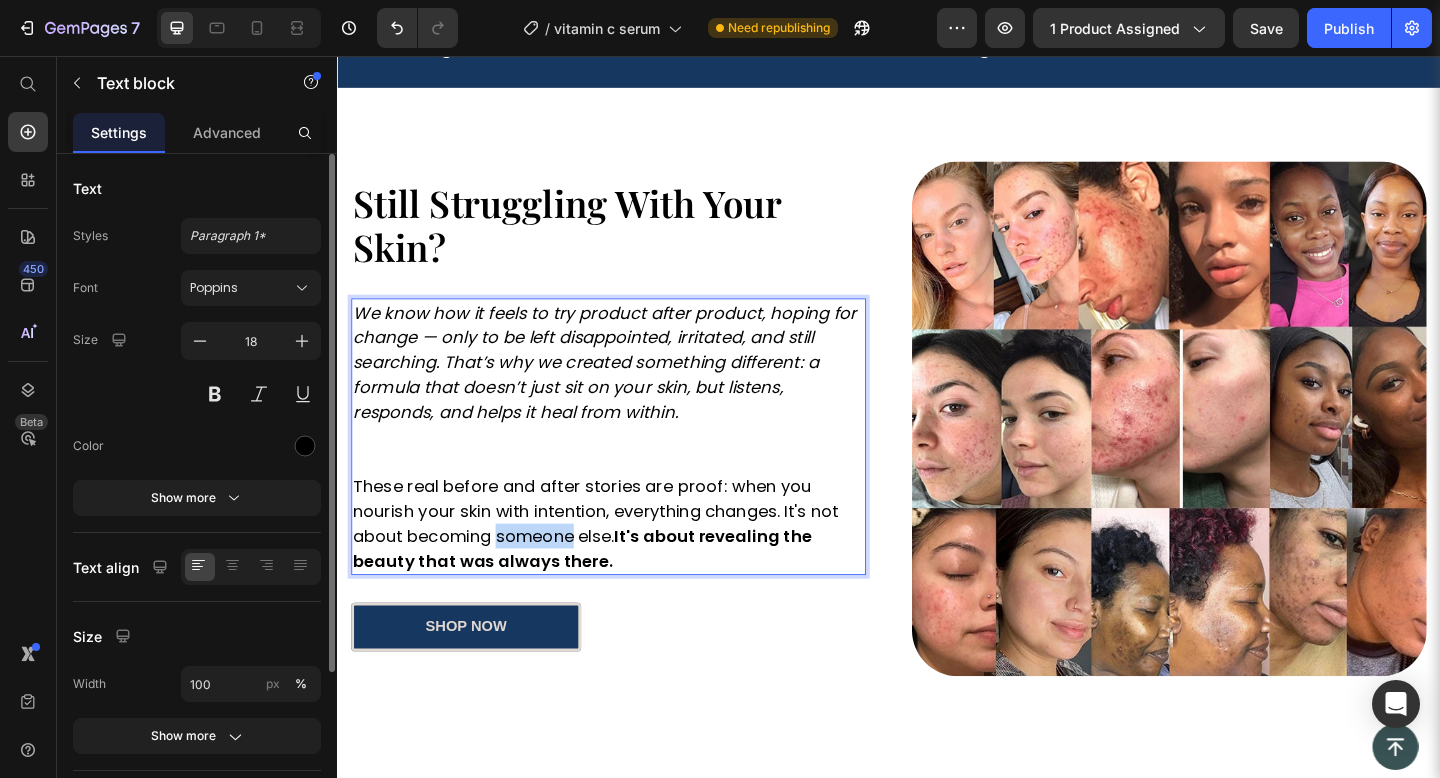 click on "These real before and after stories are proof: when you nourish your skin with intention, everything changes. It's not about becoming someone else.  It's about revealing the beauty that was always there." at bounding box center (632, 565) 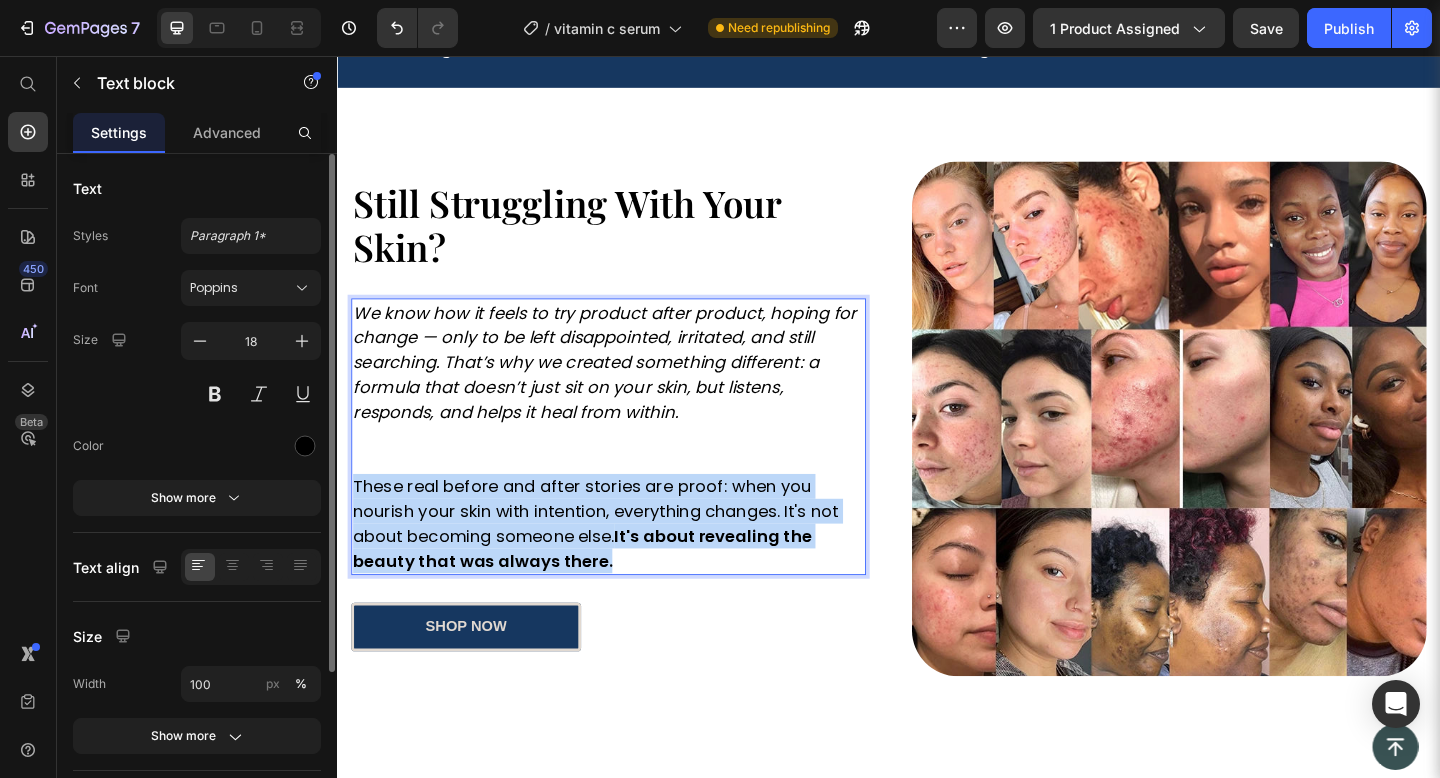 scroll, scrollTop: 1482, scrollLeft: 0, axis: vertical 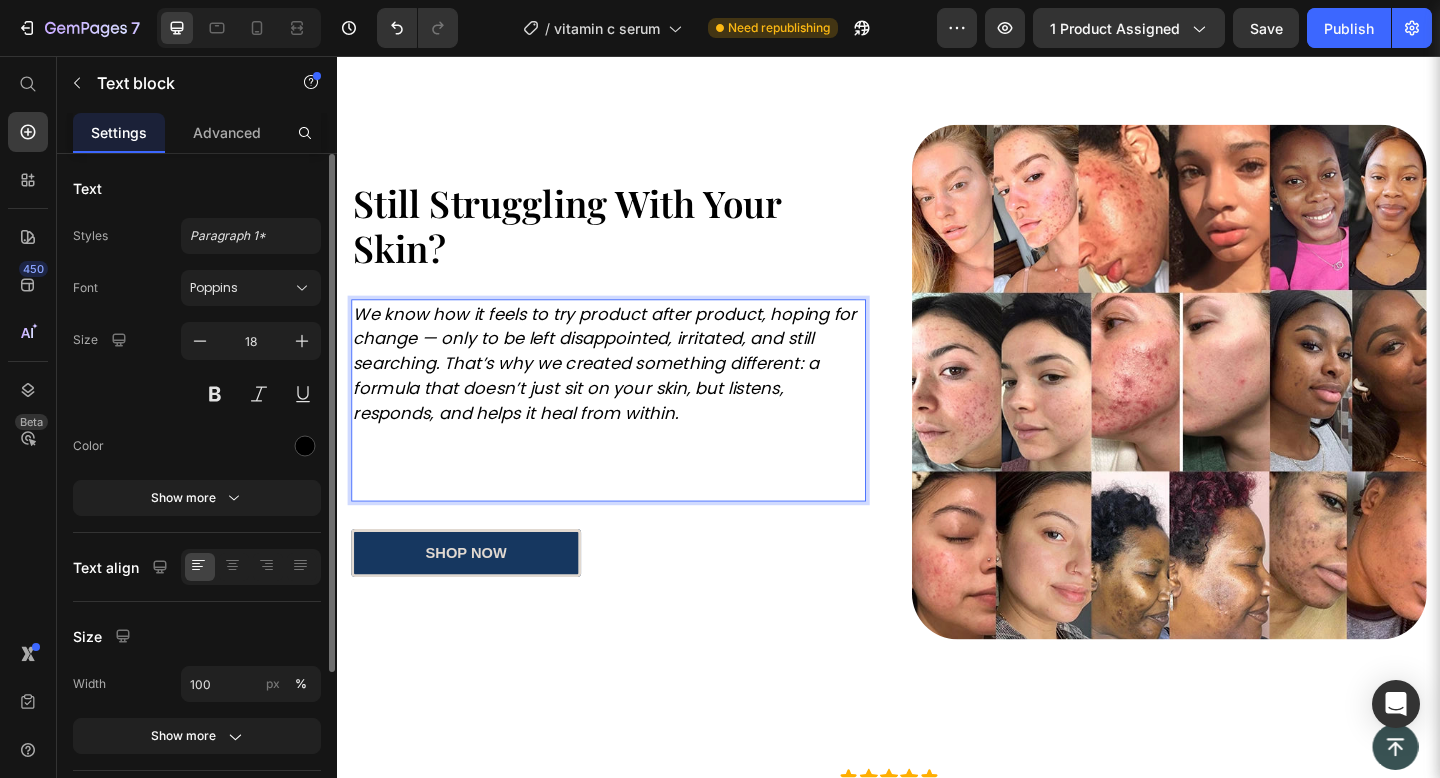click on "We know how it feels to try product after product, hoping for change — only to be left disappointed, irritated, and still searching. That’s why we created something different: a formula that doesn’t just sit on your skin, but listens, responds, and helps it heal from within." at bounding box center [628, 390] 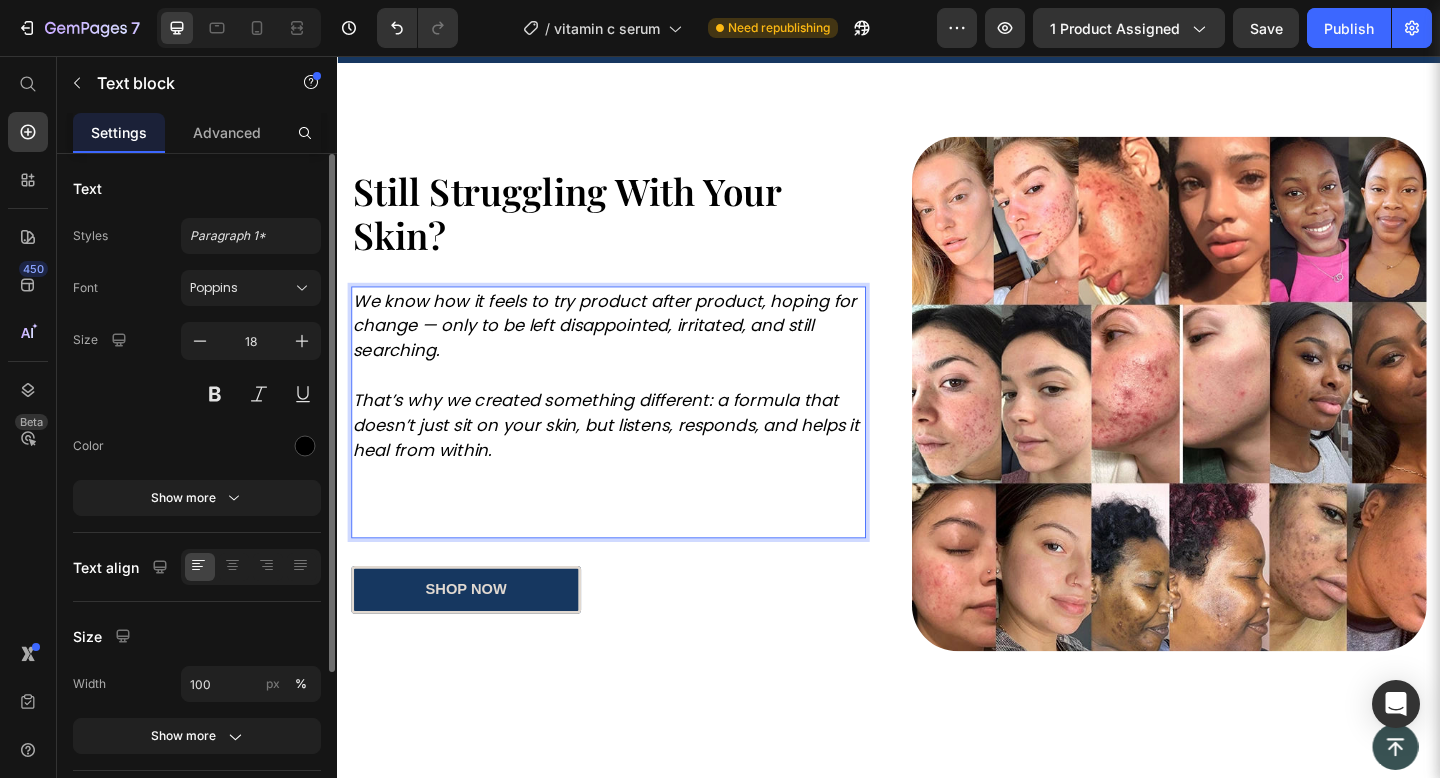 scroll, scrollTop: 1455, scrollLeft: 0, axis: vertical 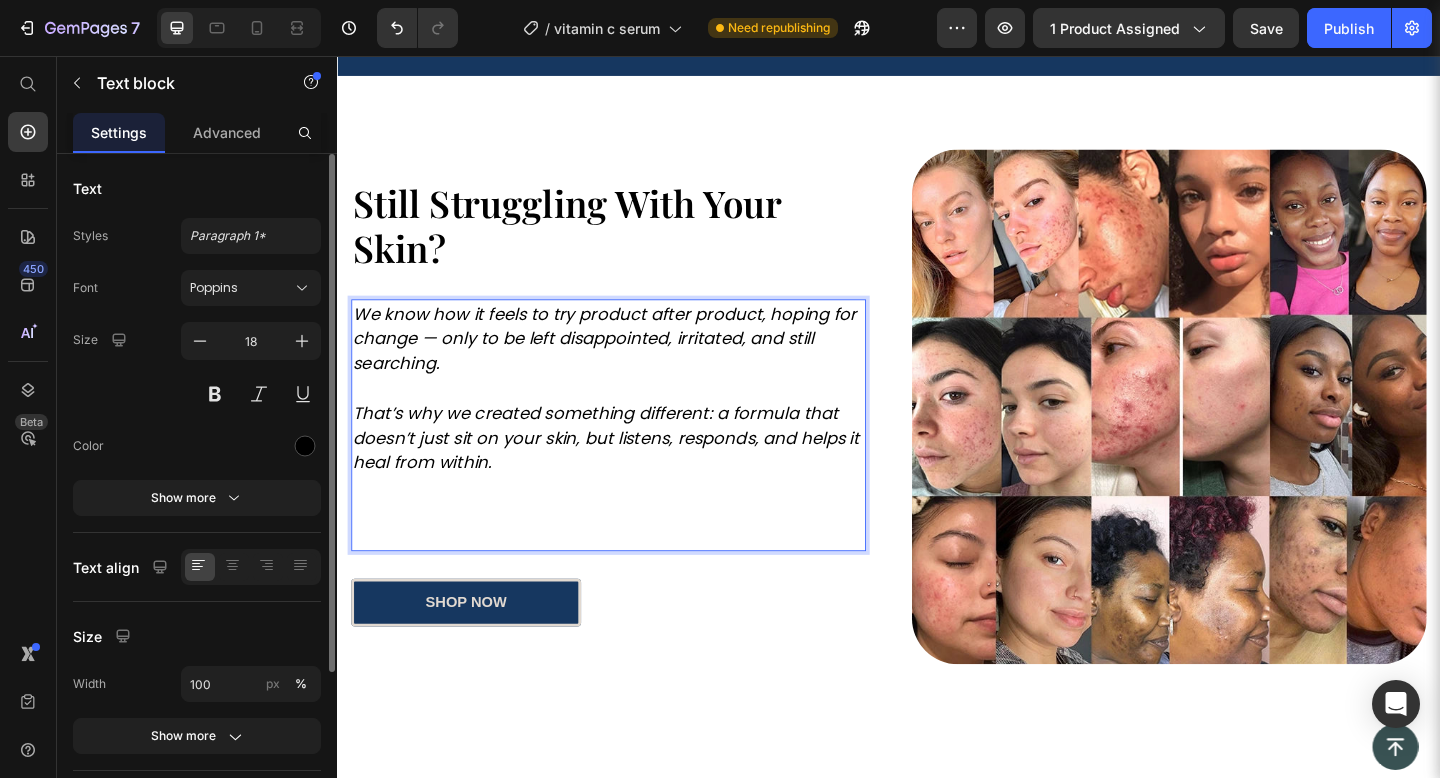 click at bounding box center (632, 579) 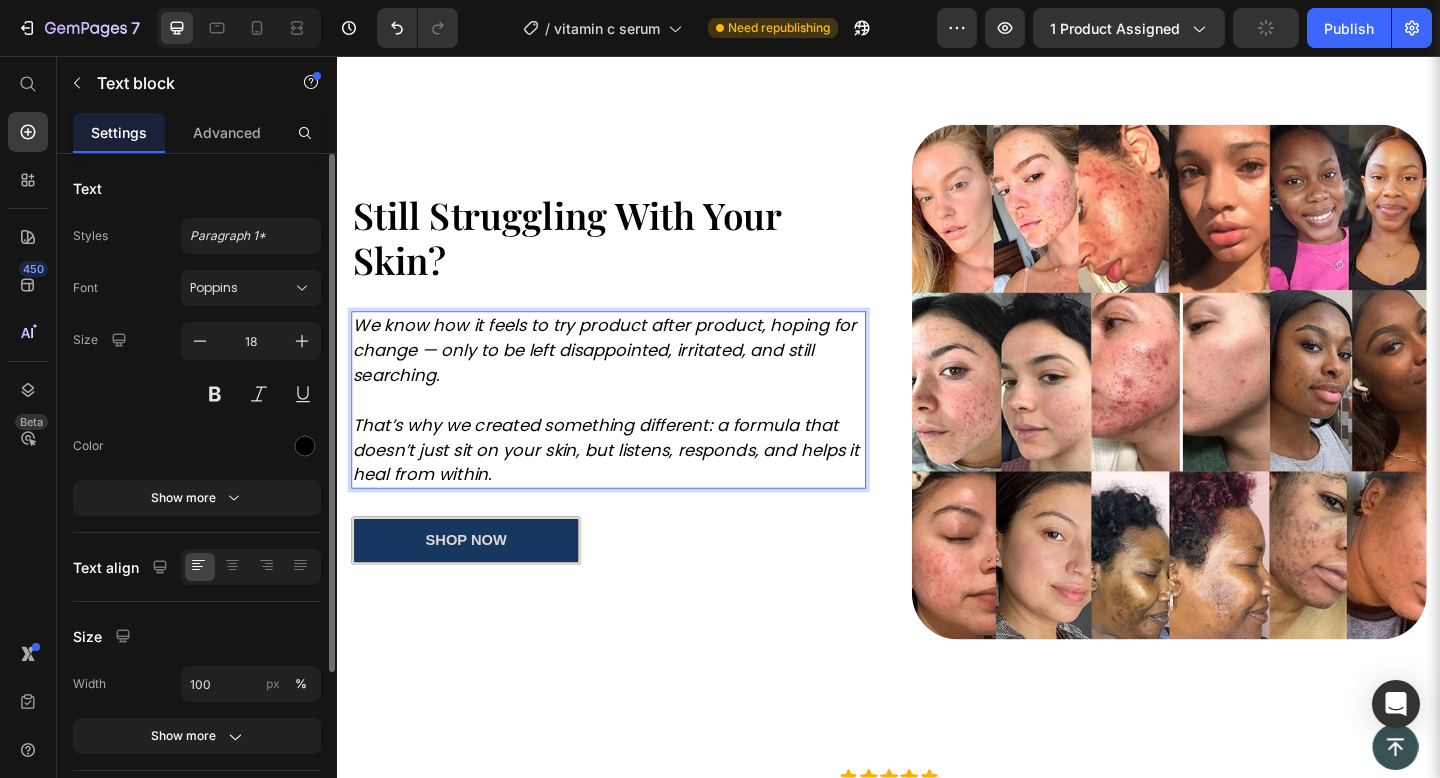 scroll, scrollTop: 1496, scrollLeft: 0, axis: vertical 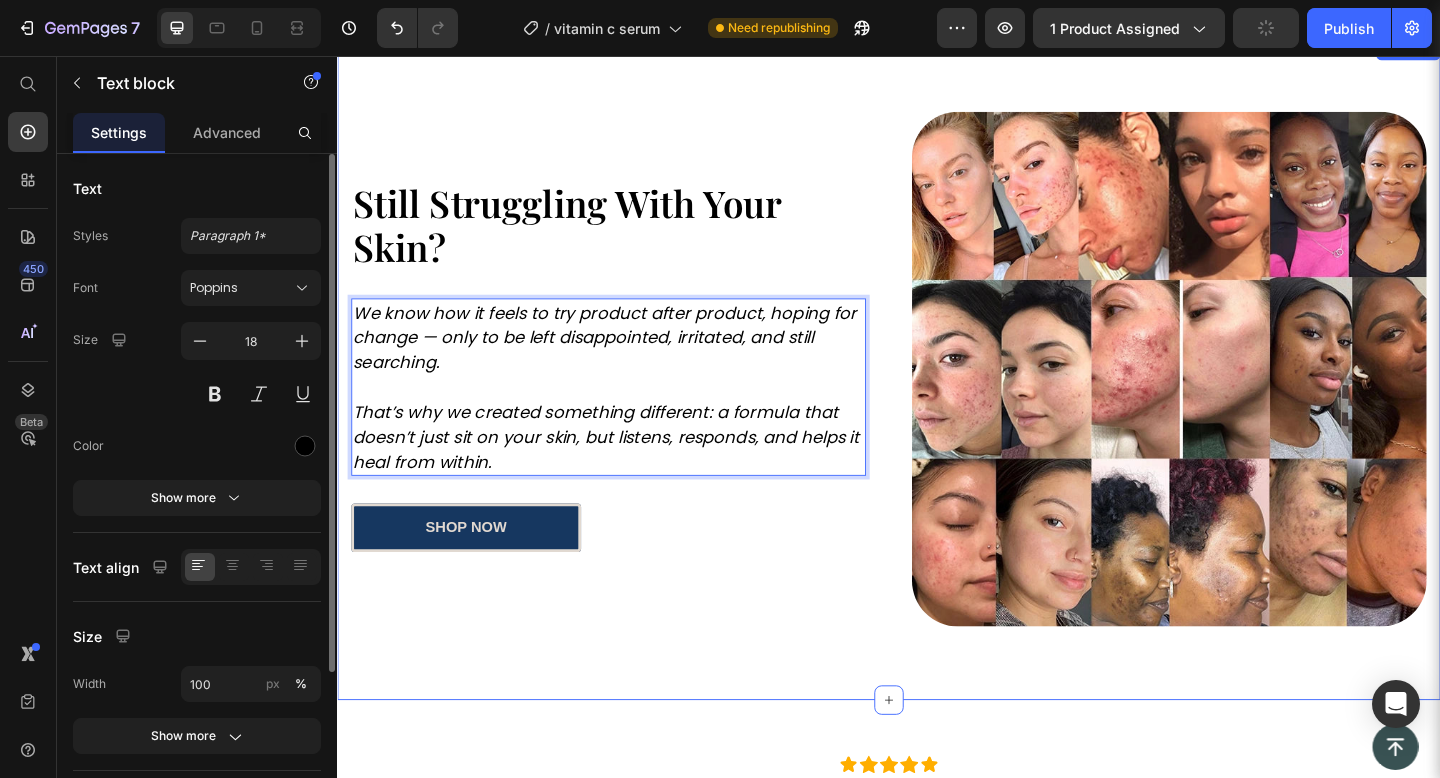 click on "Image Still Struggling With Your Skin? Heading We know how it feels to try product after product, hoping for change — only to be left disappointed, irritated, and still searching.  That’s why we created something different: a formula that doesn’t just sit on your skin, but listens, responds, and helps it heal from within. Text block   30 Row shop now Button Image Row Row Section 4" at bounding box center (937, 397) 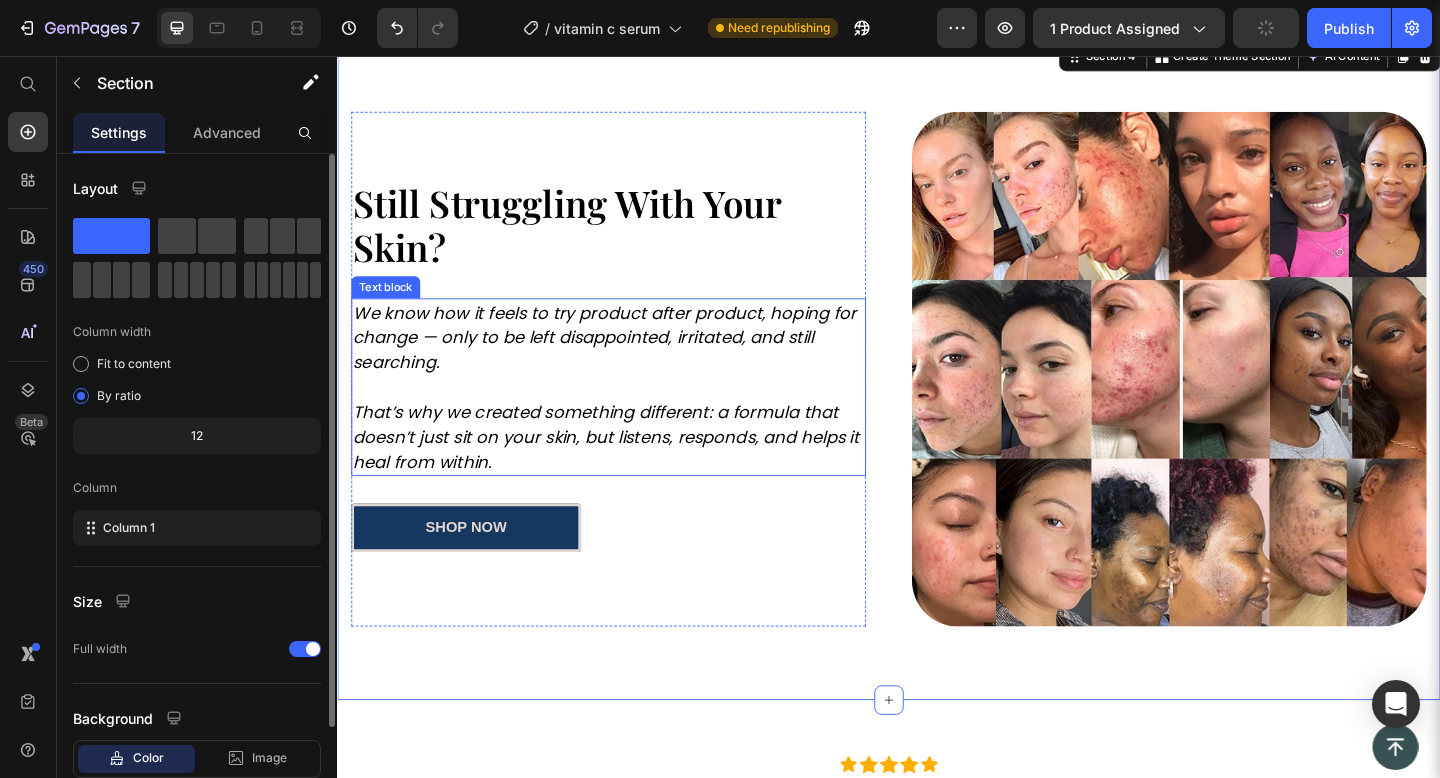 click on "That’s why we created something different: a formula that doesn’t just sit on your skin, but listens, responds, and helps it heal from within." at bounding box center [629, 470] 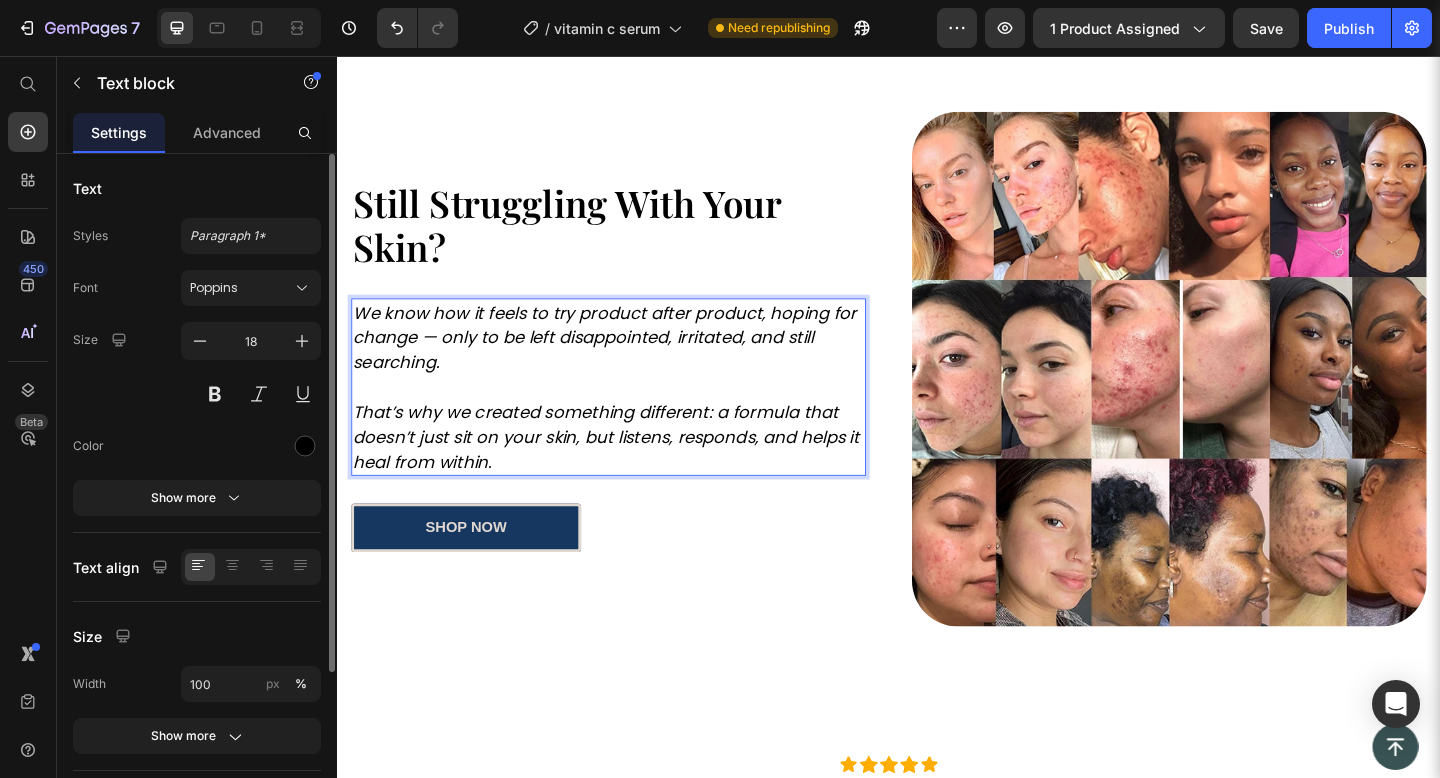 scroll, scrollTop: 1509, scrollLeft: 0, axis: vertical 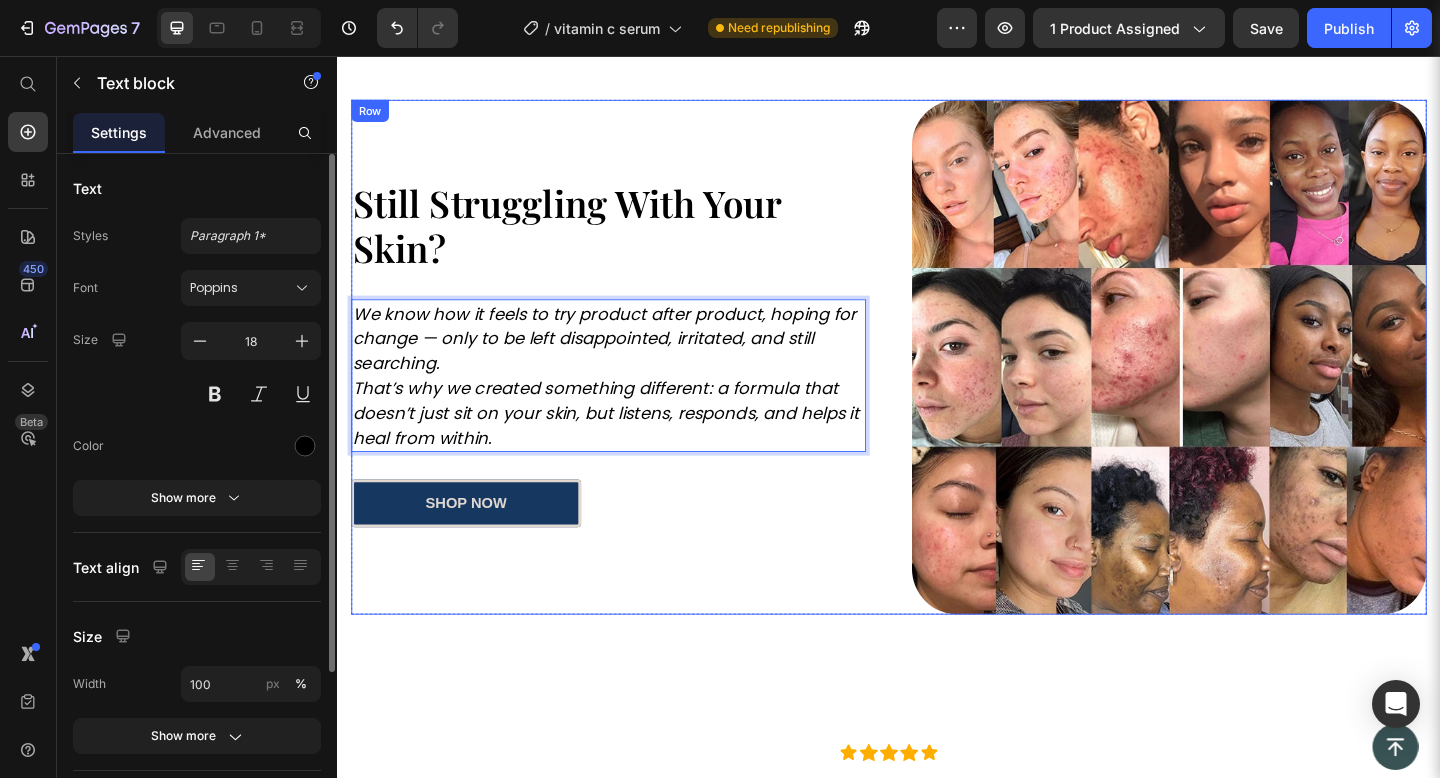 click on "Image Still Struggling With Your Skin? Heading We know how it feels to try product after product, hoping for change — only to be left disappointed, irritated, and still searching.  That’s why we created something different: a formula that doesn’t just sit on your skin, but listens, responds, and helps it heal from within. Text block   30 Row shop now Button" at bounding box center [632, 384] 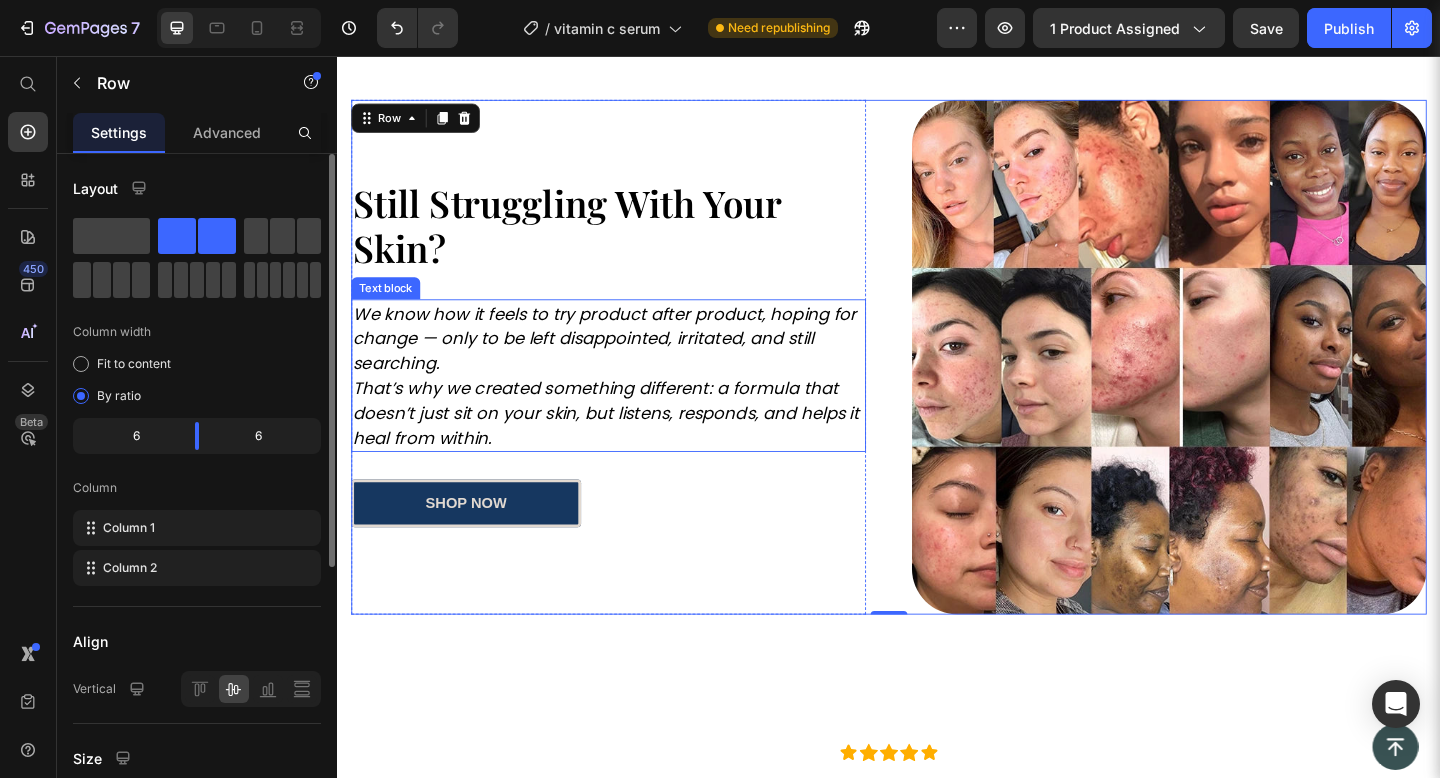 click on "That’s why we created something different: a formula that doesn’t just sit on your skin, but listens, responds, and helps it heal from within." at bounding box center [629, 444] 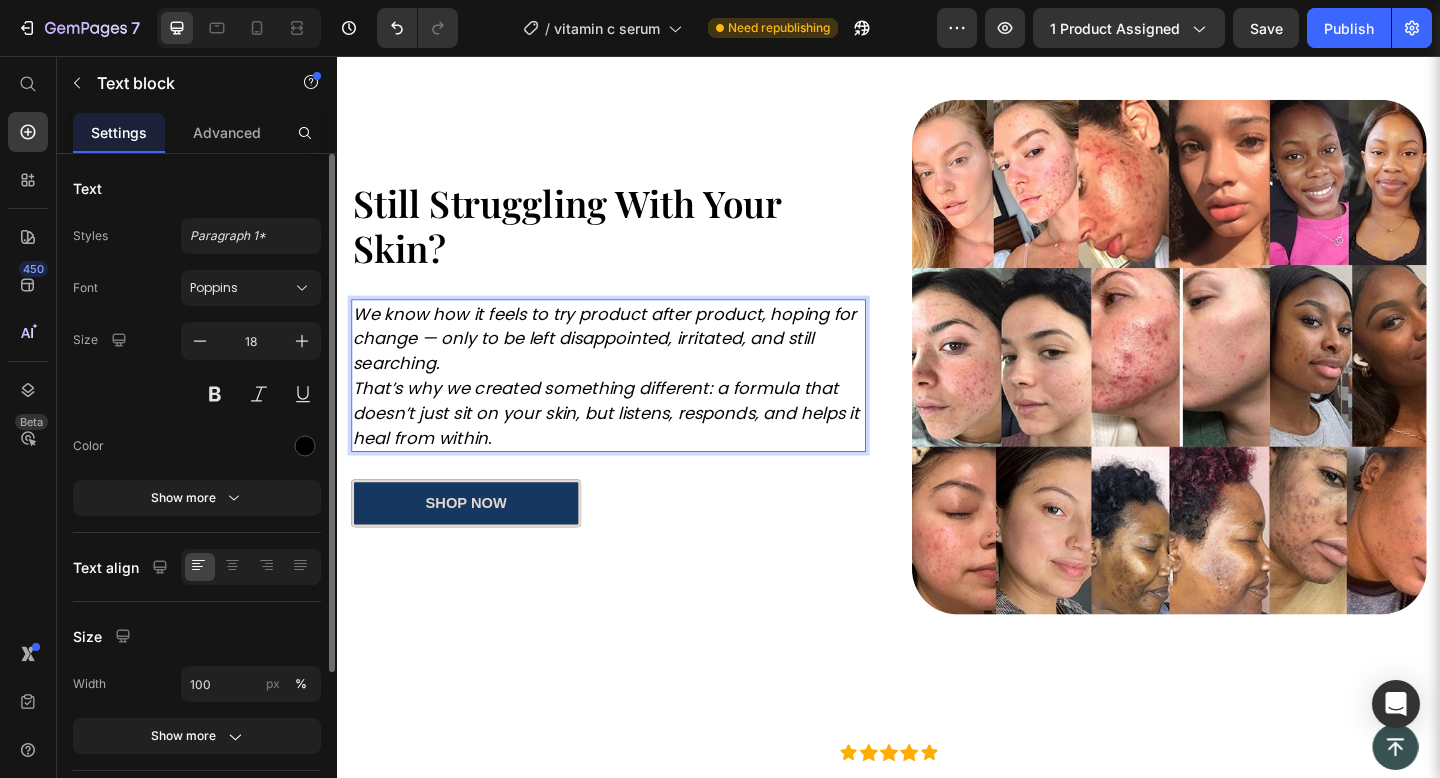 click on "That’s why we created something different: a formula that doesn’t just sit on your skin, but listens, responds, and helps it heal from within." at bounding box center [629, 444] 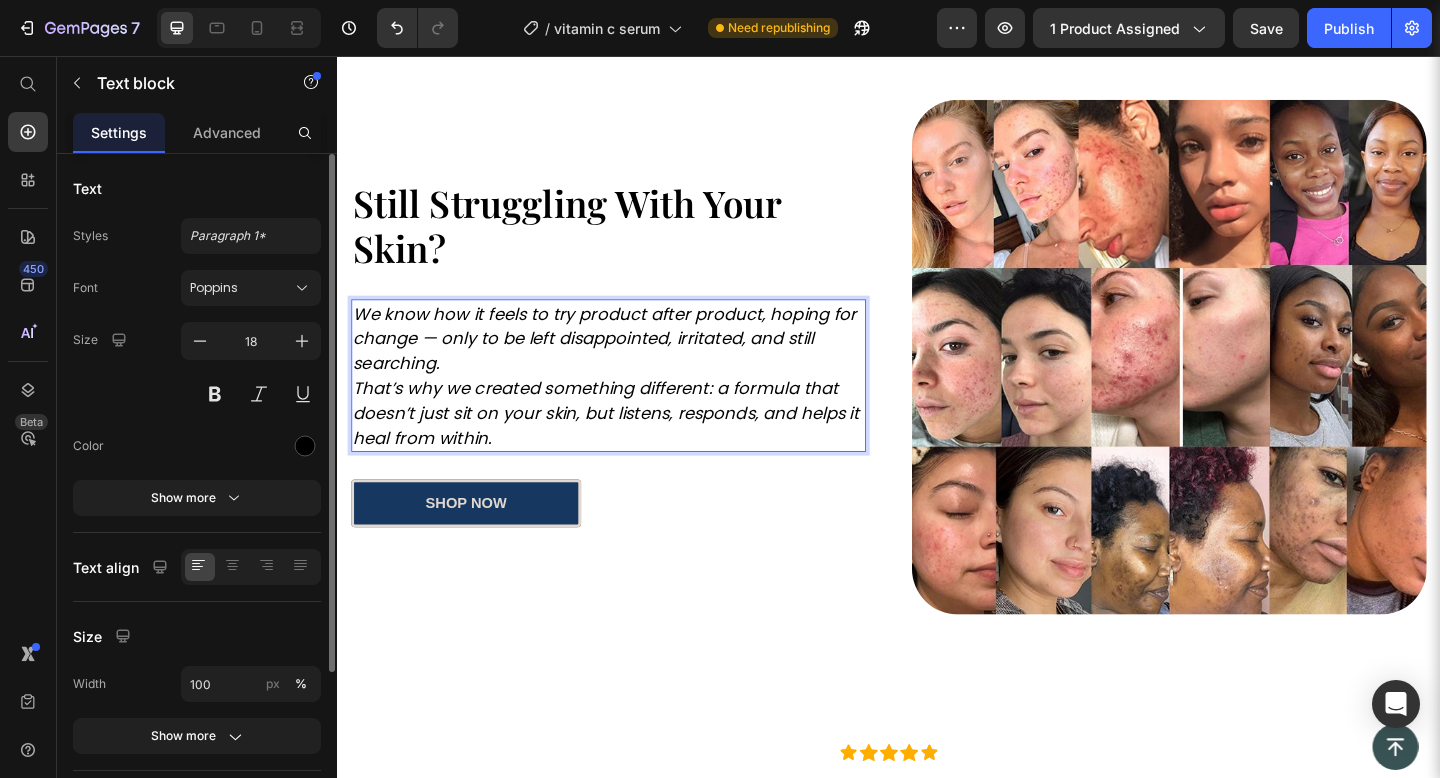 click on "That’s why we created something different: a formula that doesn’t just sit on your skin, but listens, responds, and helps it heal from within." at bounding box center [629, 444] 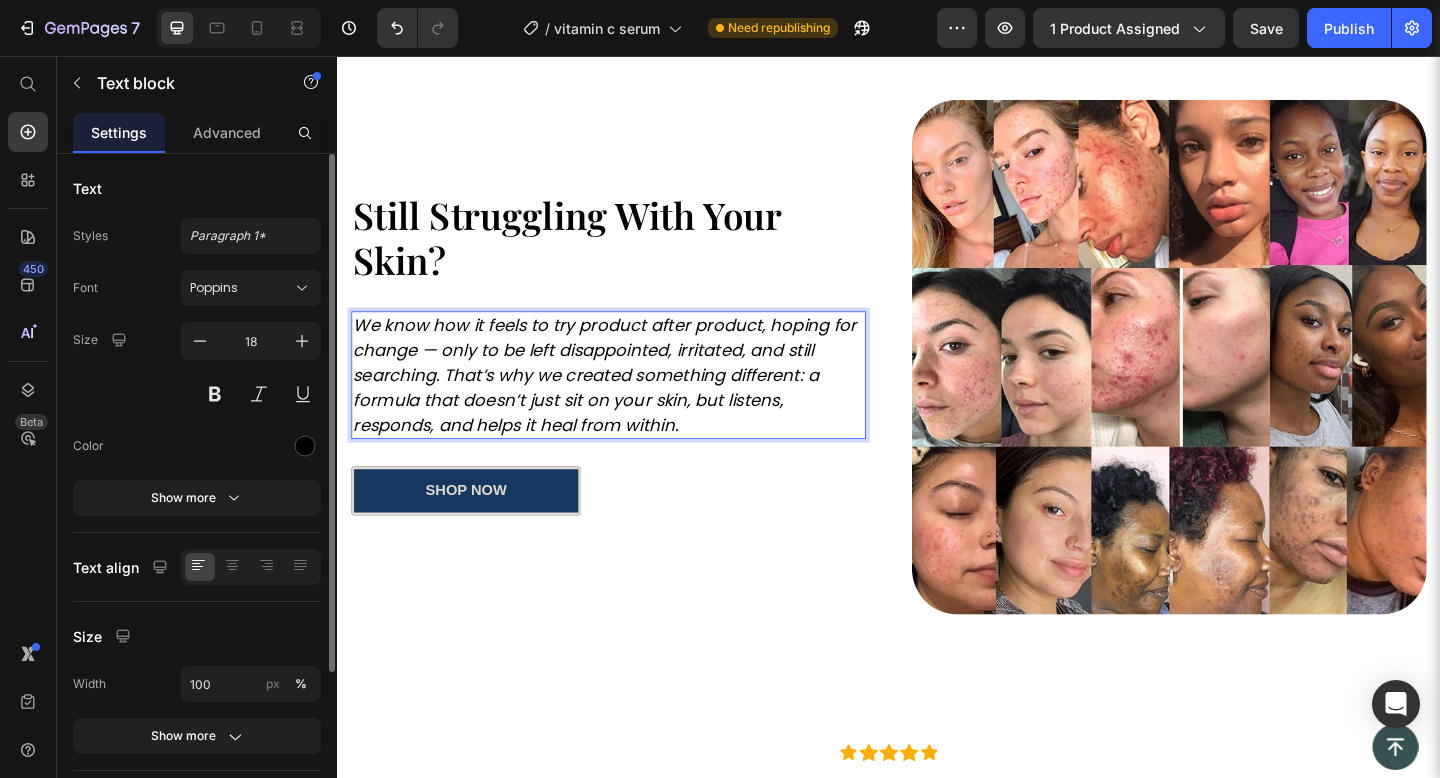 scroll, scrollTop: 1523, scrollLeft: 0, axis: vertical 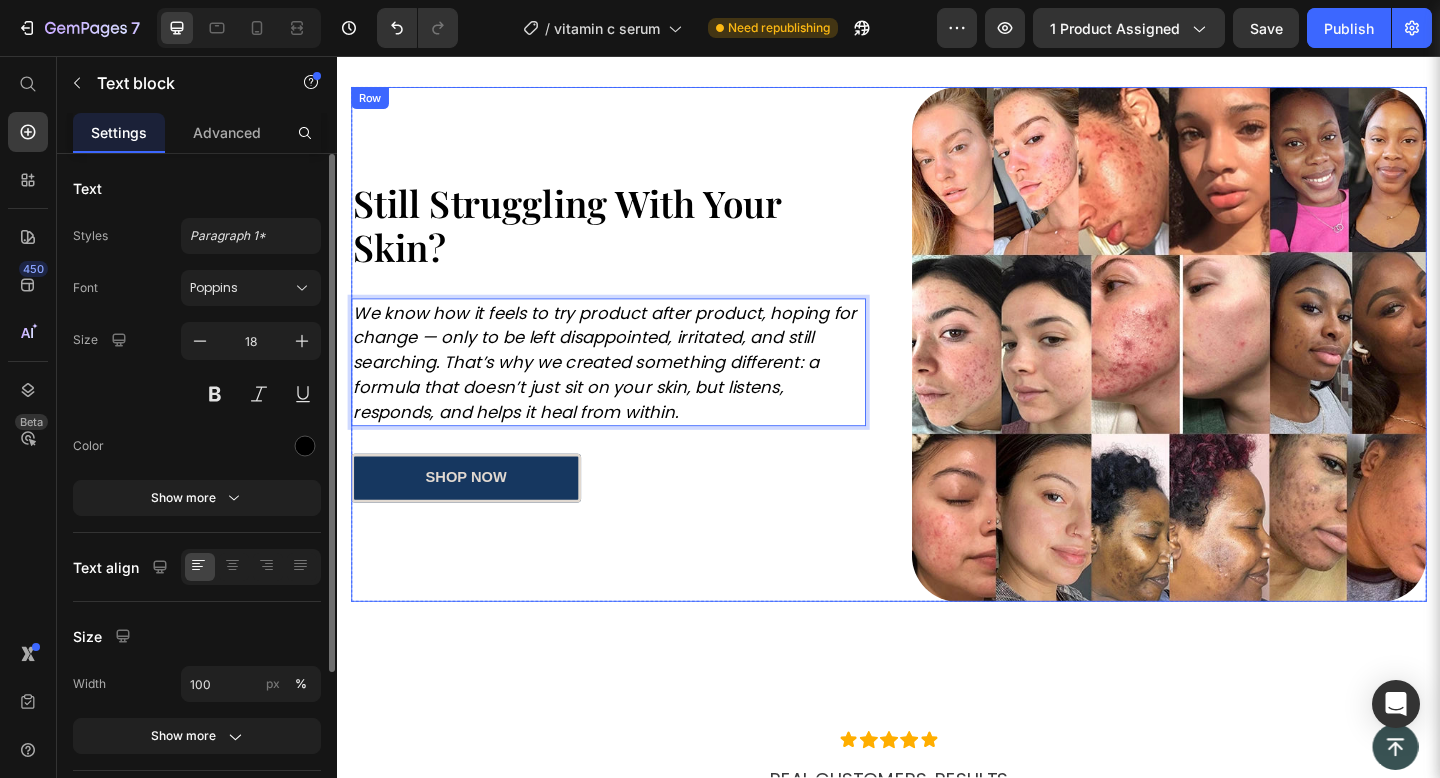 click on "Image Still Struggling With Your Skin? Heading We know how it feels to try product after product, hoping for change — only to be left disappointed, irritated, and still searching. That’s why we created something different: a formula that doesn’t just sit on your skin, but listens, responds, and helps it heal from within. Text block   30 Row shop now Button" at bounding box center (632, 370) 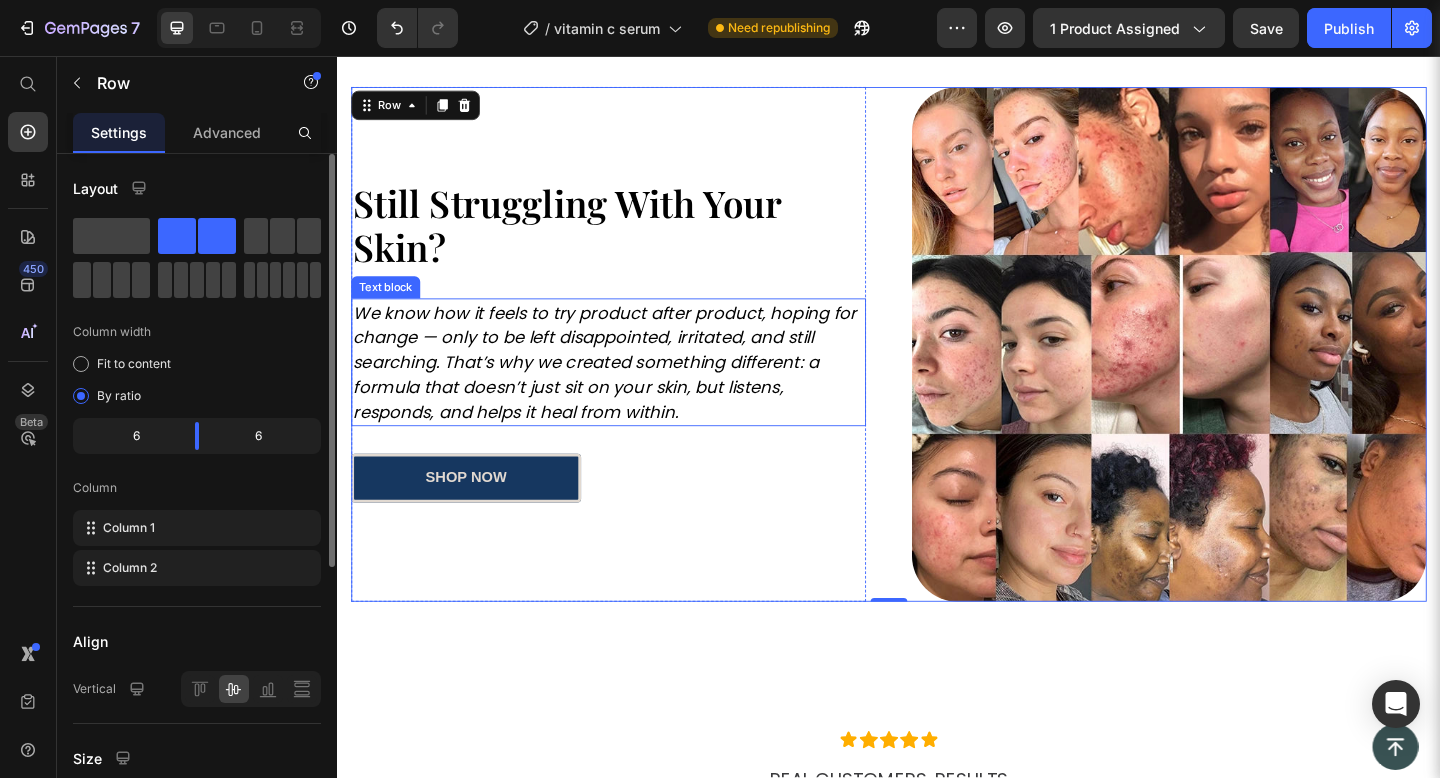 click on "We know how it feels to try product after product, hoping for change — only to be left disappointed, irritated, and still searching. That’s why we created something different: a formula that doesn’t just sit on your skin, but listens, responds, and helps it heal from within." at bounding box center [628, 389] 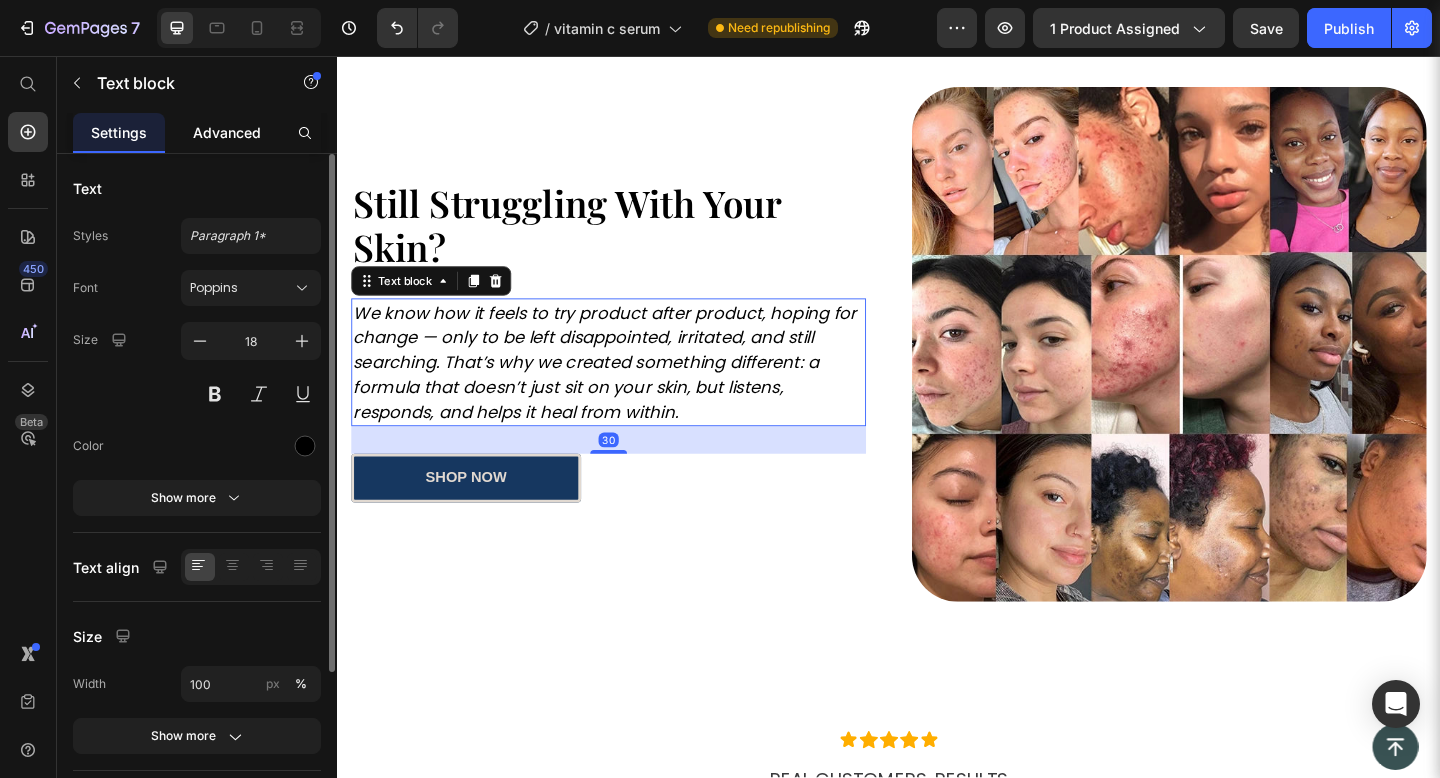 click on "Advanced" at bounding box center (227, 132) 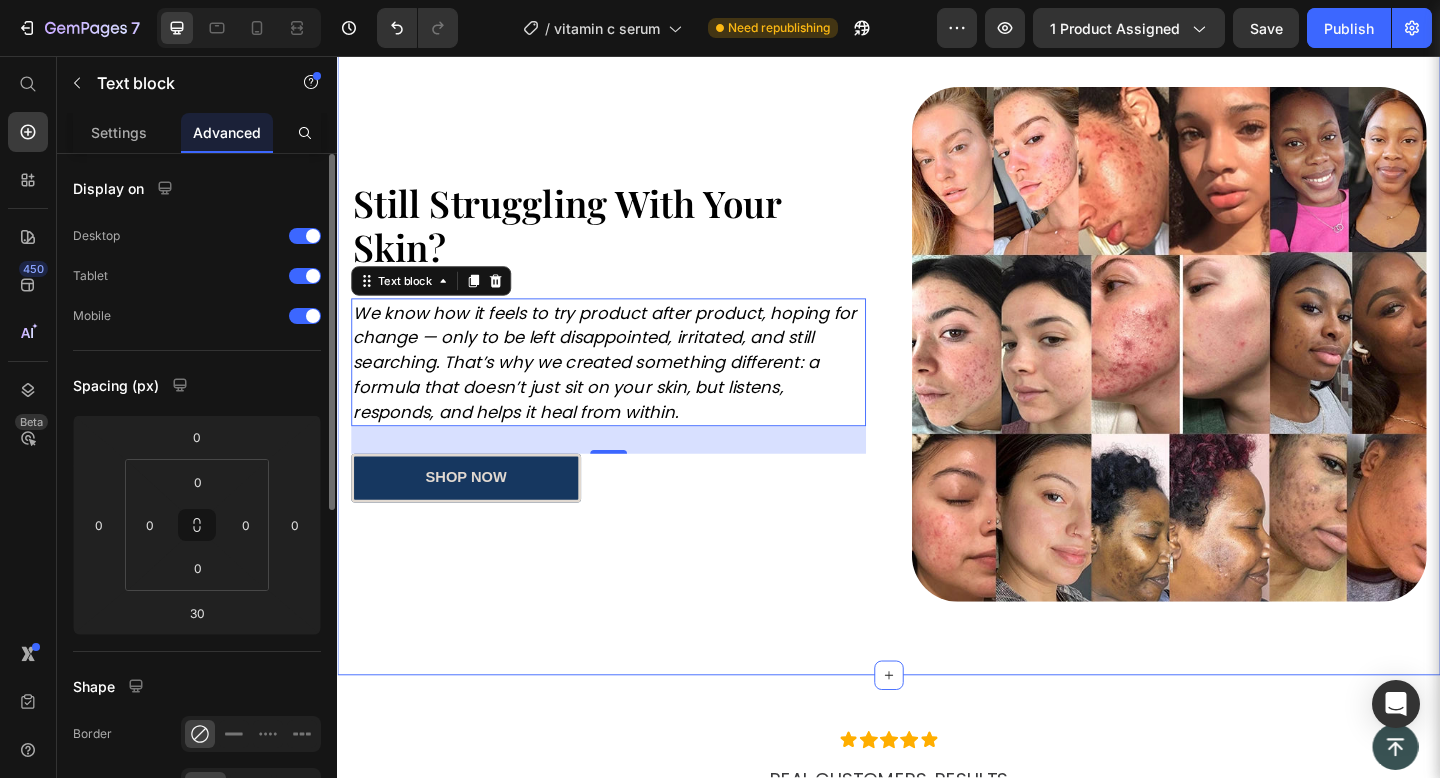 click on "Image Still Struggling With Your Skin? Heading We know how it feels to try product after product, hoping for change — only to be left disappointed, irritated, and still searching. That’s why we created something different: a formula that doesn’t just sit on your skin, but listens, responds, and helps it heal from within. Text block   30 Row shop now Button Image Row Row Section 4" at bounding box center (937, 370) 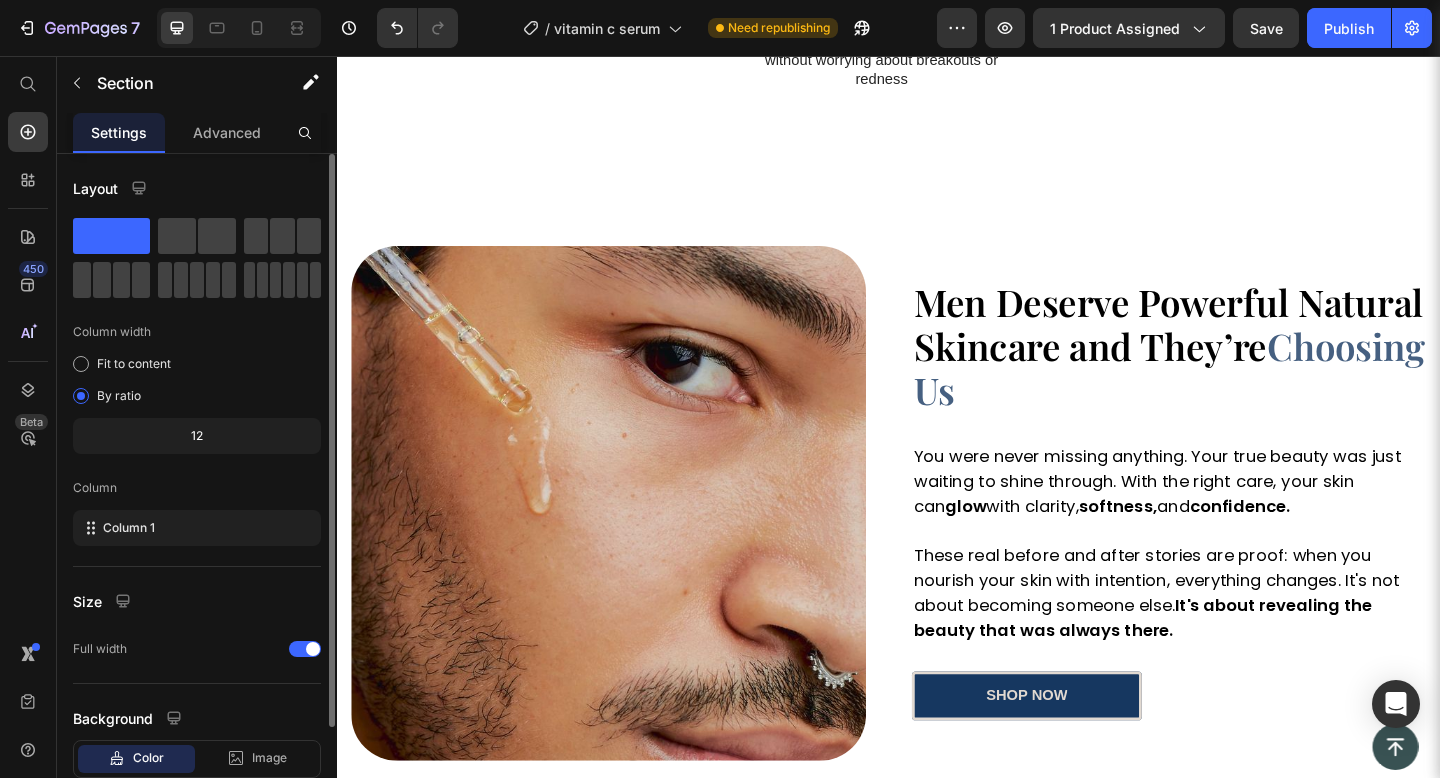 scroll, scrollTop: 2873, scrollLeft: 0, axis: vertical 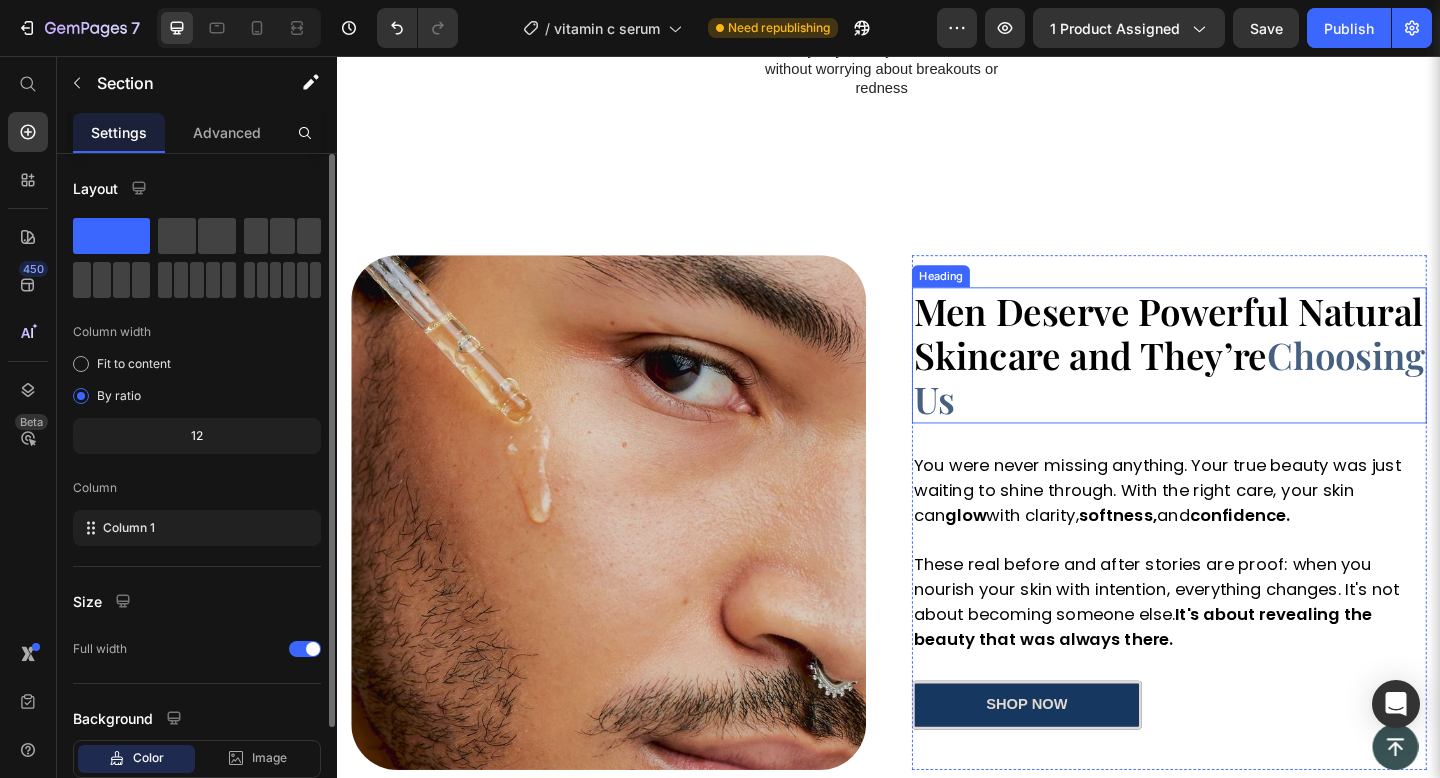 click on "Men Deserve Powerful Natural Skincare and They’re  Choosing Us" at bounding box center (1242, 382) 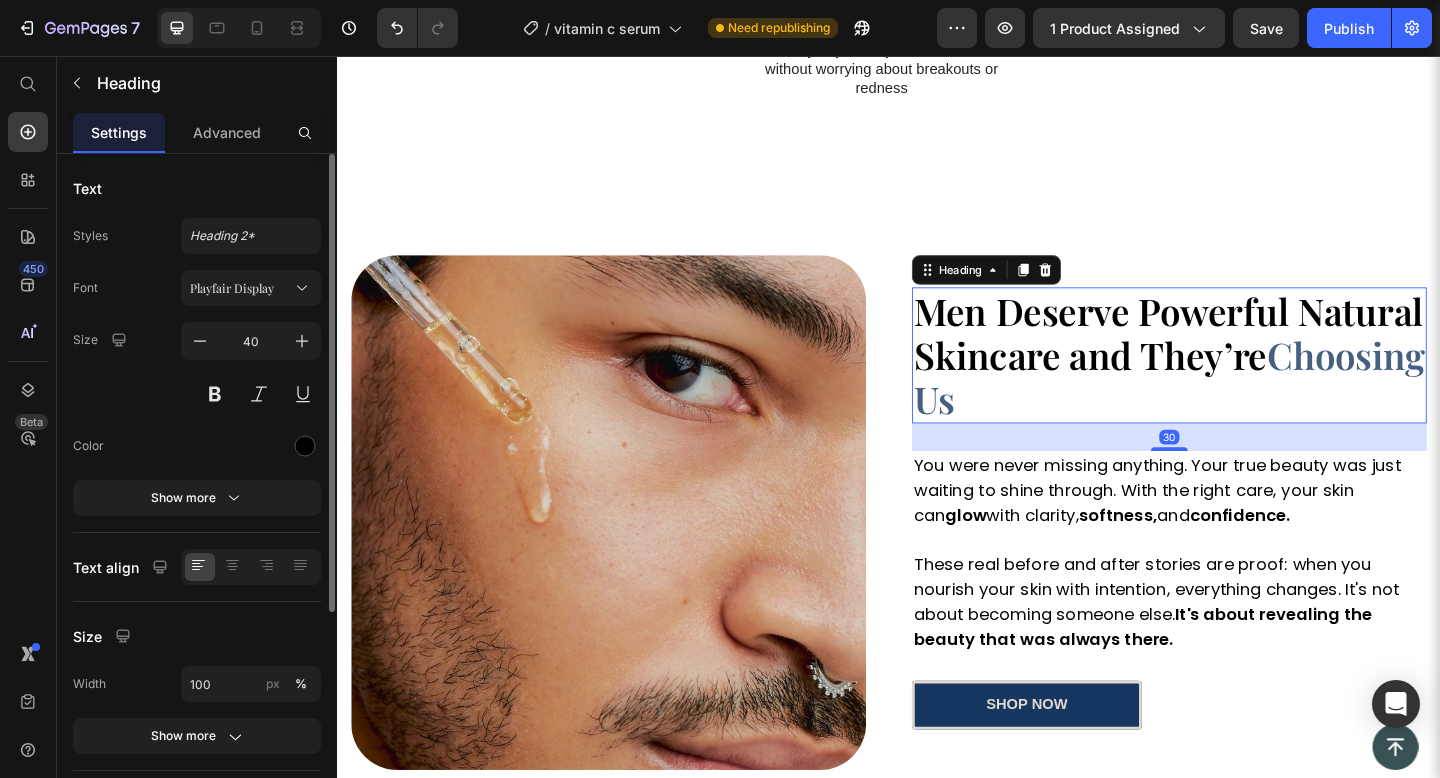 click on "Men Deserve Powerful Natural Skincare and They’re  Choosing Us" at bounding box center (1242, 382) 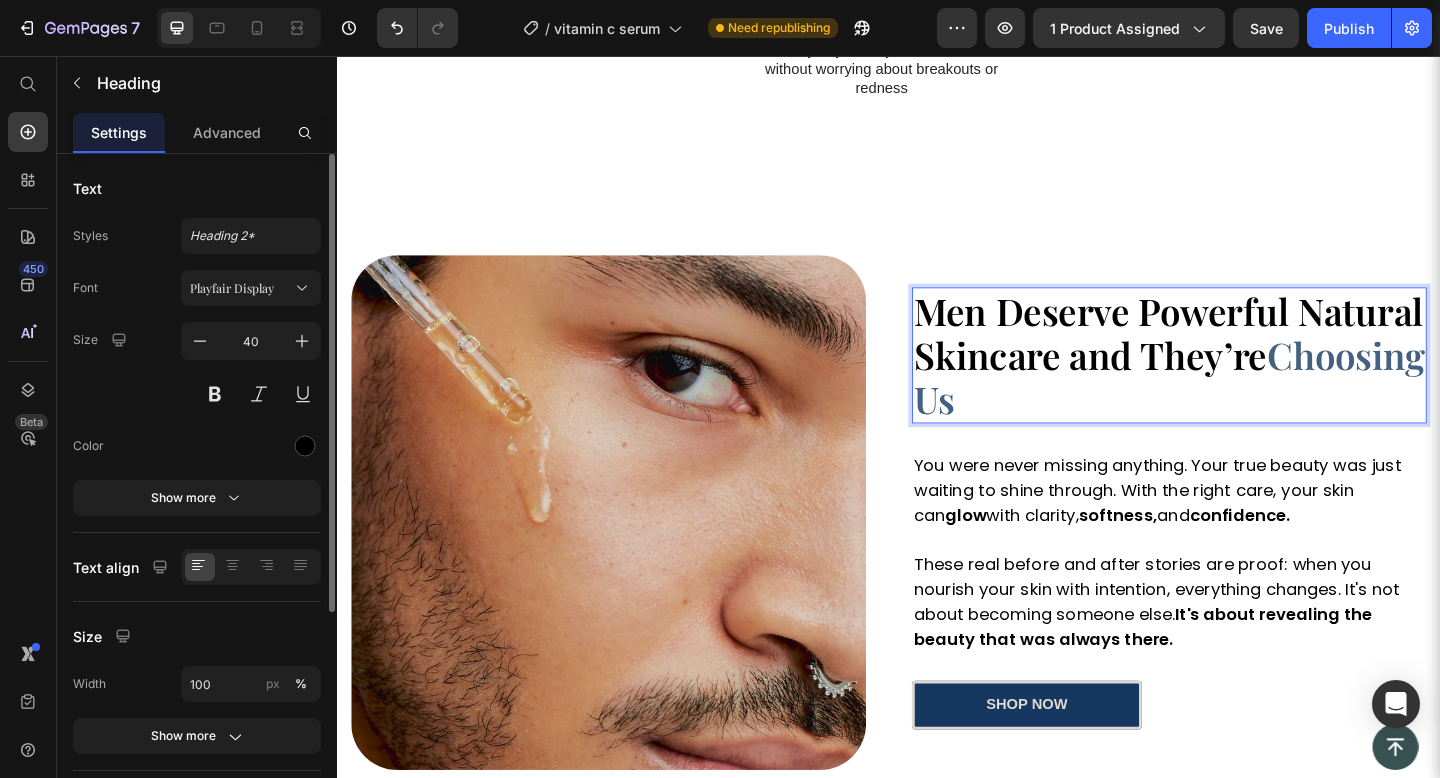 click on "Men Deserve Powerful Natural Skincare and They’re  Choosing Us" at bounding box center [1242, 382] 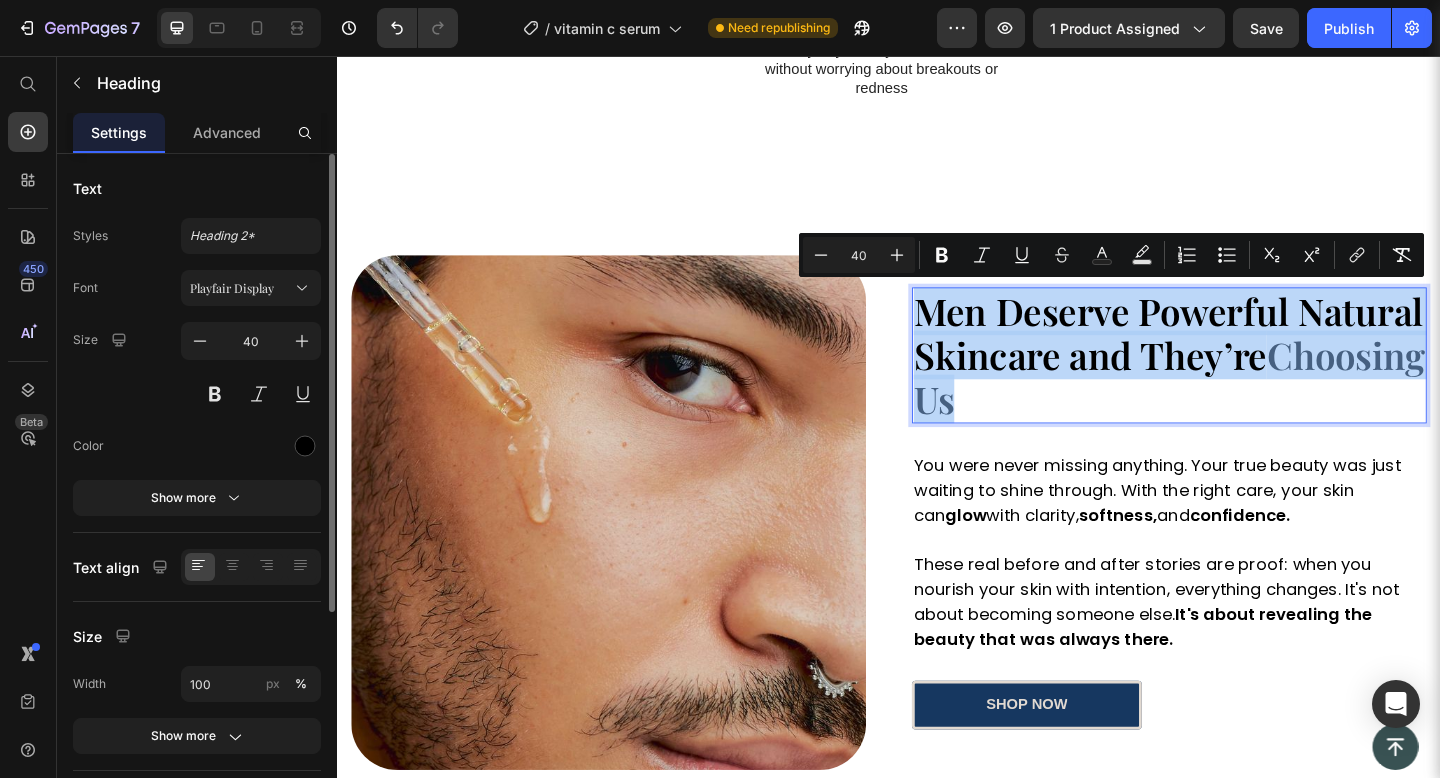 scroll, scrollTop: 2897, scrollLeft: 0, axis: vertical 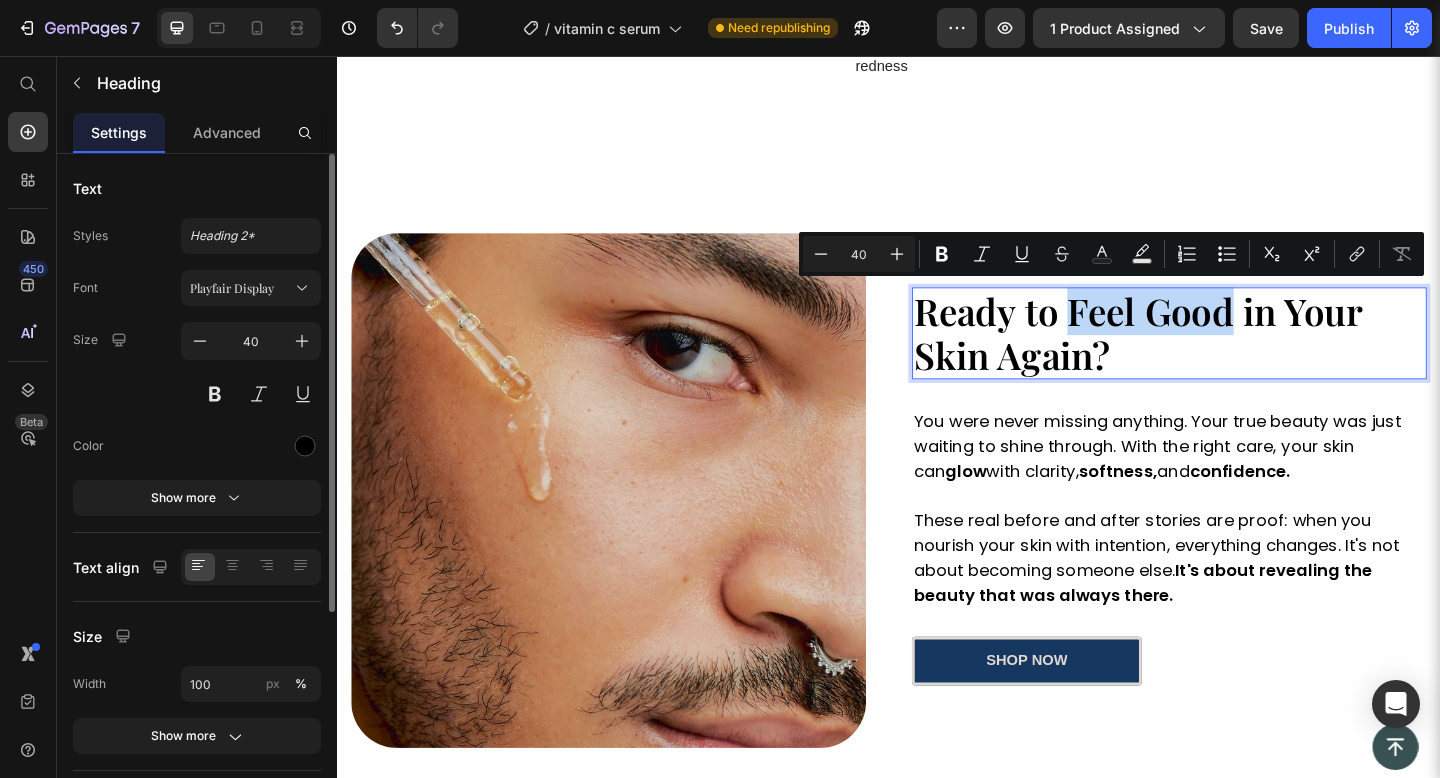 drag, startPoint x: 1304, startPoint y: 333, endPoint x: 1123, endPoint y: 329, distance: 181.04419 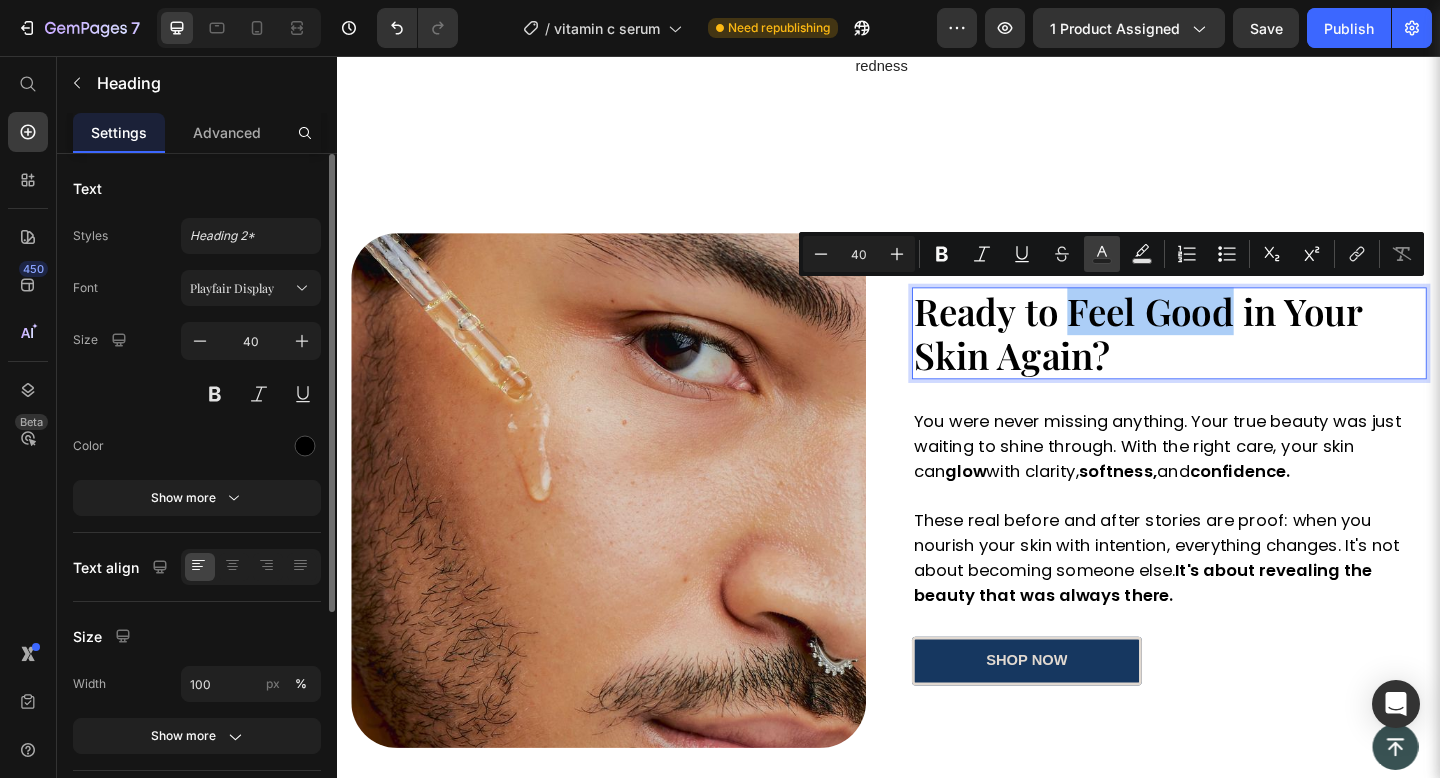 click on "Text Color" at bounding box center [1102, 254] 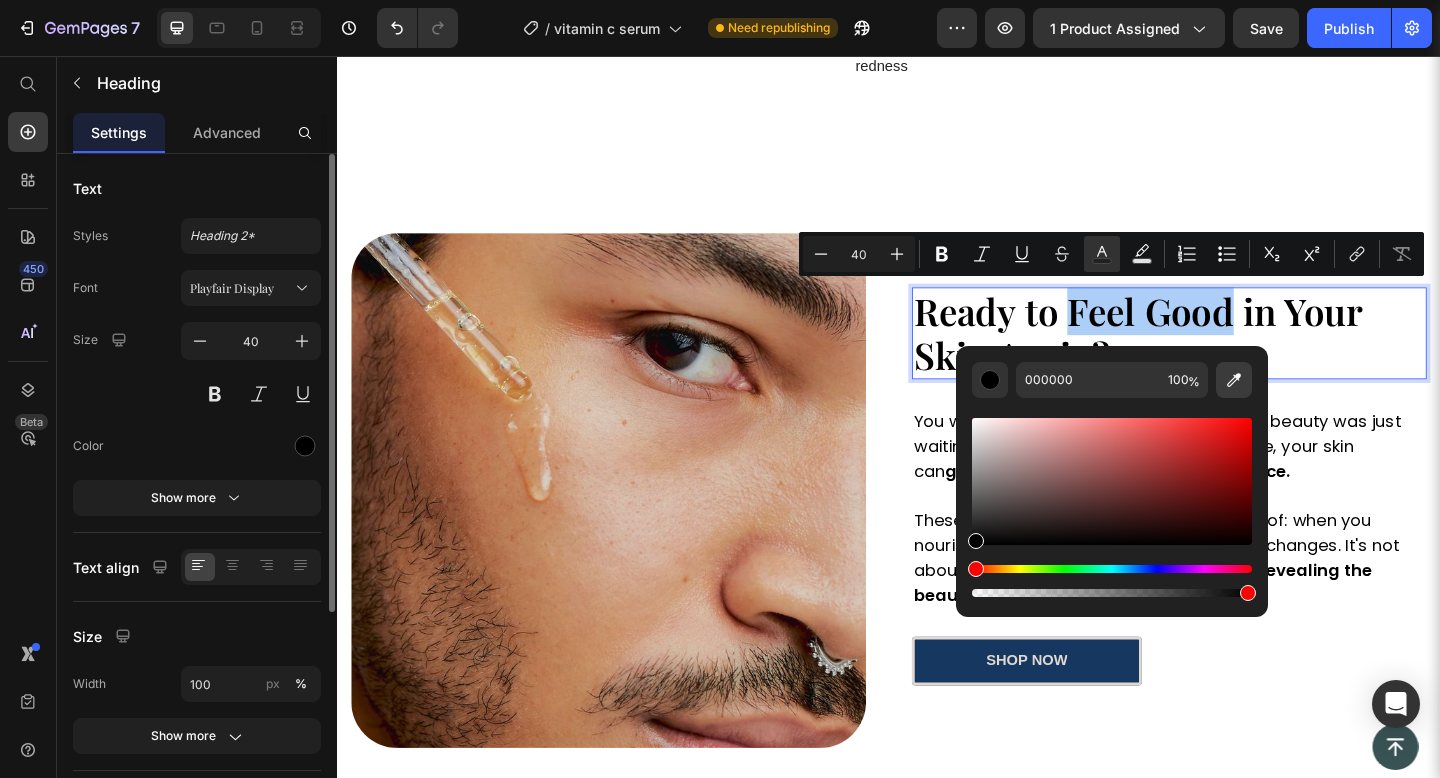 click 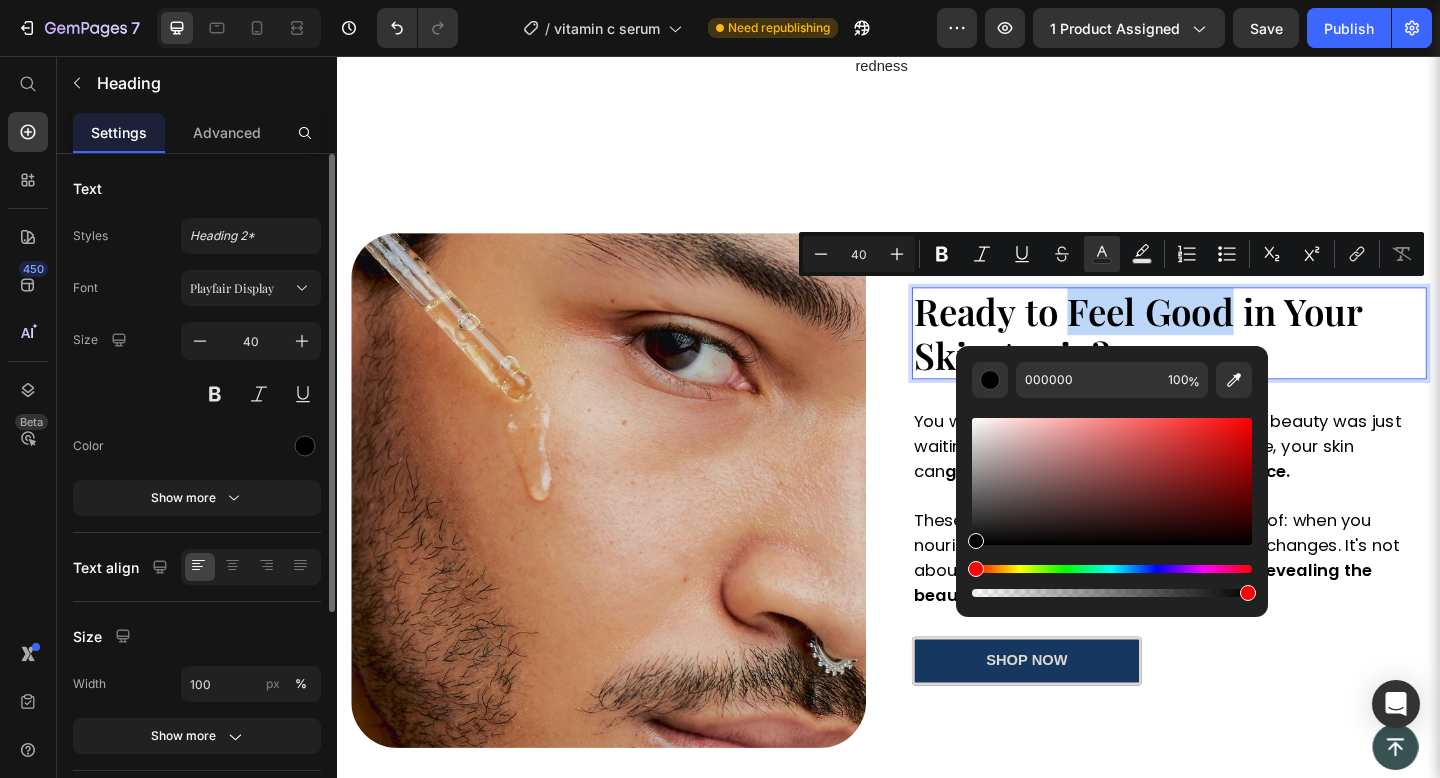 type on "163760" 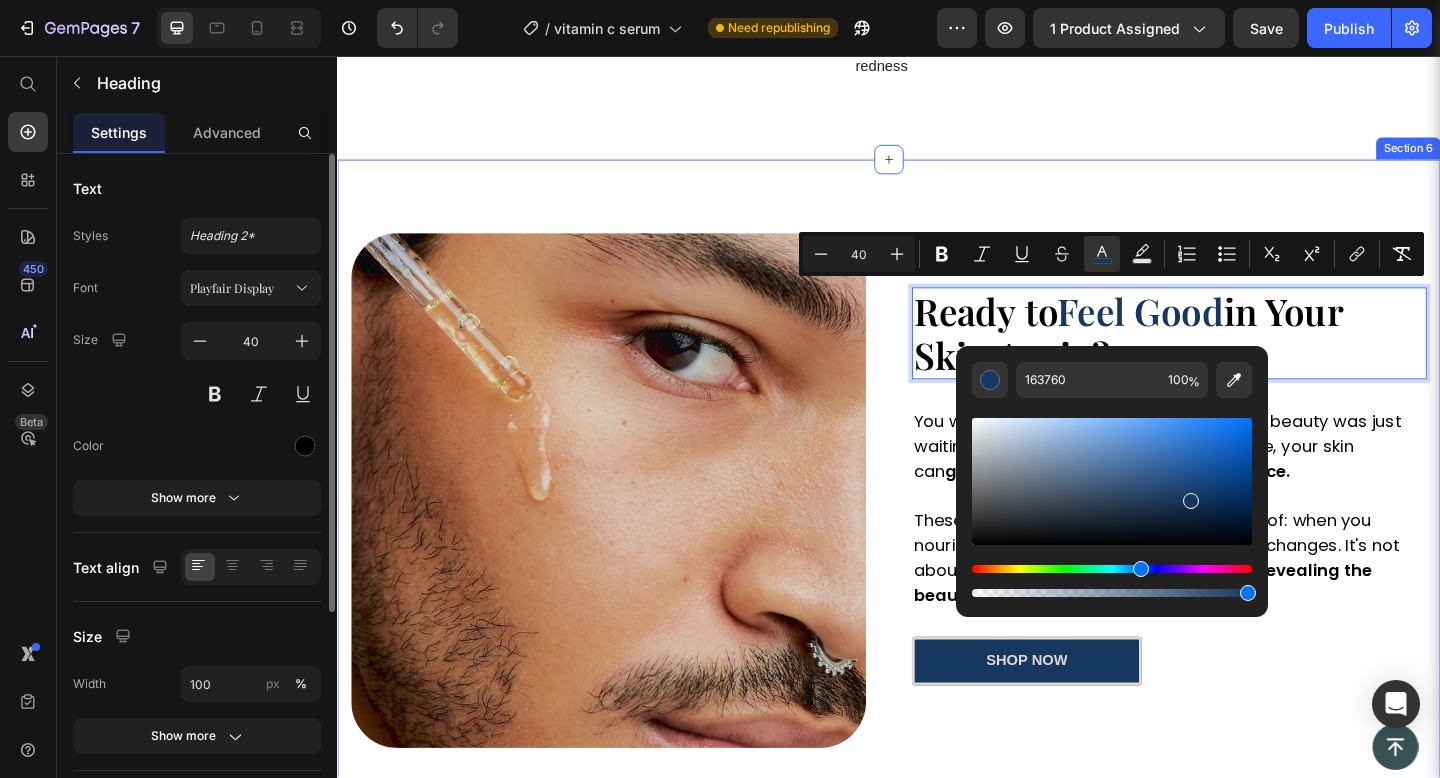 click on "Ready to  Feel Good  in Your Skin Again? Heading   30 You were never missing anything. Your true beauty was just waiting to shine through. With the right care, your skin can  glow  with clarity,  softness,  and  confidence.     These real before and after stories are proof: when you nourish your skin with intention, everything changes. It's not about becoming someone else.  It's about revealing the beauty that was always there. Text block Row shop now Button Image Row Row Section 6" at bounding box center [937, 529] 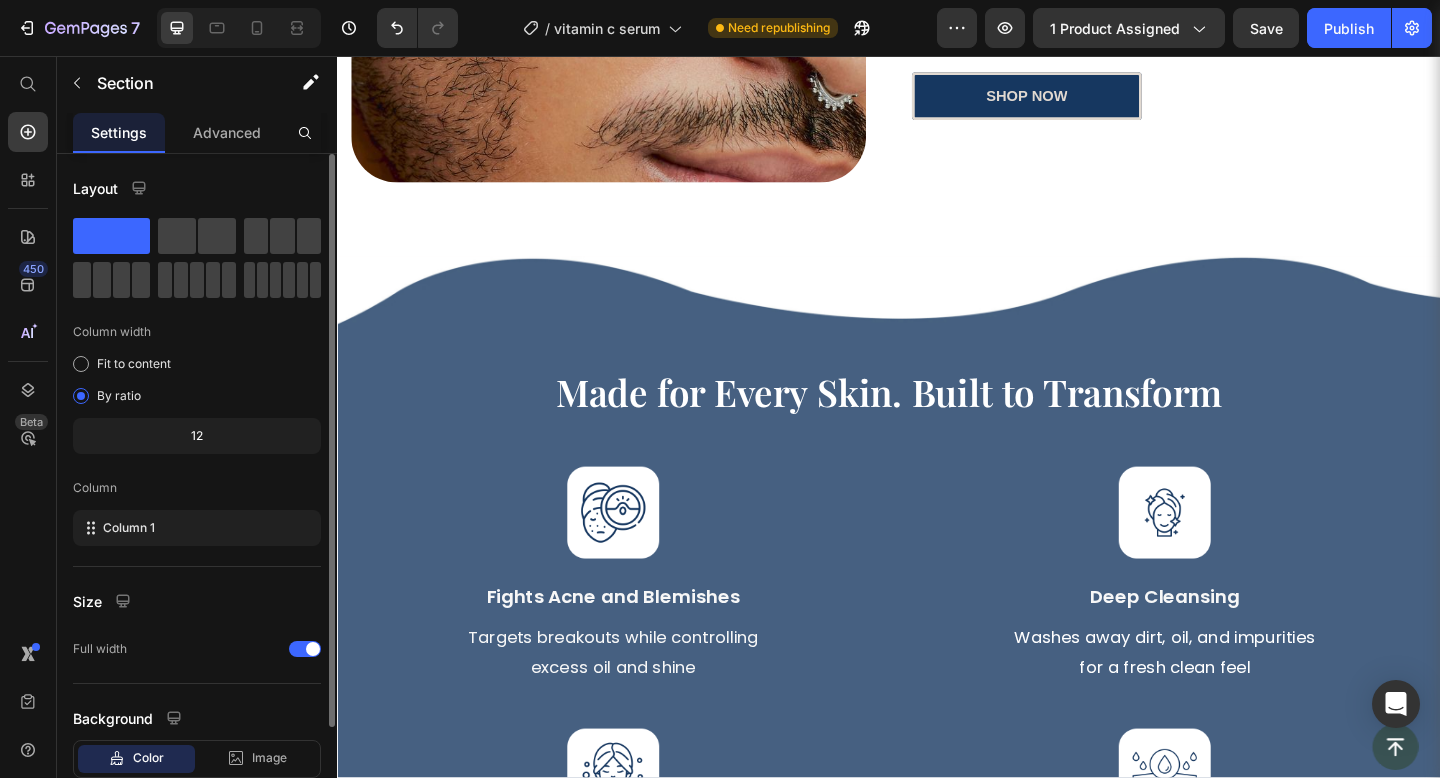 scroll, scrollTop: 3528, scrollLeft: 0, axis: vertical 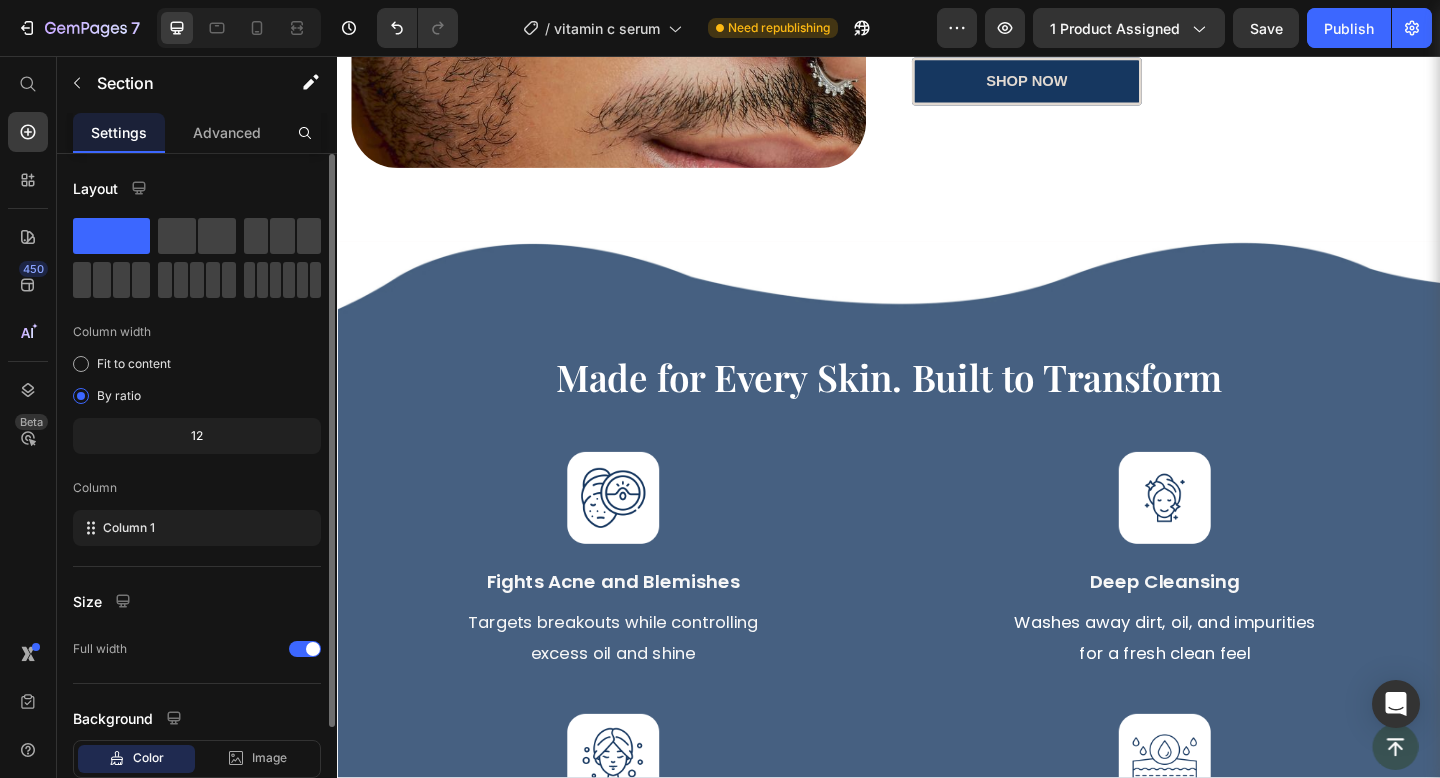 click on "Ready to  Feel Good  in Your Skin Again? Heading You were never missing anything. Your true beauty was just waiting to shine through. With the right care, your skin can  glow  with clarity,  softness,  and  confidence.     These real before and after stories are proof: when you nourish your skin with intention, everything changes. It's not about becoming someone else.  It's about revealing the beauty that was always there. Text block Row shop now Button Image Row Row Section 6" at bounding box center [937, -102] 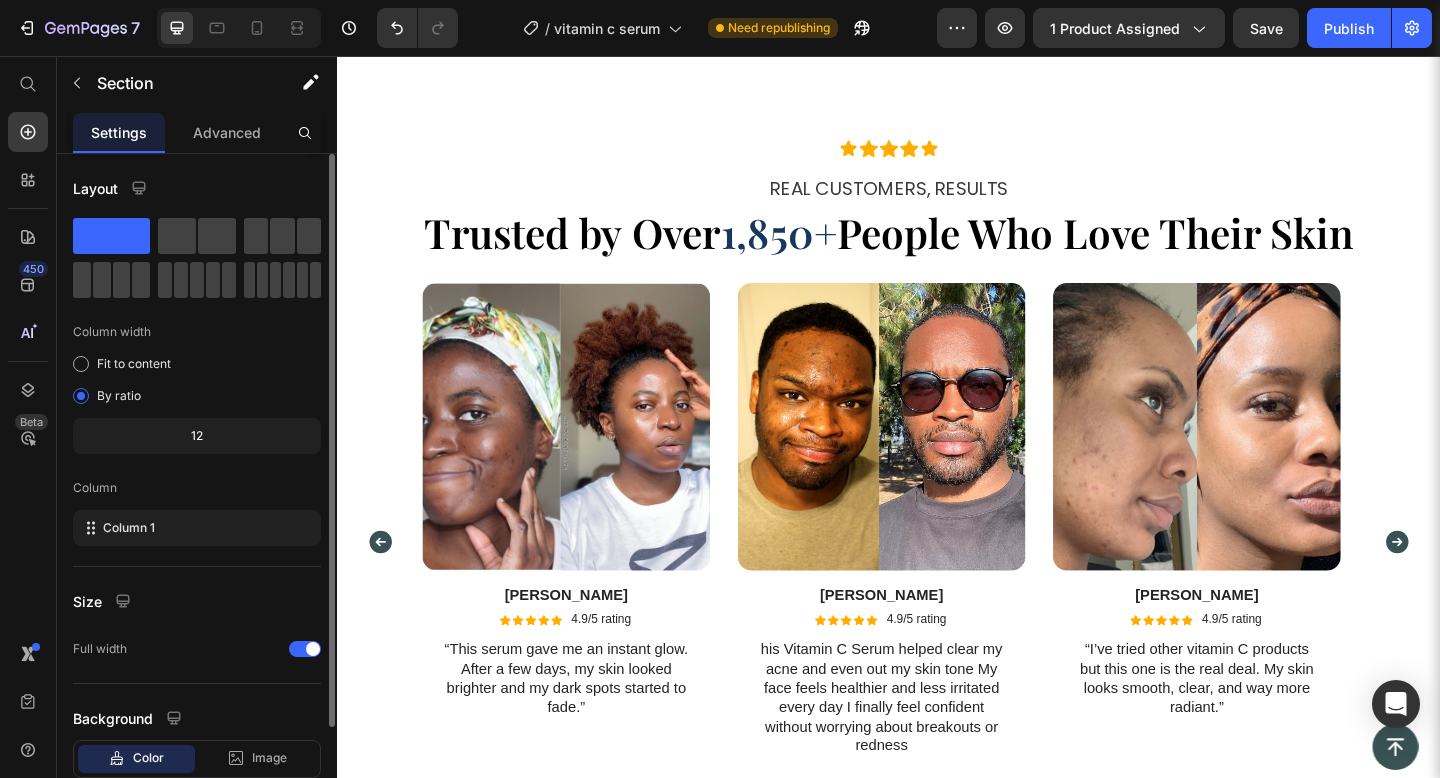 scroll, scrollTop: 2159, scrollLeft: 0, axis: vertical 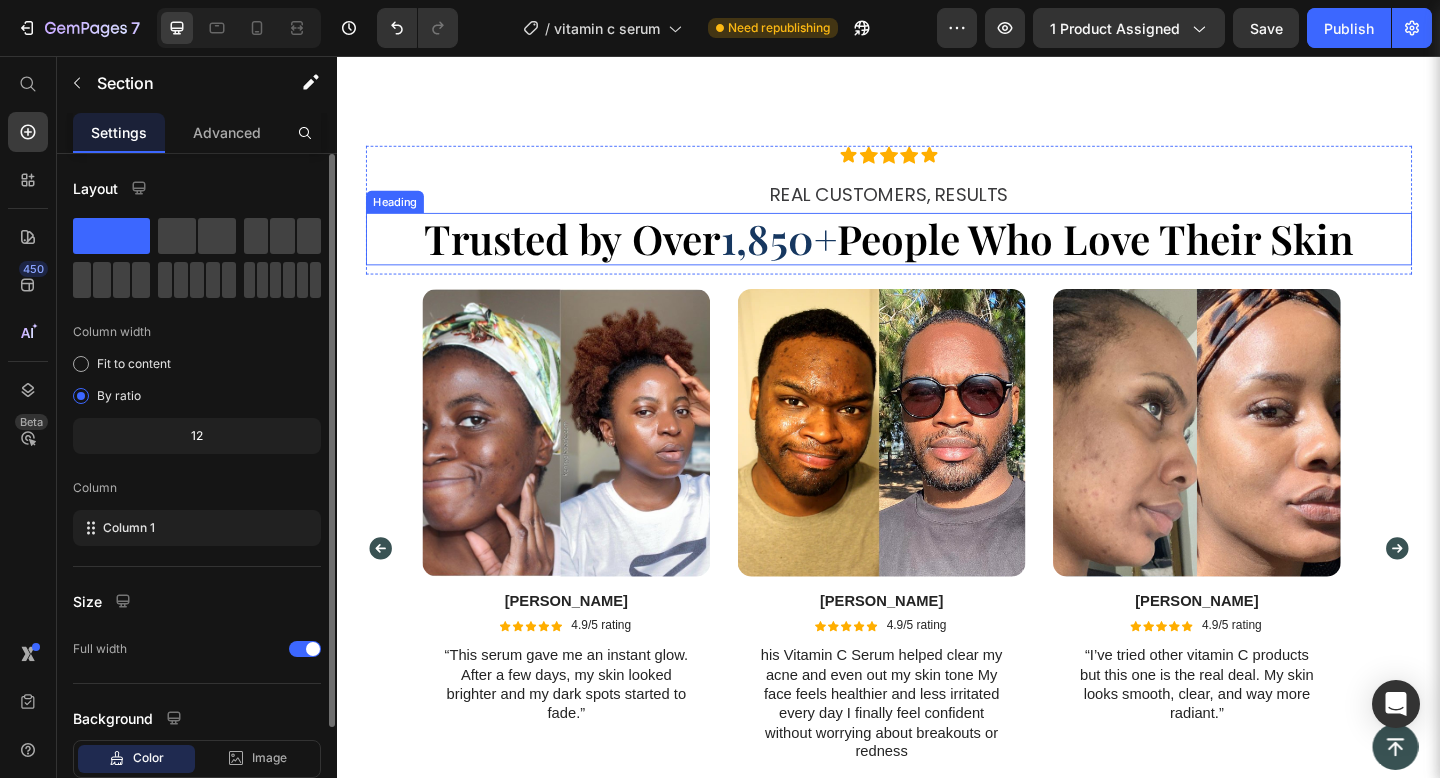 click on "Trusted by Over  1,850+  People Who Love Their Skin" at bounding box center (937, 255) 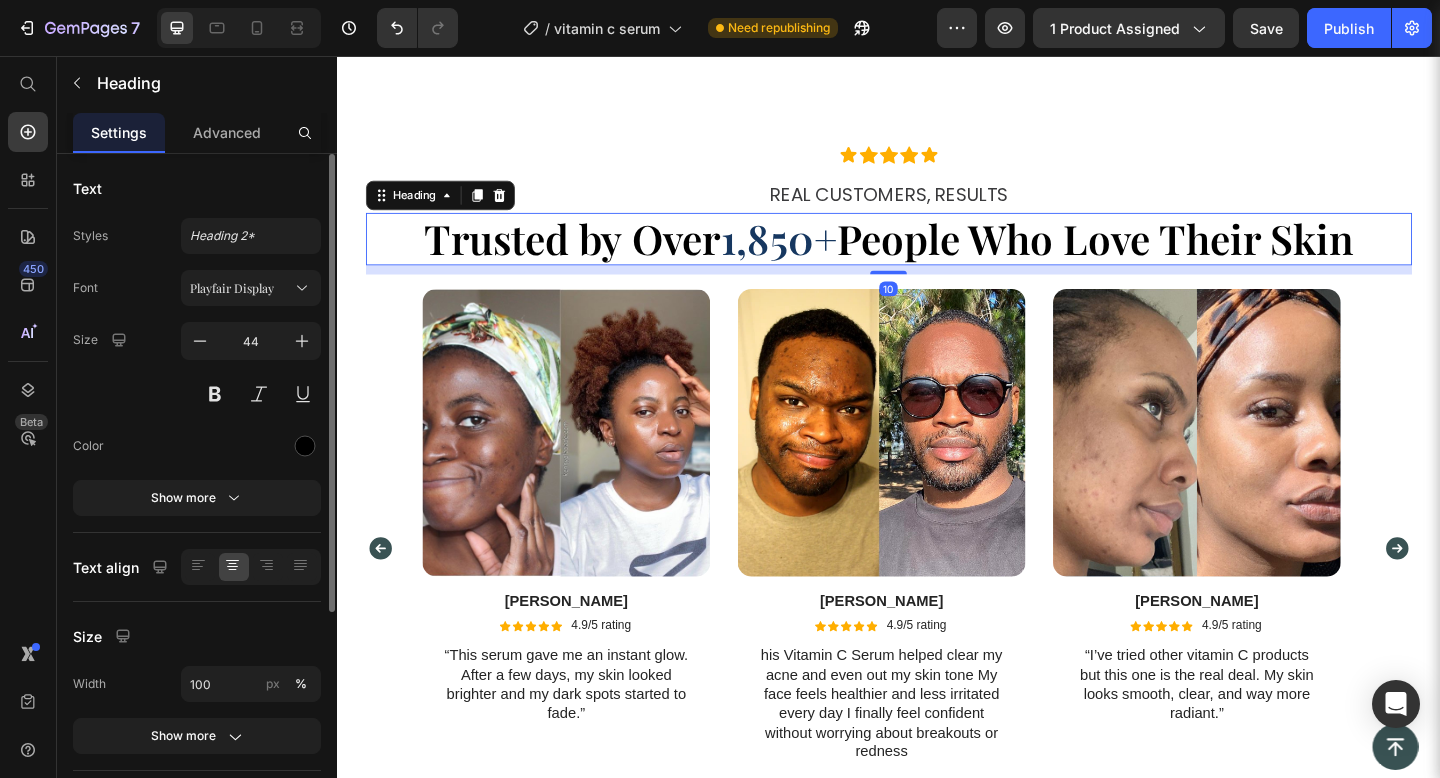 click on "Trusted by Over  1,850+  People Who Love Their Skin" at bounding box center [937, 255] 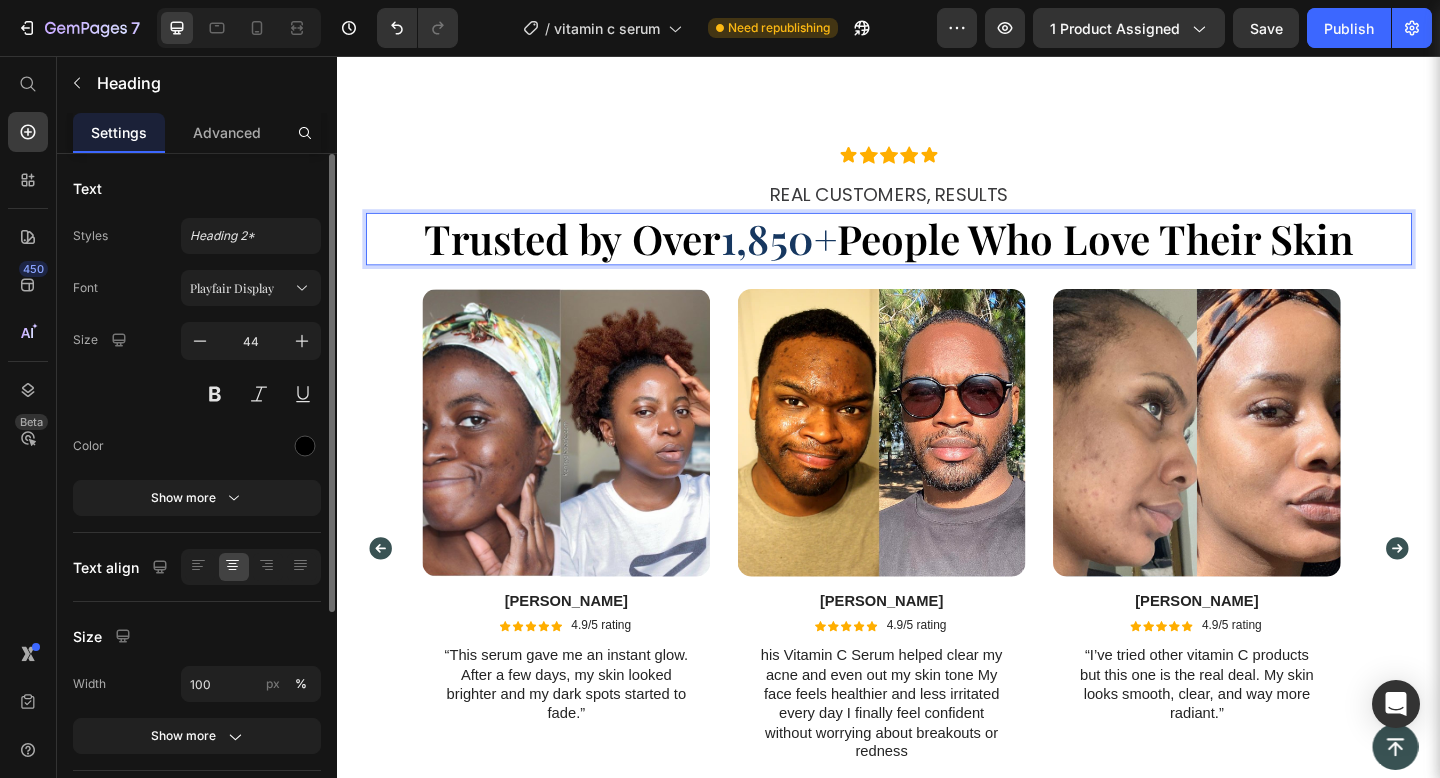 click on "Trusted by Over  1,850+  People Who Love Their Skin" at bounding box center (937, 255) 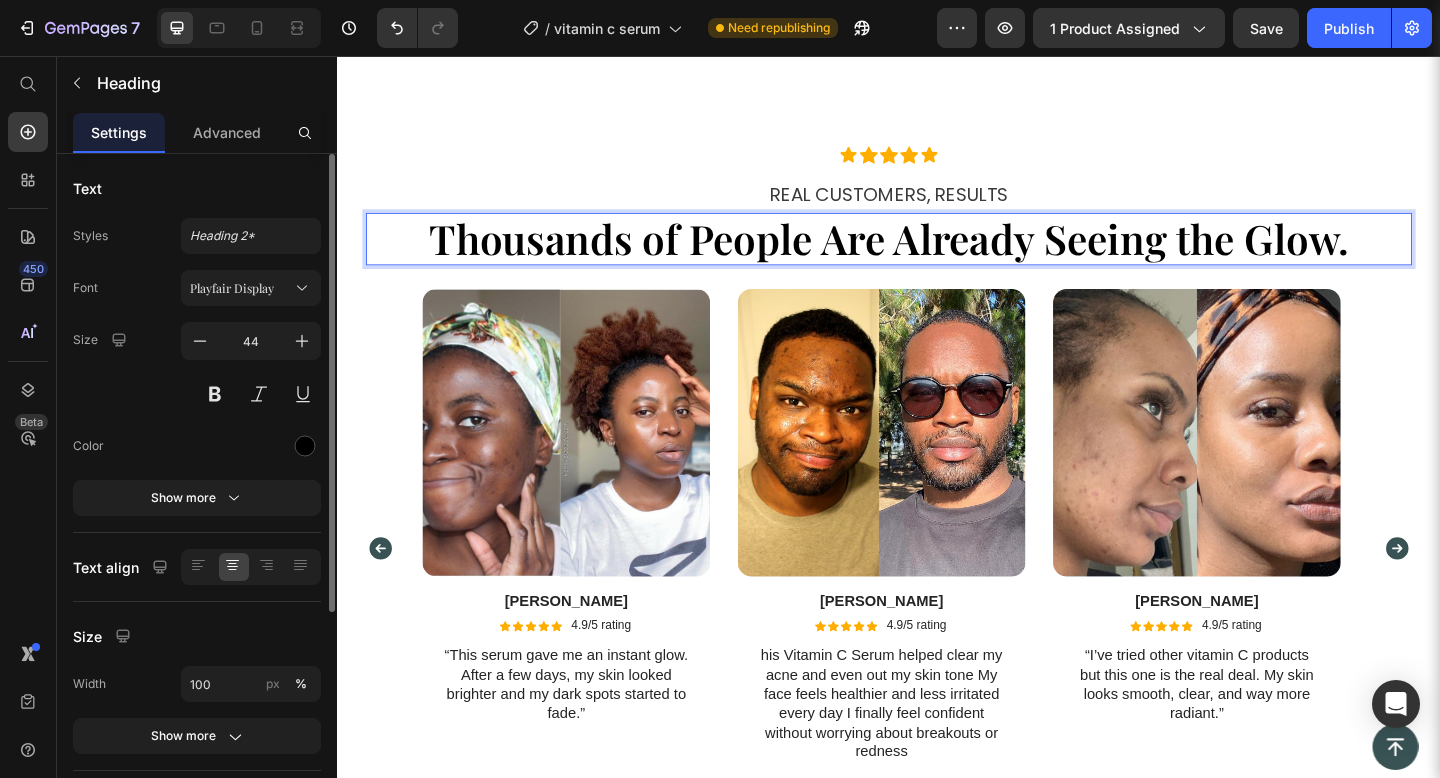 click on "Thousands of People Are Already Seeing the Glow." at bounding box center [937, 255] 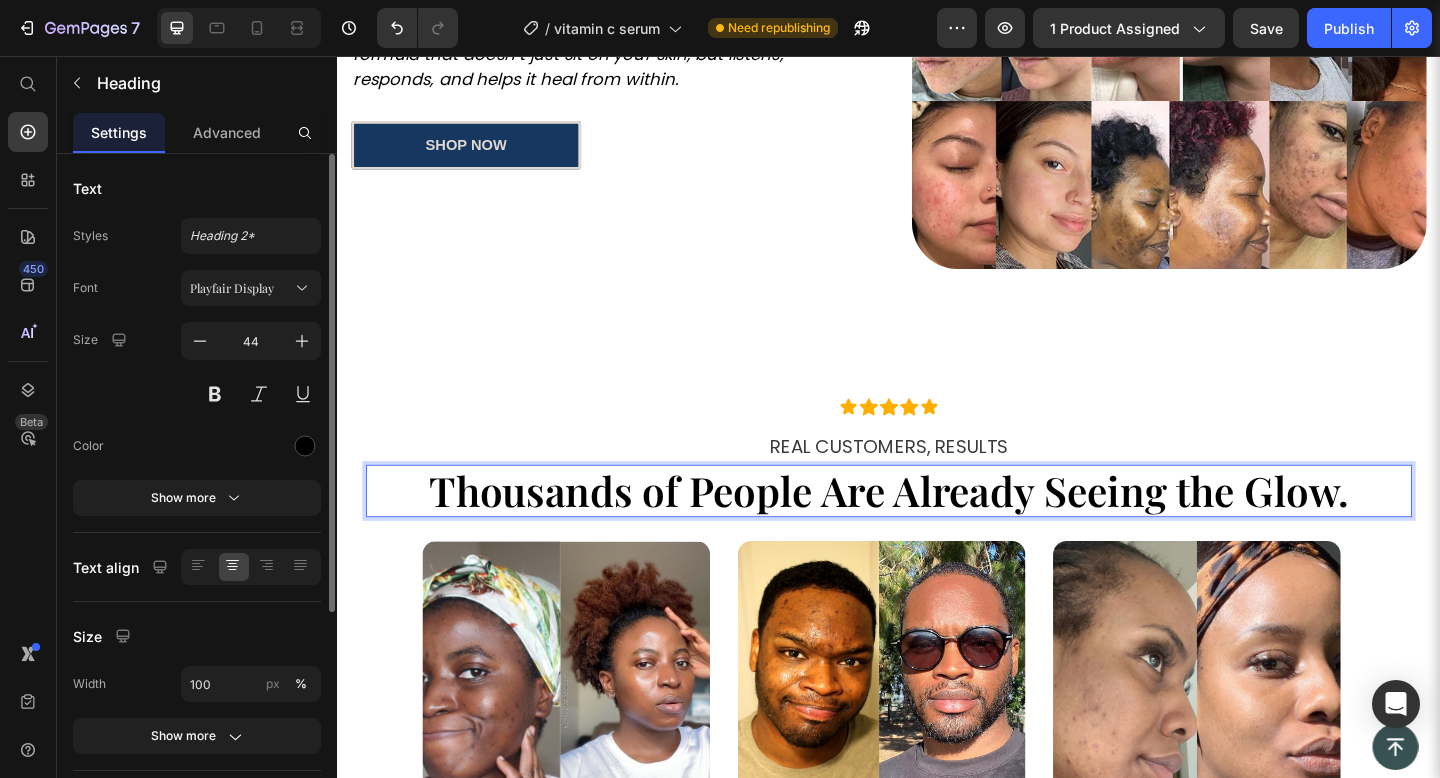 scroll, scrollTop: 1854, scrollLeft: 0, axis: vertical 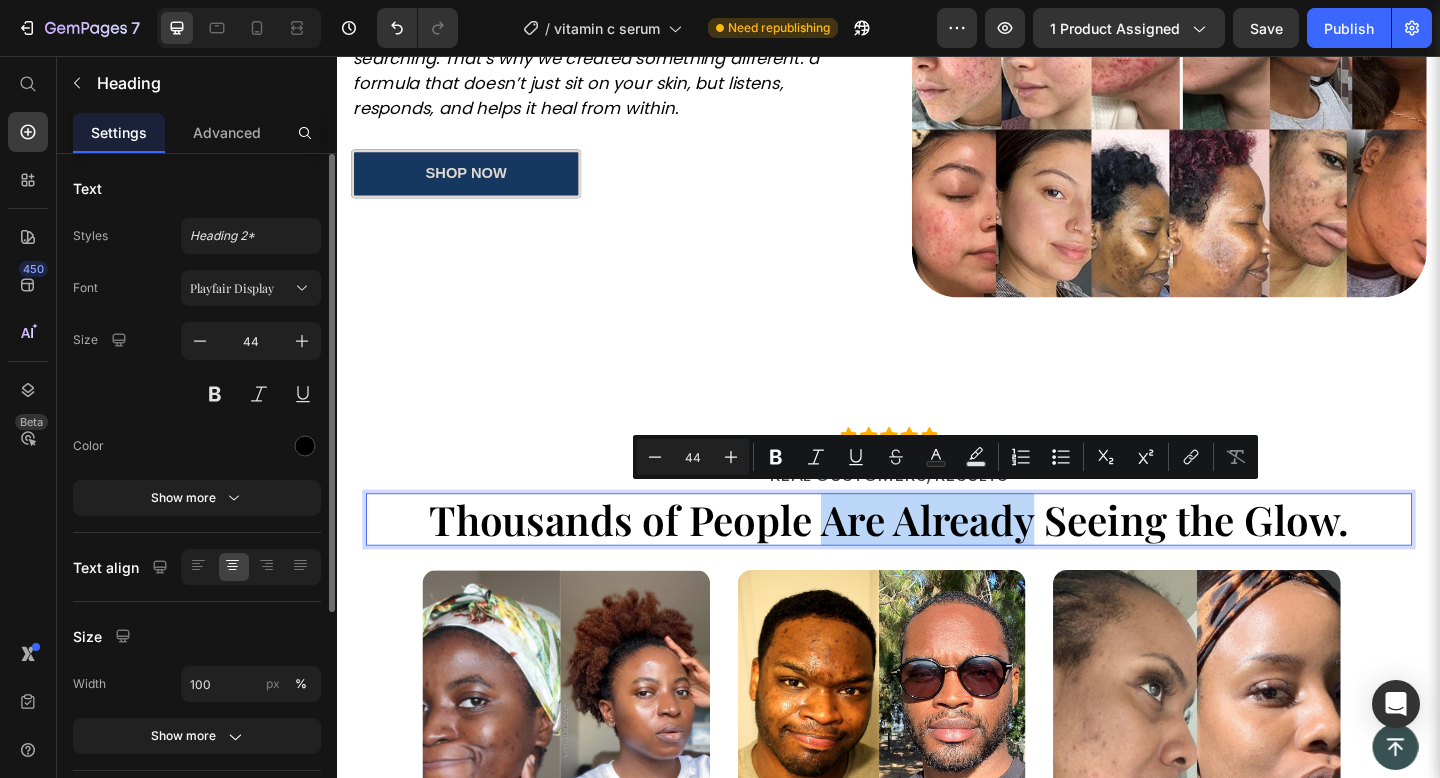 drag, startPoint x: 1088, startPoint y: 548, endPoint x: 858, endPoint y: 543, distance: 230.05434 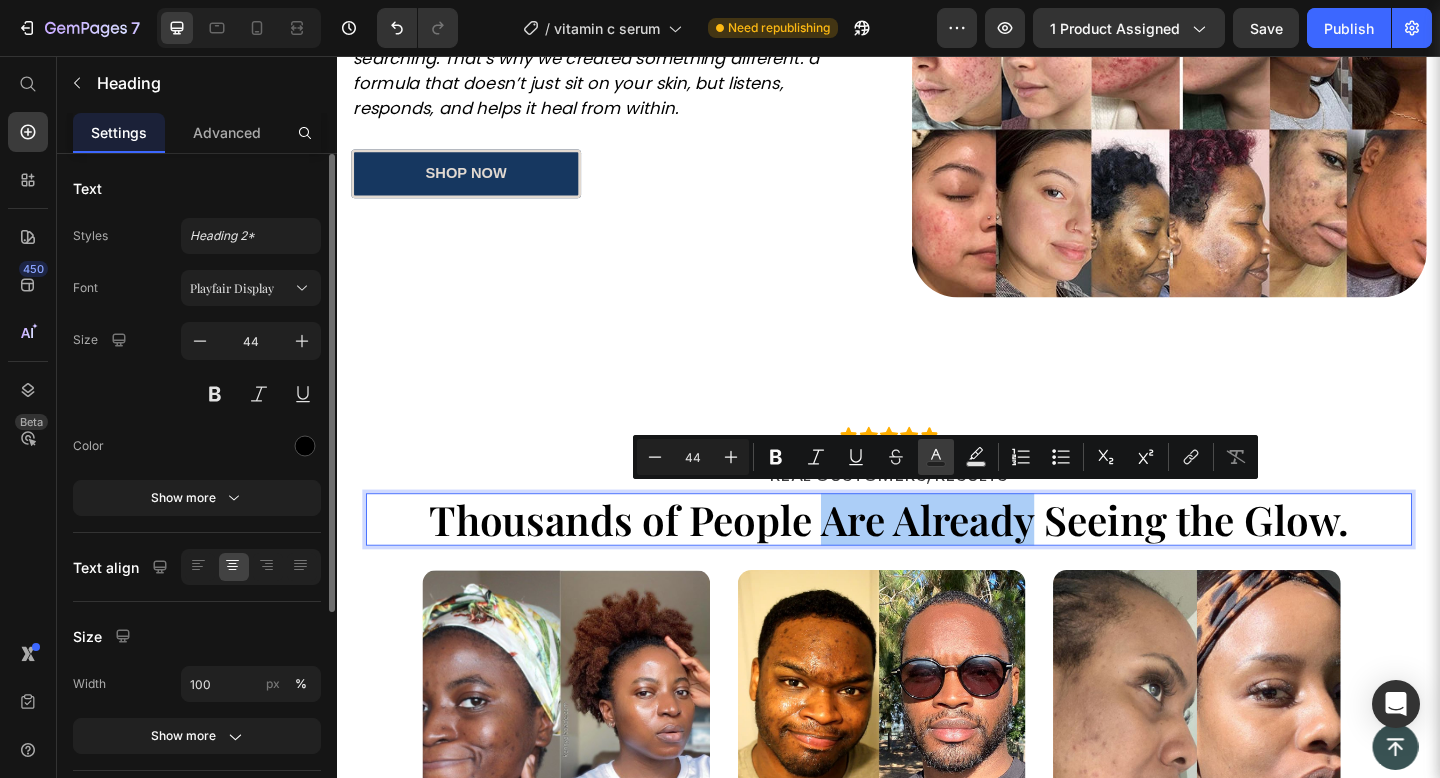 click on "Text Color" at bounding box center [936, 457] 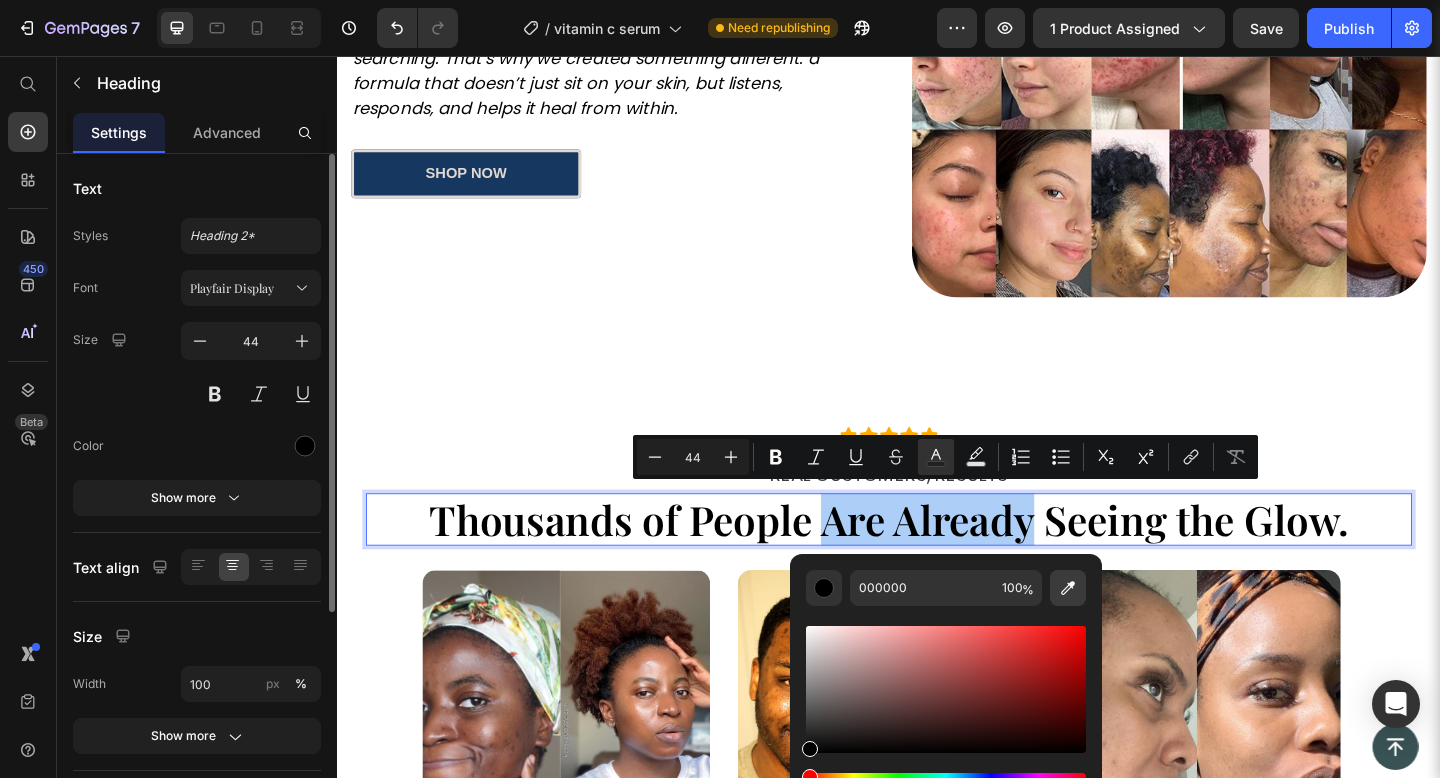 click 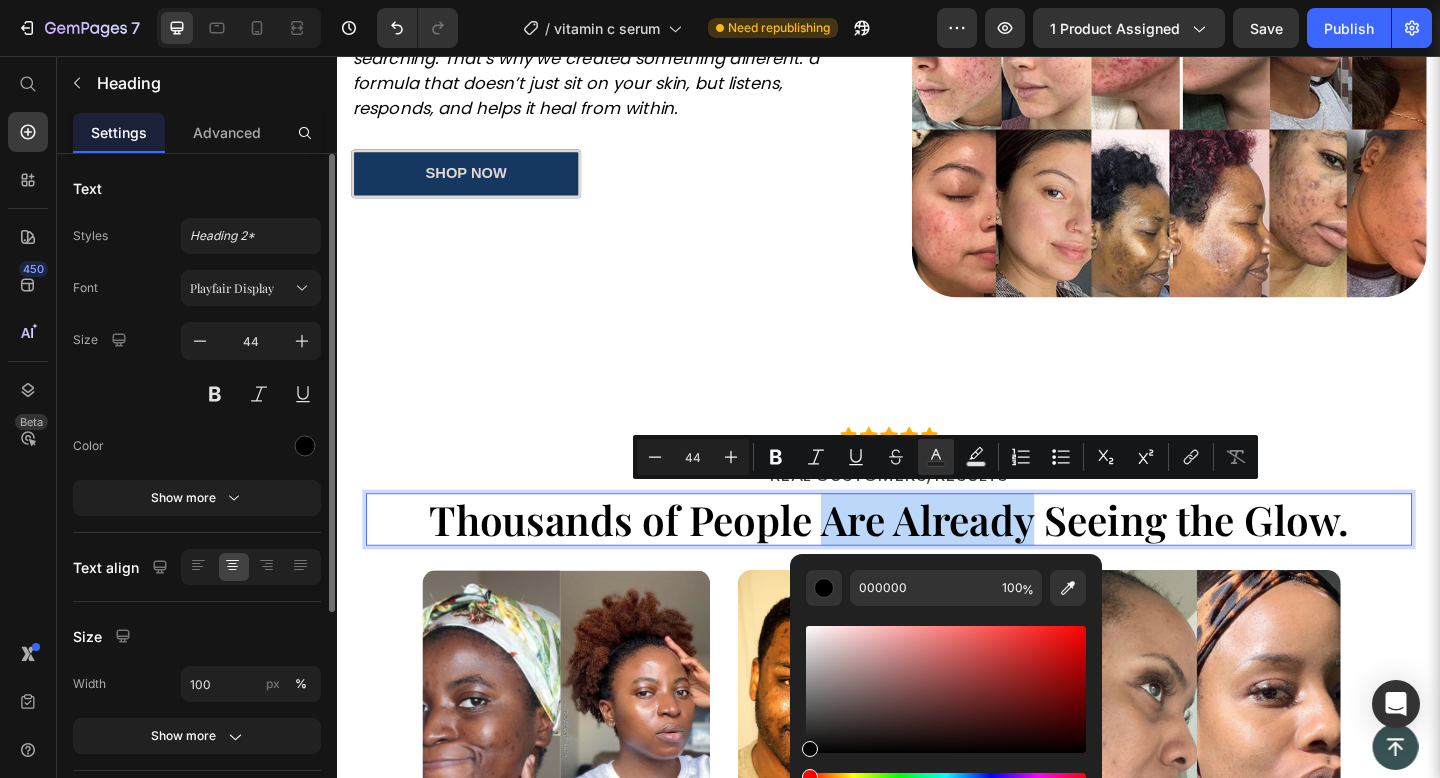 type on "163760" 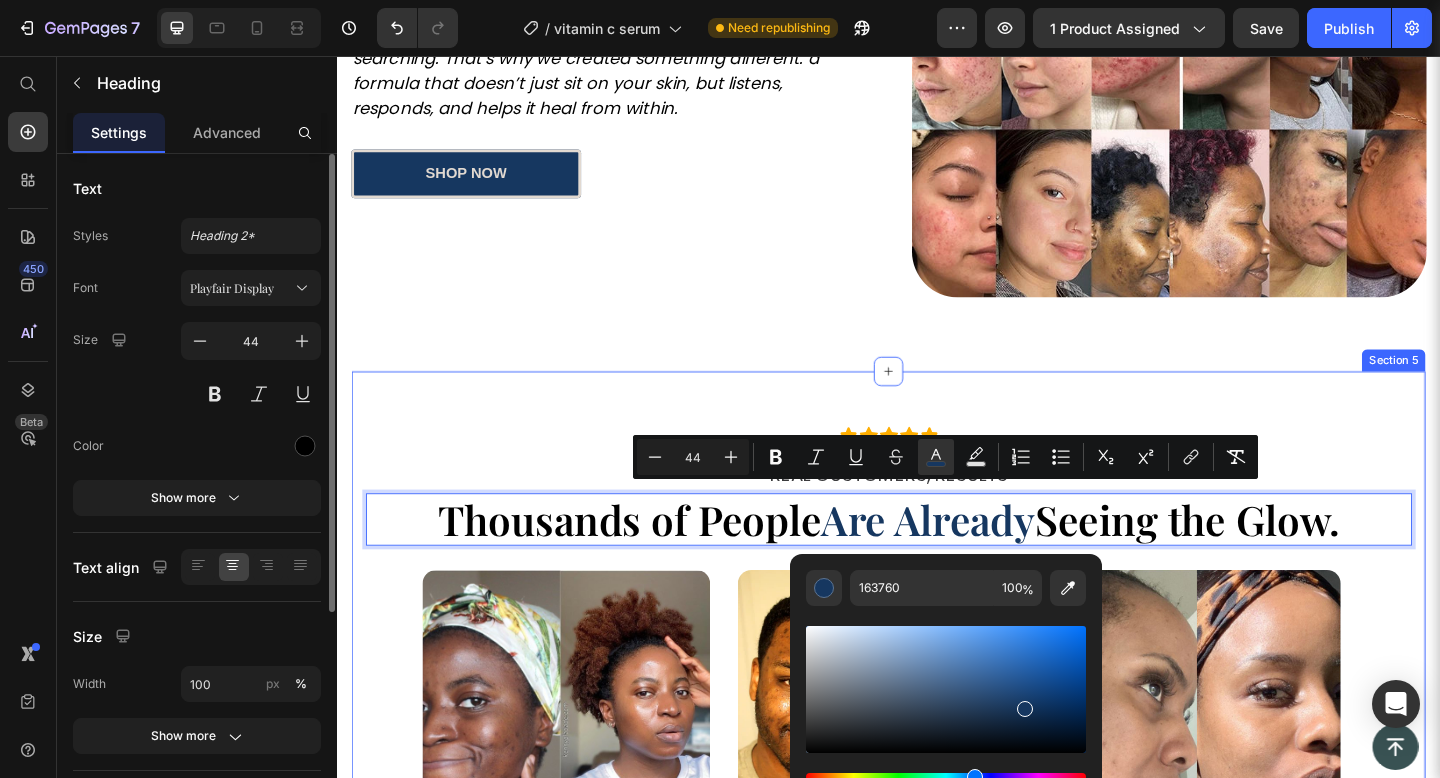 click on "Icon Icon Icon Icon
Icon Icon List REAL CUSTOMERS, RESULTS Heading Thousands of People  Are Already  Seeing the Glow. Heading   10 Row
Image Vanessa  Text Block Icon Icon Icon Icon Icon Icon List 4.9/5 rating Text Block Row “This serum gave me an instant glow. After a few days, my skin looked brighter and my dark spots started to fade.” Text Block Row Image Jeff Text Block Icon Icon Icon Icon Icon Icon List 4.9/5 rating Text Block Row his Vitamin C Serum helped clear my acne and even out my skin tone My face feels healthier and less irritated every day I finally feel confident without worrying about breakouts or redness Text Block Row Image Dann Text Block Icon Icon Icon Icon Icon Icon List 4.9/5 rating Text Block Row “I’ve tried other vitamin C products but this one is the real deal. My skin looks smooth, clear, and way more radiant.” Text Block Row Image Yanechi Text Block Icon Icon Icon Icon Icon Icon List 4.9/5 rating Text Block Row Text Block Row" at bounding box center [937, 809] 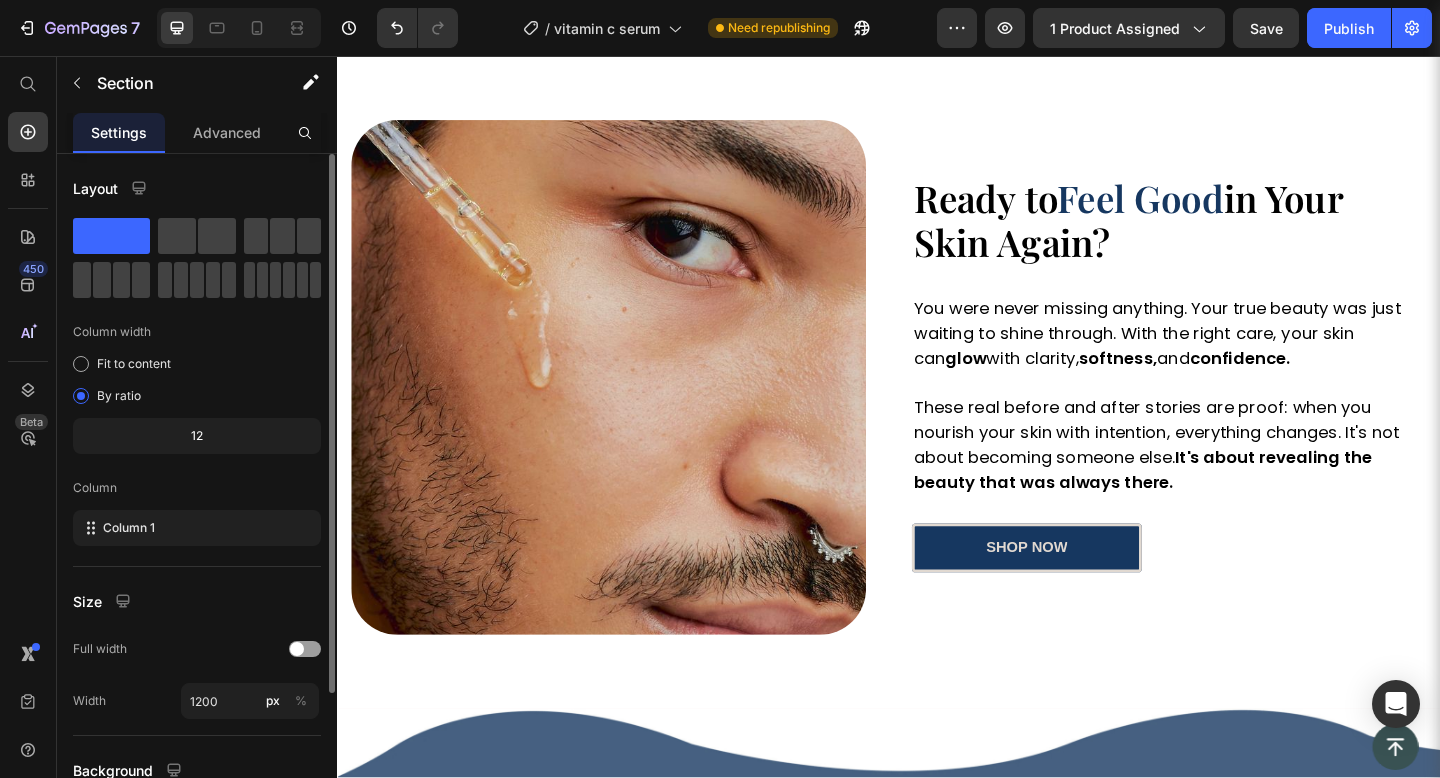 scroll, scrollTop: 3025, scrollLeft: 0, axis: vertical 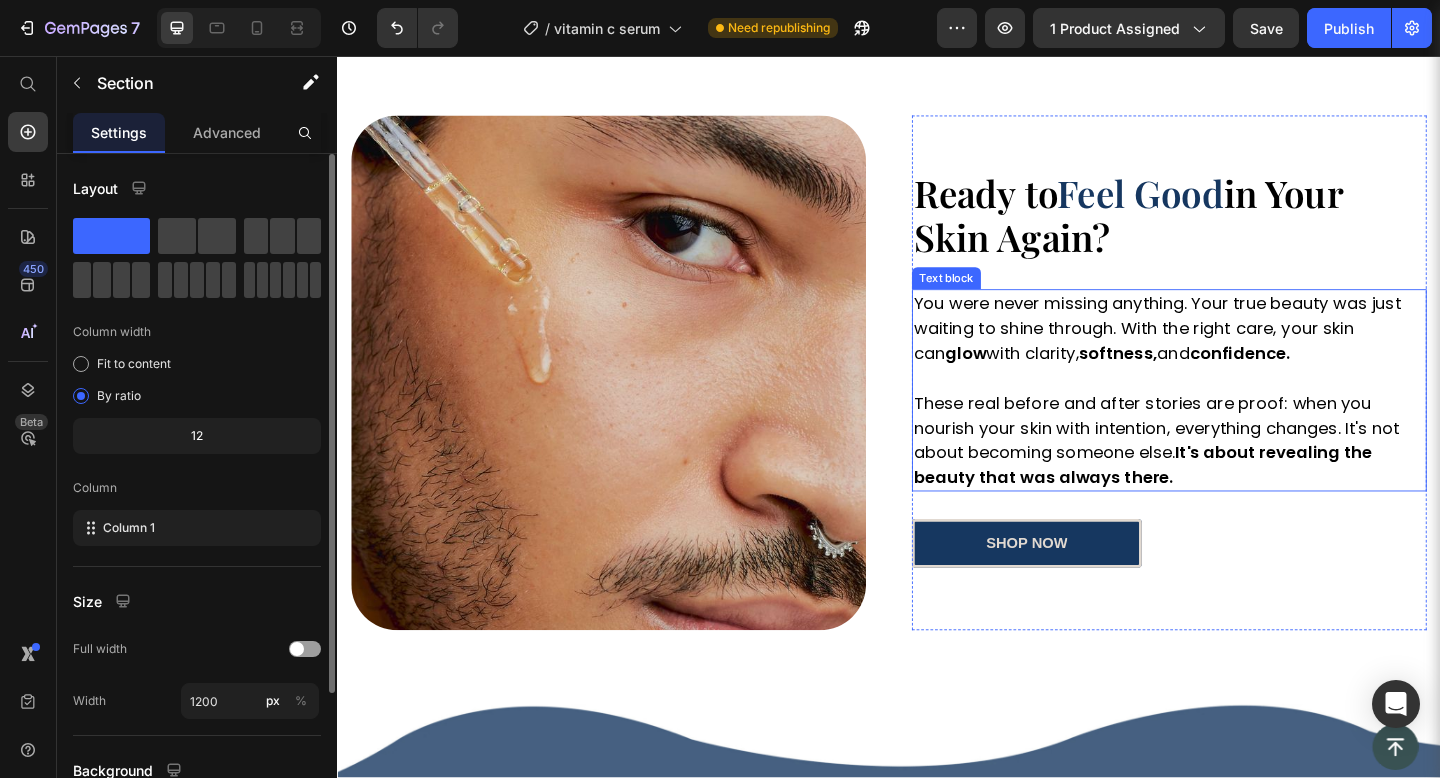 click on "You were never missing anything. Your true beauty was just waiting to shine through. With the right care, your skin can  glow  with clarity,  softness,  and  confidence." at bounding box center (1242, 352) 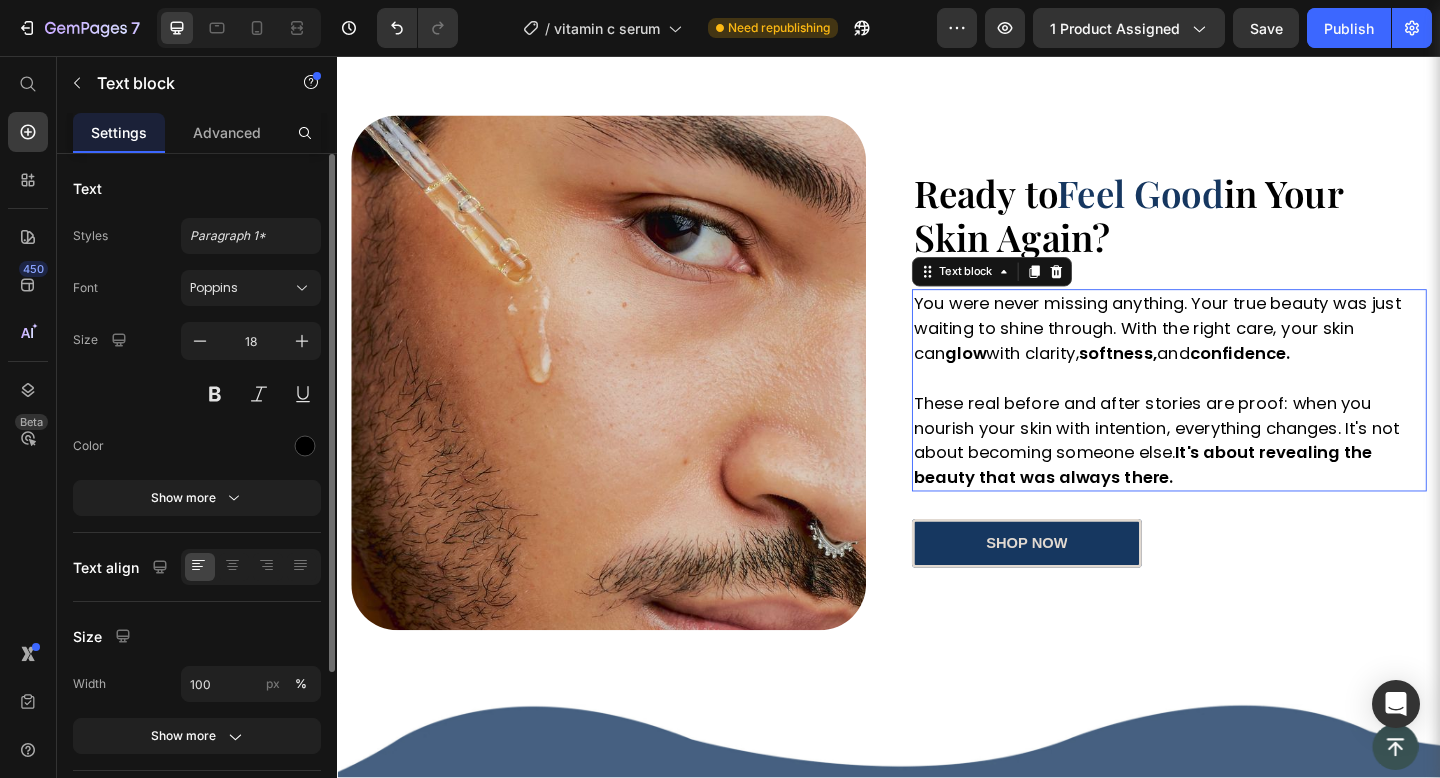 click on "You were never missing anything. Your true beauty was just waiting to shine through. With the right care, your skin can  glow  with clarity,  softness,  and  confidence." at bounding box center (1242, 352) 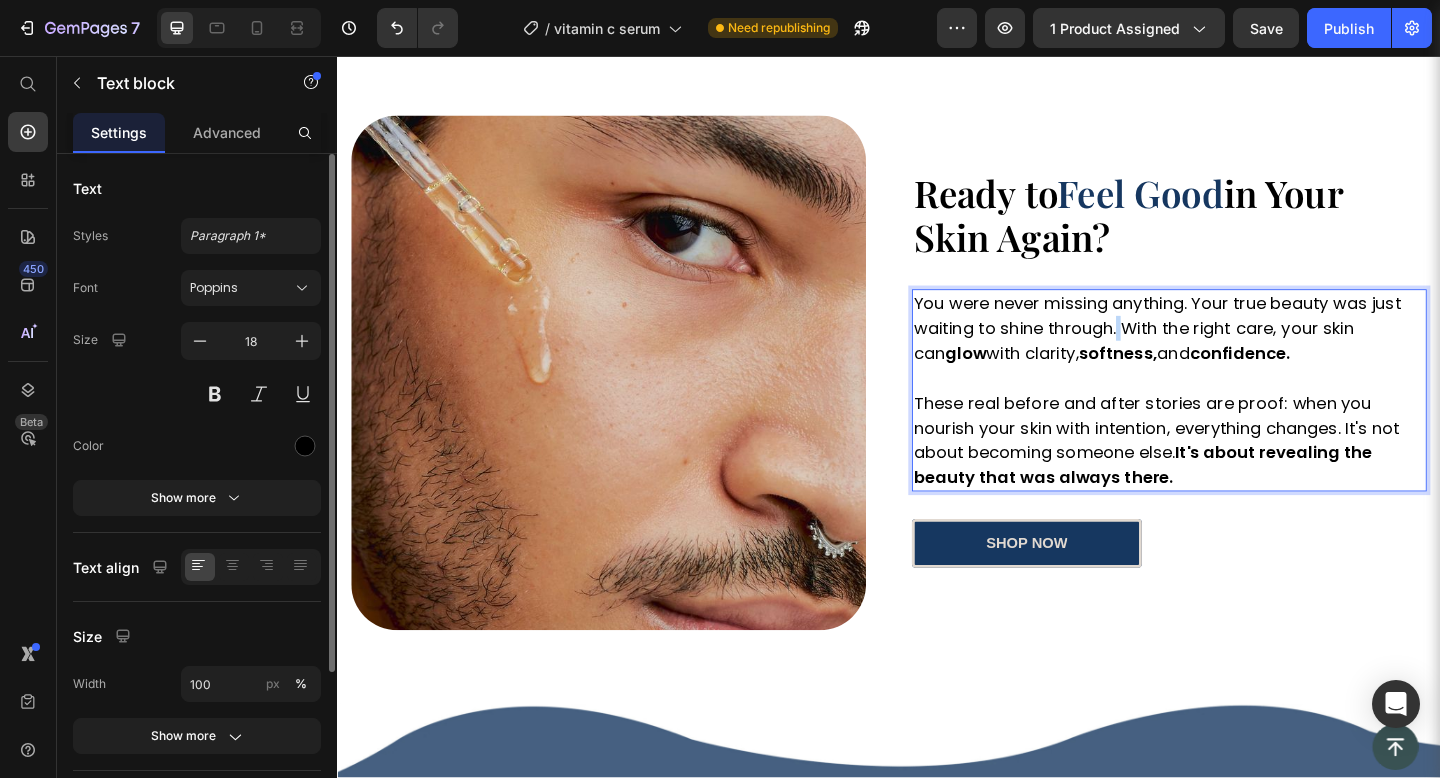 click on "You were never missing anything. Your true beauty was just waiting to shine through. With the right care, your skin can  glow  with clarity,  softness,  and  confidence." at bounding box center [1242, 352] 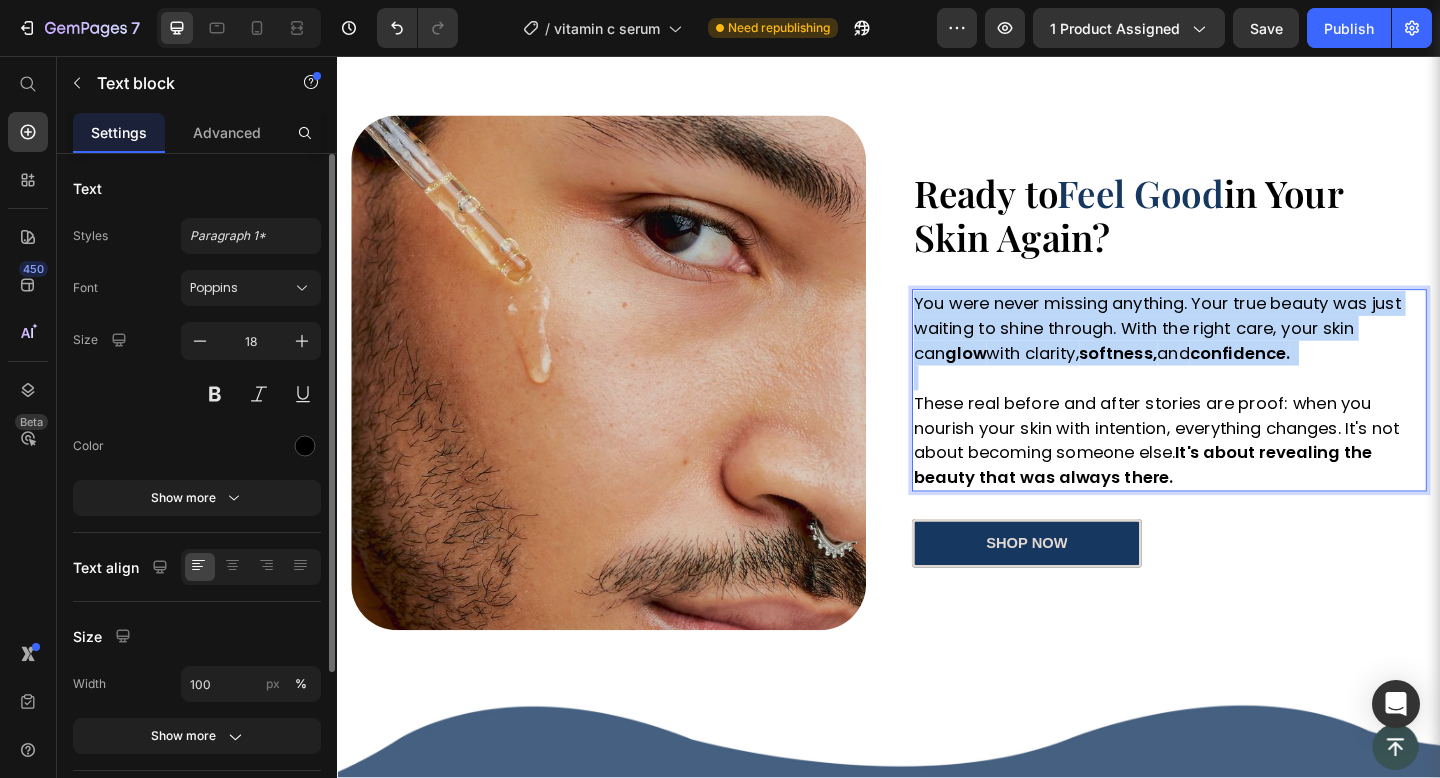 click on "You were never missing anything. Your true beauty was just waiting to shine through. With the right care, your skin can  glow  with clarity,  softness,  and  confidence." at bounding box center [1242, 352] 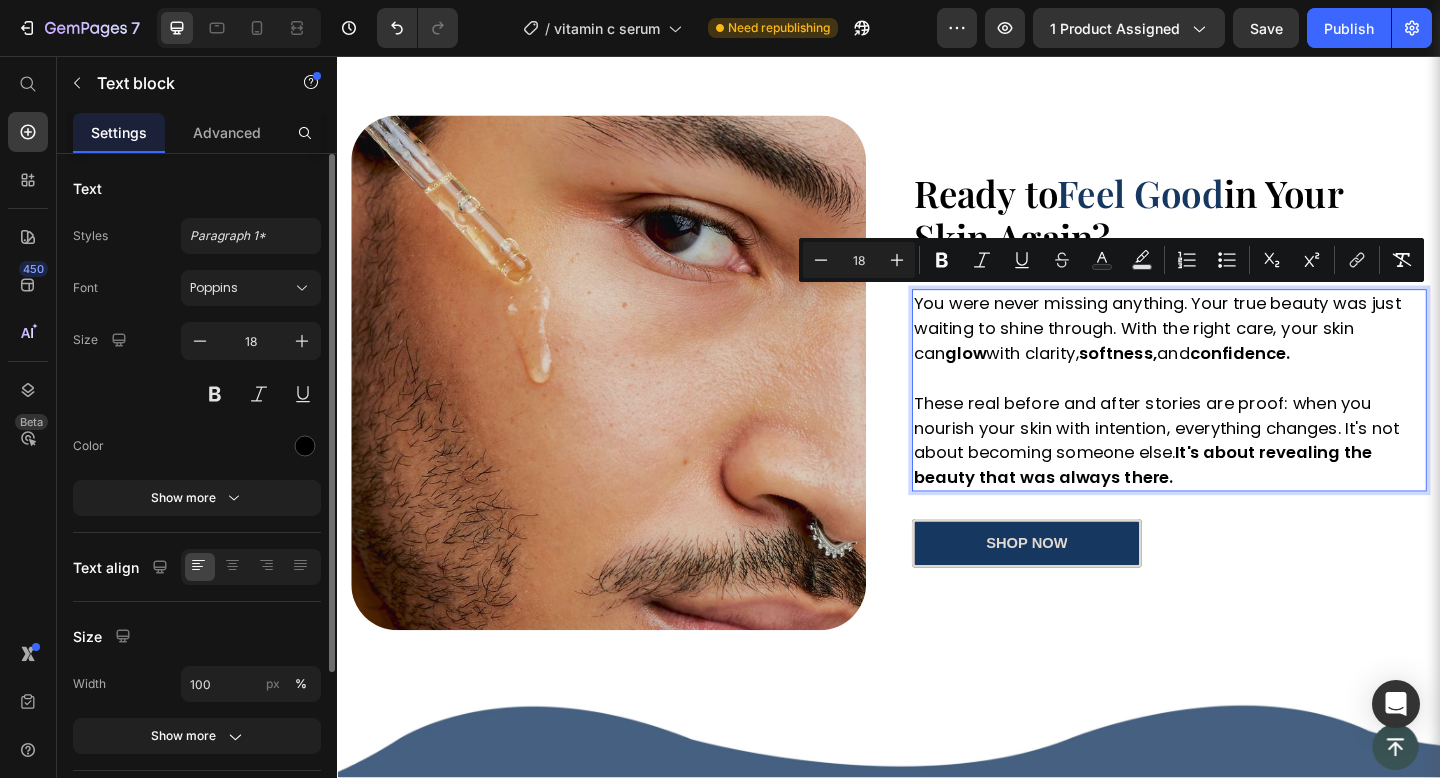 scroll, scrollTop: 2984, scrollLeft: 0, axis: vertical 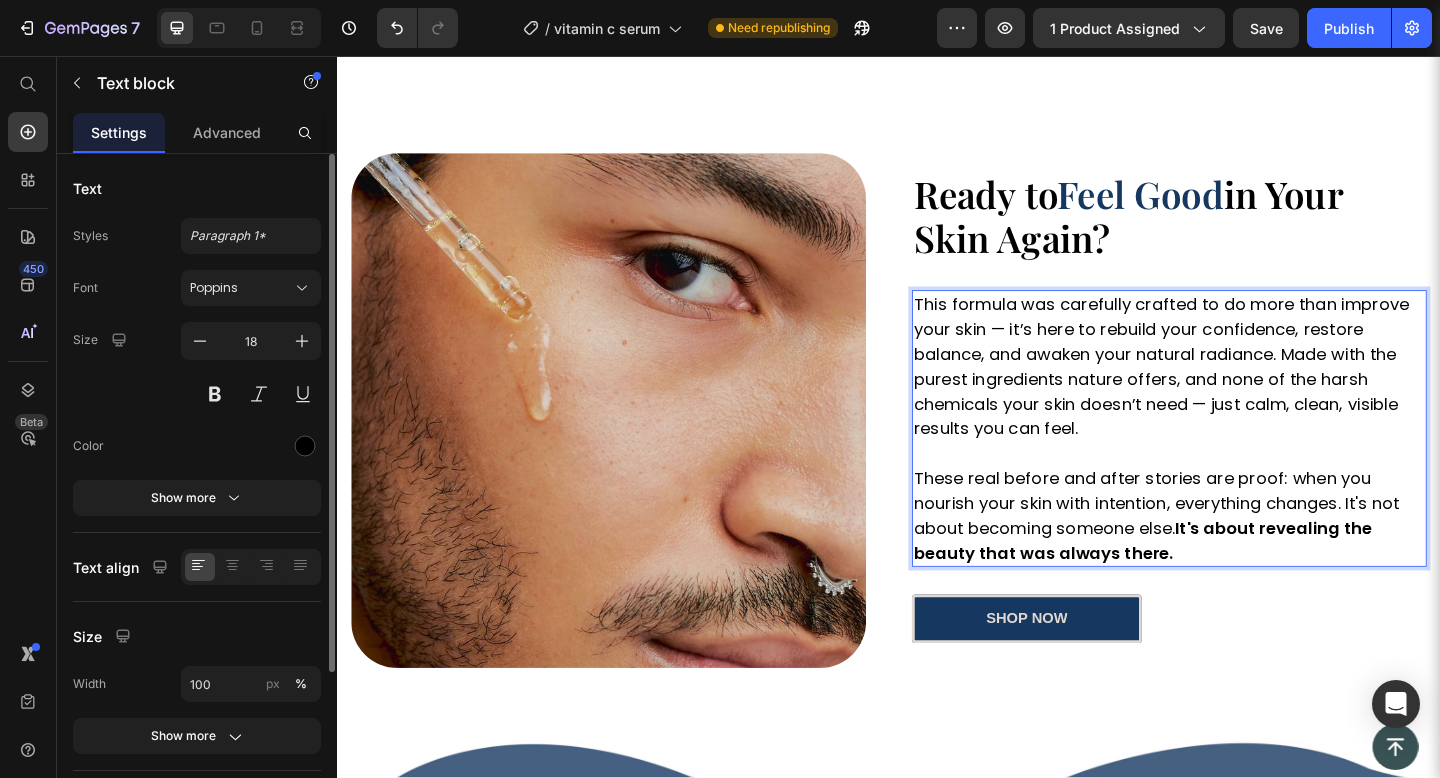 click on "These real before and after stories are proof: when you nourish your skin with intention, everything changes. It's not about becoming someone else.  It's about revealing the beauty that was always there." at bounding box center [1242, 556] 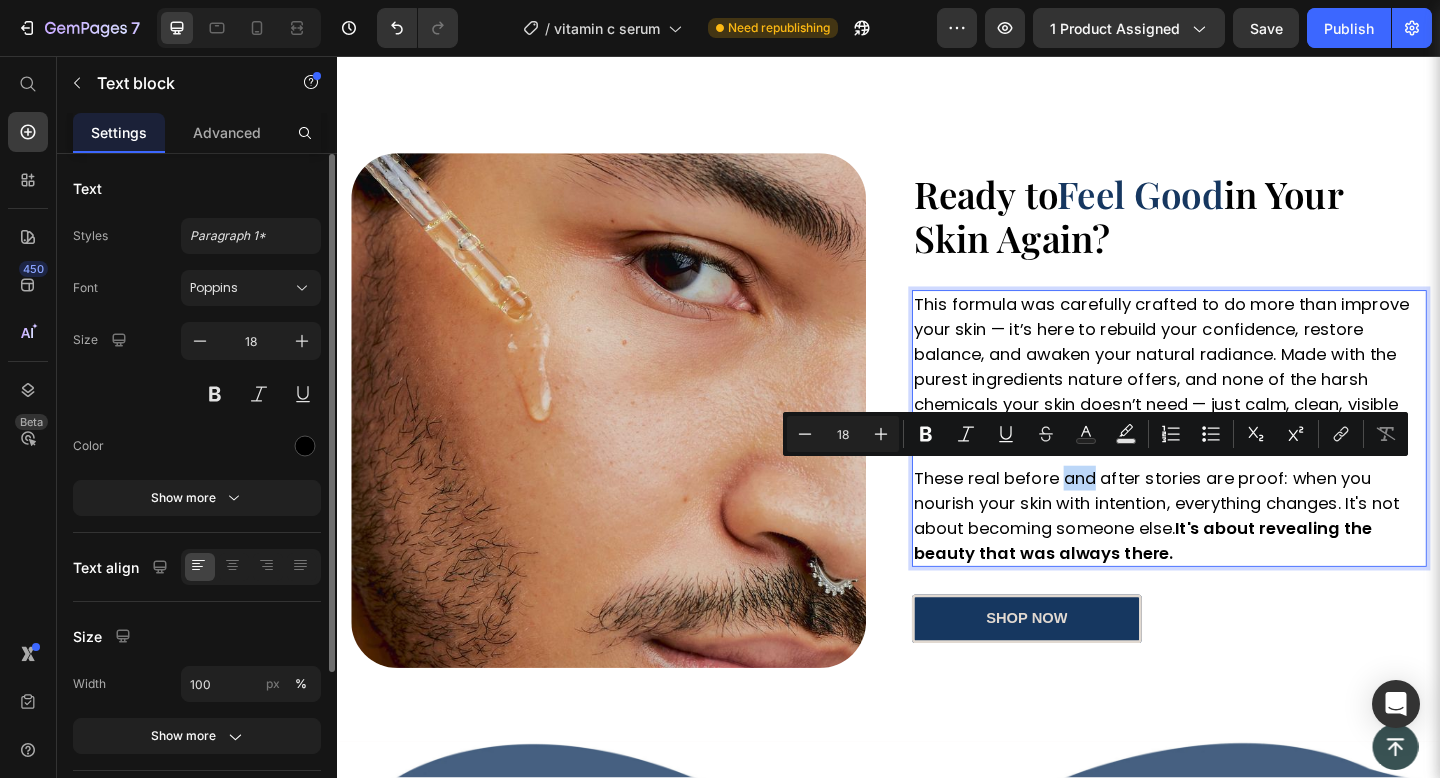 click on "These real before and after stories are proof: when you nourish your skin with intention, everything changes. It's not about becoming someone else.  It's about revealing the beauty that was always there." at bounding box center [1242, 556] 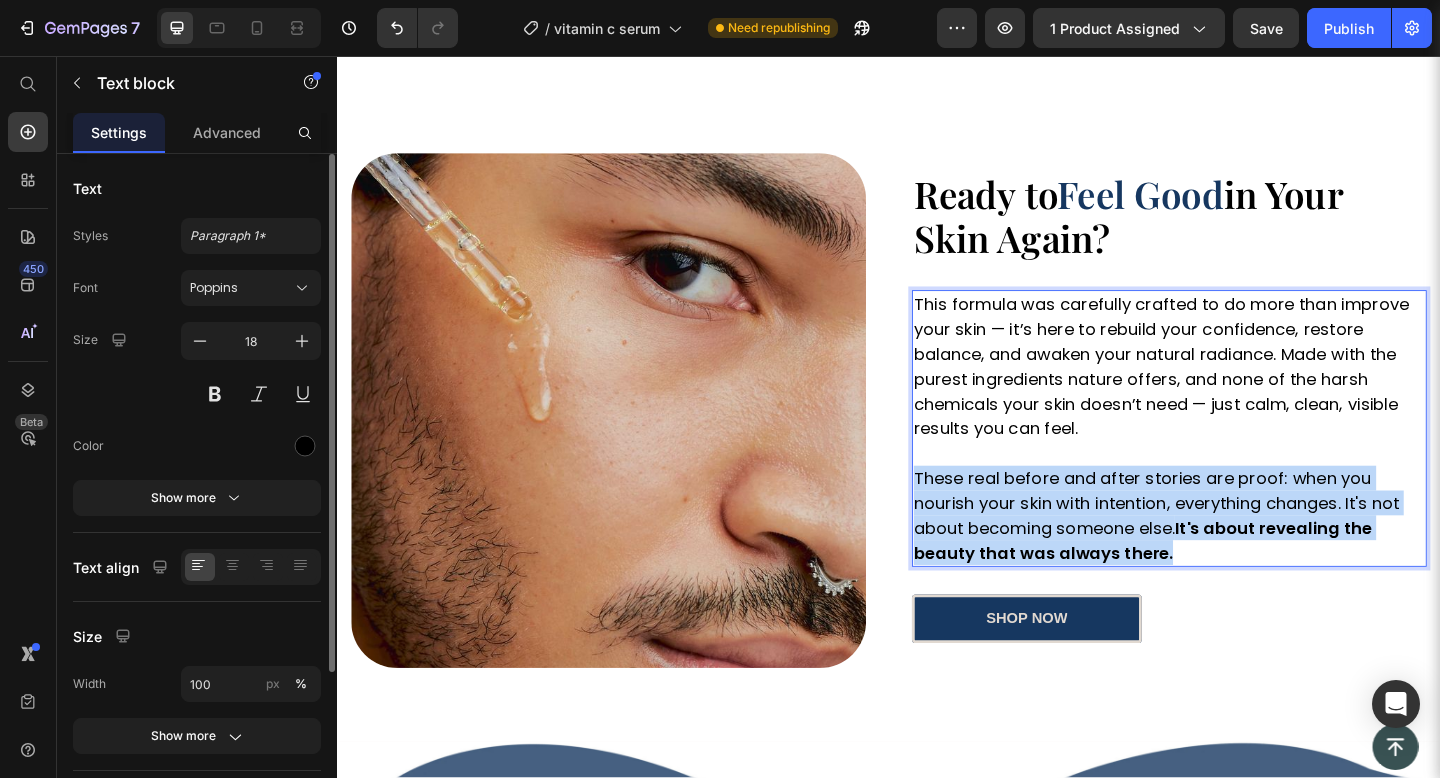 click on "These real before and after stories are proof: when you nourish your skin with intention, everything changes. It's not about becoming someone else.  It's about revealing the beauty that was always there." at bounding box center [1242, 556] 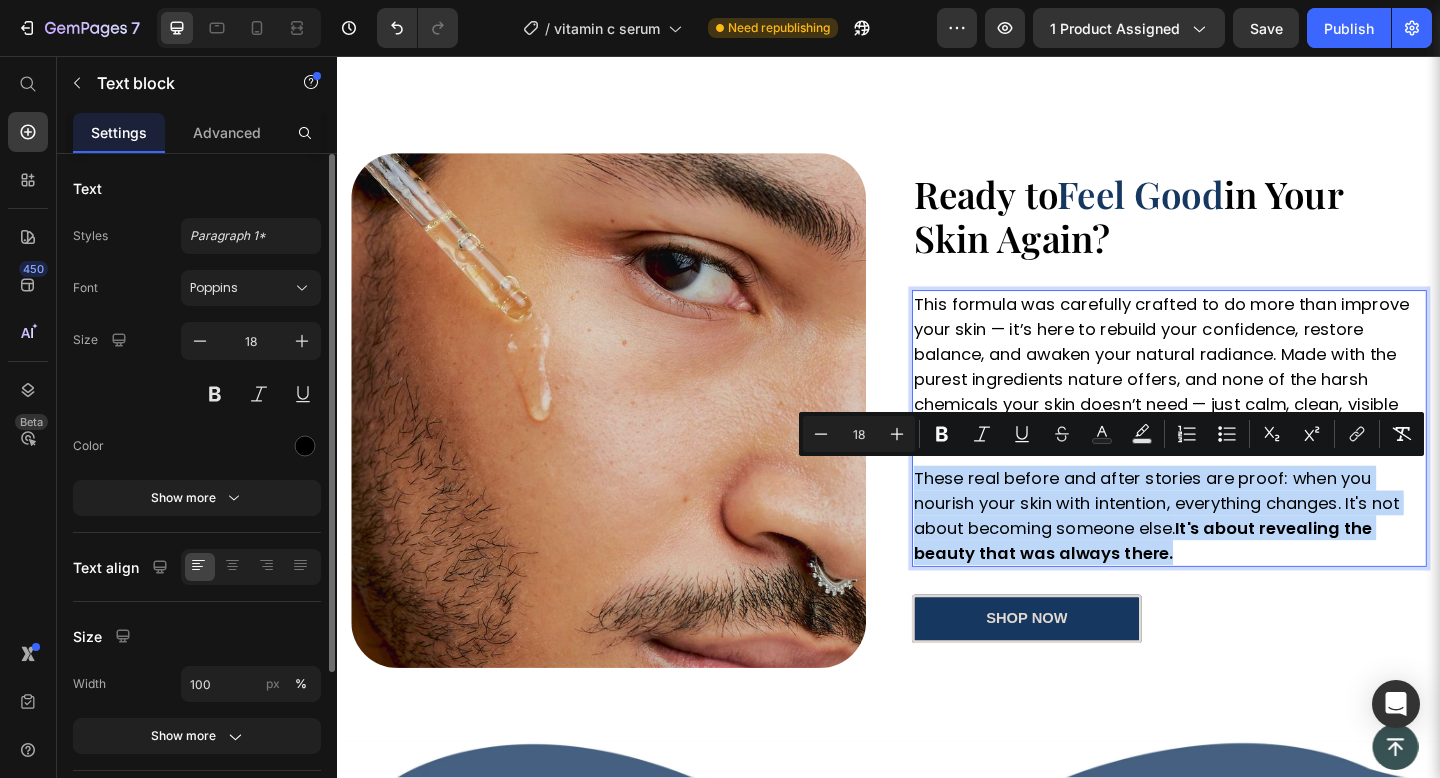 click on "These real before and after stories are proof: when you nourish your skin with intention, everything changes. It's not about becoming someone else.  It's about revealing the beauty that was always there." at bounding box center (1242, 556) 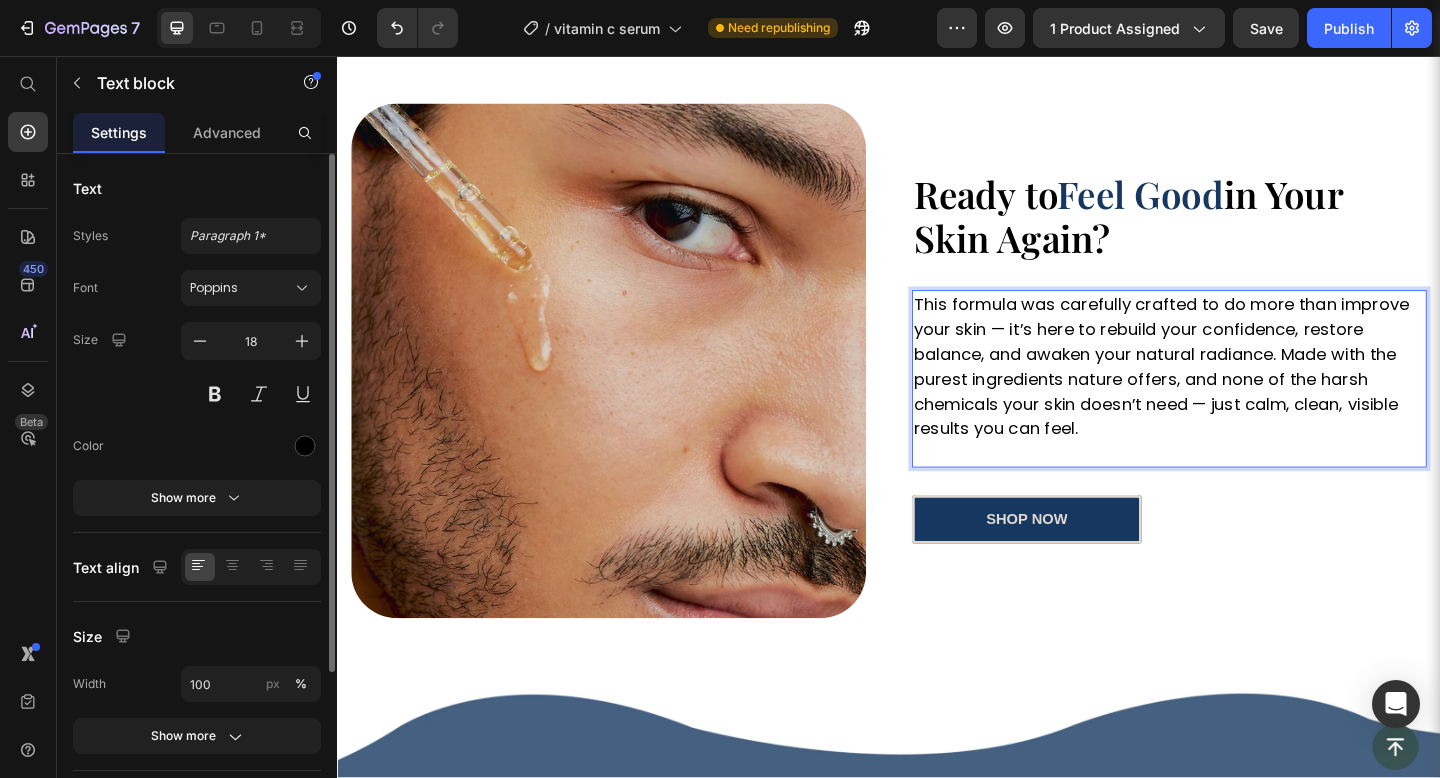 scroll, scrollTop: 3052, scrollLeft: 0, axis: vertical 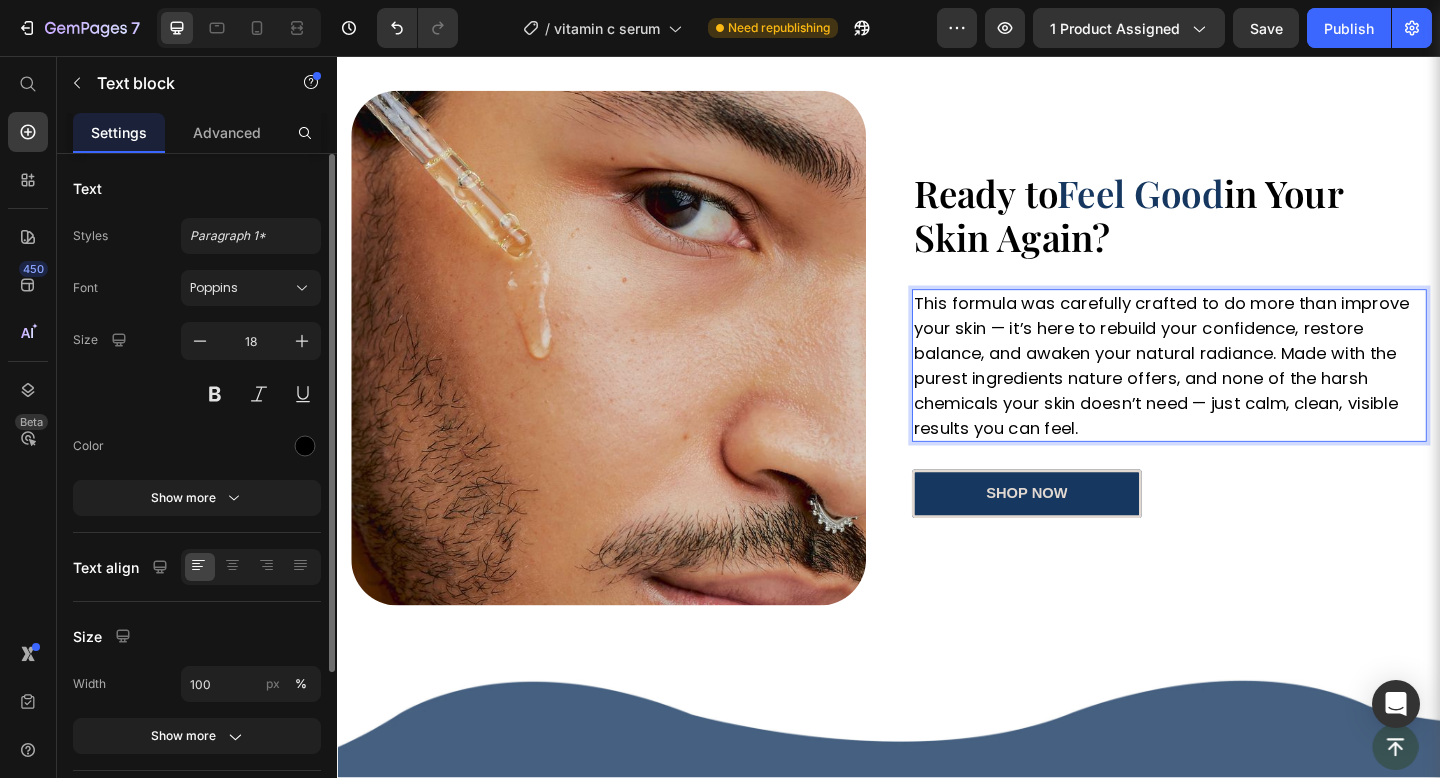 click on "This formula was carefully crafted to do more than improve your skin — it’s here to rebuild your confidence, restore balance, and awaken your natural radiance. Made with the purest ingredients nature offers, and none of the harsh chemicals your skin doesn’t need — just calm, clean, visible results you can feel." at bounding box center (1242, 393) 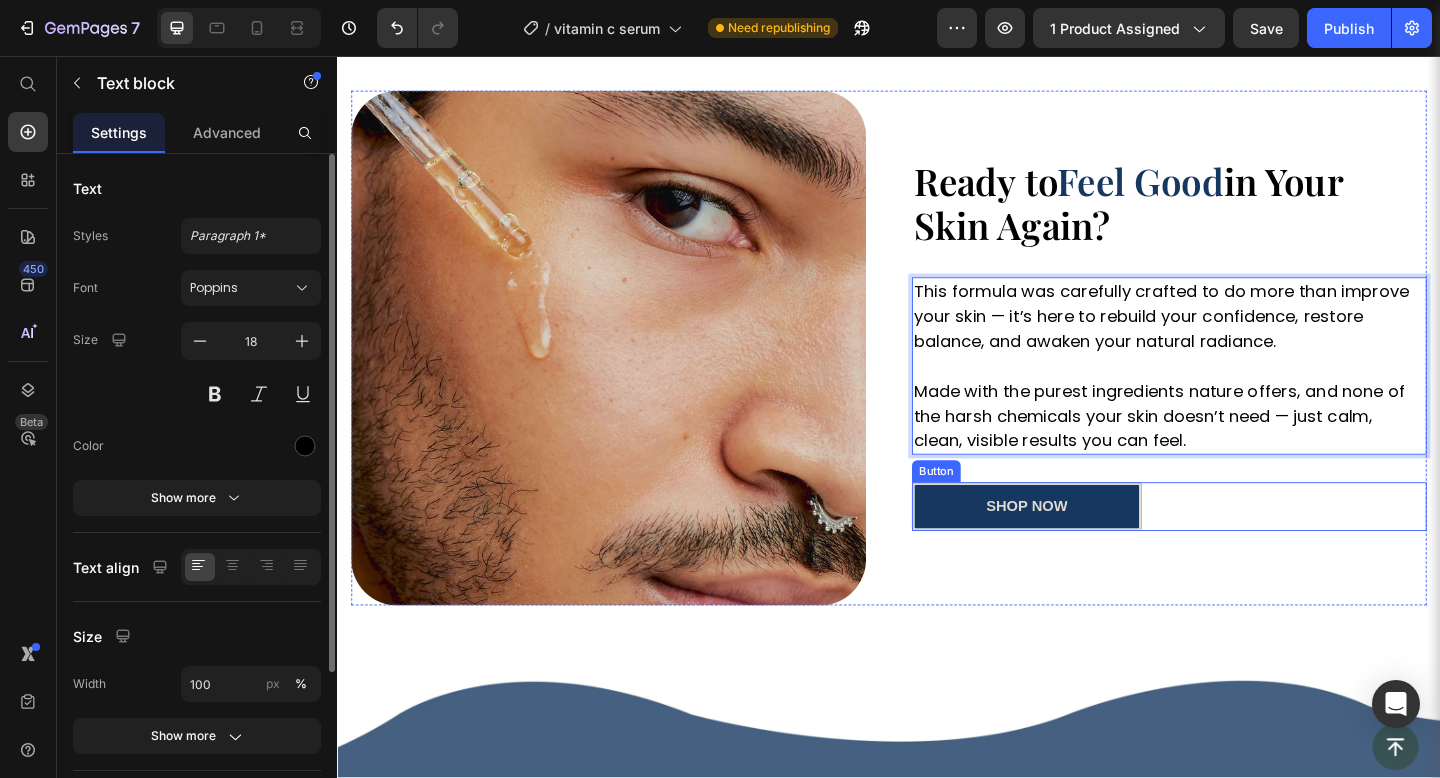 scroll, scrollTop: 3038, scrollLeft: 0, axis: vertical 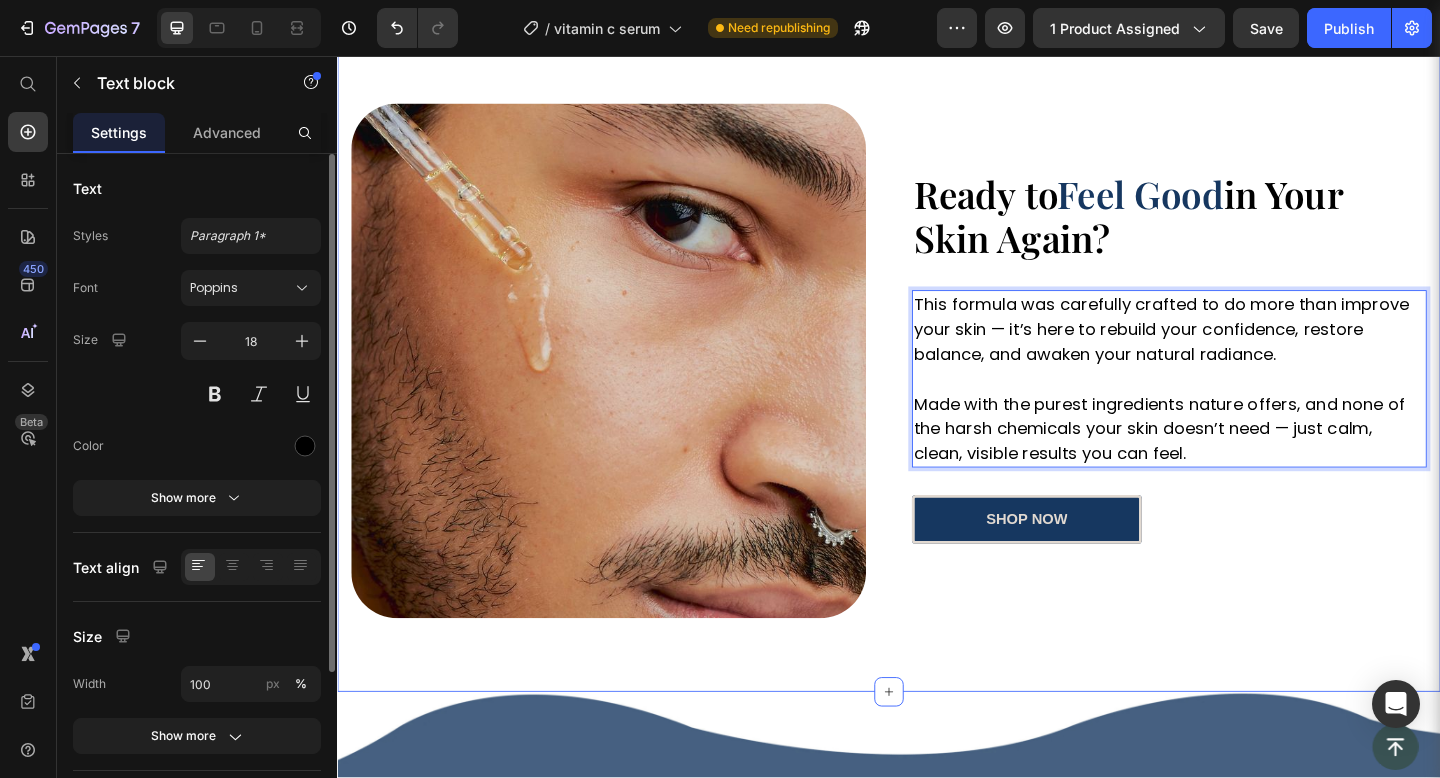 click on "Ready to  Feel Good  in Your Skin Again? Heading This formula was carefully crafted to do more than improve your skin — it’s here to rebuild your confidence, restore balance, and awaken your natural radiance.  Made with the purest ingredients nature offers, and none of the harsh chemicals your skin doesn’t need — just calm, clean, visible results you can feel. Text block   30 Row shop now Button Image Row Row Section 6" at bounding box center (937, 388) 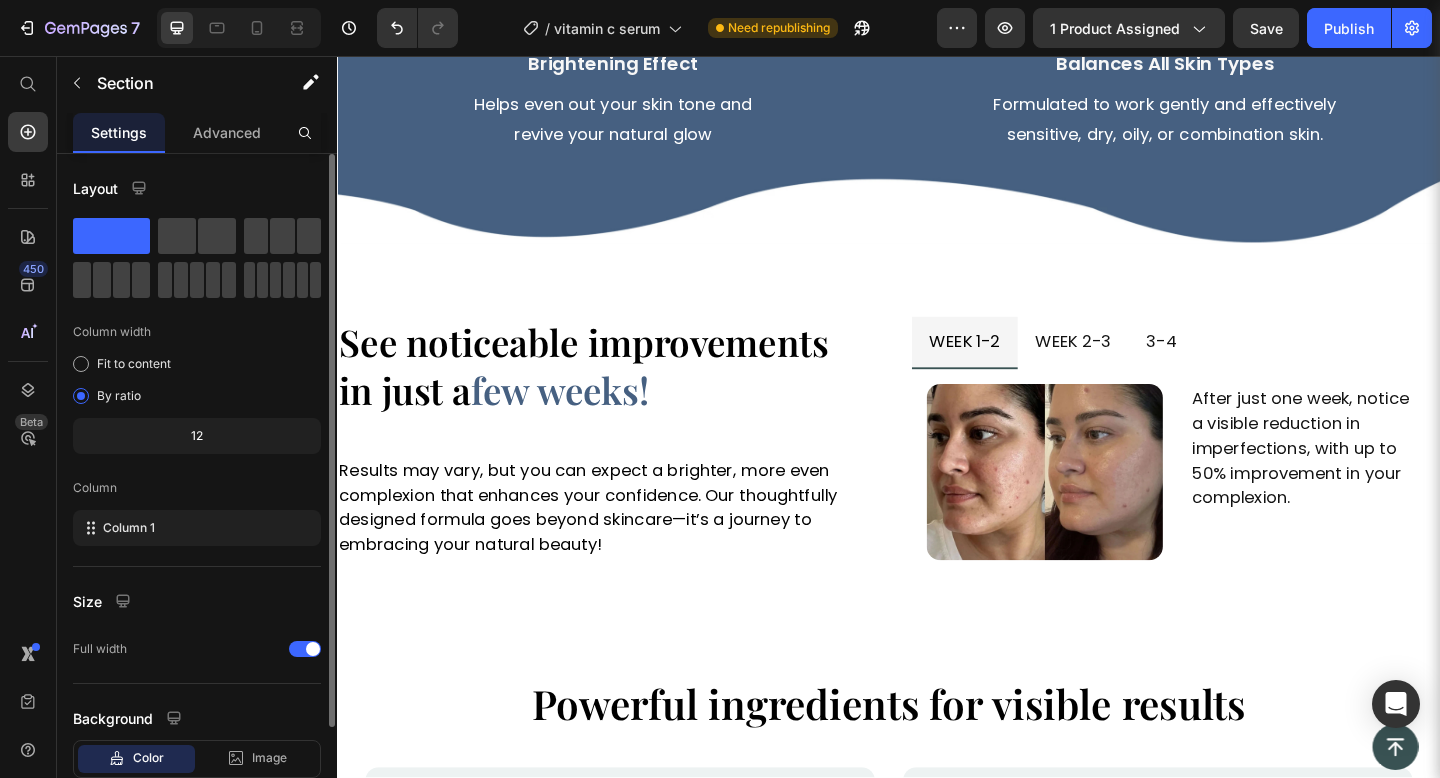 scroll, scrollTop: 4373, scrollLeft: 0, axis: vertical 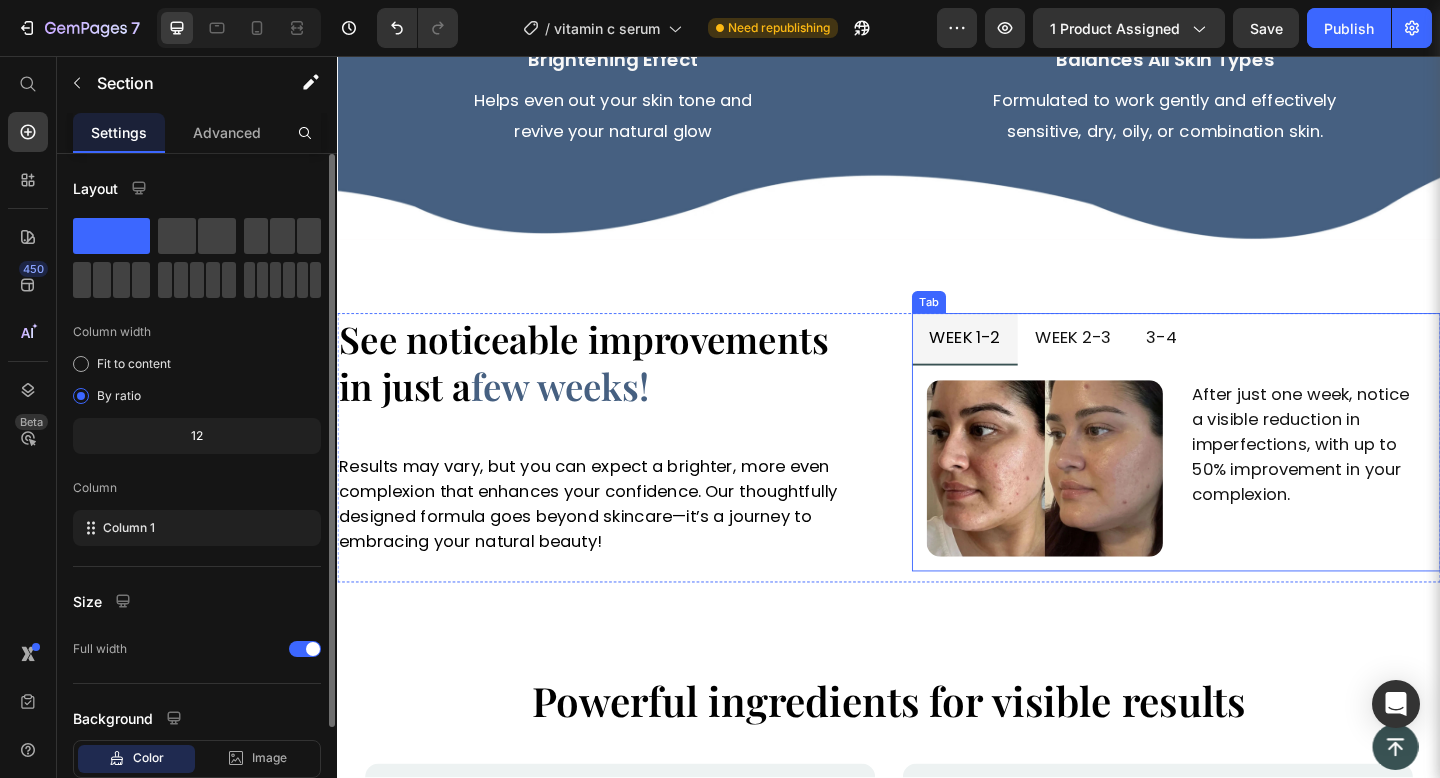 click on "week 2-3" at bounding box center [1137, 363] 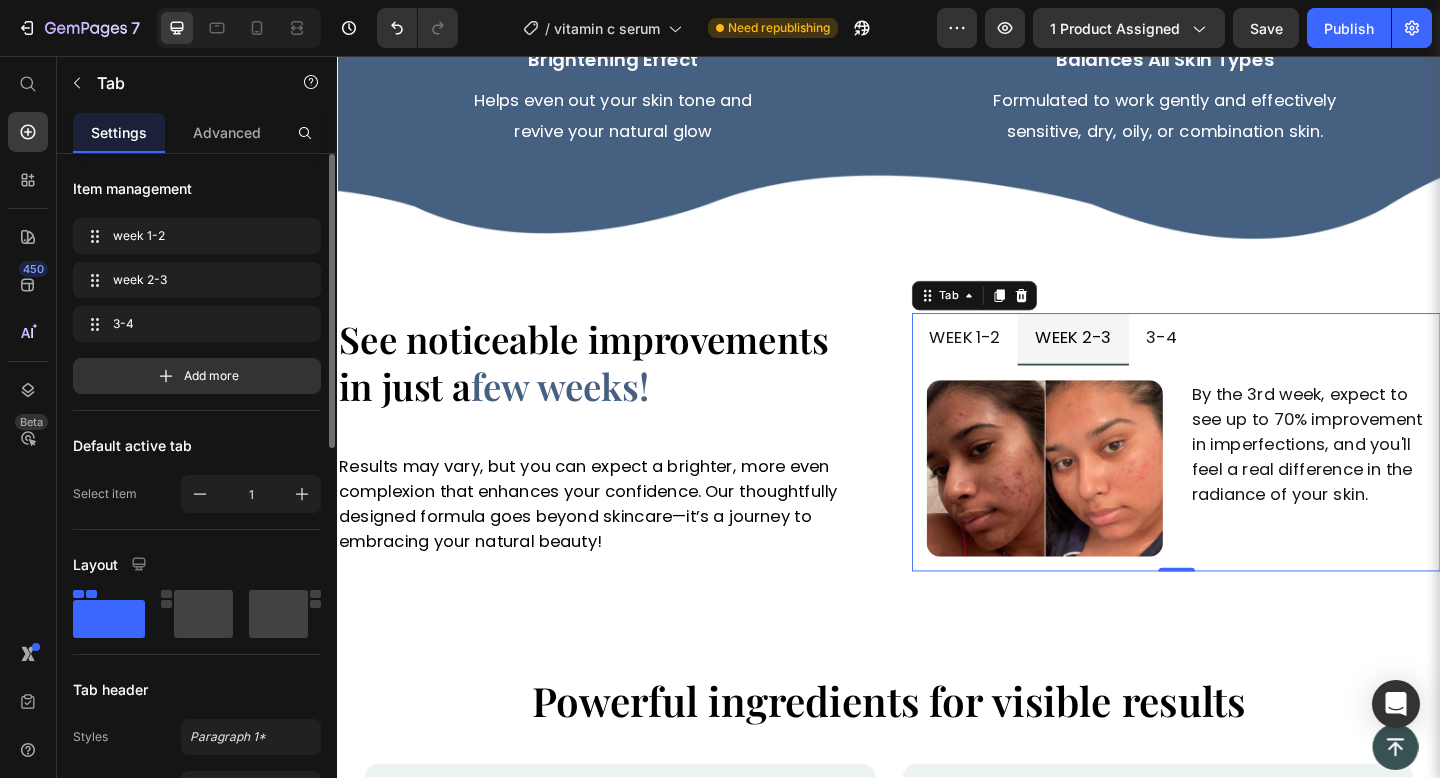 click on "3-4" at bounding box center (1233, 363) 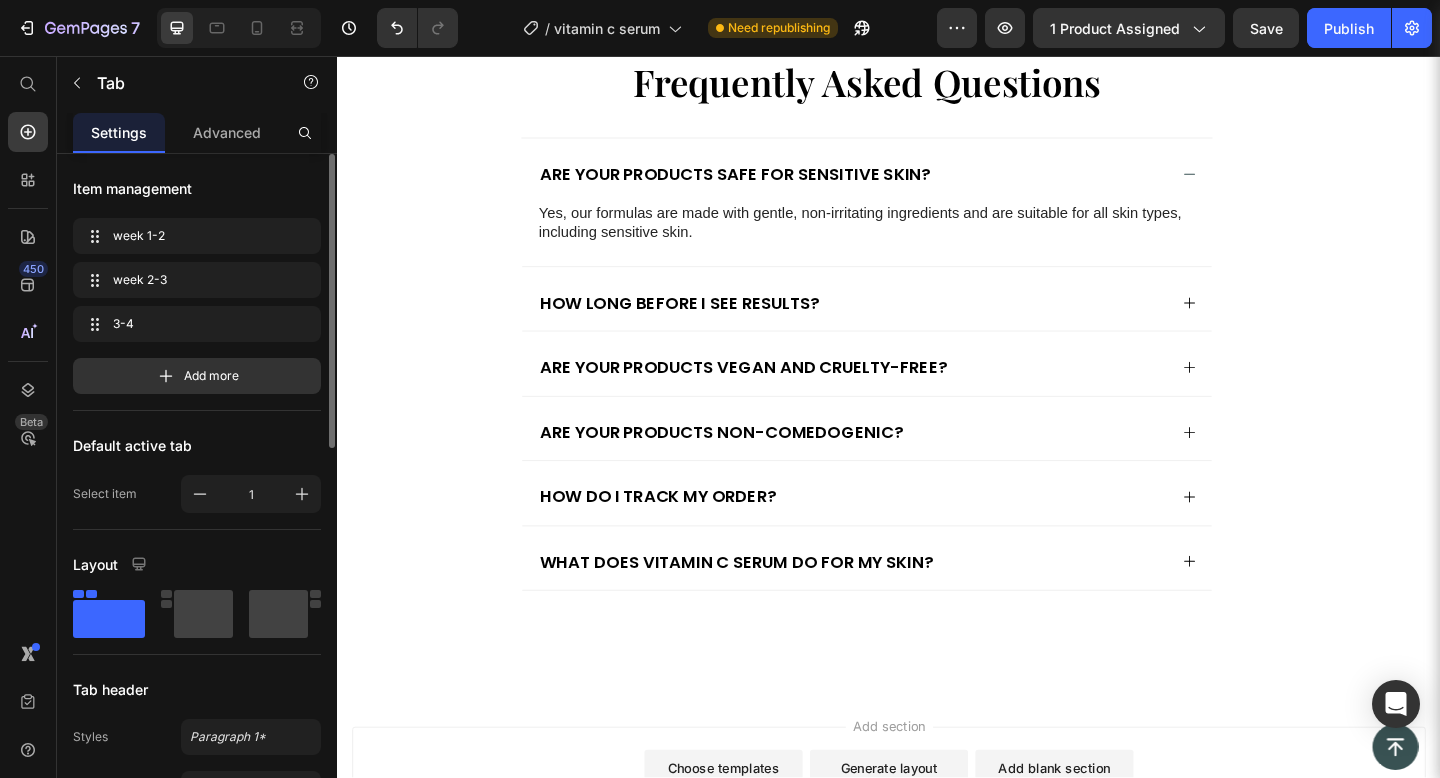 scroll, scrollTop: 6816, scrollLeft: 0, axis: vertical 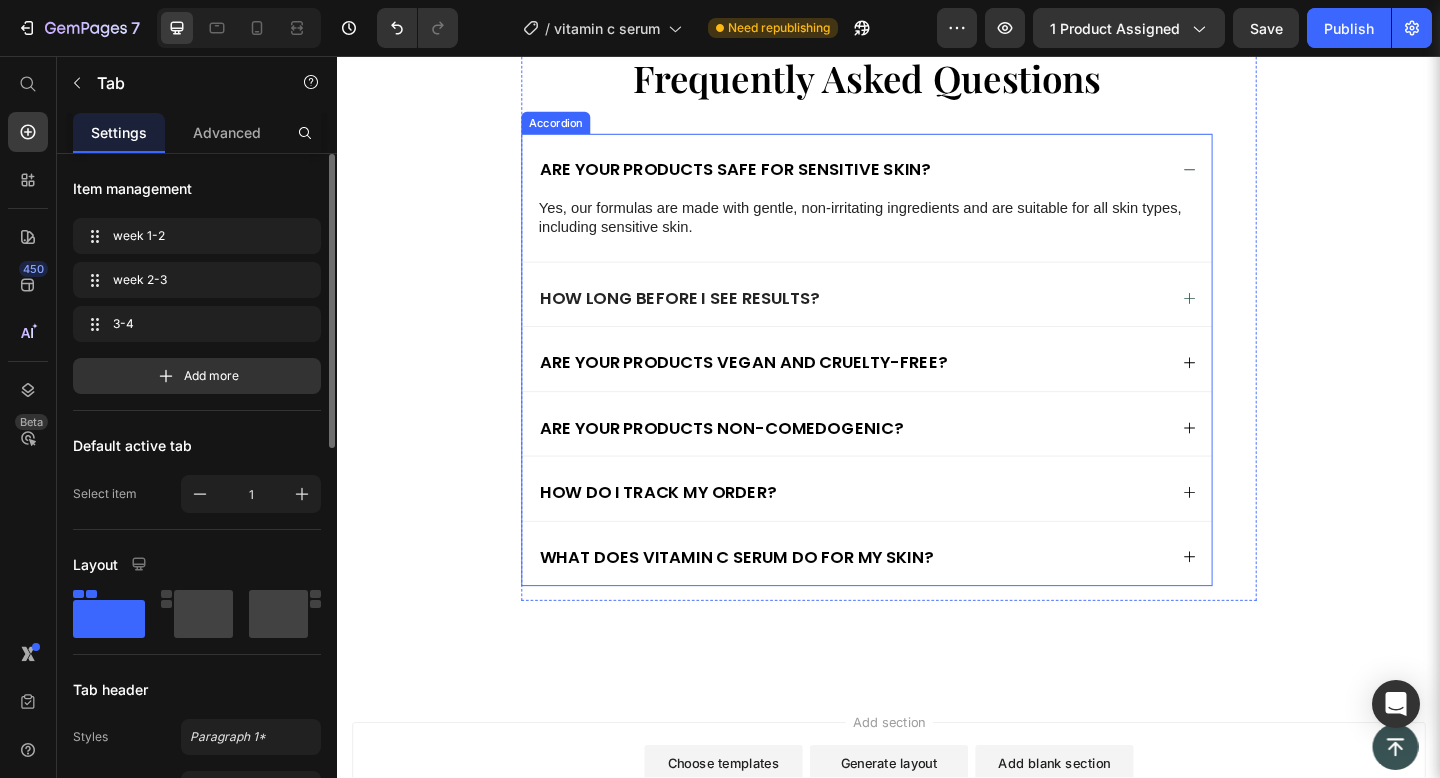 click 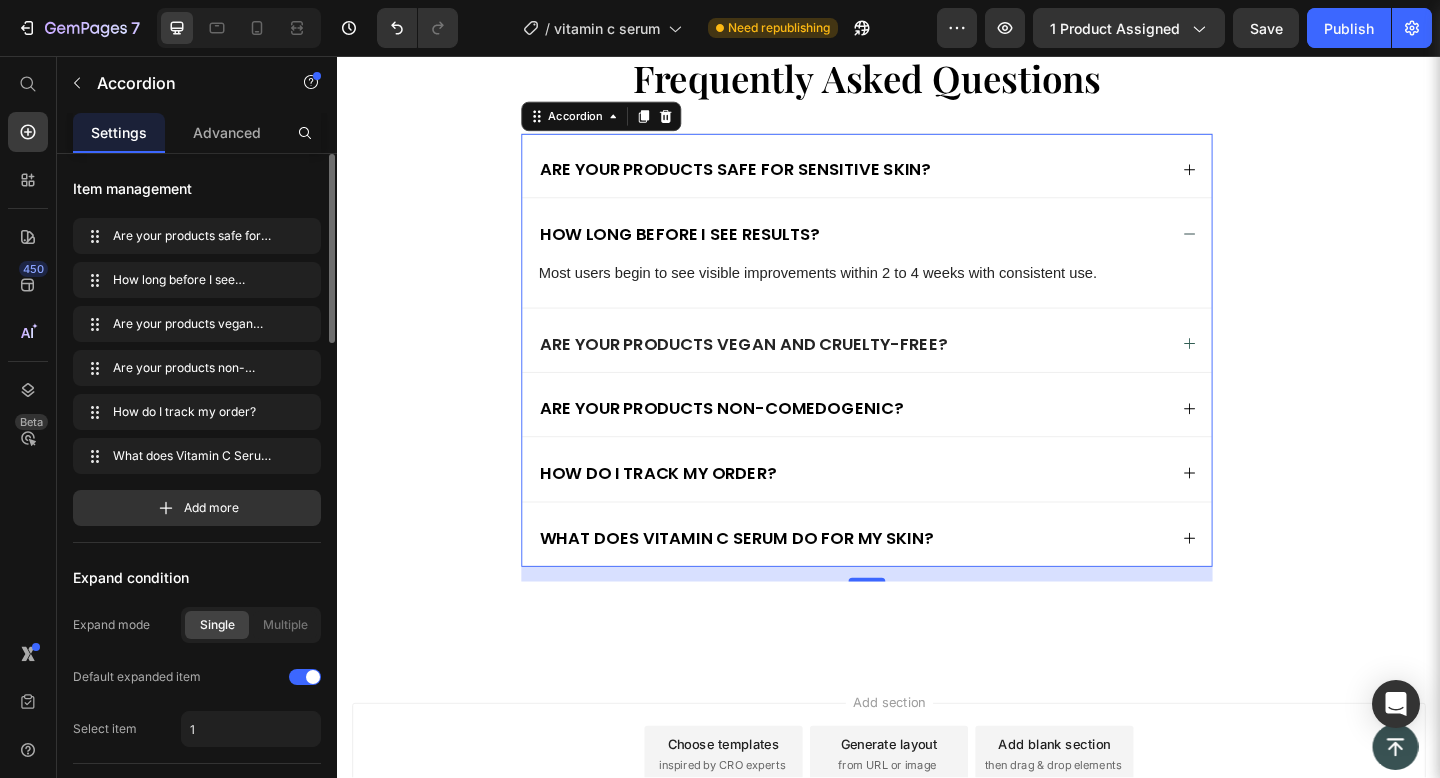 click 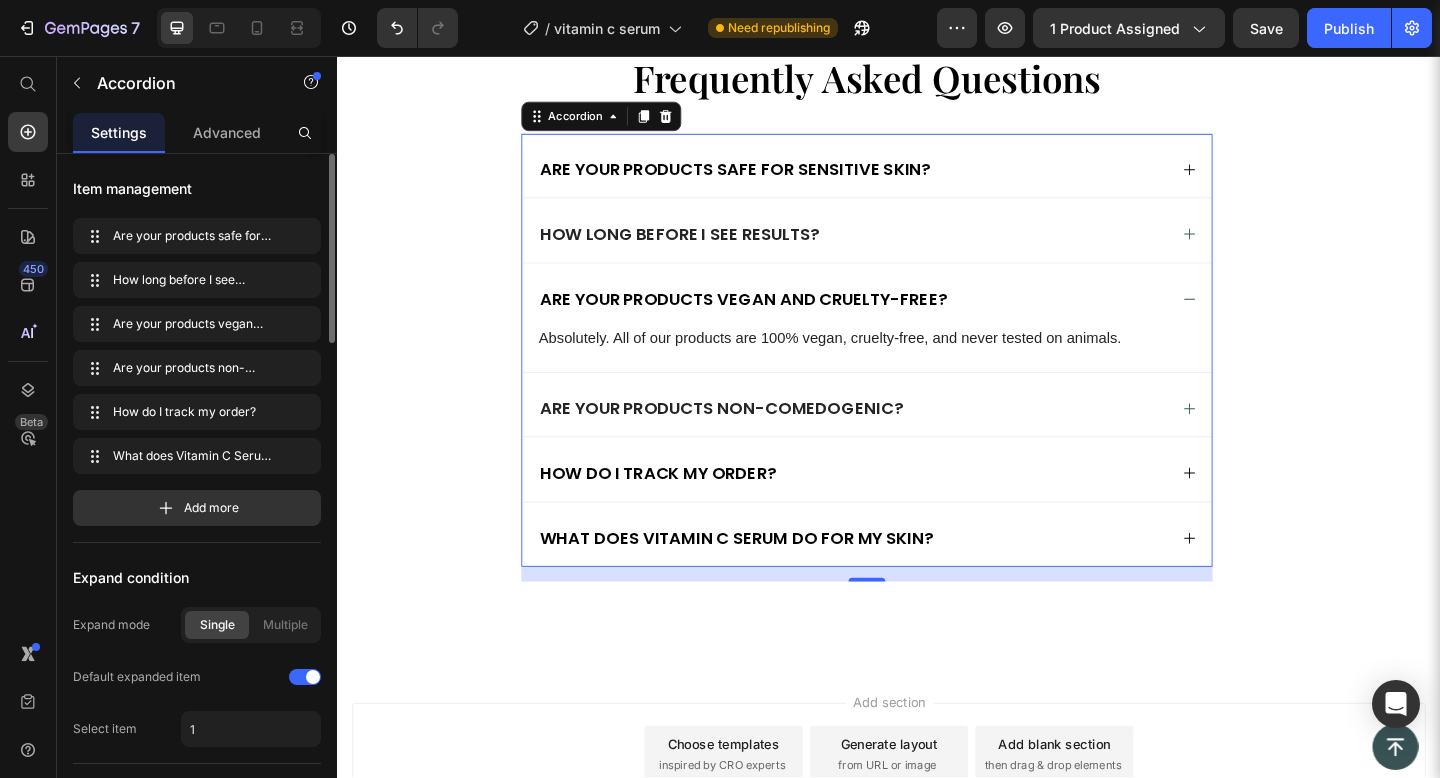 click on "Are your products non-comedogenic?" at bounding box center (913, 435) 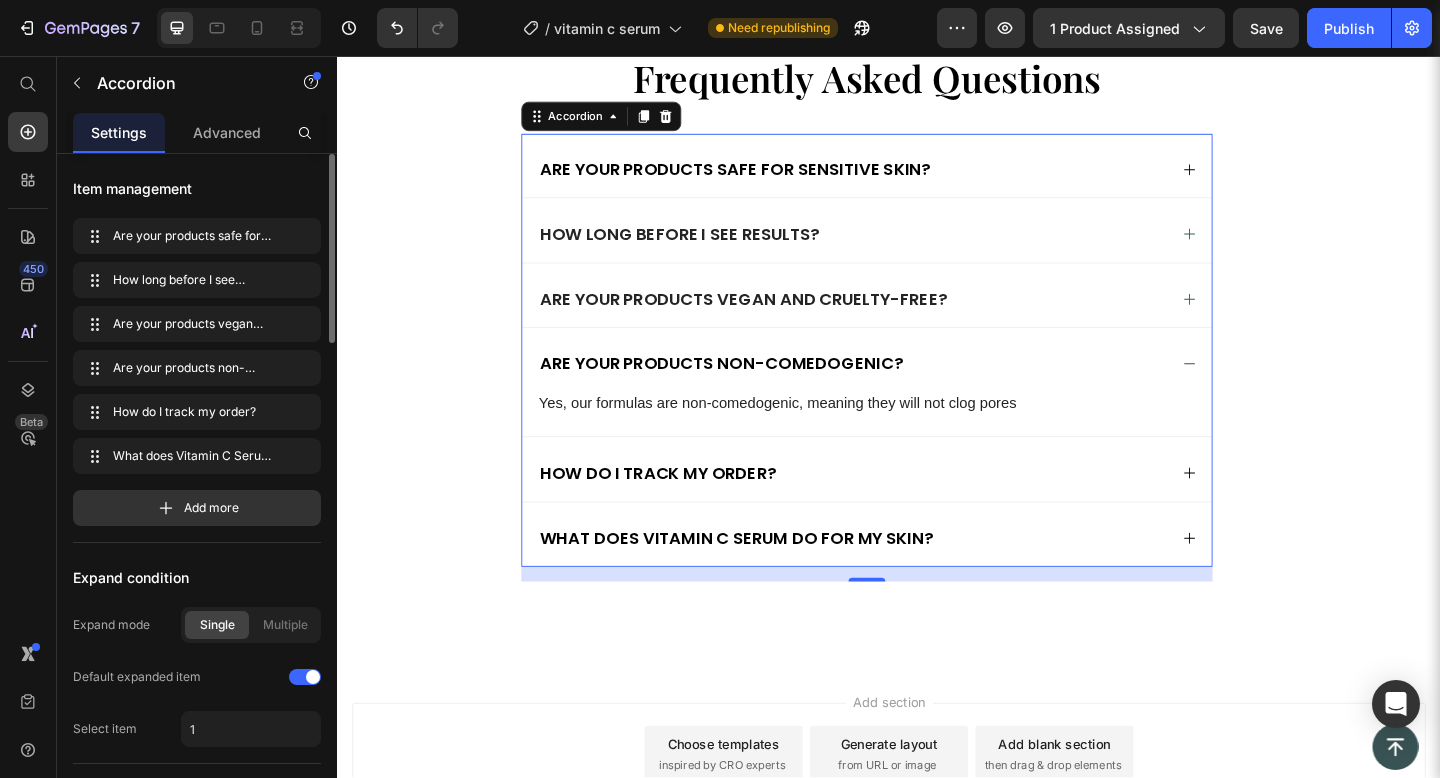 click on "Are your products non-comedogenic?" at bounding box center (913, 386) 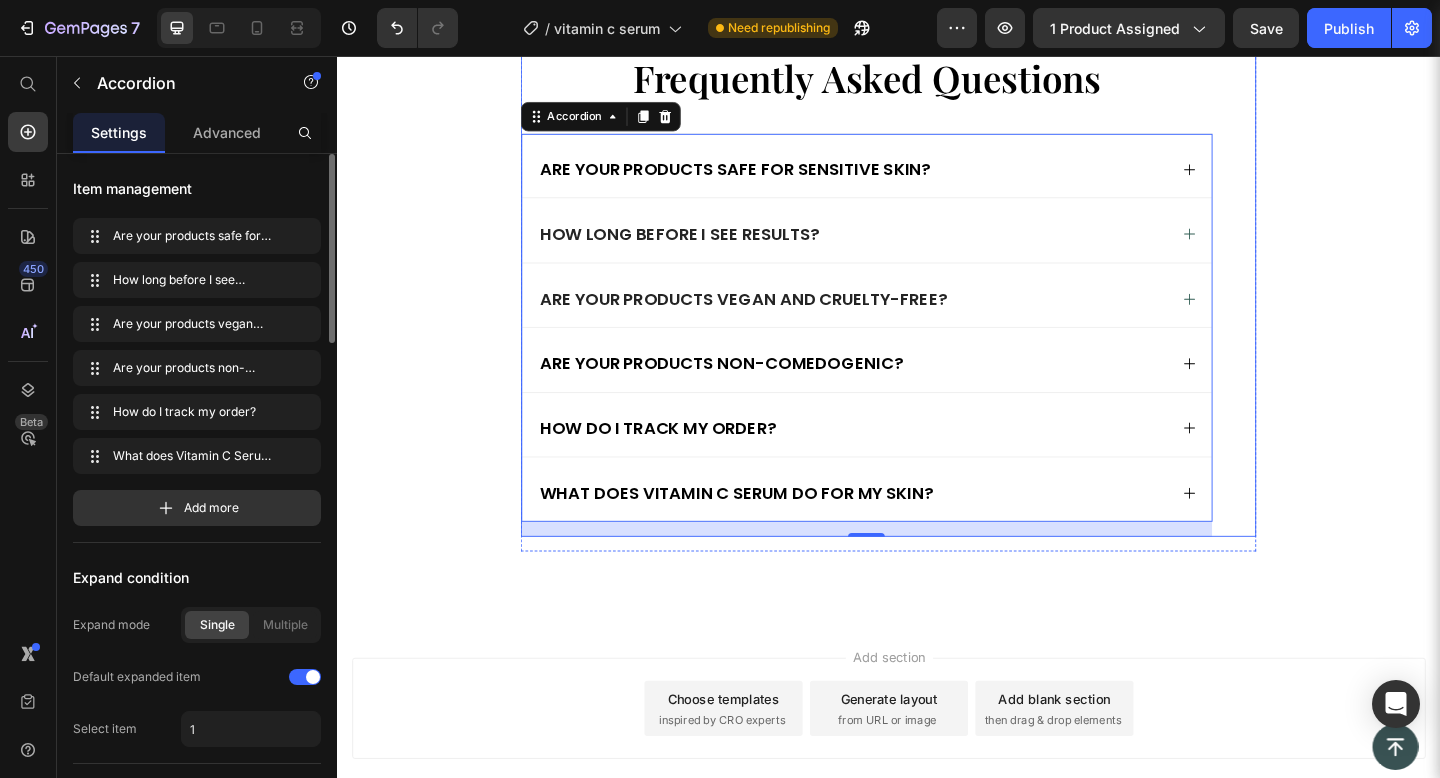 click on "Frequently Asked Questions Heading
Are your products safe for sensitive skin?
How long before I see results?
Are your products vegan and cruelty-free?
Are your products non-comedogenic?
How do I track my order?
What does Vitamin C Serum do for my skin? Accordion   16 Row" at bounding box center [937, 315] 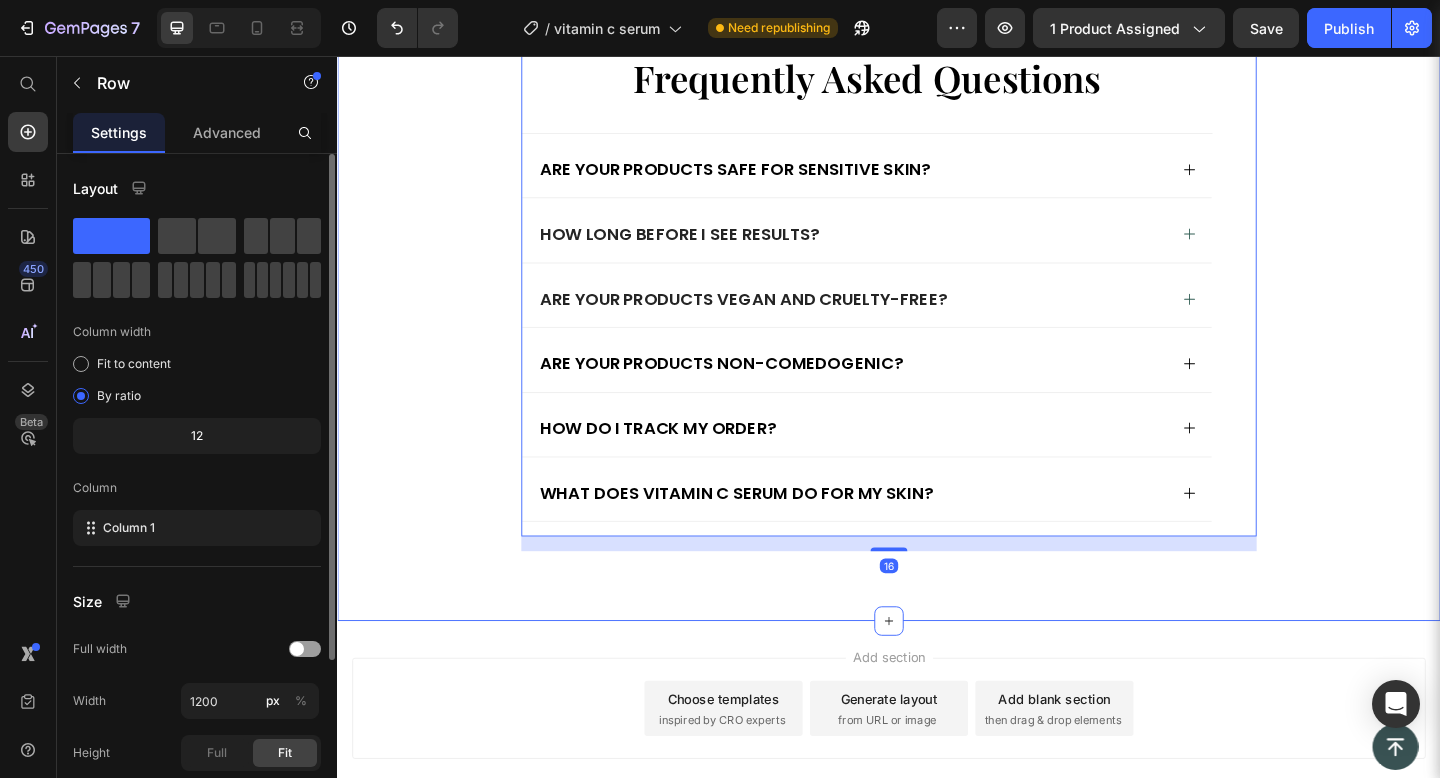 click on "Frequently Asked Questions Heading
Are your products safe for sensitive skin?
How long before I see results?
Are your products vegan and cruelty-free?
Are your products non-comedogenic?
How do I track my order?
What does Vitamin C Serum do for my skin? Accordion Row   16 Row" at bounding box center (937, 331) 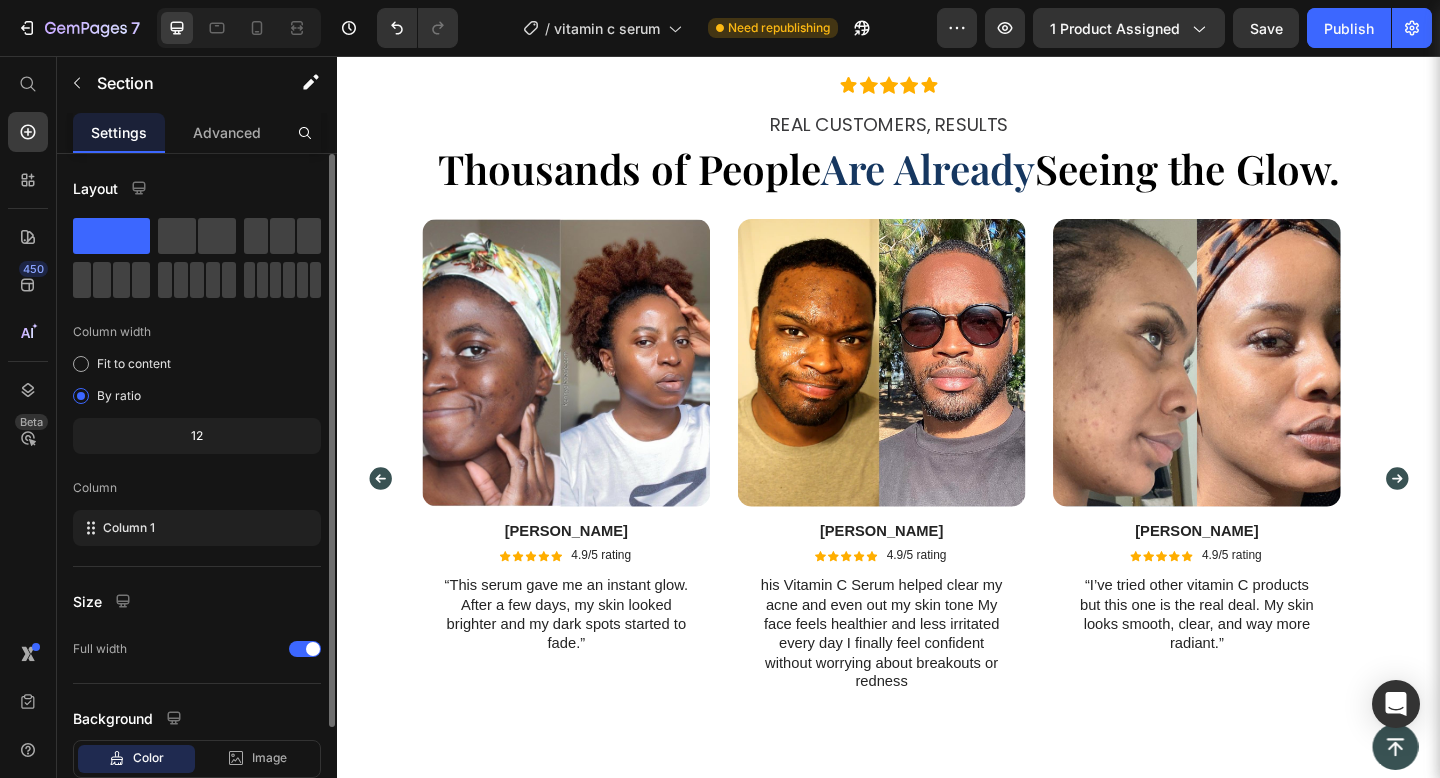 scroll, scrollTop: 2283, scrollLeft: 0, axis: vertical 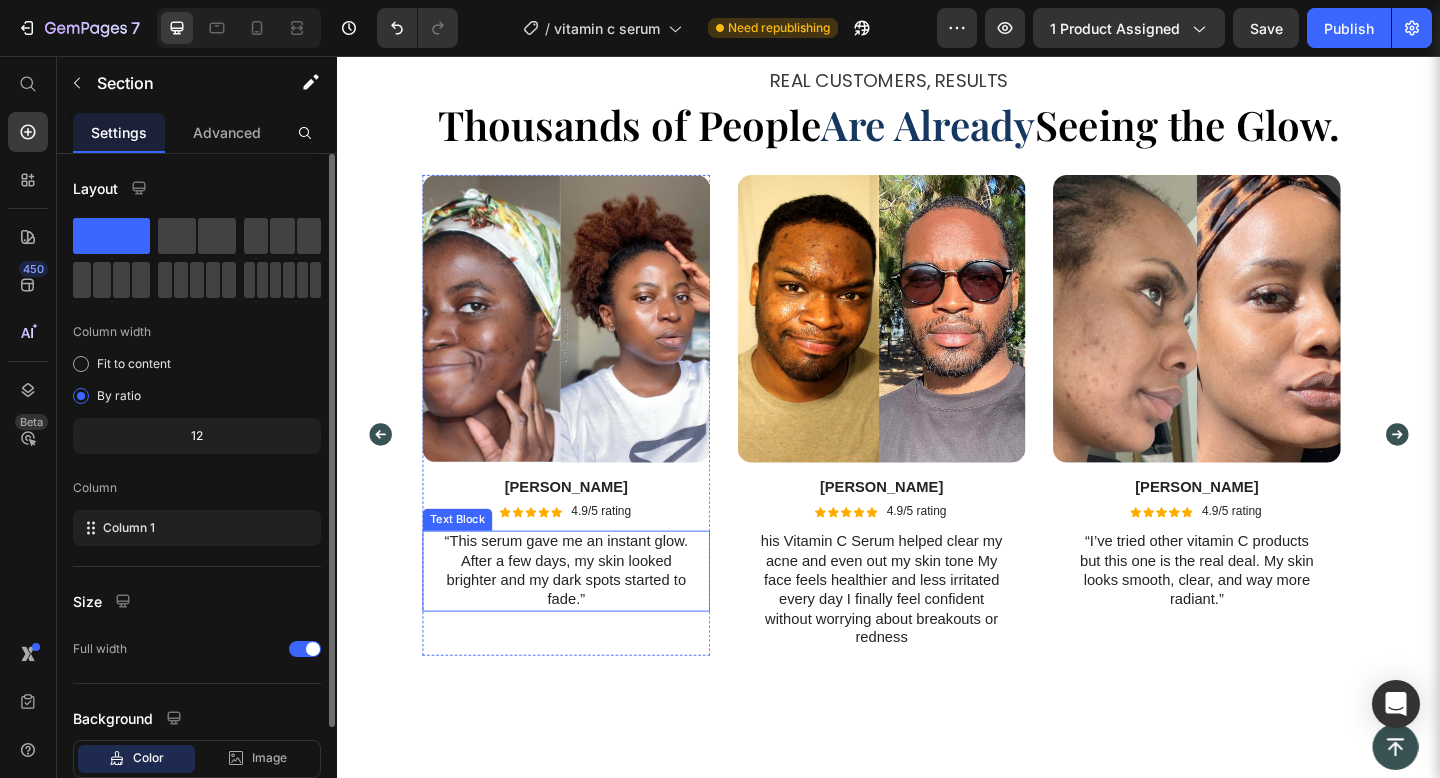 click on "“This serum gave me an instant glow. After a few days, my skin looked brighter and my dark spots started to fade.”" at bounding box center [586, 616] 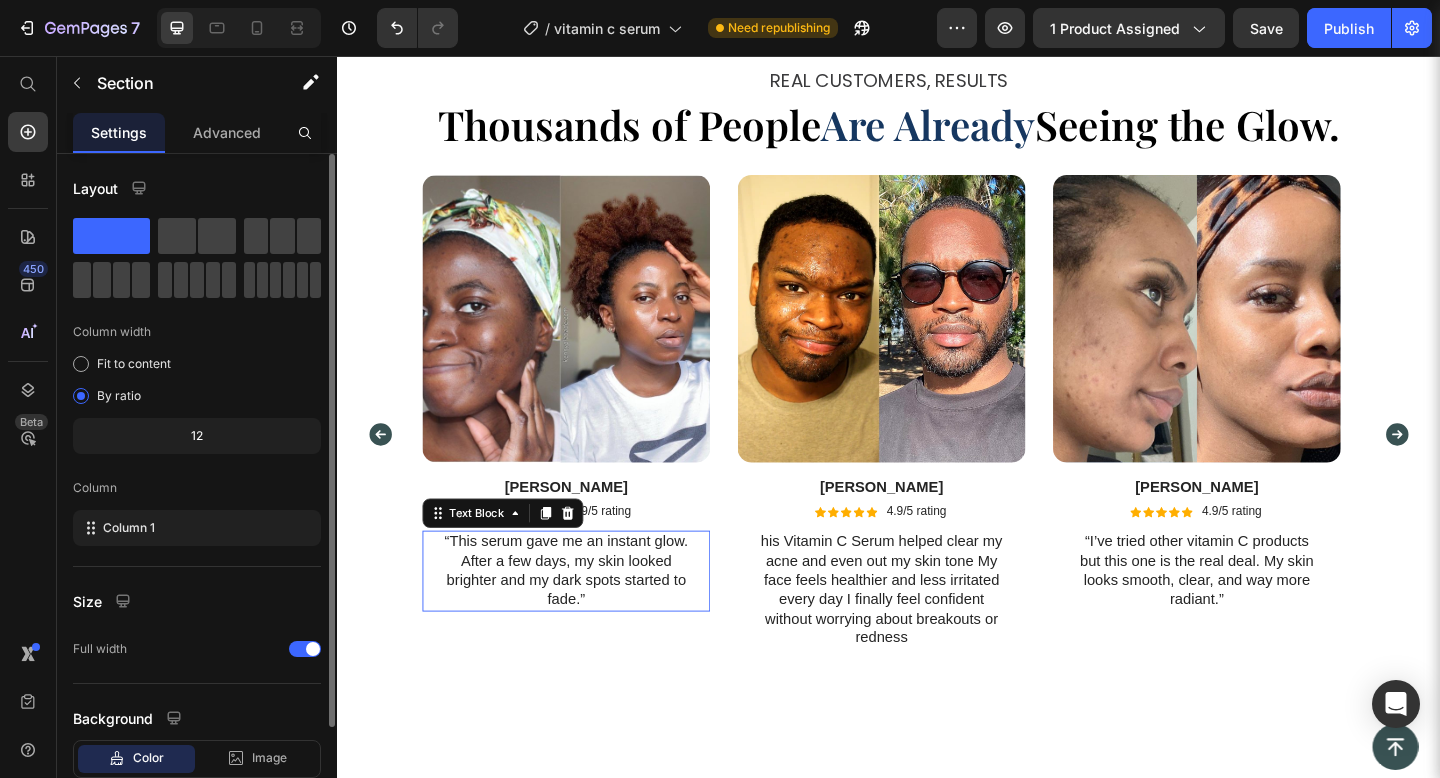 click on "“This serum gave me an instant glow. After a few days, my skin looked brighter and my dark spots started to fade.”" at bounding box center (586, 616) 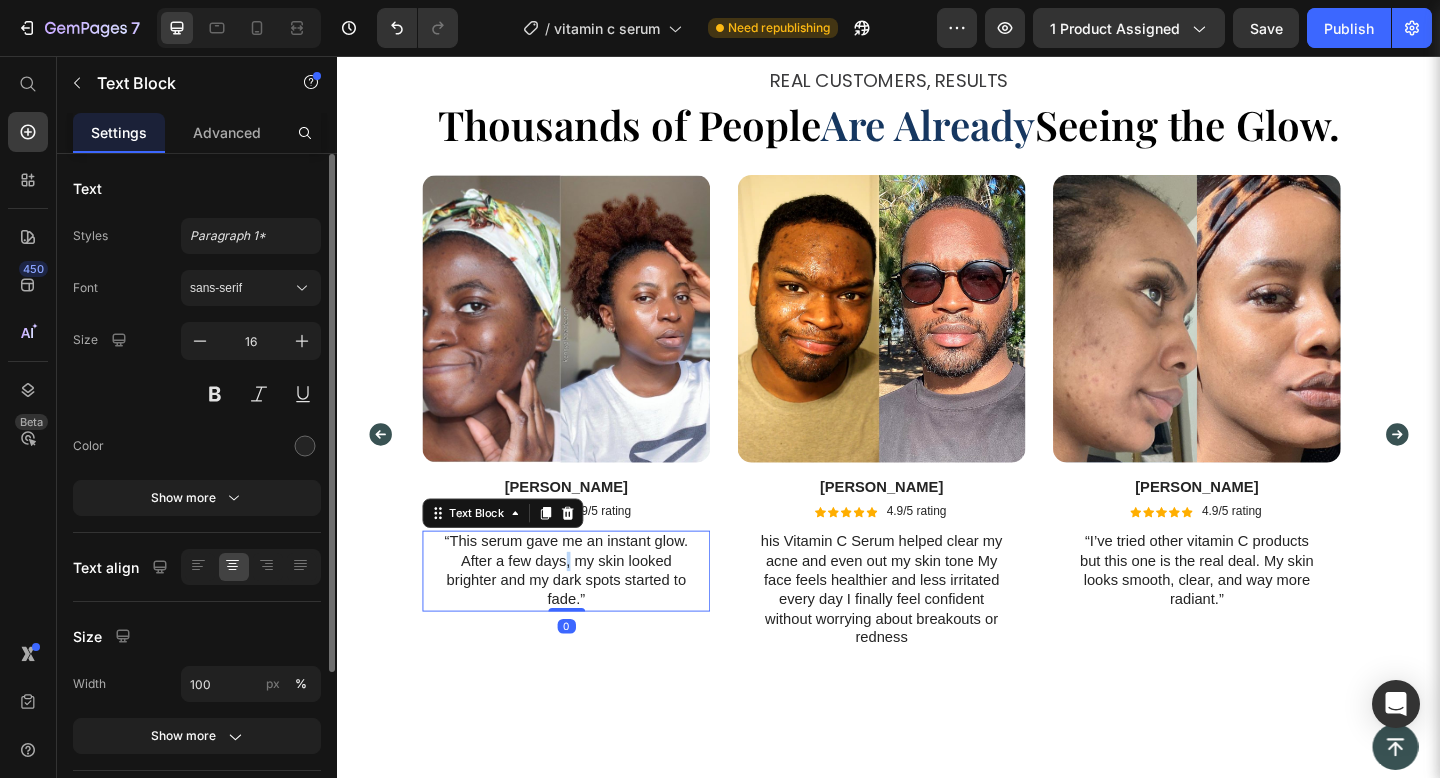 click on "“This serum gave me an instant glow. After a few days, my skin looked brighter and my dark spots started to fade.”" at bounding box center [586, 616] 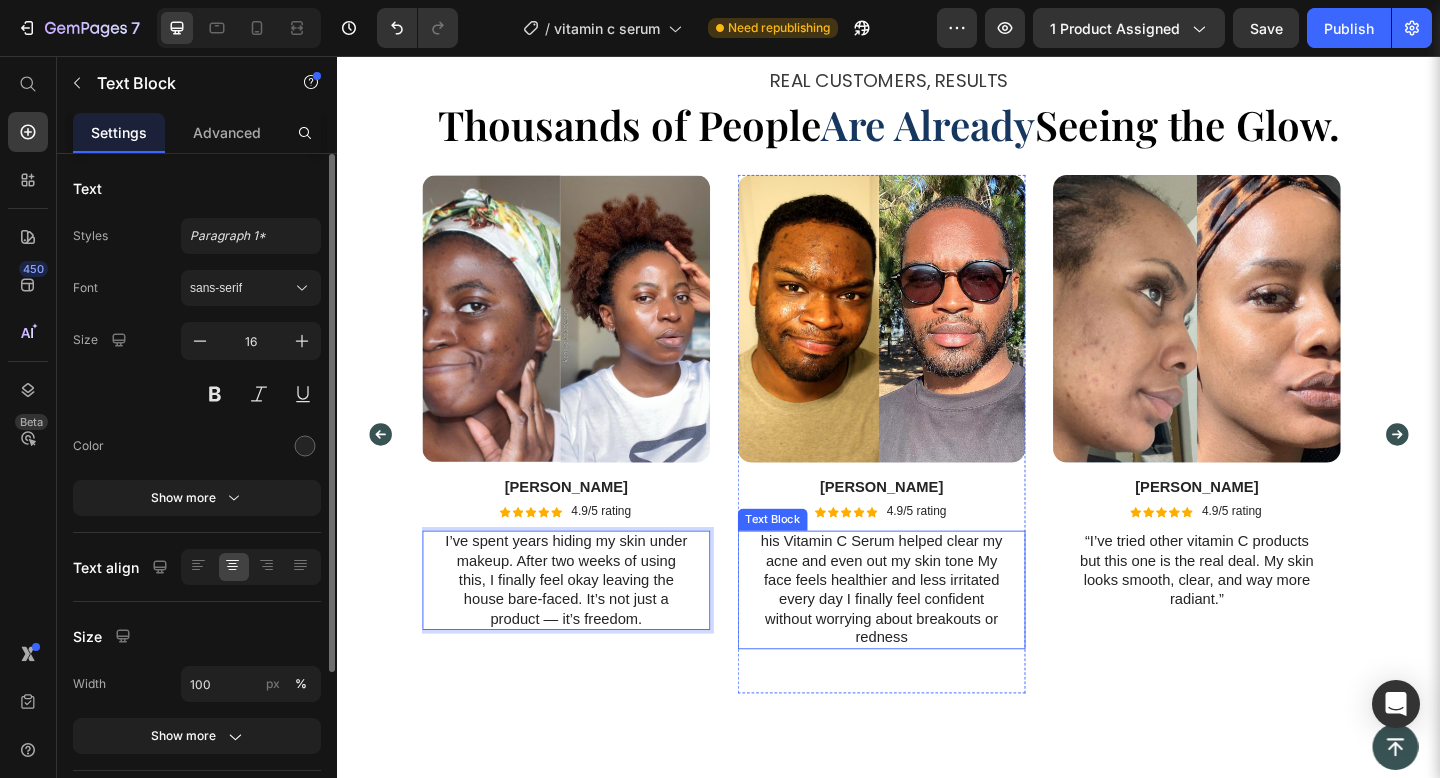 click on "his Vitamin C Serum helped clear my acne and even out my skin tone My face feels healthier and less irritated every day I finally feel confident without worrying about breakouts or redness" at bounding box center (929, 637) 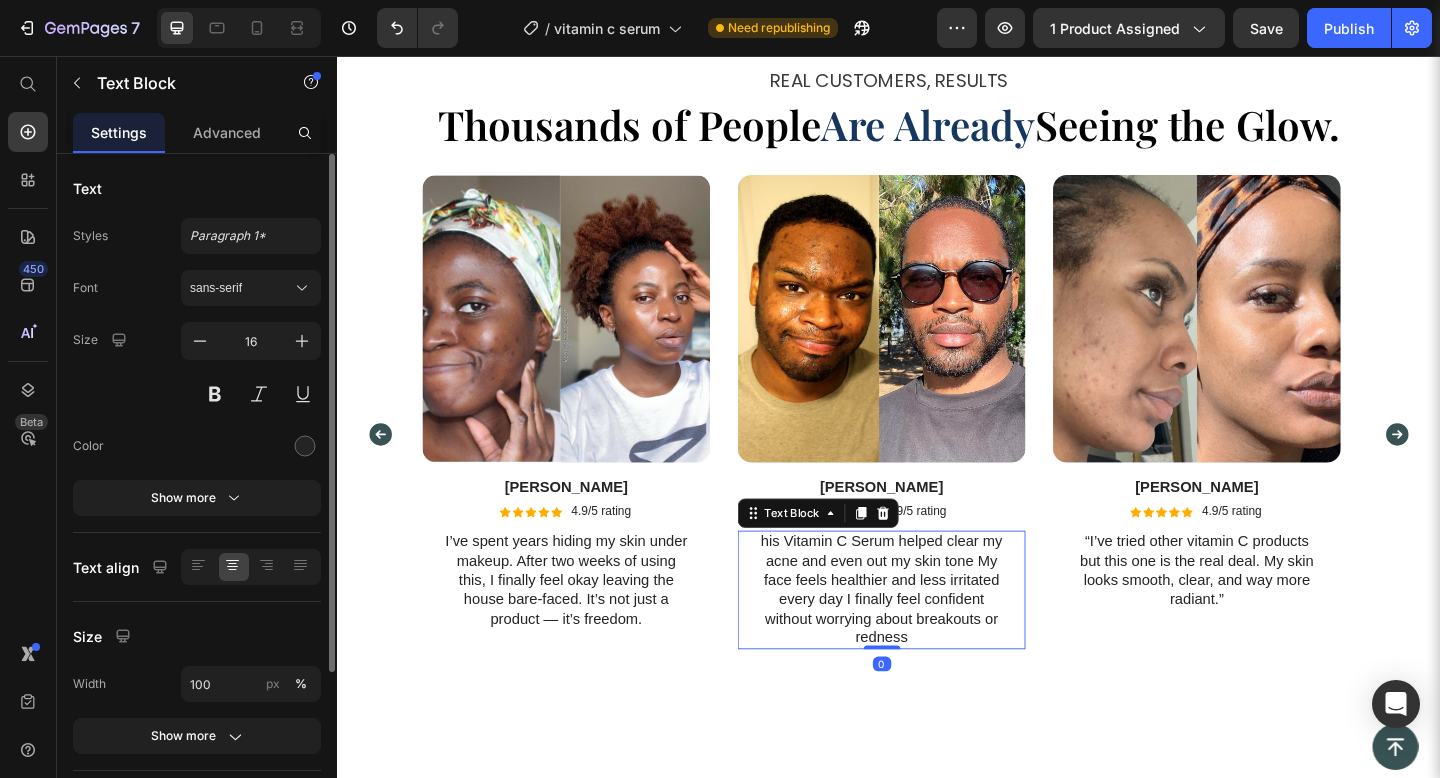 click on "his Vitamin C Serum helped clear my acne and even out my skin tone My face feels healthier and less irritated every day I finally feel confident without worrying about breakouts or redness" at bounding box center (929, 637) 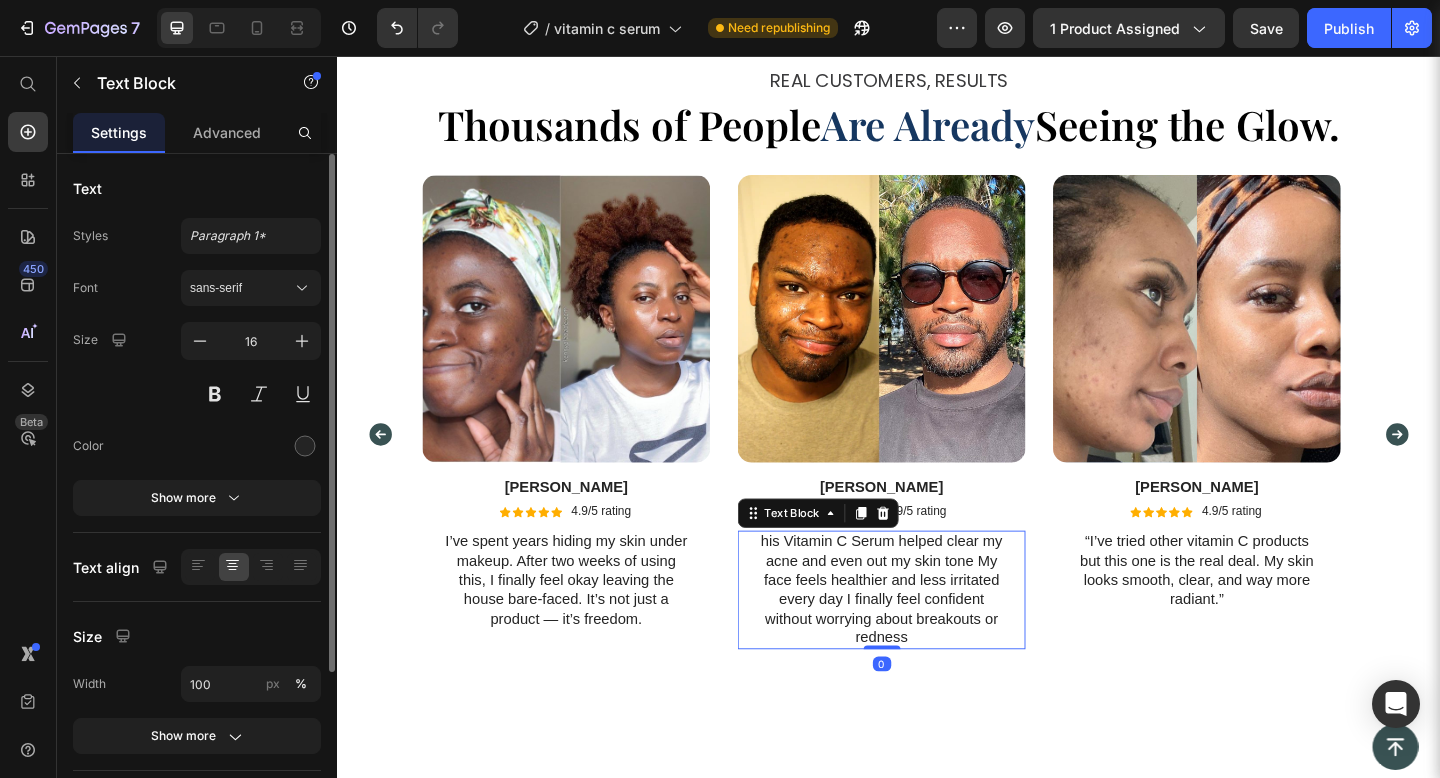 click on "his Vitamin C Serum helped clear my acne and even out my skin tone My face feels healthier and less irritated every day I finally feel confident without worrying about breakouts or redness" at bounding box center [929, 637] 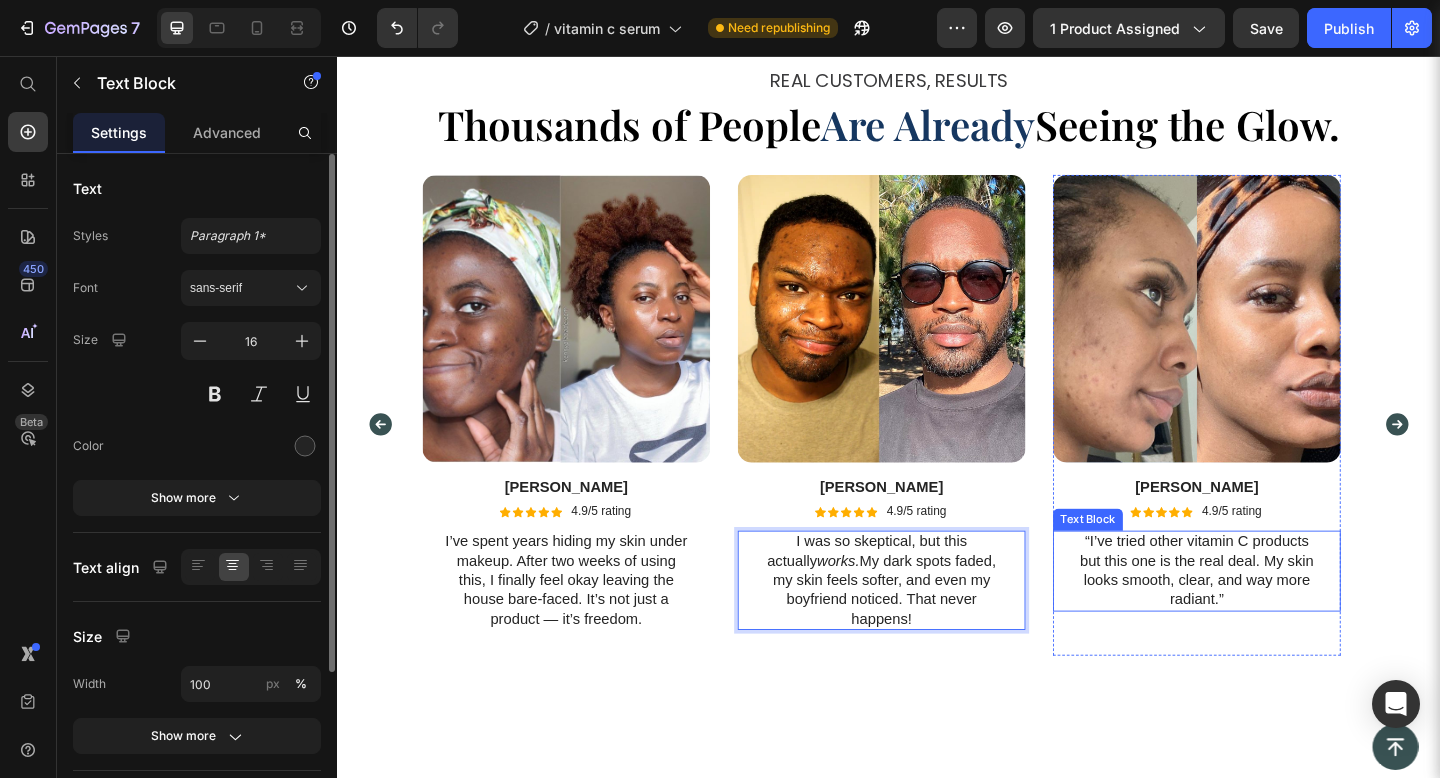 click on "“I’ve tried other vitamin C products but this one is the real deal. My skin looks smooth, clear, and way more radiant.”" at bounding box center [1272, 616] 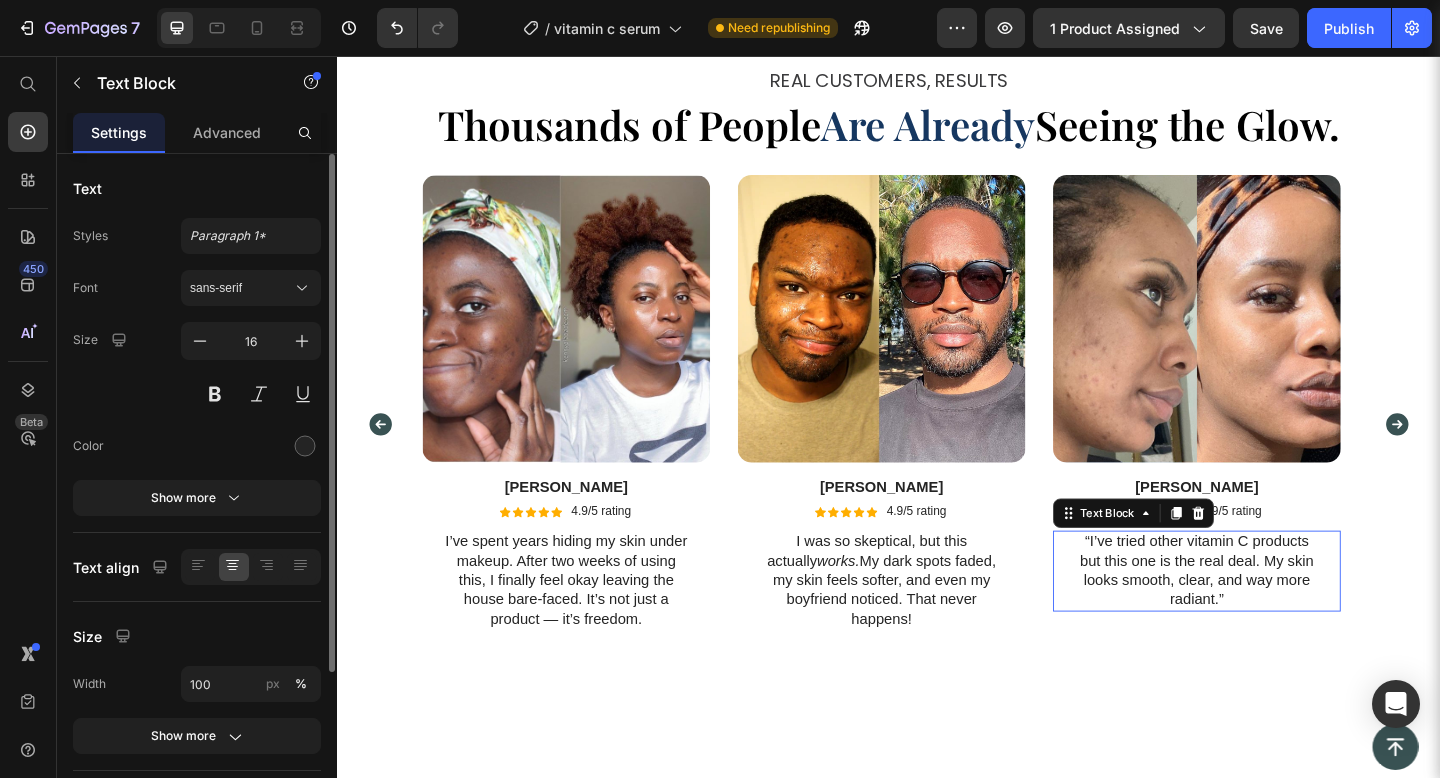 click on "“I’ve tried other vitamin C products but this one is the real deal. My skin looks smooth, clear, and way more radiant.”" at bounding box center (1272, 616) 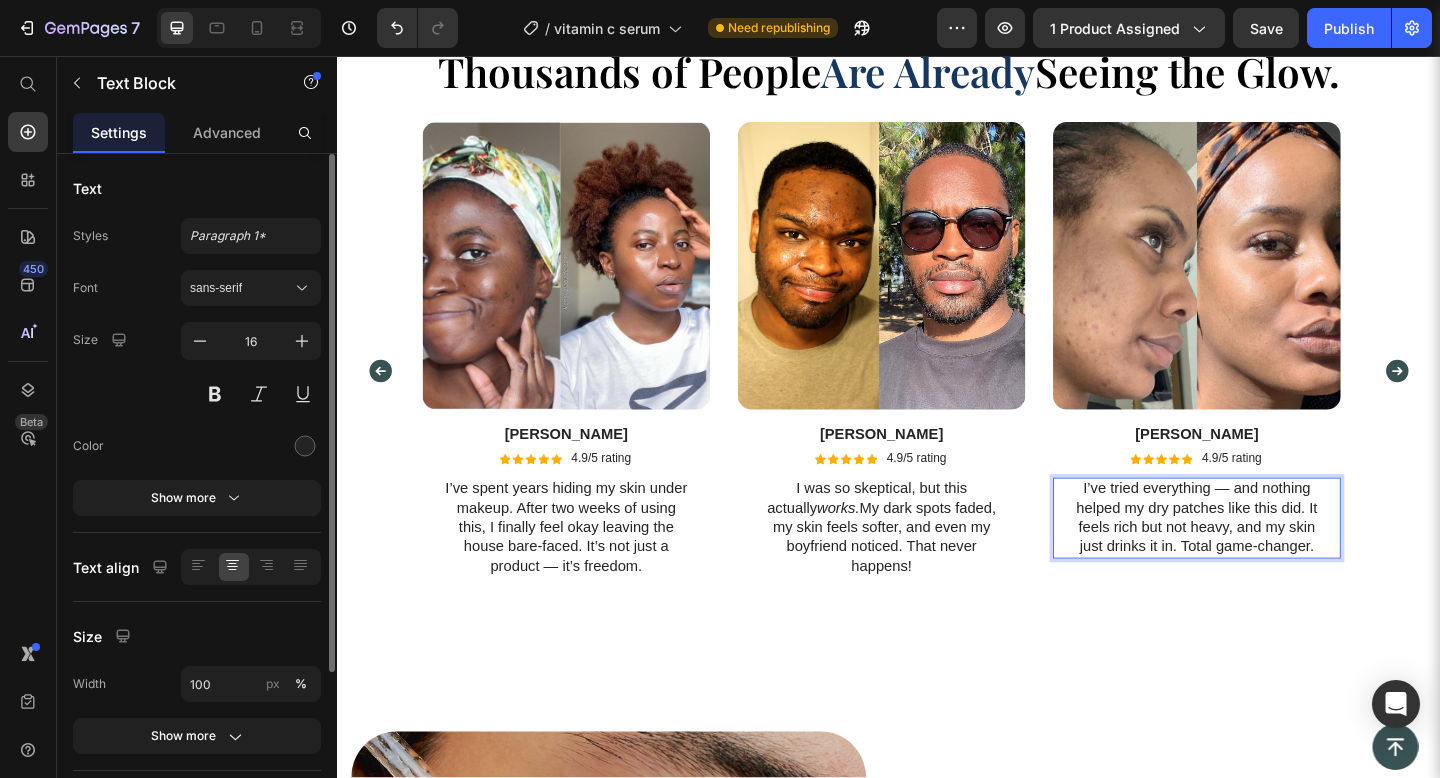 scroll, scrollTop: 2345, scrollLeft: 0, axis: vertical 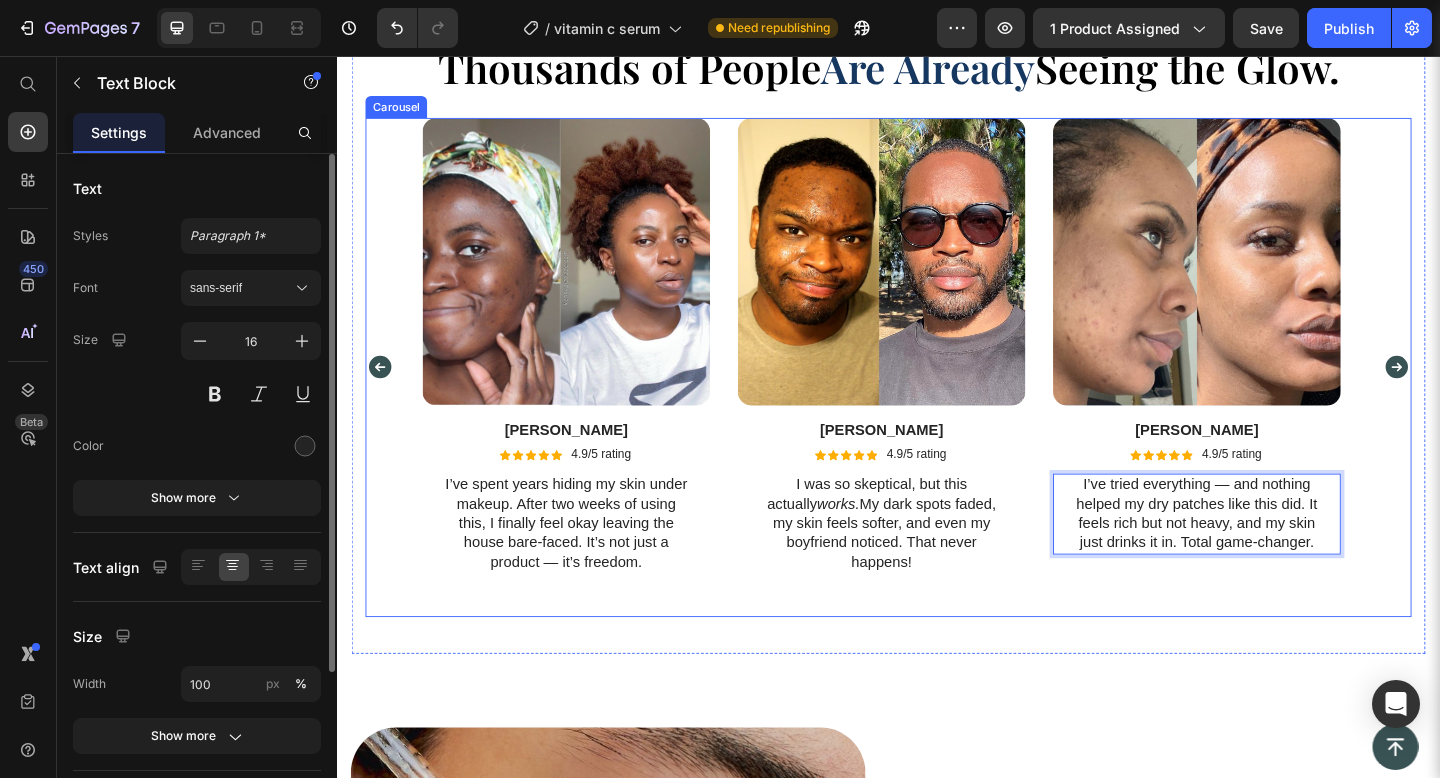click 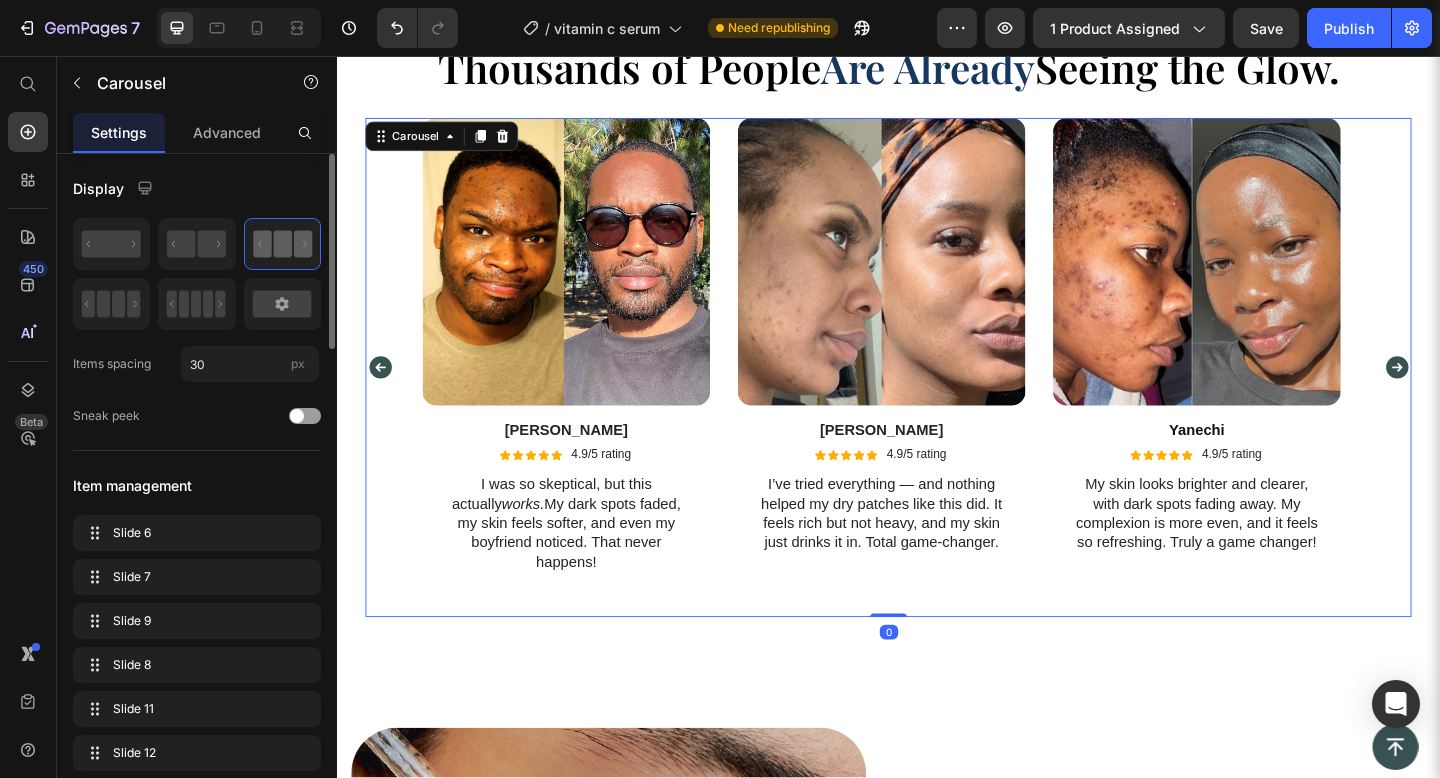 click 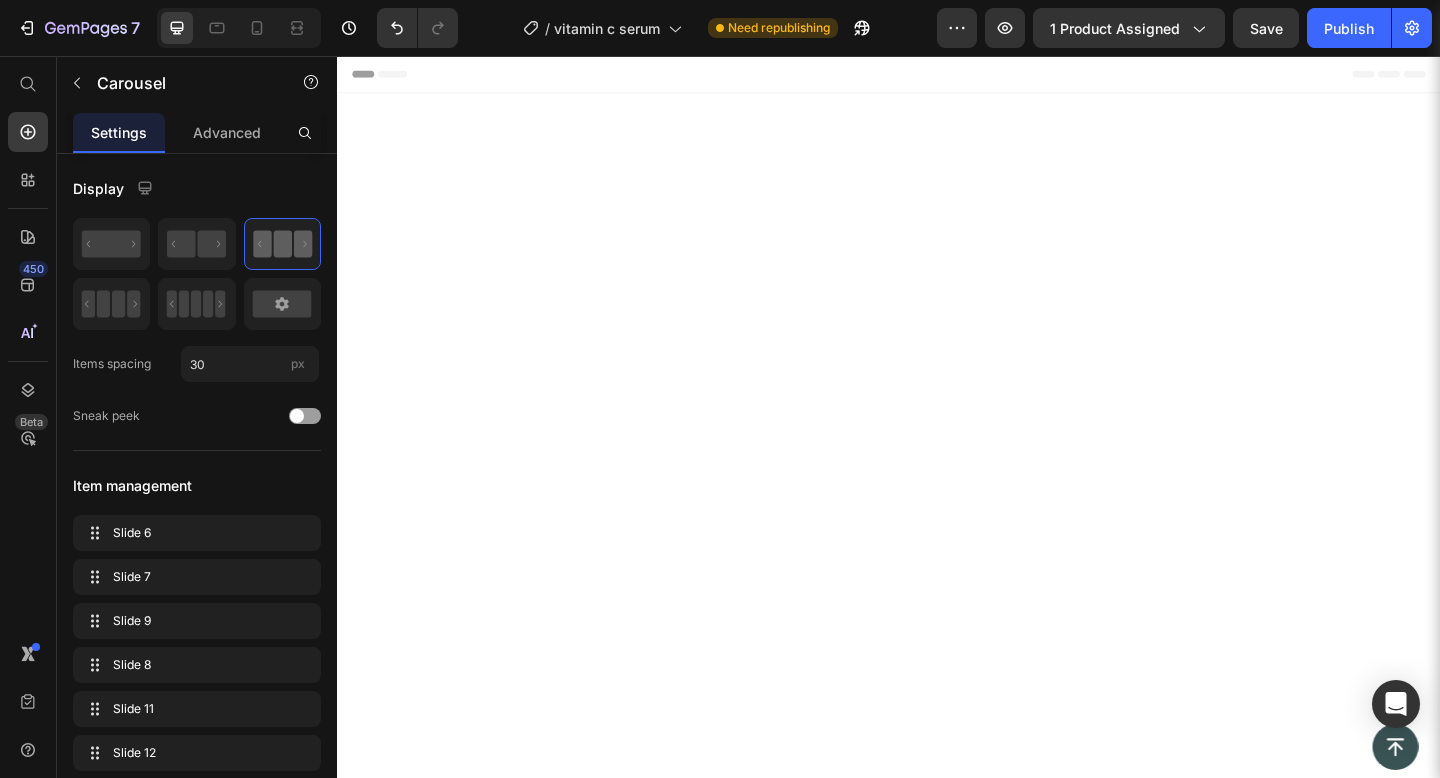 scroll, scrollTop: 0, scrollLeft: 0, axis: both 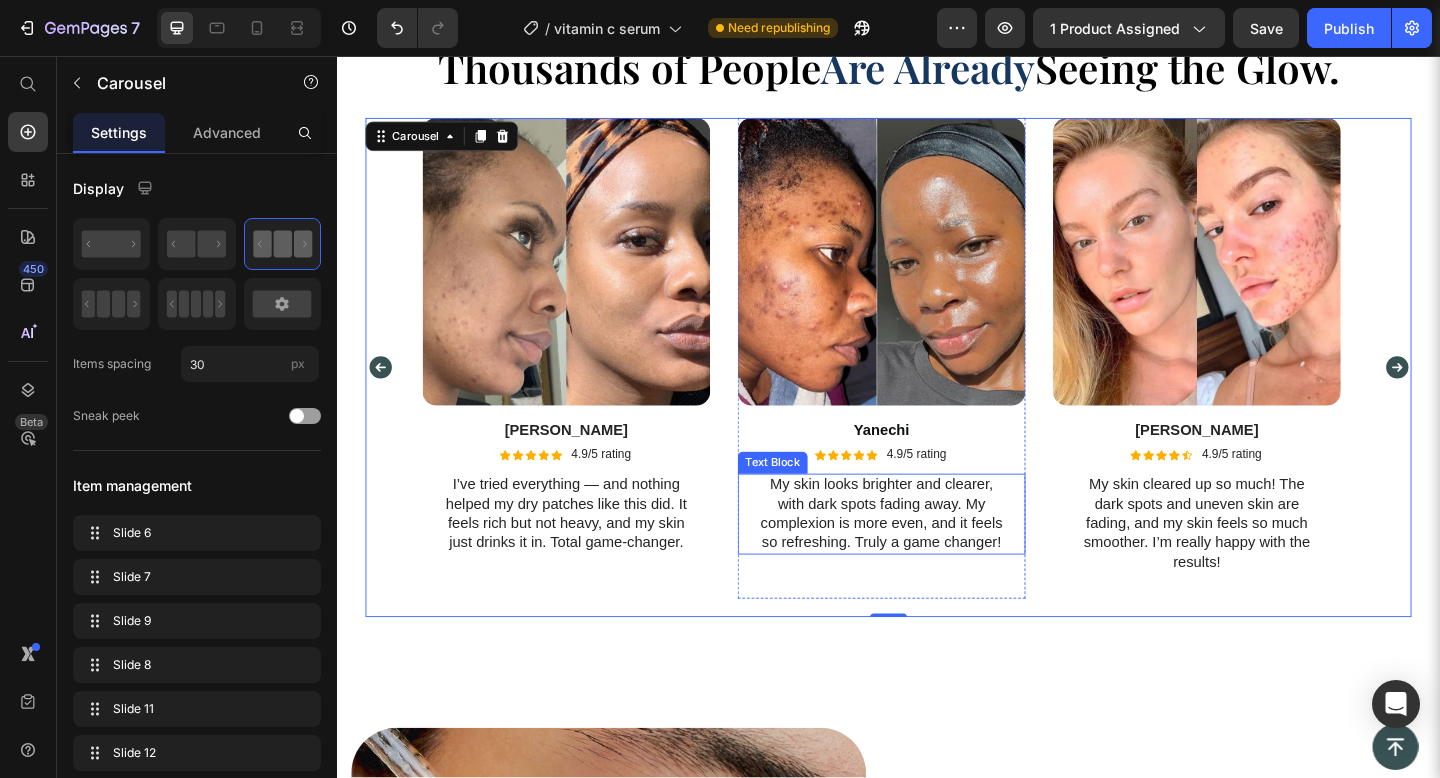 click on "My skin looks brighter and clearer, with dark spots fading away. My complexion is more even, and it feels so refreshing. Truly a game changer!" at bounding box center [929, 554] 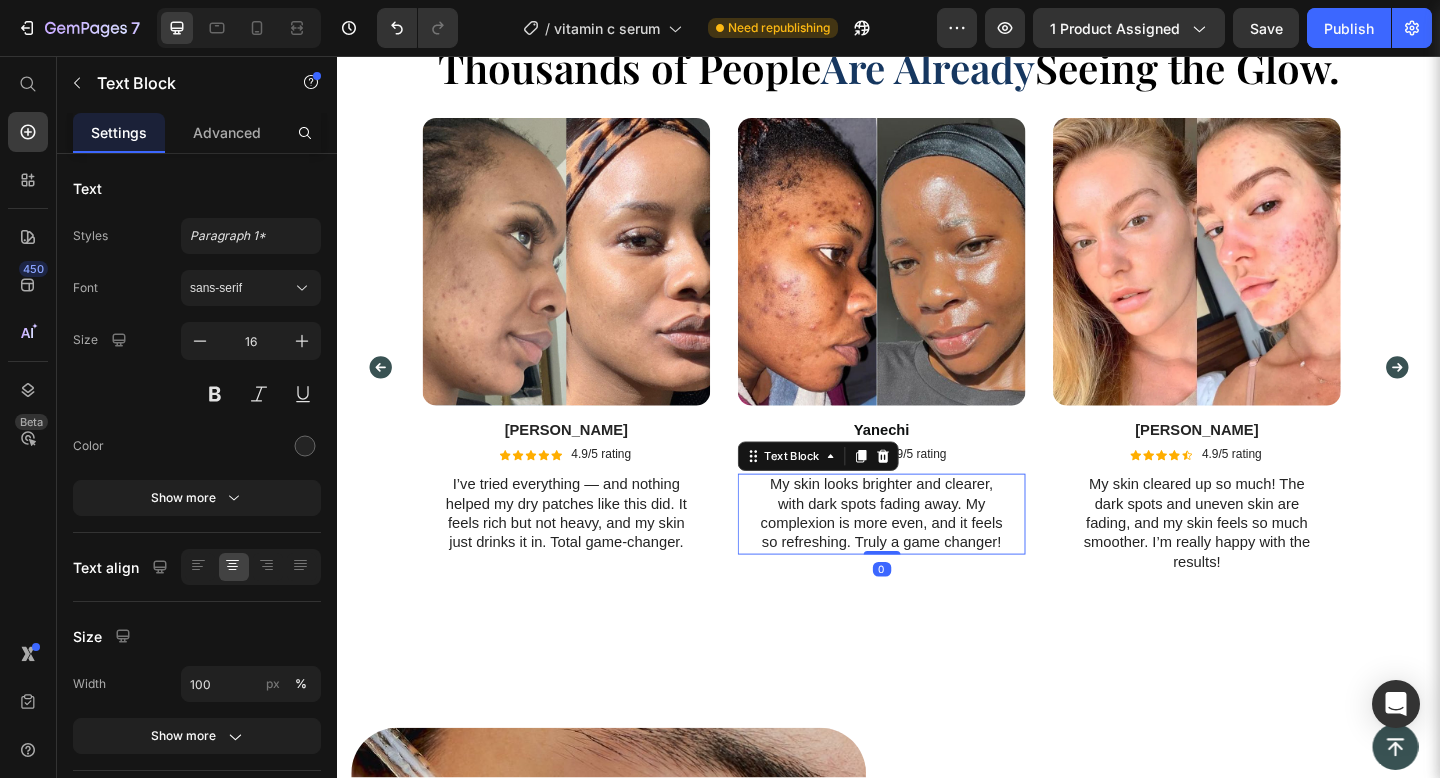 click on "My skin looks brighter and clearer, with dark spots fading away. My complexion is more even, and it feels so refreshing. Truly a game changer!" at bounding box center [929, 554] 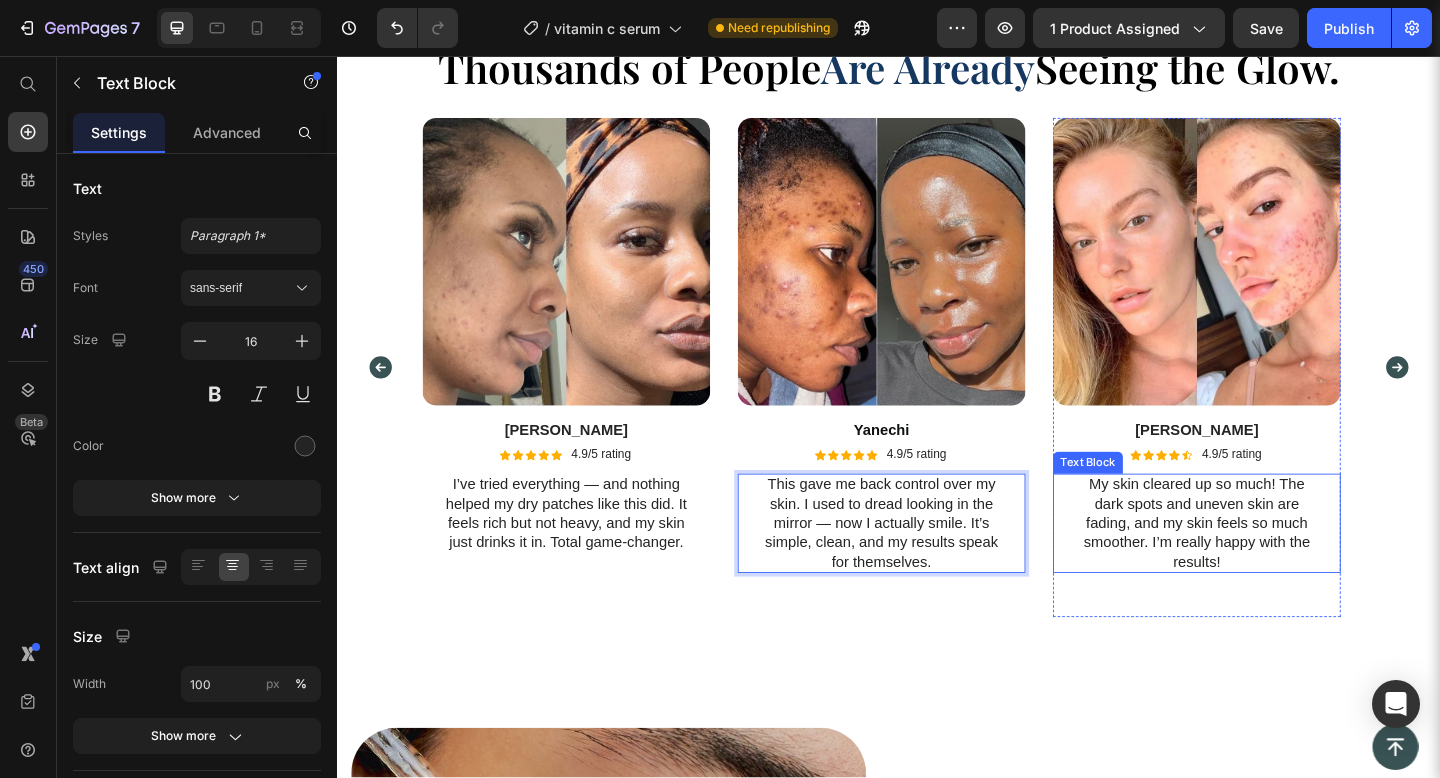 click on "My skin cleared up so much! The dark spots and uneven skin are fading, and my skin feels so much smoother. I’m really happy with the results!" at bounding box center [1272, 565] 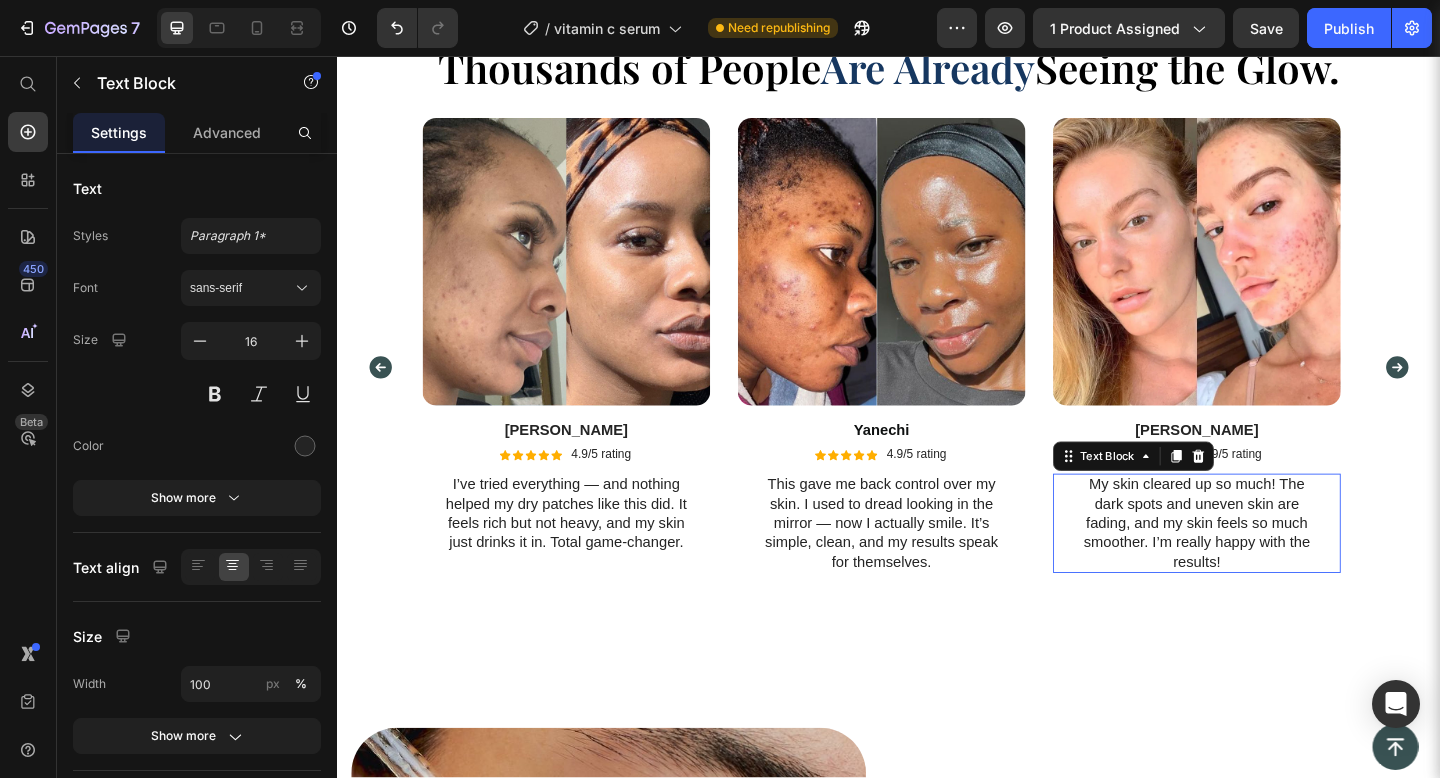 click on "My skin cleared up so much! The dark spots and uneven skin are fading, and my skin feels so much smoother. I’m really happy with the results!" at bounding box center (1272, 565) 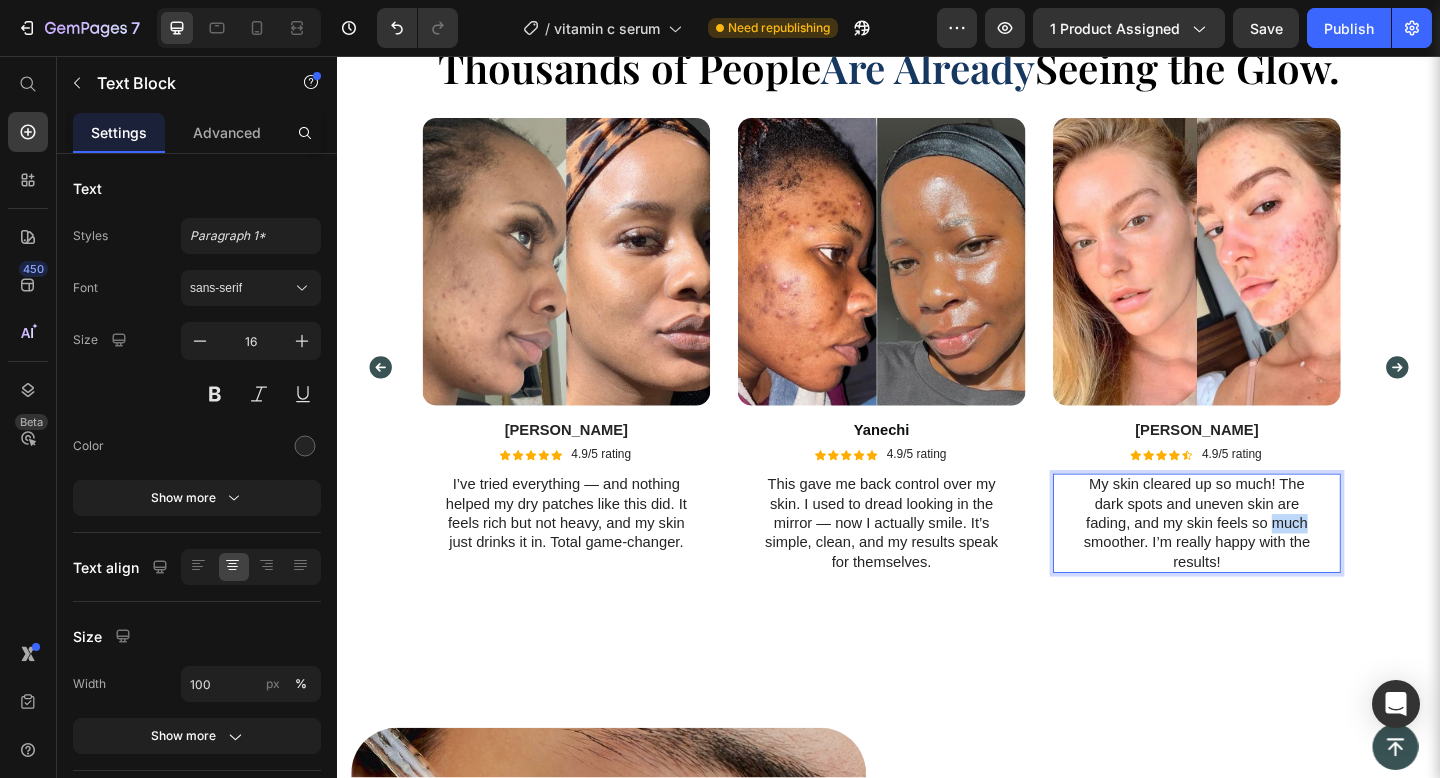 click on "My skin cleared up so much! The dark spots and uneven skin are fading, and my skin feels so much smoother. I’m really happy with the results!" at bounding box center (1272, 565) 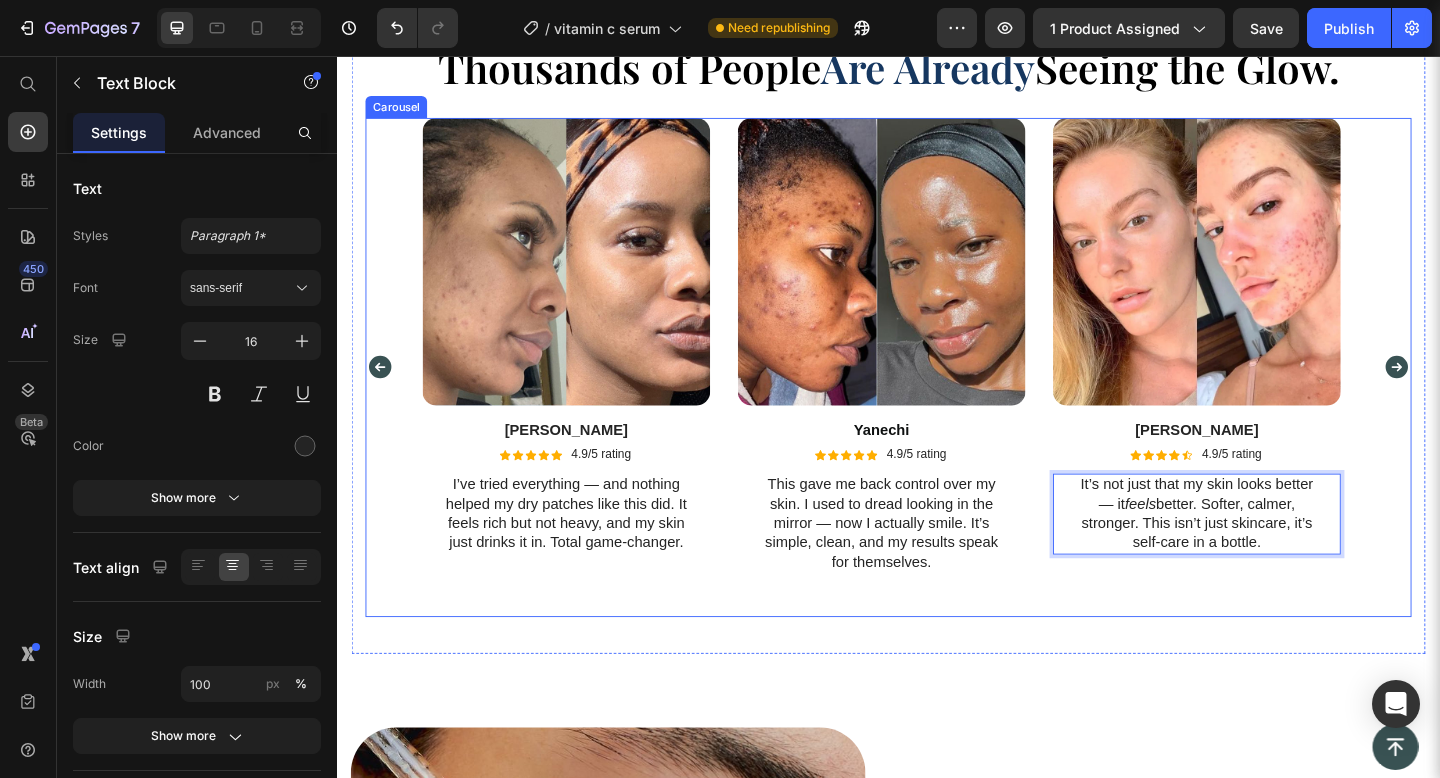 click on "Image Vanessa  Text Block Icon Icon Icon Icon Icon Icon List 4.9/5 rating Text Block Row I’ve spent years hiding my skin under makeup. After two weeks of using this, I finally feel okay leaving the house bare-faced. It’s not just a product — it’s freedom. Text Block Row Image Jeff Text Block Icon Icon Icon Icon Icon Icon List 4.9/5 rating Text Block Row I was so skeptical, but this actually  works.  My dark spots faded, my skin feels softer, and even my boyfriend noticed. That never happens! Text Block Row Image Dann Text Block Icon Icon Icon Icon Icon Icon List 4.9/5 rating Text Block Row I’ve tried everything — and nothing helped my dry patches like this did. It feels rich but not heavy, and my skin just drinks it in. Total game-changer. Text Block Row Image Yanechi Text Block Icon Icon Icon Icon Icon Icon List 4.9/5 rating Text Block Row Text Block Row Image Tyrell Text Block Icon Icon Icon Icon
Icon Icon List 4.9/5 rating Text Block Row feels Text Block   0 Row" at bounding box center [937, 396] 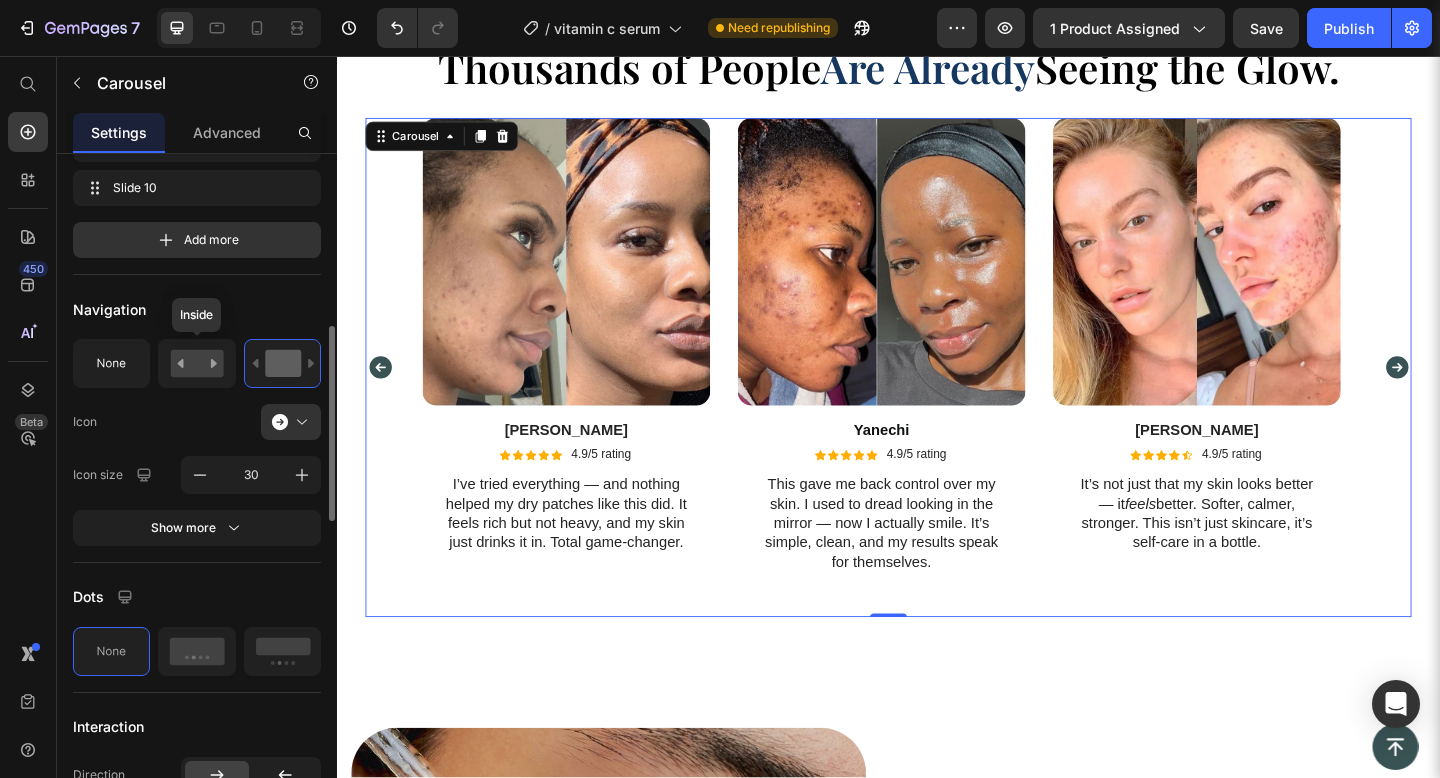 scroll, scrollTop: 612, scrollLeft: 0, axis: vertical 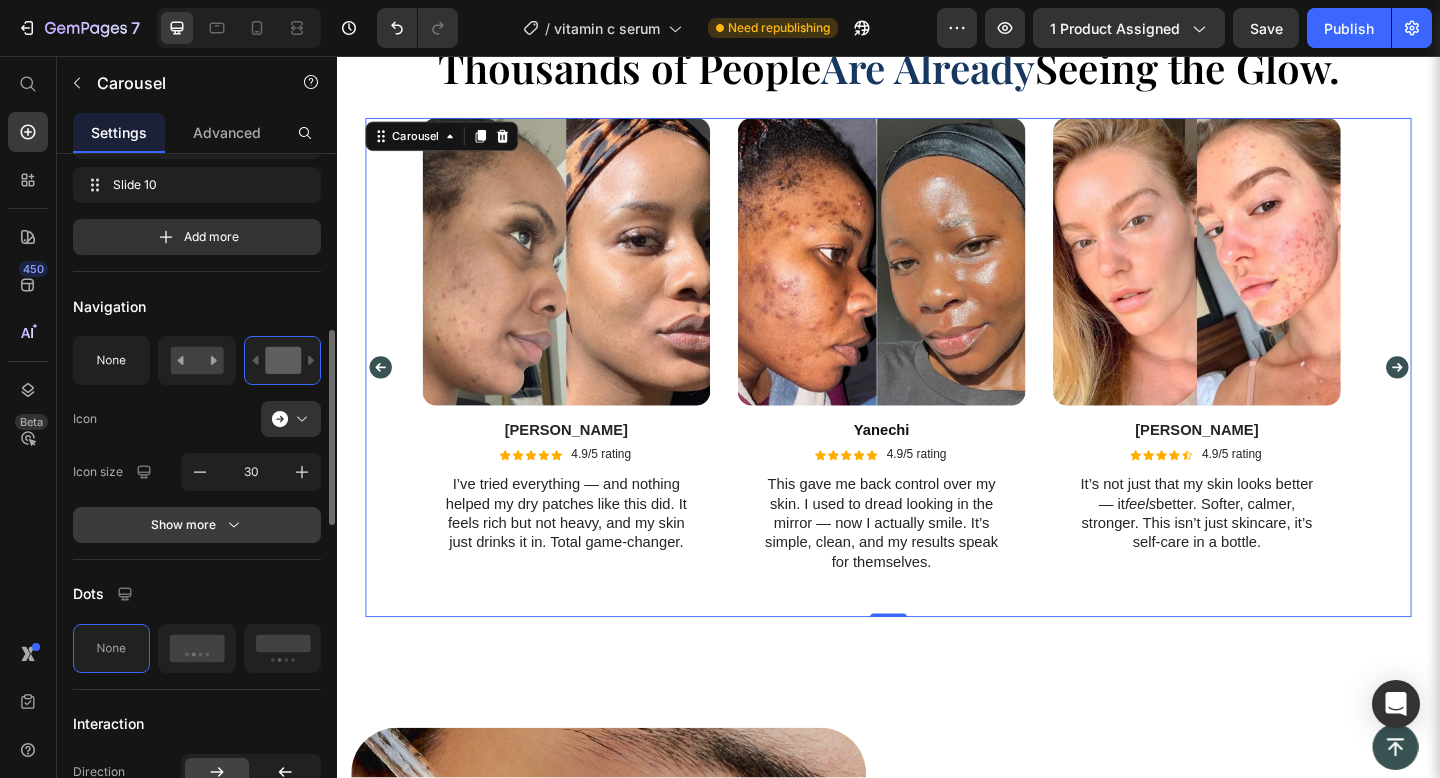 click 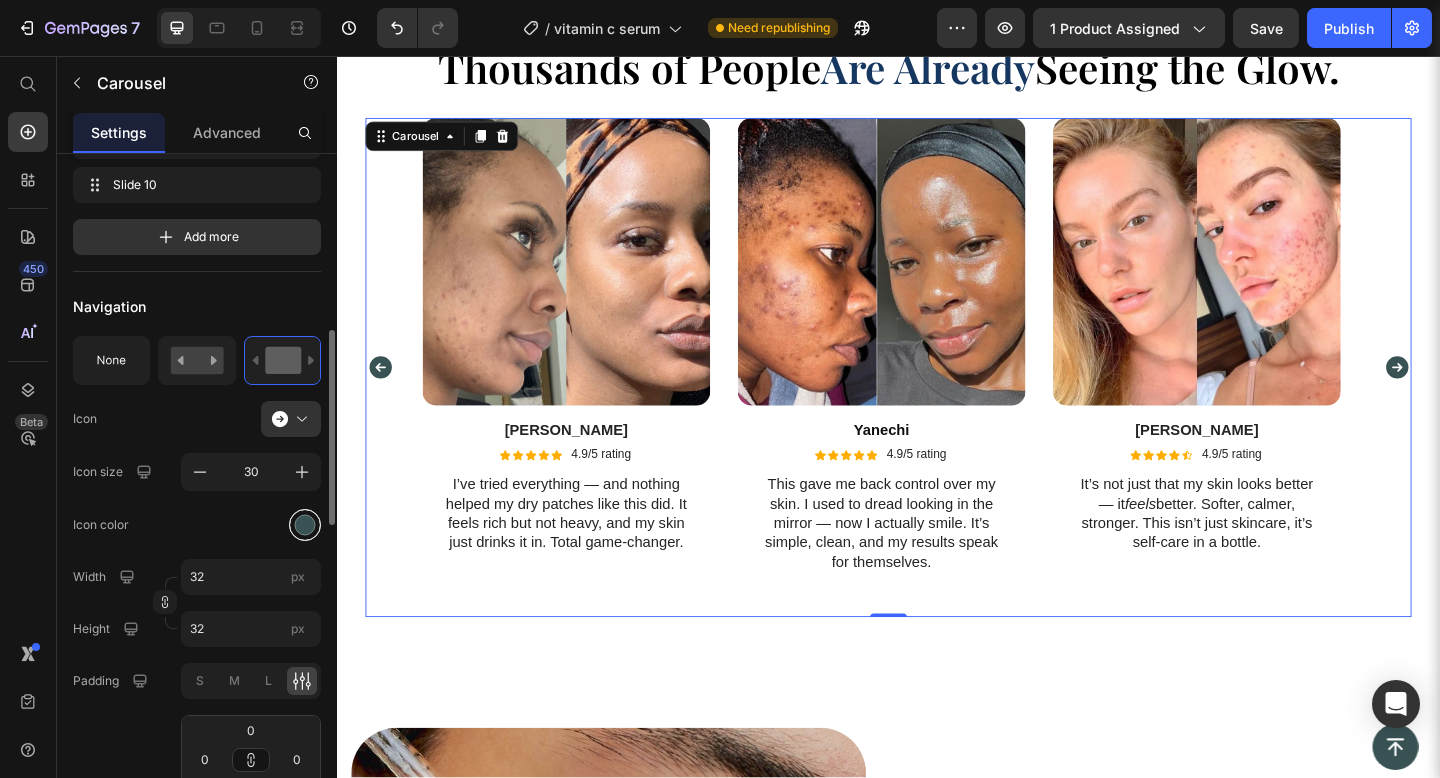 click at bounding box center (305, 524) 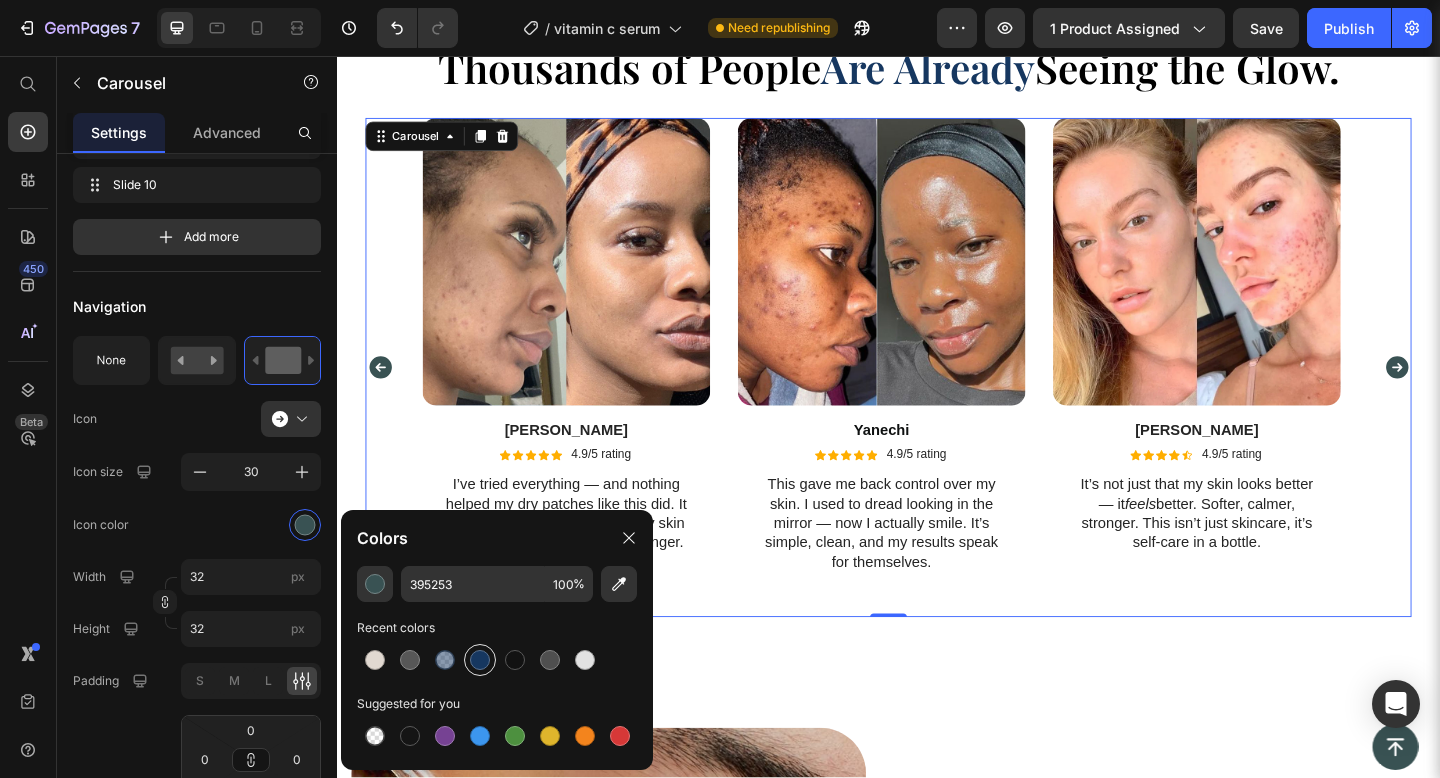 click at bounding box center (480, 660) 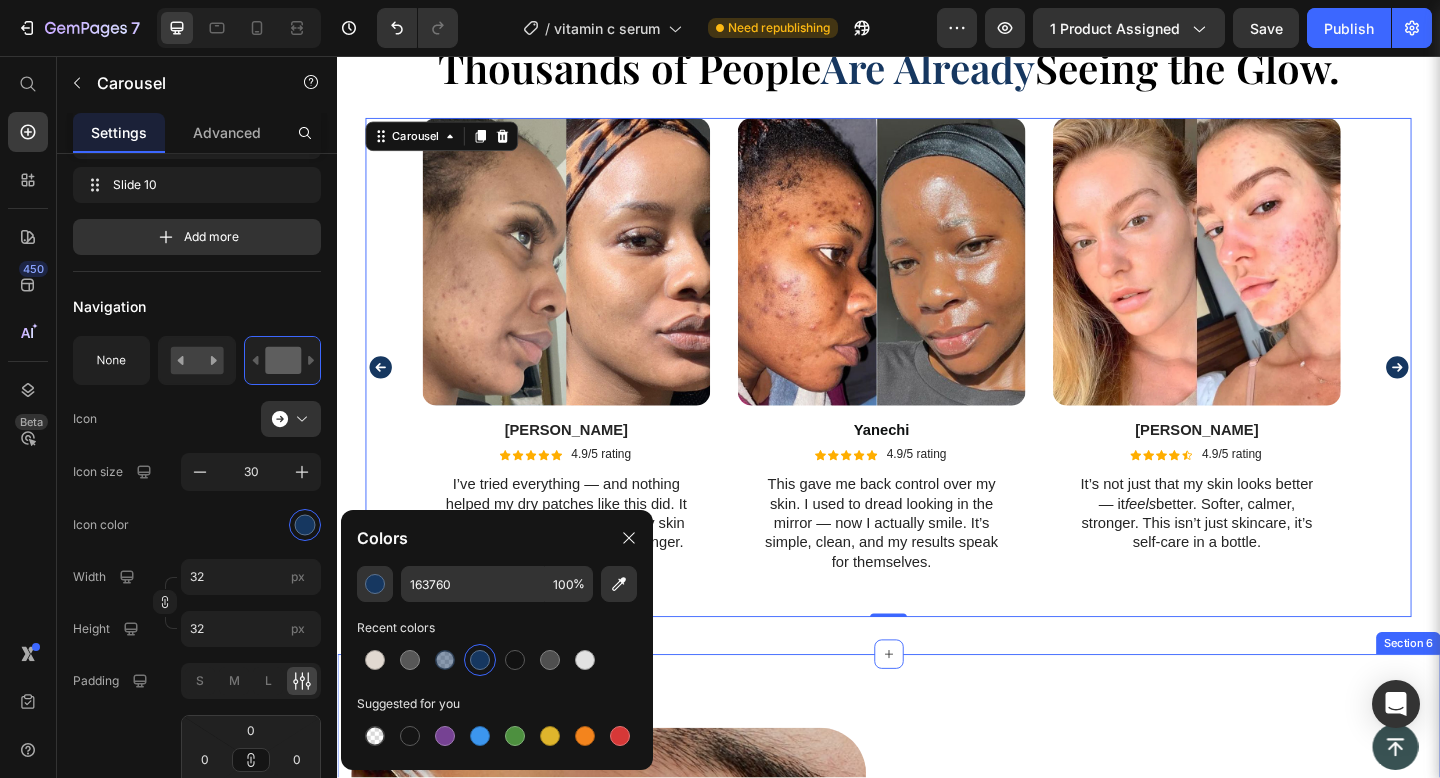 click on "Ready to  Feel Good  in Your Skin Again? Heading This formula was carefully crafted to do more than improve your skin — it’s here to rebuild your confidence, restore balance, and awaken your natural radiance.    Made with the purest ingredients nature offers, and none of the harsh chemicals your skin doesn’t need — just calm, clean, visible results you can feel. Text block Row shop now Button Image Row Row Section 6" at bounding box center [937, 1067] 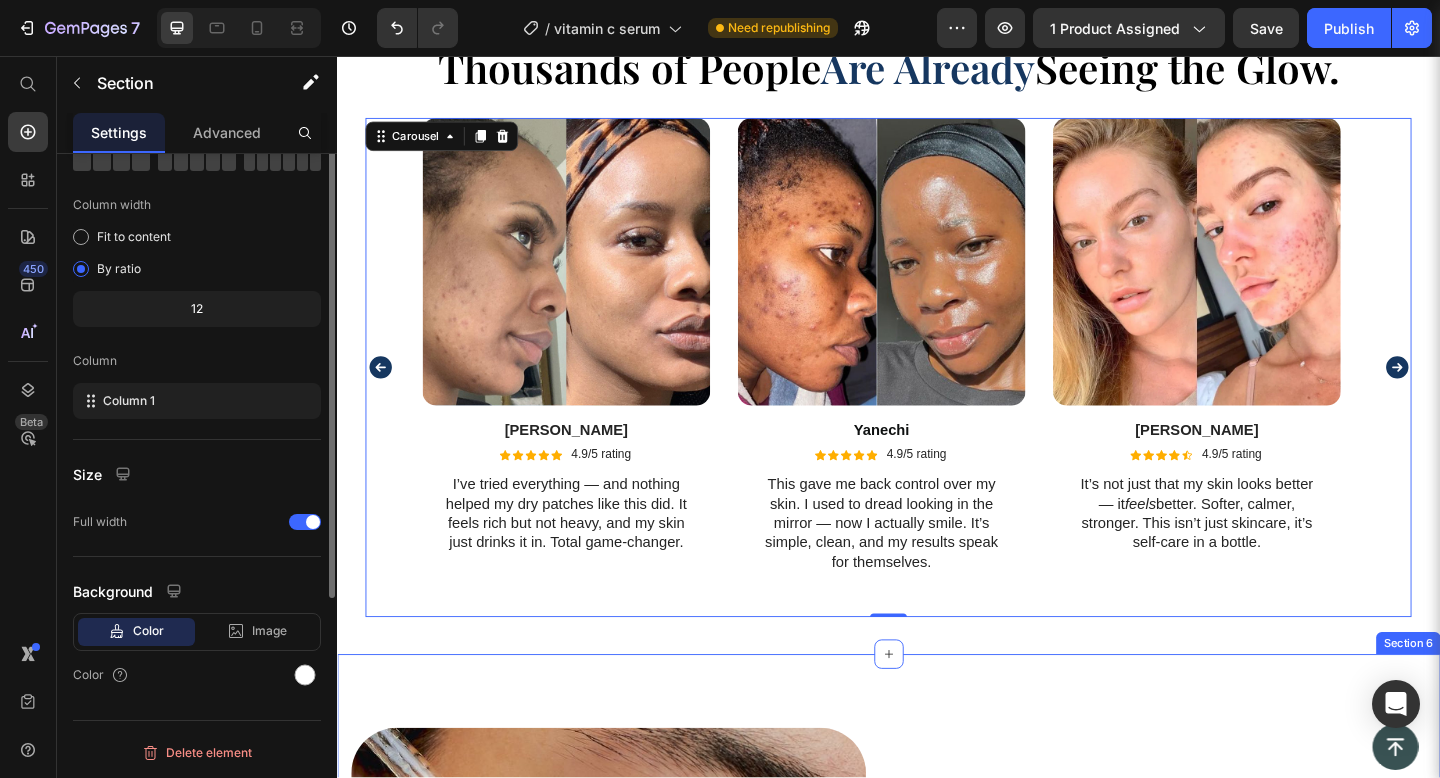 scroll, scrollTop: 0, scrollLeft: 0, axis: both 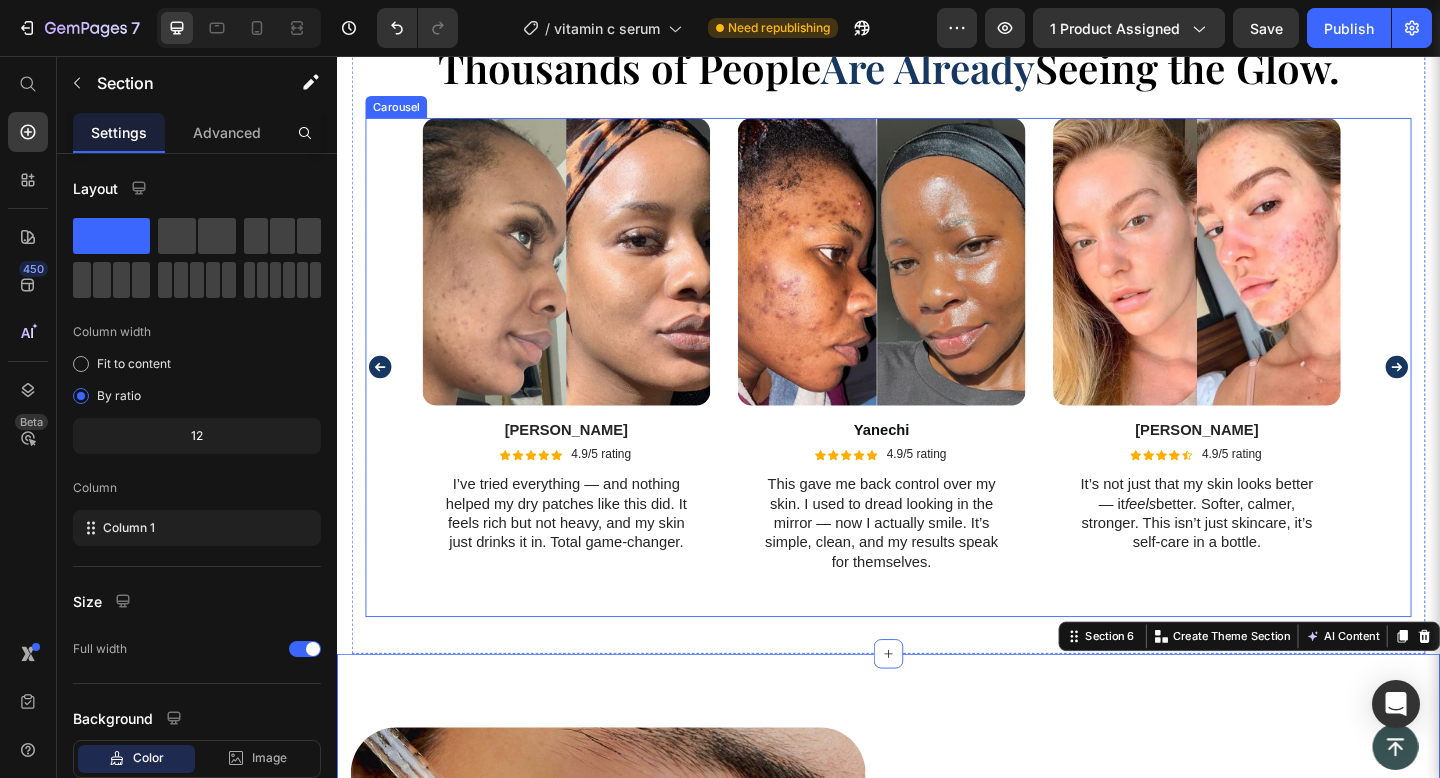 click 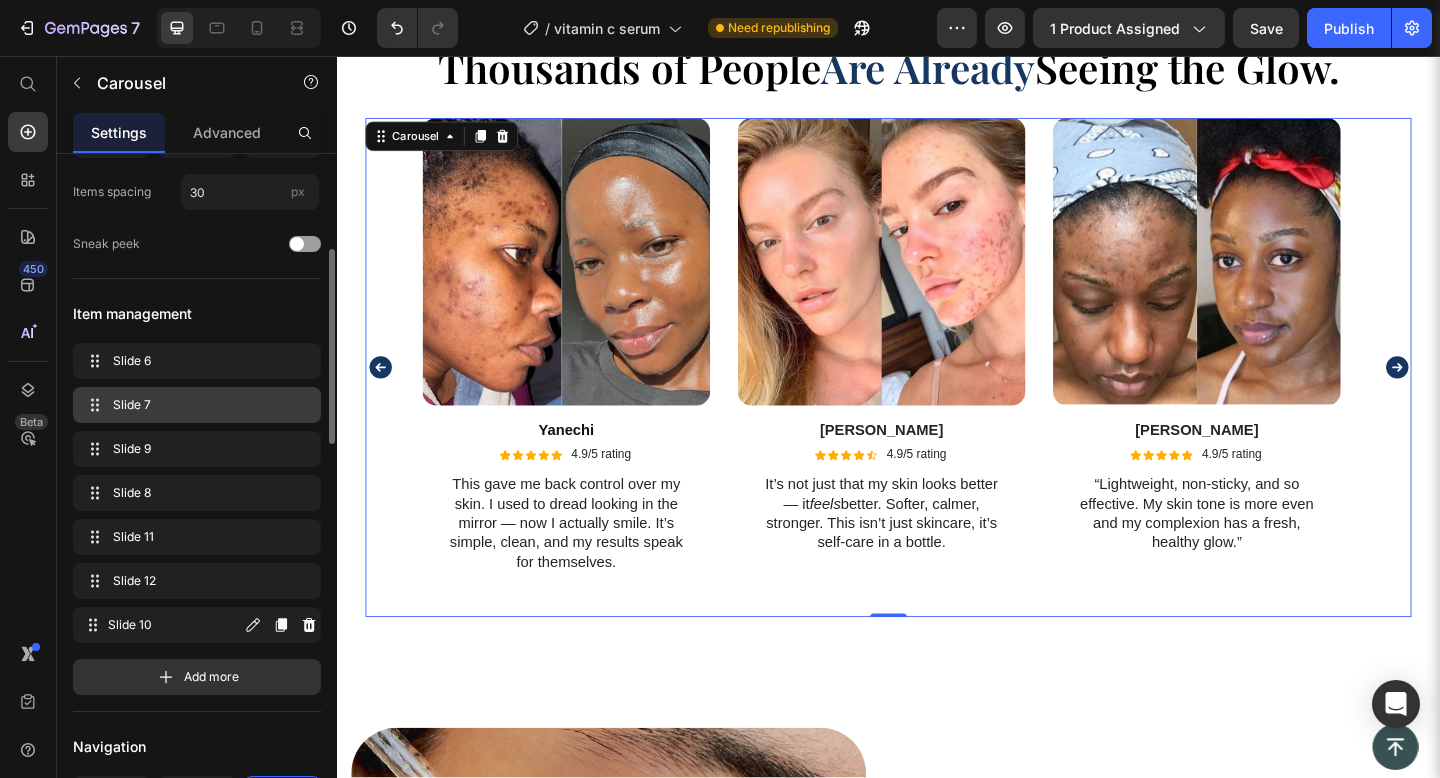 scroll, scrollTop: 214, scrollLeft: 0, axis: vertical 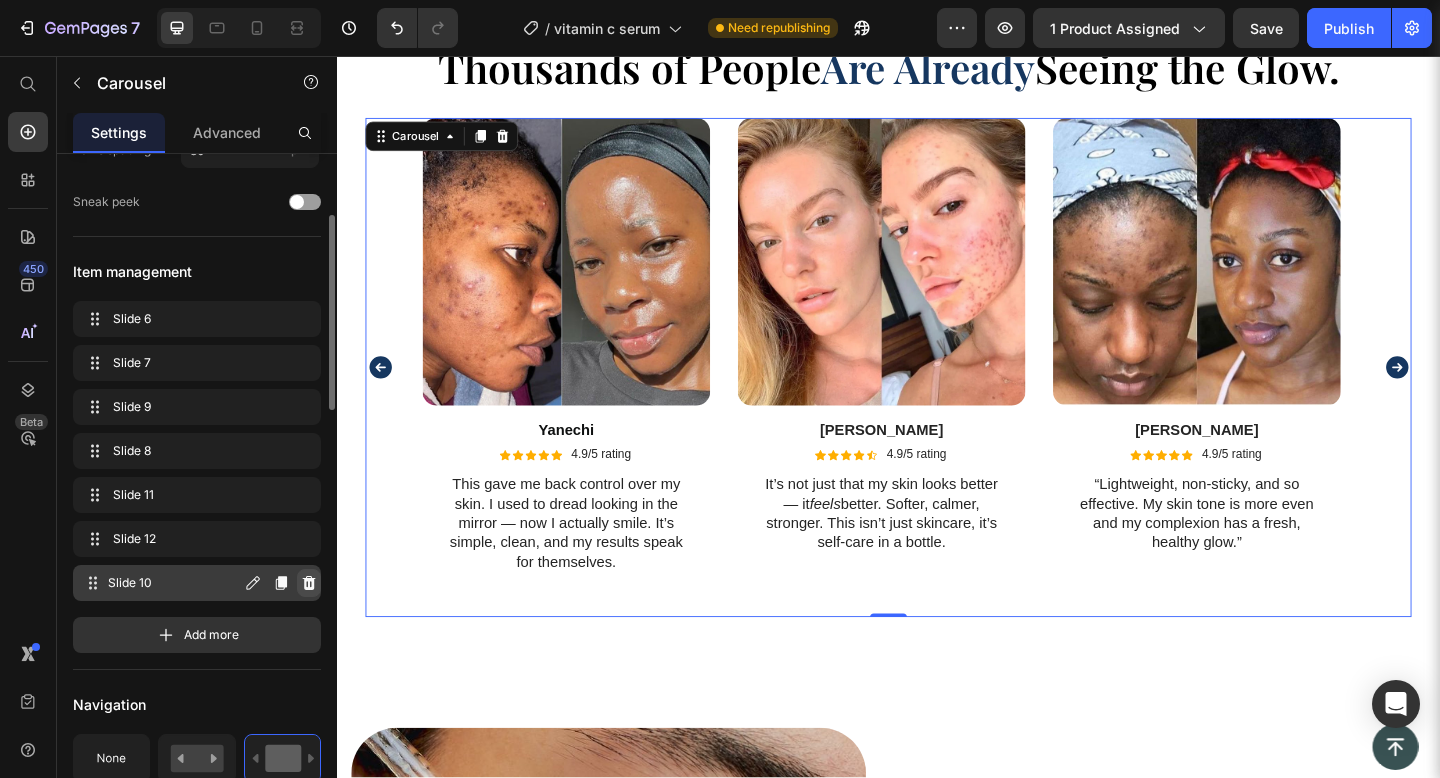 click 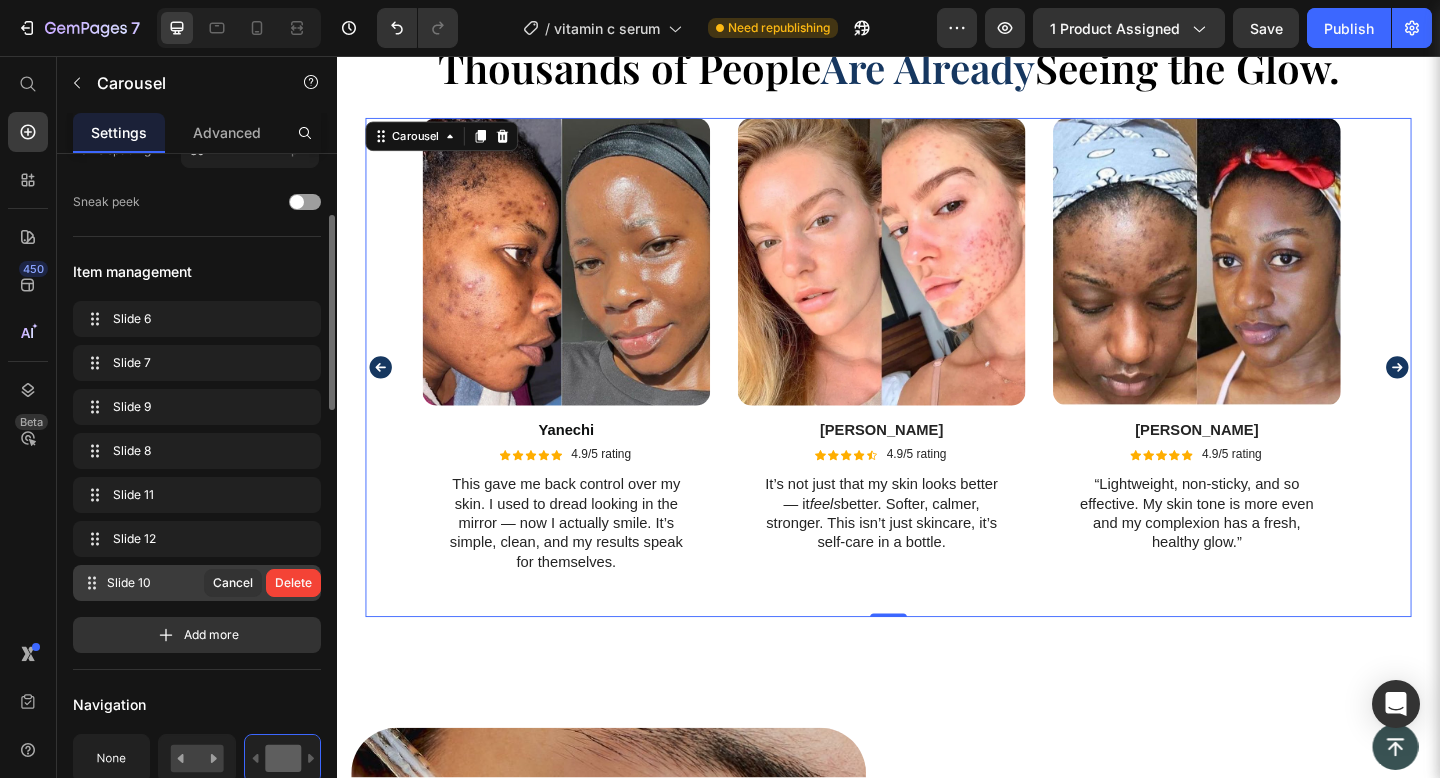 click on "Delete" at bounding box center [293, 583] 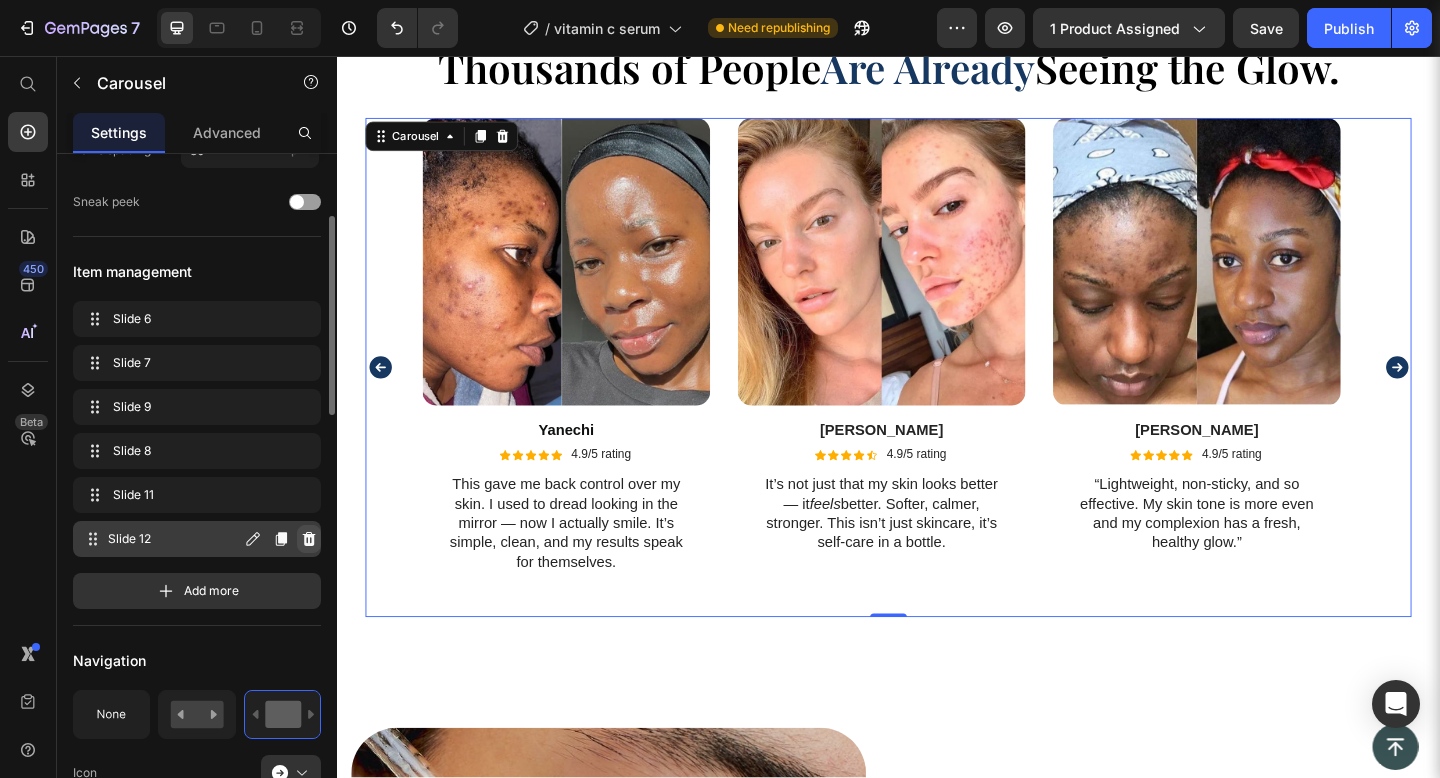 click 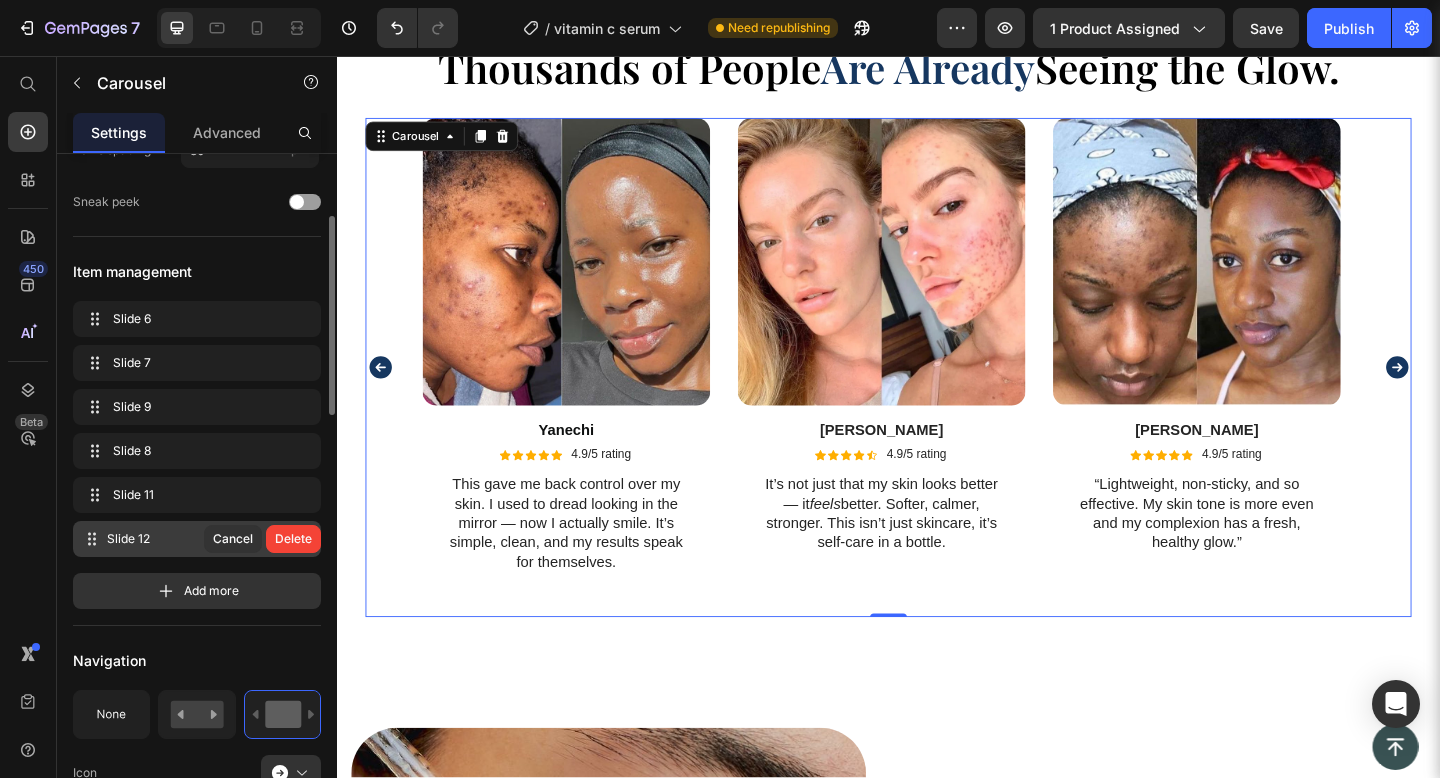 click on "Delete" at bounding box center [293, 539] 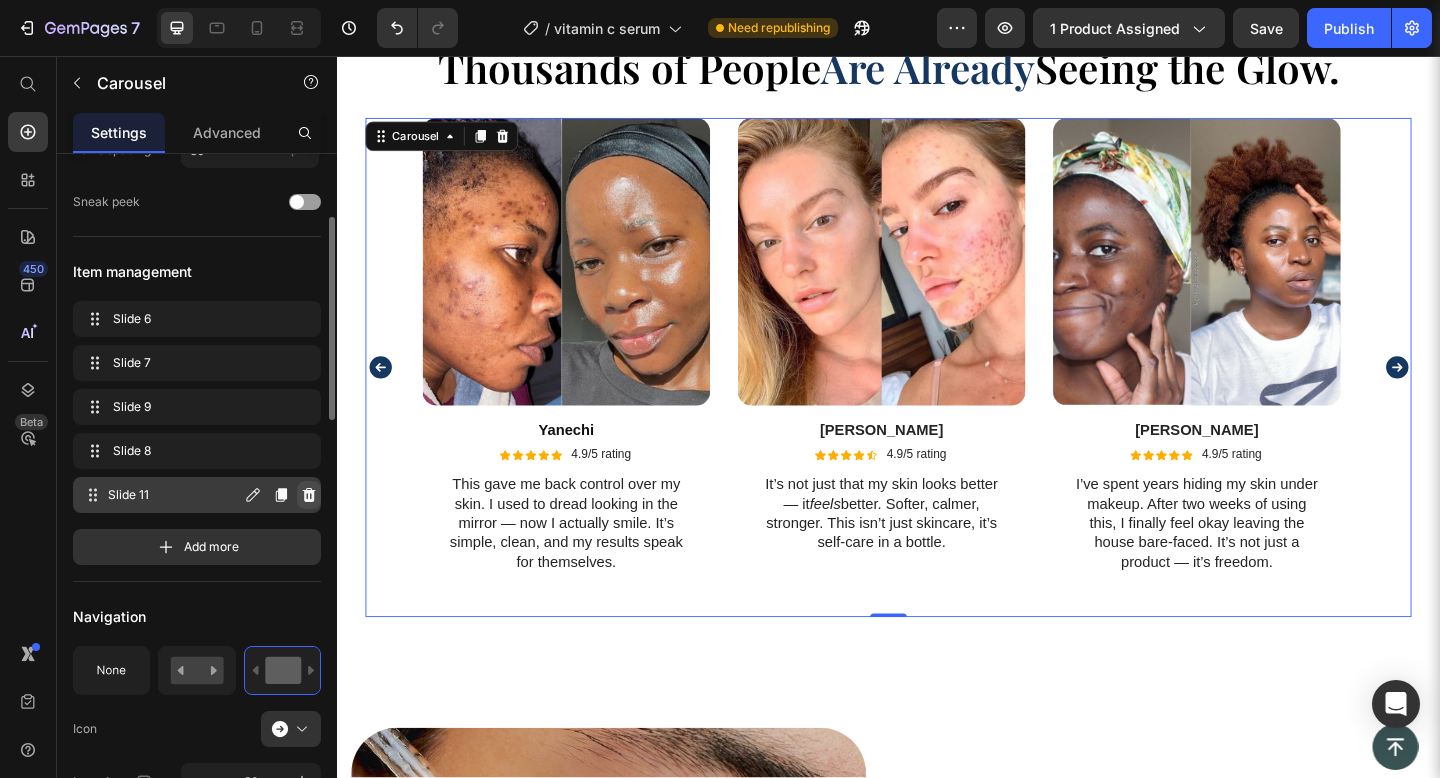 click 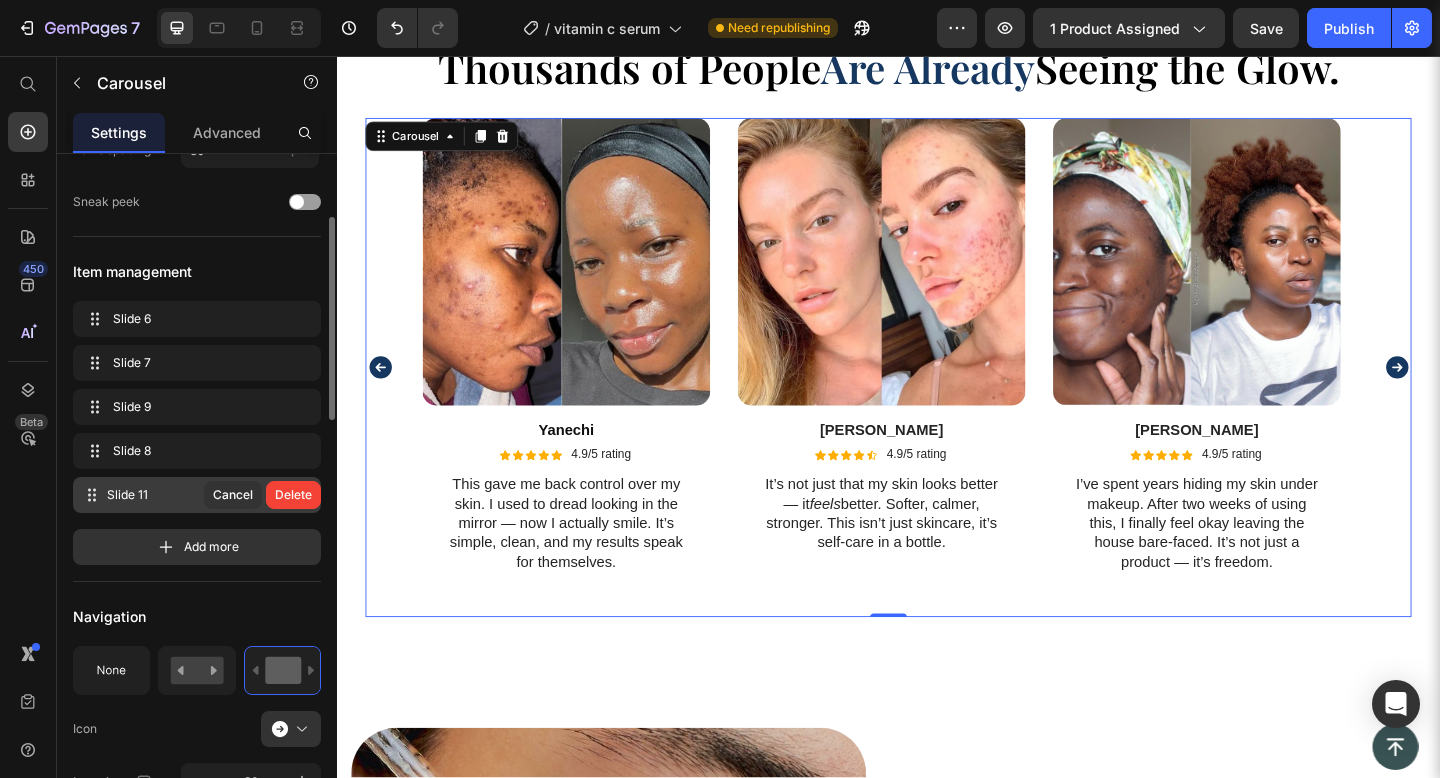 click on "Delete" at bounding box center (293, 495) 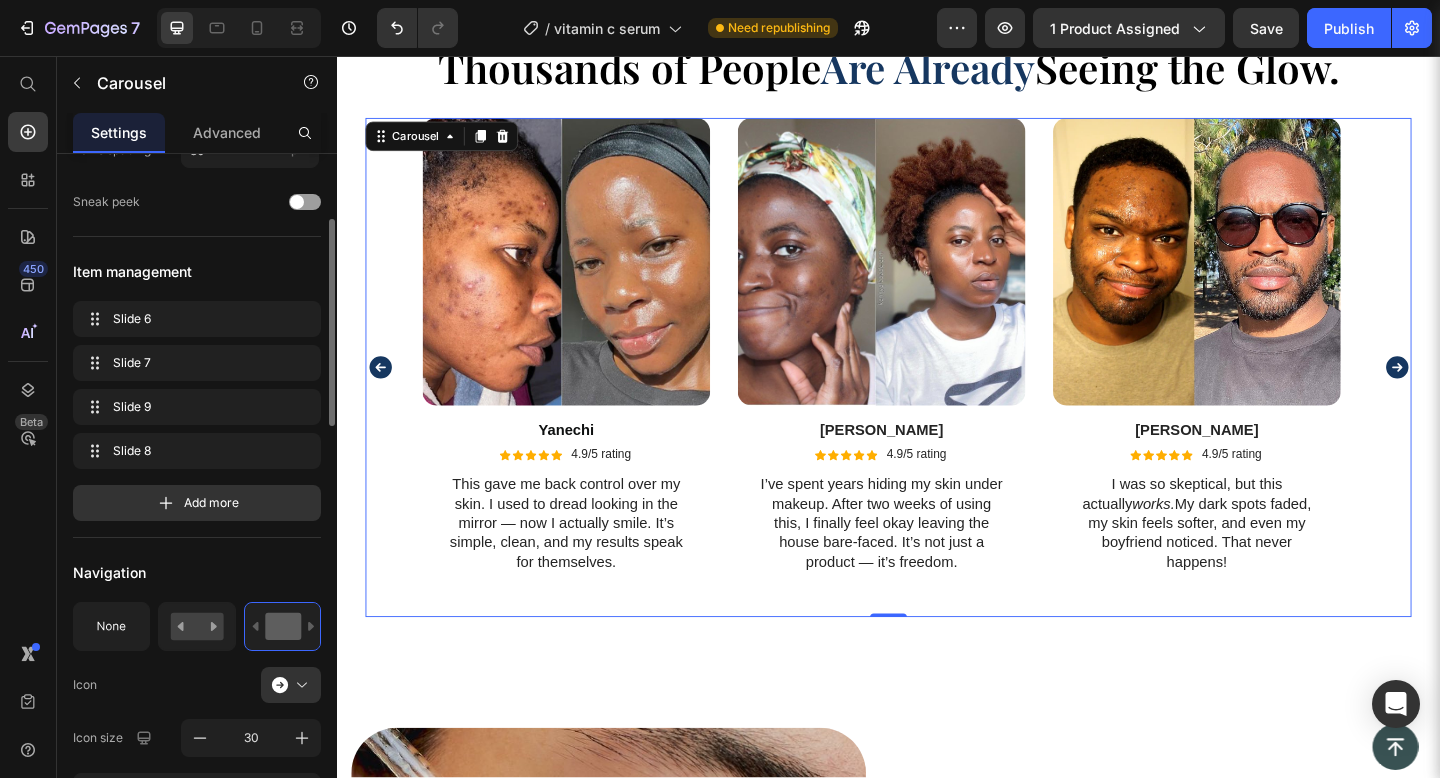 click 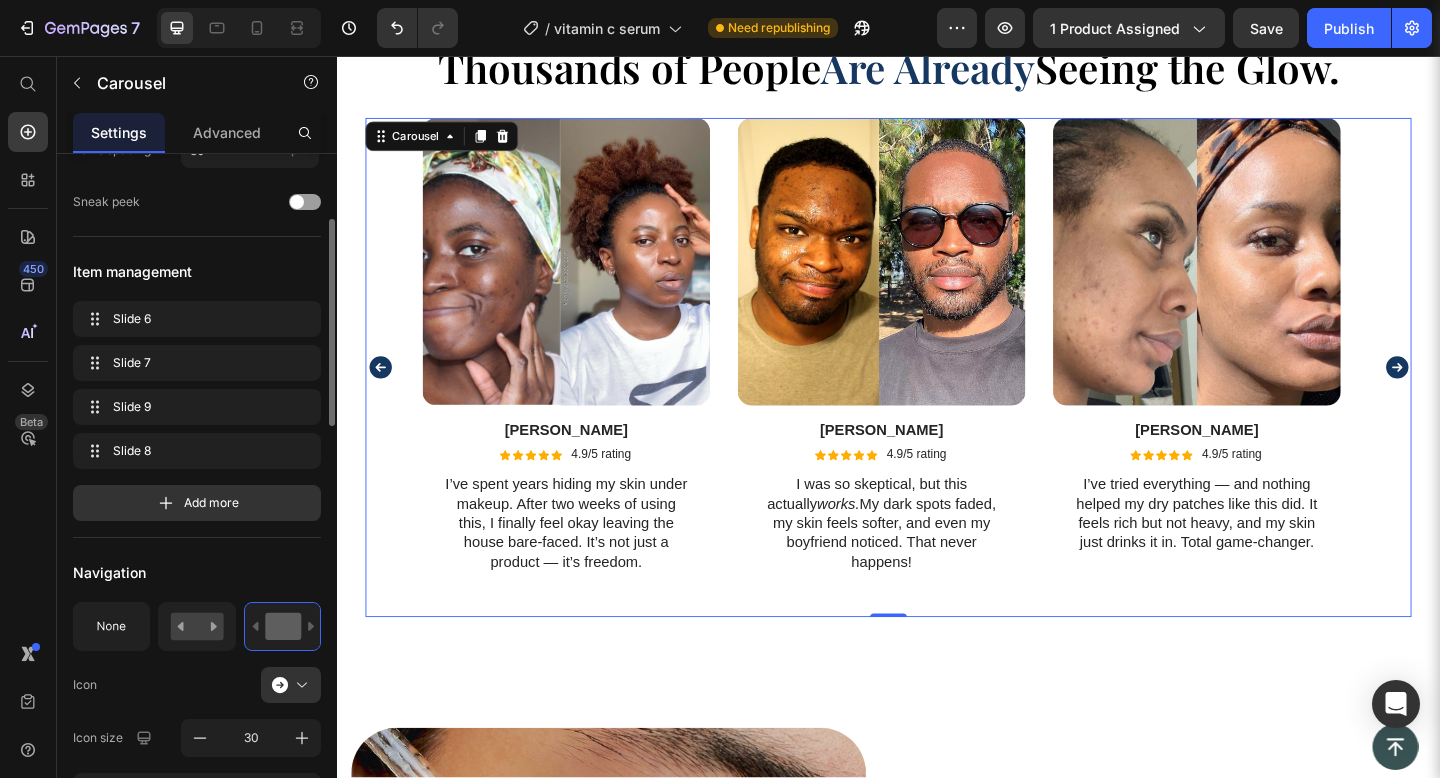 click 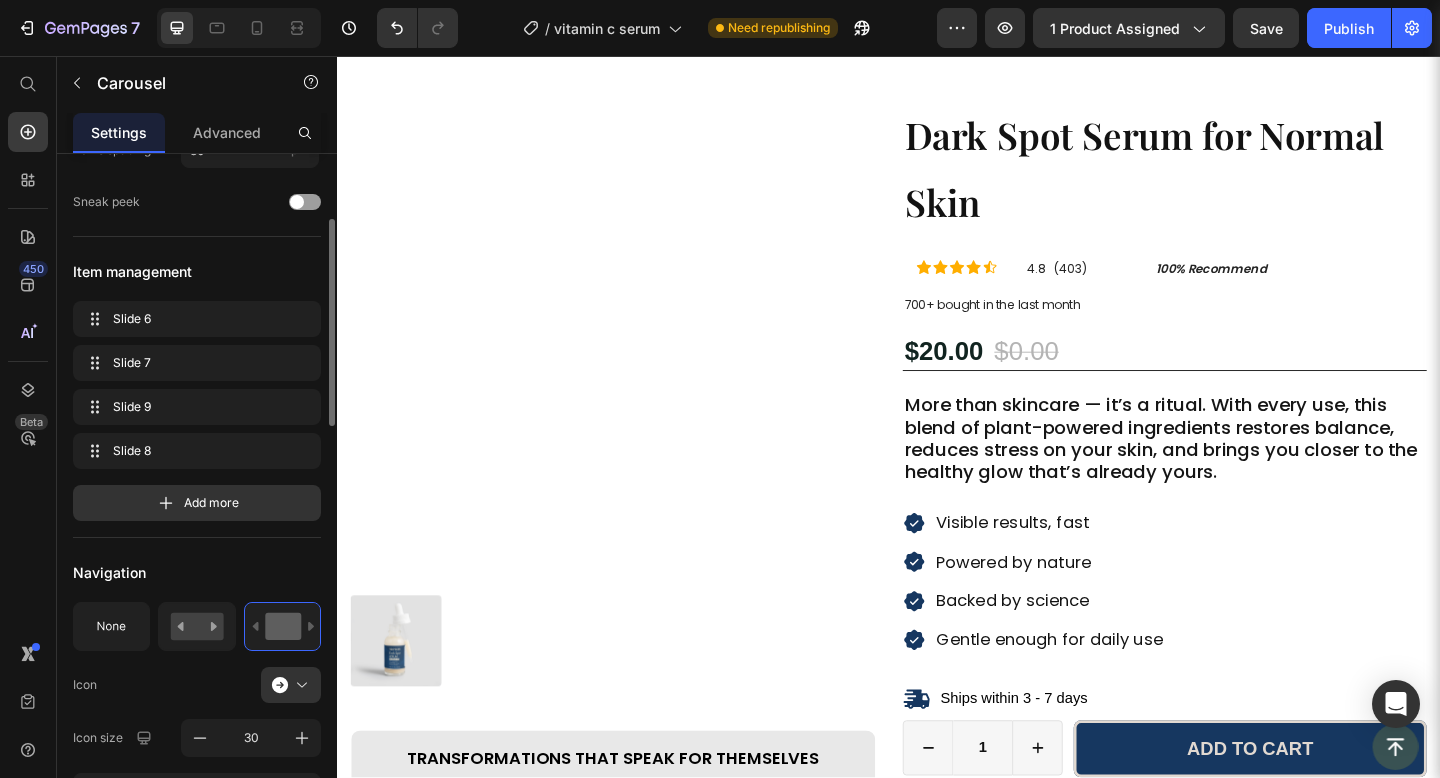scroll, scrollTop: 0, scrollLeft: 0, axis: both 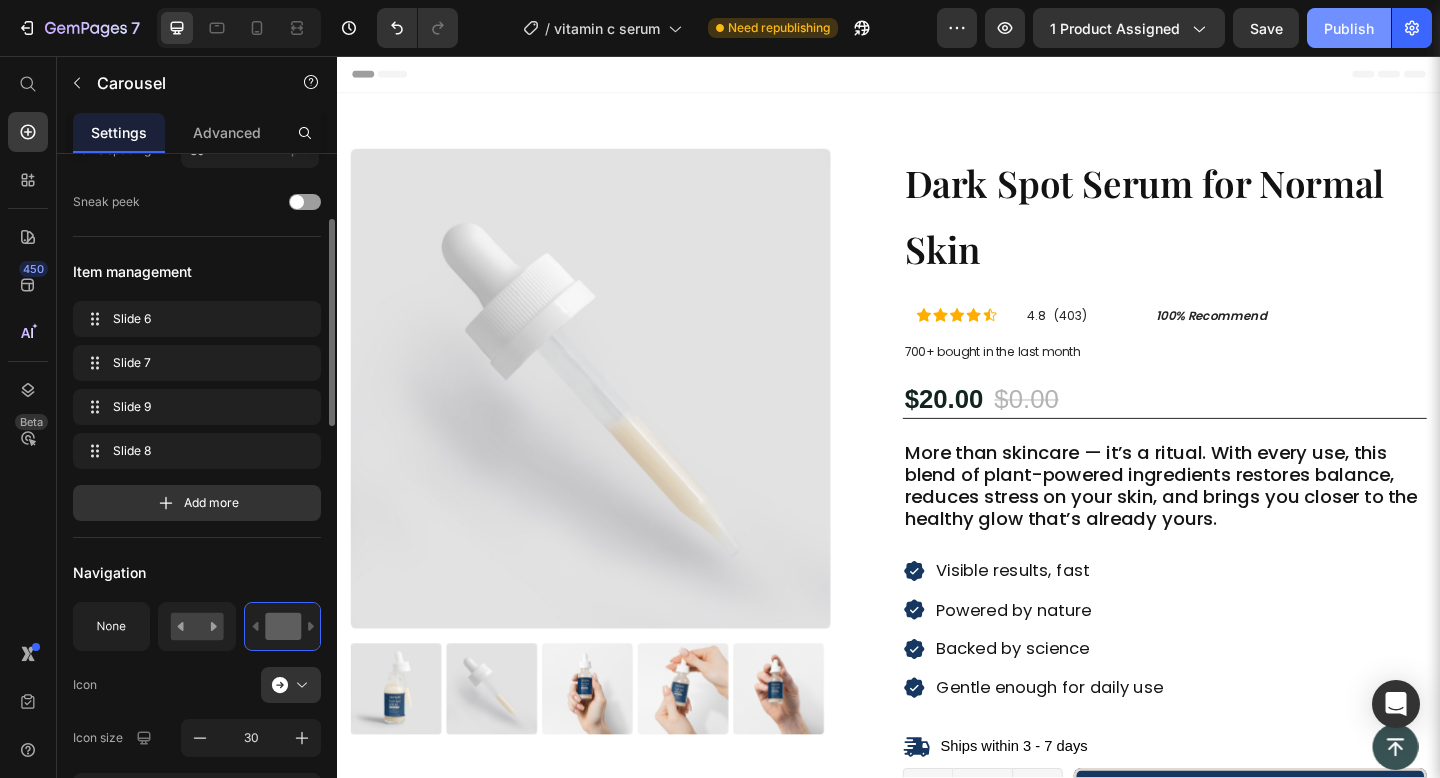 click on "Publish" at bounding box center [1349, 28] 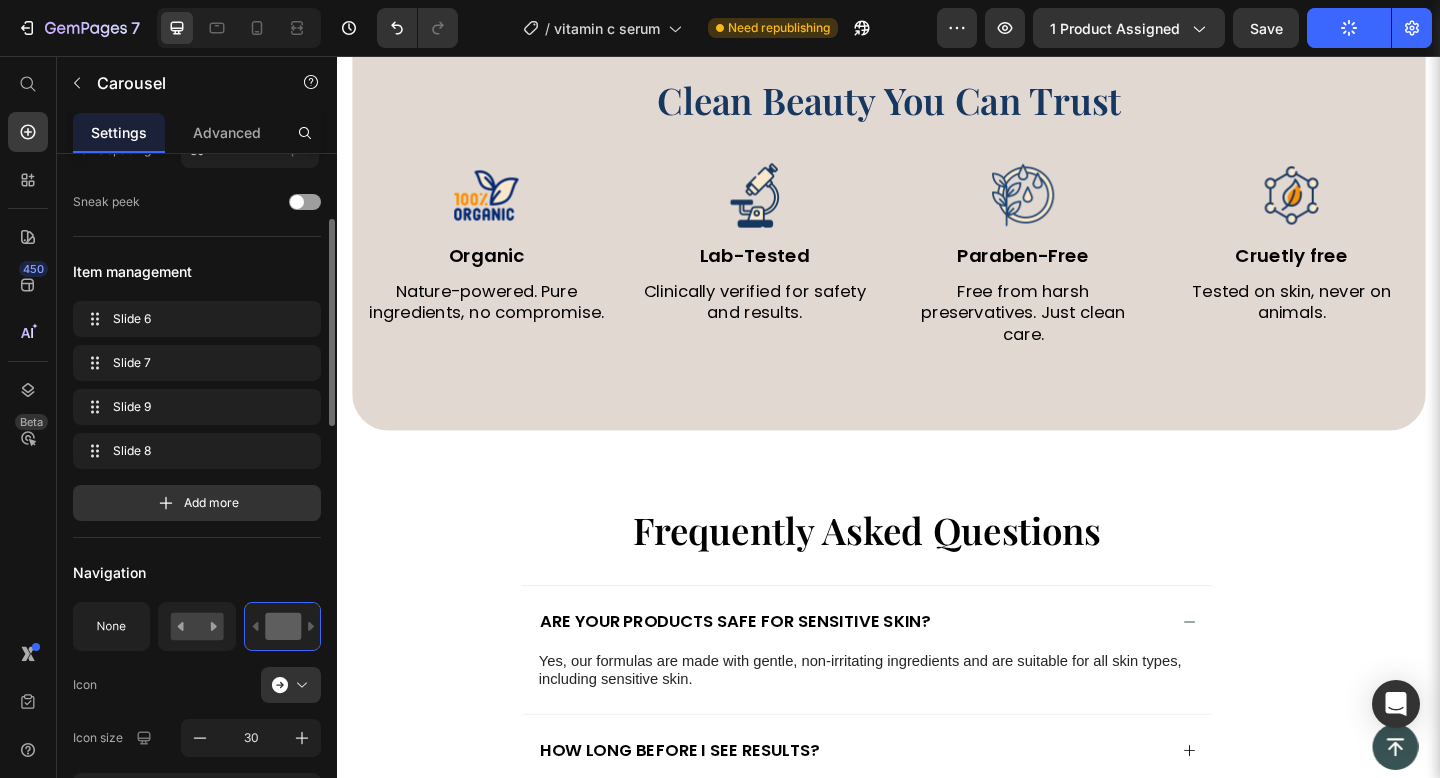scroll, scrollTop: 6285, scrollLeft: 0, axis: vertical 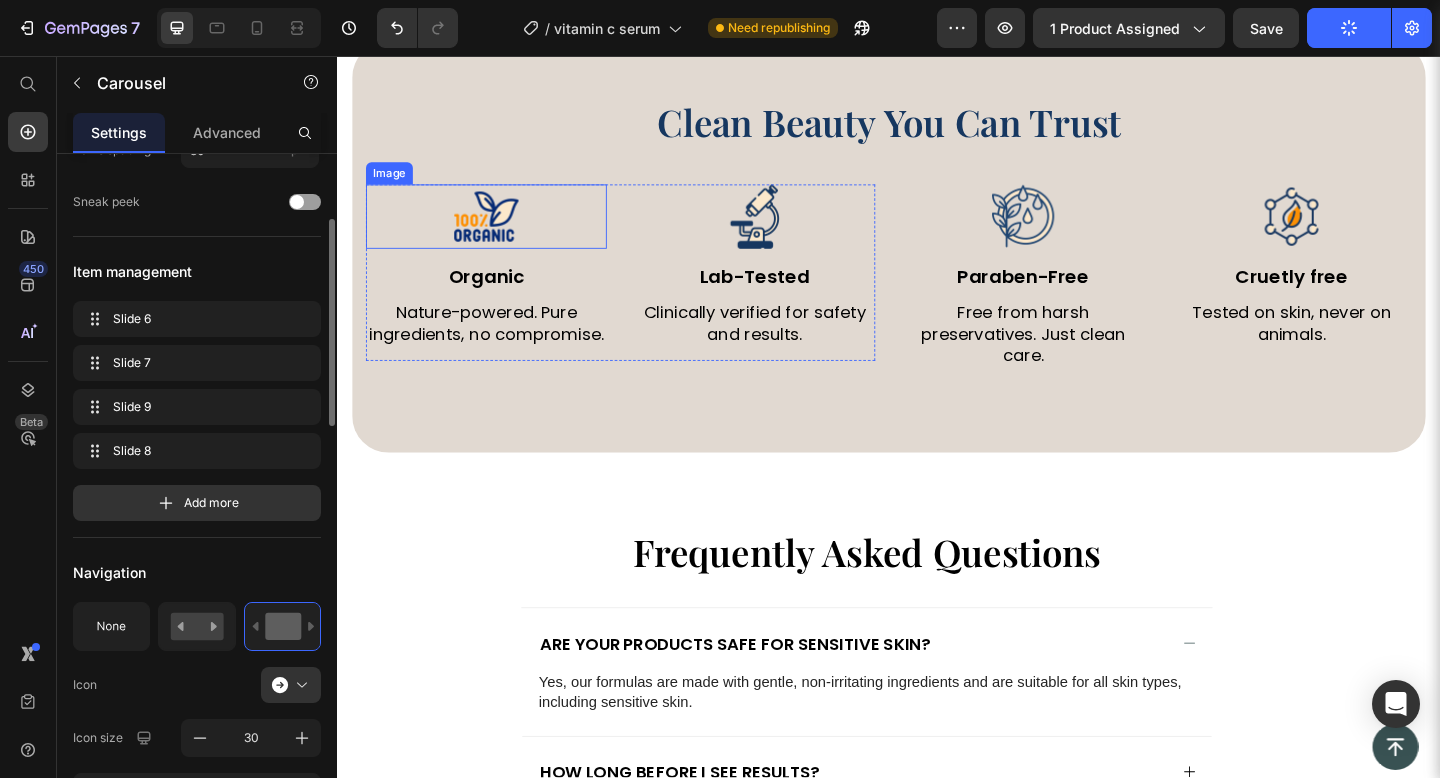 click at bounding box center [499, 231] 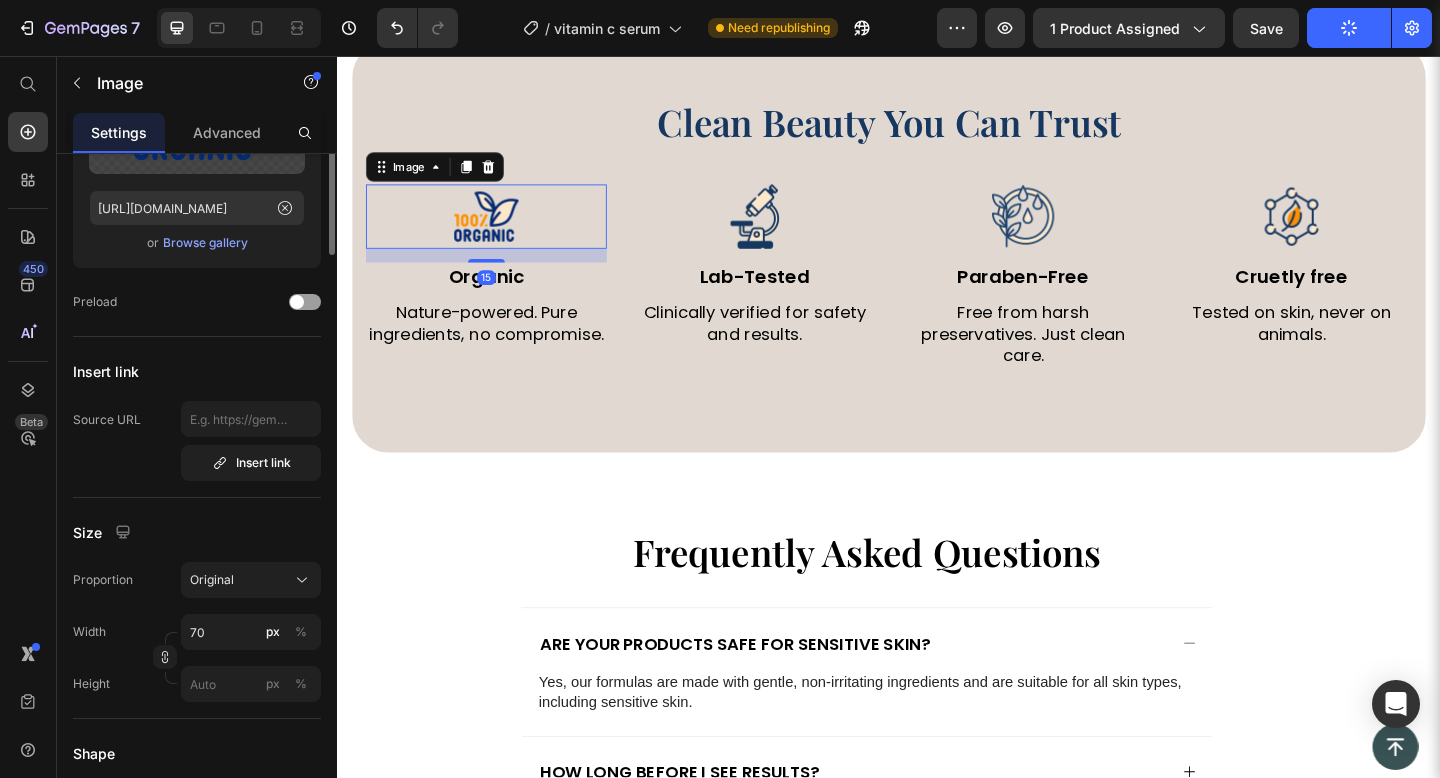 scroll, scrollTop: 0, scrollLeft: 0, axis: both 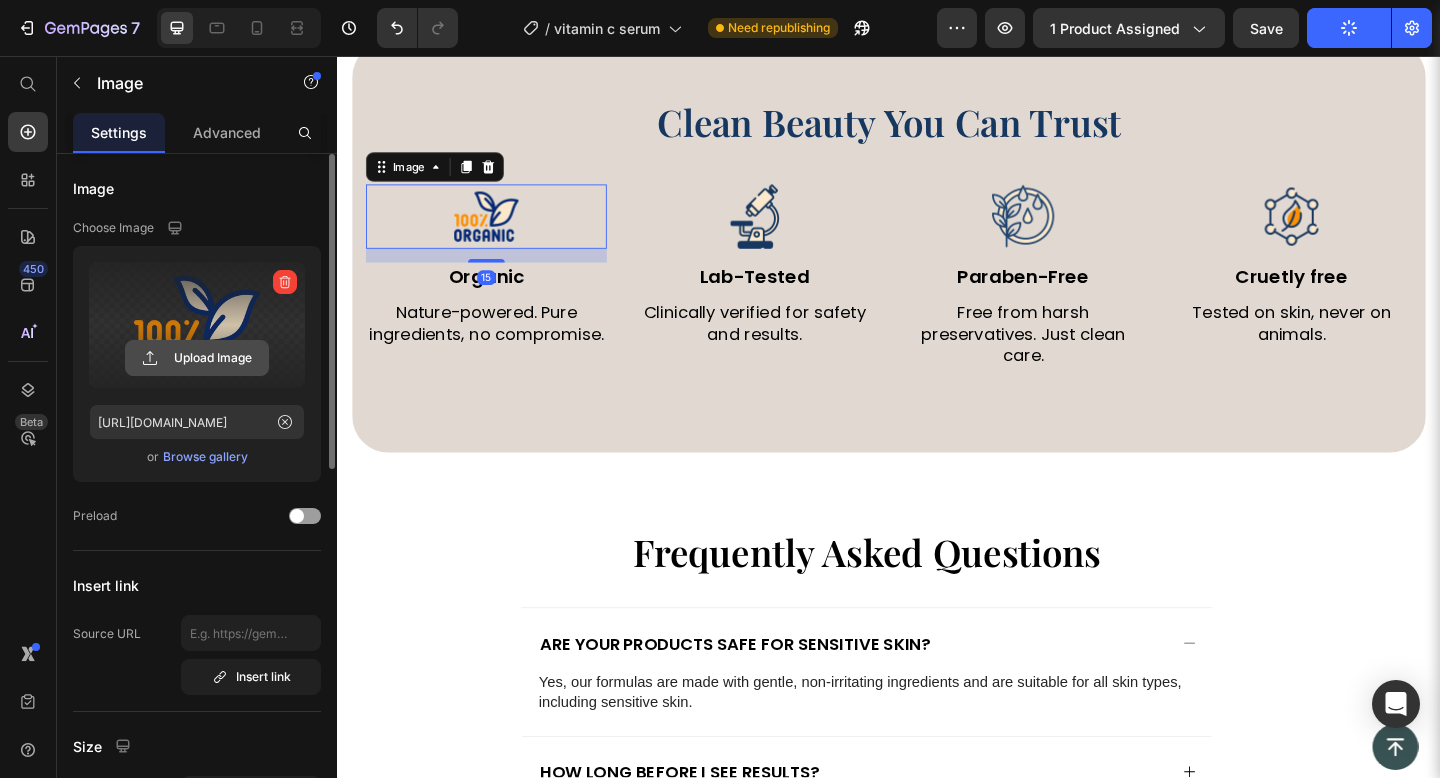 click 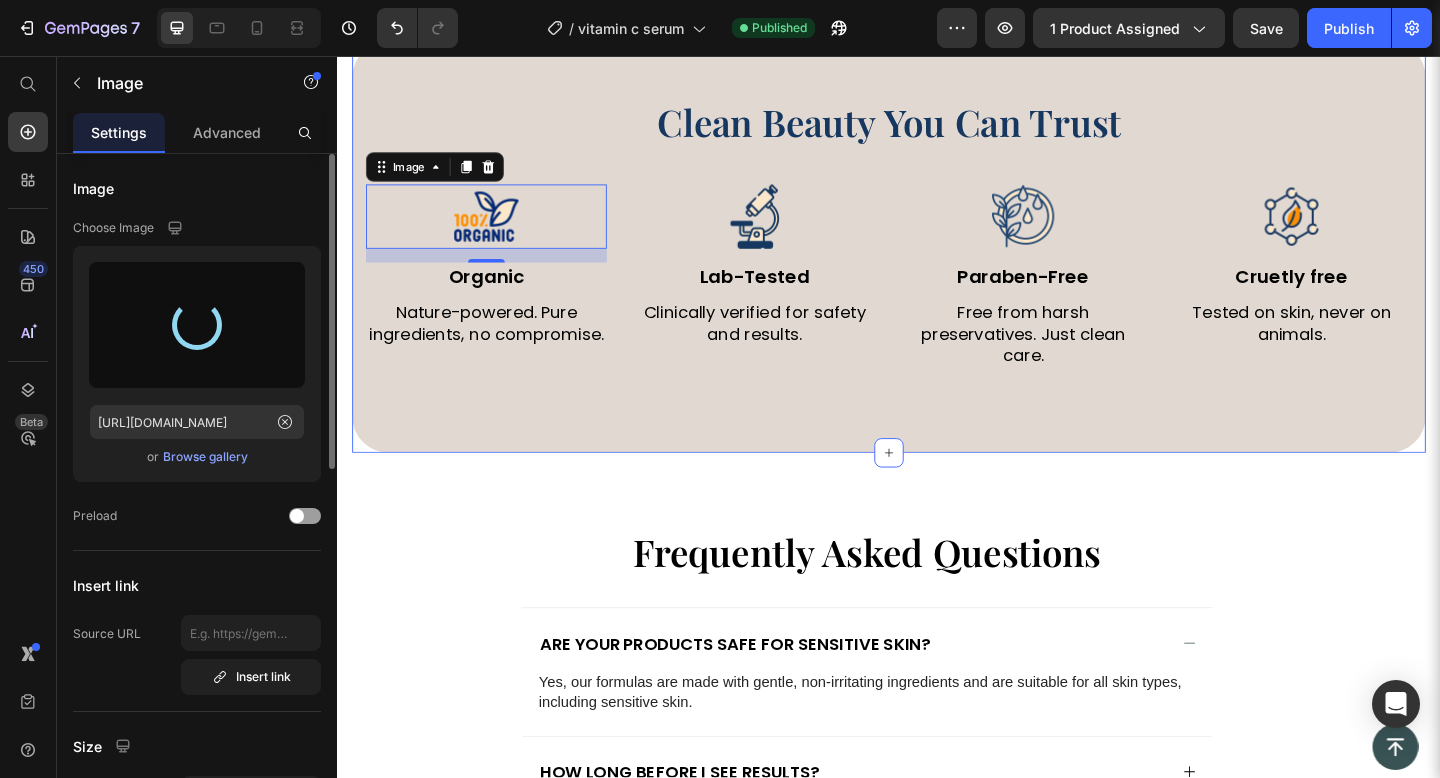 type on "https://cdn.shopify.com/s/files/1/0769/8248/5212/files/gempages_574863523826369648-739df977-abd6-4ceb-8be4-64f514362c20.png" 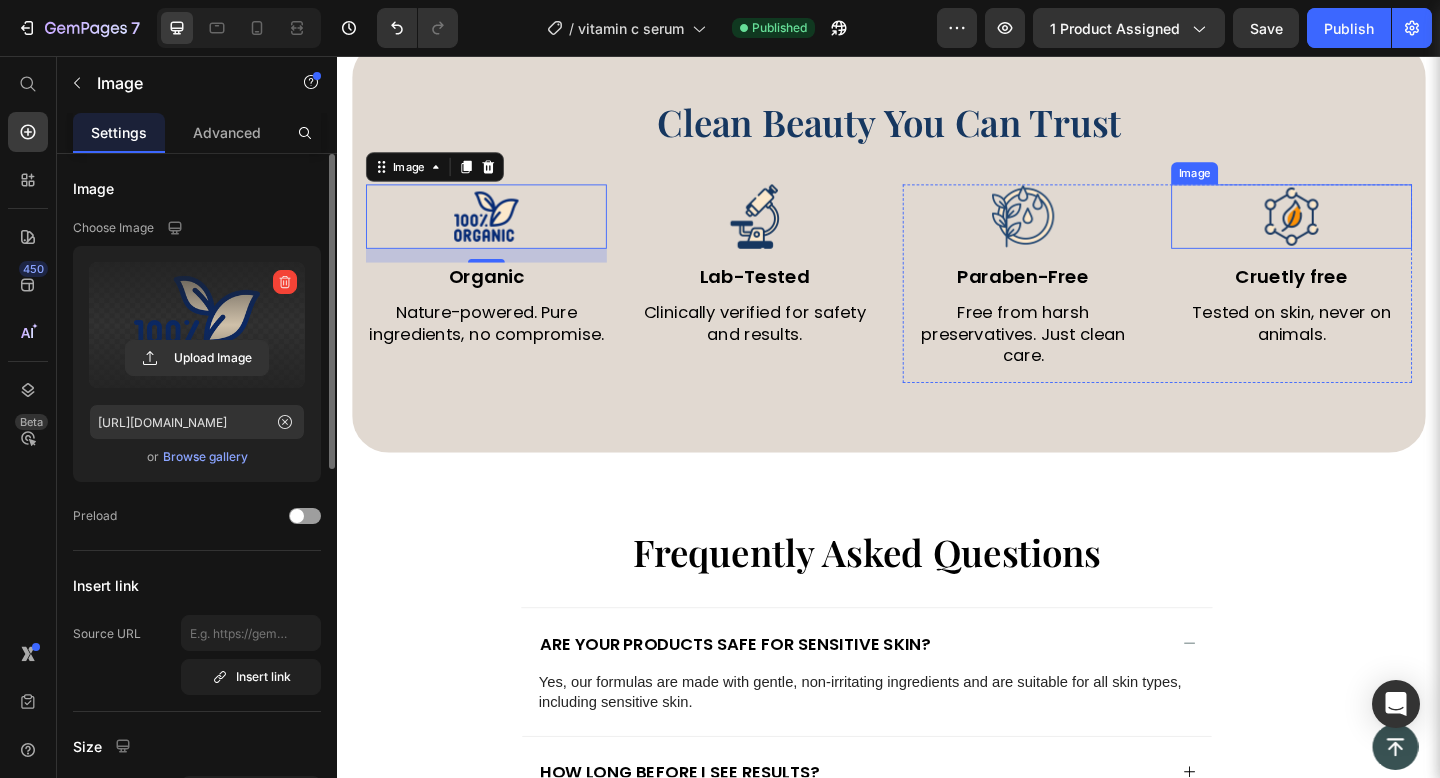 click at bounding box center (1375, 231) 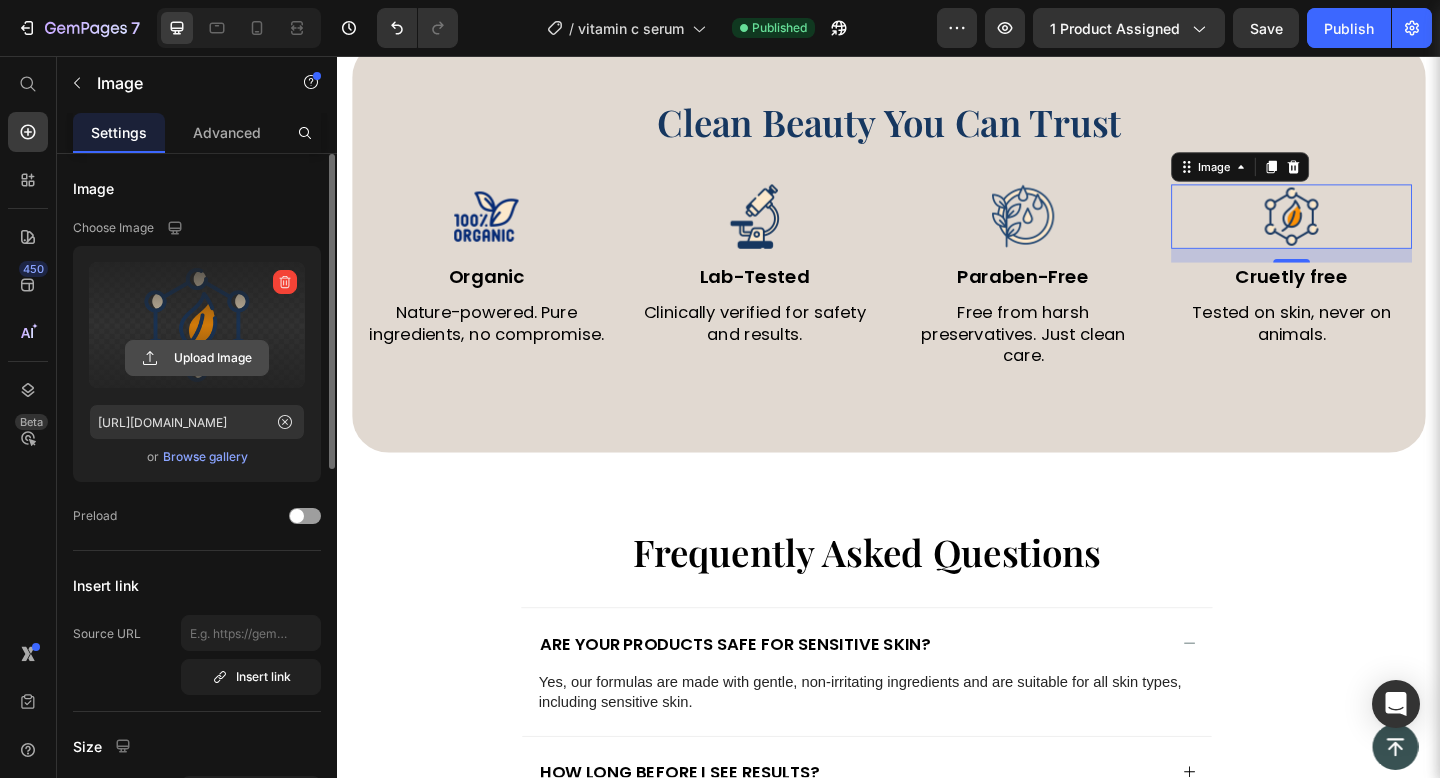 click 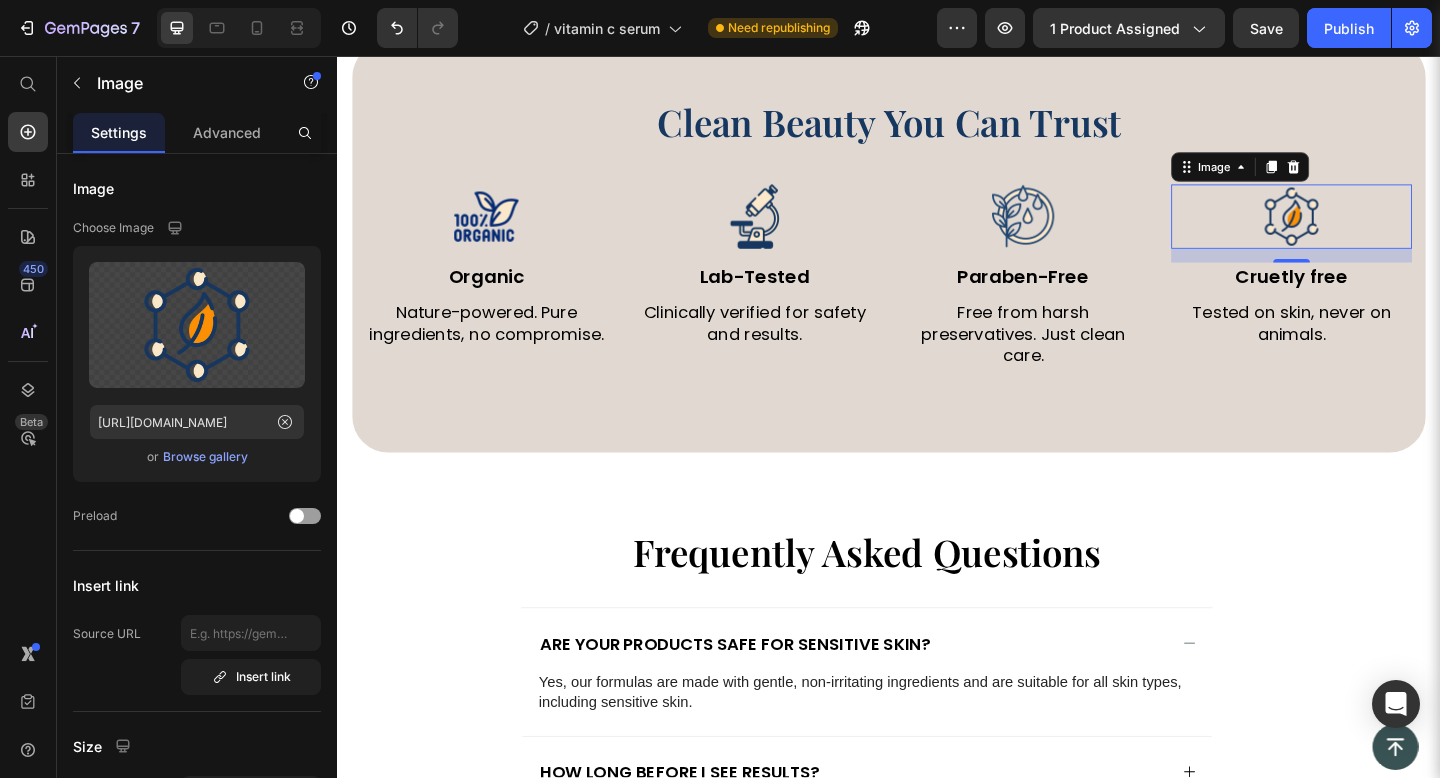 click on "7  Version history  /  vitamin c serum Need republishing Preview 1 product assigned  Save   Publish  450 Beta Start with Sections Elements Hero Section Product Detail Brands Trusted Badges Guarantee Product Breakdown How to use Testimonials Compare Bundle FAQs Social Proof Brand Story Product List Collection Blog List Contact Sticky Add to Cart Custom Footer Browse Library 450 Layout
Row
Row
Row
Row Text
Heading
Text Block Button
Button
Button
Sticky Back to top Media
Image" at bounding box center [720, 11] 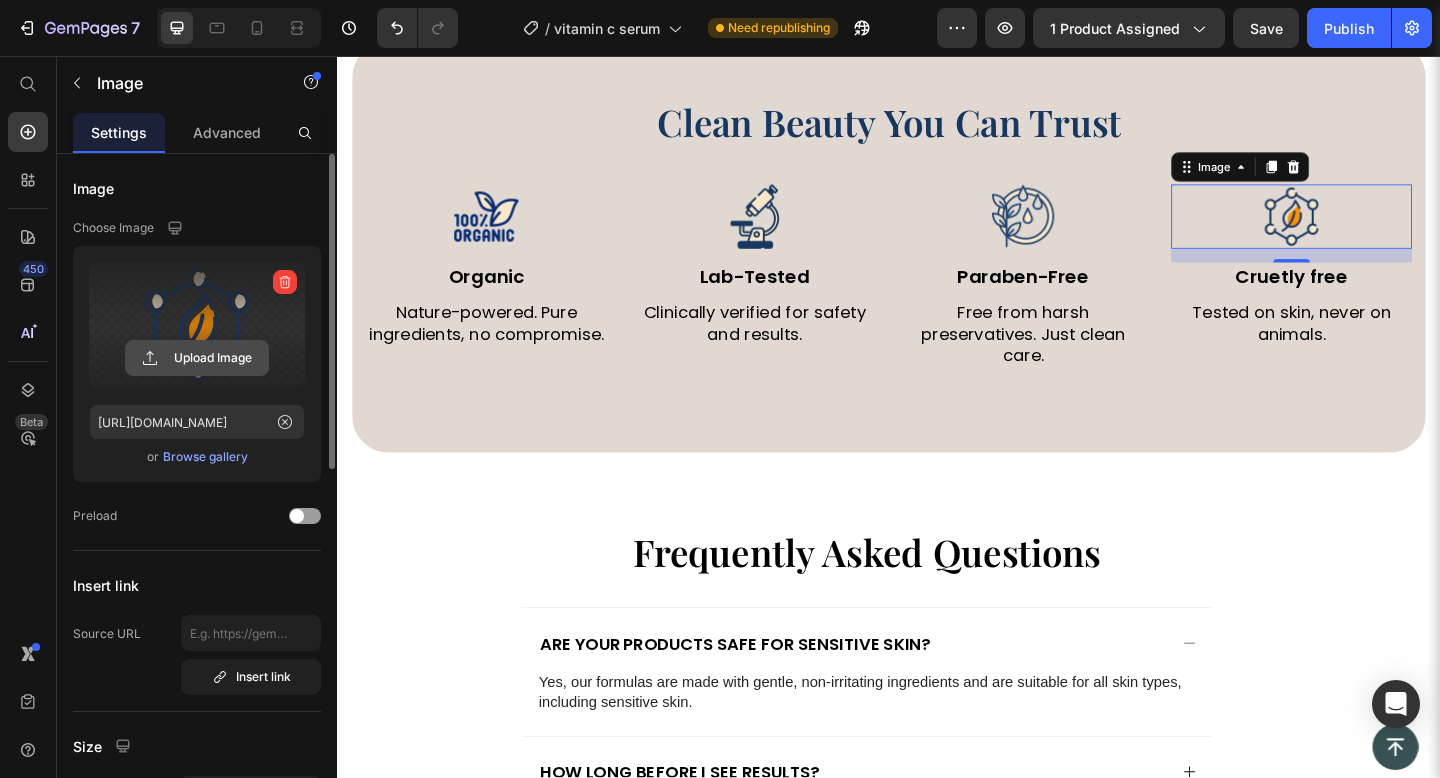 click 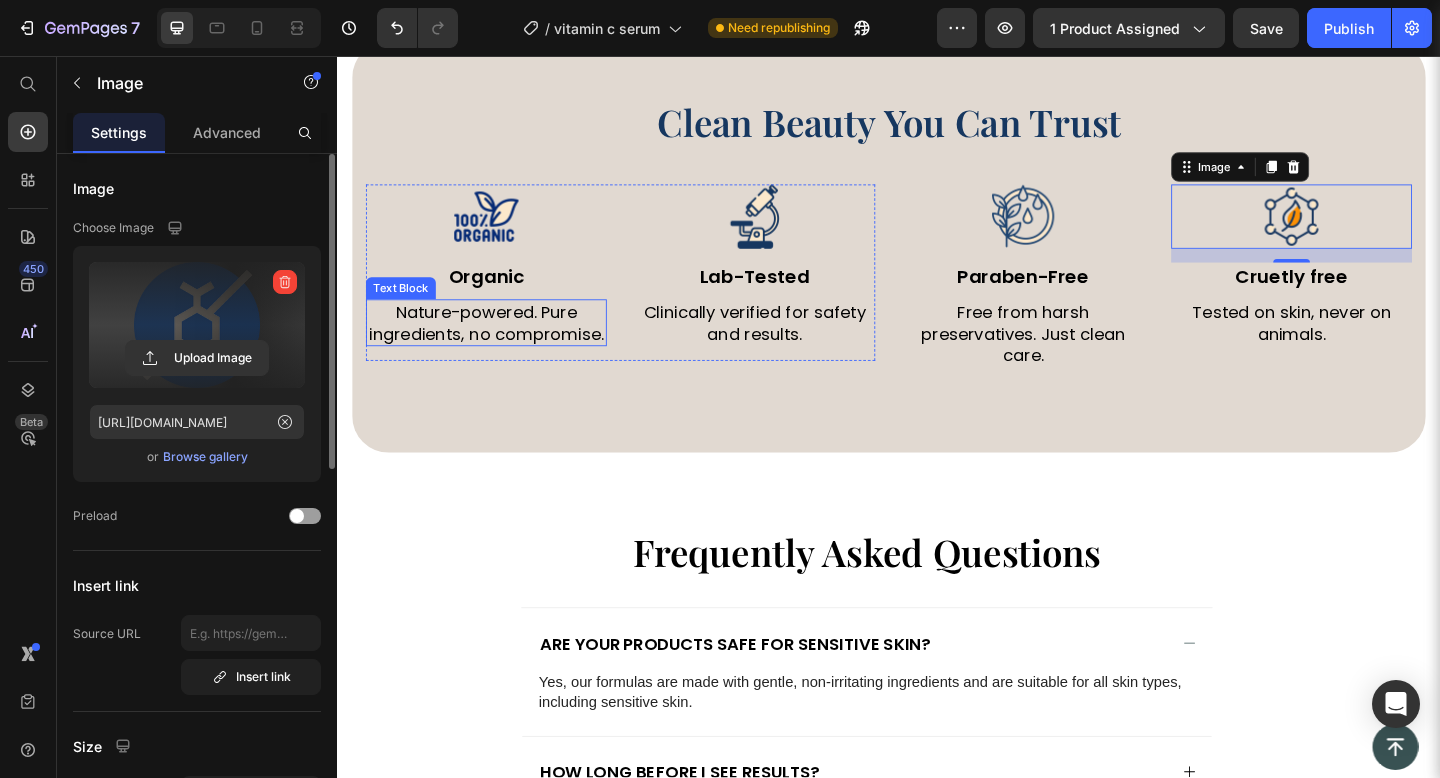 type on "https://cdn.shopify.com/s/files/1/0769/8248/5212/files/gempages_574863523826369648-eae9edc0-cc38-4ca8-b553-4c993ff8b230.png" 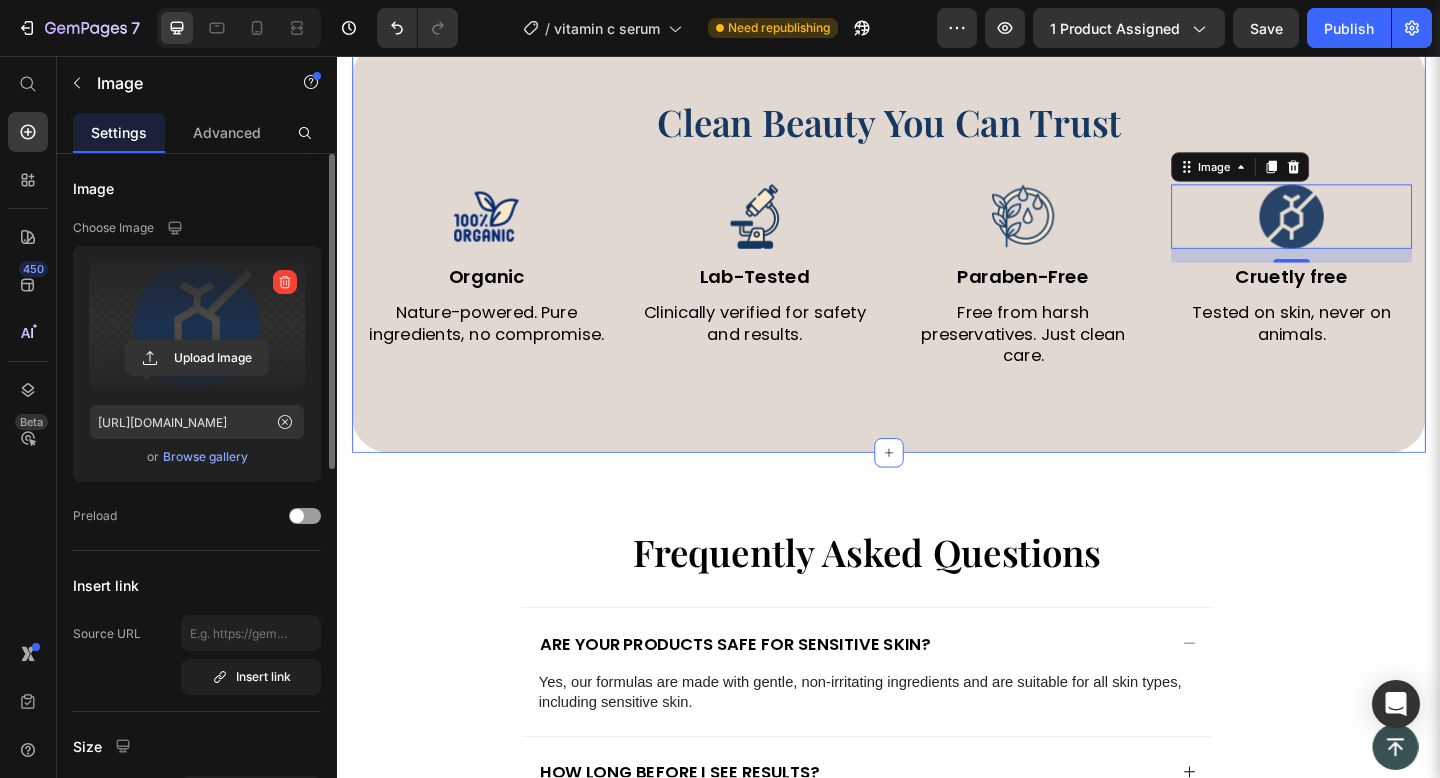 click on "Clean Beauty You Can Trust Heading Image Organic Text Block Nature-powered. Pure ingredients, no compromise. Text Block Image Lab-Tested Text Block Clinically verified for safety and results. Text Block Row Image Paraben-Free Text Block Free from harsh preservatives. Just clean care. Text Block Image   15 Cruetly free Text Block Tested on skin, never on animals. Text Block Row Row Section 11" at bounding box center (937, 263) 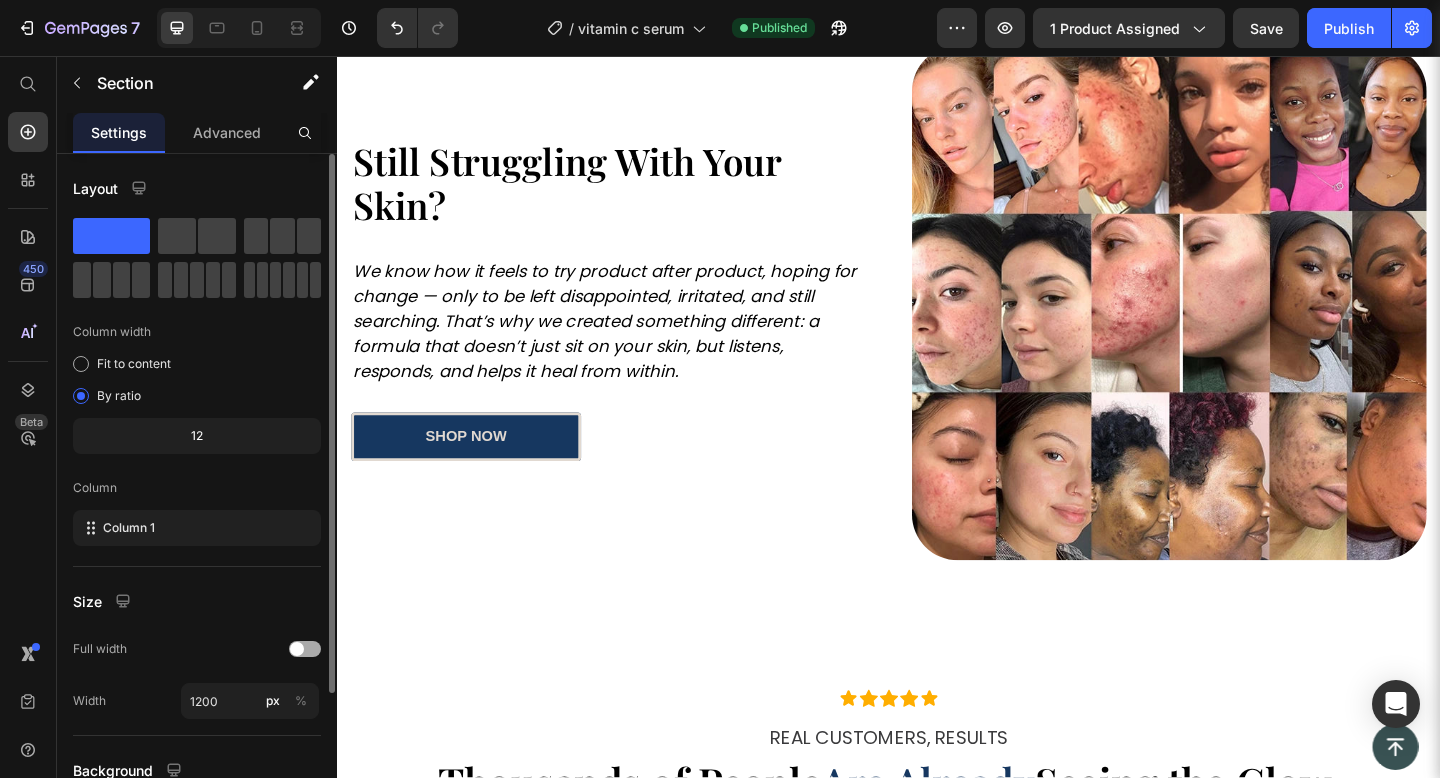 scroll, scrollTop: 1431, scrollLeft: 0, axis: vertical 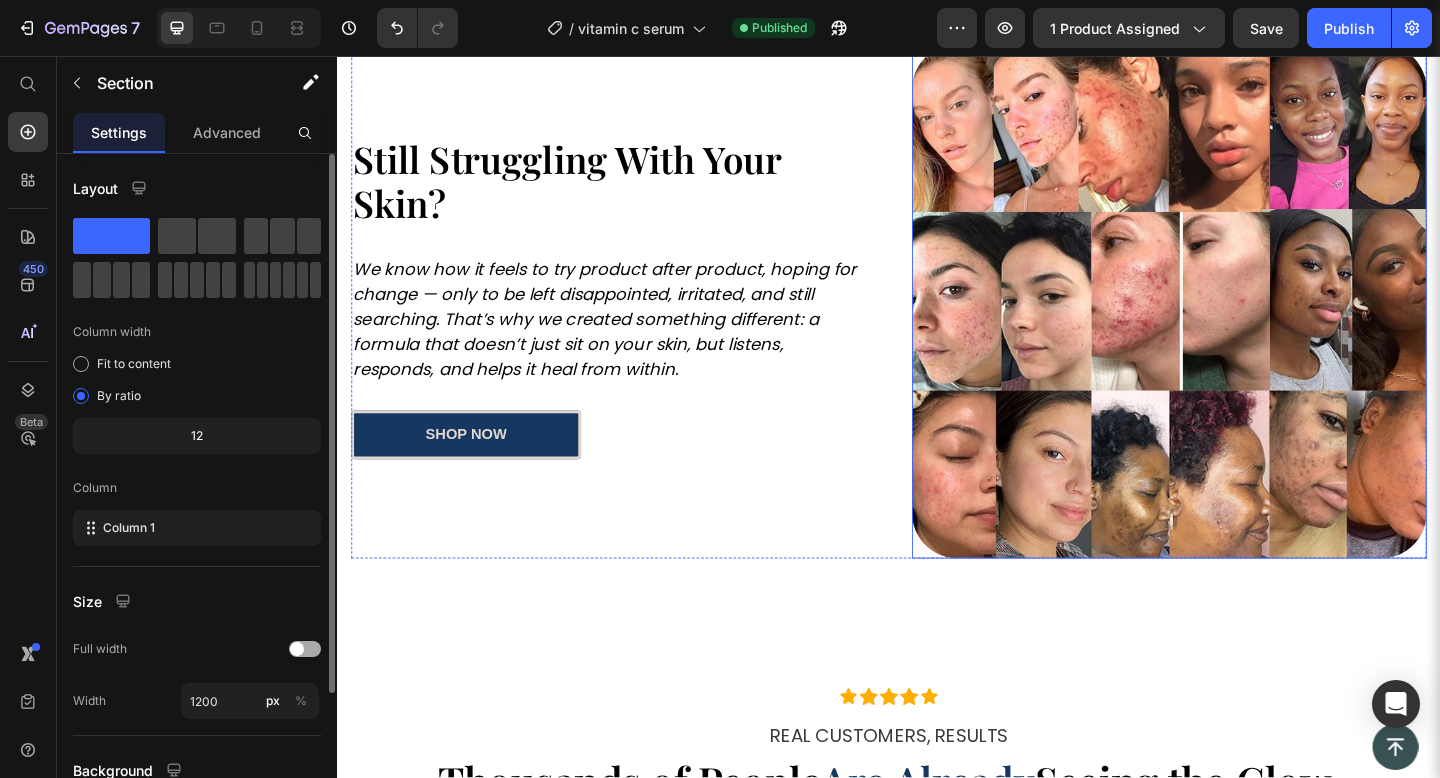 click at bounding box center [1242, 323] 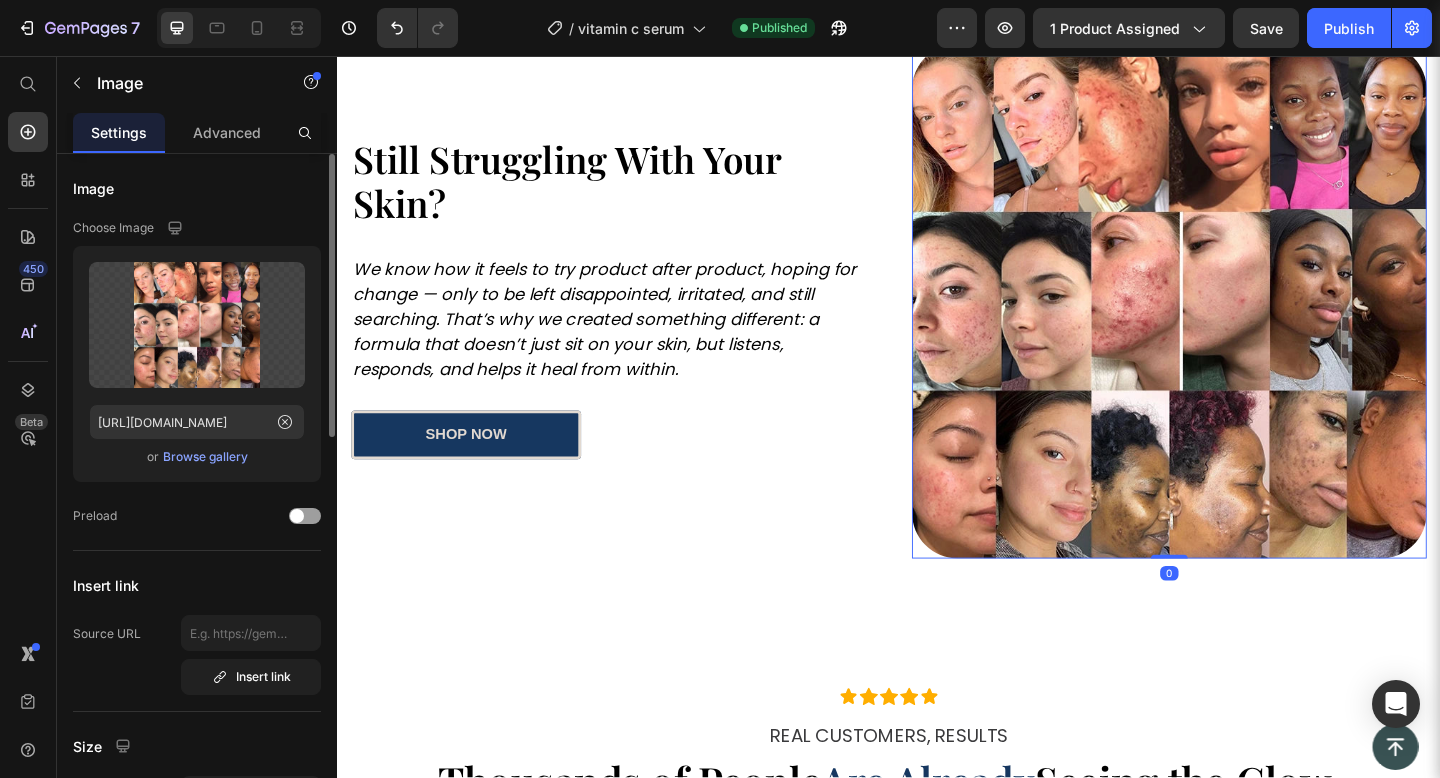 click on "Browse gallery" at bounding box center (205, 457) 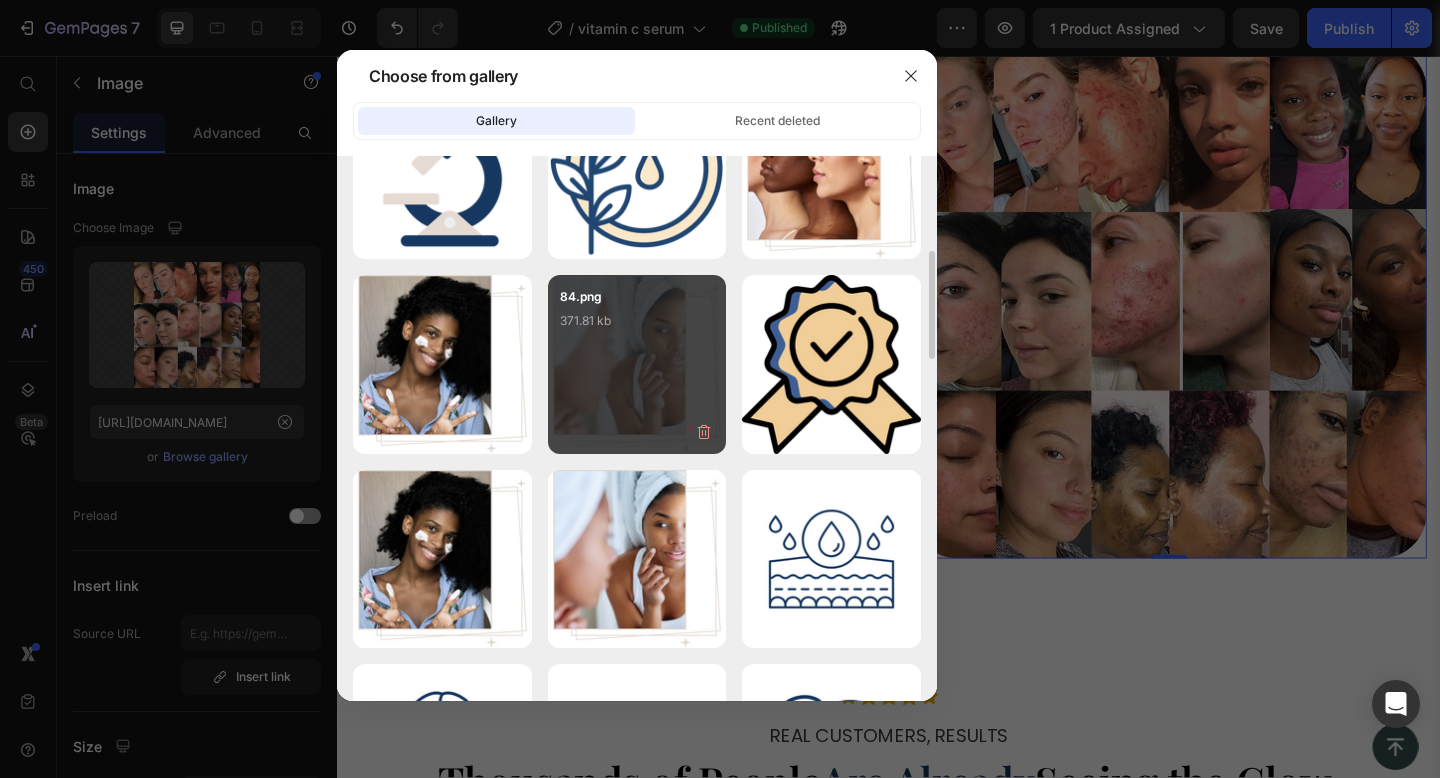 scroll, scrollTop: 510, scrollLeft: 0, axis: vertical 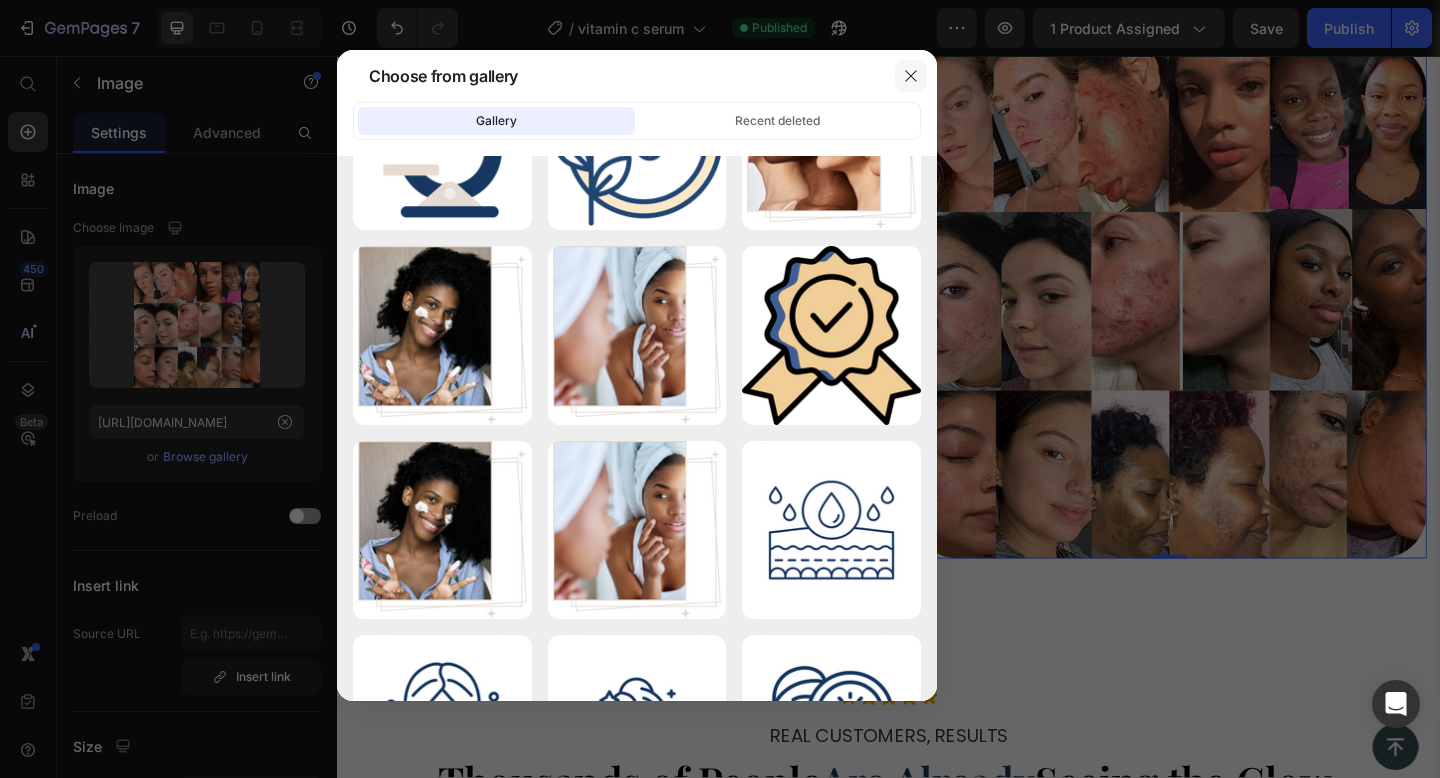 click 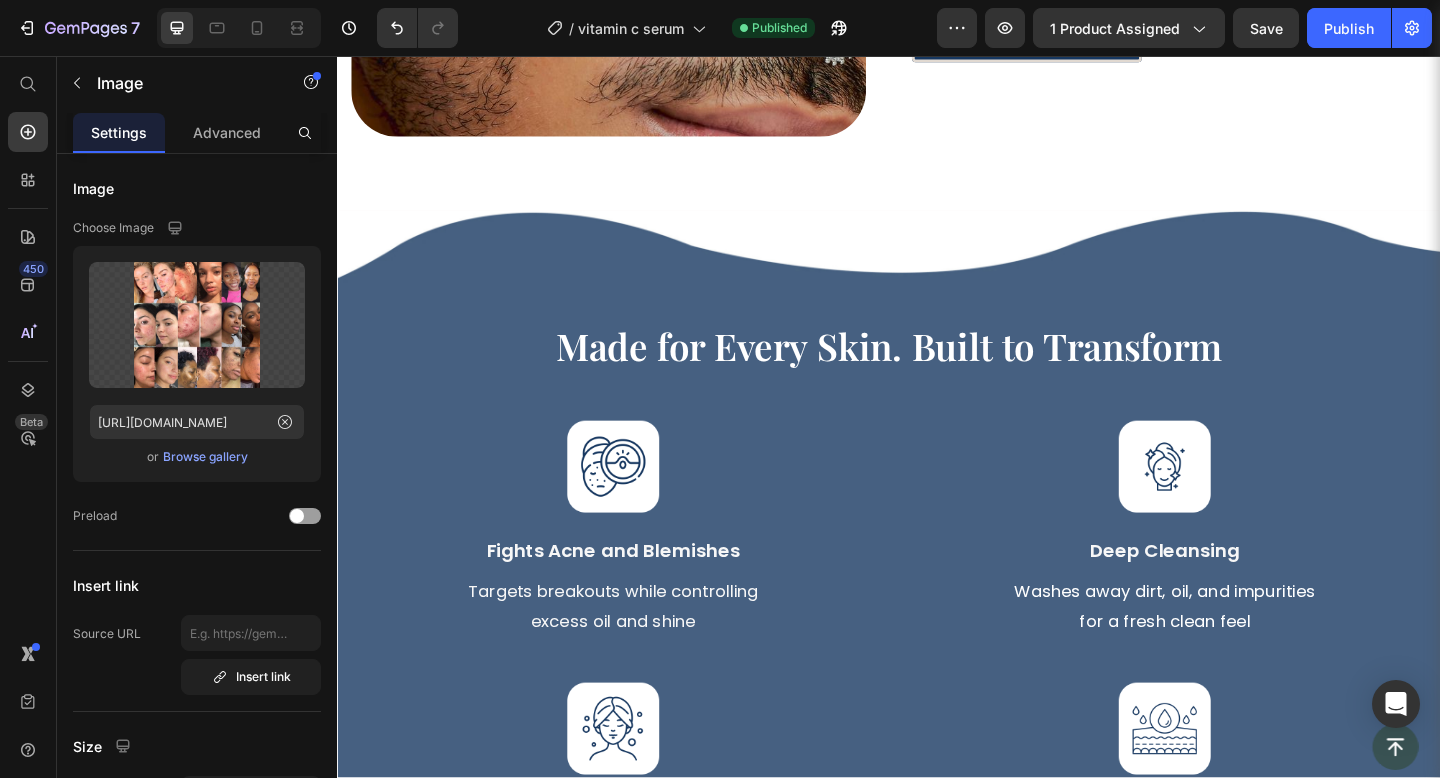 scroll, scrollTop: 3532, scrollLeft: 0, axis: vertical 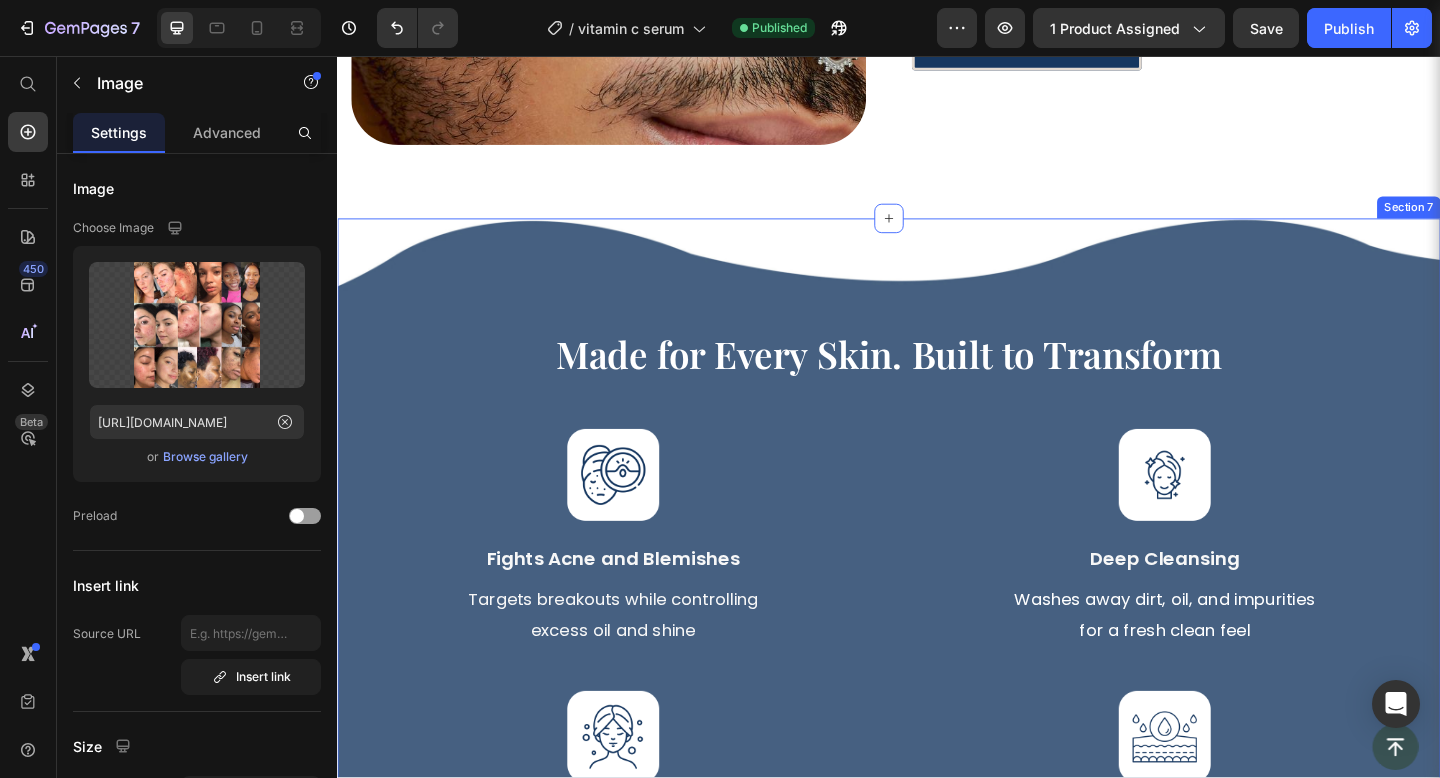 click on "Made for Every Skin. Built to Transform Heading Image  Fights Acne and Blemishes Text Block Targets breakouts while controlling  excess oil and shine Text block Image Deep Cleansing Text Block Washes away dirt, oil, and impurities  for a fresh clean feel Text block Row Image Brightening Effect Text Block Helps even out your skin tone and  revive your natural glow Text block Image Balances All Skin Types Text Block Formulated to work gently and effectively  sensitive, dry, oily, or combination skin. Text block Row Row Section 7" at bounding box center (937, 658) 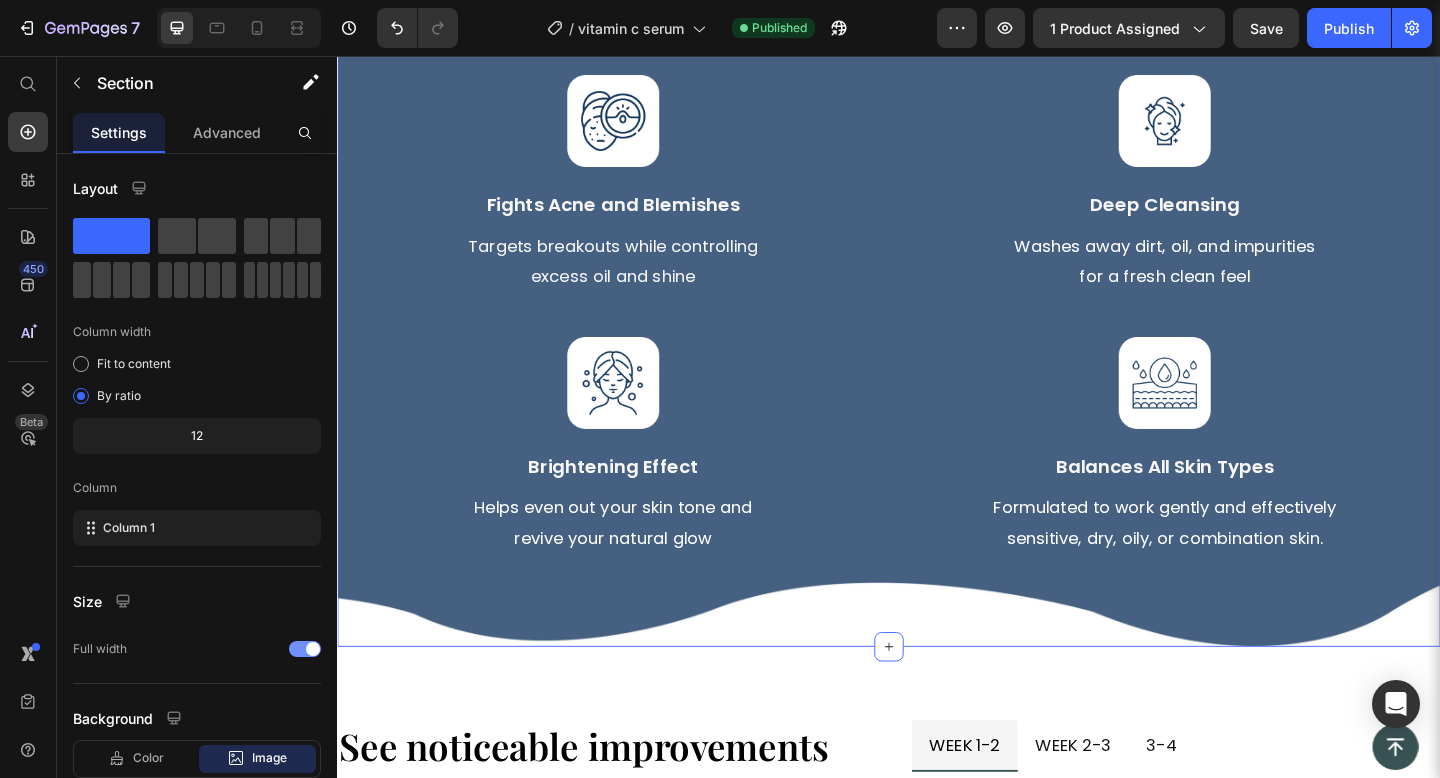 scroll, scrollTop: 3930, scrollLeft: 0, axis: vertical 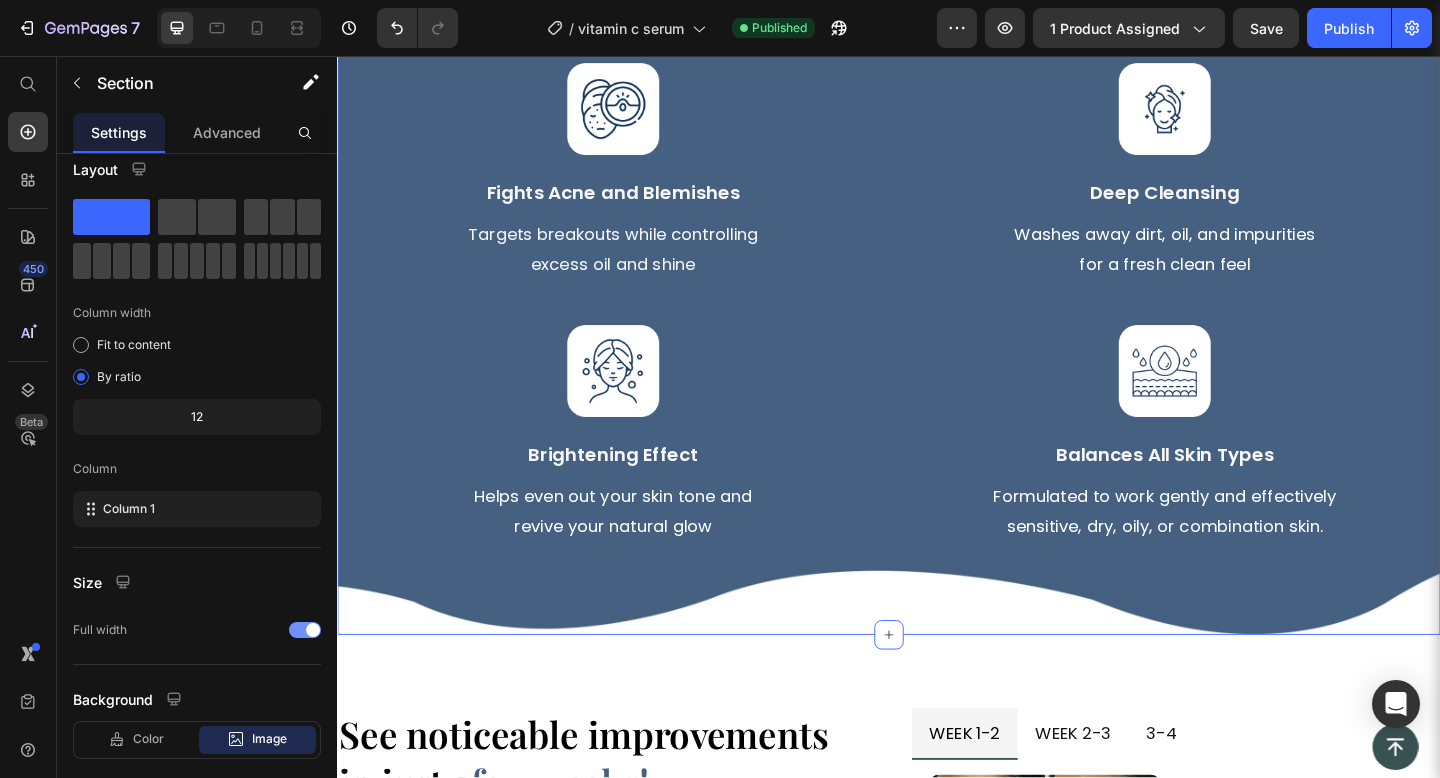 click at bounding box center [305, 630] 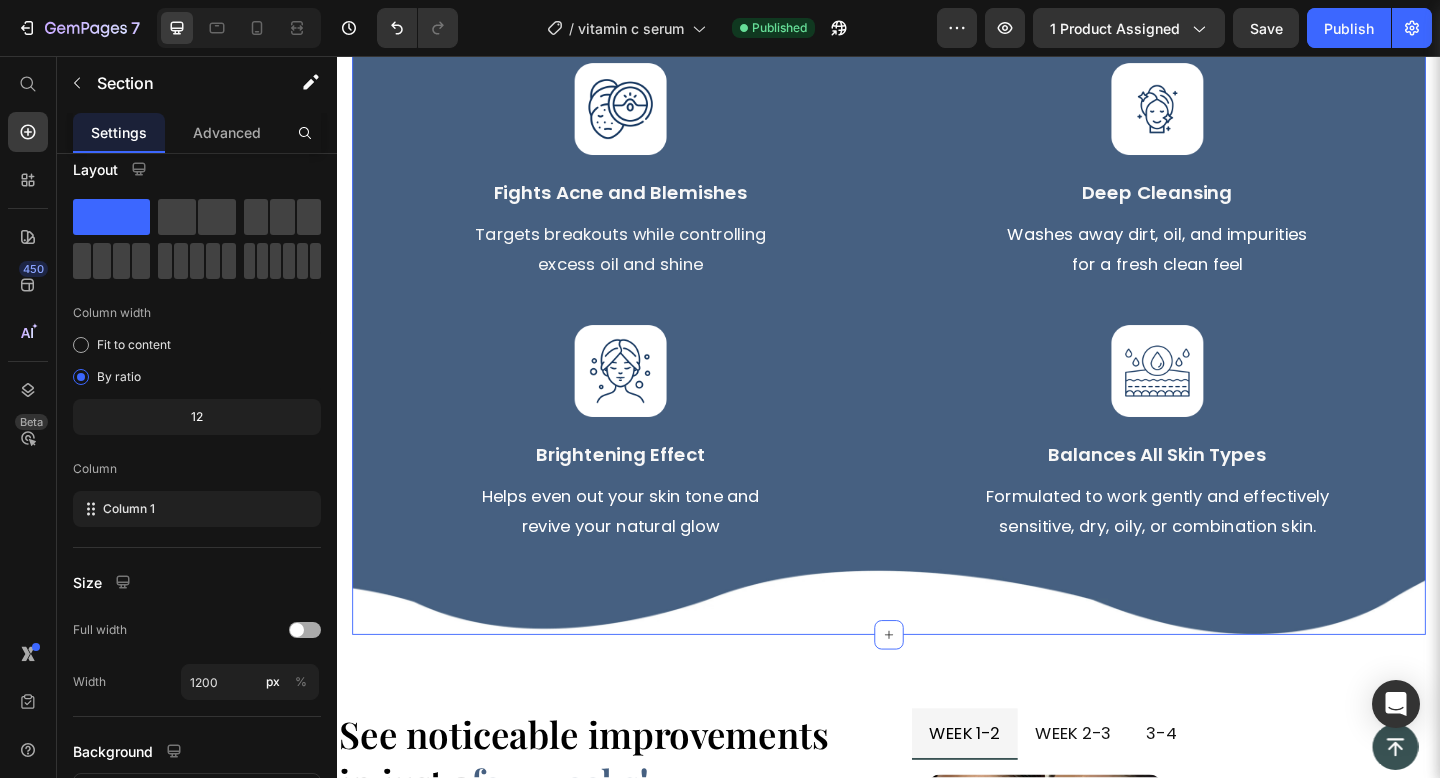 click at bounding box center [305, 630] 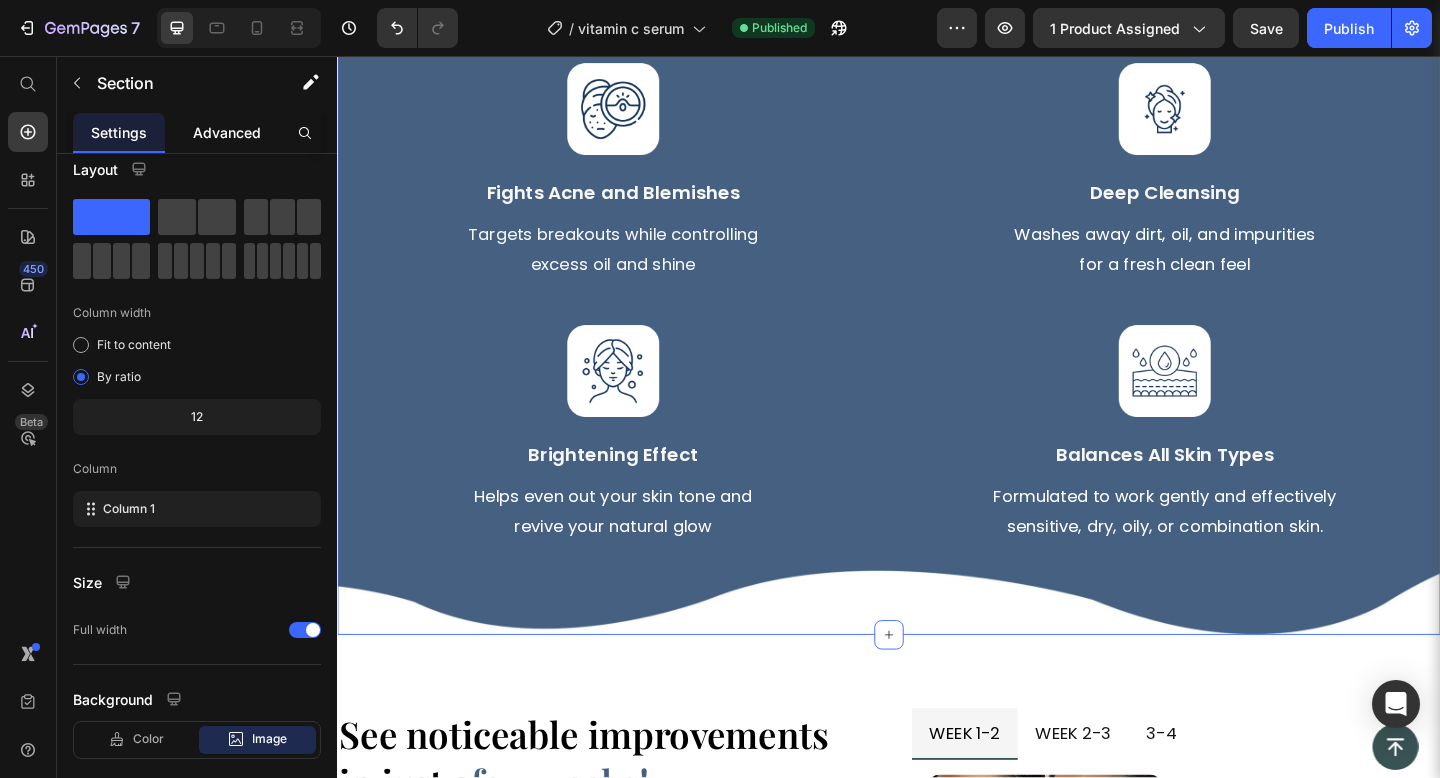 click on "Advanced" at bounding box center [227, 132] 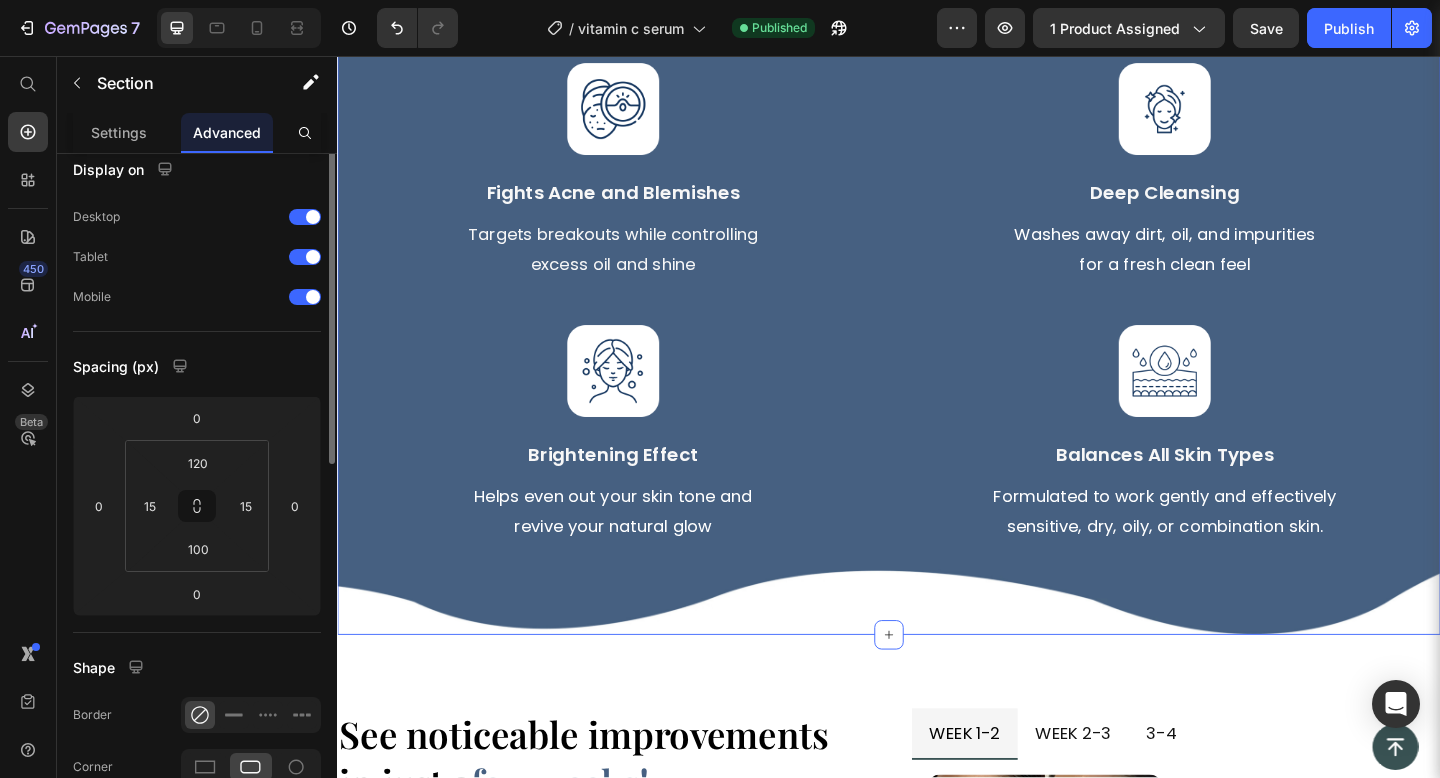 scroll, scrollTop: 0, scrollLeft: 0, axis: both 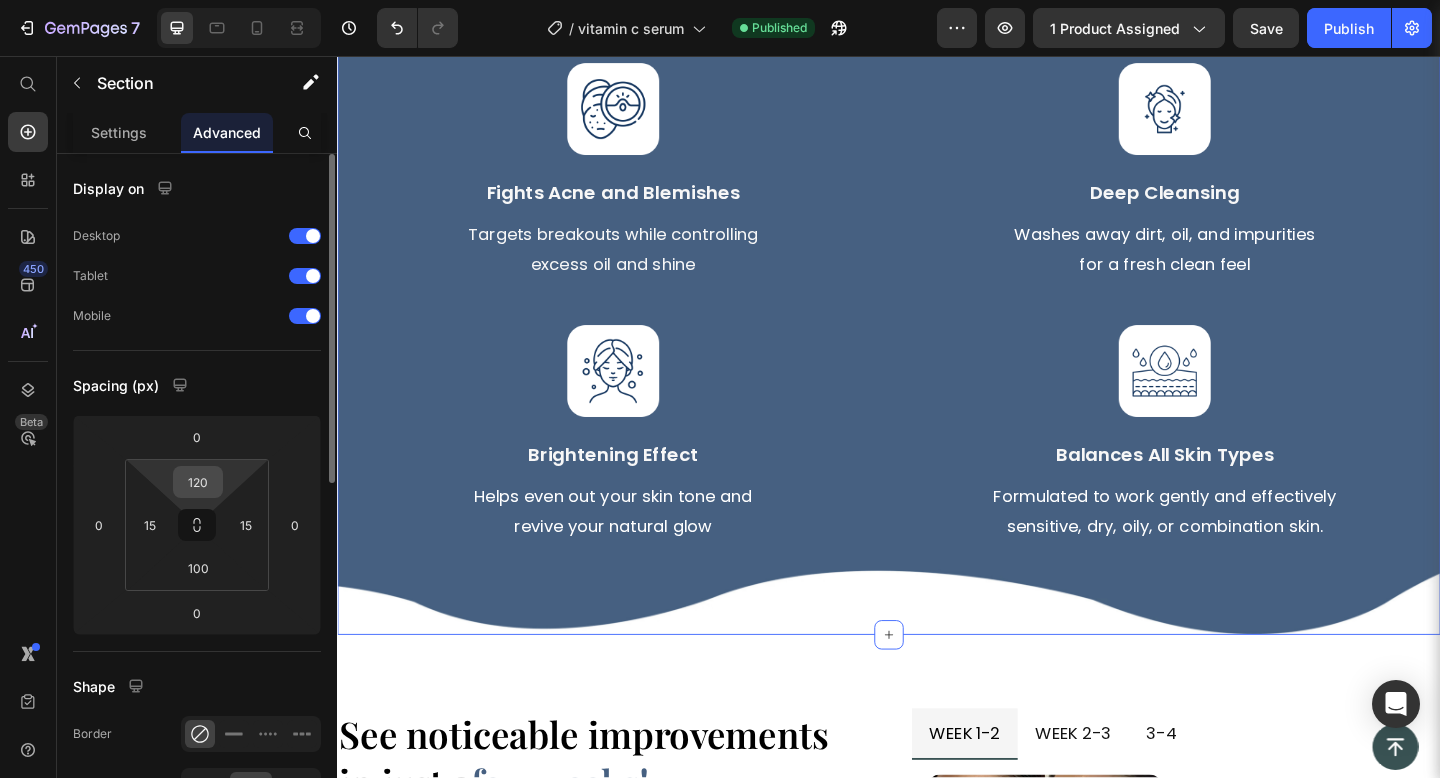 click on "120" at bounding box center [198, 482] 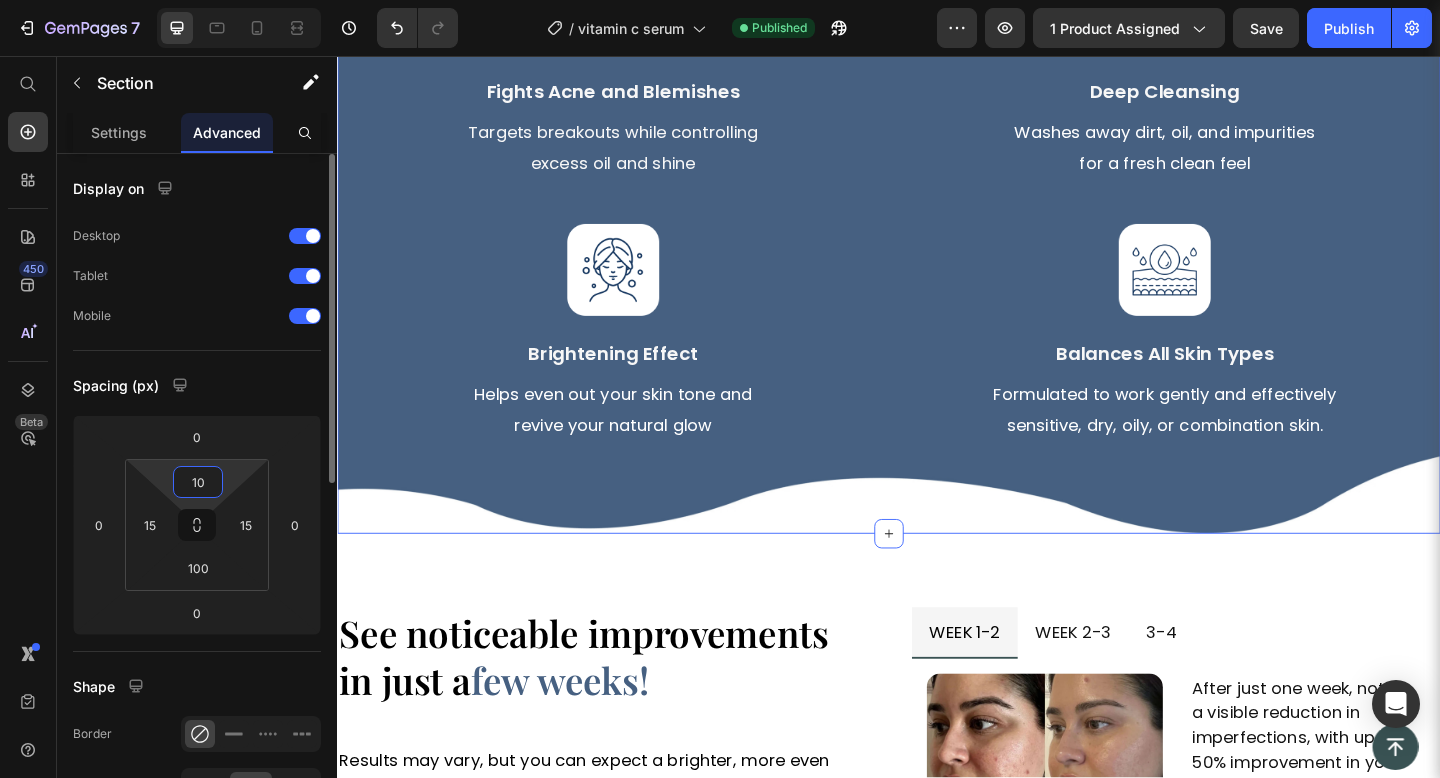 type on "100" 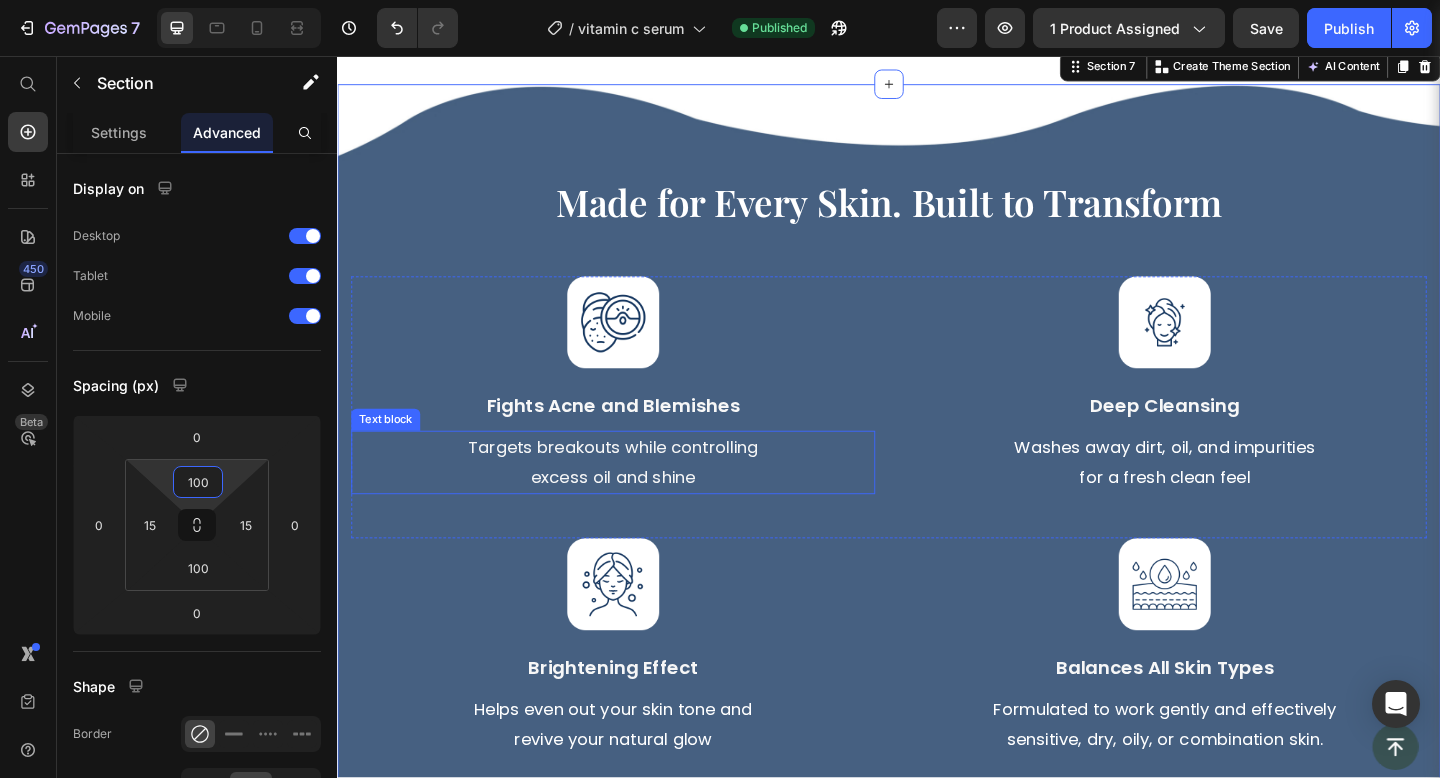 scroll, scrollTop: 3690, scrollLeft: 0, axis: vertical 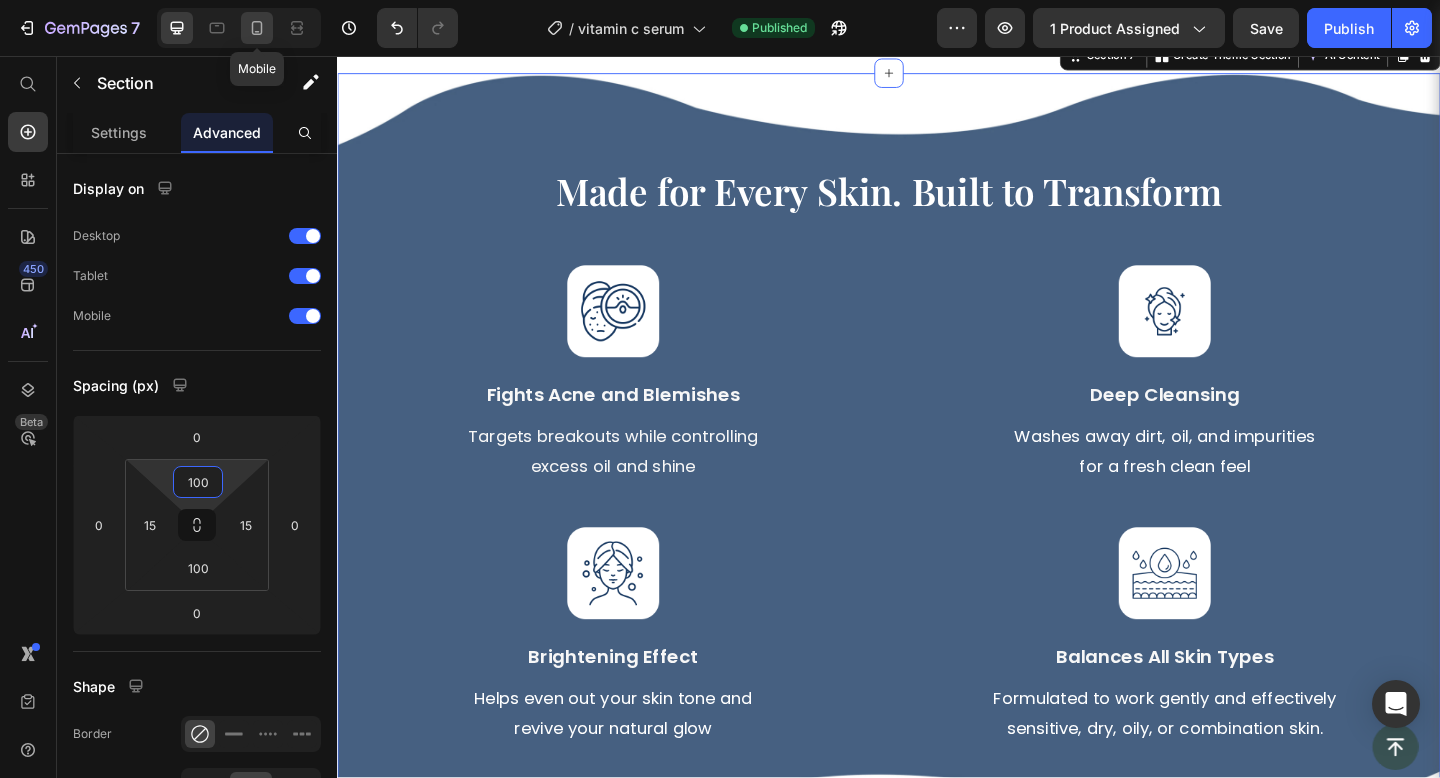 click 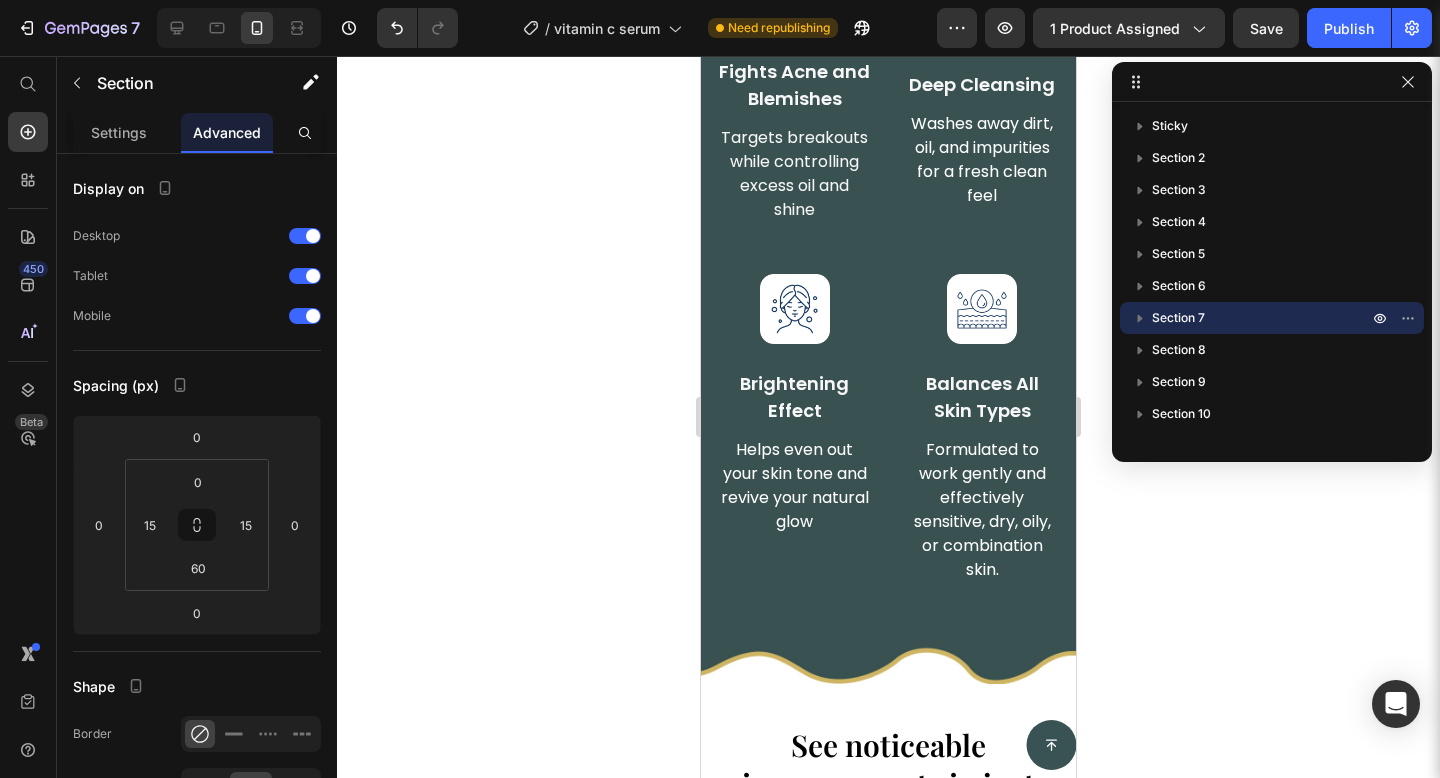 scroll, scrollTop: 5214, scrollLeft: 0, axis: vertical 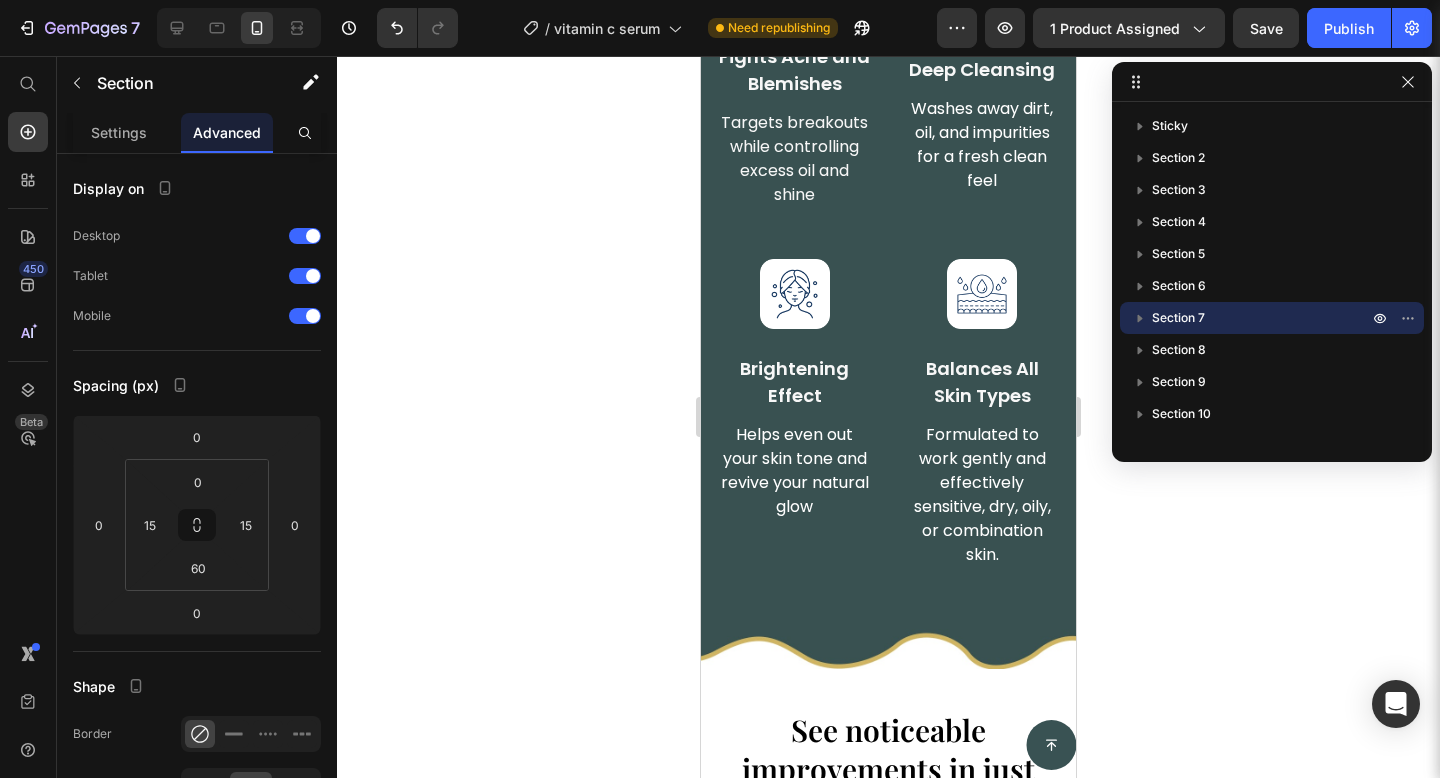 click on "Made for Every Skin. Built to Transform Heading Image  Fights Acne and Blemishes Text Block Targets breakouts while controlling  excess oil and shine Text block Image Deep Cleansing Text Block Washes away dirt, oil, and impurities  for a fresh clean feel Text block Row Image Brightening Effect Text Block Helps even out your skin tone and  revive your natural glow Text block Image Balances All Skin Types Text Block Formulated to work gently and effectively  sensitive, dry, oily, or combination skin. Text block Row Row Section 7" at bounding box center [888, 215] 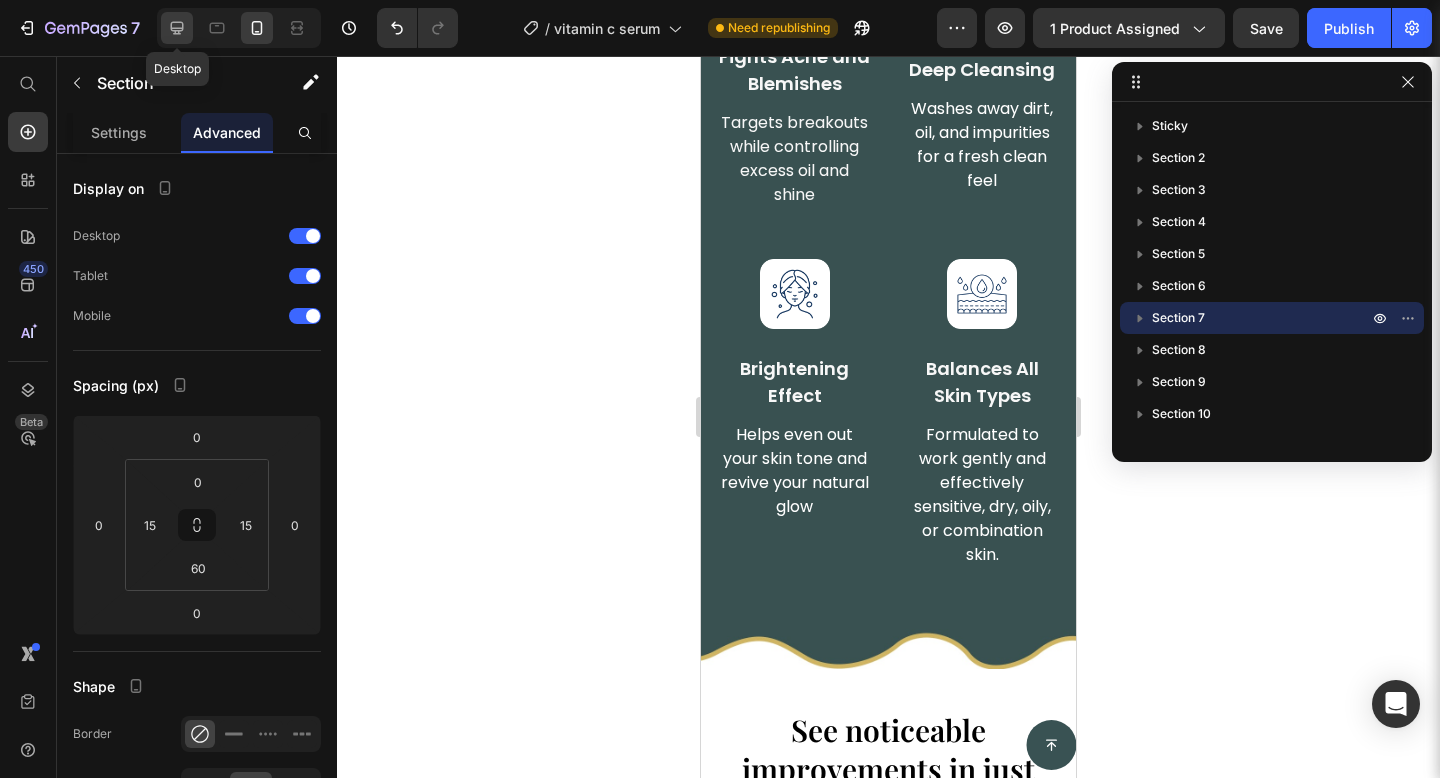 click 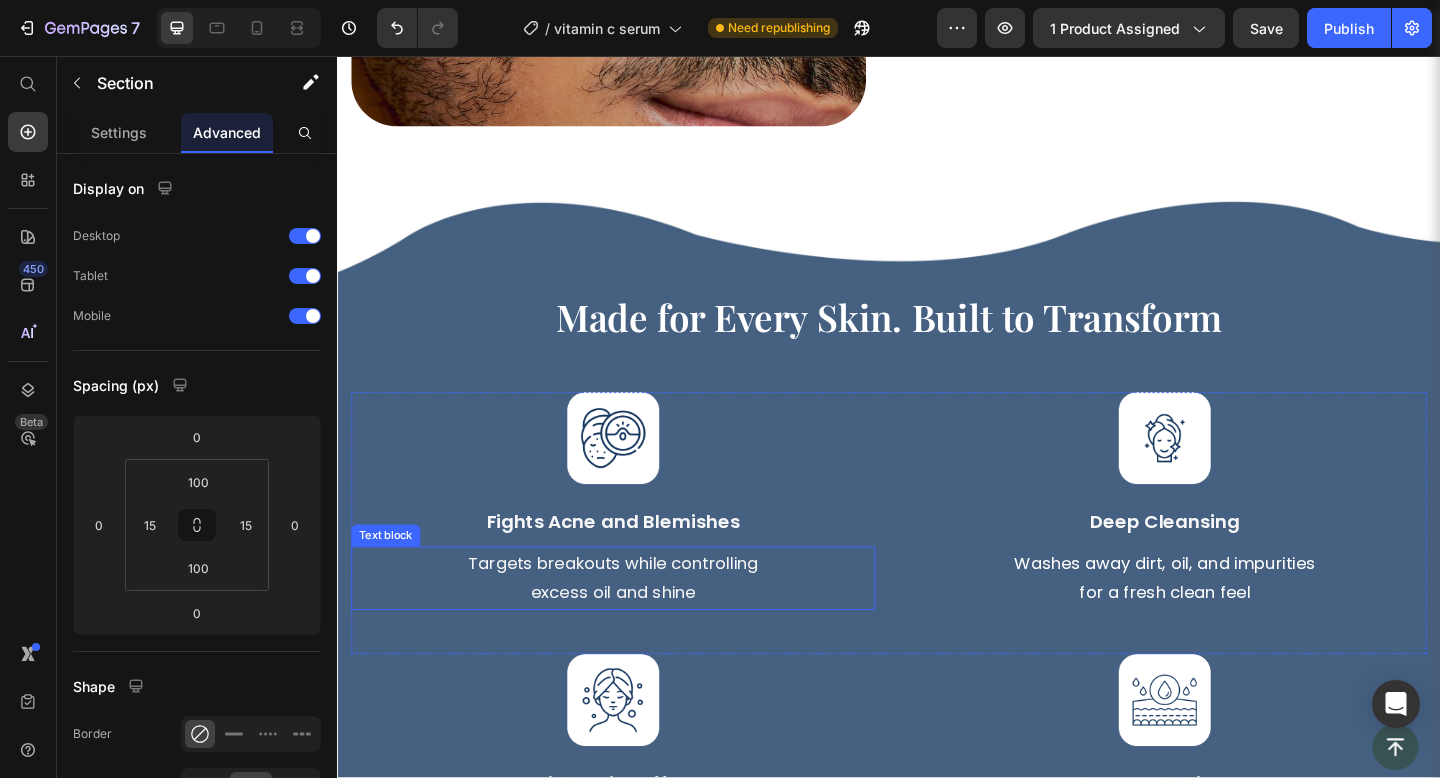 scroll, scrollTop: 4535, scrollLeft: 0, axis: vertical 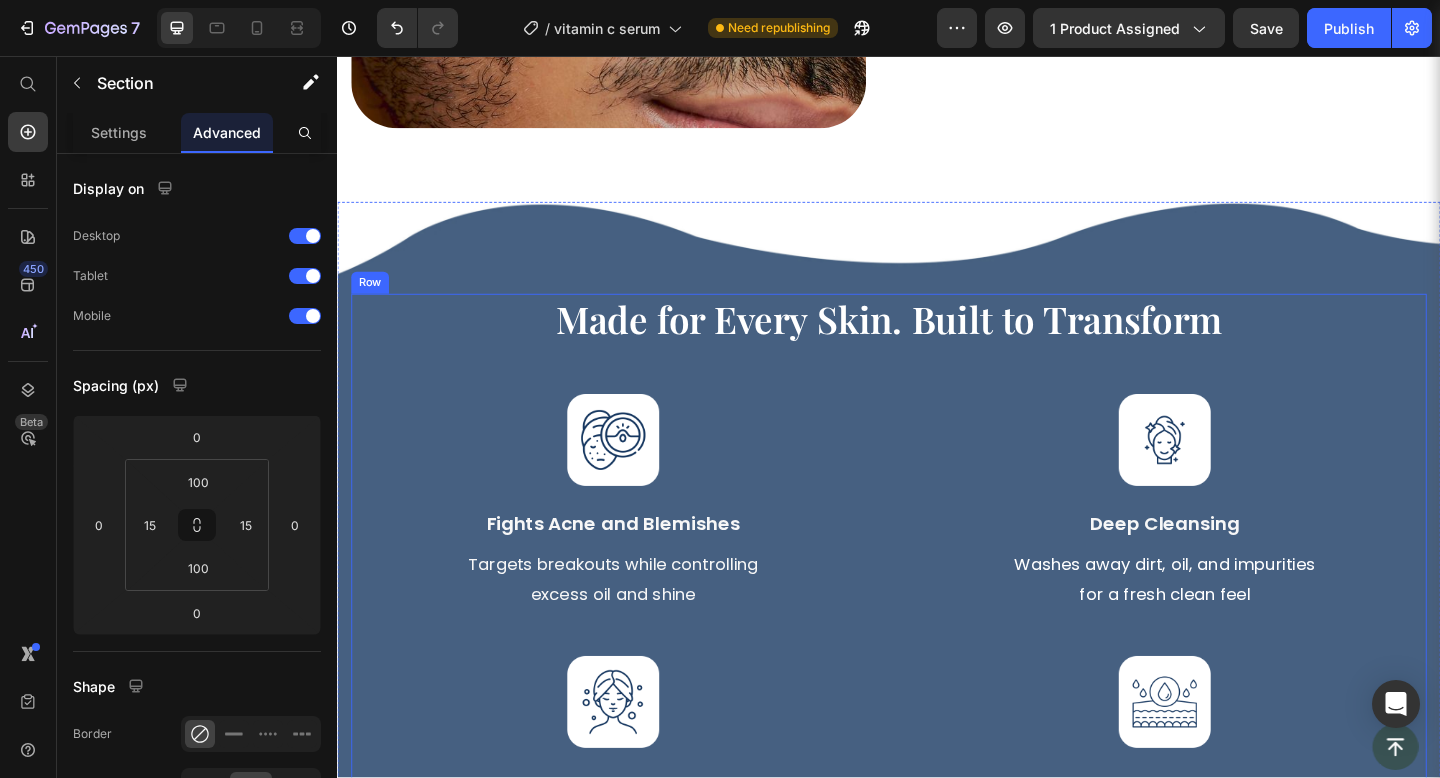 click on "Made for Every Skin. Built to Transform Heading Image  Fights Acne and Blemishes Text Block Targets breakouts while controlling  excess oil and shine Text block Image Deep Cleansing Text Block Washes away dirt, oil, and impurities  for a fresh clean feel Text block Row Image Brightening Effect Text Block Helps even out your skin tone and  revive your natural glow Text block Image Balances All Skin Types Text Block Formulated to work gently and effectively  sensitive, dry, oily, or combination skin. Text block Row" at bounding box center [937, 630] 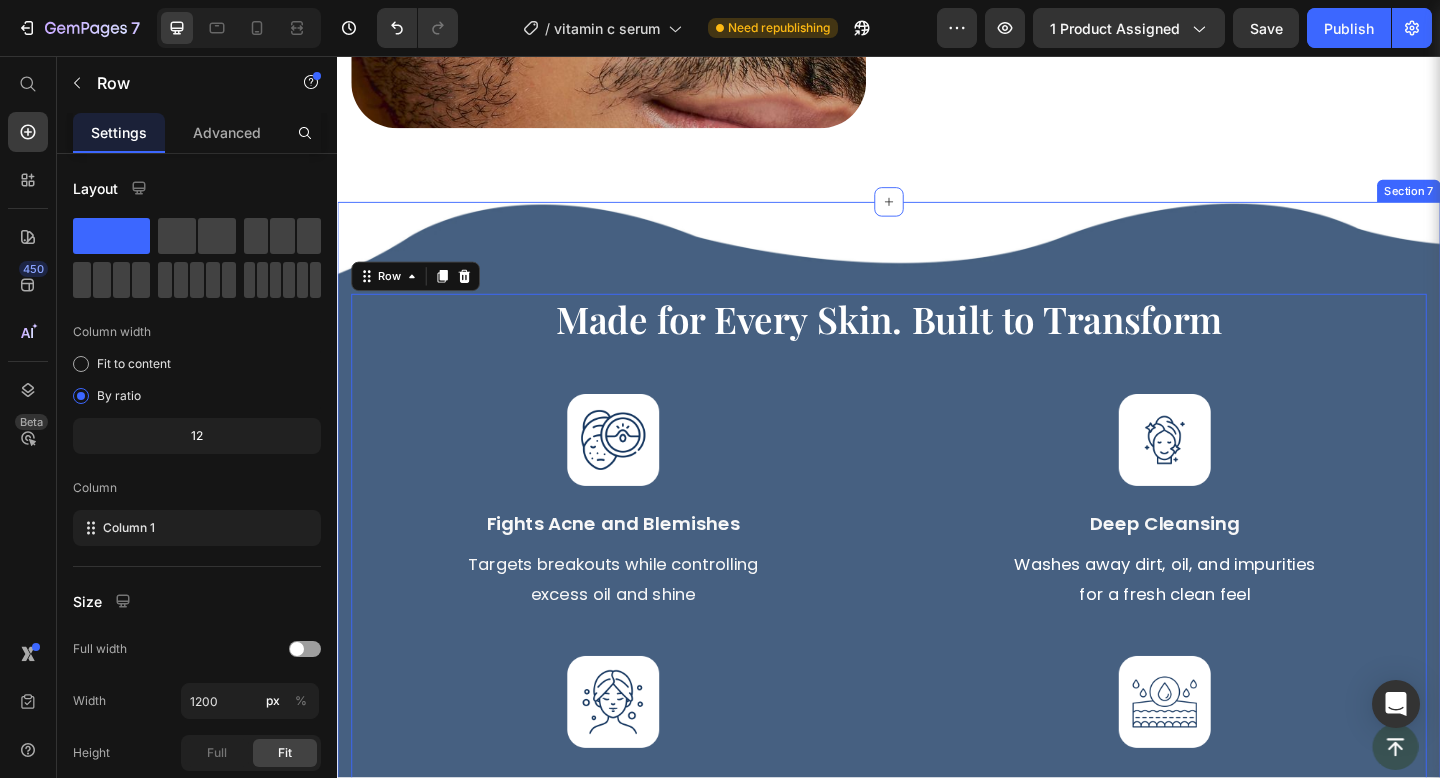 click on "Made for Every Skin. Built to Transform Heading Image  Fights Acne and Blemishes Text Block Targets breakouts while controlling  excess oil and shine Text block Image Deep Cleansing Text Block Washes away dirt, oil, and impurities  for a fresh clean feel Text block Row Image Brightening Effect Text Block Helps even out your skin tone and  revive your natural glow Text block Image Balances All Skin Types Text Block Formulated to work gently and effectively  sensitive, dry, oily, or combination skin. Text block Row Row   0 Section 7" at bounding box center [937, 630] 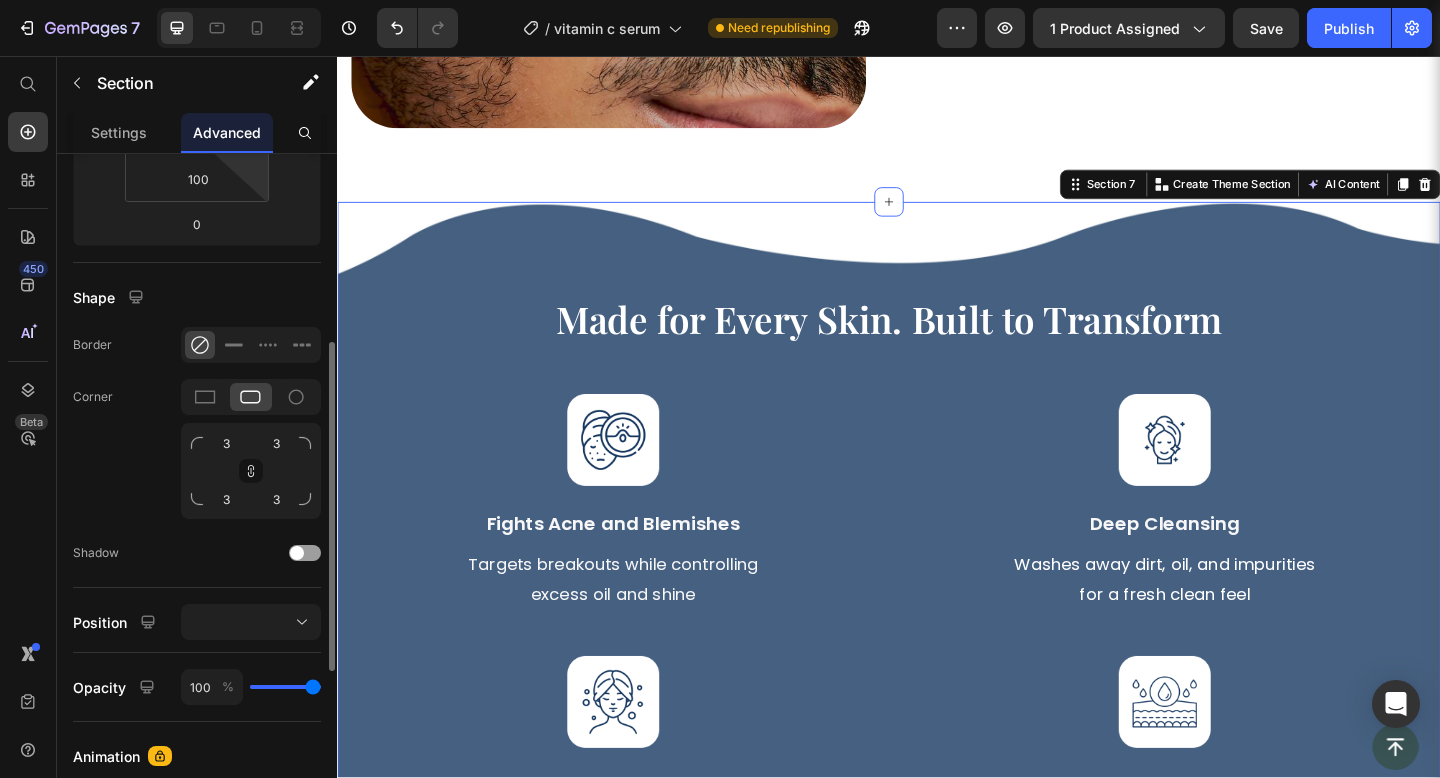 scroll, scrollTop: 392, scrollLeft: 0, axis: vertical 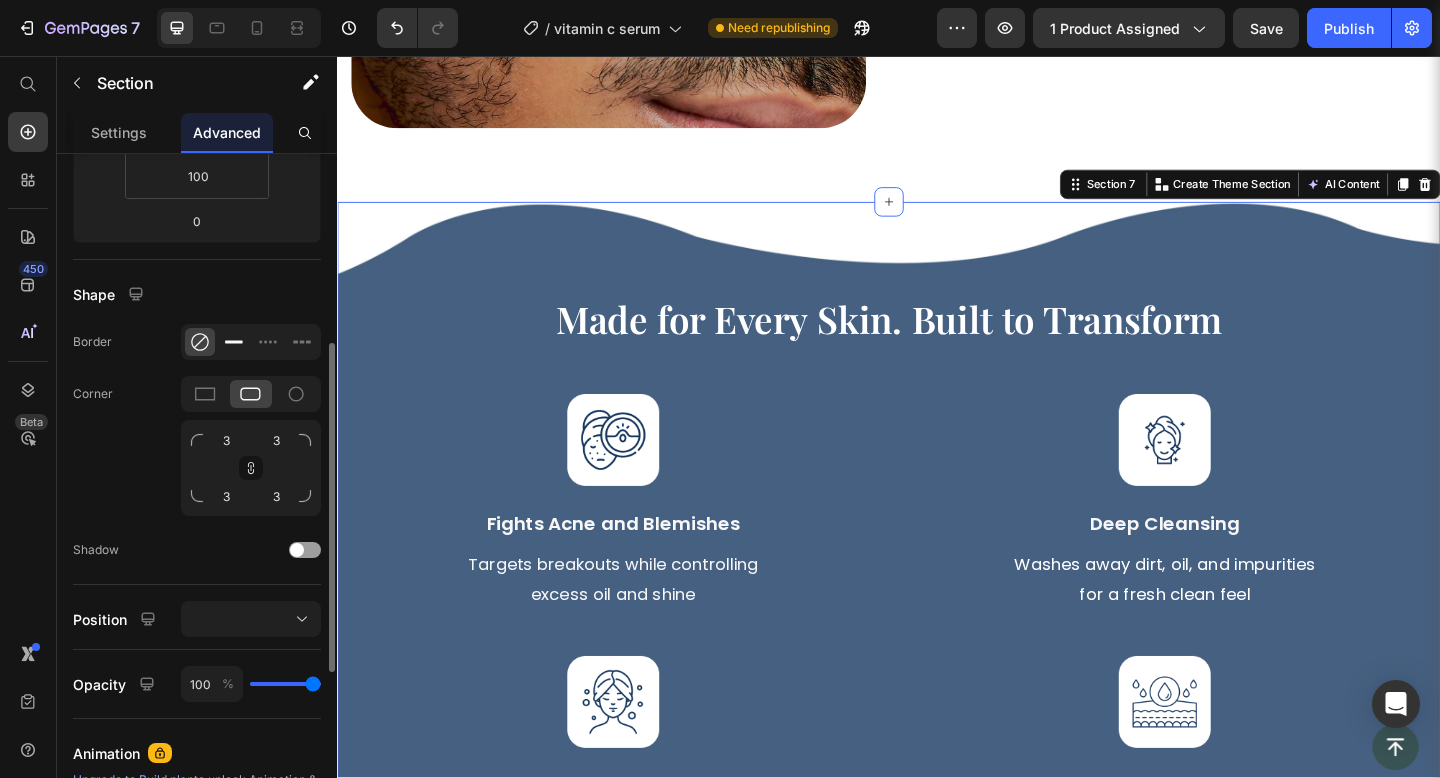 click 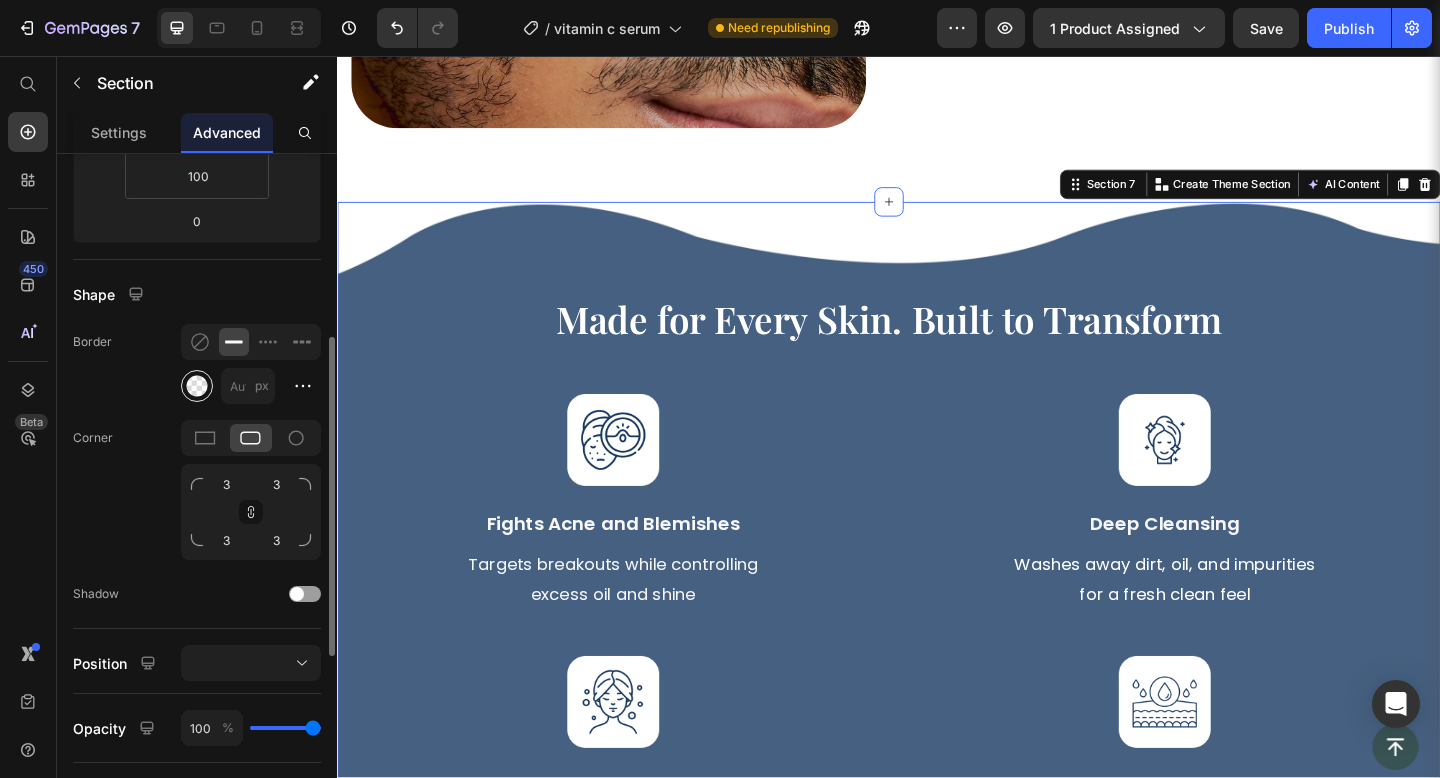 click at bounding box center (197, 386) 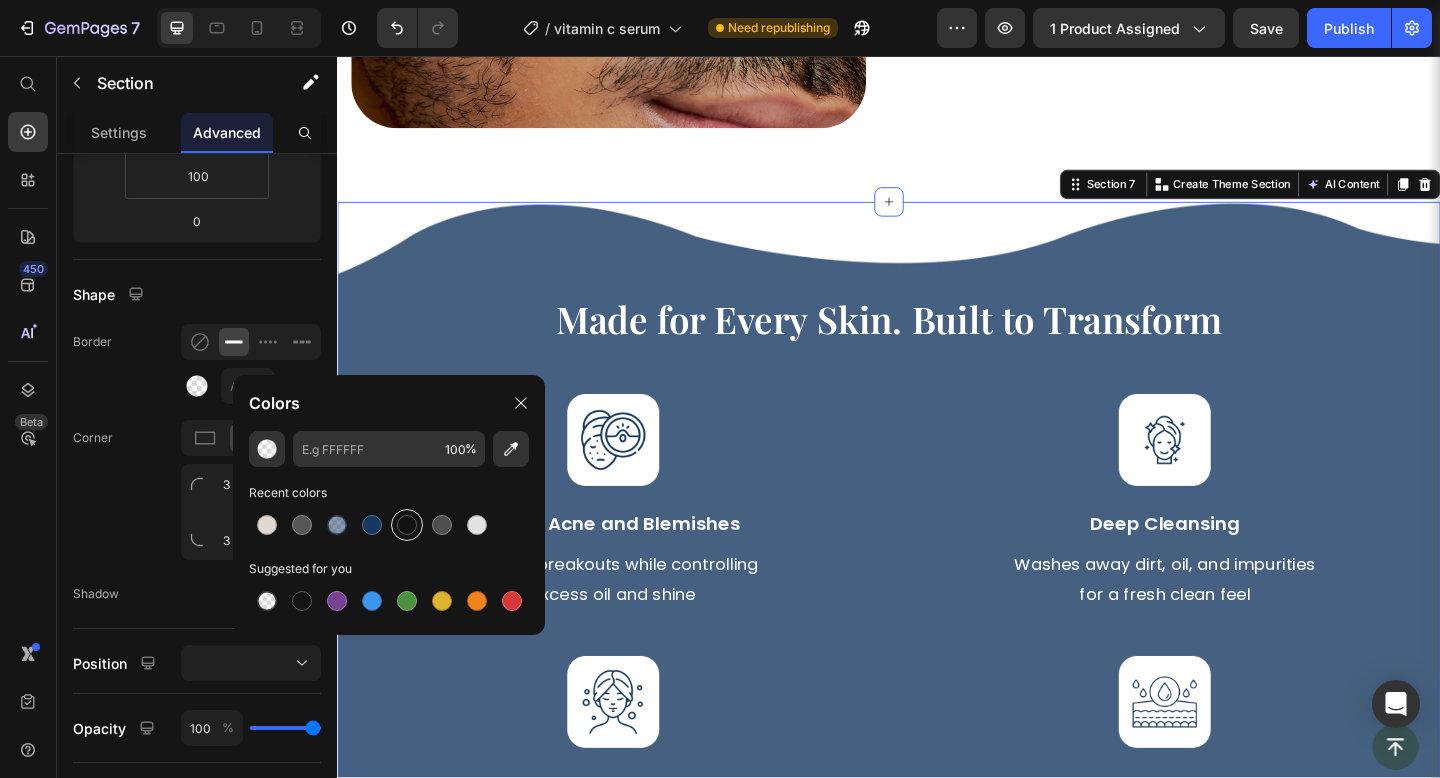 click at bounding box center (407, 525) 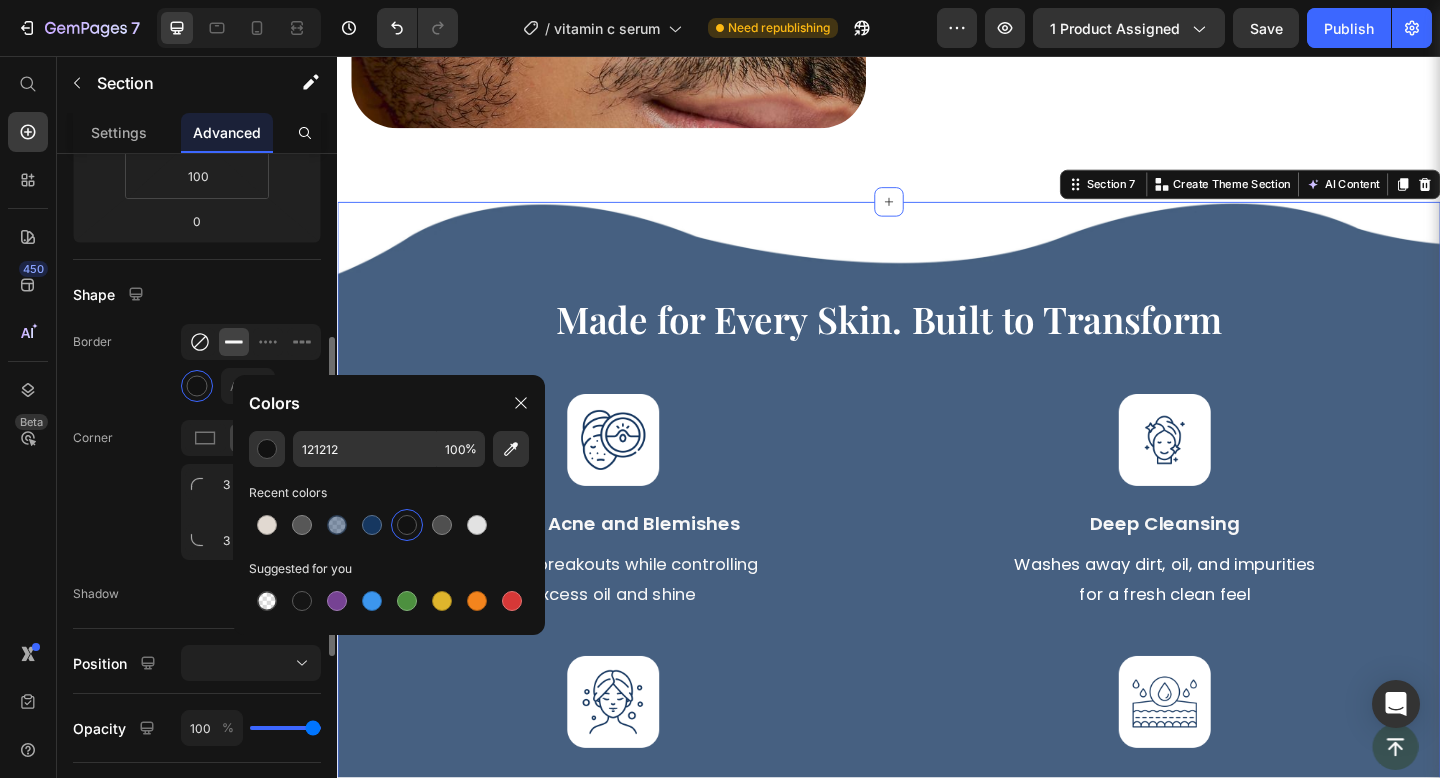click 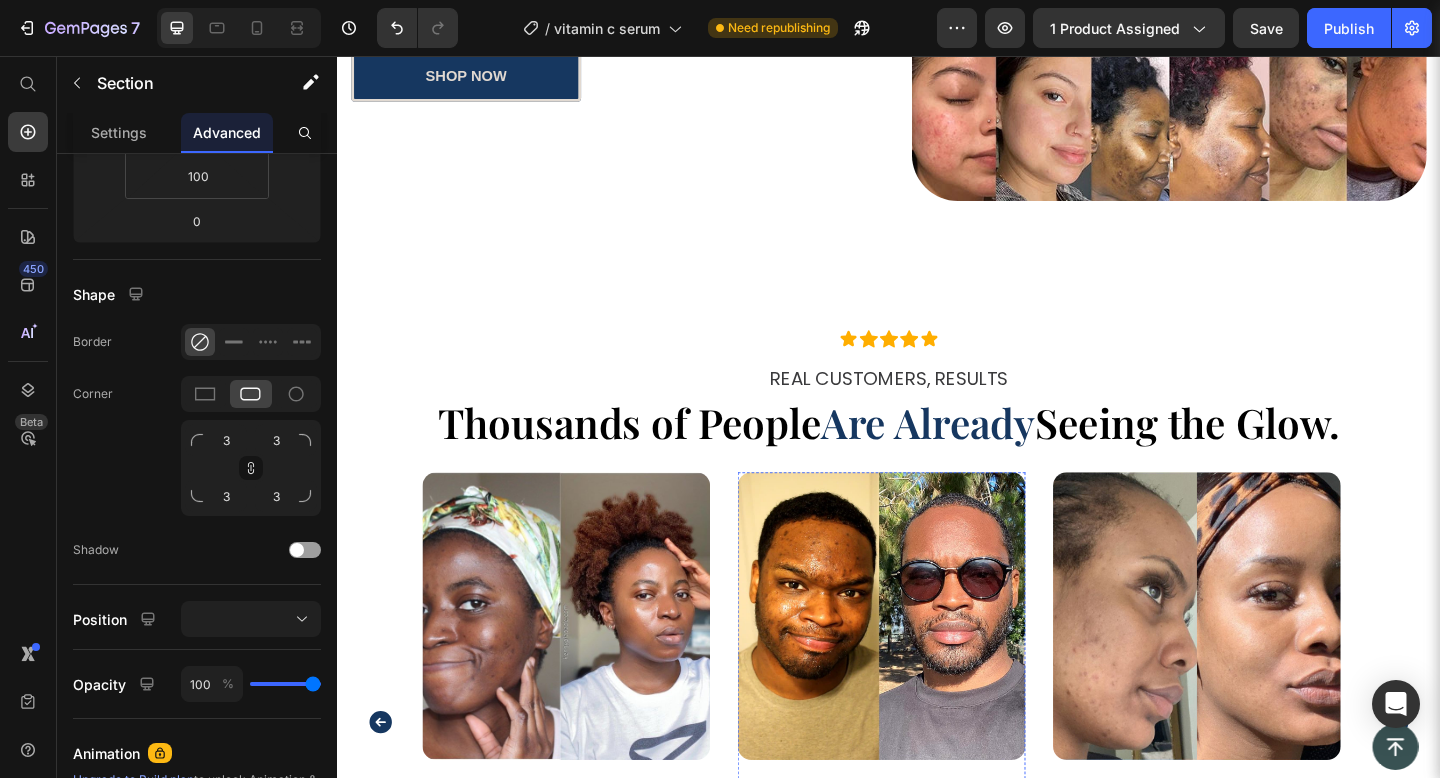 scroll, scrollTop: 1515, scrollLeft: 0, axis: vertical 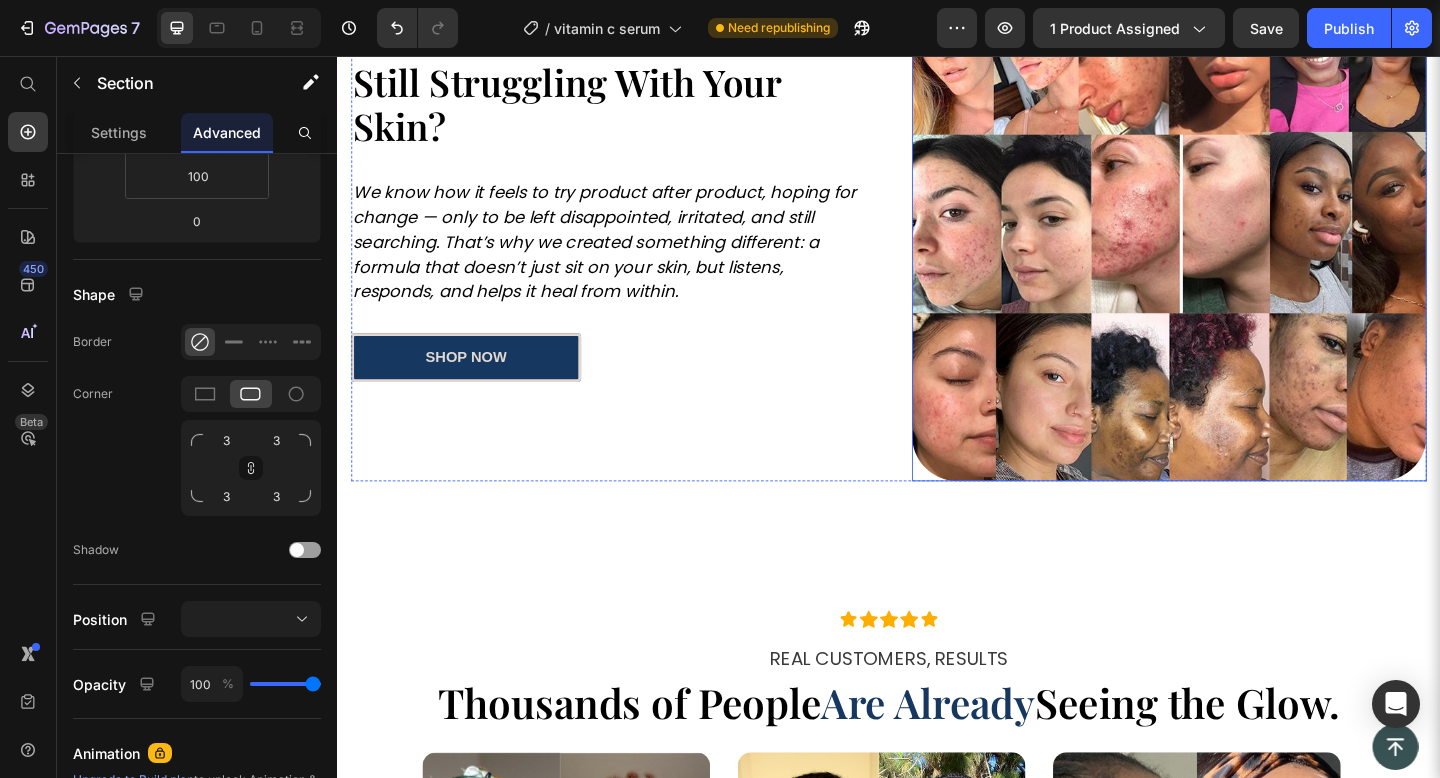 click at bounding box center (1242, 239) 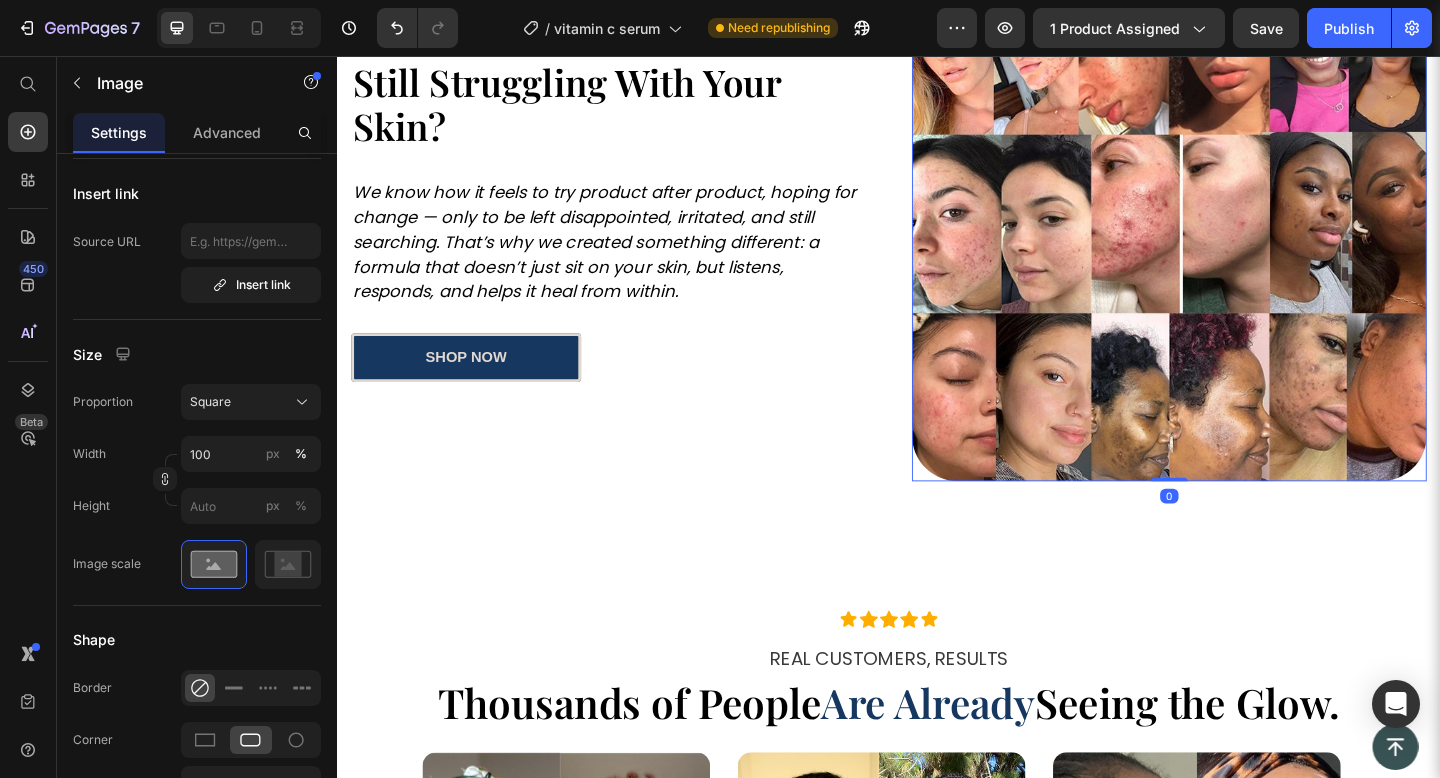 scroll, scrollTop: 0, scrollLeft: 0, axis: both 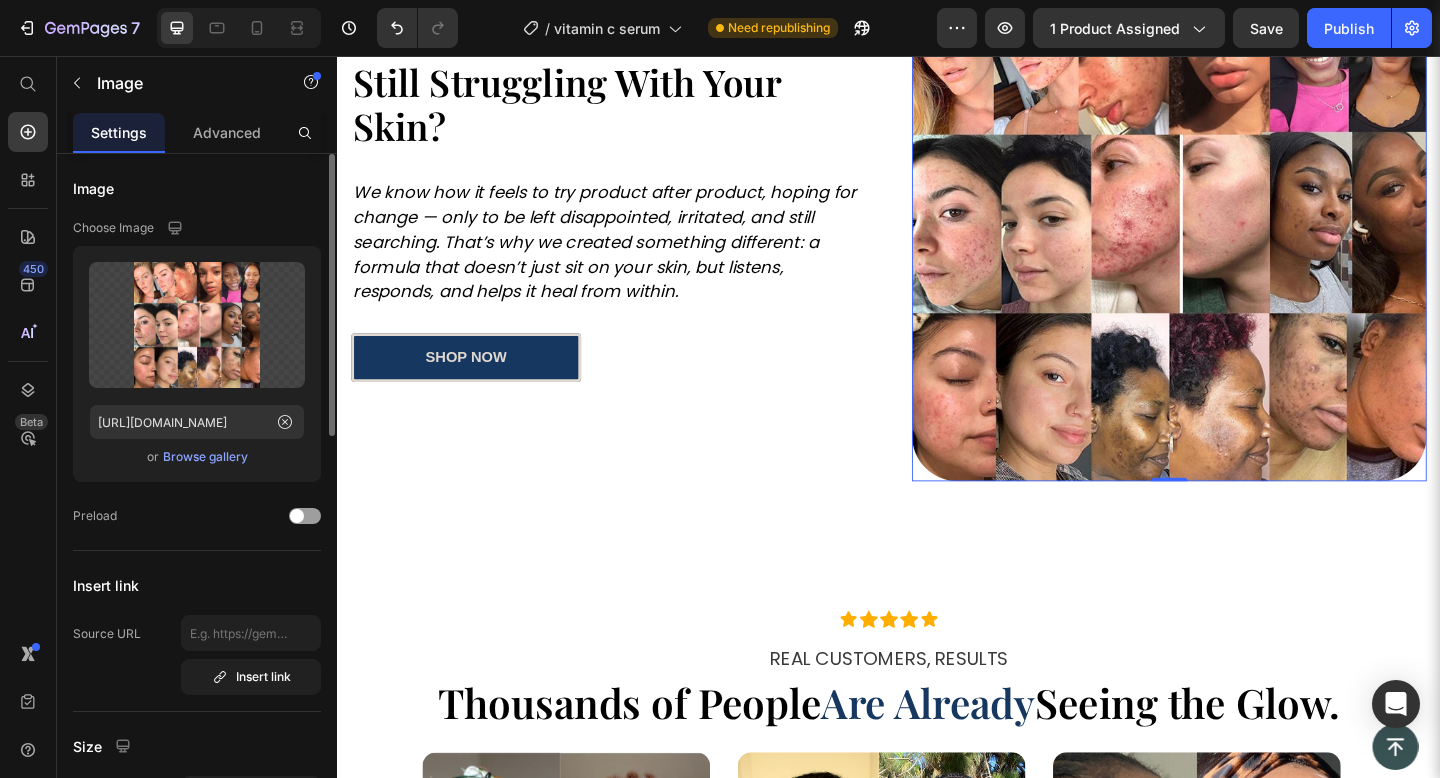click on "Browse gallery" at bounding box center (205, 457) 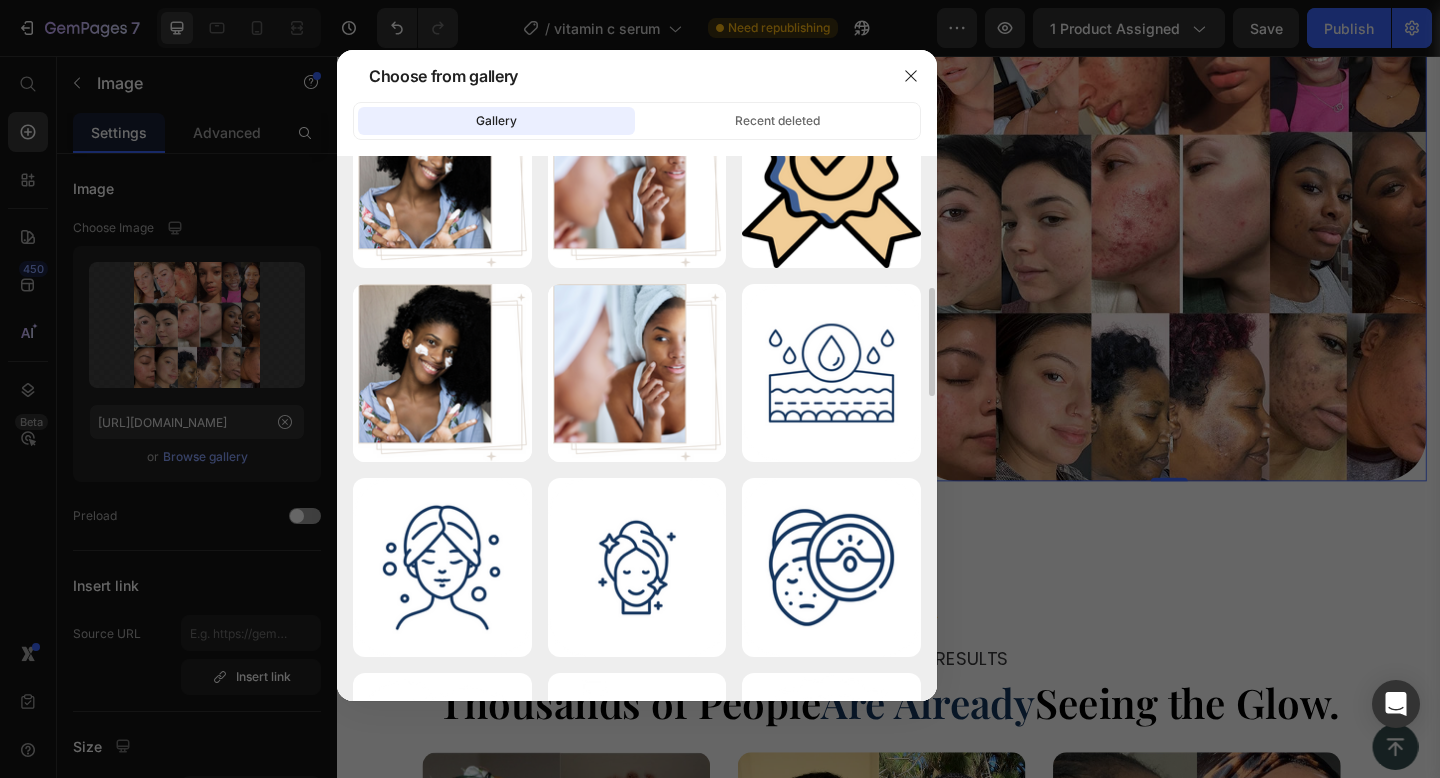 scroll, scrollTop: 0, scrollLeft: 0, axis: both 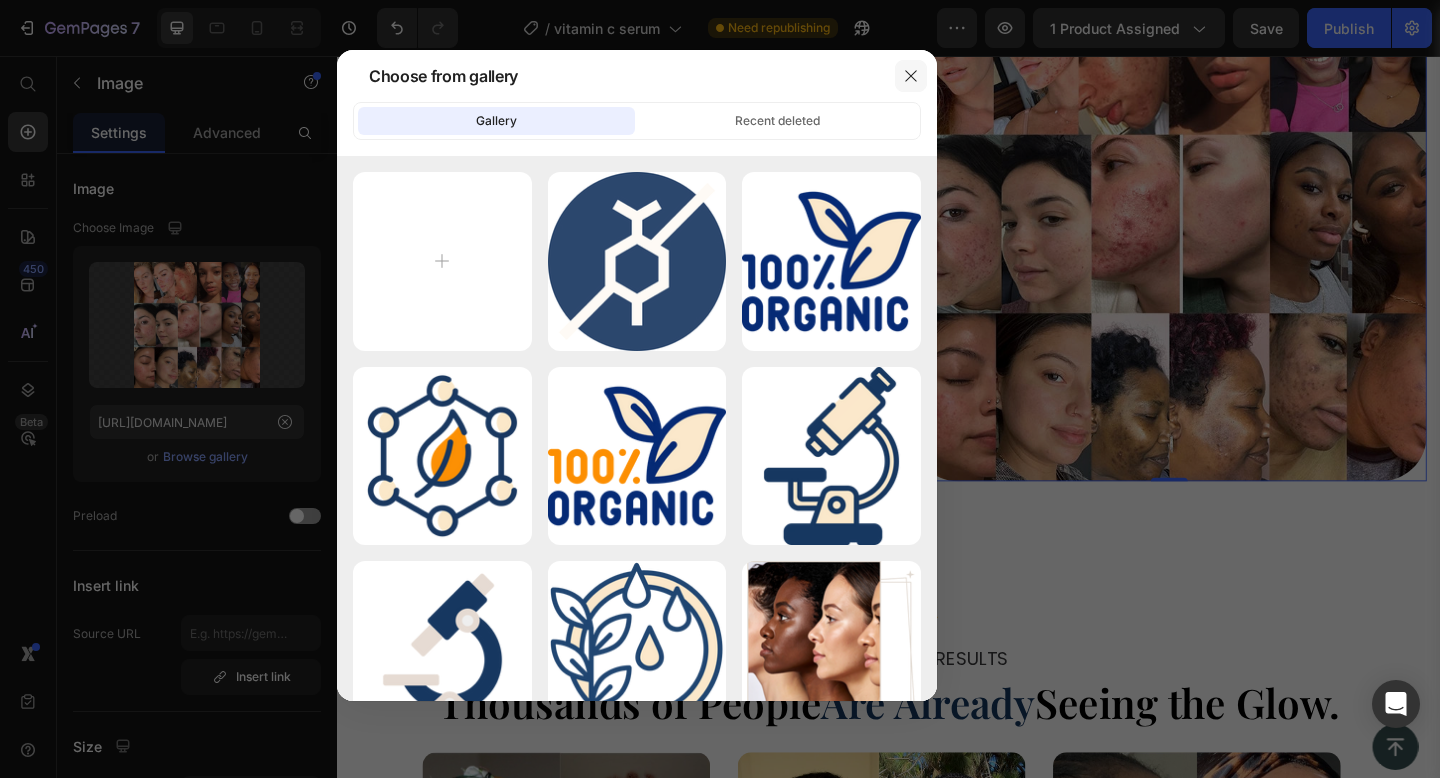 click 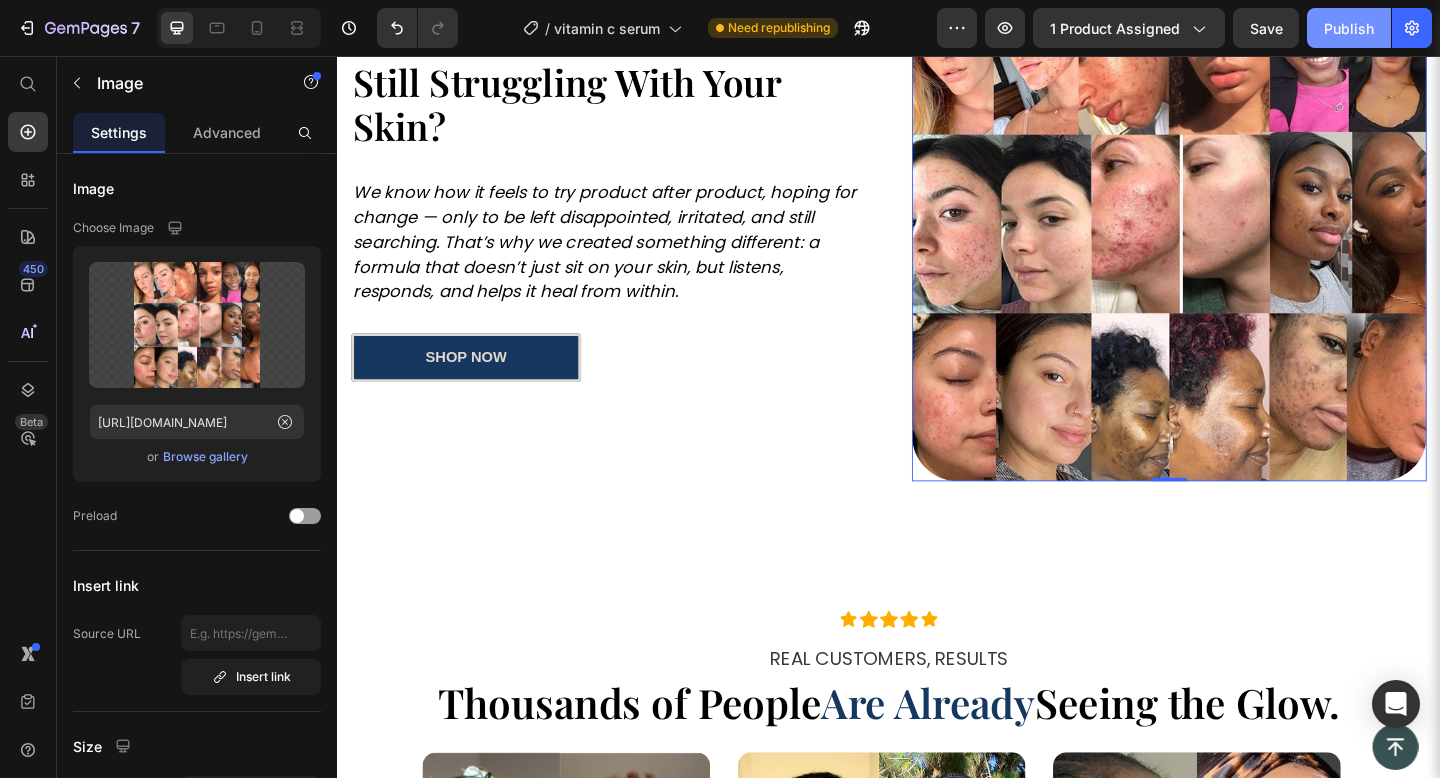 click on "Publish" at bounding box center [1349, 28] 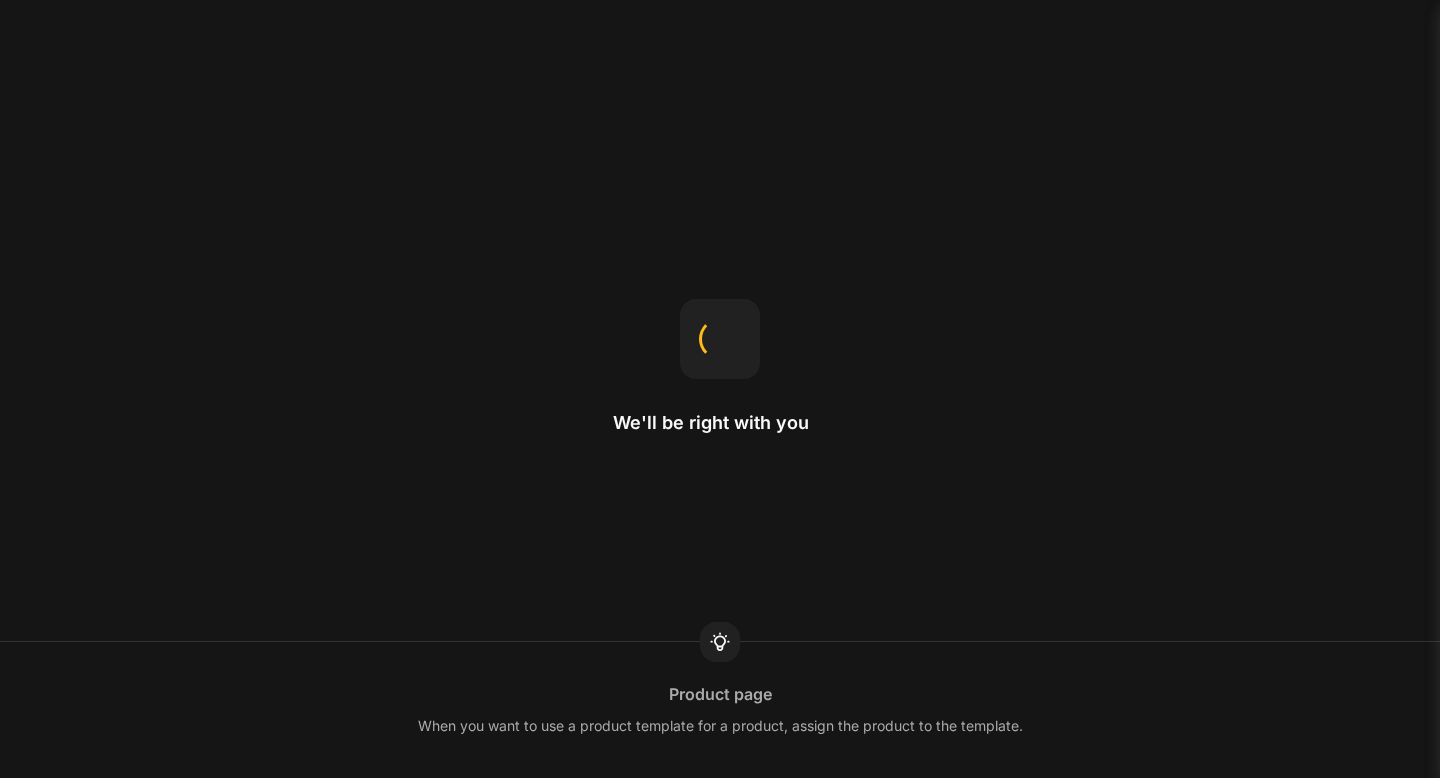 scroll, scrollTop: 0, scrollLeft: 0, axis: both 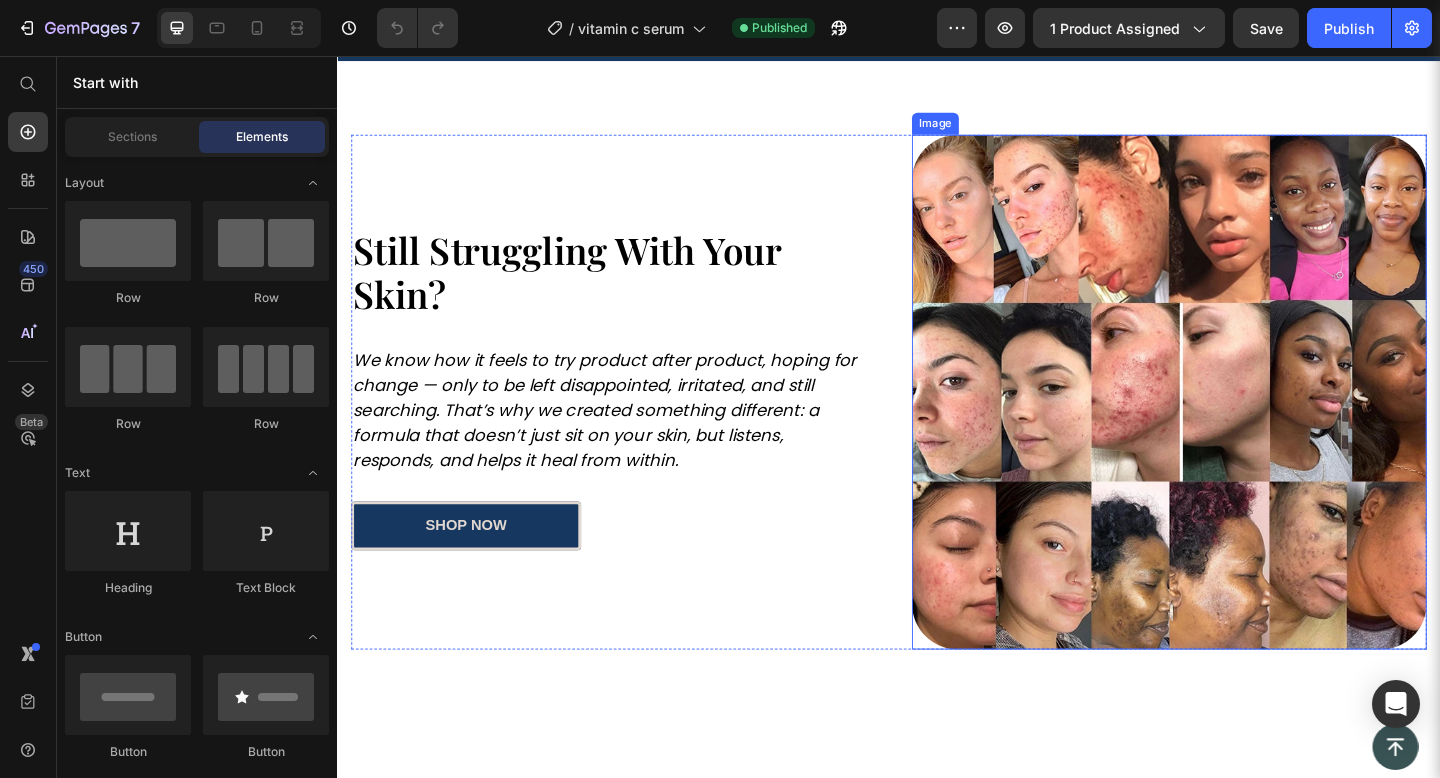 click at bounding box center [1242, 422] 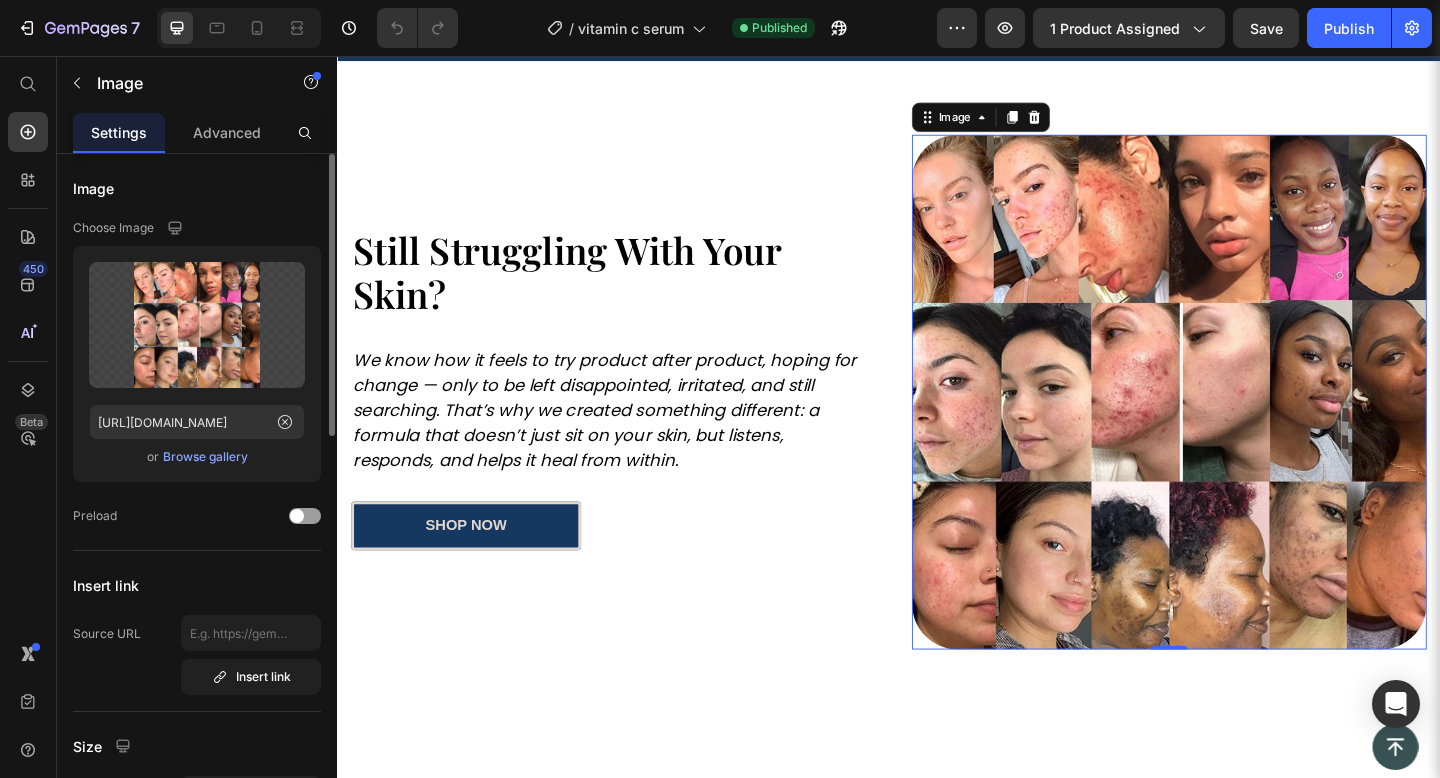click on "Browse gallery" at bounding box center [205, 457] 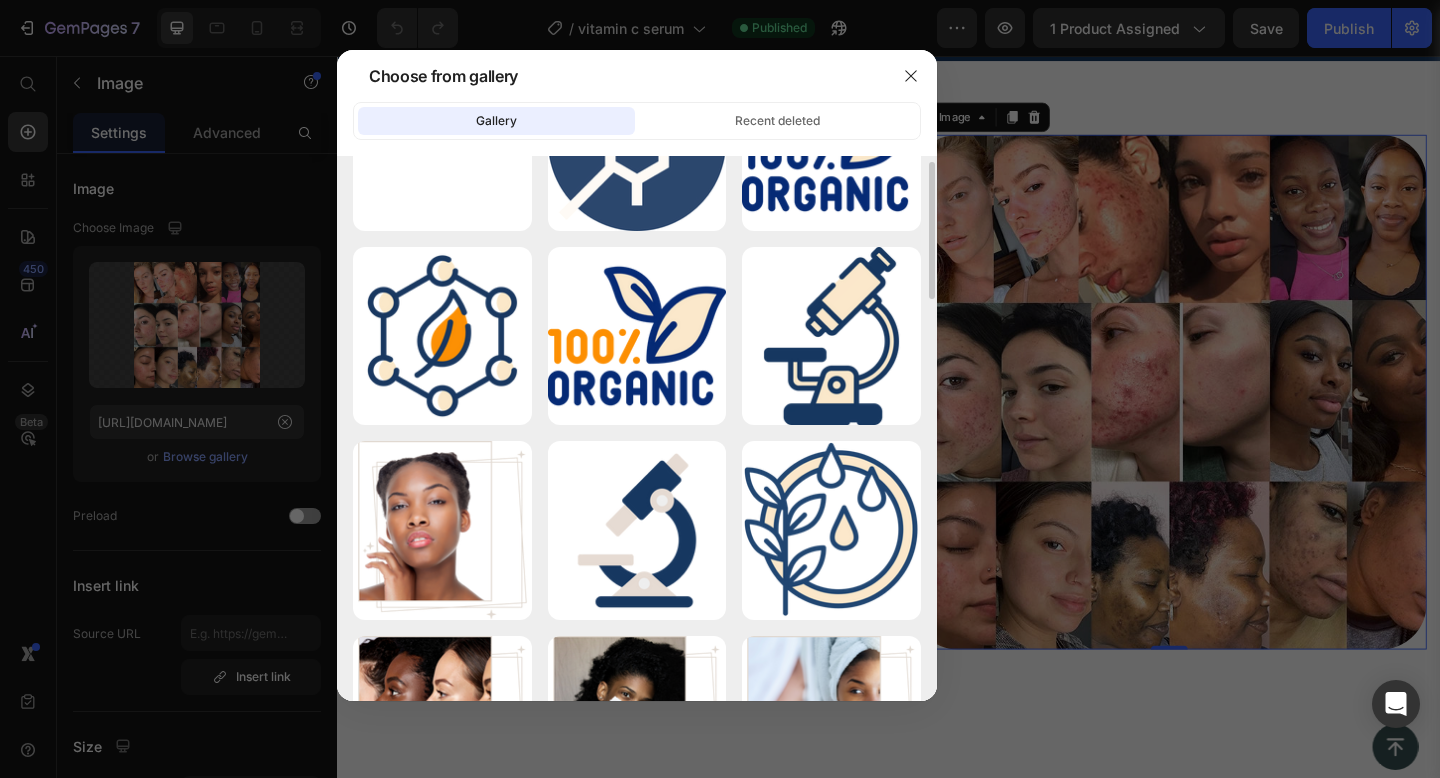 scroll, scrollTop: 0, scrollLeft: 0, axis: both 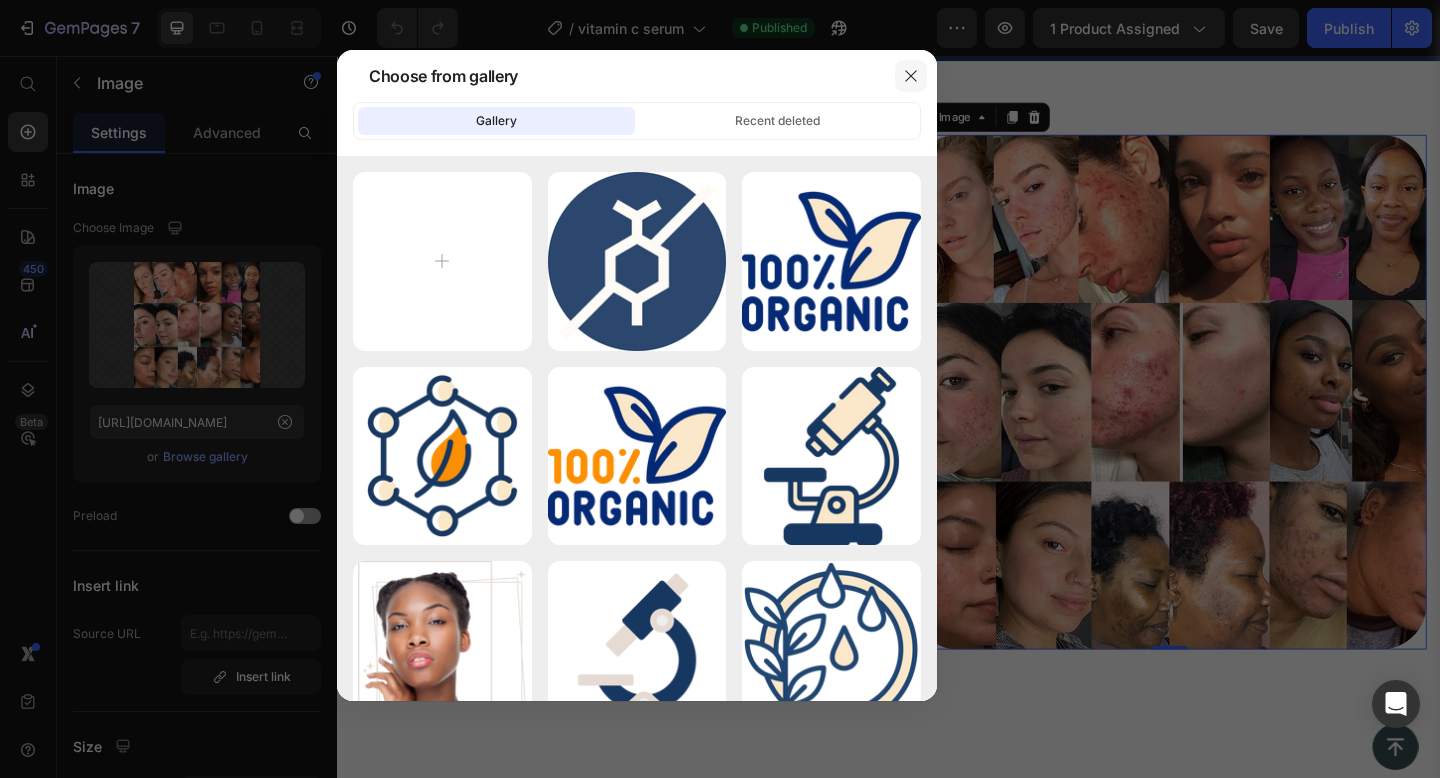 click 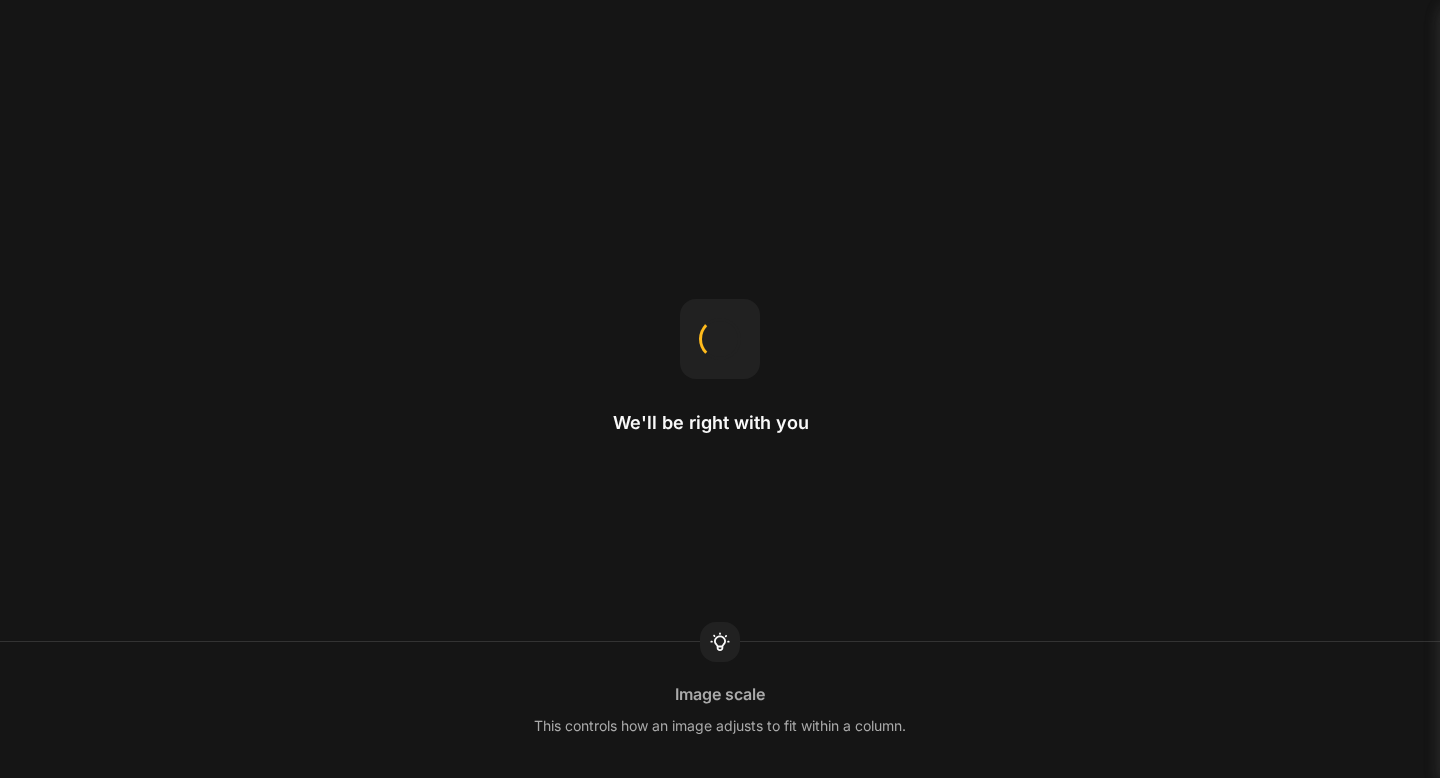 scroll, scrollTop: 0, scrollLeft: 0, axis: both 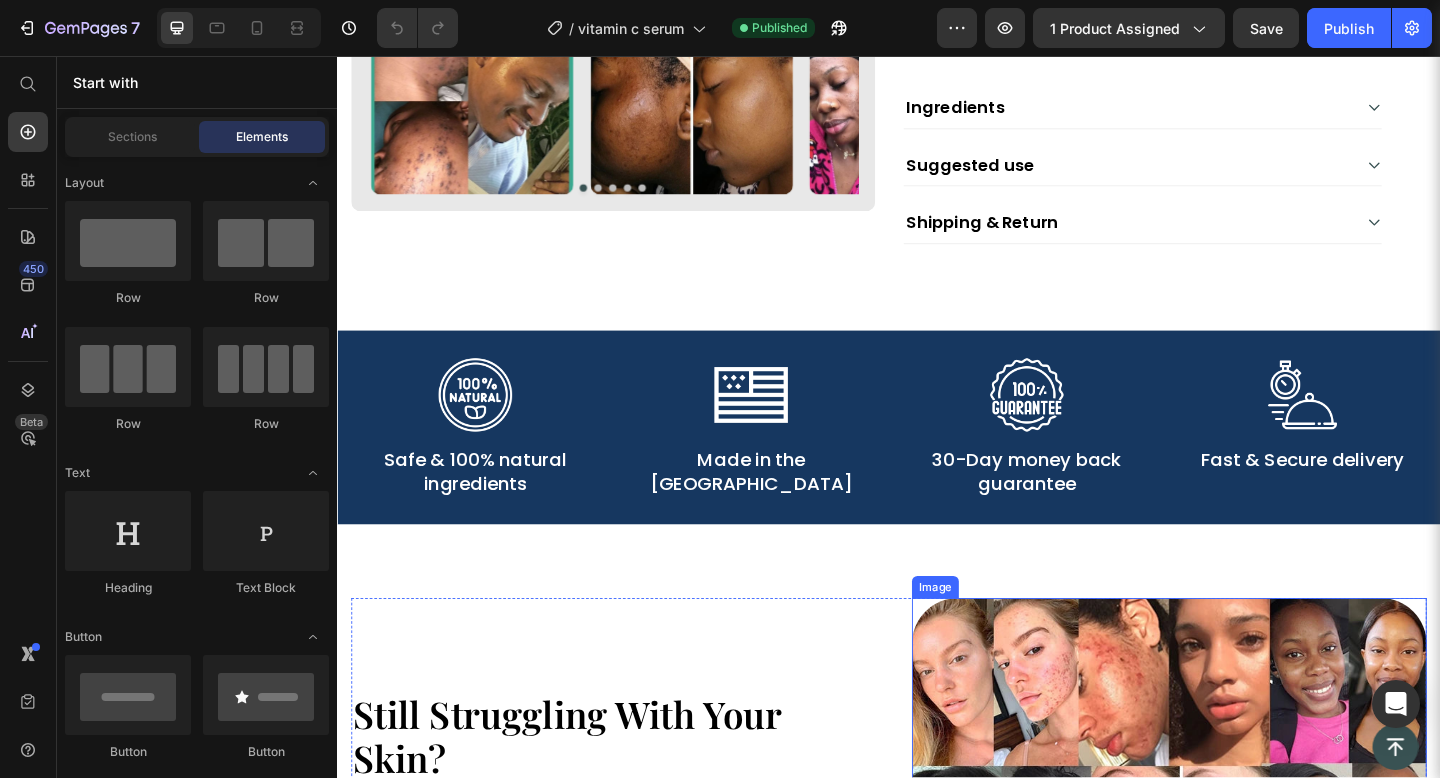 click at bounding box center [1242, 926] 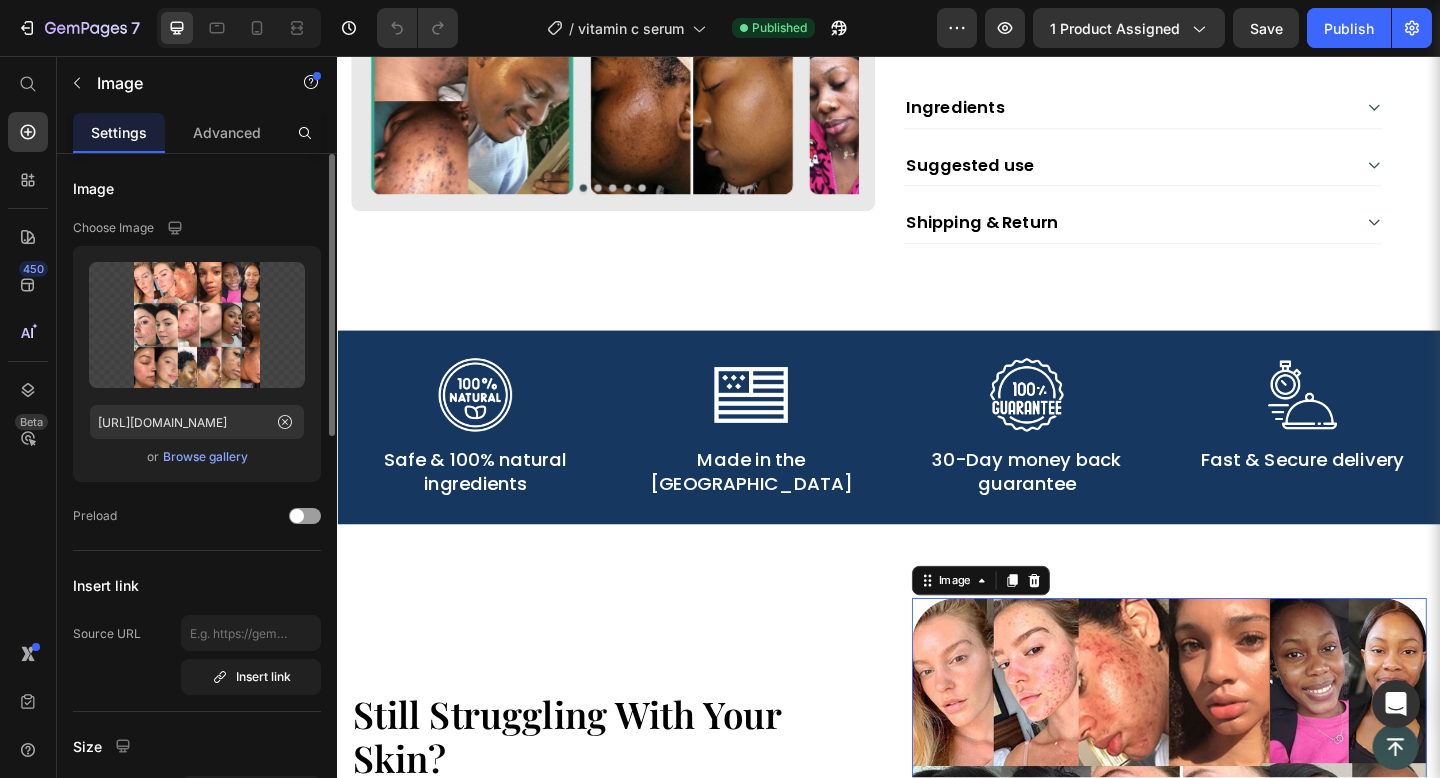 click on "Browse gallery" at bounding box center [205, 457] 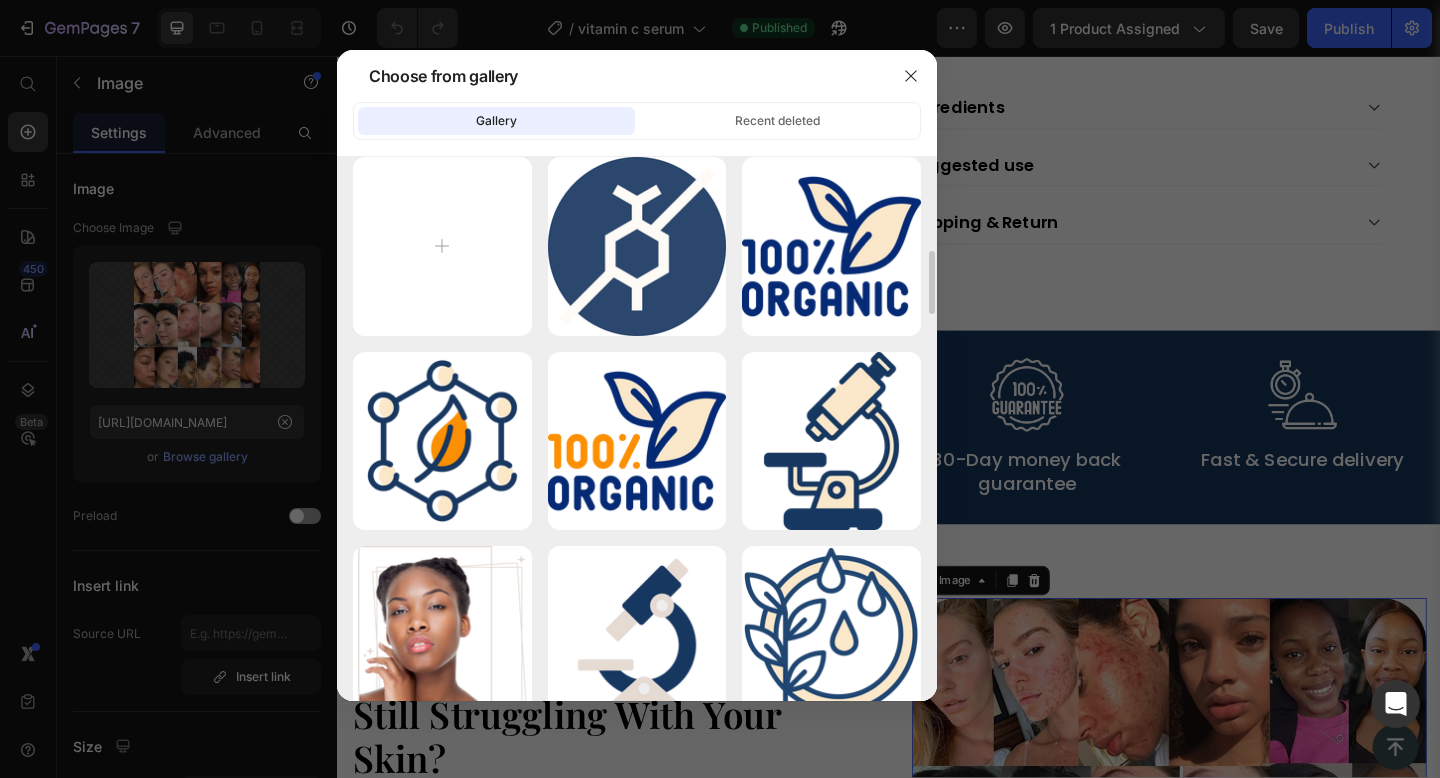 scroll, scrollTop: 0, scrollLeft: 0, axis: both 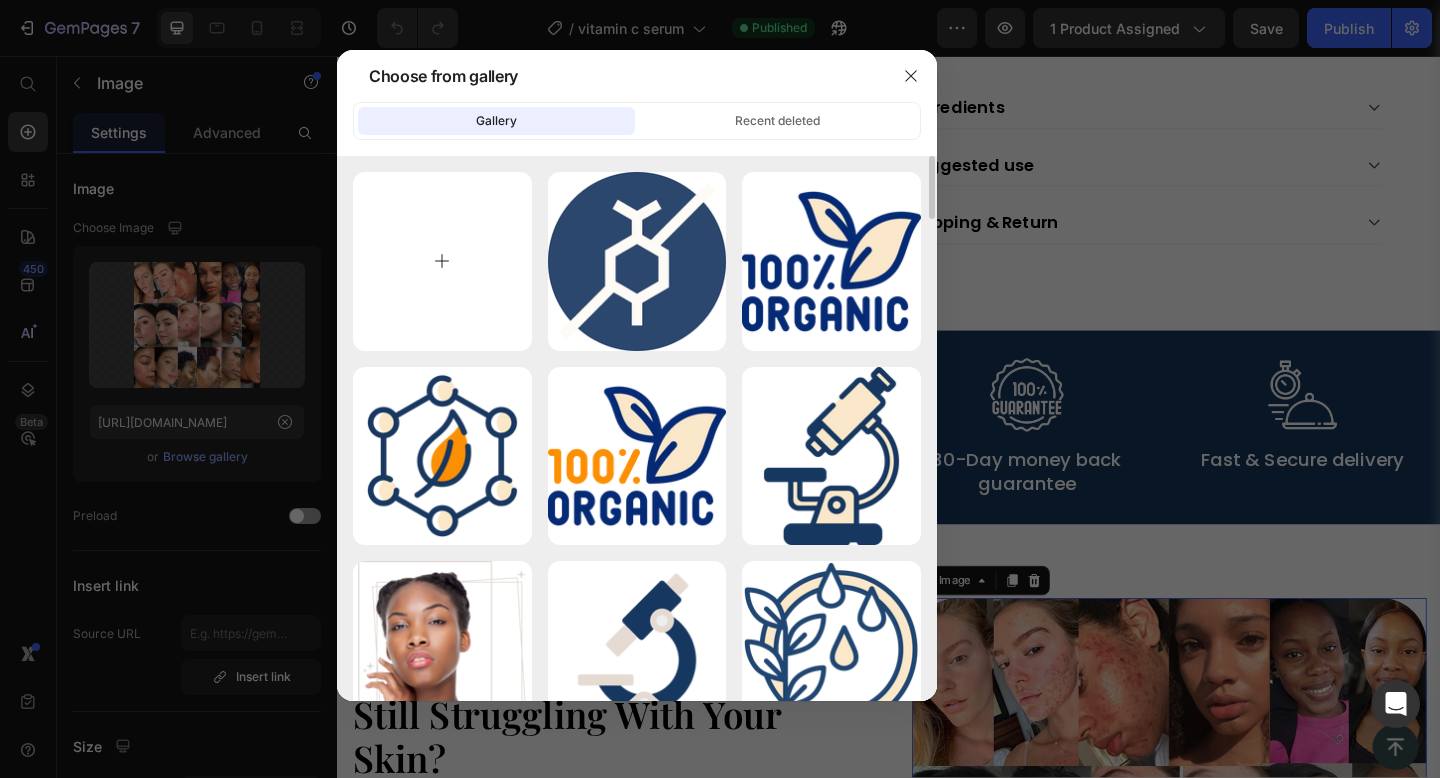 click at bounding box center [442, 261] 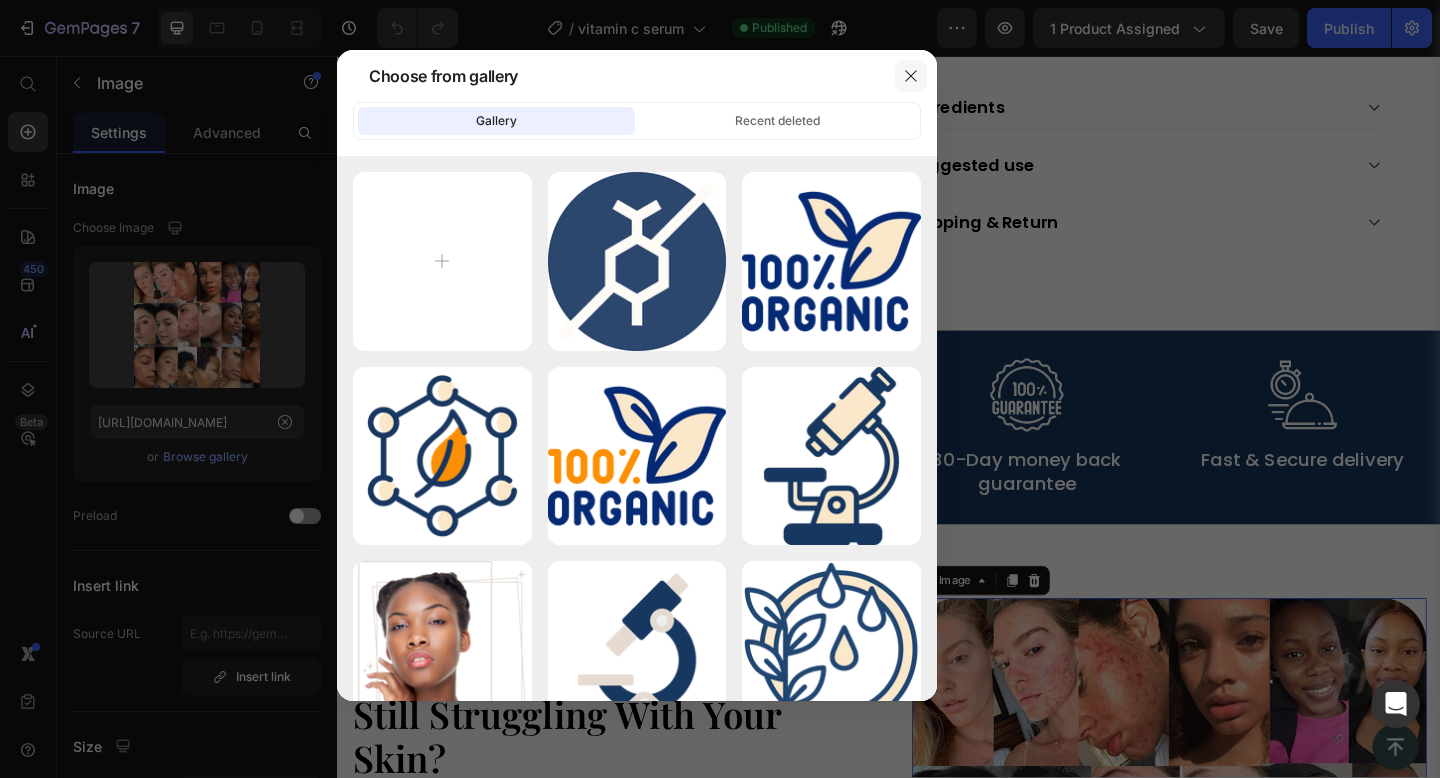 click 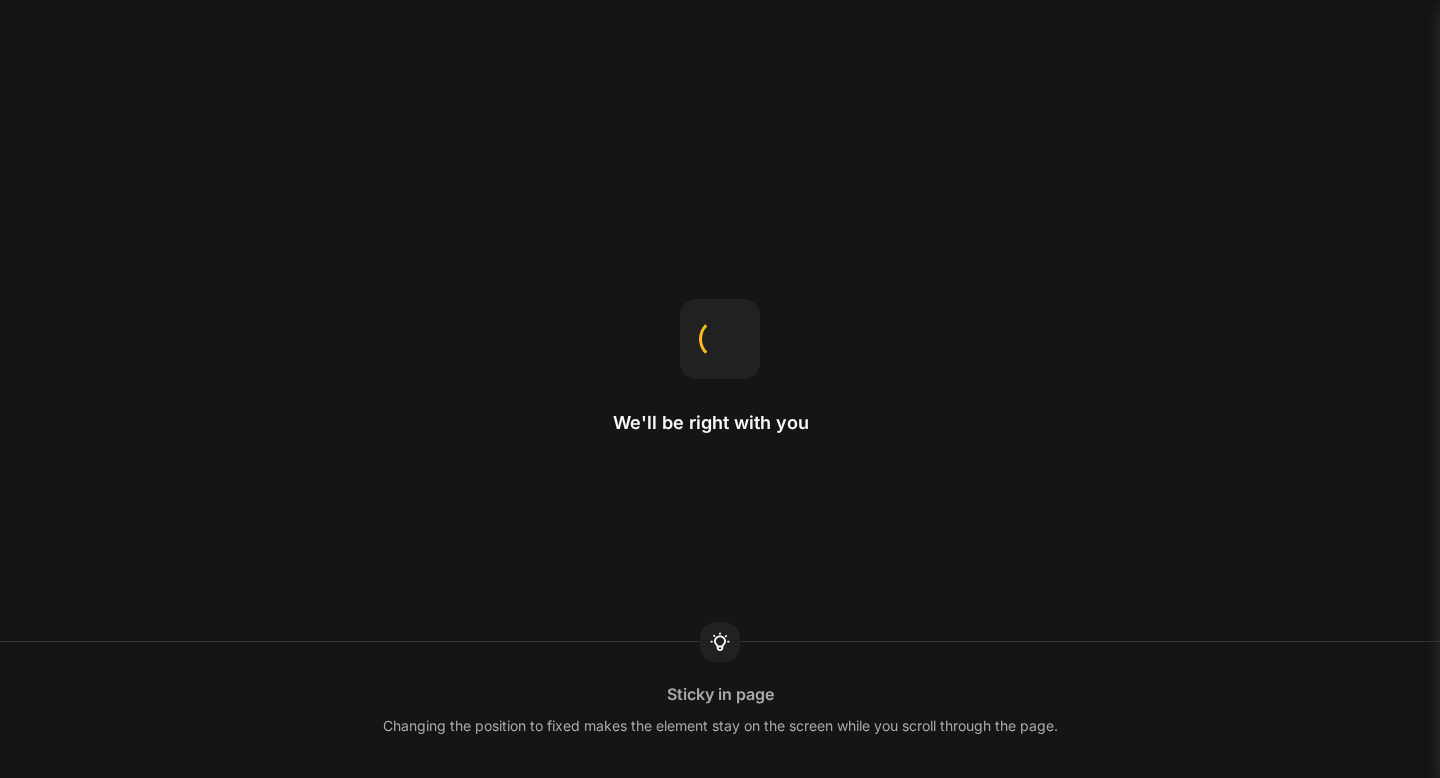 scroll, scrollTop: 0, scrollLeft: 0, axis: both 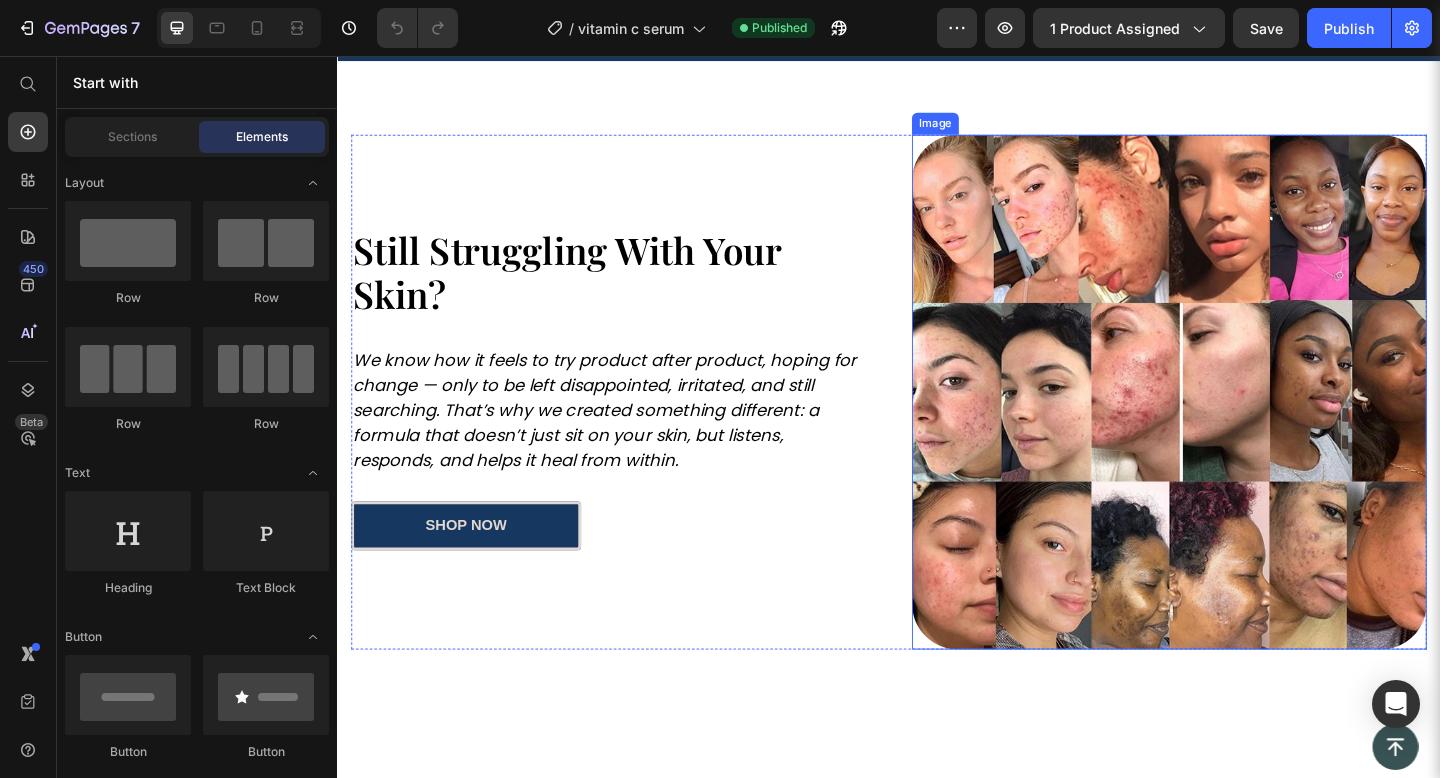 click at bounding box center [1242, 422] 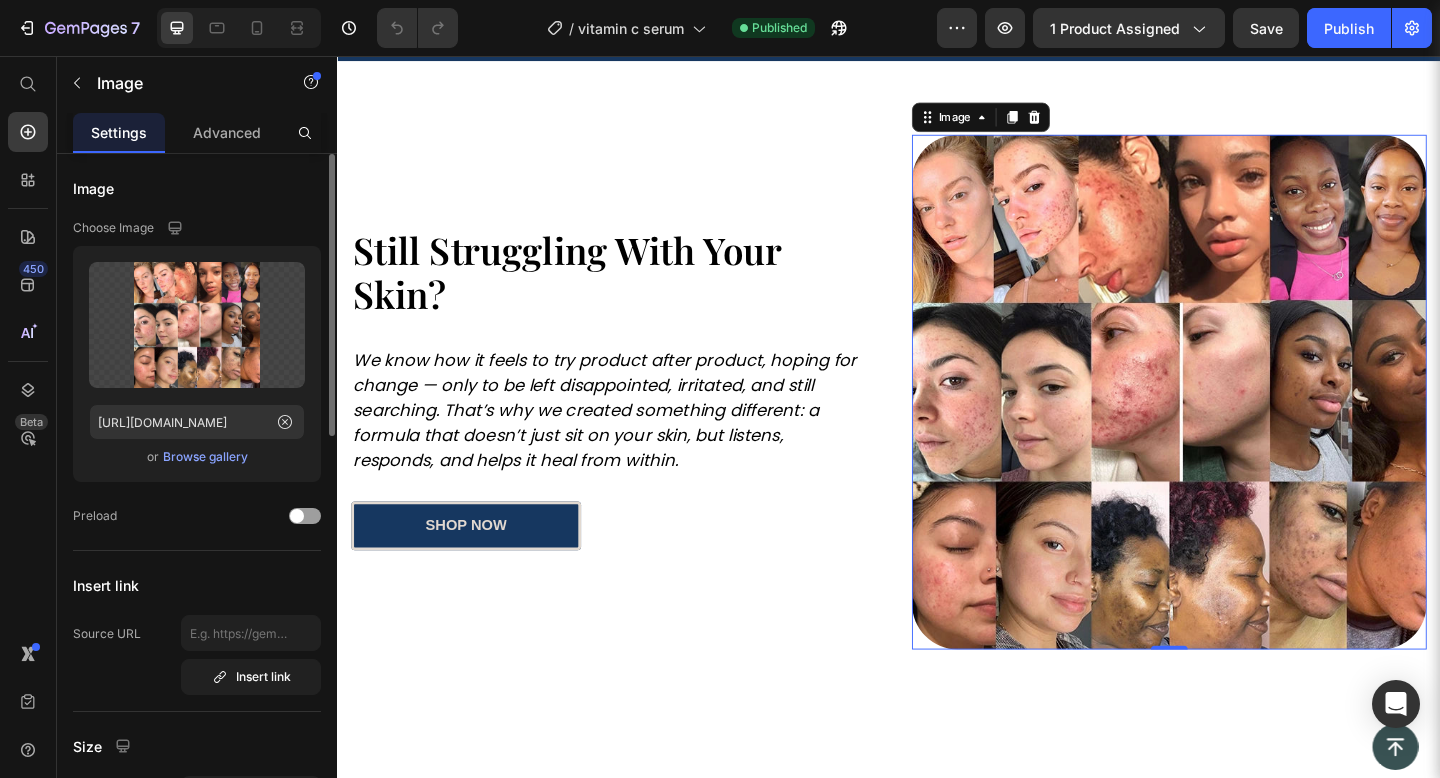 click on "Browse gallery" at bounding box center (205, 457) 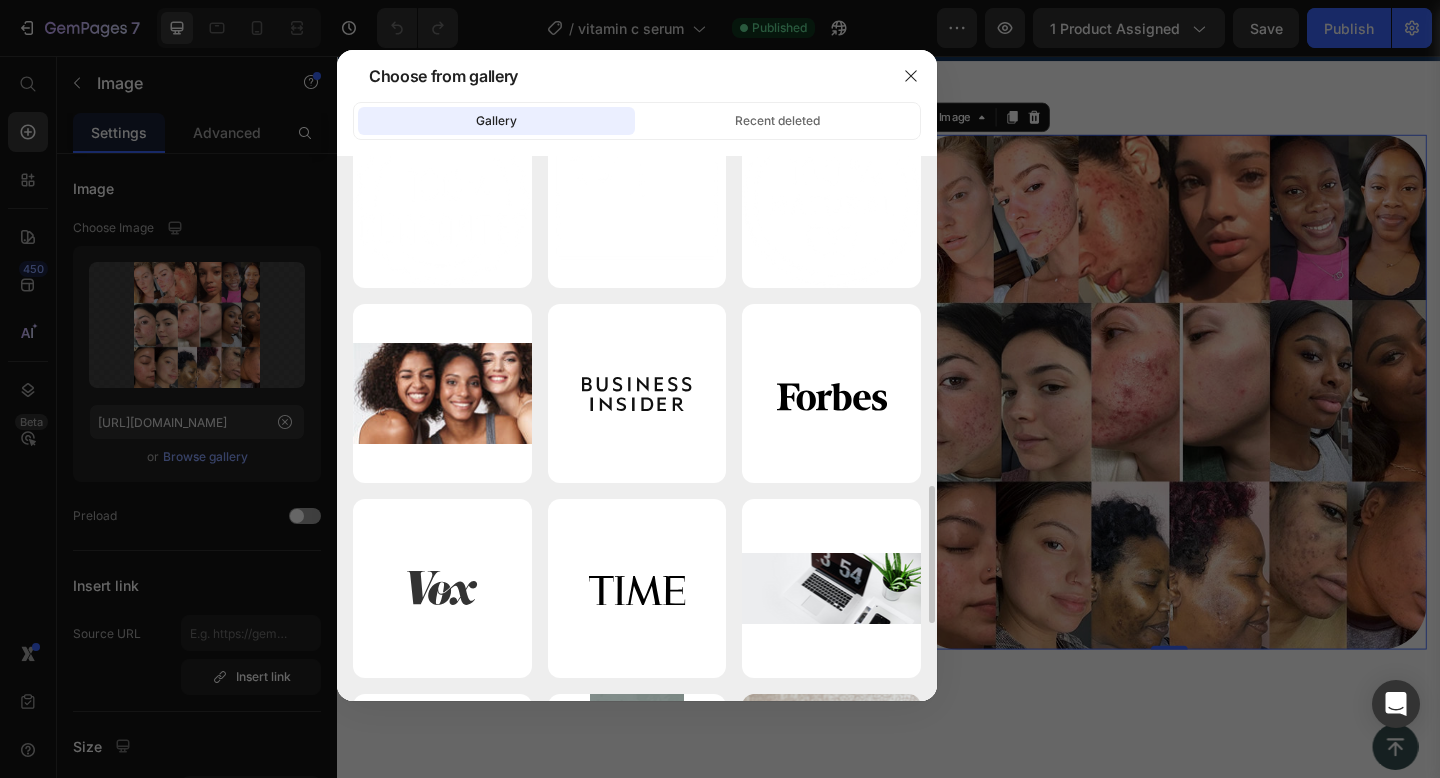scroll, scrollTop: 1434, scrollLeft: 0, axis: vertical 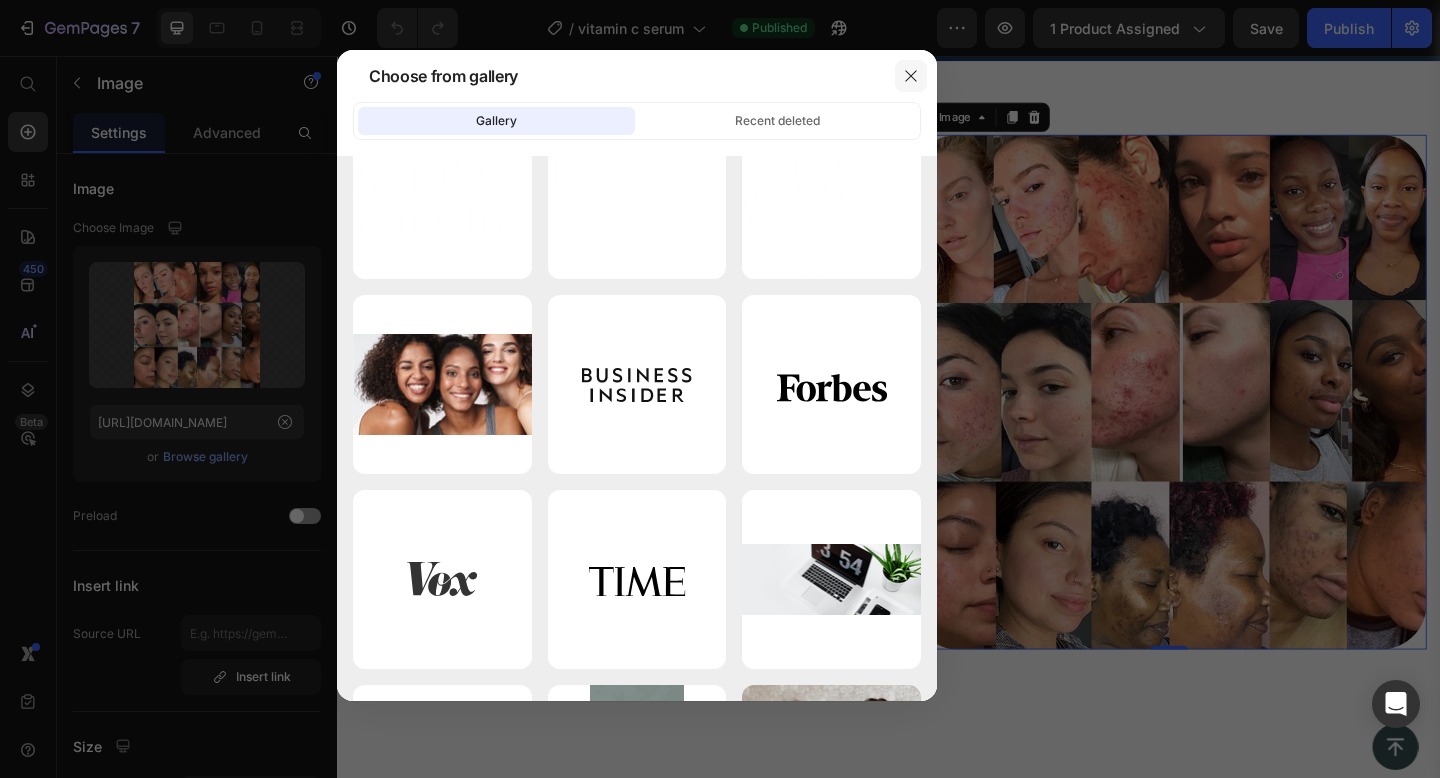 click 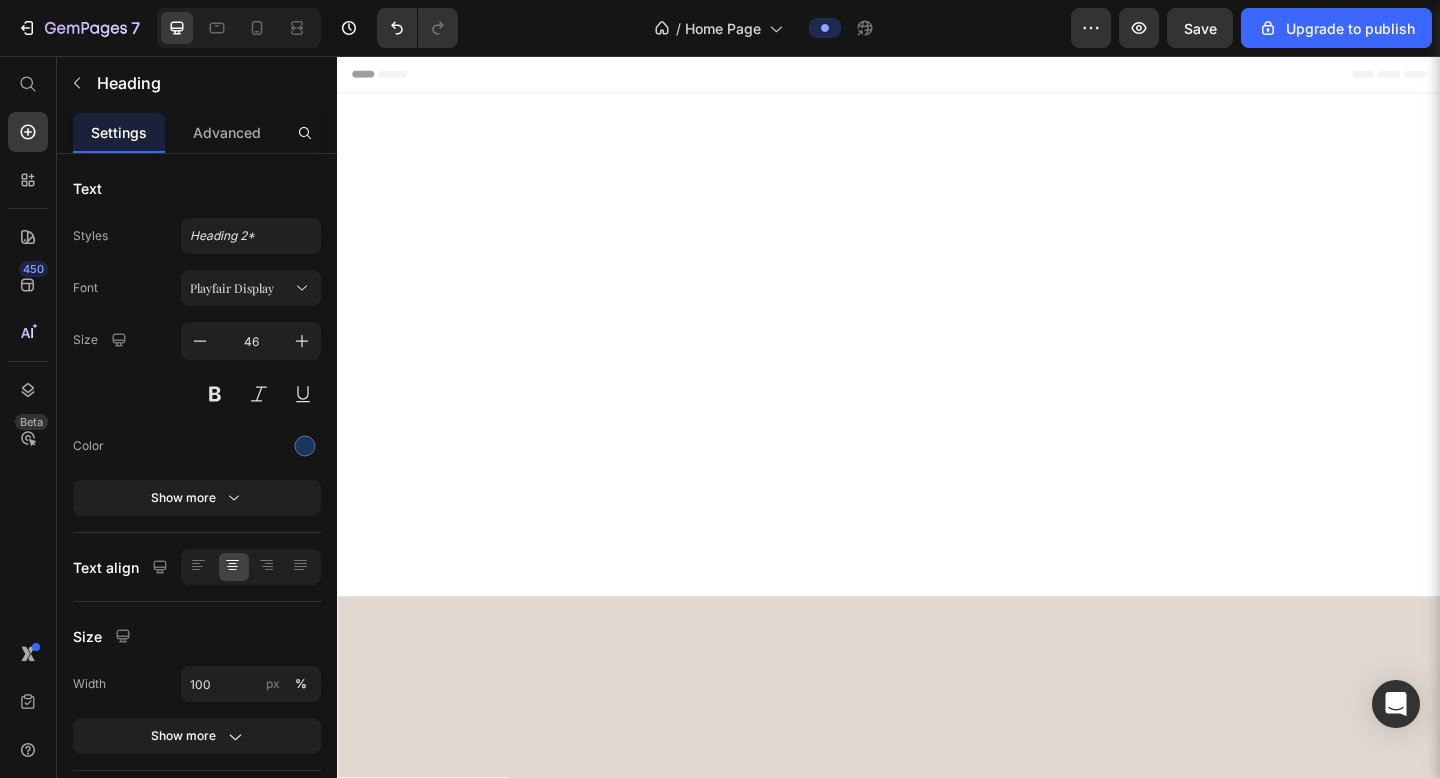 scroll, scrollTop: 3236, scrollLeft: 0, axis: vertical 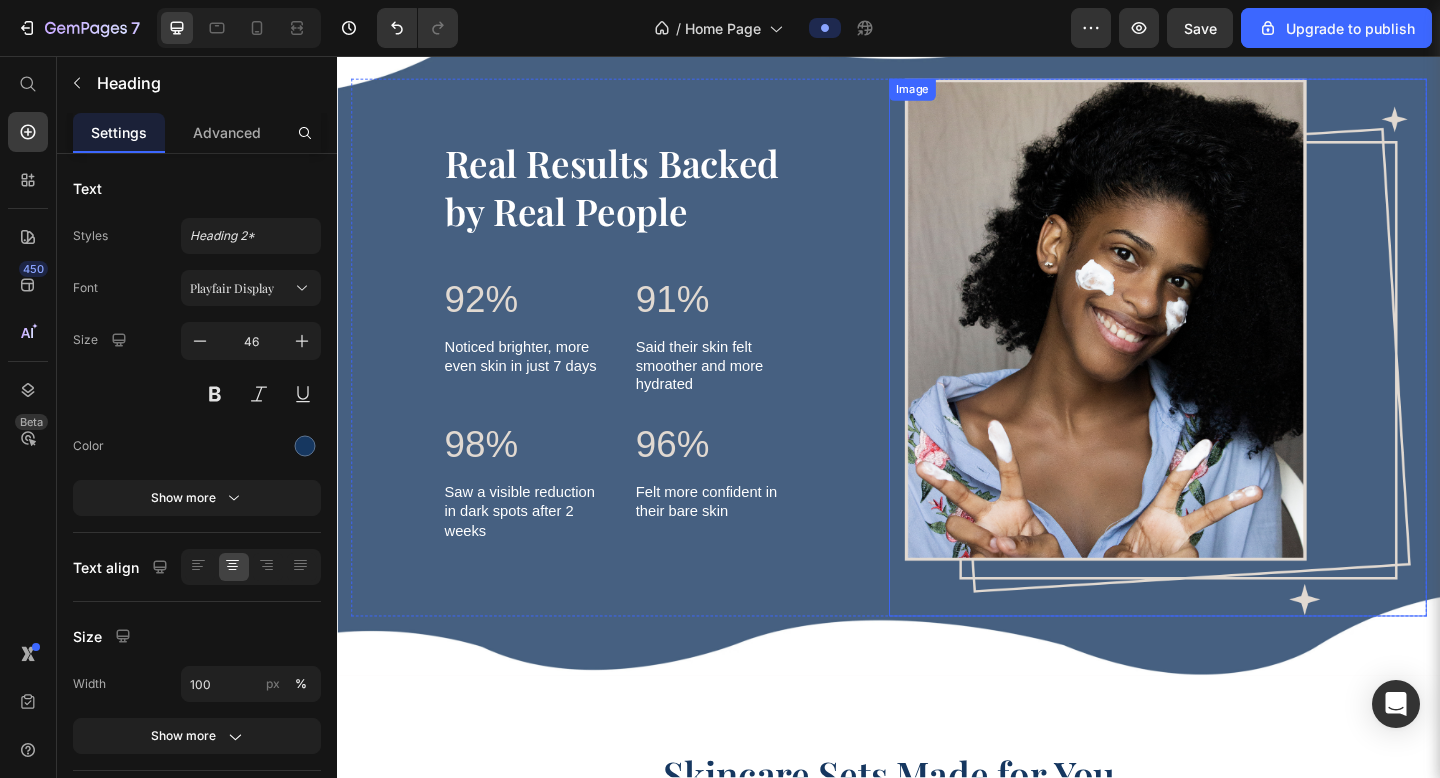 click at bounding box center [1229, 373] 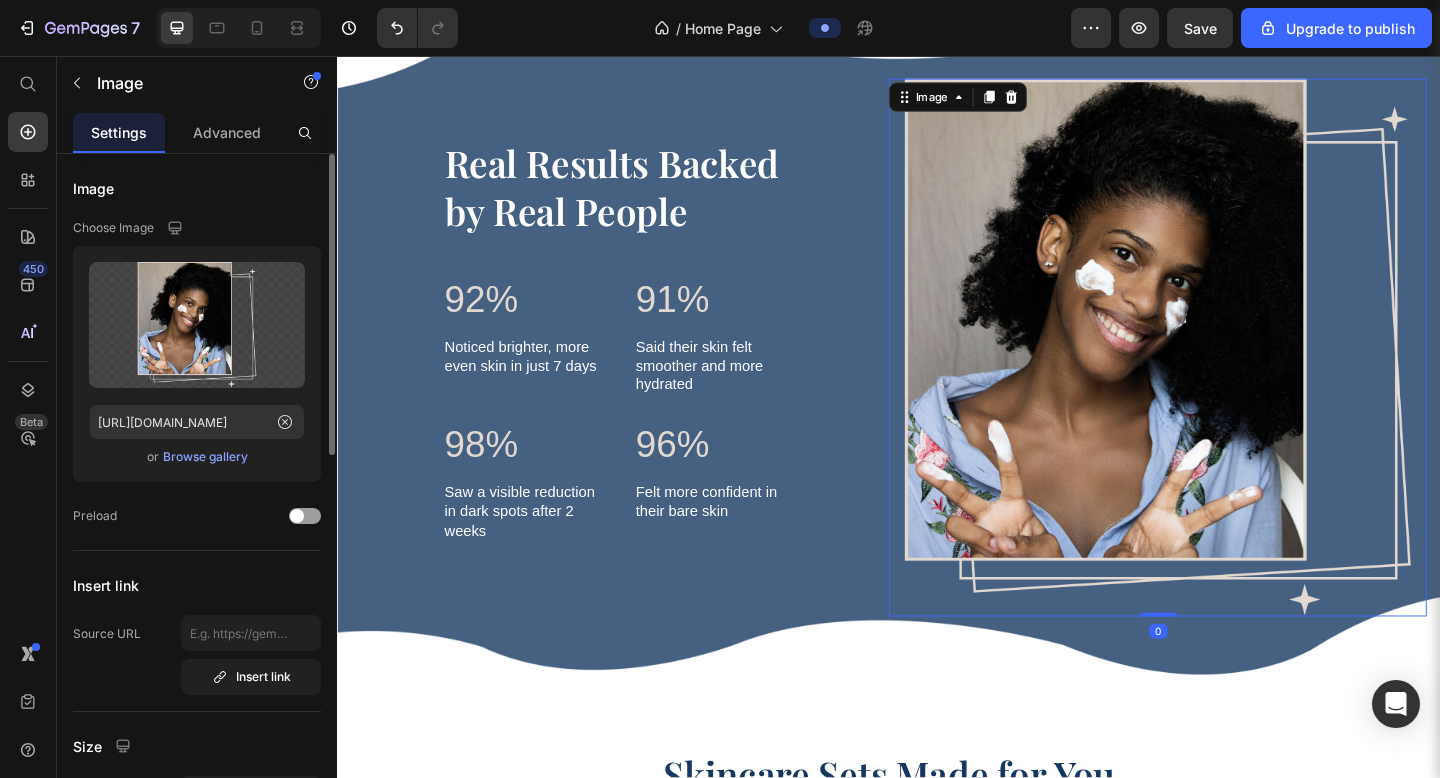 click on "Browse gallery" at bounding box center [205, 457] 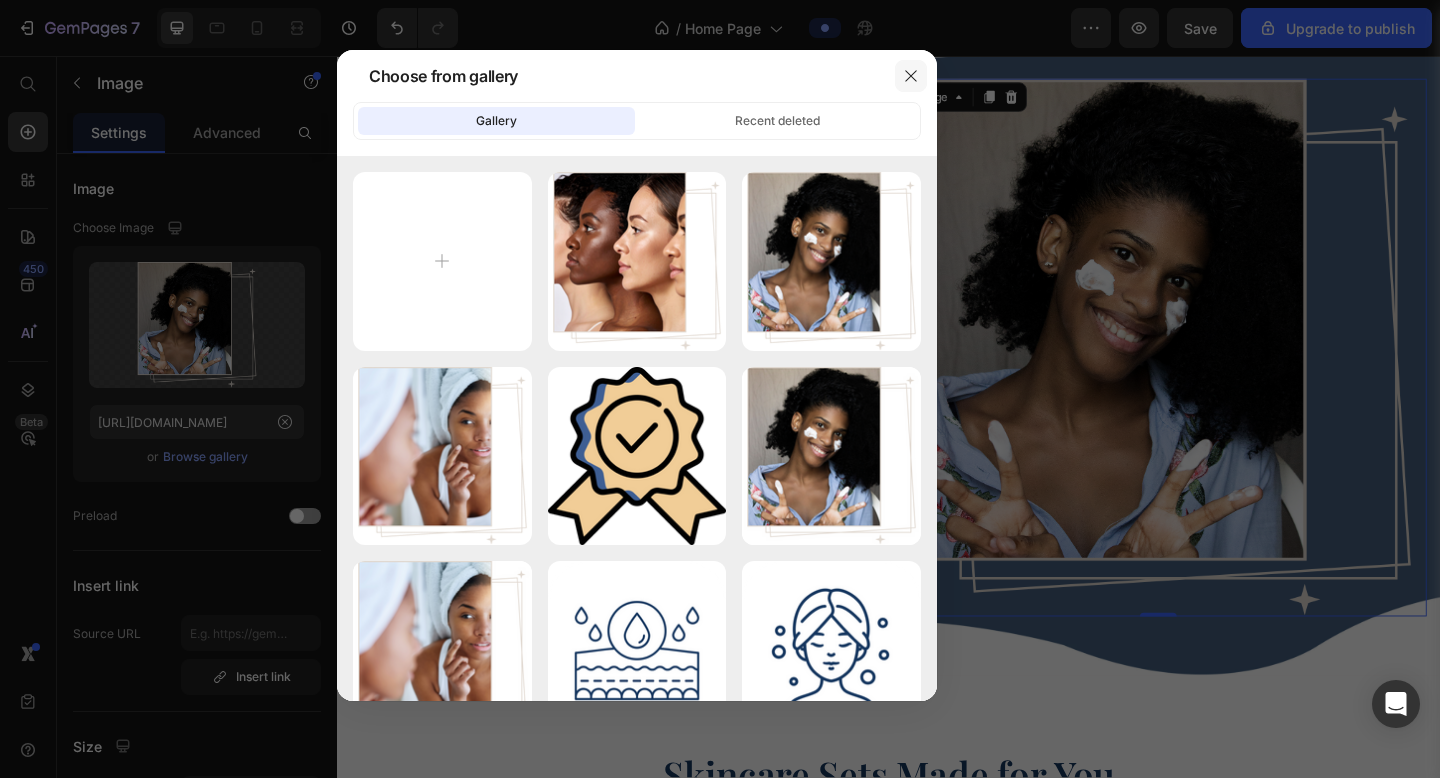 click 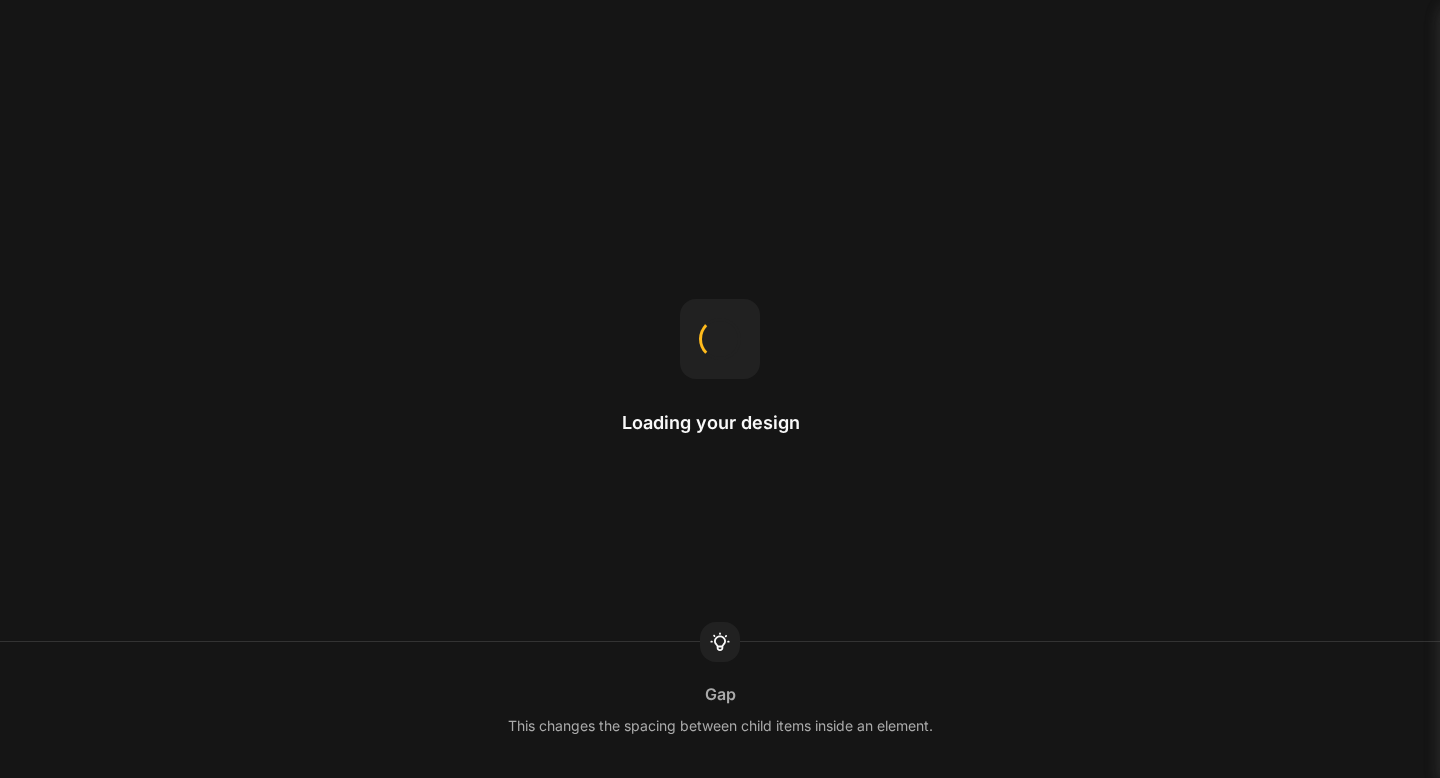 scroll, scrollTop: 0, scrollLeft: 0, axis: both 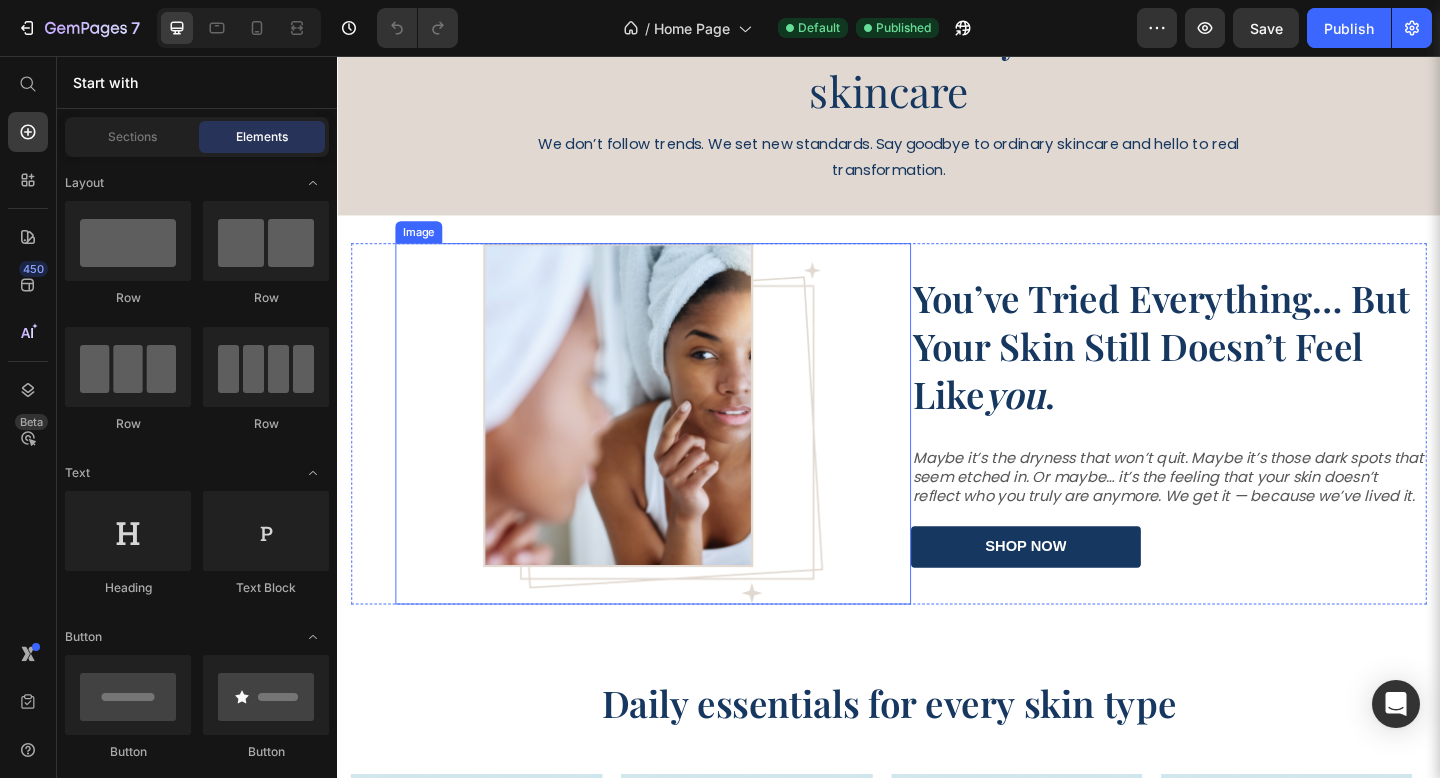 click at bounding box center [680, 456] 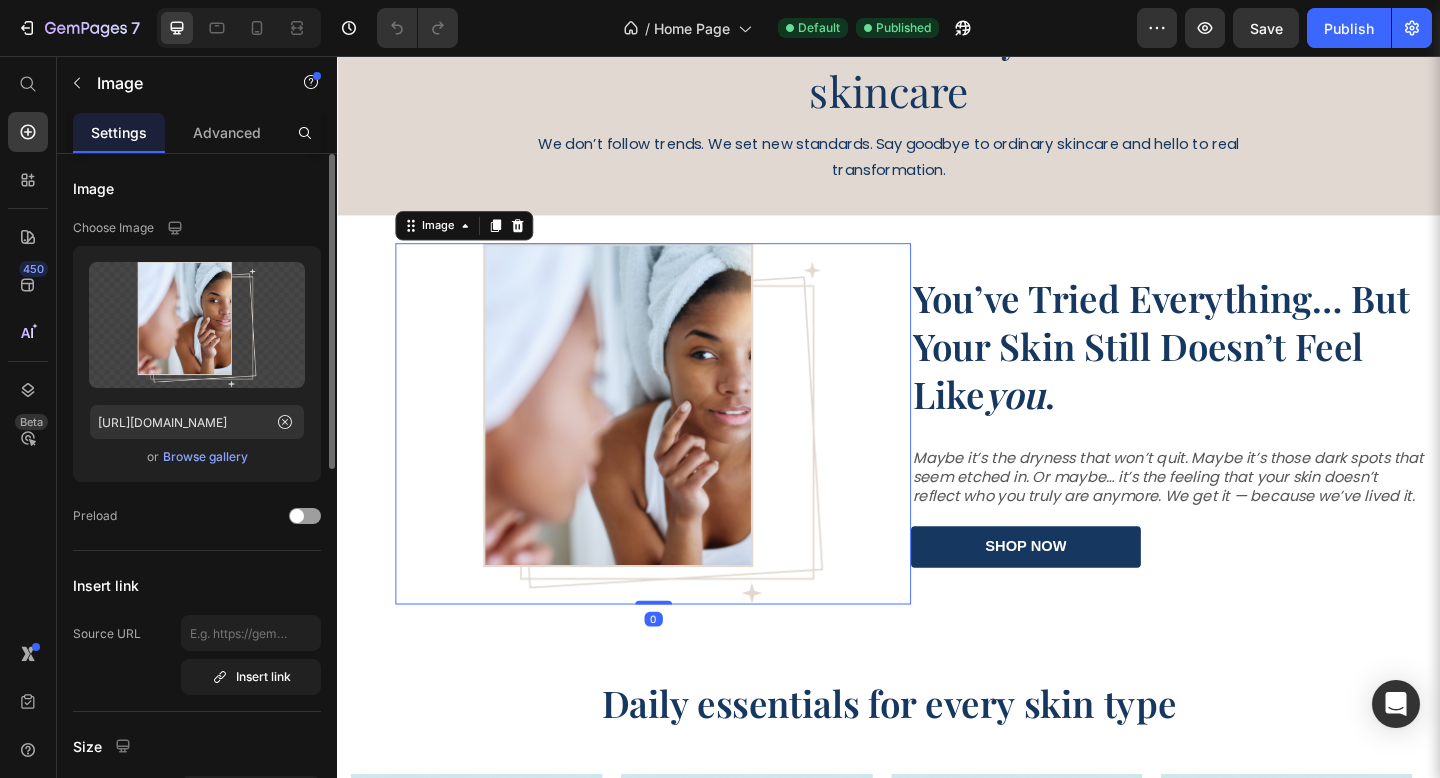 click on "Browse gallery" at bounding box center (205, 457) 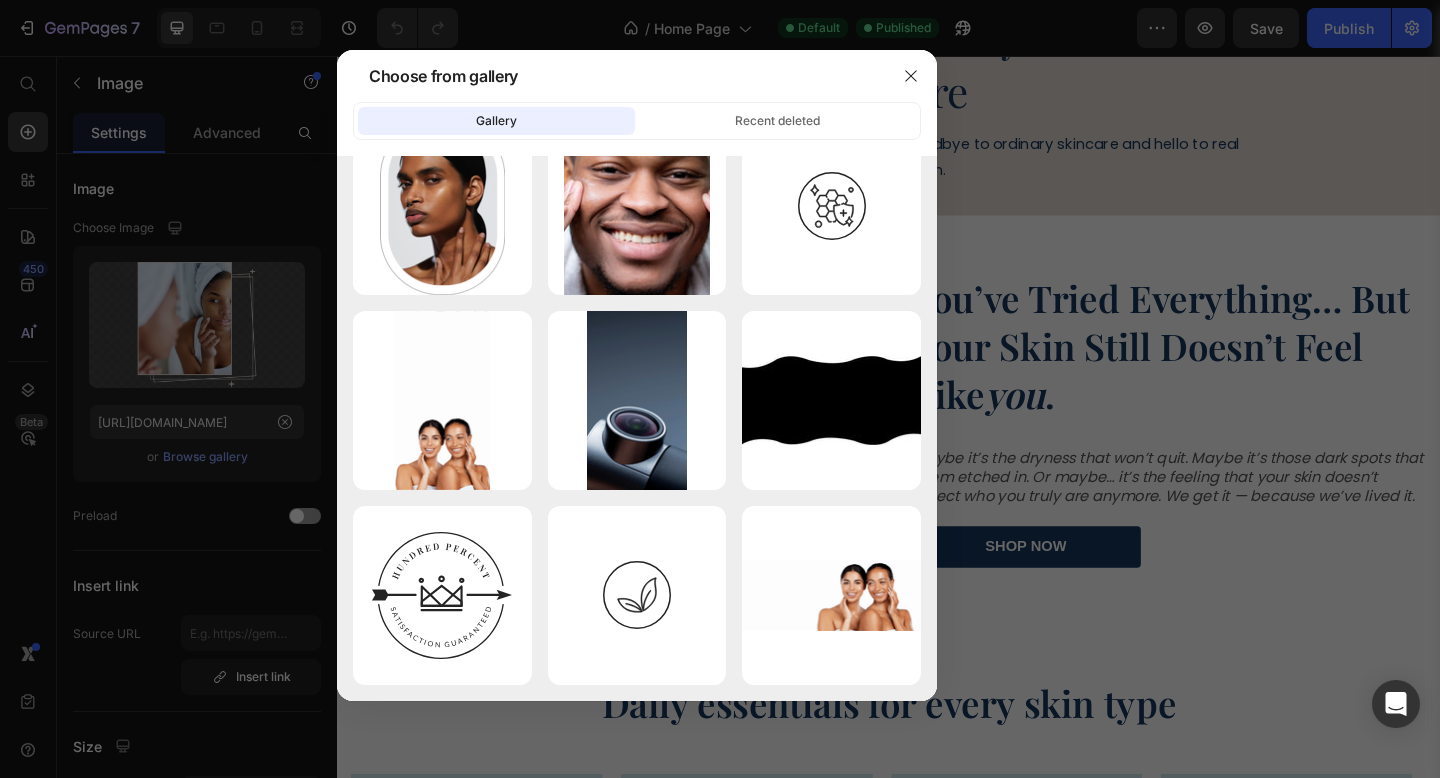 scroll, scrollTop: 4143, scrollLeft: 0, axis: vertical 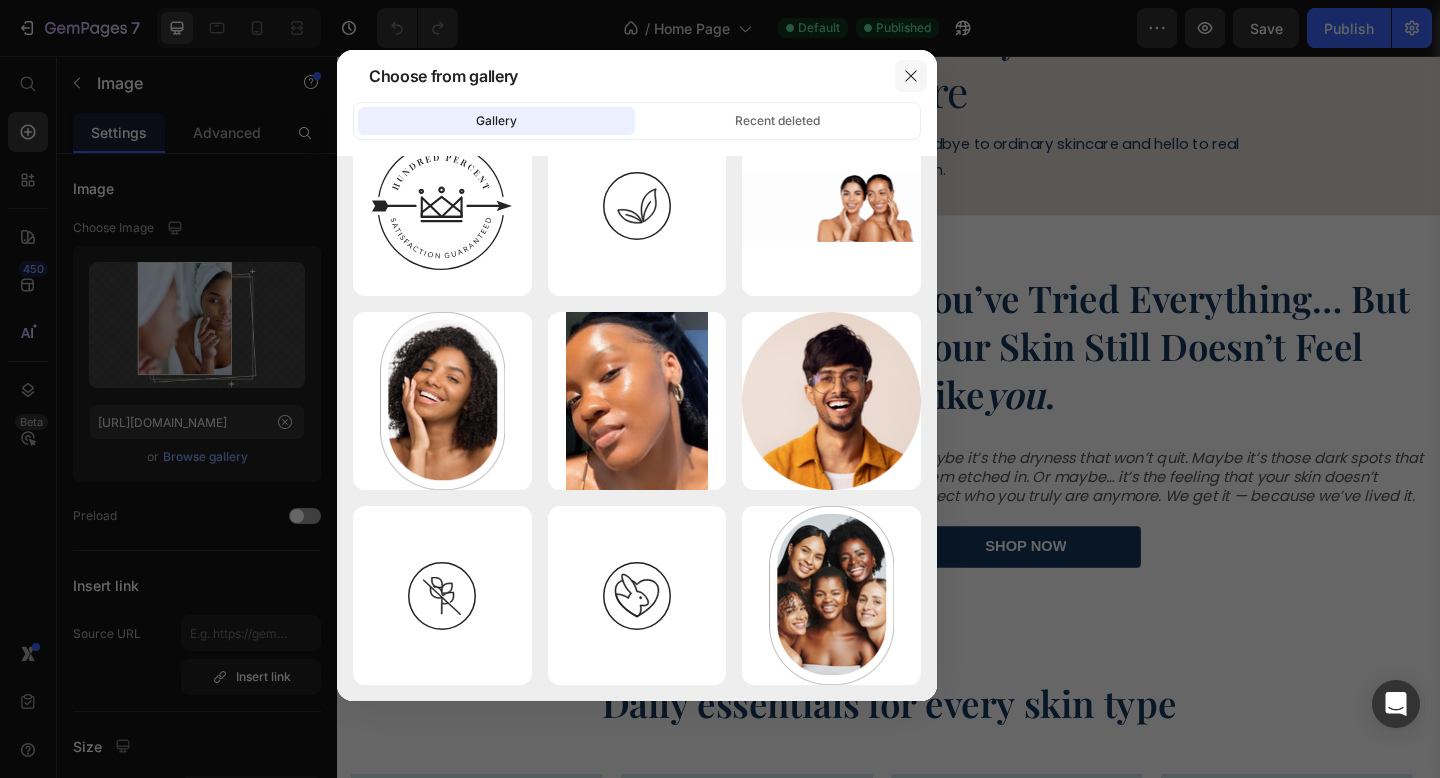 click at bounding box center (911, 76) 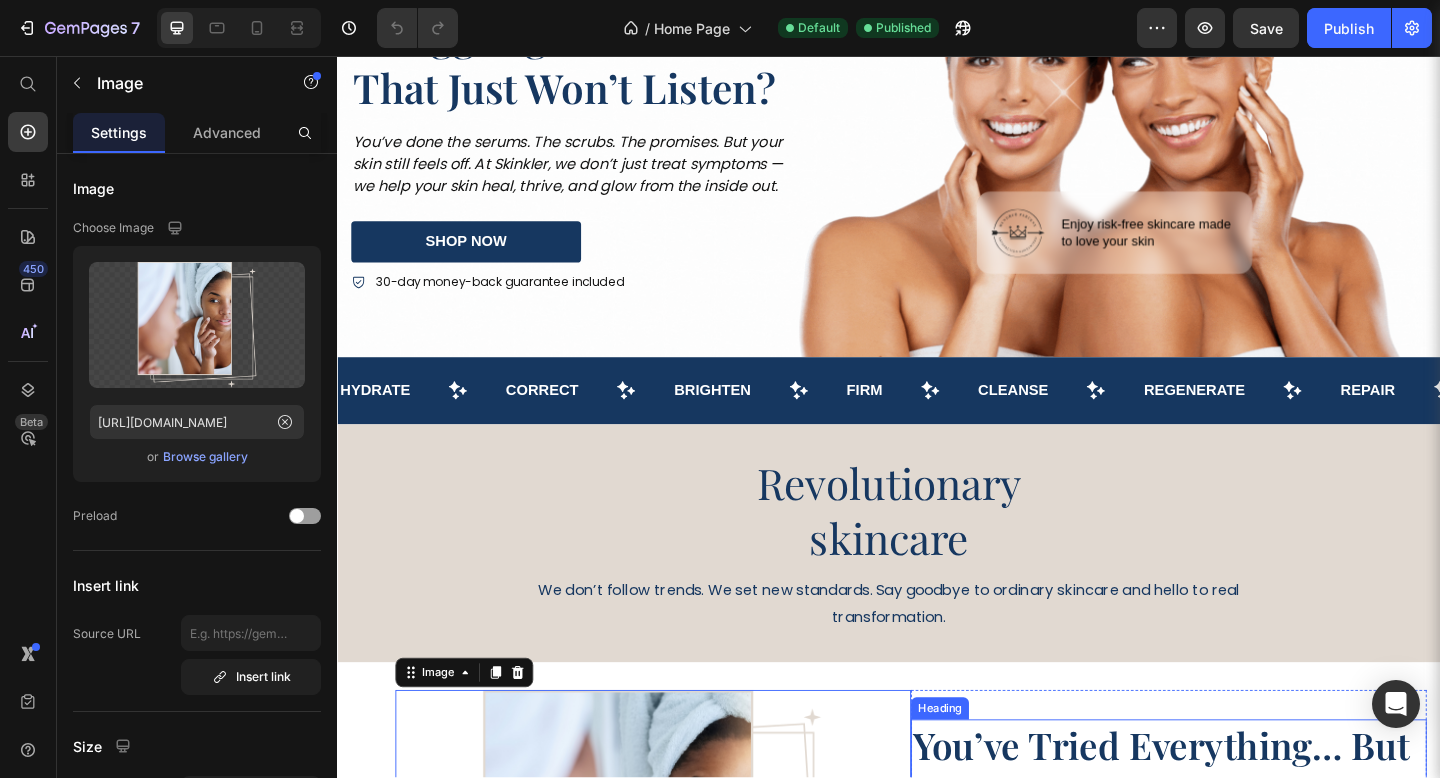 scroll, scrollTop: 188, scrollLeft: 0, axis: vertical 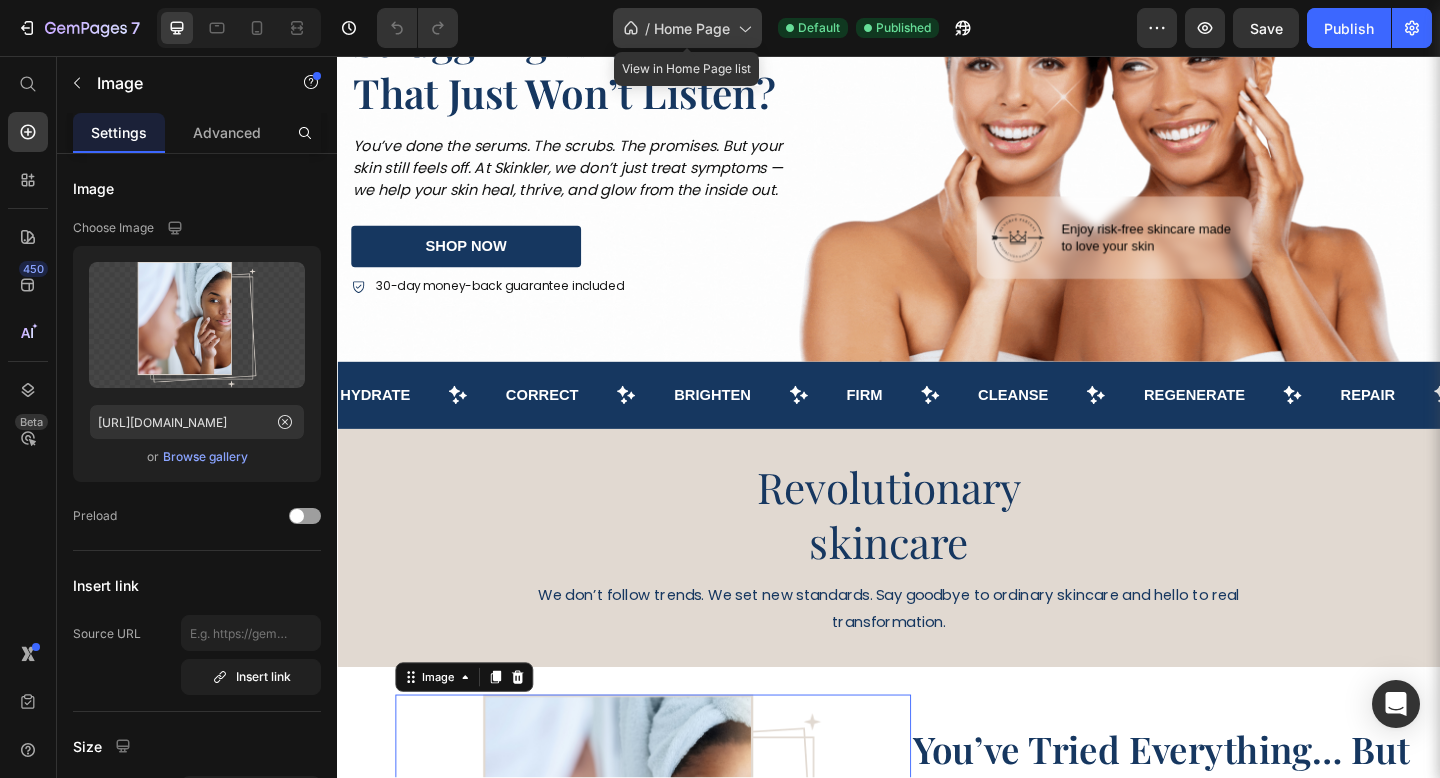 click 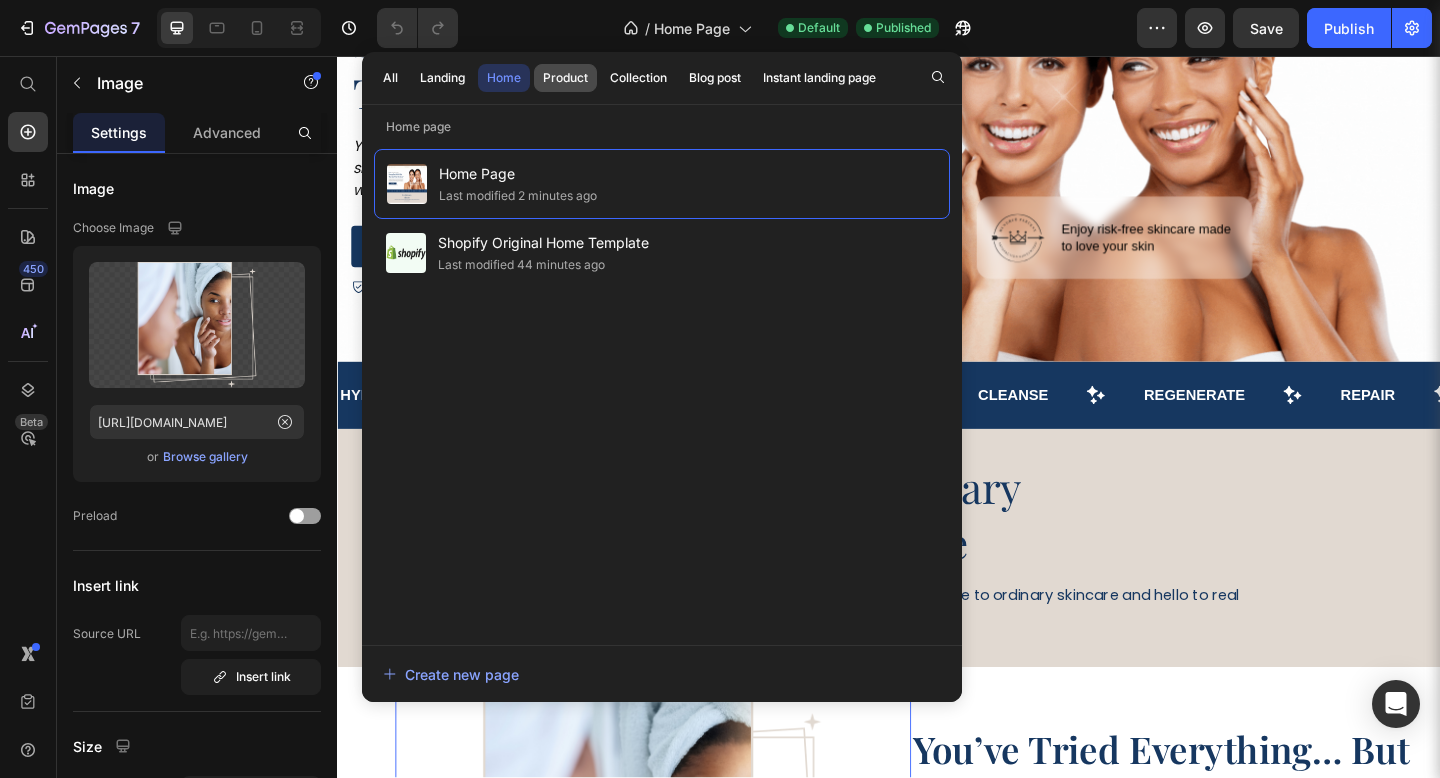 click on "Product" at bounding box center (565, 78) 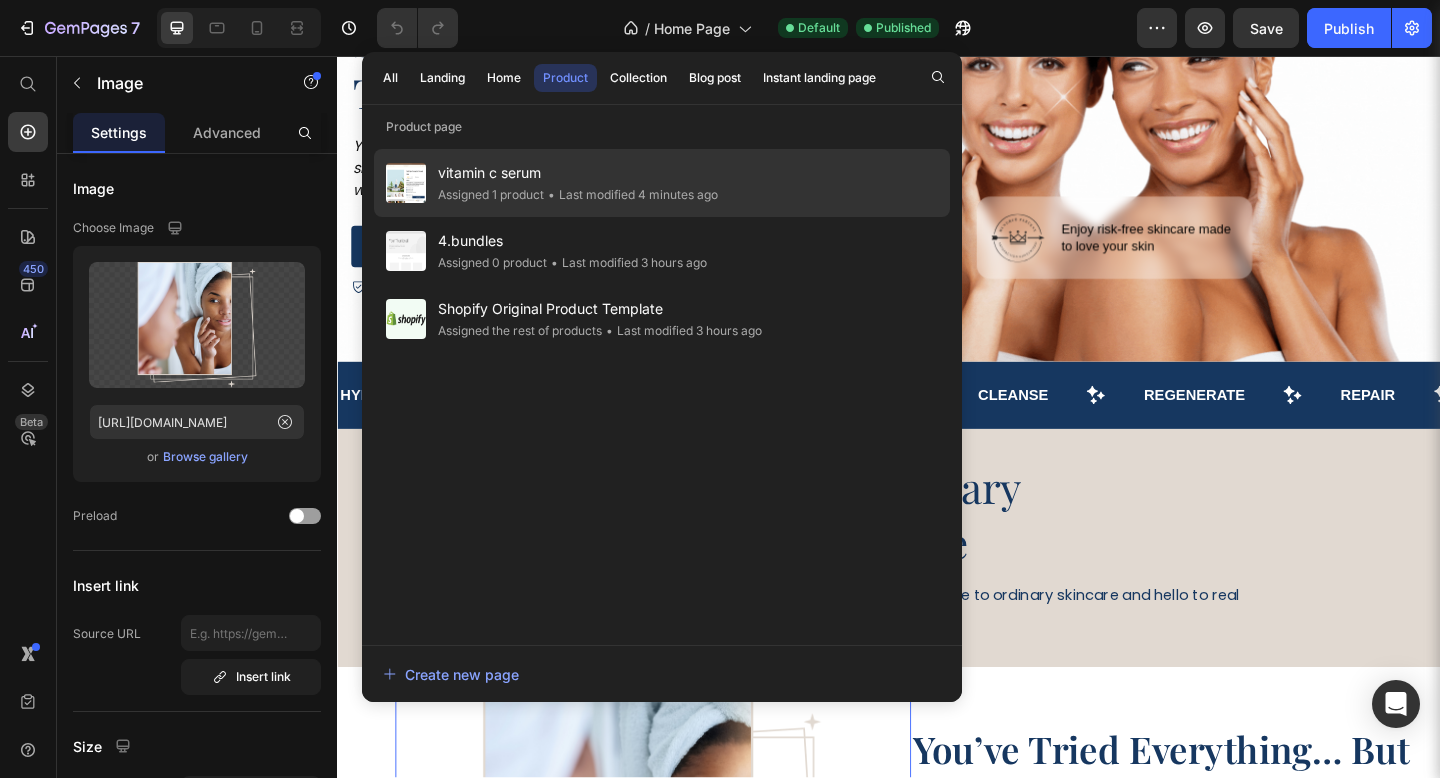 click on "vitamin c serum" at bounding box center [578, 173] 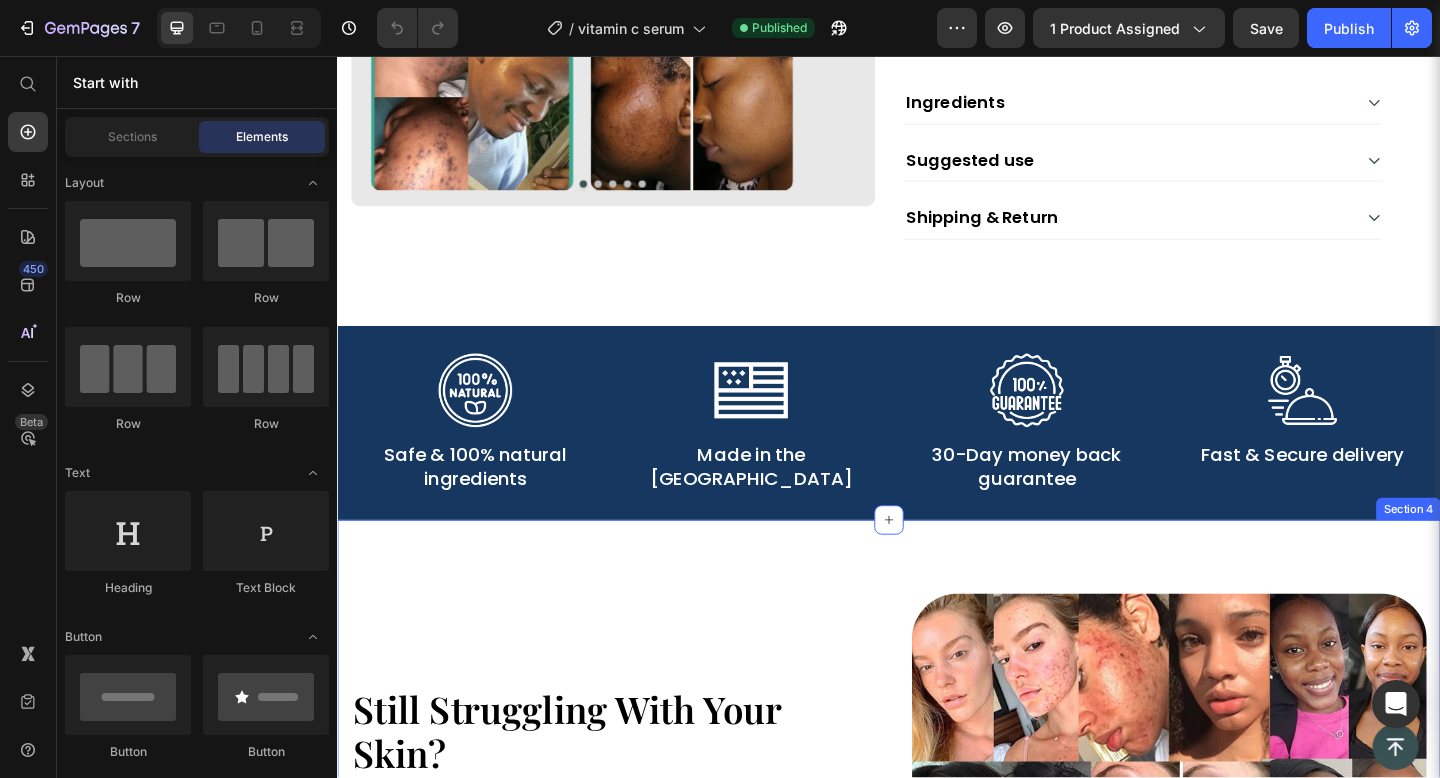 scroll, scrollTop: 1071, scrollLeft: 0, axis: vertical 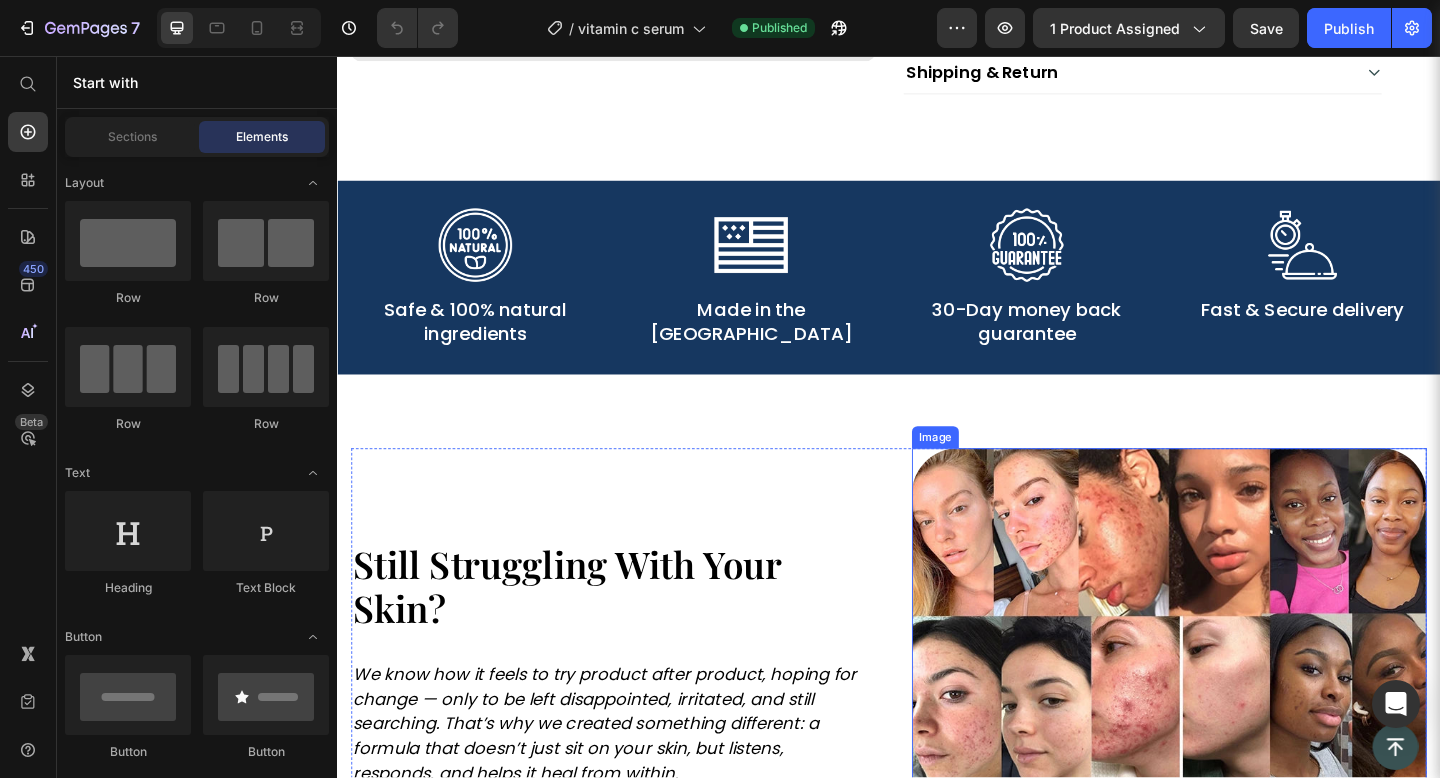 click at bounding box center [1242, 763] 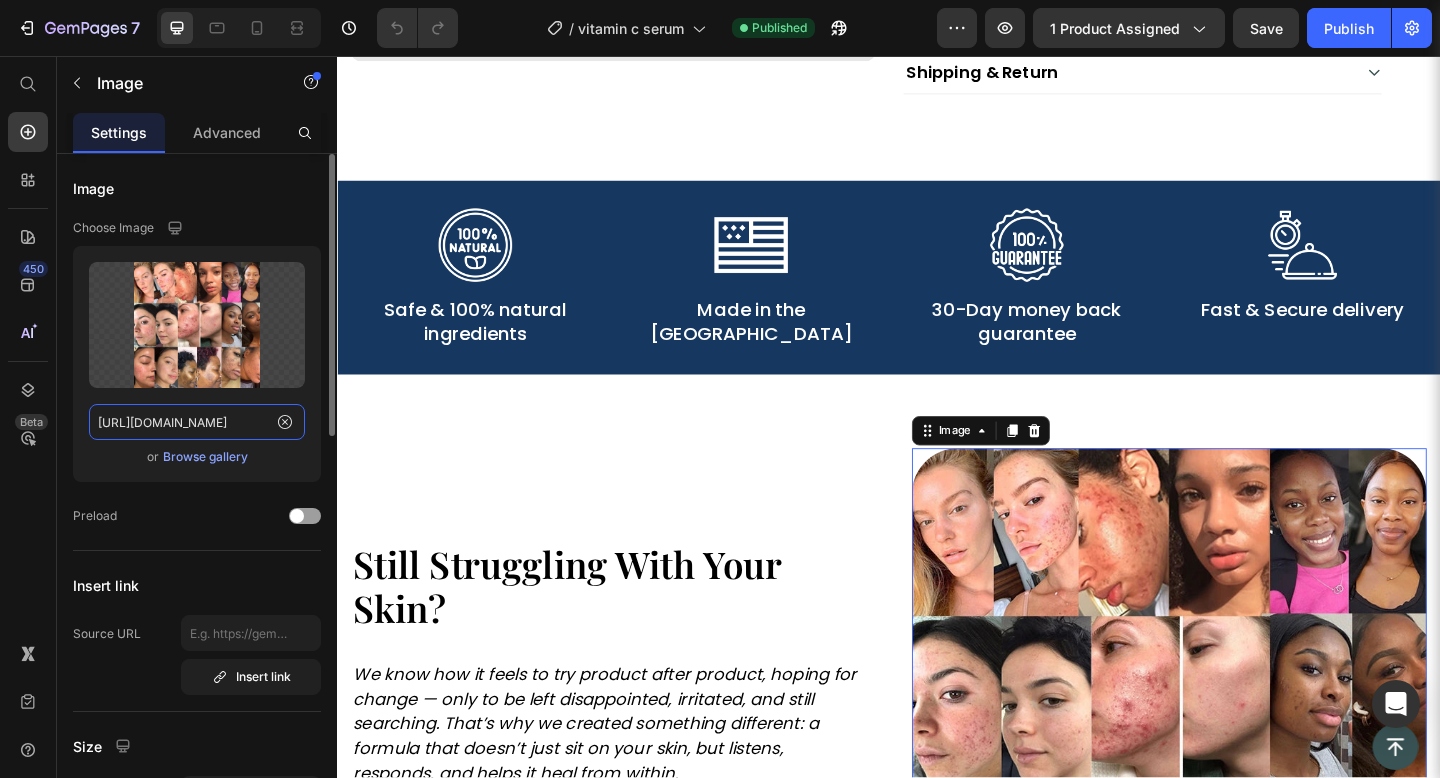 click on "[URL][DOMAIN_NAME]" 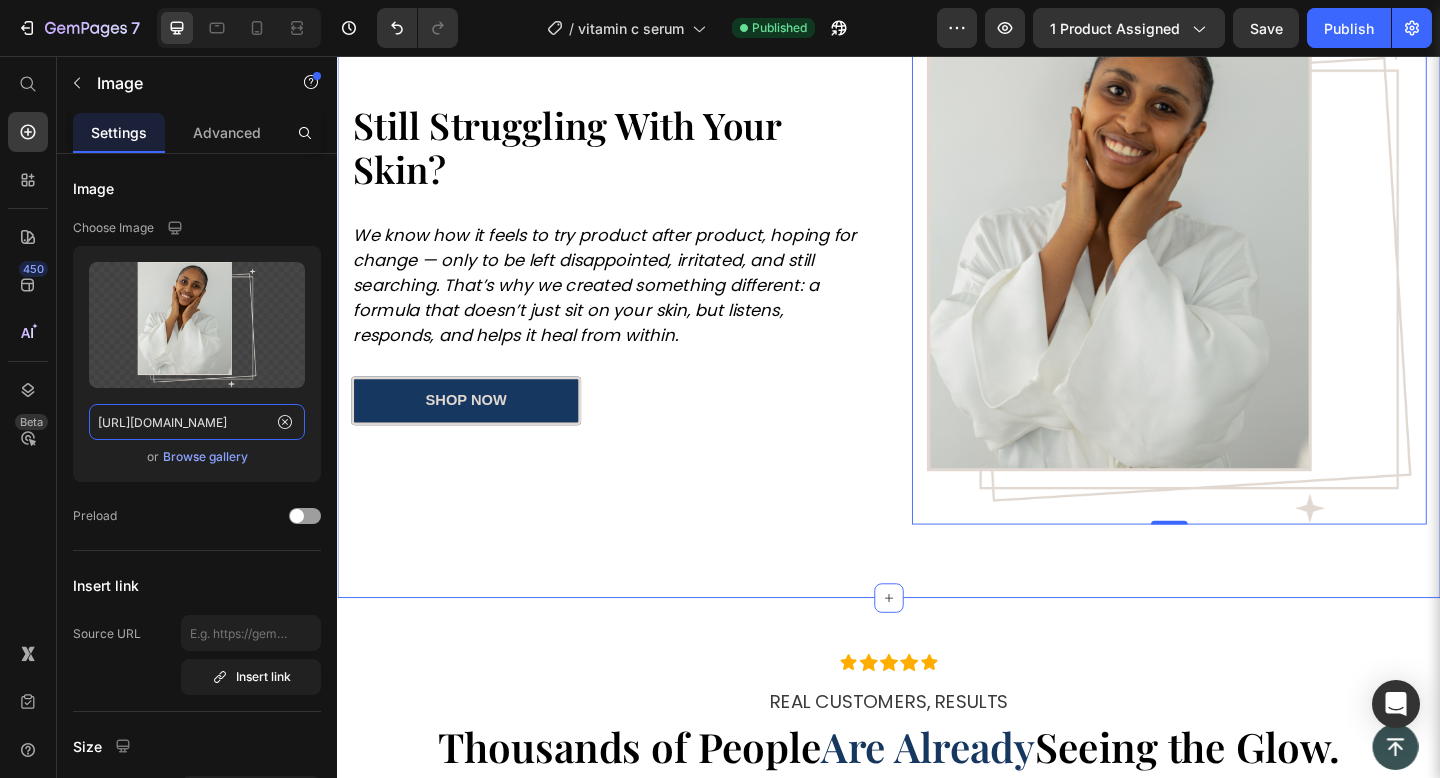 scroll, scrollTop: 1549, scrollLeft: 0, axis: vertical 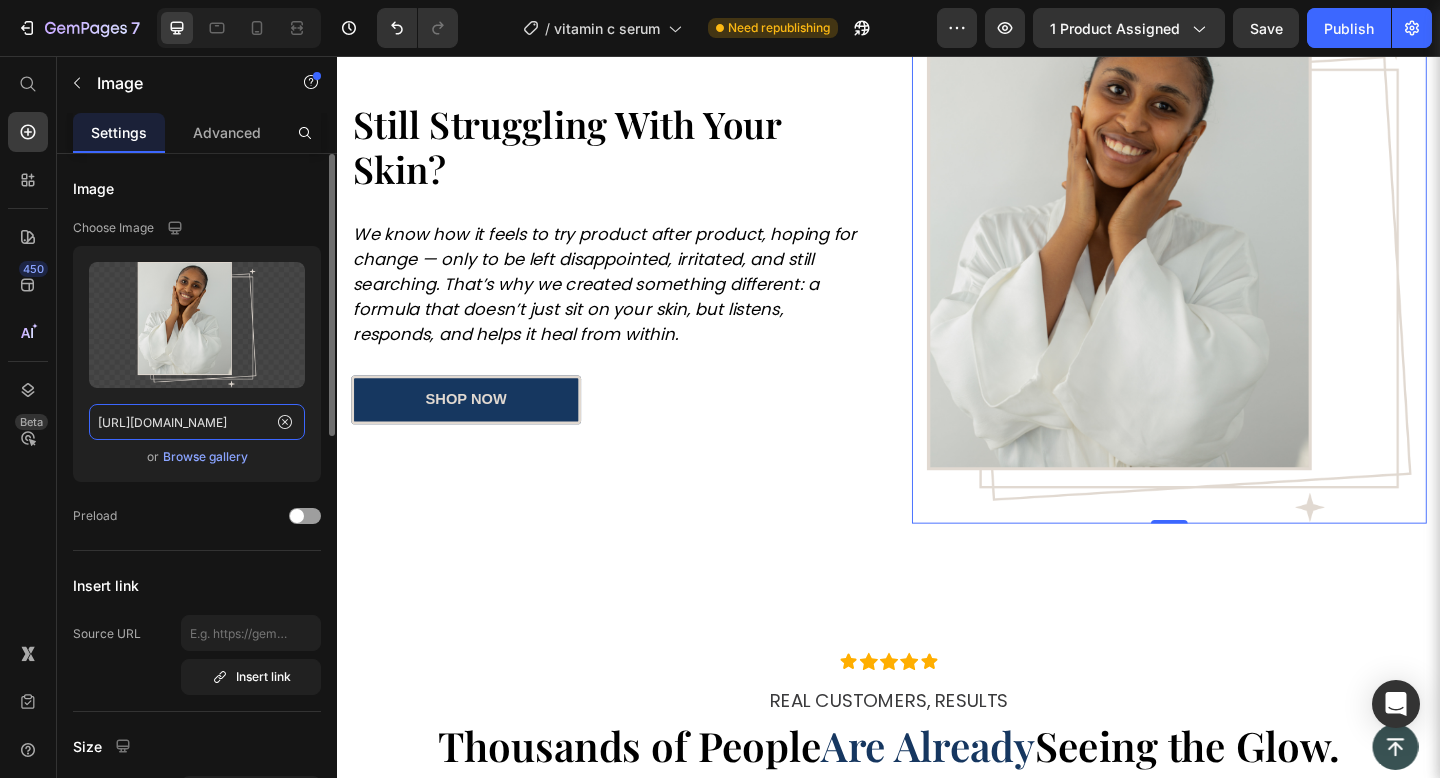 click on "[URL][DOMAIN_NAME]" 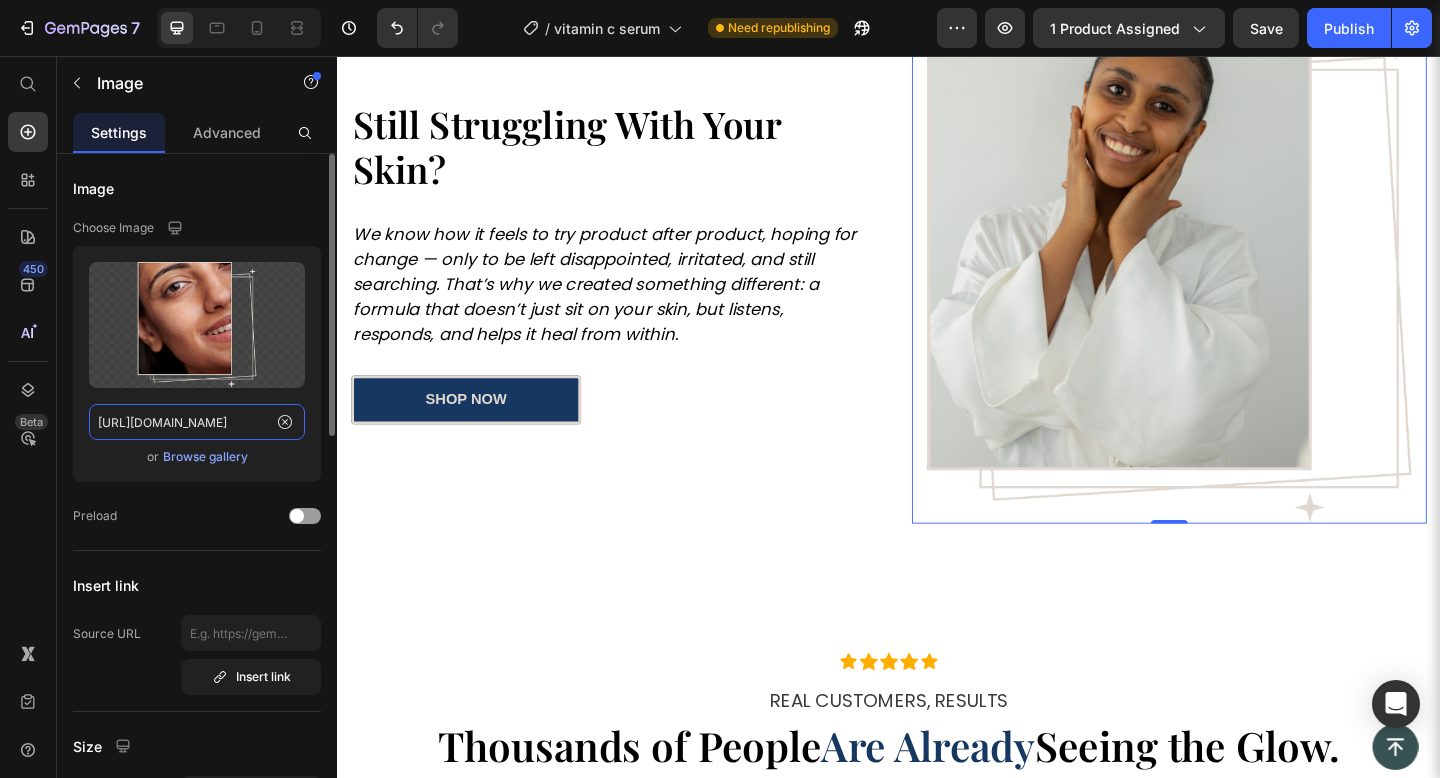 scroll, scrollTop: 0, scrollLeft: 266, axis: horizontal 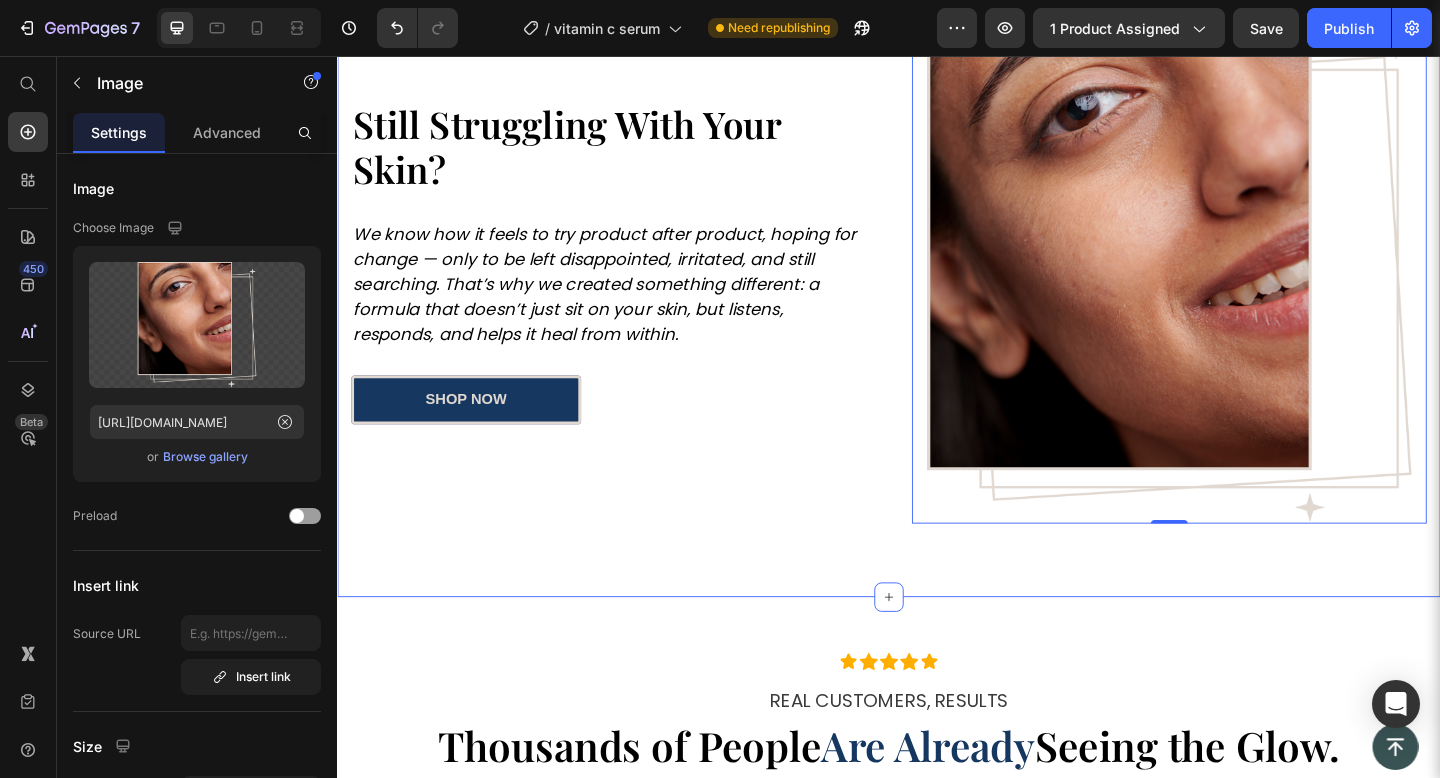 click on "Image Still Struggling With Your Skin? Heading We know how it feels to try product after product, hoping for change — only to be left disappointed, irritated, and still searching. That’s why we created something different: a formula that doesn’t just sit on your skin, but listens, responds, and helps it heal from within. Text block Row shop now Button Image   0 Row Row Section 4" at bounding box center [937, 285] 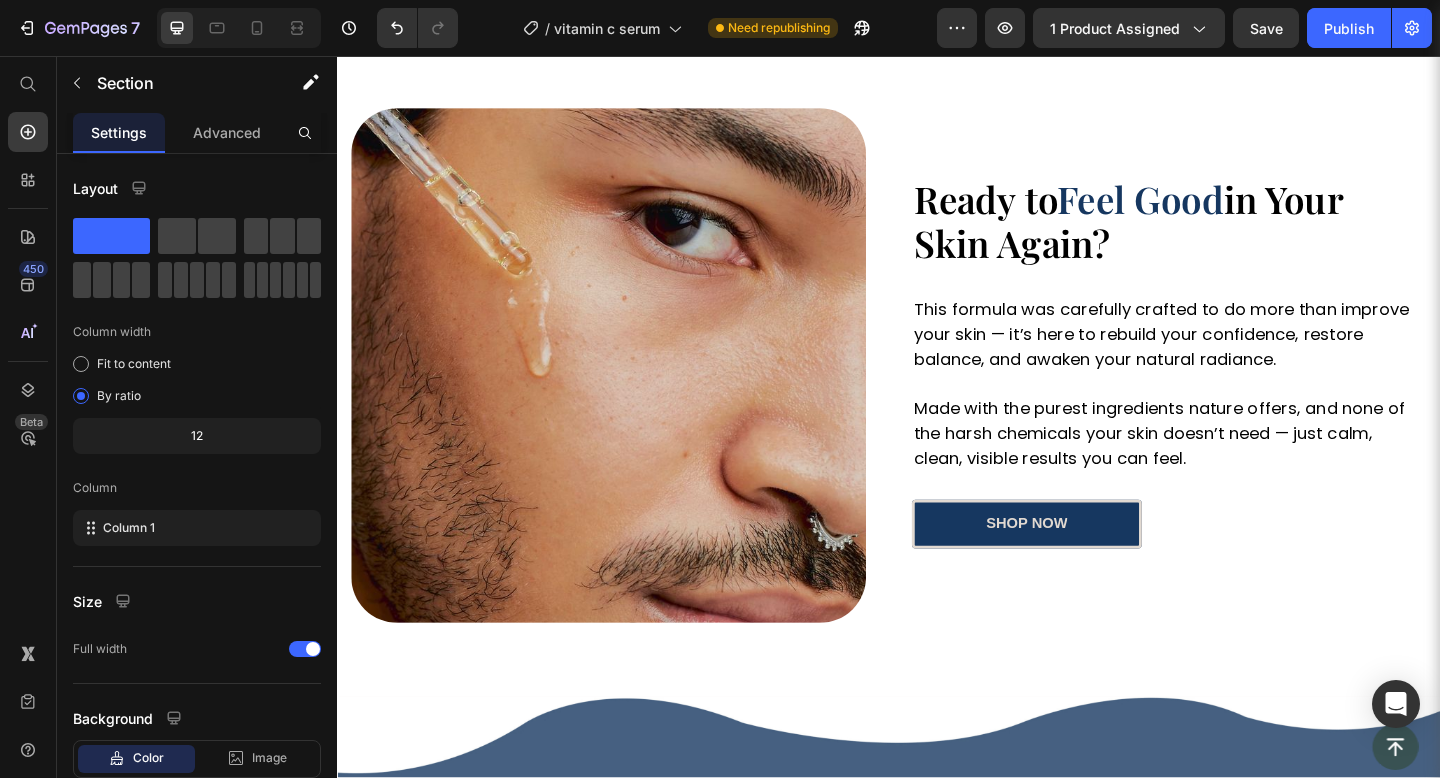 scroll, scrollTop: 3004, scrollLeft: 0, axis: vertical 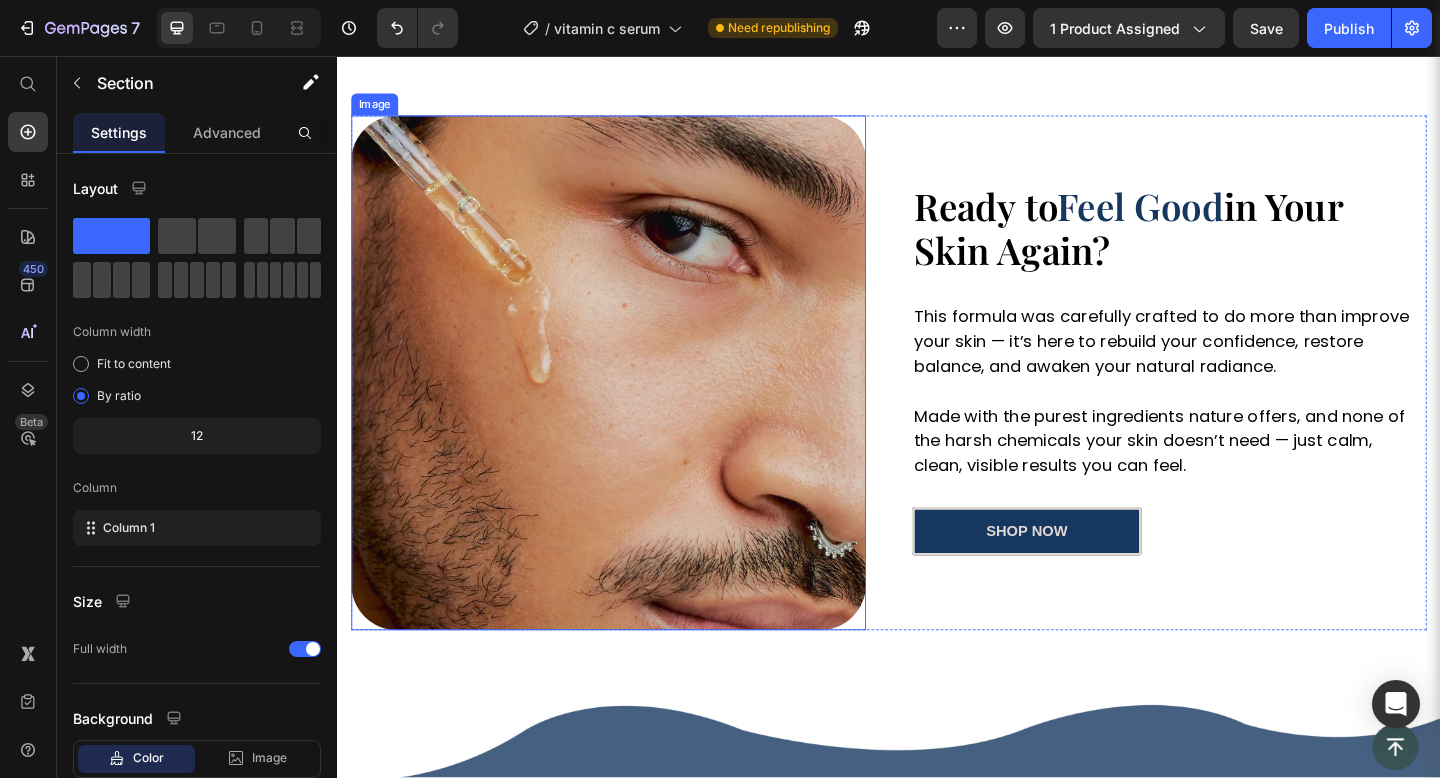 click at bounding box center [632, 401] 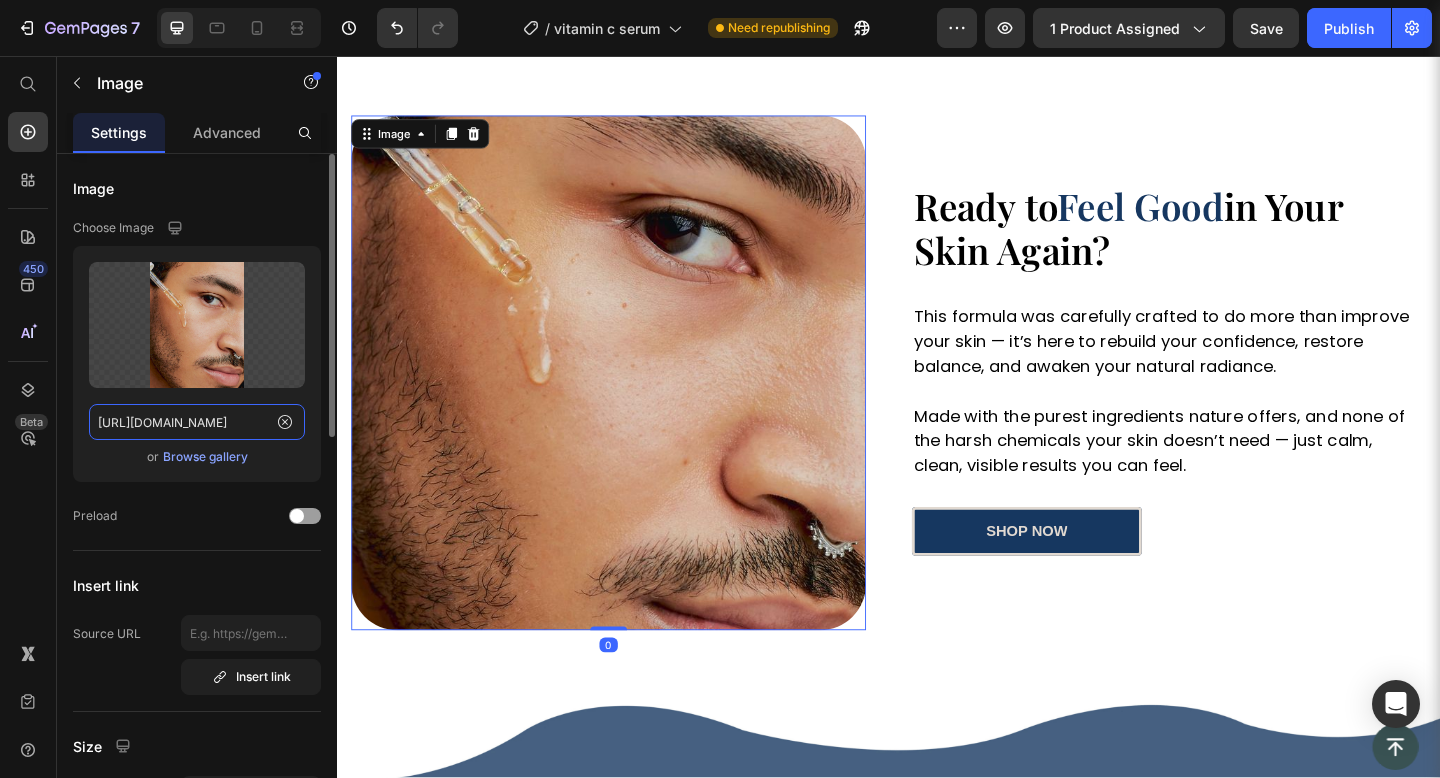 click on "[URL][DOMAIN_NAME]" 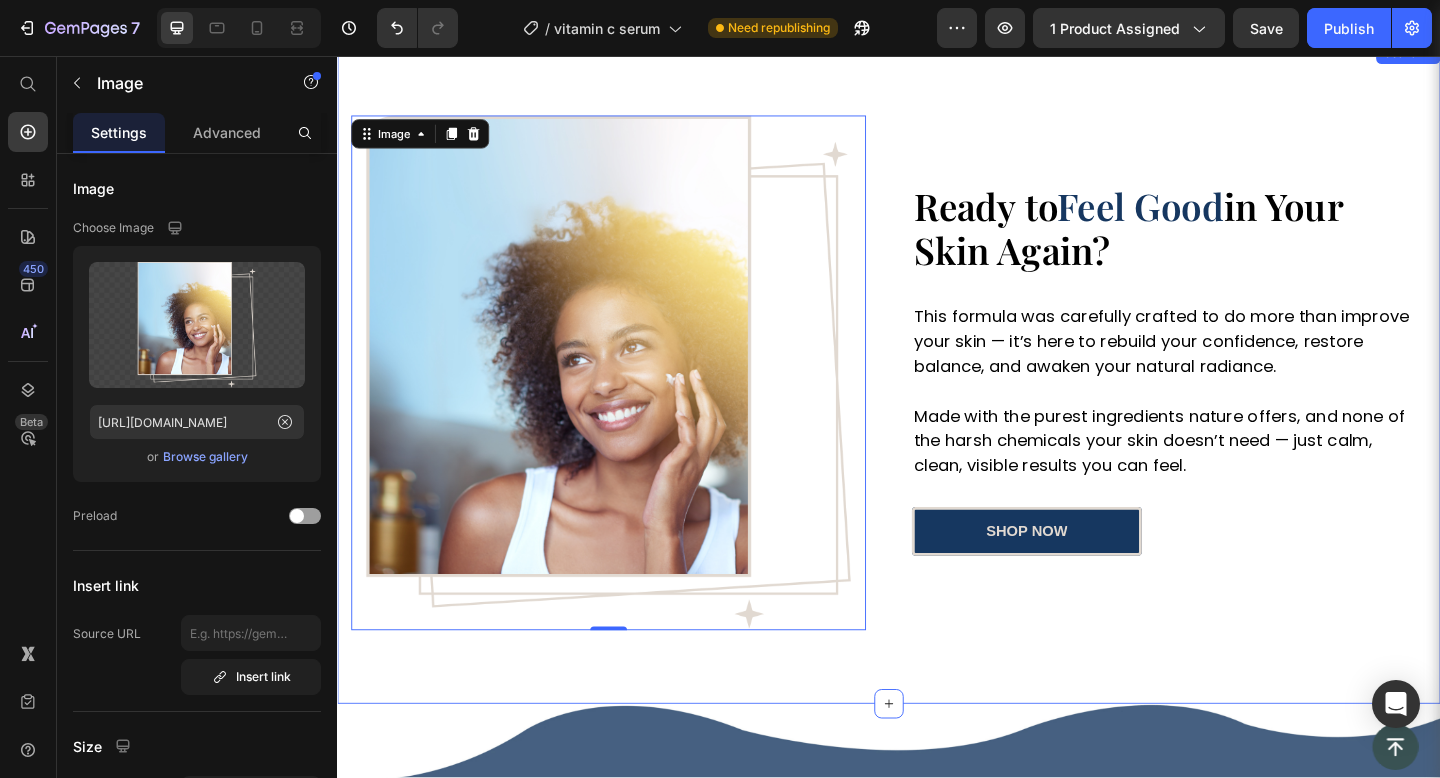 click on "Ready to  Feel Good  in Your Skin Again? Heading This formula was carefully crafted to do more than improve your skin — it’s here to rebuild your confidence, restore balance, and awaken your natural radiance.    Made with the purest ingredients nature offers, and none of the harsh chemicals your skin doesn’t need — just calm, clean, visible results you can feel. Text block Row shop now Button Image   0 Row Row Section 6" at bounding box center (937, 401) 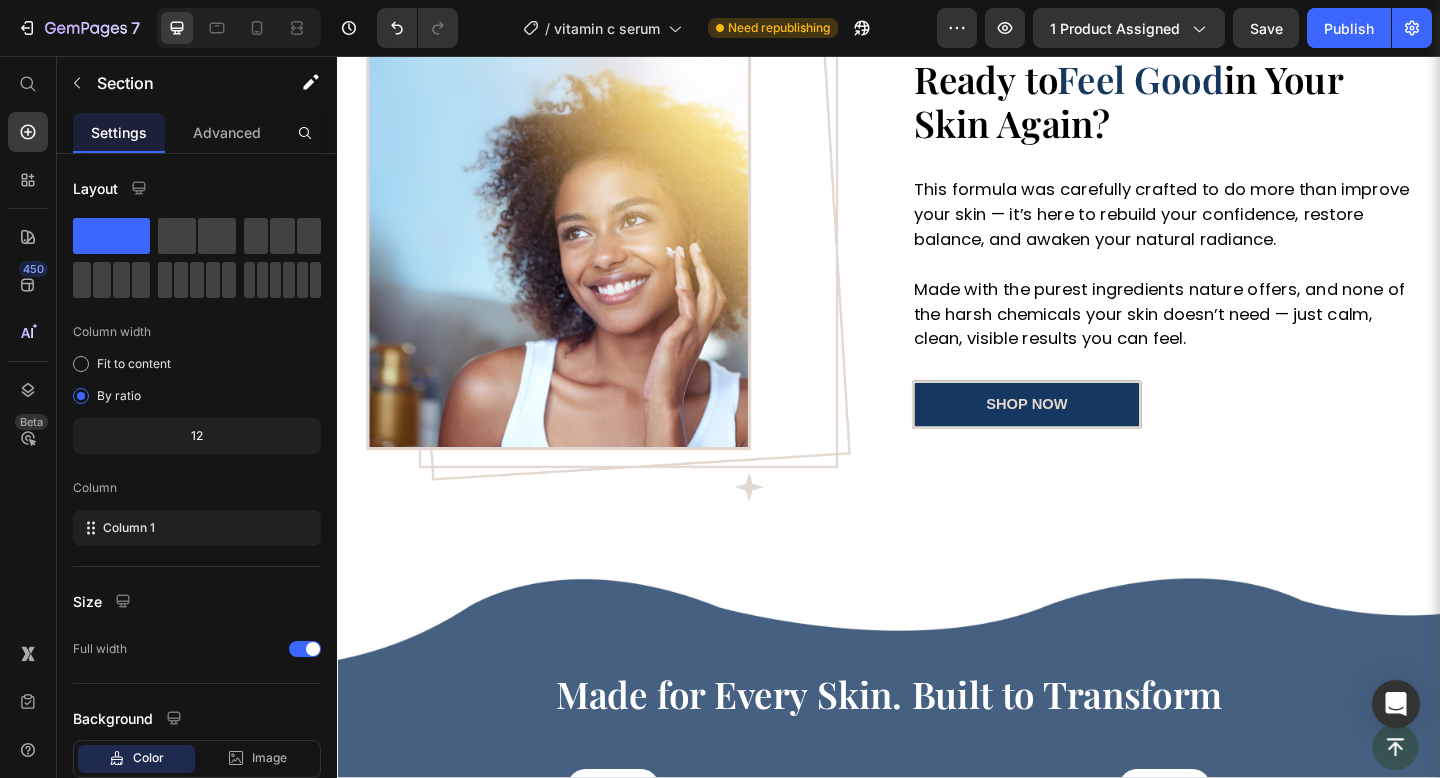 scroll, scrollTop: 3326, scrollLeft: 0, axis: vertical 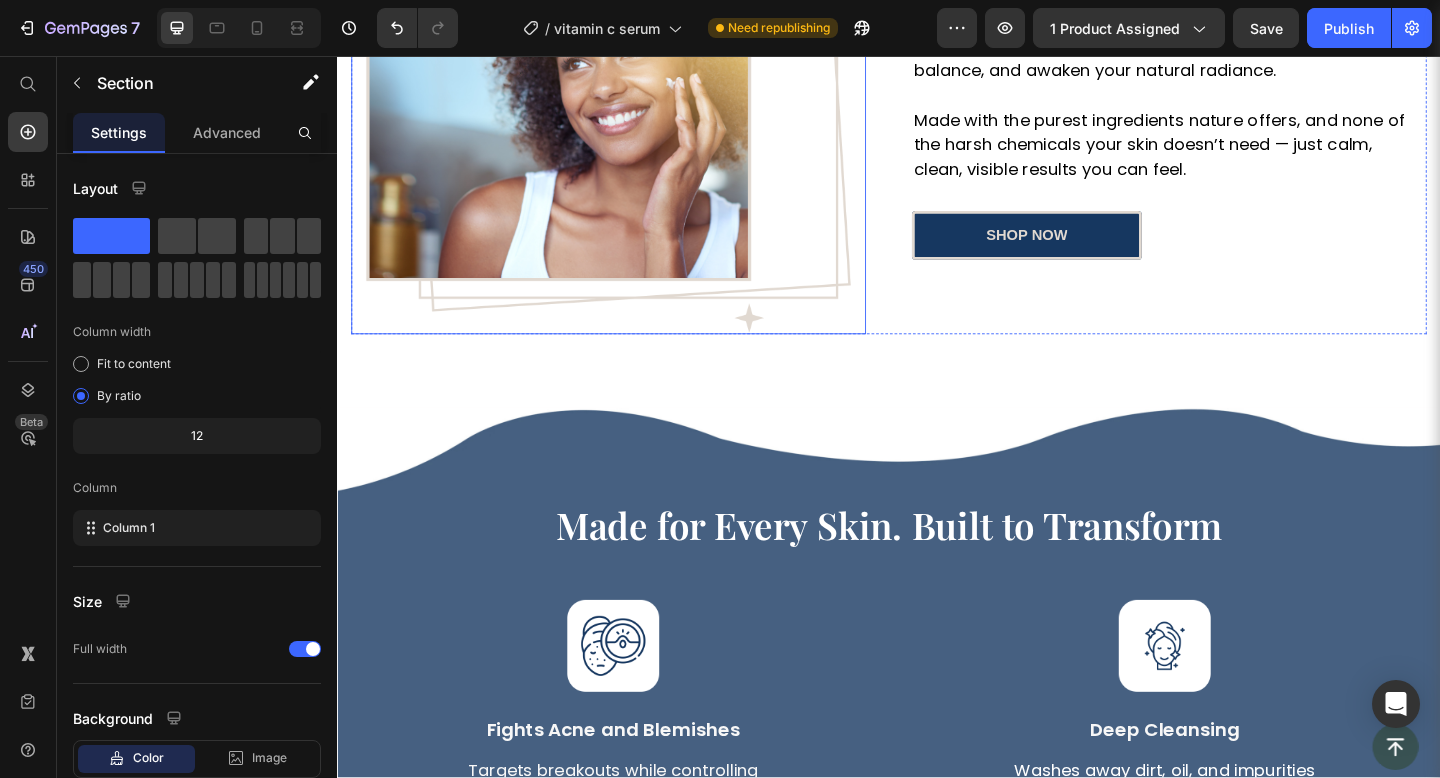 click at bounding box center [632, 79] 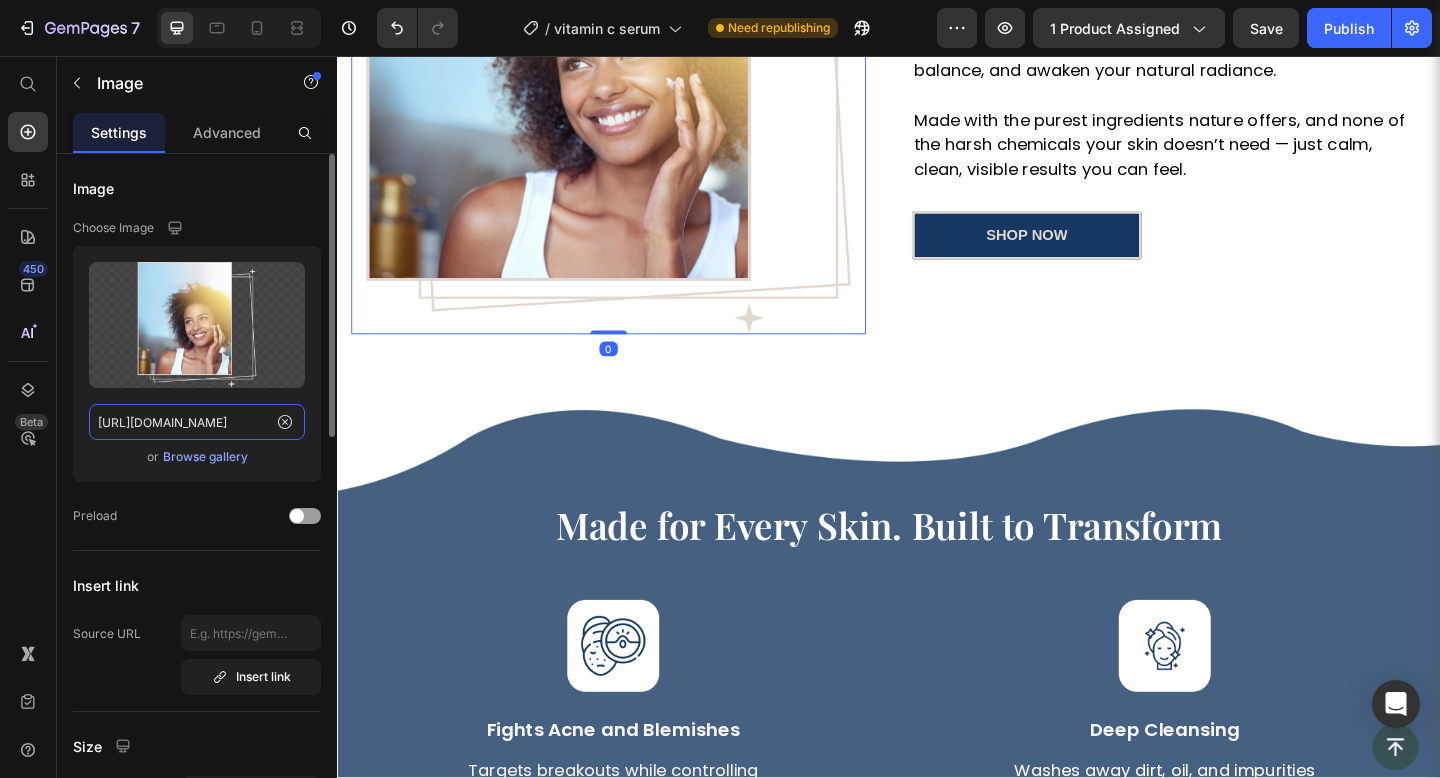 click on "[URL][DOMAIN_NAME]" 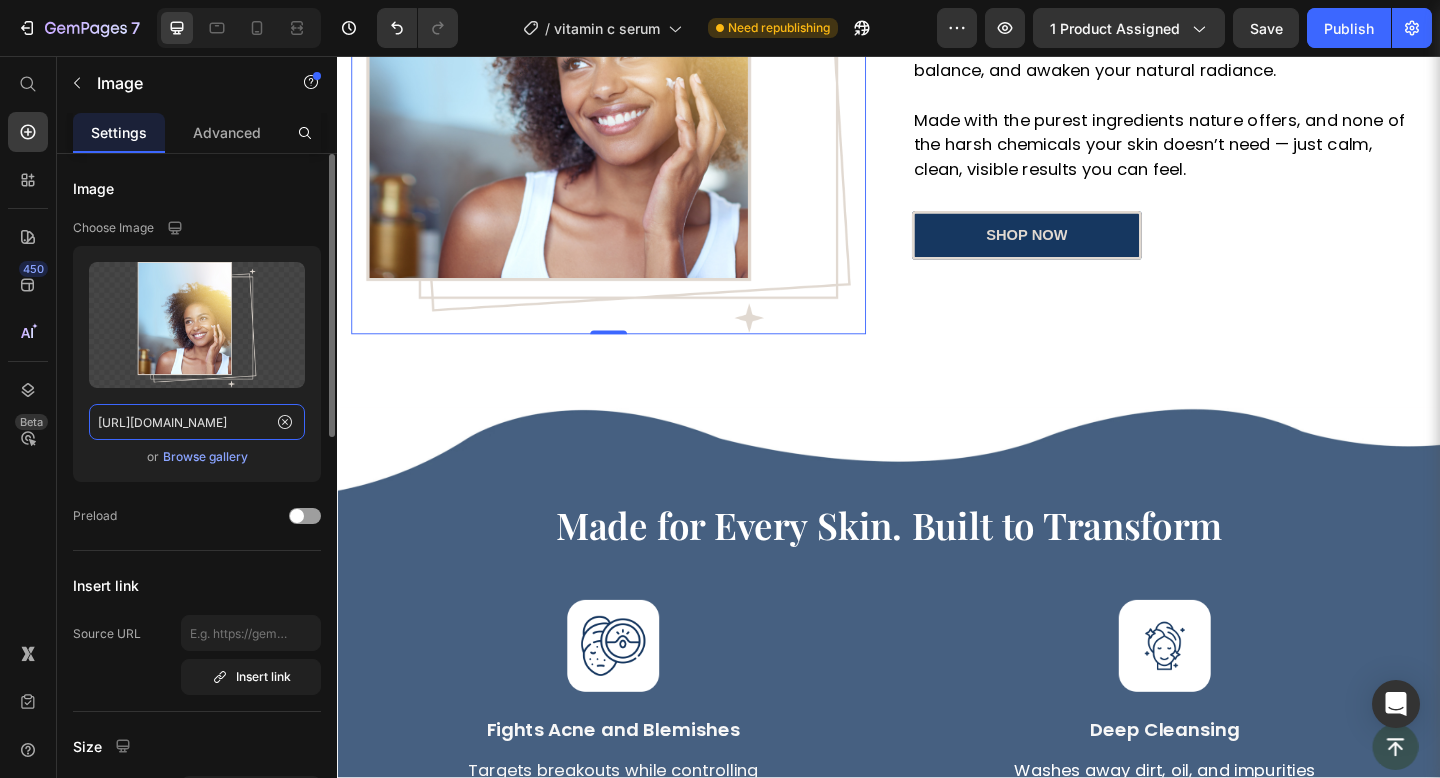 paste on "93.png?v=1752186370" 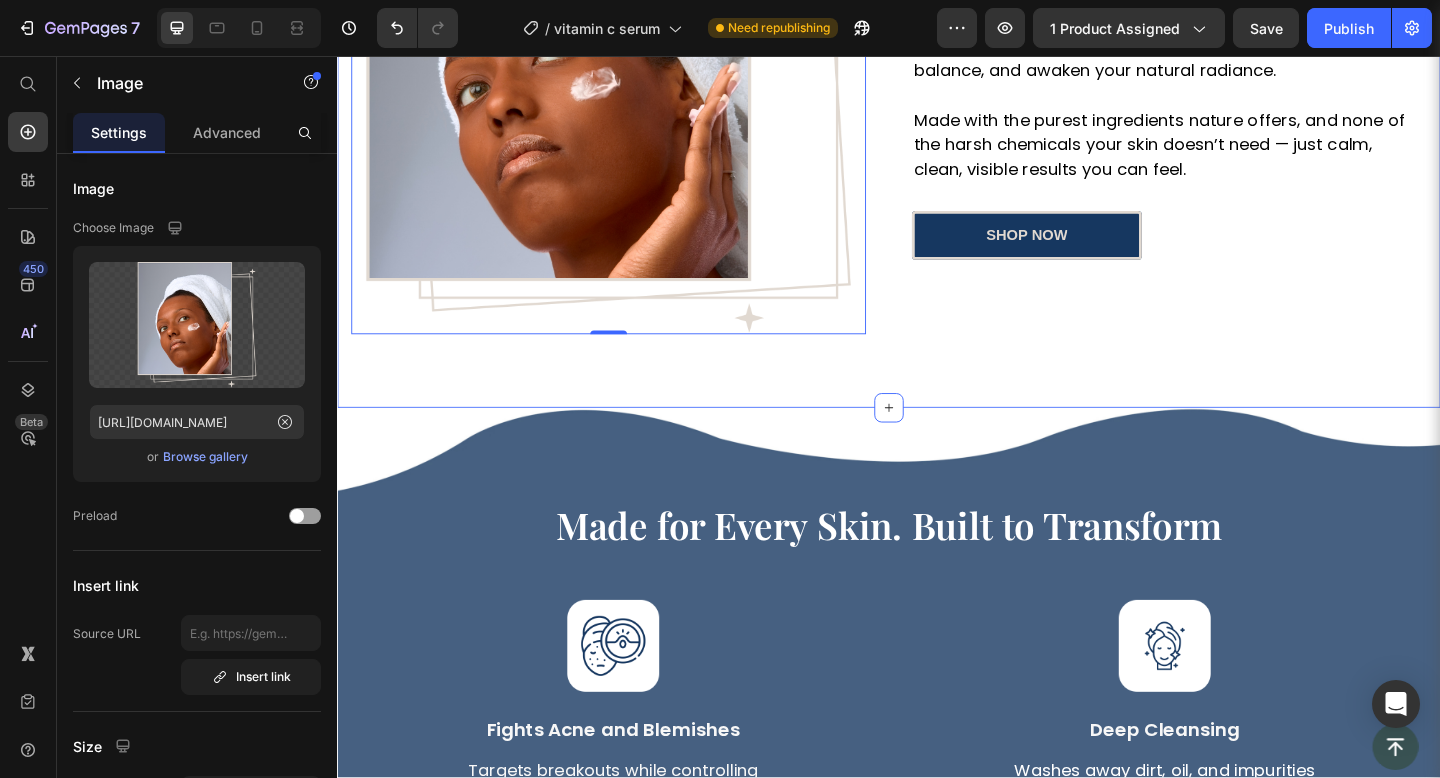click on "Ready to  Feel Good  in Your Skin Again? Heading This formula was carefully crafted to do more than improve your skin — it’s here to rebuild your confidence, restore balance, and awaken your natural radiance.    Made with the purest ingredients nature offers, and none of the harsh chemicals your skin doesn’t need — just calm, clean, visible results you can feel. Text block Row shop now Button Image   0 Row Row Section 6" at bounding box center [937, 79] 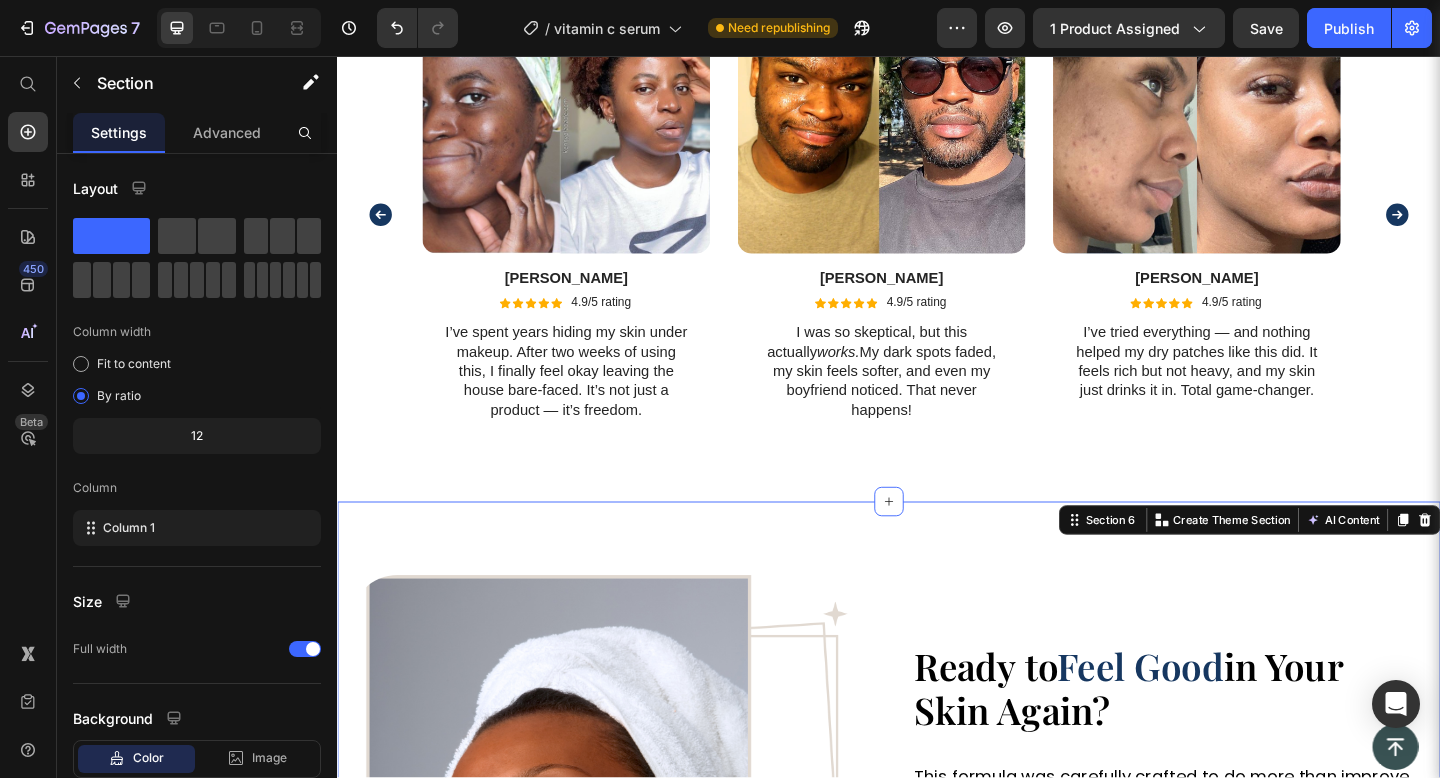 scroll, scrollTop: 2847, scrollLeft: 0, axis: vertical 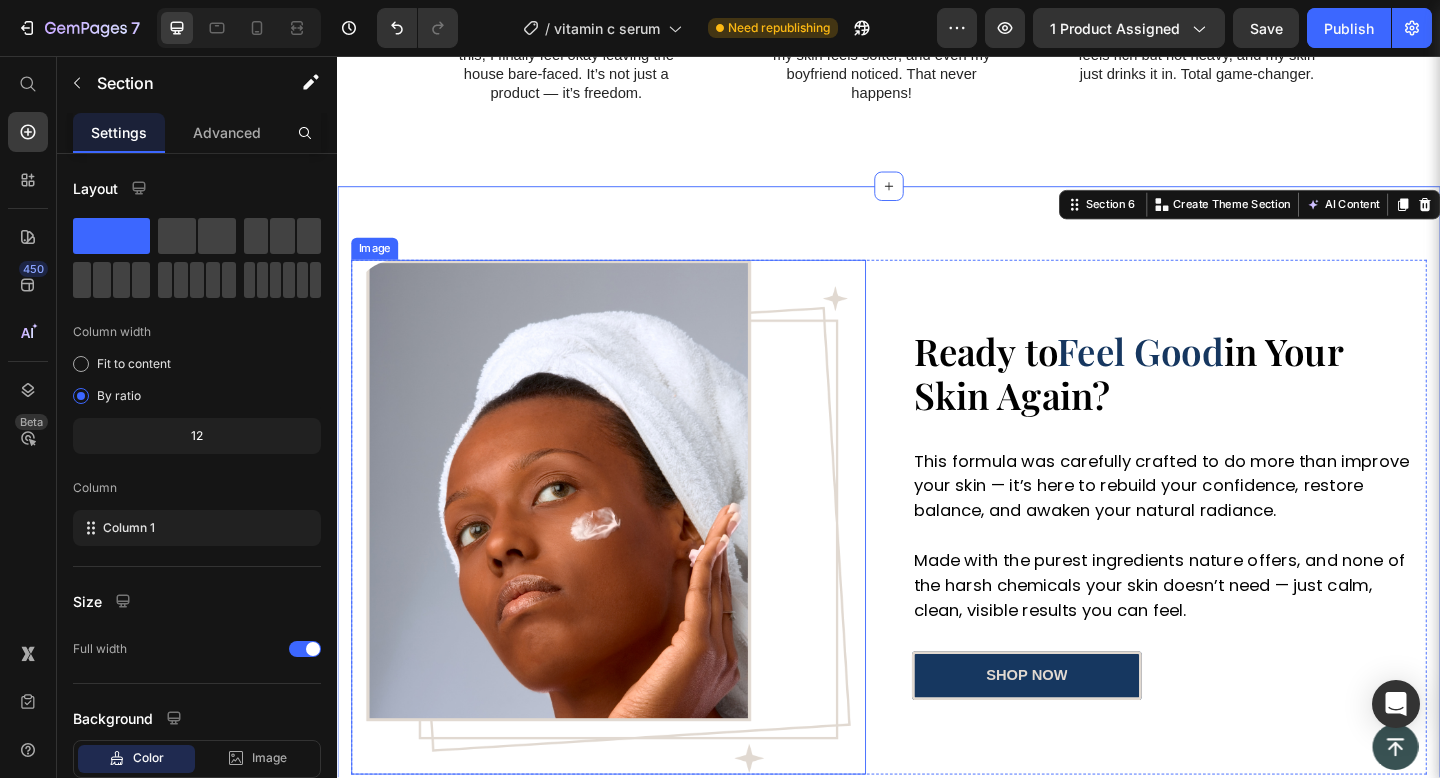 click at bounding box center [632, 558] 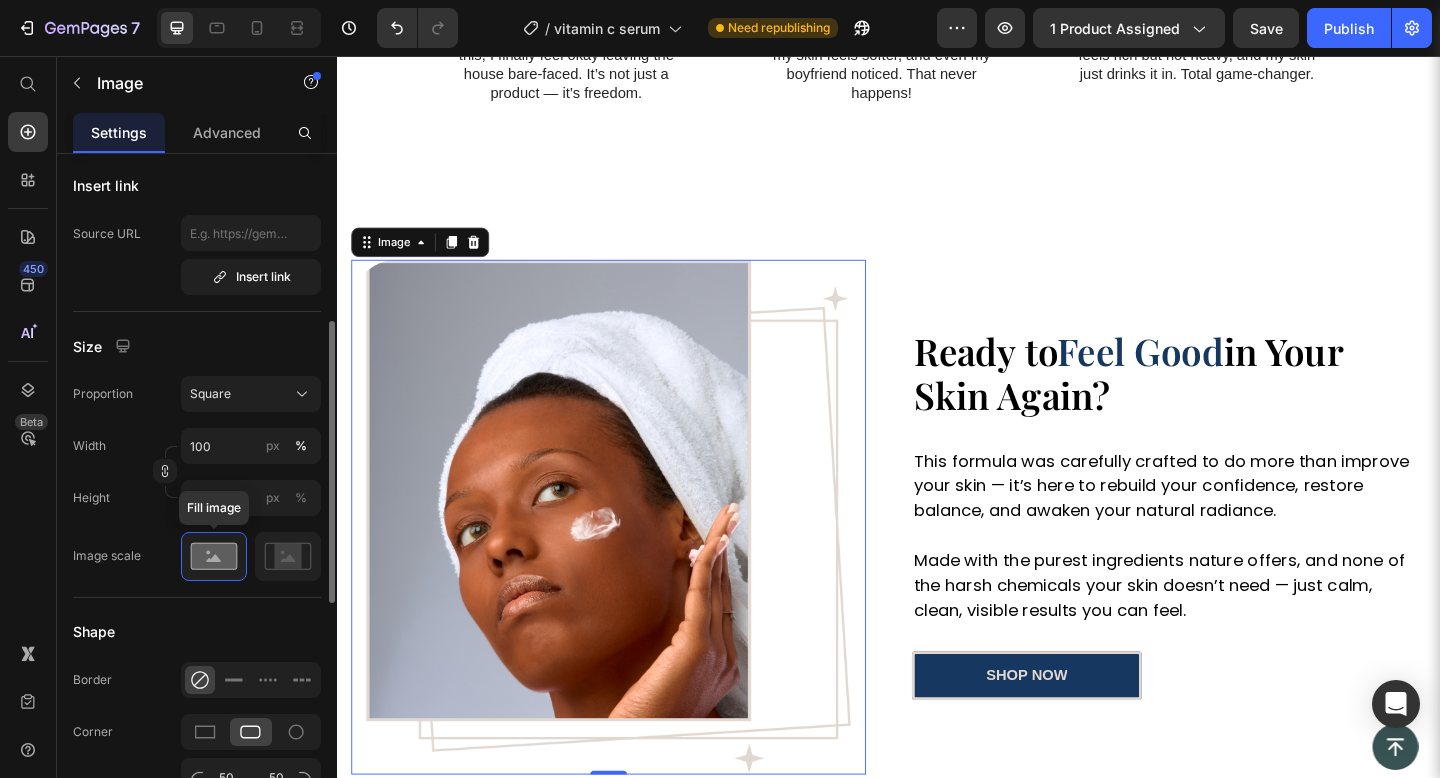 scroll, scrollTop: 401, scrollLeft: 0, axis: vertical 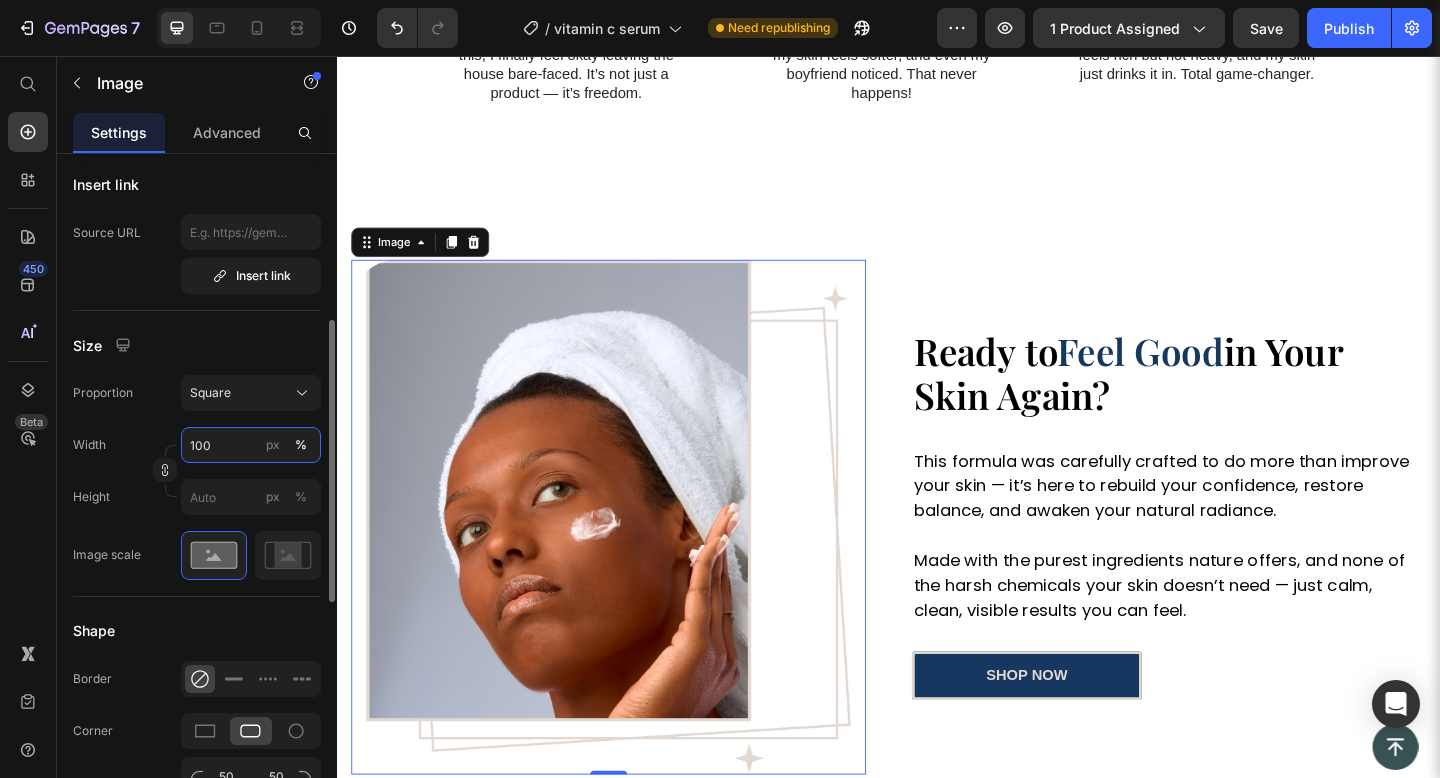 click on "100" at bounding box center [251, 445] 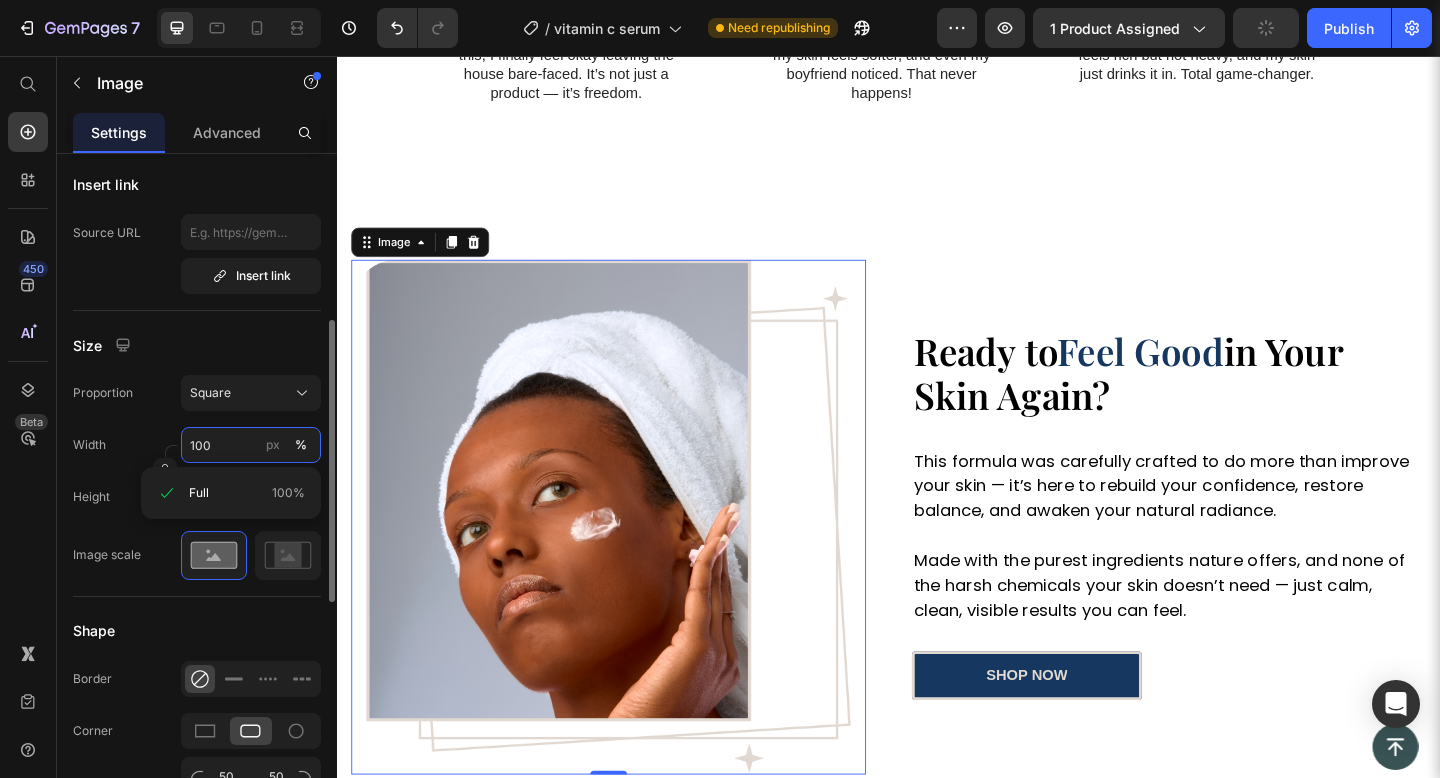 click on "100" at bounding box center [251, 445] 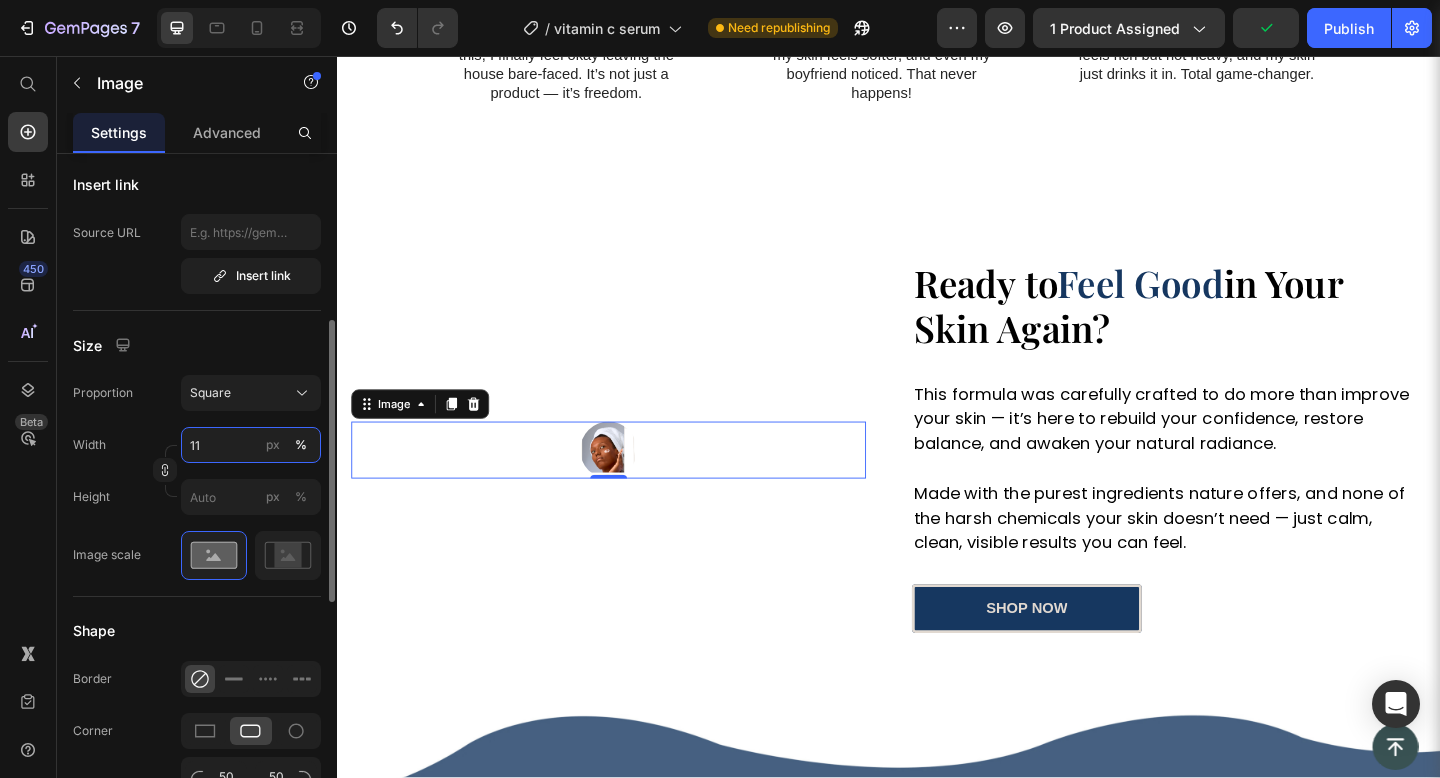 type on "110" 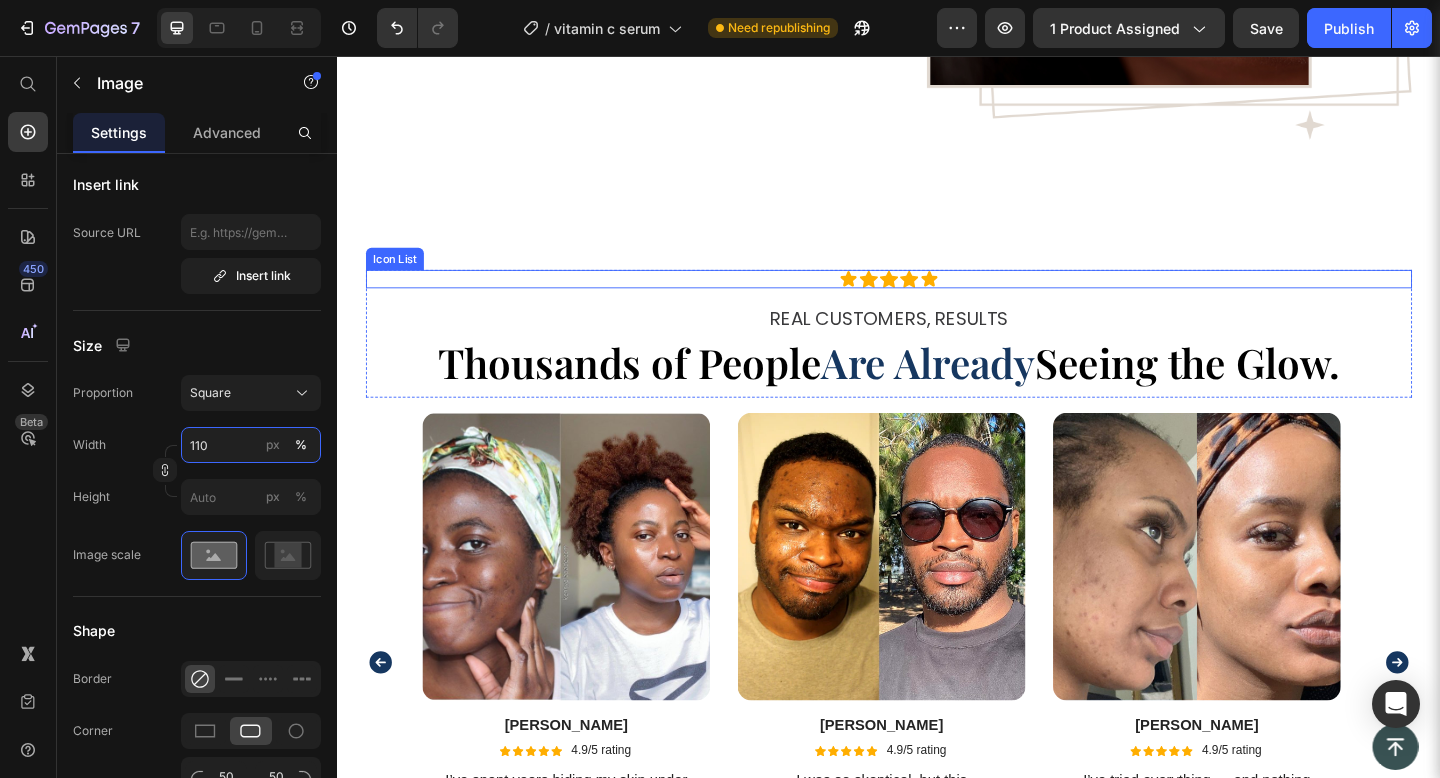 scroll, scrollTop: 1595, scrollLeft: 0, axis: vertical 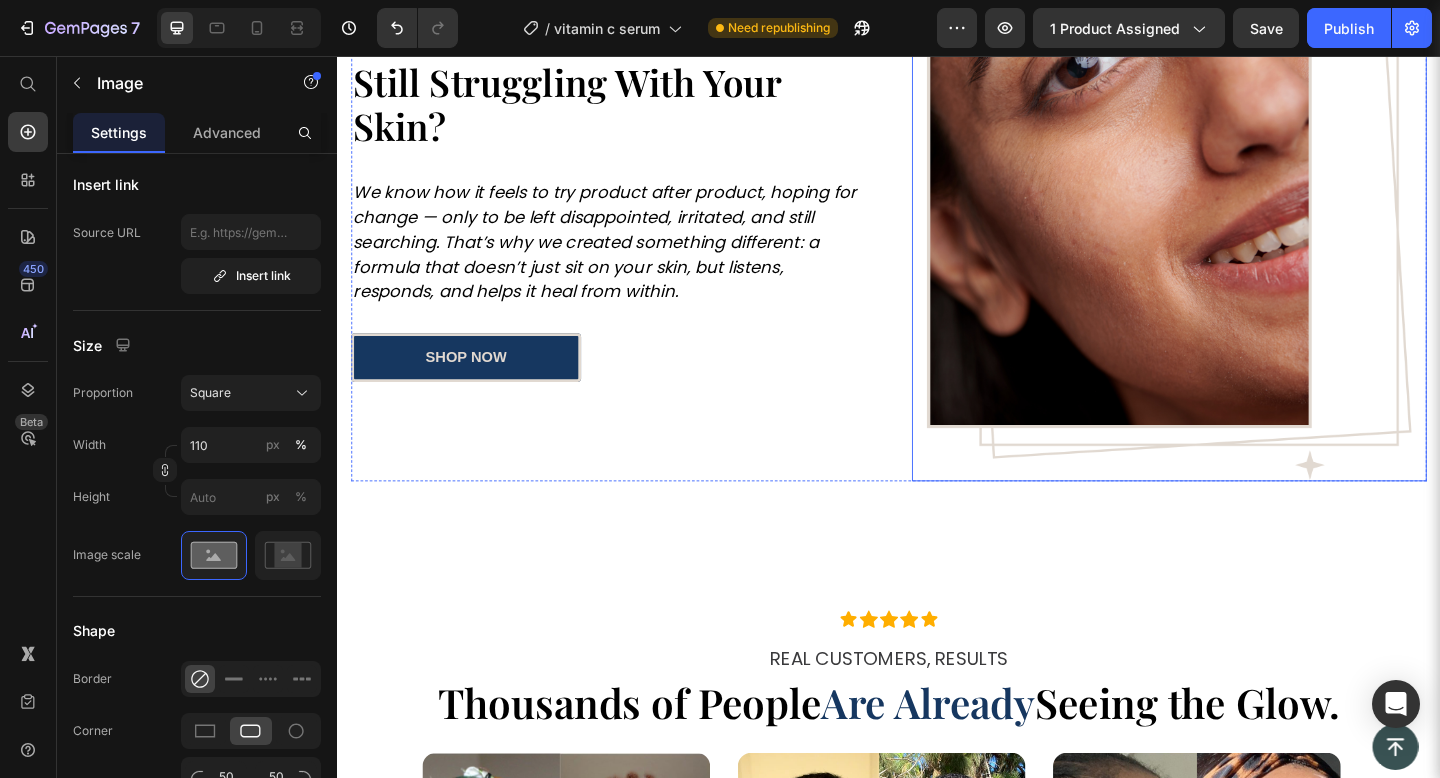 click at bounding box center [1242, 239] 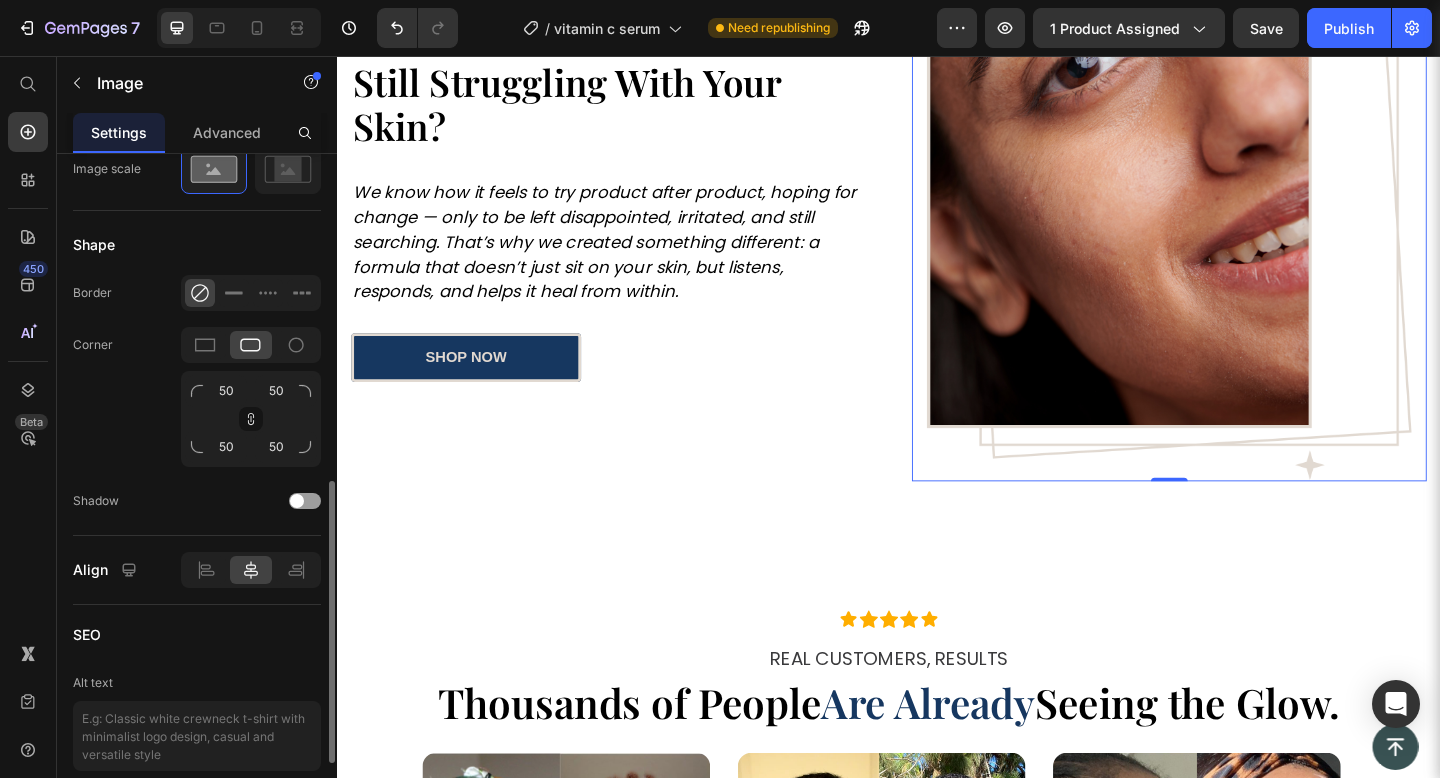 scroll, scrollTop: 784, scrollLeft: 0, axis: vertical 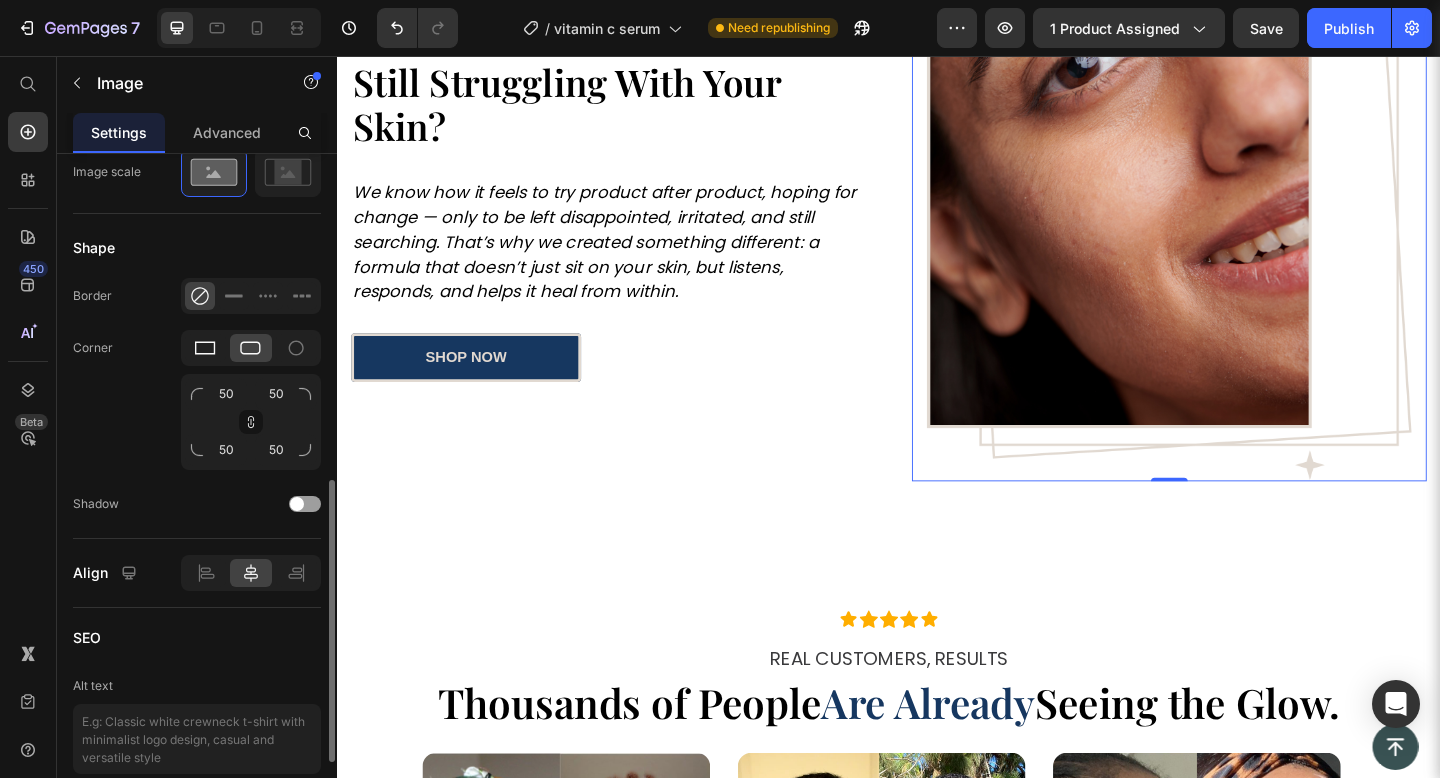 click 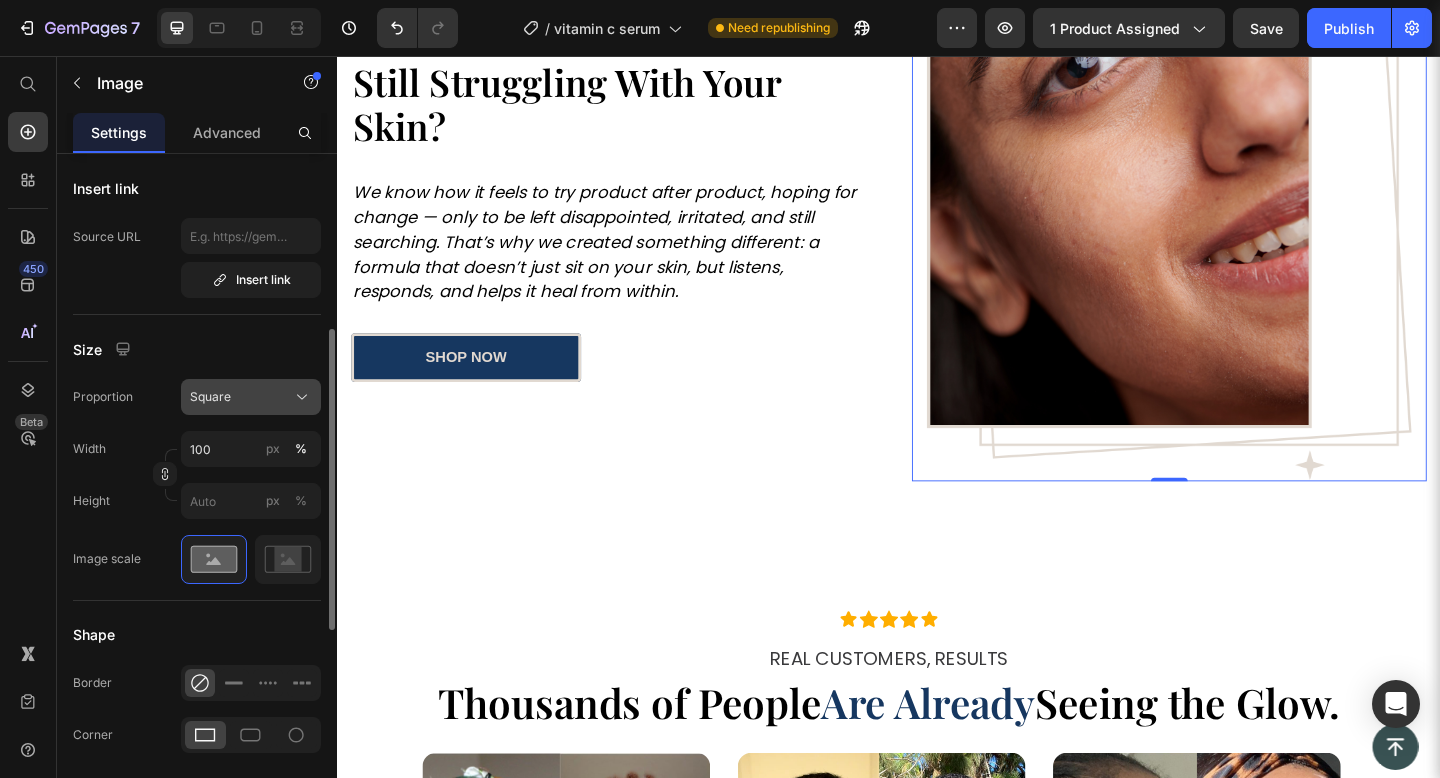 scroll, scrollTop: 396, scrollLeft: 0, axis: vertical 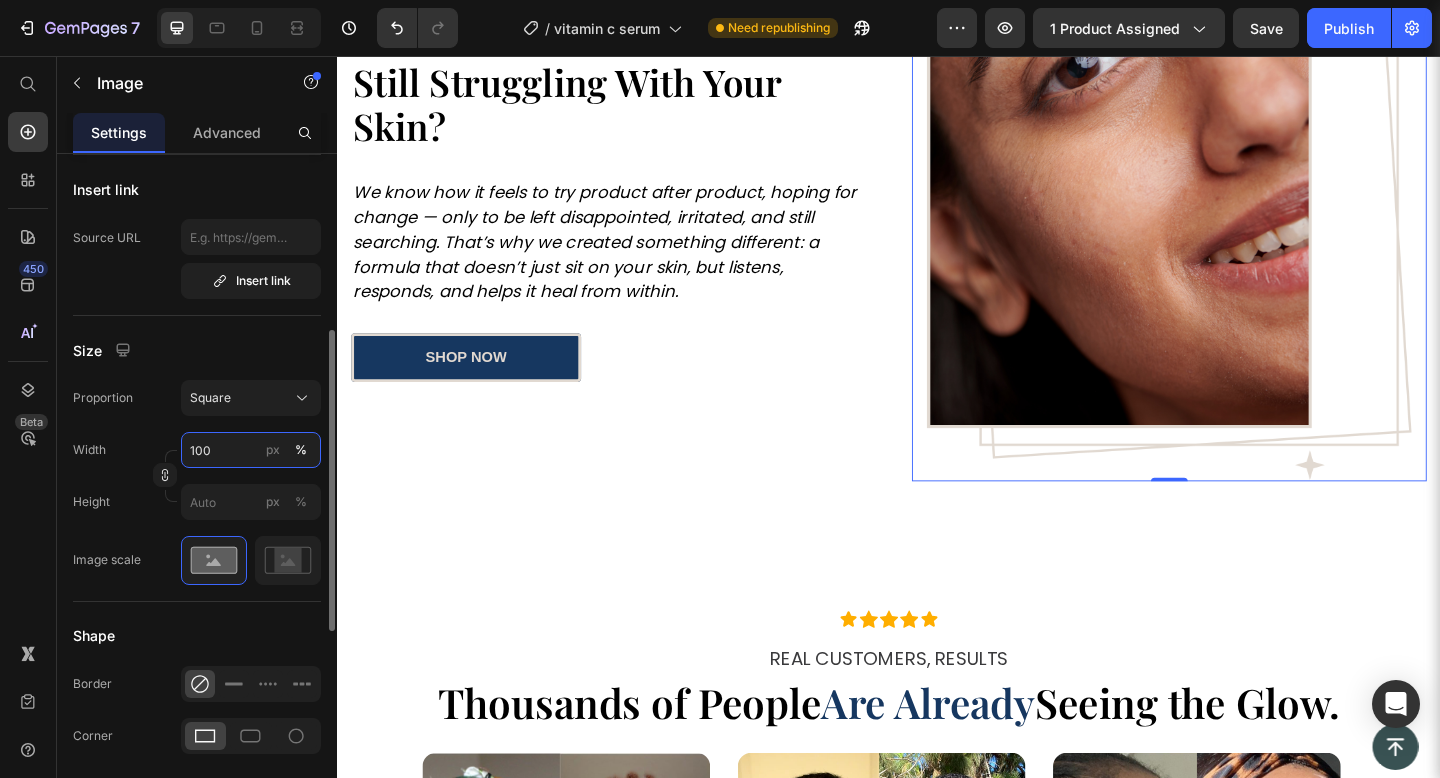 click on "100" at bounding box center [251, 450] 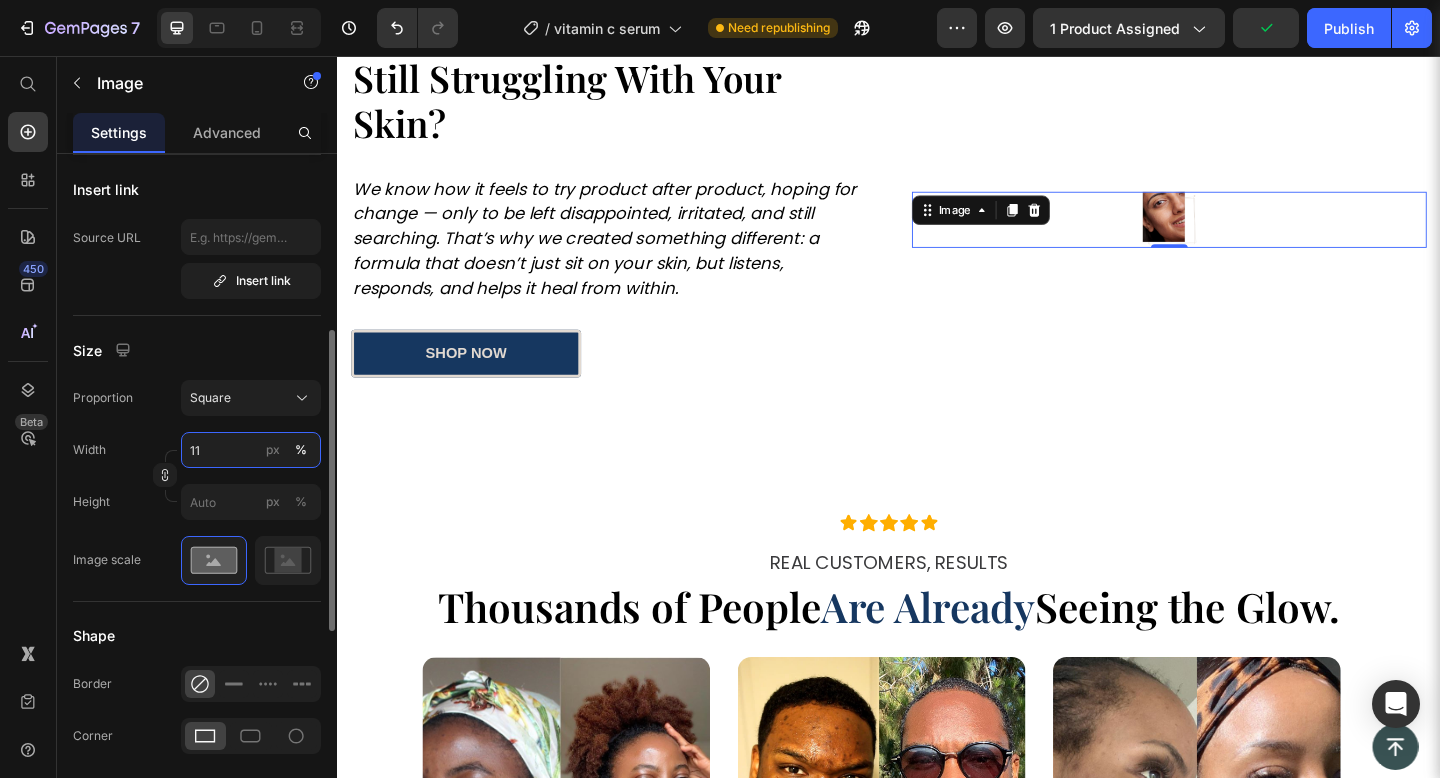 type on "110" 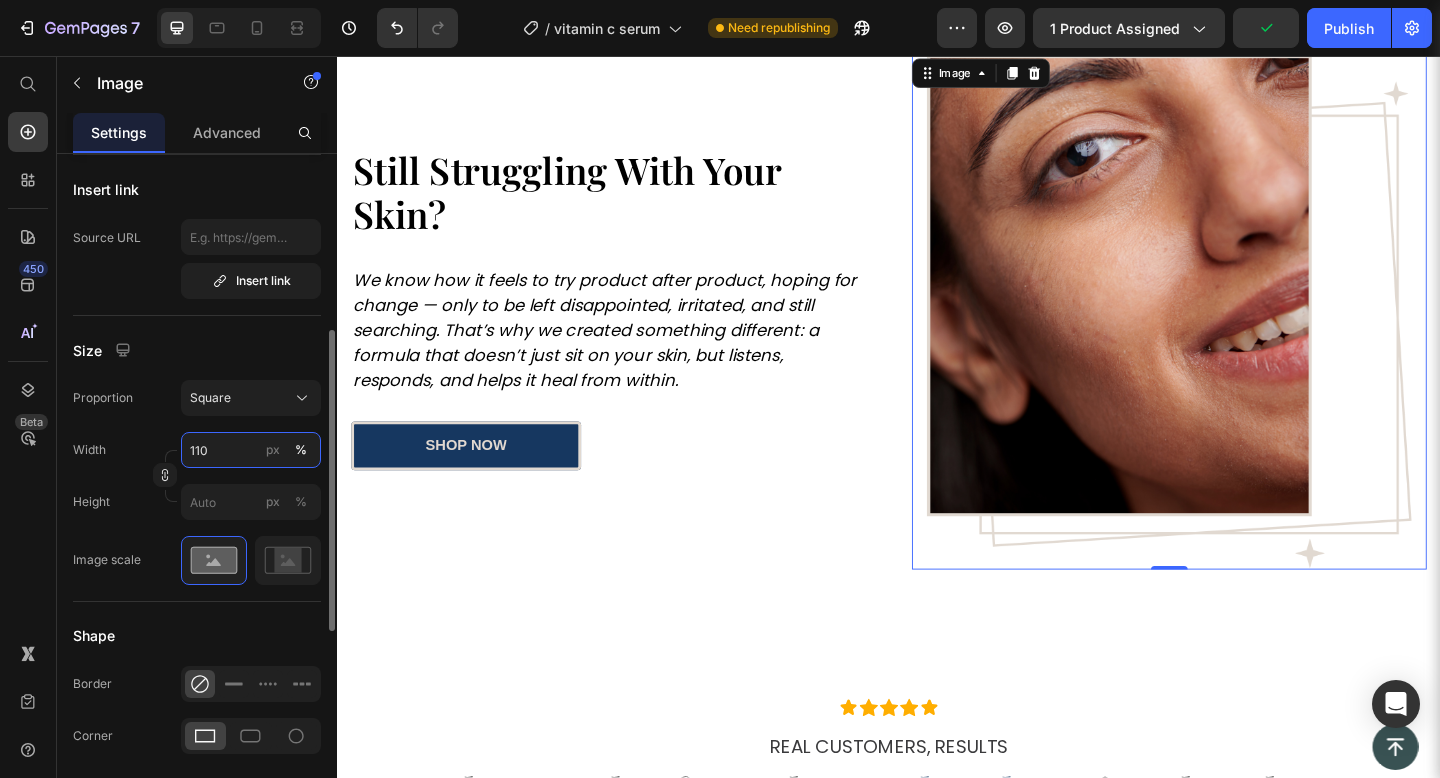 scroll, scrollTop: 1595, scrollLeft: 0, axis: vertical 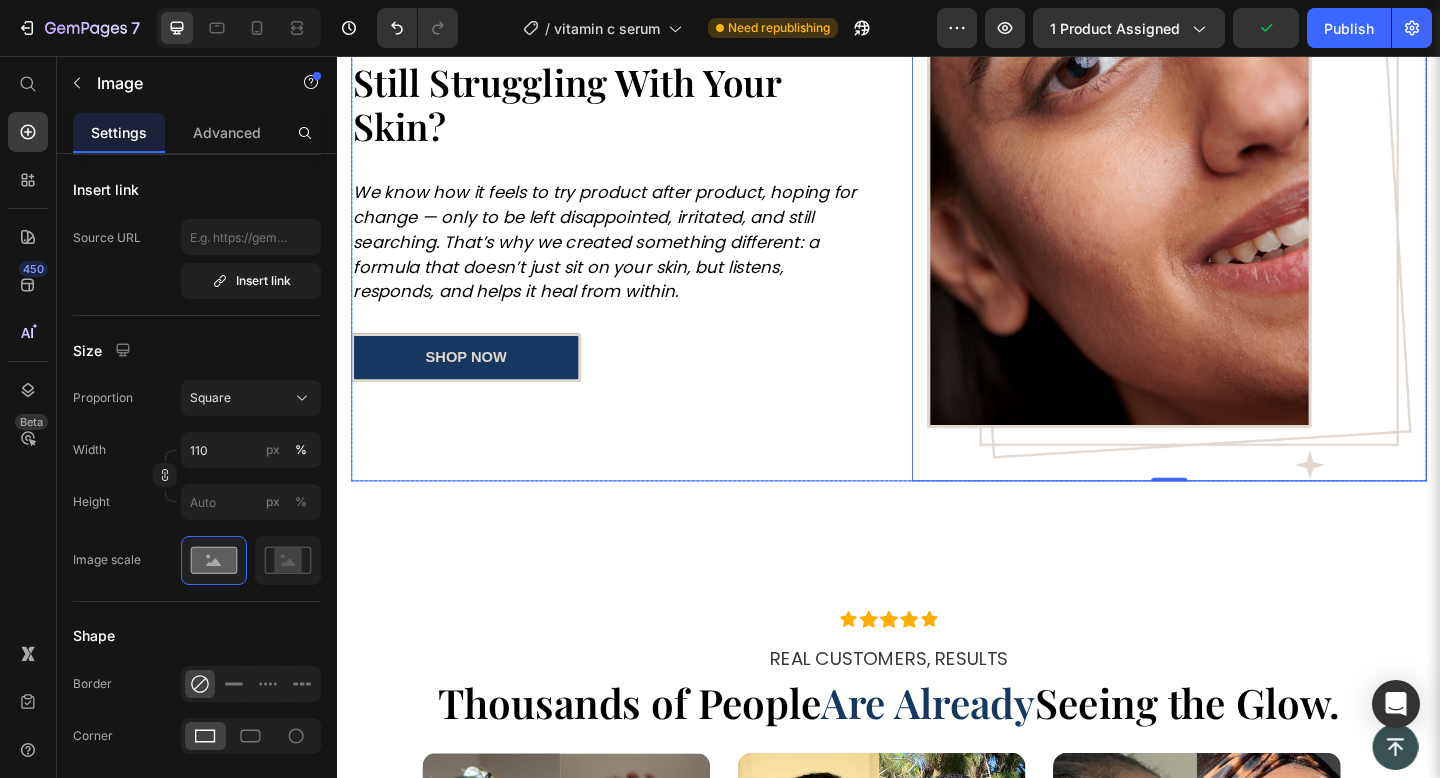 click on "Image Still Struggling With Your Skin? Heading We know how it feels to try product after product, hoping for change — only to be left disappointed, irritated, and still searching. That’s why we created something different: a formula that doesn’t just sit on your skin, but listens, responds, and helps it heal from within. Text block Row shop now Button" at bounding box center (632, 239) 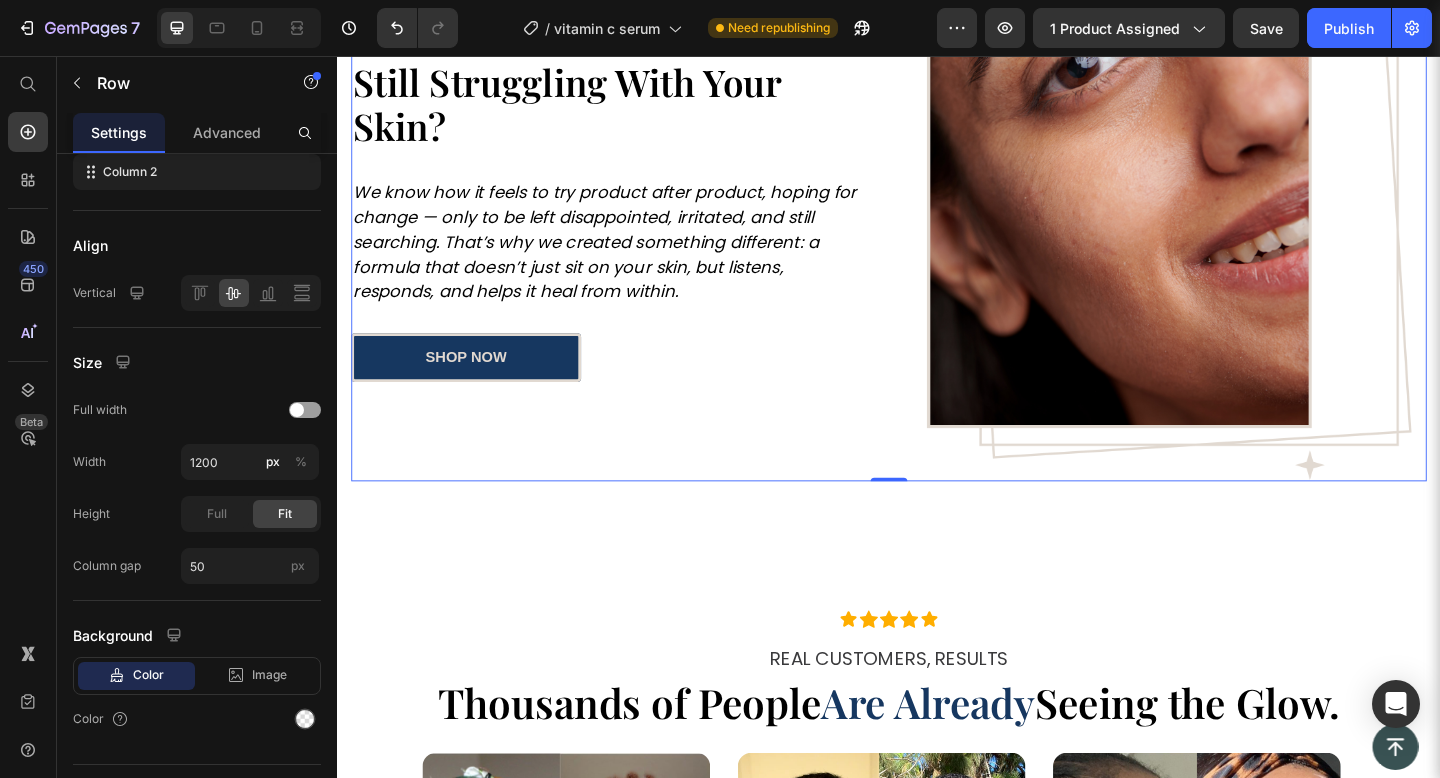 scroll, scrollTop: 0, scrollLeft: 0, axis: both 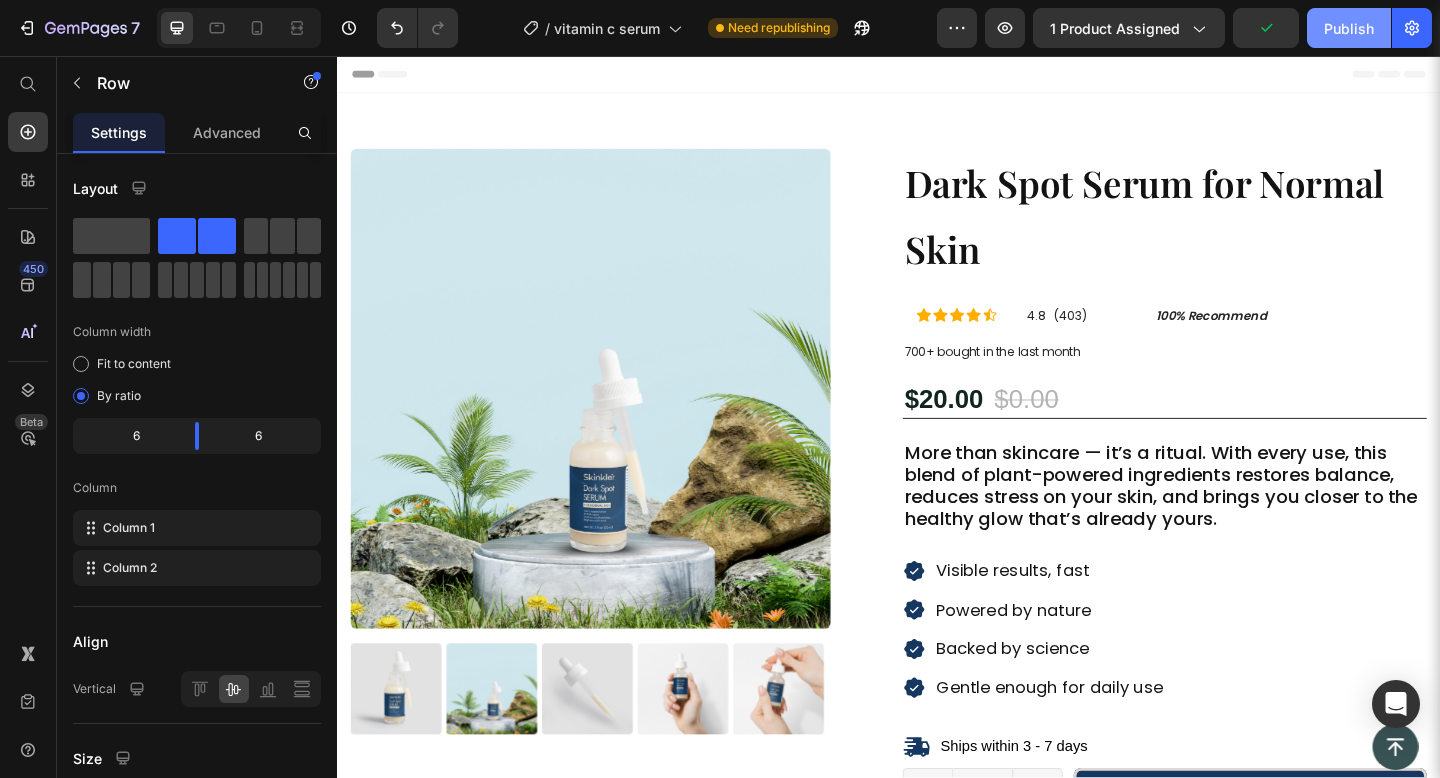 click on "Publish" at bounding box center [1349, 28] 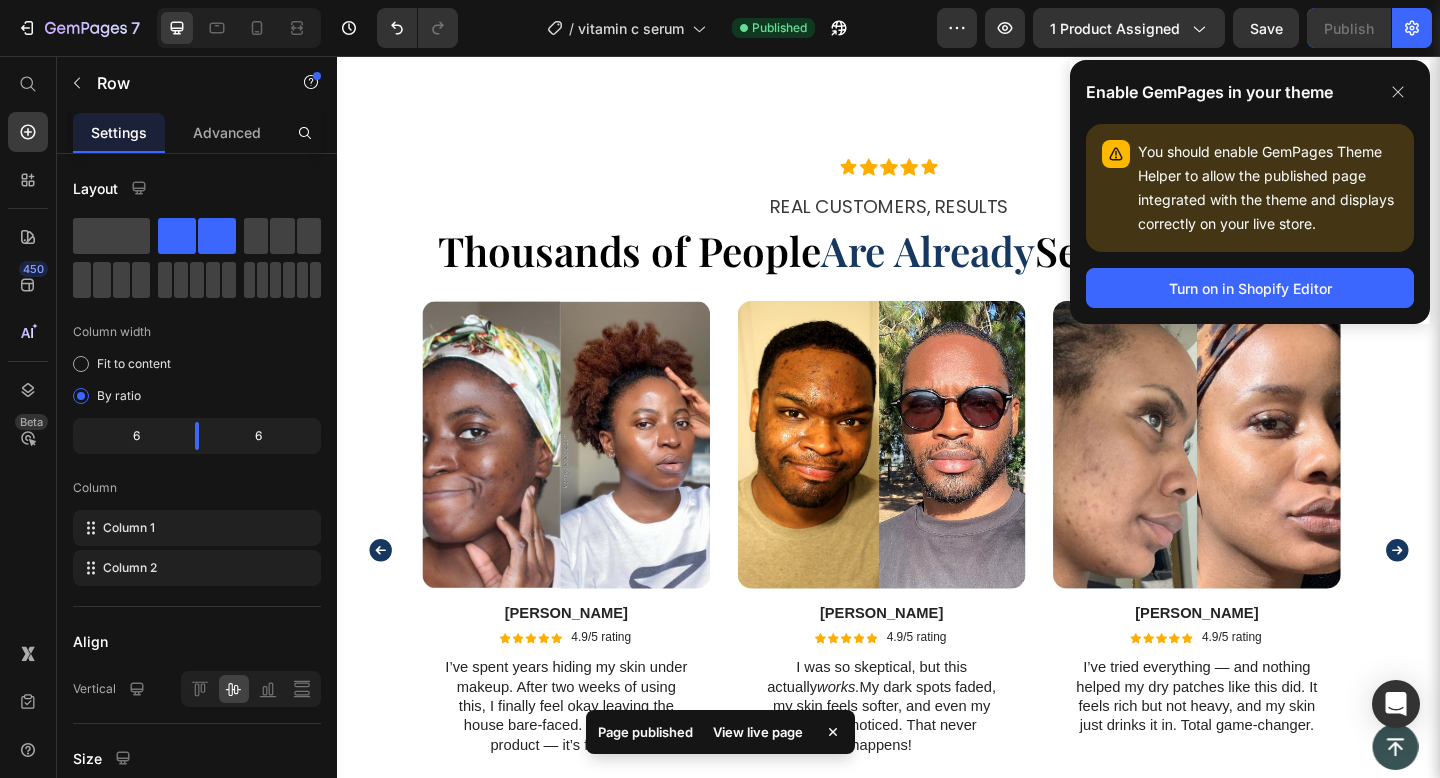 scroll, scrollTop: 2096, scrollLeft: 0, axis: vertical 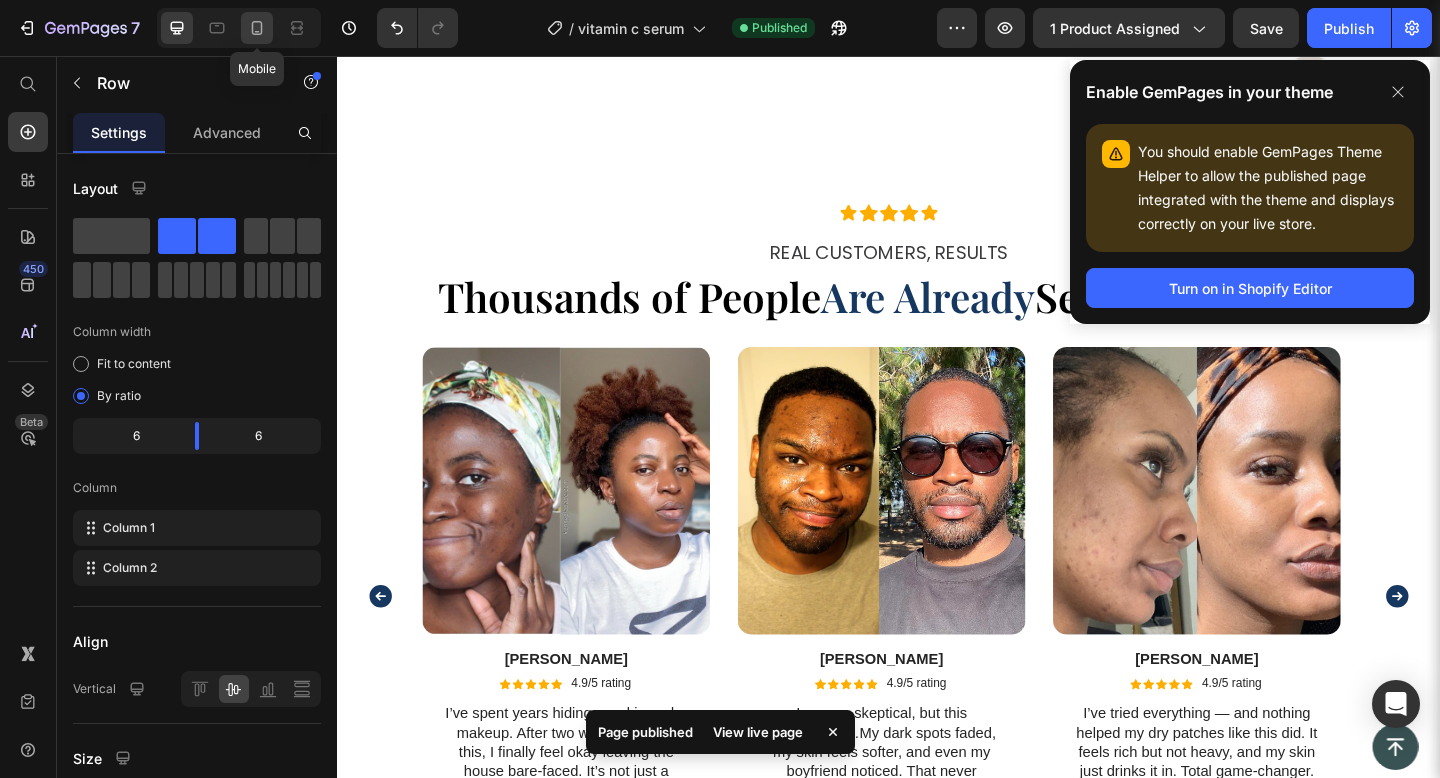 click 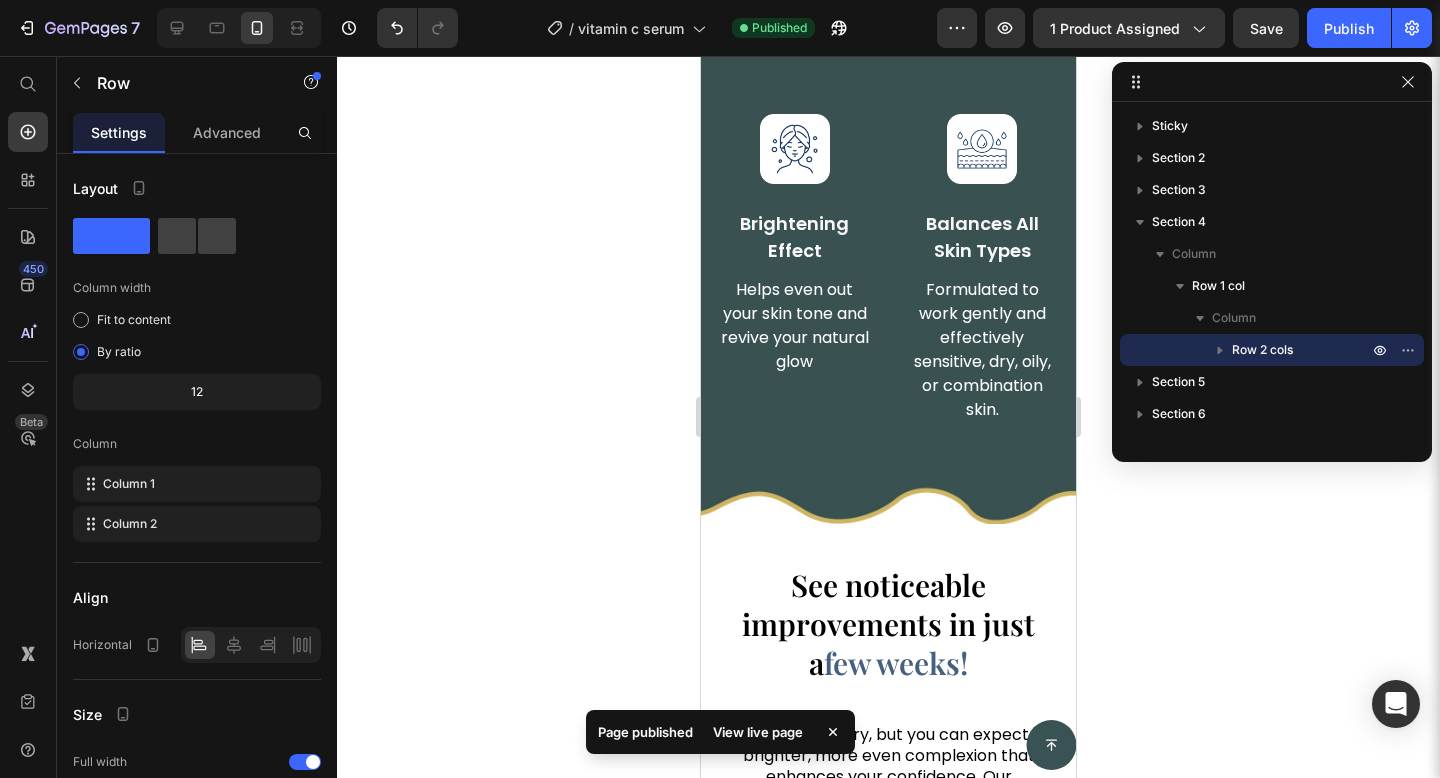 scroll, scrollTop: 5536, scrollLeft: 0, axis: vertical 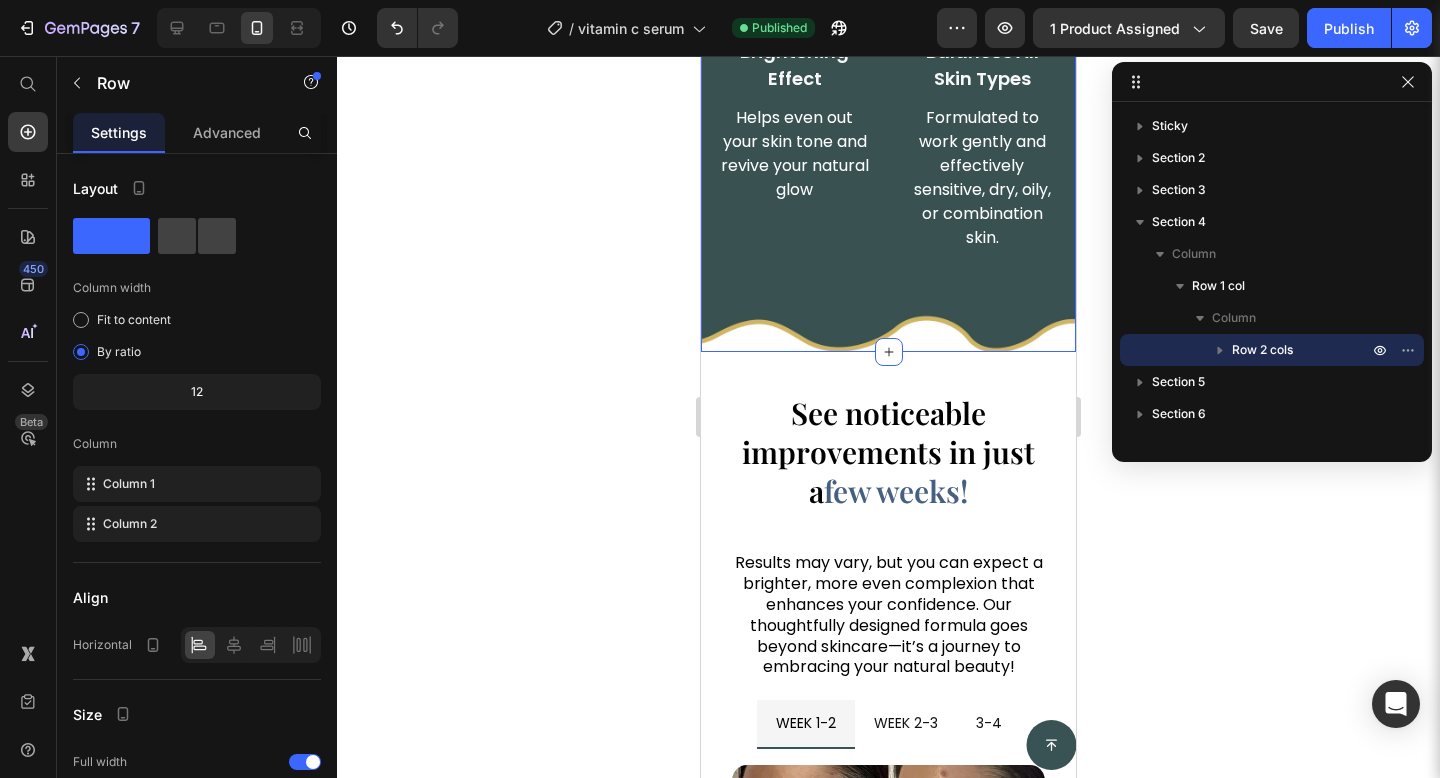 click on "Made for Every Skin. Built to Transform Heading Image  Fights Acne and Blemishes Text Block Targets breakouts while controlling  excess oil and shine Text block Image Deep Cleansing Text Block Washes away dirt, oil, and impurities  for a fresh clean feel Text block Row Image Brightening Effect Text Block Helps even out your skin tone and  revive your natural glow Text block Image Balances All Skin Types Text Block Formulated to work gently and effectively  sensitive, dry, oily, or combination skin. Text block Row Row Section 7" at bounding box center (888, -102) 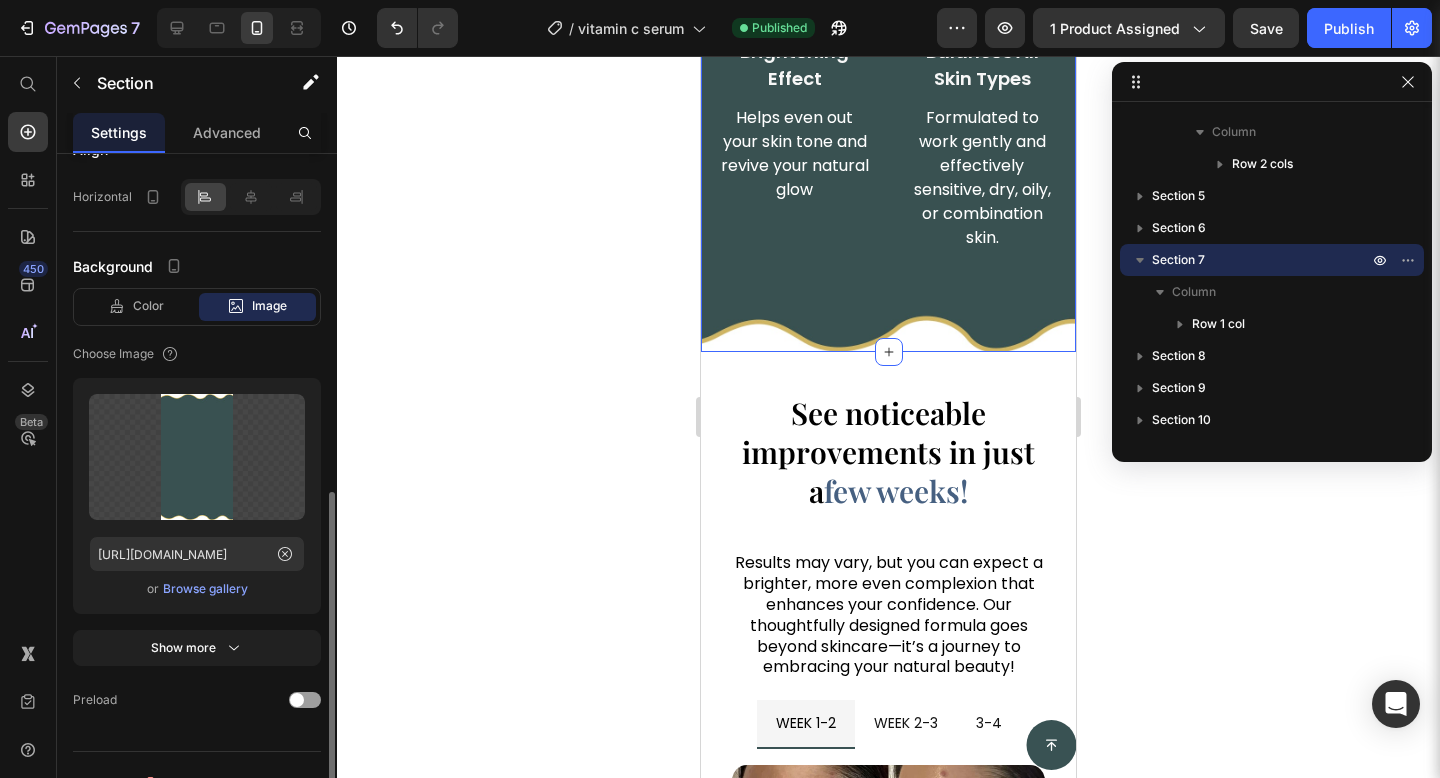 scroll, scrollTop: 556, scrollLeft: 0, axis: vertical 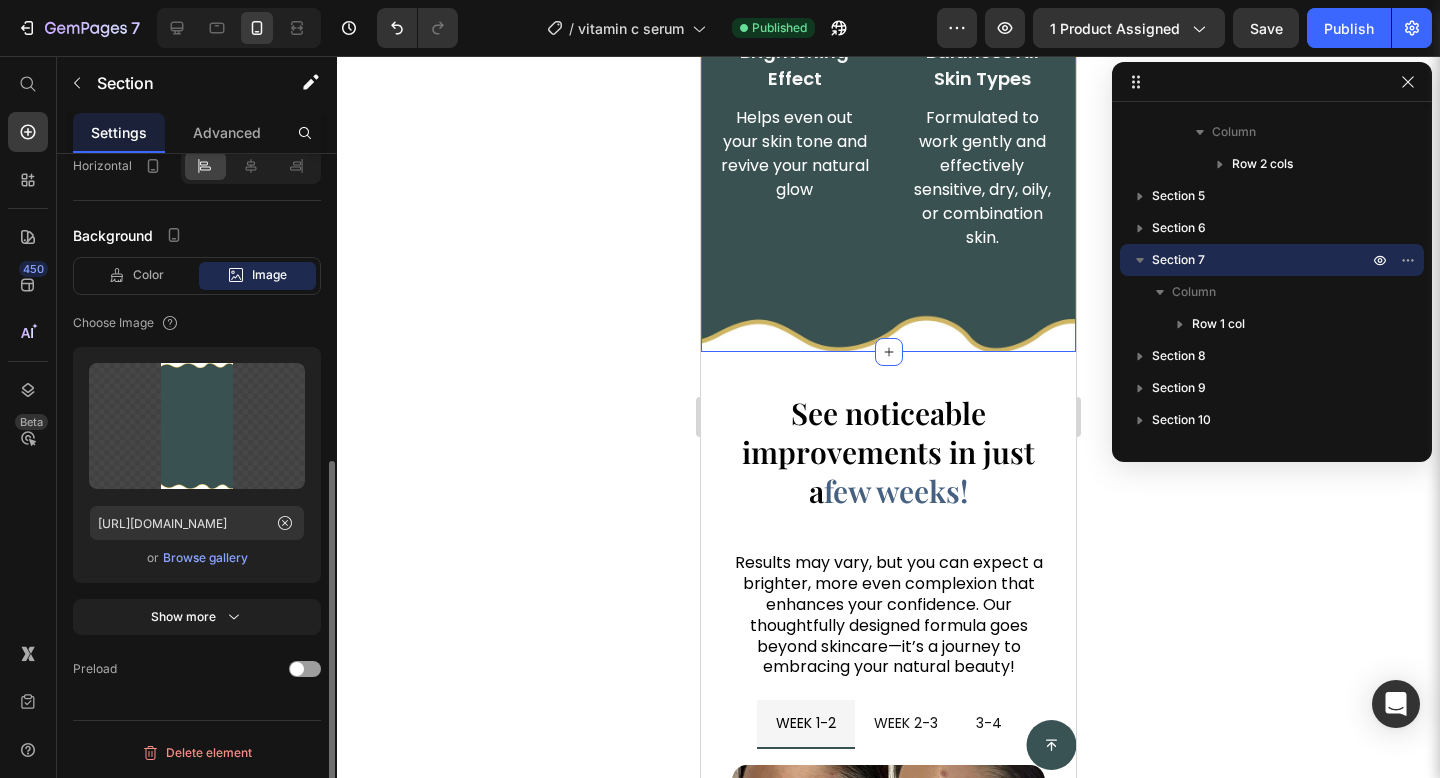 click on "Browse gallery" at bounding box center (205, 558) 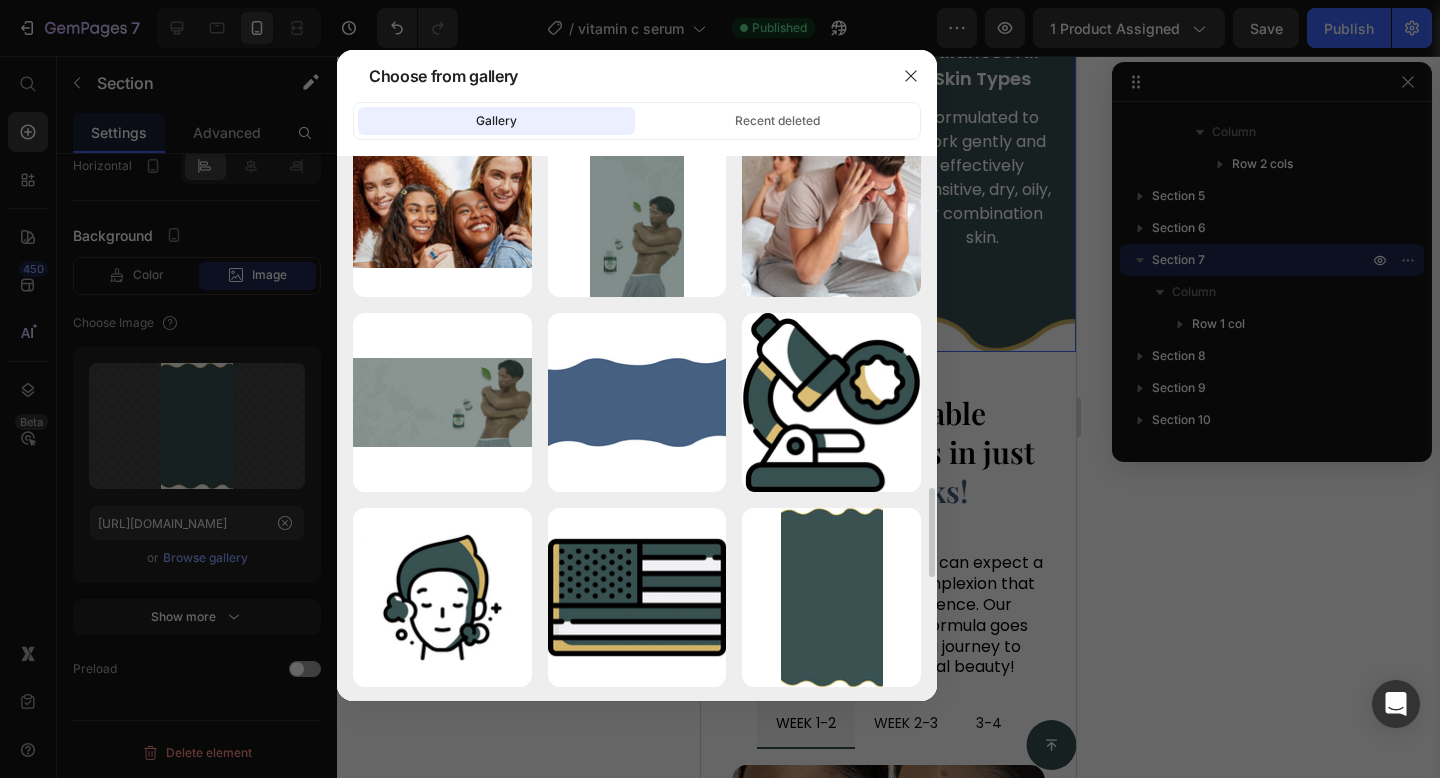 scroll, scrollTop: 2004, scrollLeft: 0, axis: vertical 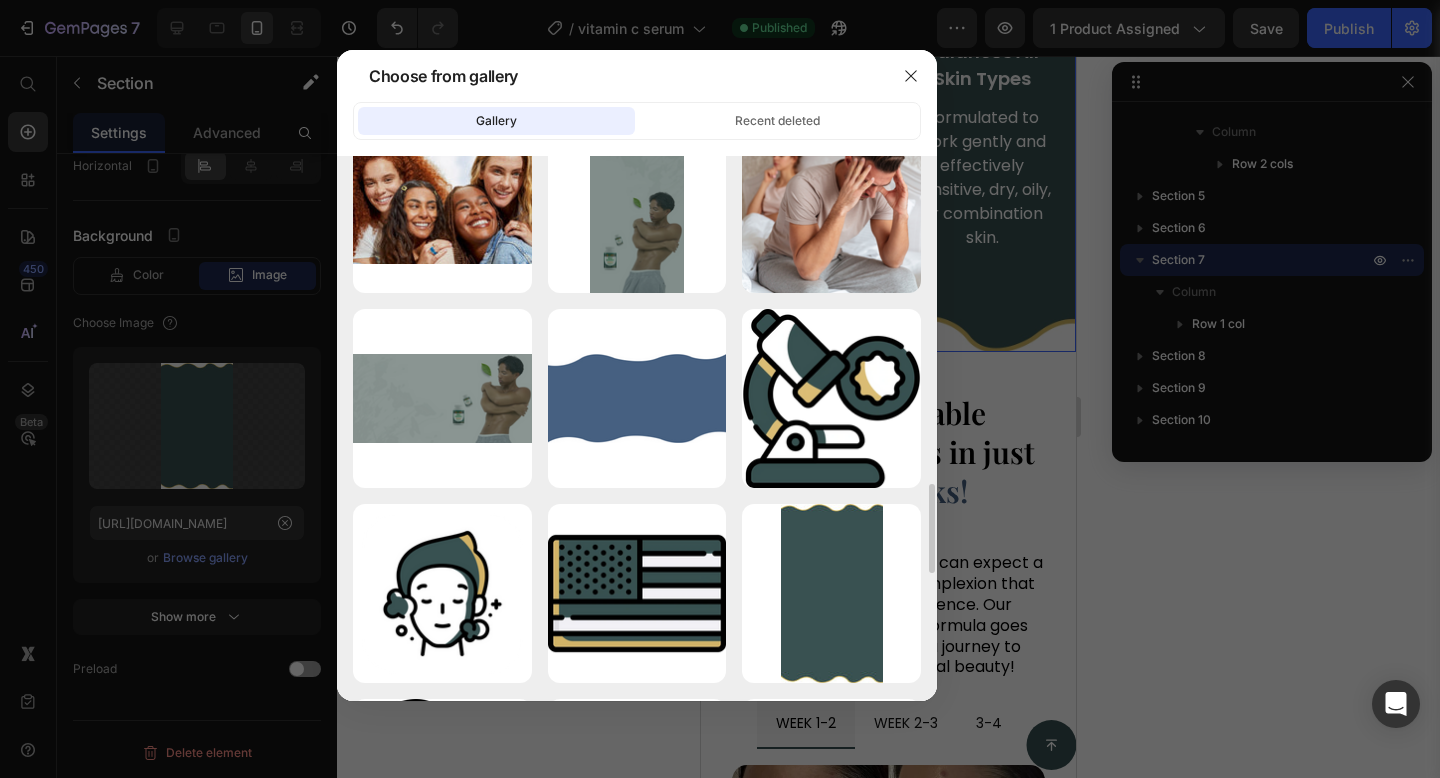 click on "Votre texte de p...2).png 495.14 kb" at bounding box center [0, 0] 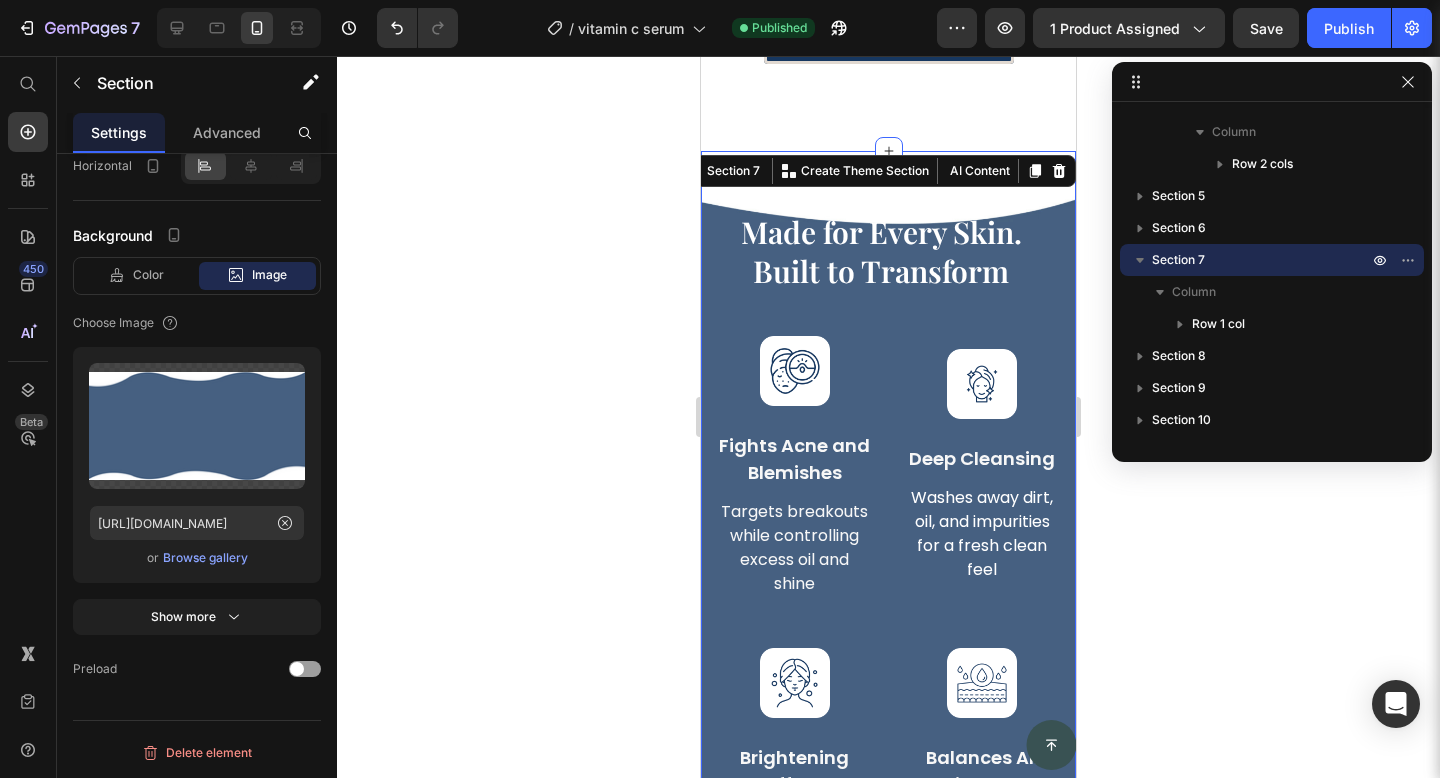 scroll, scrollTop: 4823, scrollLeft: 0, axis: vertical 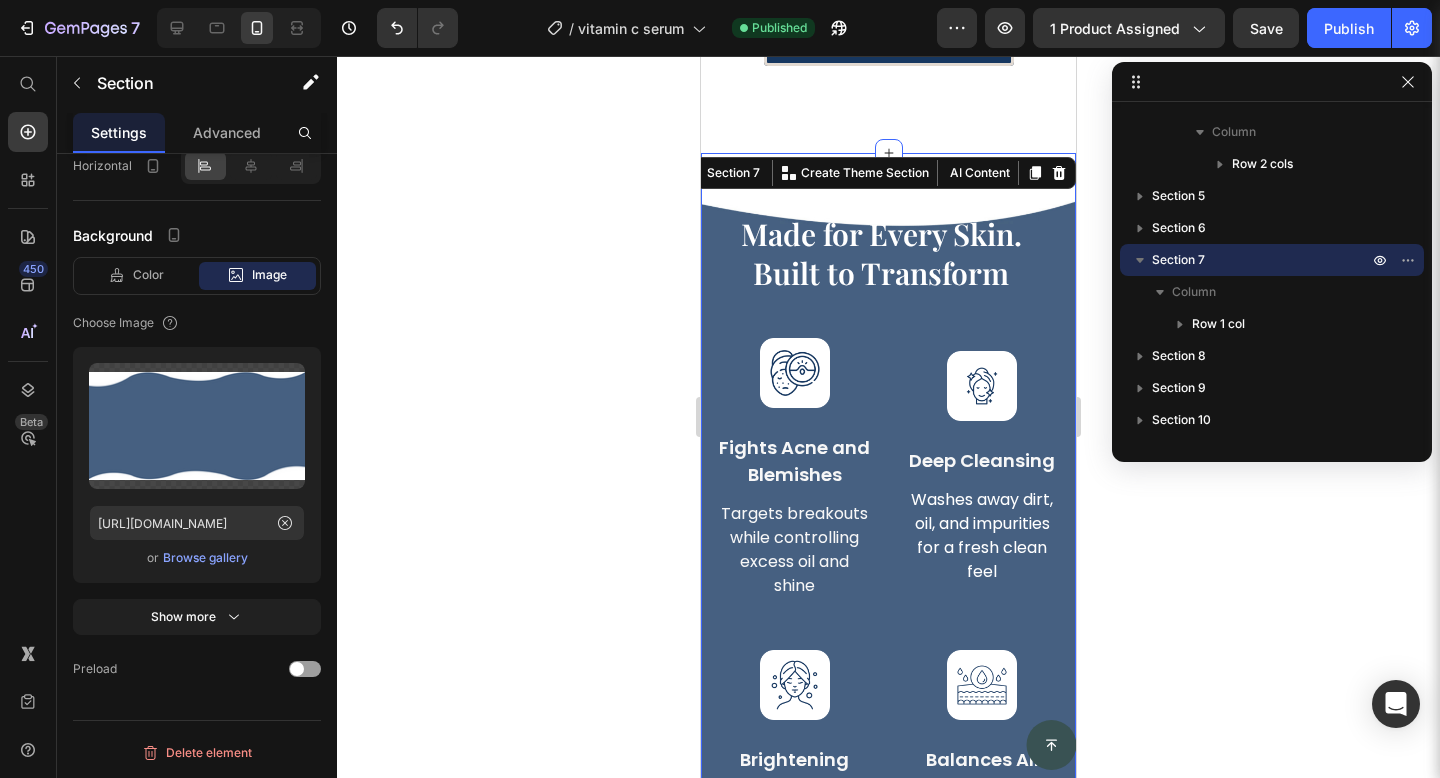 click on "Made for Every Skin. Built to Transform Heading Image  Fights Acne and Blemishes Text Block Targets breakouts while controlling  excess oil and shine Text block Image Deep Cleansing Text Block Washes away dirt, oil, and impurities  for a fresh clean feel Text block Row Image Brightening Effect Text Block Helps even out your skin tone and  revive your natural glow Text block Image Balances All Skin Types Text Block Formulated to work gently and effectively  sensitive, dry, oily, or combination skin. Text block Row Row Section 7   You can create reusable sections Create Theme Section AI Content Write with GemAI What would you like to describe here? Tone and Voice Persuasive Product Peppermint Coffee Scrub Show more Generate" at bounding box center (888, 606) 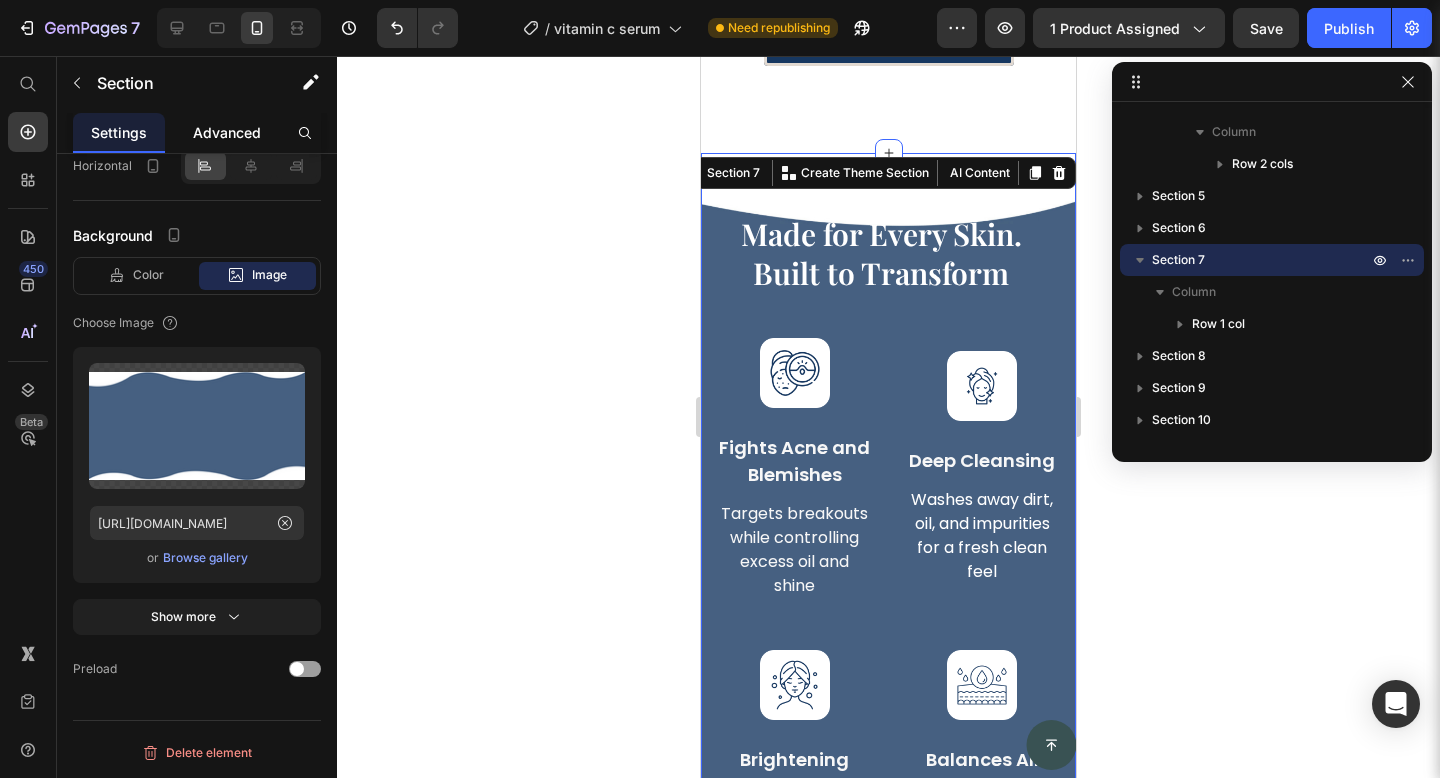 click on "Advanced" at bounding box center [227, 132] 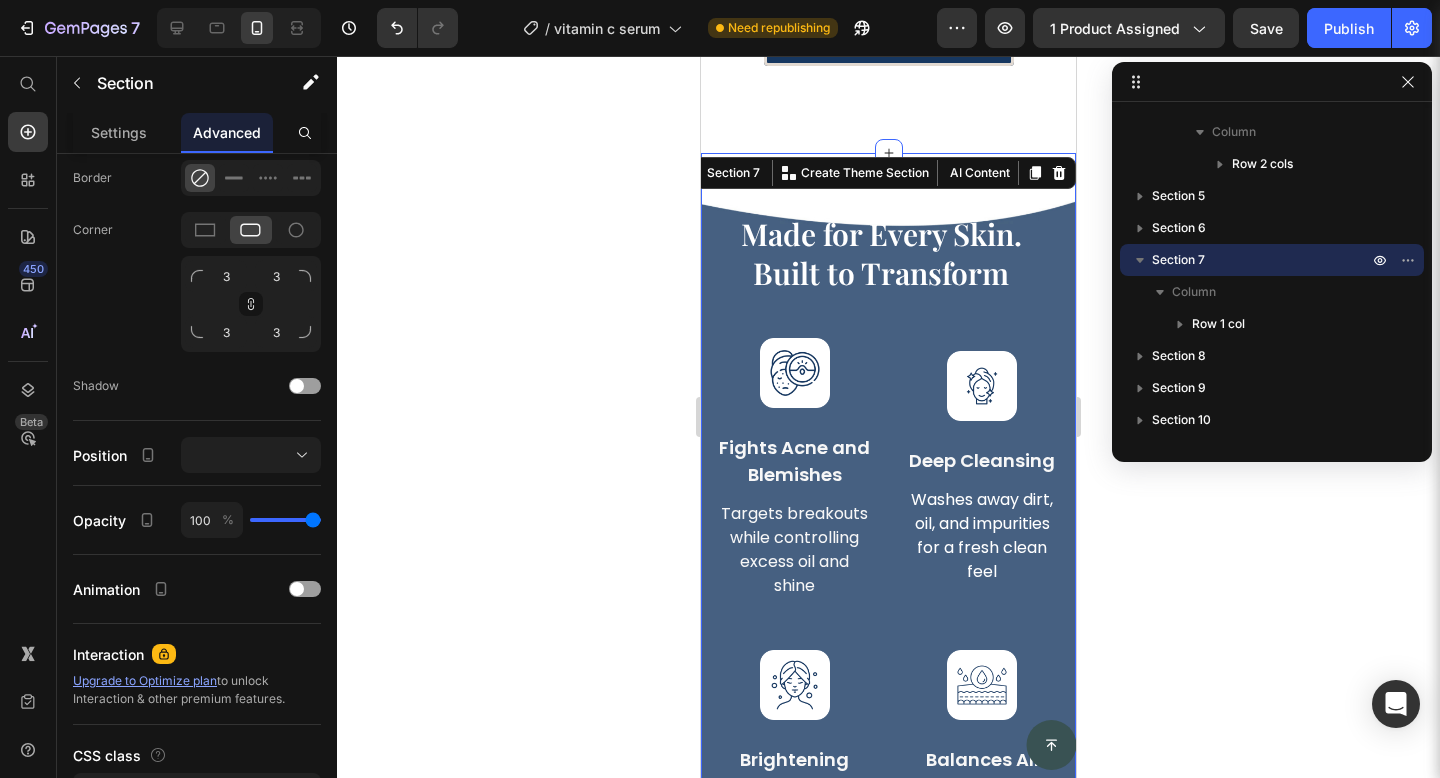 scroll, scrollTop: 0, scrollLeft: 0, axis: both 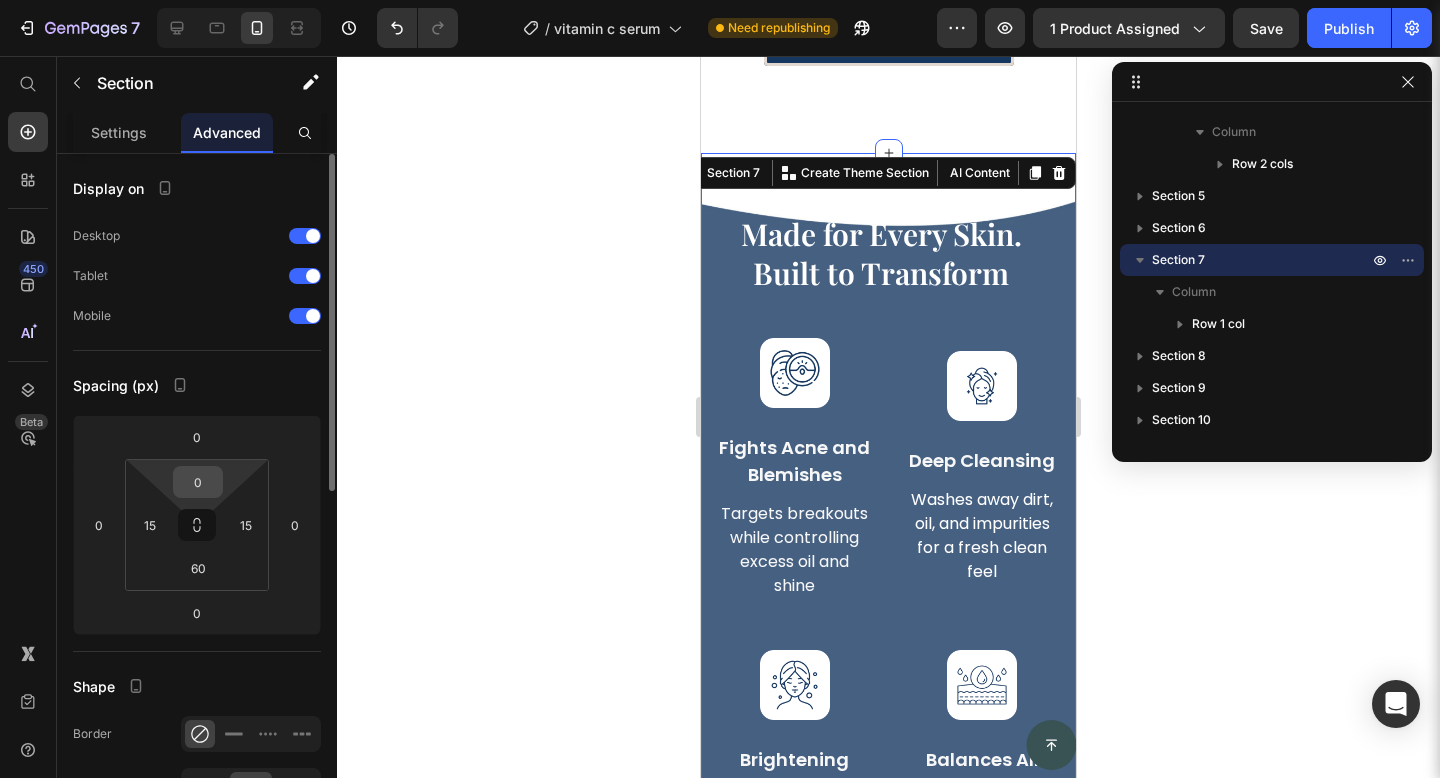 click on "0" at bounding box center [198, 482] 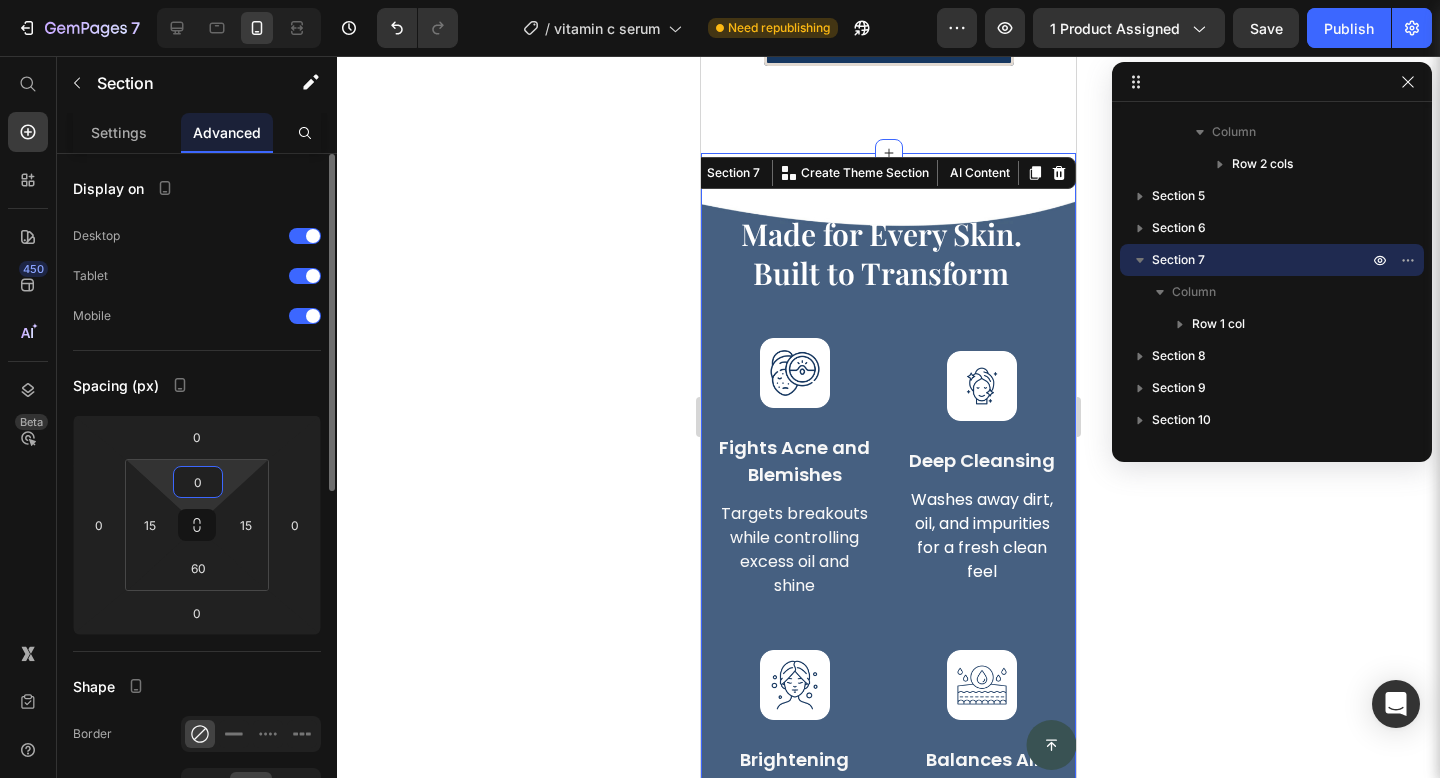 click on "0" at bounding box center [198, 482] 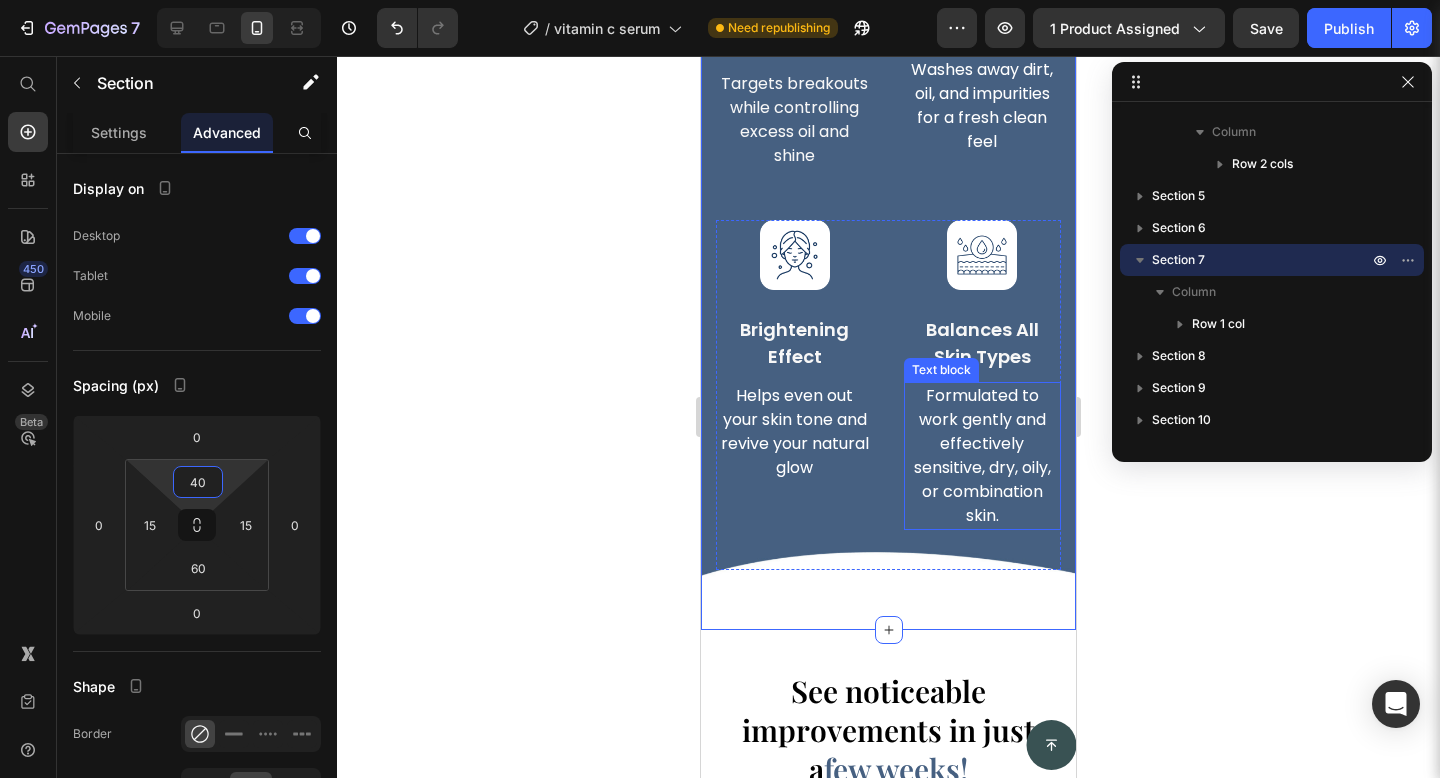 scroll, scrollTop: 5314, scrollLeft: 0, axis: vertical 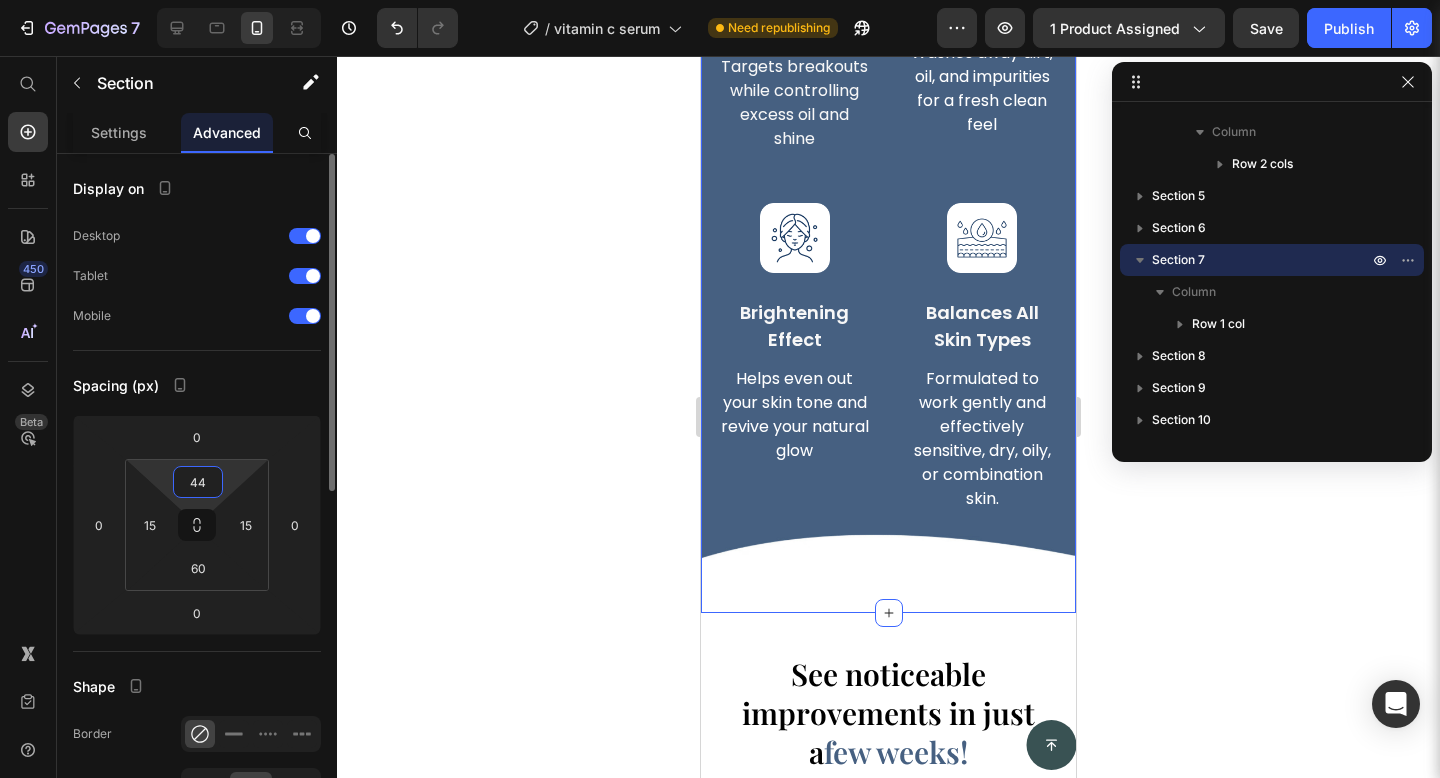 type on "45" 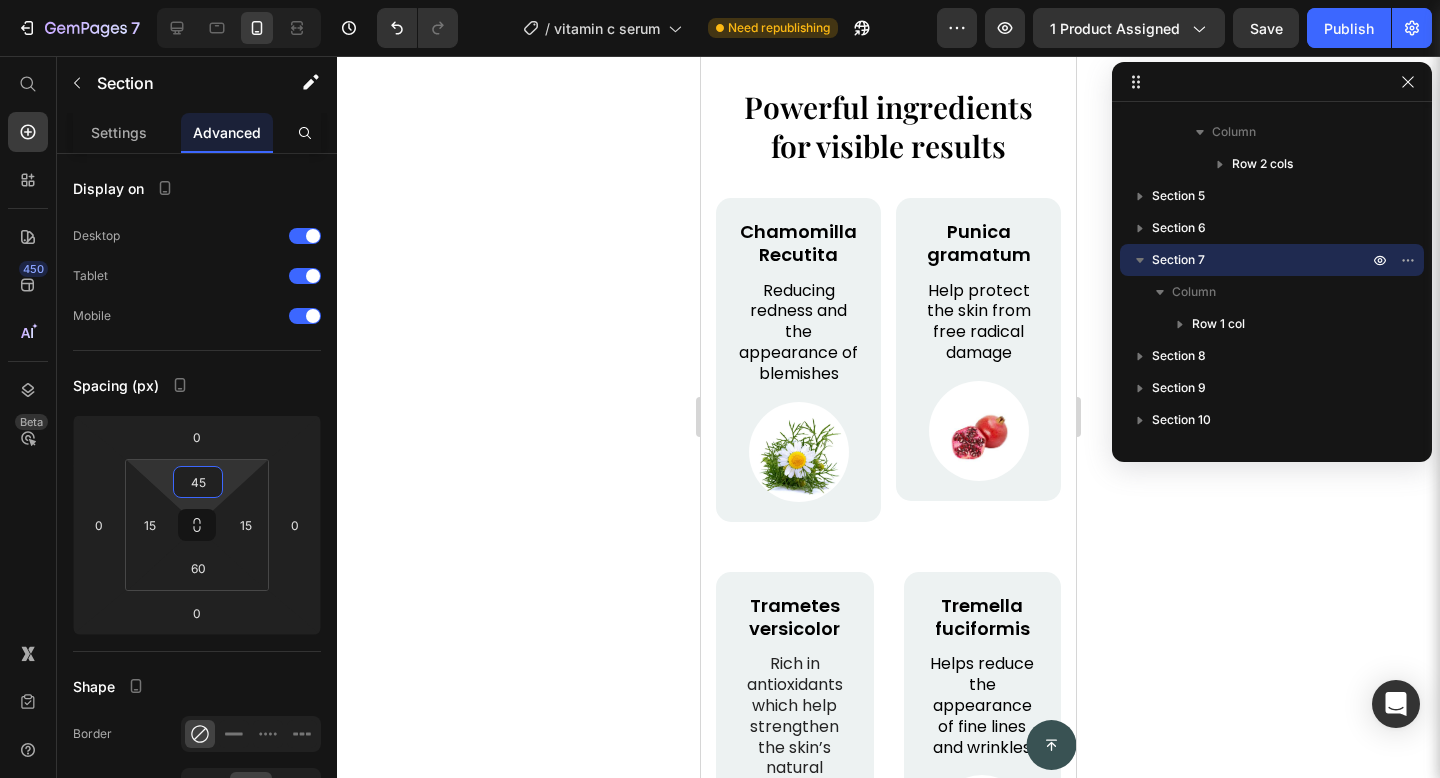 scroll, scrollTop: 6572, scrollLeft: 0, axis: vertical 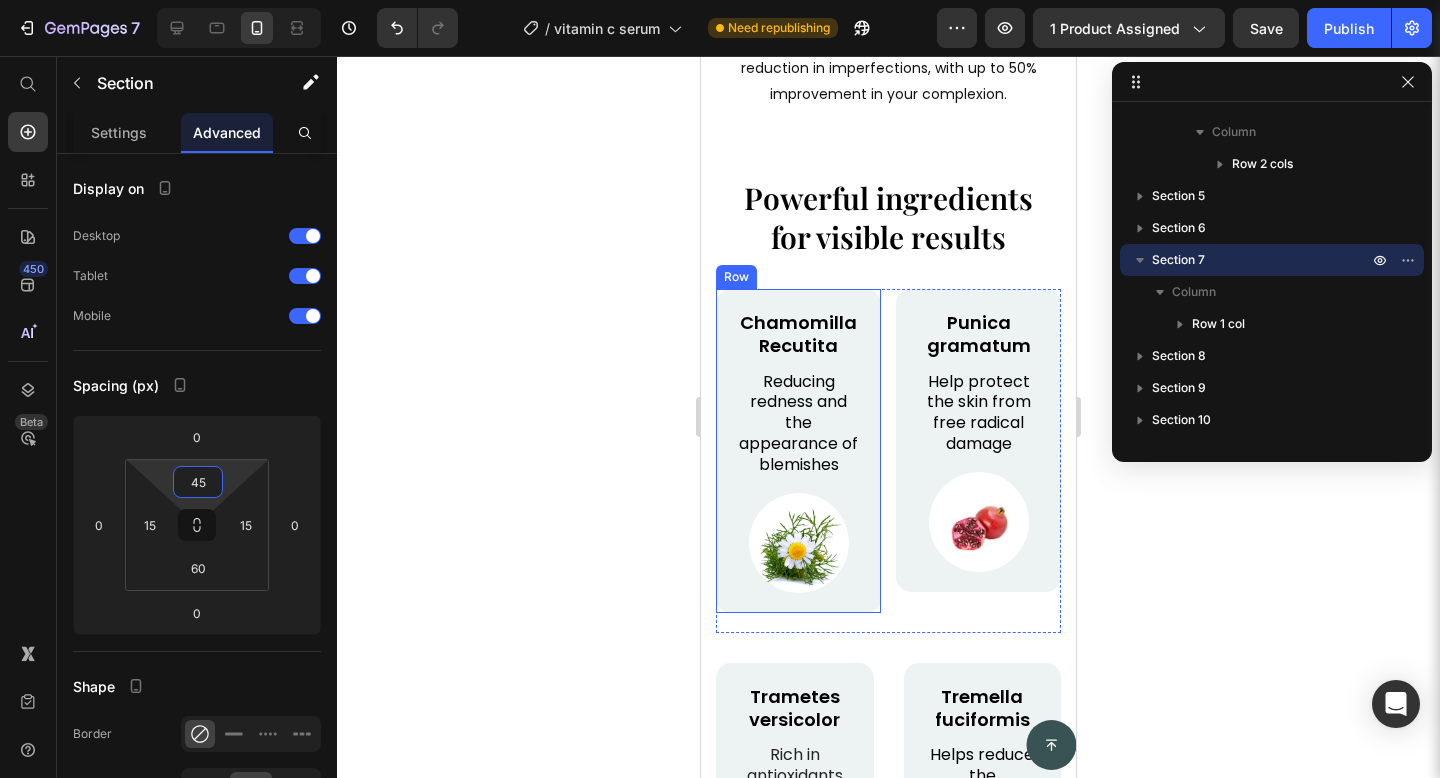click on "Chamomilla Recutita Text Block Reducing redness and the appearance of blemishes Text Block Image Row Row" at bounding box center [798, 451] 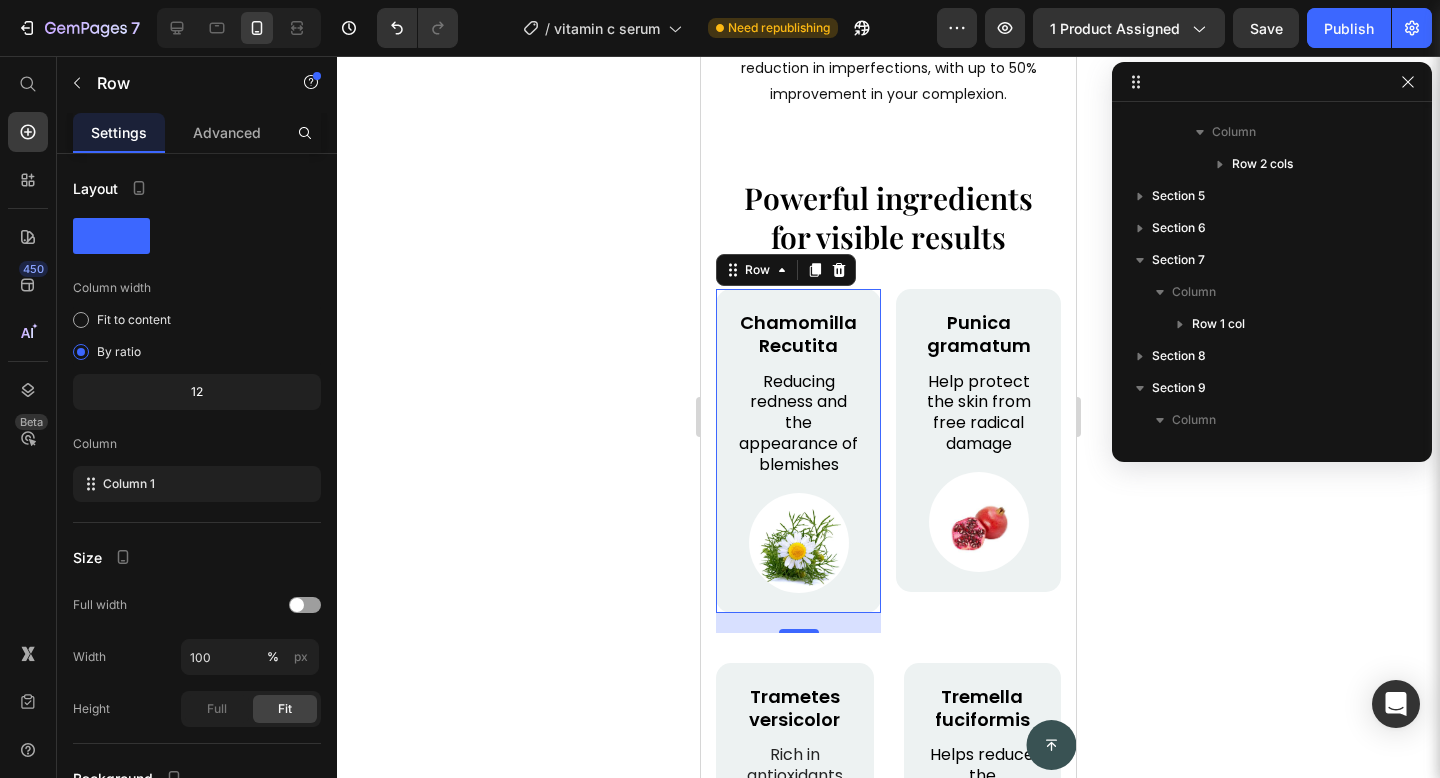scroll, scrollTop: 538, scrollLeft: 0, axis: vertical 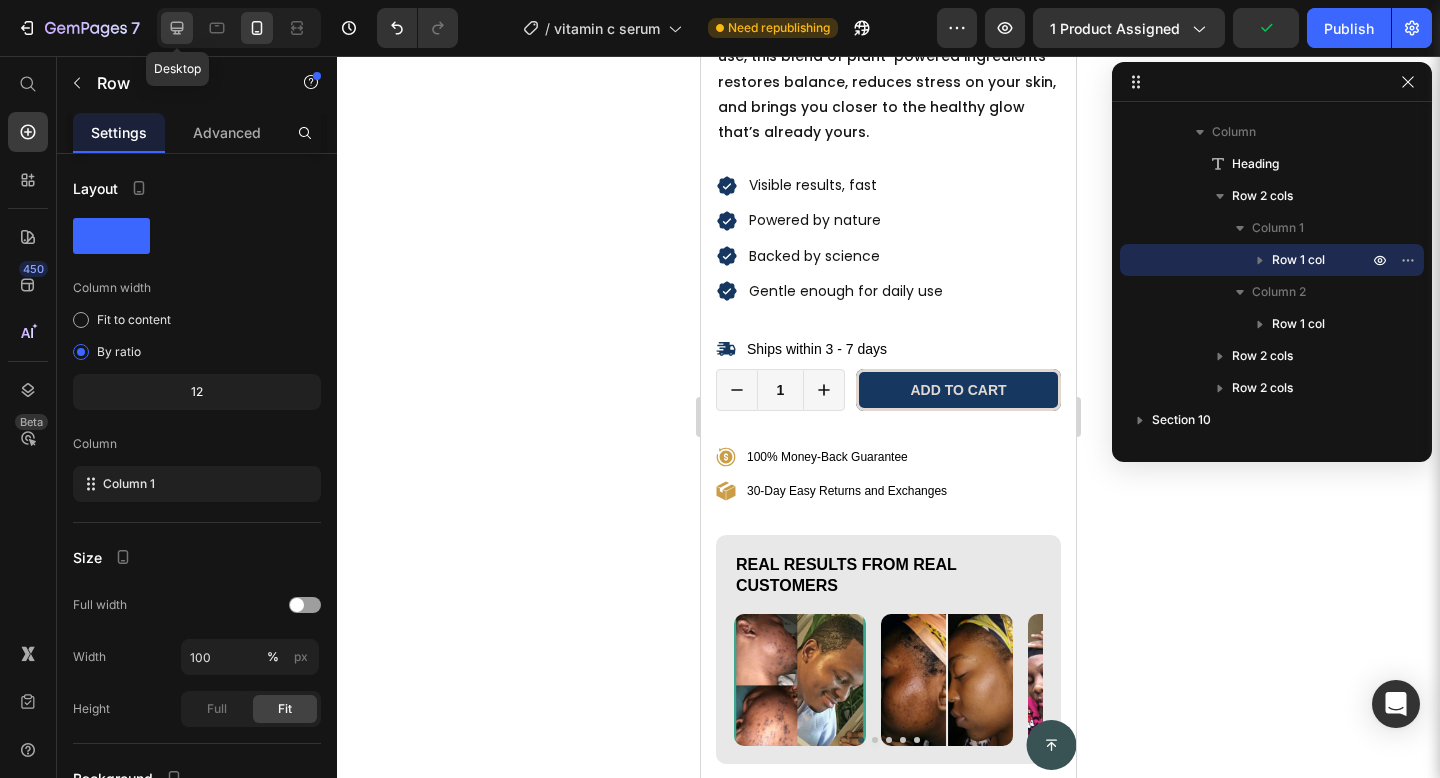 click 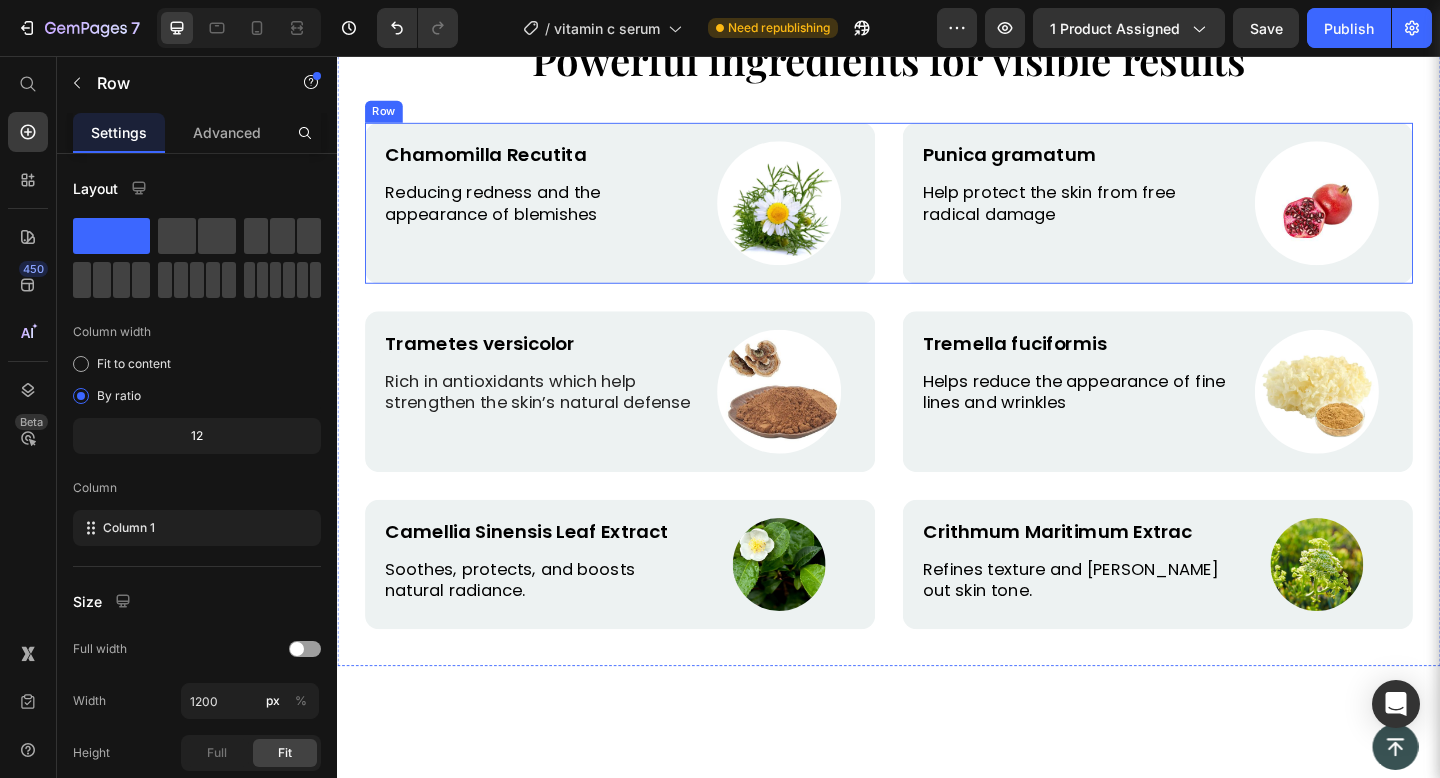 scroll, scrollTop: 5083, scrollLeft: 0, axis: vertical 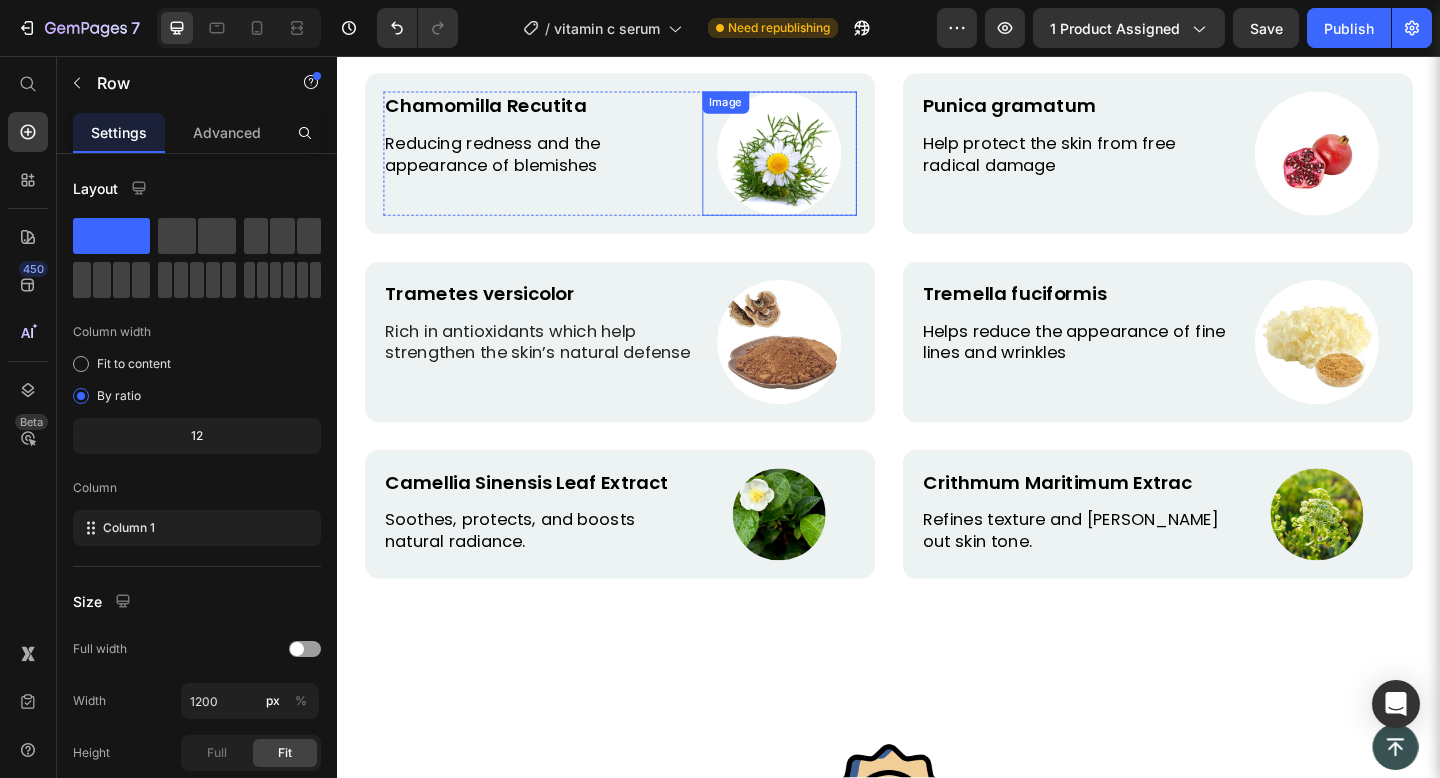 click at bounding box center (818, 162) 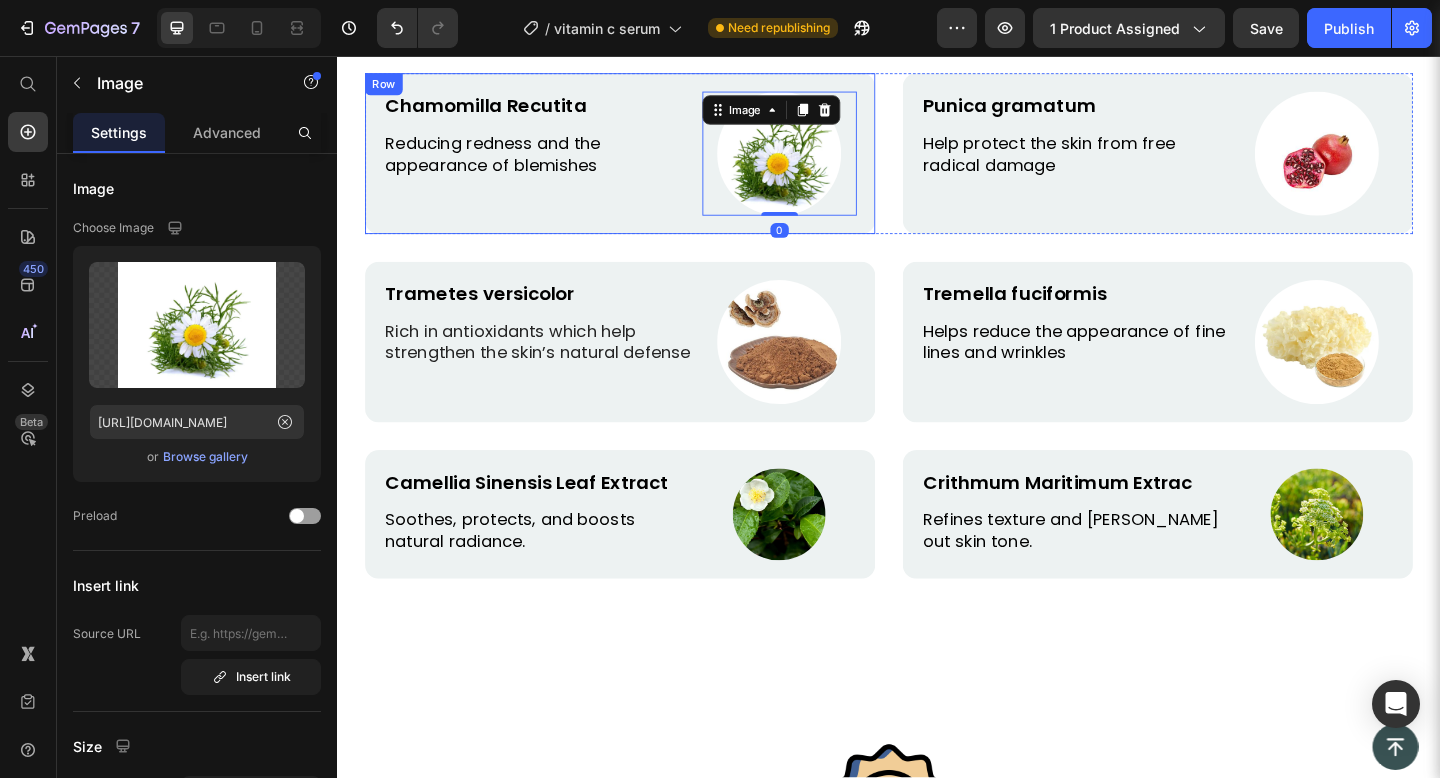 click on "Chamomilla Recutita Text Block Reducing redness and the appearance of blemishes Text Block Image   0 Row Row" at bounding box center (644, 162) 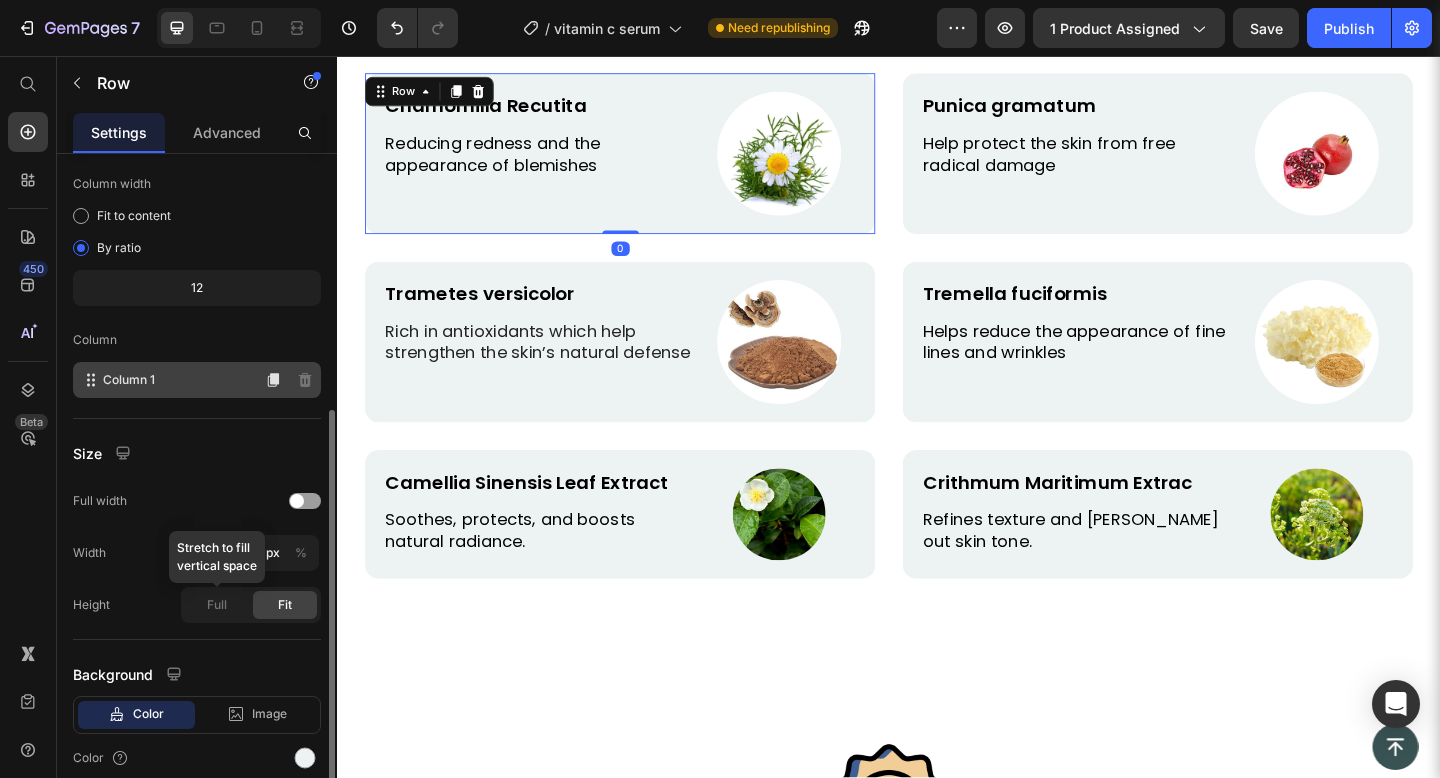 scroll, scrollTop: 231, scrollLeft: 0, axis: vertical 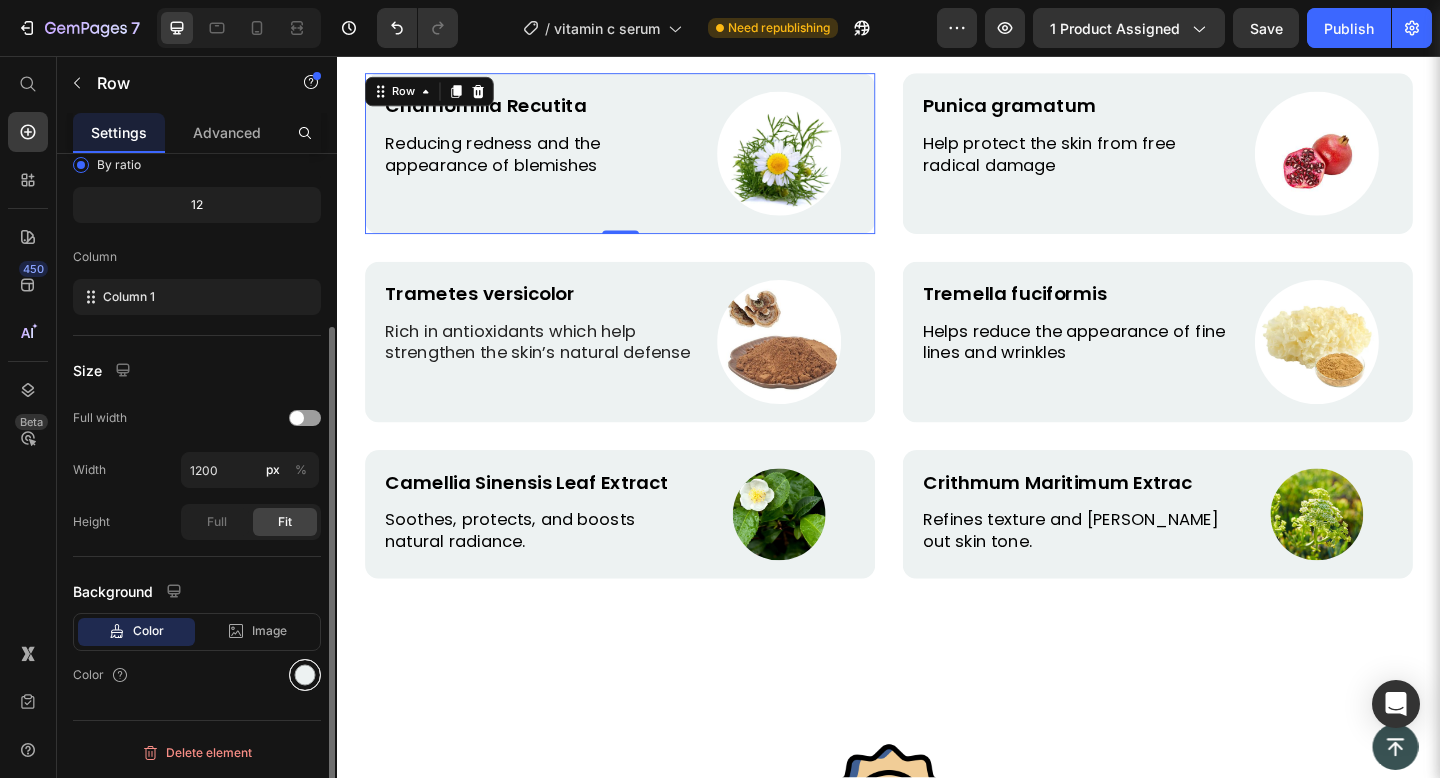 click at bounding box center [305, 675] 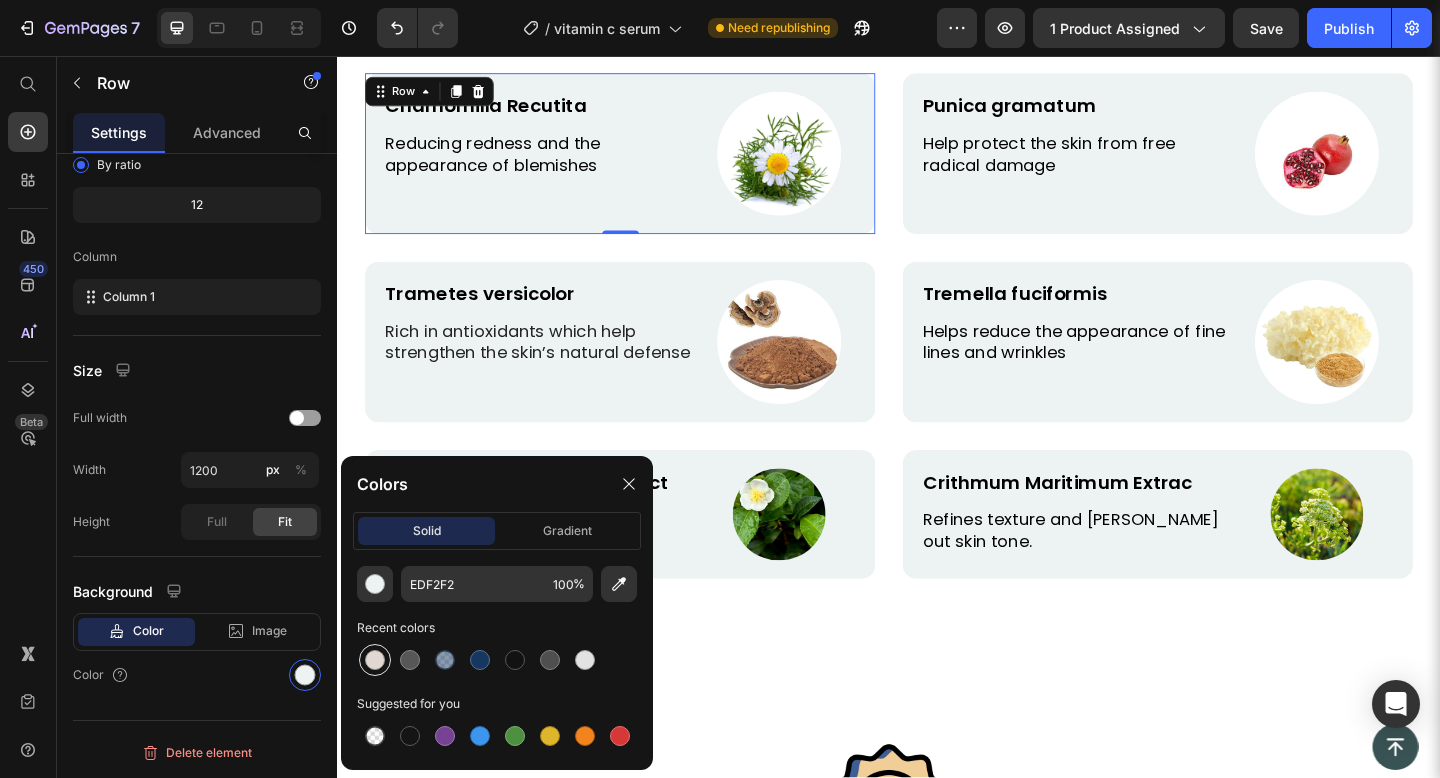 click at bounding box center [375, 660] 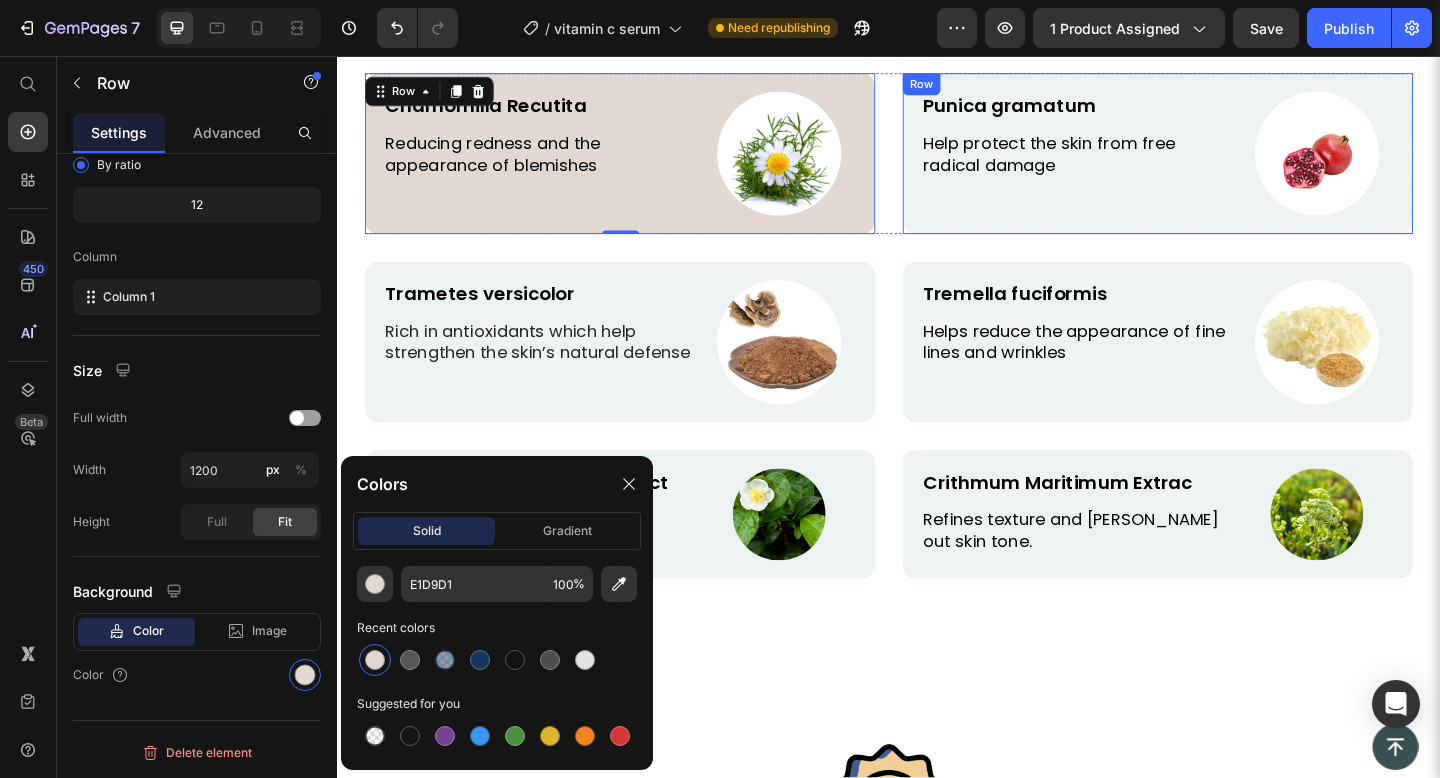 click on "Punica gramatum Text Block Help protect the skin from free radical damage Text Block Image Row Row" at bounding box center [1229, 162] 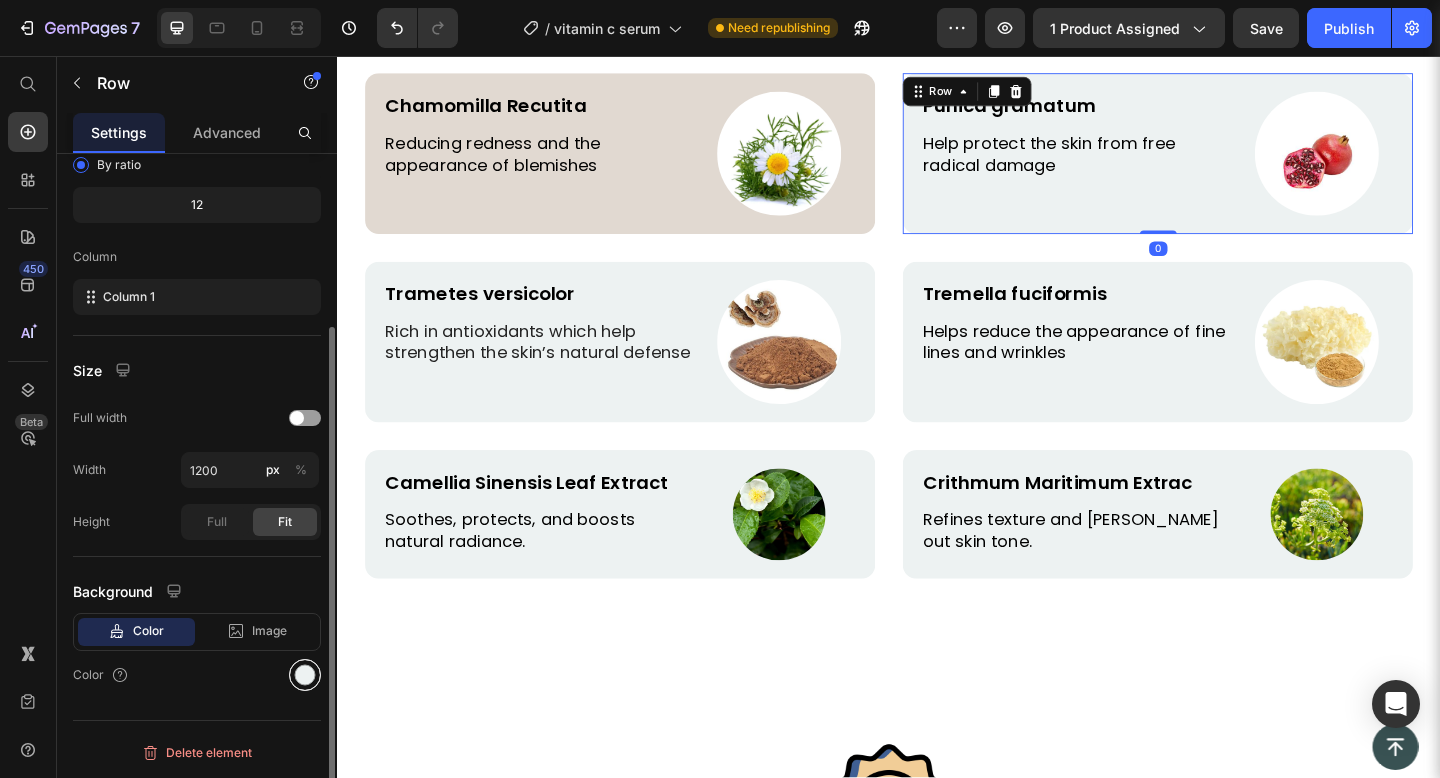 click at bounding box center [305, 675] 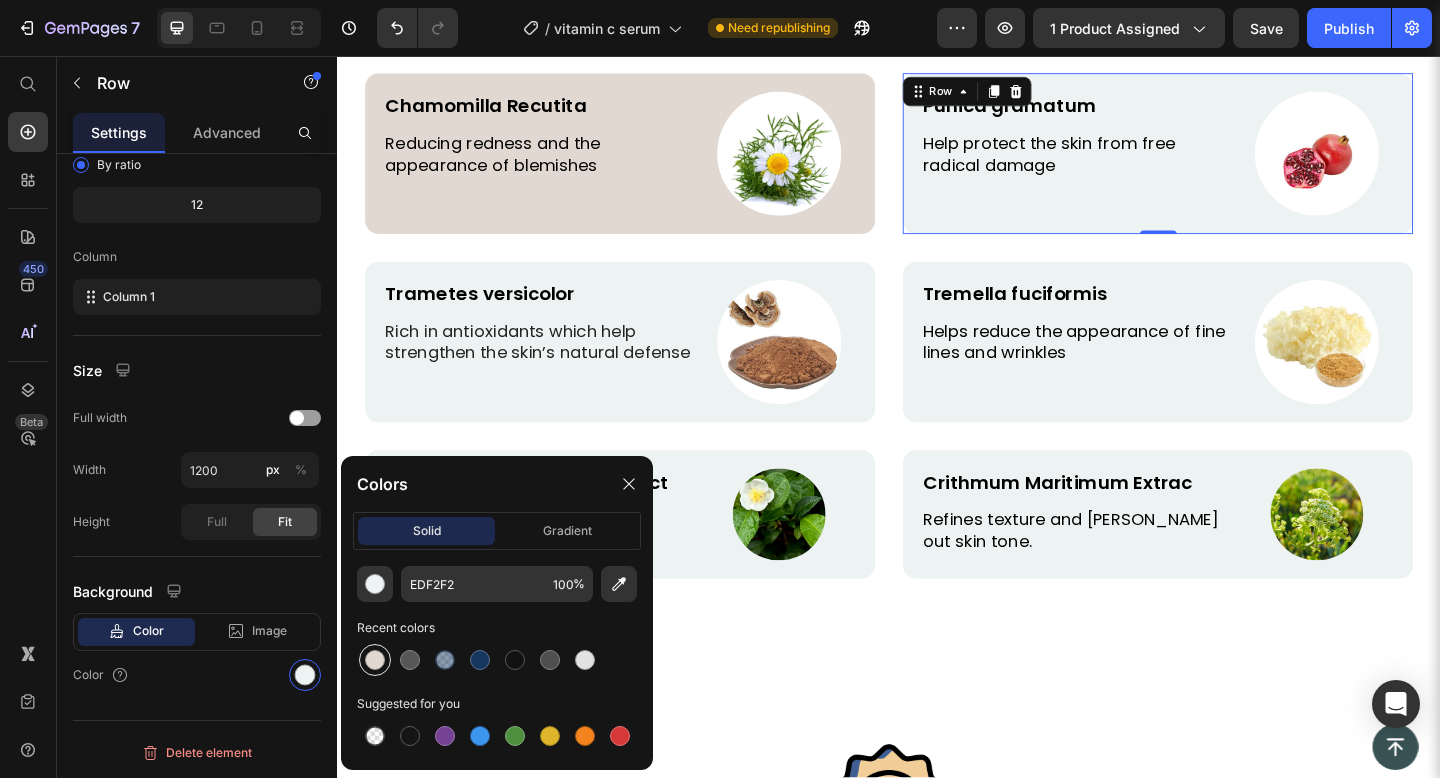 click at bounding box center (375, 660) 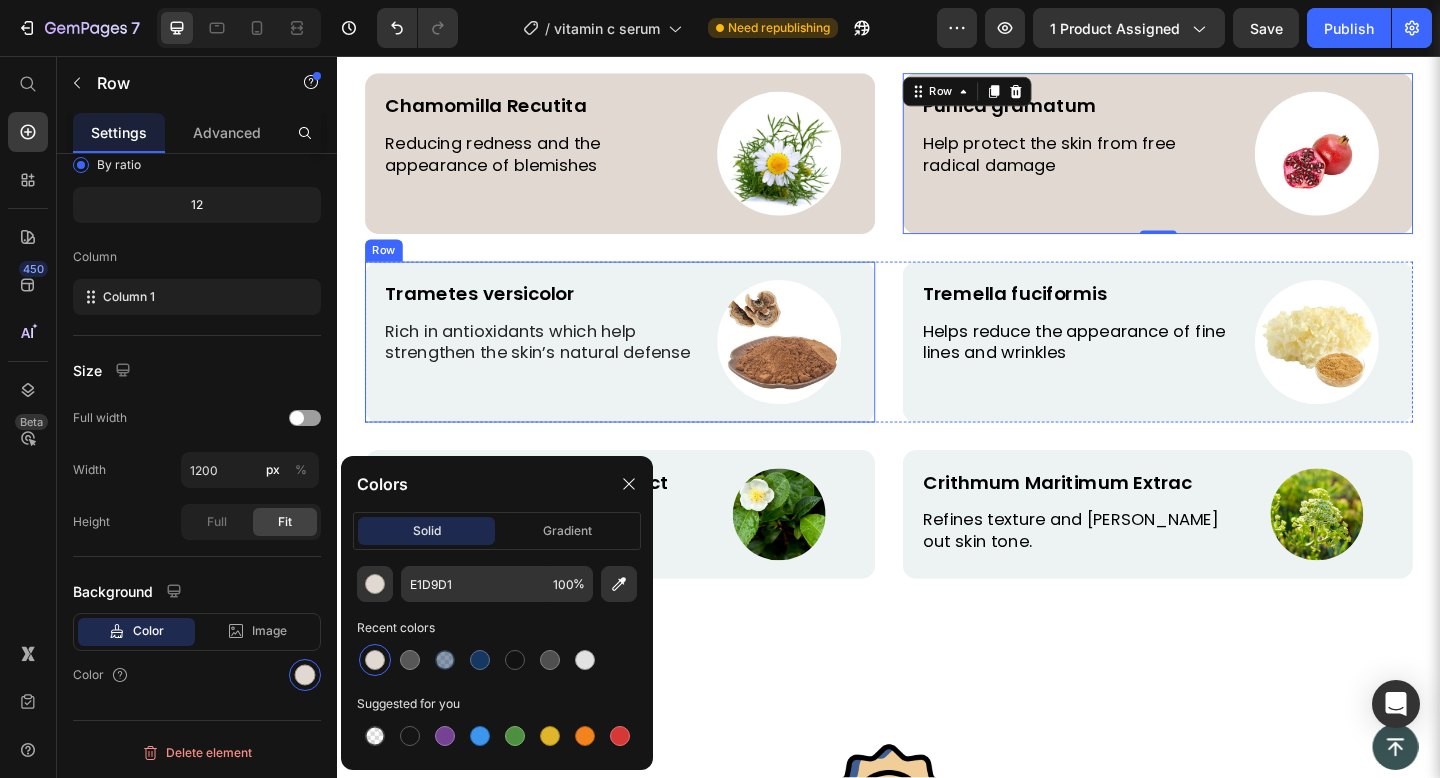 click on "Trametes versicolor Text Block Rich in antioxidants which help strengthen the skin’s natural defense Text Block Image Row Row" at bounding box center (644, 367) 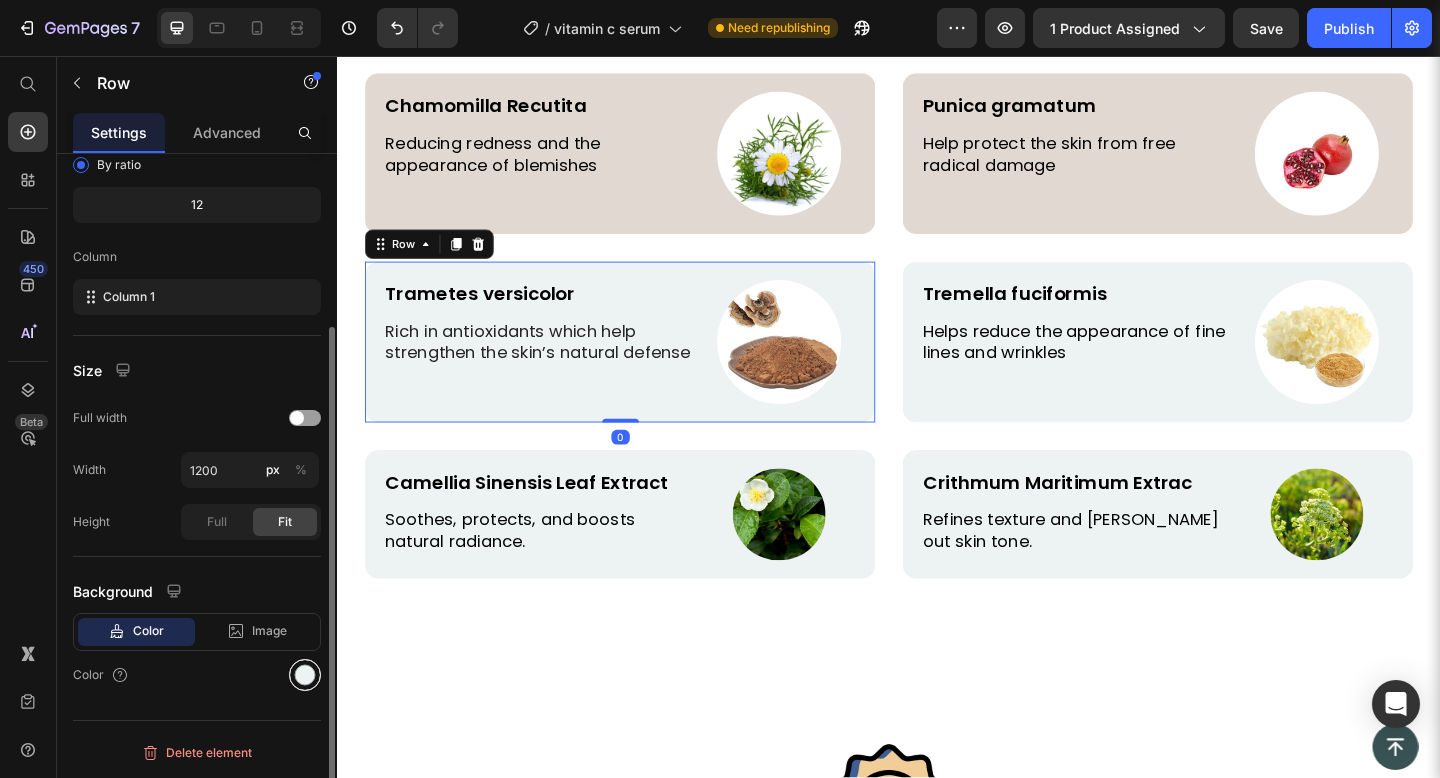 click at bounding box center [305, 675] 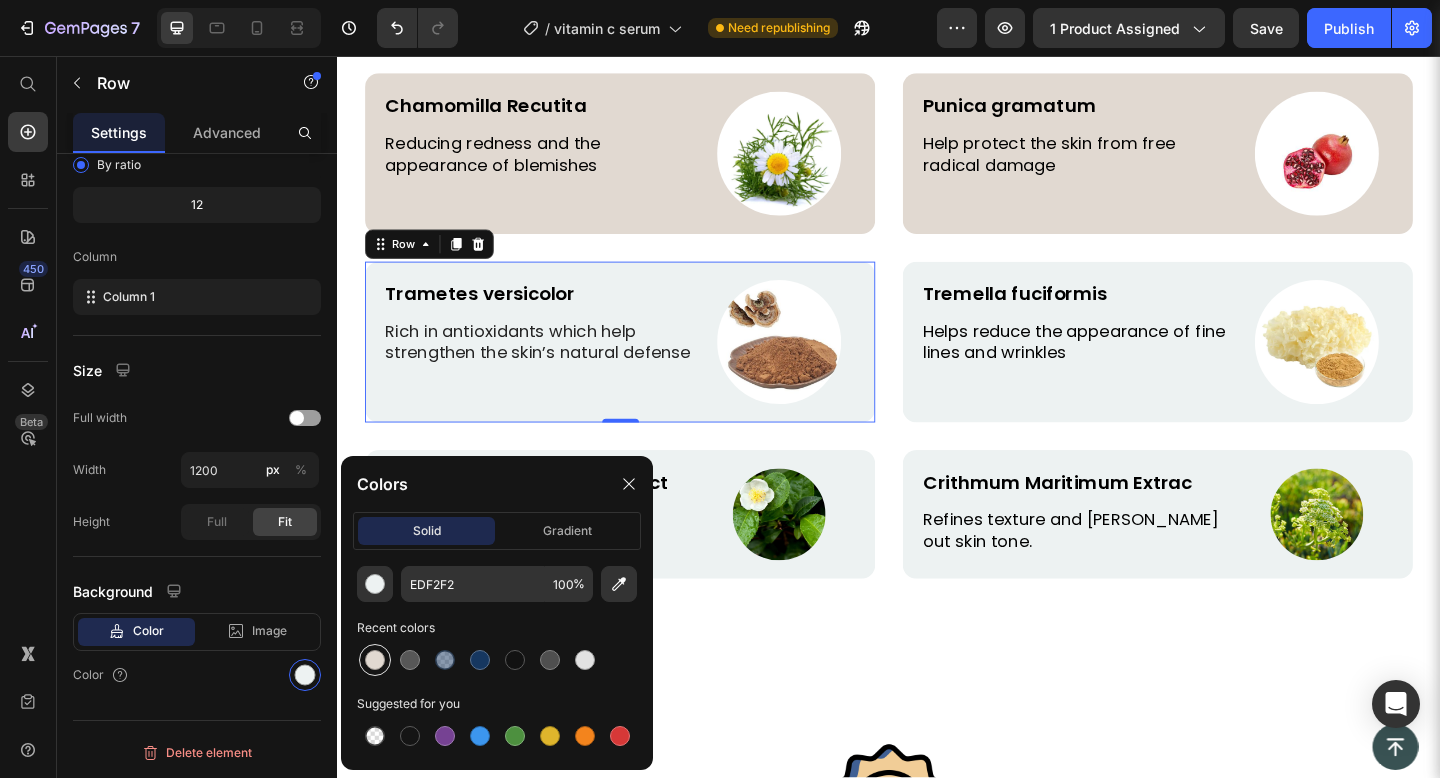 click at bounding box center (375, 660) 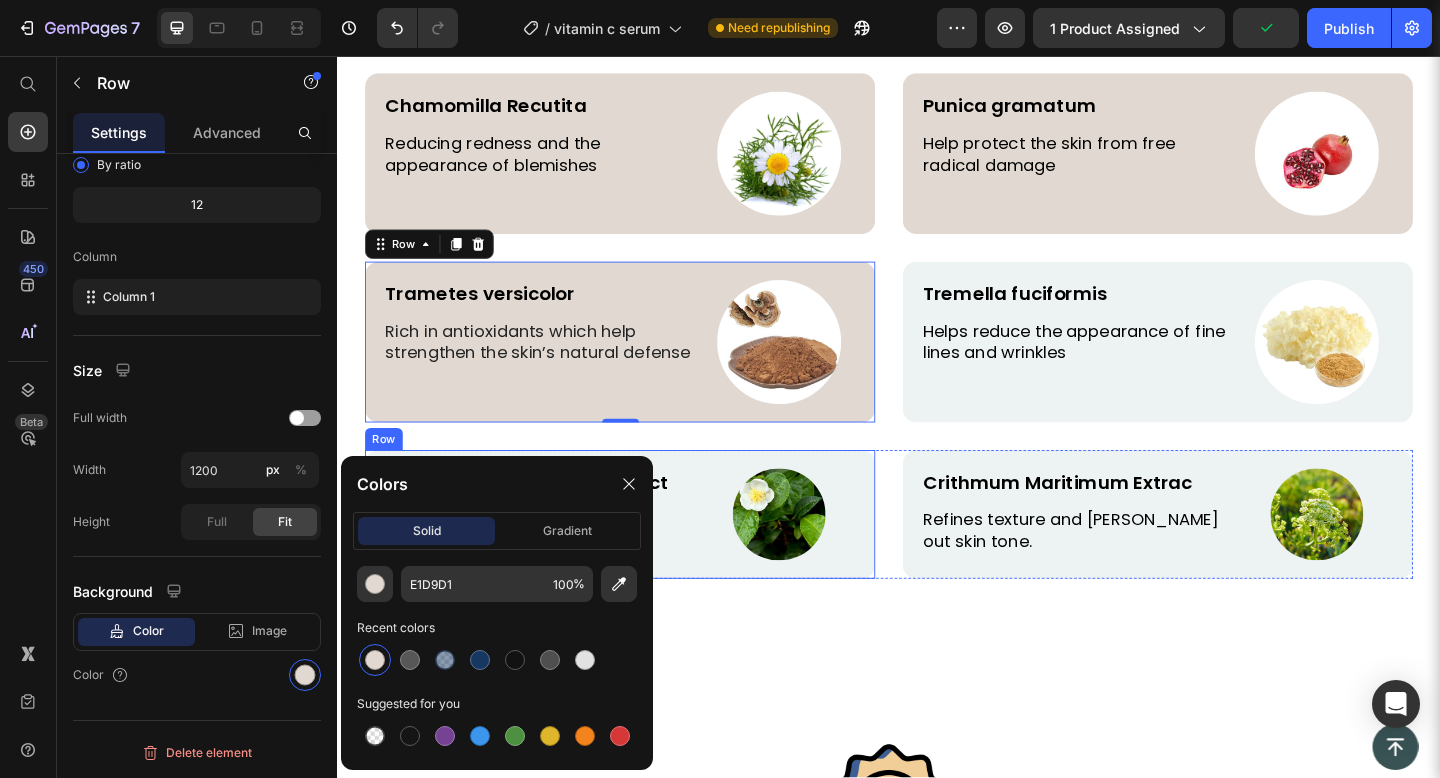 click on "Camellia Sinensis Leaf Extract Text Block Soothes, protects, and boosts natural radiance. Text Block Image Row Row" at bounding box center (644, 555) 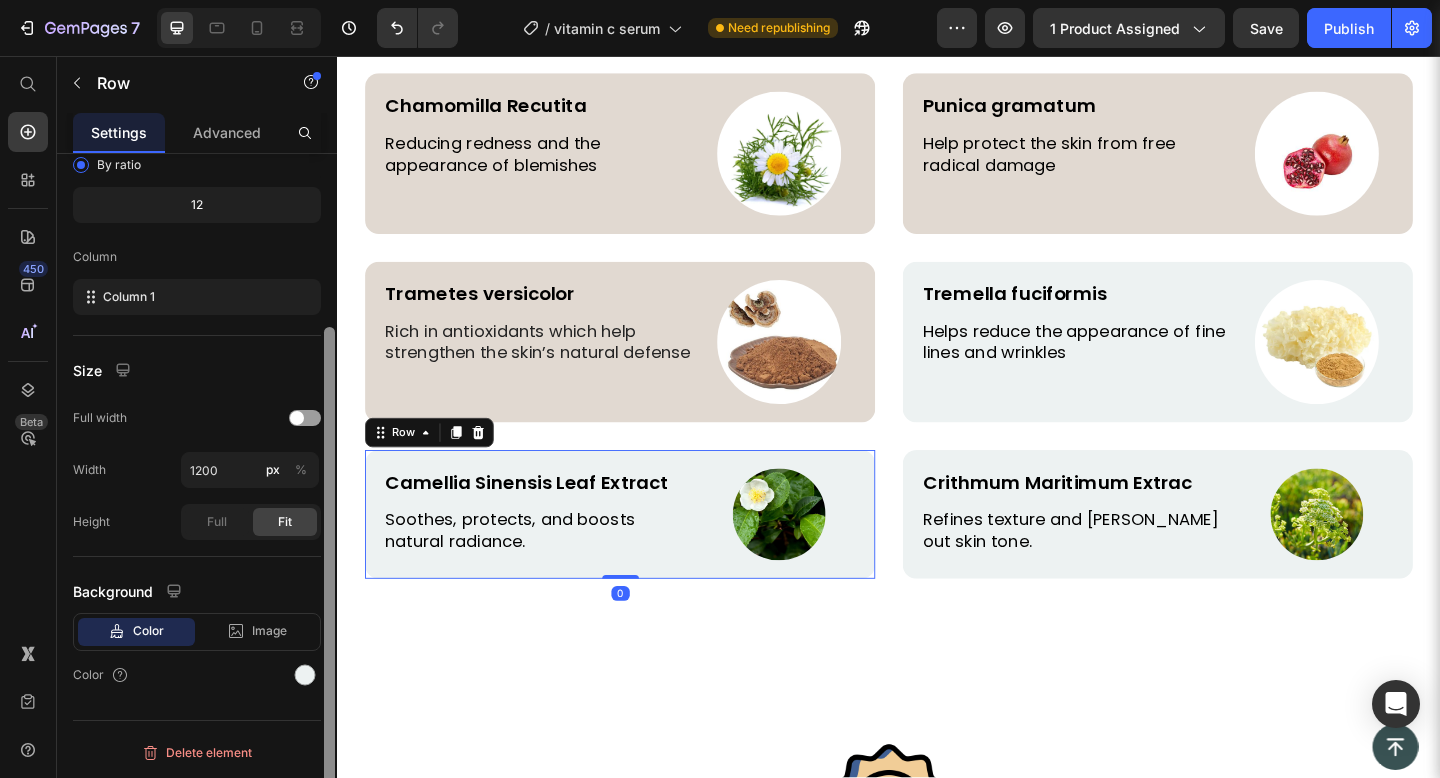 click at bounding box center [329, 494] 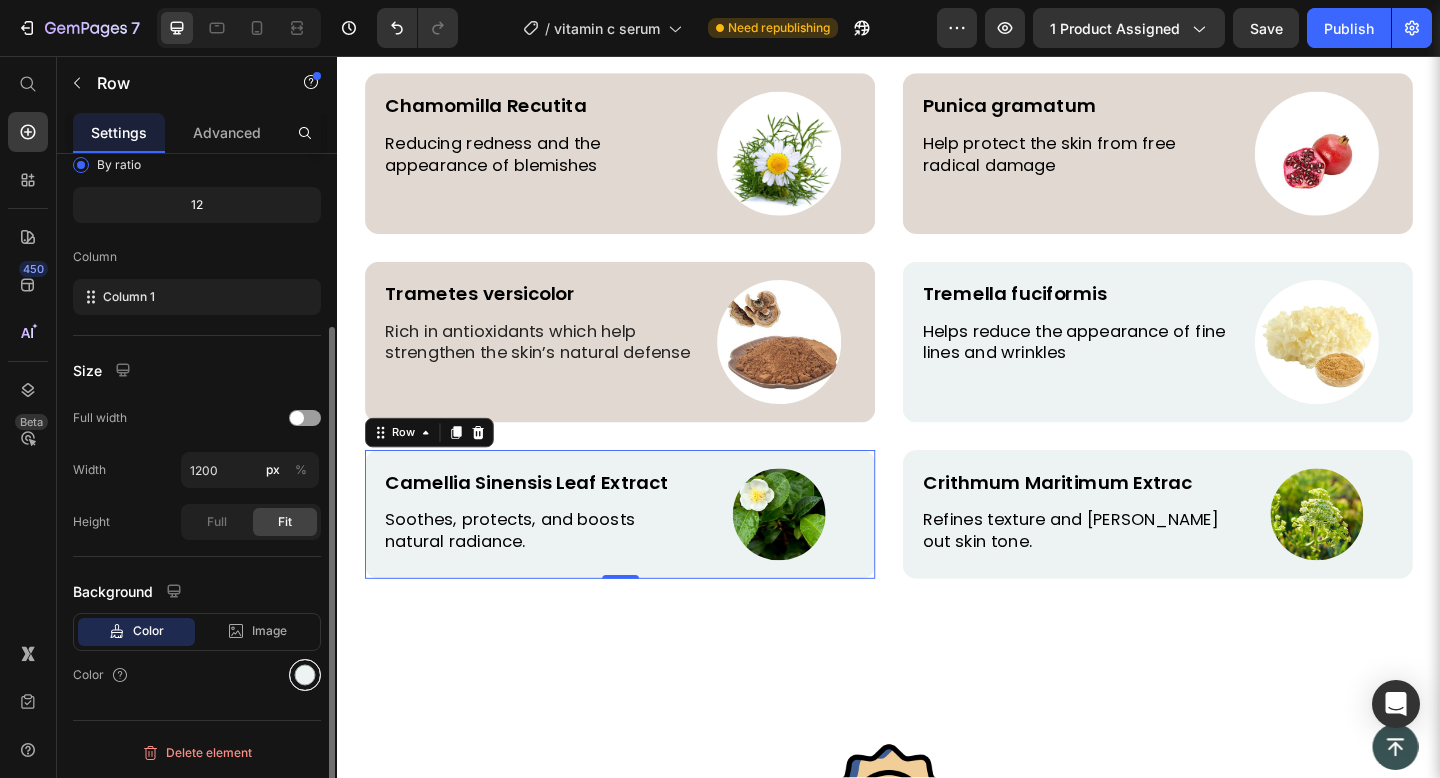 click at bounding box center [305, 675] 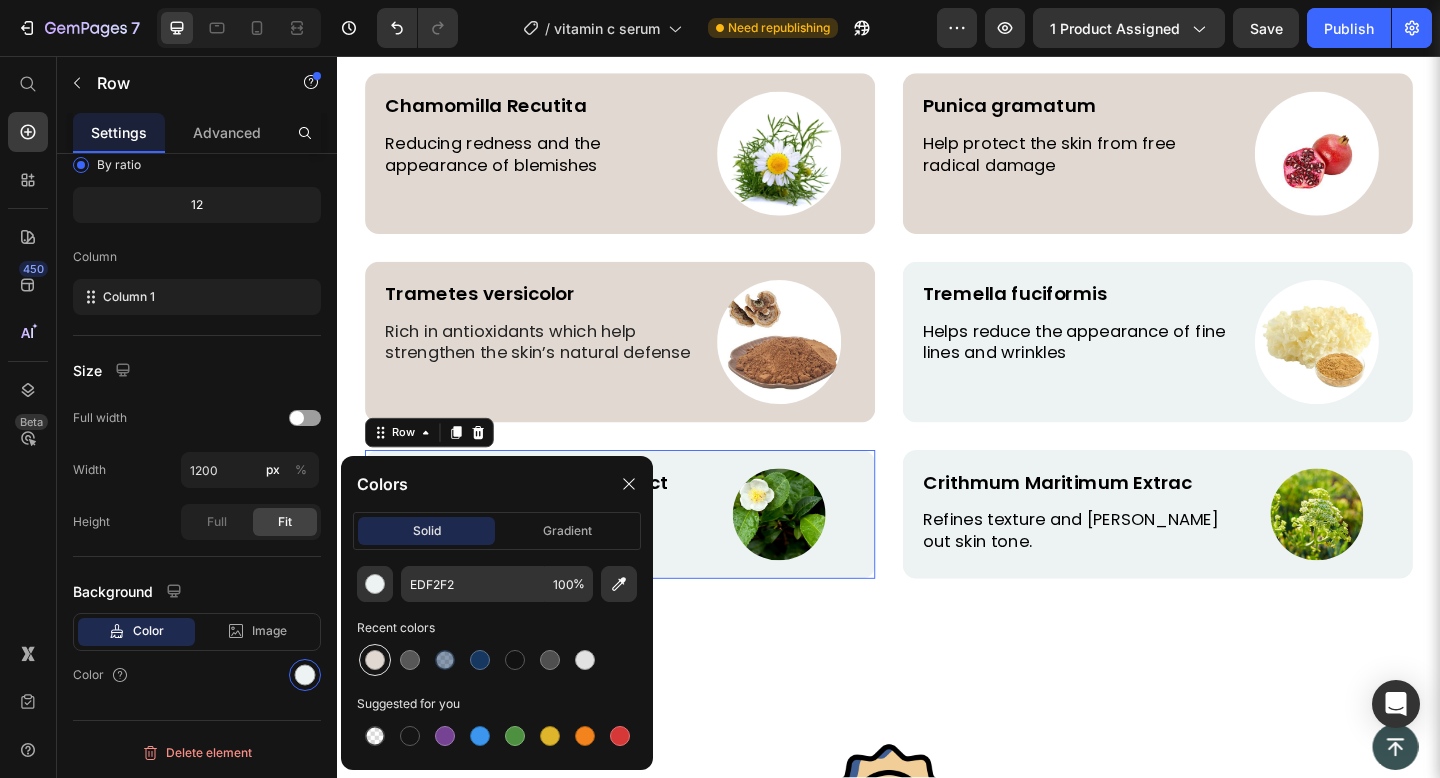 click at bounding box center (375, 660) 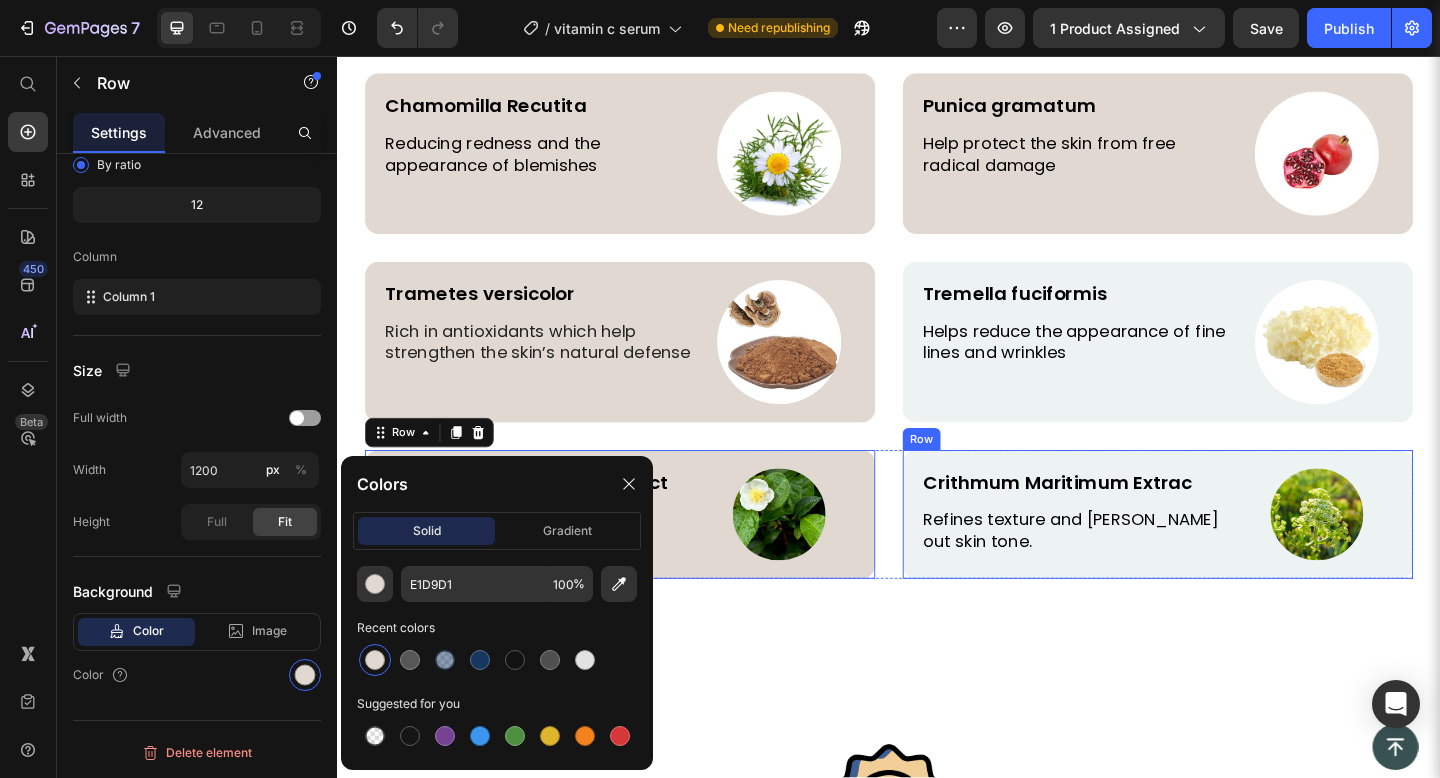 click on "Crithmum Maritimum Extrac Text Block Refines texture and evens out skin tone. Text Block Image Row Row" at bounding box center (1229, 555) 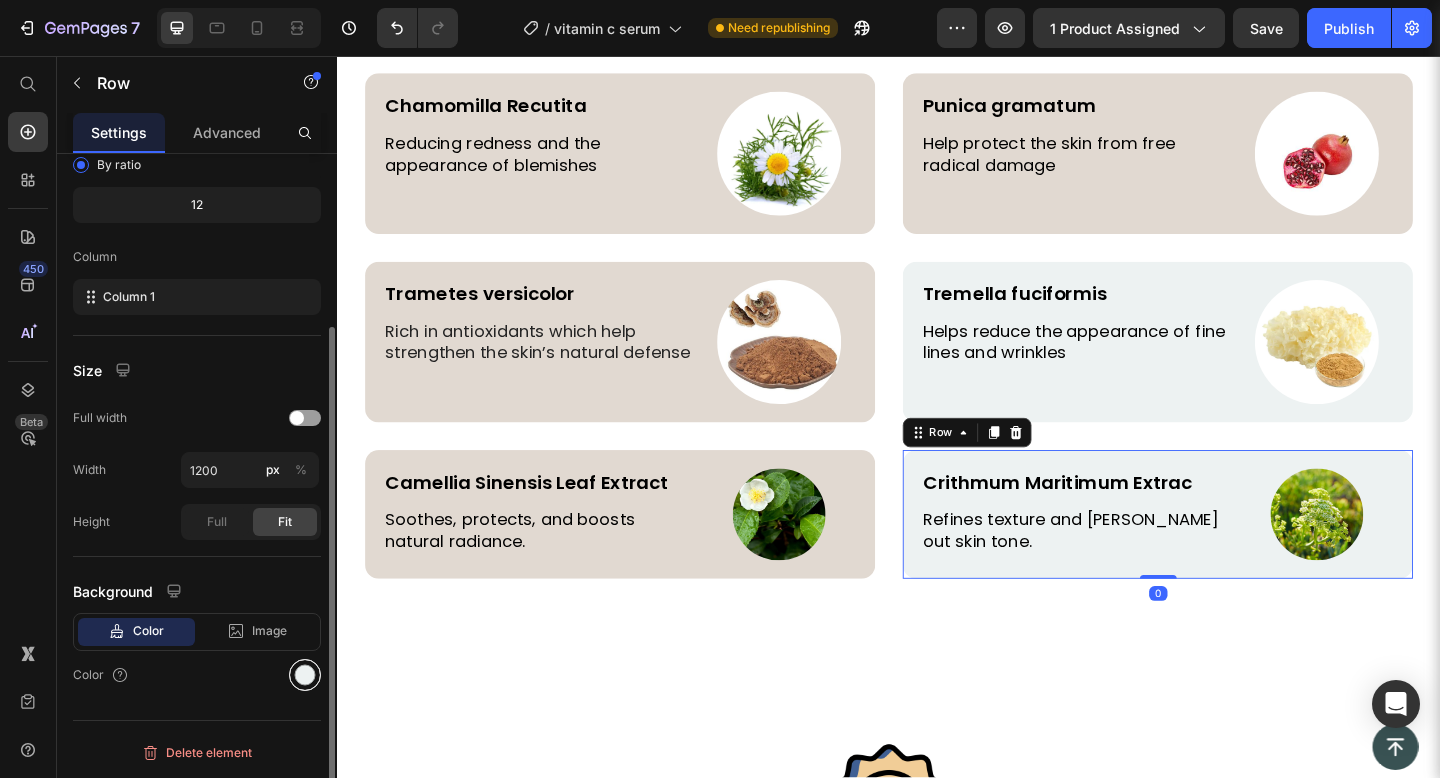drag, startPoint x: 312, startPoint y: 680, endPoint x: 1, endPoint y: 677, distance: 311.01447 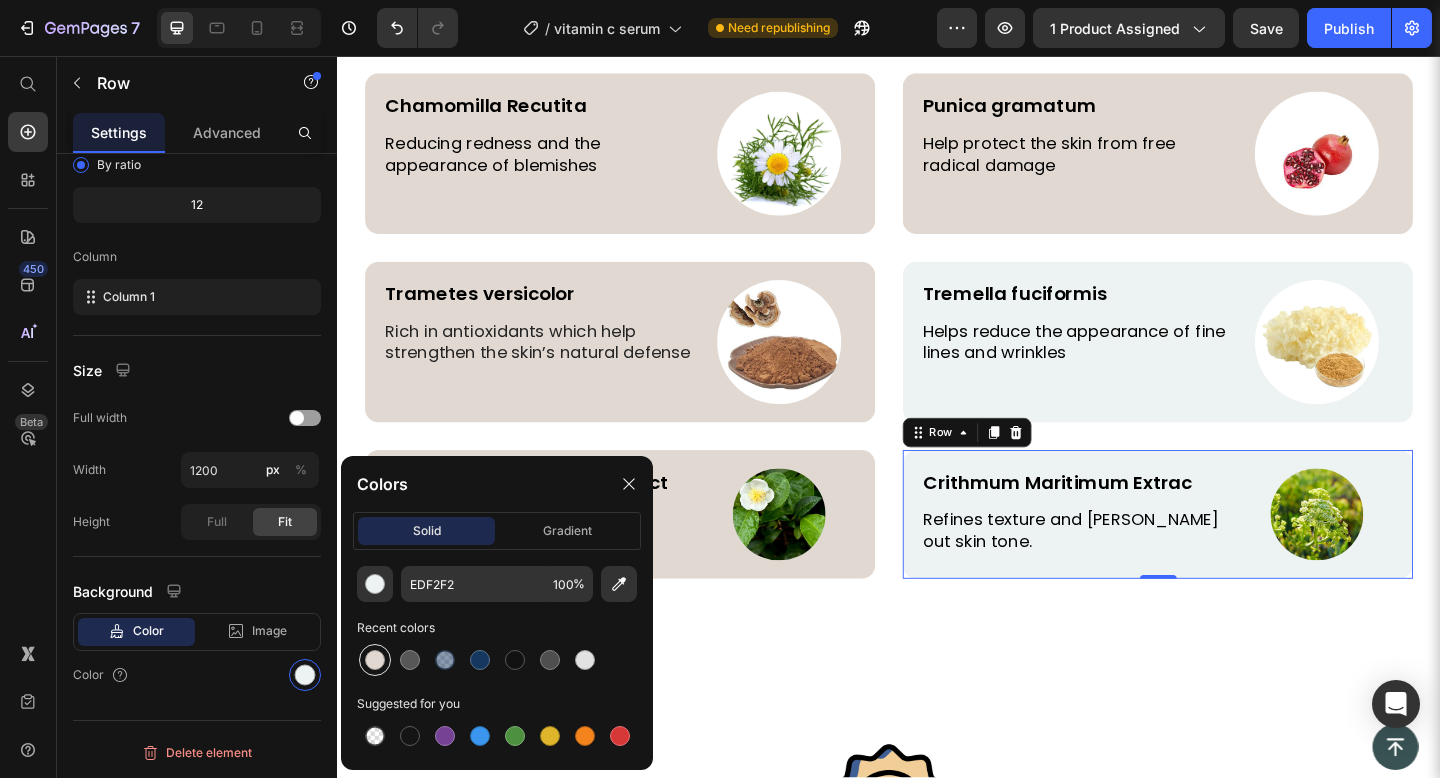 click at bounding box center (375, 660) 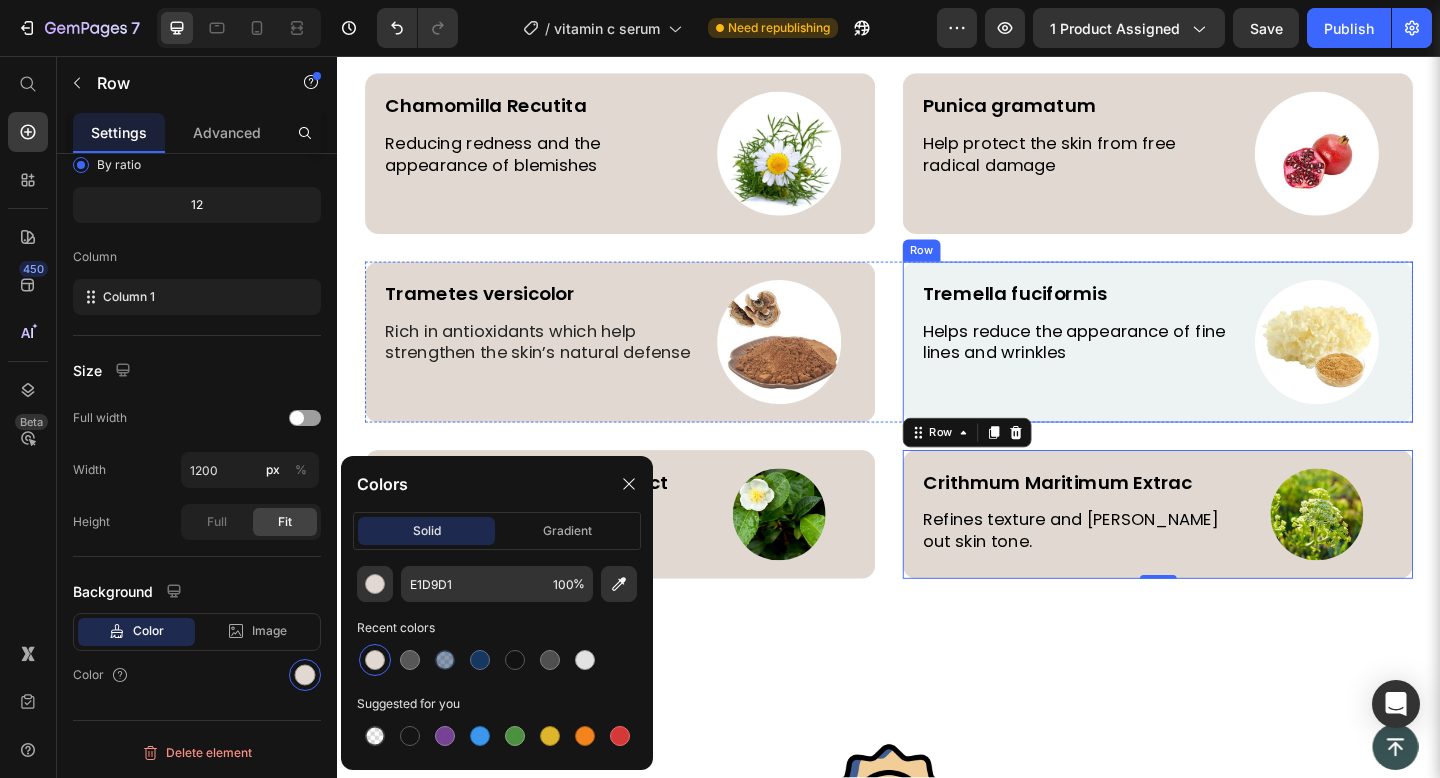 click on "Tremella fuciformis Text Block Helps reduce the appearance of fine lines and wrinkles Text Block Image Row Row" at bounding box center [1229, 367] 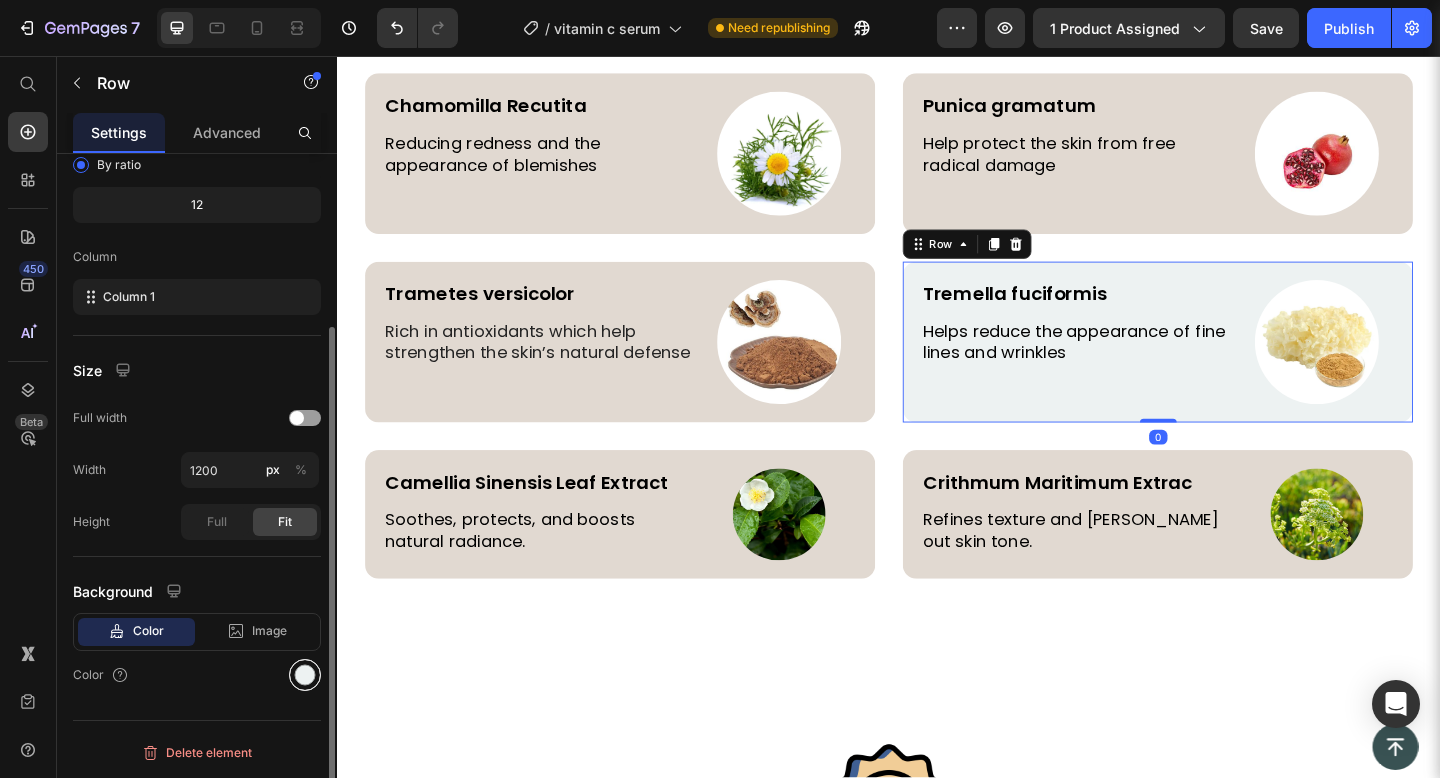 click at bounding box center (305, 675) 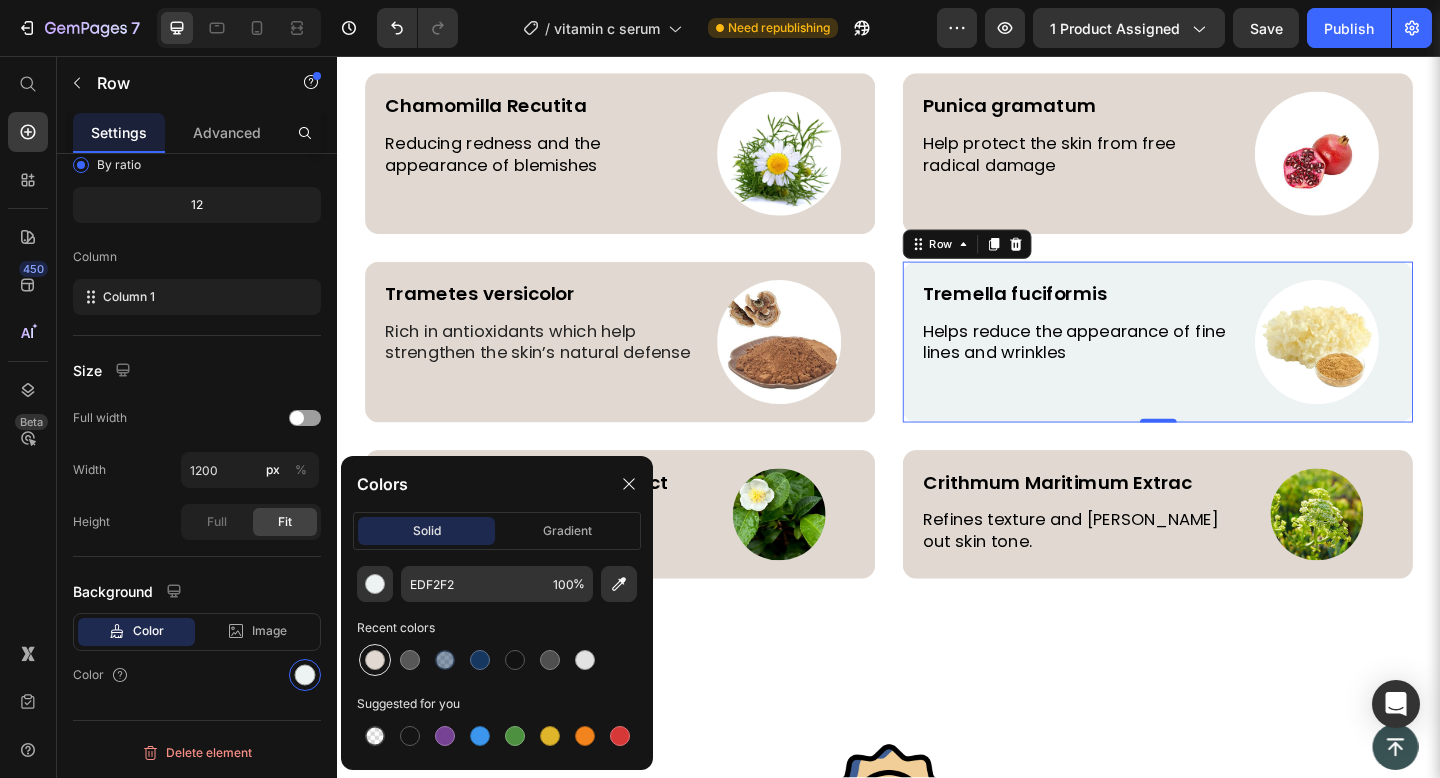 click at bounding box center [375, 660] 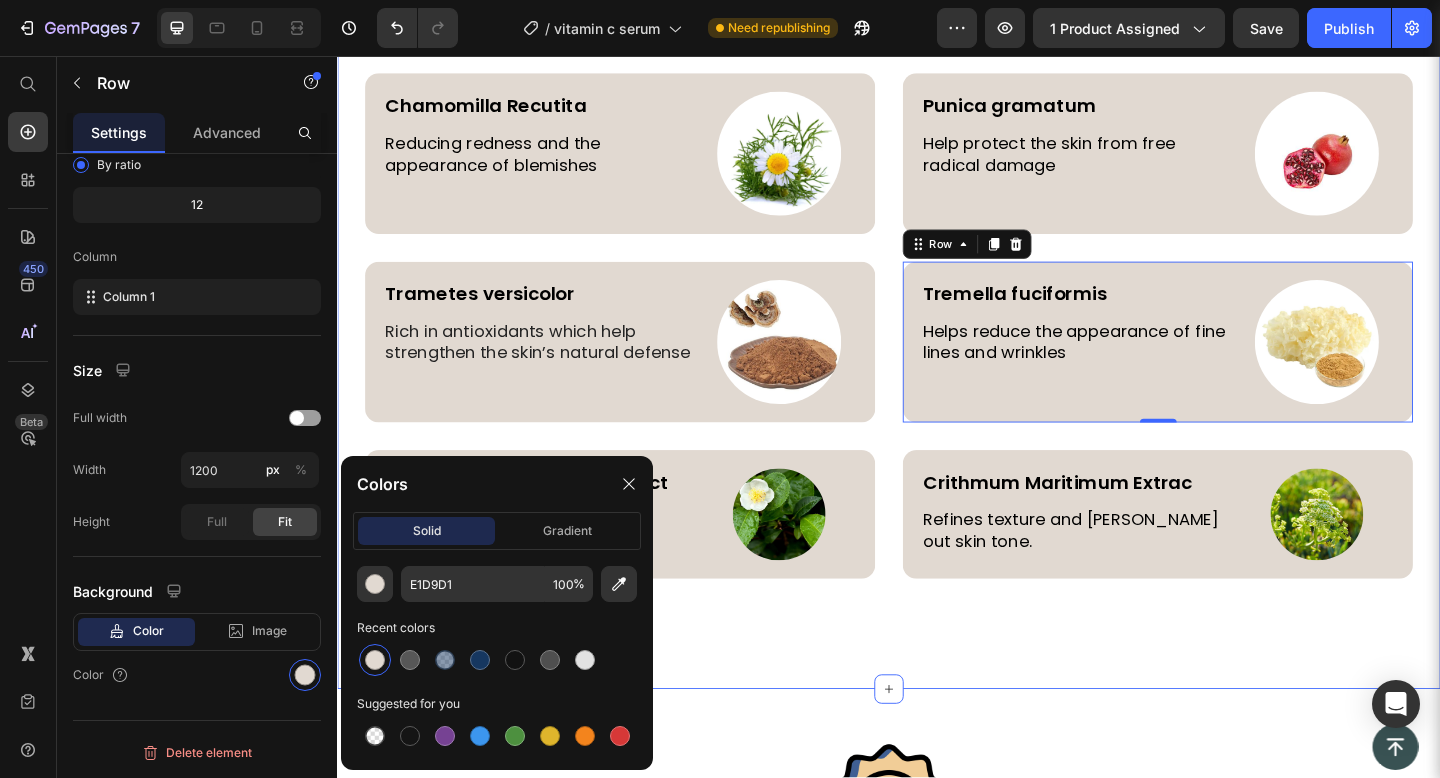 click on "Powerful ingredients for visible results Heading Chamomilla Recutita Text Block Reducing redness and the appearance of blemishes Text Block Image Row Row Punica gramatum Text Block Help protect the skin from free radical damage Text Block Image Row Row Row Trametes versicolor Text Block Rich in antioxidants which help strengthen the skin’s natural defense Text Block Image Row Row Tremella fuciformis Text Block Helps reduce the appearance of fine lines and wrinkles Text Block Image Row Row   0 Row Camellia Sinensis Leaf Extract Text Block Soothes, protects, and boosts natural radiance. Text Block Image Row Row Crithmum Maritimum Extrac Text Block Refines texture and evens out skin tone. Text Block Image Row Row Row Row Section 9" at bounding box center [937, 341] 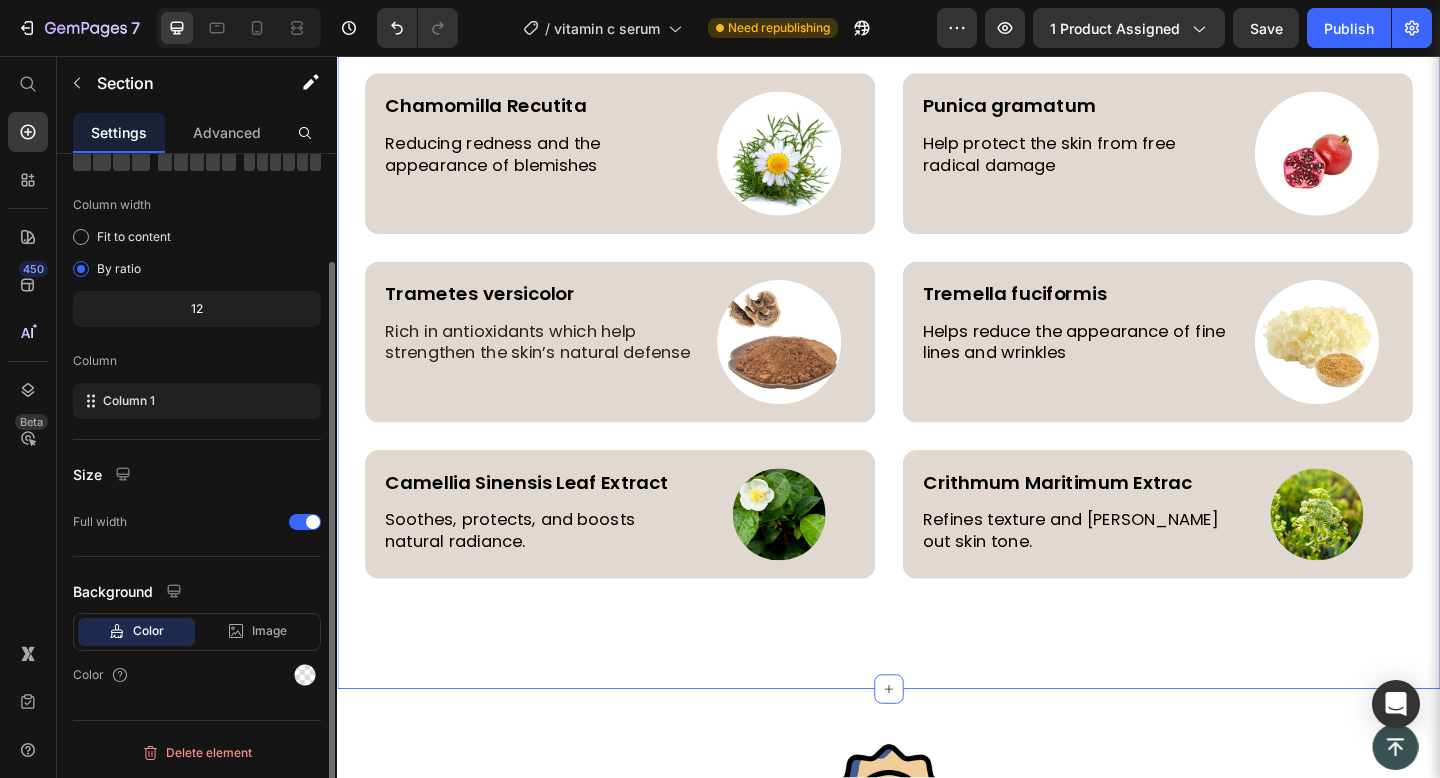 scroll, scrollTop: 0, scrollLeft: 0, axis: both 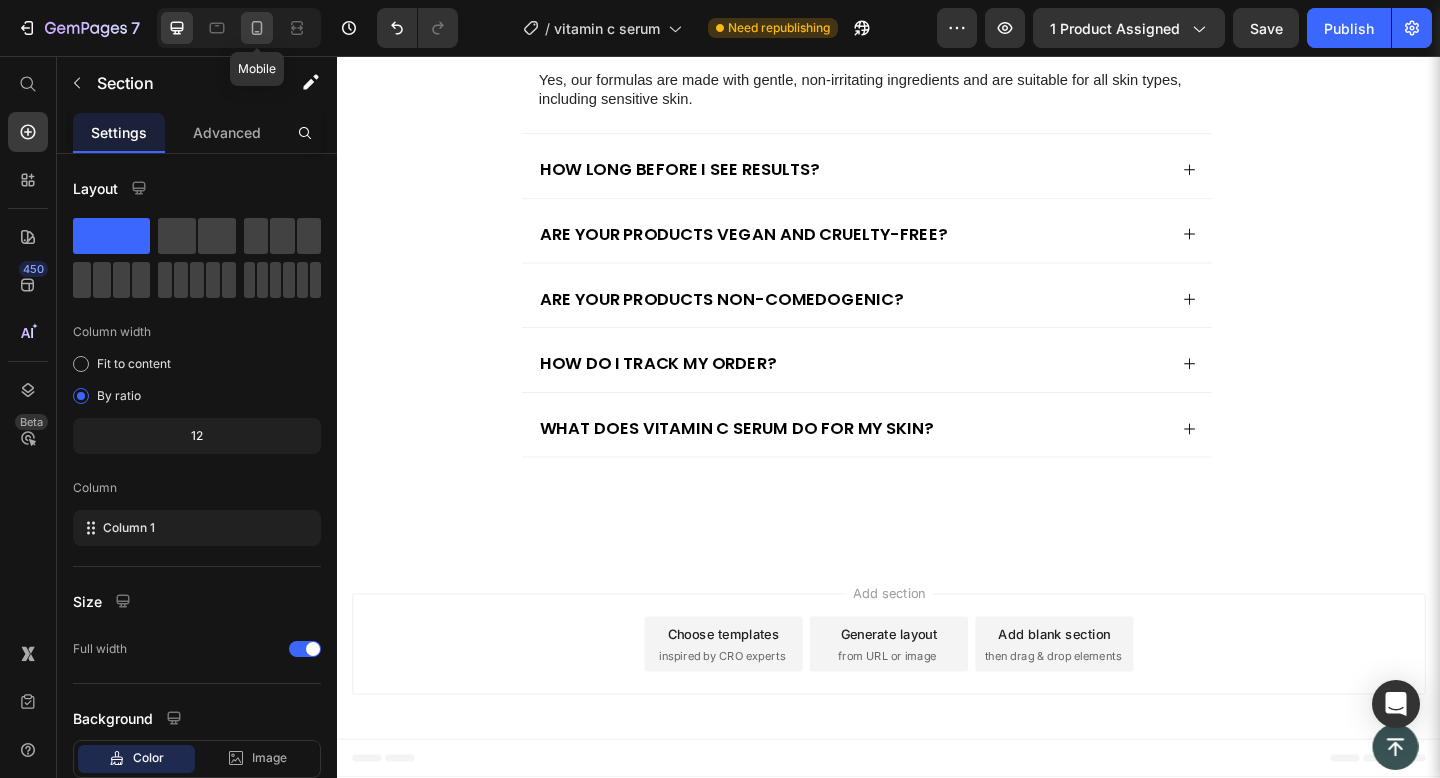 click 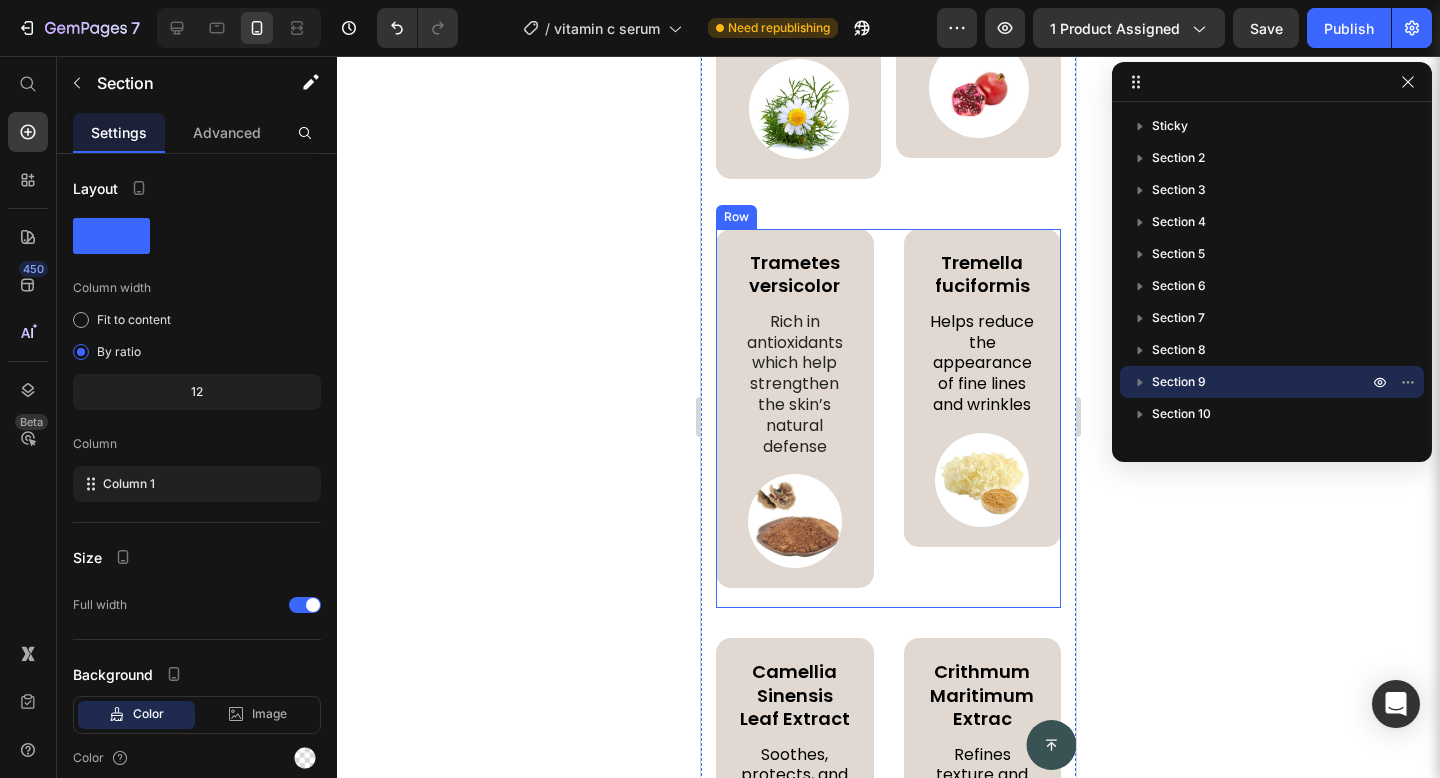 scroll, scrollTop: 5994, scrollLeft: 0, axis: vertical 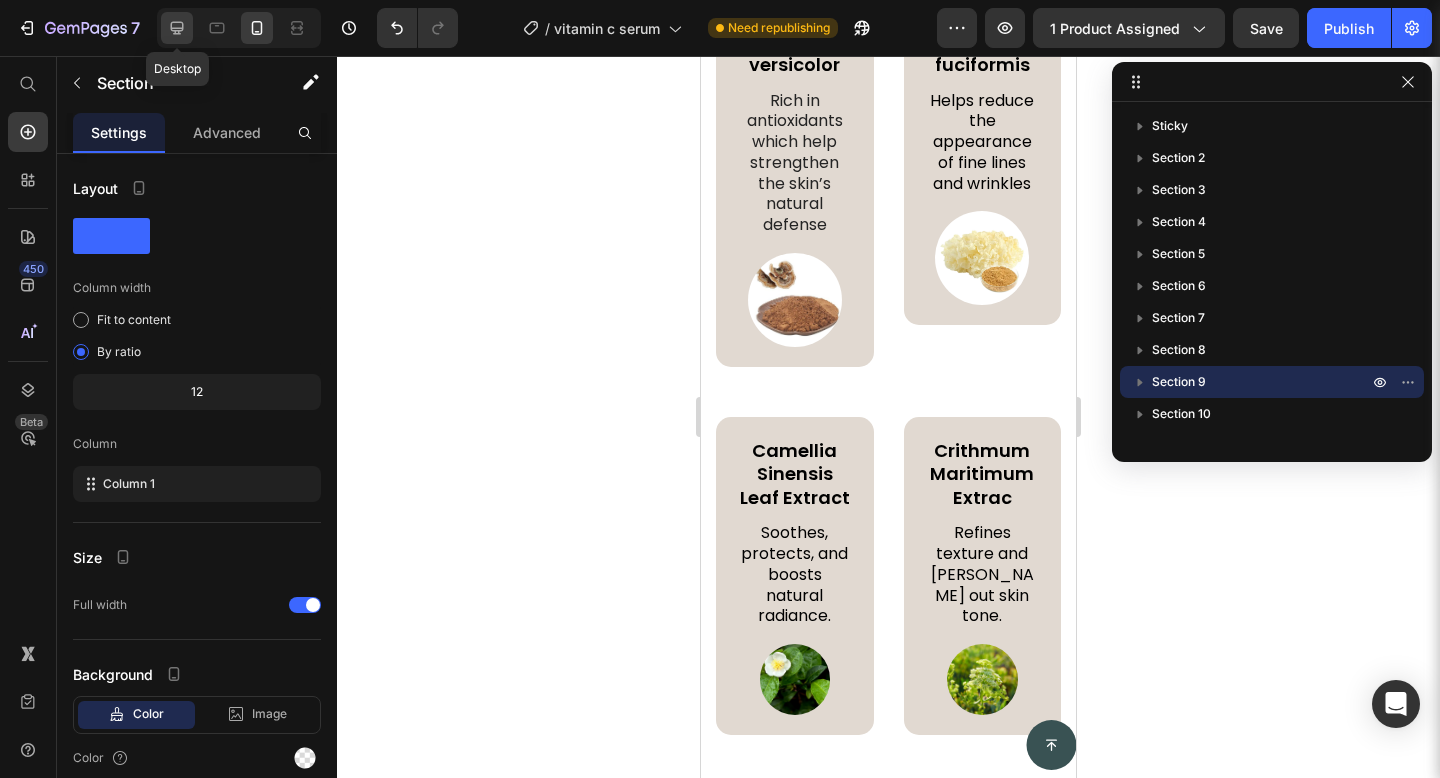 click 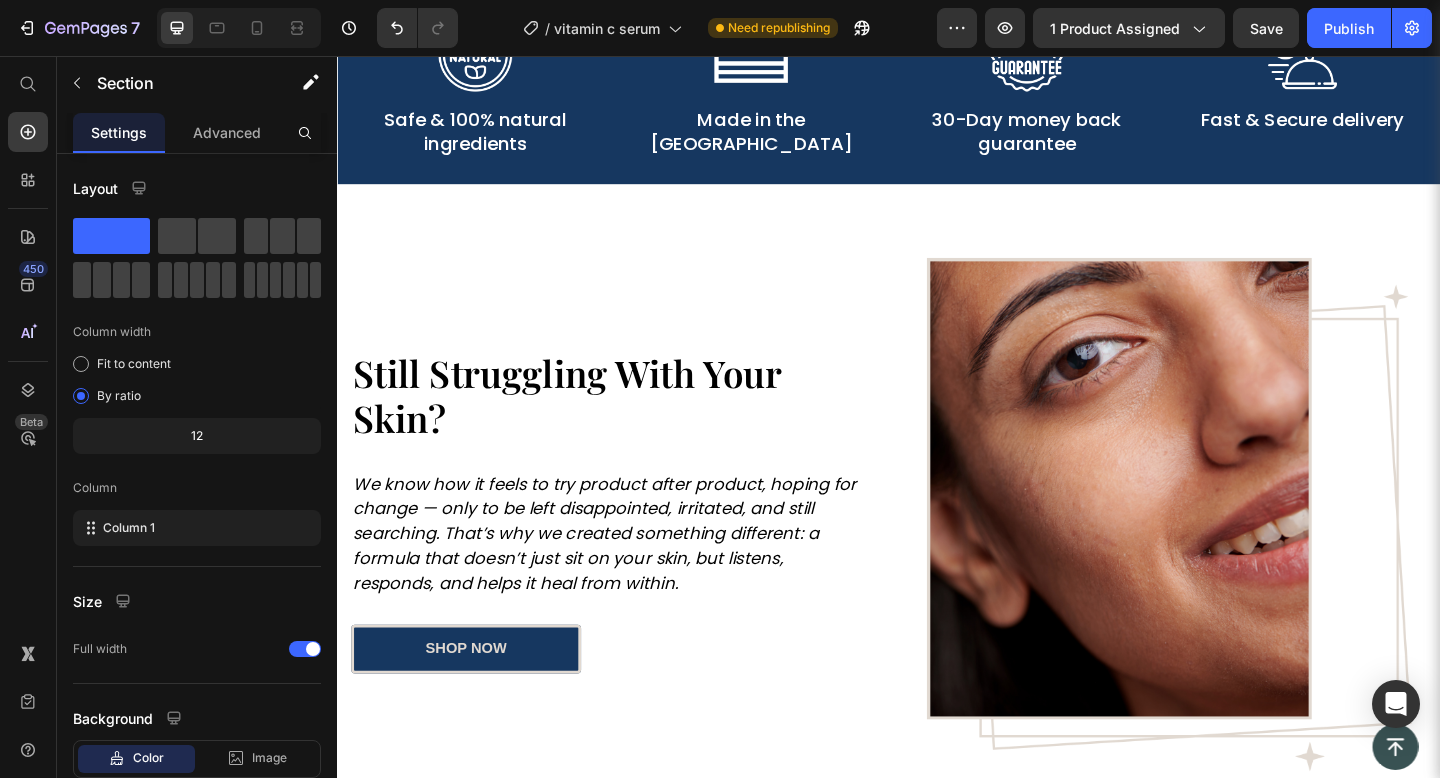 scroll, scrollTop: 1621, scrollLeft: 0, axis: vertical 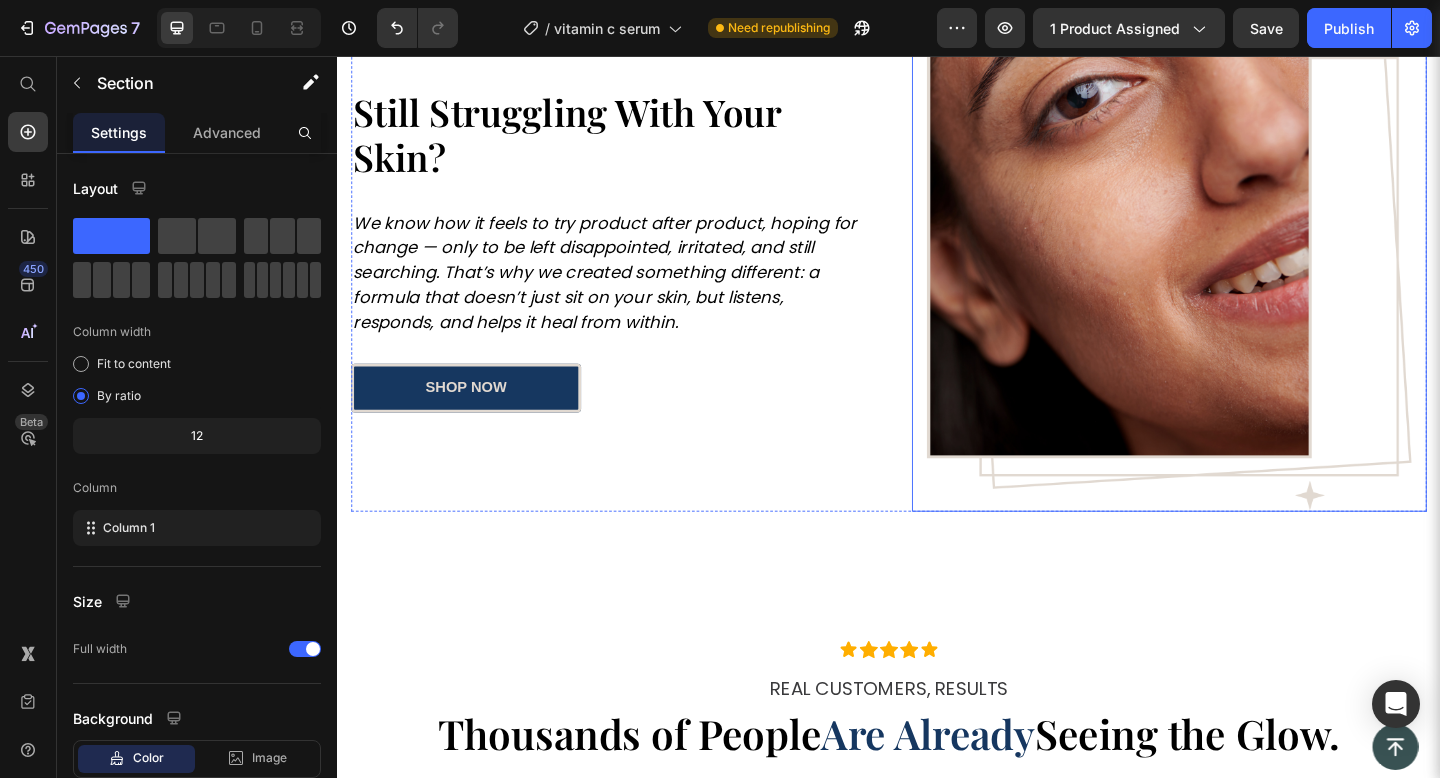 click at bounding box center (1242, 272) 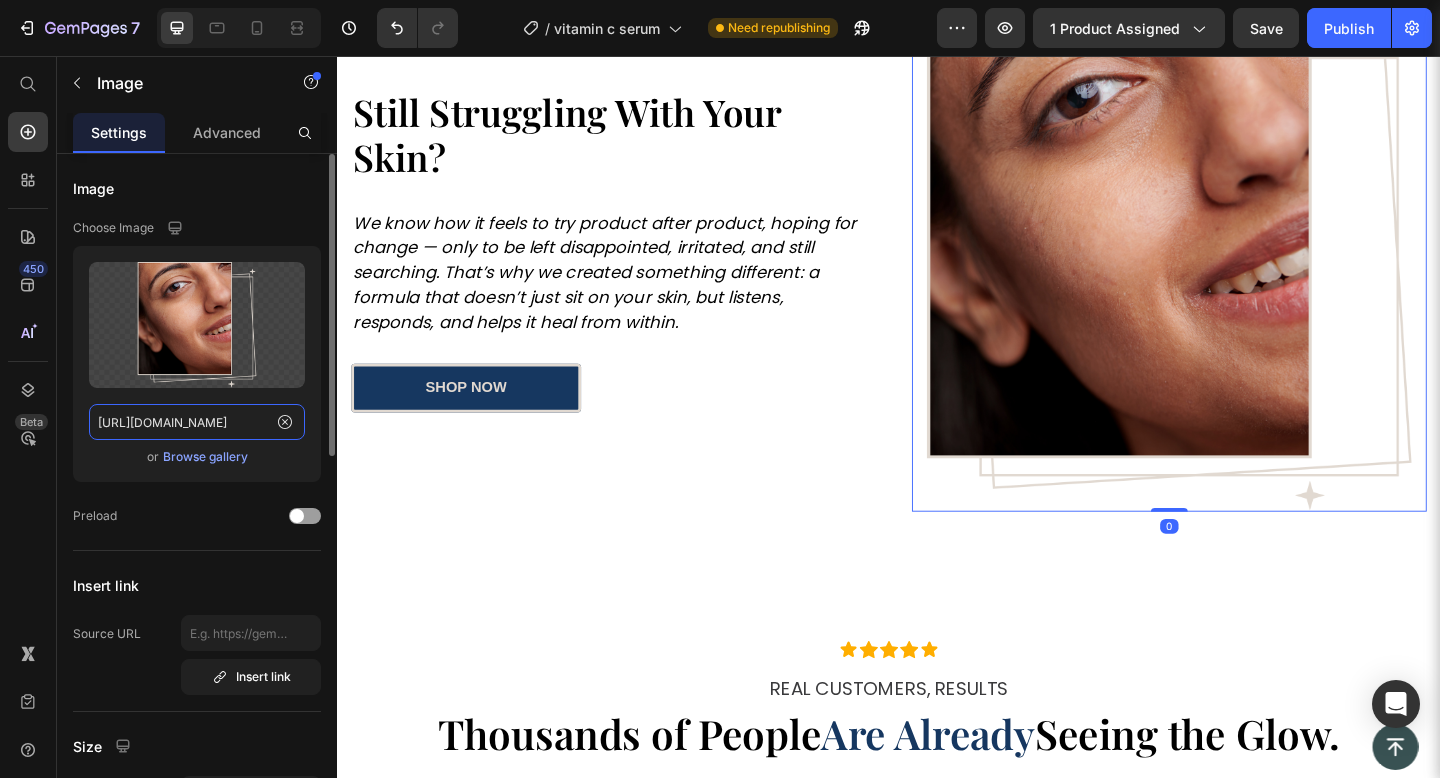 click on "https://cdn.shopify.com/s/files/1/0769/8248/5212/files/85.png?v=1752186370" 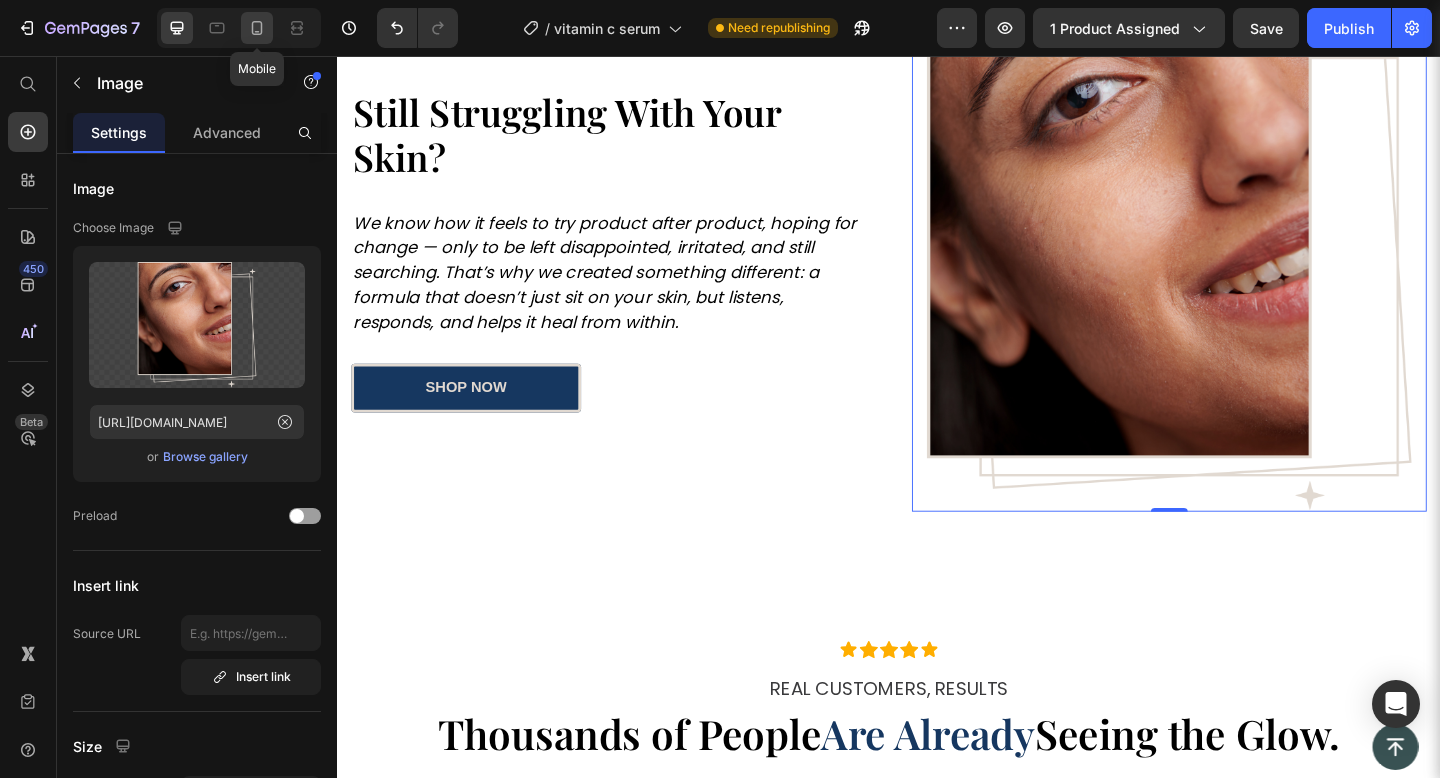 click 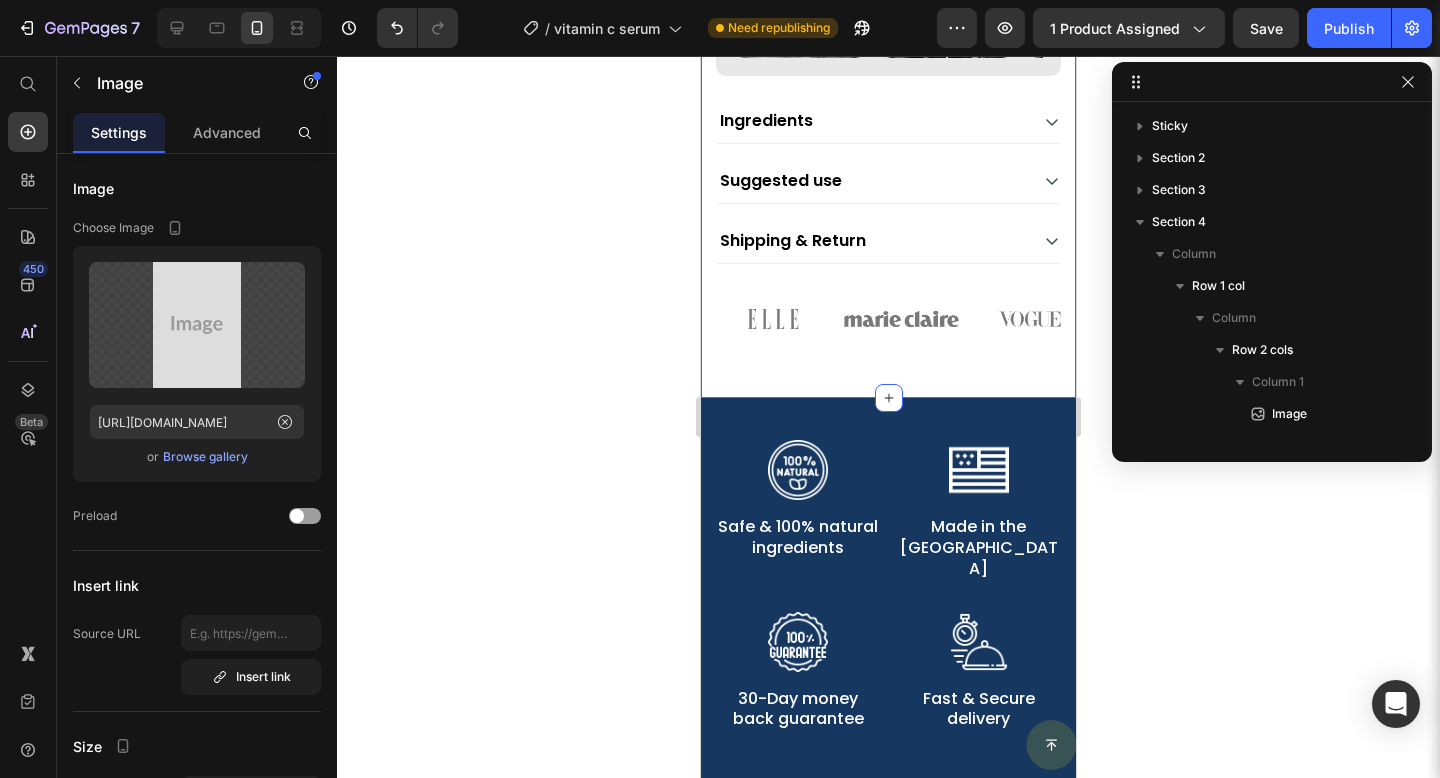 scroll, scrollTop: 1514, scrollLeft: 0, axis: vertical 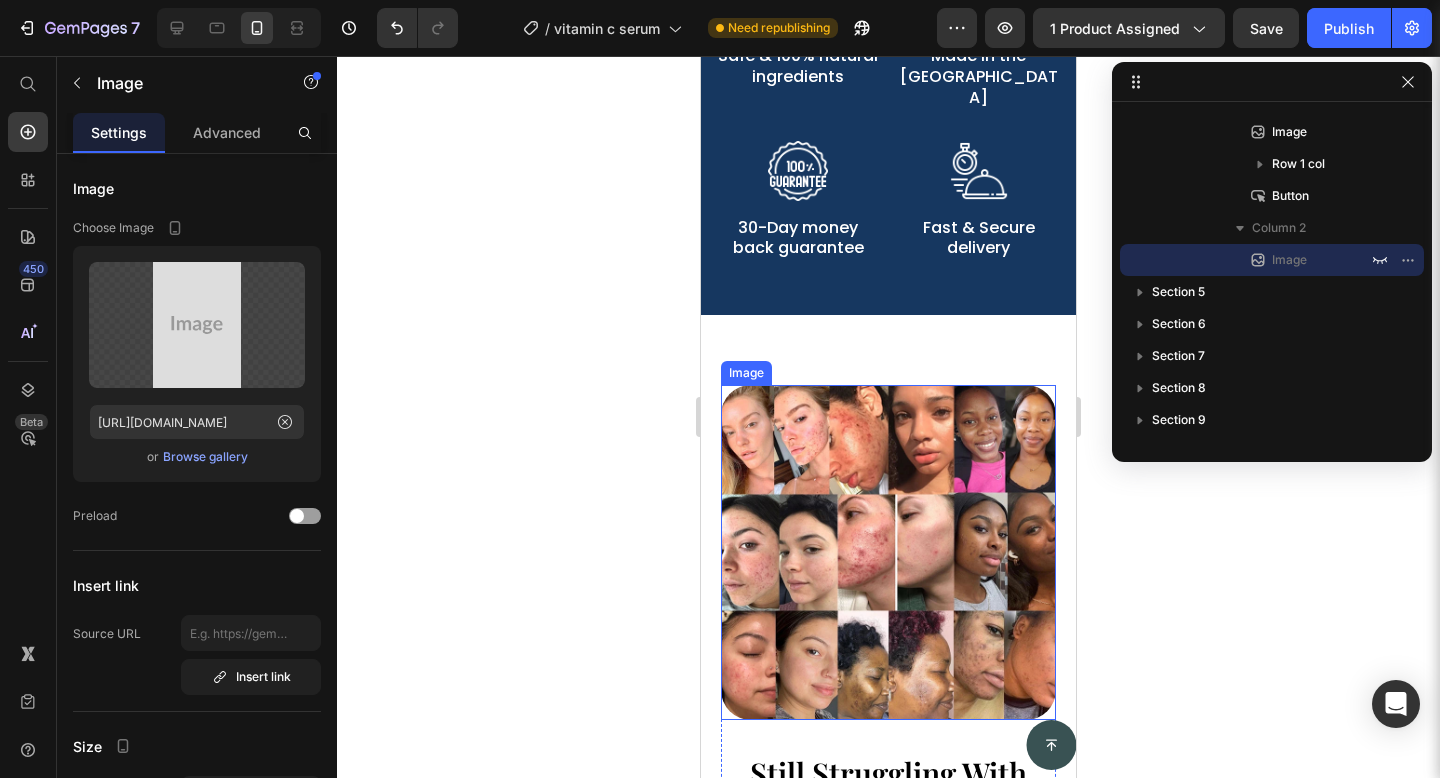 click at bounding box center (888, 552) 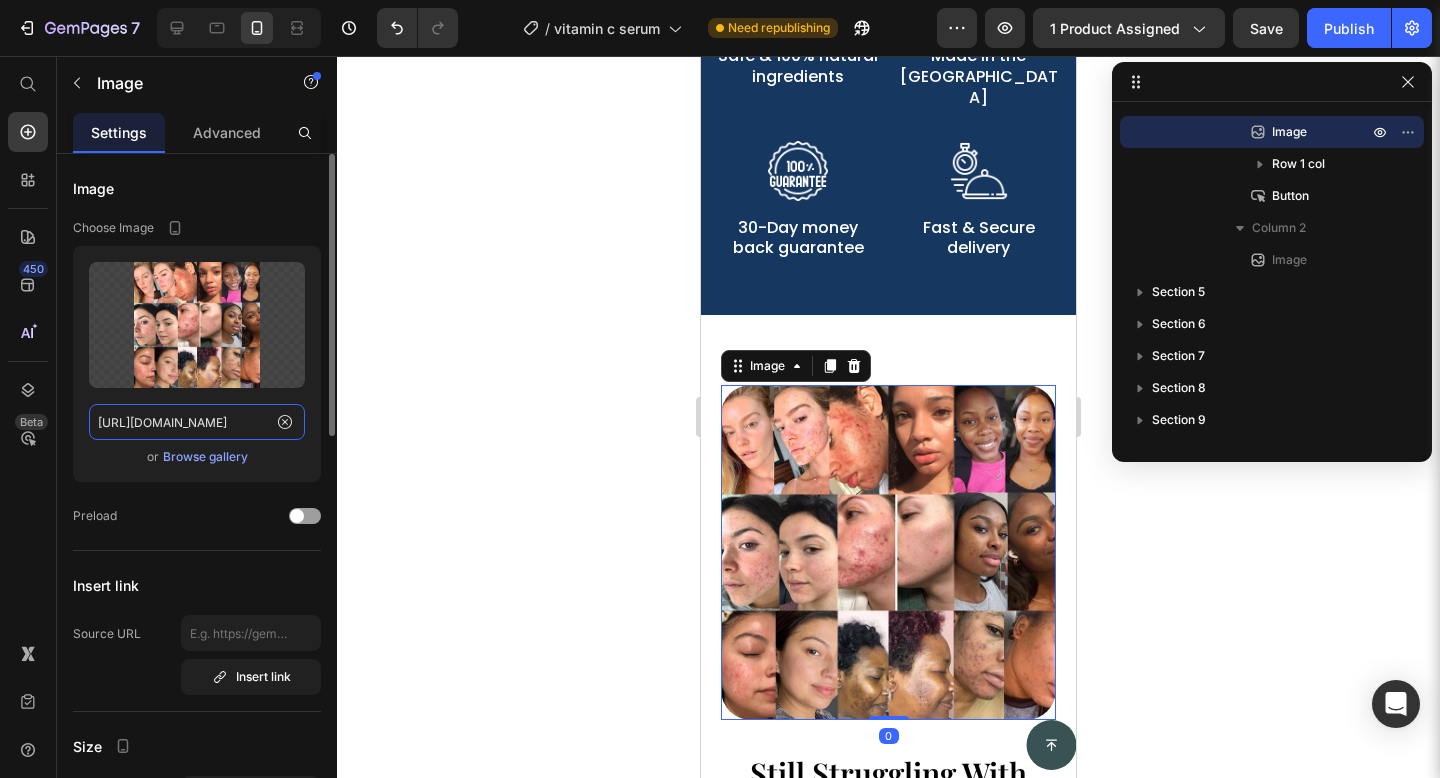 click on "https://skinessen.myshopify.com/cdn/shop/files/gempages_570655895764075335-2779ff01-6dd0-4e6a-92ed-be9ed645accb.webp?v=12391847247228531143" 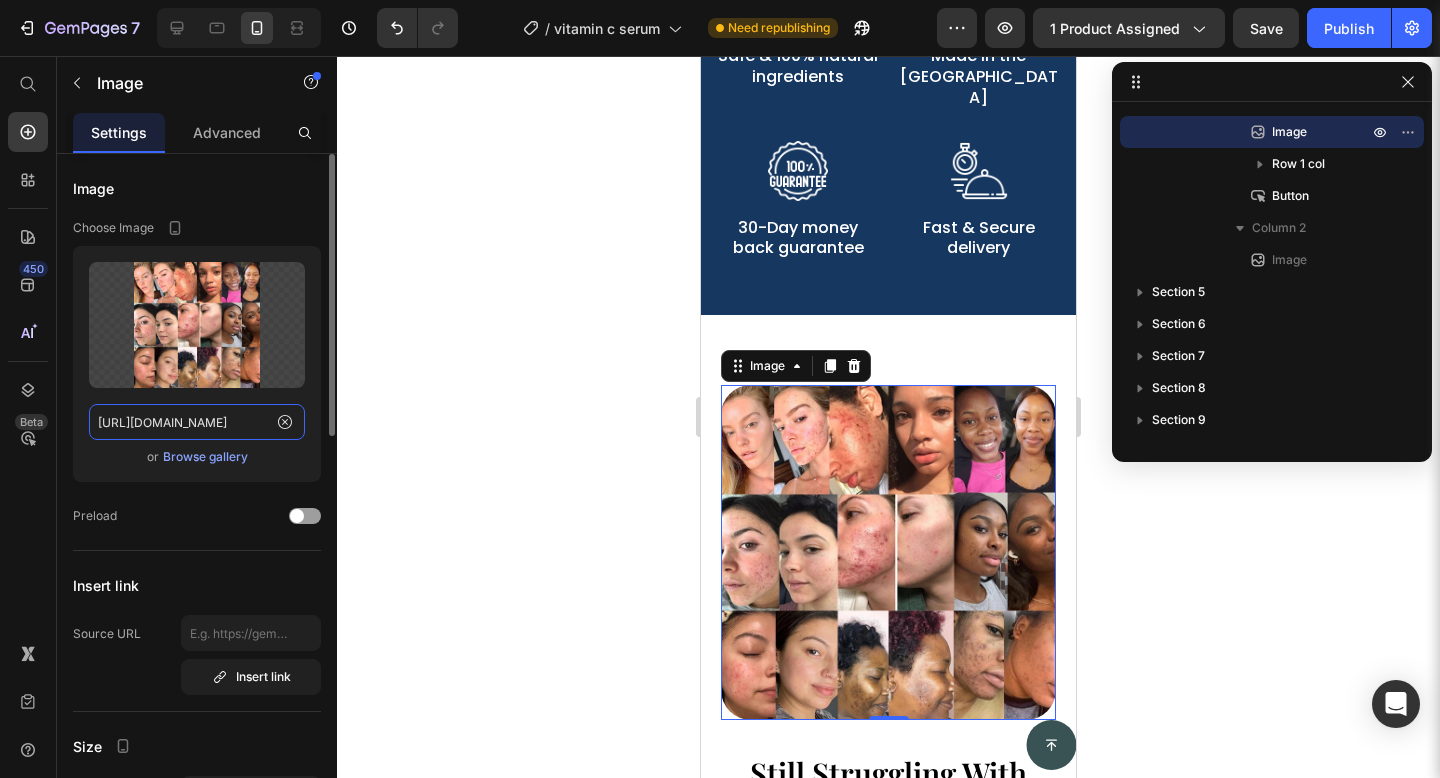 paste on "cdn.shopify.com/s/files/1/0769/8248/5212/files/85.png?v=1752186370" 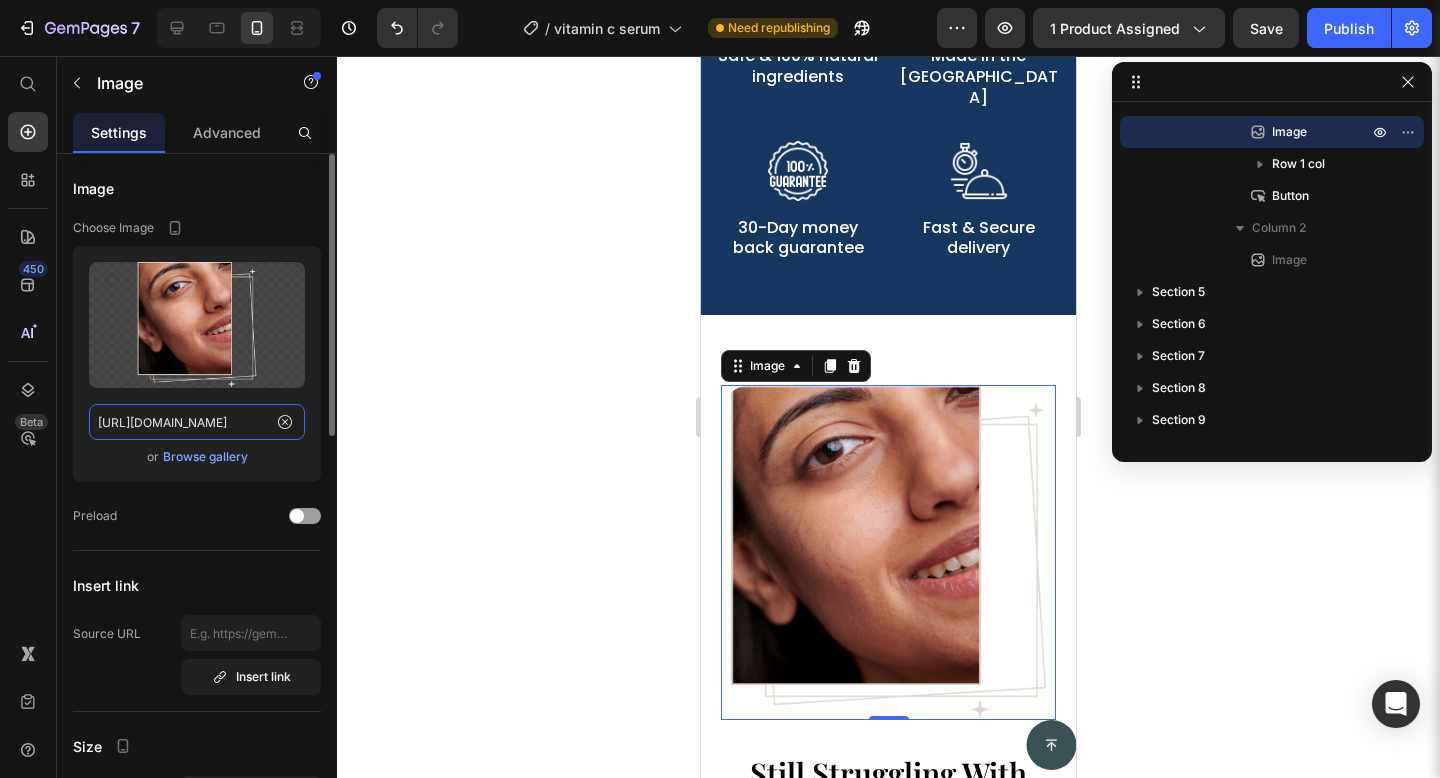 scroll, scrollTop: 0, scrollLeft: 266, axis: horizontal 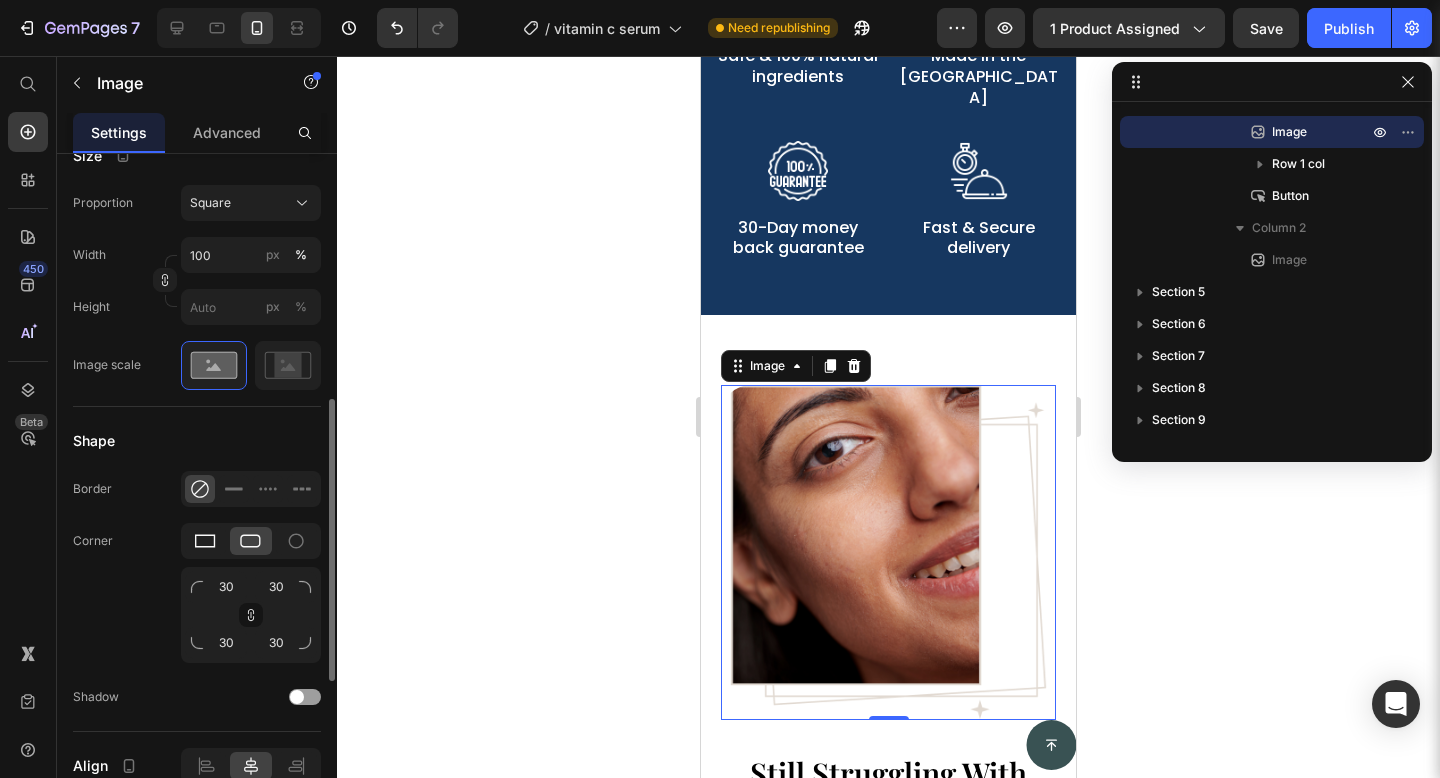 type on "https://cdn.shopify.com/s/files/1/0769/8248/5212/files/85.png?v=1752186370" 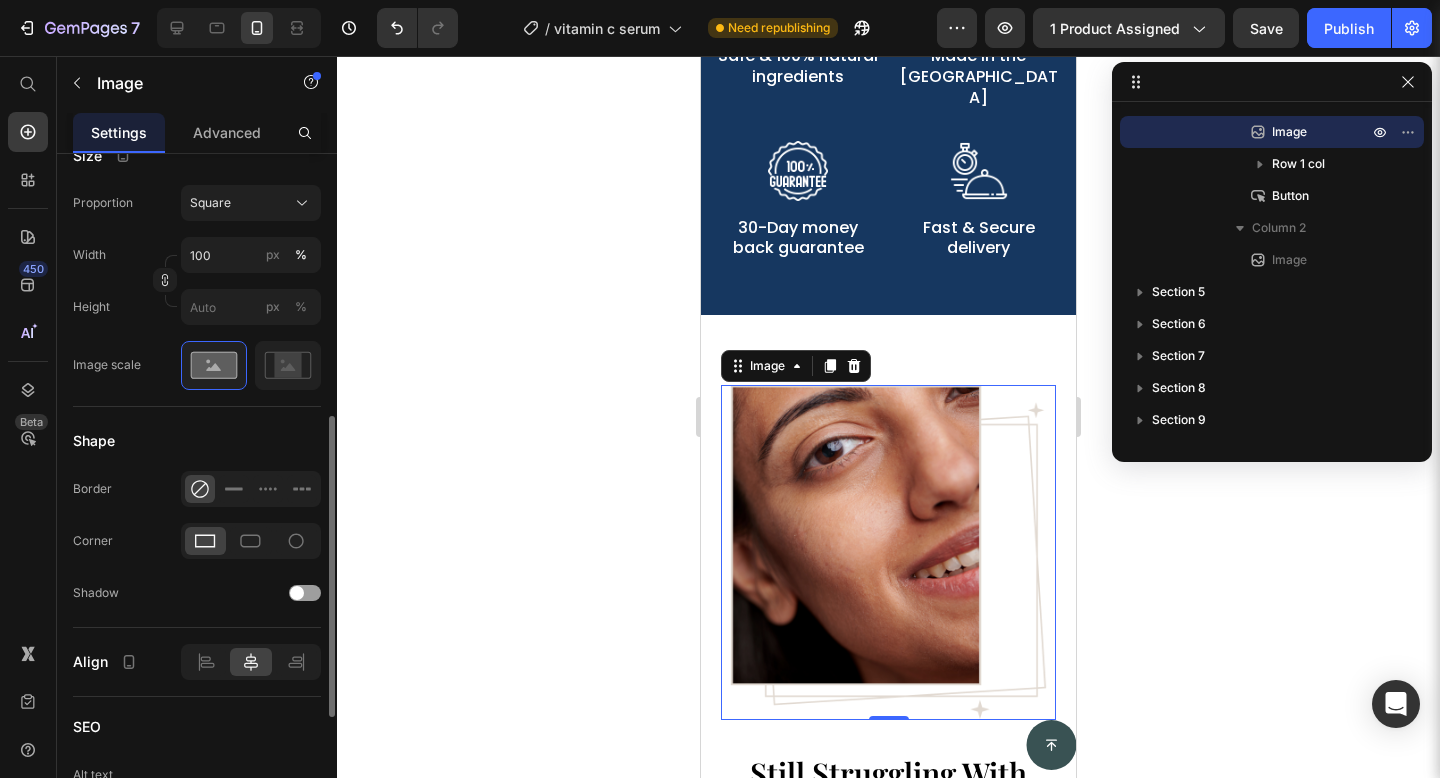 scroll, scrollTop: 0, scrollLeft: 0, axis: both 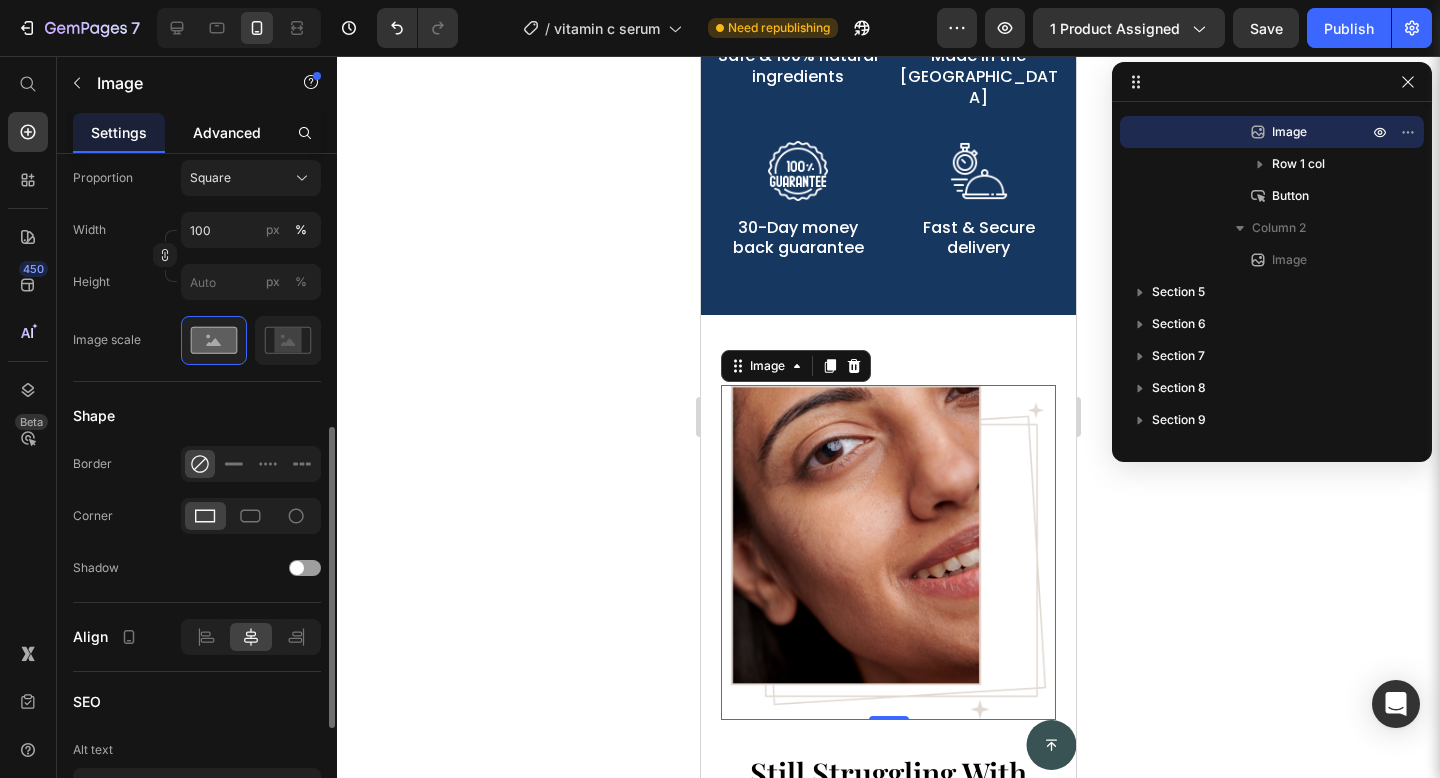 click on "Advanced" at bounding box center (227, 132) 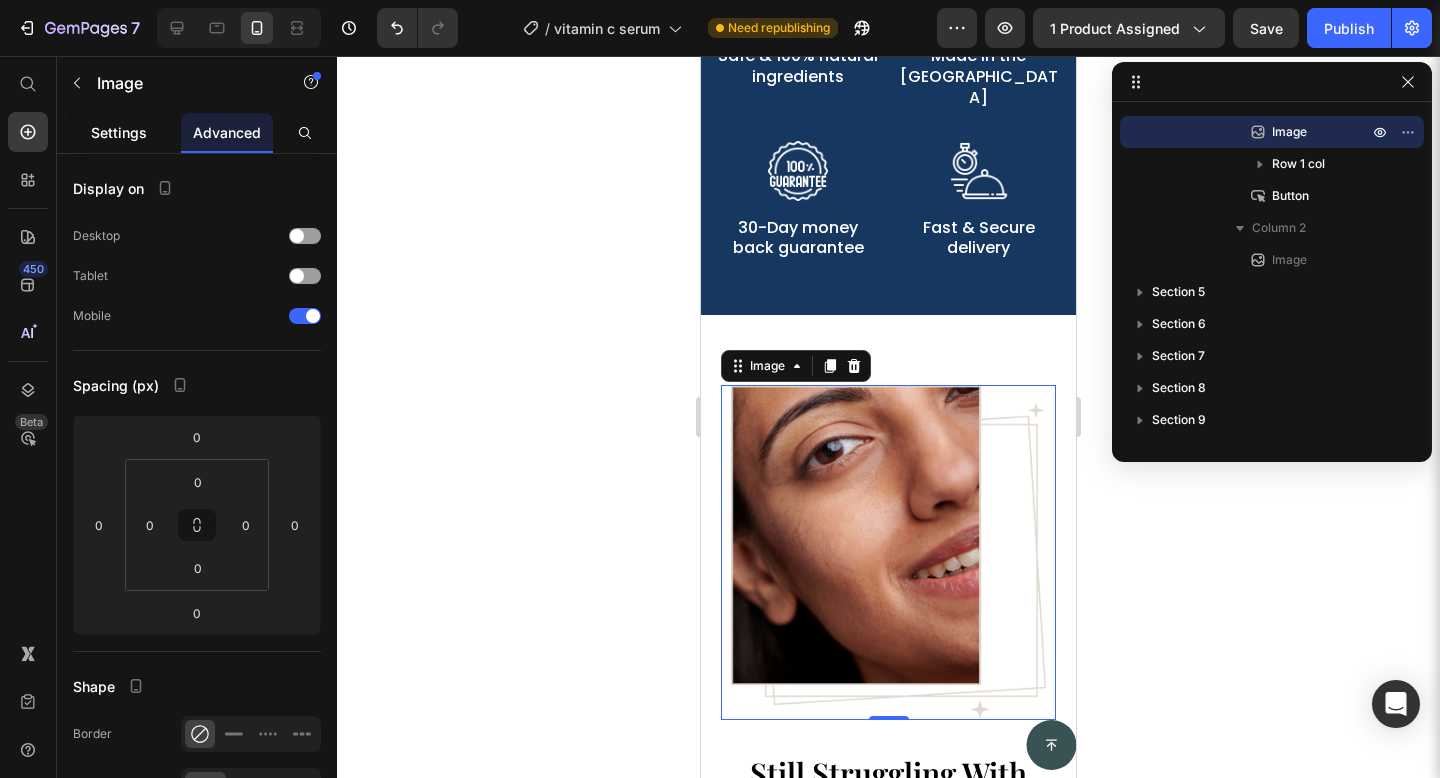 click on "Settings" at bounding box center [119, 132] 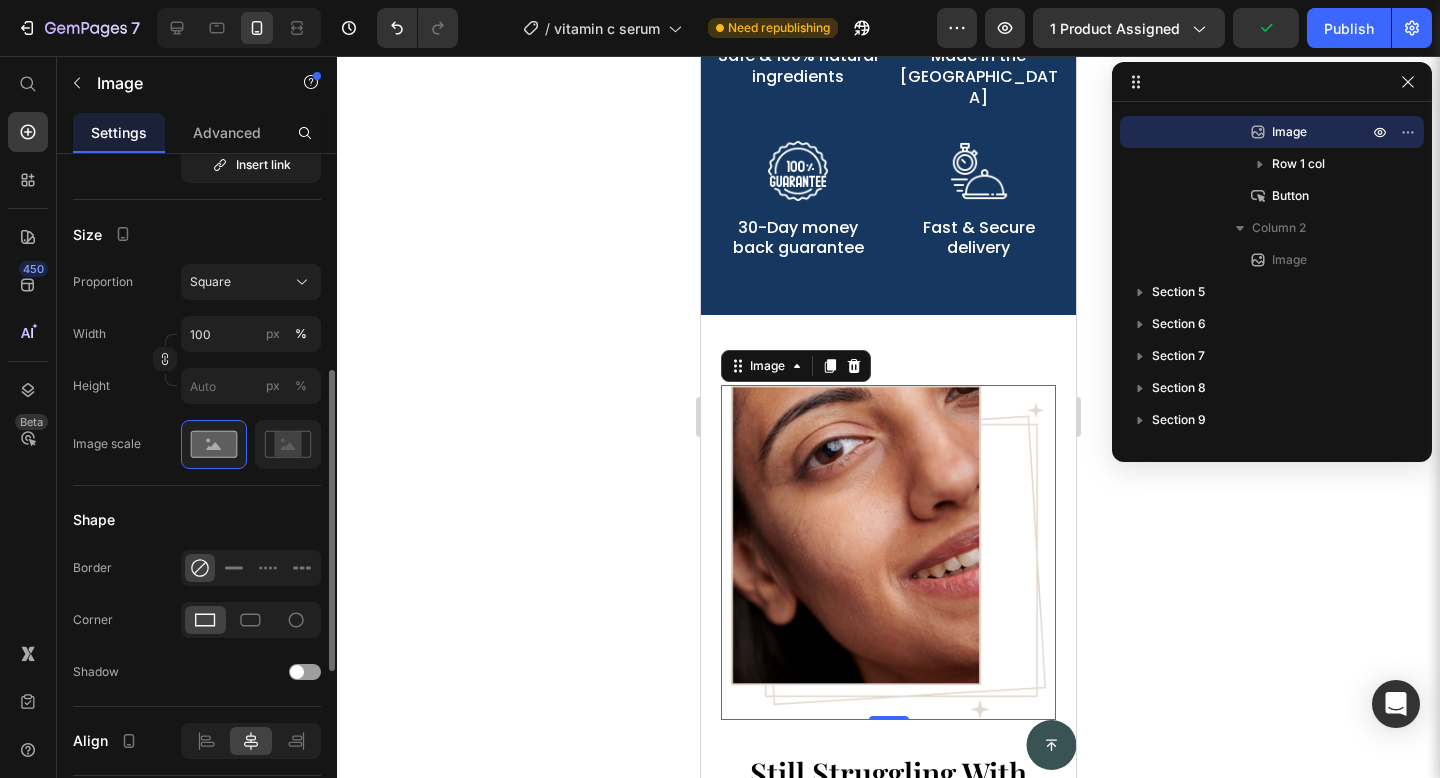 scroll, scrollTop: 485, scrollLeft: 0, axis: vertical 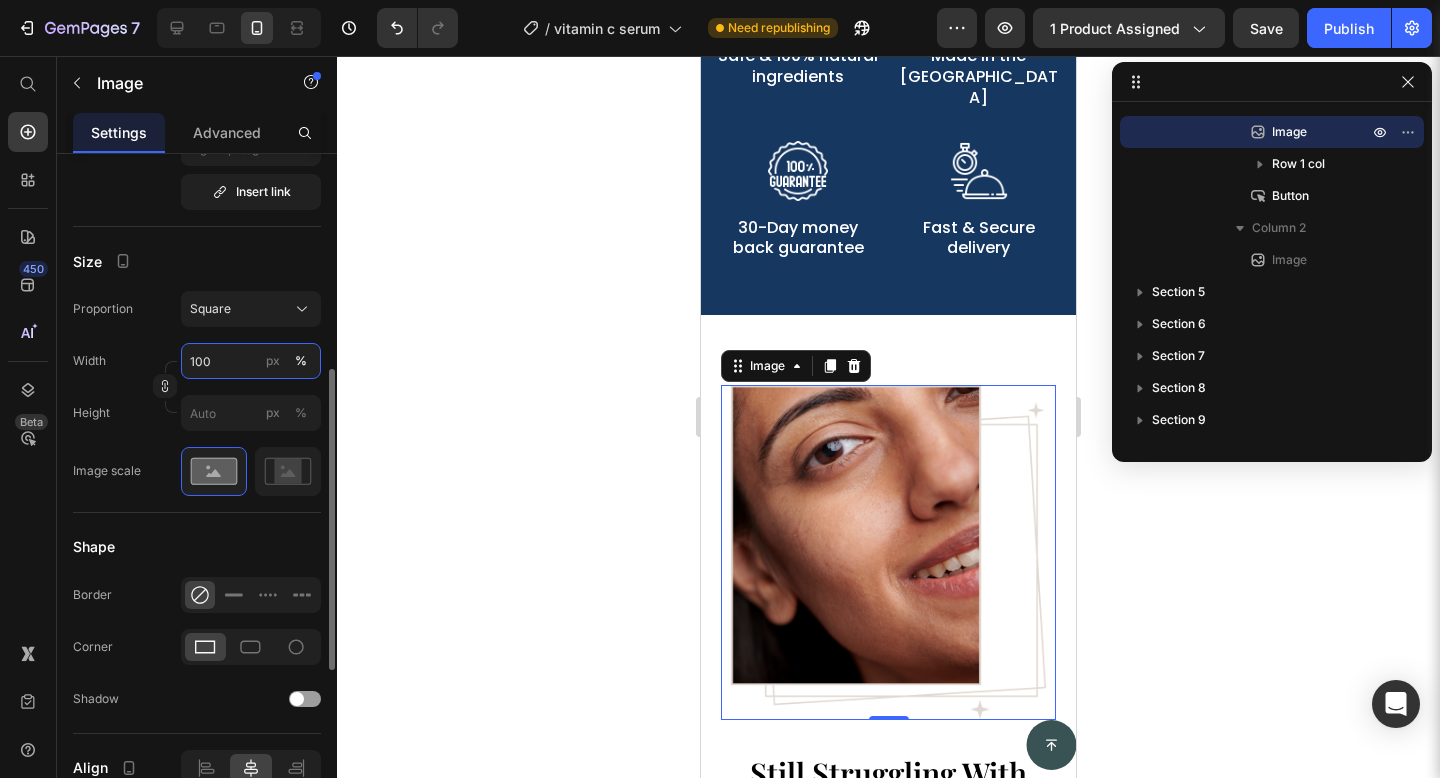 click on "100" at bounding box center (251, 361) 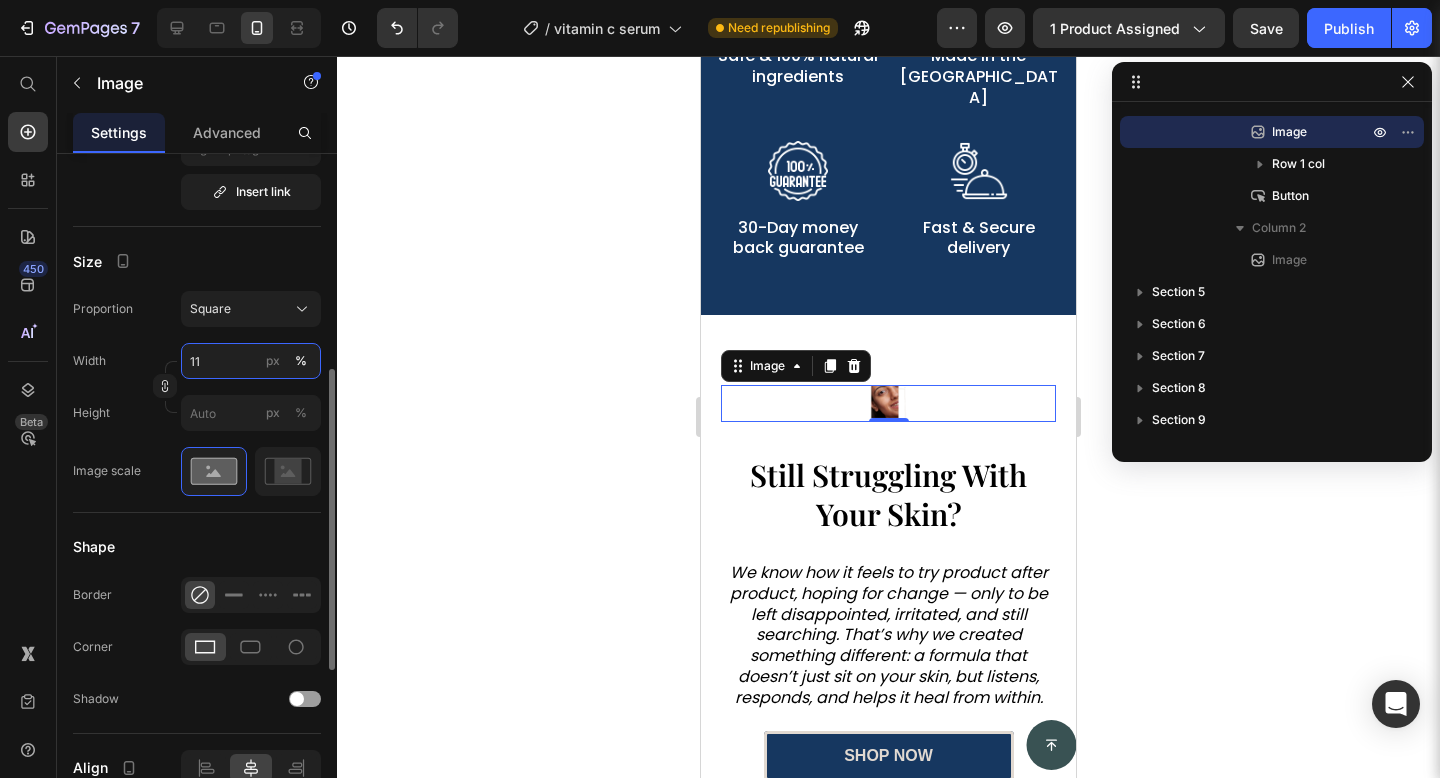 type on "110" 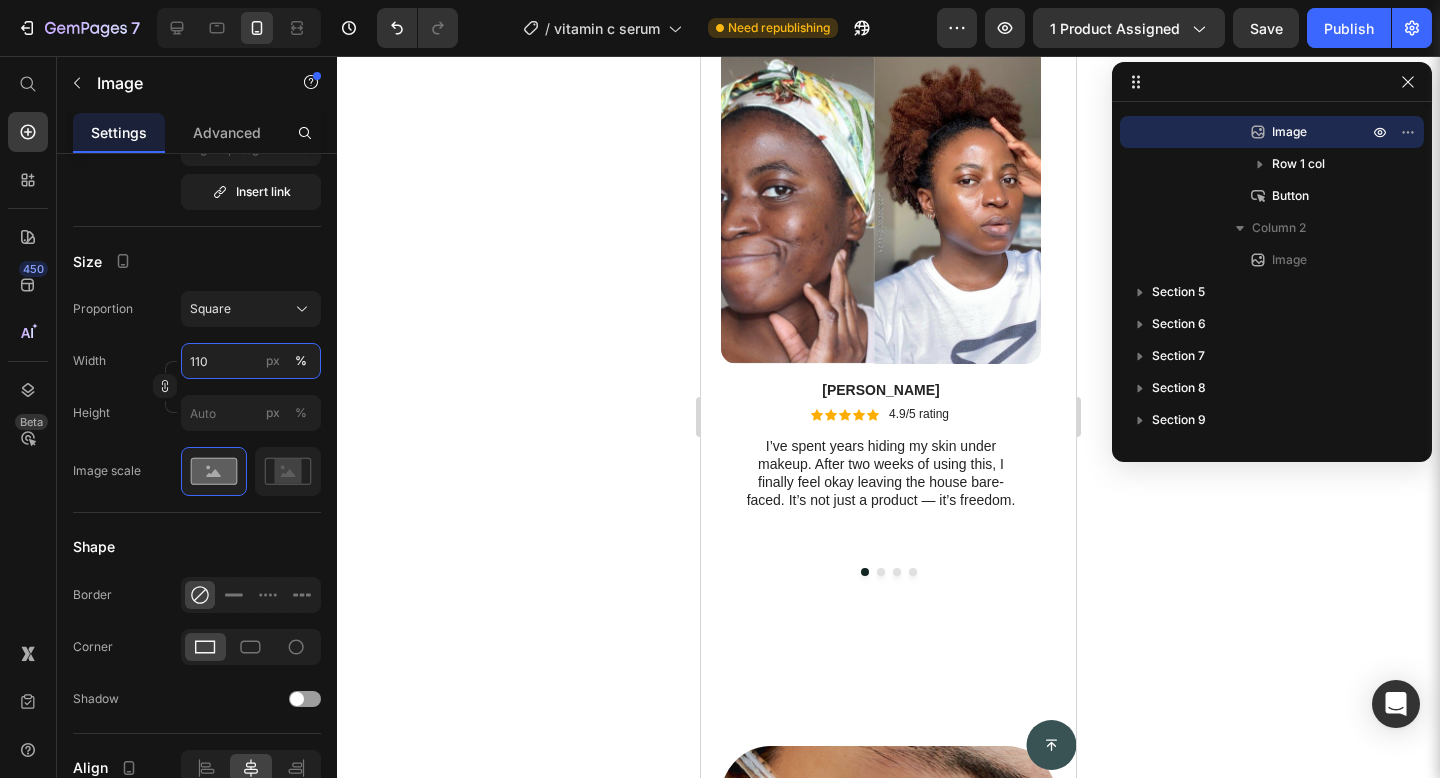 scroll, scrollTop: 3418, scrollLeft: 0, axis: vertical 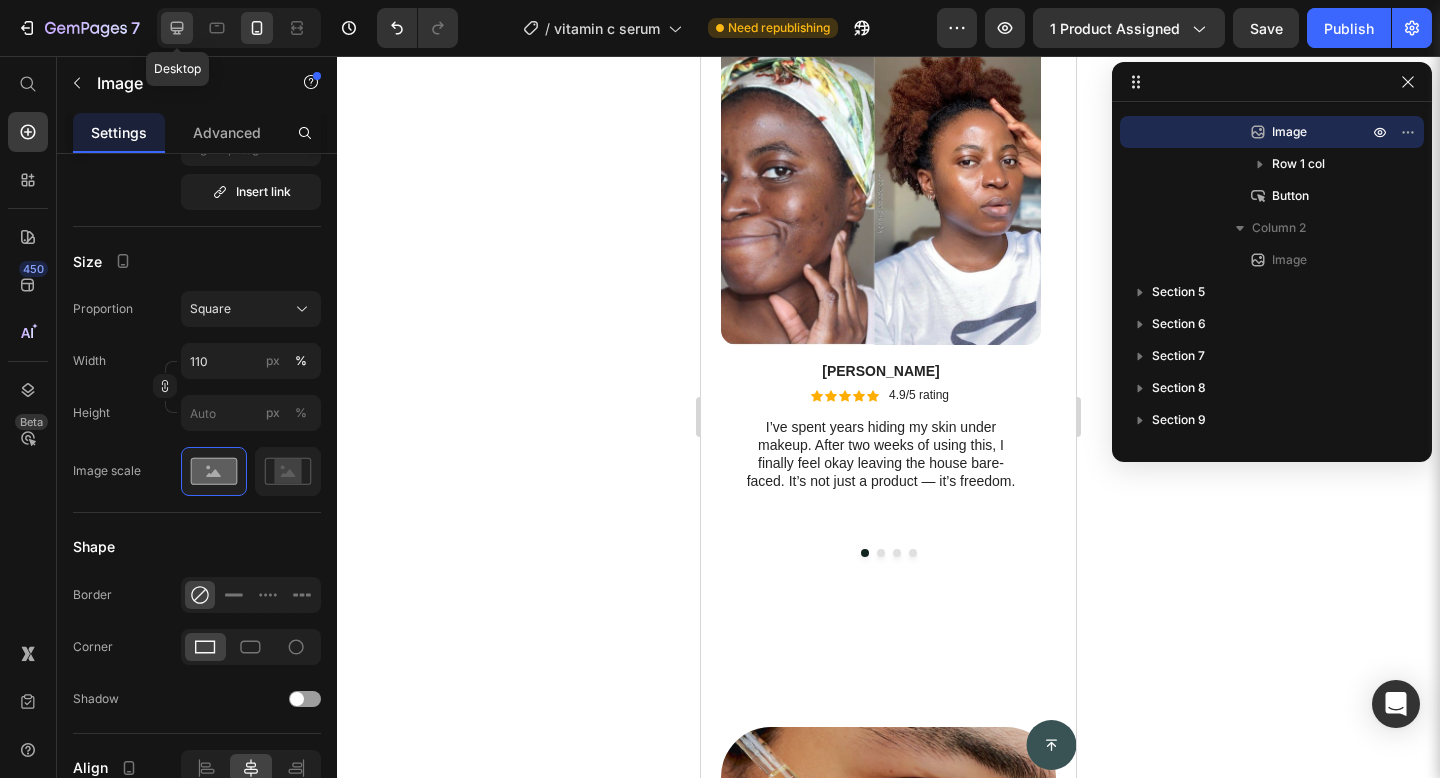 click 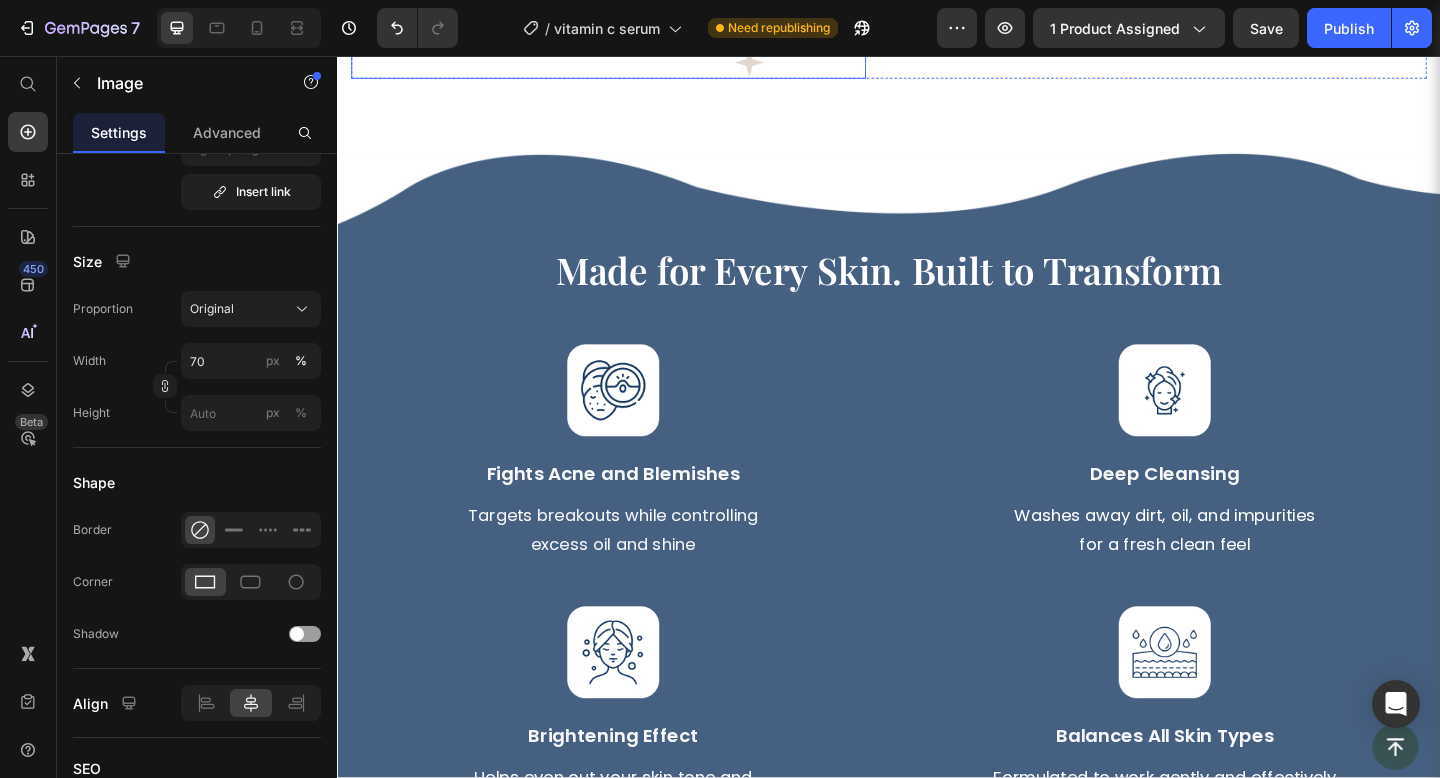 scroll, scrollTop: 3546, scrollLeft: 0, axis: vertical 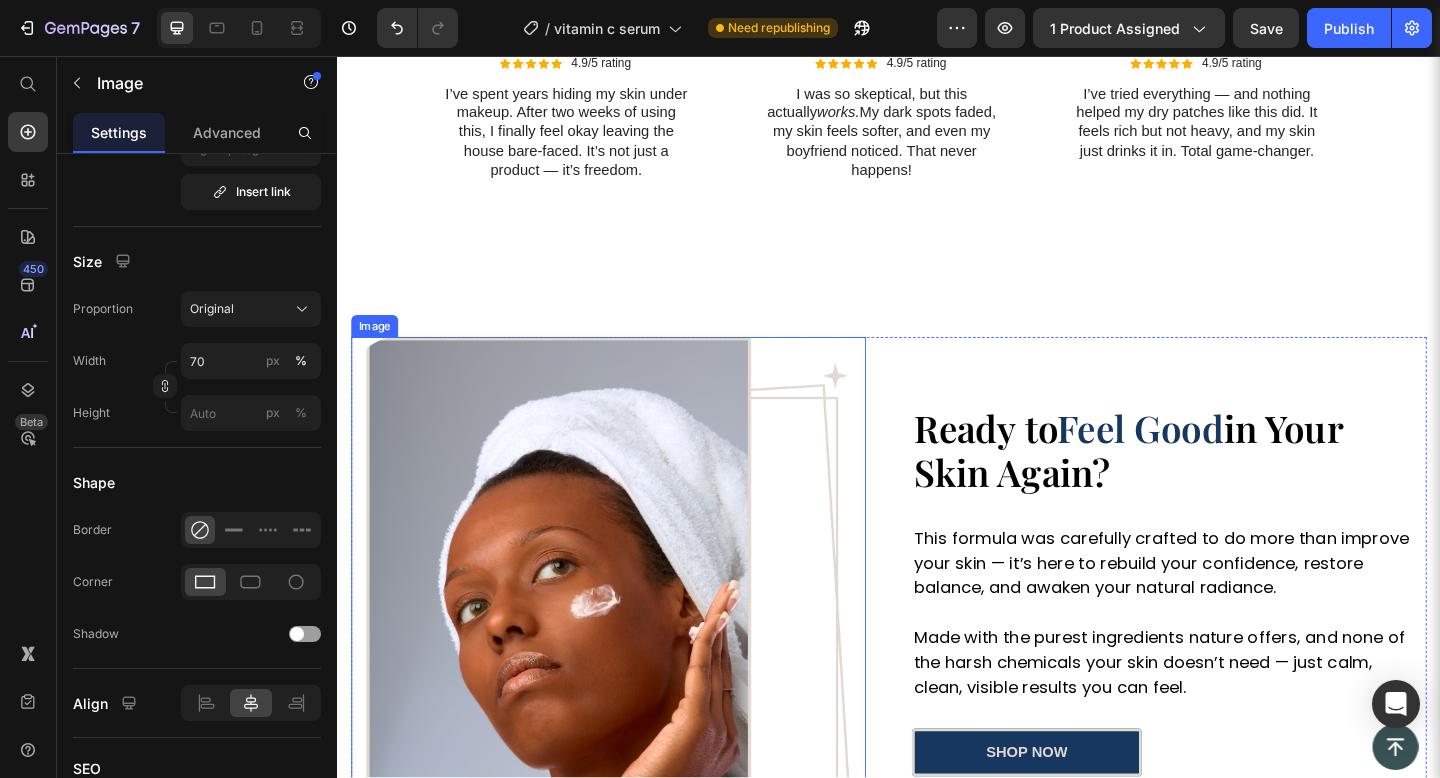 click at bounding box center (632, 642) 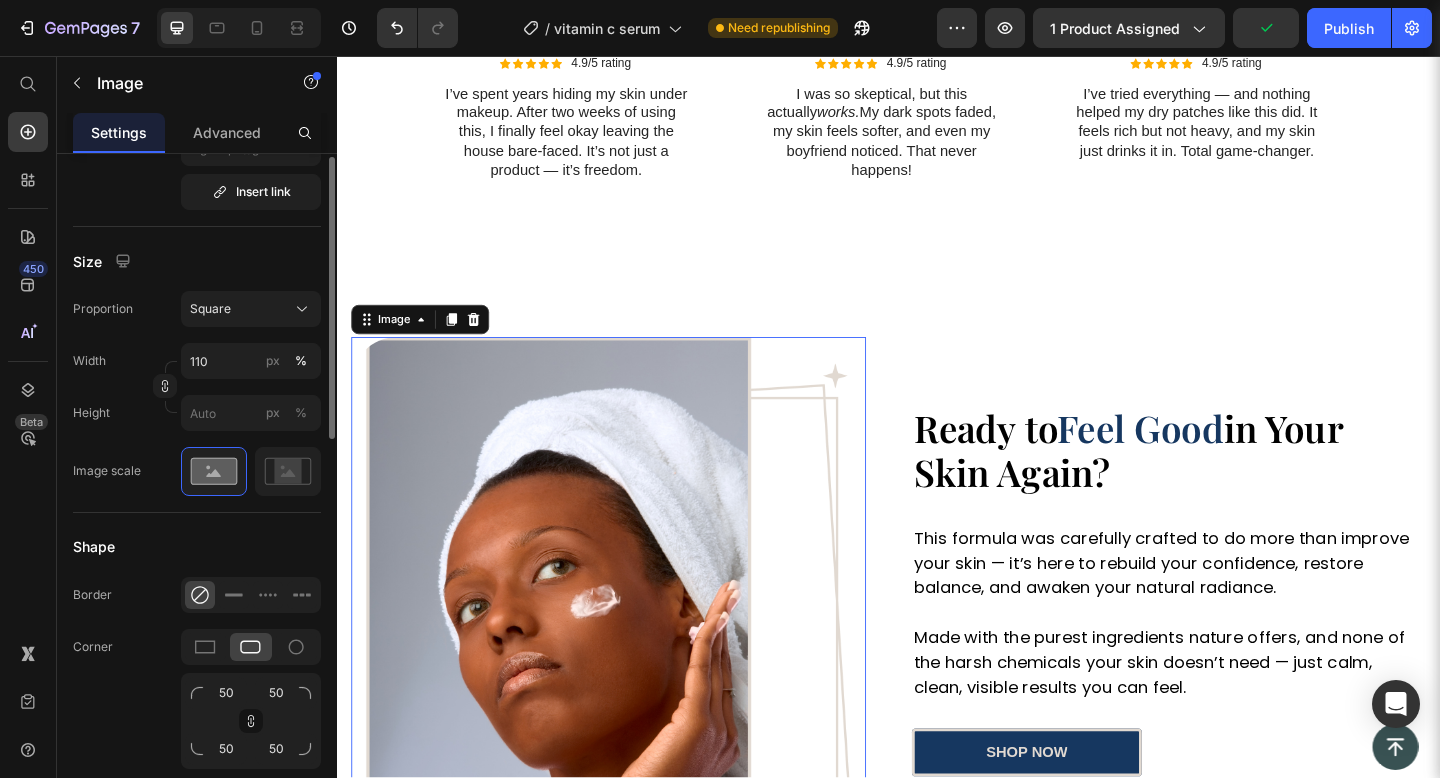scroll, scrollTop: 0, scrollLeft: 0, axis: both 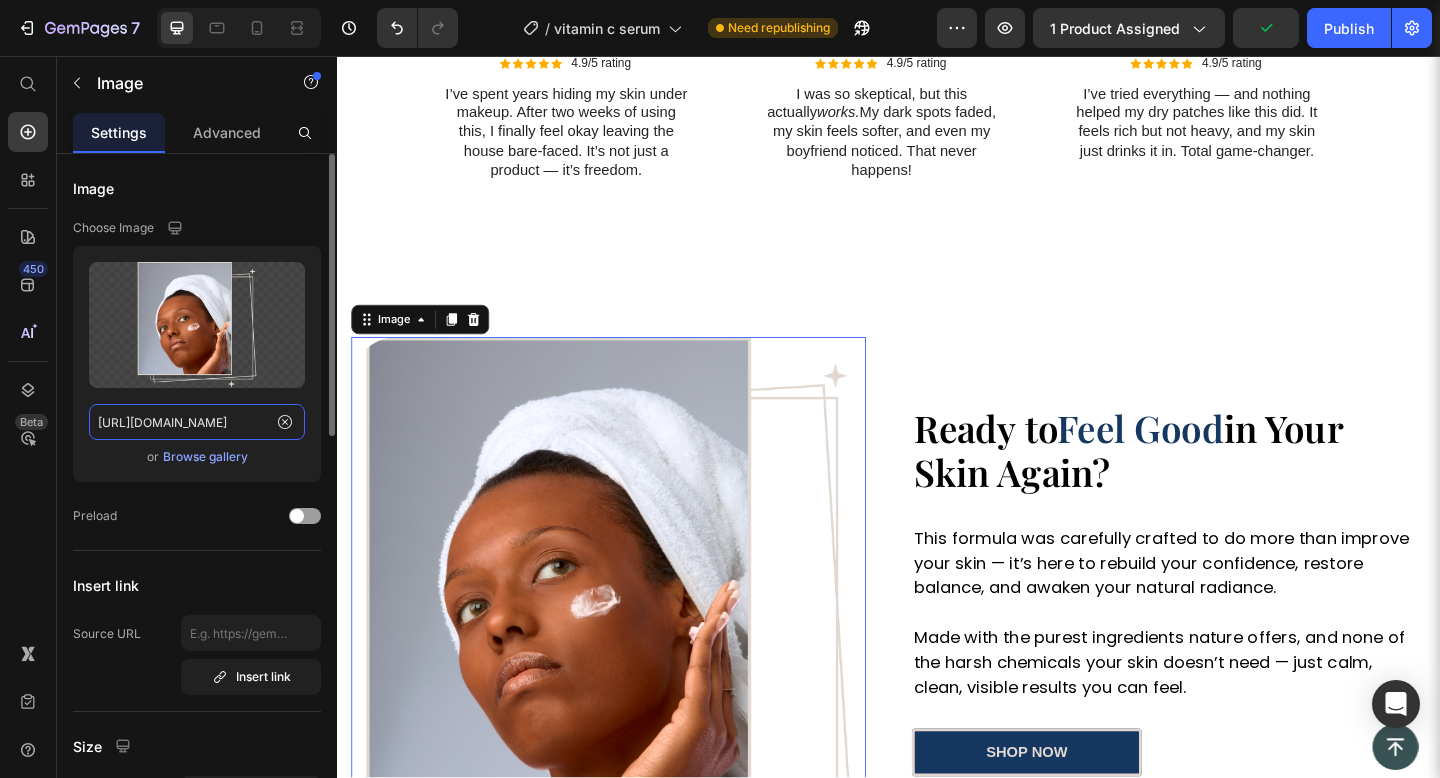 click on "https://cdn.shopify.com/s/files/1/0769/8248/5212/files/93.png?v=1752186370" 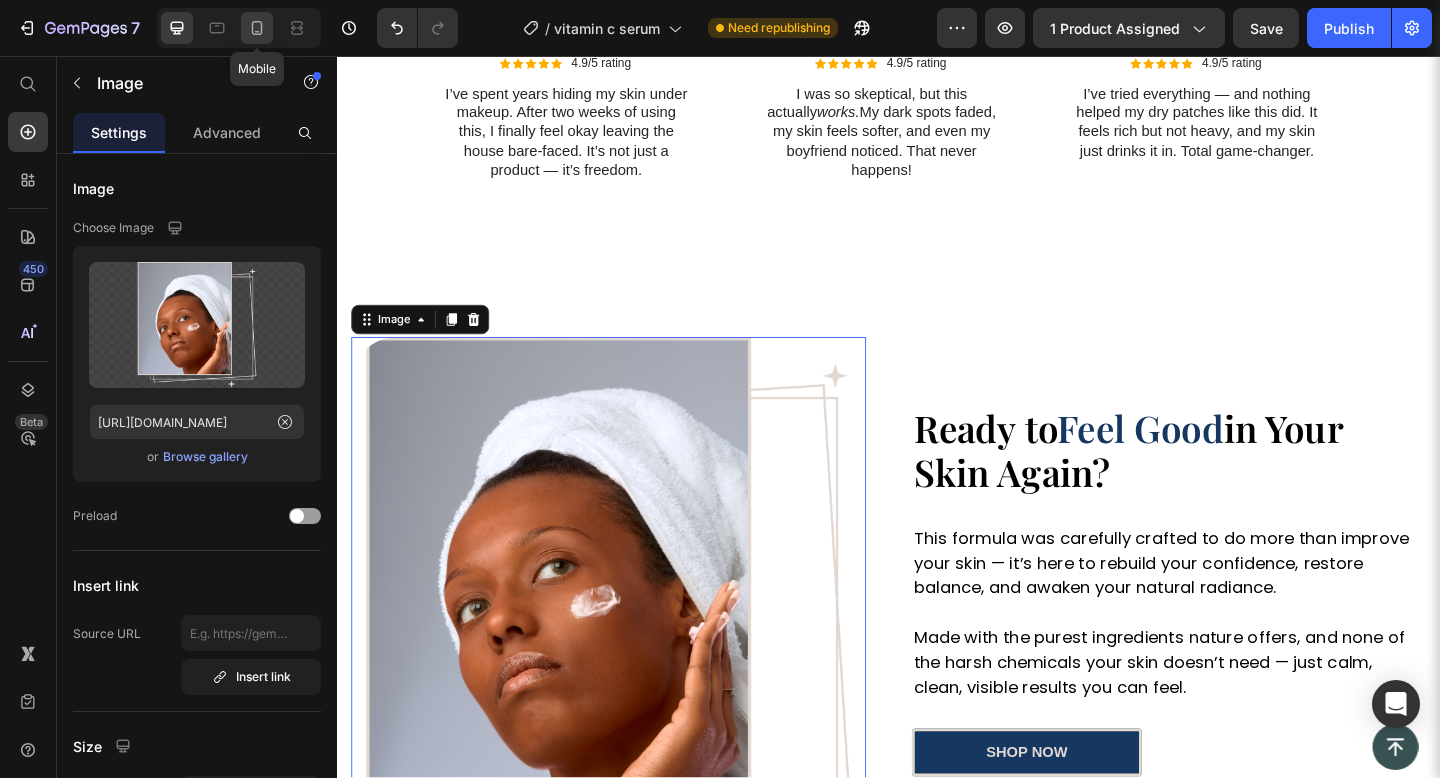 click 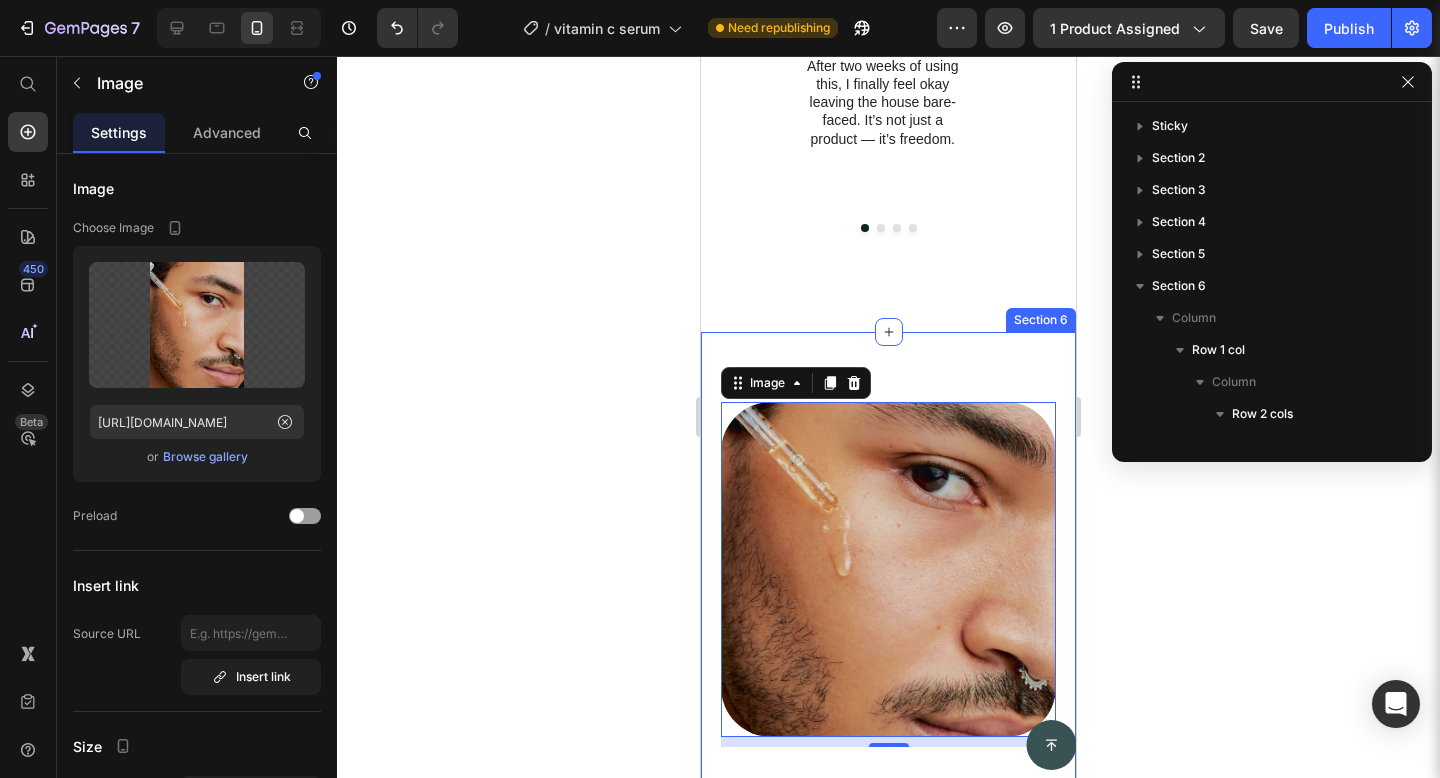 scroll, scrollTop: 3597, scrollLeft: 0, axis: vertical 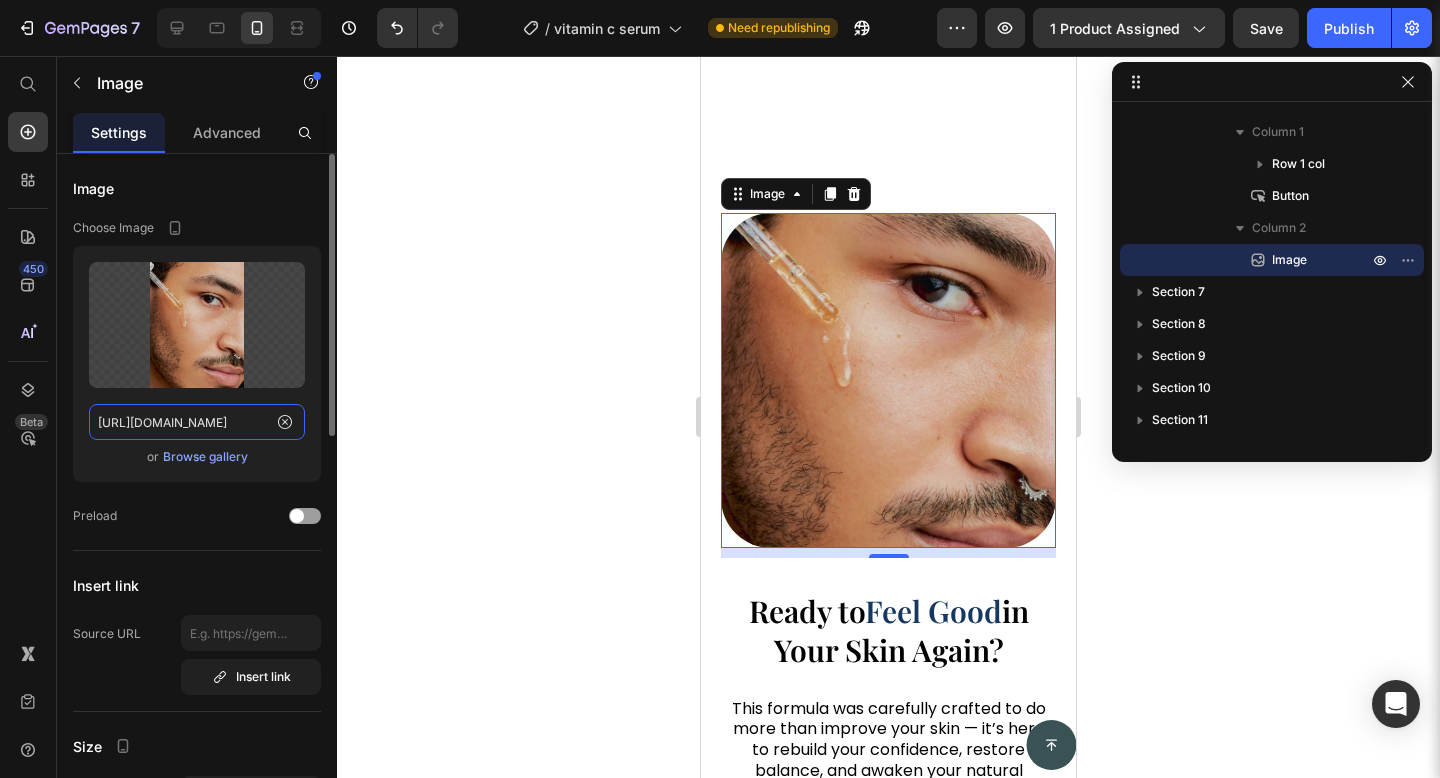 click on "https://skinessen.myshopify.com/cdn/shop/files/gempages_570655895764075335-bad4b98b-c67e-48e3-aa60-2583e595995b.jpg?v=3605825797438909677" 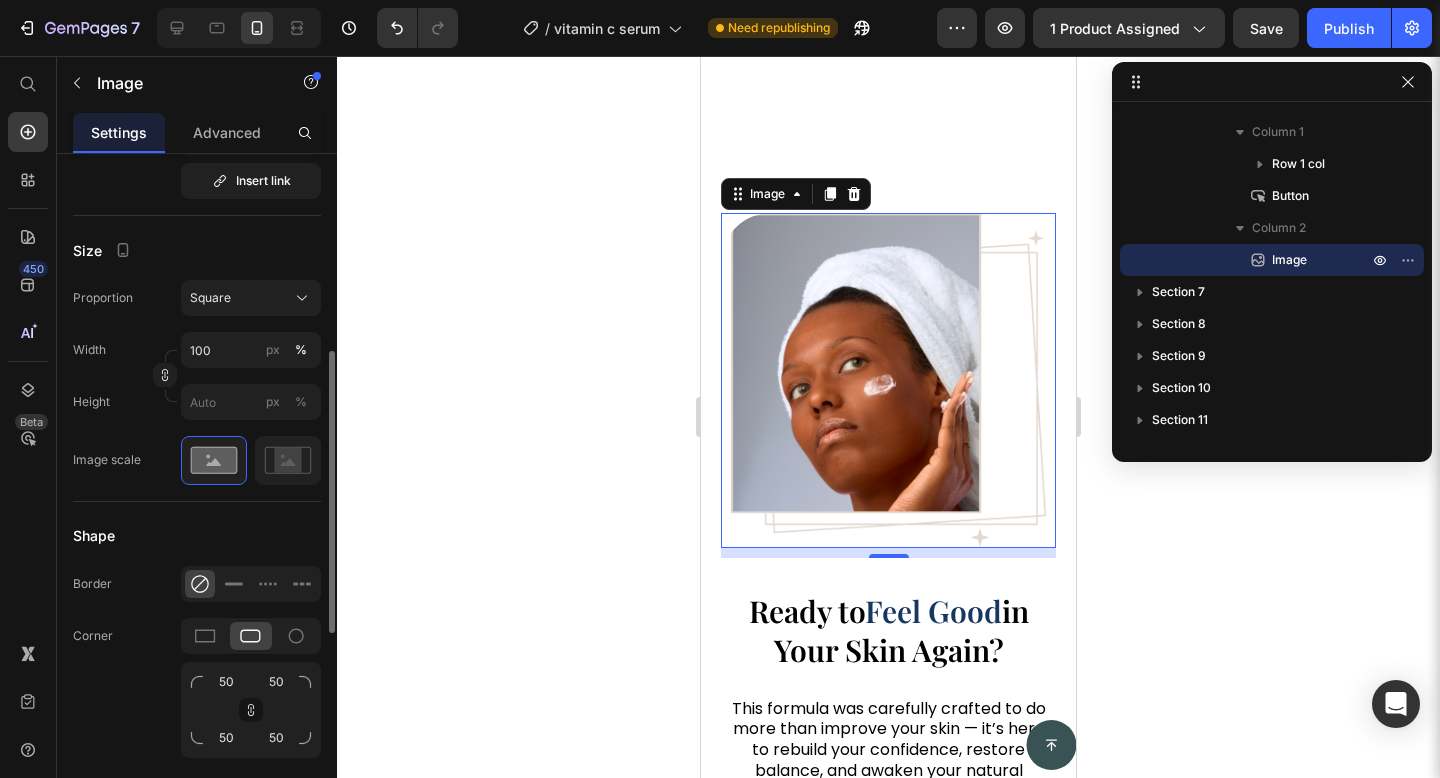 scroll, scrollTop: 525, scrollLeft: 0, axis: vertical 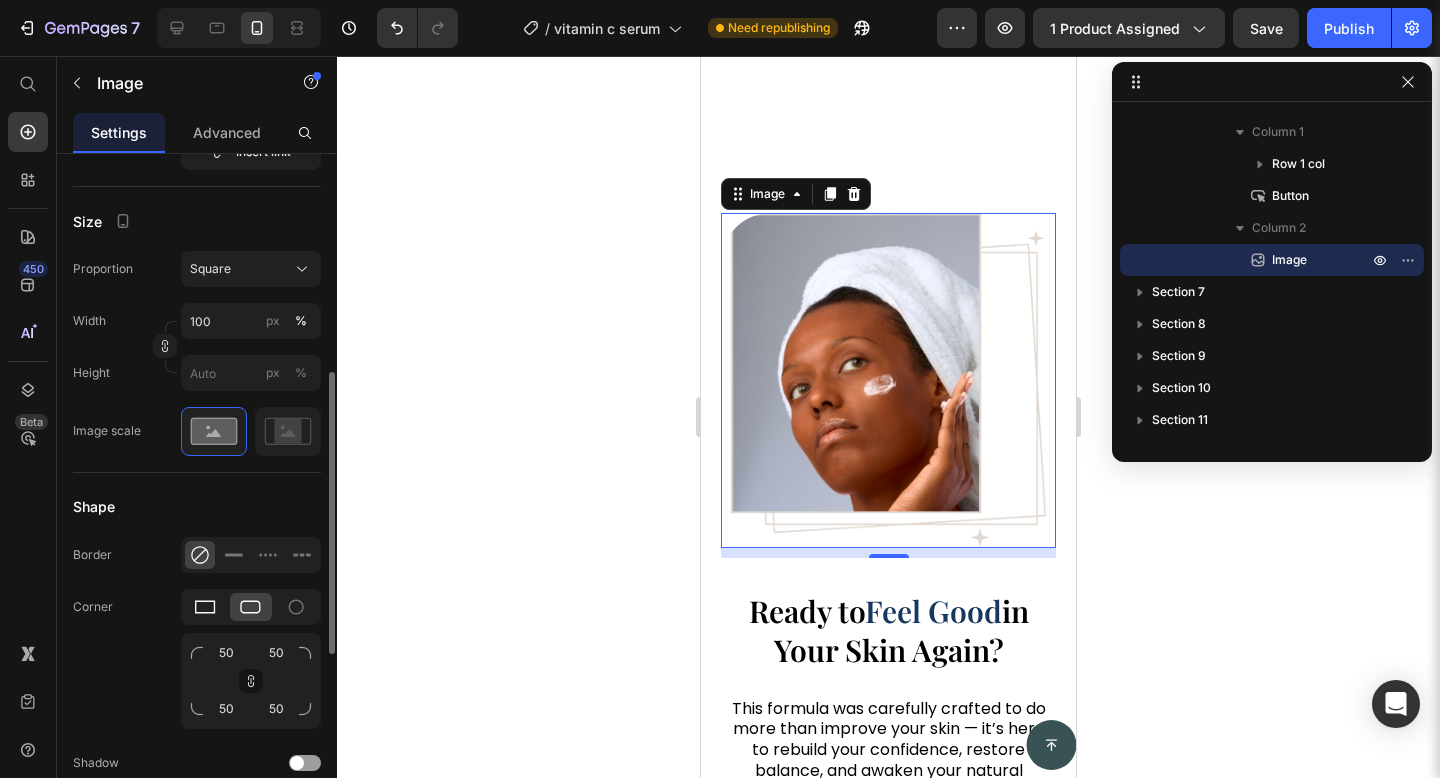 type on "https://cdn.shopify.com/s/files/1/0769/8248/5212/files/93.png?v=1752186370" 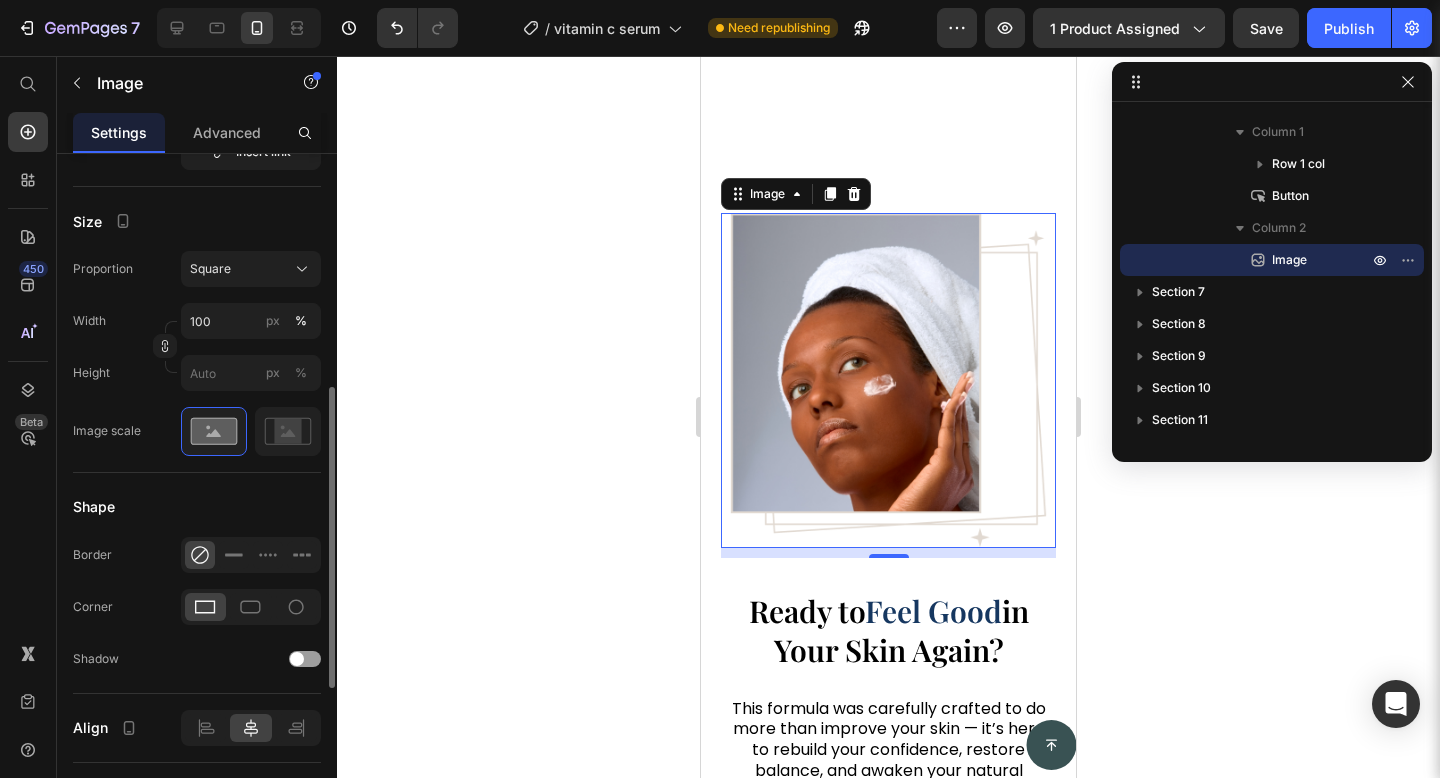 scroll, scrollTop: 0, scrollLeft: 0, axis: both 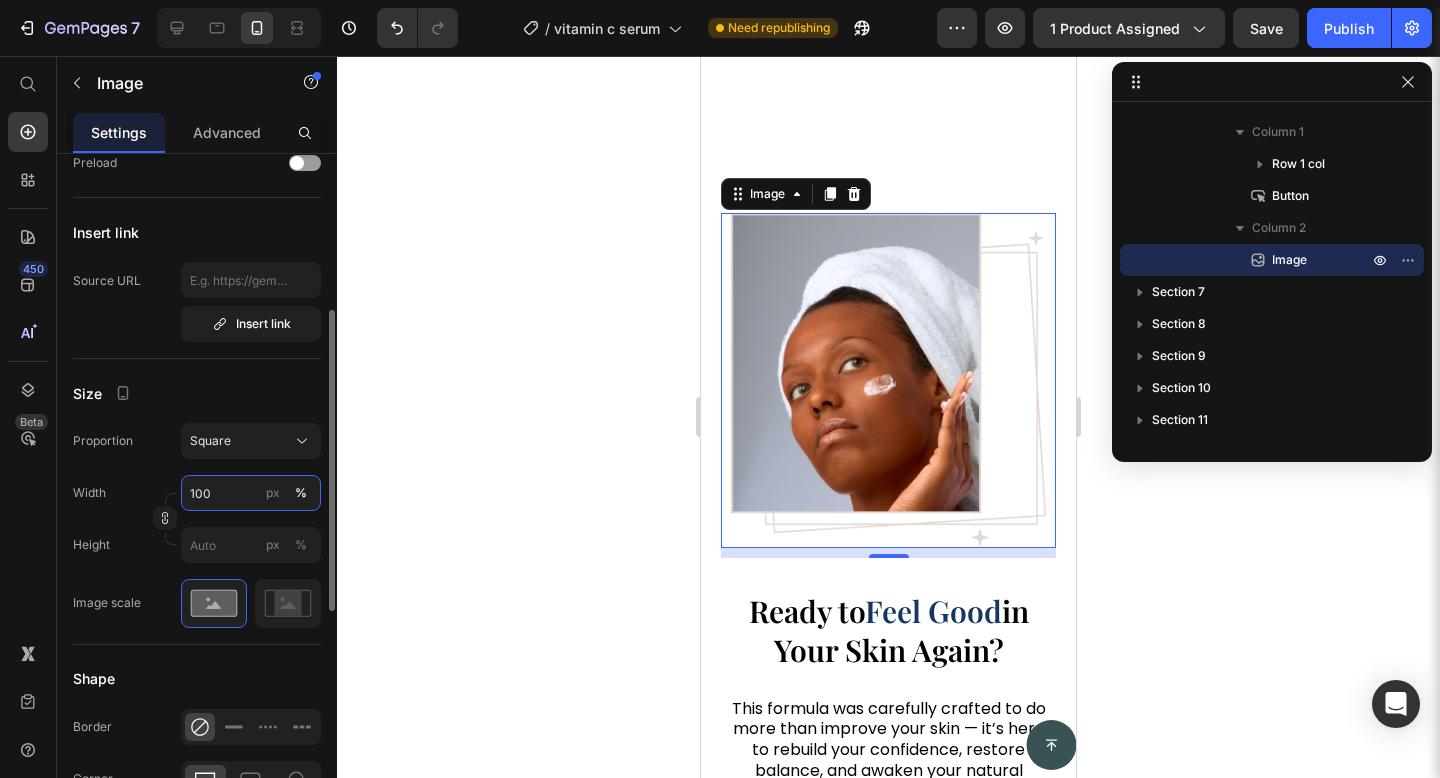 click on "100" at bounding box center (251, 493) 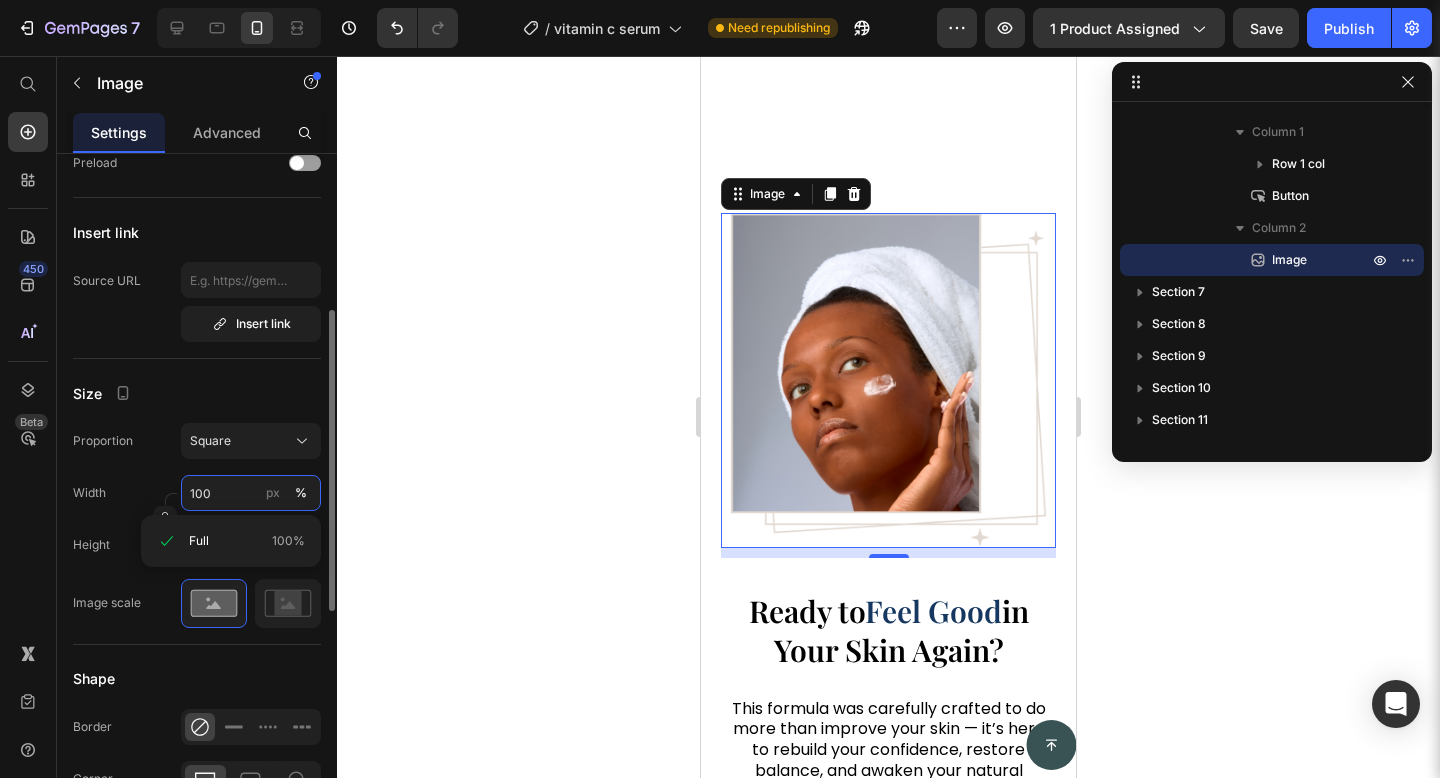 click on "100" at bounding box center (251, 493) 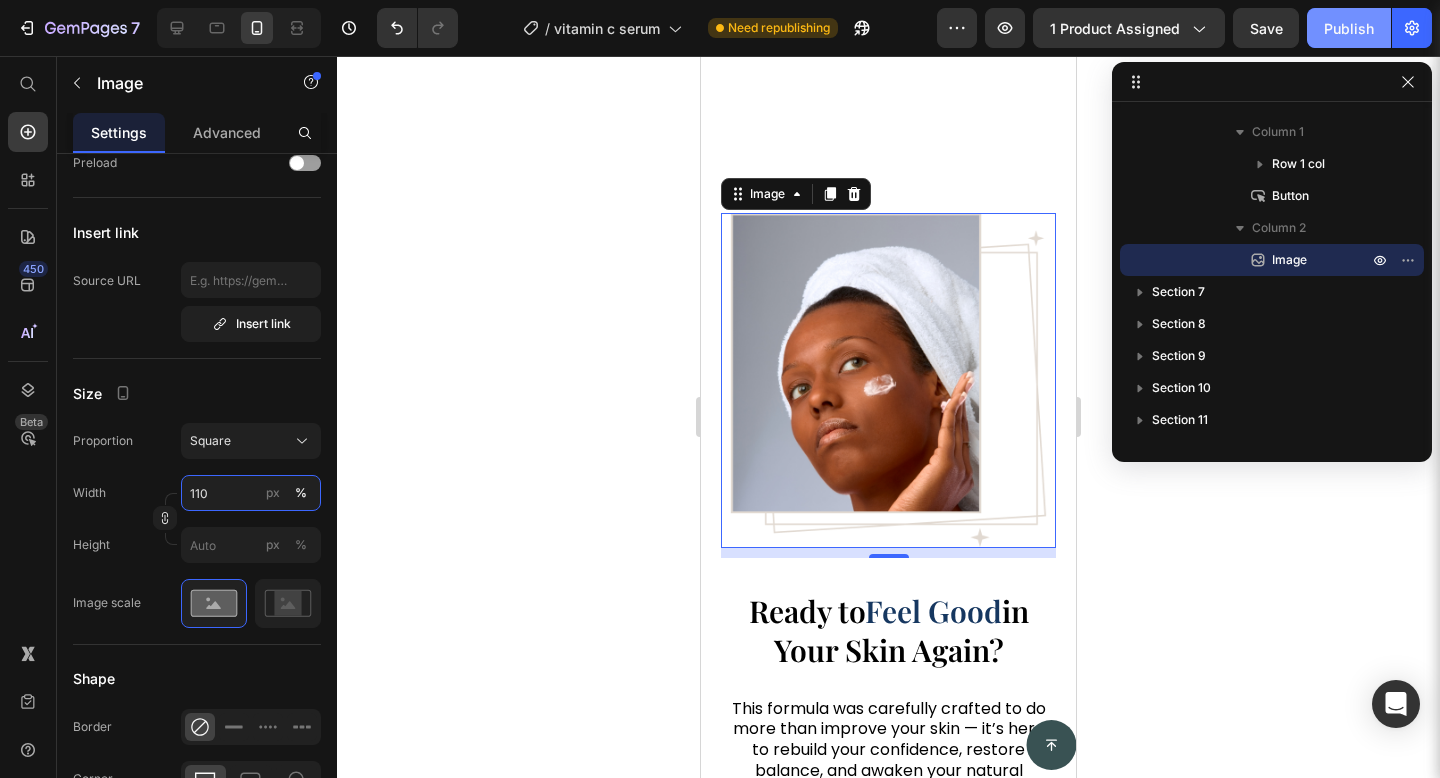 type on "110" 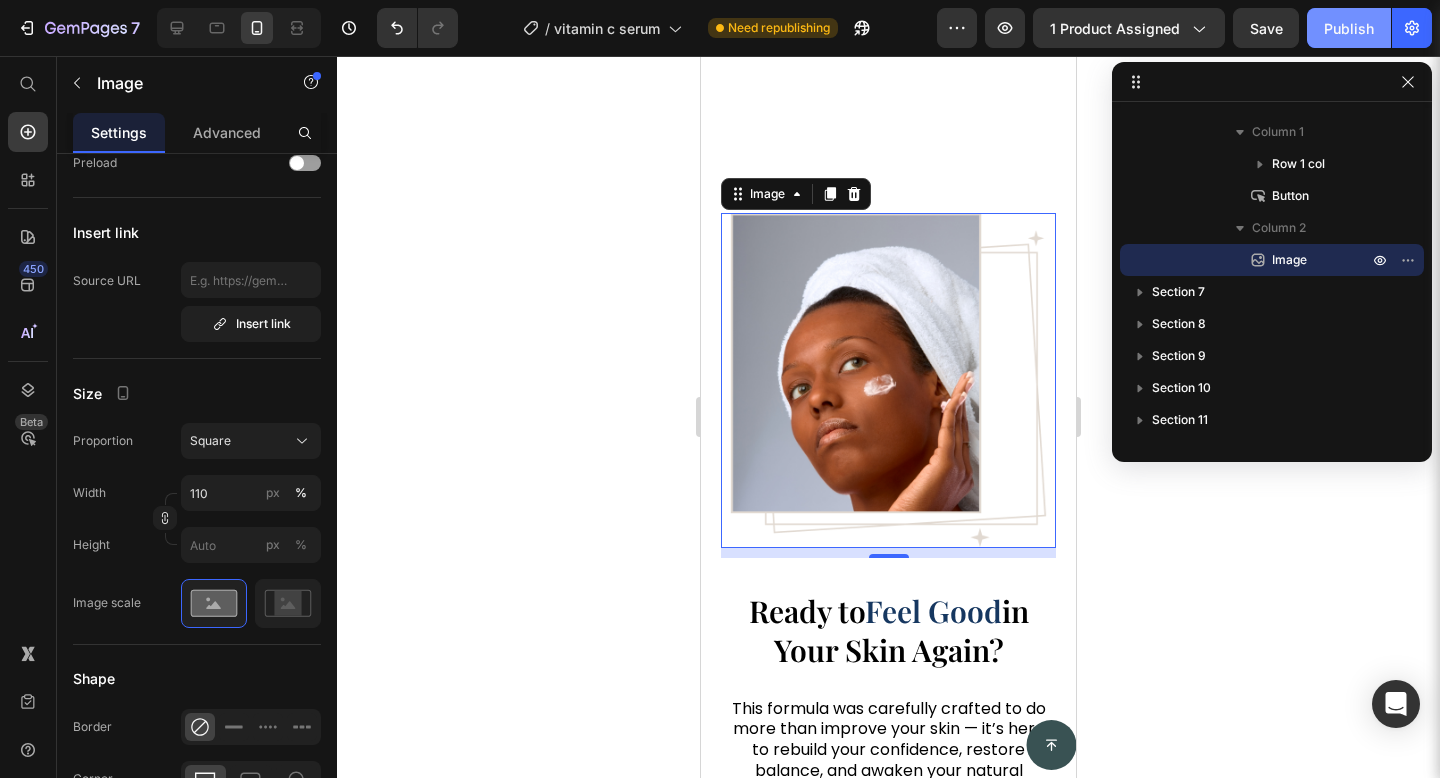 click on "Publish" 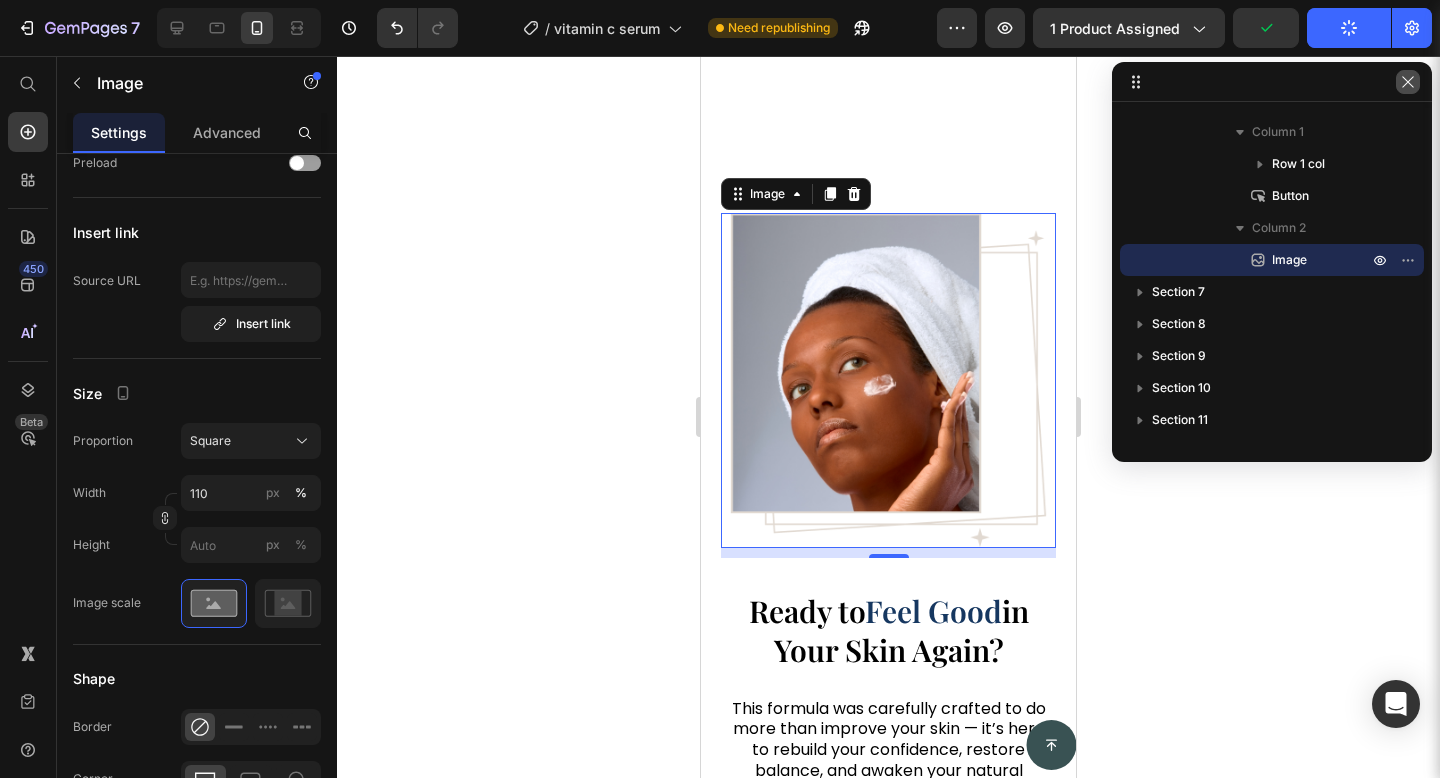 click 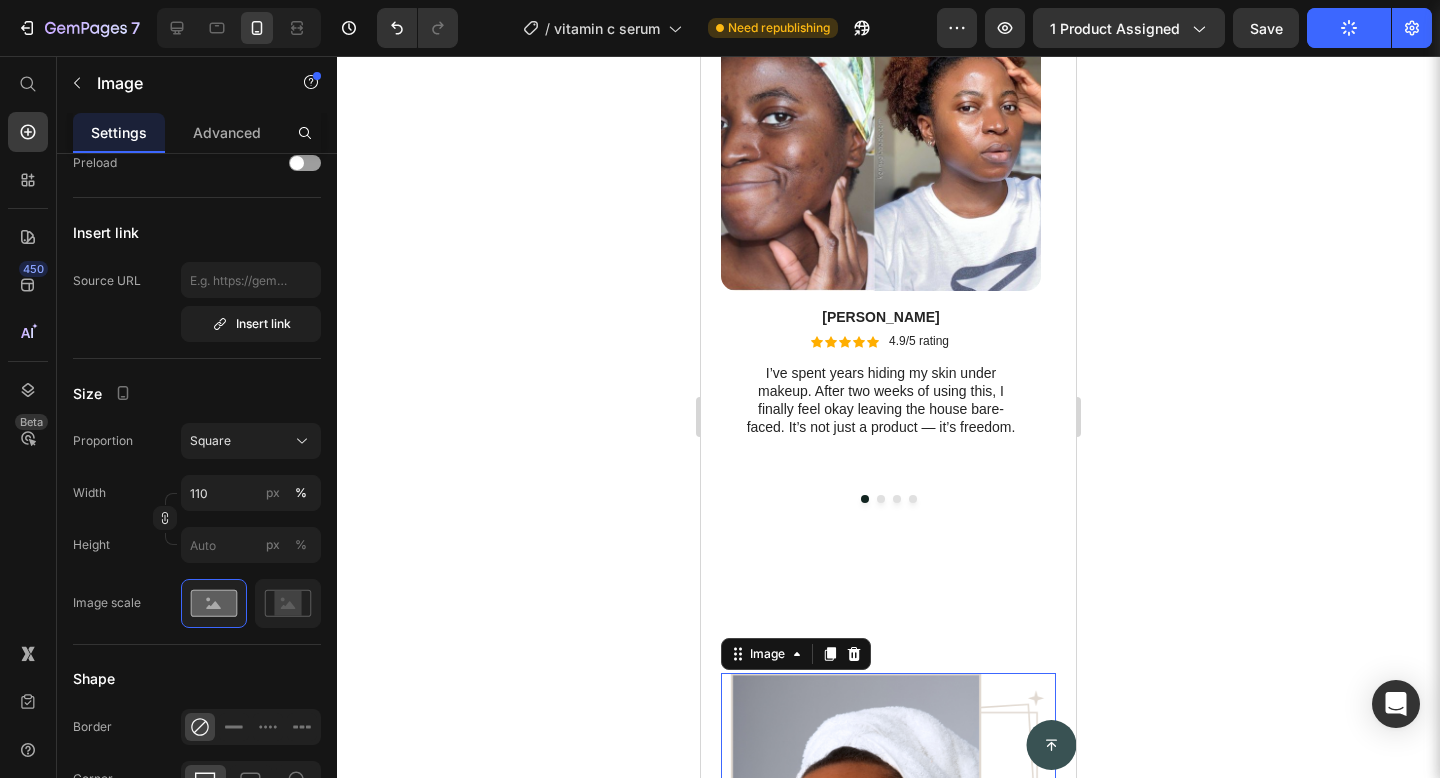 scroll, scrollTop: 3465, scrollLeft: 0, axis: vertical 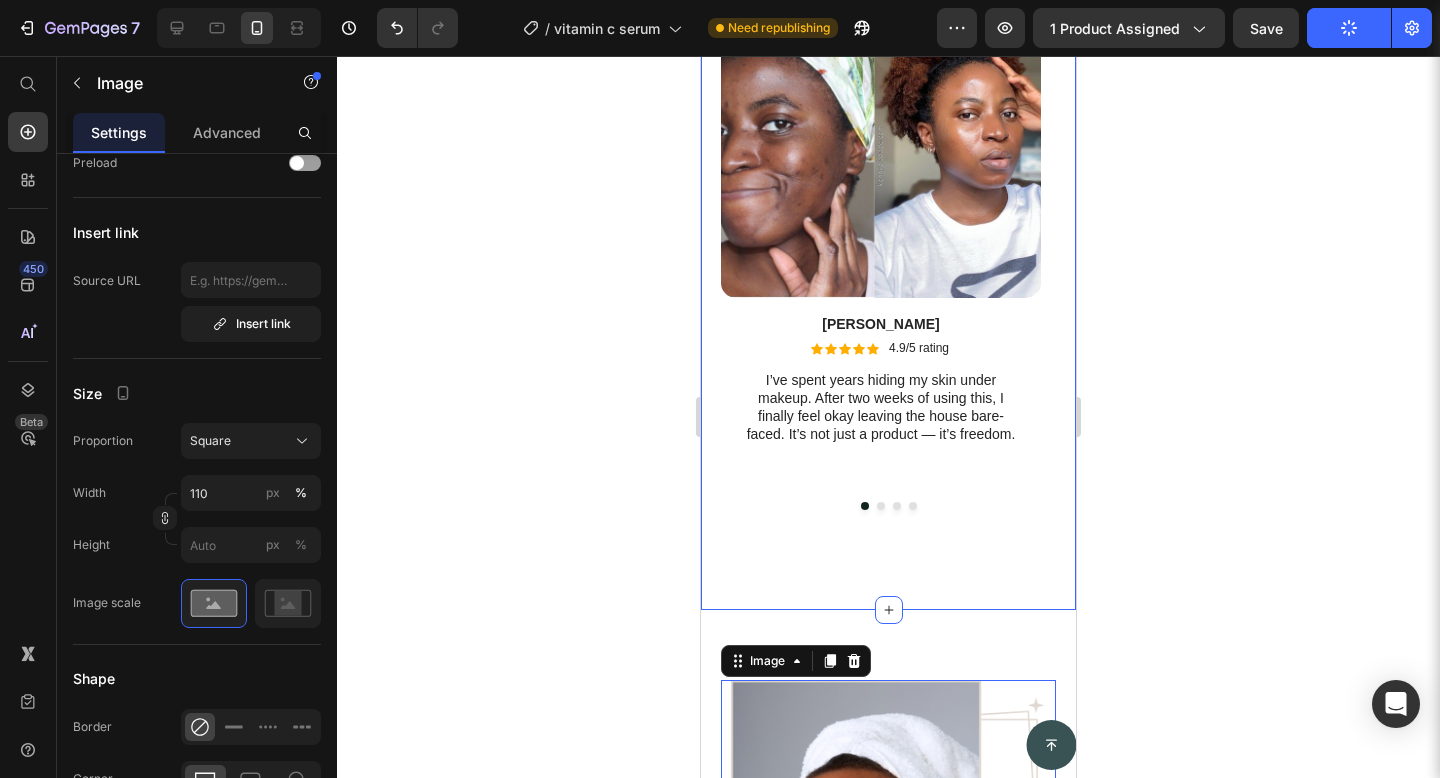 click on "Icon Icon Icon Icon
Icon Icon List REAL CUSTOMERS, RESULTS Heading Thousands of People  Are Already  Seeing the Glow. Heading Row Image Vanessa  Text Block Icon Icon Icon Icon Icon Icon List 4.9/5 rating Text Block Row I’ve spent years hiding my skin under makeup. After two weeks of using this, I finally feel okay leaving the house bare-faced. It’s not just a product — it’s freedom. Text Block Row Image Jeff Text Block Icon Icon Icon Icon Icon Icon List 4.9/5 rating Text Block Row I was so skeptical, but this actually  works.  My dark spots faded, my skin feels softer, and even my boyfriend noticed. That never happens! Text Block Row Image Dann Text Block Icon Icon Icon Icon Icon Icon List 4.9/5 rating Text Block Row I’ve tried everything — and nothing helped my dry patches like this did. It feels rich but not heavy, and my skin just drinks it in. Total game-changer. Text Block Row Image Yanechi Text Block Icon Icon Icon Icon Icon Icon List 4.9/5 rating Text Block" at bounding box center (888, 163) 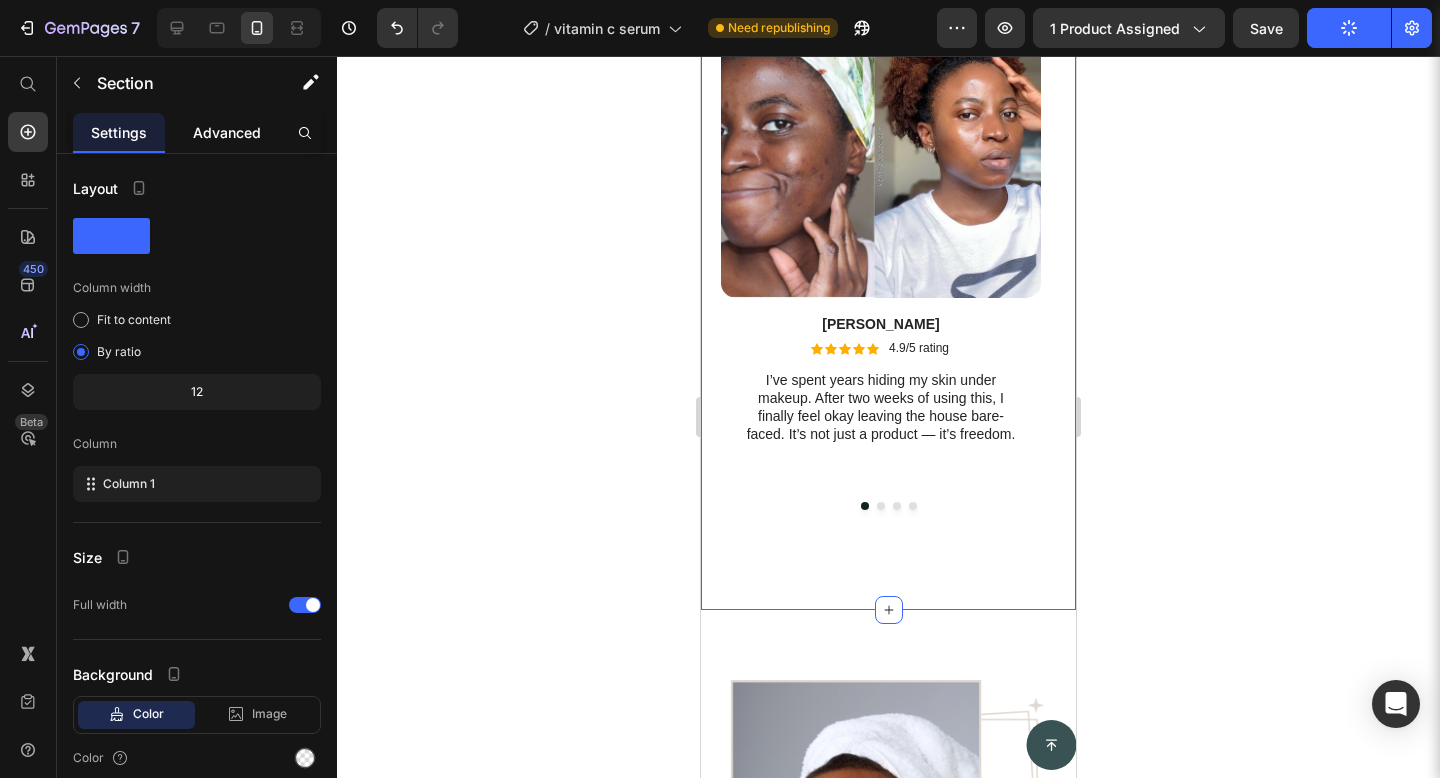 click on "Advanced" at bounding box center [227, 132] 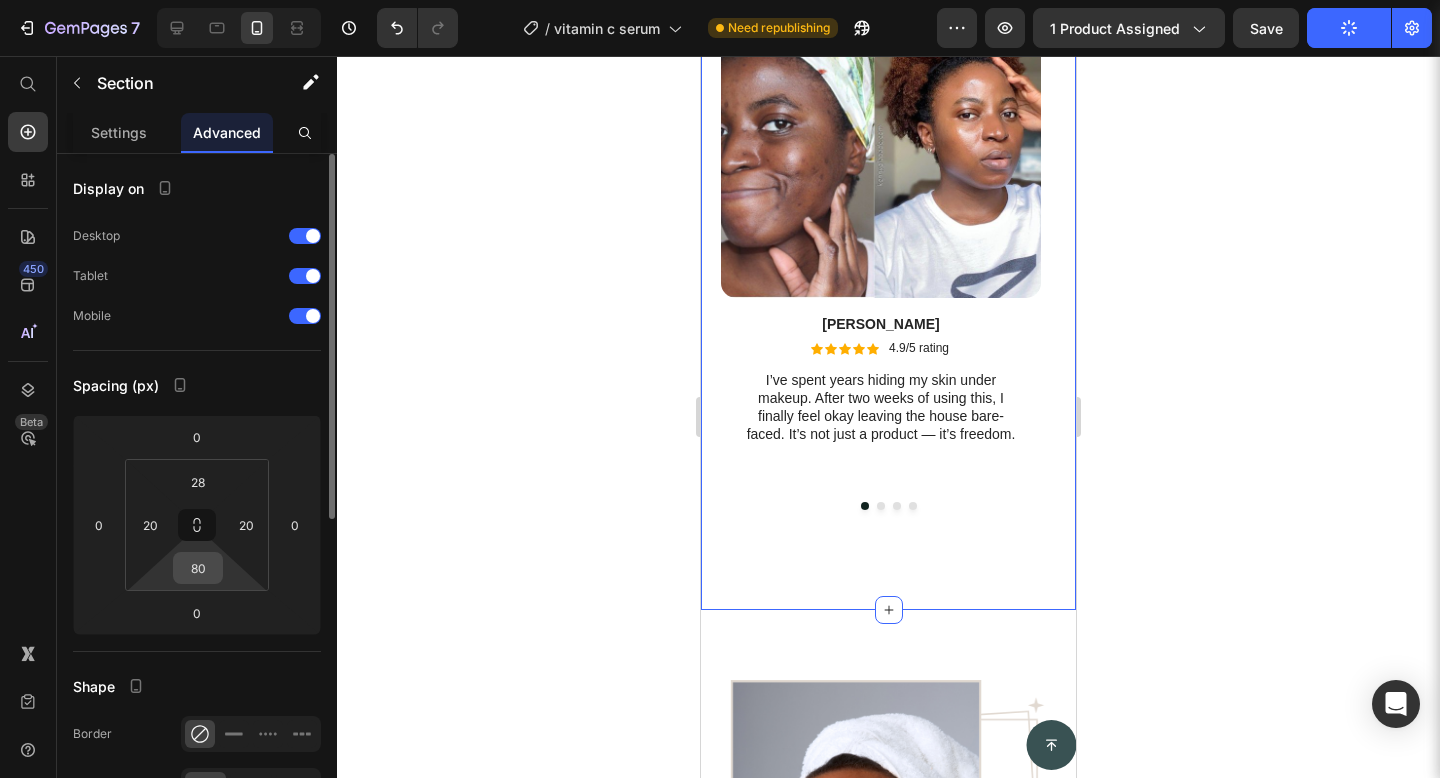 click on "80" at bounding box center [198, 568] 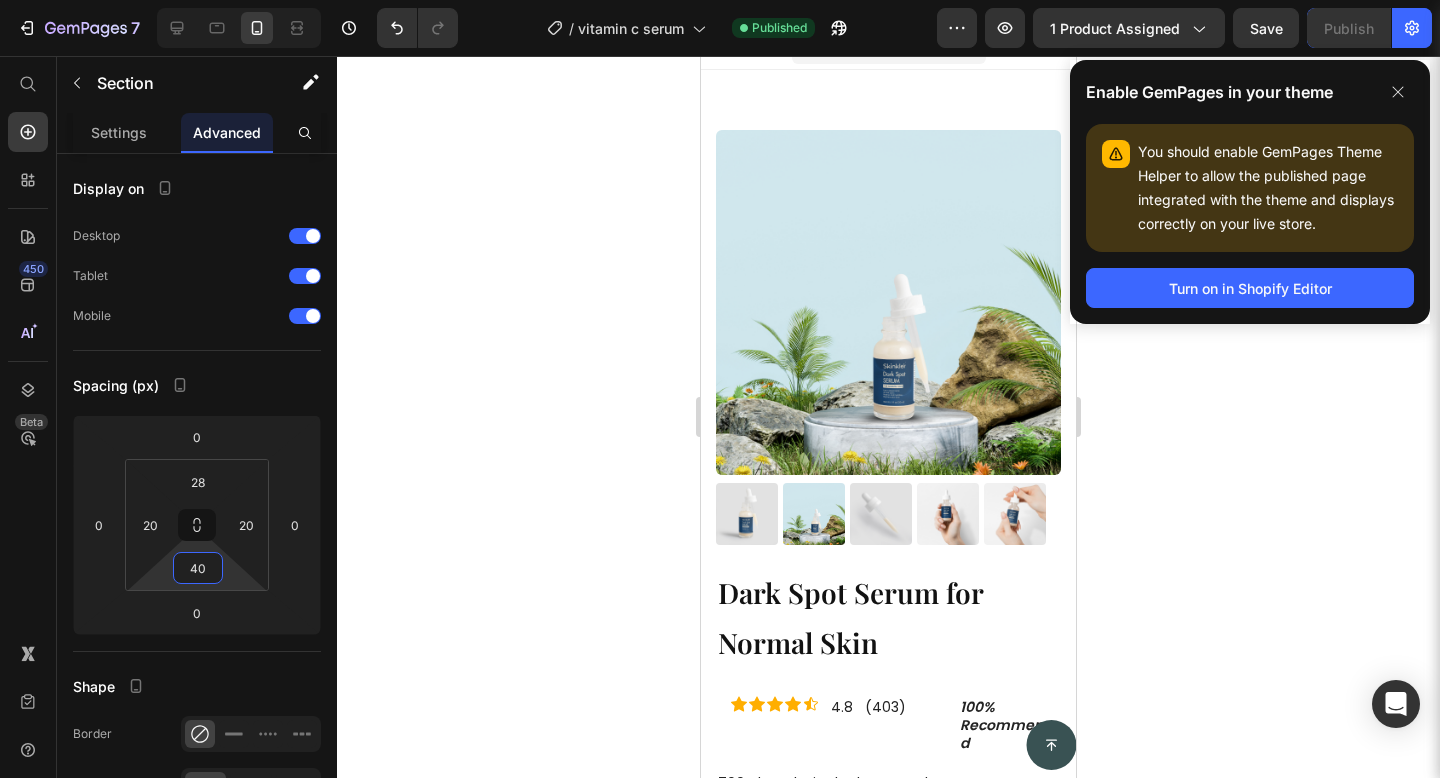 scroll, scrollTop: 0, scrollLeft: 0, axis: both 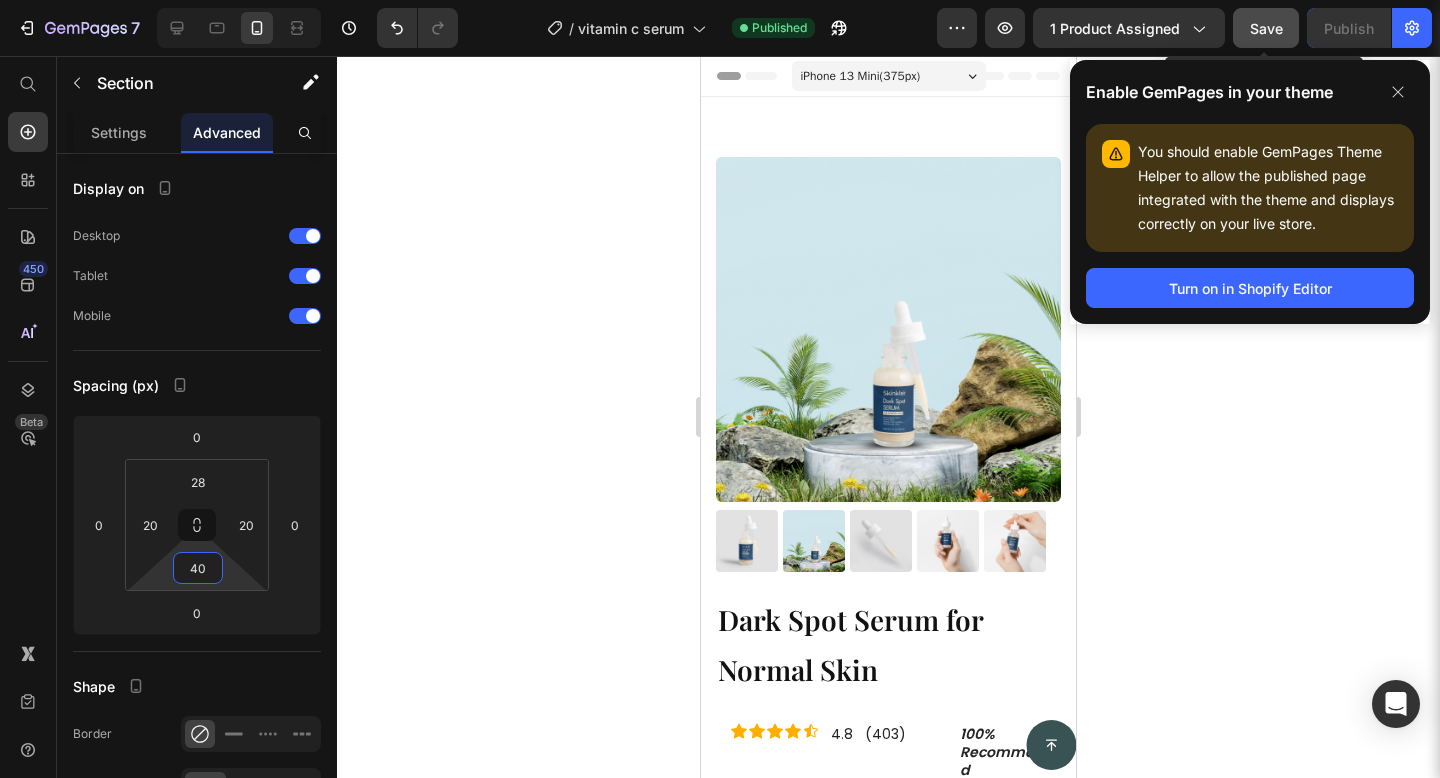 type on "40" 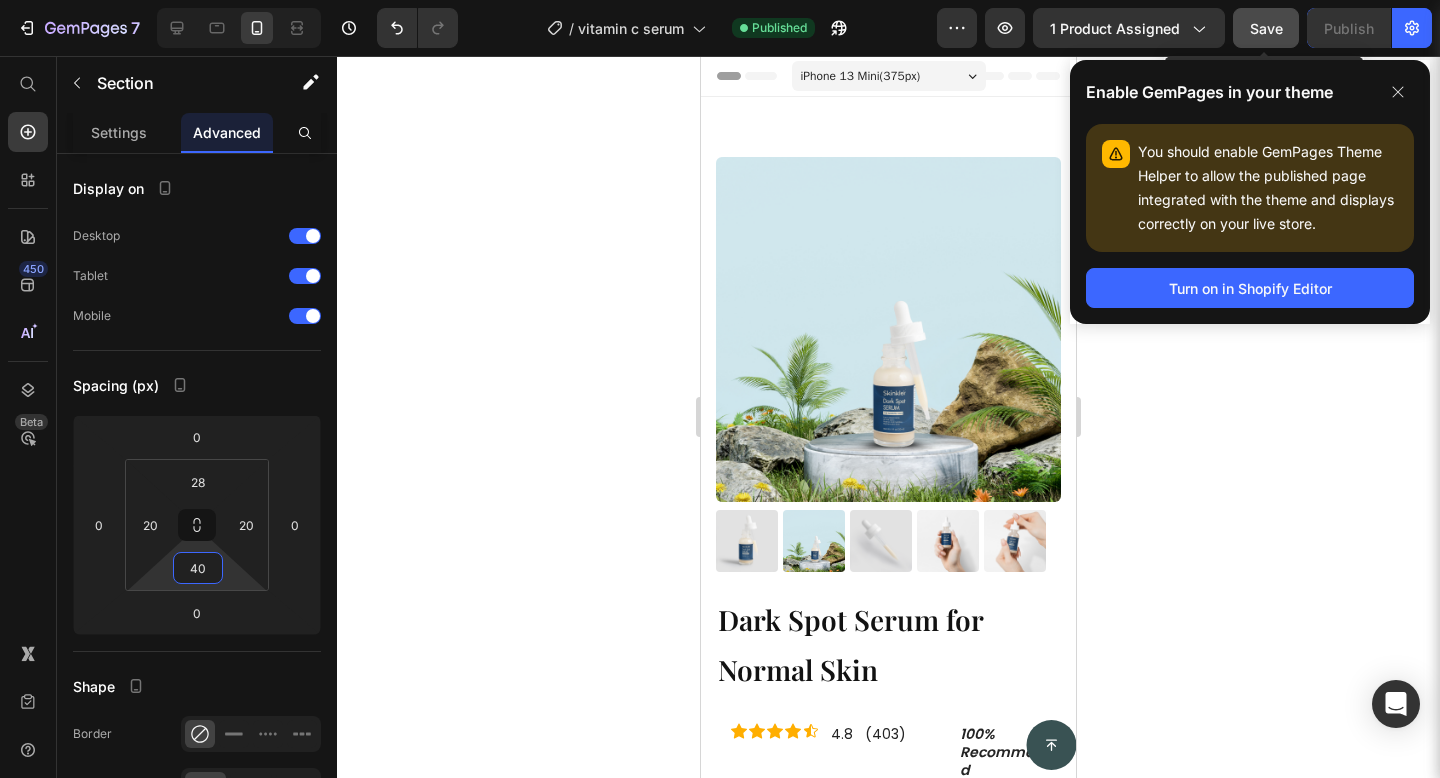 click on "Save" at bounding box center [1266, 28] 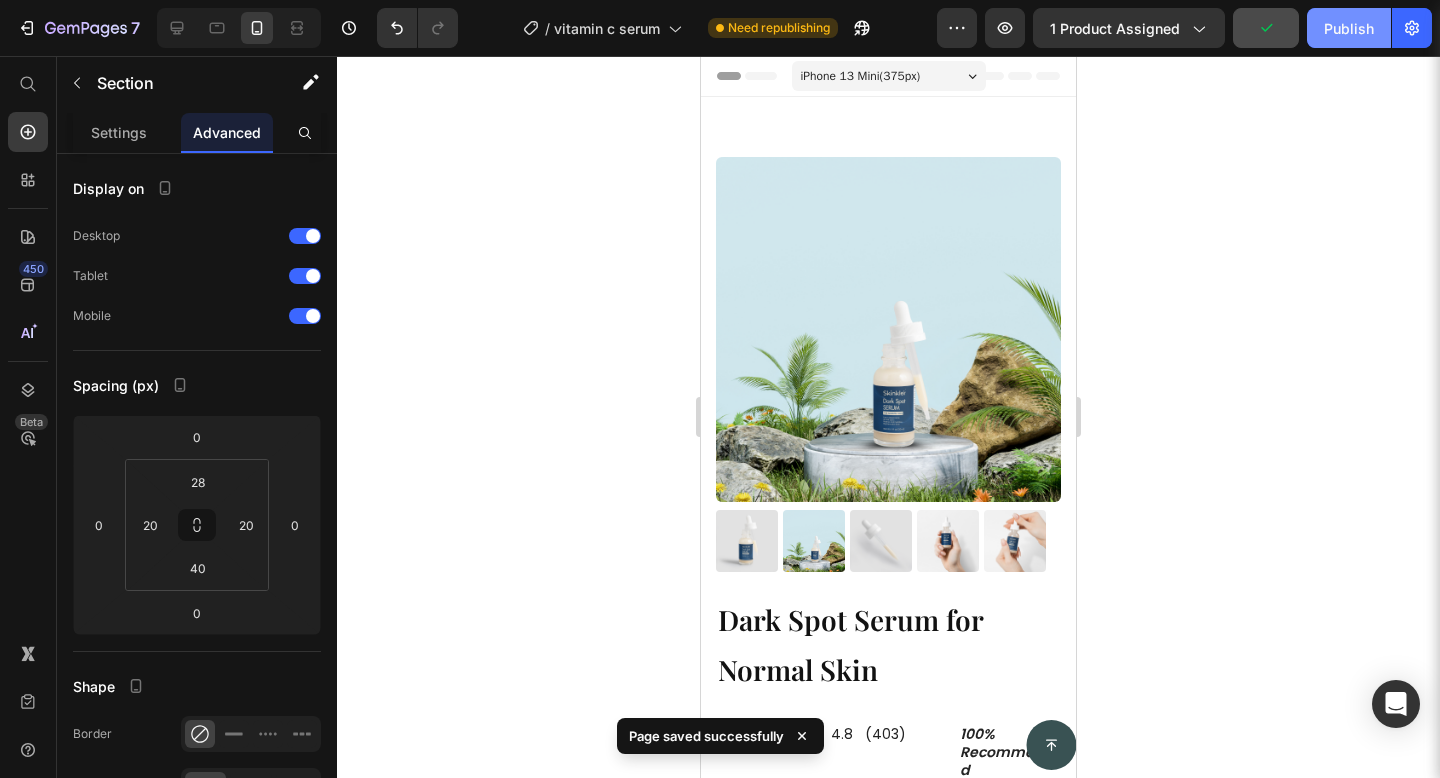 click on "Publish" 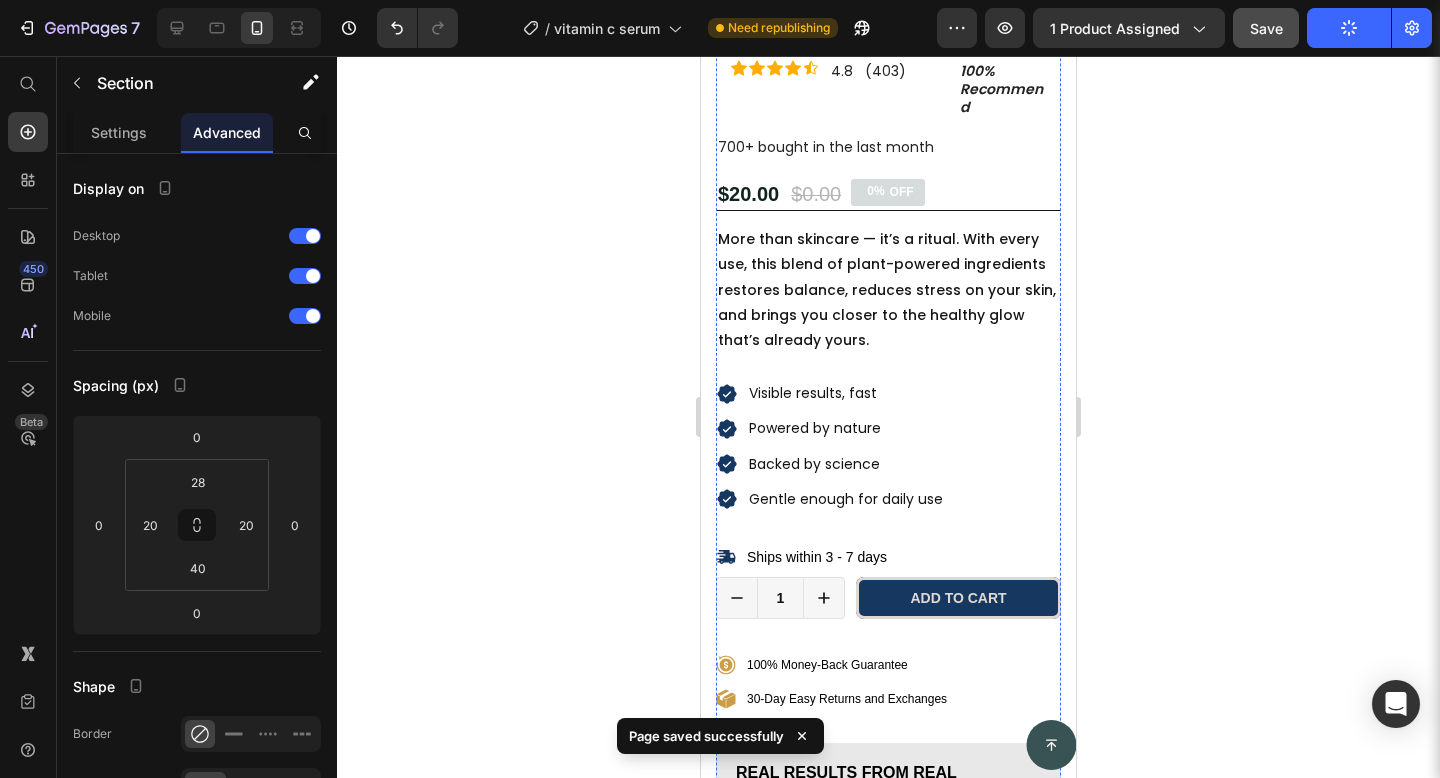 scroll, scrollTop: 0, scrollLeft: 0, axis: both 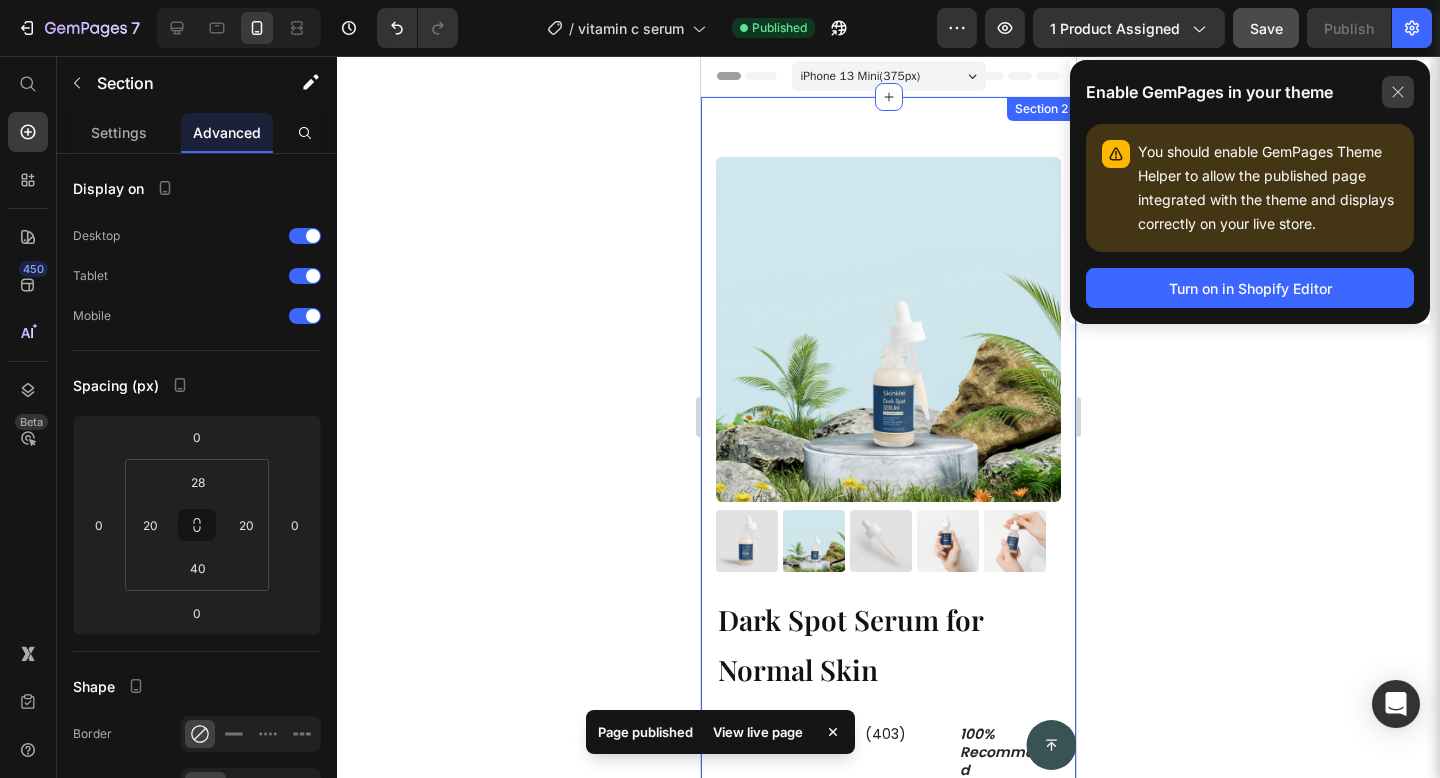 click 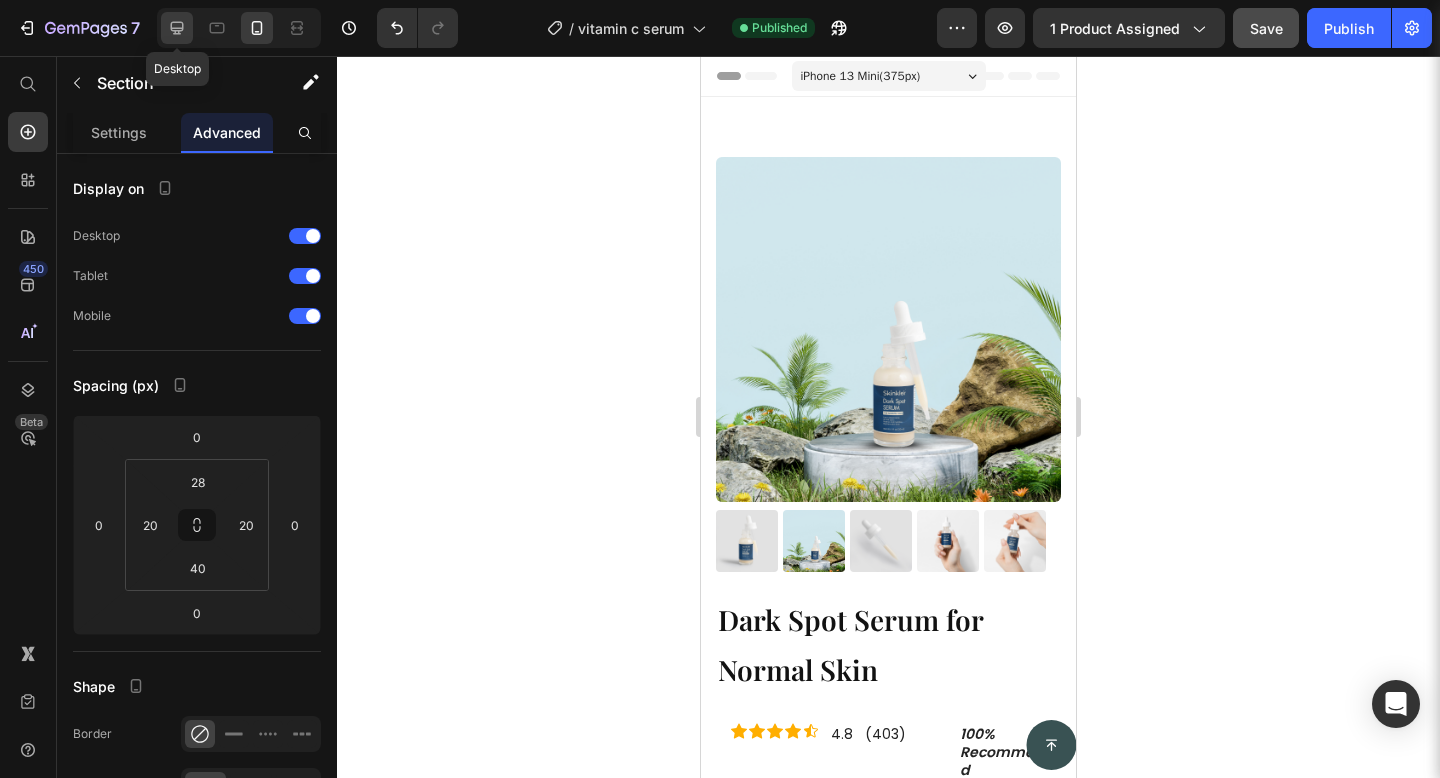 click 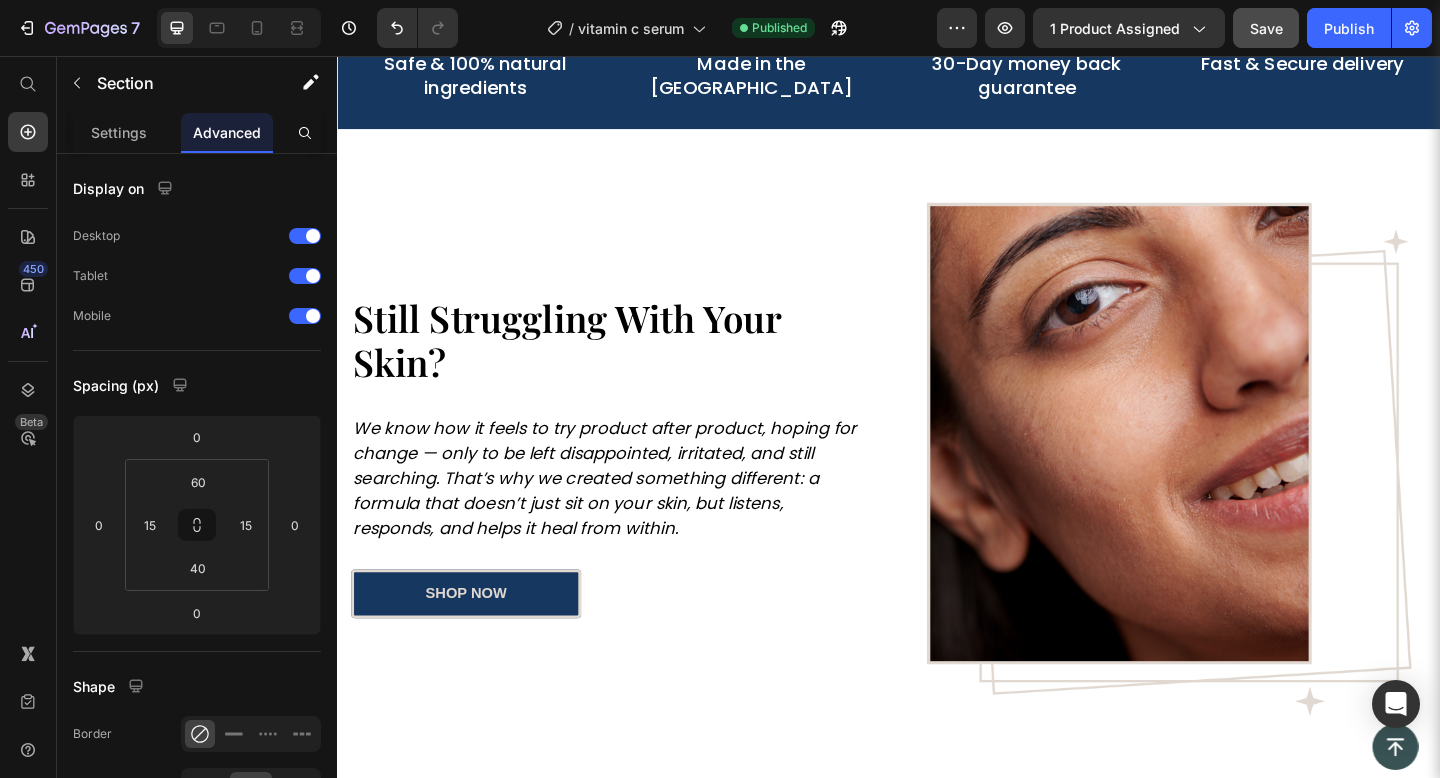scroll, scrollTop: 0, scrollLeft: 0, axis: both 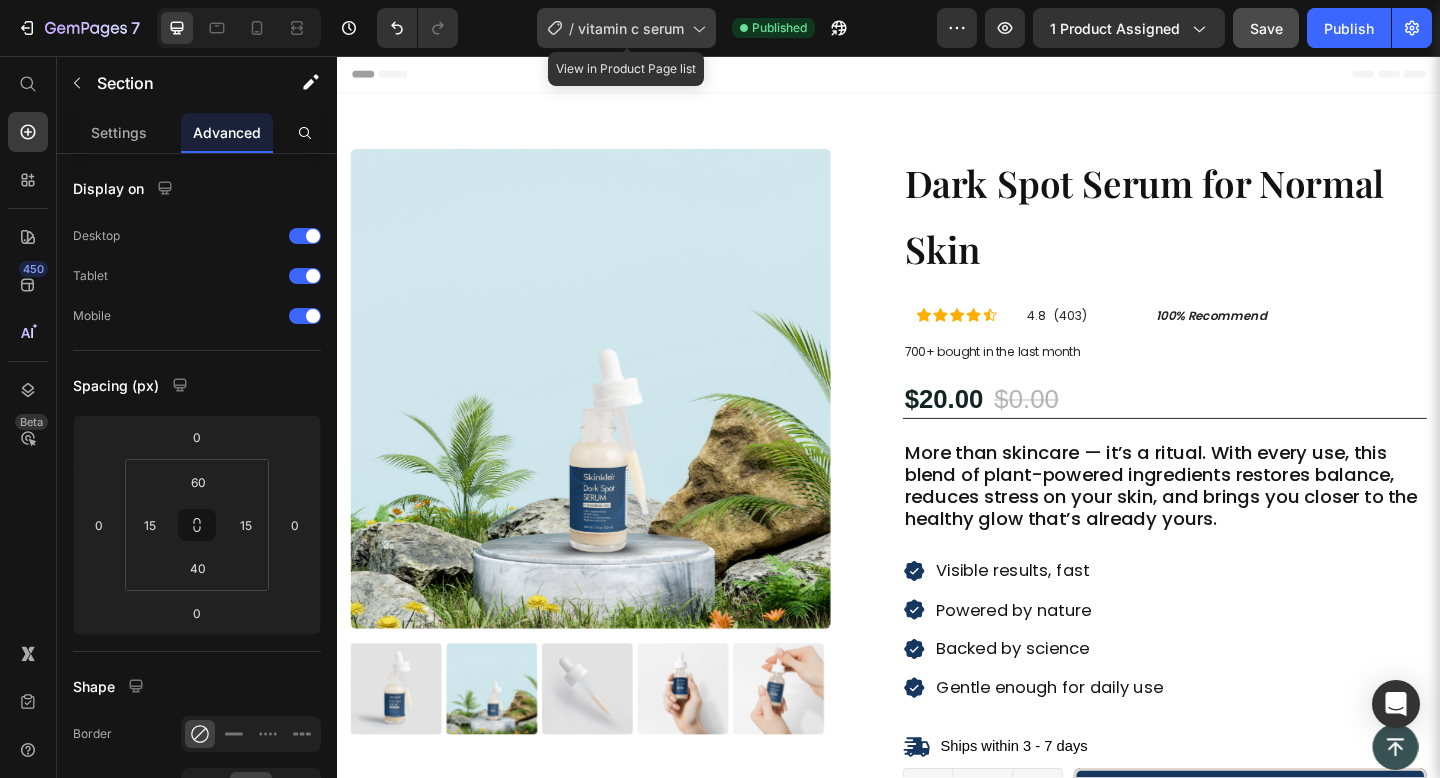 click 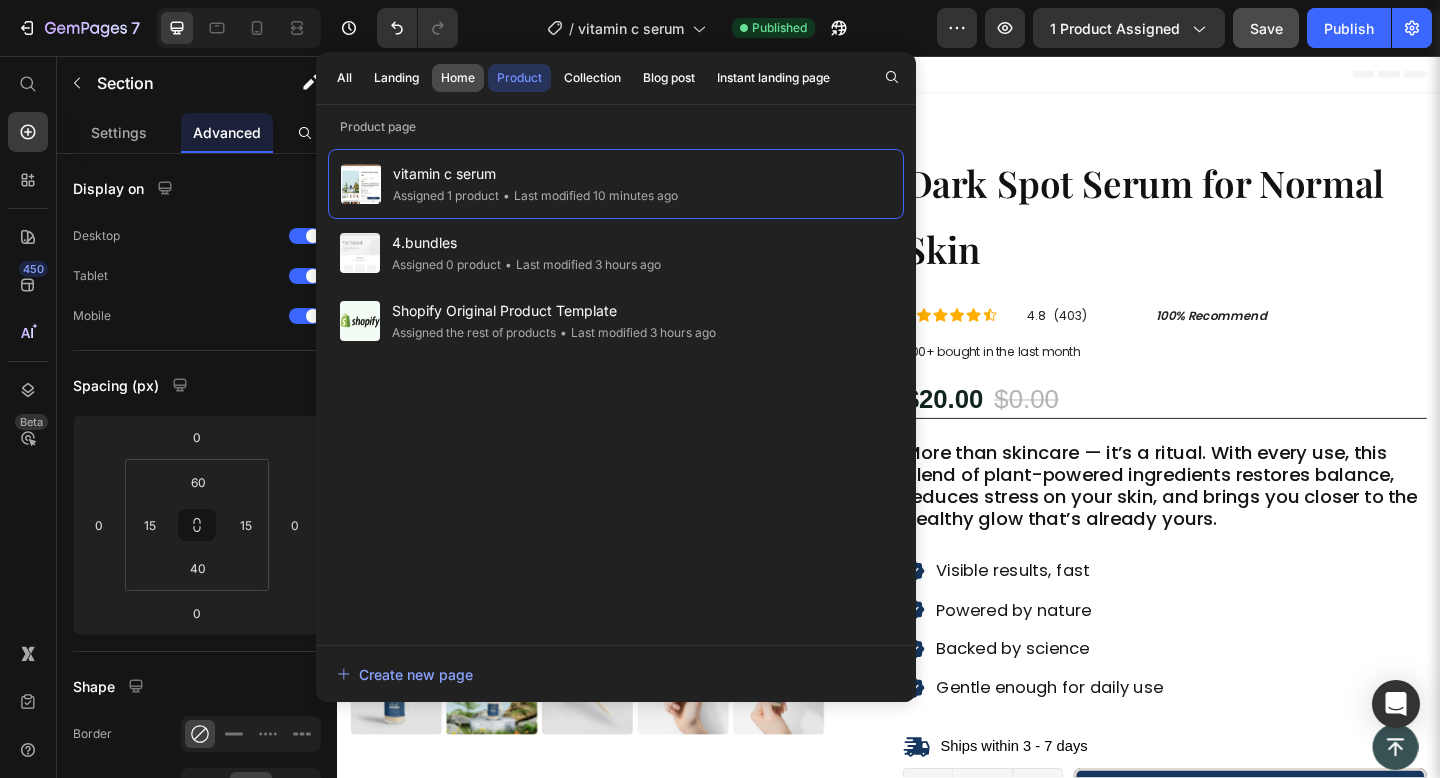 click on "Home" at bounding box center [458, 78] 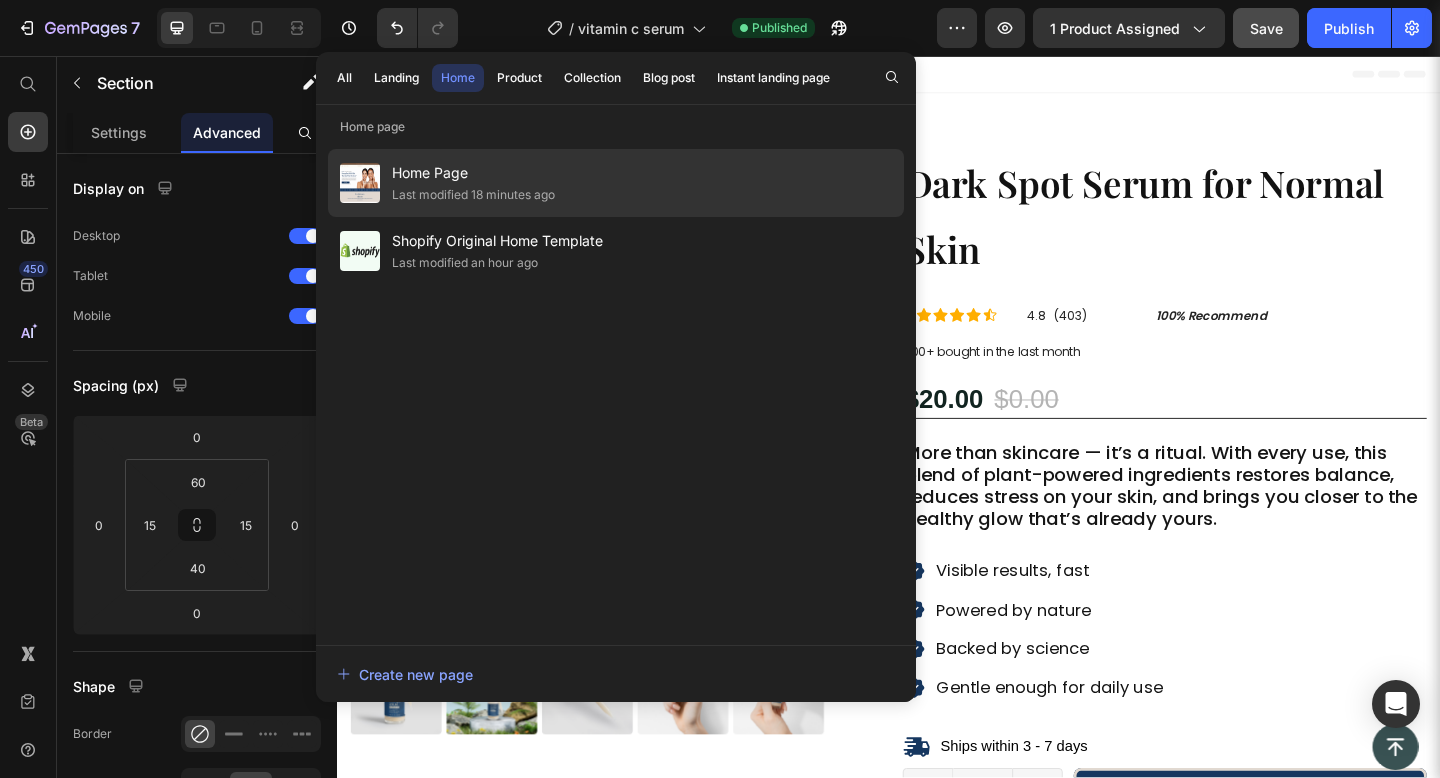 click on "Home Page" at bounding box center (473, 173) 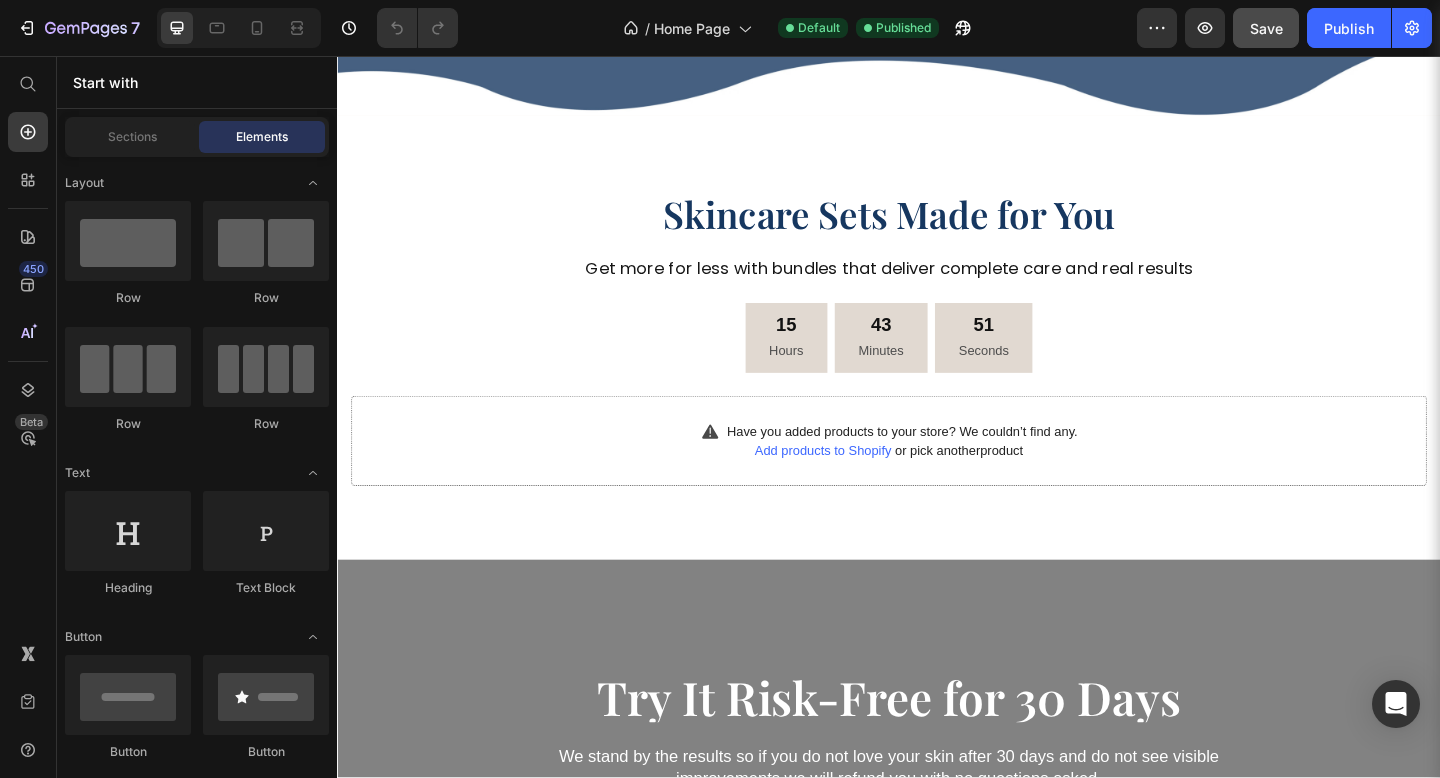 scroll, scrollTop: 4161, scrollLeft: 0, axis: vertical 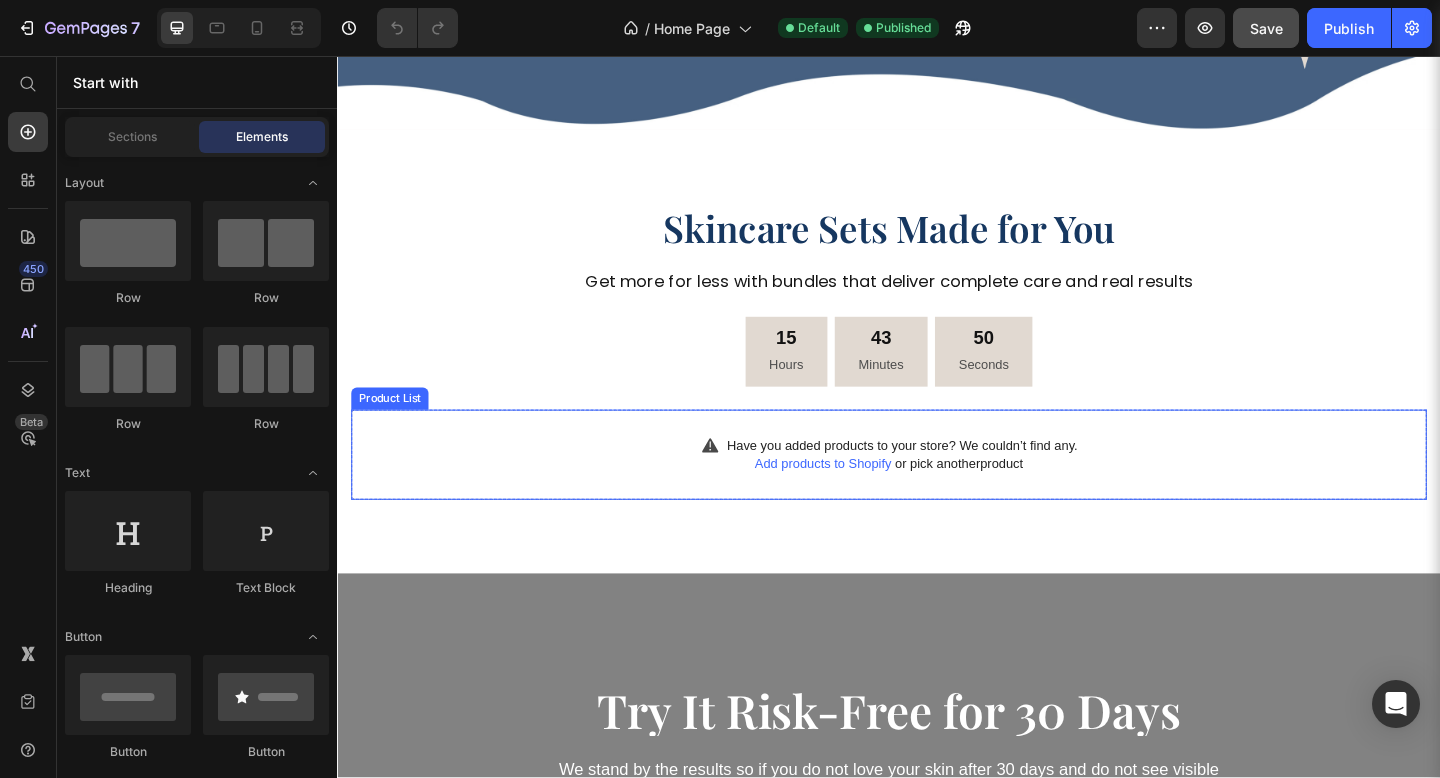 click on "Have you added products to your store? We couldn’t find any. Add products to Shopify   or pick another  product" at bounding box center (937, 490) 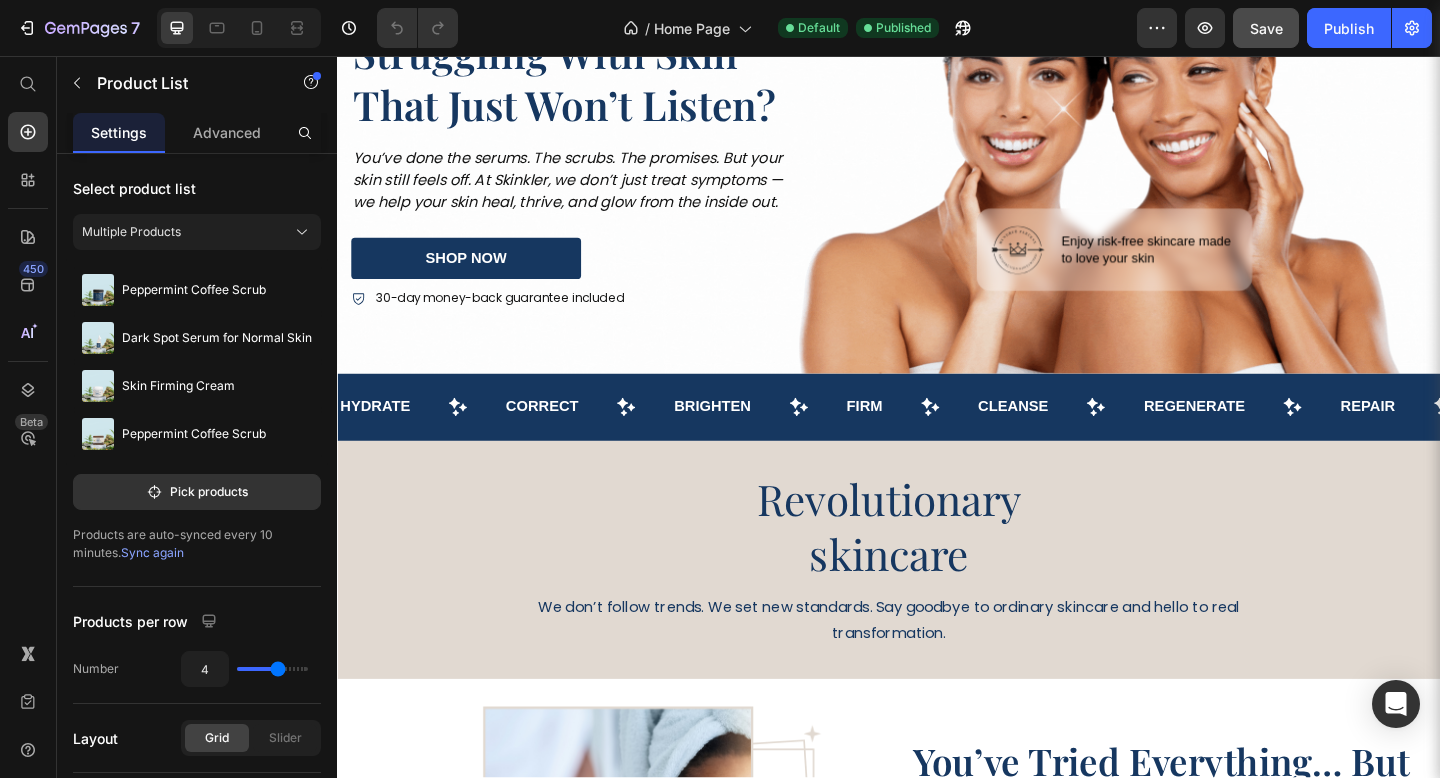 scroll, scrollTop: 0, scrollLeft: 0, axis: both 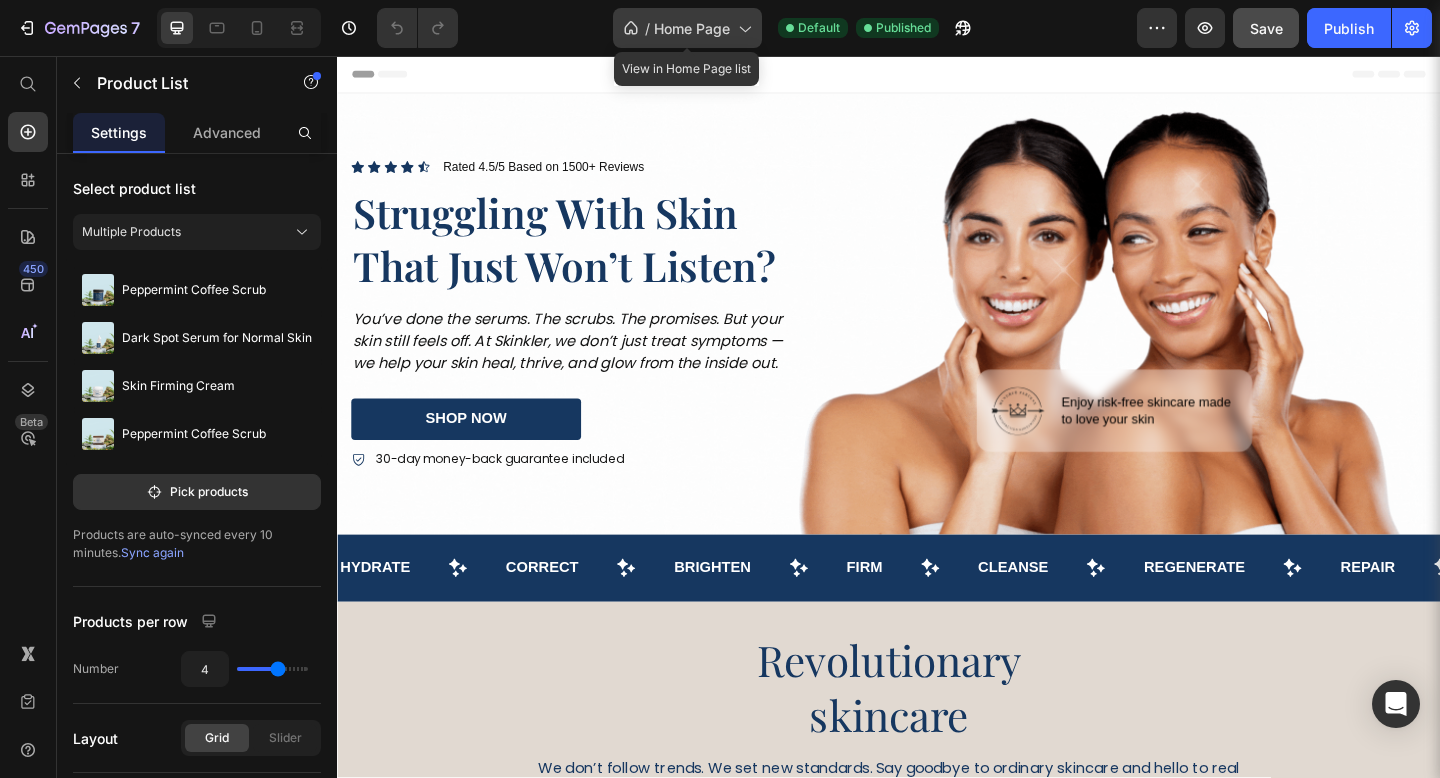 click 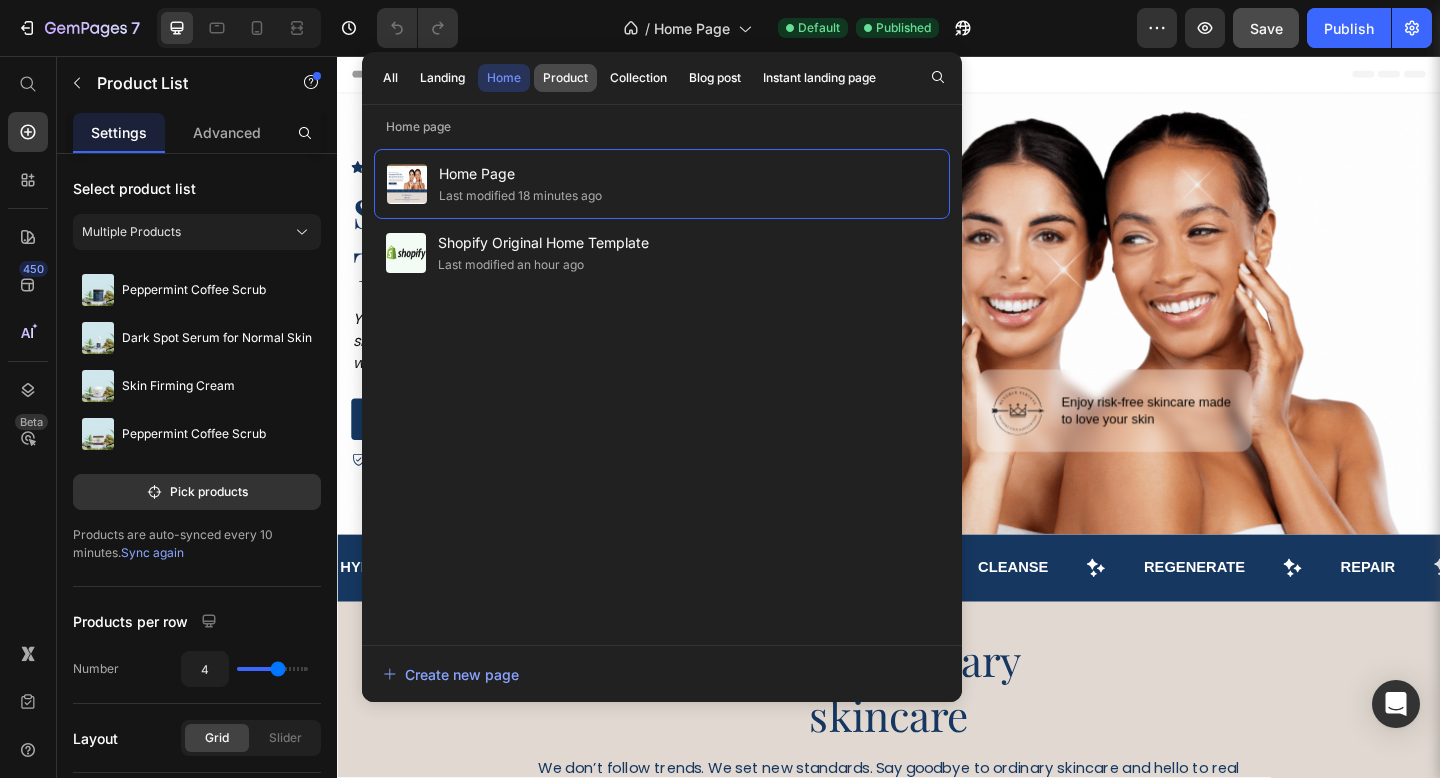click on "Product" at bounding box center [565, 78] 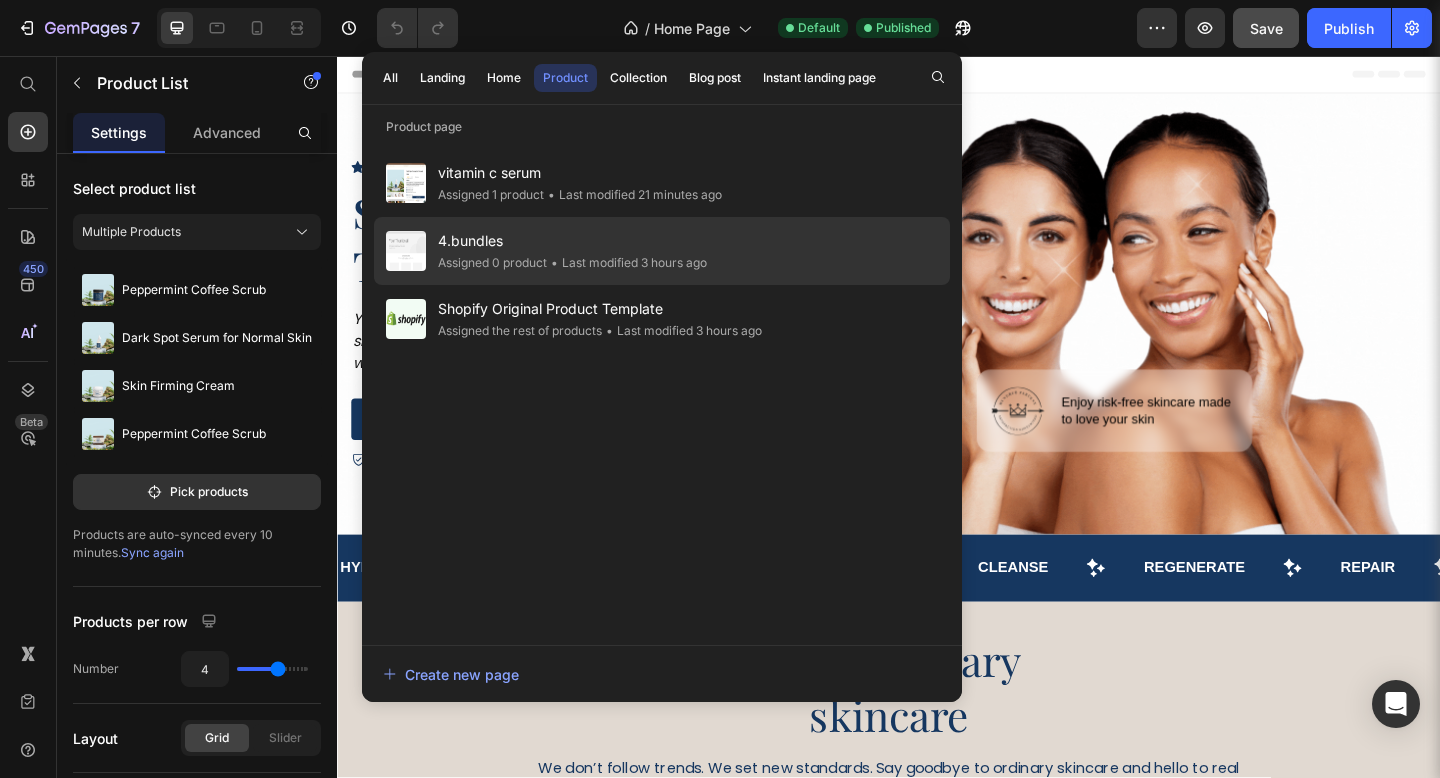 click on "4.bundles" at bounding box center (572, 241) 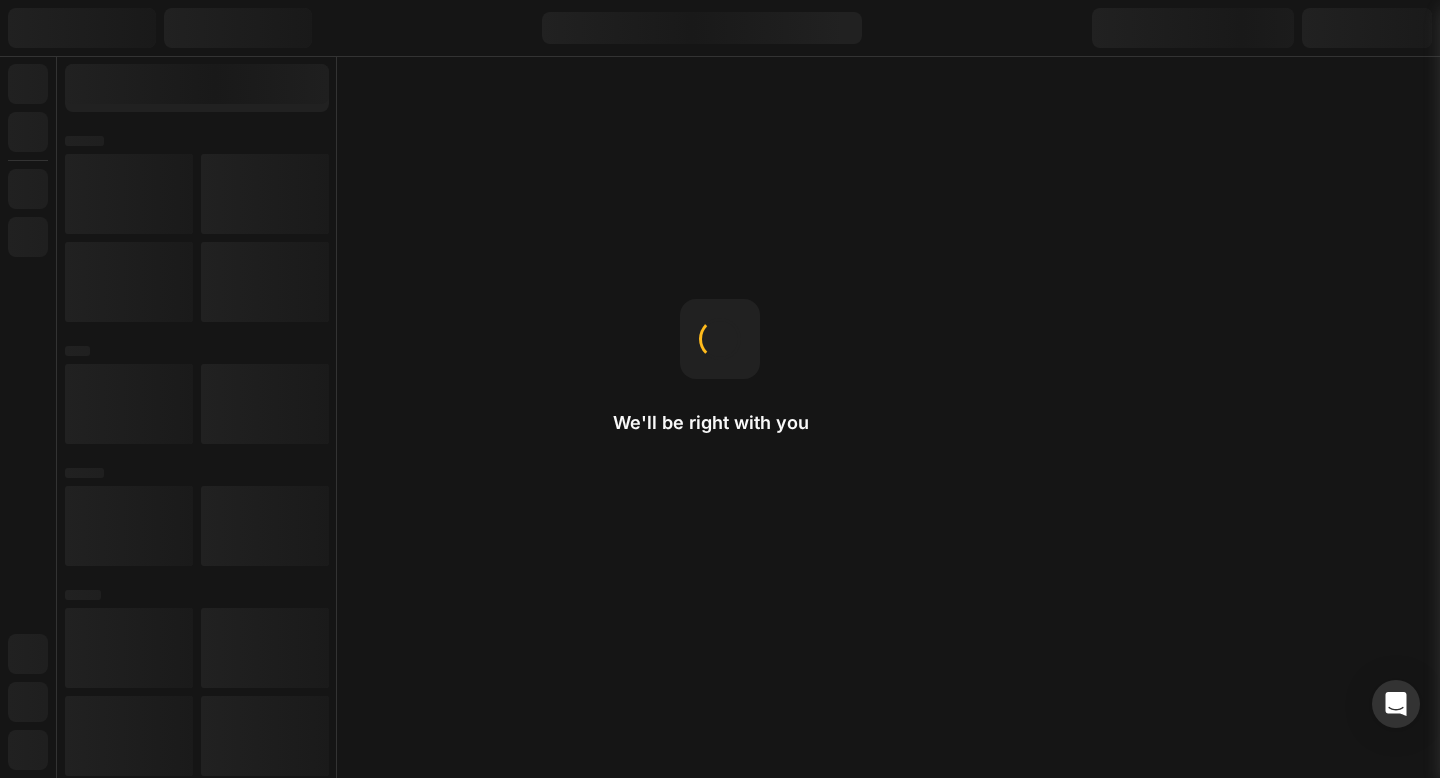 scroll, scrollTop: 0, scrollLeft: 0, axis: both 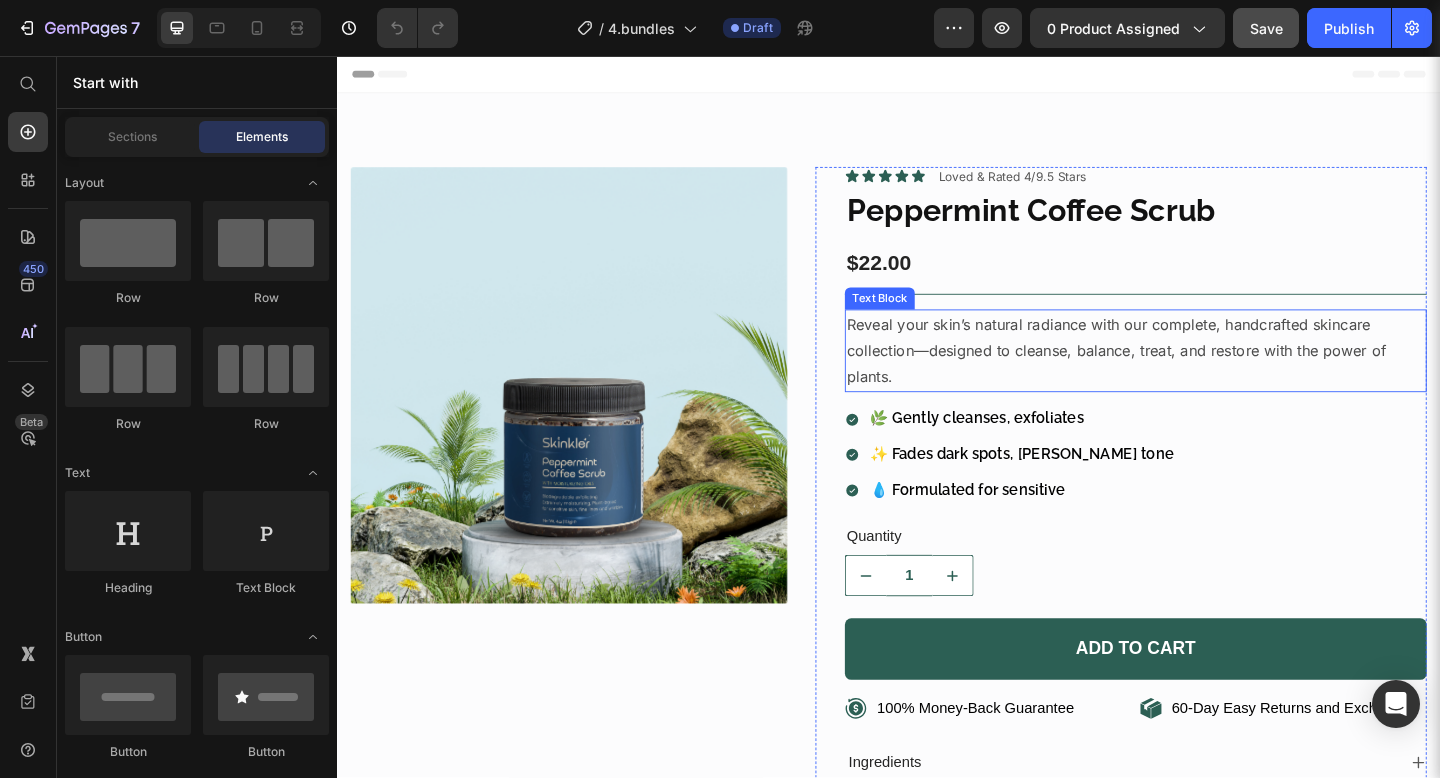 click on "Reveal your skin’s natural radiance with our complete, handcrafted skincare collection—designed to cleanse, balance, treat, and restore with the power of plants." at bounding box center [1205, 377] 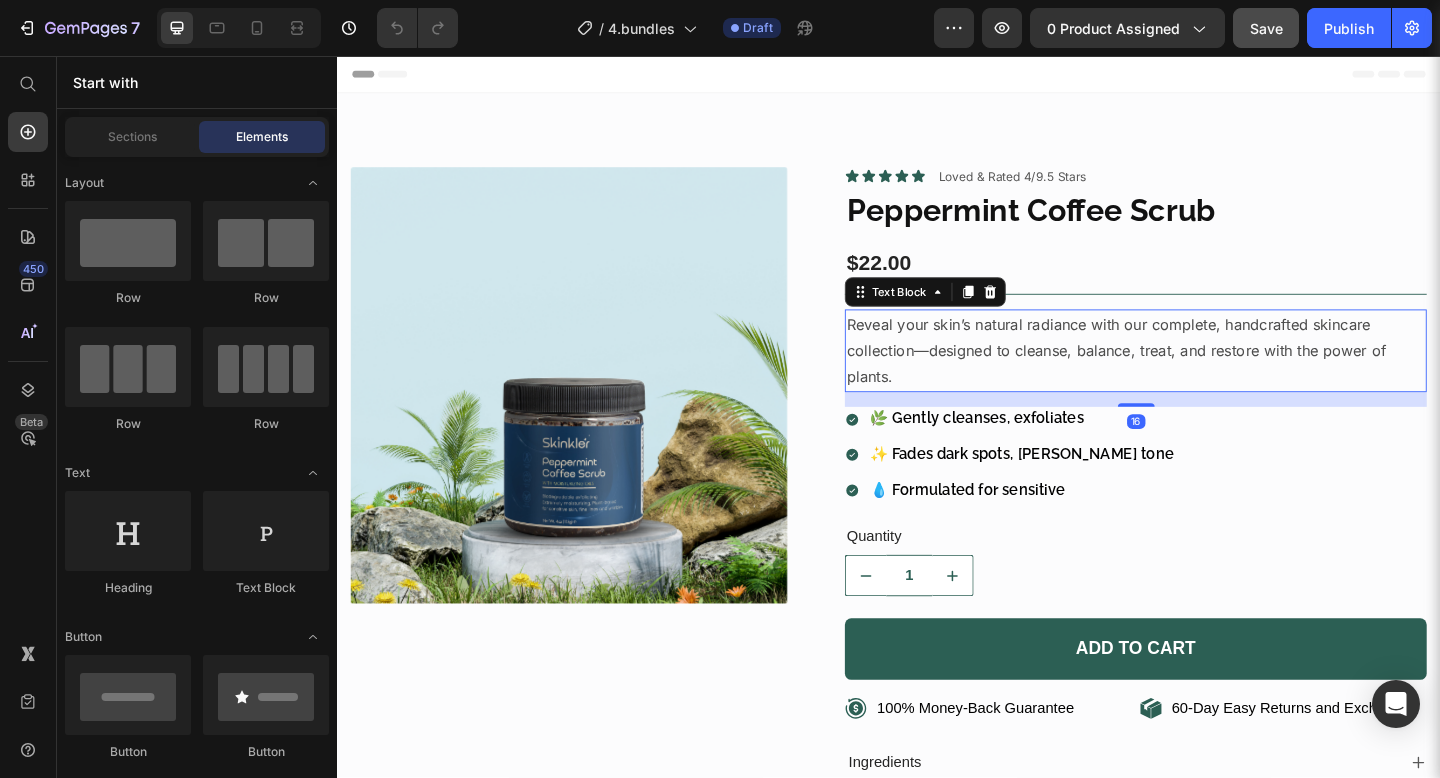 click on "Reveal your skin’s natural radiance with our complete, handcrafted skincare collection—designed to cleanse, balance, treat, and restore with the power of plants." at bounding box center (1205, 377) 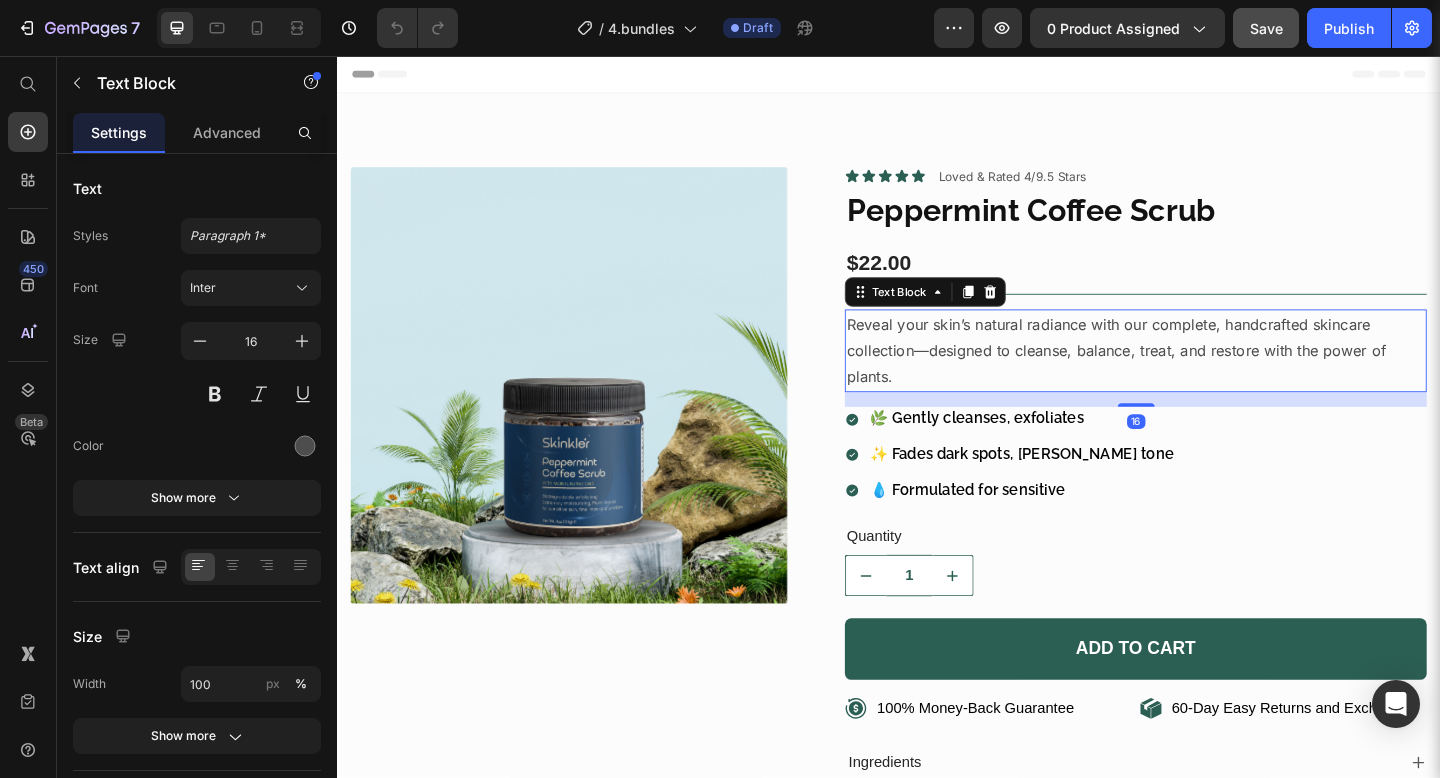click on "Reveal your skin’s natural radiance with our complete, handcrafted skincare collection—designed to cleanse, balance, treat, and restore with the power of plants." at bounding box center (1205, 377) 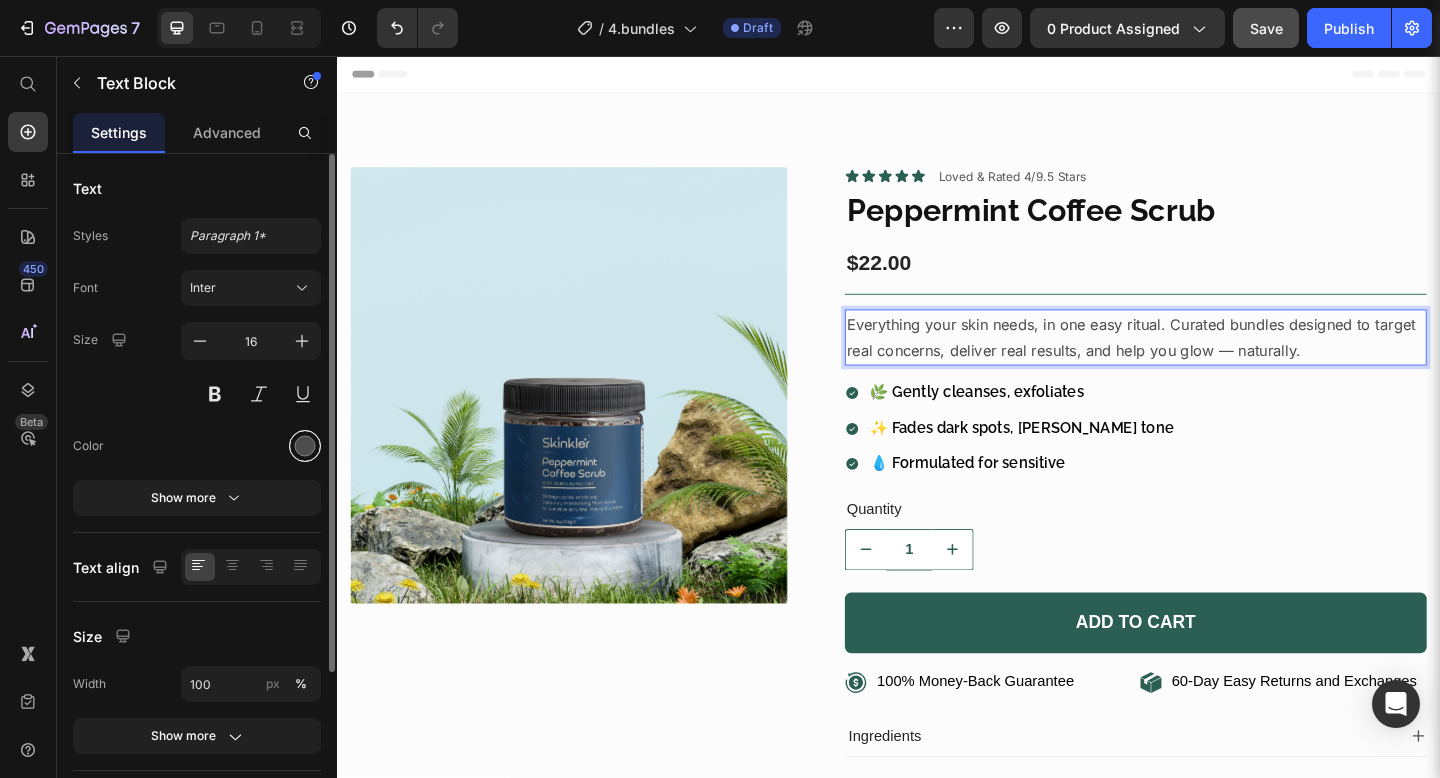 click at bounding box center [305, 446] 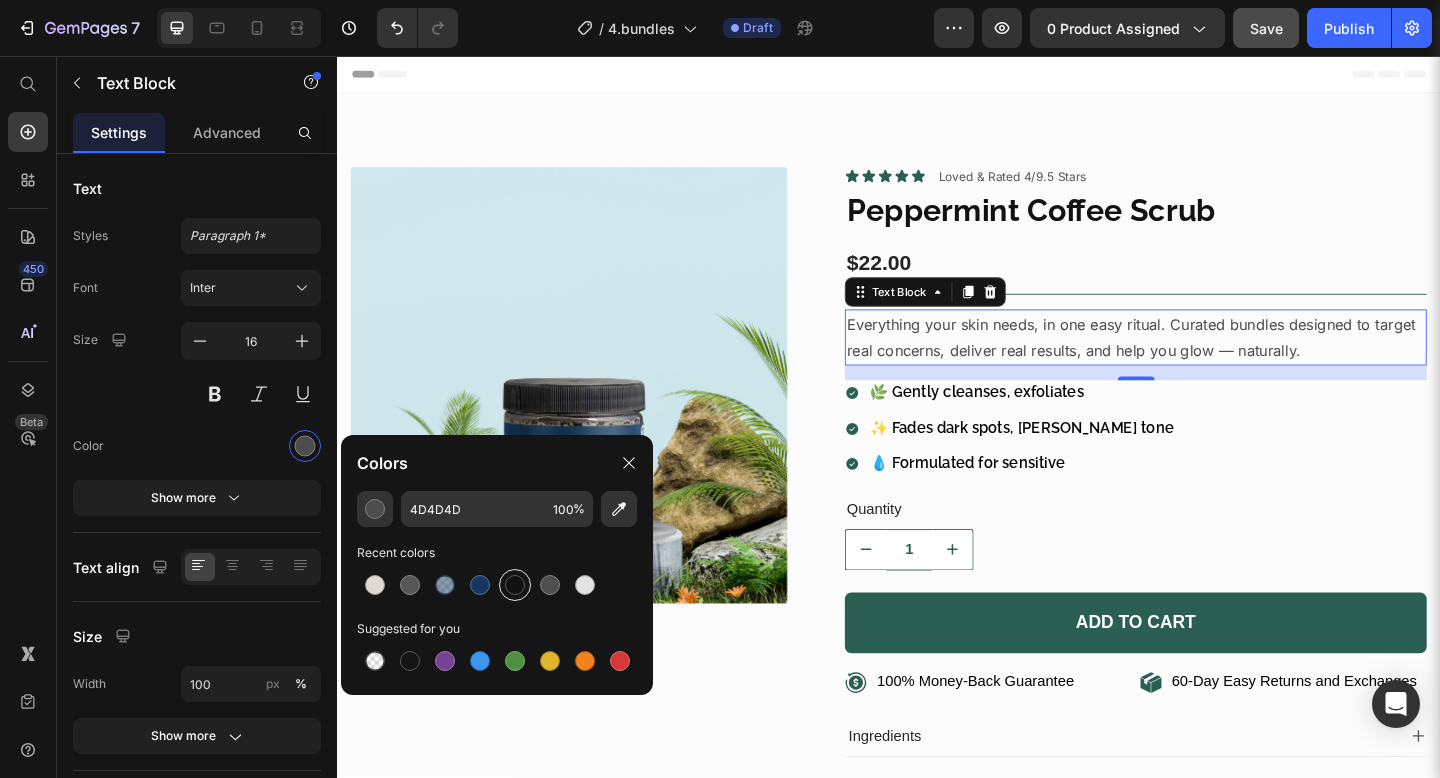 click at bounding box center [515, 585] 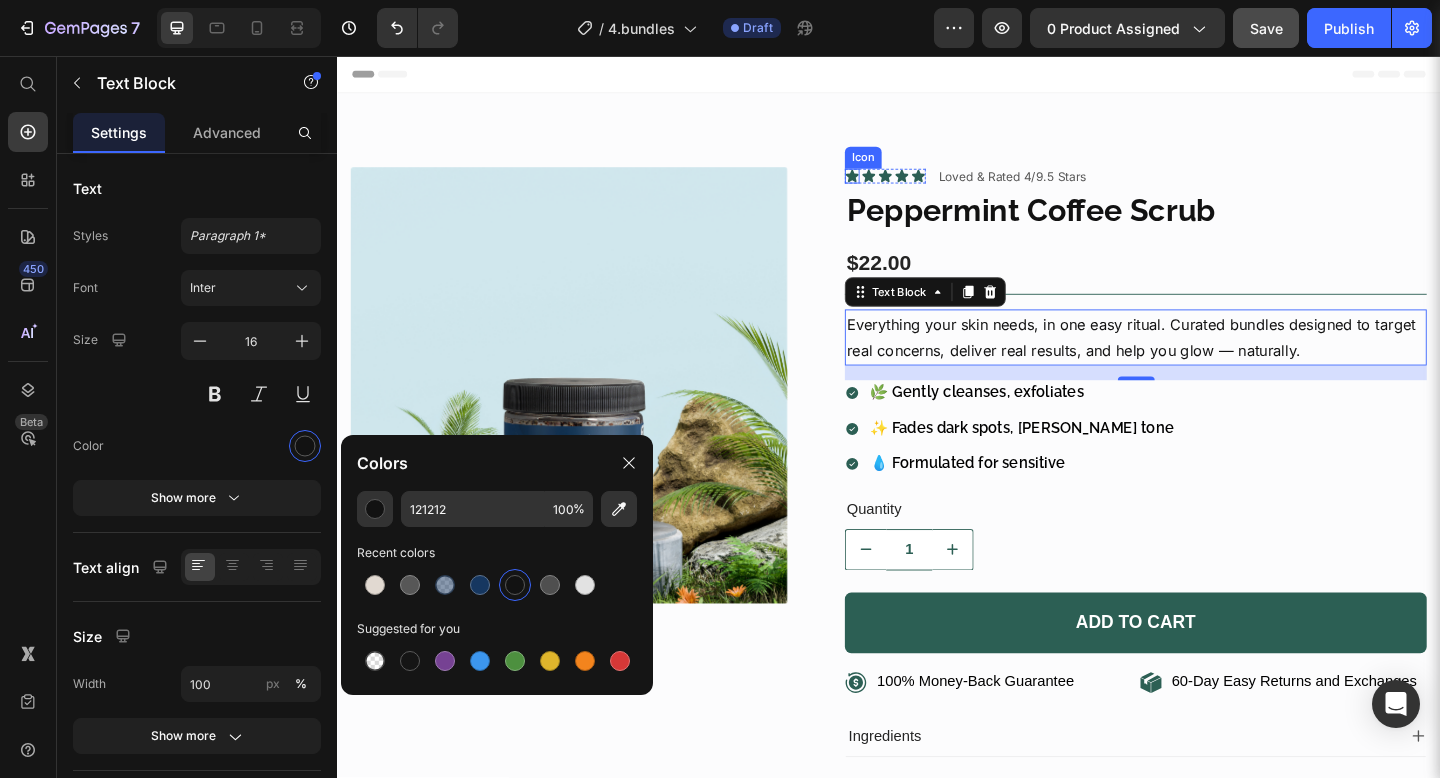 click 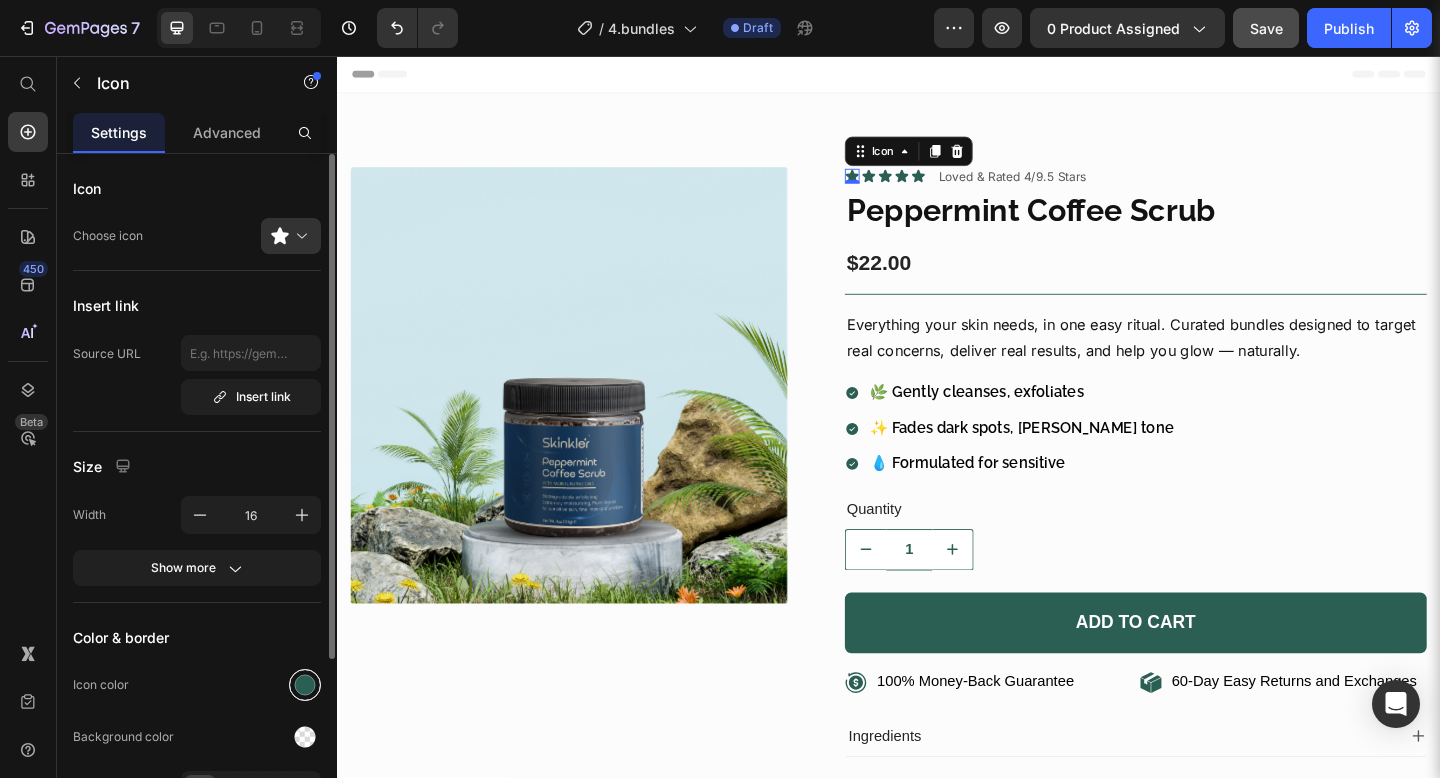 click at bounding box center [305, 685] 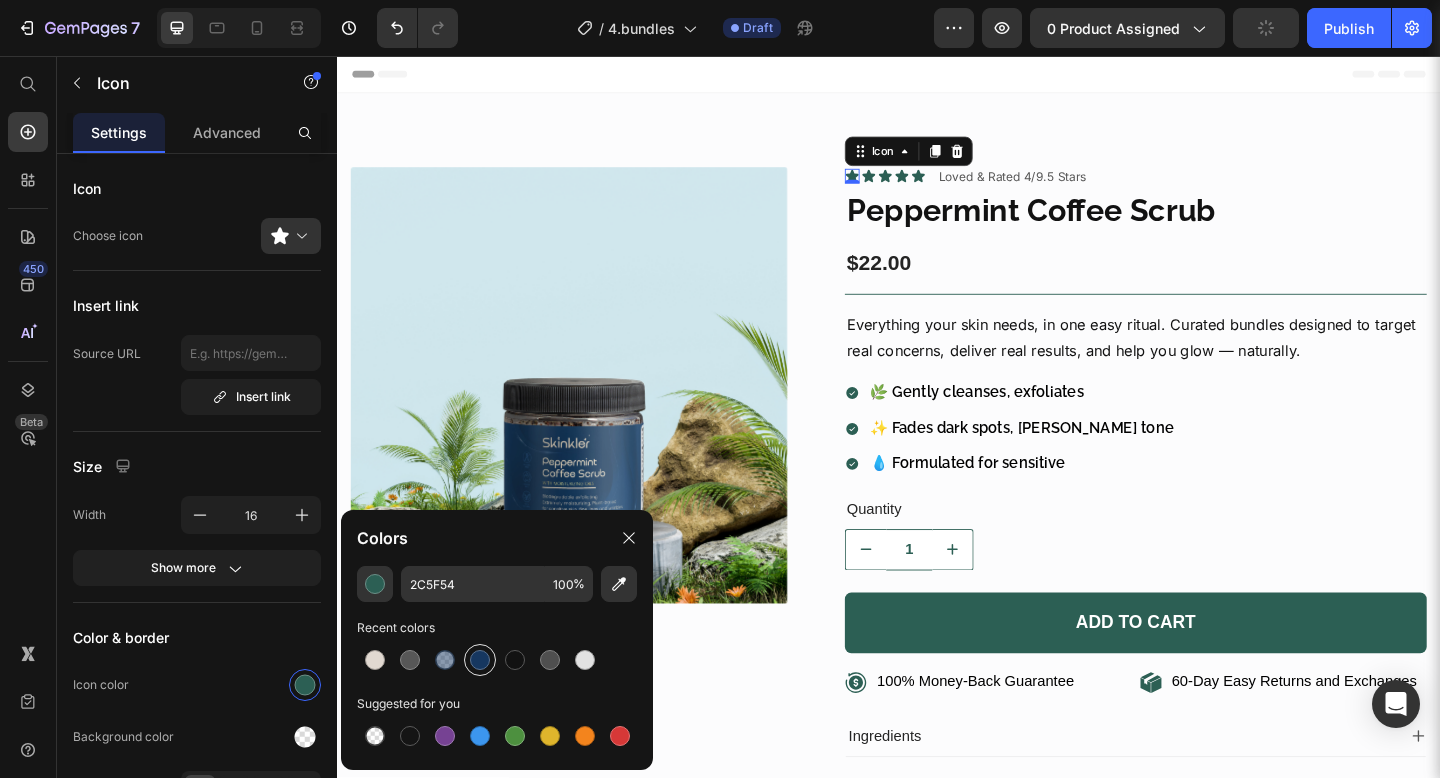 click at bounding box center [480, 660] 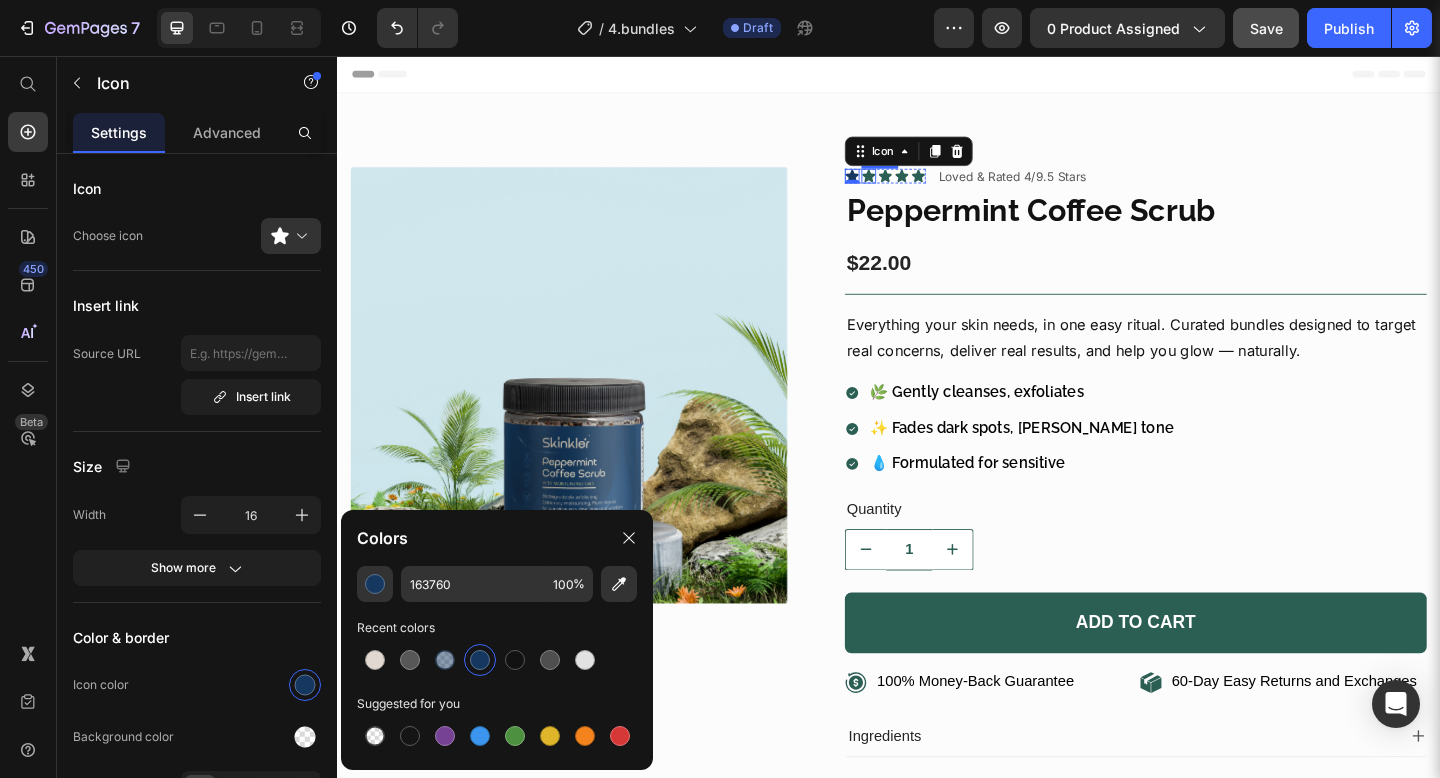 click 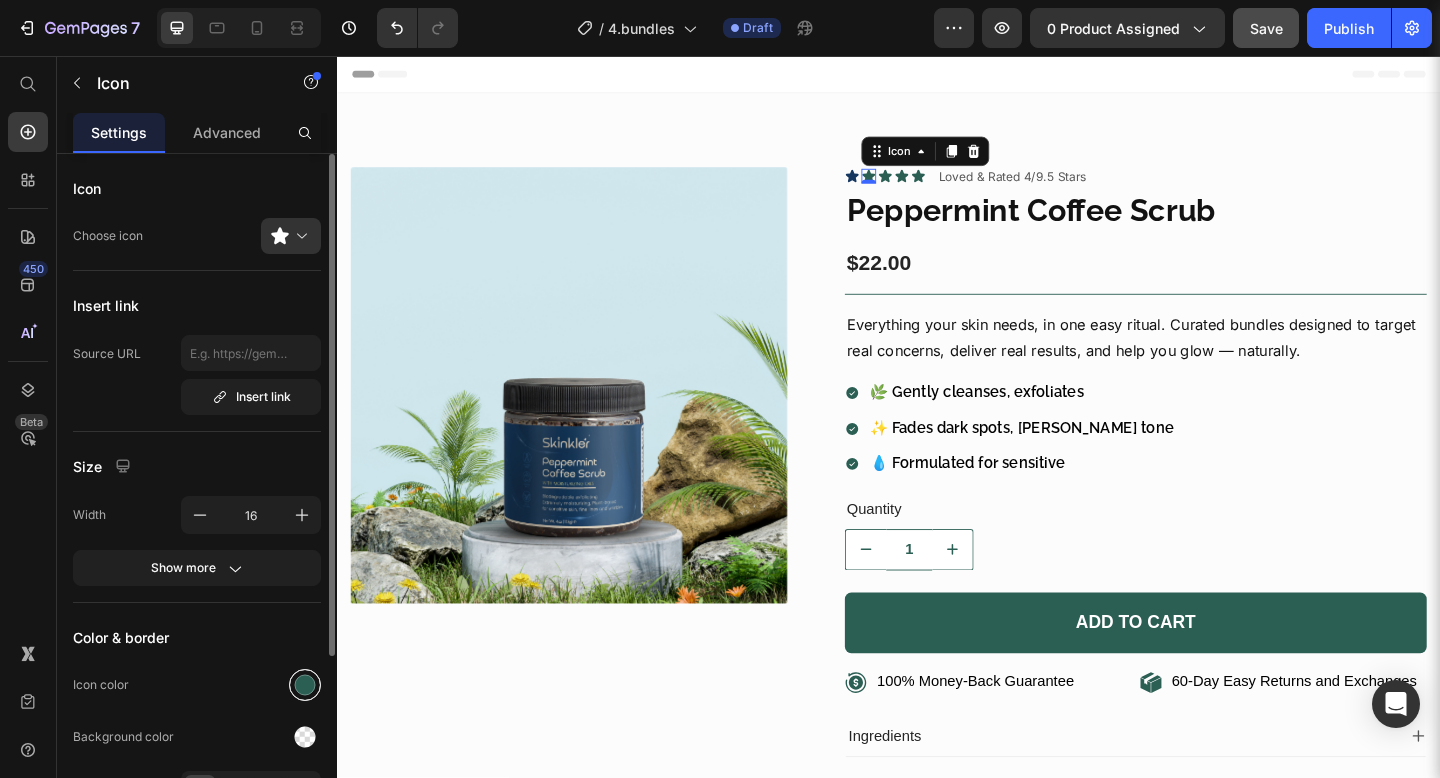 click at bounding box center [305, 685] 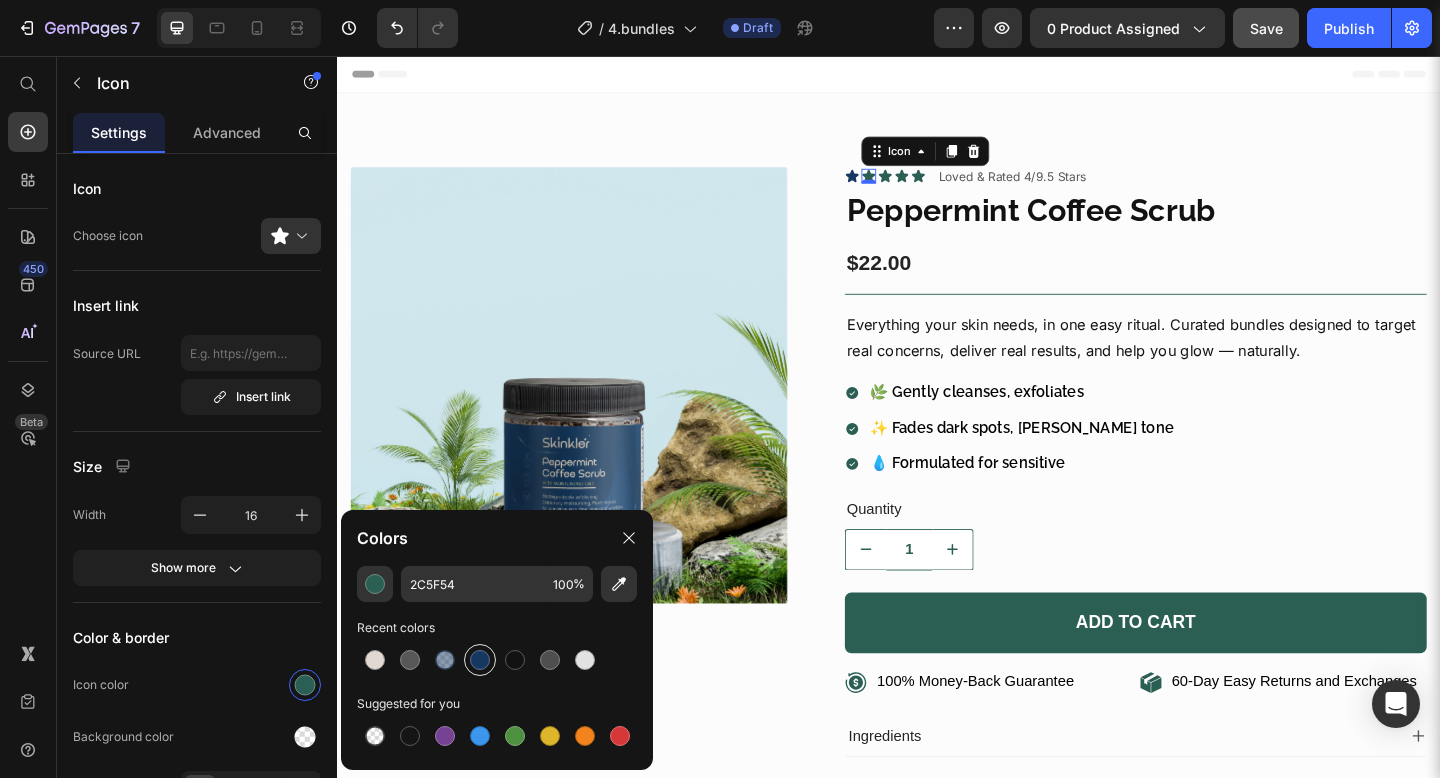 click at bounding box center (480, 660) 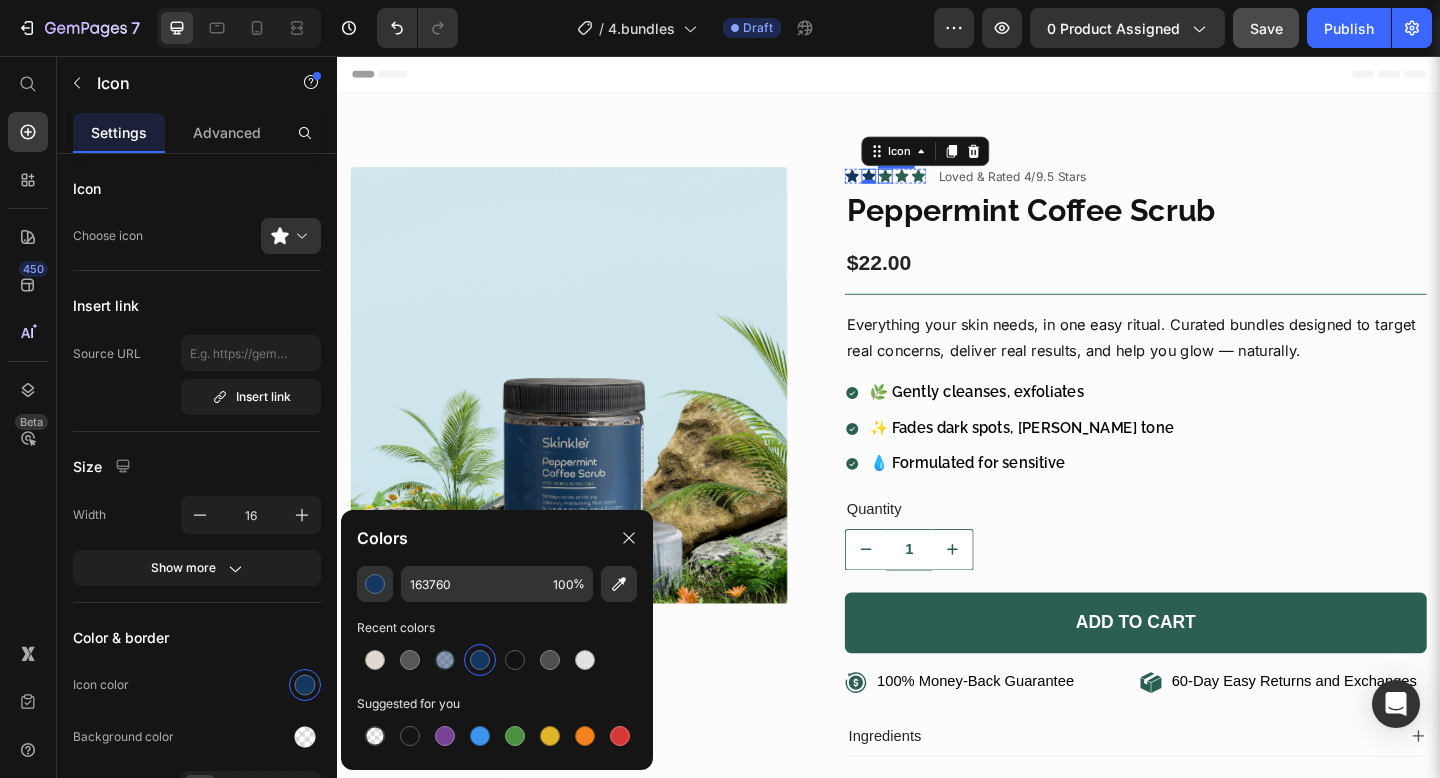 click 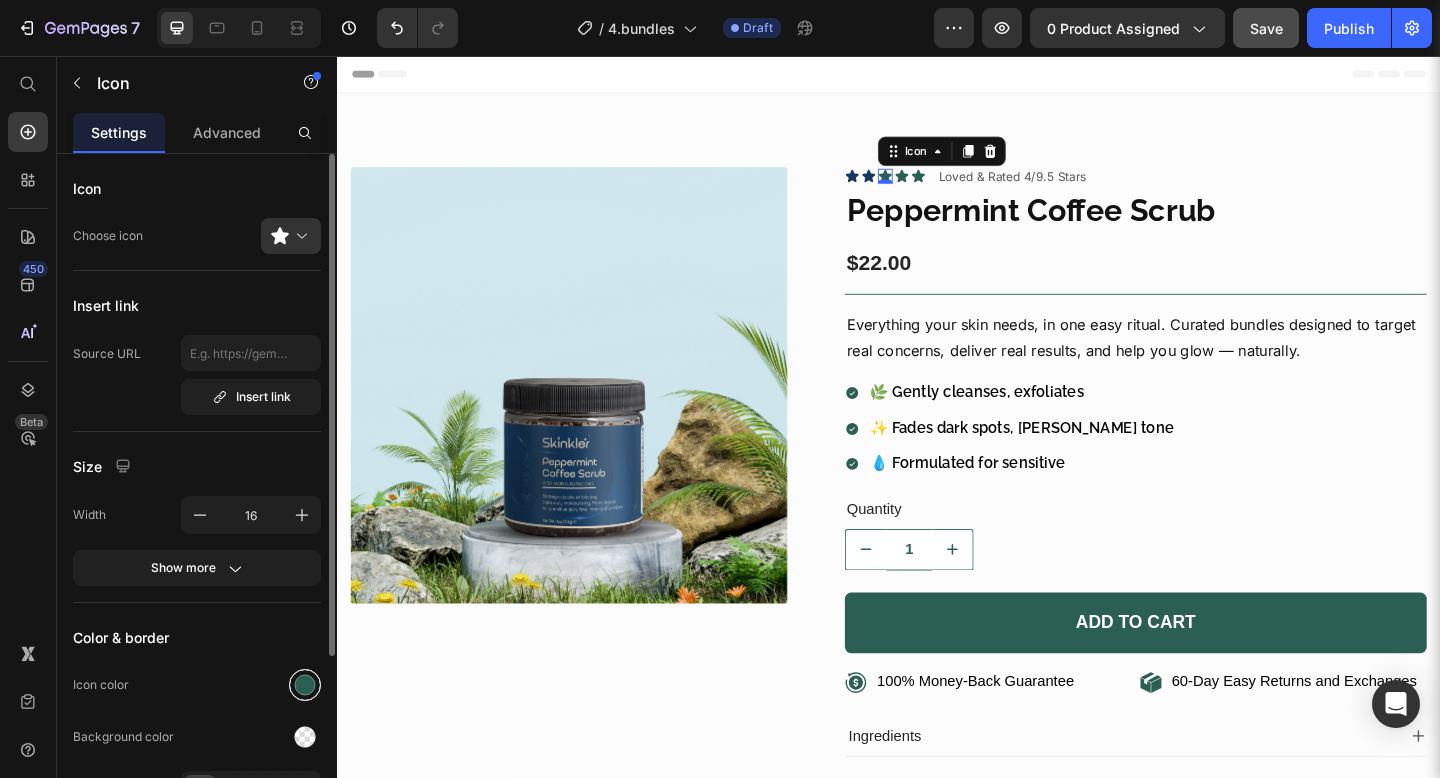 click at bounding box center (305, 685) 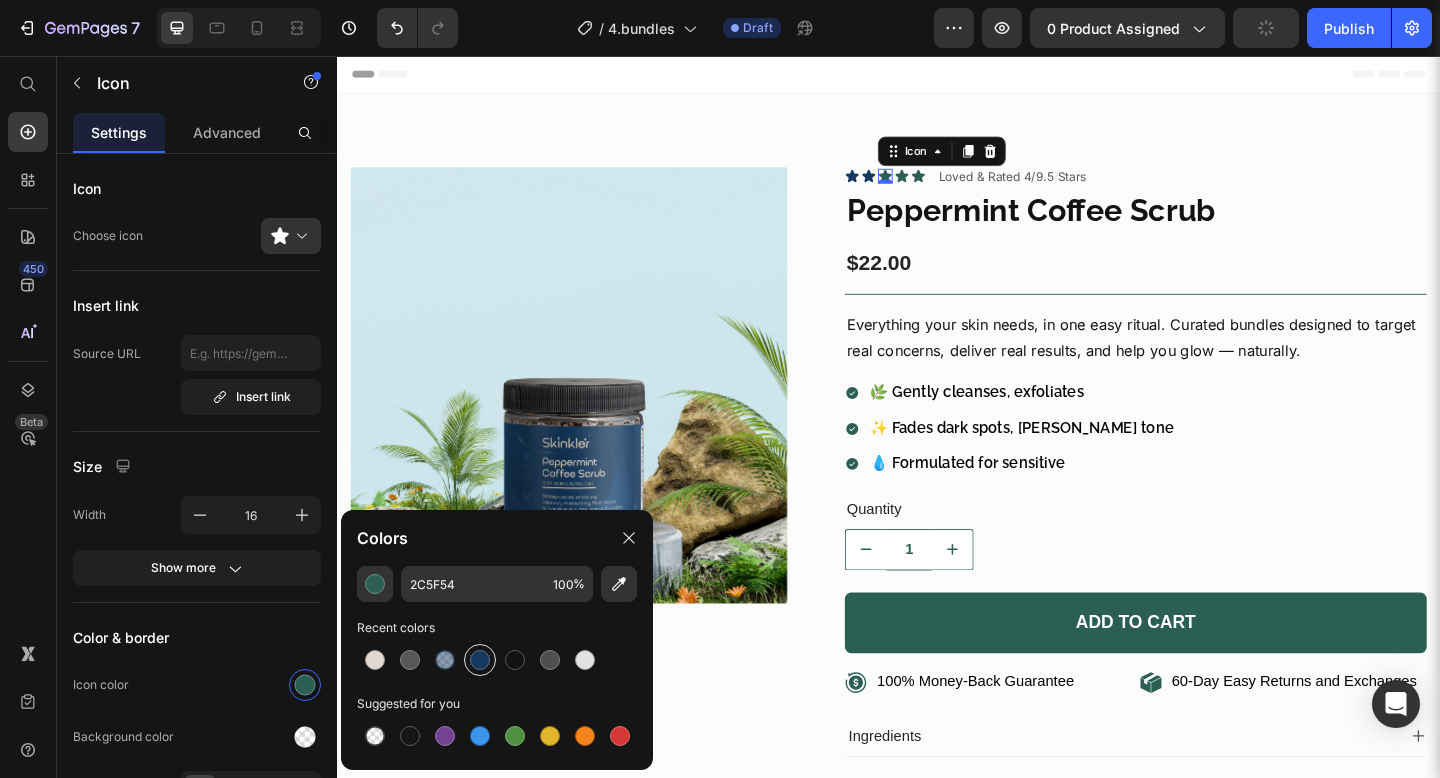 click at bounding box center [480, 660] 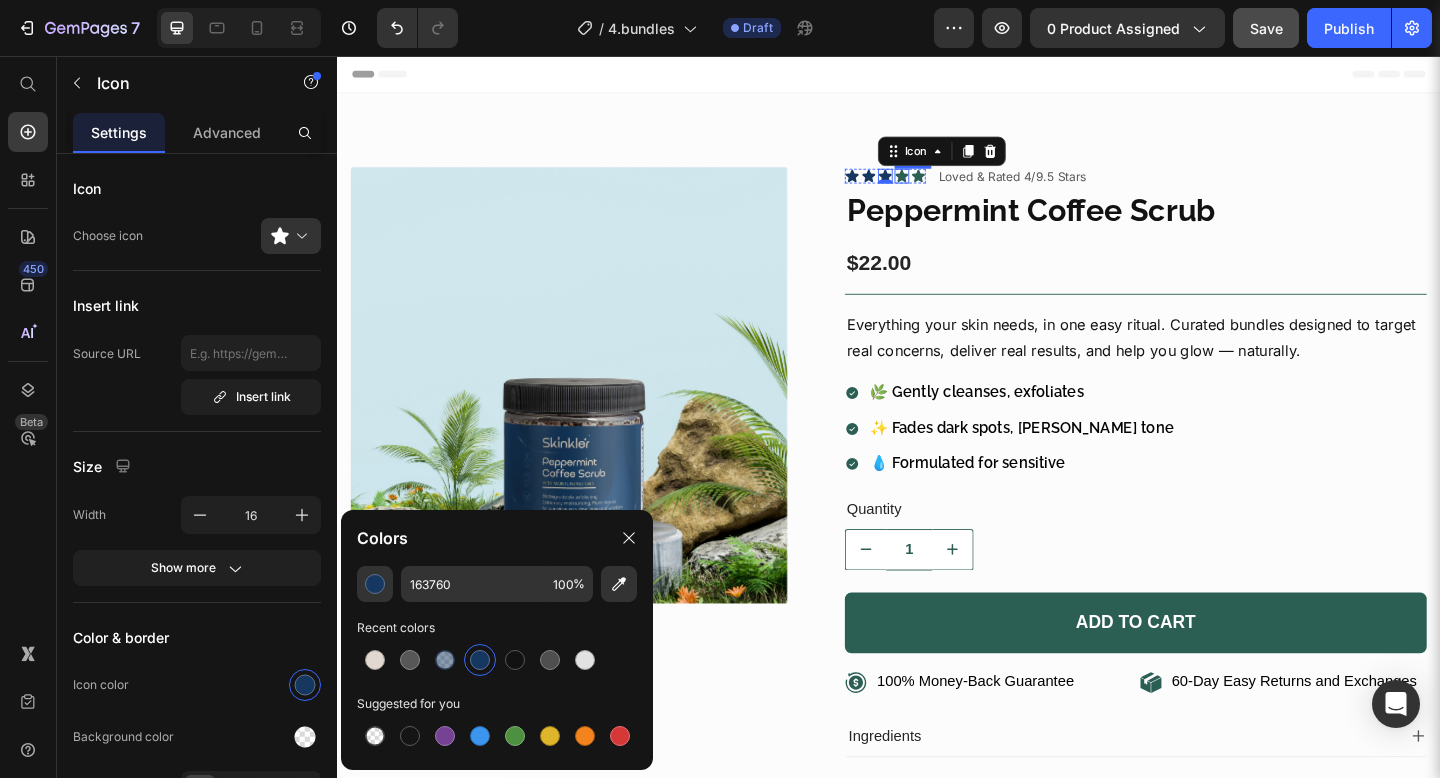 click 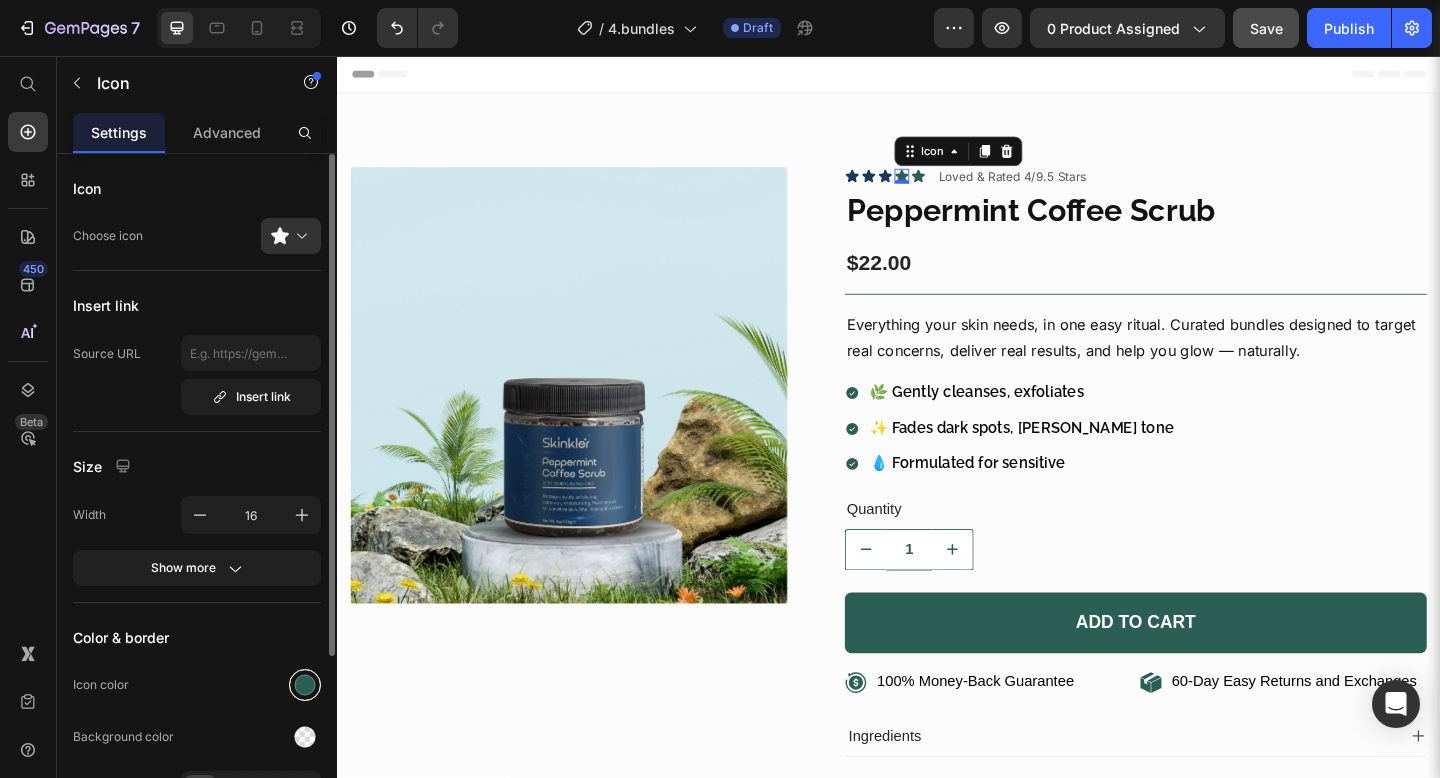 click at bounding box center [305, 685] 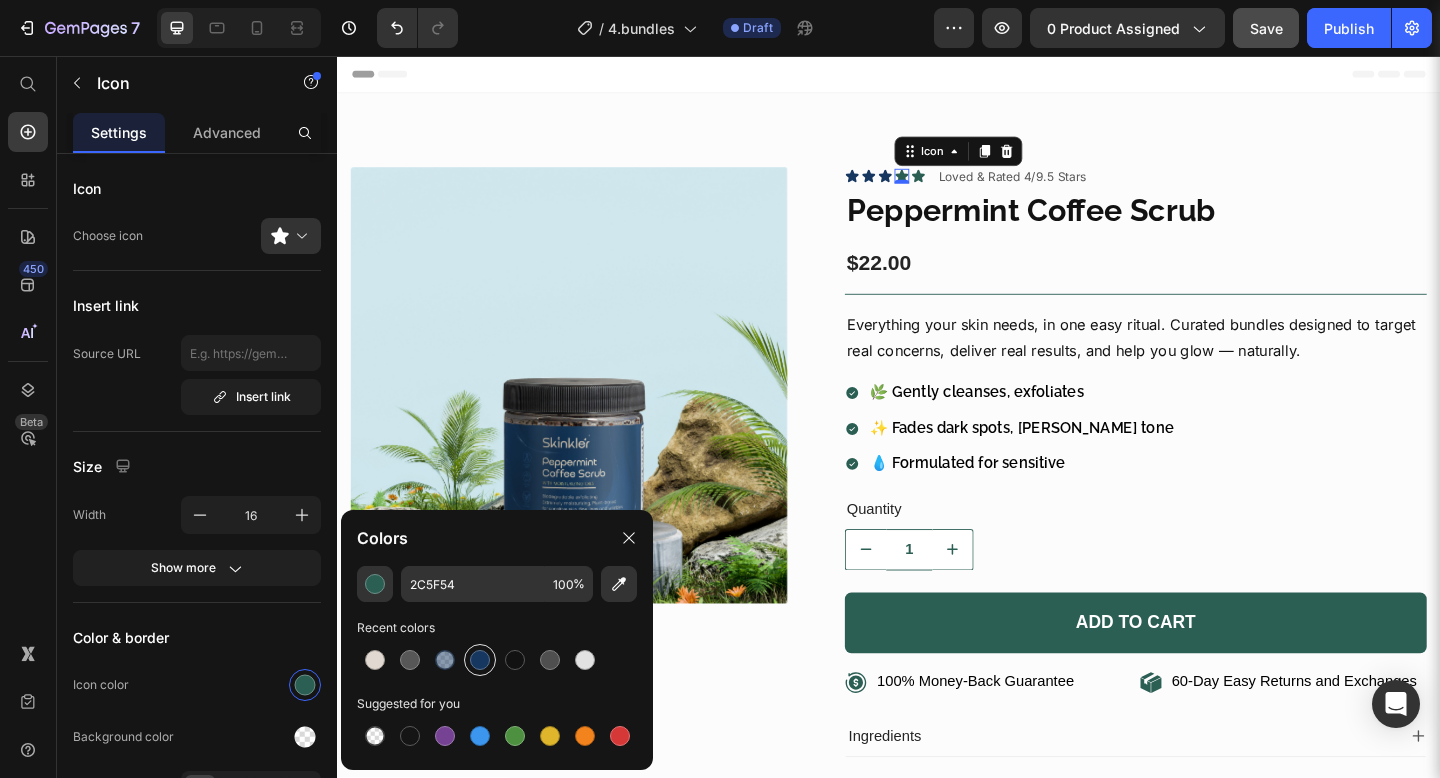 click at bounding box center [480, 660] 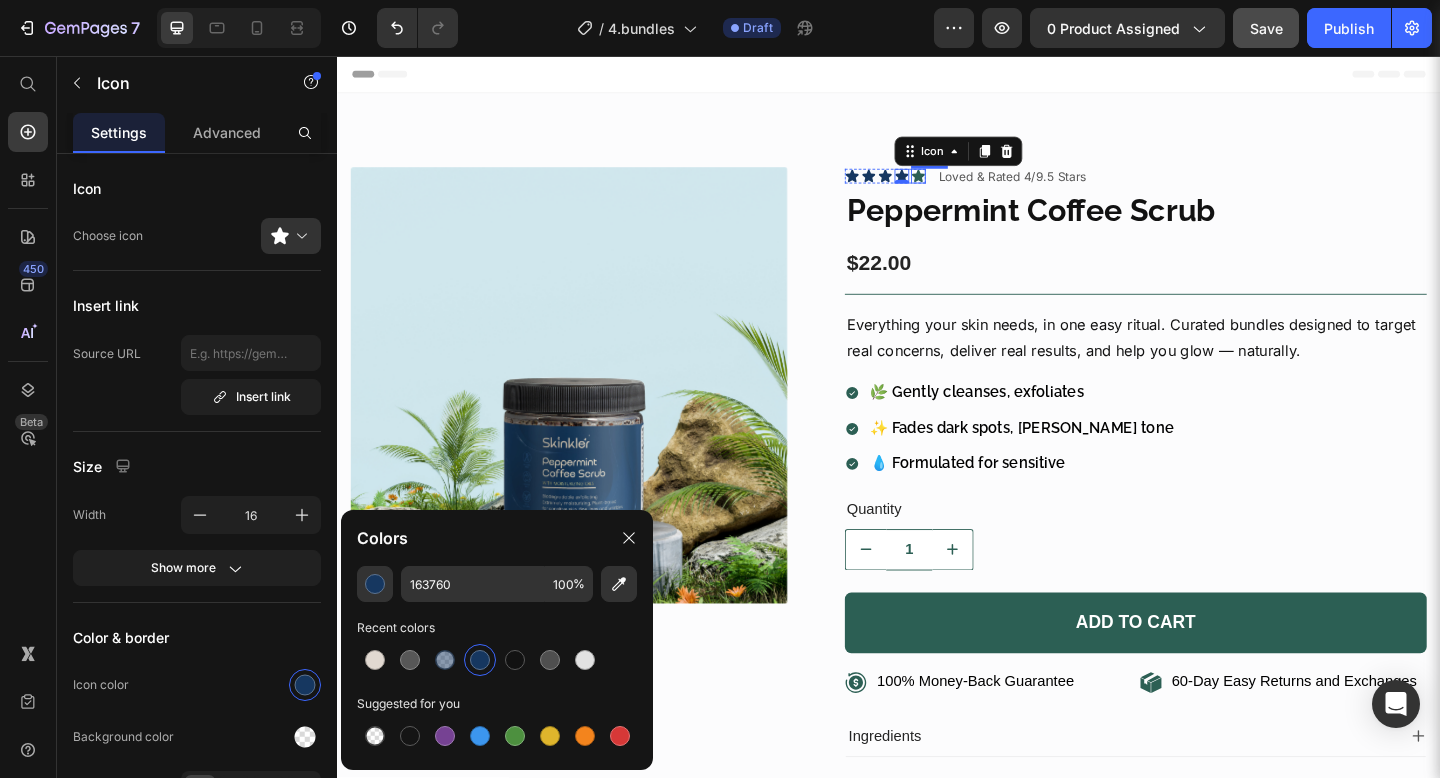 click 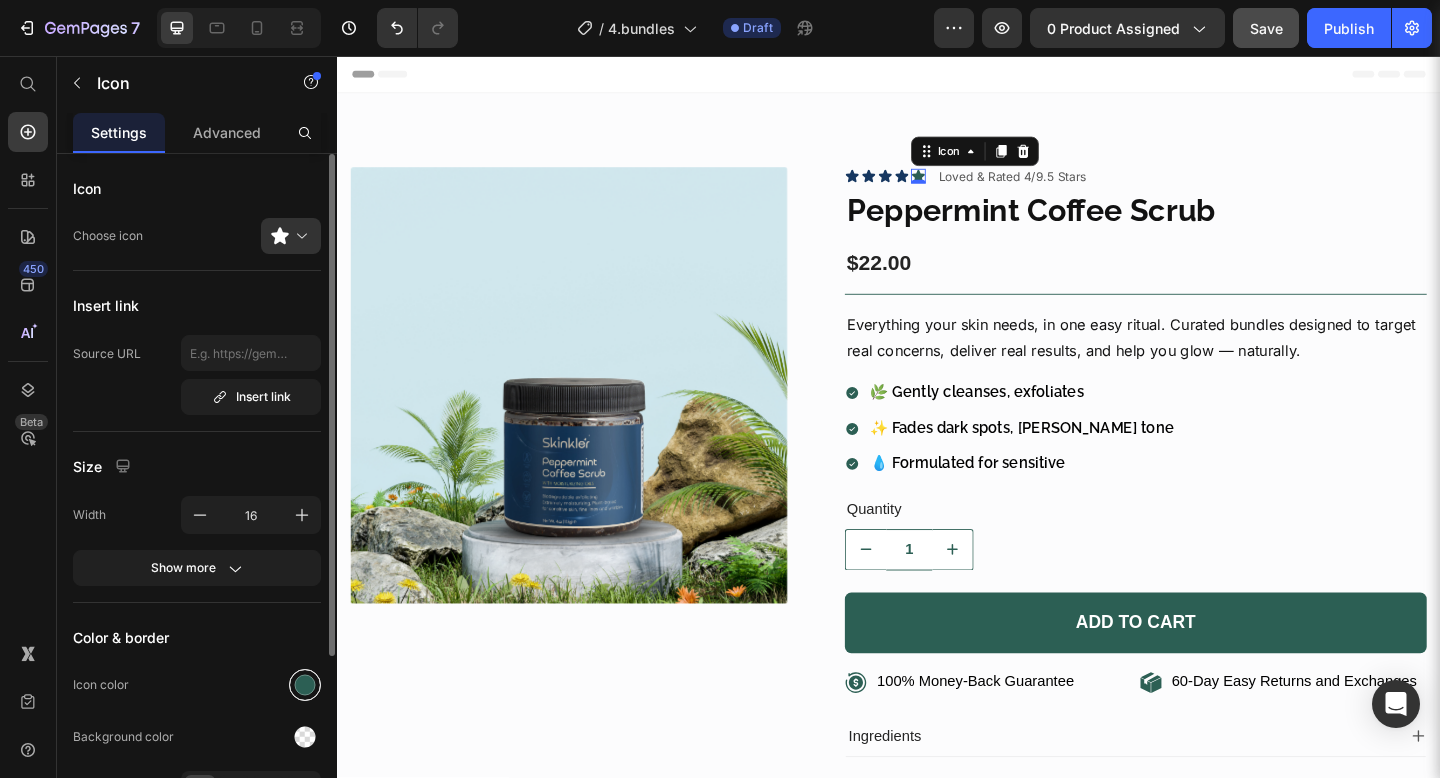 click at bounding box center [305, 685] 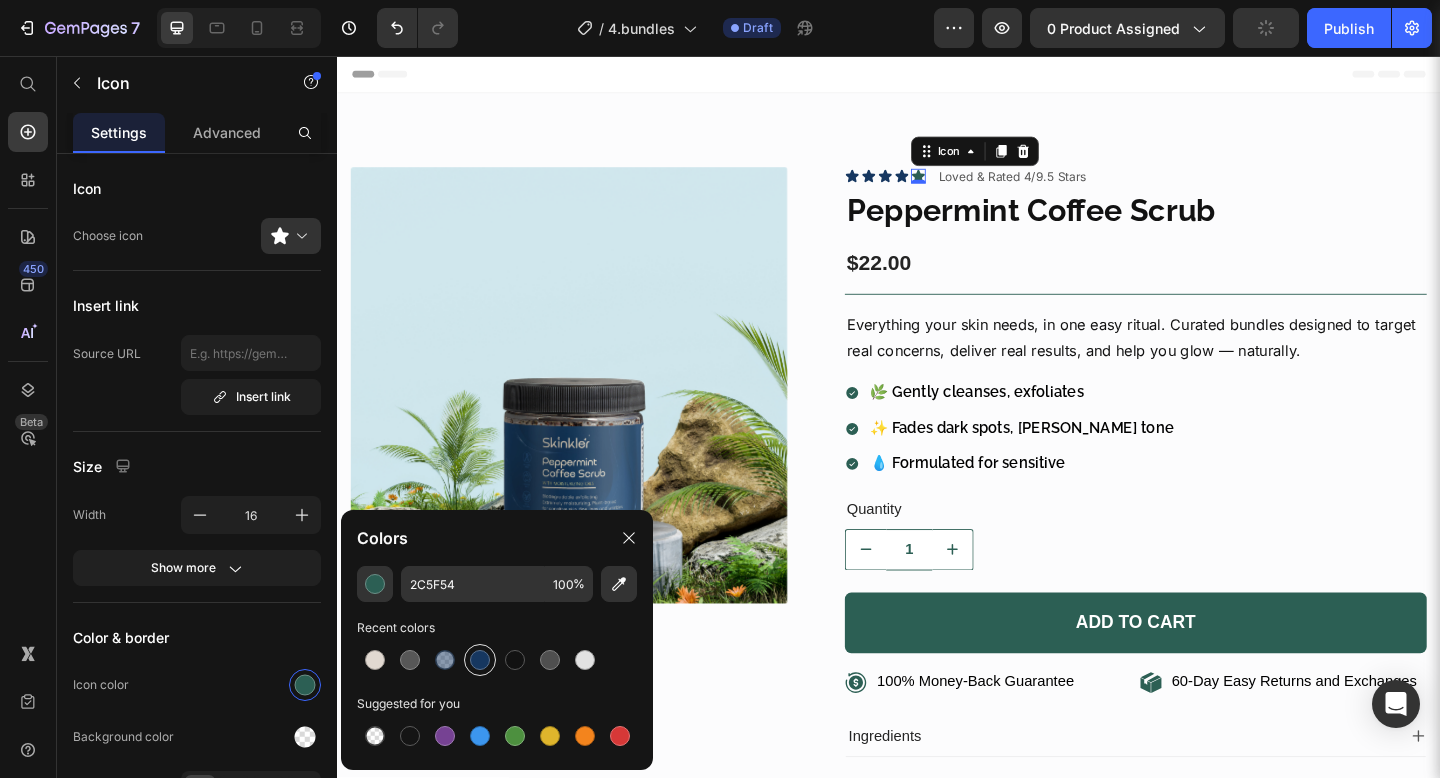 click at bounding box center [480, 660] 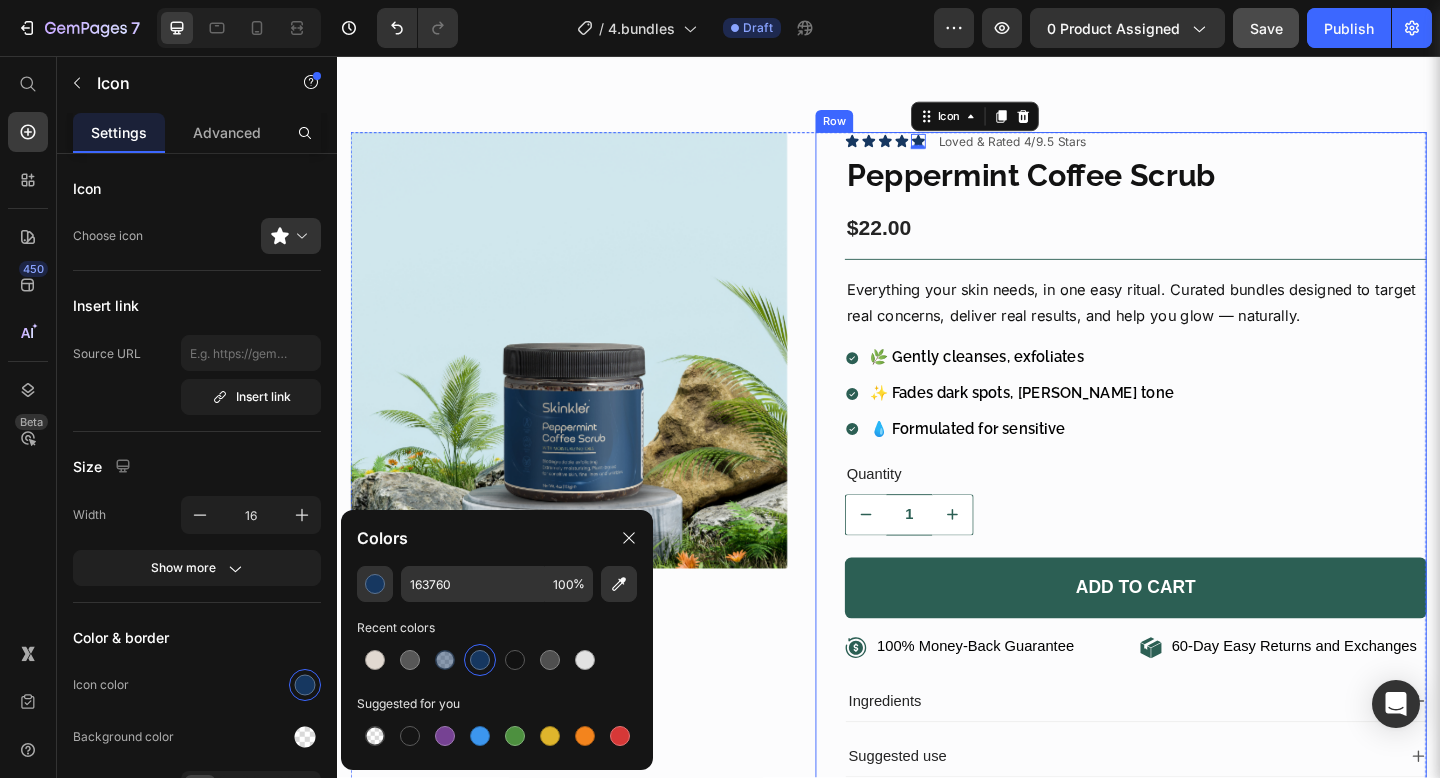 scroll, scrollTop: 48, scrollLeft: 0, axis: vertical 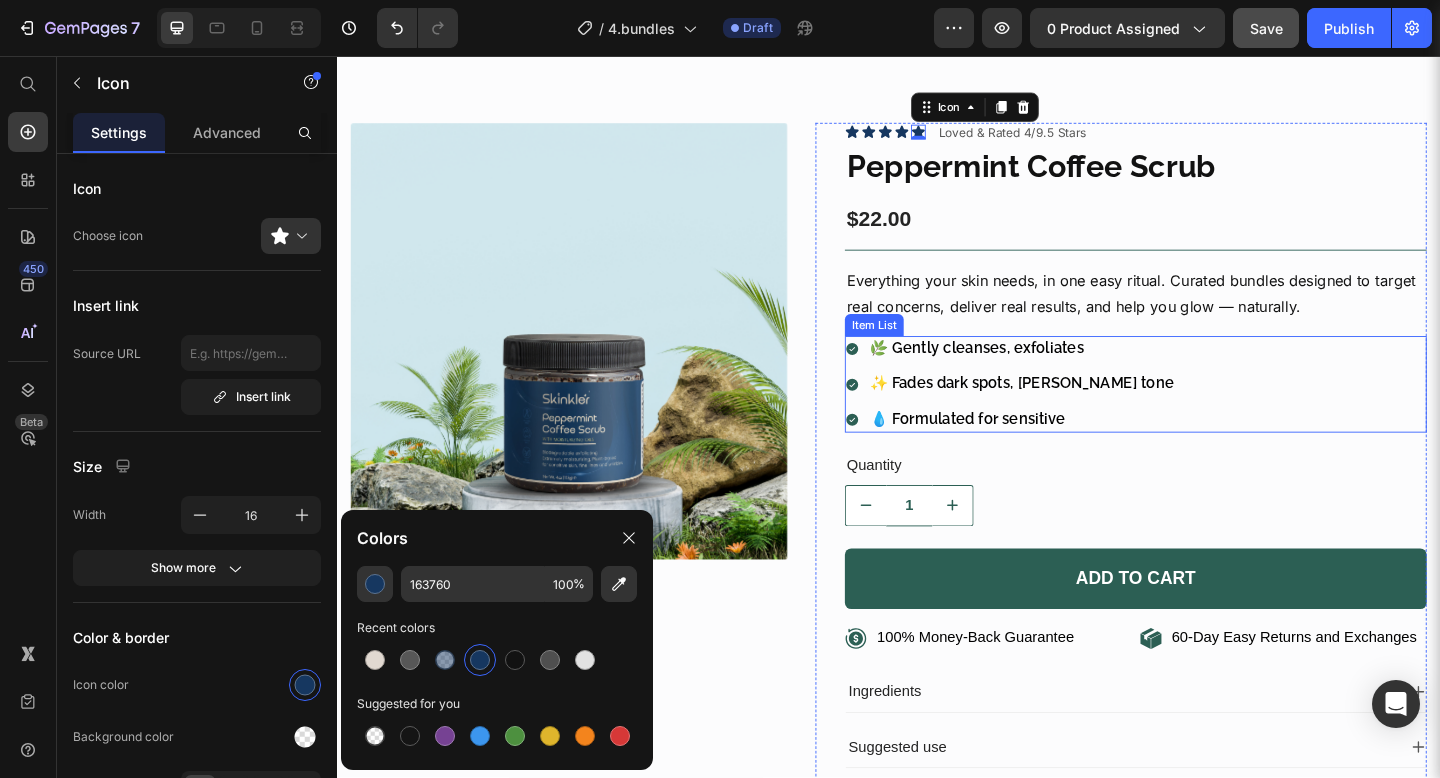 click on "🌿 Gently cleanses, exfoliates ✨ Fades dark spots, evens tone 💧 Formulated for sensitive" at bounding box center [1205, 413] 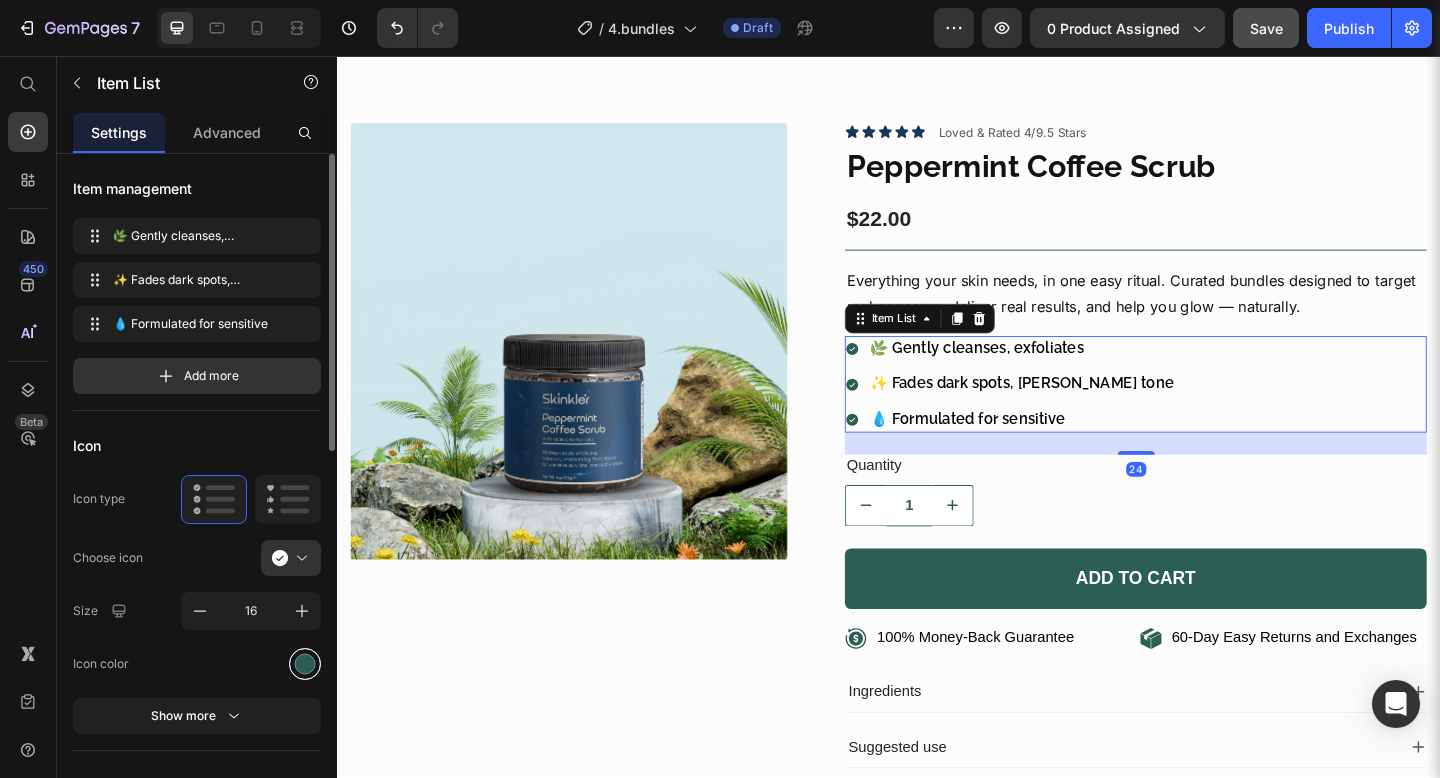 click at bounding box center [305, 663] 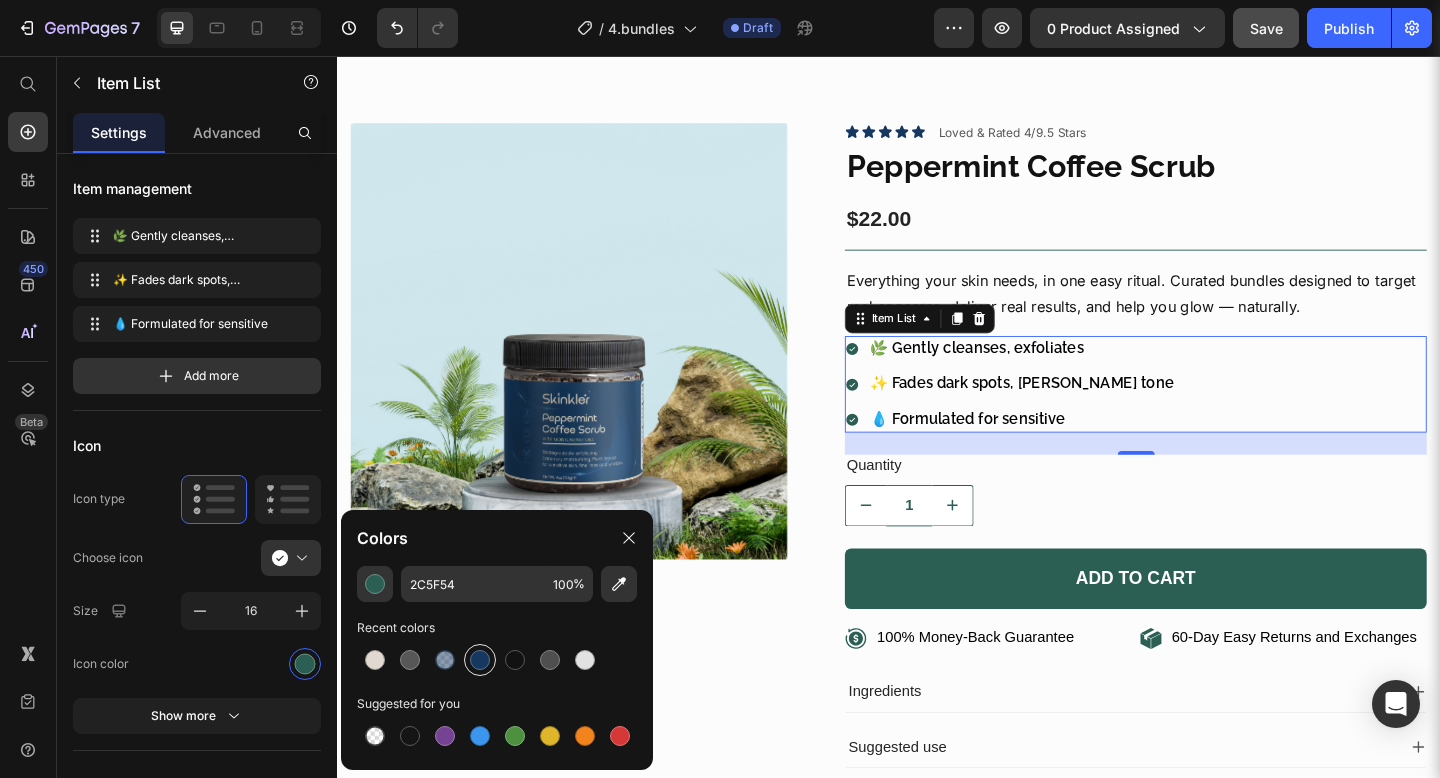 click at bounding box center [480, 660] 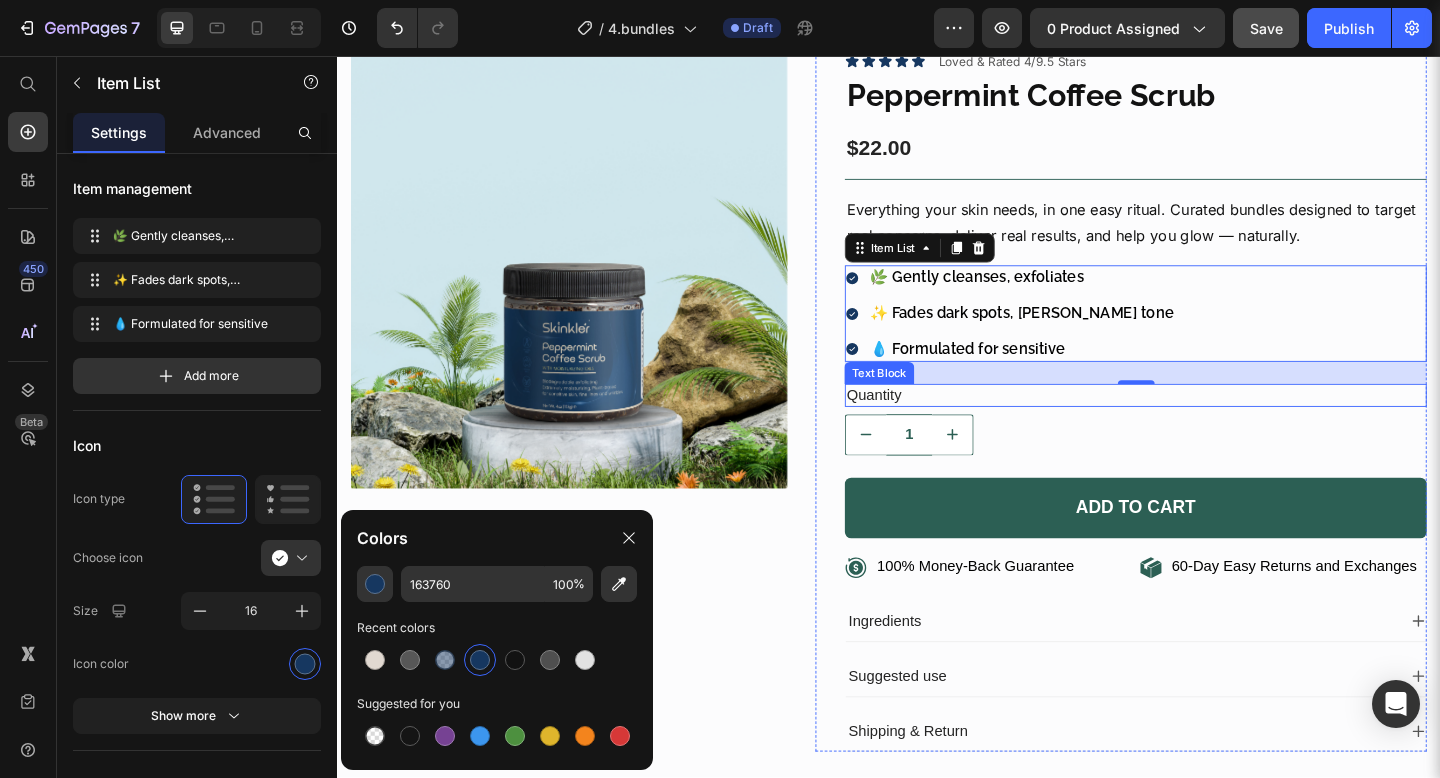 scroll, scrollTop: 154, scrollLeft: 0, axis: vertical 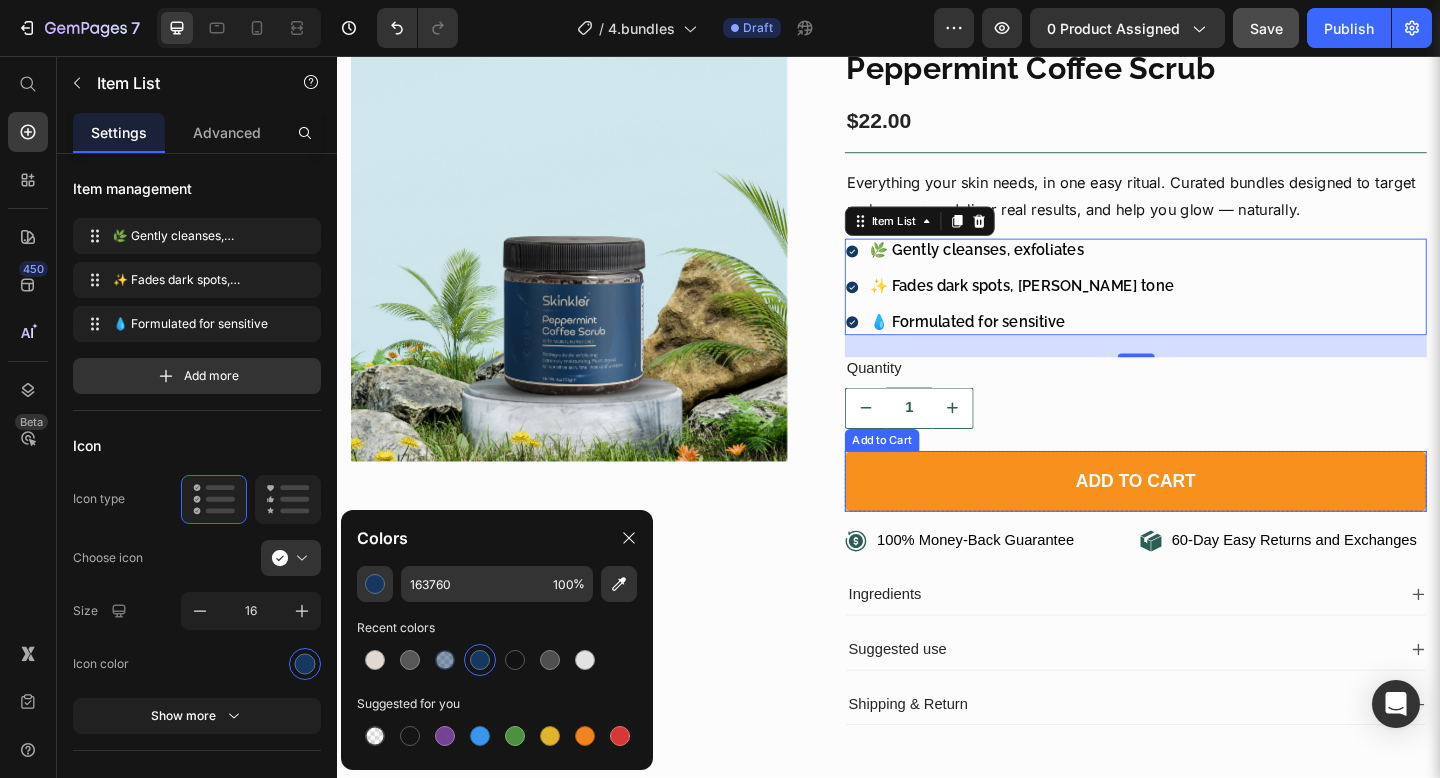 click on "Add to cart" at bounding box center [1205, 519] 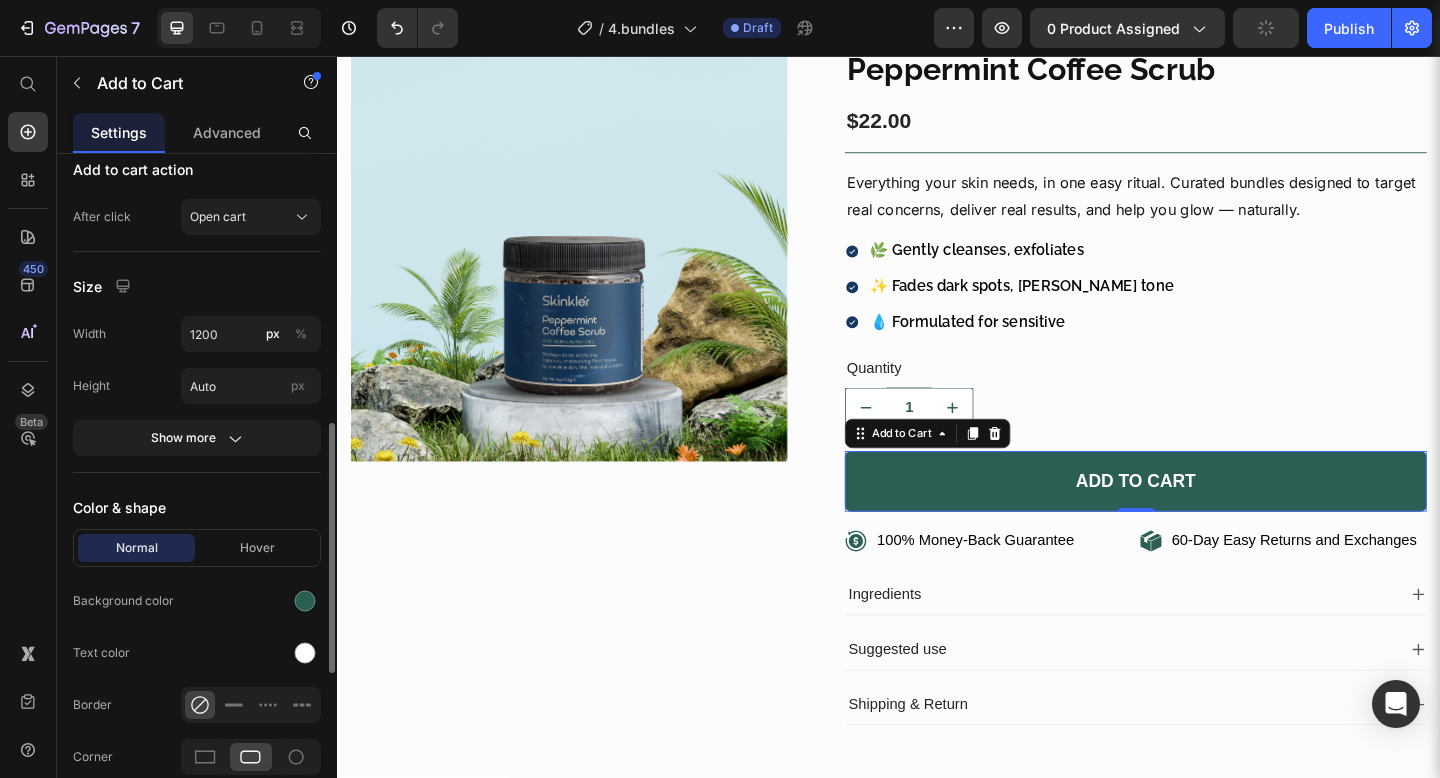 scroll, scrollTop: 706, scrollLeft: 0, axis: vertical 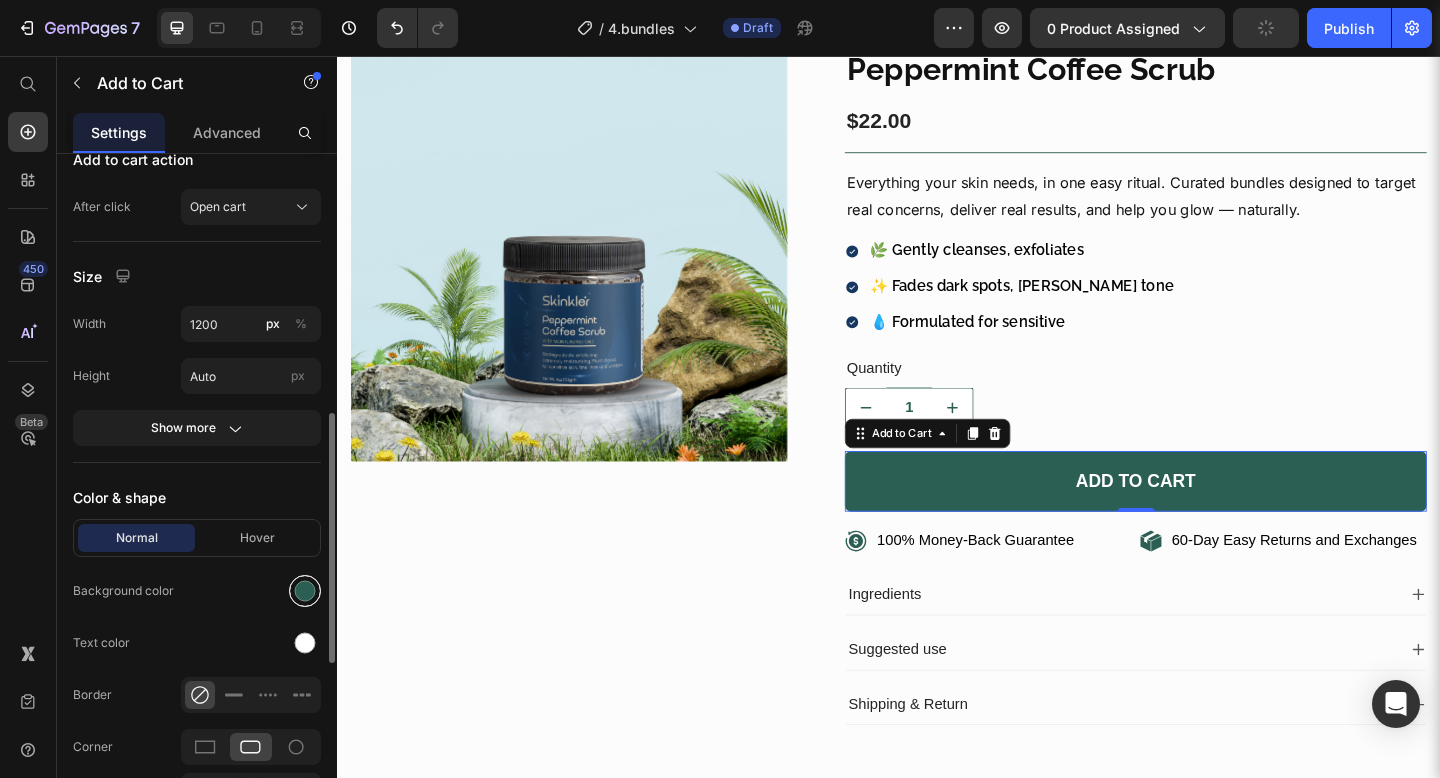 click at bounding box center (305, 591) 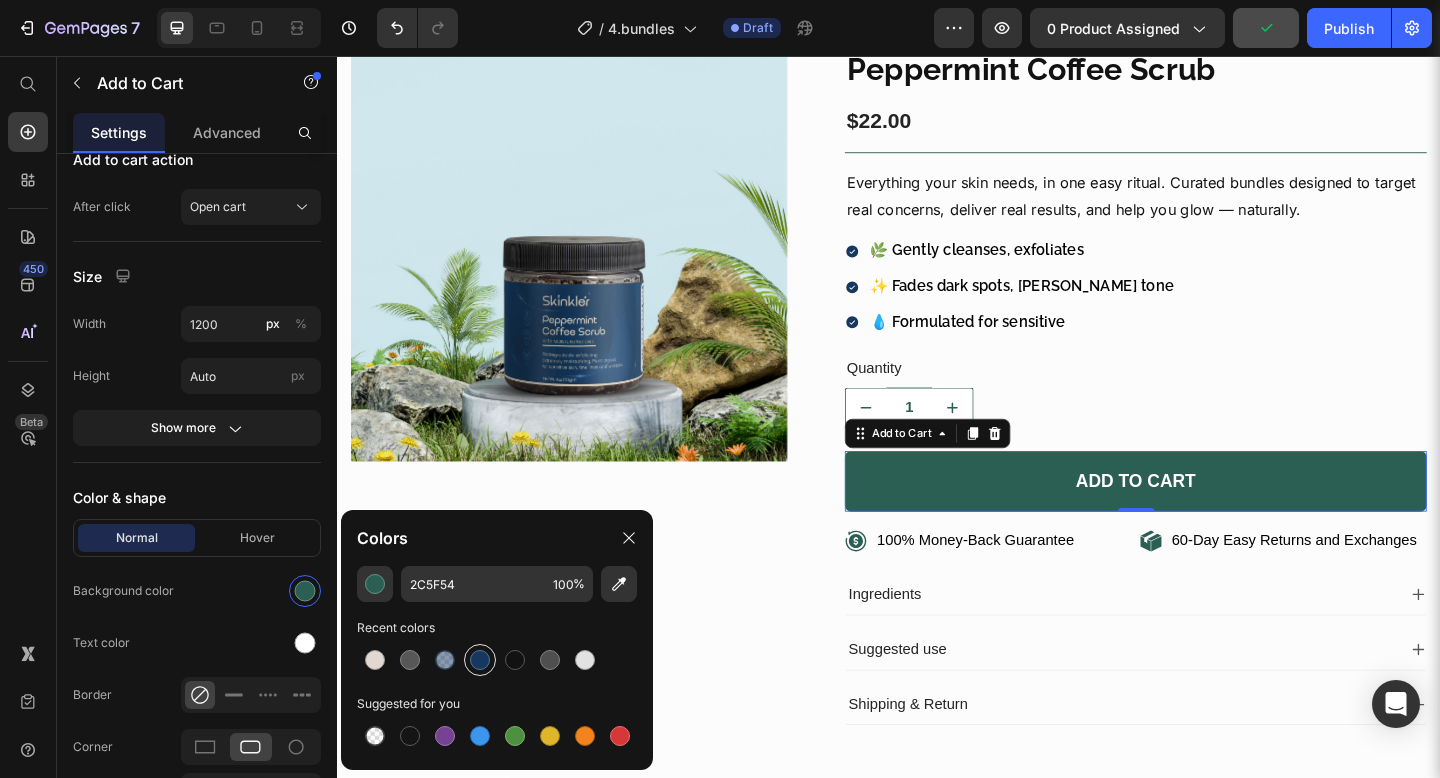 click at bounding box center (480, 660) 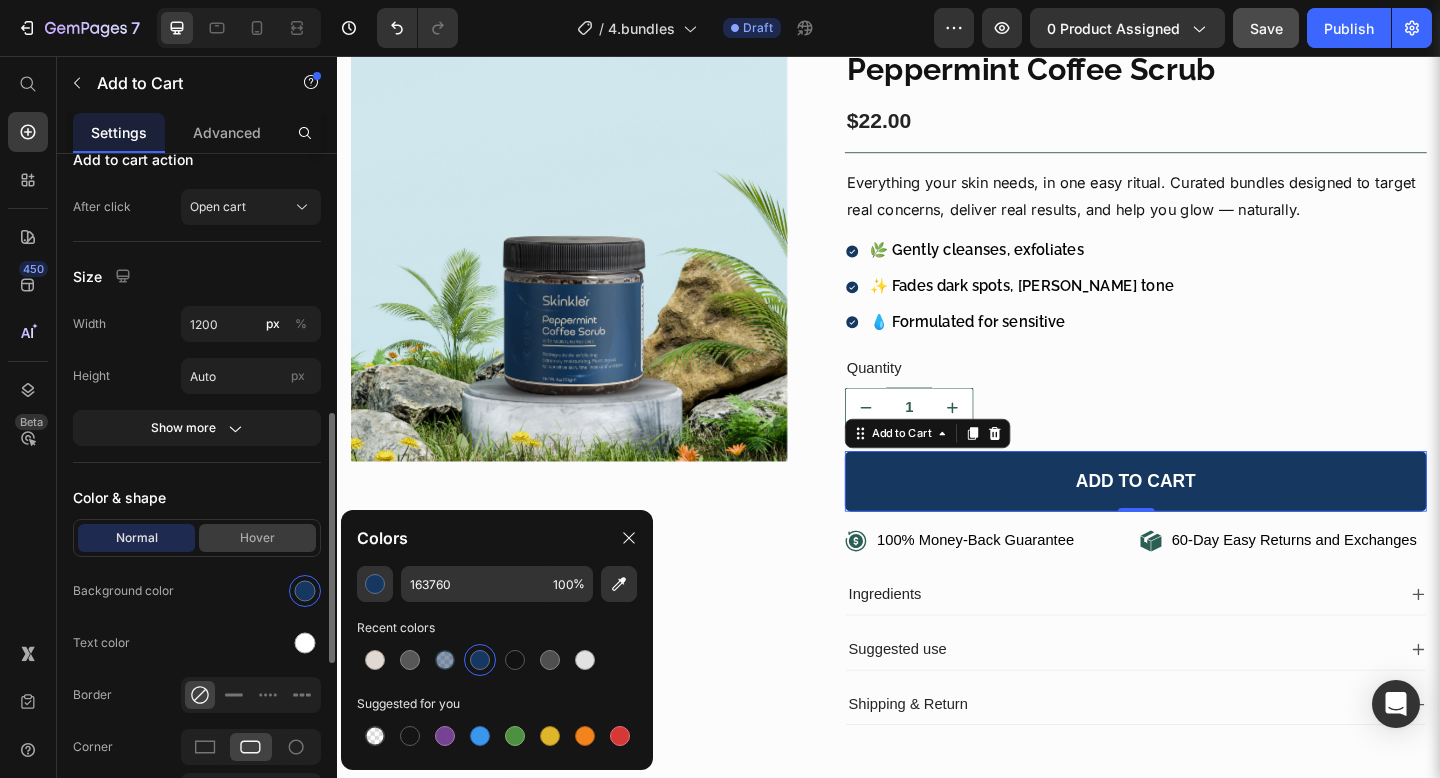 click on "Hover" at bounding box center [257, 538] 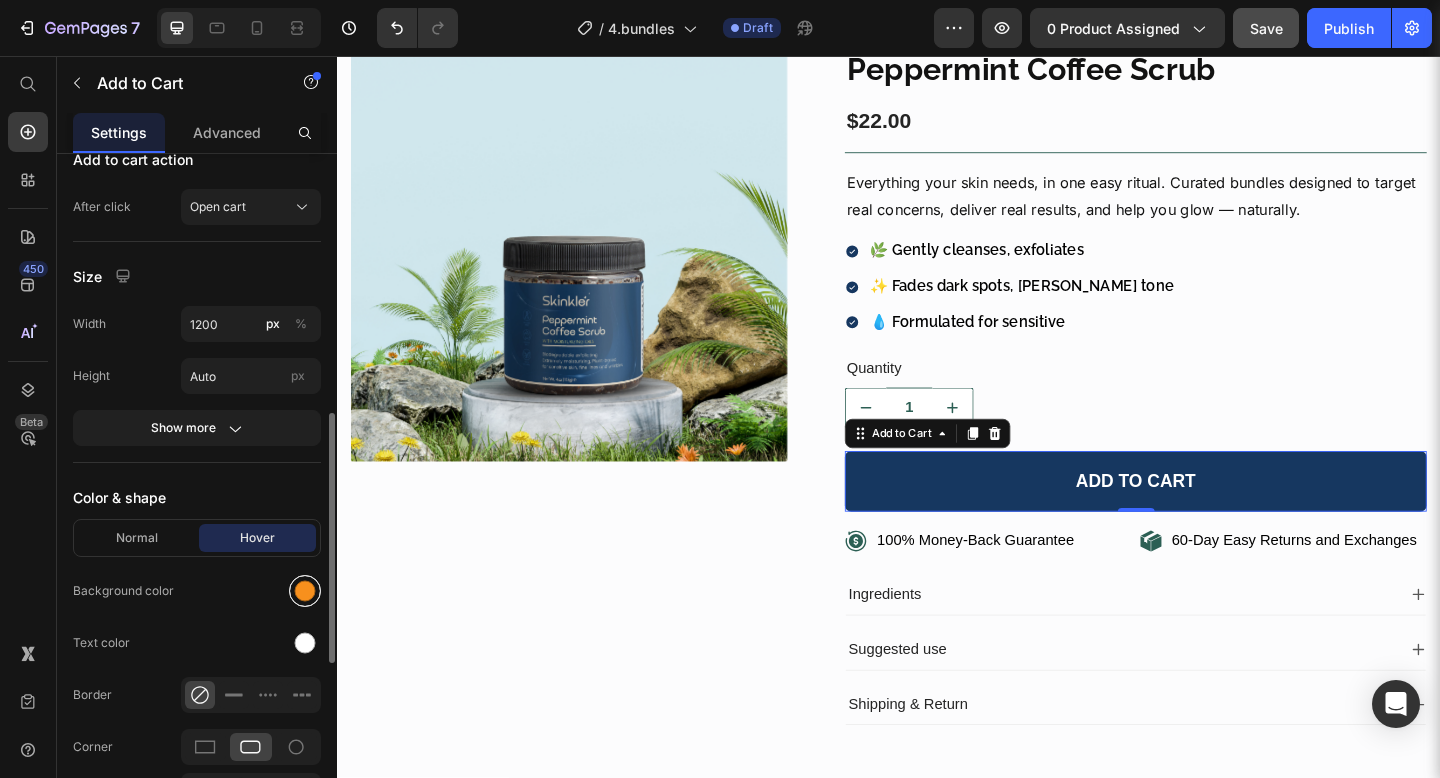click at bounding box center (305, 591) 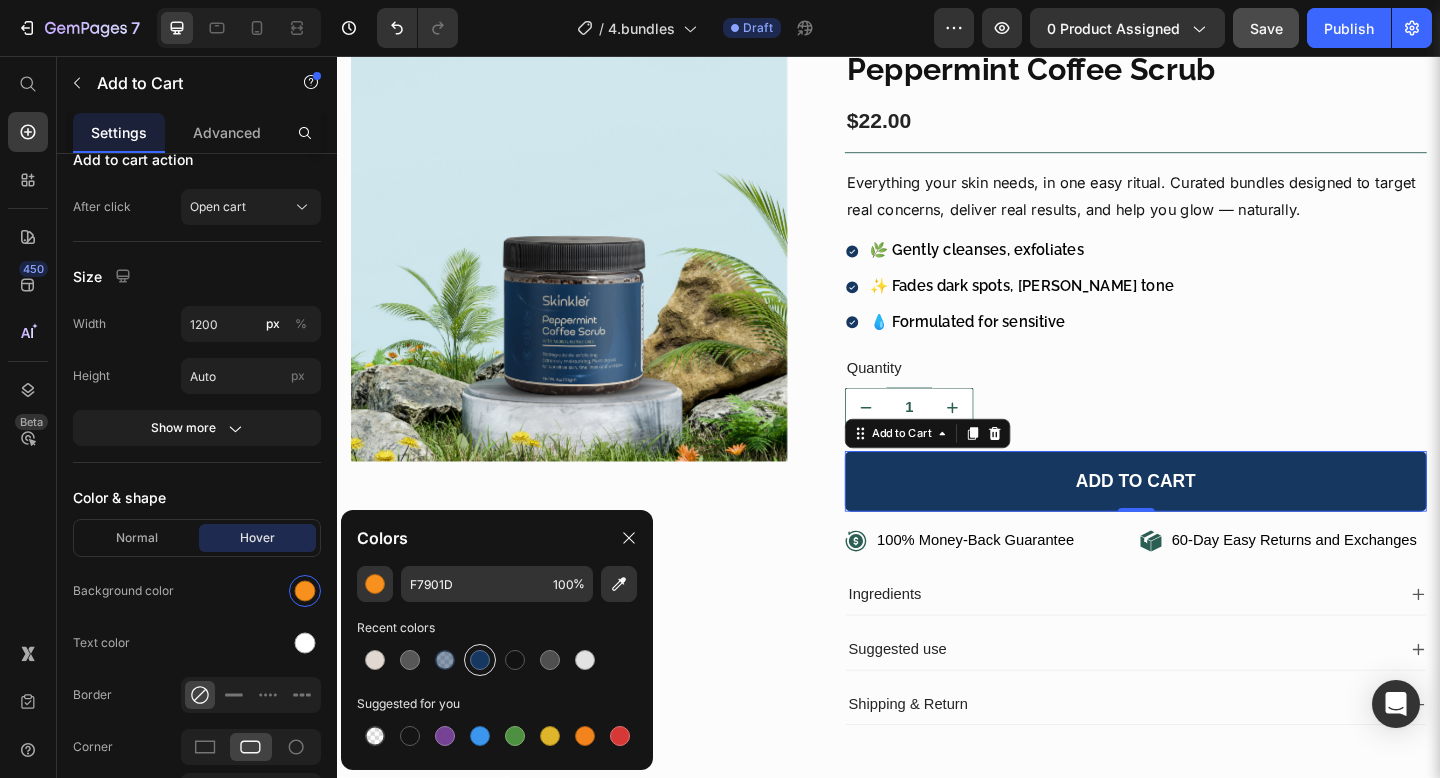 click at bounding box center [480, 660] 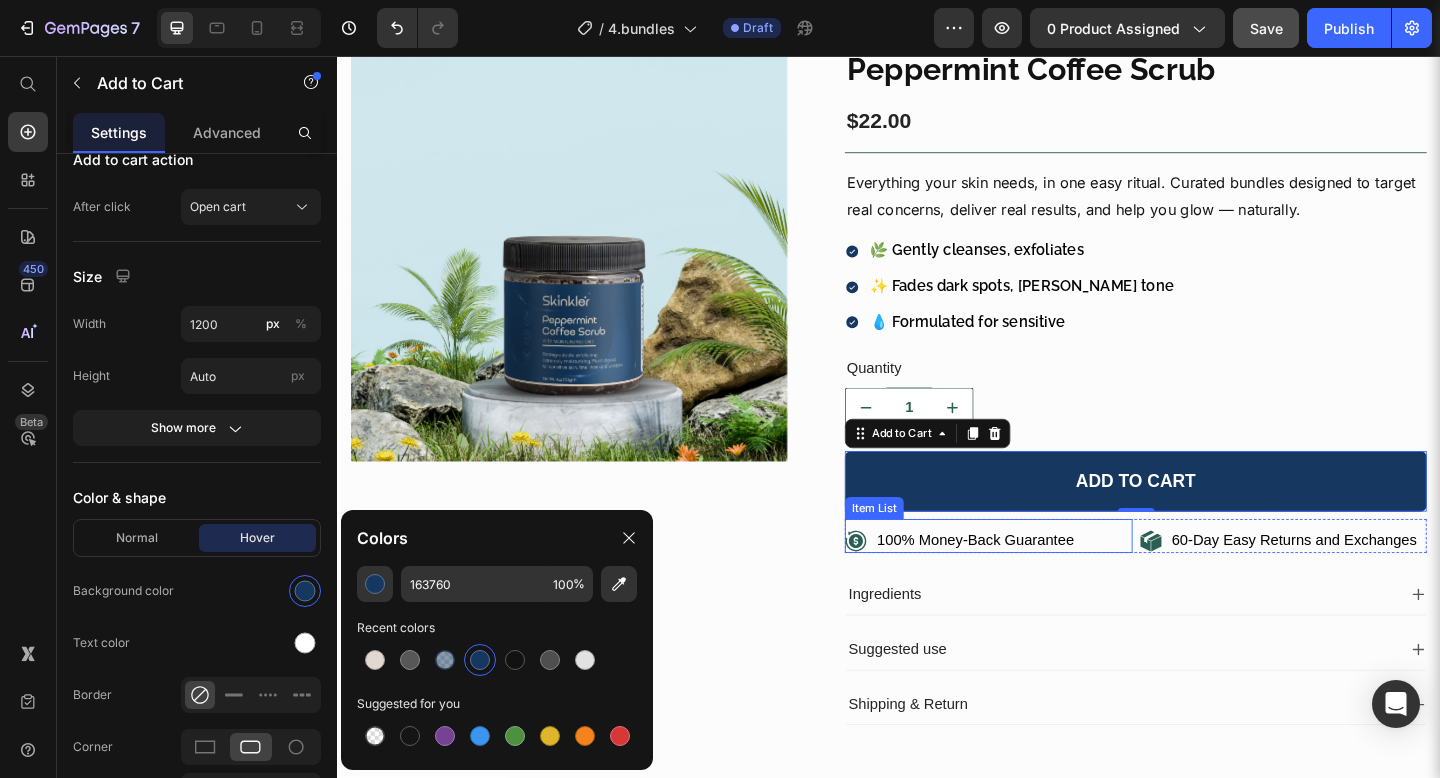 click on "100% Money-Back Guarantee" at bounding box center (1045, 583) 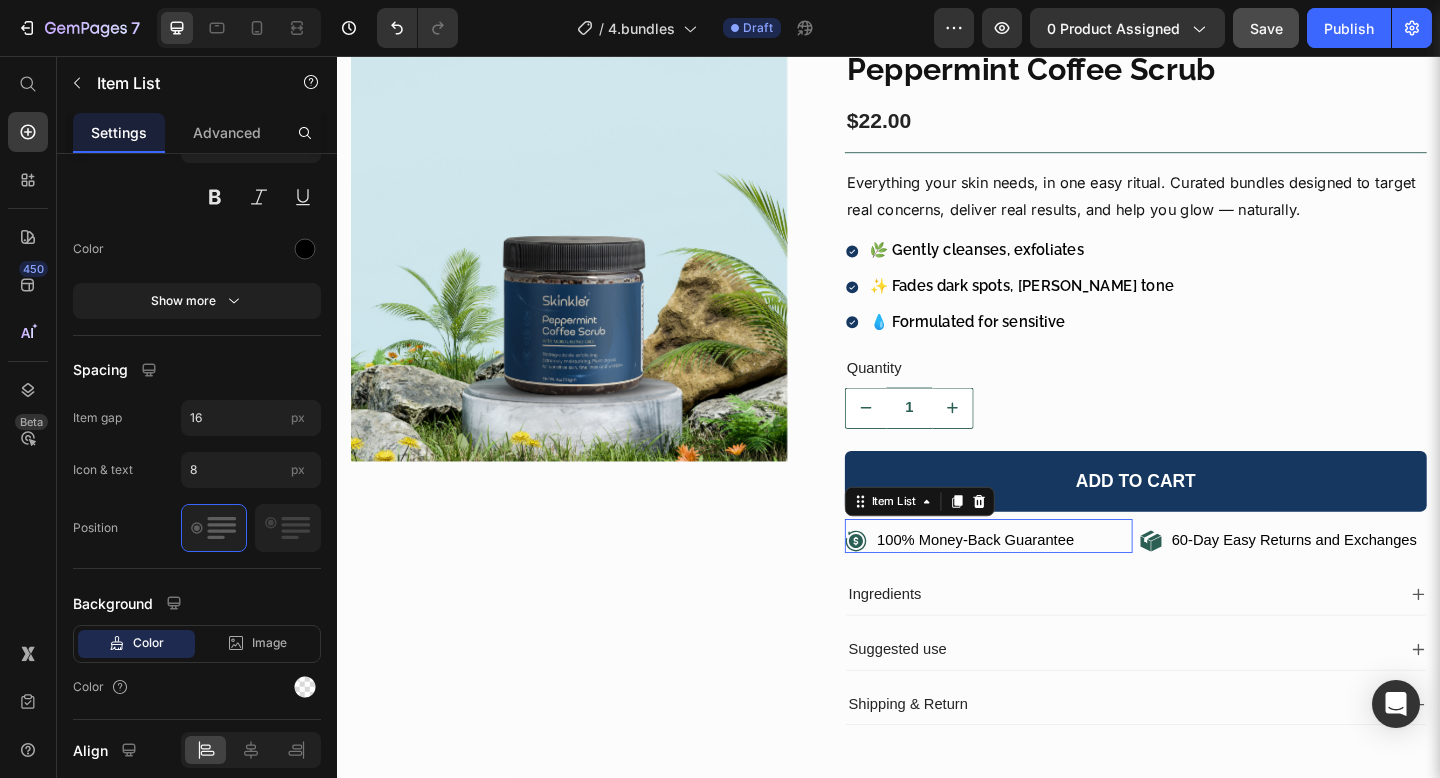 scroll, scrollTop: 0, scrollLeft: 0, axis: both 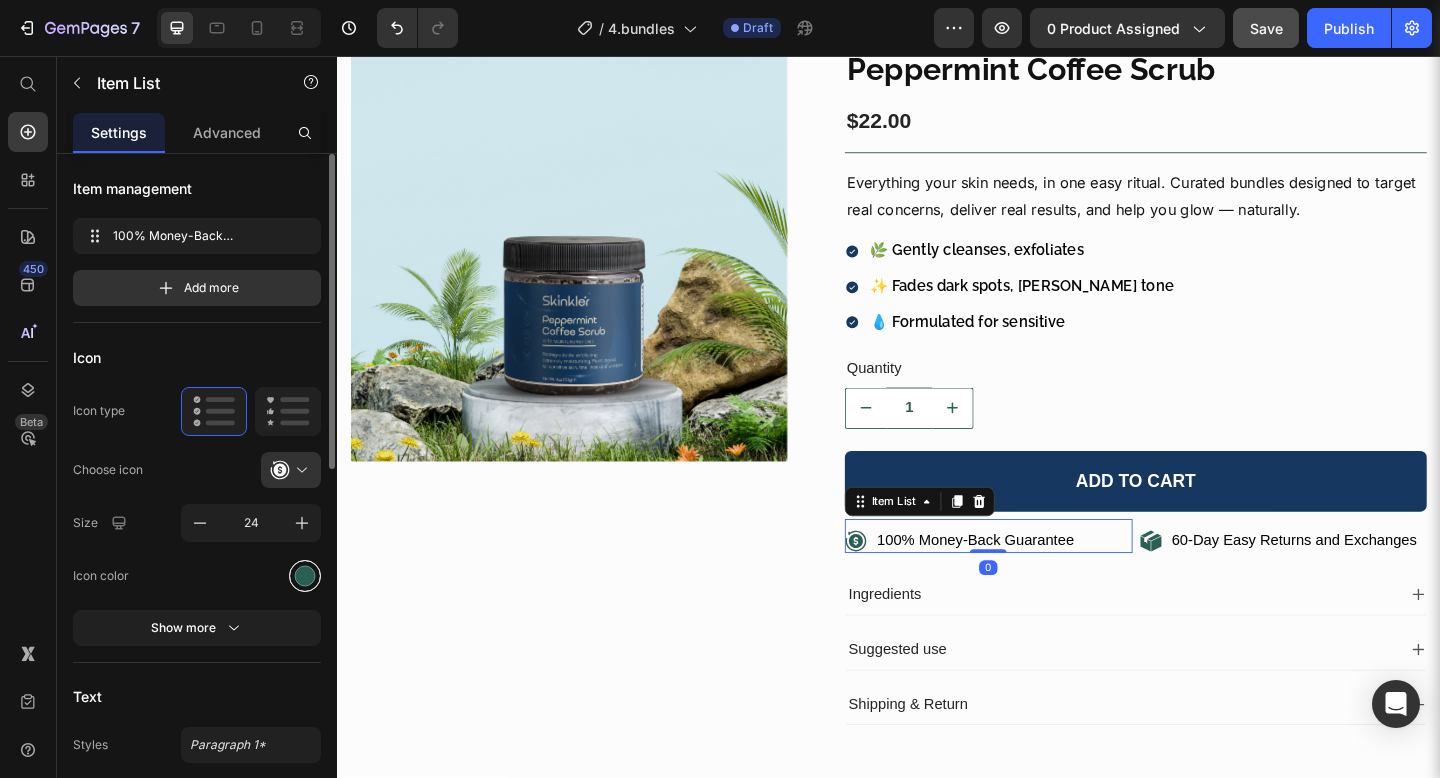 click at bounding box center [305, 575] 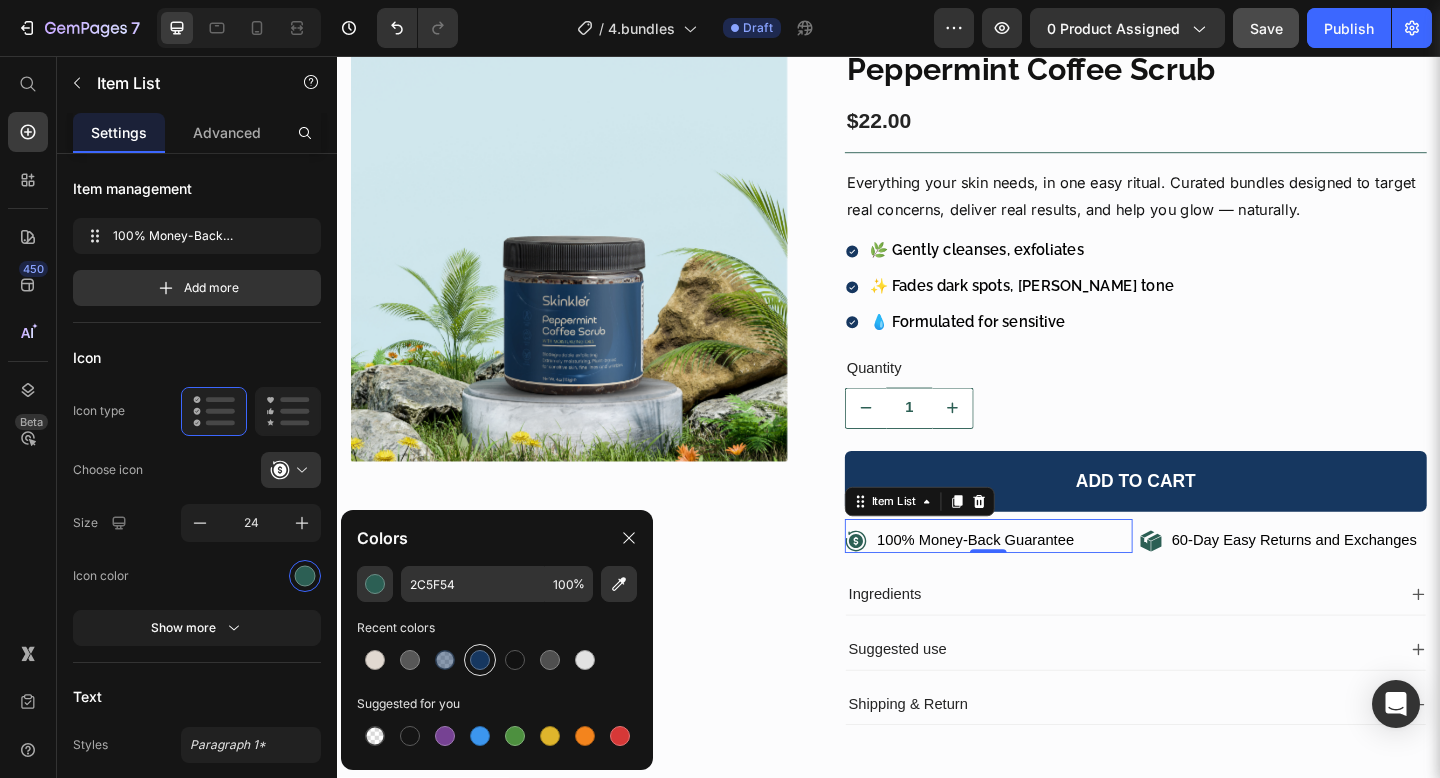 click at bounding box center (480, 660) 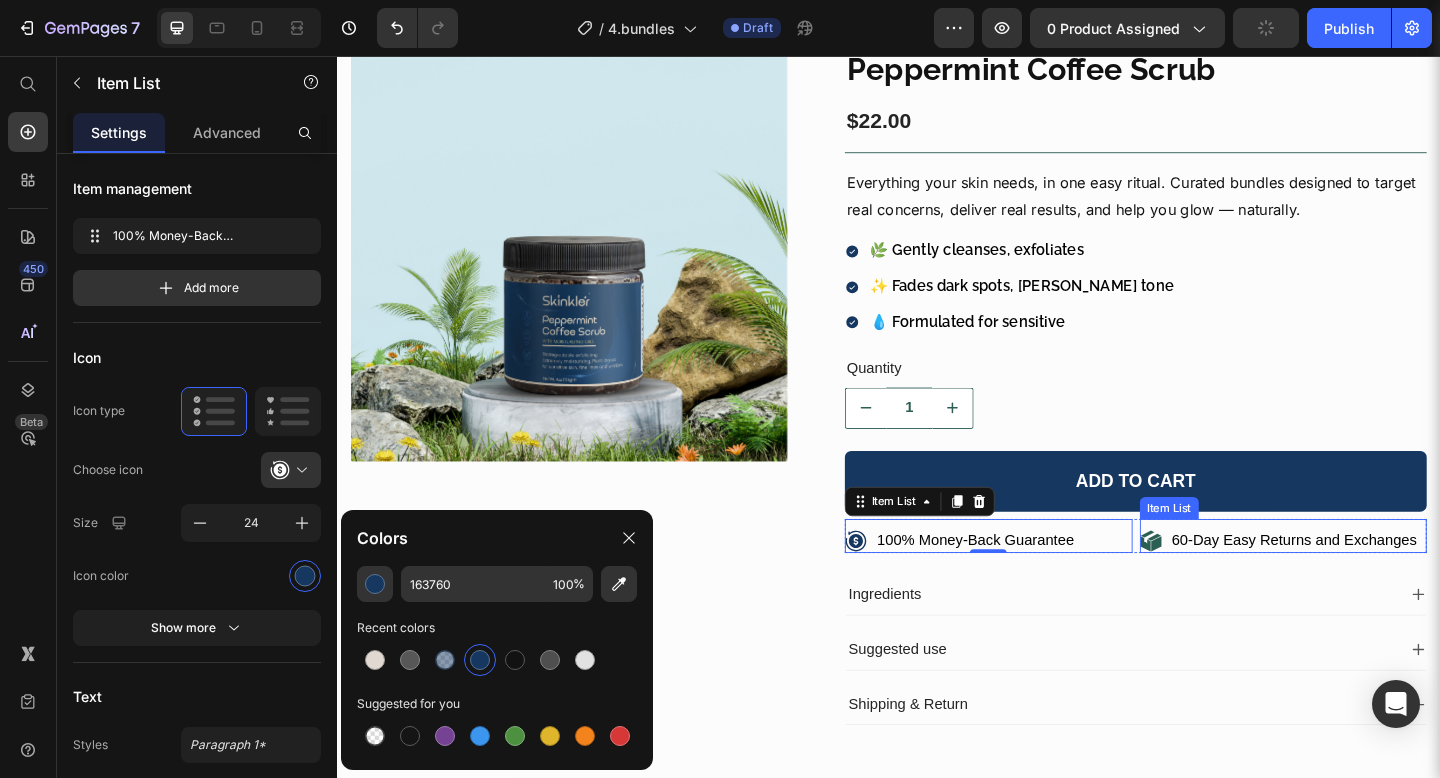 click on "60-Day Easy Returns and Exchanges" at bounding box center [1378, 583] 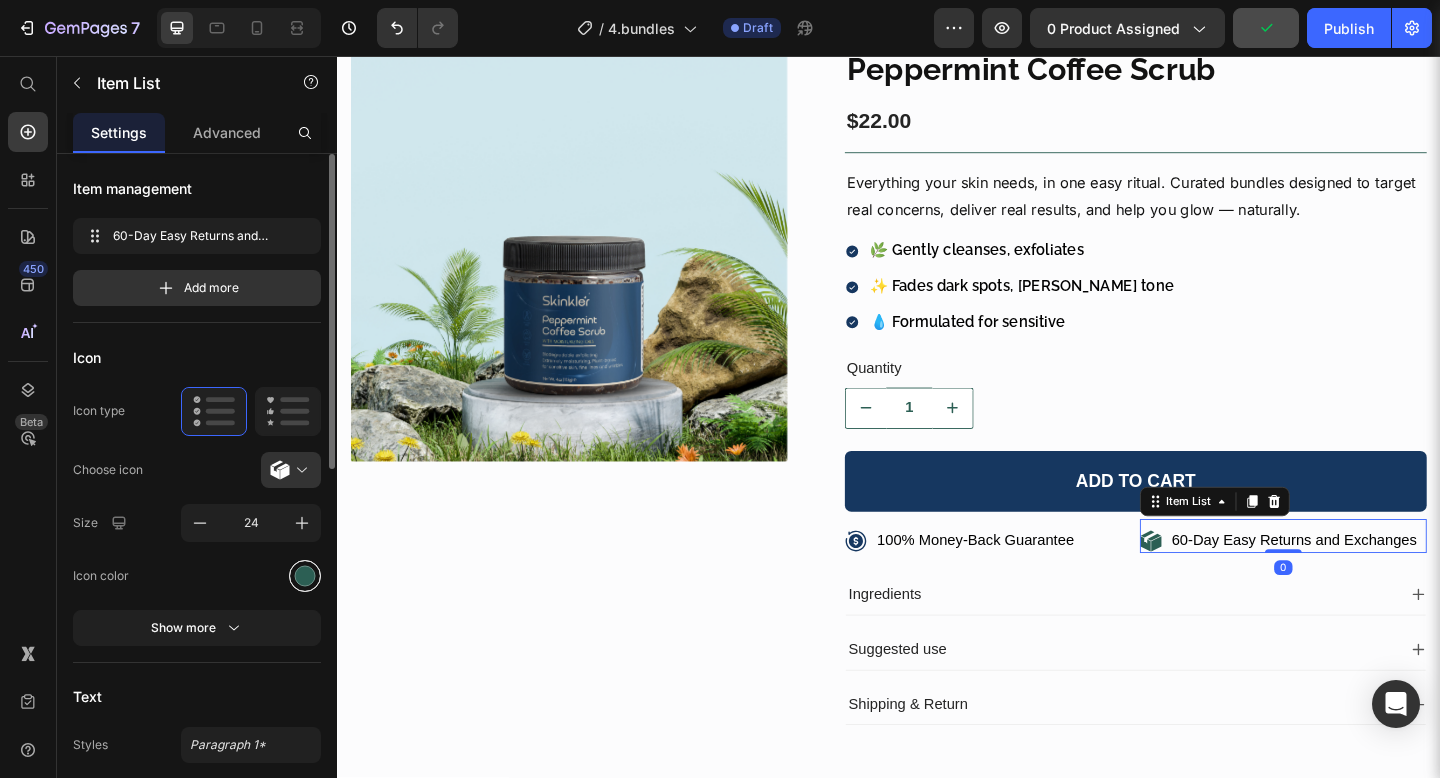 click at bounding box center [305, 576] 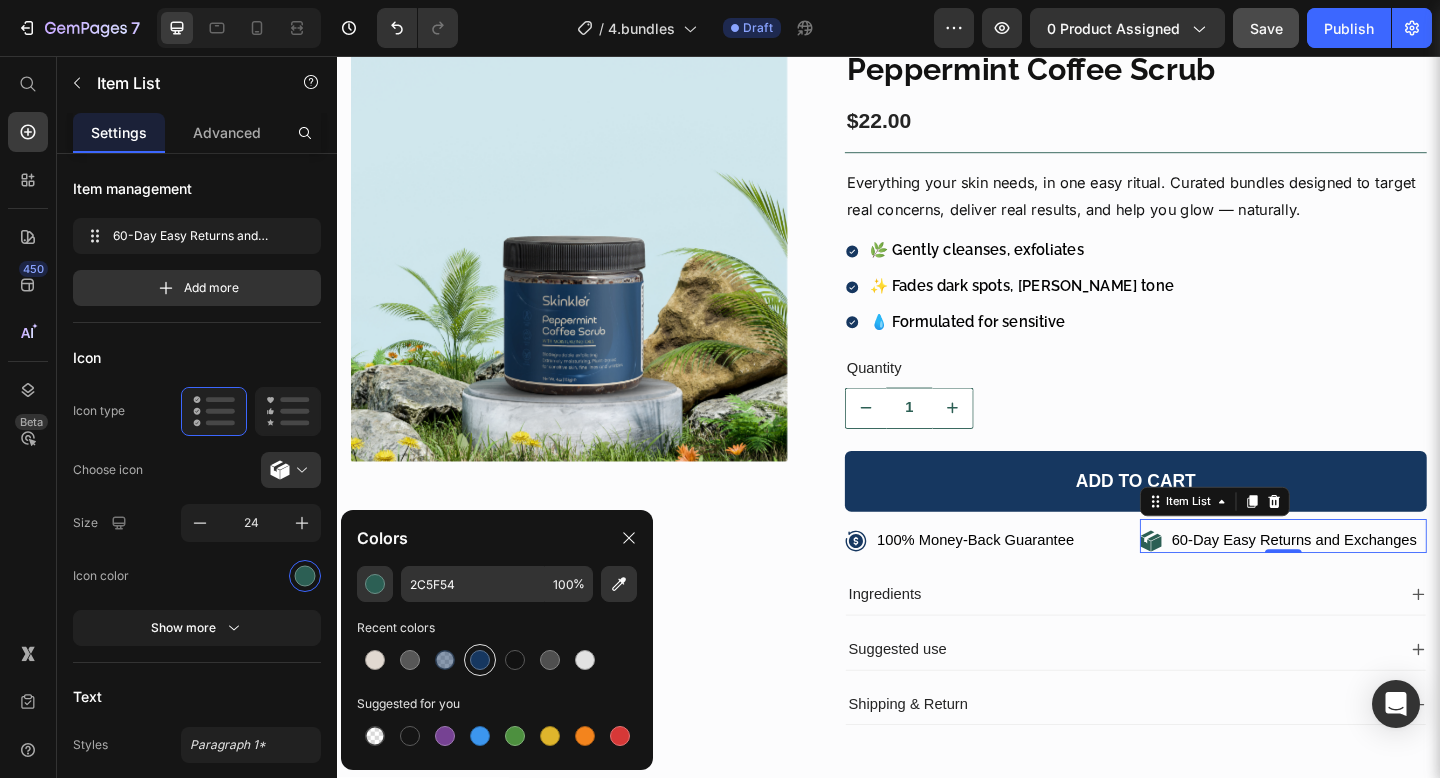 click at bounding box center [480, 660] 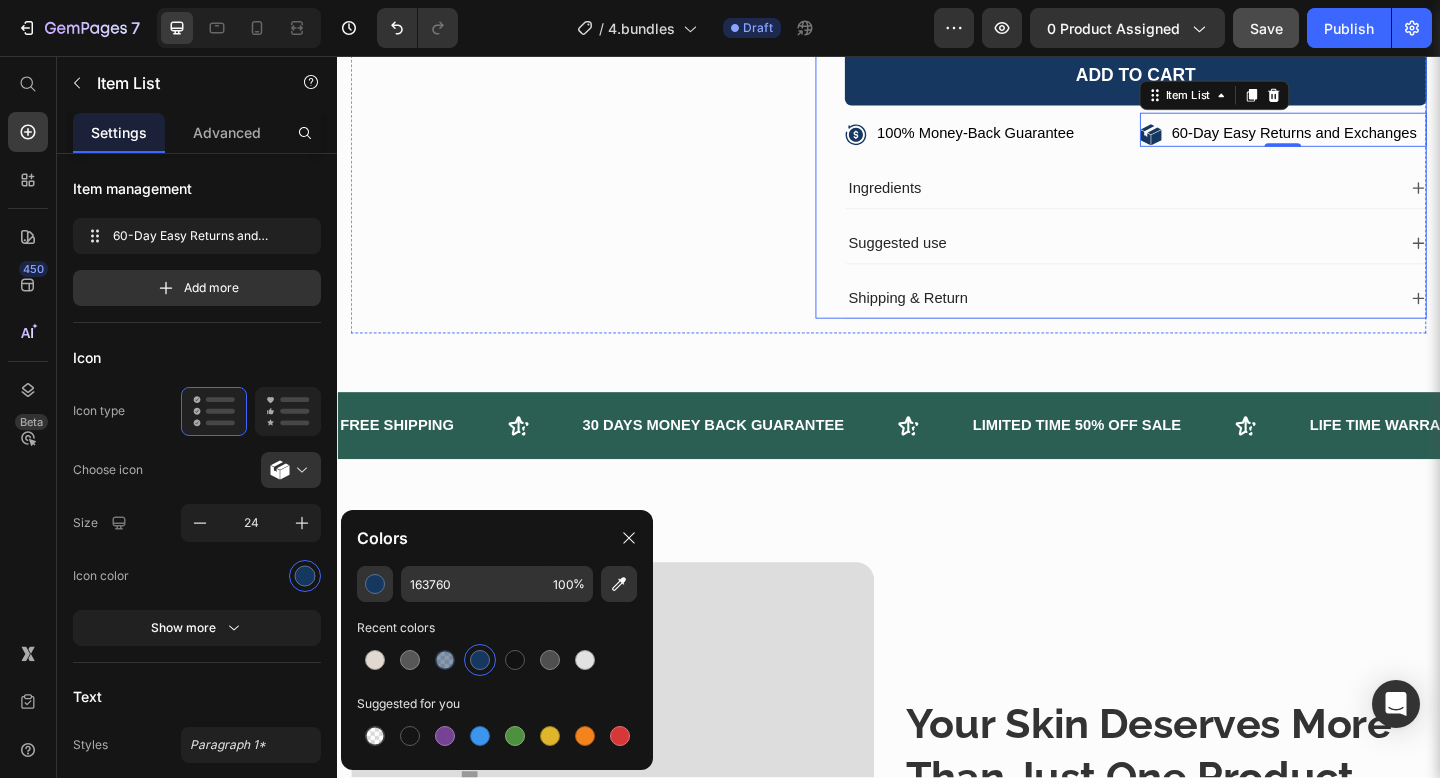 scroll, scrollTop: 620, scrollLeft: 0, axis: vertical 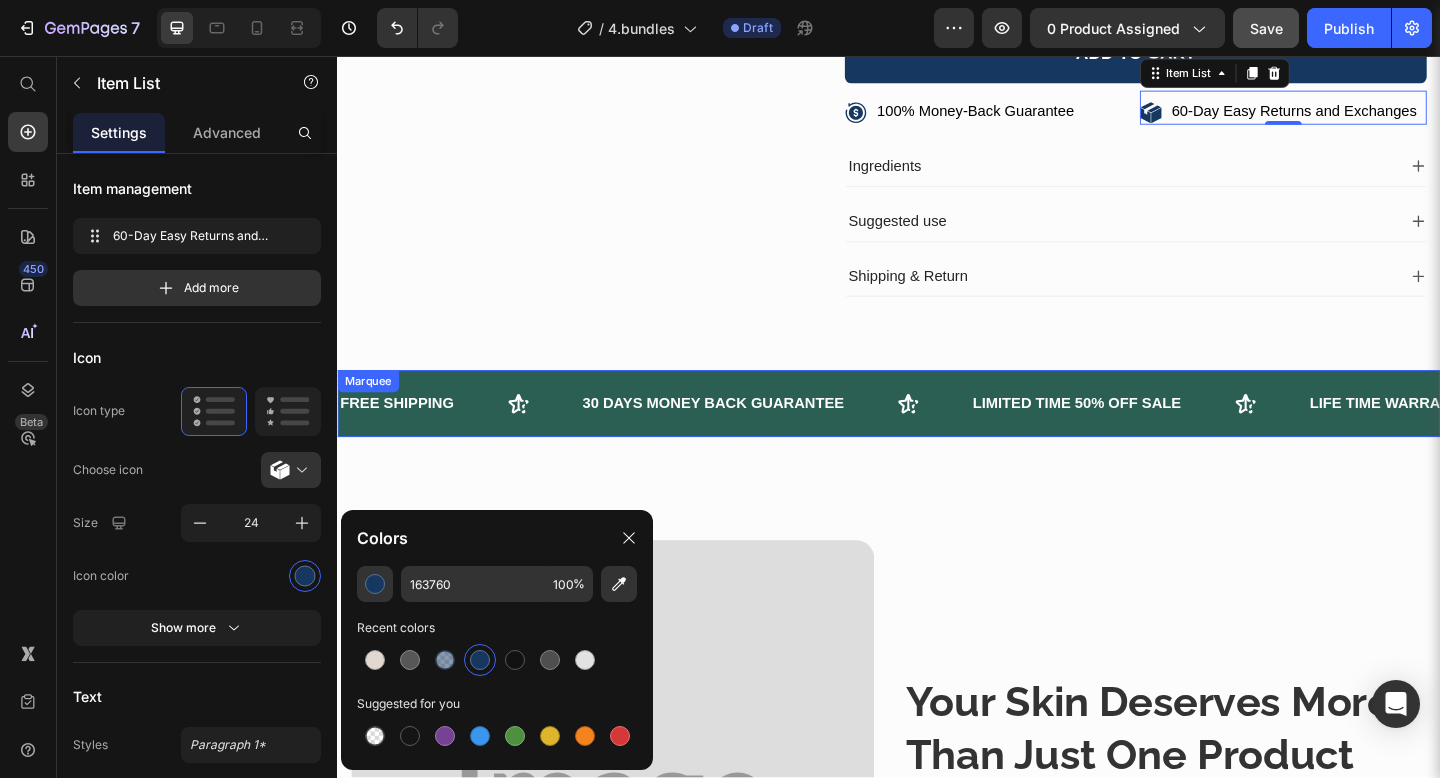 click on "FREE SHIPPING Text
30 DAYS MONEY BACK GUARANTEE Text
LIMITED TIME 50% OFF SALE Text
LIFE TIME WARRANTY Text
FREE SHIPPING Text
30 DAYS MONEY BACK GUARANTEE Text
LIMITED TIME 50% OFF SALE Text
LIFE TIME WARRANTY Text
Marquee" at bounding box center [937, 434] 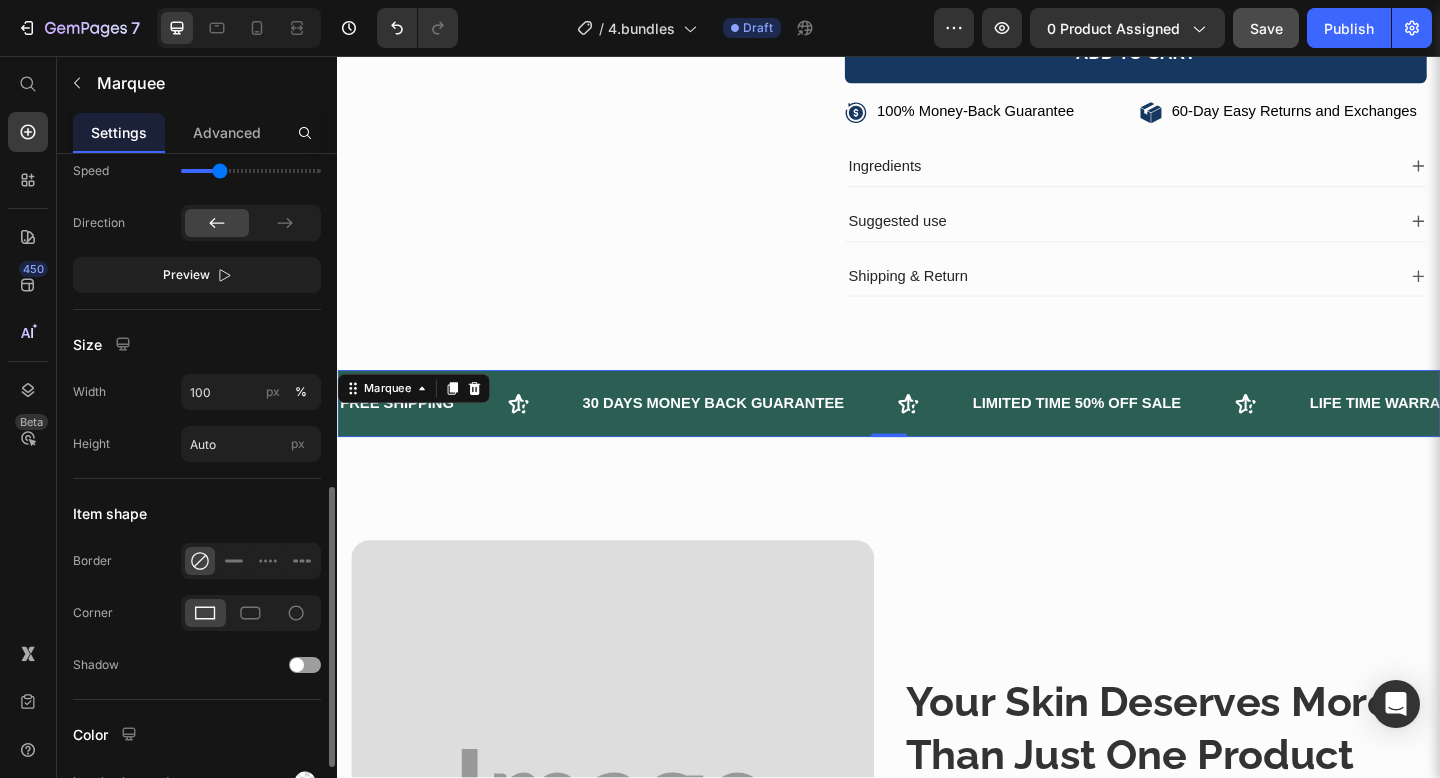 scroll, scrollTop: 974, scrollLeft: 0, axis: vertical 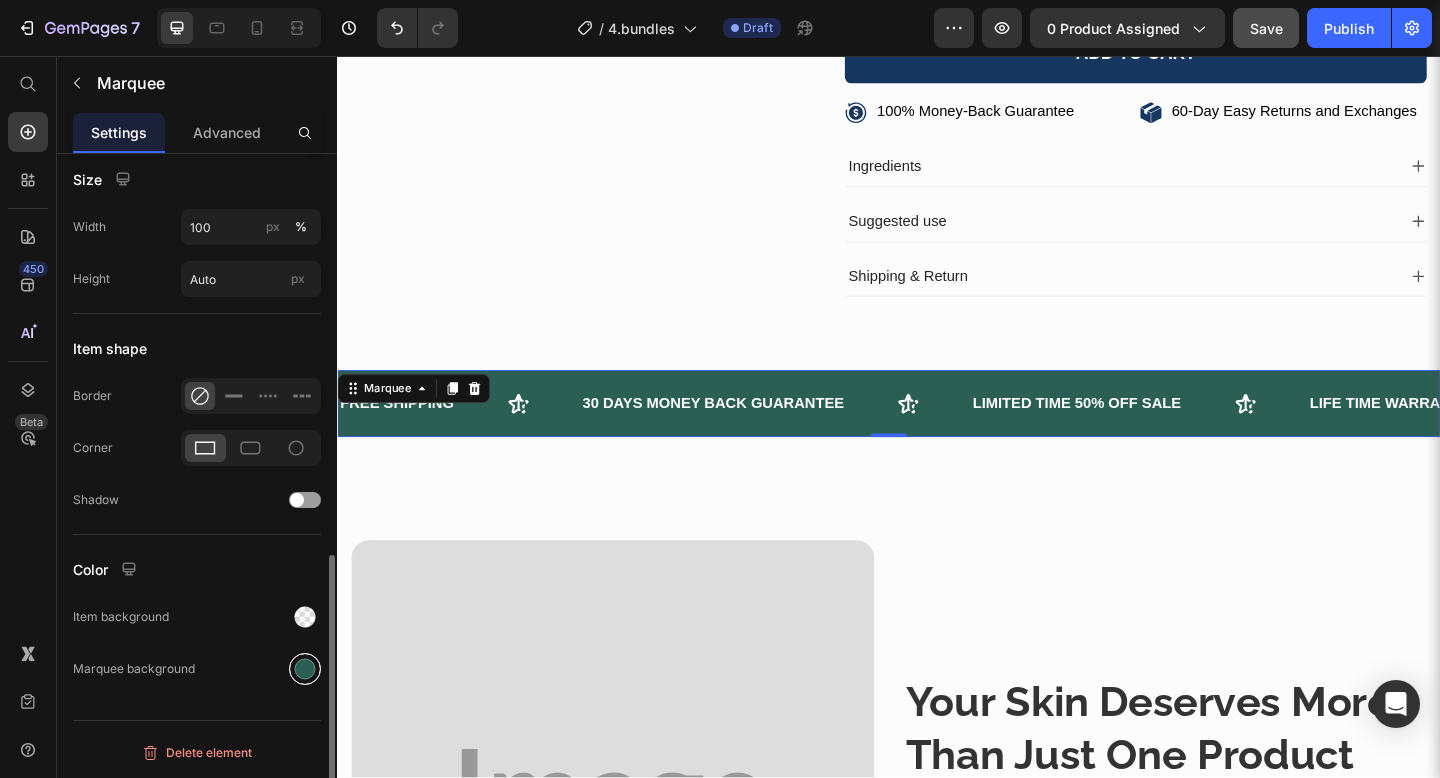 click at bounding box center (305, 669) 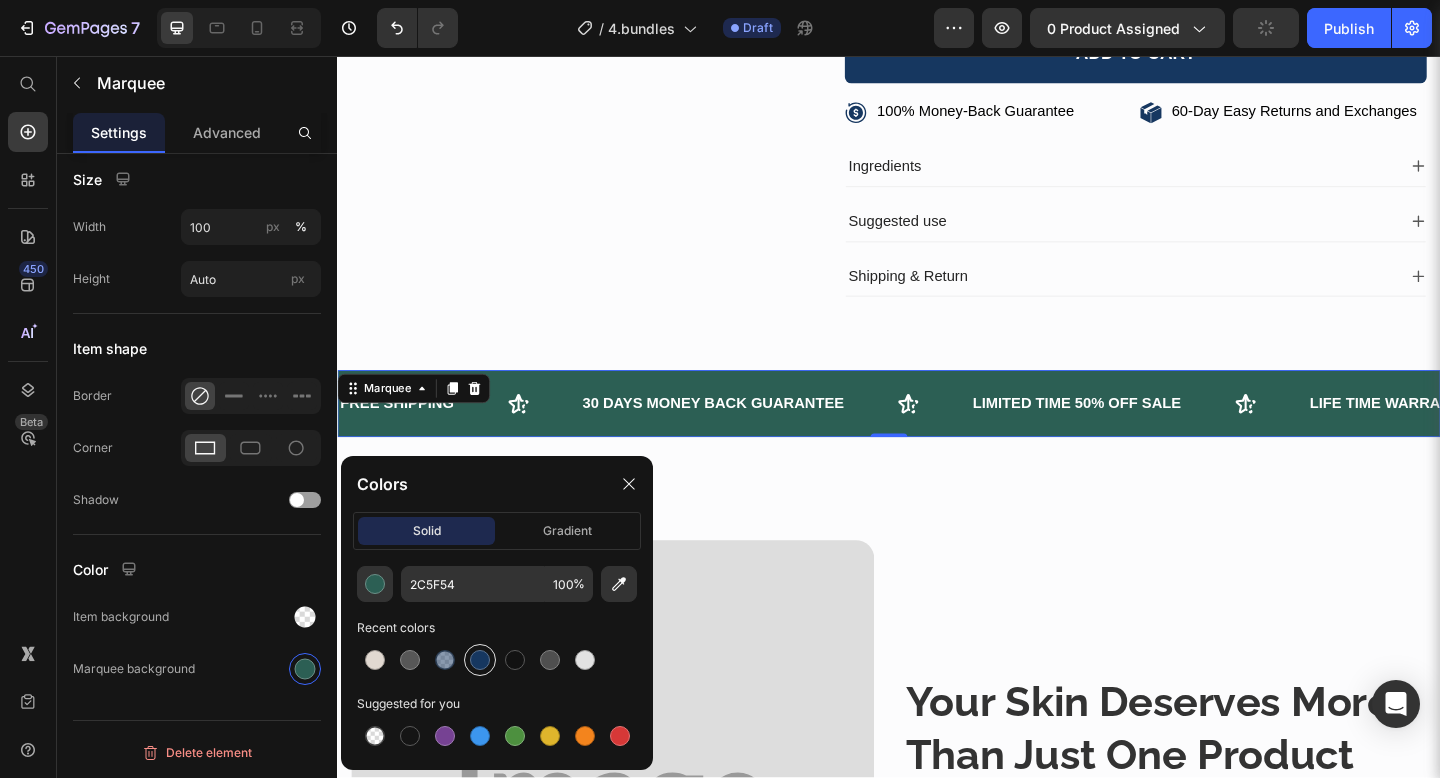 click at bounding box center (480, 660) 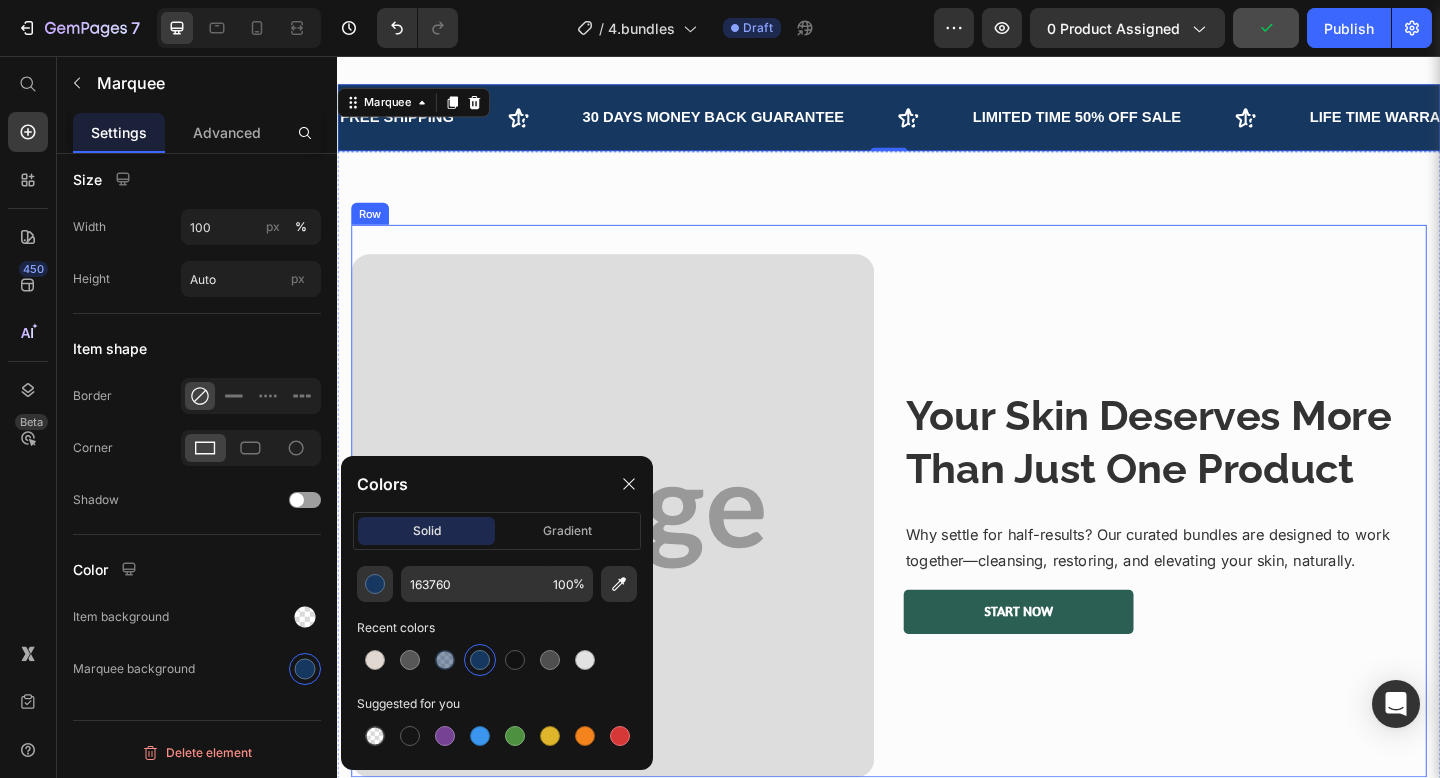 scroll, scrollTop: 1035, scrollLeft: 0, axis: vertical 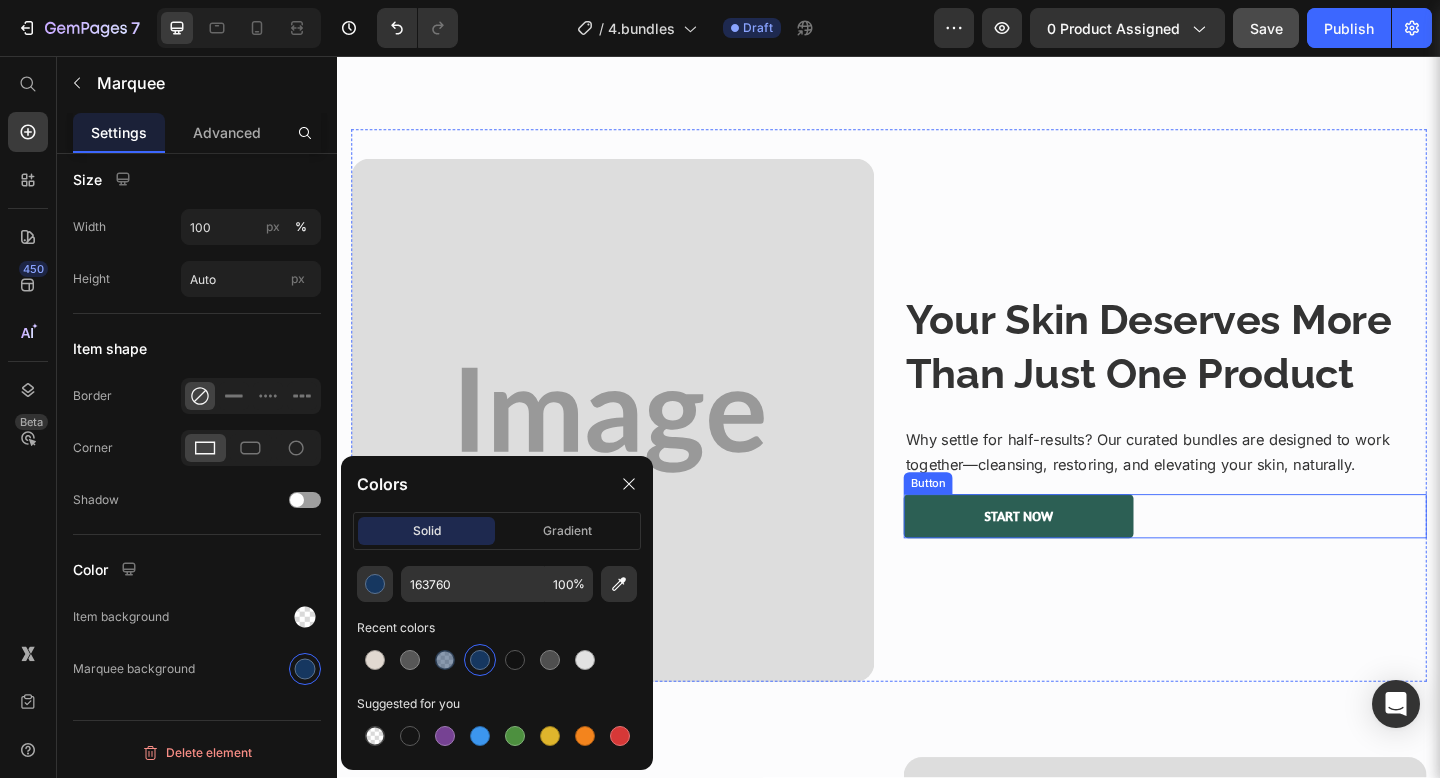 click on "Start Now Button" at bounding box center [1237, 557] 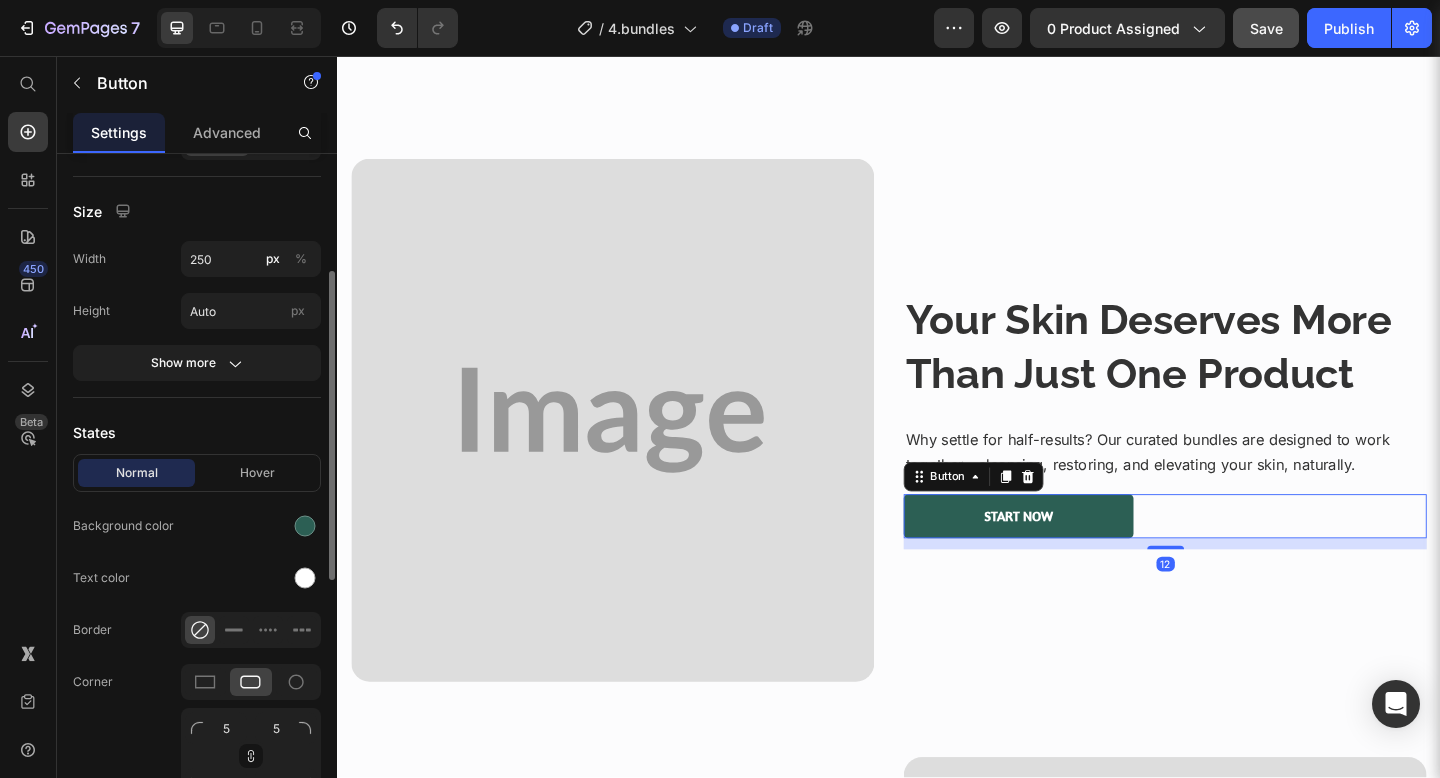 scroll, scrollTop: 256, scrollLeft: 0, axis: vertical 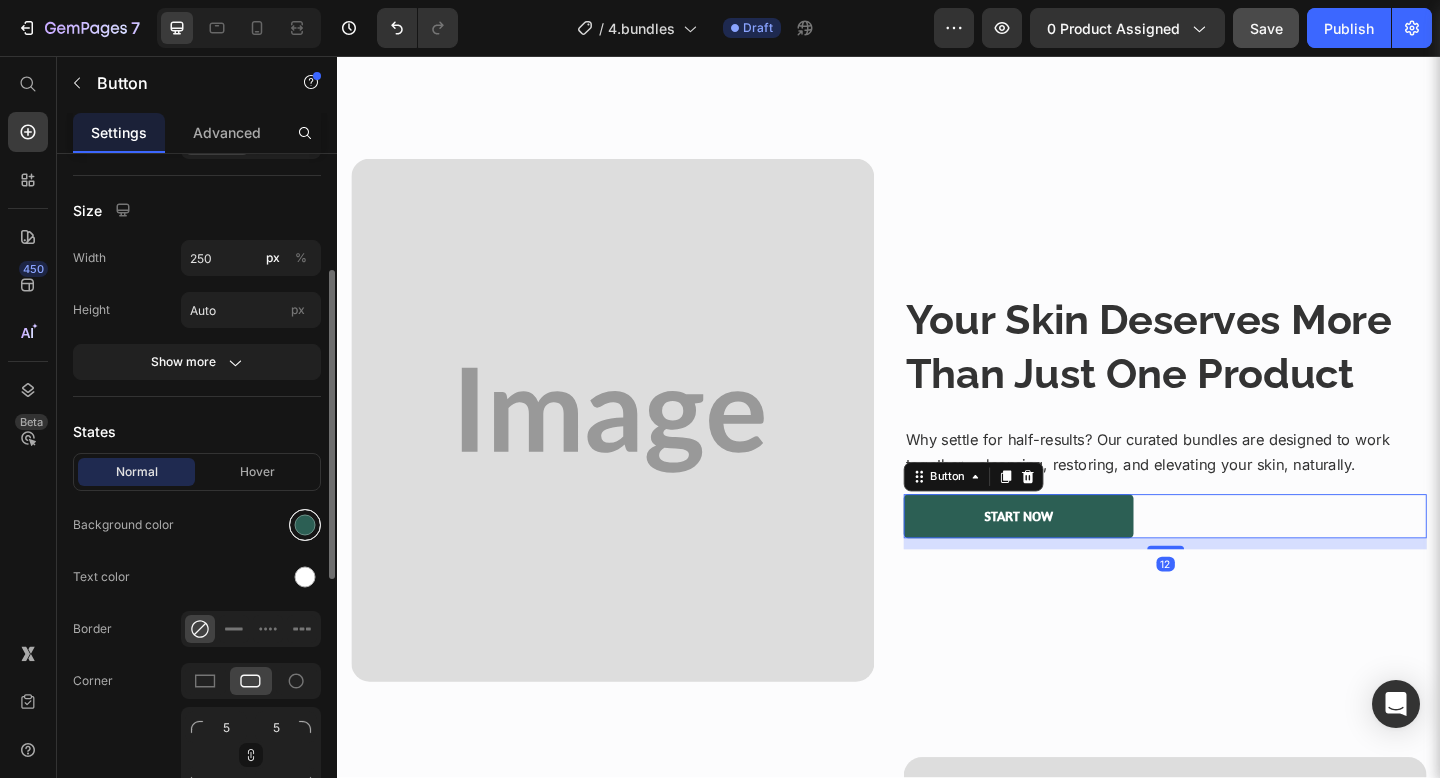 click at bounding box center (305, 525) 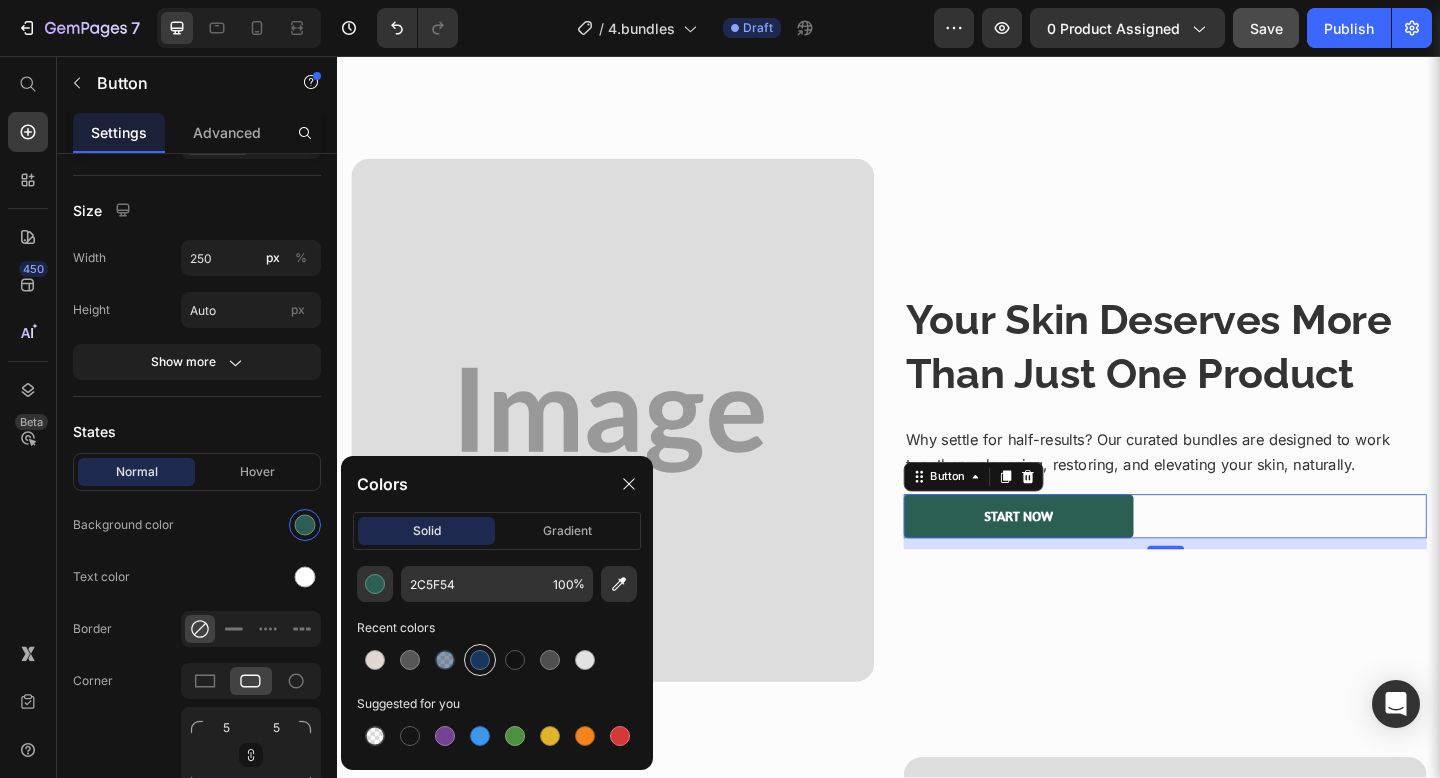 click at bounding box center (480, 660) 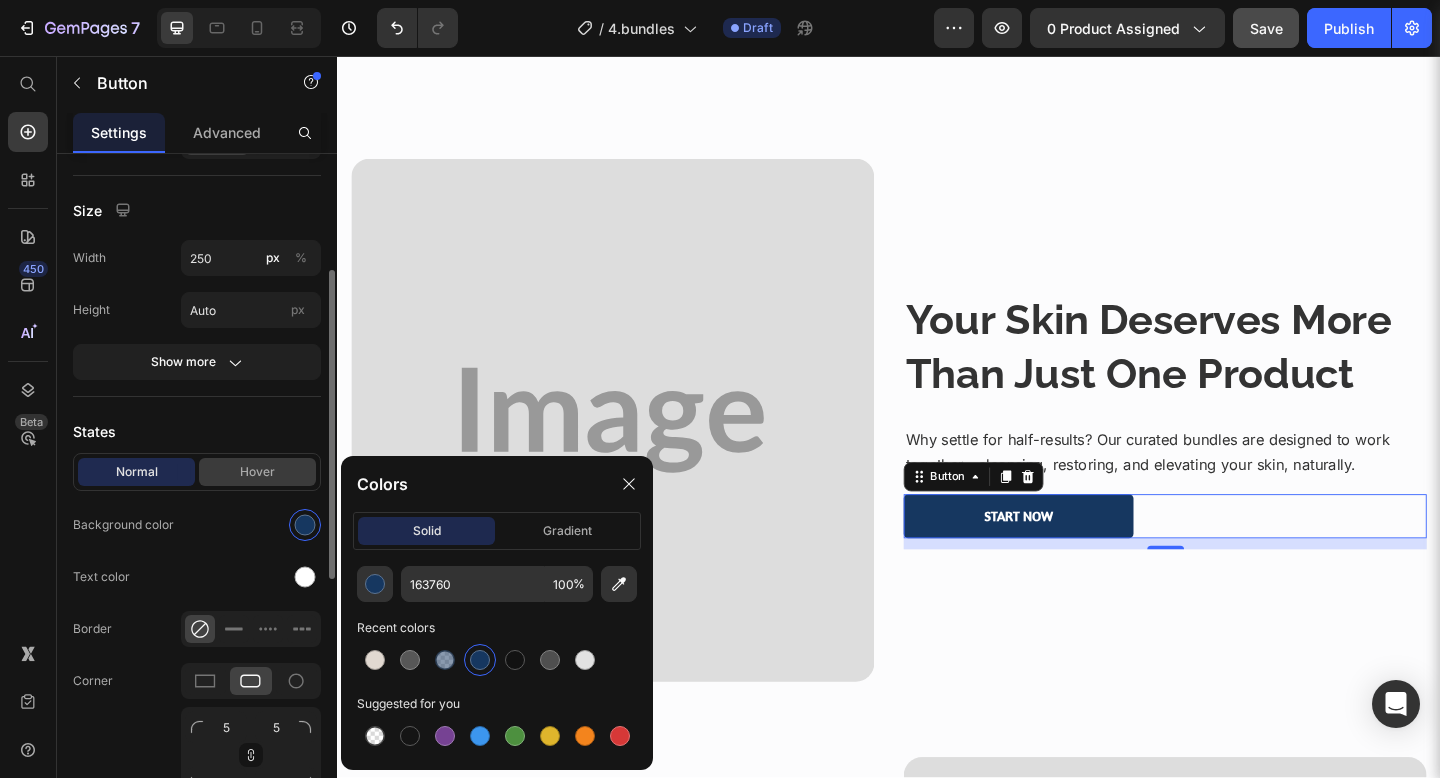 click on "Hover" at bounding box center (257, 472) 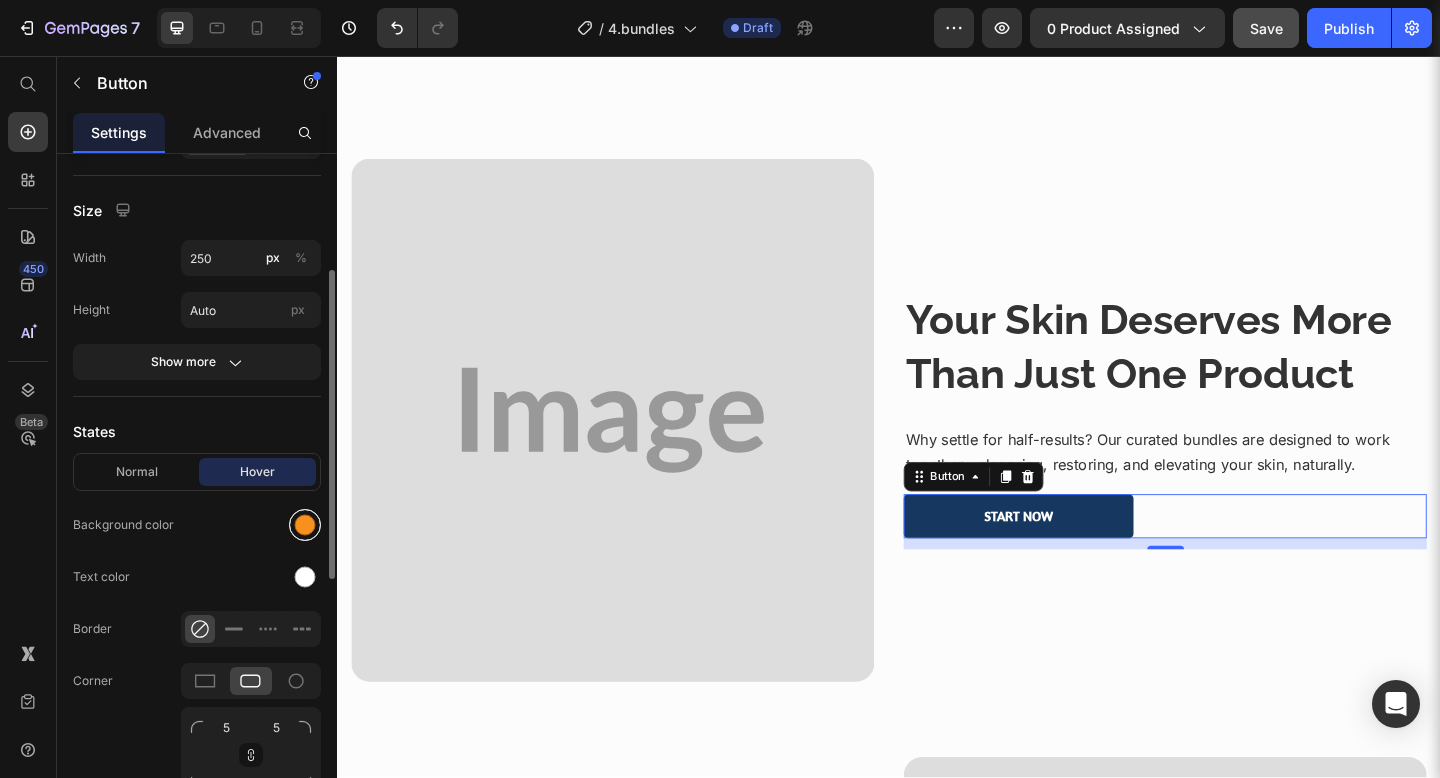 click at bounding box center [305, 525] 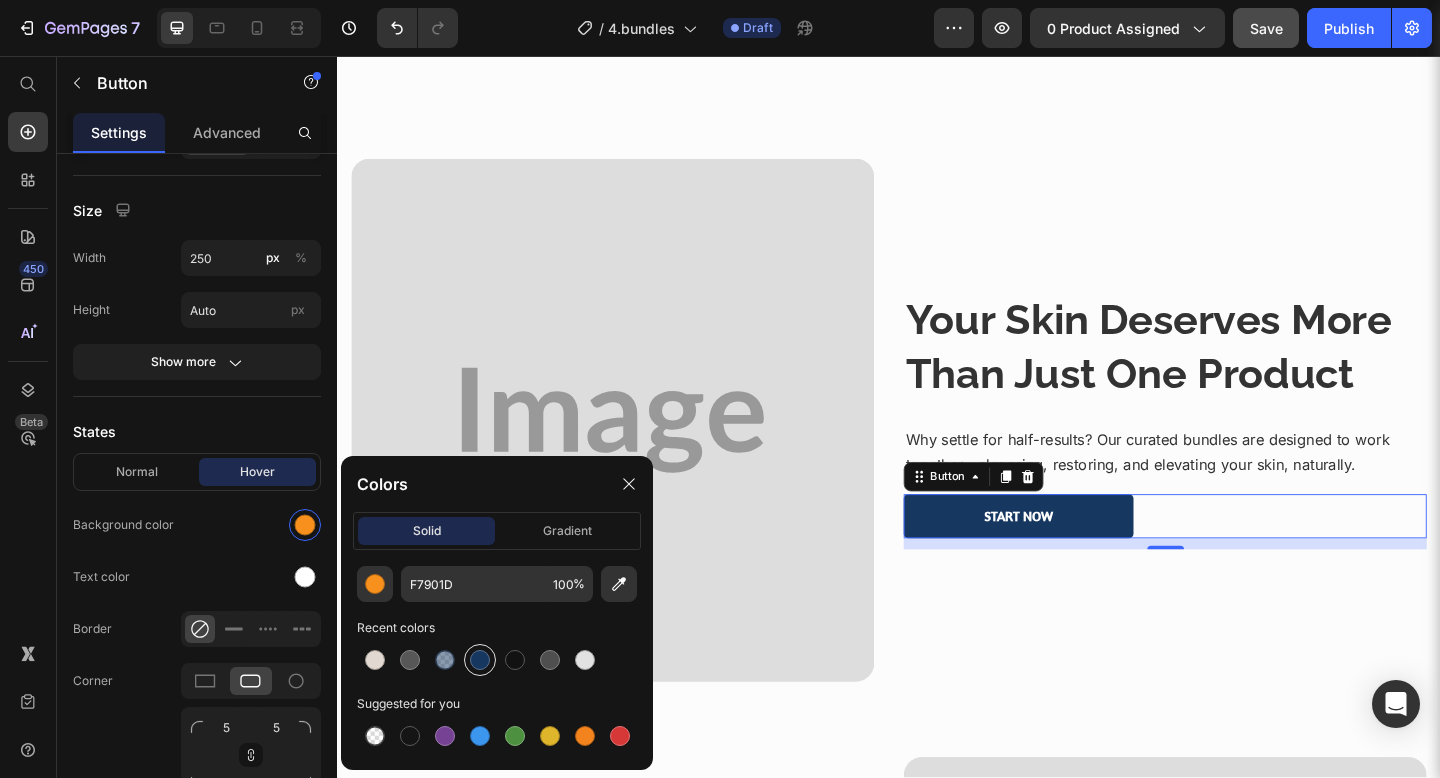 click at bounding box center (480, 660) 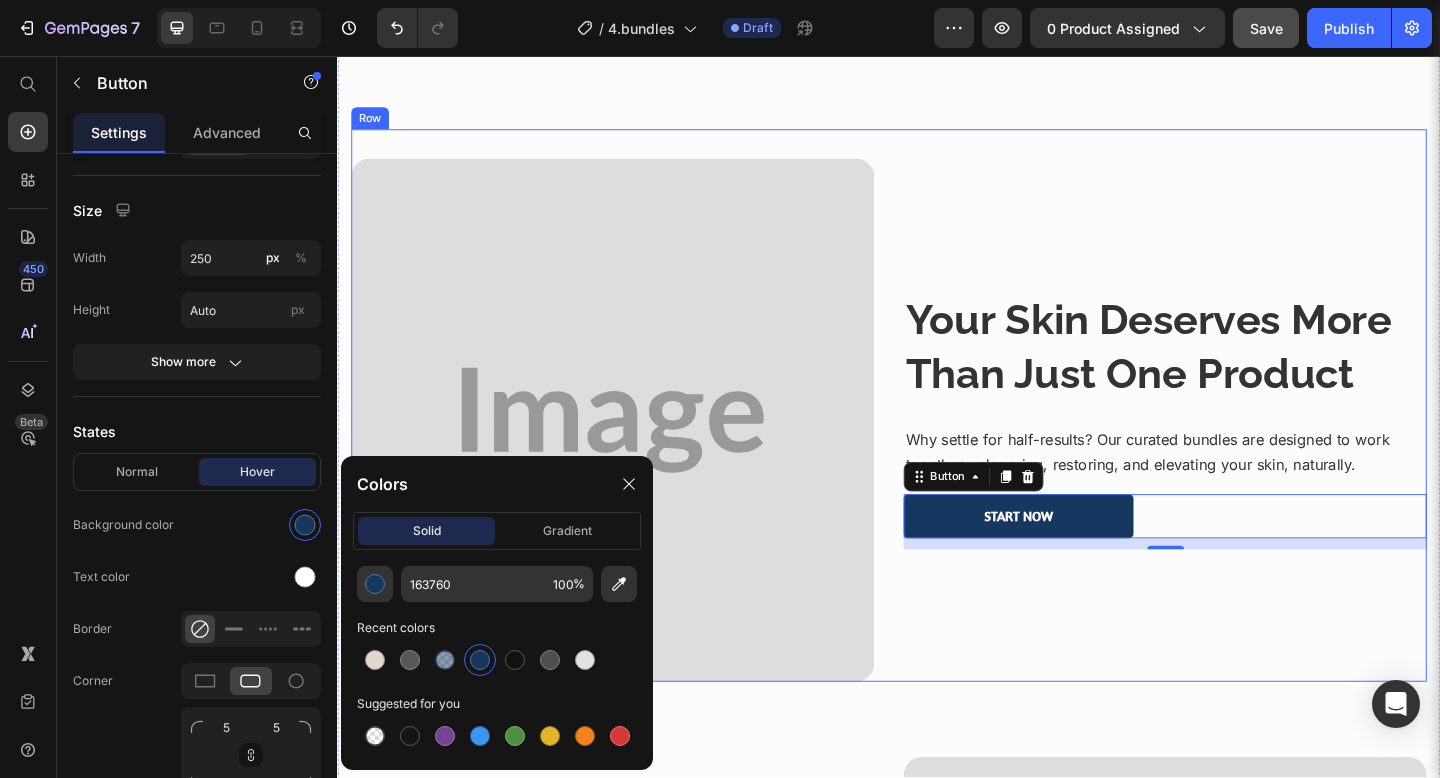 click on "Your Skin Deserves More Than Just One Product Heading Why settle for half-results? Our curated bundles are designed to work together—cleansing, restoring, and elevating your skin, naturally. Text block Start Now Button   12" at bounding box center (1237, 452) 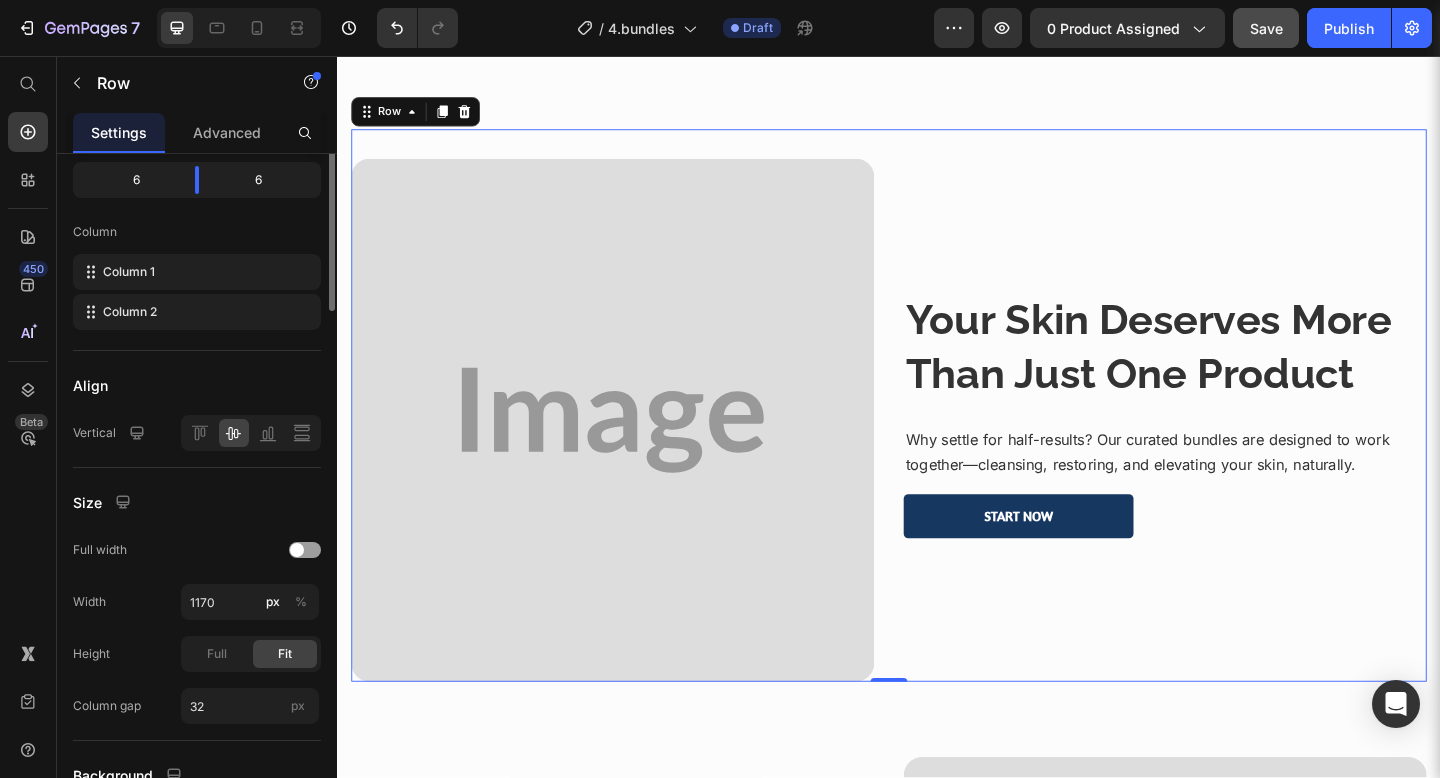 scroll, scrollTop: 0, scrollLeft: 0, axis: both 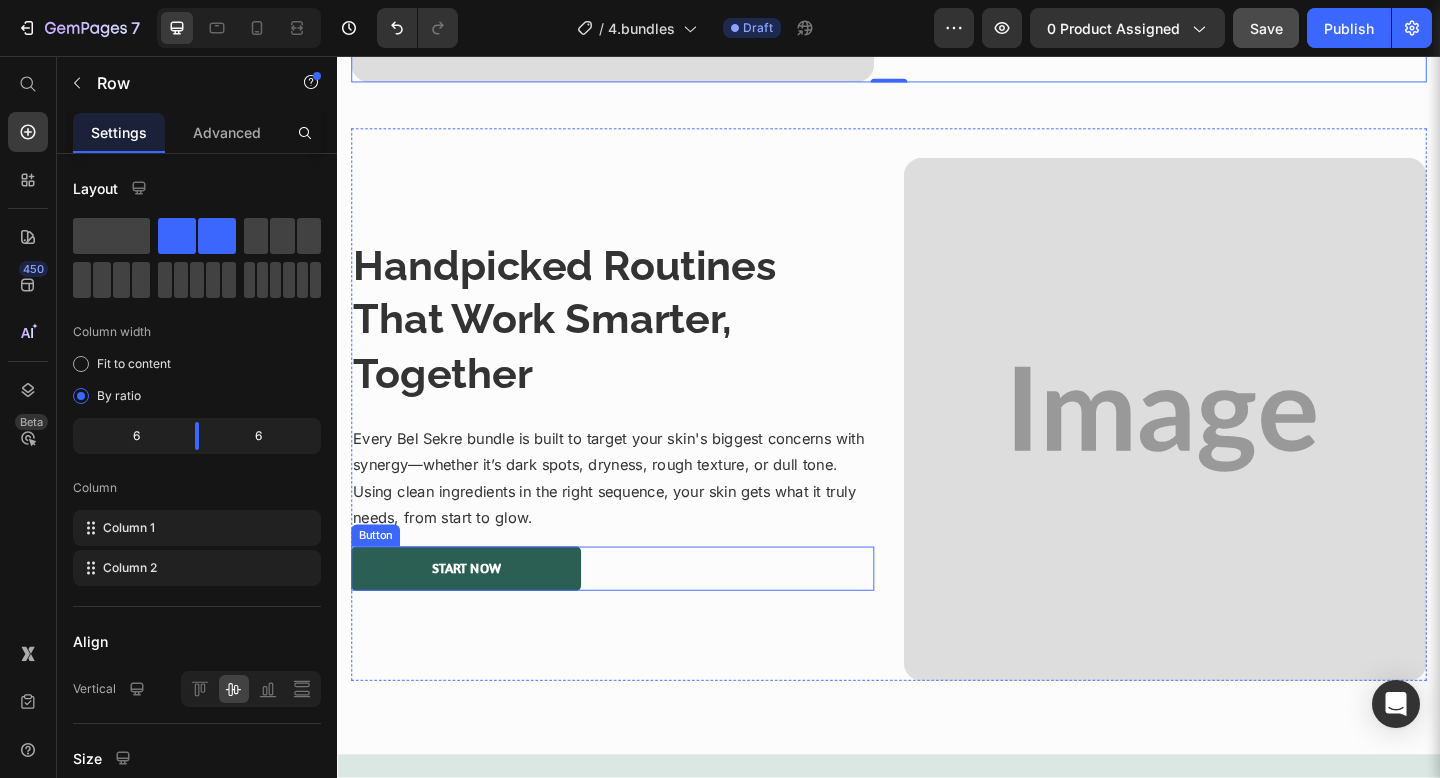 click on "Start Now Button" at bounding box center (636, 614) 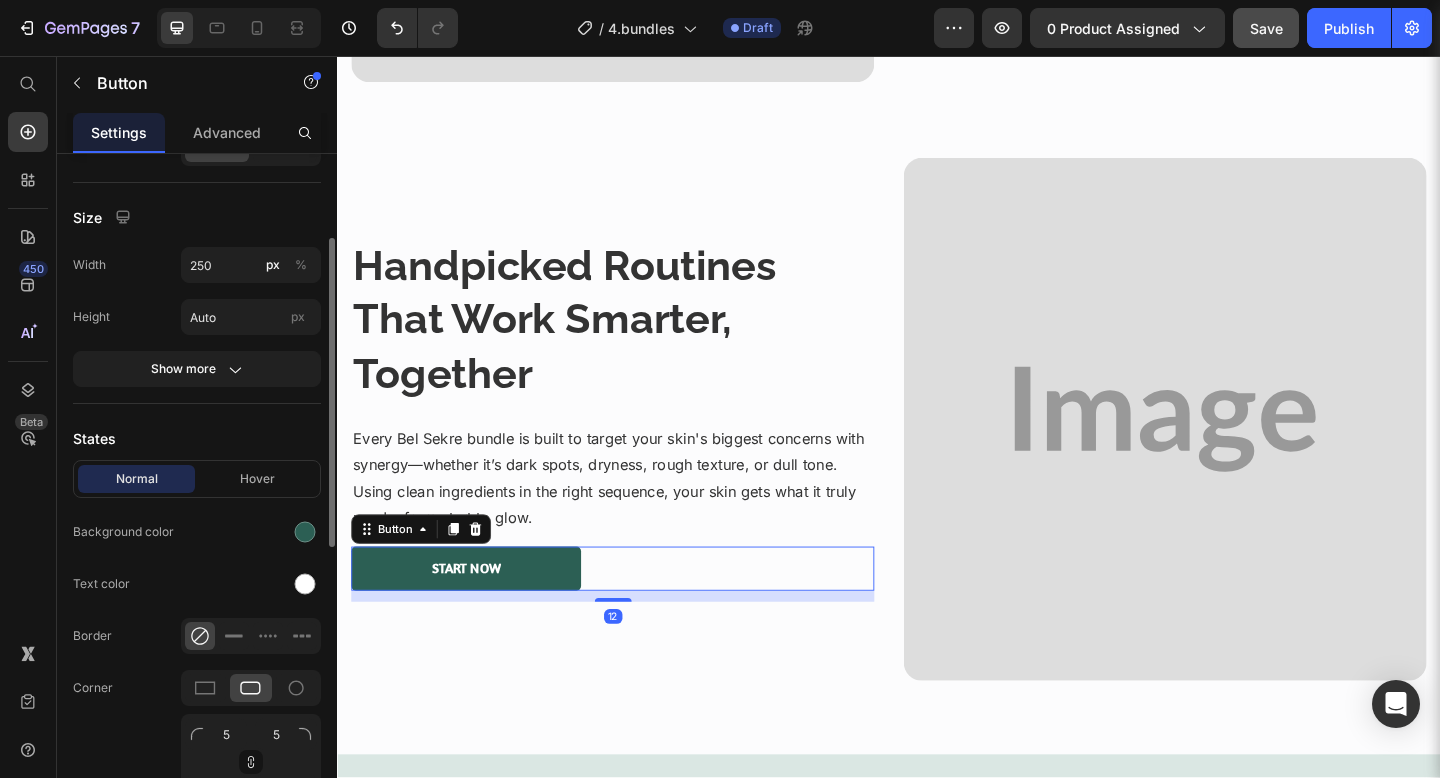 scroll, scrollTop: 255, scrollLeft: 0, axis: vertical 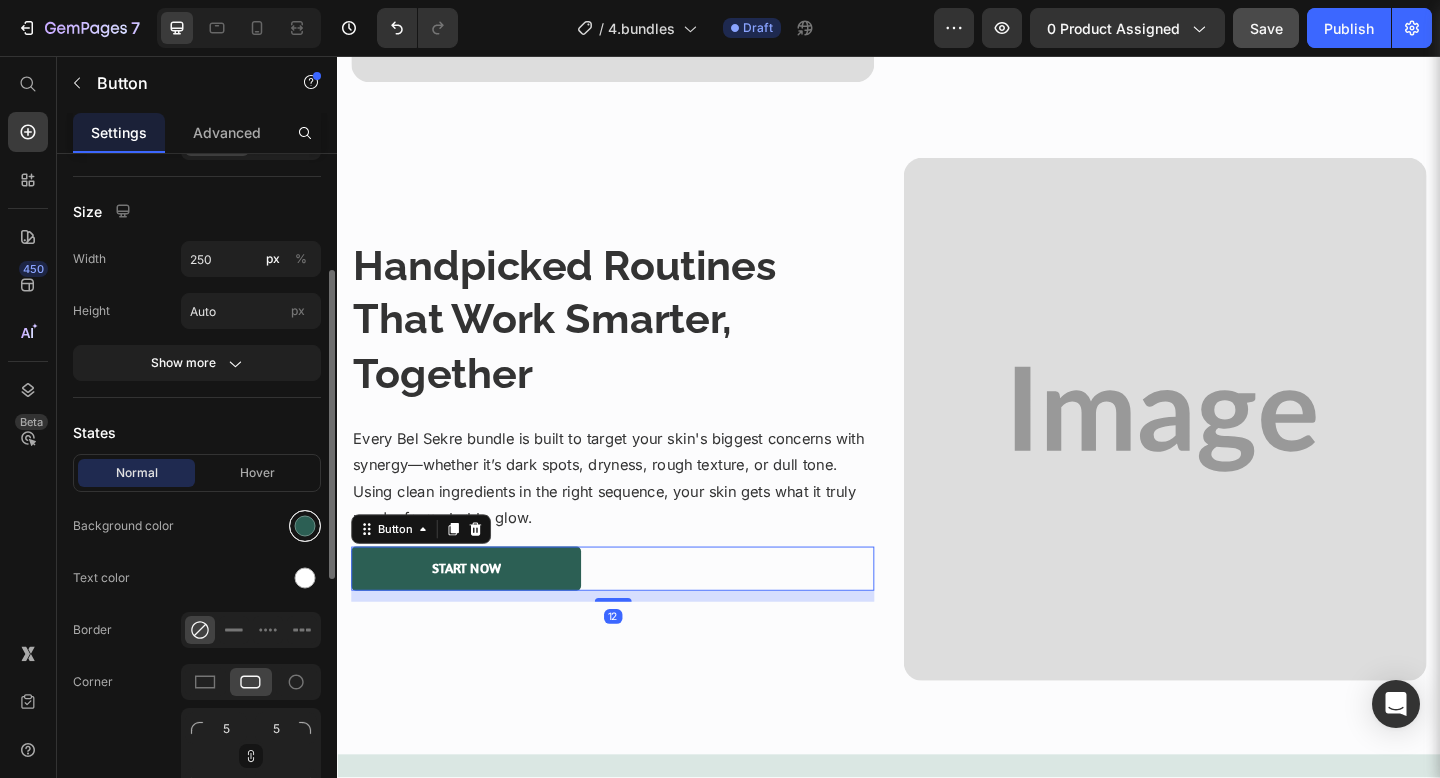 click at bounding box center (305, 526) 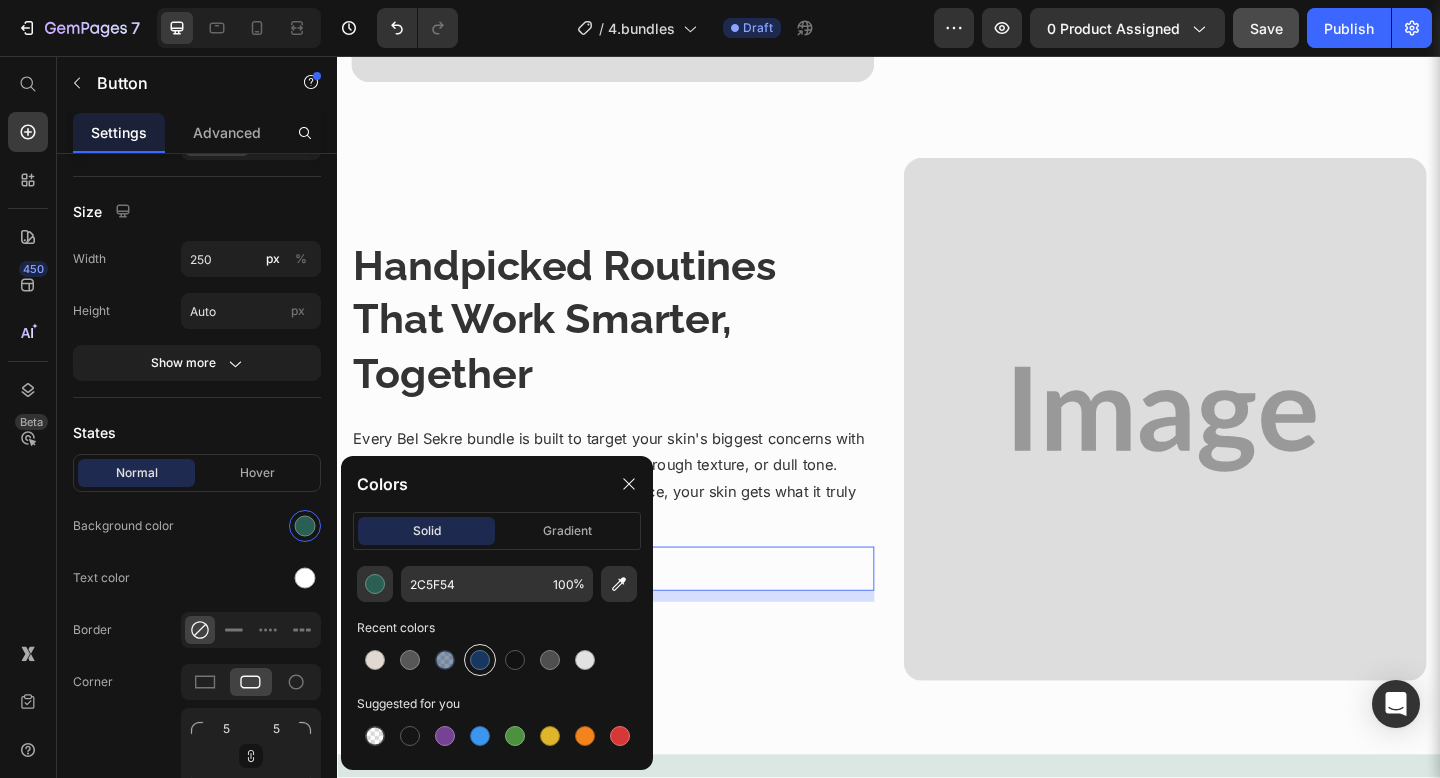 click at bounding box center [480, 660] 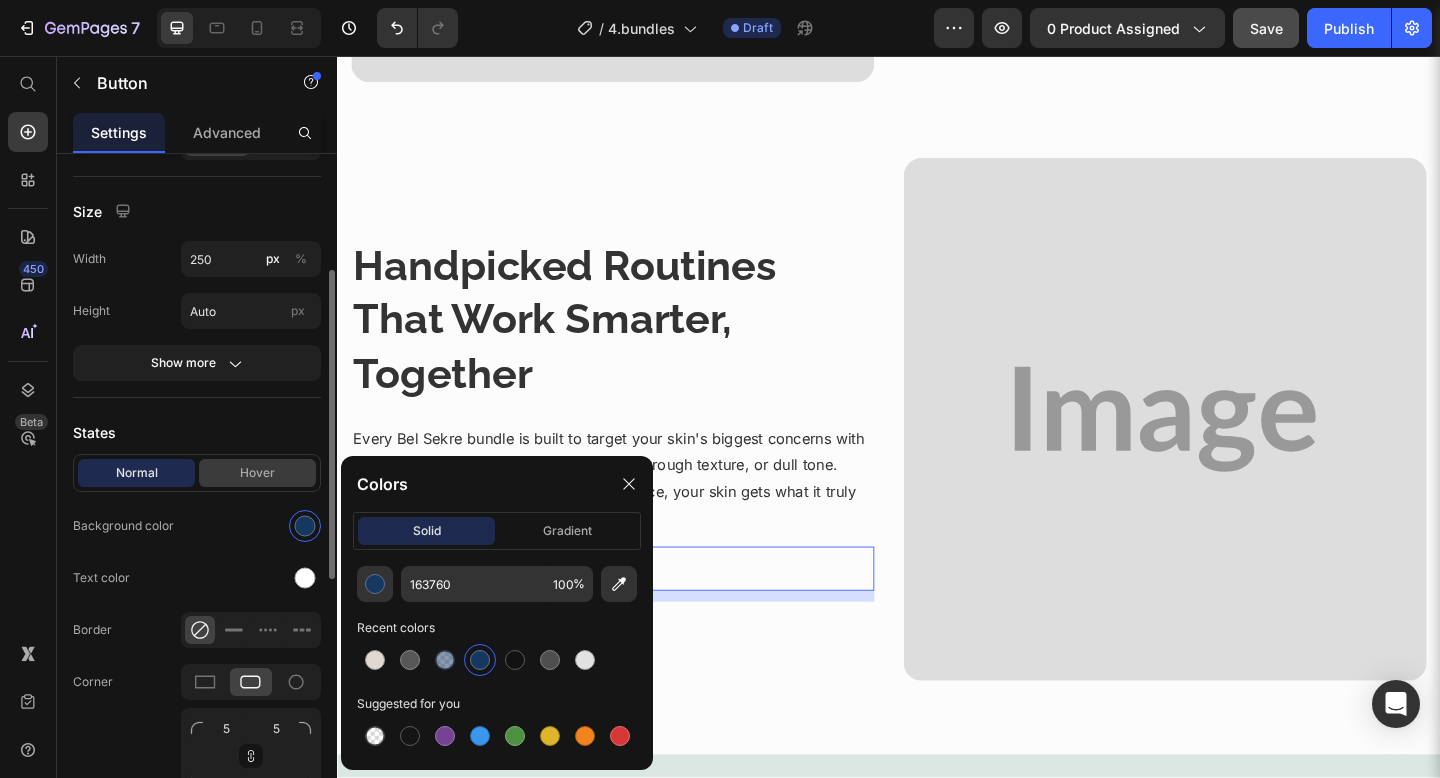 click on "Hover" at bounding box center (257, 473) 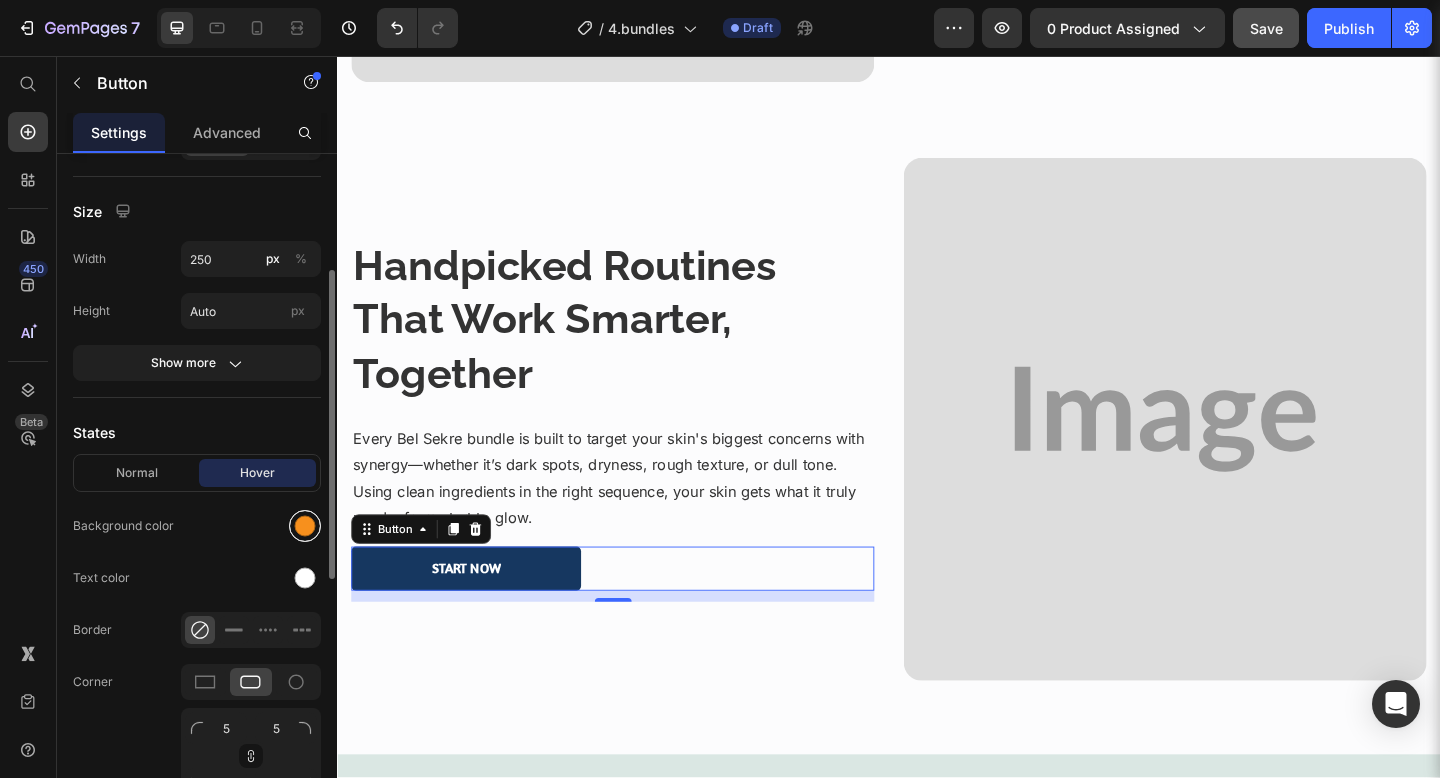 click at bounding box center (305, 526) 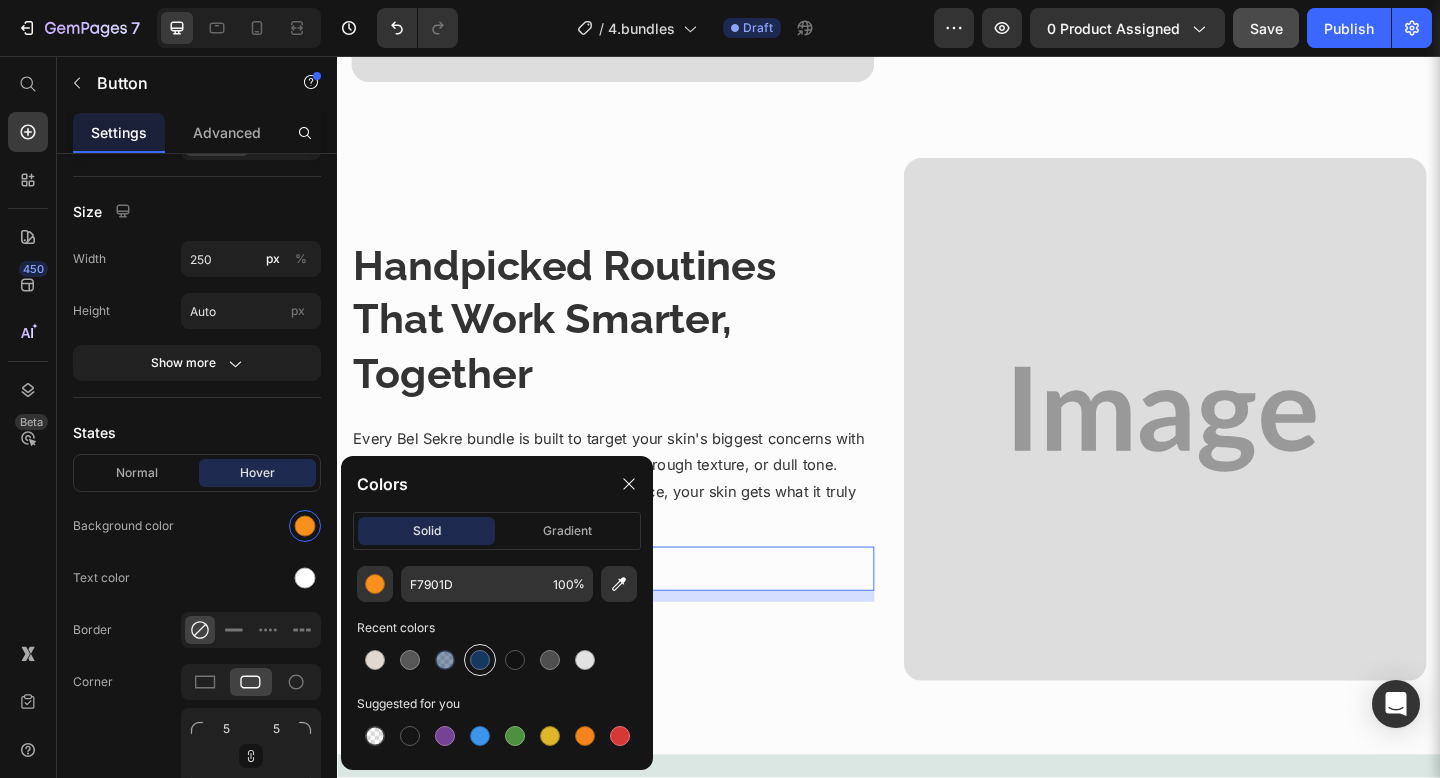 click at bounding box center [480, 660] 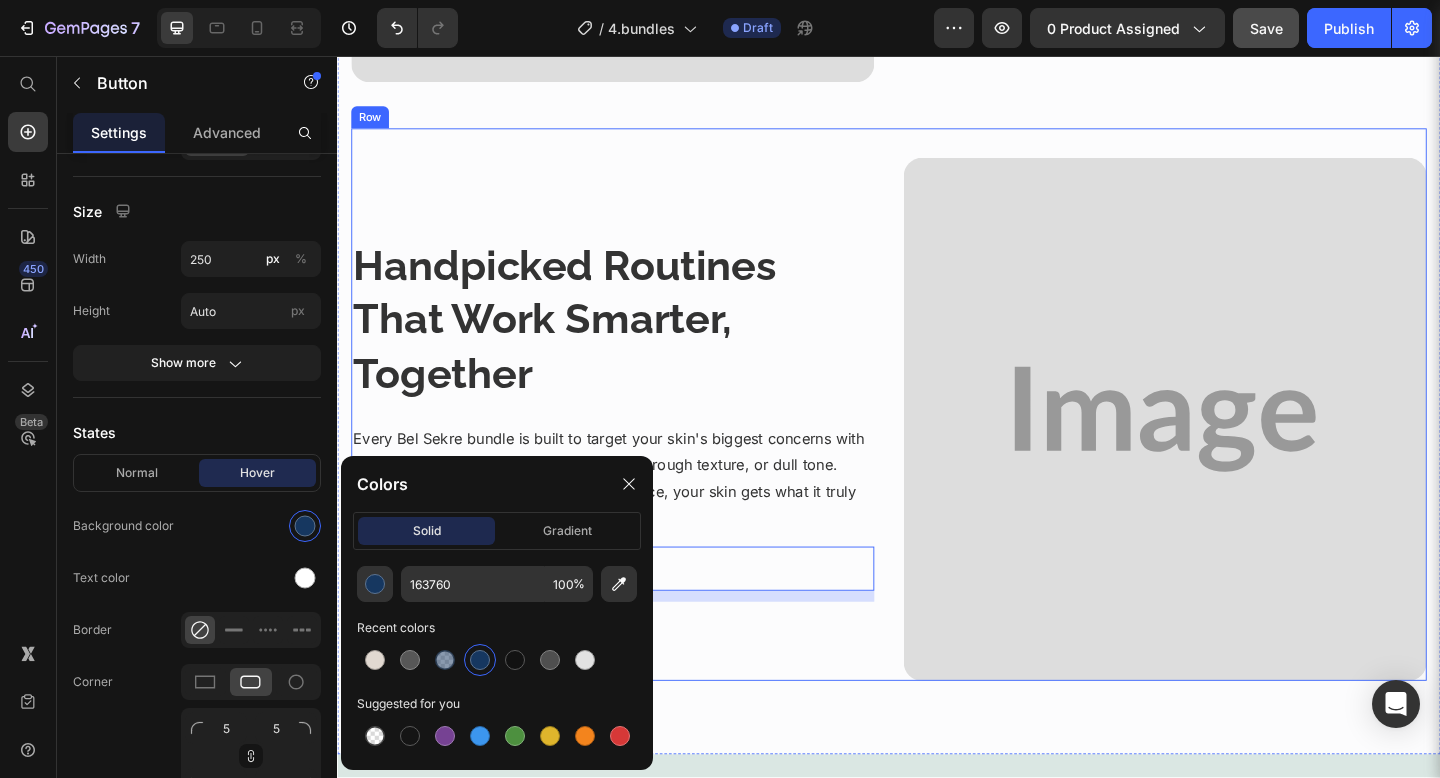 click on "Handpicked Routines That Work Smarter, Together Heading Every Bel Sekre bundle is built to target your skin's biggest concerns with synergy—whether it’s dark spots, dryness, rough texture, or dull tone. Using clean ingredients in the right sequence, your skin gets what it truly needs, from start to glow. Text block Start Now Button   12" at bounding box center (636, 451) 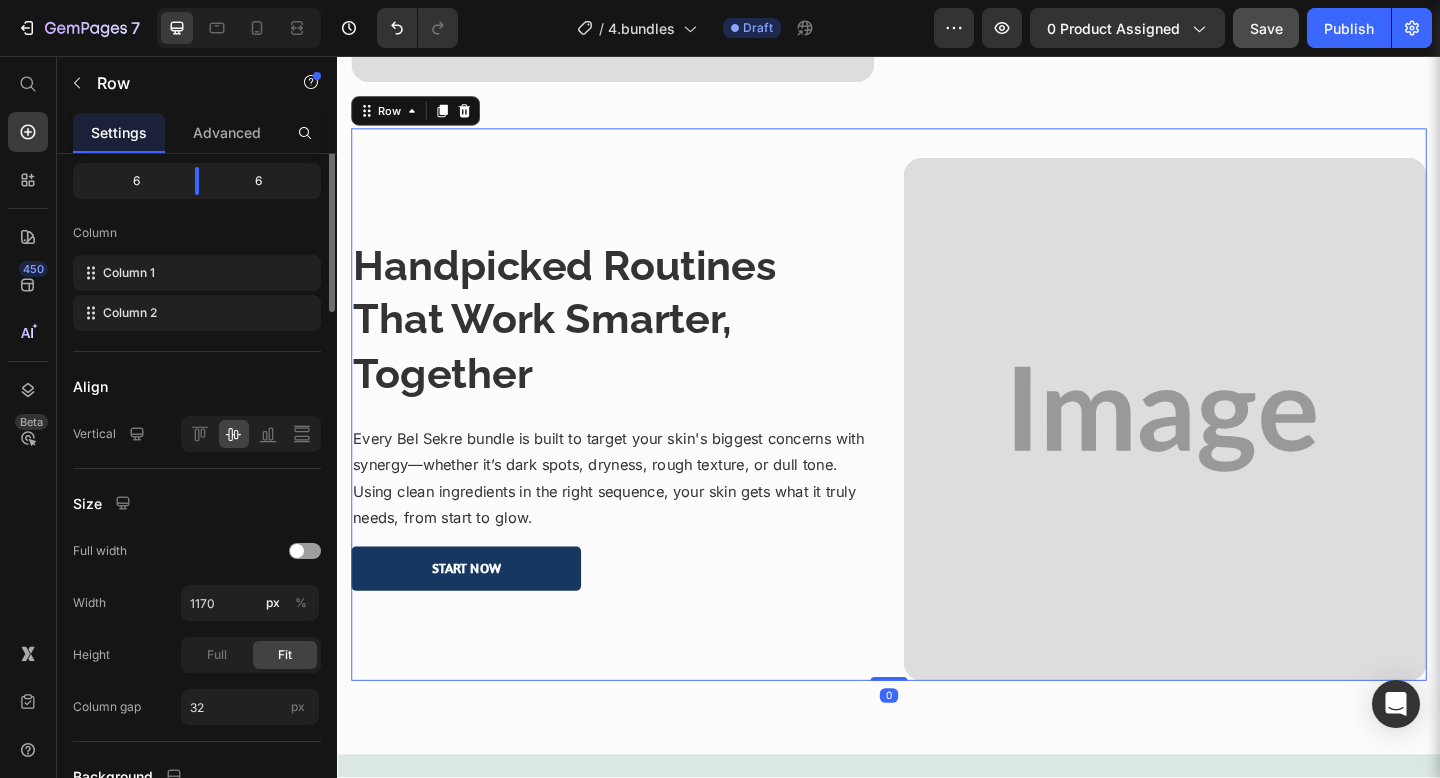 scroll, scrollTop: 0, scrollLeft: 0, axis: both 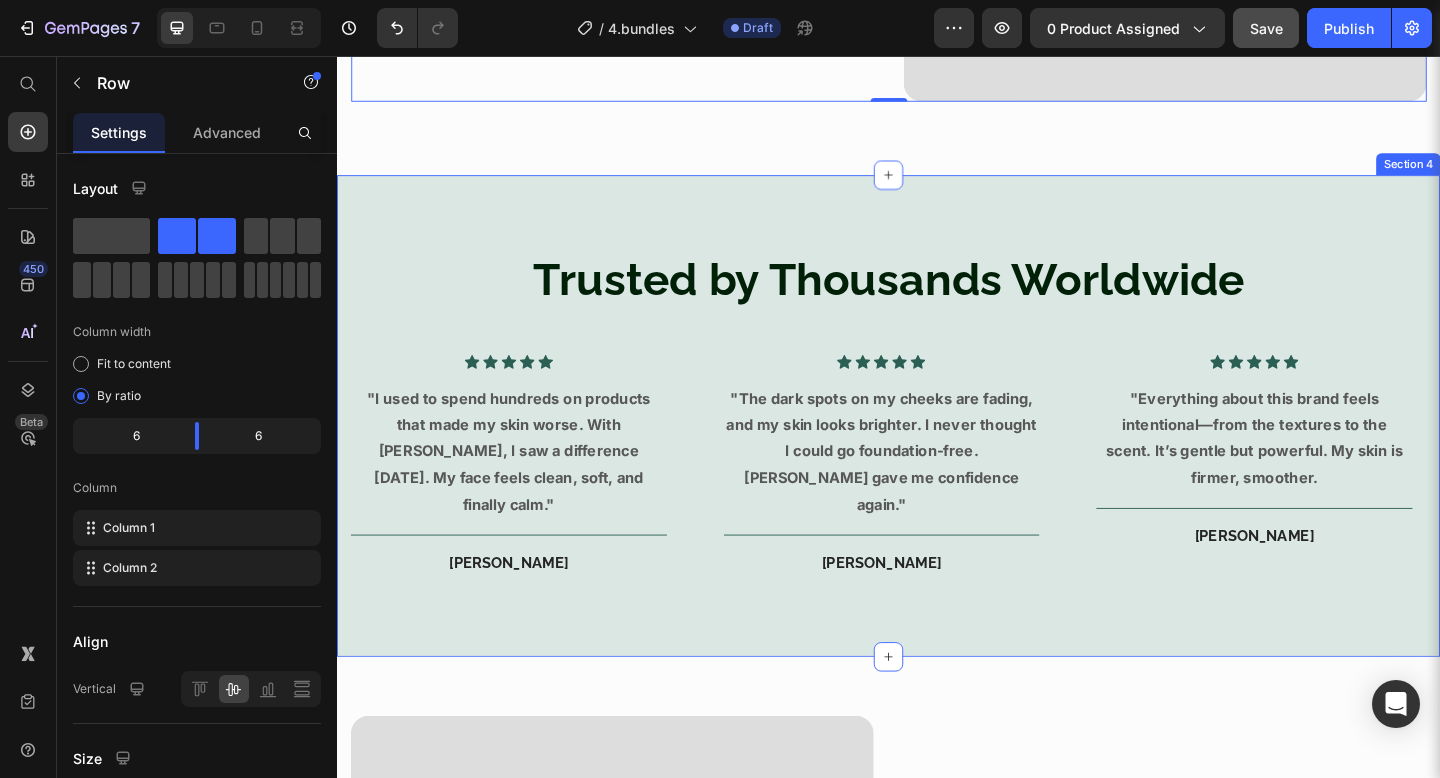 click on "Trusted by Thousands Worldwide Heading                Icon                Icon                Icon                Icon                Icon Icon List Hoz "I used to spend hundreds on products that made my skin worse. With Bel Sekre, I saw a difference in one week. My face feels clean, soft, and finally calm." Text block                Title Line Emily R. Heading Row                Icon                Icon                Icon                Icon                Icon Icon List Hoz "The dark spots on my cheeks are fading, and my skin looks brighter. I never thought I could go foundation-free. Bel Sekre gave me confidence again." Text block                Title Line Tania M. Heading Row                Icon                Icon                Icon                Icon                Icon Icon List Hoz "Everything about this brand feels intentional—from the textures to the scent. It’s gentle but powerful. My skin is firmer, smoother. Text block                Title Line Sarah L. Heading Row Carousel Row Section 4" at bounding box center (937, 447) 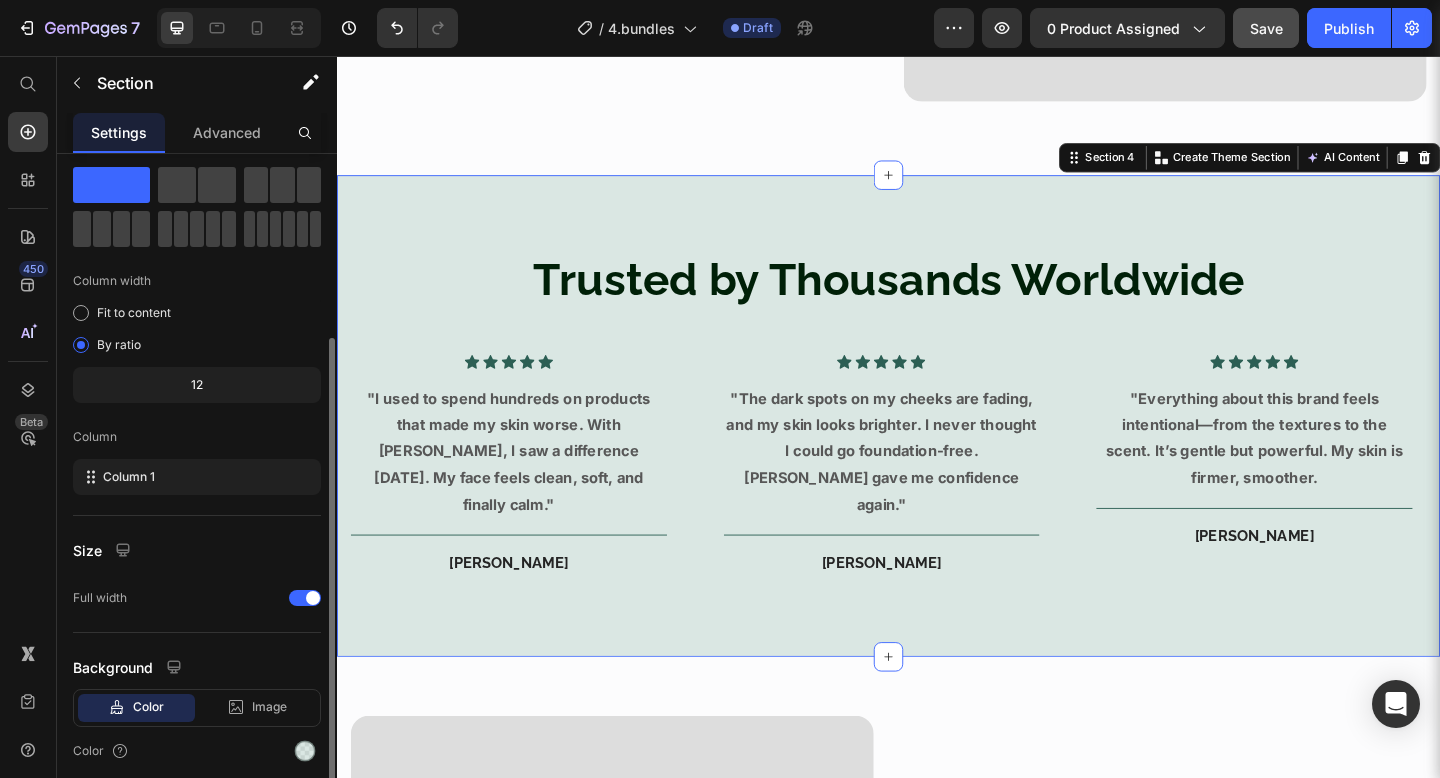 scroll, scrollTop: 127, scrollLeft: 0, axis: vertical 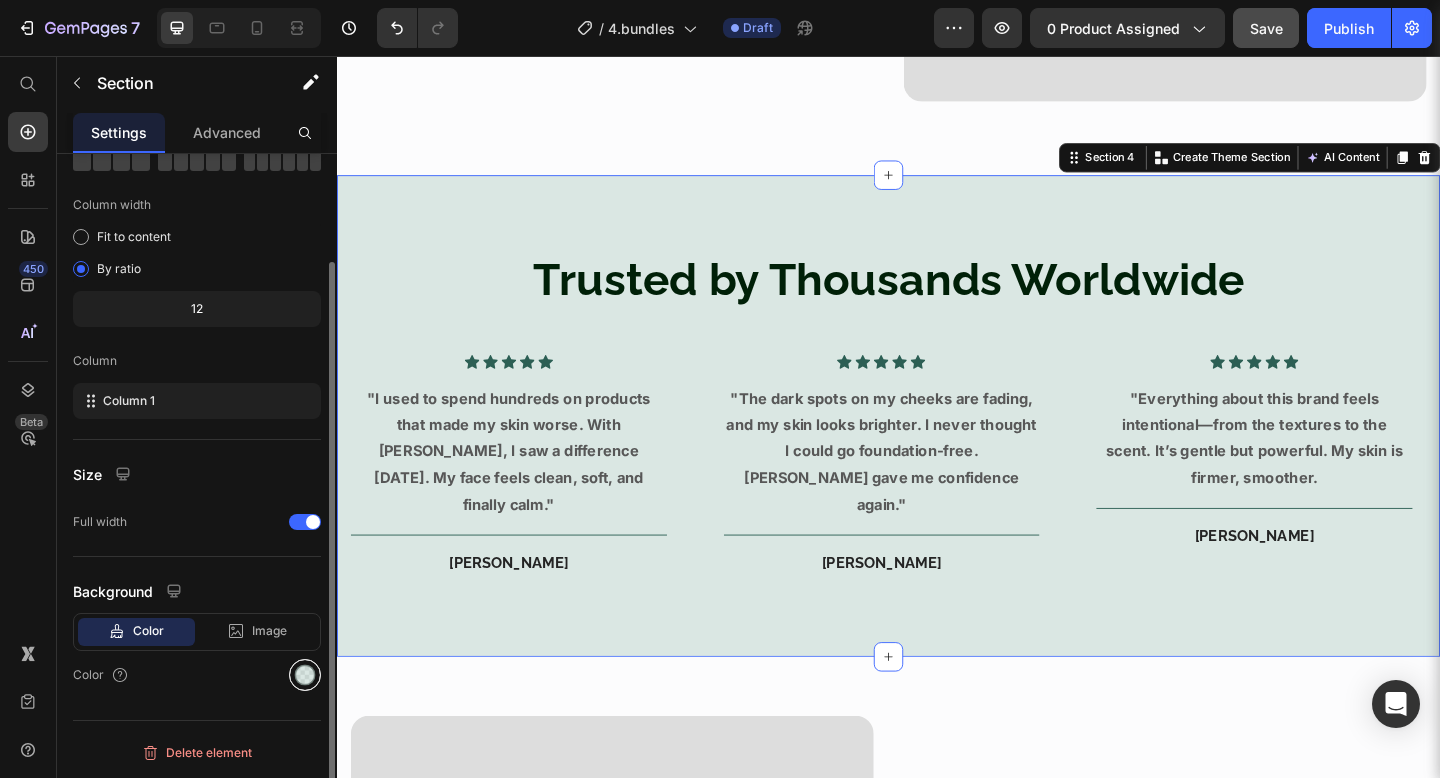 click at bounding box center (305, 675) 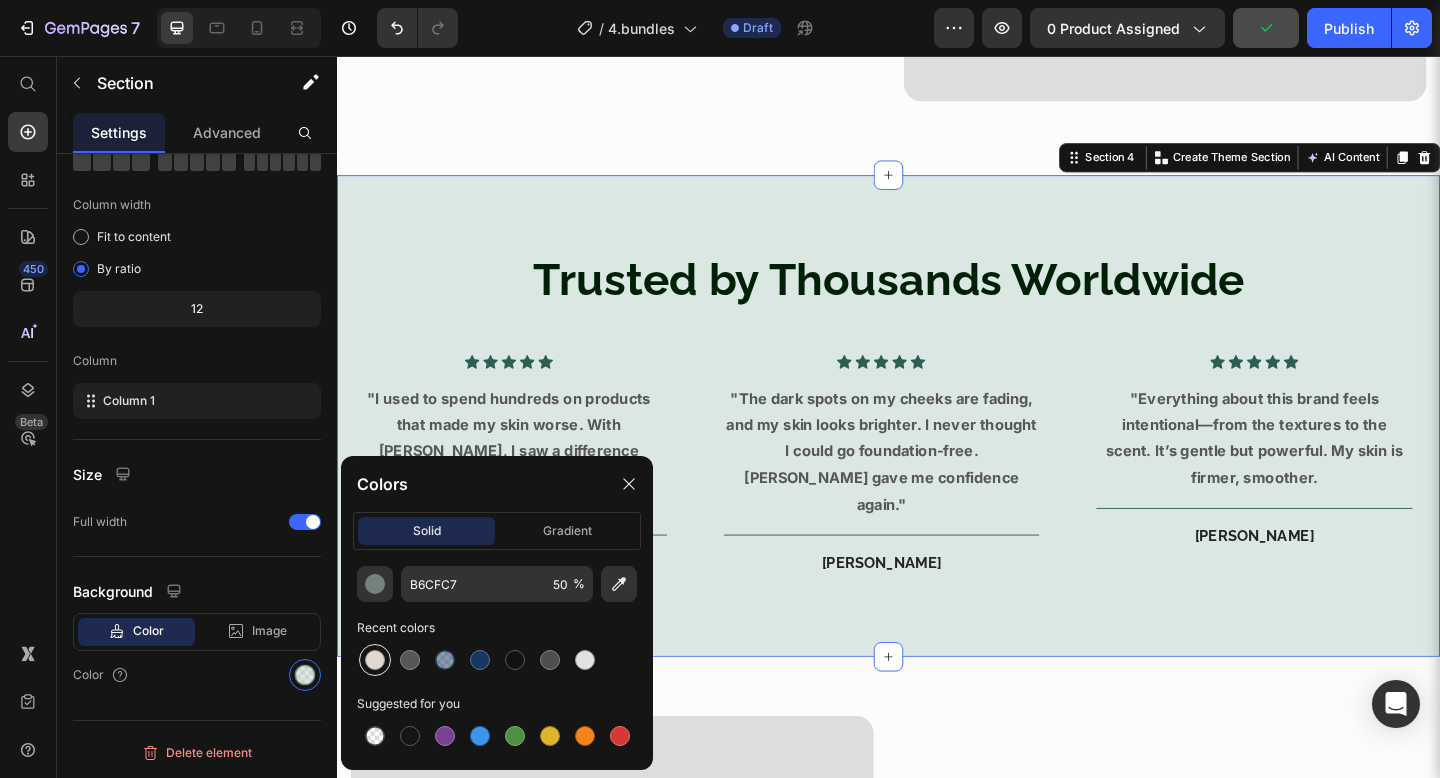 click at bounding box center (375, 660) 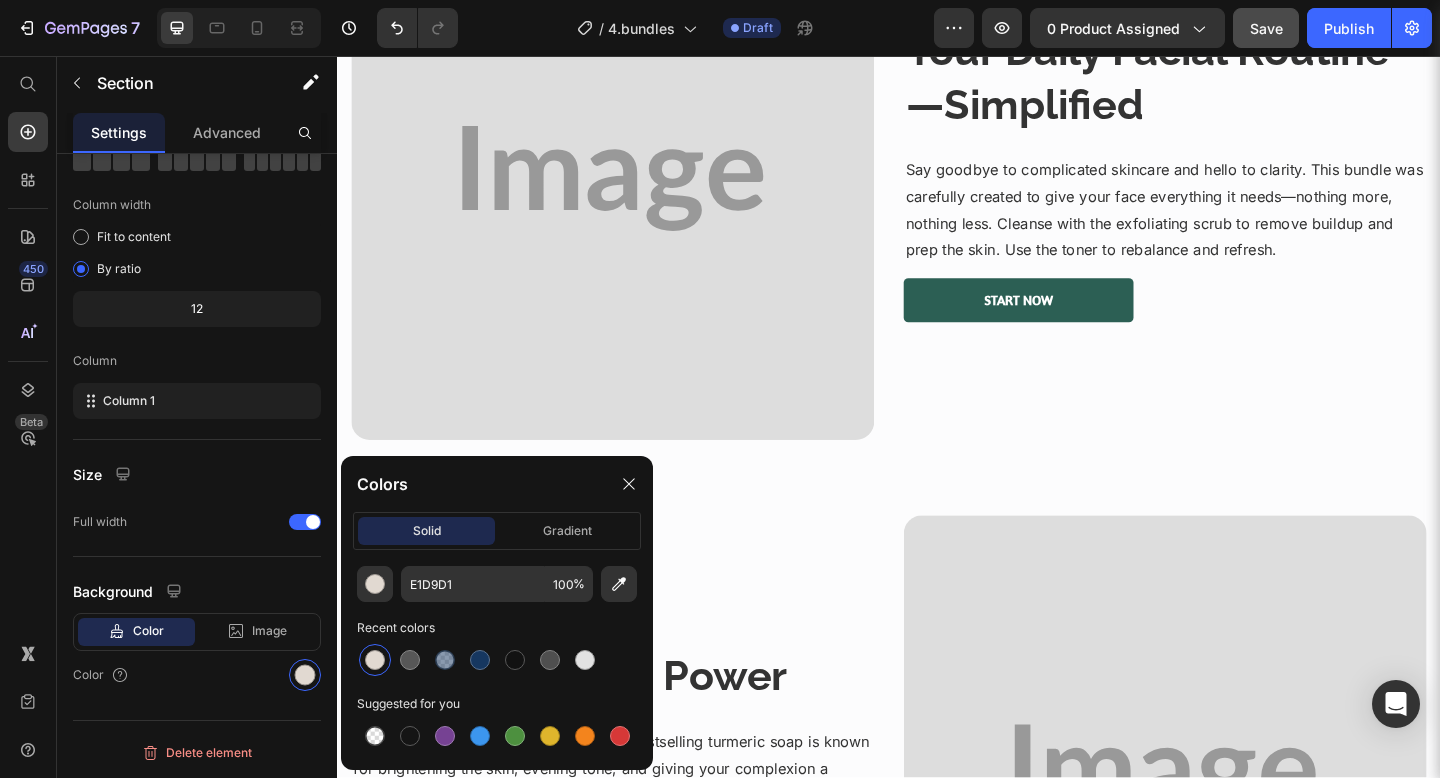 scroll, scrollTop: 3173, scrollLeft: 0, axis: vertical 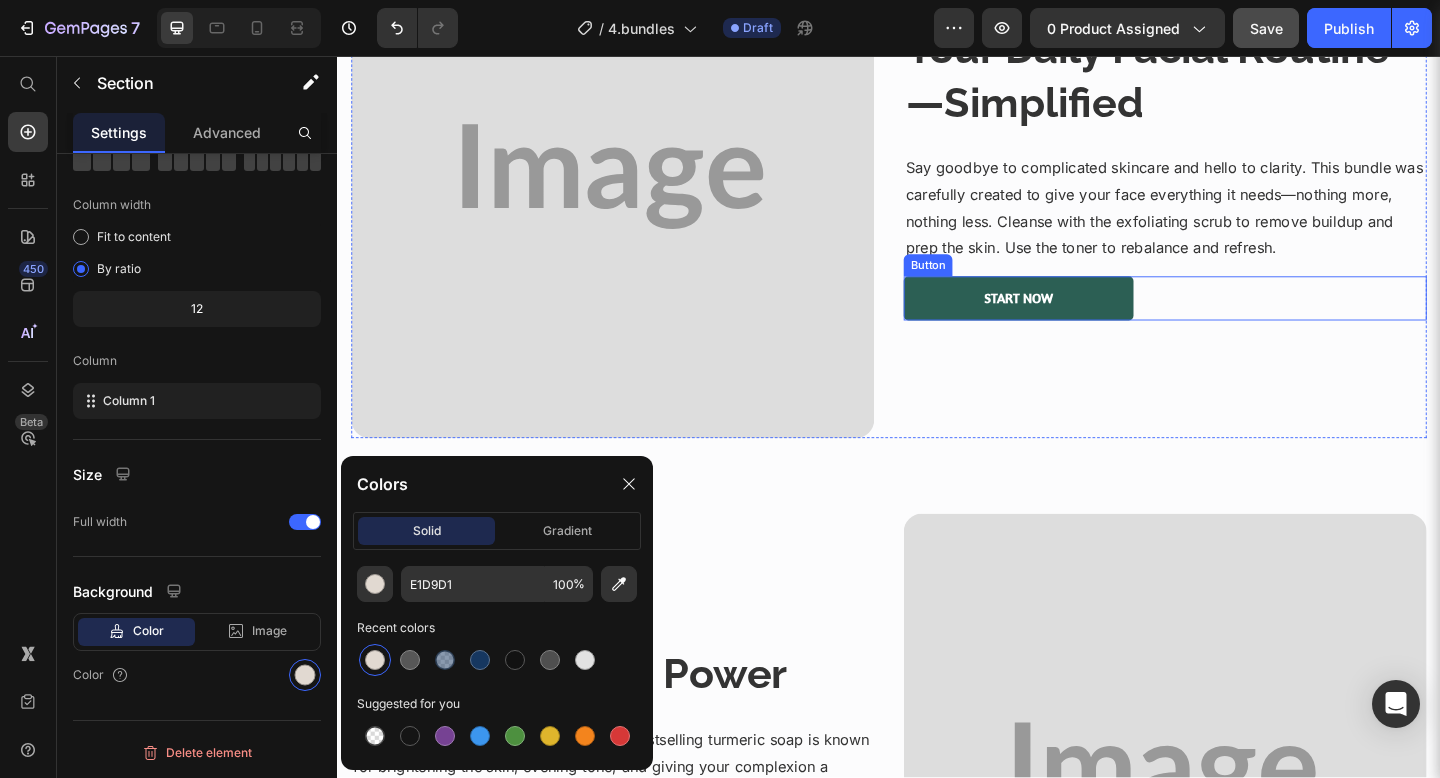click on "Start Now Button" at bounding box center [1237, 320] 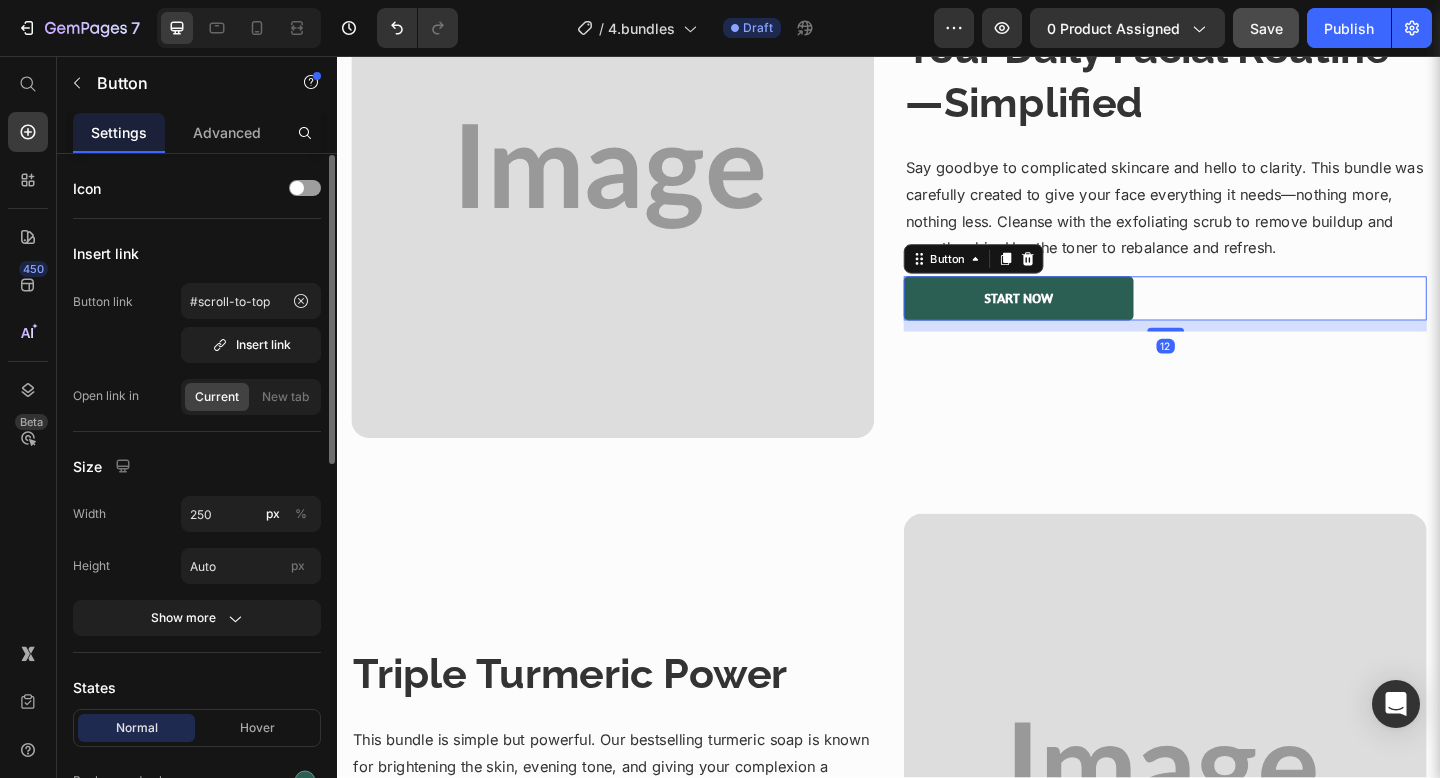 scroll, scrollTop: 195, scrollLeft: 0, axis: vertical 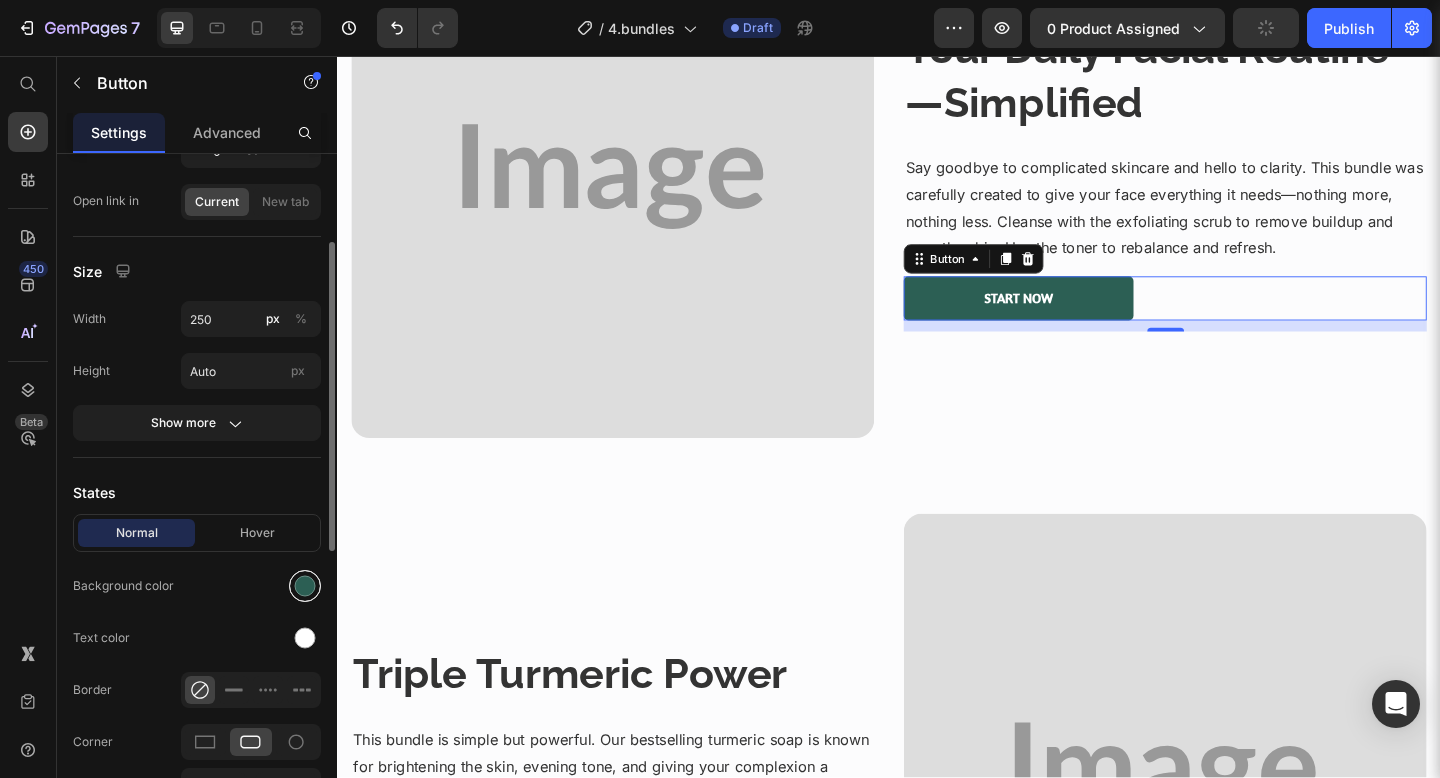 click at bounding box center (305, 586) 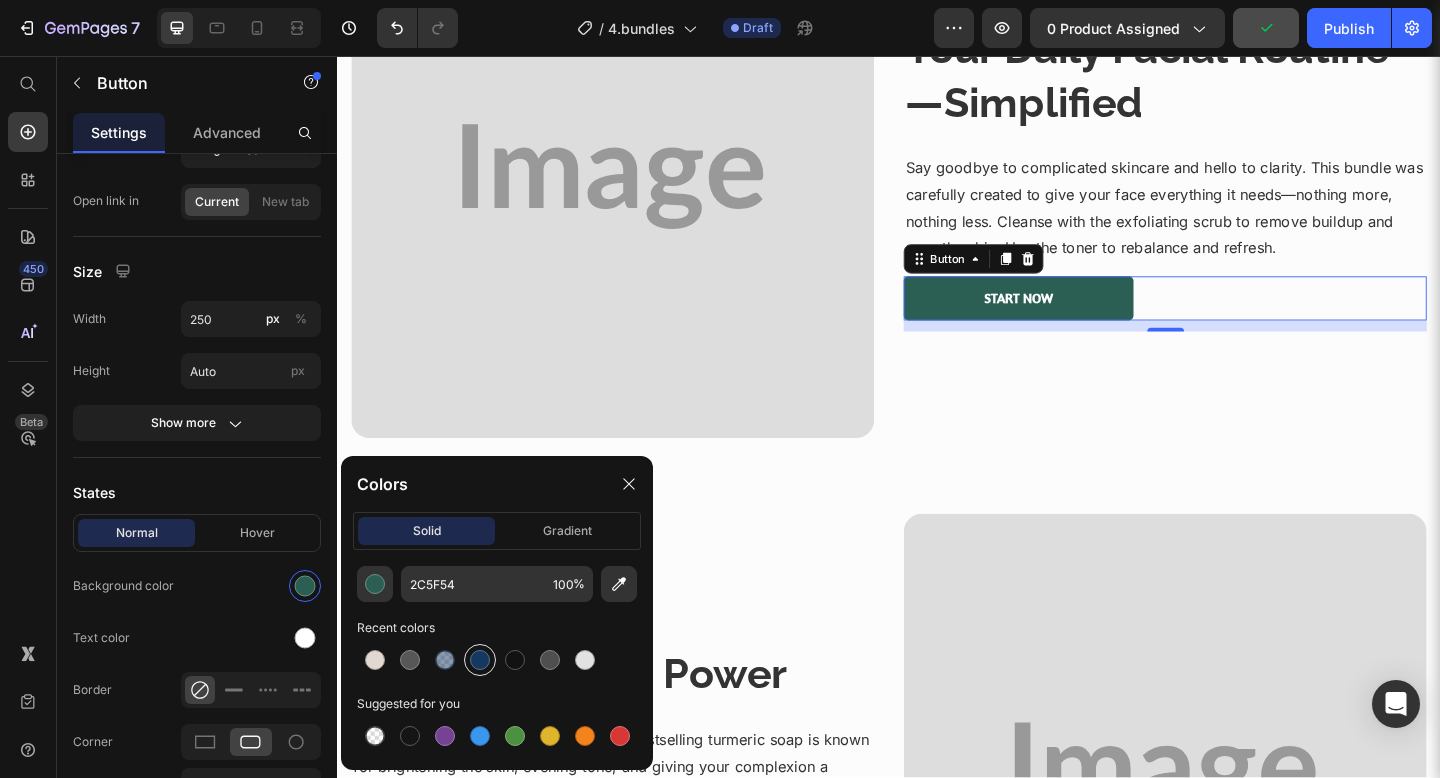 click at bounding box center [480, 660] 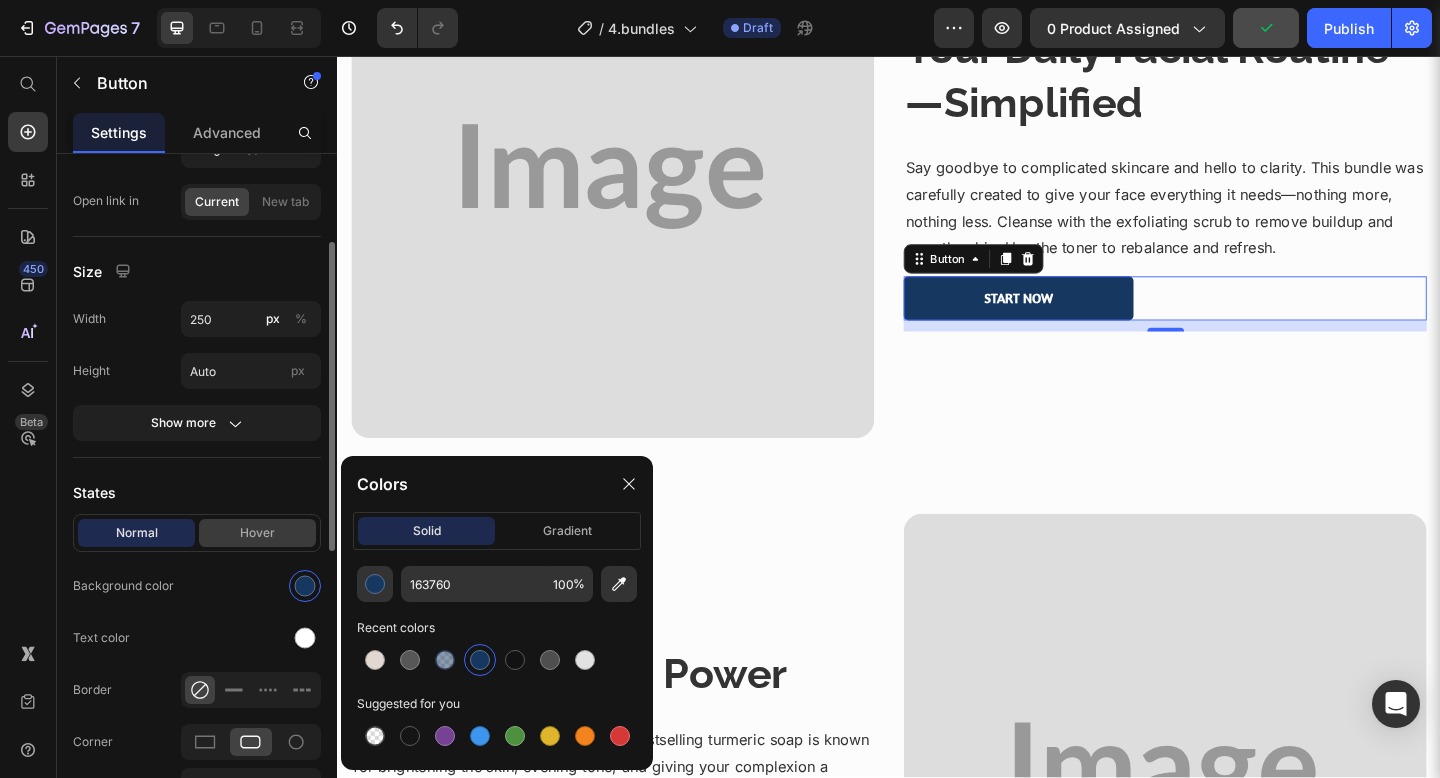 click on "Hover" at bounding box center [257, 533] 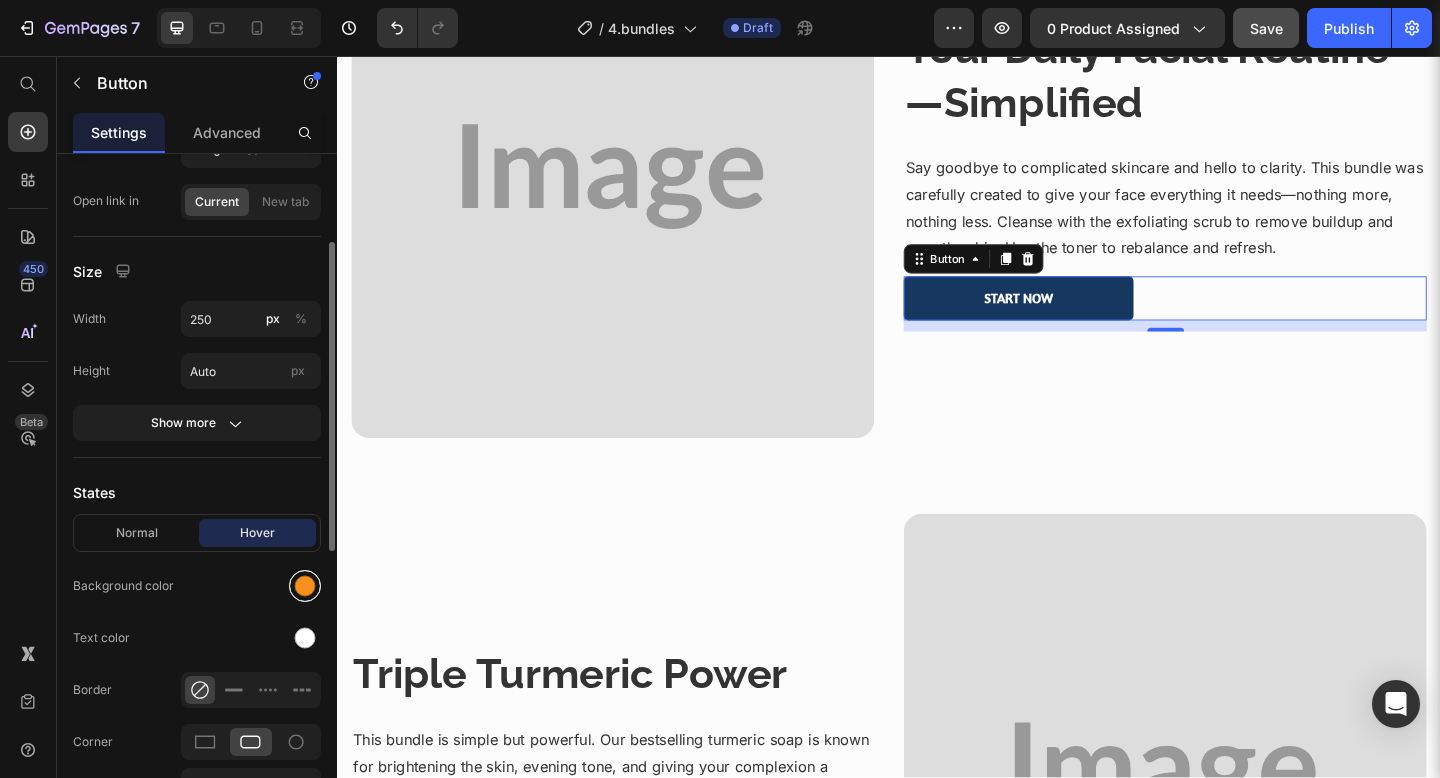 click at bounding box center (305, 586) 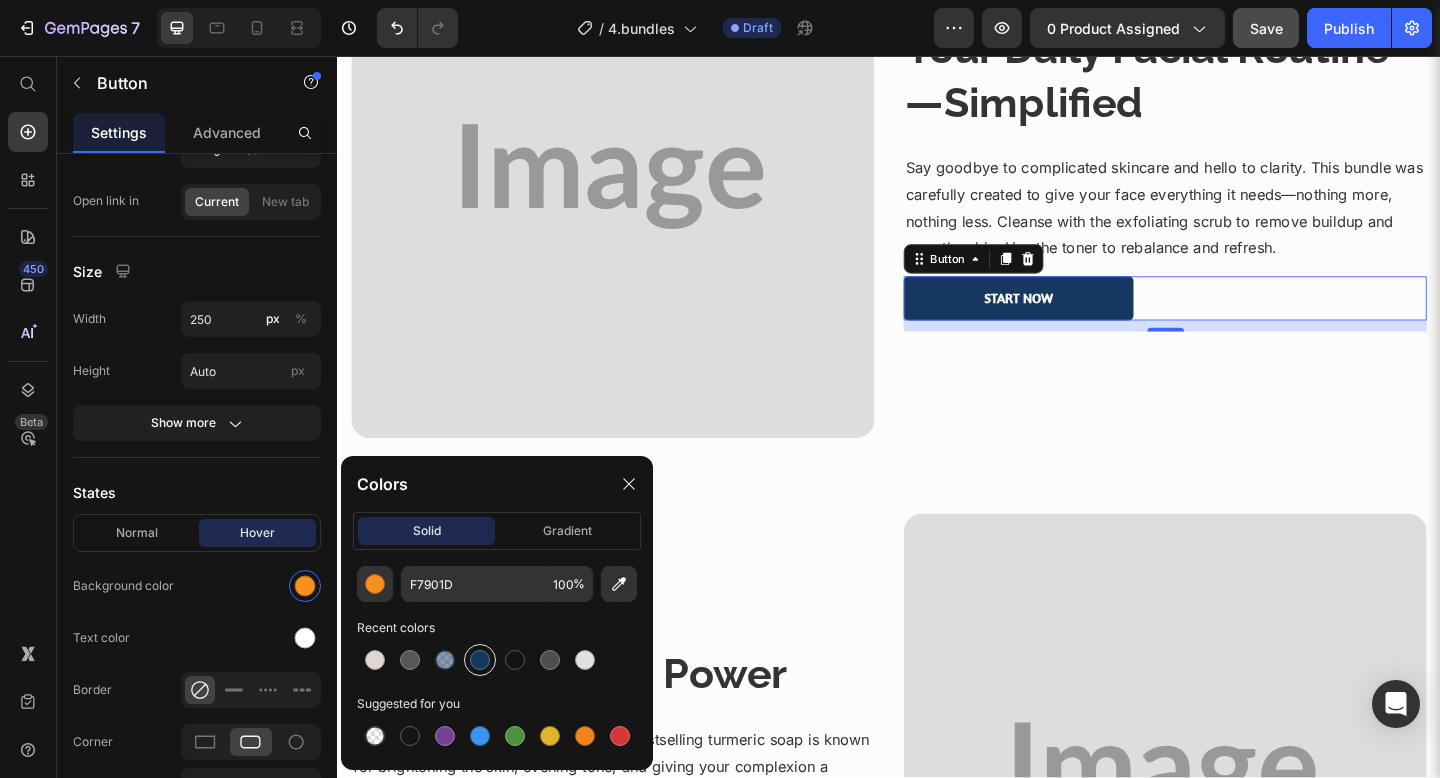 click at bounding box center (480, 660) 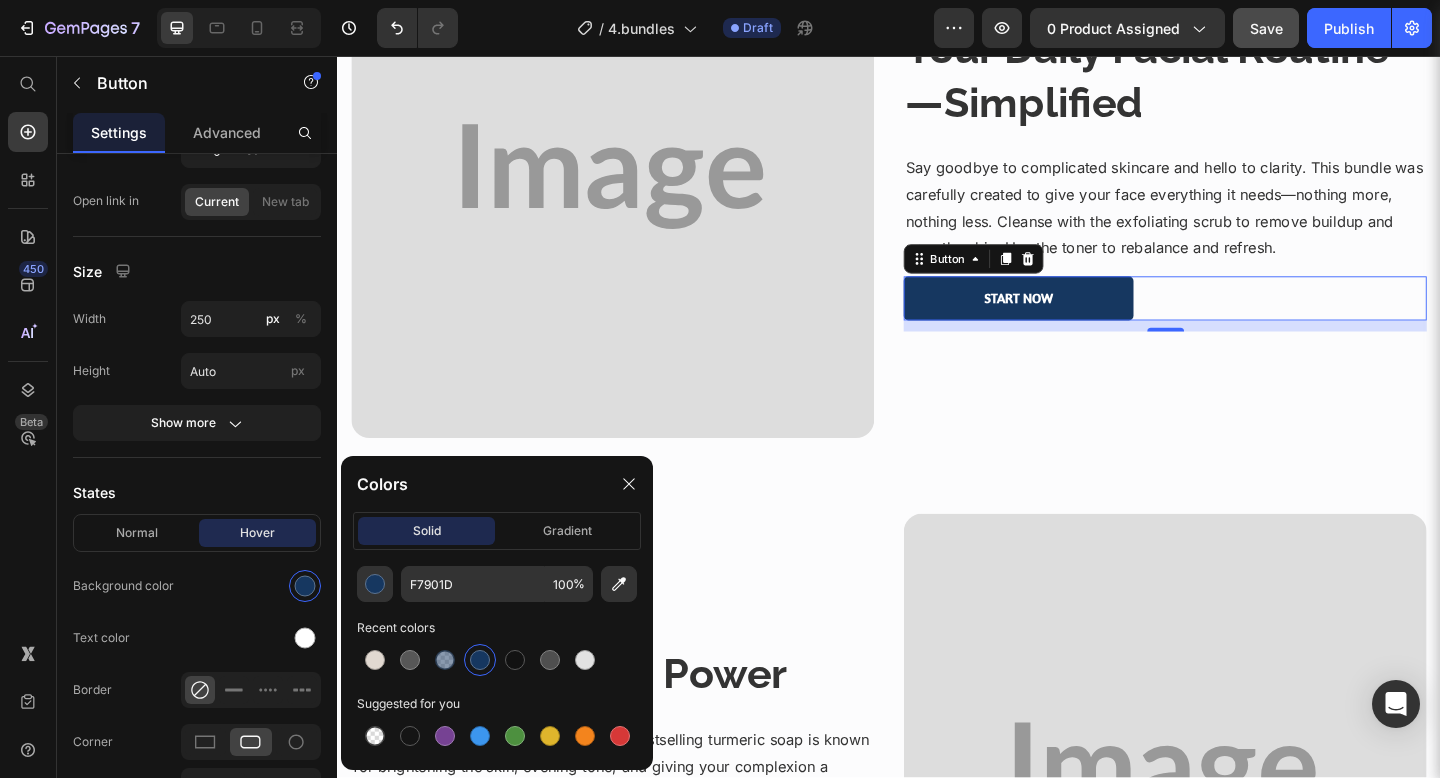 type on "163760" 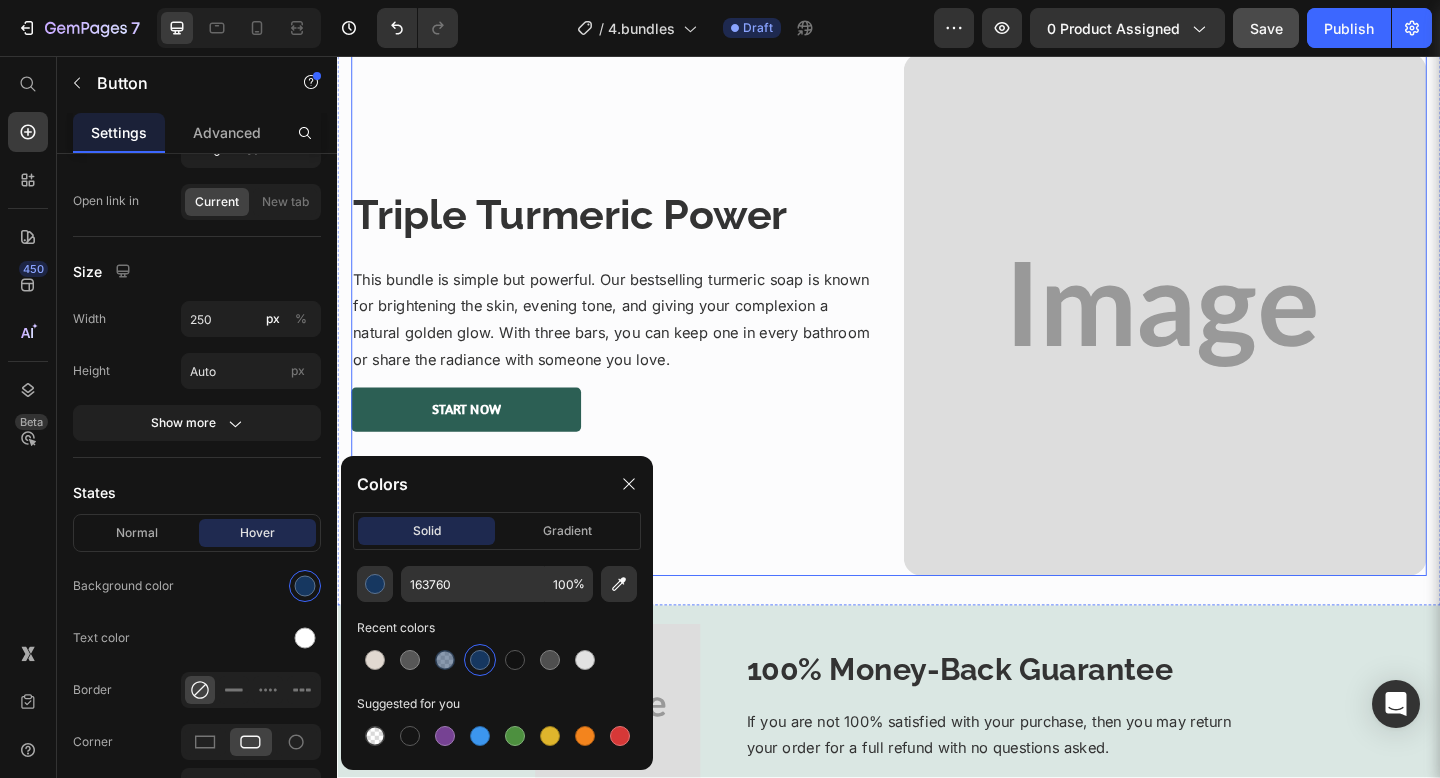 scroll, scrollTop: 3812, scrollLeft: 0, axis: vertical 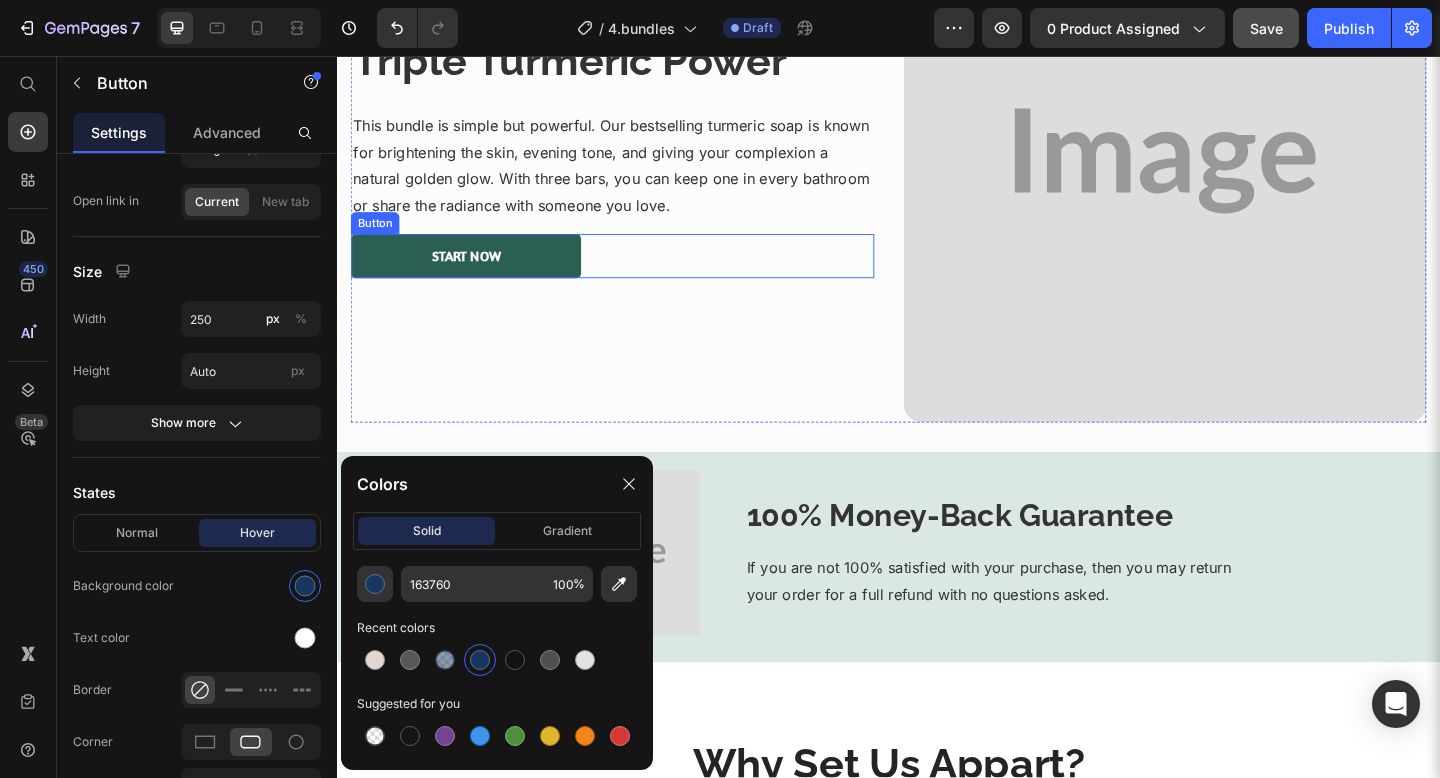 click on "Start Now Button" at bounding box center [636, 274] 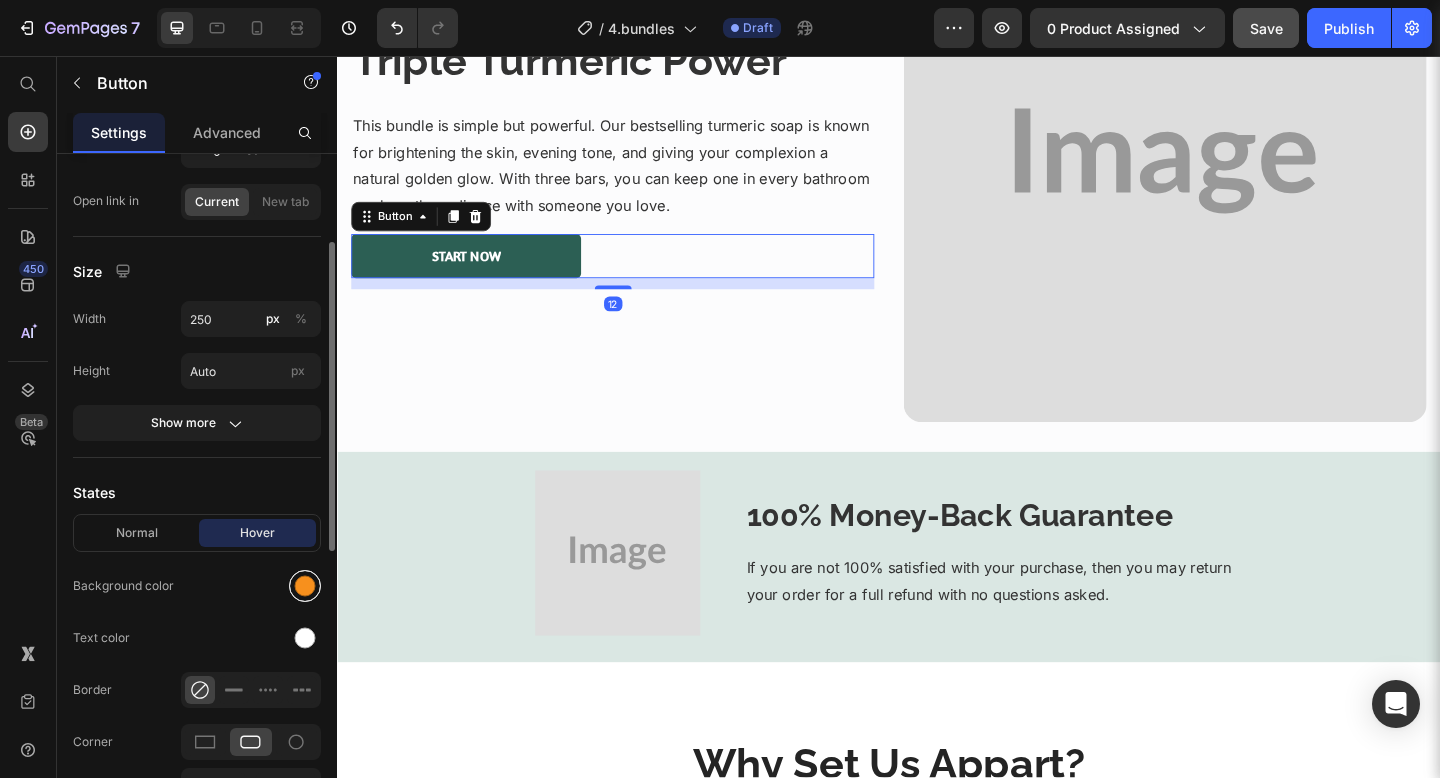 click at bounding box center (305, 586) 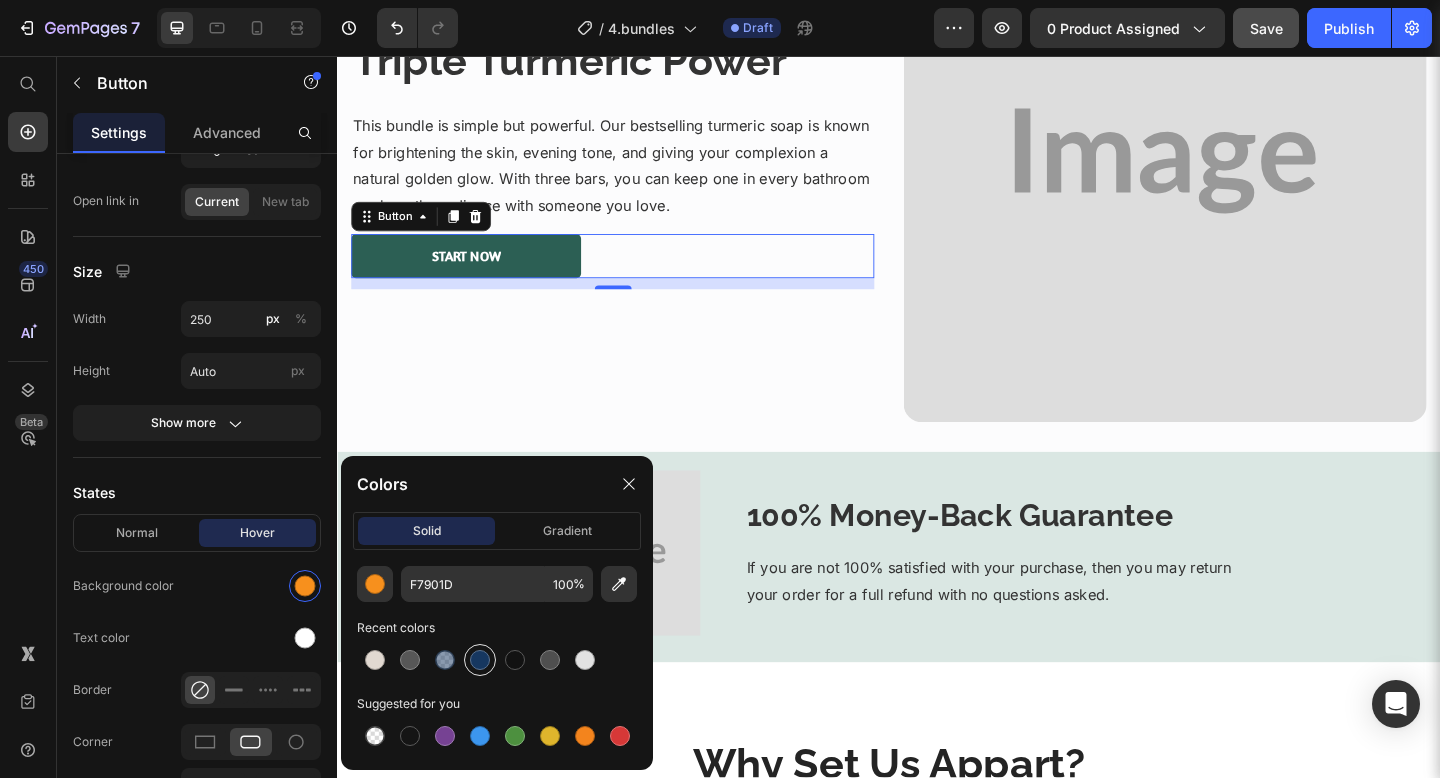 click at bounding box center (480, 660) 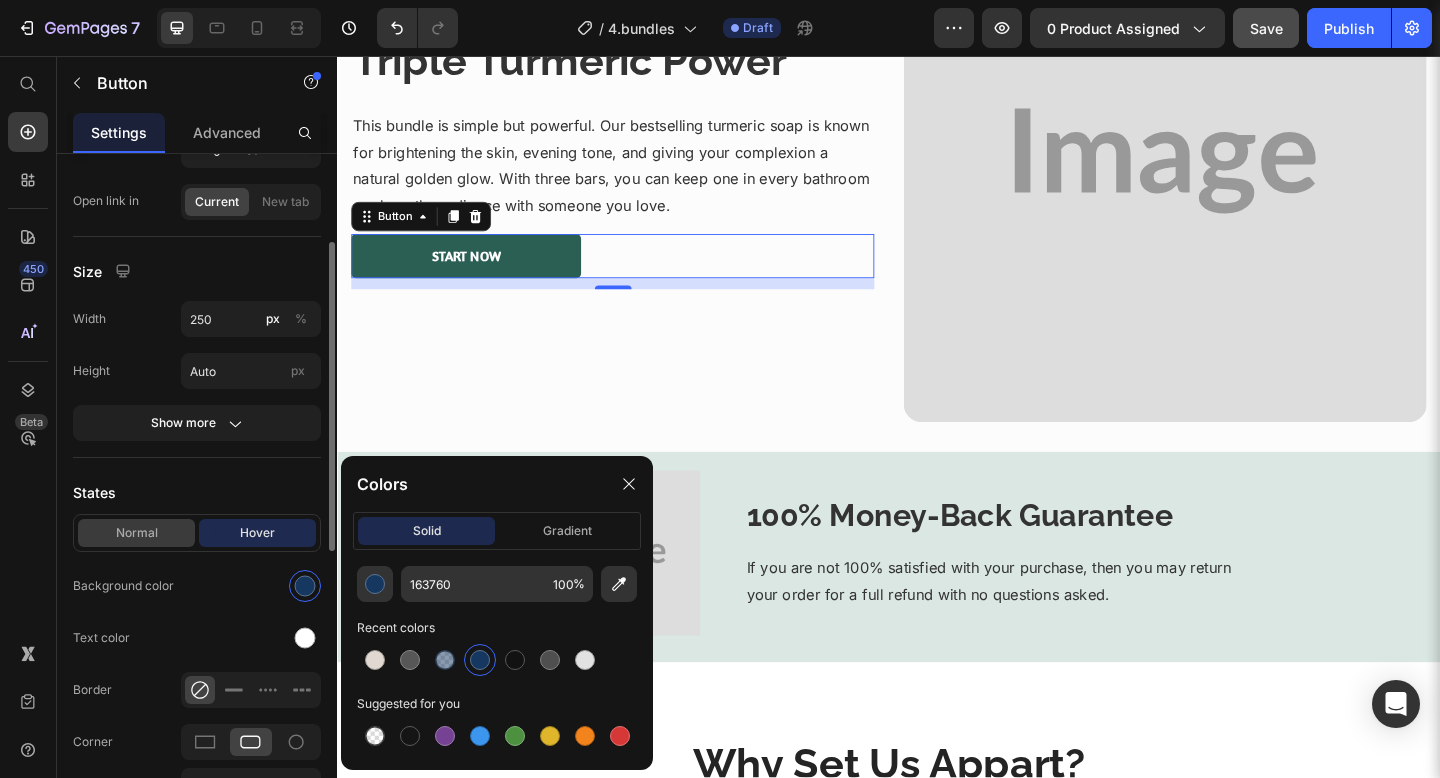 click on "Normal" at bounding box center (136, 533) 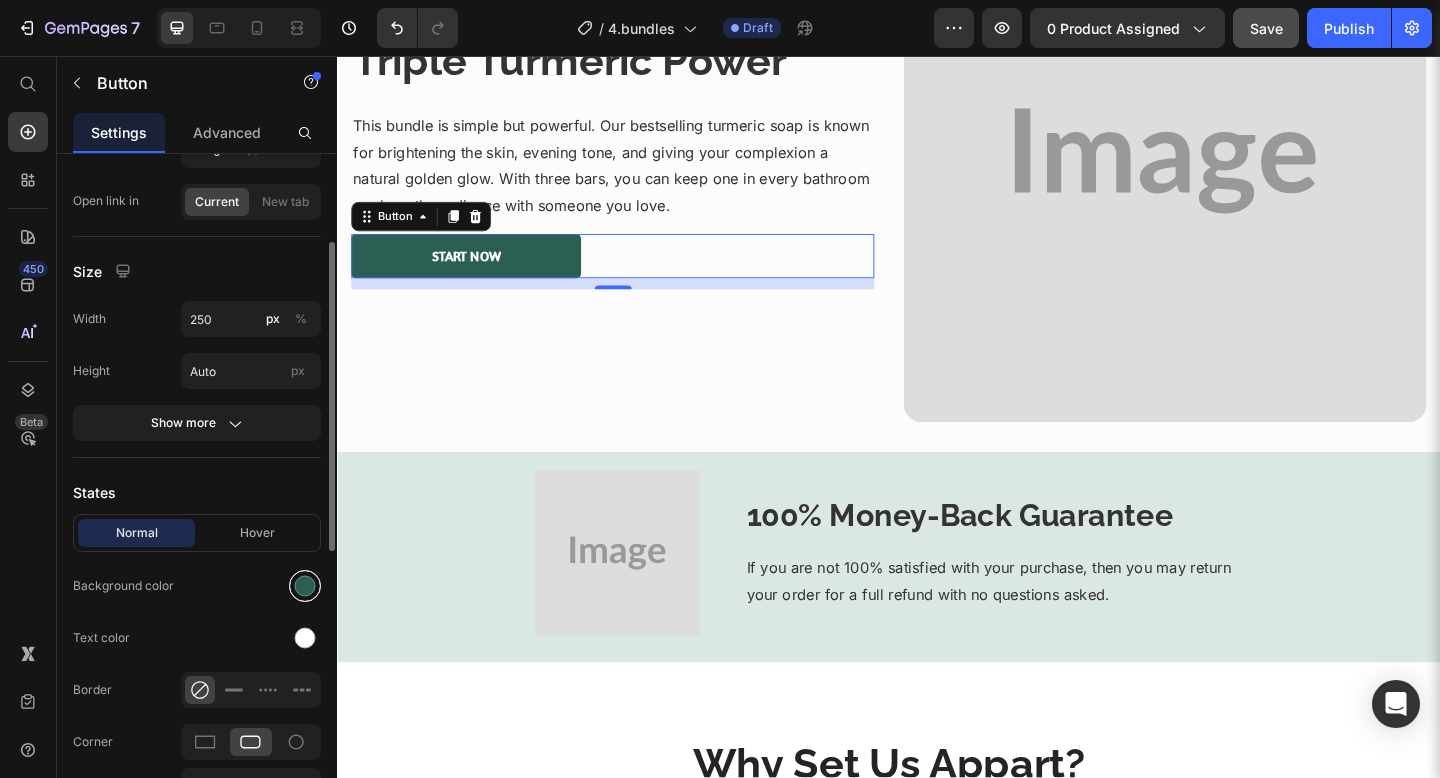 click at bounding box center (305, 586) 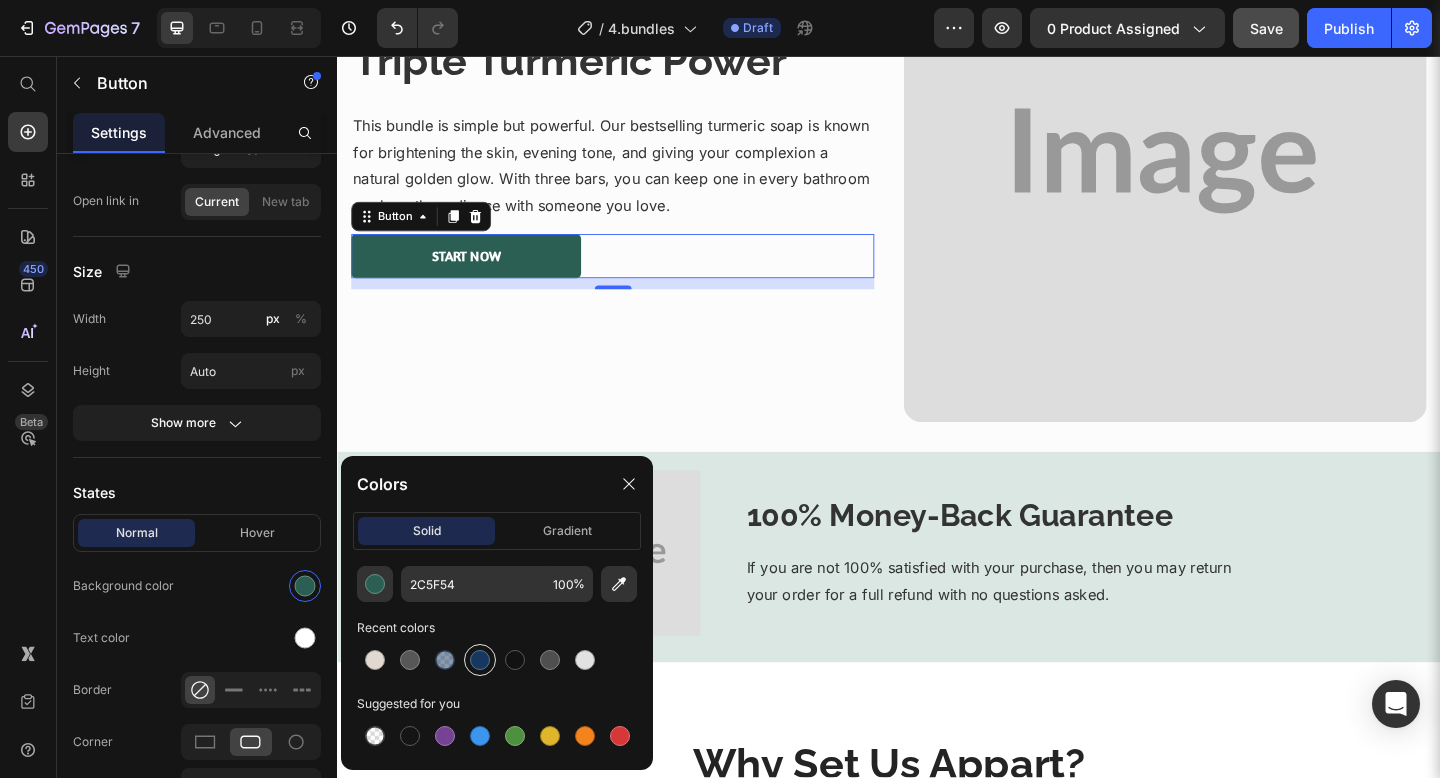click at bounding box center (480, 660) 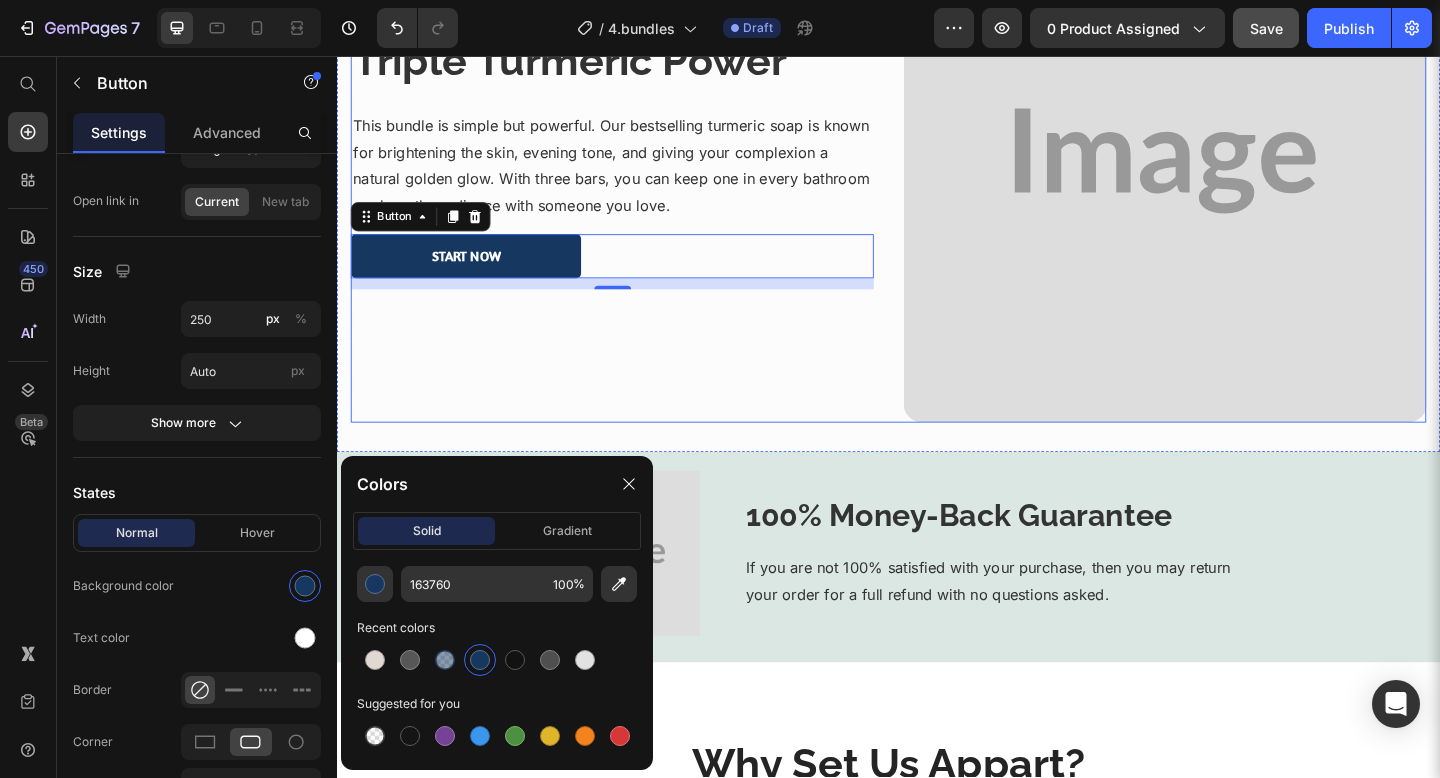 click on "Triple Turmeric Power Heading This bundle is simple but powerful. Our bestselling turmeric soap is known for brightening the skin, evening tone, and giving your complexion a natural golden glow. With three bars, you can keep one in every bathroom or share the radiance with someone you love. Text block Start Now Button   12" at bounding box center [636, 170] 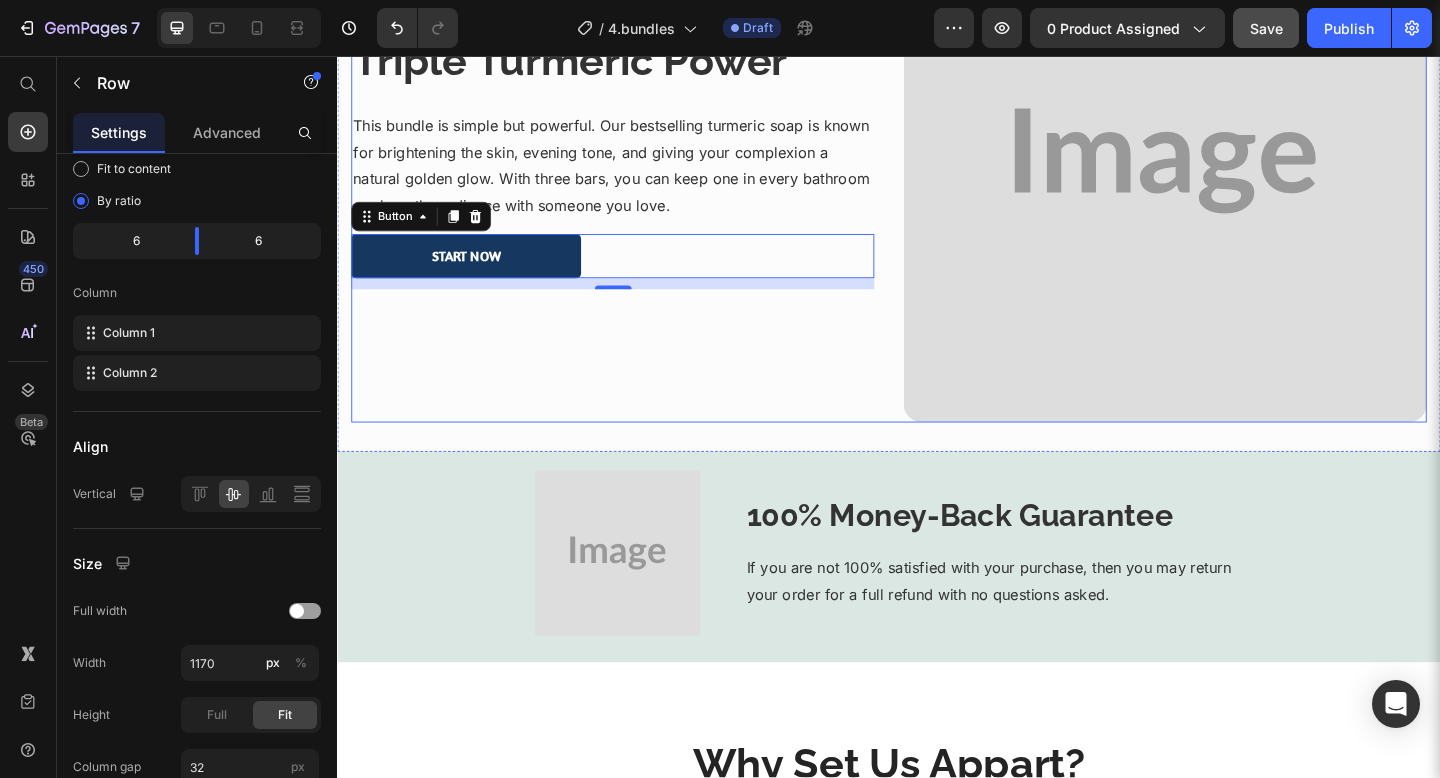 scroll, scrollTop: 0, scrollLeft: 0, axis: both 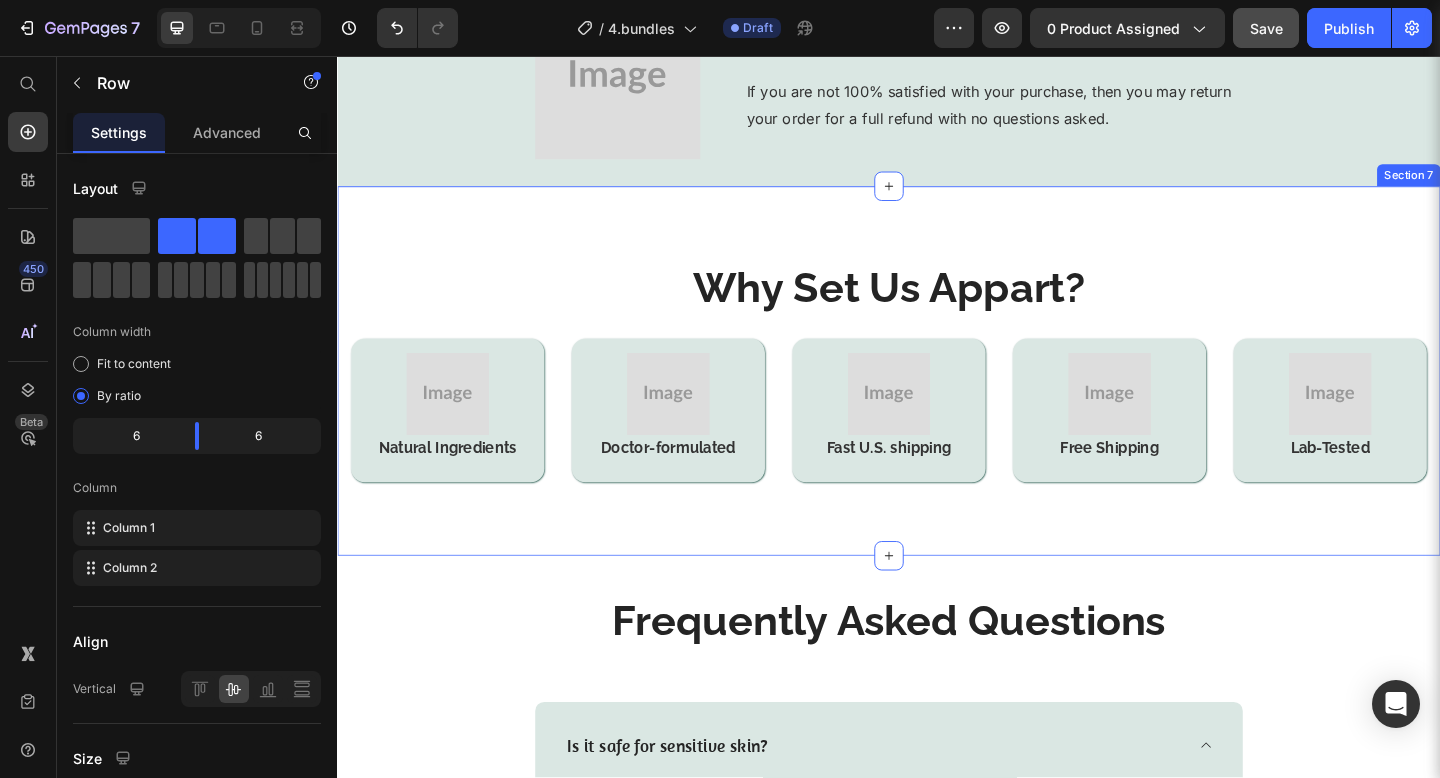 click on "Why Set Us Appart? Heading
Image Natural Ingredients Heading Row Image Doctor-formulated Heading Row Image Fast U.S. shipping Heading Row Image Free Shipping Heading Row Image Lab-Tested Heading Row
Carousel Image Natural Ingredients Heading Row Image Doctor-formulated Heading Row Image Fast U.S. shipping Heading Row Image Free Shipping Heading Row Image Lab-Tested Heading Row Row Row Section 7" at bounding box center [937, 399] 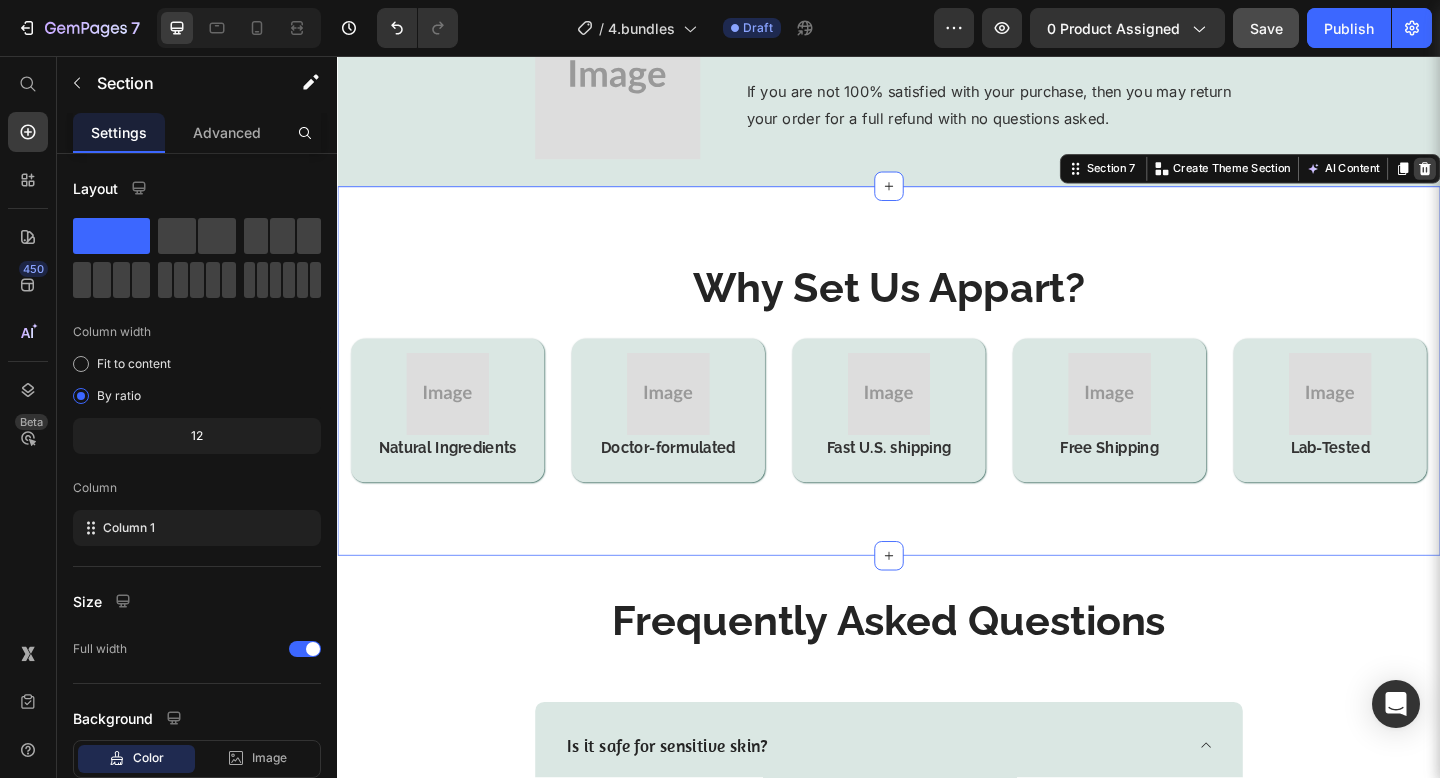 click 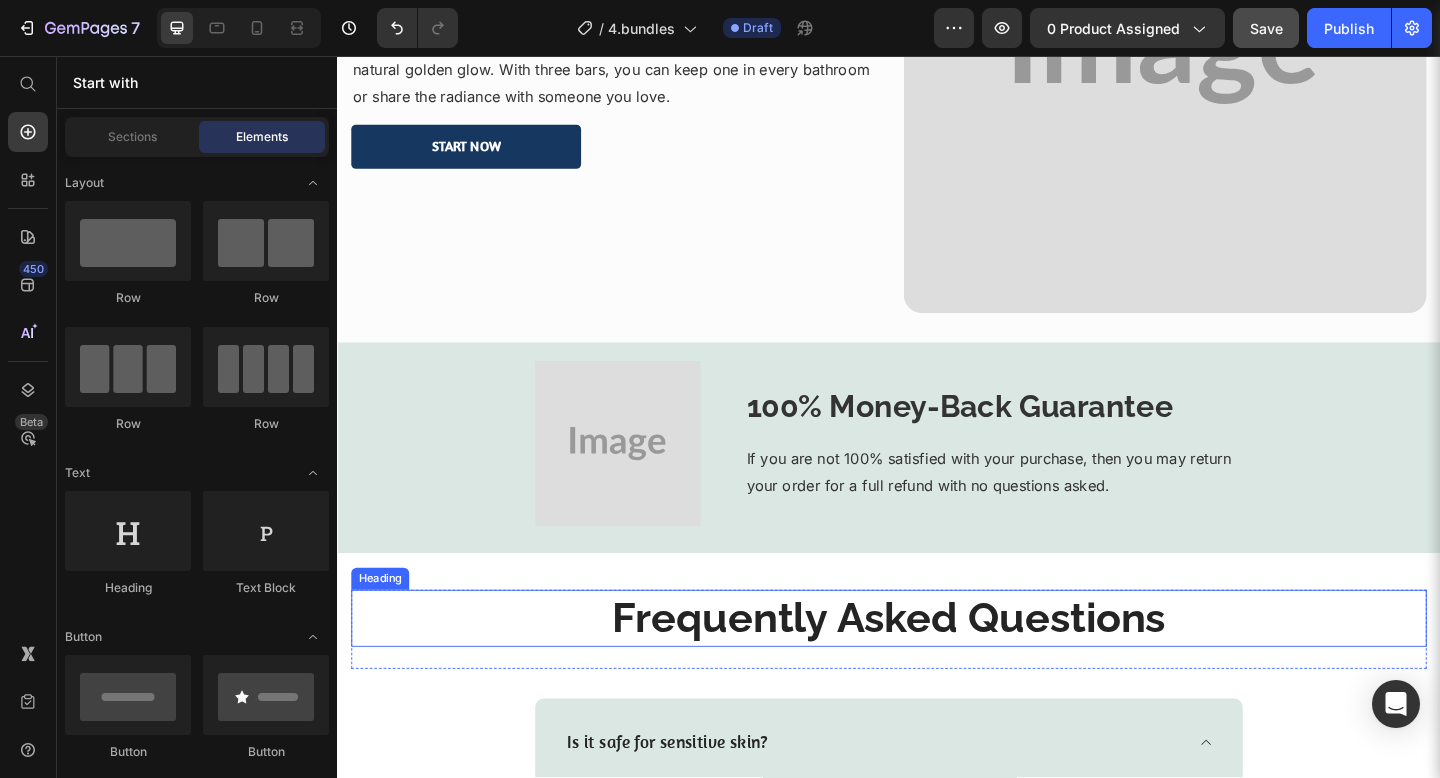 scroll, scrollTop: 3923, scrollLeft: 0, axis: vertical 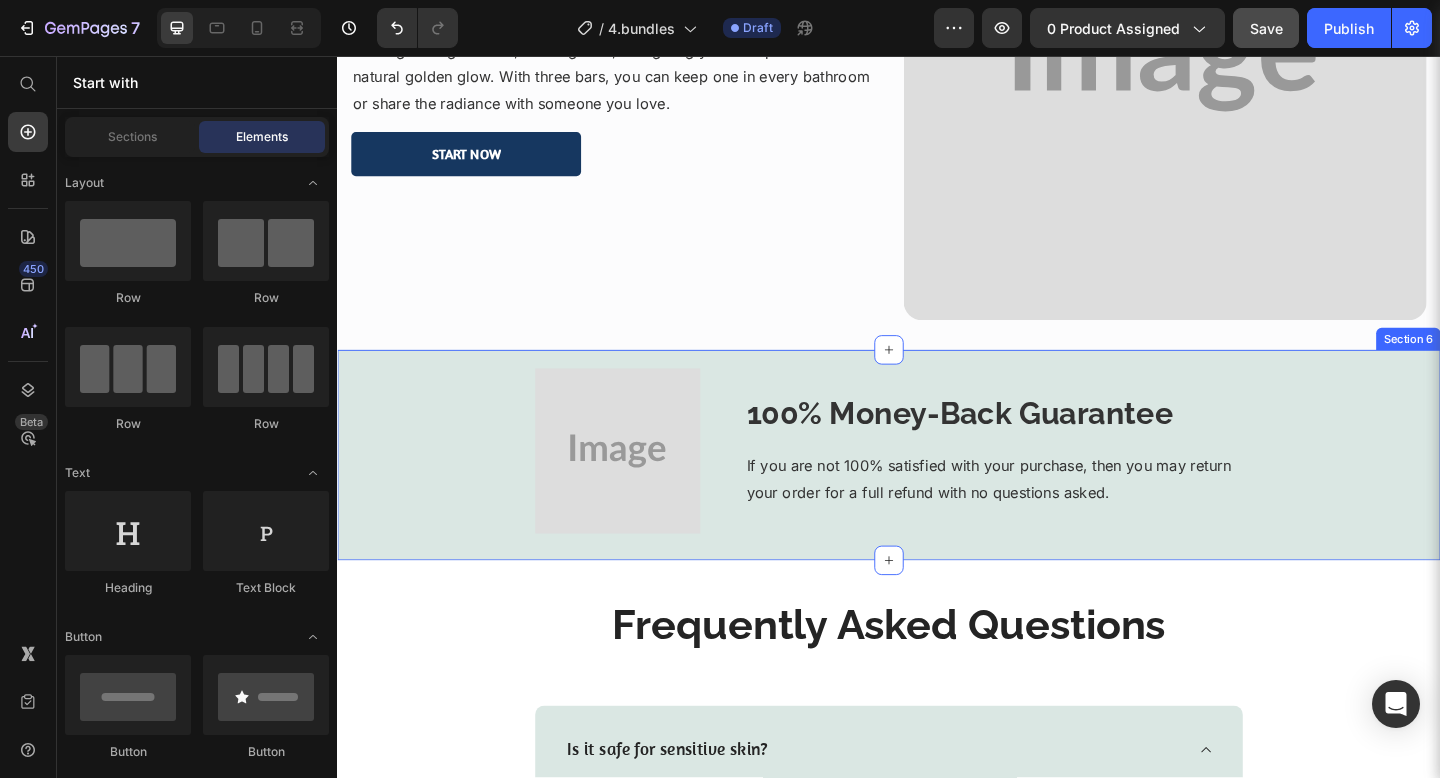 click on "Image 100% Money-Back Guarantee Heading If you are not 100% satisfied with your purchase, then you may return your order for a full refund with no questions asked. Text block Row" at bounding box center (937, 486) 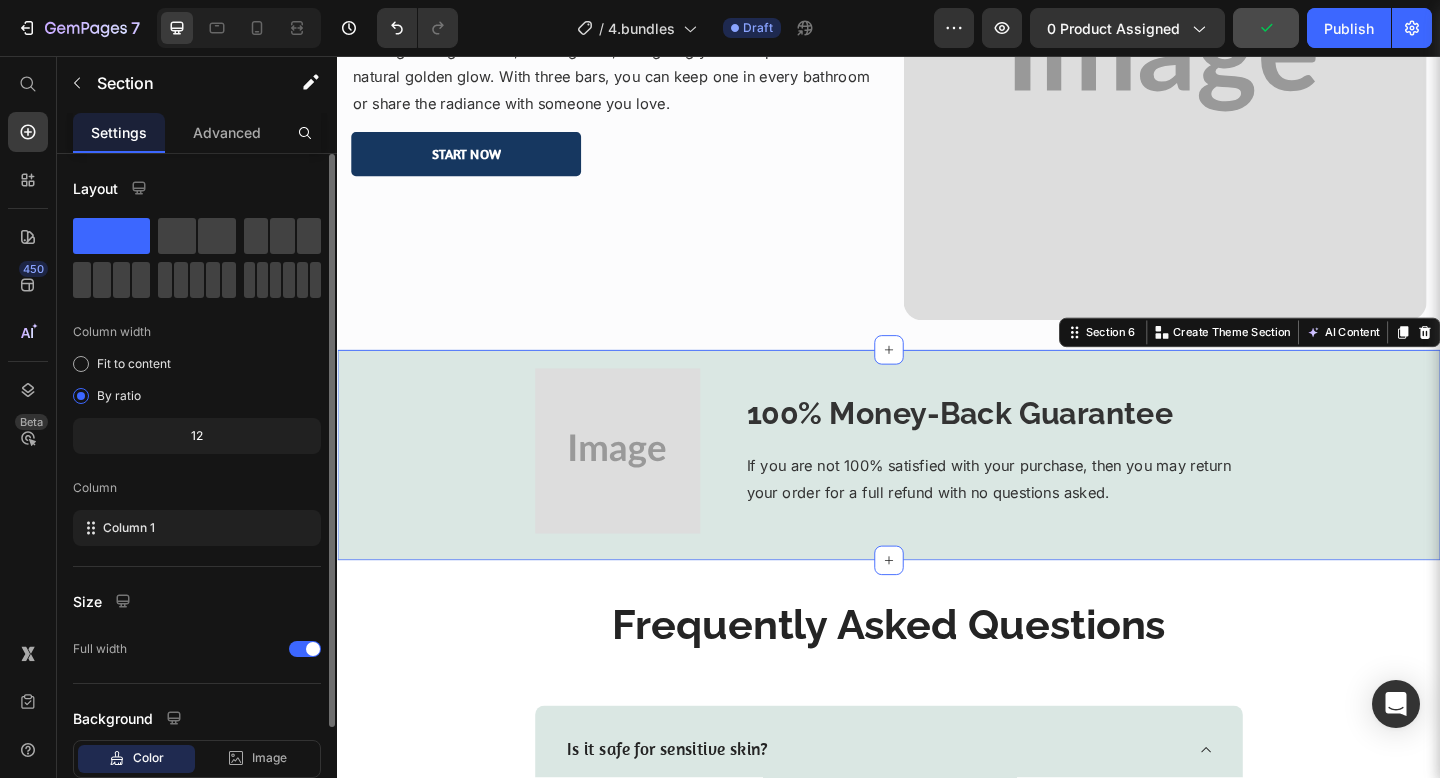 scroll, scrollTop: 127, scrollLeft: 0, axis: vertical 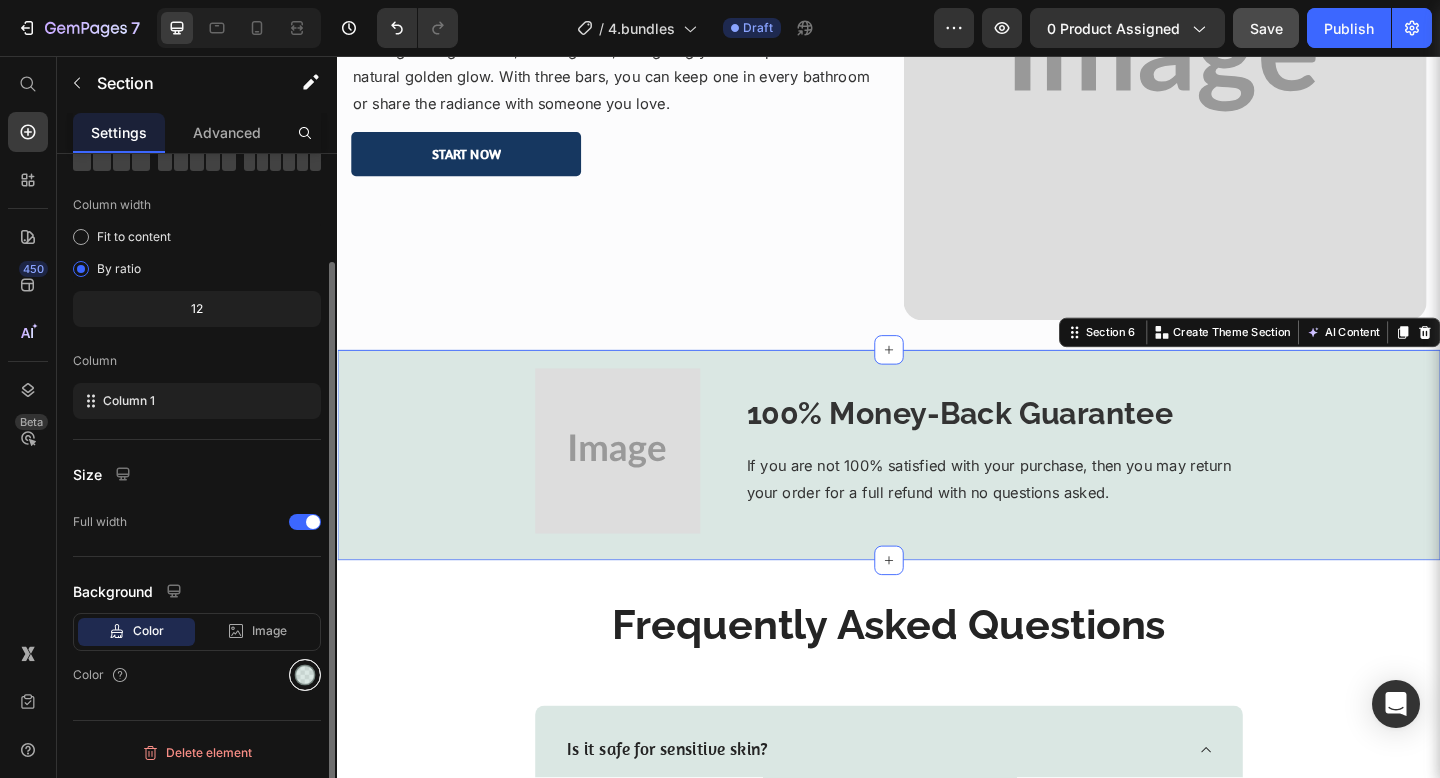 click at bounding box center (305, 675) 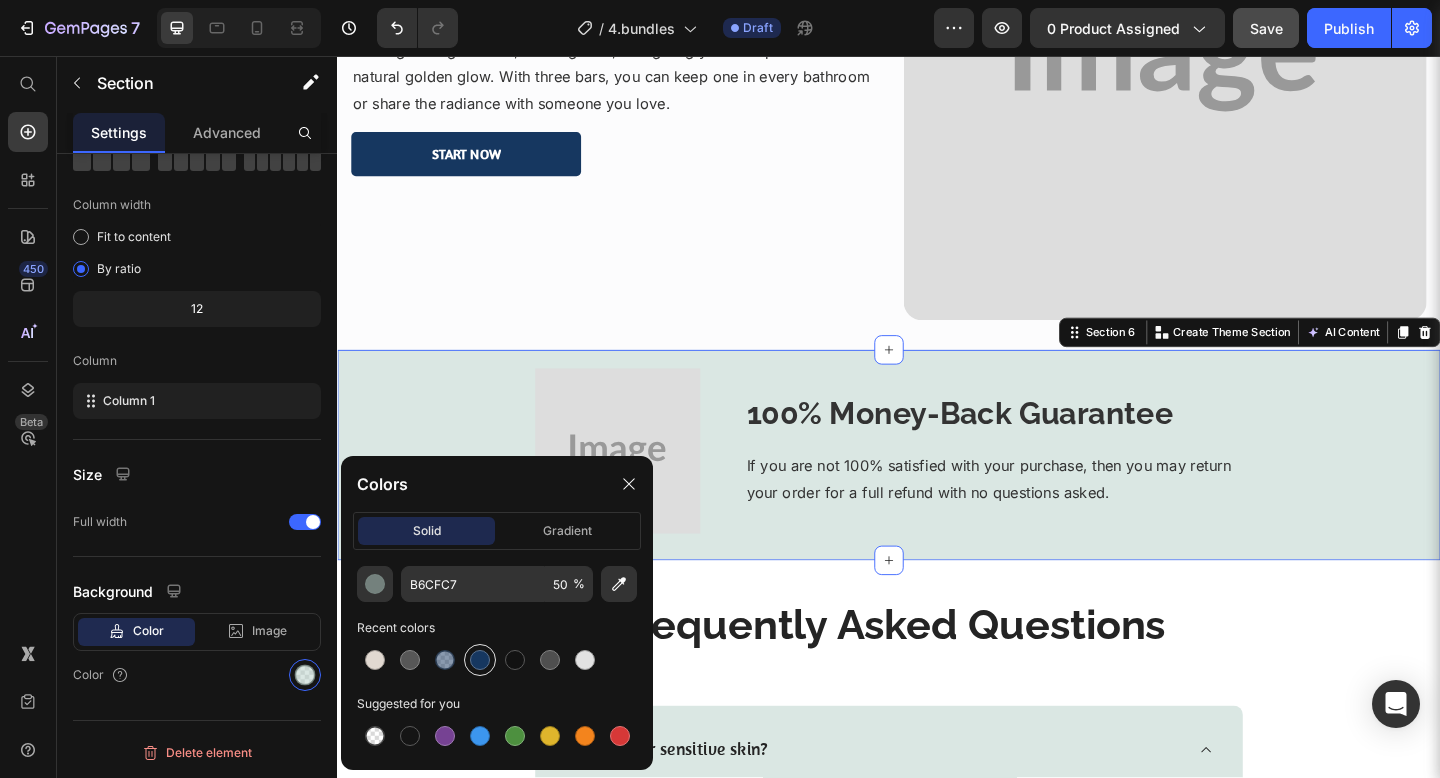 click at bounding box center (480, 660) 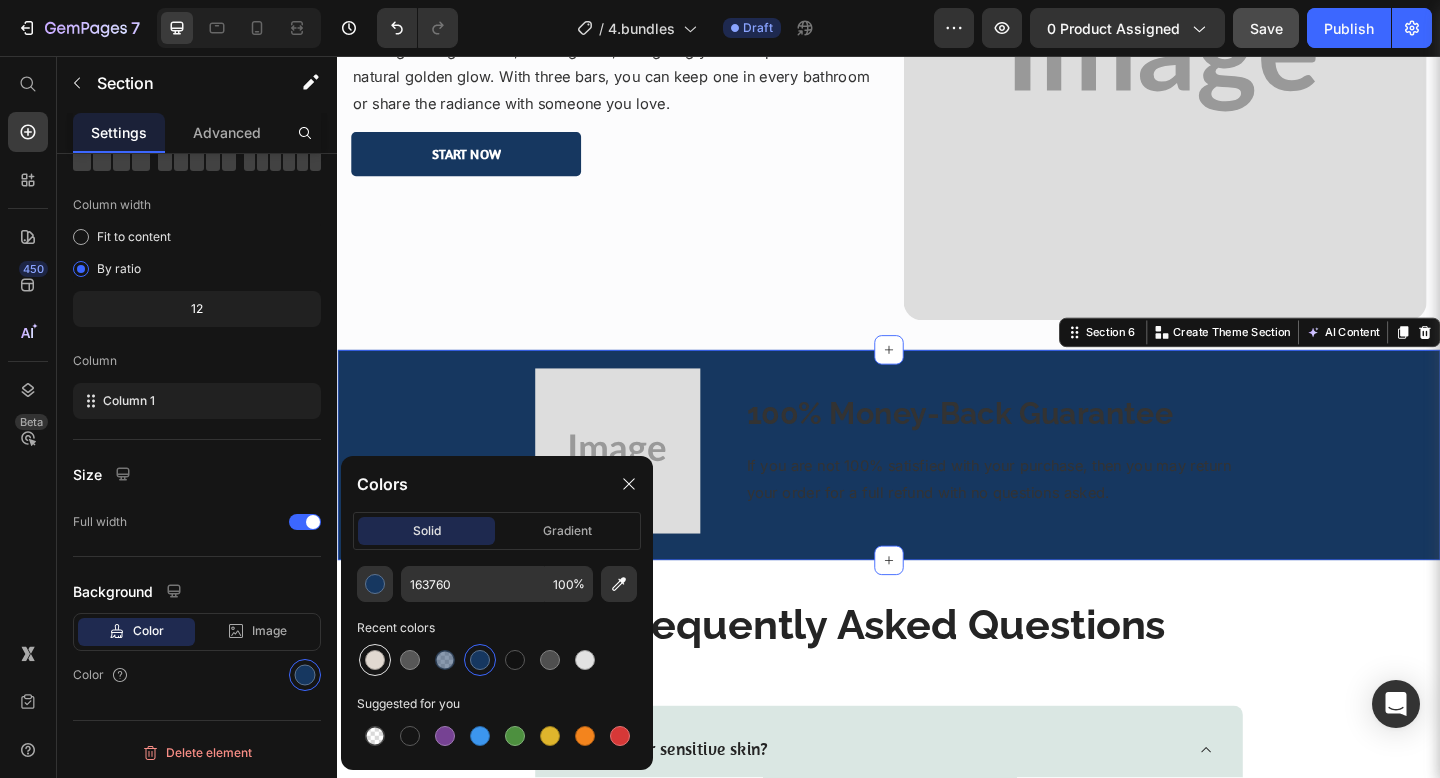 click at bounding box center (375, 660) 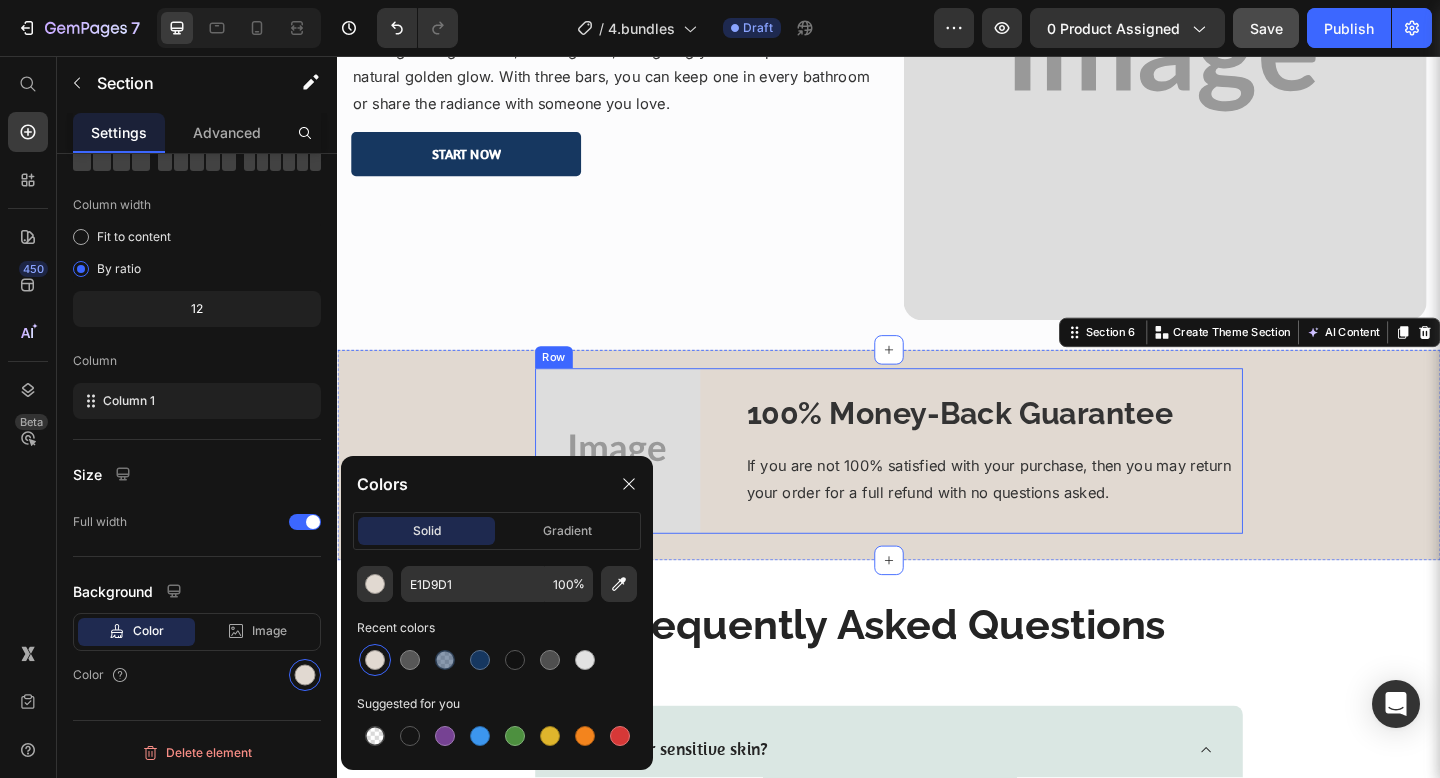 click on "Image 100% Money-Back Guarantee Heading If you are not 100% satisfied with your purchase, then you may return your order for a full refund with no questions asked. Text block Row" at bounding box center (937, 486) 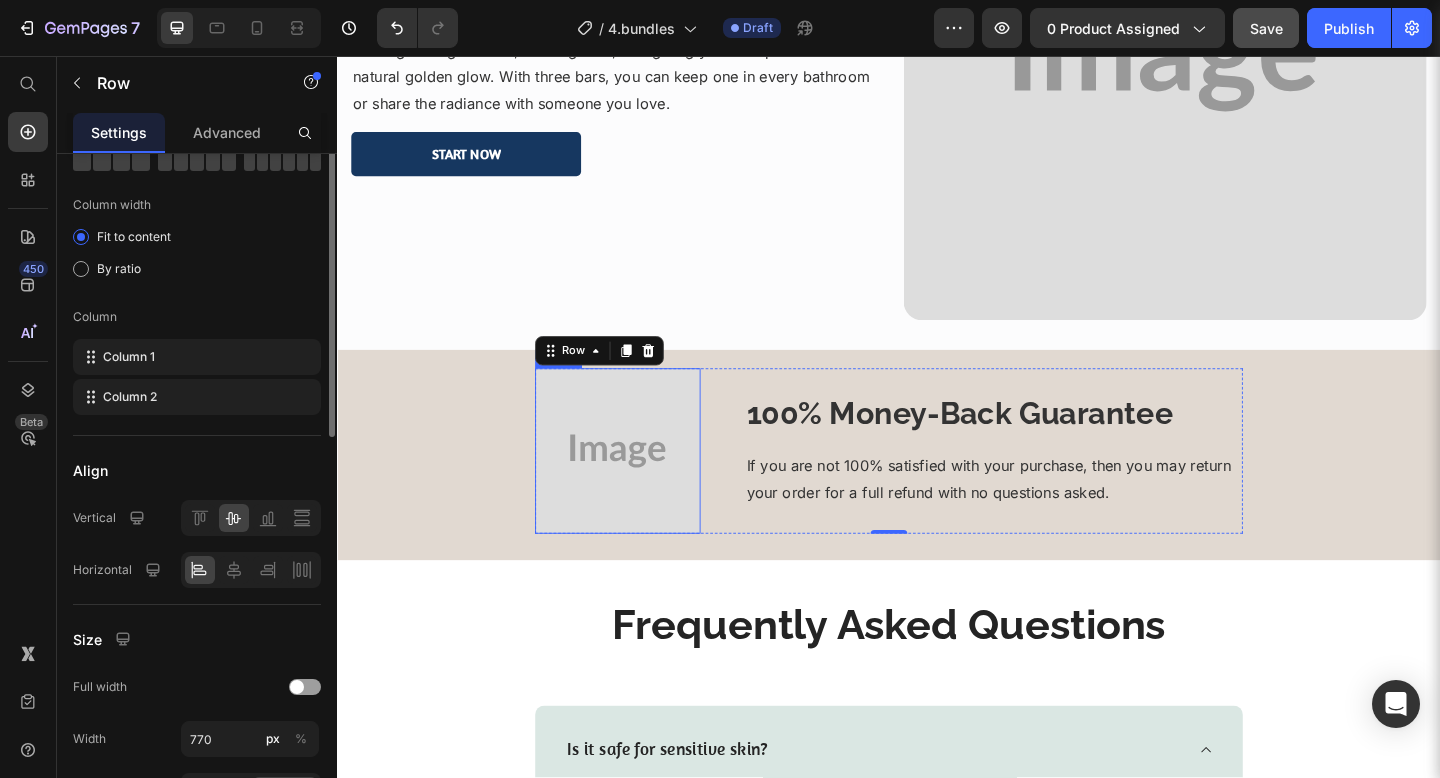 scroll, scrollTop: 0, scrollLeft: 0, axis: both 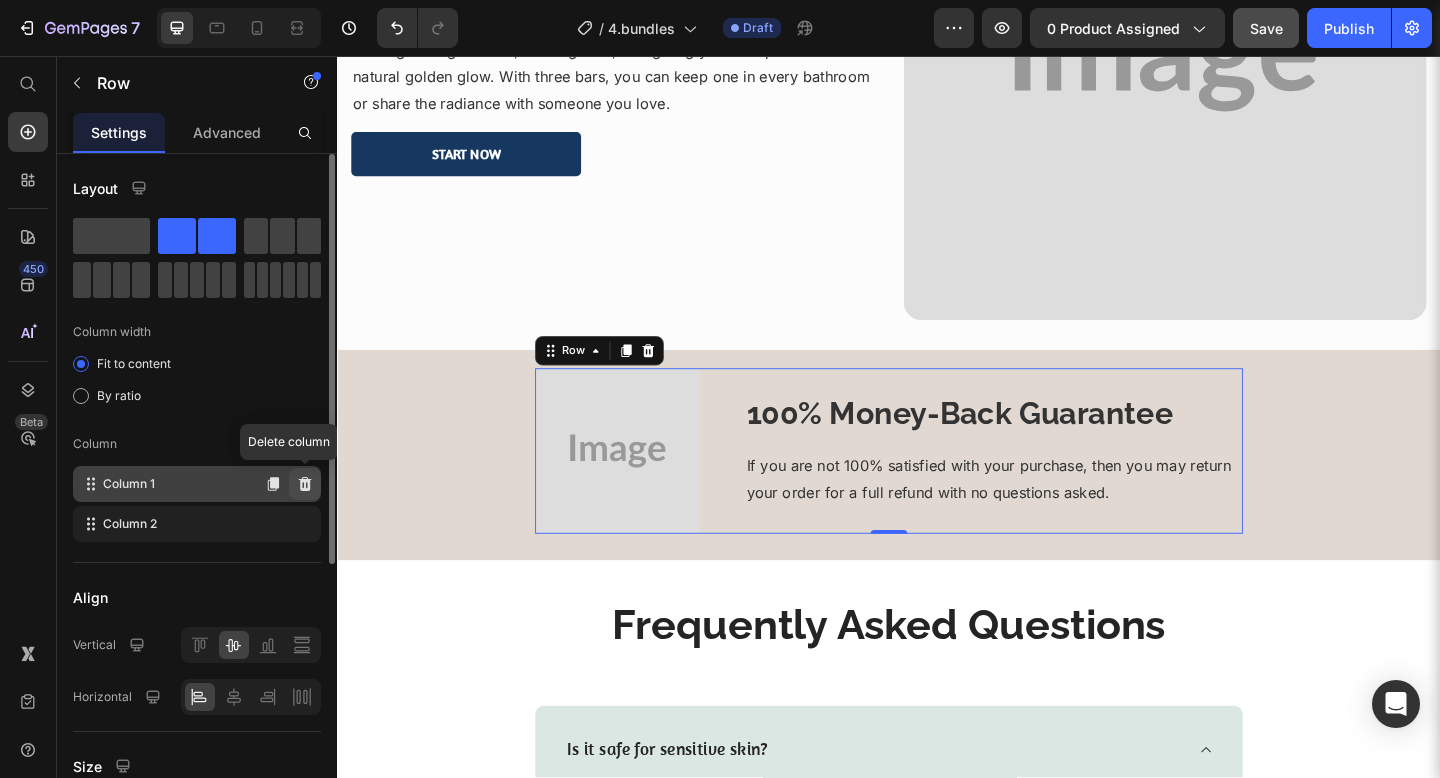 click 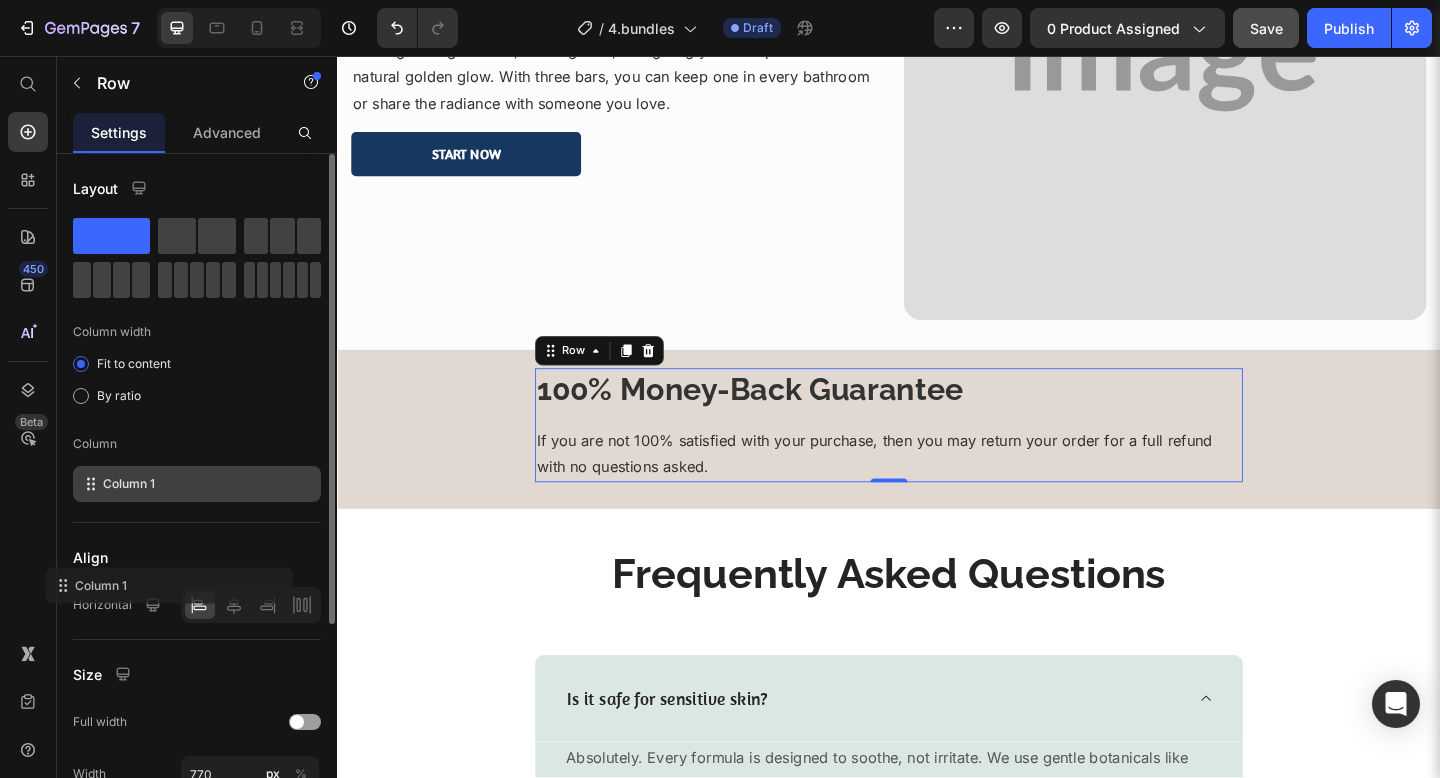 click on "Align Horizontal" 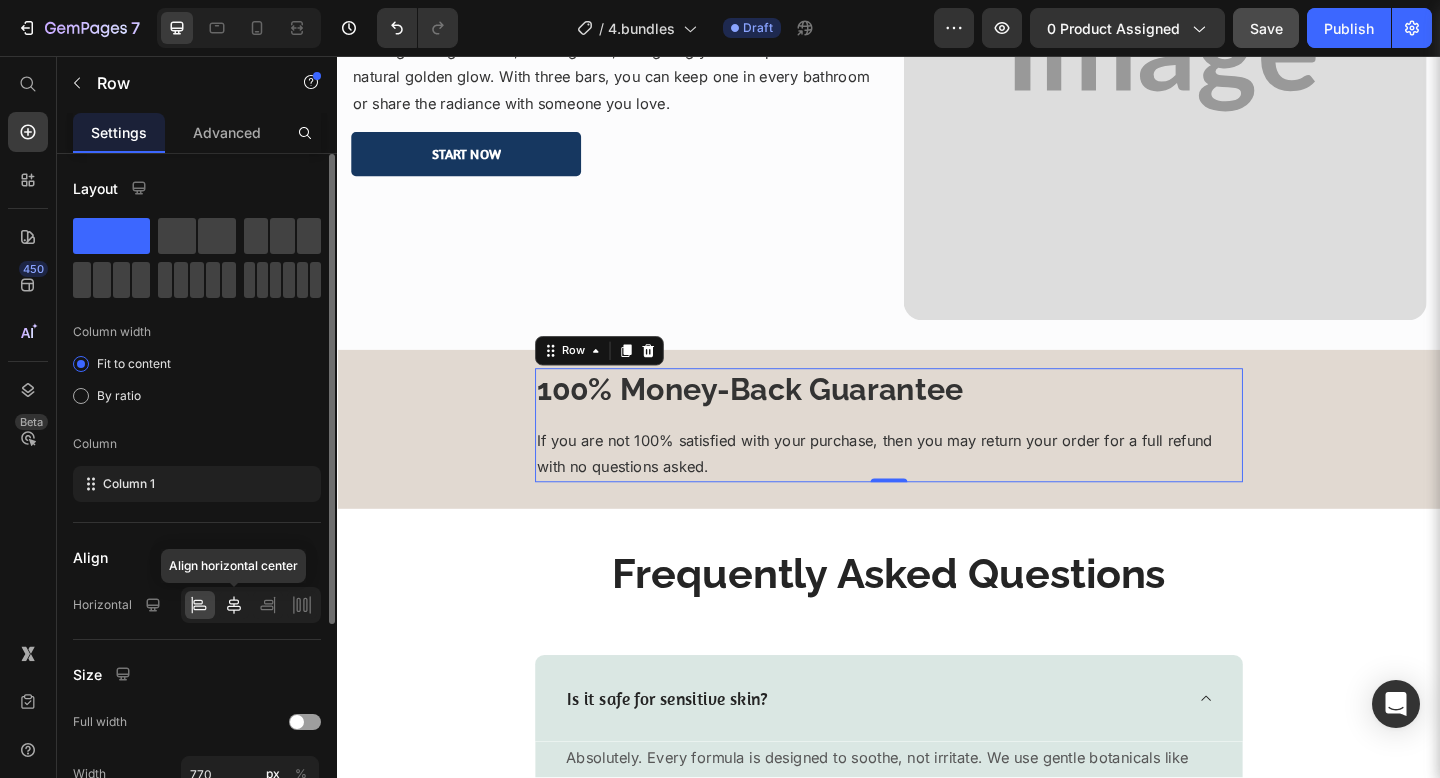 click 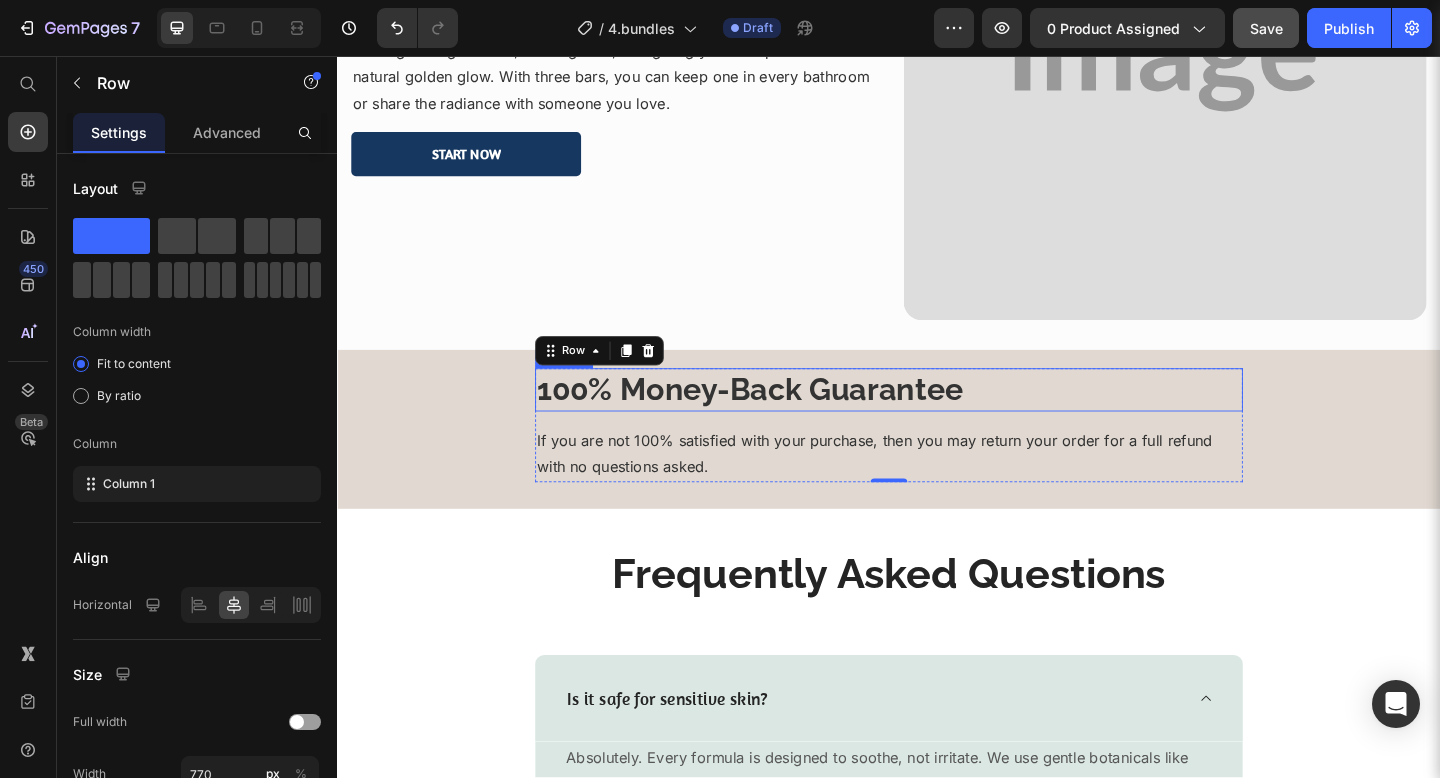 click on "100% Money-Back Guarantee" at bounding box center [937, 419] 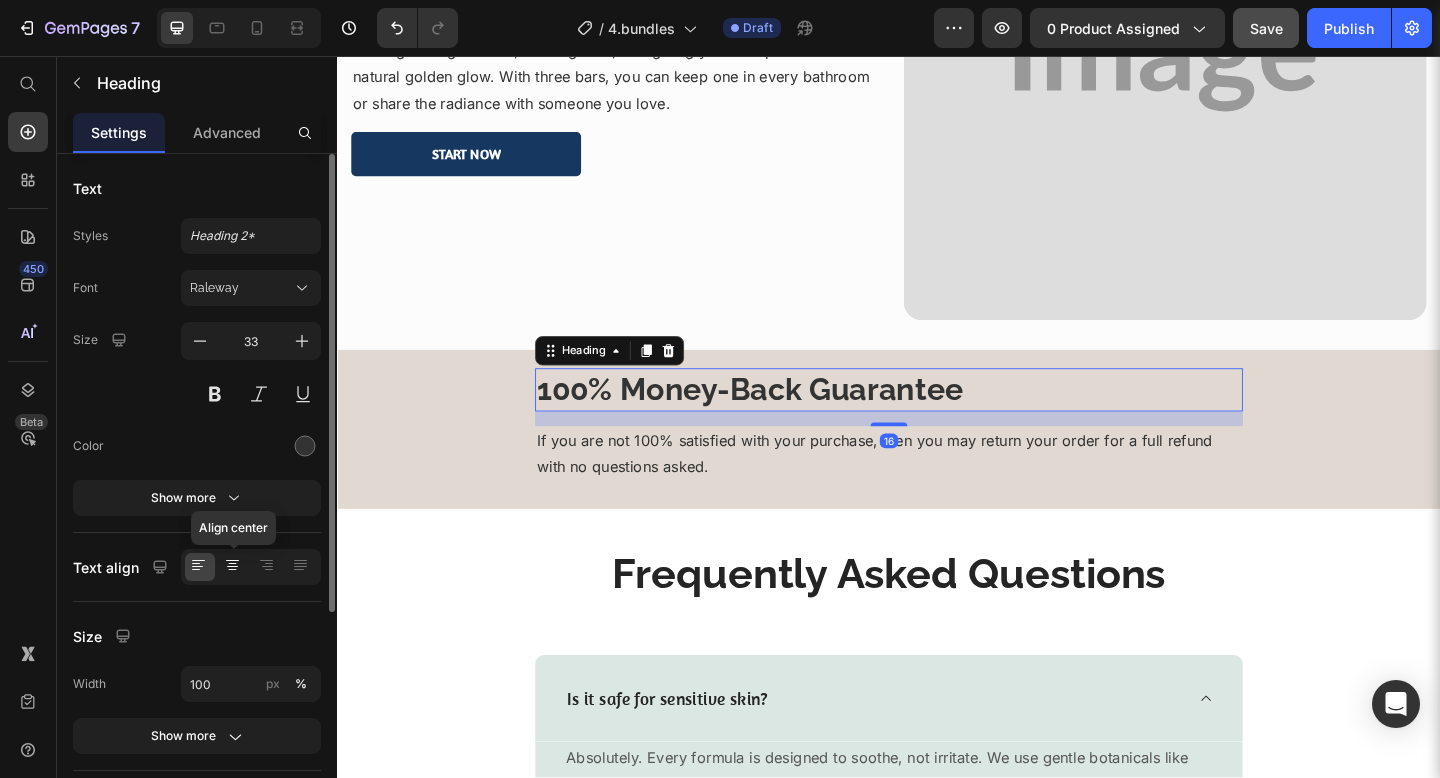 click 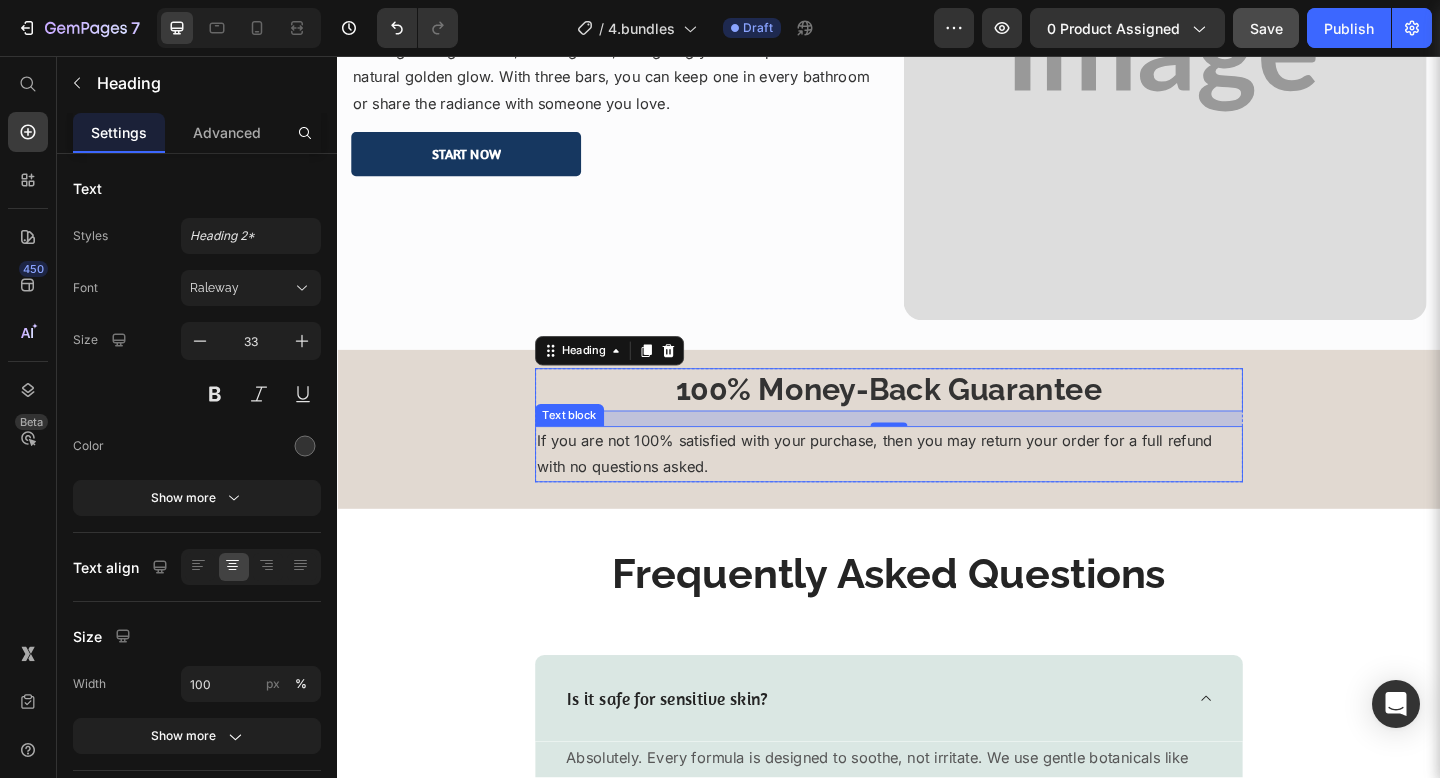 click on "If you are not 100% satisfied with your purchase, then you may return your order for a full refund with no questions asked." at bounding box center [937, 490] 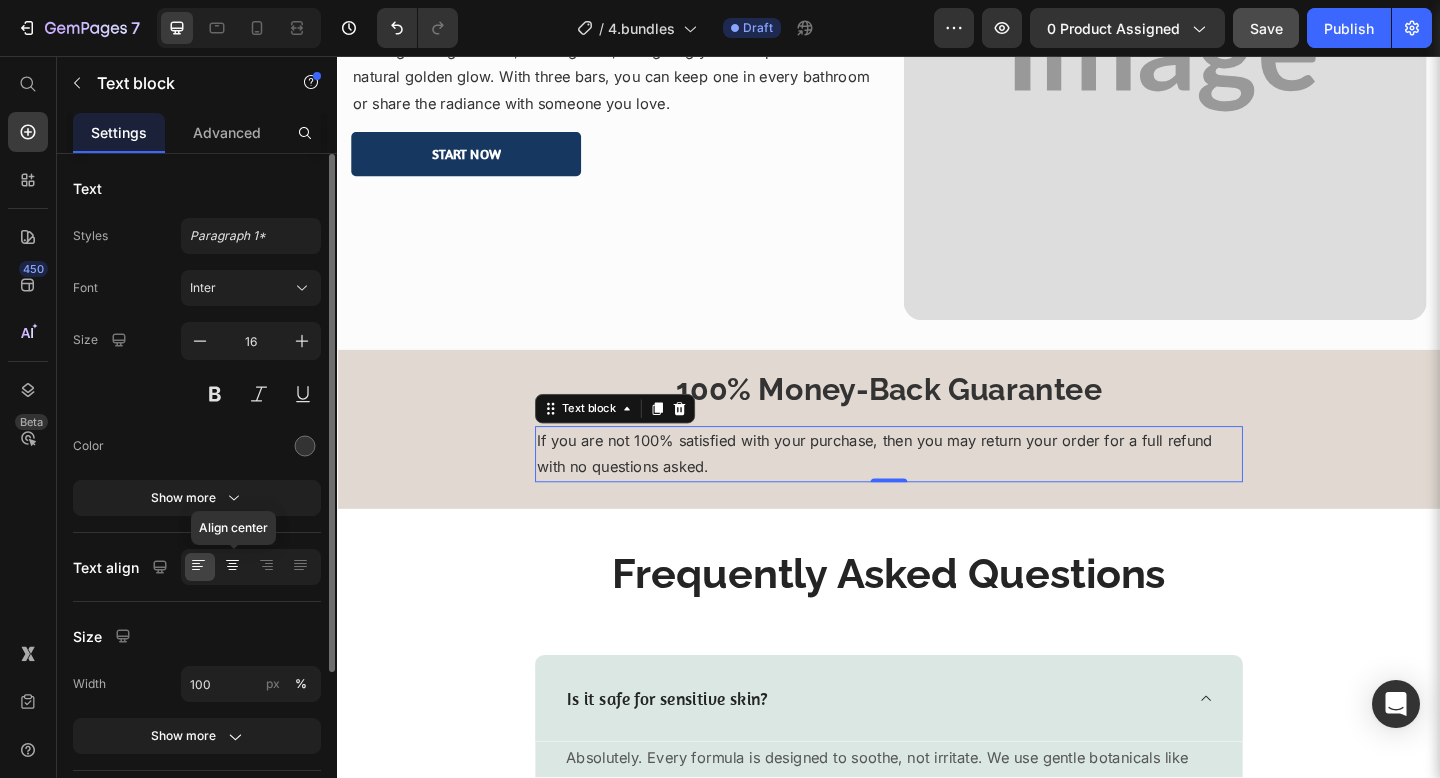 click 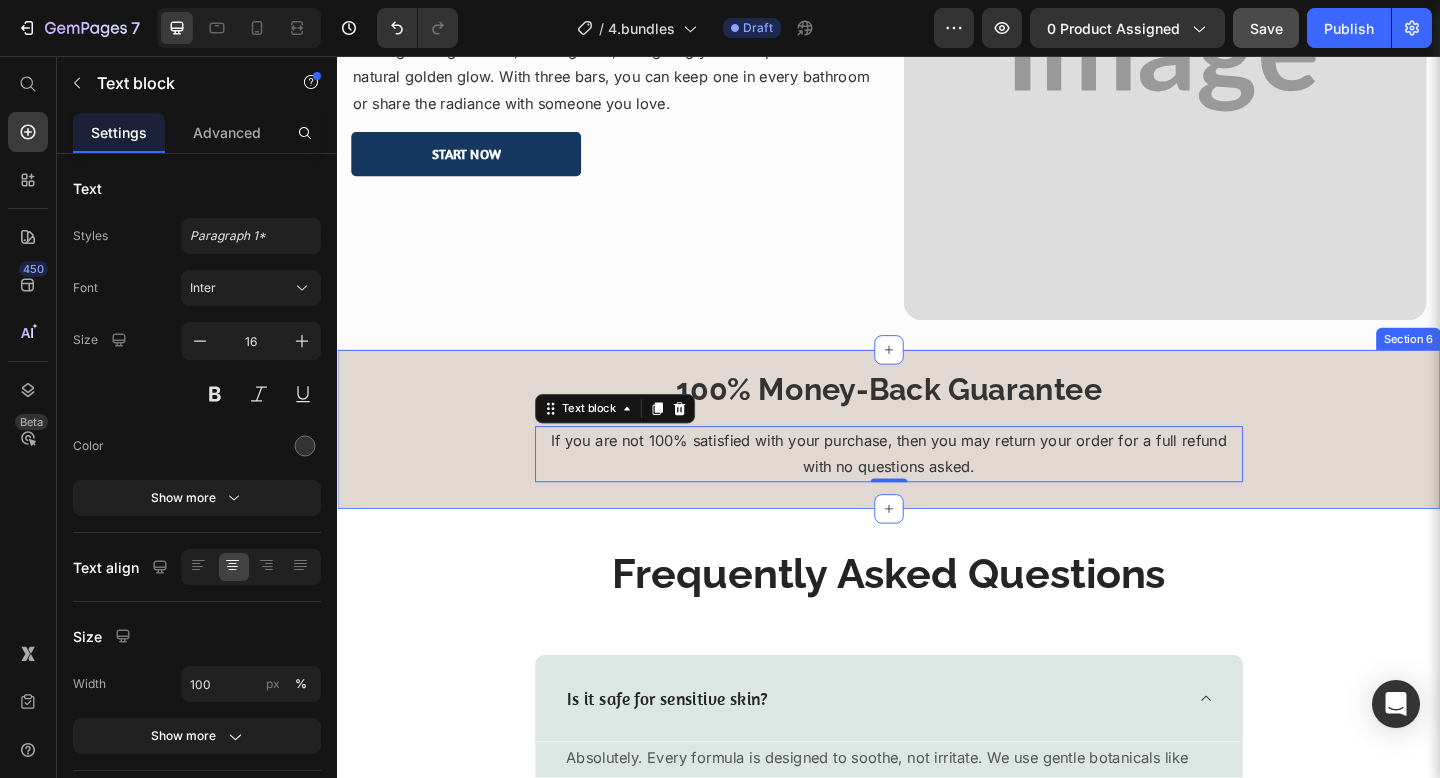 click on "100% Money-Back Guarantee Heading If you are not 100% satisfied with your purchase, then you may return your order for a full refund with no questions asked. Text block   0 Row Section 6" at bounding box center (937, 463) 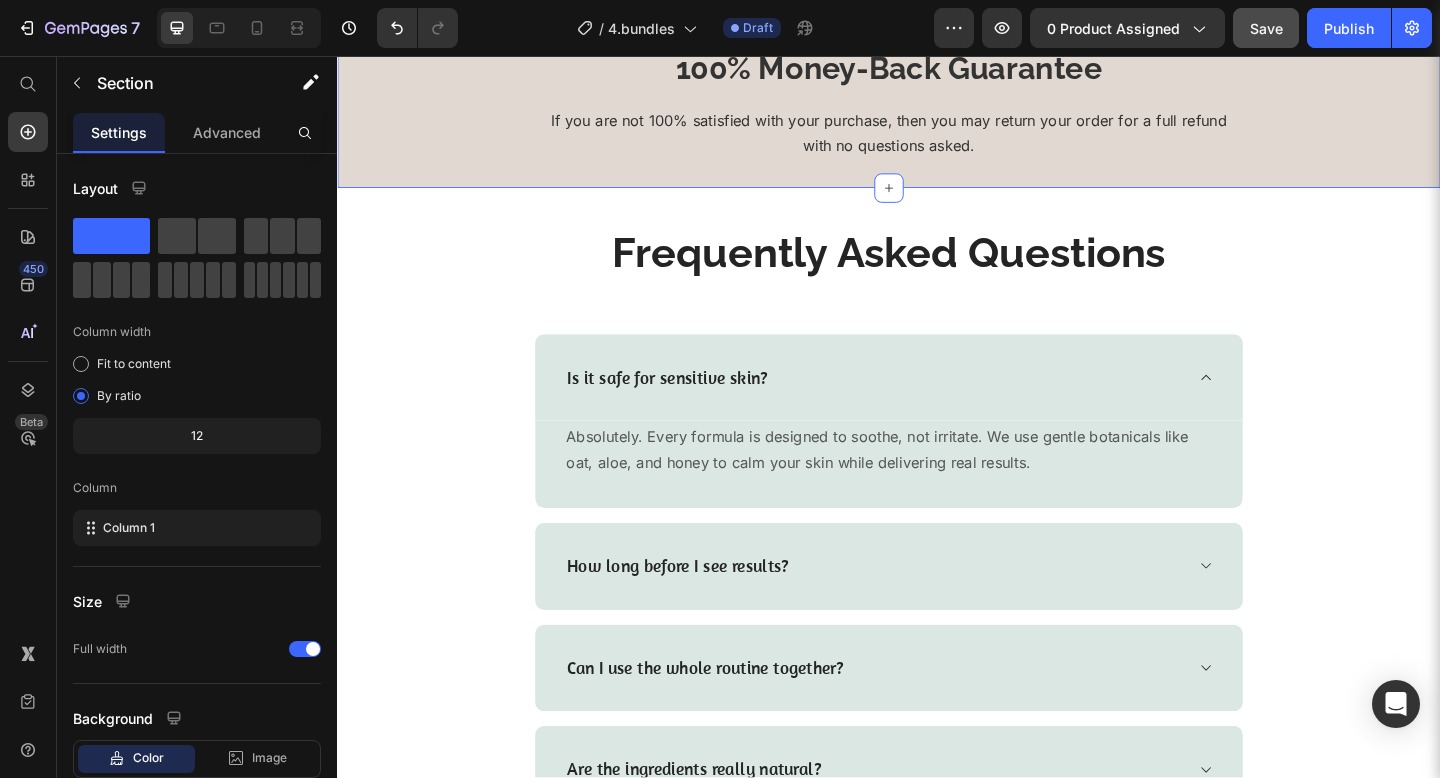 scroll, scrollTop: 4285, scrollLeft: 0, axis: vertical 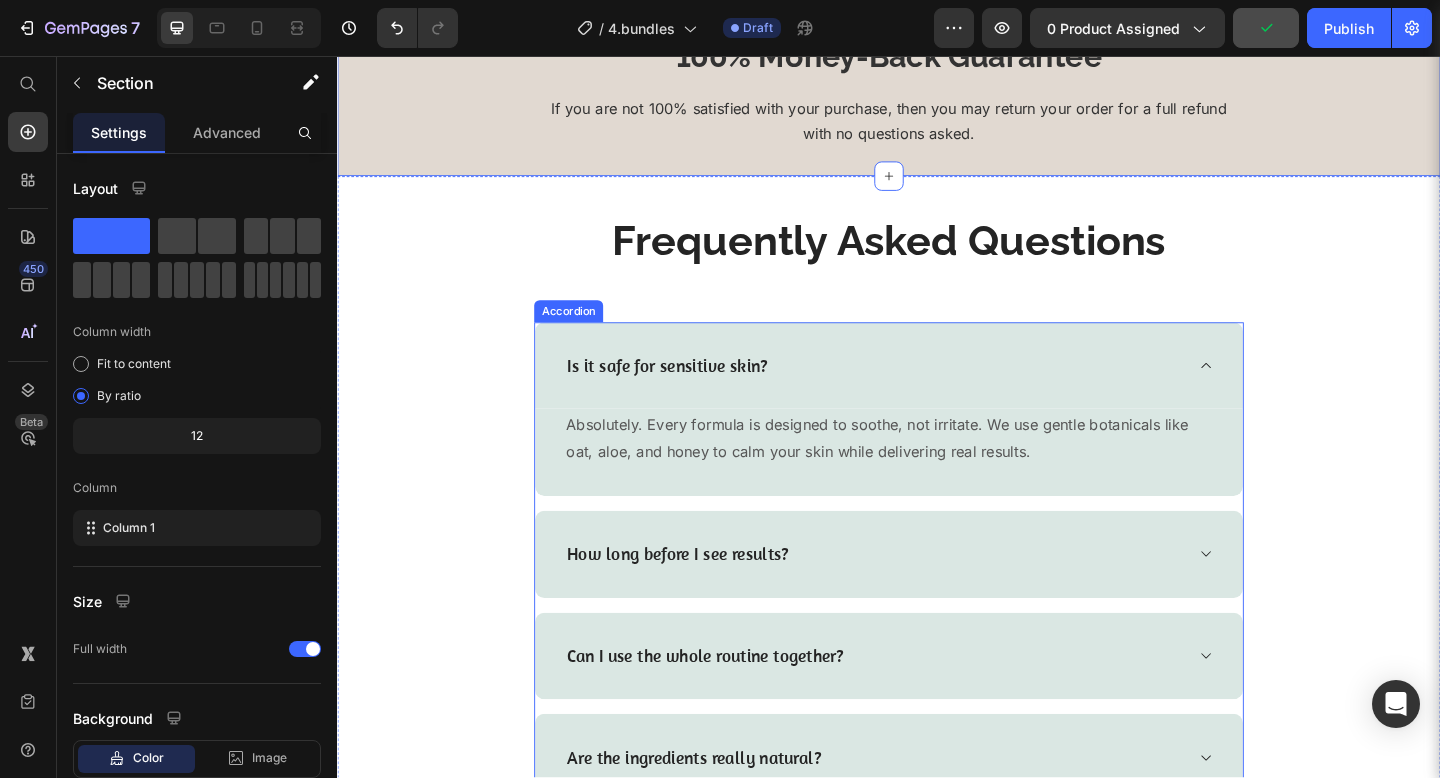 click on "Is it safe for sensitive skin?" at bounding box center (937, 393) 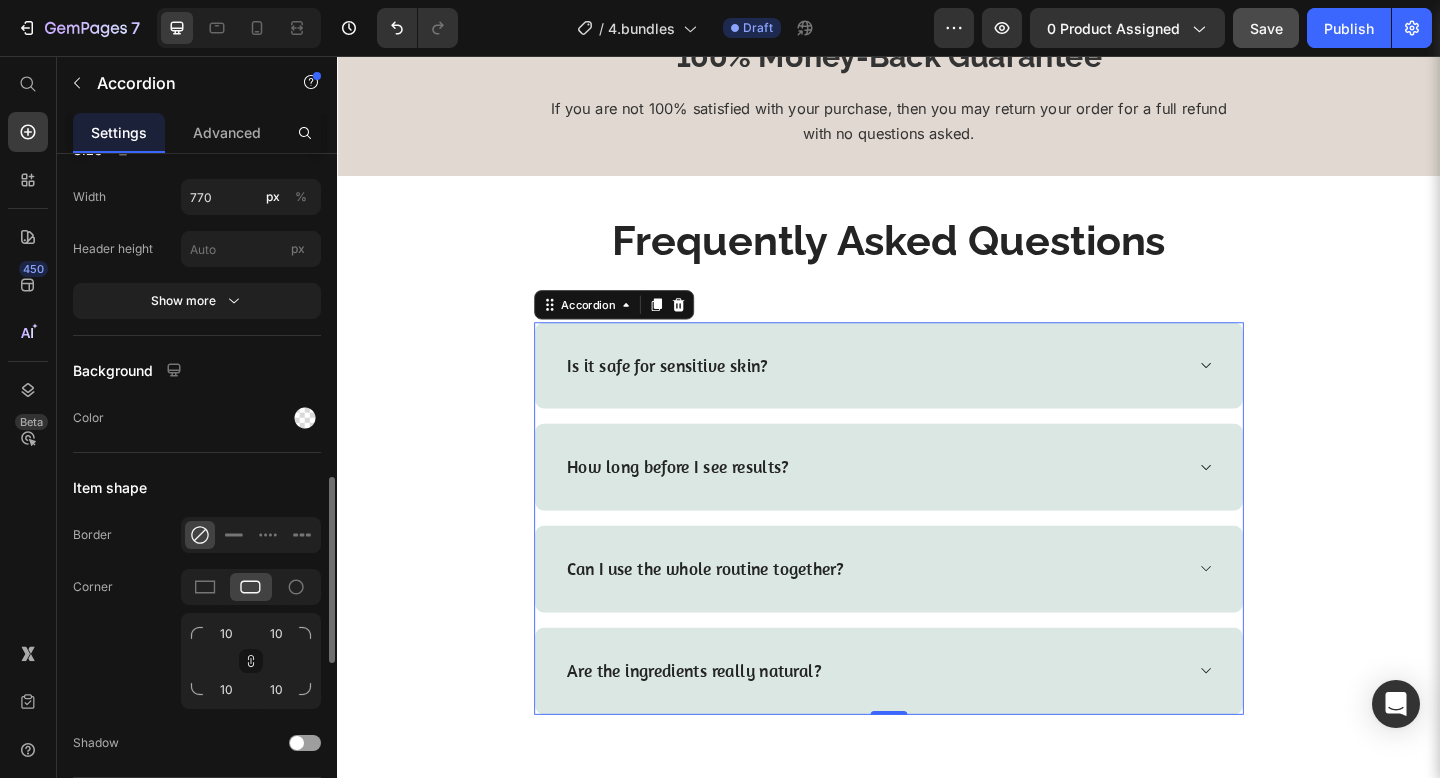 scroll, scrollTop: 1808, scrollLeft: 0, axis: vertical 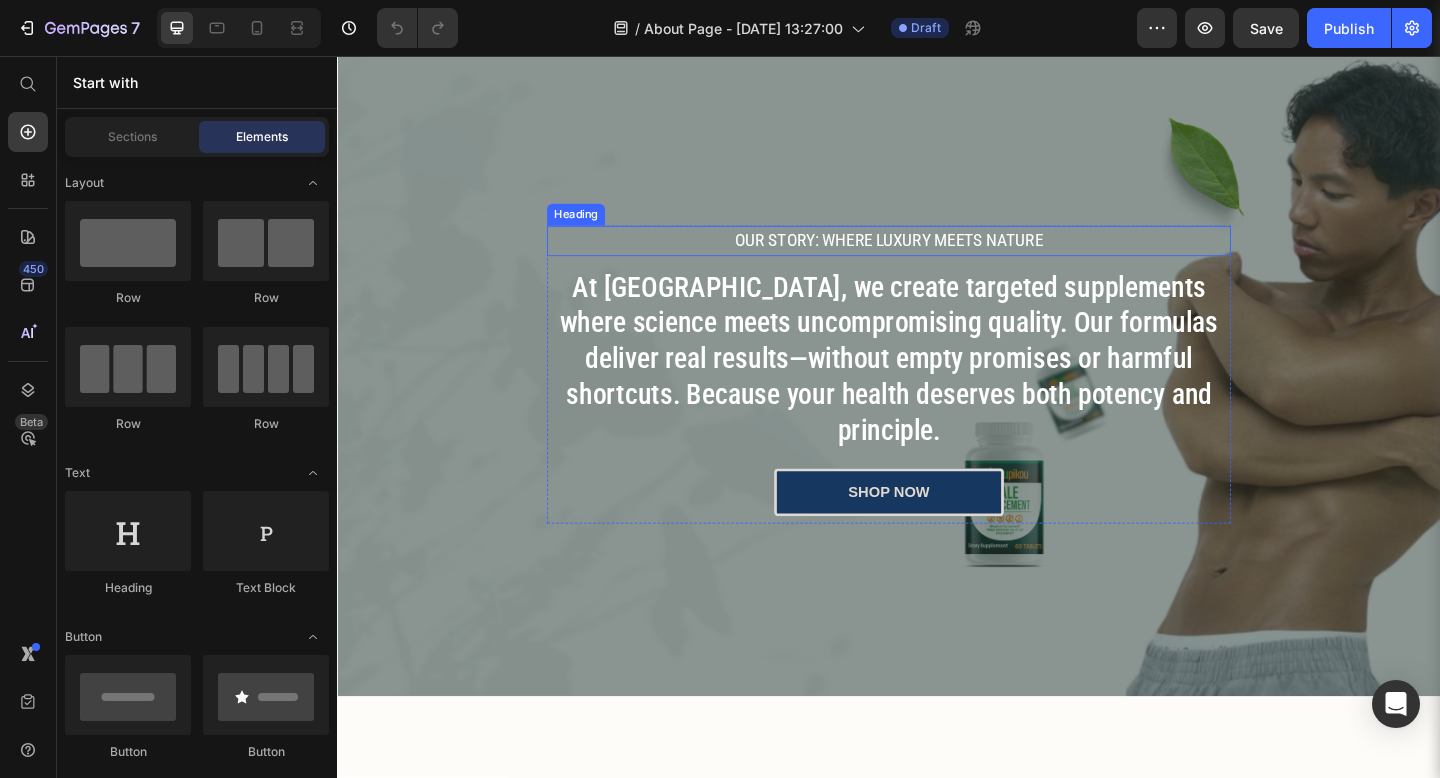 click on "Our Story: Where Luxury Meets Nature" at bounding box center (937, 257) 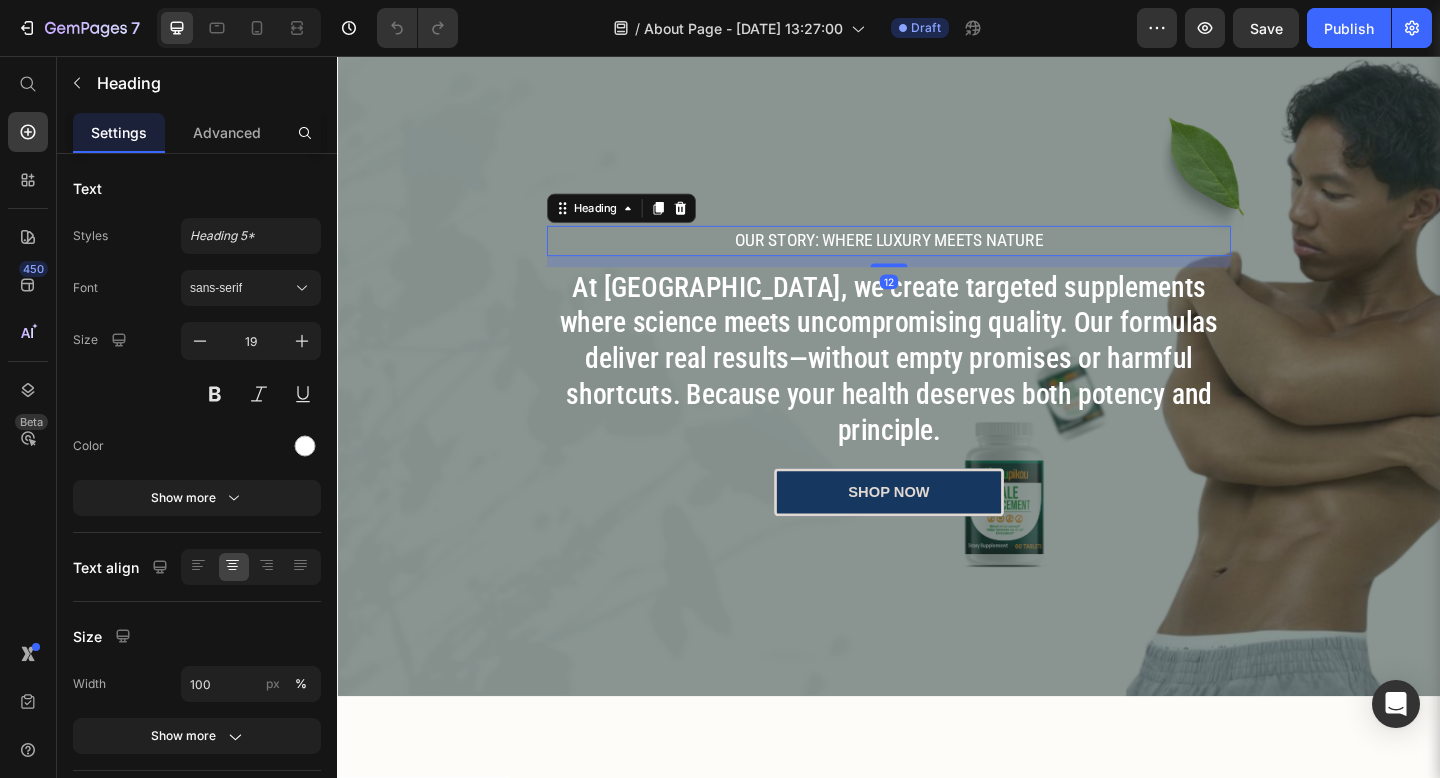 click on "Our Story: Where Luxury Meets Nature" at bounding box center [937, 257] 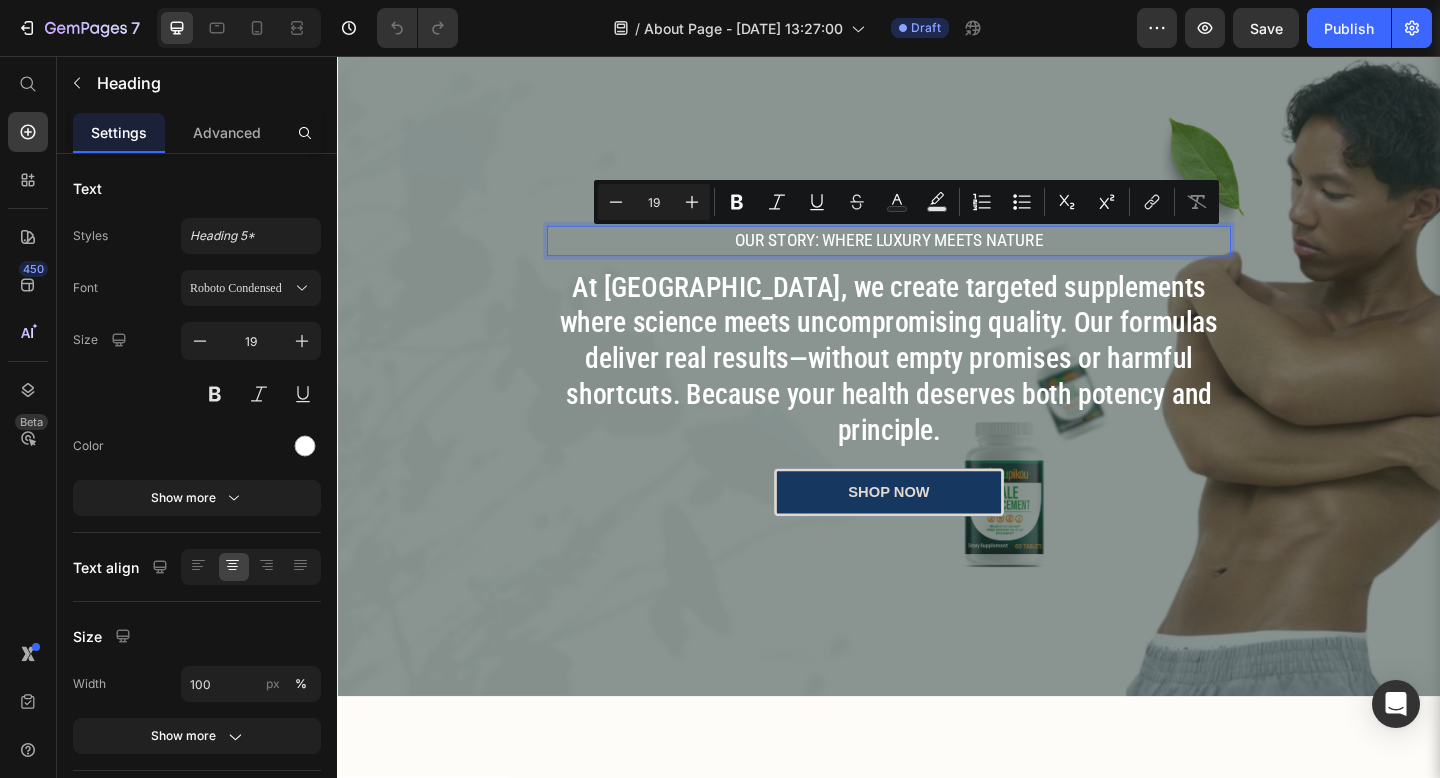 click on "Our Story: Where Luxury Meets Nature" at bounding box center [937, 257] 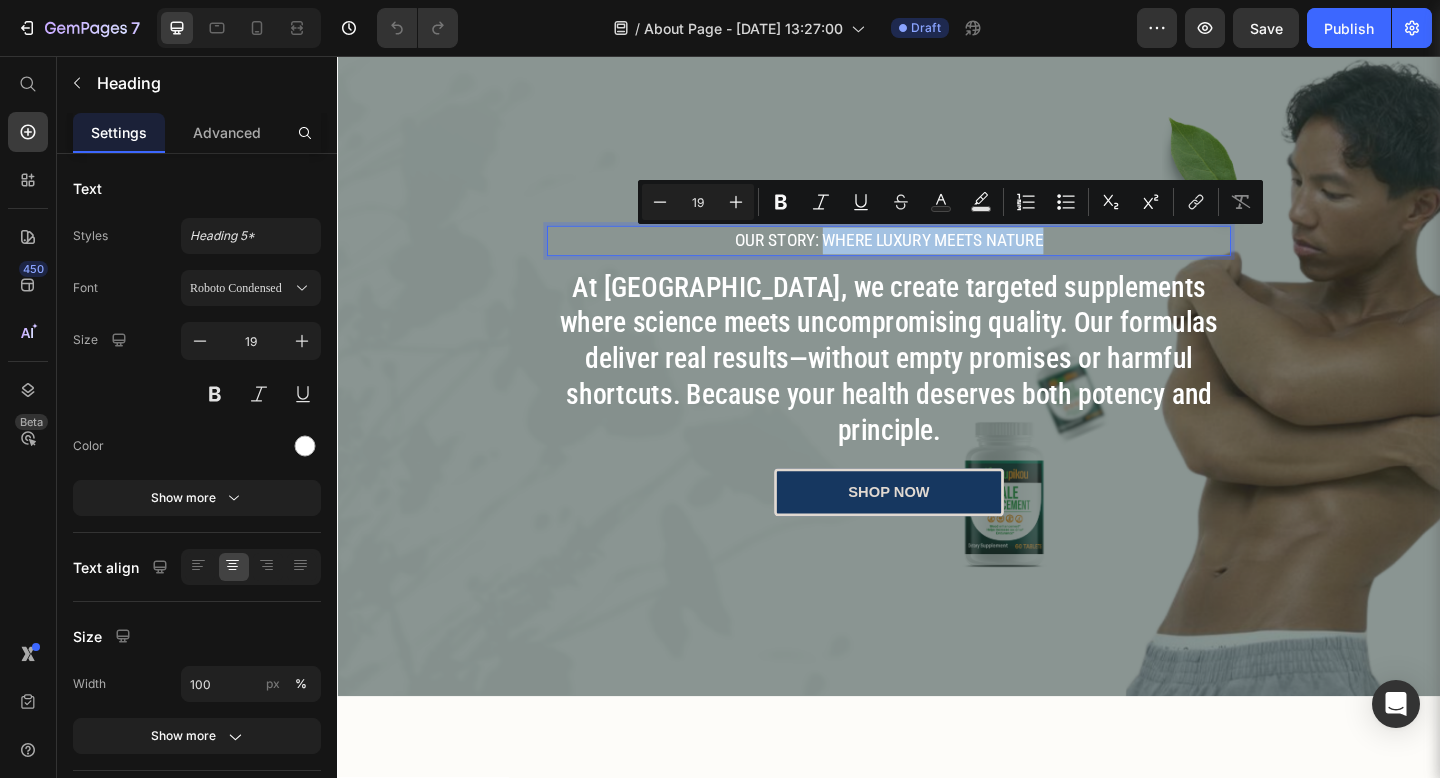 drag, startPoint x: 854, startPoint y: 255, endPoint x: 1147, endPoint y: 253, distance: 293.00684 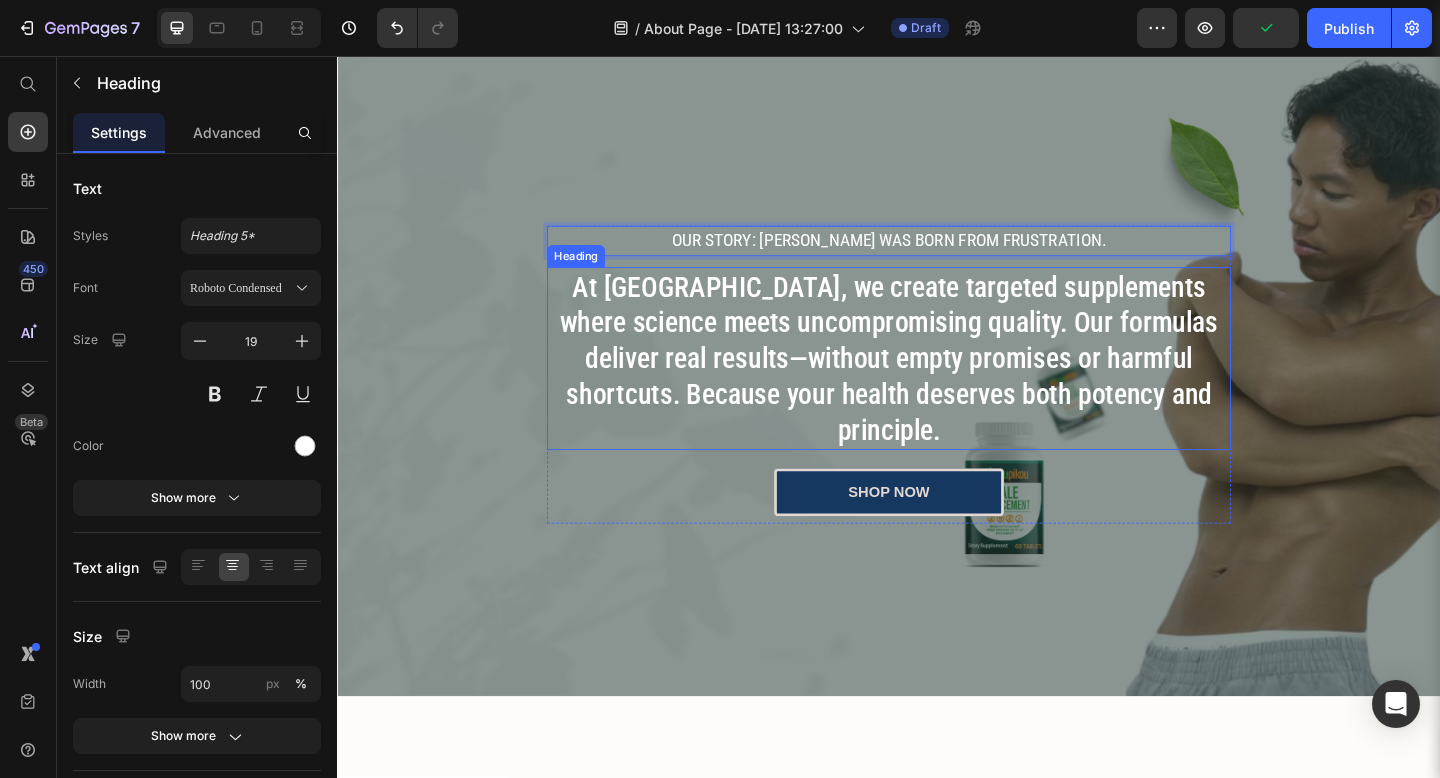 click on "At [GEOGRAPHIC_DATA], we create targeted supplements where science meets uncompromising quality. Our formulas deliver real results—without empty promises or harmful shortcuts. Because your health deserves both potency and principle." at bounding box center (937, 385) 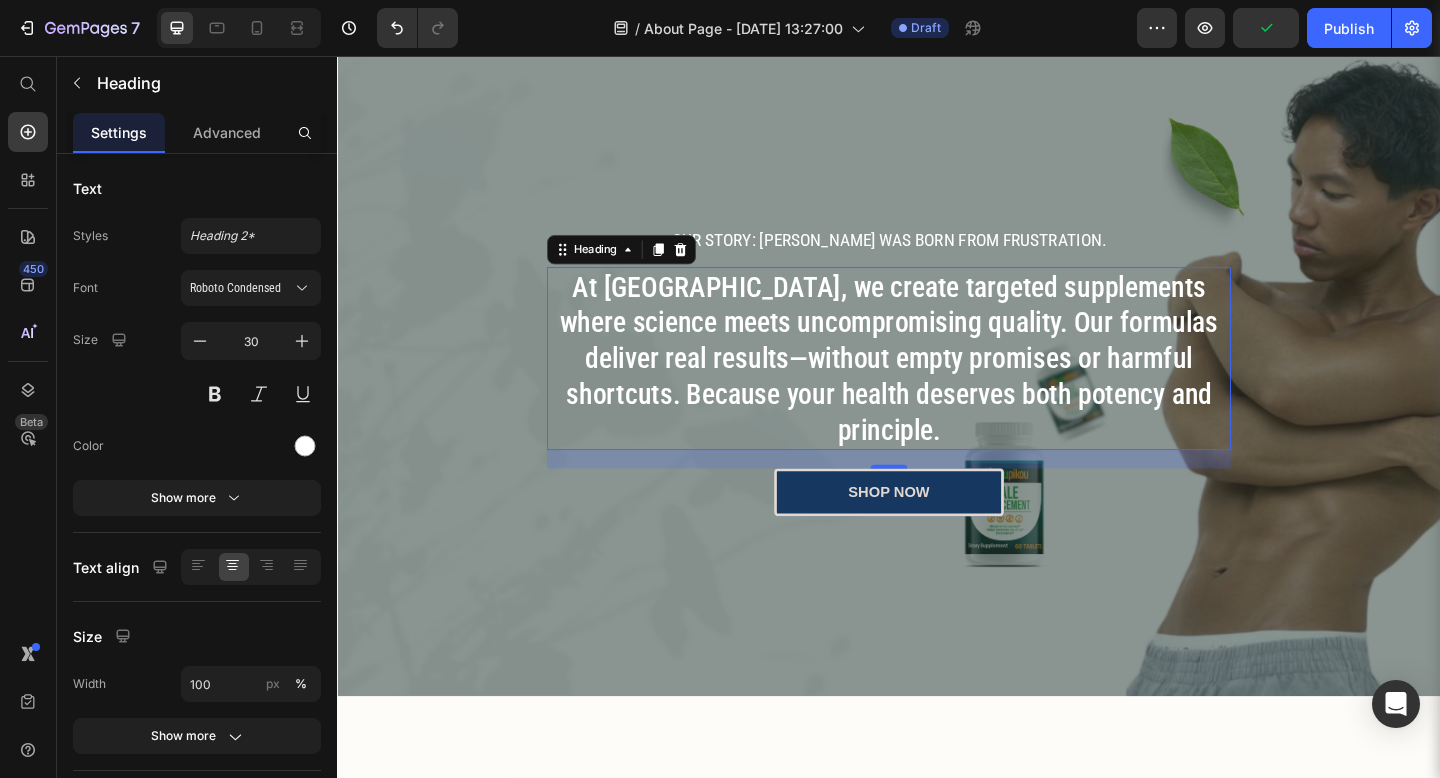 click on "At [GEOGRAPHIC_DATA], we create targeted supplements where science meets uncompromising quality. Our formulas deliver real results—without empty promises or harmful shortcuts. Because your health deserves both potency and principle." at bounding box center [937, 385] 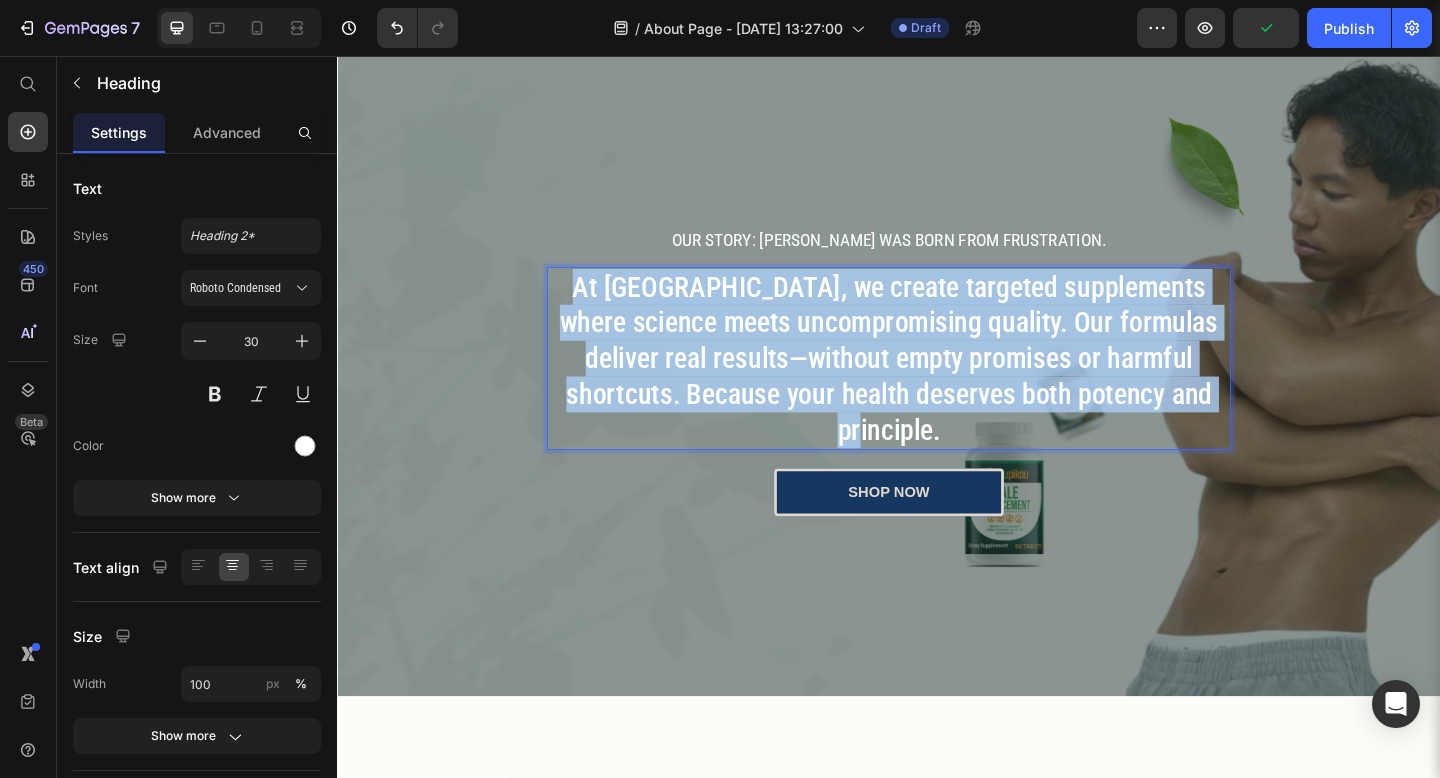 click on "At [GEOGRAPHIC_DATA], we create targeted supplements where science meets uncompromising quality. Our formulas deliver real results—without empty promises or harmful shortcuts. Because your health deserves both potency and principle." at bounding box center [937, 385] 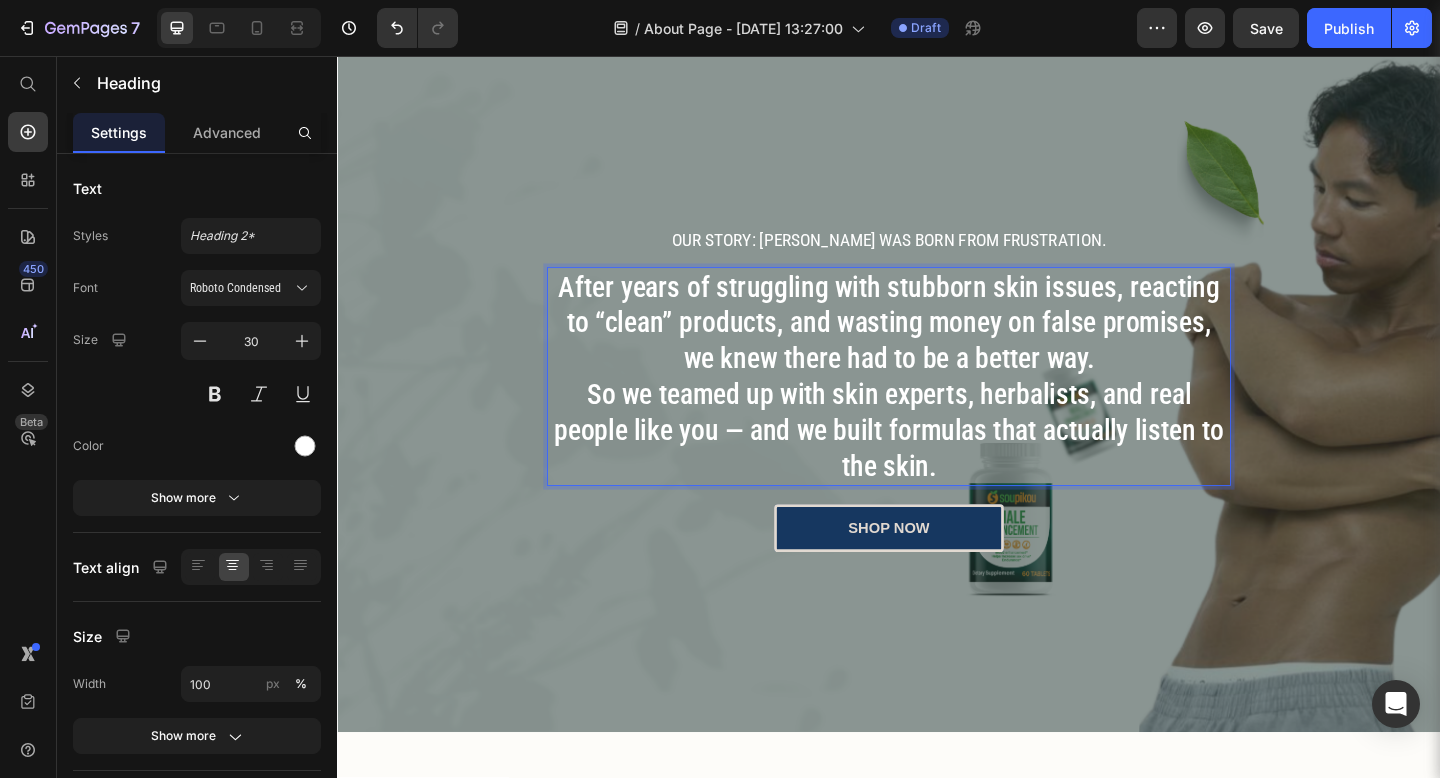 click on "So we teamed up with skin experts, herbalists, and real people like you — and we built formulas that actually listen to the skin." at bounding box center (937, 463) 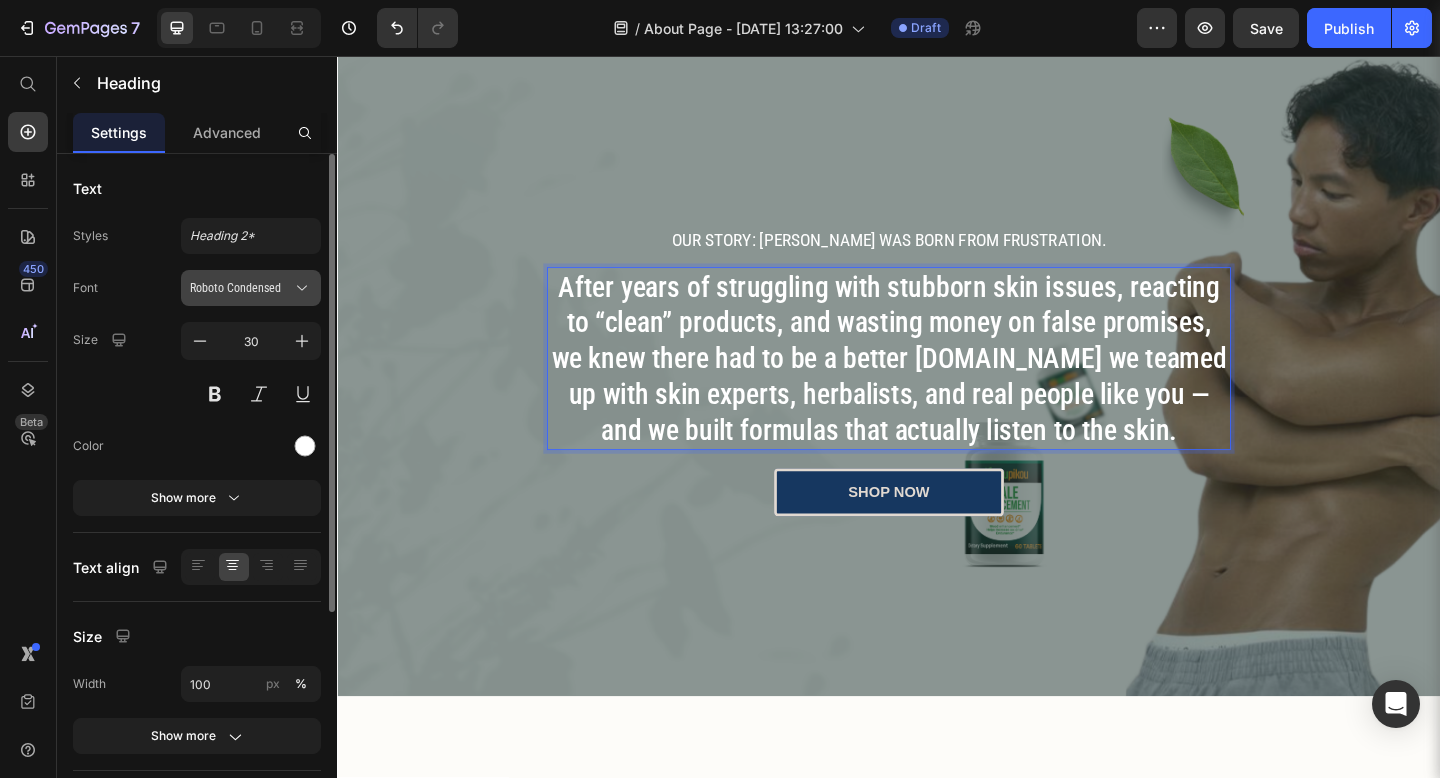 click on "Roboto Condensed" at bounding box center (241, 288) 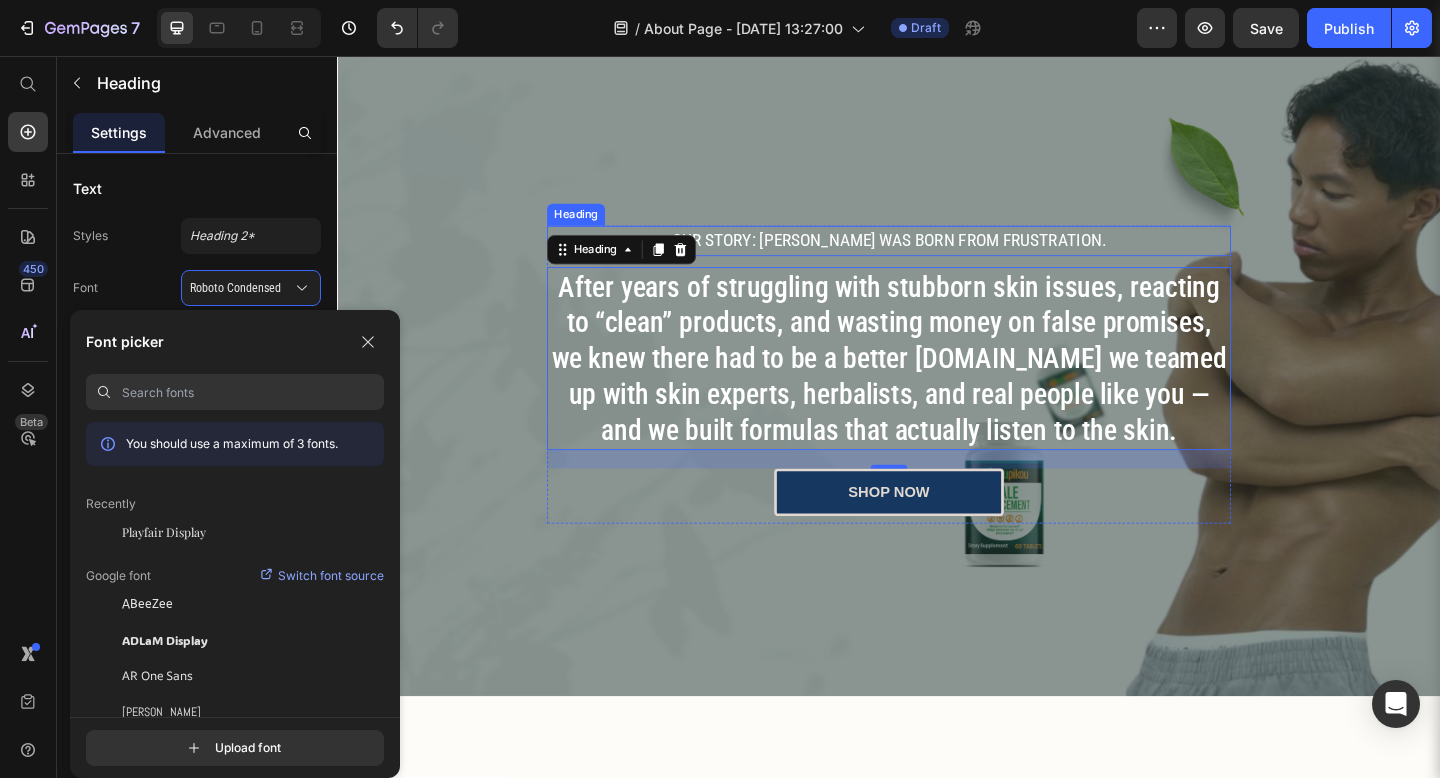 click on "Our Story: [PERSON_NAME] was born from frustration." at bounding box center [937, 257] 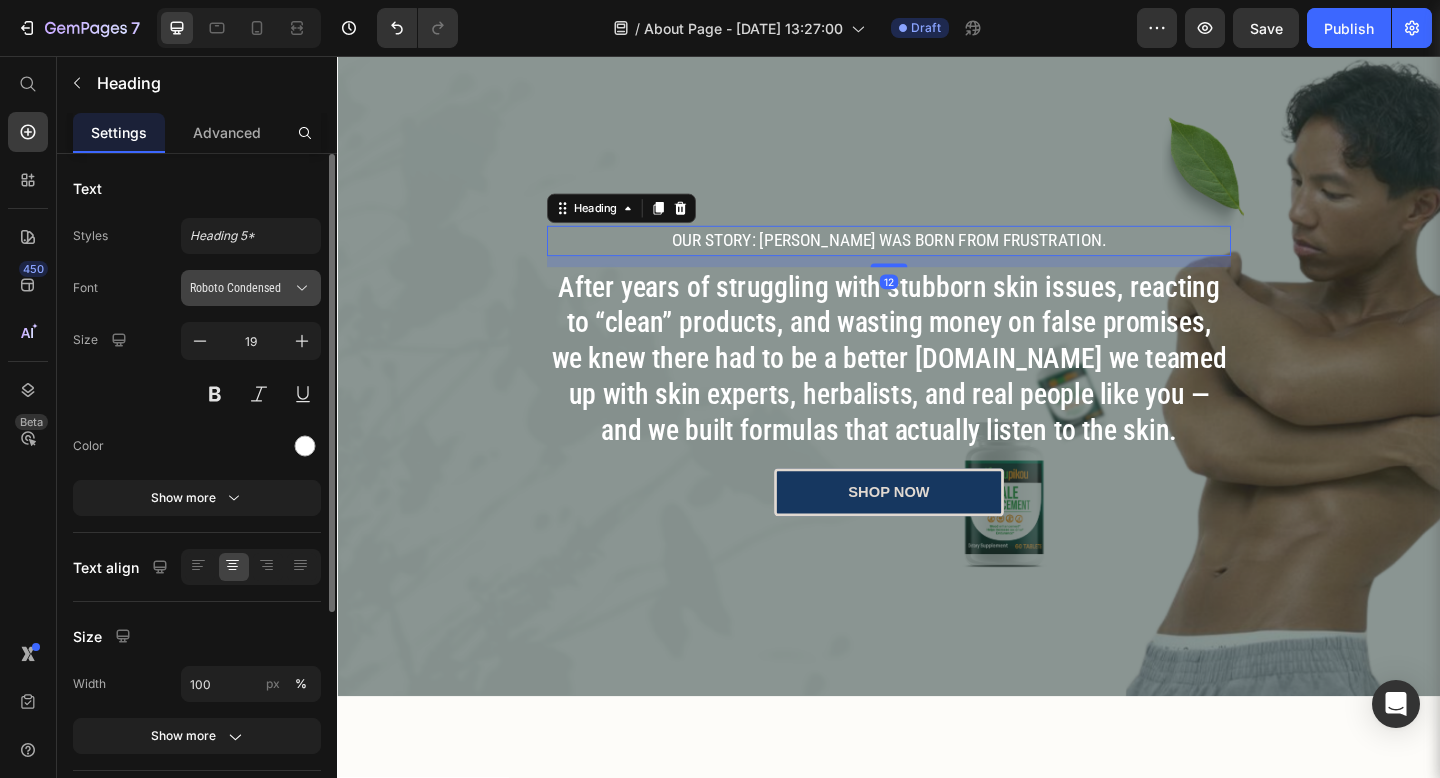 click on "Roboto Condensed" at bounding box center (241, 288) 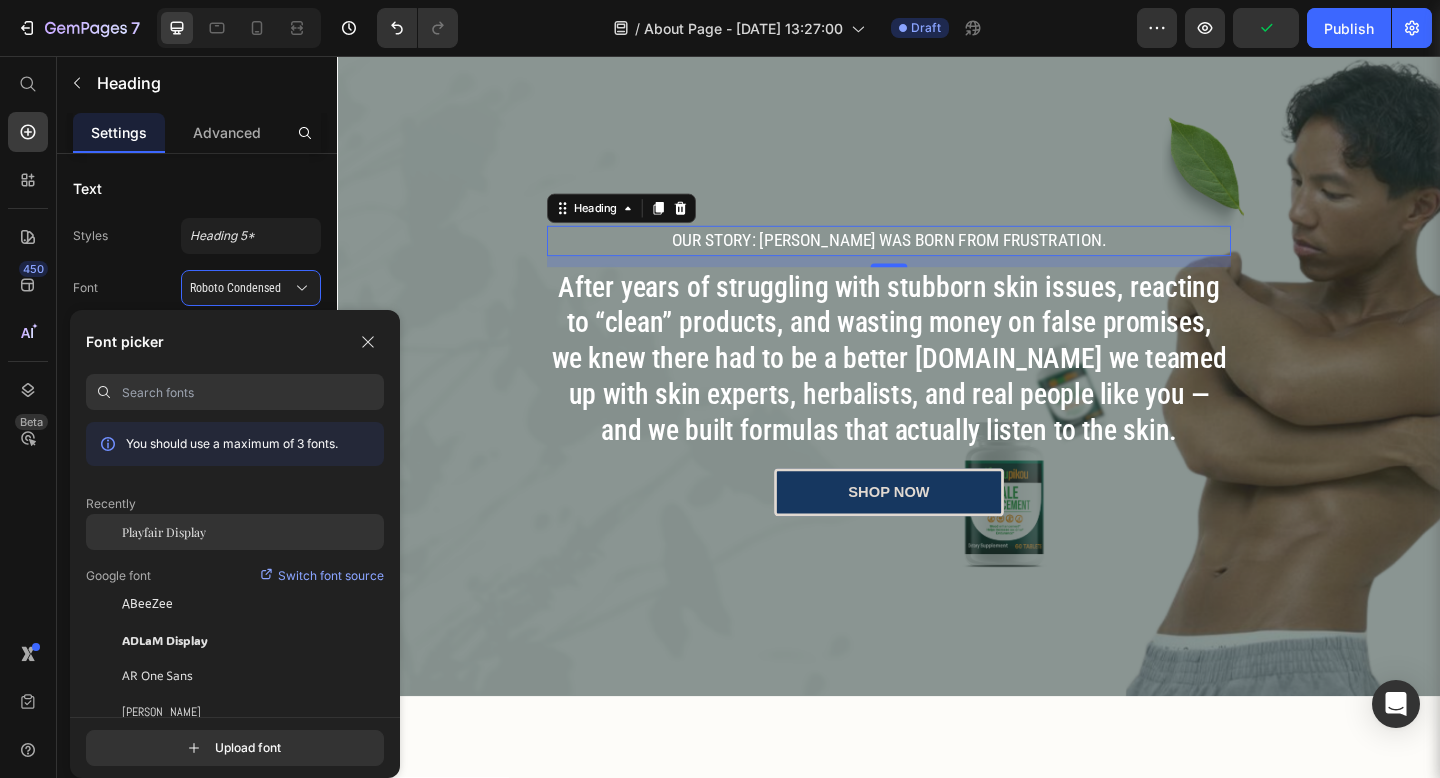 click on "Playfair Display" 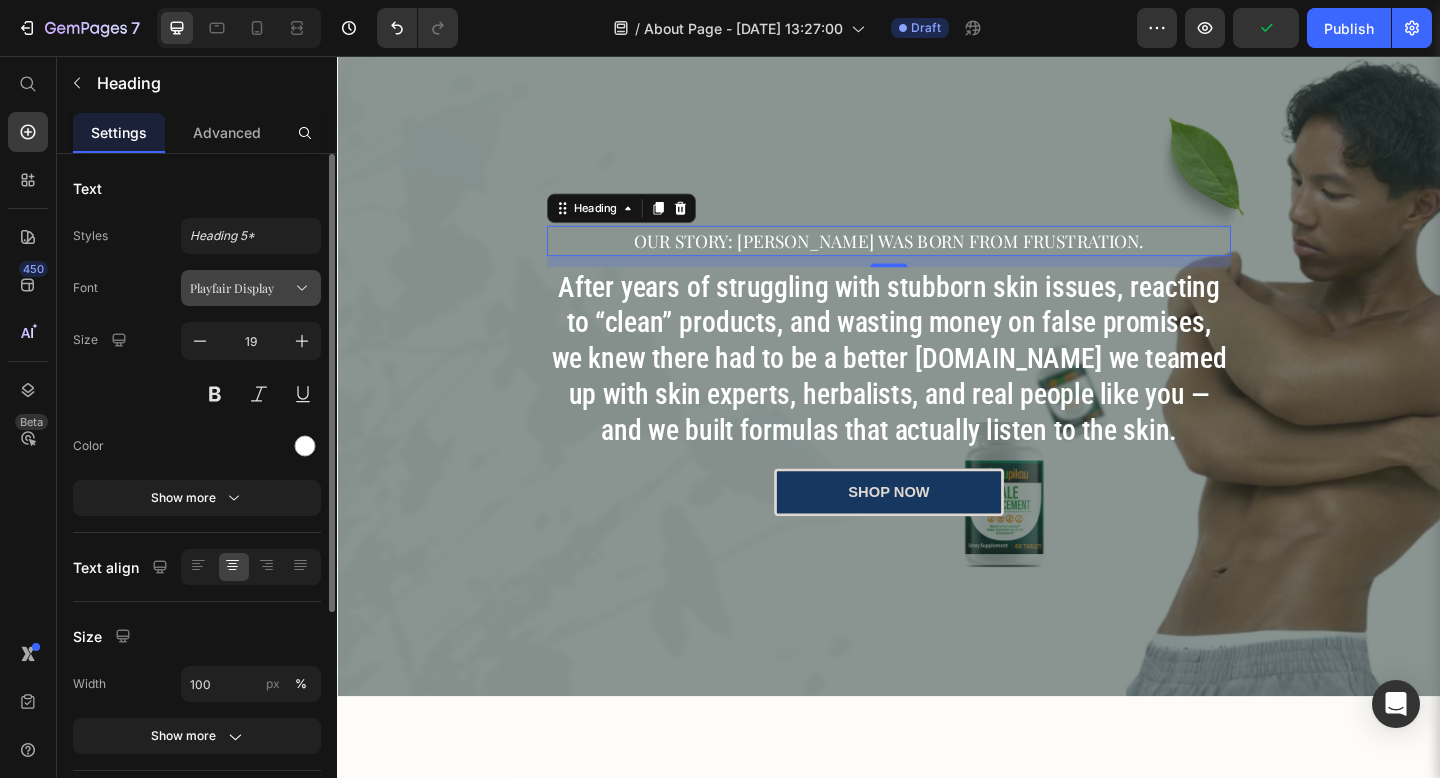 click on "Playfair Display" at bounding box center [241, 288] 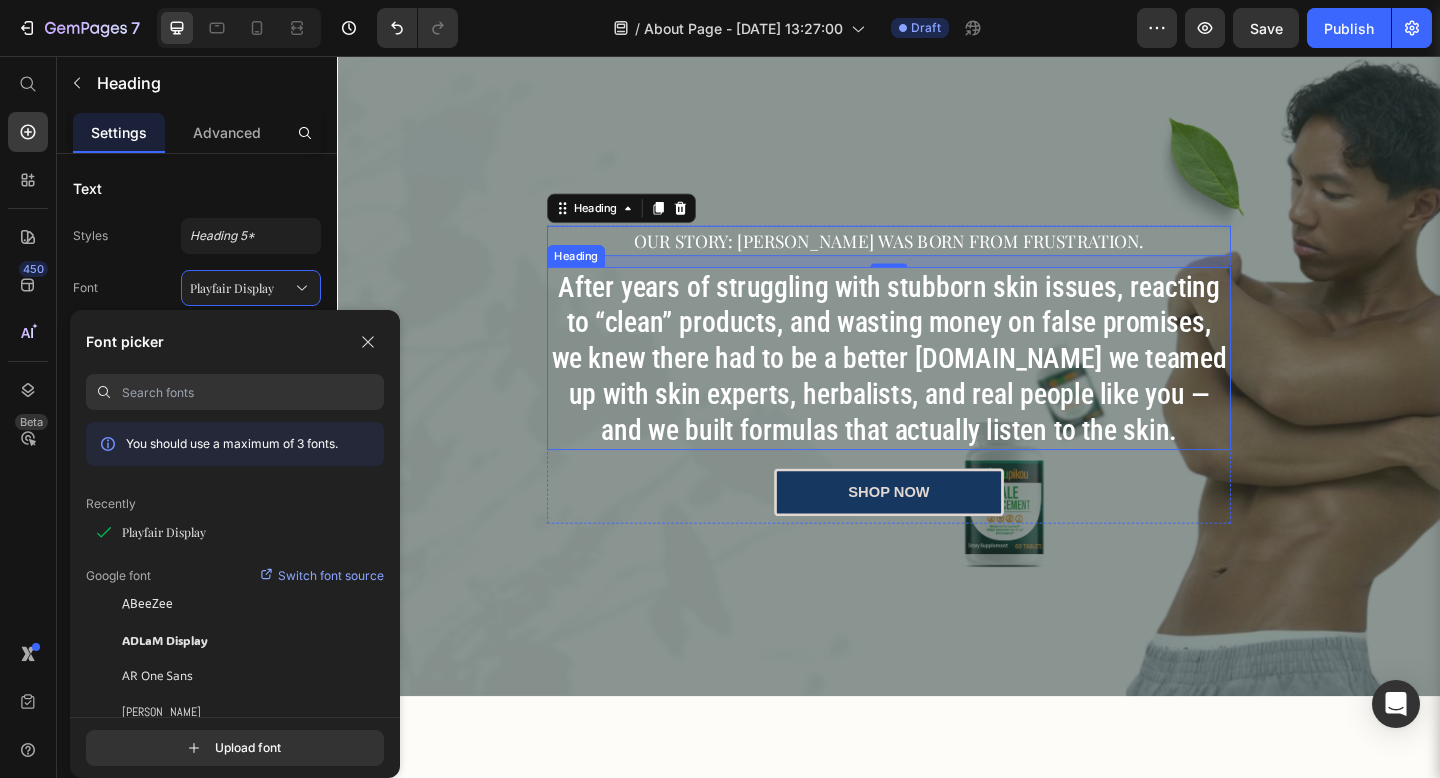 click on "After years of struggling with stubborn skin issues, reacting to “clean” products, and wasting money on false promises, we knew there had to be a better [DOMAIN_NAME] we teamed up with skin experts, herbalists, and real people like you — and we built formulas that actually listen to the skin." at bounding box center [937, 385] 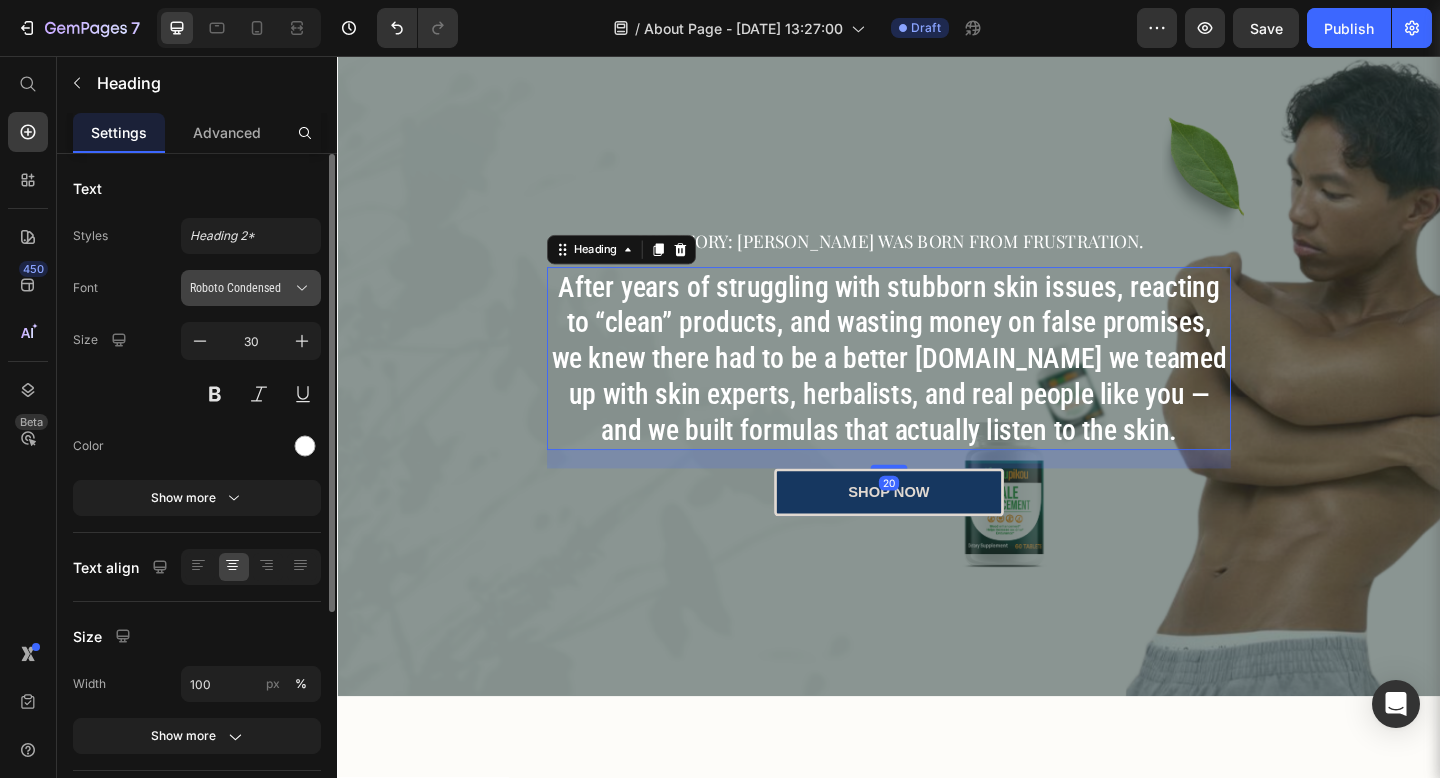 click on "Roboto Condensed" at bounding box center [241, 288] 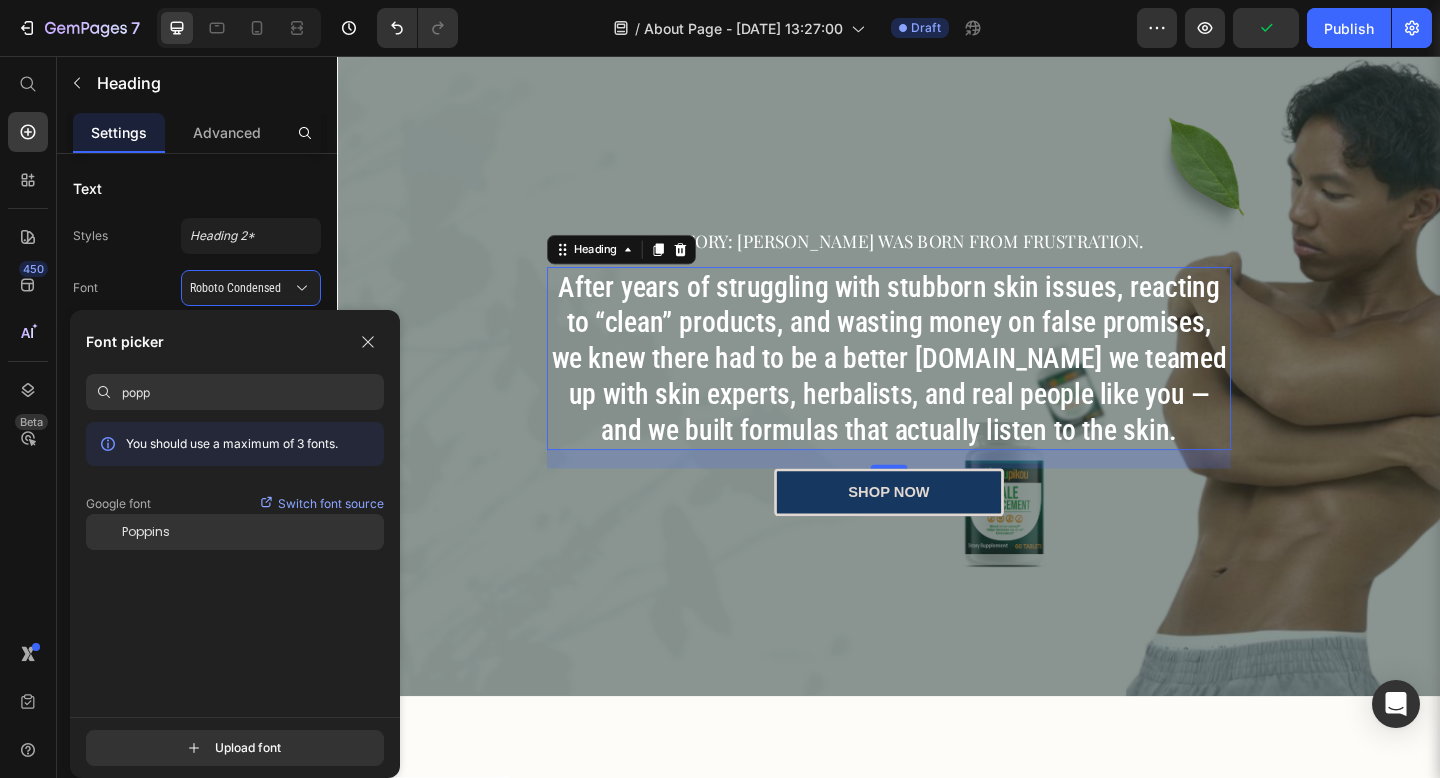 type on "popp" 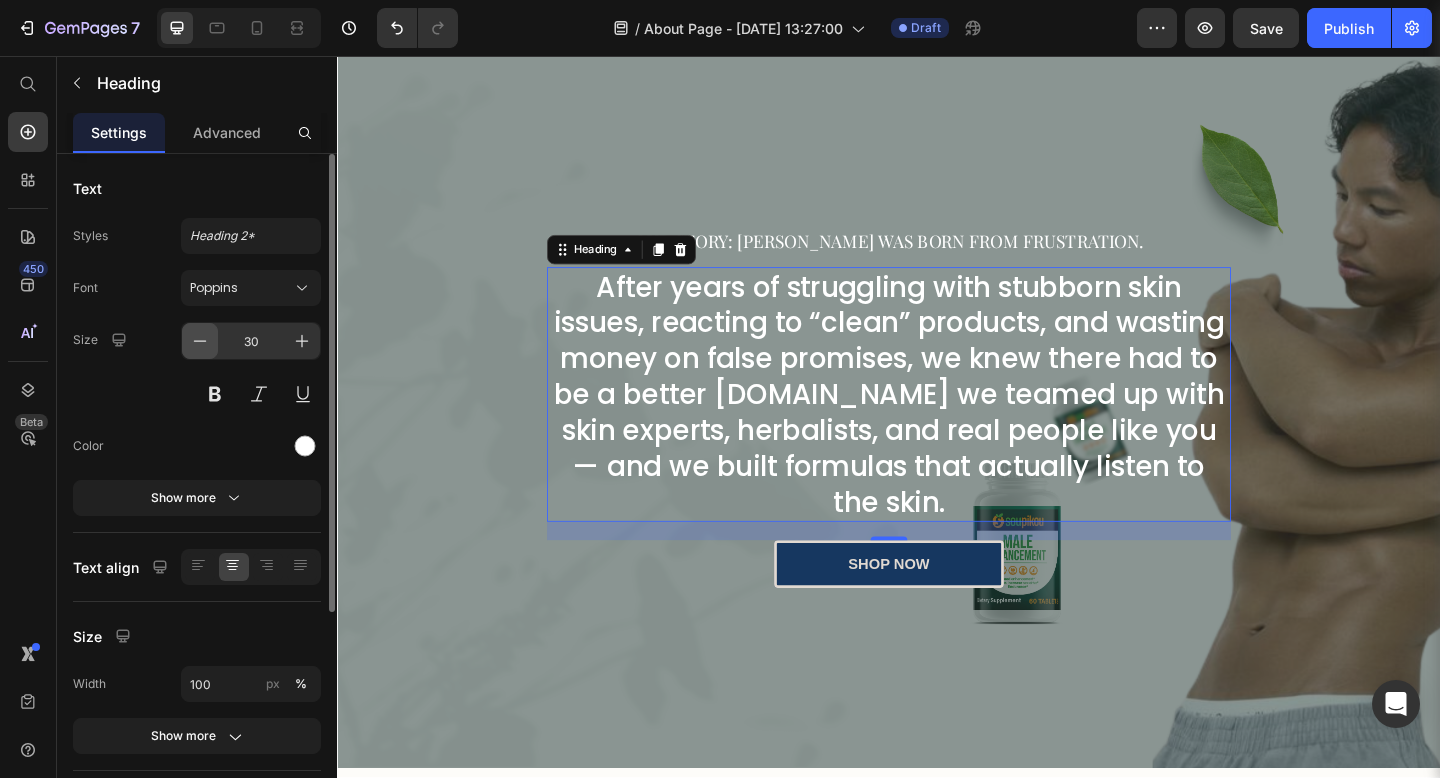 click 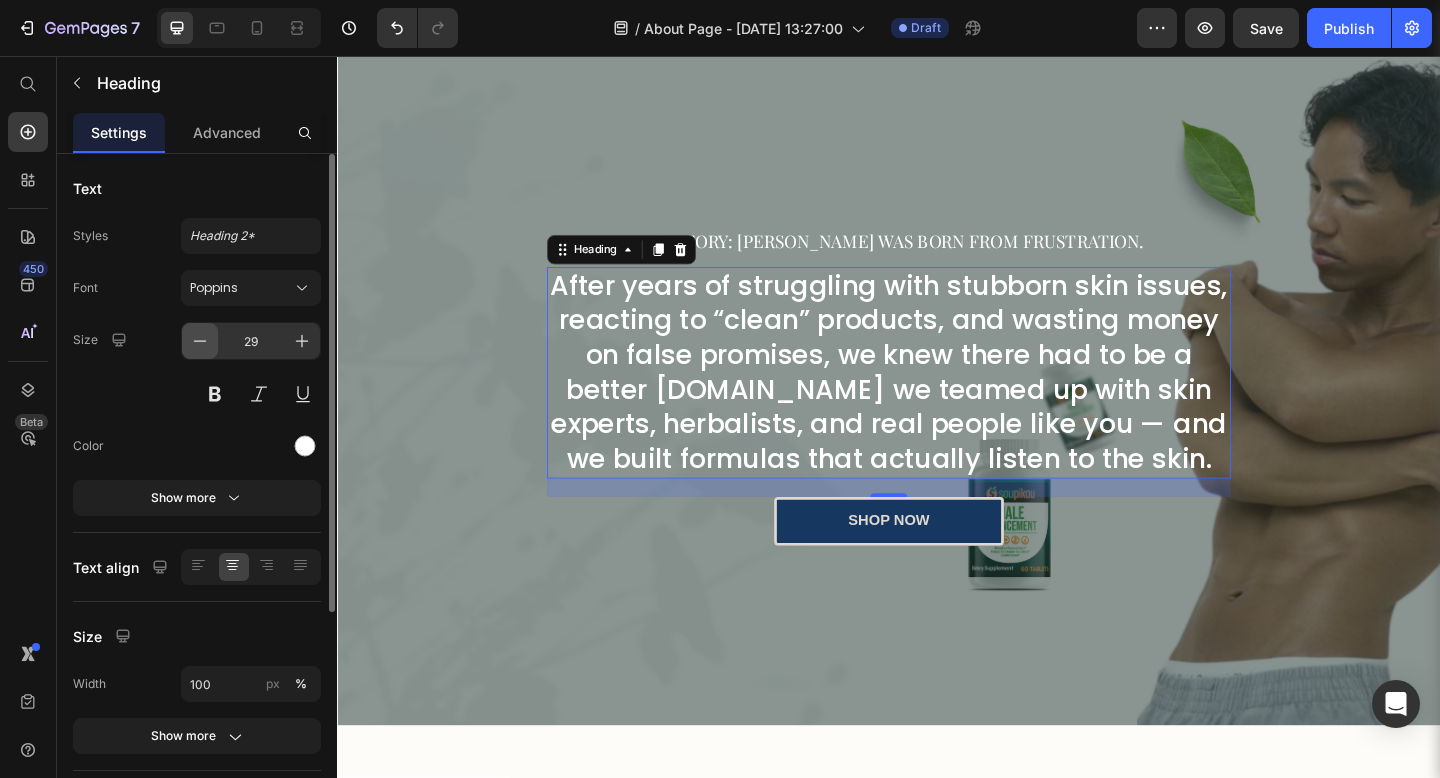 click 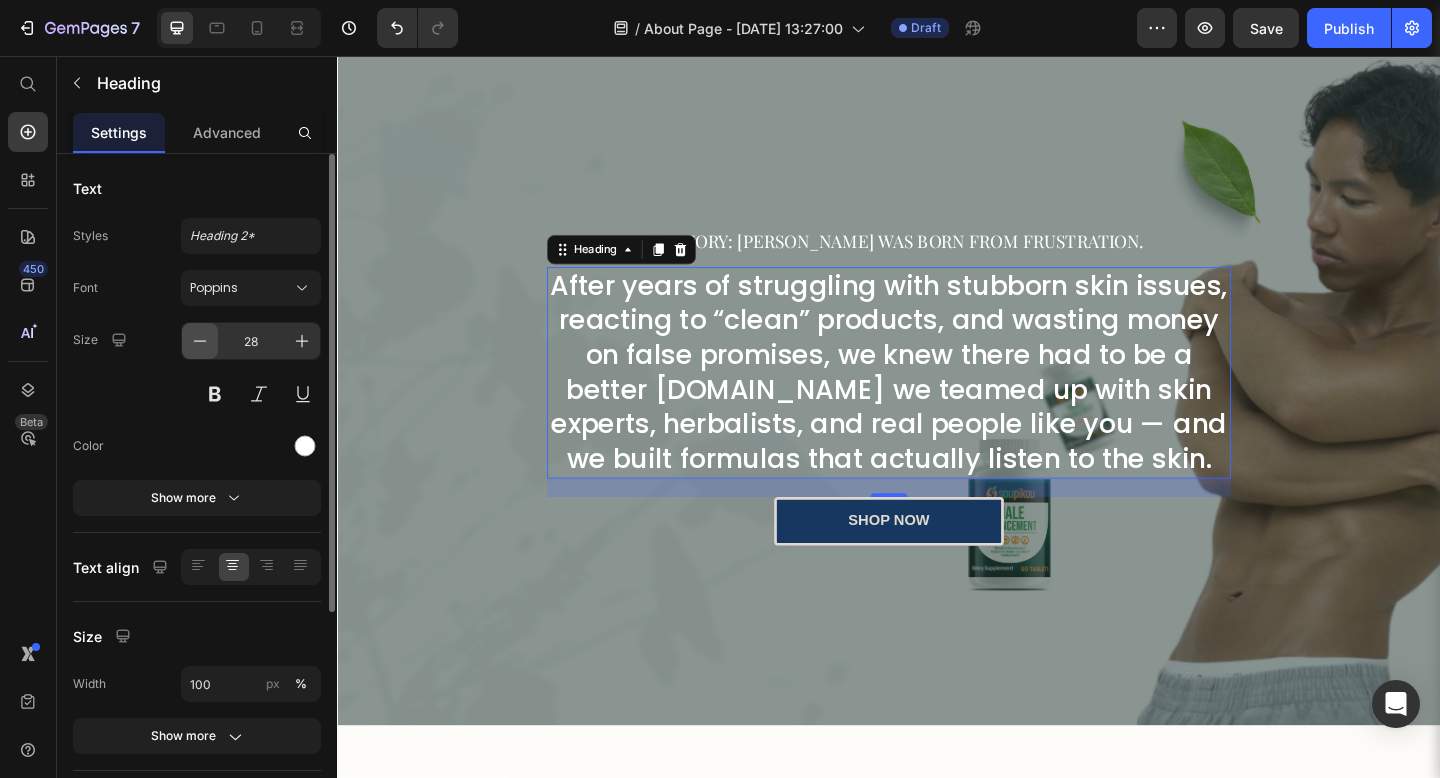 click 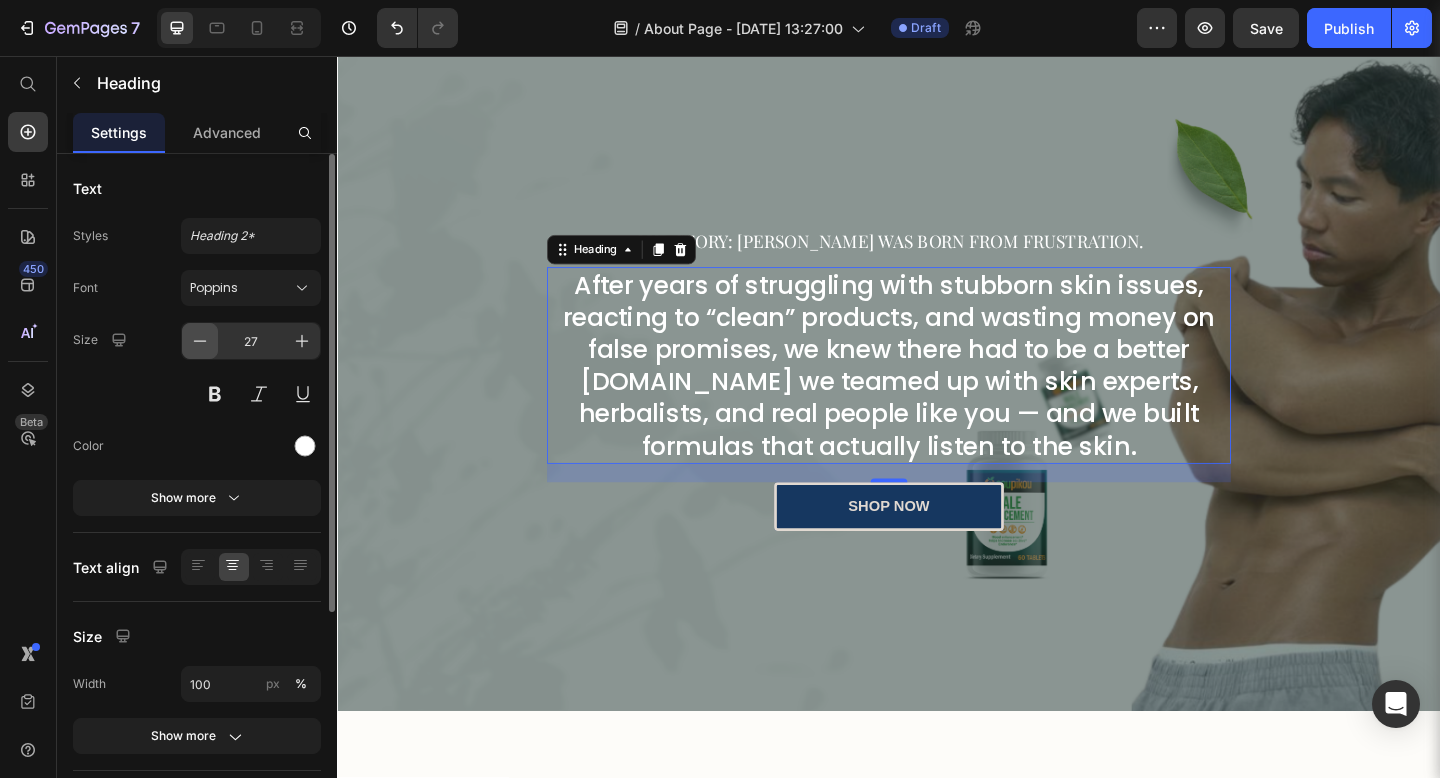 click 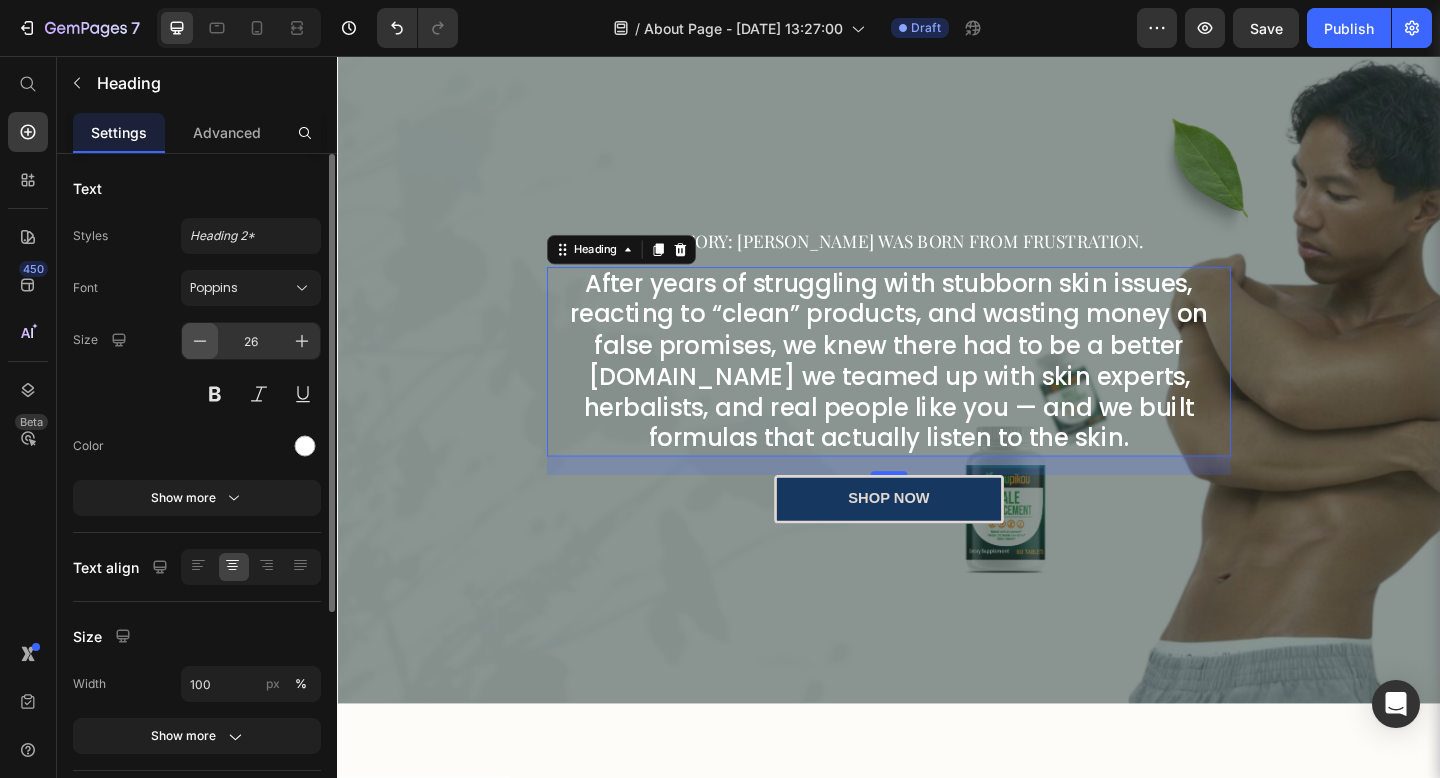 click 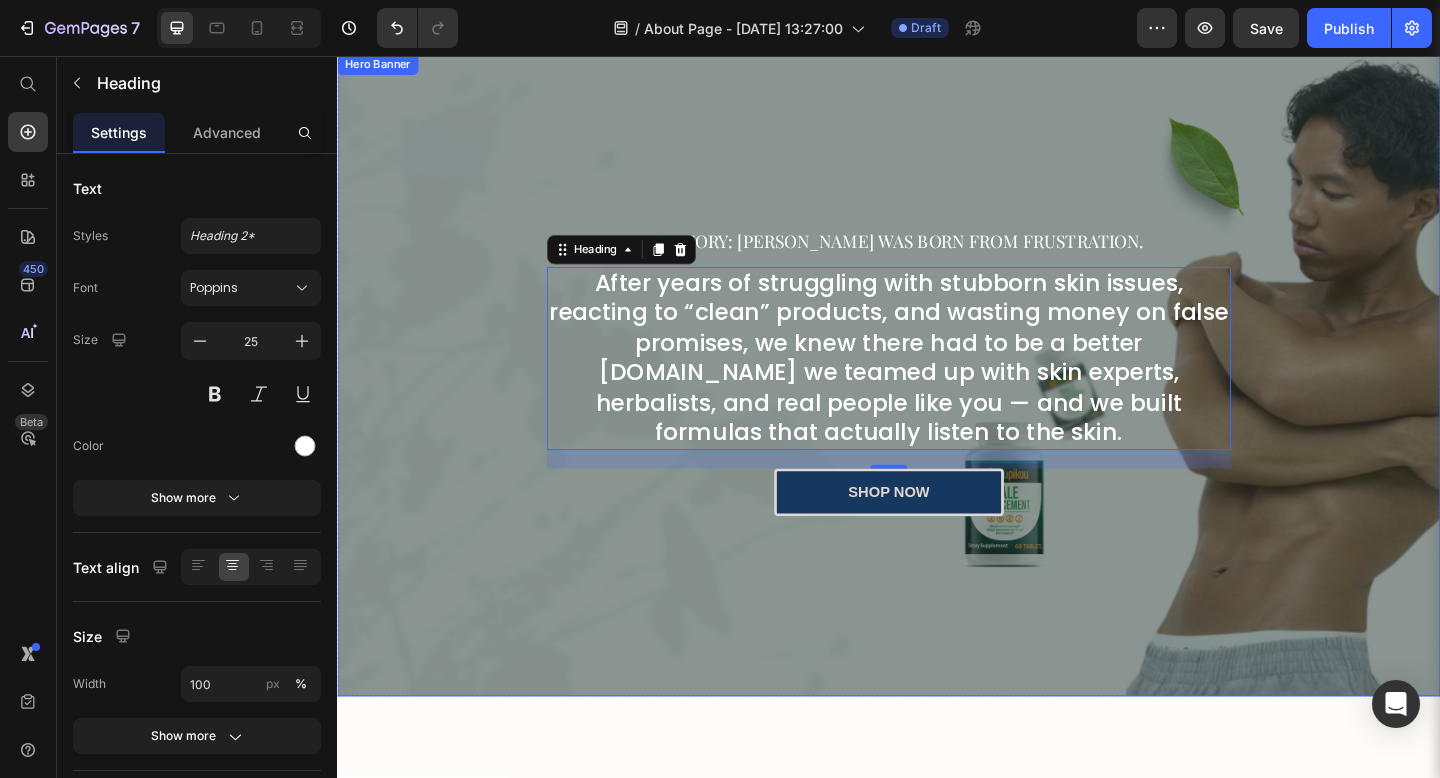 click on "Our Story: [PERSON_NAME] was born from frustration. Heading After years of struggling with stubborn skin issues, reacting to “clean” products, and wasting money on false promises, we knew there had to be a better [DOMAIN_NAME] we teamed up with skin experts, herbalists, and real people like you — and we built formulas that actually listen to the skin. Heading   20 shop now [GEOGRAPHIC_DATA]" at bounding box center [937, 403] 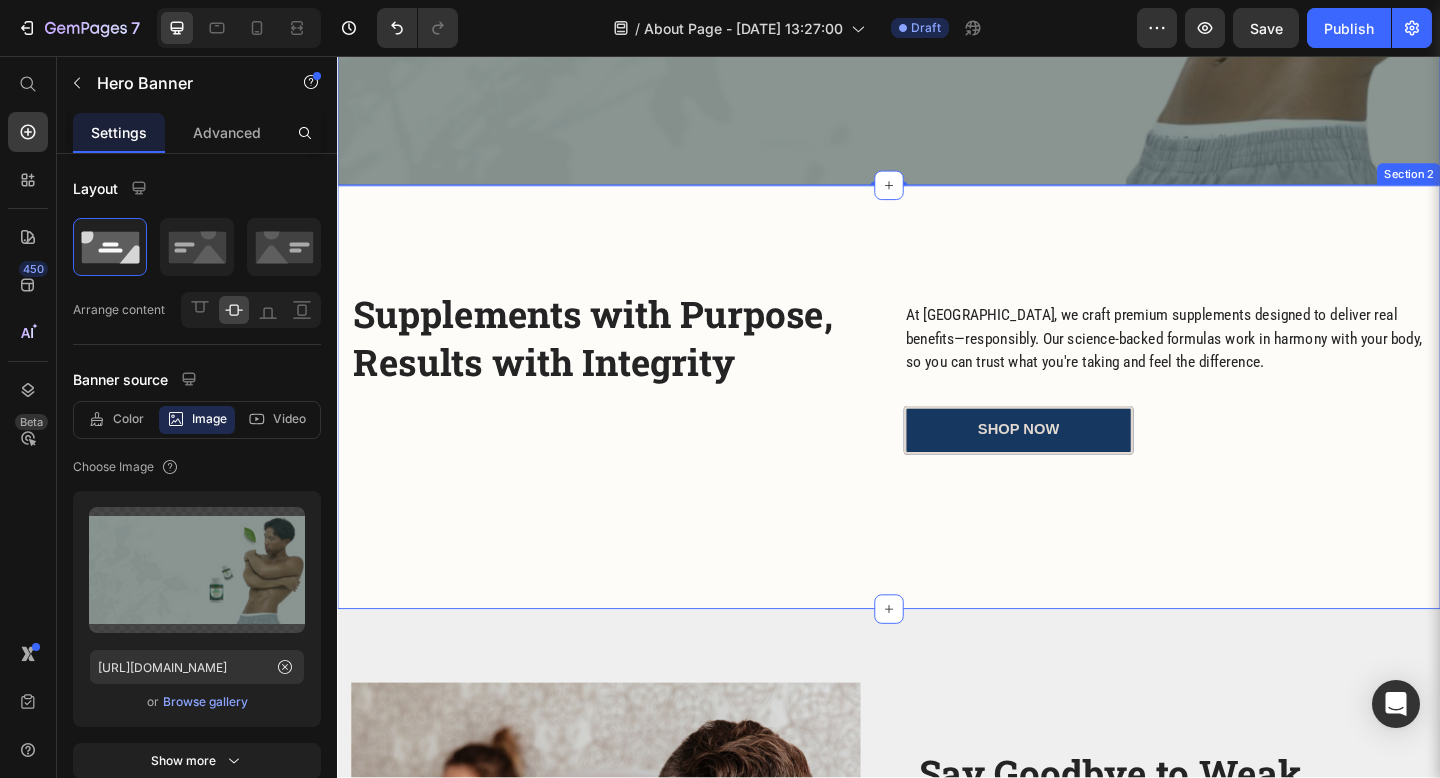 scroll, scrollTop: 1035, scrollLeft: 0, axis: vertical 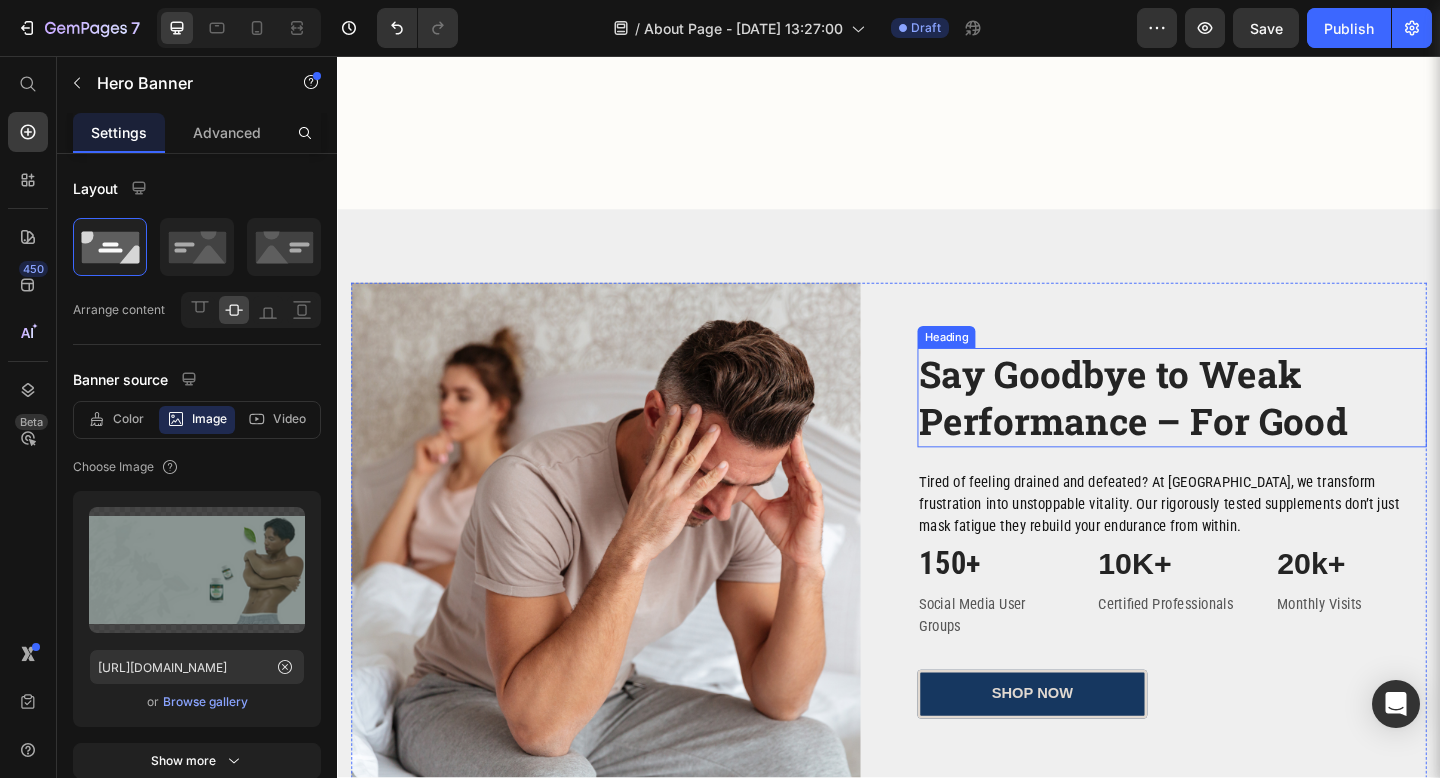 click on "Say Goodbye to Weak Performance – For Good" at bounding box center [1203, 427] 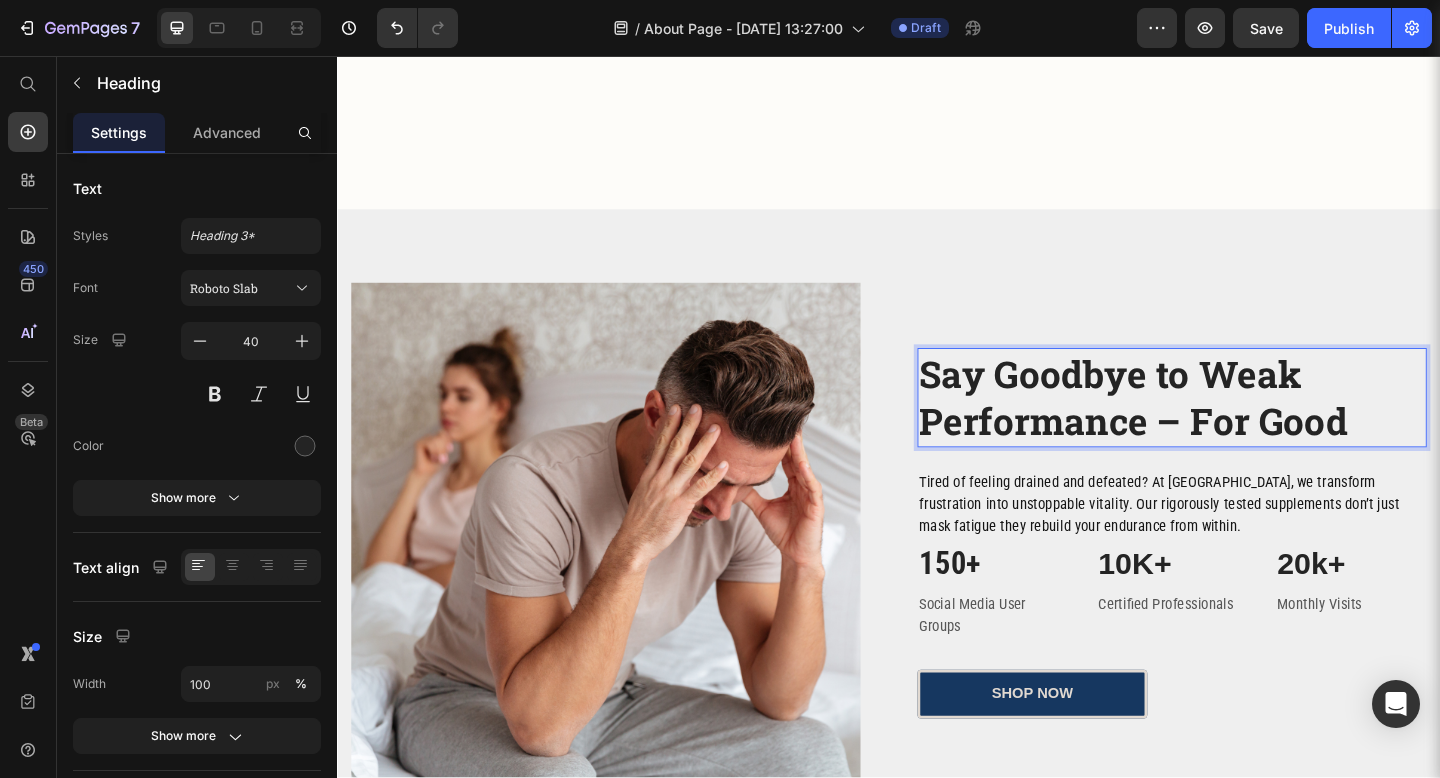 click on "Say Goodbye to Weak Performance – For Good" at bounding box center (1203, 427) 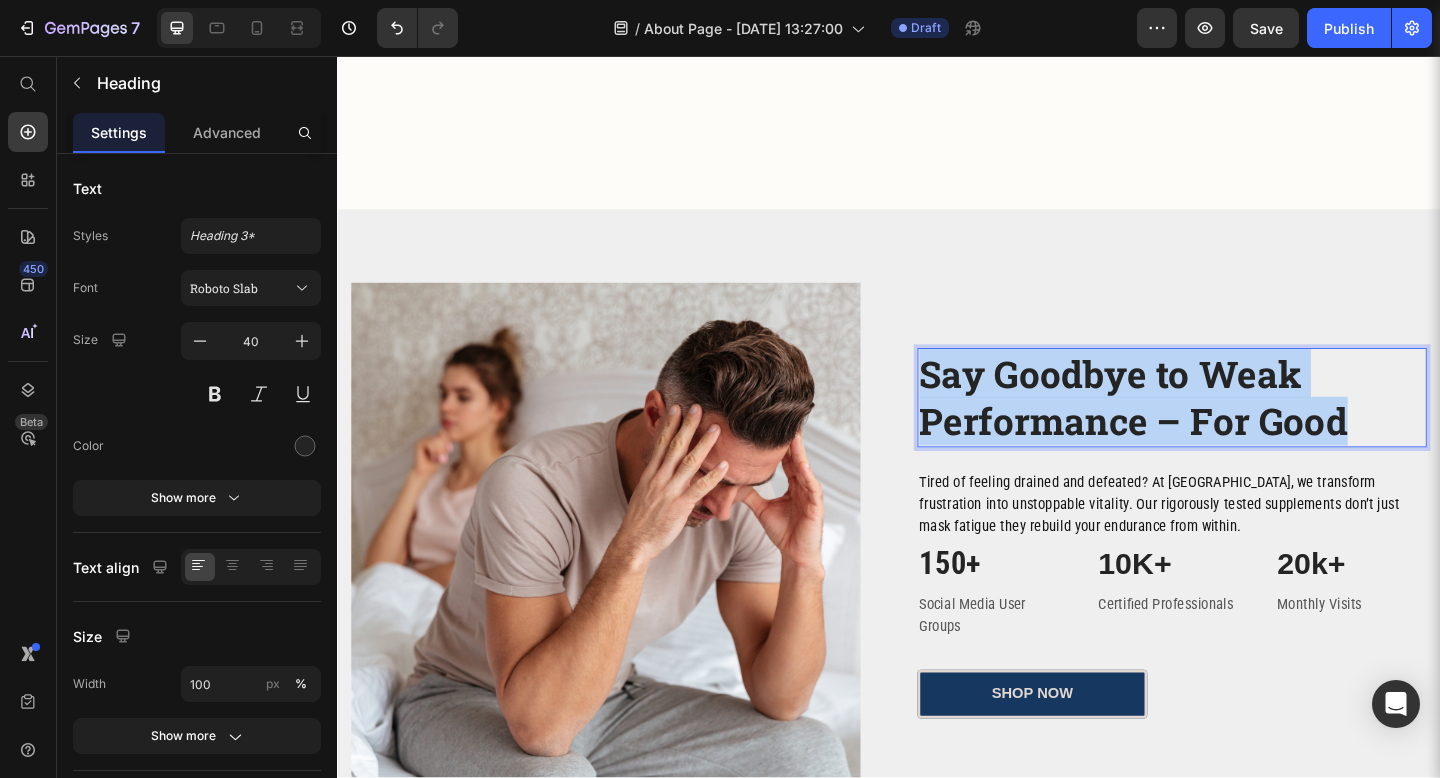 click on "Say Goodbye to Weak Performance – For Good" at bounding box center (1203, 427) 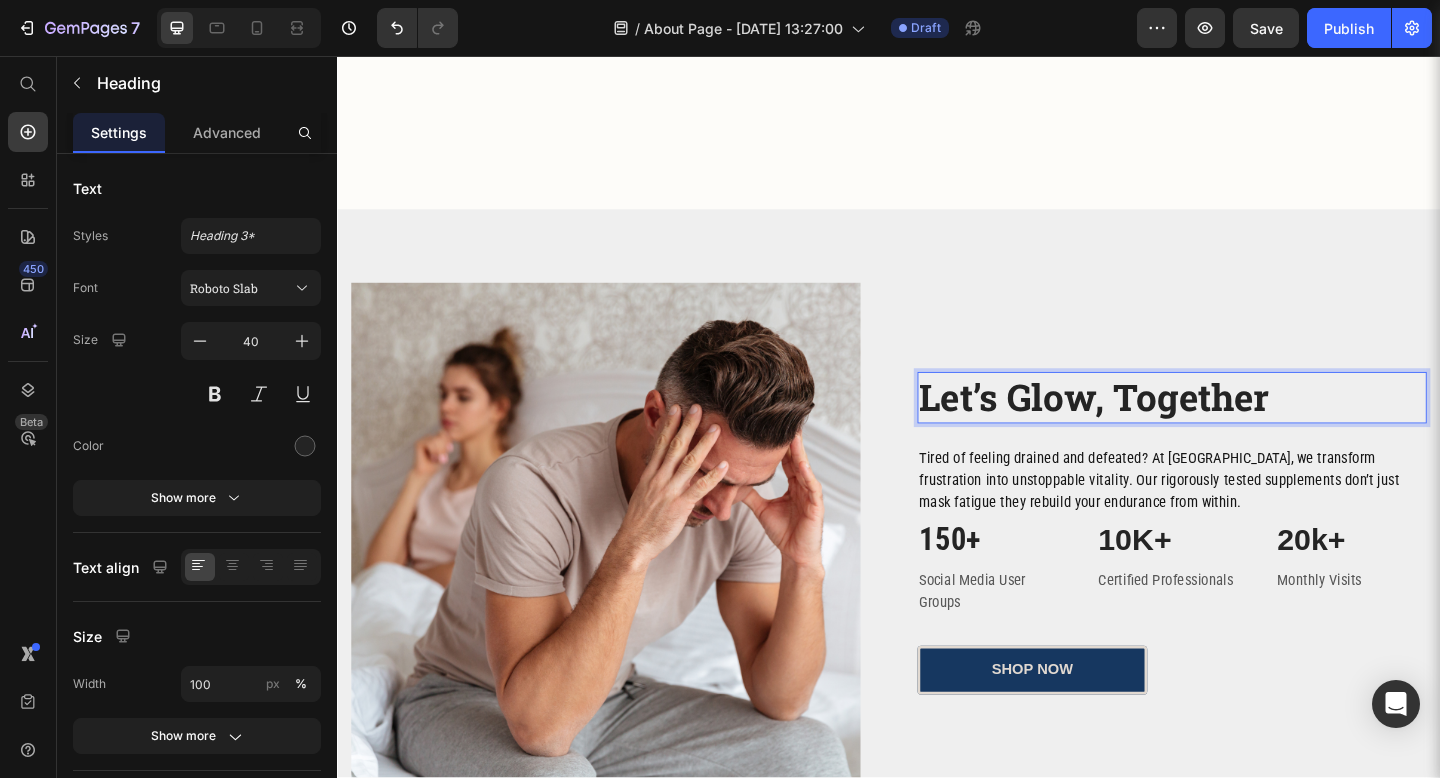 scroll, scrollTop: 1061, scrollLeft: 0, axis: vertical 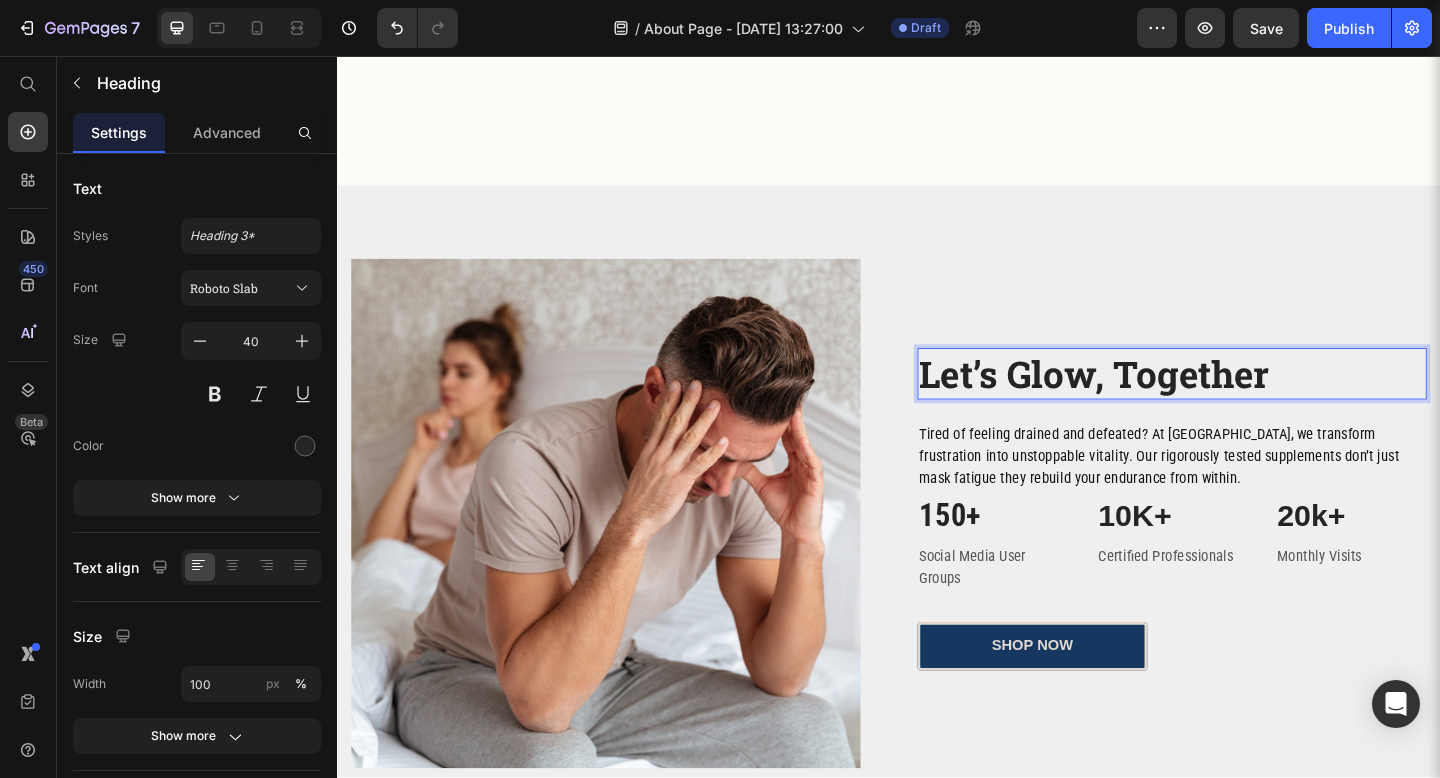 click on "Let’s Glow, Together" at bounding box center [1160, 401] 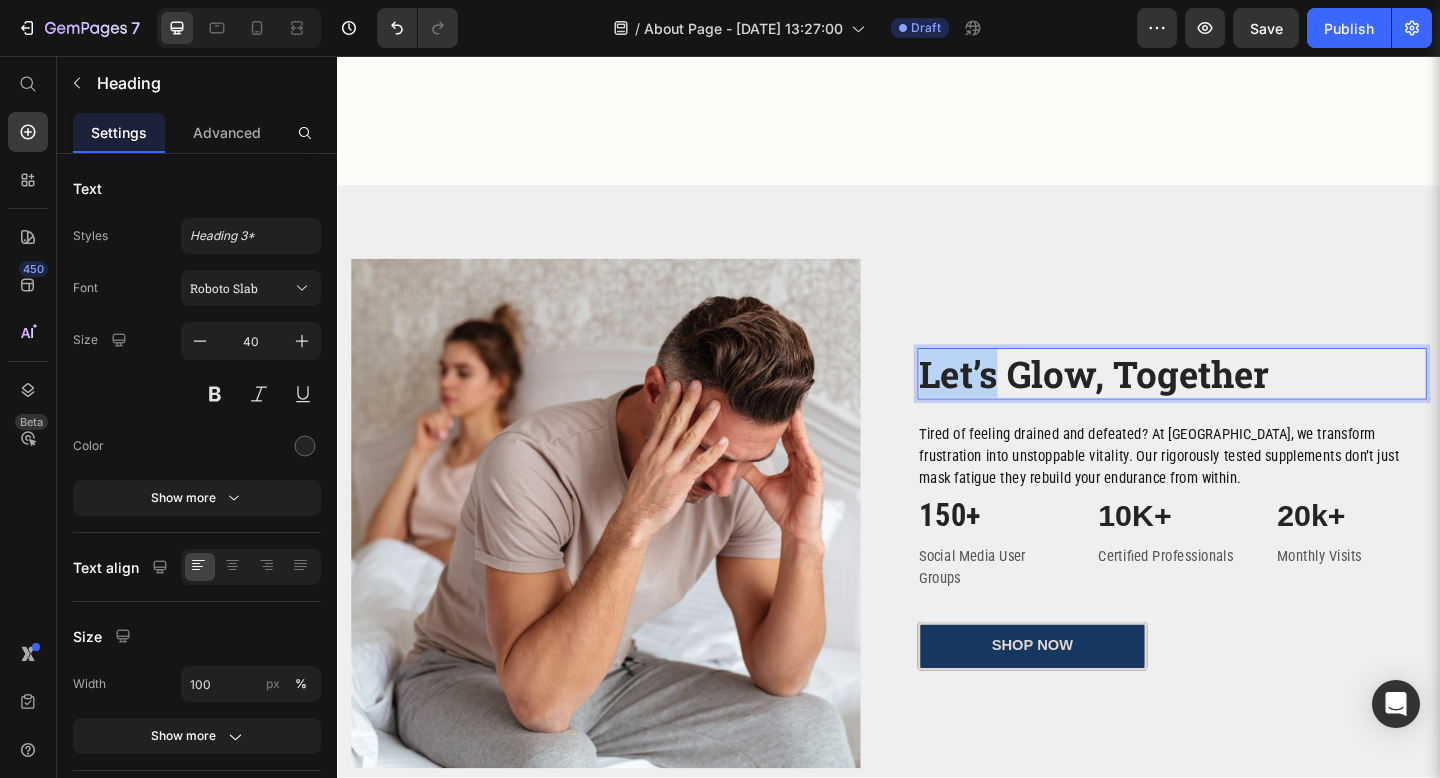 click on "Let’s Glow, Together" at bounding box center (1160, 401) 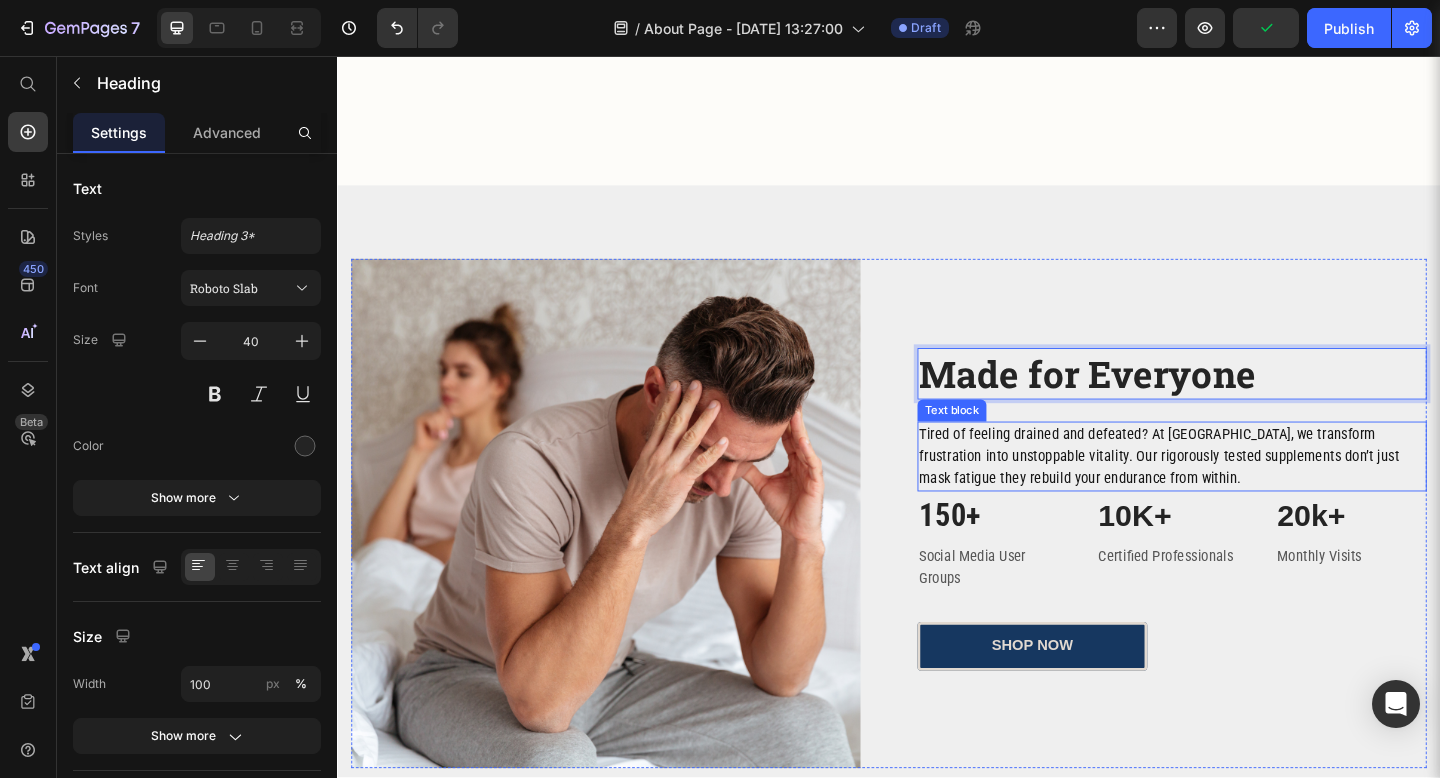 click on "Tired of feeling drained and defeated? At Soupikou, we transform frustration into unstoppable vitality. Our rigorously tested supplements don’t just mask fatigue they rebuild your endurance from within." at bounding box center [1245, 492] 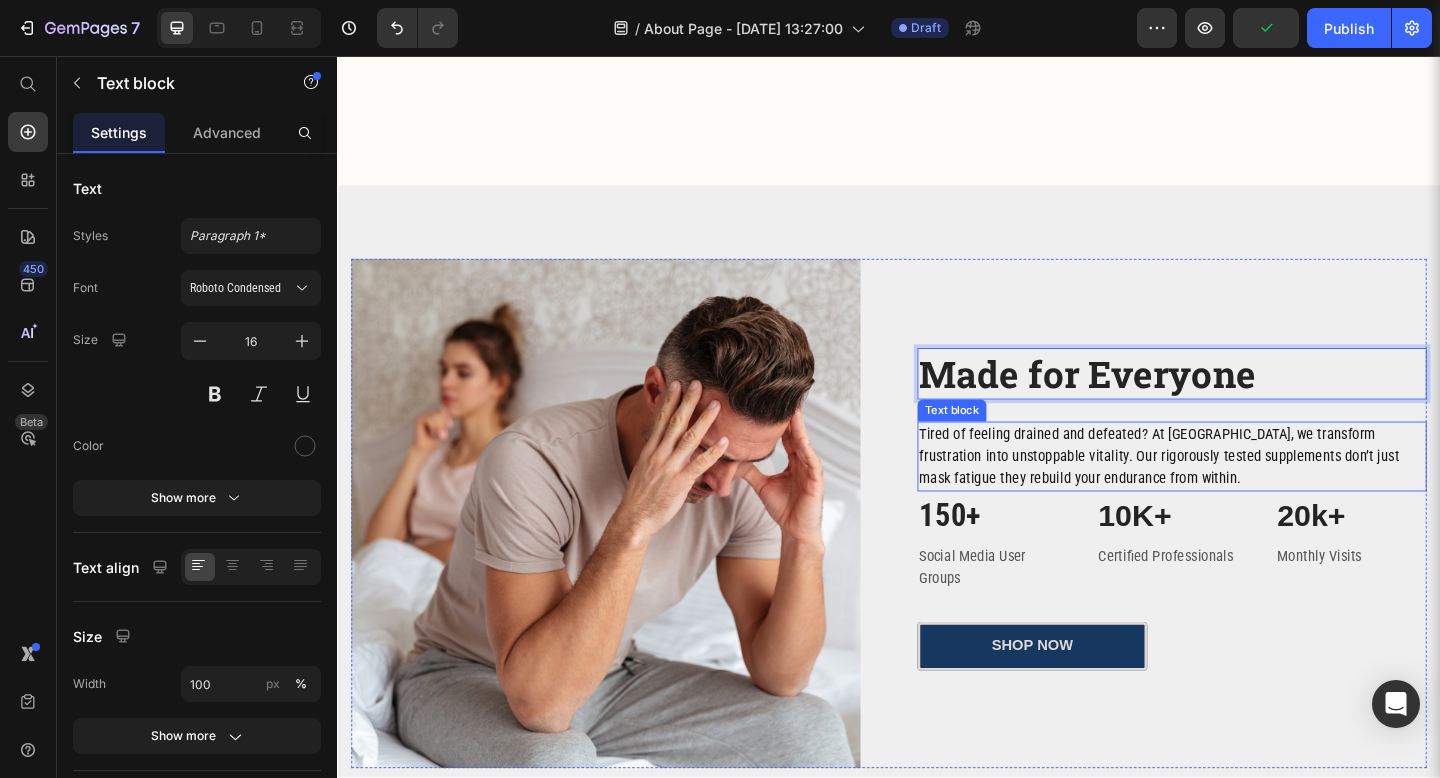 click on "Tired of feeling drained and defeated? At Soupikou, we transform frustration into unstoppable vitality. Our rigorously tested supplements don’t just mask fatigue they rebuild your endurance from within." at bounding box center [1245, 492] 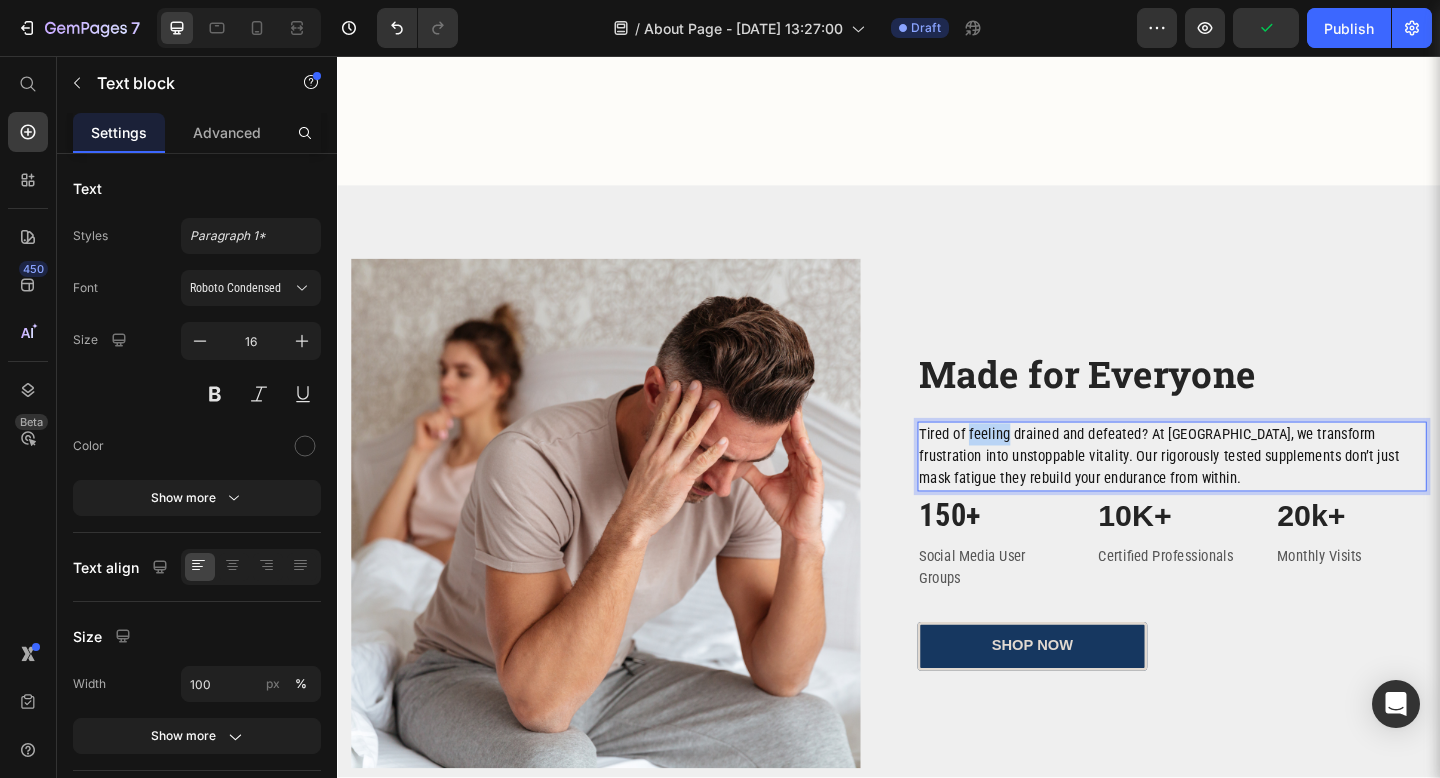 click on "Tired of feeling drained and defeated? At Soupikou, we transform frustration into unstoppable vitality. Our rigorously tested supplements don’t just mask fatigue they rebuild your endurance from within." at bounding box center (1245, 492) 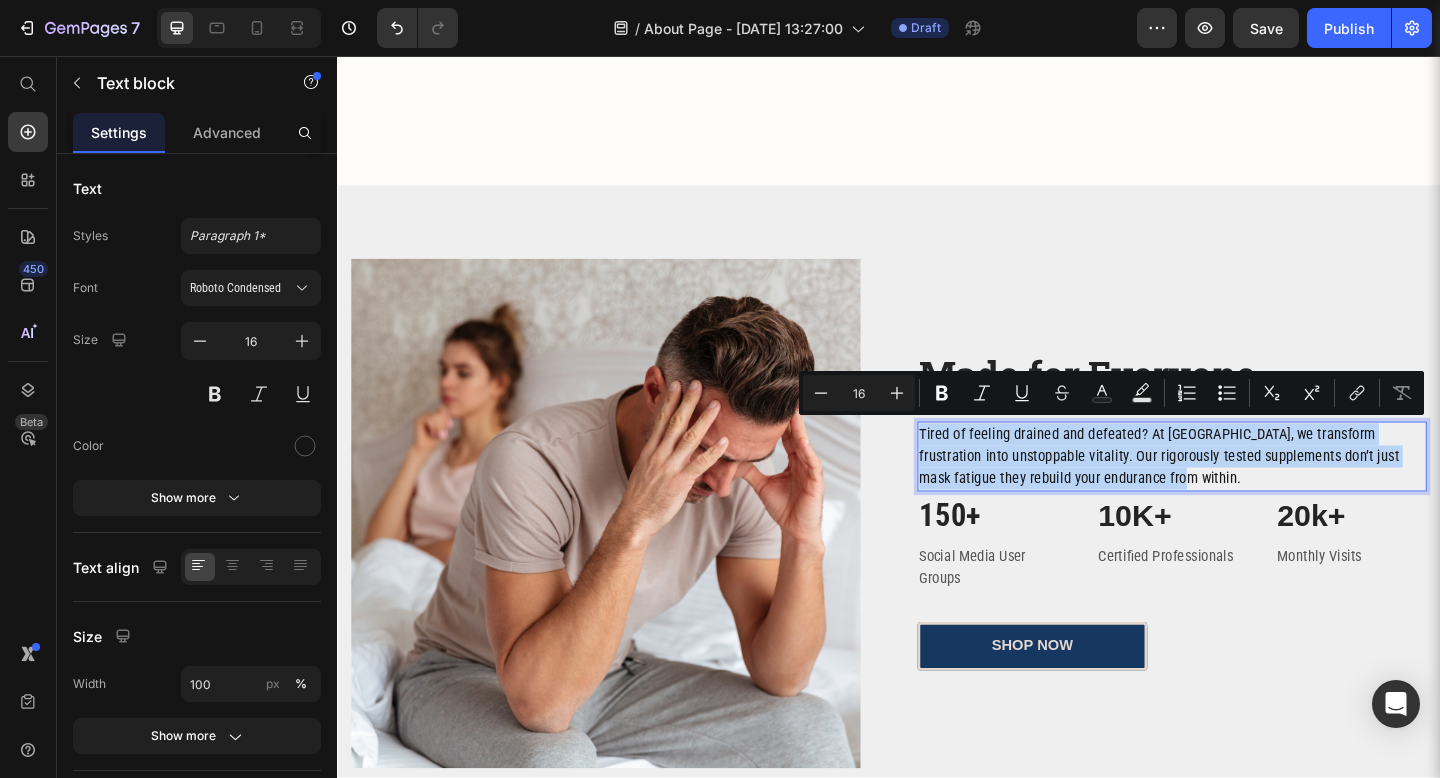 scroll, scrollTop: 1037, scrollLeft: 0, axis: vertical 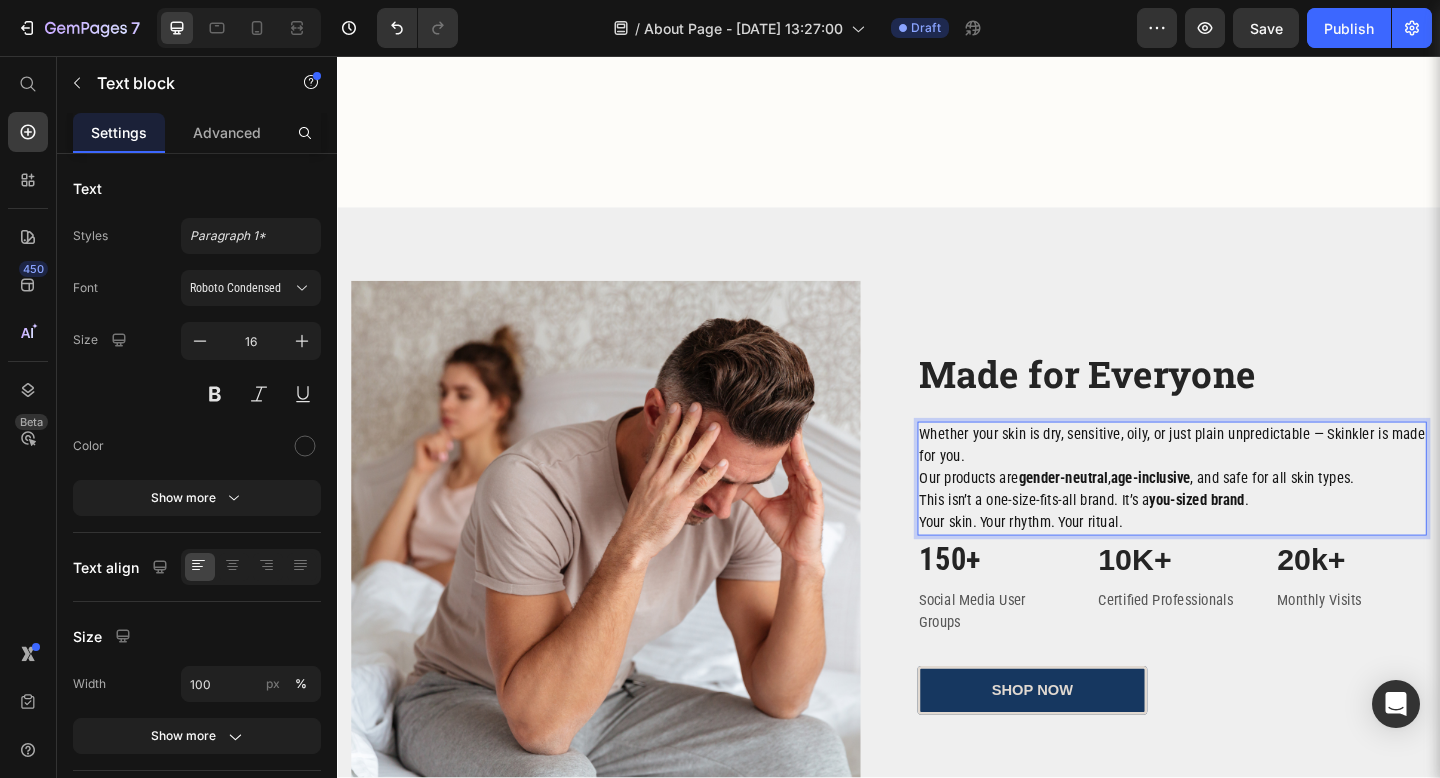 click on "Whether your skin is dry, sensitive, oily, or just plain unpredictable — Skinkler is made for you. Our products are  gender-neutral ,  age-inclusive , and safe for all skin types." at bounding box center (1245, 492) 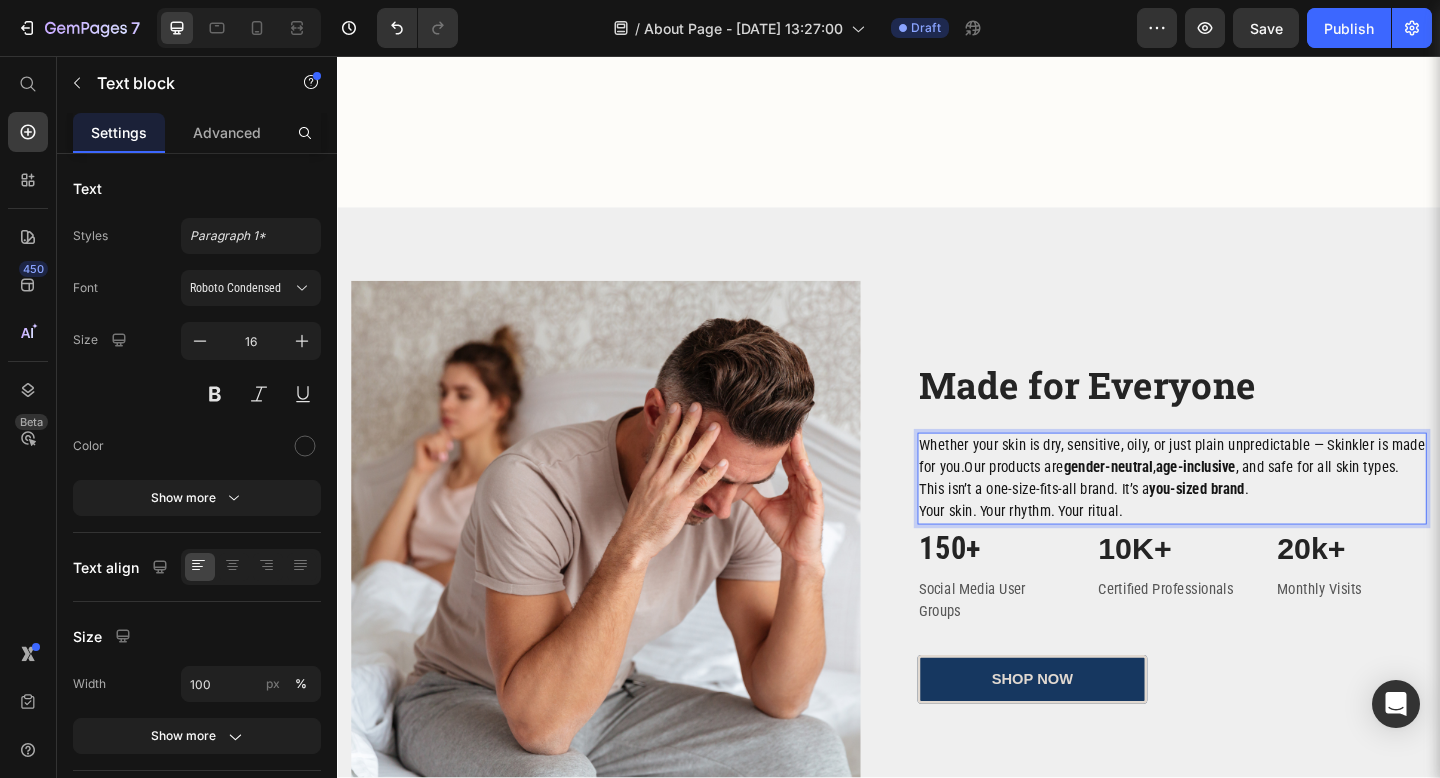 scroll, scrollTop: 1049, scrollLeft: 0, axis: vertical 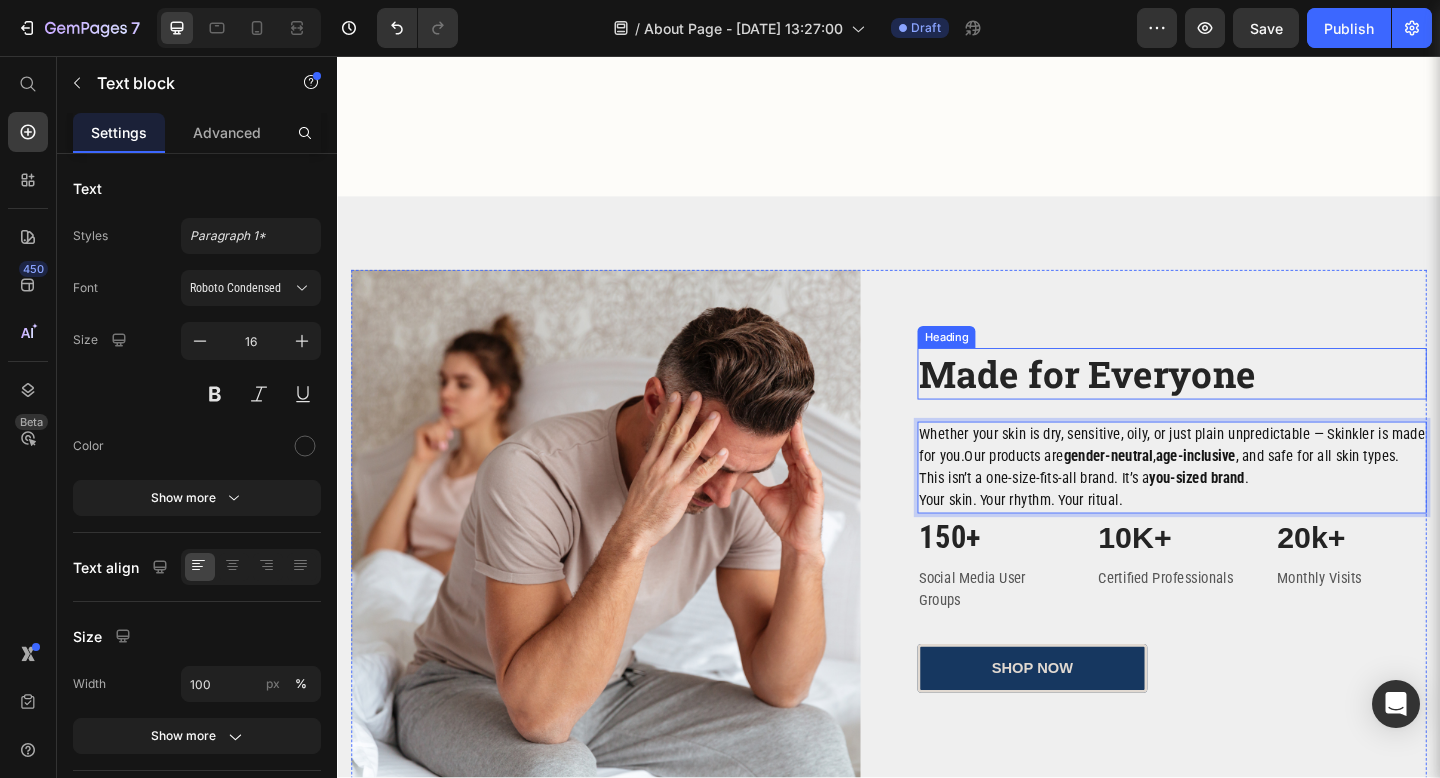 click on "Made for Everyone" at bounding box center [1153, 401] 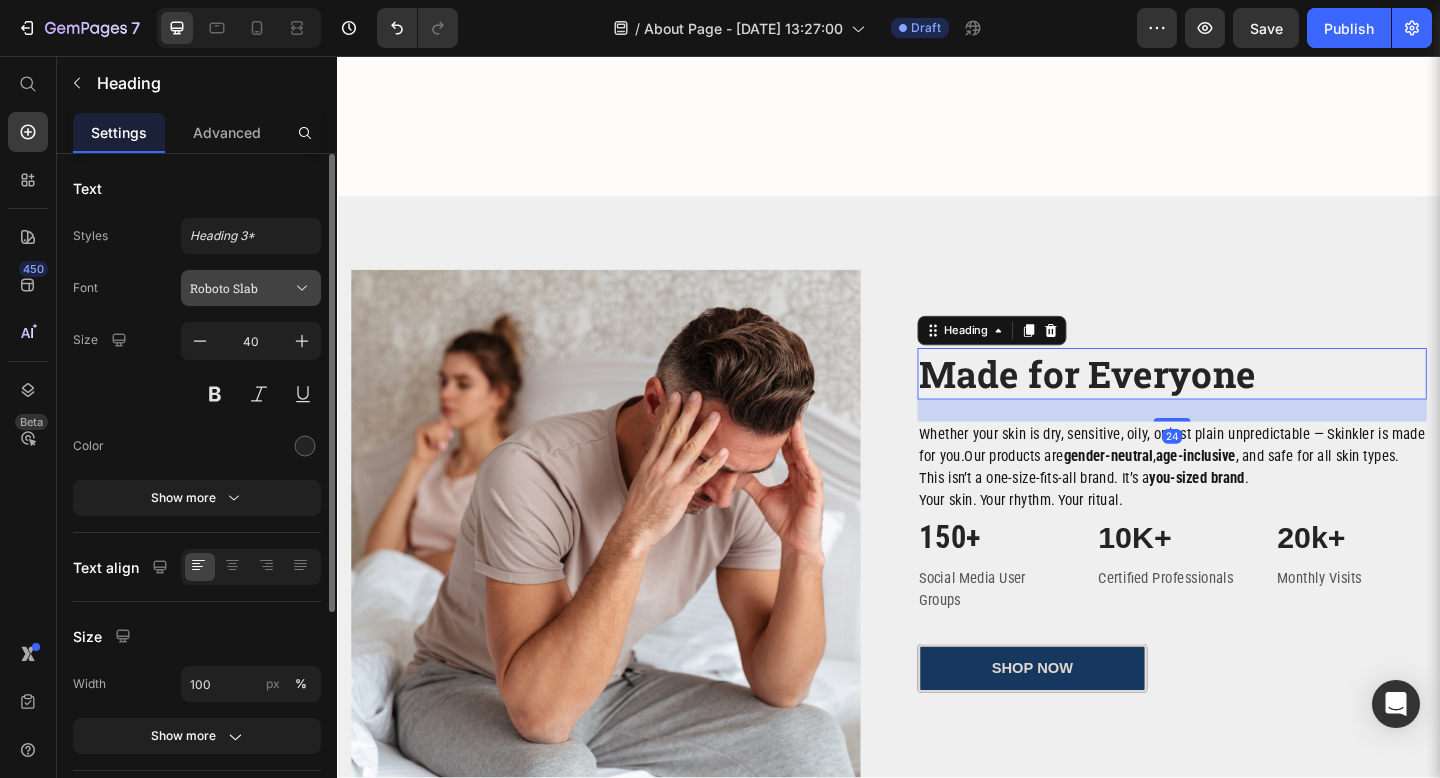 click on "Roboto Slab" at bounding box center [241, 288] 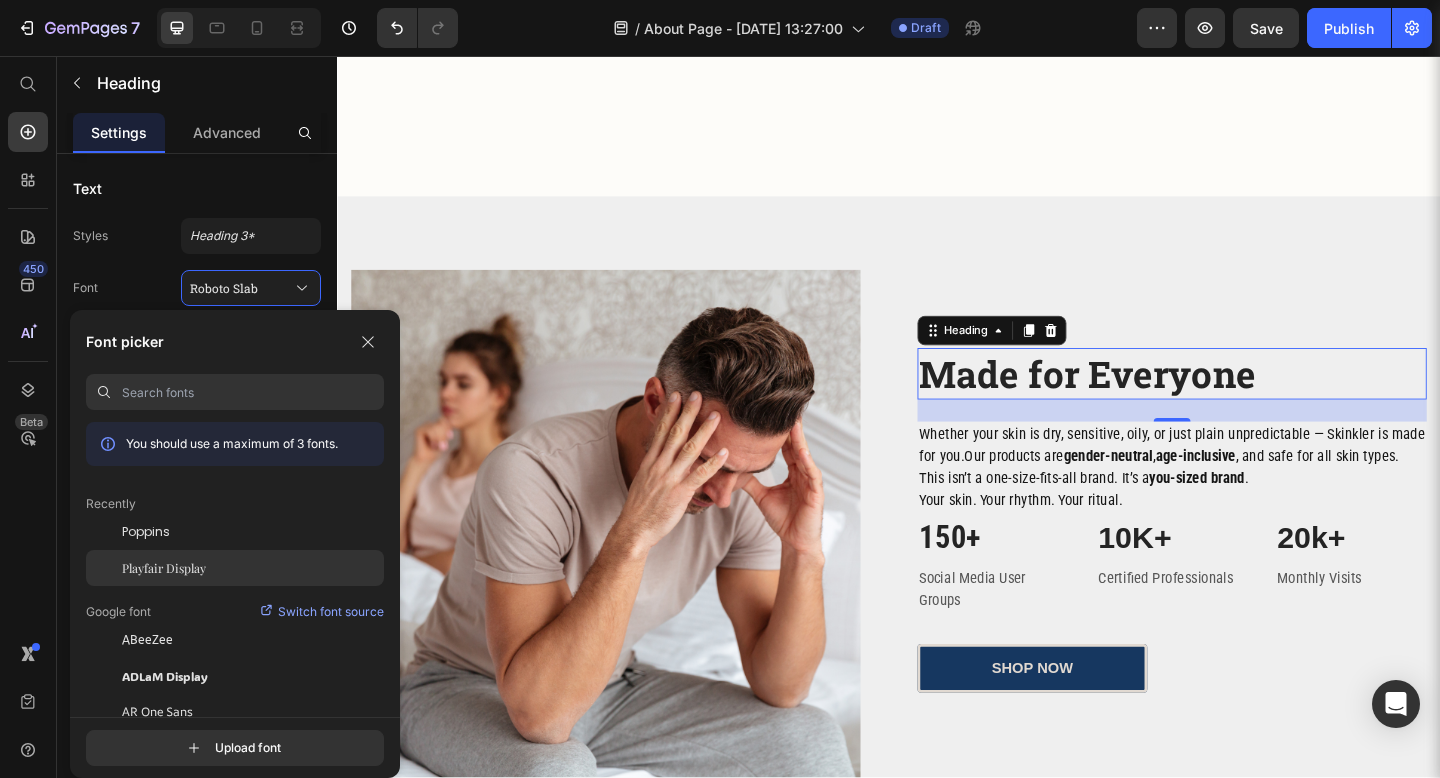 click on "Playfair Display" 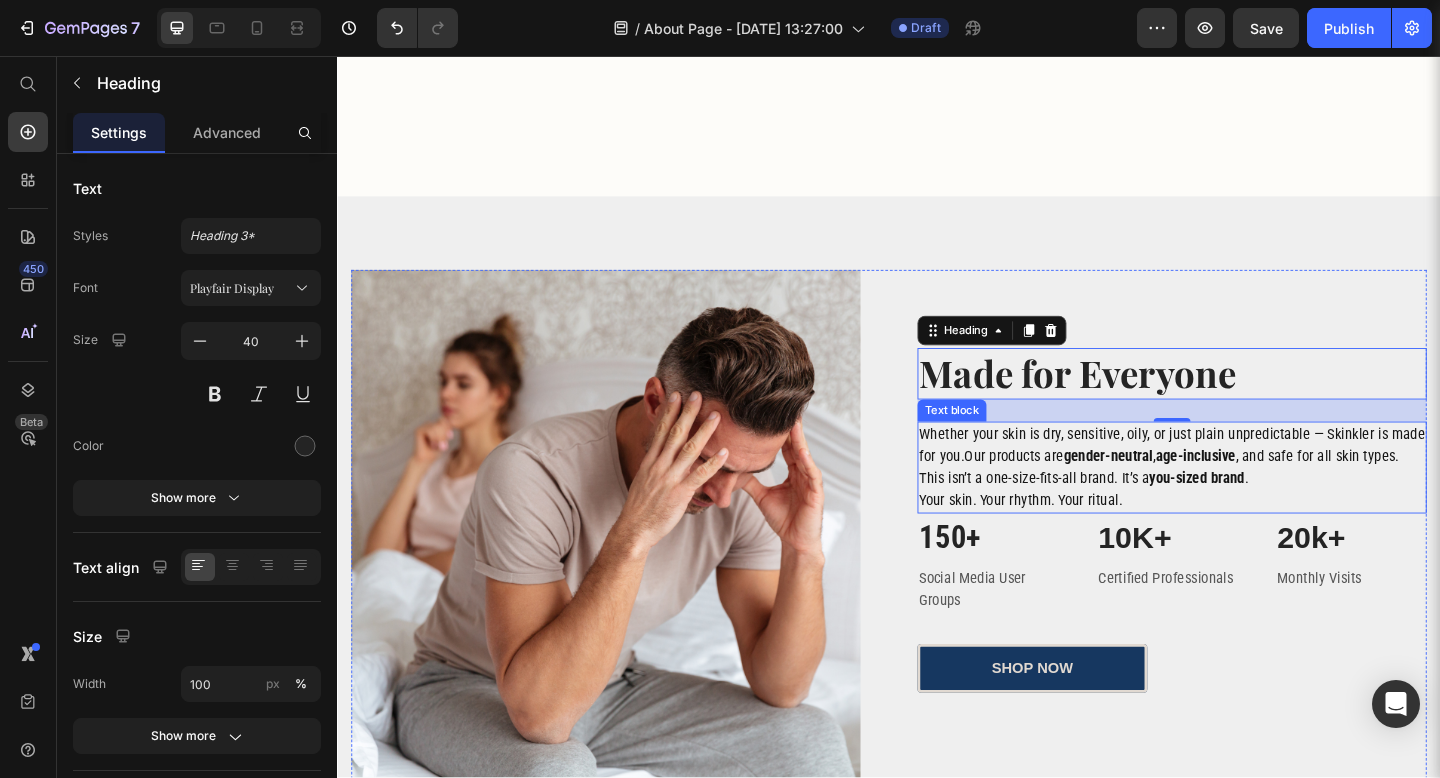 click on "Whether your skin is dry, sensitive, oily, or just plain unpredictable — Skinkler is made for you.Our products are  gender-neutral ,  age-inclusive , and safe for all skin types." at bounding box center (1245, 480) 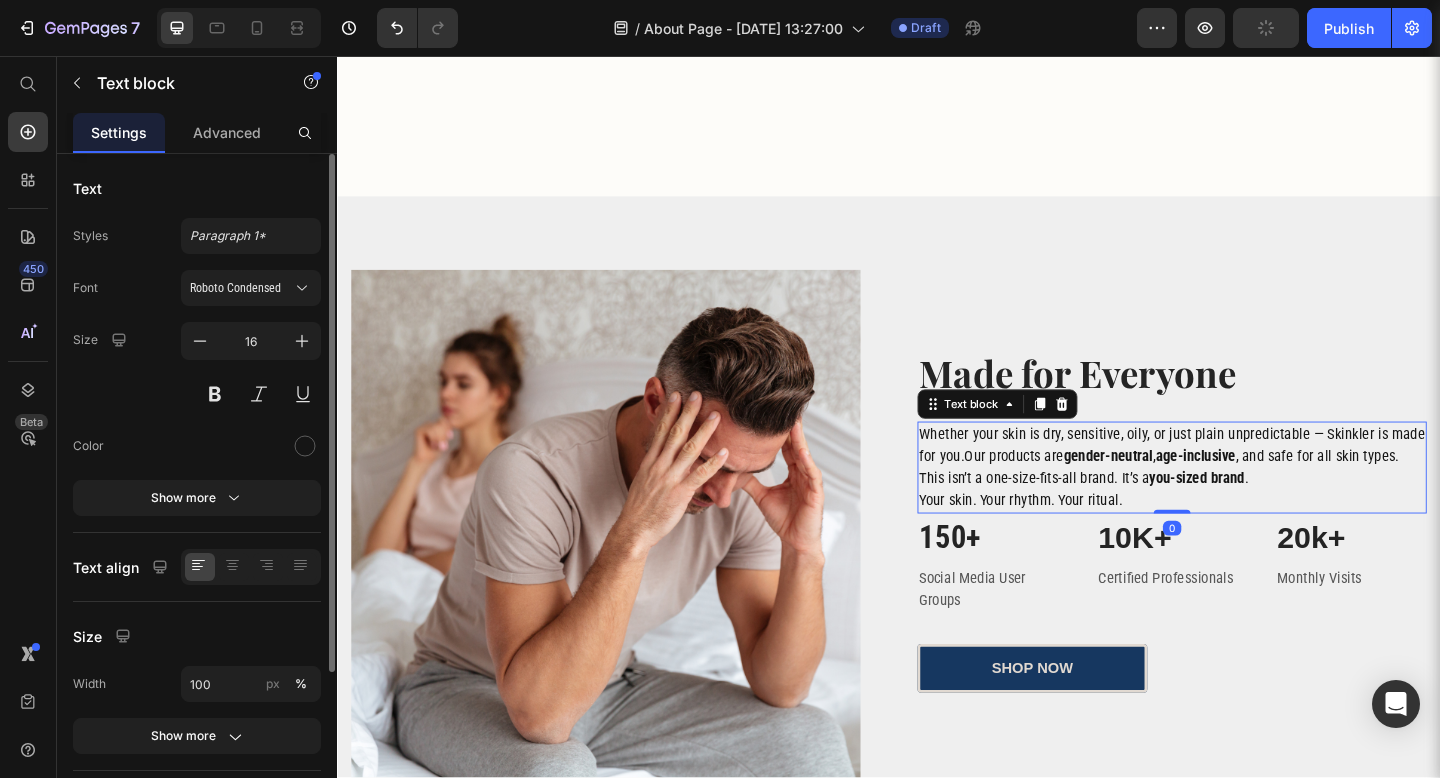 click on "Font Roboto Condensed Size 16 Color Show more" at bounding box center (197, 393) 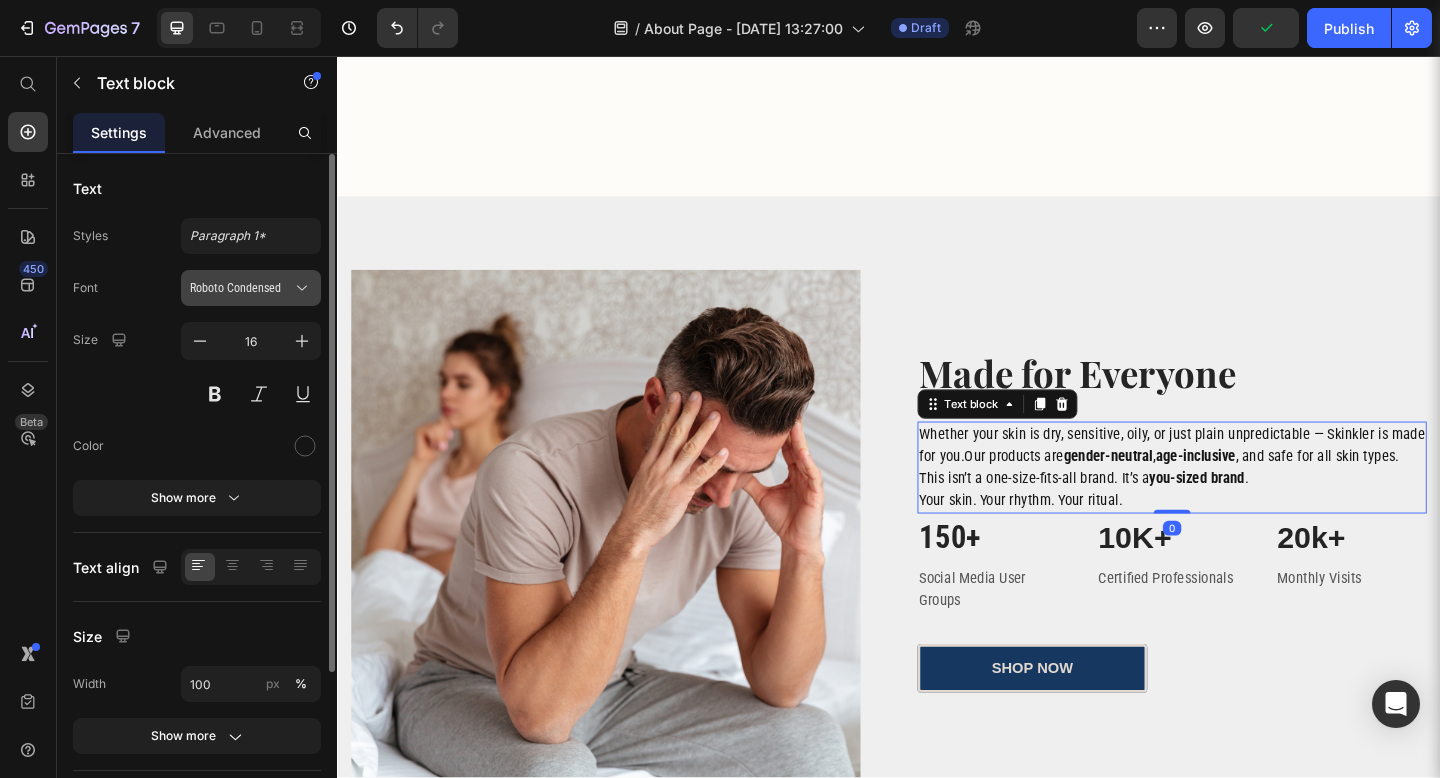 click 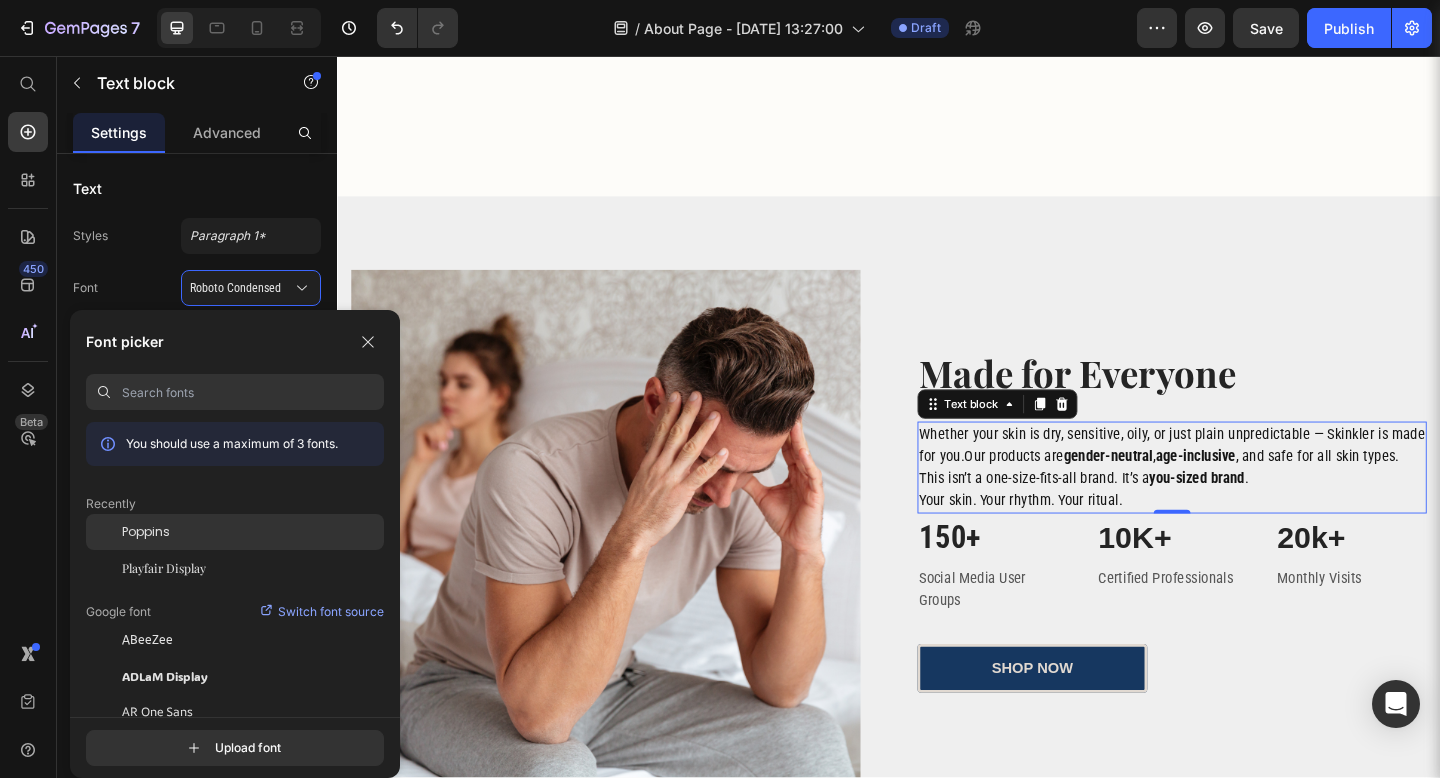 click on "Poppins" 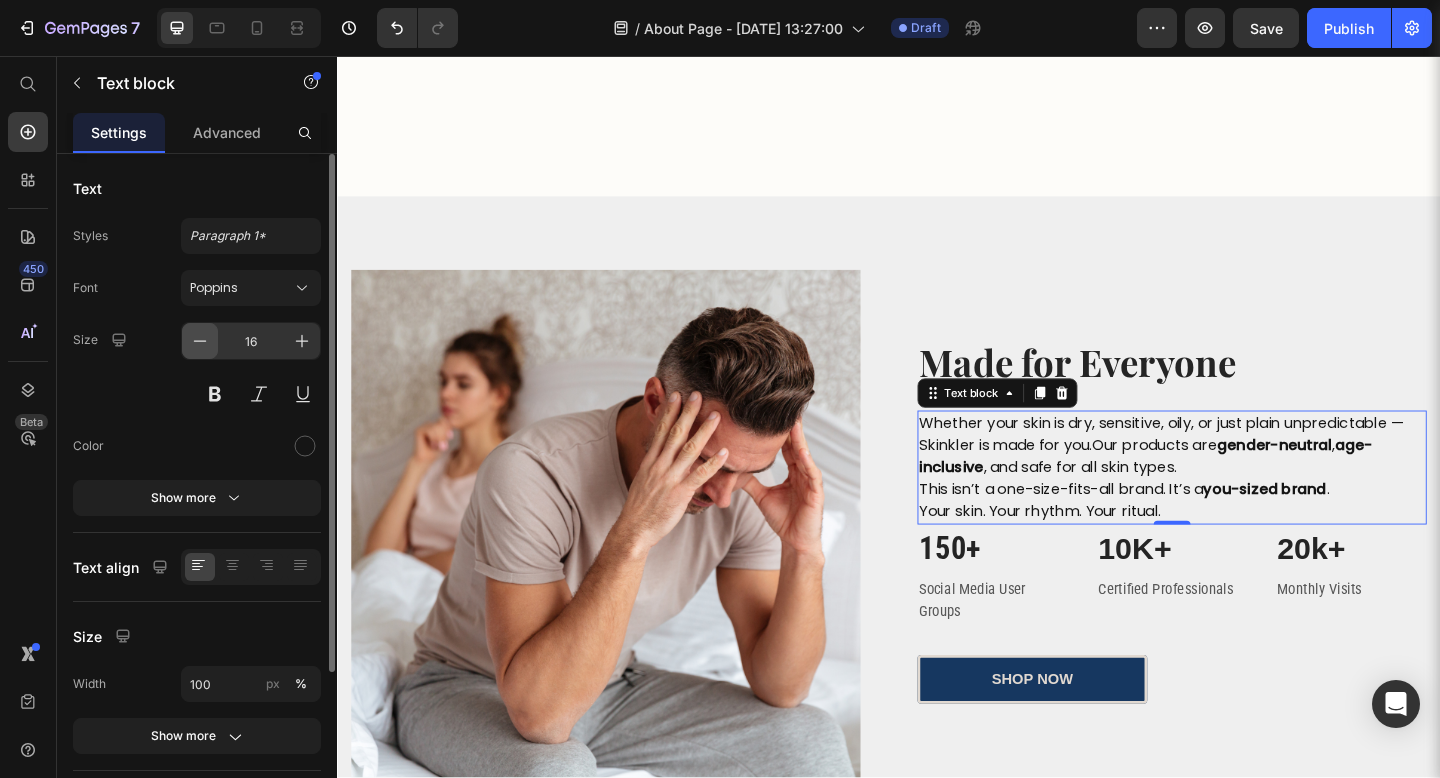click 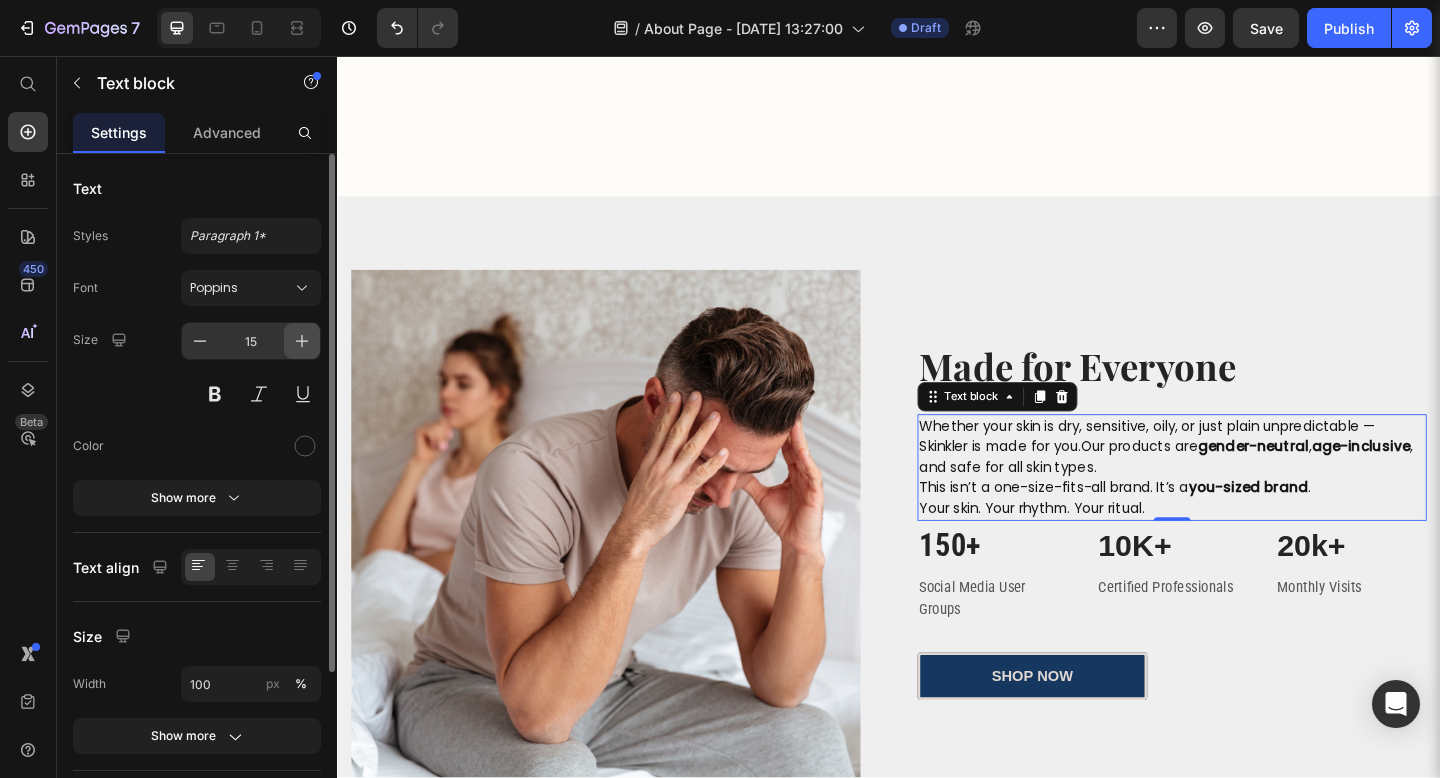 click at bounding box center [302, 341] 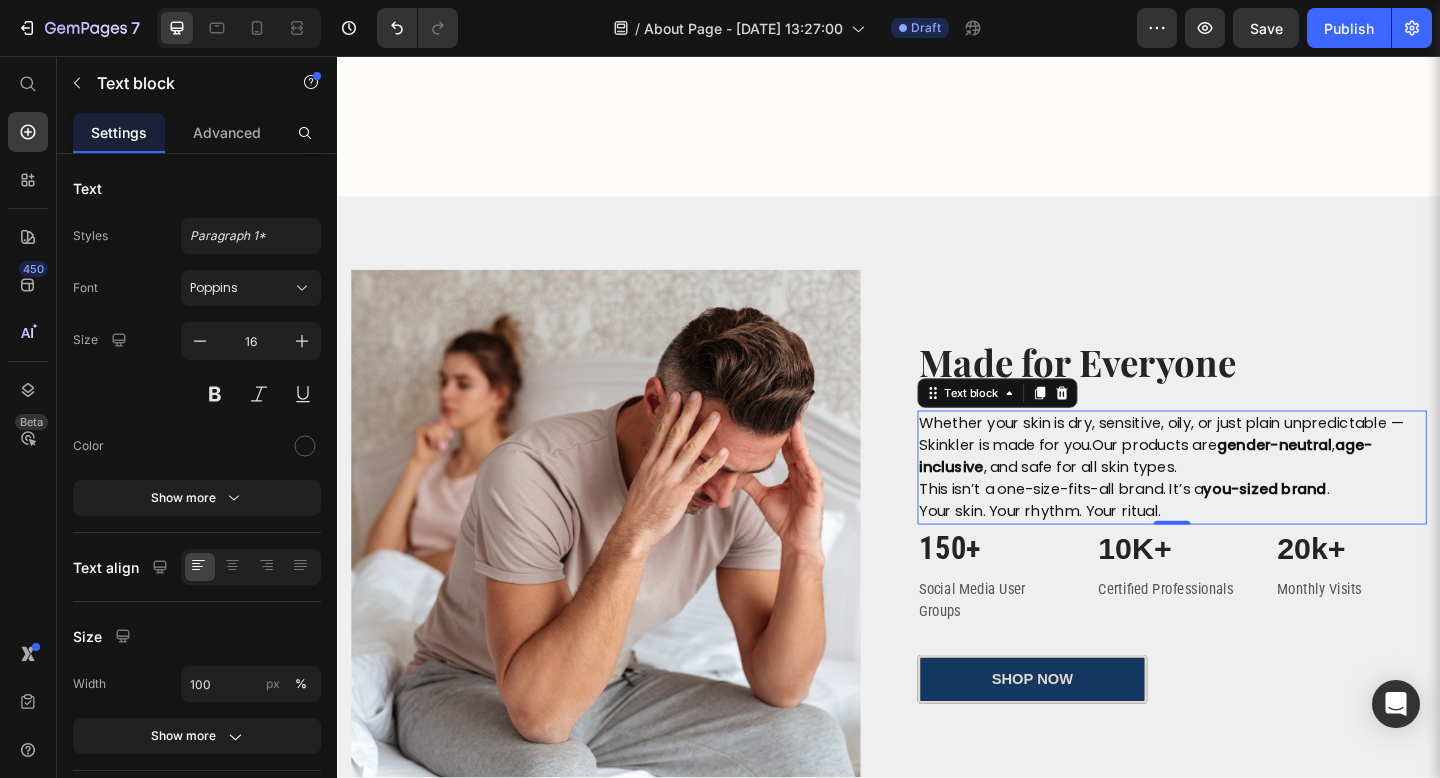 click on "Whether your skin is dry, sensitive, oily, or just plain unpredictable — Skinkler is made for you.Our products are  gender-neutral ,  age-inclusive , and safe for all skin types. This isn’t a one-size-fits-all brand. It’s a  you-sized brand . Your skin. Your rhythm. Your ritual." at bounding box center (1245, 504) 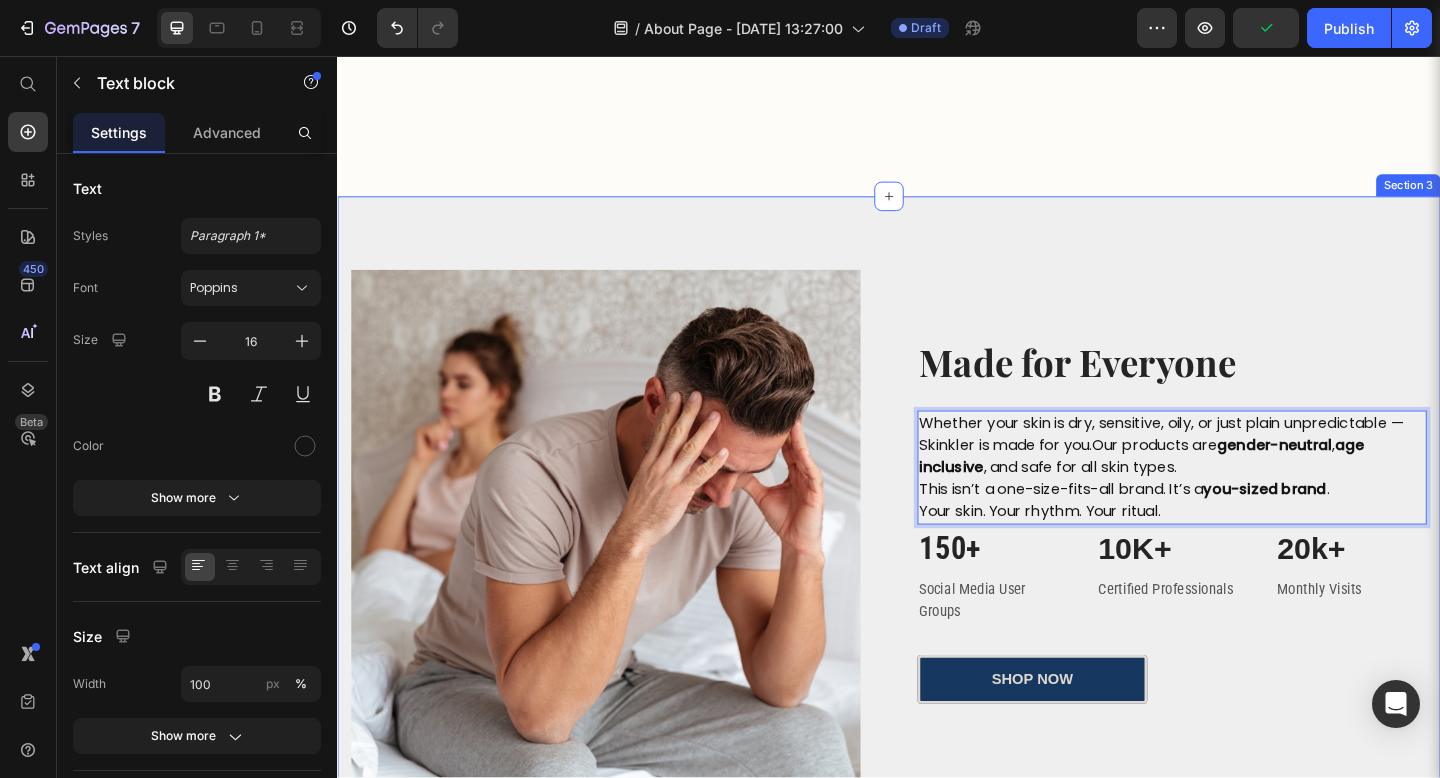 click on "Image ⁠⁠⁠⁠⁠⁠⁠ Made for Everyone Heading Whether your skin is dry, sensitive, oily, or just plain unpredictable — Skinkler is made for you.Our products are  gender-neutral ,  age inclusive , and safe for all skin types. This isn’t a one-size-fits-all brand. It’s a  you-sized brand . Your skin. Your rhythm. Your ritual. Text block   0 150+ Heading Social Media User Groups Text block 10K+ Heading Certified Professionals Text block 20k+ Heading Monthly Visits Text block Row shop now Button Row Section 3" at bounding box center [937, 566] 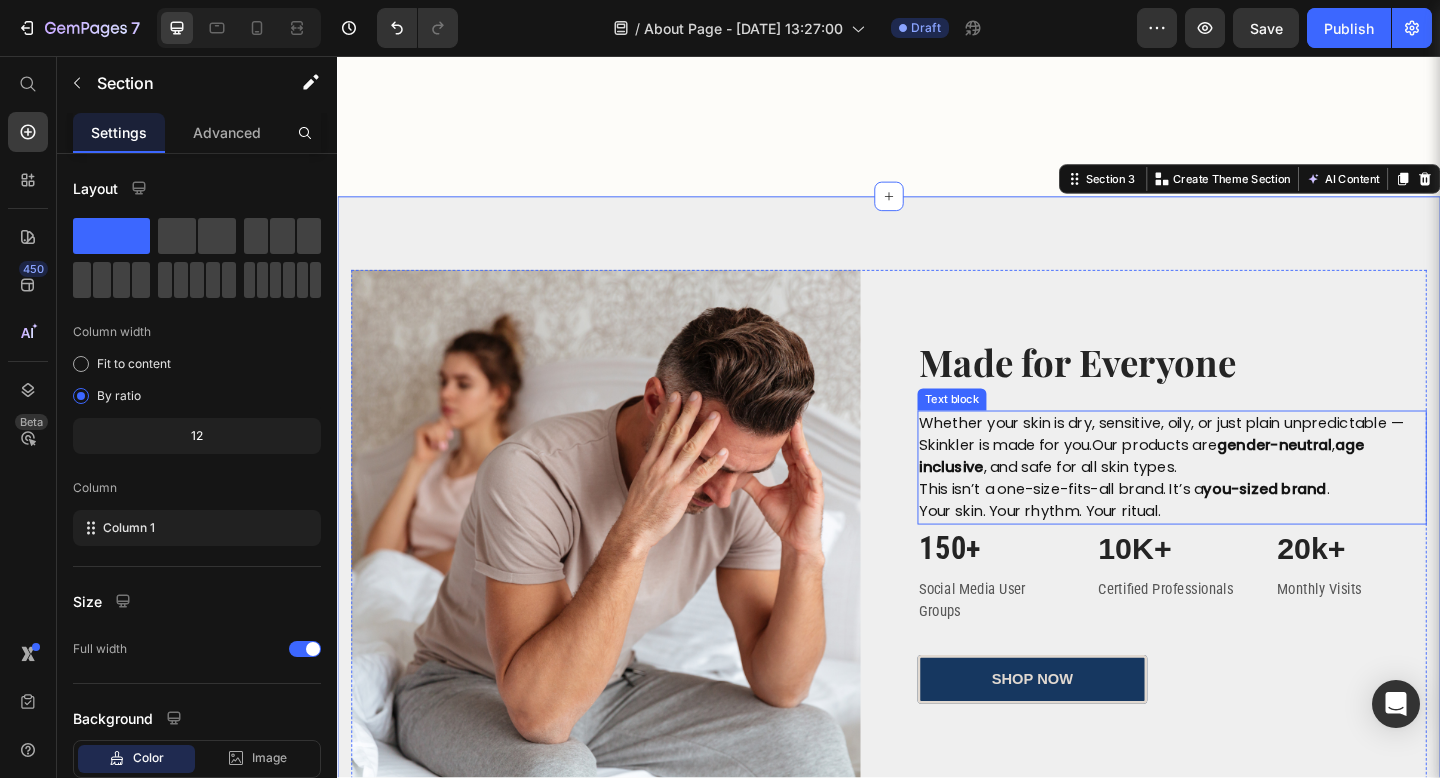 click on "This isn’t a one-size-fits-all brand. It’s a  you-sized brand . Your skin. Your rhythm. Your ritual." at bounding box center [1245, 540] 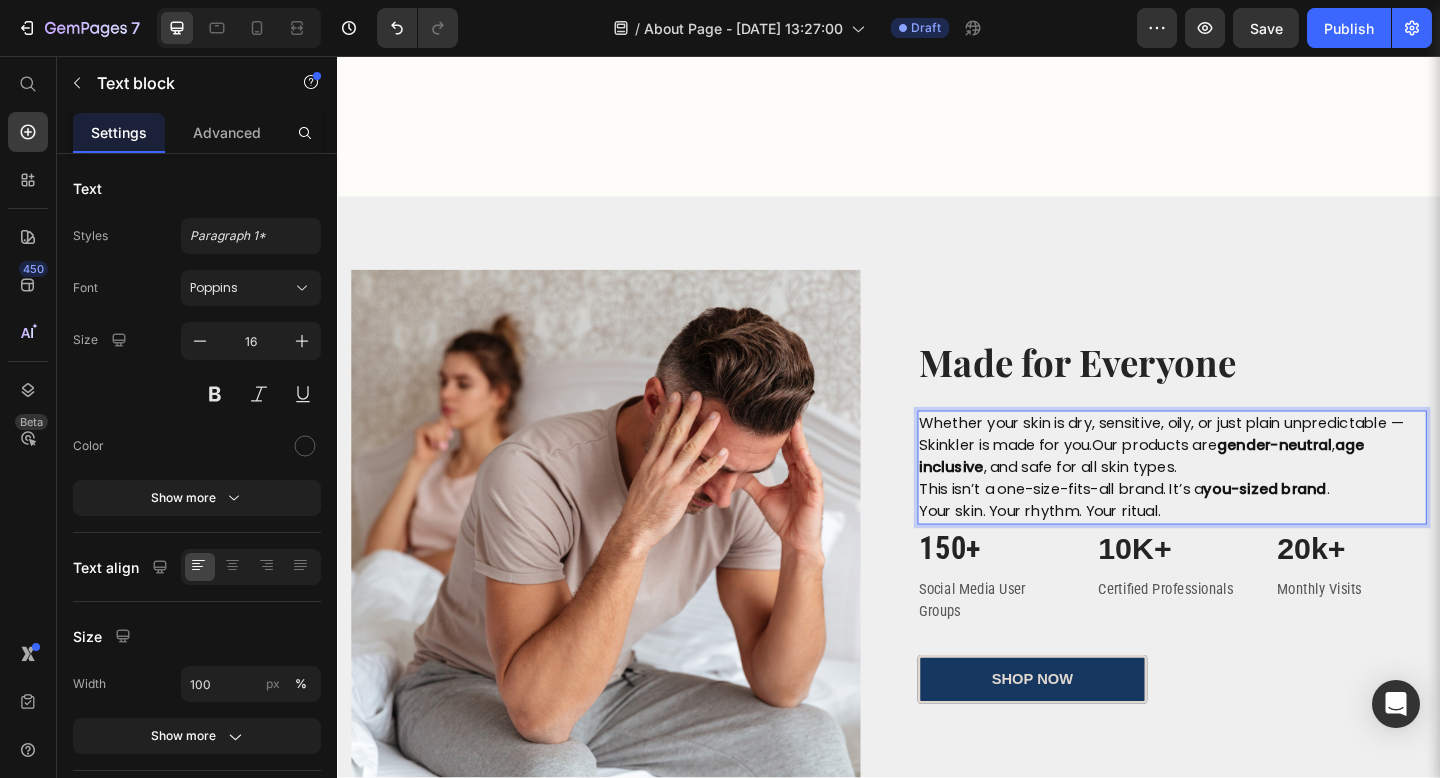 click on "This isn’t a one-size-fits-all brand. It’s a  you-sized brand . Your skin. Your rhythm. Your ritual." at bounding box center (1245, 540) 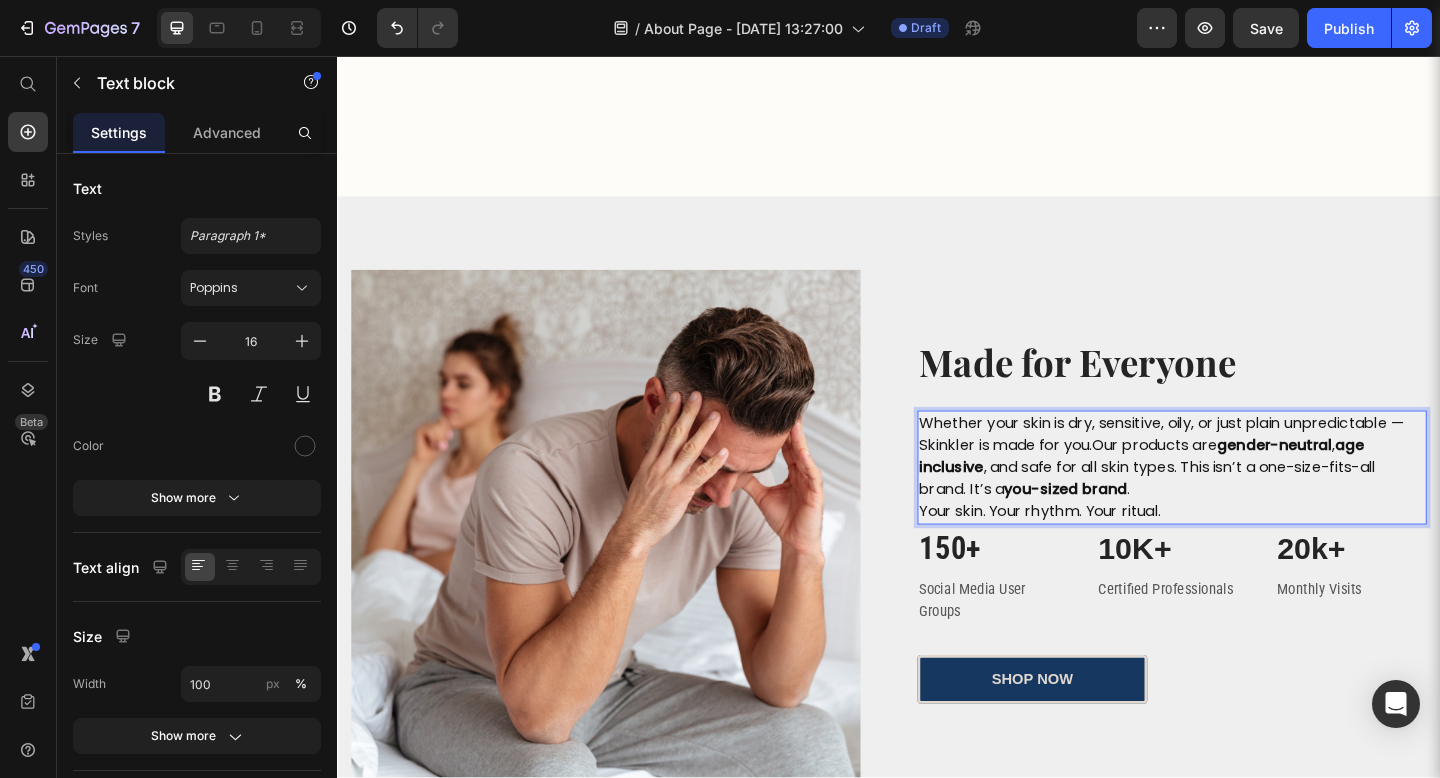 click on "Whether your skin is dry, sensitive, oily, or just plain unpredictable — Skinkler is made for you.Our products are  gender-neutral ,  age inclusive , and safe for all skin types. This isn’t a one-size-fits-all brand. It’s a  you-sized brand . Your skin. Your rhythm. Your ritual." at bounding box center [1245, 504] 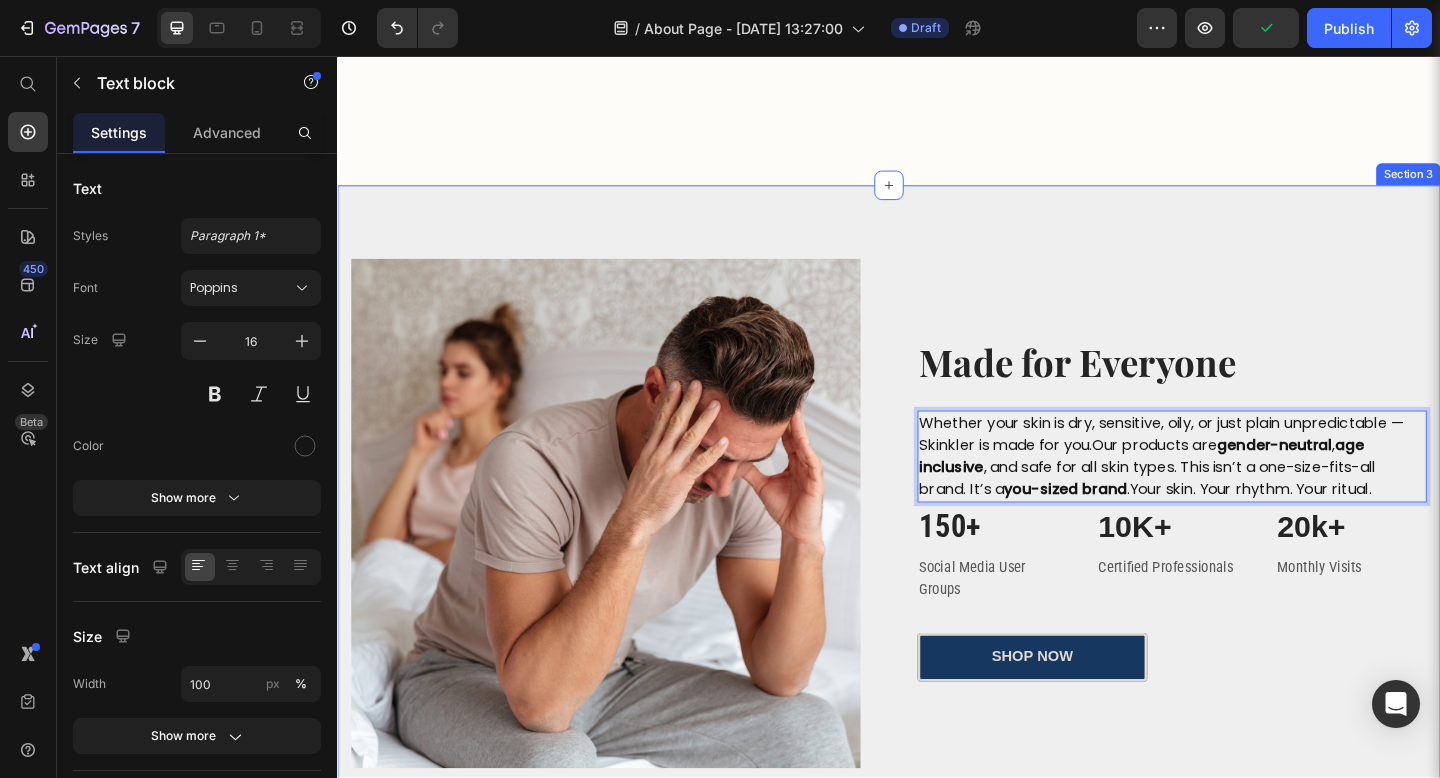 click on "Image ⁠⁠⁠⁠⁠⁠⁠ Made for Everyone Heading Whether your skin is dry, sensitive, oily, or just plain unpredictable — Skinkler is made for you.Our products are  gender-neutral ,  age inclusive , and safe for all skin types. This isn’t a one-size-fits-all brand. It’s a  you-sized brand .Your skin. Your rhythm. Your ritual. Text block   0 150+ Heading Social Media User Groups Text block 10K+ Heading Certified Professionals Text block 20k+ Heading Monthly Visits Text block Row shop now Button Row Section 3" at bounding box center [937, 554] 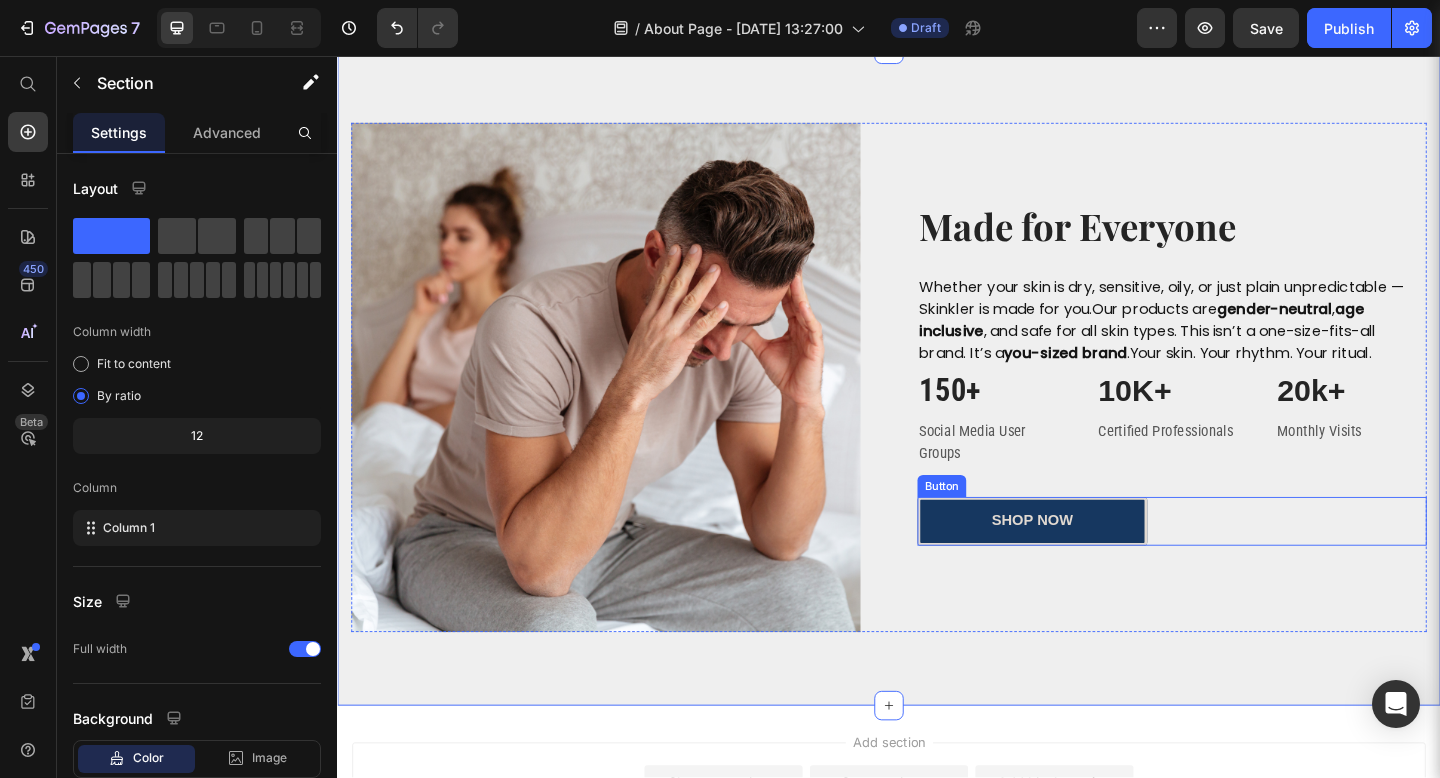 scroll, scrollTop: 1362, scrollLeft: 0, axis: vertical 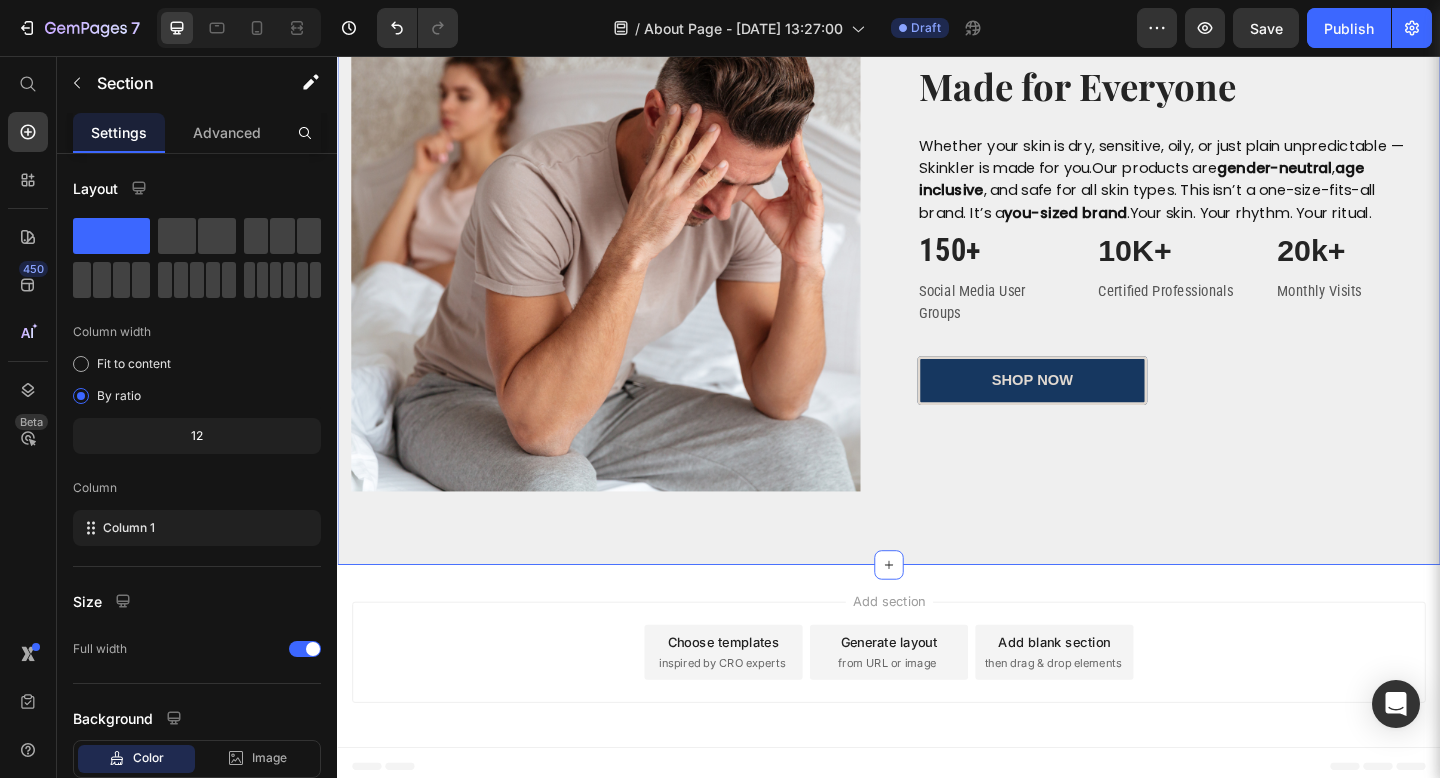 click on "Image ⁠⁠⁠⁠⁠⁠⁠ Made for Everyone Heading Whether your skin is dry, sensitive, oily, or just plain unpredictable — Skinkler is made for you.Our products are  gender-neutral ,  age inclusive , and safe for all skin types. This isn’t a one-size-fits-all brand. It’s a  you-sized brand .Your skin. Your rhythm. Your ritual. Text block 150+ Heading Social Media User Groups Text block 10K+ Heading Certified Professionals Text block 20k+ Heading Monthly Visits Text block Row shop now Button Row Section 3   You can create reusable sections Create Theme Section AI Content Write with GemAI What would you like to describe here? Tone and Voice Persuasive Product Peppermint Coffee Scrub Show more Generate" at bounding box center [937, 253] 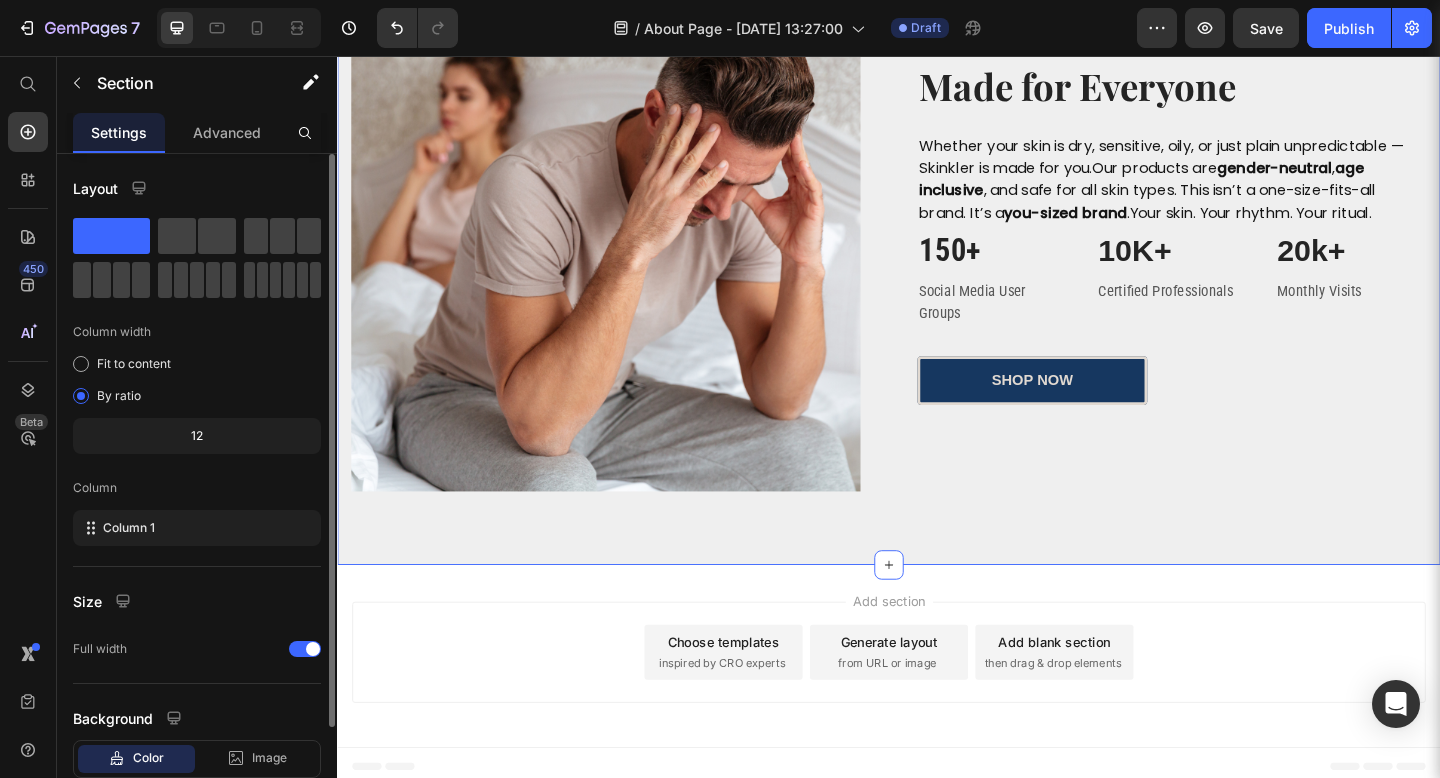 scroll, scrollTop: 127, scrollLeft: 0, axis: vertical 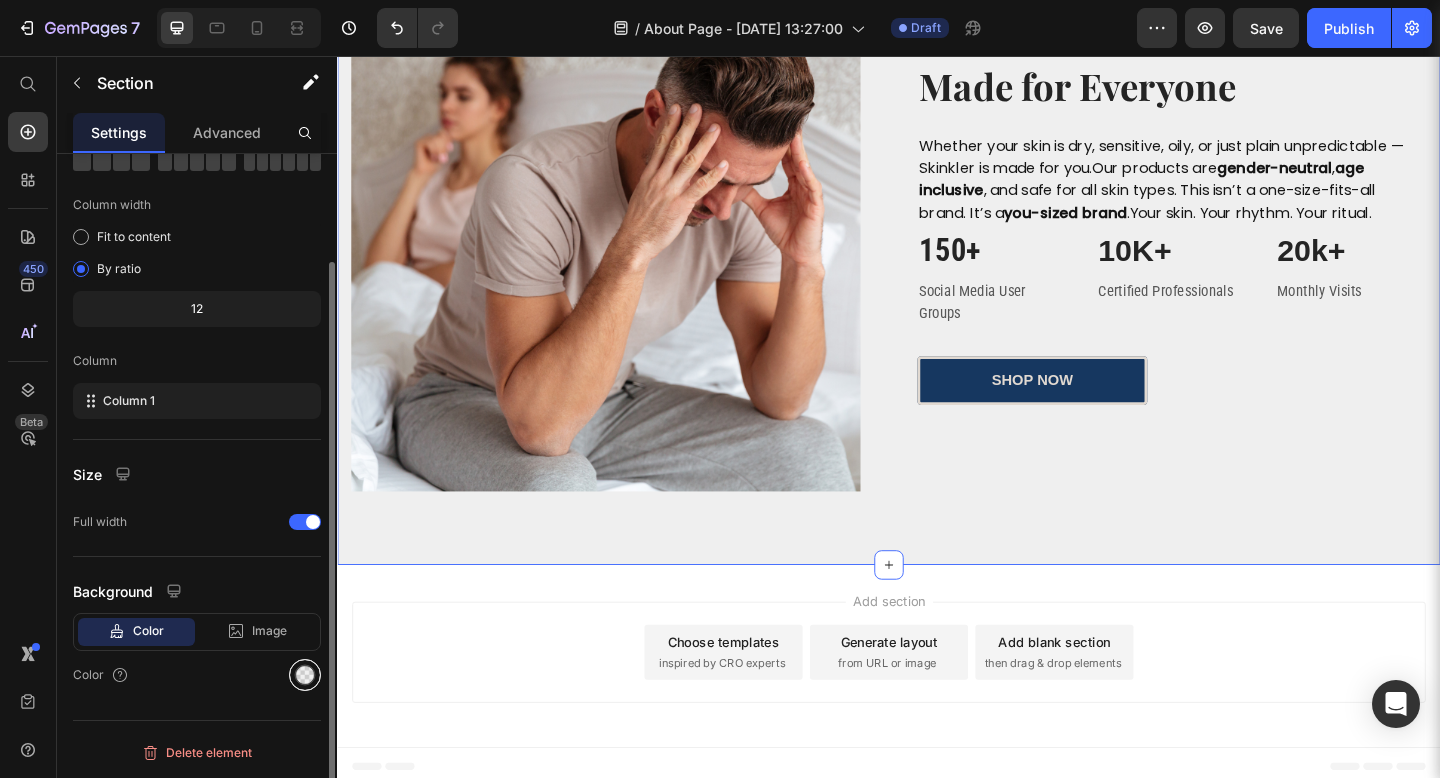 click at bounding box center [305, 675] 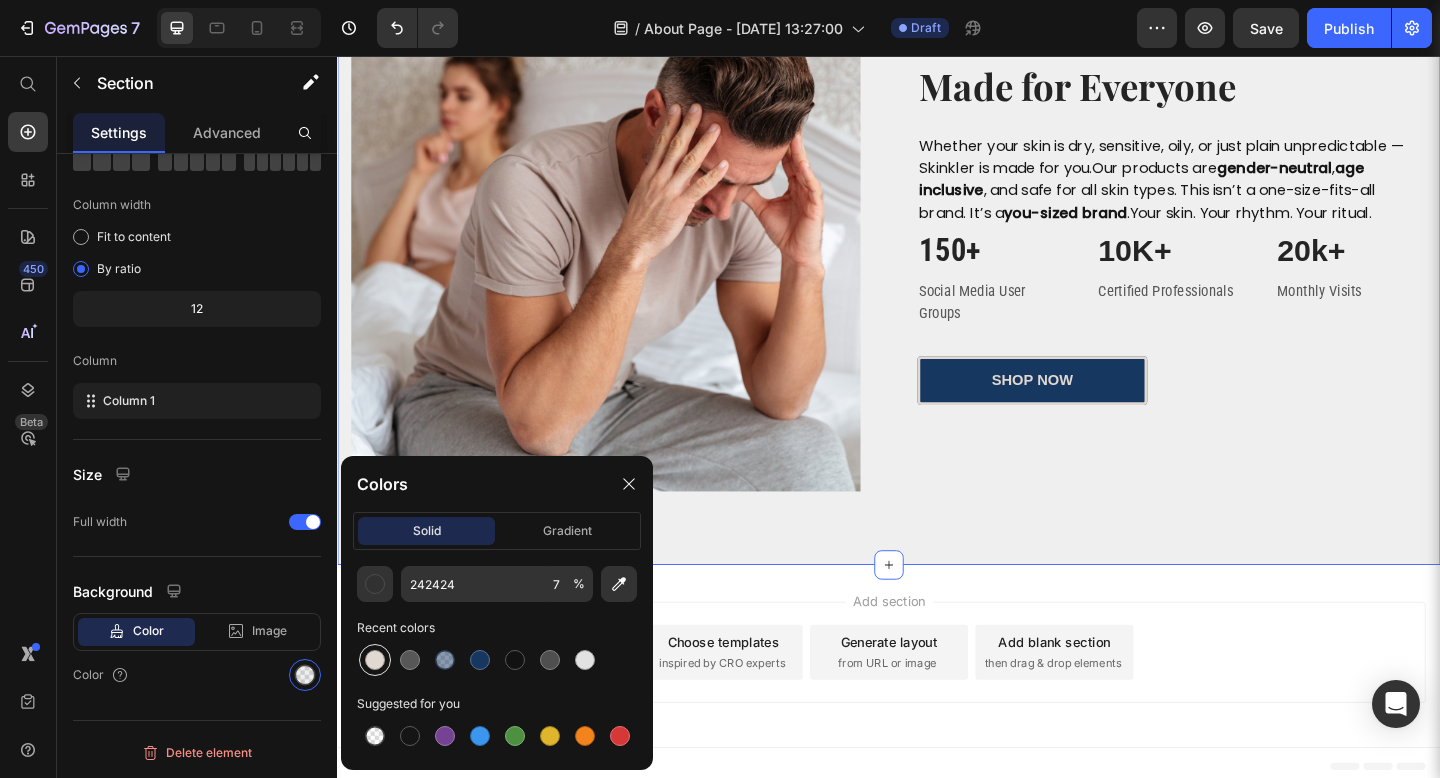 click at bounding box center (375, 660) 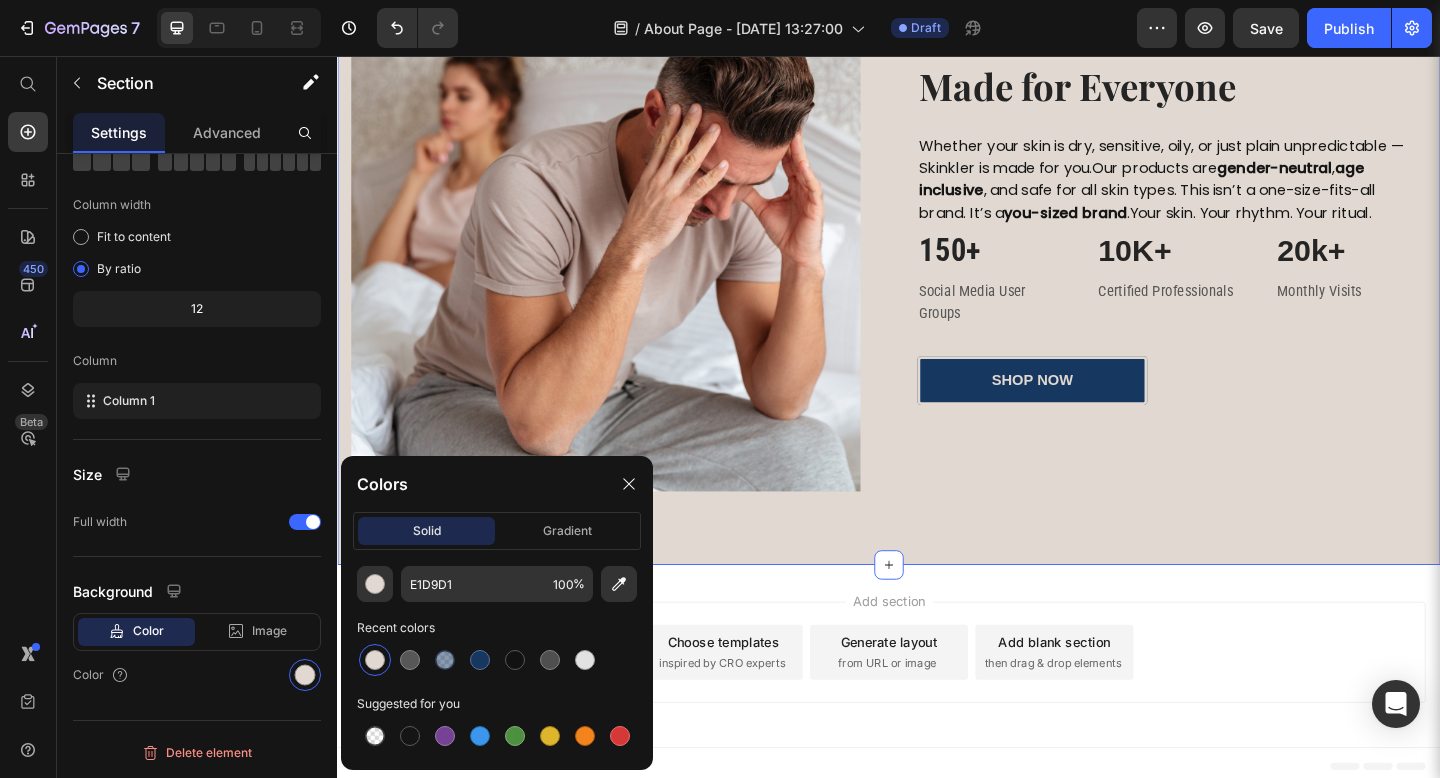 click on "Image ⁠⁠⁠⁠⁠⁠⁠ Made for Everyone Heading Whether your skin is dry, sensitive, oily, or just plain unpredictable — Skinkler is made for you.Our products are  gender-neutral ,  age inclusive , and safe for all skin types. This isn’t a one-size-fits-all brand. It’s a  you-sized brand .Your skin. Your rhythm. Your ritual. Text block 150+ Heading Social Media User Groups Text block 10K+ Heading Certified Professionals Text block 20k+ Heading Monthly Visits Text block Row shop now Button Row Section 3   You can create reusable sections Create Theme Section AI Content Write with GemAI What would you like to describe here? Tone and Voice Persuasive Product Peppermint Coffee Scrub Show more Generate" at bounding box center [937, 253] 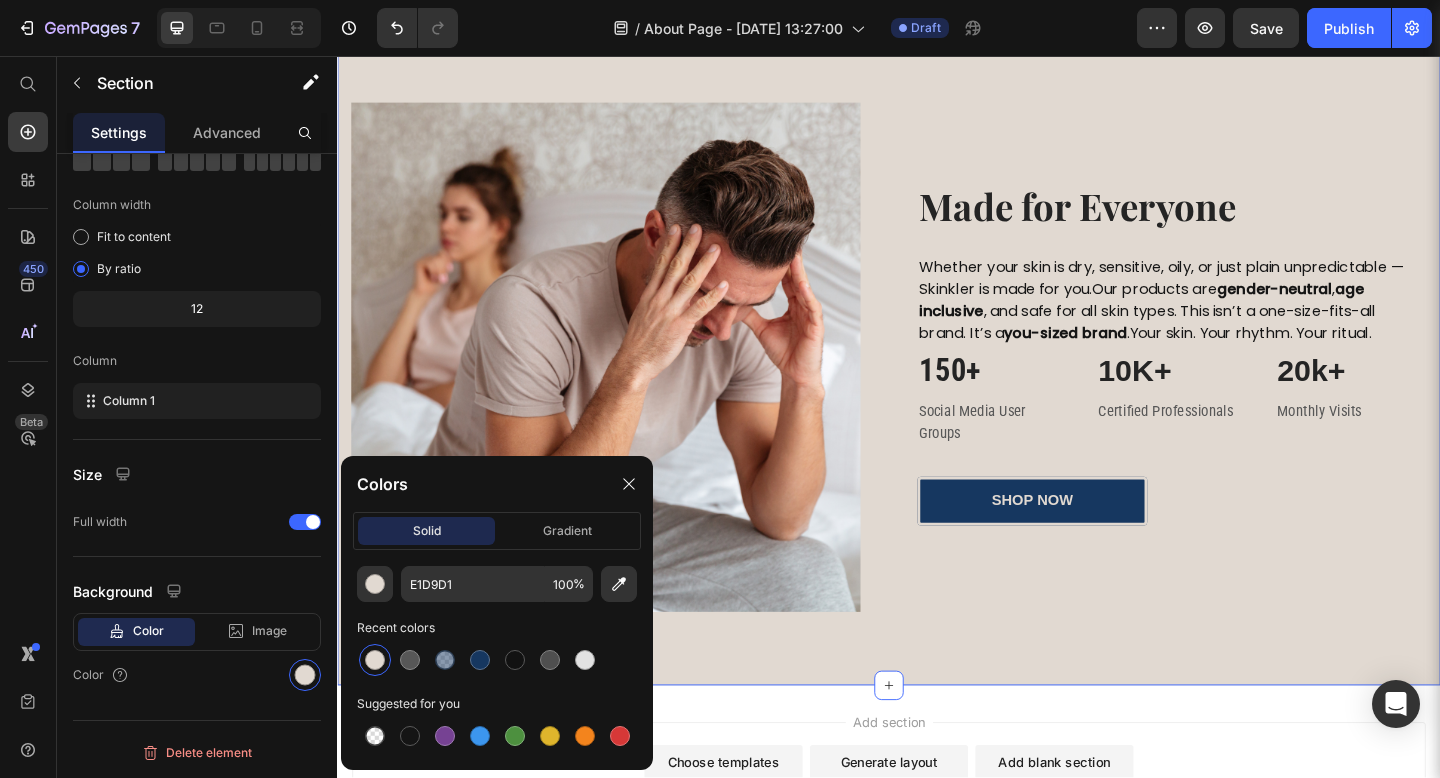 scroll, scrollTop: 1199, scrollLeft: 0, axis: vertical 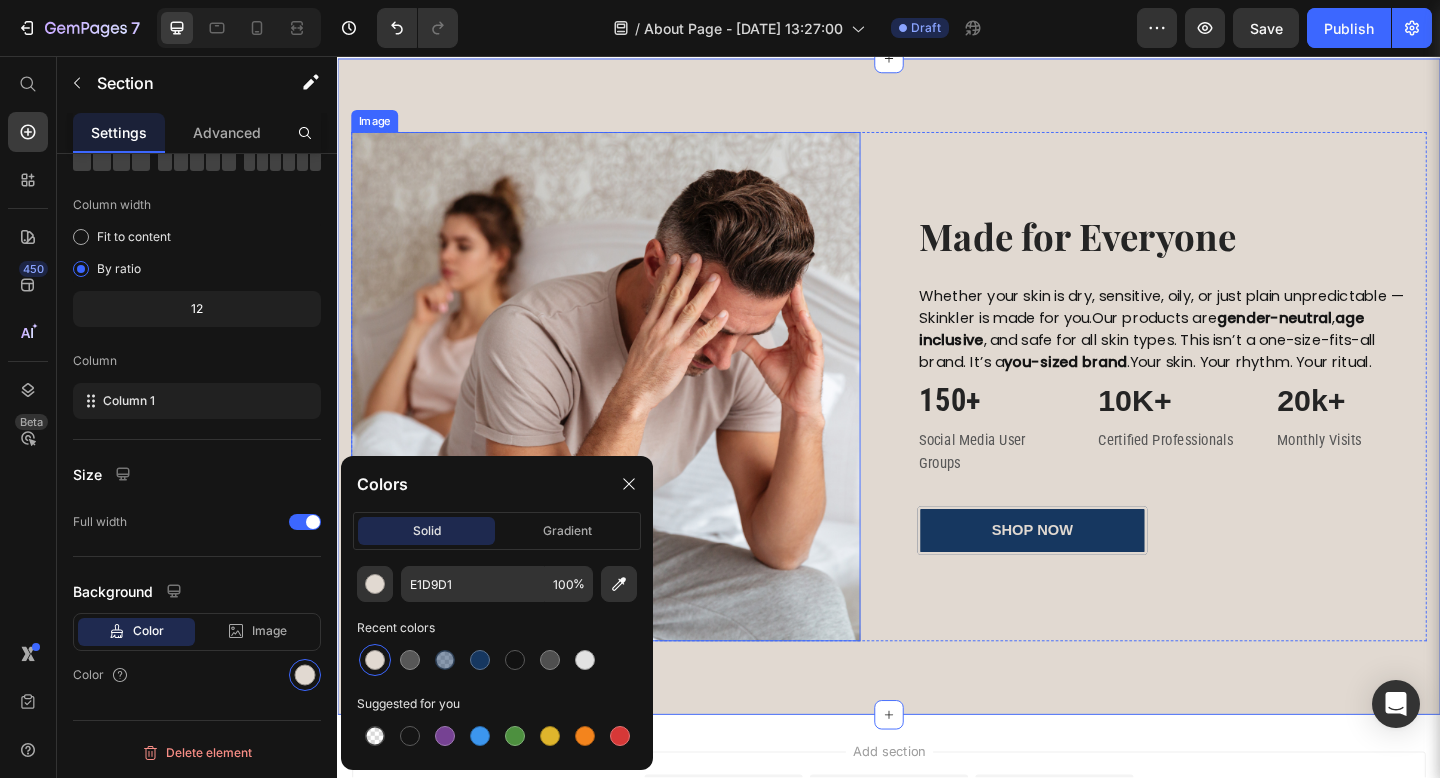 click at bounding box center [629, 416] 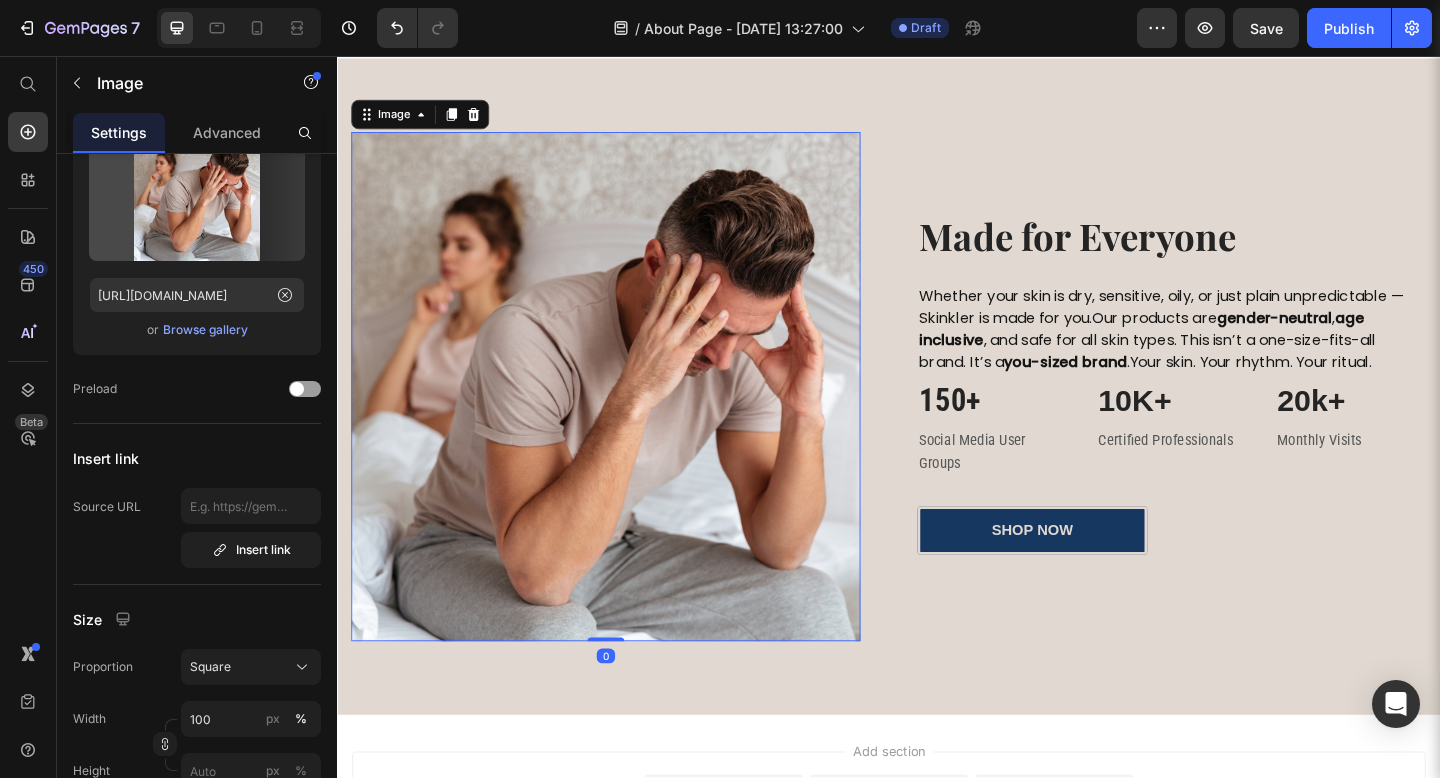 scroll, scrollTop: 0, scrollLeft: 0, axis: both 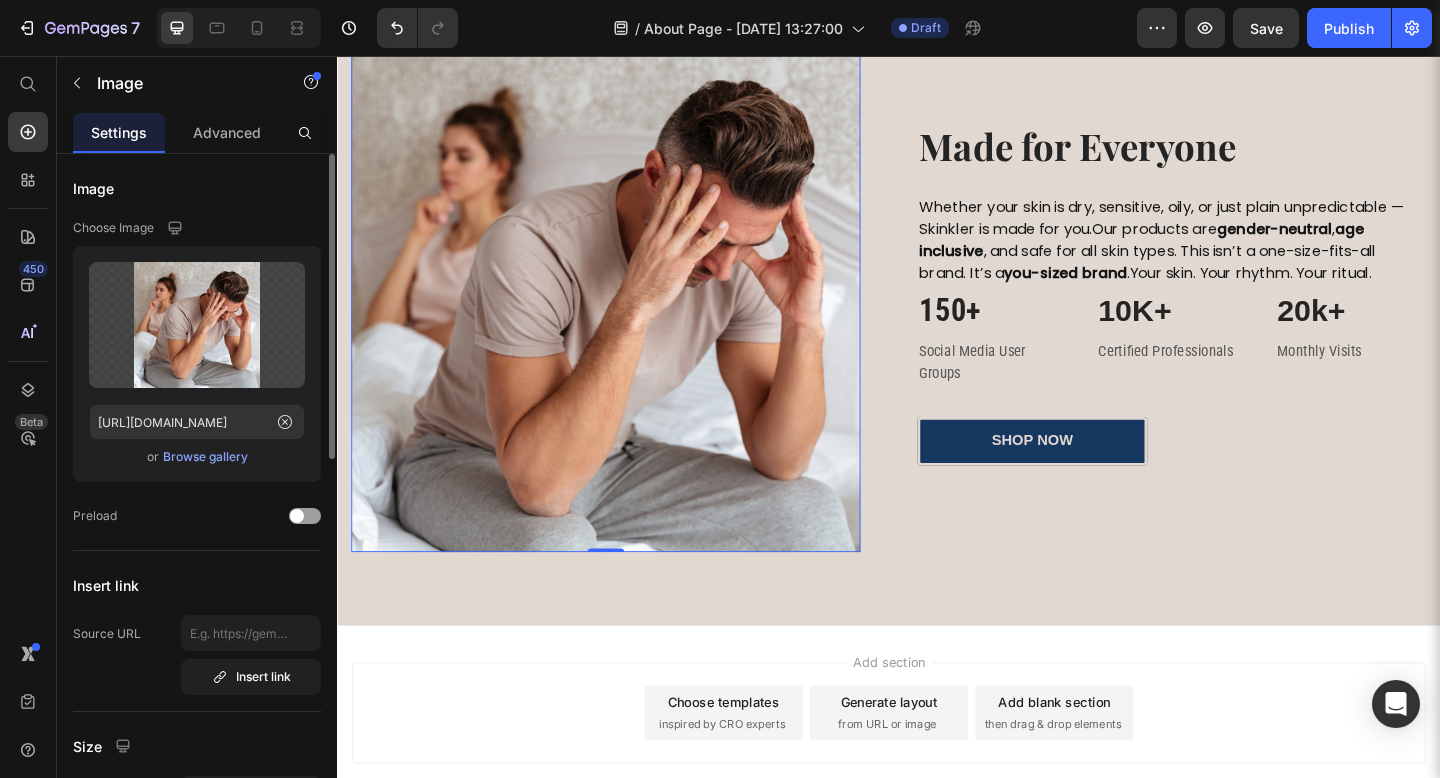 click on "Browse gallery" at bounding box center [205, 457] 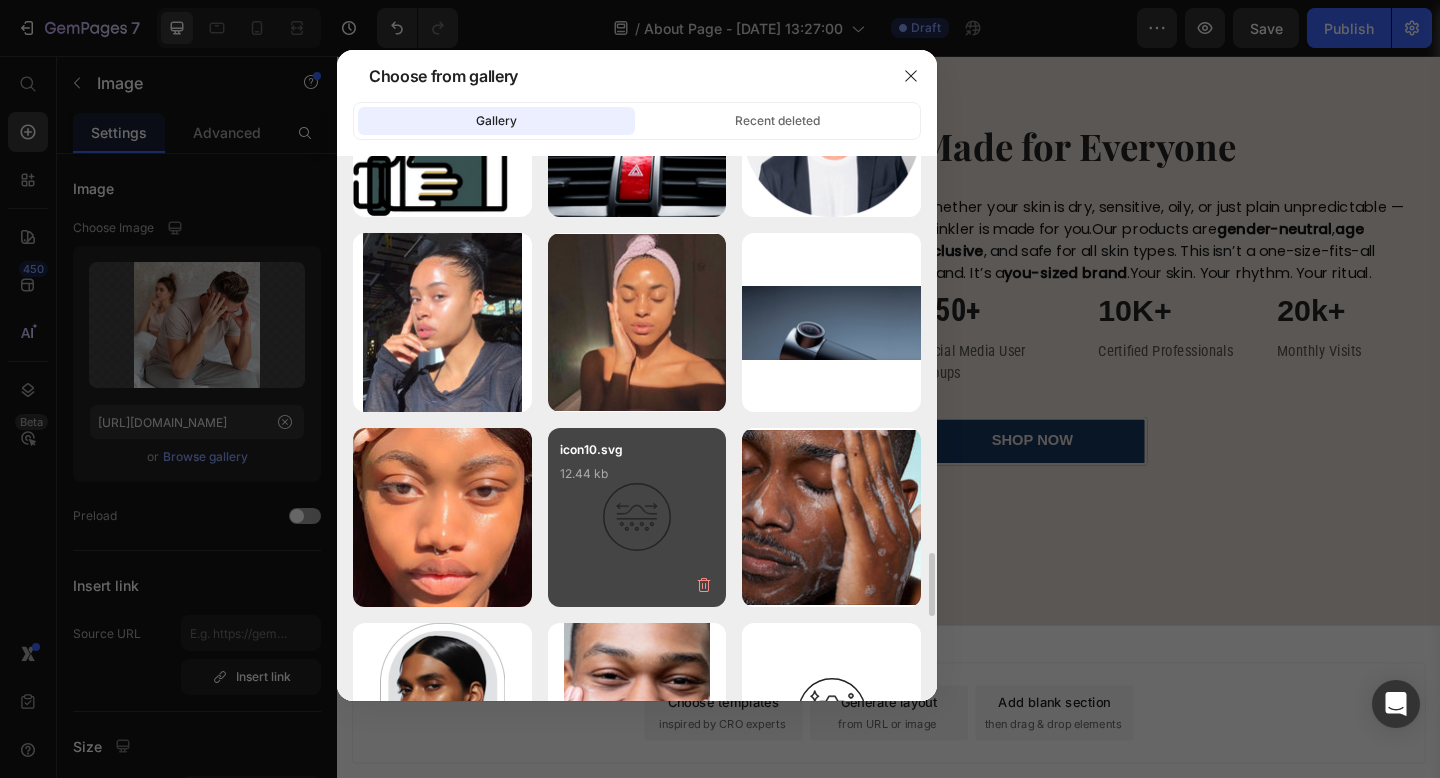 scroll, scrollTop: 3220, scrollLeft: 0, axis: vertical 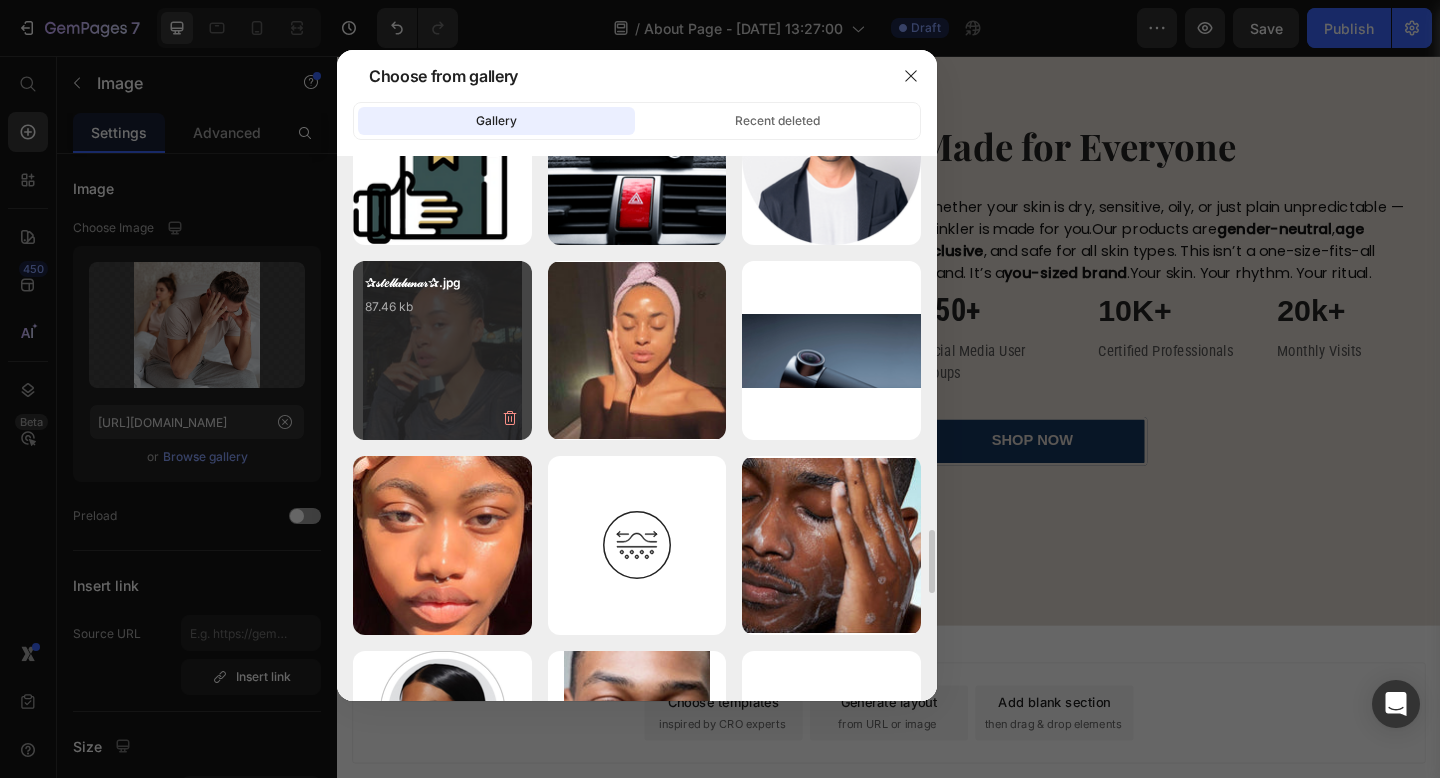 click on "✰𝓈𝓉𝑒𝓁𝓁𝒶𝓁𝓊𝓃𝒶𝓇✰.jpg 87.46 kb" at bounding box center [442, 350] 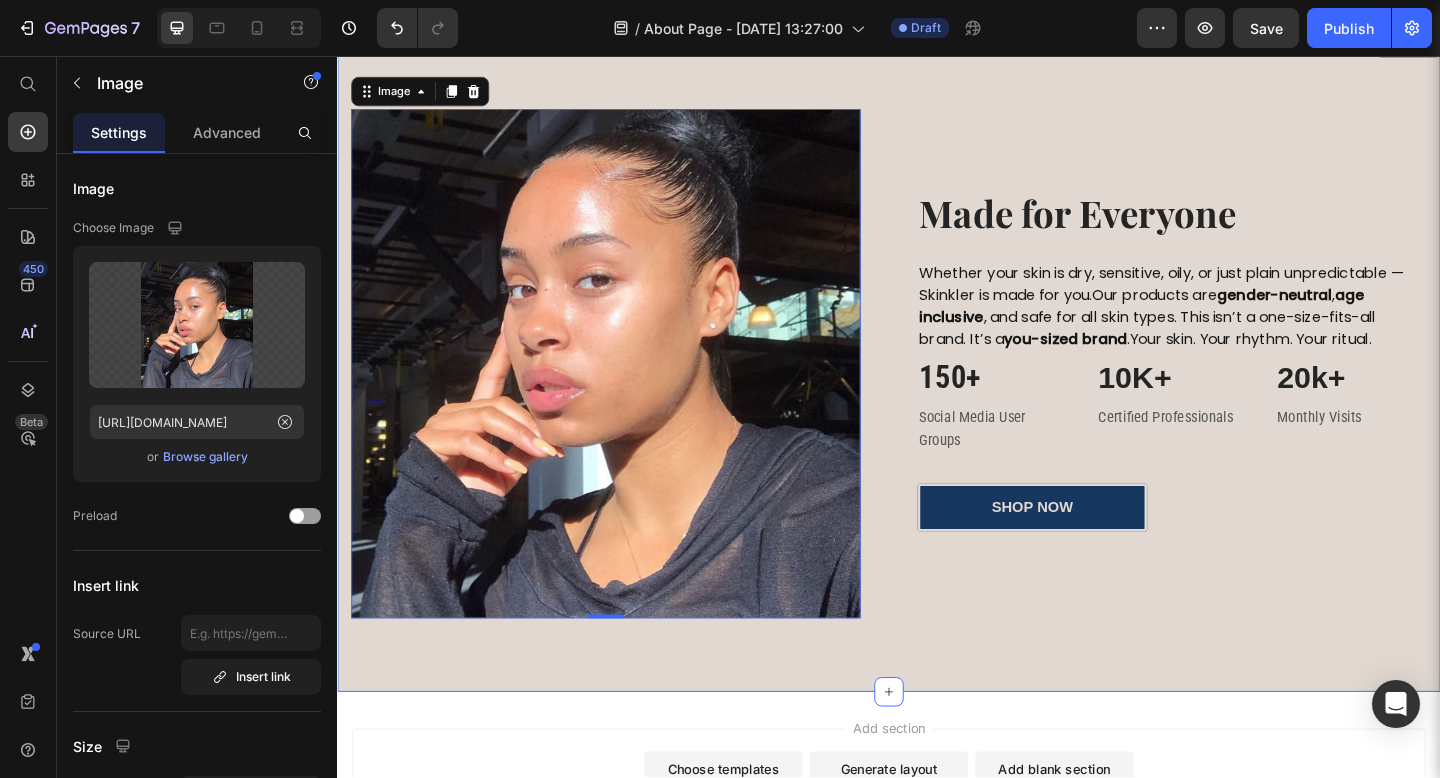 scroll, scrollTop: 1116, scrollLeft: 0, axis: vertical 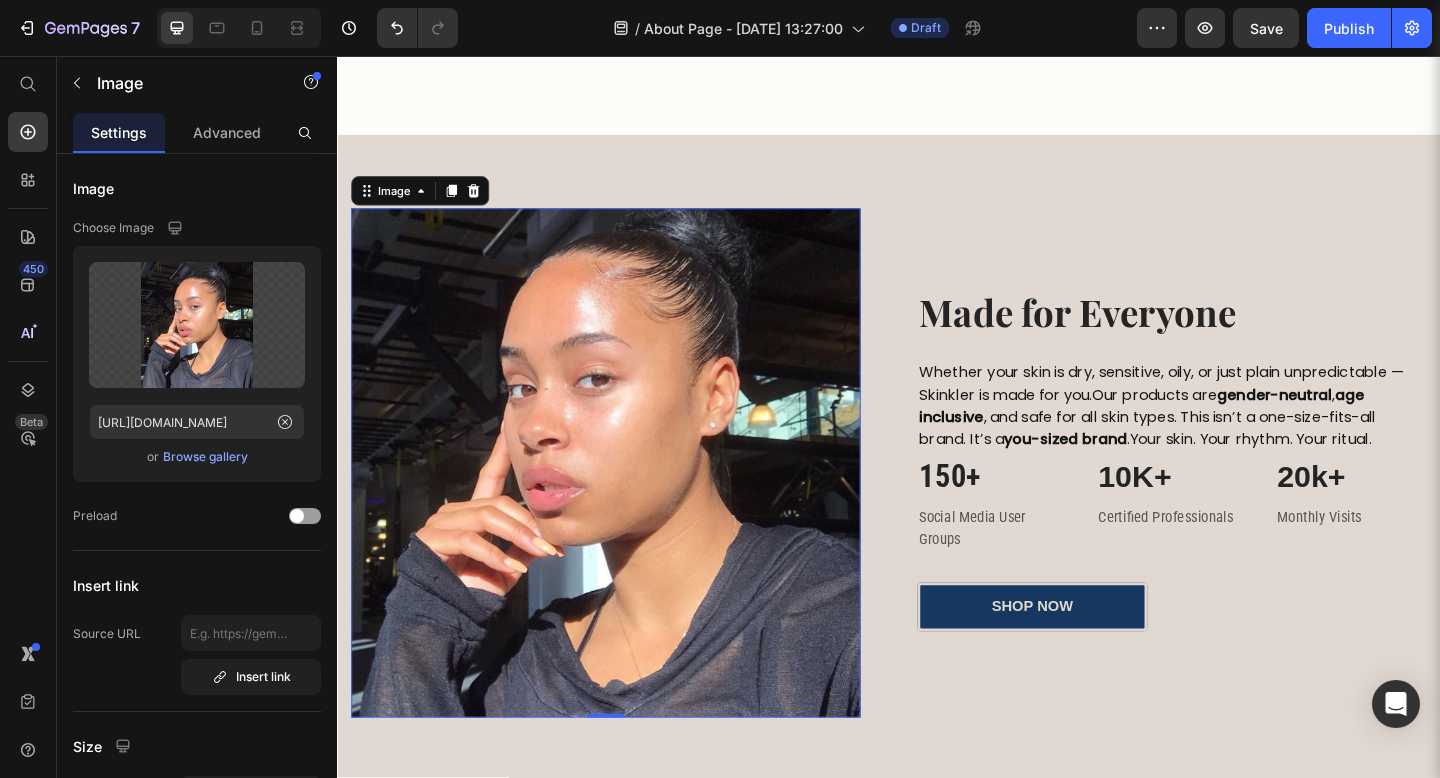 click at bounding box center (629, 499) 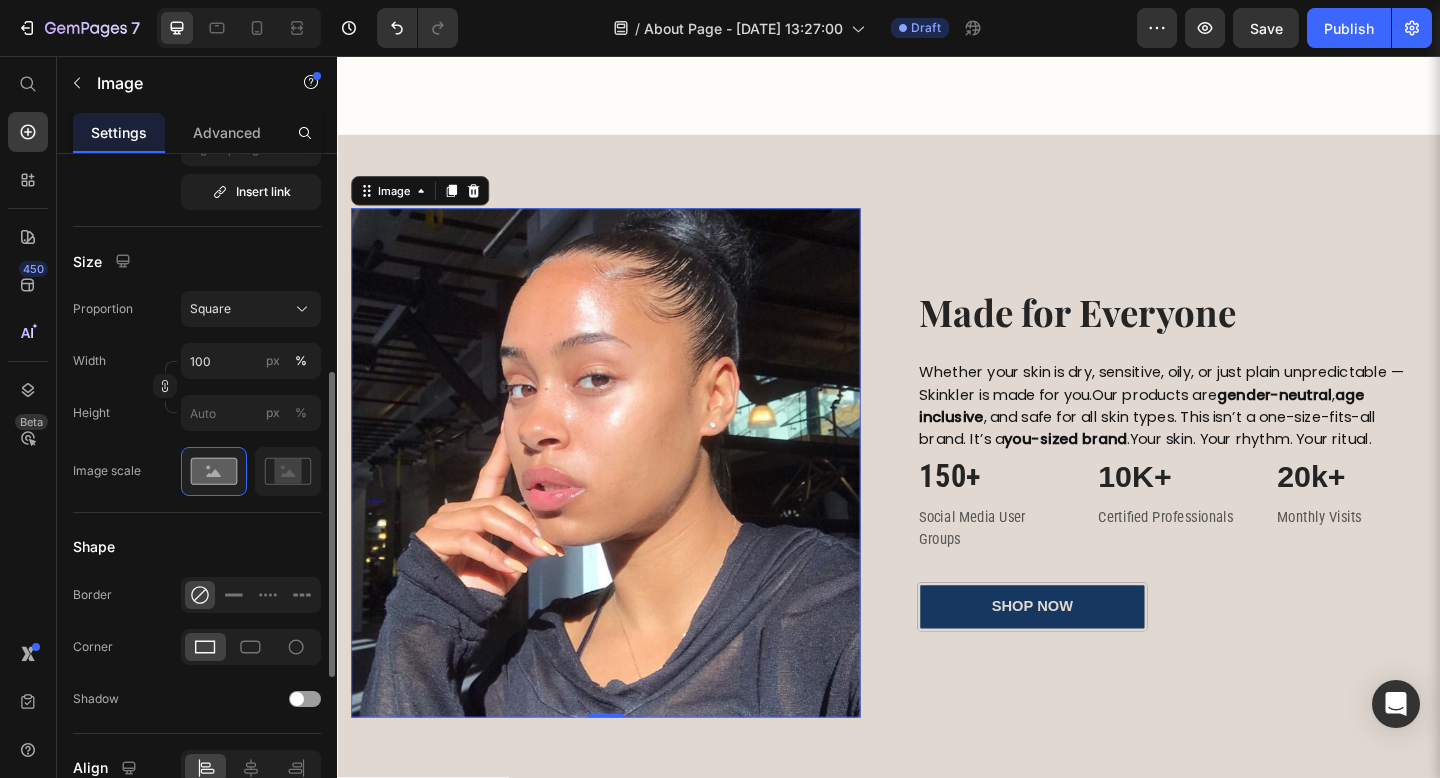 scroll, scrollTop: 541, scrollLeft: 0, axis: vertical 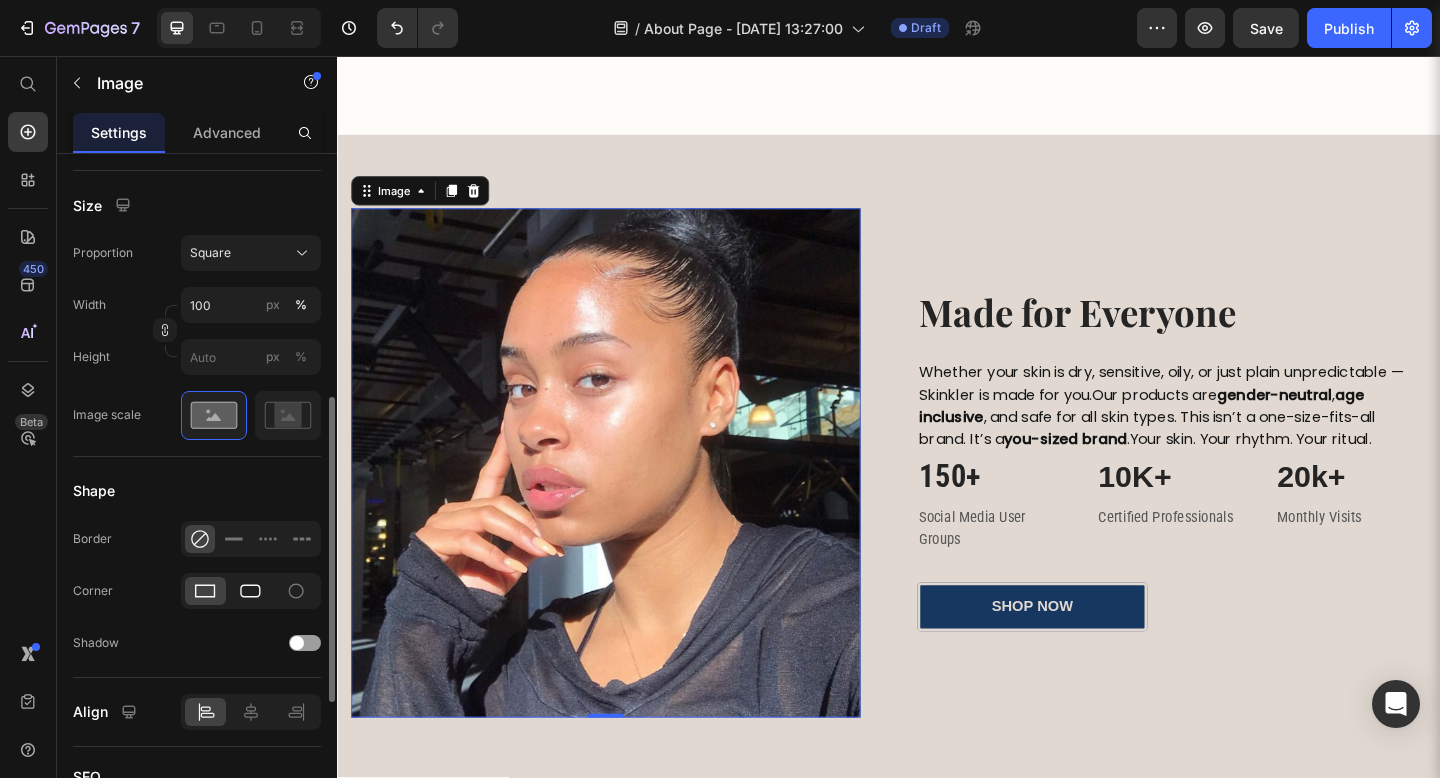 click 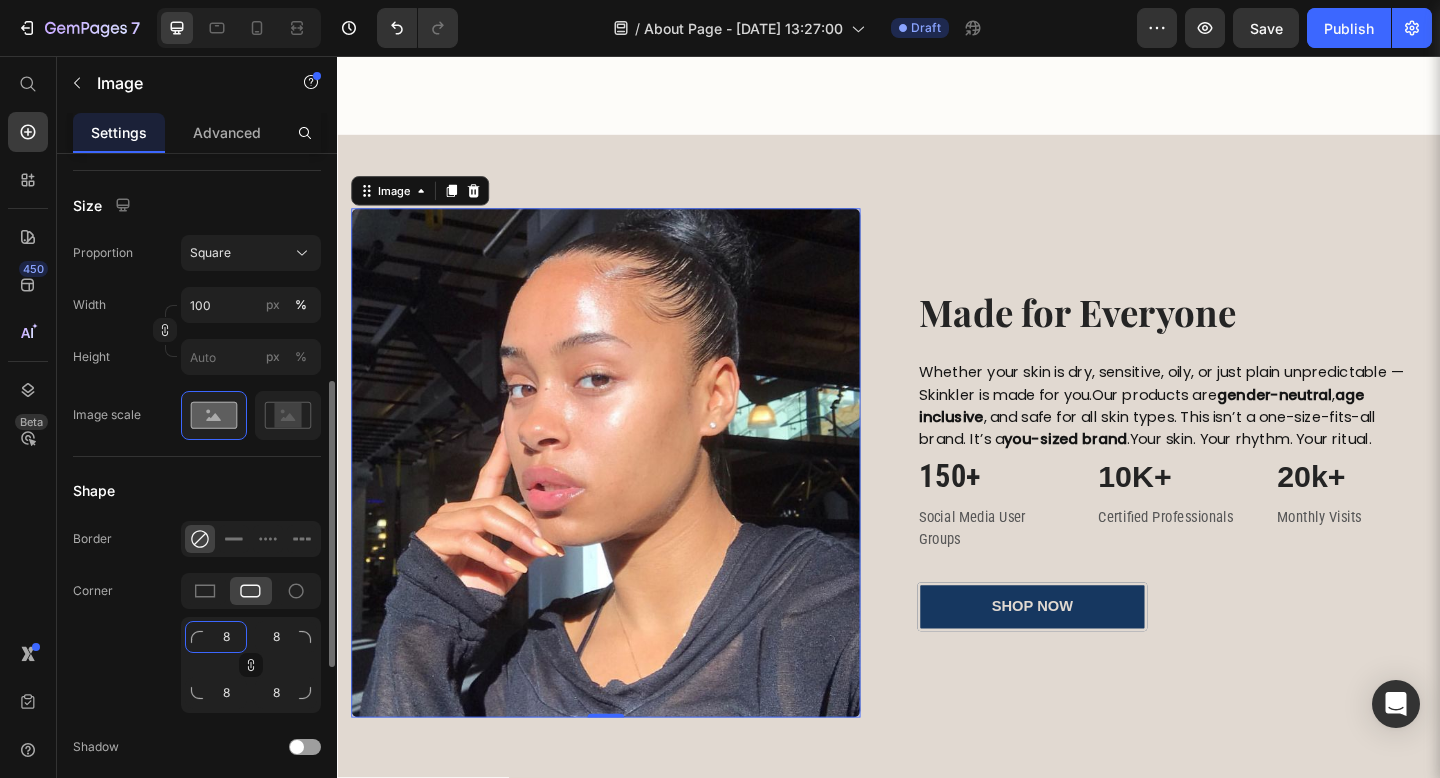 click on "8" 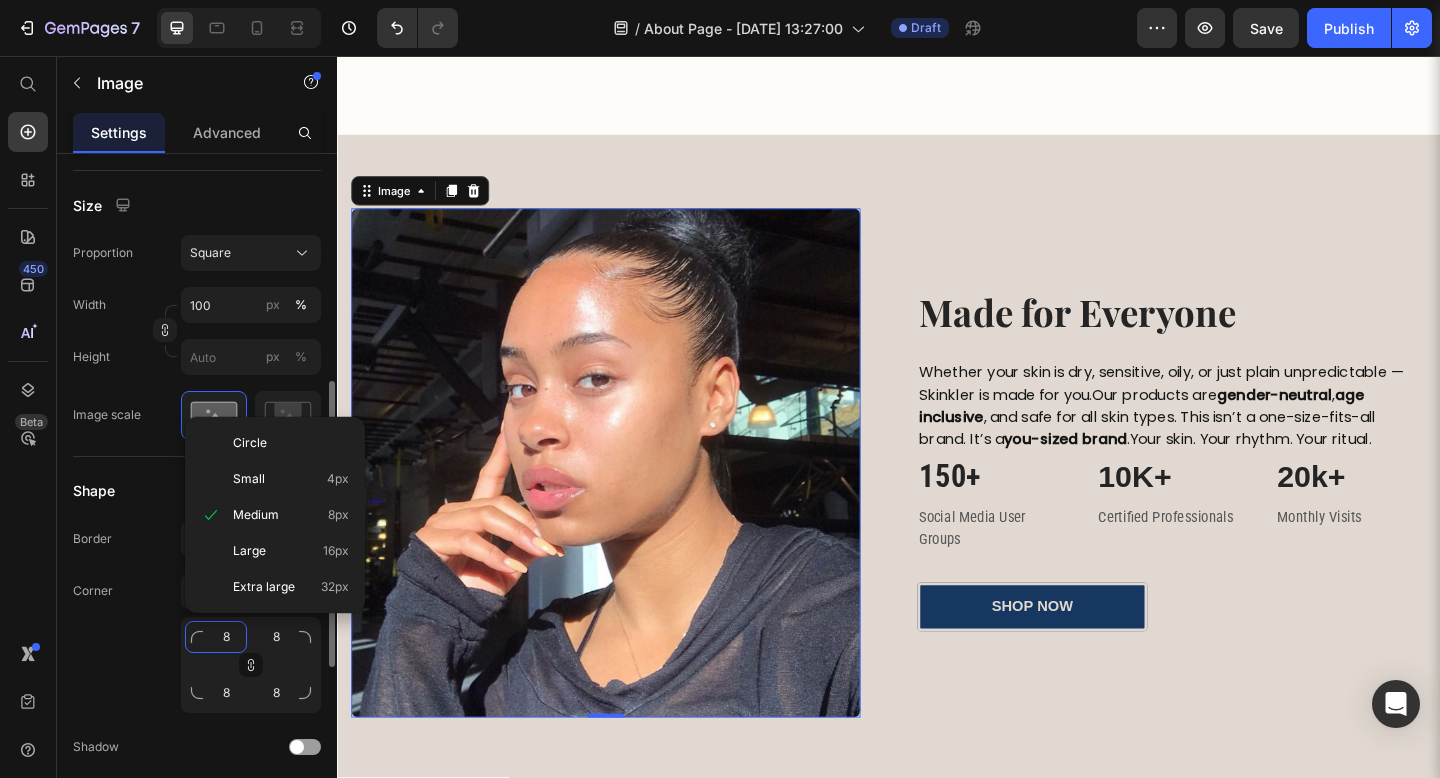 click on "8" 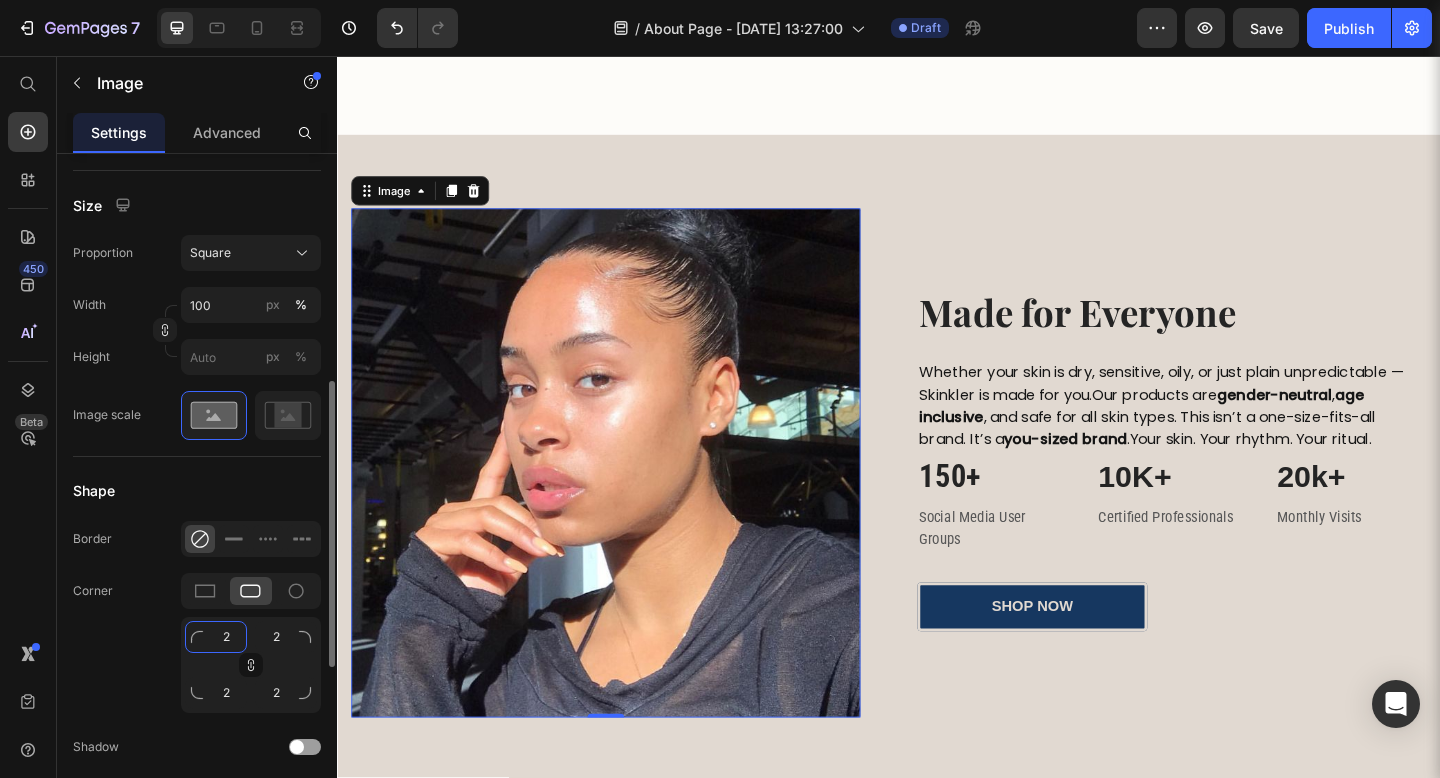 type on "20" 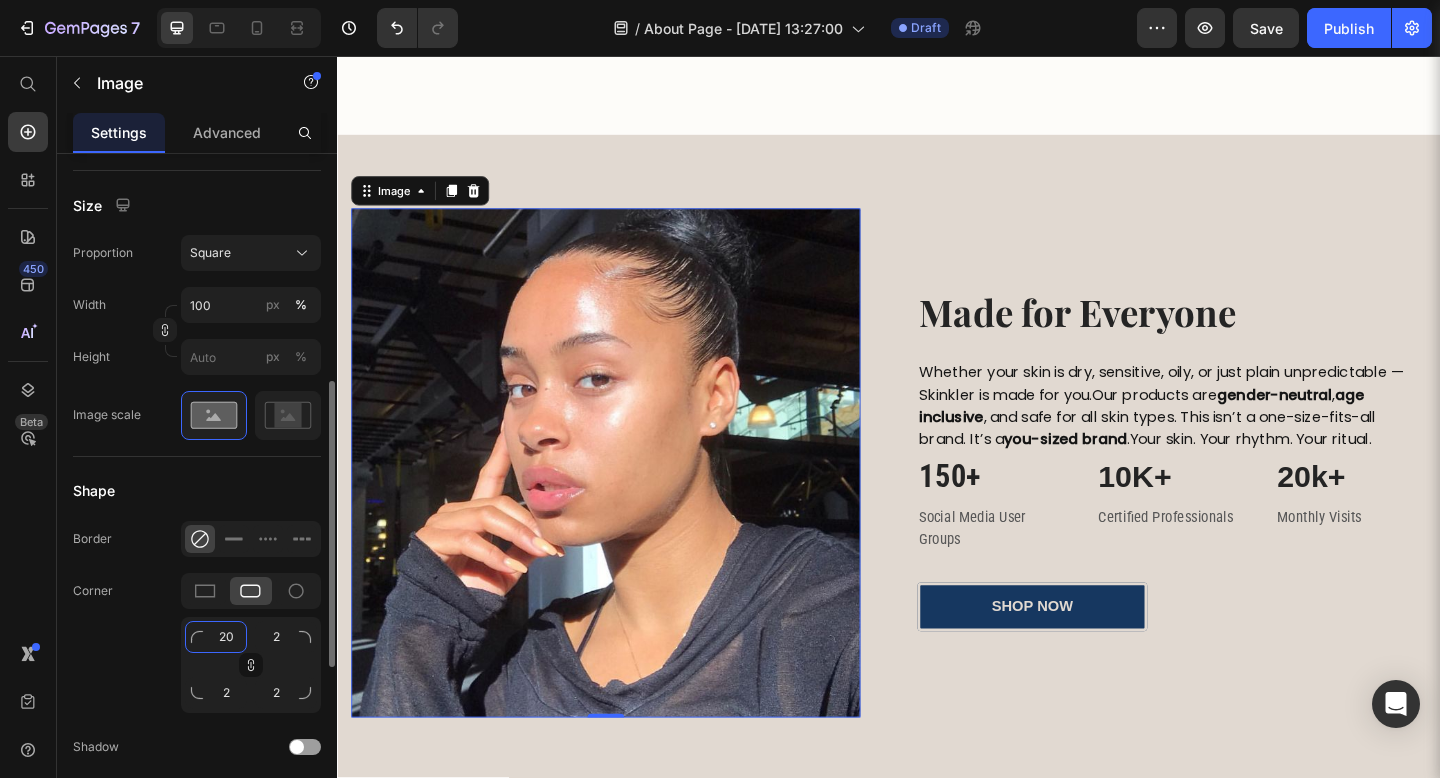 type on "20" 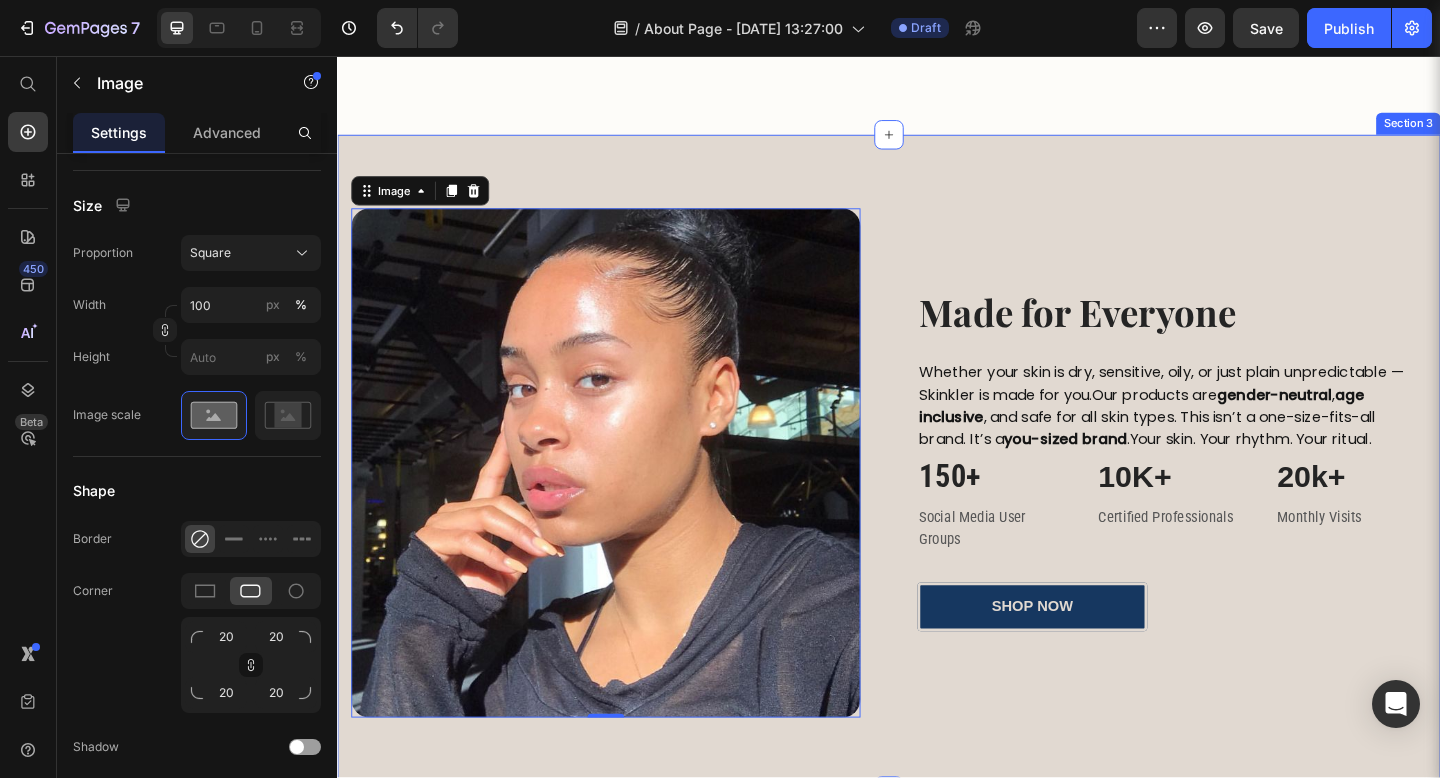 click on "Image   0 ⁠⁠⁠⁠⁠⁠⁠ Made for Everyone Heading Whether your skin is dry, sensitive, oily, or just plain unpredictable — Skinkler is made for you.Our products are  gender-neutral ,  age inclusive , and safe for all skin types. This isn’t a one-size-fits-all brand. It’s a  you-sized brand .Your skin. Your rhythm. Your ritual. Text block 150+ Heading Social Media User Groups Text block 10K+ Heading Certified Professionals Text block 20k+ Heading Monthly Visits Text block Row shop now Button Row Section 3" at bounding box center (937, 499) 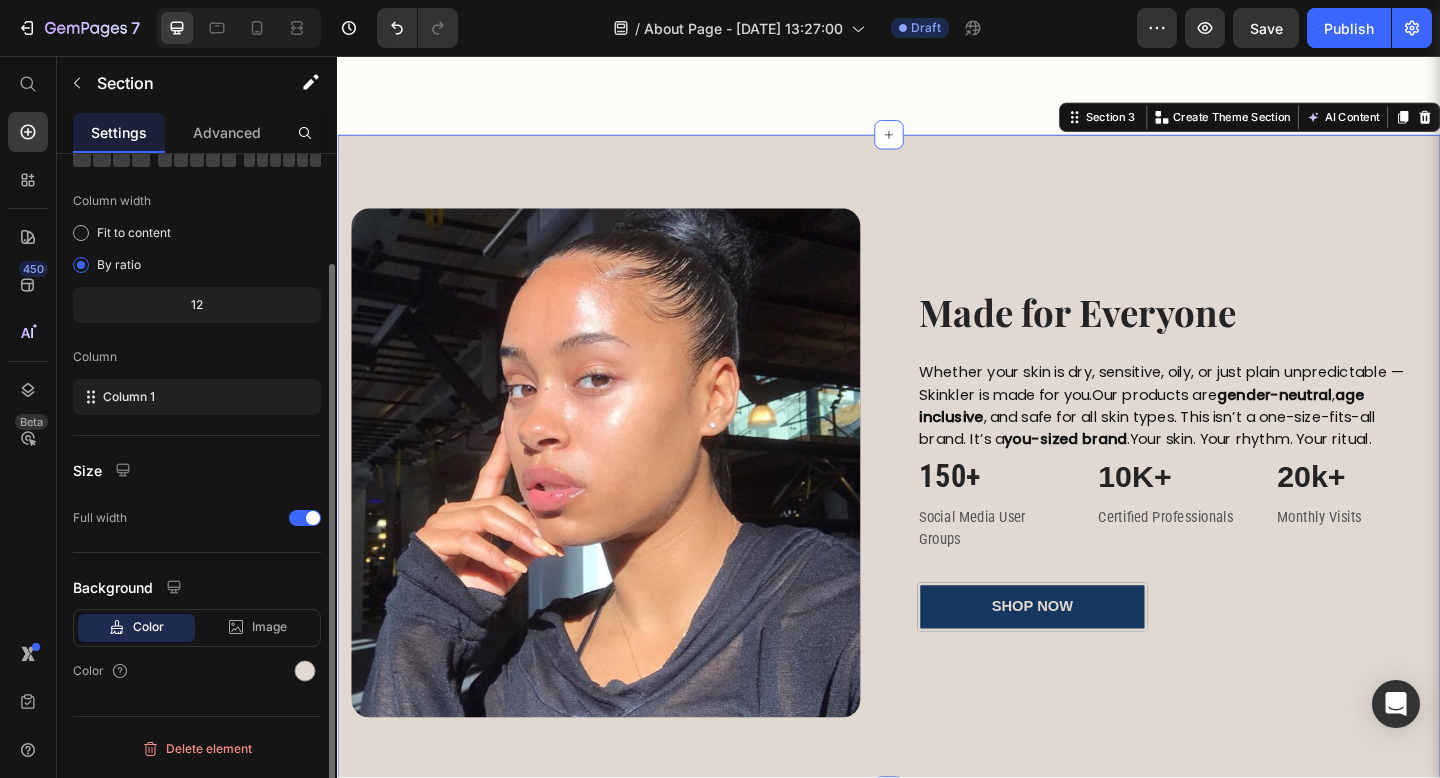 scroll, scrollTop: 0, scrollLeft: 0, axis: both 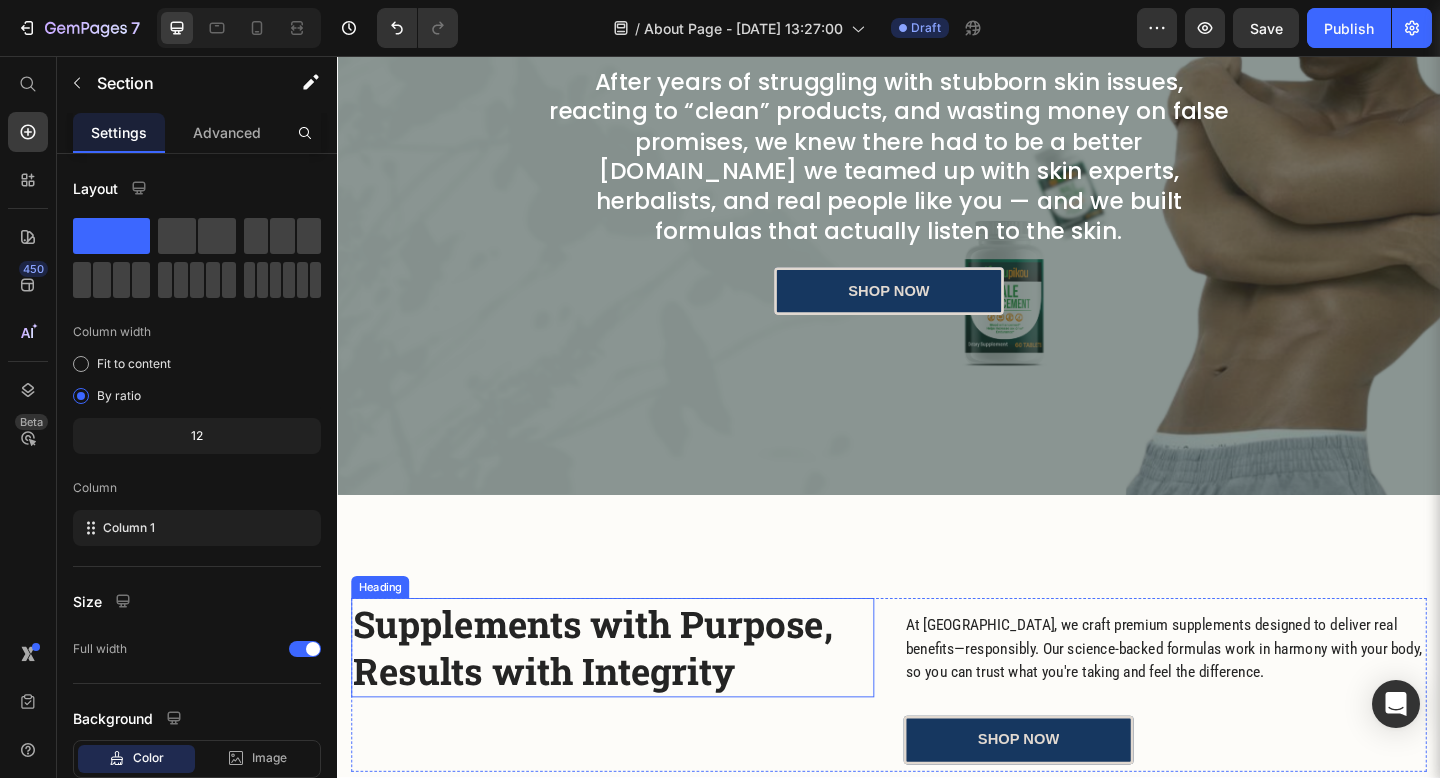 click on "Supplements with Purpose, Results with Integrity" at bounding box center (636, 700) 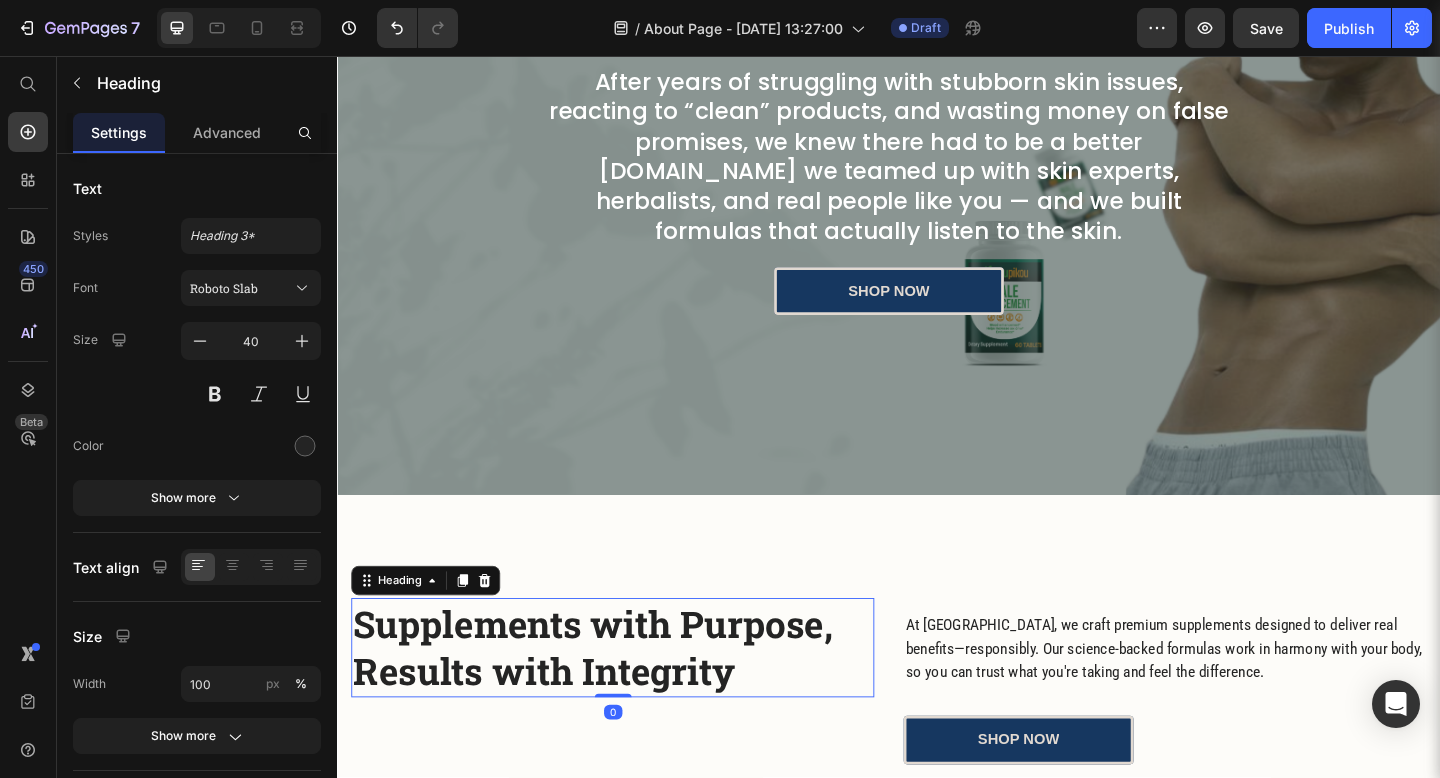click on "Supplements with Purpose, Results with Integrity" at bounding box center [636, 700] 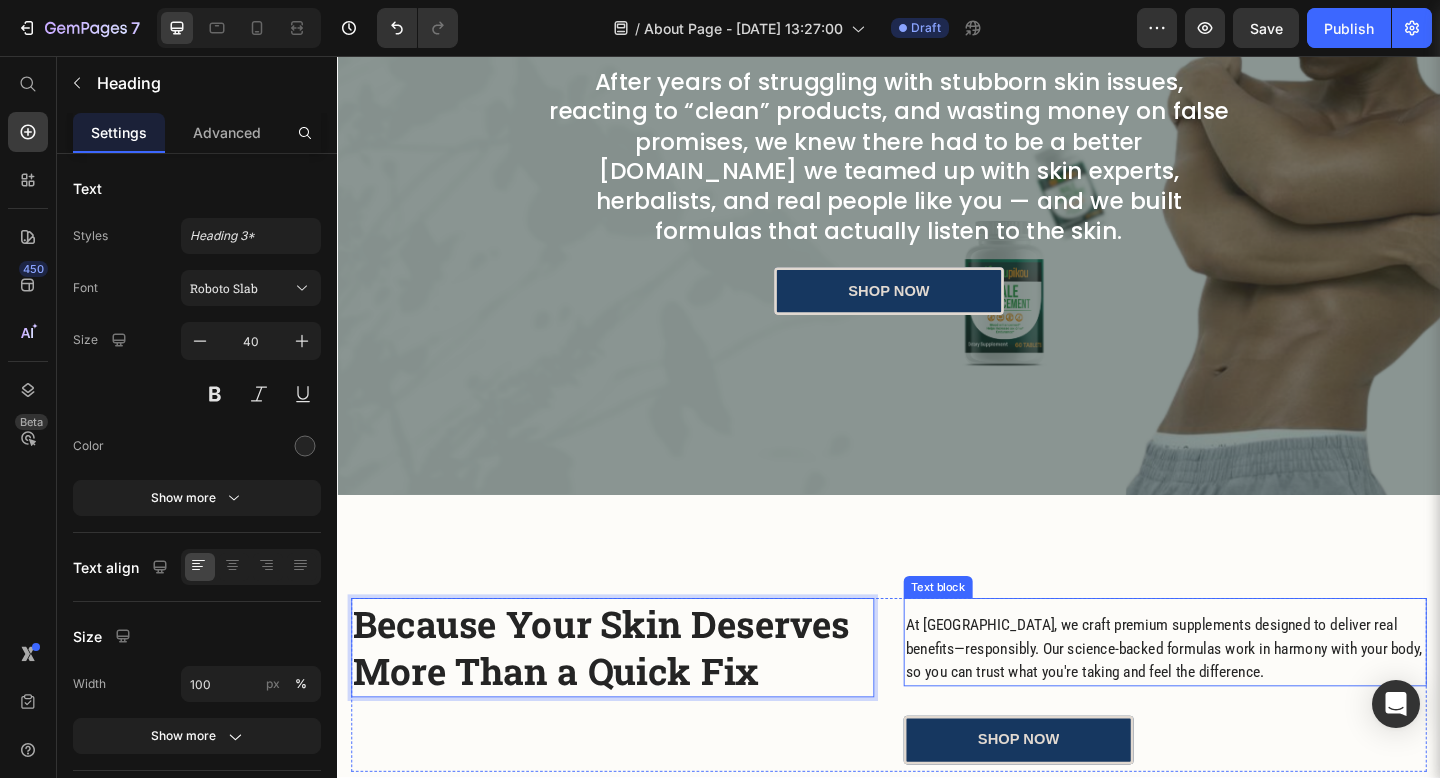 click on "At Soupikou, we craft premium supplements designed to deliver real benefits—responsibly. Our science-backed formulas work in harmony with your body, so you can trust what you're taking and feel the difference." at bounding box center [1237, 701] 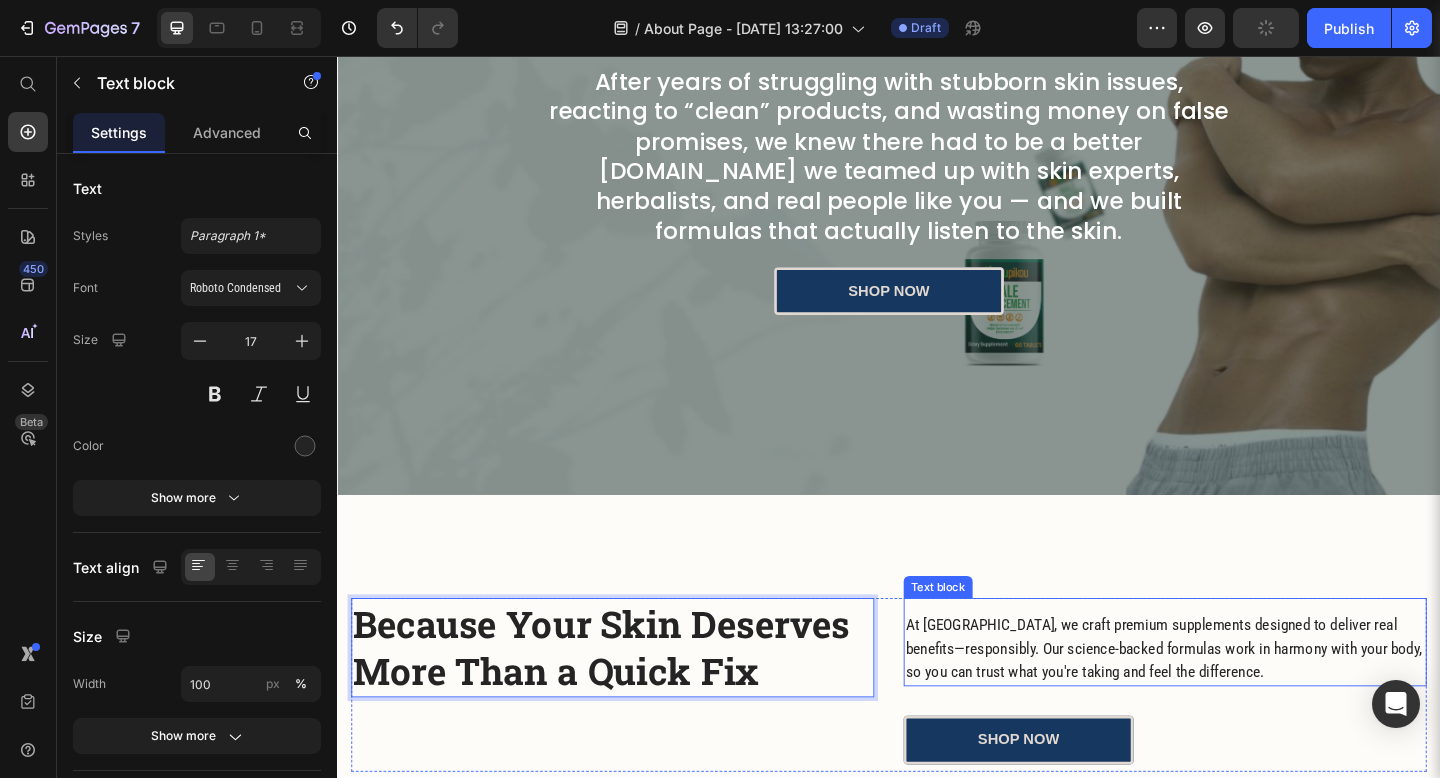 click on "At Soupikou, we craft premium supplements designed to deliver real benefits—responsibly. Our science-backed formulas work in harmony with your body, so you can trust what you're taking and feel the difference." at bounding box center [1237, 701] 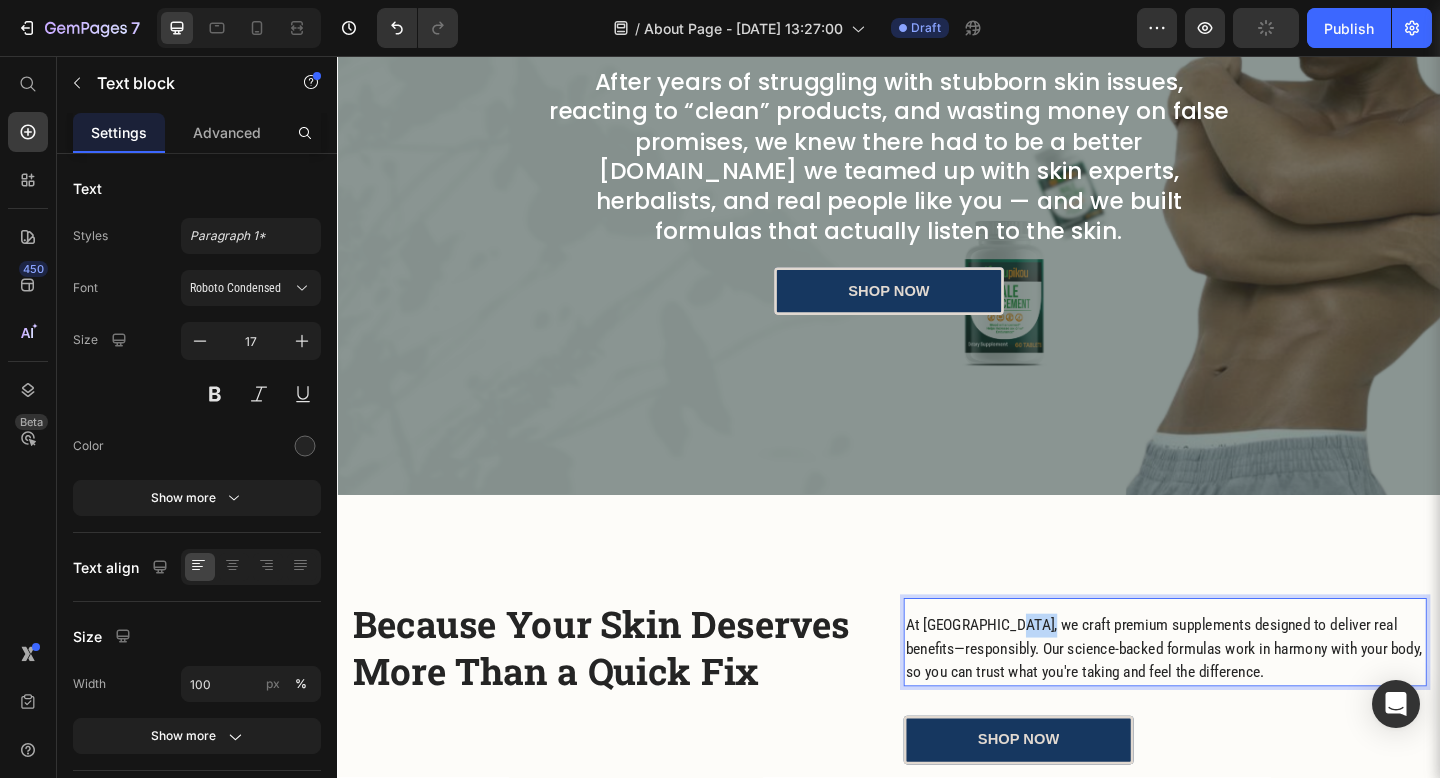click on "At Soupikou, we craft premium supplements designed to deliver real benefits—responsibly. Our science-backed formulas work in harmony with your body, so you can trust what you're taking and feel the difference." at bounding box center [1237, 701] 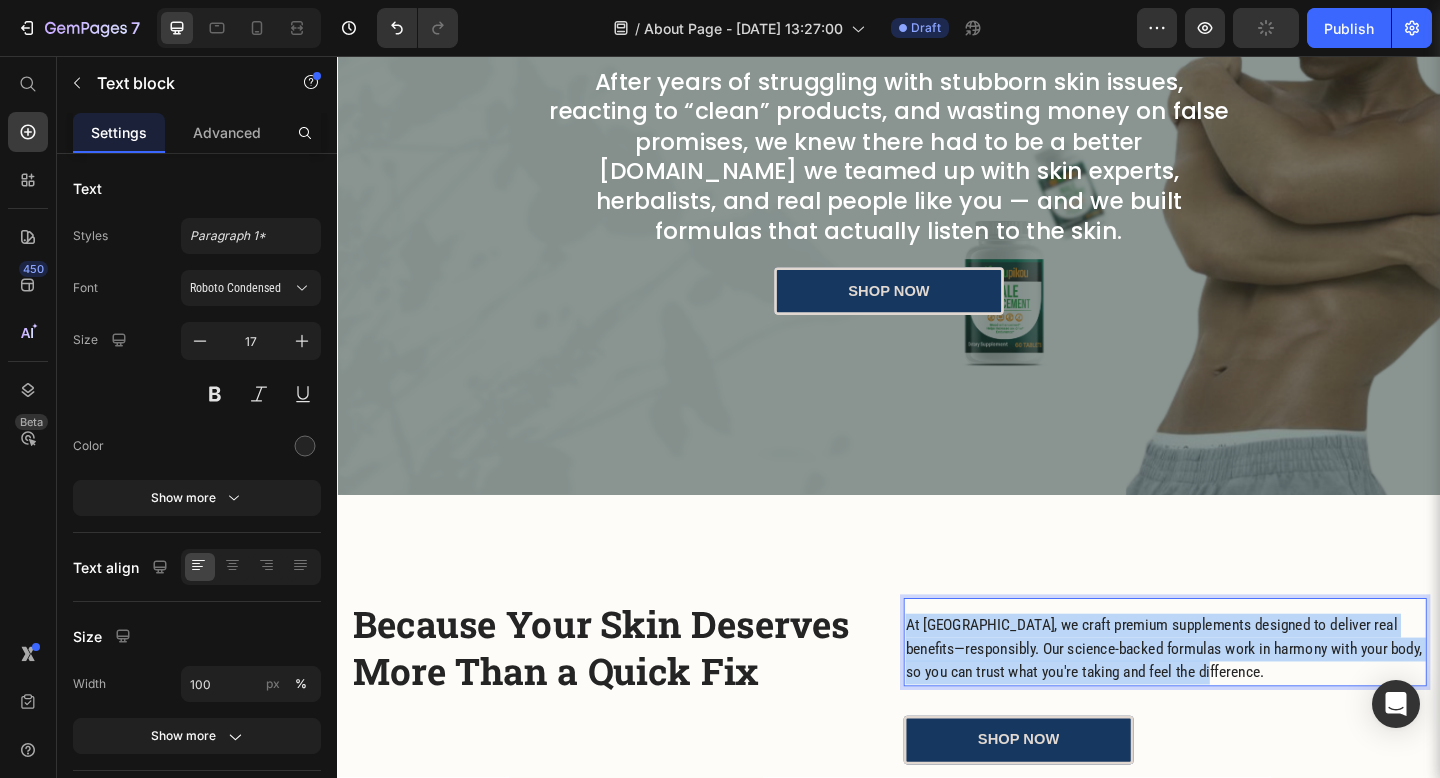 click on "At Soupikou, we craft premium supplements designed to deliver real benefits—responsibly. Our science-backed formulas work in harmony with your body, so you can trust what you're taking and feel the difference." at bounding box center [1237, 701] 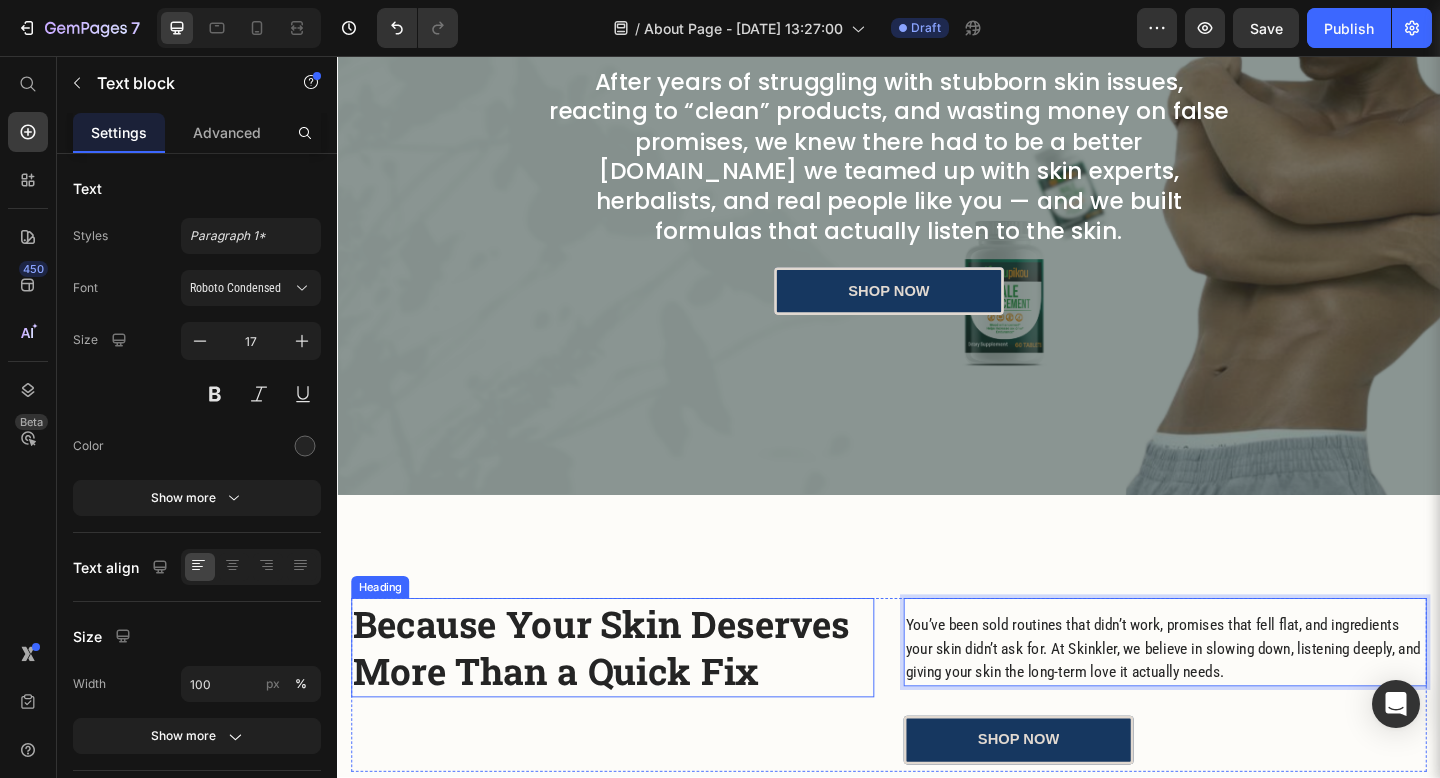 click on "Because Your Skin Deserves More Than a Quick Fix" at bounding box center [636, 700] 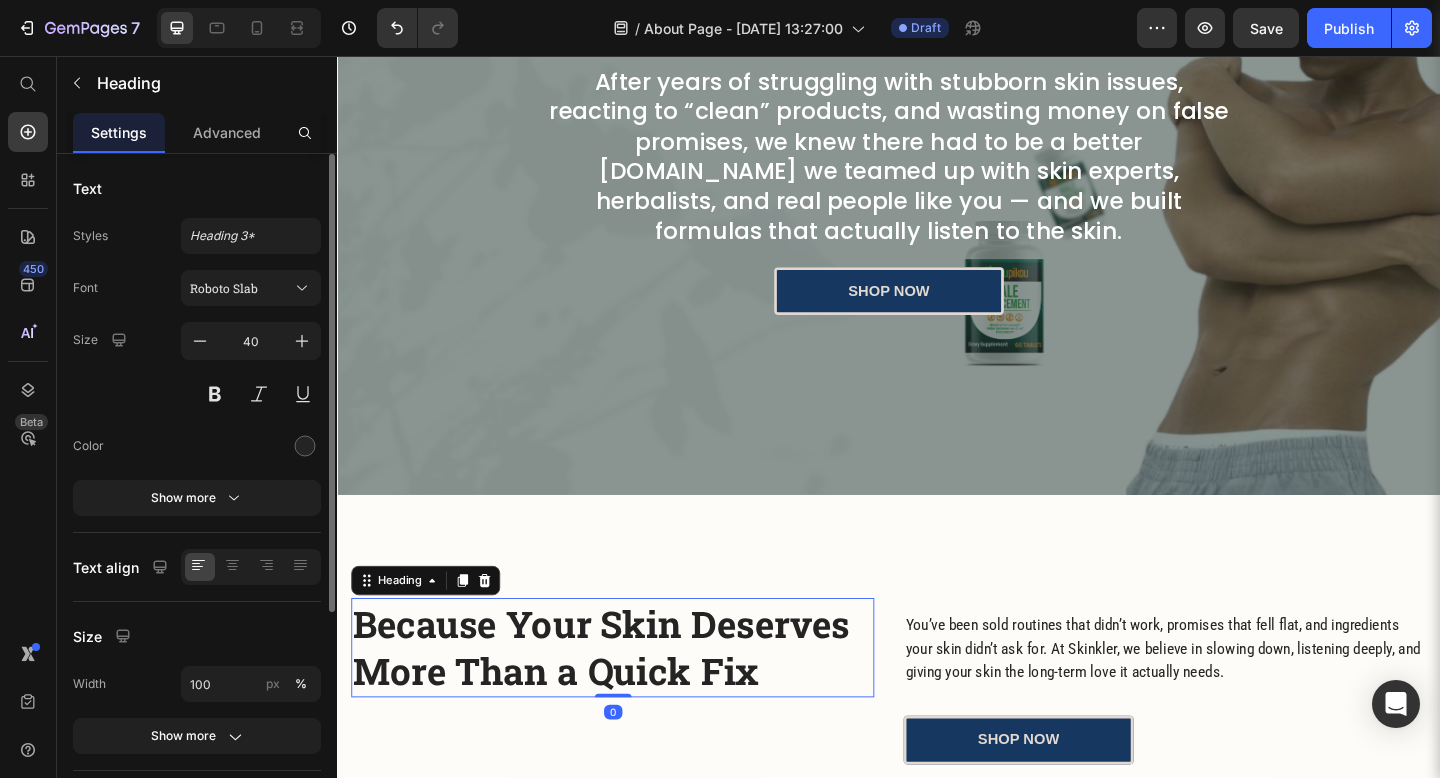 click on "Font Roboto Slab Size 40 Color Show more" at bounding box center (197, 393) 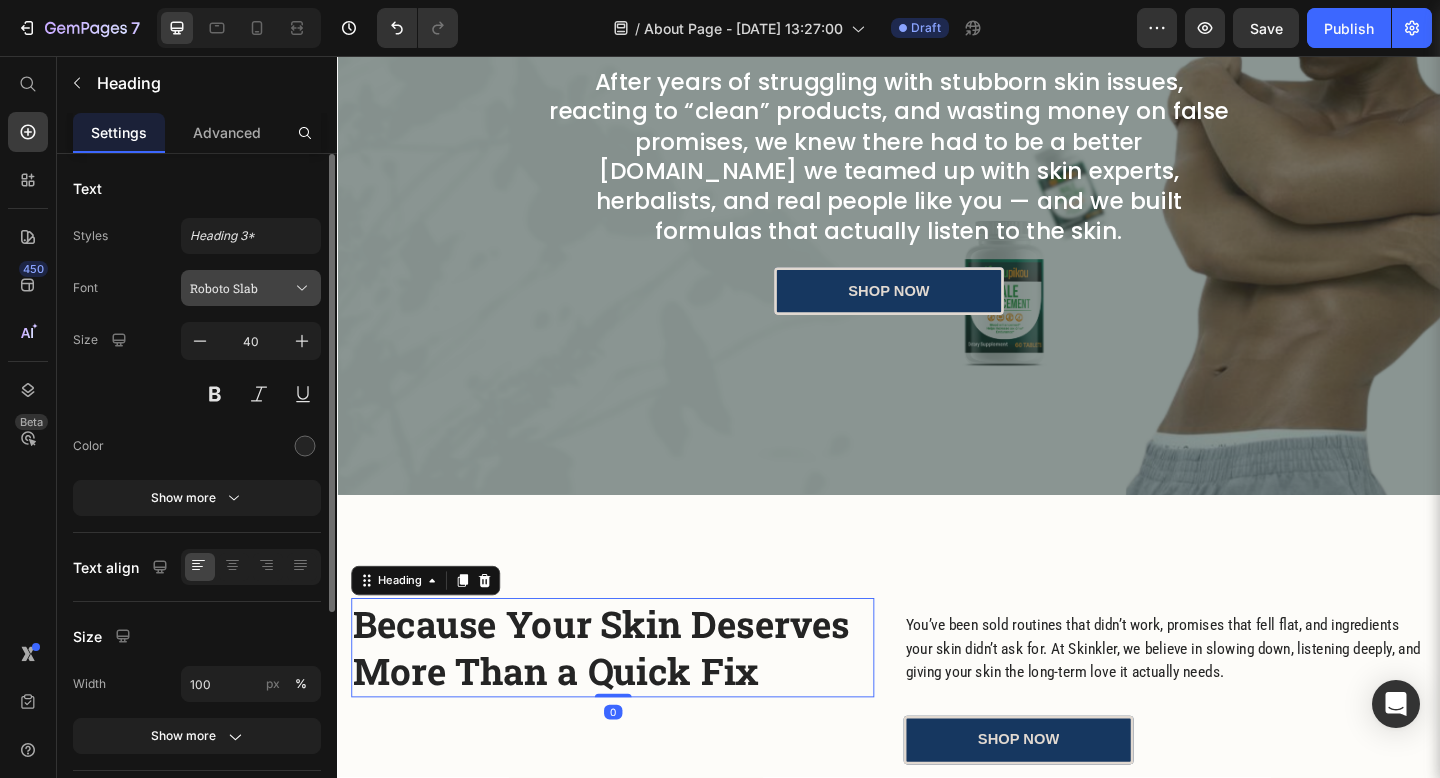 click 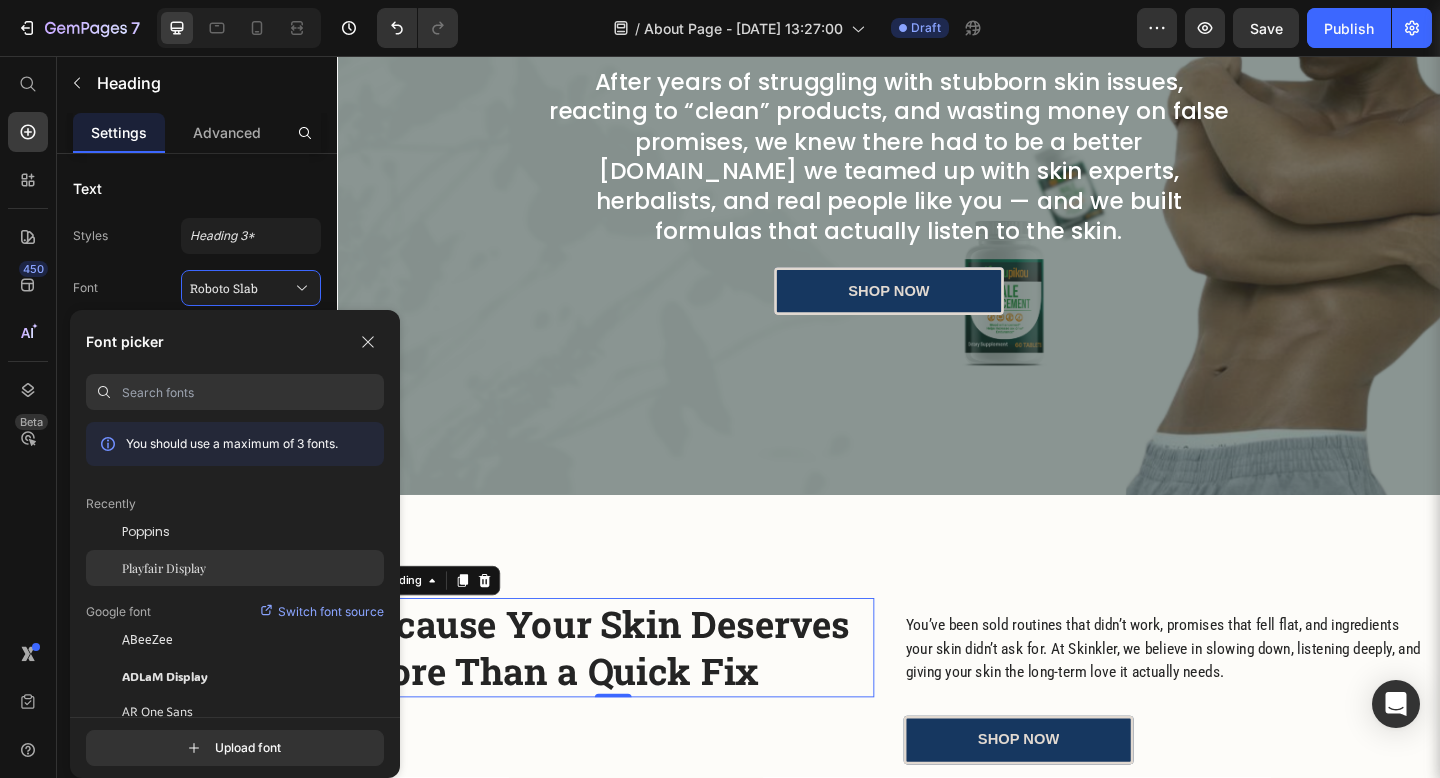 click on "Playfair Display" 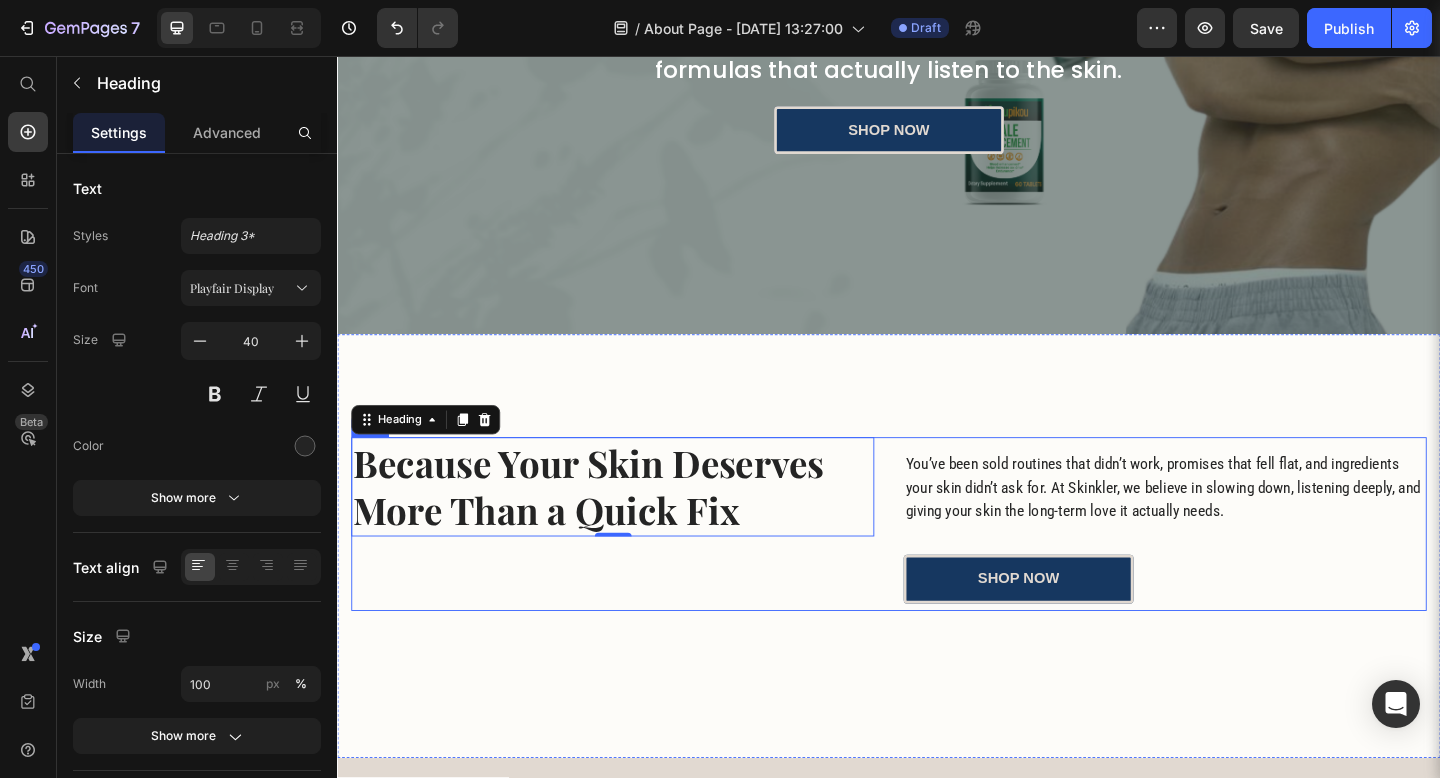 scroll, scrollTop: 457, scrollLeft: 0, axis: vertical 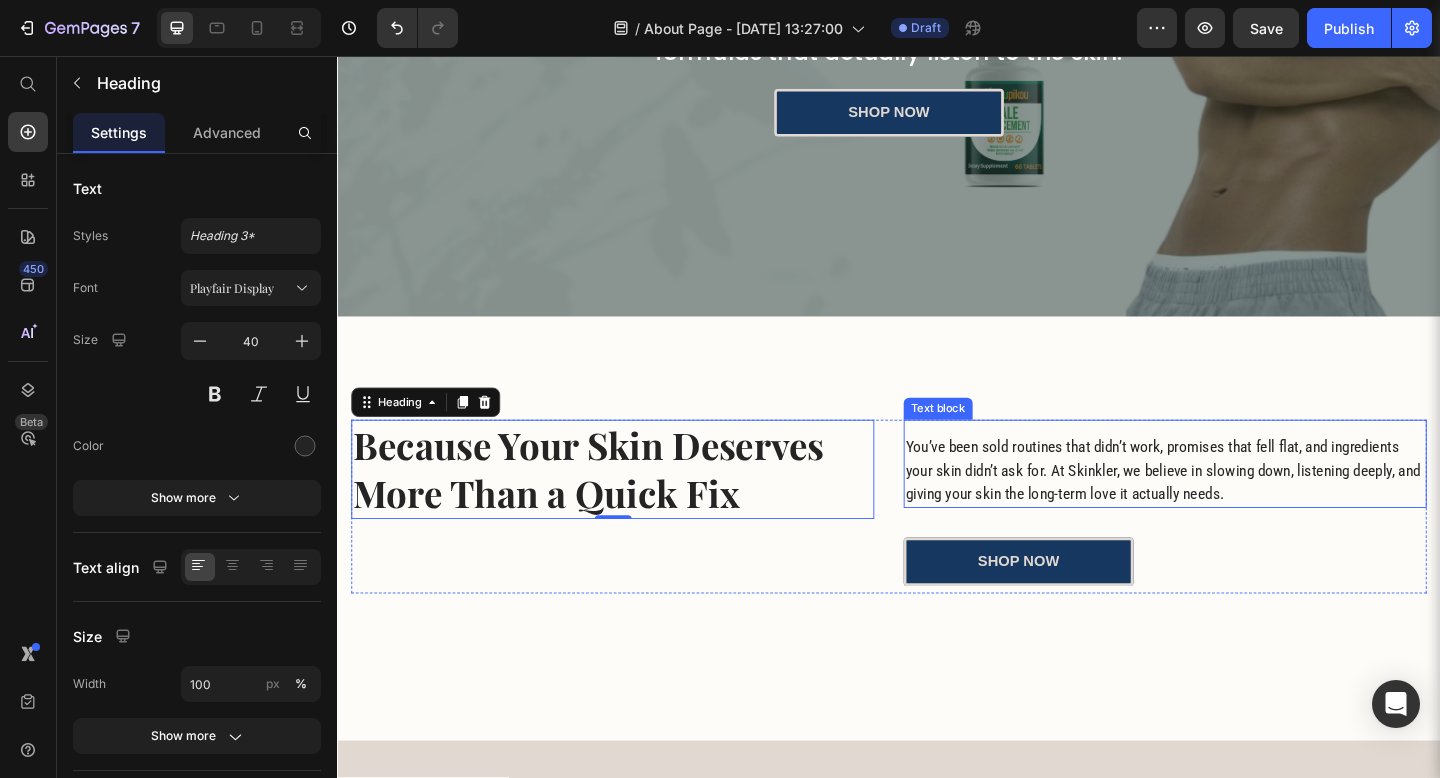 click on "You’ve been sold routines that didn’t work, promises that fell flat, and ingredients your skin didn’t ask for. At Skinkler, we believe in slowing down, listening deeply, and giving your skin the long-term love it actually needs." at bounding box center (1237, 507) 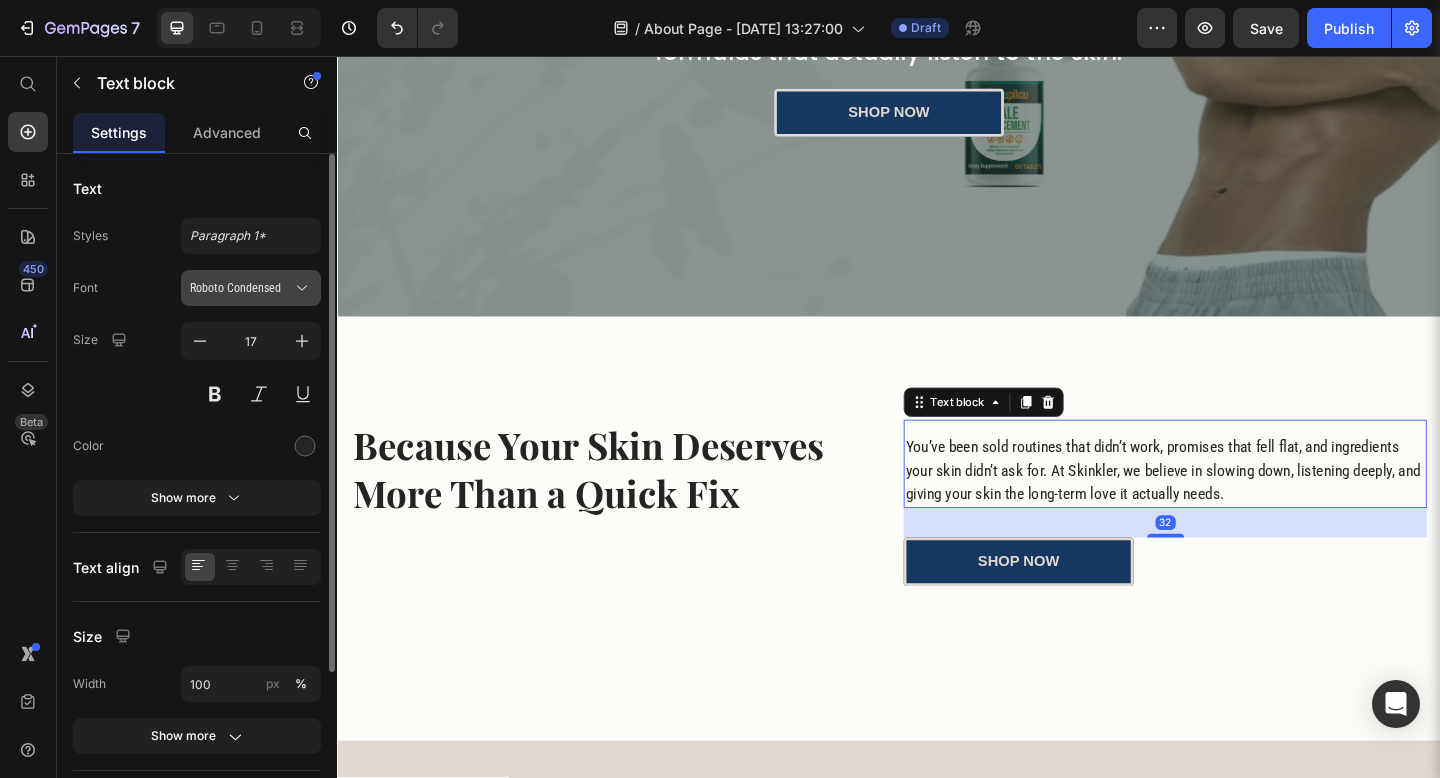 click on "Roboto Condensed" at bounding box center (241, 288) 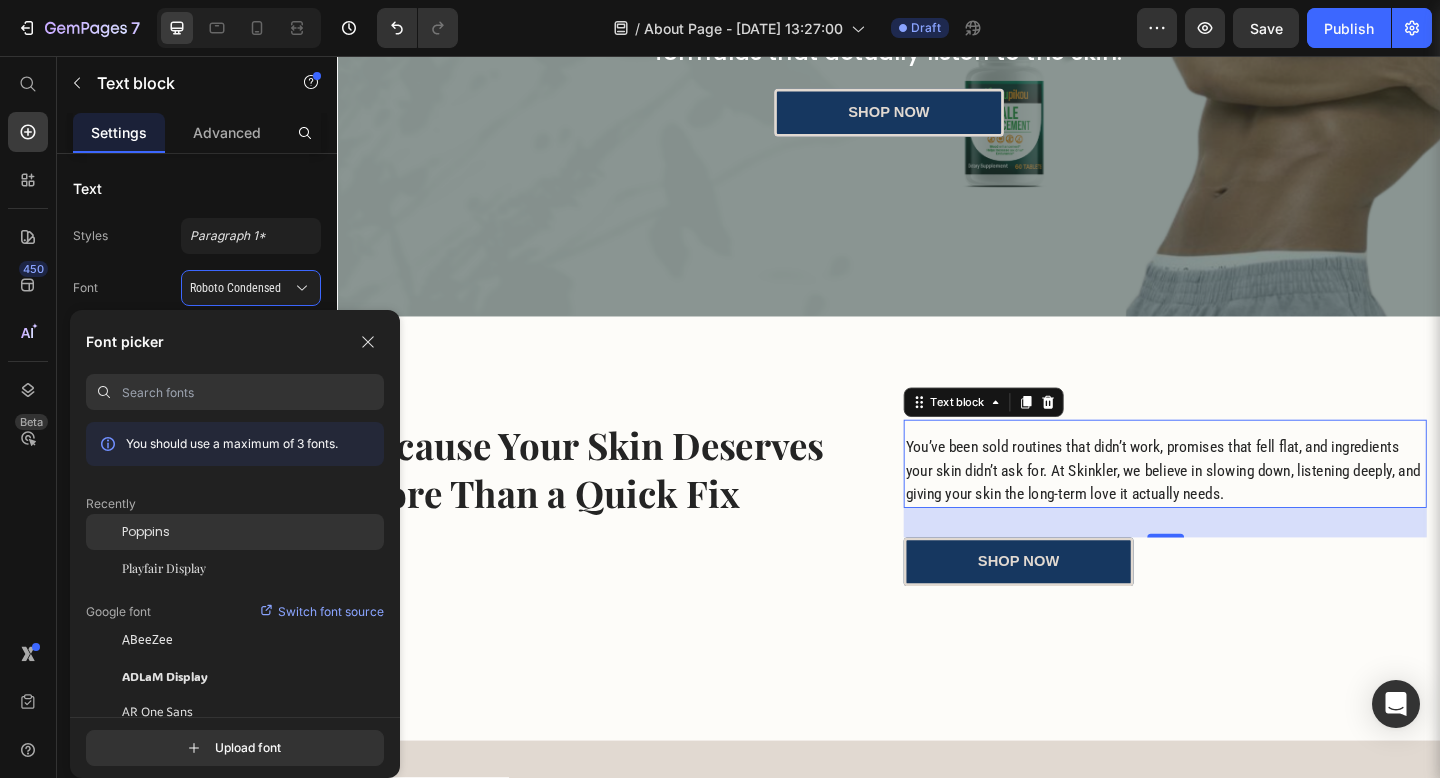 click on "Poppins" 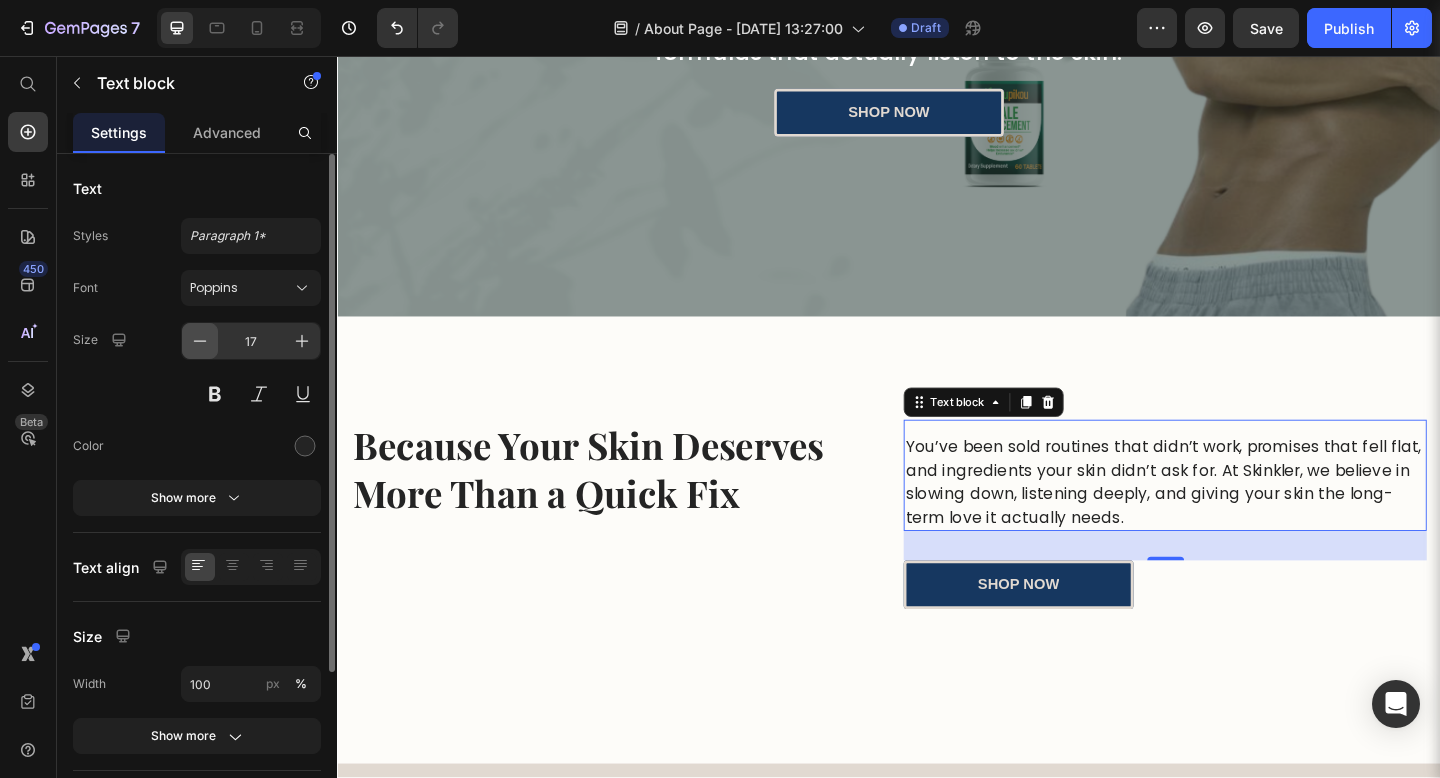 click 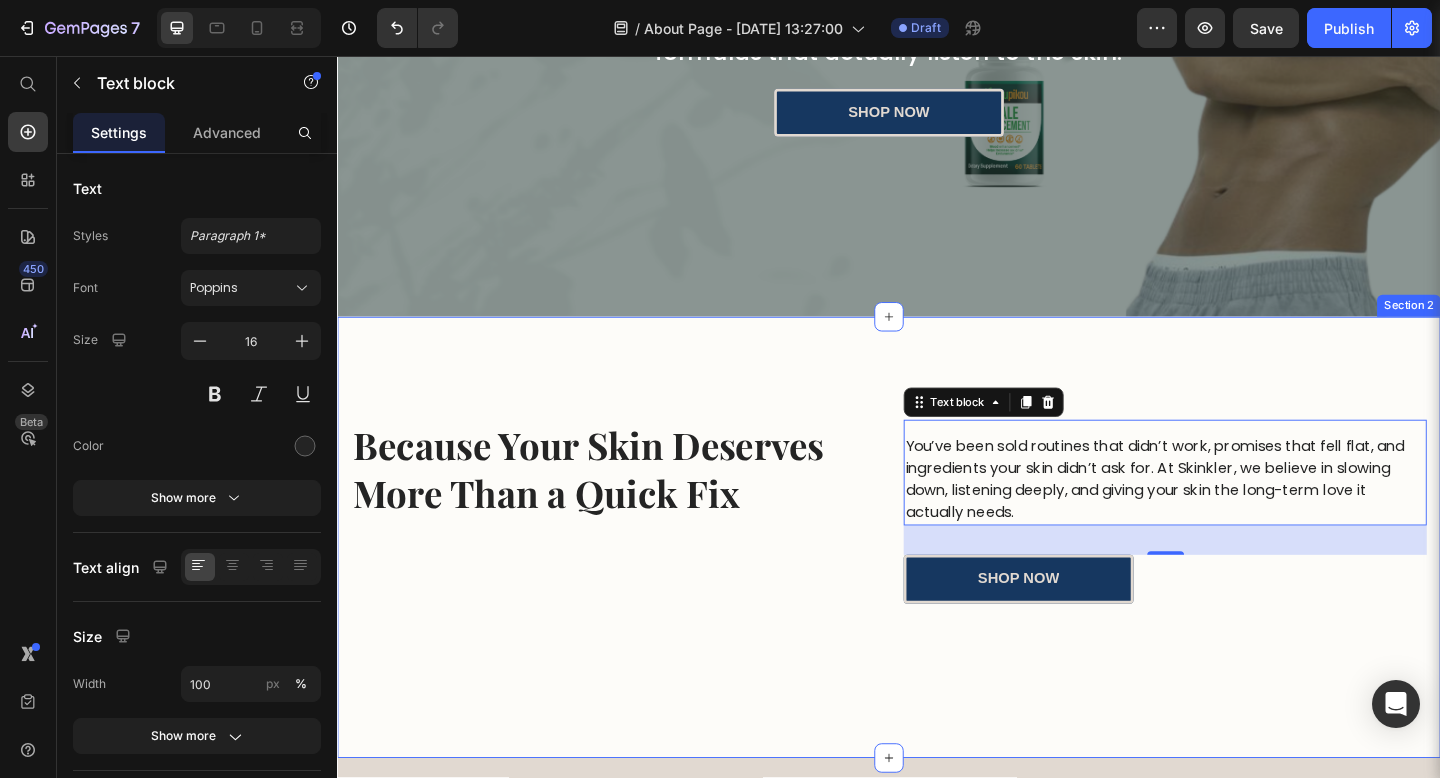 click on "Because Your Skin Deserves More Than a Quick Fix Heading You’ve been sold routines that didn’t work, promises that fell flat, and ingredients your skin didn’t ask for. At Skinkler, we believe in slowing down, listening deeply, and giving your skin the long-term love it actually needs. Text block   32 shop now Button Row Section 2" at bounding box center [937, 580] 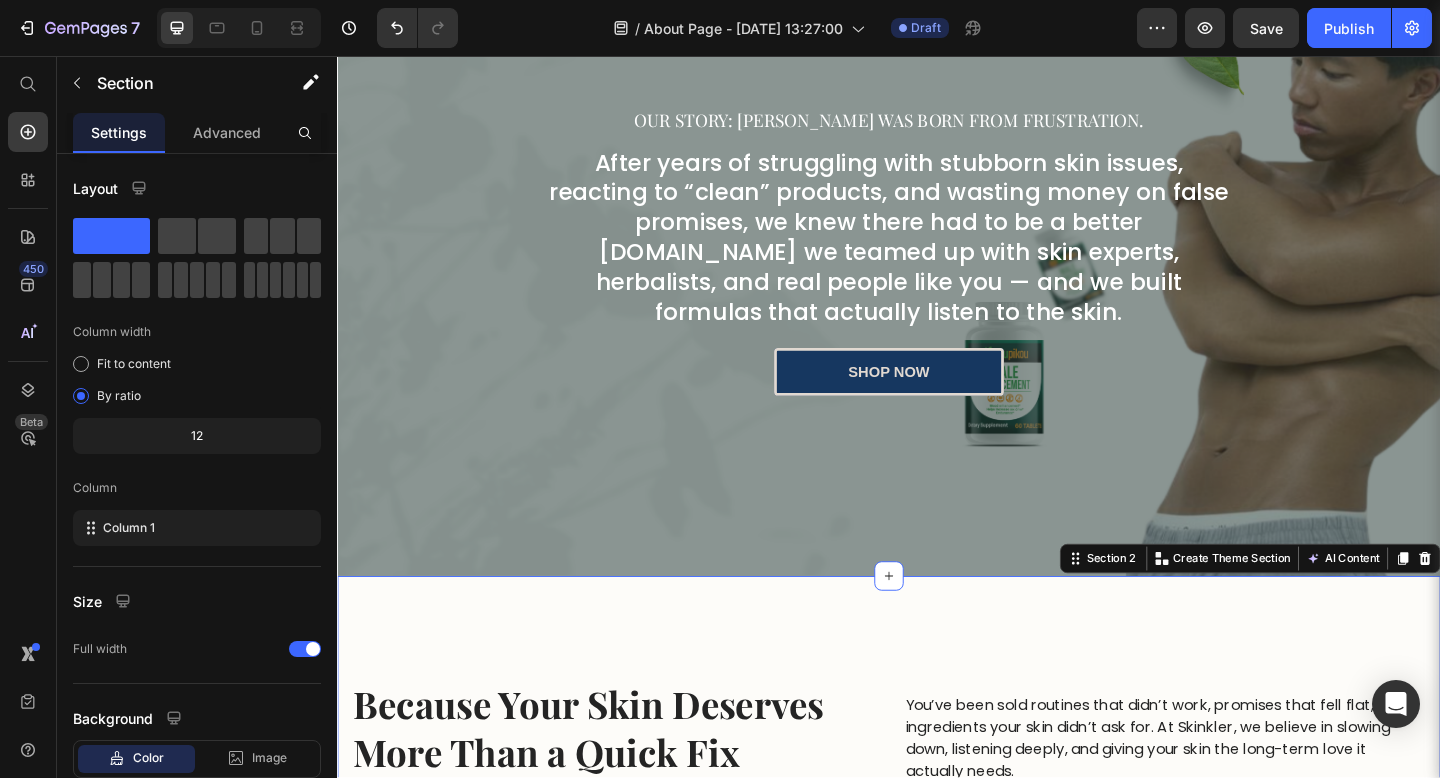 scroll, scrollTop: 0, scrollLeft: 0, axis: both 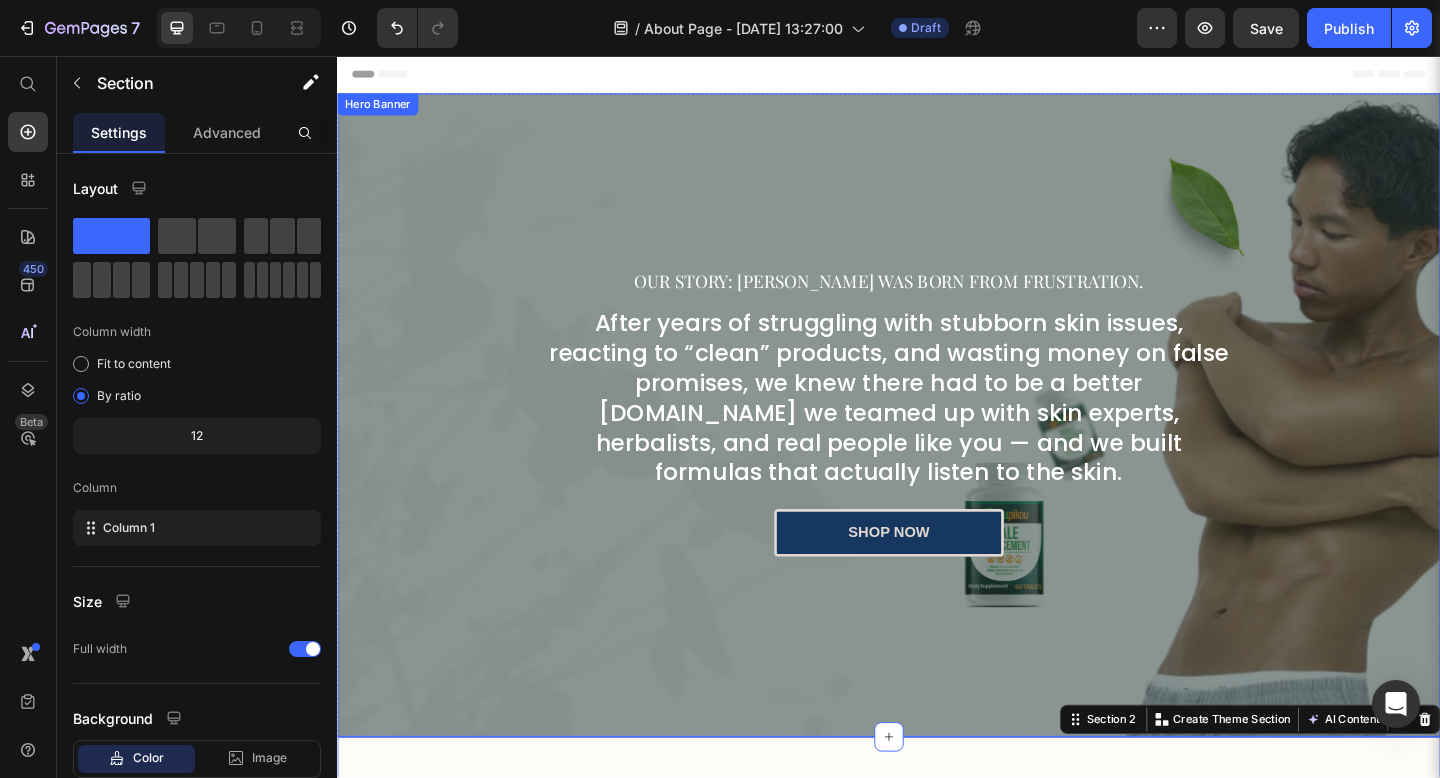 click on "Our Story: Skinkler was born from frustration. Heading After years of struggling with stubborn skin issues, reacting to “clean” products, and wasting money on false promises, we knew there had to be a better way.So we teamed up with skin experts, herbalists, and real people like you — and we built formulas that actually listen to the skin. Heading shop now Button Row" at bounding box center [937, 447] 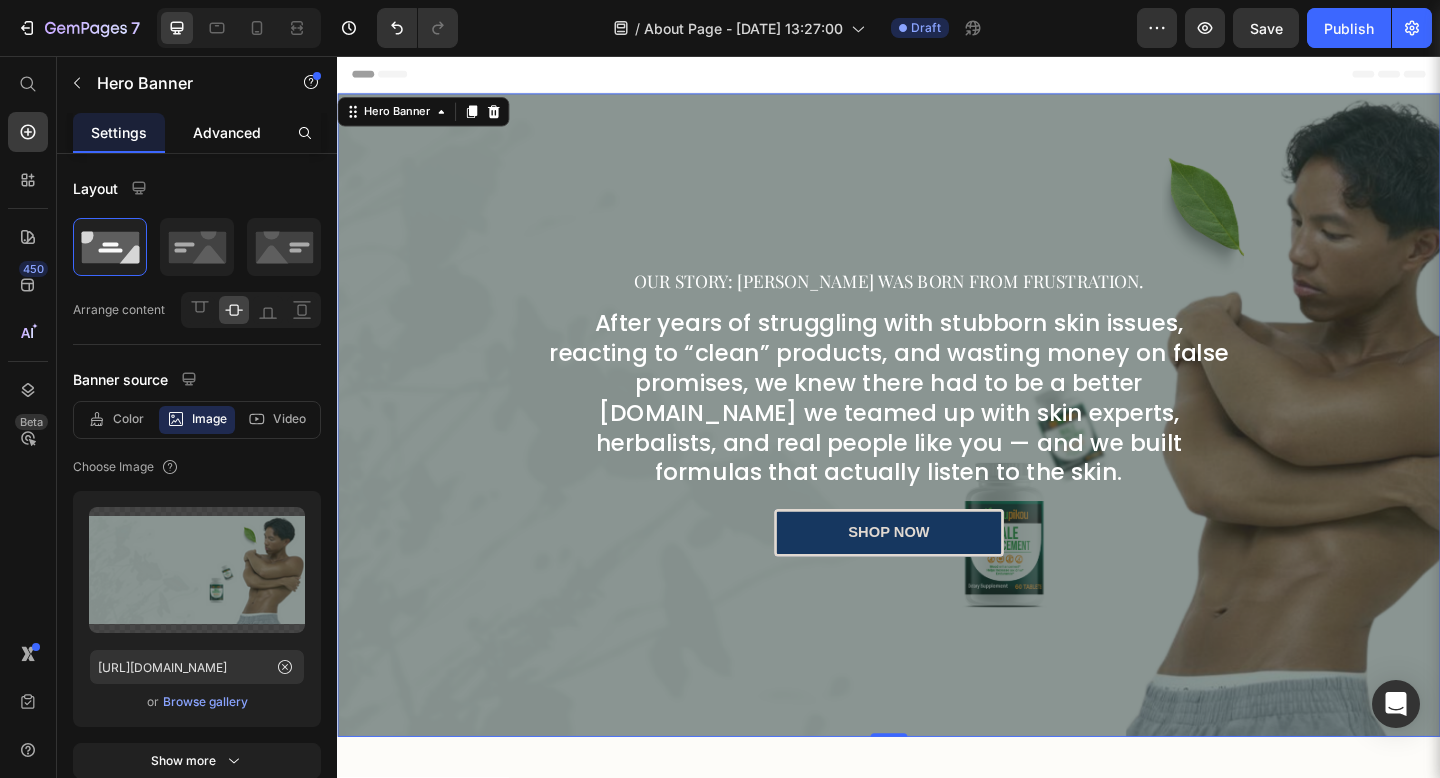 click on "Advanced" at bounding box center [227, 132] 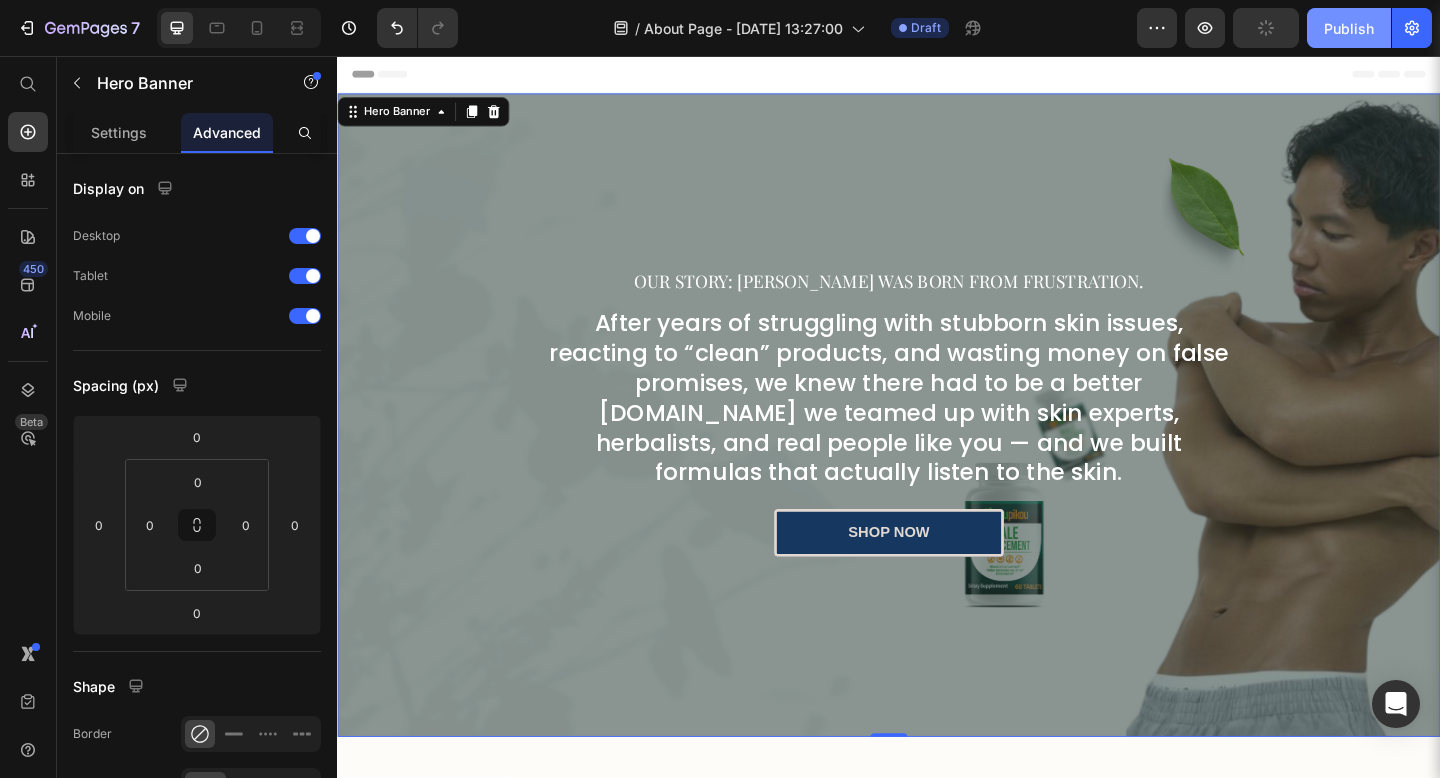 click on "Publish" at bounding box center [1349, 28] 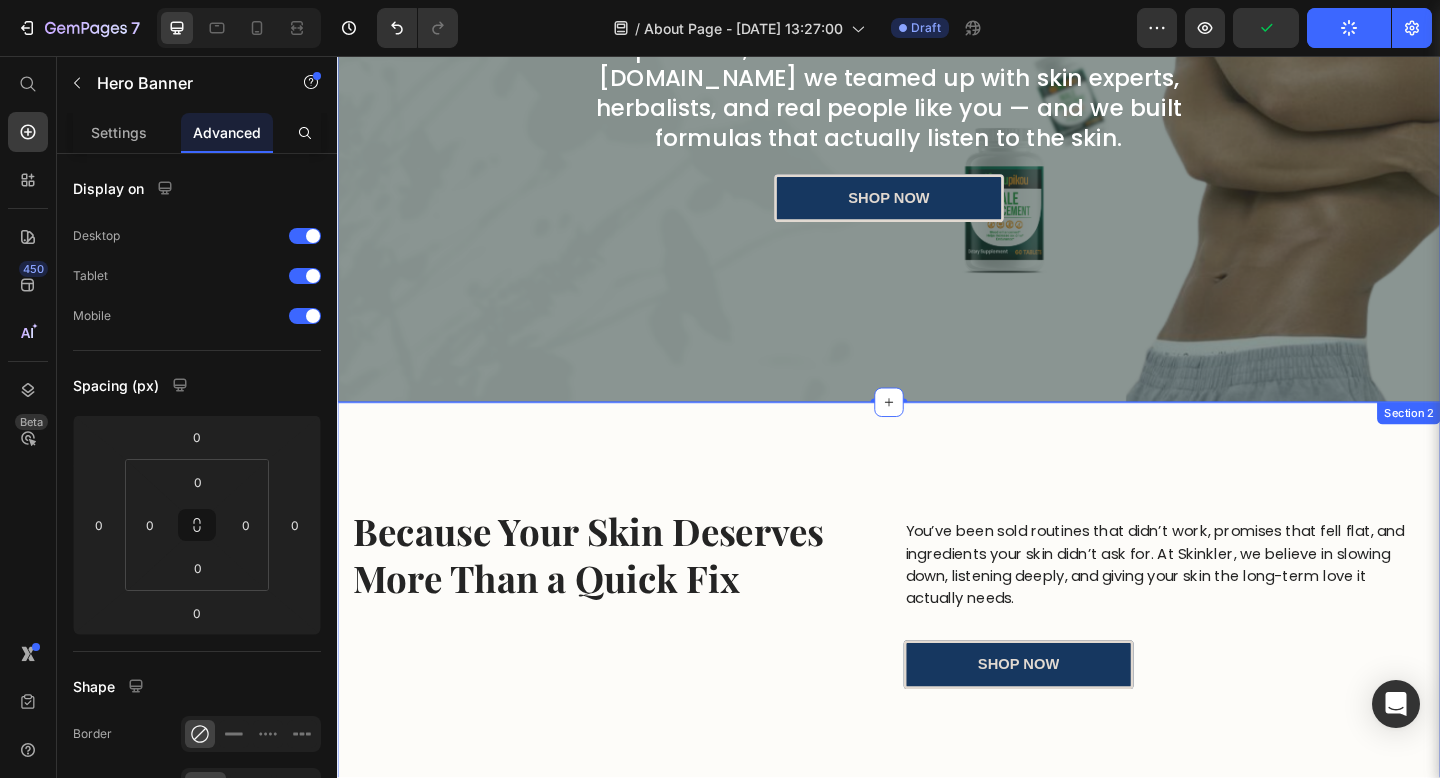 scroll, scrollTop: 314, scrollLeft: 0, axis: vertical 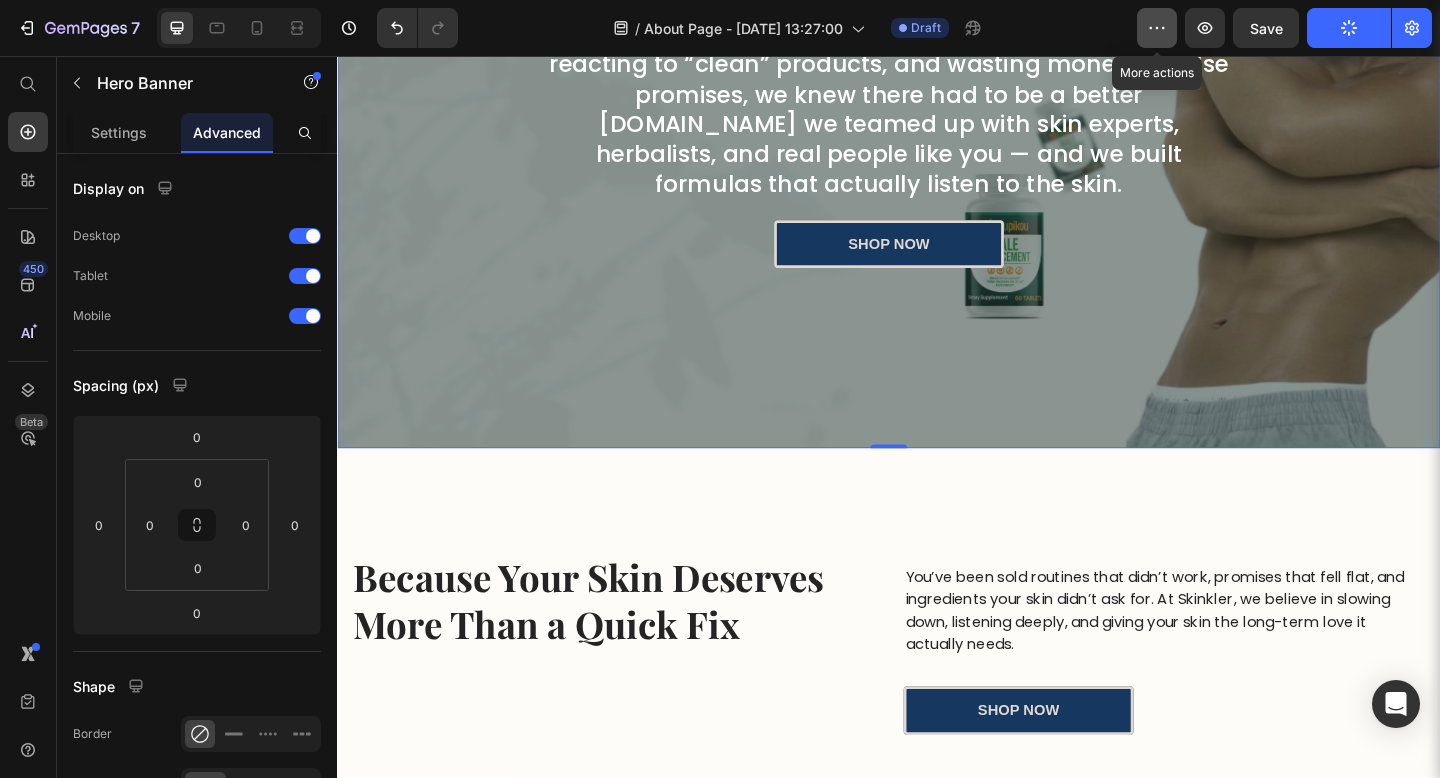click 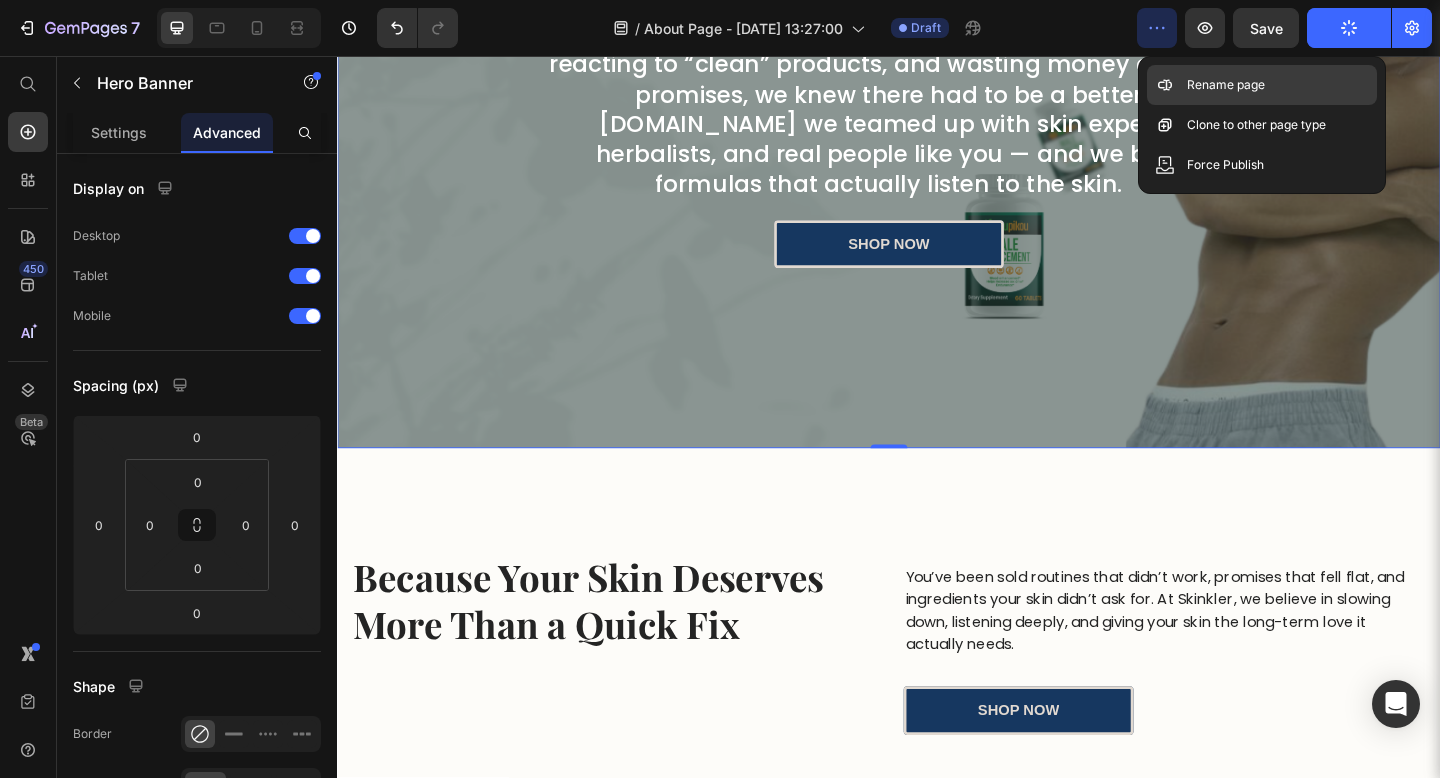 click on "Rename page" 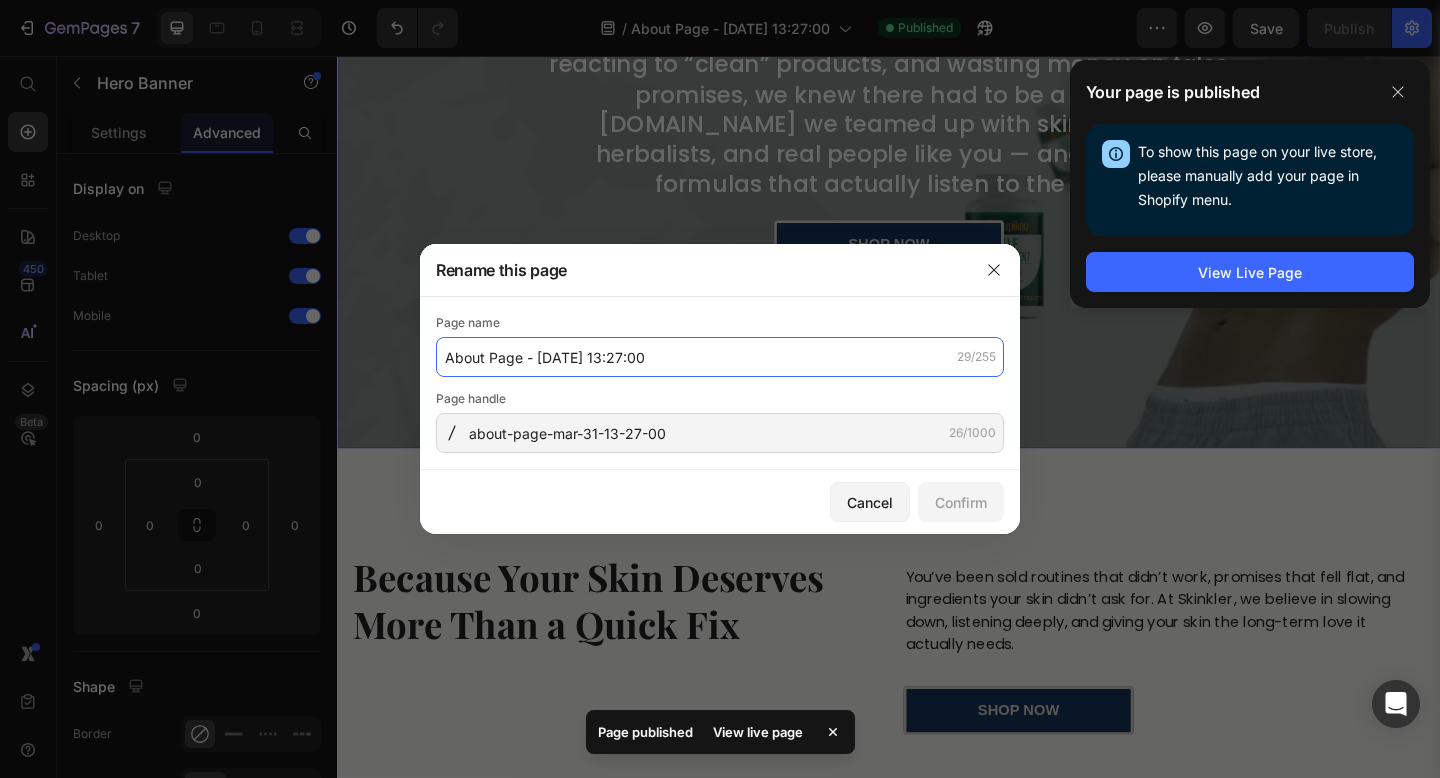 click on "About Page - Mar 31, 13:27:00" 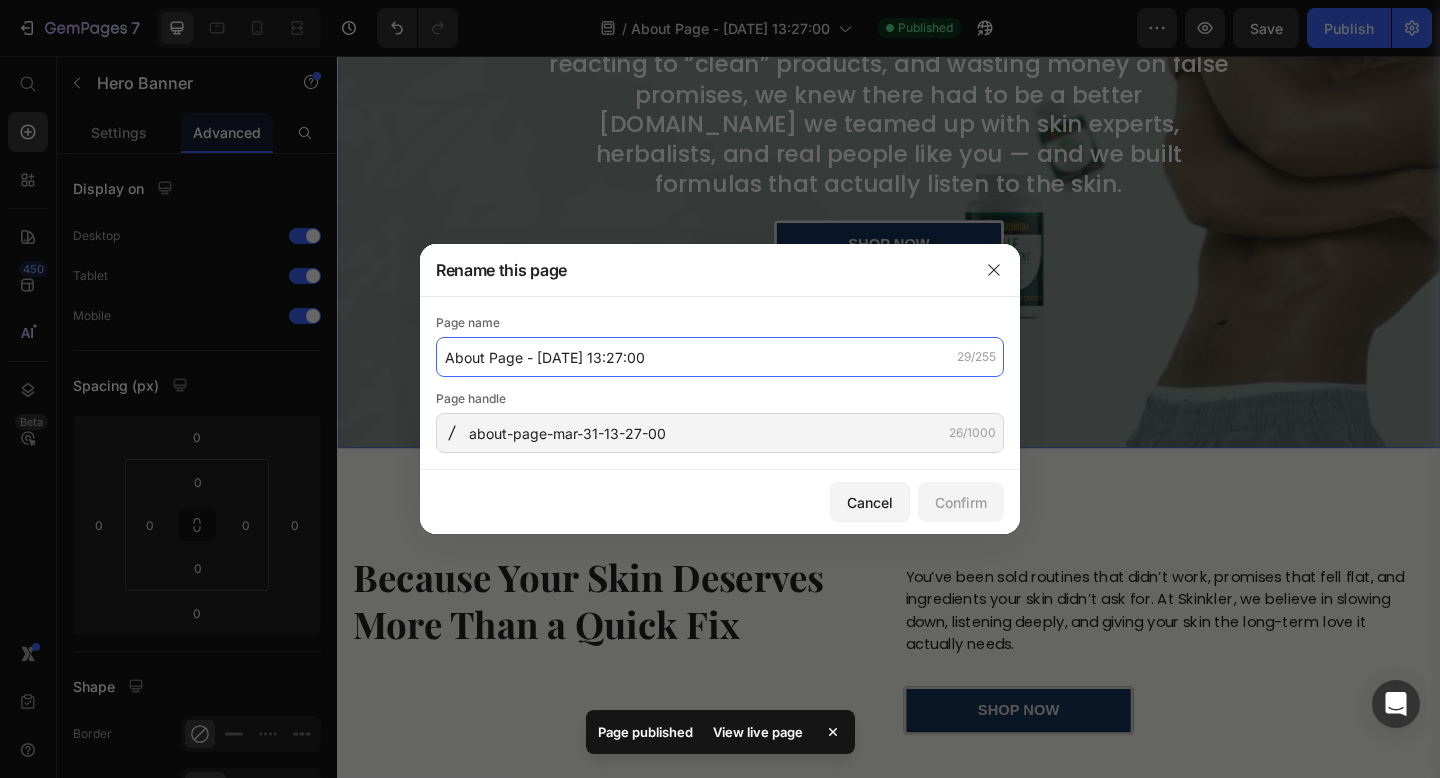 click on "About Page - Mar 31, 13:27:00" 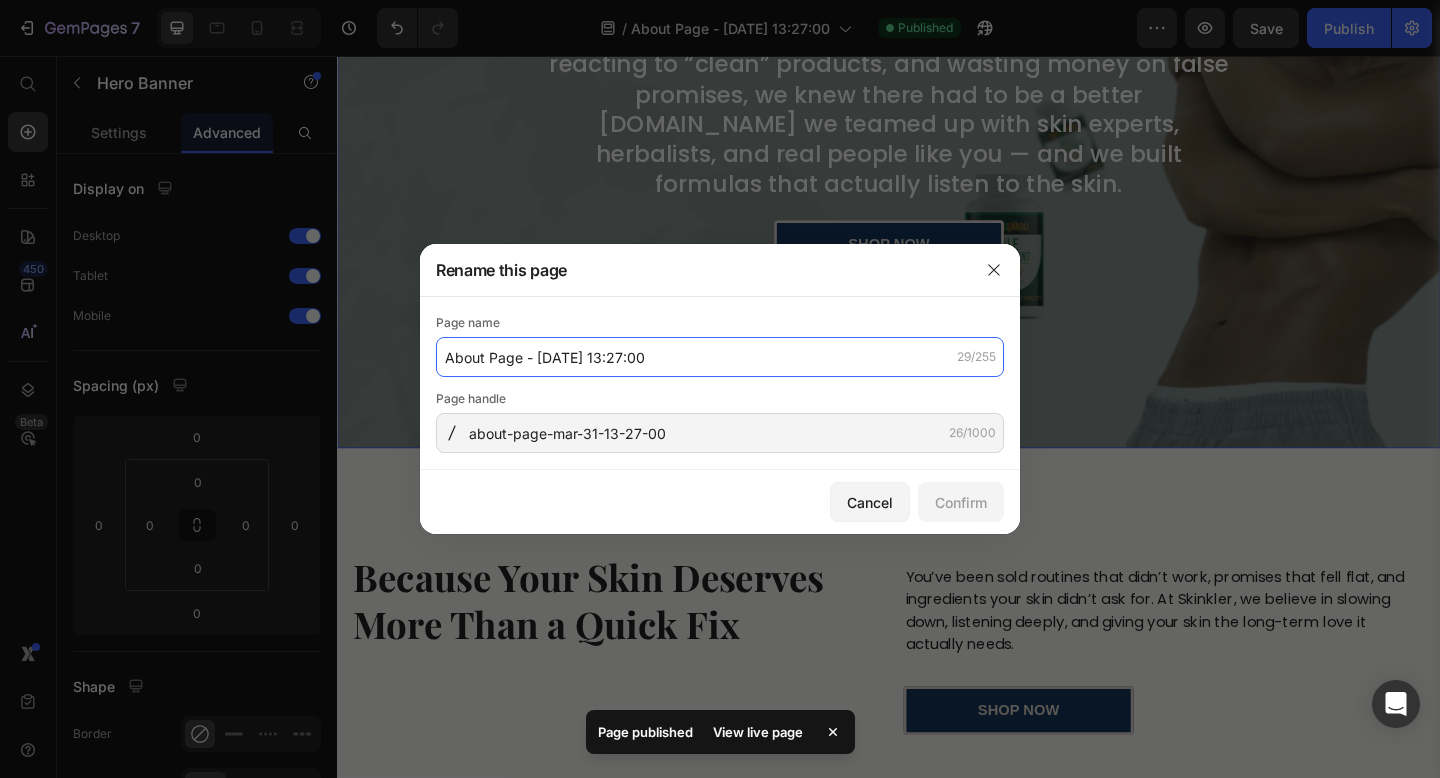 click on "About Page - Mar 31, 13:27:00" 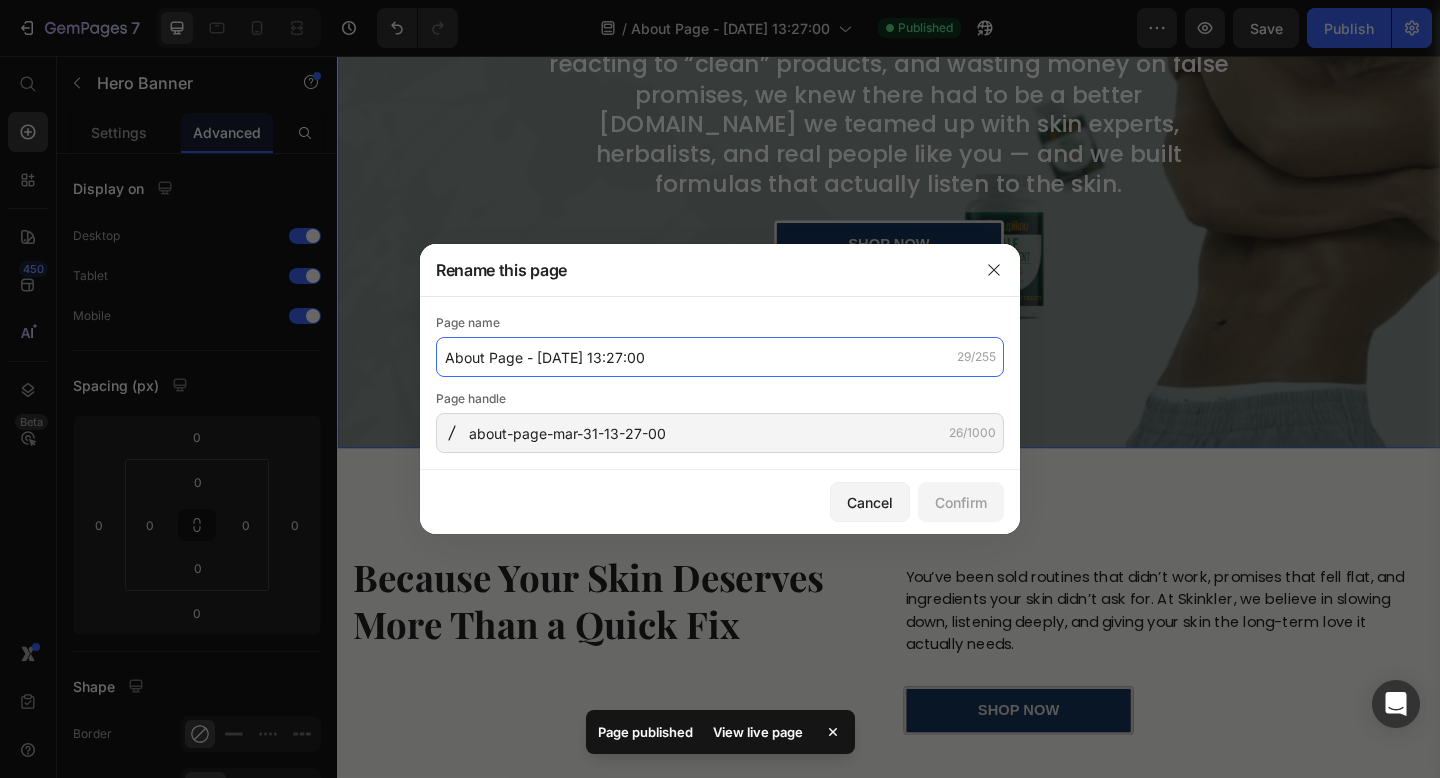 drag, startPoint x: 524, startPoint y: 355, endPoint x: 693, endPoint y: 362, distance: 169.14491 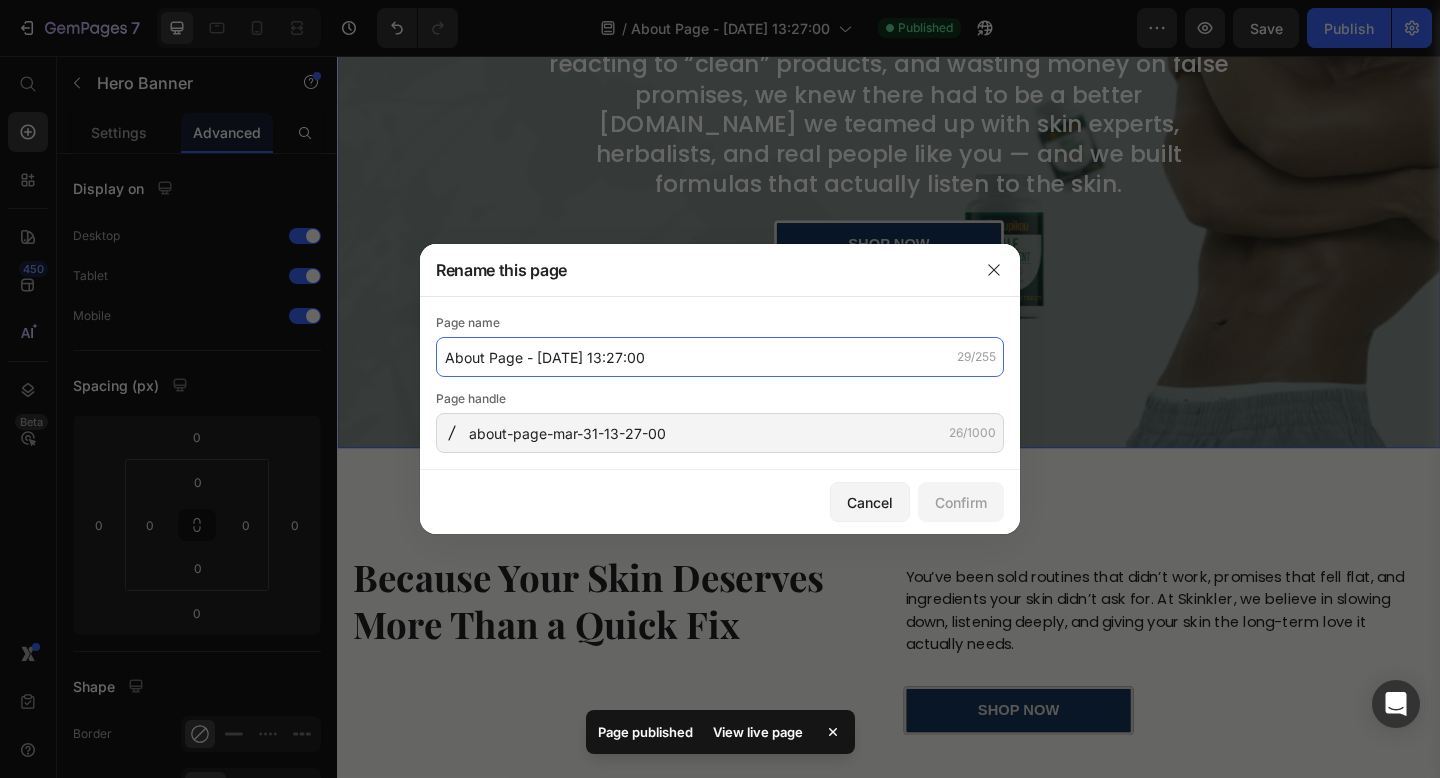 click on "About Page - Mar 31, 13:27:00" 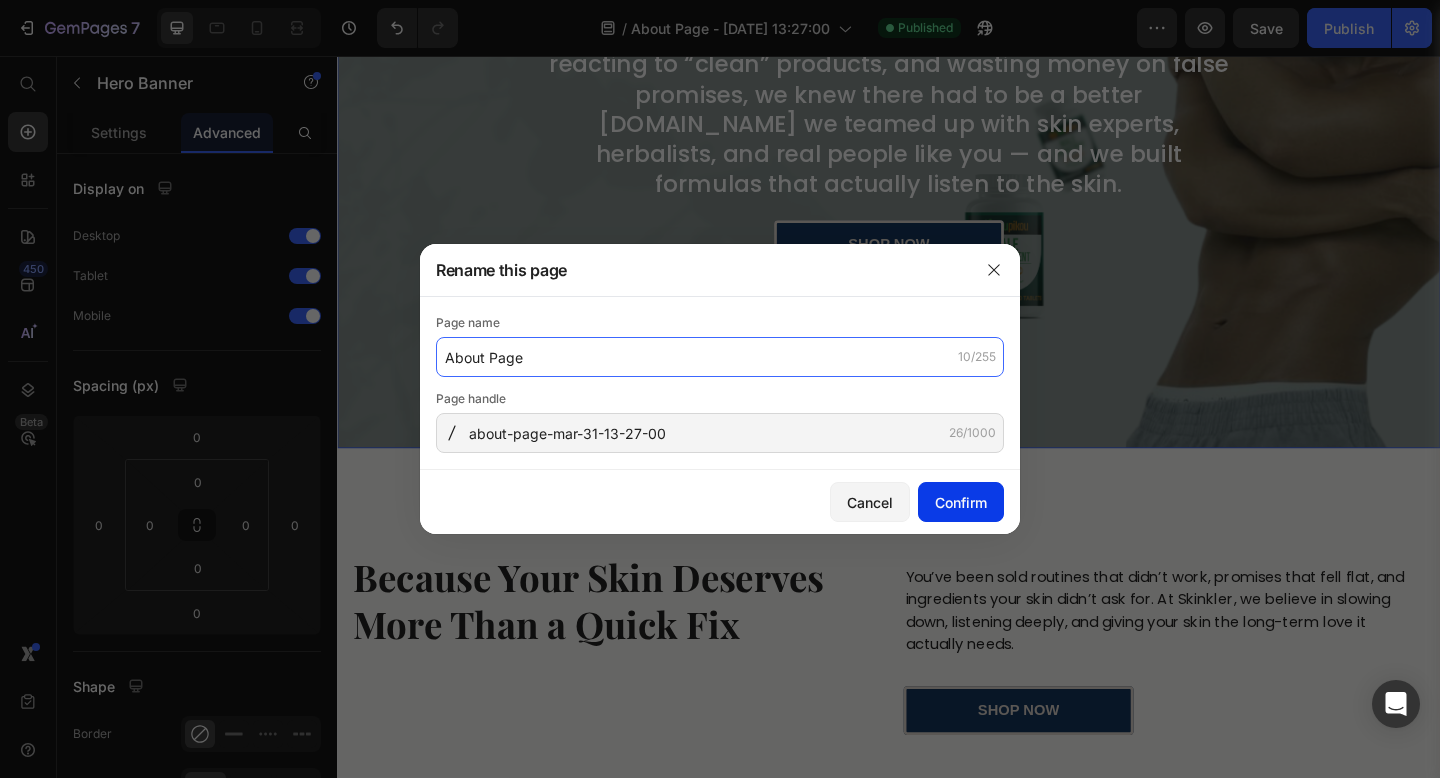 type on "About Page" 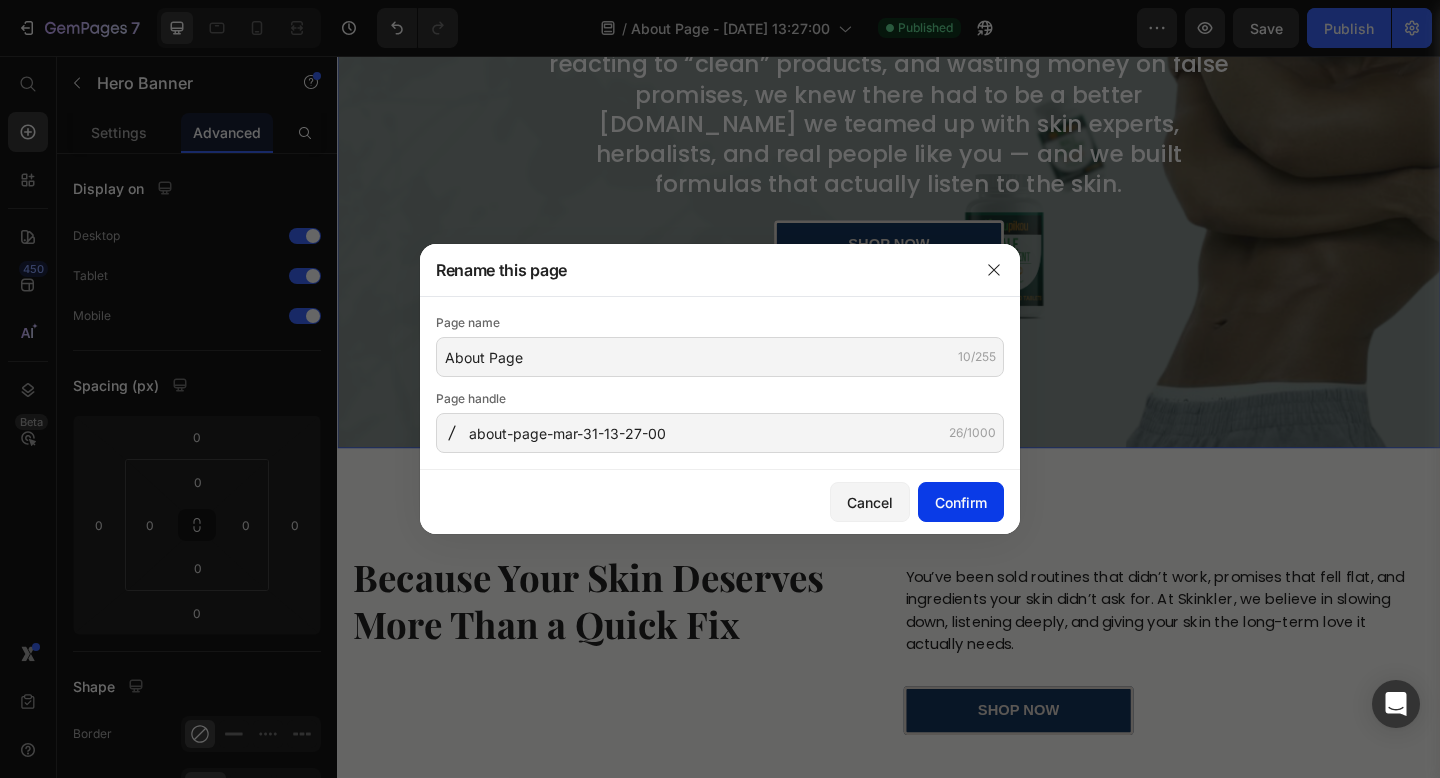click on "Confirm" 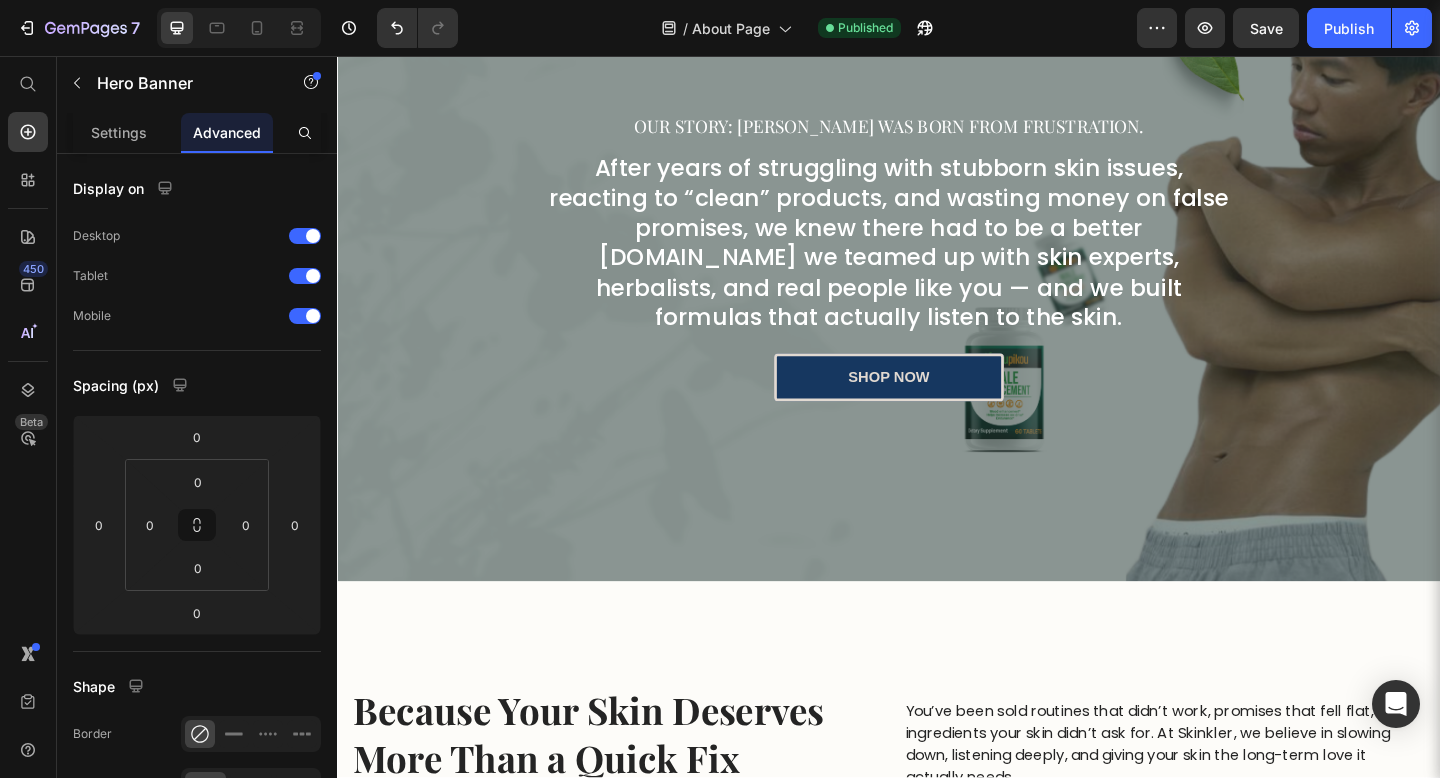 scroll, scrollTop: 0, scrollLeft: 0, axis: both 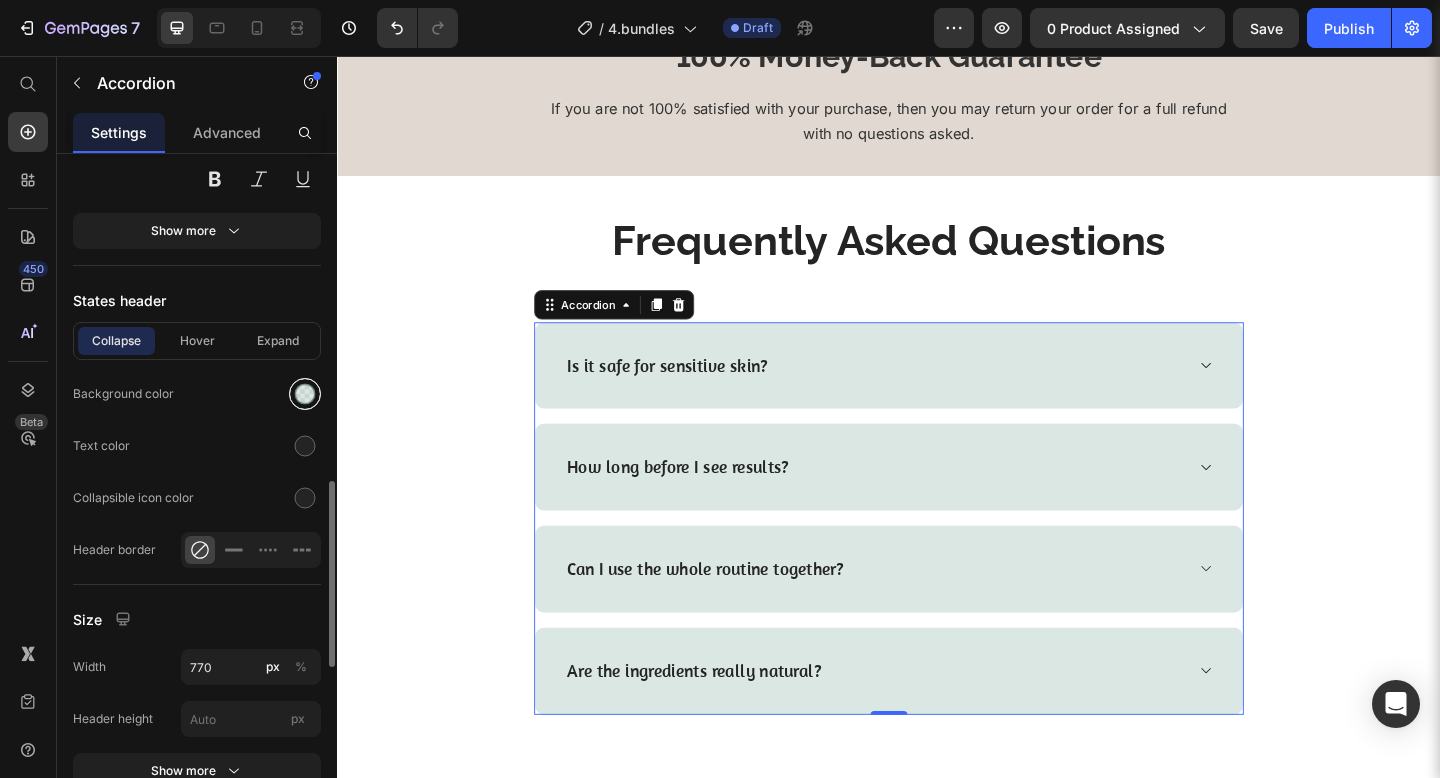click at bounding box center [305, 394] 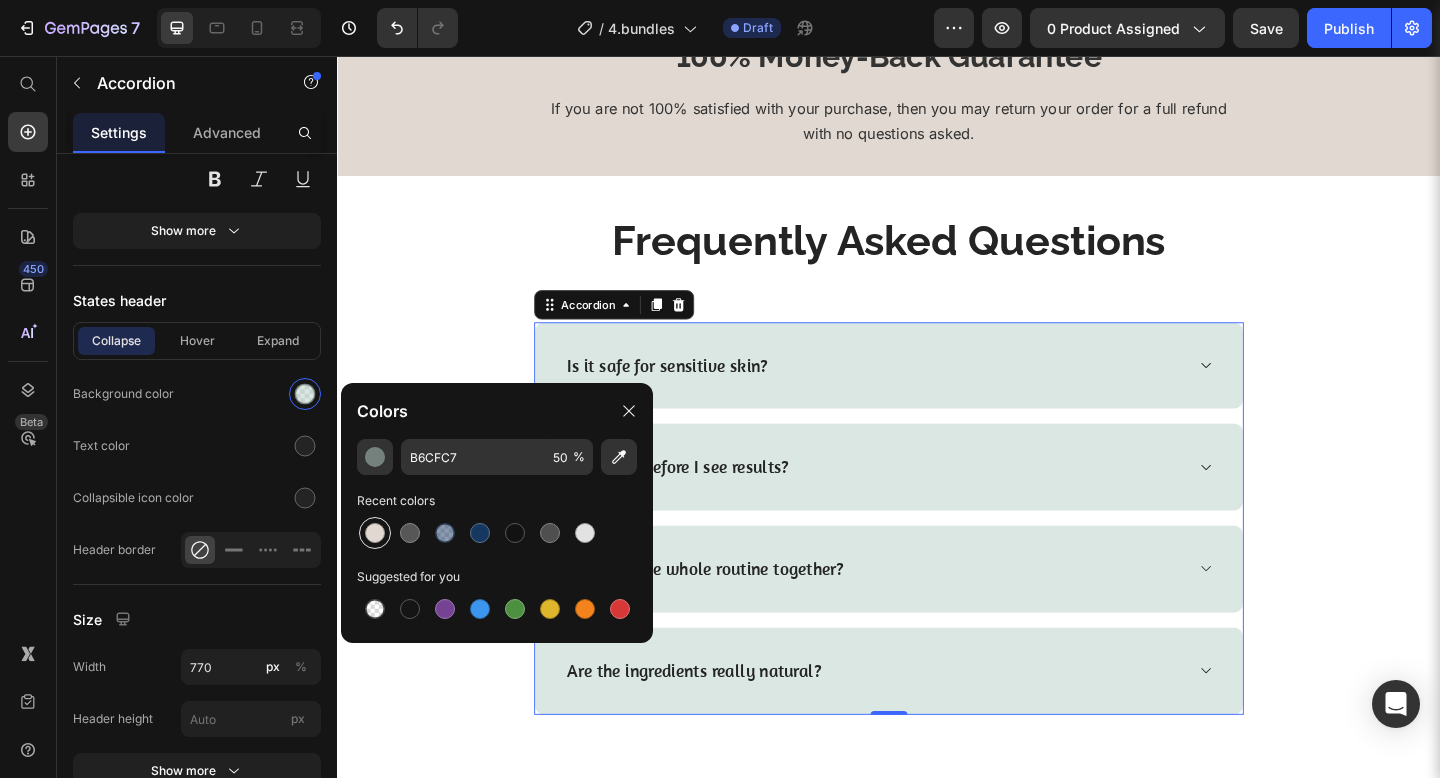 click at bounding box center [375, 533] 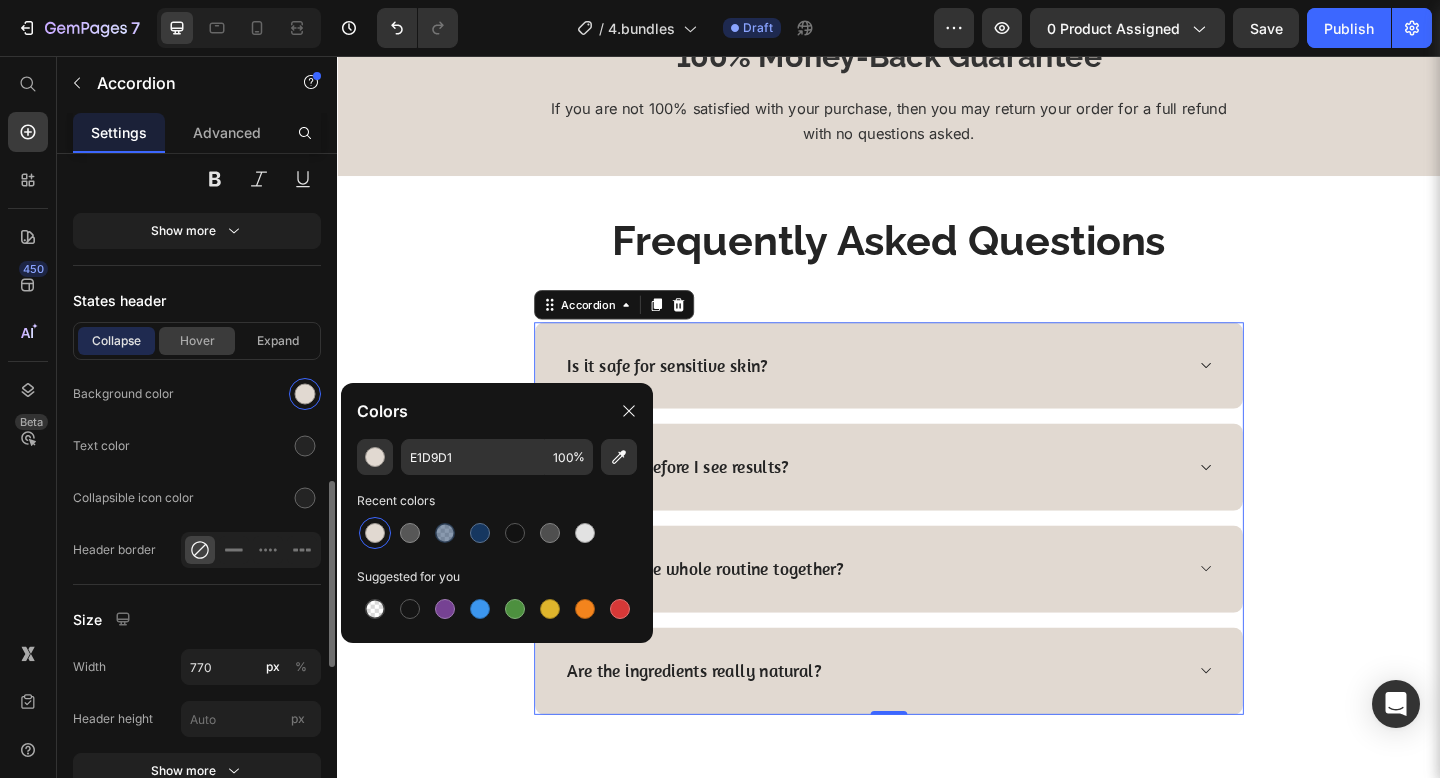 click on "Hover" at bounding box center (197, 341) 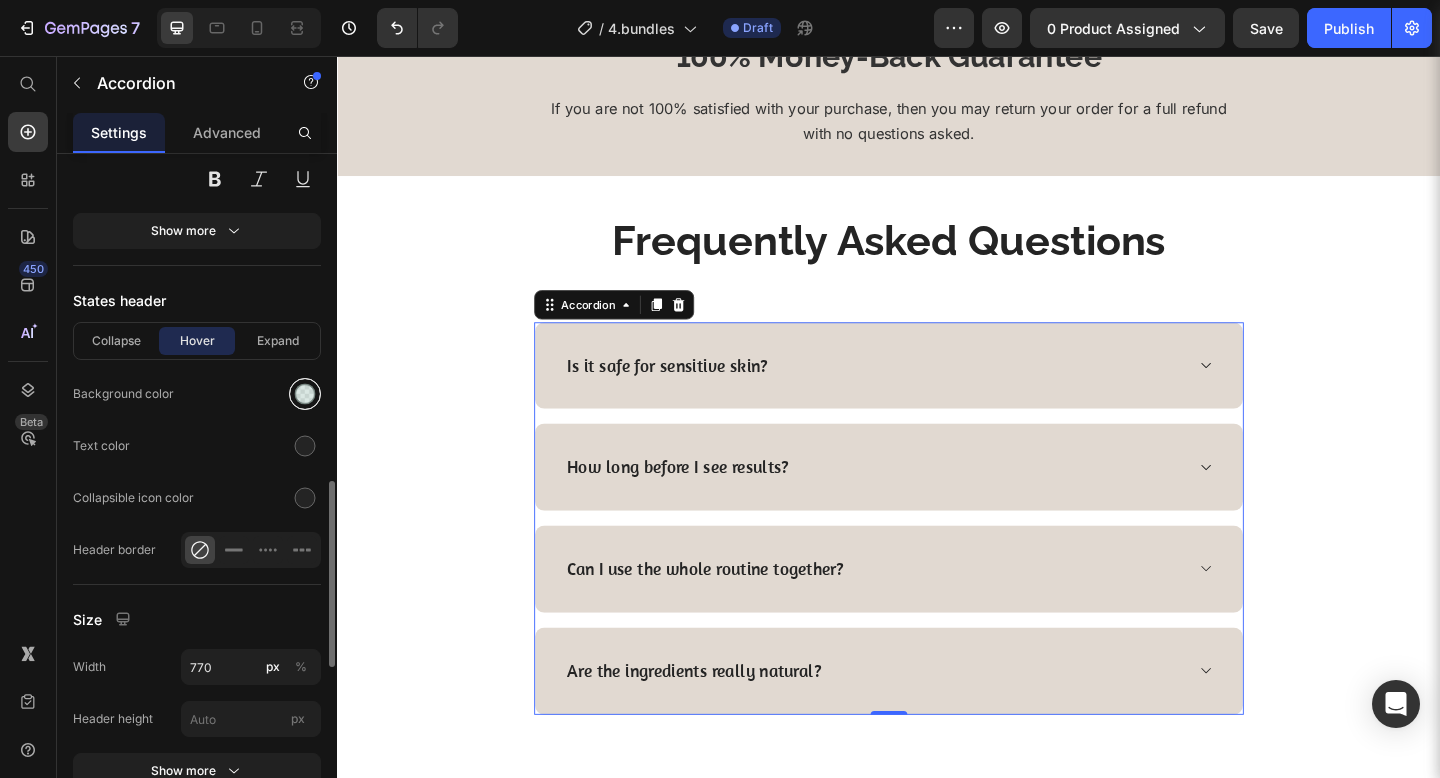 click at bounding box center [305, 394] 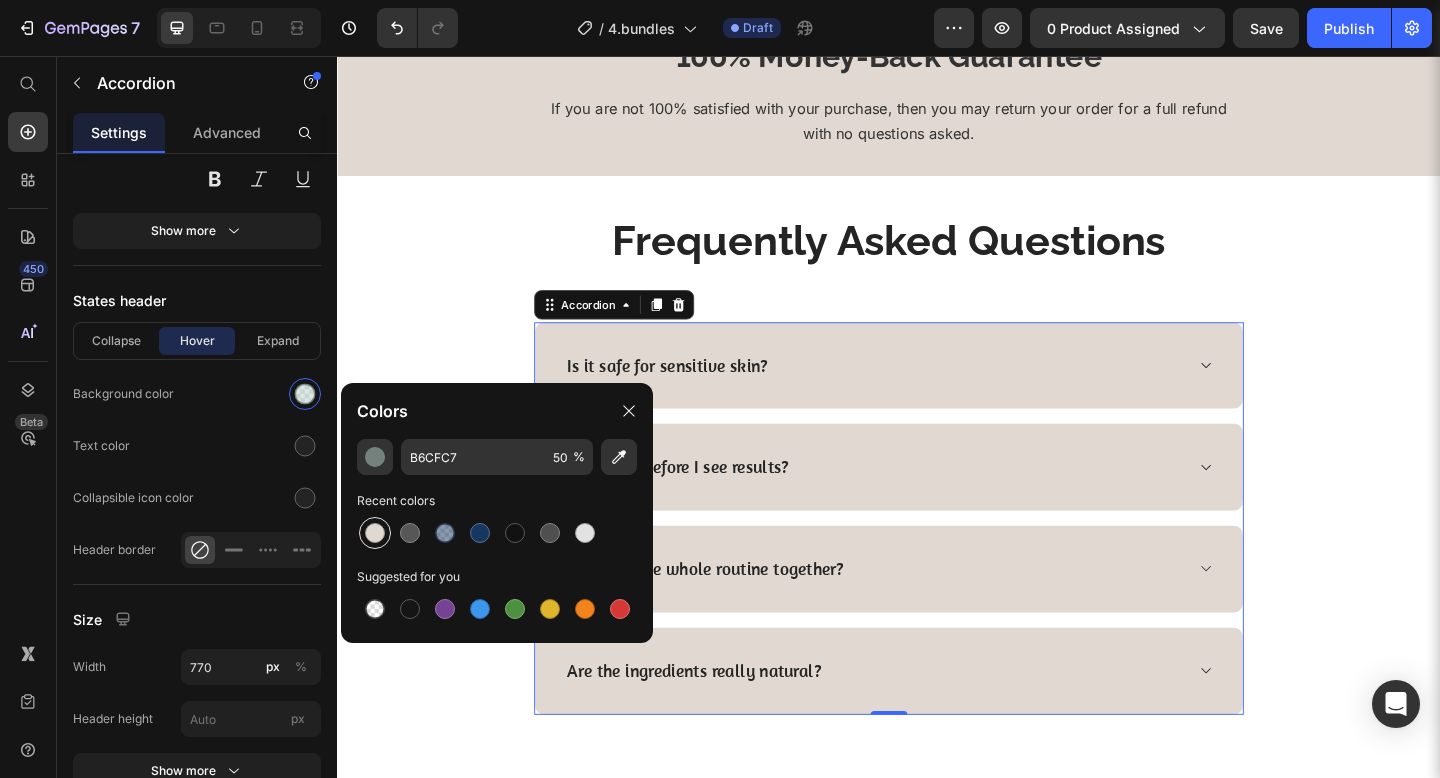 click at bounding box center [375, 533] 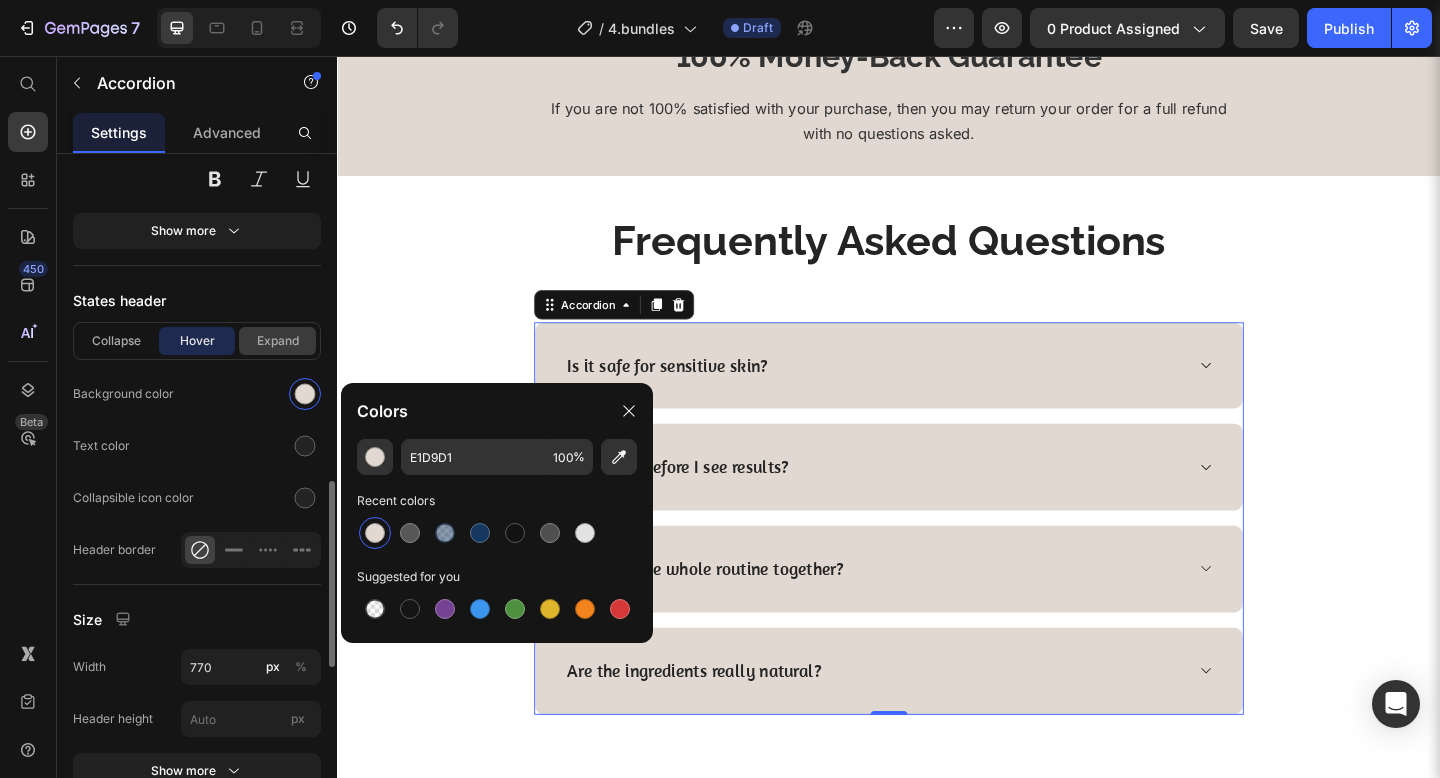 click on "Expand" at bounding box center [277, 341] 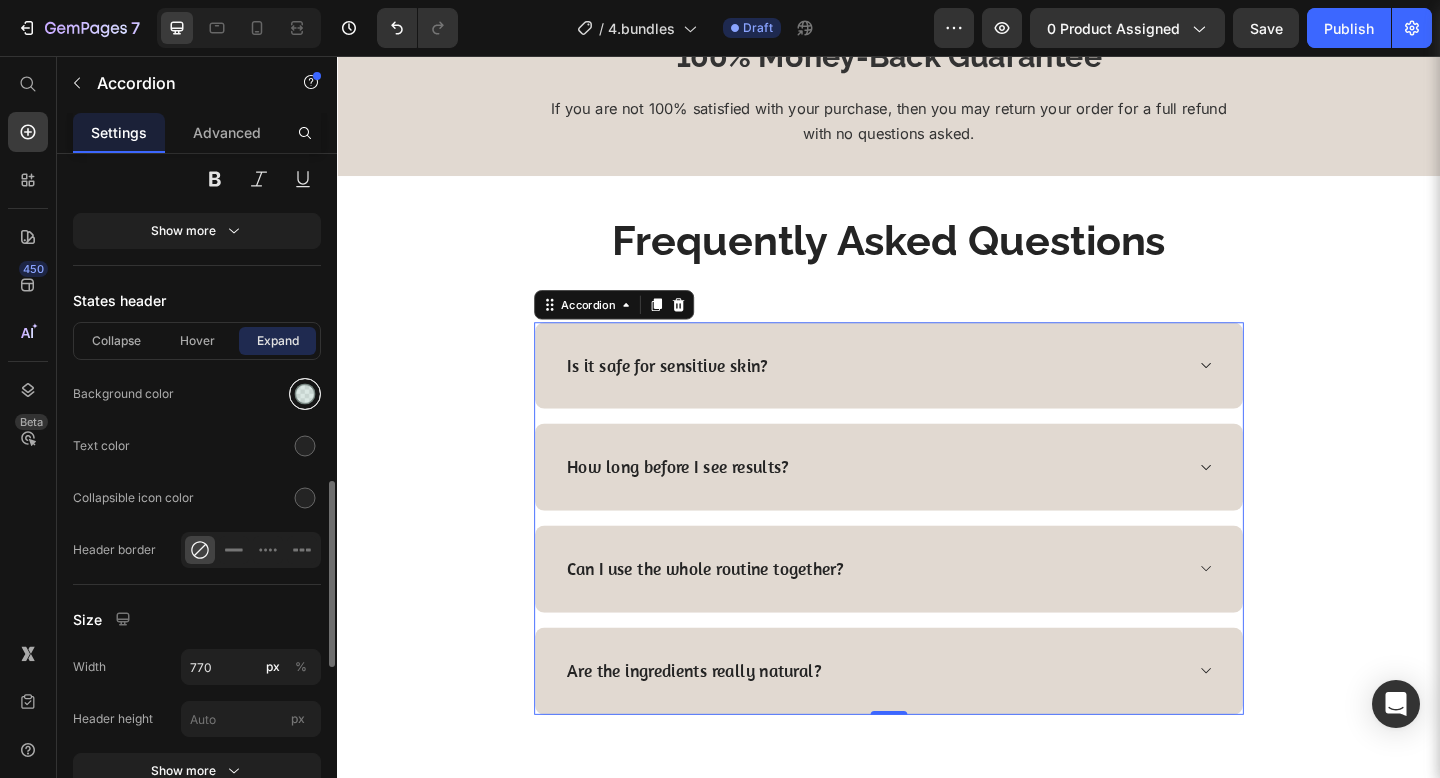 click at bounding box center [305, 394] 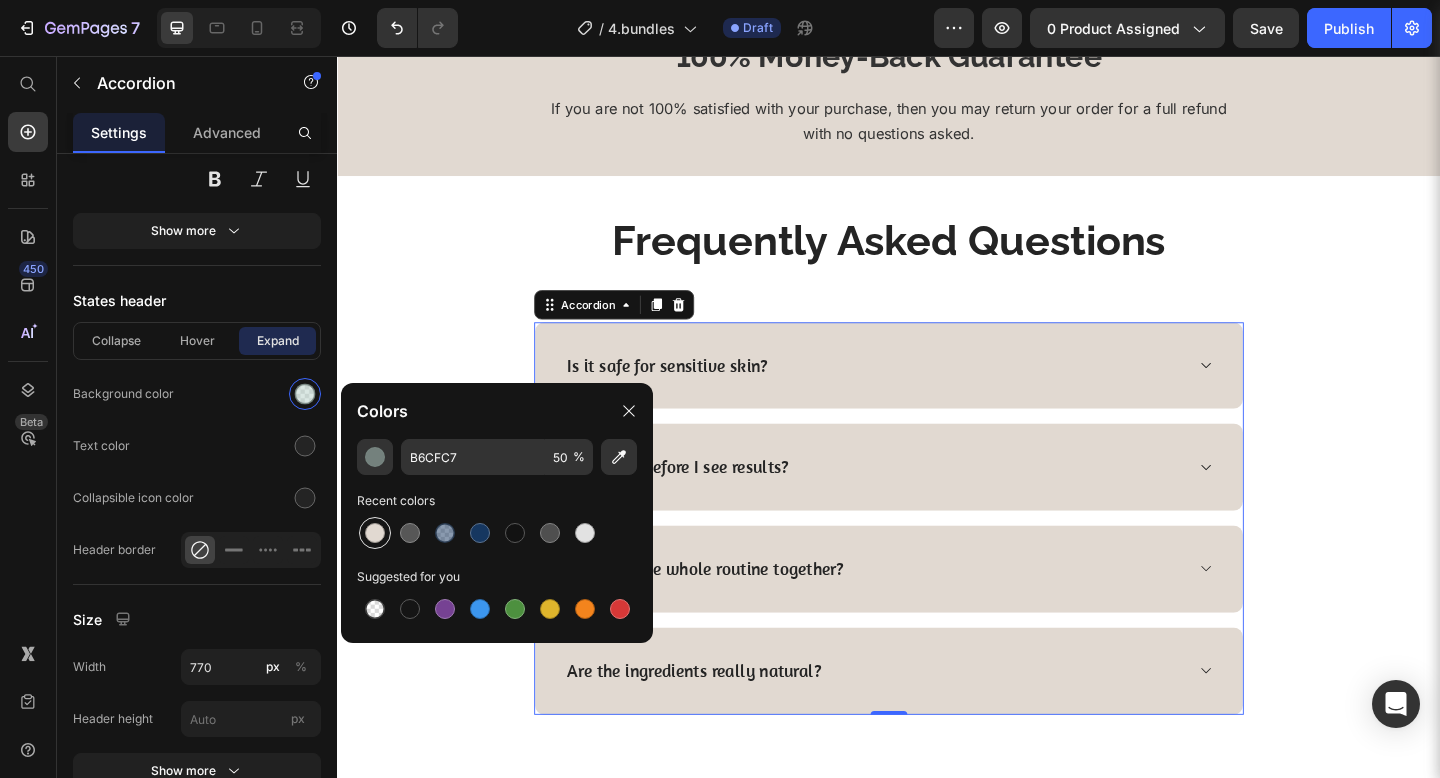 click at bounding box center [375, 533] 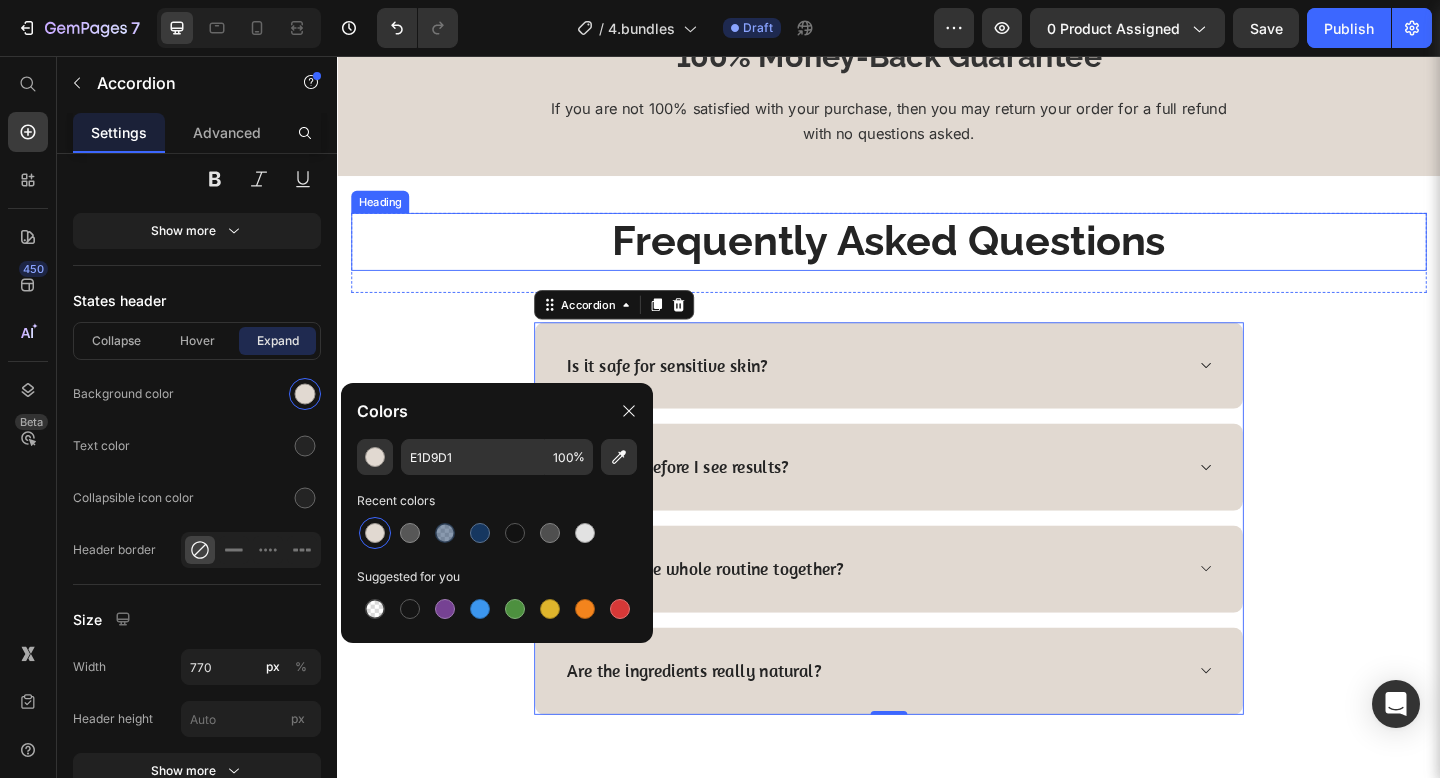 click on "Frequently Asked Questions" at bounding box center [937, 258] 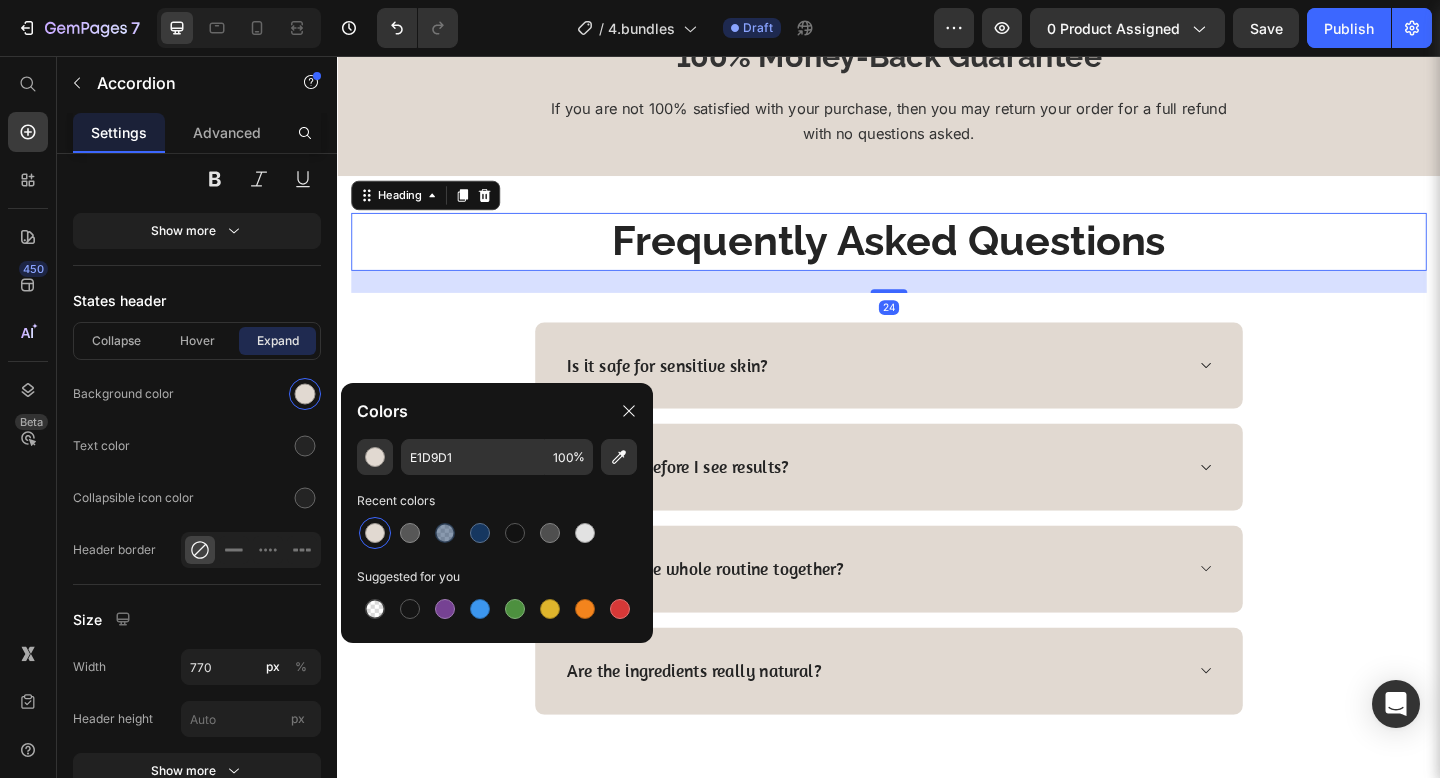 scroll, scrollTop: 0, scrollLeft: 0, axis: both 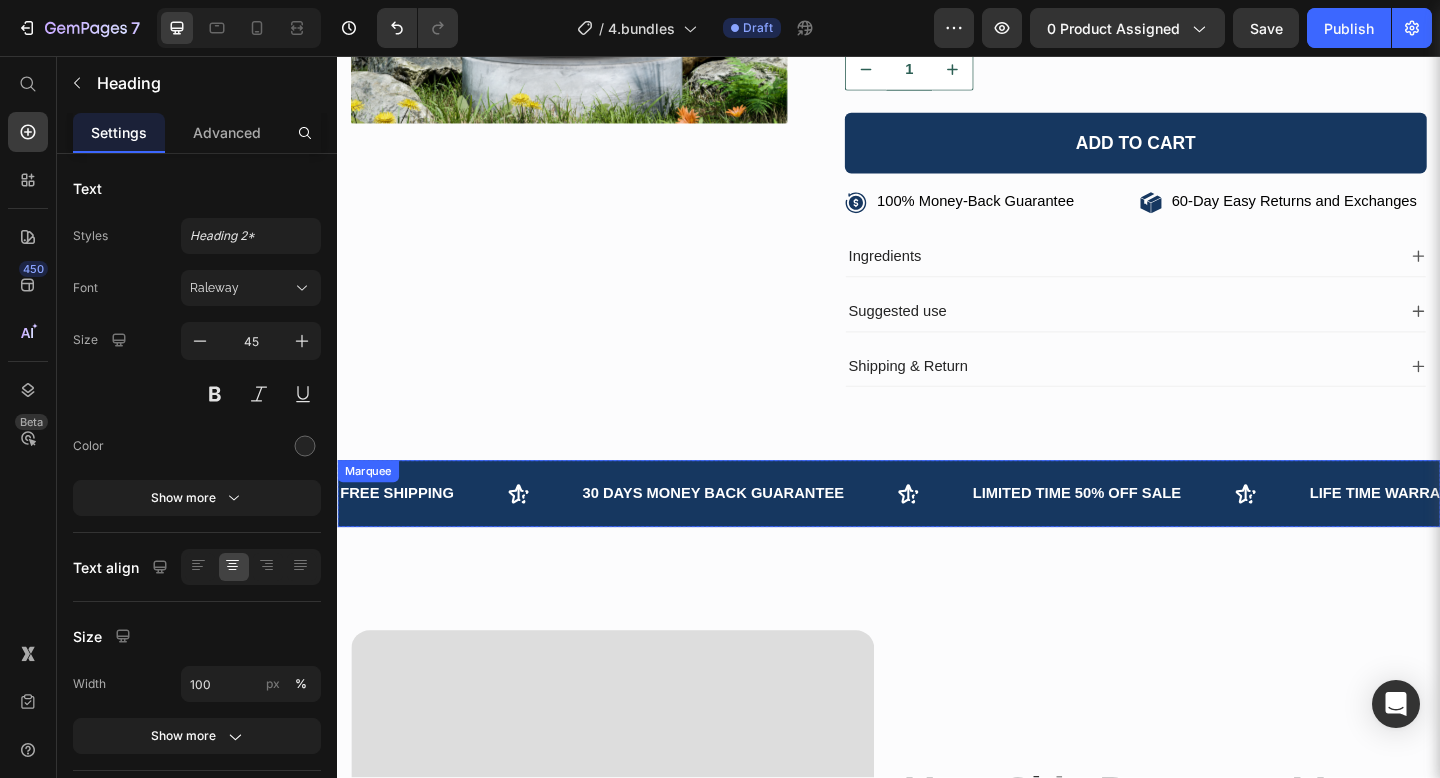 click on "30 DAYS MONEY BACK GUARANTEE Text" at bounding box center (814, 532) 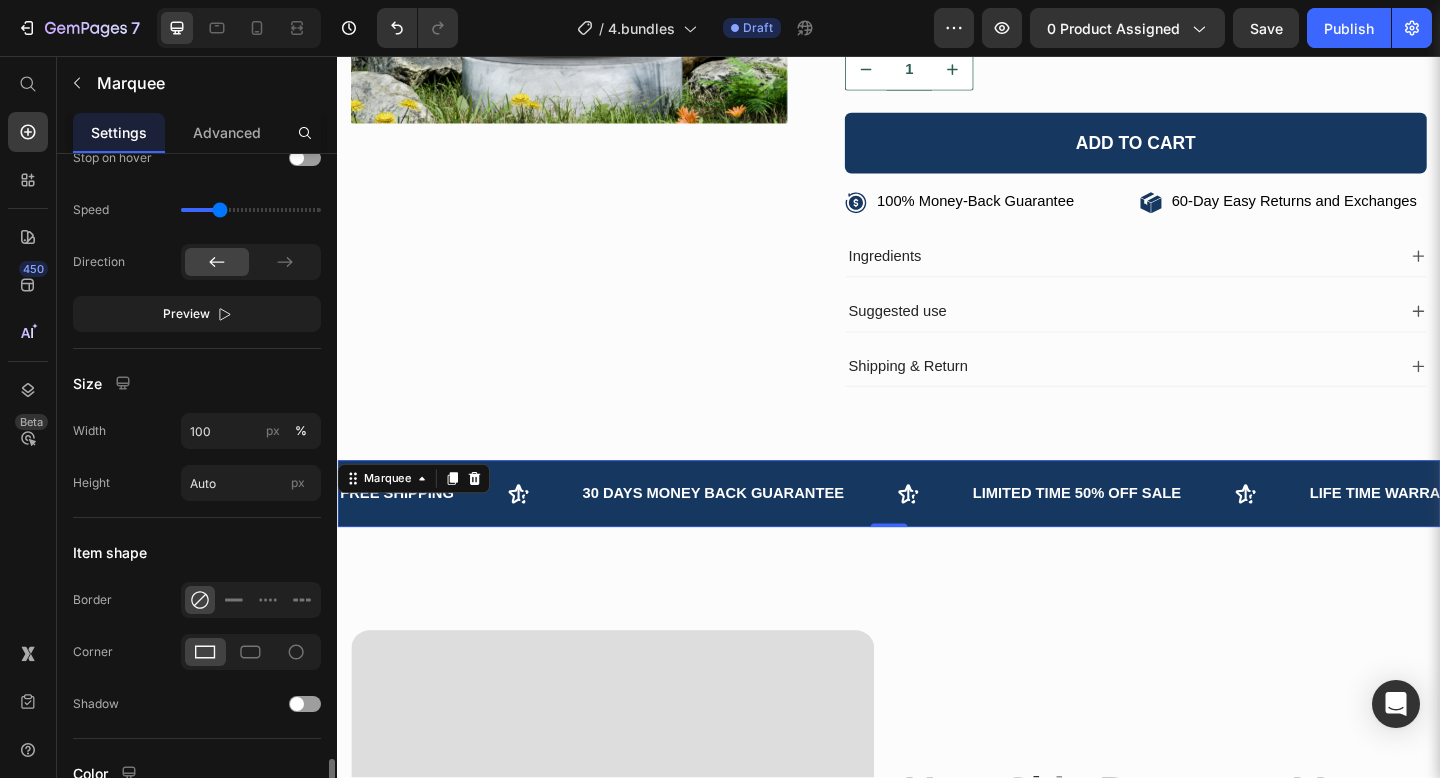 scroll, scrollTop: 974, scrollLeft: 0, axis: vertical 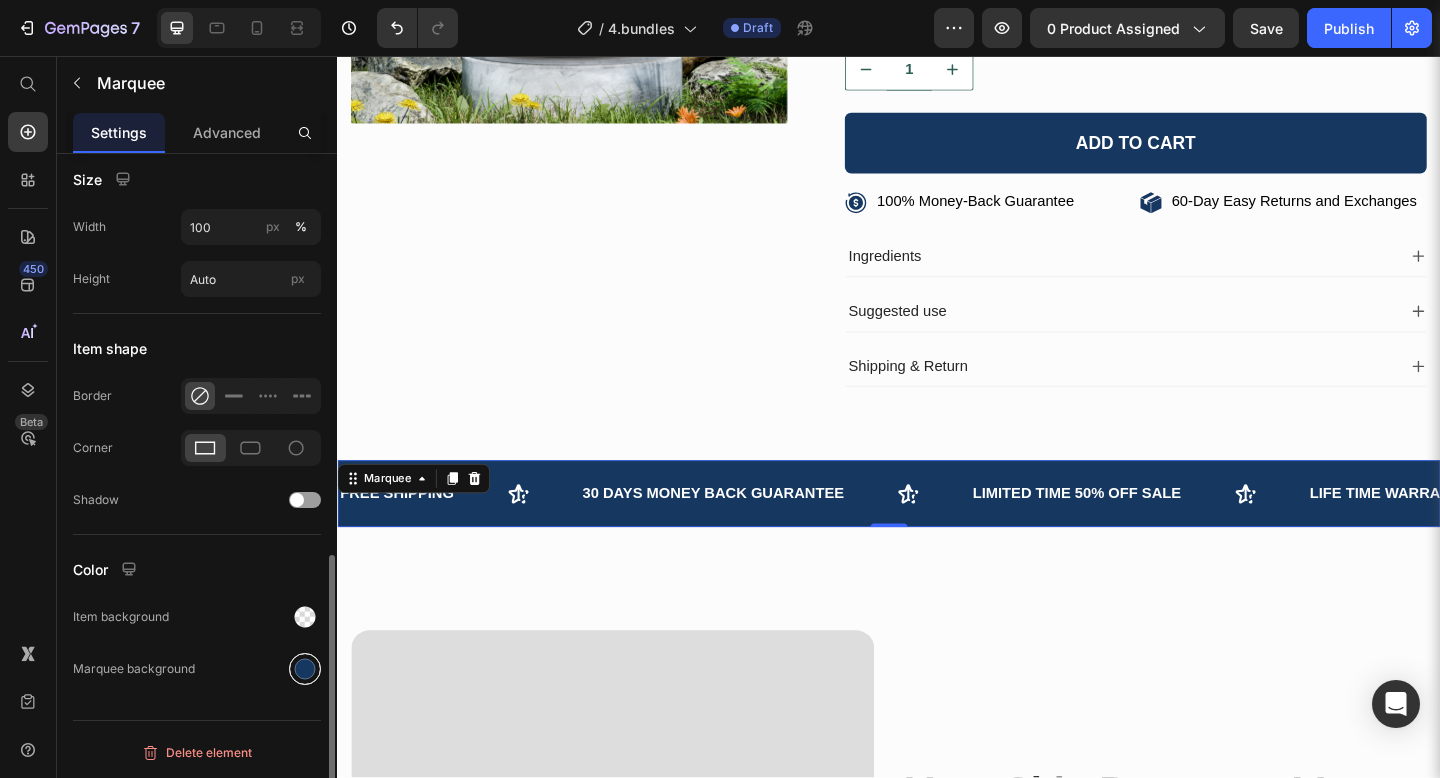 click at bounding box center [305, 669] 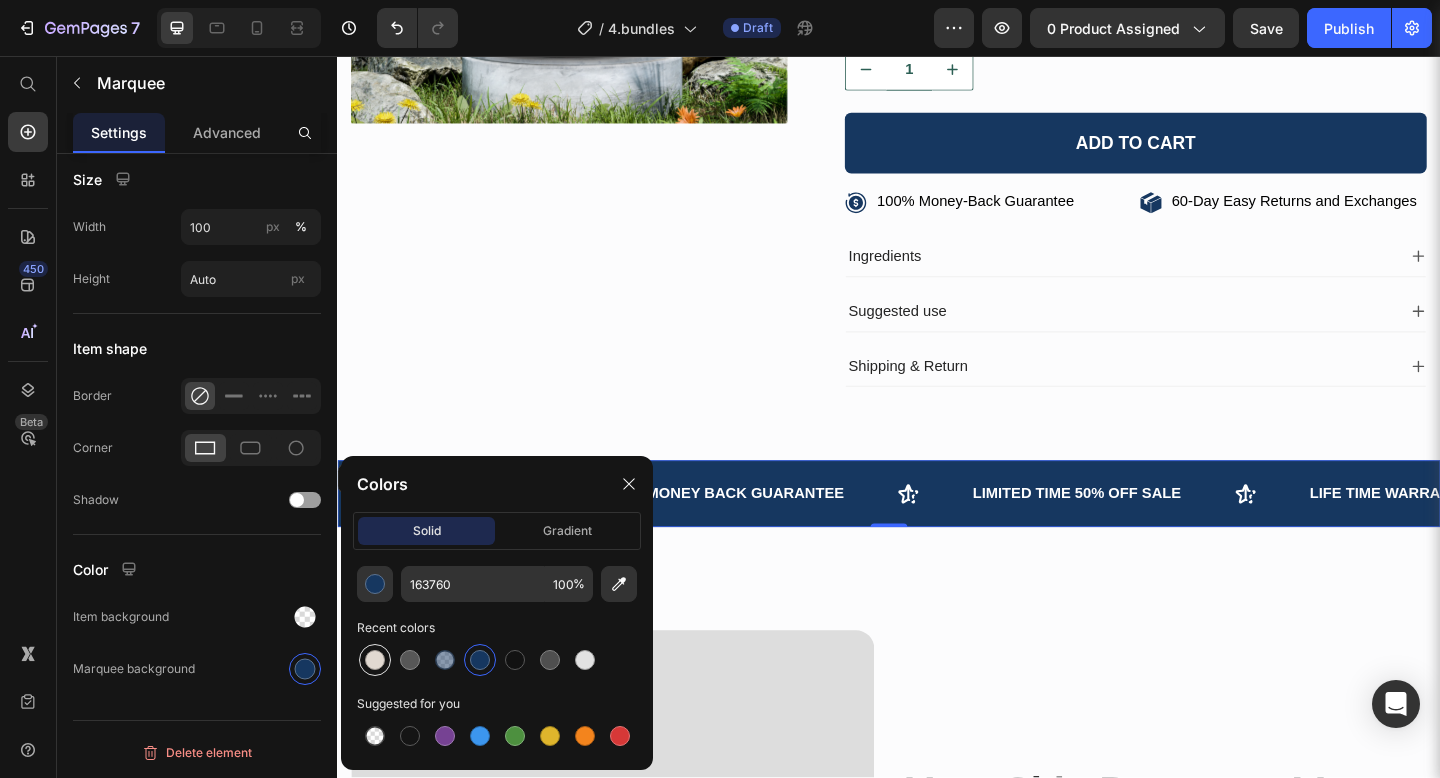 click at bounding box center (375, 660) 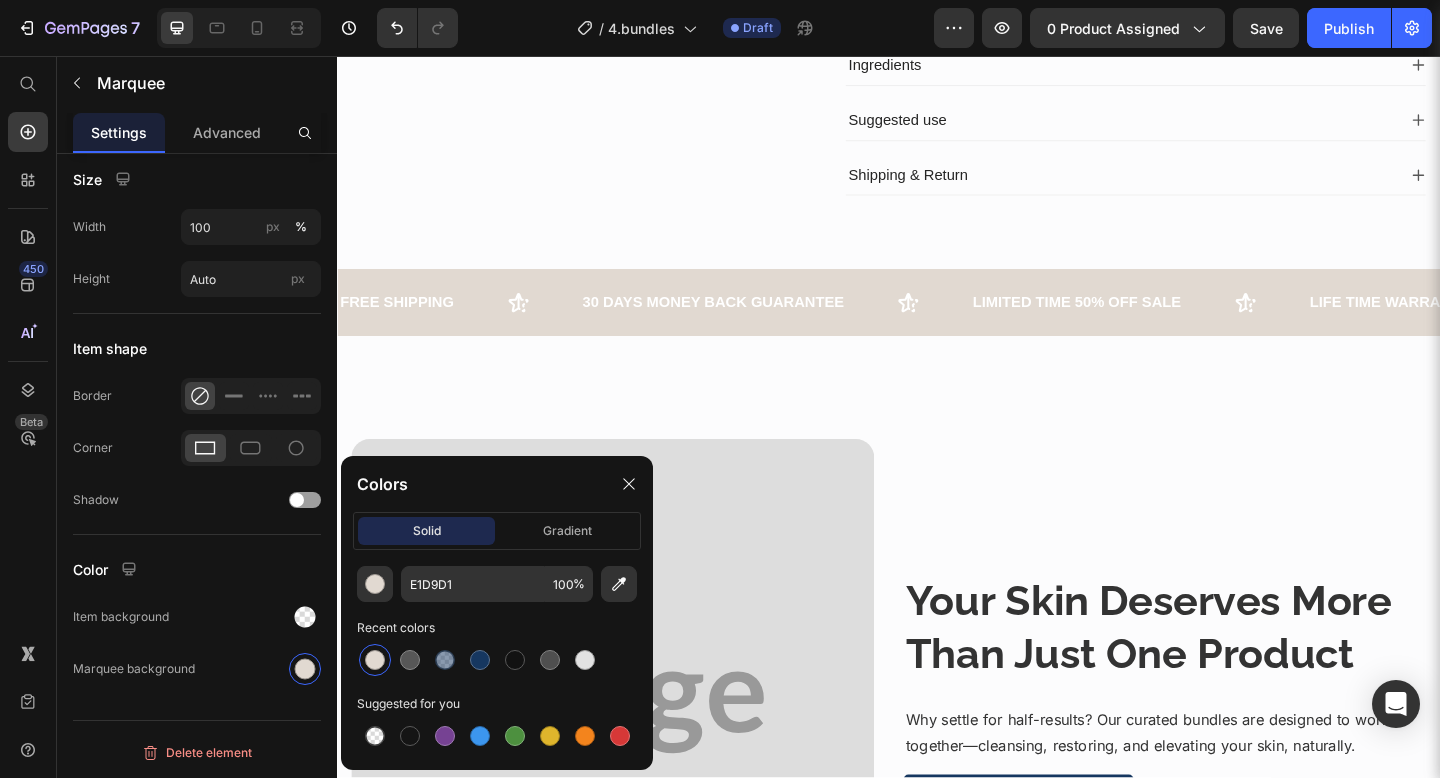 scroll, scrollTop: 816, scrollLeft: 0, axis: vertical 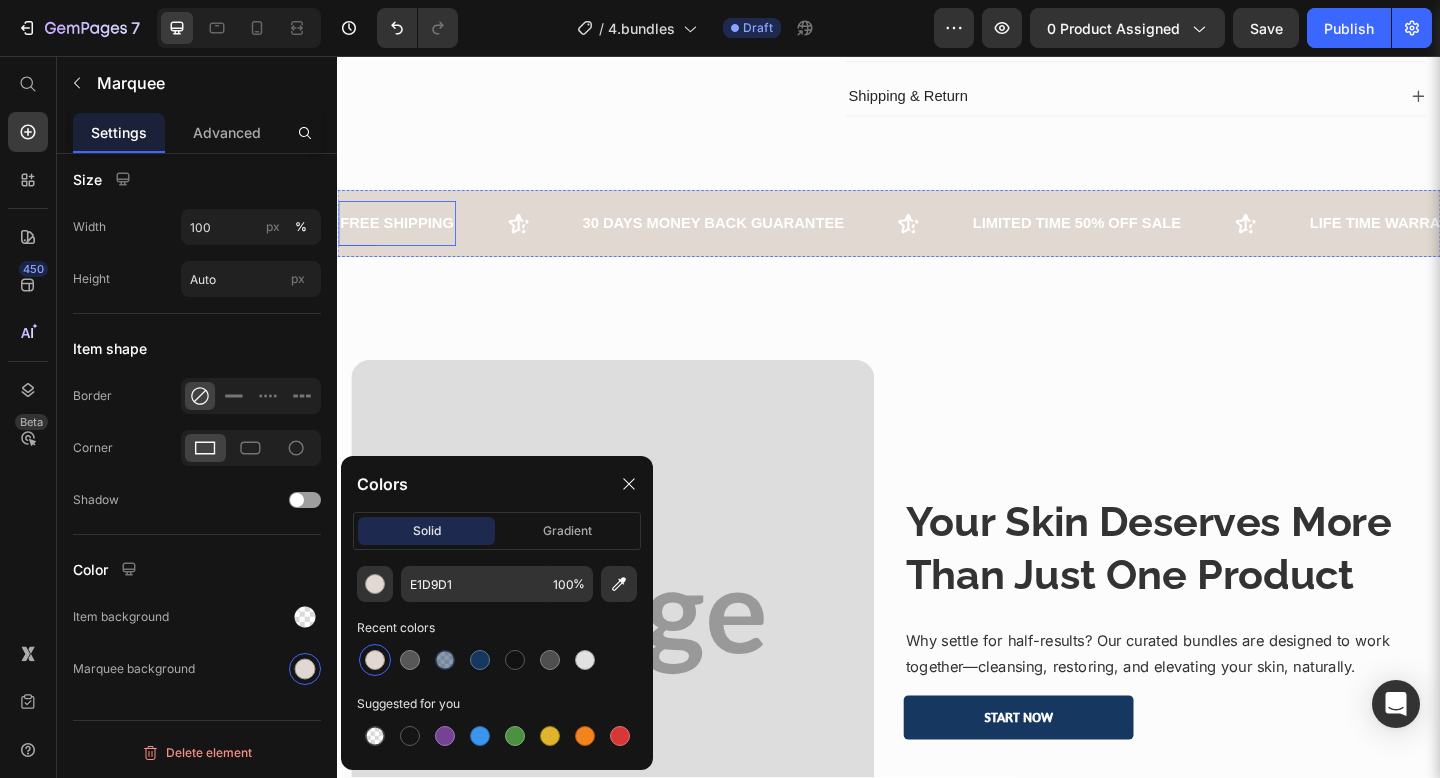 click on "FREE SHIPPING" at bounding box center [402, 238] 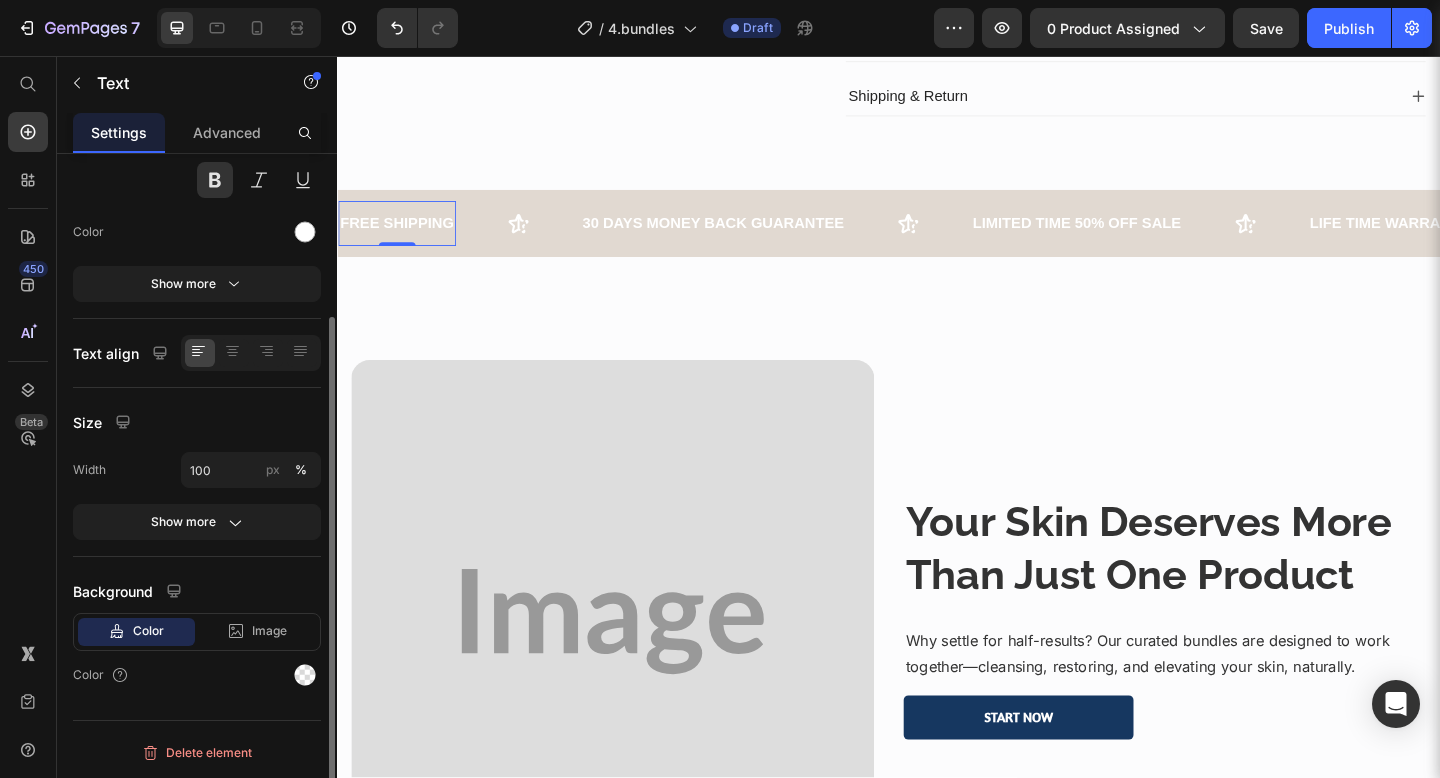 scroll, scrollTop: 0, scrollLeft: 0, axis: both 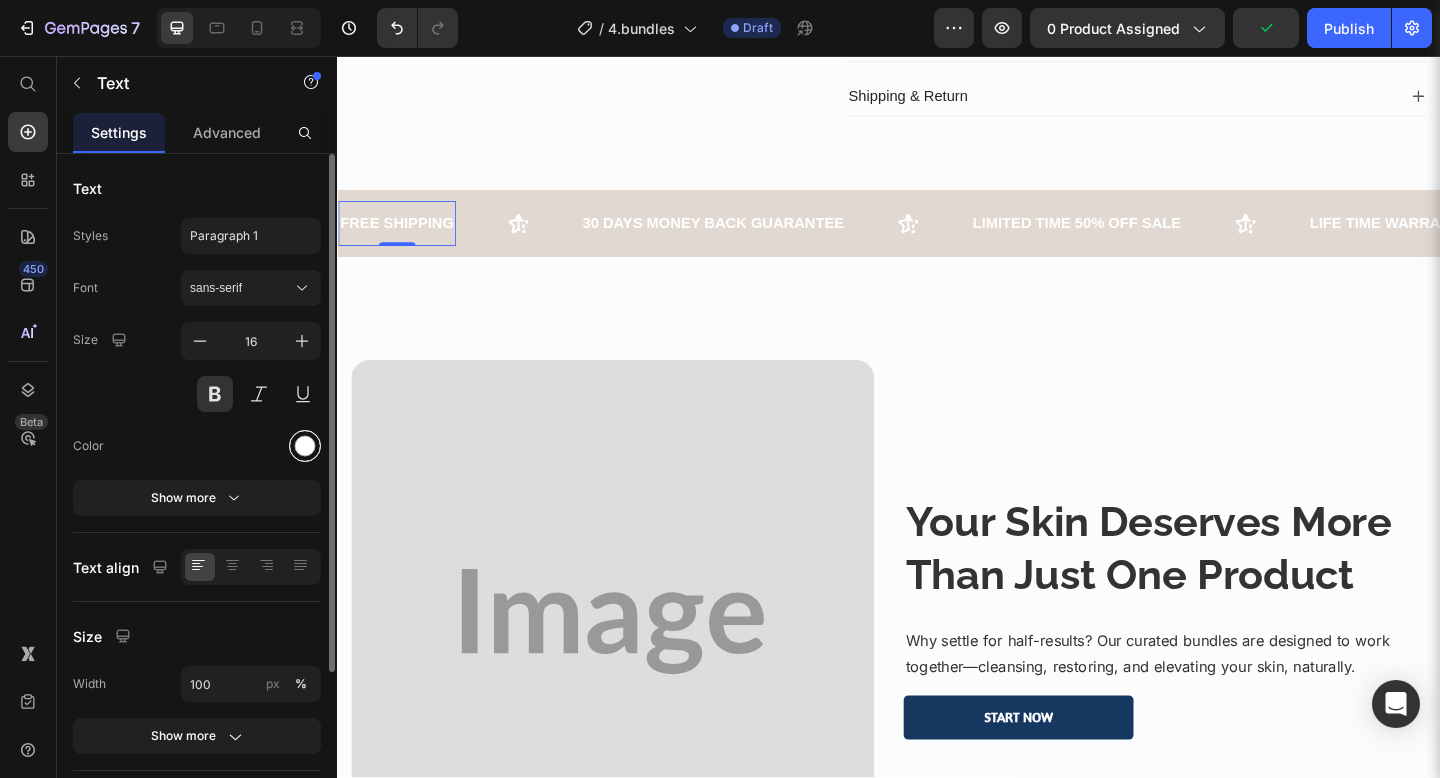 click at bounding box center [305, 446] 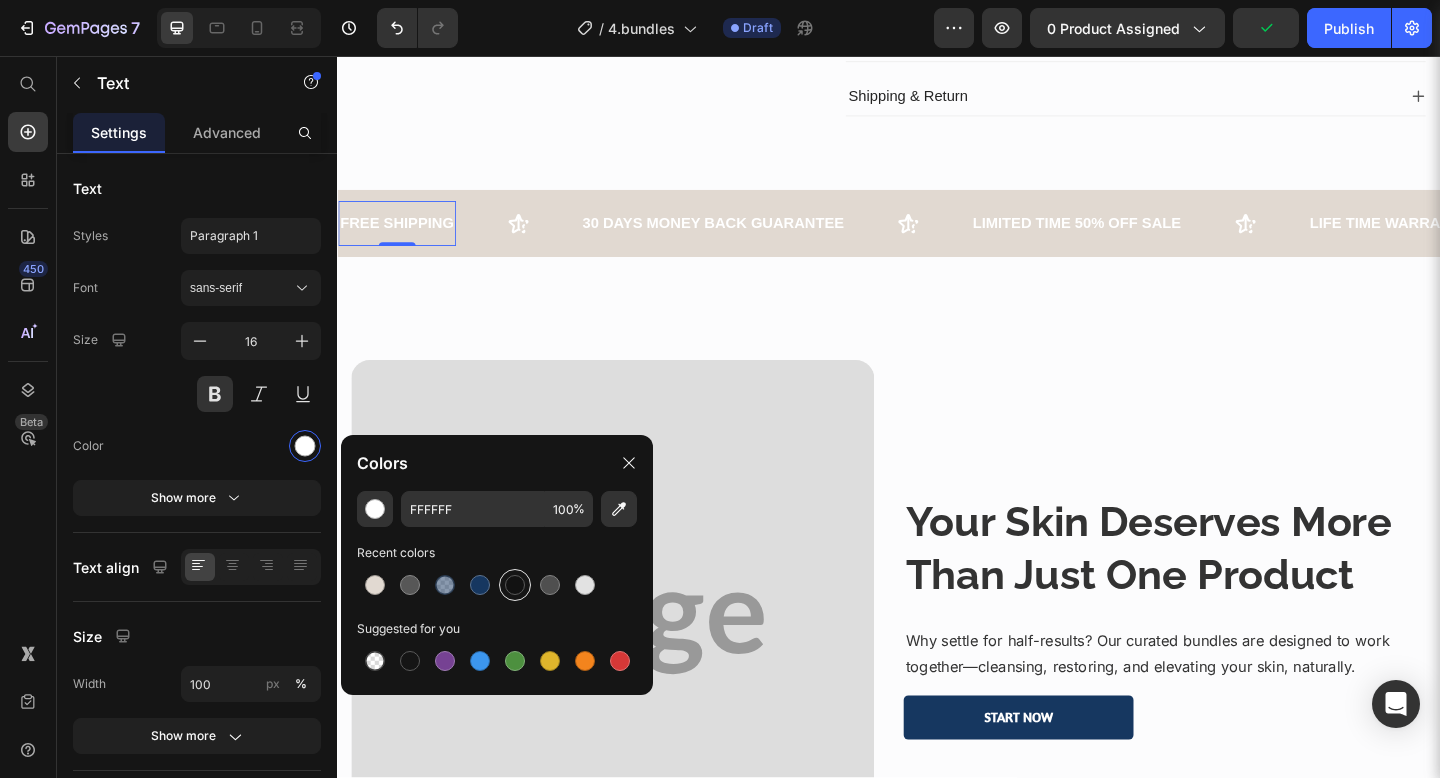 click at bounding box center (515, 585) 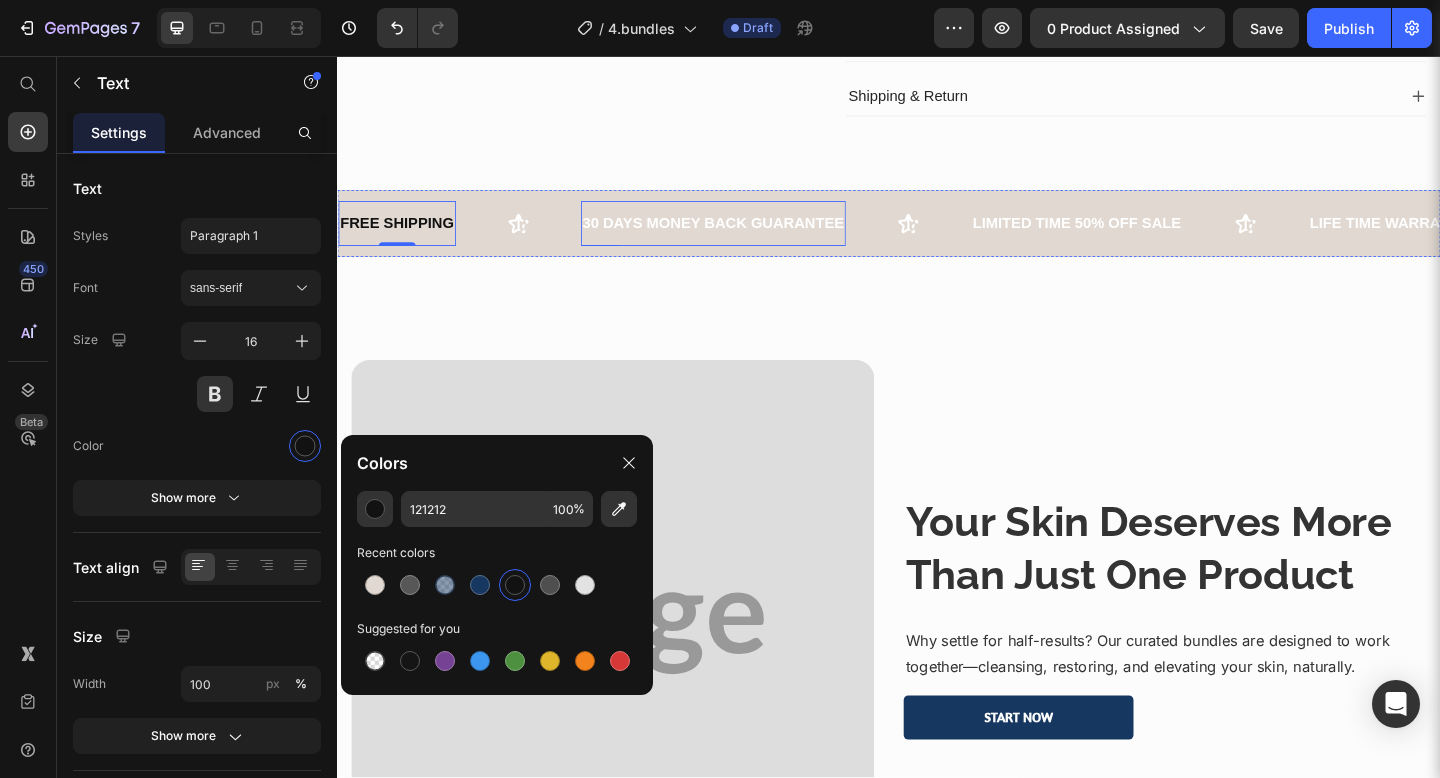 click on "30 DAYS MONEY BACK GUARANTEE" at bounding box center (746, 238) 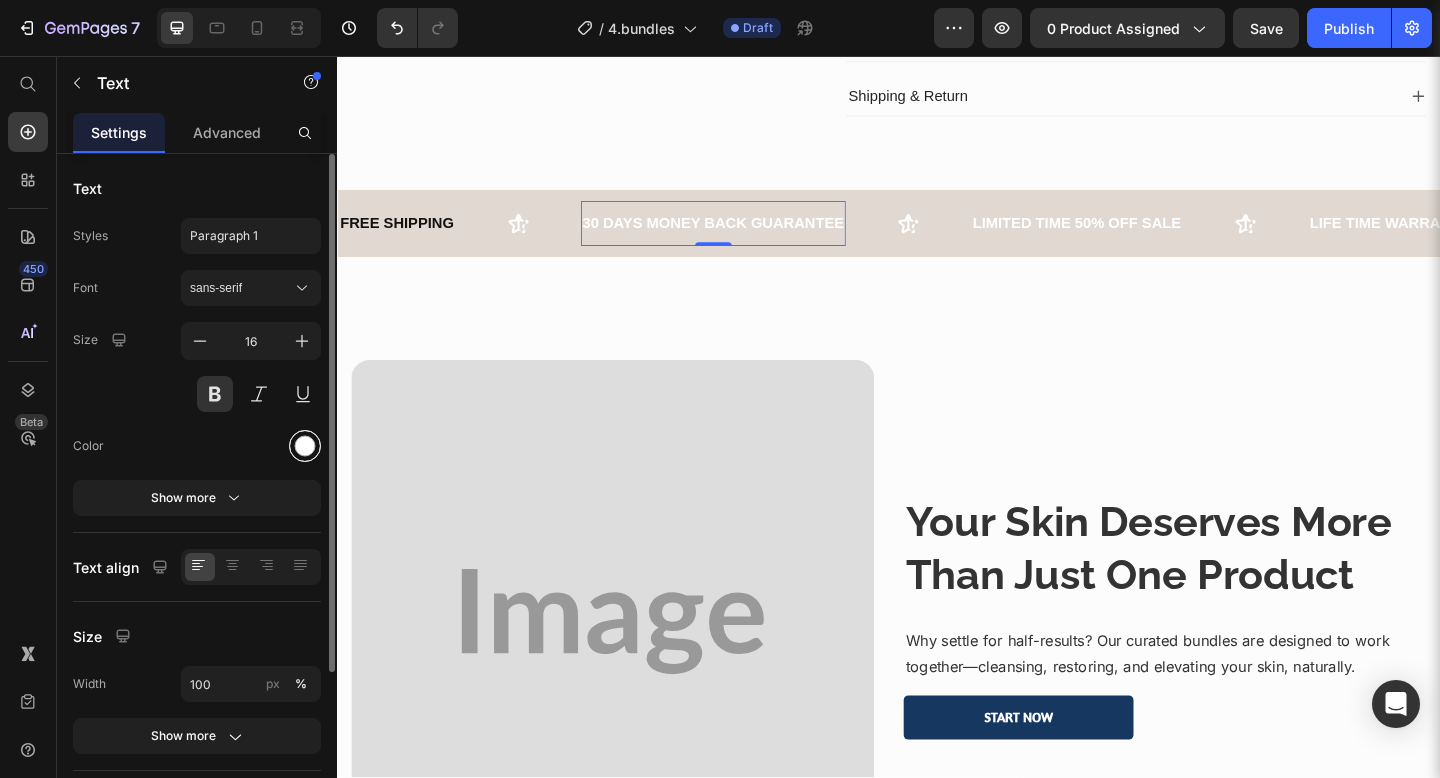 click at bounding box center (305, 446) 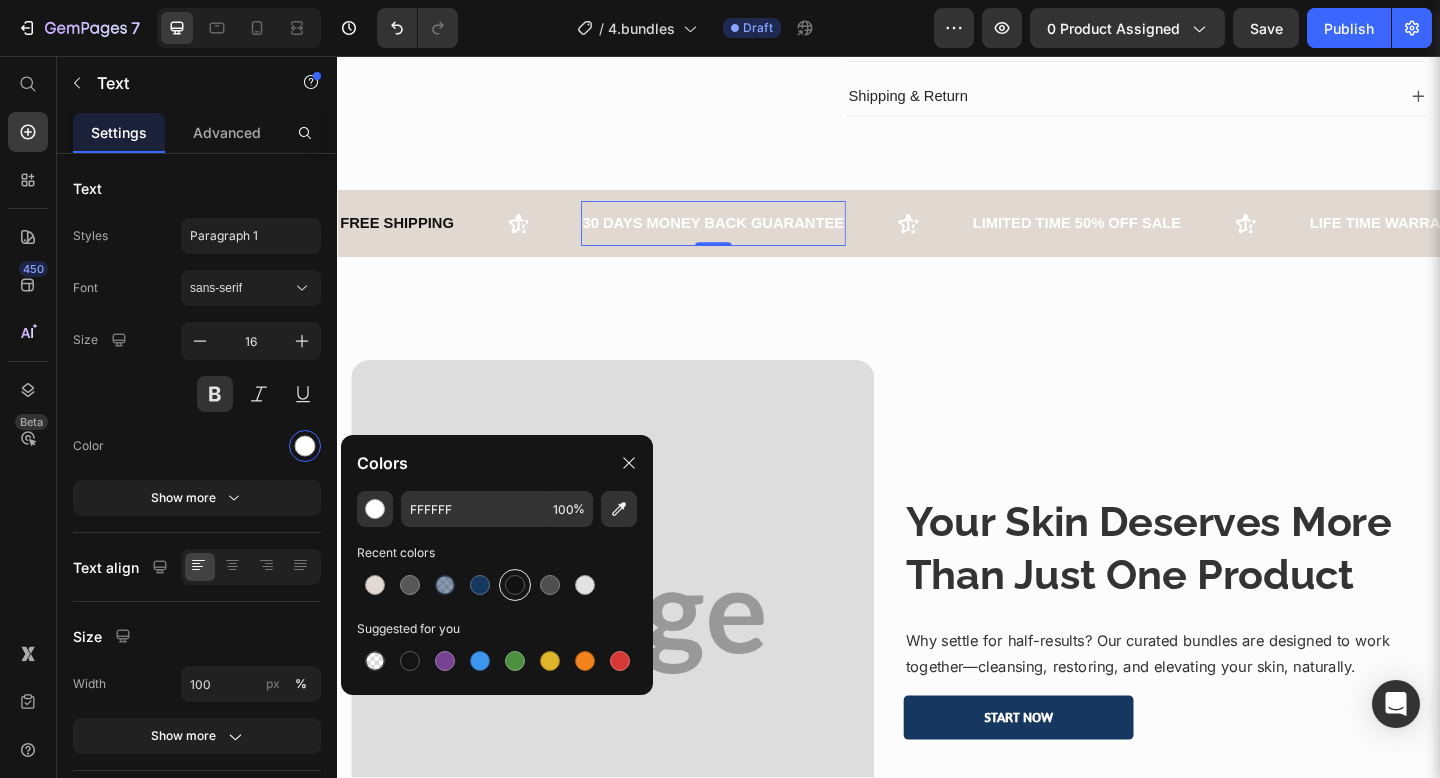 click at bounding box center (515, 585) 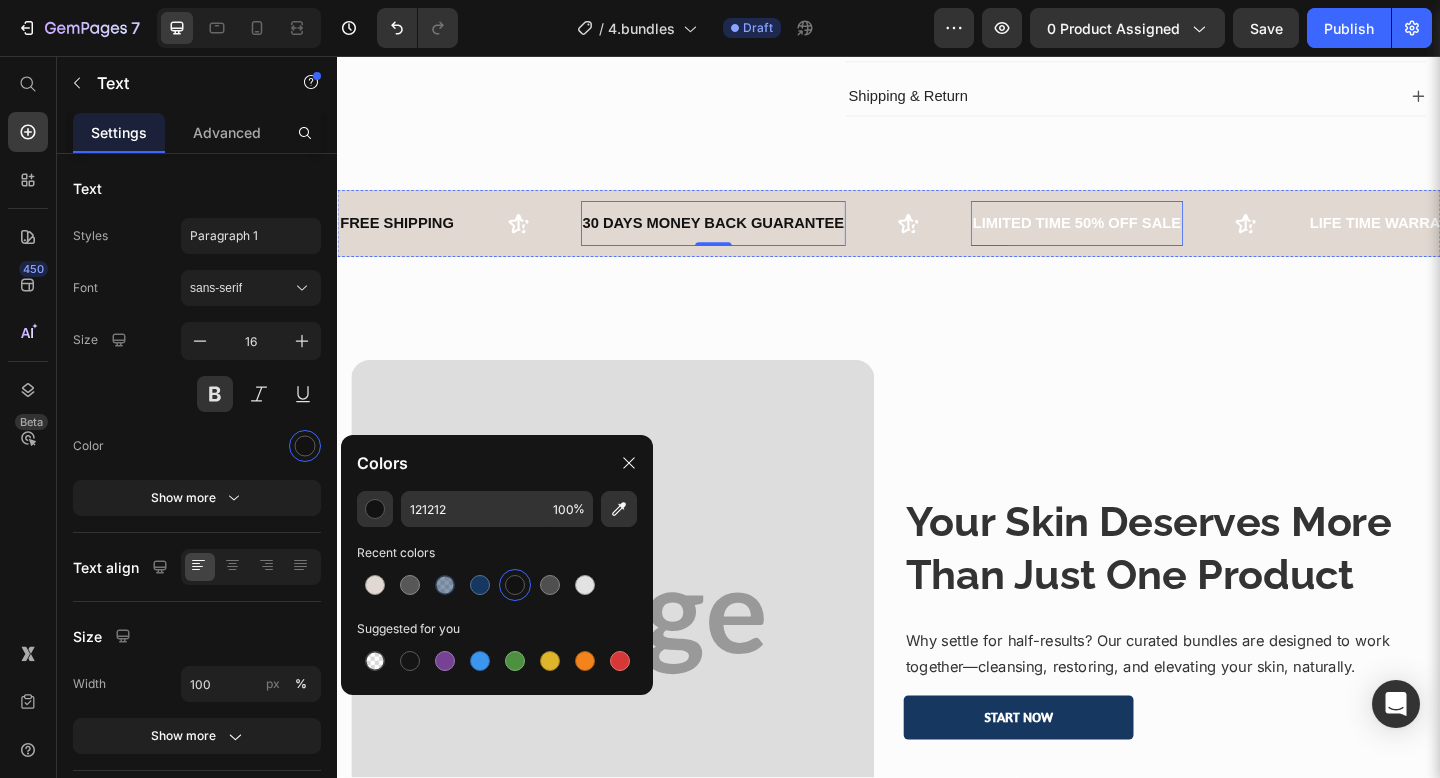 click on "LIMITED TIME 50% OFF SALE" at bounding box center [1141, 238] 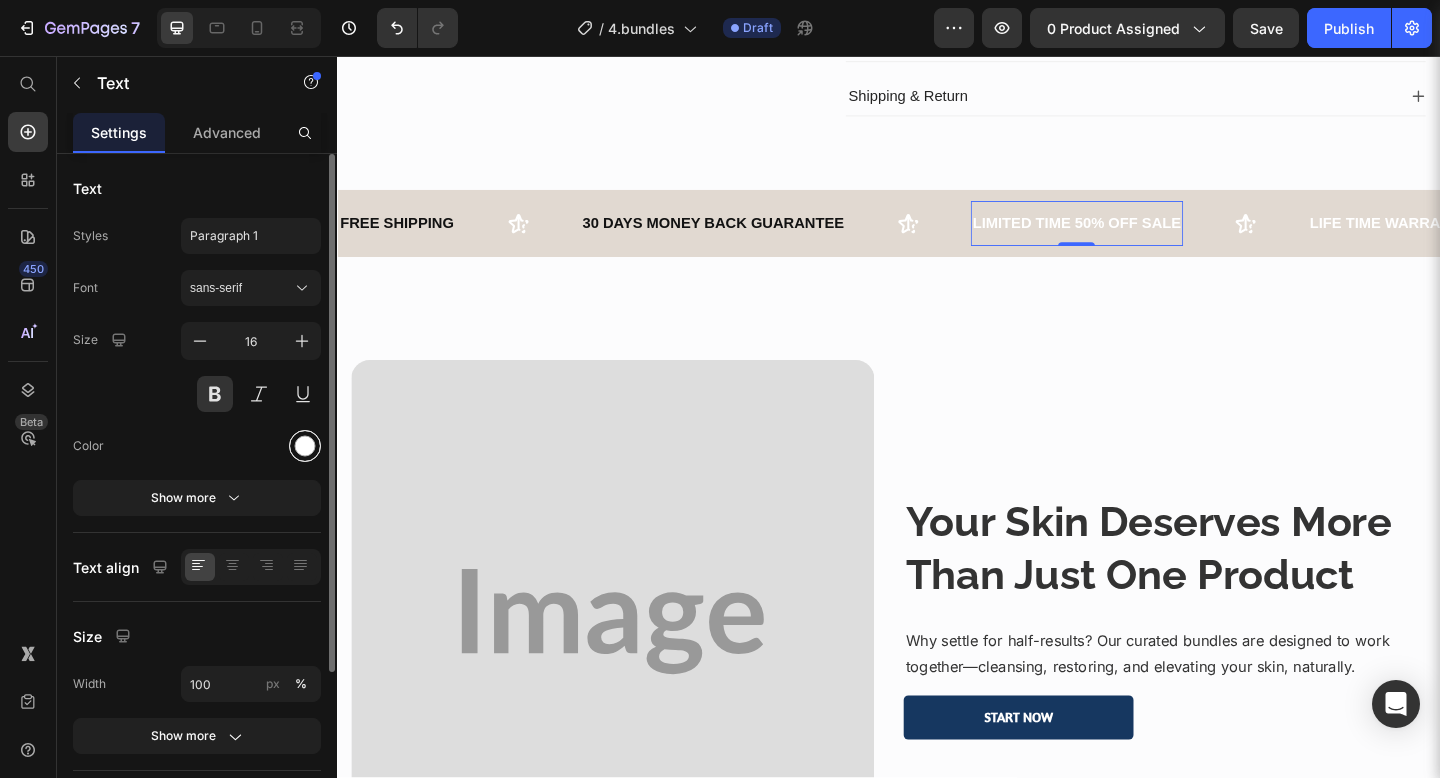 click at bounding box center [305, 446] 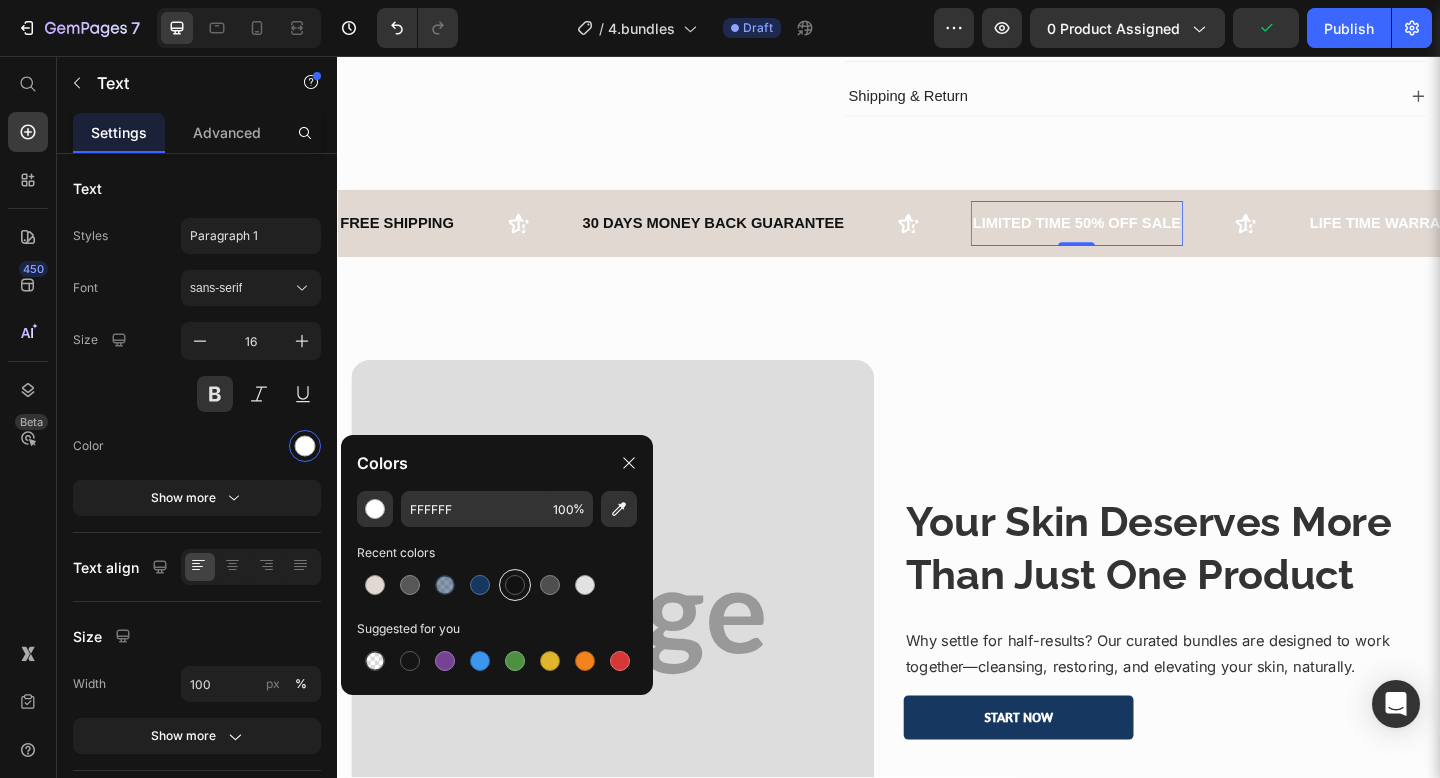click at bounding box center (515, 585) 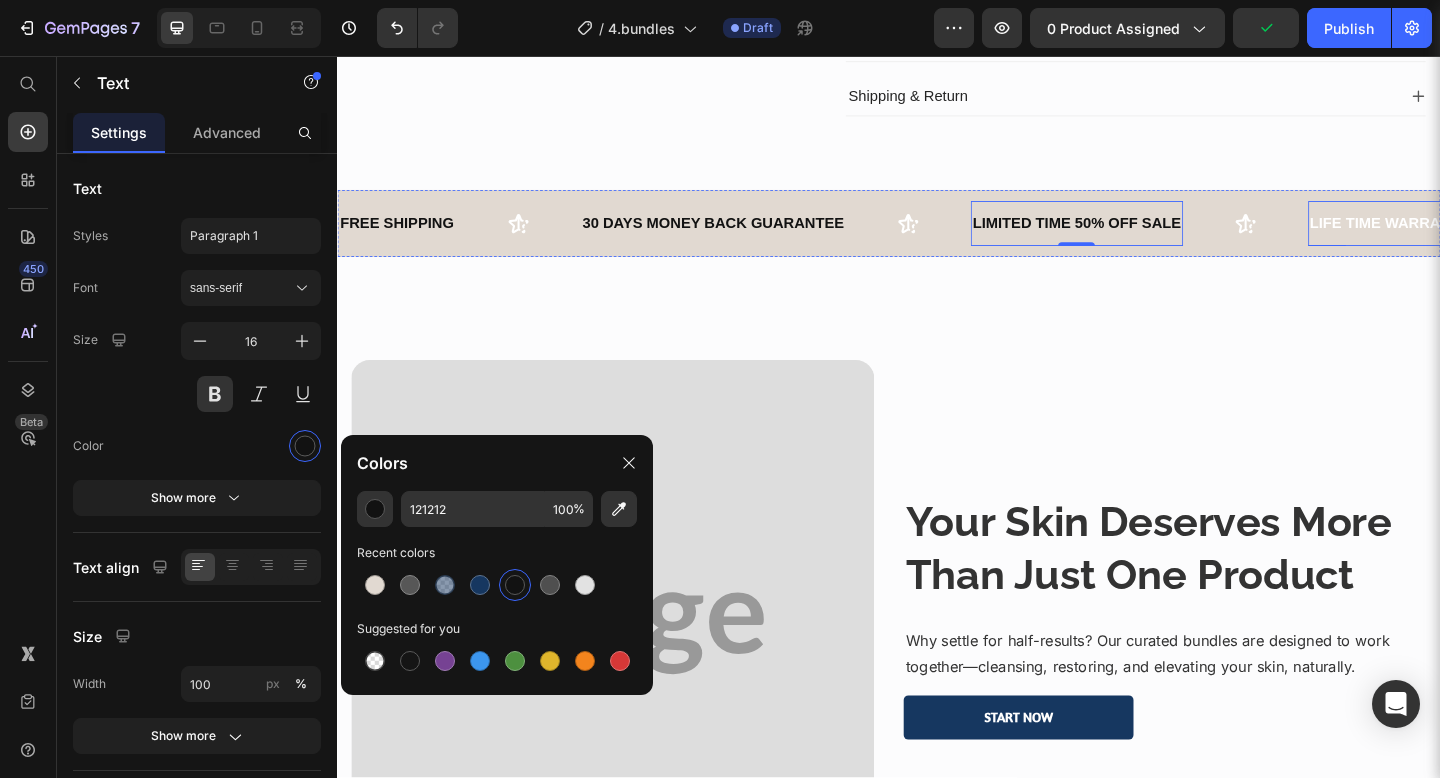 click on "LIFE TIME WARRANTY" at bounding box center [1482, 238] 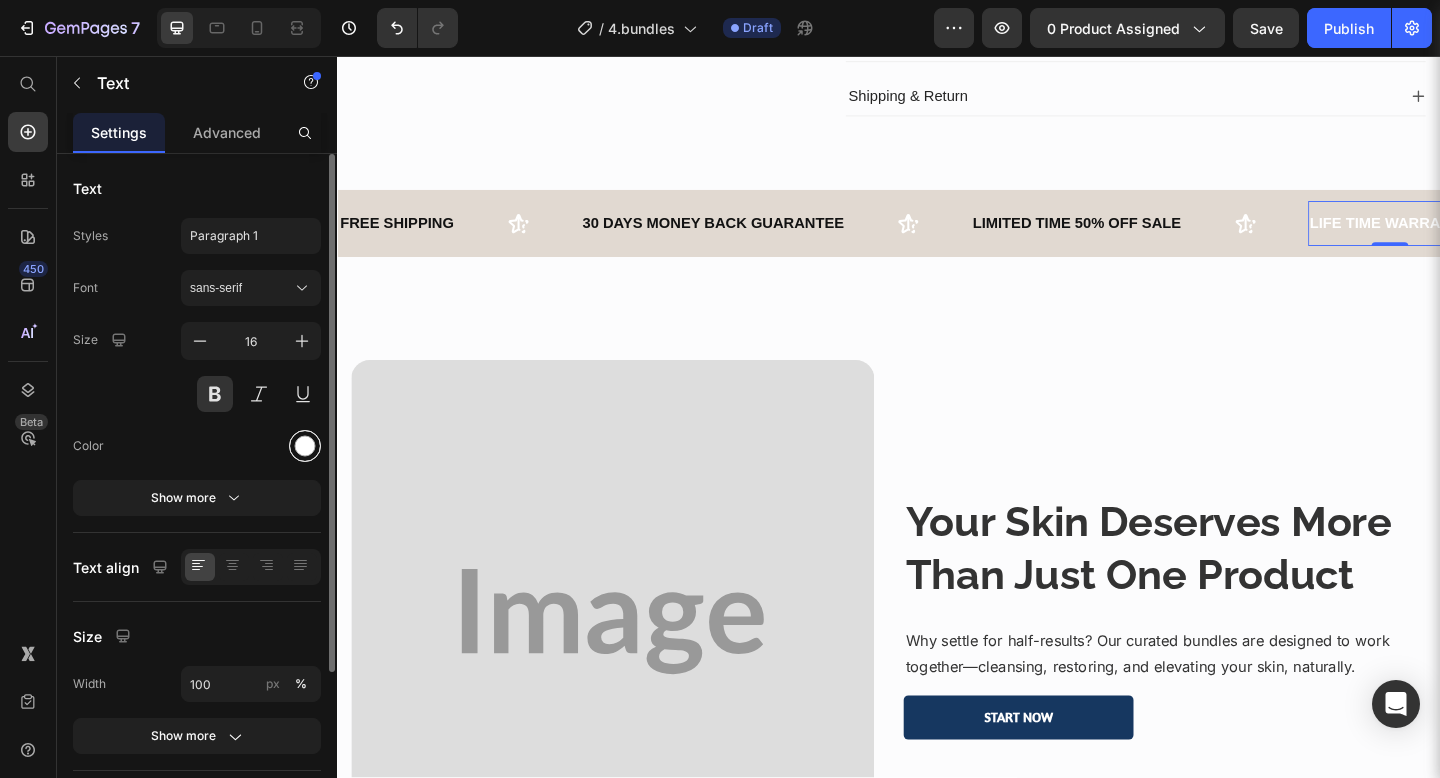 click at bounding box center [305, 446] 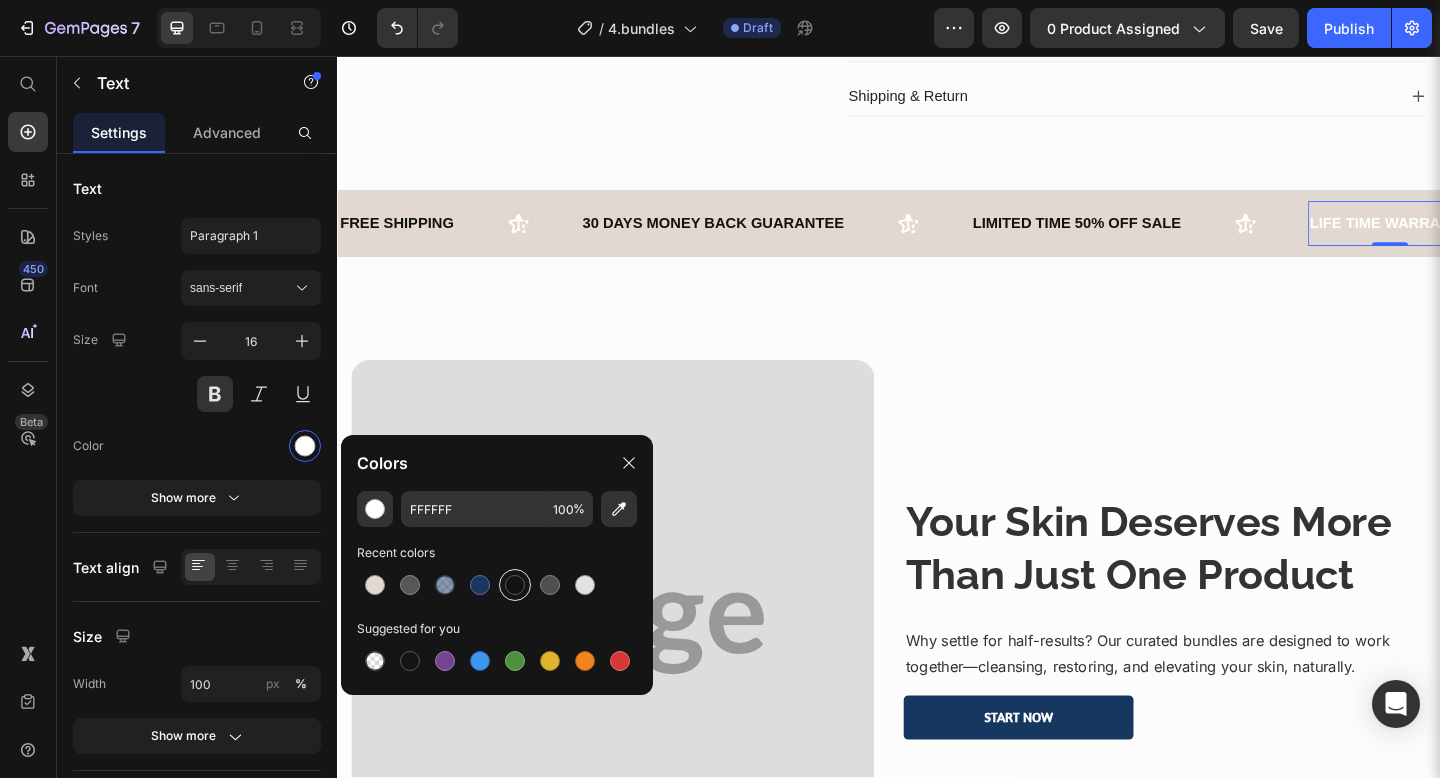 click at bounding box center (515, 585) 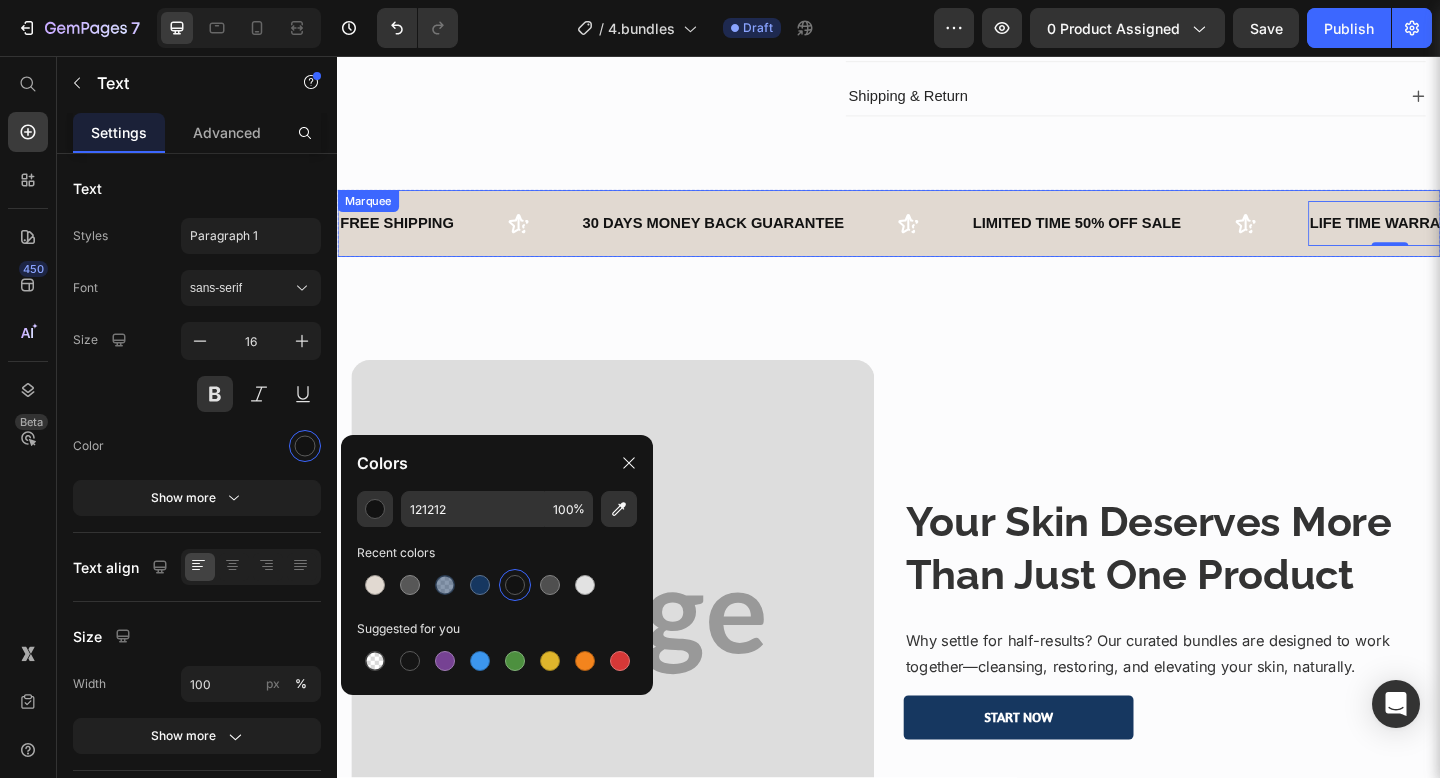 click on "FREE SHIPPING Text" at bounding box center (470, 238) 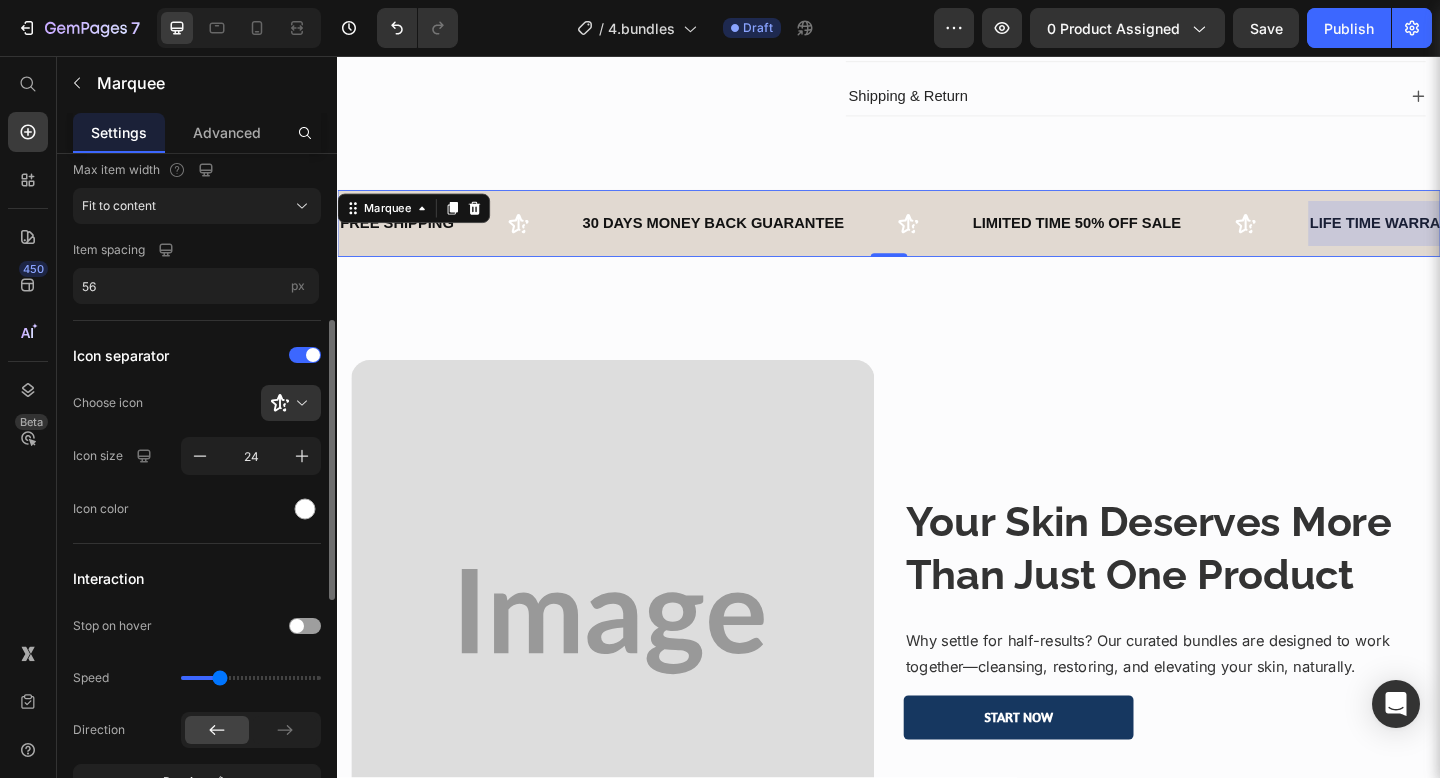 scroll, scrollTop: 332, scrollLeft: 0, axis: vertical 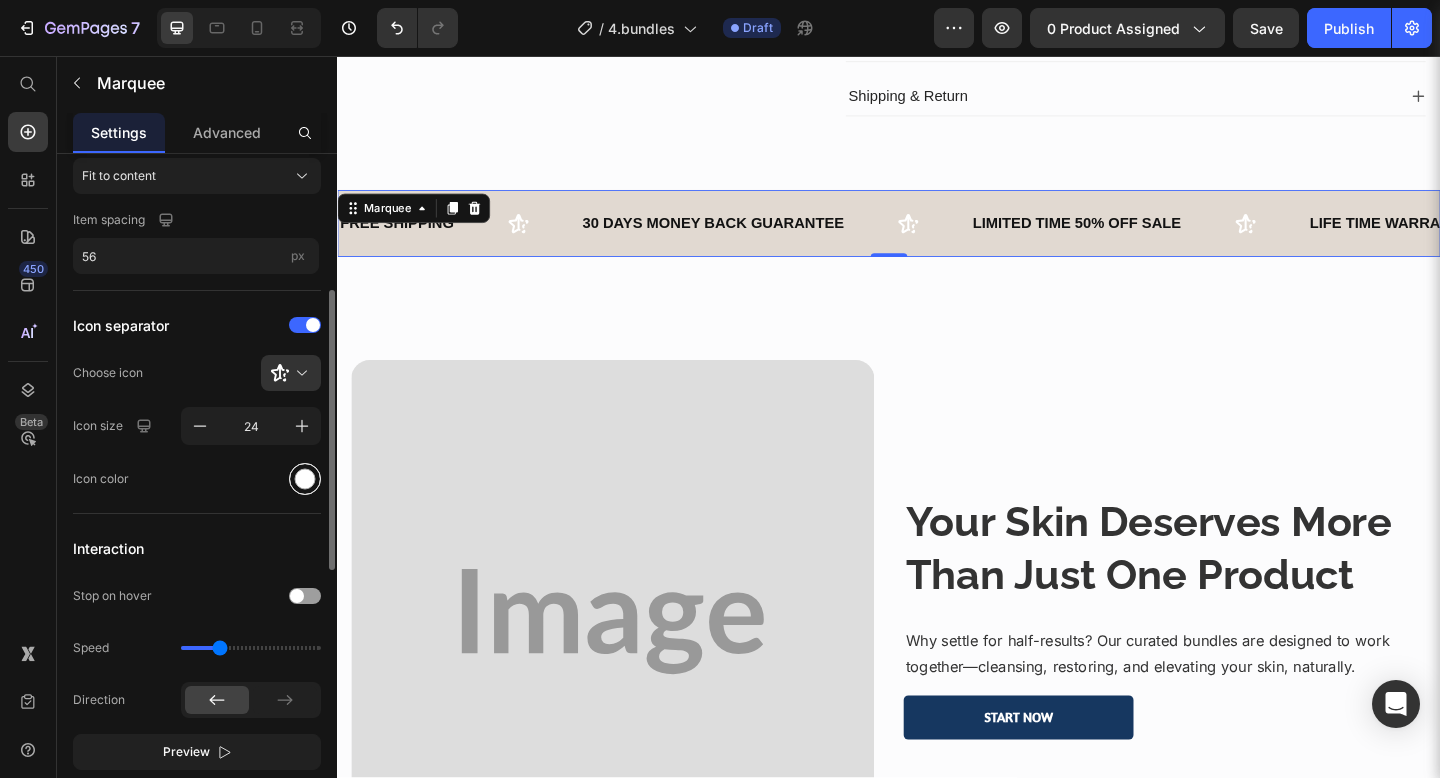 click at bounding box center (305, 479) 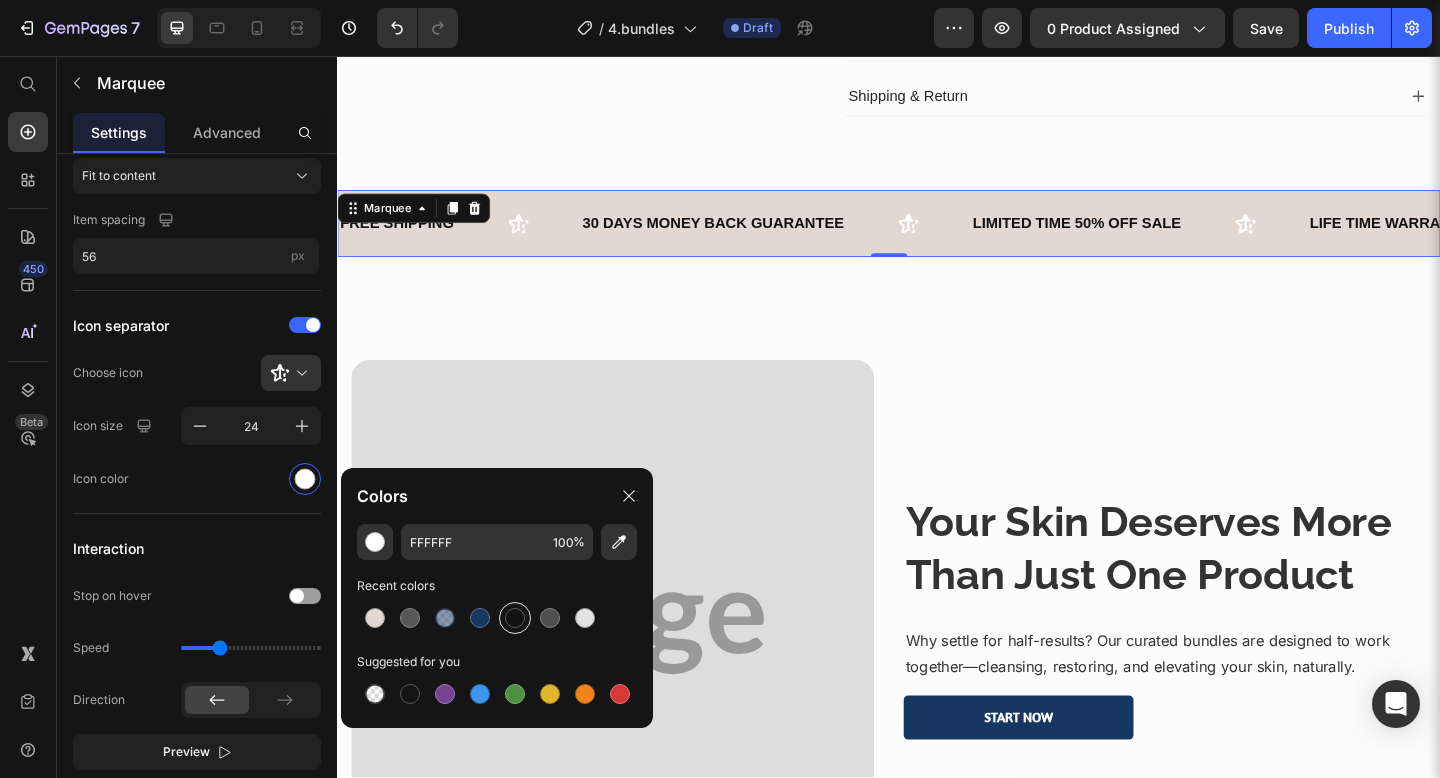 click at bounding box center (515, 618) 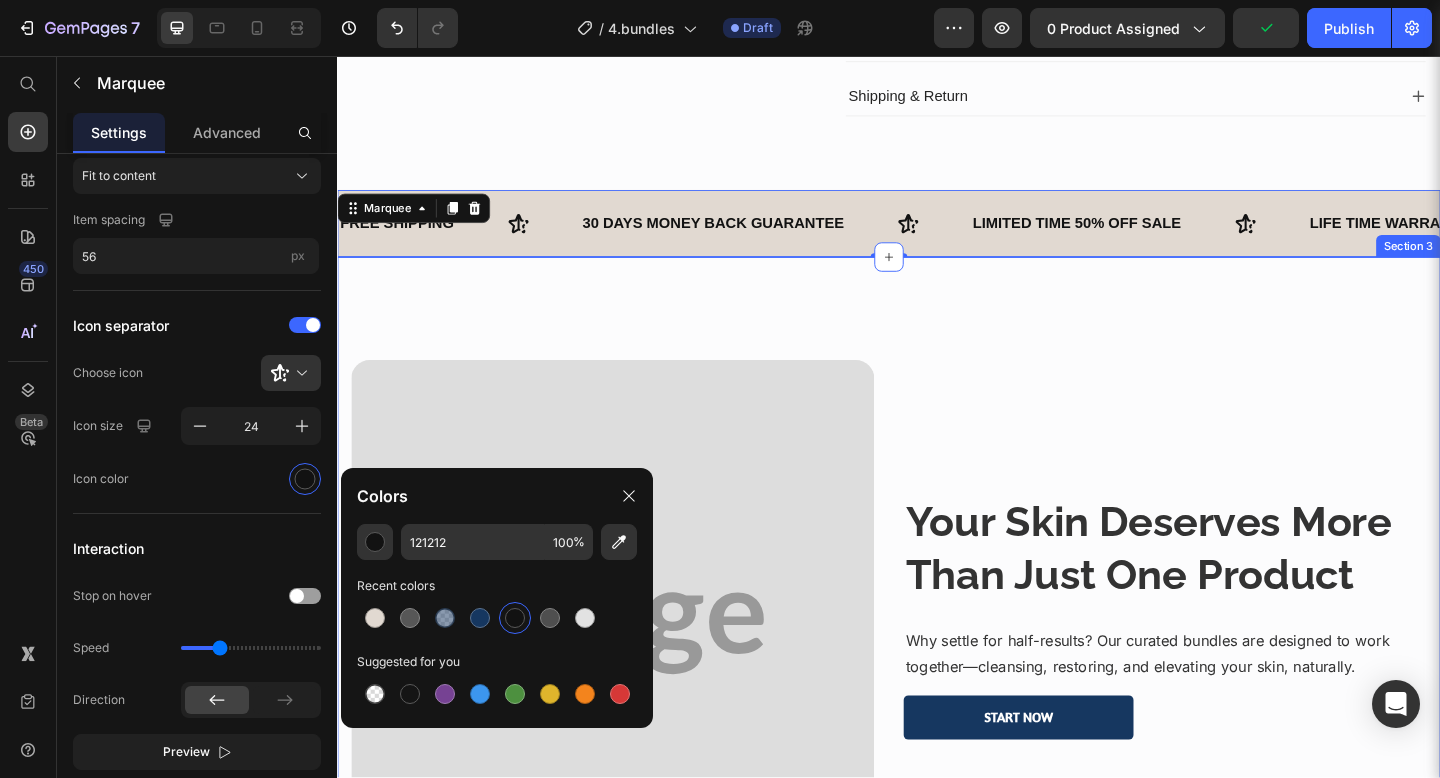 click on "Image Your Skin Deserves More Than Just One Product Heading Why settle for half-results? Our curated bundles are designed to work together—cleansing, restoring, and elevating your skin, naturally. Text block Start Now Button Row Handpicked Routines That Work Smarter, Together Heading Every Bel Sekre bundle is built to target your skin's biggest concerns with synergy—whether it’s dark spots, [MEDICAL_DATA], rough texture, or dull tone. Using clean ingredients in the right sequence, your skin gets what it truly needs, from start to glow. Text block Start Now Button Image Row Section 3" at bounding box center [937, 981] 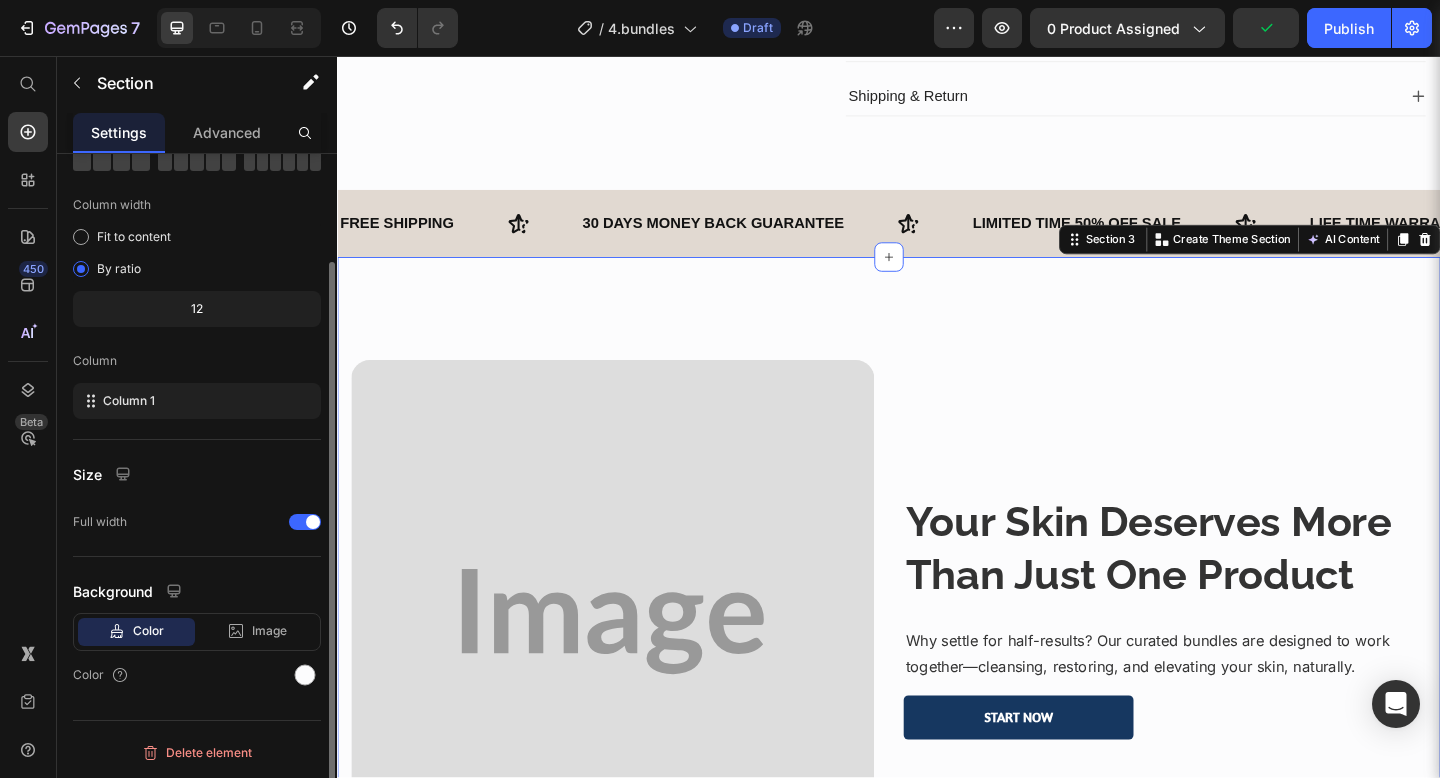 scroll, scrollTop: 0, scrollLeft: 0, axis: both 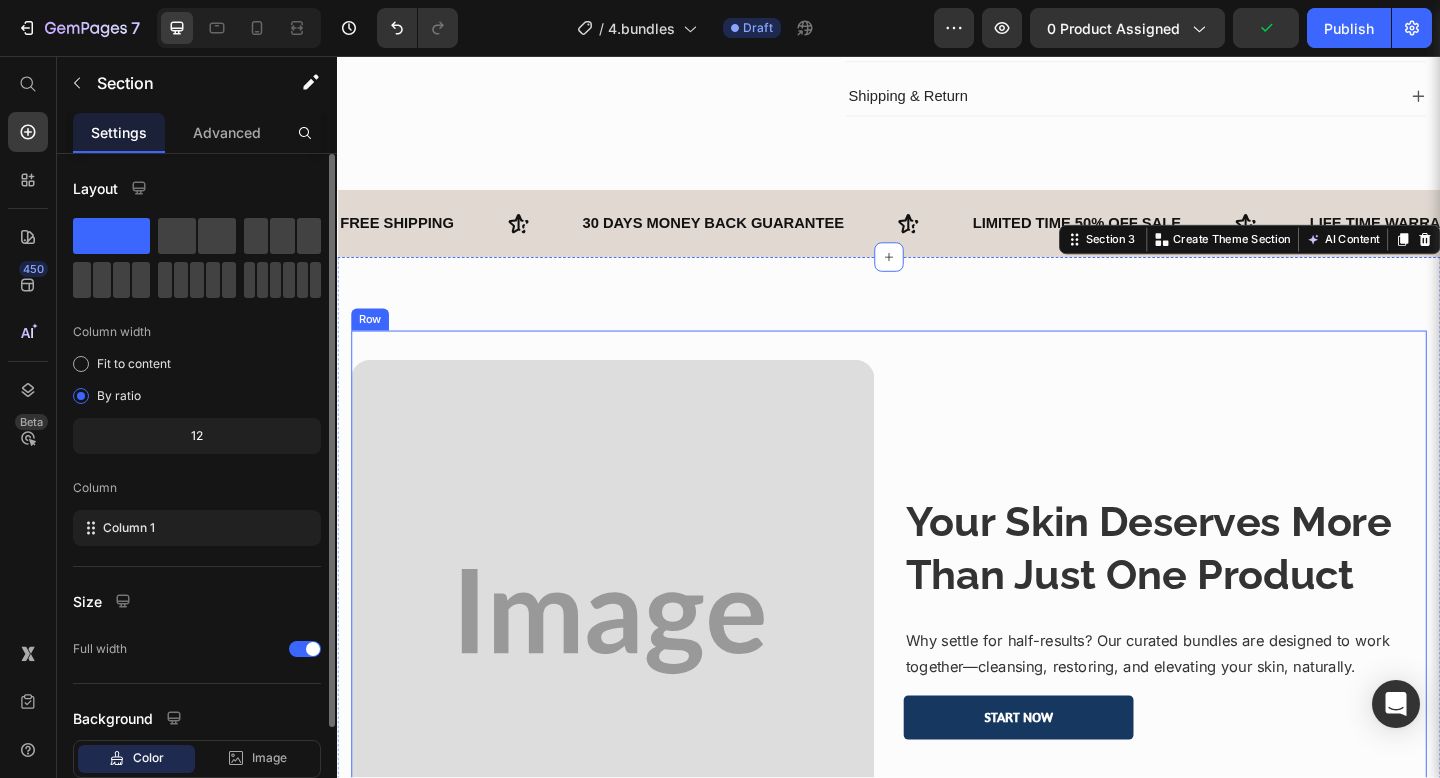 click on "Your Skin Deserves More Than Just One Product Heading Why settle for half-results? Our curated bundles are designed to work together—cleansing, restoring, and elevating your skin, naturally. Text block Start Now Button" at bounding box center (1237, 671) 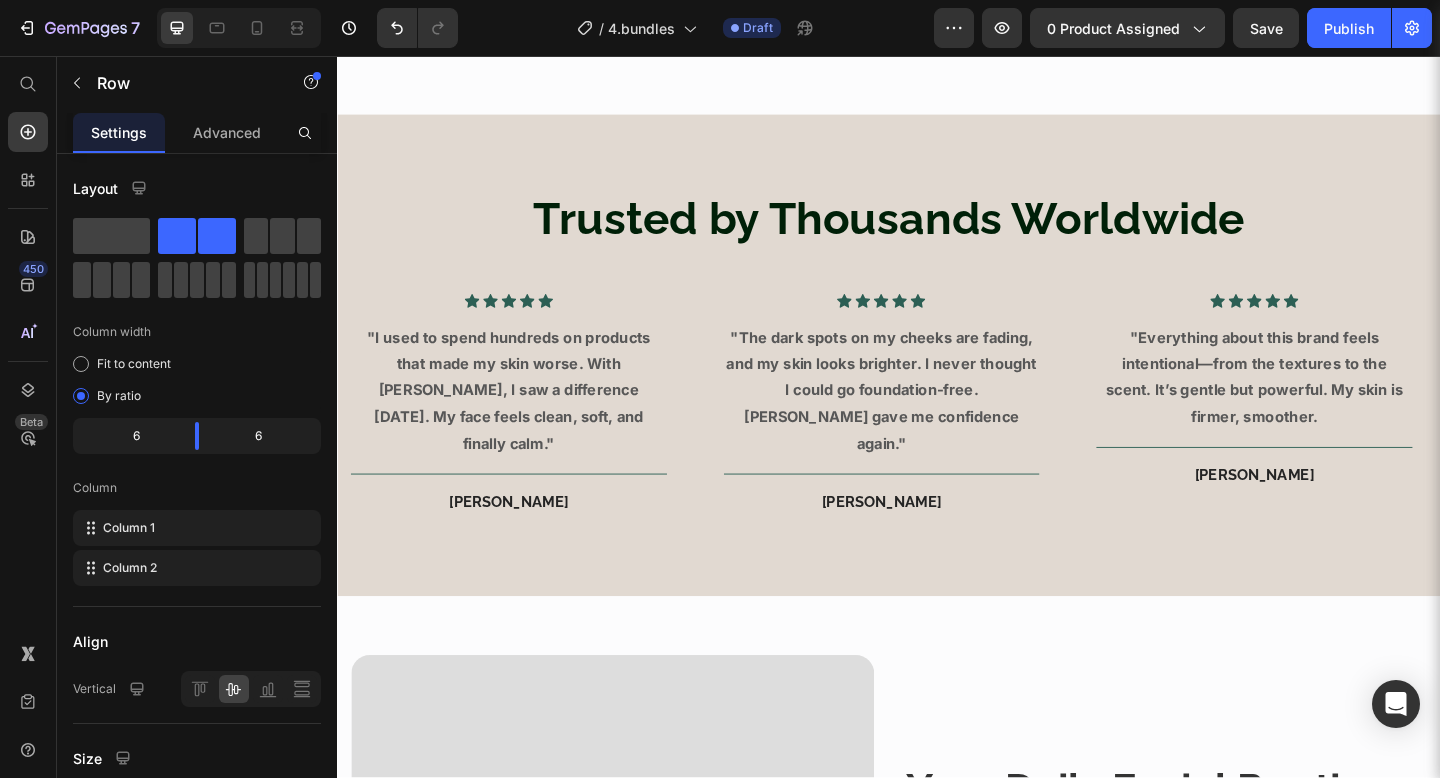 scroll, scrollTop: 2292, scrollLeft: 0, axis: vertical 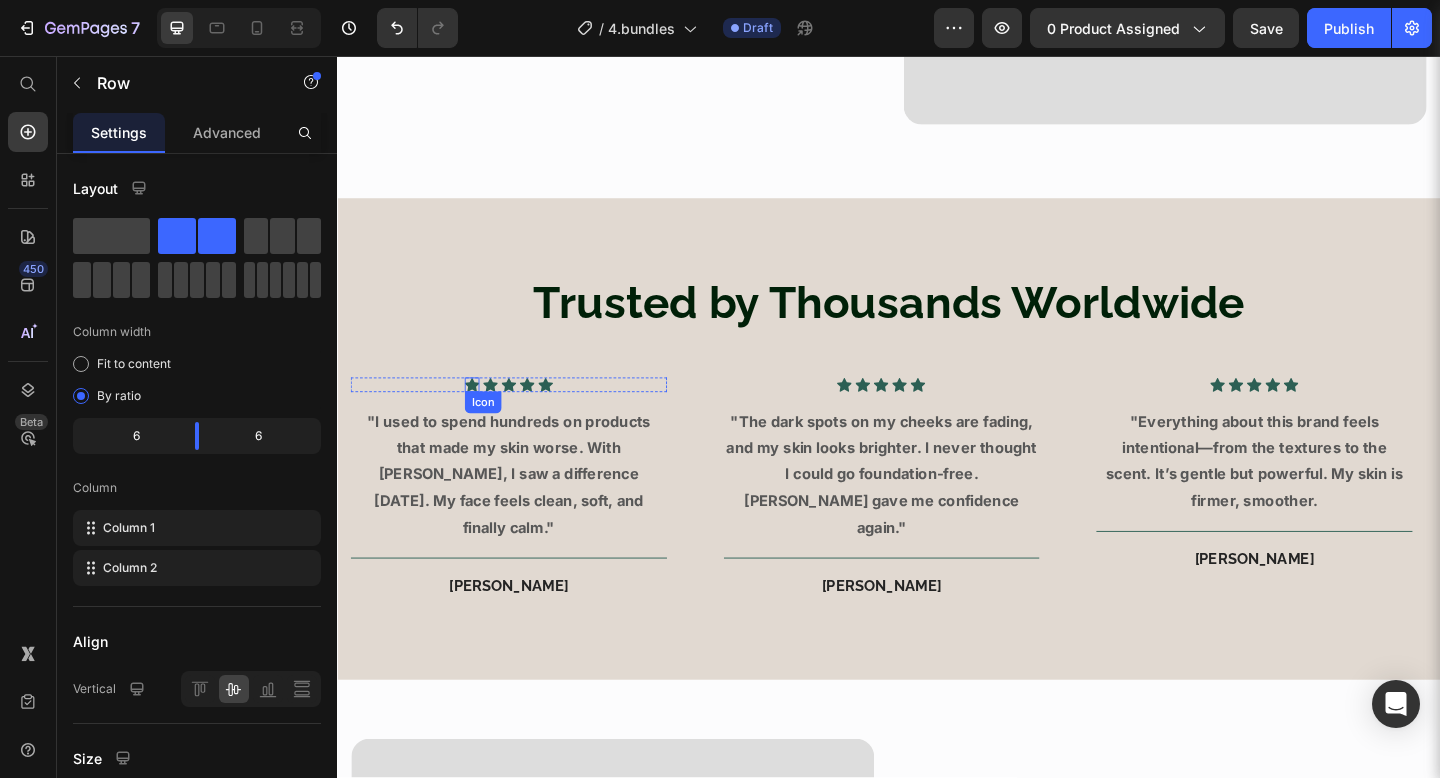 click 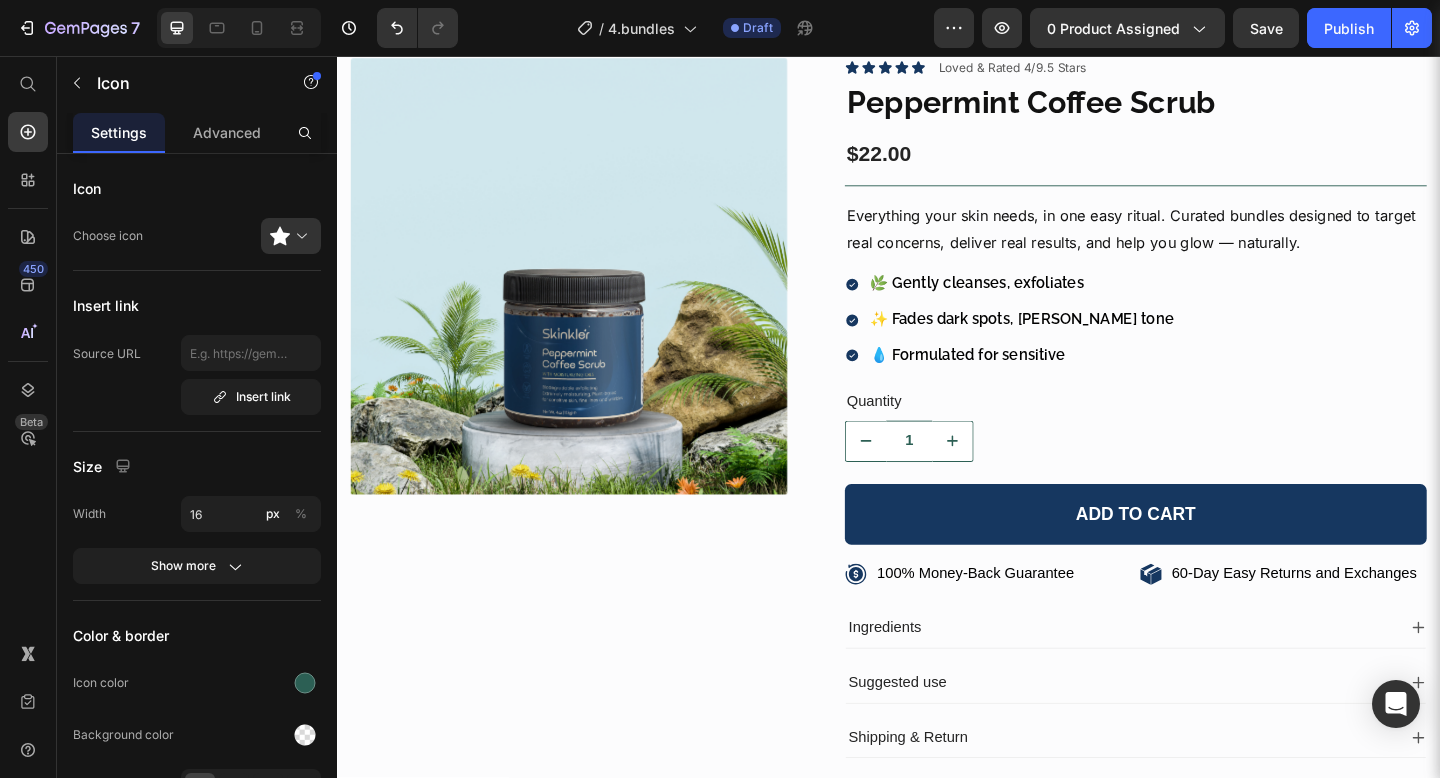 scroll, scrollTop: 0, scrollLeft: 0, axis: both 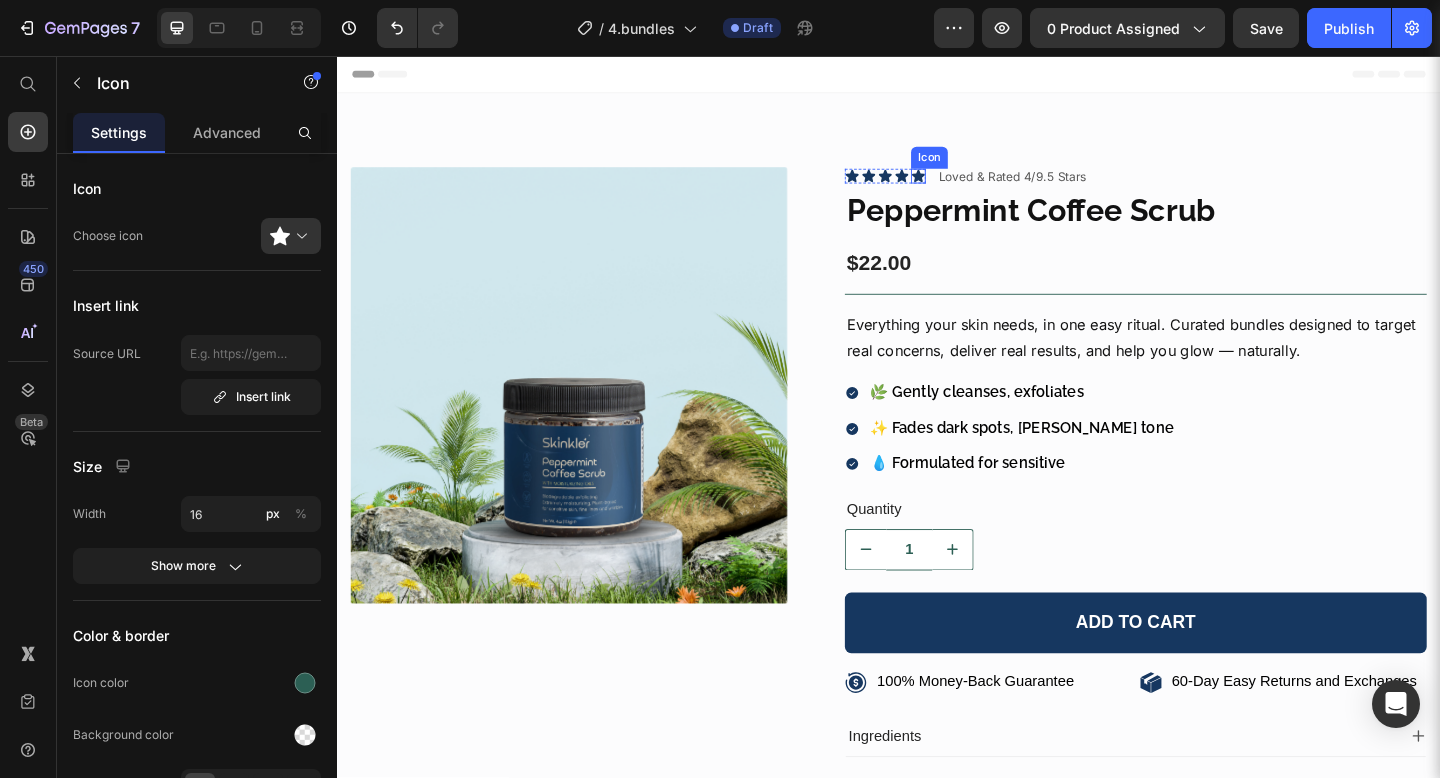 click 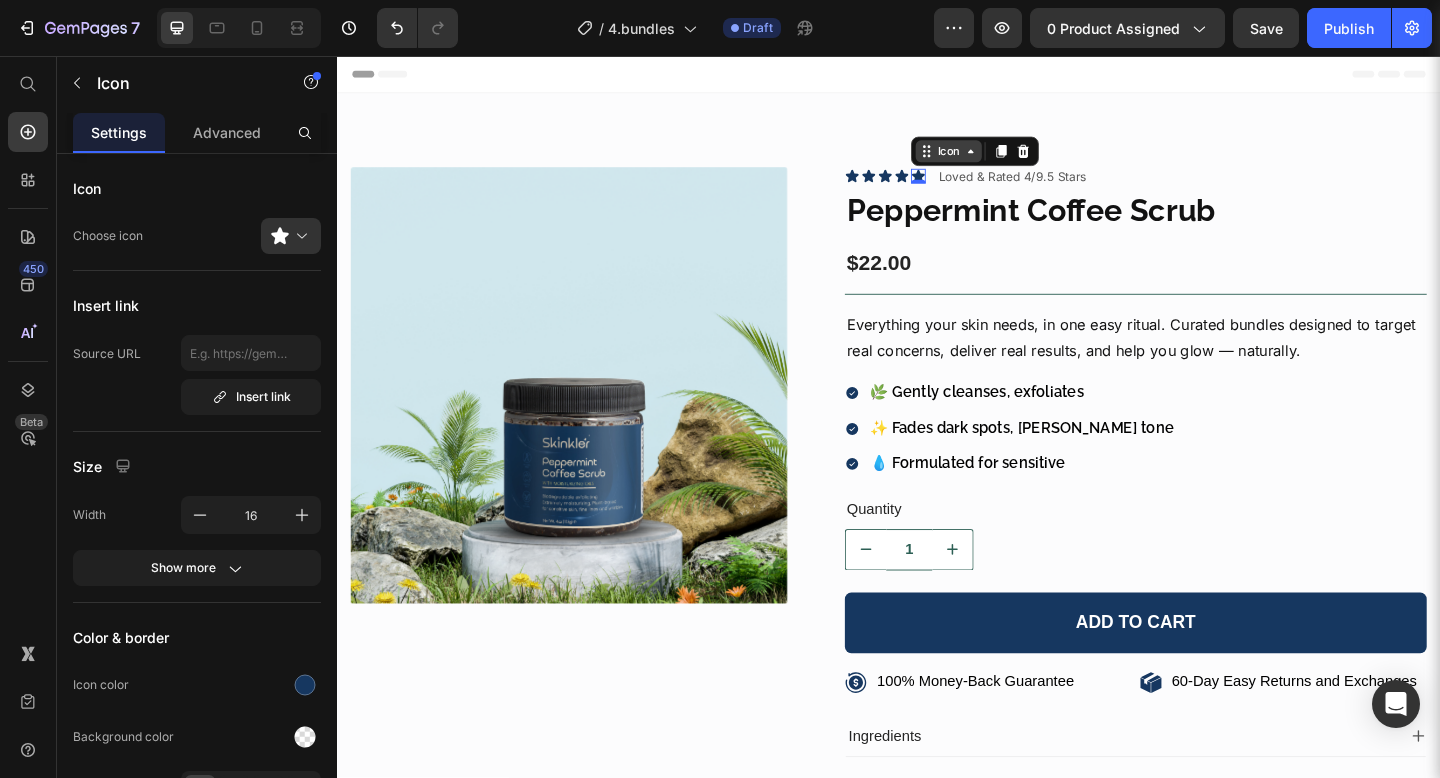 click 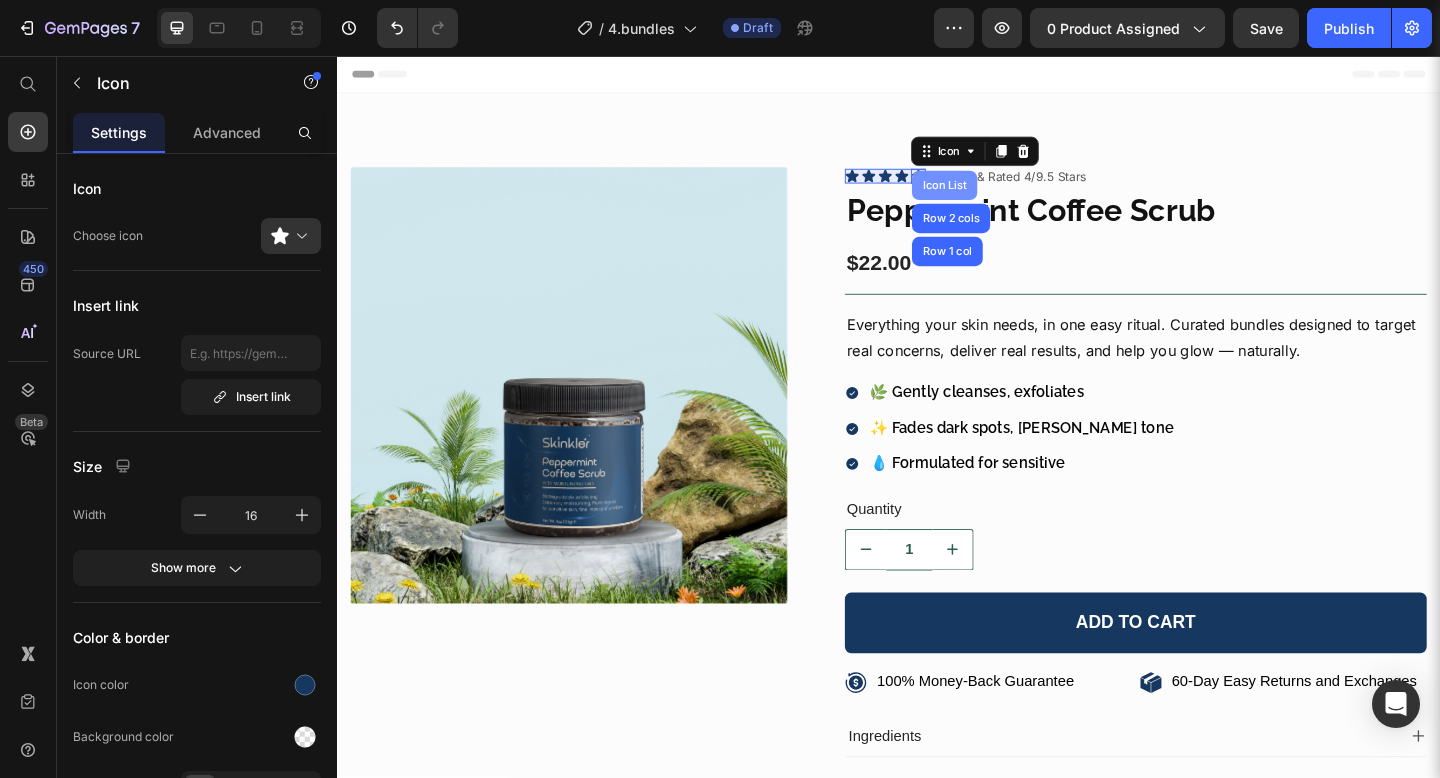 click on "Icon List" at bounding box center (997, 197) 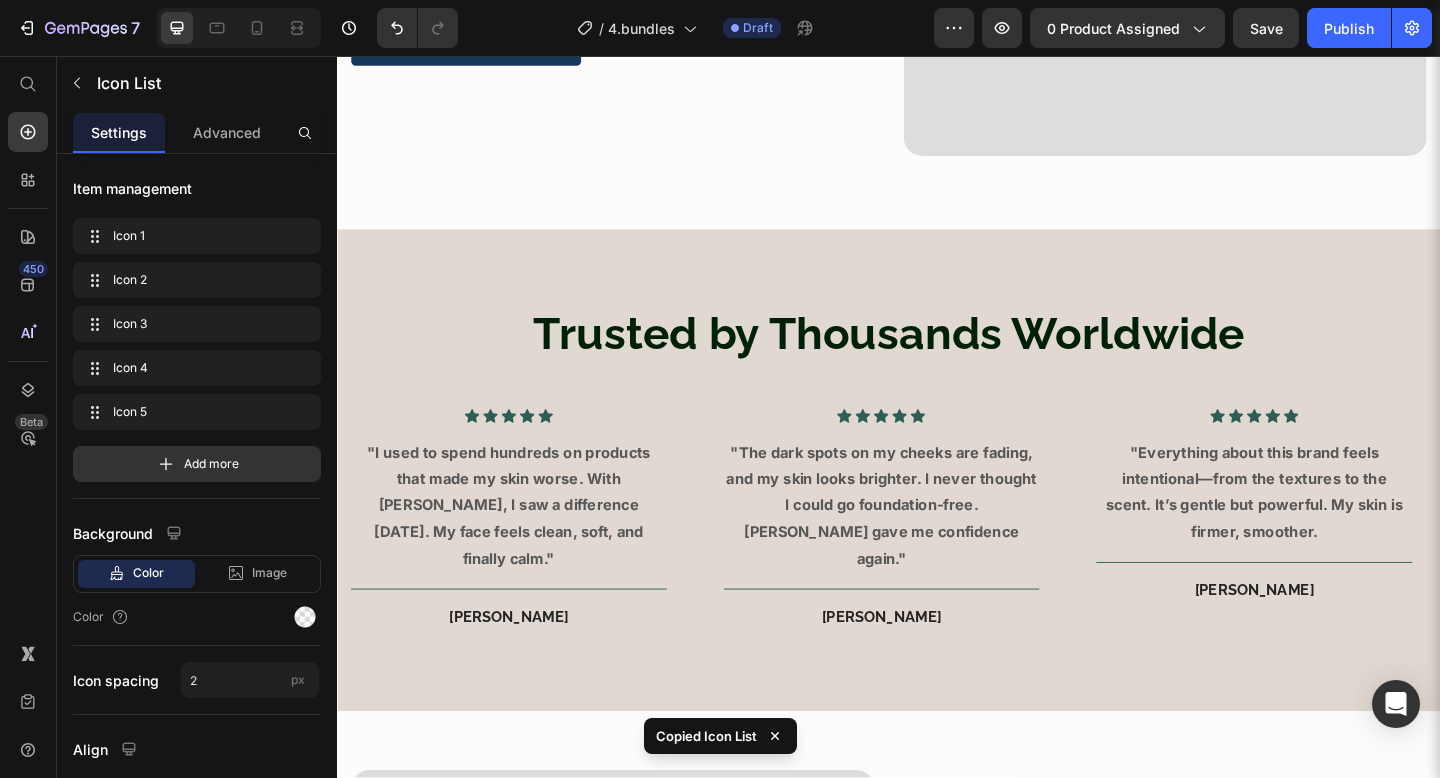 scroll, scrollTop: 2261, scrollLeft: 0, axis: vertical 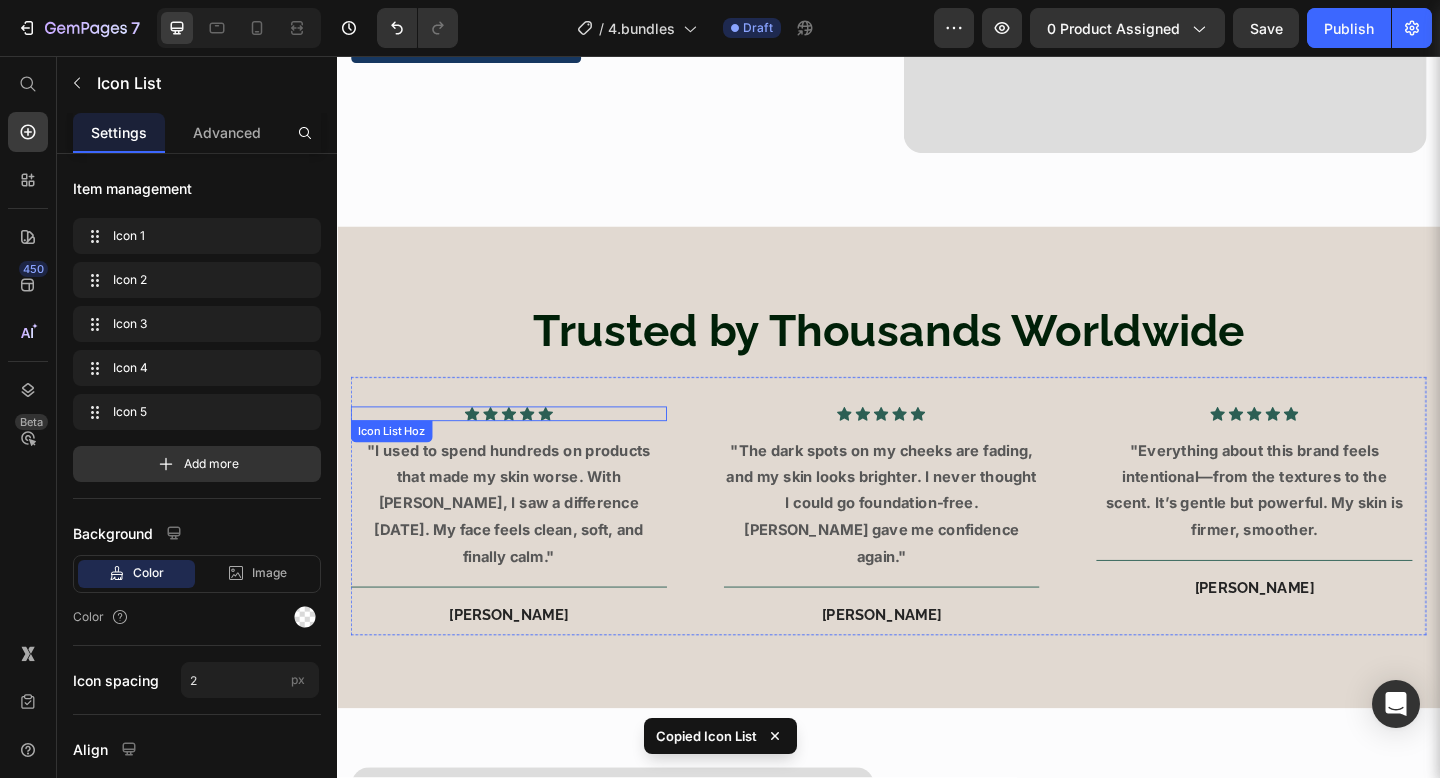 click on "Icon                Icon                Icon                Icon                Icon" at bounding box center [524, 445] 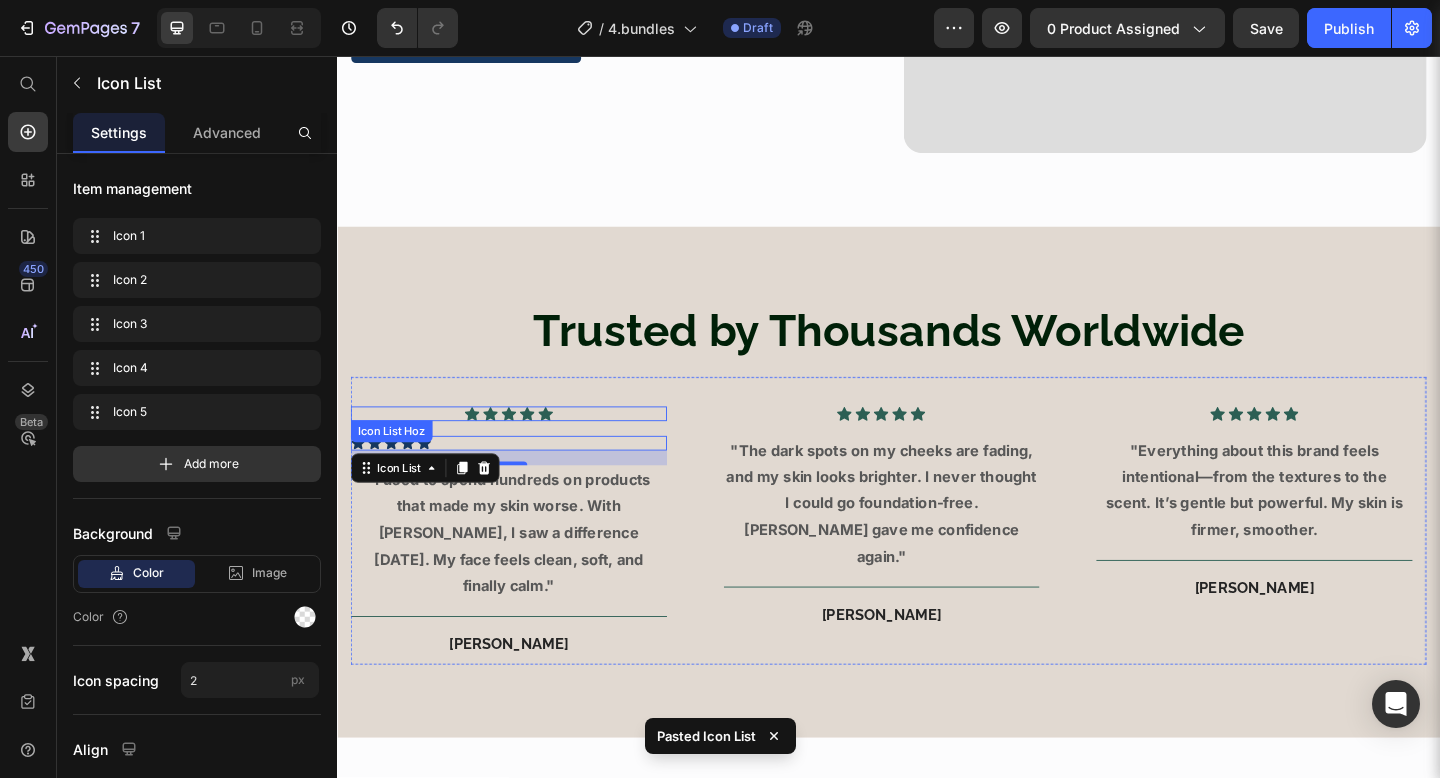 click on "Icon                Icon                Icon                Icon                Icon" at bounding box center (524, 445) 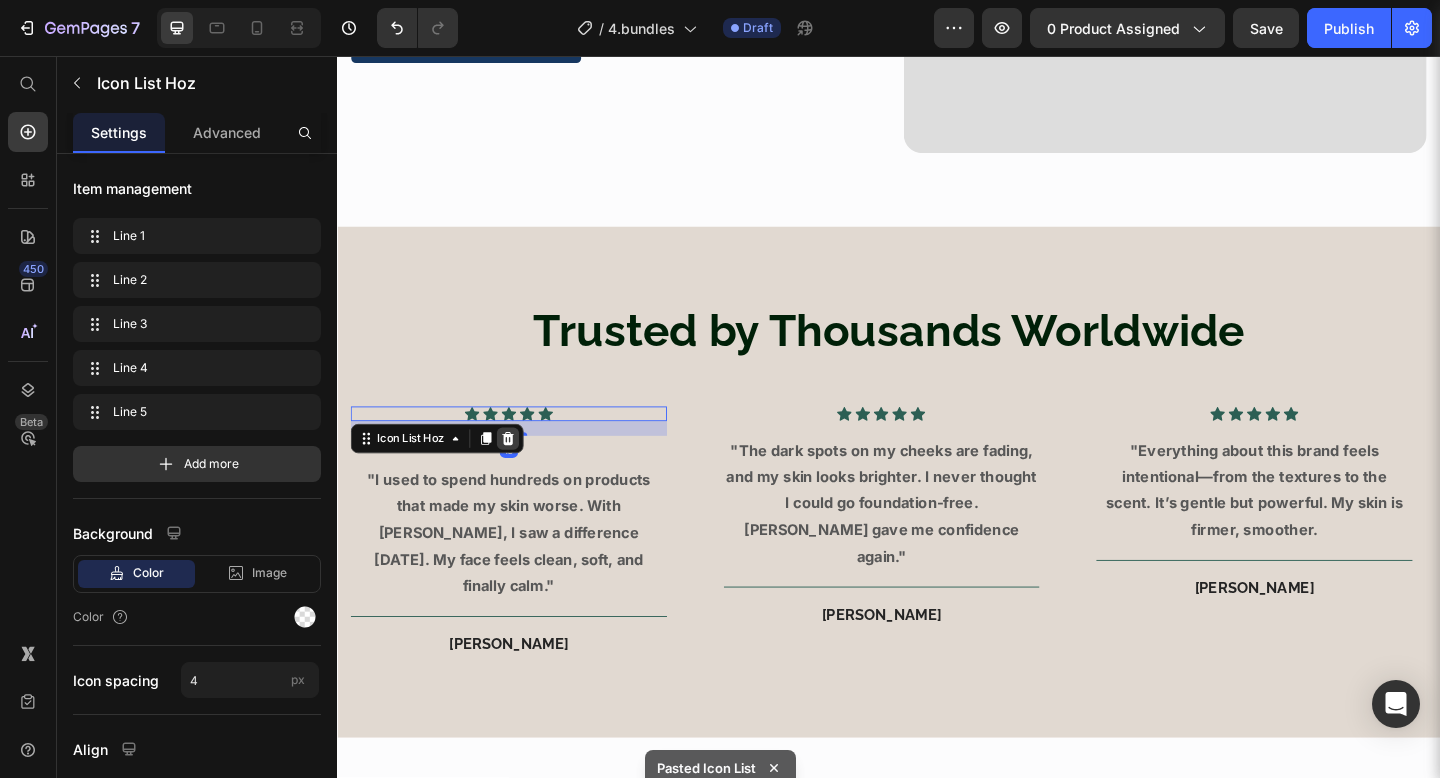 click 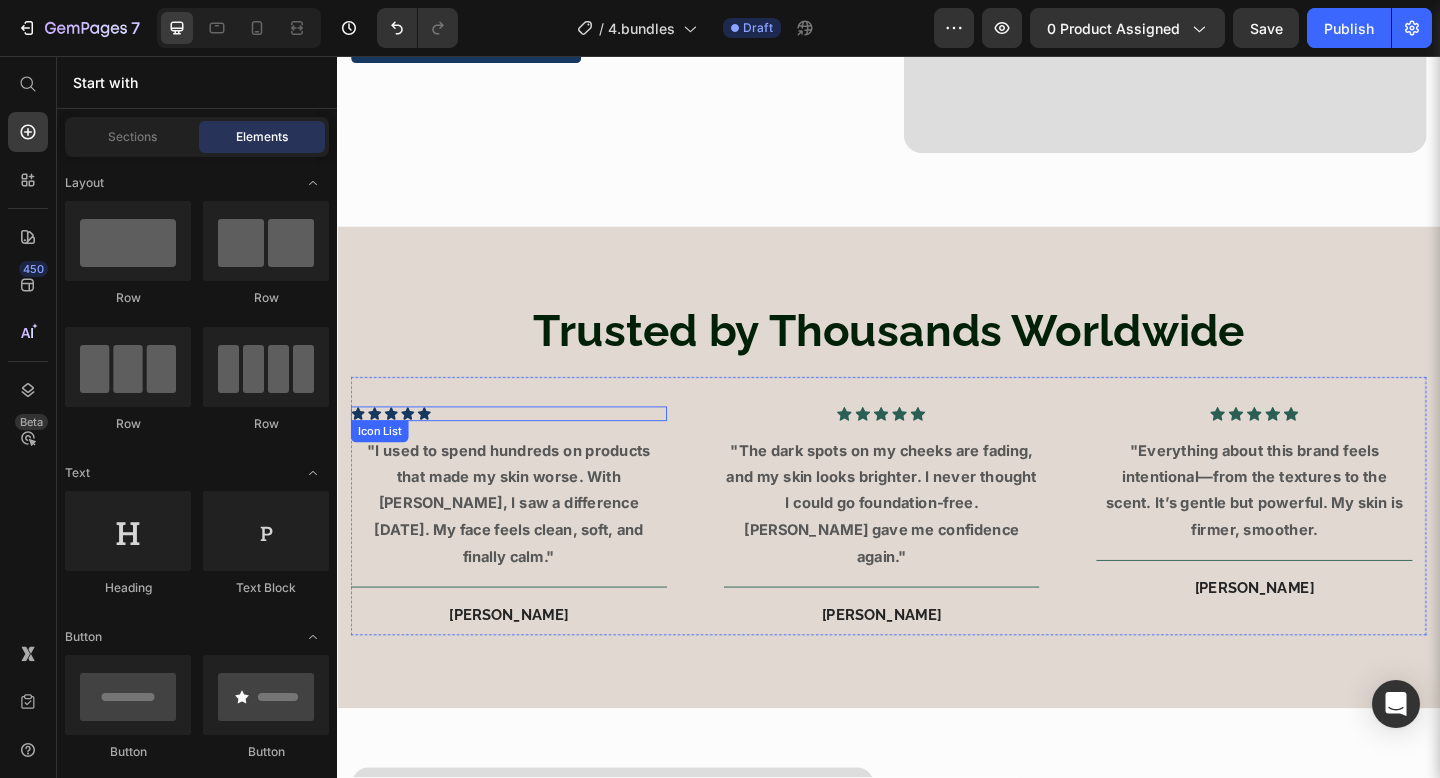click on "Icon Icon Icon Icon Icon" at bounding box center (524, 445) 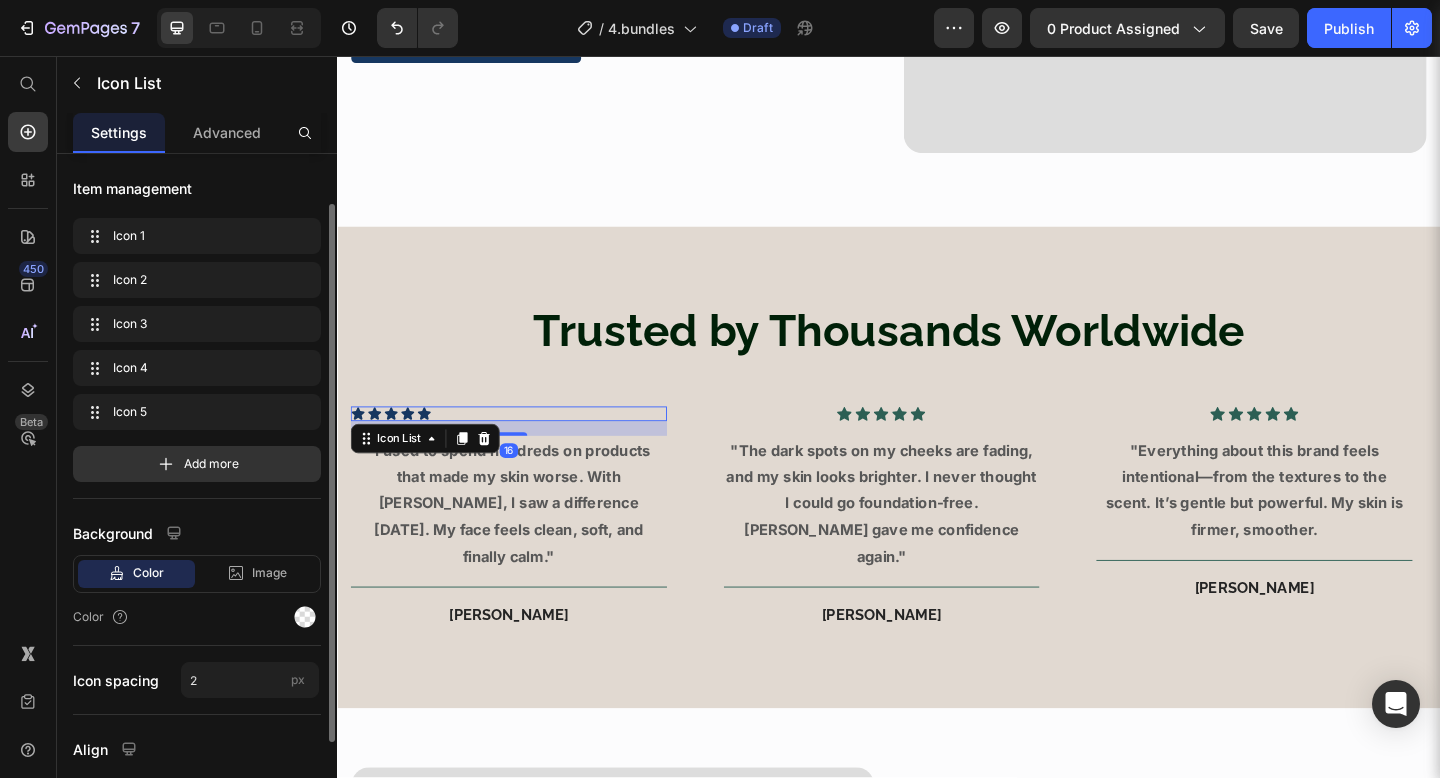 scroll, scrollTop: 180, scrollLeft: 0, axis: vertical 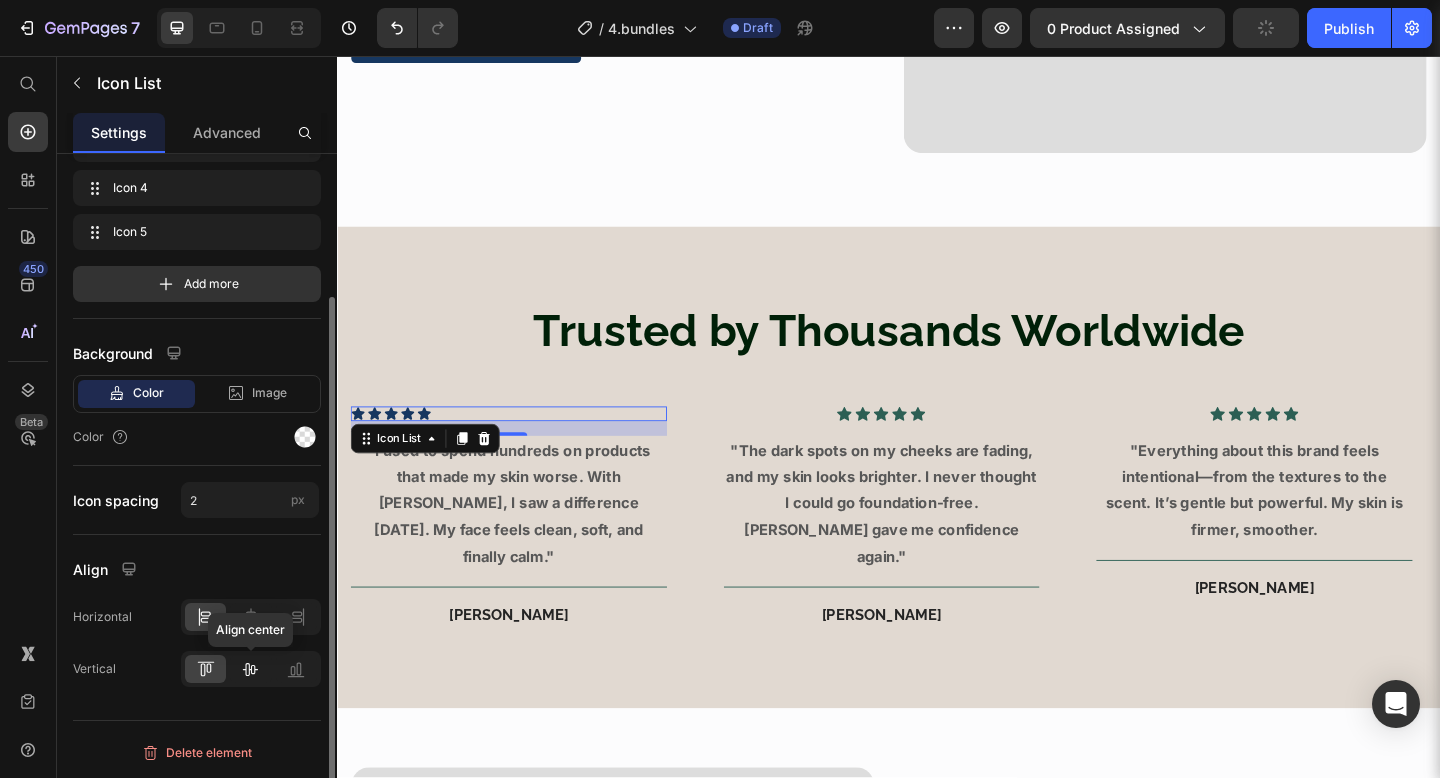 click 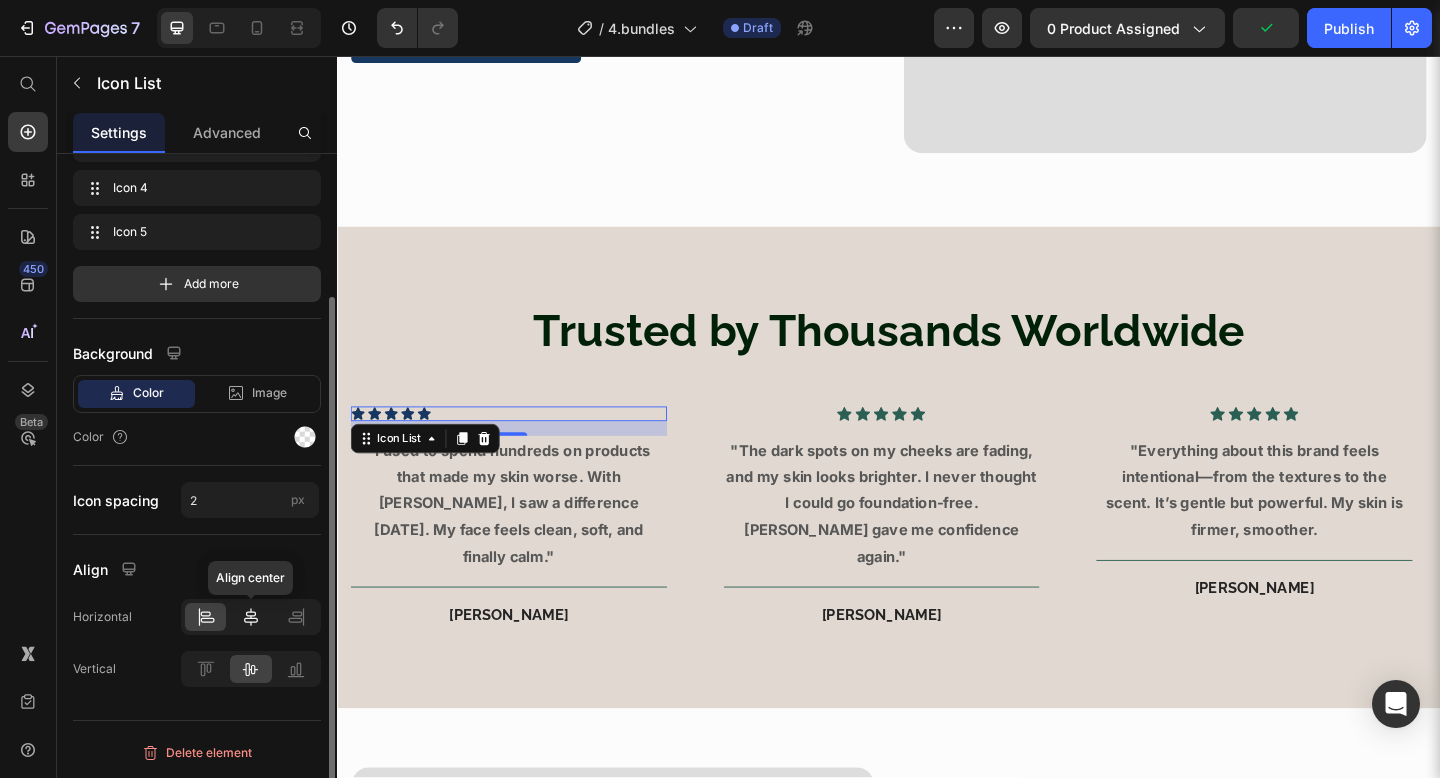 click 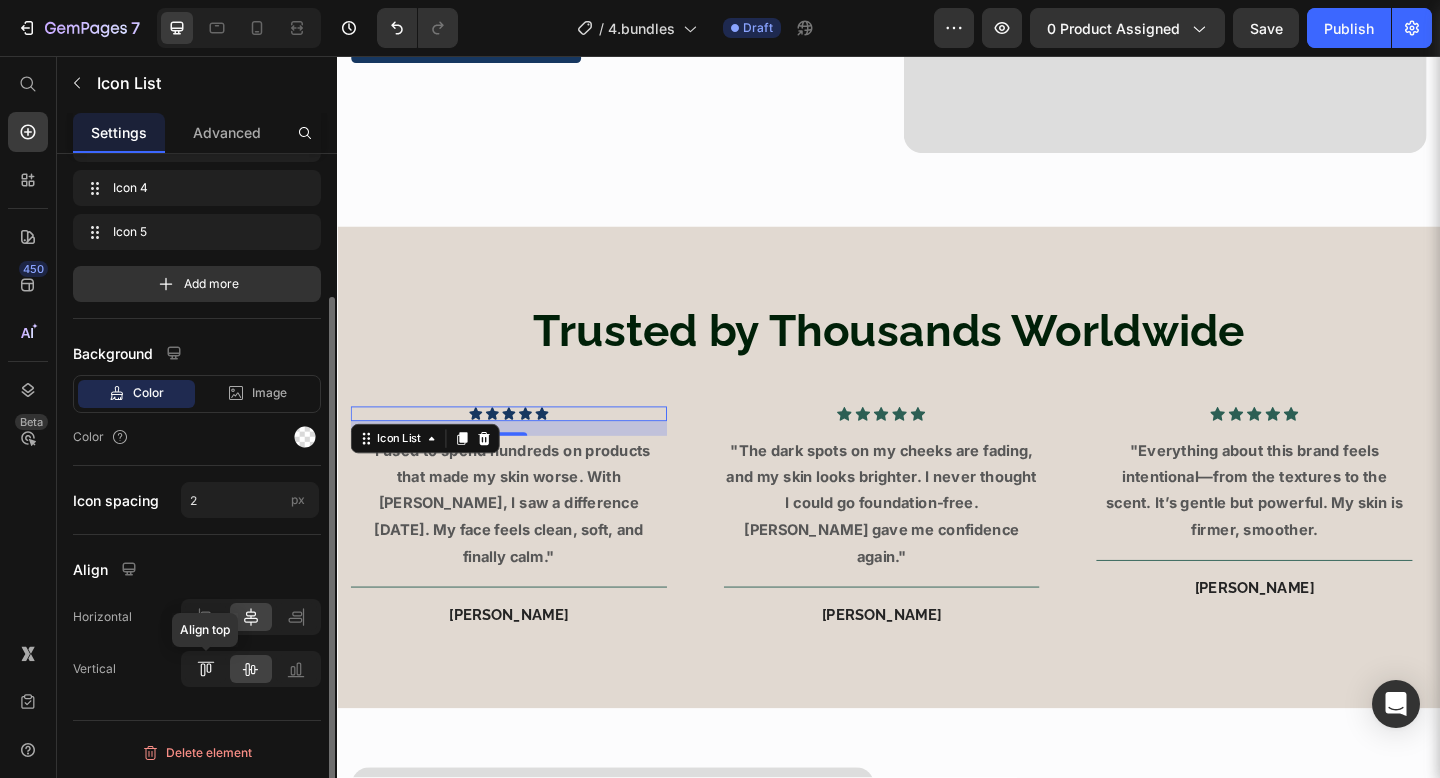 click 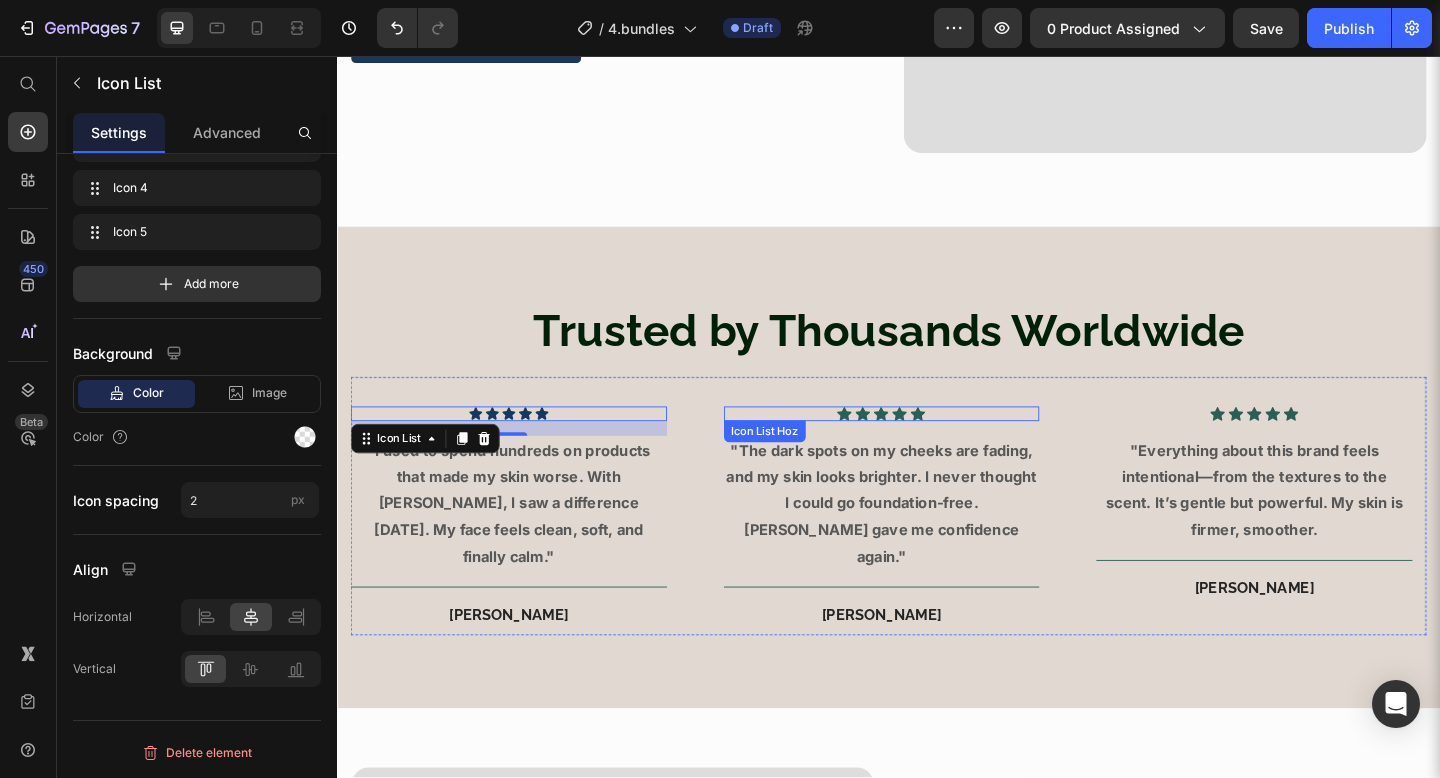 click on "Icon                Icon                Icon                Icon                Icon" at bounding box center (930, 445) 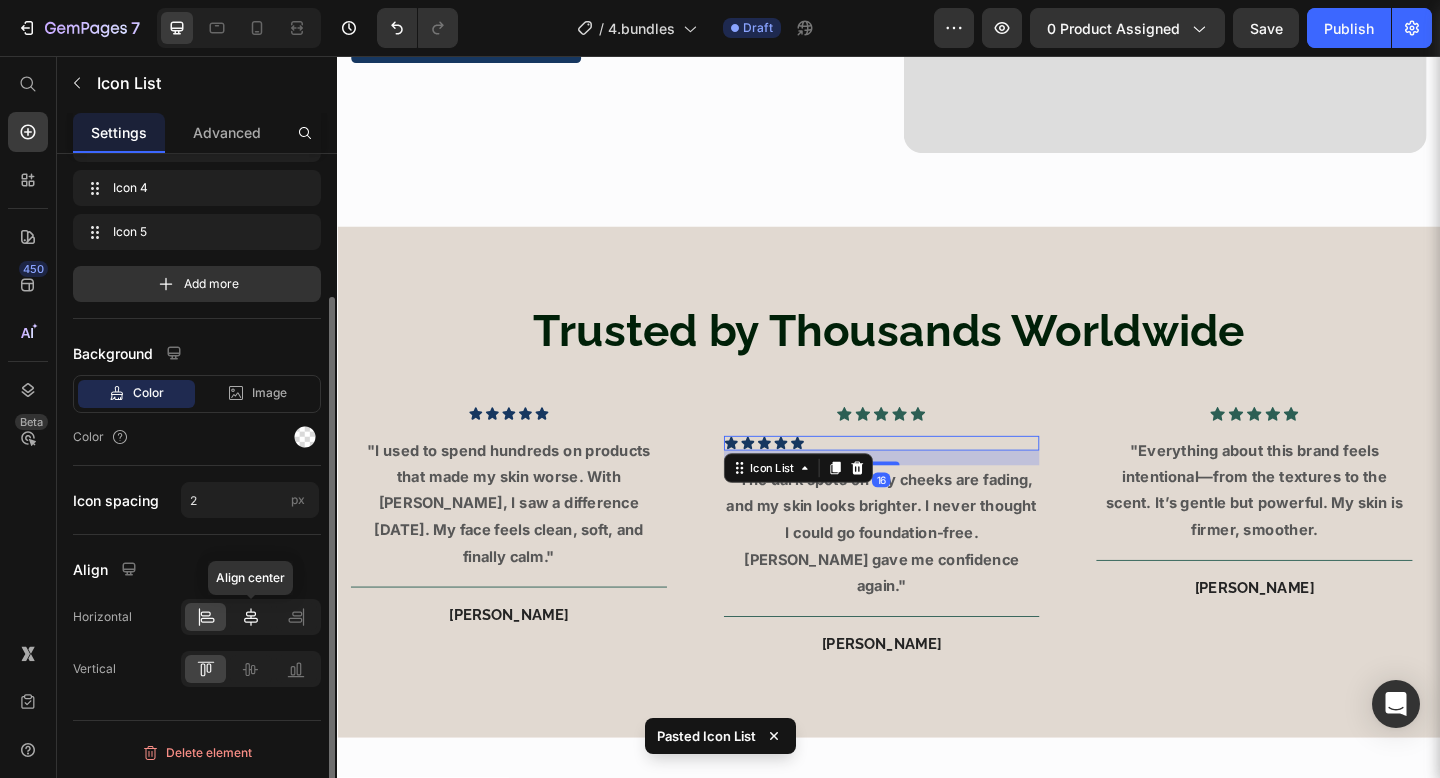 click 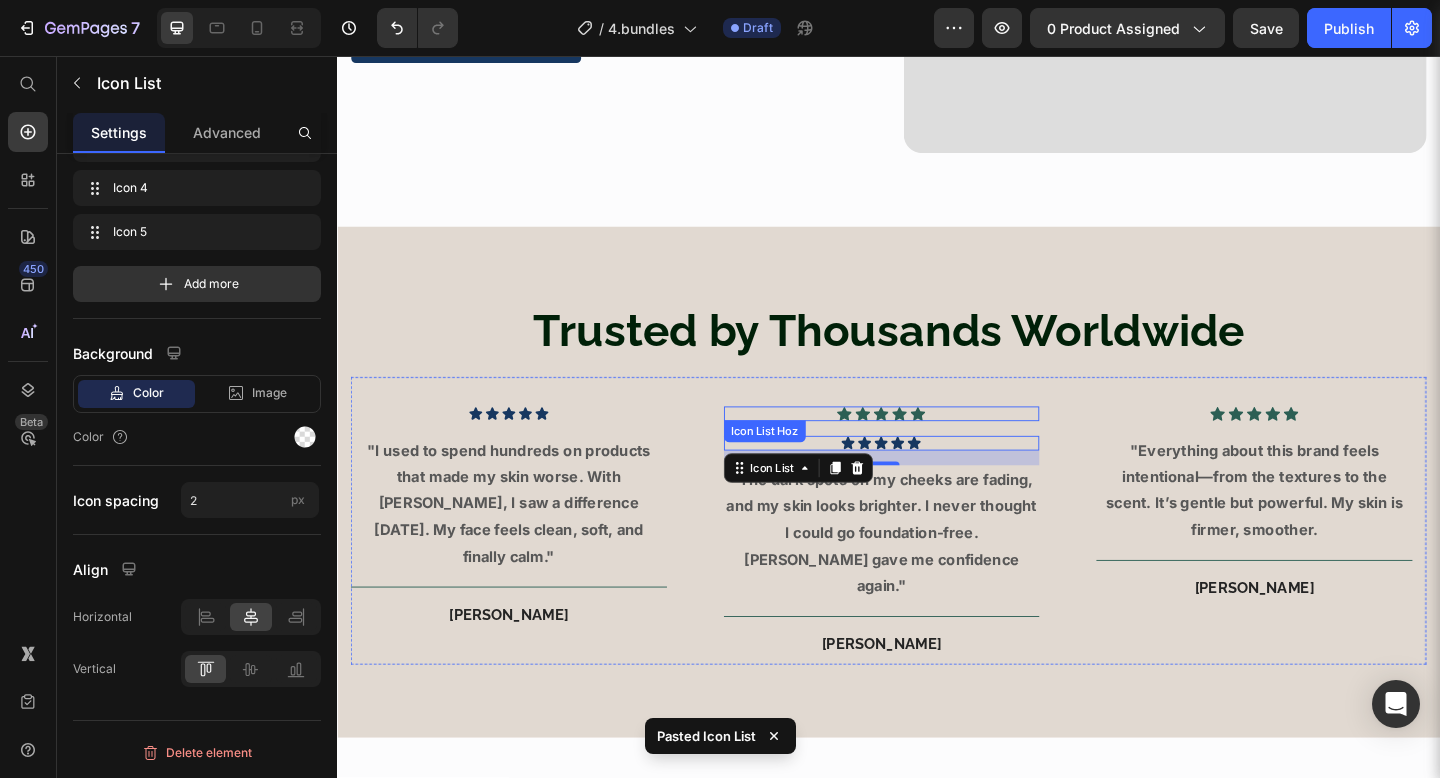 click on "Icon                Icon                Icon                Icon                Icon" at bounding box center (930, 445) 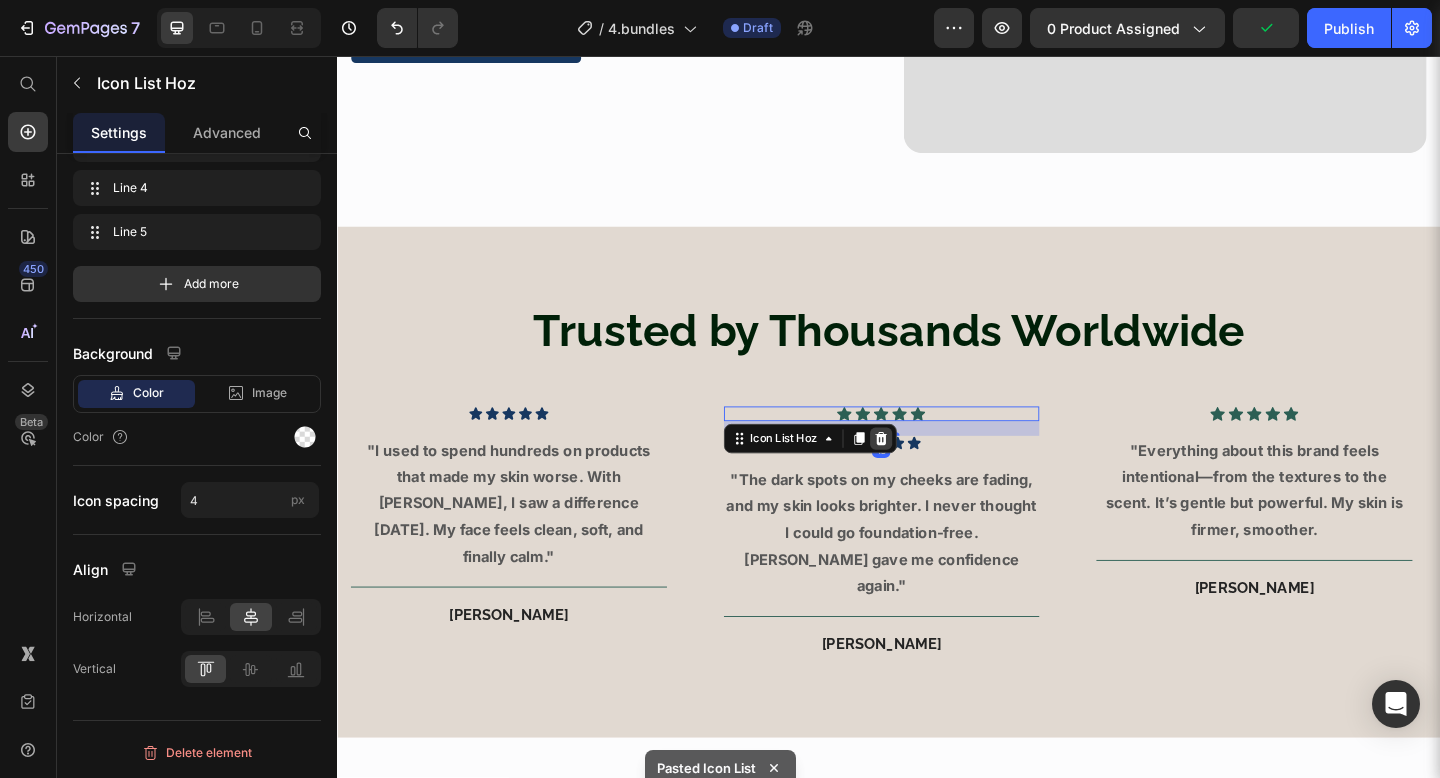 click 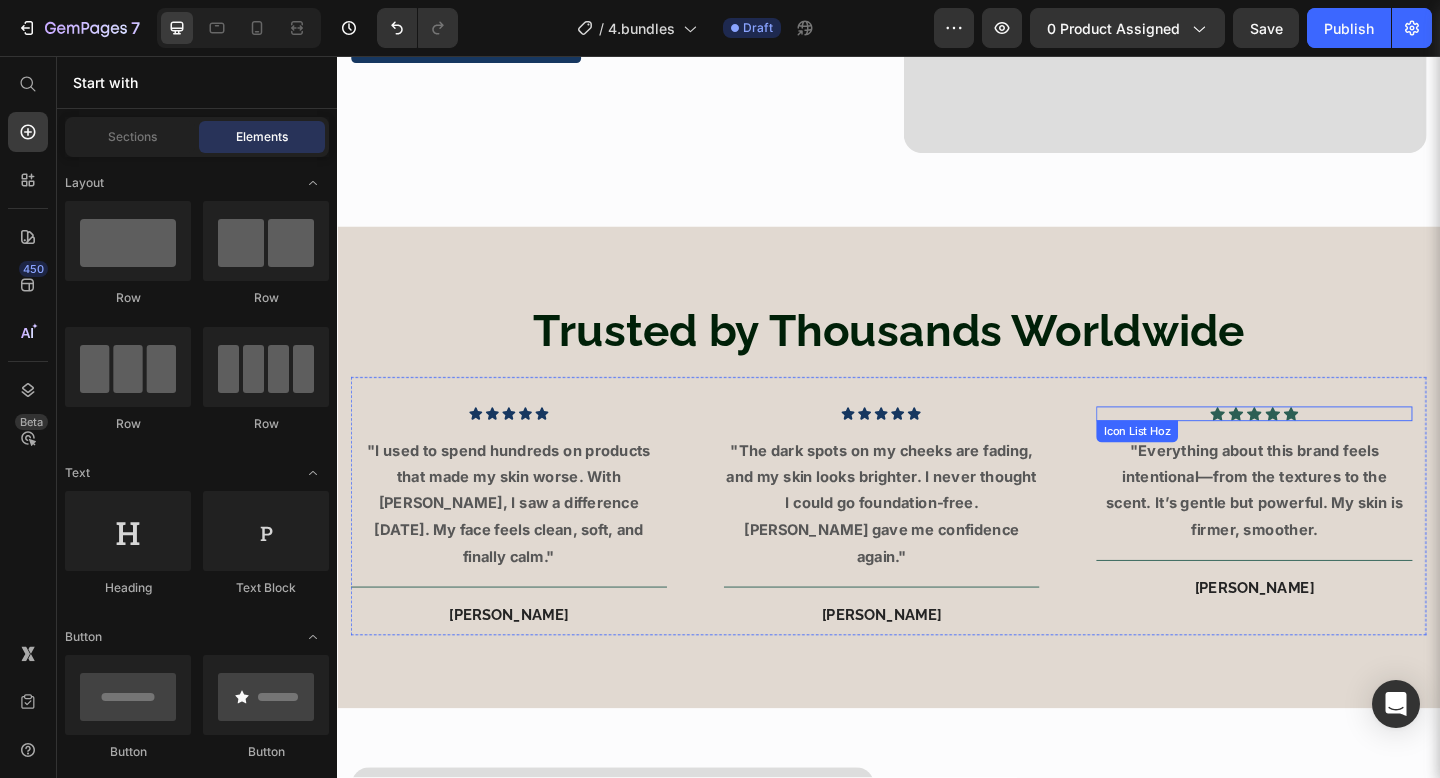 click on "Icon                Icon                Icon                Icon                Icon" at bounding box center (1335, 445) 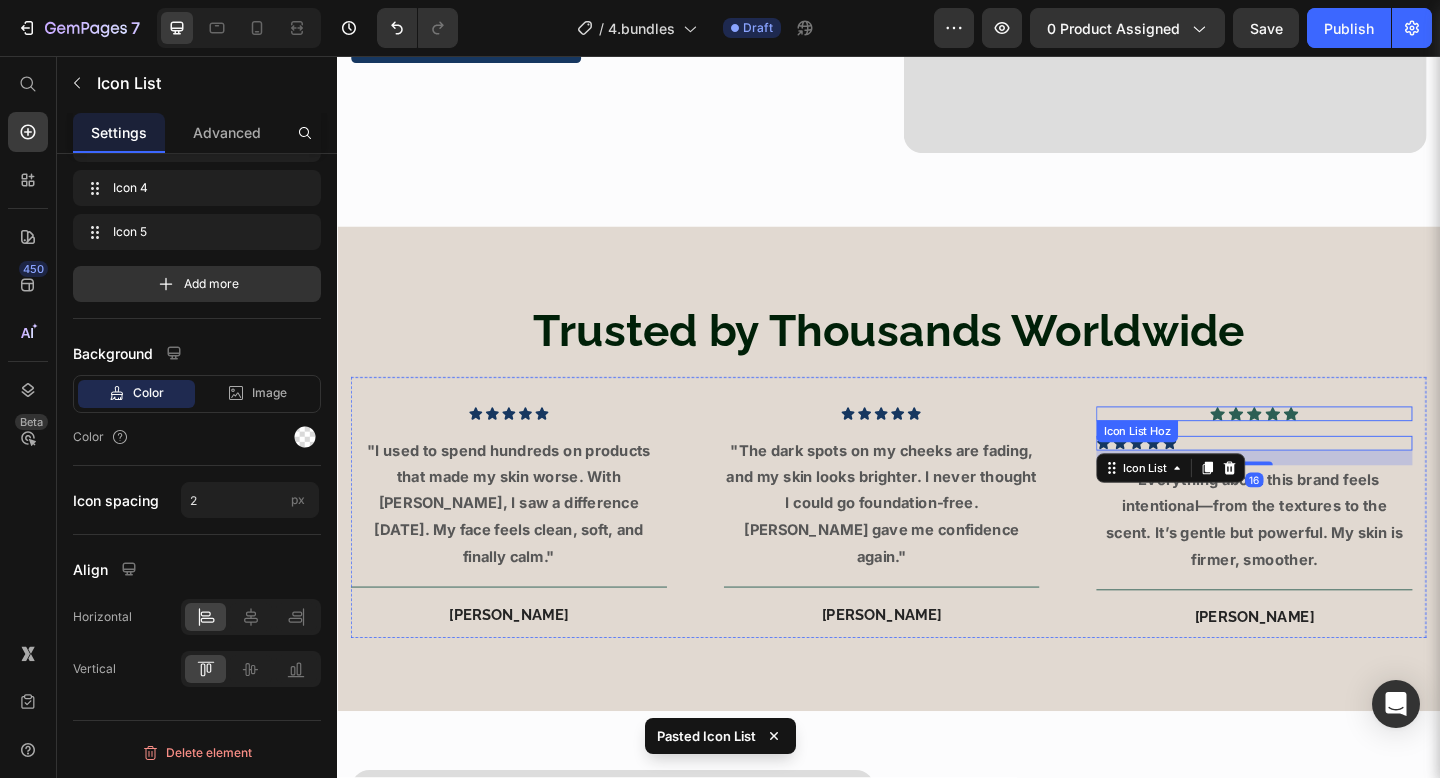 click on "Icon                Icon                Icon                Icon                Icon" at bounding box center [1335, 445] 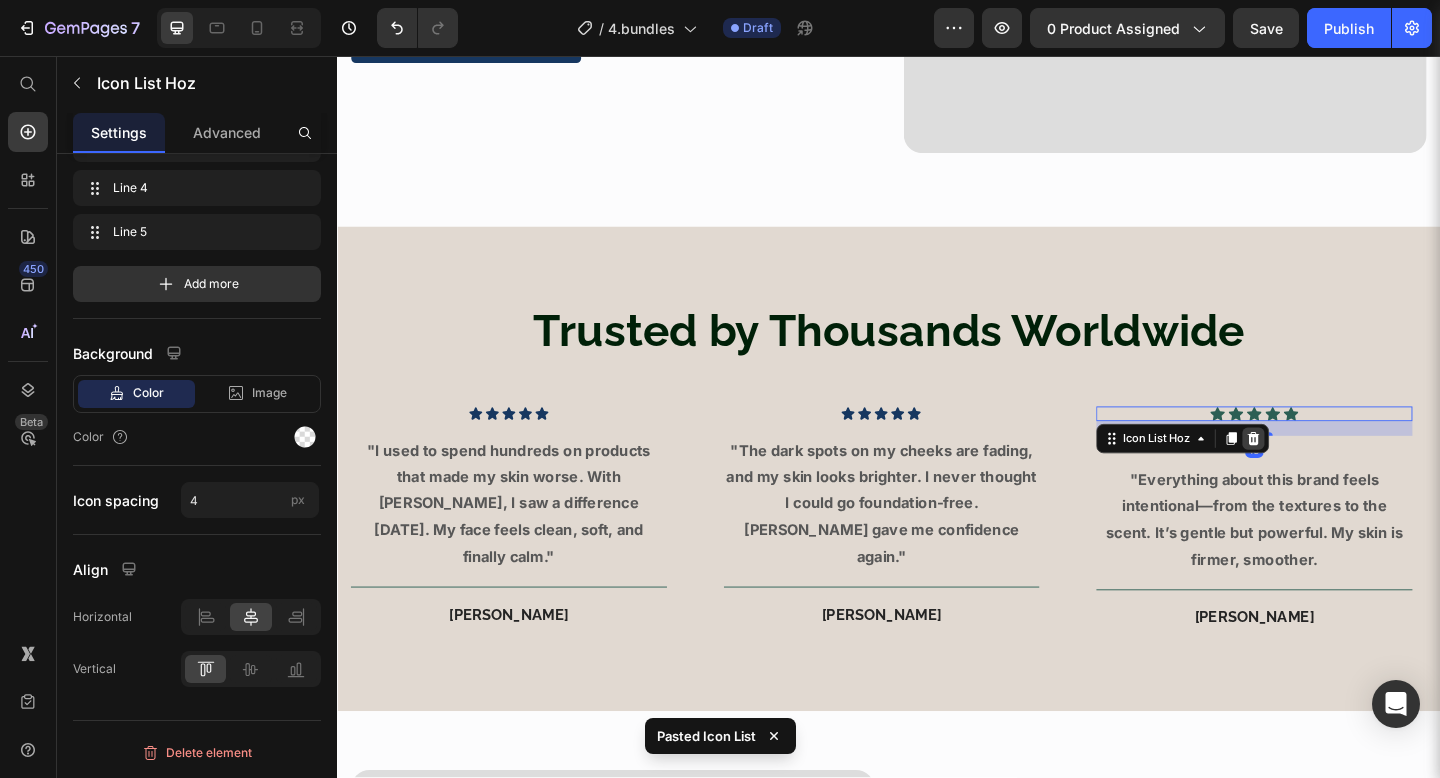 click 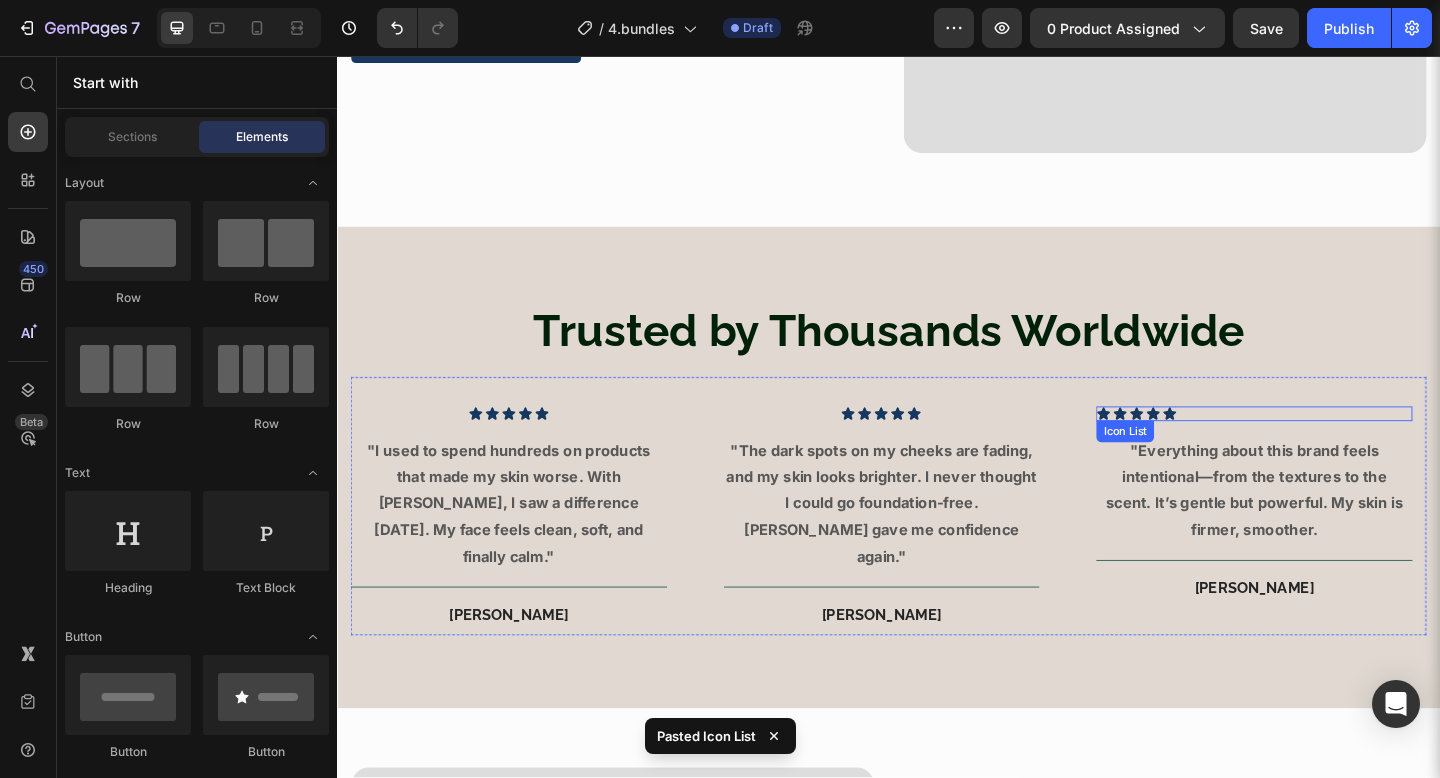 click on "Icon Icon Icon Icon Icon" at bounding box center [1335, 445] 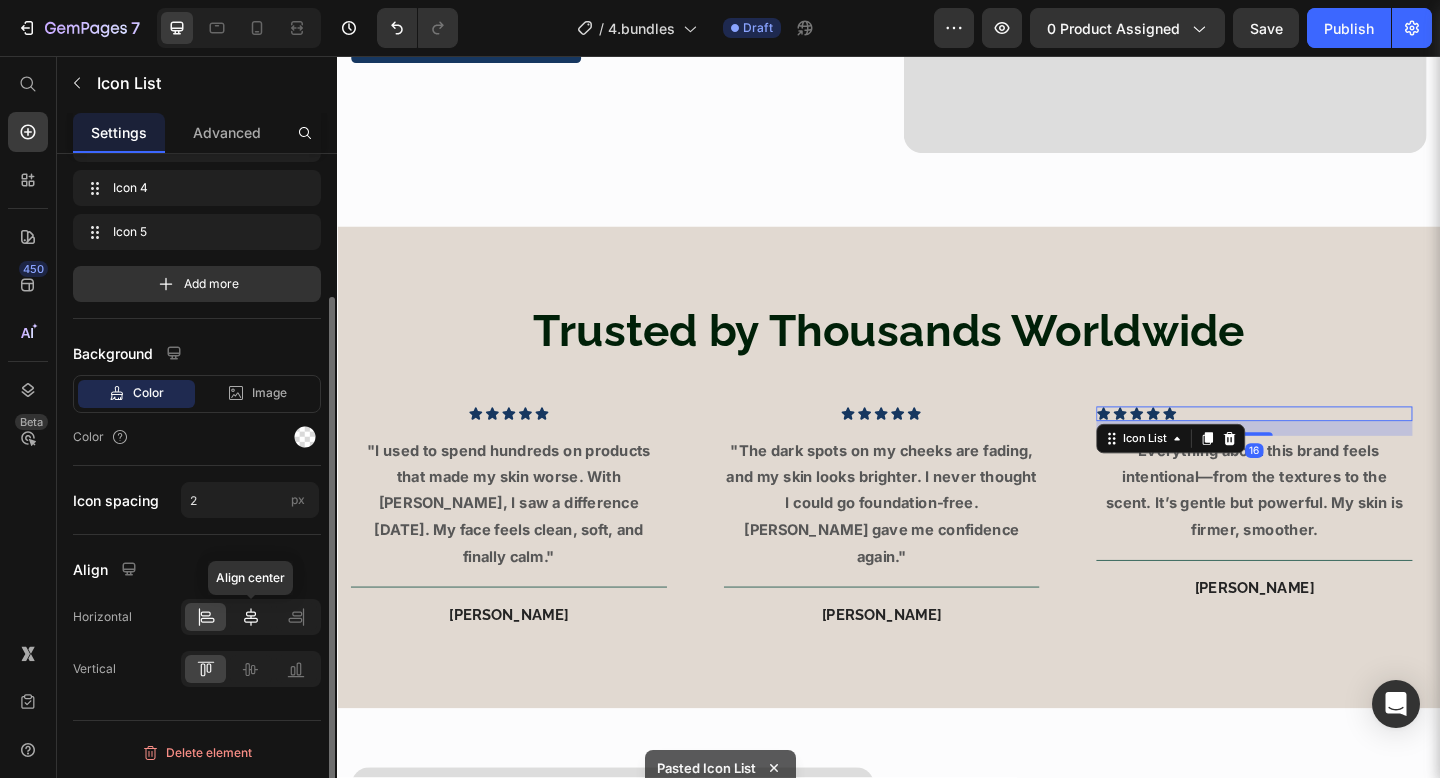 click 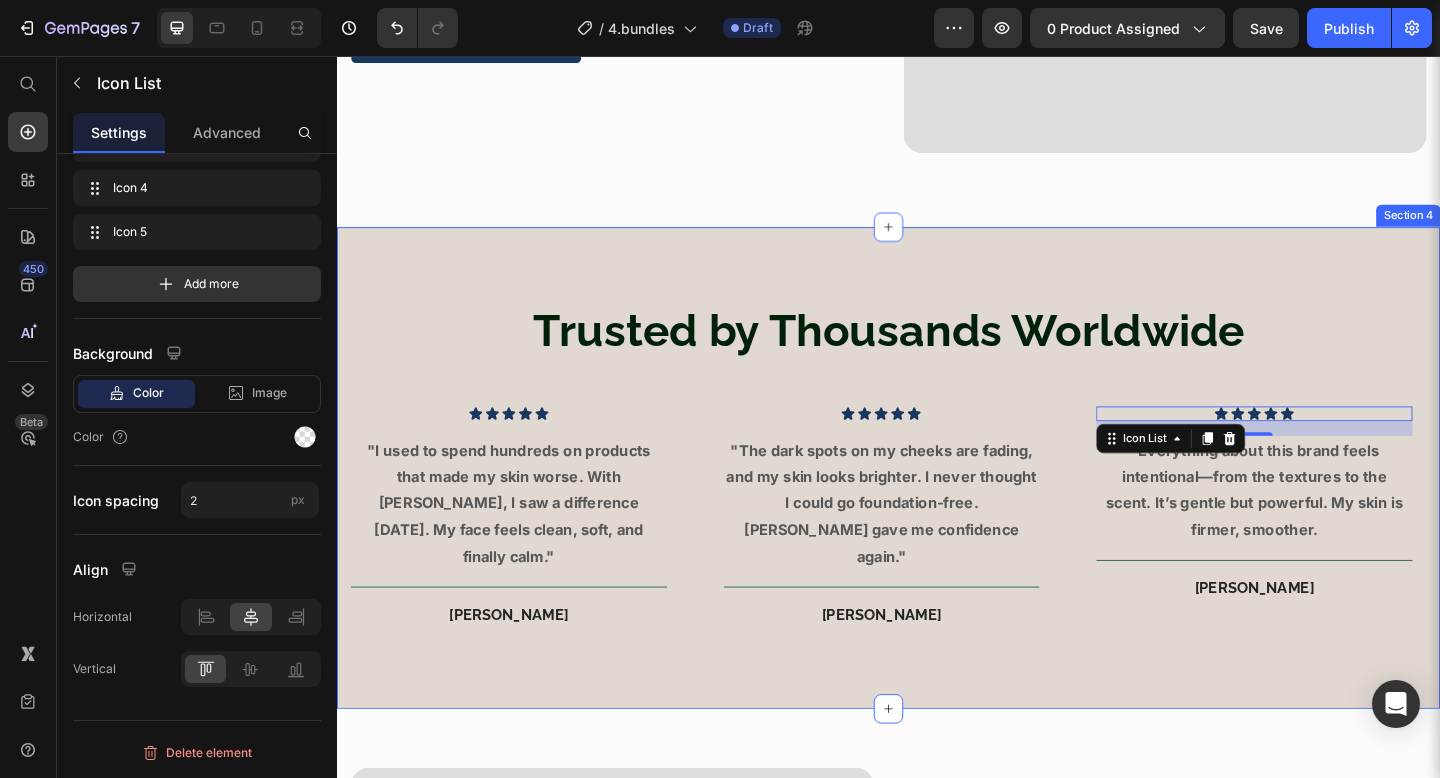 click on "Trusted by Thousands Worldwide Heading Icon Icon Icon Icon Icon Icon List "I used to spend hundreds on products that made my skin worse. With [PERSON_NAME], I saw a difference [DATE]. My face feels clean, soft, and finally calm." Text block                Title Line [PERSON_NAME] Heading Row Icon Icon Icon Icon Icon Icon List "The dark spots on my cheeks are fading, and my skin looks brighter. I never thought I could go foundation-free. [PERSON_NAME] gave me confidence again." Text block                Title Line [PERSON_NAME] Heading Row Icon Icon Icon Icon Icon Icon List   16 "Everything about this brand feels intentional—from the textures to the scent. It’s gentle but powerful. My skin is firmer, smoother. Text block                Title Line [PERSON_NAME] Heading Row Carousel Row Section 4" at bounding box center (937, 503) 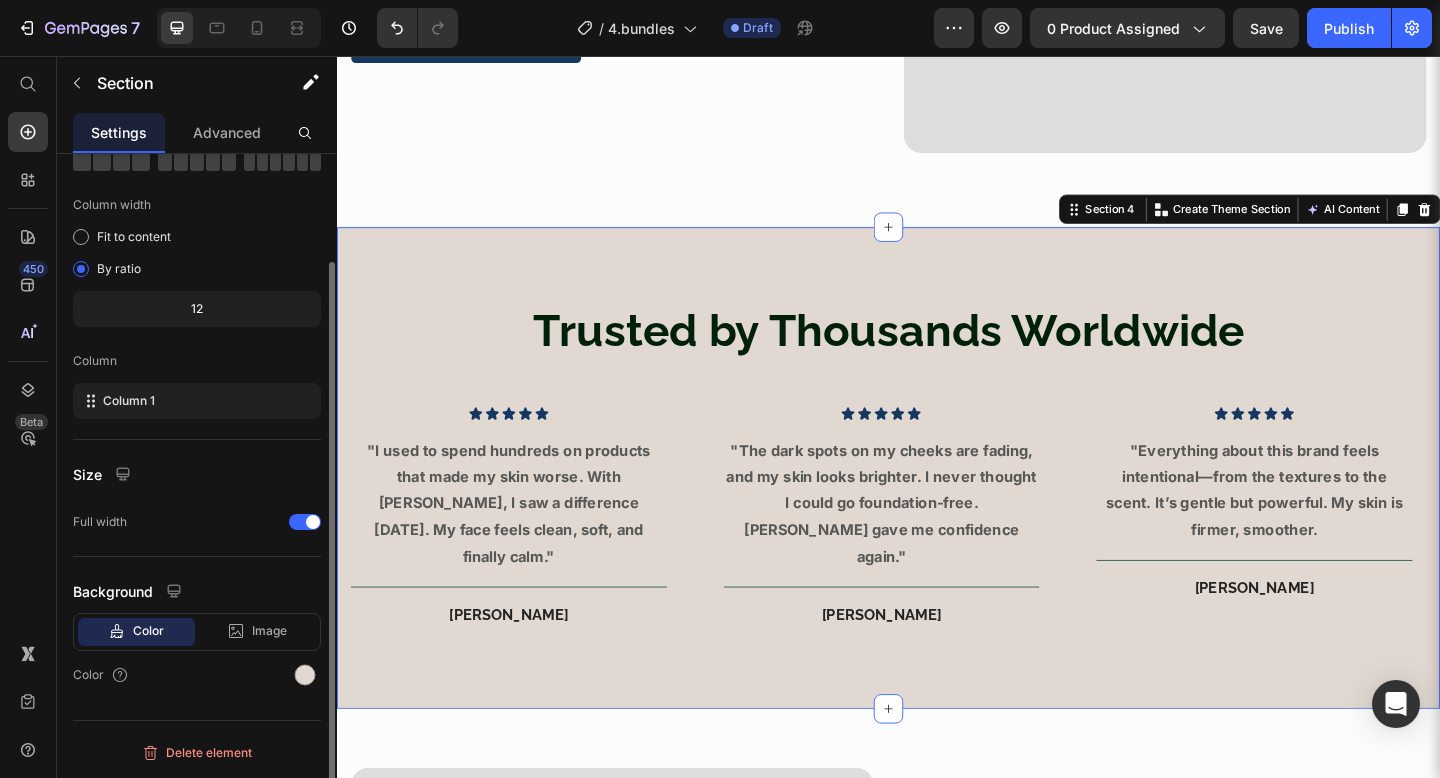 scroll, scrollTop: 0, scrollLeft: 0, axis: both 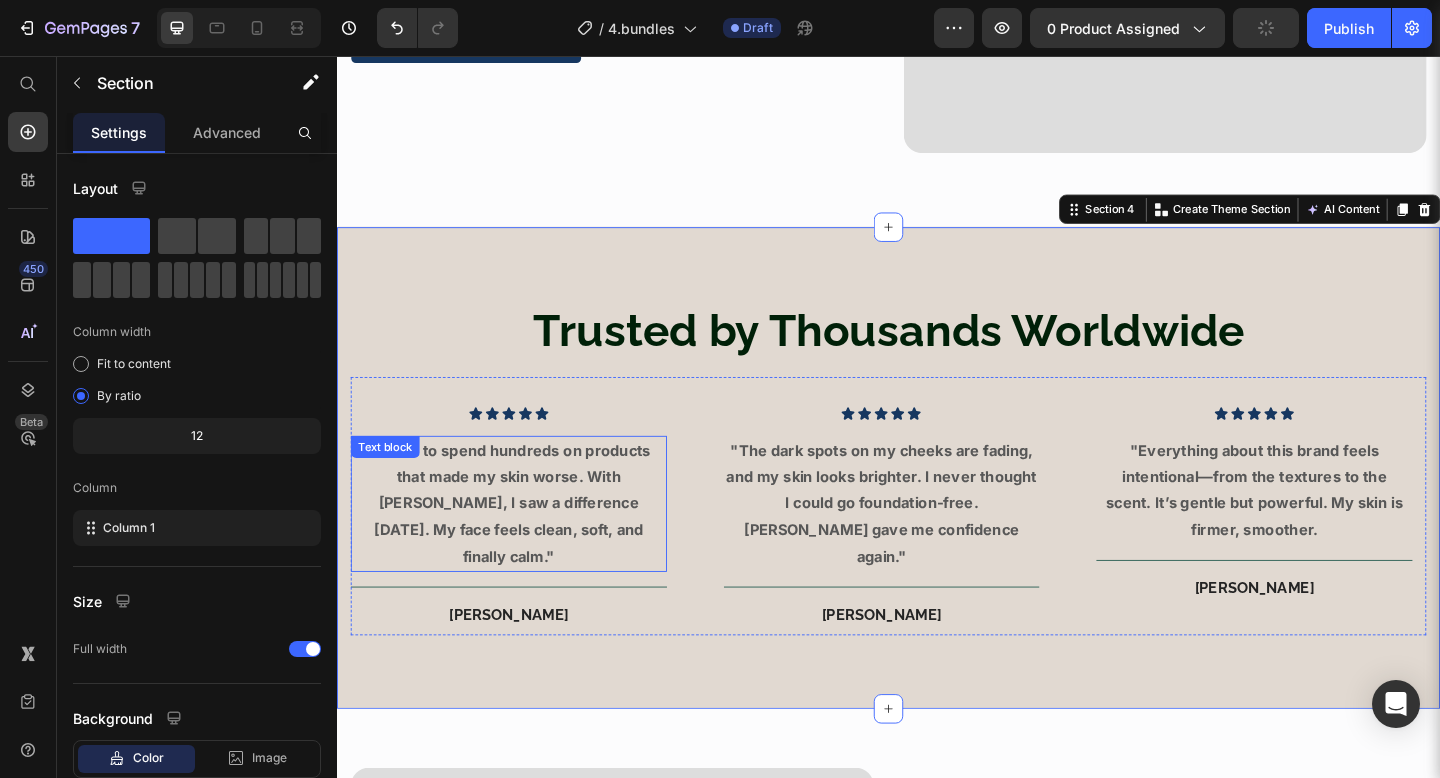 click on ""I used to spend hundreds on products that made my skin worse. With [PERSON_NAME], I saw a difference [DATE]. My face feels clean, soft, and finally calm."" at bounding box center [524, 543] 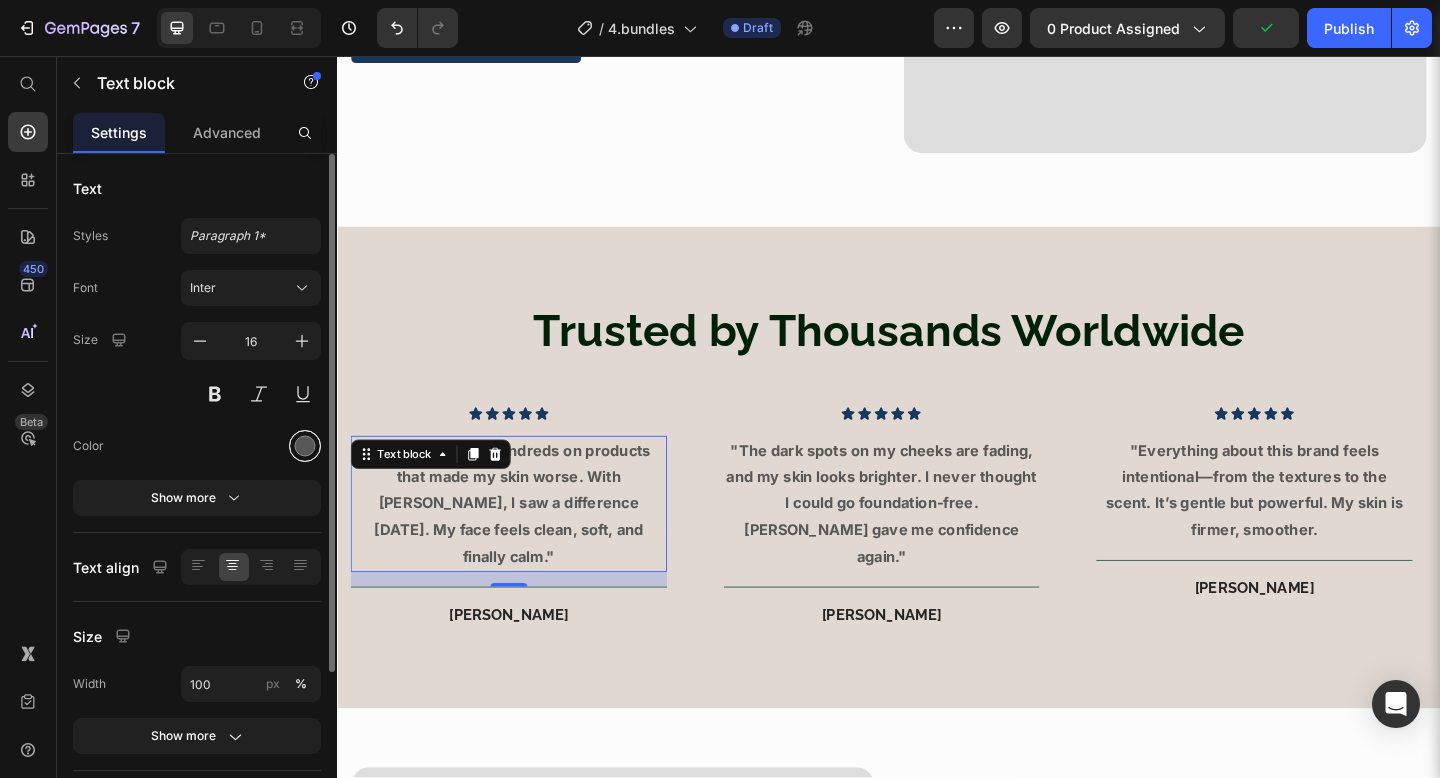 click at bounding box center [305, 446] 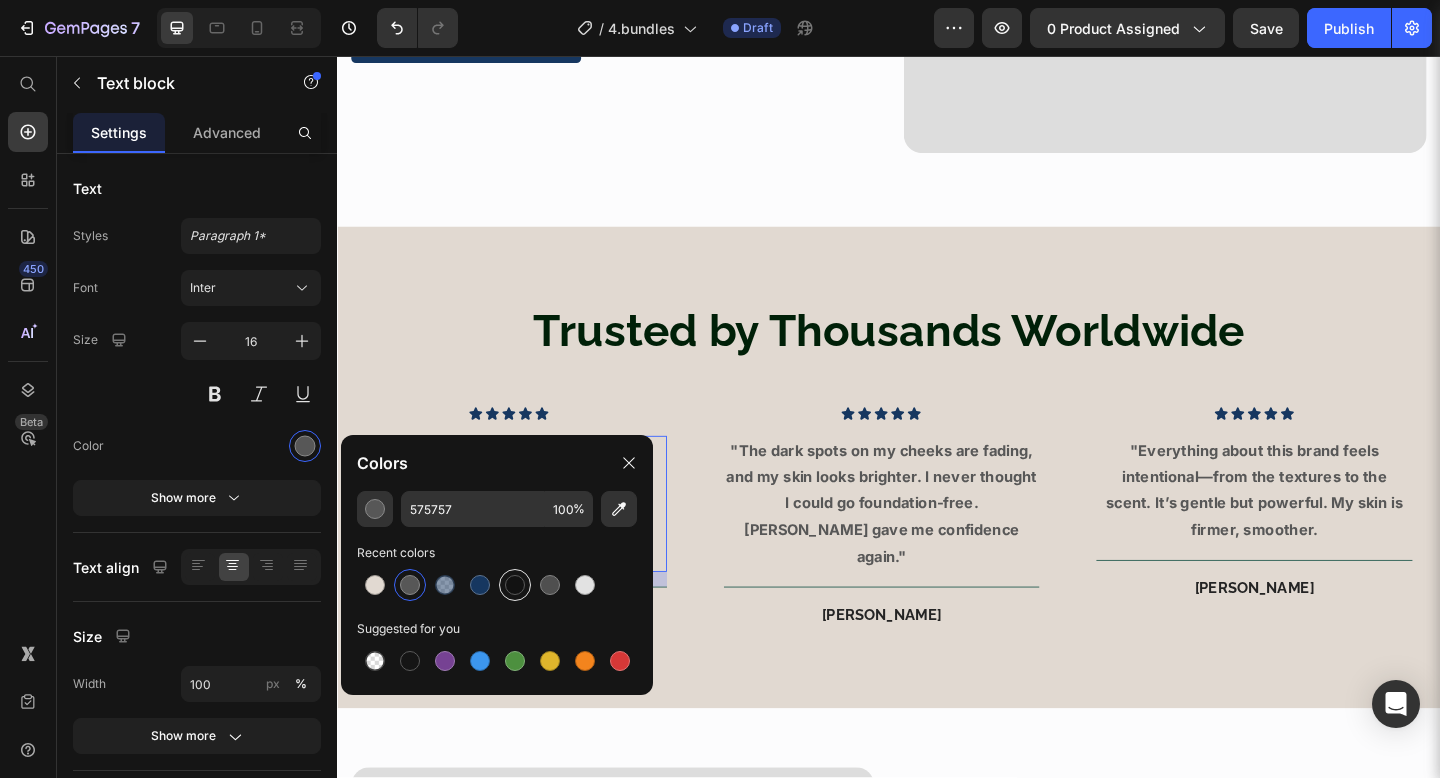 click at bounding box center (515, 585) 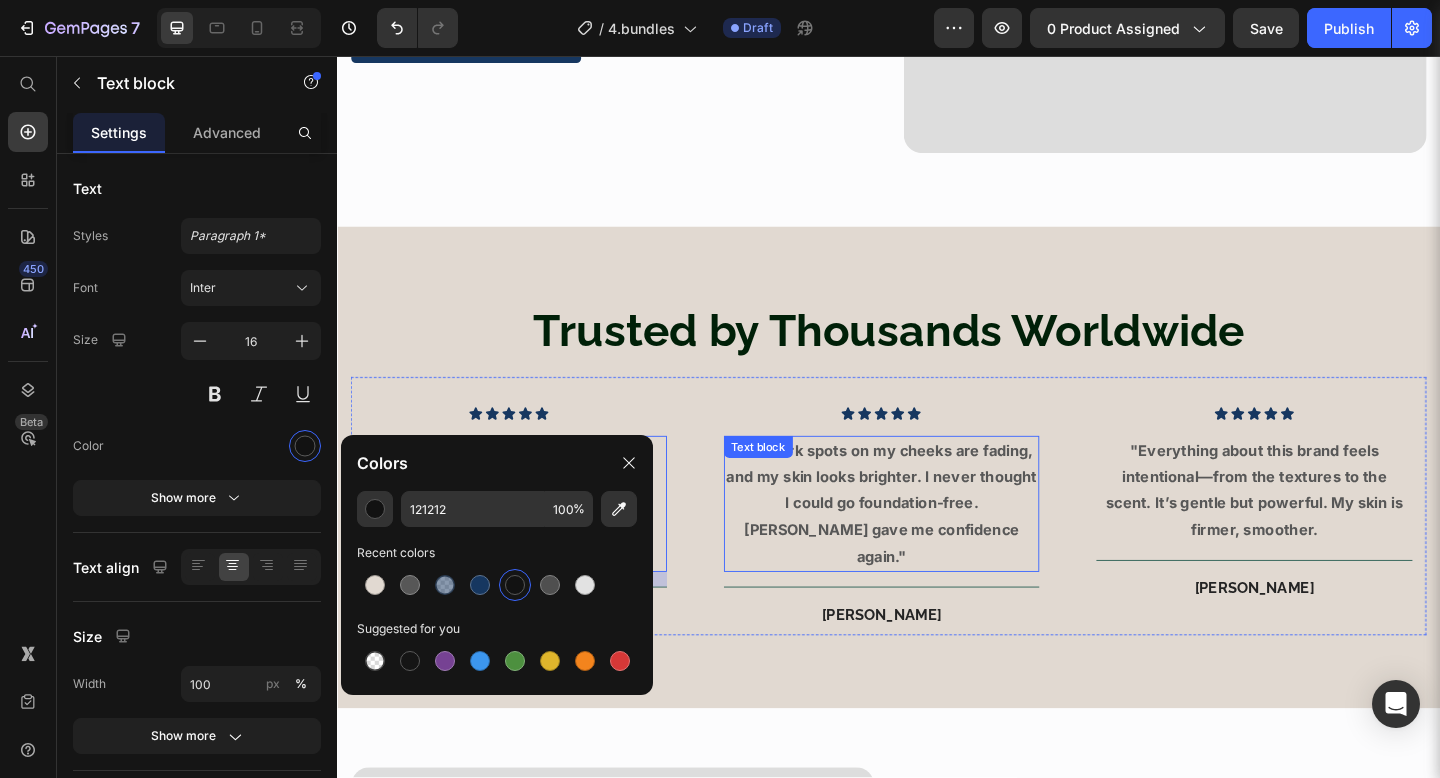 click on ""The dark spots on my cheeks are fading, and my skin looks brighter. I never thought I could go foundation-free. [PERSON_NAME] gave me confidence again."" at bounding box center (929, 542) 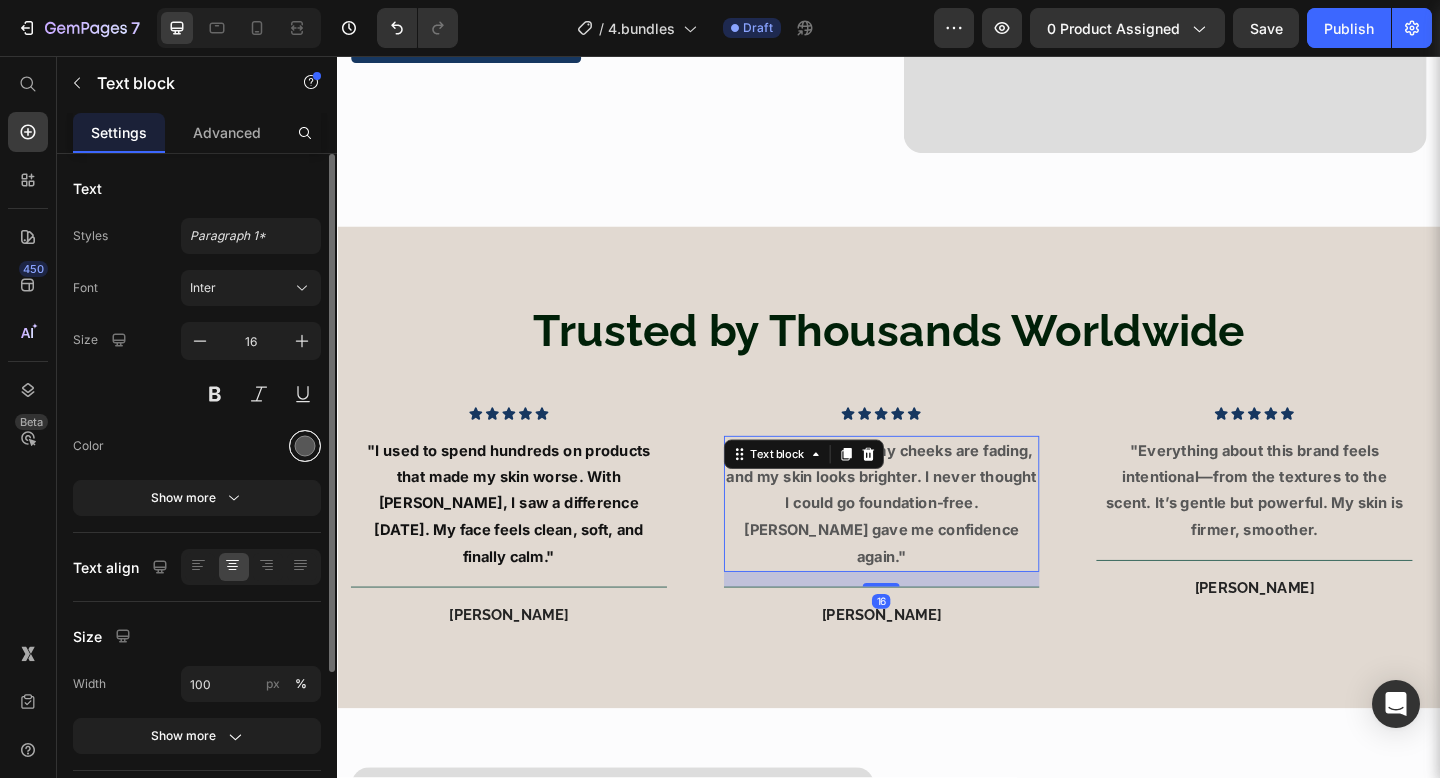 click at bounding box center (305, 446) 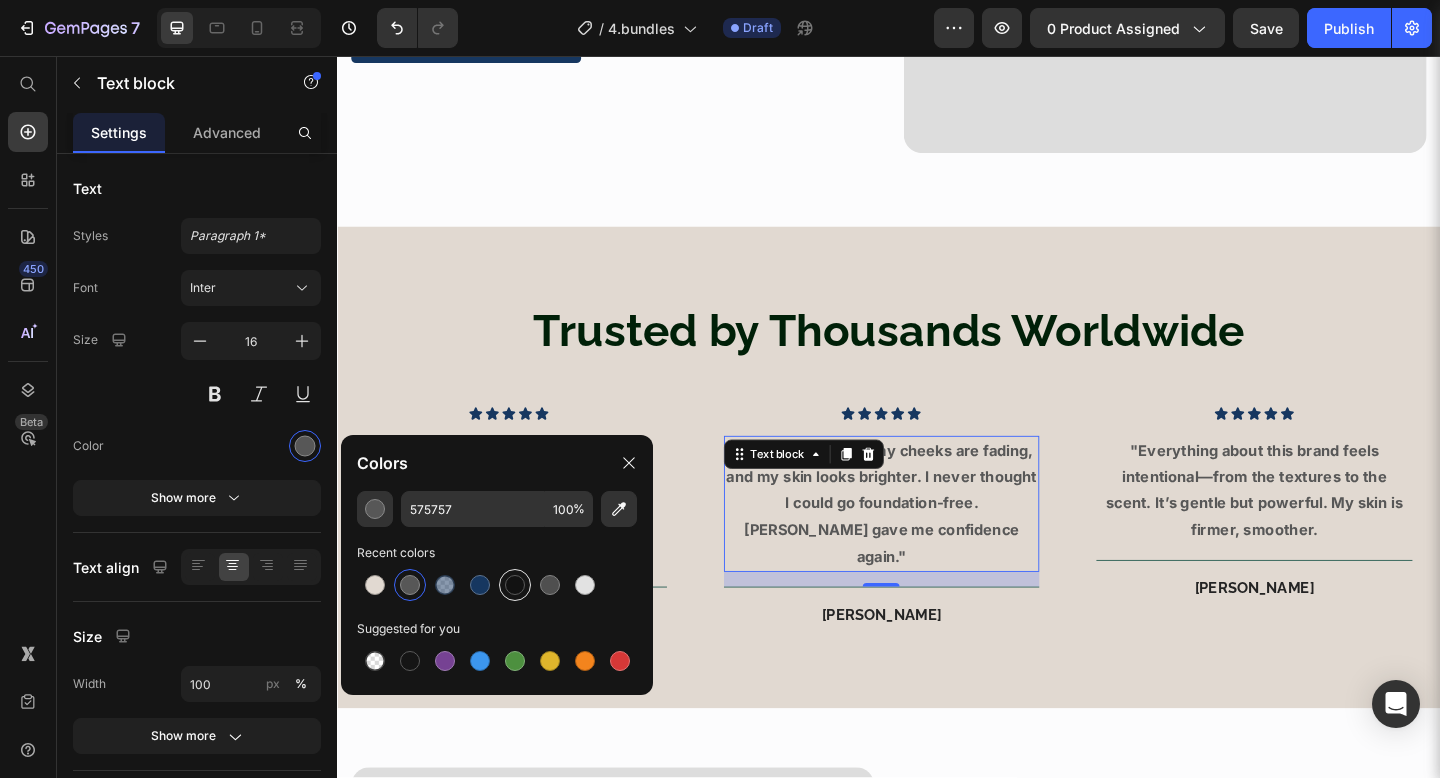 click at bounding box center (515, 585) 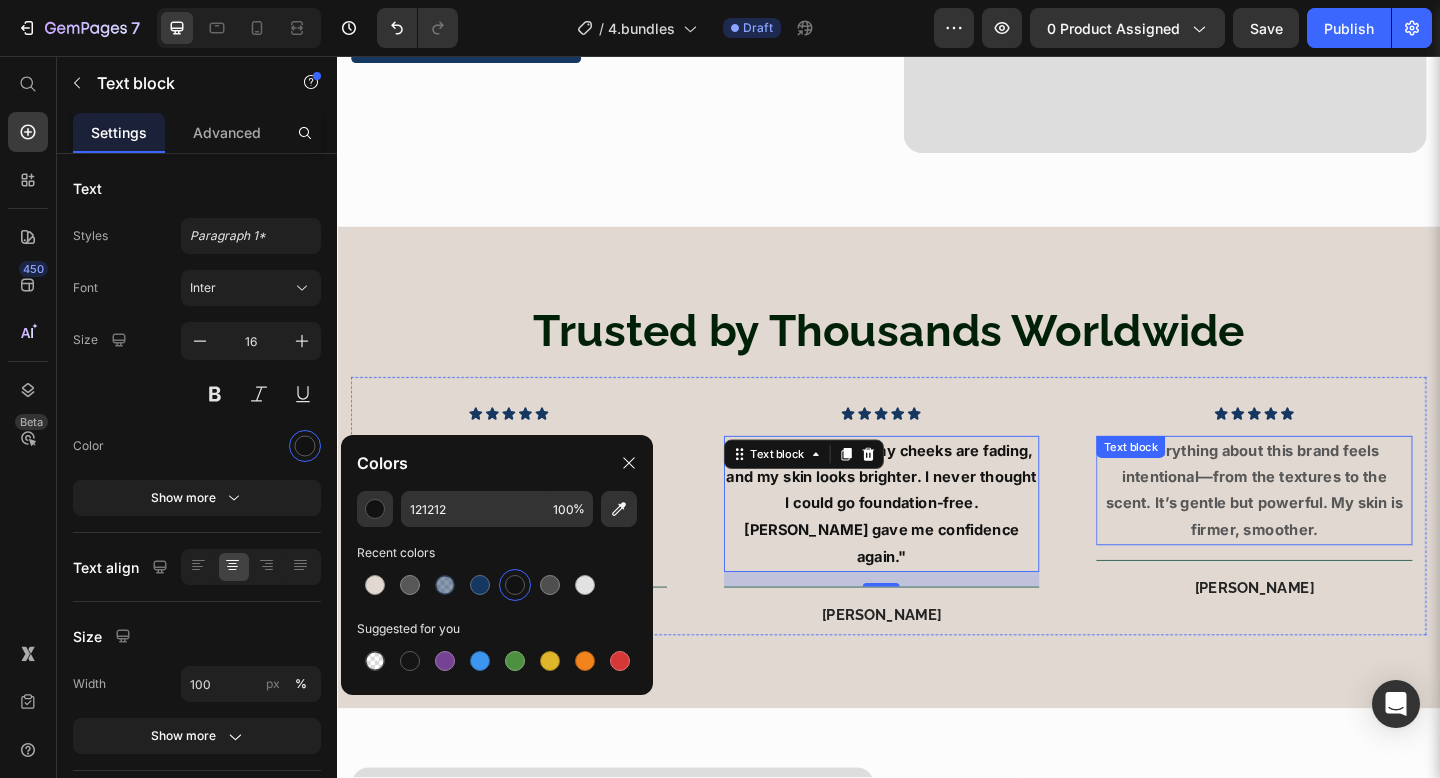 click on ""Everything about this brand feels intentional—from the textures to the scent. It’s gentle but powerful. My skin is firmer, smoother." at bounding box center (1335, 528) 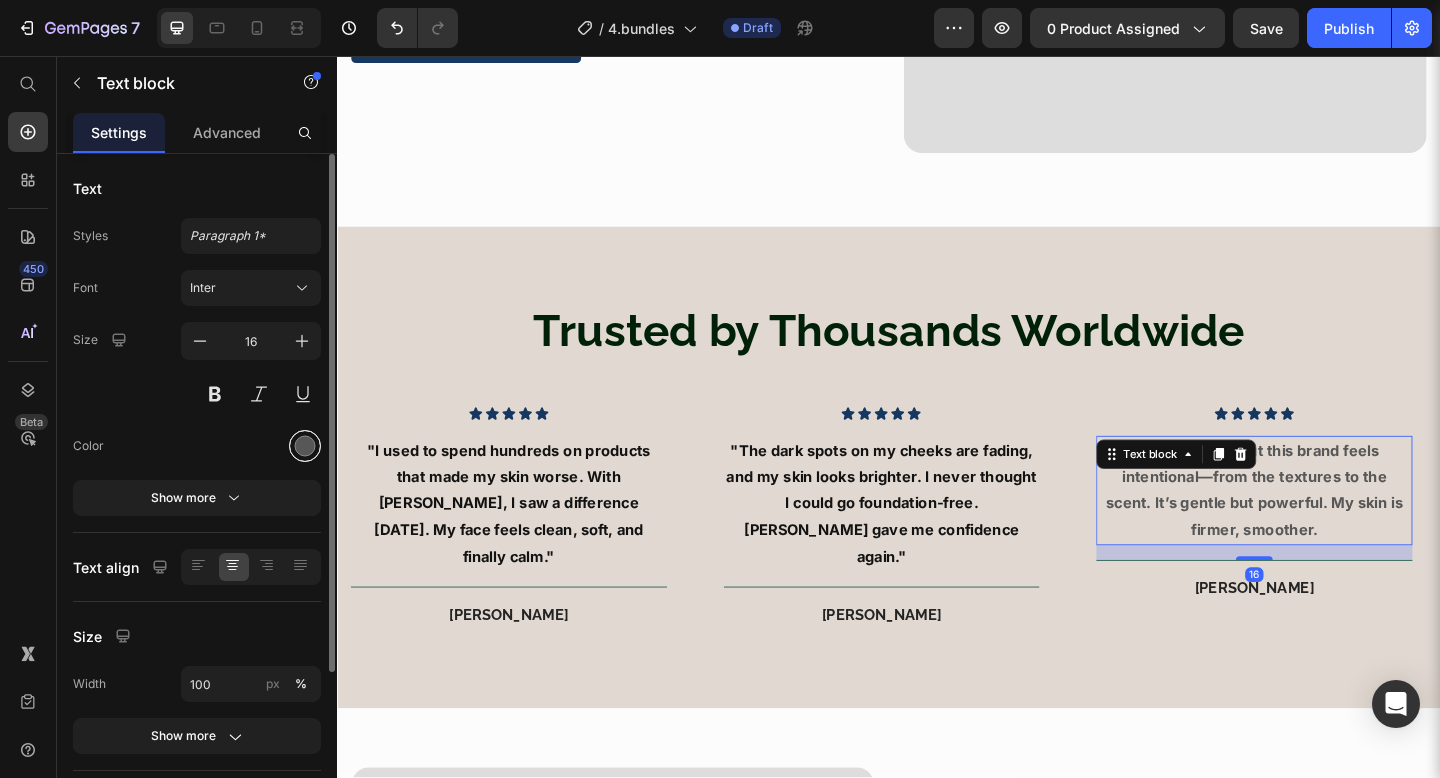 click at bounding box center [305, 446] 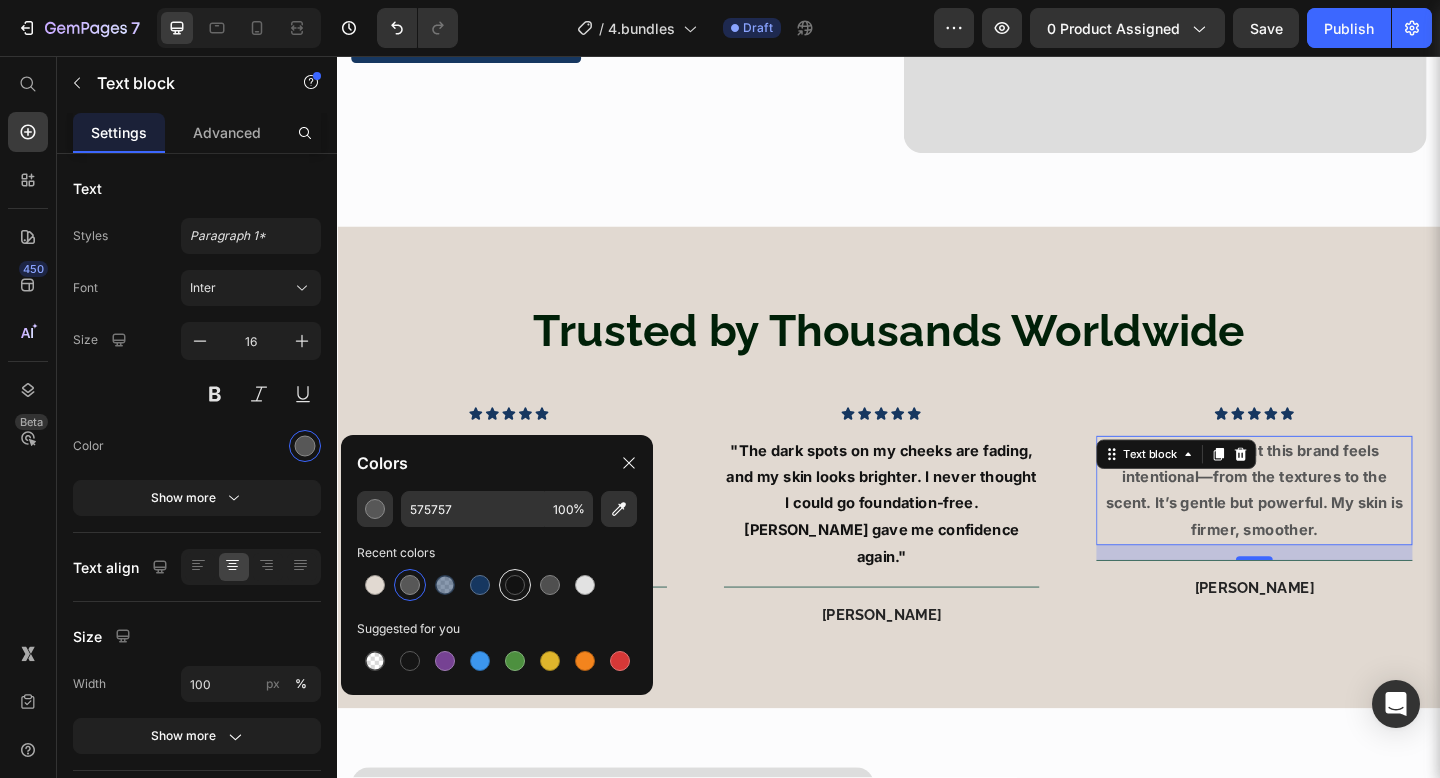 click at bounding box center (515, 585) 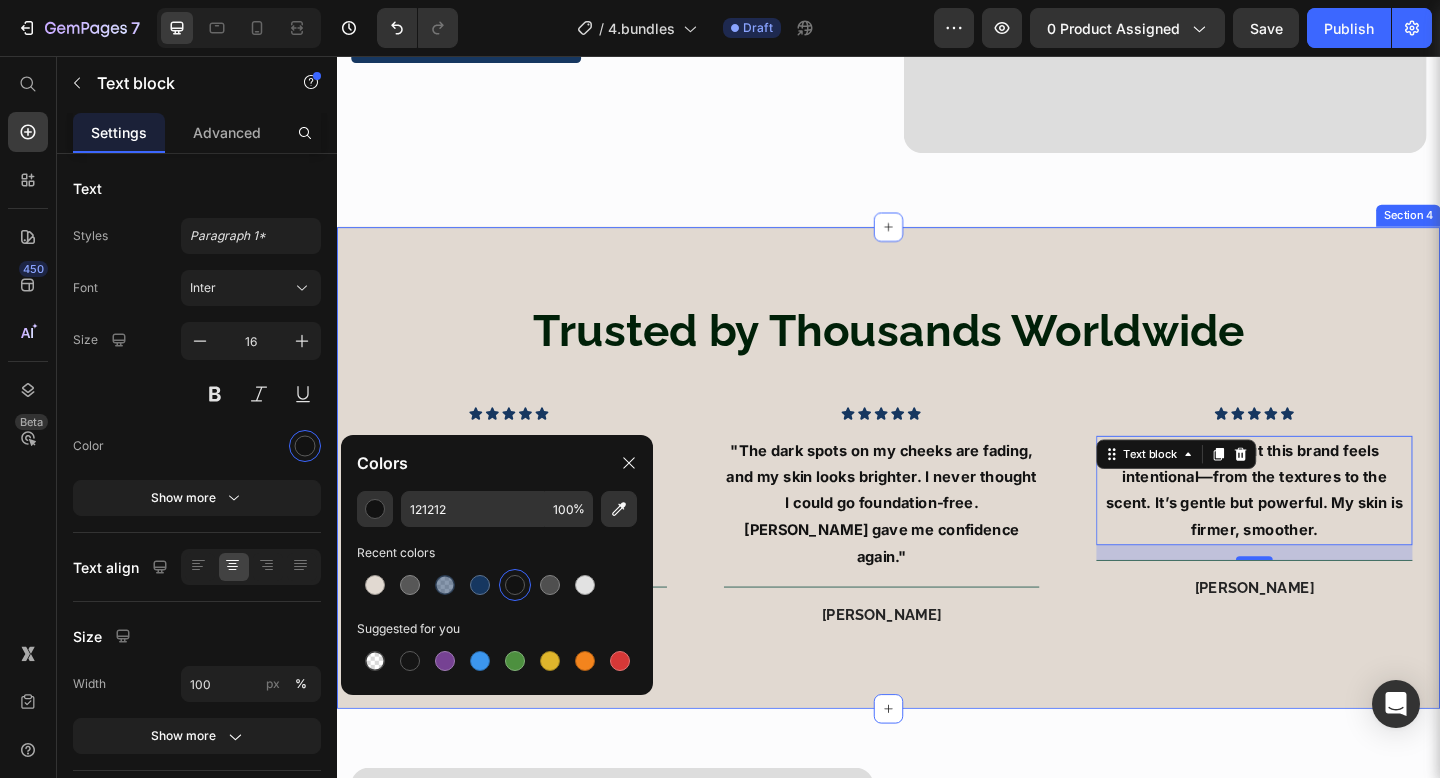 click on "Trusted by Thousands Worldwide Heading Icon Icon Icon Icon Icon Icon List "I used to spend hundreds on products that made my skin worse. With [PERSON_NAME], I saw a difference [DATE]. My face feels clean, soft, and finally calm." Text block                Title Line [PERSON_NAME] Heading Row Icon Icon Icon Icon Icon Icon List "The dark spots on my cheeks are fading, and my skin looks brighter. I never thought I could go foundation-free. [PERSON_NAME] gave me confidence again." Text block                Title Line [PERSON_NAME] Heading Row Icon Icon Icon Icon Icon Icon List "Everything about this brand feels intentional—from the textures to the scent. It’s gentle but powerful. My skin is firmer, smoother. Text block   16                Title Line [PERSON_NAME] Heading Row Carousel Row Section 4" at bounding box center (937, 503) 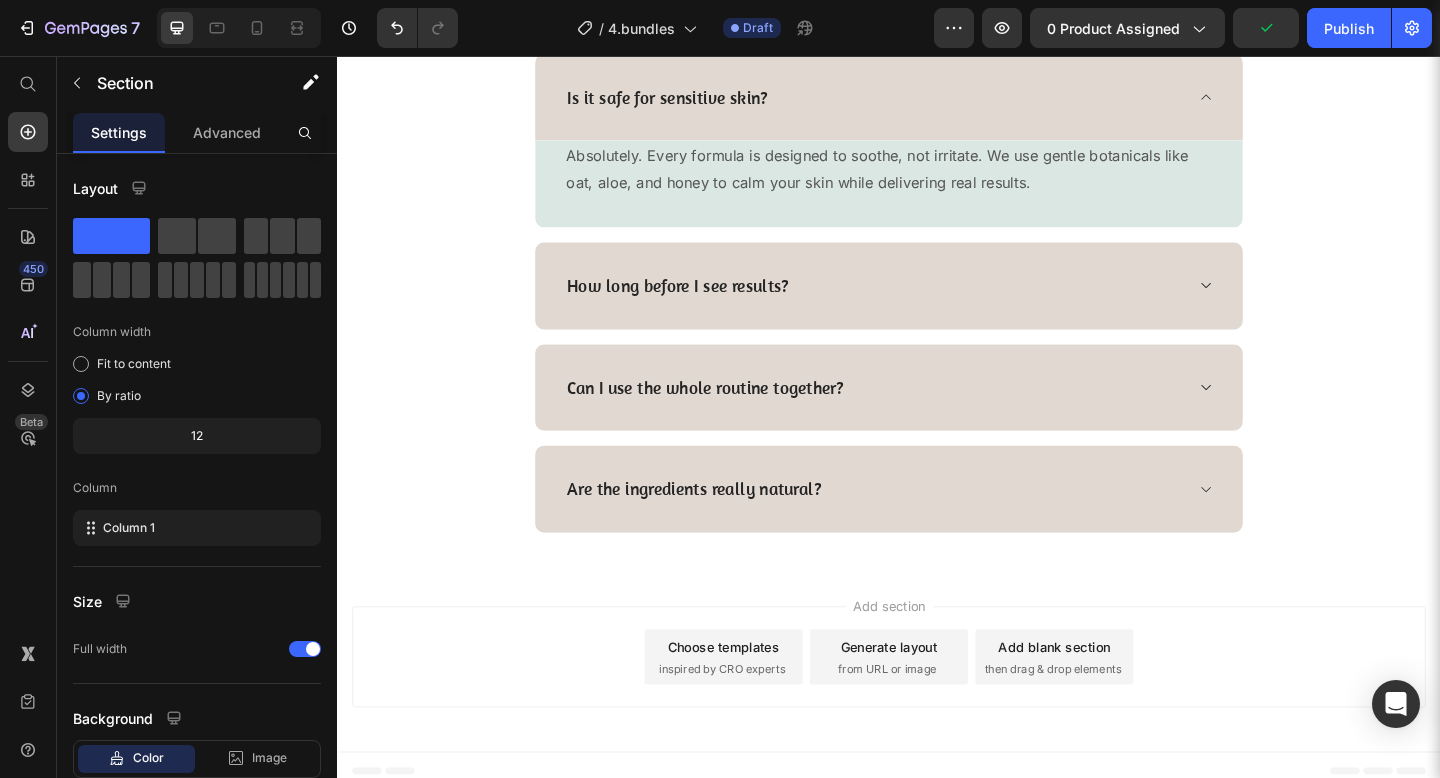 scroll, scrollTop: 4590, scrollLeft: 0, axis: vertical 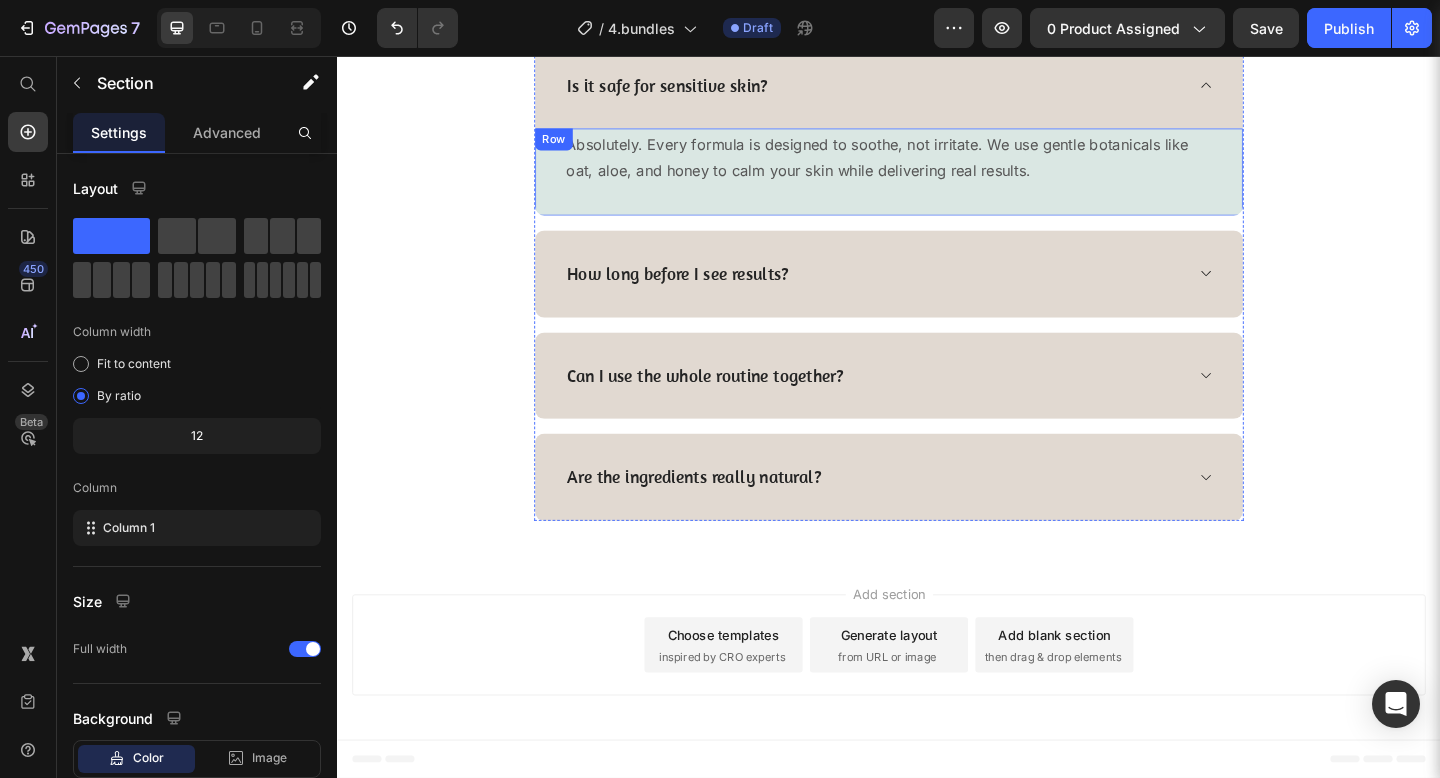click on "Absolutely. Every formula is designed to soothe, not irritate. We use gentle botanicals like oat, aloe, and honey to calm your skin while delivering real results. Text block Row" at bounding box center (937, 182) 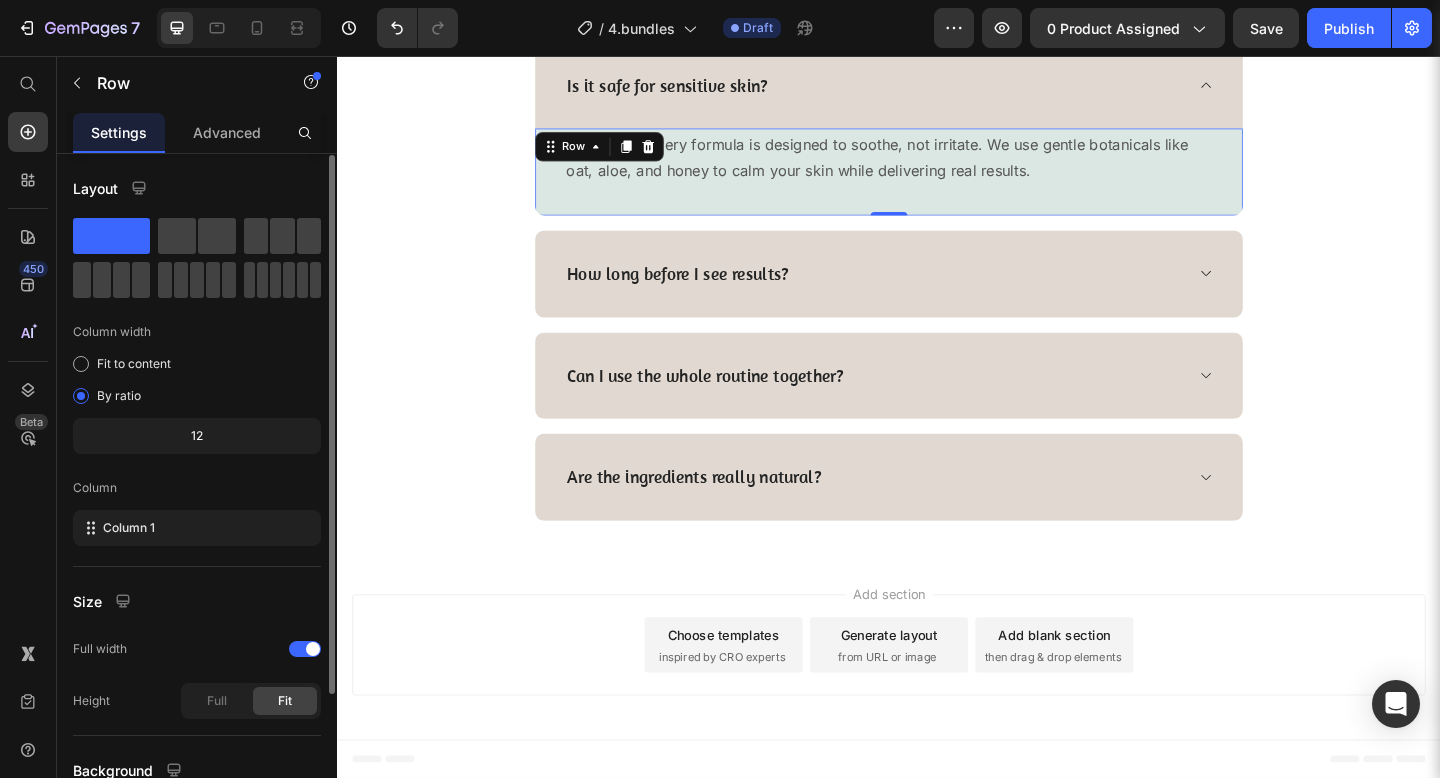 scroll, scrollTop: 179, scrollLeft: 0, axis: vertical 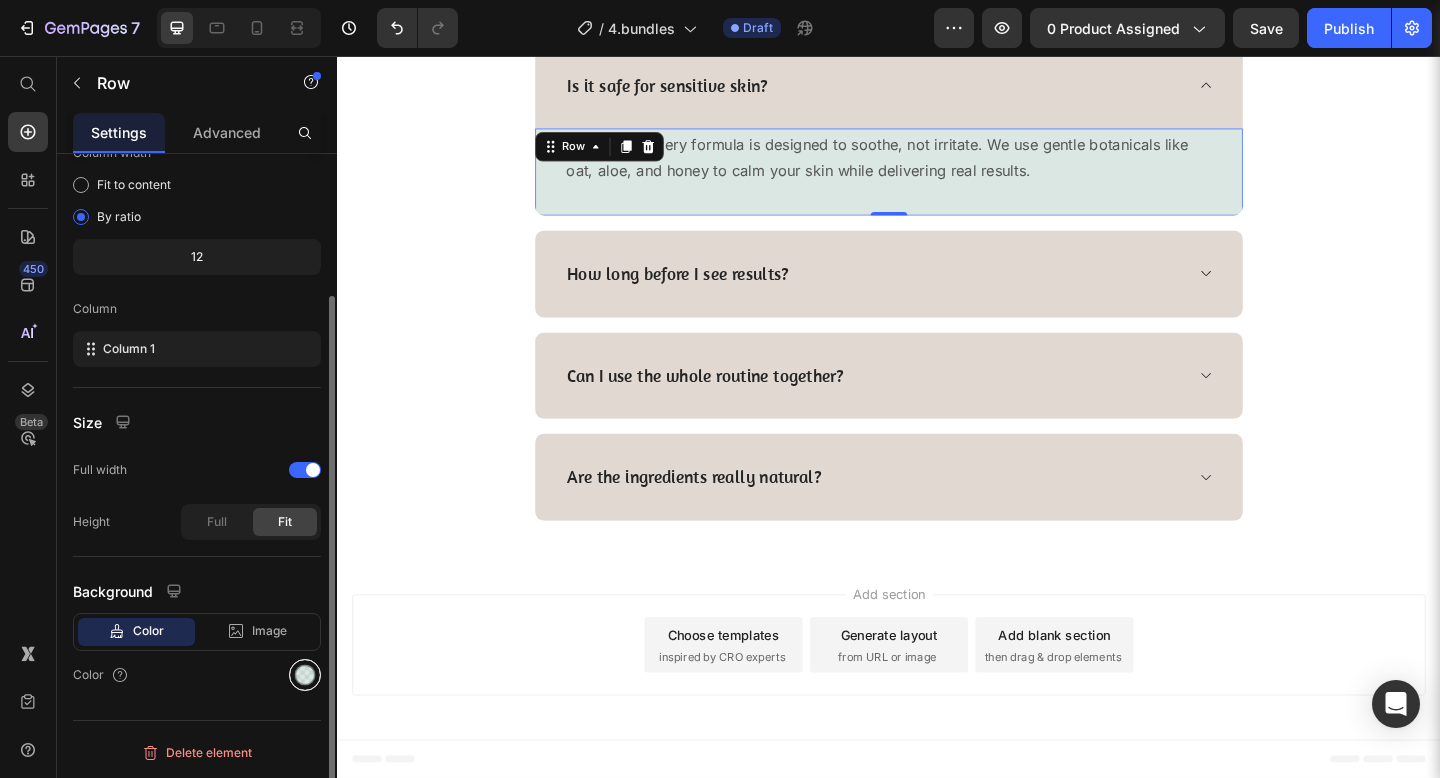 click at bounding box center (305, 675) 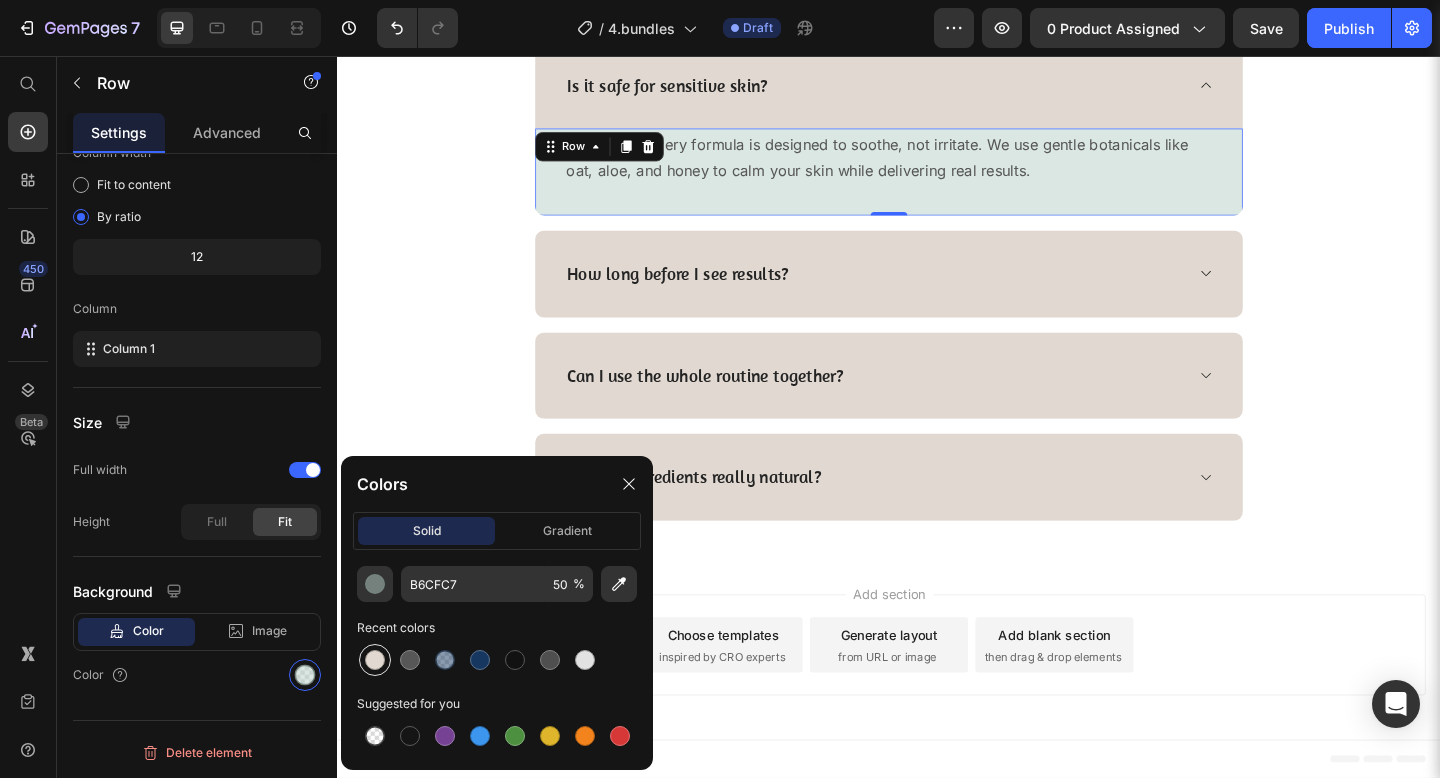 click at bounding box center [375, 660] 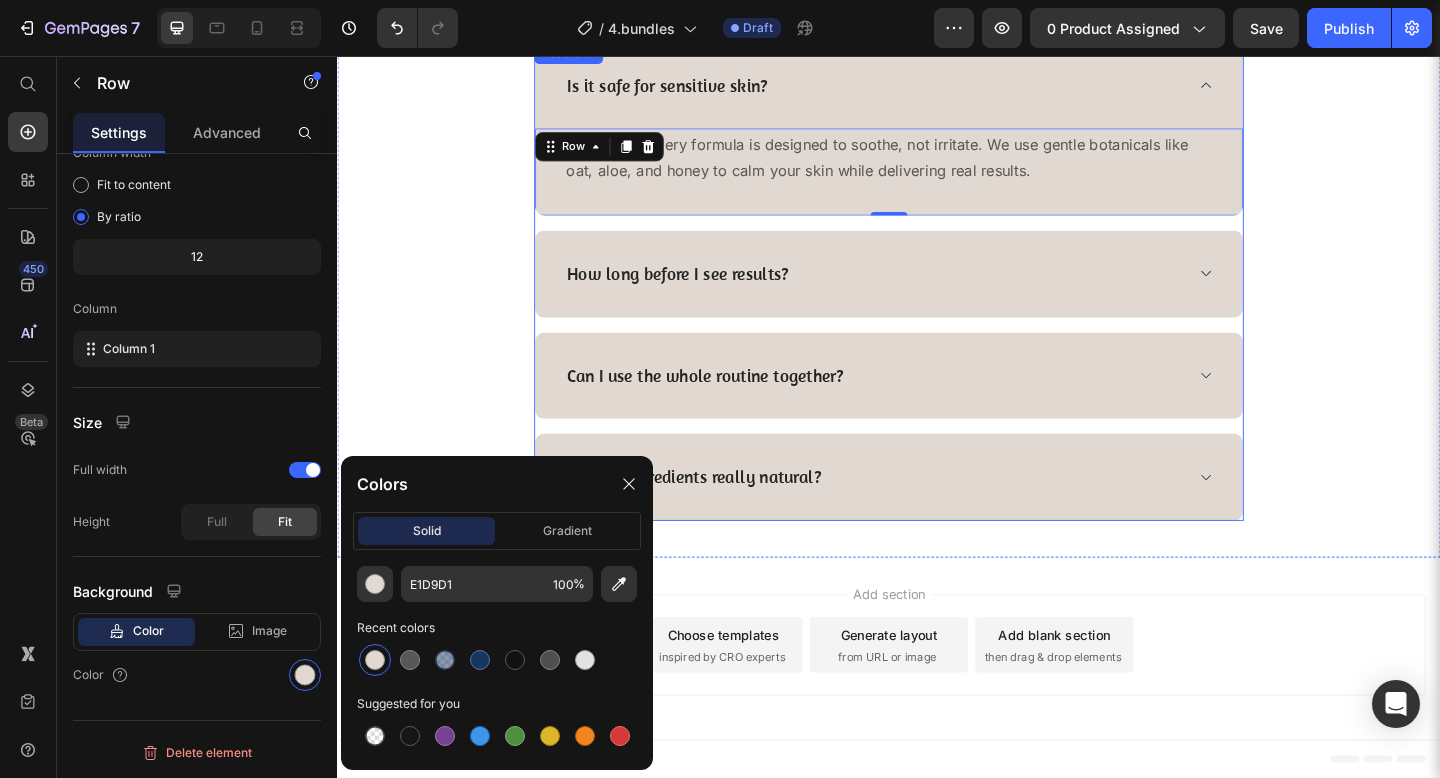 click 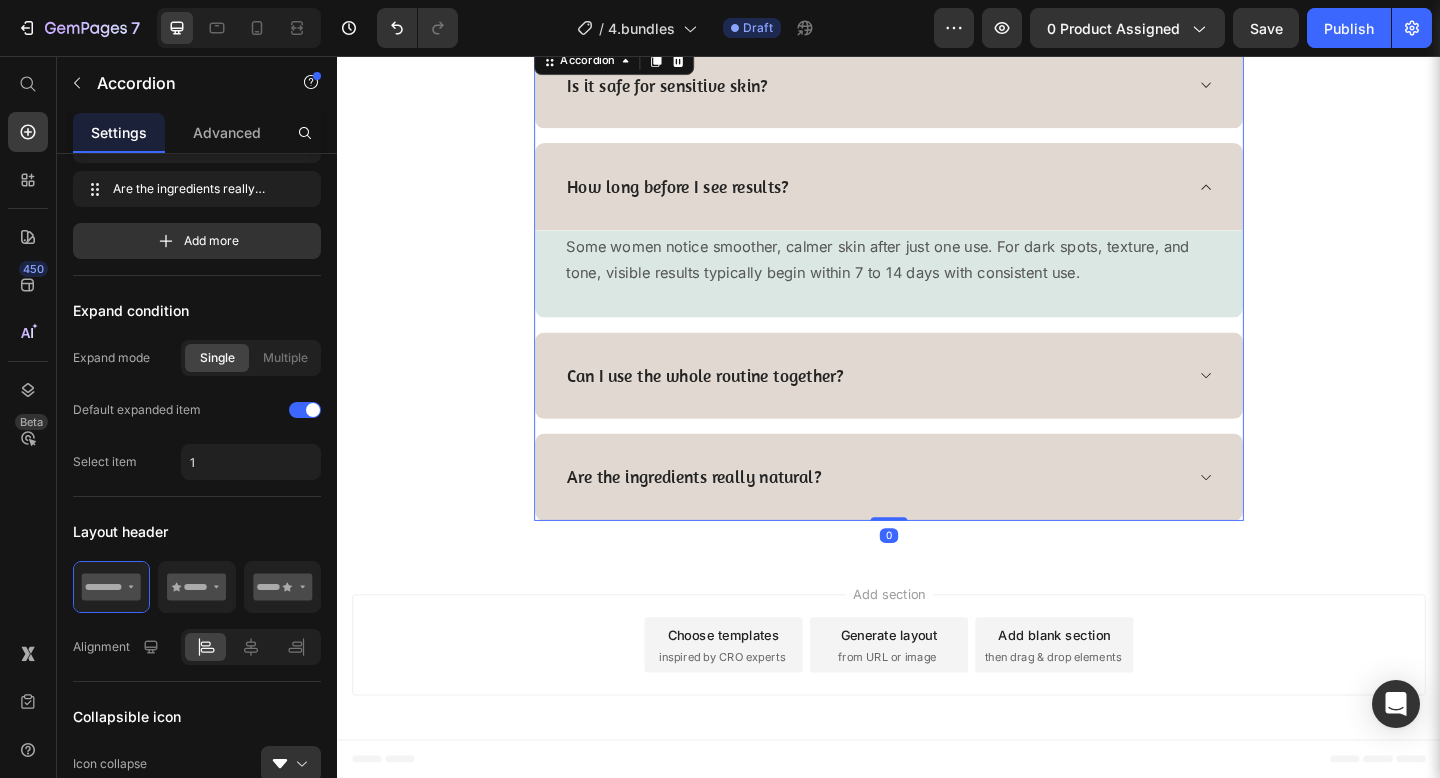 scroll, scrollTop: 0, scrollLeft: 0, axis: both 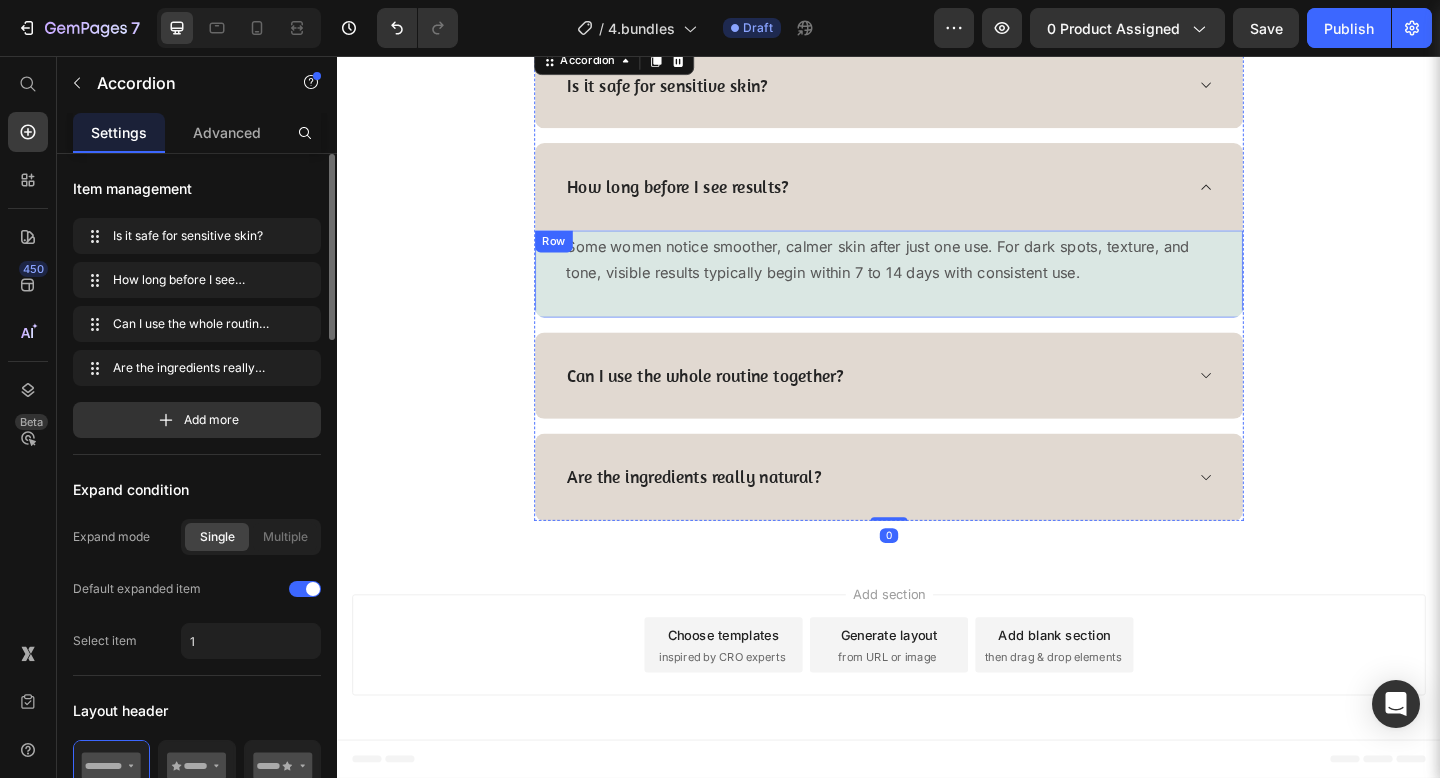 click on "Some women notice smoother, calmer skin after just one use. For dark spots, texture, and tone, visible results typically begin within 7 to 14 days with consistent use. Text block Row" at bounding box center (937, 293) 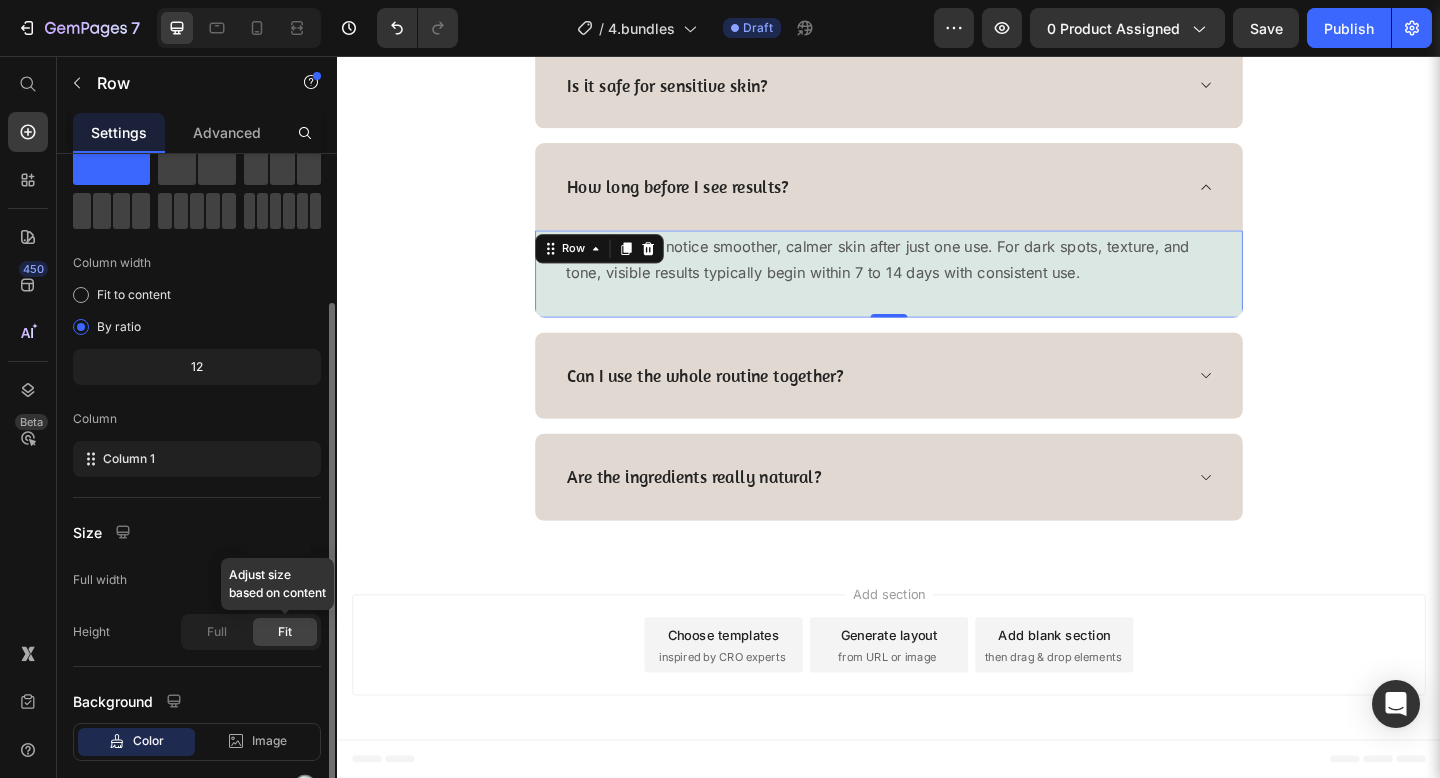 scroll, scrollTop: 179, scrollLeft: 0, axis: vertical 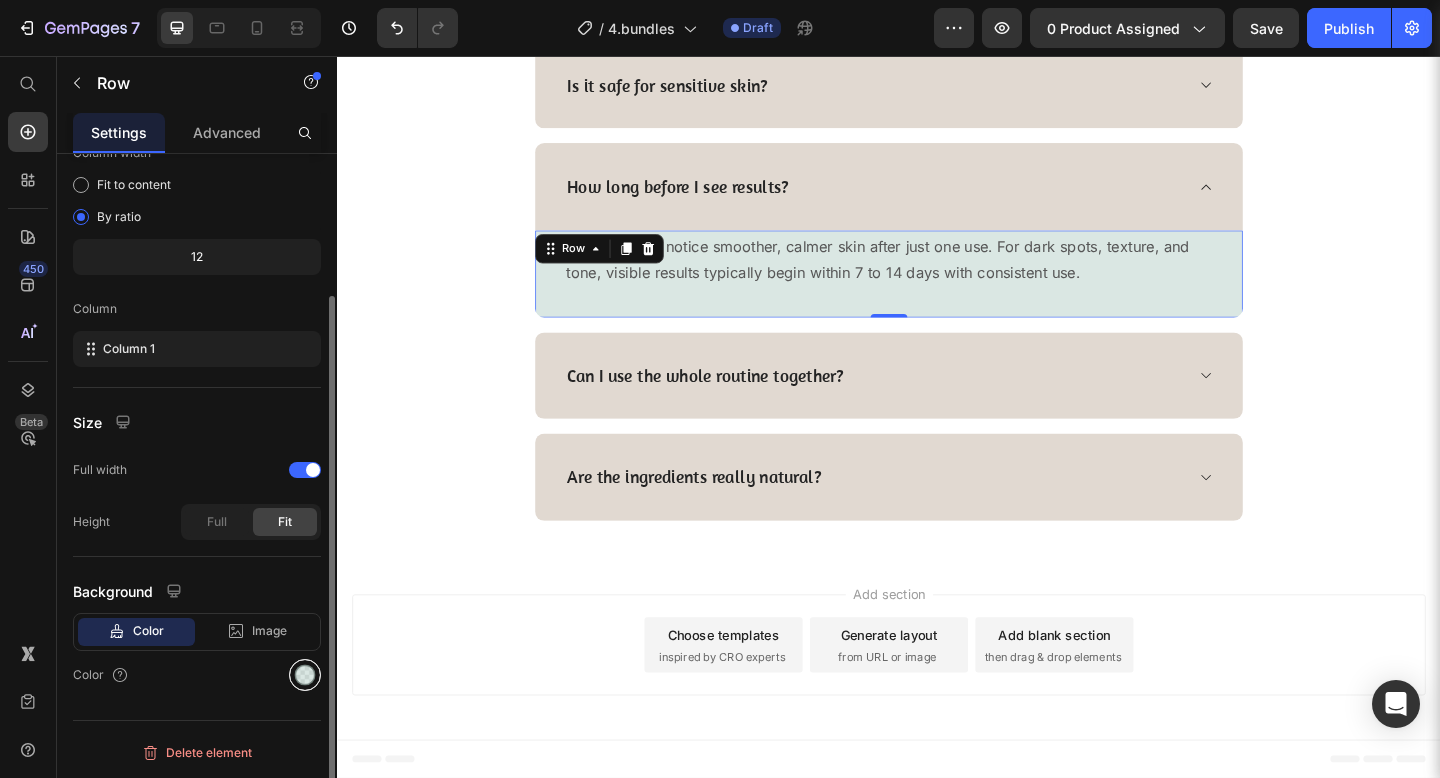 click at bounding box center [305, 675] 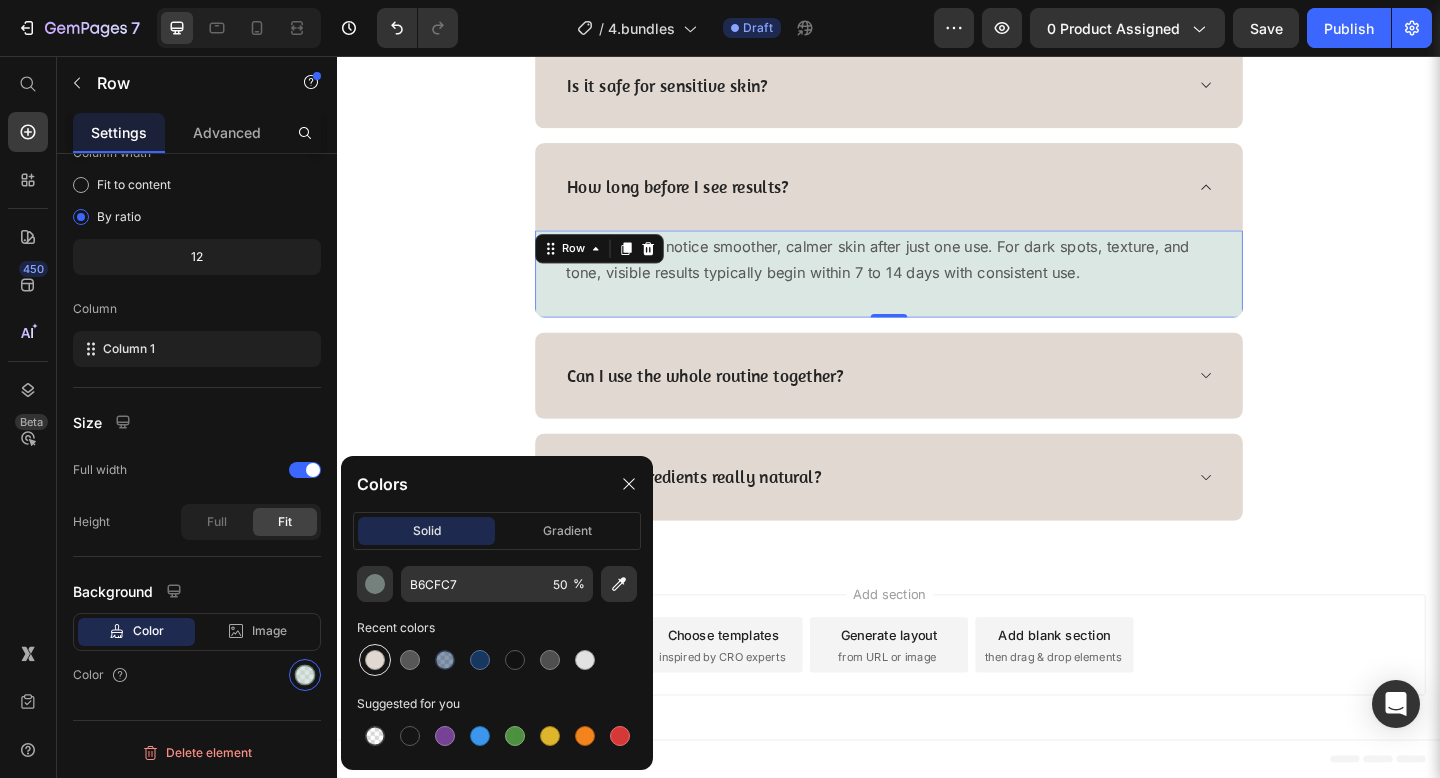 click at bounding box center (375, 660) 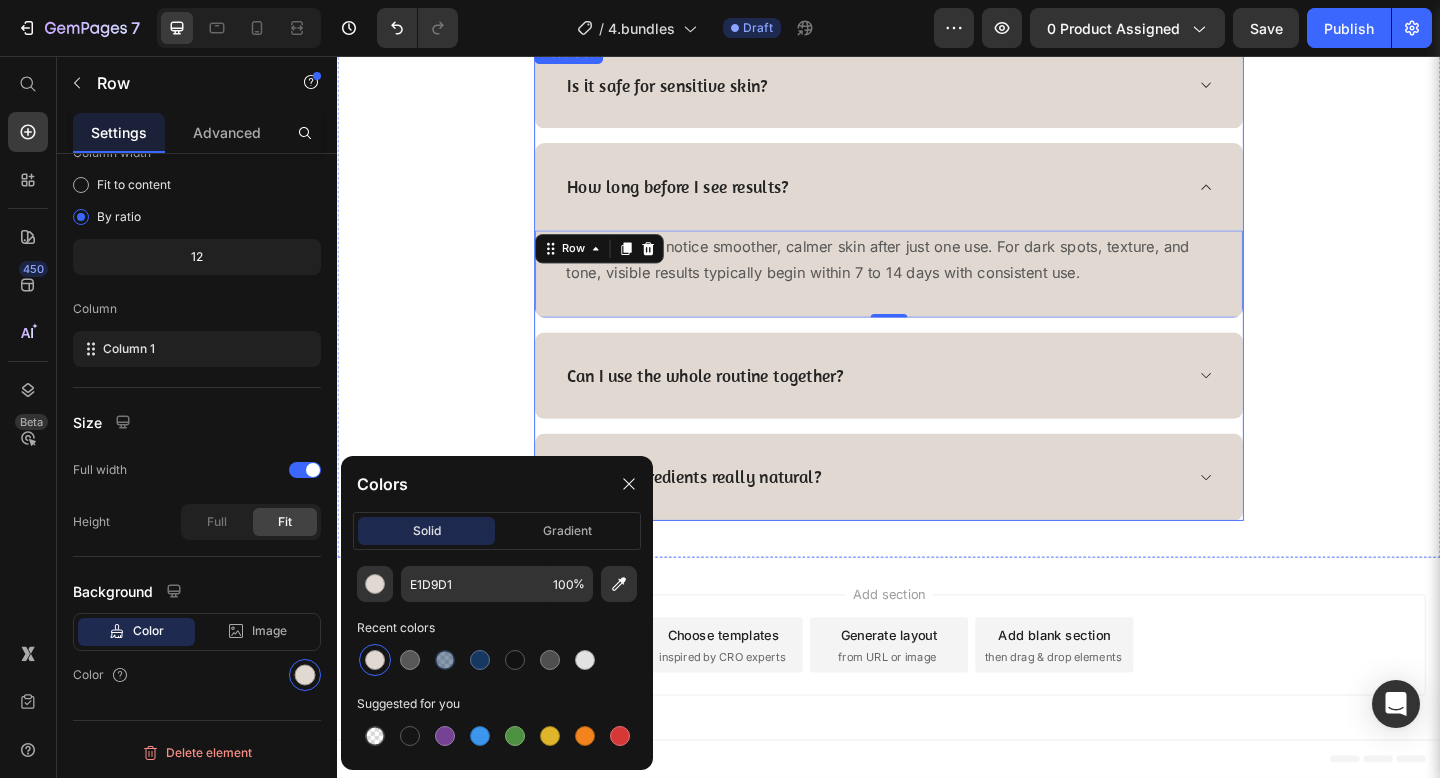 click 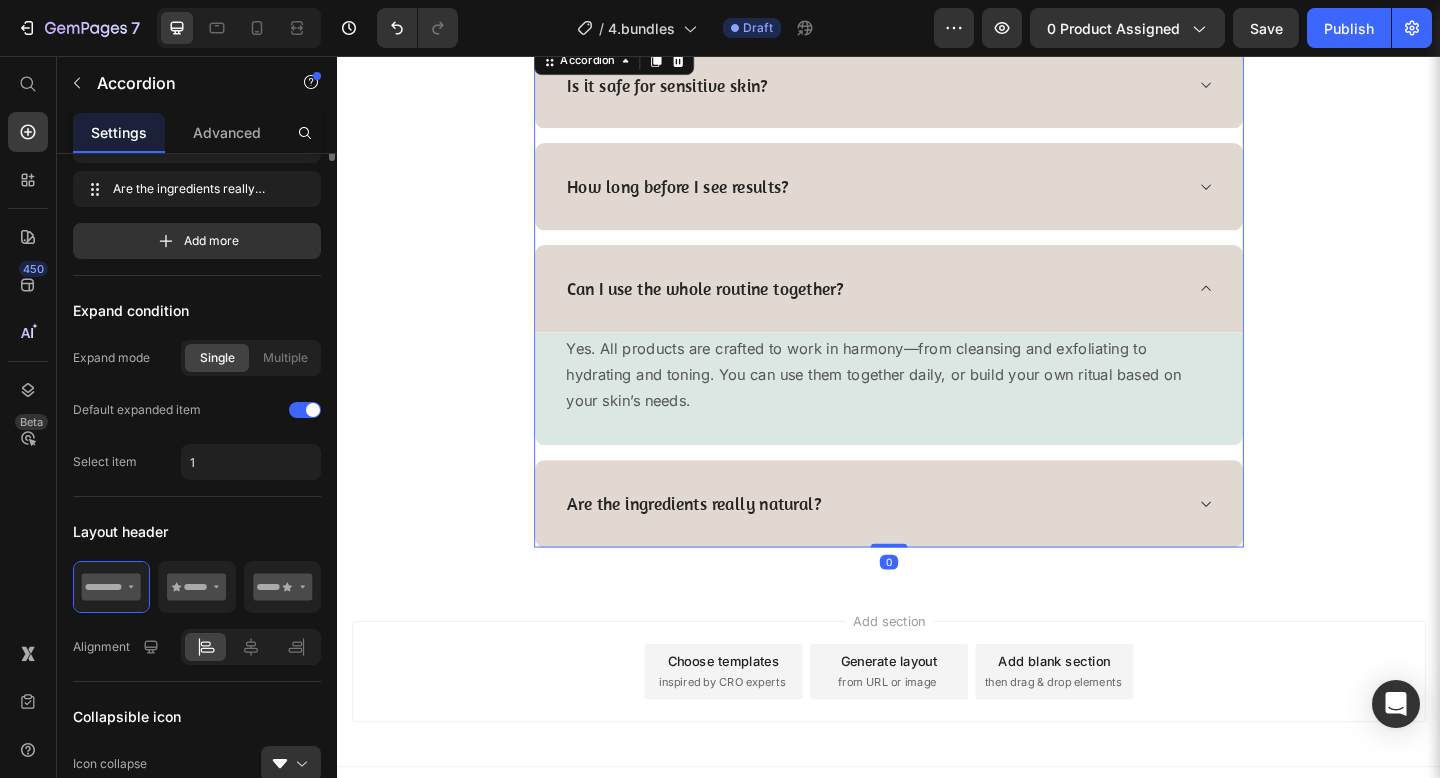 scroll, scrollTop: 0, scrollLeft: 0, axis: both 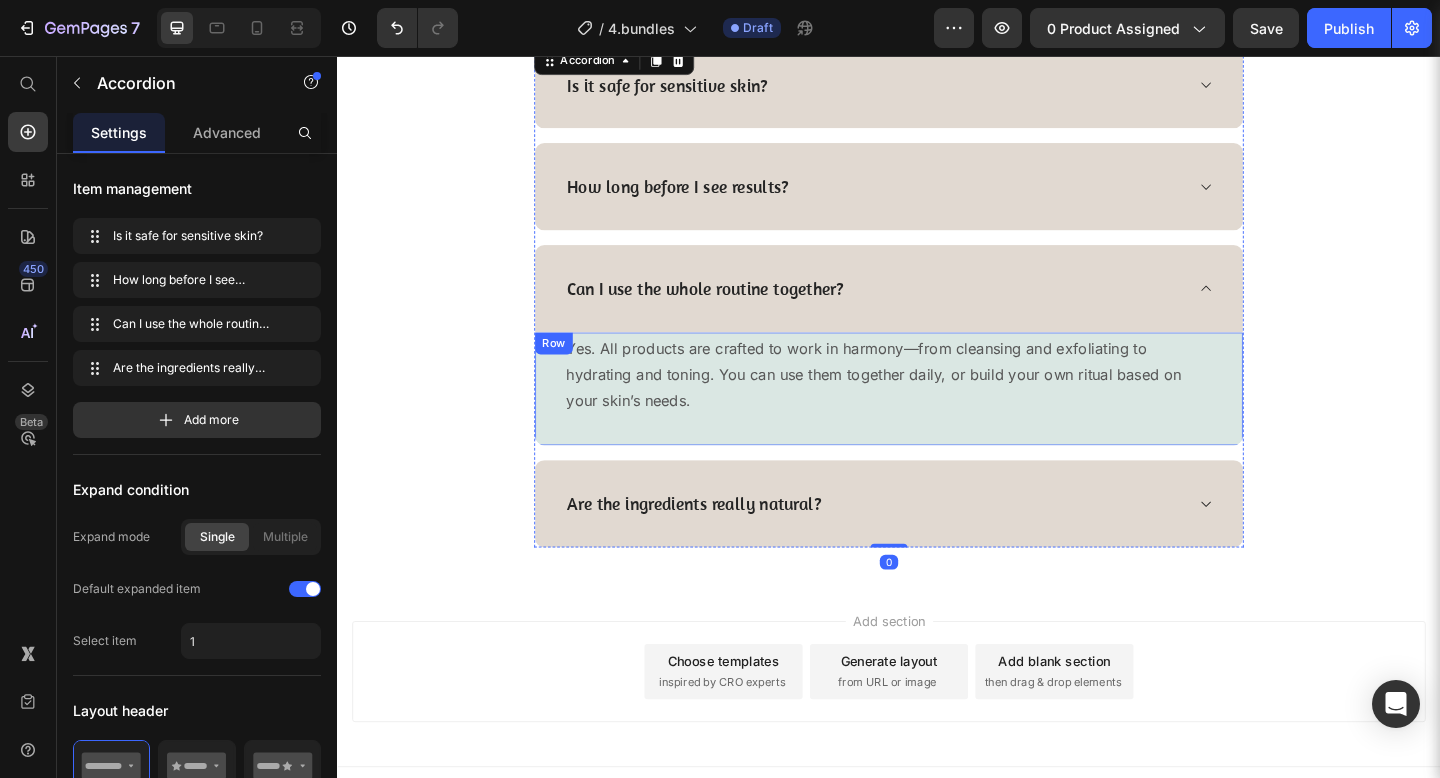 click on "Yes. All products are crafted to work in harmony—from cleansing and exfoliating to hydrating and toning. You can use them together daily, or build your own ritual based on your skin’s needs. Text block Row" at bounding box center [937, 418] 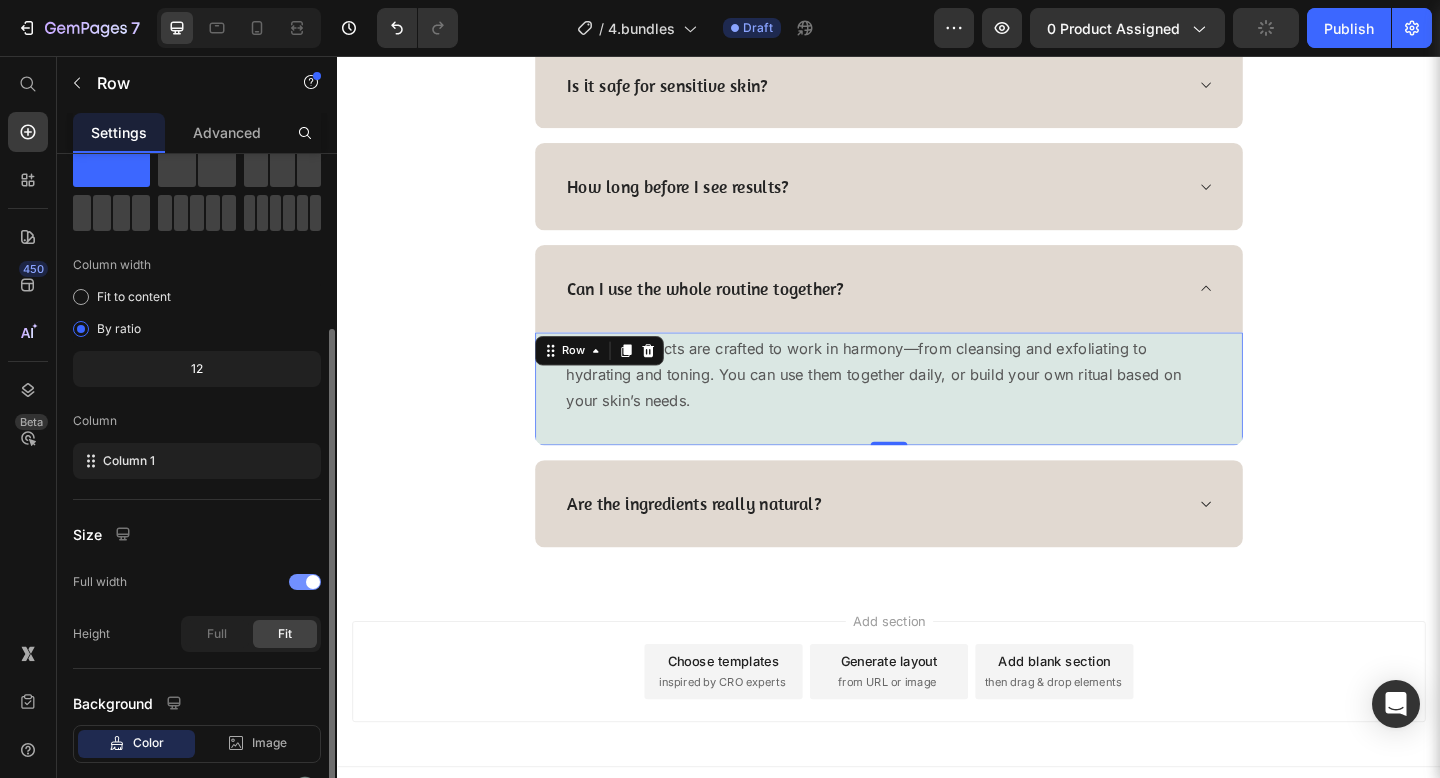 scroll, scrollTop: 179, scrollLeft: 0, axis: vertical 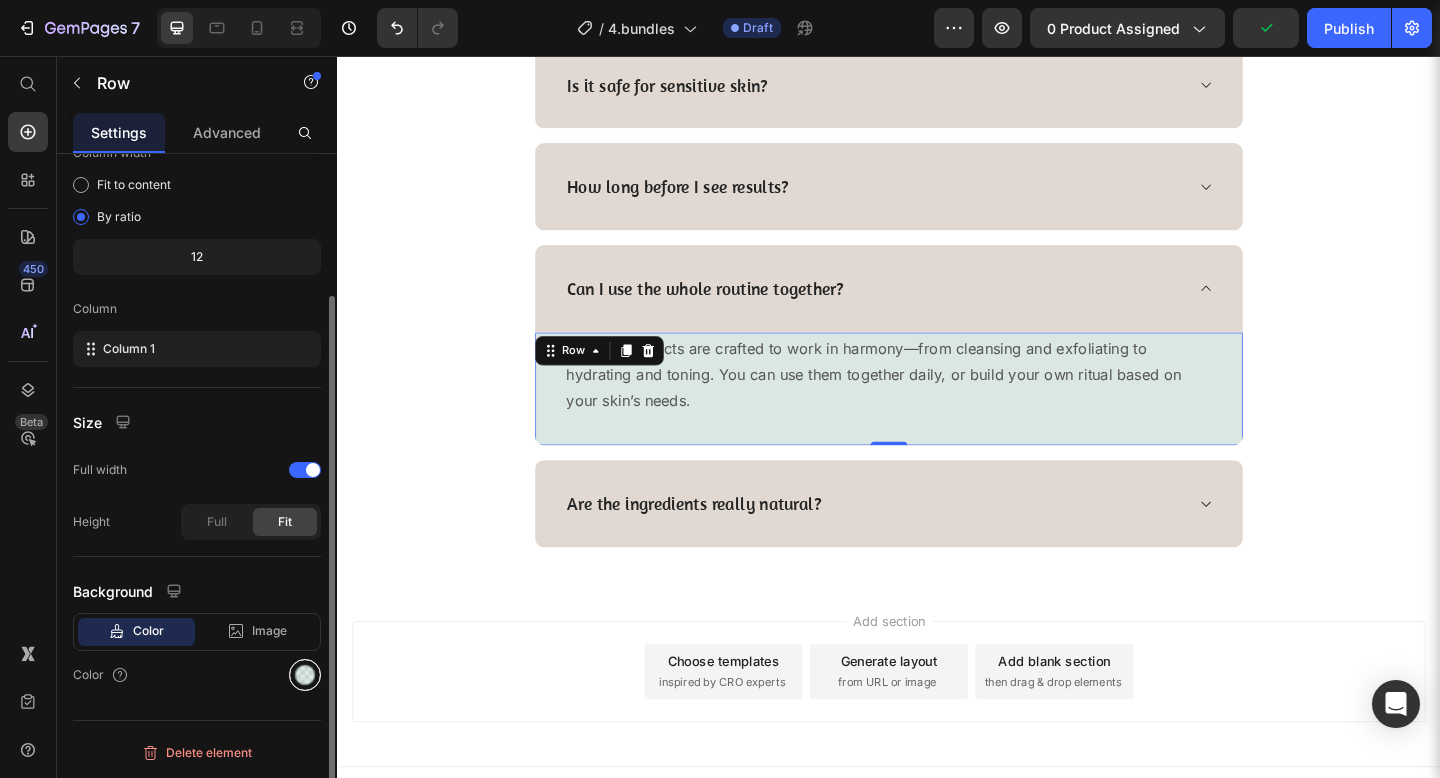 click at bounding box center [305, 675] 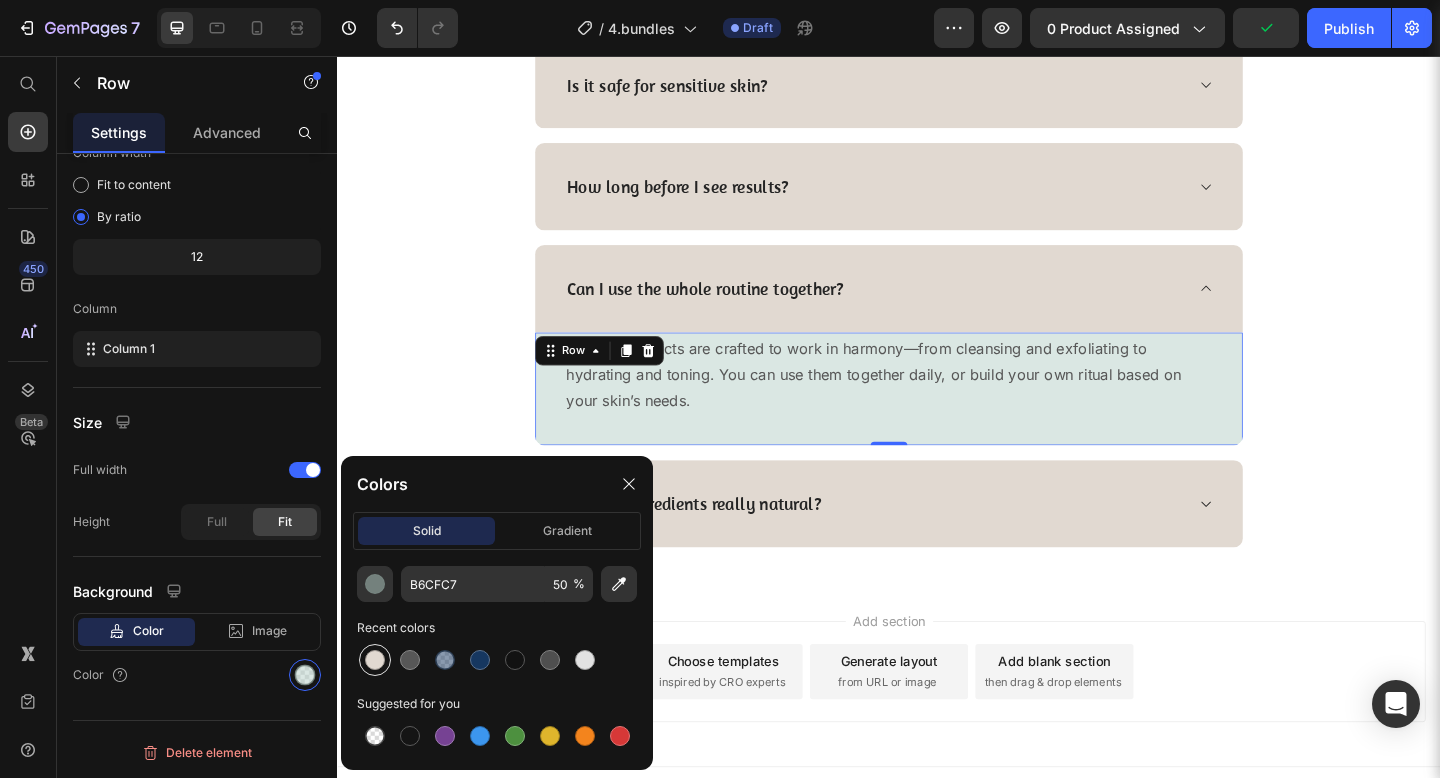 click at bounding box center [375, 660] 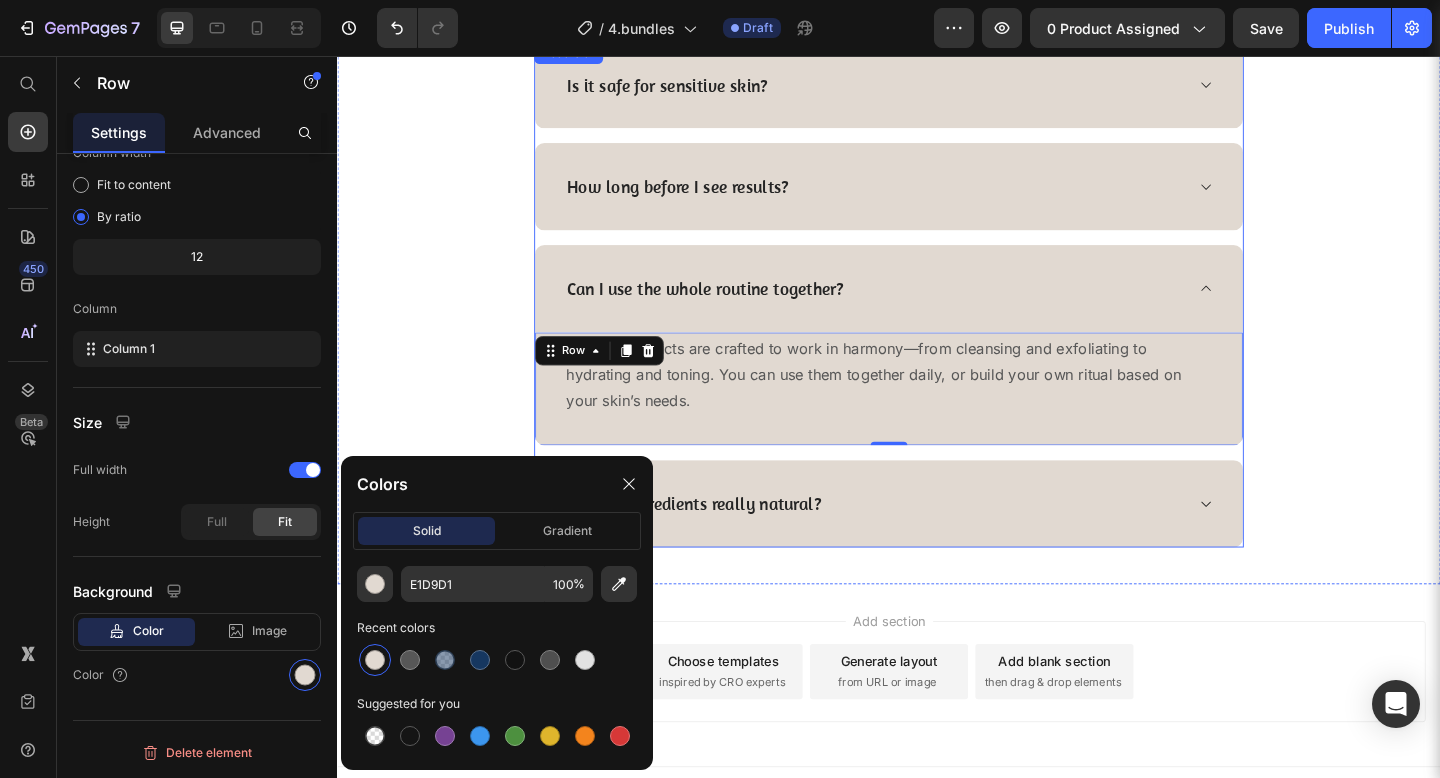 click 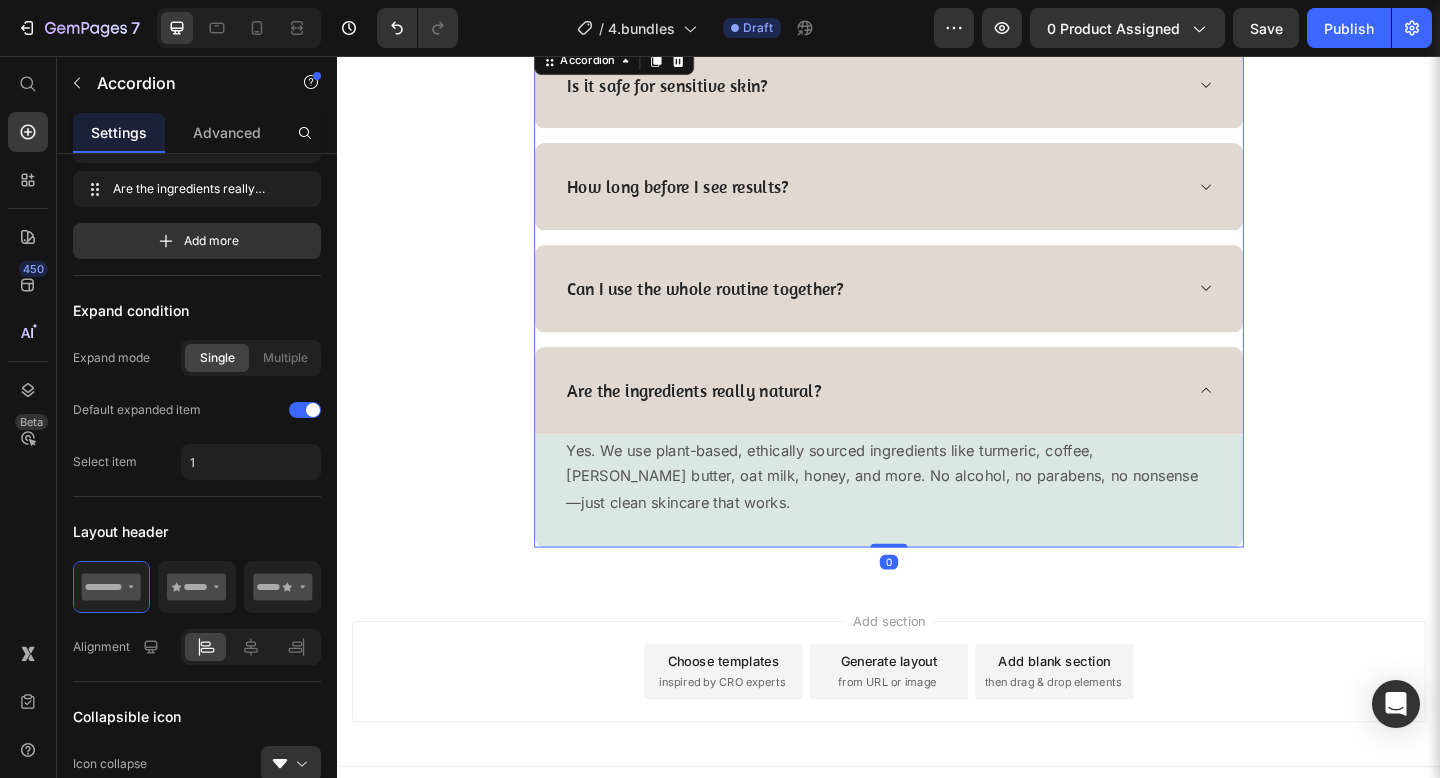 scroll, scrollTop: 0, scrollLeft: 0, axis: both 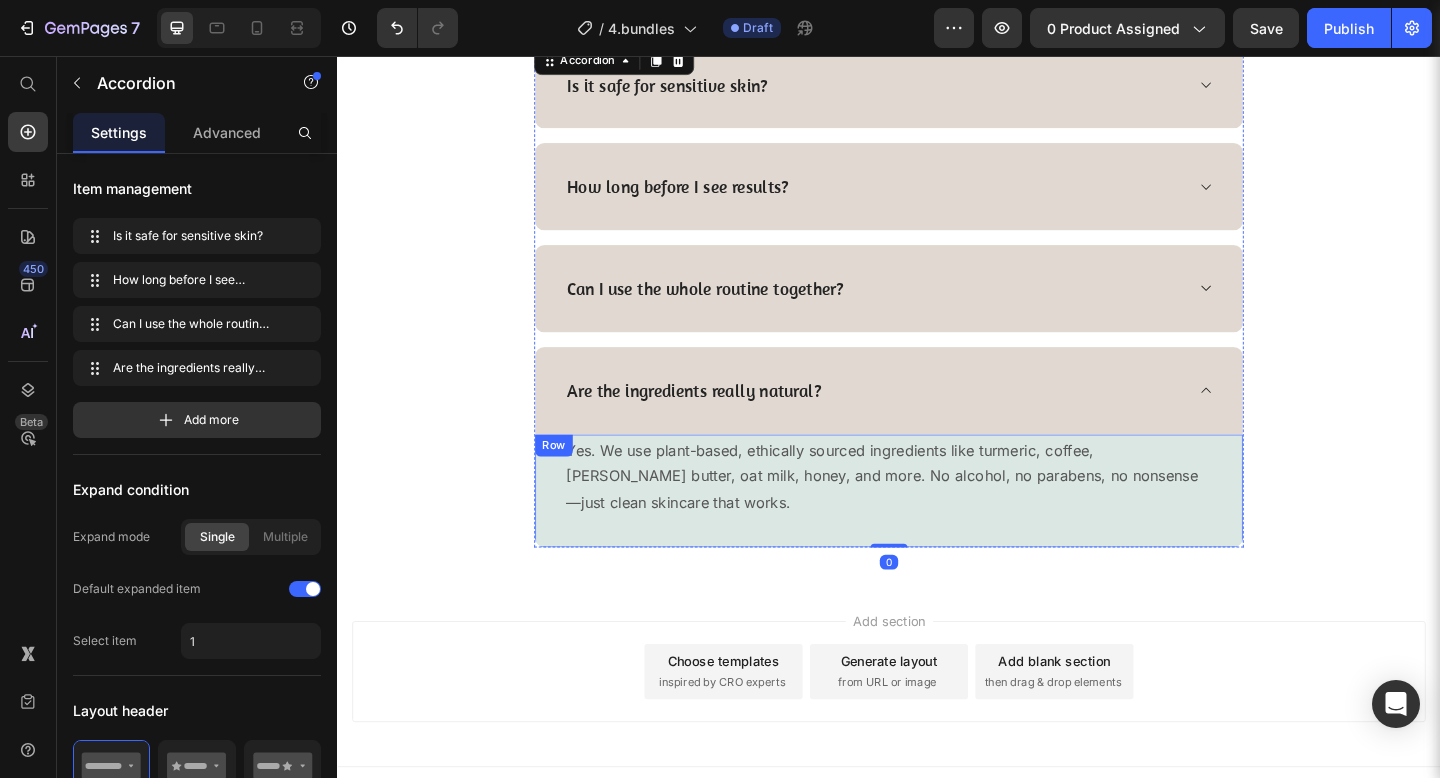 click on "Yes. We use plant-based, ethically sourced ingredients like turmeric, coffee, [PERSON_NAME] butter, oat milk, honey, and more. No alcohol, no parabens, no nonsense—just clean skincare that works. Text block Row" at bounding box center (937, 529) 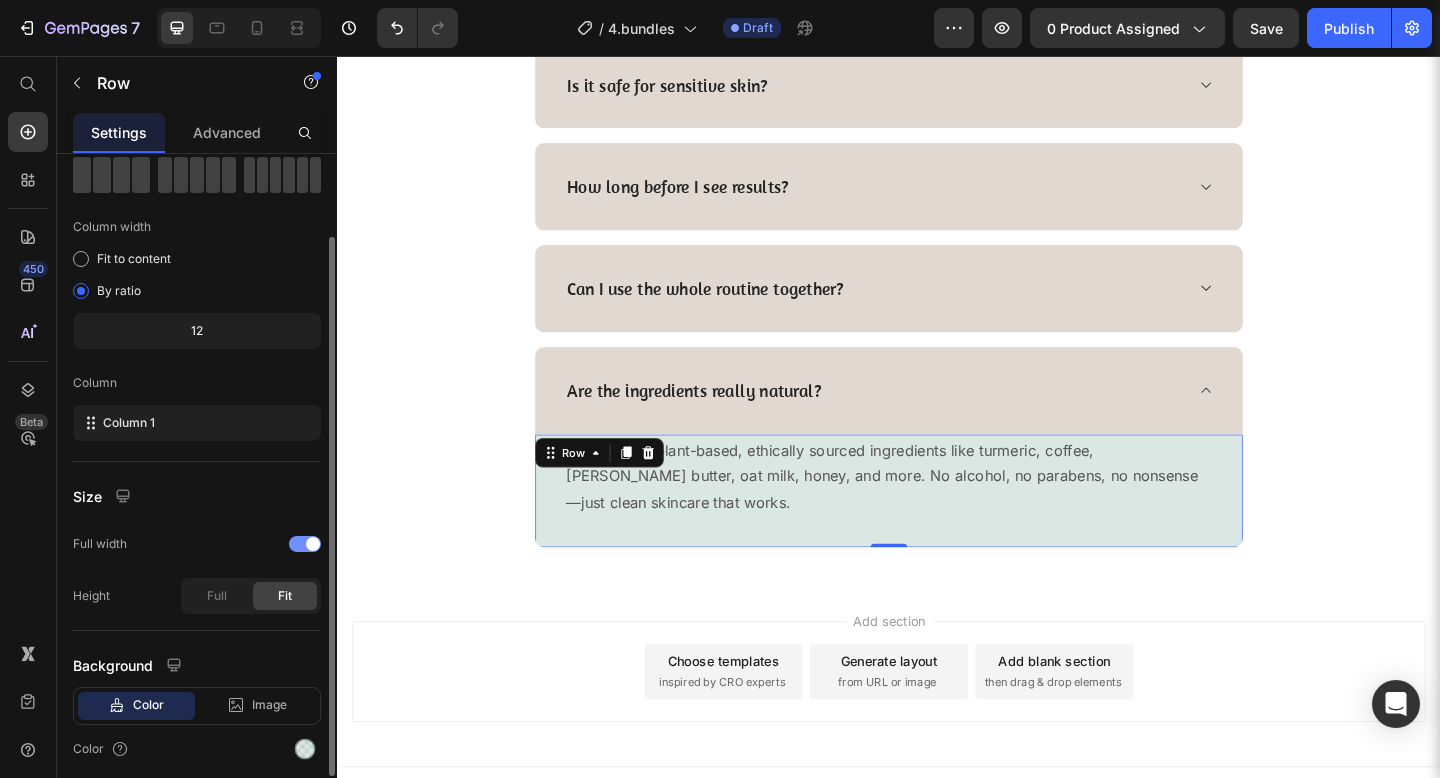 scroll, scrollTop: 179, scrollLeft: 0, axis: vertical 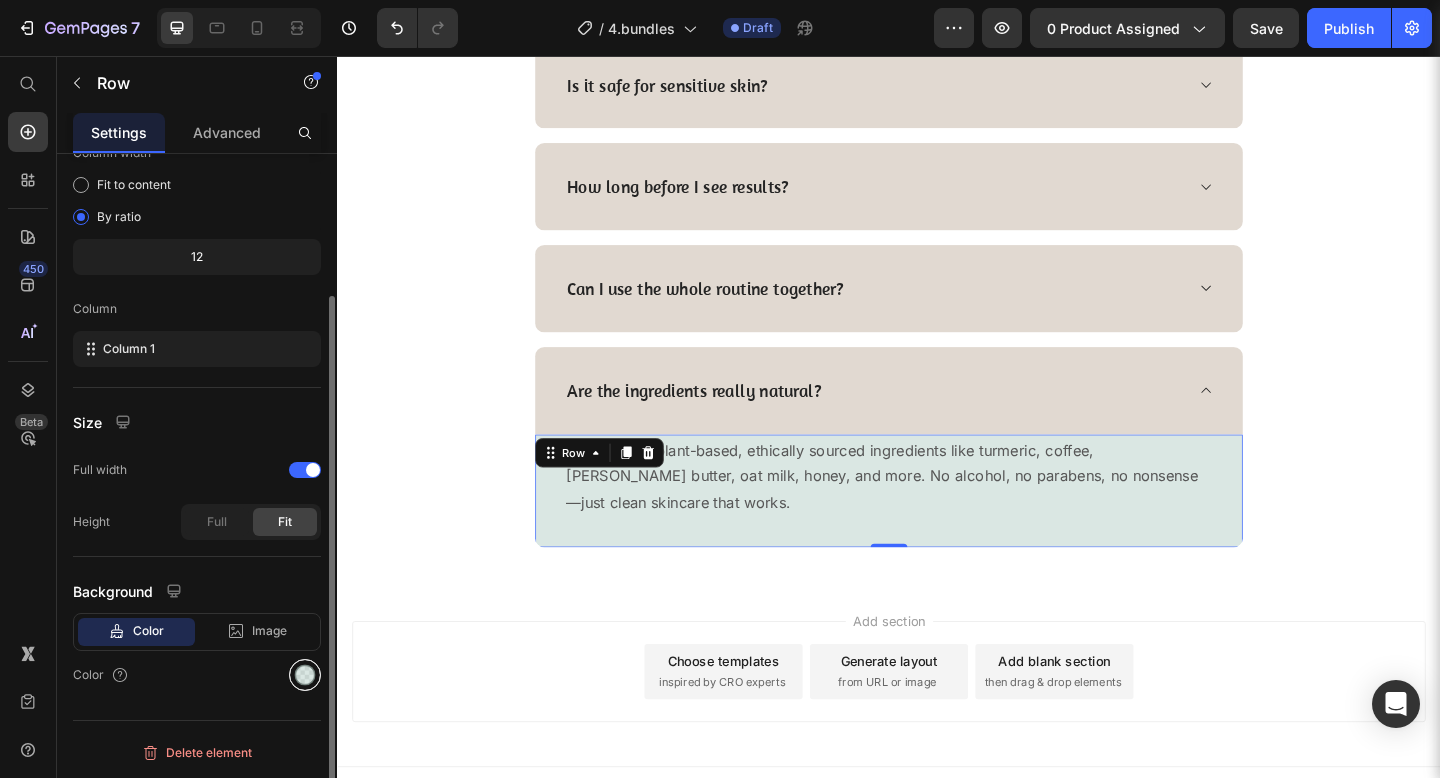 click at bounding box center (305, 675) 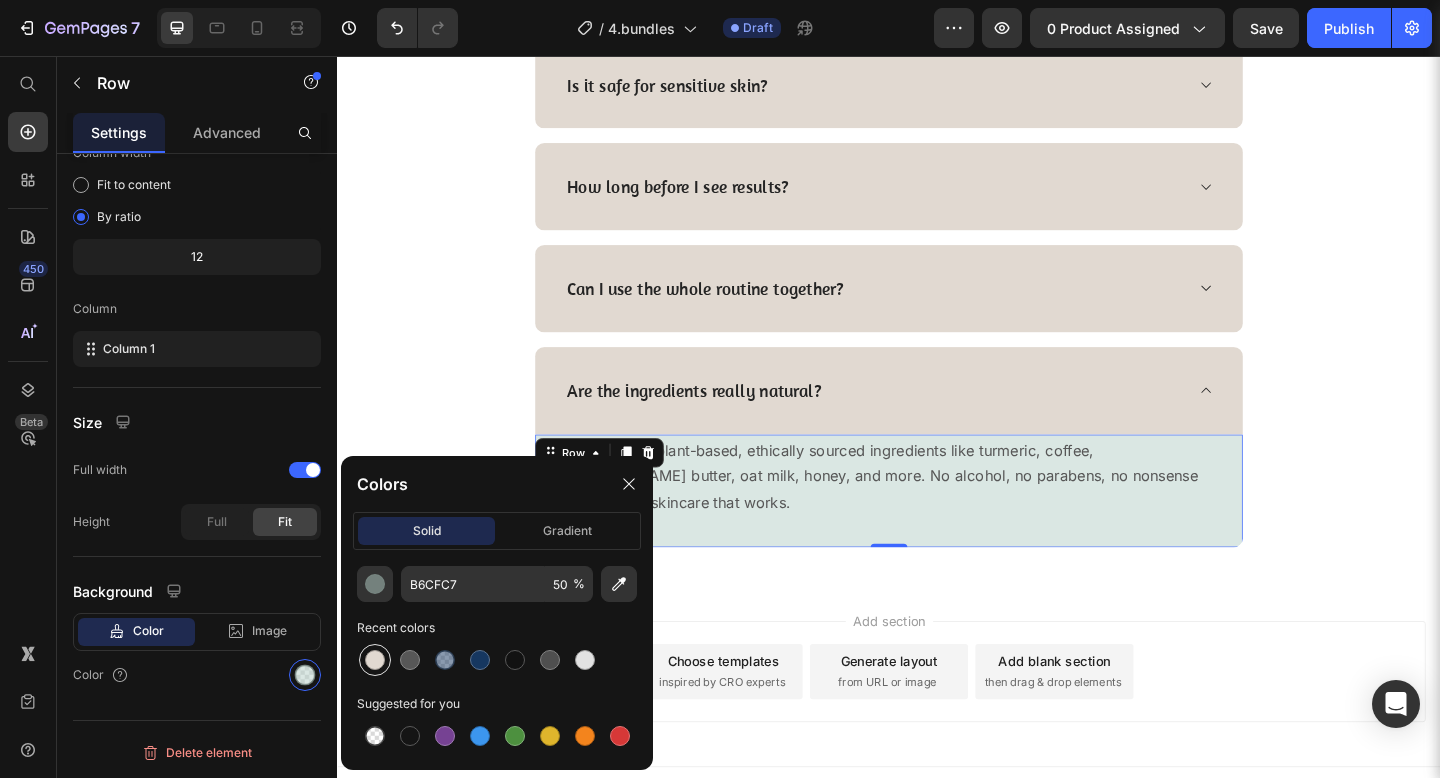 click at bounding box center [375, 660] 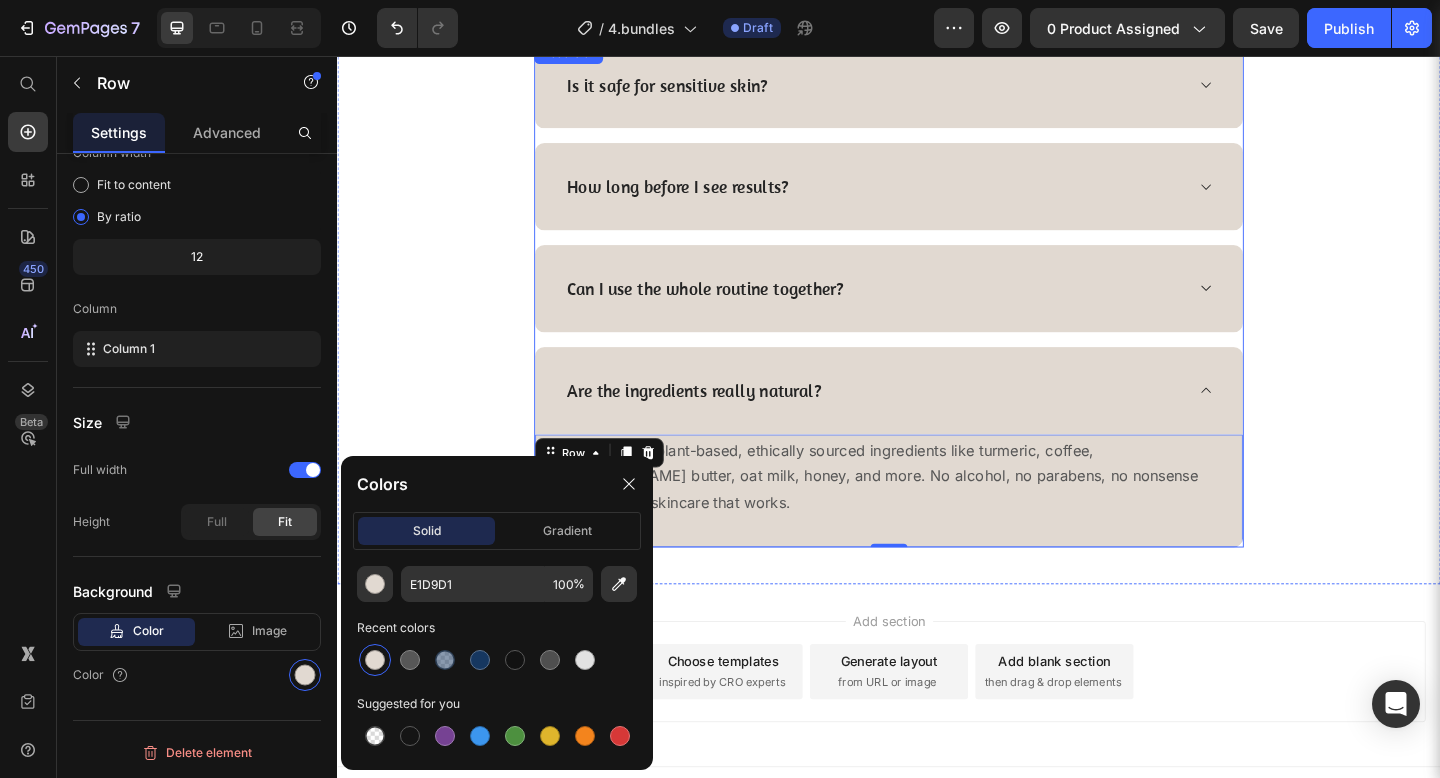 click 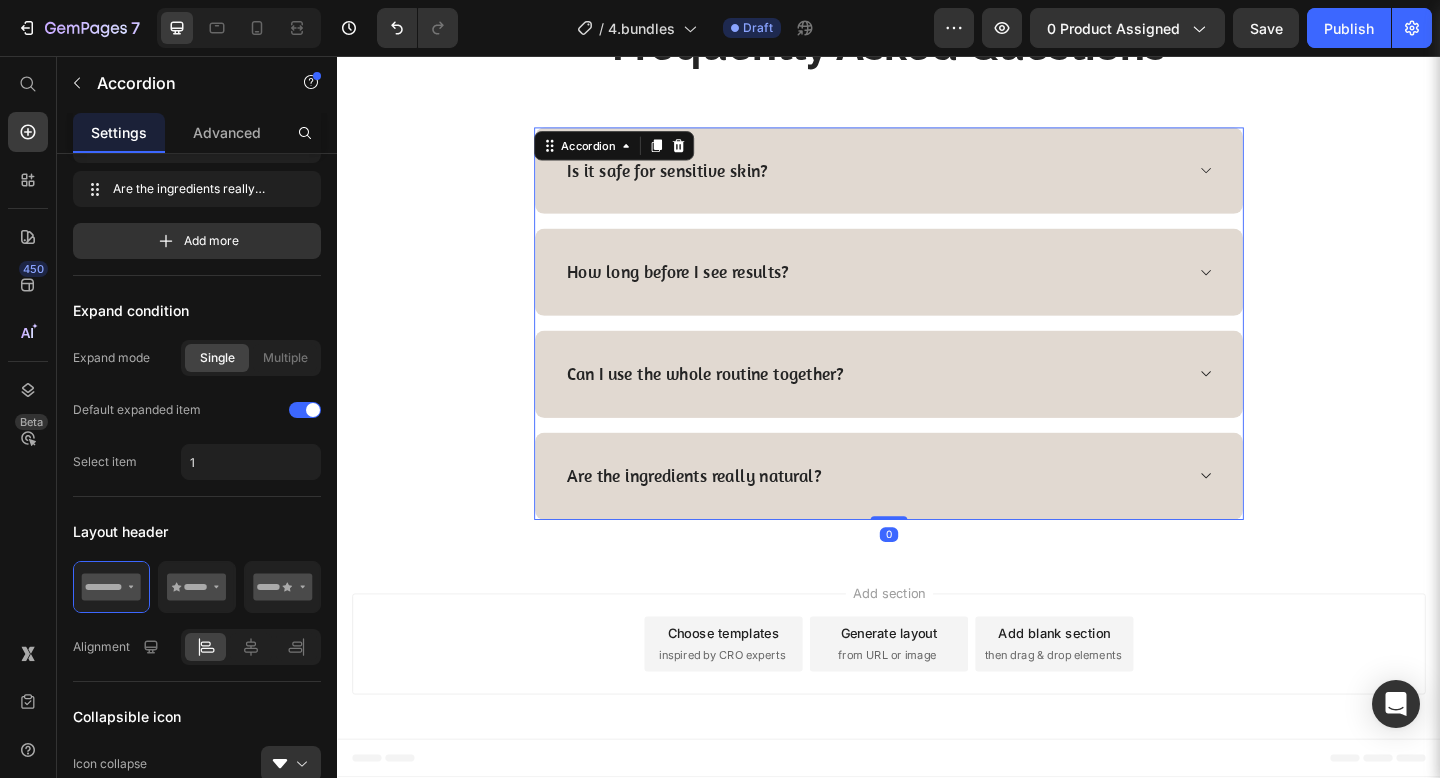 scroll, scrollTop: 0, scrollLeft: 0, axis: both 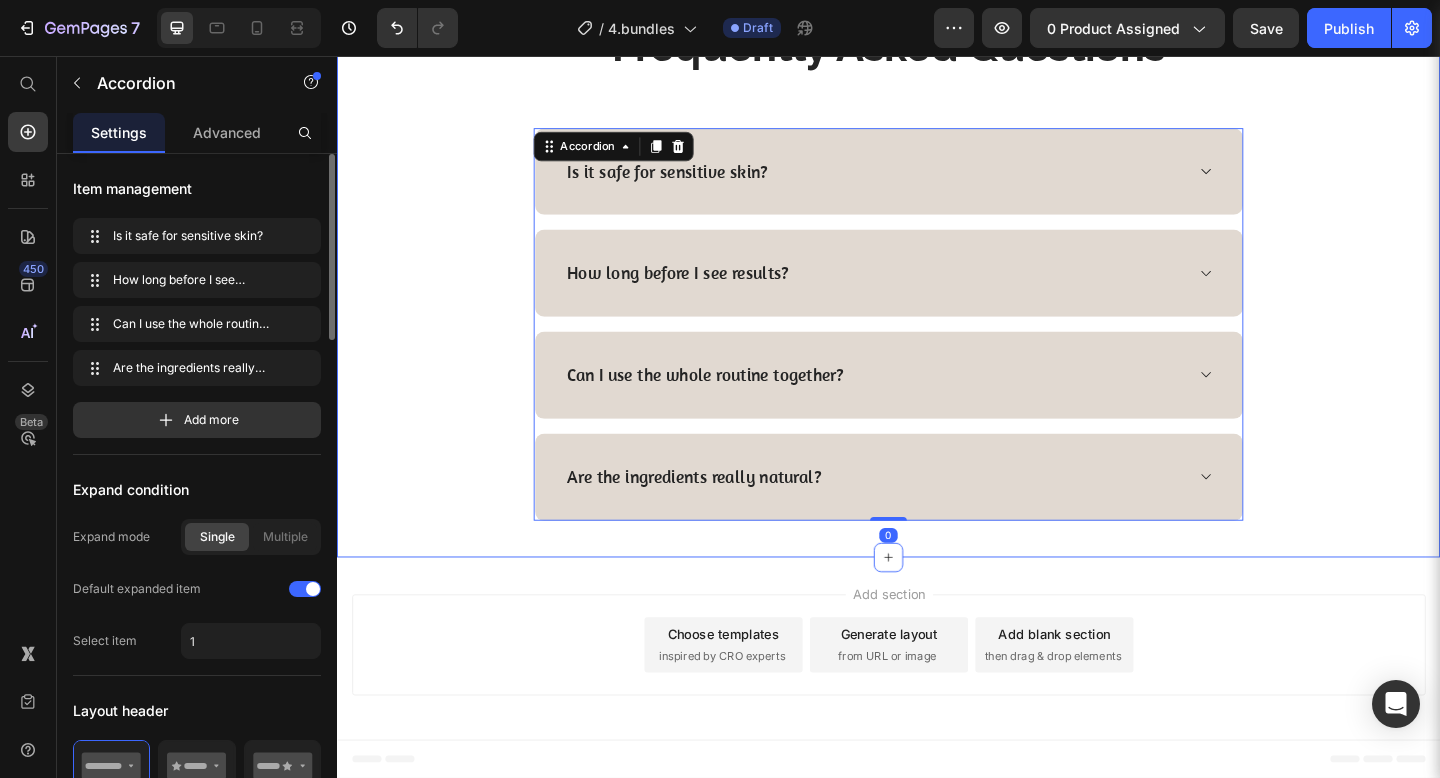 click on "Frequently Asked Questions Heading Row
Is it safe for sensitive skin?
How long before I see results?
Can I use the whole routine together?
Are the ingredients really natural? Accordion   0 Section 7" at bounding box center (937, 288) 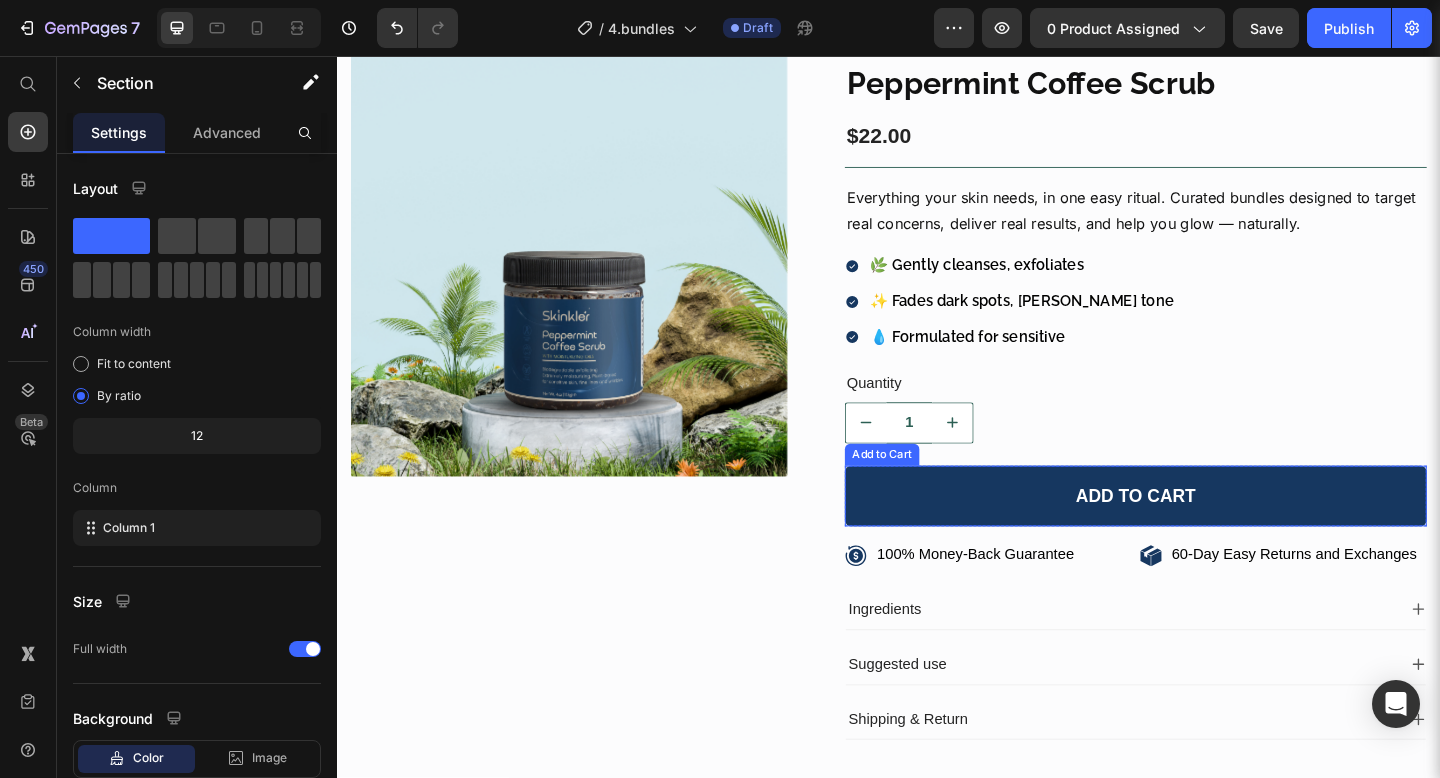 scroll, scrollTop: 0, scrollLeft: 0, axis: both 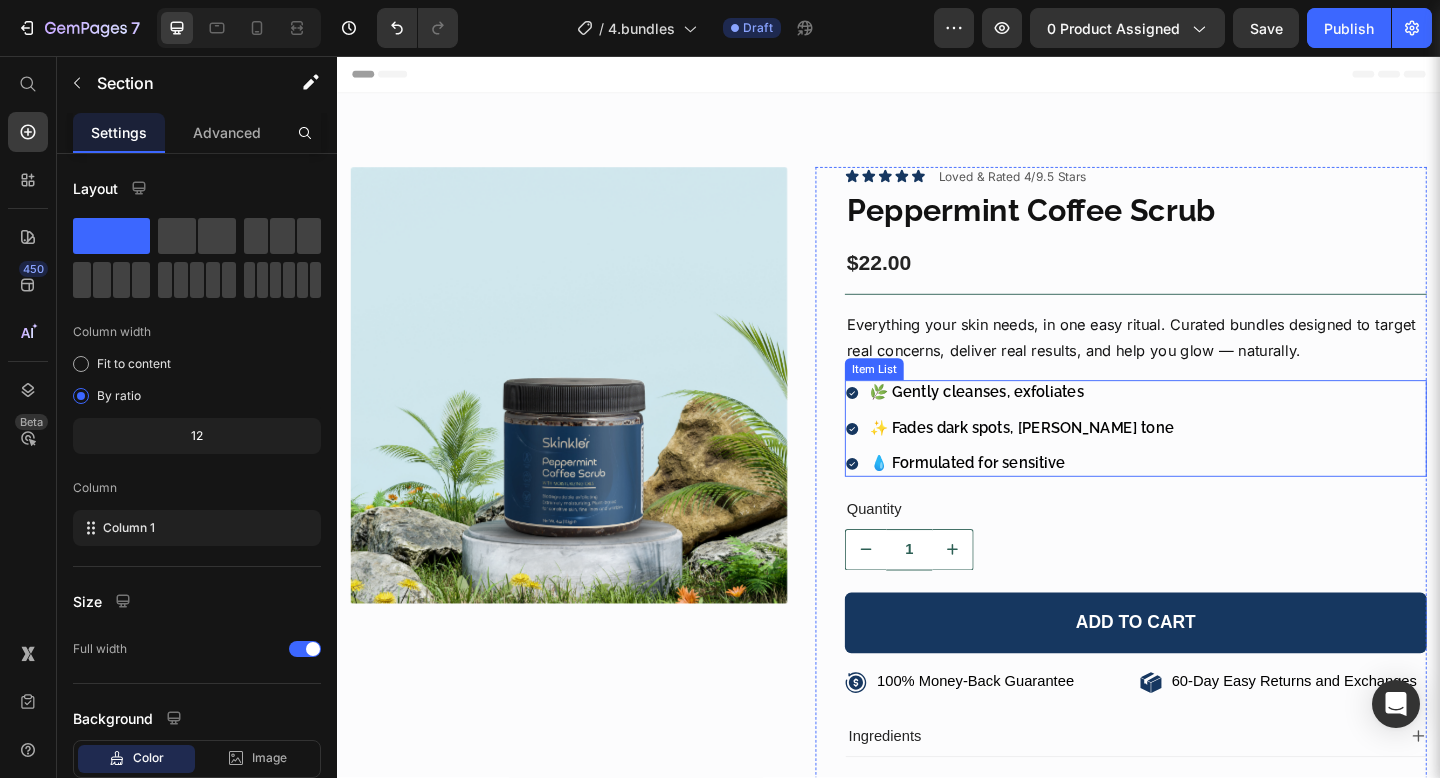 click on "🌿 Gently cleanses, exfoliates" at bounding box center [1081, 422] 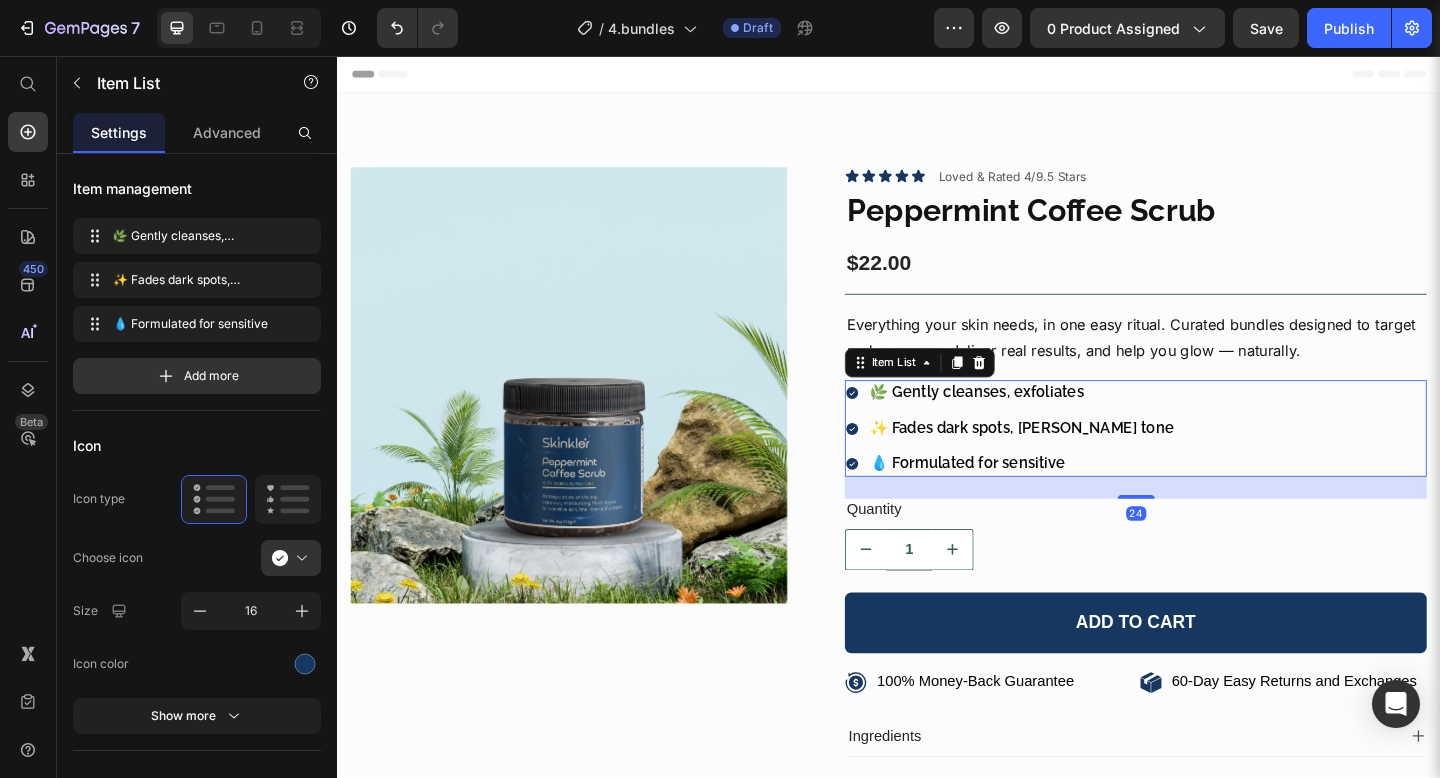 click on "🌿 Gently cleanses, exfoliates" at bounding box center (1081, 422) 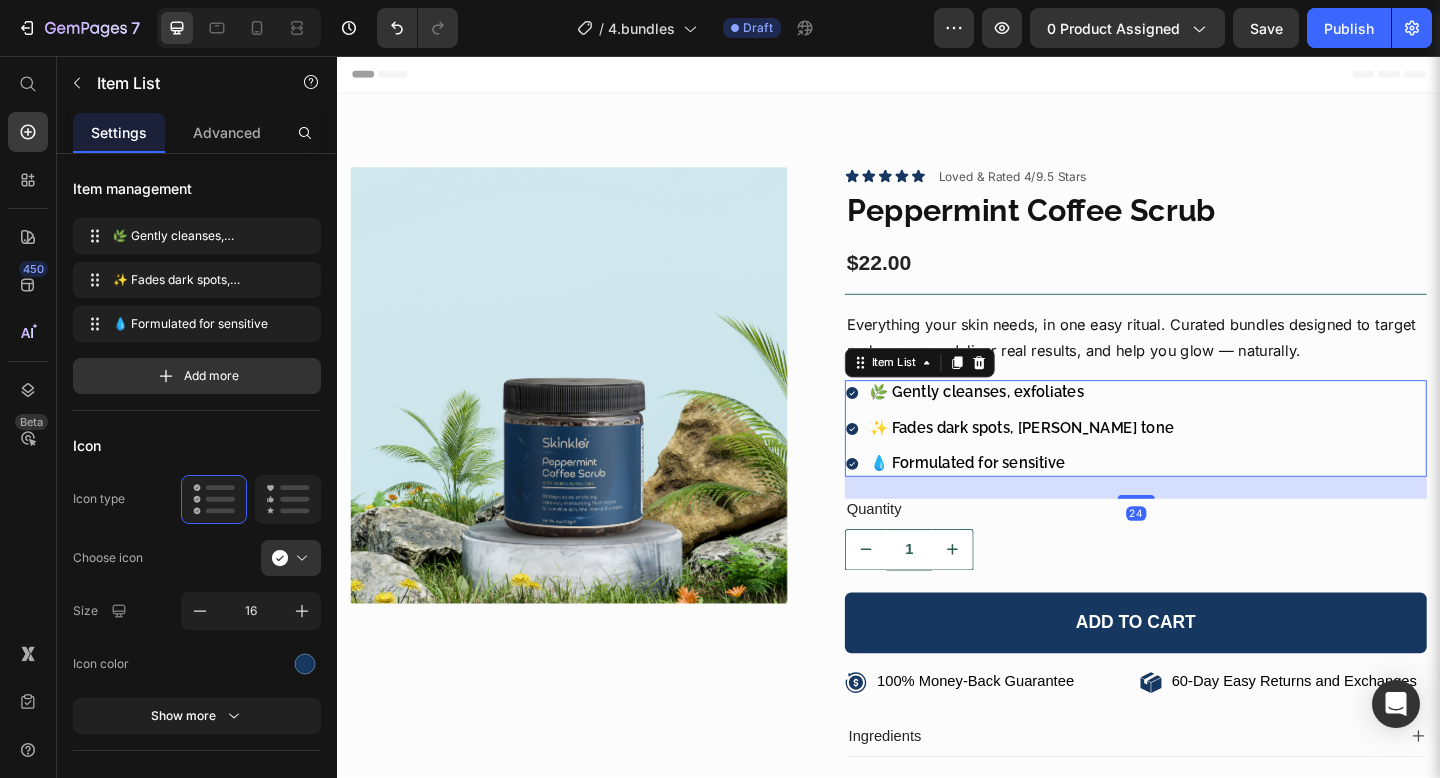 click on "🌿 Gently cleanses, exfoliates" at bounding box center (1081, 422) 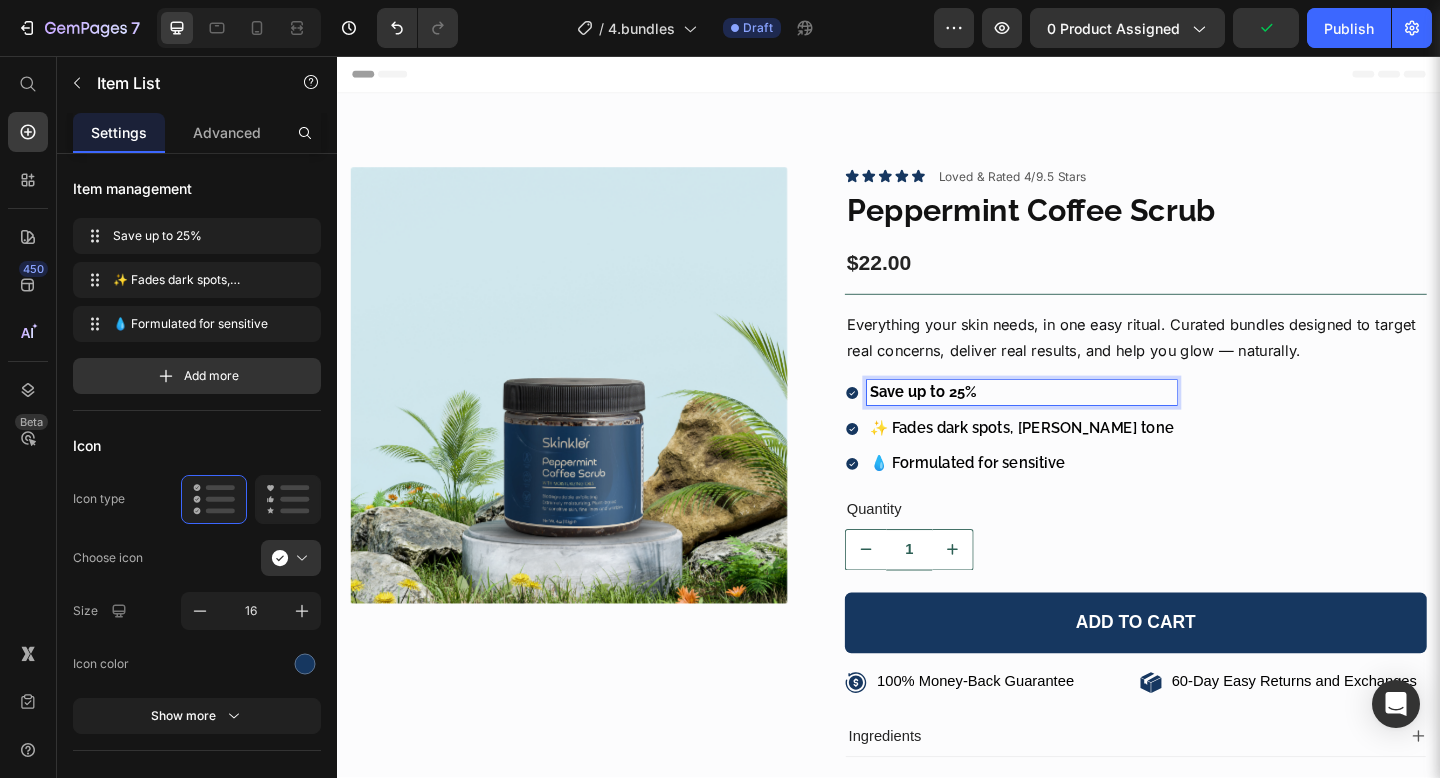 click on "✨ Fades dark spots, evens tone" at bounding box center [1081, 461] 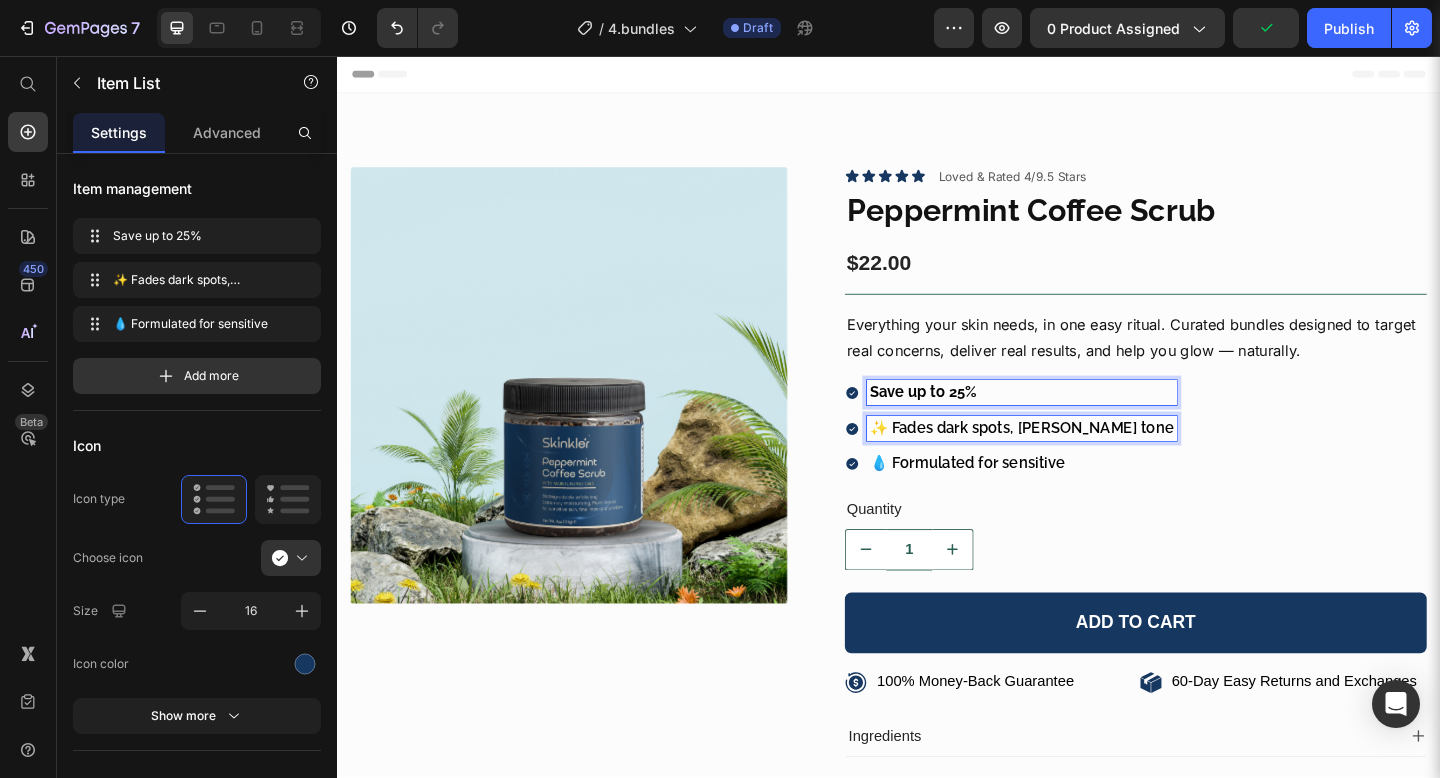 click on "✨ Fades dark spots, evens tone" at bounding box center (1081, 461) 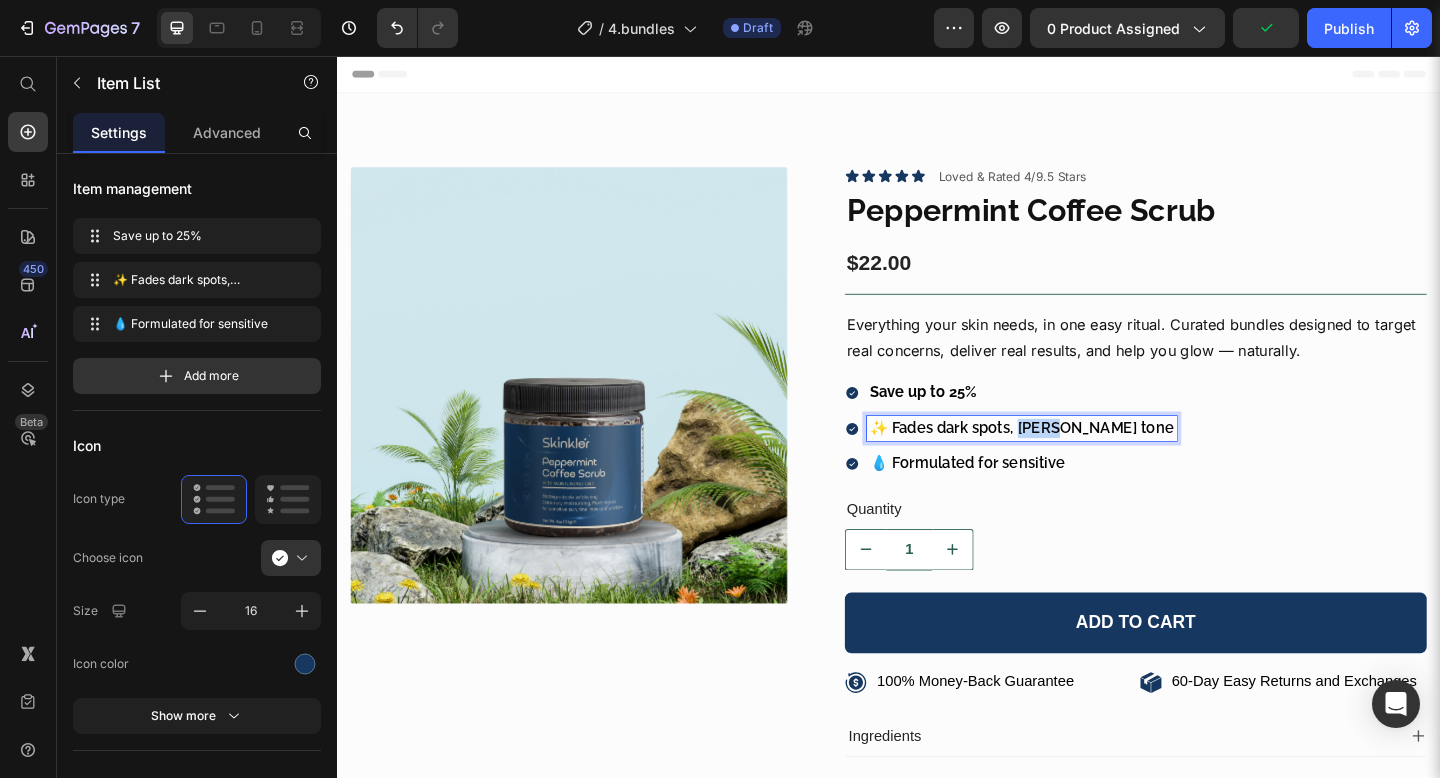 click on "✨ Fades dark spots, evens tone" at bounding box center [1081, 461] 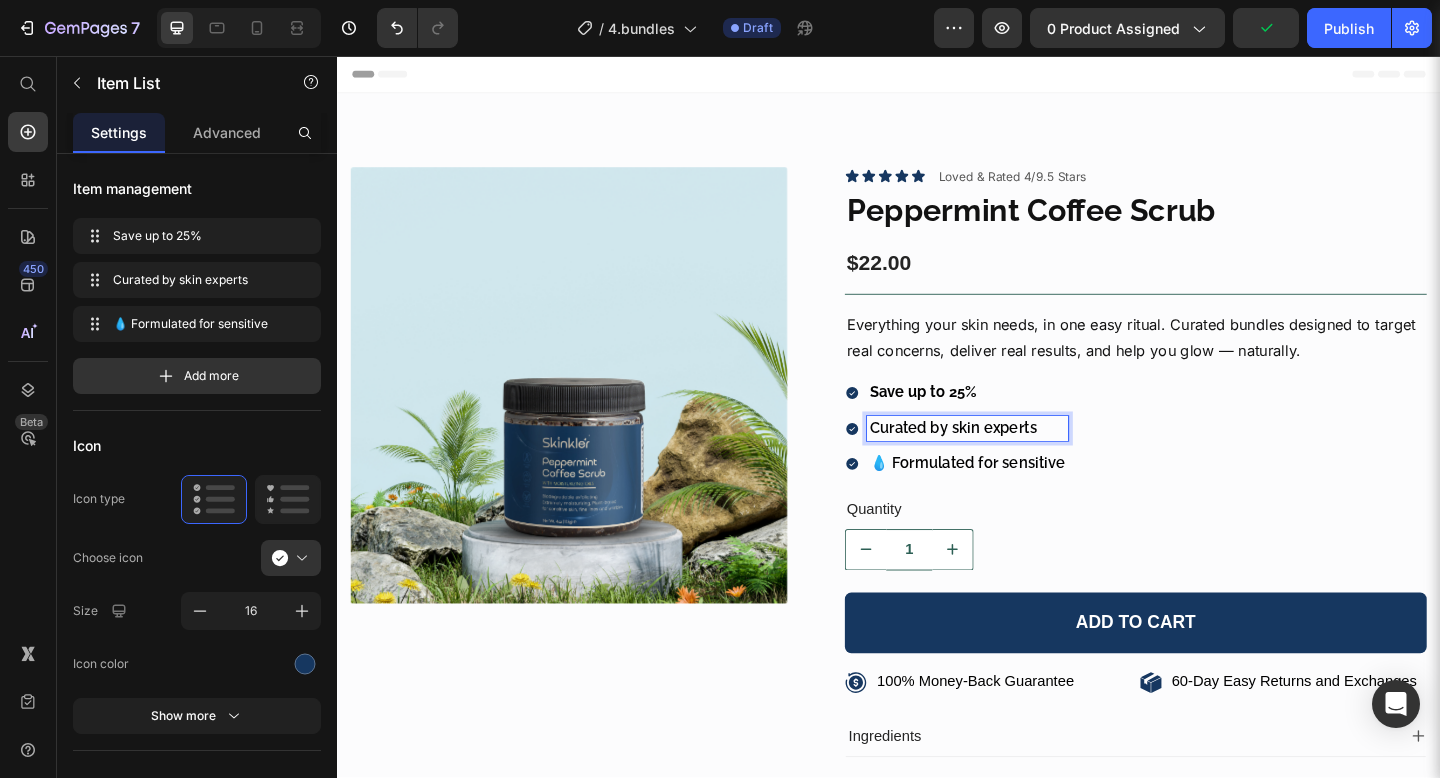 click on "💧 Formulated for sensitive" at bounding box center [1022, 500] 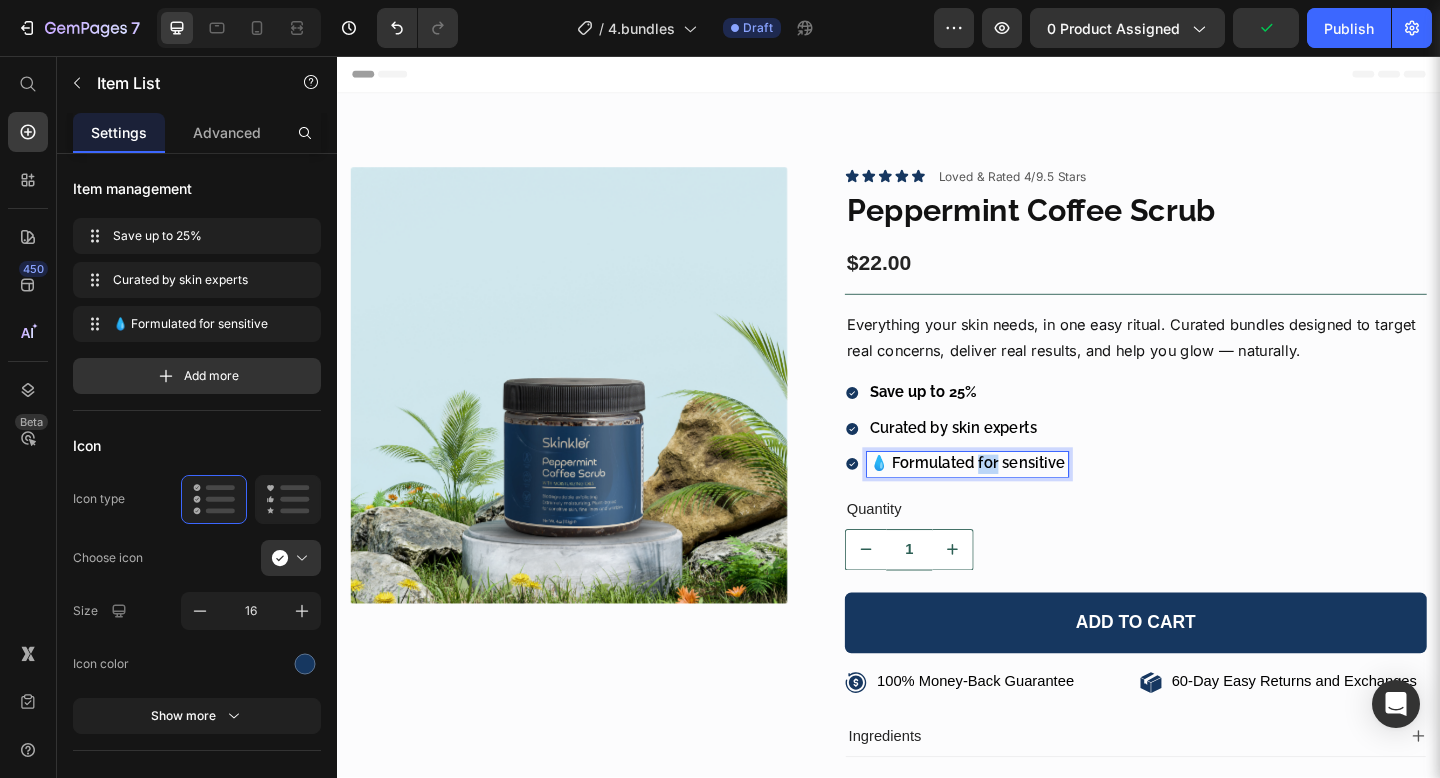 click on "💧 Formulated for sensitive" at bounding box center (1022, 500) 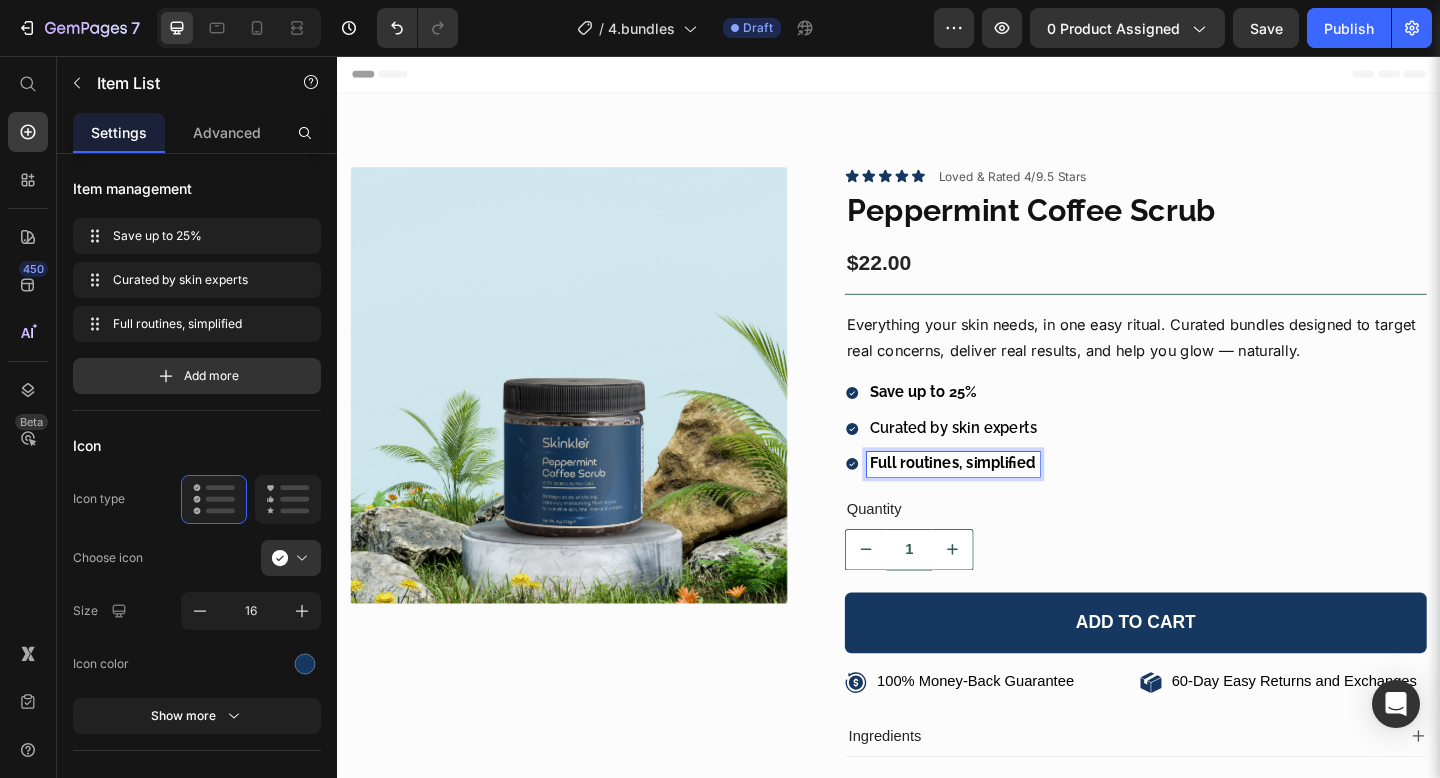 click on "Save up to 25% Curated by skin experts Full routines, simplified" at bounding box center [1205, 461] 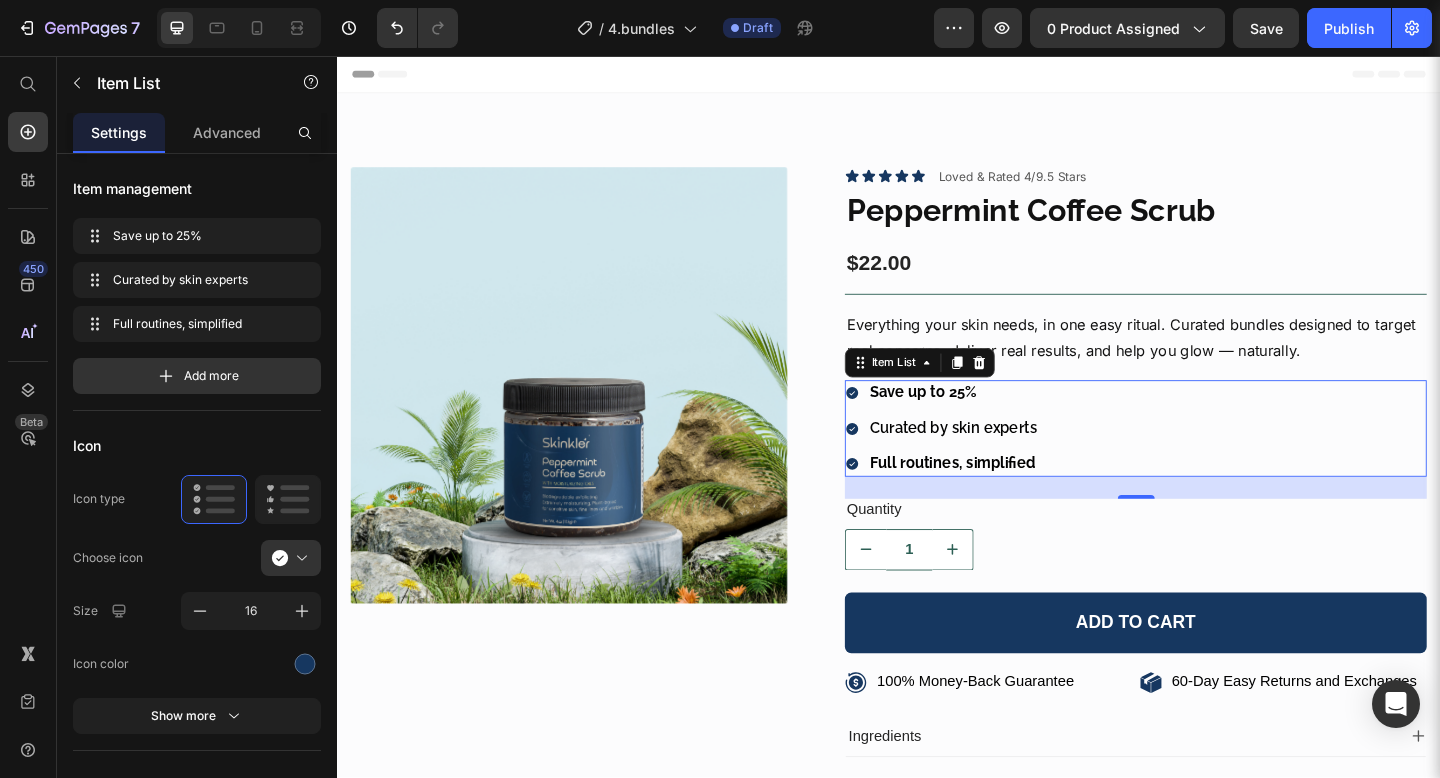 click on "Save up to 25%" at bounding box center [974, 421] 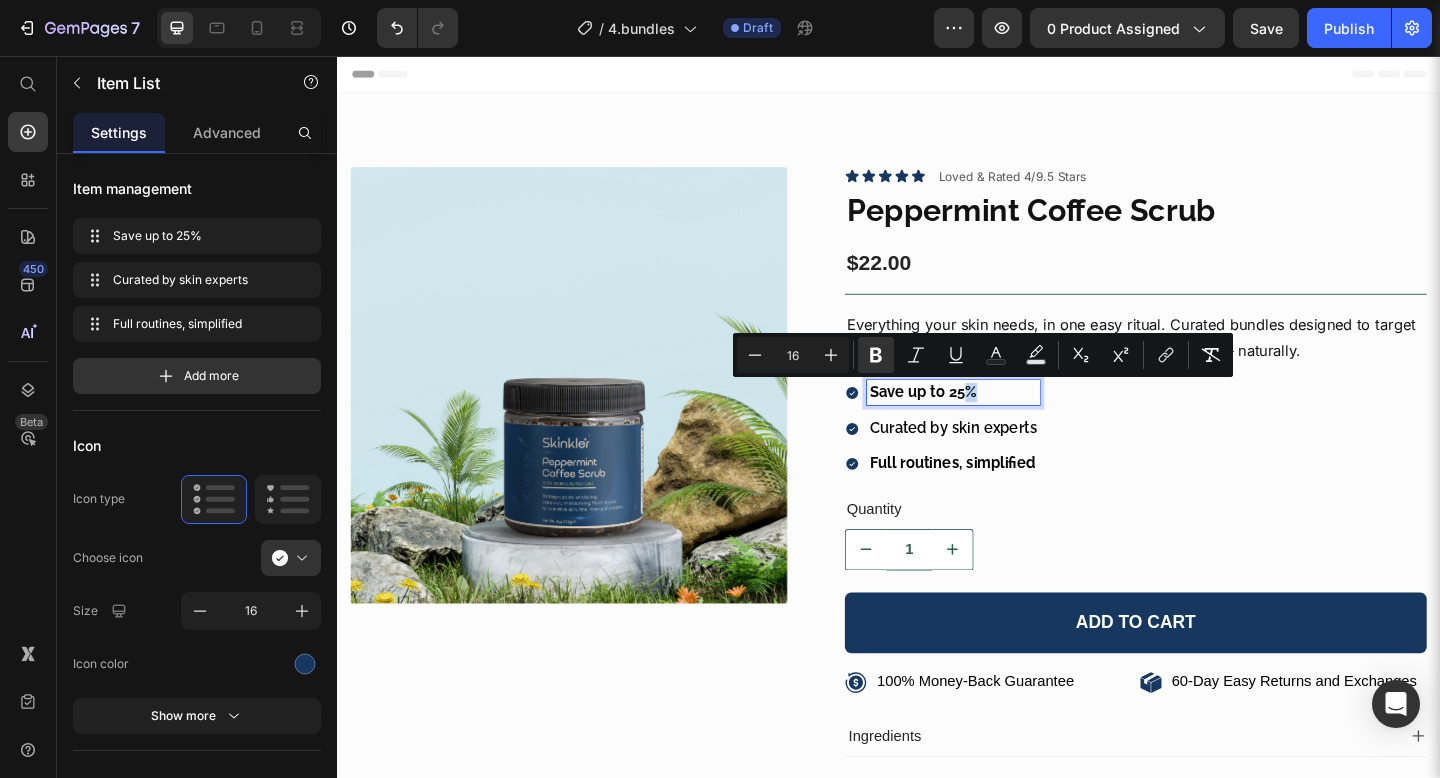 click on "Save up to 25%" at bounding box center [974, 421] 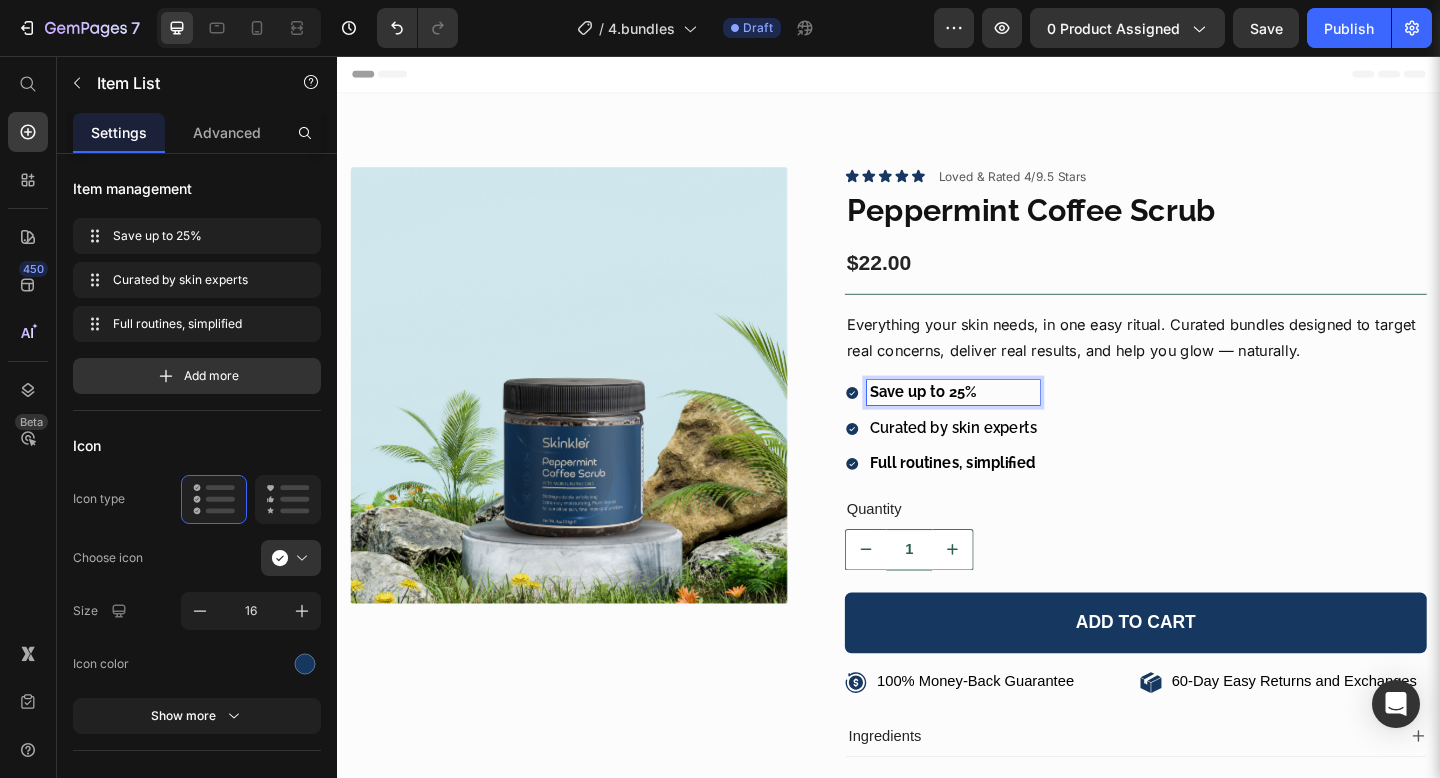 click on "Save up to 25%" at bounding box center [974, 421] 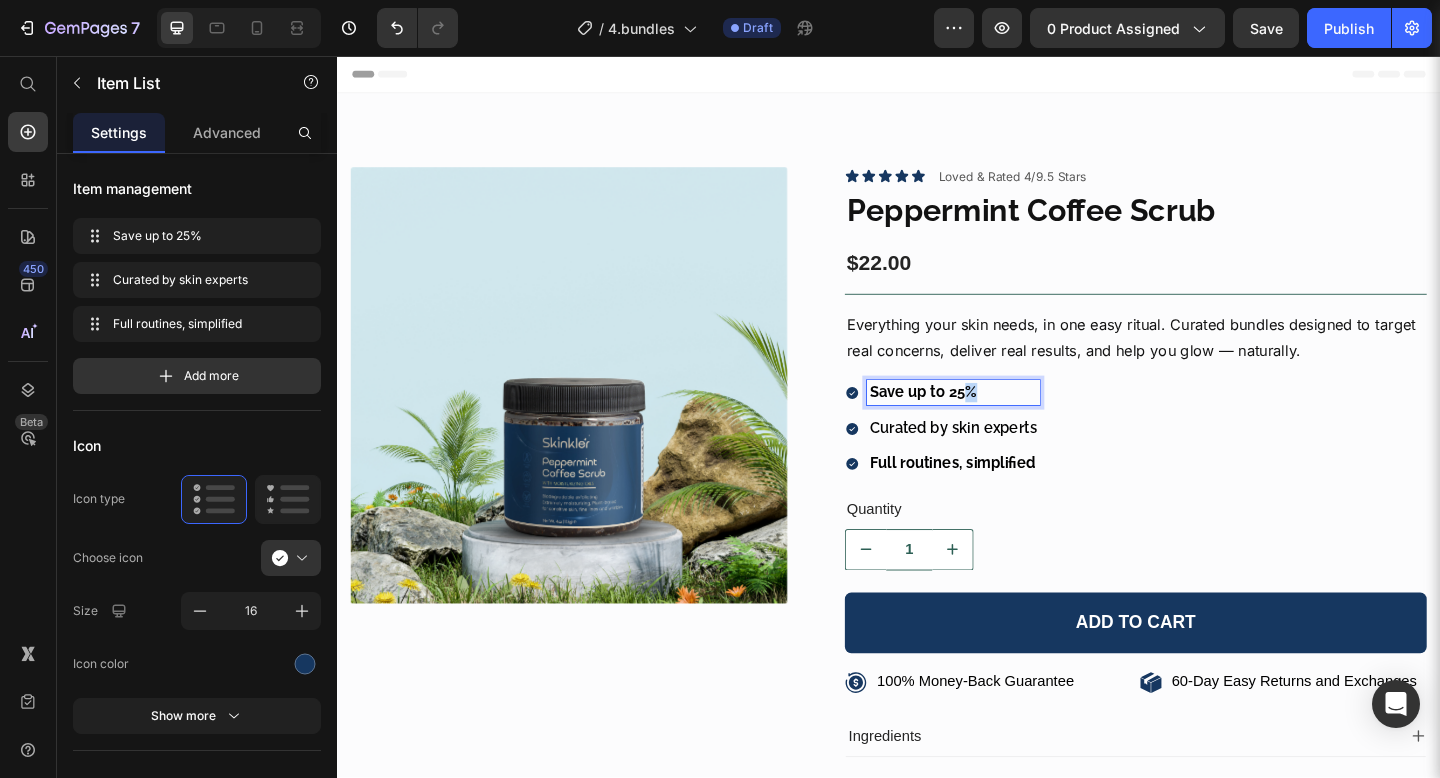 click on "Save up to 25%" at bounding box center (974, 421) 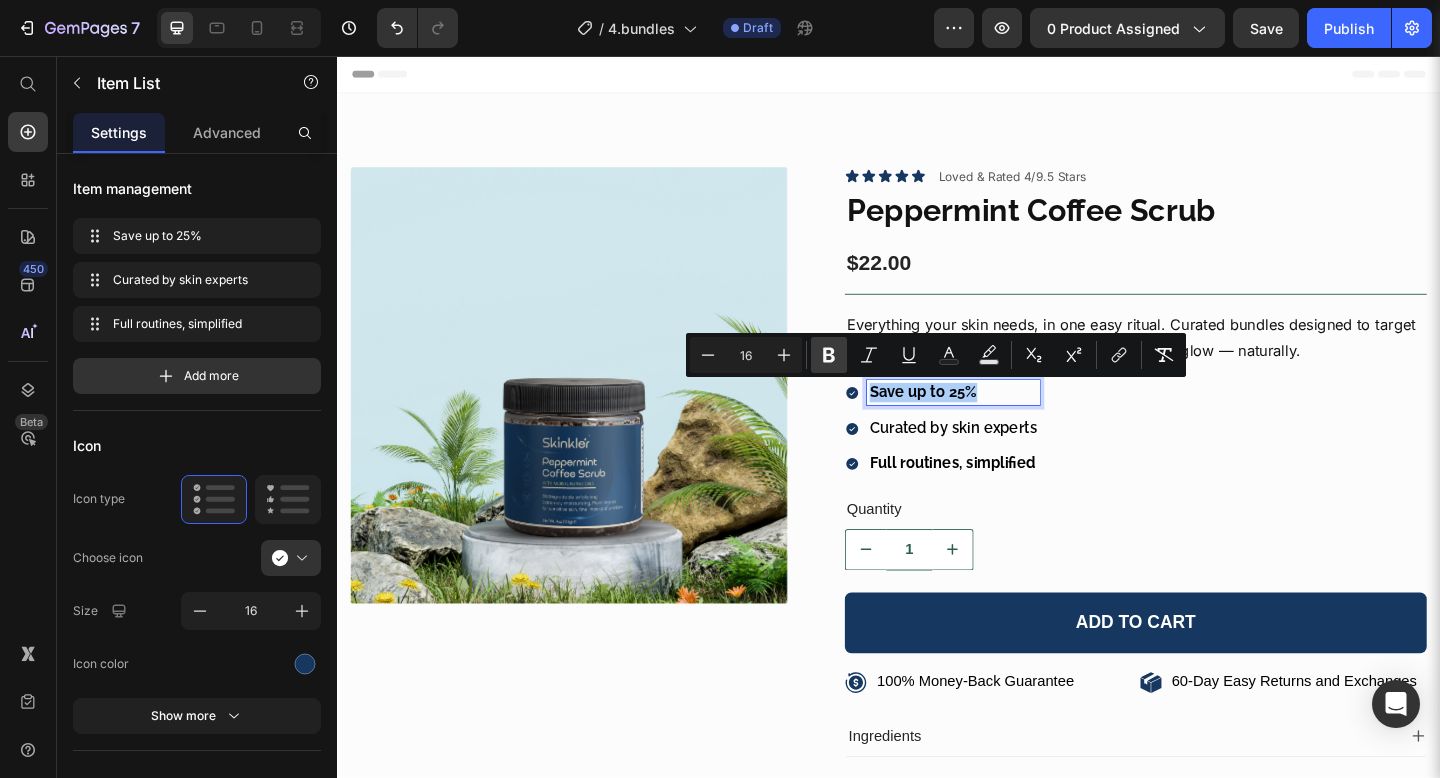 click 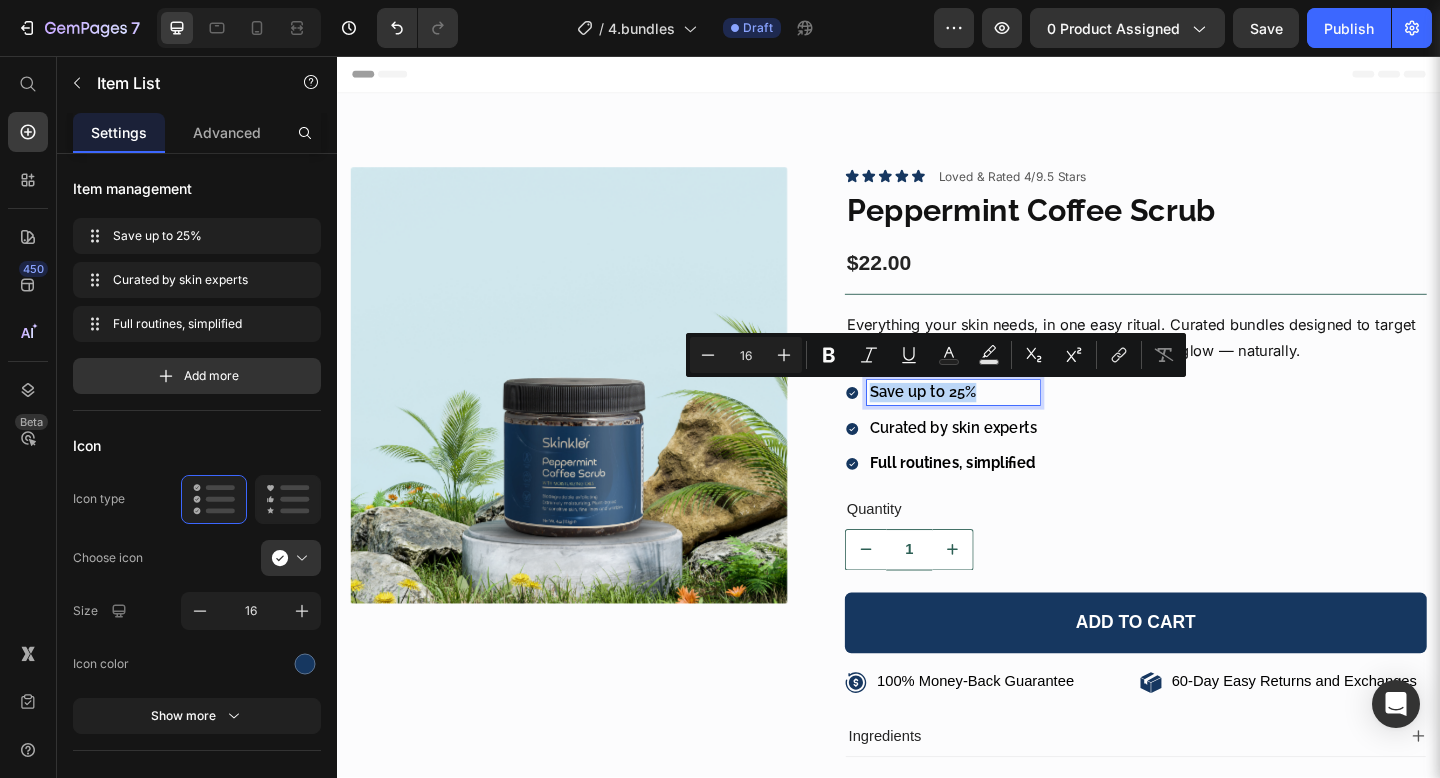 click on "Full routines, simplified" at bounding box center (1006, 499) 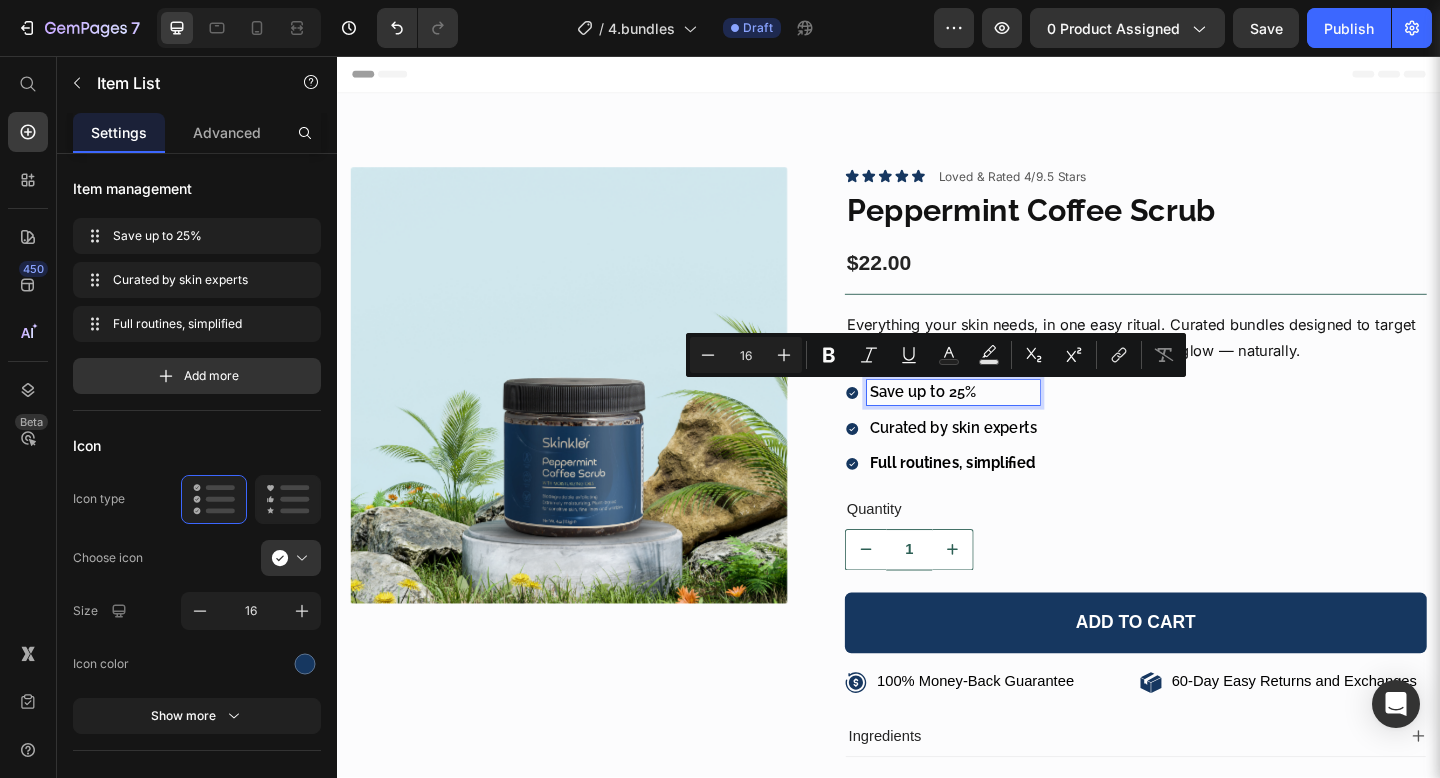 click on "Full routines, simplified" at bounding box center (1006, 499) 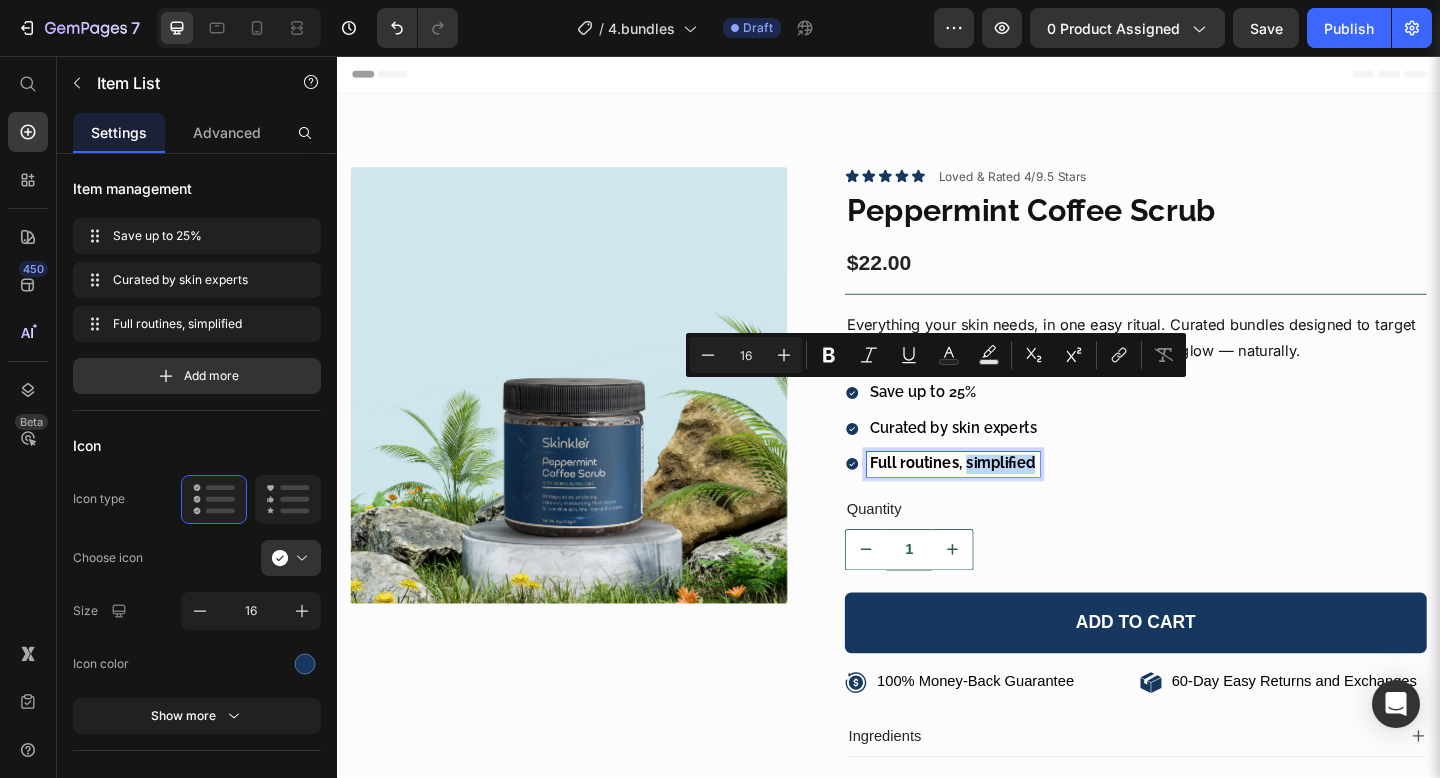click on "Full routines, simplified" at bounding box center (1006, 499) 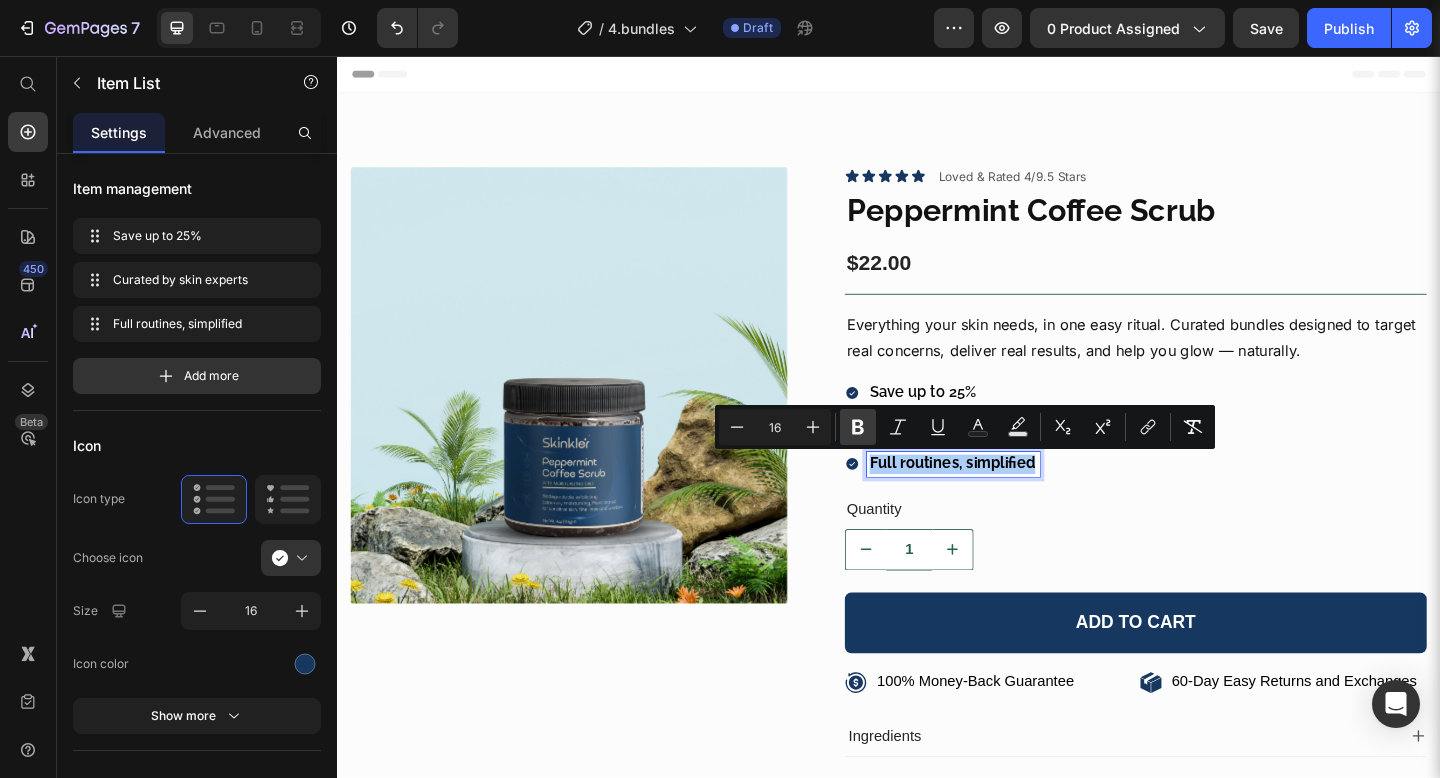 click 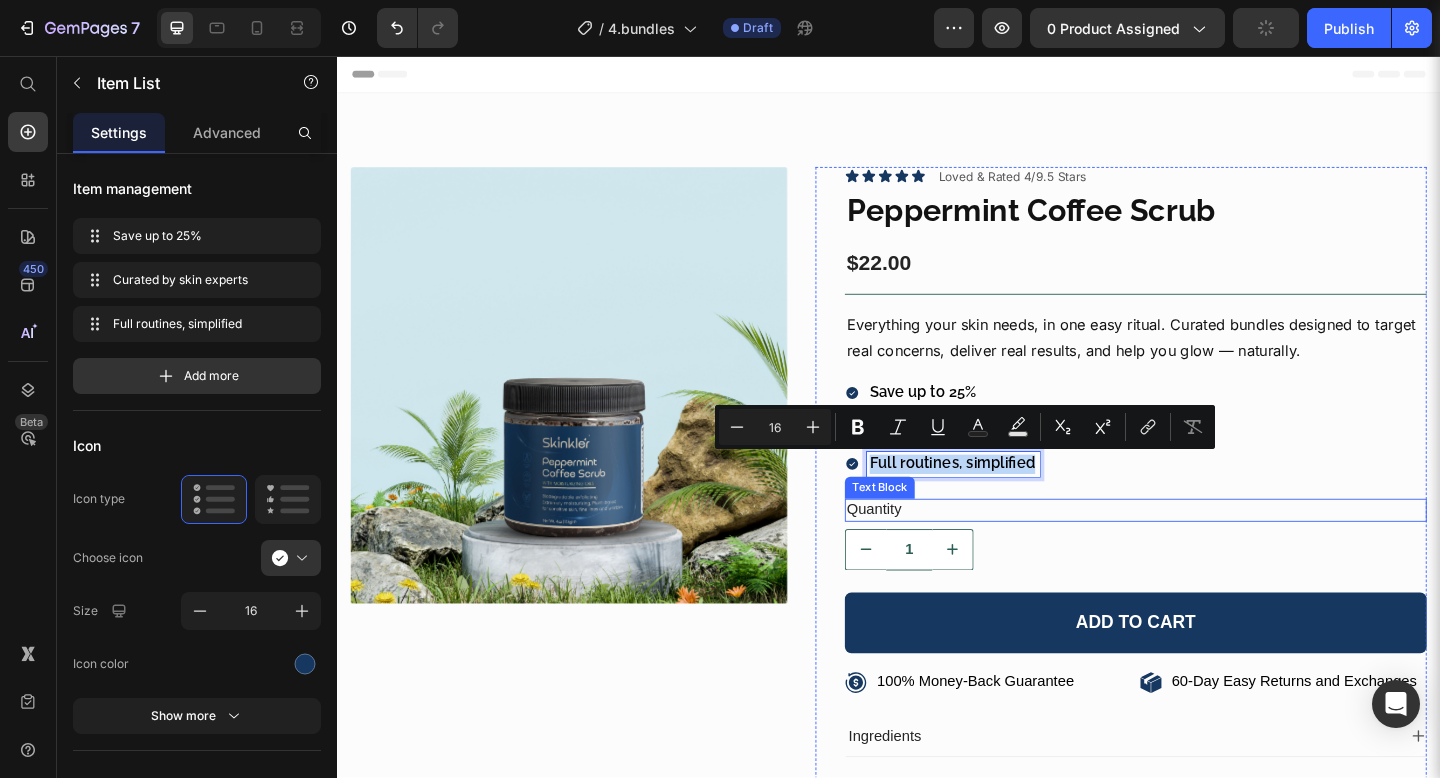 click on "Quantity" at bounding box center [1205, 550] 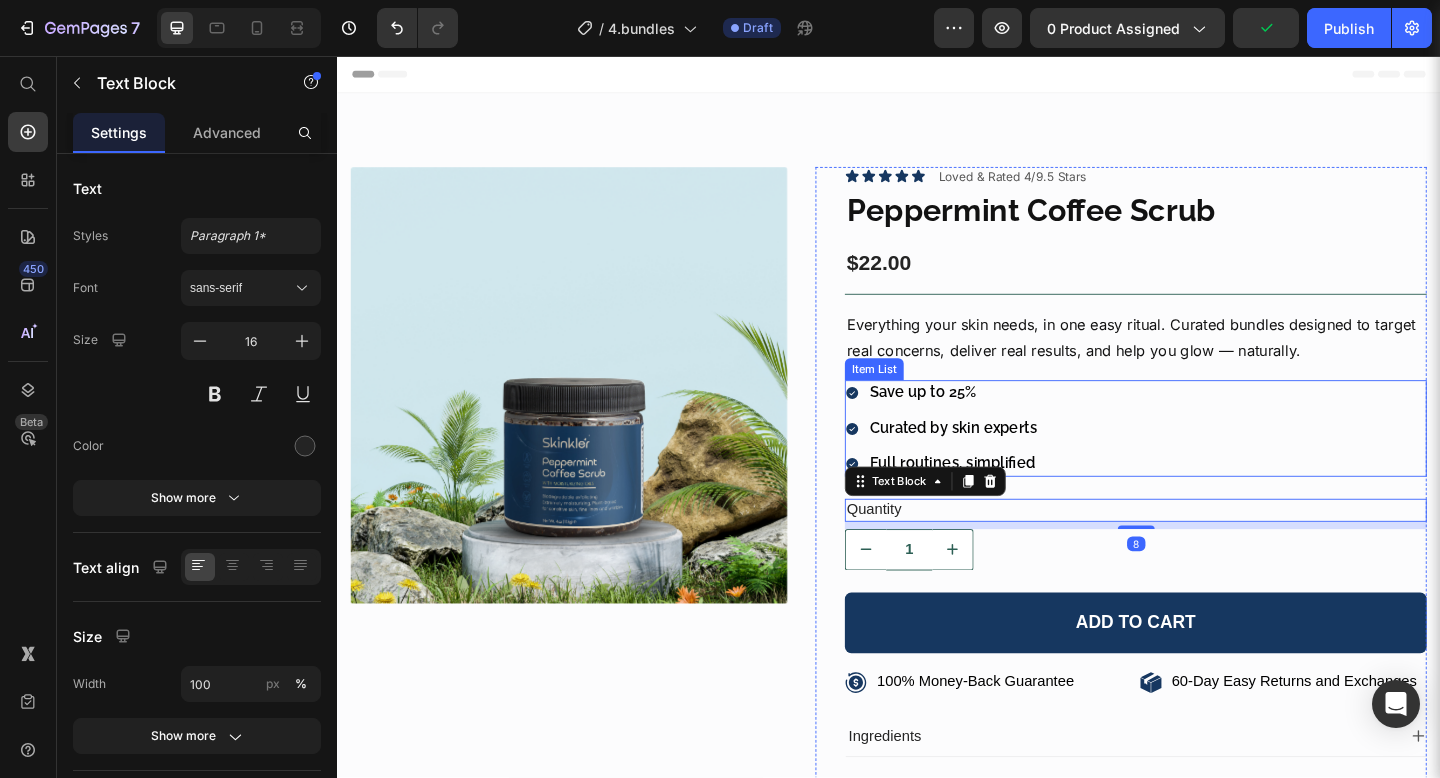 click on "Curated by skin experts" at bounding box center (1007, 461) 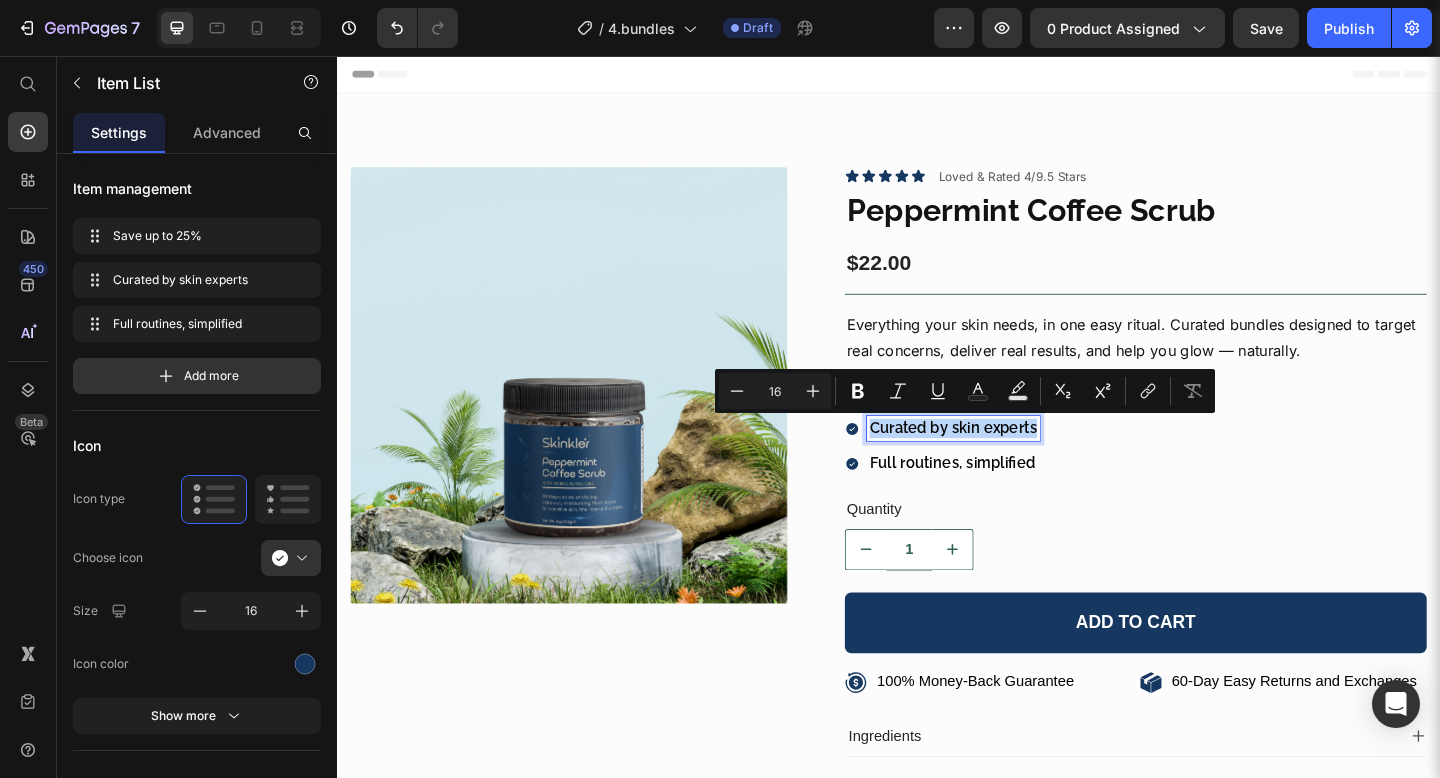 click on "Save up to 25% Curated by skin experts Full routines, simplified" at bounding box center [1205, 461] 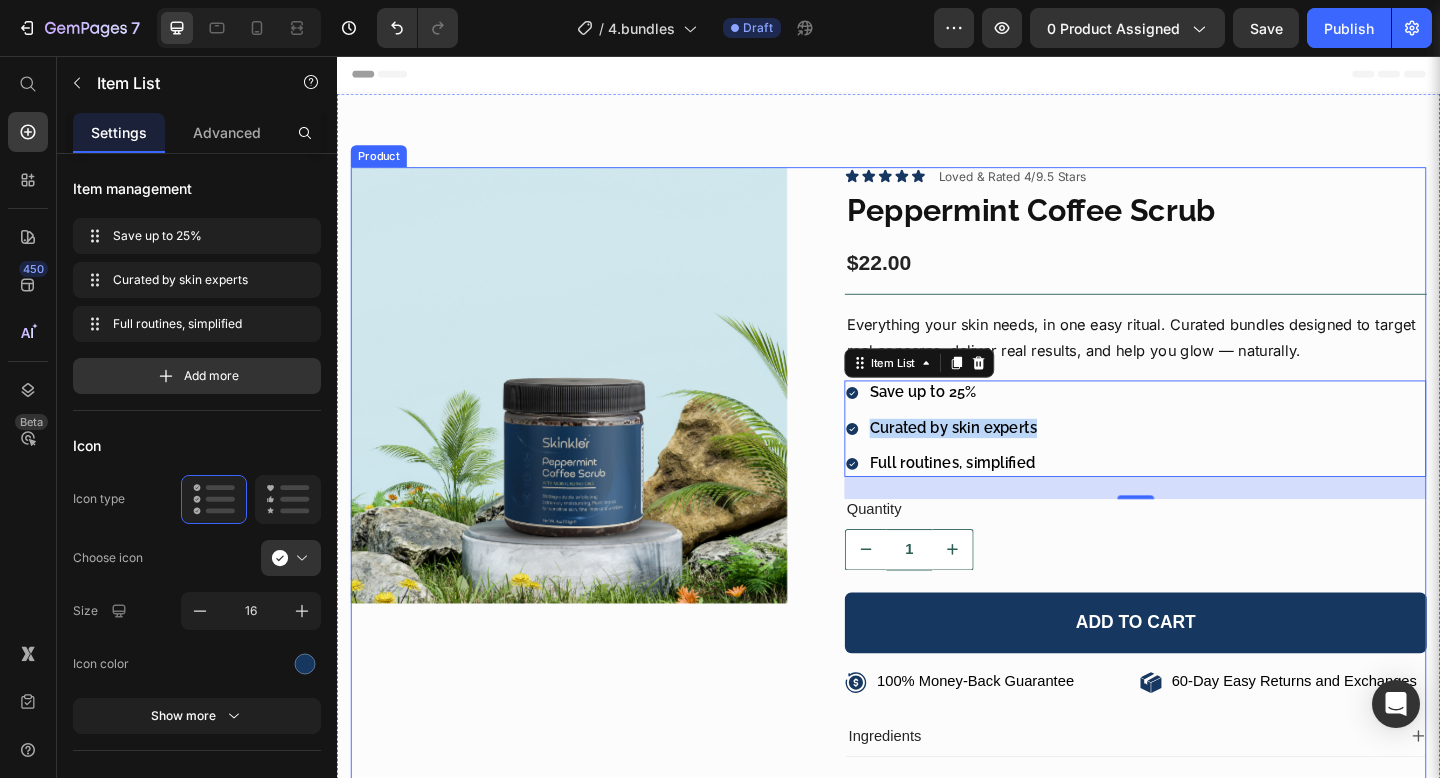 click on "Product Images" at bounding box center [589, 565] 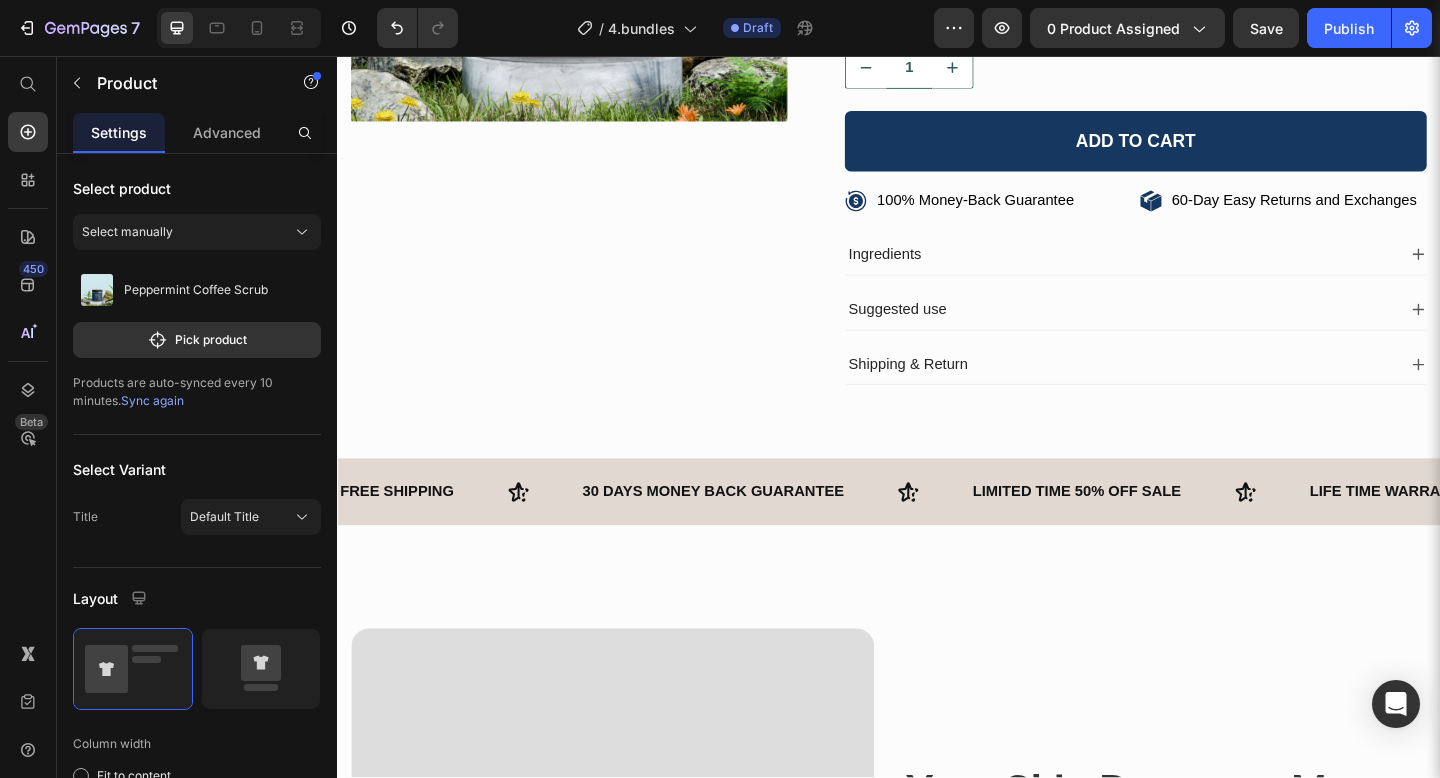 scroll, scrollTop: 0, scrollLeft: 0, axis: both 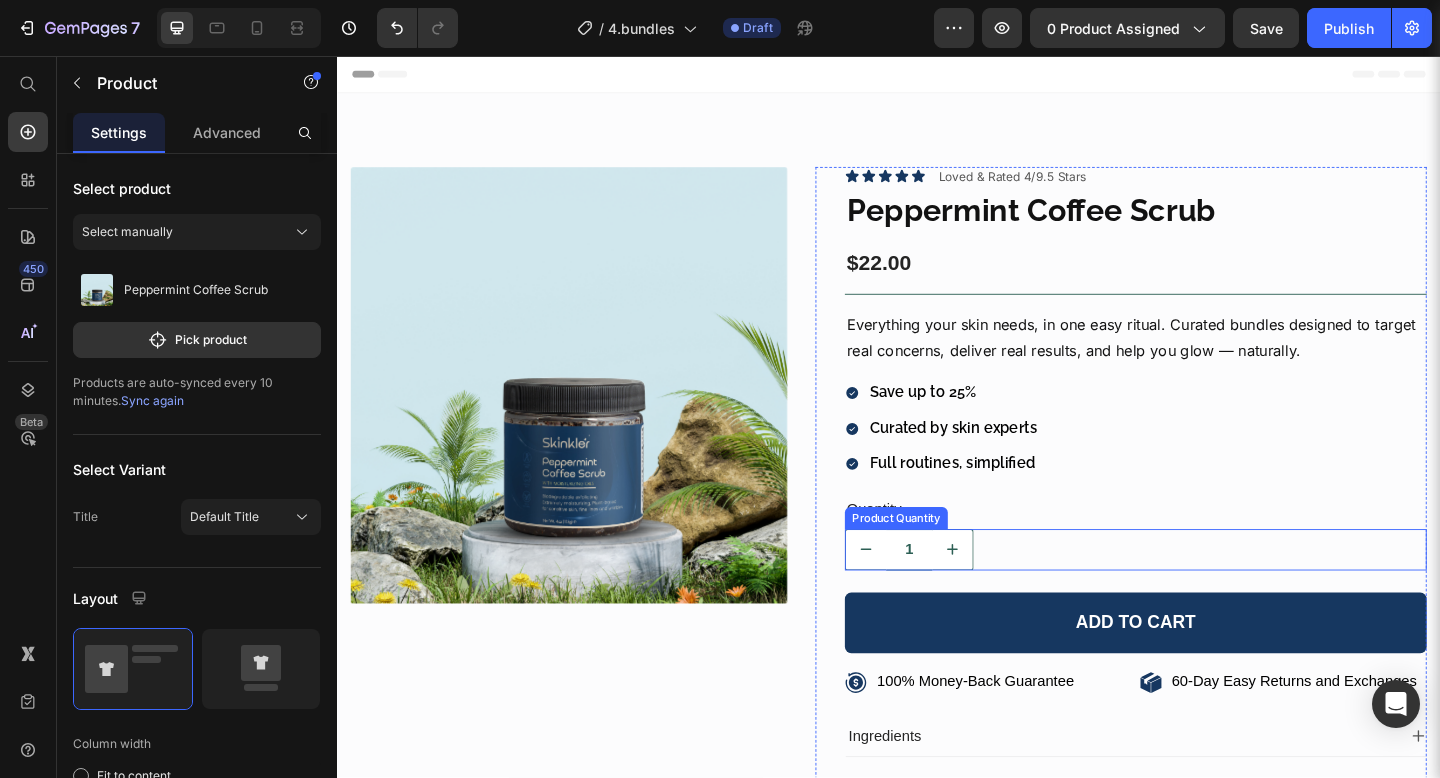 click 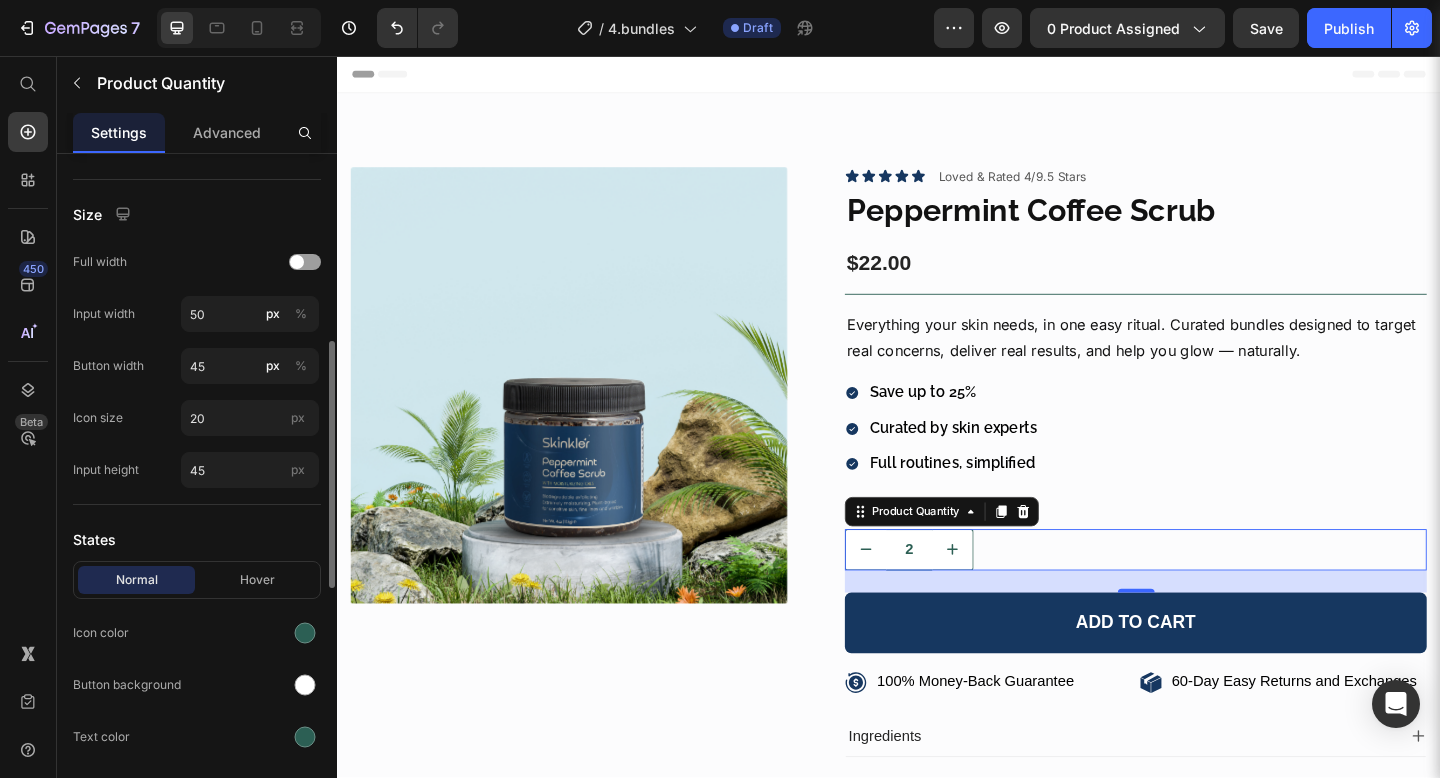 scroll, scrollTop: 497, scrollLeft: 0, axis: vertical 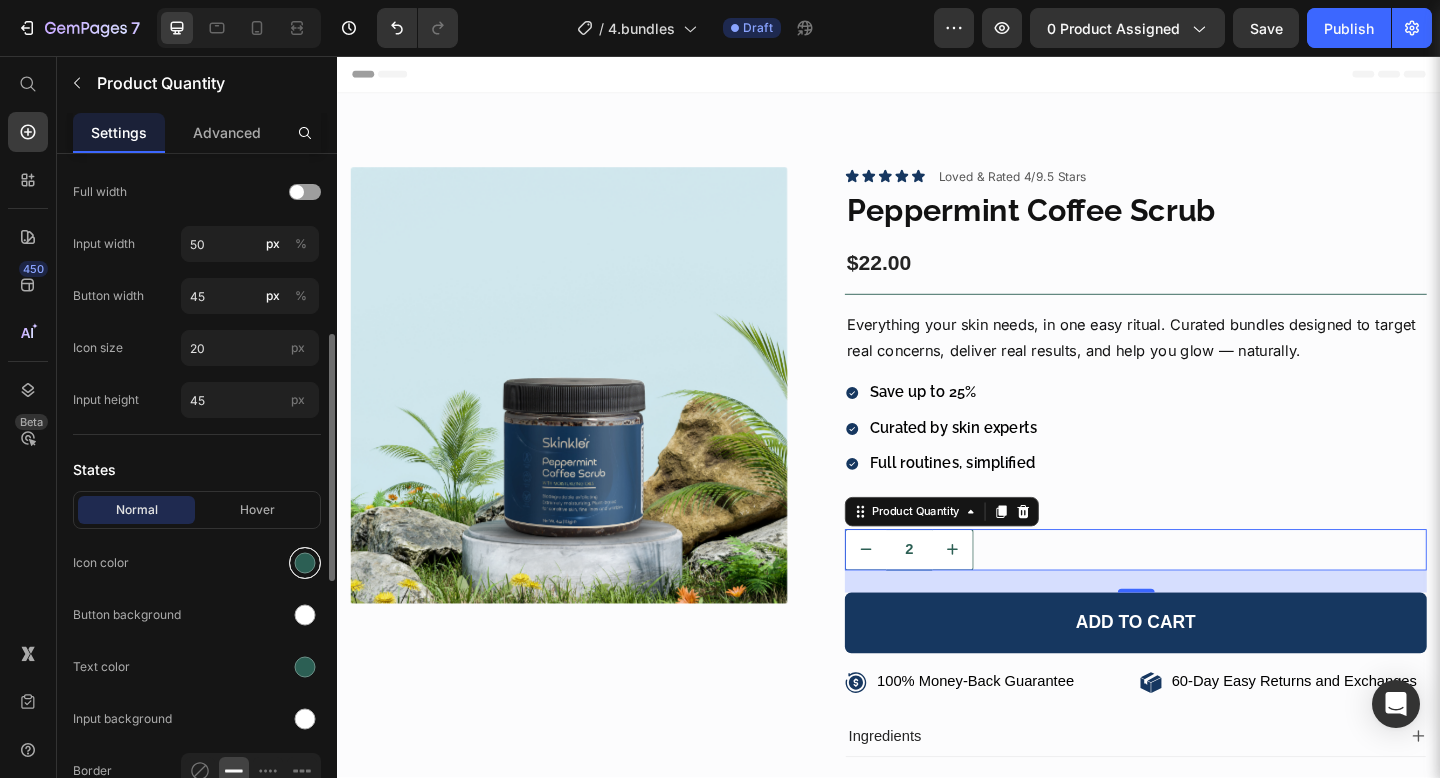 click at bounding box center [305, 563] 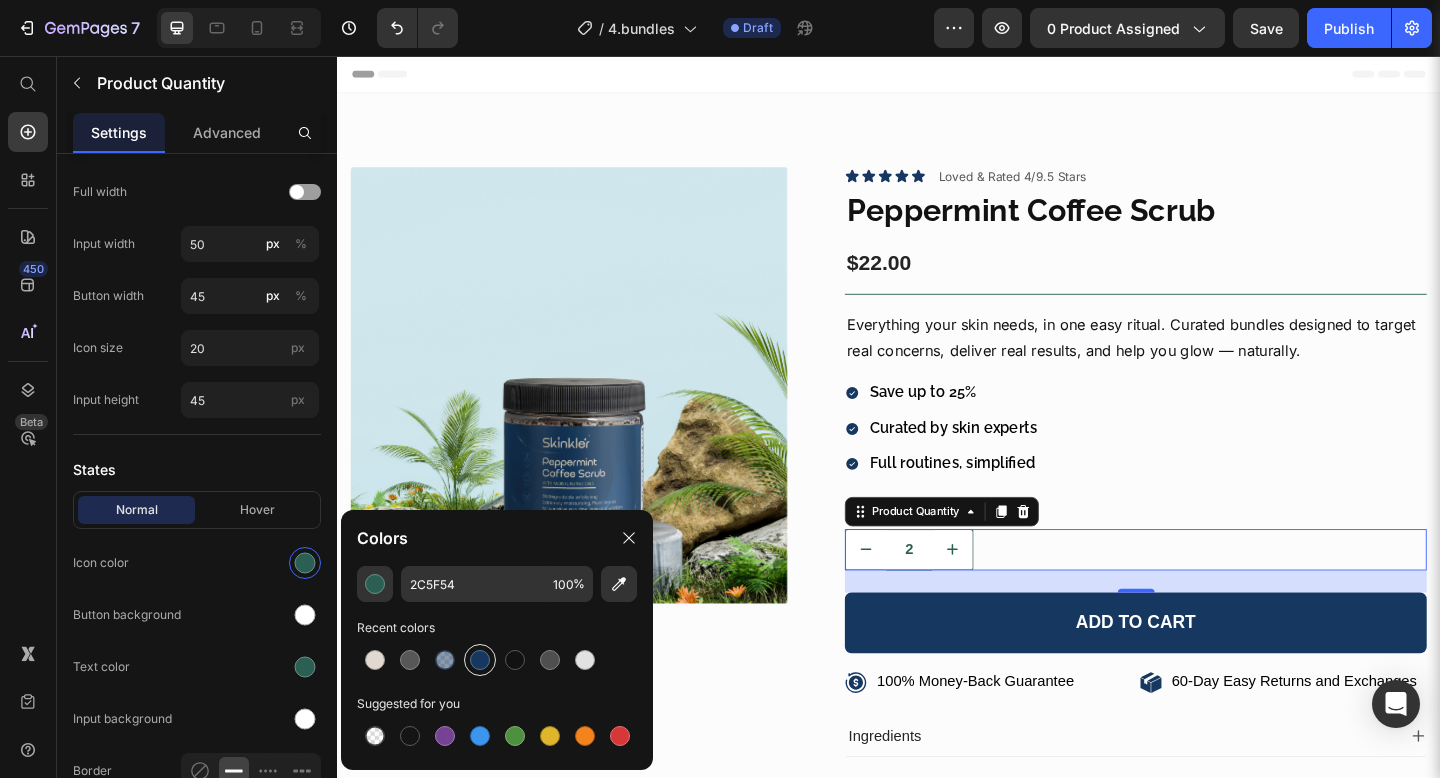 click at bounding box center [480, 660] 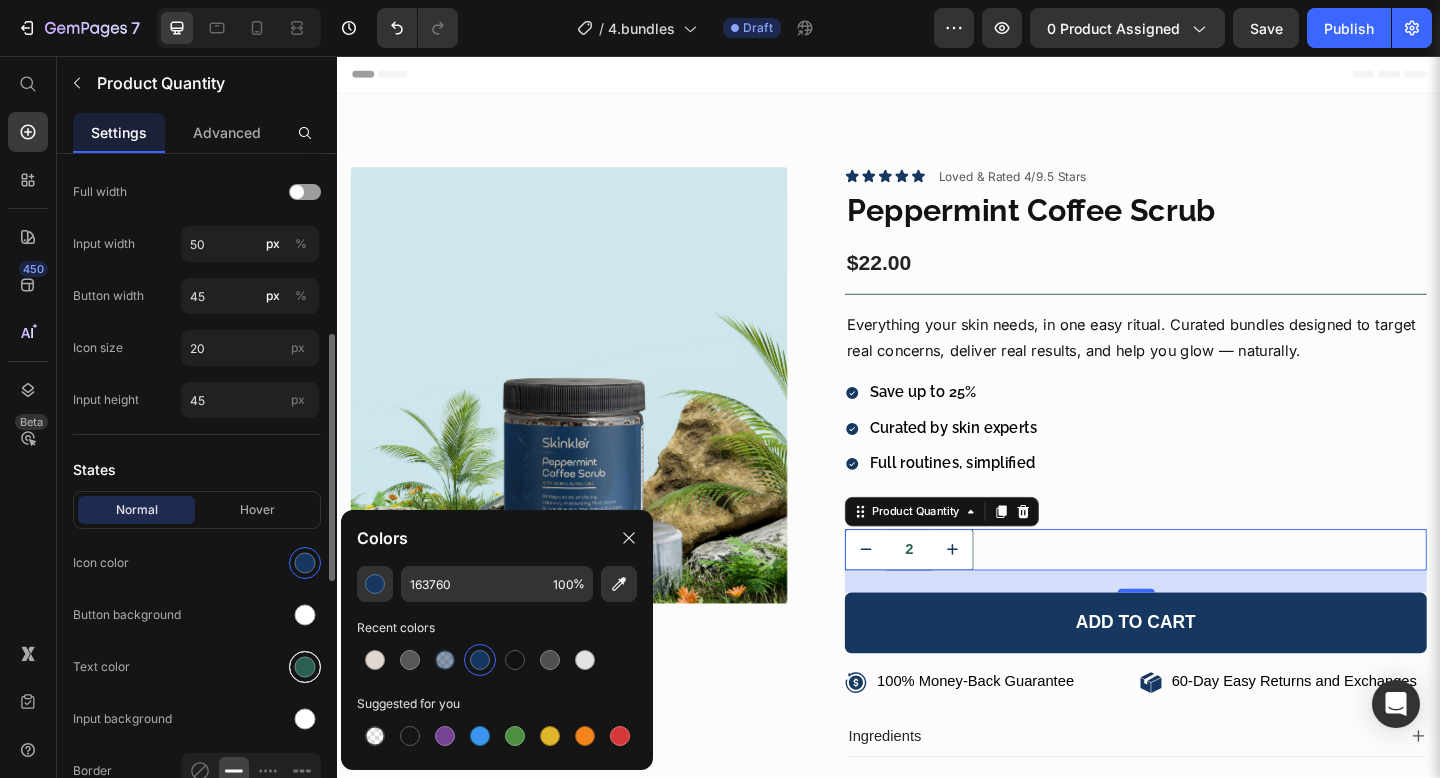 click at bounding box center (305, 667) 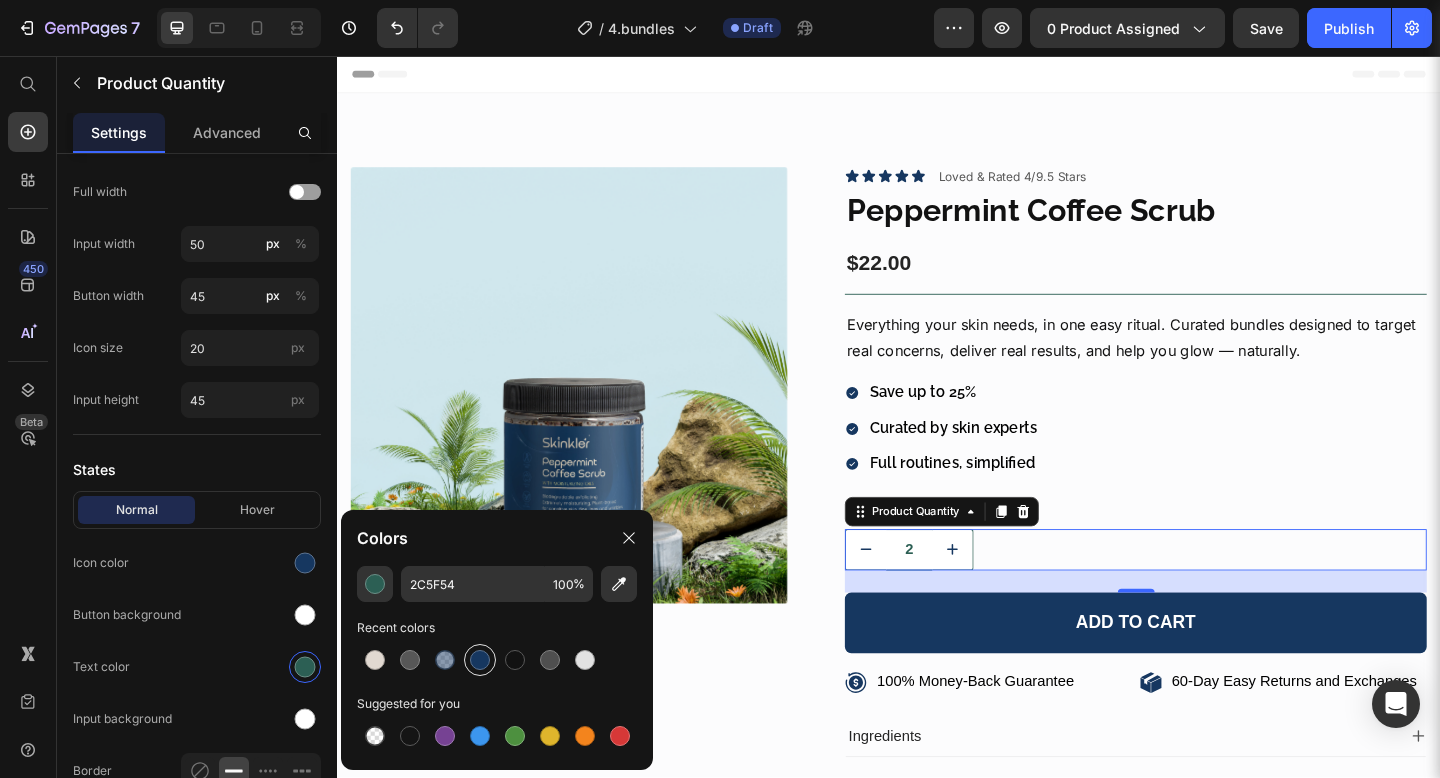 click at bounding box center [480, 660] 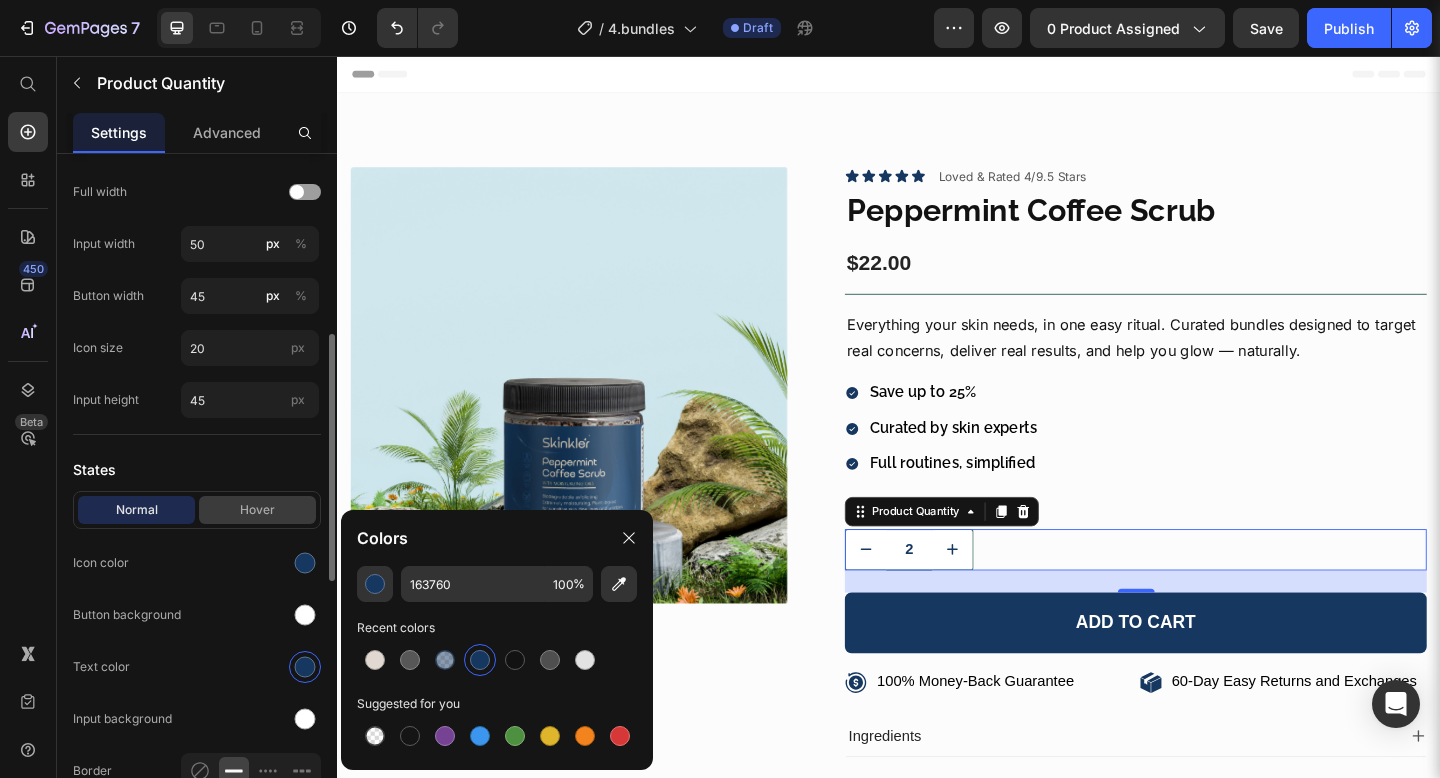 click on "Hover" at bounding box center [257, 510] 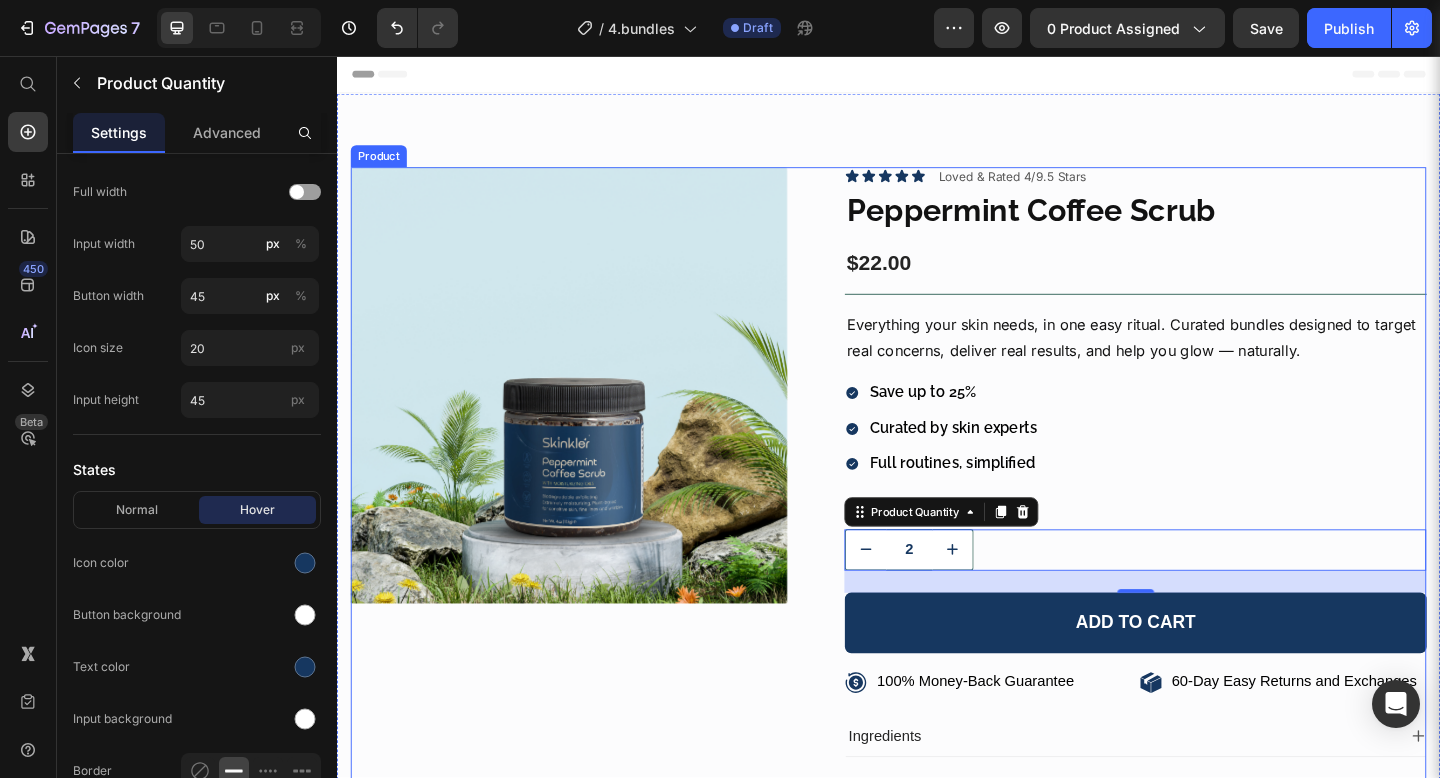 click on "Product Images" at bounding box center [589, 565] 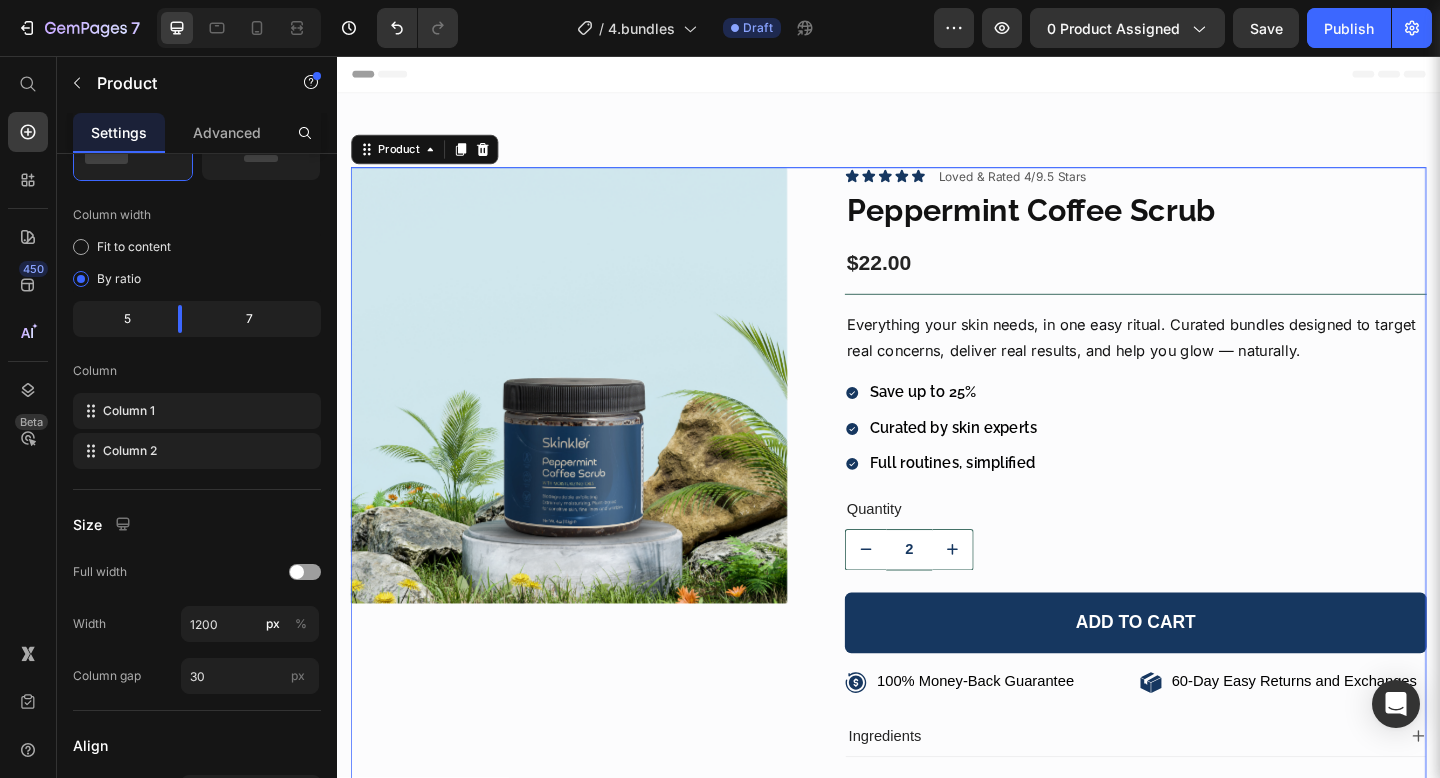 scroll, scrollTop: 0, scrollLeft: 0, axis: both 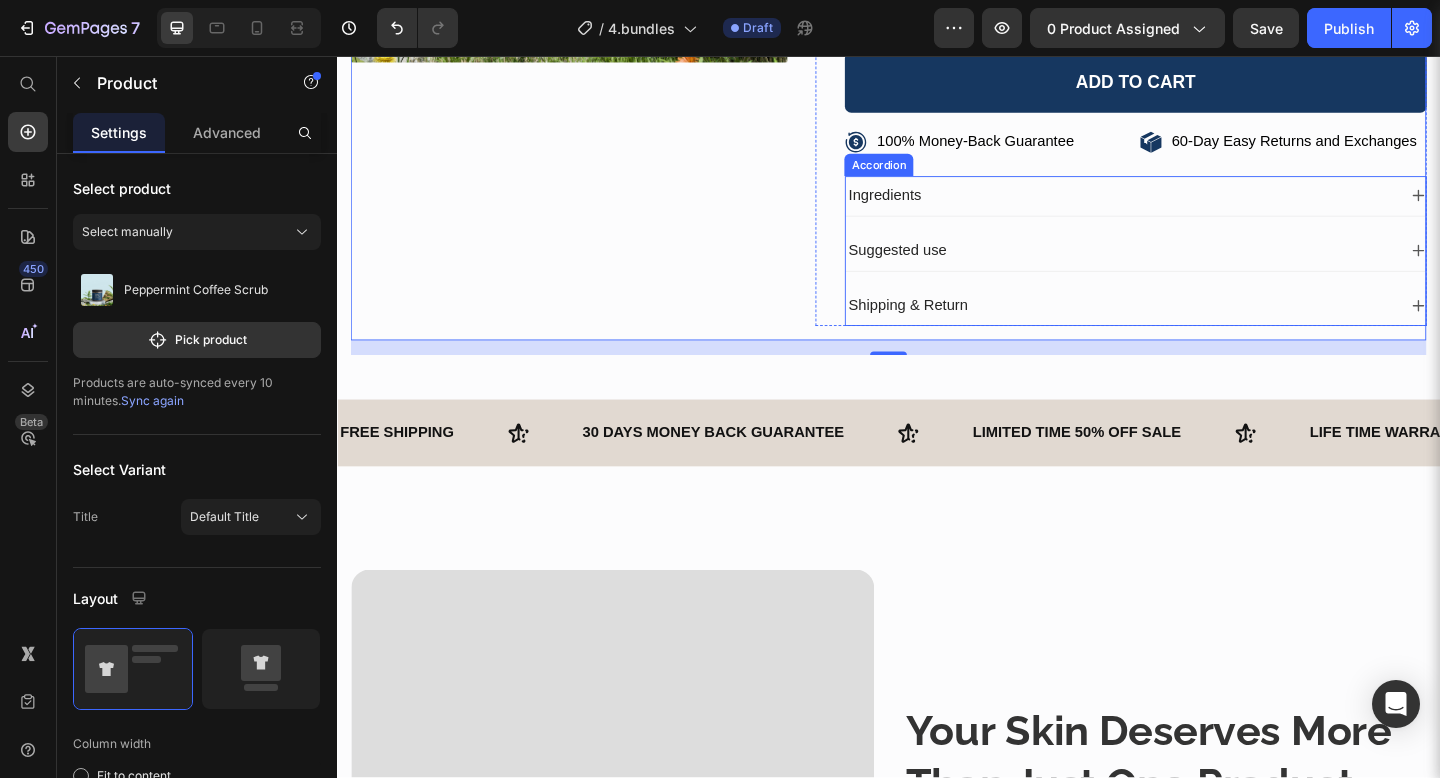 click 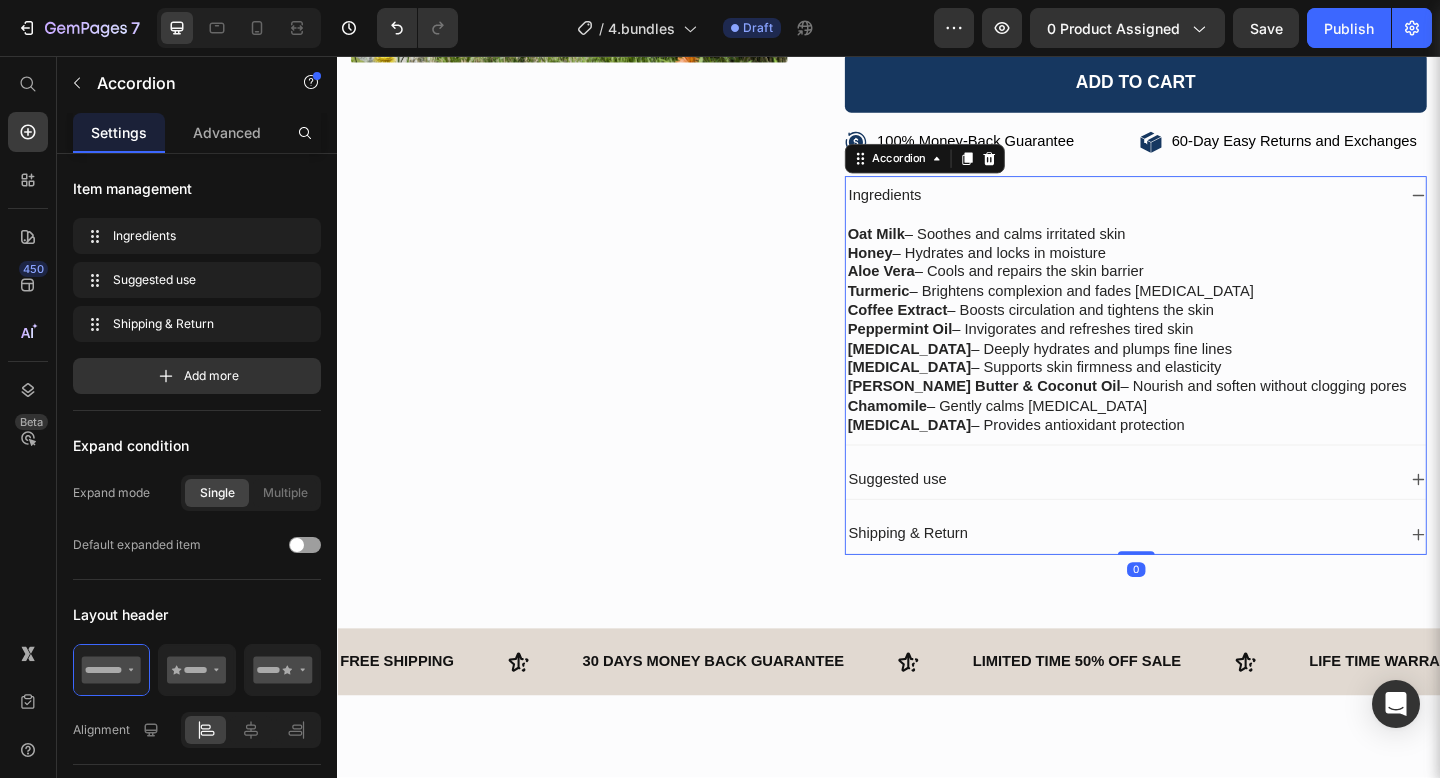 click on "Oat Milk  – Soothes and calms irritated skin Honey  – Hydrates and locks in moisture Aloe Vera  – Cools and repairs the skin barrier Turmeric  – Brightens complexion and fades hyperpigmentation Coffee Extract  – Boosts circulation and tightens the skin Peppermint Oil  – Invigorates and refreshes tired skin Hyaluronic Acid  – Deeply hydrates and plumps fine lines CoQ10  – Supports skin firmness and elasticity Shea Butter & Coconut Oil  – Nourish and soften without clogging pores Chamomile  – Gently calms sensitive skin Vitamin E  – Provides antioxidant protection Text Block" at bounding box center [1205, 354] 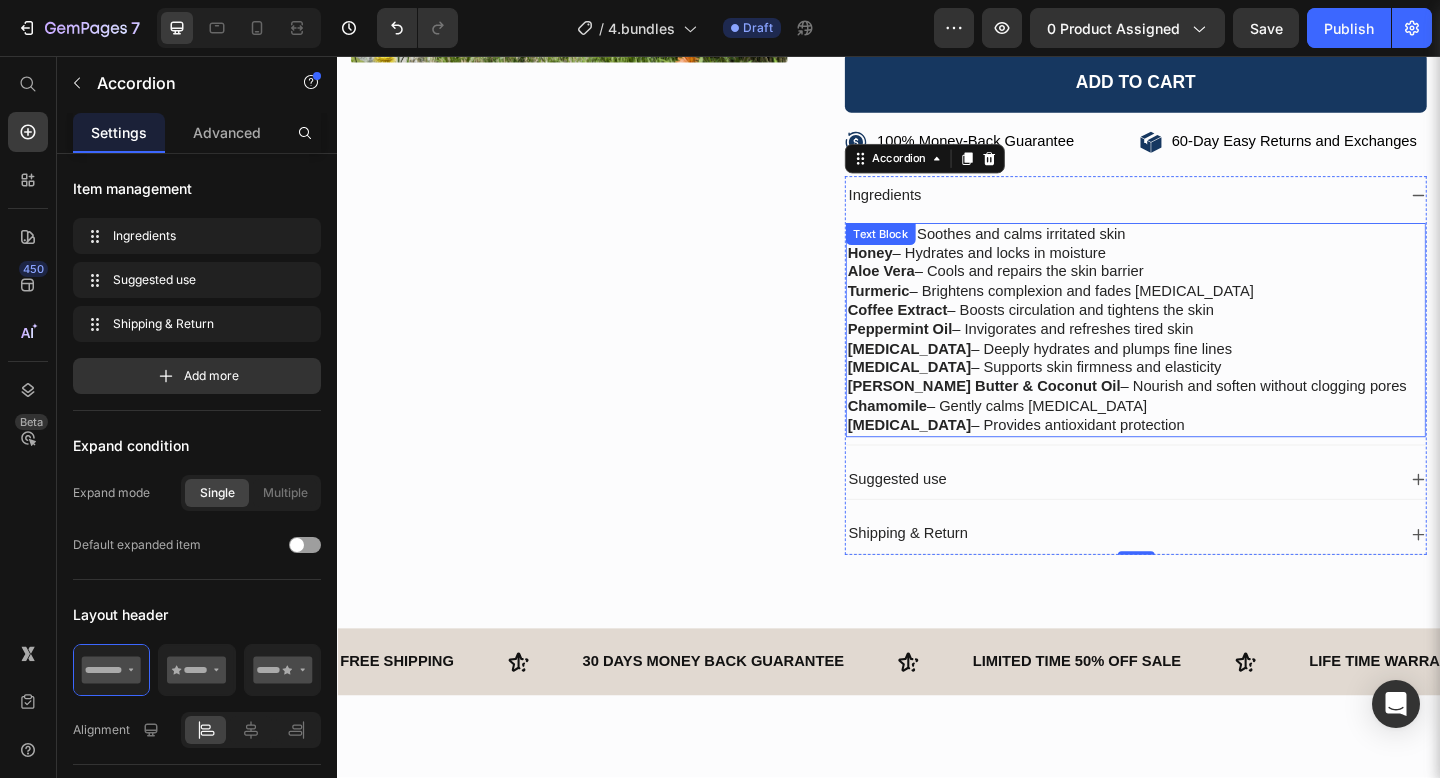 click on "Vitamin E  – Provides antioxidant protection" at bounding box center (1205, 458) 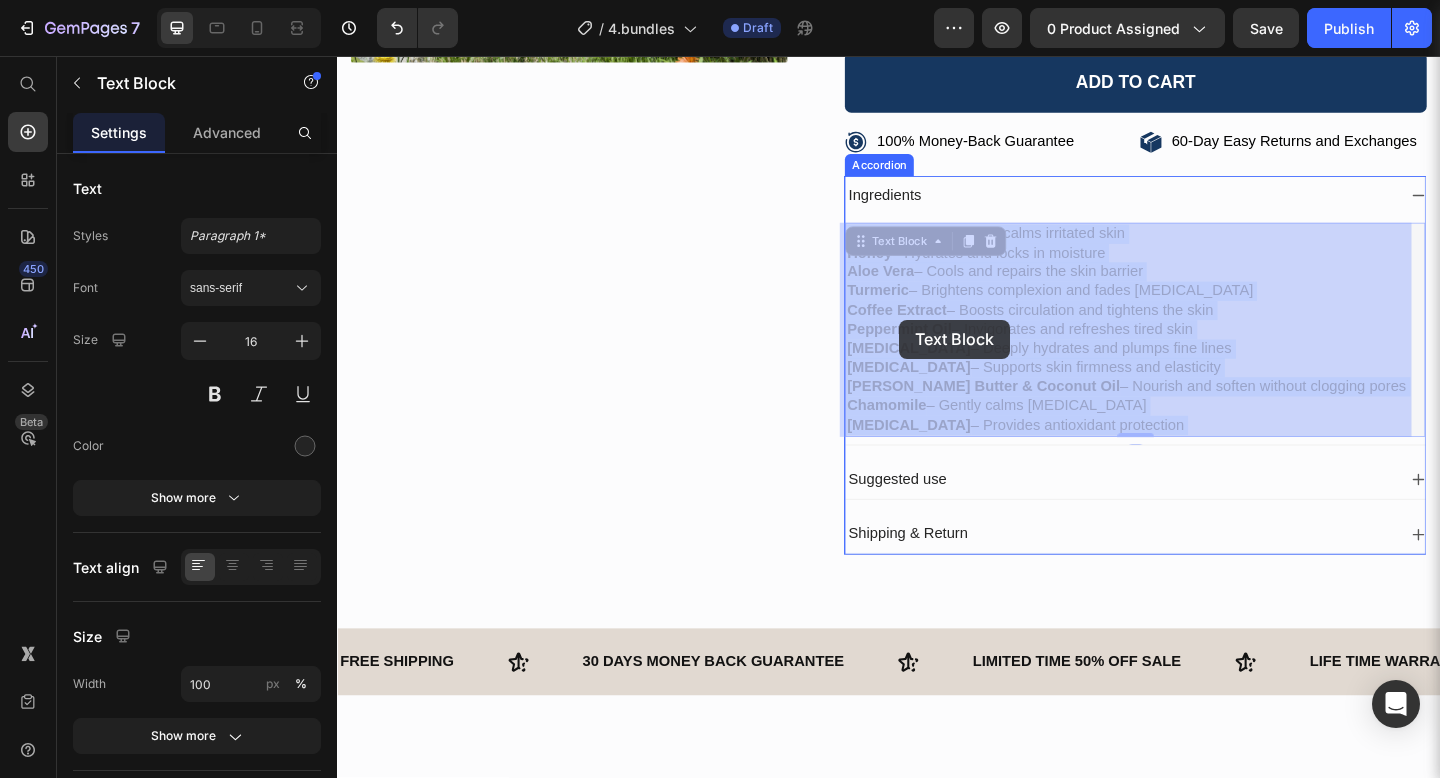 drag, startPoint x: 1195, startPoint y: 460, endPoint x: 1016, endPoint y: 365, distance: 202.64748 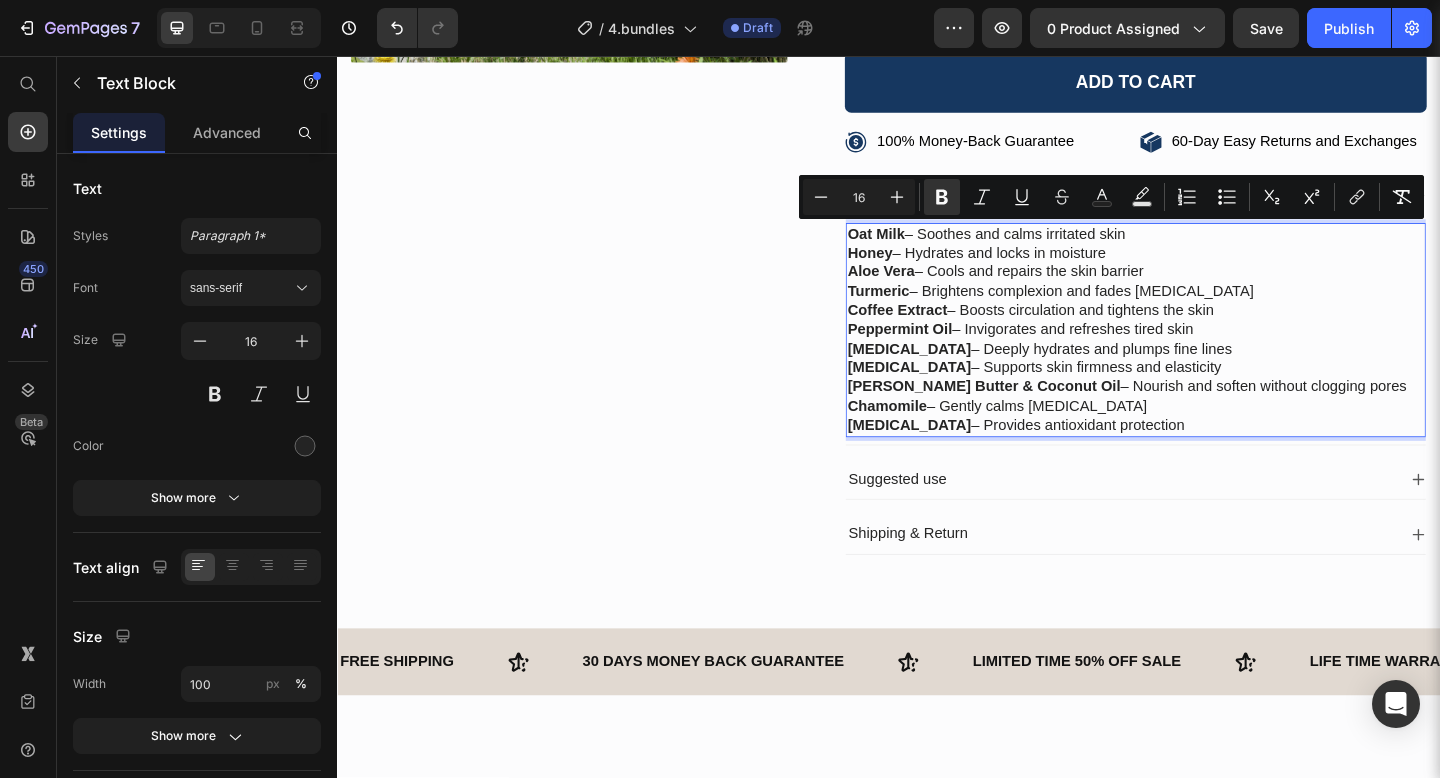drag, startPoint x: 1211, startPoint y: 457, endPoint x: 888, endPoint y: 244, distance: 386.90826 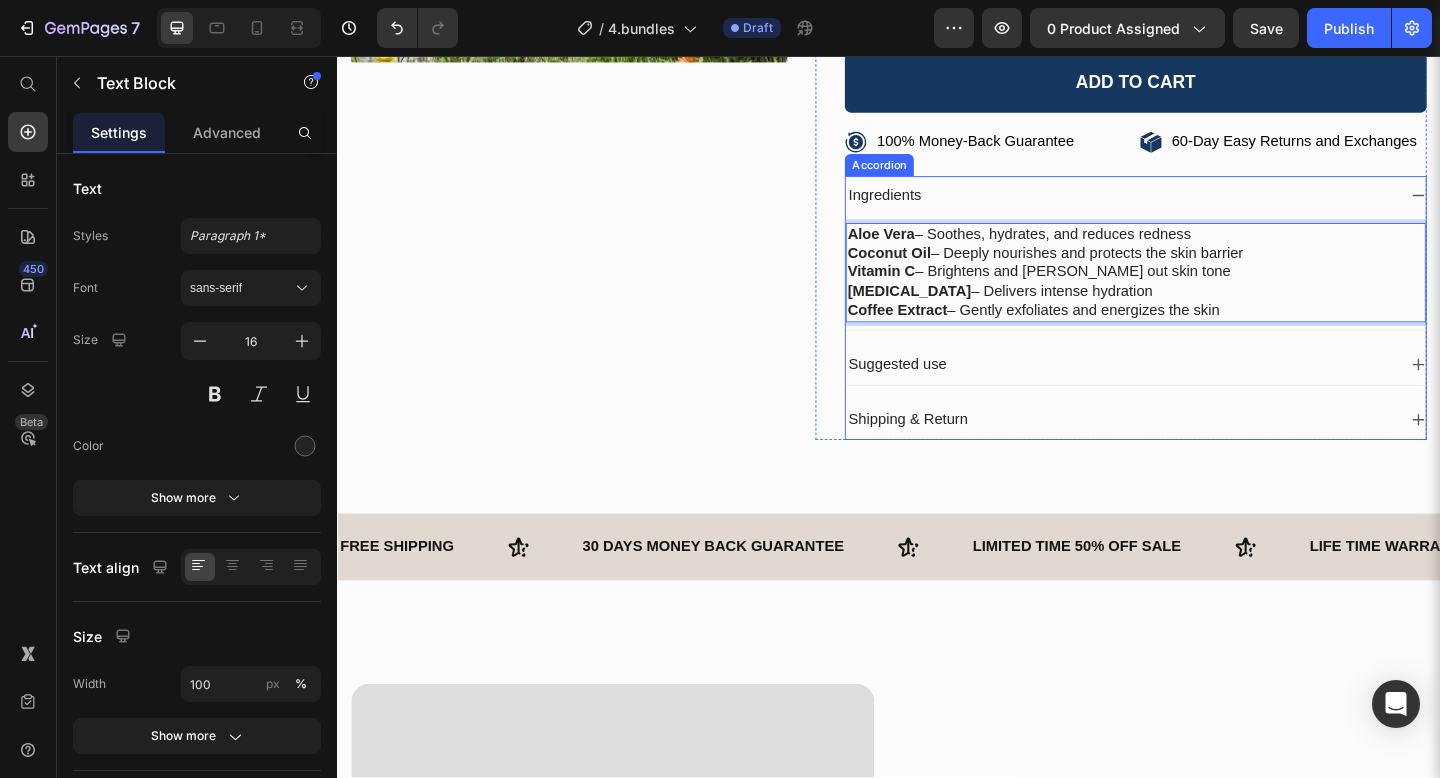 click 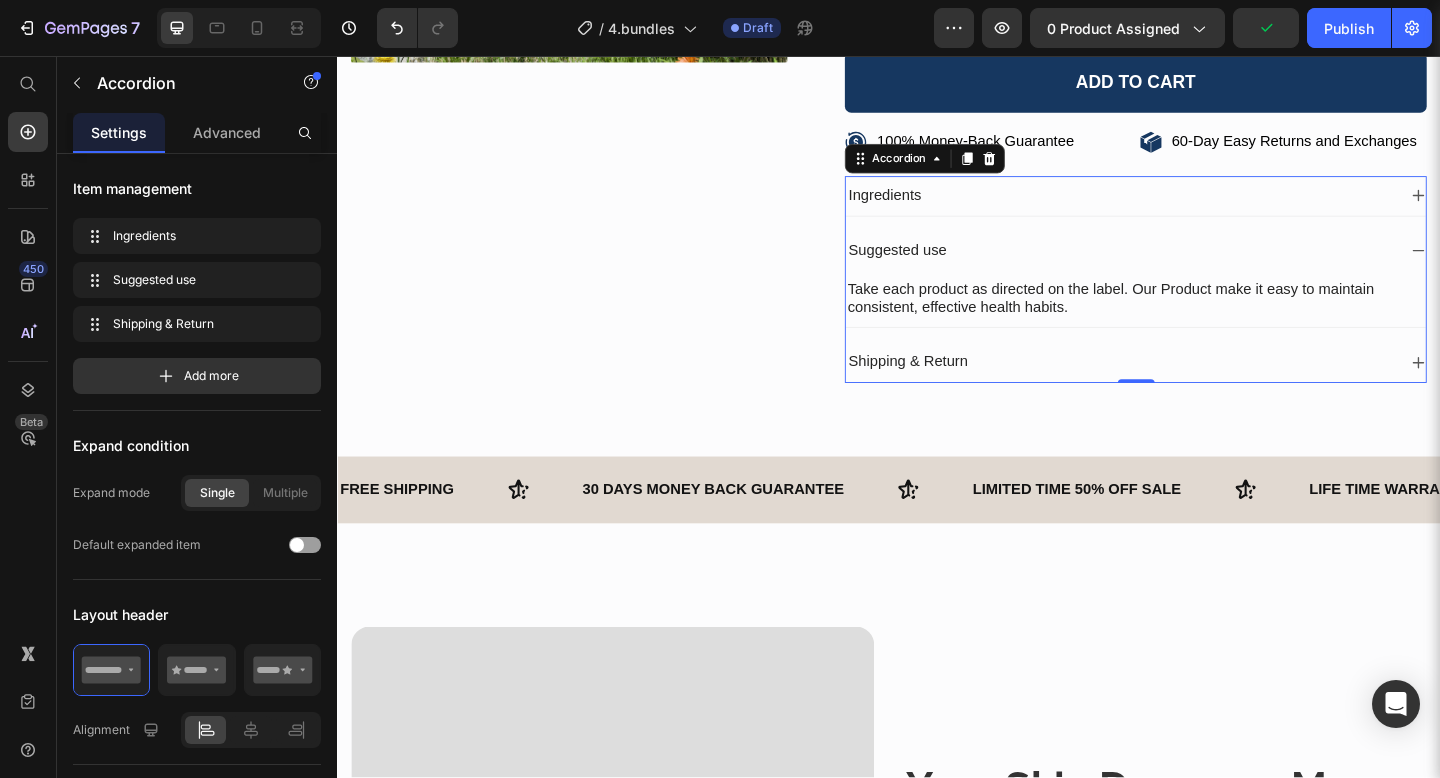 click 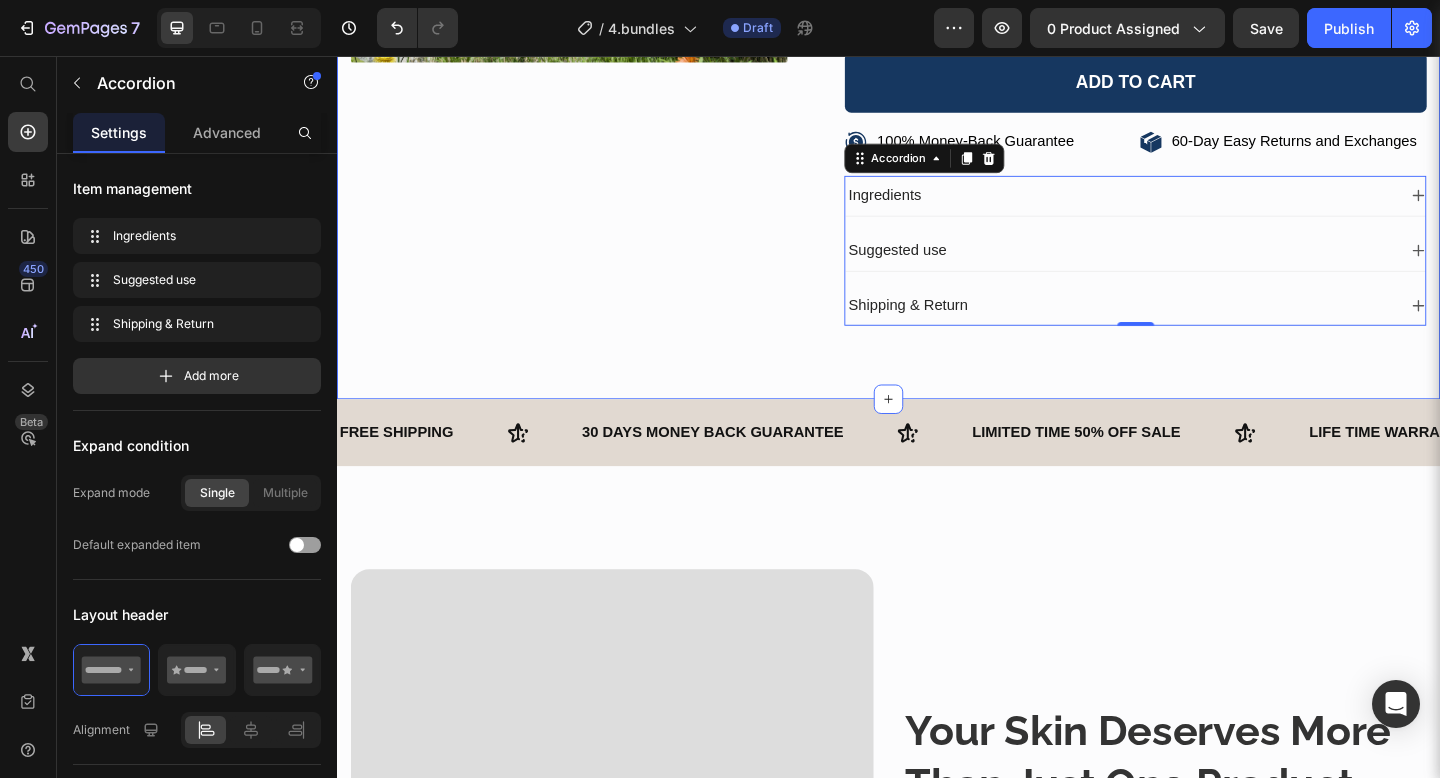 click on "Product Images Icon Icon Icon Icon Icon Icon List Loved & Rated 4/9.5 Stars  Text Block Row Peppermint Coffee Scrub Product Title $22.00 Product Price                Title Line Everything your skin needs, in one easy ritual. Curated bundles designed to target real concerns, deliver real results, and help you glow — naturally. Text Block Save up to 25% Curated by skin experts Full routines, simplified Item List Quantity Text Block 2 Product Quantity 2 Product Quantity Add to cart Add to Cart Row
100% Money-Back Guarantee Item List
60-Day Easy Returns Item List Row
100% Money-Back Guarantee Item List
60-Day Easy Returns and Exchanges Item List Row
Ingredients
Suggested use
Shipping & Return Accordion   0 Row Product Section 1" at bounding box center [937, -31] 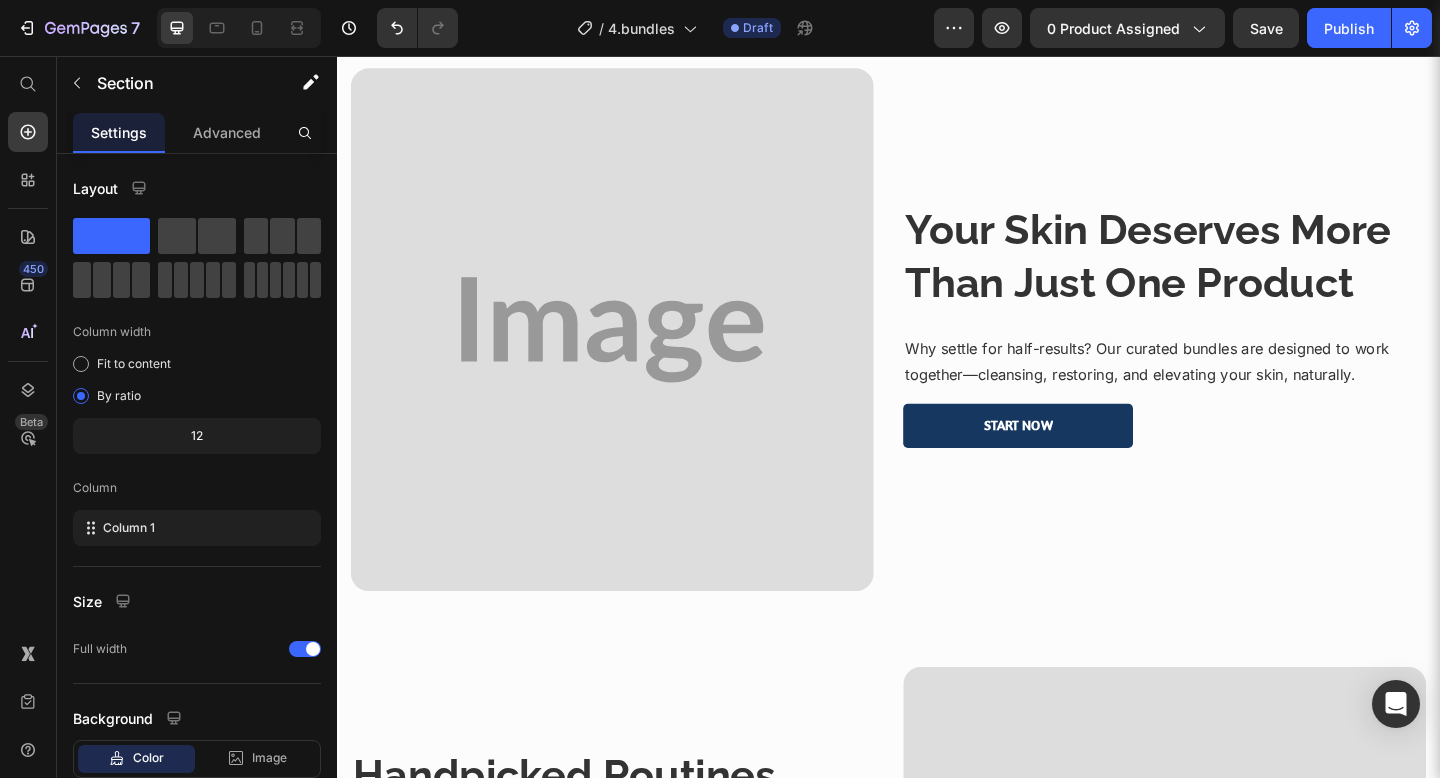scroll, scrollTop: 1145, scrollLeft: 0, axis: vertical 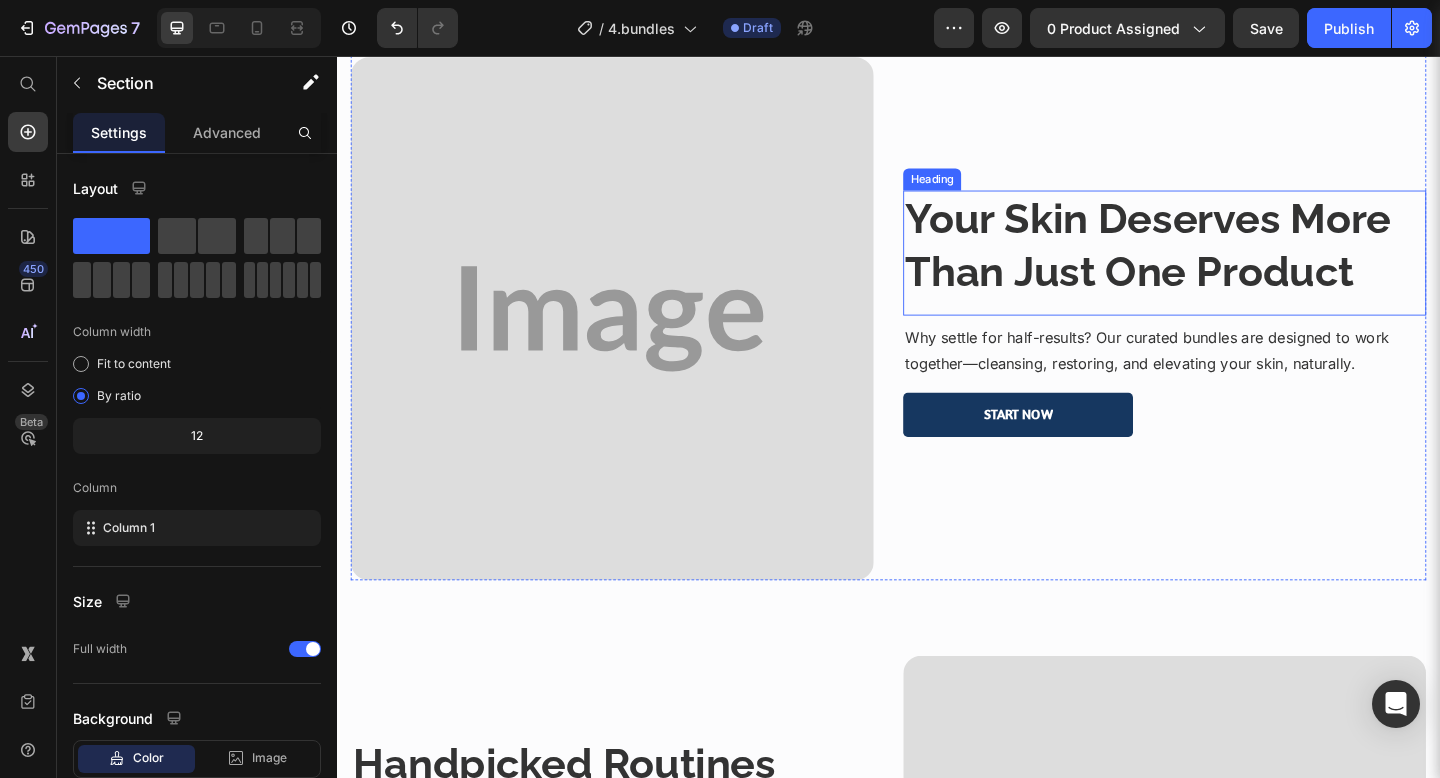 click on "Your Skin Deserves More Than Just One Product" at bounding box center [1219, 263] 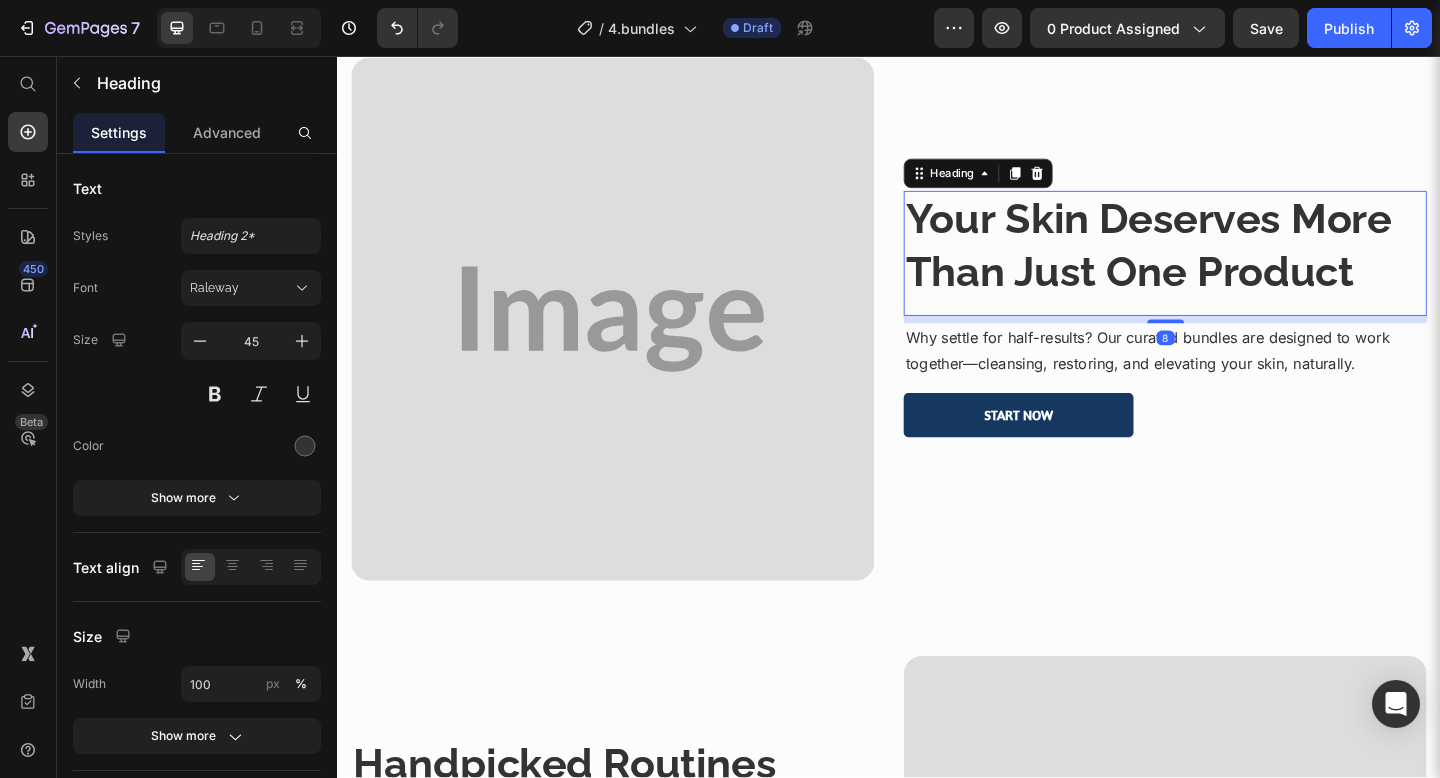 click on "Your Skin Deserves More Than Just One Product" at bounding box center [1219, 263] 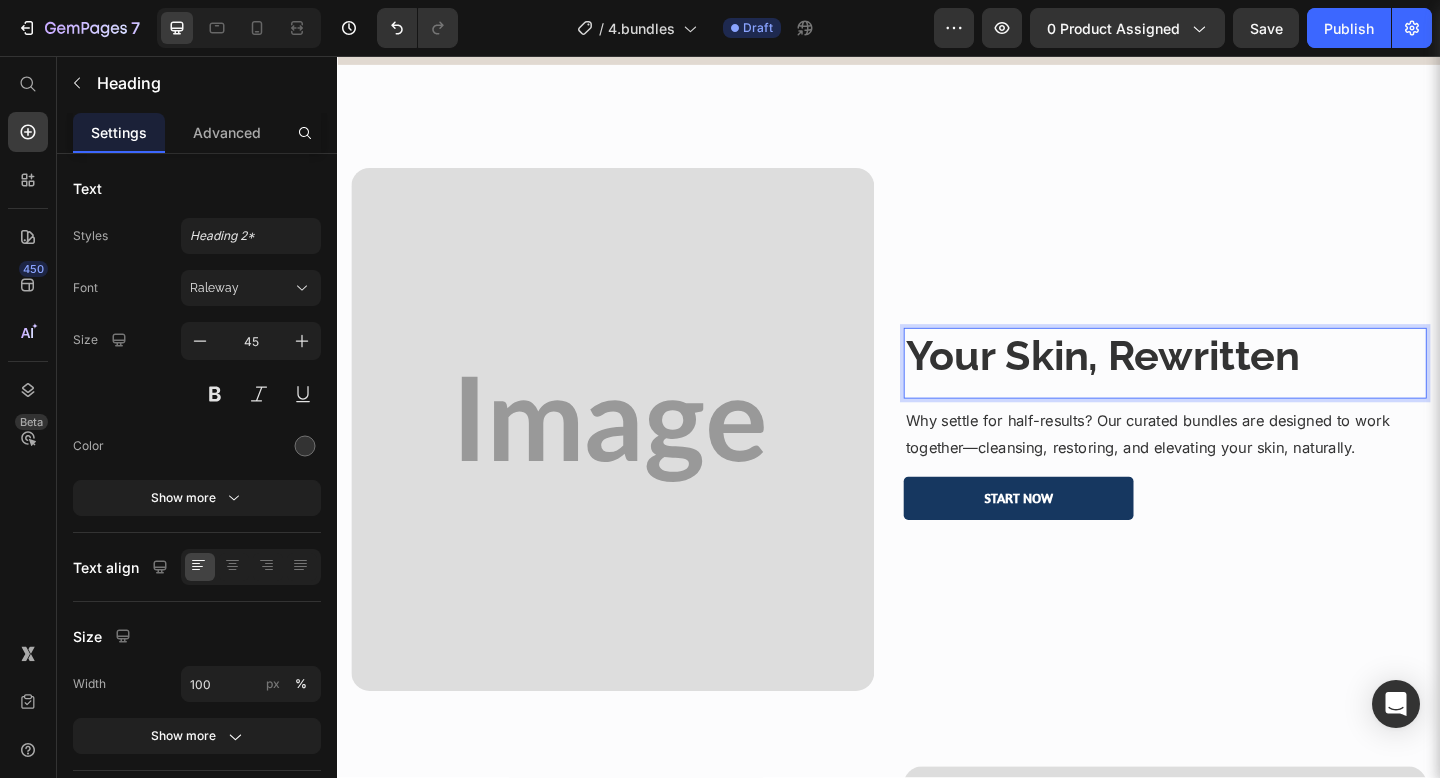 scroll, scrollTop: 1056, scrollLeft: 0, axis: vertical 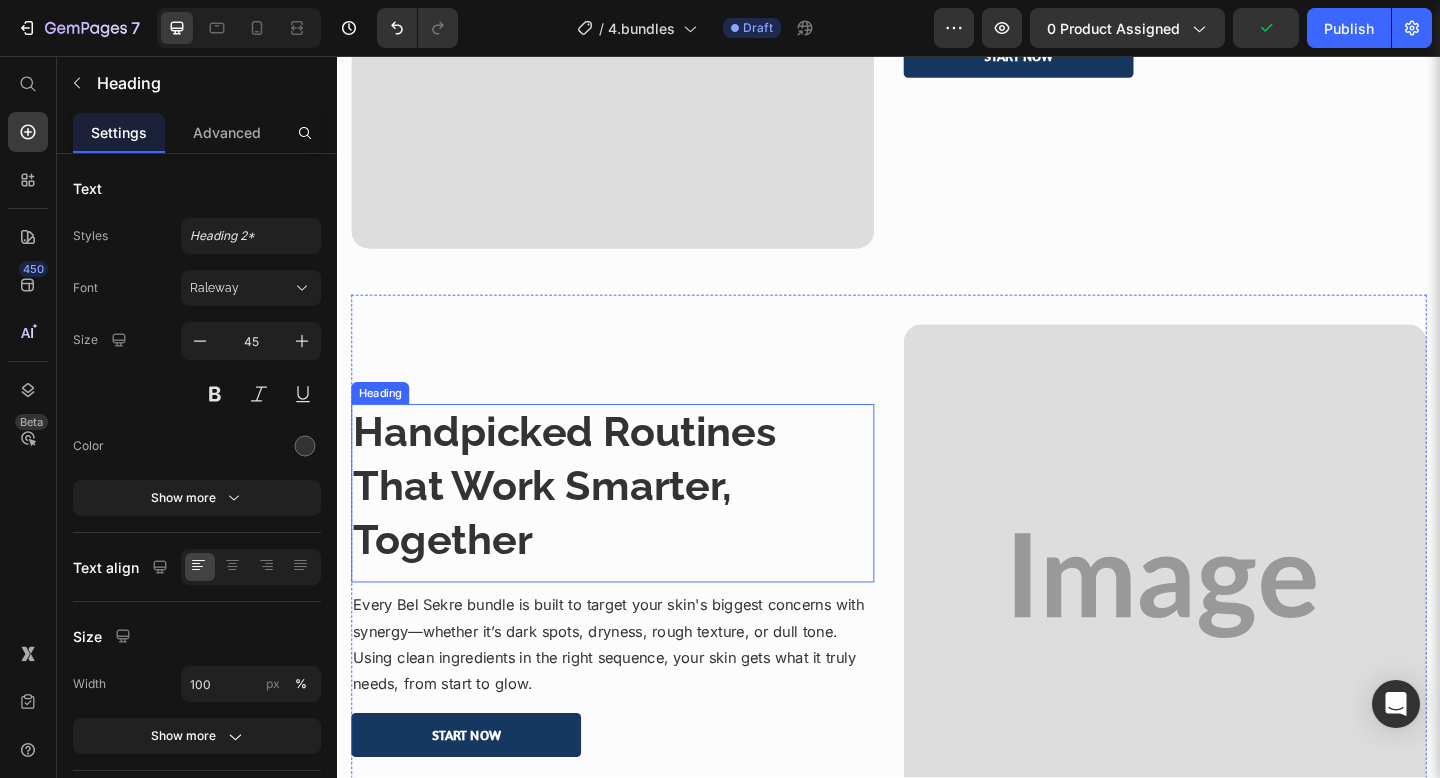 click on "Handpicked Routines That Work Smarter, Together" at bounding box center (584, 524) 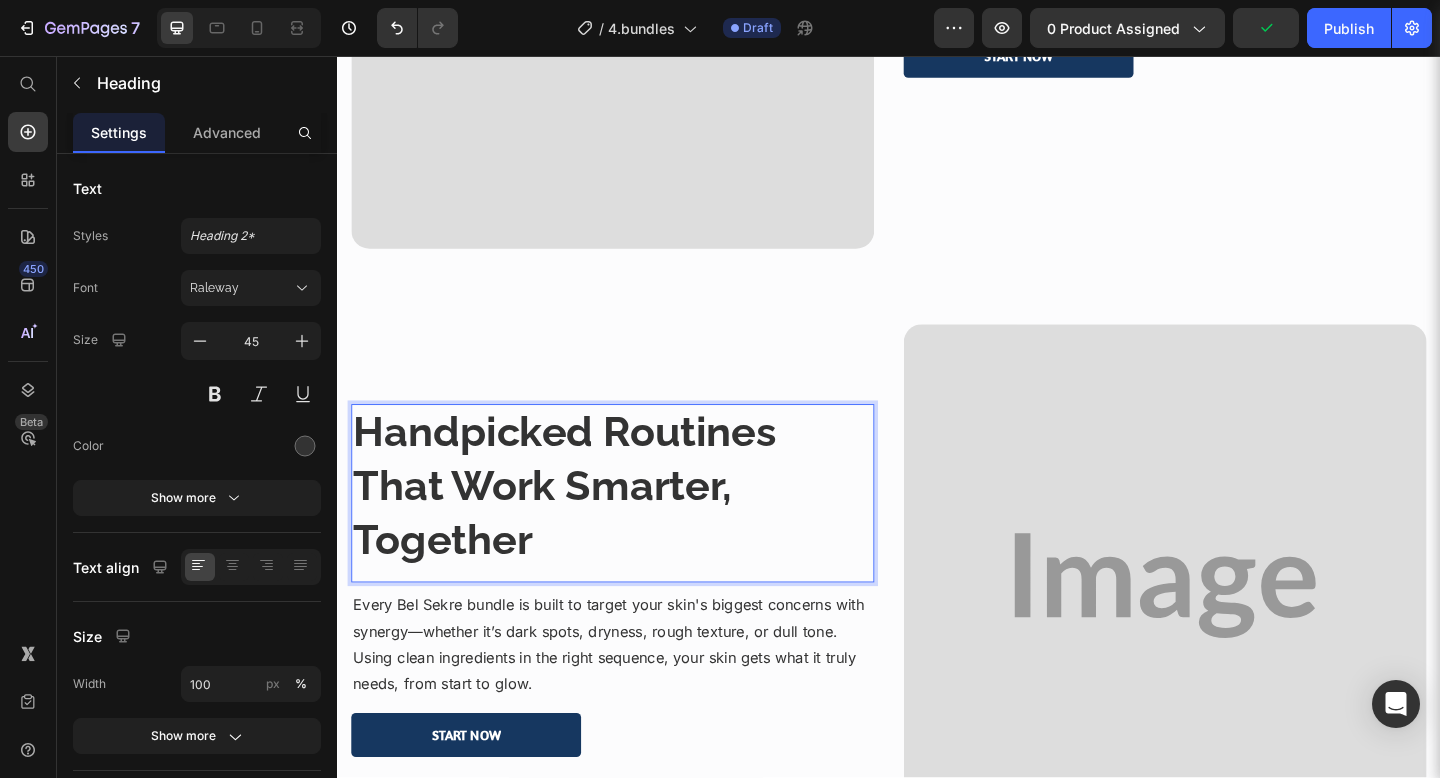 click on "Handpicked Routines That Work Smarter, Together" at bounding box center [584, 524] 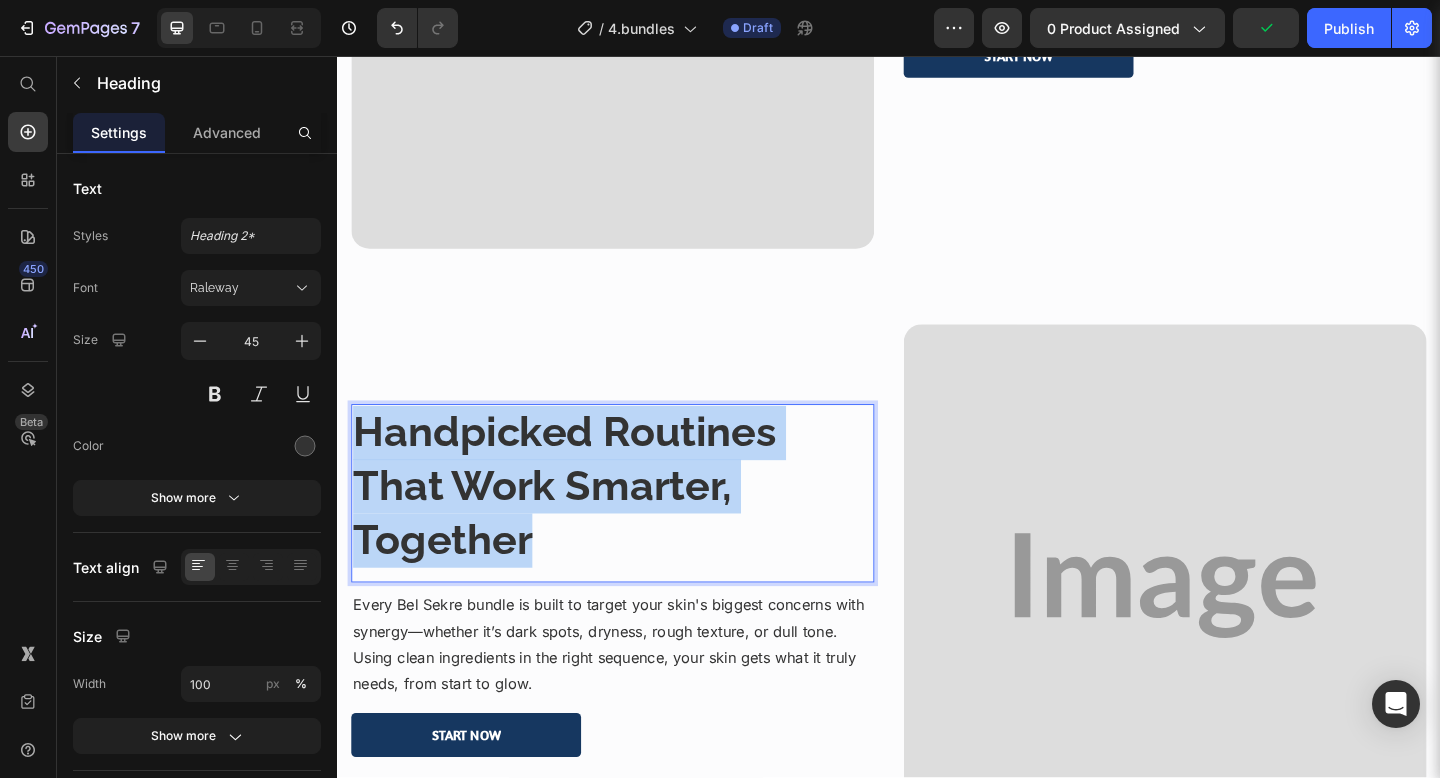 click on "Handpicked Routines That Work Smarter, Together" at bounding box center [584, 524] 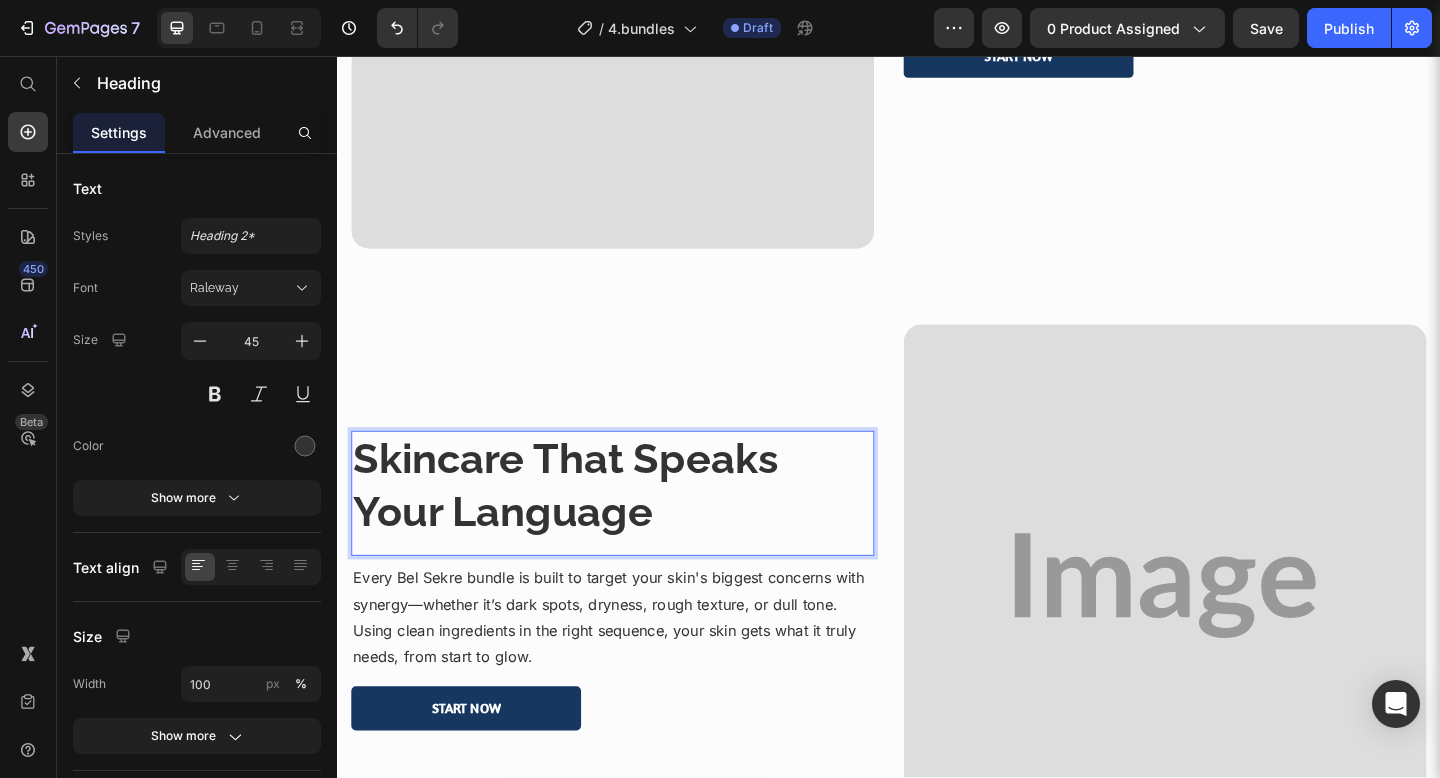 scroll, scrollTop: 1535, scrollLeft: 0, axis: vertical 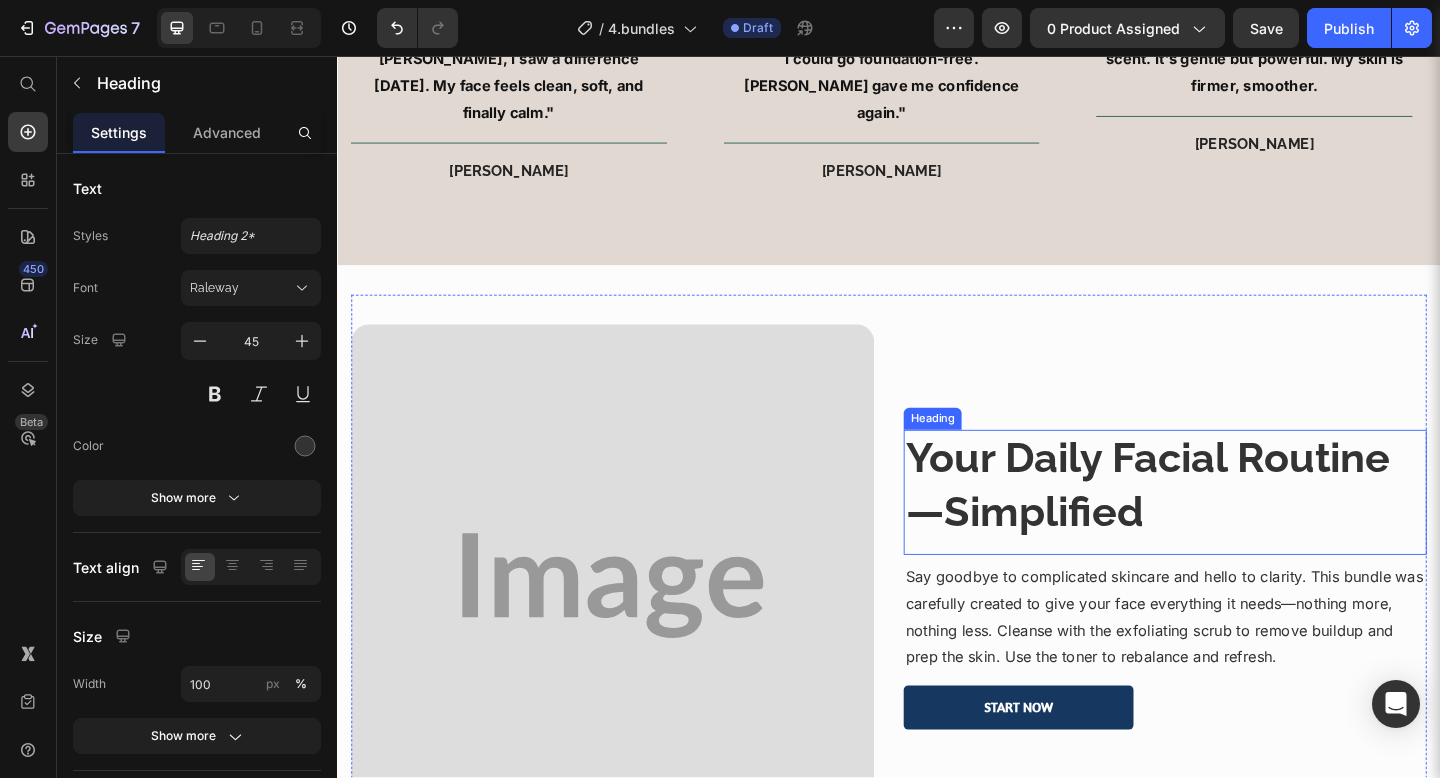 click on "Your Daily Facial Routine—Simplified" at bounding box center [1218, 523] 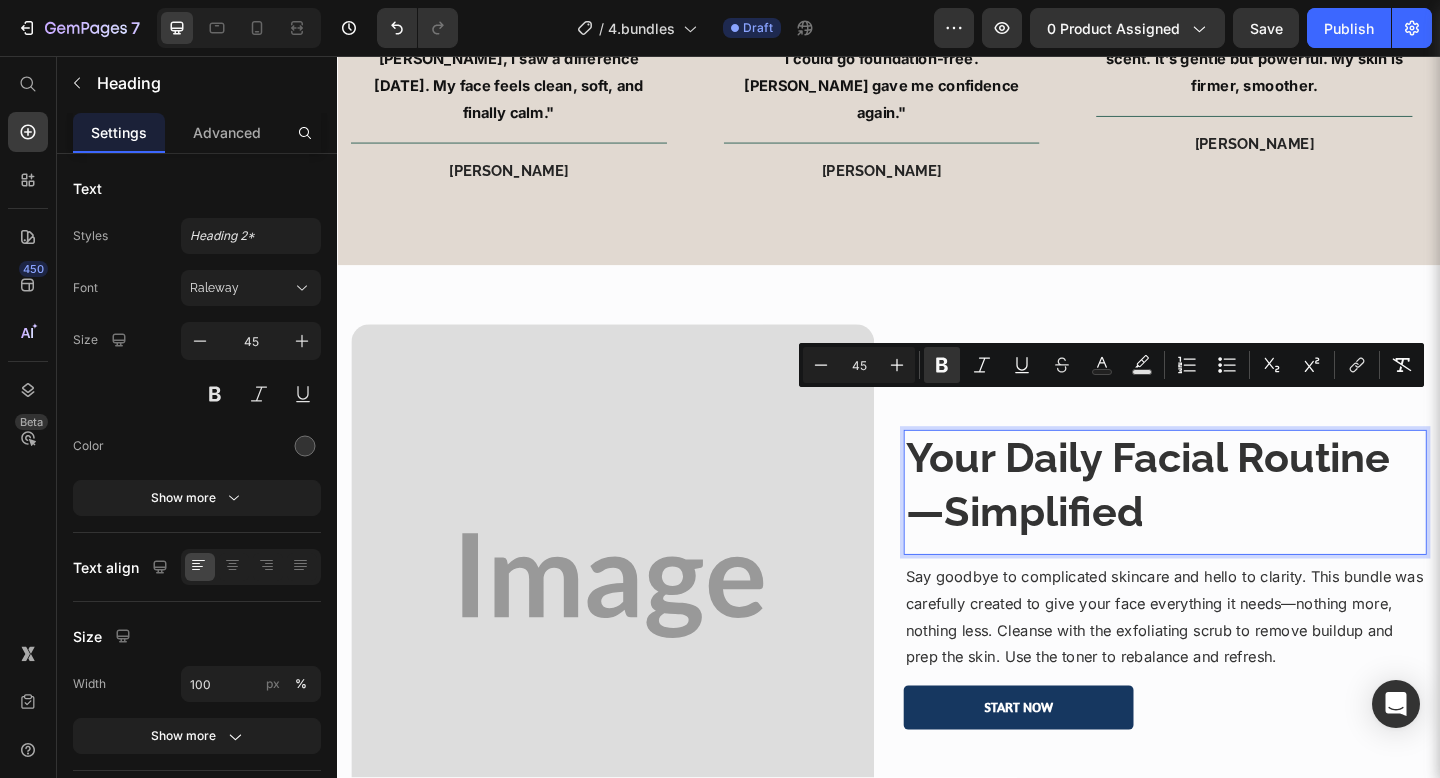 scroll, scrollTop: 2772, scrollLeft: 0, axis: vertical 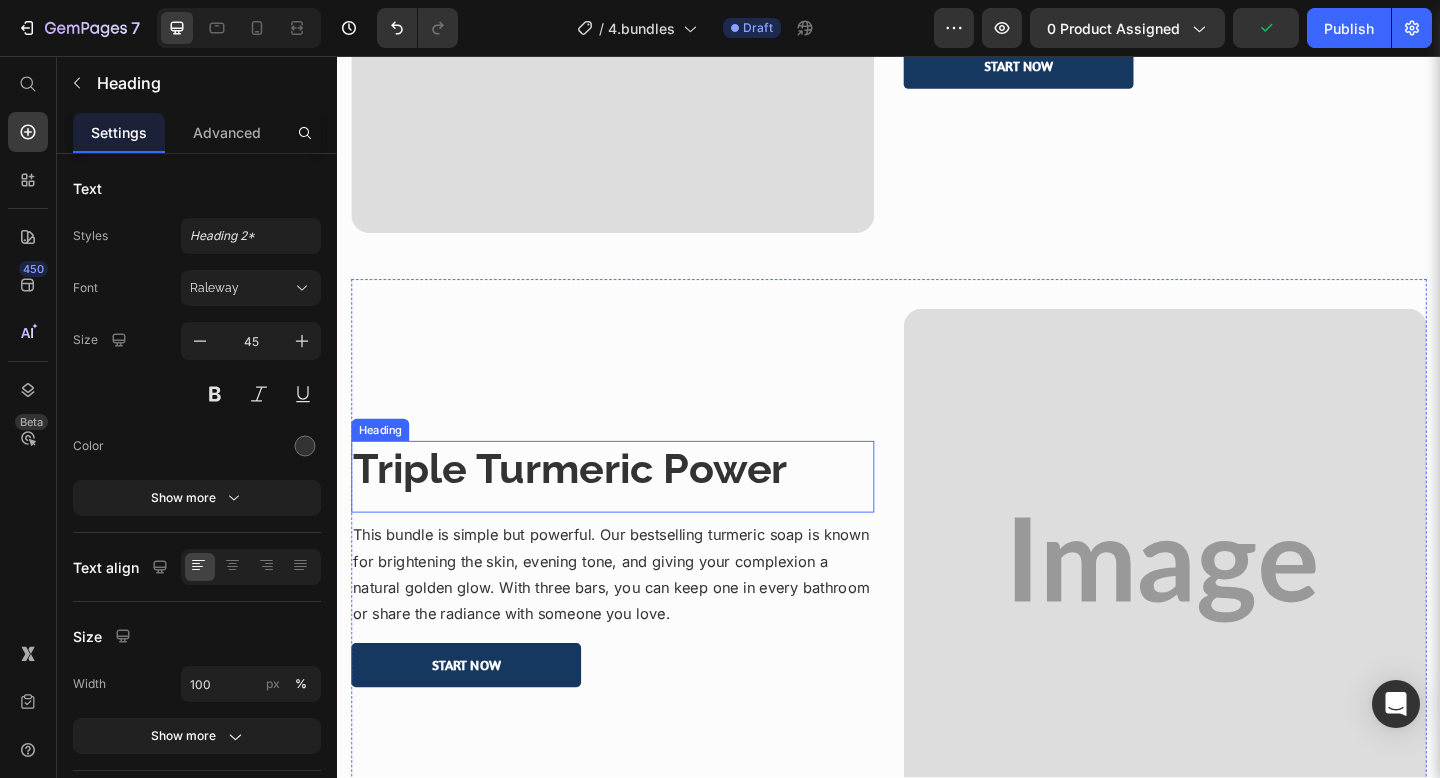 click on "Triple Turmeric Power" at bounding box center (590, 505) 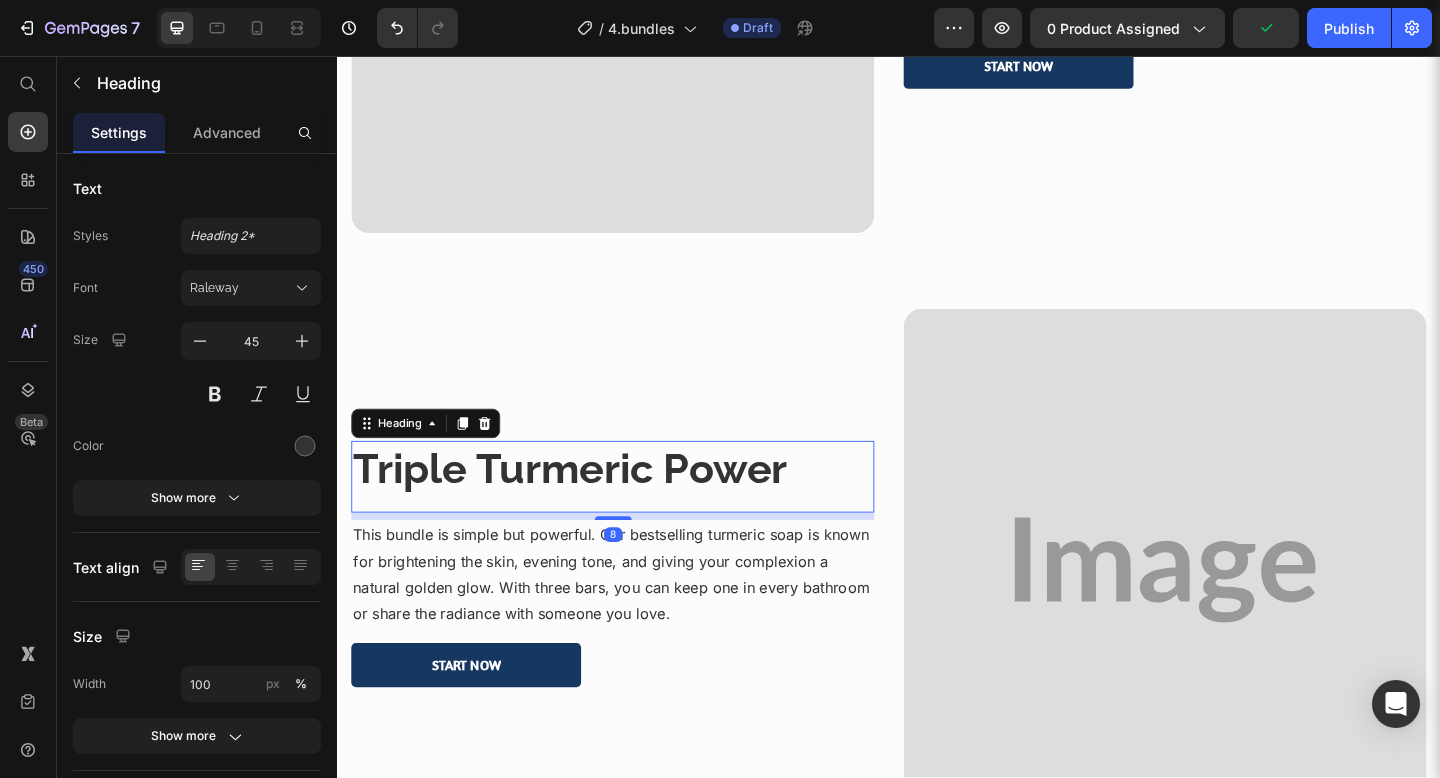 click on "Triple Turmeric Power" at bounding box center [590, 505] 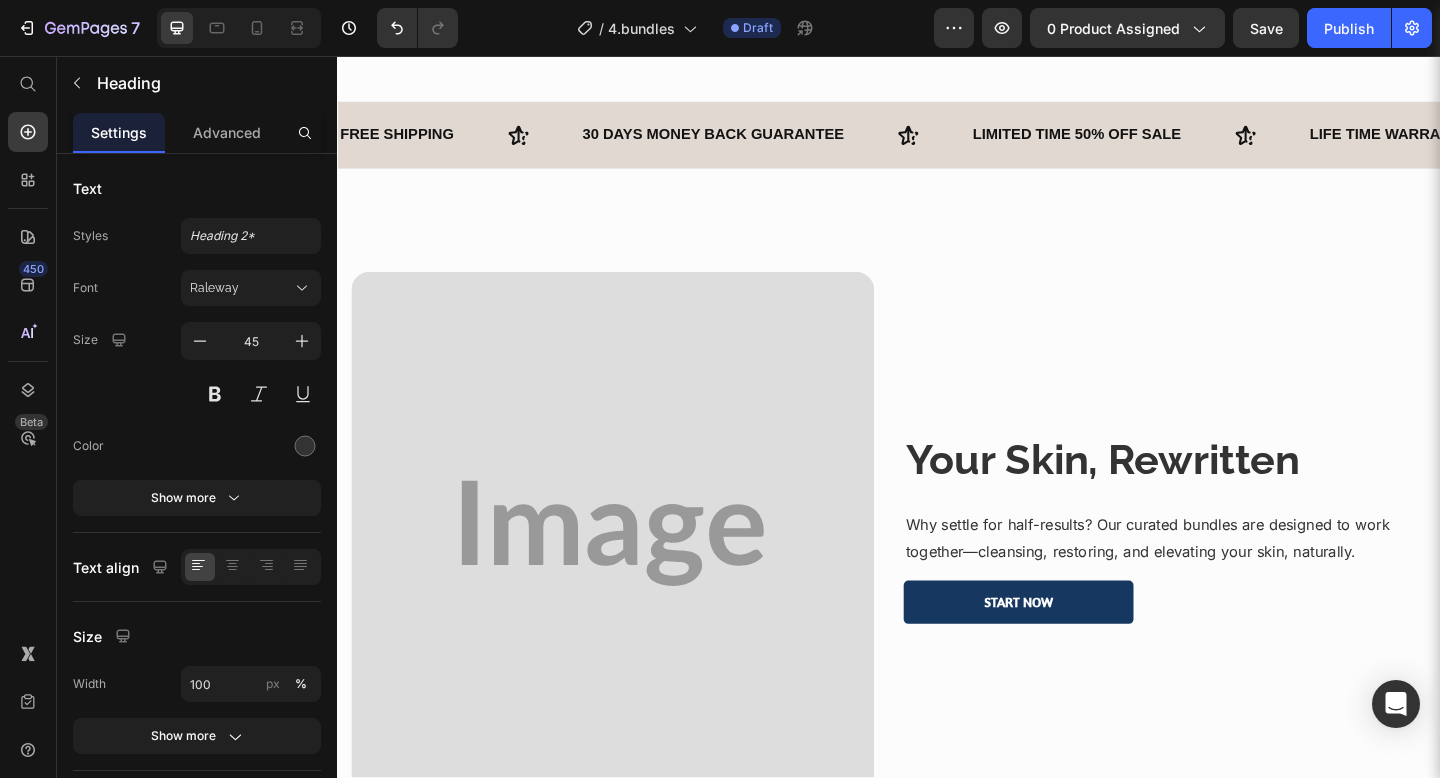 scroll, scrollTop: 828, scrollLeft: 0, axis: vertical 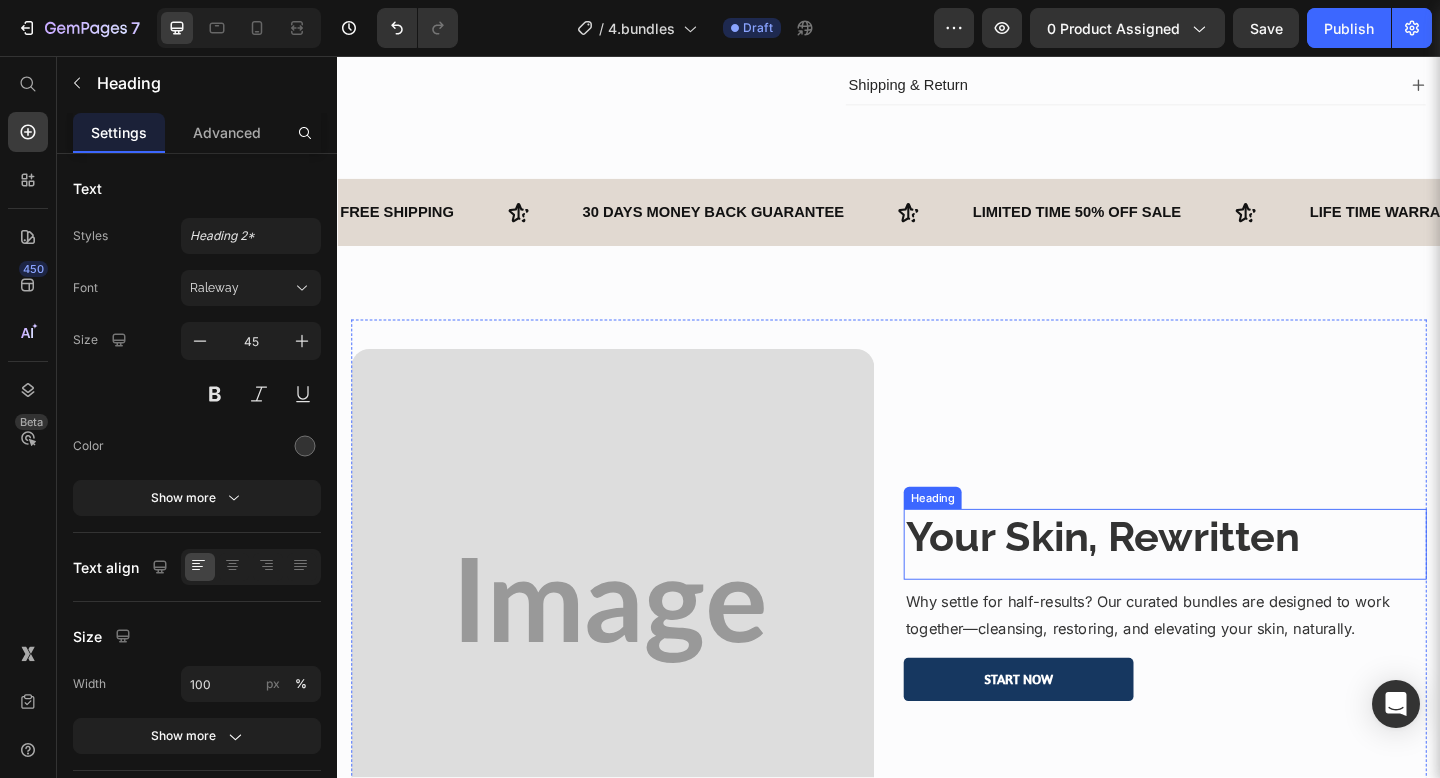 click on "Your Skin, Rewritten" at bounding box center (1169, 579) 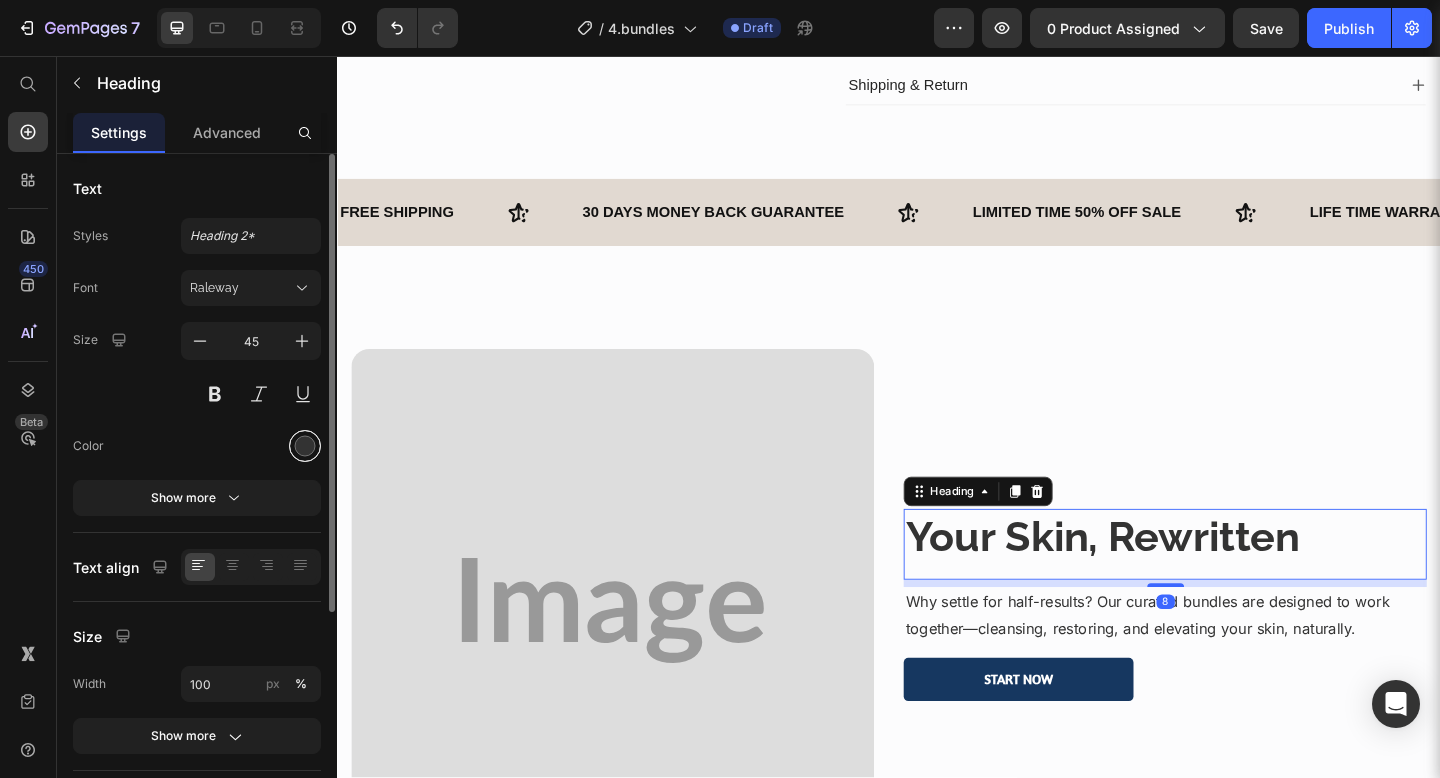 click at bounding box center (305, 446) 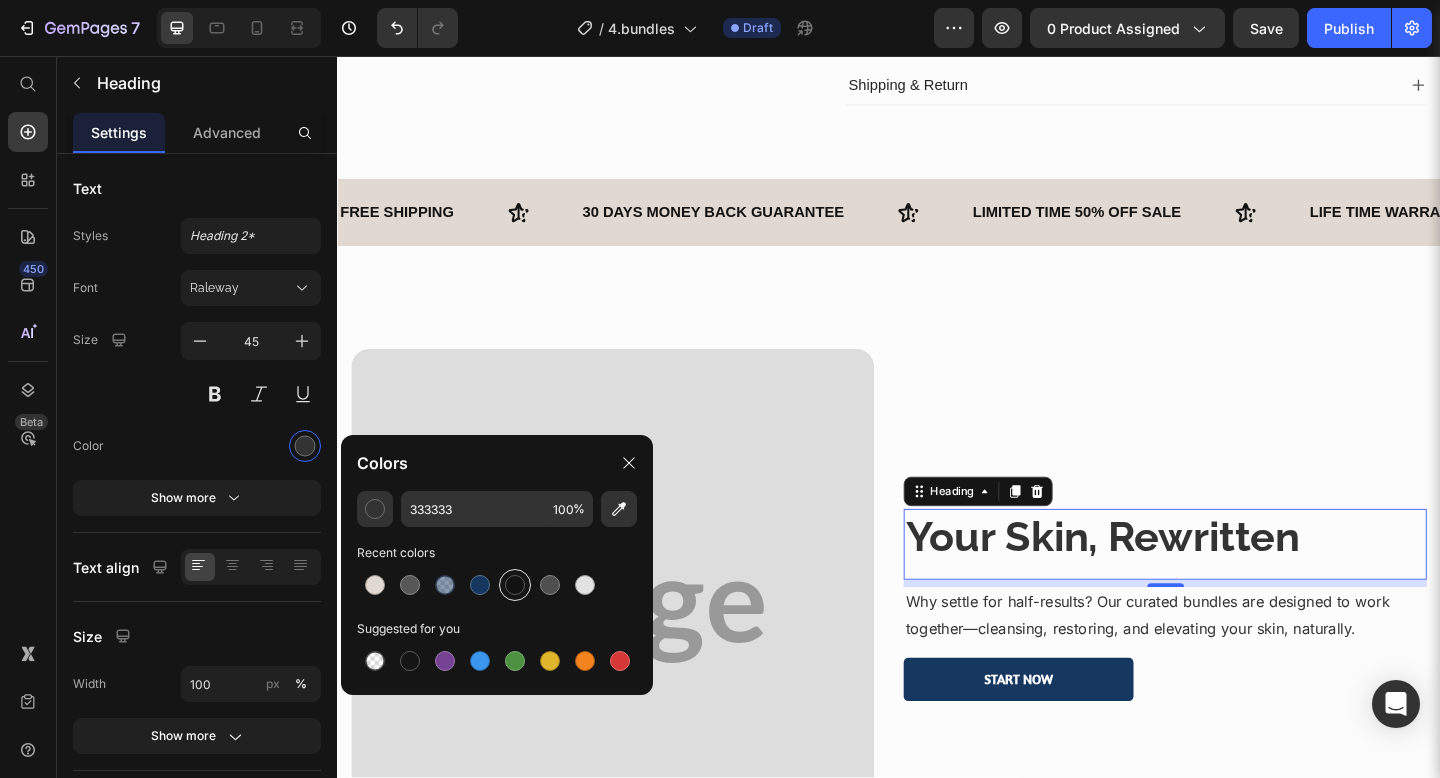 click at bounding box center [515, 585] 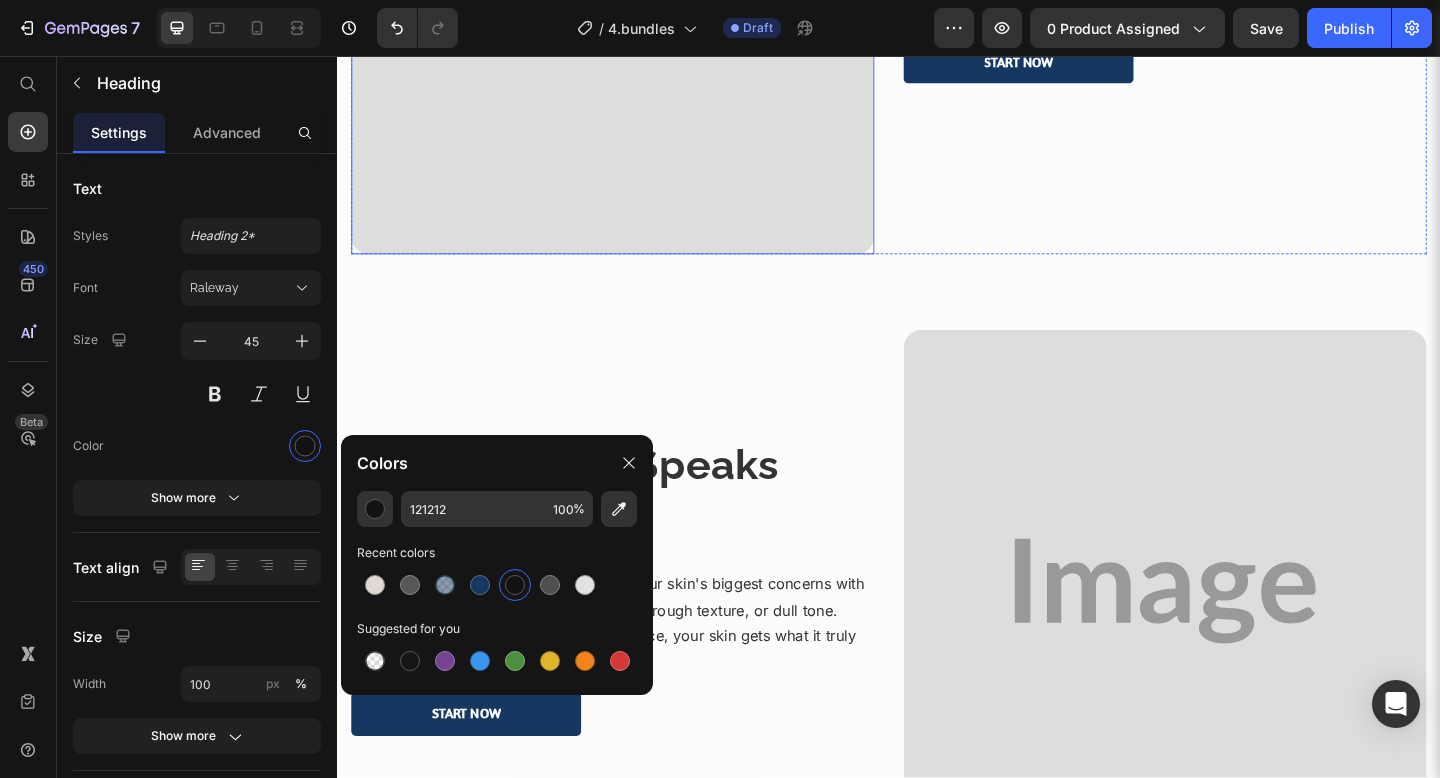scroll, scrollTop: 1539, scrollLeft: 0, axis: vertical 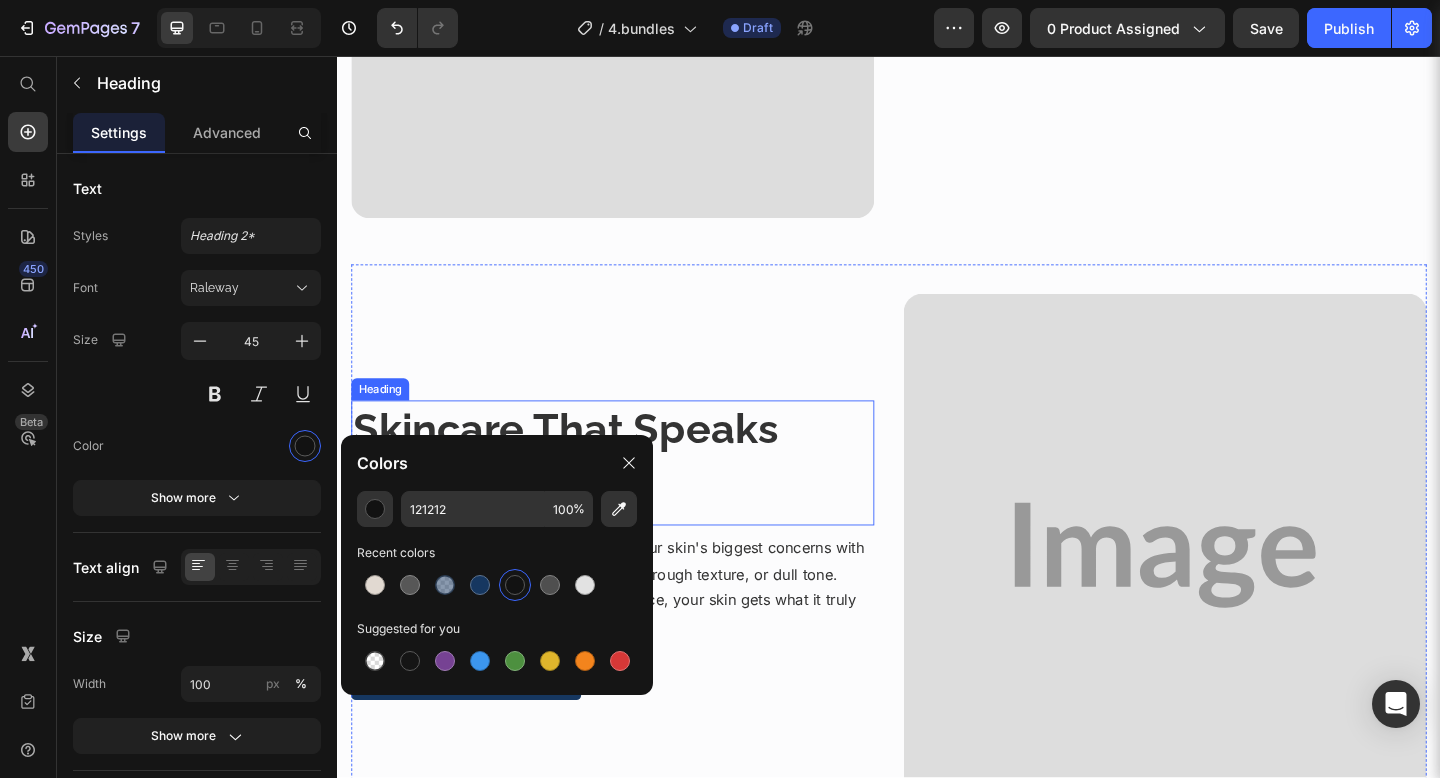 click on "Skincare That Speaks Your Language" at bounding box center [636, 491] 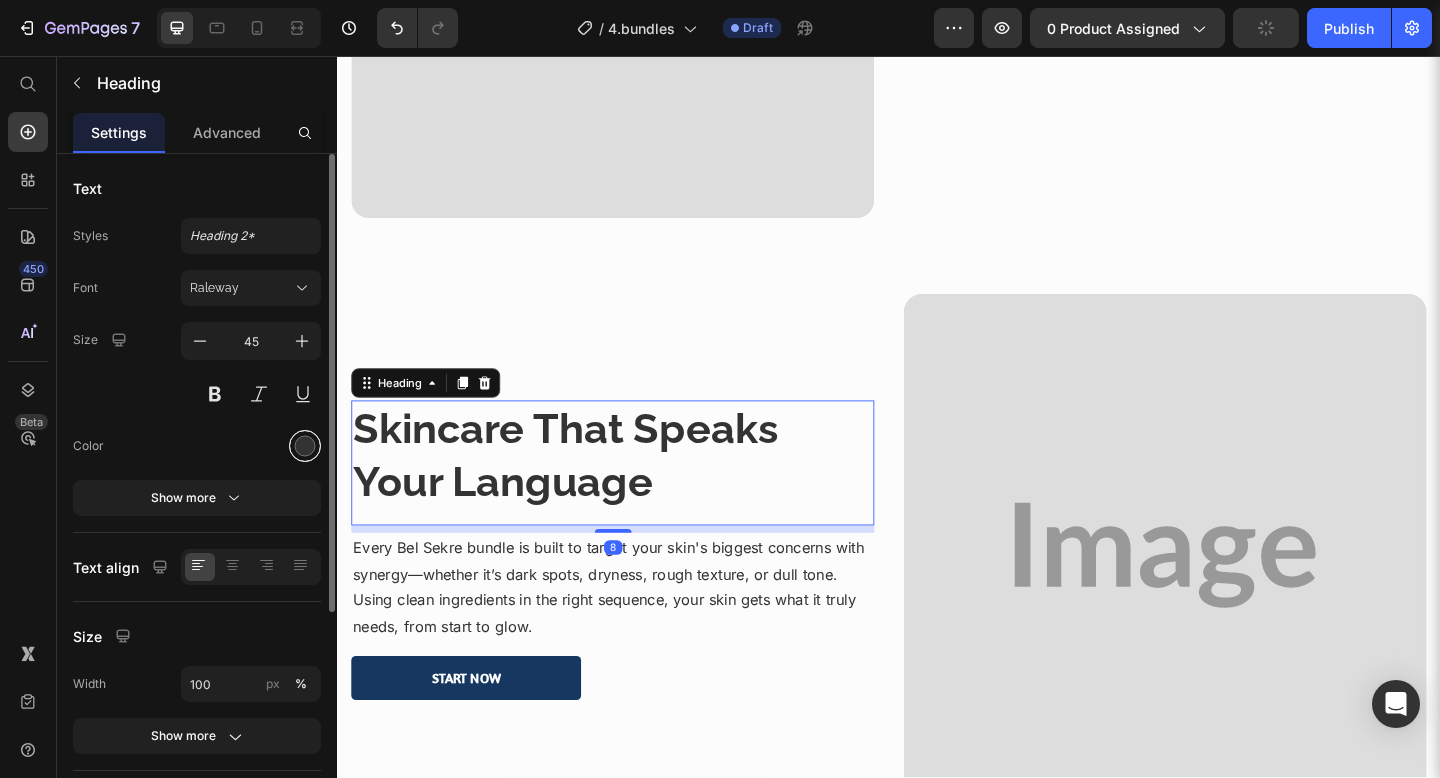 click at bounding box center [305, 446] 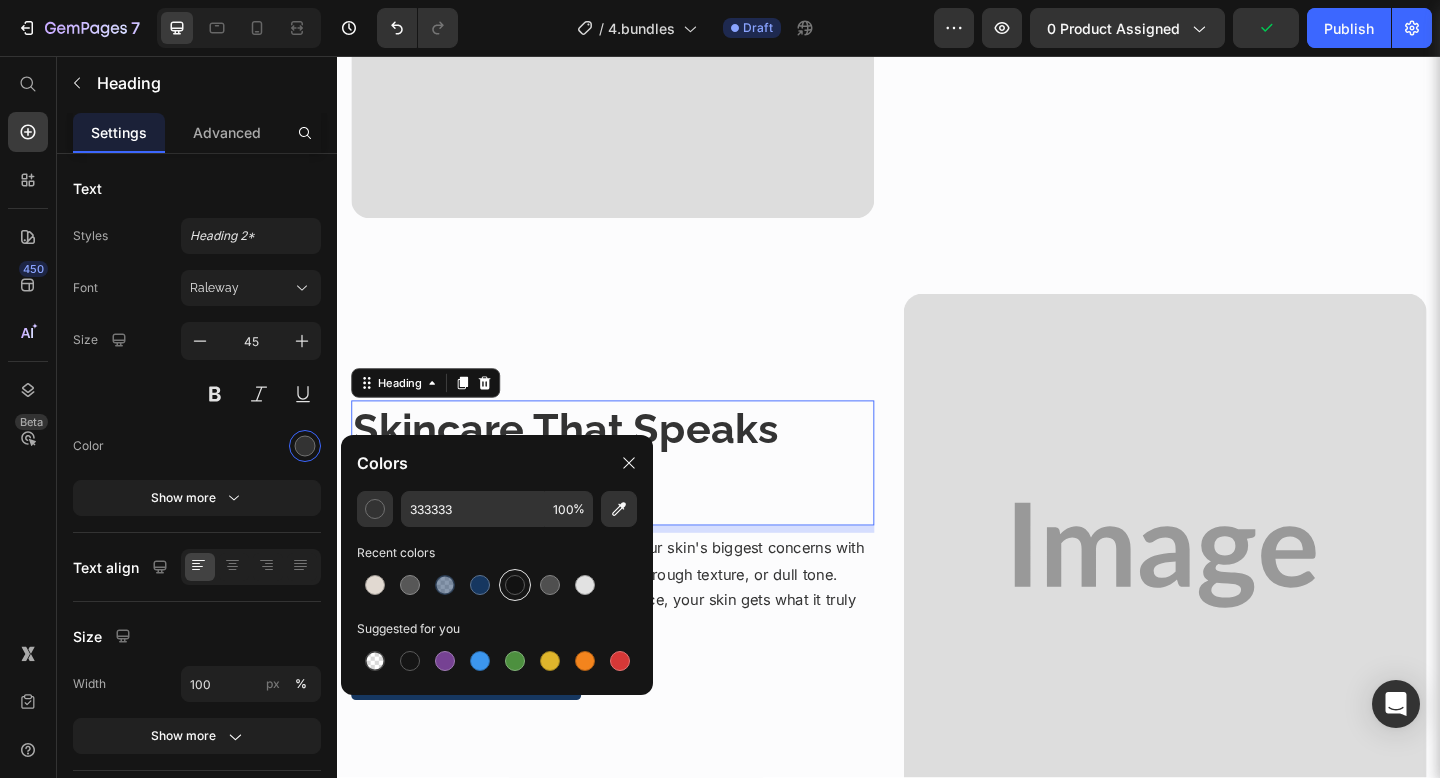 click at bounding box center (515, 585) 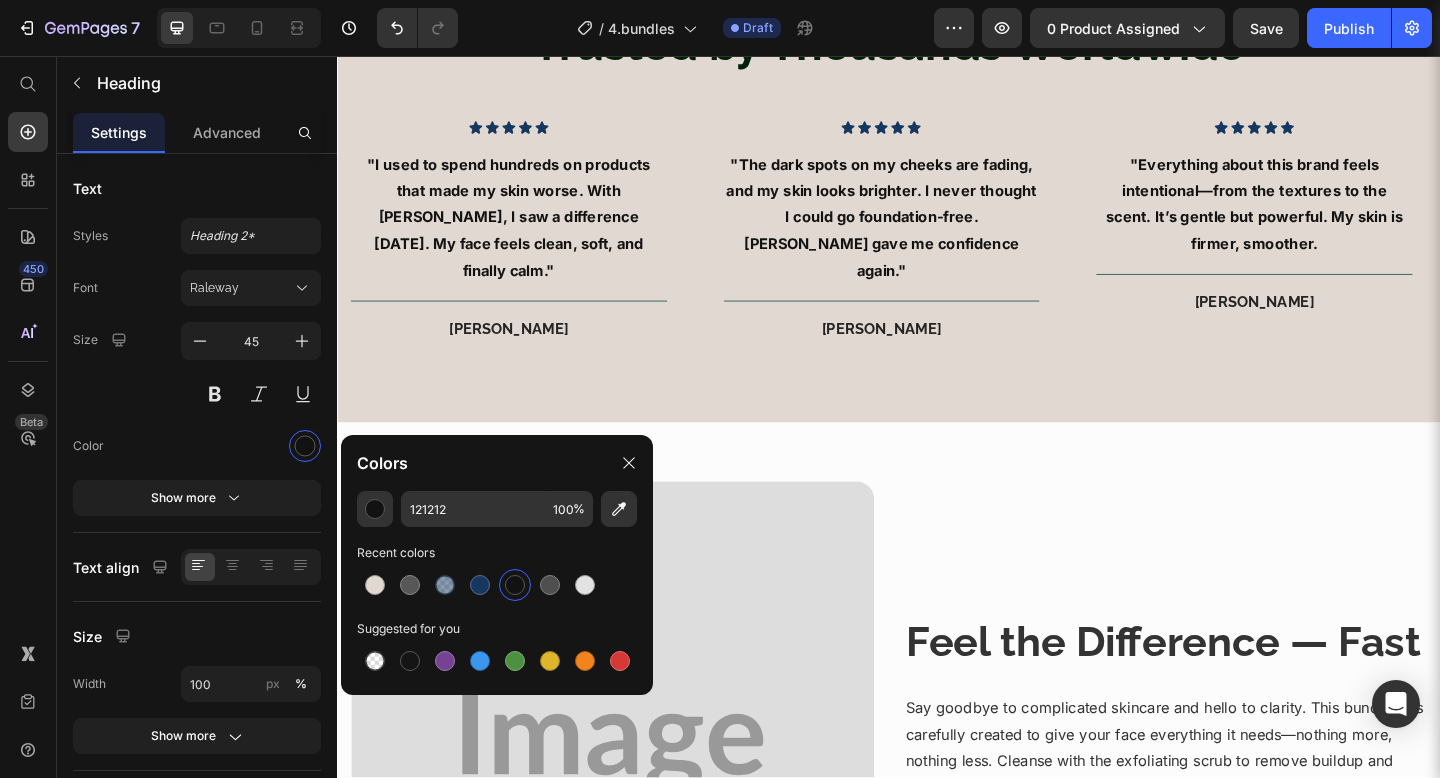 scroll, scrollTop: 2705, scrollLeft: 0, axis: vertical 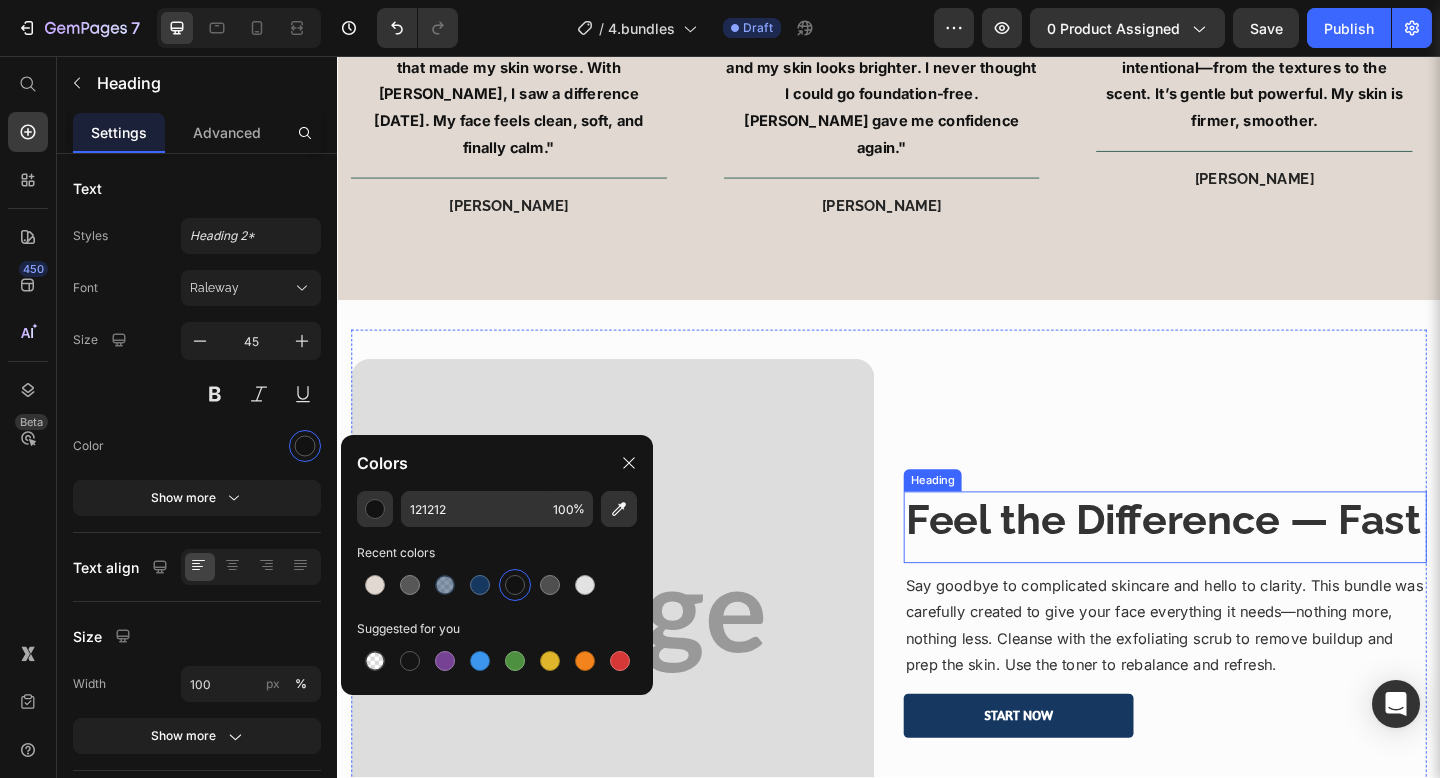 click on "Feel the Difference — Fast" at bounding box center [1235, 560] 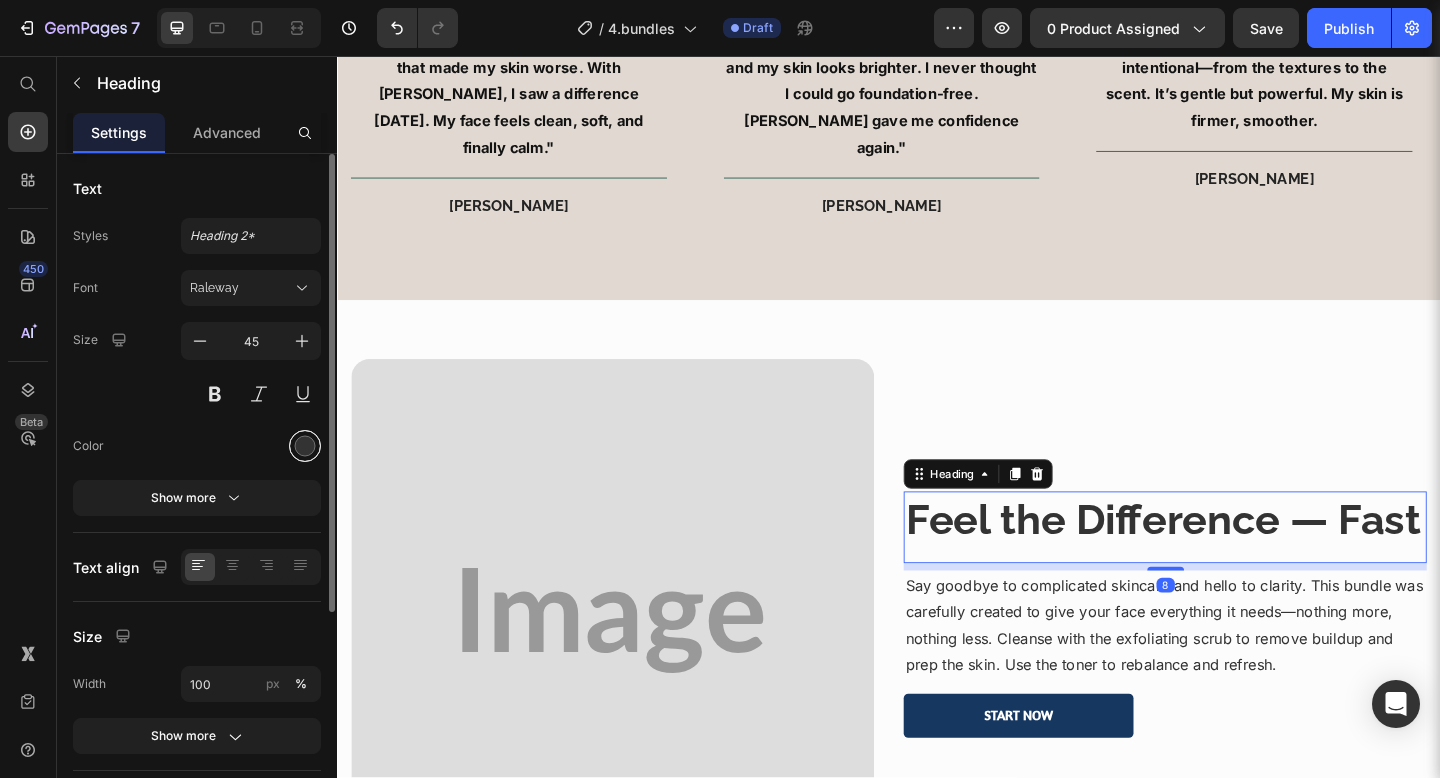click at bounding box center (305, 446) 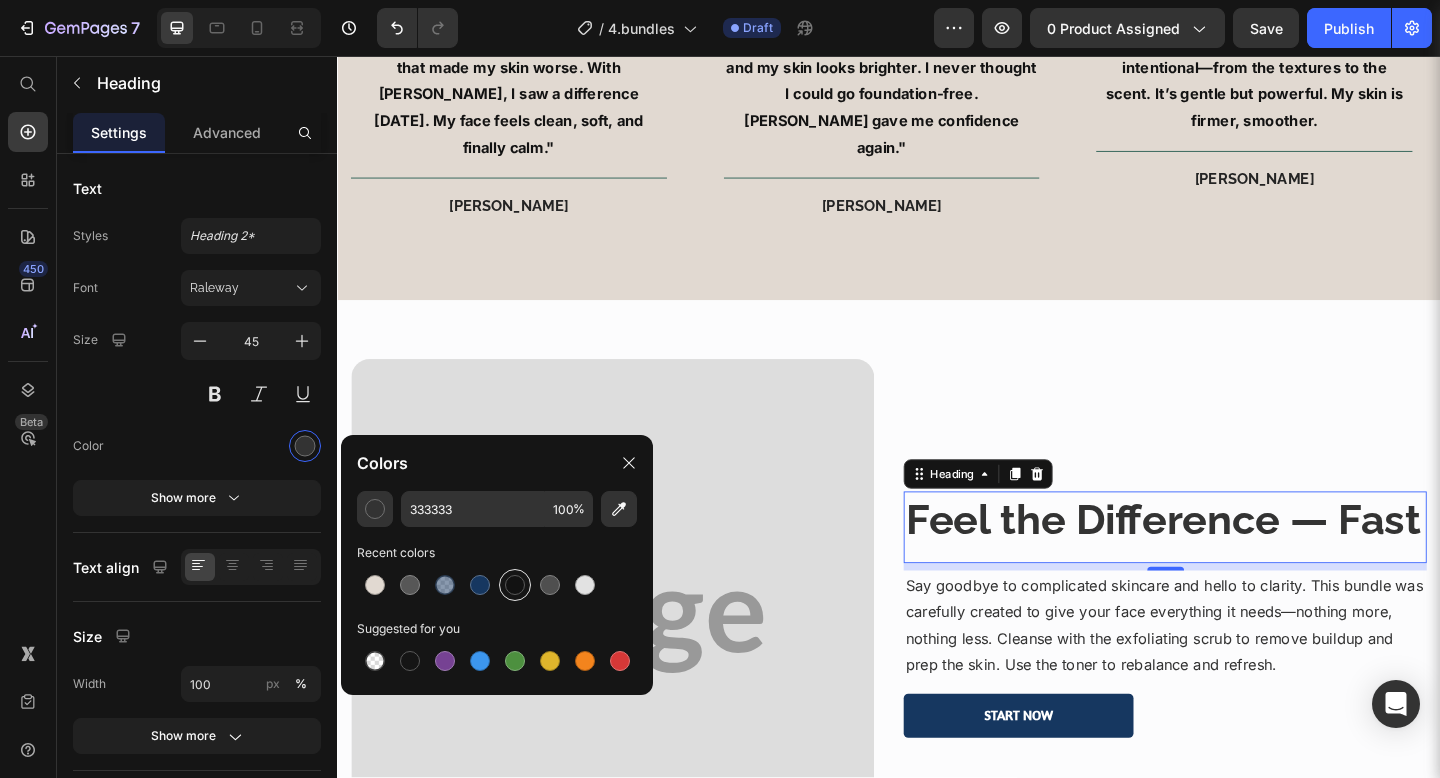 click at bounding box center (515, 585) 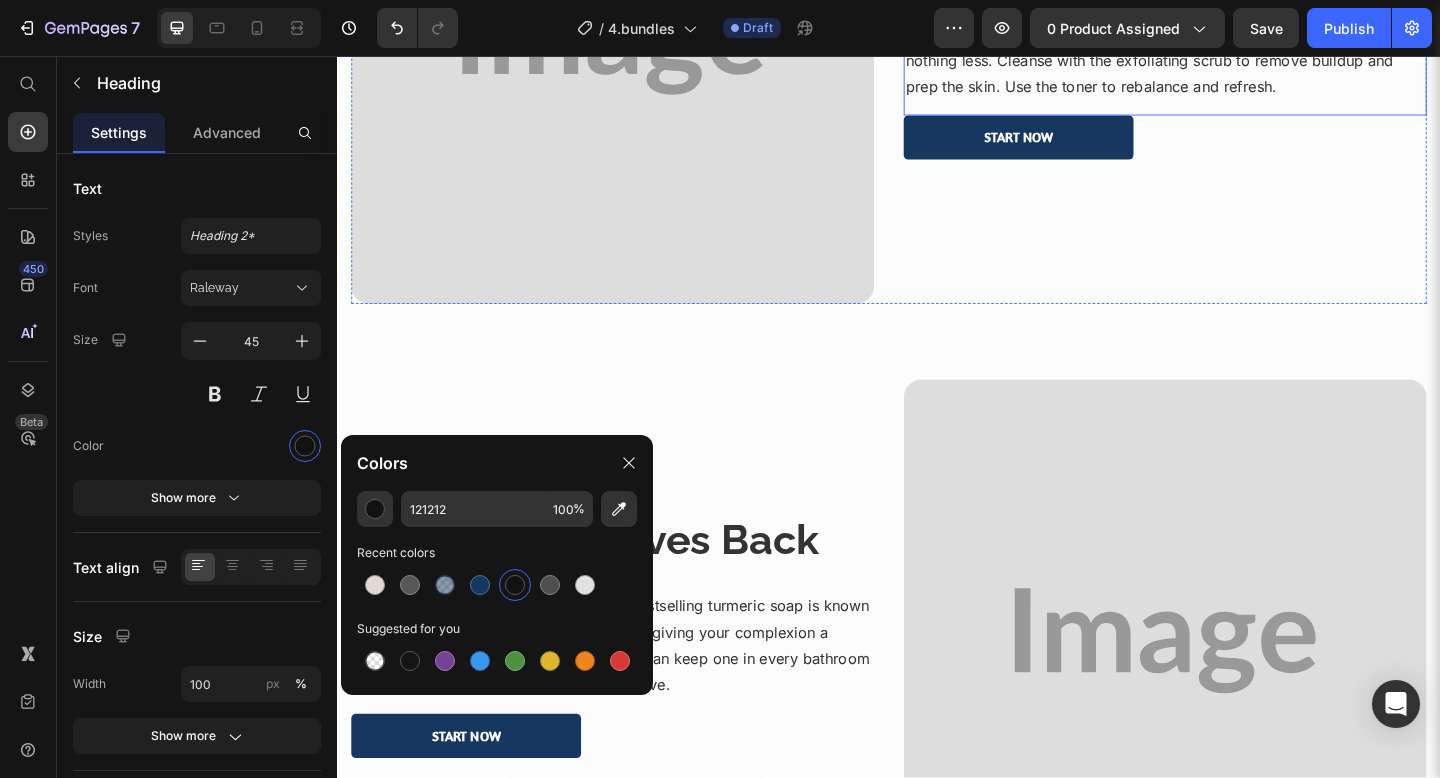 scroll, scrollTop: 3346, scrollLeft: 0, axis: vertical 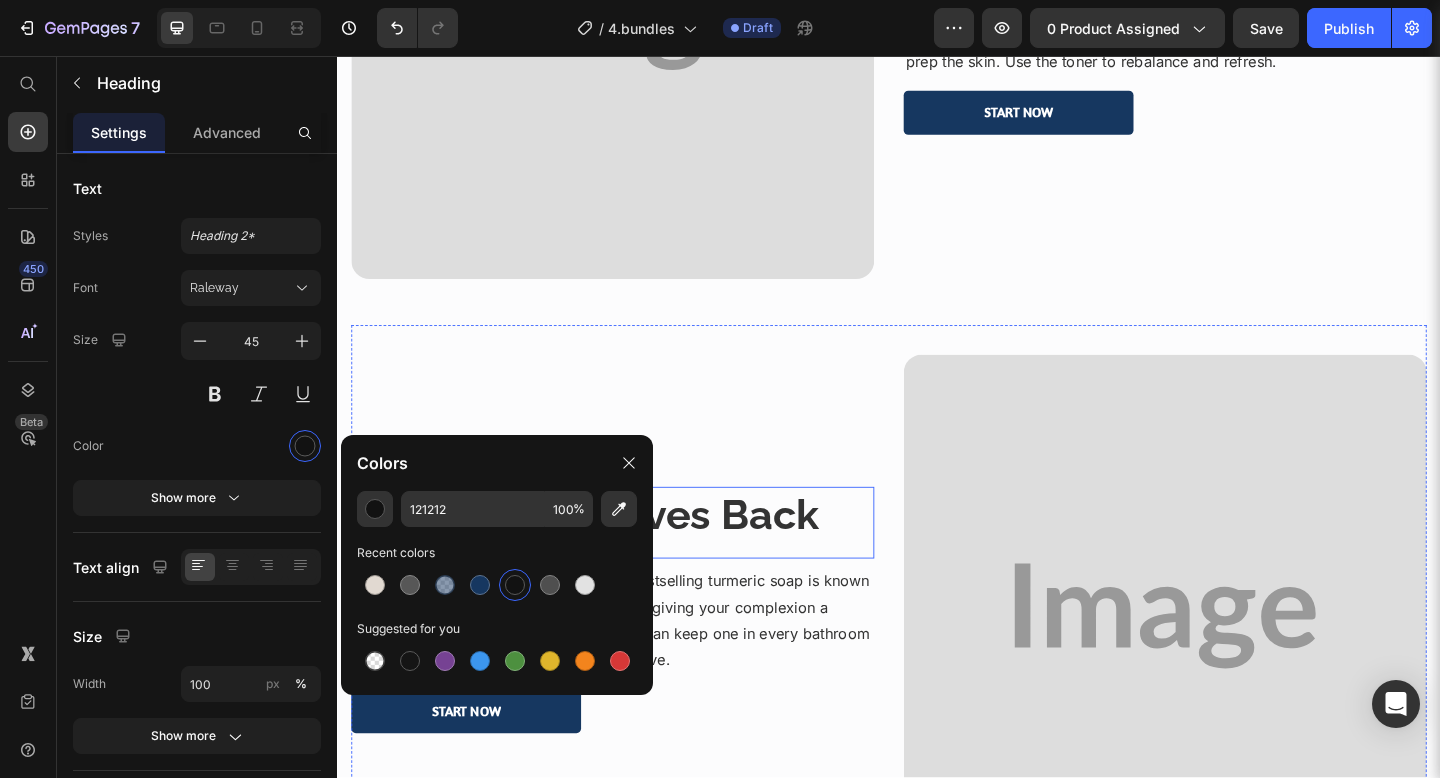 click on "Beauty That Gives Back" at bounding box center (607, 555) 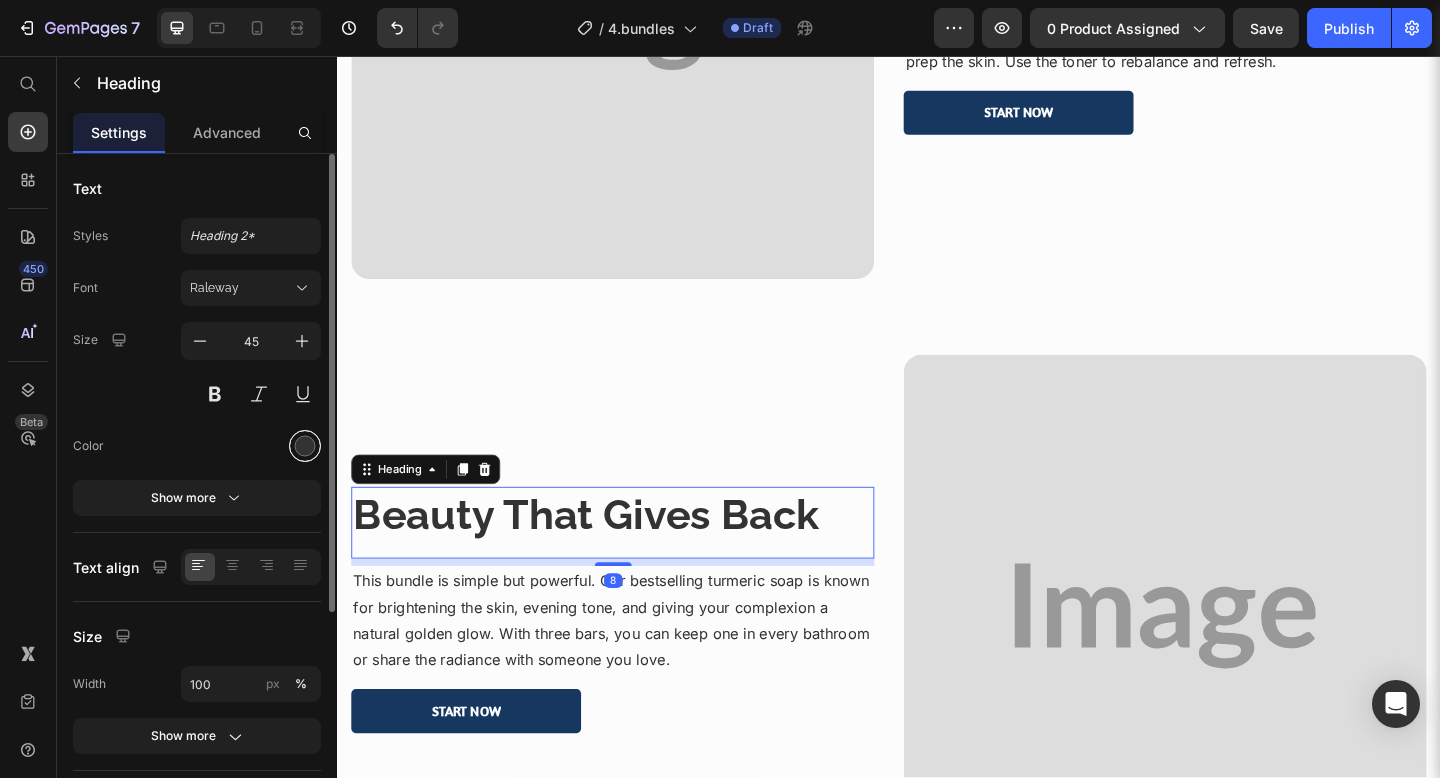 click at bounding box center [305, 446] 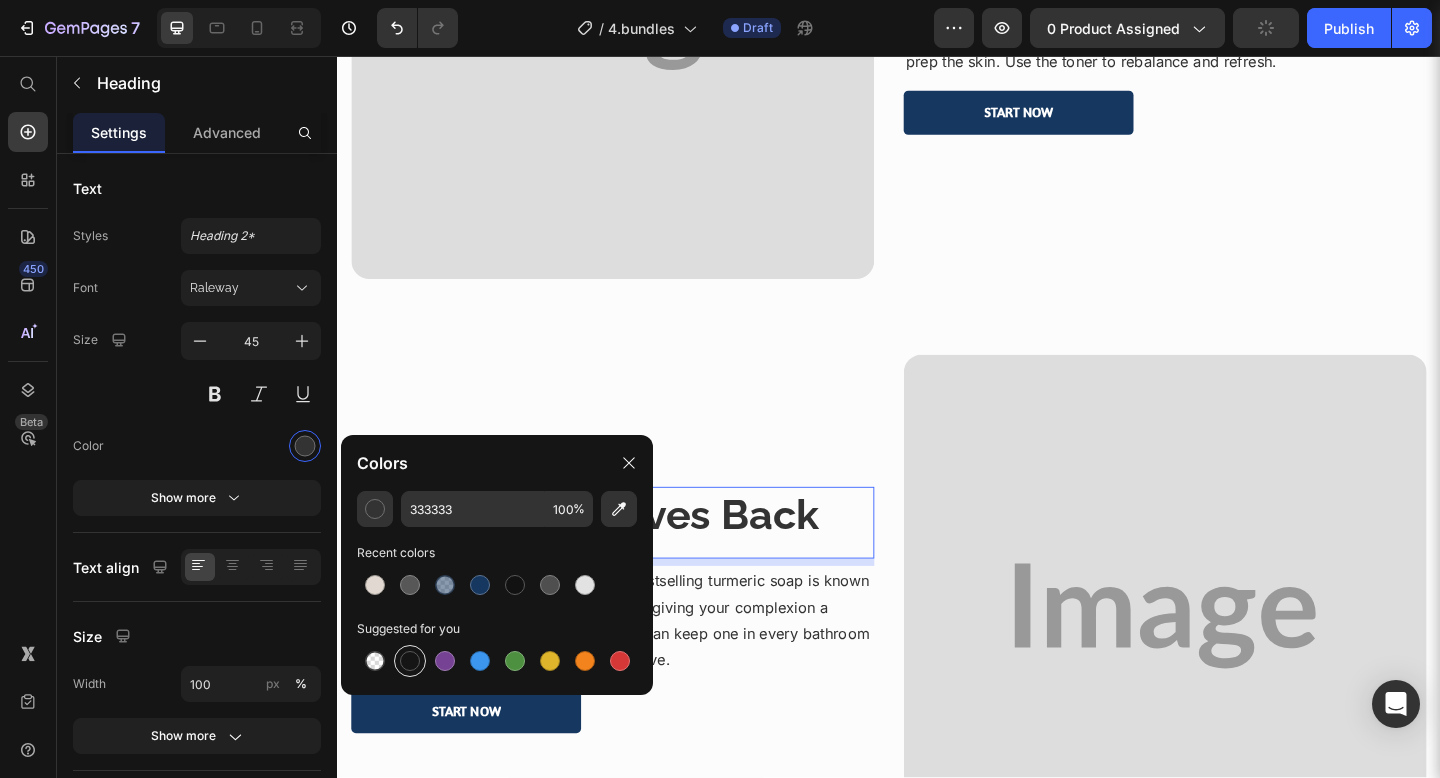 click at bounding box center (410, 661) 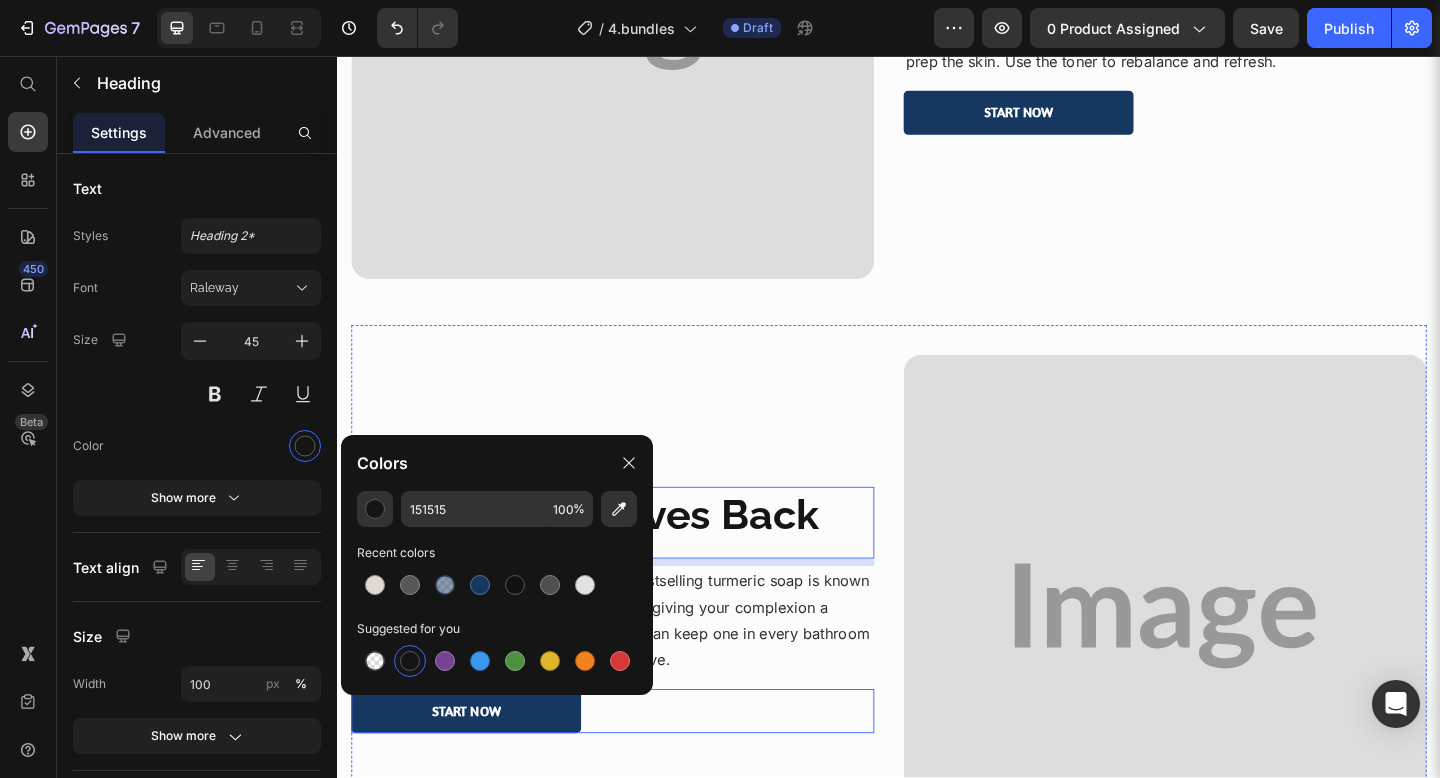 click on "Start Now Button" at bounding box center (636, 769) 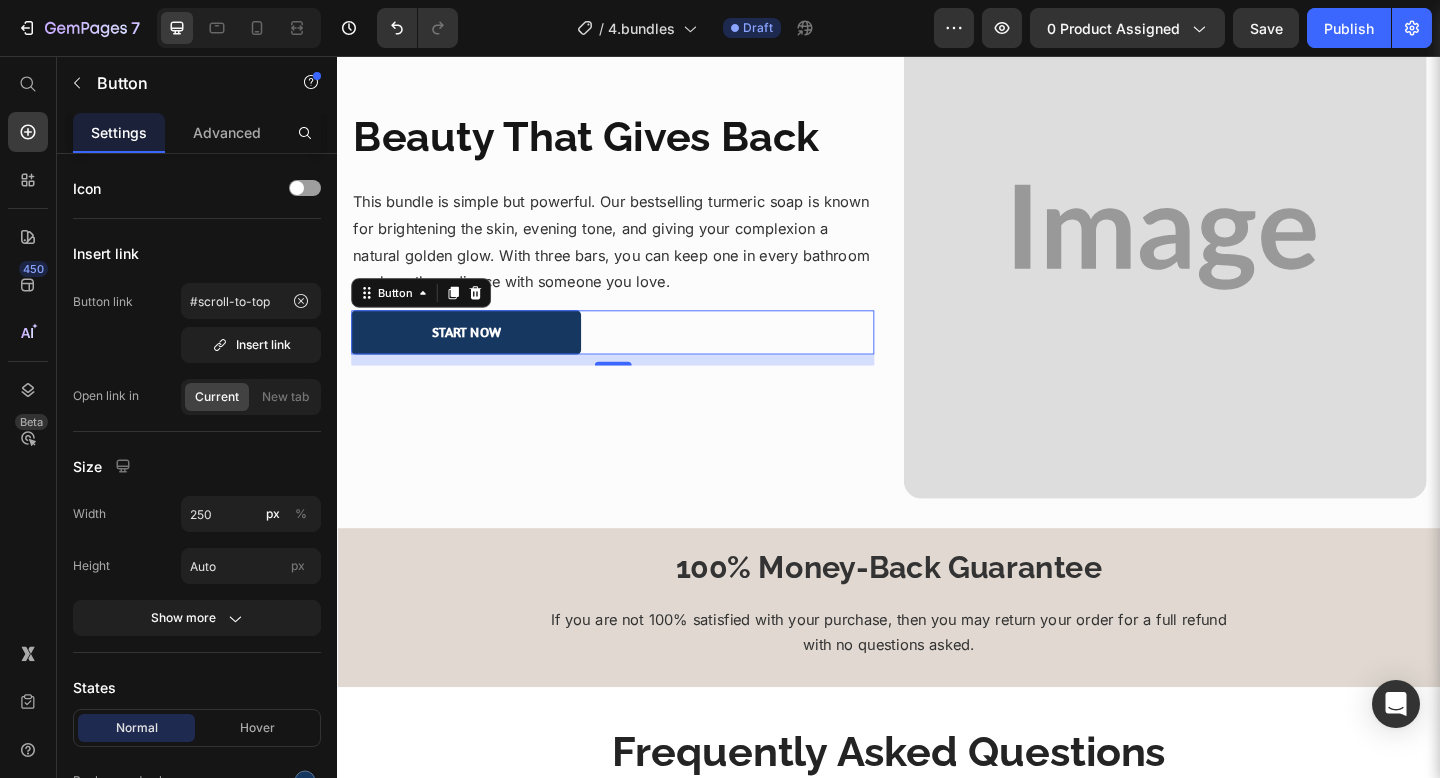 scroll, scrollTop: 3704, scrollLeft: 0, axis: vertical 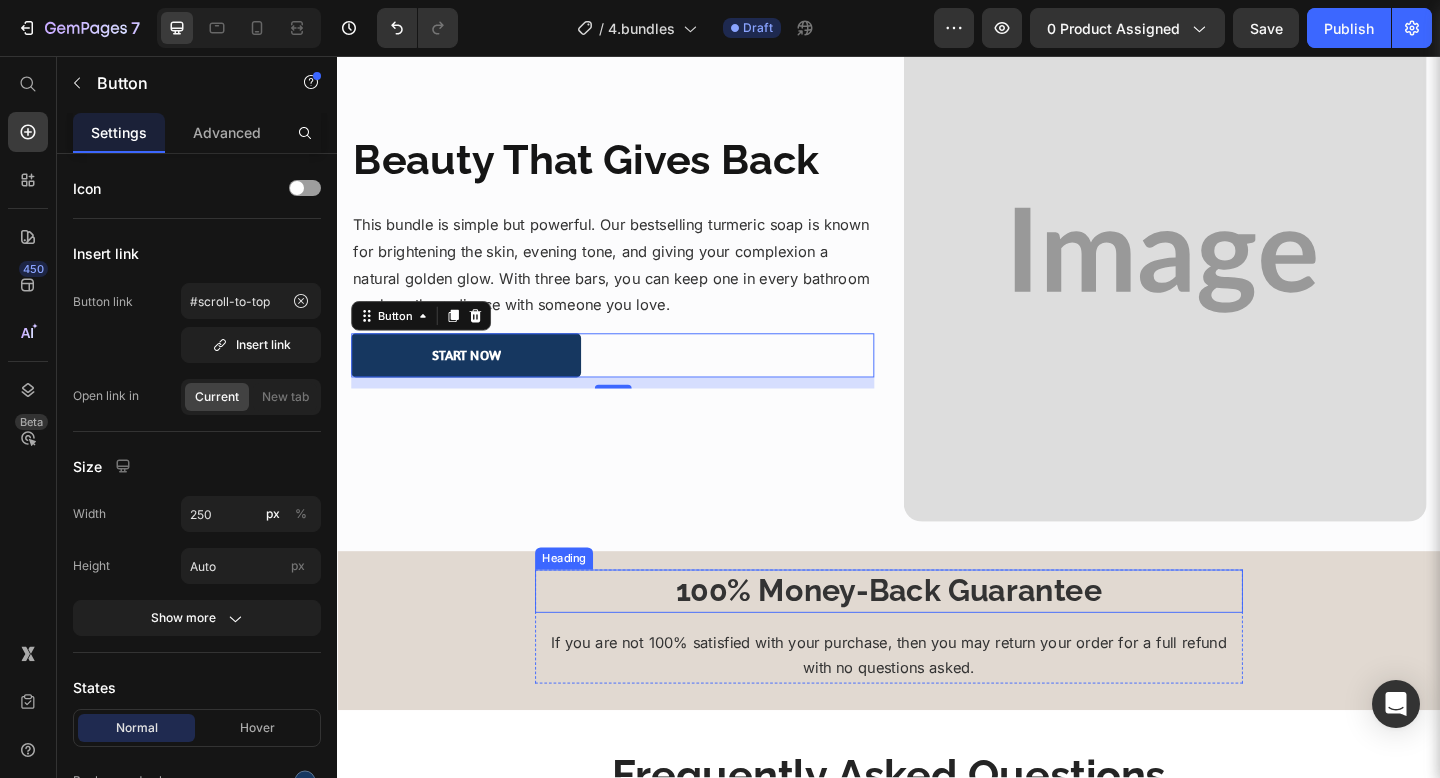 click on "100% Money-Back Guarantee" at bounding box center (937, 638) 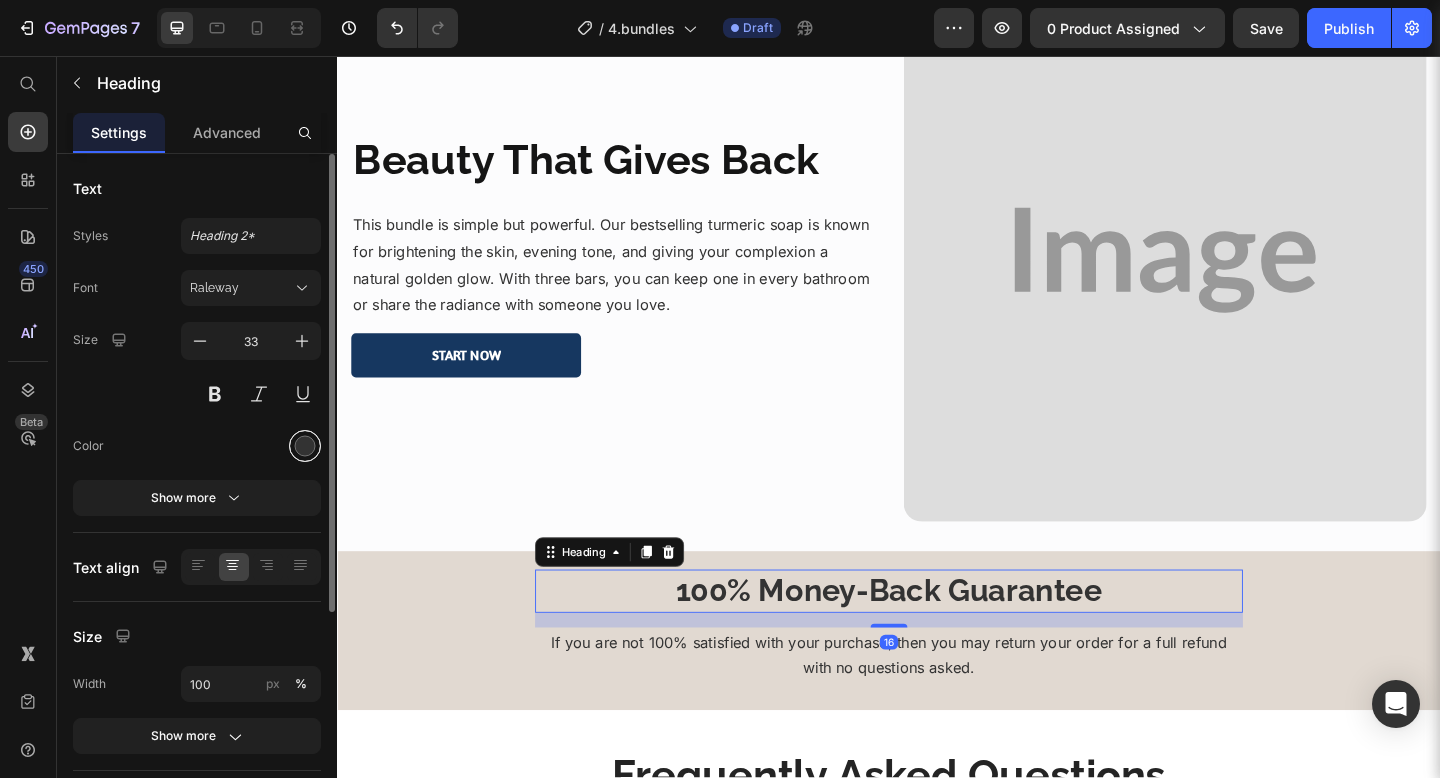 click at bounding box center [305, 446] 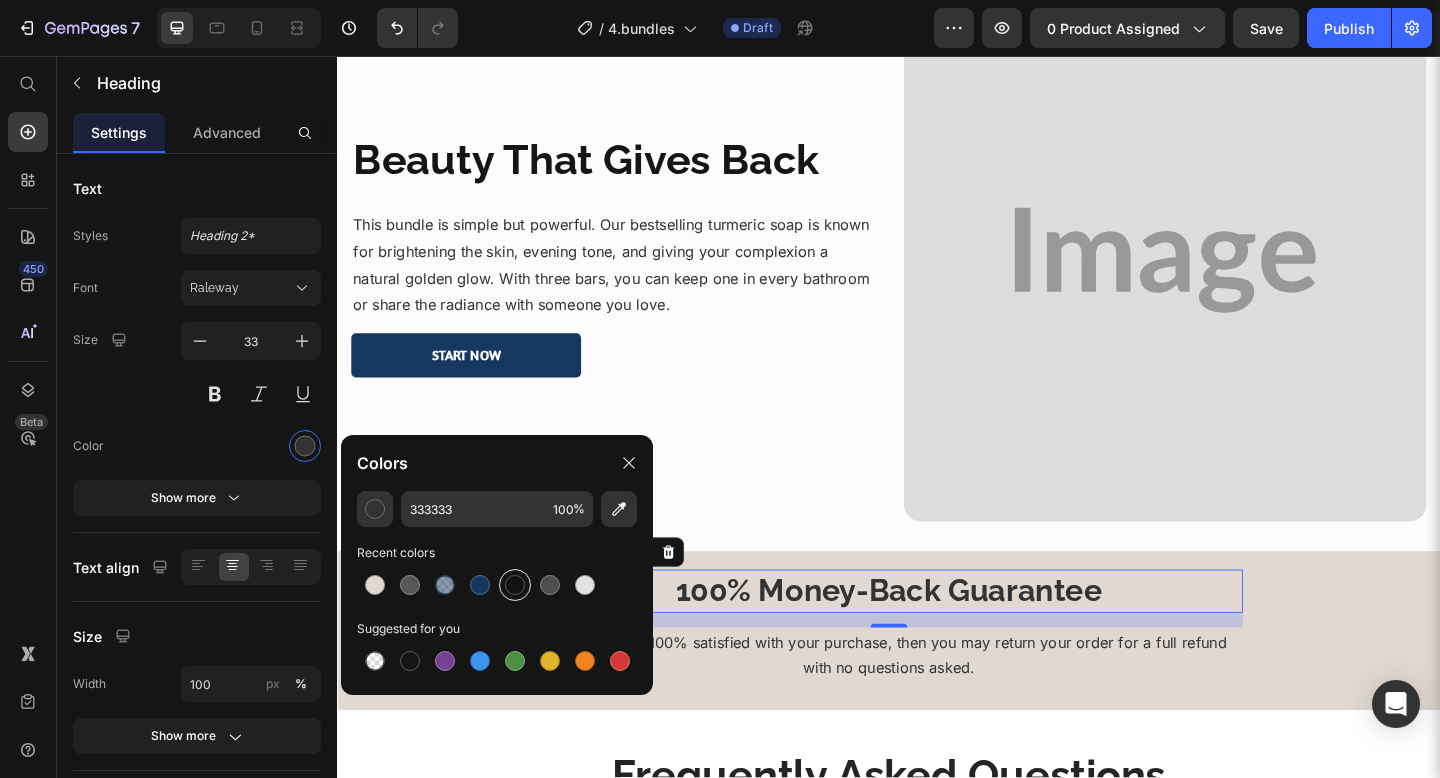 click at bounding box center [515, 585] 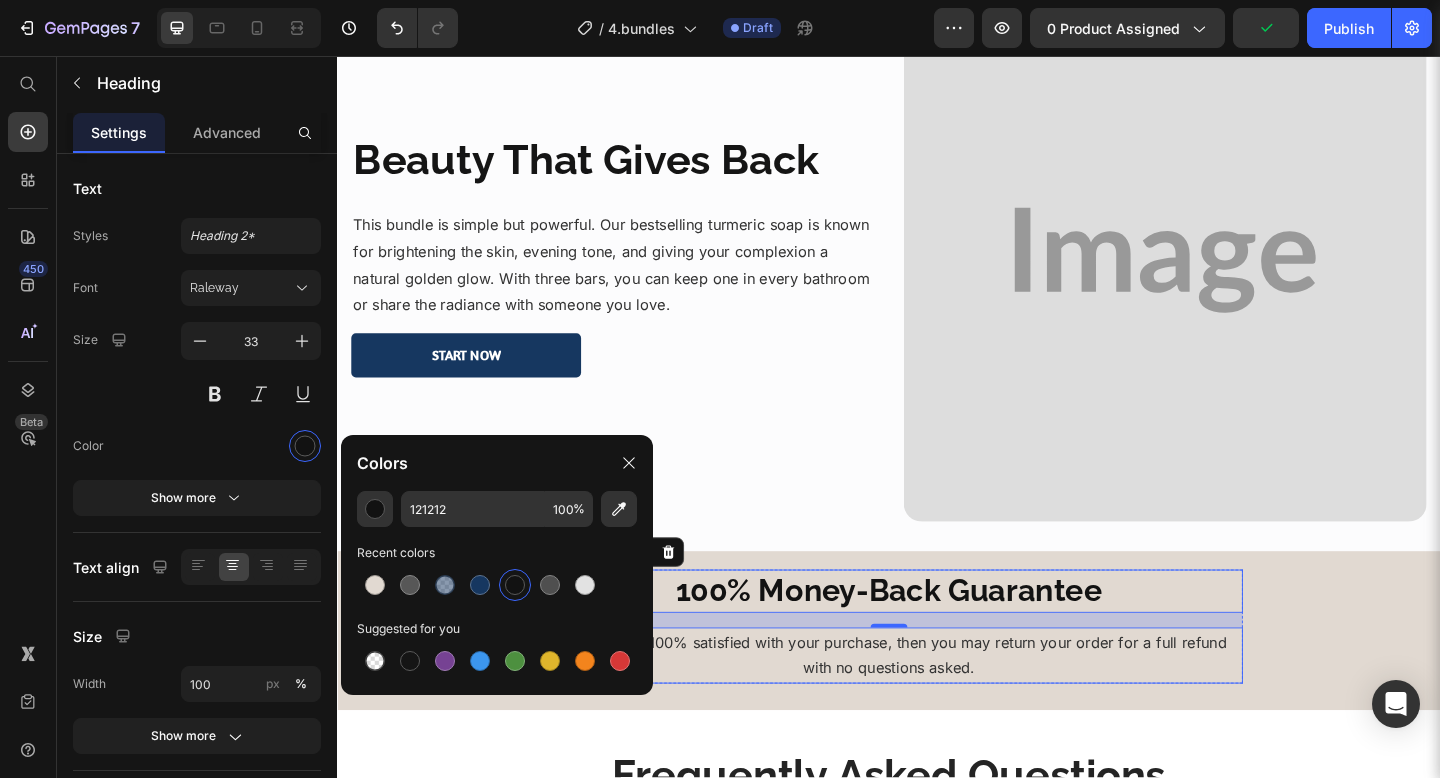 click on "If you are not 100% satisfied with your purchase, then you may return your order for a full refund with no questions asked." at bounding box center (937, 709) 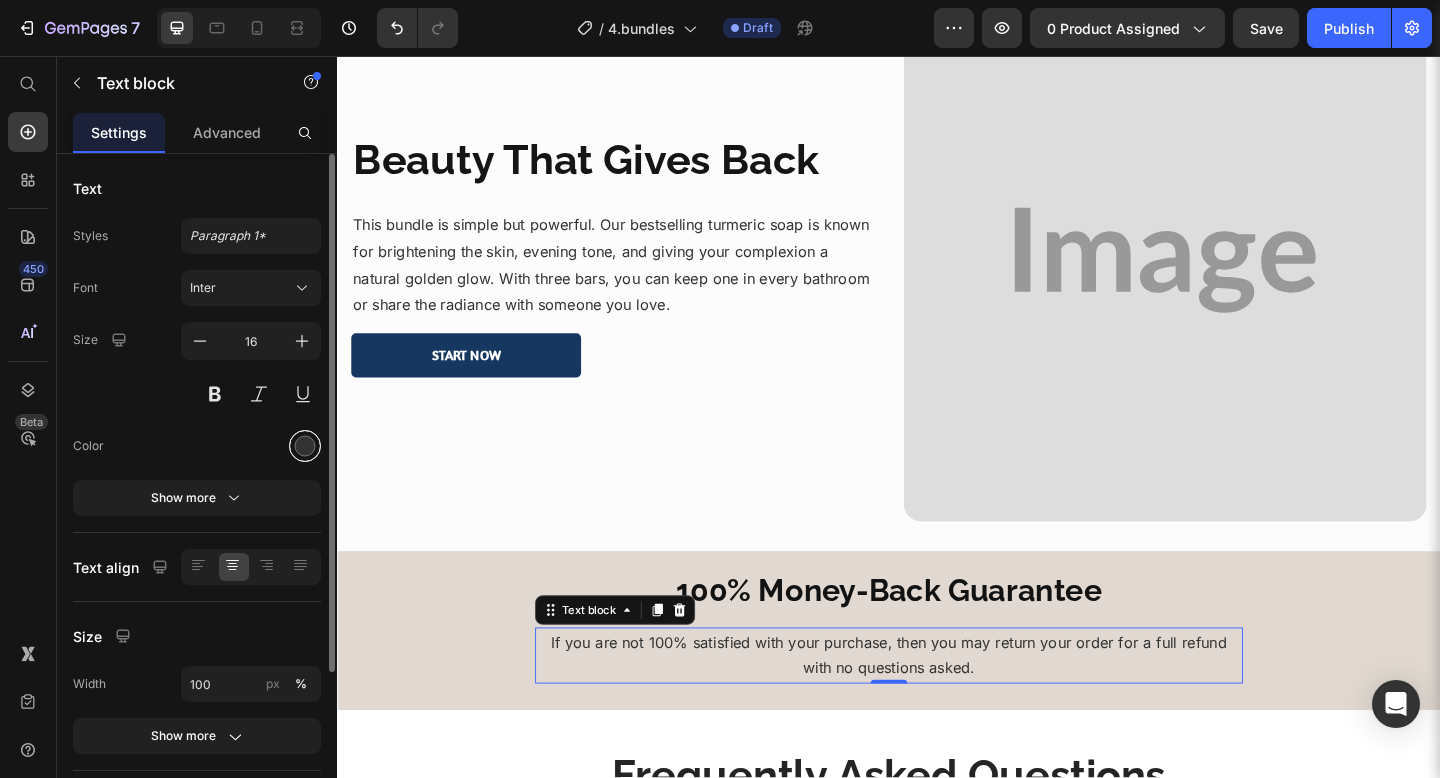 click at bounding box center [305, 446] 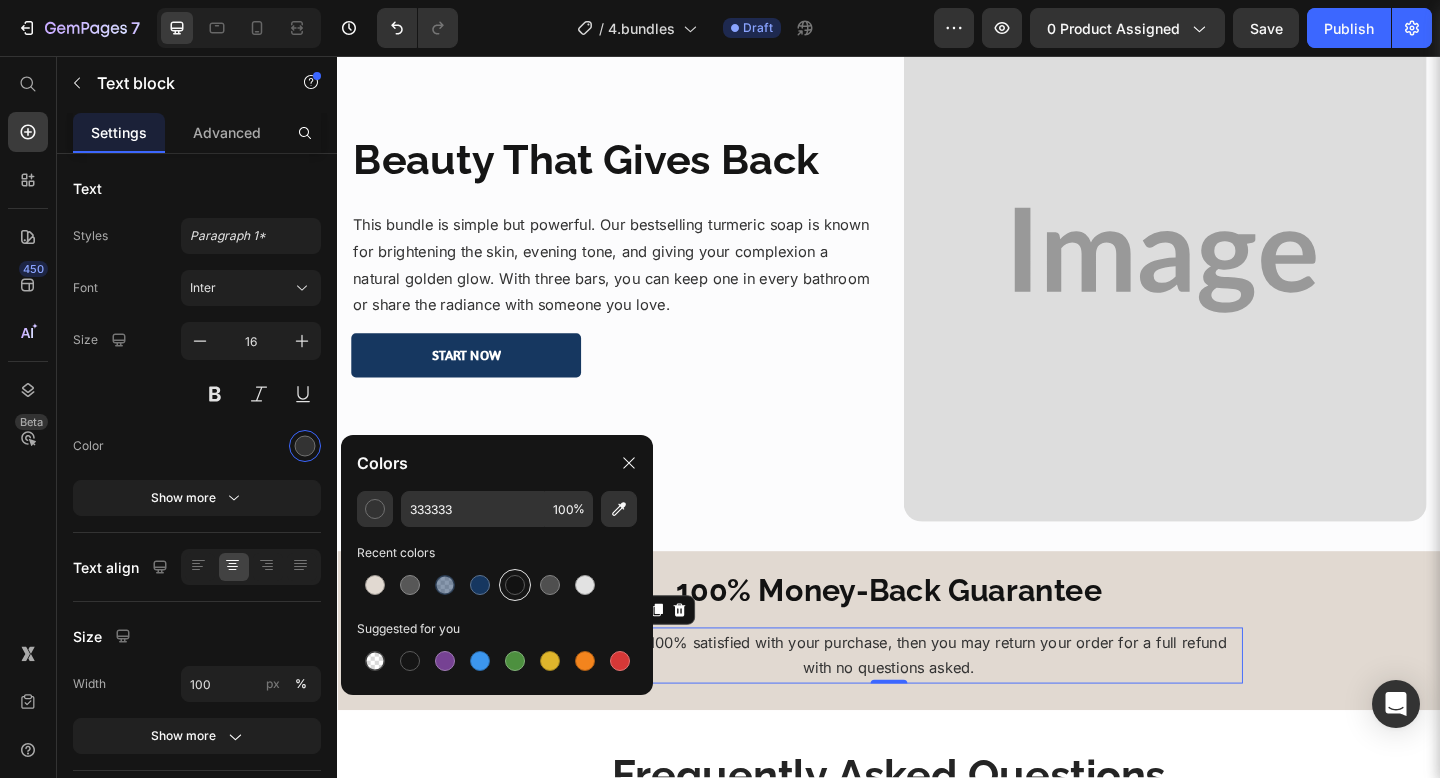 click at bounding box center [515, 585] 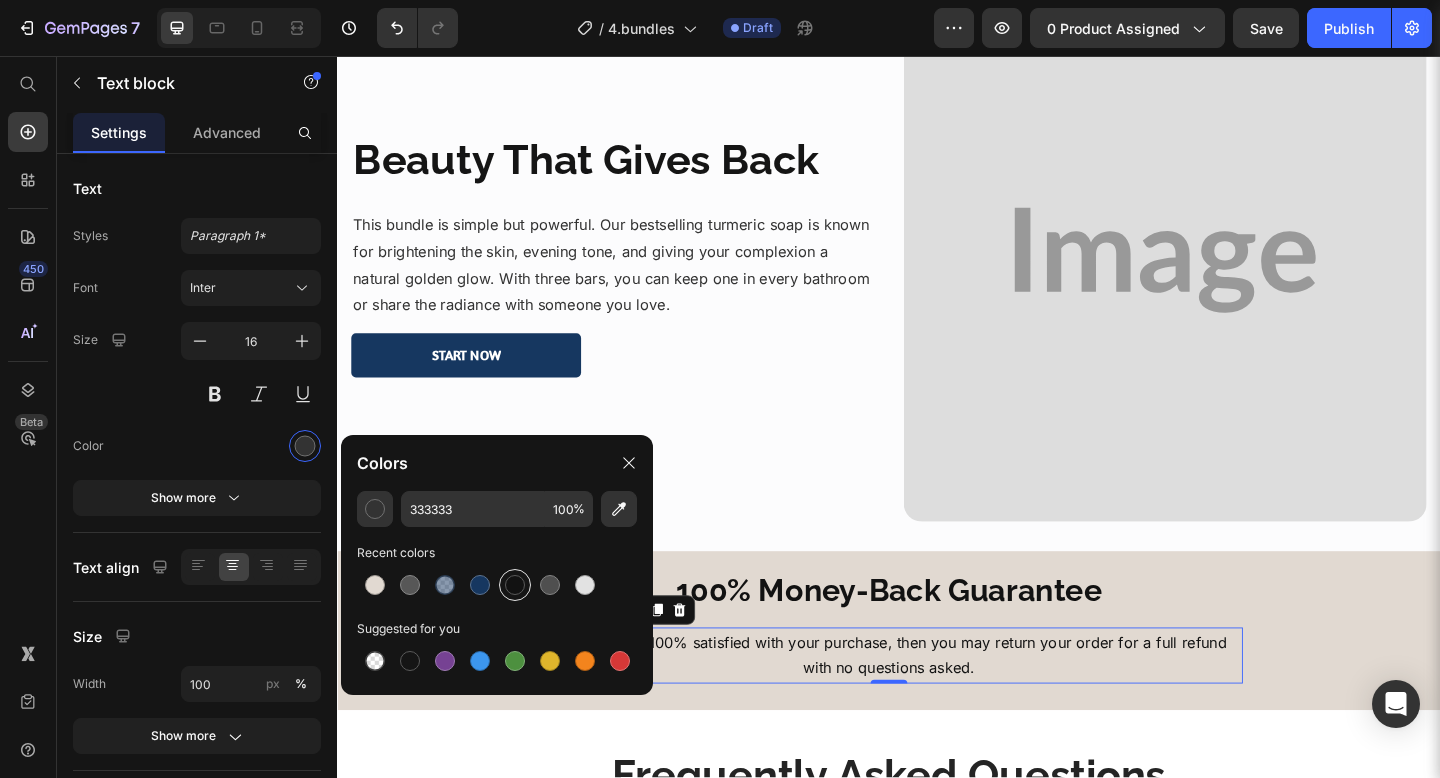 type on "121212" 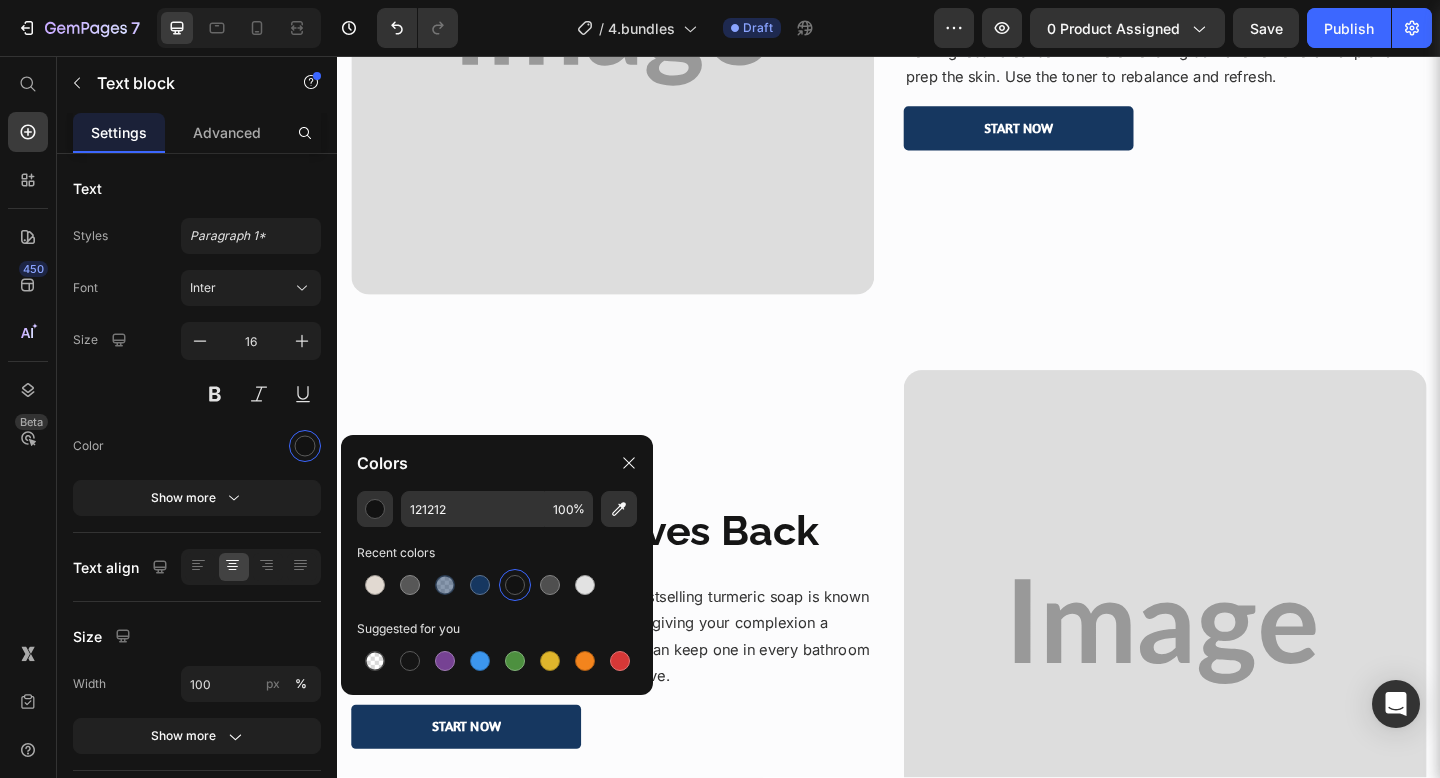 scroll, scrollTop: 3352, scrollLeft: 0, axis: vertical 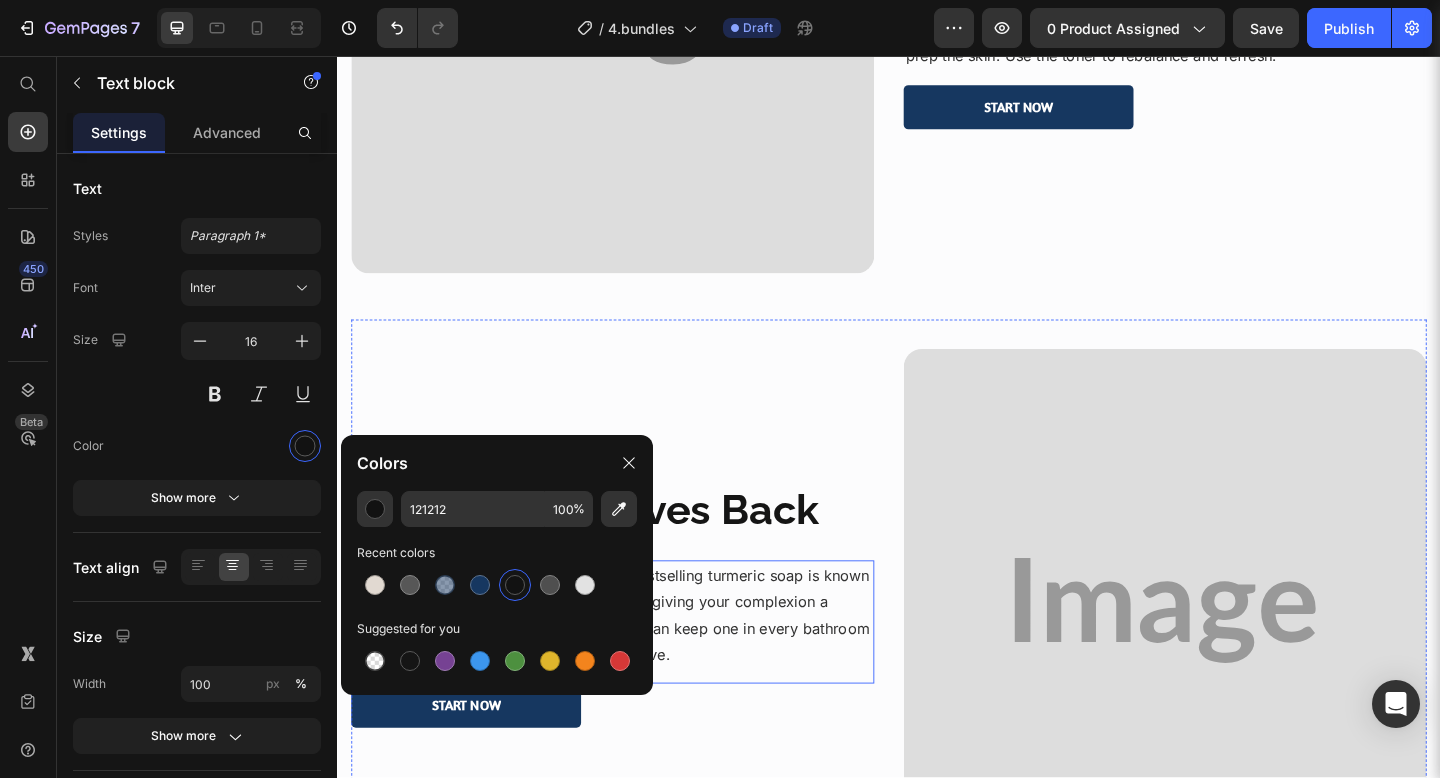 click on "This bundle is simple but powerful. Our bestselling turmeric soap is known for brightening the skin, evening tone, and giving your complexion a natural golden glow. With three bars, you can keep one in every bathroom or share the radiance with someone you love." at bounding box center [636, 664] 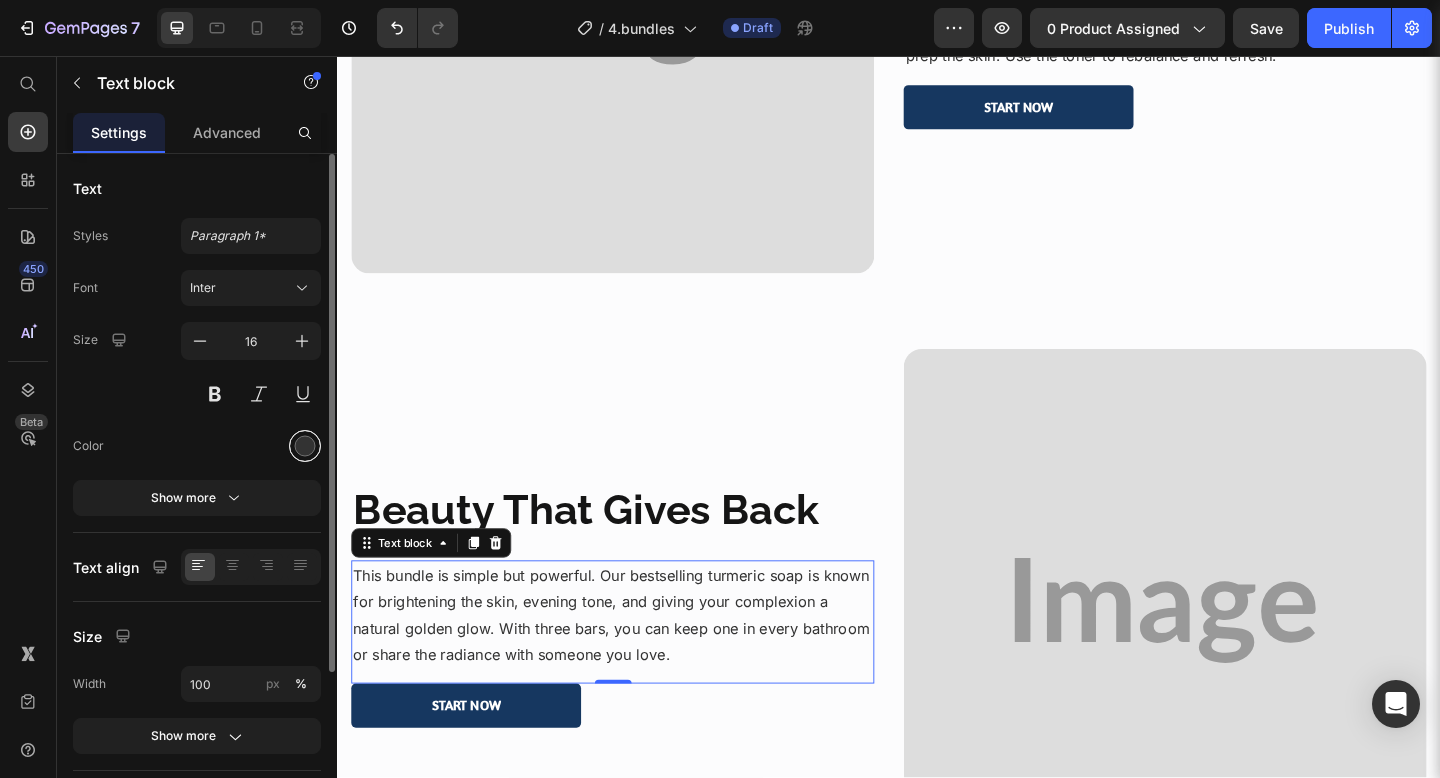 click at bounding box center (305, 446) 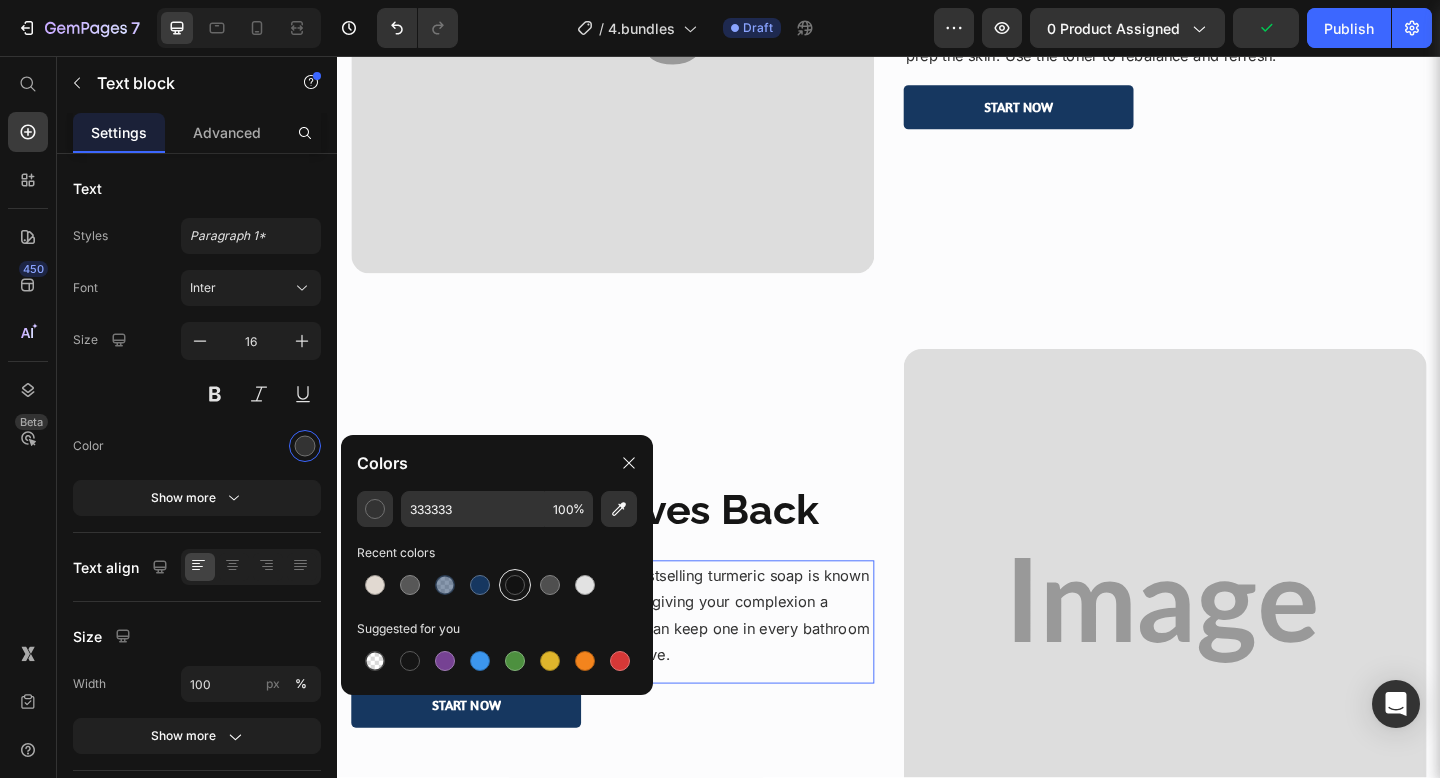click at bounding box center [515, 585] 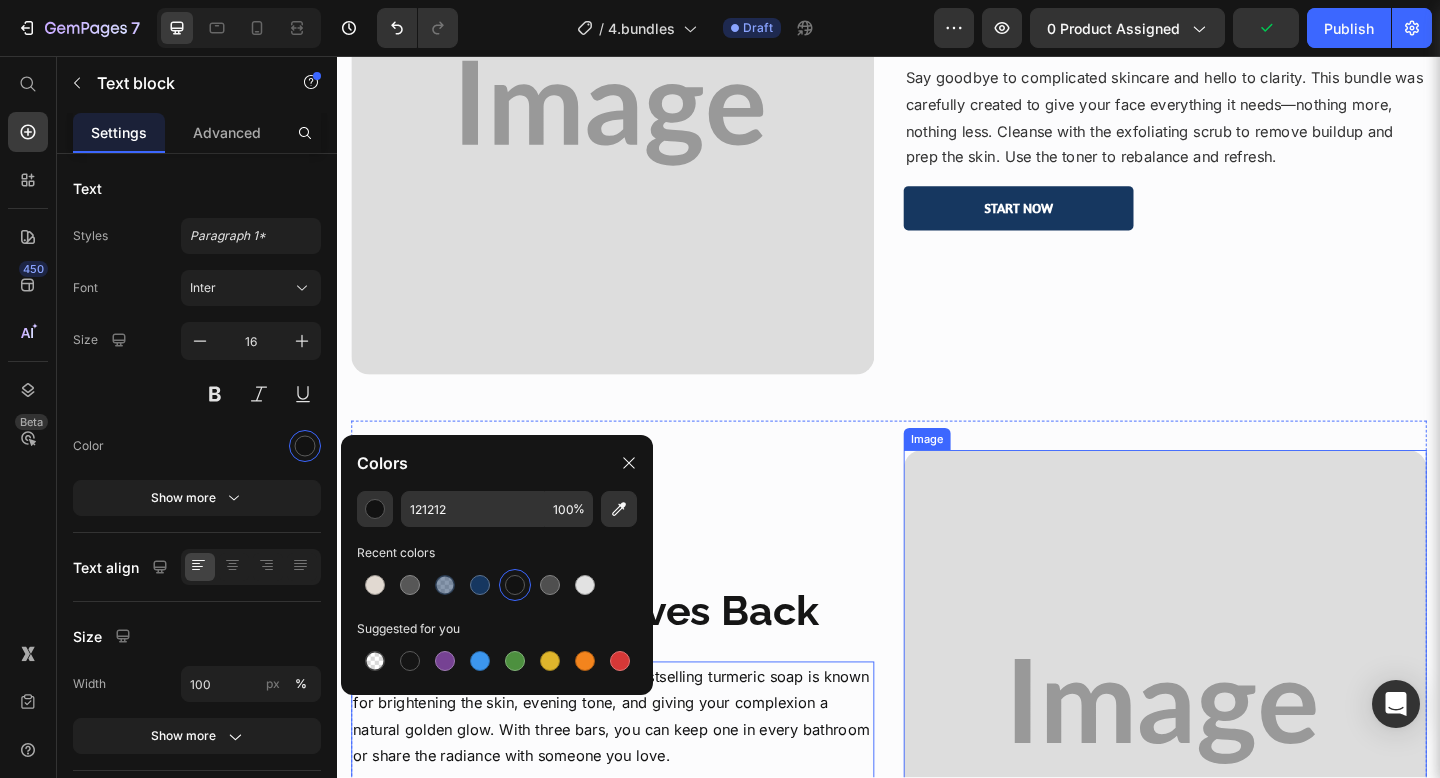 scroll, scrollTop: 3210, scrollLeft: 0, axis: vertical 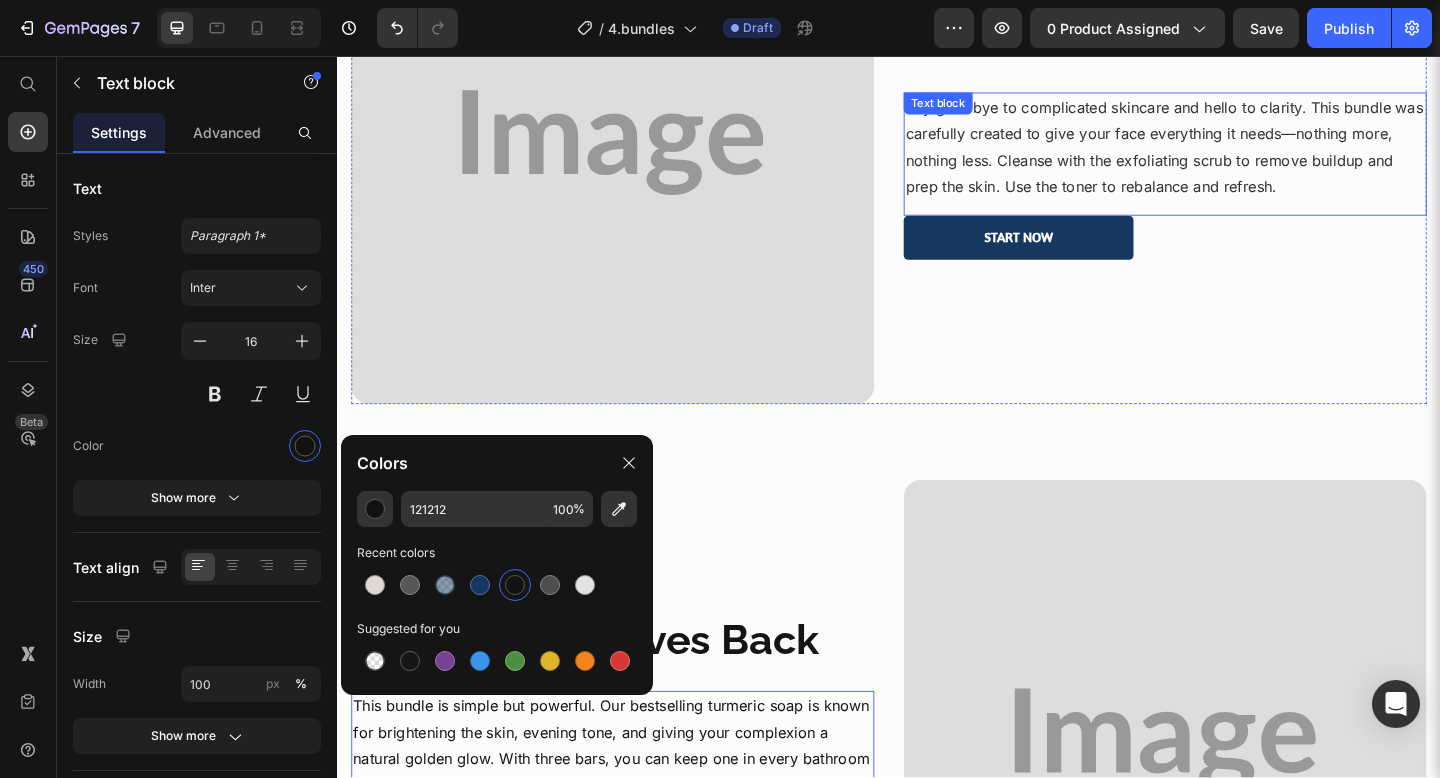 click on "Say goodbye to complicated skincare and hello to clarity. This bundle was carefully created to give your face everything it needs—nothing more, nothing less. Cleanse with the exfoliating scrub to remove buildup and prep the skin. Use the toner to rebalance and refresh." at bounding box center (1237, 155) 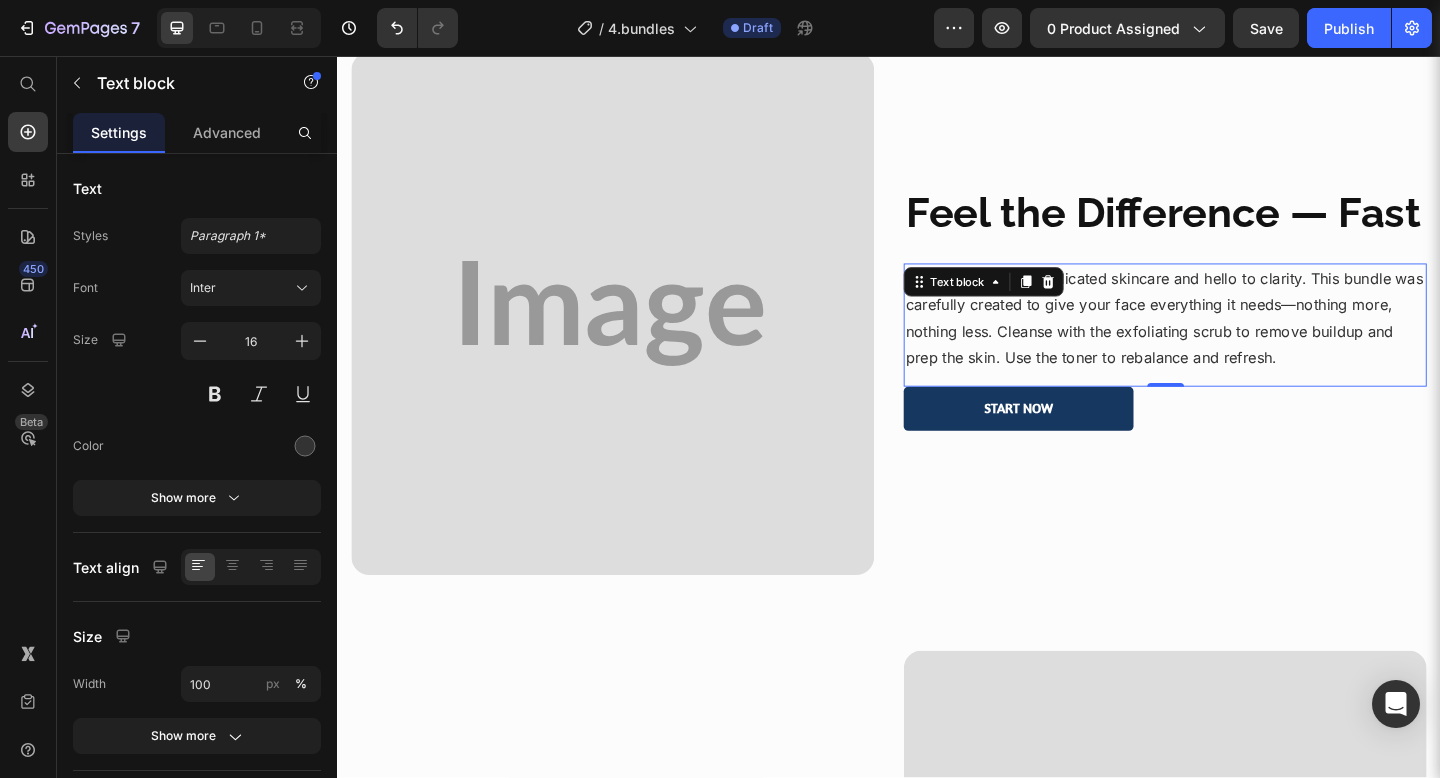 scroll, scrollTop: 3011, scrollLeft: 0, axis: vertical 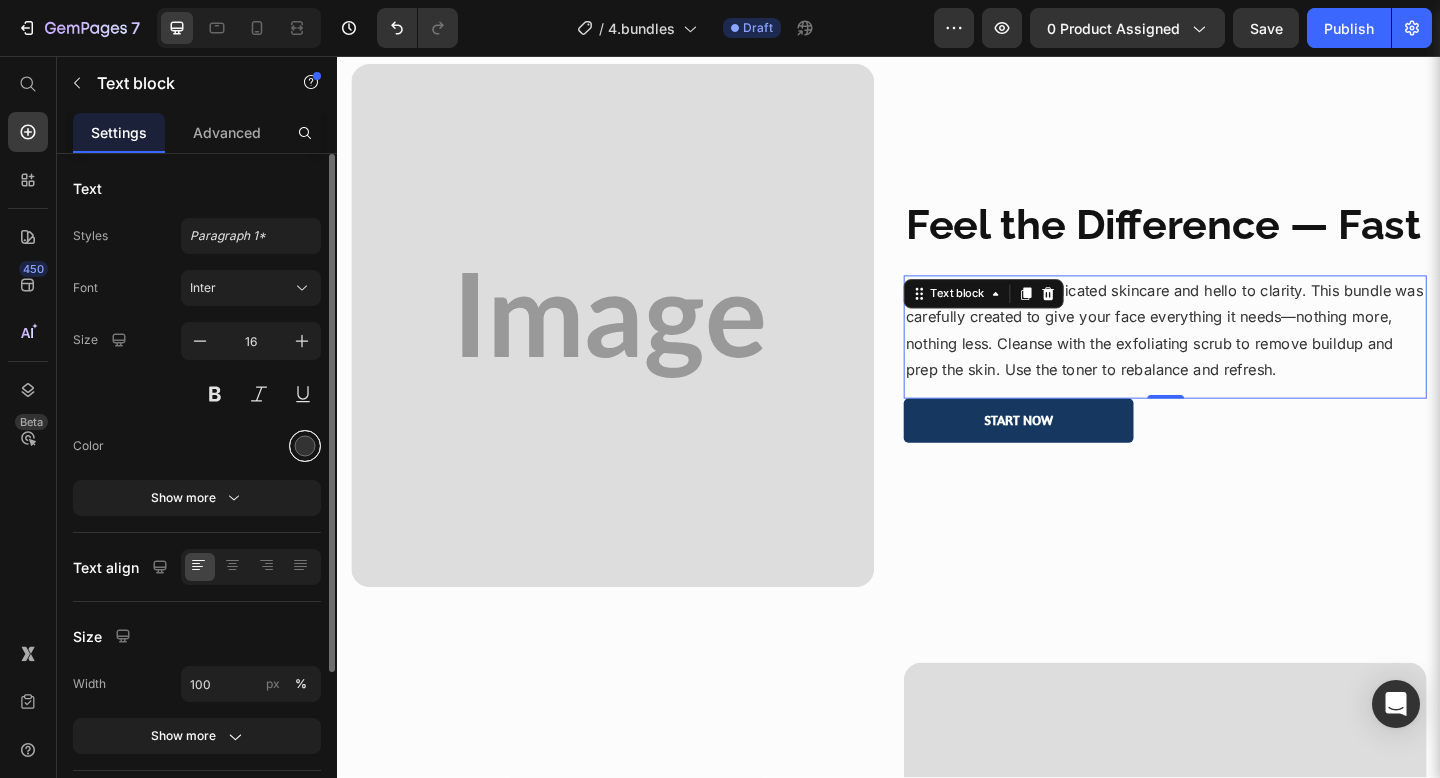 click at bounding box center [305, 446] 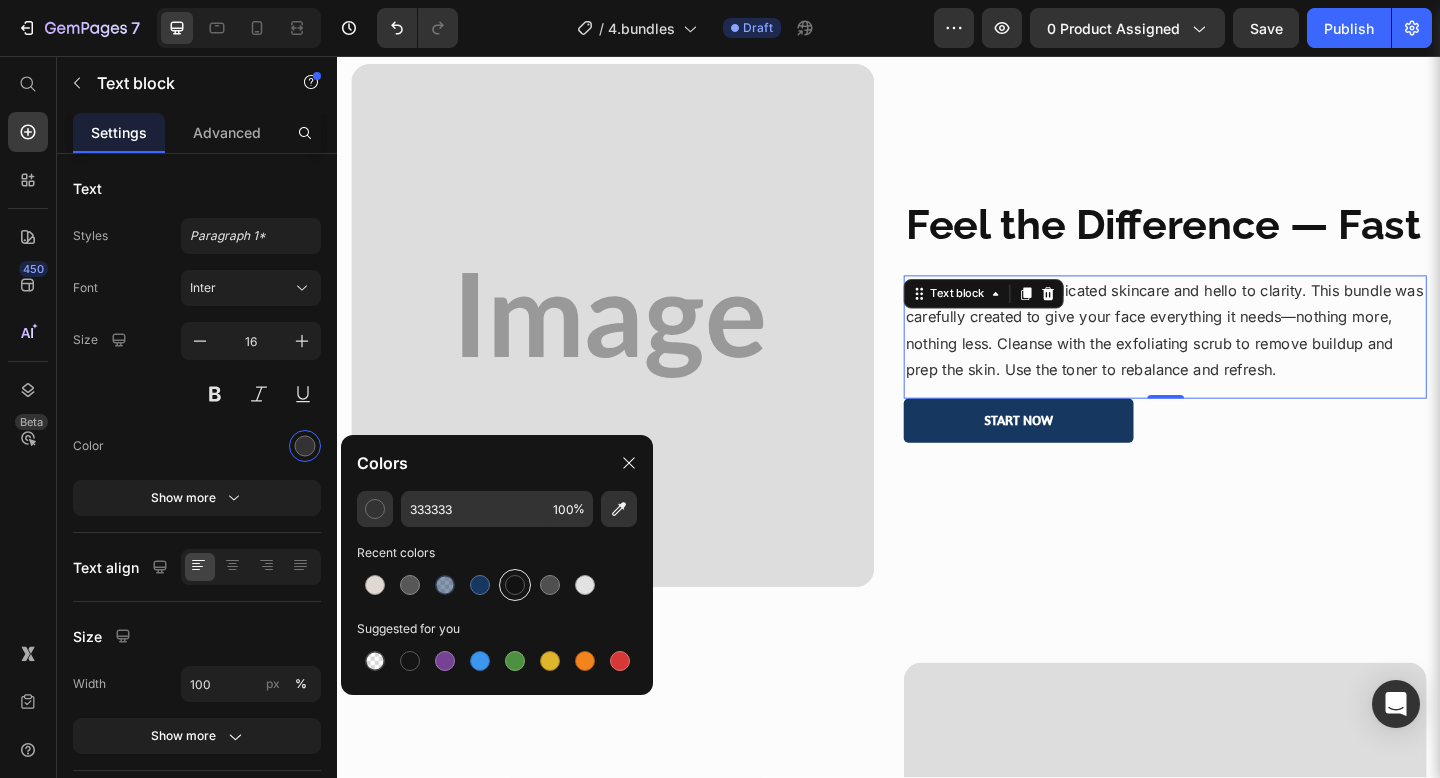 click at bounding box center (515, 585) 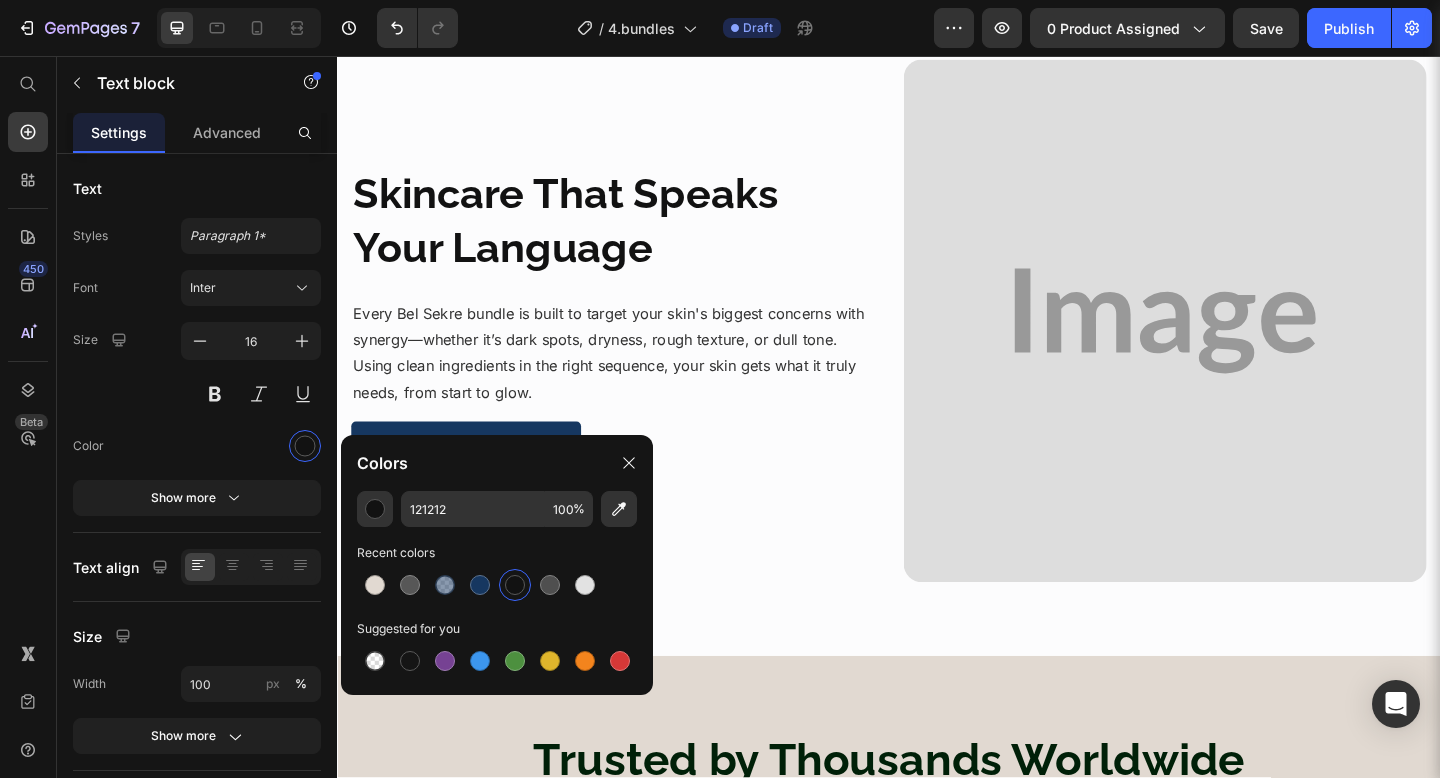 scroll, scrollTop: 1771, scrollLeft: 0, axis: vertical 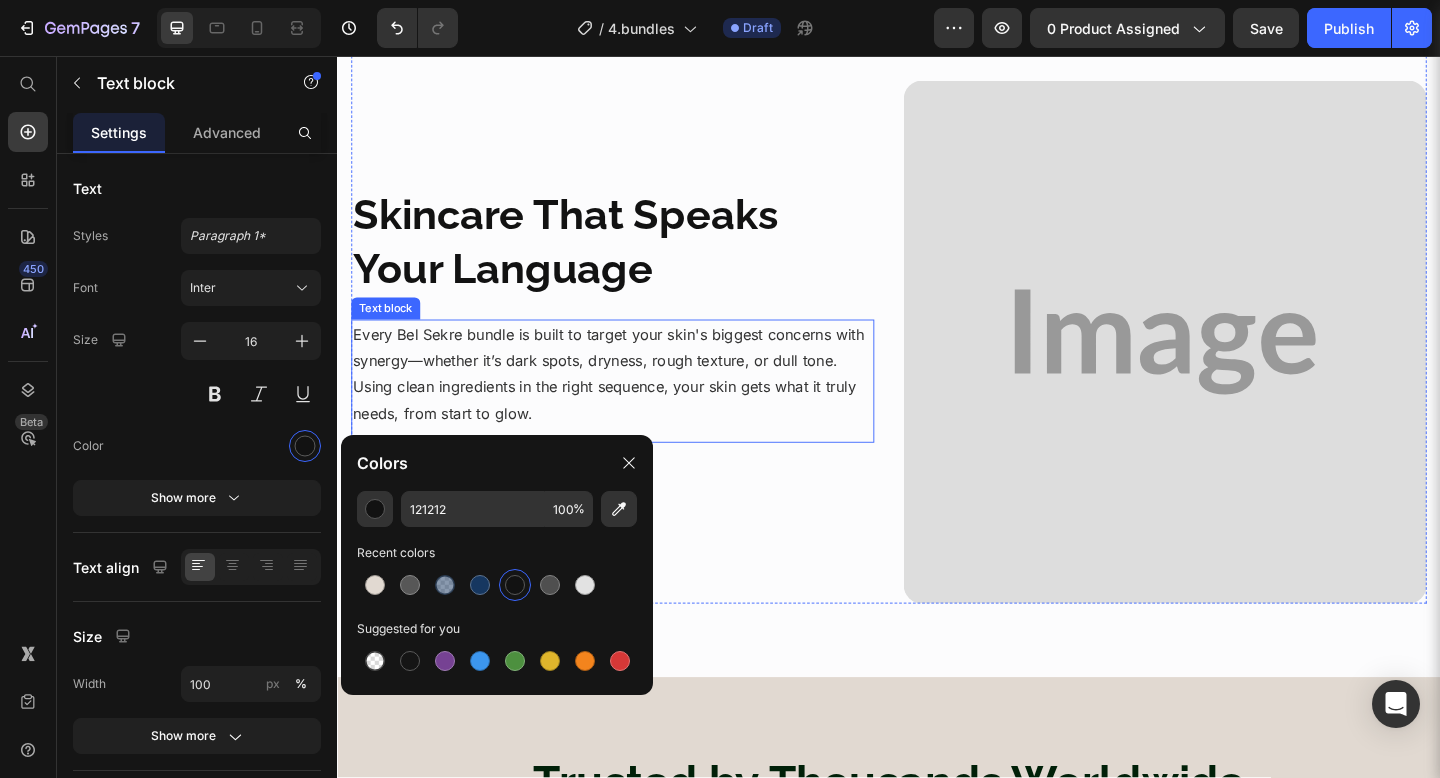 click on "Every Bel Sekre bundle is built to target your skin's biggest concerns with synergy—whether it’s dark spots, dryness, rough texture, or dull tone. Using clean ingredients in the right sequence, your skin gets what it truly needs, from start to glow." at bounding box center [636, 402] 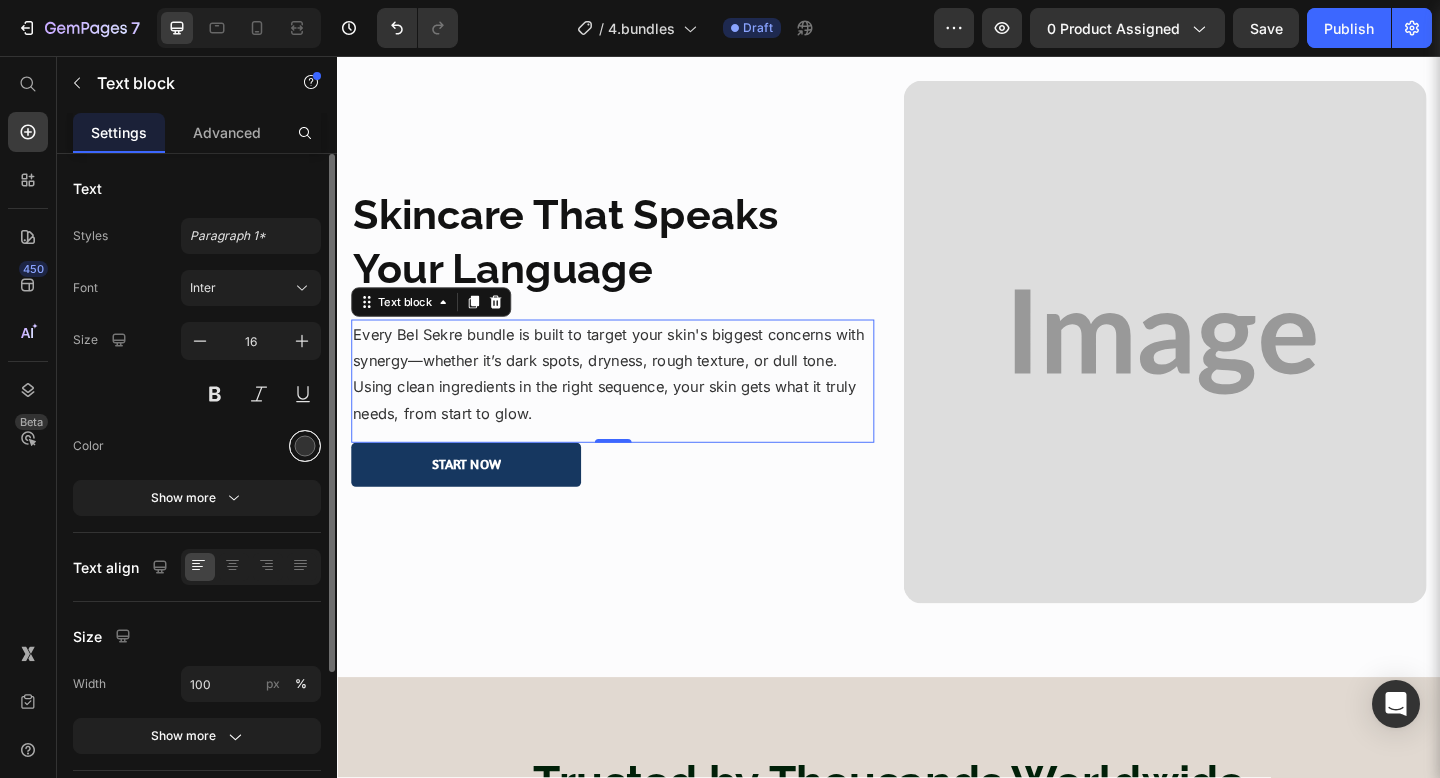 click at bounding box center (305, 446) 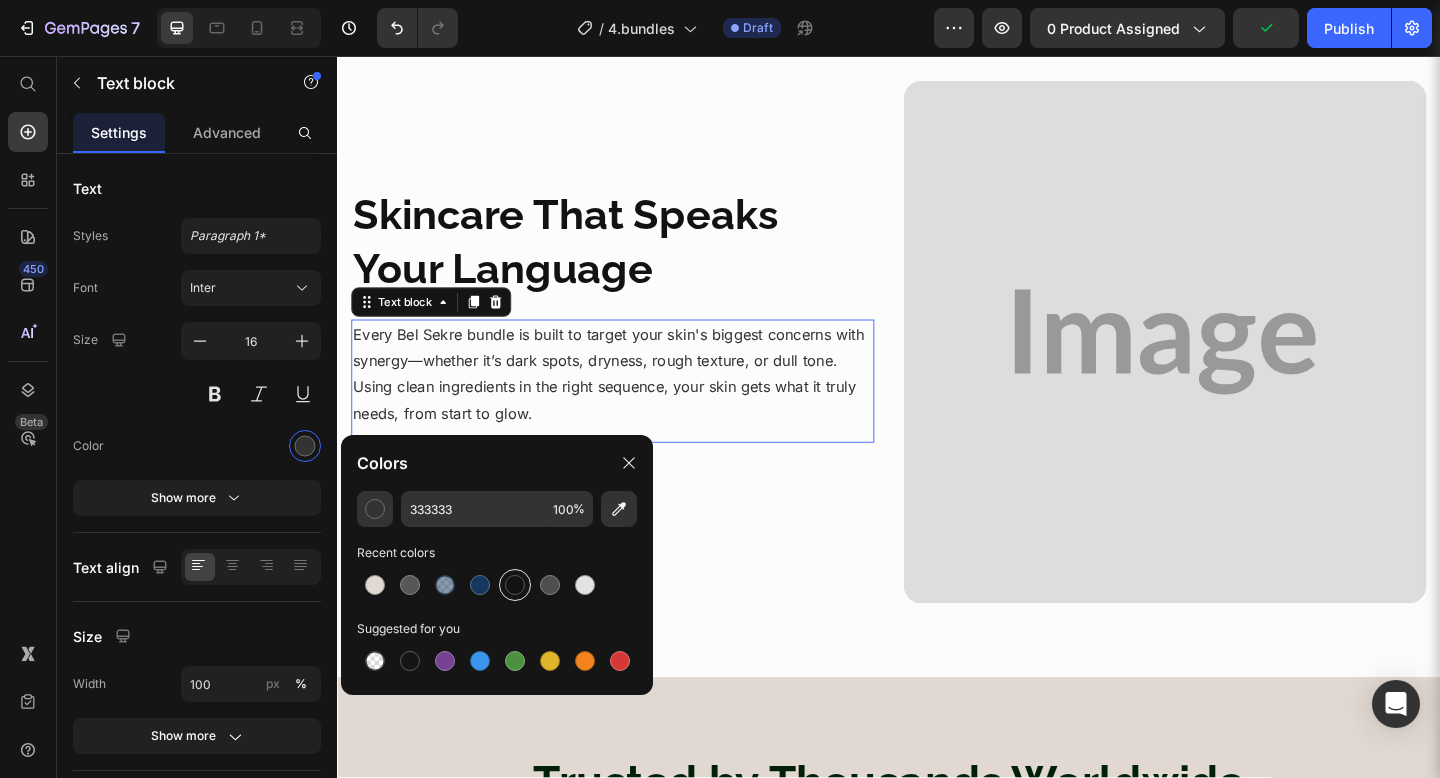 click at bounding box center [515, 585] 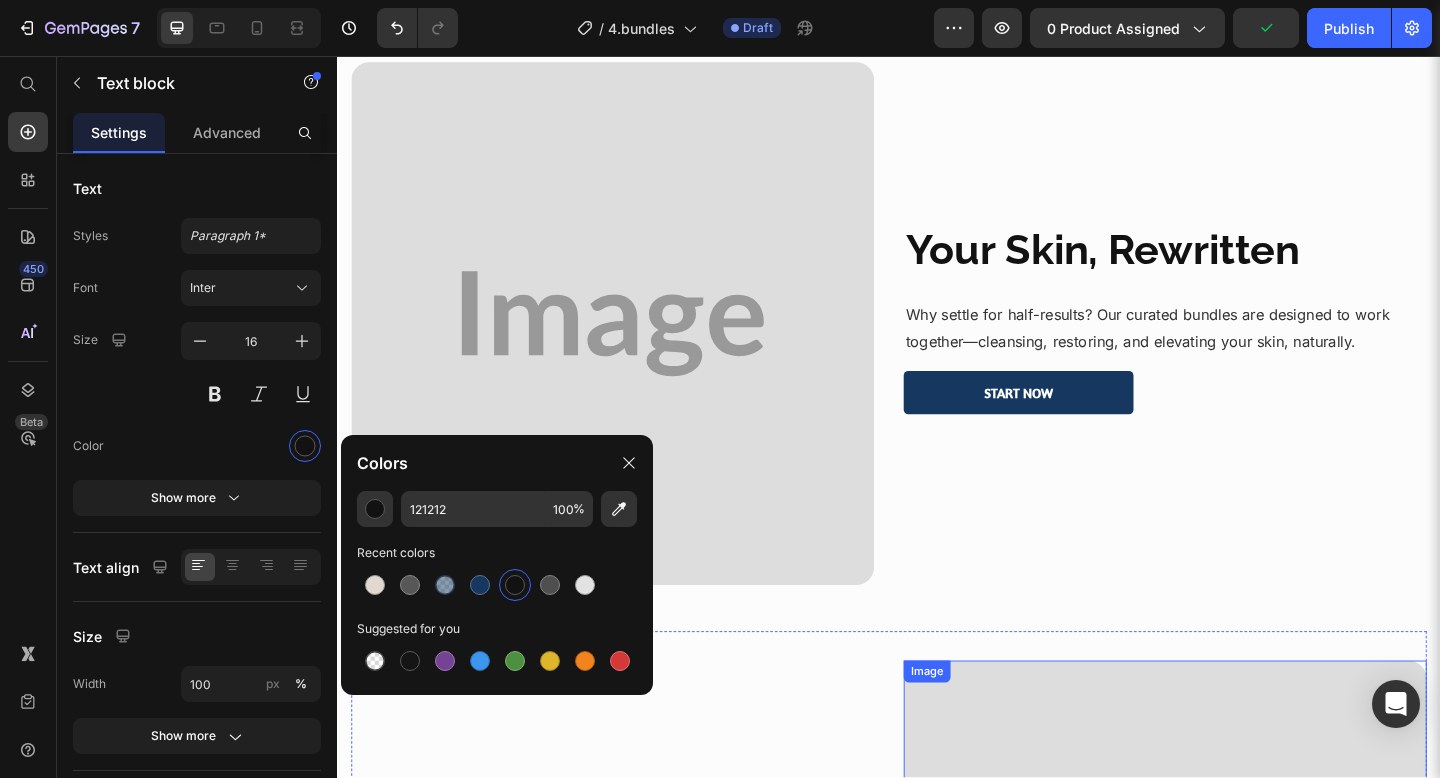 scroll, scrollTop: 1100, scrollLeft: 0, axis: vertical 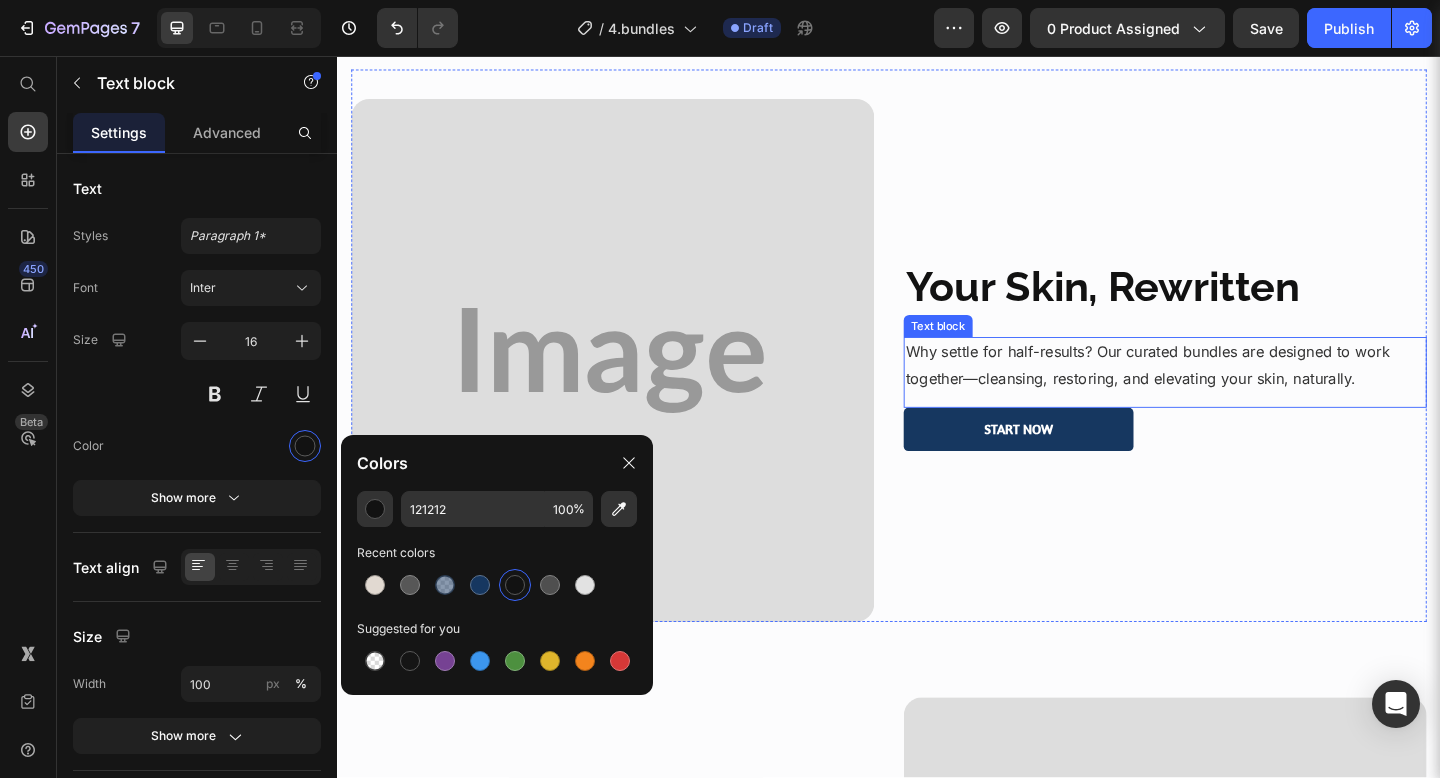 click on "Why settle for half-results? Our curated bundles are designed to work together—cleansing, restoring, and elevating your skin, naturally." at bounding box center (1237, 393) 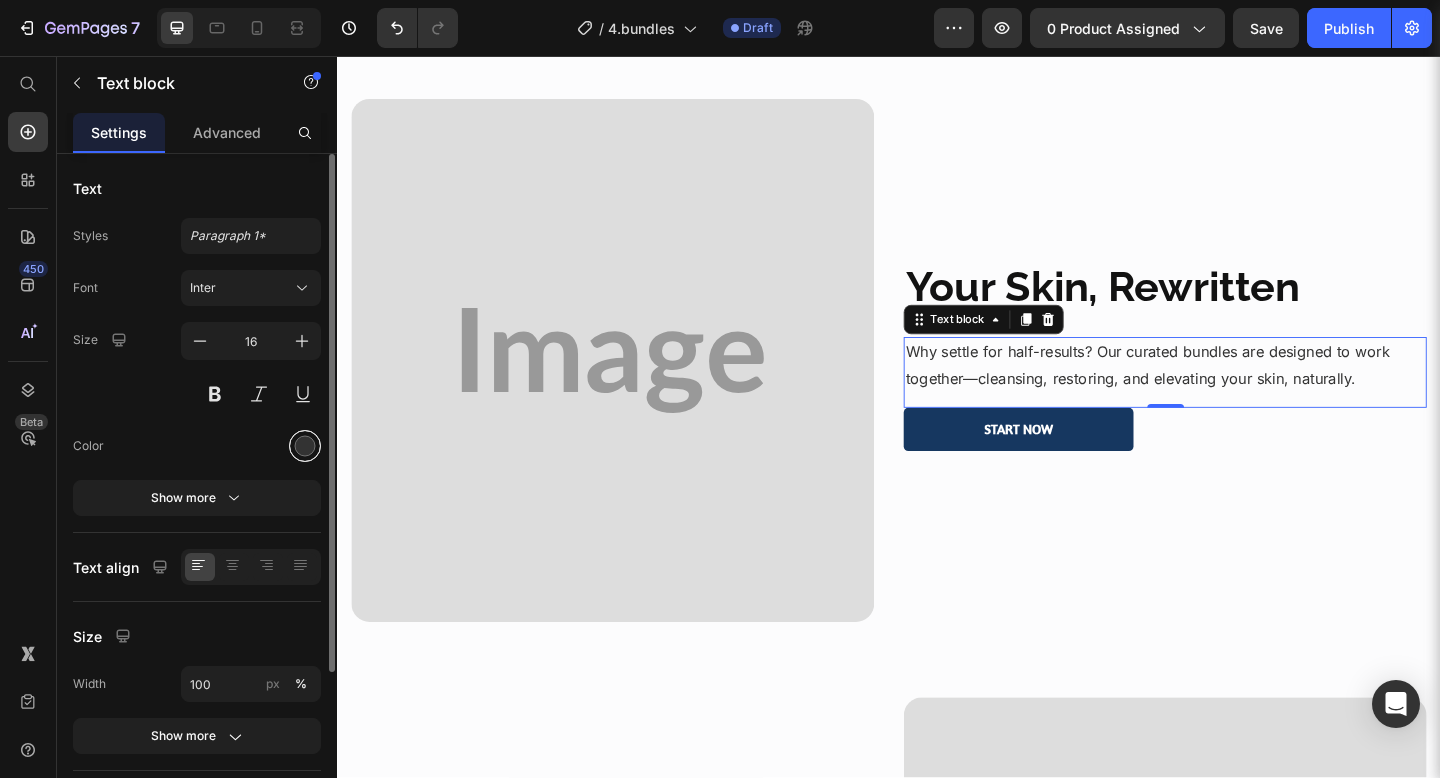 click at bounding box center [305, 446] 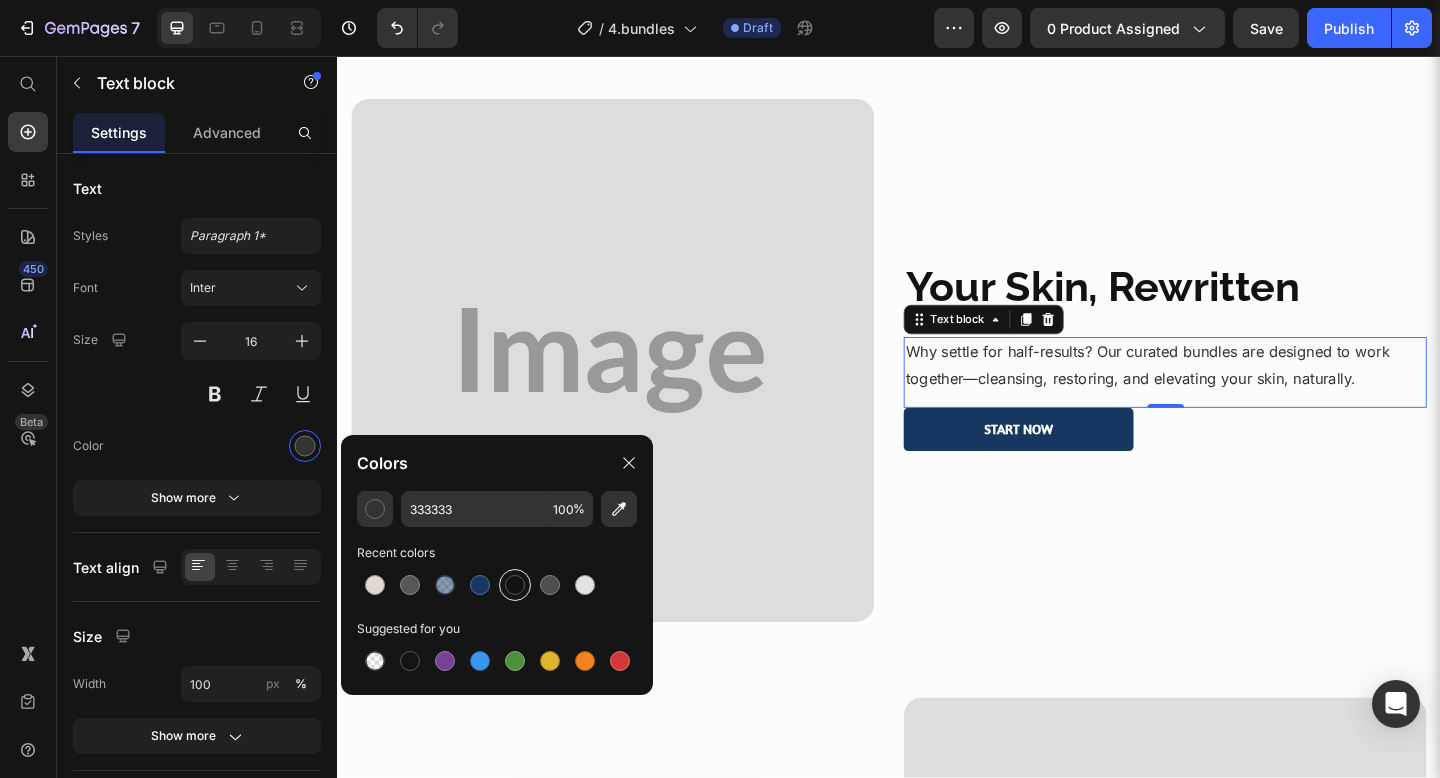 click at bounding box center [515, 585] 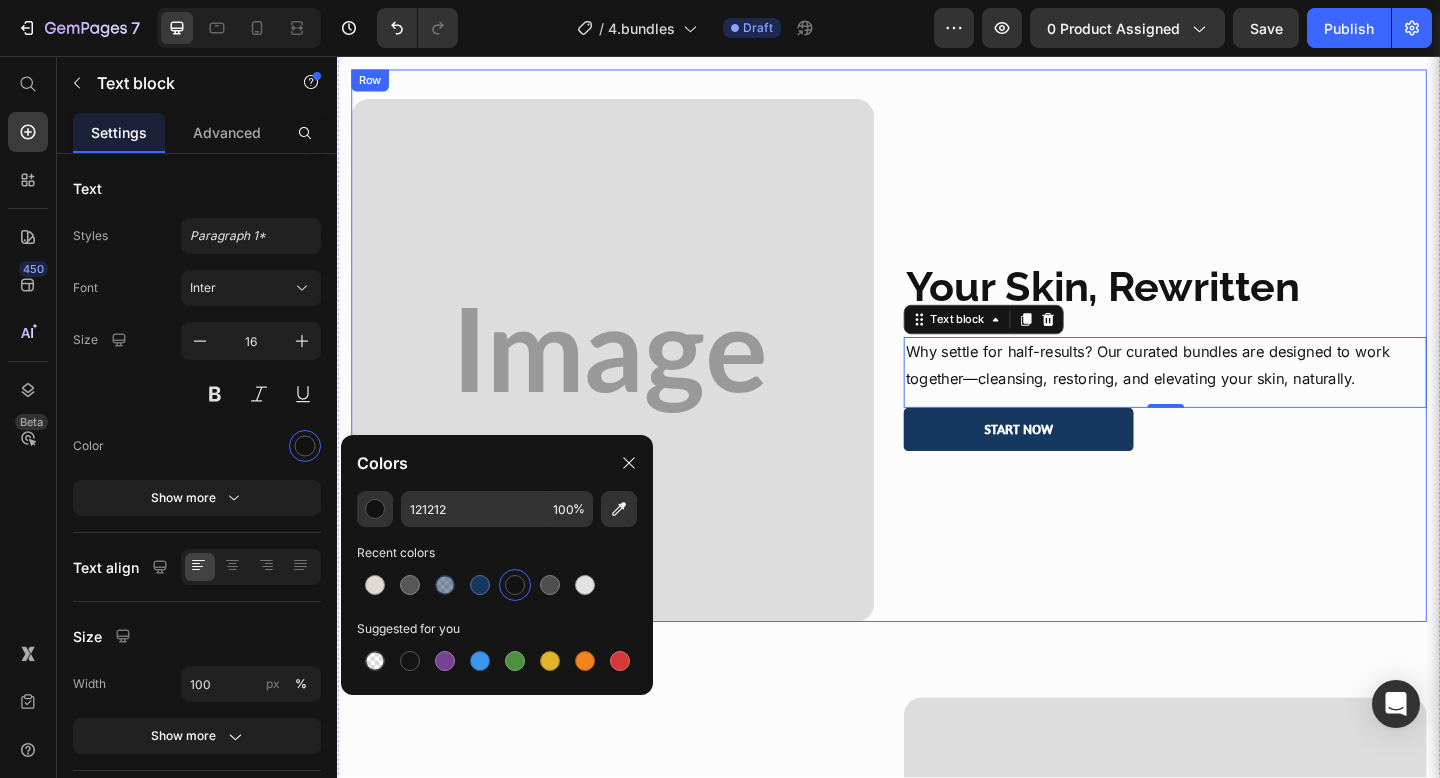 click on "Your Skin, Rewritten Heading Why settle for half-results? Our curated bundles are designed to work together—cleansing, restoring, and elevating your skin, naturally. Text block   0 Start Now Button" at bounding box center (1237, 387) 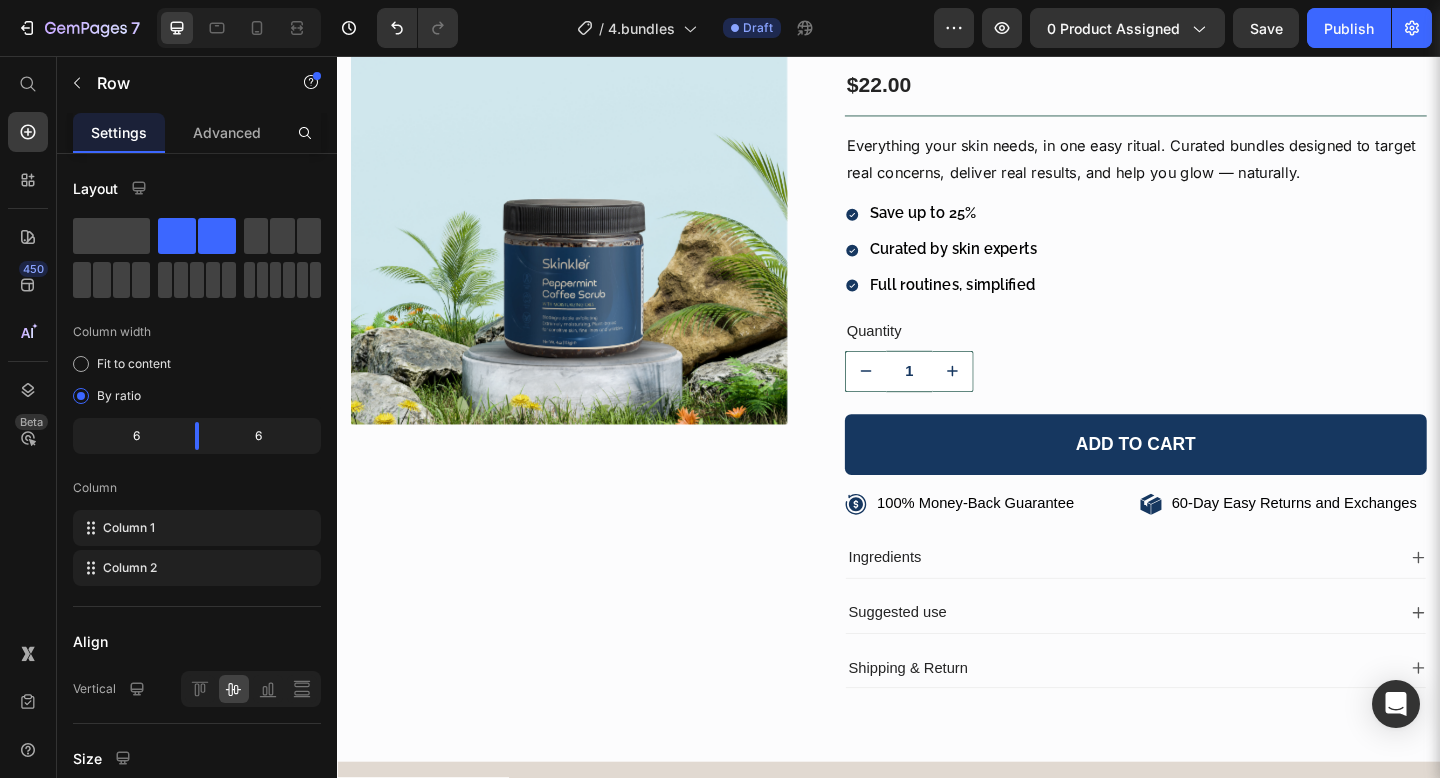 scroll, scrollTop: 0, scrollLeft: 0, axis: both 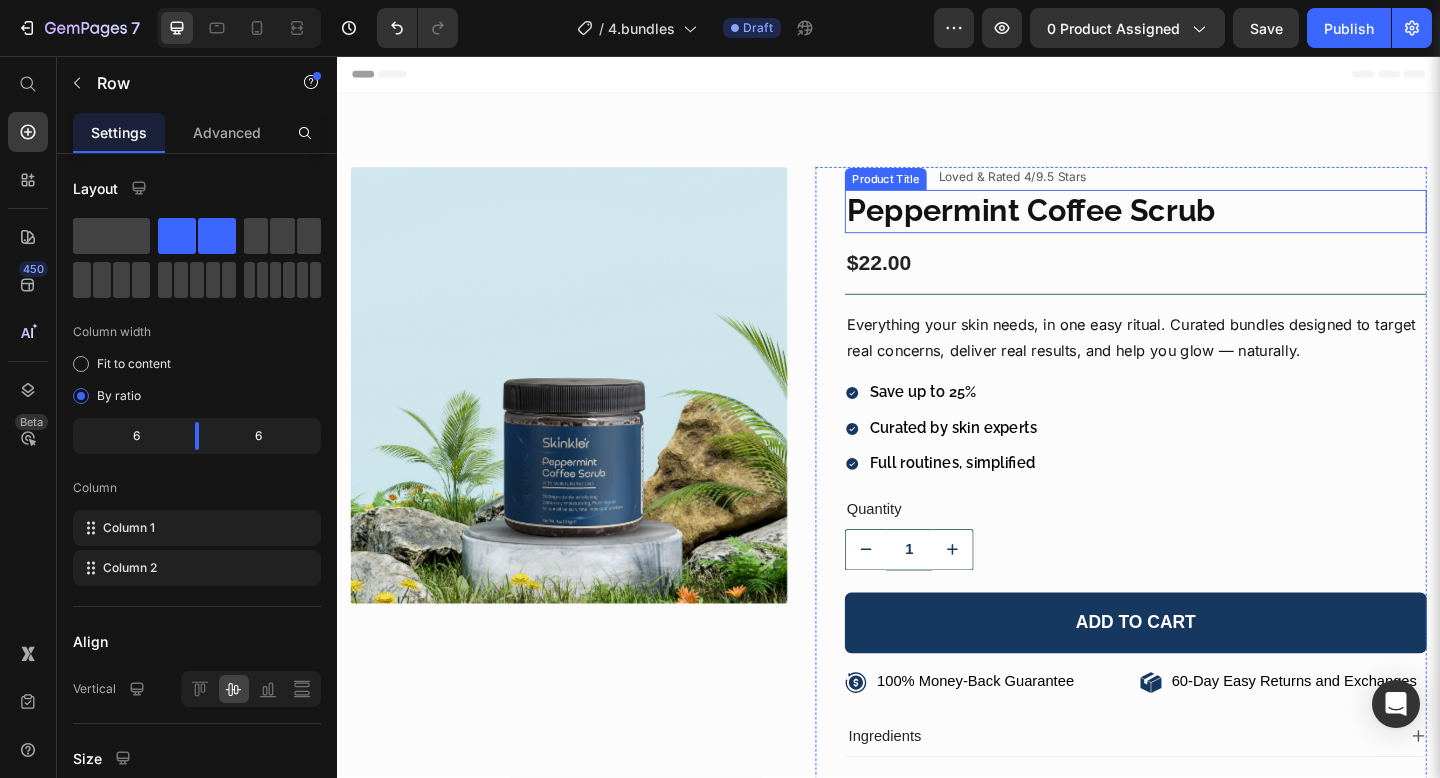 click on "Peppermint Coffee Scrub" at bounding box center (1205, 225) 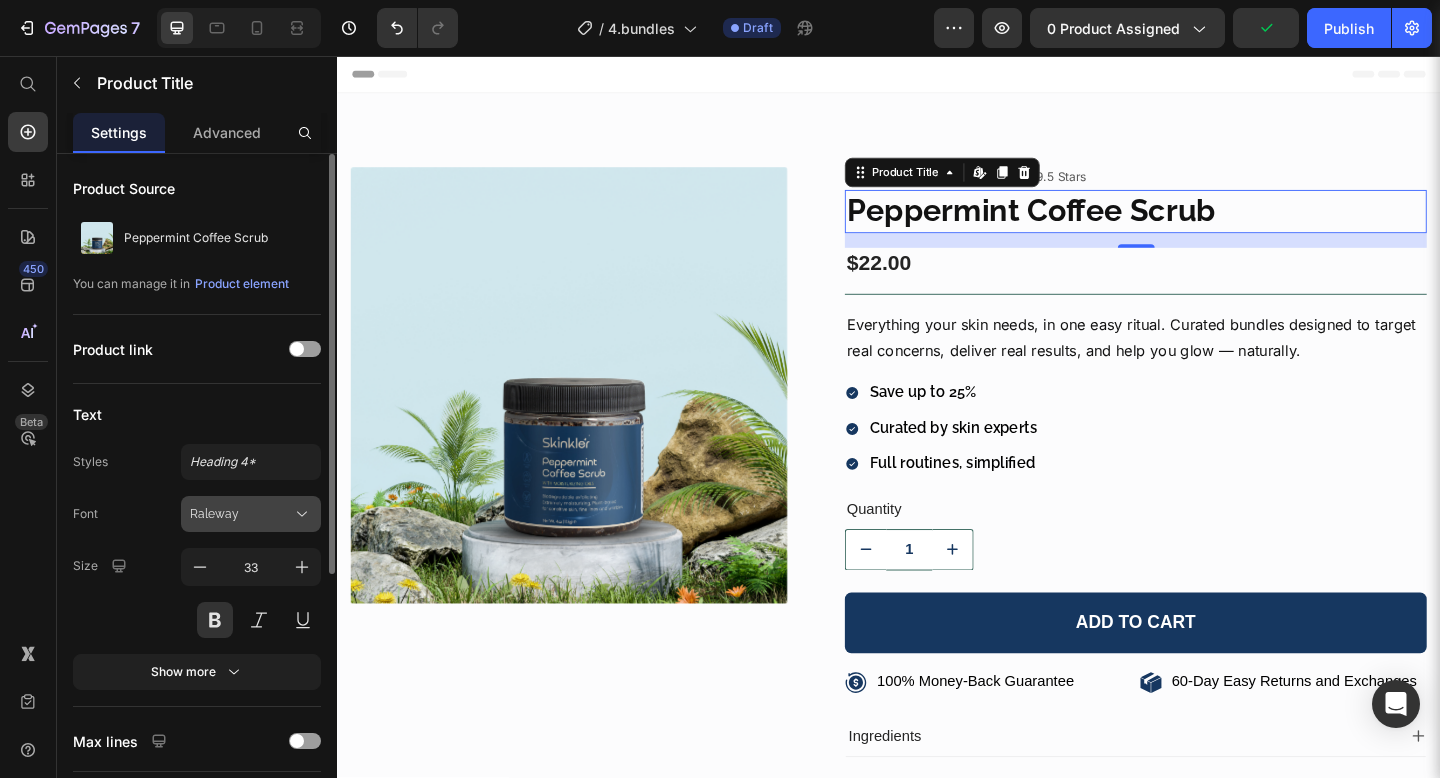 click 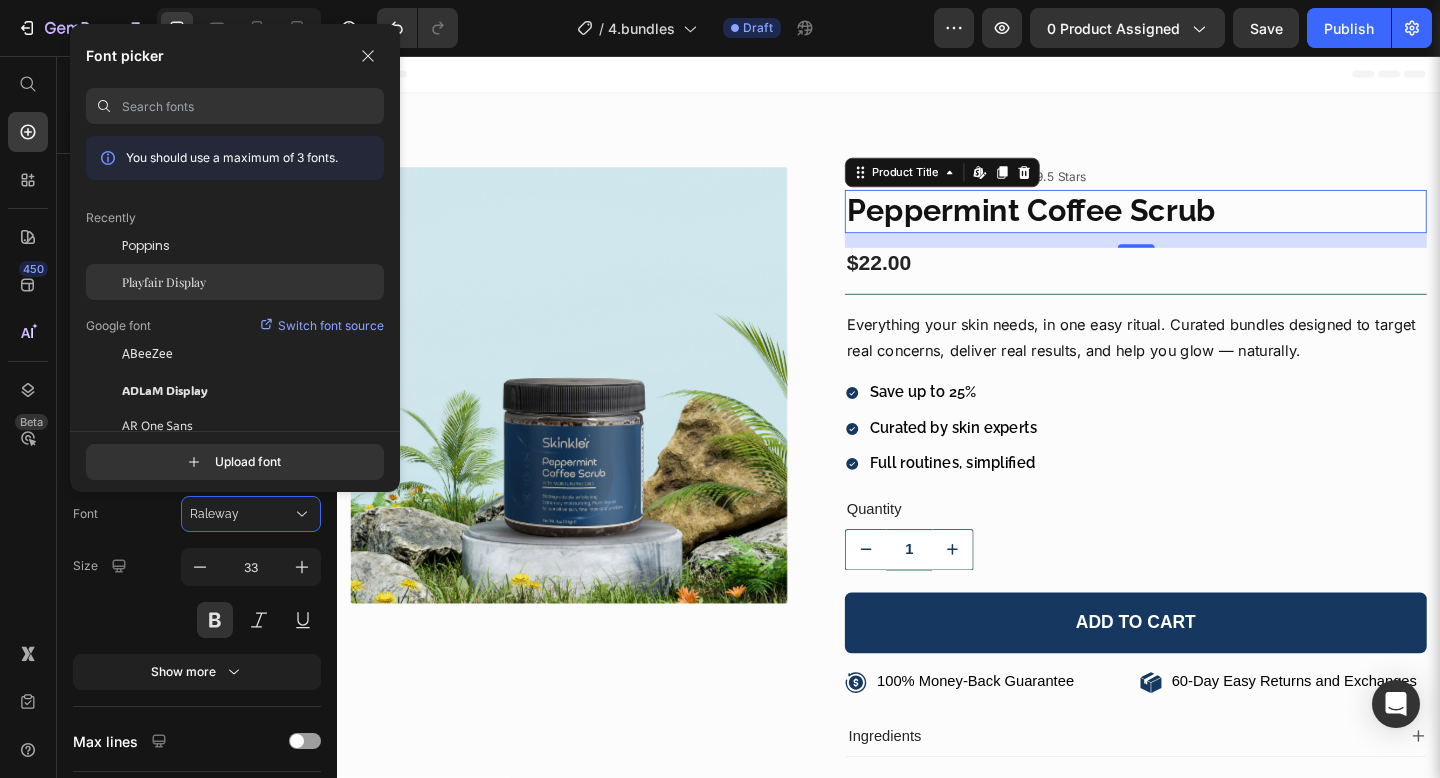 click on "Playfair Display" 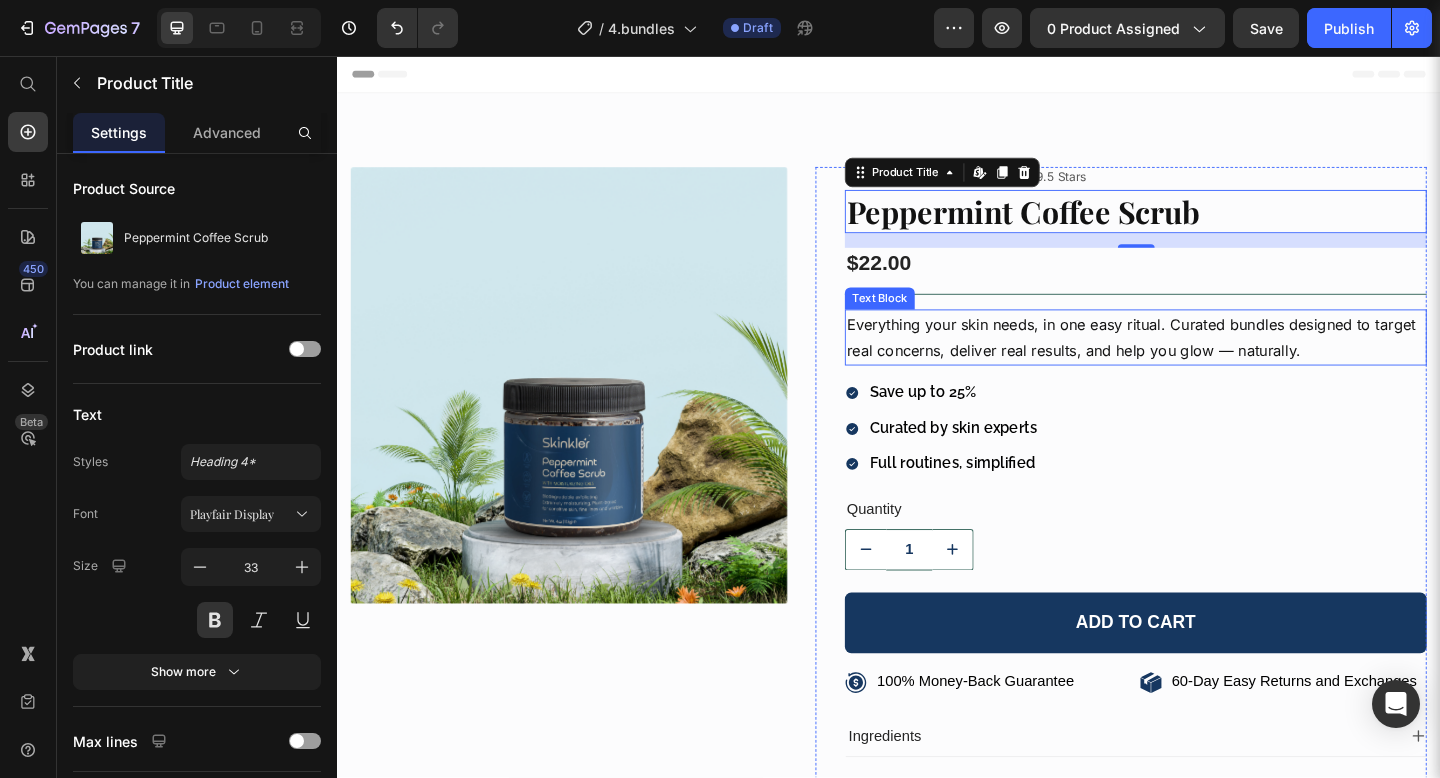 click on "Everything your skin needs, in one easy ritual. Curated bundles designed to target real concerns, deliver real results, and help you glow — naturally." at bounding box center (1205, 363) 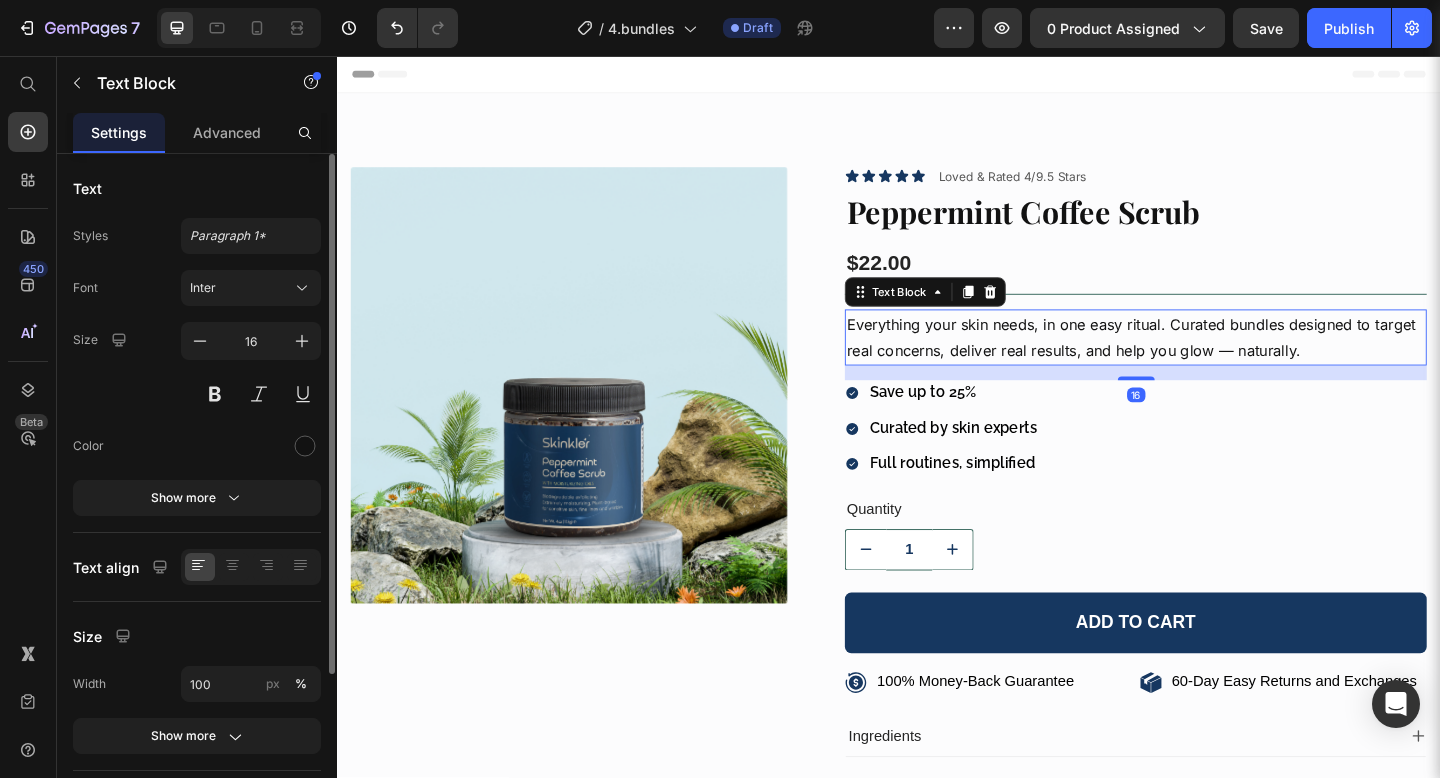 click on "Font Inter Size 16 Color Show more" at bounding box center [197, 393] 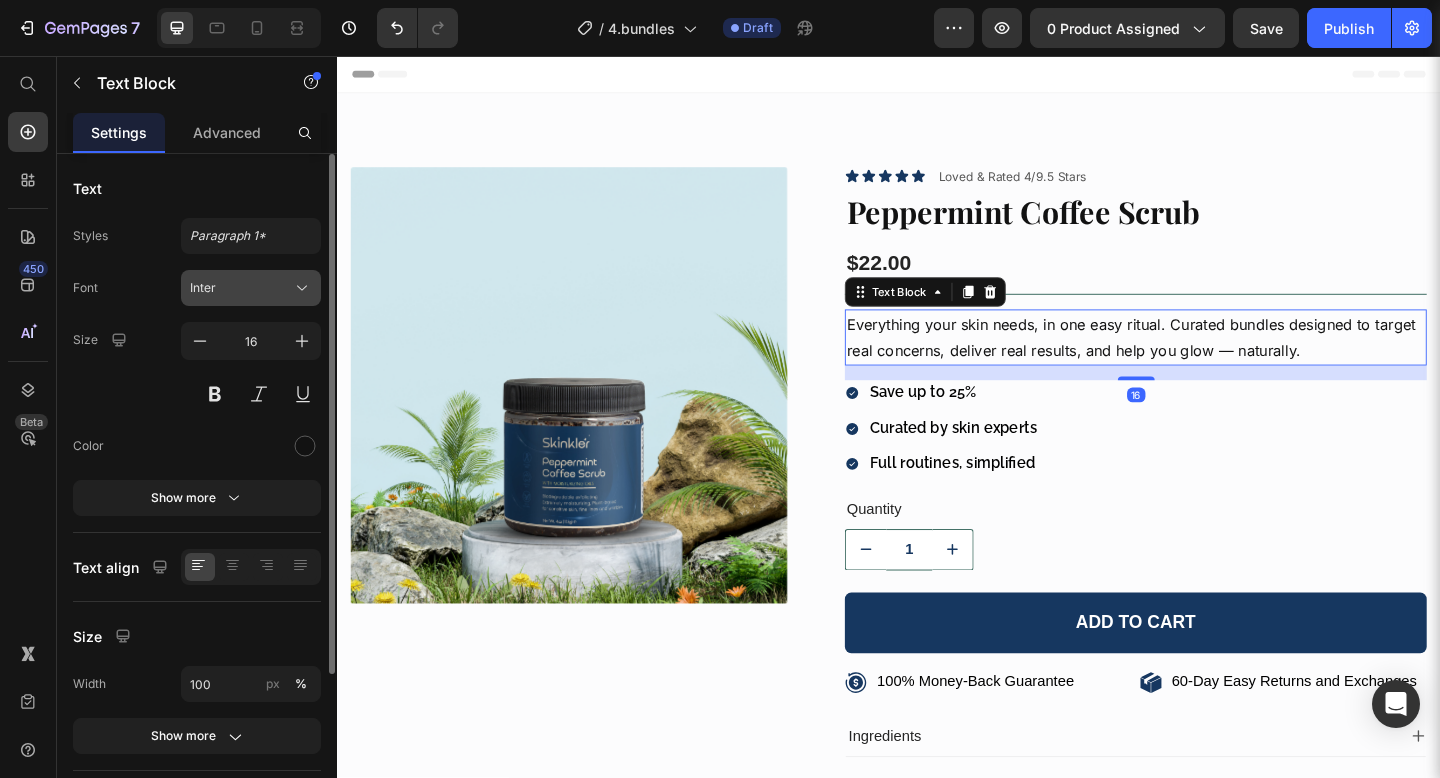 click on "Inter" at bounding box center (251, 288) 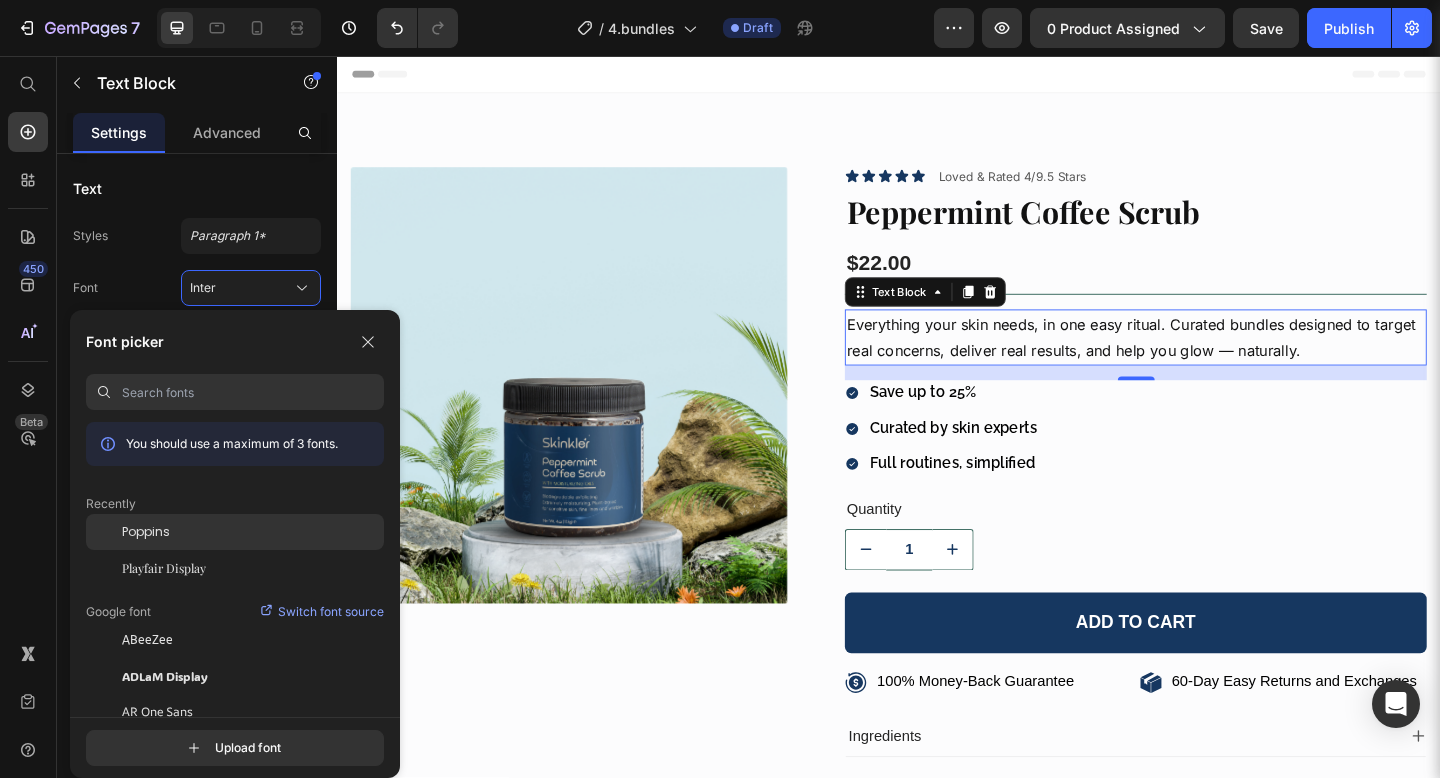 click on "Poppins" 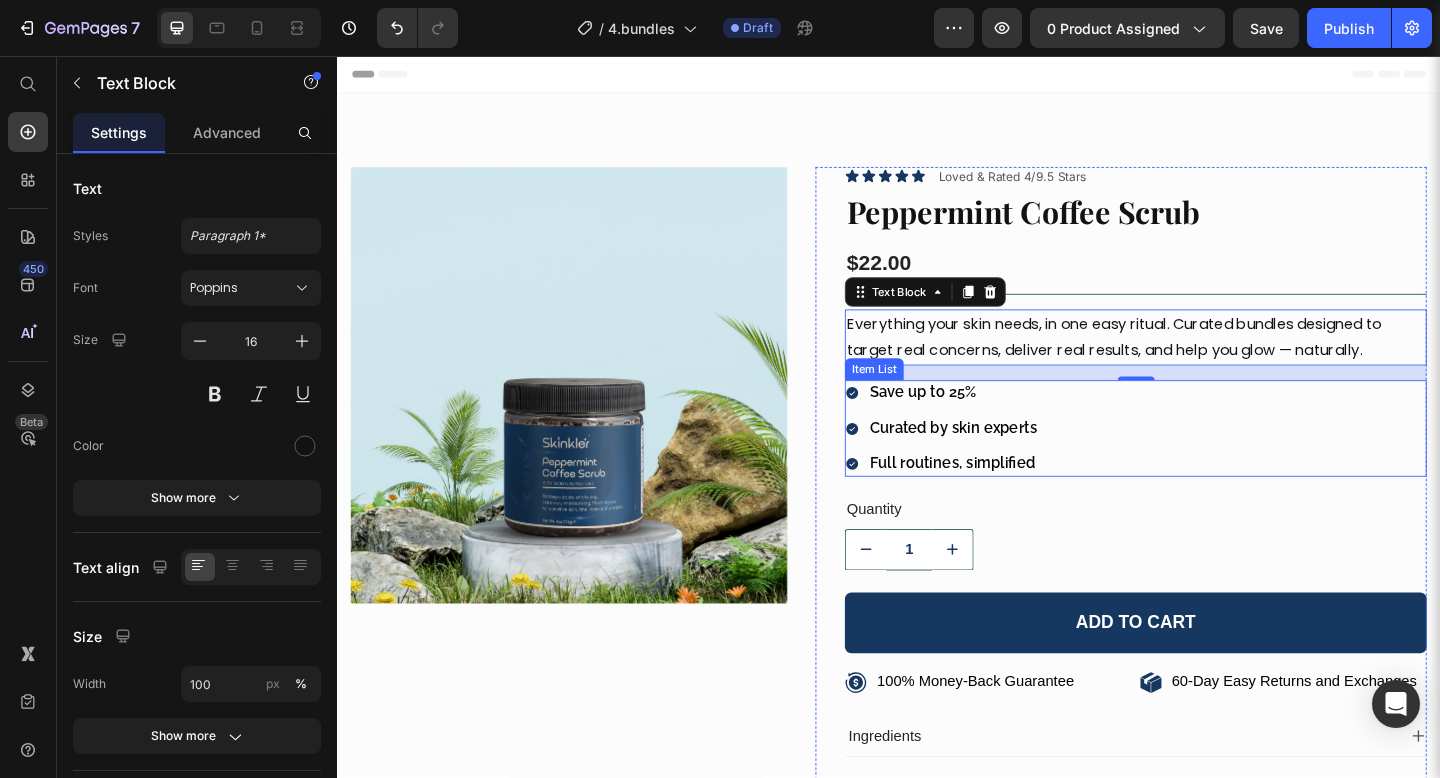 click on "Save up to 25% Curated by skin experts Full routines, simplified" at bounding box center (1205, 461) 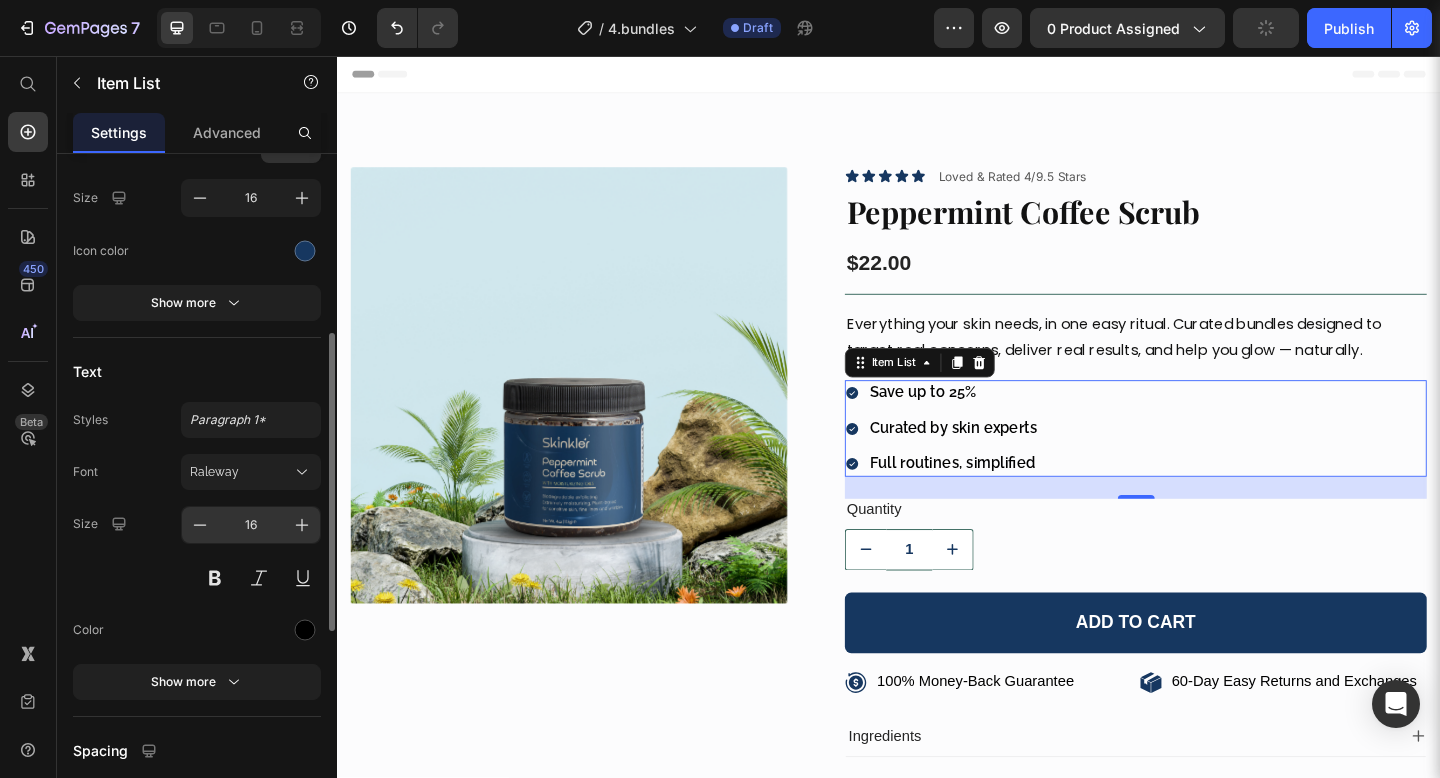 scroll, scrollTop: 414, scrollLeft: 0, axis: vertical 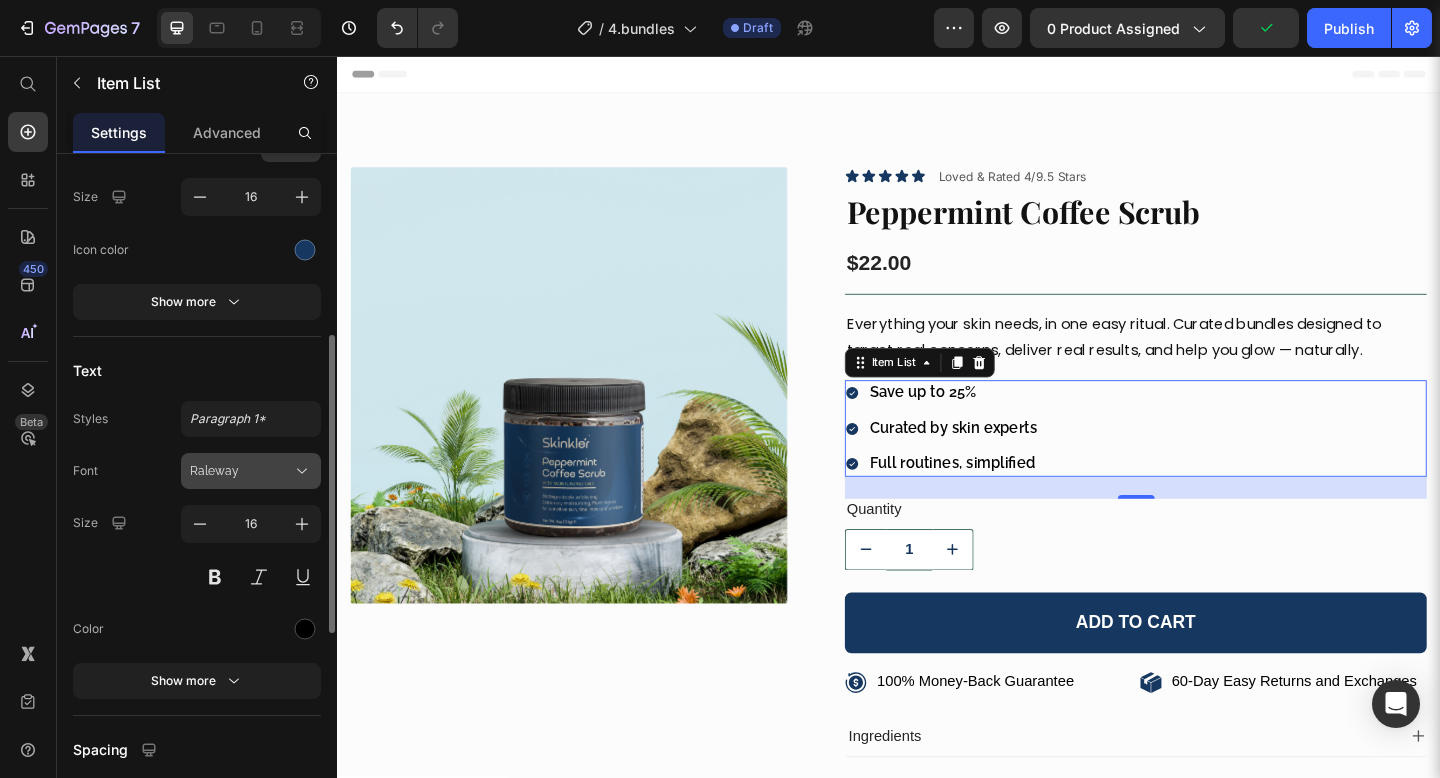 click on "Raleway" at bounding box center [241, 471] 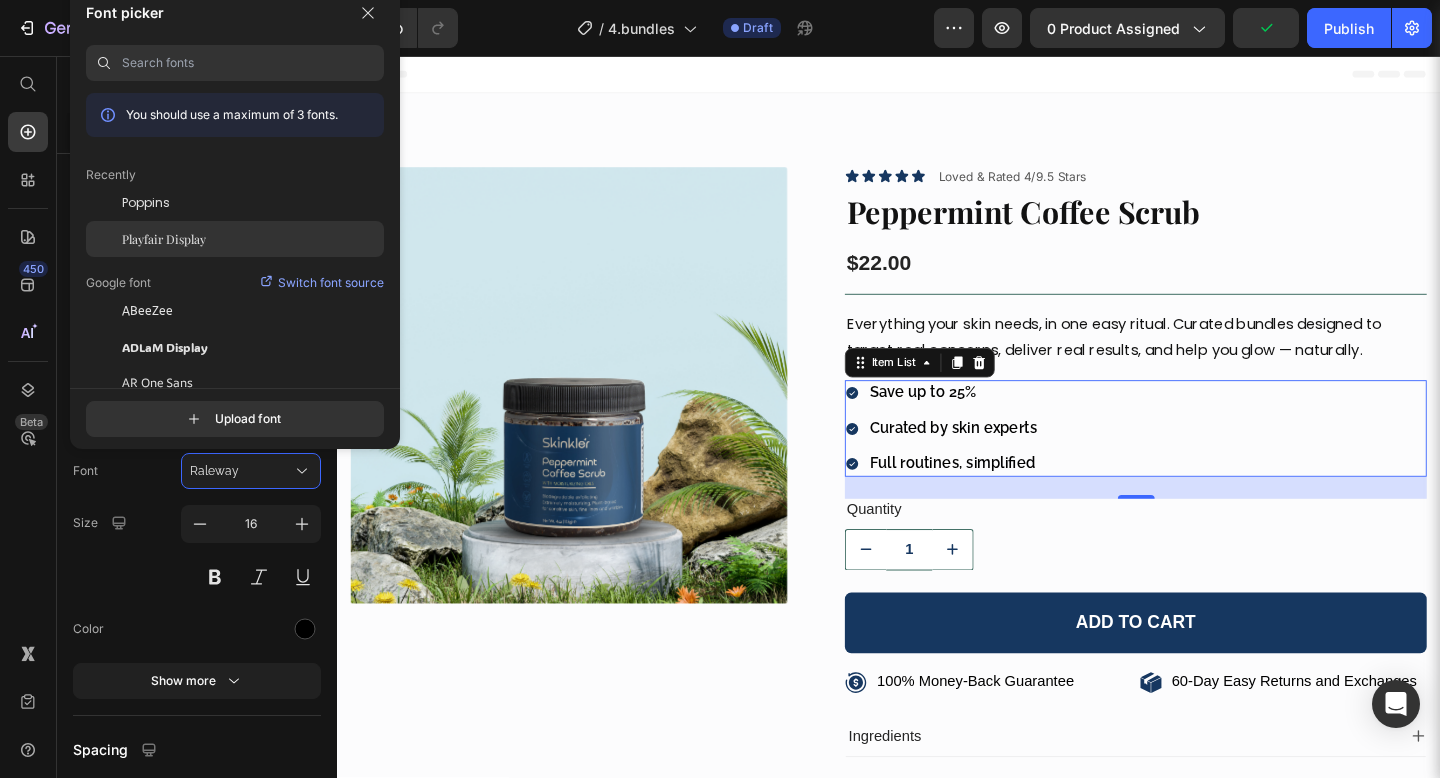 click on "Playfair Display" 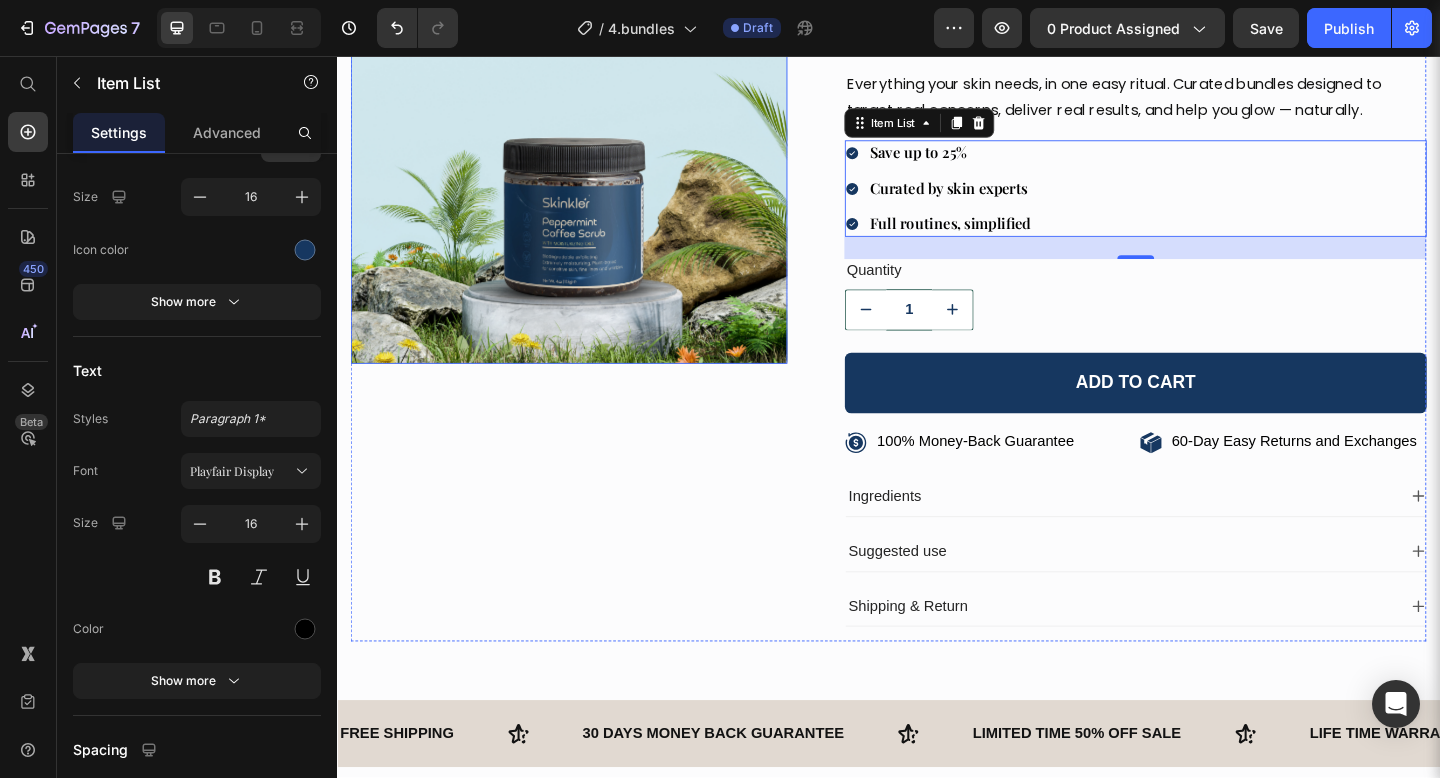 scroll, scrollTop: 310, scrollLeft: 0, axis: vertical 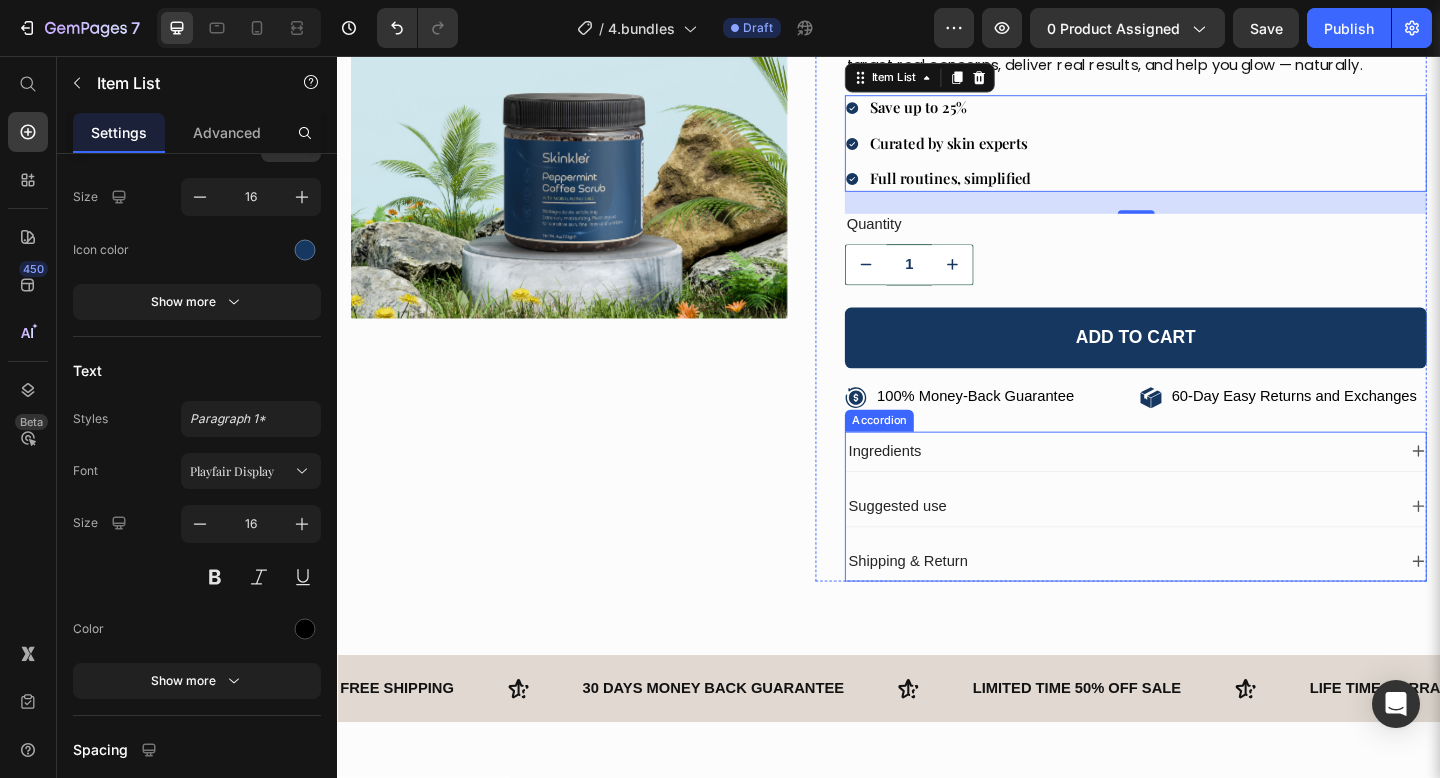 click on "Ingredients
Suggested use
Shipping & Return" at bounding box center [1205, 546] 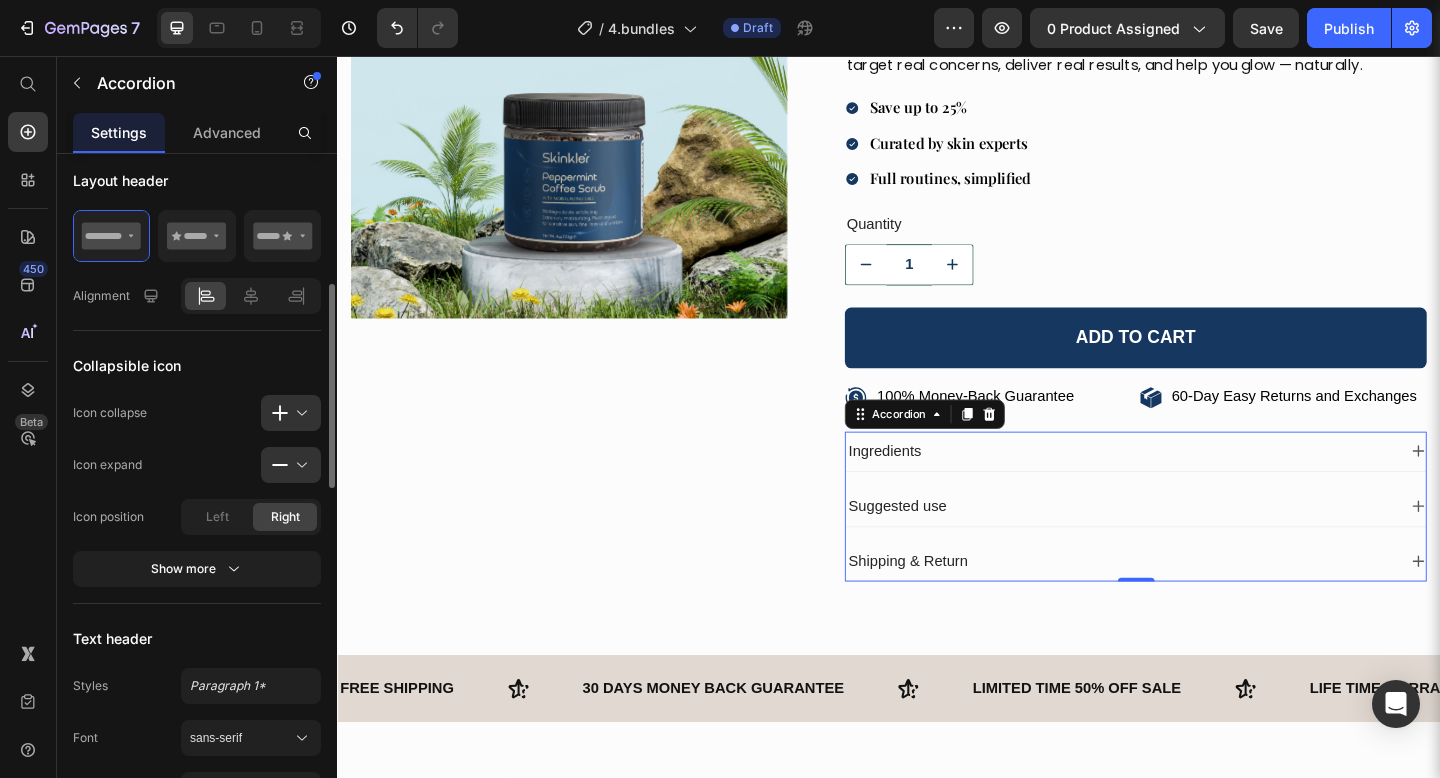 scroll, scrollTop: 590, scrollLeft: 0, axis: vertical 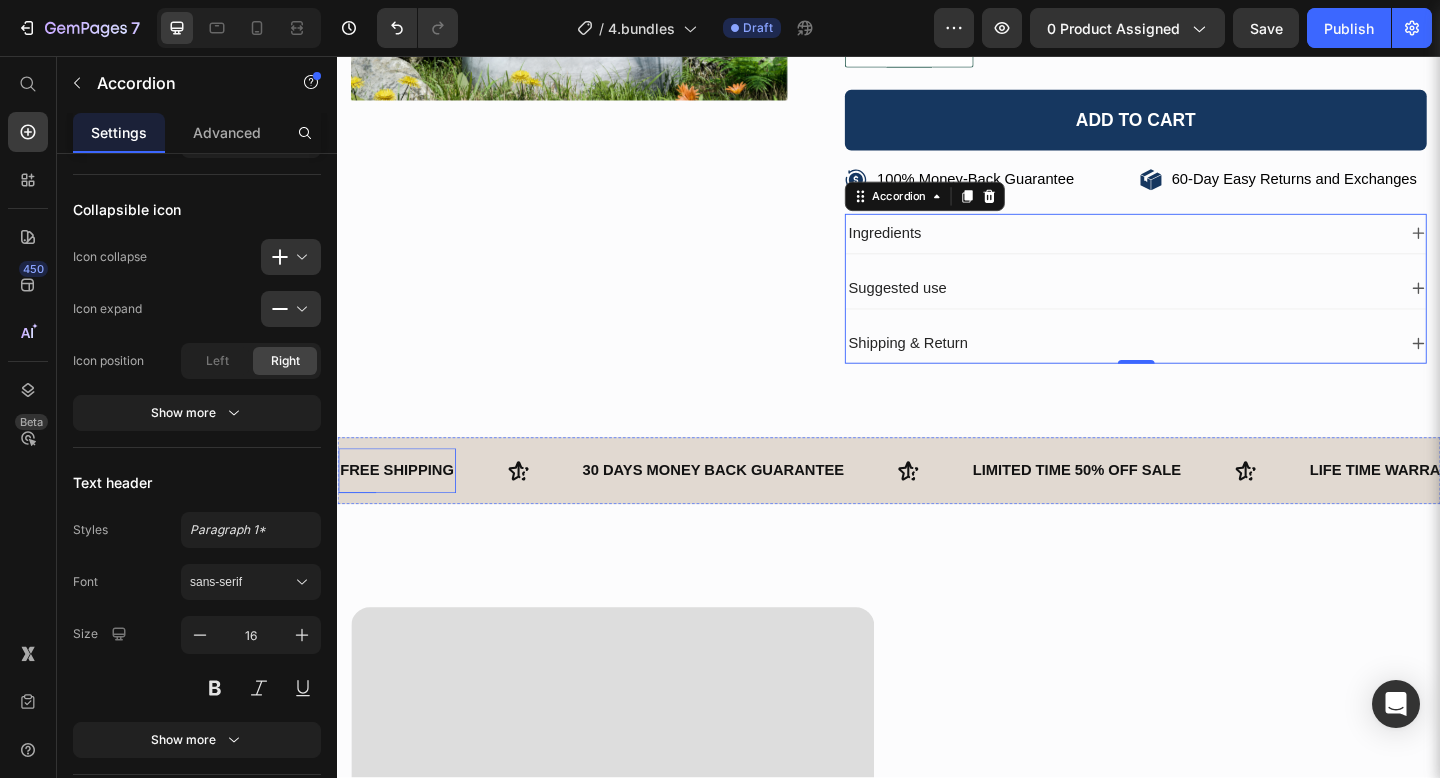 click on "FREE SHIPPING" at bounding box center (402, 507) 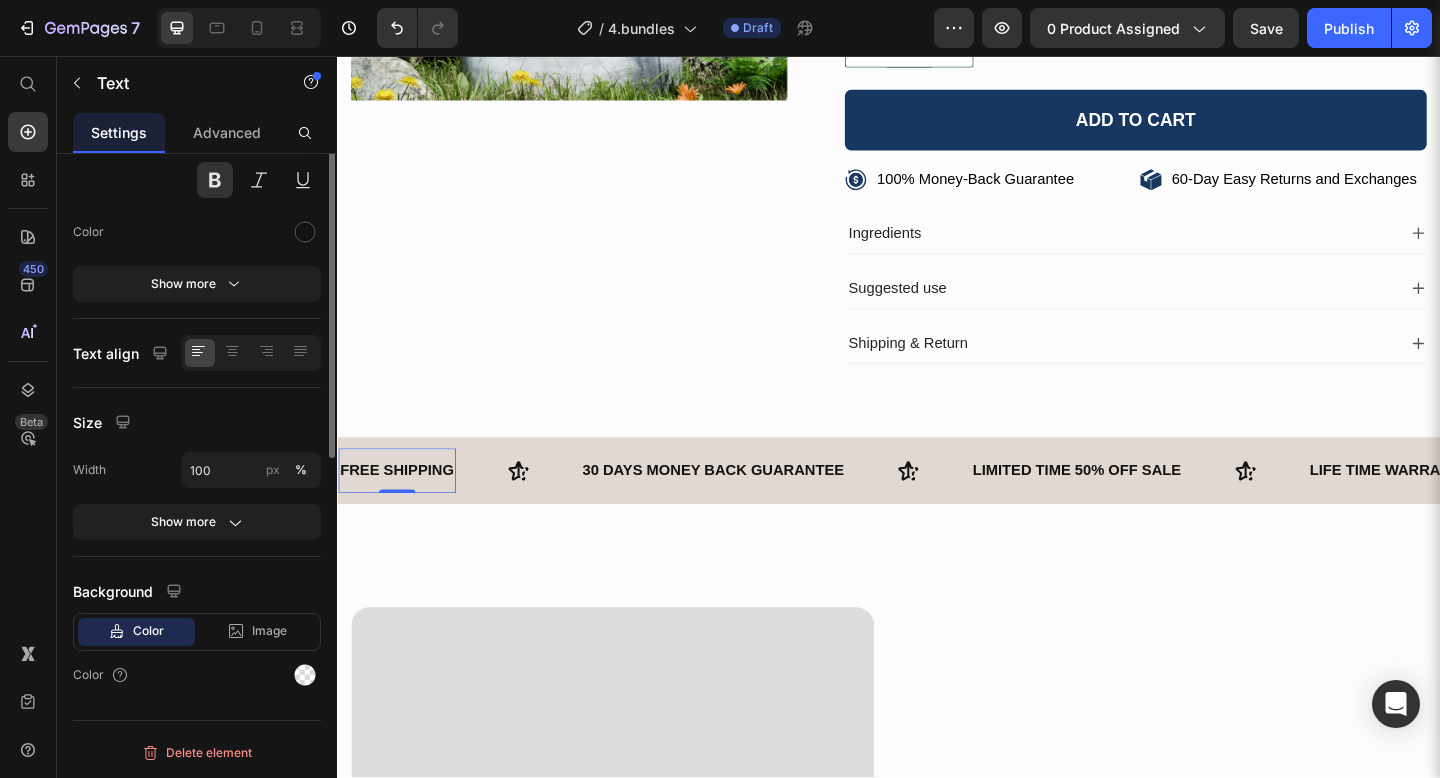 scroll, scrollTop: 0, scrollLeft: 0, axis: both 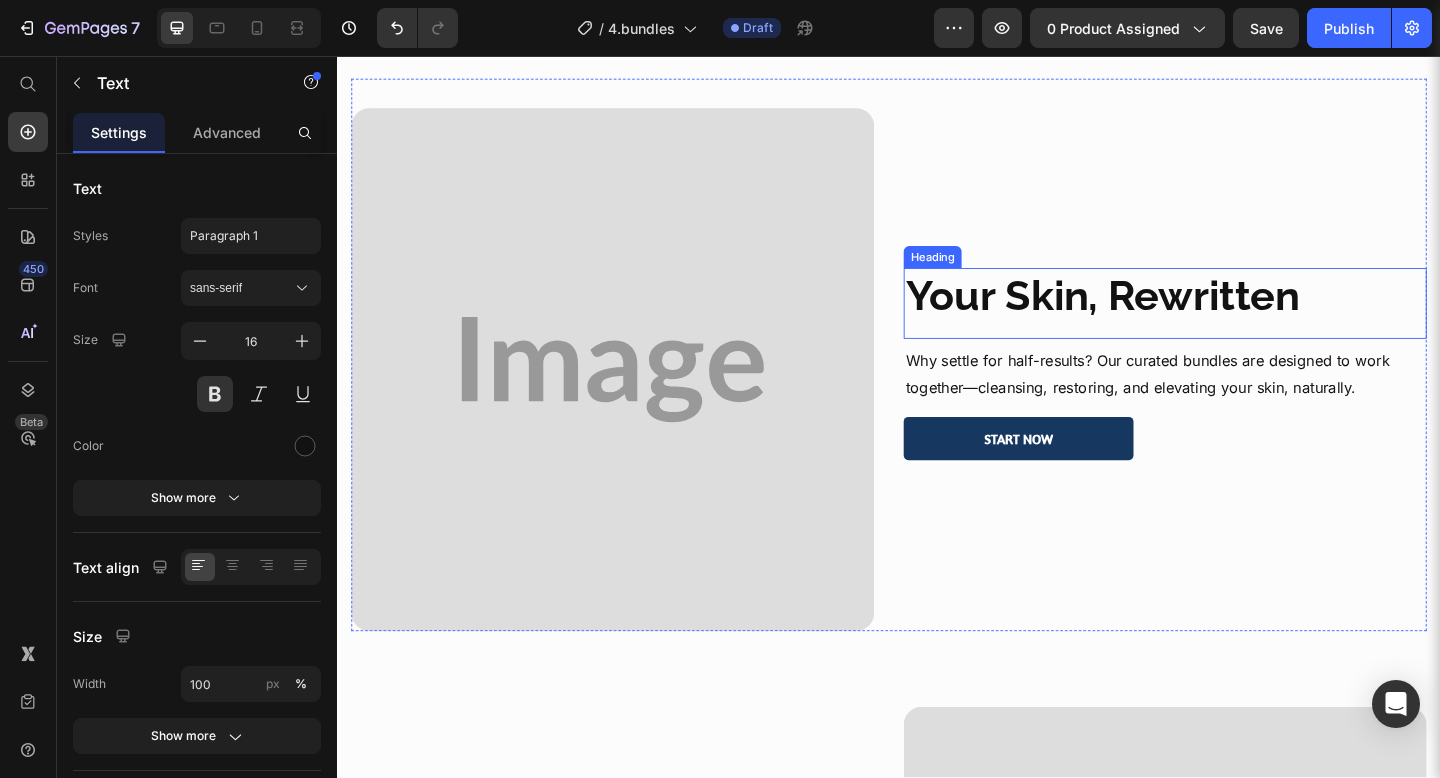 click on "Your Skin, Rewritten" at bounding box center (1169, 317) 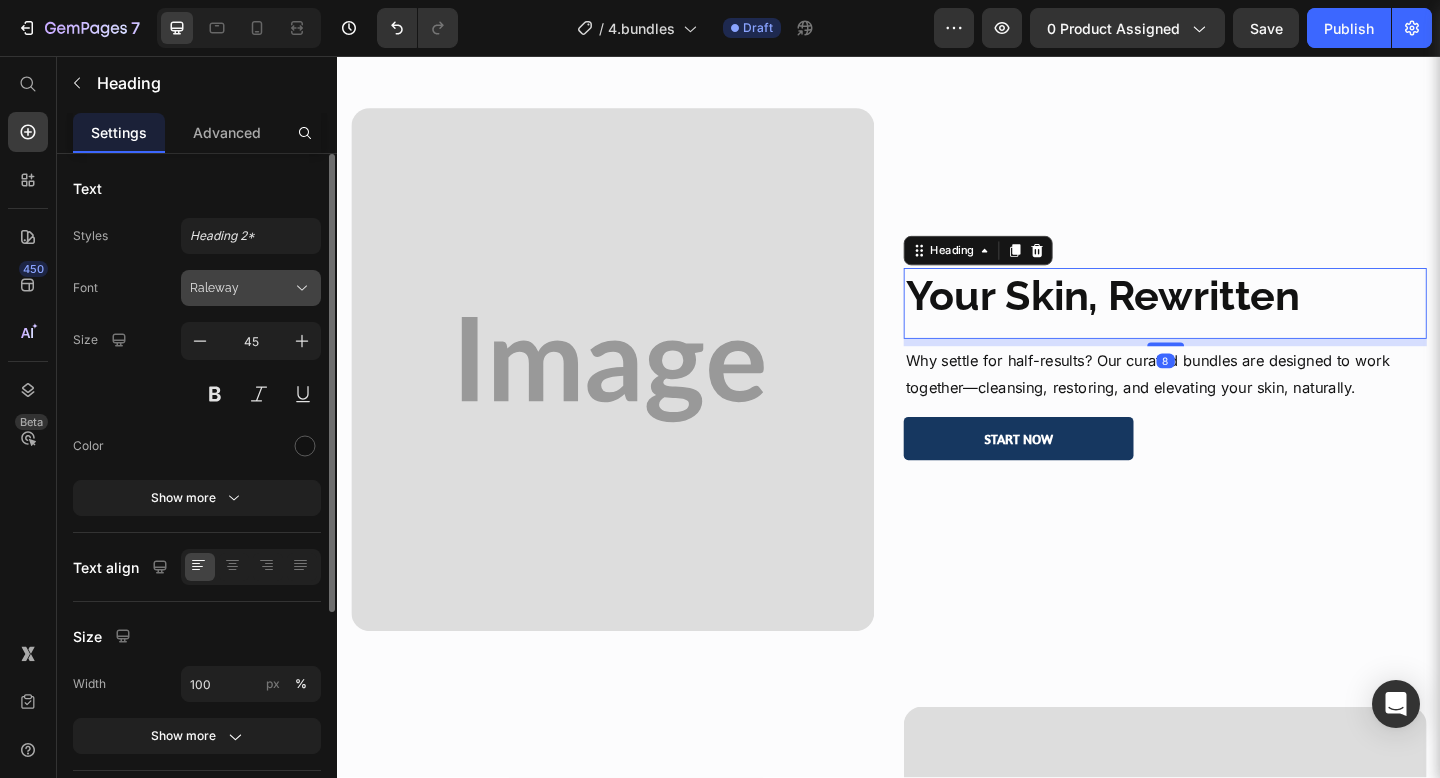 click on "Raleway" at bounding box center [241, 288] 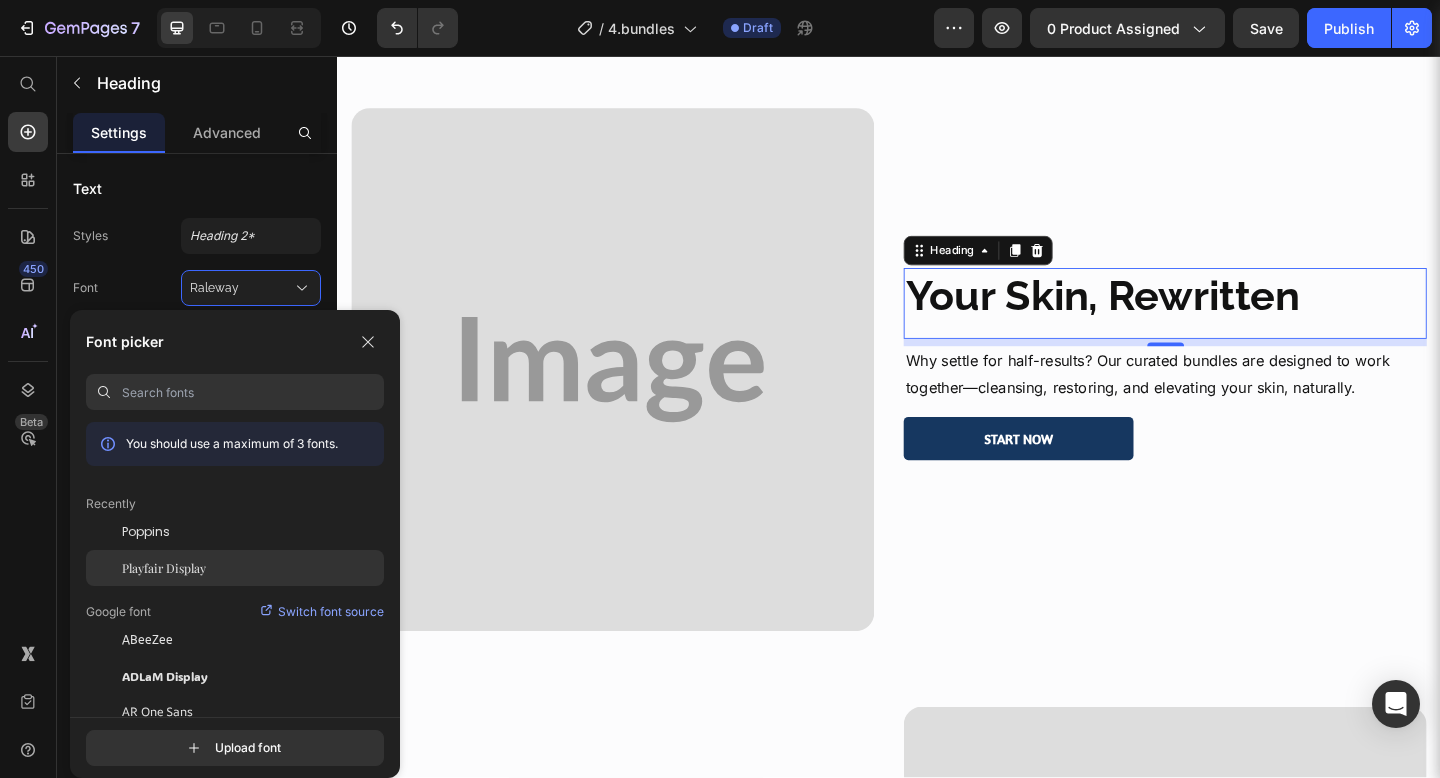 click on "Playfair Display" 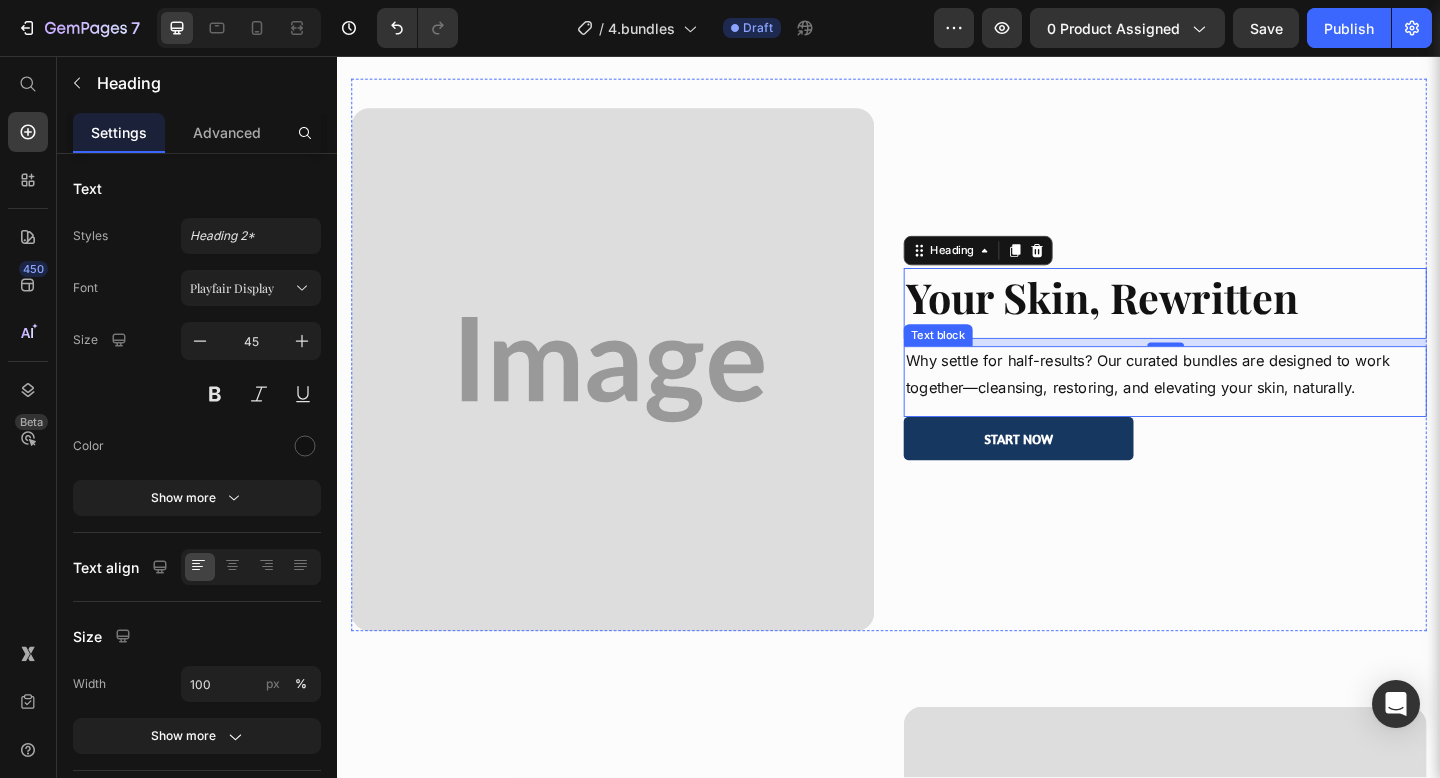 click on "Why settle for half-results? Our curated bundles are designed to work together—cleansing, restoring, and elevating your skin, naturally." at bounding box center [1237, 403] 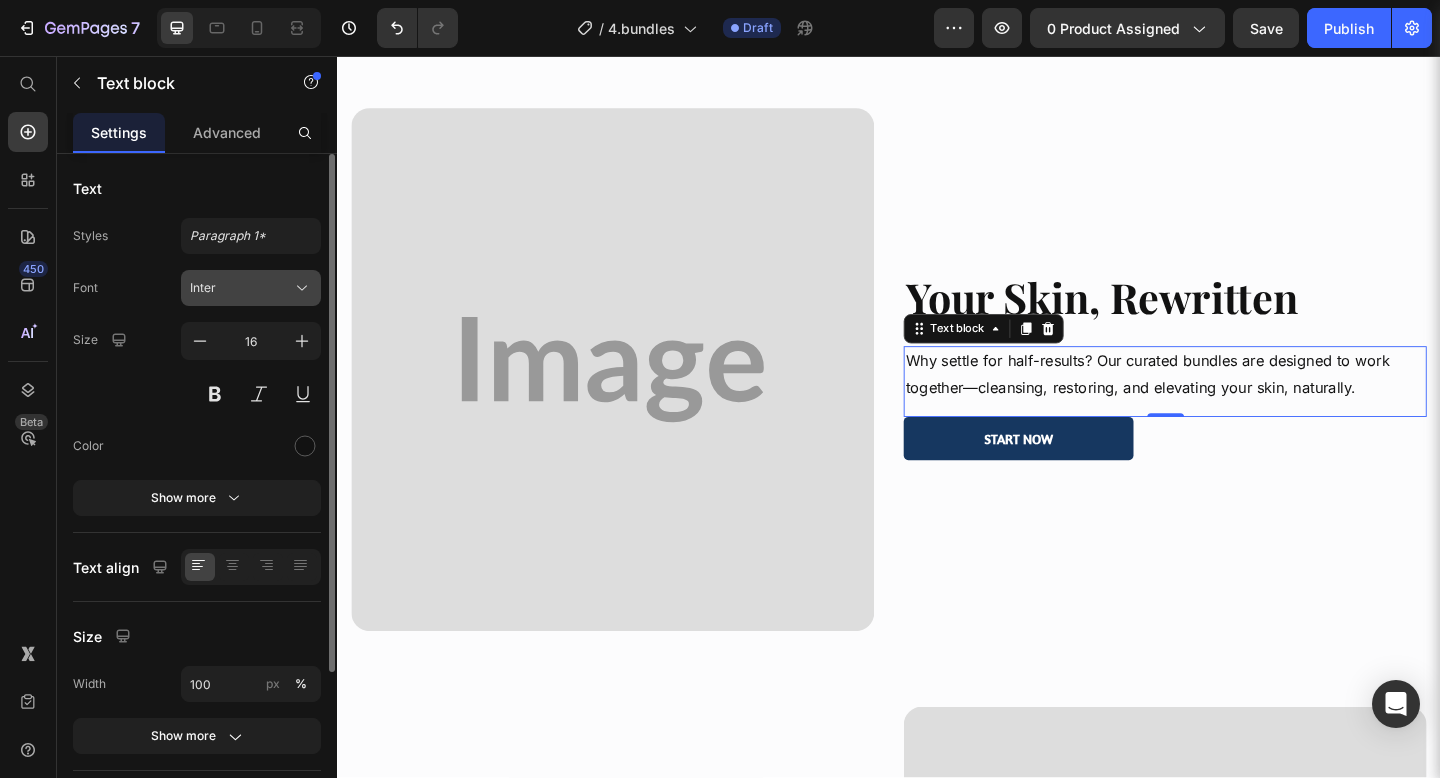 click on "Inter" at bounding box center [251, 288] 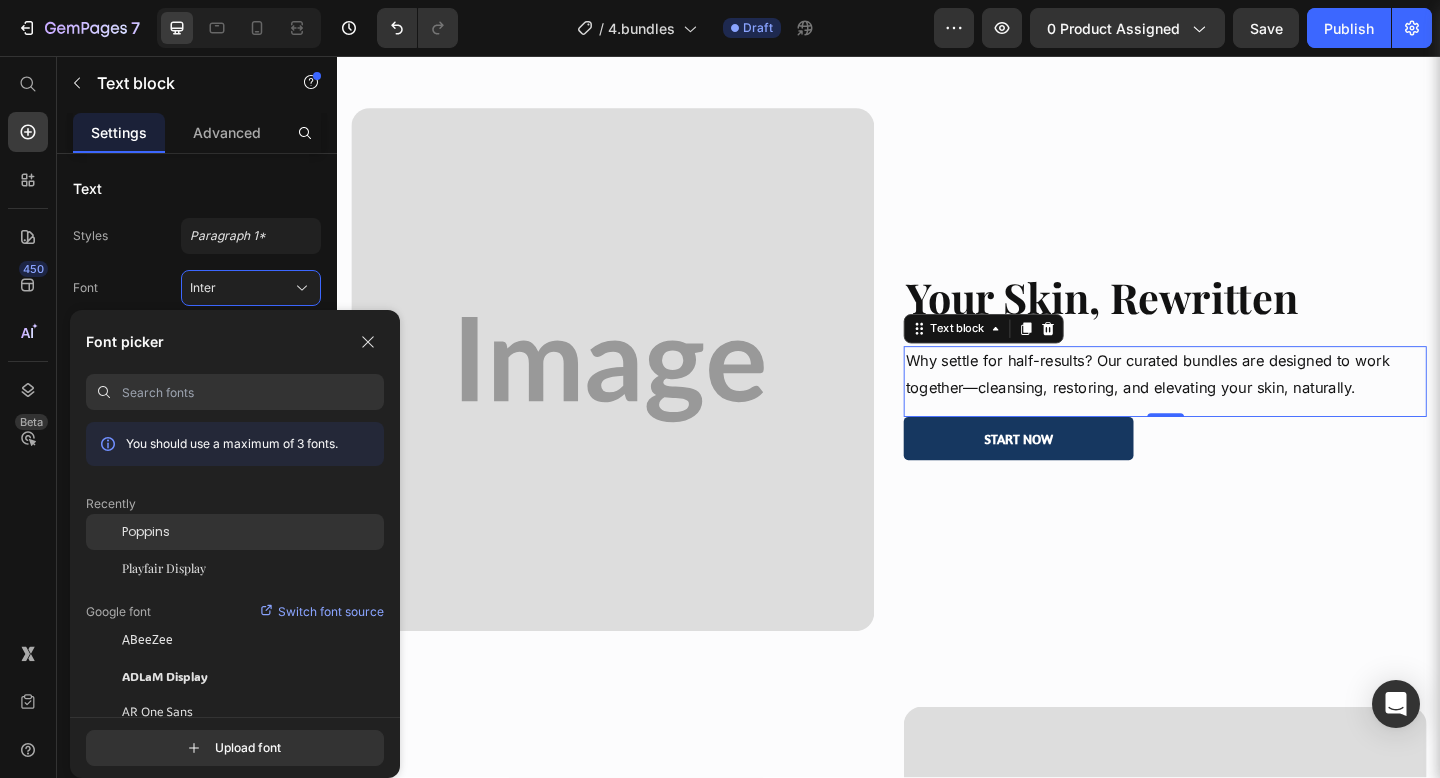 click on "Poppins" 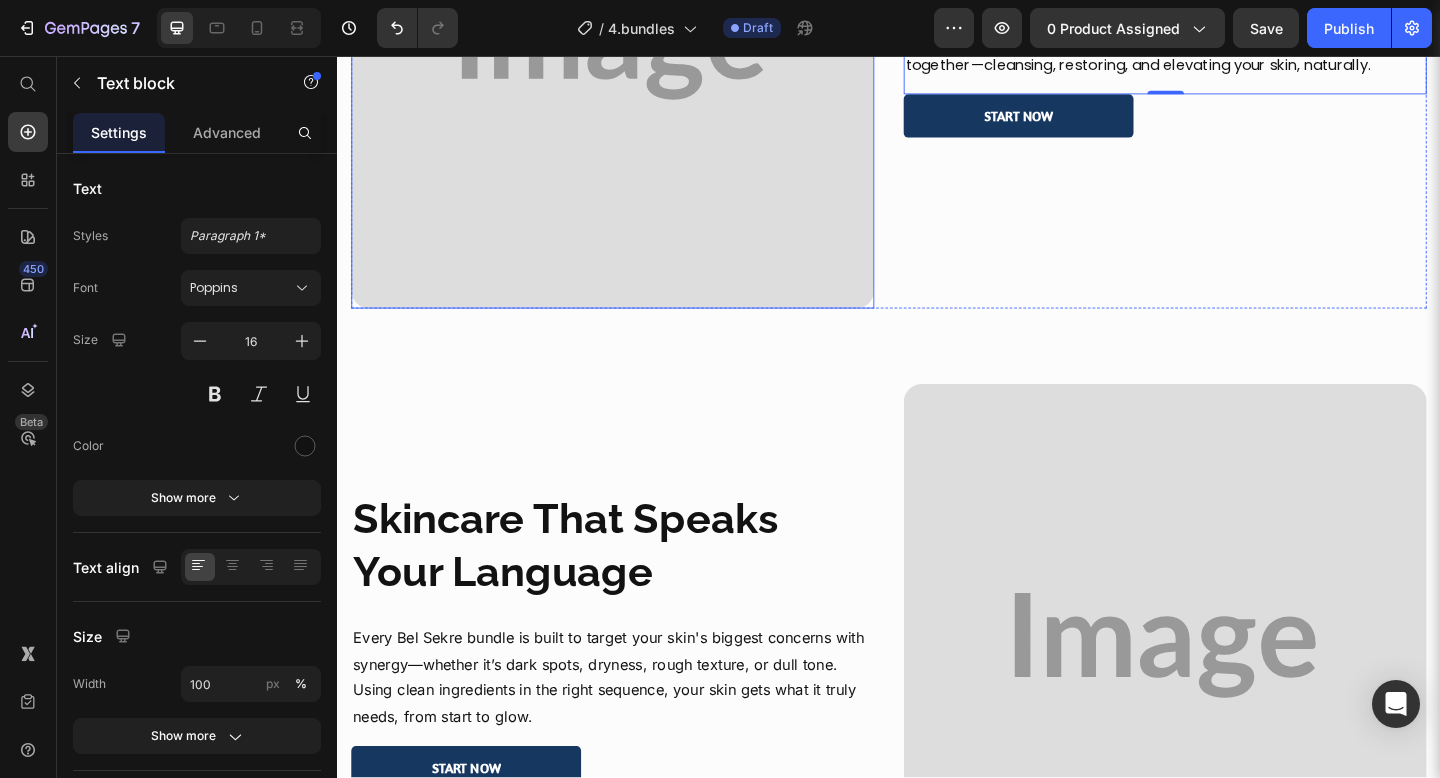 scroll, scrollTop: 1445, scrollLeft: 0, axis: vertical 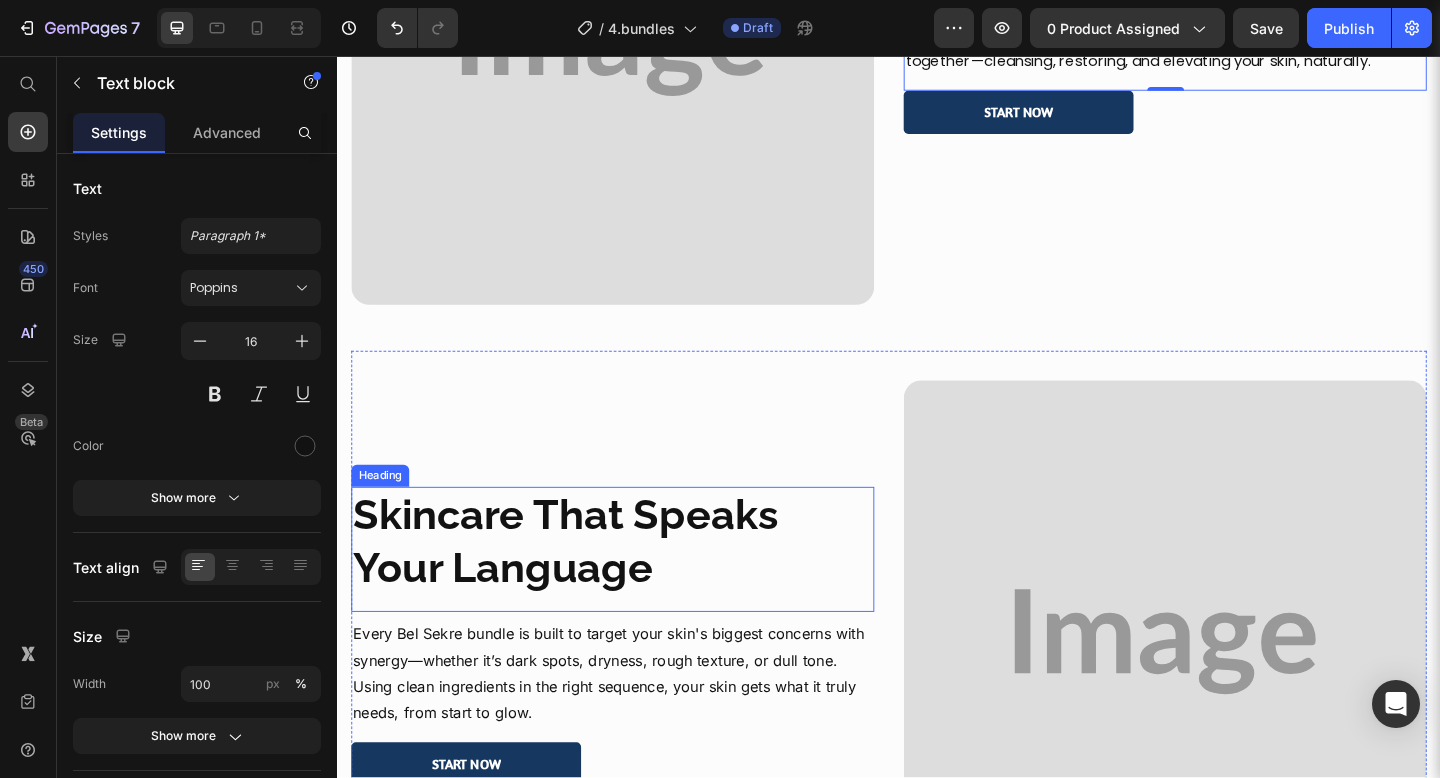 click on "Skincare That Speaks Your Language" at bounding box center (636, 585) 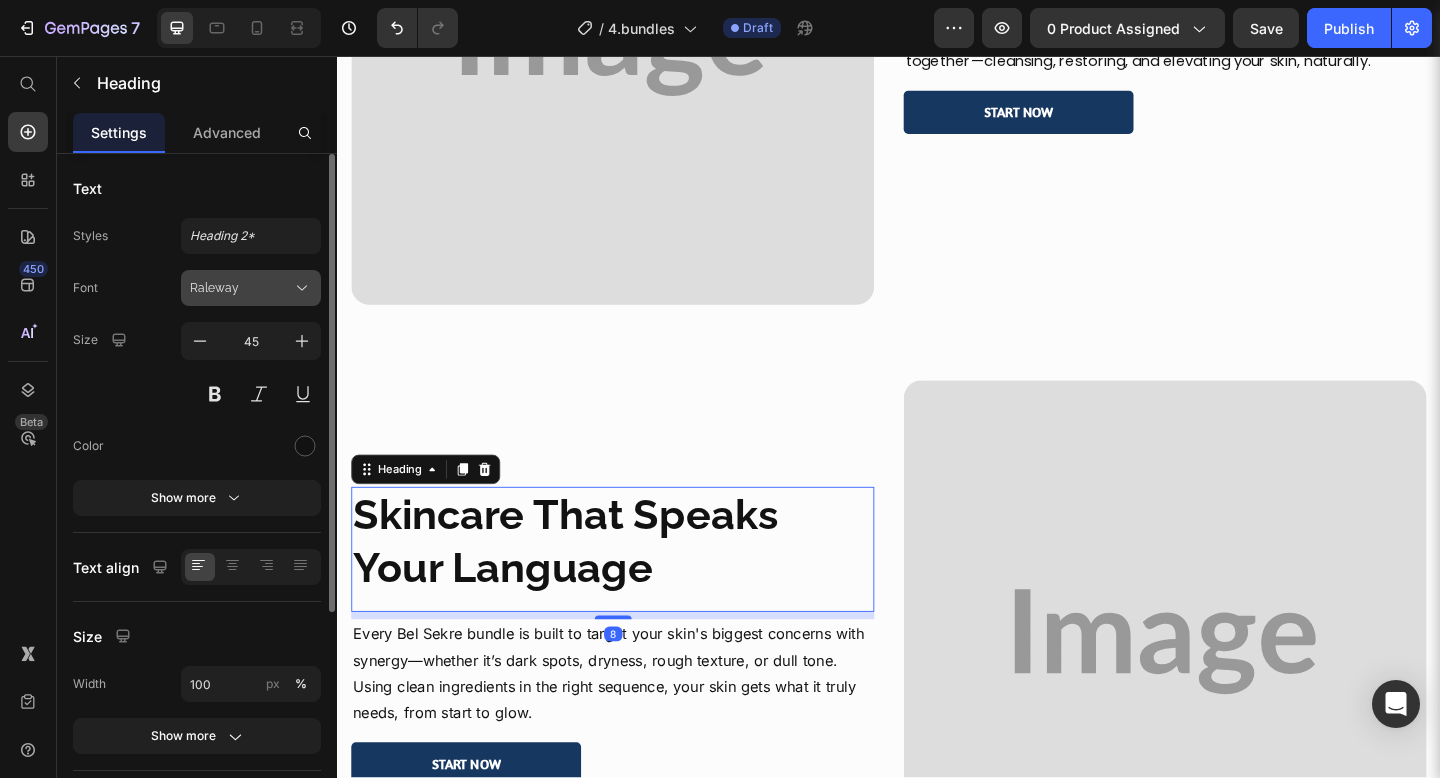 click on "Raleway" at bounding box center (251, 288) 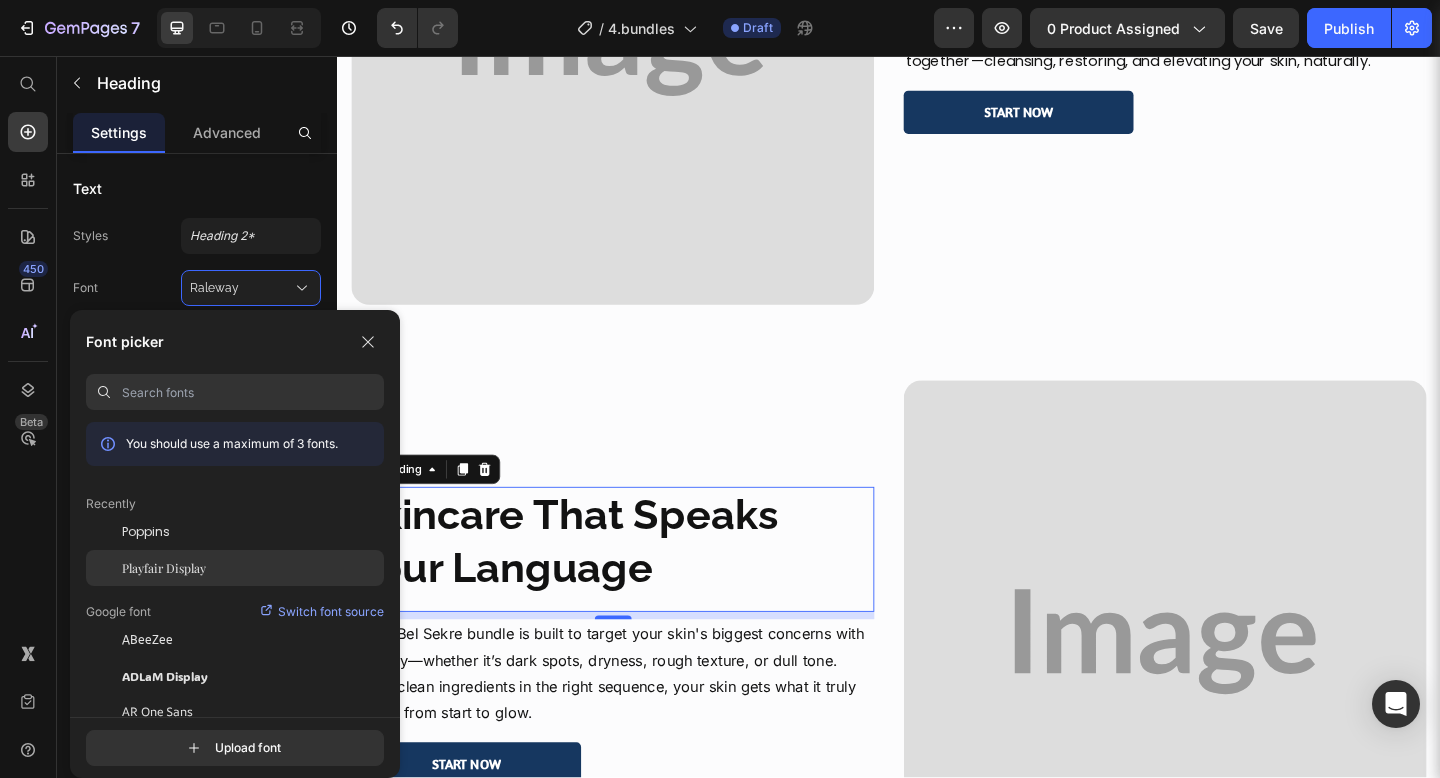 click on "Playfair Display" 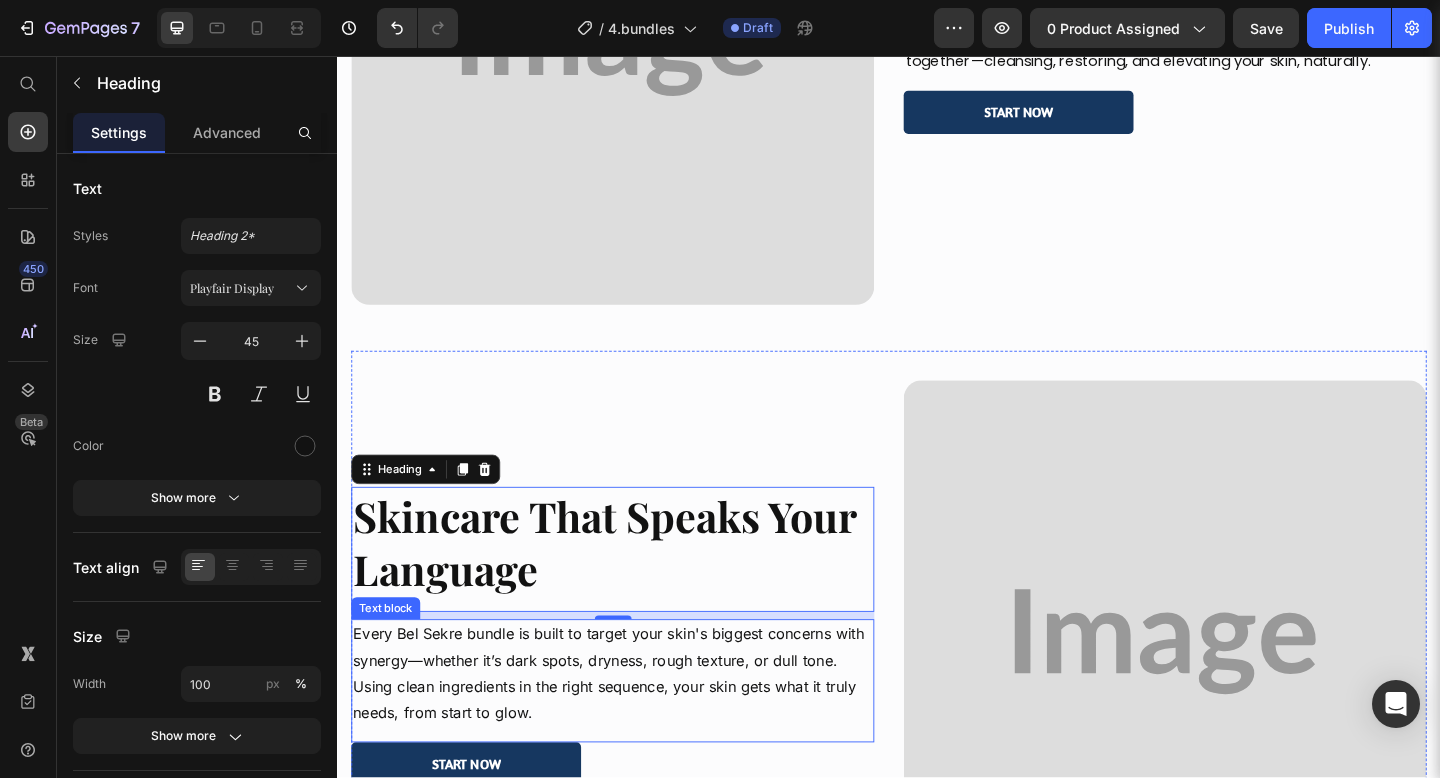 click on "Every Bel Sekre bundle is built to target your skin's biggest concerns with synergy—whether it’s dark spots, dryness, rough texture, or dull tone. Using clean ingredients in the right sequence, your skin gets what it truly needs, from start to glow." at bounding box center (636, 728) 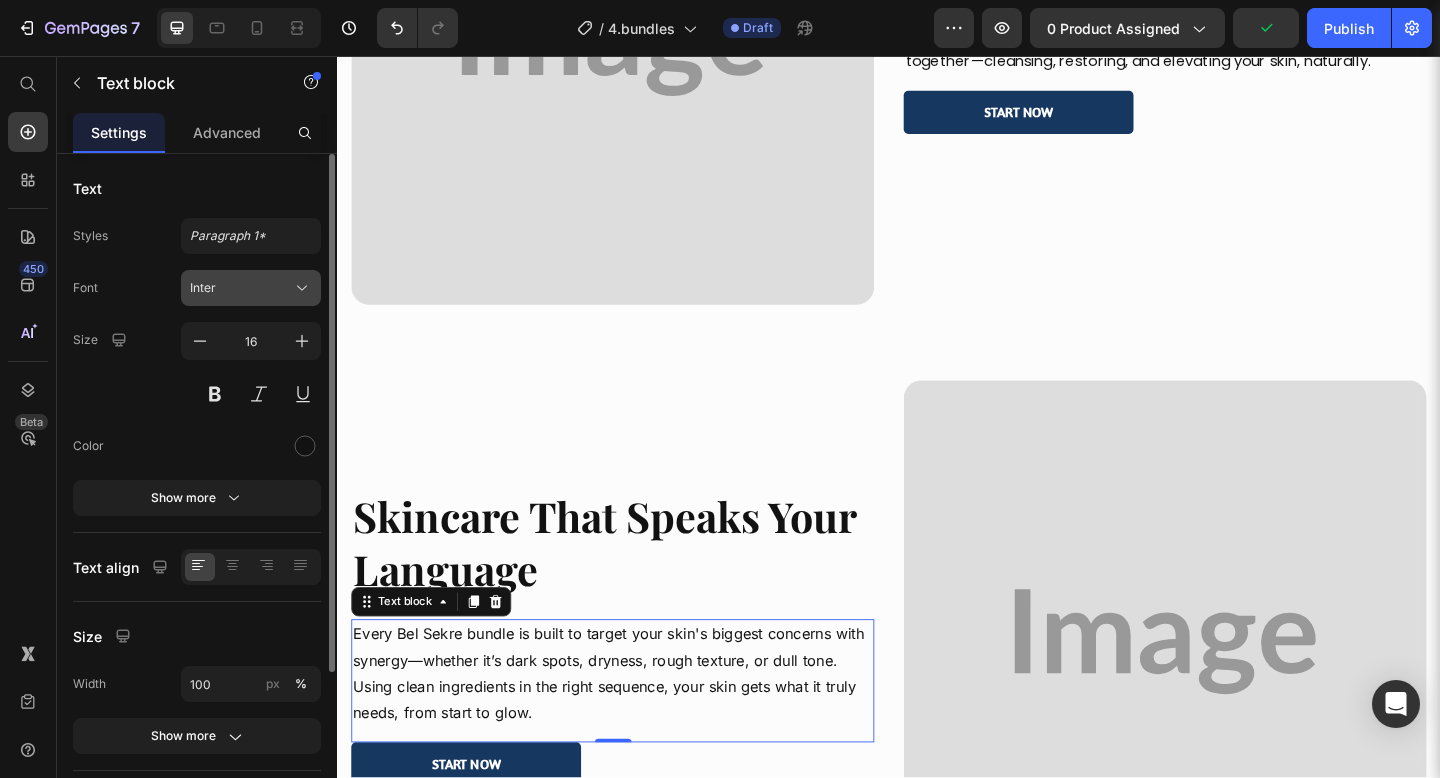 click on "Inter" at bounding box center (241, 288) 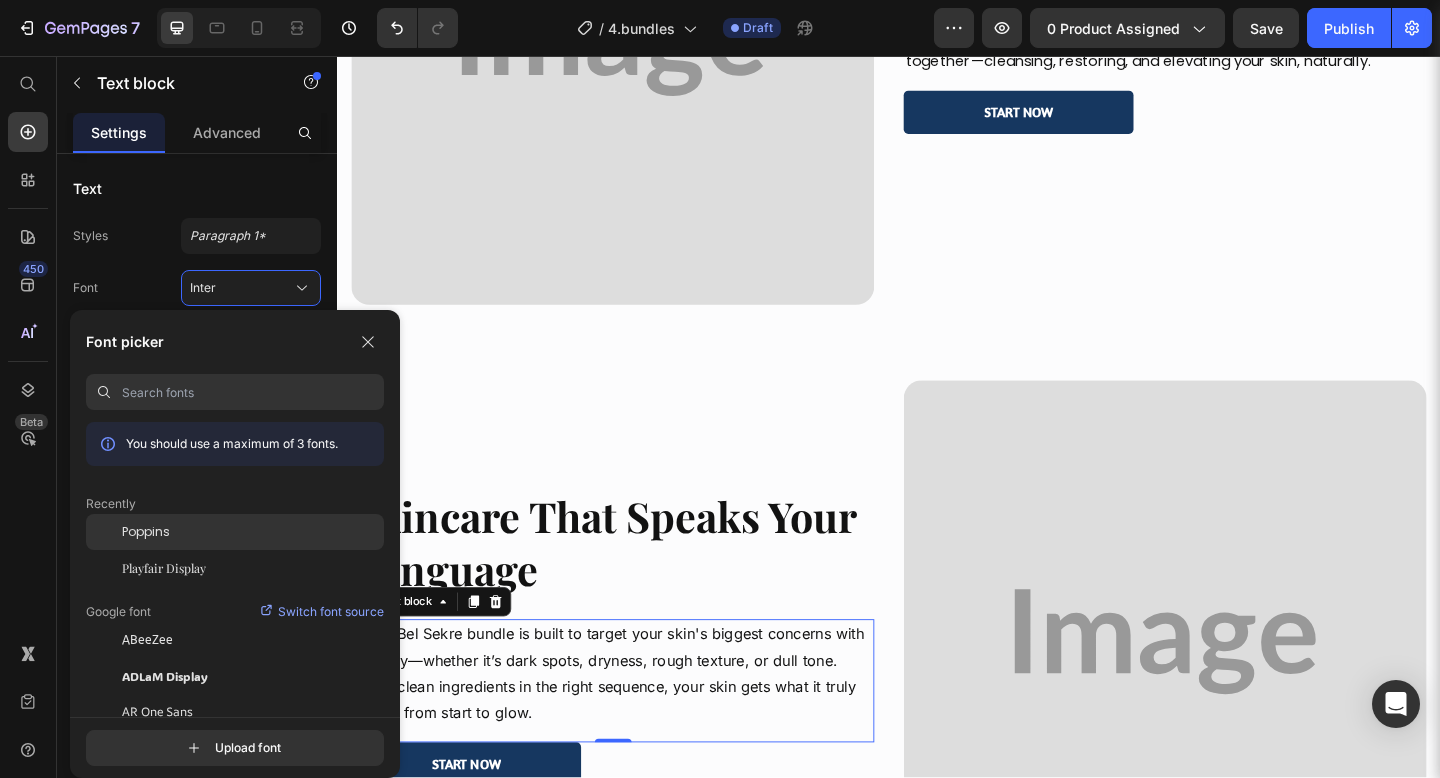 click on "Poppins" 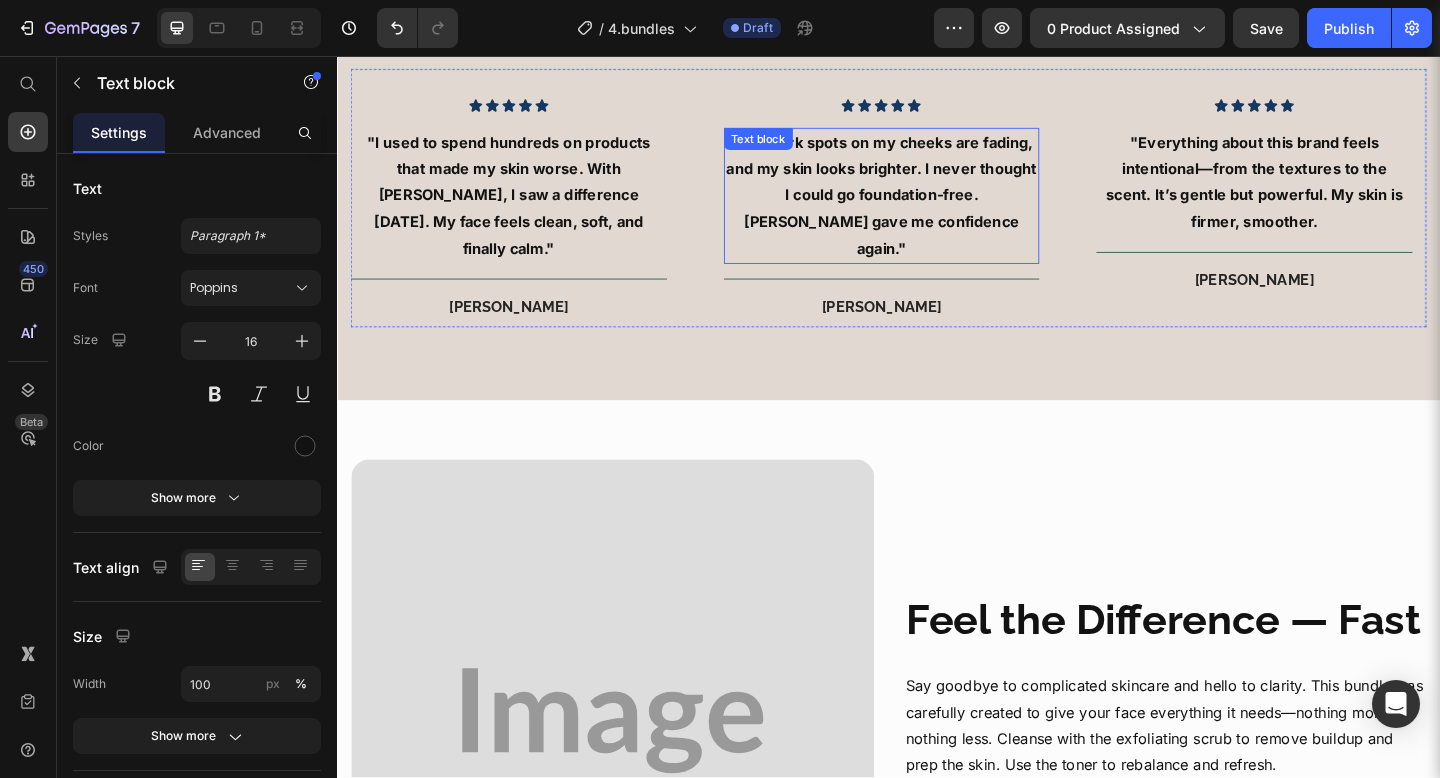 scroll, scrollTop: 2613, scrollLeft: 0, axis: vertical 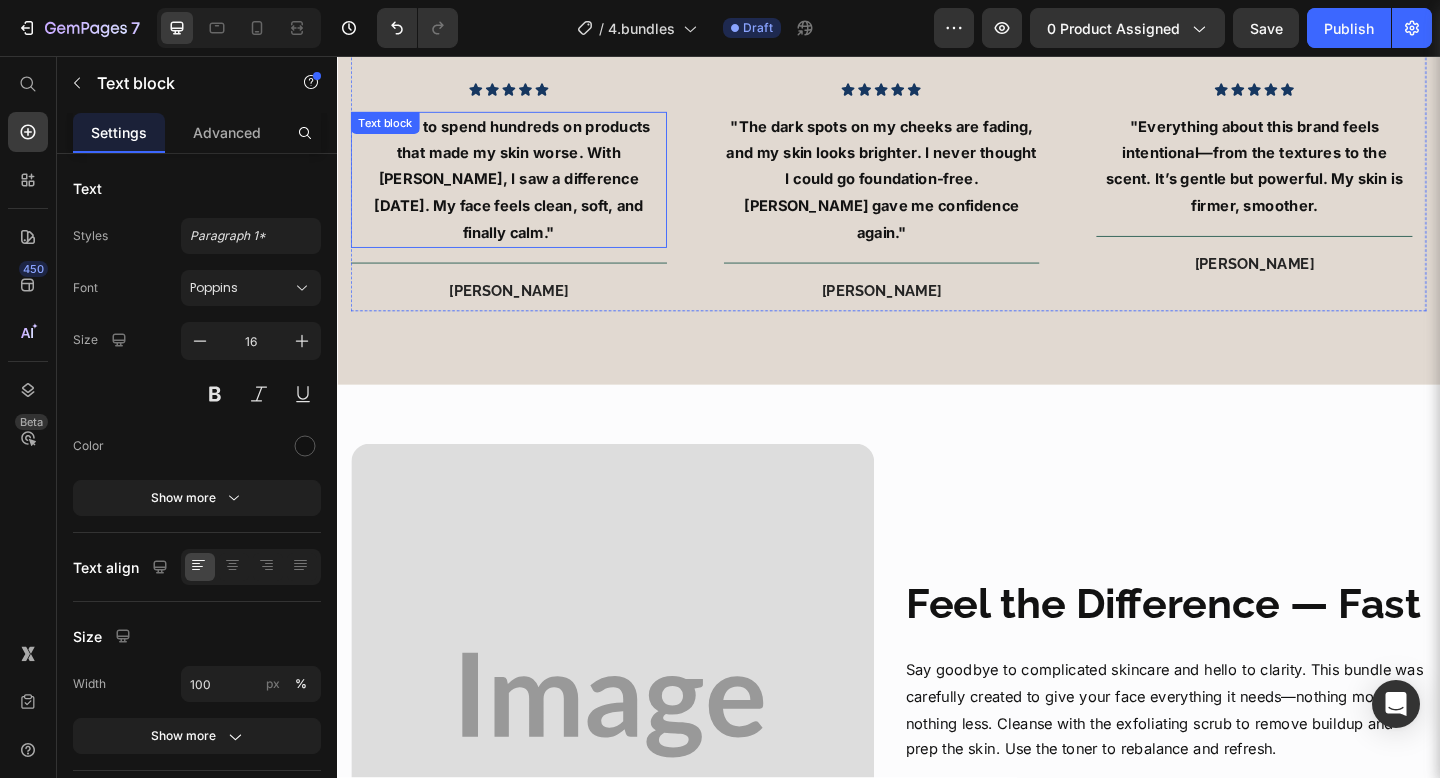 click on ""I used to spend hundreds on products that made my skin worse. With Bel Sekre, I saw a difference in one week. My face feels clean, soft, and finally calm."" at bounding box center (523, 190) 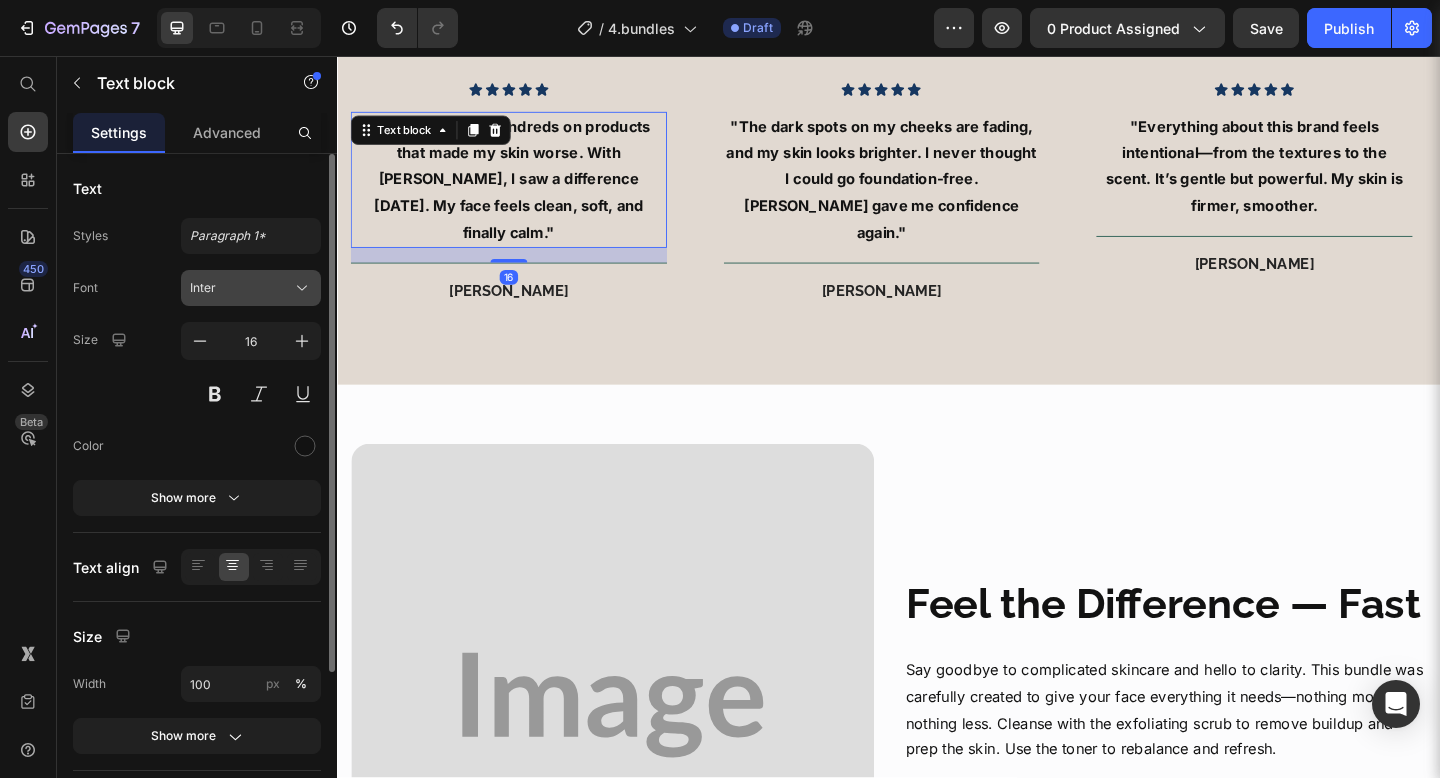 click 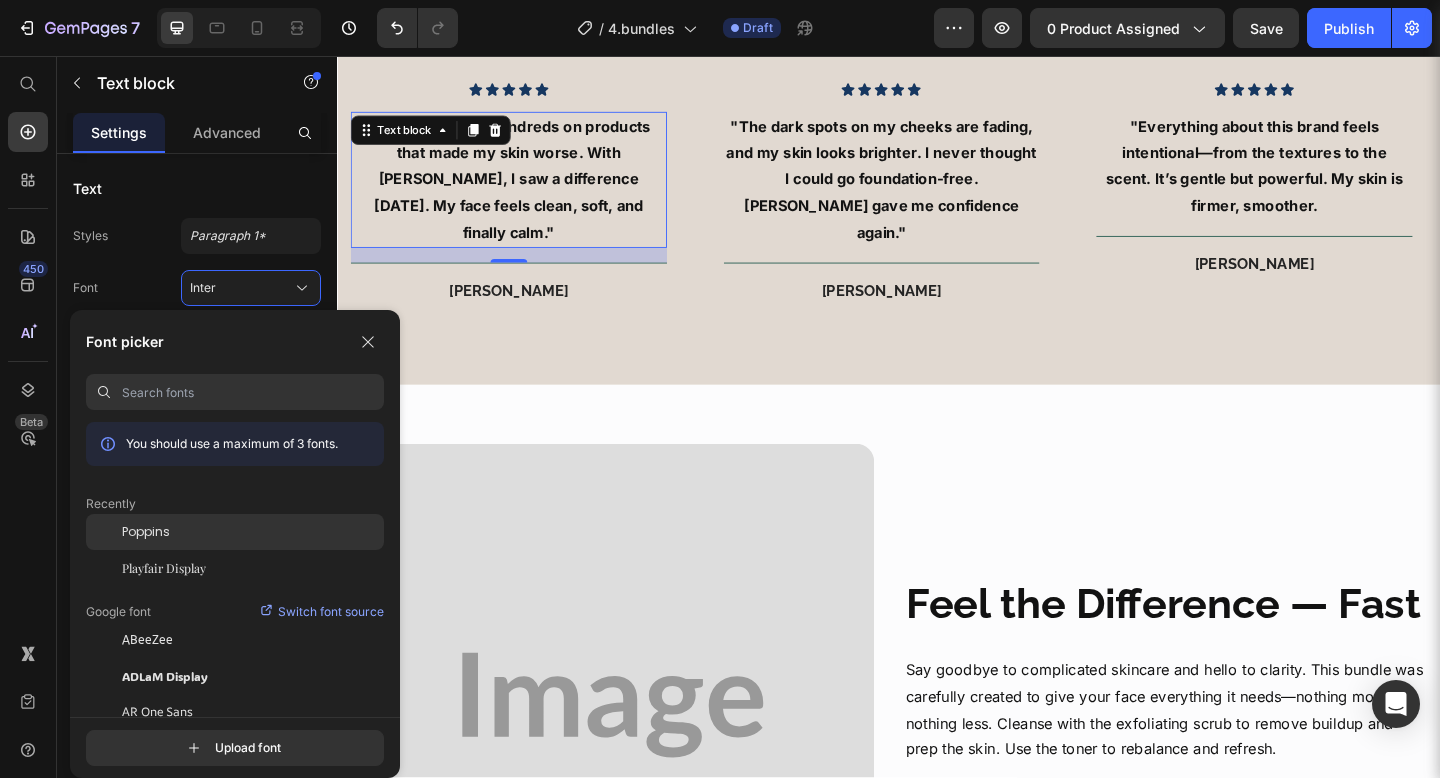 click on "Poppins" 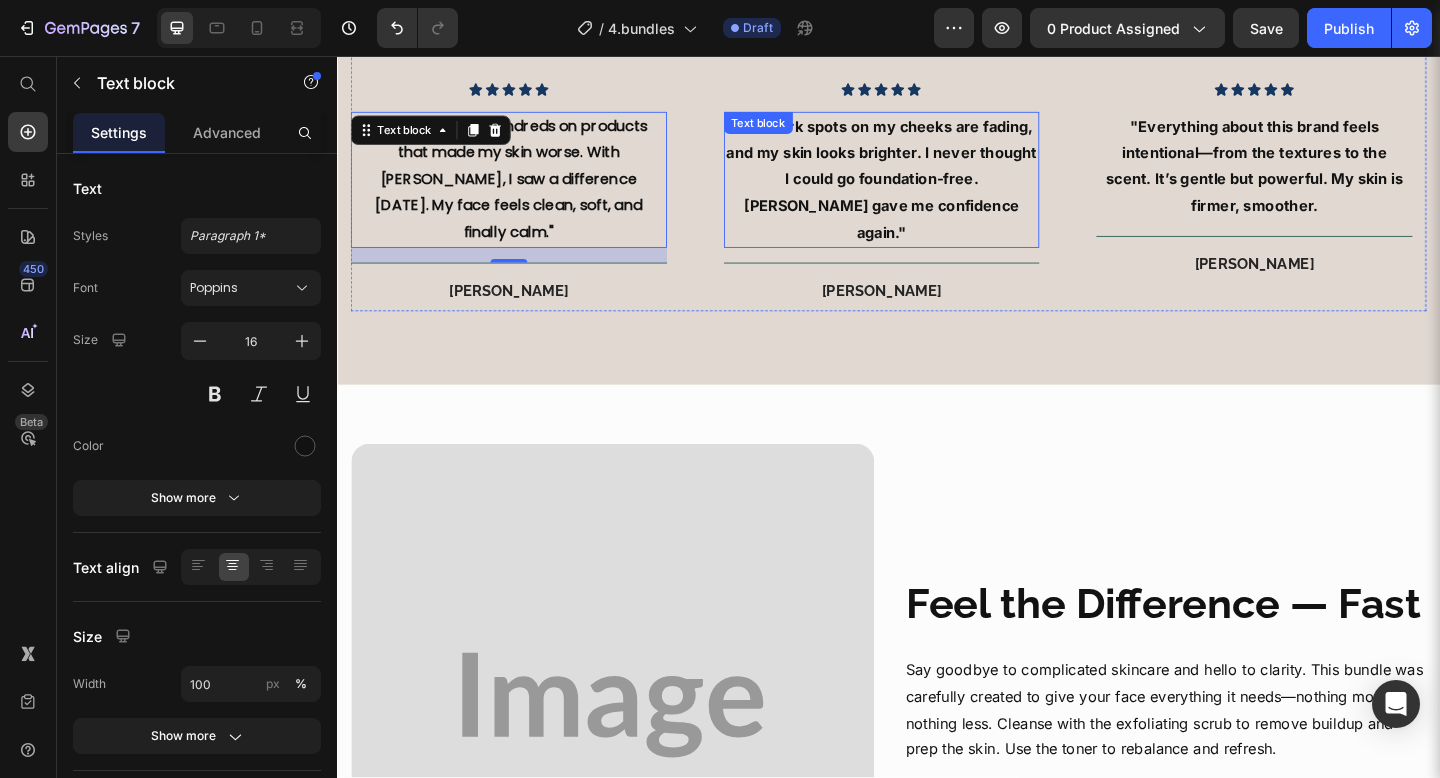 click on ""The dark spots on my cheeks are fading, and my skin looks brighter. I never thought I could go foundation-free. Bel Sekre gave me confidence again."" at bounding box center (929, 190) 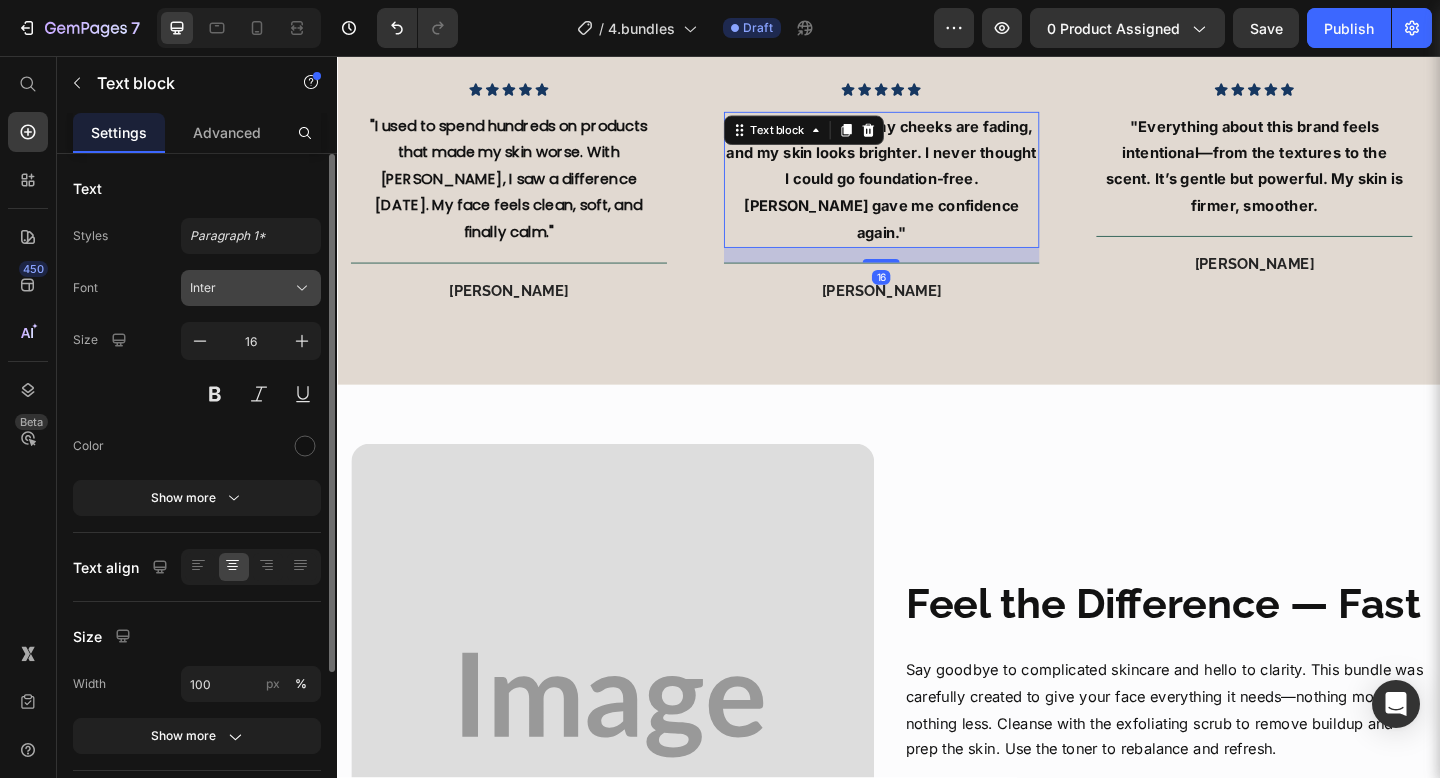 click on "Inter" at bounding box center [241, 288] 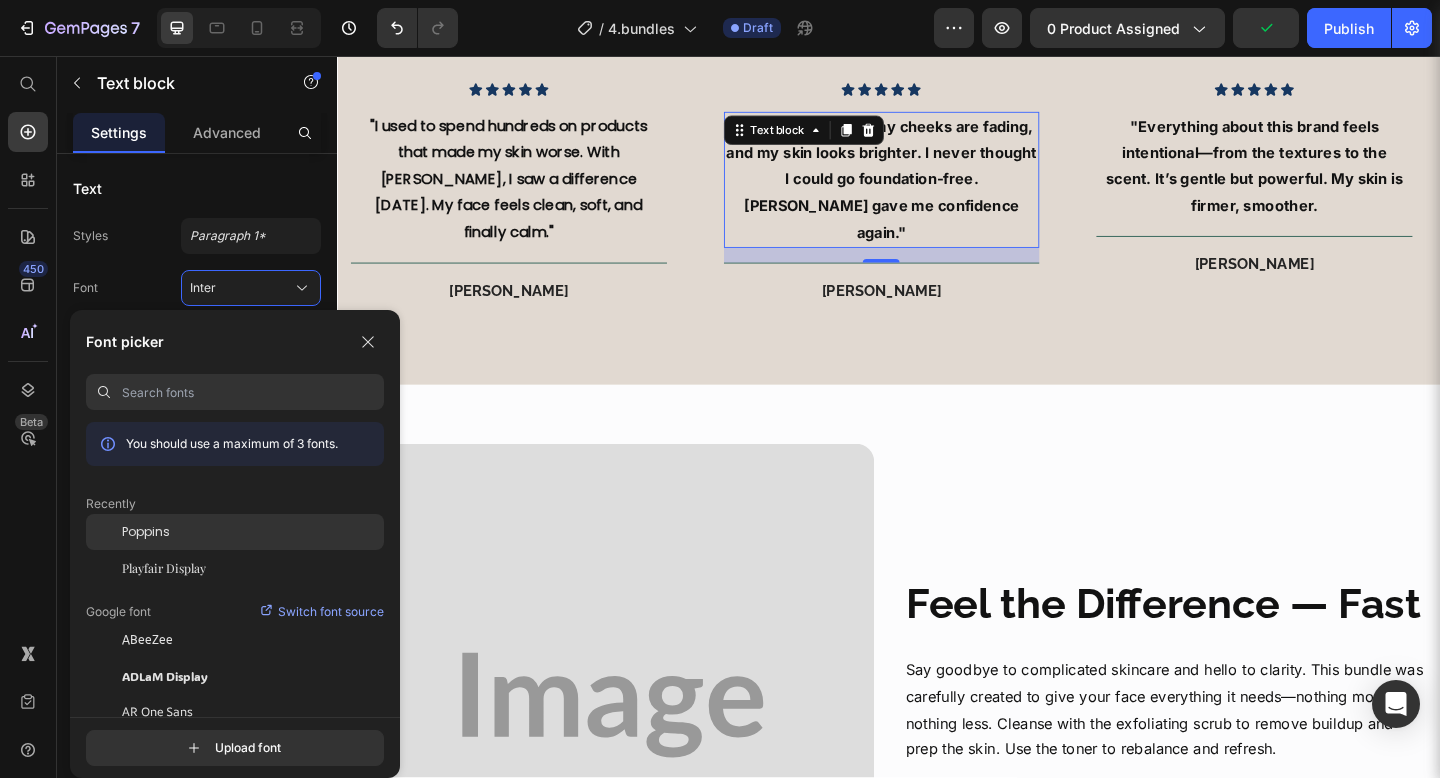 click on "Poppins" 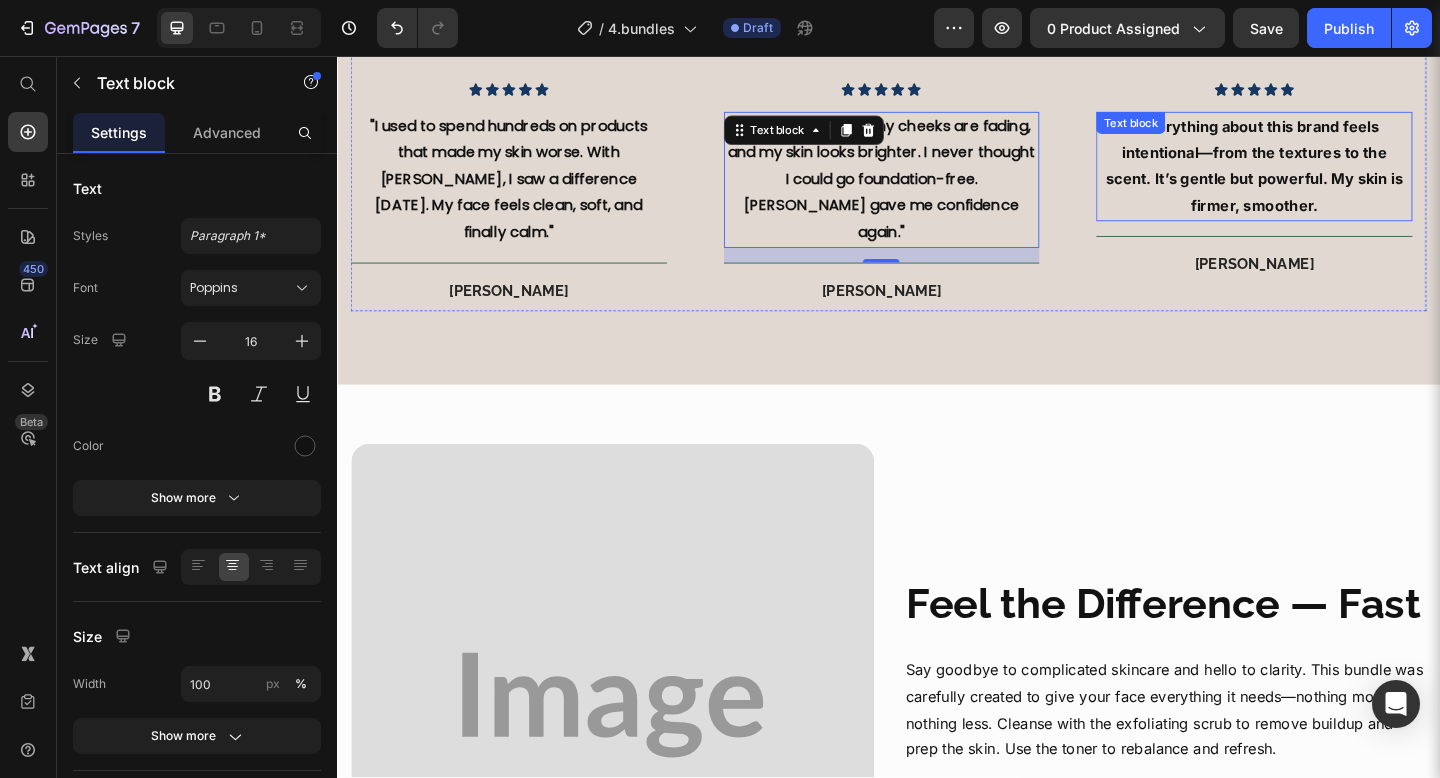 click on ""Everything about this brand feels intentional—from the textures to the scent. It’s gentle but powerful. My skin is firmer, smoother." at bounding box center [1335, 176] 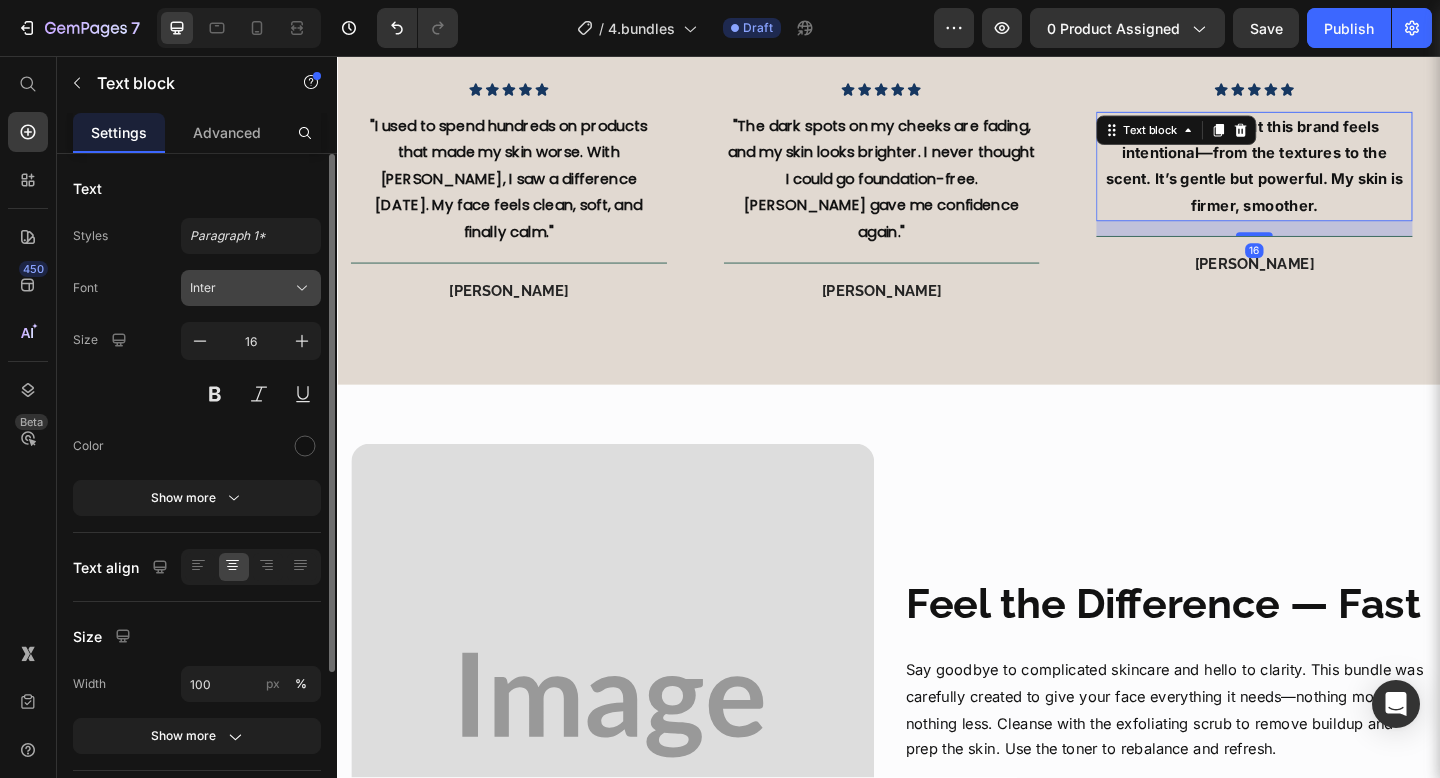 click 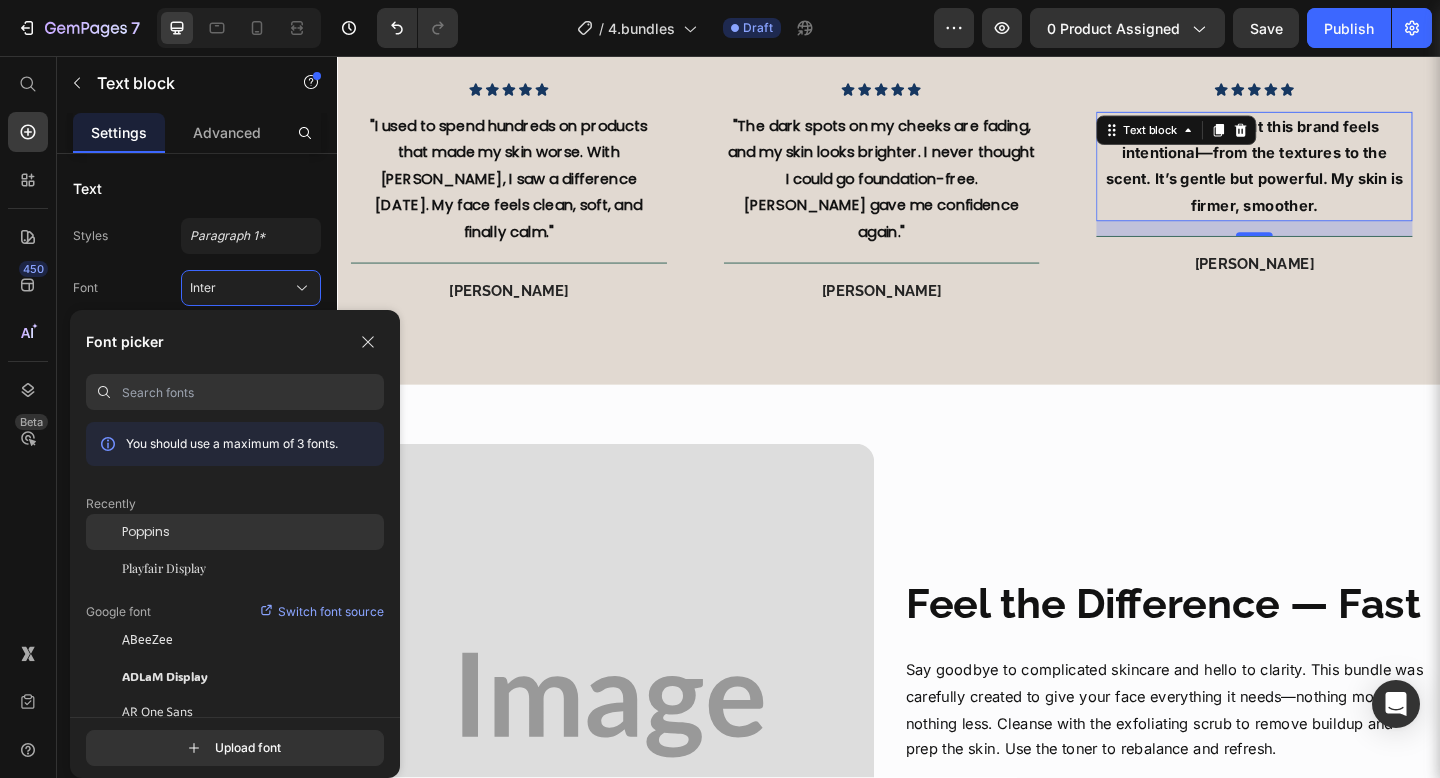 click on "Poppins" 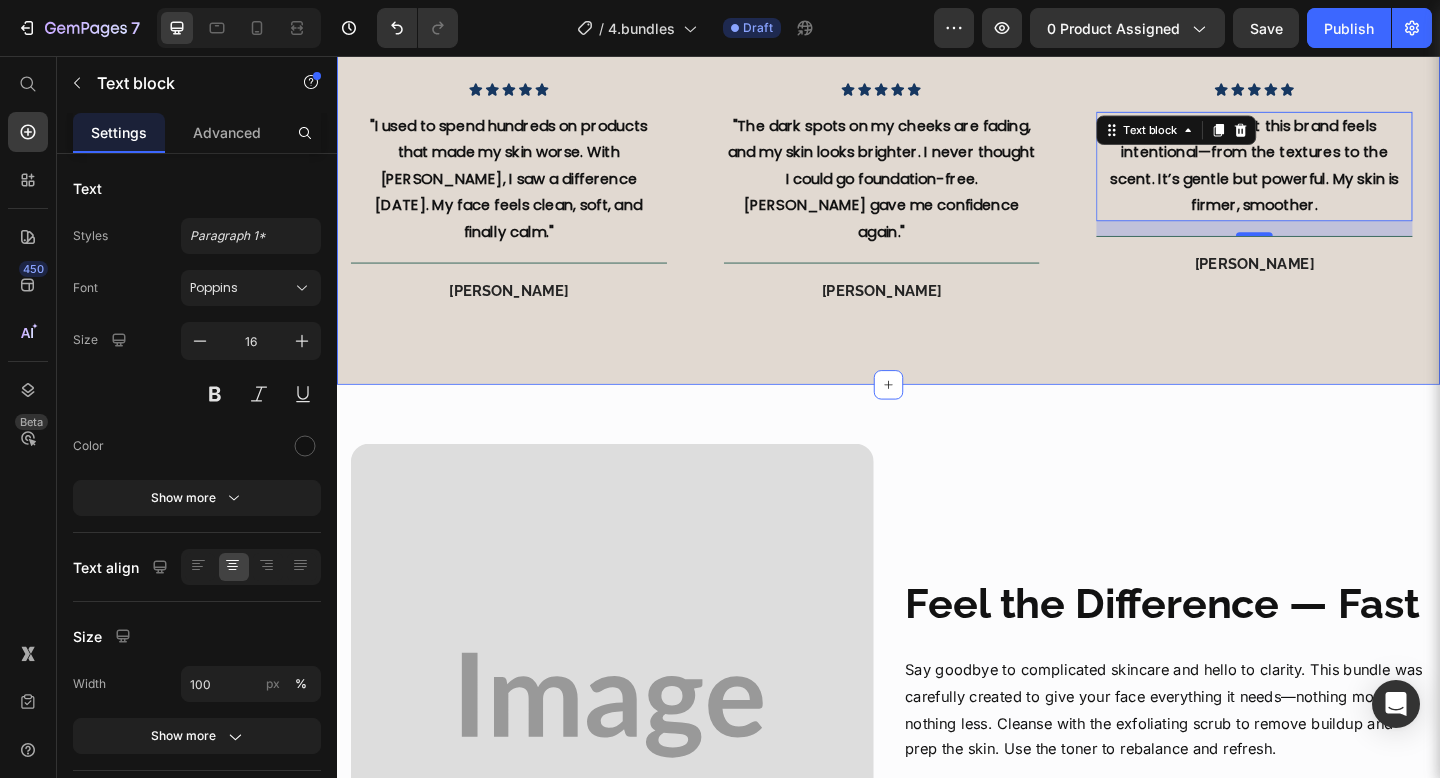 click on "Trusted by Thousands Worldwide Heading Icon Icon Icon Icon Icon Icon List "I used to spend hundreds on products that made my skin worse. With Bel Sekre, I saw a difference in one week. My face feels clean, soft, and finally calm." Text block                Title Line Emily R. Heading Row Icon Icon Icon Icon Icon Icon List "The dark spots on my cheeks are fading, and my skin looks brighter. I never thought I could go foundation-free. Bel Sekre gave me confidence again." Text block                Title Line Tania M. Heading Row Icon Icon Icon Icon Icon Icon List "Everything about this brand feels intentional—from the textures to the scent. It’s gentle but powerful. My skin is firmer, smoother. Text block   16                Title Line Sarah L. Heading Row Carousel Row Section 4" at bounding box center [937, 151] 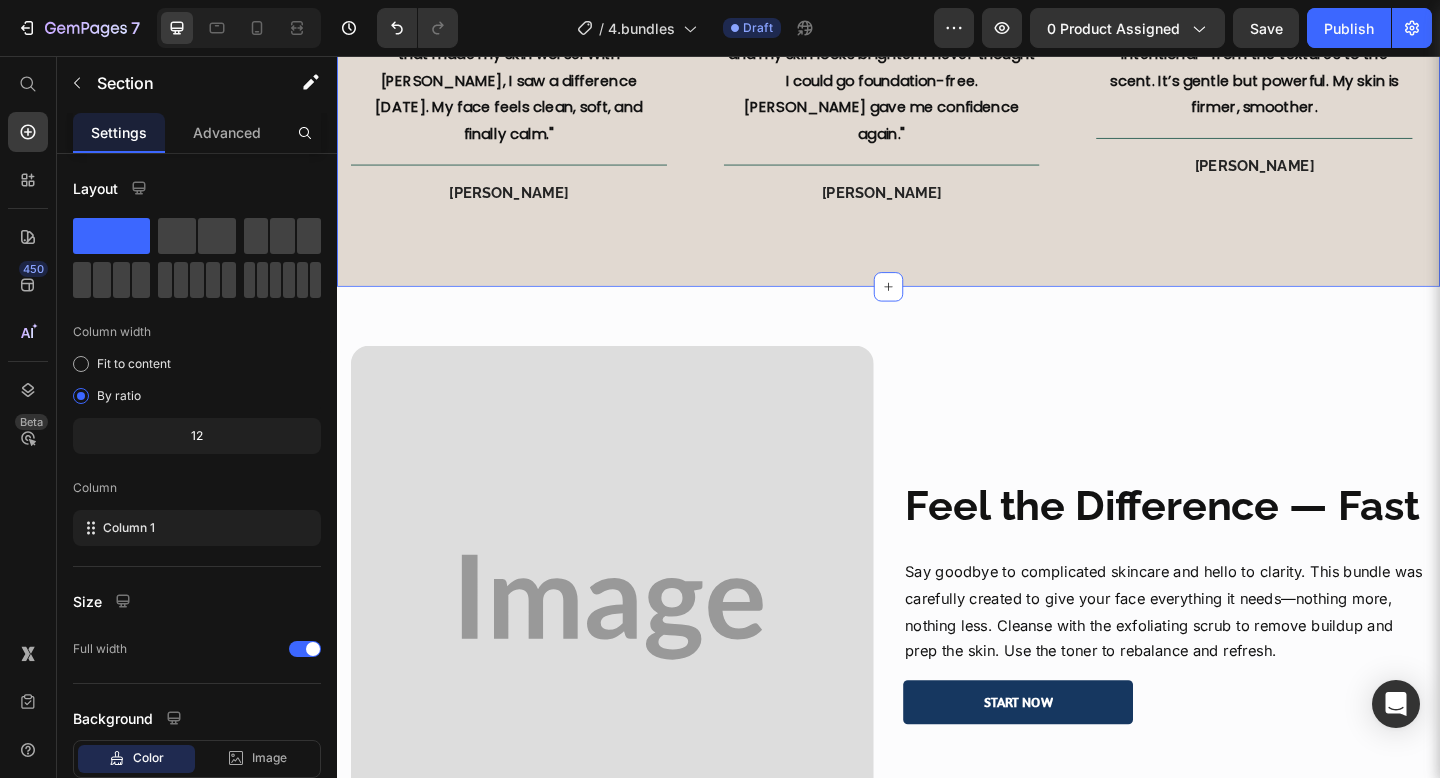 scroll, scrollTop: 2805, scrollLeft: 0, axis: vertical 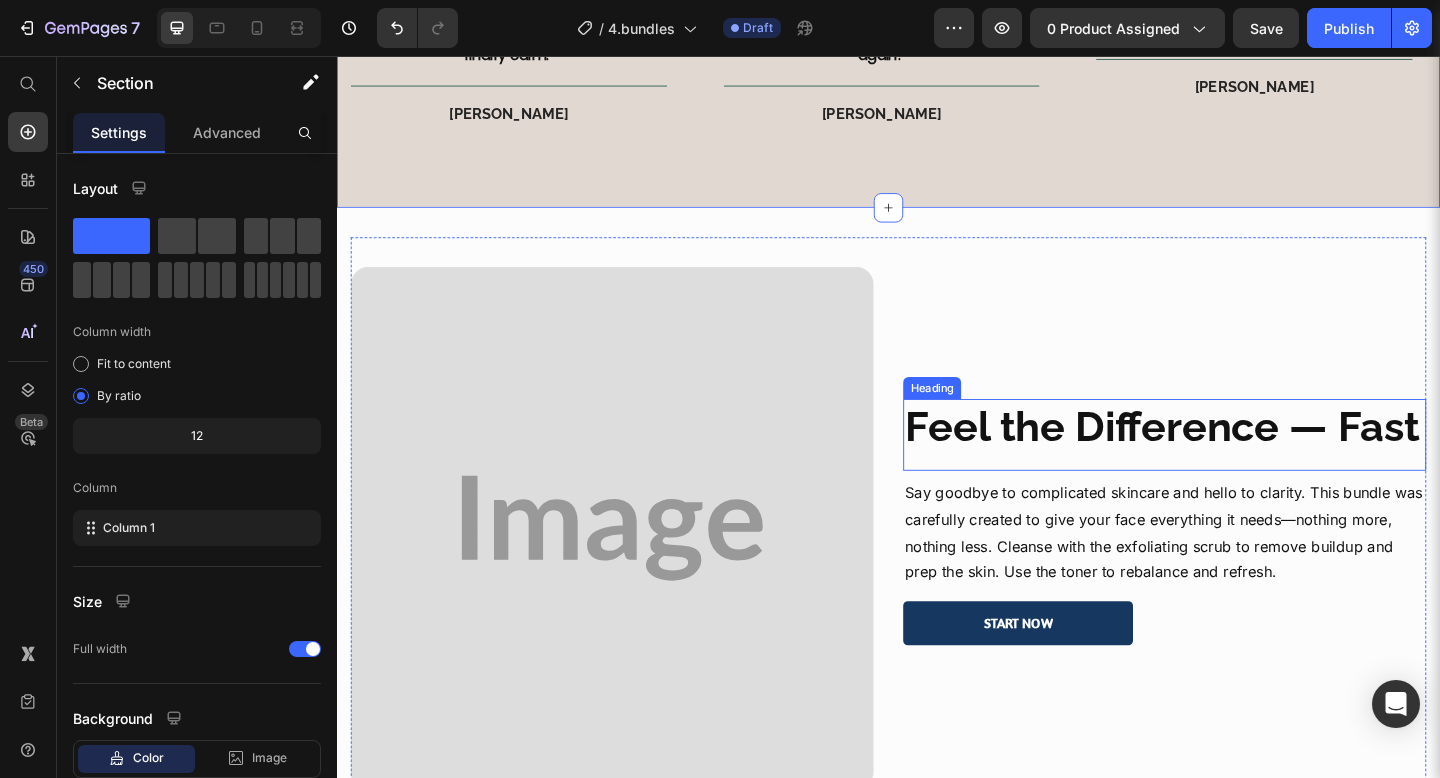 click on "Feel the Difference — Fast" at bounding box center (1235, 460) 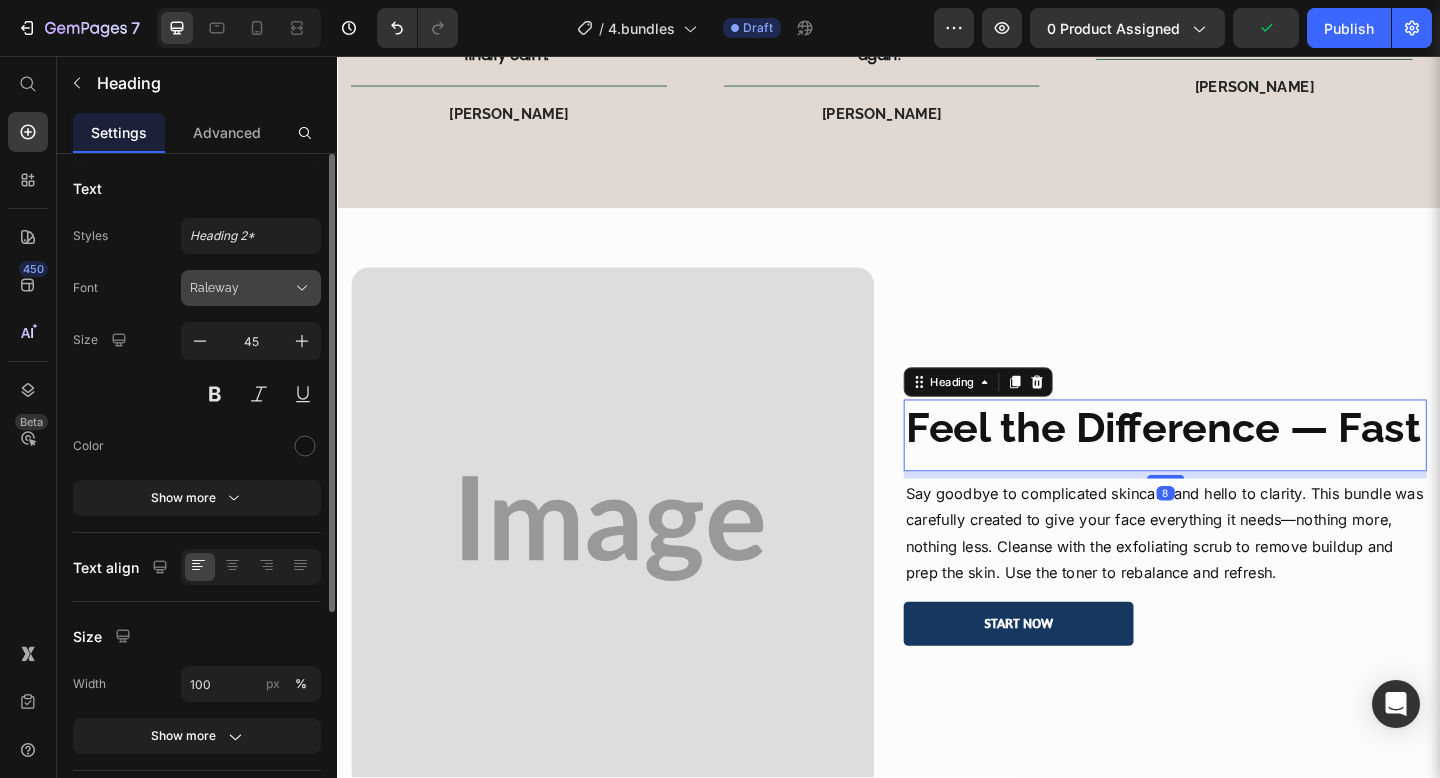 click on "Raleway" at bounding box center (241, 288) 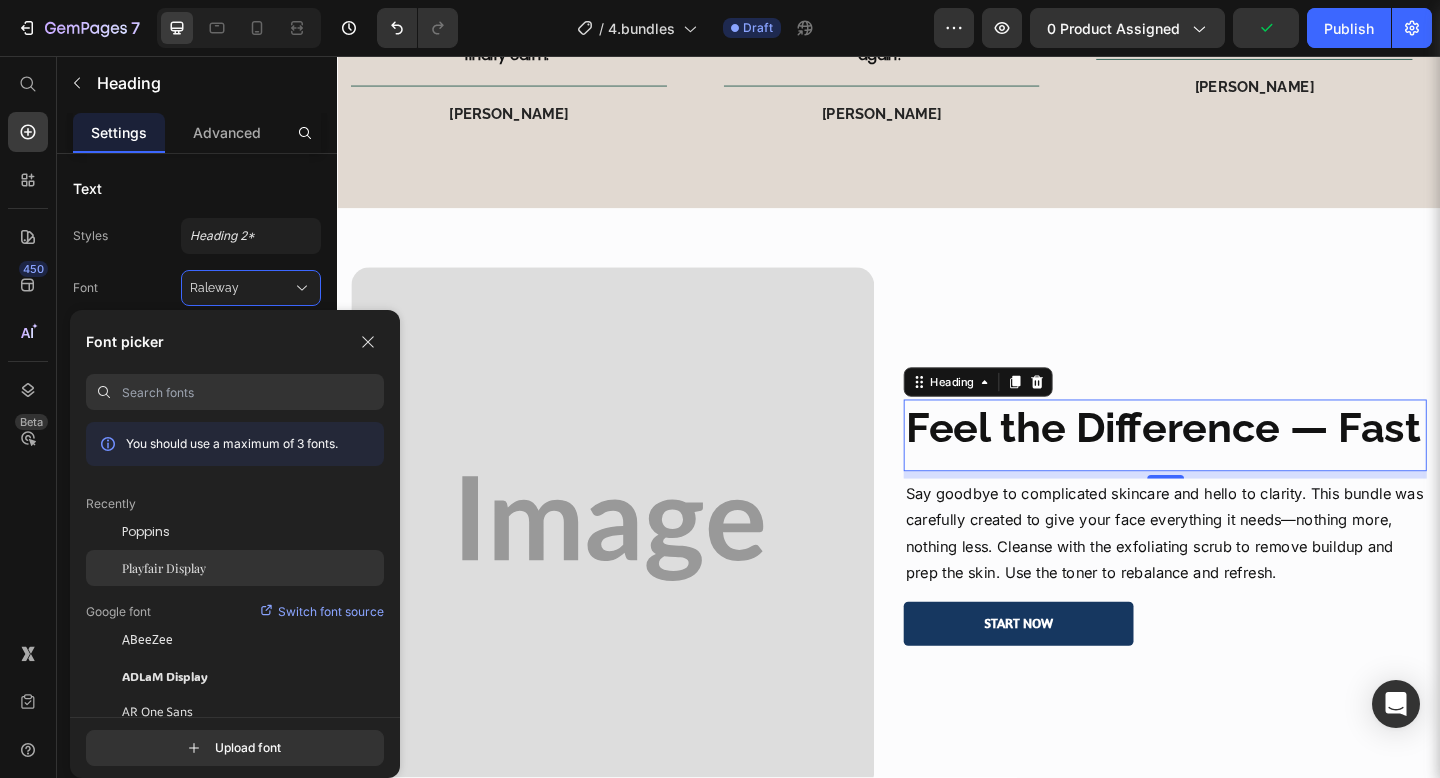 click on "Playfair Display" 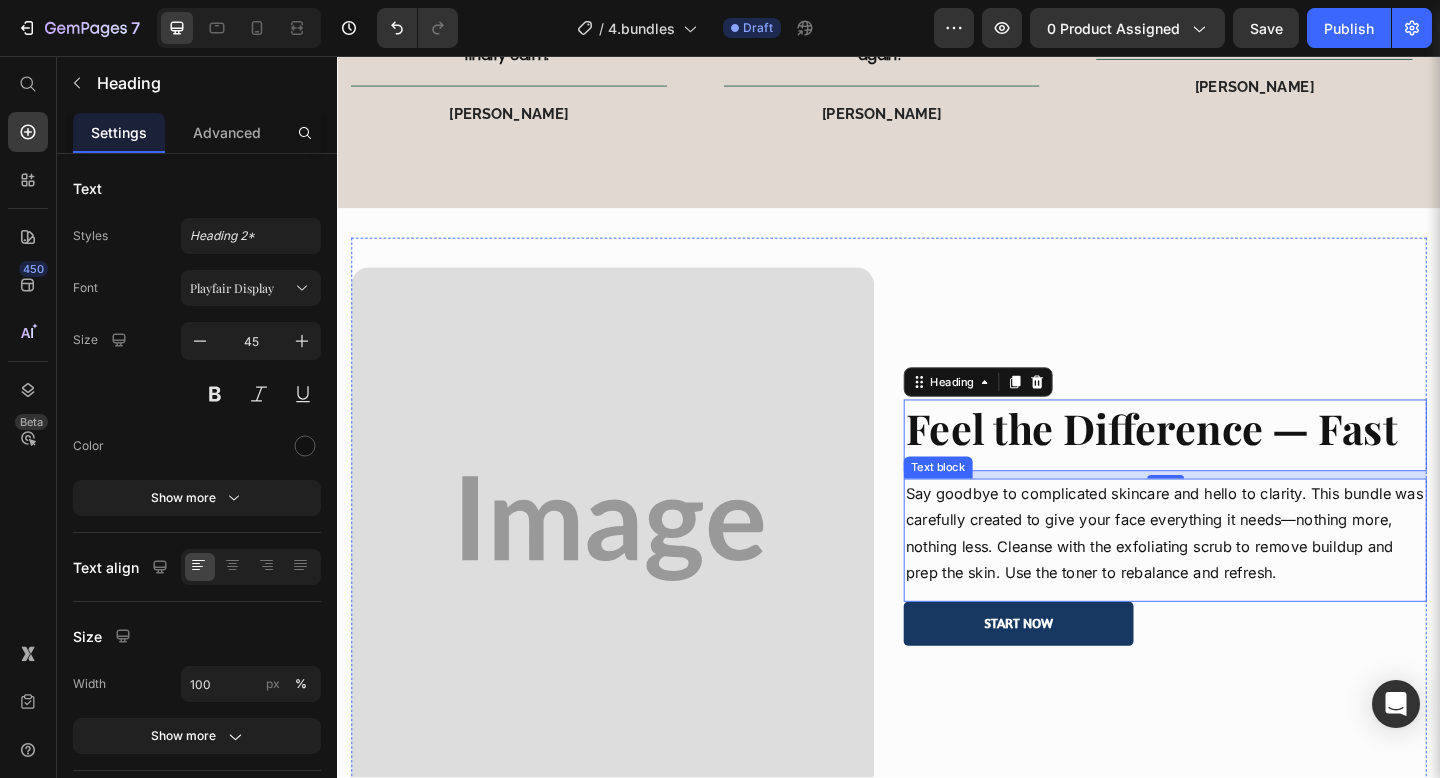 click on "Say goodbye to complicated skincare and hello to clarity. This bundle was carefully created to give your face everything it needs—nothing more, nothing less. Cleanse with the exfoliating scrub to remove buildup and prep the skin. Use the toner to rebalance and refresh." at bounding box center (1237, 575) 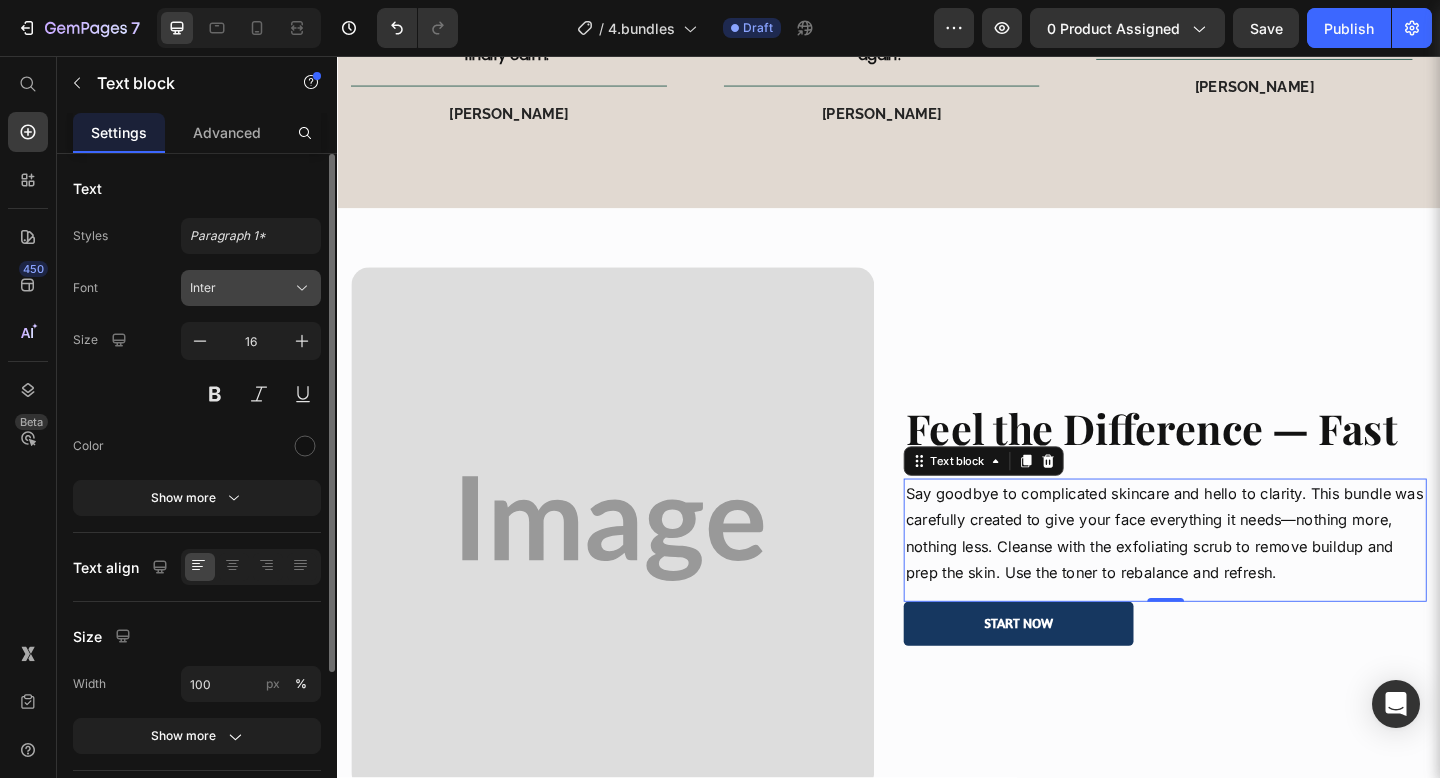 click on "Inter" at bounding box center [251, 288] 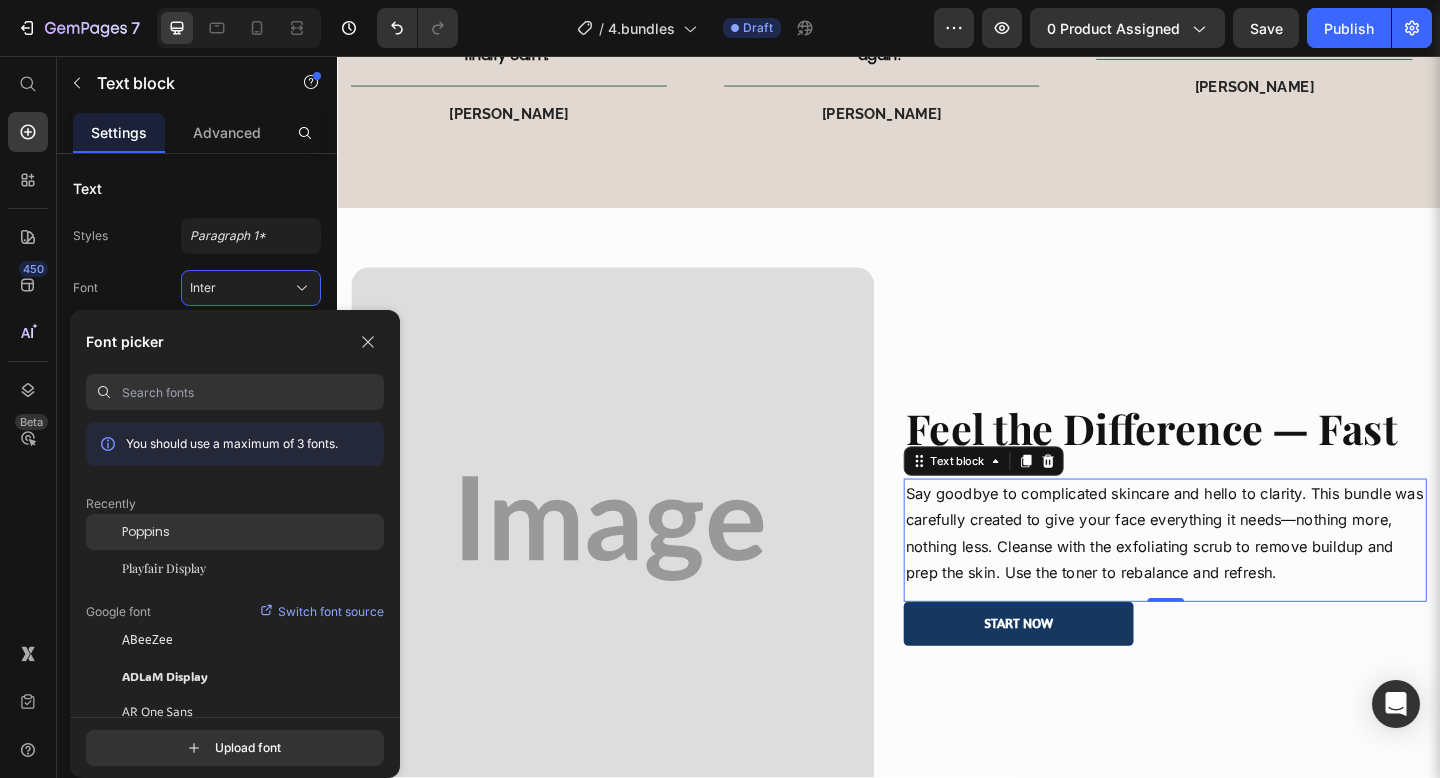 click on "Poppins" 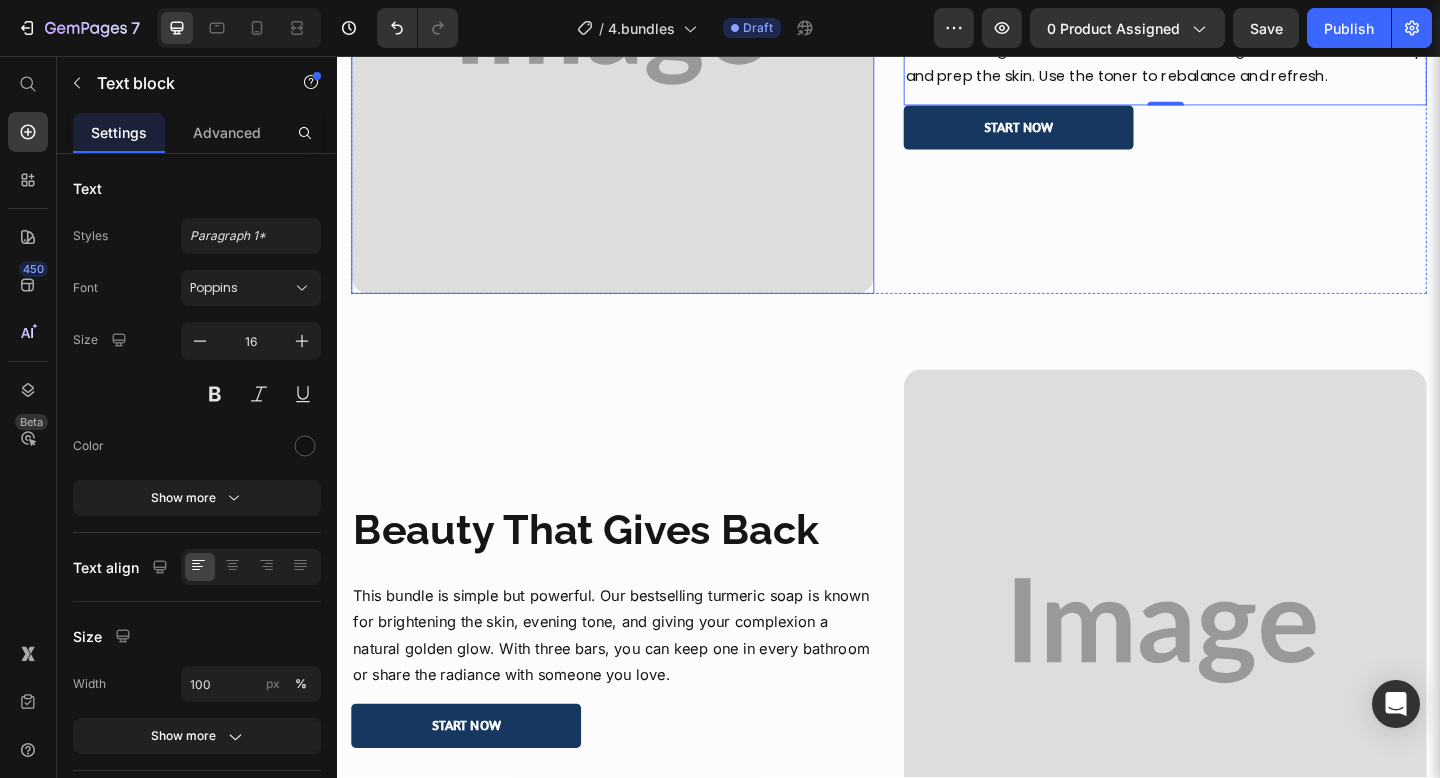 scroll, scrollTop: 3360, scrollLeft: 0, axis: vertical 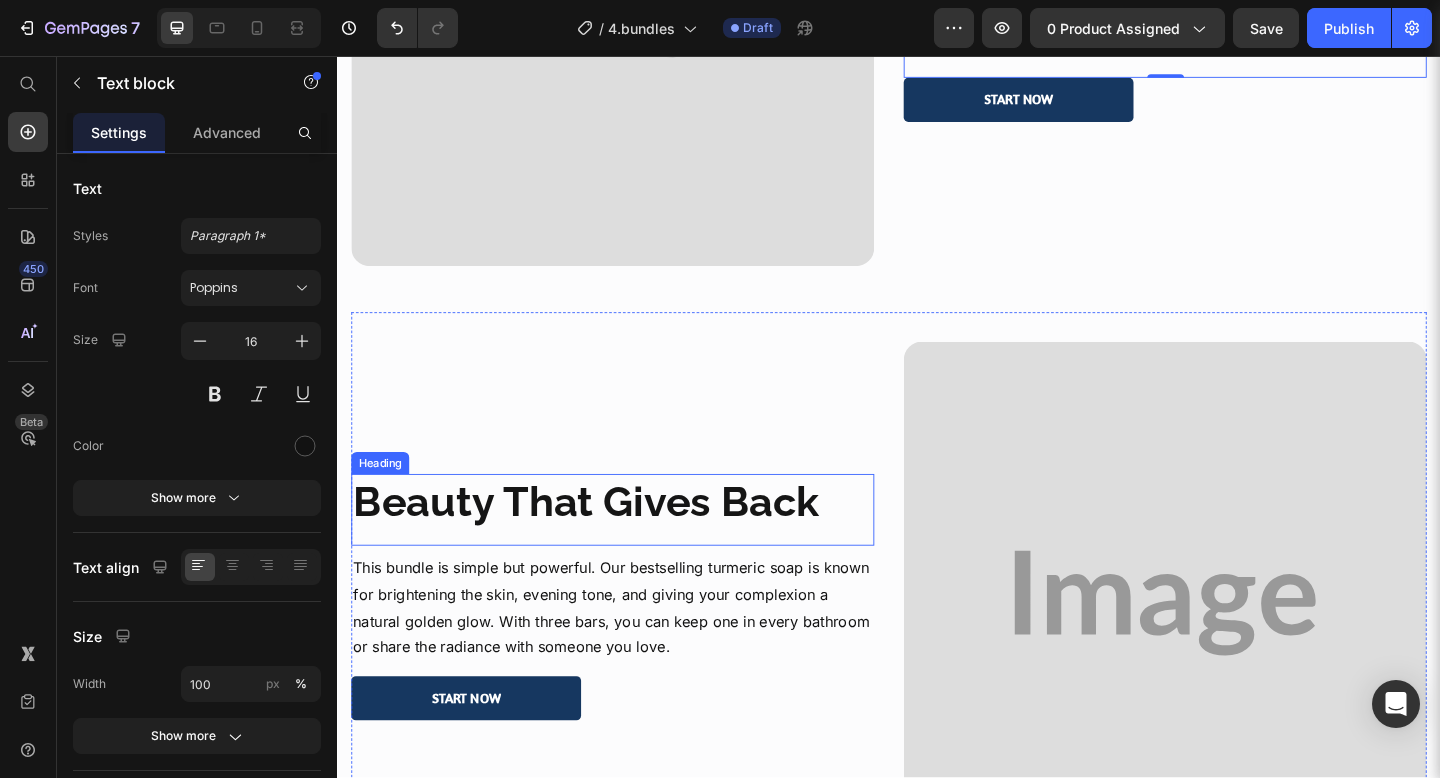 click on "Beauty That Gives Back" at bounding box center (607, 541) 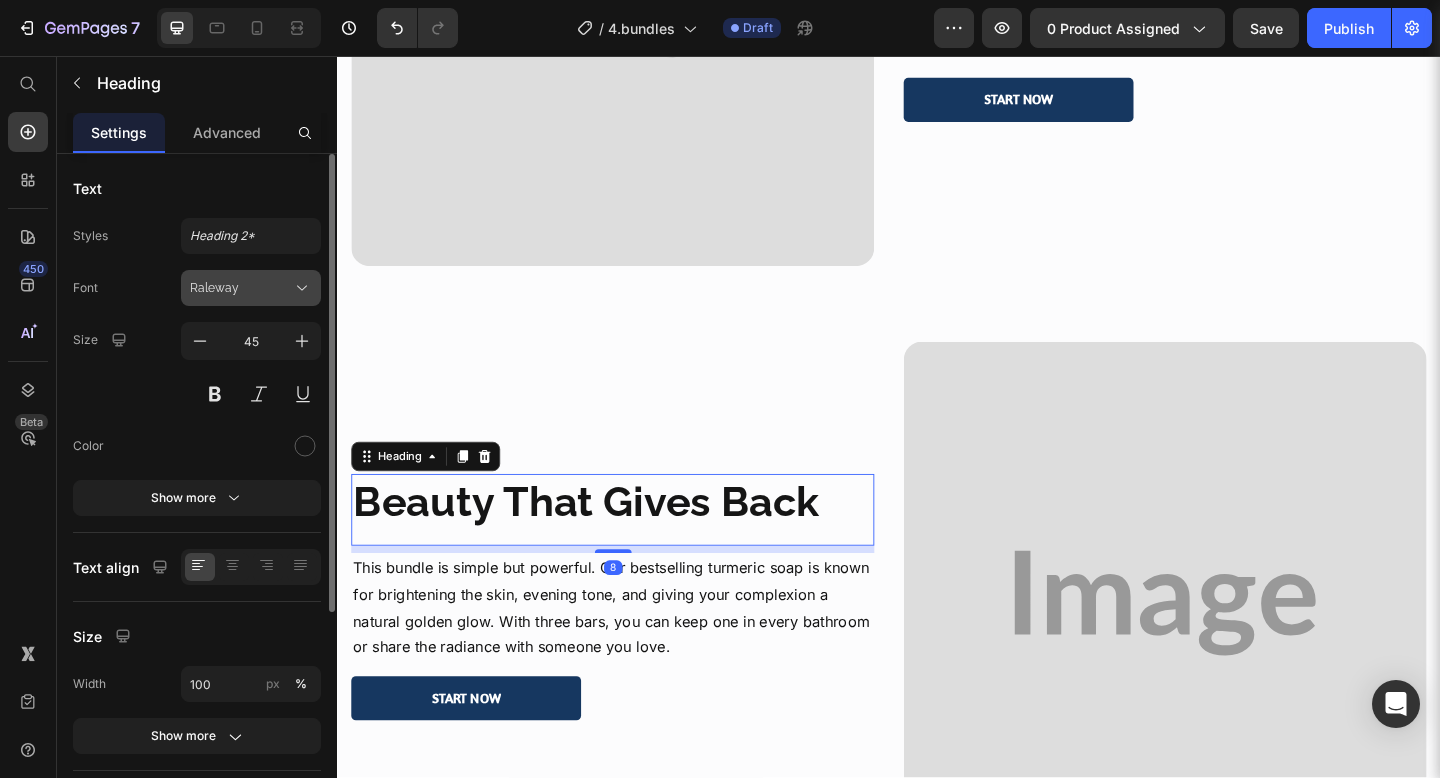 click on "Raleway" at bounding box center (241, 288) 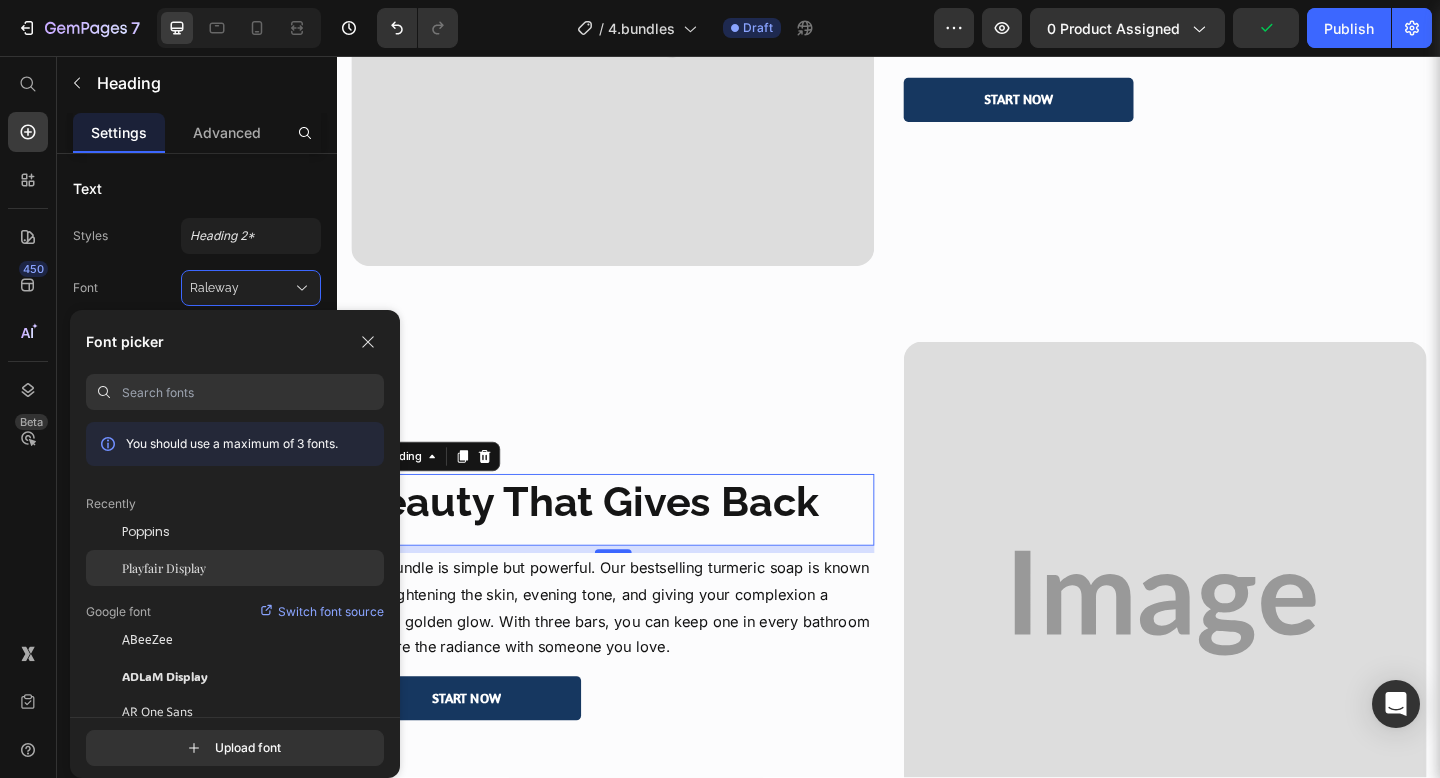 click on "Playfair Display" 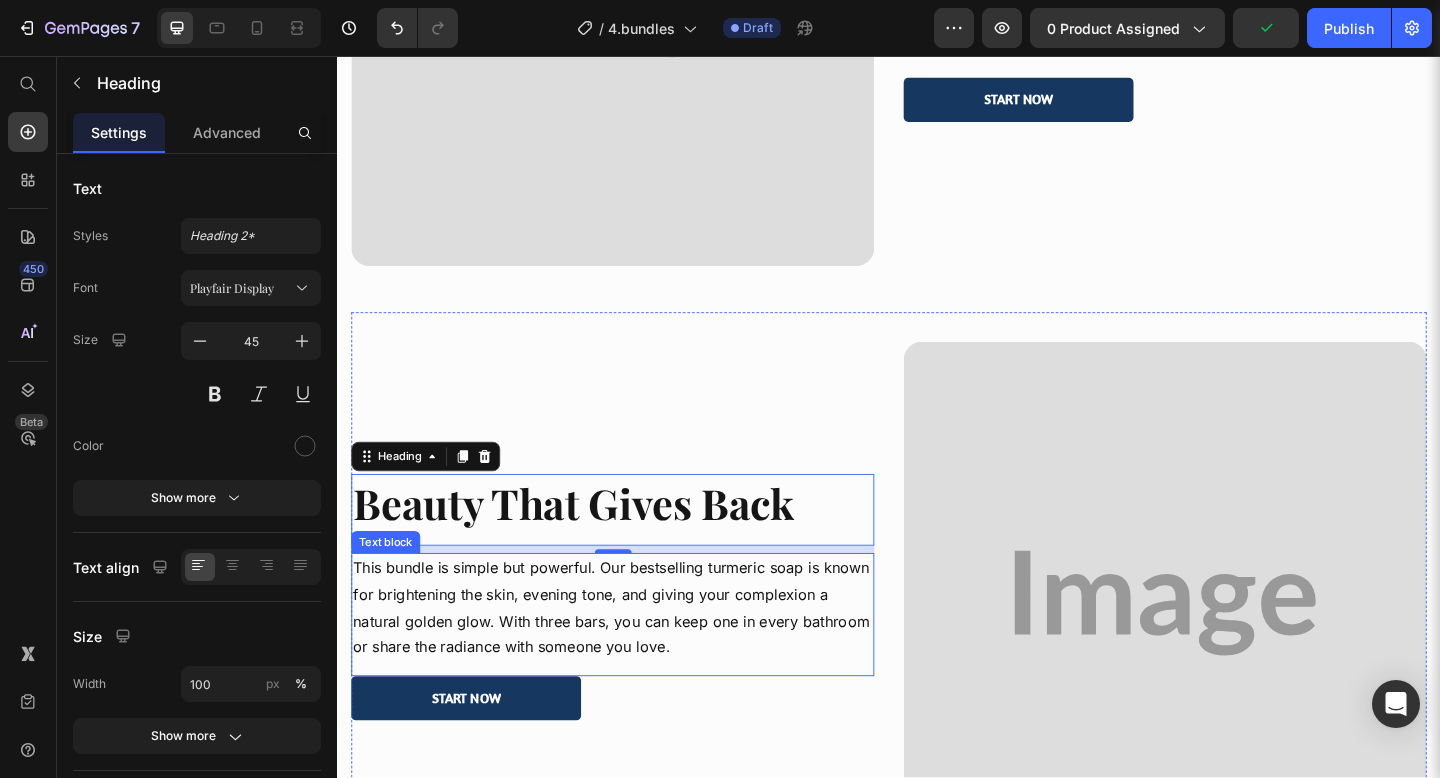 click on "This bundle is simple but powerful. Our bestselling turmeric soap is known for brightening the skin, evening tone, and giving your complexion a natural golden glow. With three bars, you can keep one in every bathroom or share the radiance with someone you love." at bounding box center (636, 656) 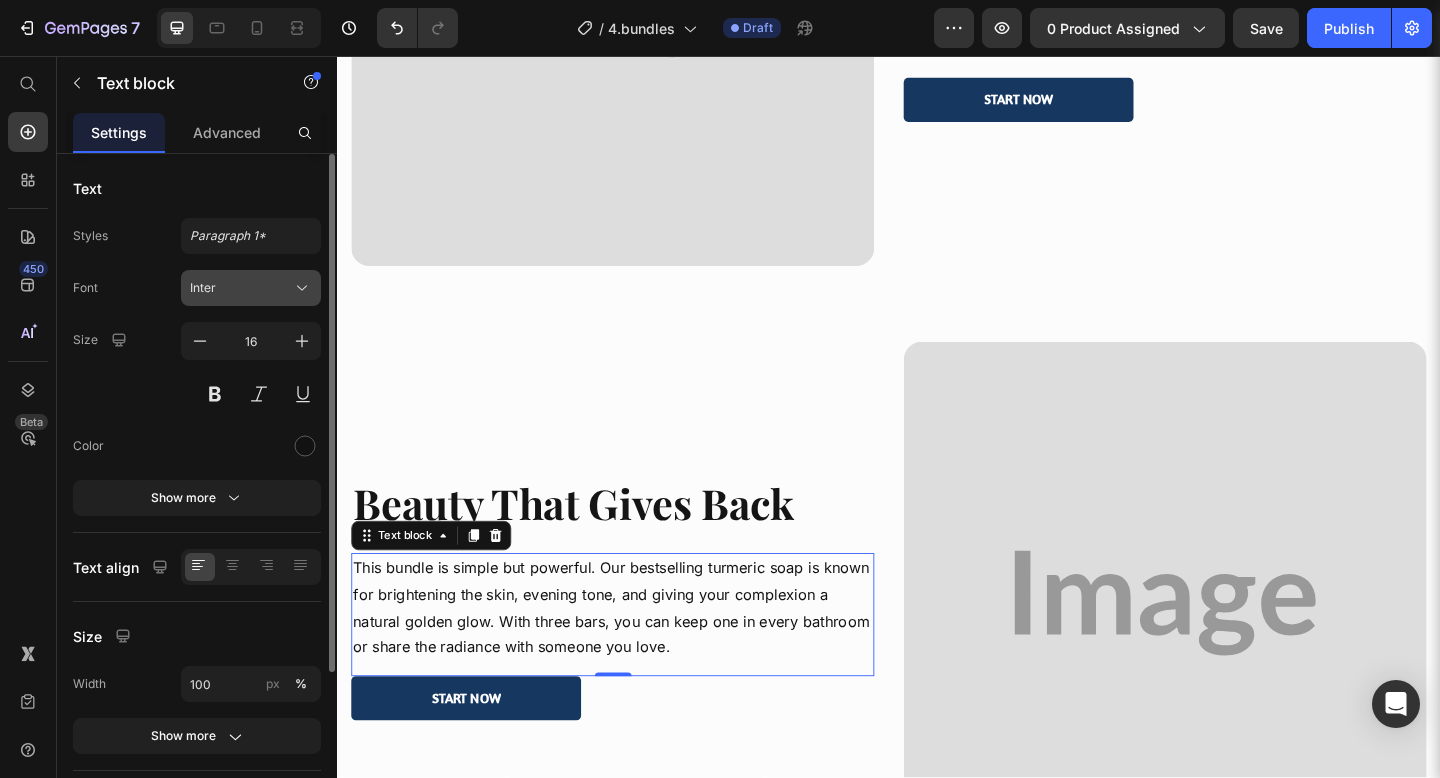 click 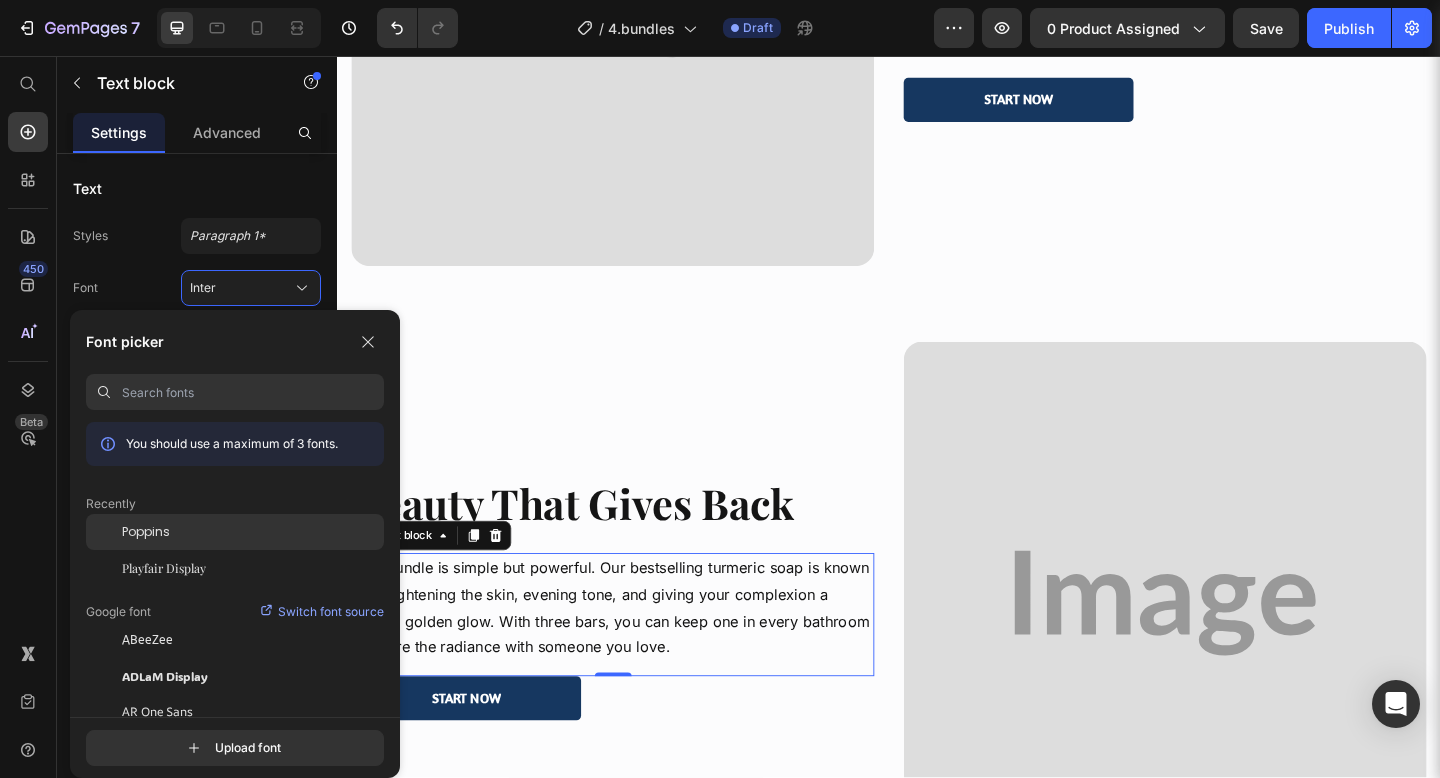 click on "Poppins" 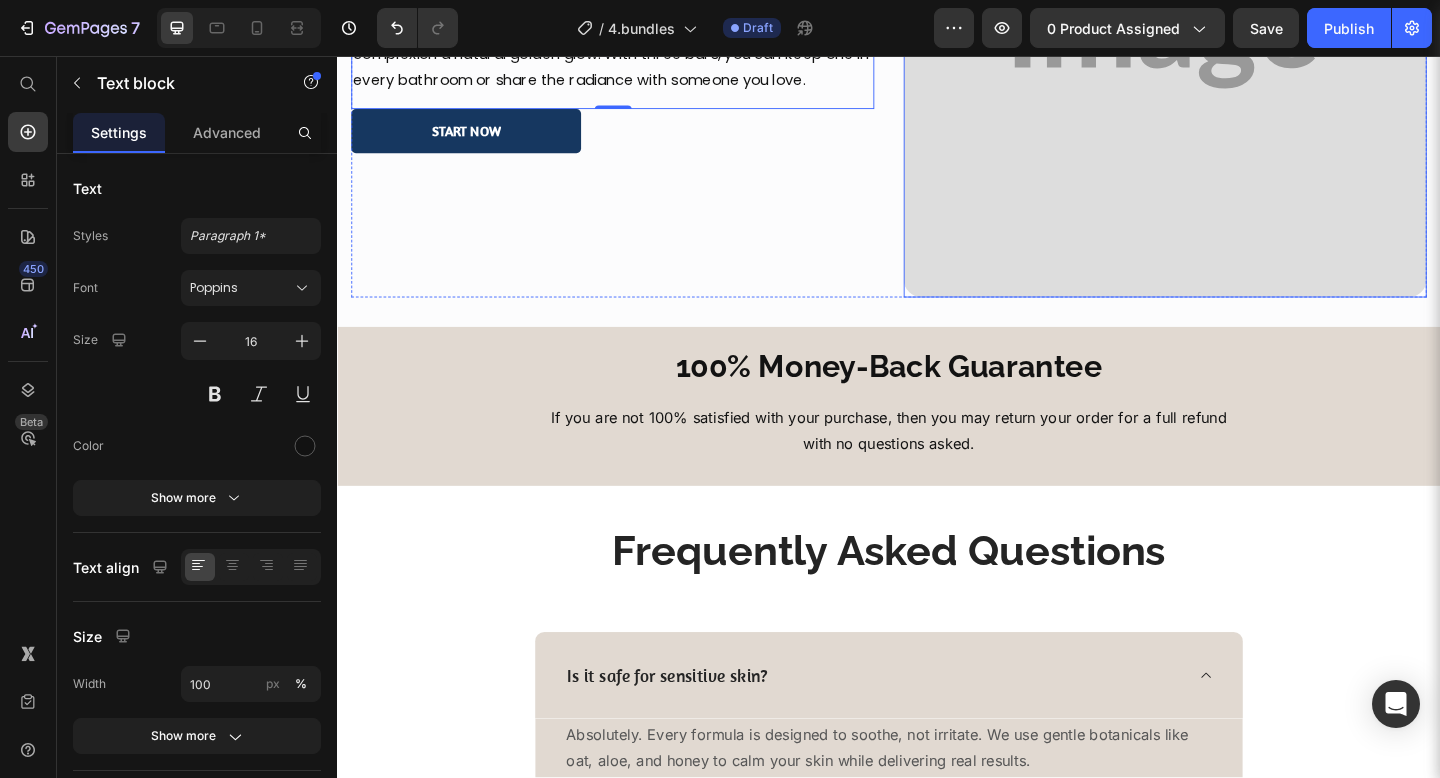 scroll, scrollTop: 3949, scrollLeft: 0, axis: vertical 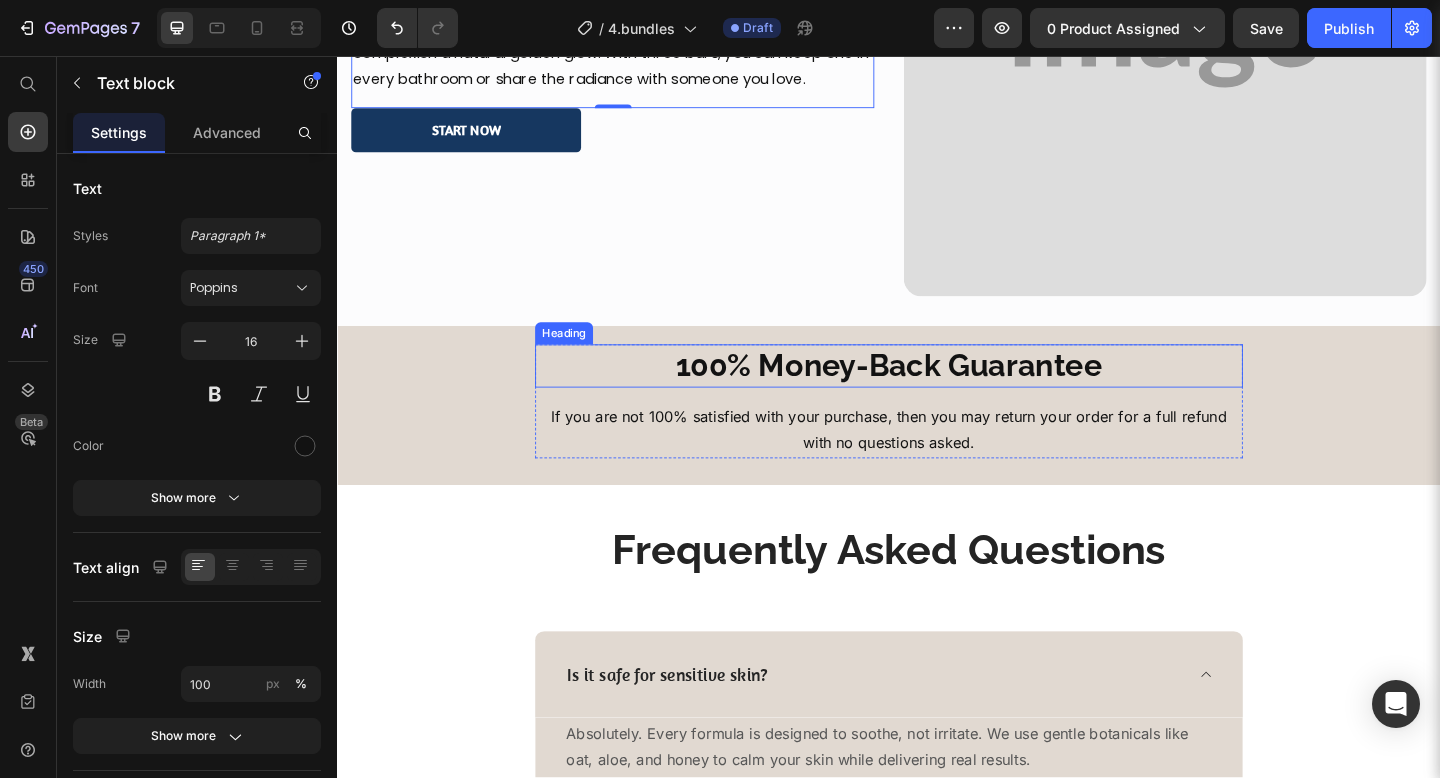 click on "100% Money-Back Guarantee" at bounding box center (937, 393) 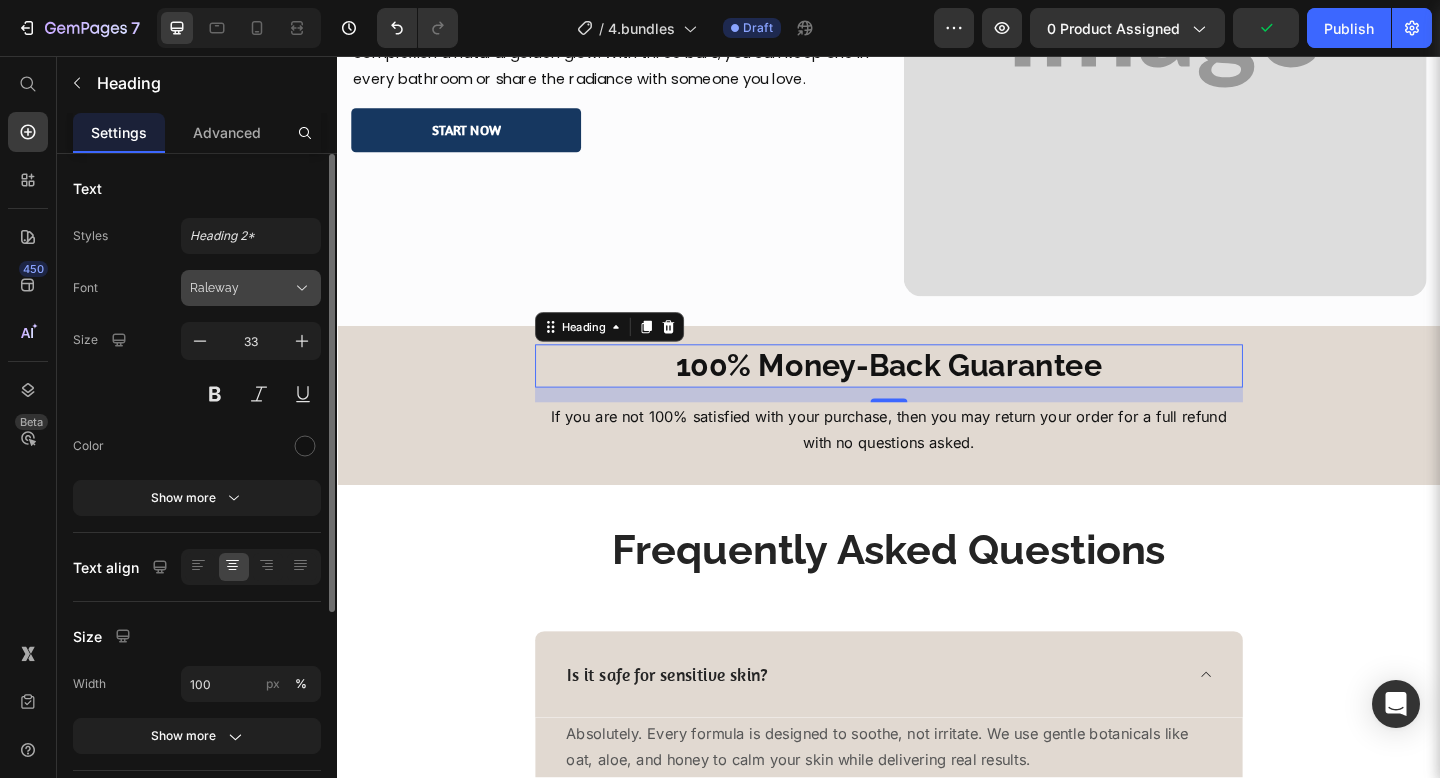 click on "Raleway" at bounding box center (251, 288) 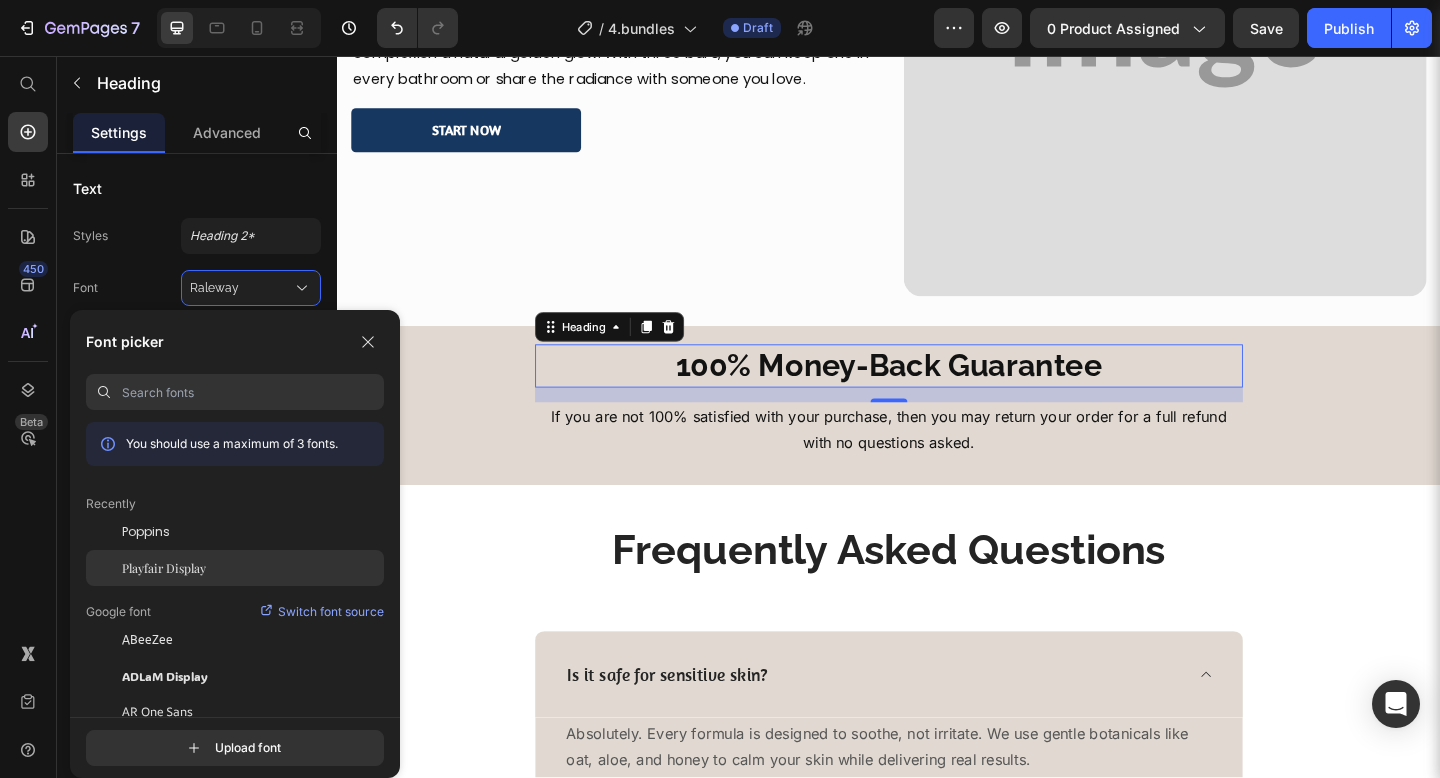 click on "Playfair Display" 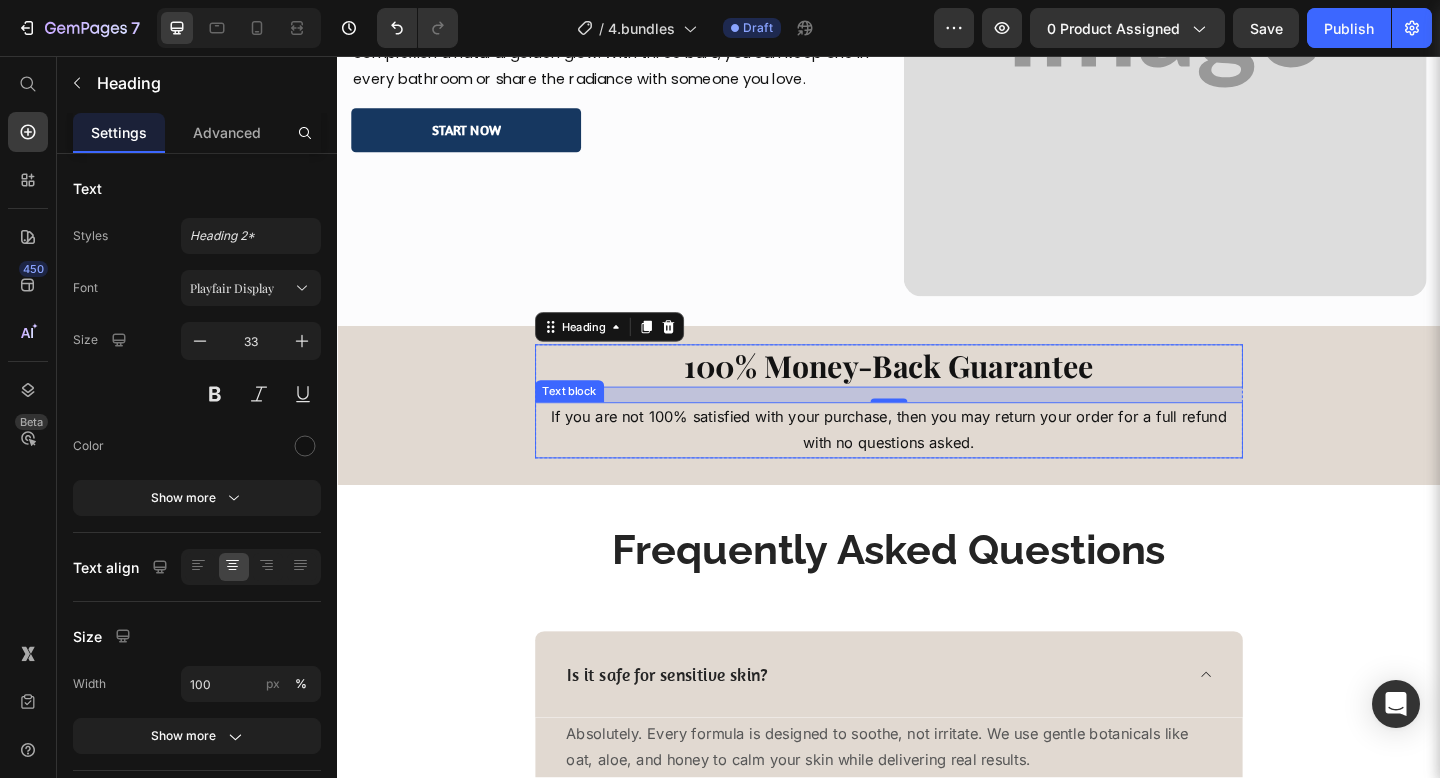 click on "If you are not 100% satisfied with your purchase, then you may return your order for a full refund with no questions asked." at bounding box center [937, 464] 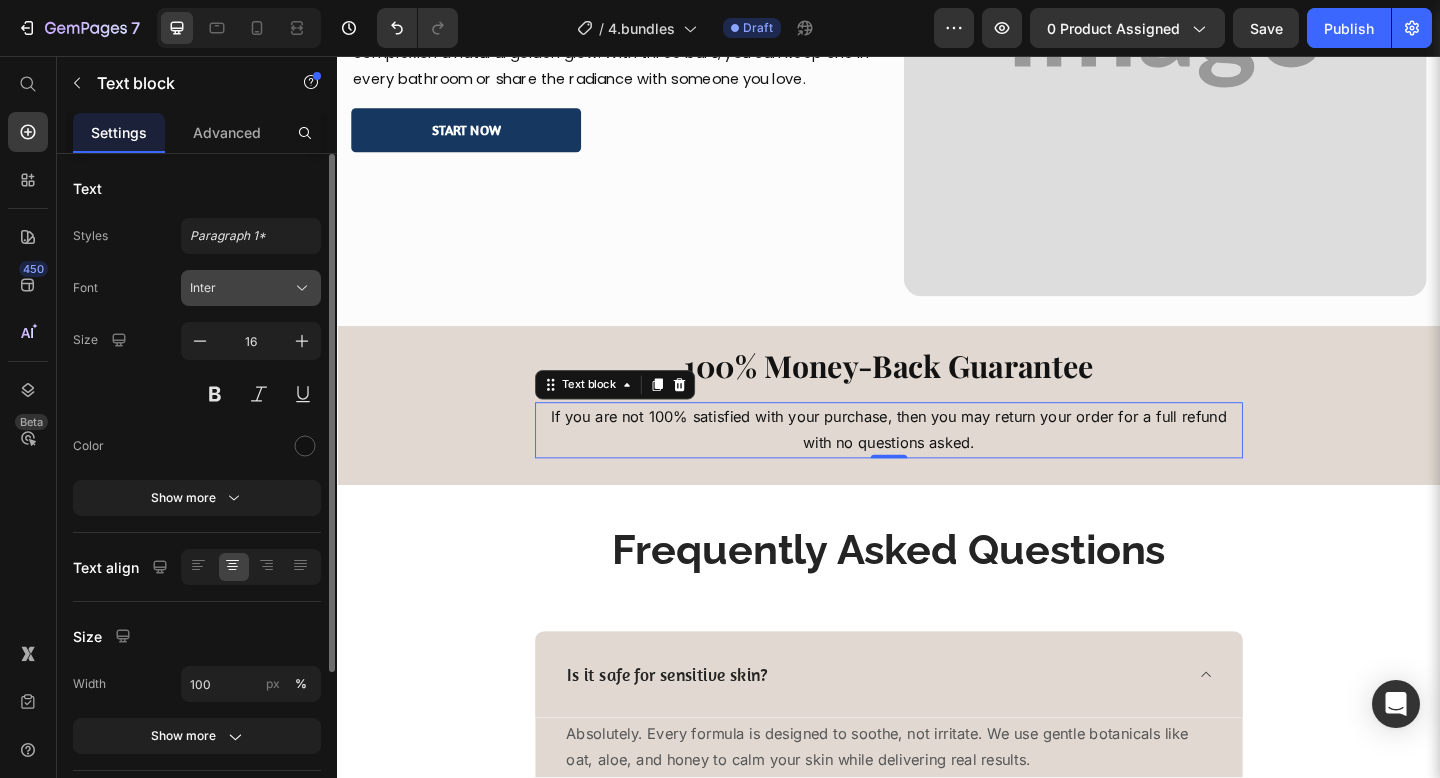 click on "Inter" at bounding box center [241, 288] 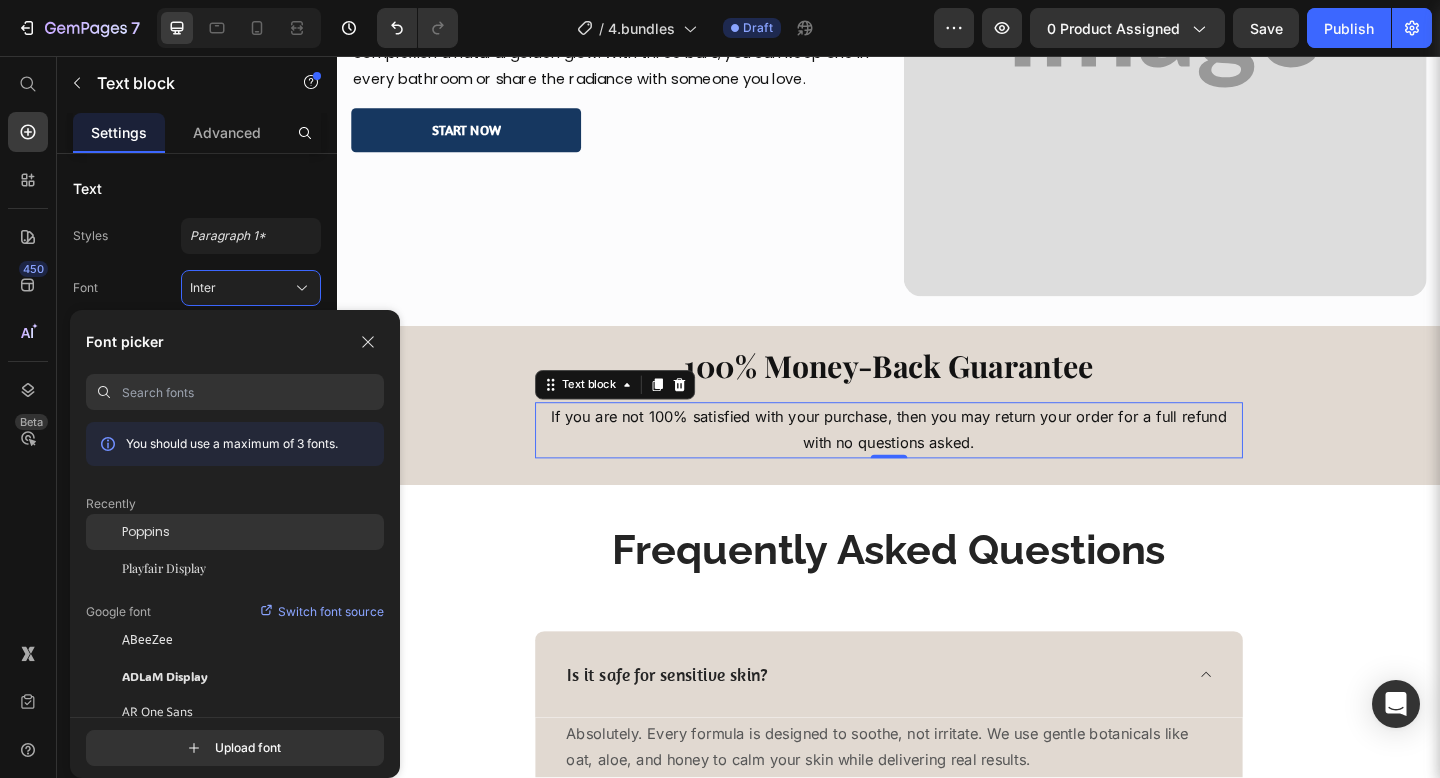 click on "Poppins" 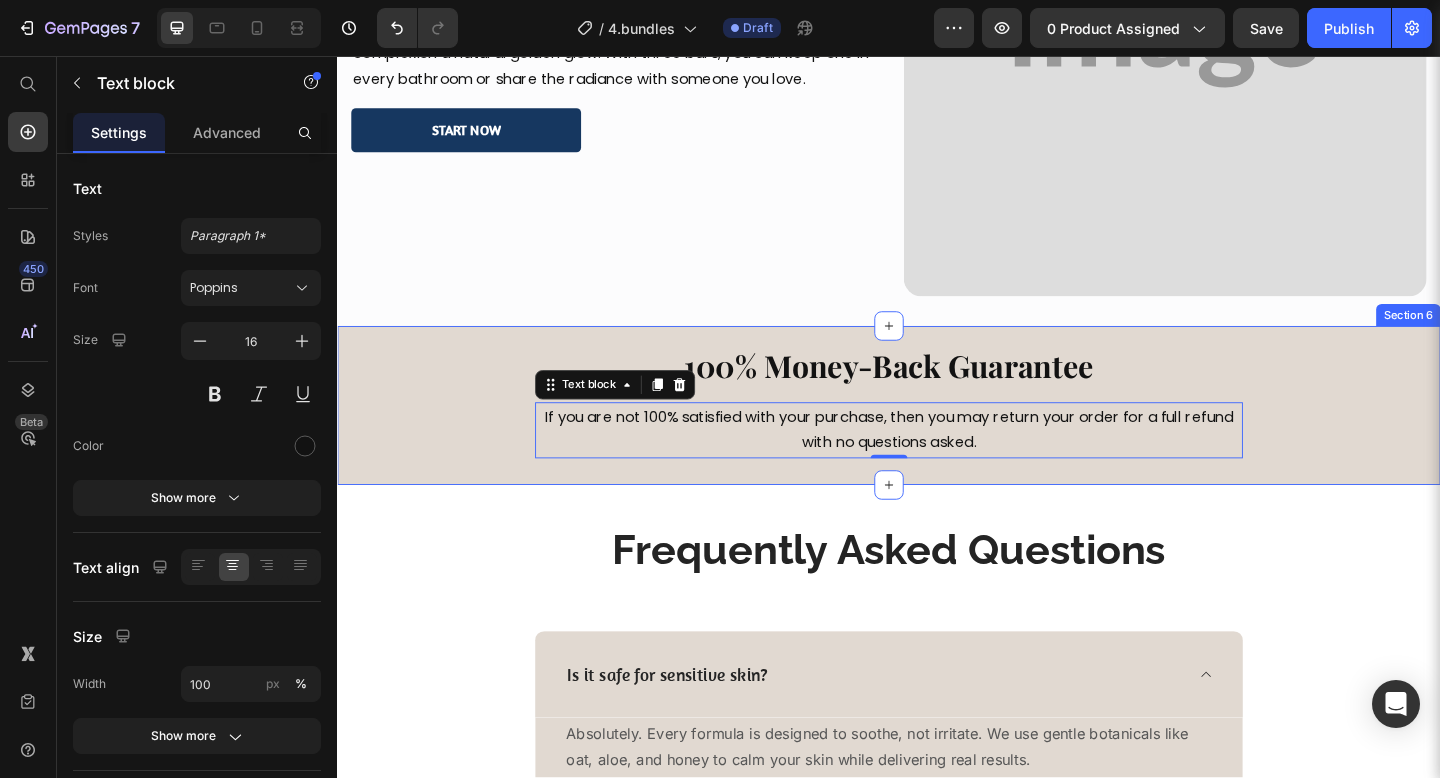 click on "100% Money-Back Guarantee Heading If you are not 100% satisfied with your purchase, then you may return your order for a full refund with no questions asked. Text block   0 Row" at bounding box center [937, 432] 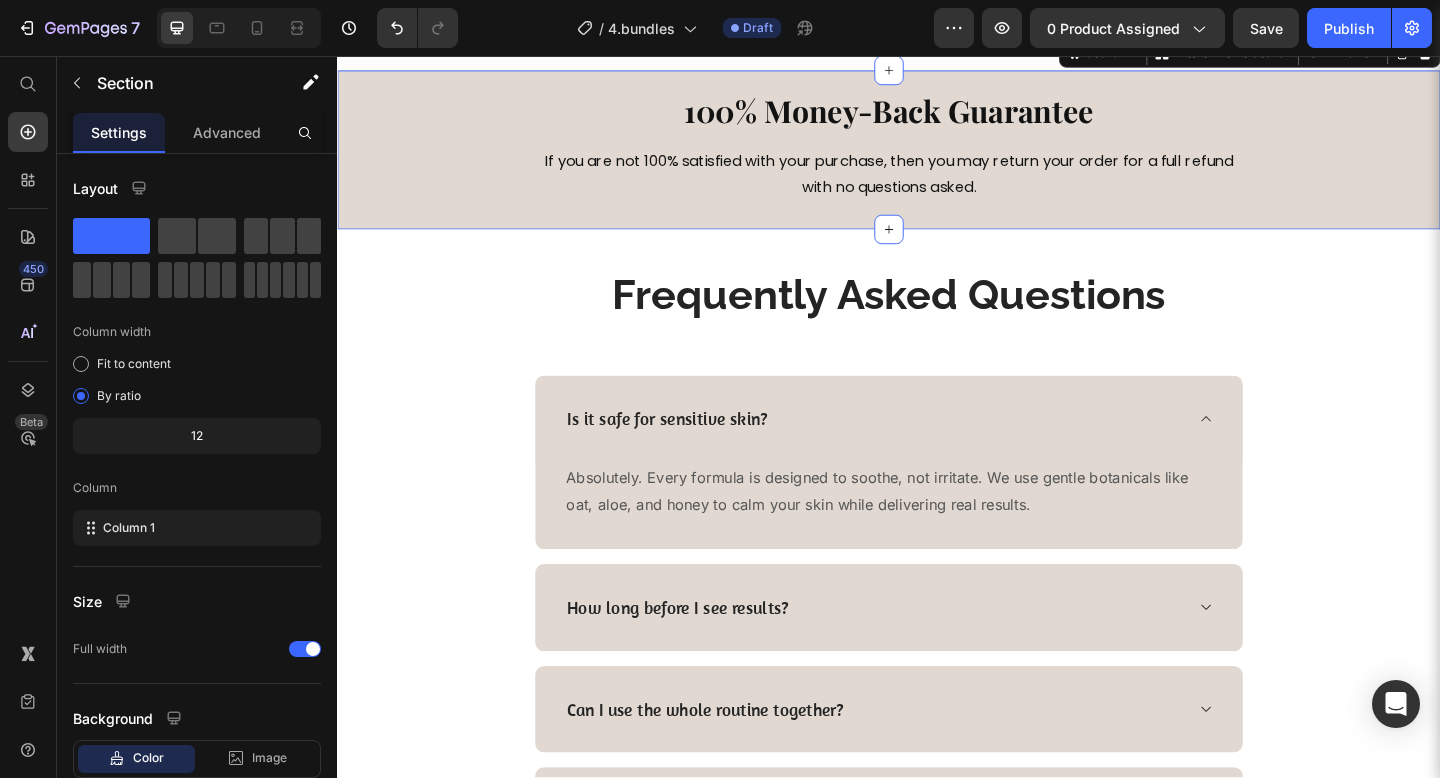 scroll, scrollTop: 4314, scrollLeft: 0, axis: vertical 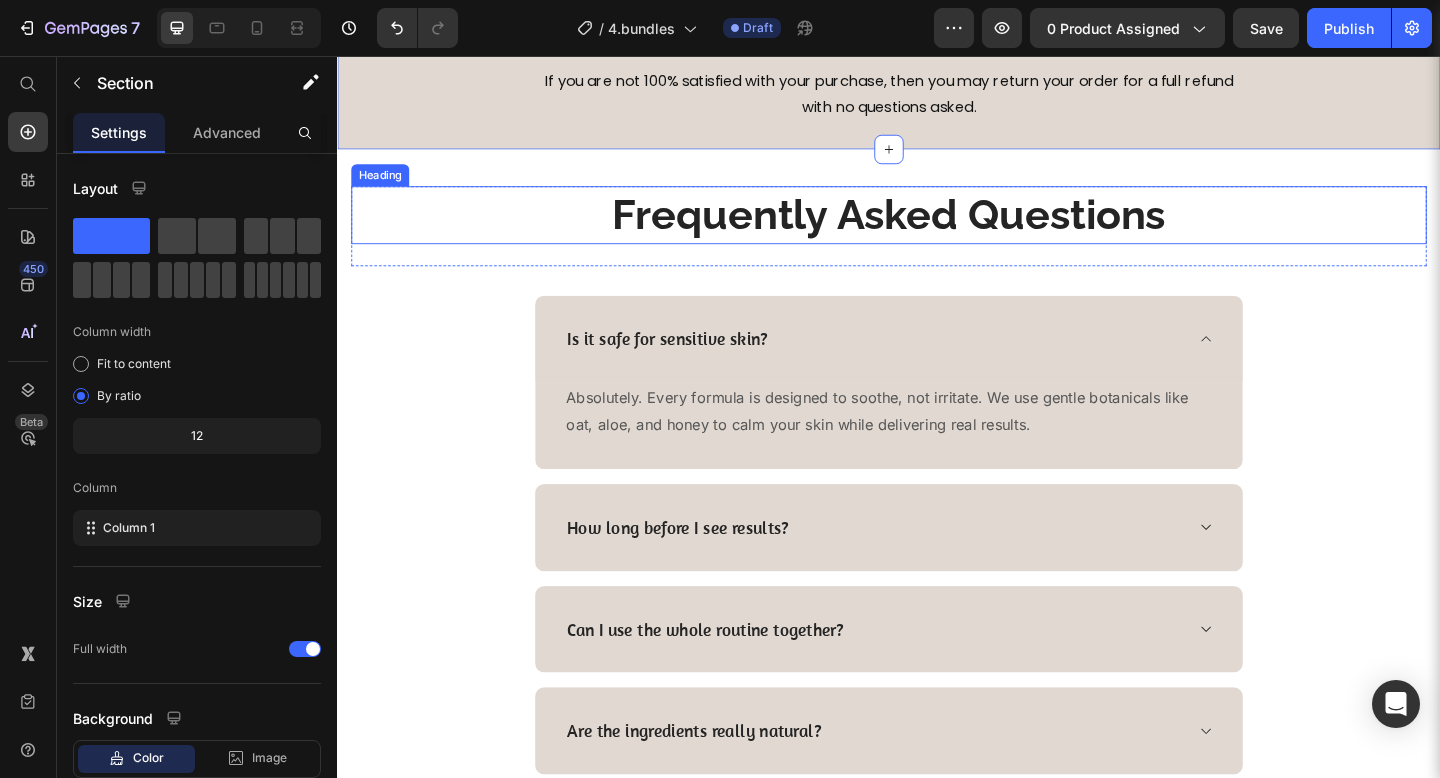 click on "Frequently Asked Questions" at bounding box center (937, 229) 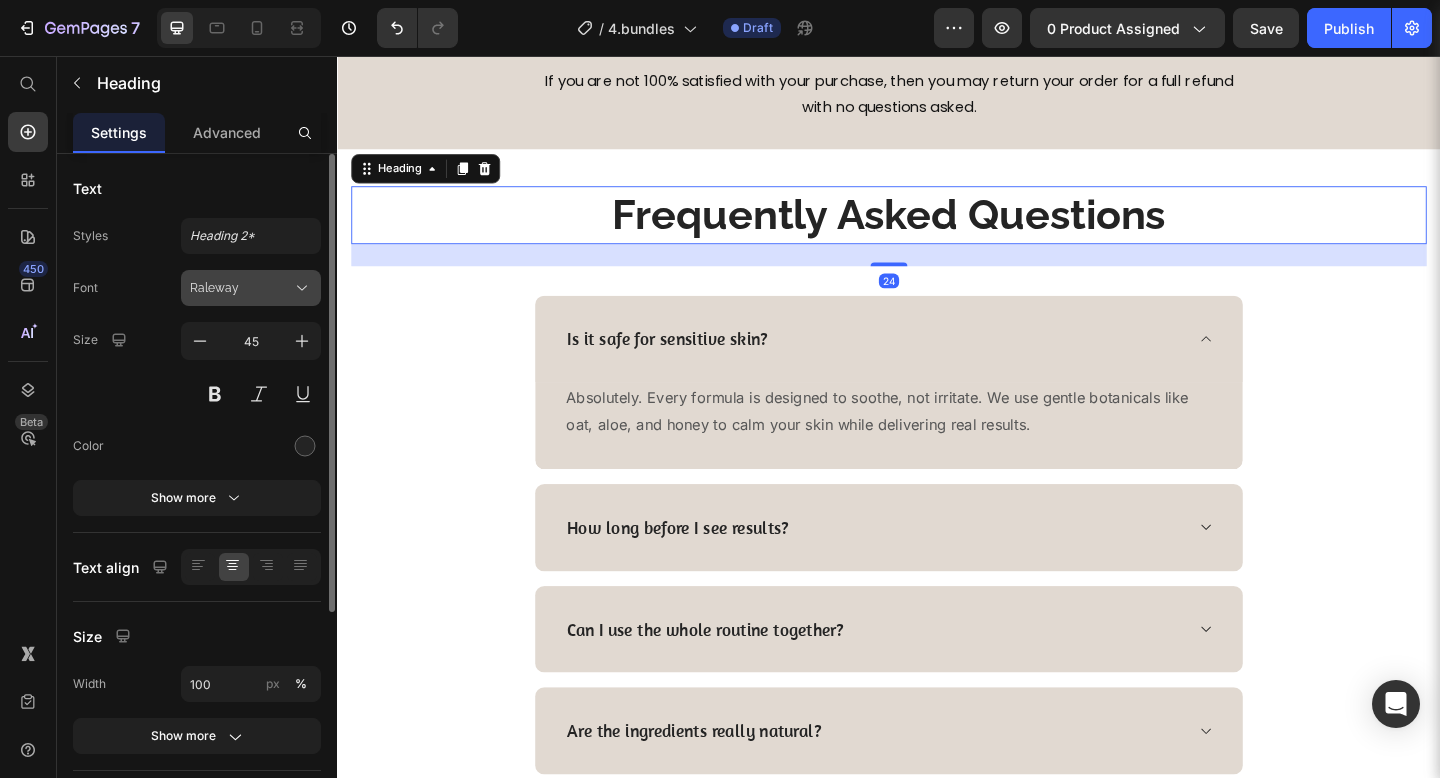 click on "Raleway" at bounding box center [251, 288] 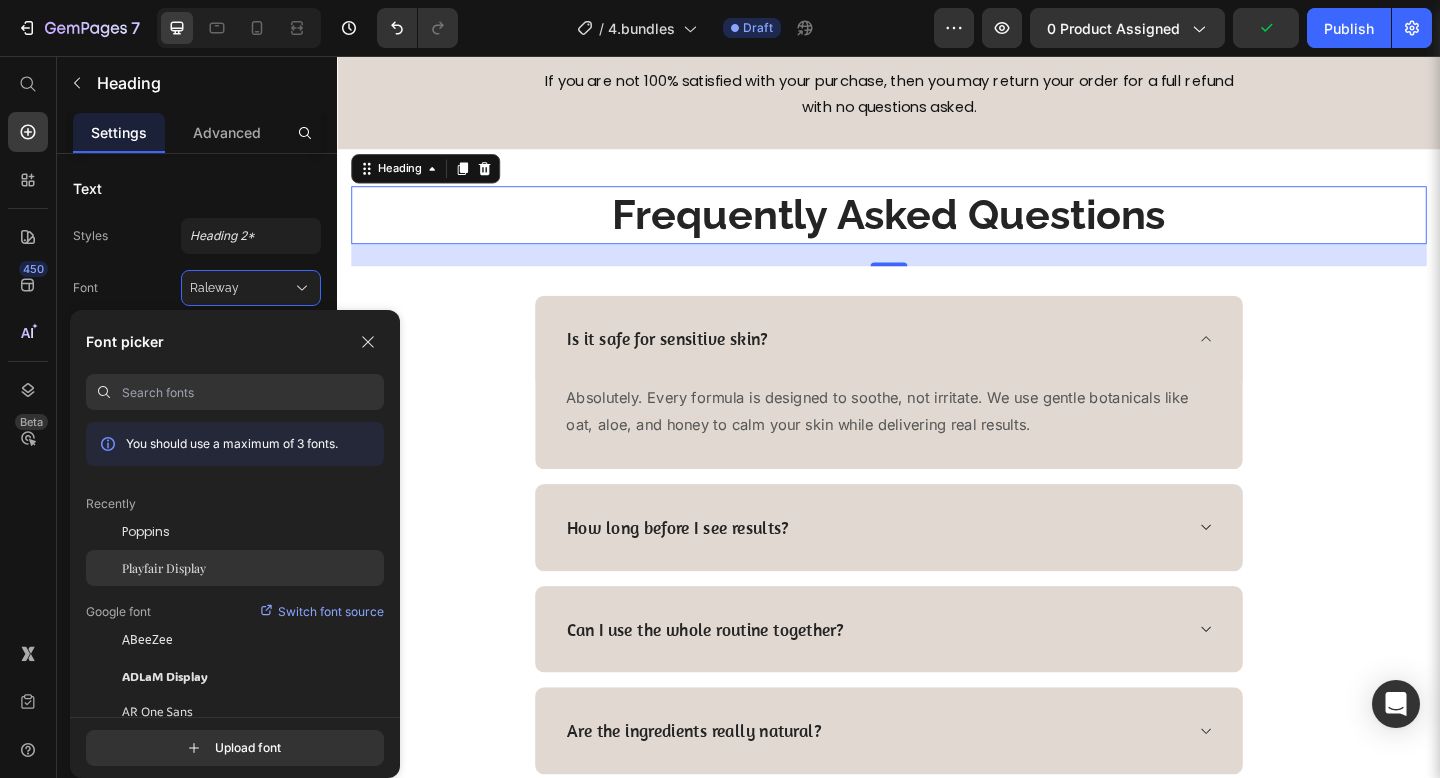 click on "Playfair Display" 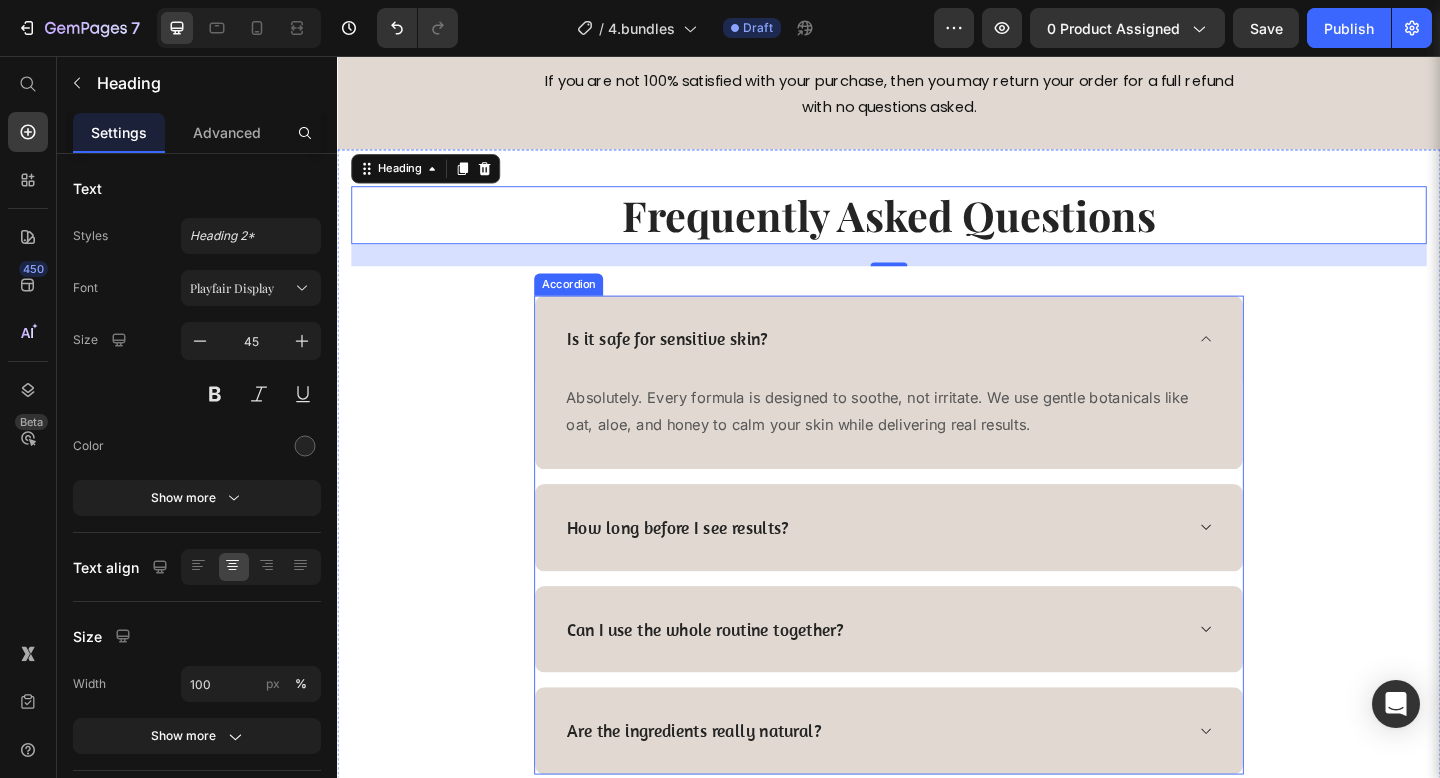 click on "Is it safe for sensitive skin?" at bounding box center [937, 364] 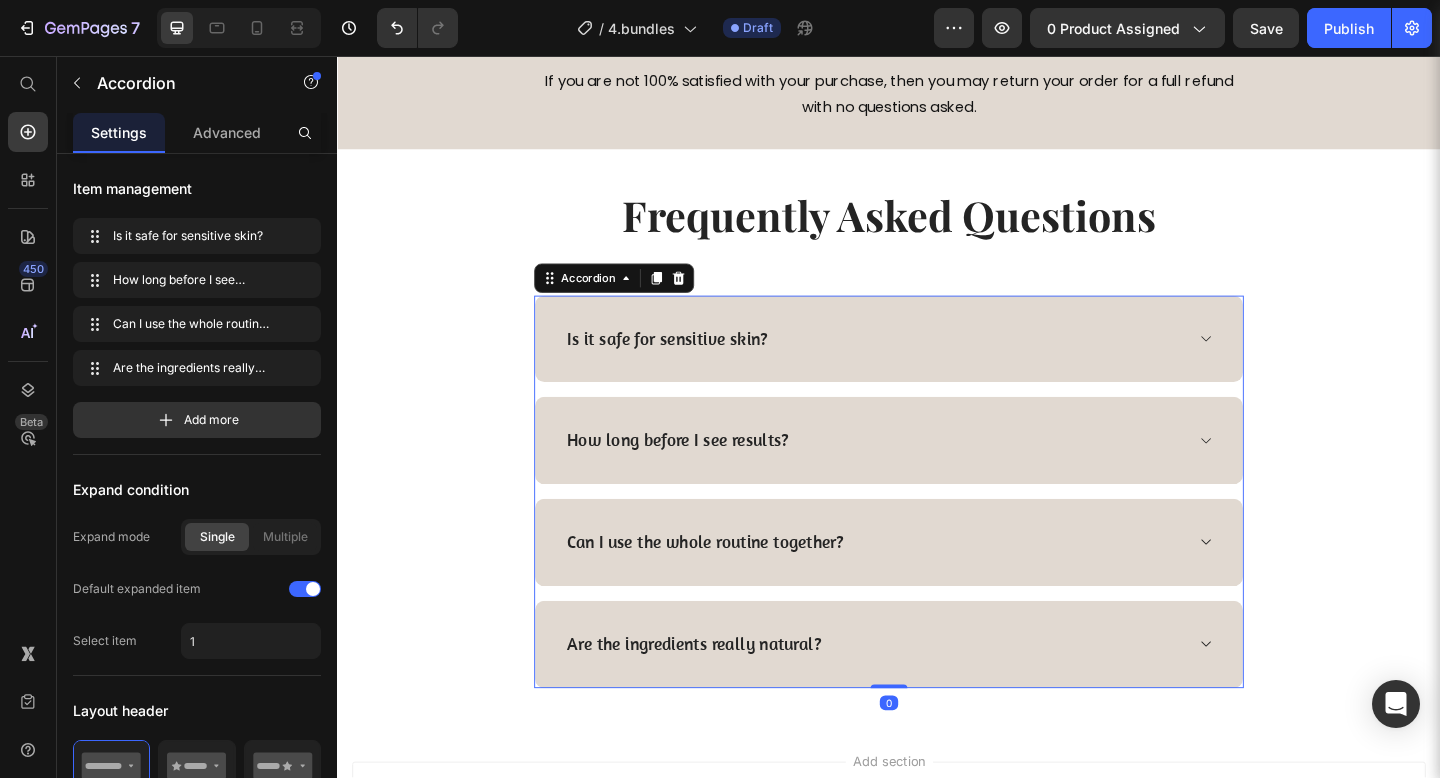 click on "Is it safe for sensitive skin?" at bounding box center [696, 364] 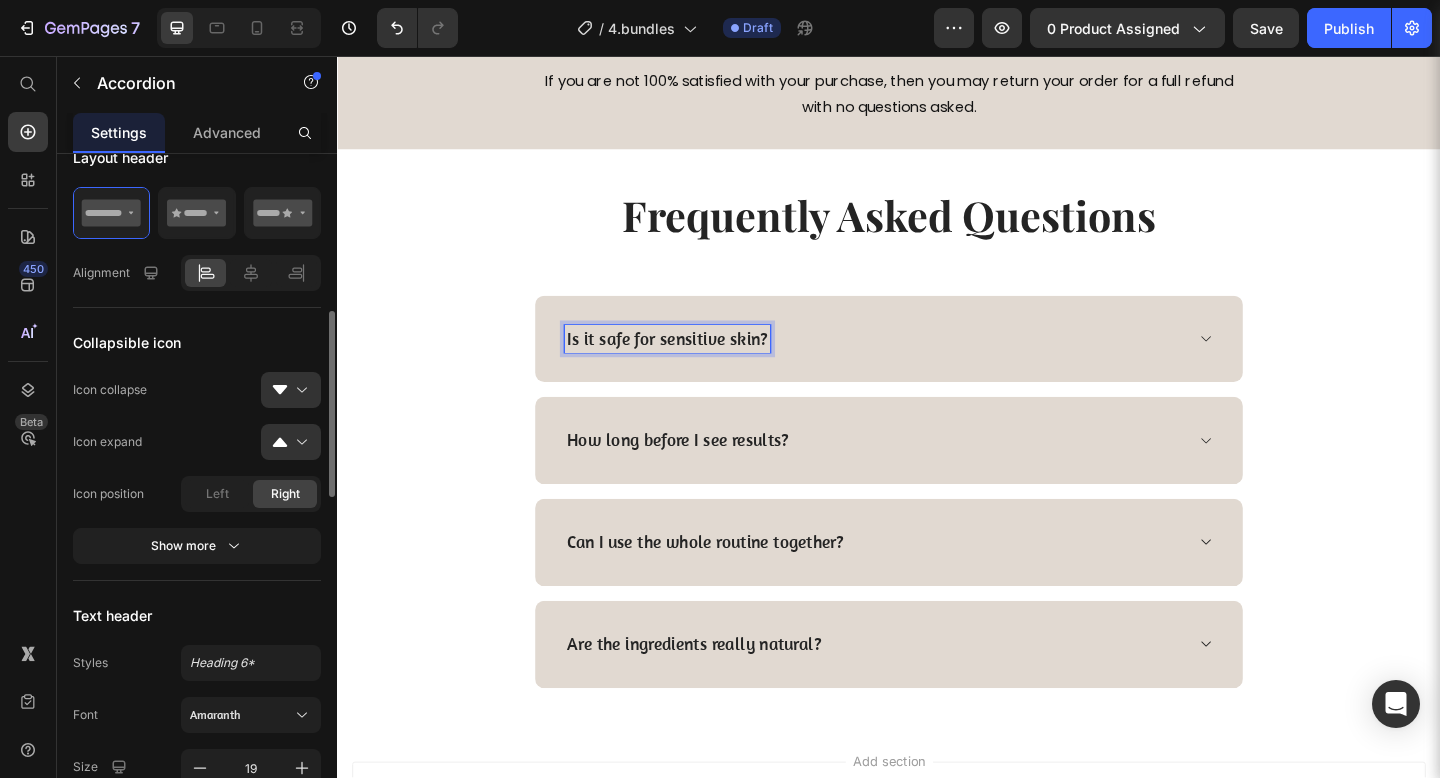 scroll, scrollTop: 640, scrollLeft: 0, axis: vertical 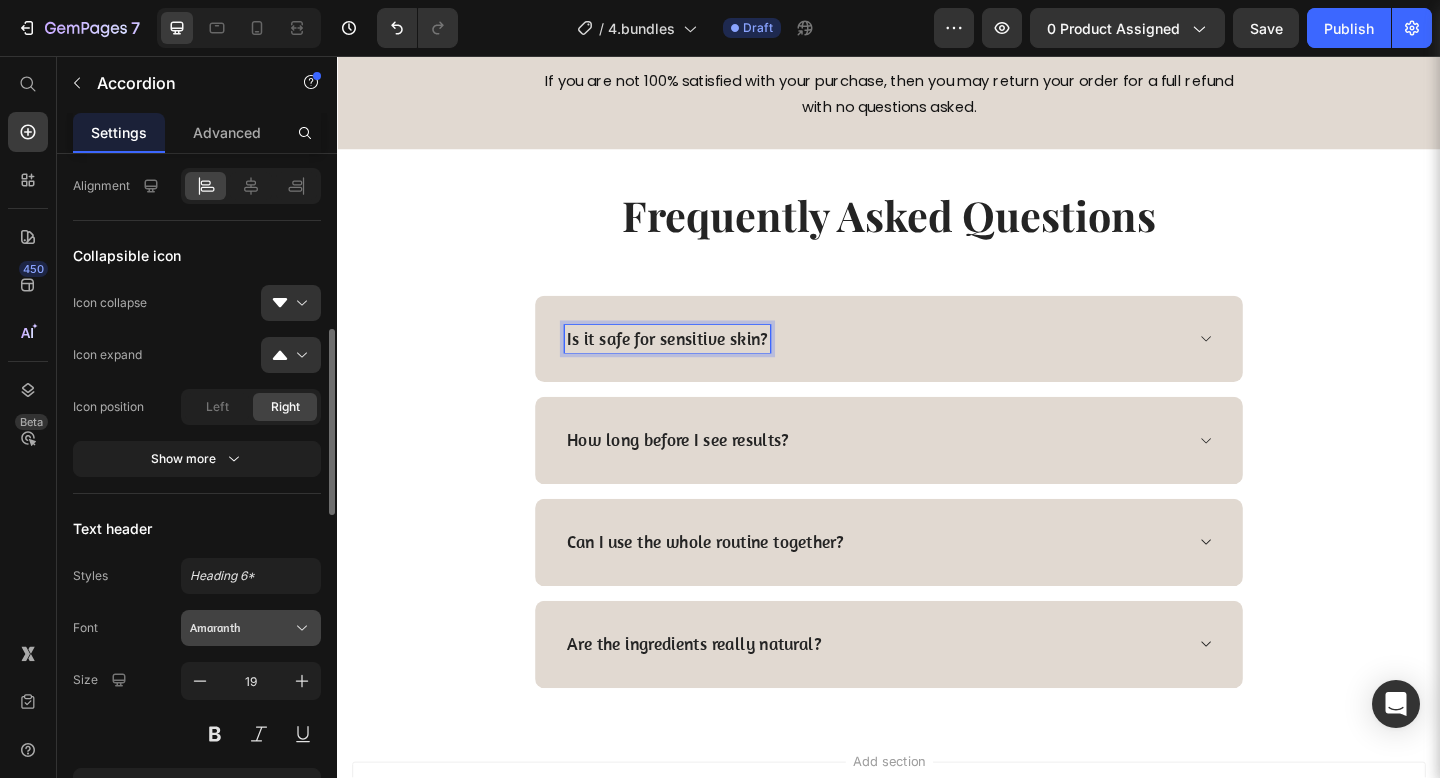 click on "Amaranth" at bounding box center [241, 628] 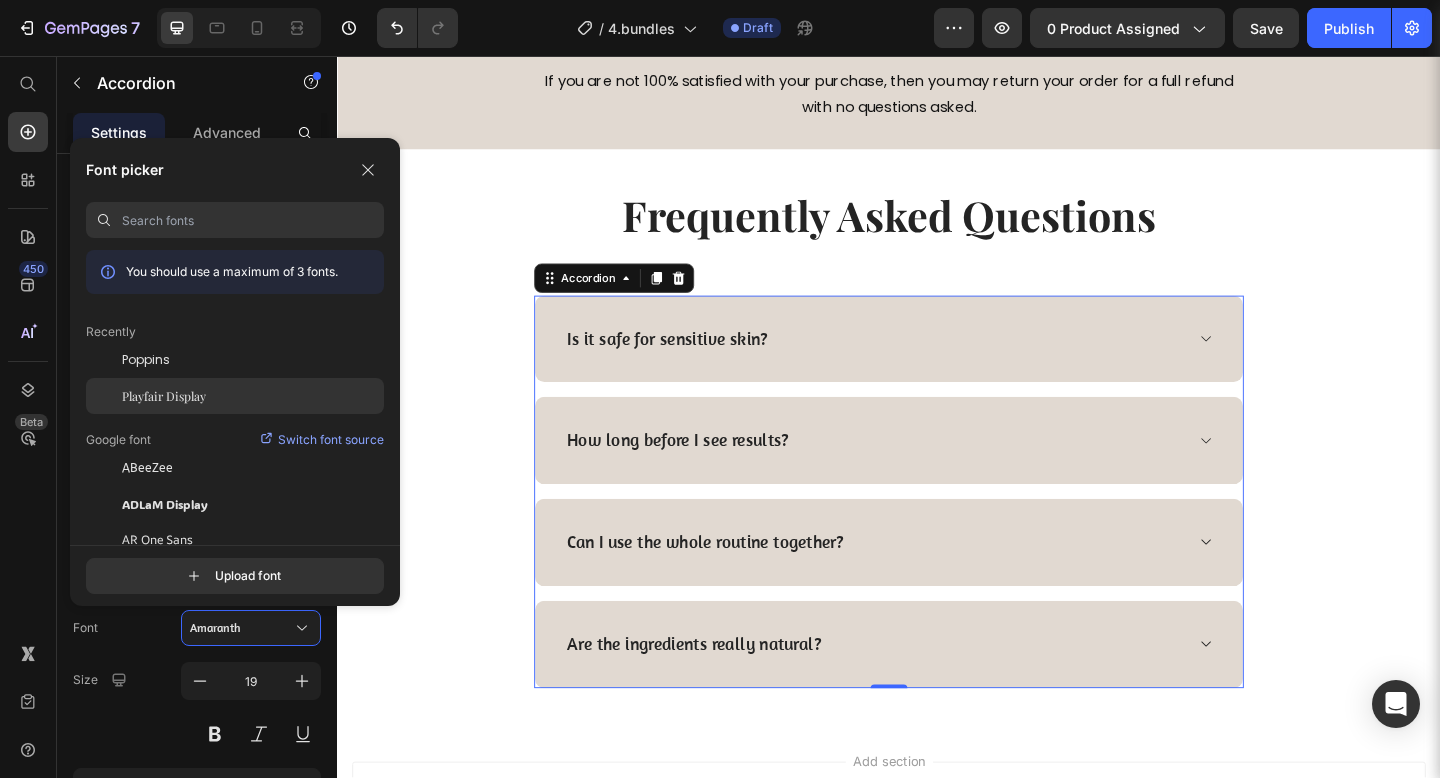 click on "Playfair Display" 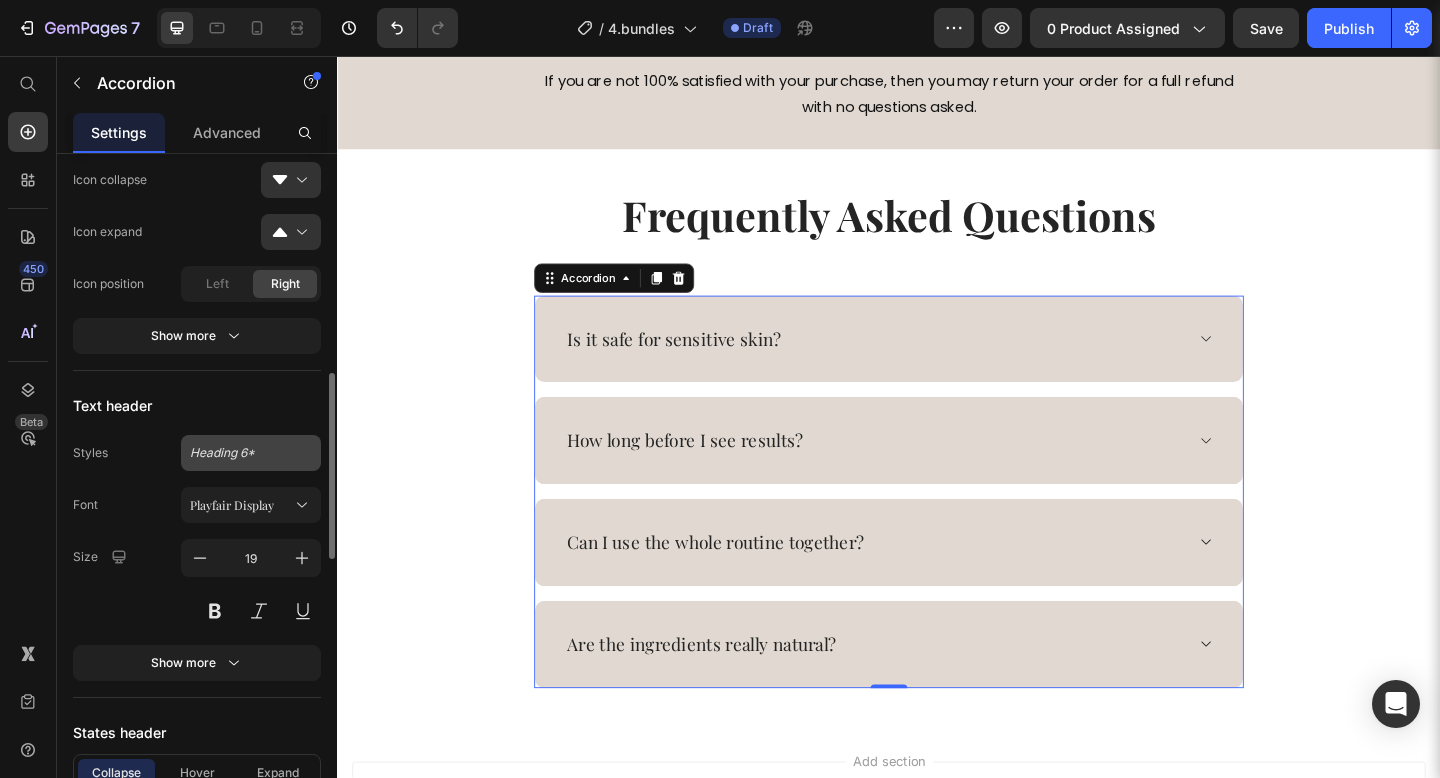 scroll, scrollTop: 771, scrollLeft: 0, axis: vertical 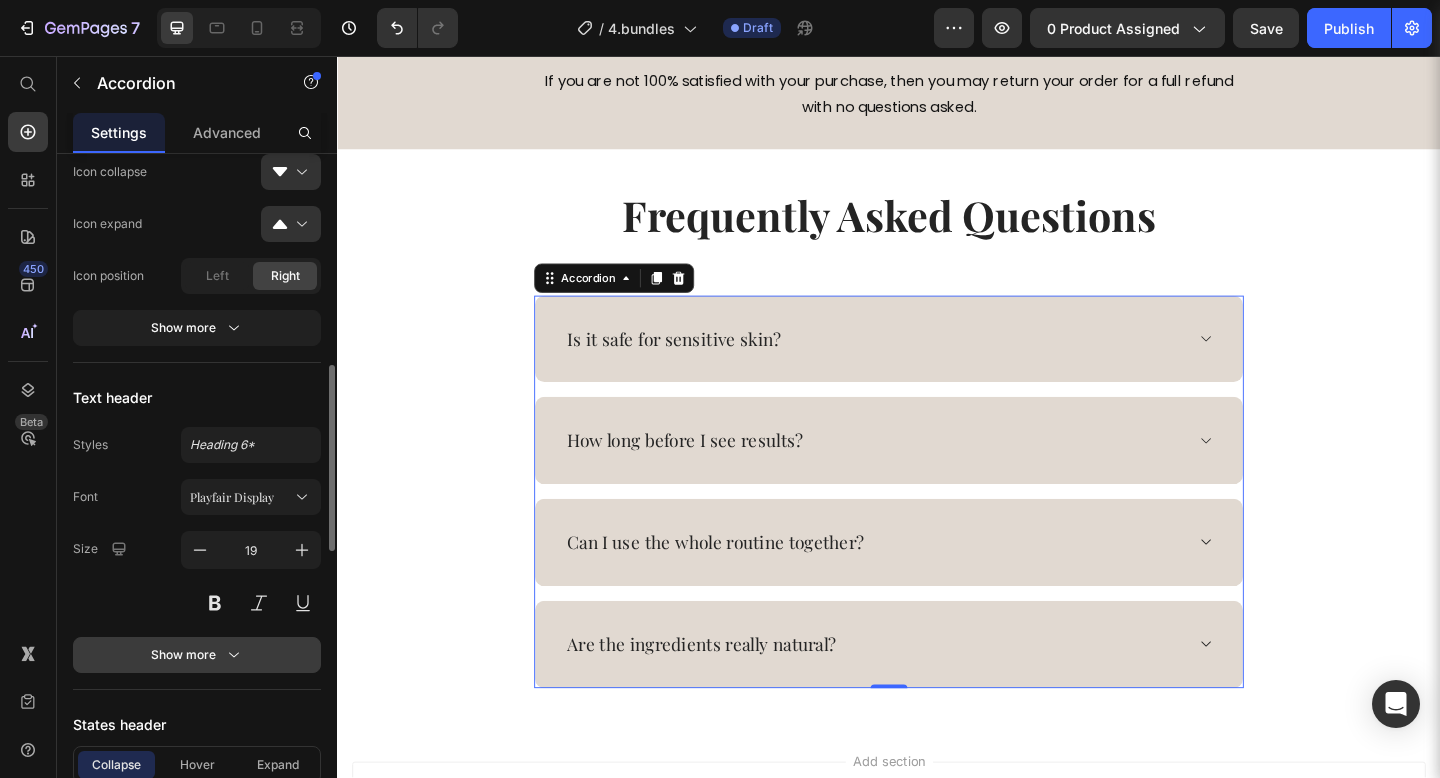 click on "Show more" at bounding box center [197, 655] 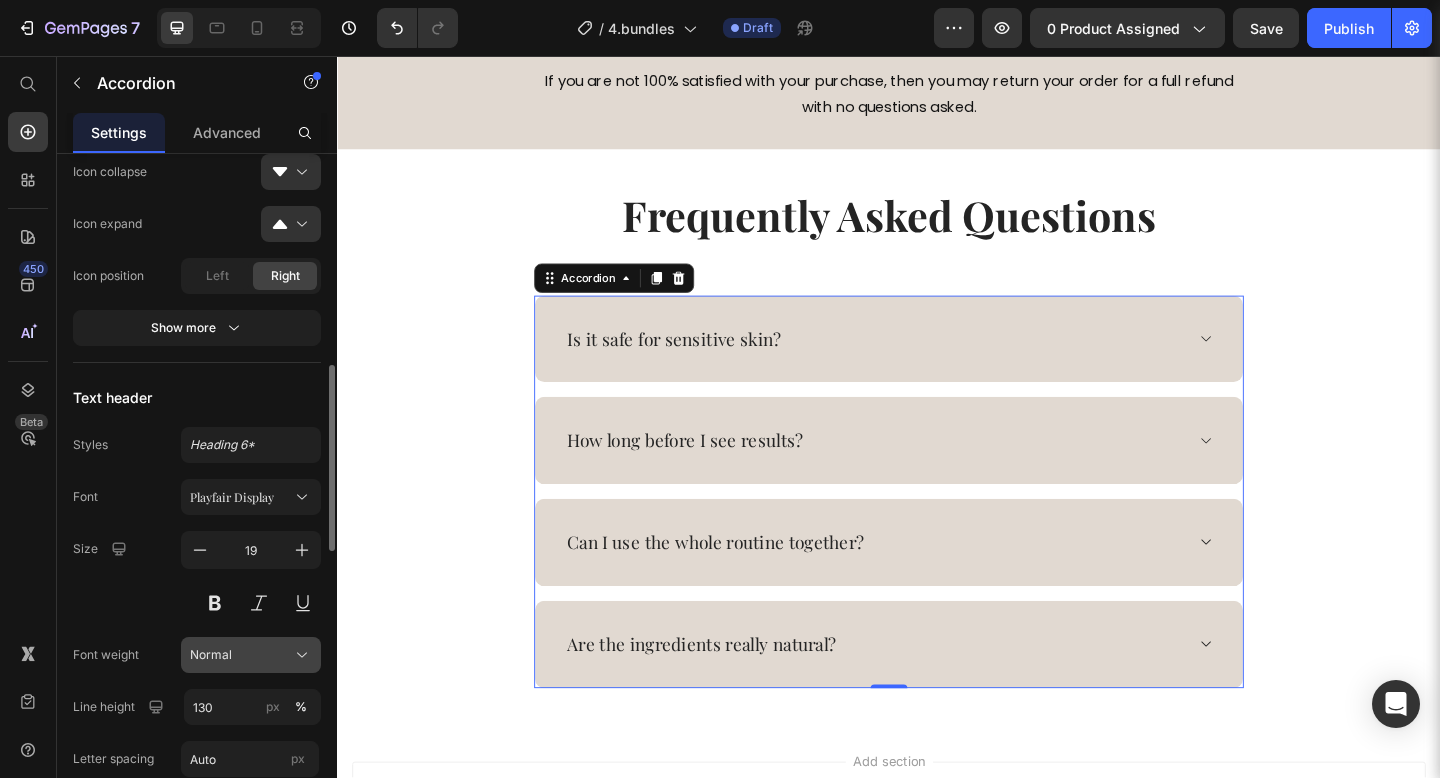 click on "Normal" at bounding box center (251, 655) 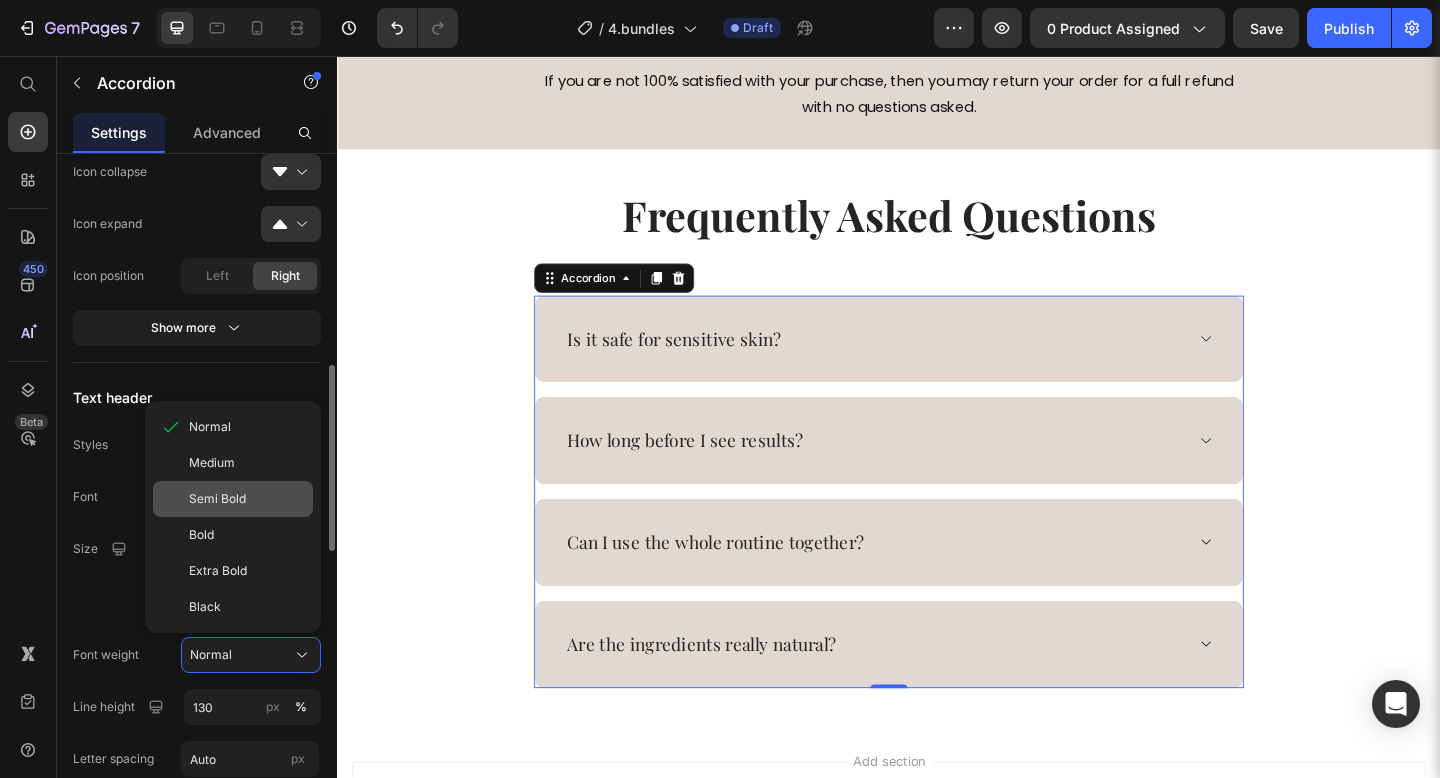 click on "Semi Bold" at bounding box center [247, 499] 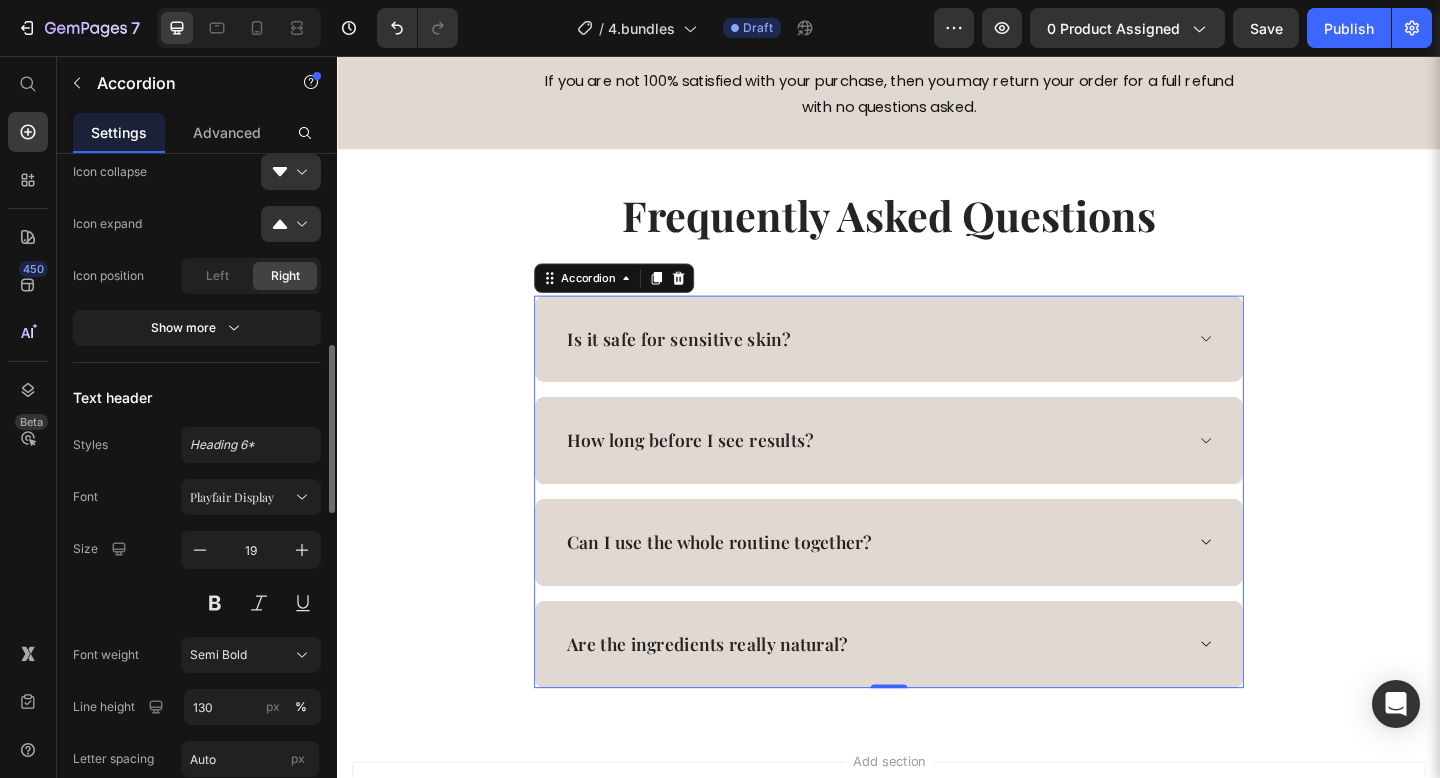 click 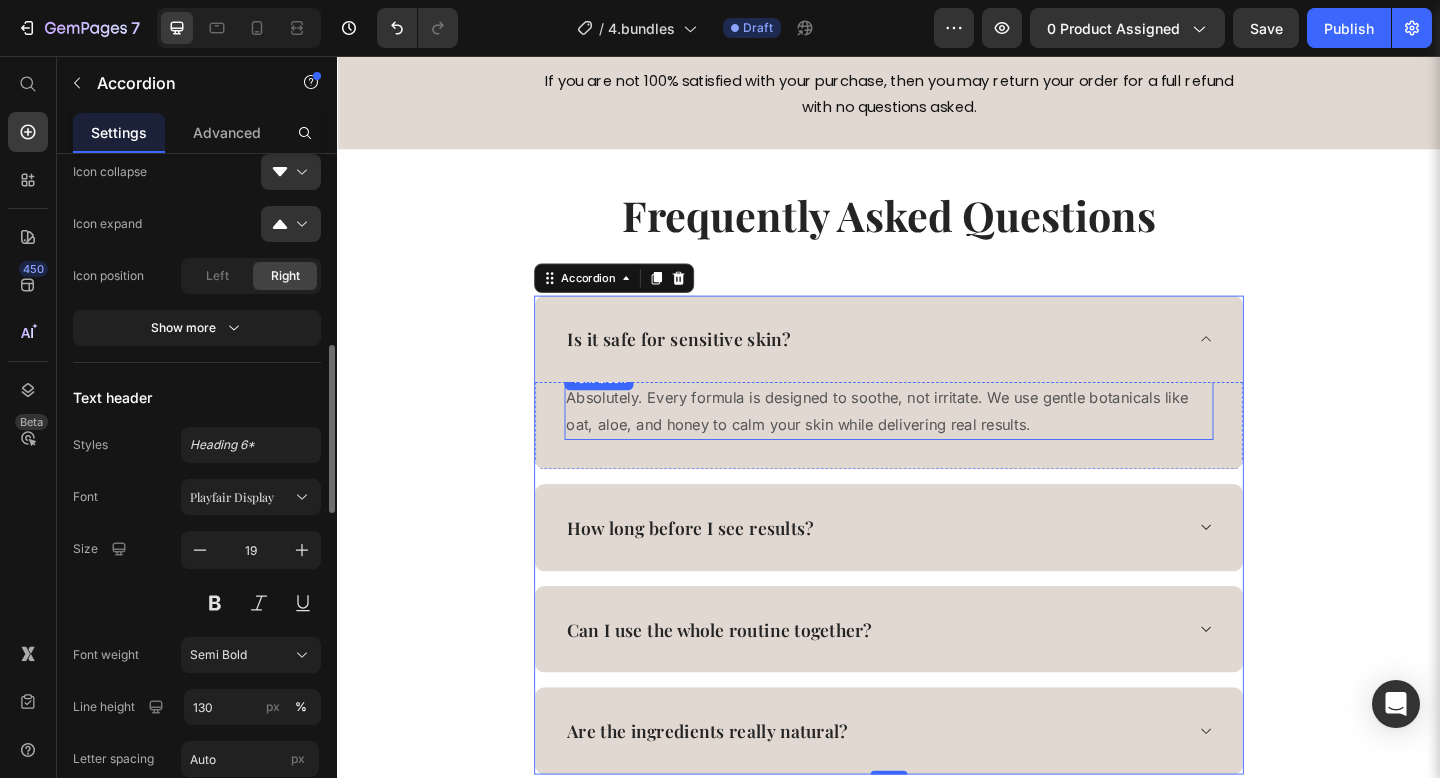 click on "Absolutely. Every formula is designed to soothe, not irritate. We use gentle botanicals like oat, aloe, and honey to calm your skin while delivering real results." at bounding box center [937, 443] 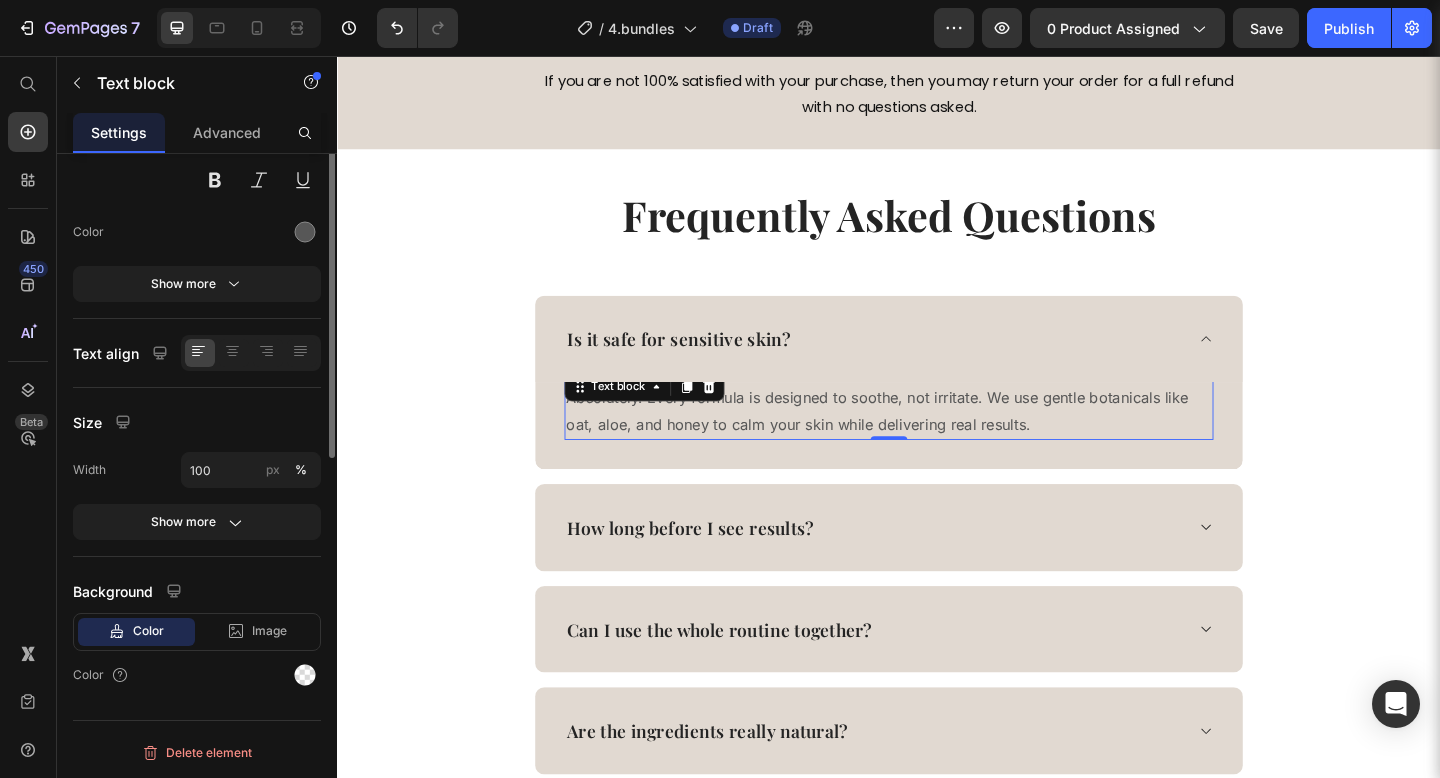 scroll, scrollTop: 0, scrollLeft: 0, axis: both 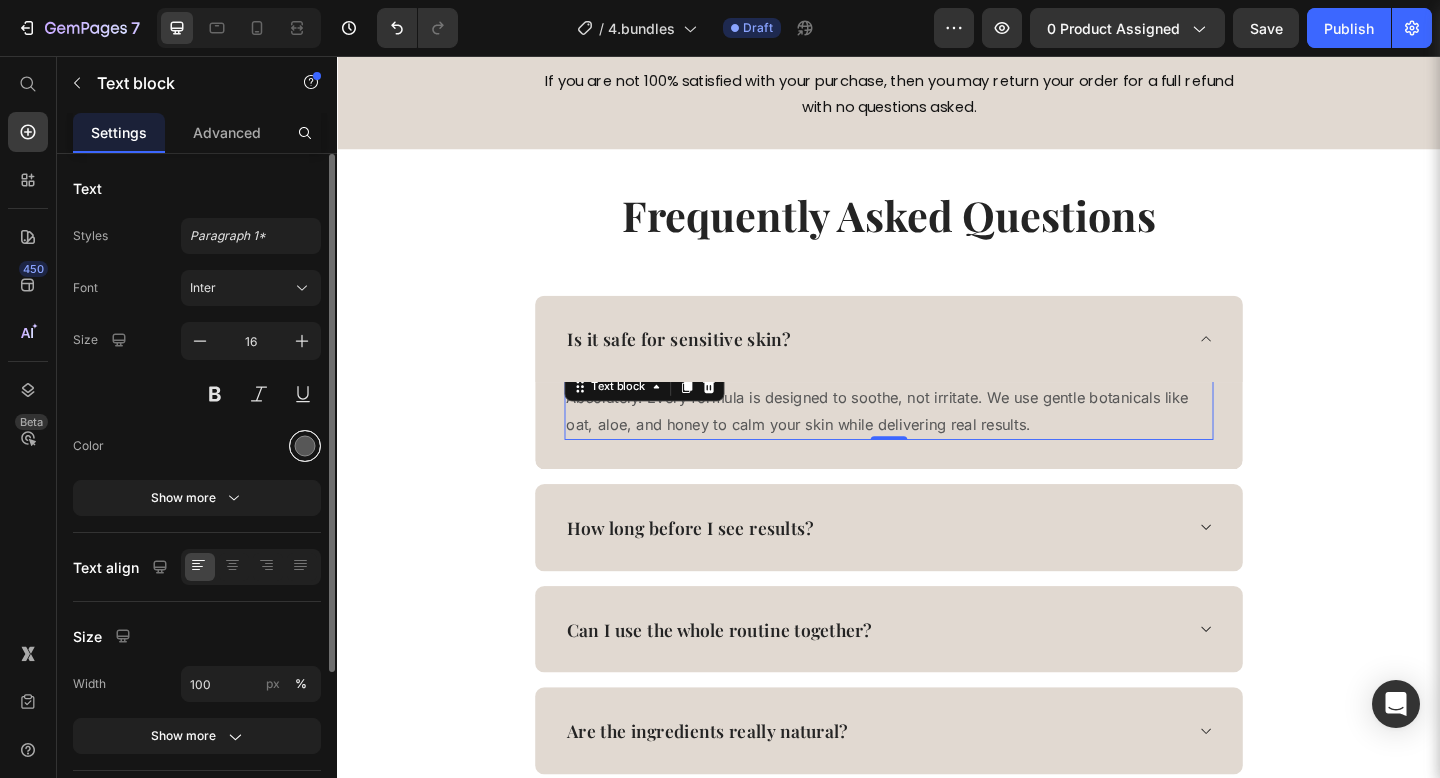 click at bounding box center (305, 446) 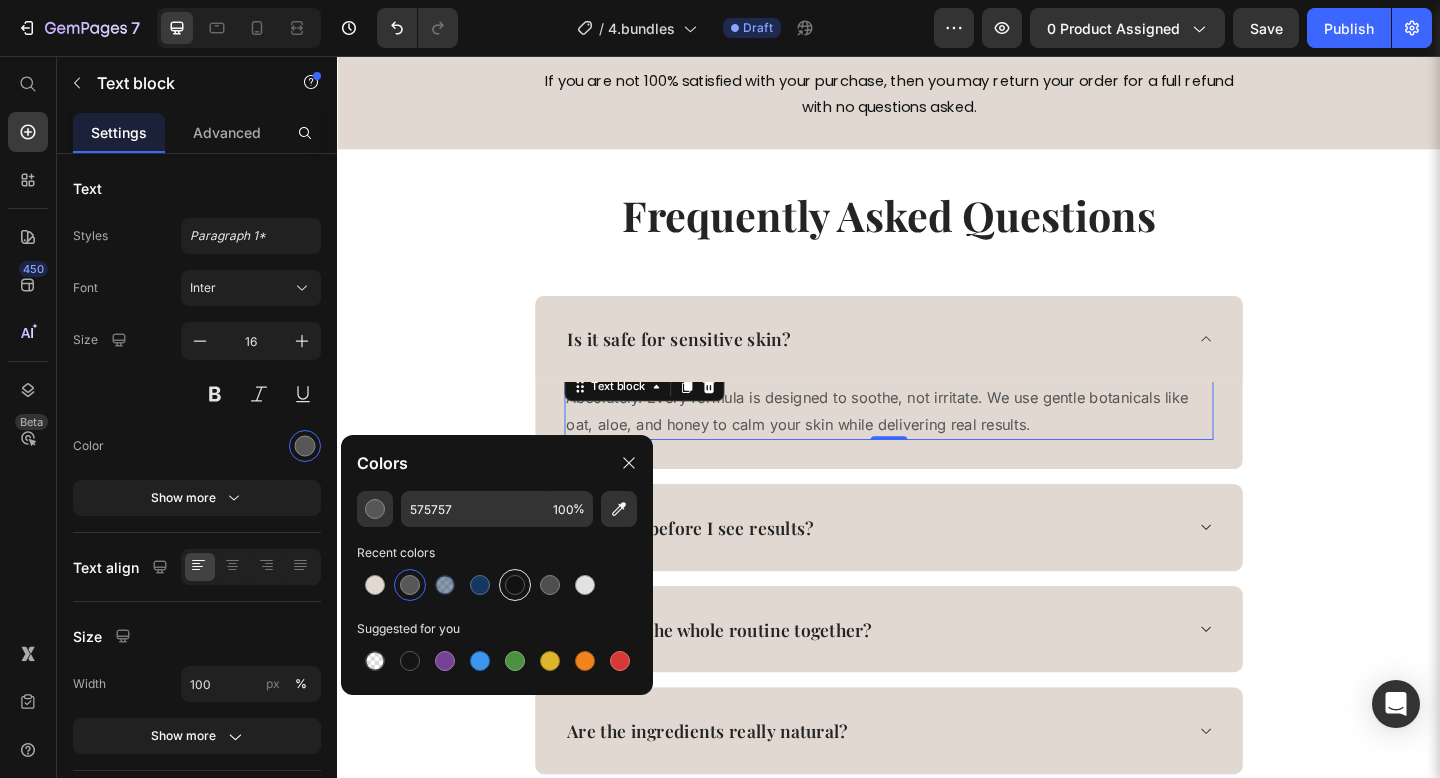 click at bounding box center (515, 585) 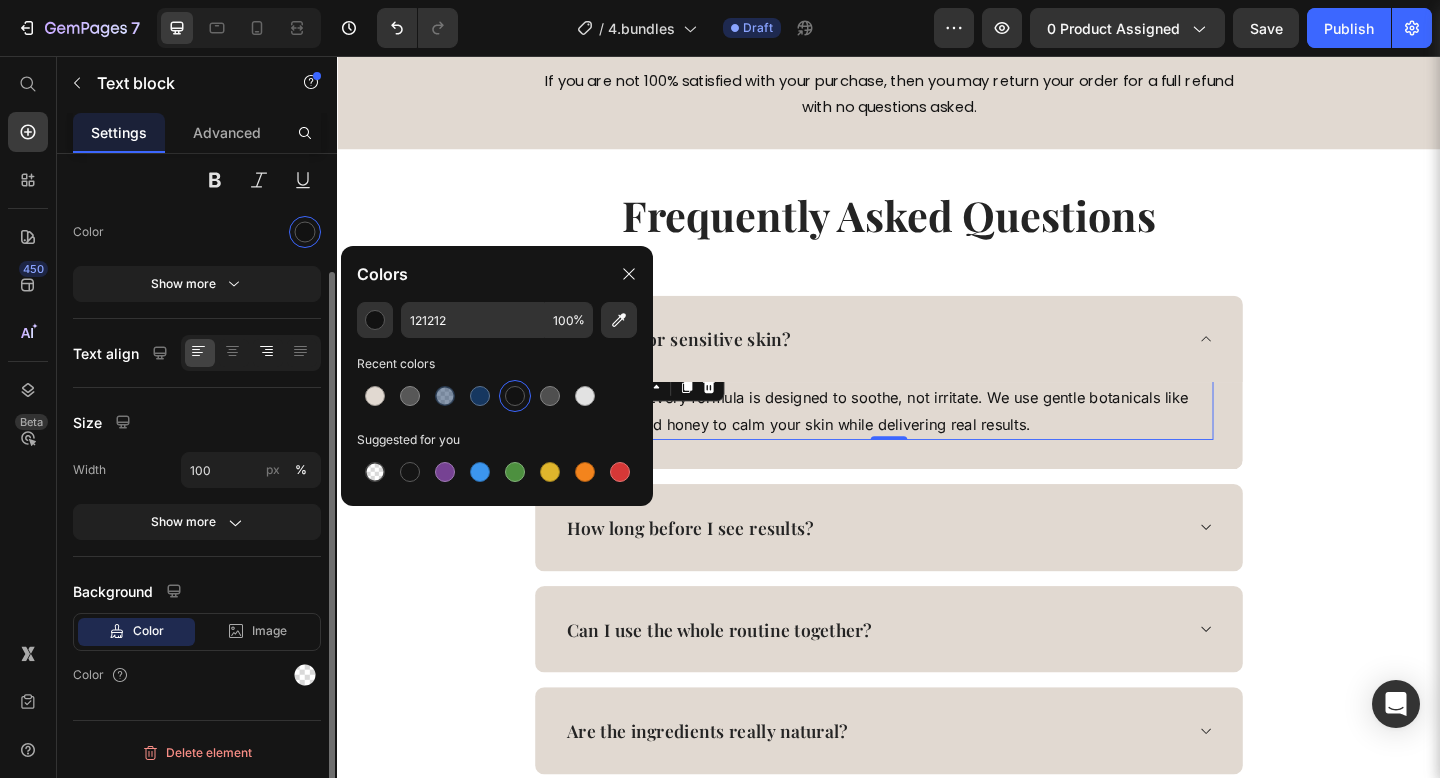 scroll, scrollTop: 0, scrollLeft: 0, axis: both 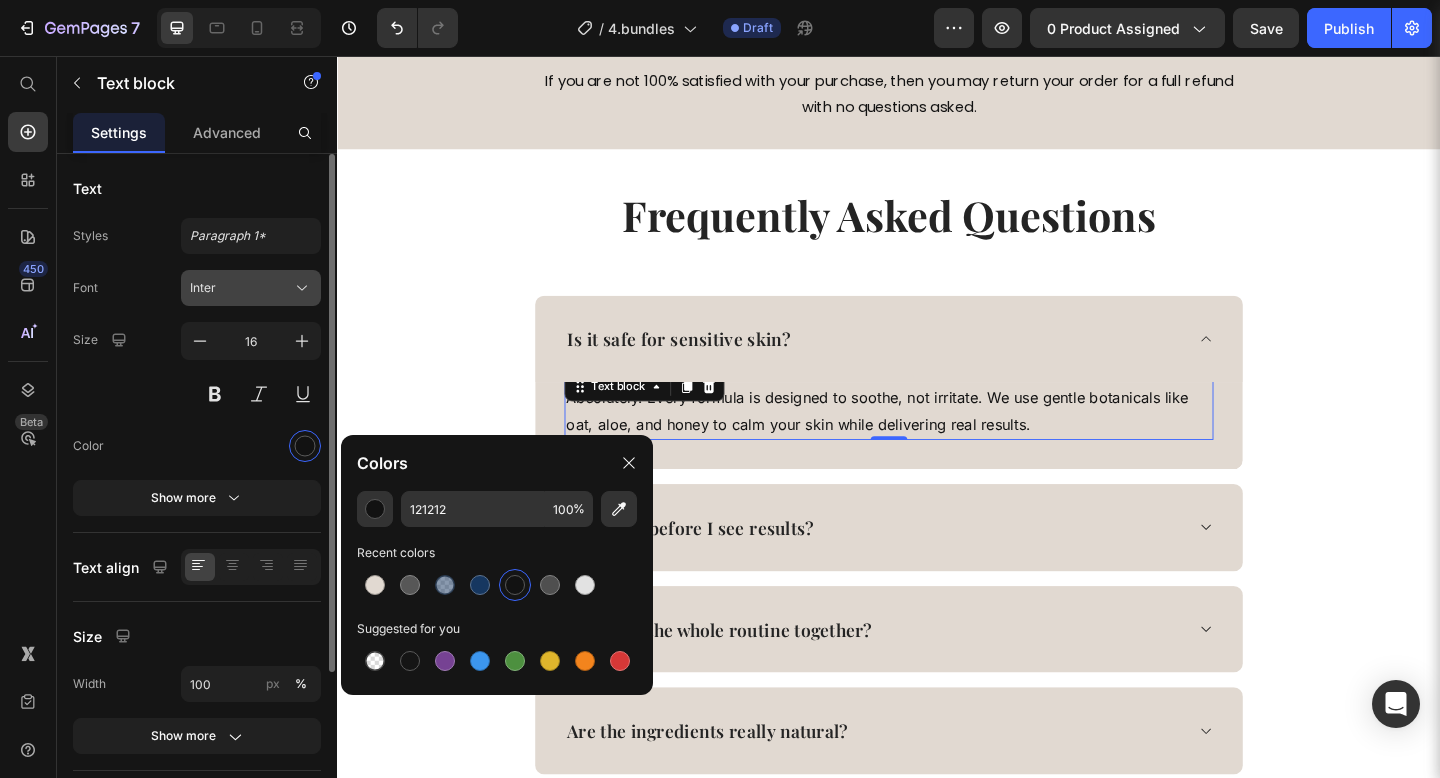 click on "Inter" at bounding box center [241, 288] 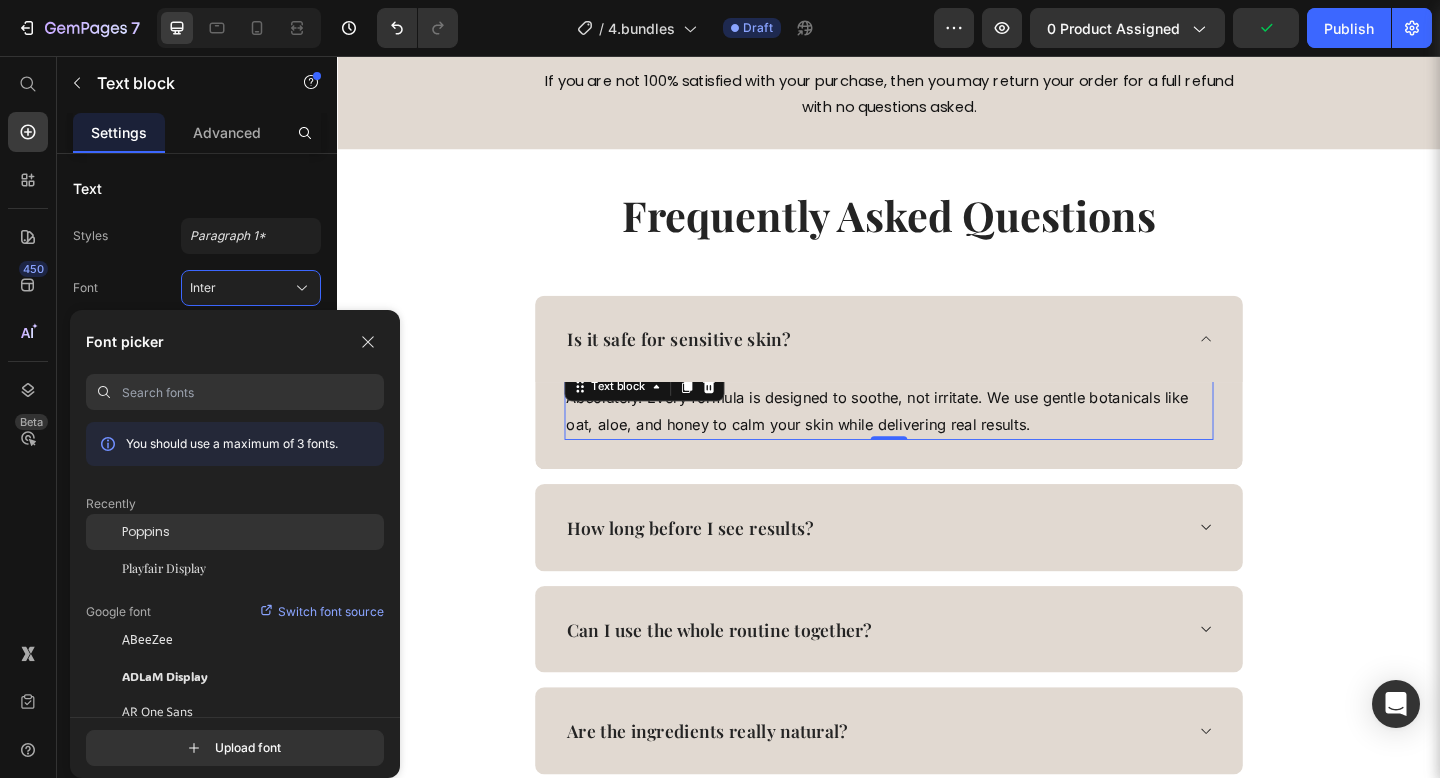 click on "Poppins" 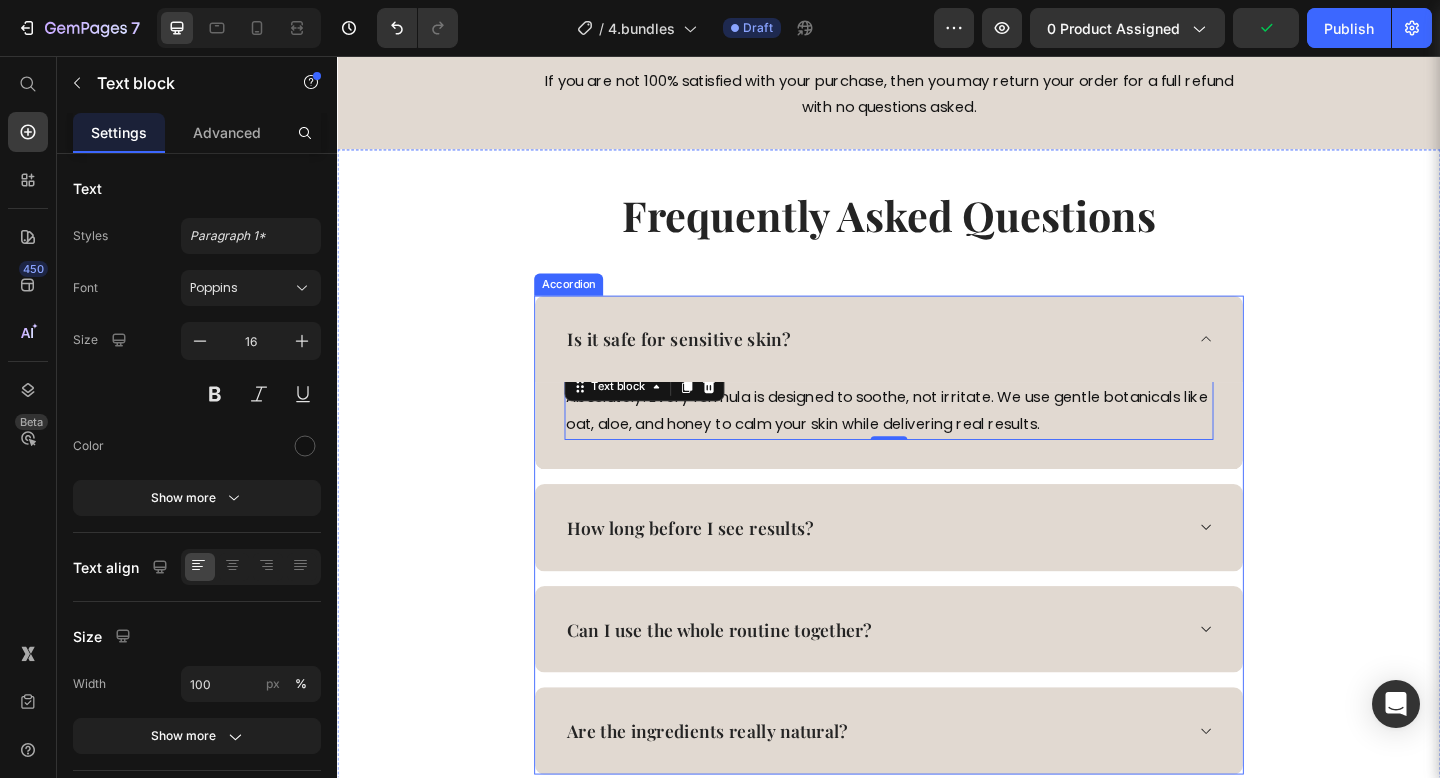 click on "How long before I see results?" at bounding box center (937, 569) 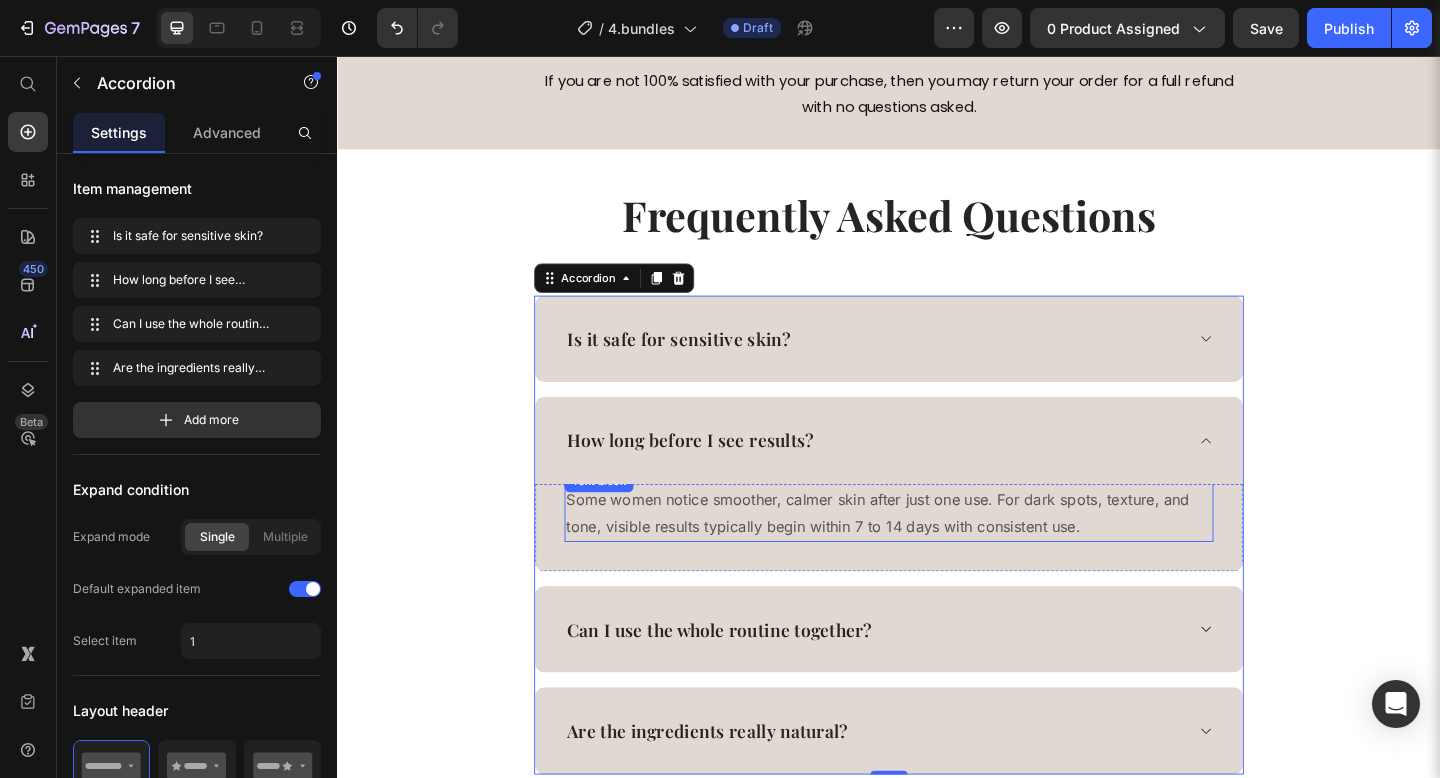click on "Some women notice smoother, calmer skin after just one use. For dark spots, texture, and tone, visible results typically begin within 7 to 14 days with consistent use." at bounding box center [937, 554] 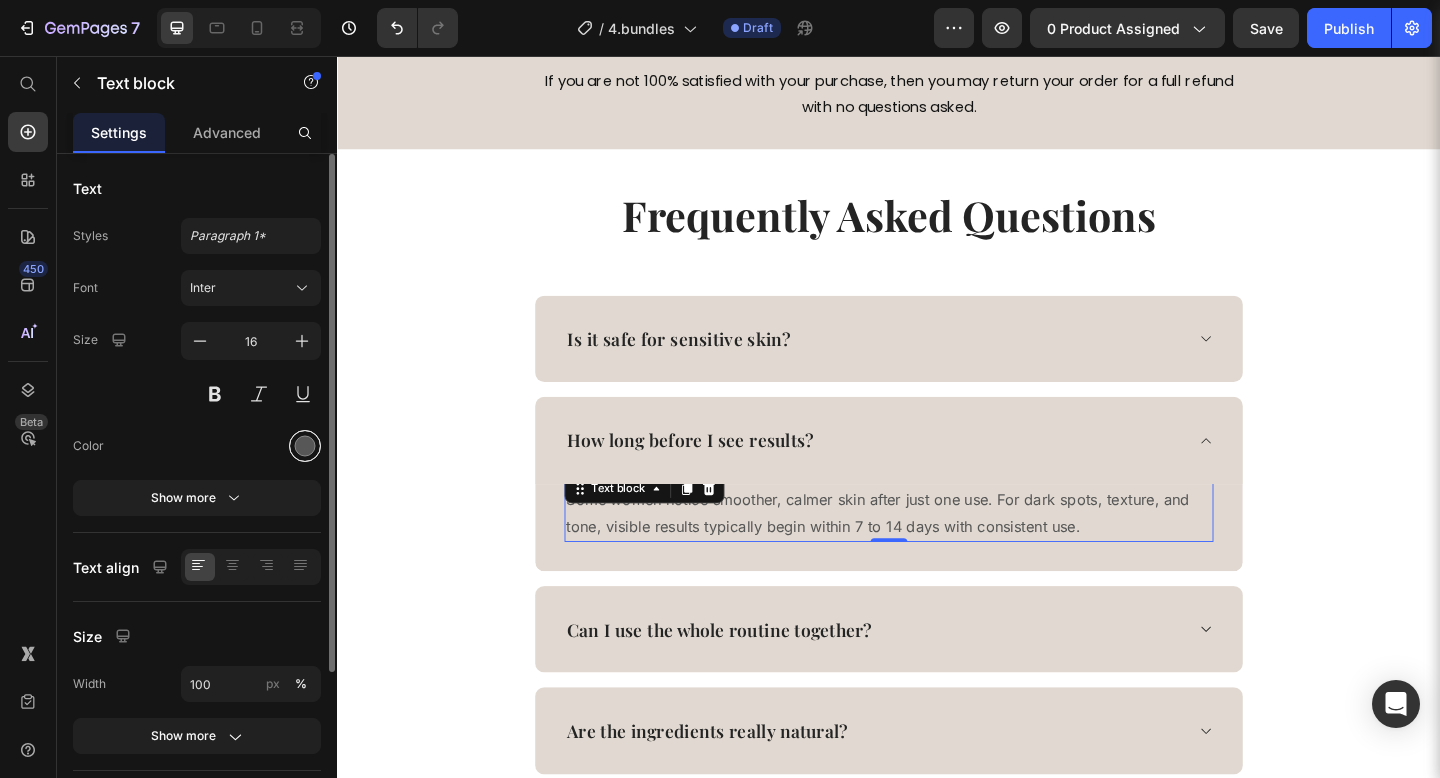 click at bounding box center [305, 446] 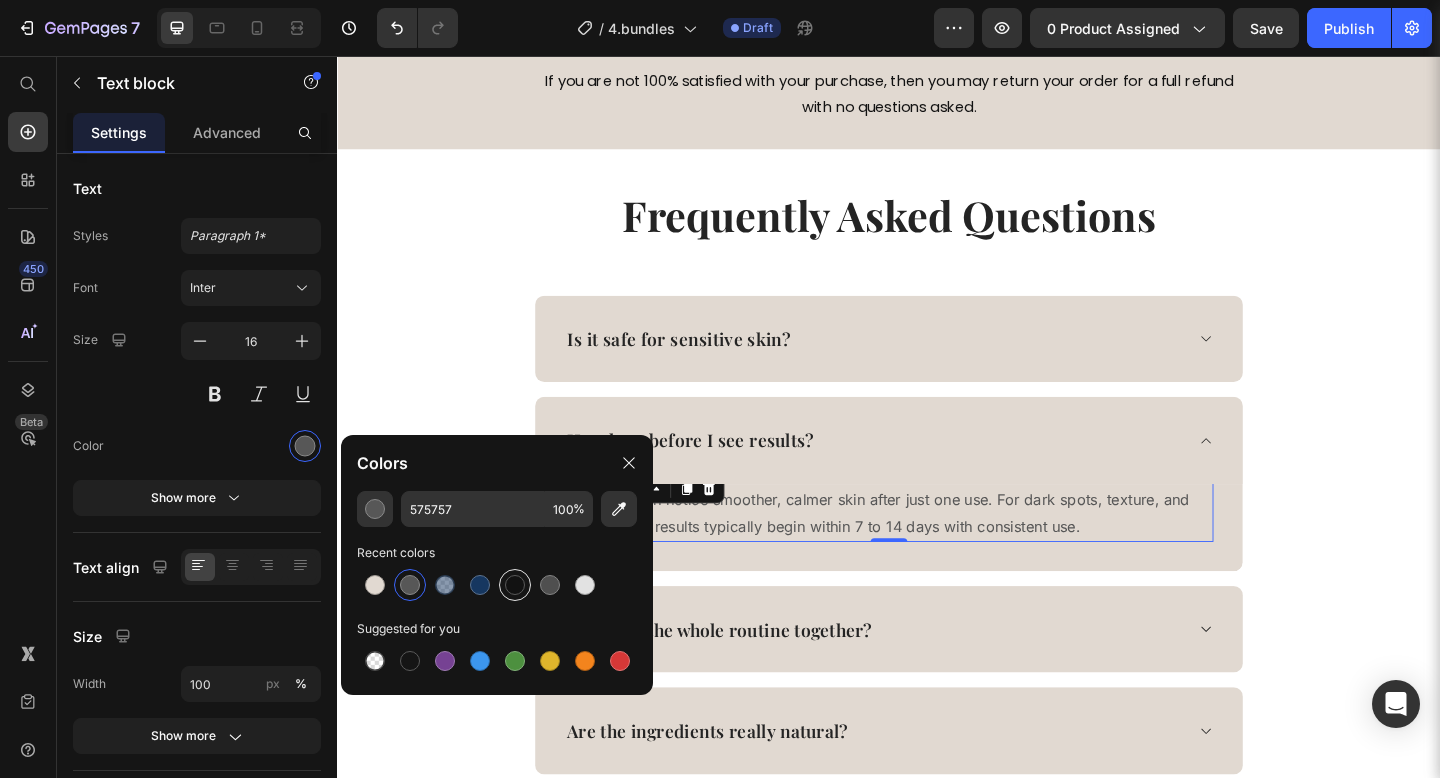 click at bounding box center (515, 585) 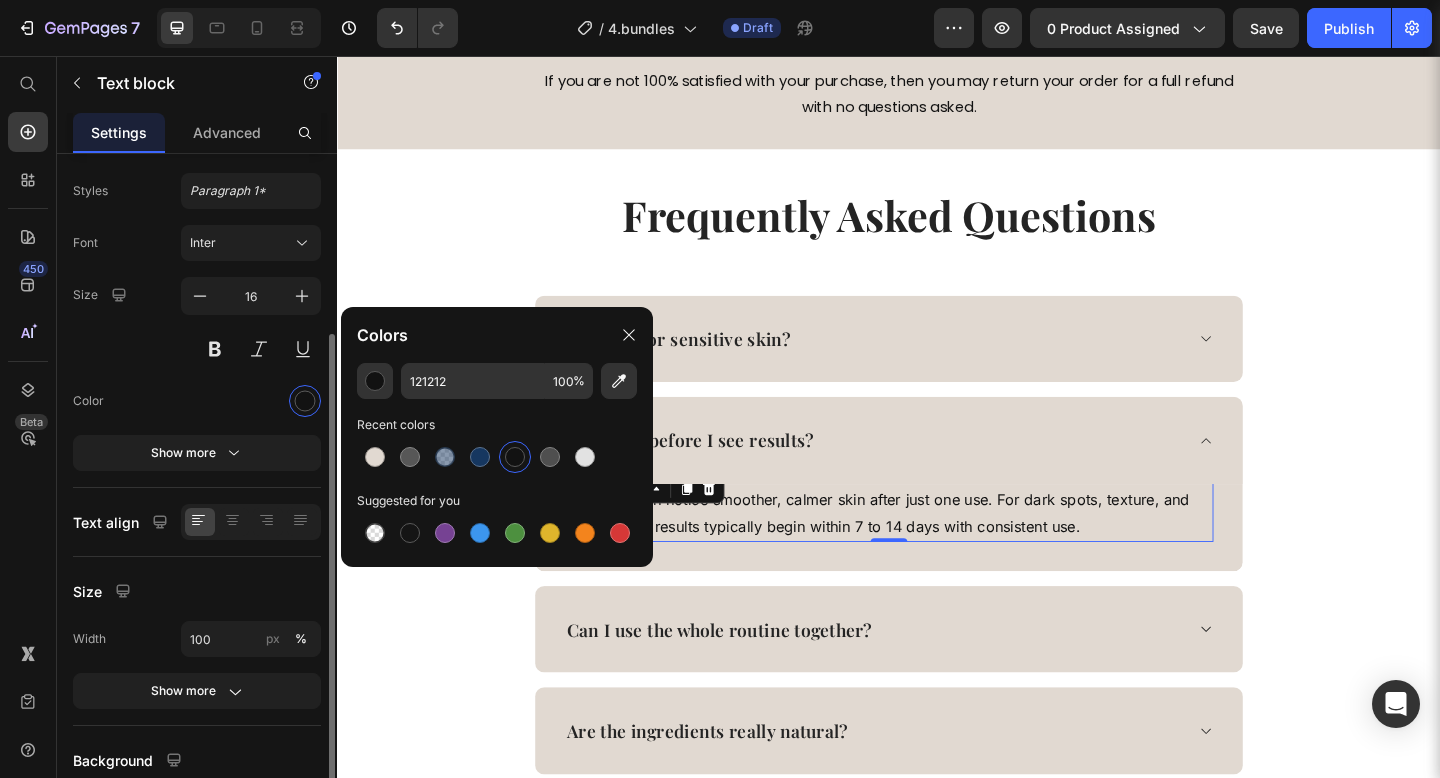 scroll, scrollTop: 0, scrollLeft: 0, axis: both 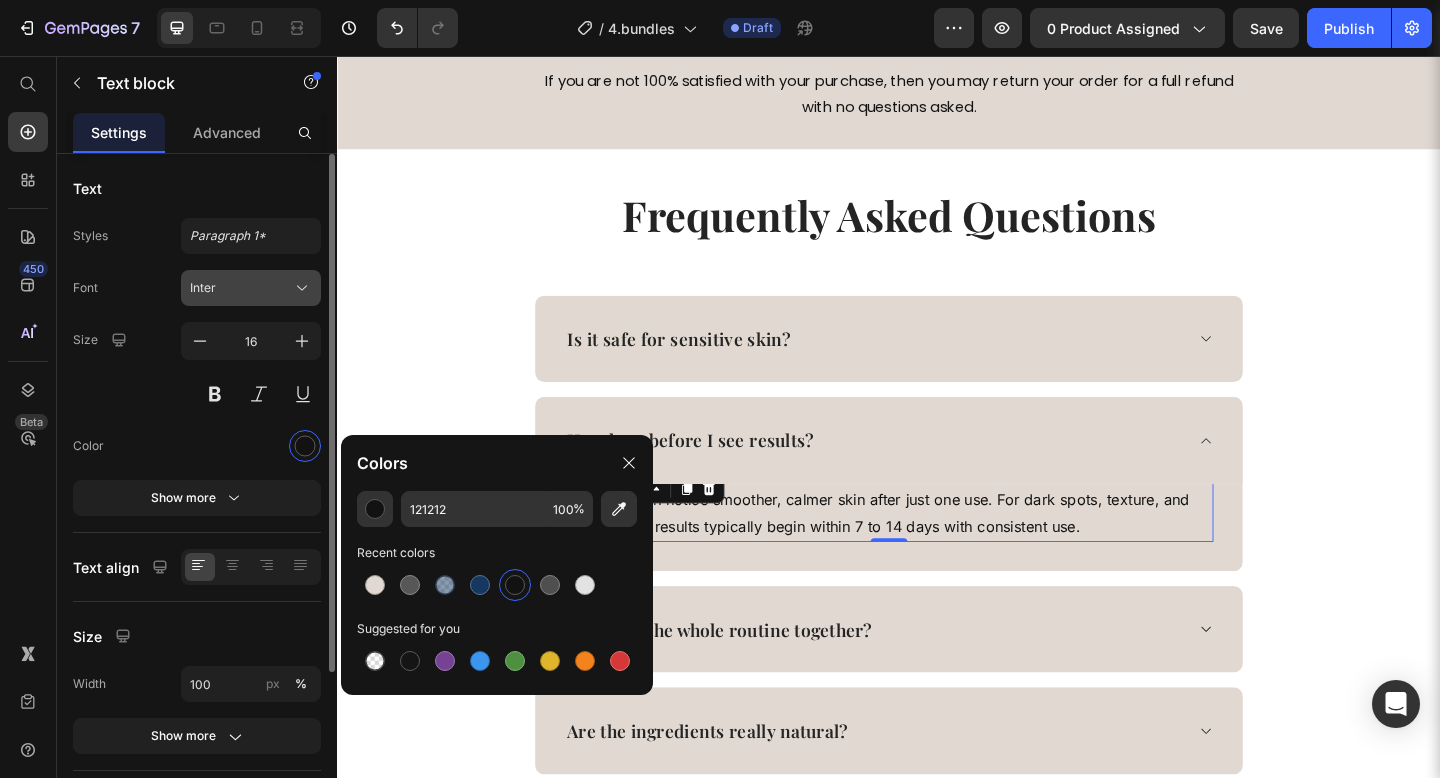 click 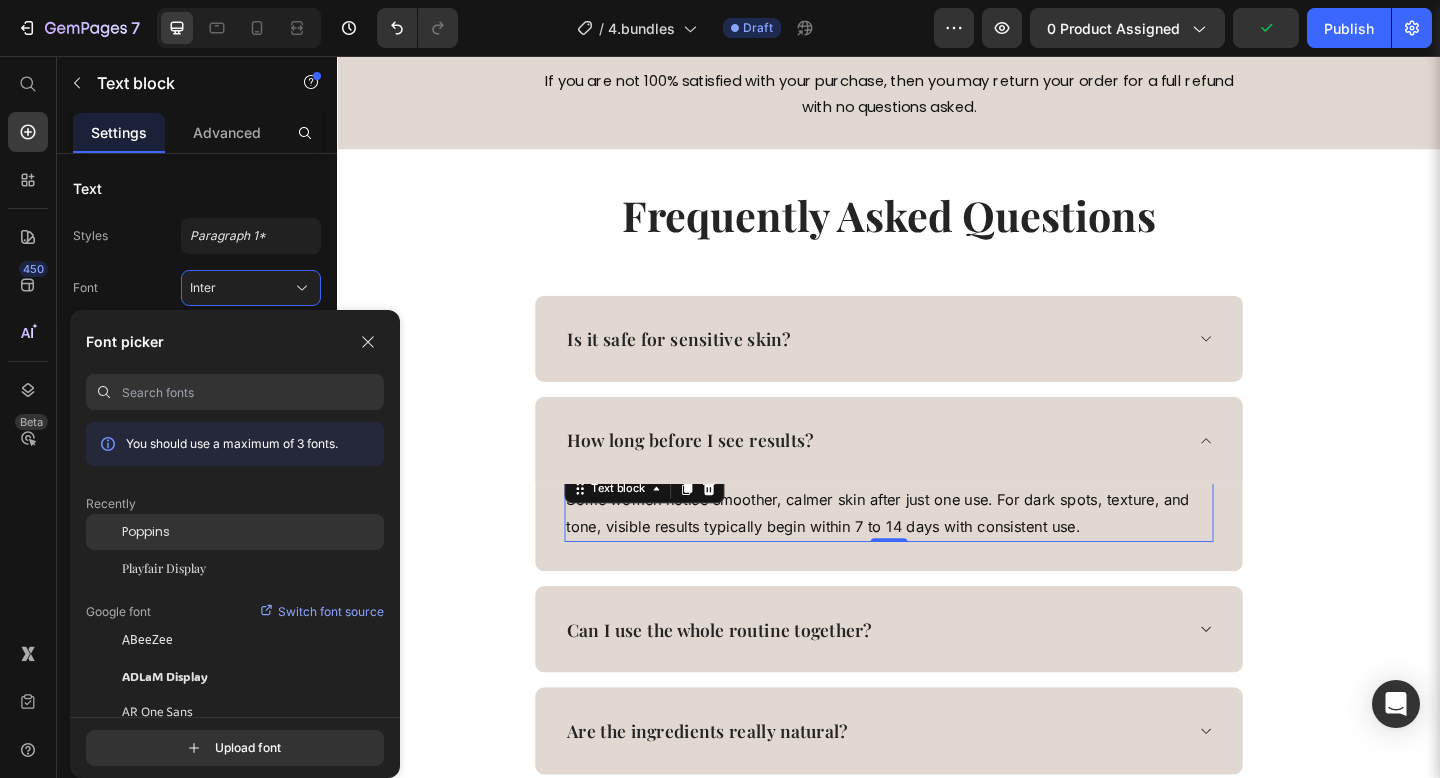 click on "Poppins" 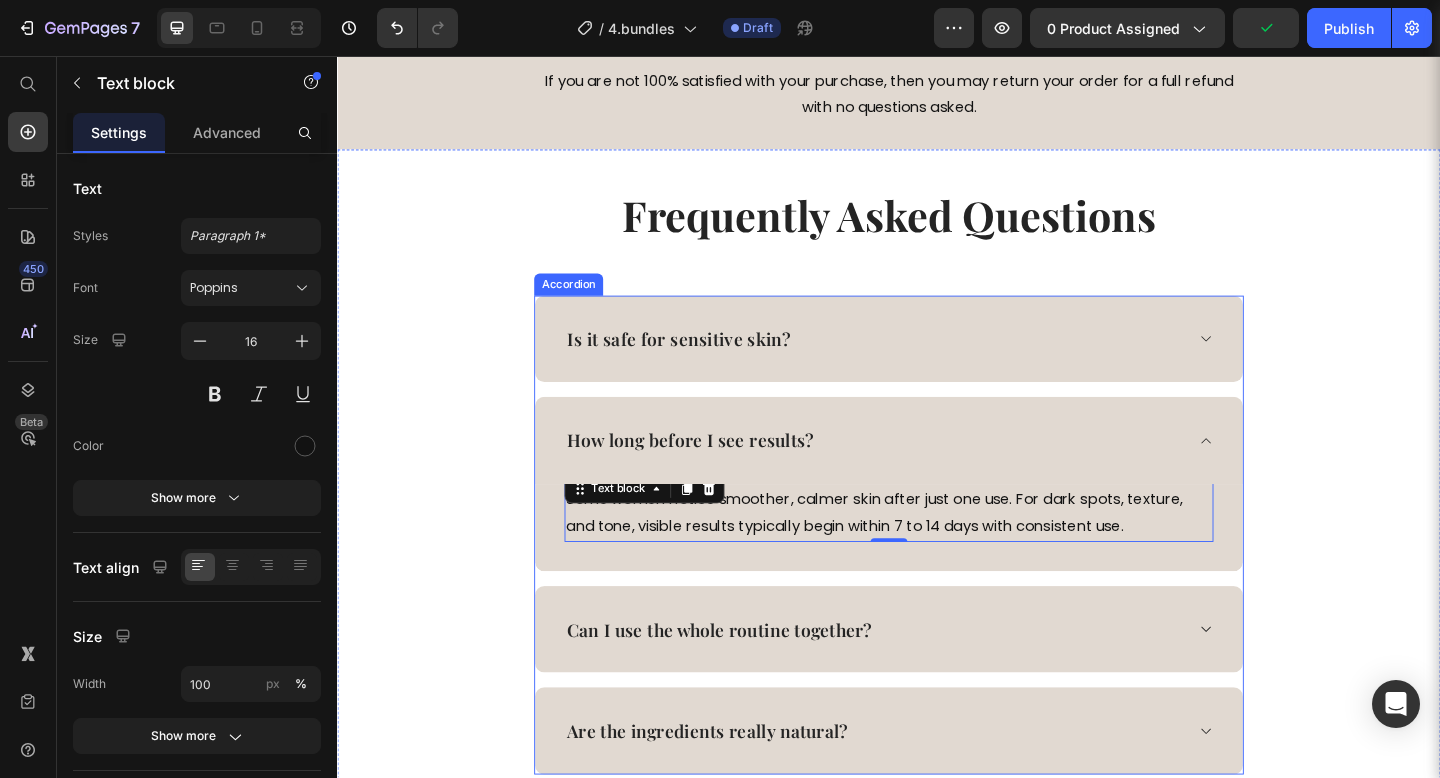 click 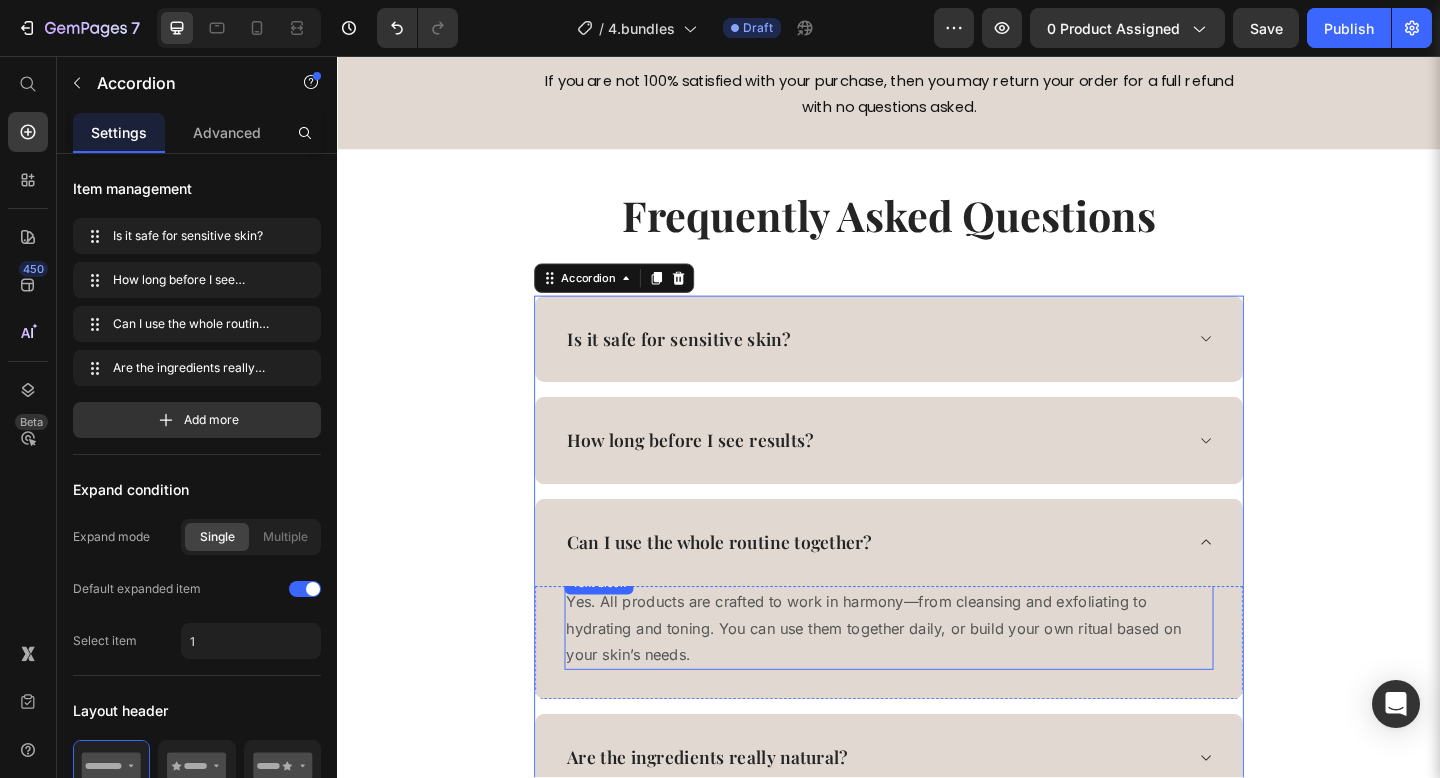 click on "Yes. All products are crafted to work in harmony—from cleansing and exfoliating to hydrating and toning. You can use them together daily, or build your own ritual based on your skin’s needs." at bounding box center (937, 679) 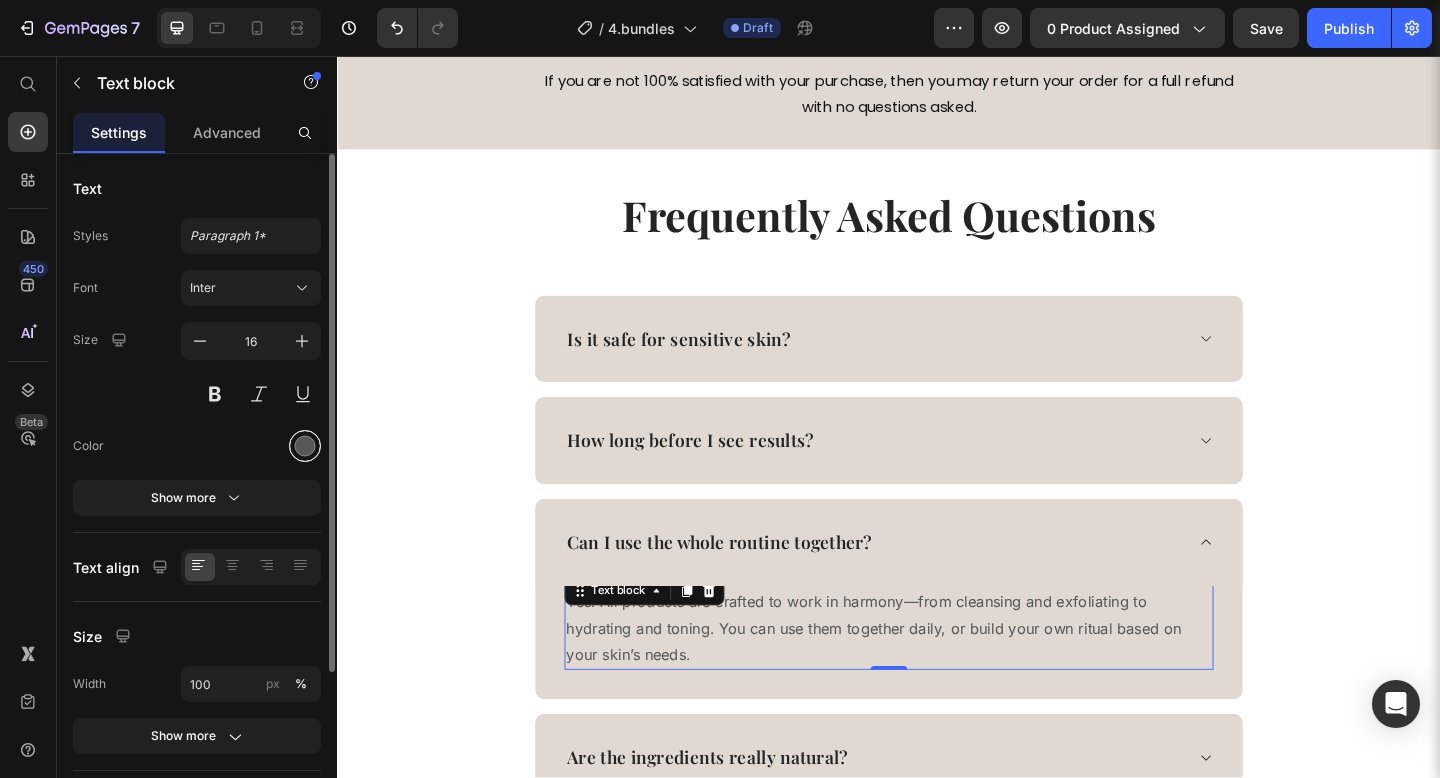 click at bounding box center (305, 446) 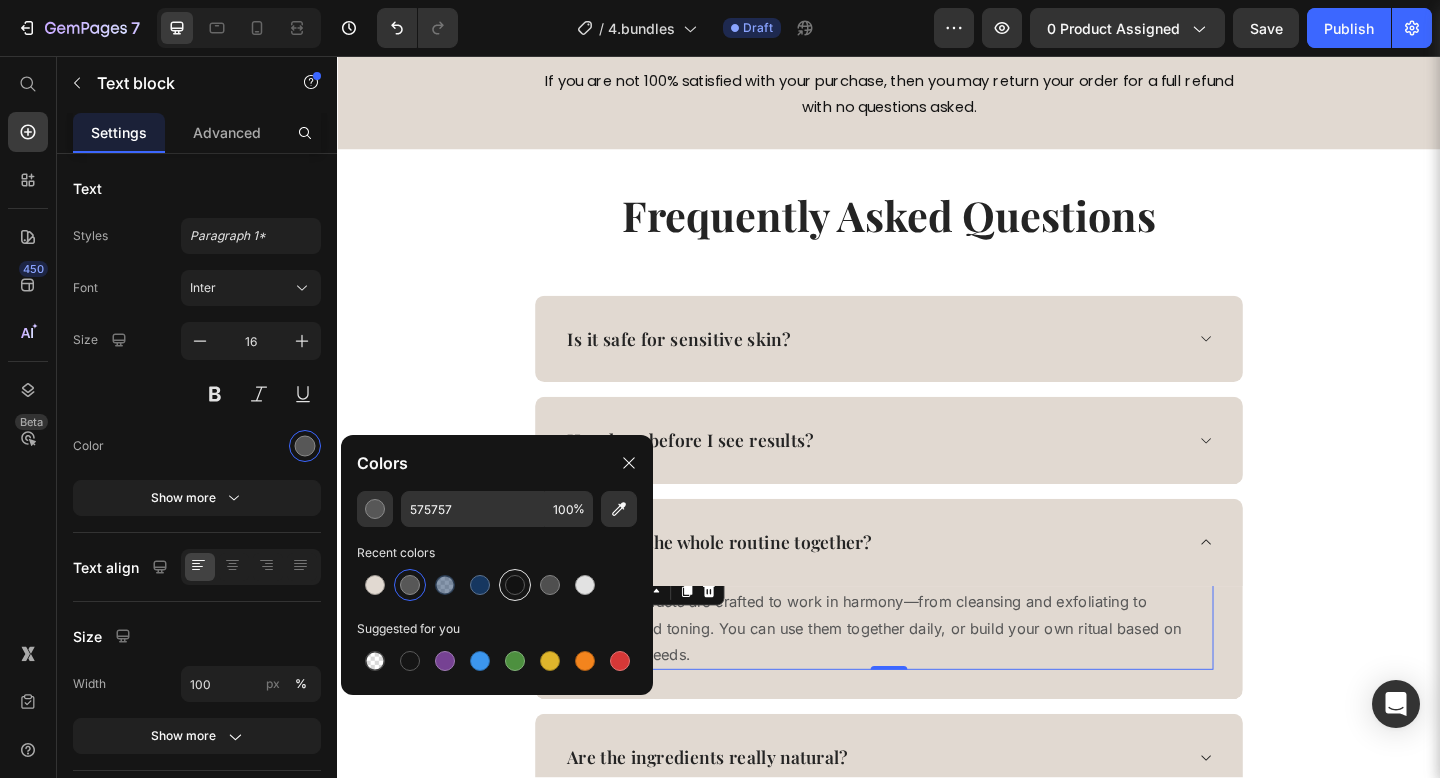 click at bounding box center (515, 585) 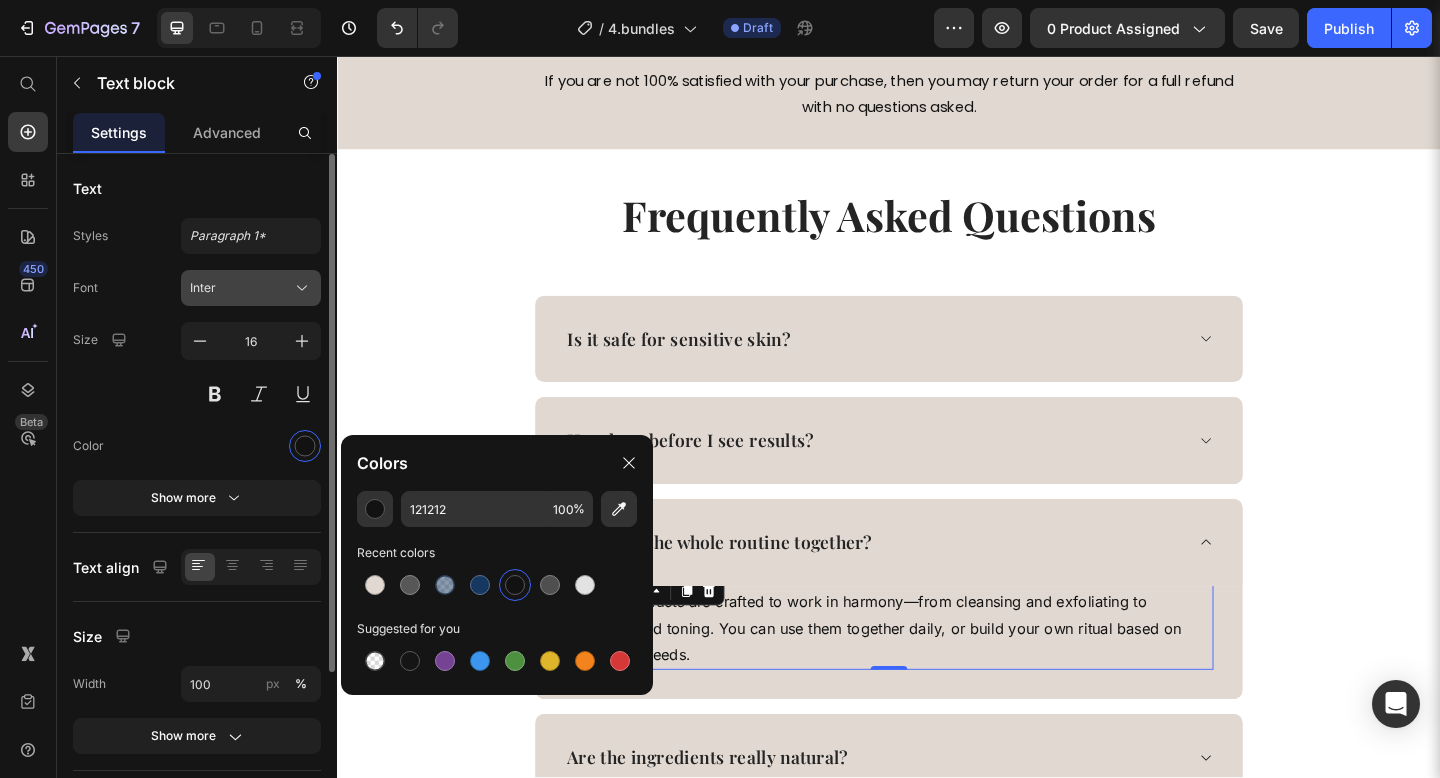 click on "Inter" at bounding box center [241, 288] 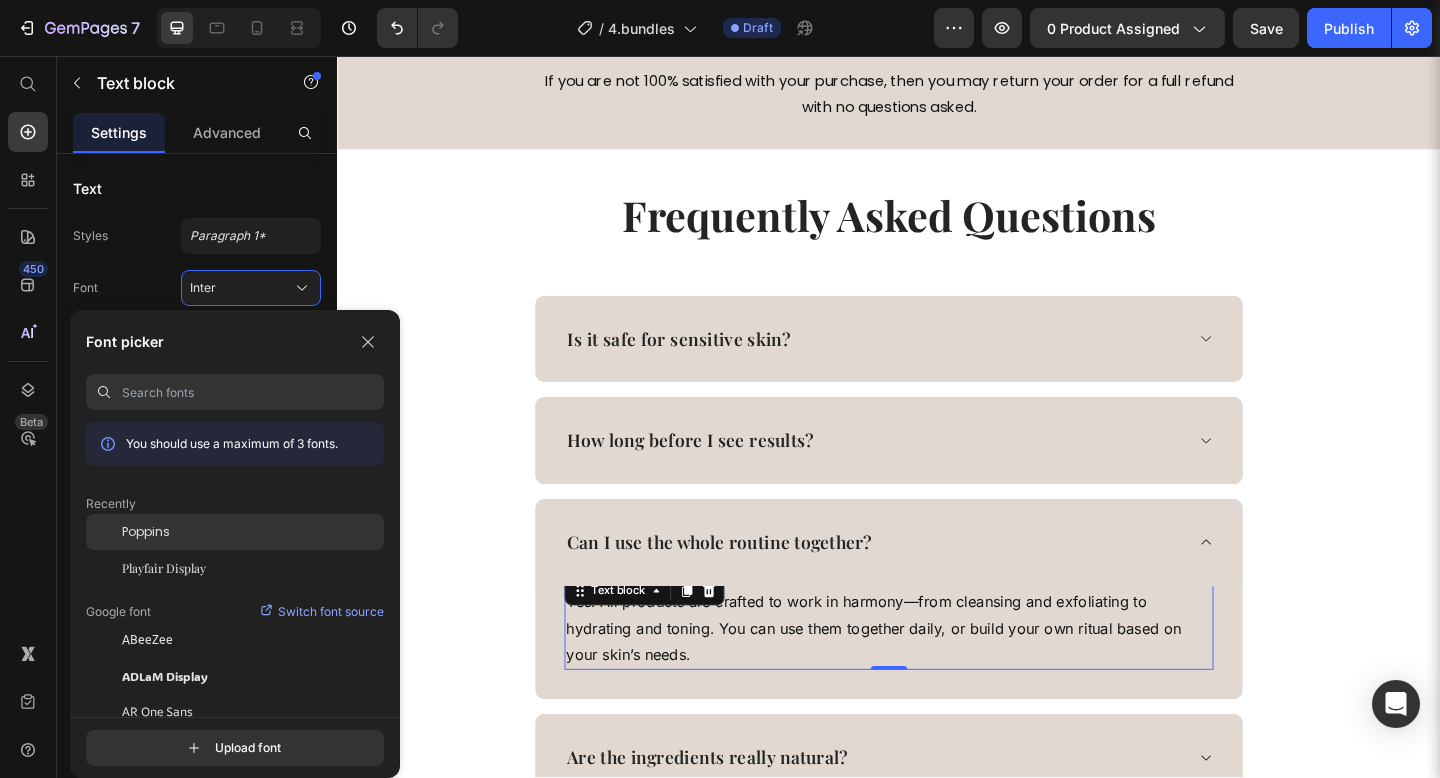 click on "Poppins" 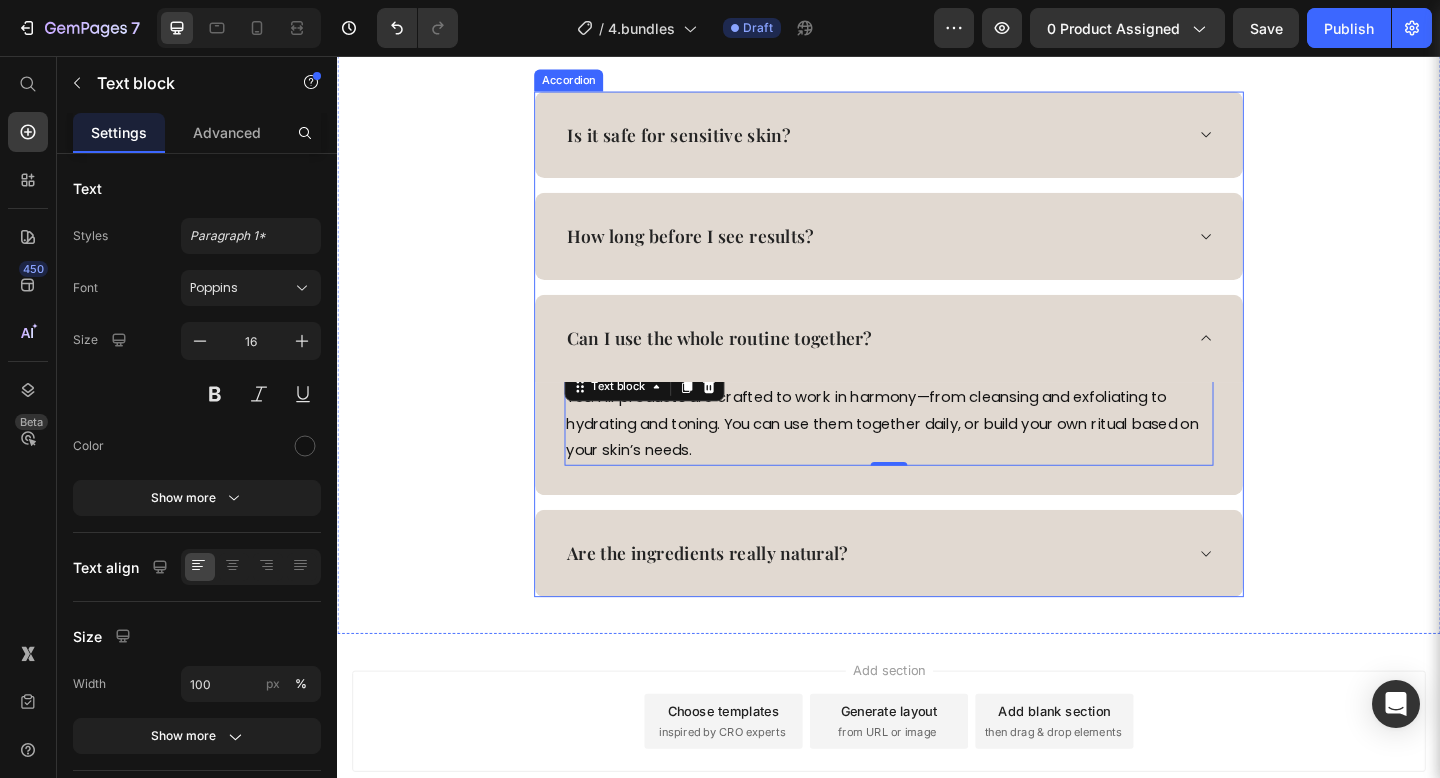 scroll, scrollTop: 4601, scrollLeft: 0, axis: vertical 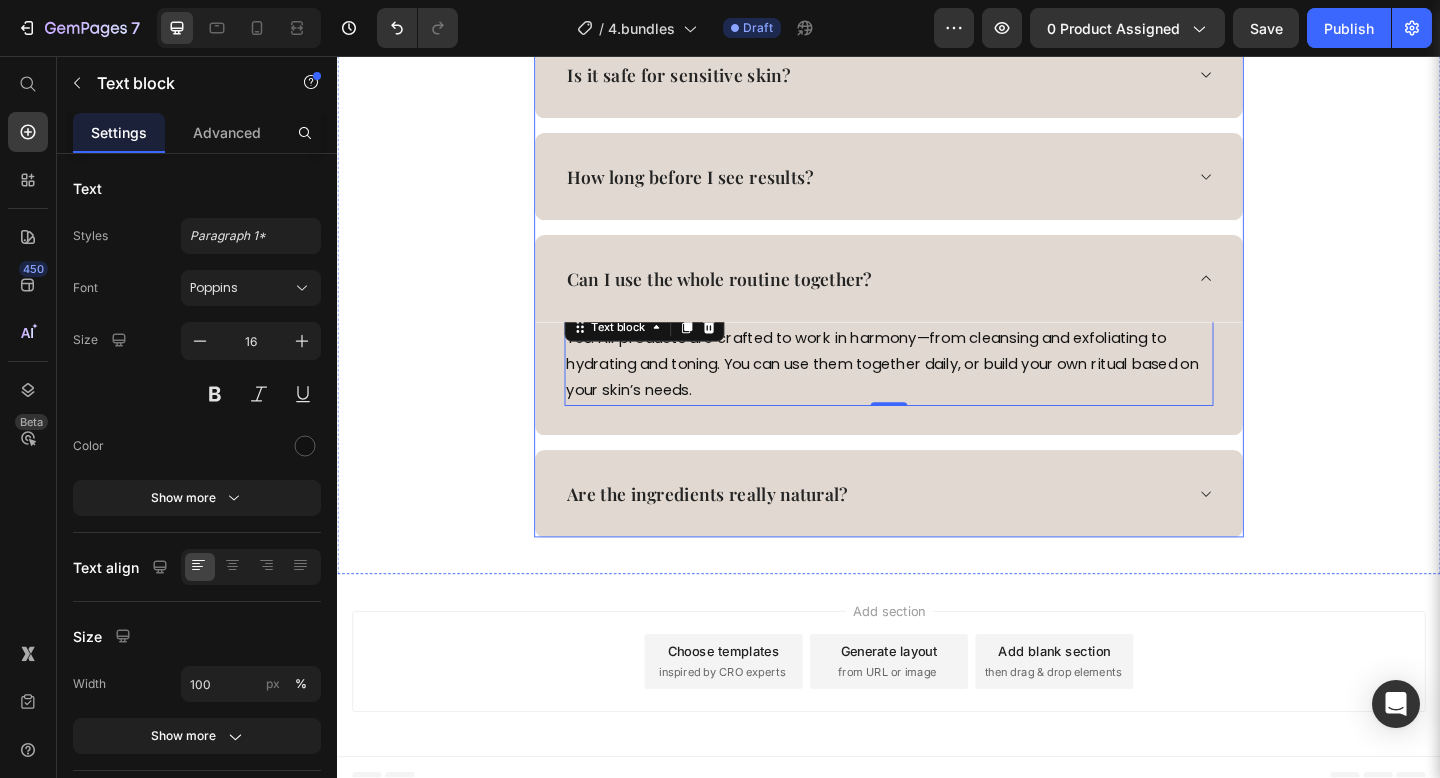 click on "Are the ingredients really natural?" at bounding box center (937, 532) 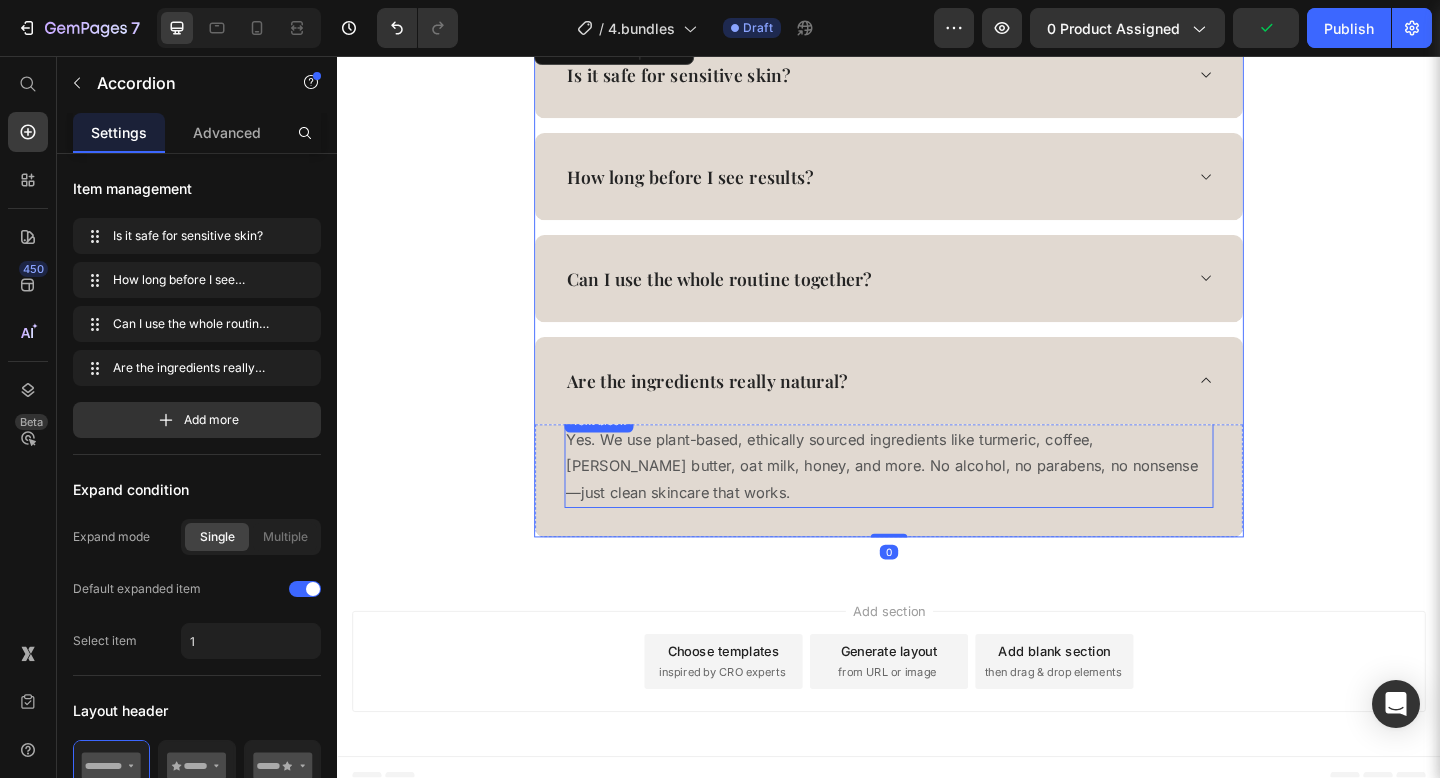 click on "Yes. We use plant-based, ethically sourced ingredients like turmeric, coffee, shea butter, oat milk, honey, and more. No alcohol, no parabens, no nonsense—just clean skincare that works." at bounding box center [937, 503] 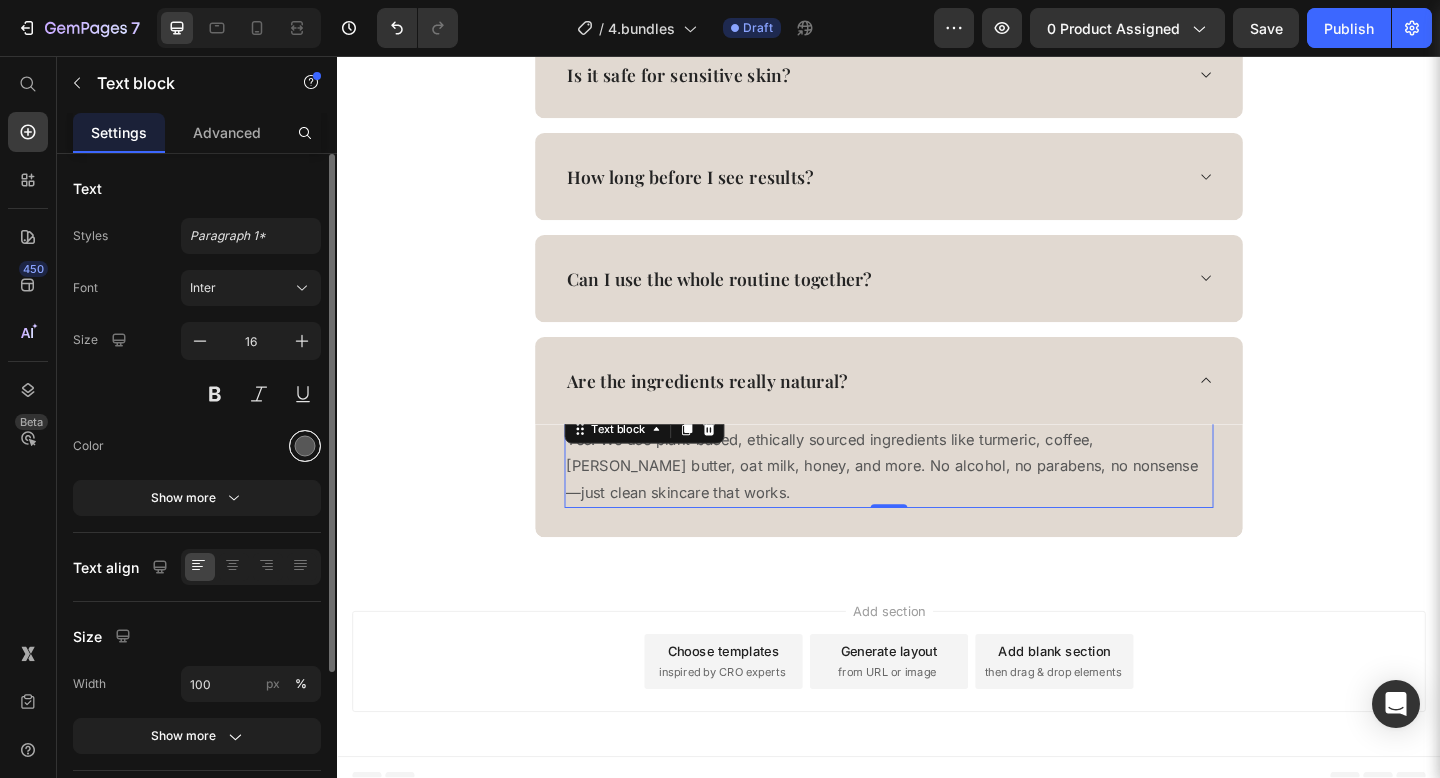 click at bounding box center (305, 446) 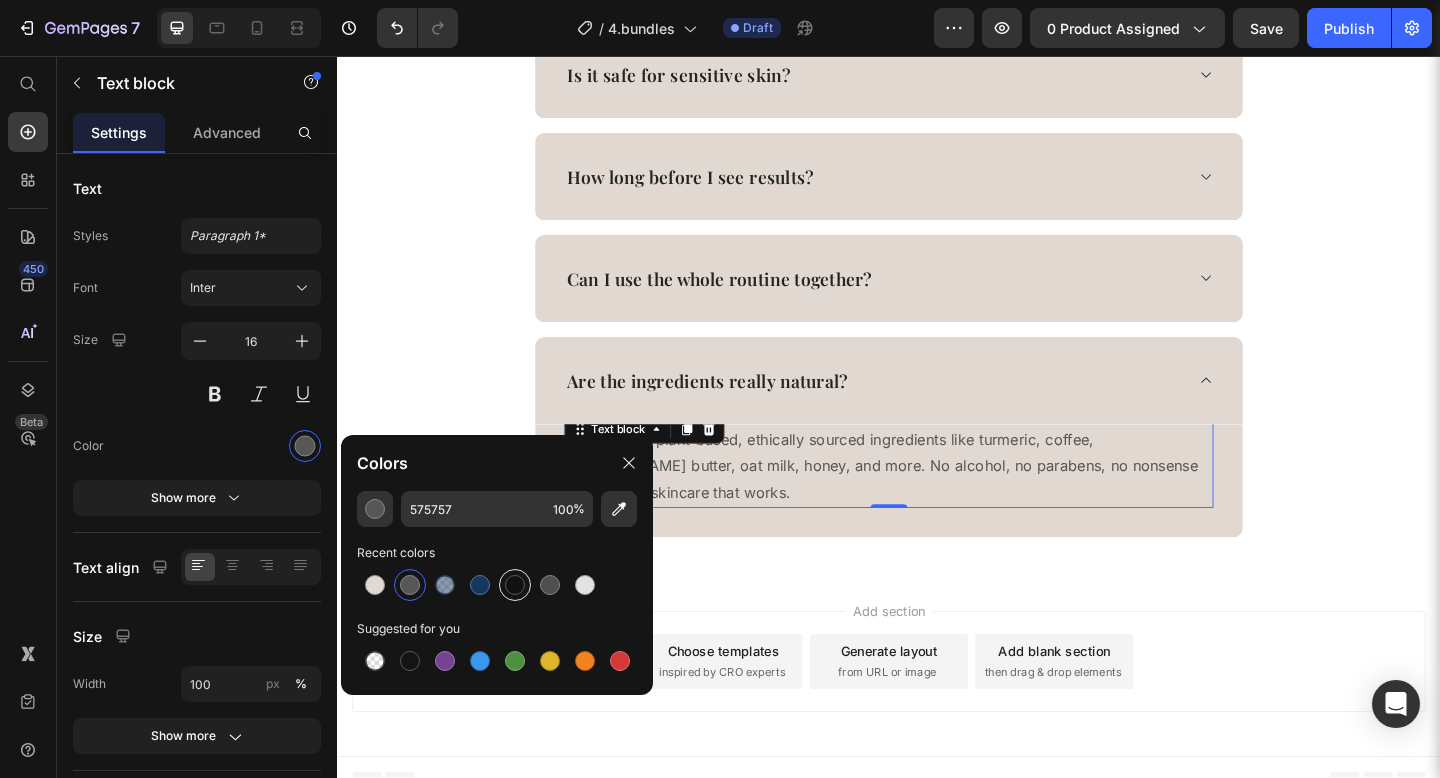 click at bounding box center (515, 585) 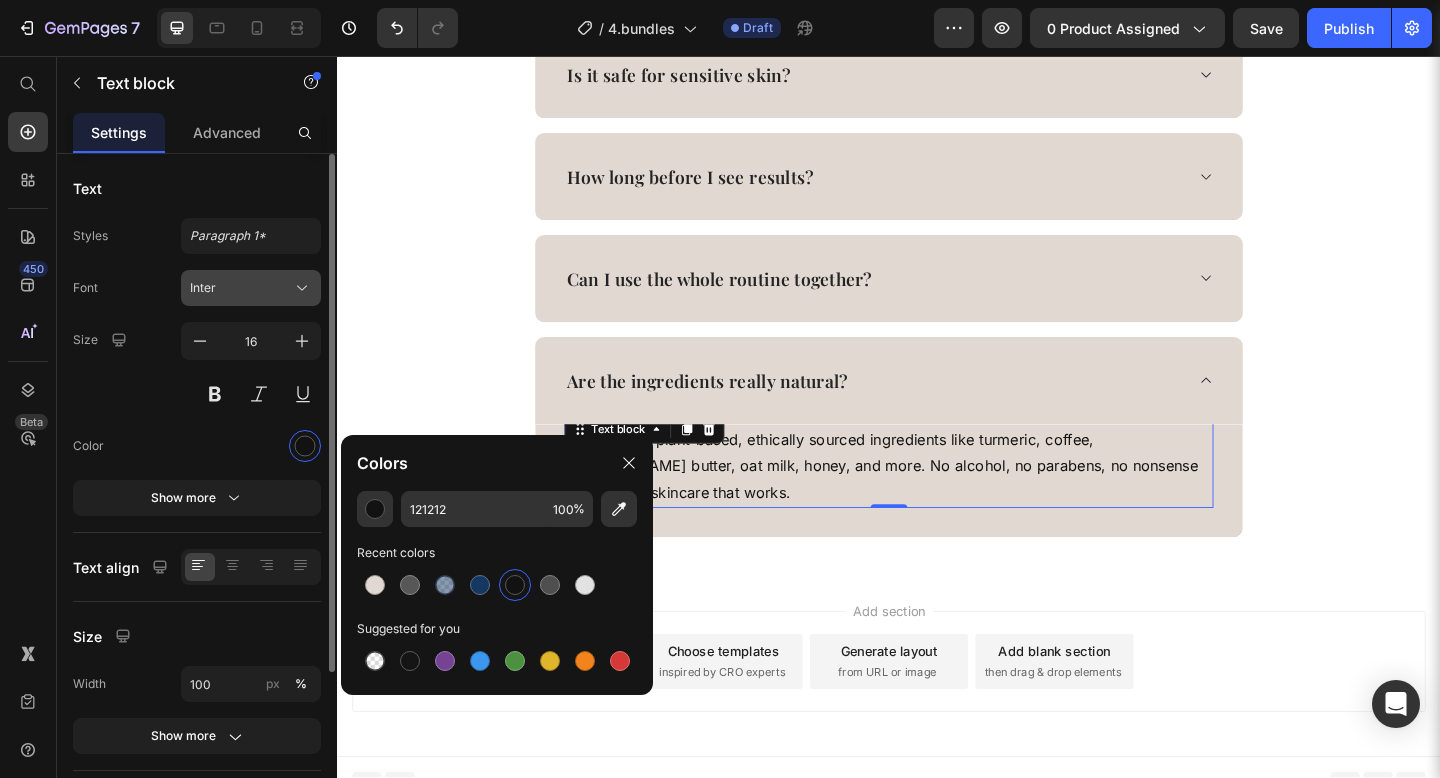 click 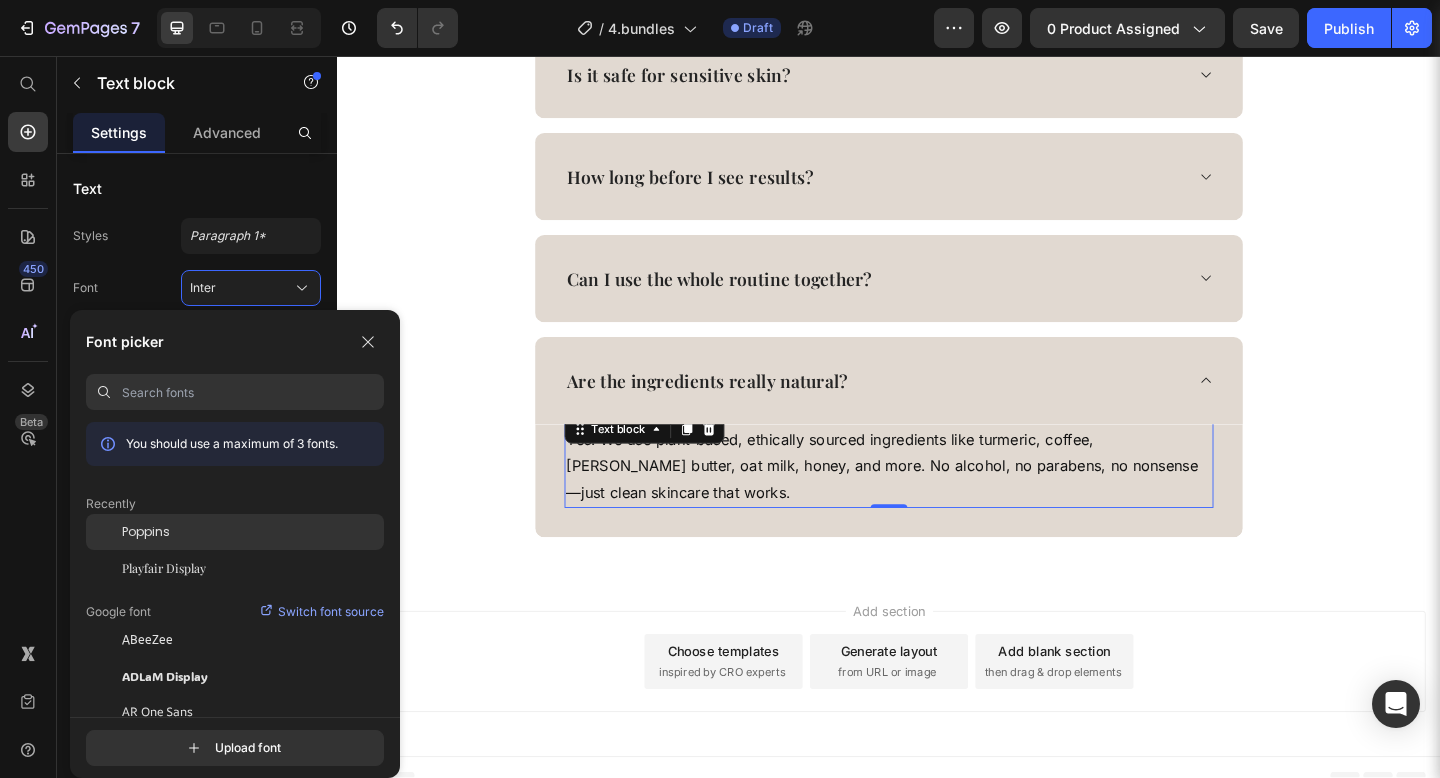 click on "Poppins" 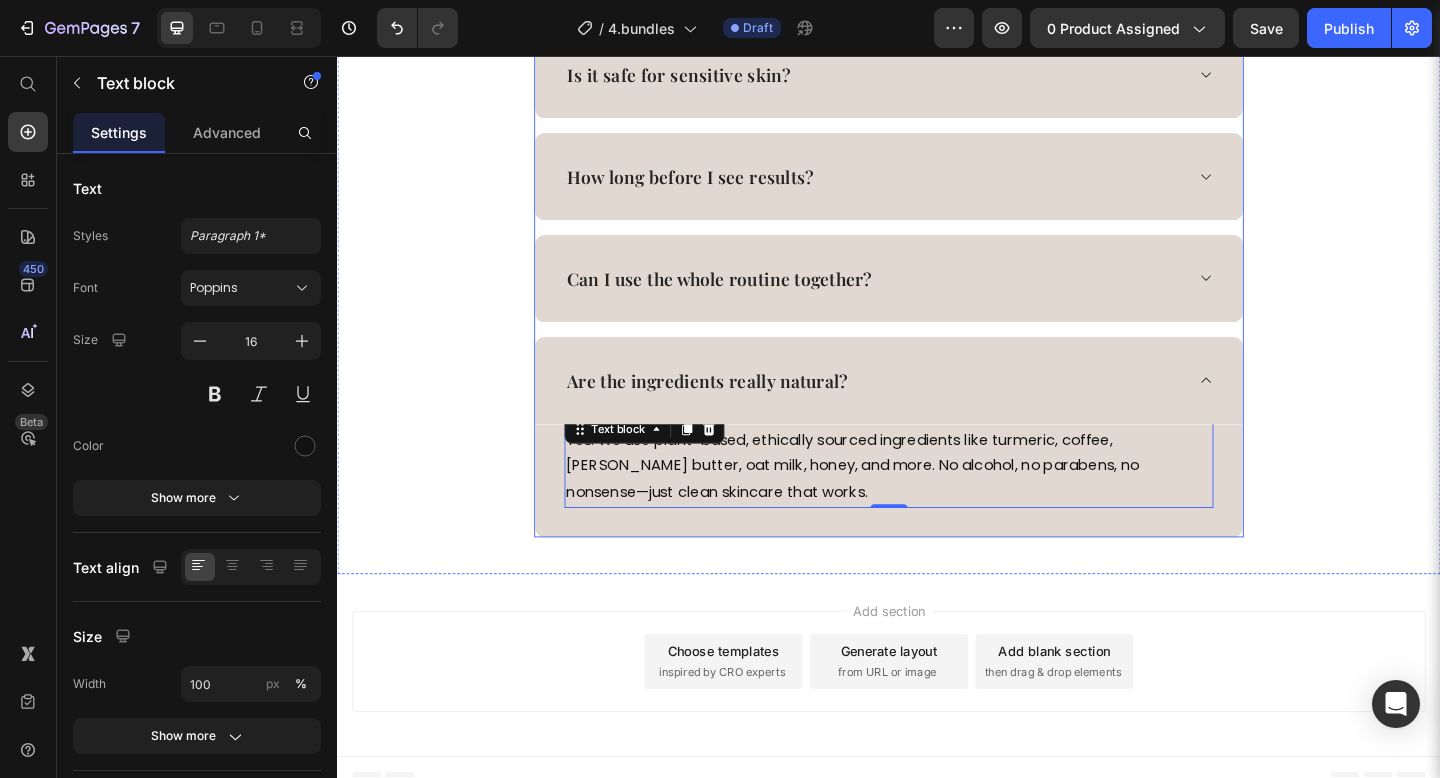 click on "Are the ingredients really natural?" at bounding box center (937, 409) 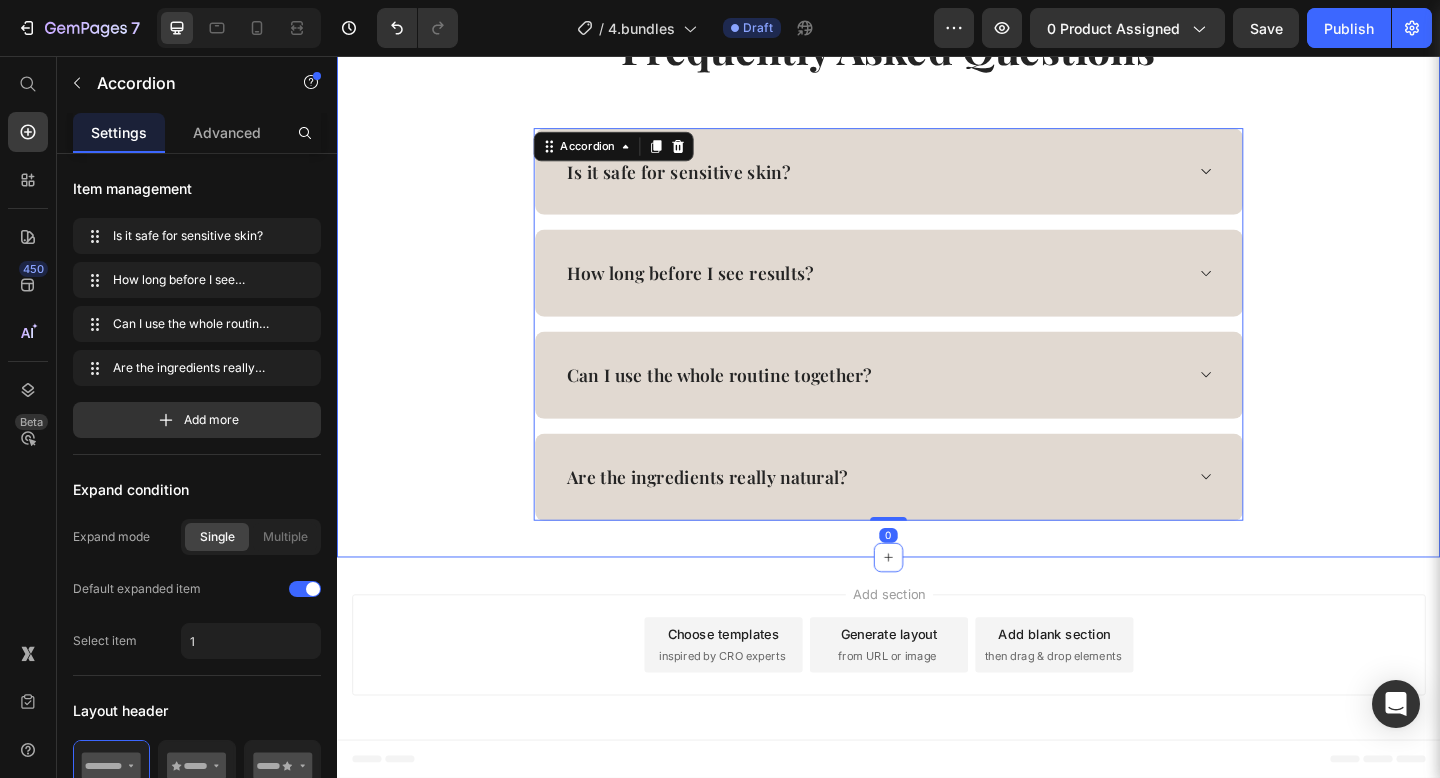 click on "Frequently Asked Questions Heading Row
Is it safe for sensitive skin?
How long before I see results?
Can I use the whole routine together?
Are the ingredients really natural? Accordion   0" at bounding box center [937, 288] 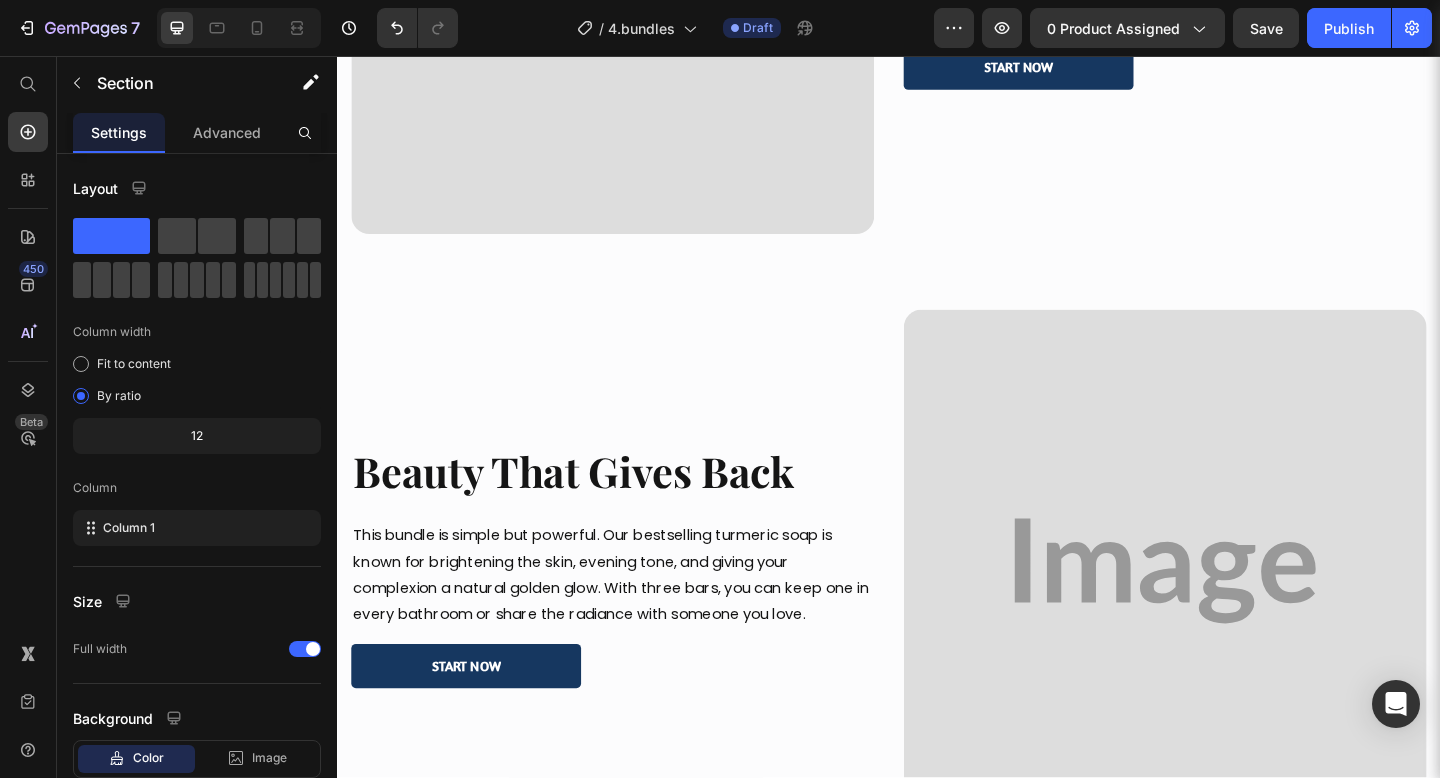 scroll, scrollTop: 3405, scrollLeft: 0, axis: vertical 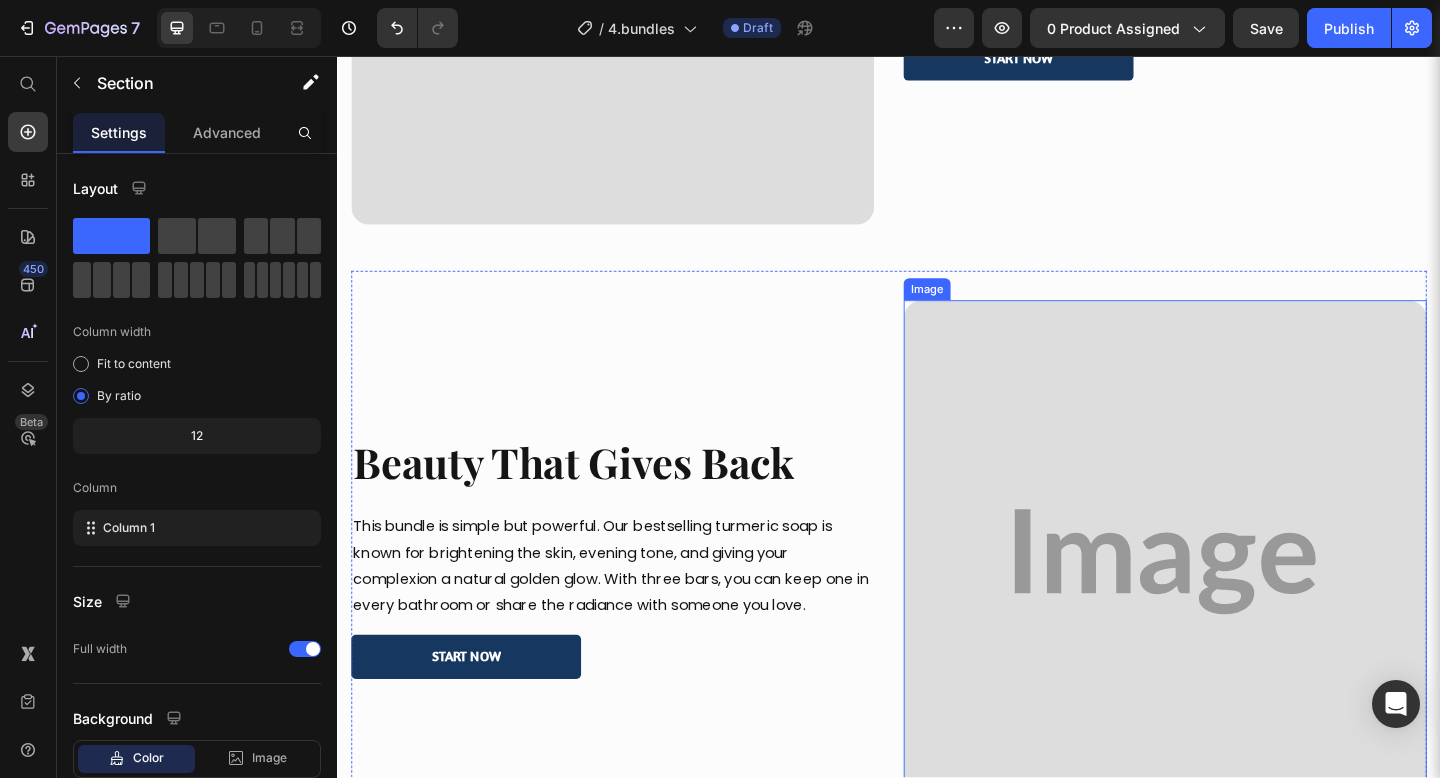 click at bounding box center (1237, 606) 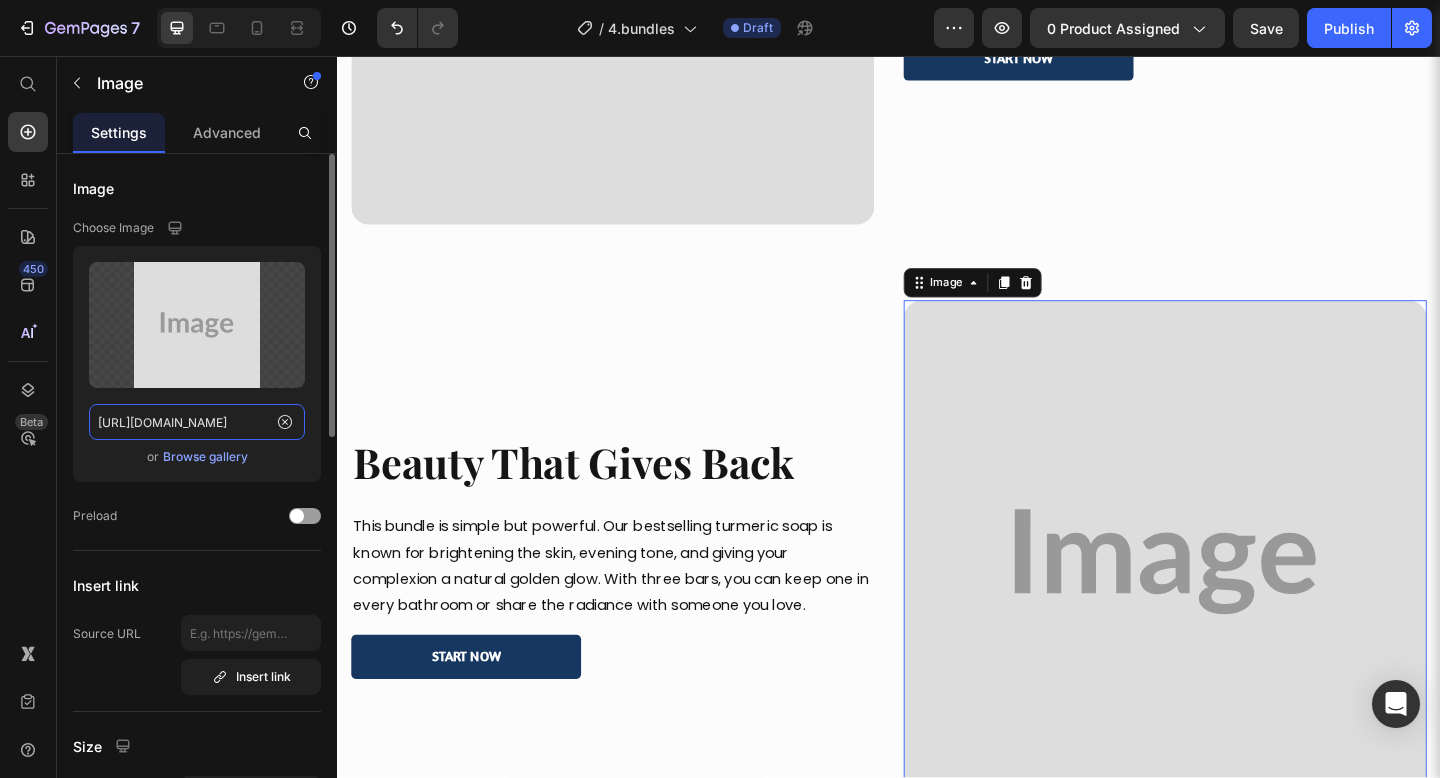 click on "https://placehold.co/1000x1000?text=Image" 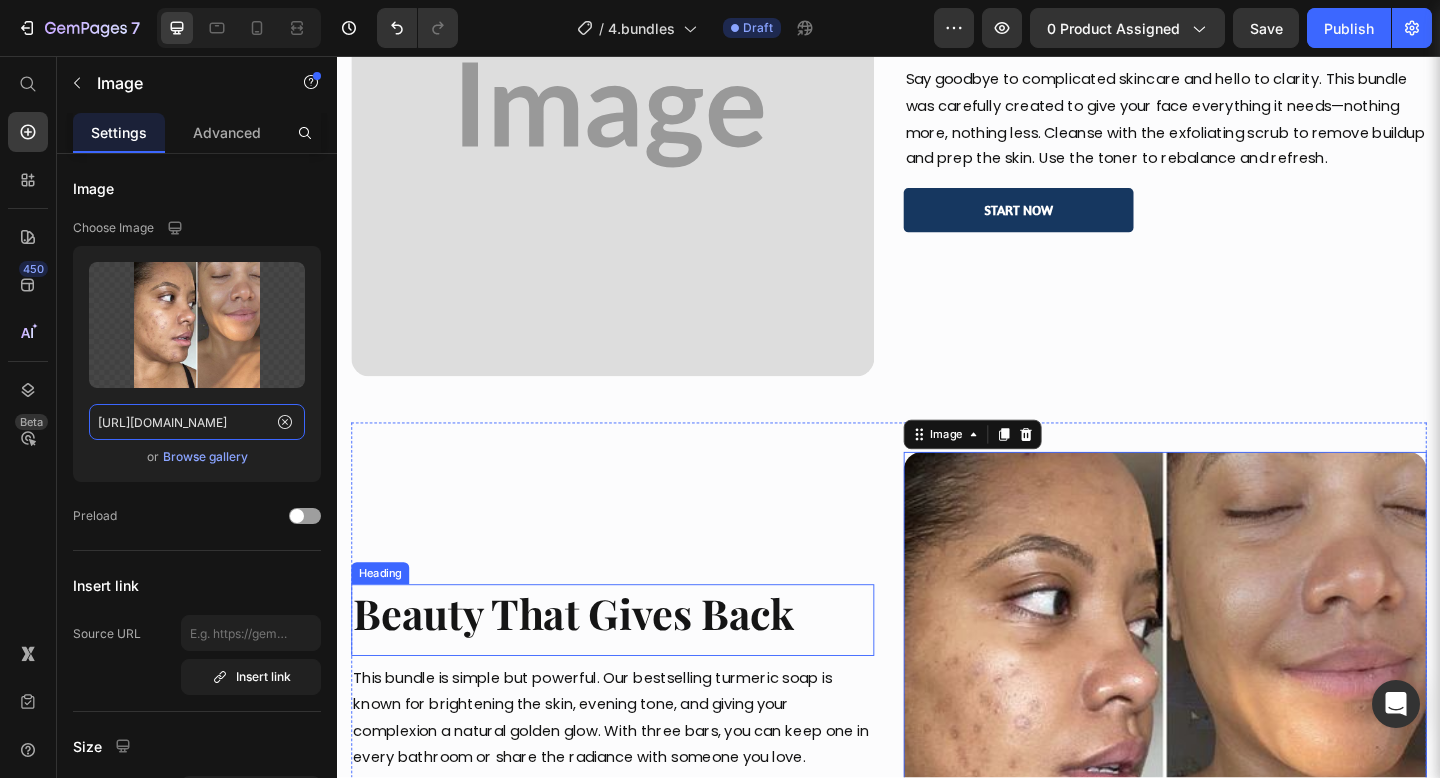 scroll, scrollTop: 3232, scrollLeft: 0, axis: vertical 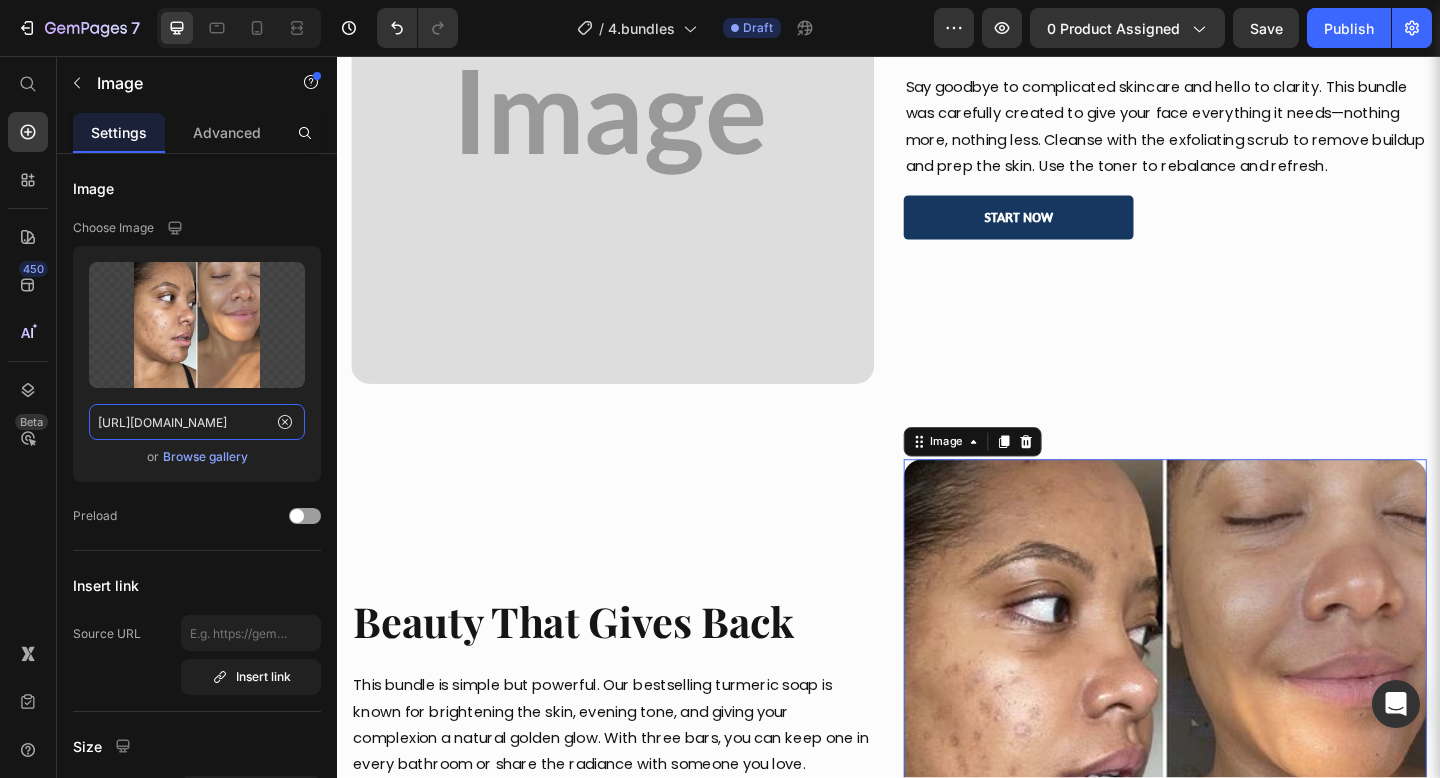 type on "https://i.pinimg.com/736x/6d/9b/d3/6d9bd3a0e2e7a6b394df00195a35ed98.jpg" 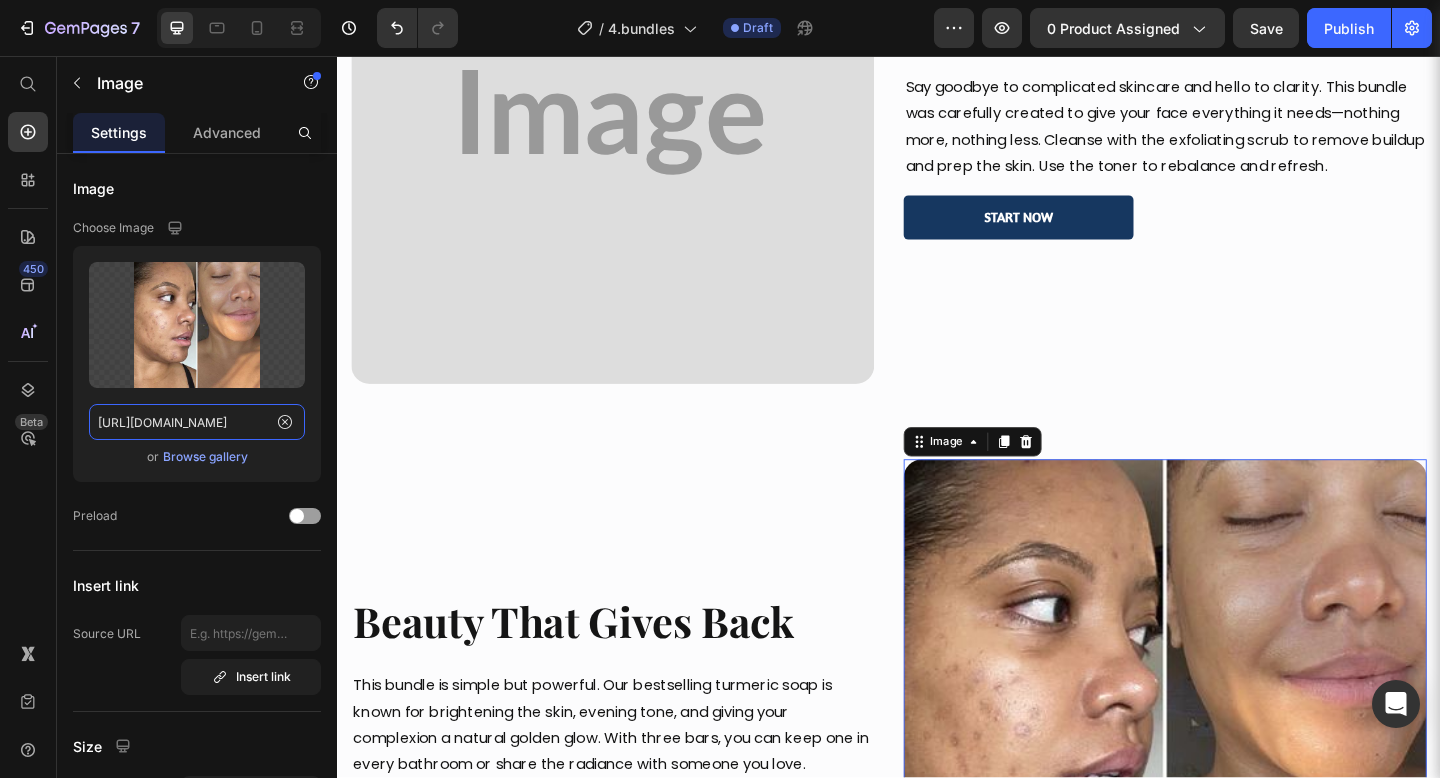 scroll, scrollTop: 0, scrollLeft: 0, axis: both 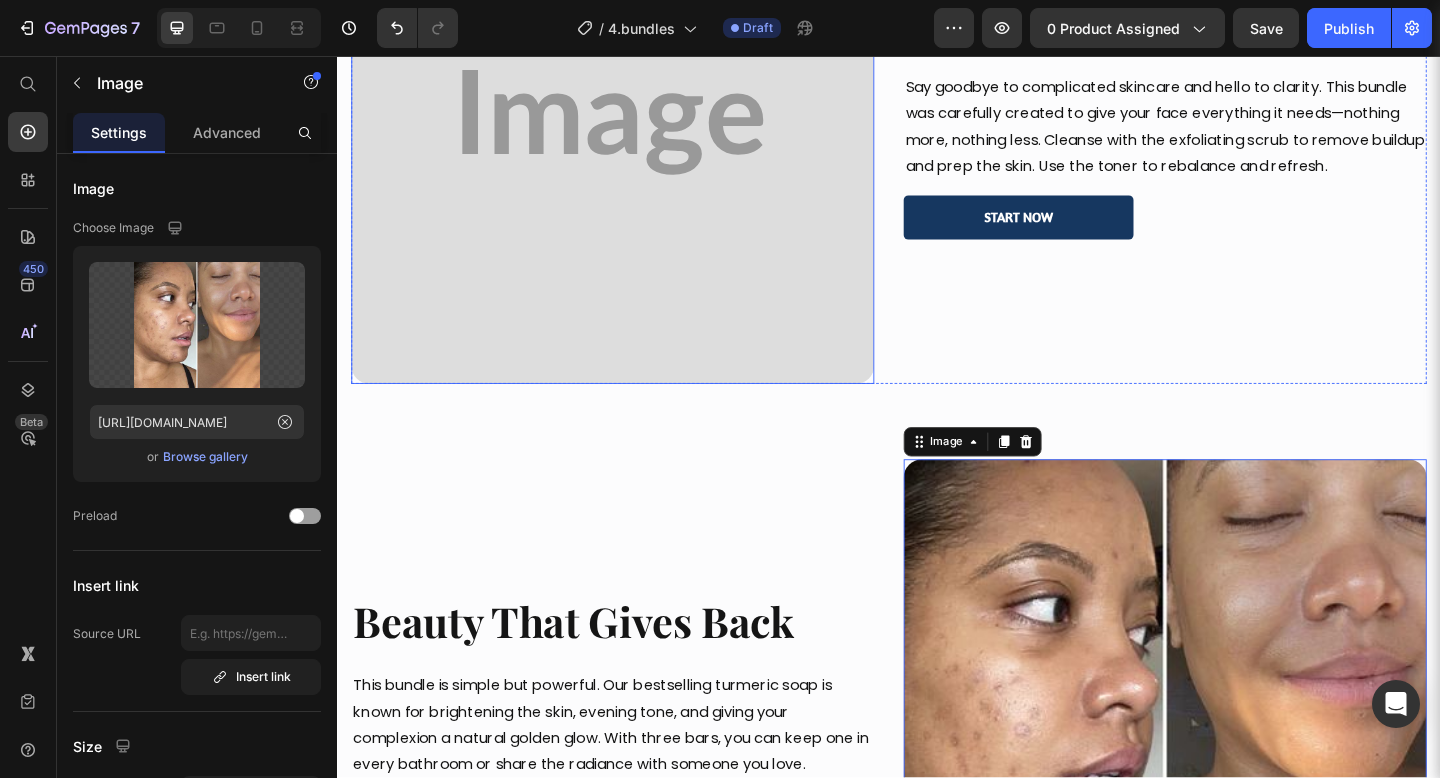 click at bounding box center (636, 128) 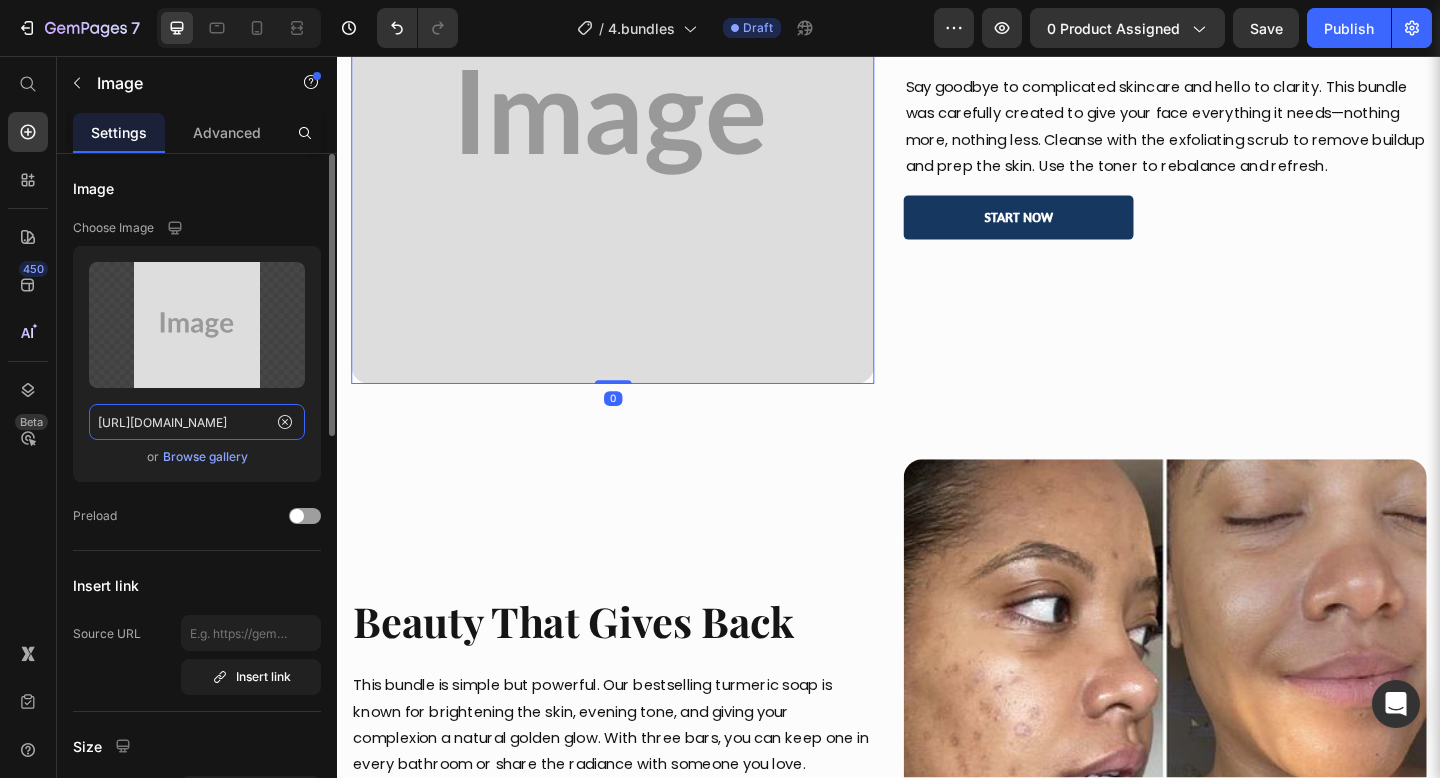 click on "https://placehold.co/1000x1000?text=Image" 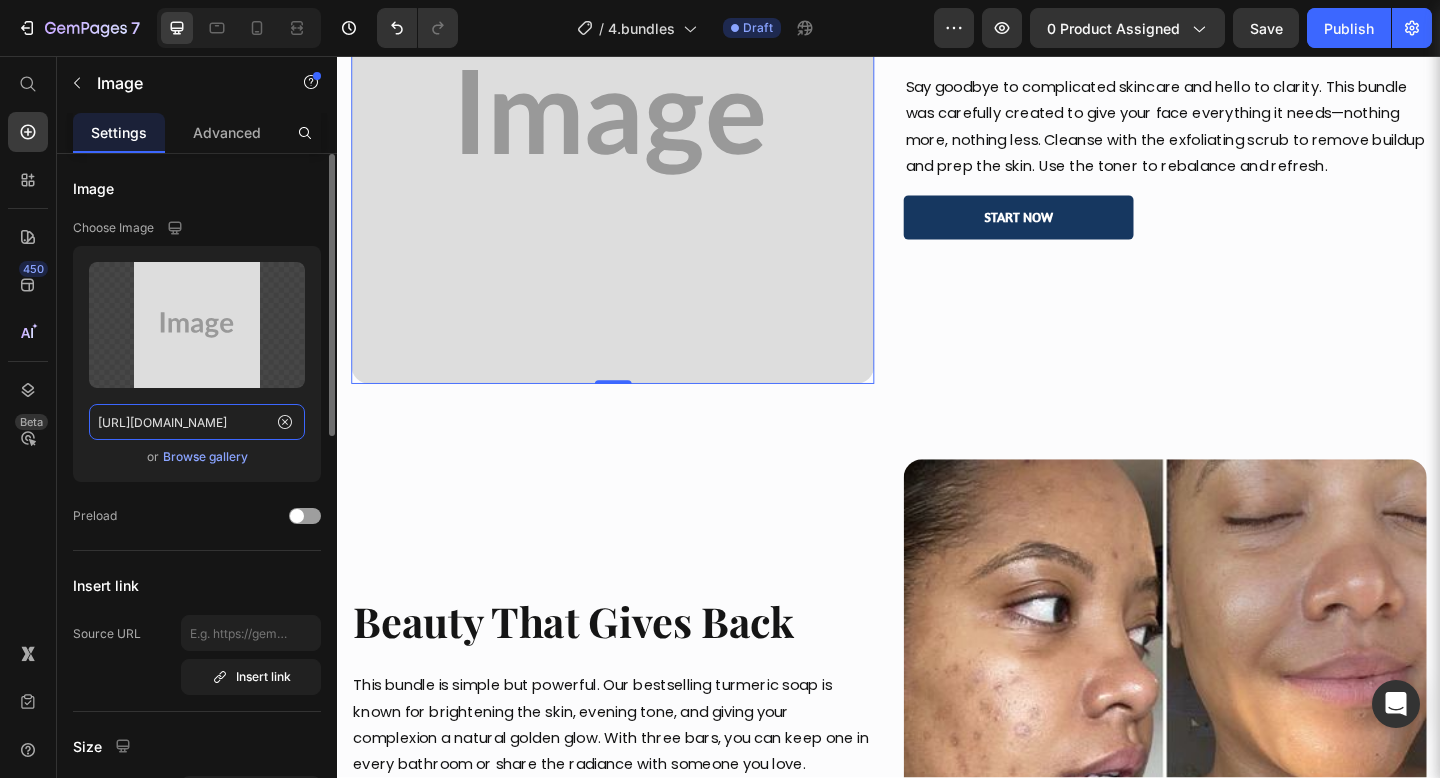 paste on "i.pinimg.com/1200x/7f/71/26/7f71266c3605777e747cbd5ec692eb21.jpg" 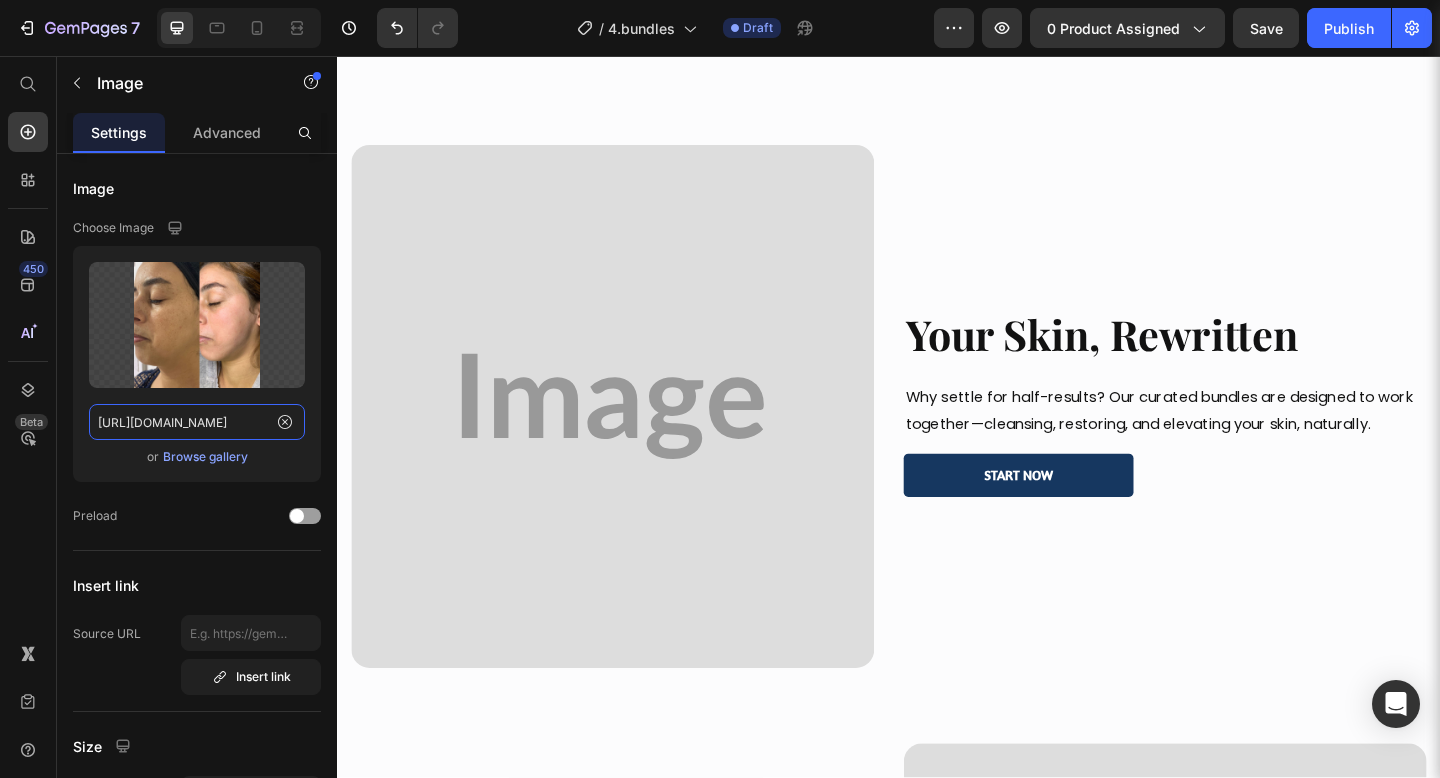 scroll, scrollTop: 1063, scrollLeft: 0, axis: vertical 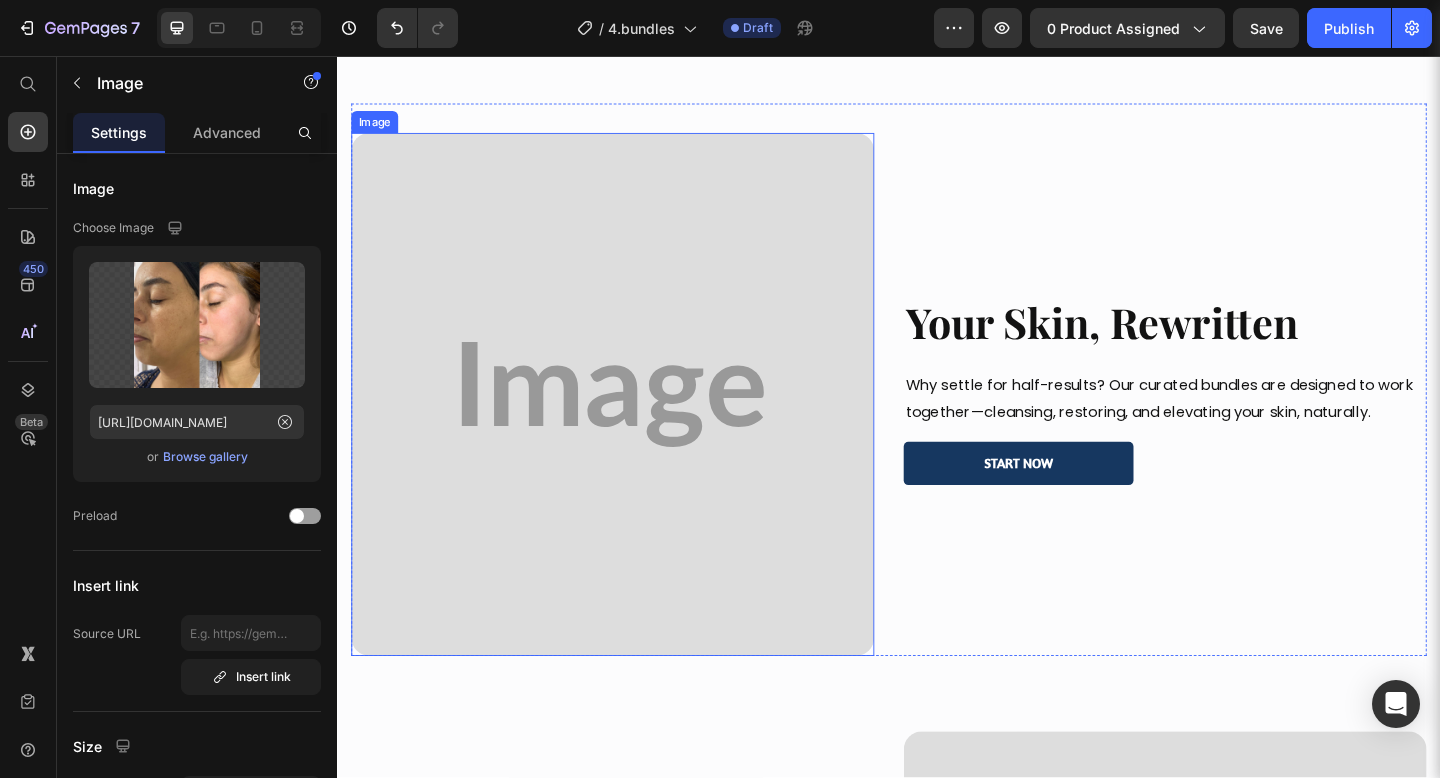 click at bounding box center [636, 424] 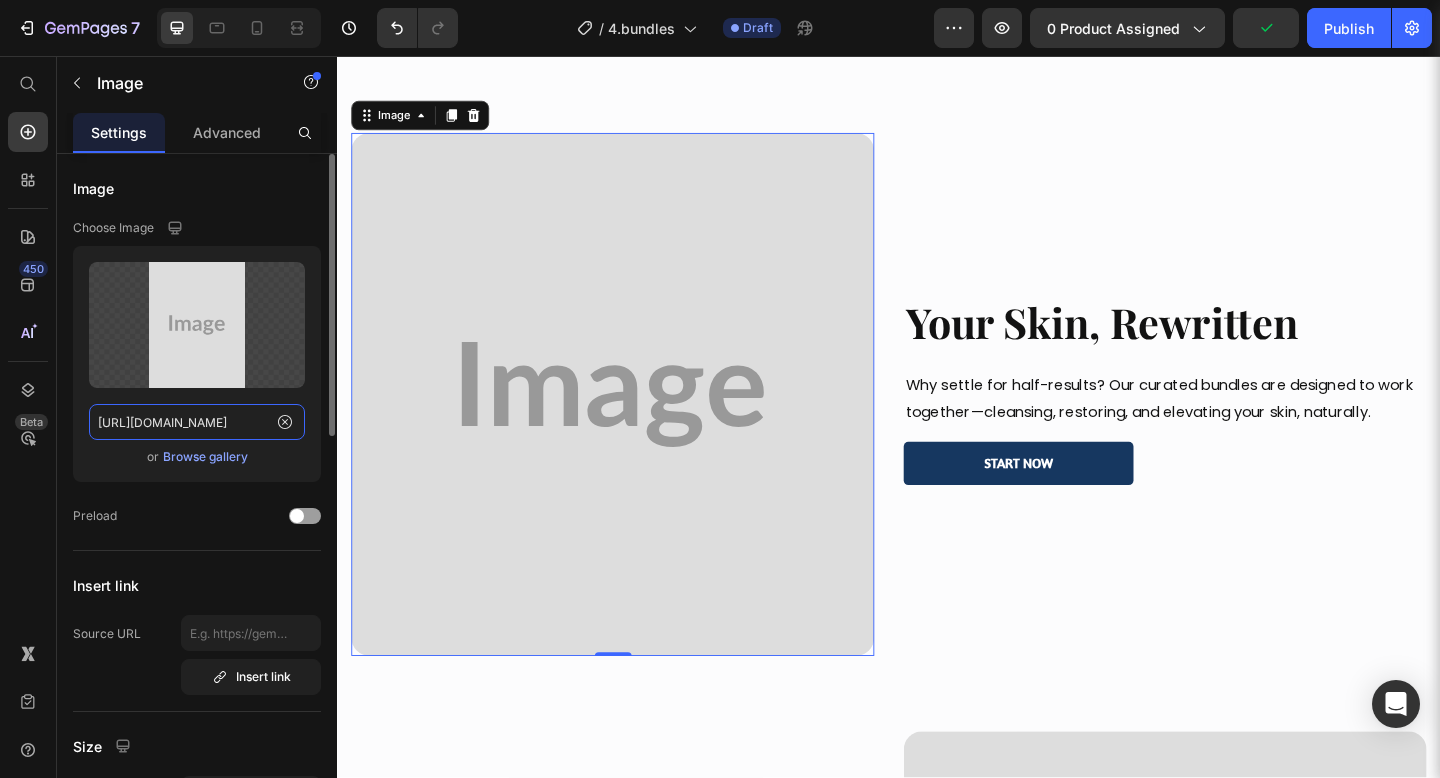 click on "https://placehold.co/736x967?text=Image" 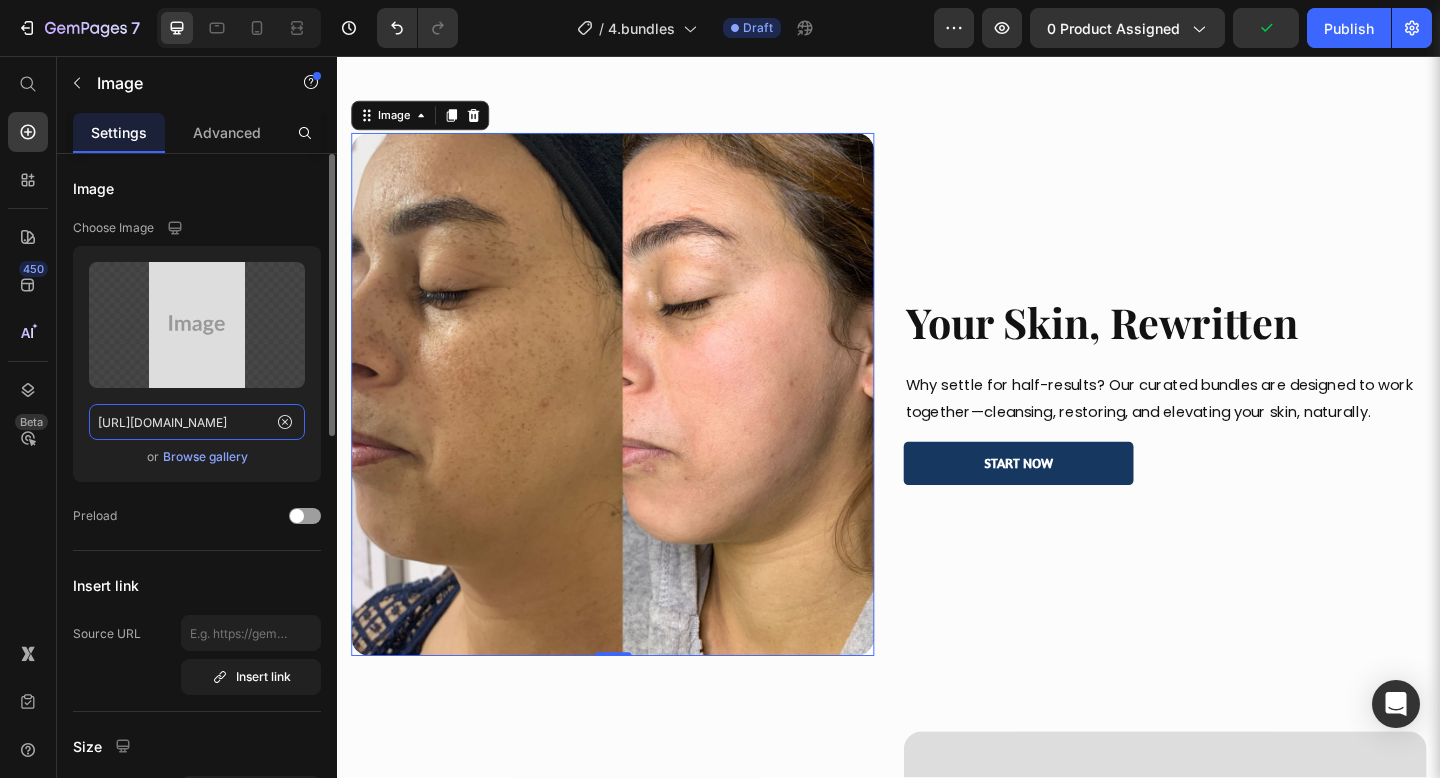 scroll, scrollTop: 0, scrollLeft: 273, axis: horizontal 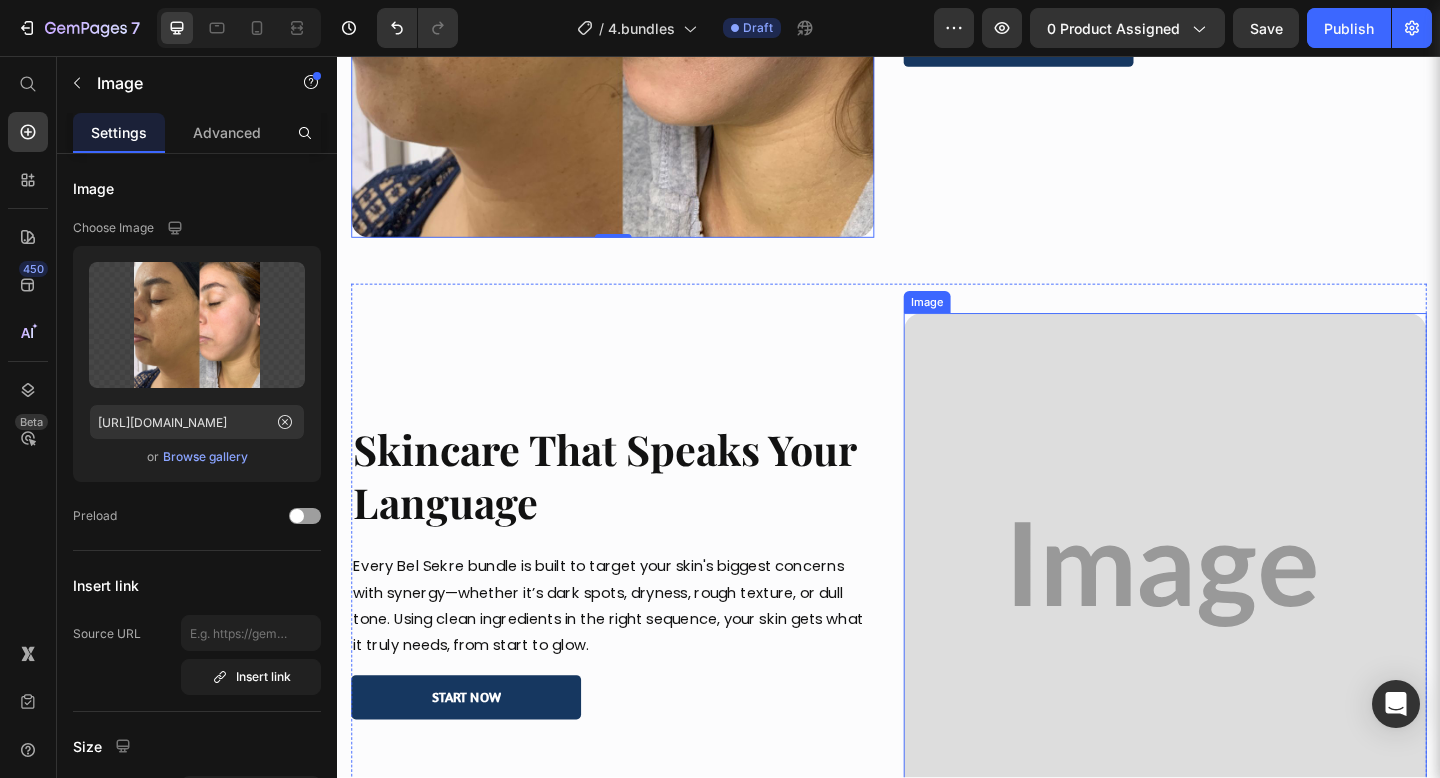 click at bounding box center [1237, 620] 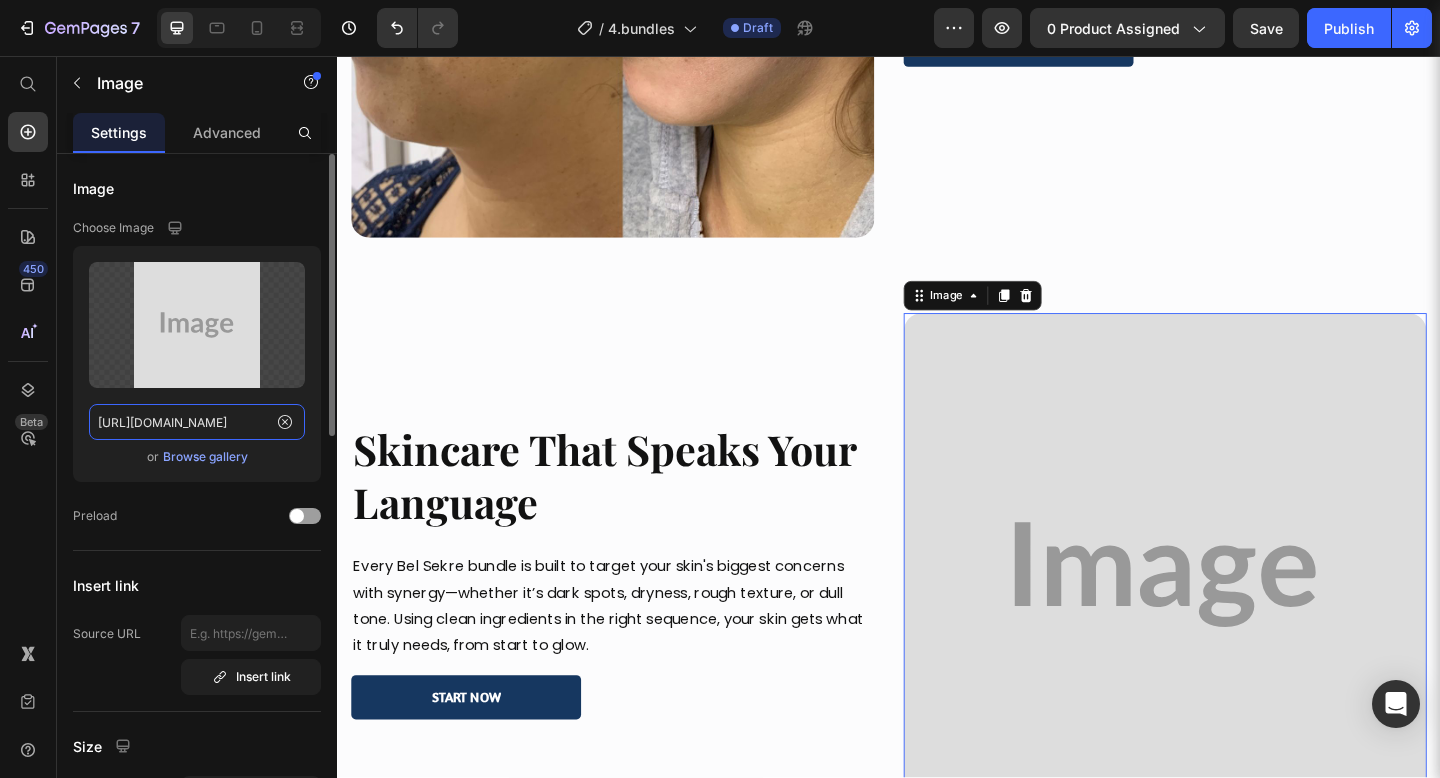 click on "https://placehold.co/1000x1000?text=Image" 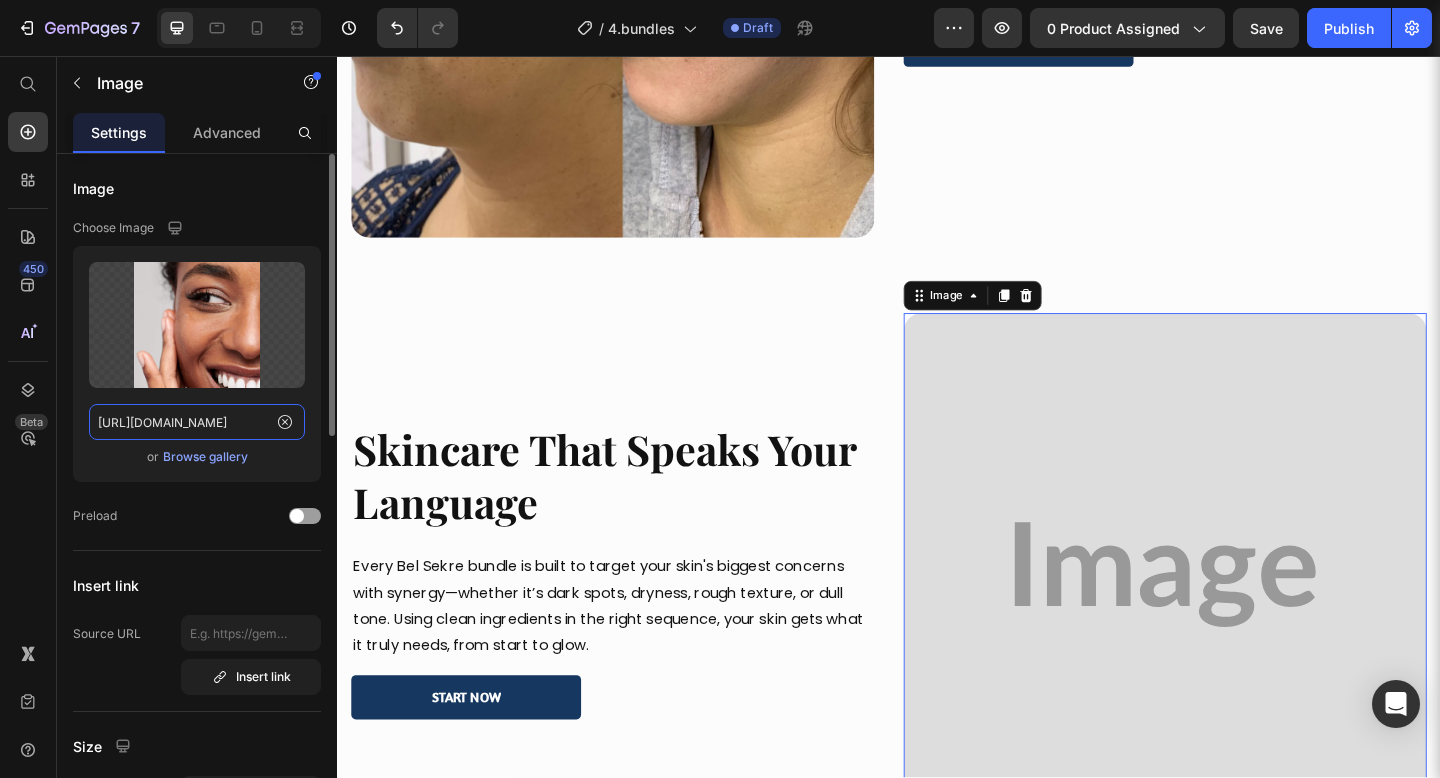 scroll, scrollTop: 0, scrollLeft: 274, axis: horizontal 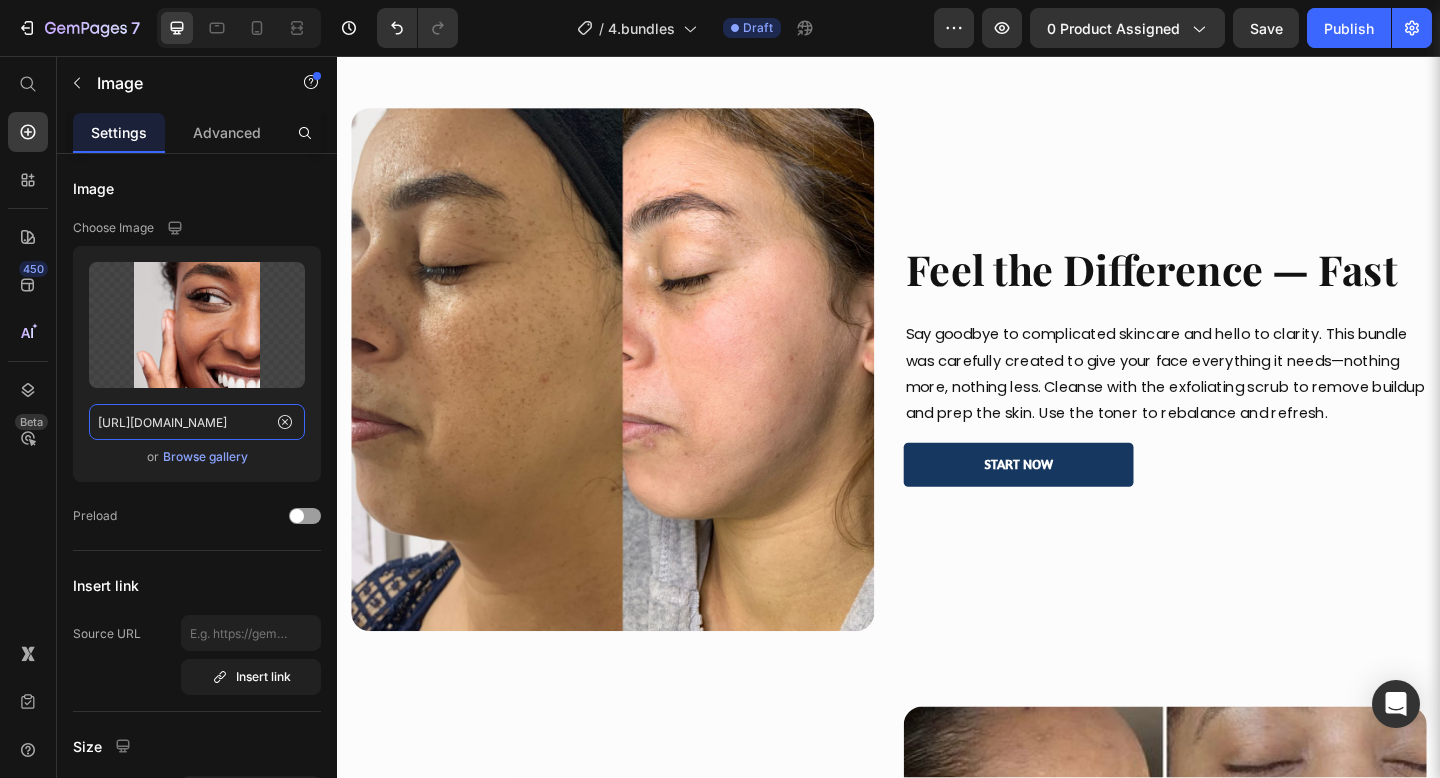 type on "https://i.pinimg.com/1200x/c1/21/9a/c1219a4abc40eb3bb47e2b9962e8321f.jpg" 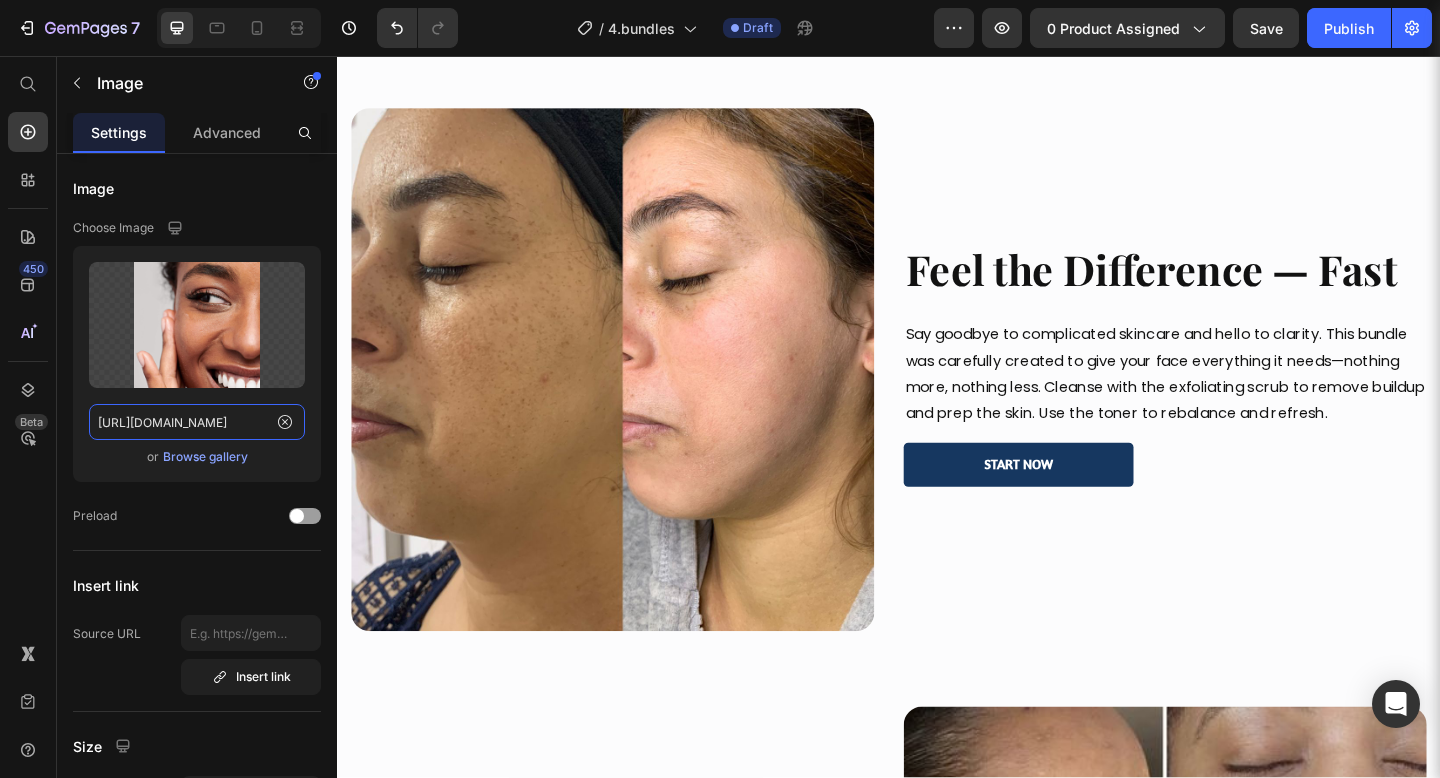 scroll, scrollTop: 0, scrollLeft: 0, axis: both 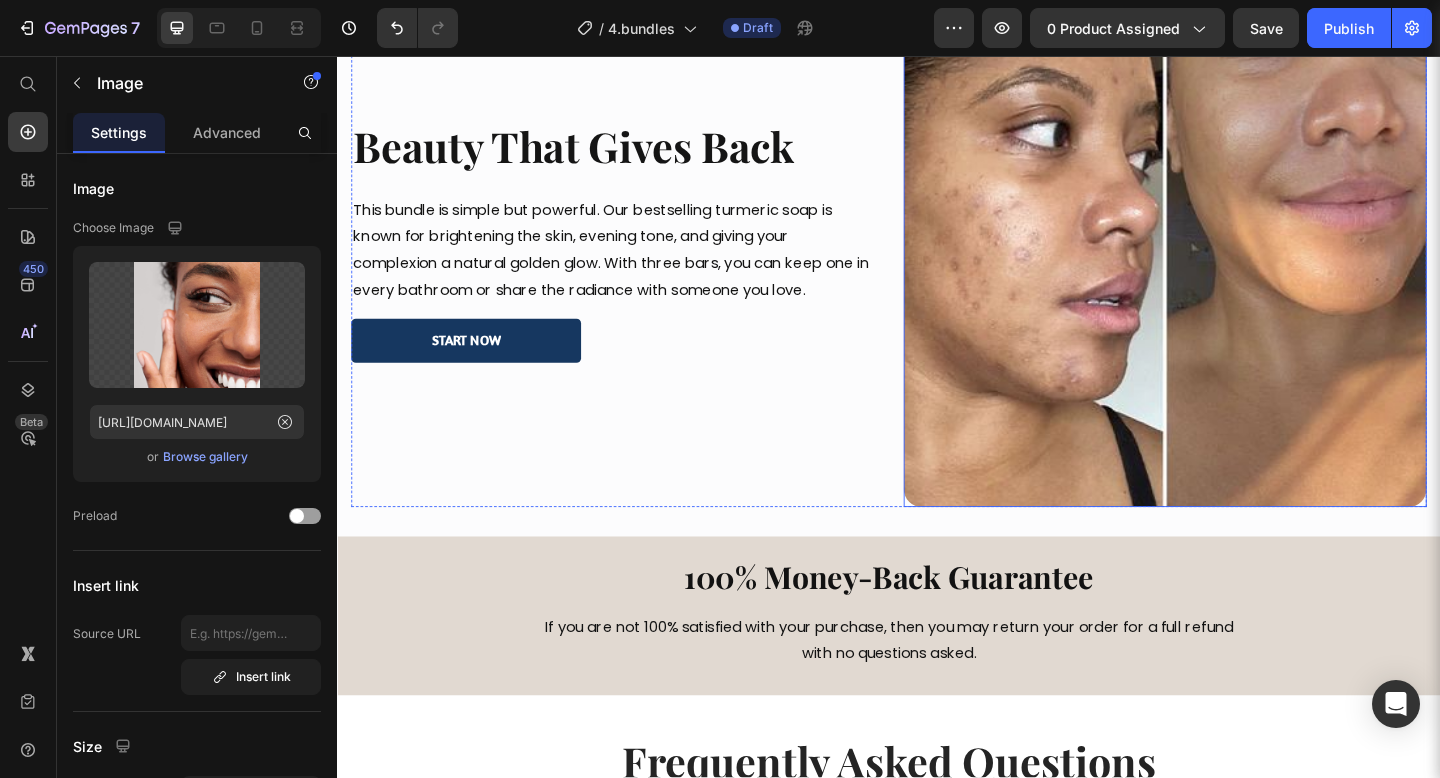 click at bounding box center [1237, 262] 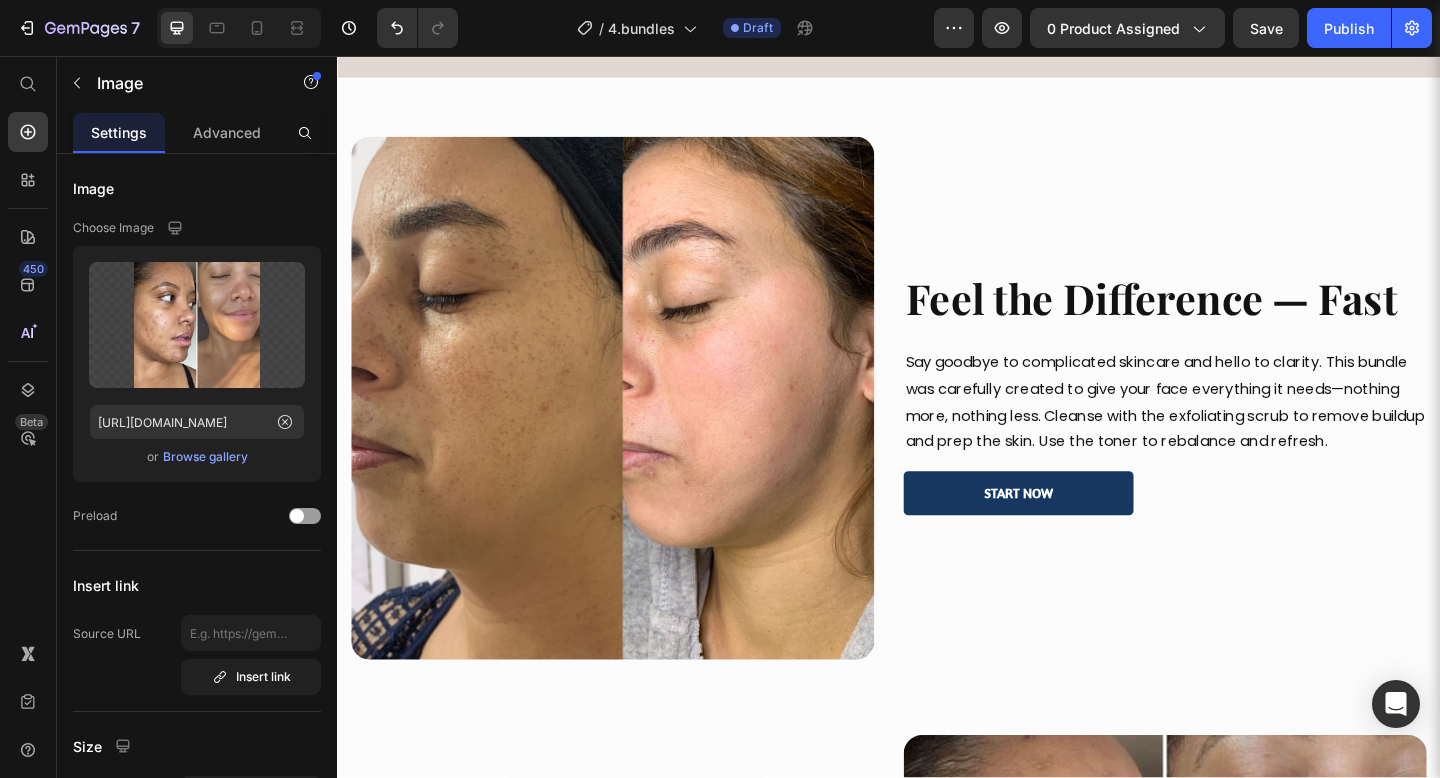 scroll, scrollTop: 3053, scrollLeft: 0, axis: vertical 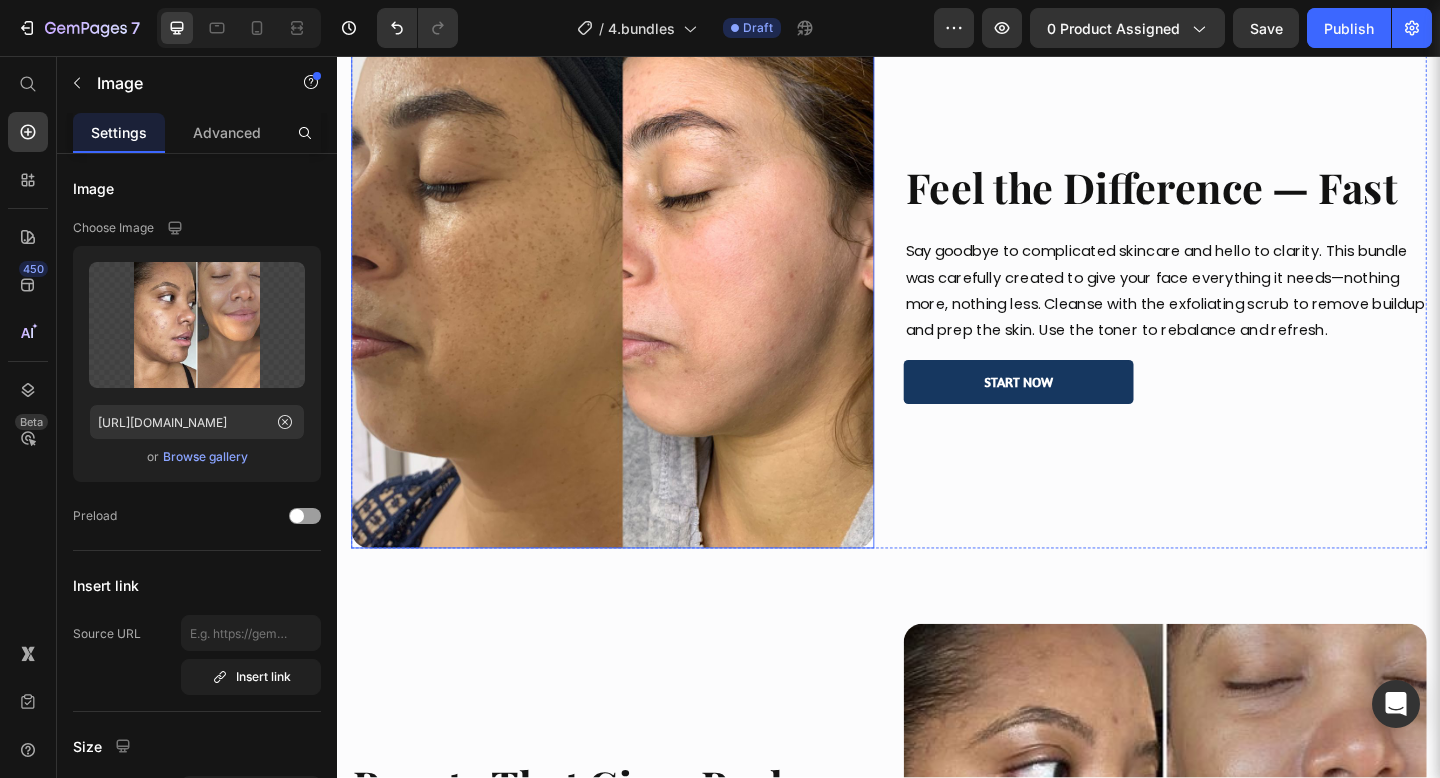 click at bounding box center (636, 307) 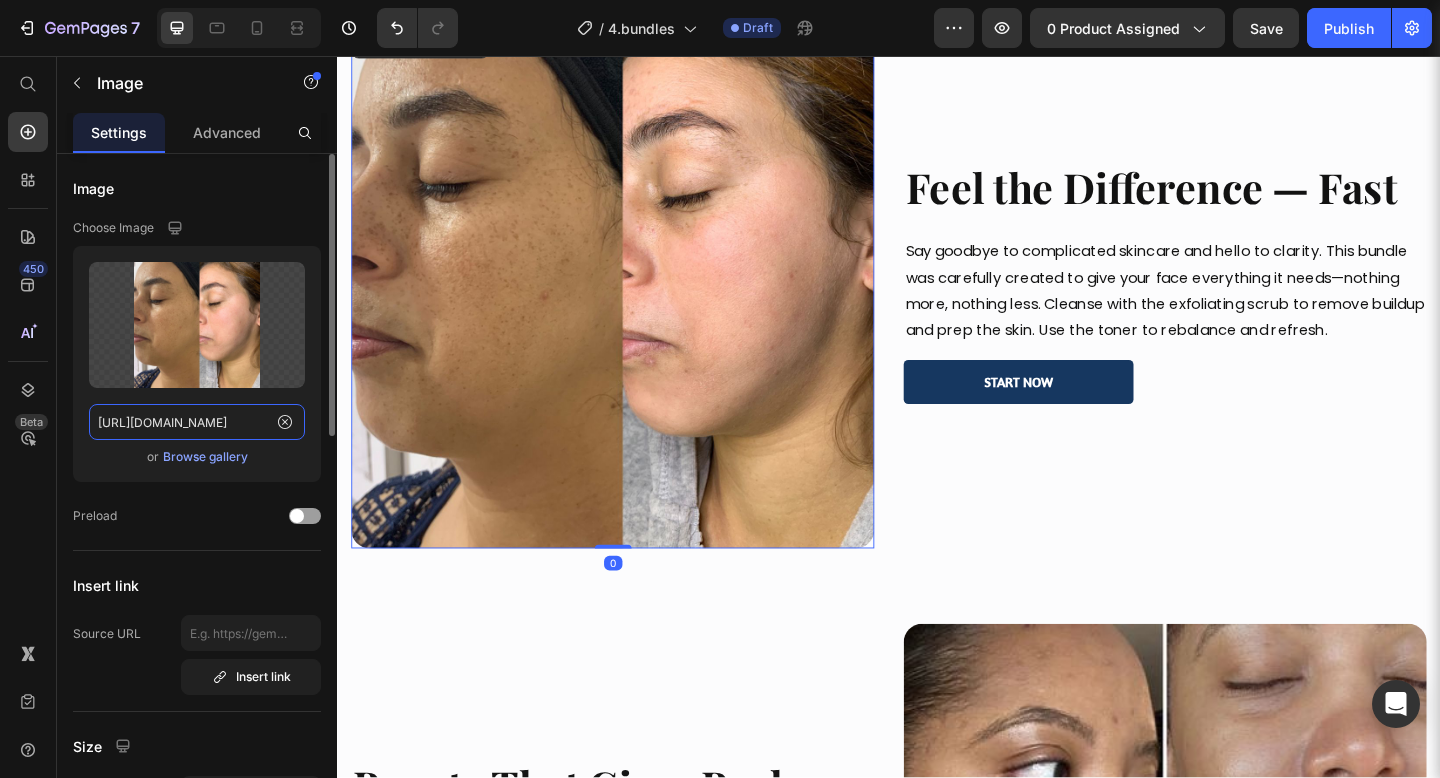 click on "https://i.pinimg.com/1200x/7f/71/26/7f71266c3605777e747cbd5ec692eb21.jpg" 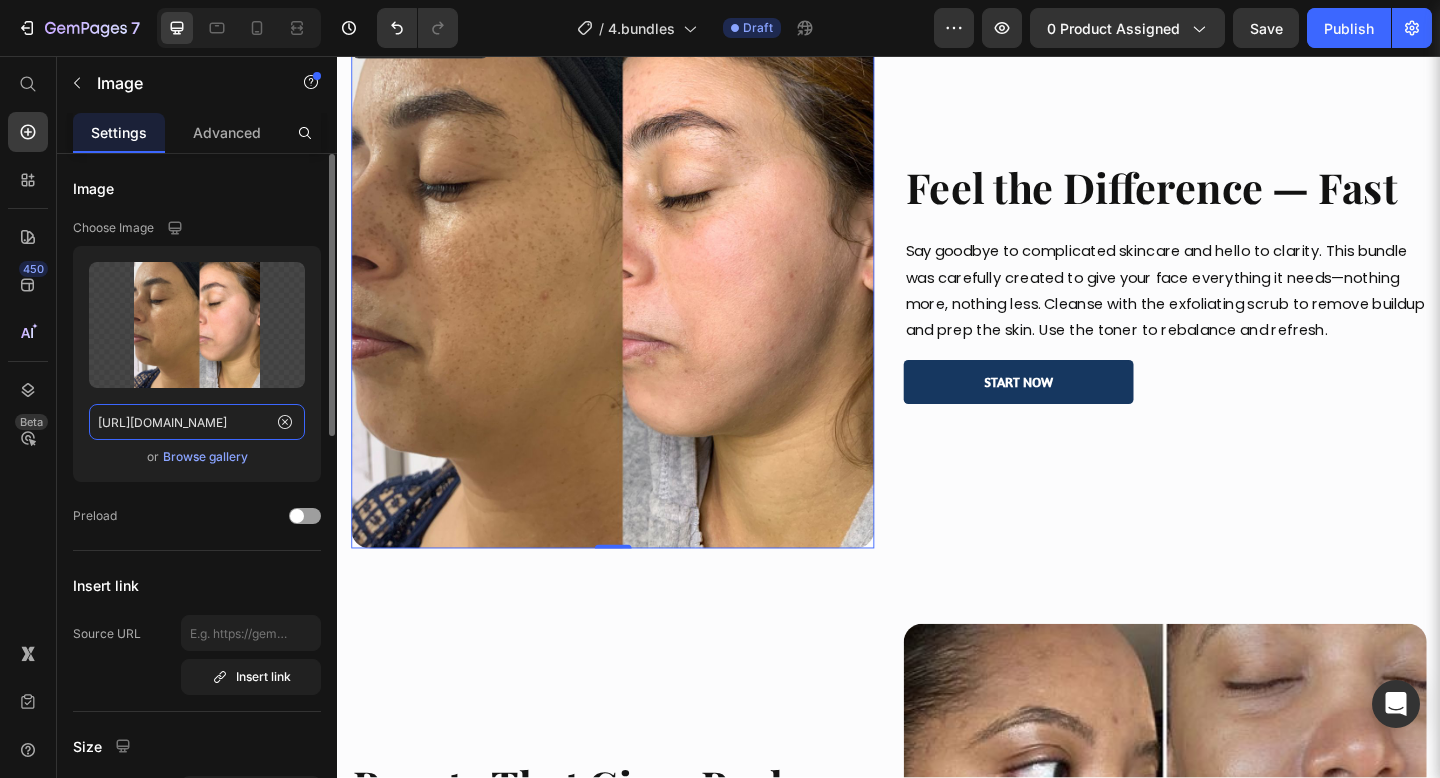 paste on "84/f7/7c/84f77c7618050207aa8dc705f58a4468" 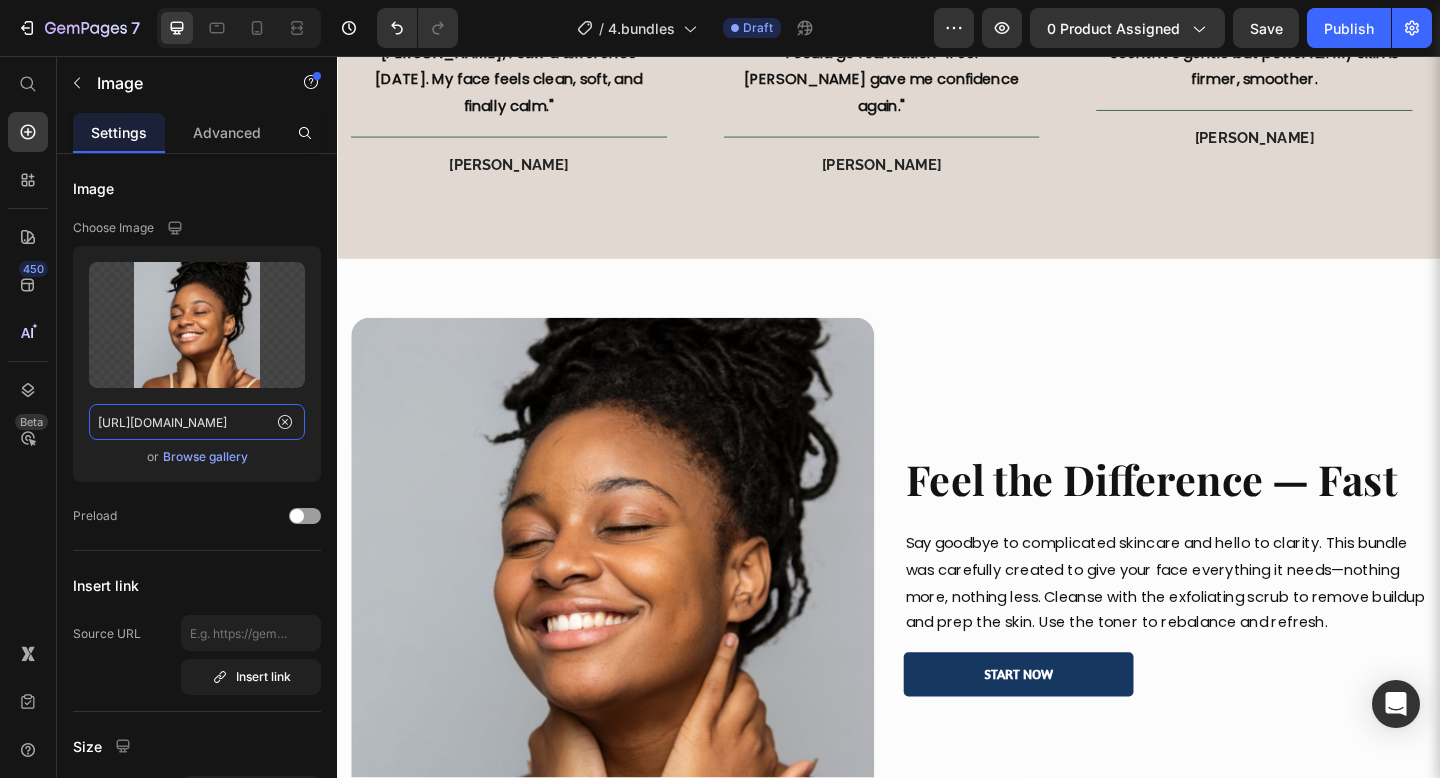 scroll, scrollTop: 2871, scrollLeft: 0, axis: vertical 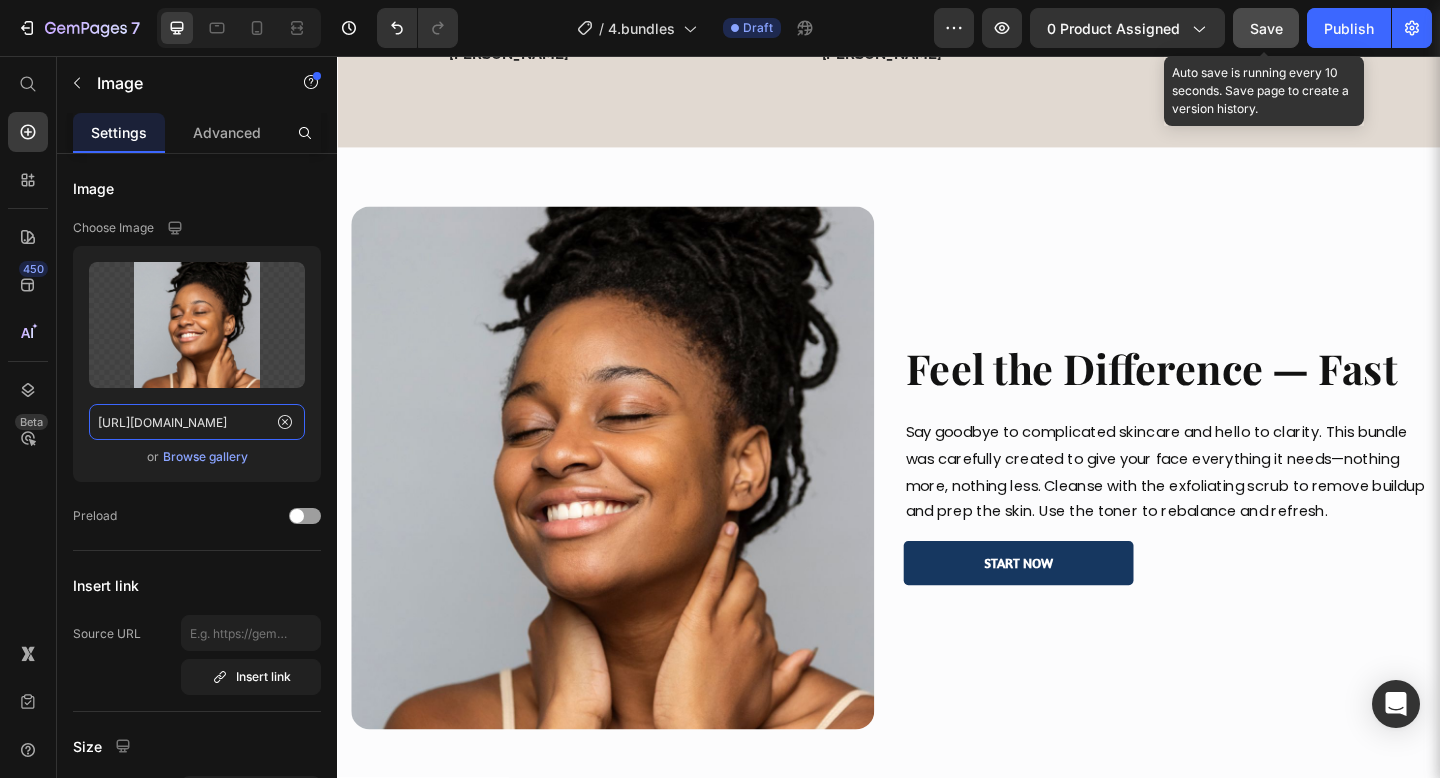 type on "https://i.pinimg.com/1200x/84/f7/7c/84f77c7618050207aa8dc705f58a4468.jpg" 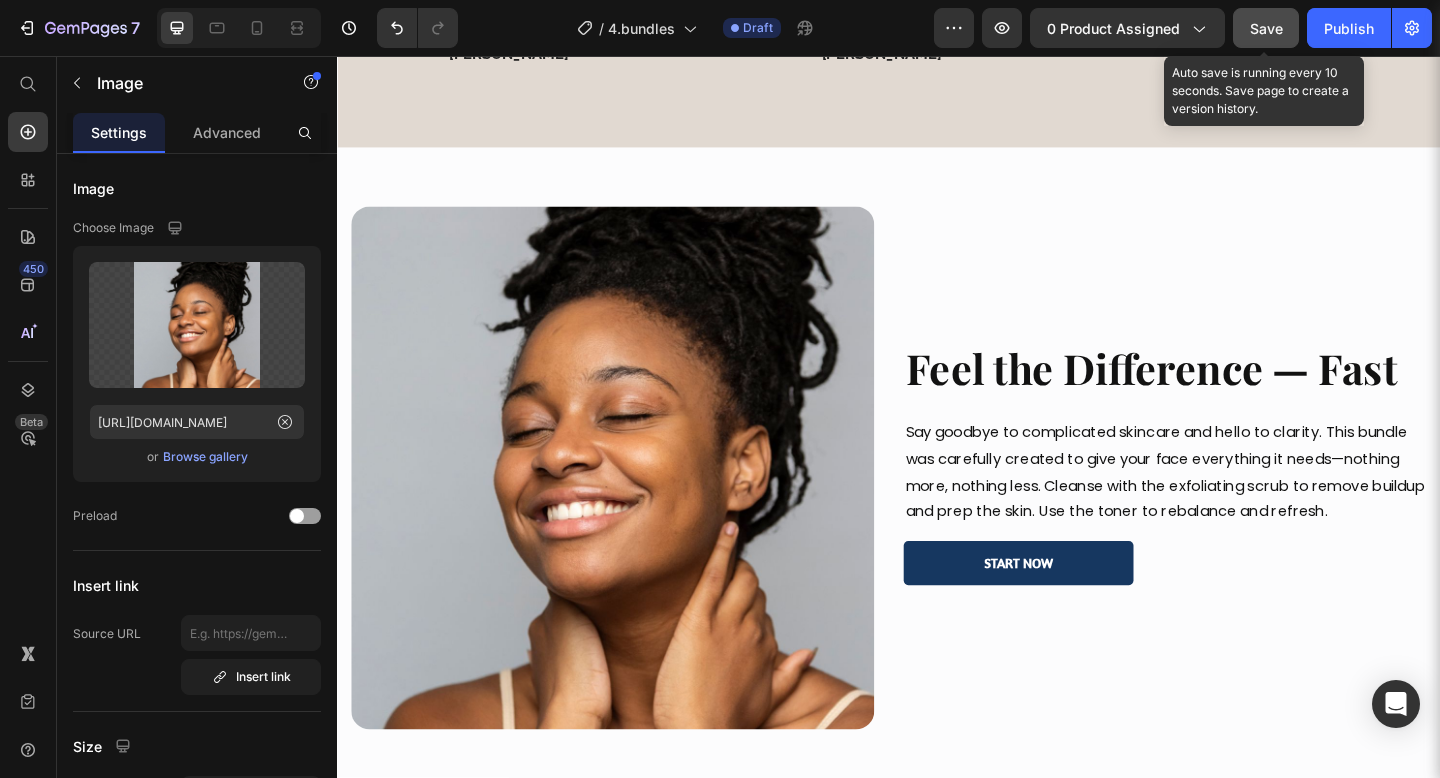 click on "Save" 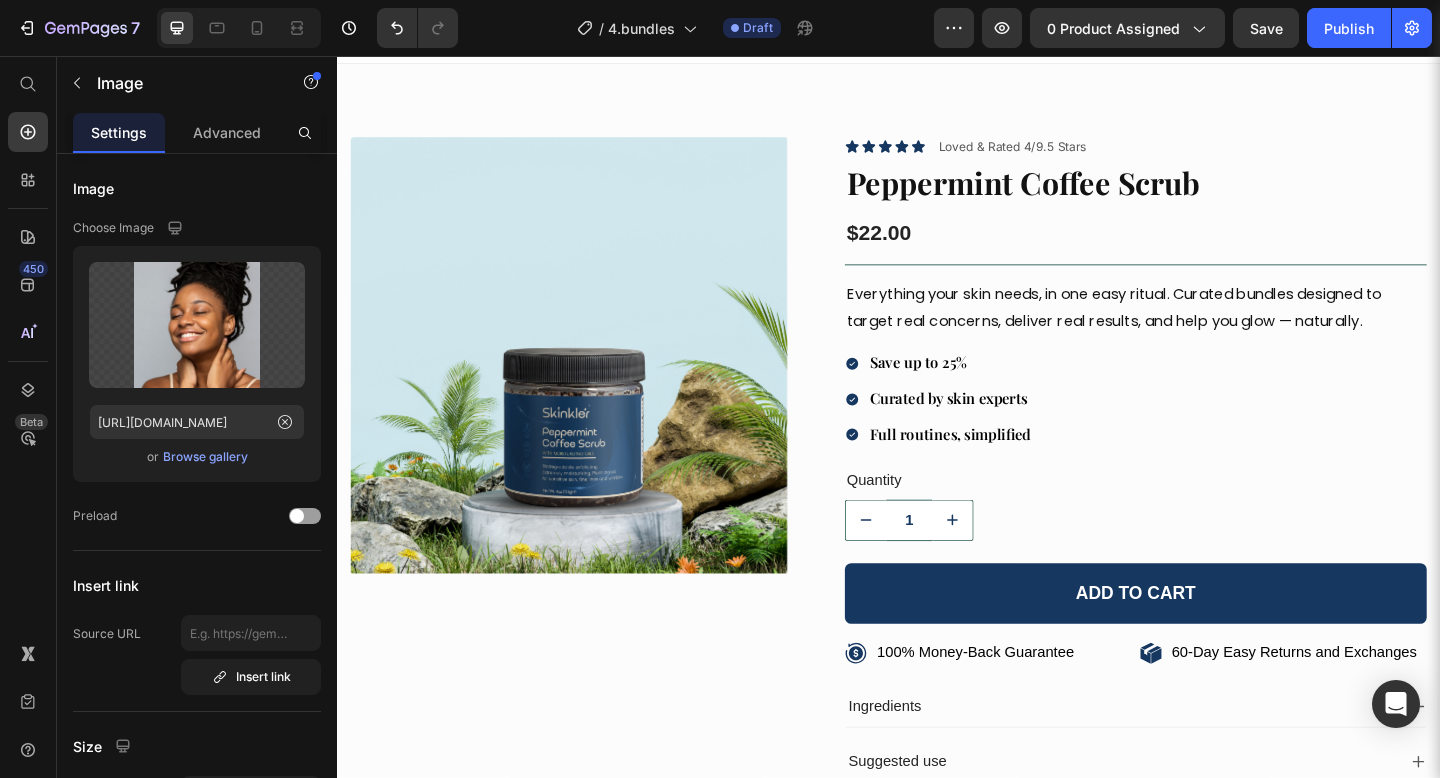 scroll, scrollTop: 0, scrollLeft: 0, axis: both 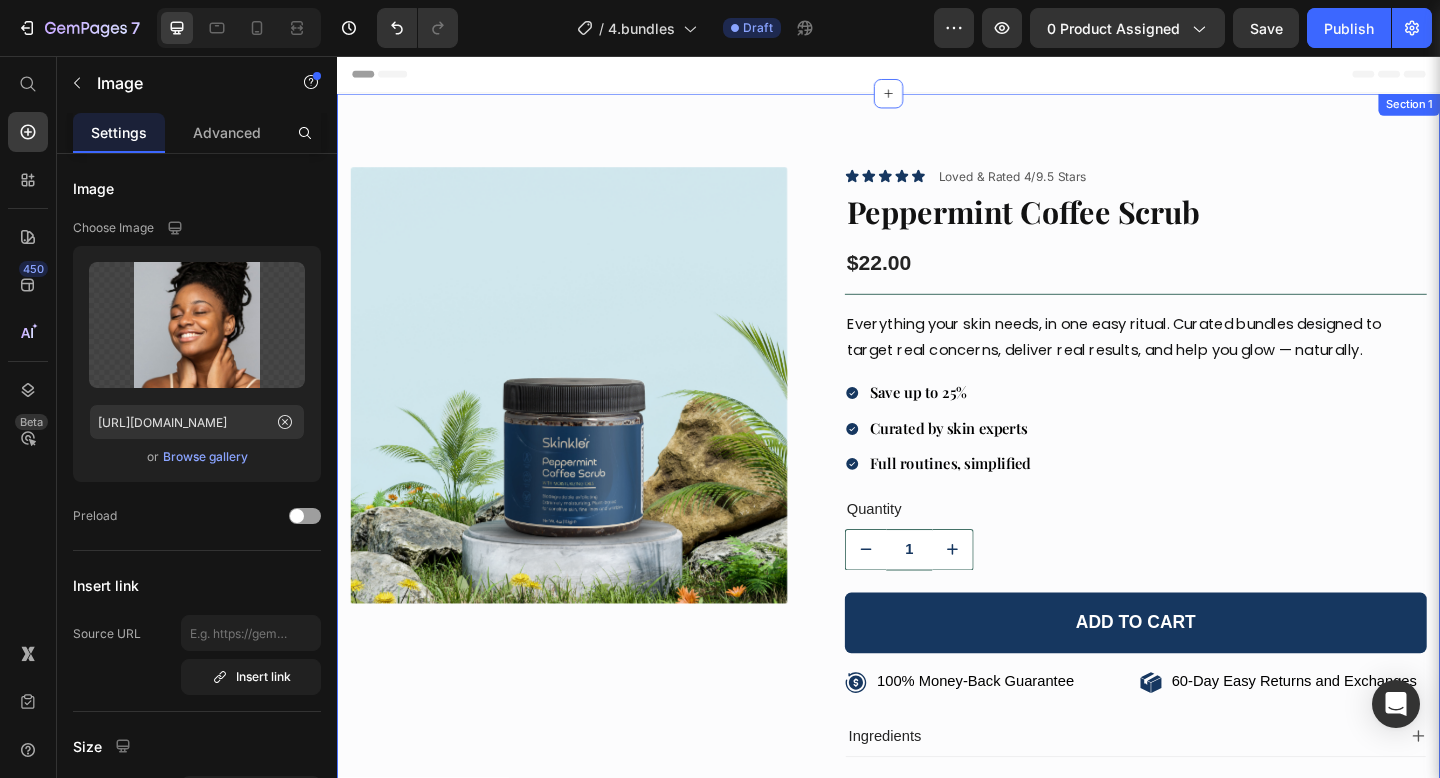 click on "Product Images Icon Icon Icon Icon Icon Icon List Loved & Rated 4/9.5 Stars  Text Block Row Peppermint Coffee Scrub Product Title $22.00 Product Price                Title Line Everything your skin needs, in one easy ritual. Curated bundles designed to target real concerns, deliver real results, and help you glow — naturally. Text Block Save up to 25% Curated by skin experts Full routines, simplified Item List Quantity Text Block 1 Product Quantity 1 Product Quantity Add to cart Add to Cart Row
100% Money-Back Guarantee Item List
60-Day Easy Returns Item List Row
100% Money-Back Guarantee Item List
60-Day Easy Returns and Exchanges Item List Row
Ingredients
Suggested use
Shipping & Return Accordion Row Product Section 1" at bounding box center (937, 557) 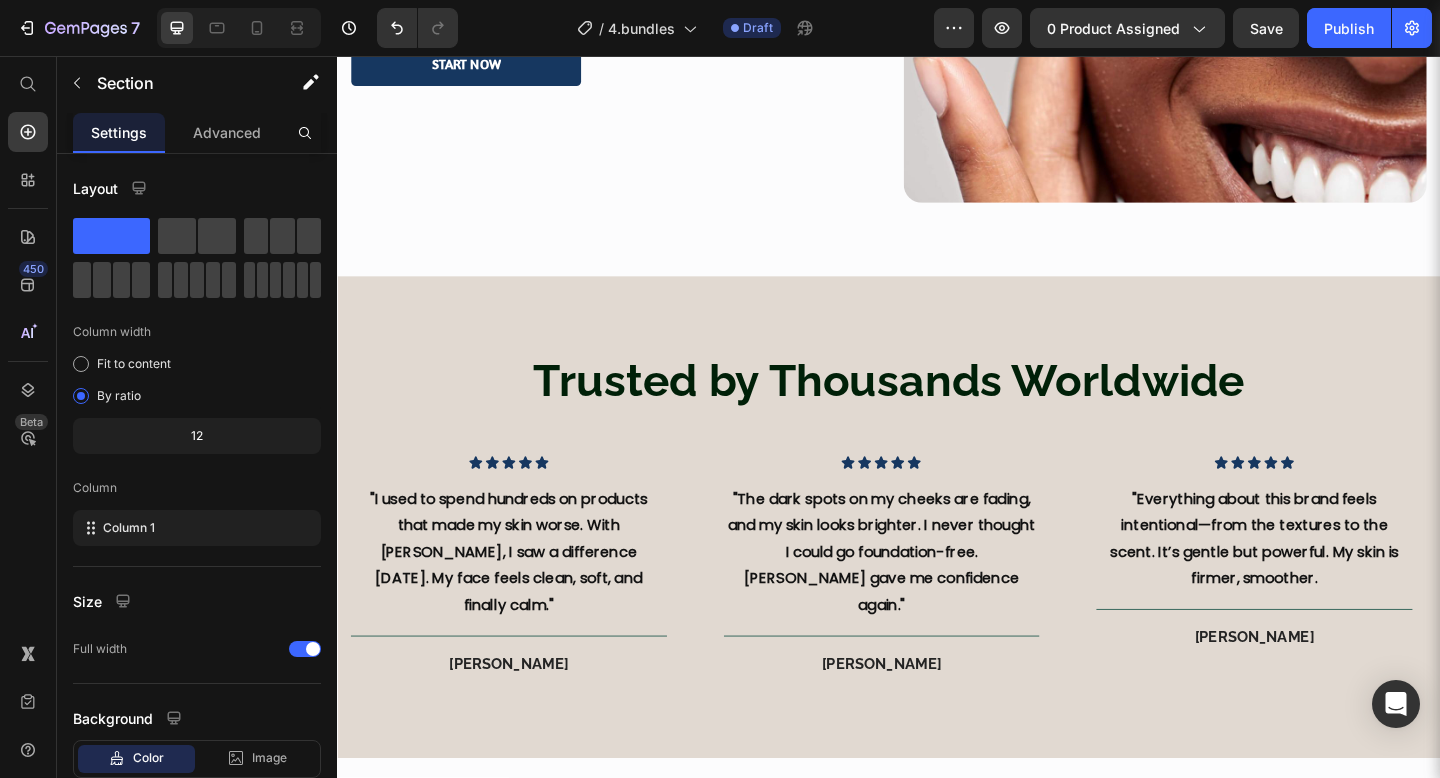 scroll, scrollTop: 2269, scrollLeft: 0, axis: vertical 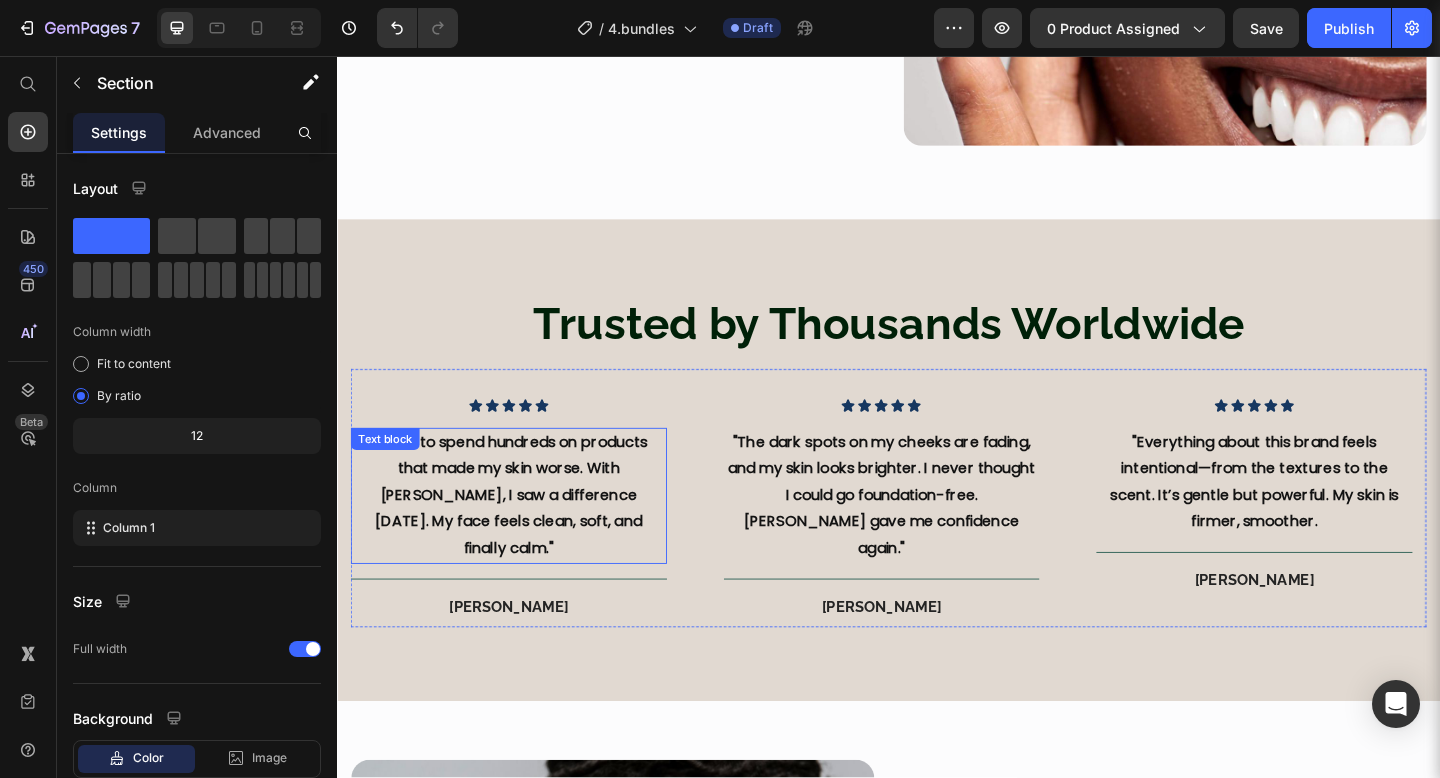 click on ""I used to spend hundreds on products that made my skin worse. With Bel Sekre, I saw a difference in one week. My face feels clean, soft, and finally calm."" at bounding box center (524, 534) 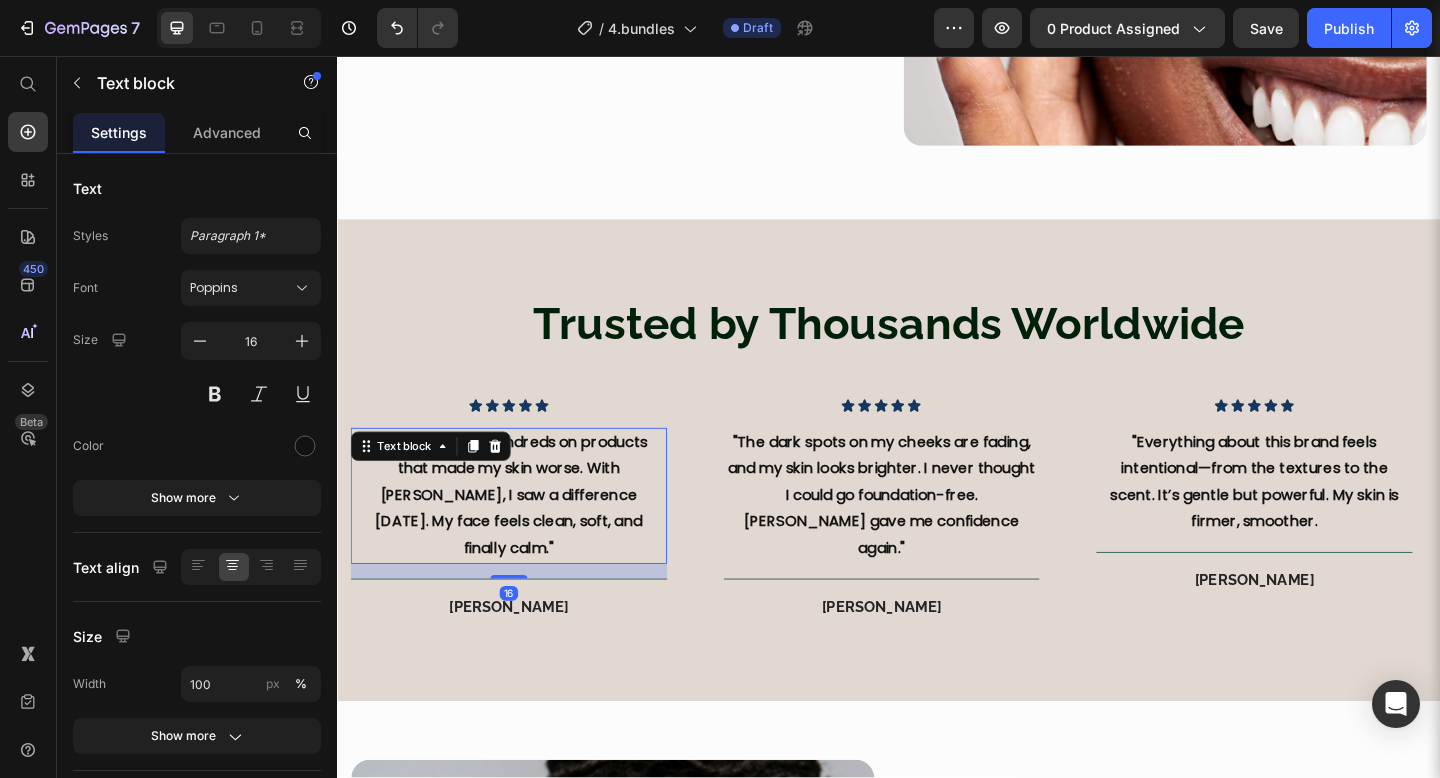 click on ""I used to spend hundreds on products that made my skin worse. With Bel Sekre, I saw a difference in one week. My face feels clean, soft, and finally calm."" at bounding box center [524, 534] 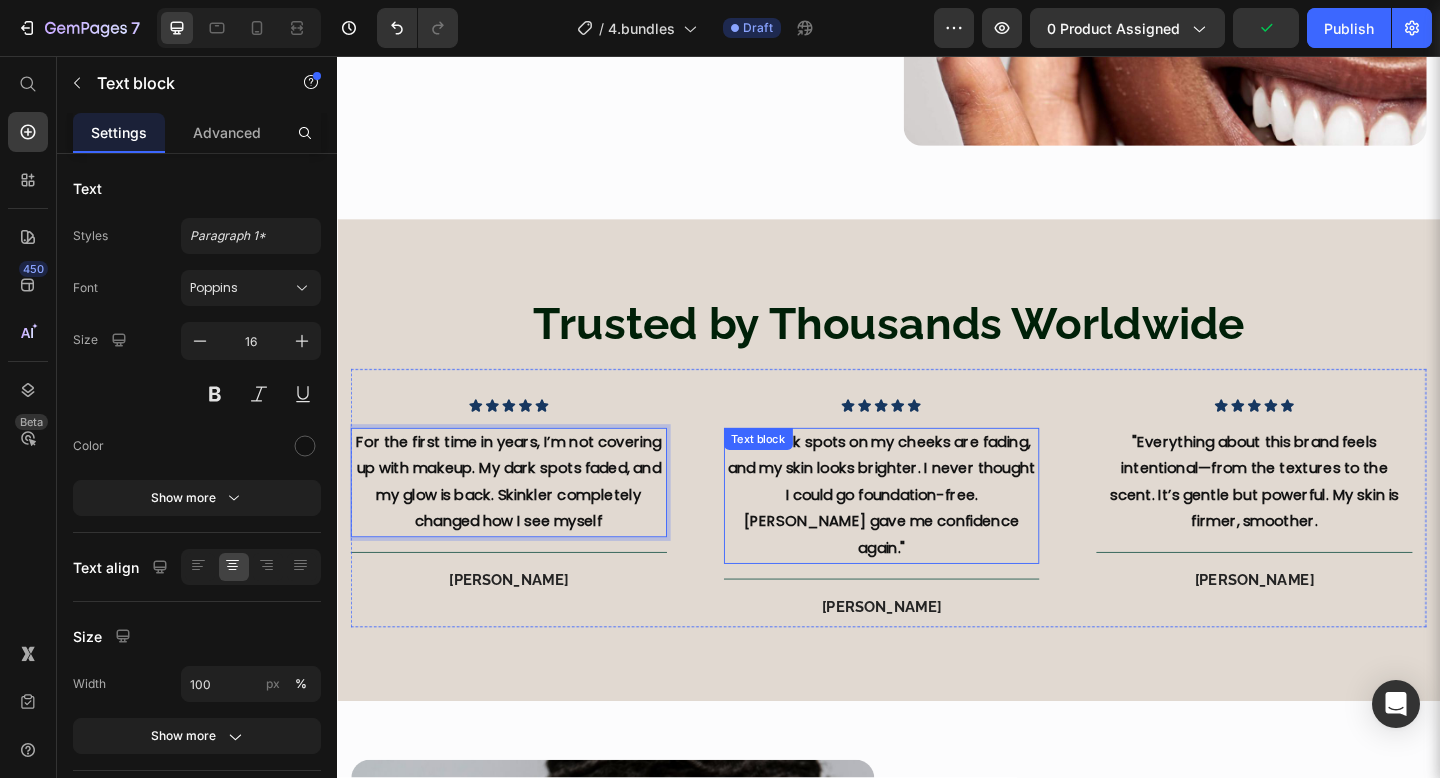click on ""The dark spots on my cheeks are fading, and my skin looks brighter. I never thought I could go foundation-free. Bel Sekre gave me confidence again."" at bounding box center (929, 534) 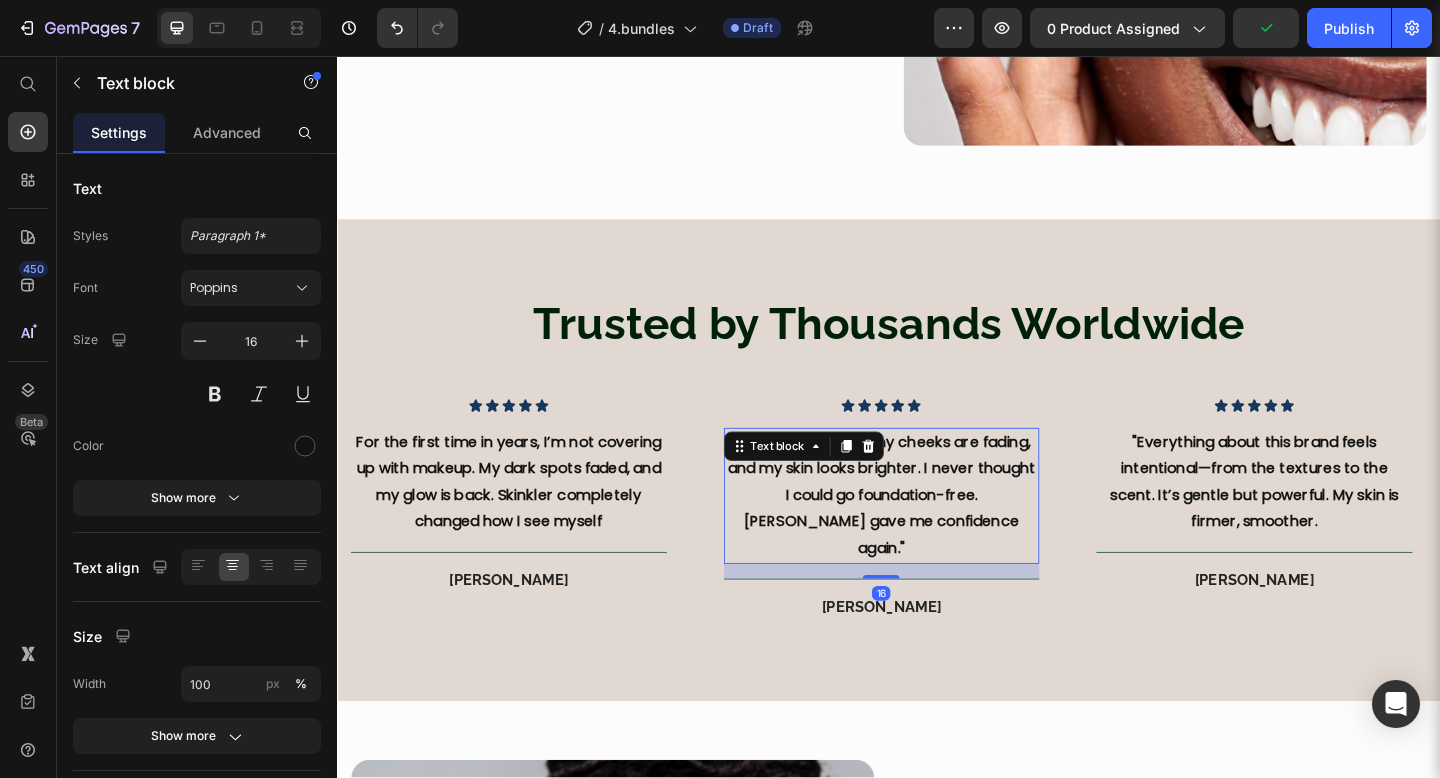 click on ""The dark spots on my cheeks are fading, and my skin looks brighter. I never thought I could go foundation-free. Bel Sekre gave me confidence again."" at bounding box center [929, 534] 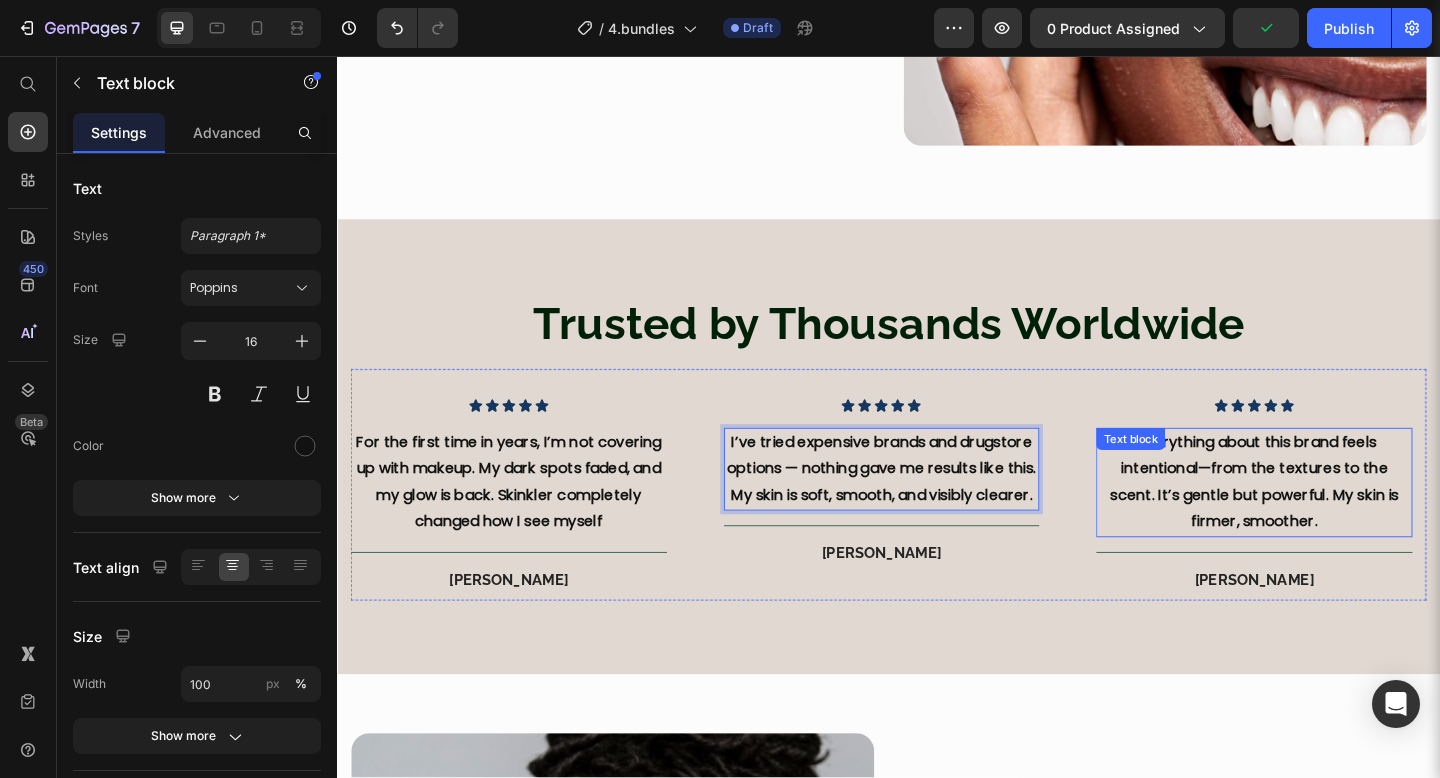 click on ""Everything about this brand feels intentional—from the textures to the scent. It’s gentle but powerful. My skin is firmer, smoother." at bounding box center [1335, 519] 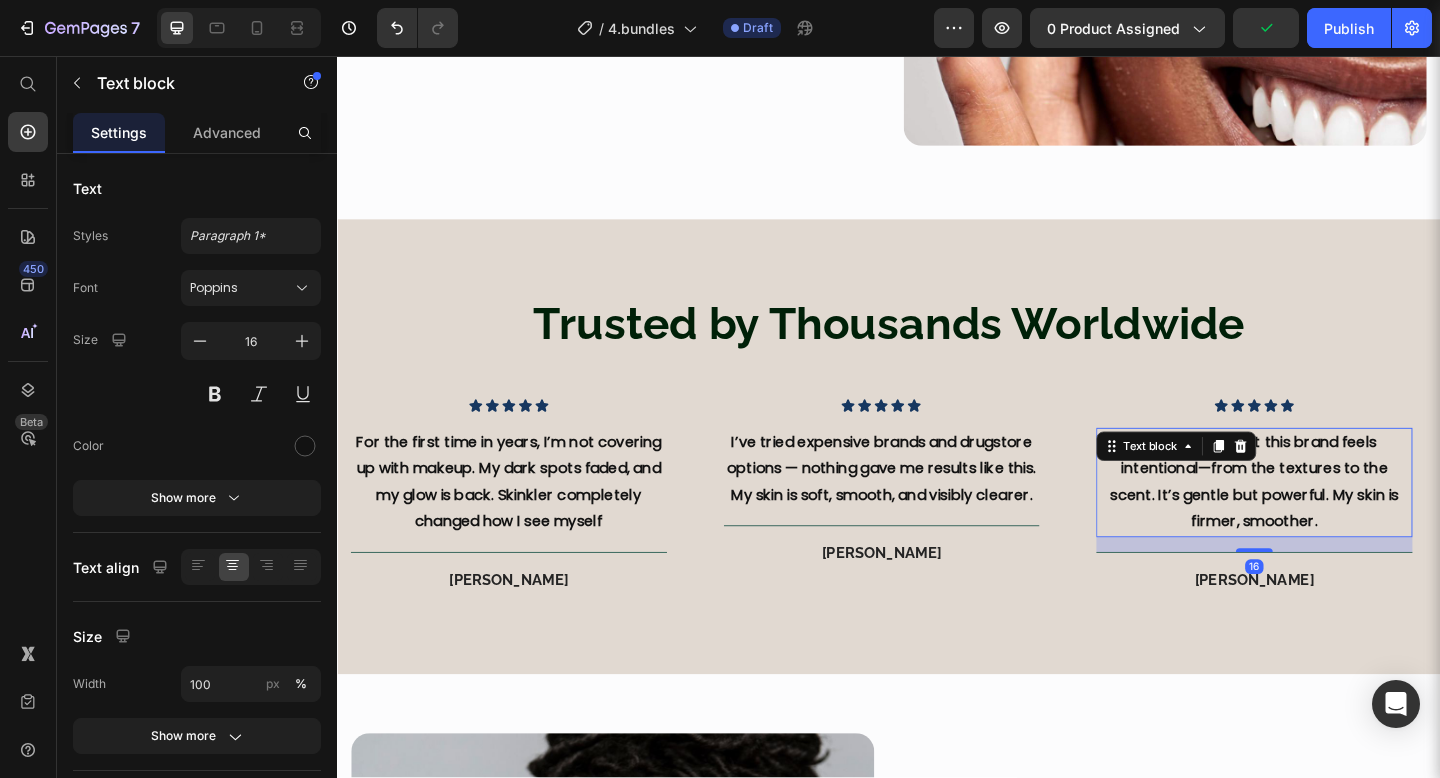 click on ""Everything about this brand feels intentional—from the textures to the scent. It’s gentle but powerful. My skin is firmer, smoother." at bounding box center [1335, 519] 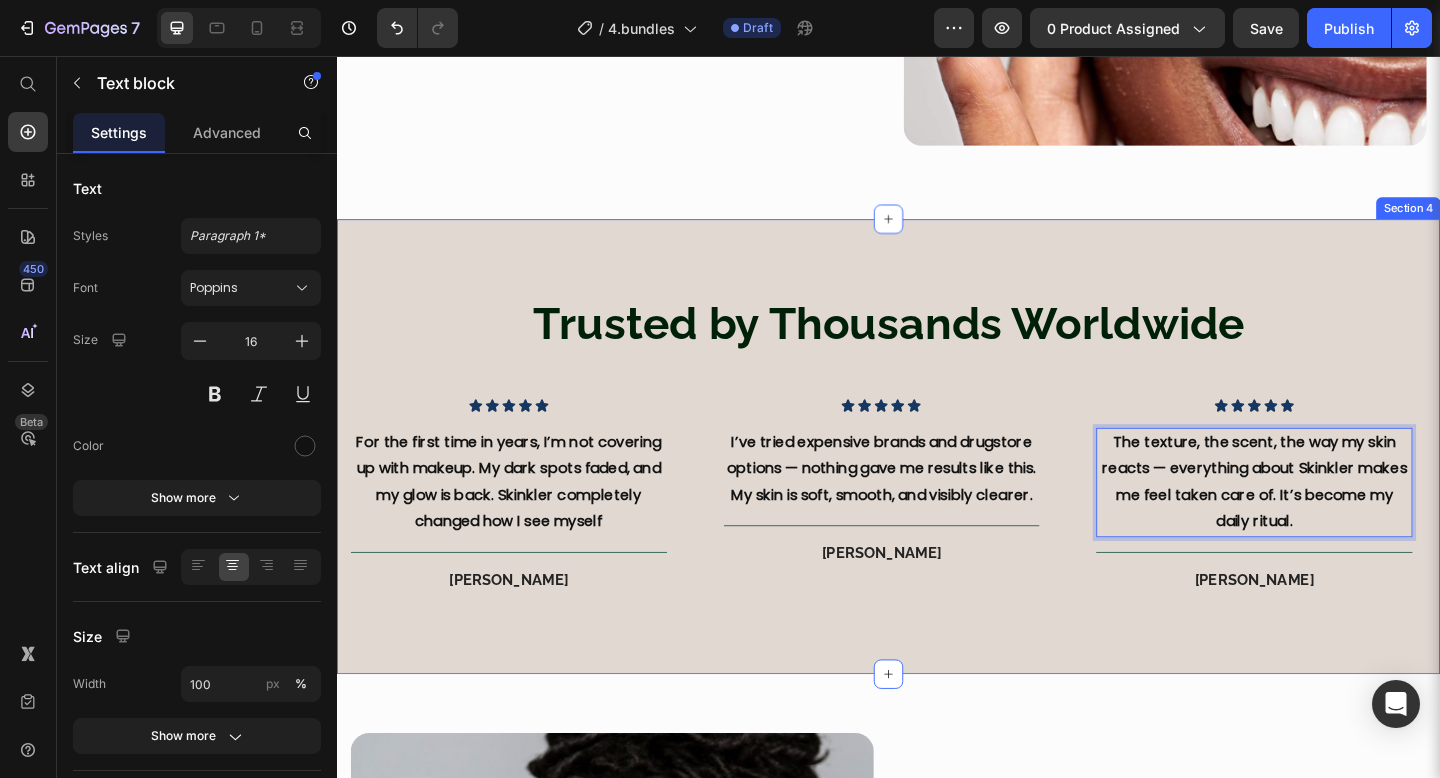 click on "Trusted by Thousands Worldwide Heading Icon Icon Icon Icon Icon Icon List For the first time in years, I’m not covering up with makeup. My dark spots faded, and my glow is back. Skinkler completely changed how I see myself Text block                Title Line Emily R. Heading Row Icon Icon Icon Icon Icon Icon List I’ve tried expensive brands and drugstore options — nothing gave me results like this. My skin is soft, smooth, and visibly clearer. Text block                Title Line Tania M. Heading Row Icon Icon Icon Icon Icon Icon List The texture, the scent, the way my skin reacts — everything about Skinkler makes me feel taken care of. It’s become my daily ritual. Text block   16                Title Line Sarah L. Heading Row Carousel Row Section 4" at bounding box center (937, 481) 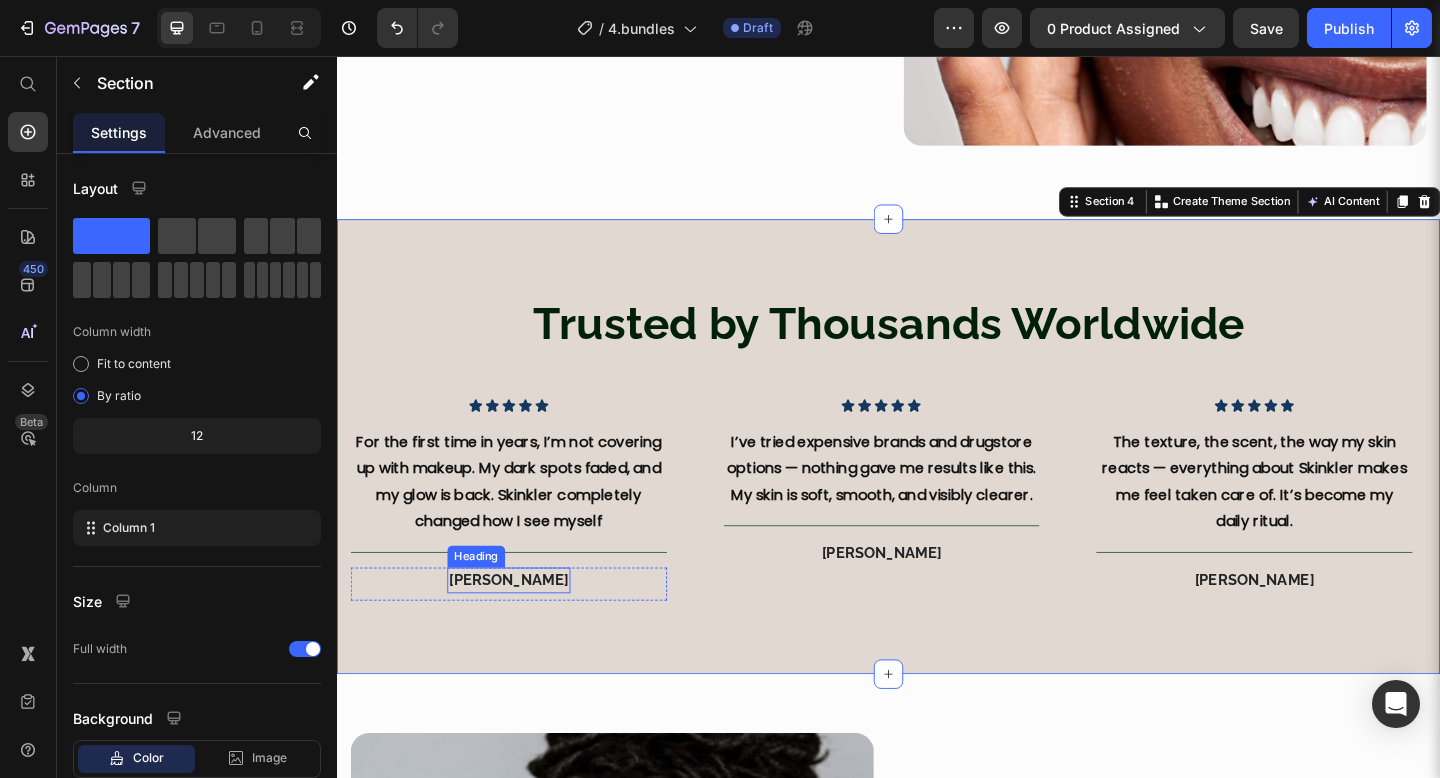 click on "Emily R." at bounding box center (524, 627) 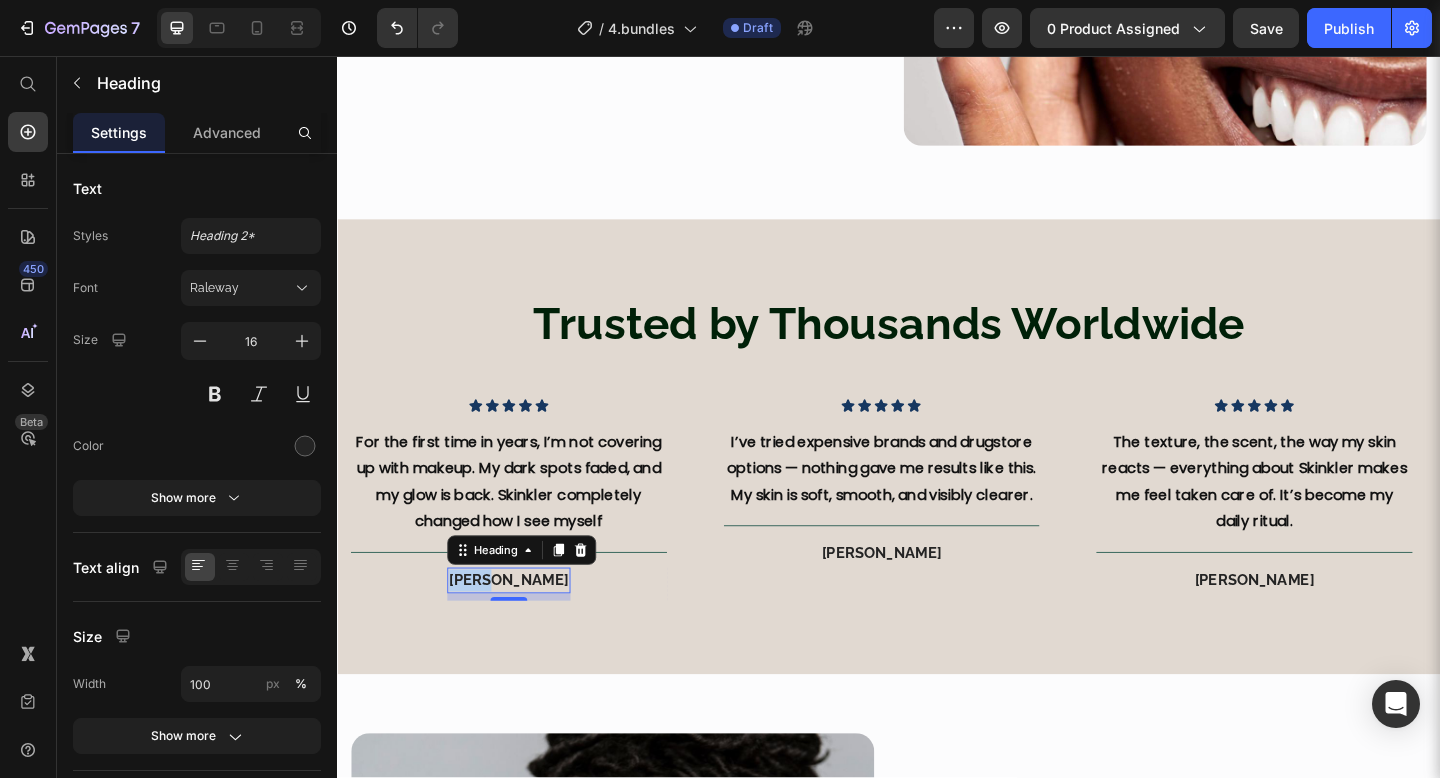 click on "Emily R." at bounding box center (524, 627) 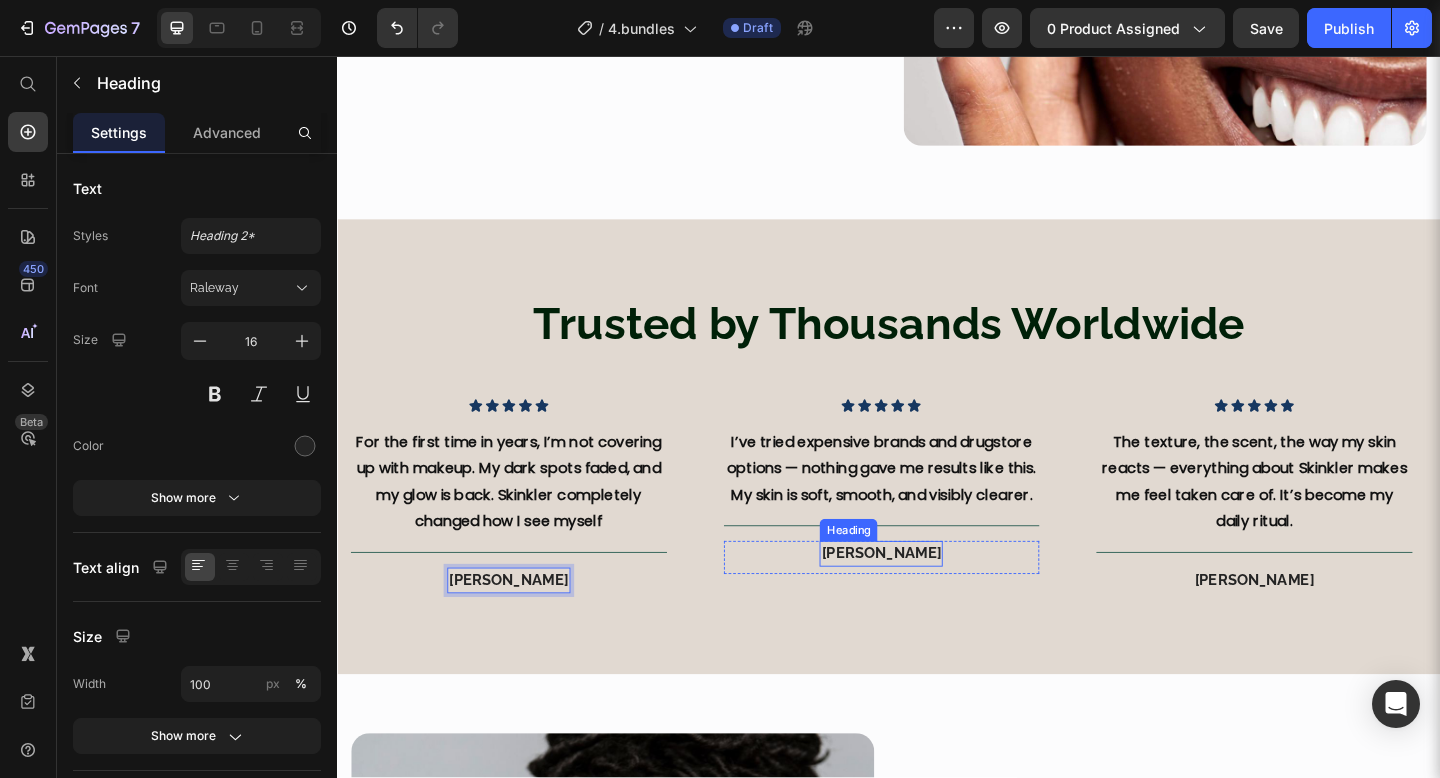 click on "Tania M." at bounding box center (929, 598) 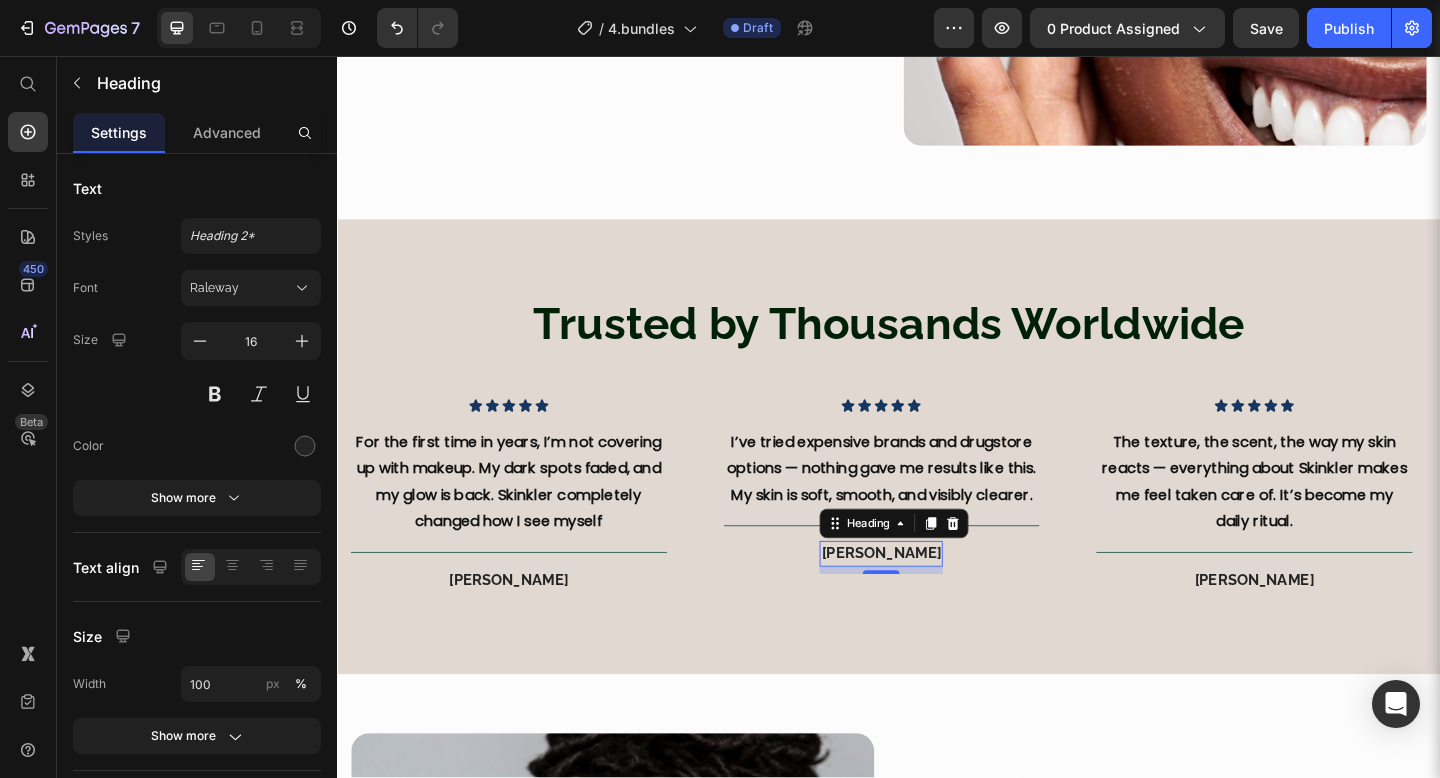 click on "Tania M." at bounding box center (929, 598) 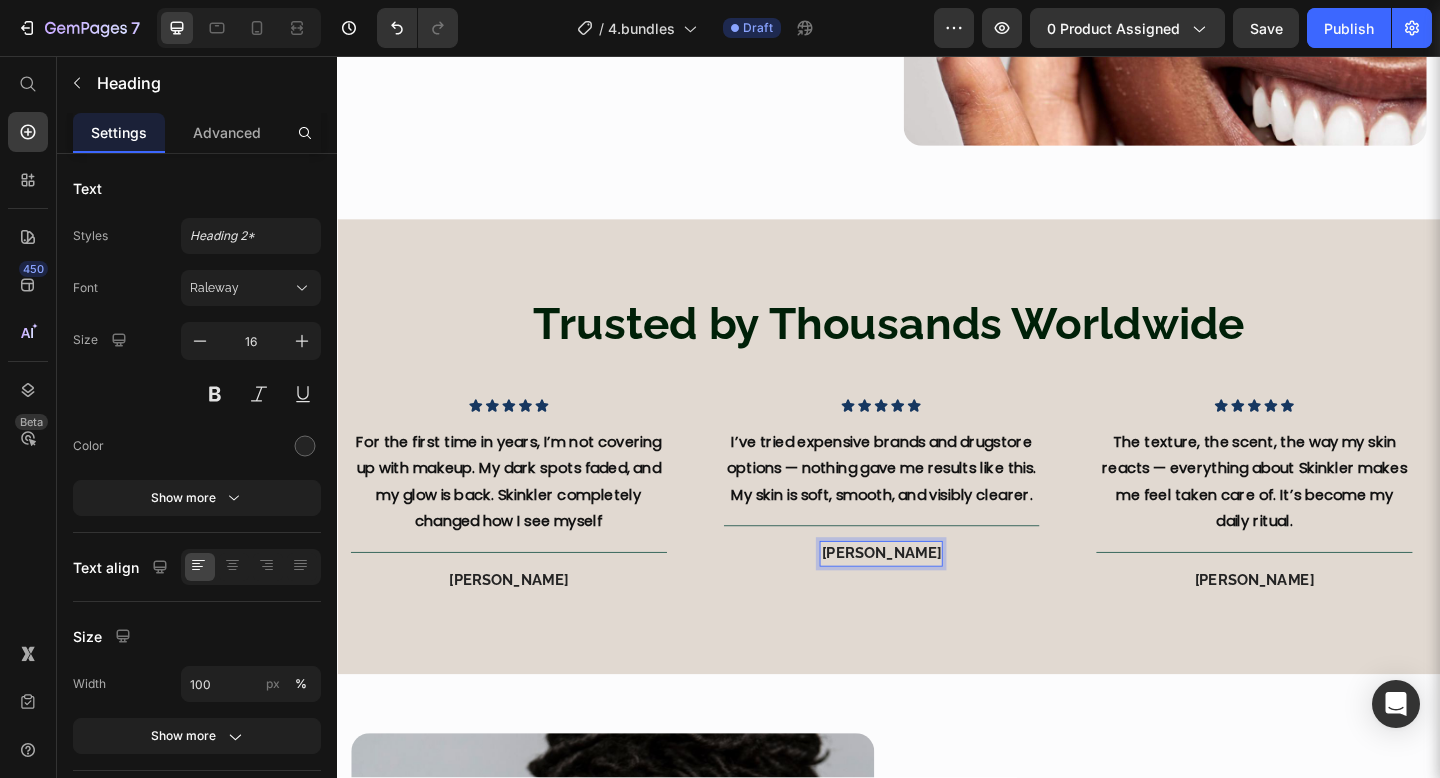 click on "Tania M." at bounding box center [929, 598] 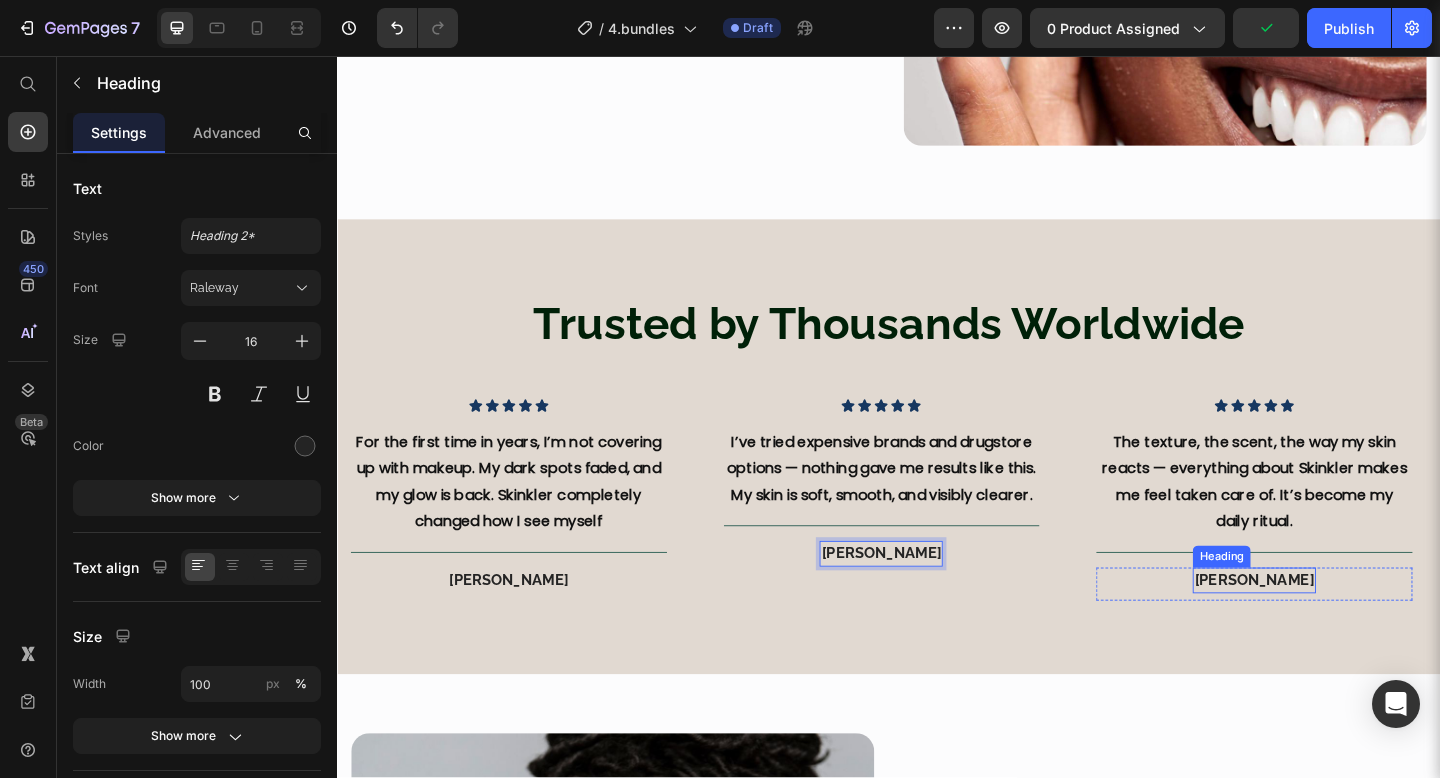 click on "Sarah L." at bounding box center (1335, 627) 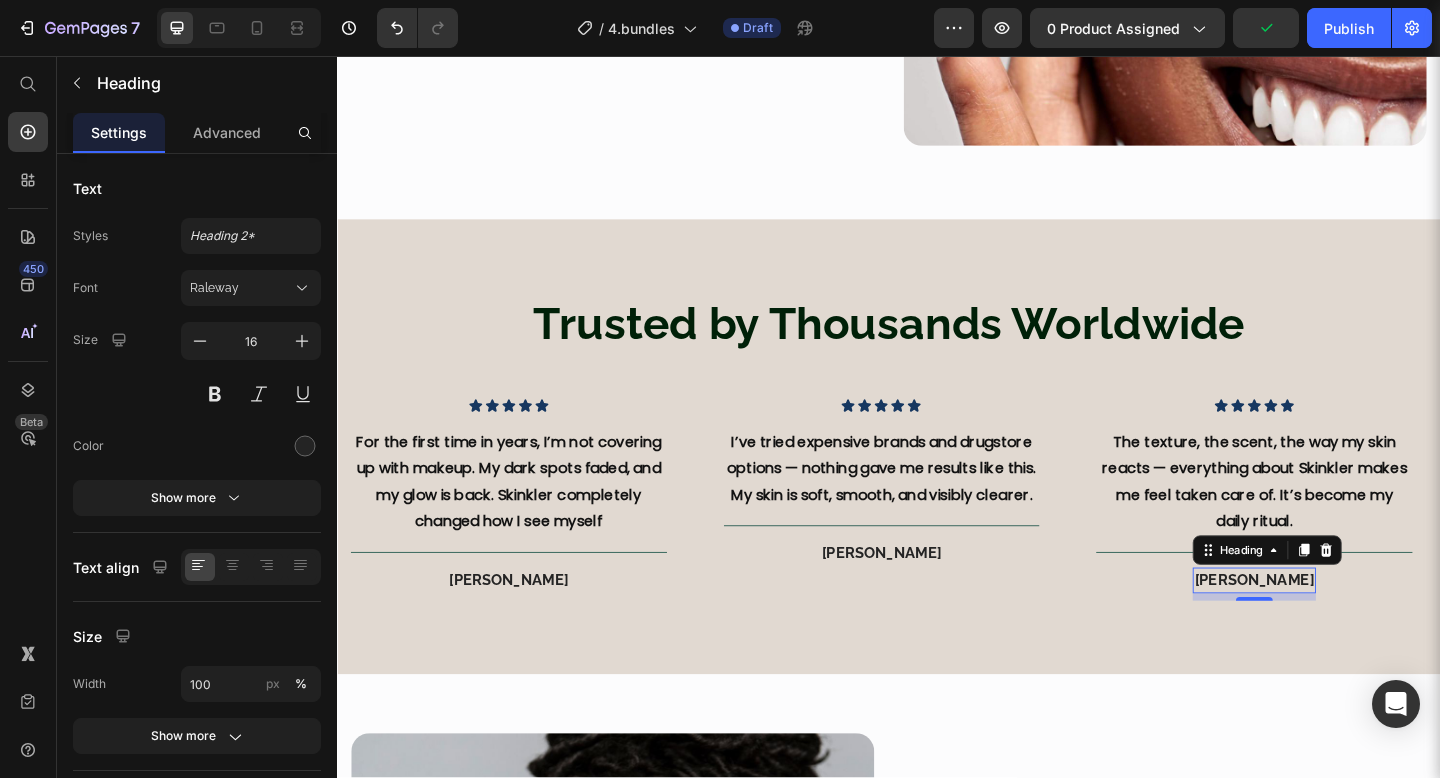 click on "Sarah L." at bounding box center [1335, 627] 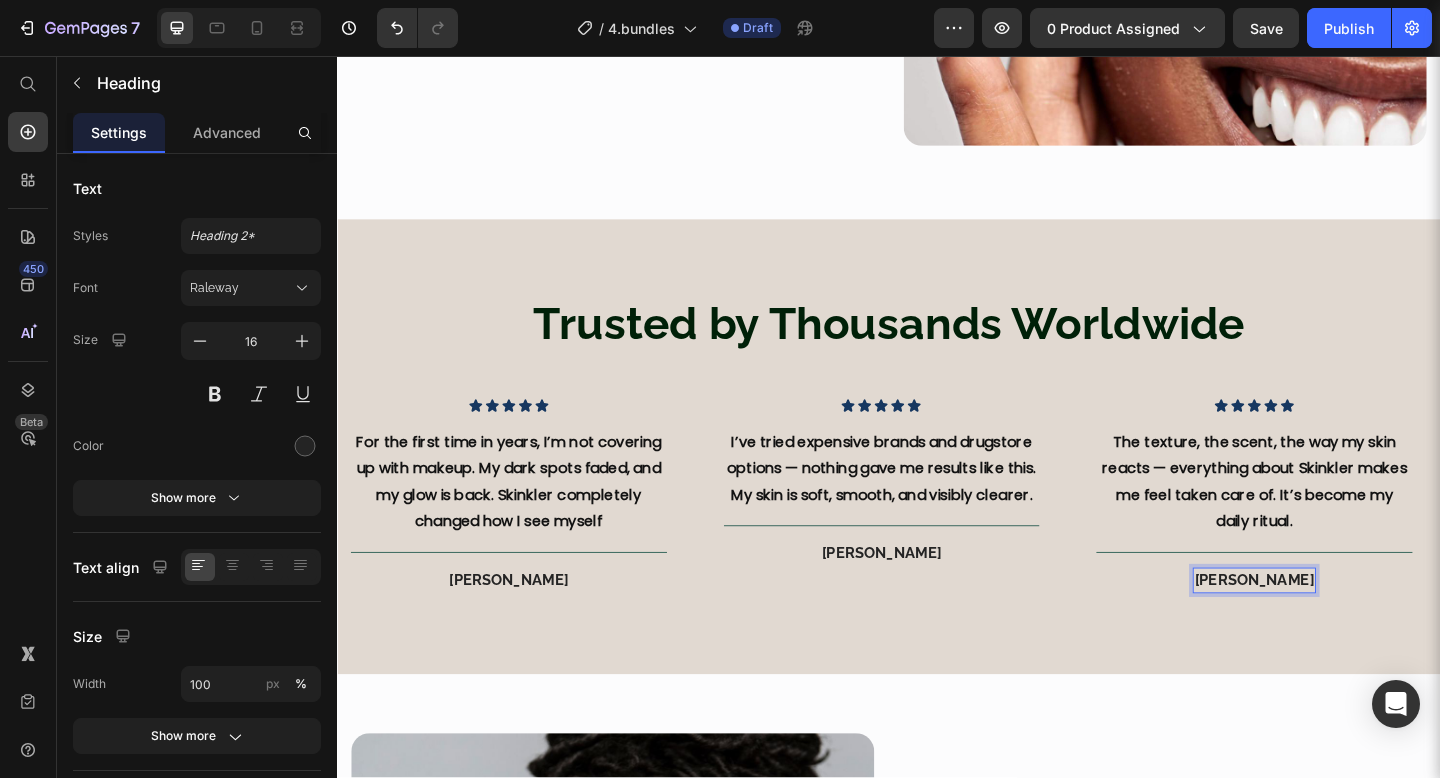 click on "Sarah L." at bounding box center [1335, 627] 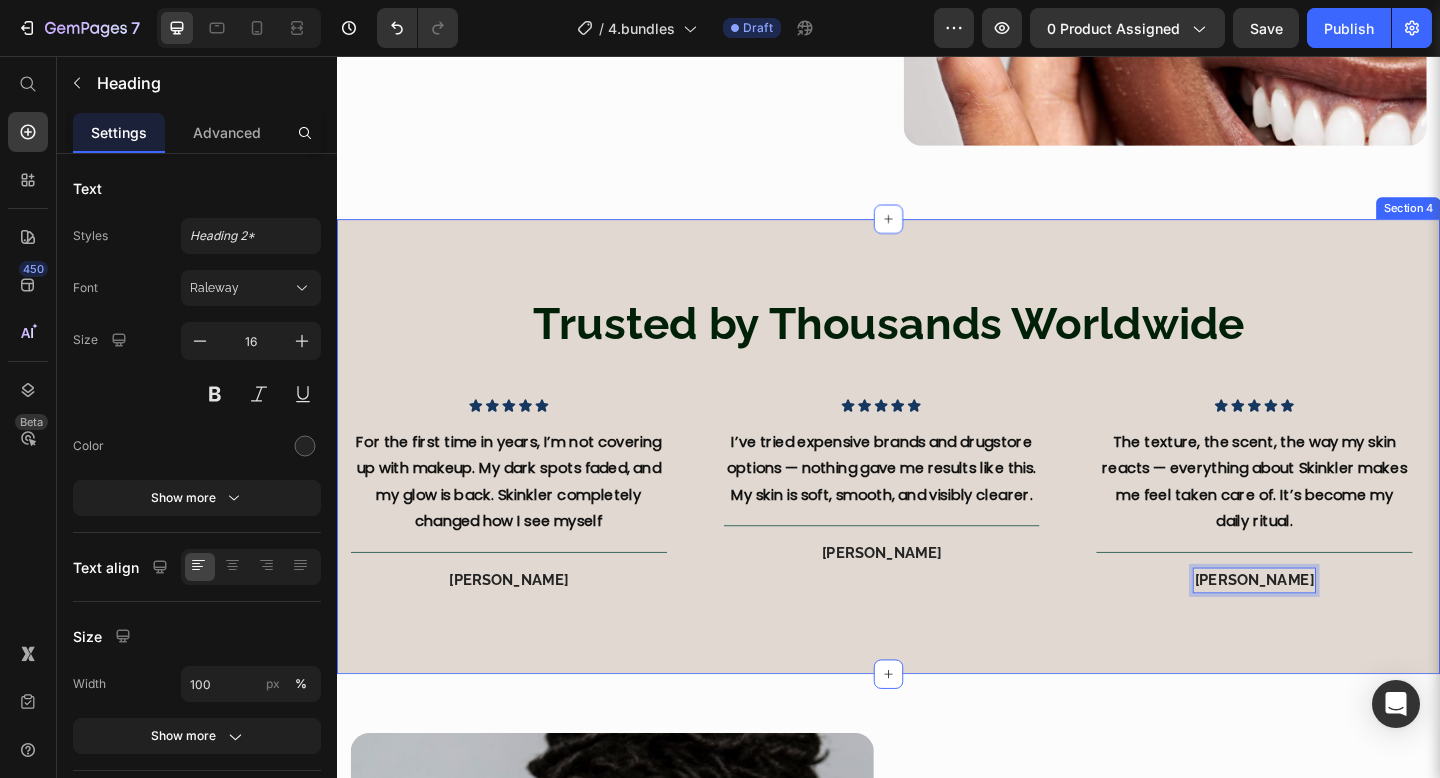 click on "Trusted by Thousands Worldwide Heading Icon Icon Icon Icon Icon Icon List For the first time in years, I’m not covering up with makeup. My dark spots faded, and my glow is back. Skinkler completely changed how I see myself Text block                Title Line Lina R. Heading Row Icon Icon Icon Icon Icon Icon List I’ve tried expensive brands and drugstore options — nothing gave me results like this. My skin is soft, smooth, and visibly clearer. Text block                Title Line Marcus A. Heading Row Icon Icon Icon Icon Icon Icon List The texture, the scent, the way my skin reacts — everything about Skinkler makes me feel taken care of. It’s become my daily ritual. Text block                Title Line Emma L. Heading   8 Row Carousel Row Section 4" at bounding box center (937, 481) 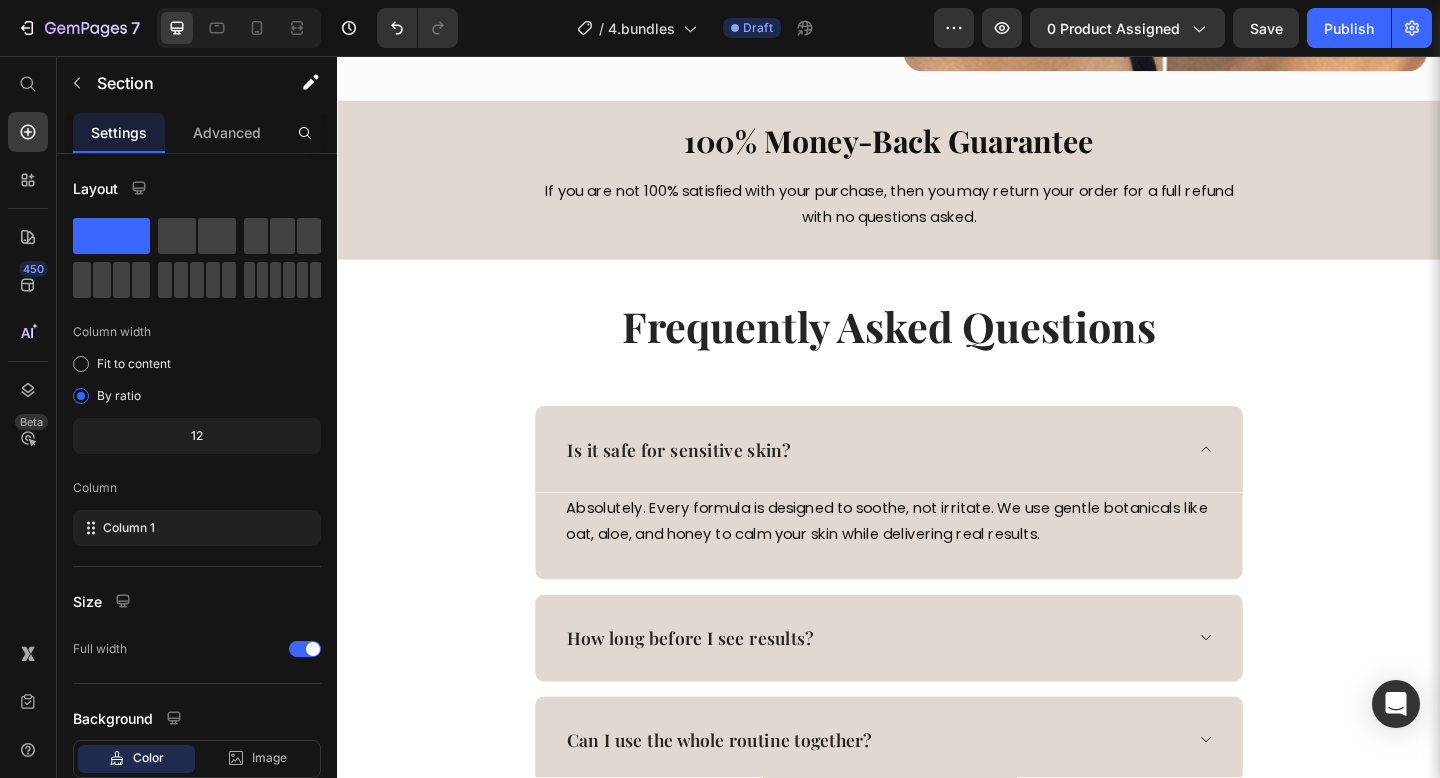scroll, scrollTop: 4216, scrollLeft: 0, axis: vertical 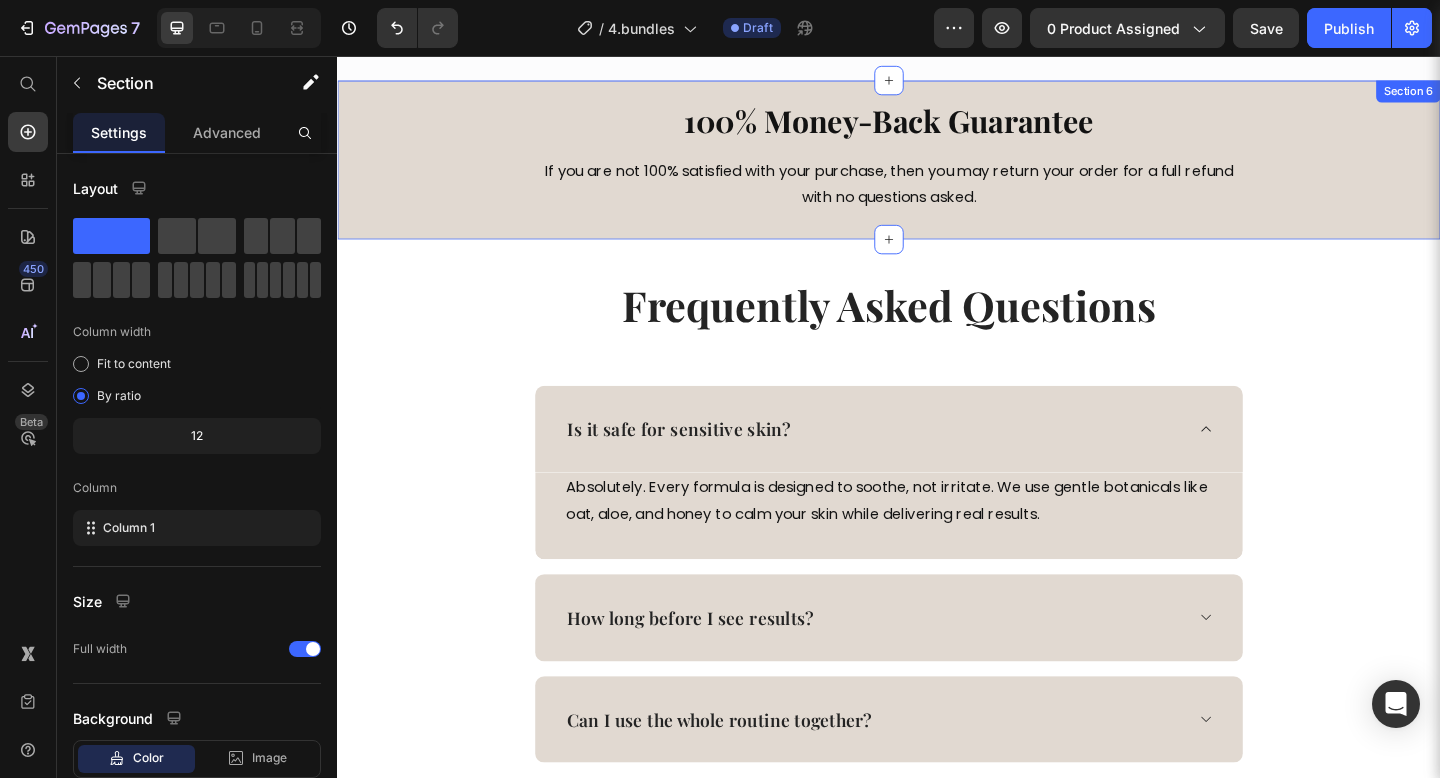 click on "100% Money-Back Guarantee Heading If you are not 100% satisfied with your purchase, then you may return your order for a full refund with no questions asked. Text block Row Section 6" at bounding box center [937, 170] 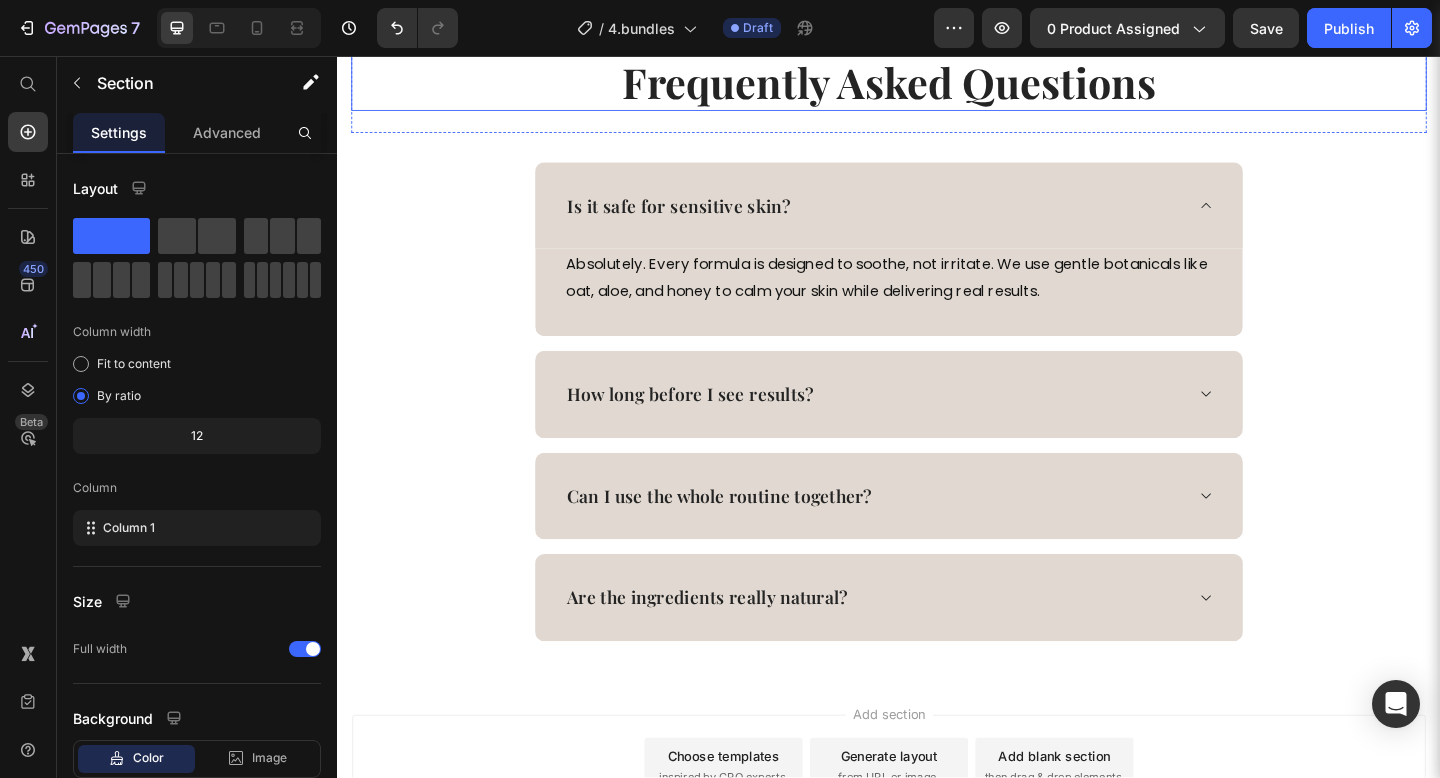 scroll, scrollTop: 4374, scrollLeft: 0, axis: vertical 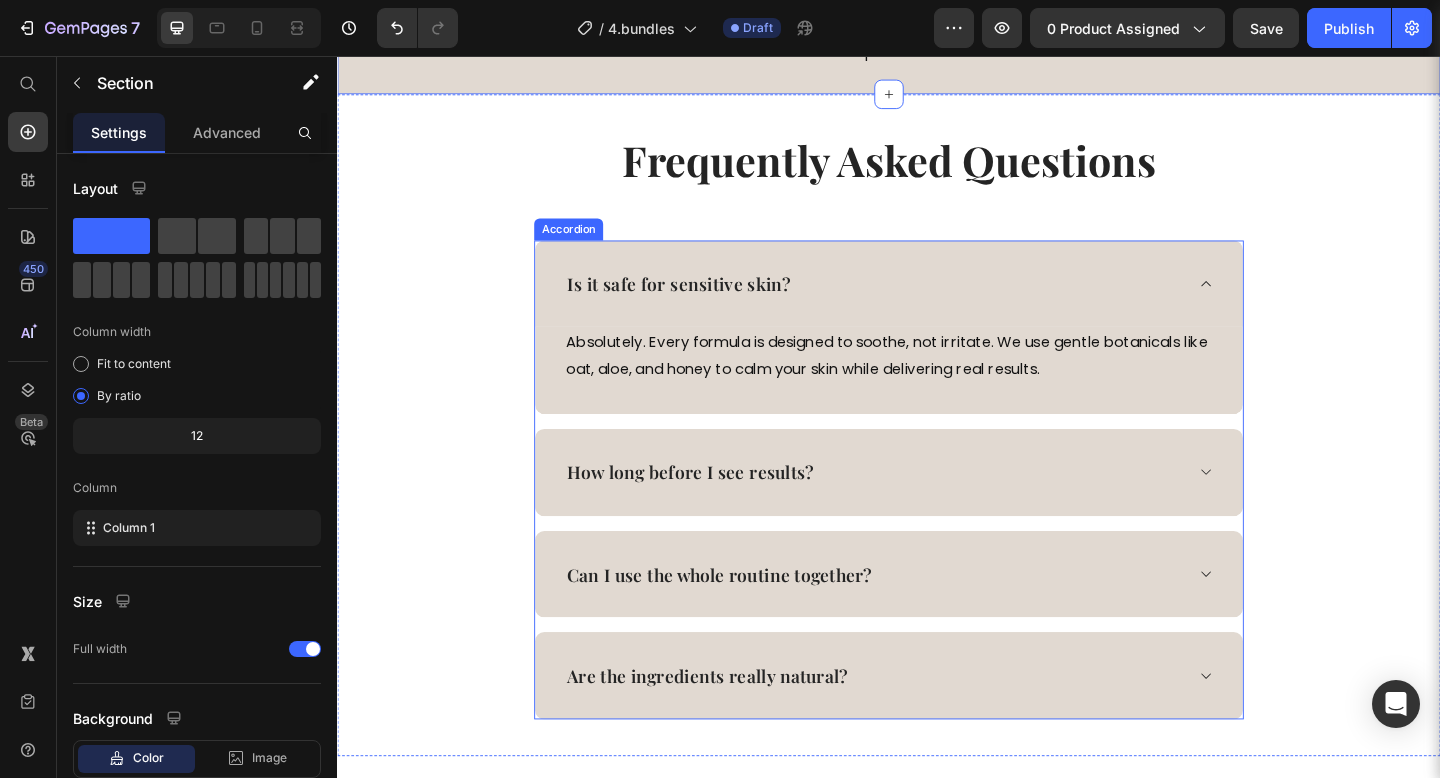 click 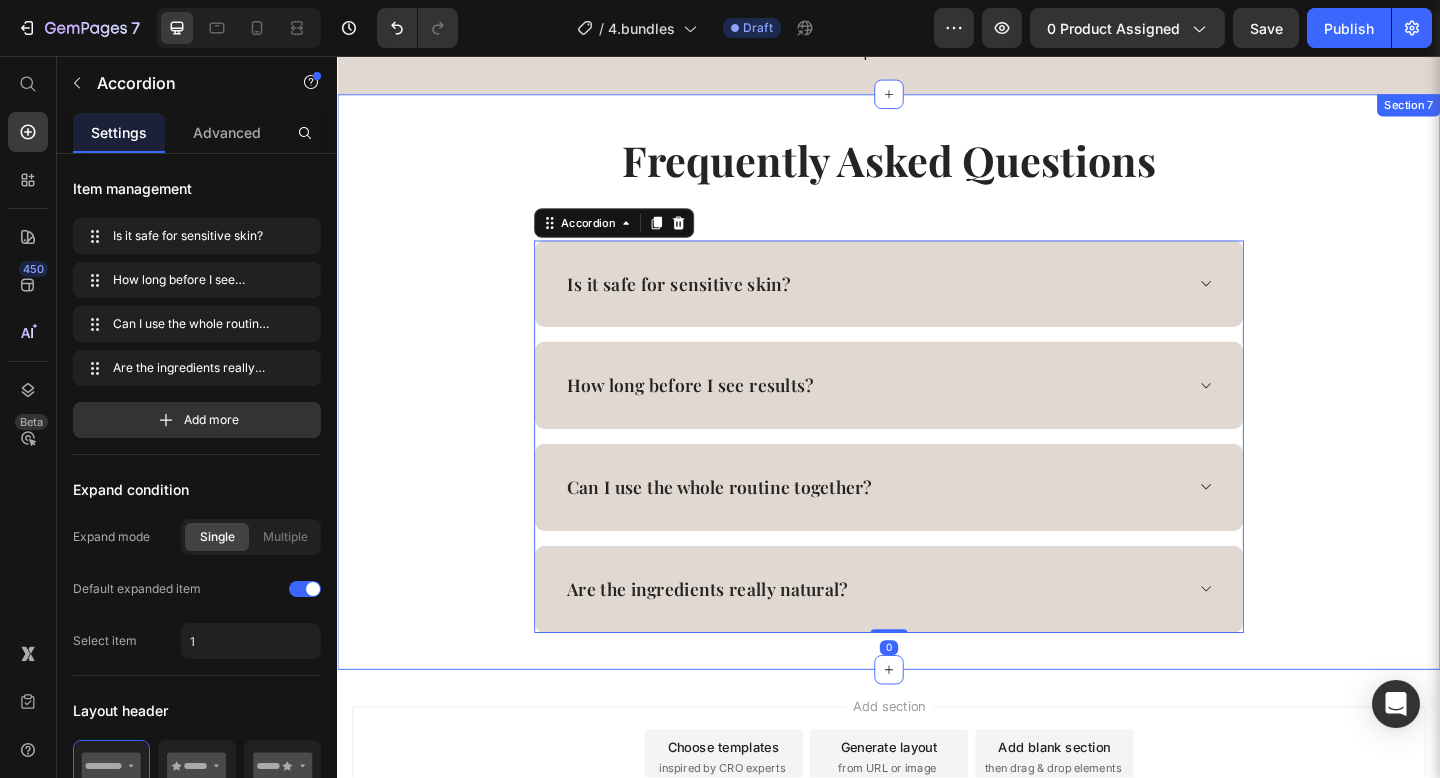 click on "Frequently Asked Questions Heading Row
Is it safe for sensitive skin?
How long before I see results?
Can I use the whole routine together?
Are the ingredients really natural? Accordion   0" at bounding box center (937, 410) 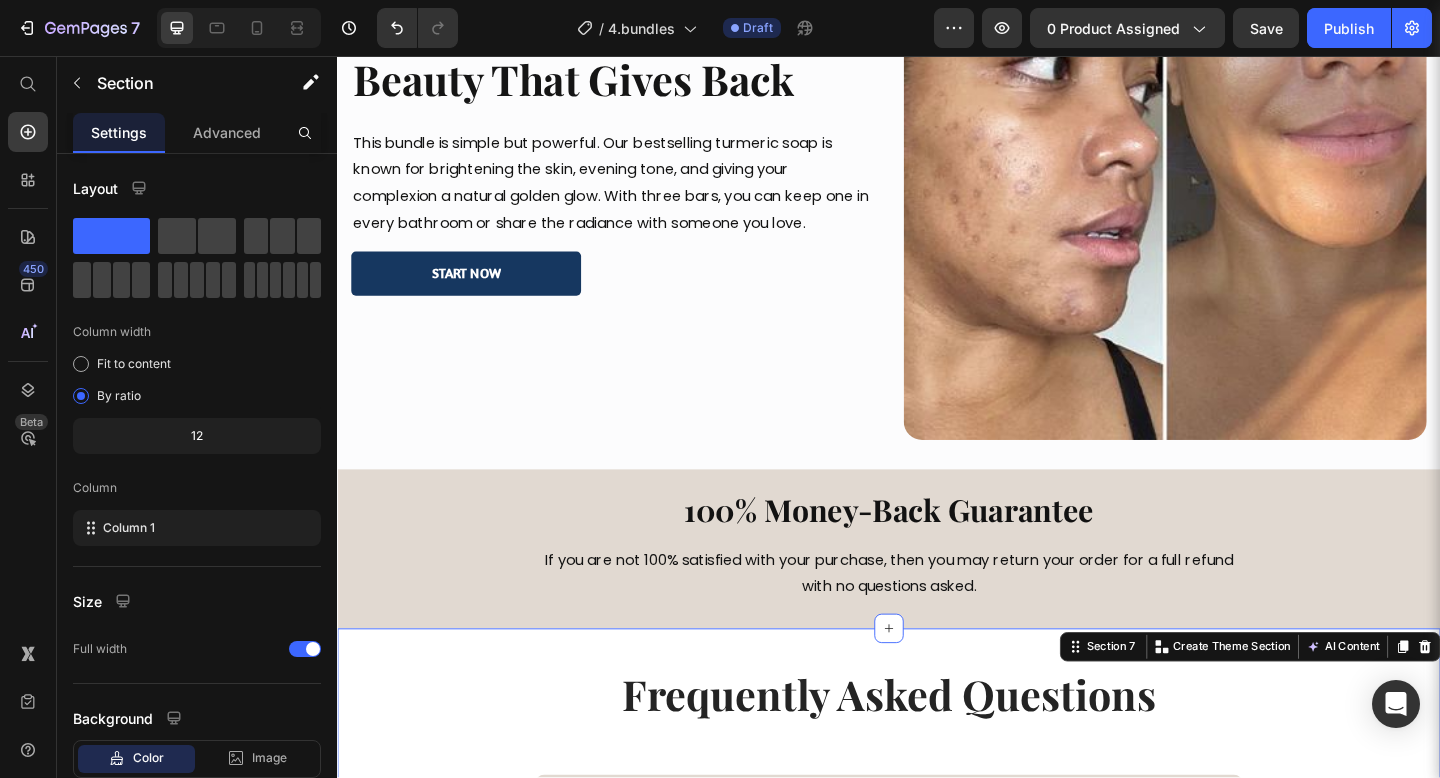scroll, scrollTop: 3764, scrollLeft: 0, axis: vertical 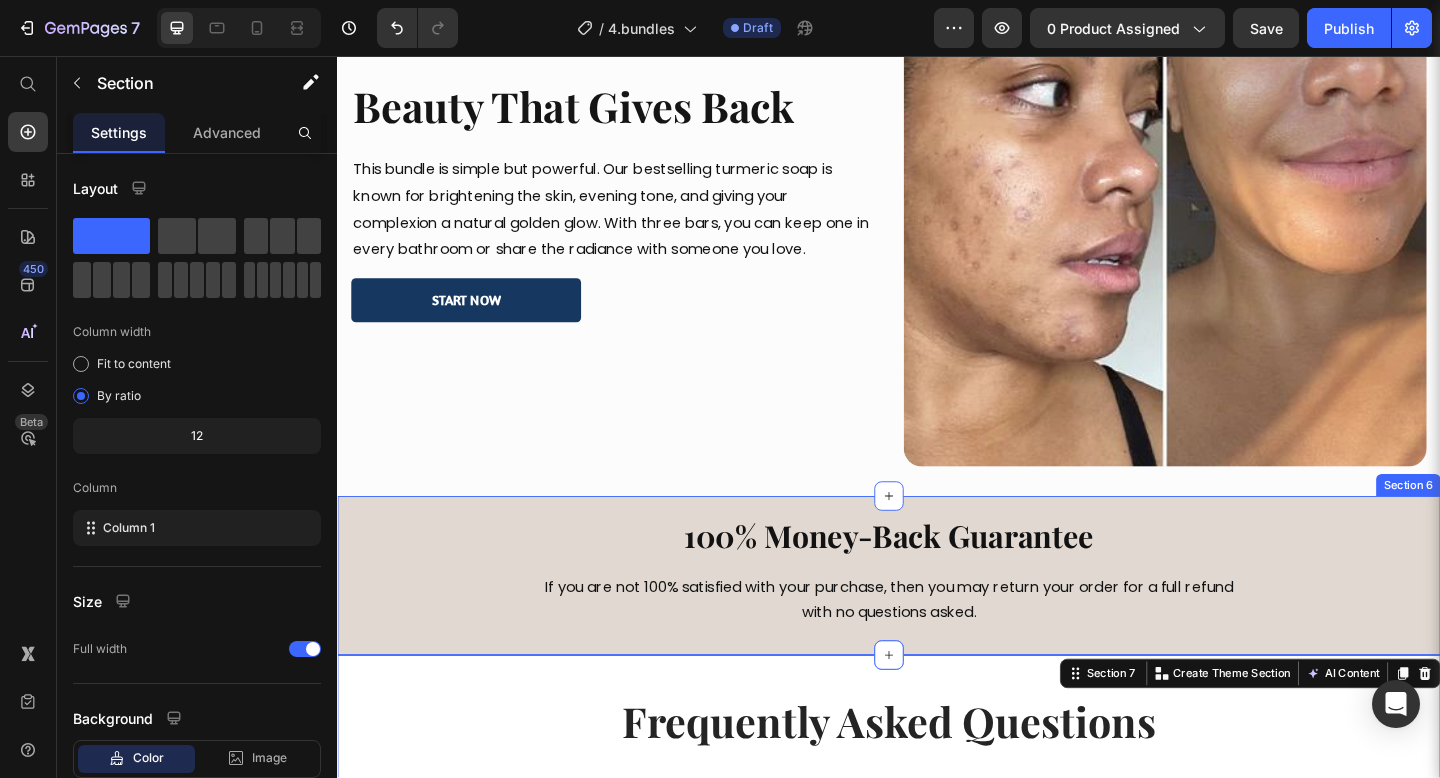 click on "100% Money-Back Guarantee Heading If you are not 100% satisfied with your purchase, then you may return your order for a full refund with no questions asked. Text block Row Section 6" at bounding box center [937, 622] 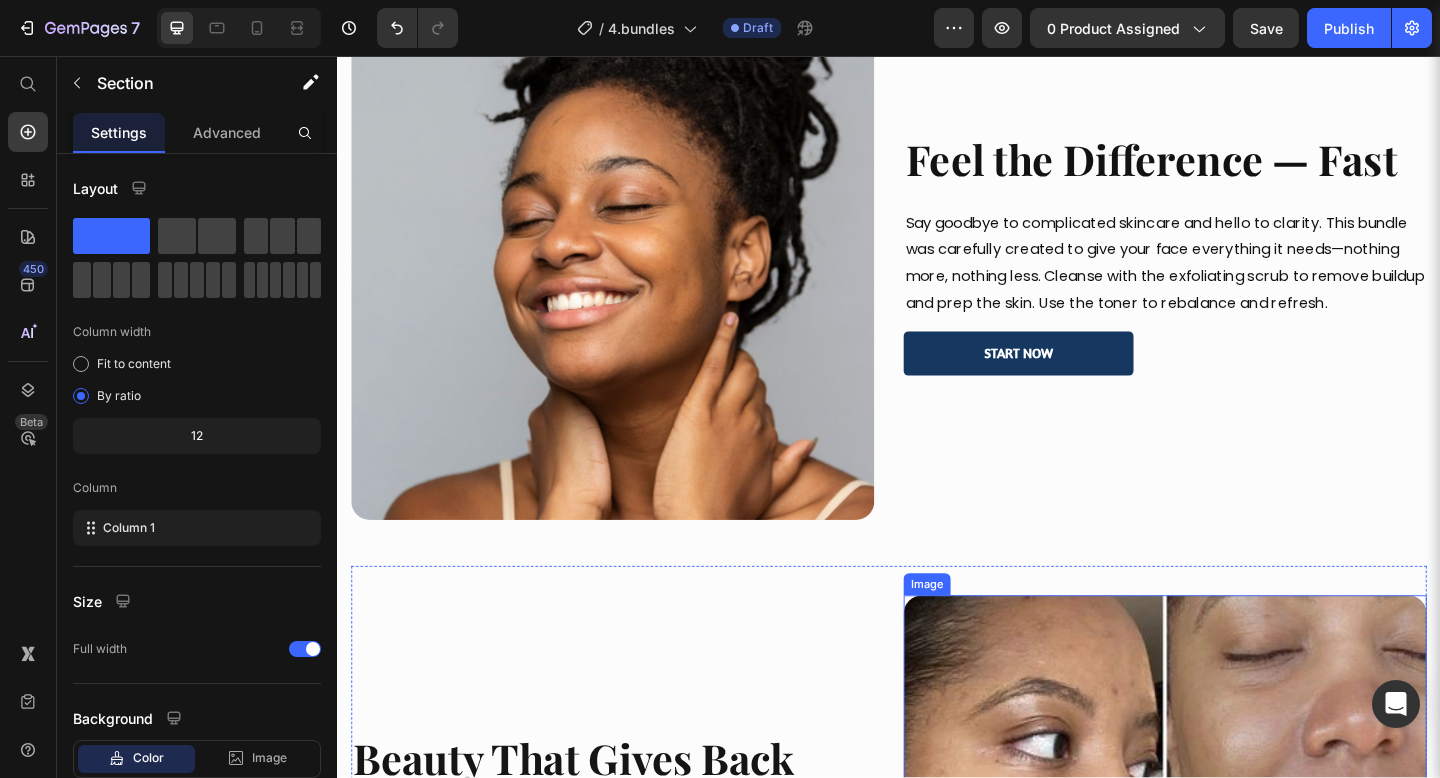 scroll, scrollTop: 2920, scrollLeft: 0, axis: vertical 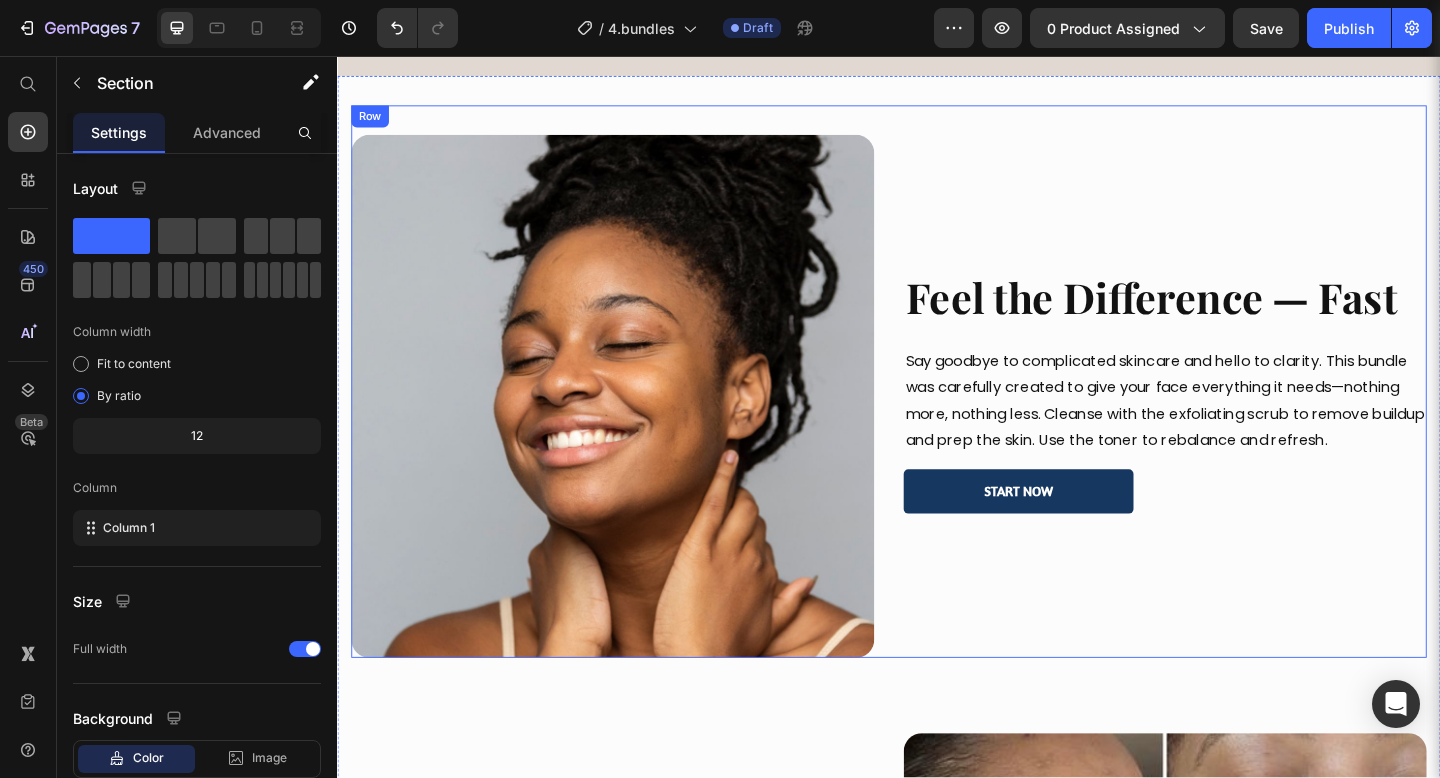 click on "Feel the Difference — Fast Heading Say goodbye to complicated skincare and hello to clarity. This bundle was carefully created to give your face everything it needs—nothing more, nothing less. Cleanse with the exfoliating scrub to remove buildup and prep the skin. Use the toner to rebalance and refresh. Text block Start Now Button" at bounding box center [1237, 426] 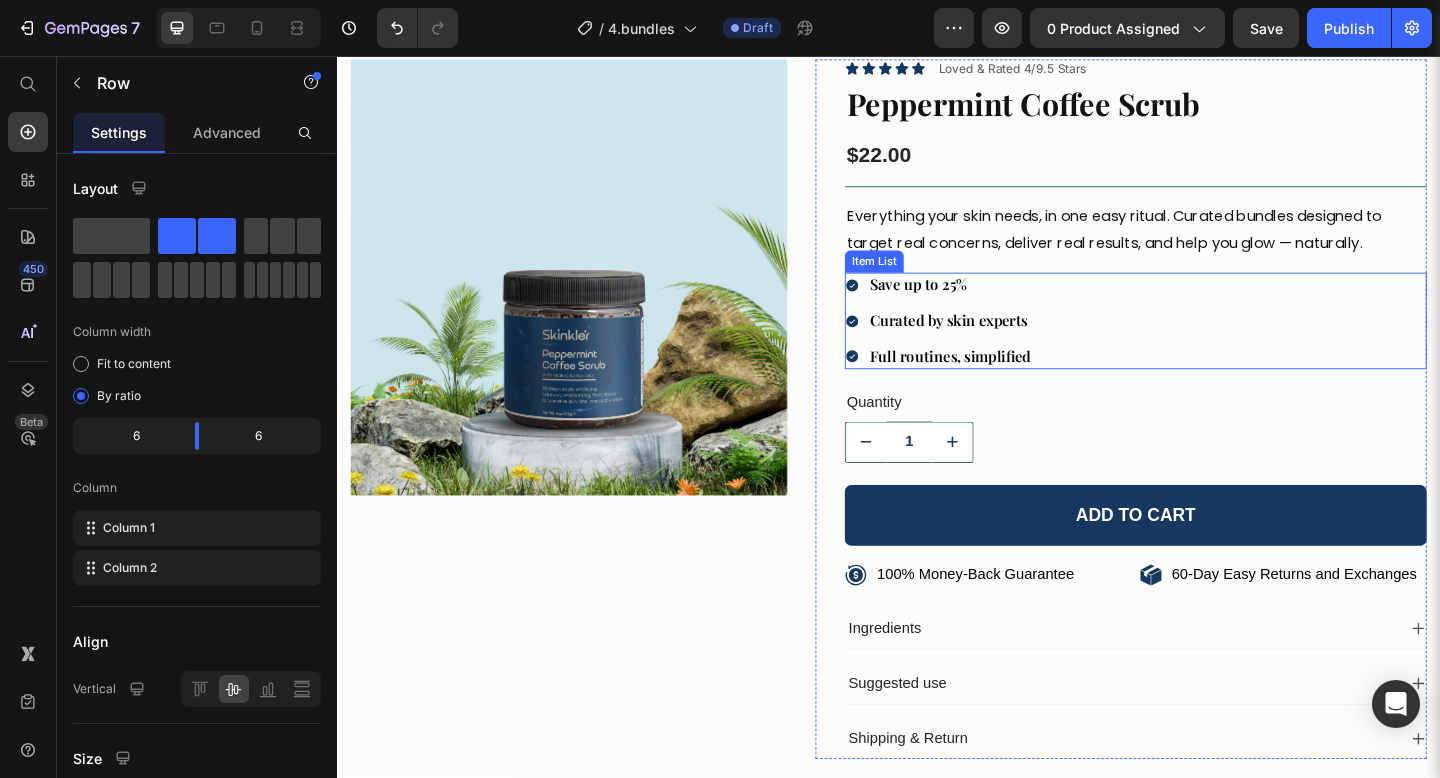 scroll, scrollTop: 0, scrollLeft: 0, axis: both 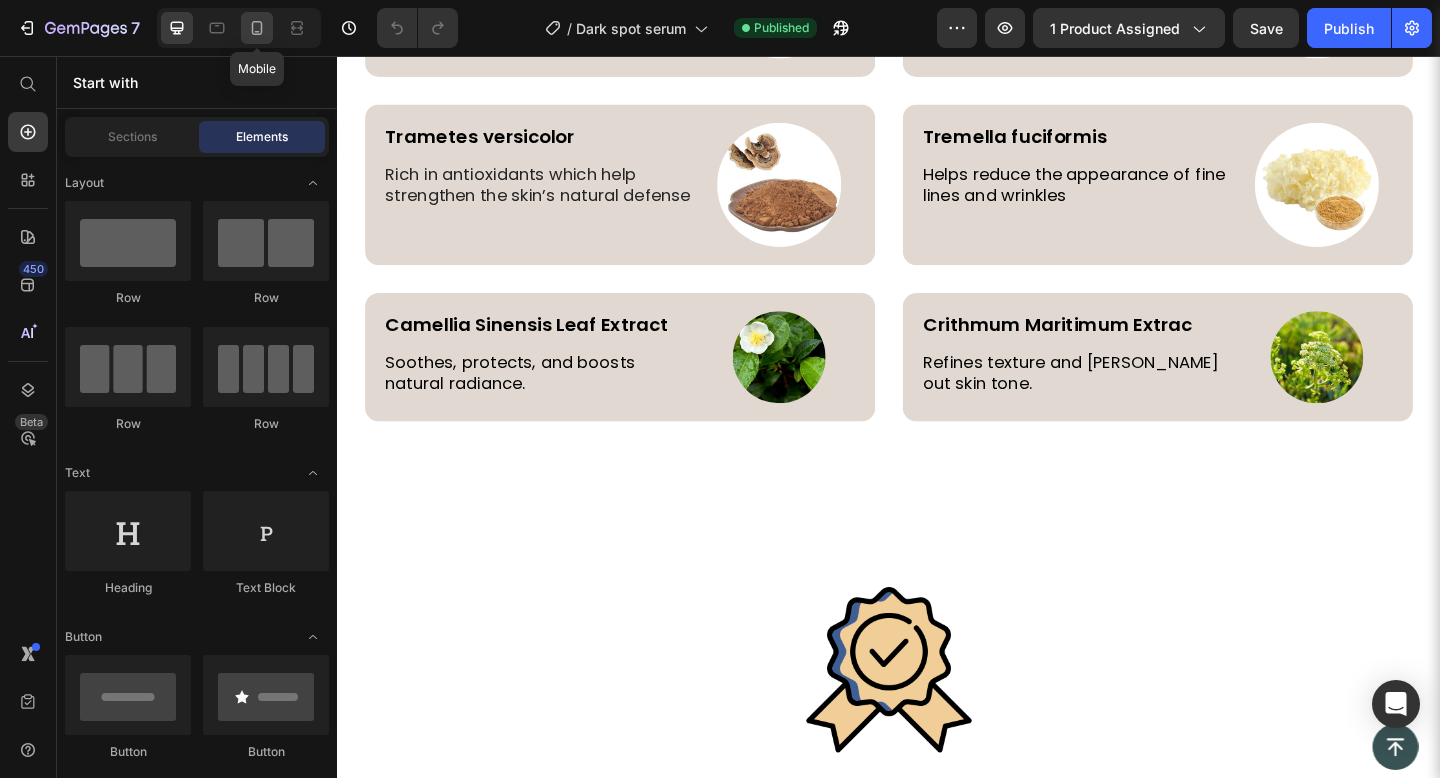 click 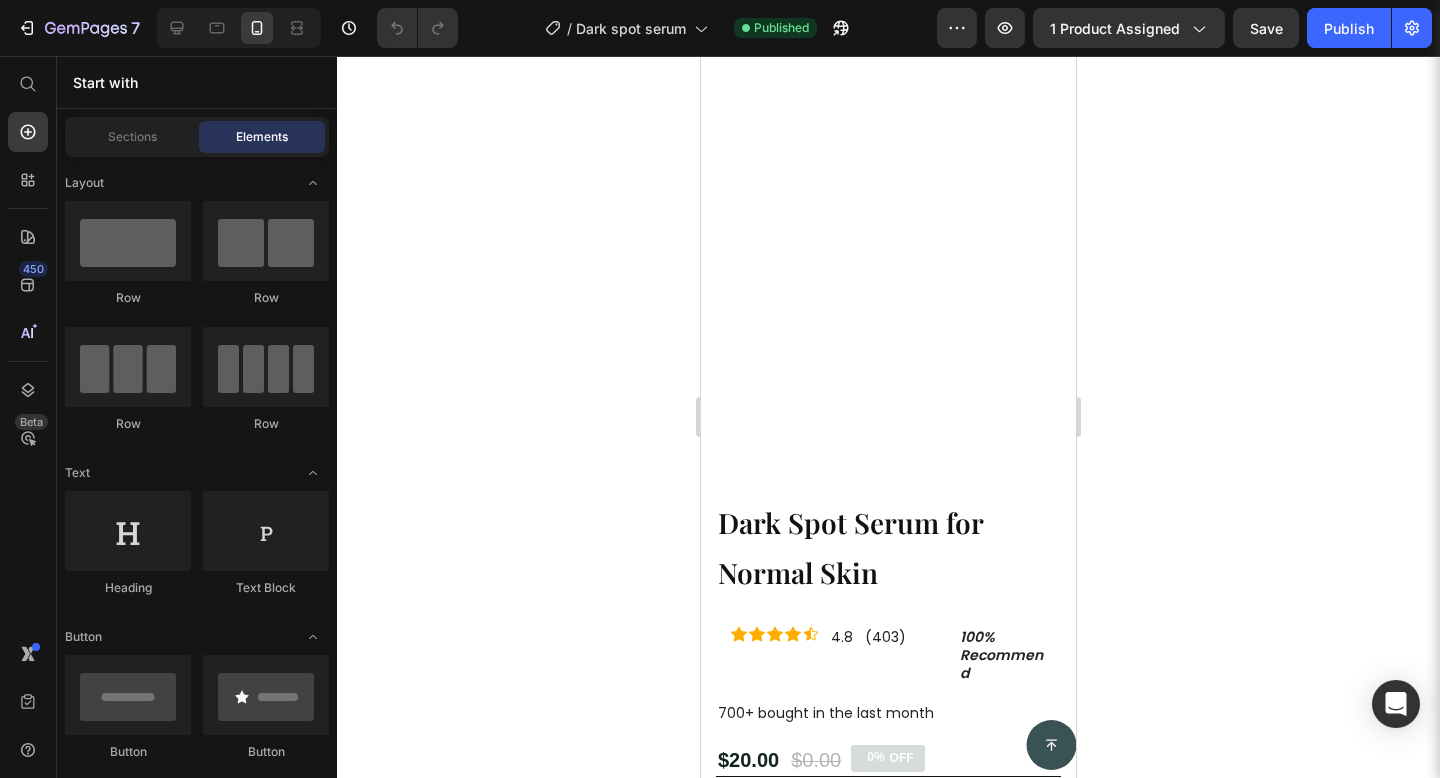 scroll, scrollTop: 0, scrollLeft: 0, axis: both 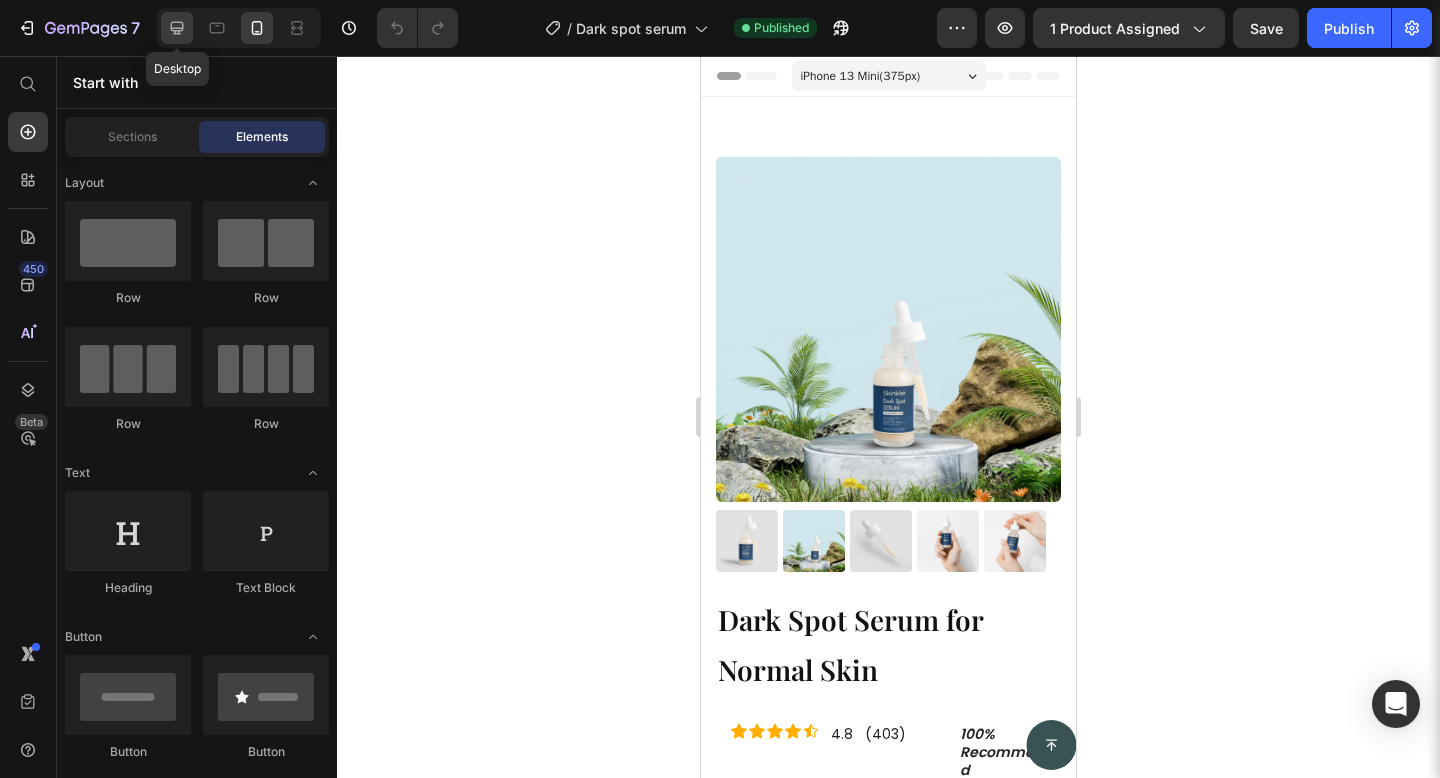 click 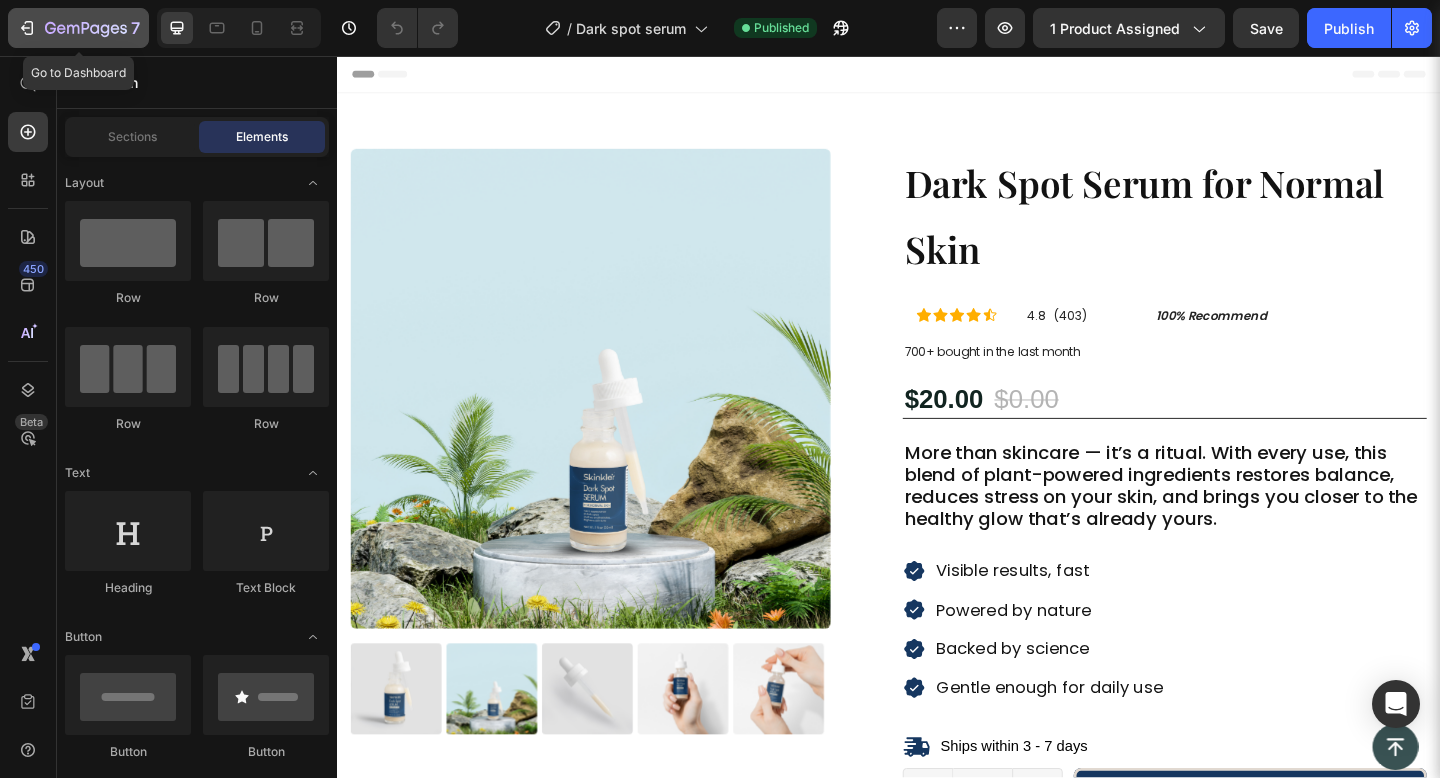 click 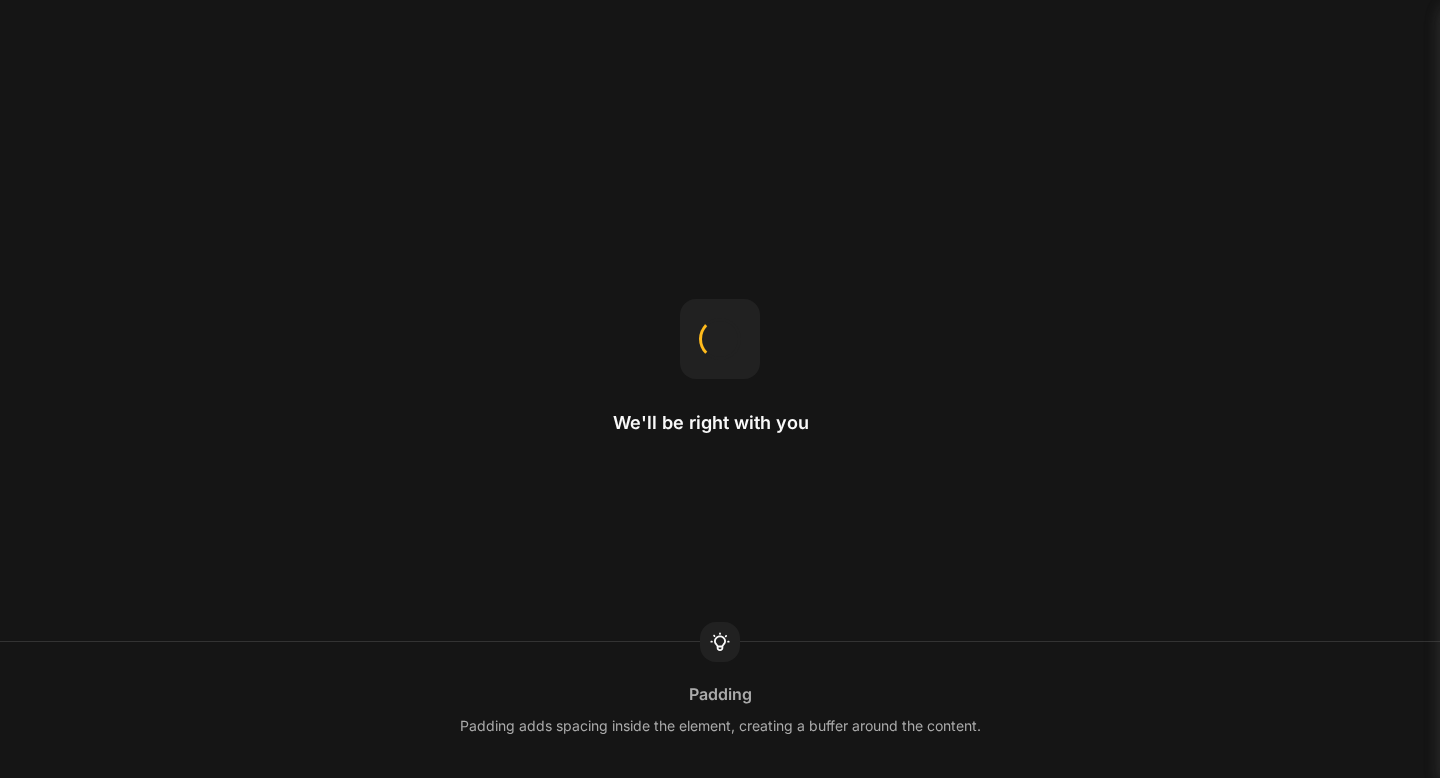 scroll, scrollTop: 0, scrollLeft: 0, axis: both 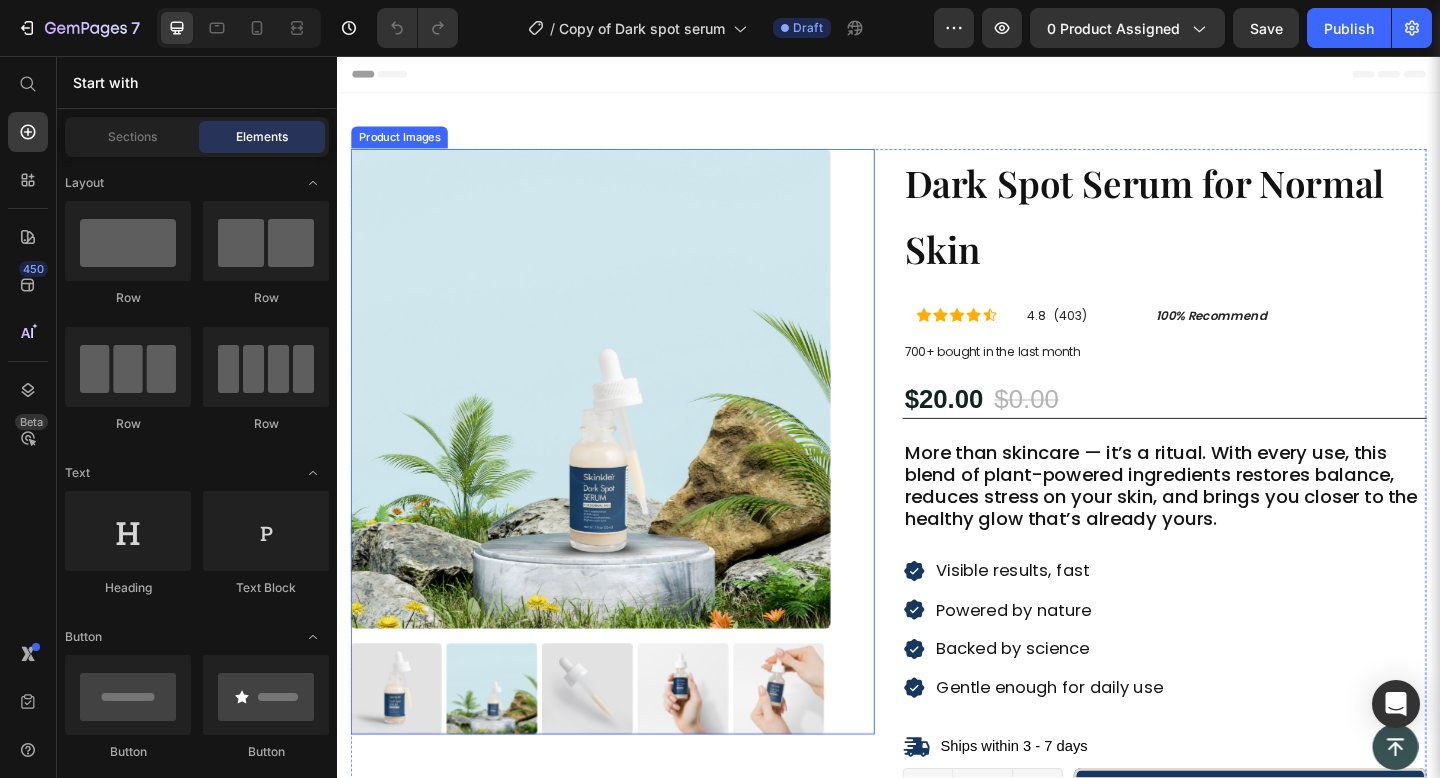 click at bounding box center [613, 418] 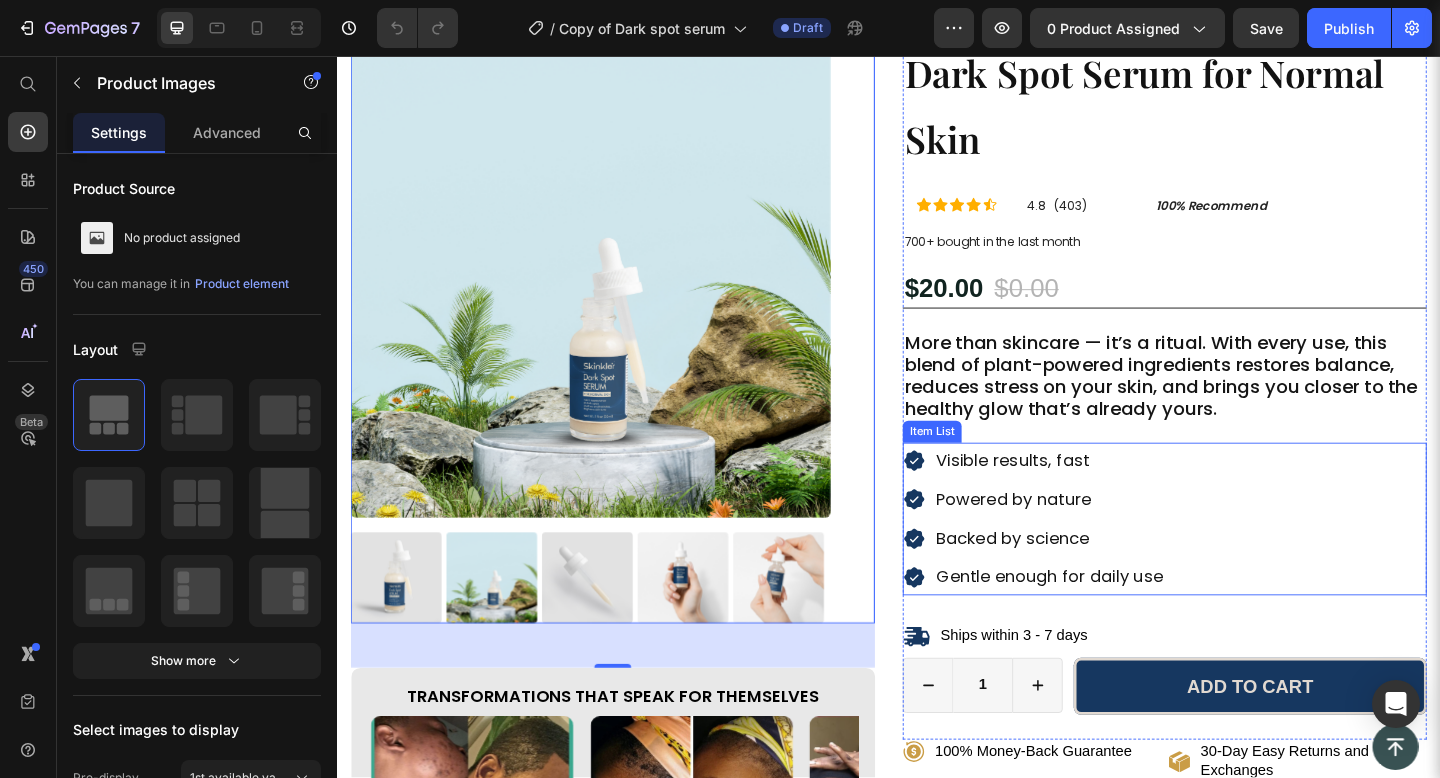 scroll, scrollTop: 0, scrollLeft: 0, axis: both 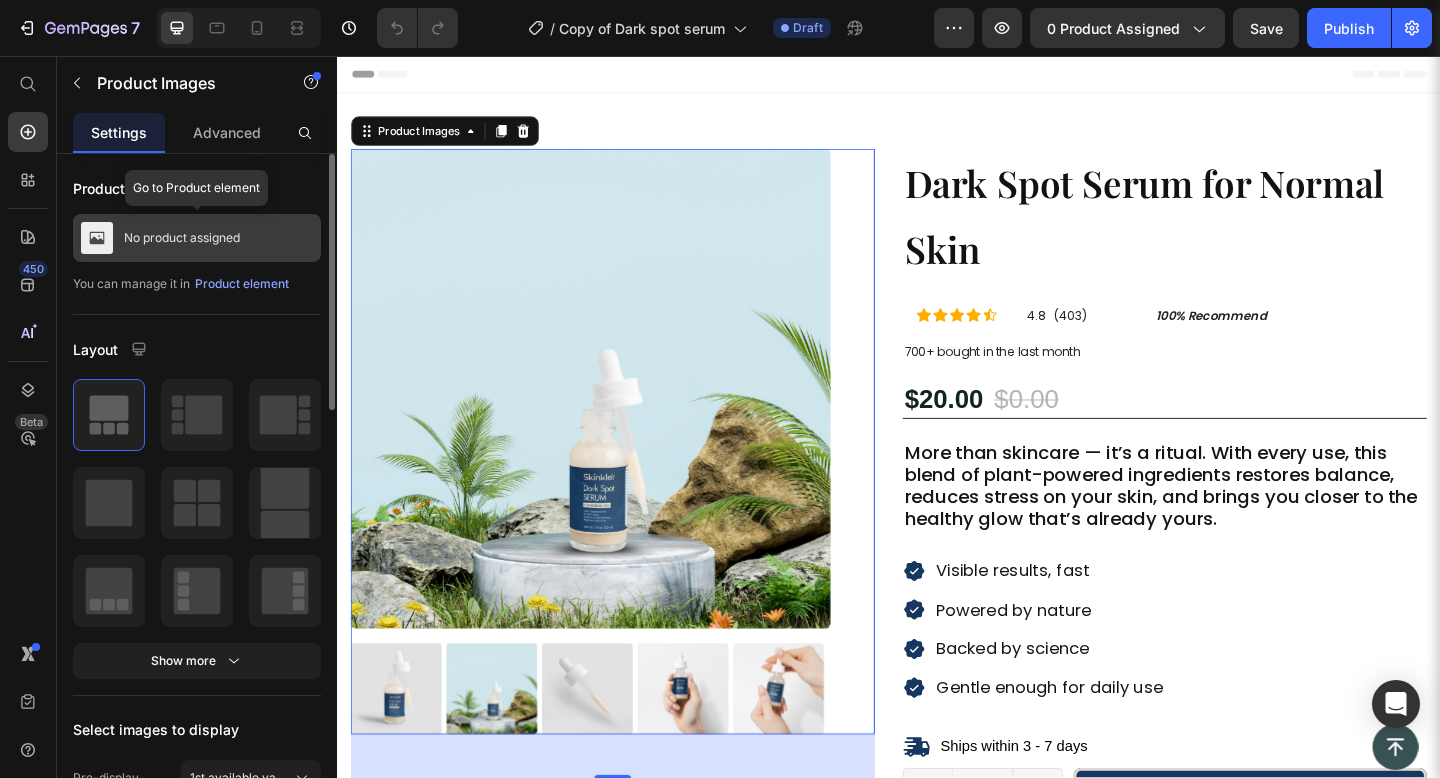 click on "No product assigned" at bounding box center [182, 238] 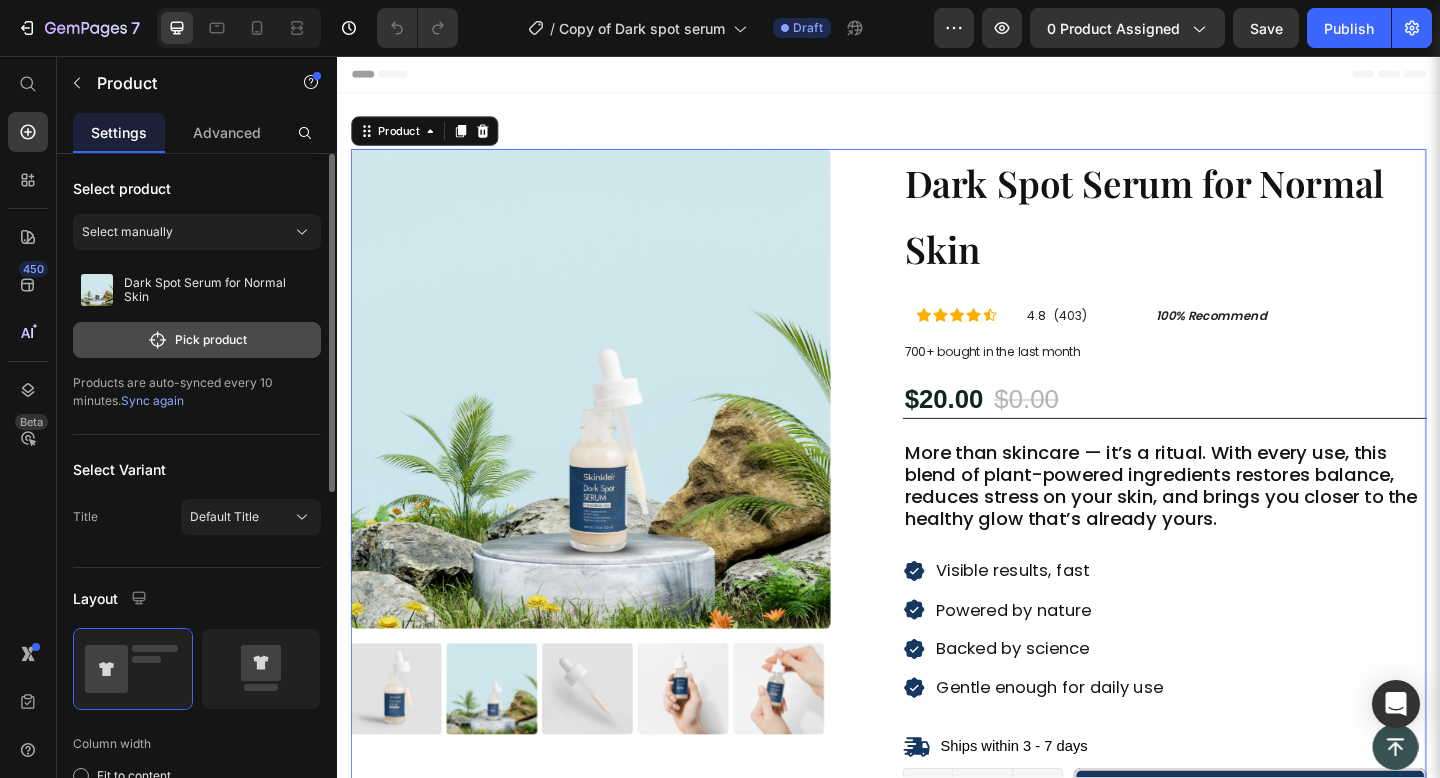 click on "Pick product" 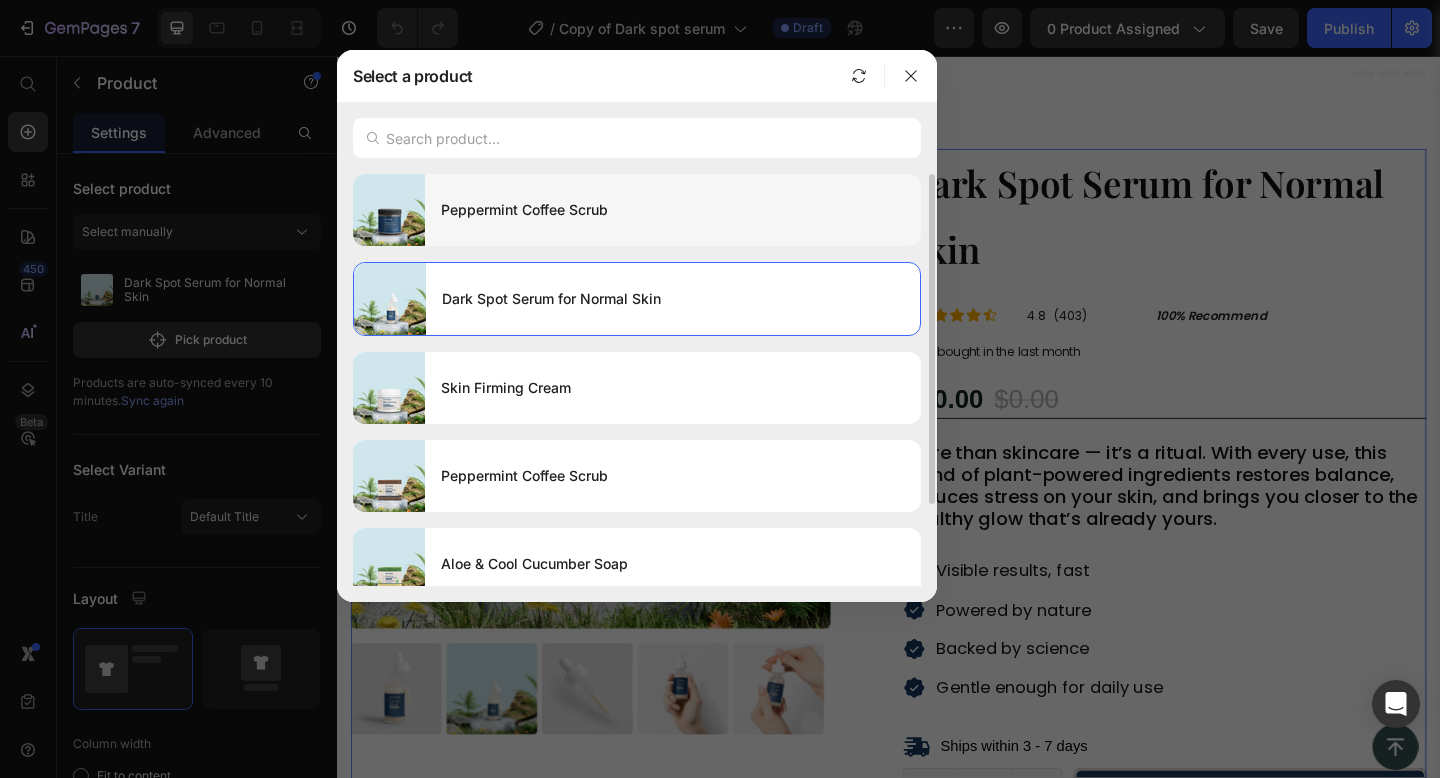 click on "Peppermint Coffee Scrub" at bounding box center [673, 210] 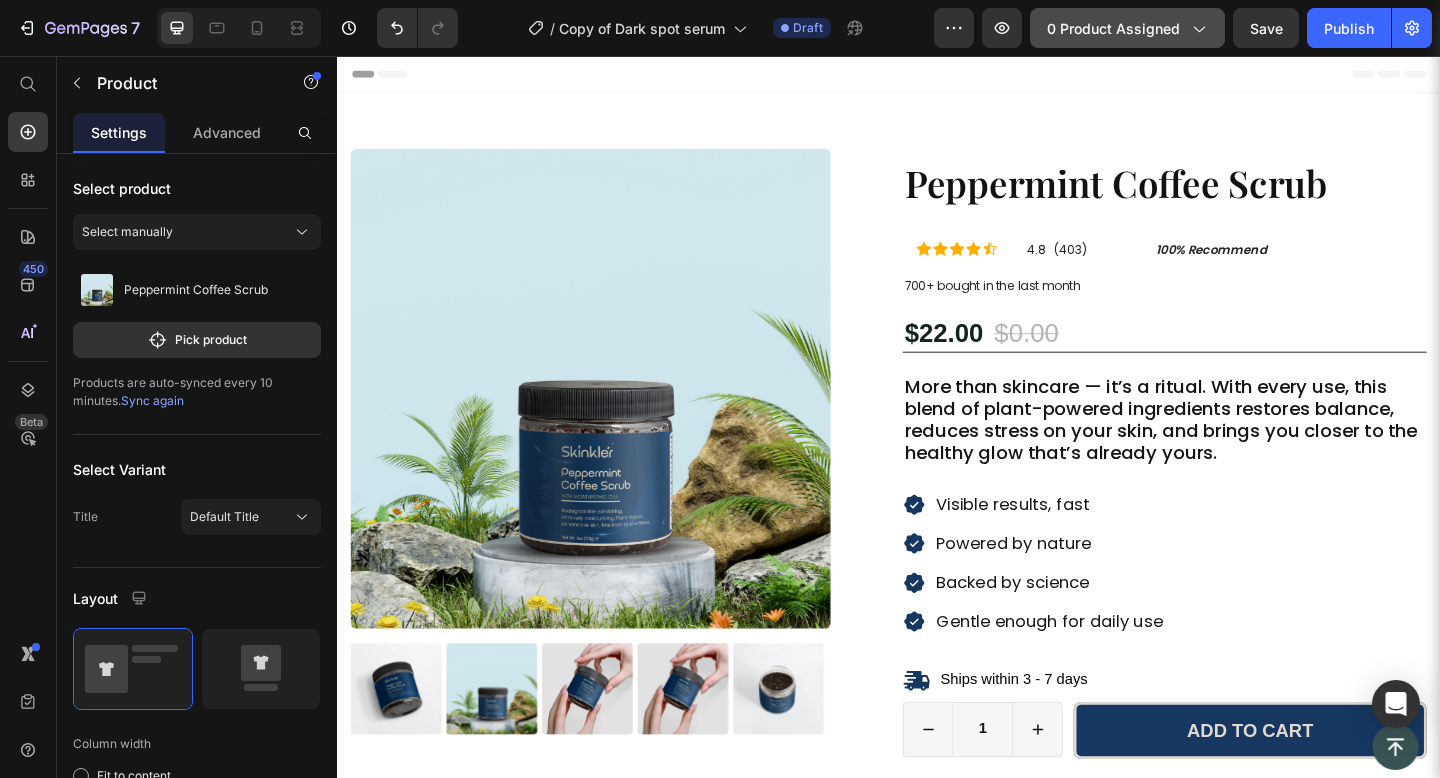 click on "0 product assigned" 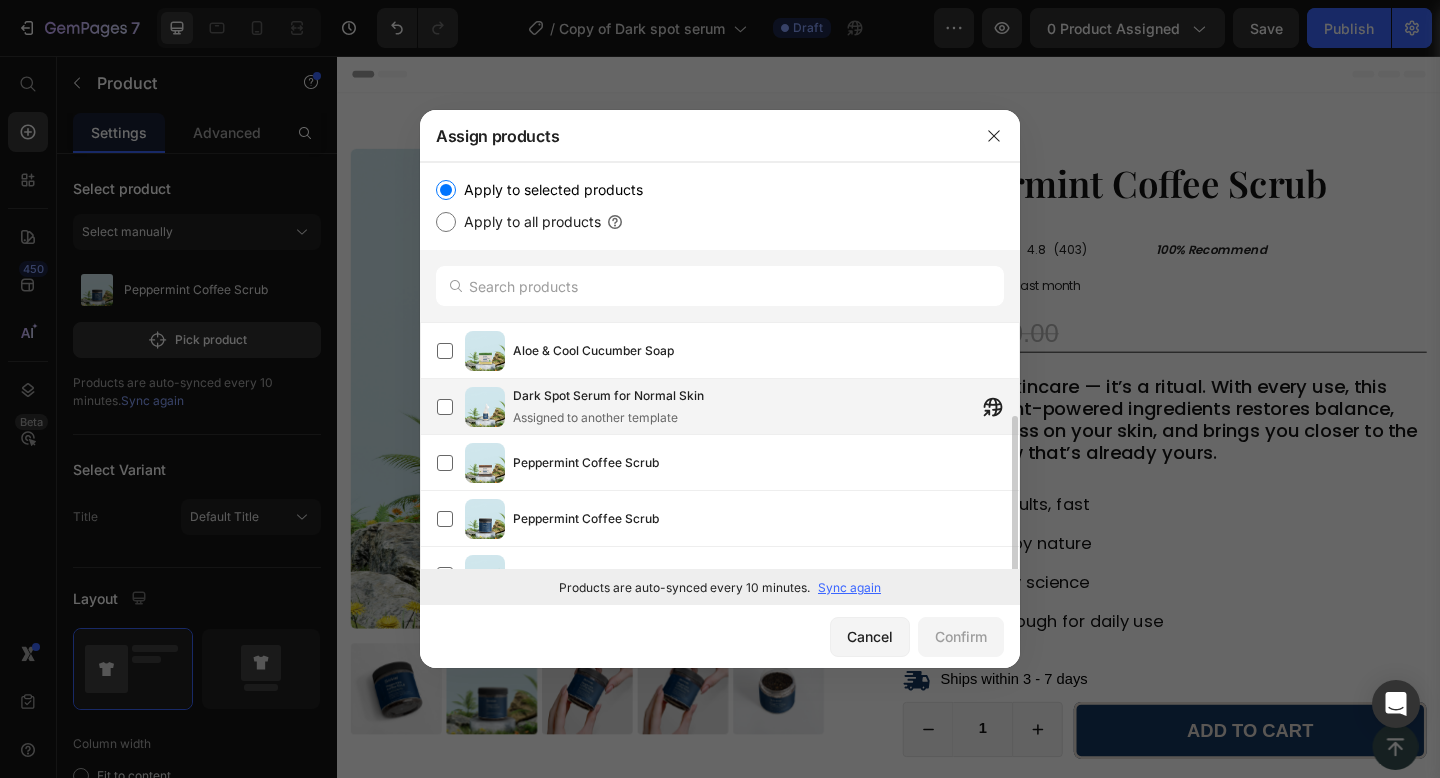 scroll, scrollTop: 89, scrollLeft: 0, axis: vertical 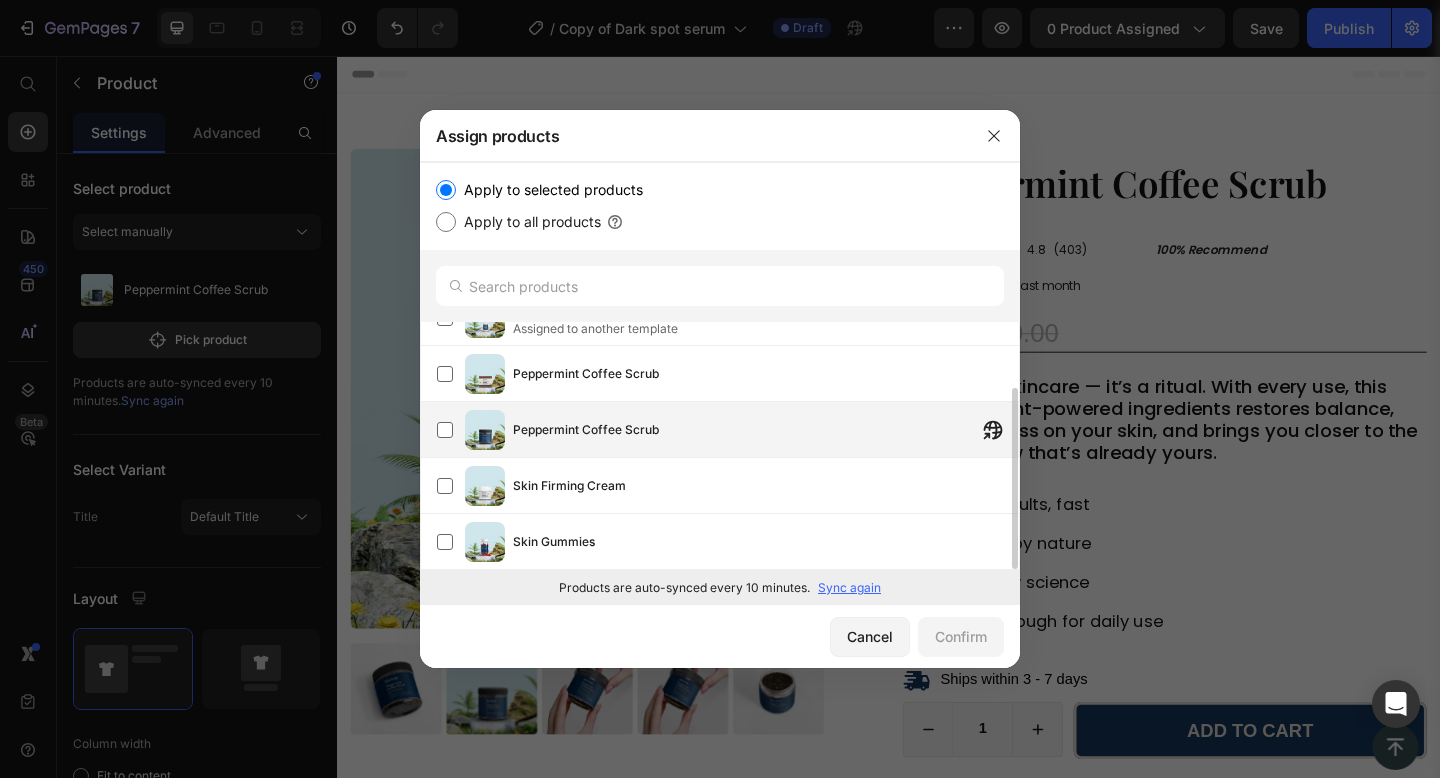 click on "Peppermint Coffee Scrub" 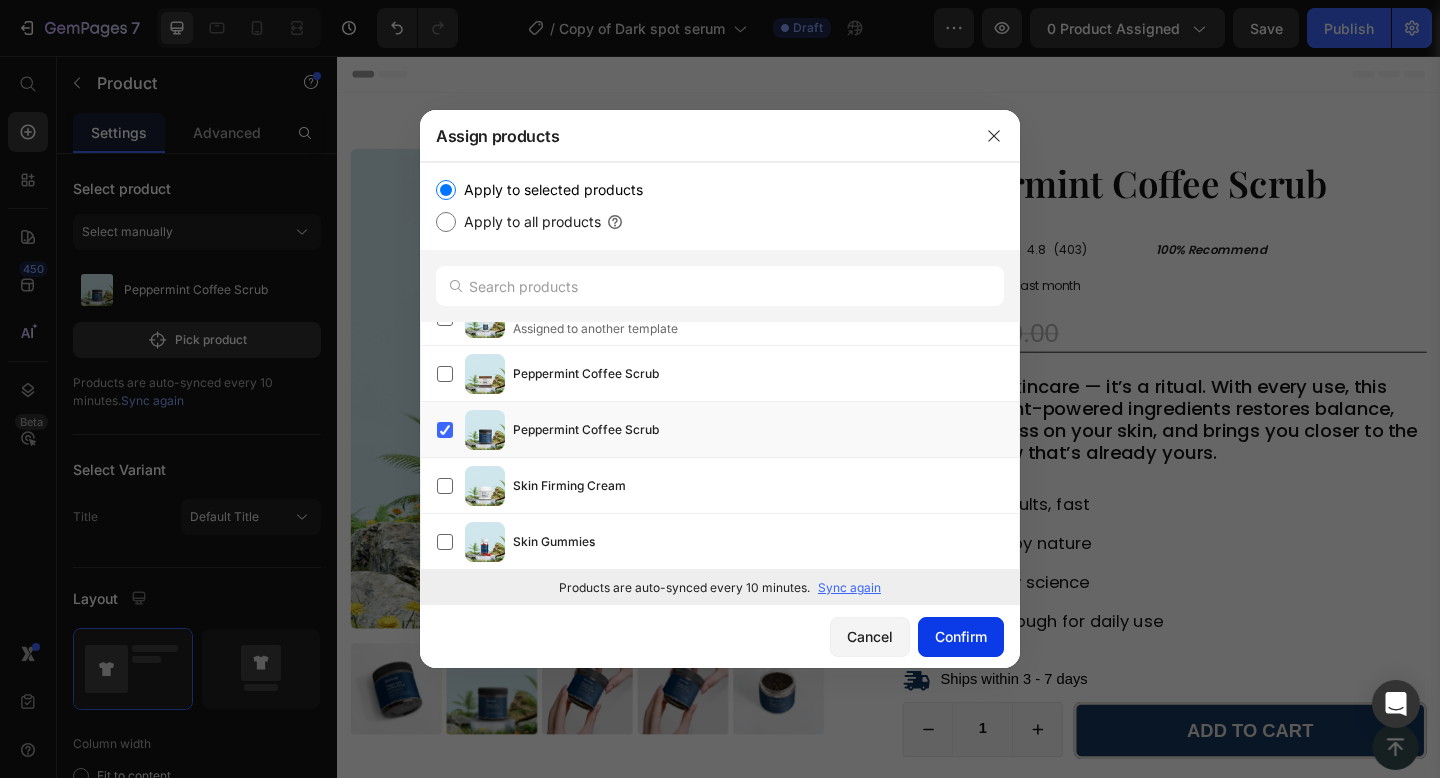 click on "Confirm" 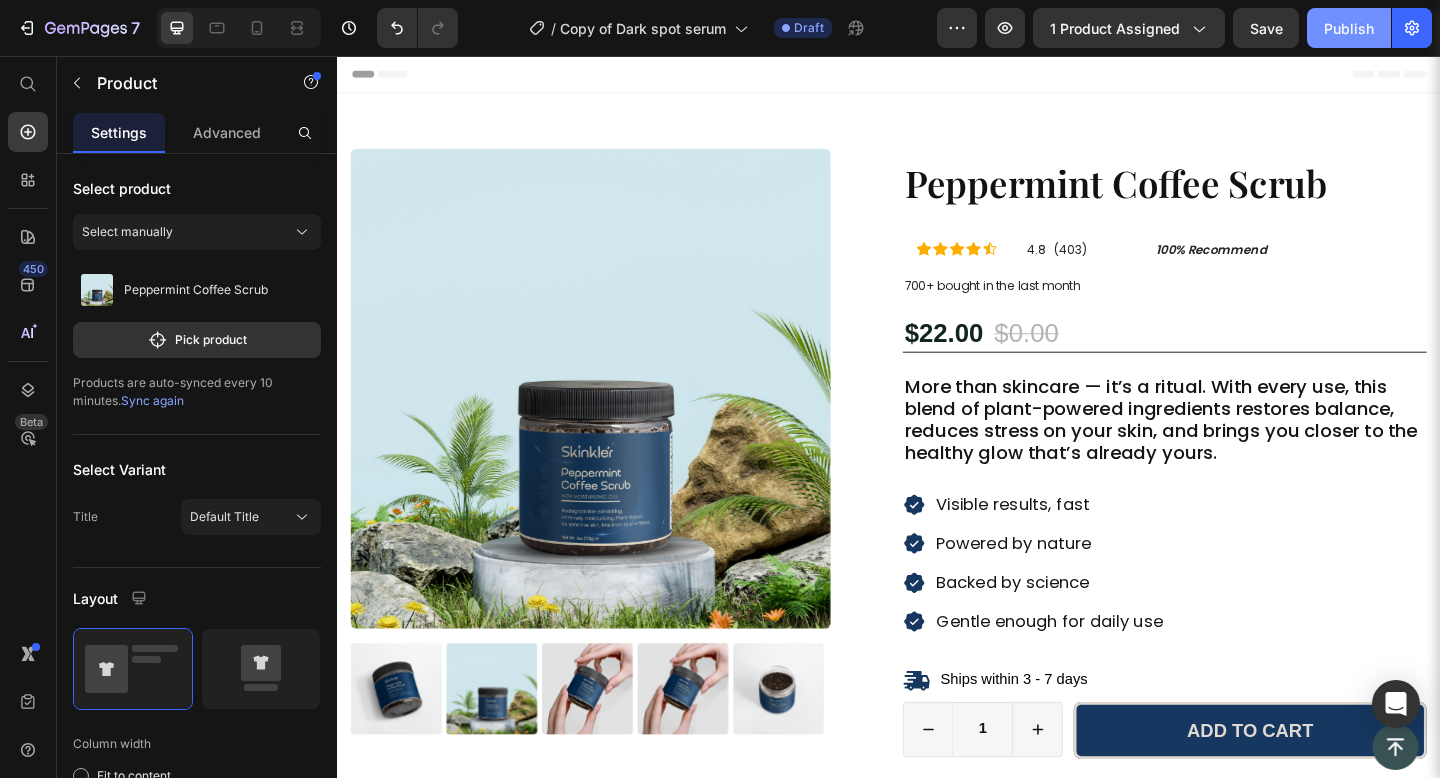 click on "Publish" at bounding box center (1349, 28) 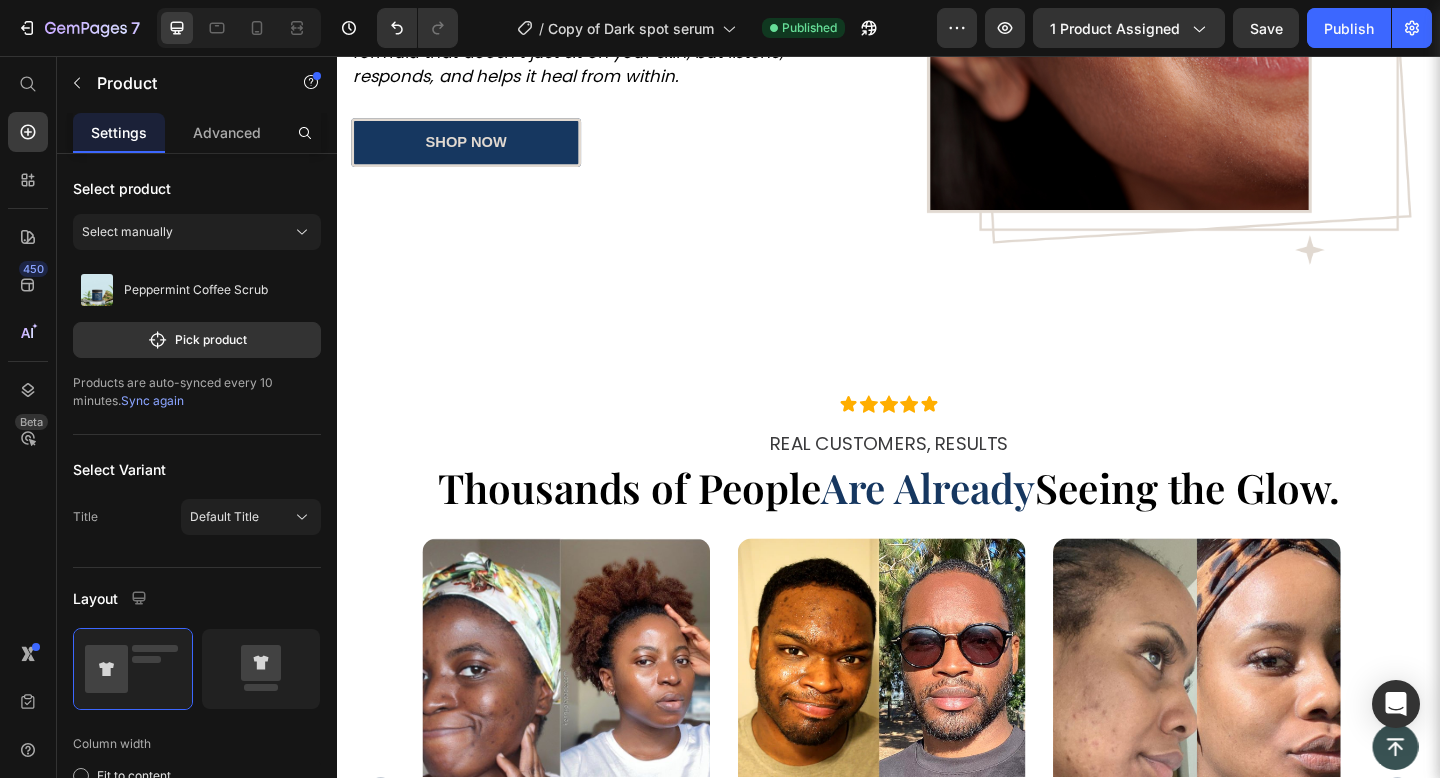 scroll, scrollTop: 0, scrollLeft: 0, axis: both 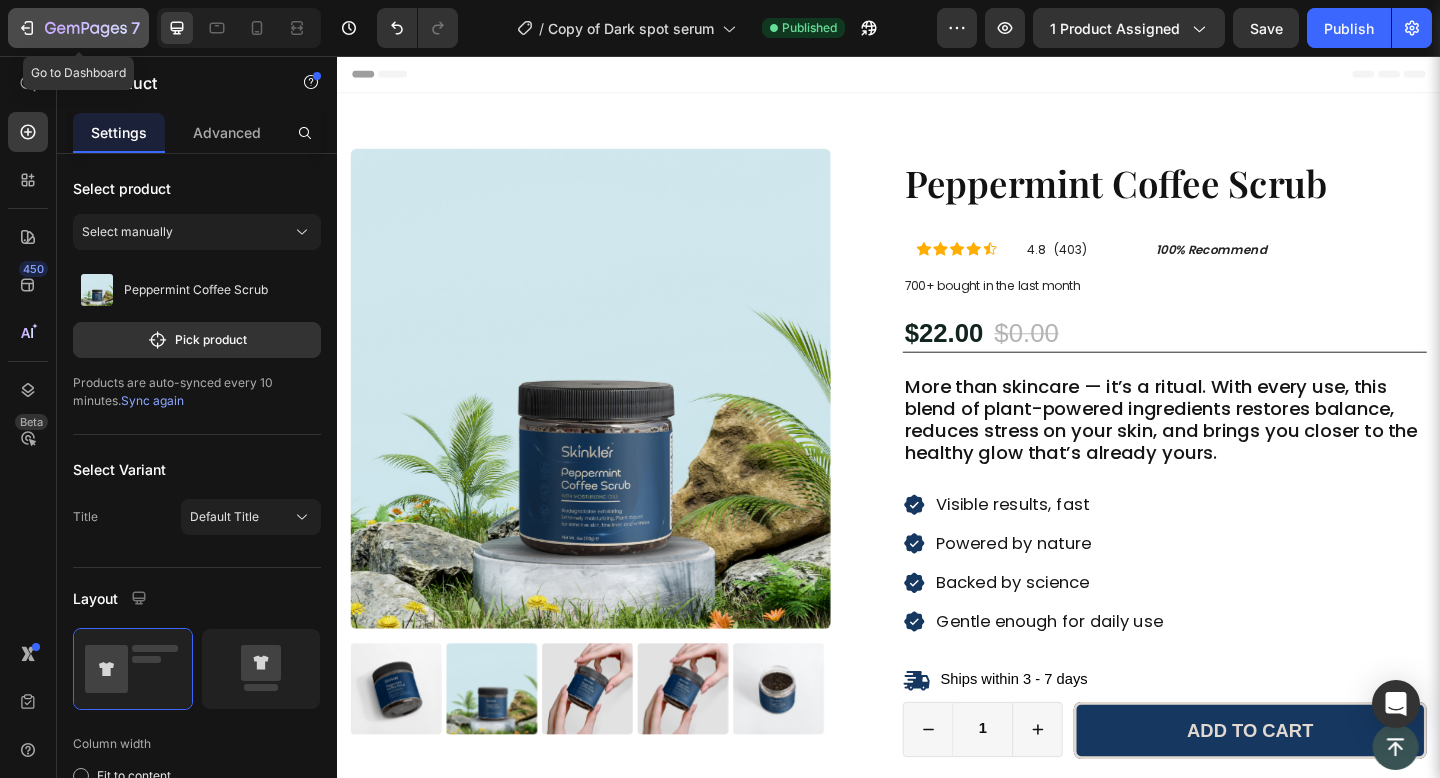 click 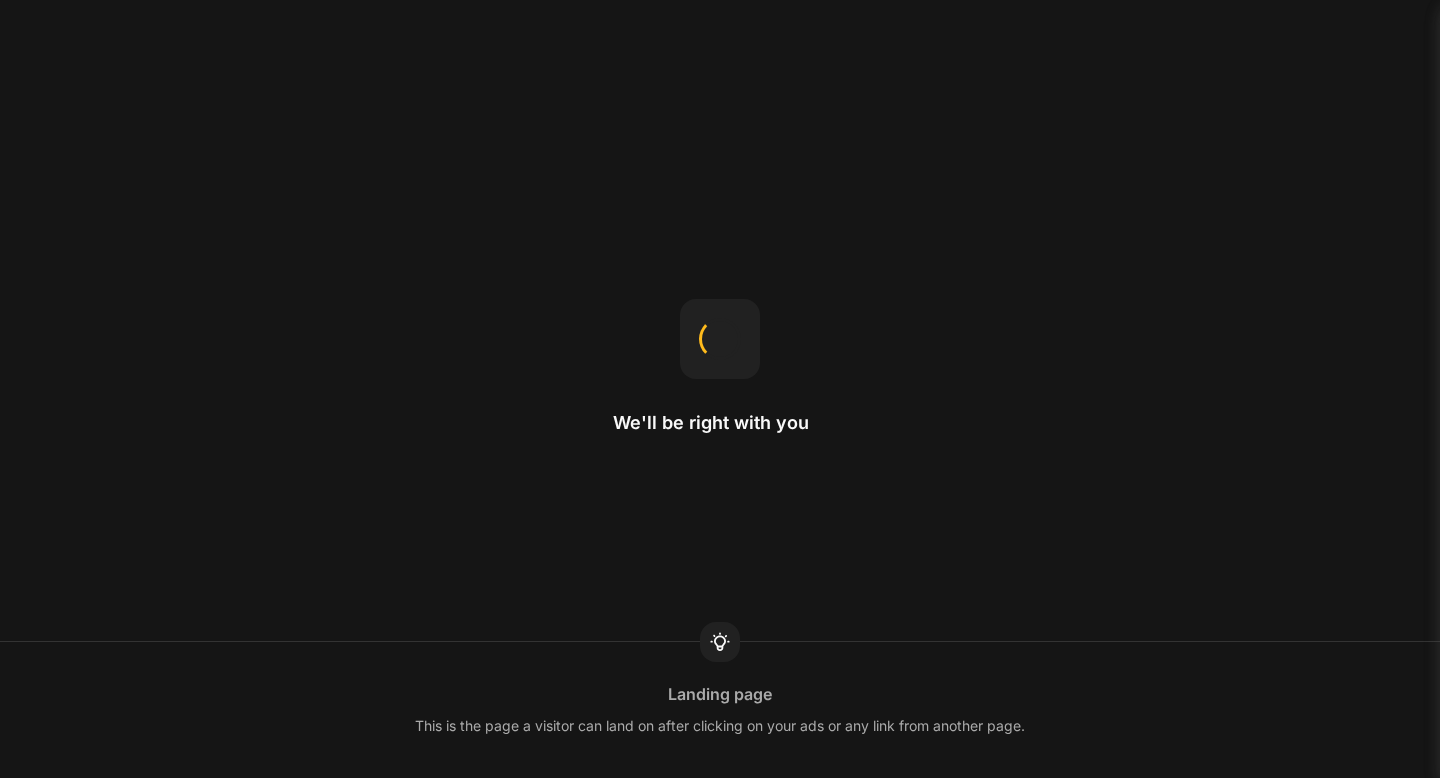scroll, scrollTop: 0, scrollLeft: 0, axis: both 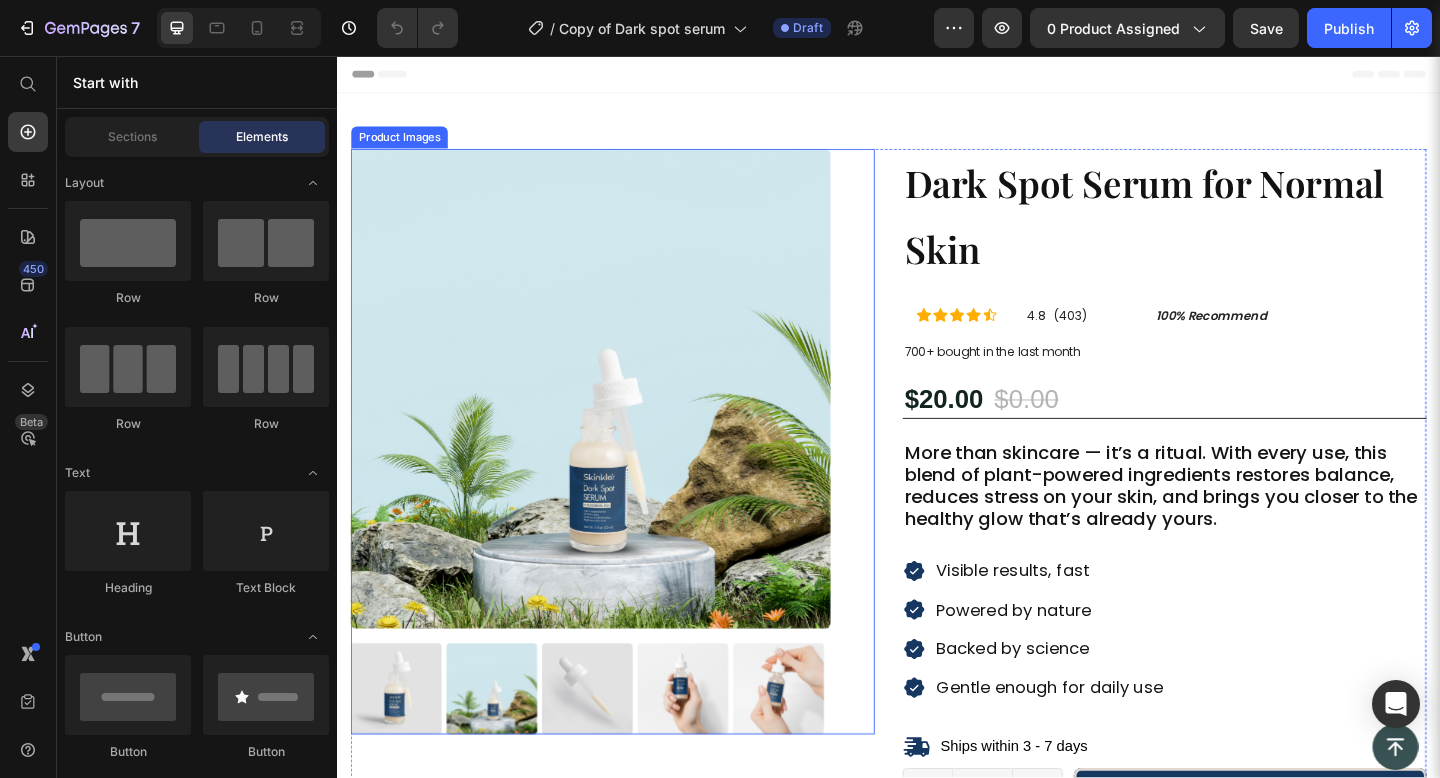 click at bounding box center (613, 418) 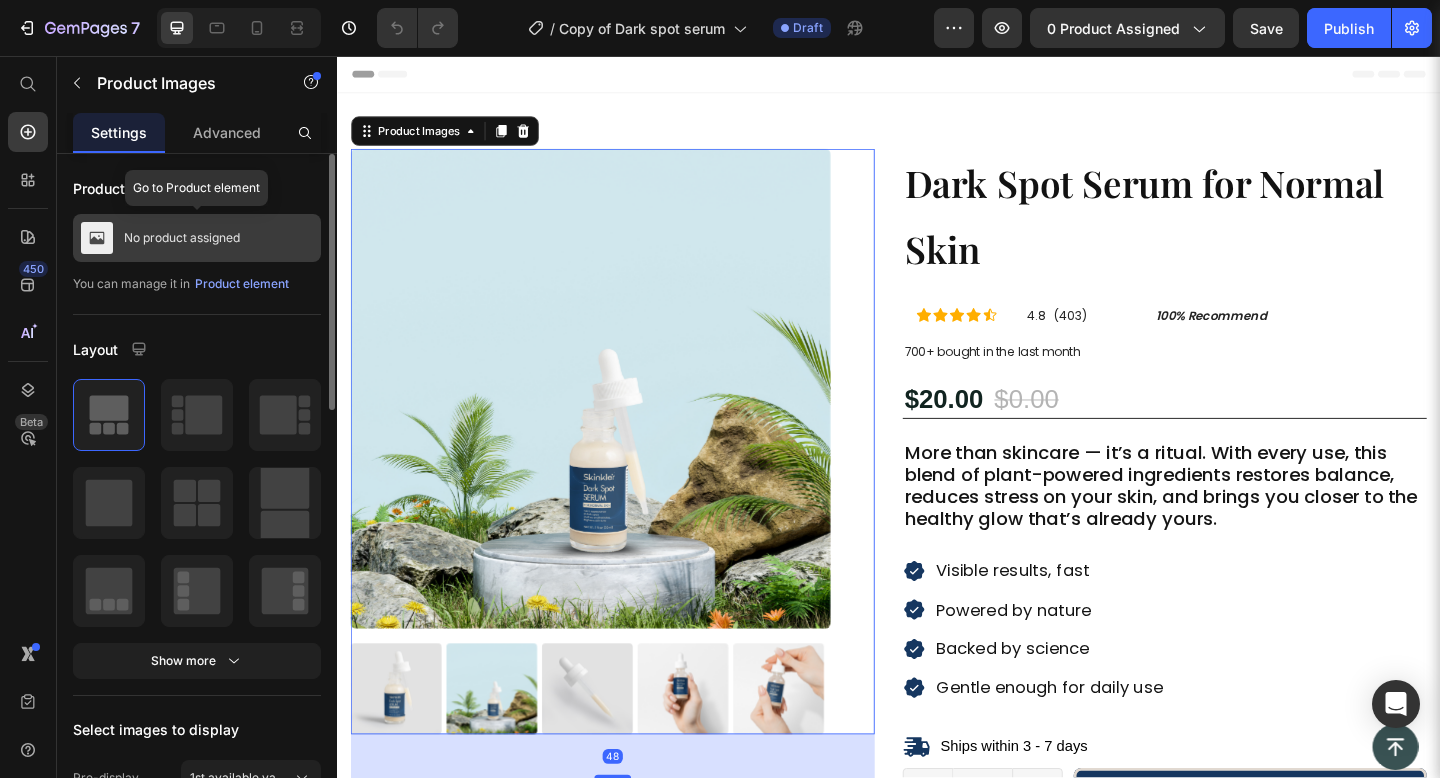 click on "No product assigned" at bounding box center (182, 238) 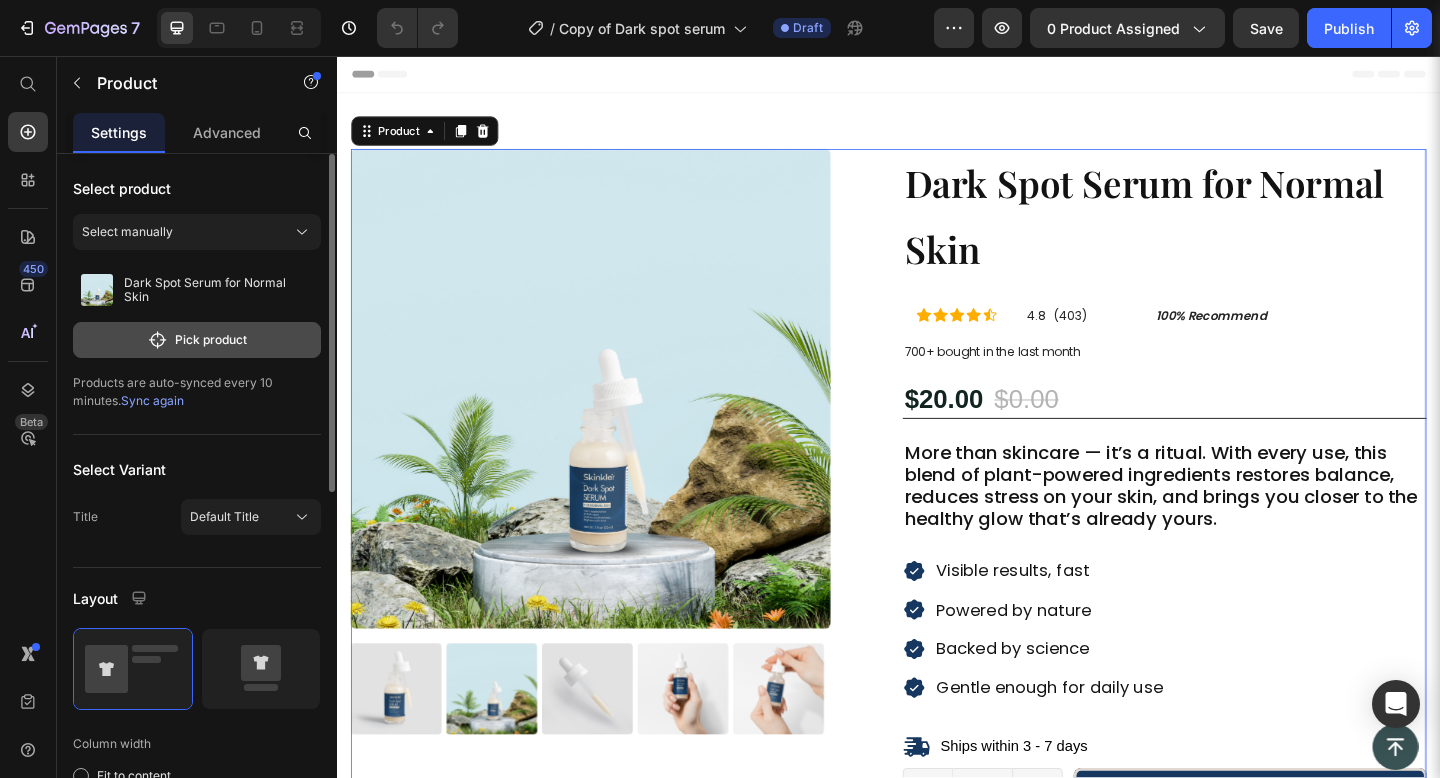 click on "Pick product" at bounding box center [197, 340] 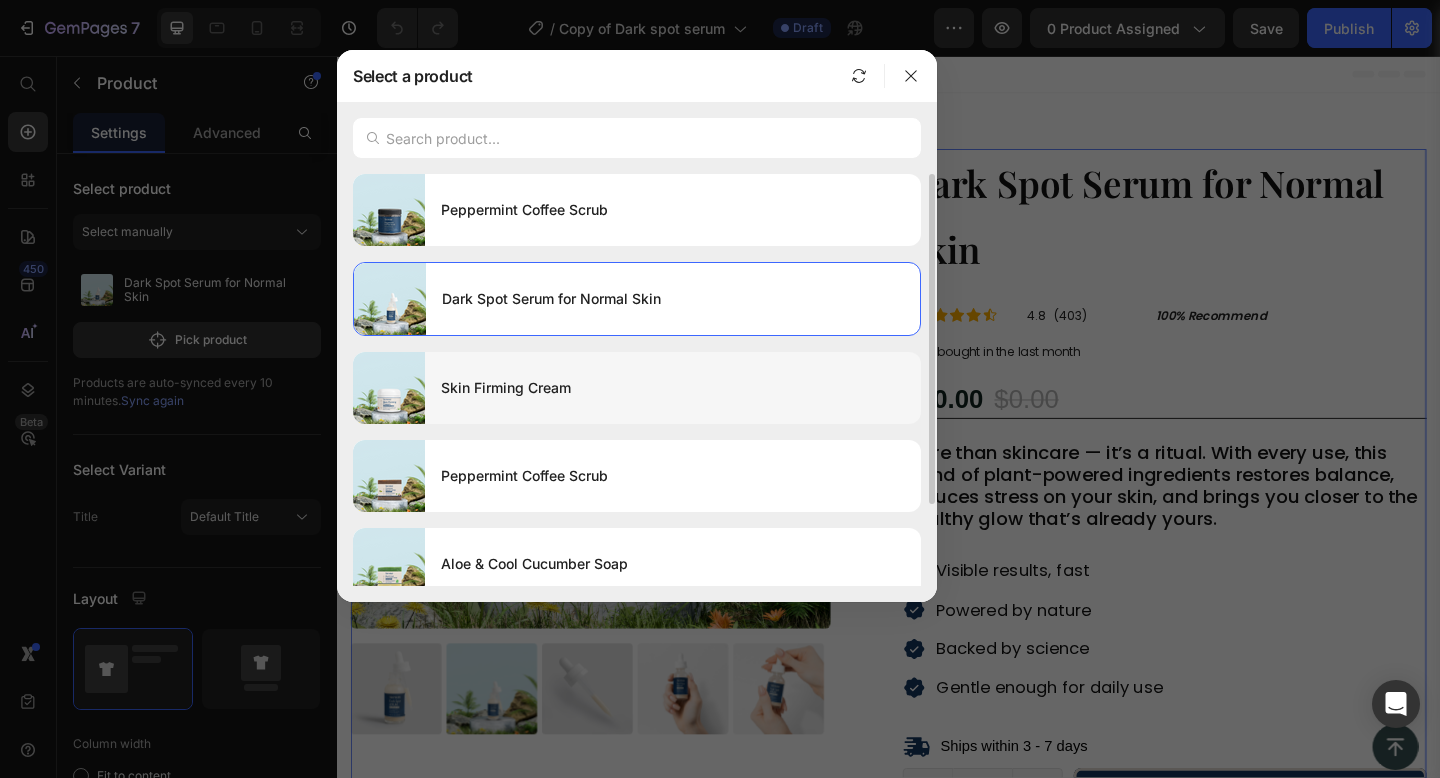 click on "Skin Firming Cream" at bounding box center [673, 388] 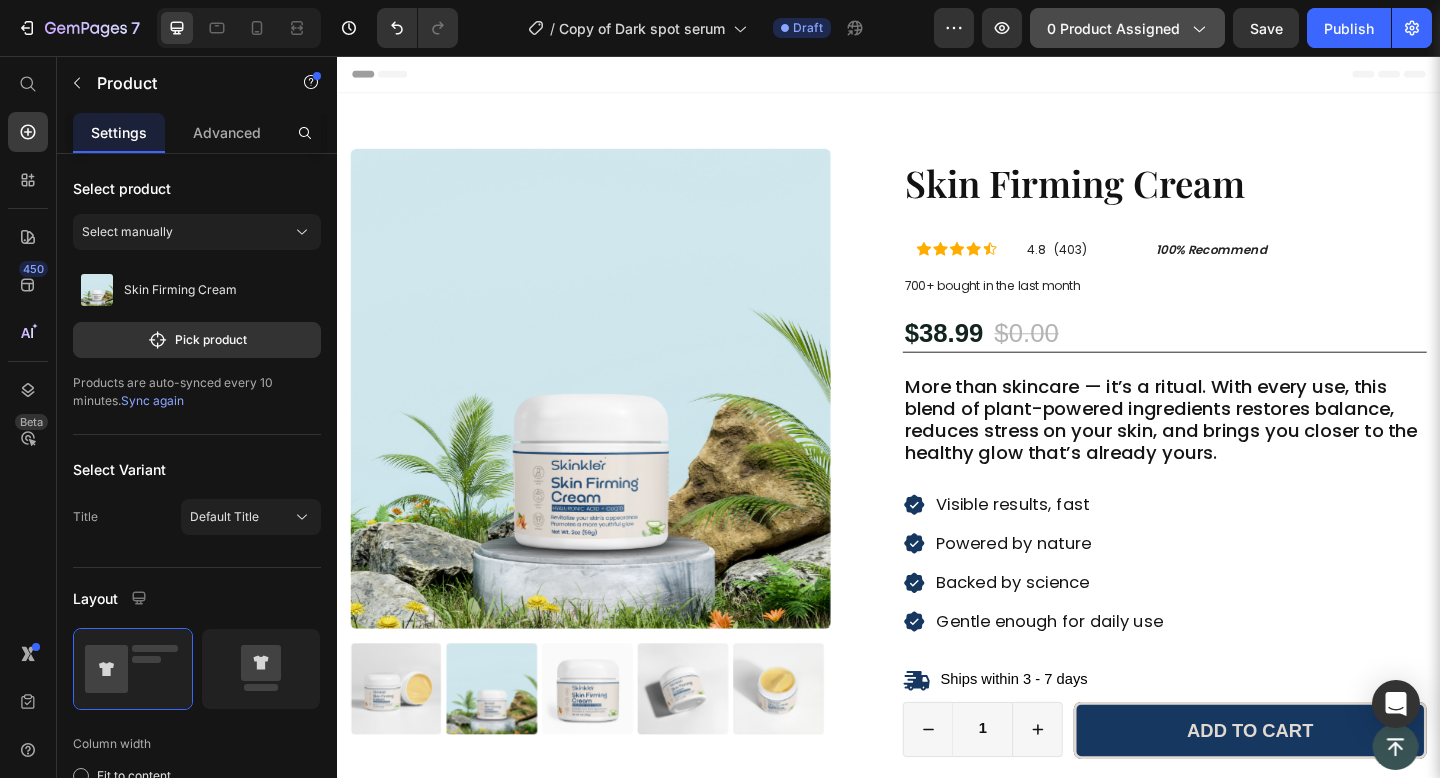 click on "0 product assigned" 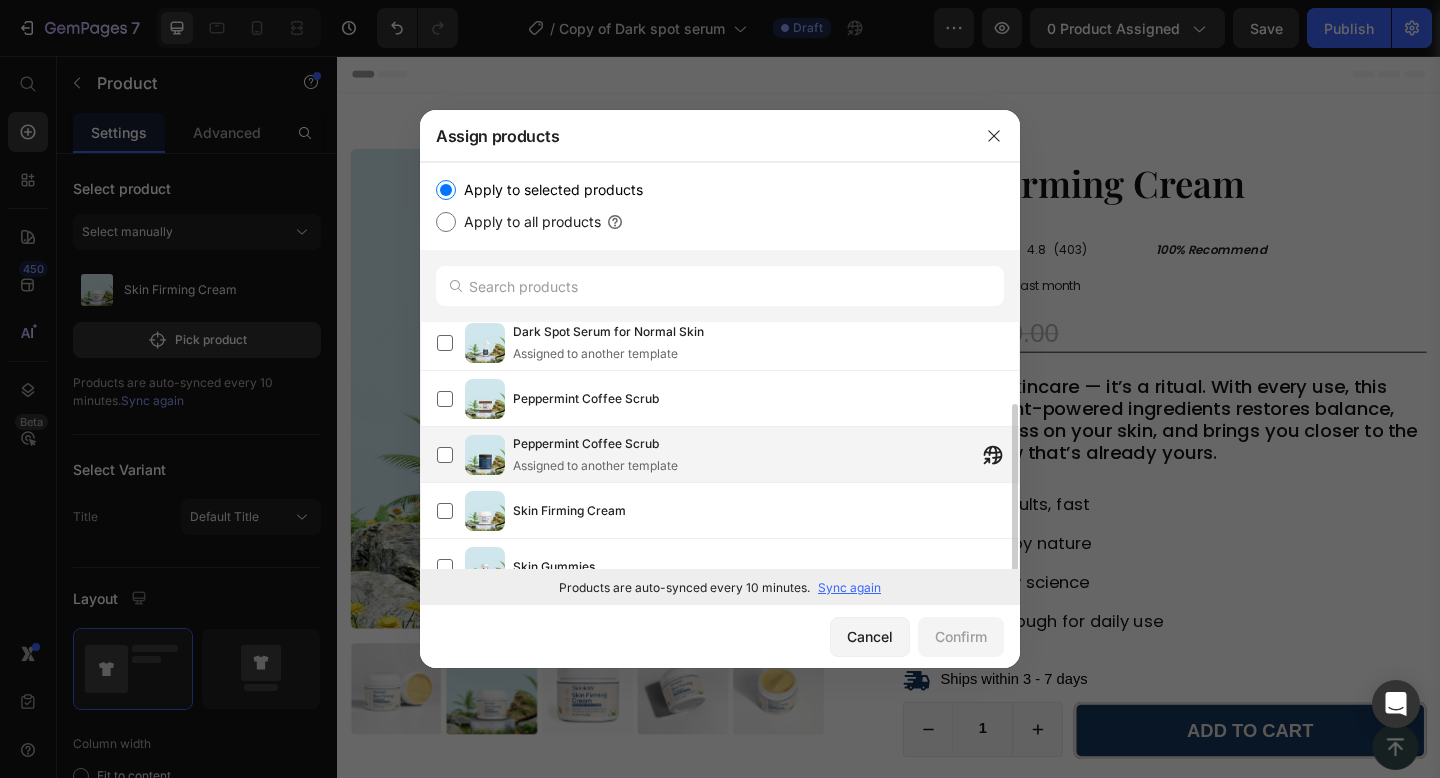 scroll, scrollTop: 89, scrollLeft: 0, axis: vertical 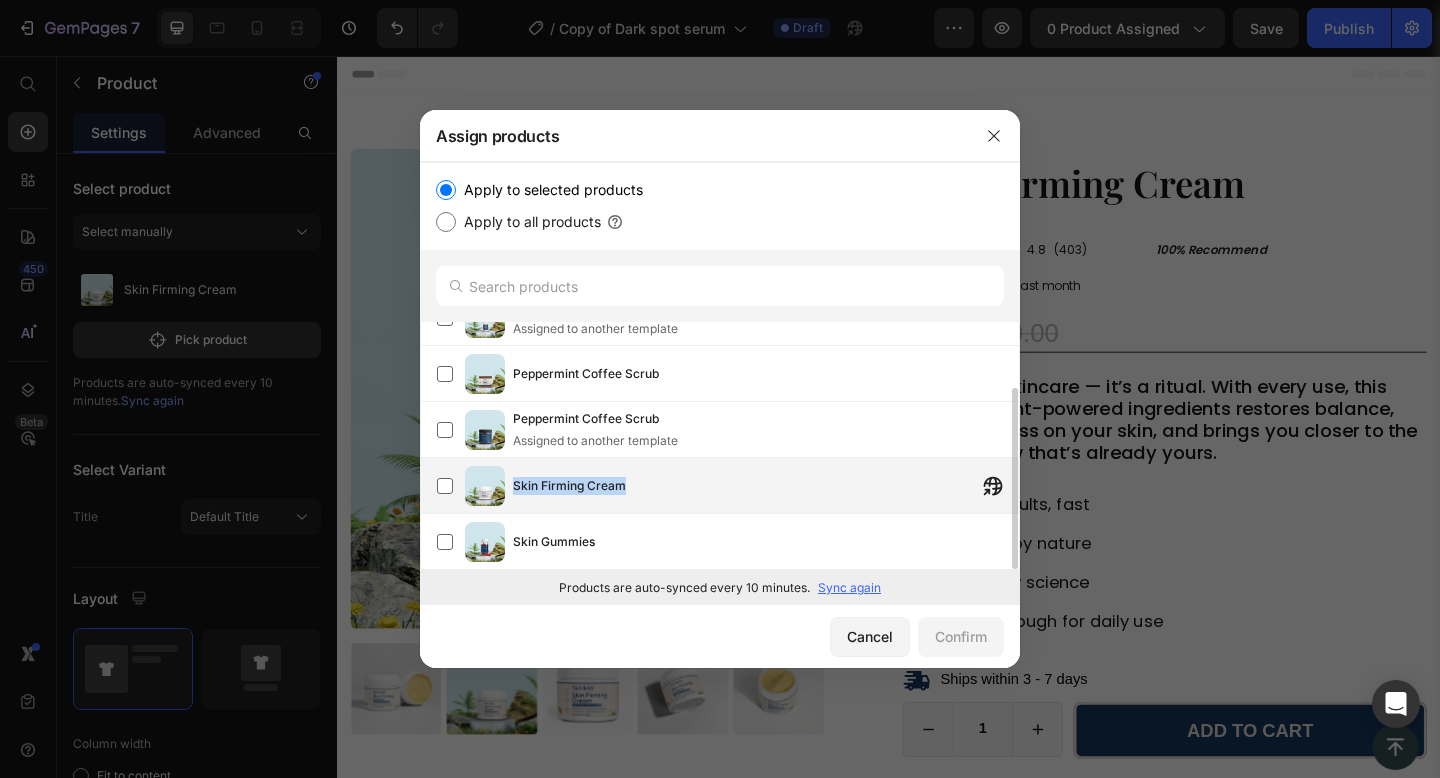 drag, startPoint x: 514, startPoint y: 485, endPoint x: 648, endPoint y: 493, distance: 134.23859 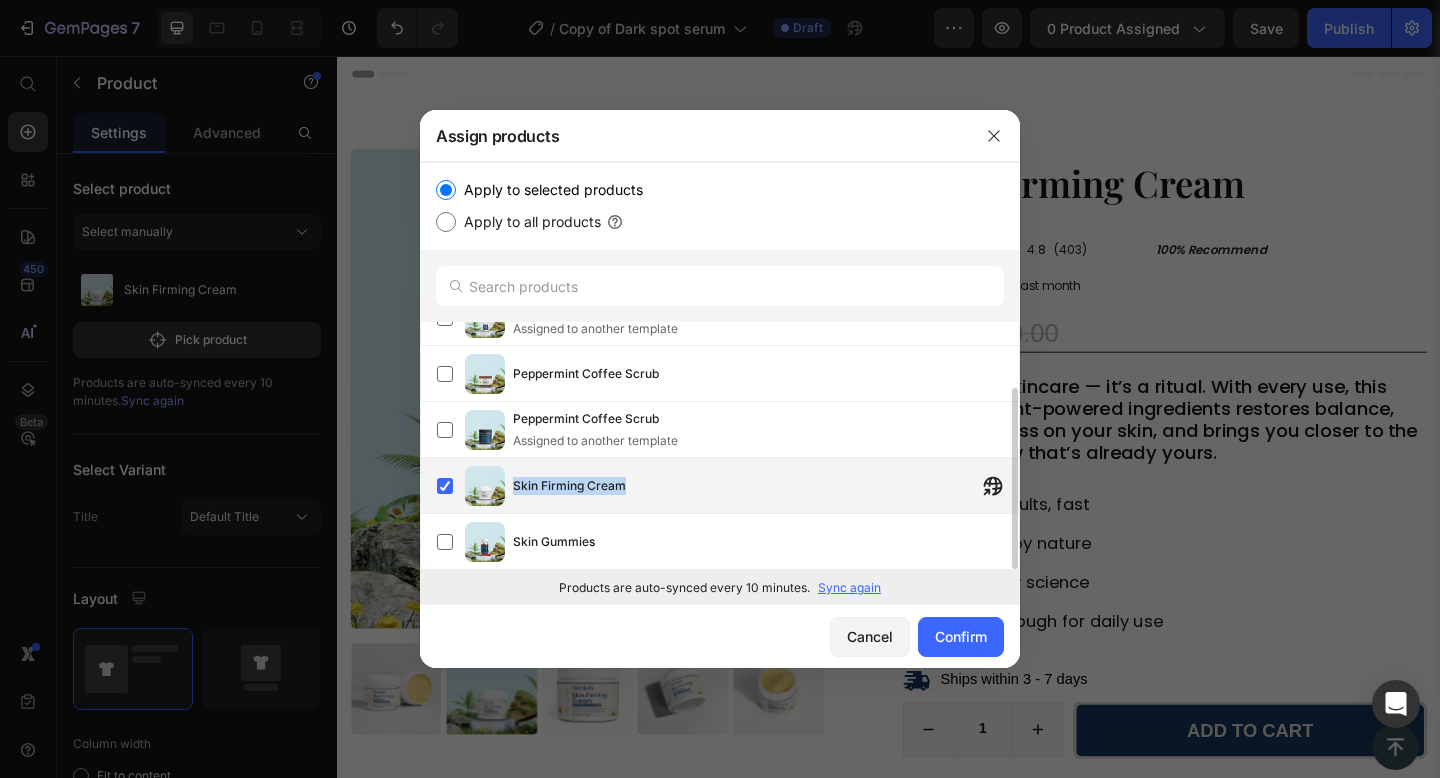 copy on "Skin Firming Cream" 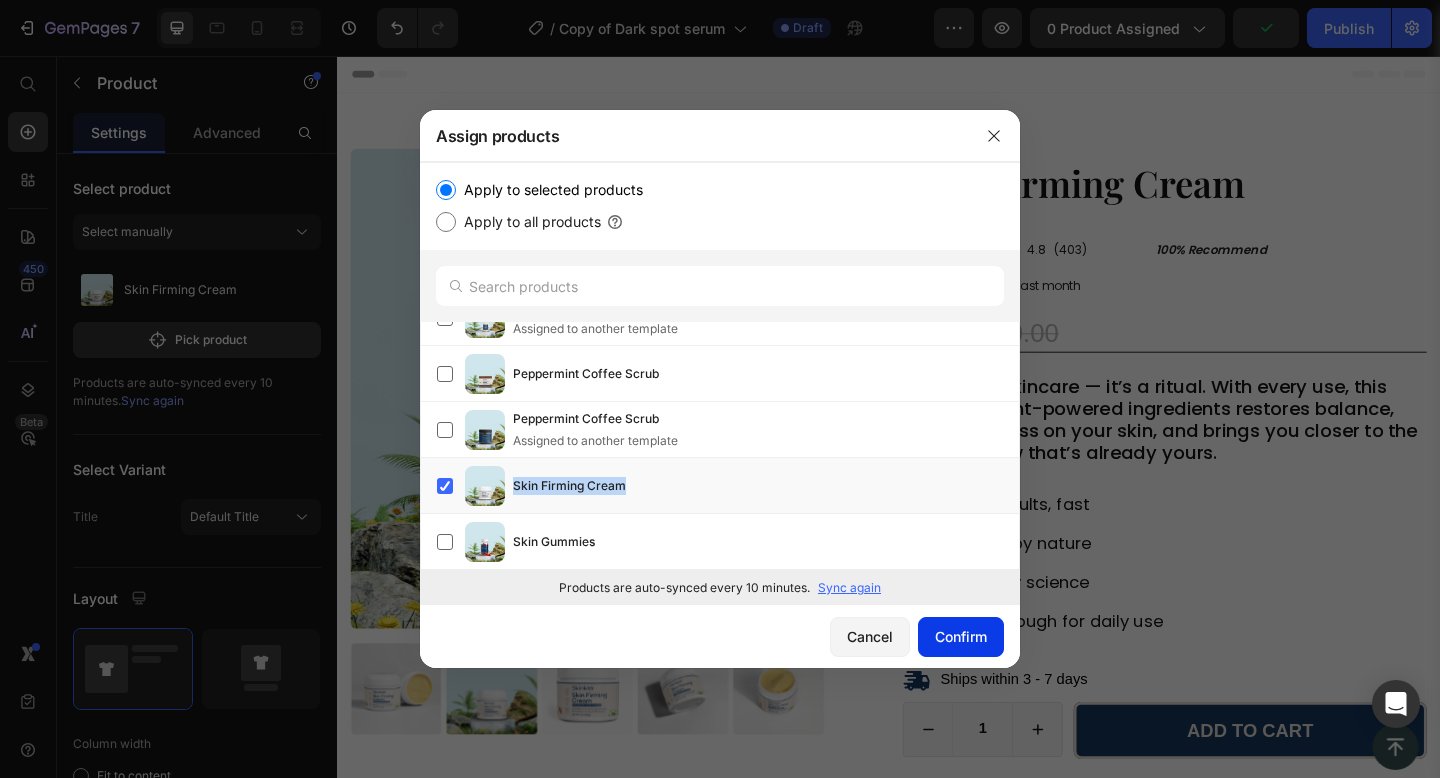 click on "Confirm" 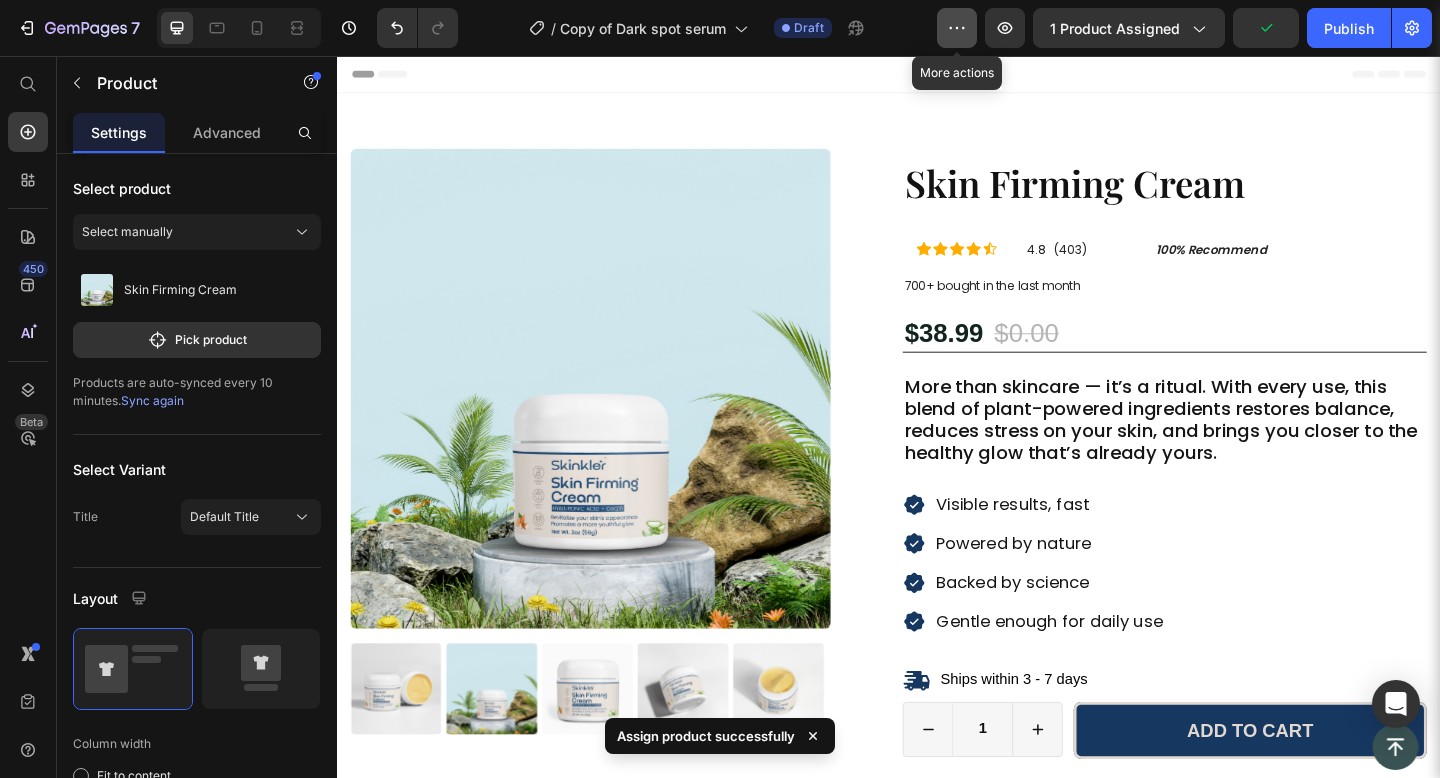 click 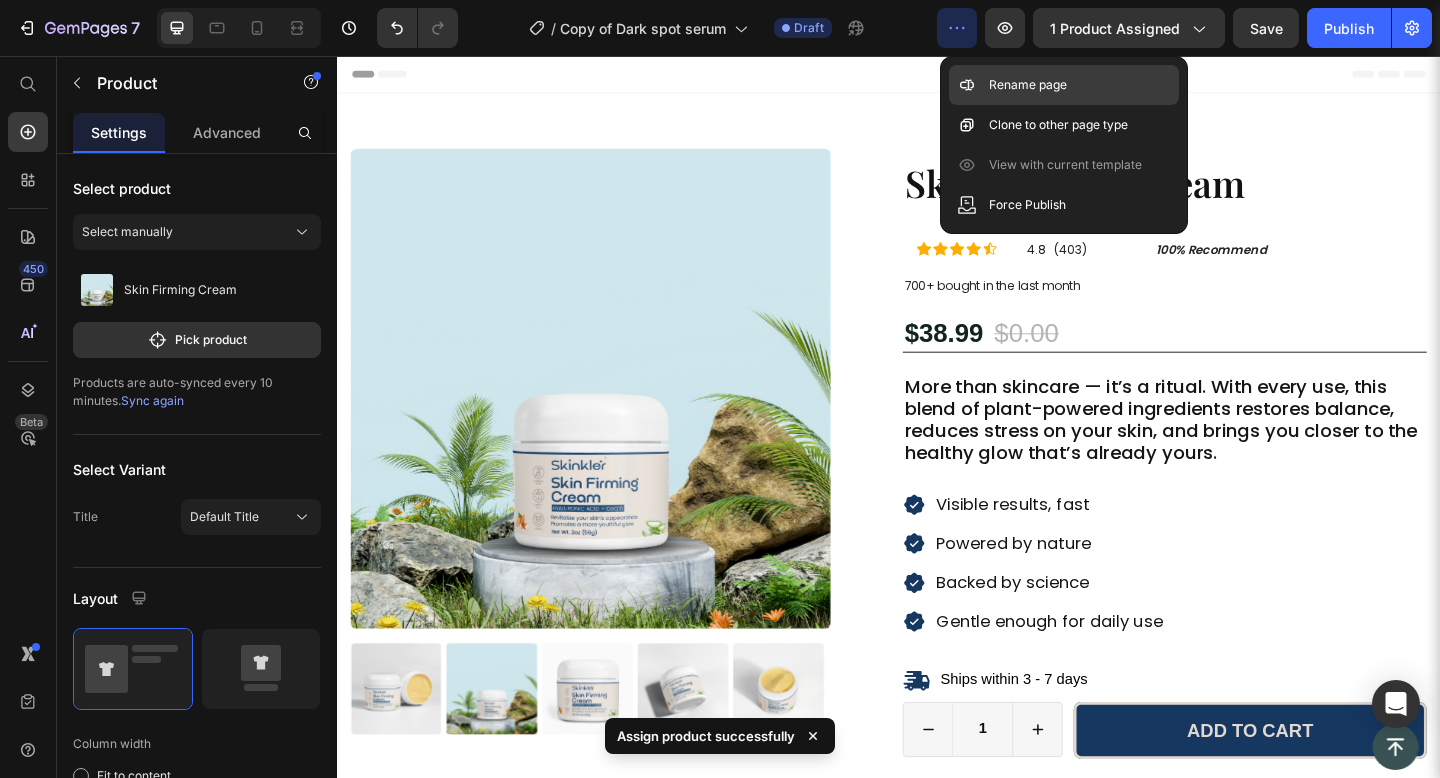 click on "Rename page" at bounding box center [1028, 85] 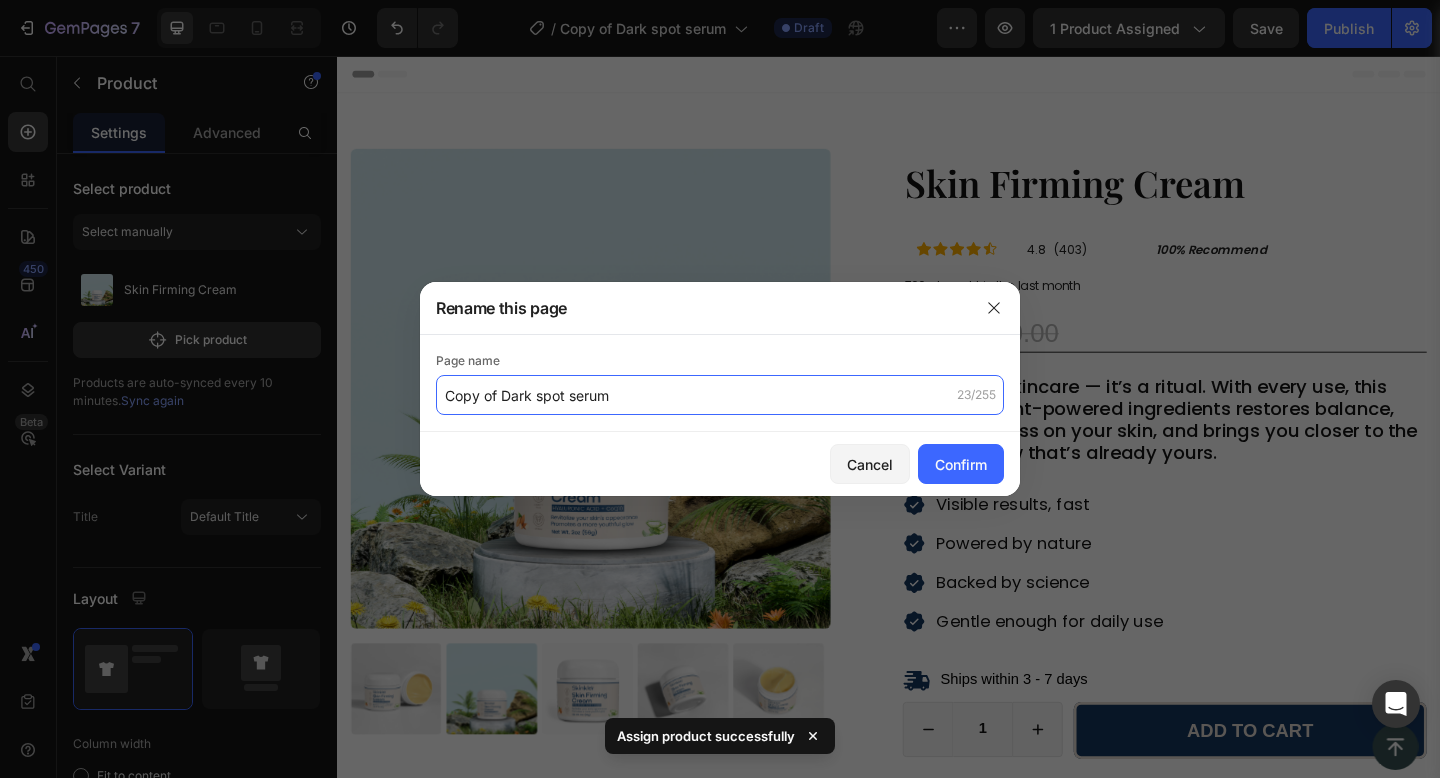 click on "Copy of Dark spot serum" 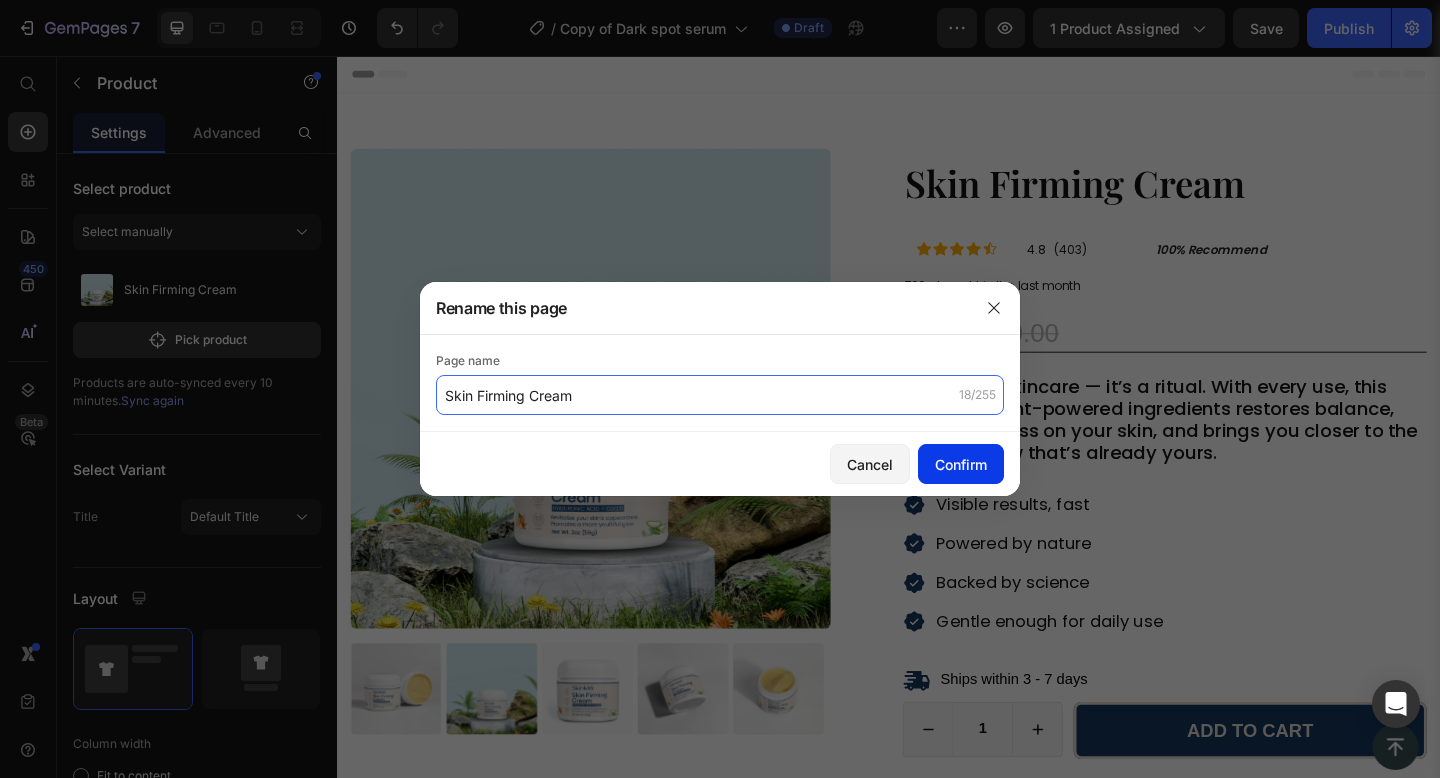 type on "Skin Firming Cream" 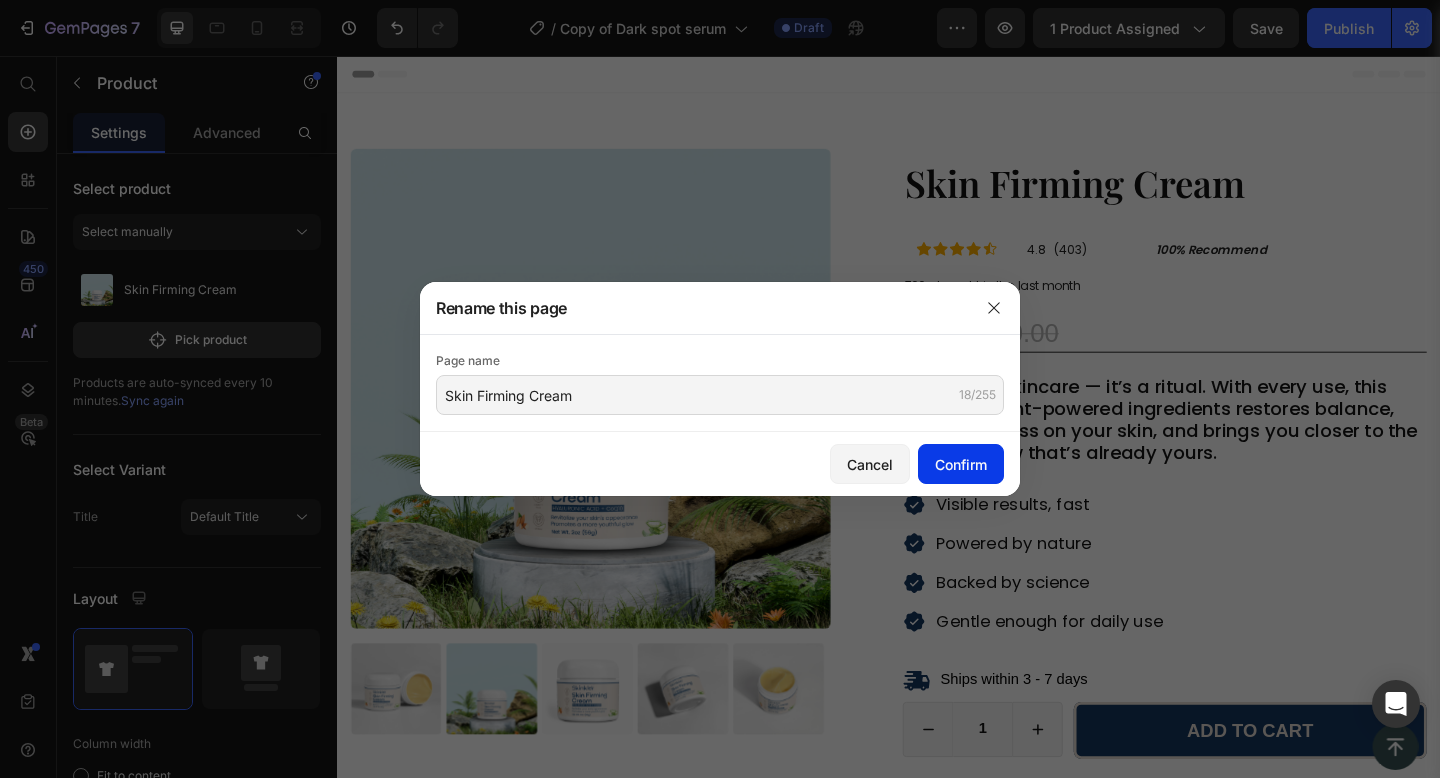 click on "Confirm" 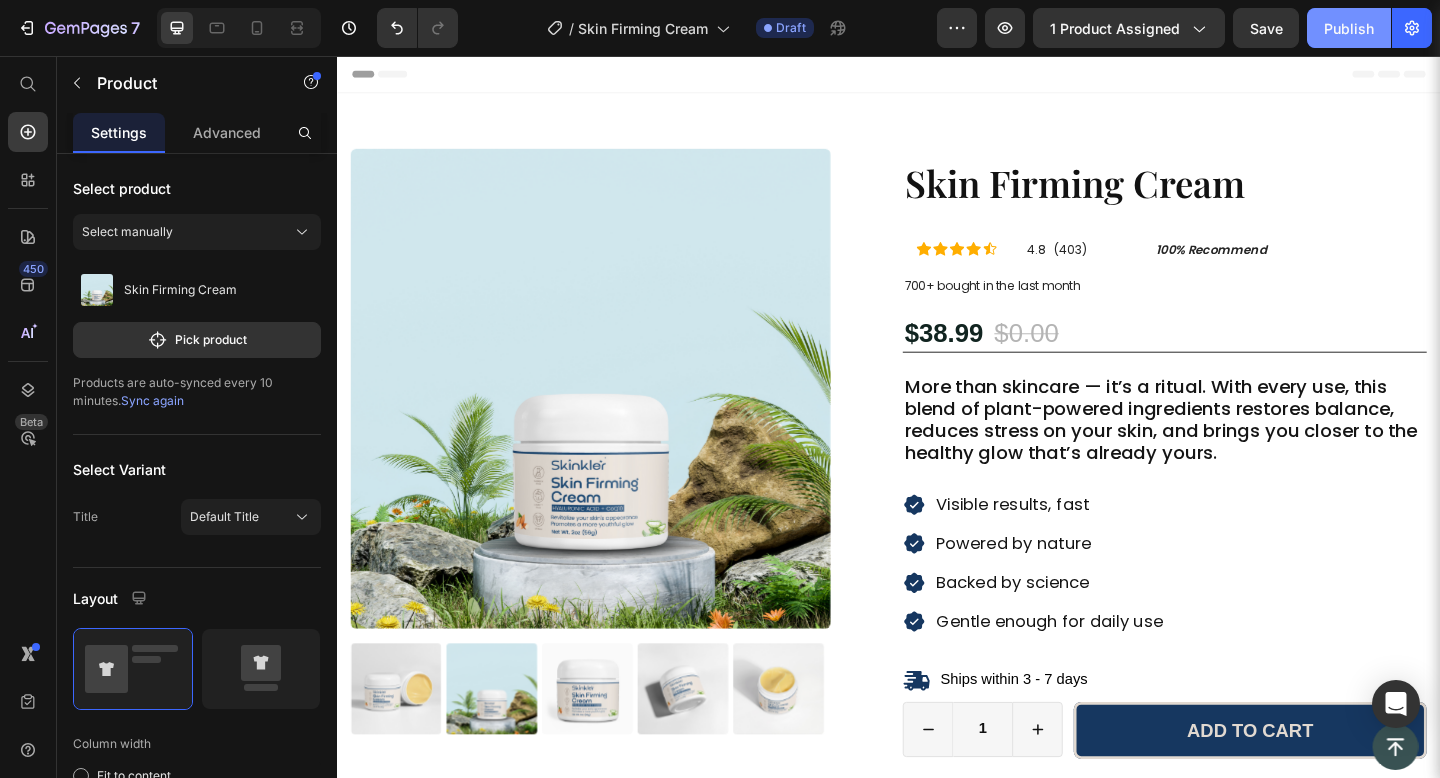 click on "Publish" 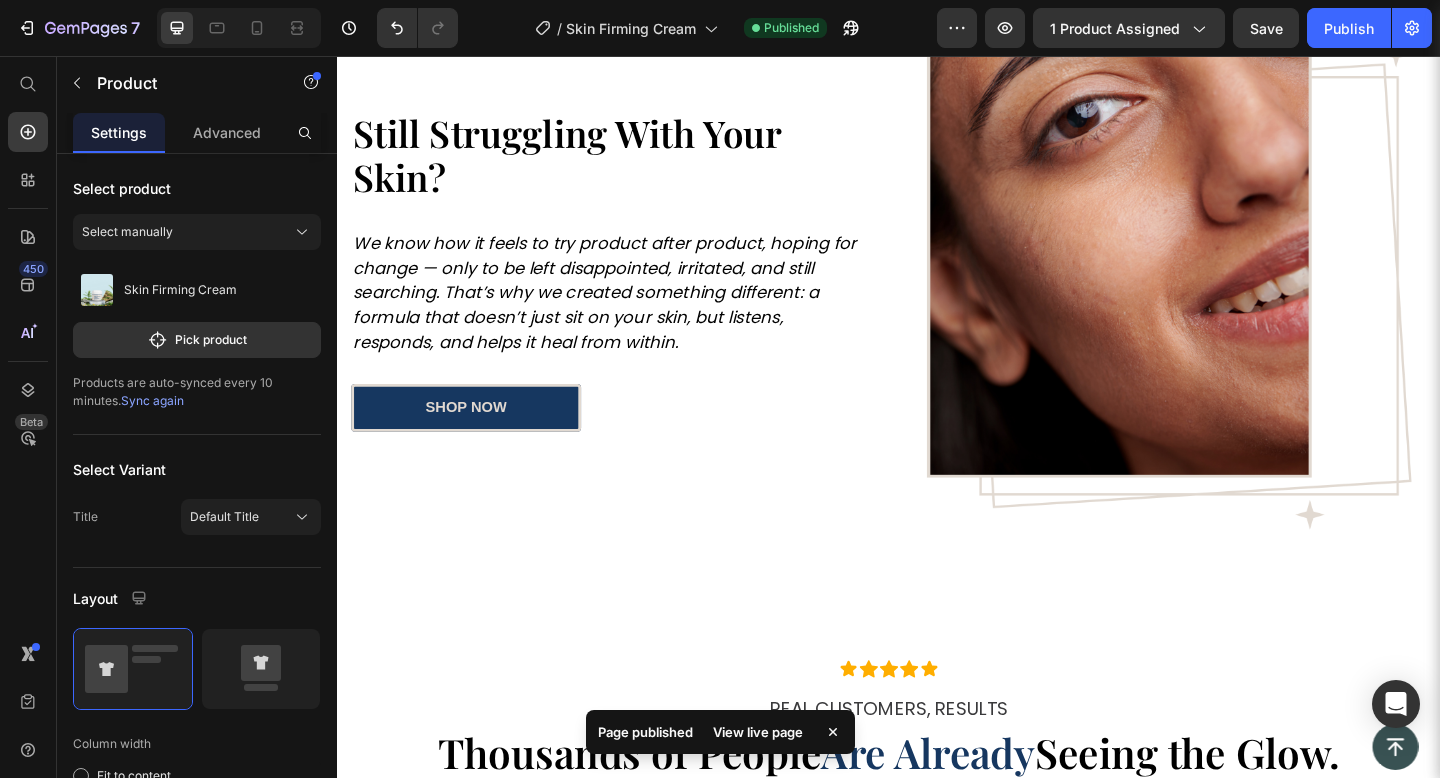 scroll, scrollTop: 1399, scrollLeft: 0, axis: vertical 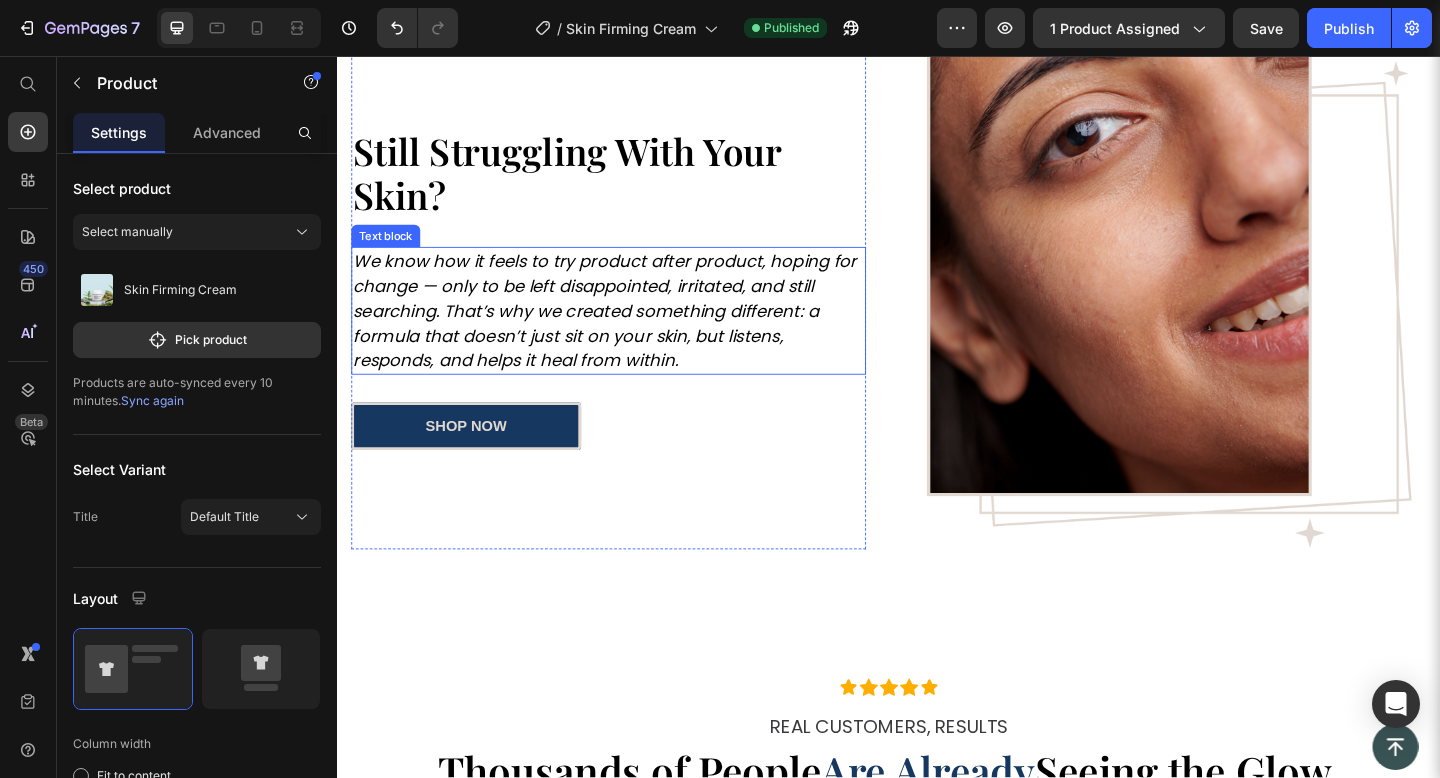 click on "We know how it feels to try product after product, hoping for change — only to be left disappointed, irritated, and still searching. That’s why we created something different: a formula that doesn’t just sit on your skin, but listens, responds, and helps it heal from within." at bounding box center (632, 333) 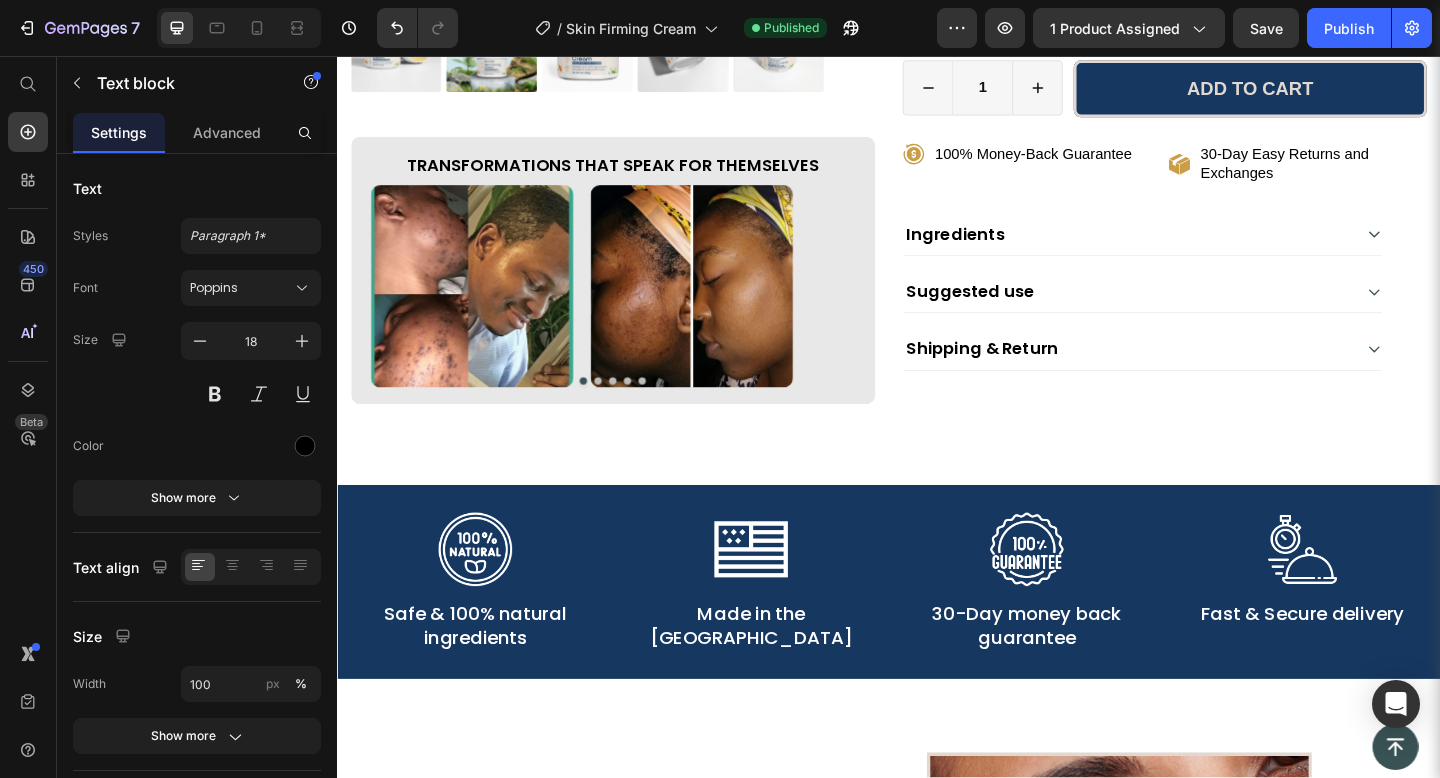 scroll, scrollTop: 666, scrollLeft: 0, axis: vertical 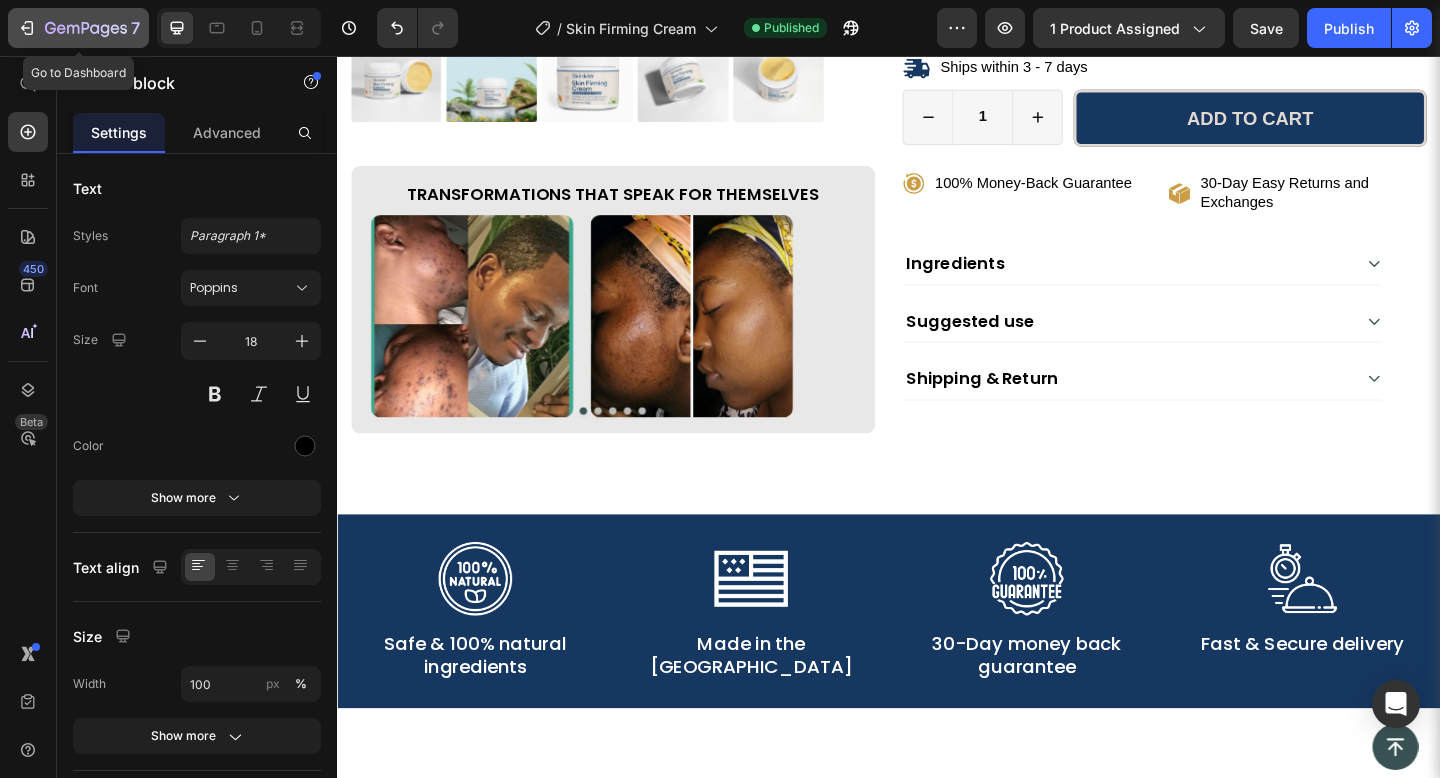 click 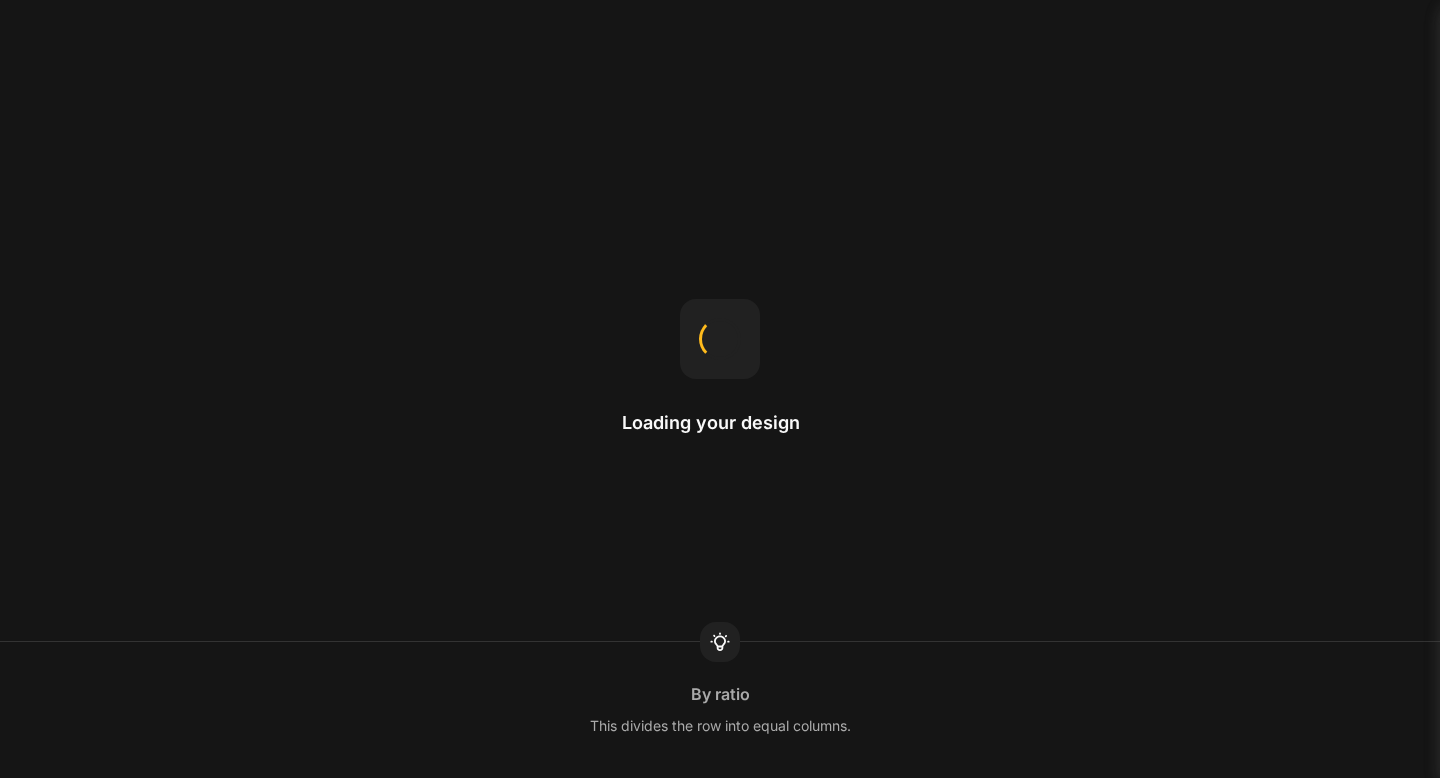 scroll, scrollTop: 0, scrollLeft: 0, axis: both 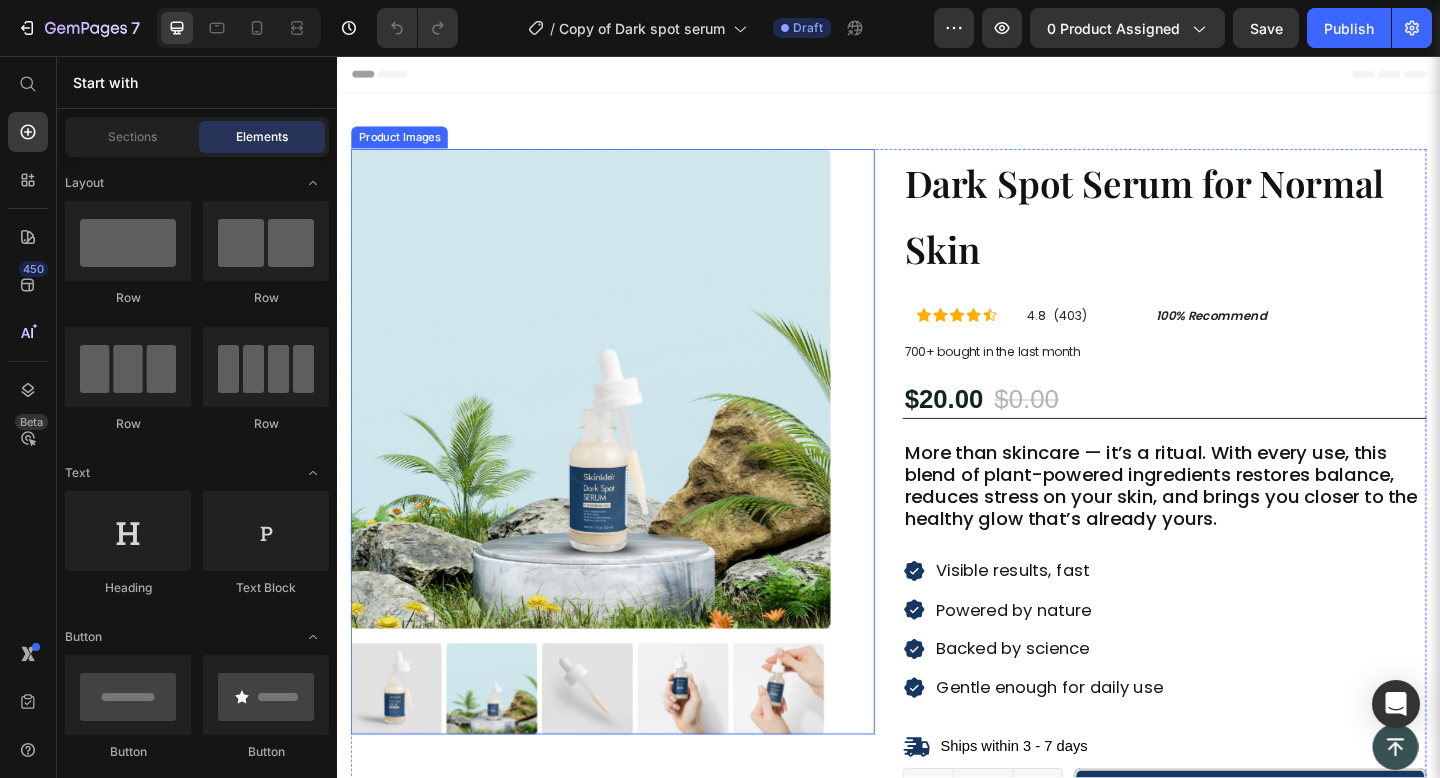 click at bounding box center (613, 418) 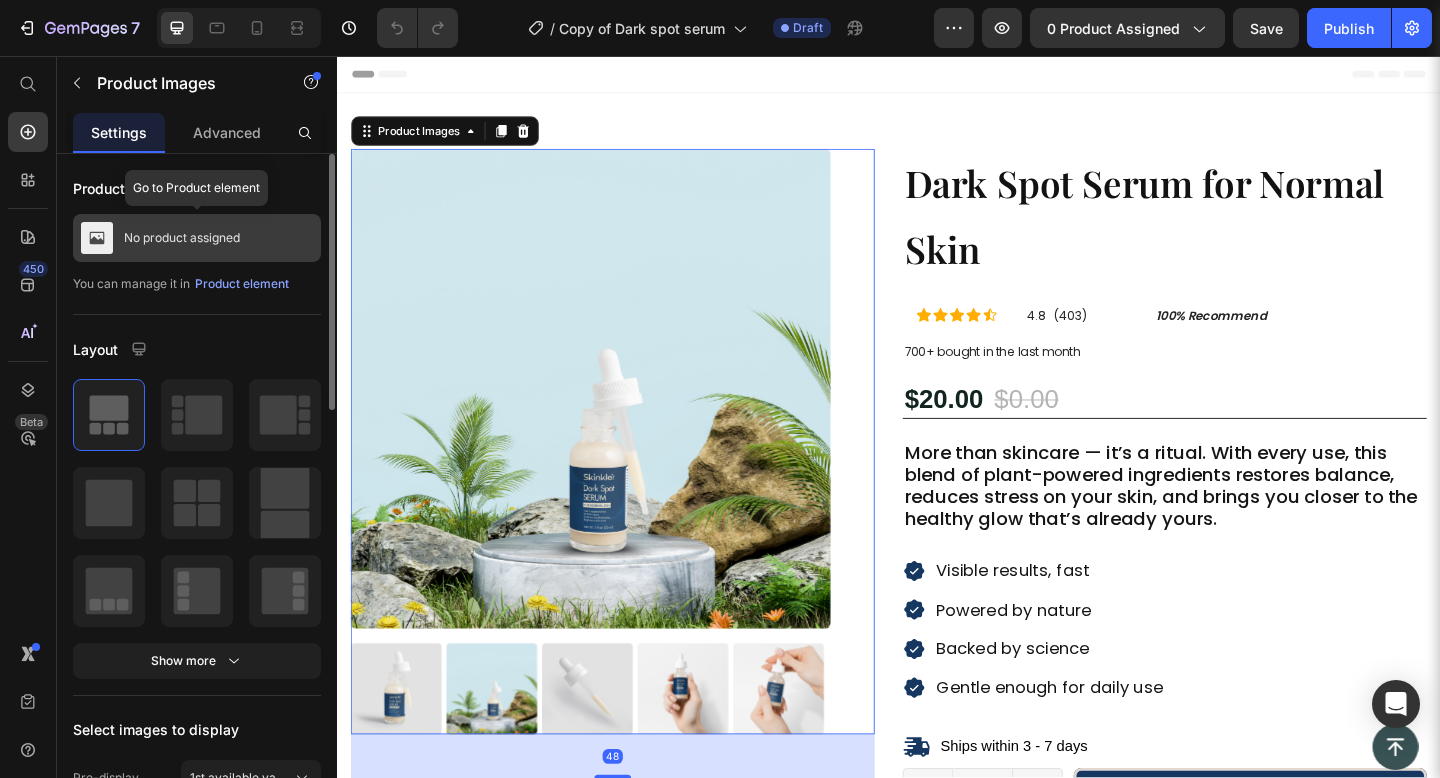 click on "No product assigned" at bounding box center [197, 238] 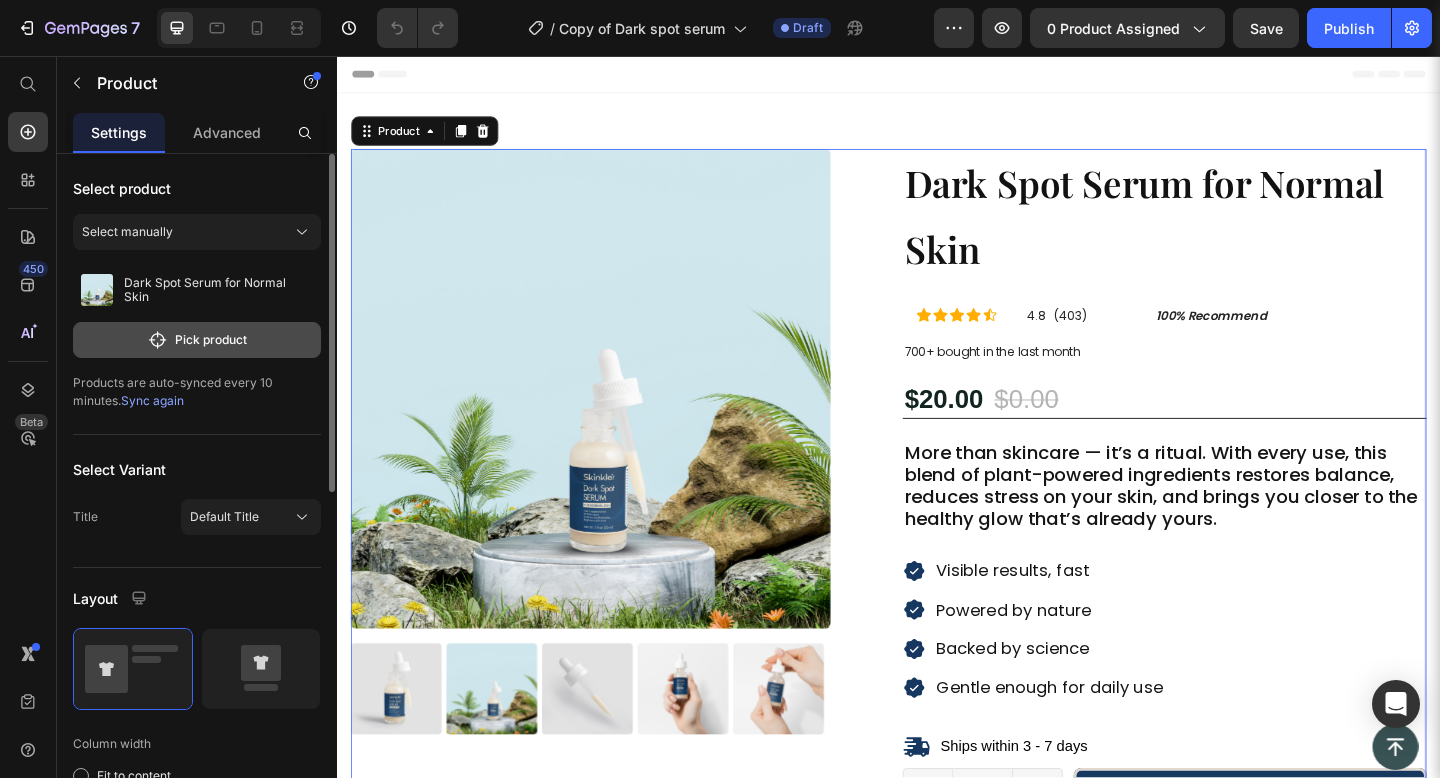 click on "Pick product" at bounding box center (197, 340) 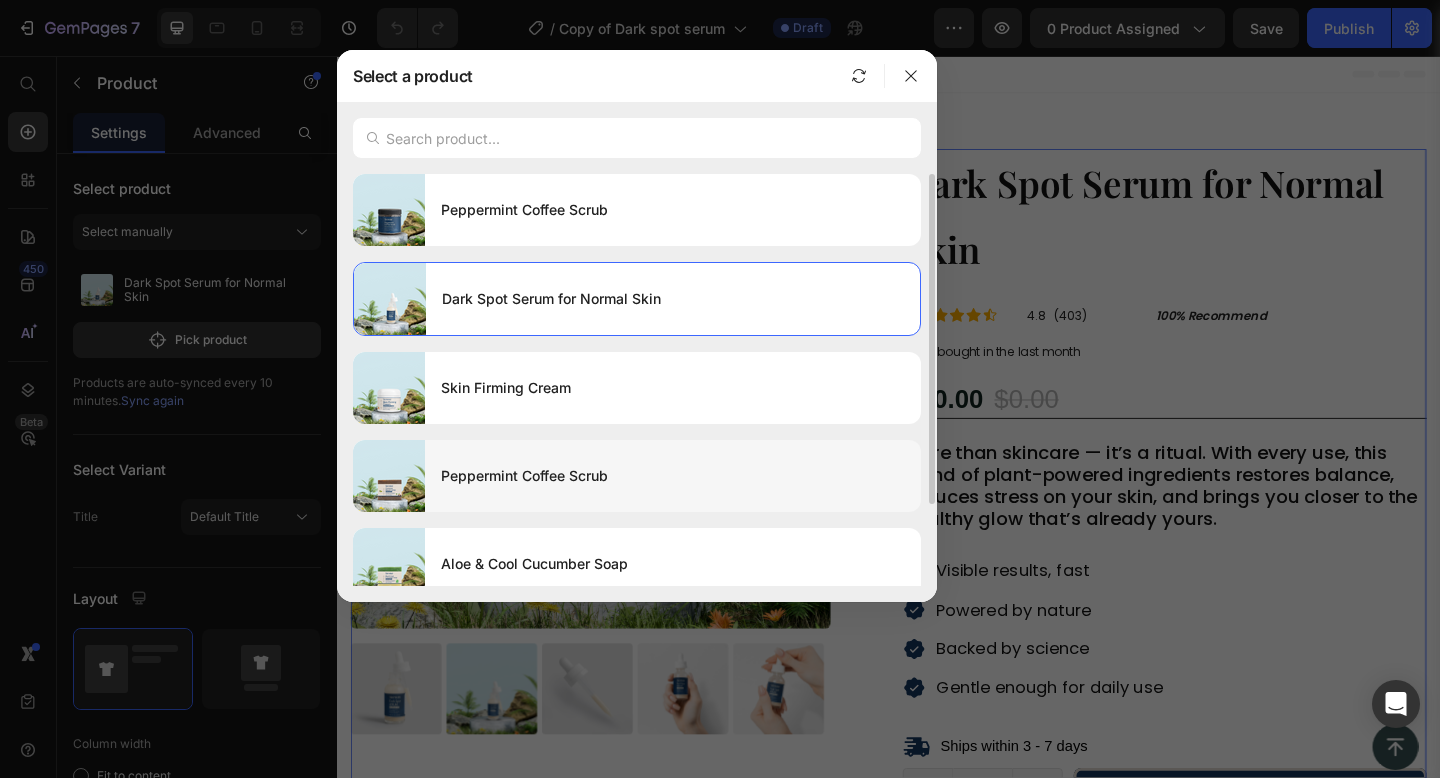 click on "Peppermint Coffee Scrub" at bounding box center (673, 476) 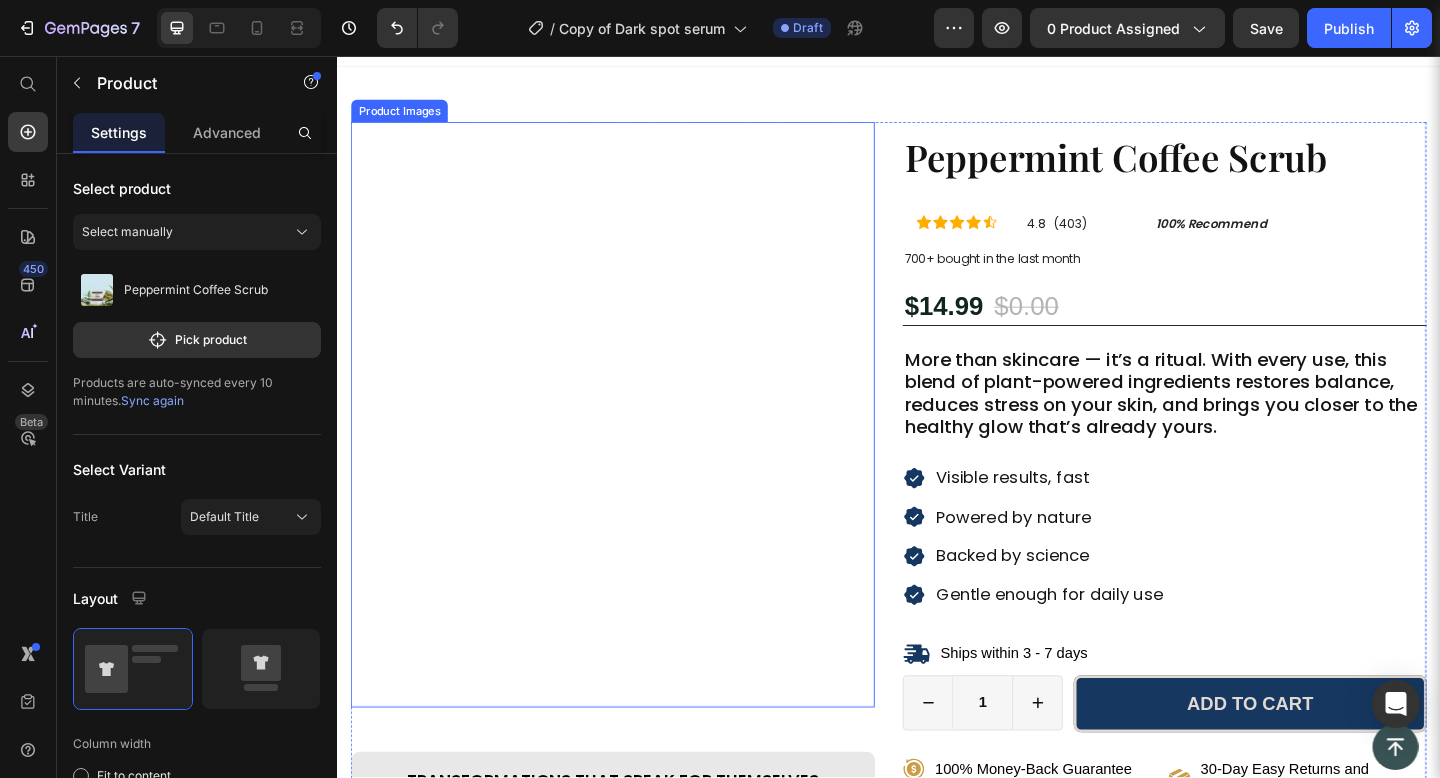 scroll, scrollTop: 0, scrollLeft: 0, axis: both 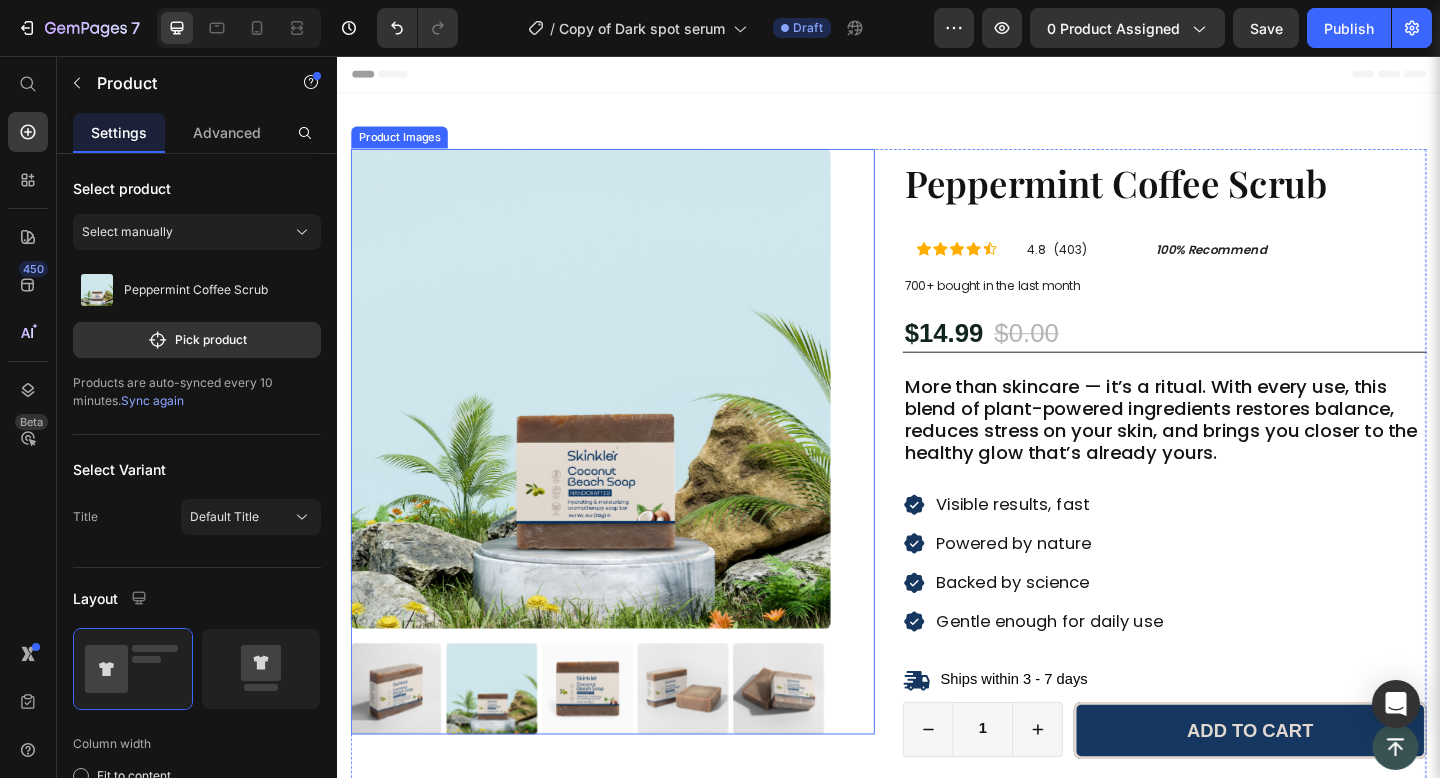 click on "Product Images" at bounding box center (637, 475) 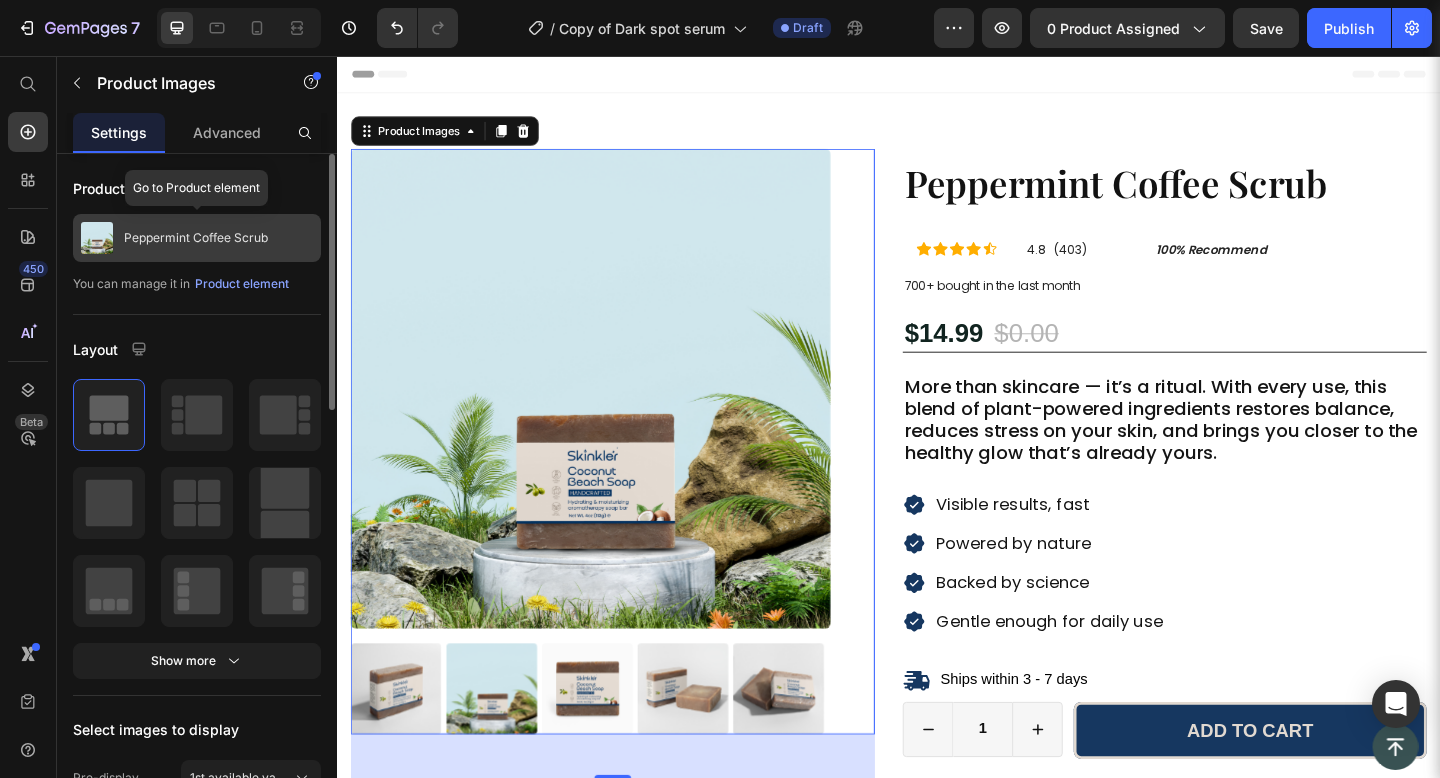 click on "Peppermint Coffee Scrub" at bounding box center (196, 238) 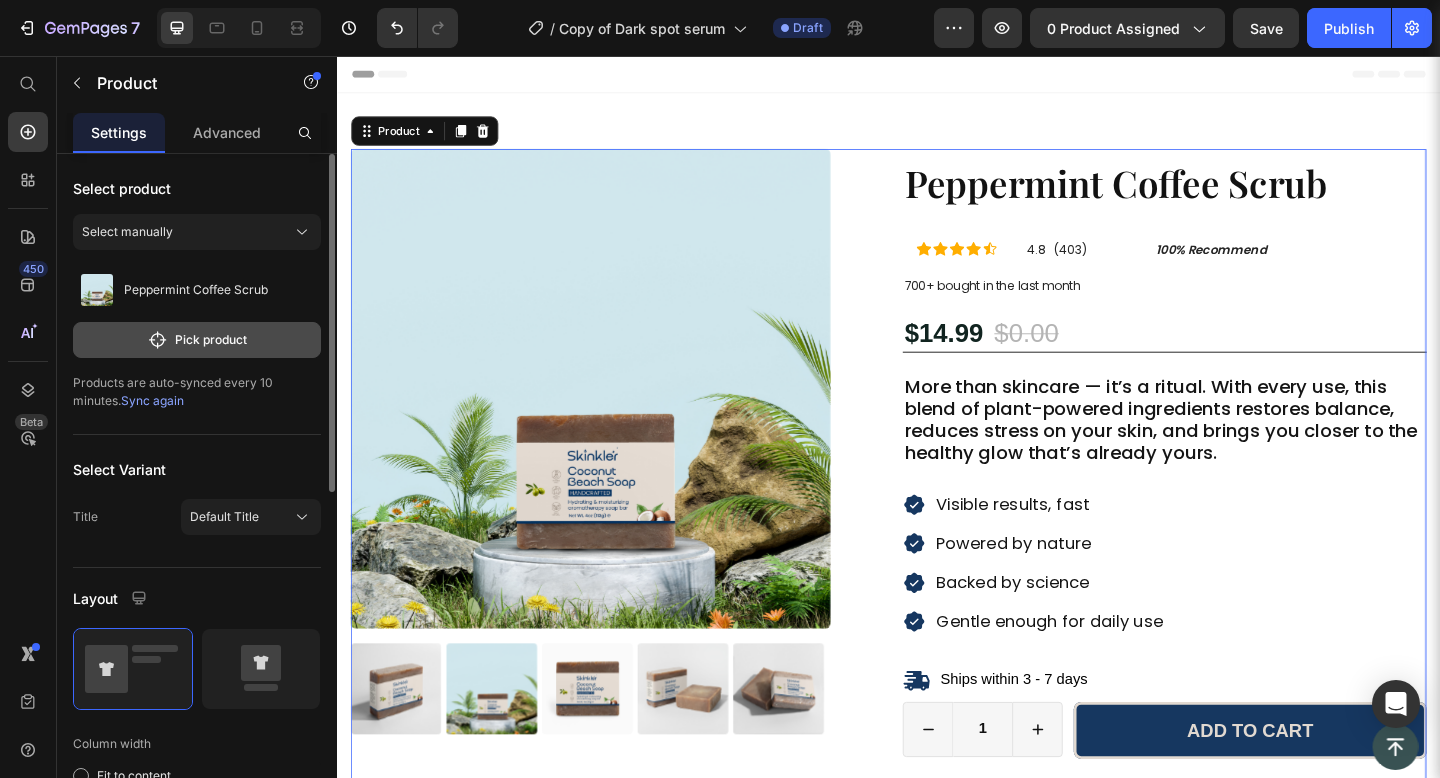 click on "Pick product" 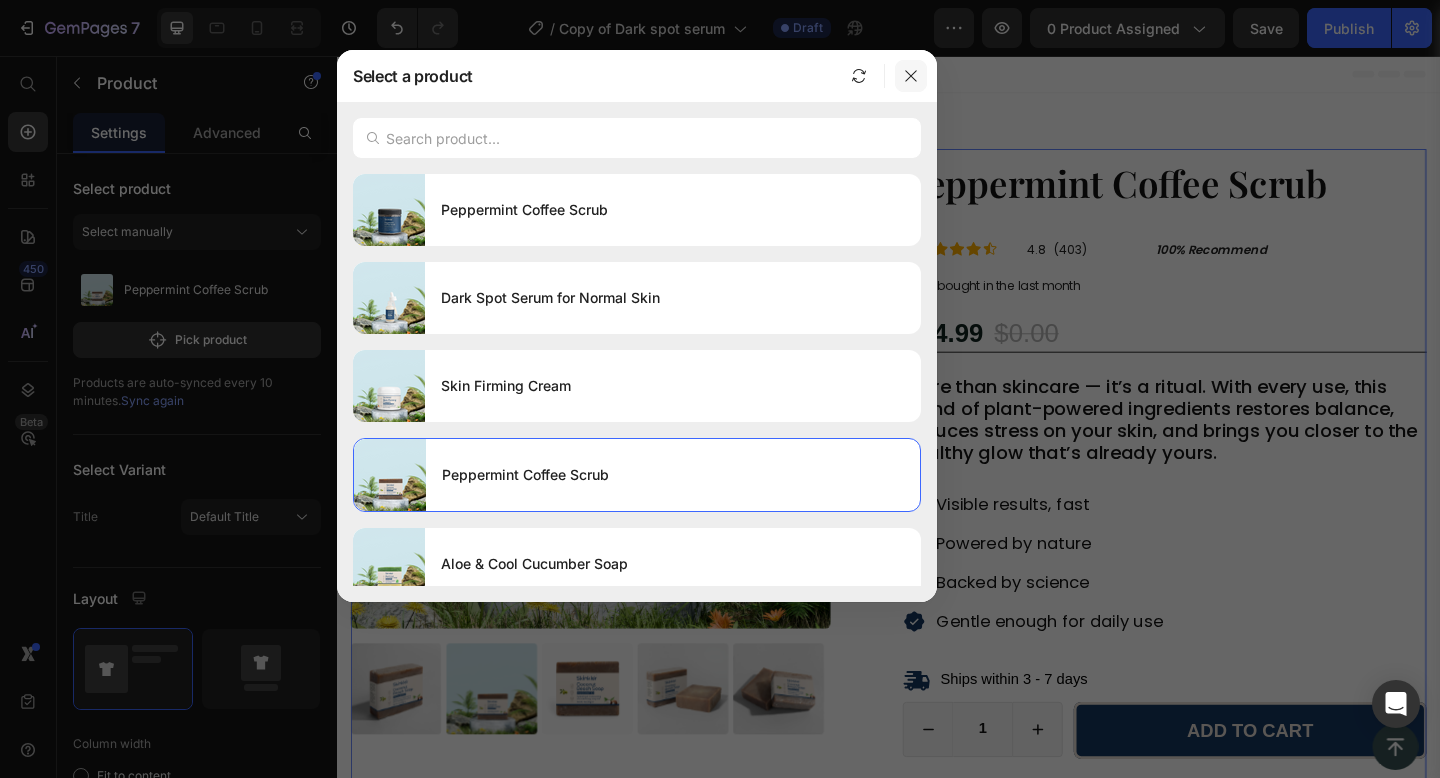 click at bounding box center (911, 76) 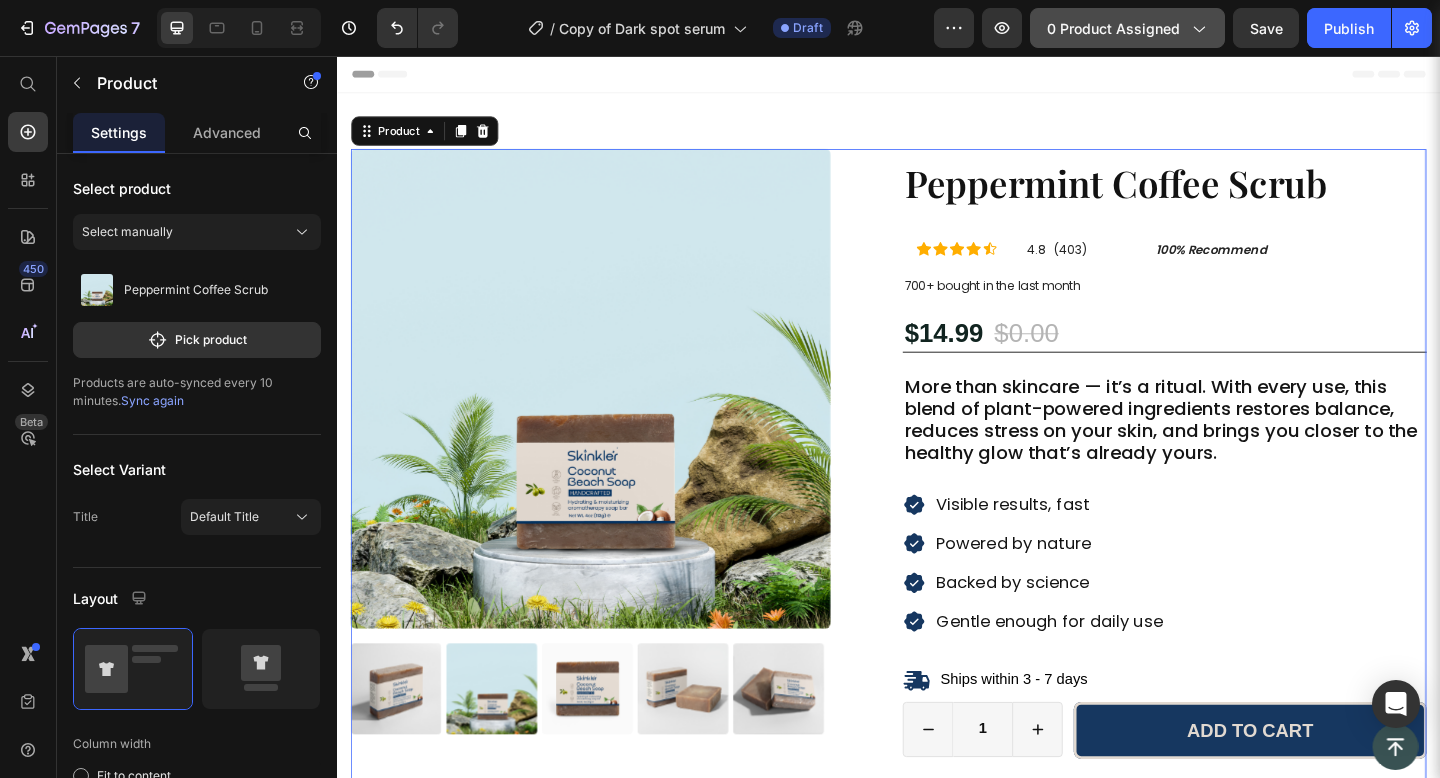 click 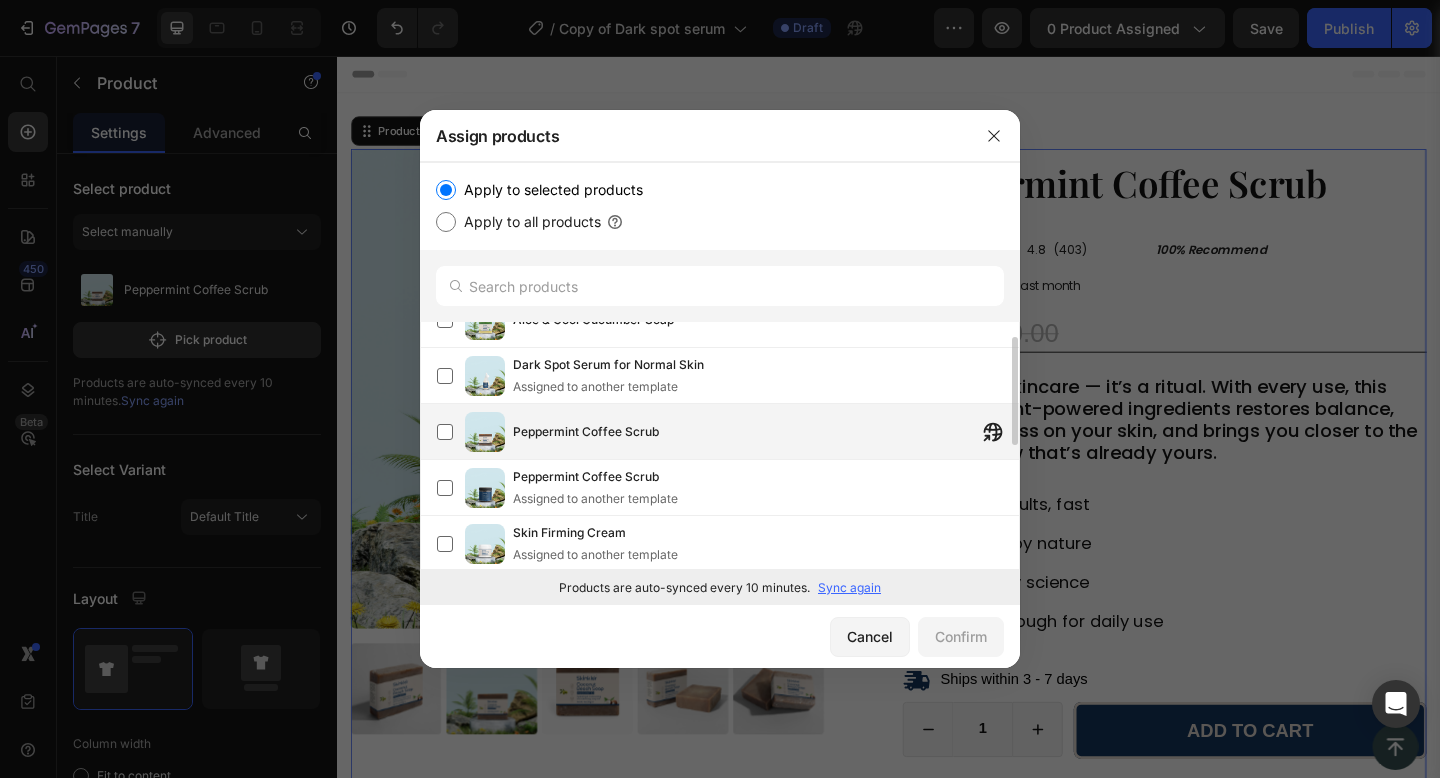 scroll, scrollTop: 29, scrollLeft: 0, axis: vertical 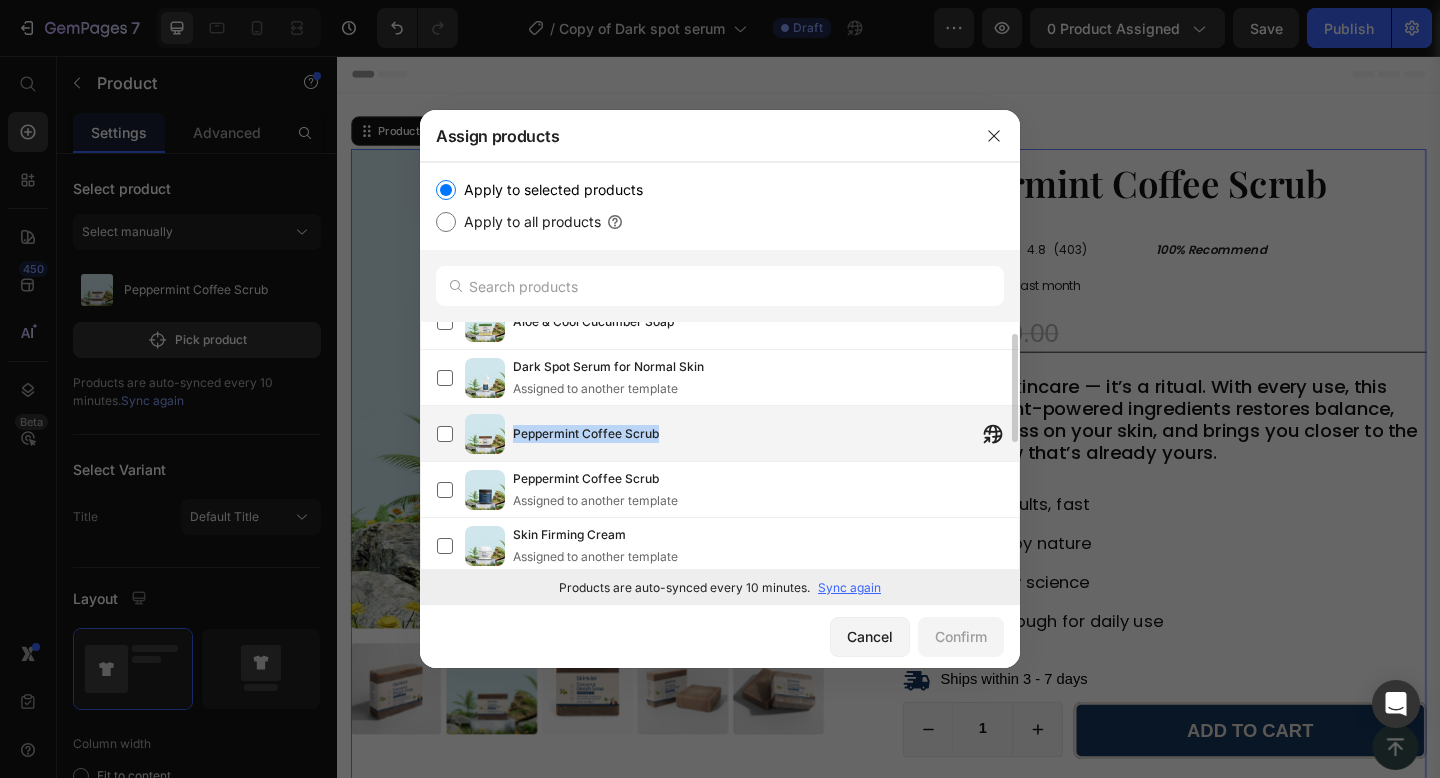 drag, startPoint x: 514, startPoint y: 437, endPoint x: 645, endPoint y: 444, distance: 131.18689 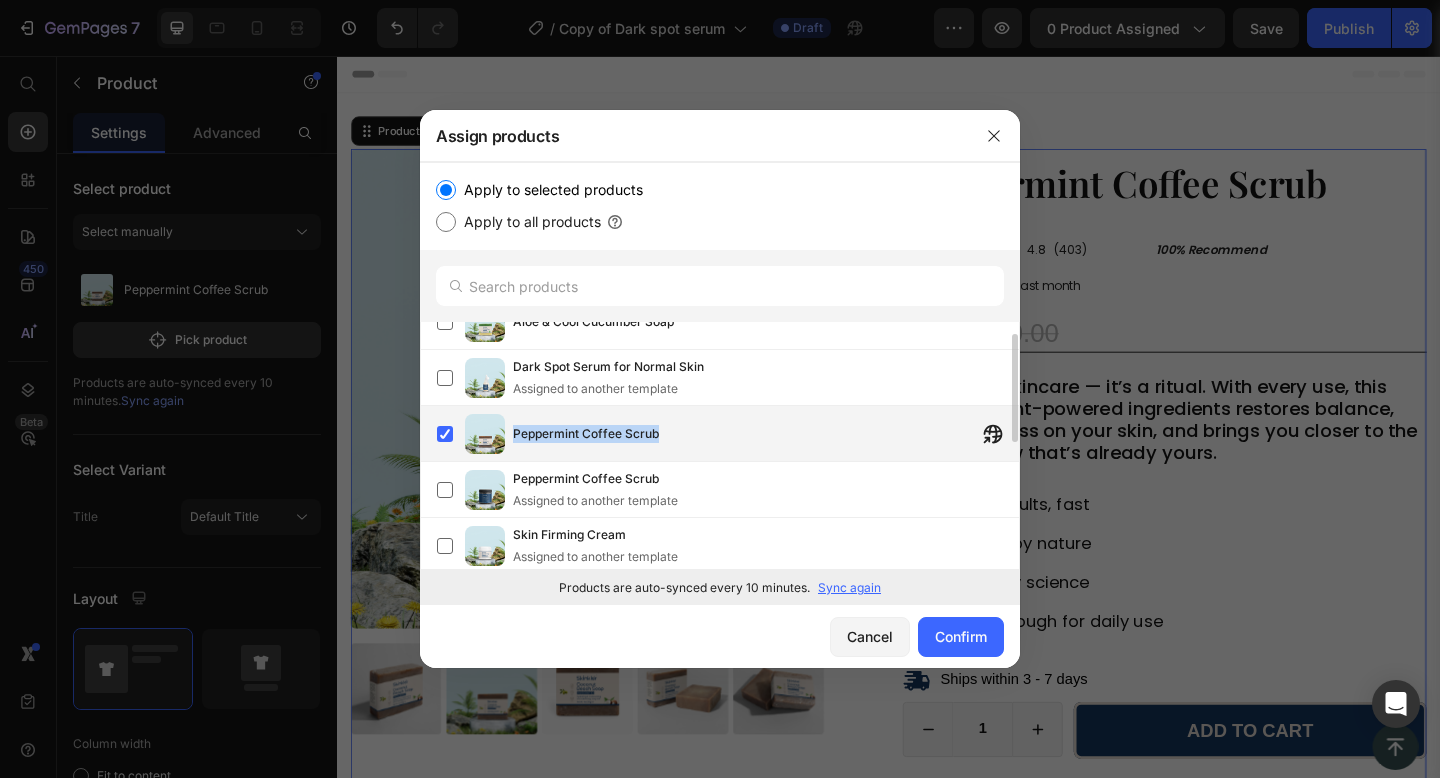 copy on "Peppermint Coffee Scrub" 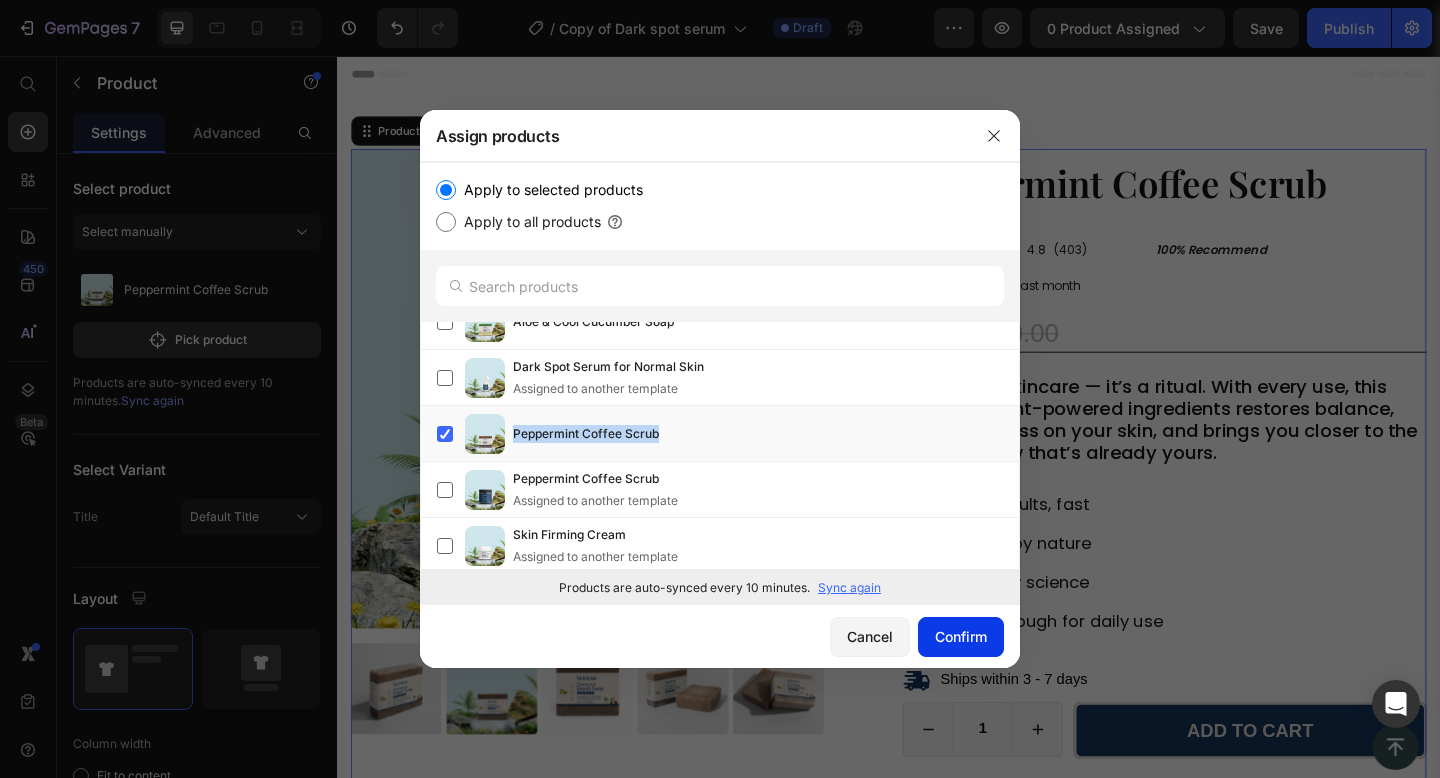 click on "Confirm" at bounding box center (961, 636) 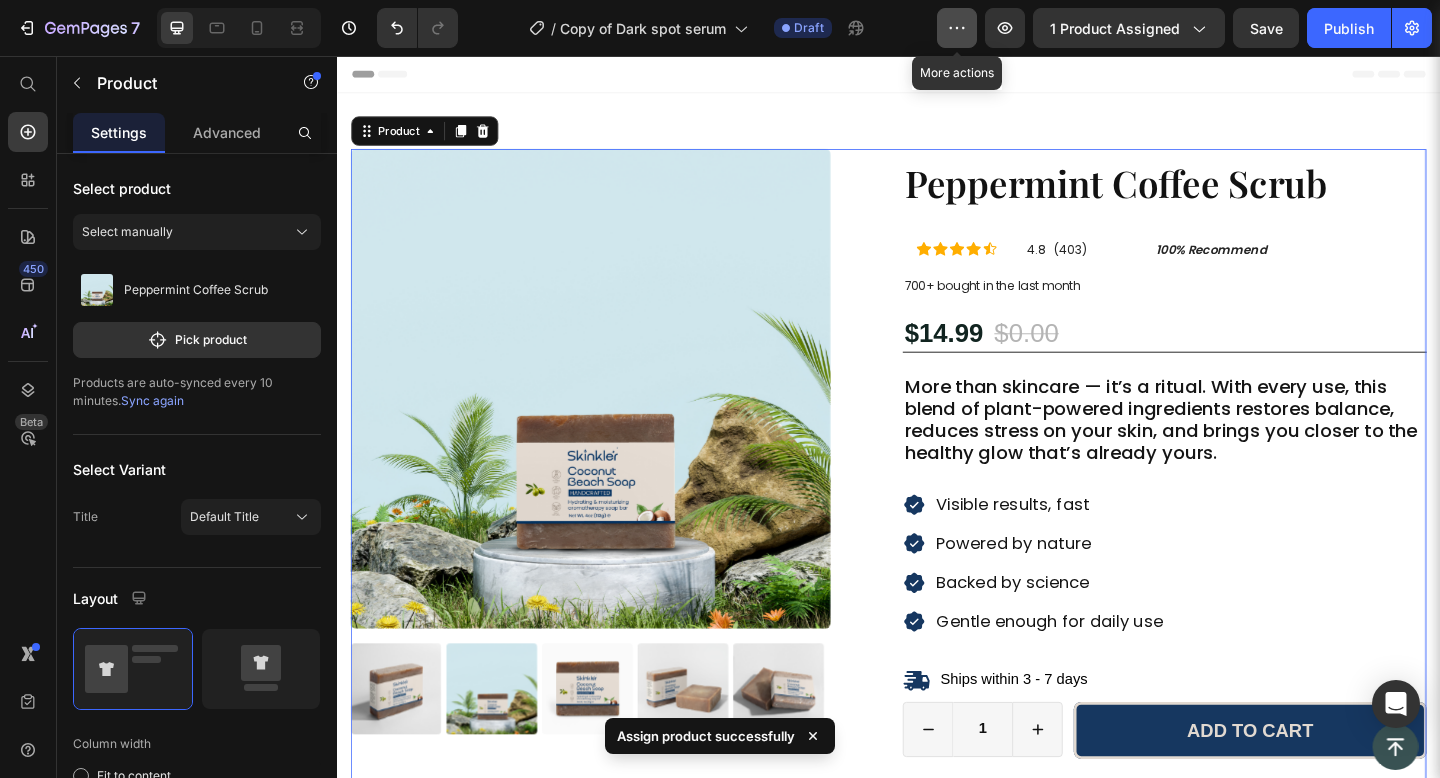 click 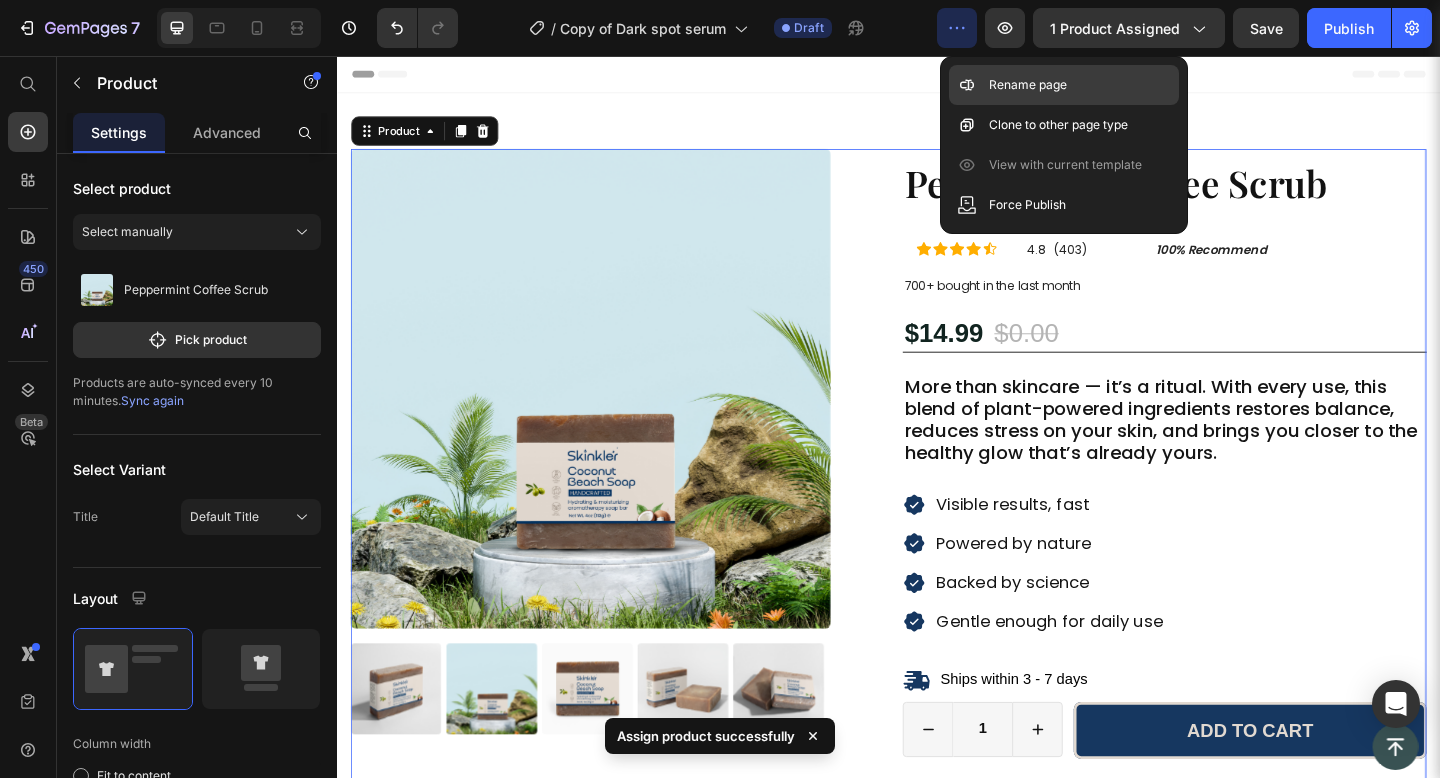 click on "Rename page" at bounding box center (1028, 85) 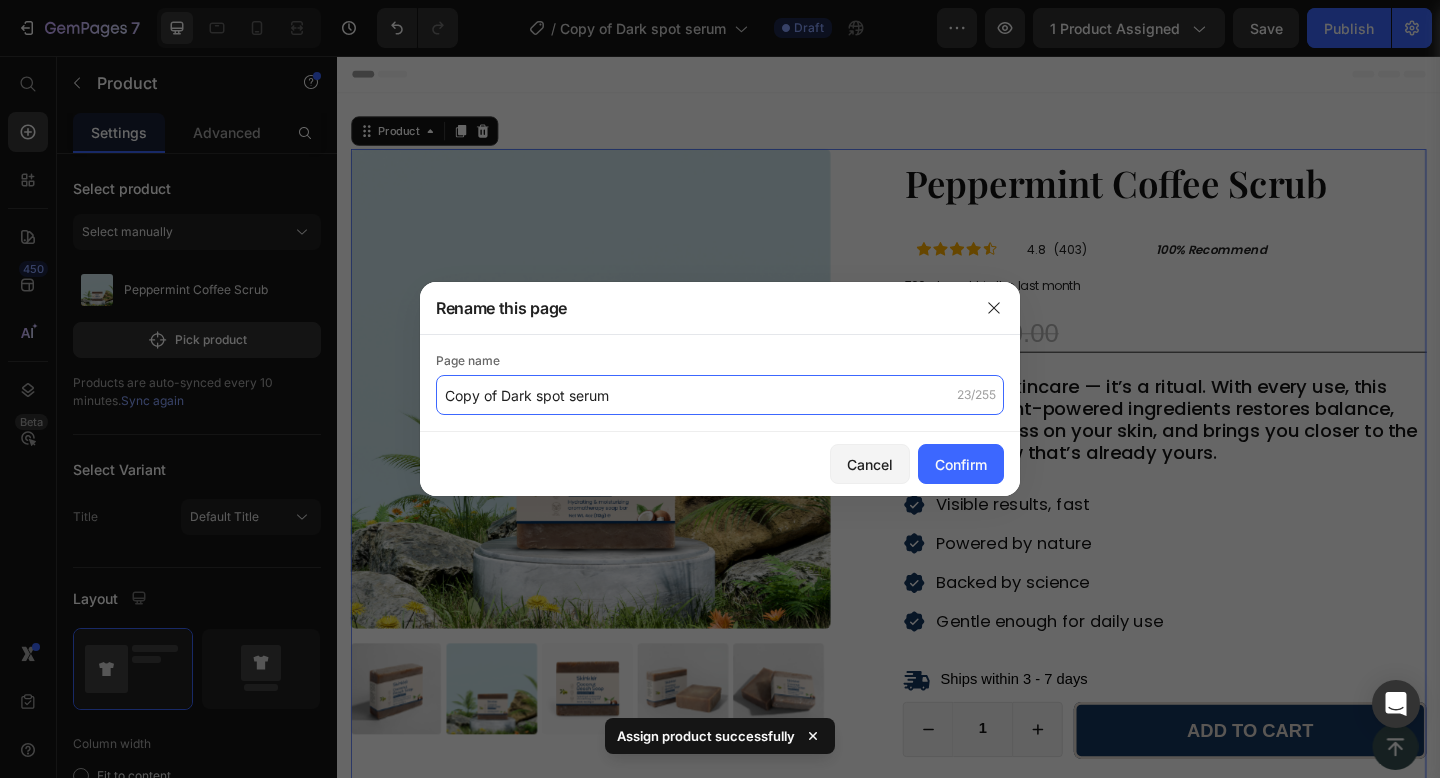 click on "Copy of Dark spot serum" 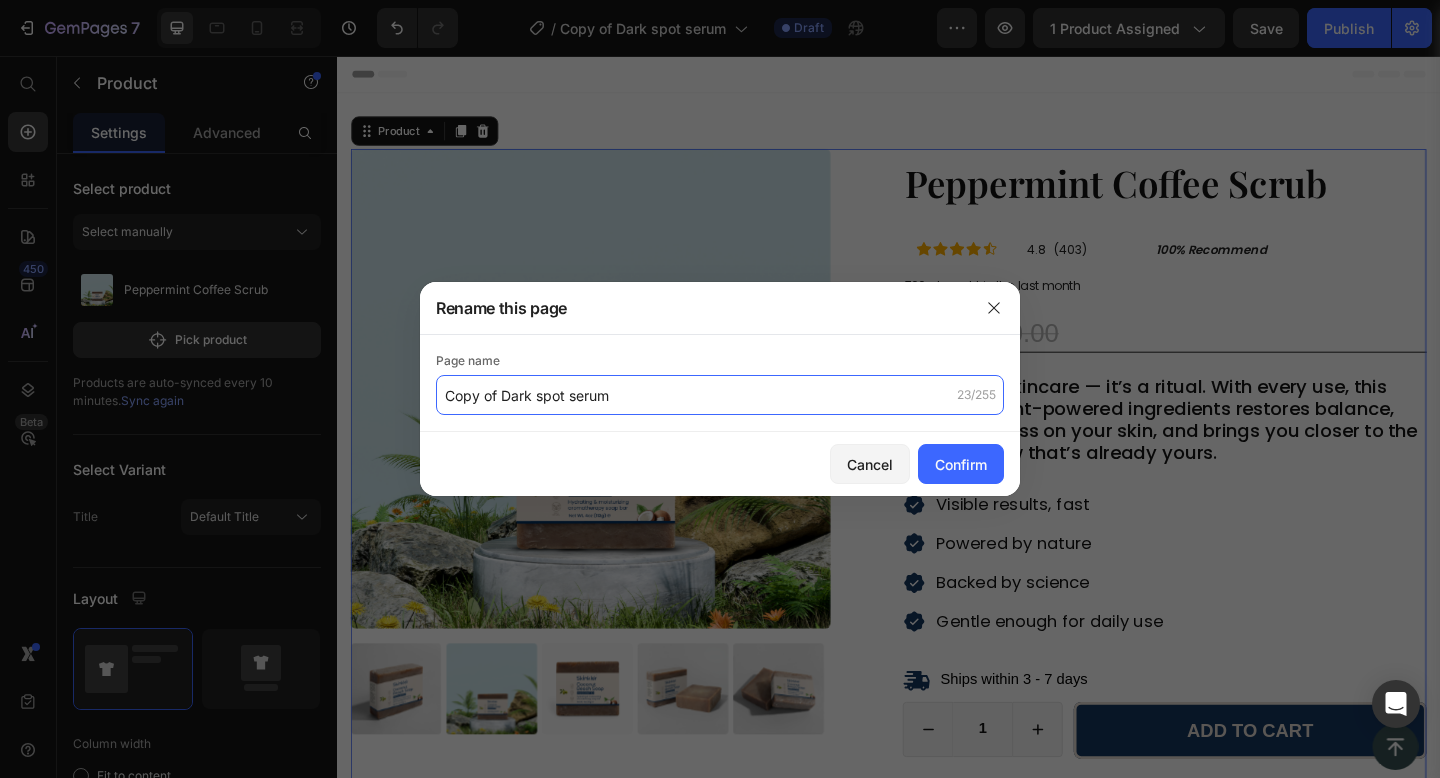 paste on "Peppermint Coffee Scrub" 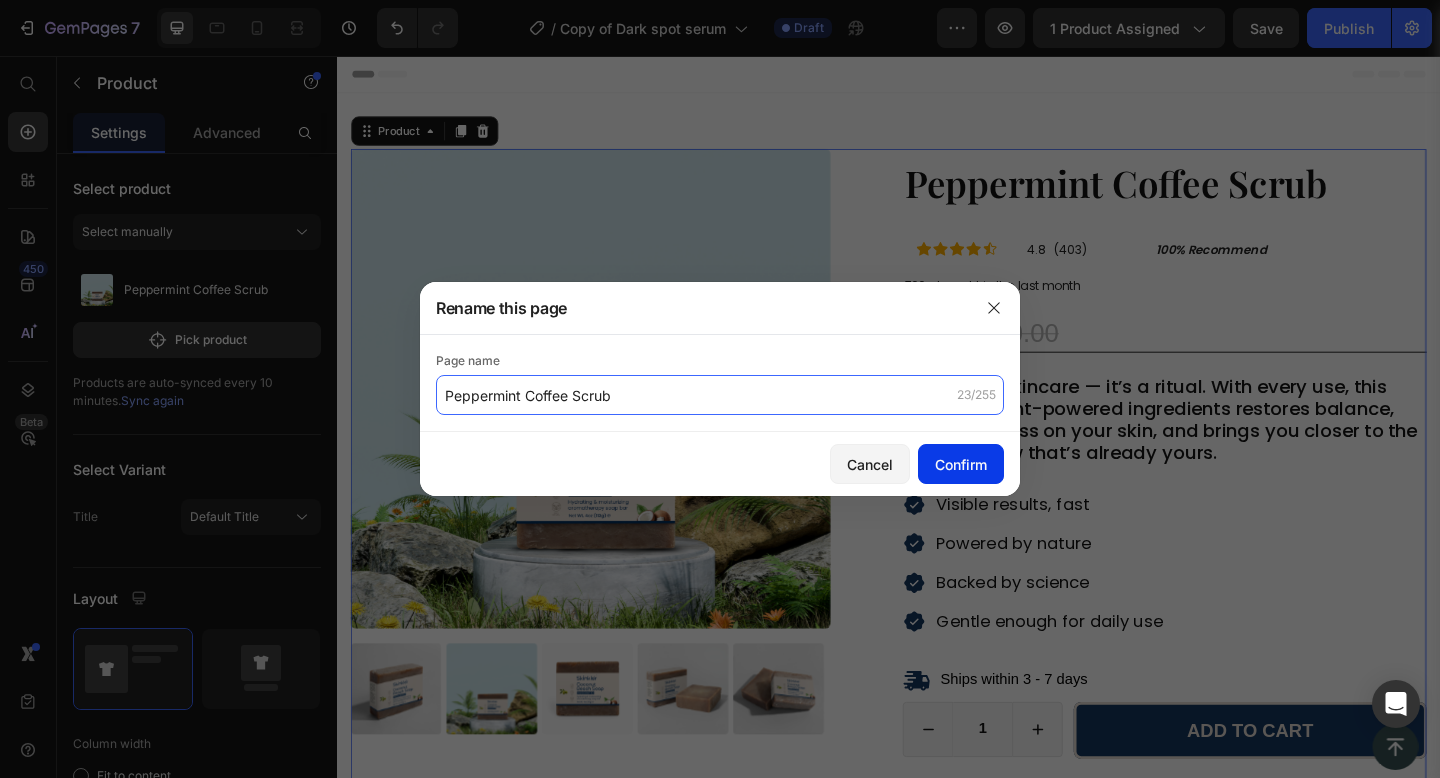 type on "Peppermint Coffee Scrub" 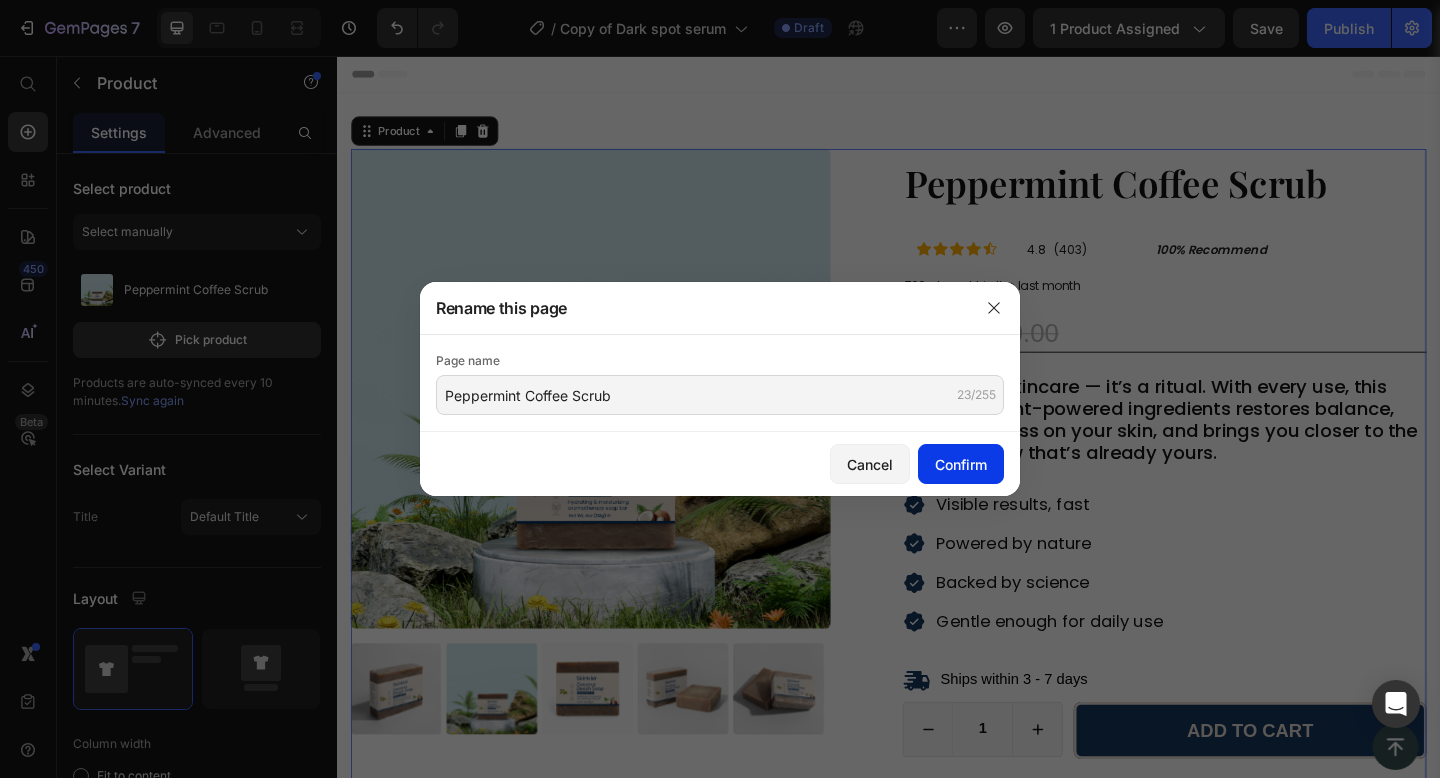 click on "Confirm" at bounding box center (961, 464) 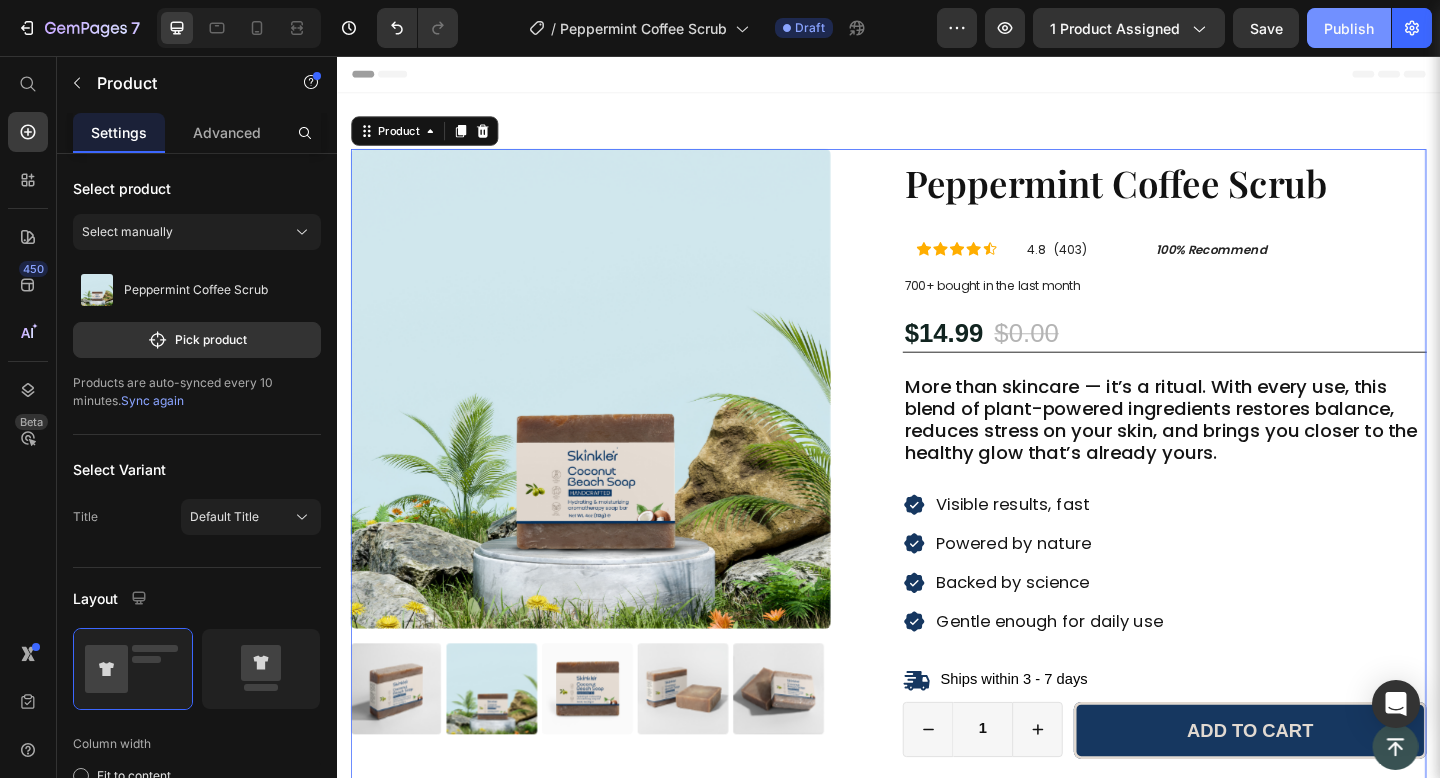click on "Publish" at bounding box center (1349, 28) 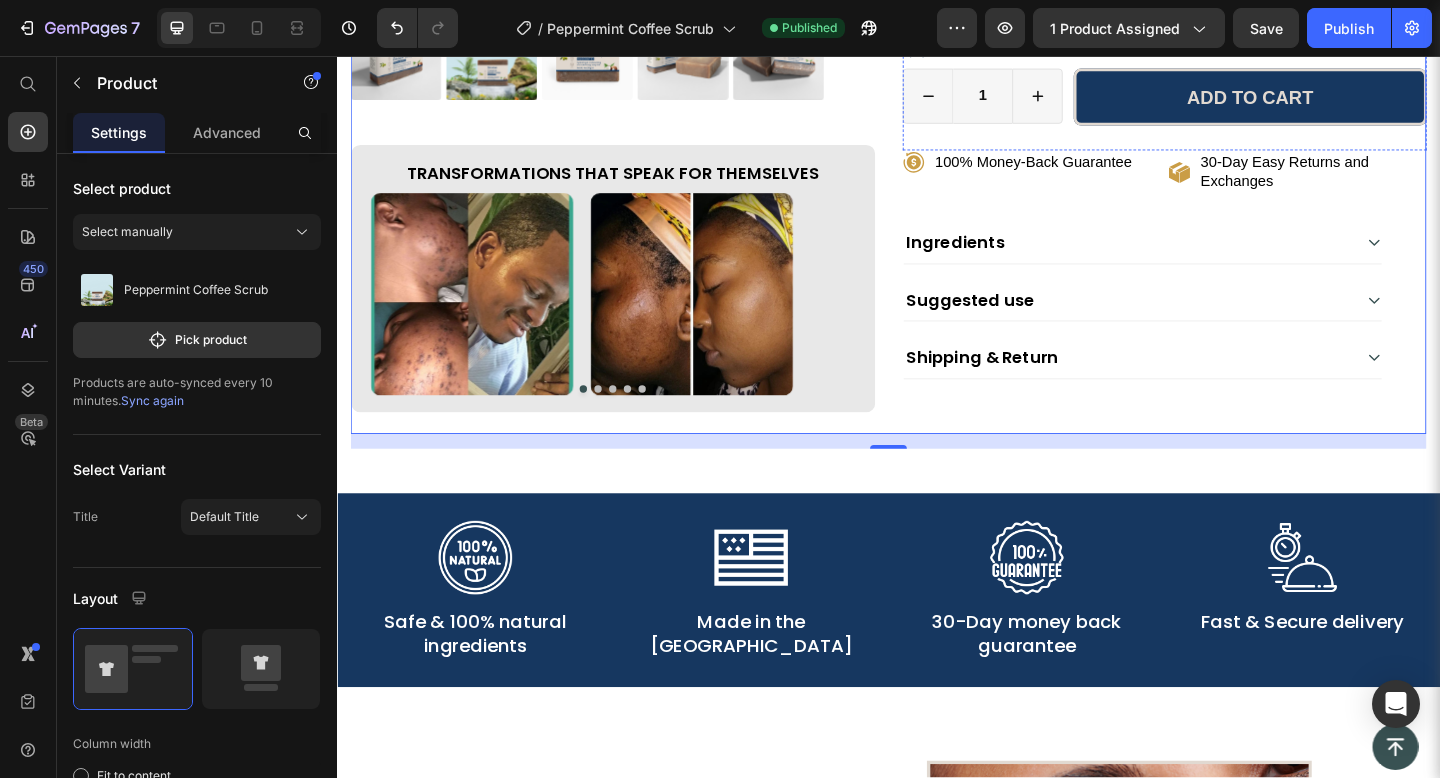 scroll, scrollTop: 825, scrollLeft: 0, axis: vertical 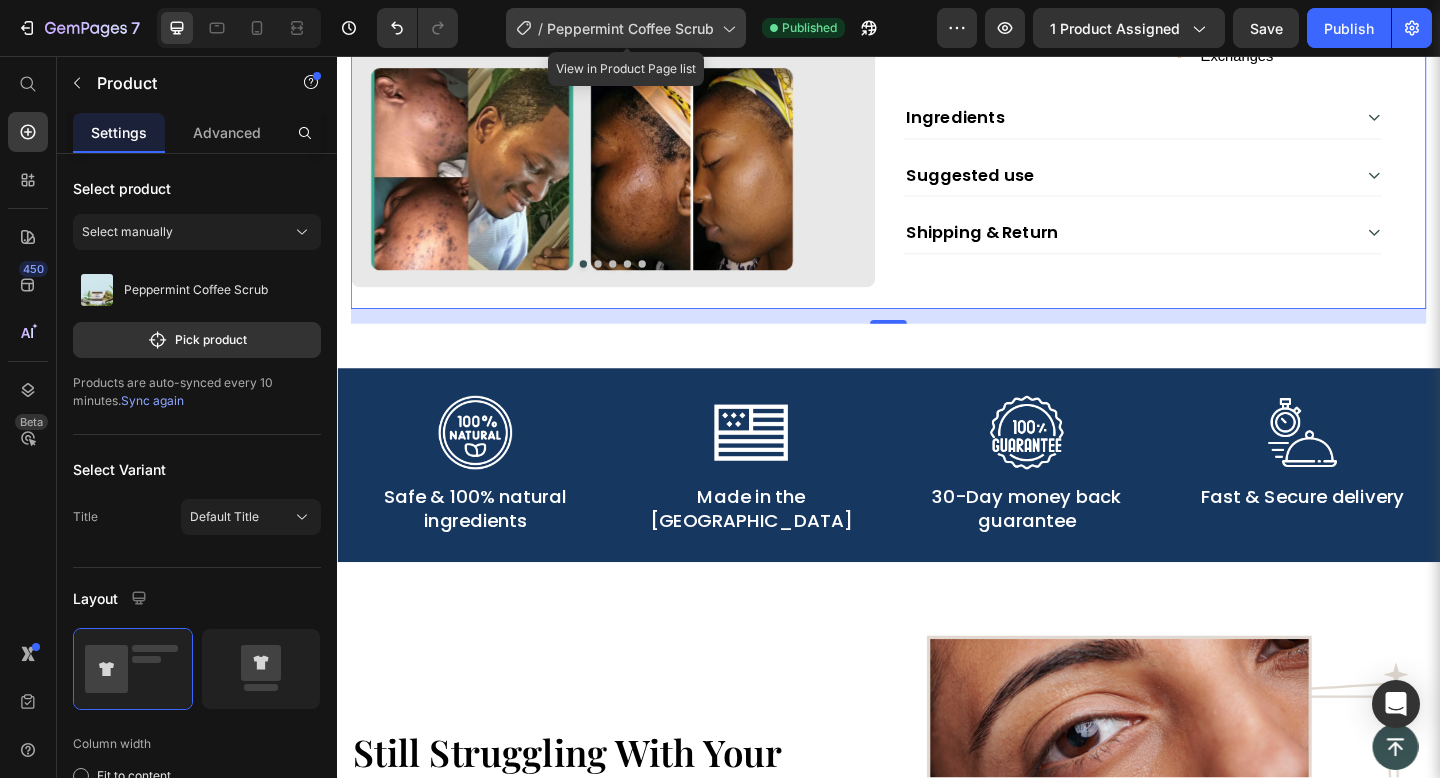 click 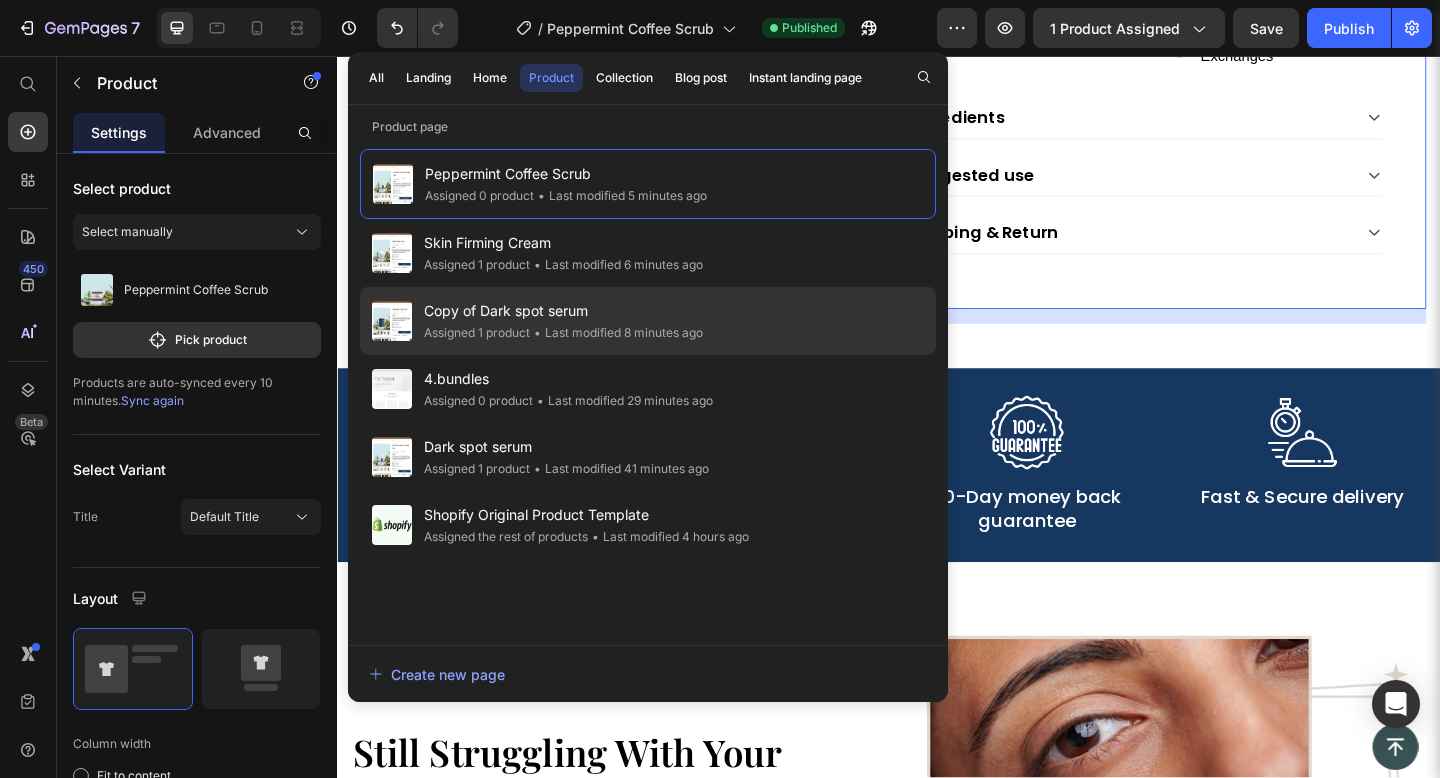 click on "Copy of Dark spot serum" at bounding box center [563, 311] 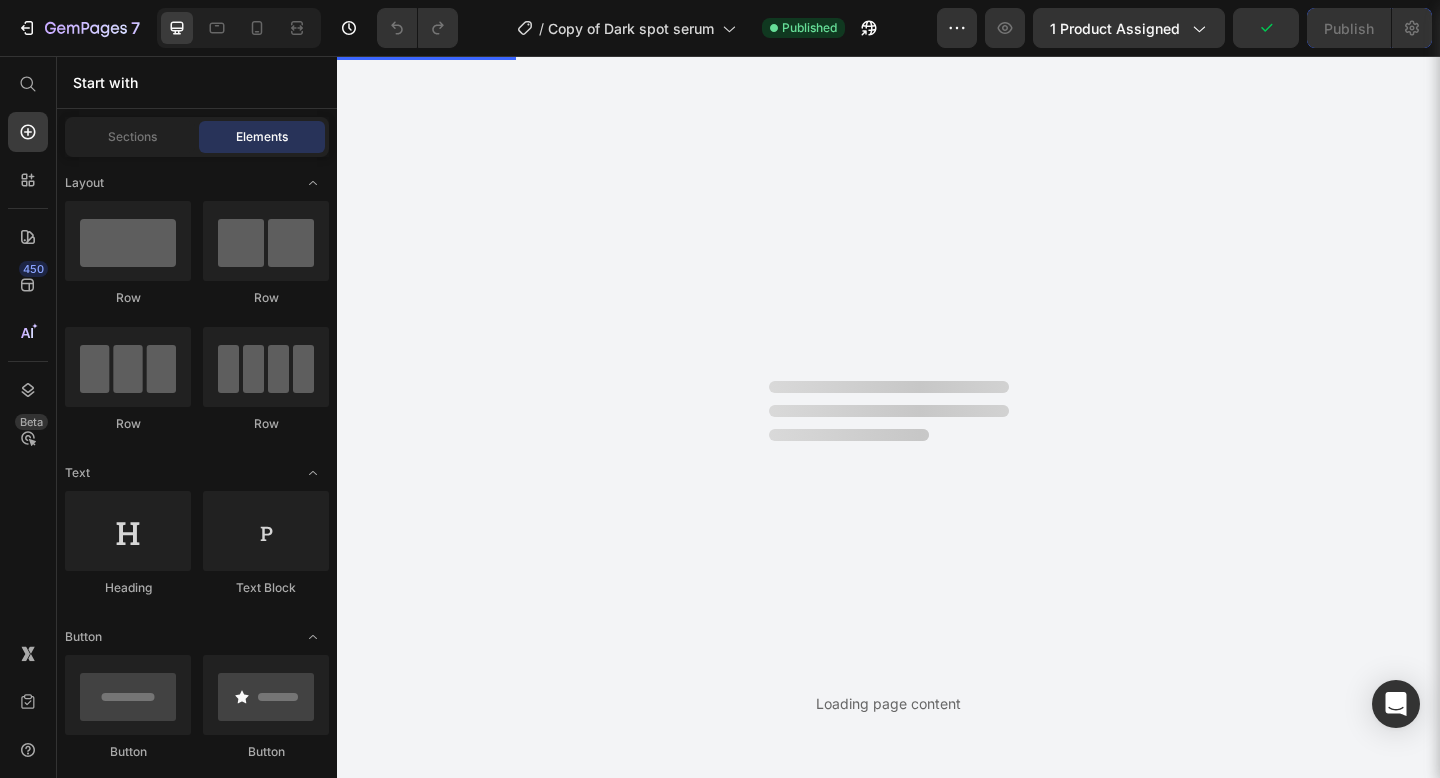 scroll, scrollTop: 0, scrollLeft: 0, axis: both 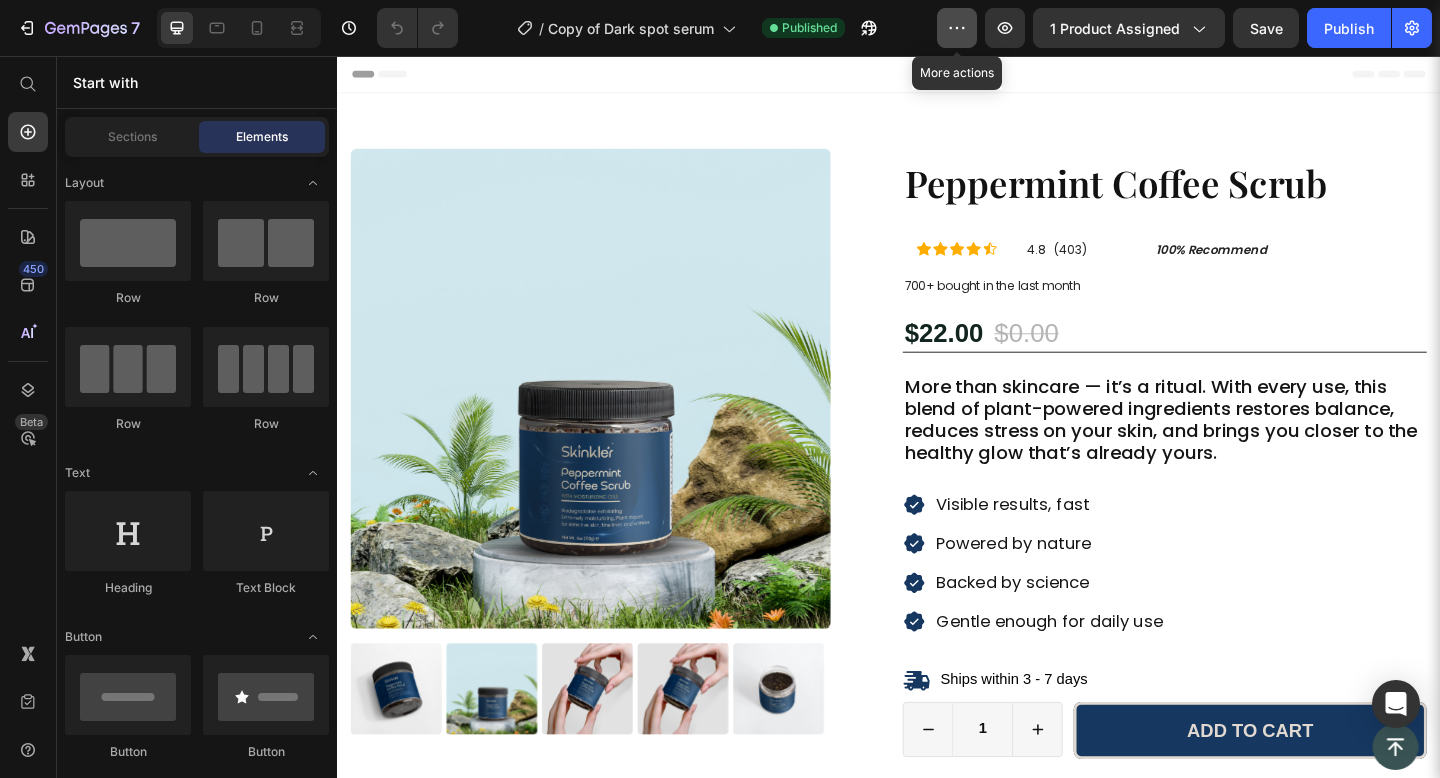 click 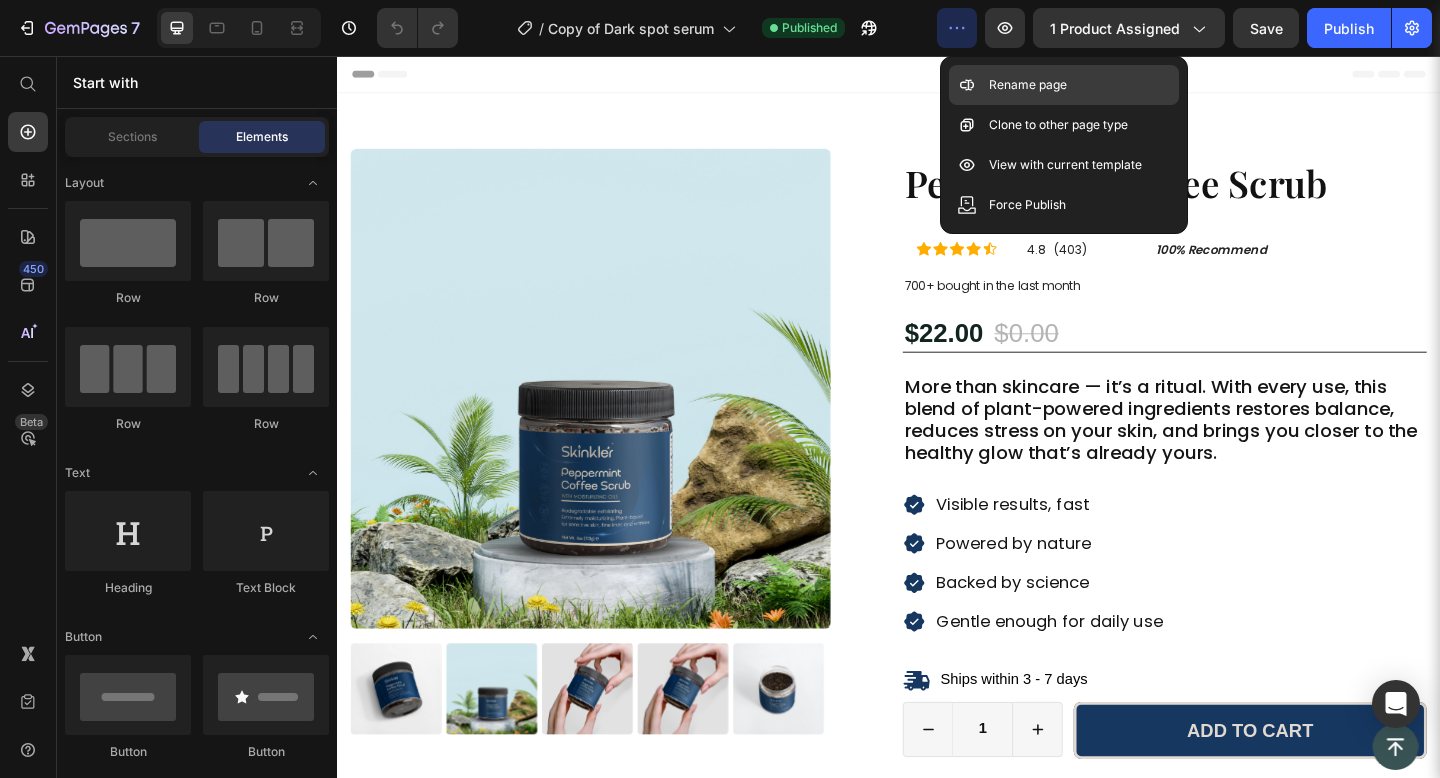 click on "Rename page" at bounding box center [1028, 85] 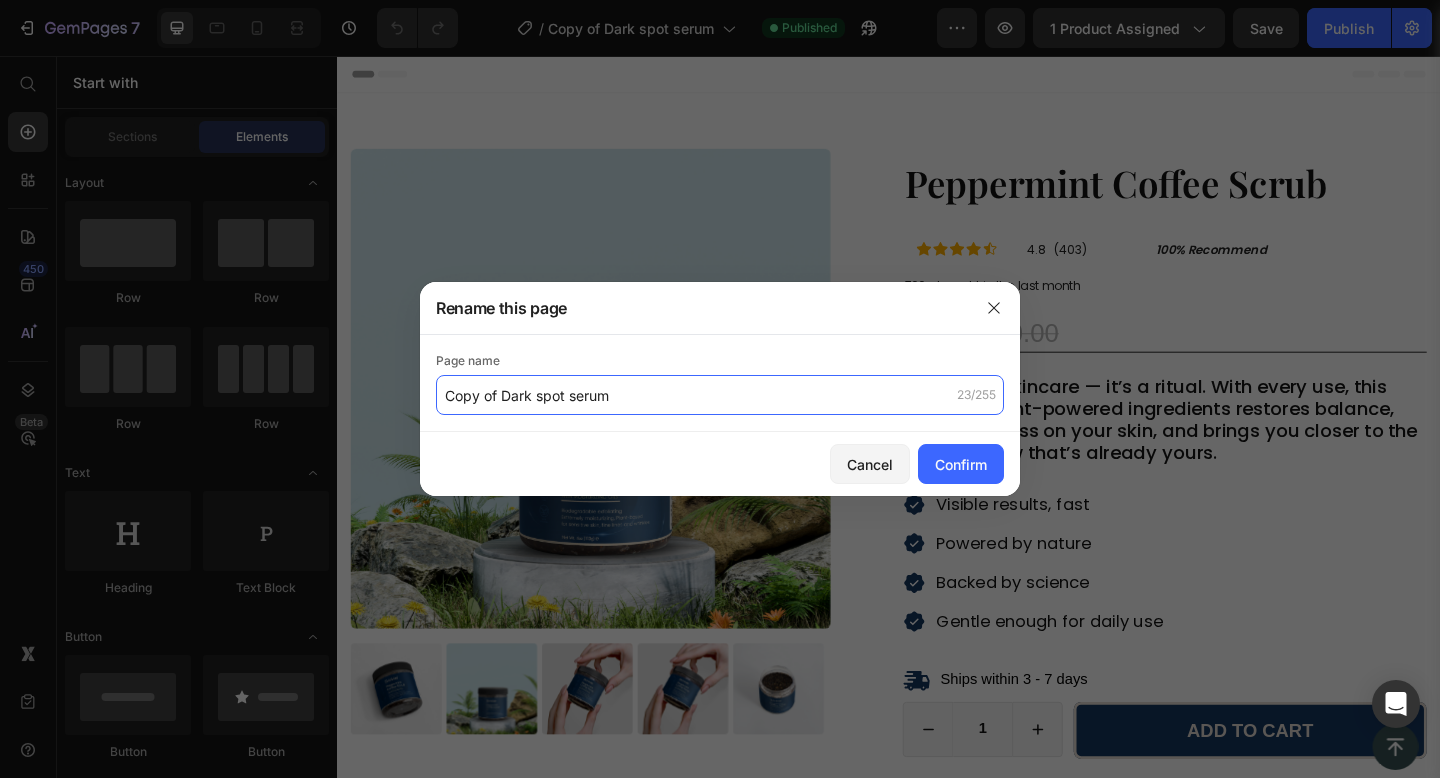 click on "Copy of Dark spot serum" 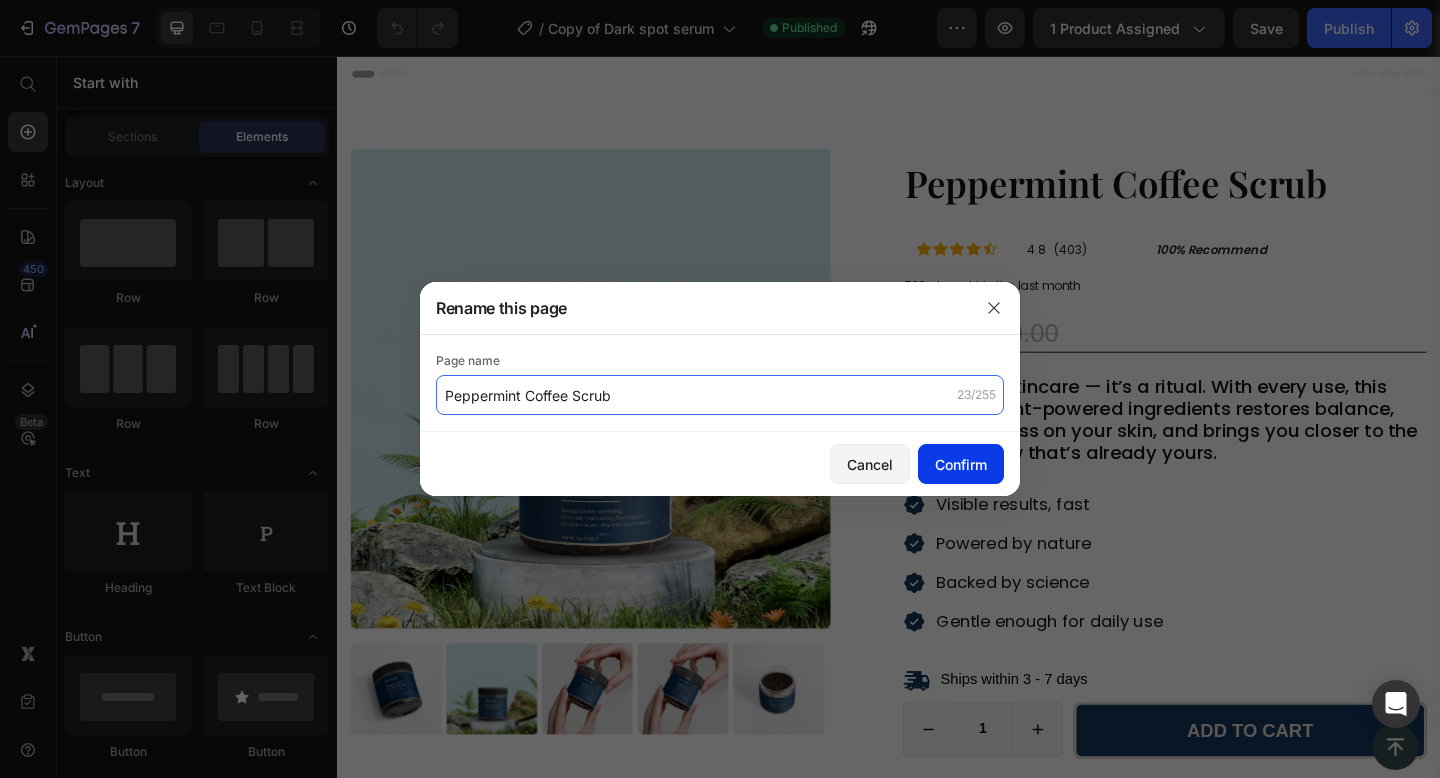 type on "Peppermint Coffee Scrub" 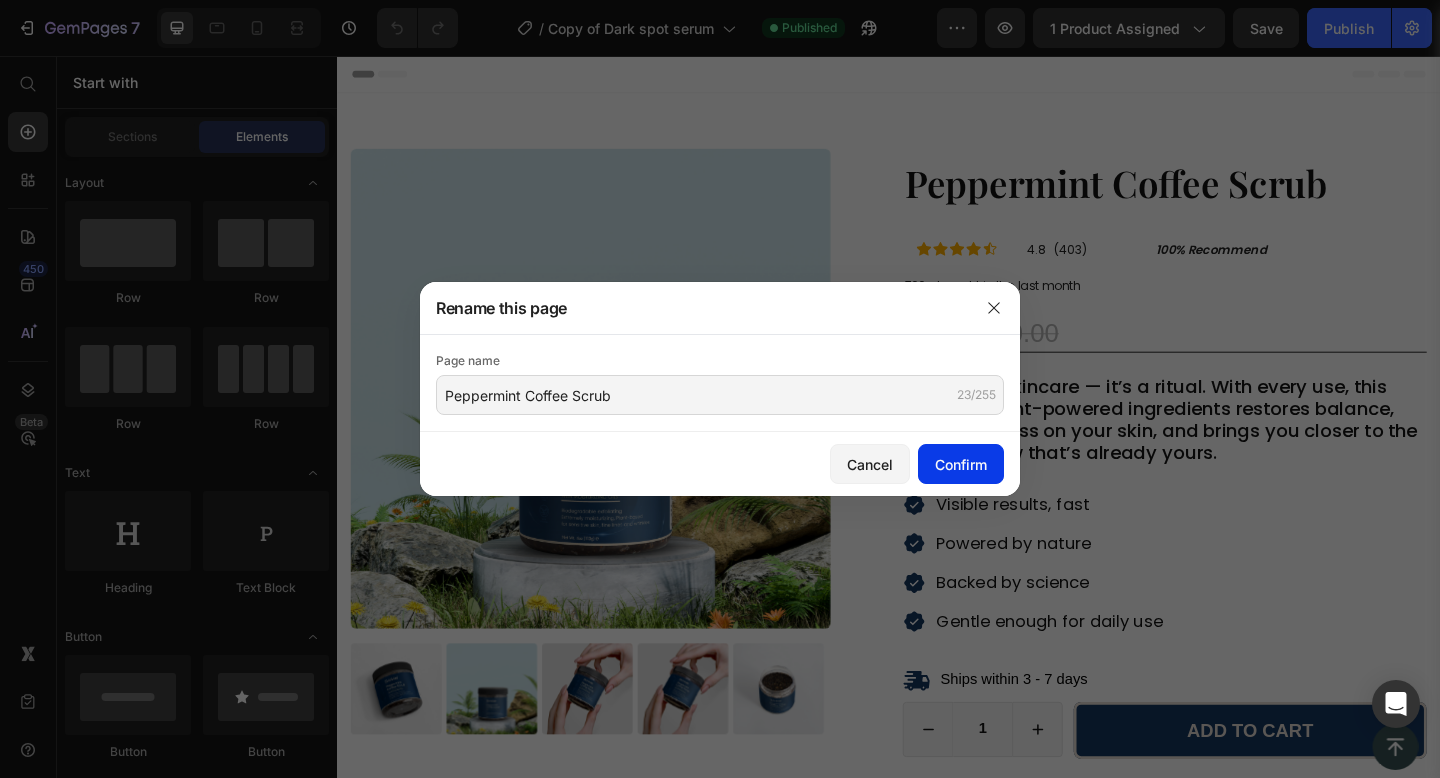 click on "Confirm" at bounding box center (961, 464) 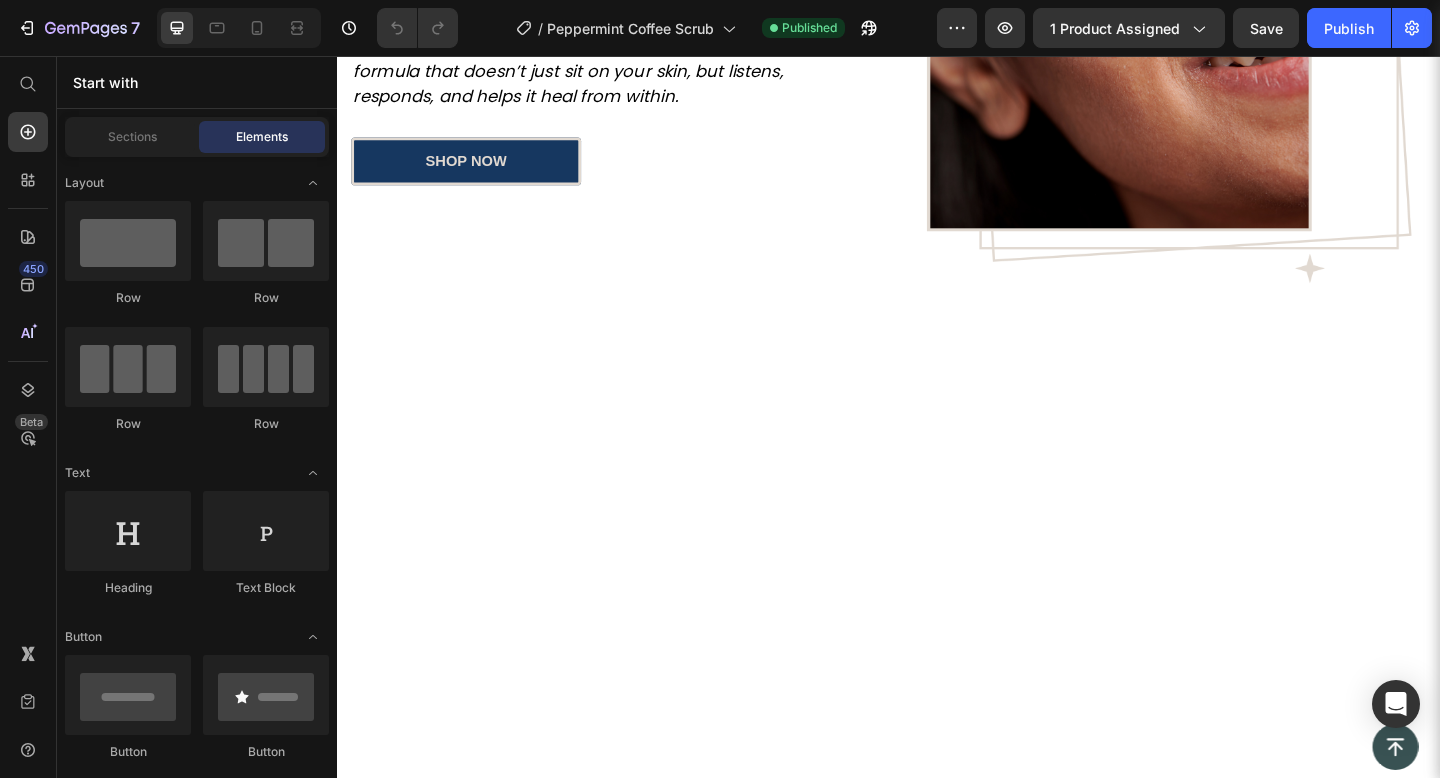 scroll, scrollTop: 513, scrollLeft: 0, axis: vertical 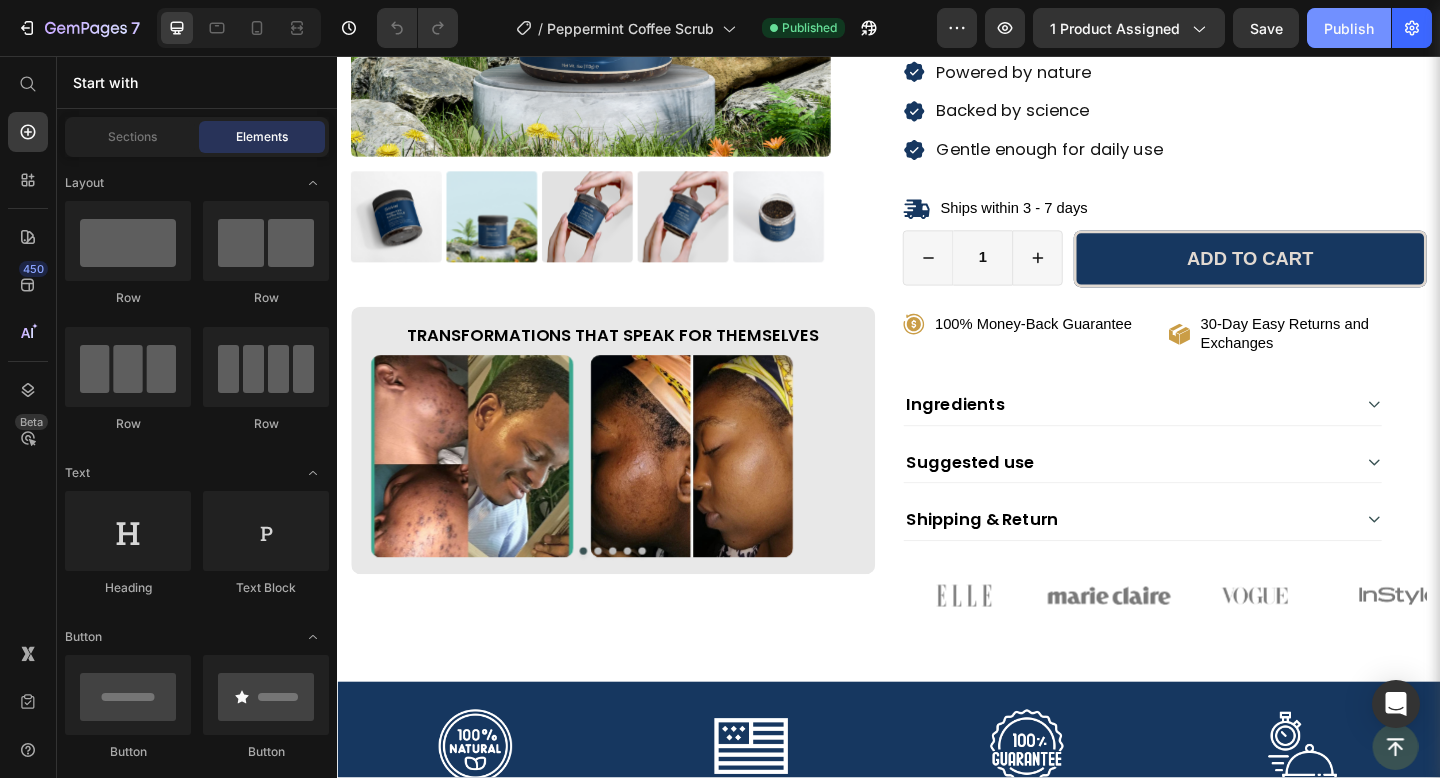click on "Publish" 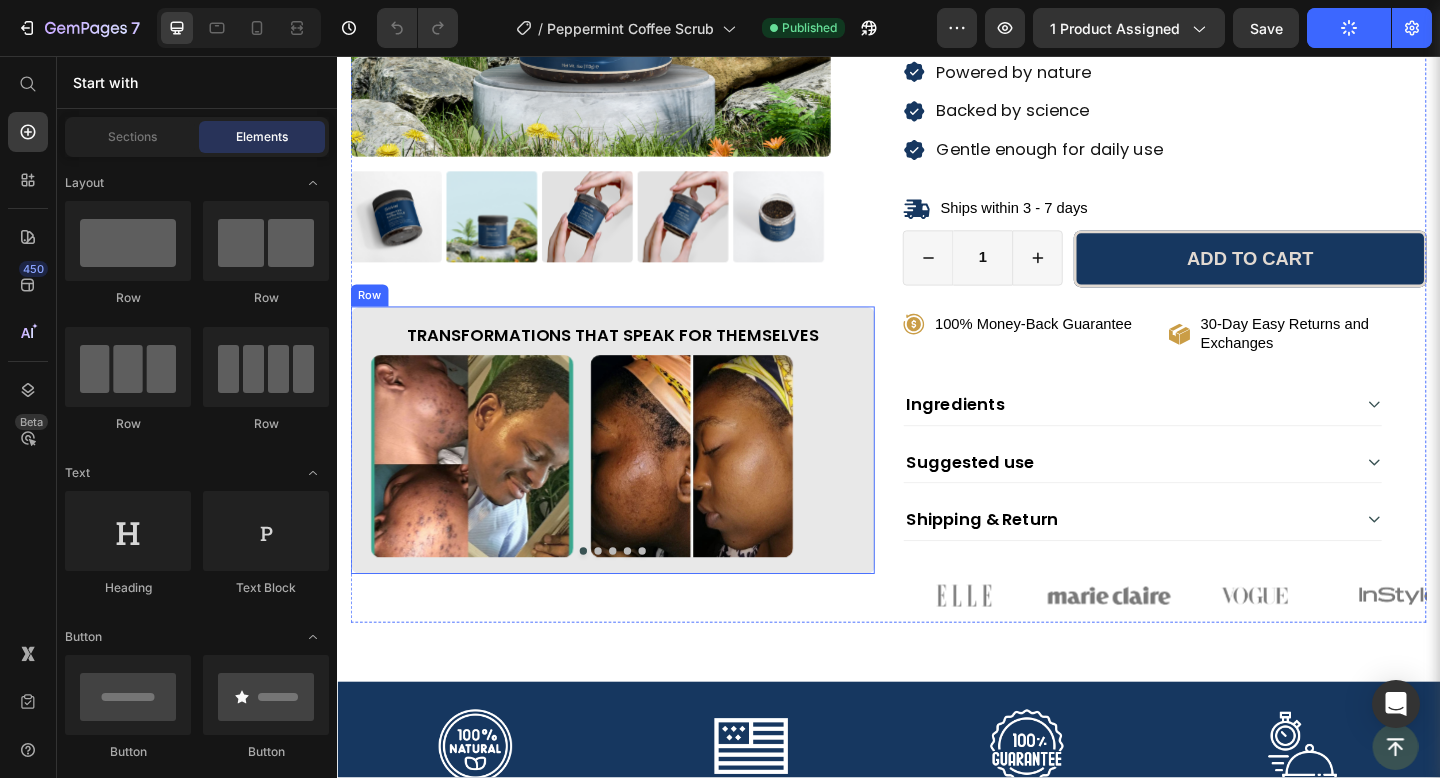 scroll, scrollTop: 0, scrollLeft: 0, axis: both 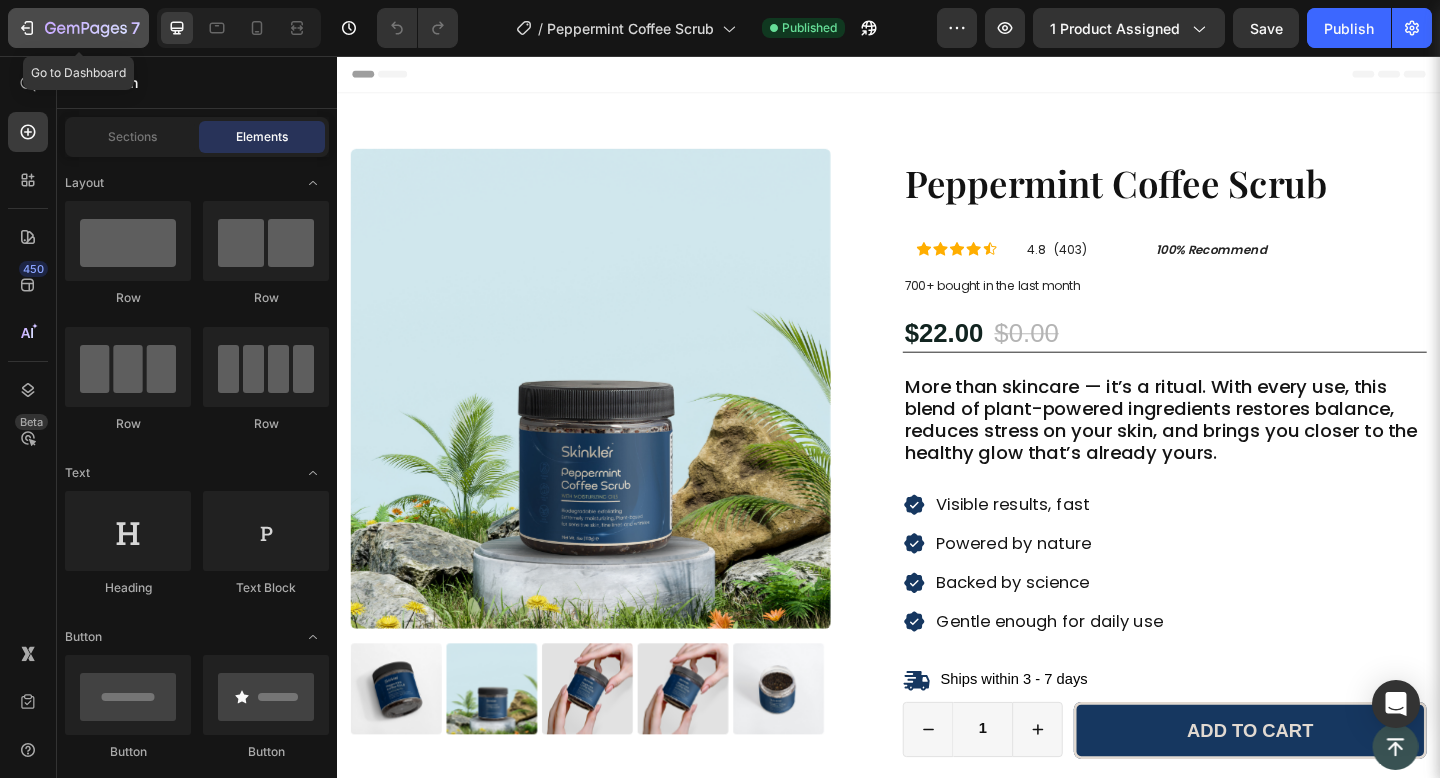 click 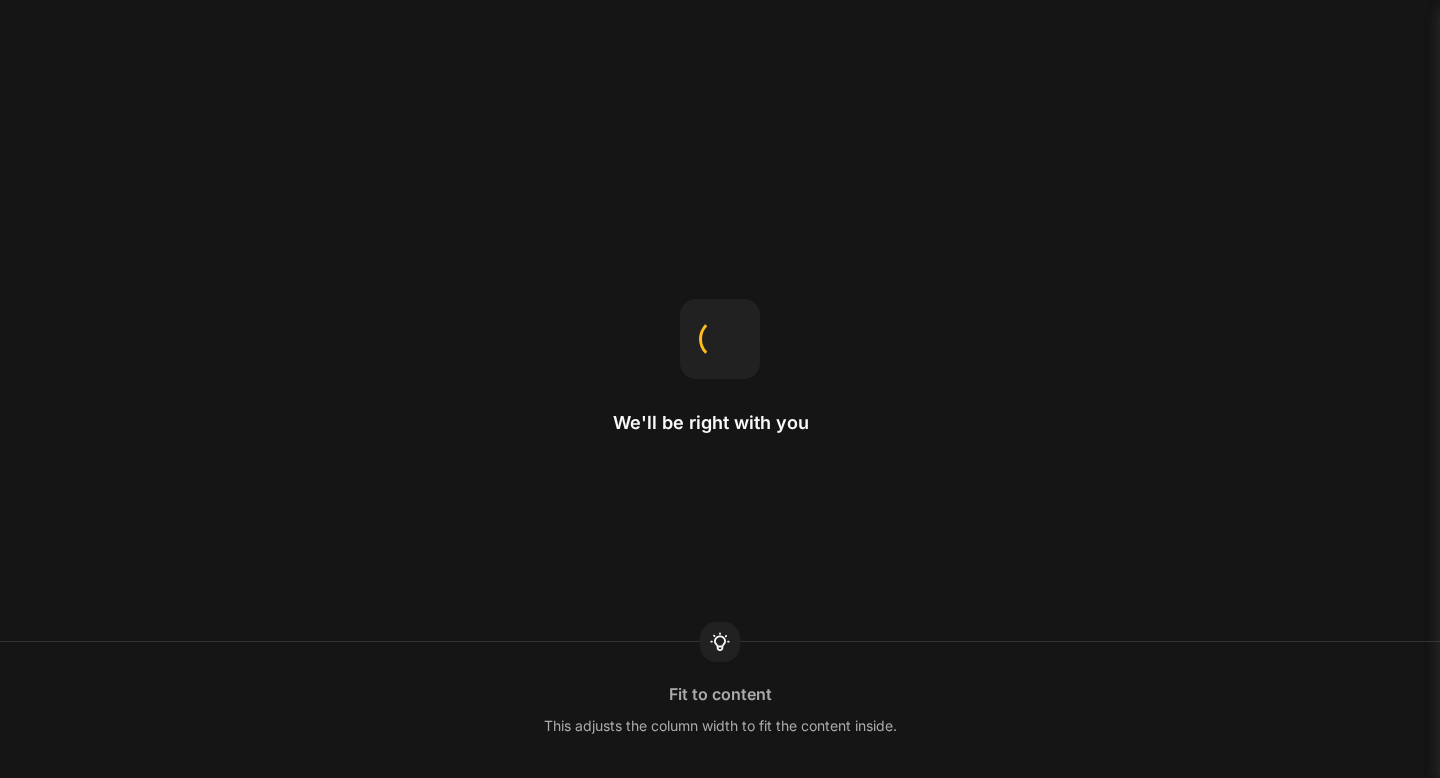 scroll, scrollTop: 0, scrollLeft: 0, axis: both 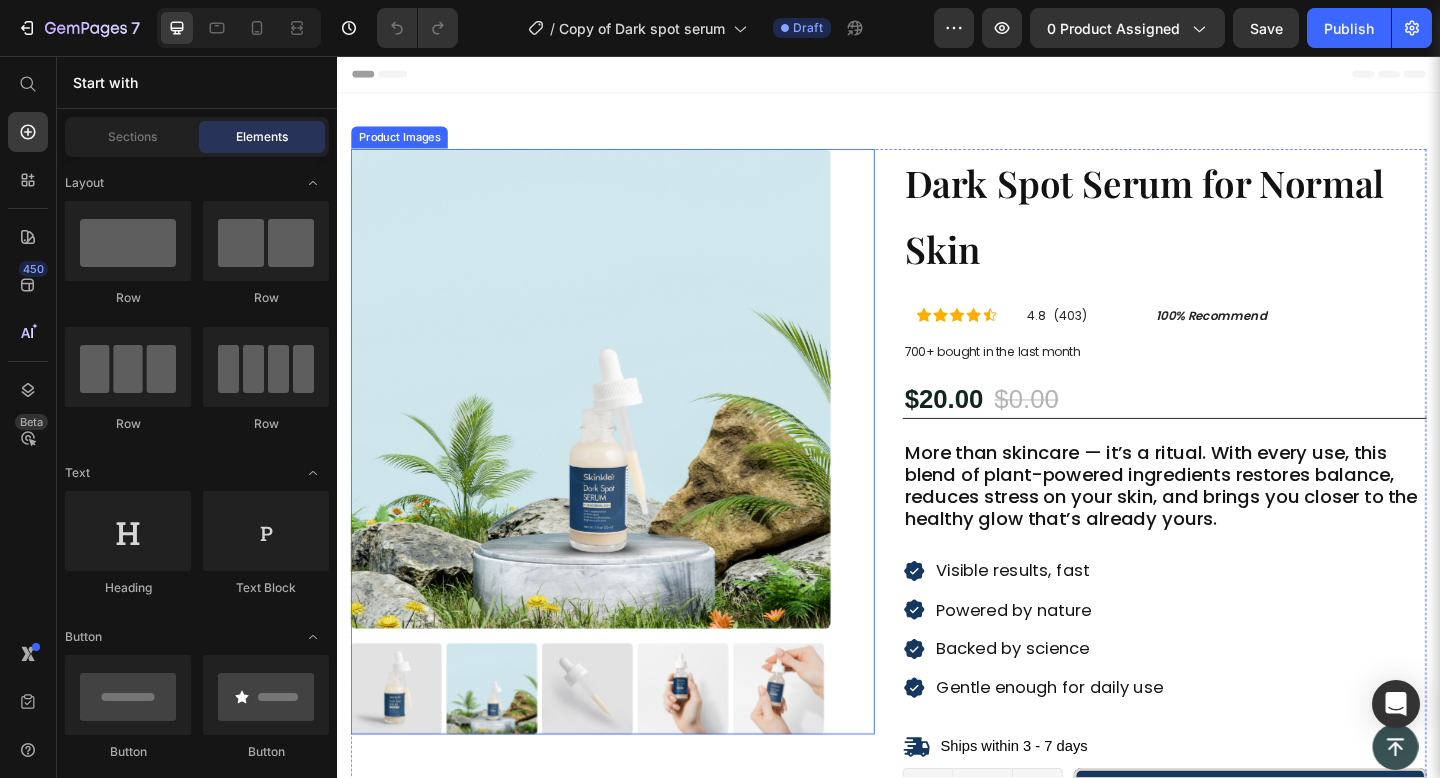 click at bounding box center (613, 418) 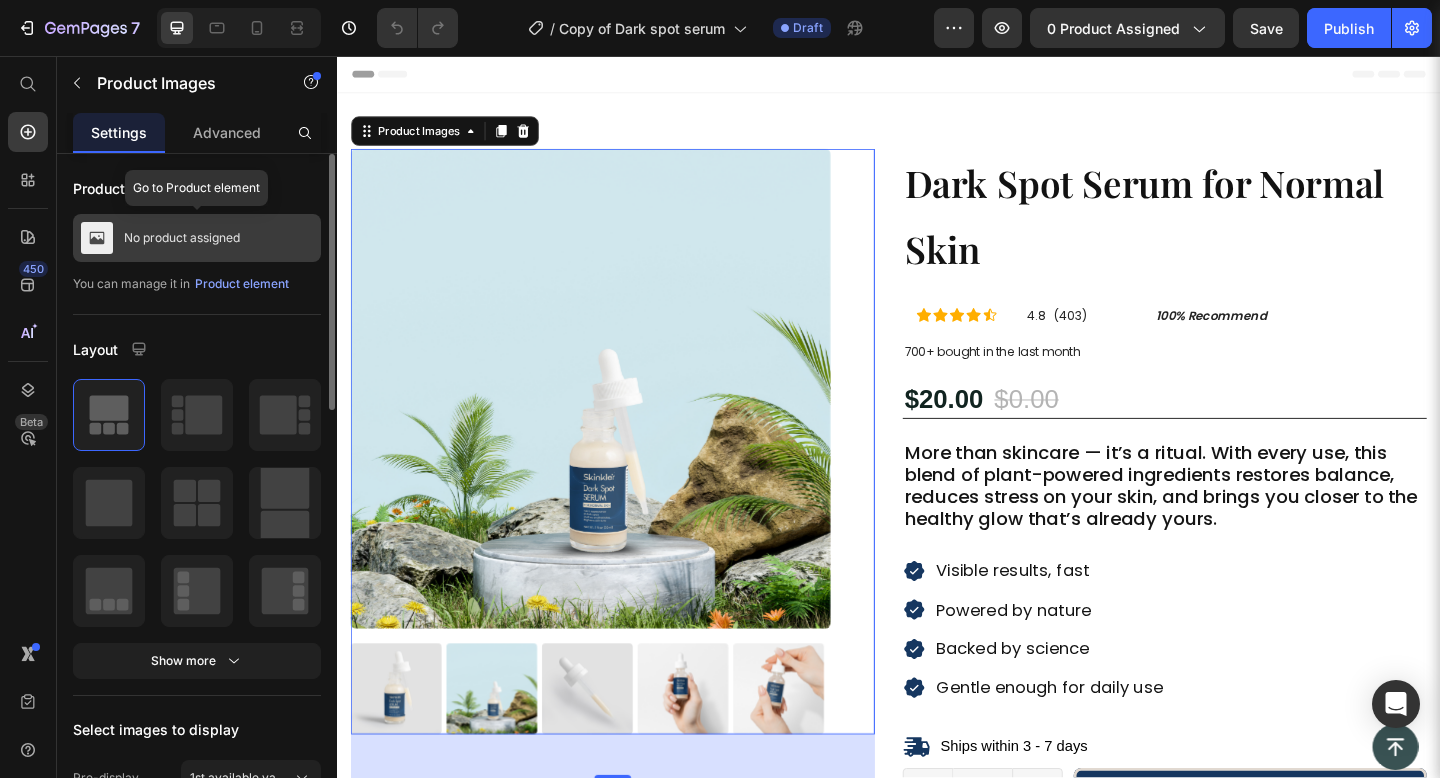 click on "No product assigned" at bounding box center [182, 238] 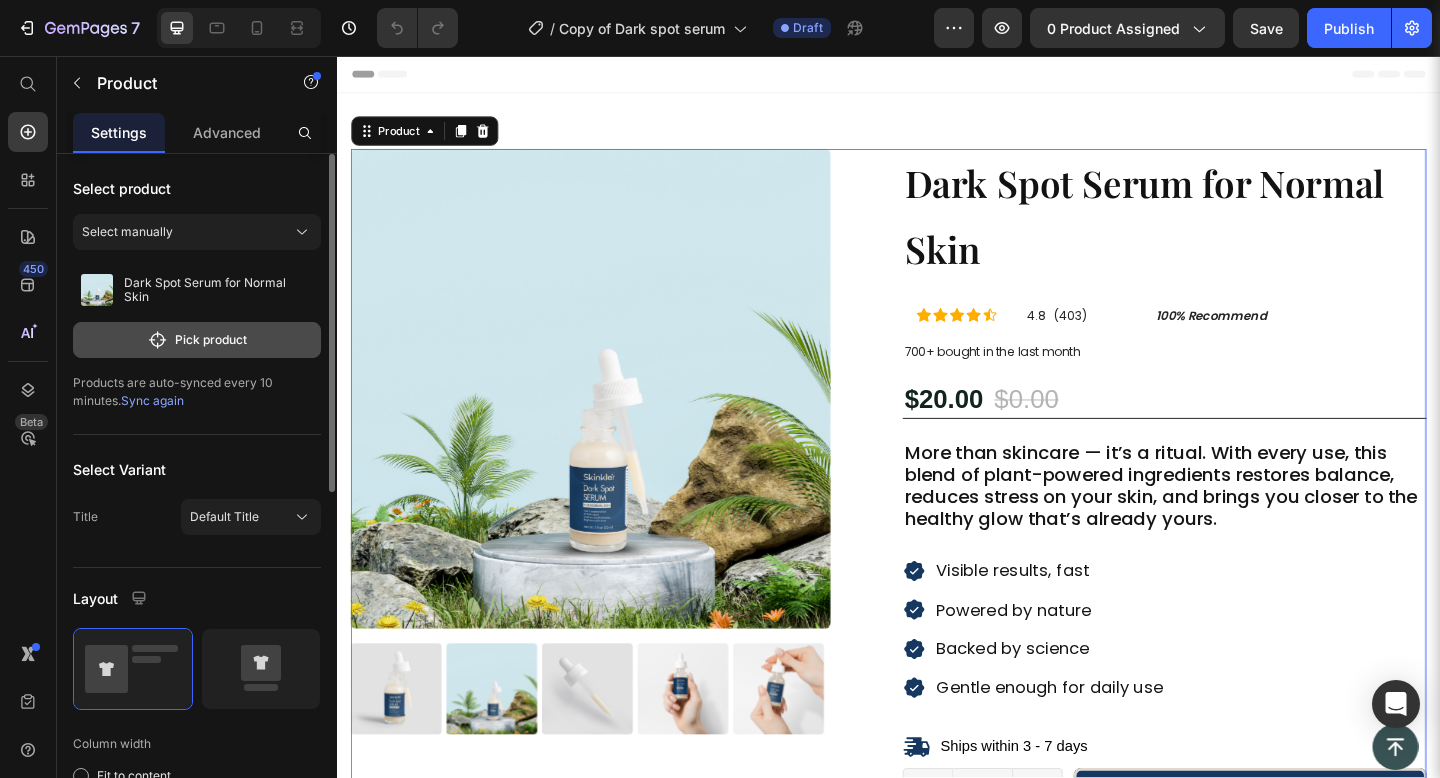 click on "Pick product" 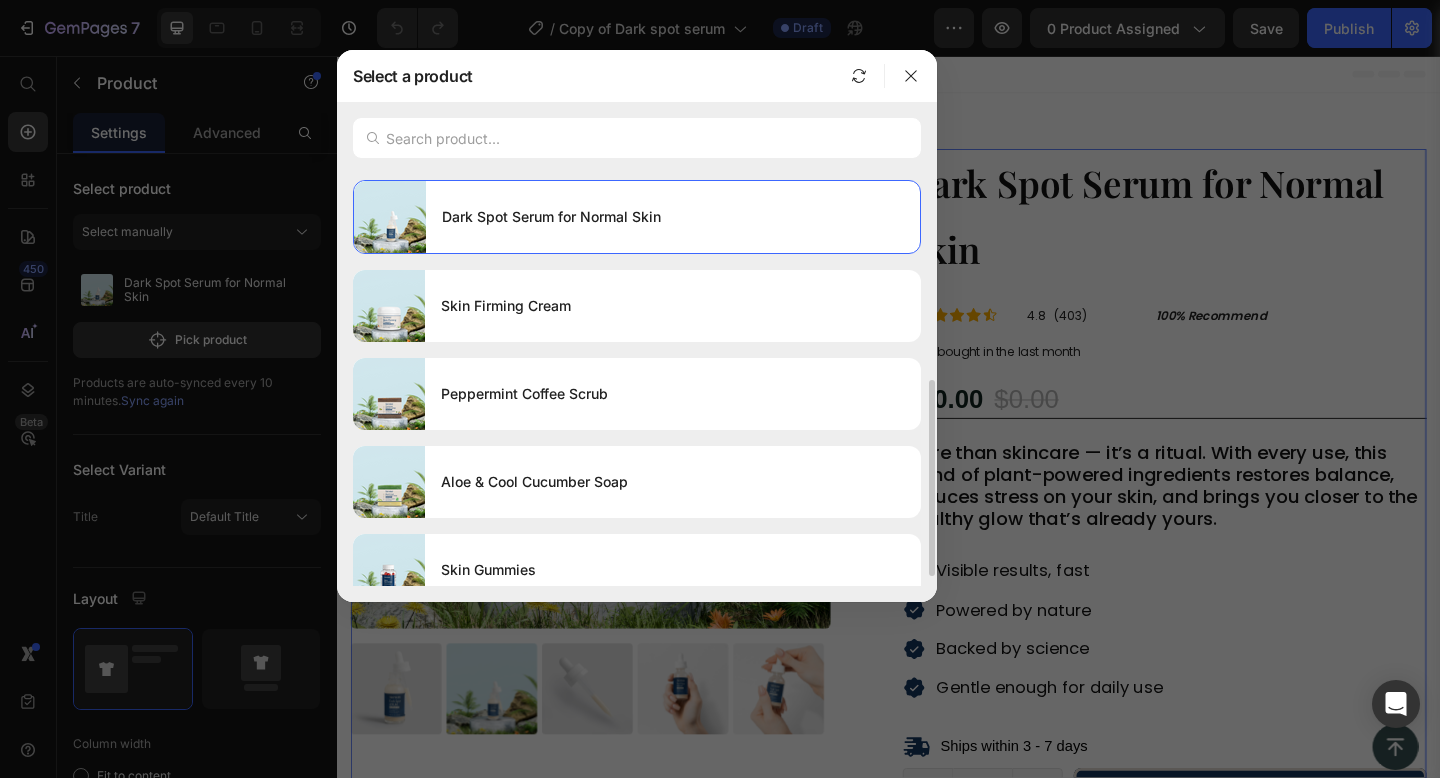 scroll, scrollTop: 453, scrollLeft: 0, axis: vertical 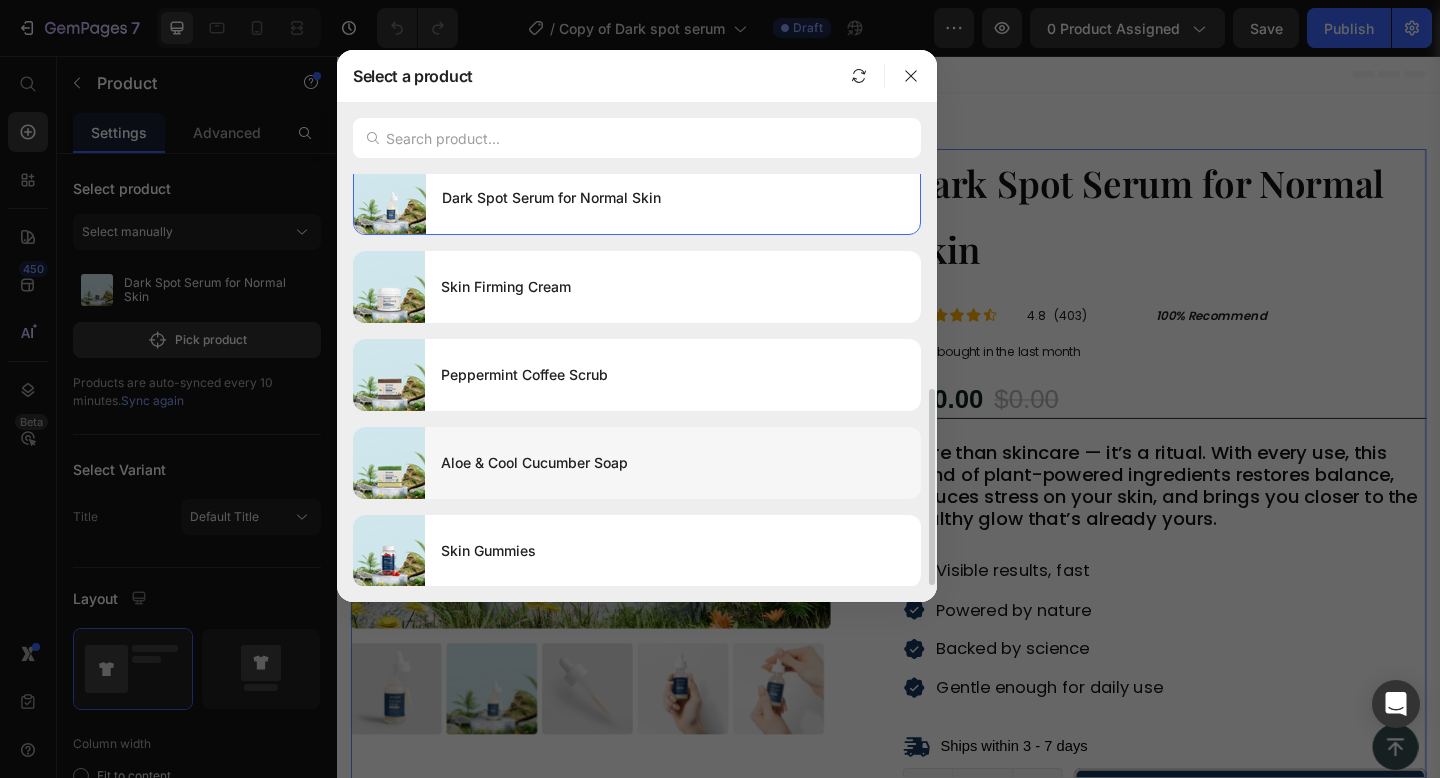 click on "Aloe & Cool Cucumber Soap" at bounding box center (673, 463) 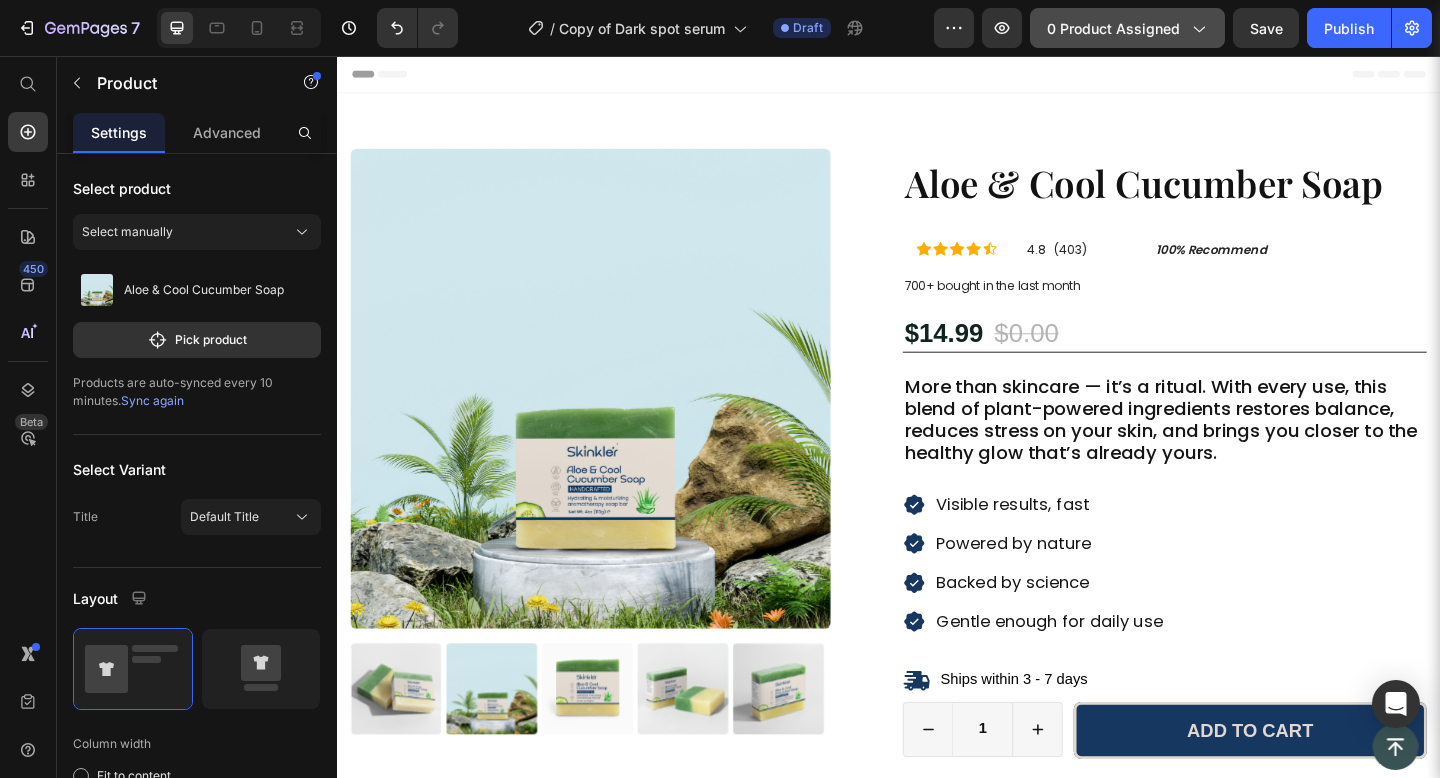 click on "0 product assigned" at bounding box center (1127, 28) 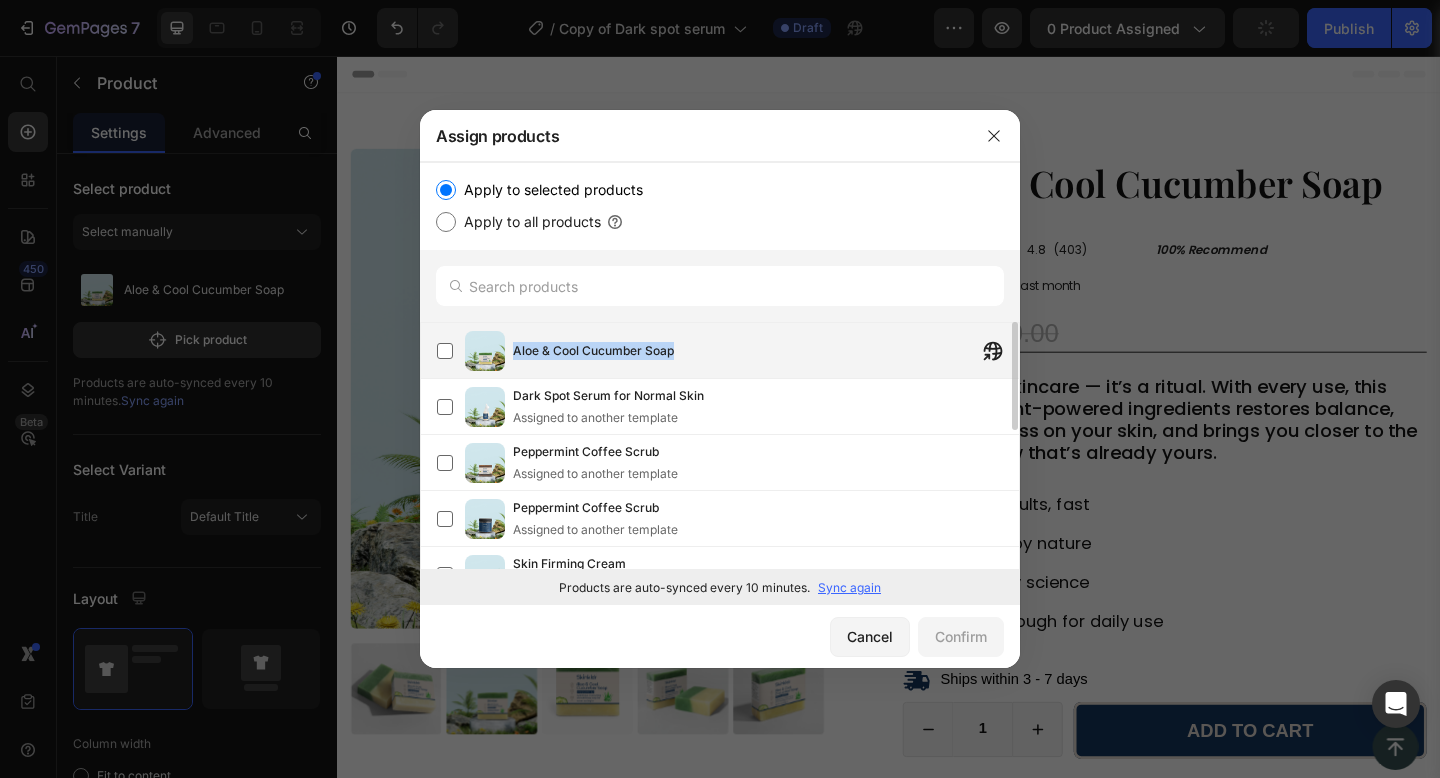 drag, startPoint x: 515, startPoint y: 348, endPoint x: 701, endPoint y: 347, distance: 186.00269 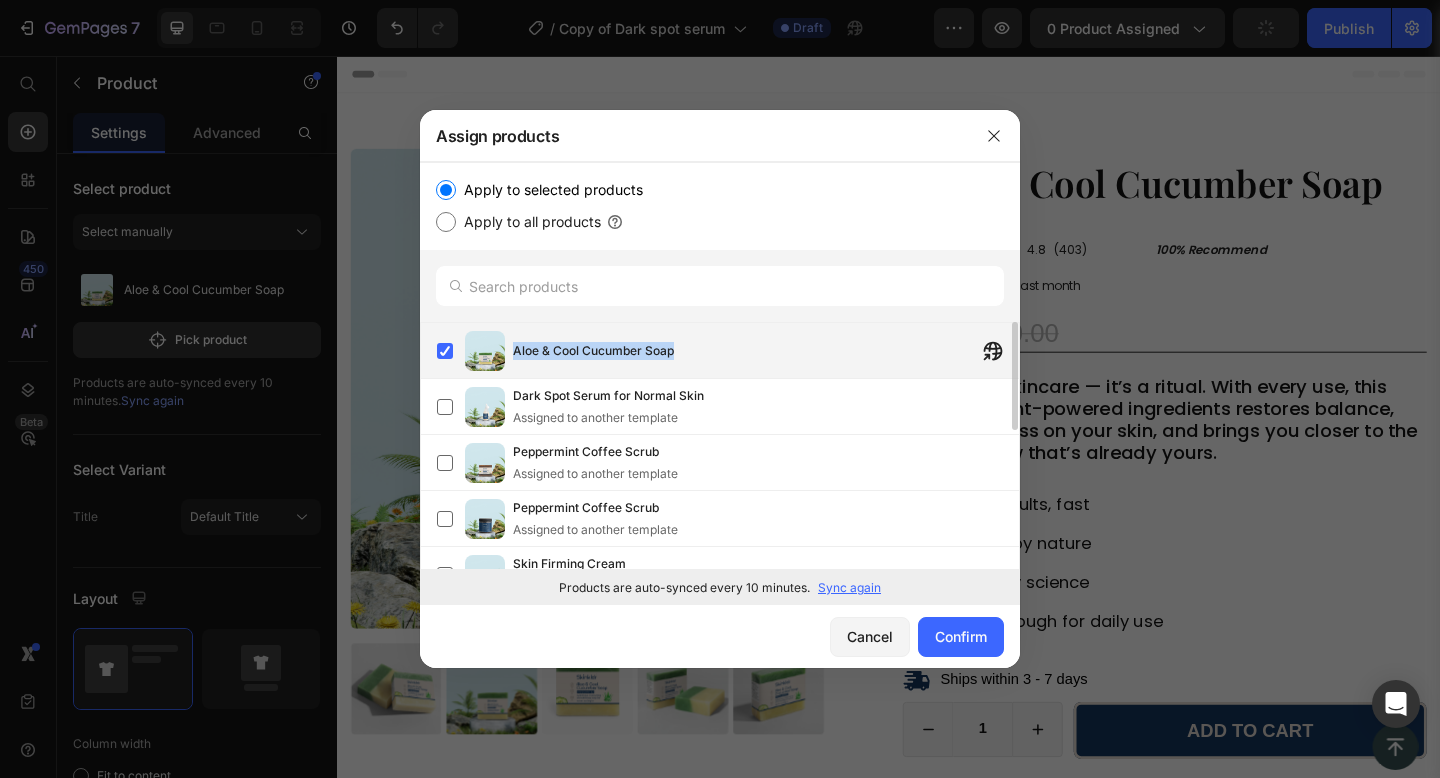 copy on "Aloe & Cool Cucumber Soap" 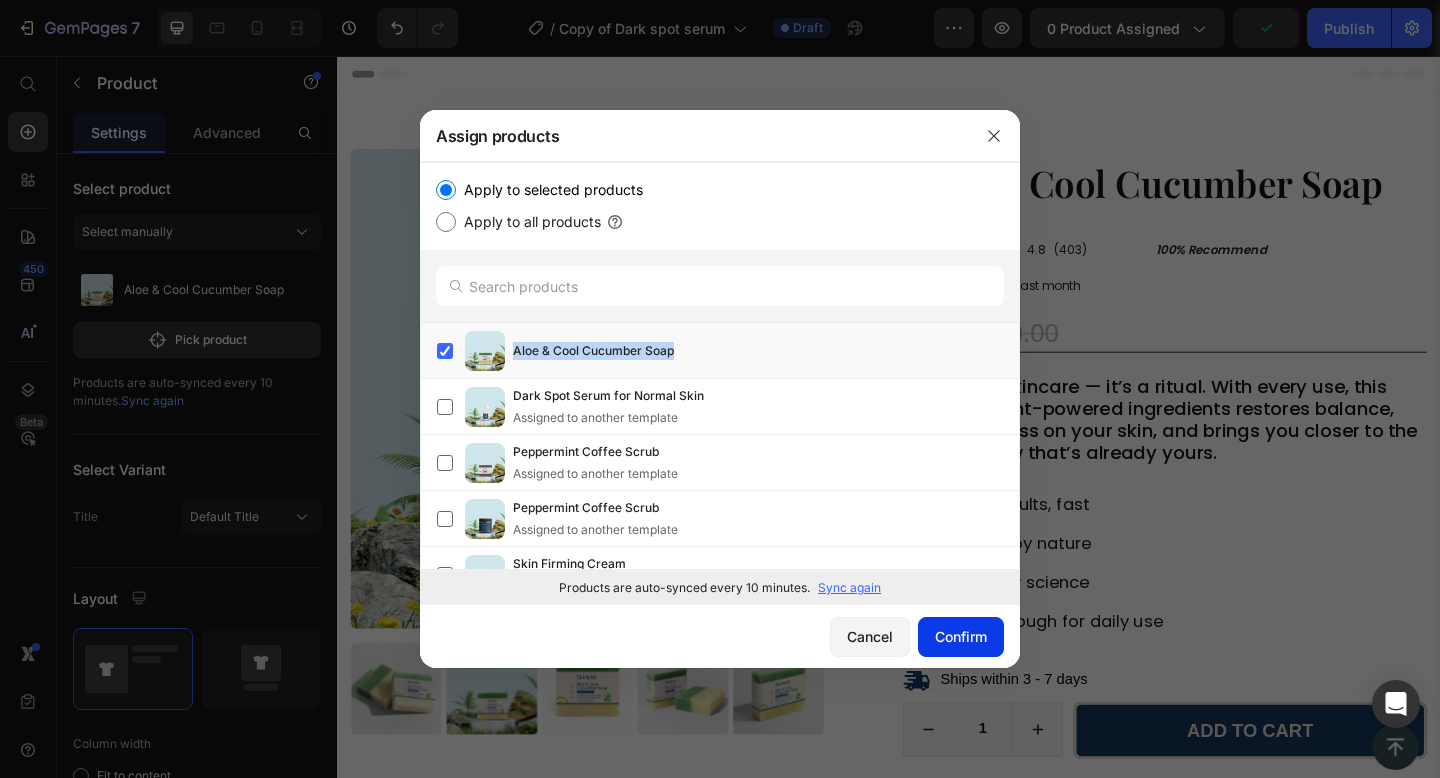 click on "Confirm" at bounding box center [961, 636] 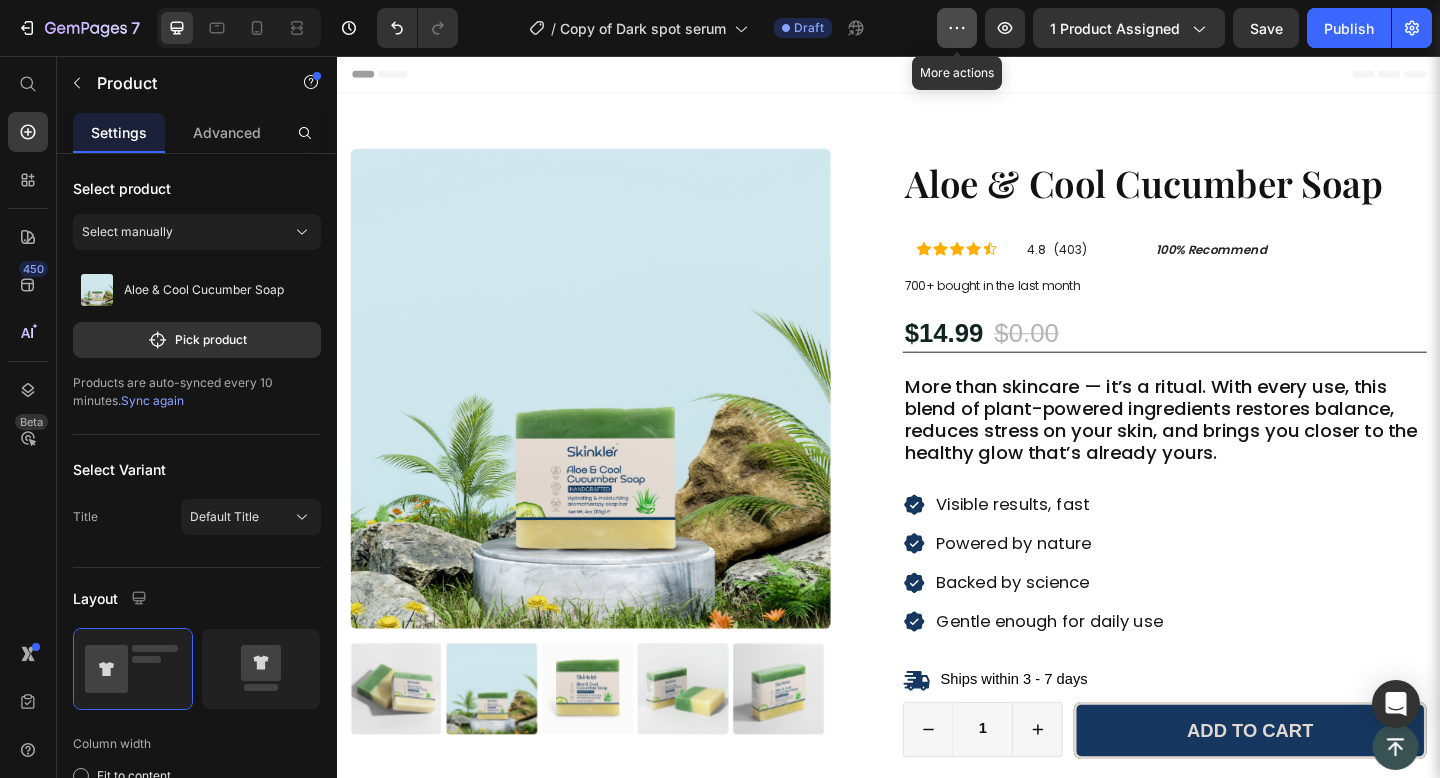 click 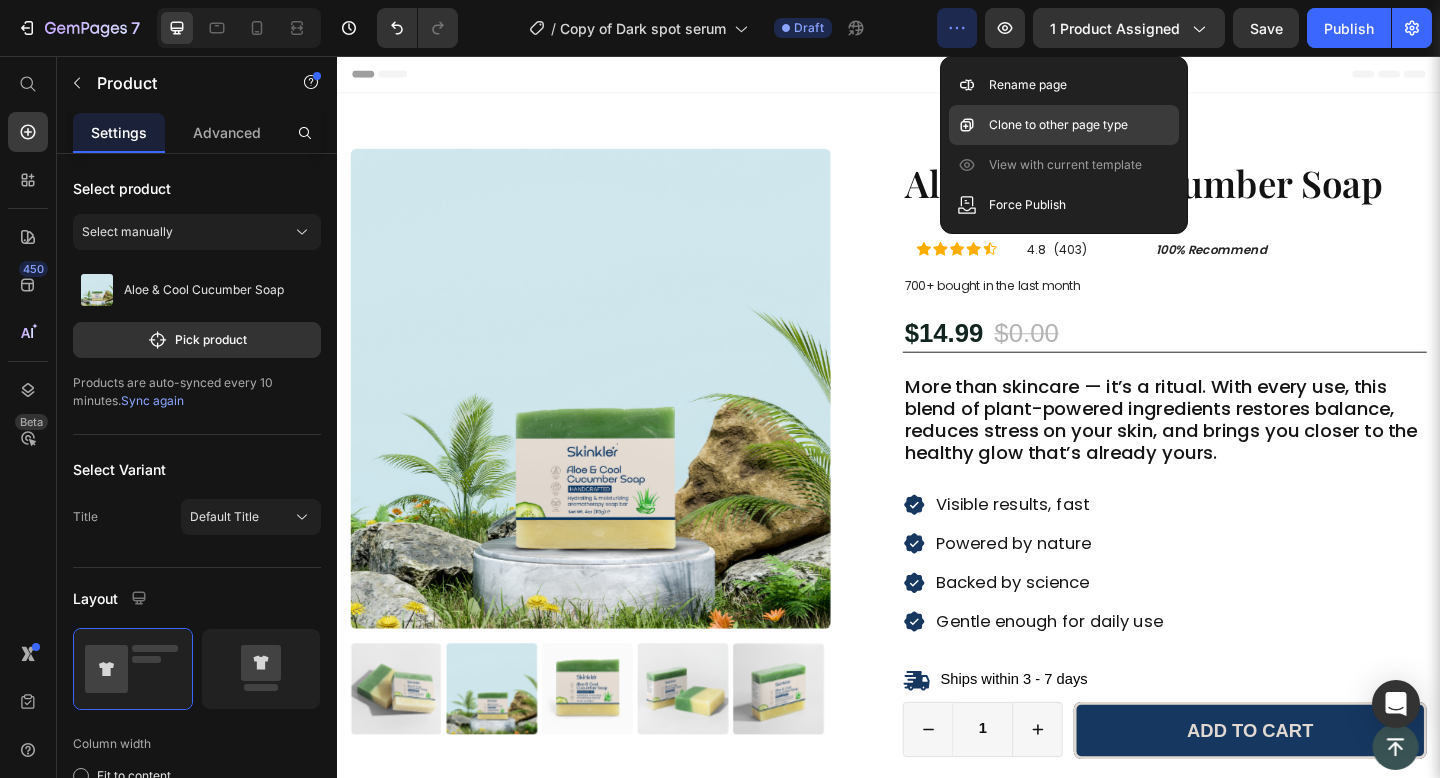 click on "Clone to other page type" 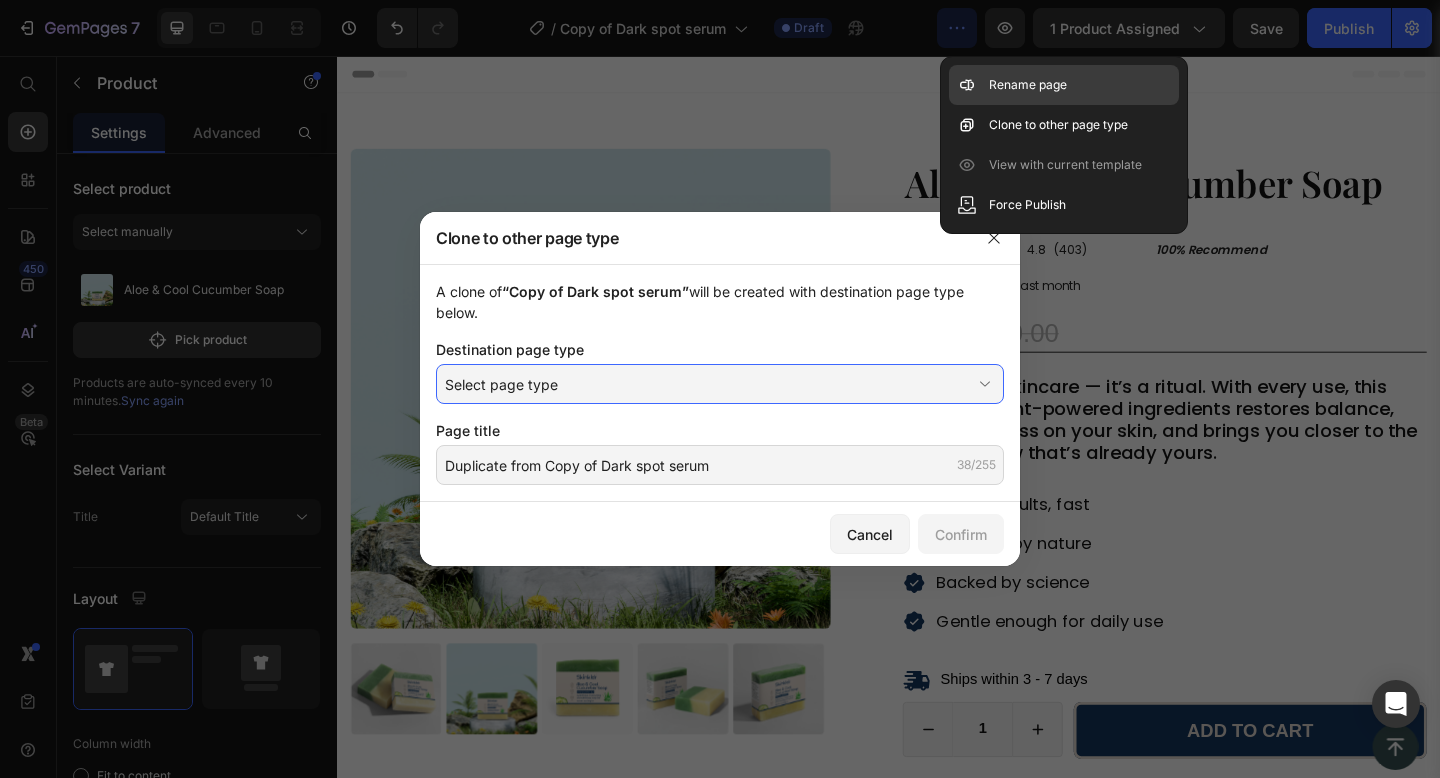 click on "Rename page" 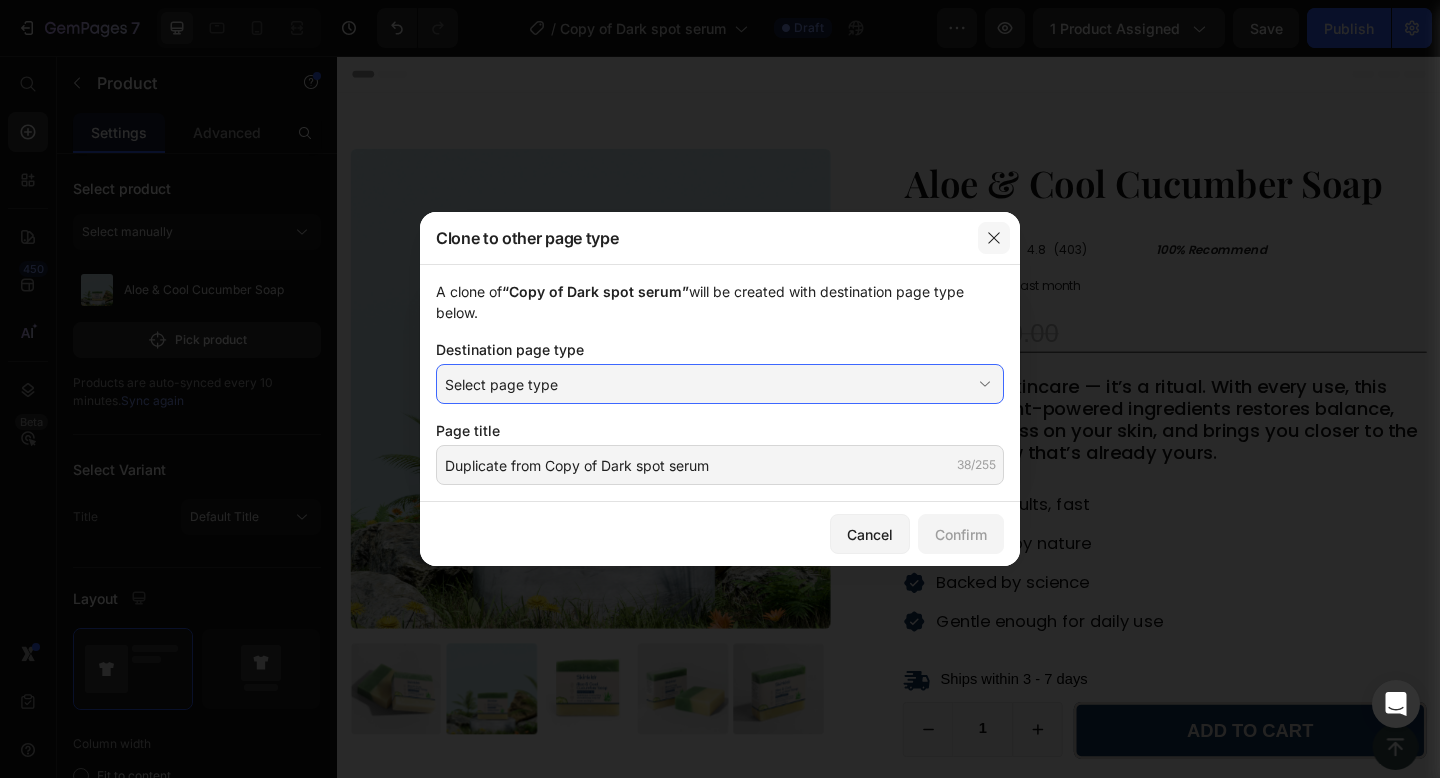 click at bounding box center (994, 238) 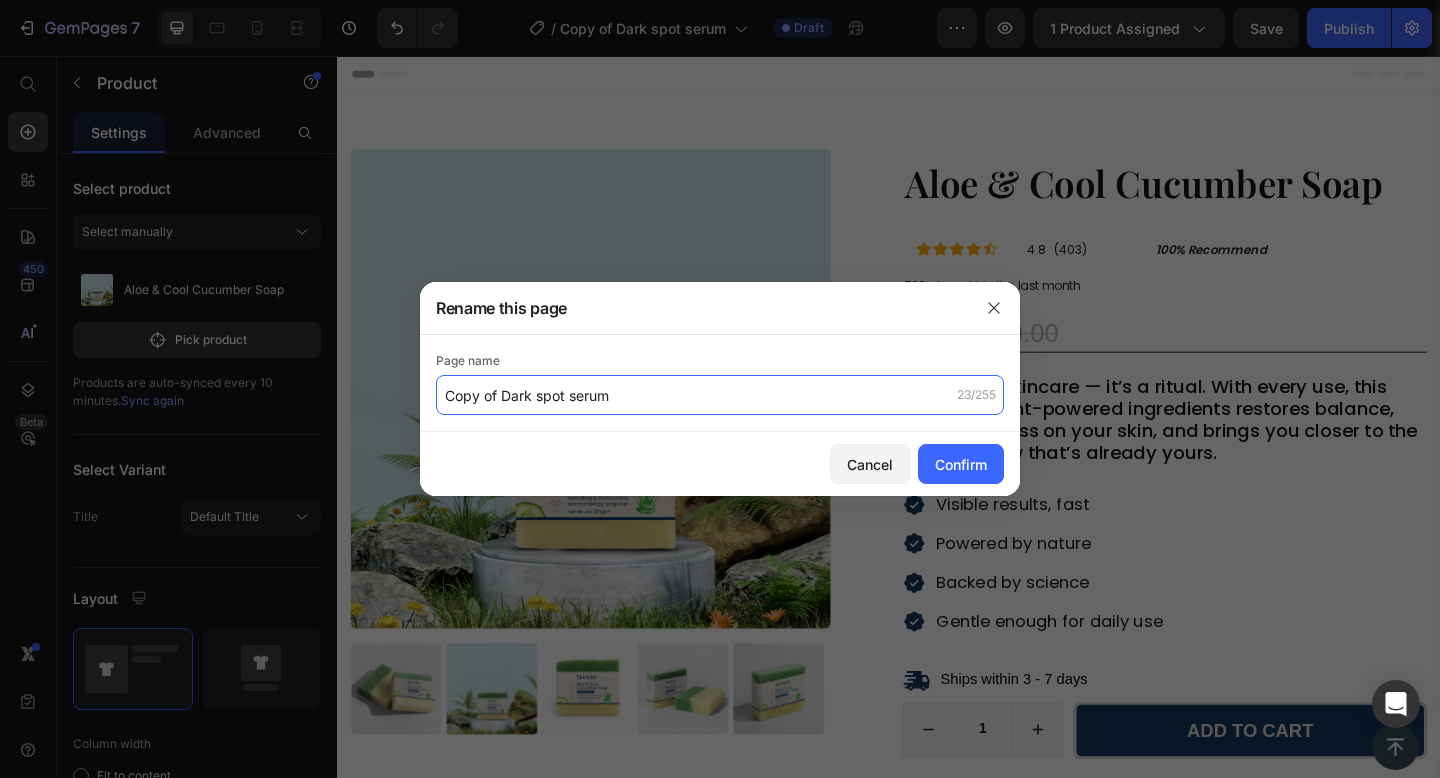 click on "Copy of Dark spot serum" 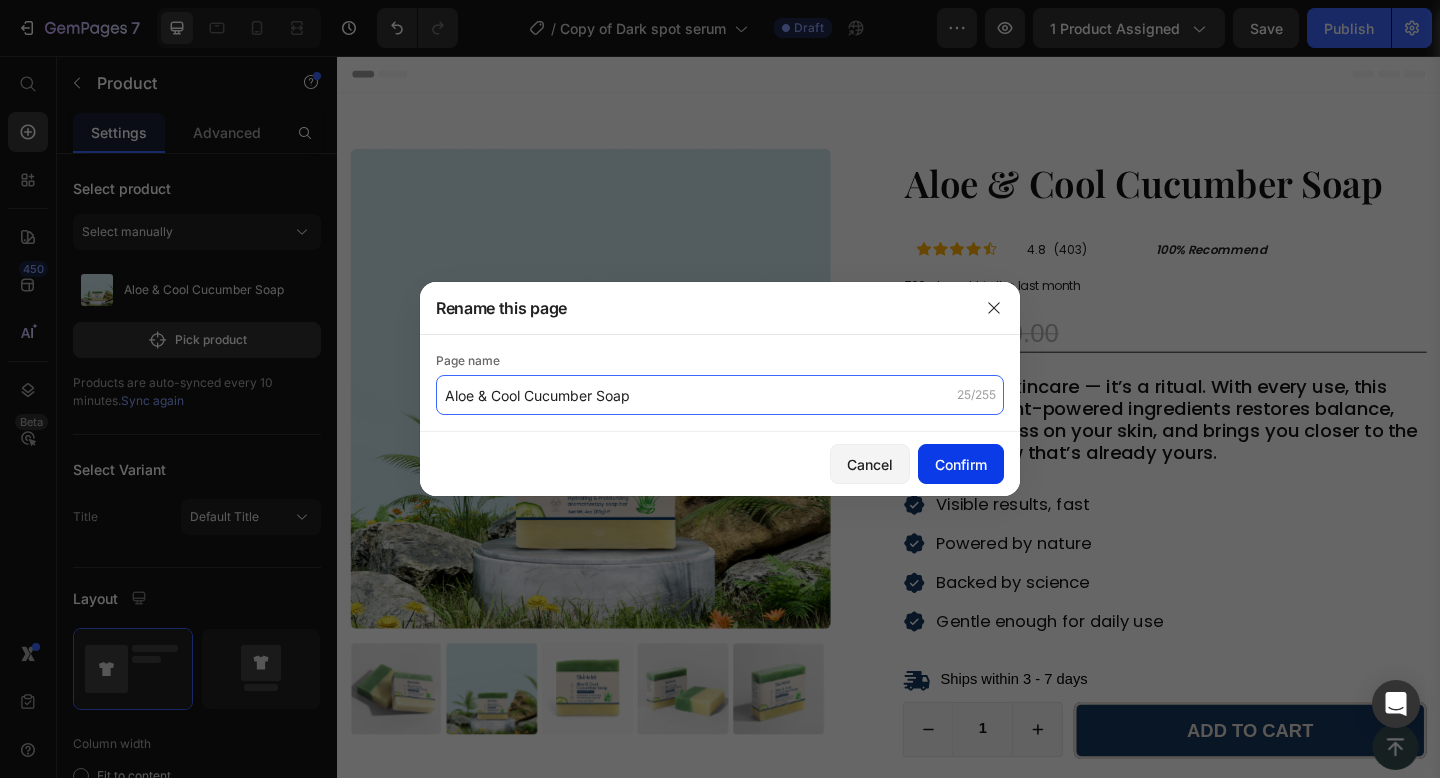type on "Aloe & Cool Cucumber Soap" 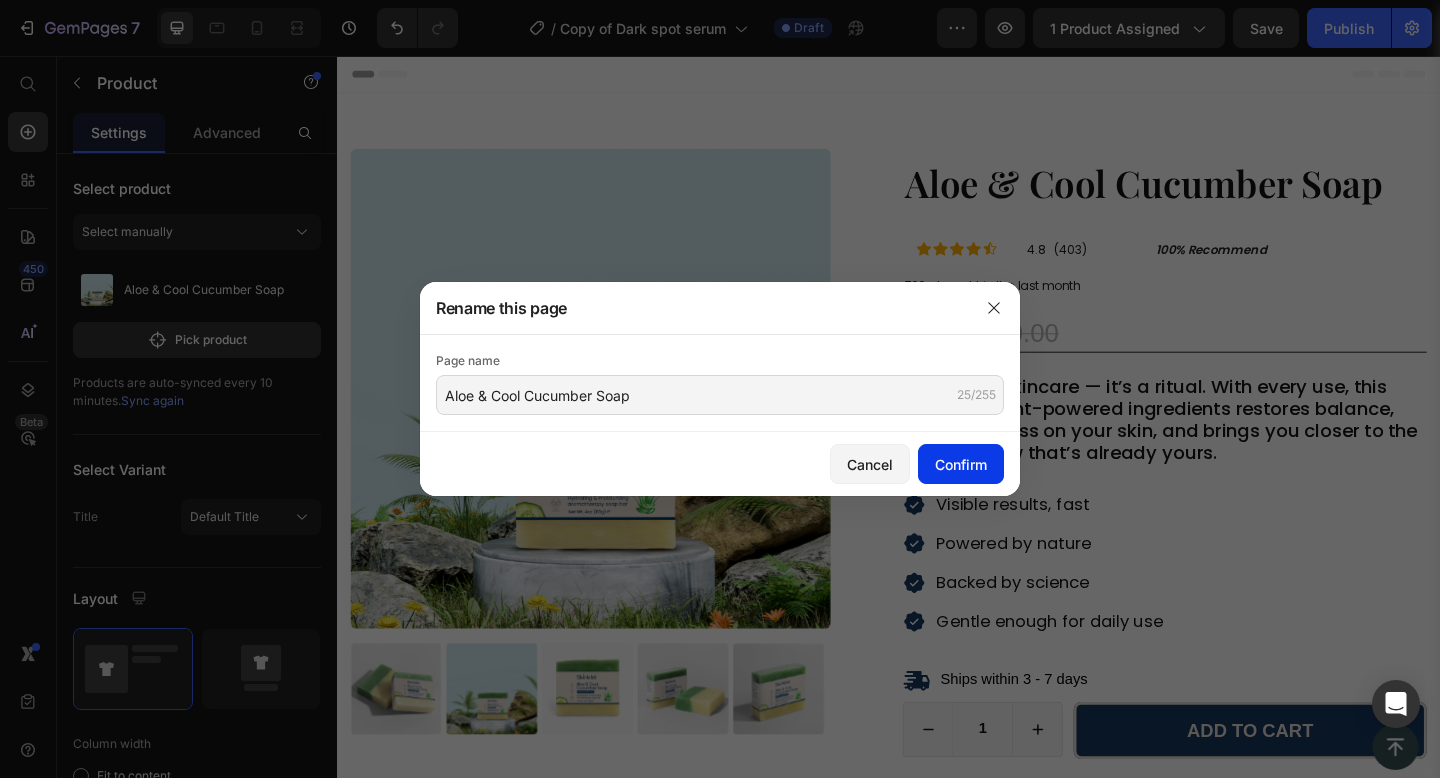 click on "Confirm" at bounding box center [961, 464] 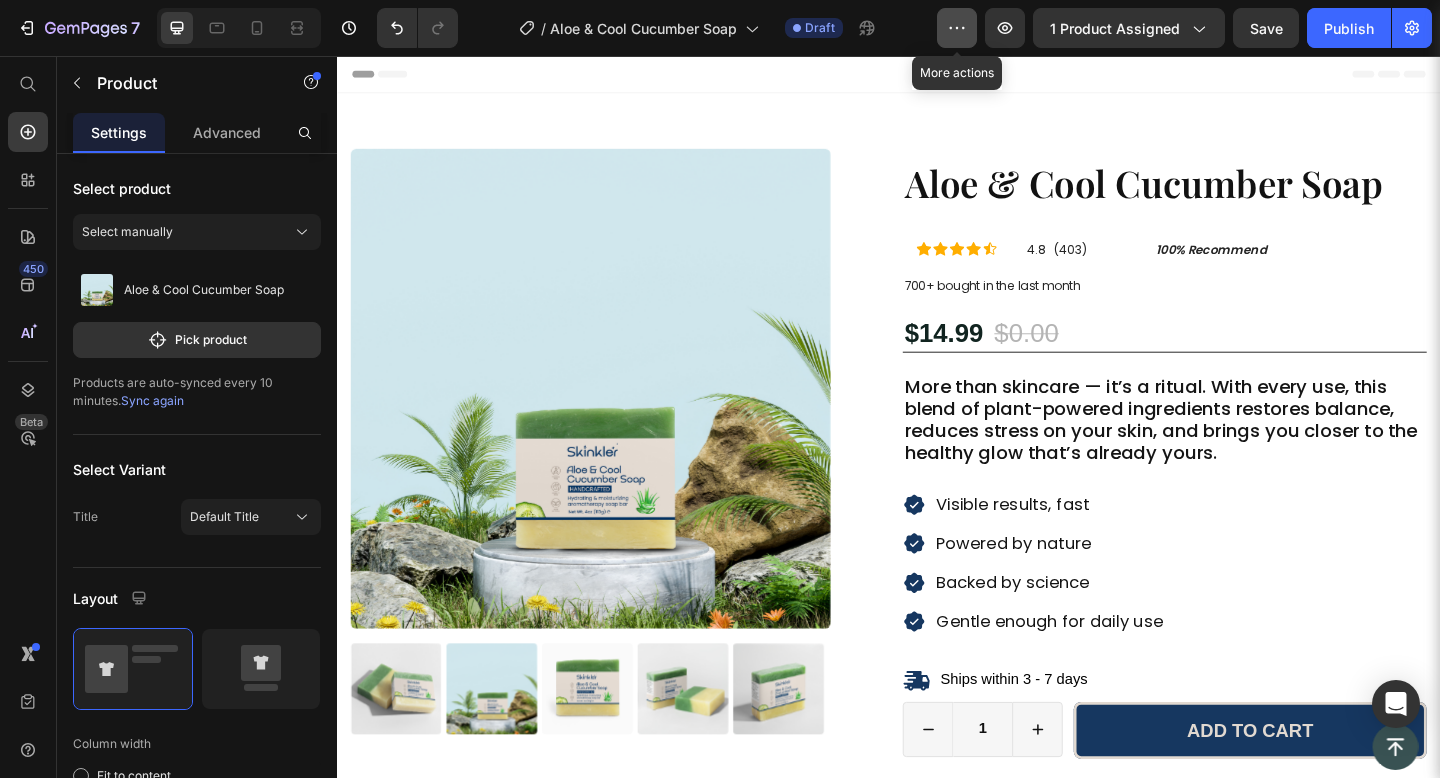click 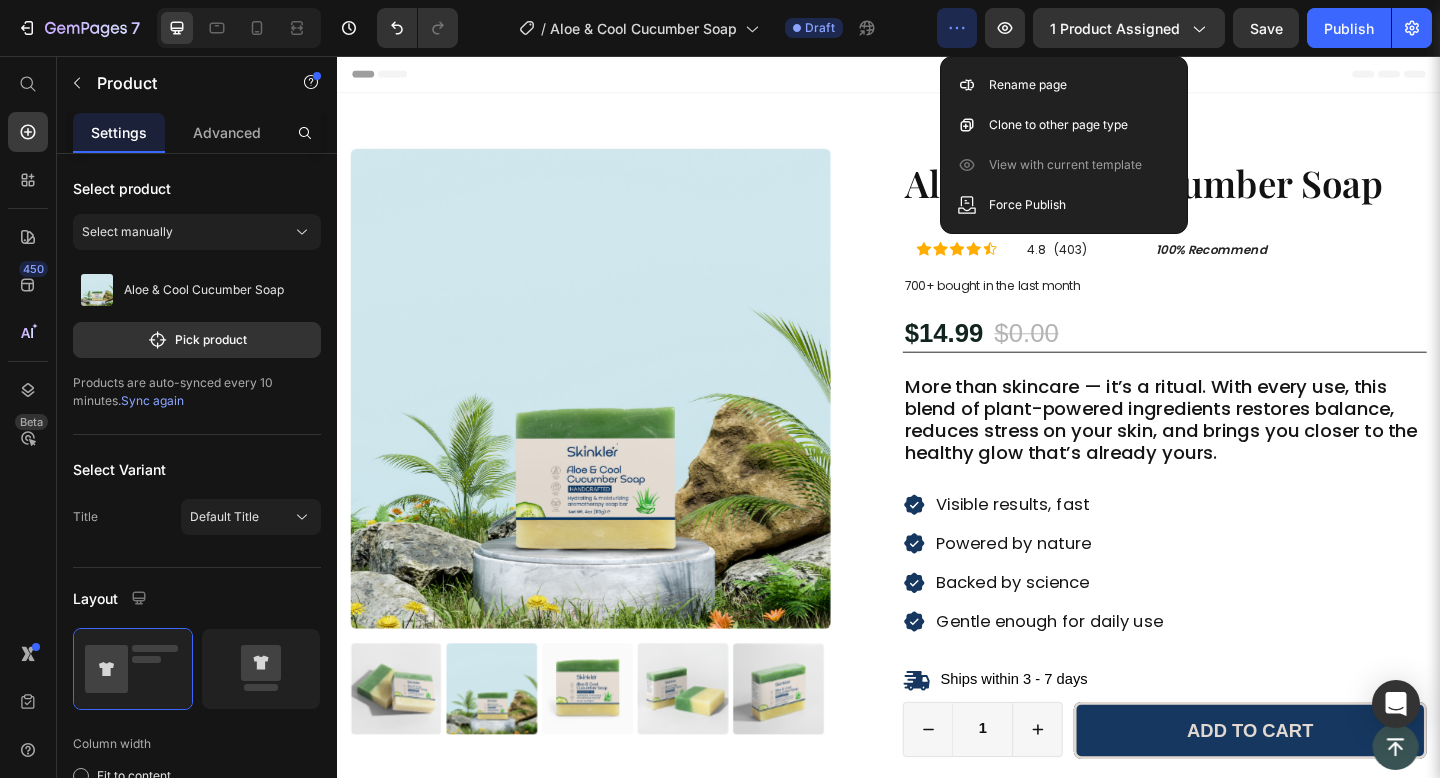 click on "Header" at bounding box center (937, 76) 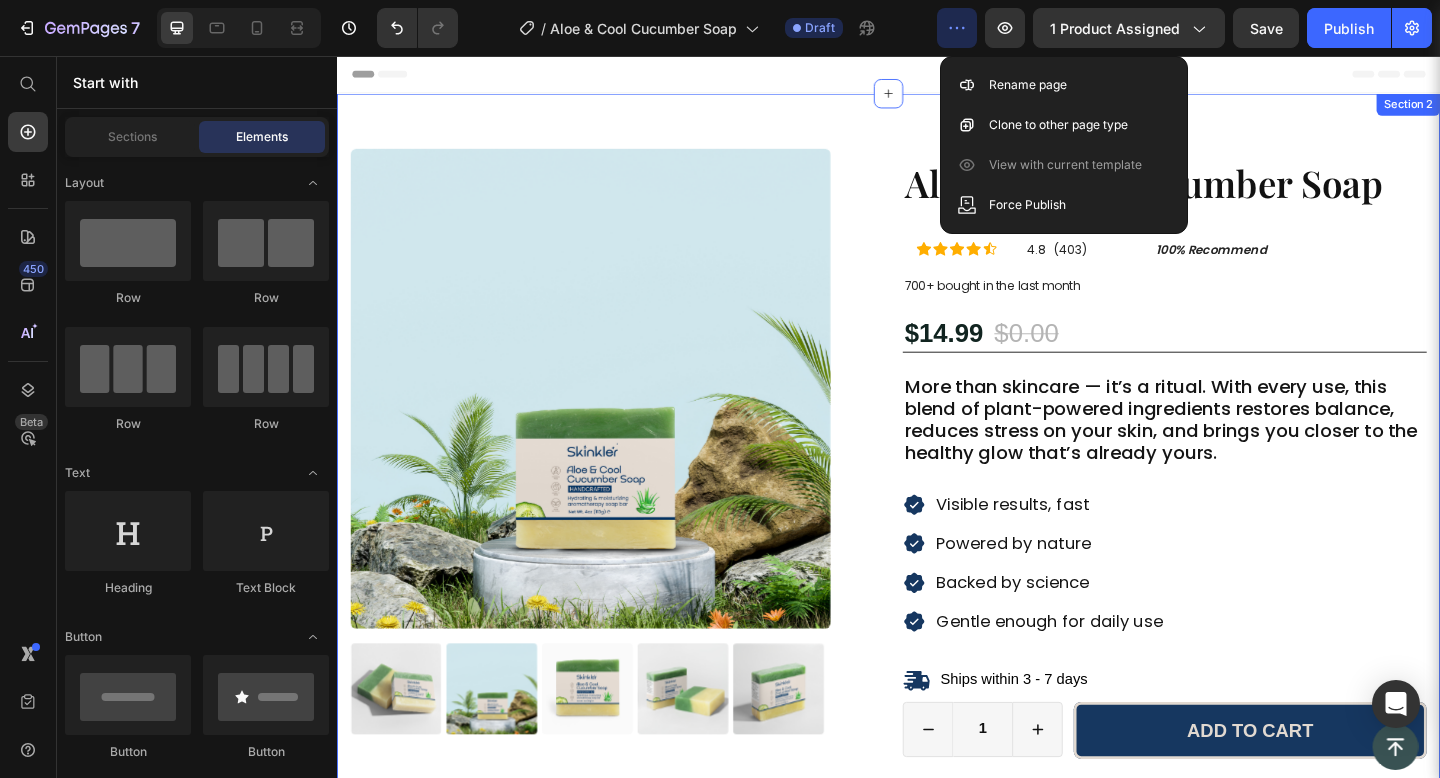 click on "Product Images Transformations That Speak for Themselves Heading Image Image Image Image Image Carousel Row Aloe & Cool Cucumber Soap Product Title Icon Icon Icon Icon
Icon Icon List 4.8   (403)  Text Block 100% Recommend Text Block Row Row 700+ bought in the last month Text Block $14.99 Product Price $0.00 Product Price 0% OFF Discount Tag Row More than skincare — it’s a ritual. With every use, this blend of plant-powered ingredients restores balance, reduces stress on your skin, and brings you closer to the healthy glow that’s already yours. Text Block
Visible results, fast
Powered by nature
Backed by science
Gentle enough for daily use Item List
Ships within 3 - 7 days Item List 1 Product Quantity Row Add to cart Add to Cart Row Row
100% Money-Back Guarantee Item List
30-Day Easy Returns and Exchanges Item List Row Real Results from Real Customers Heading Image Image Image" at bounding box center (937, 659) 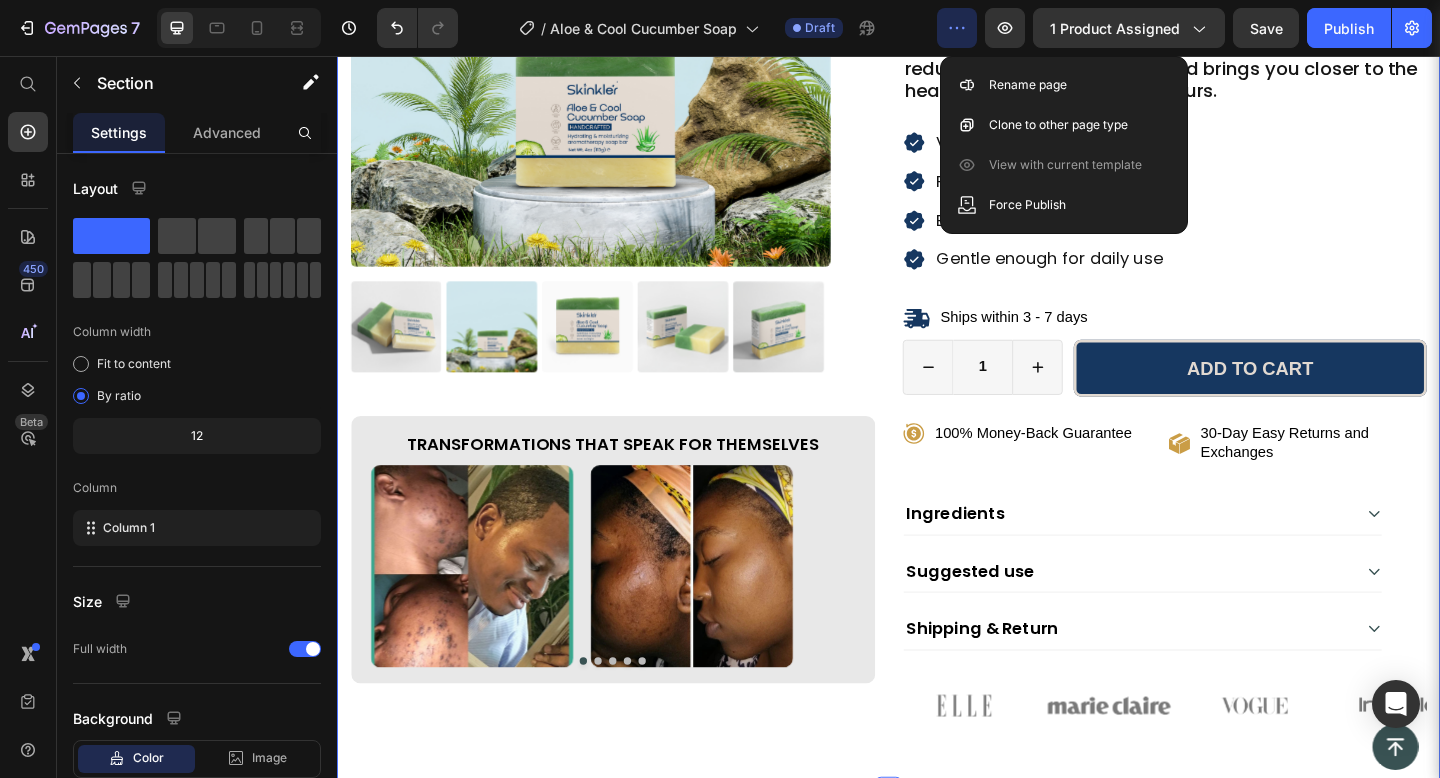 scroll, scrollTop: 399, scrollLeft: 0, axis: vertical 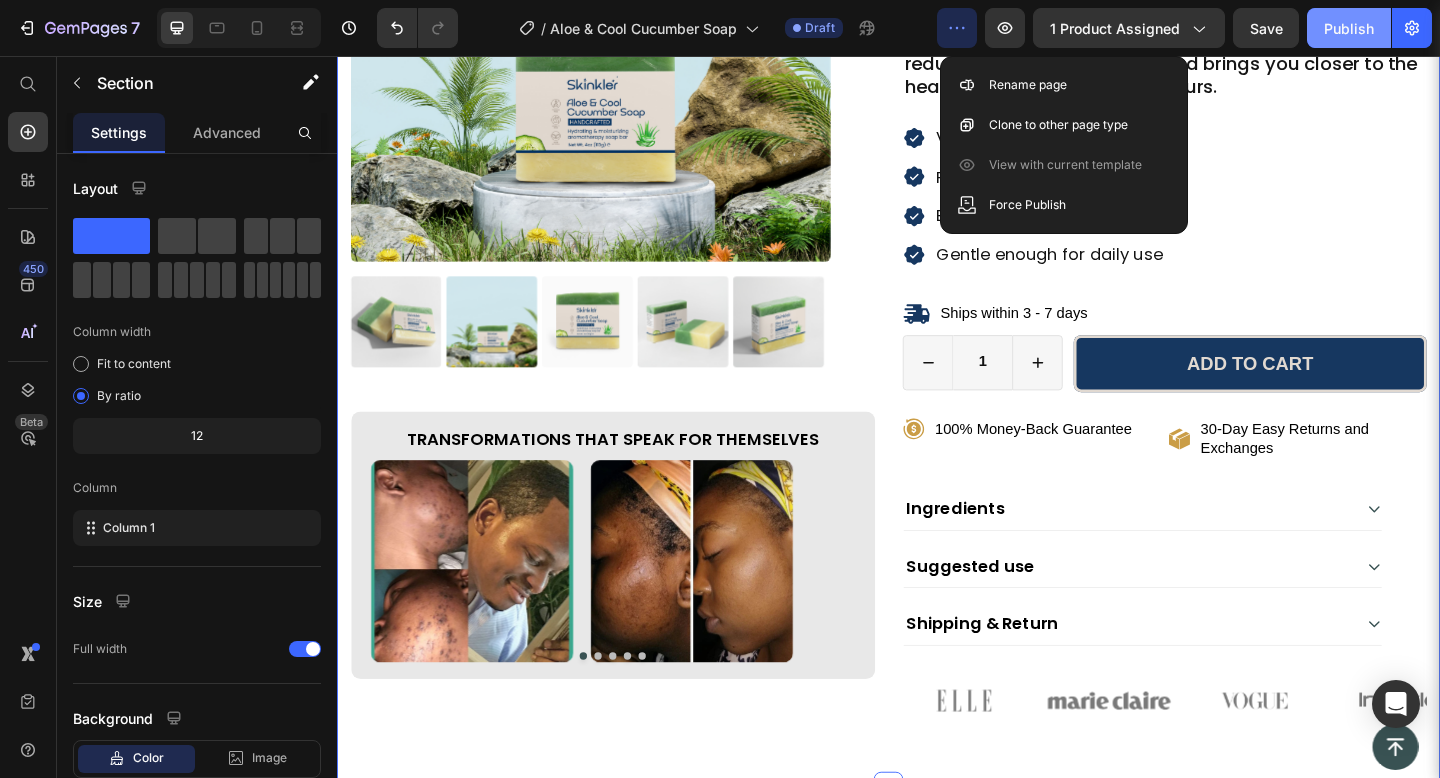 click on "Publish" at bounding box center [1349, 28] 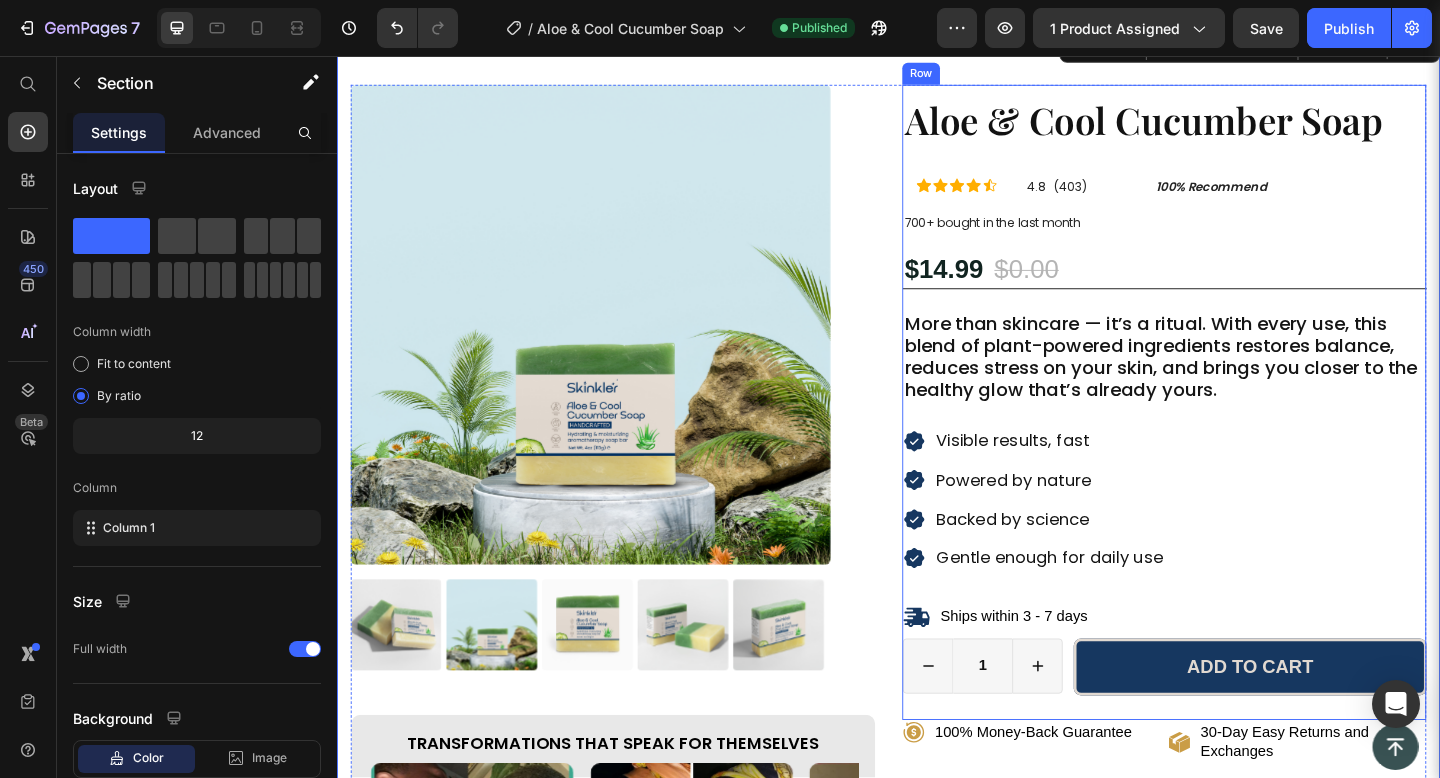 scroll, scrollTop: 0, scrollLeft: 0, axis: both 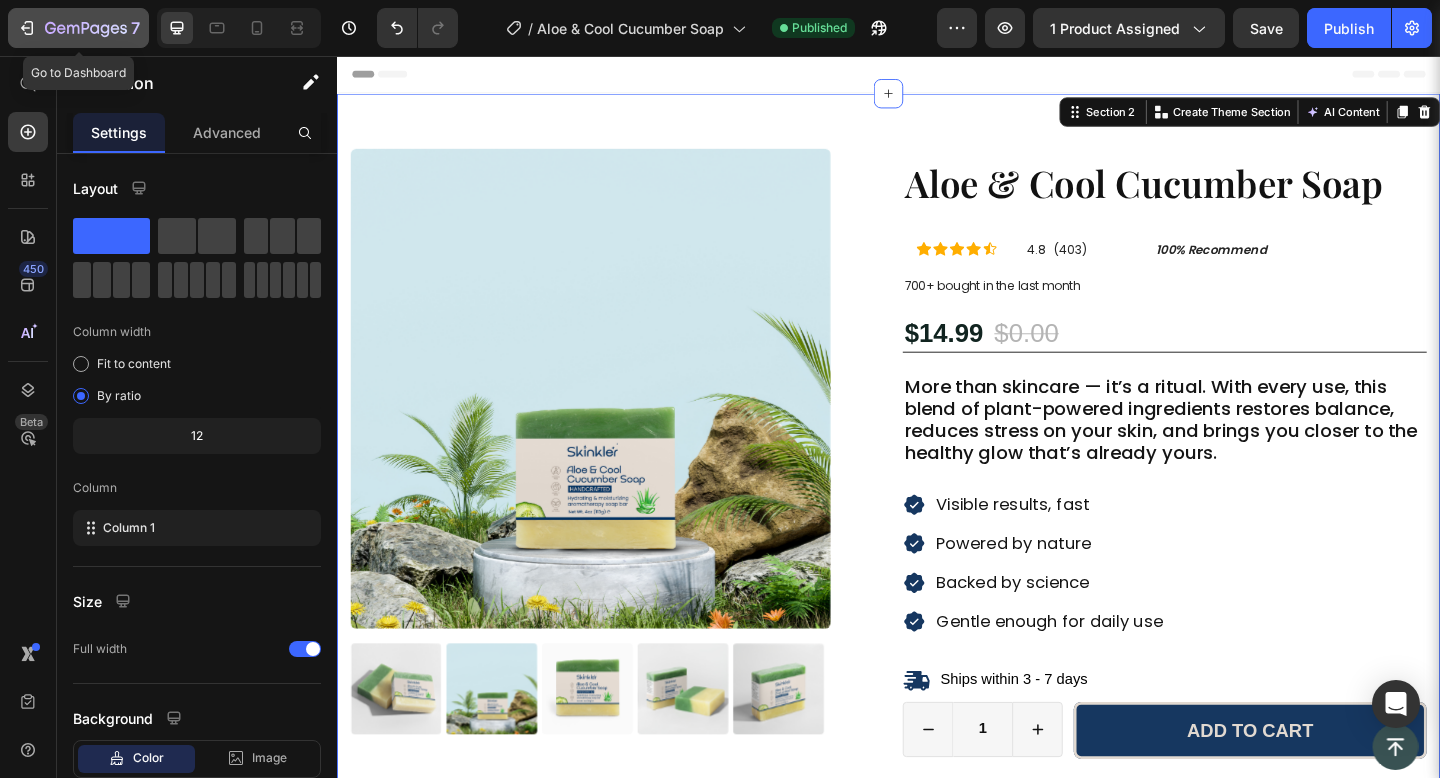 click 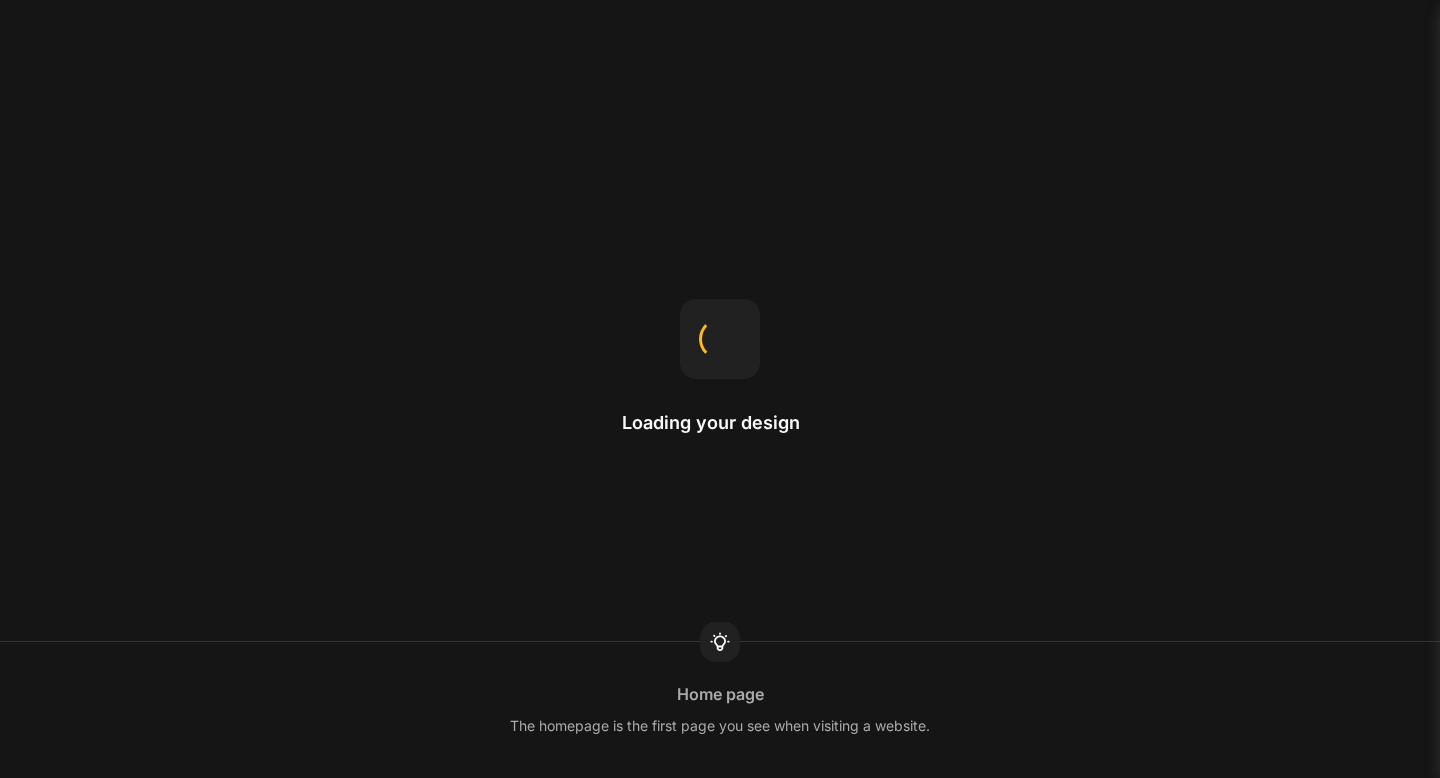 scroll, scrollTop: 0, scrollLeft: 0, axis: both 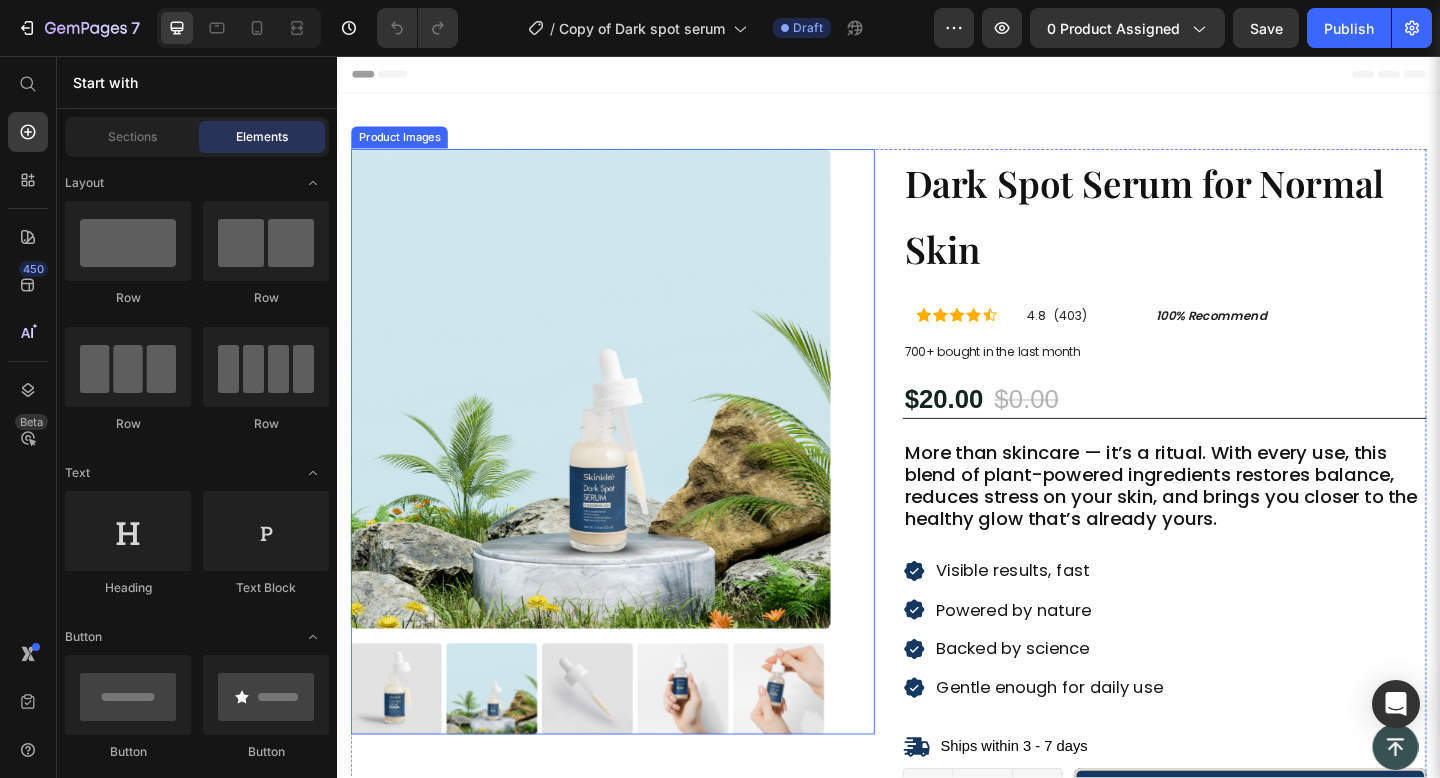 click at bounding box center [613, 418] 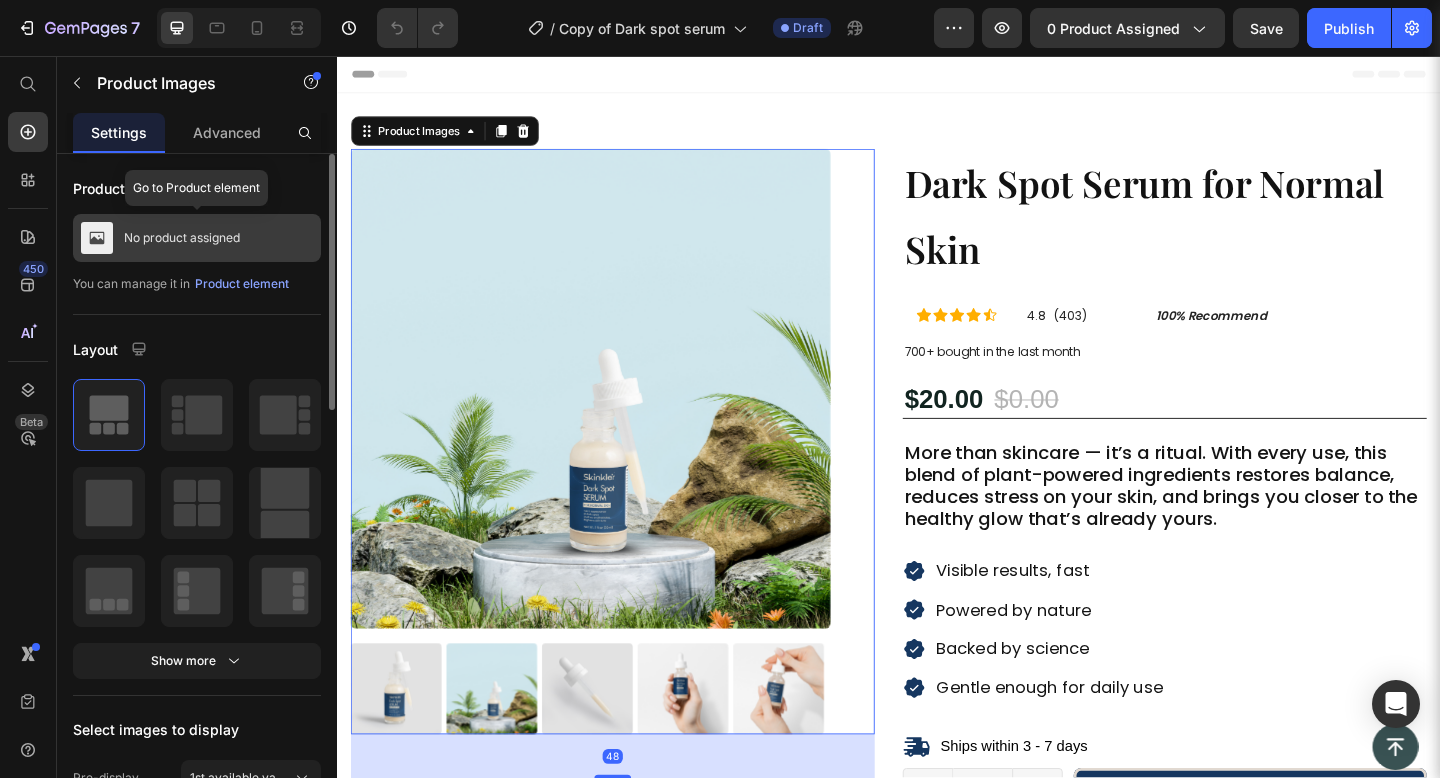 click on "No product assigned" at bounding box center [197, 238] 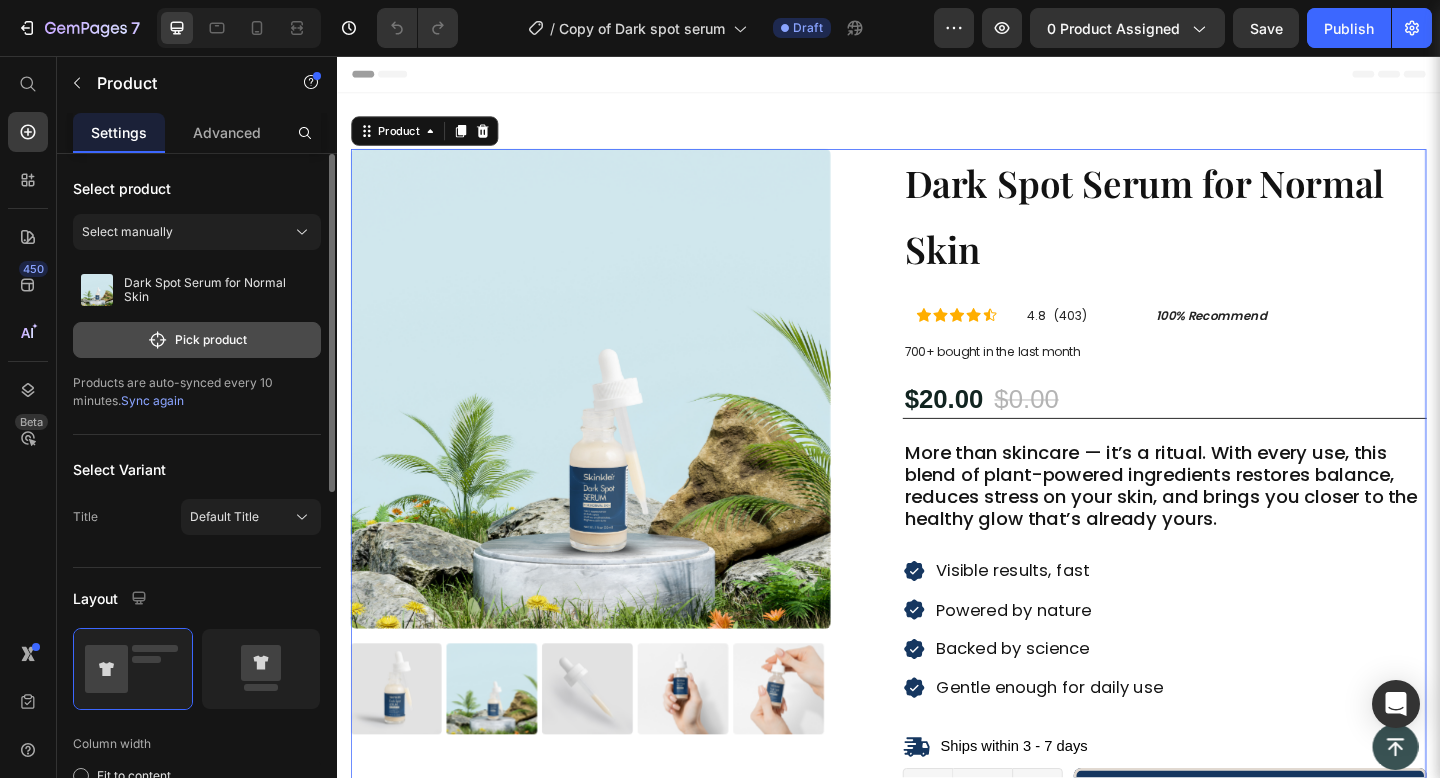 click on "Pick product" at bounding box center (197, 340) 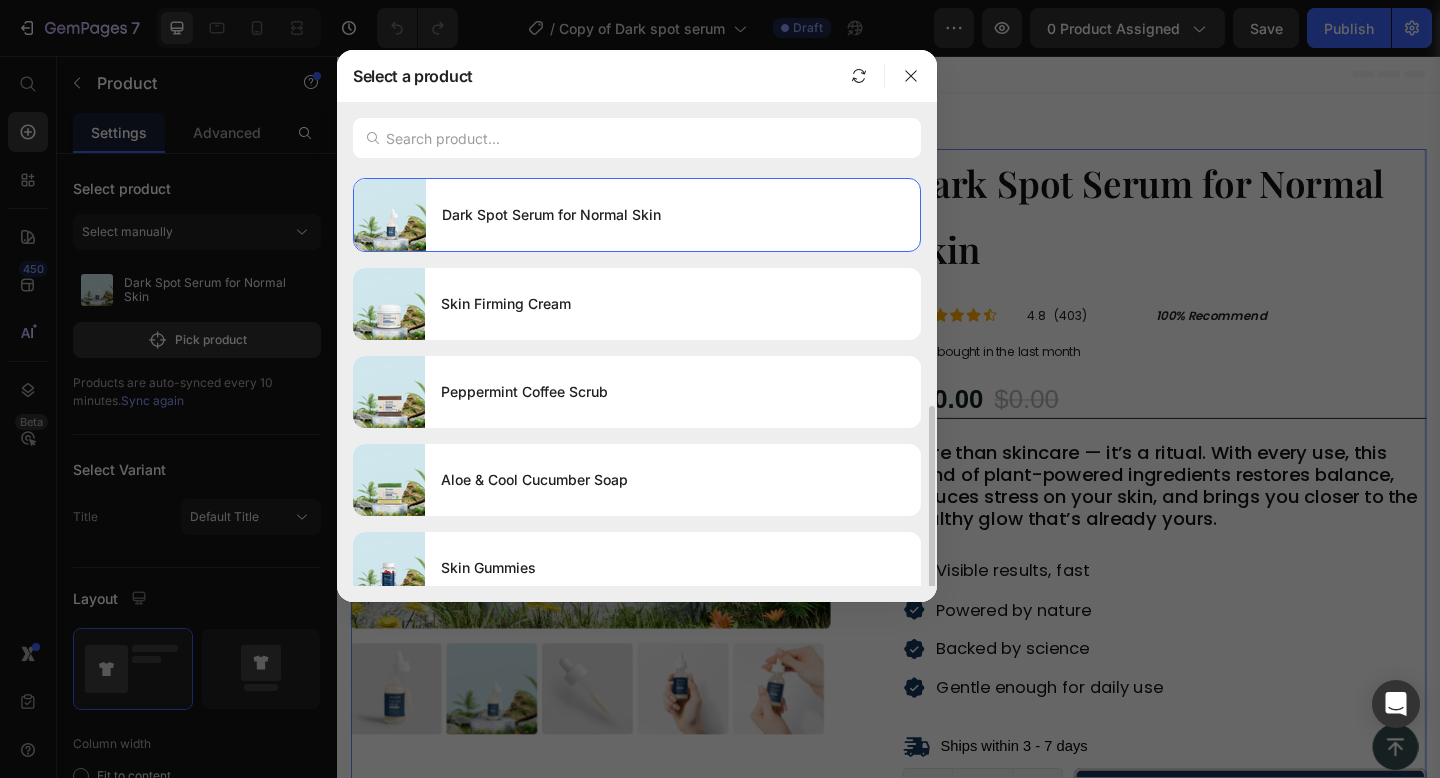 scroll, scrollTop: 453, scrollLeft: 0, axis: vertical 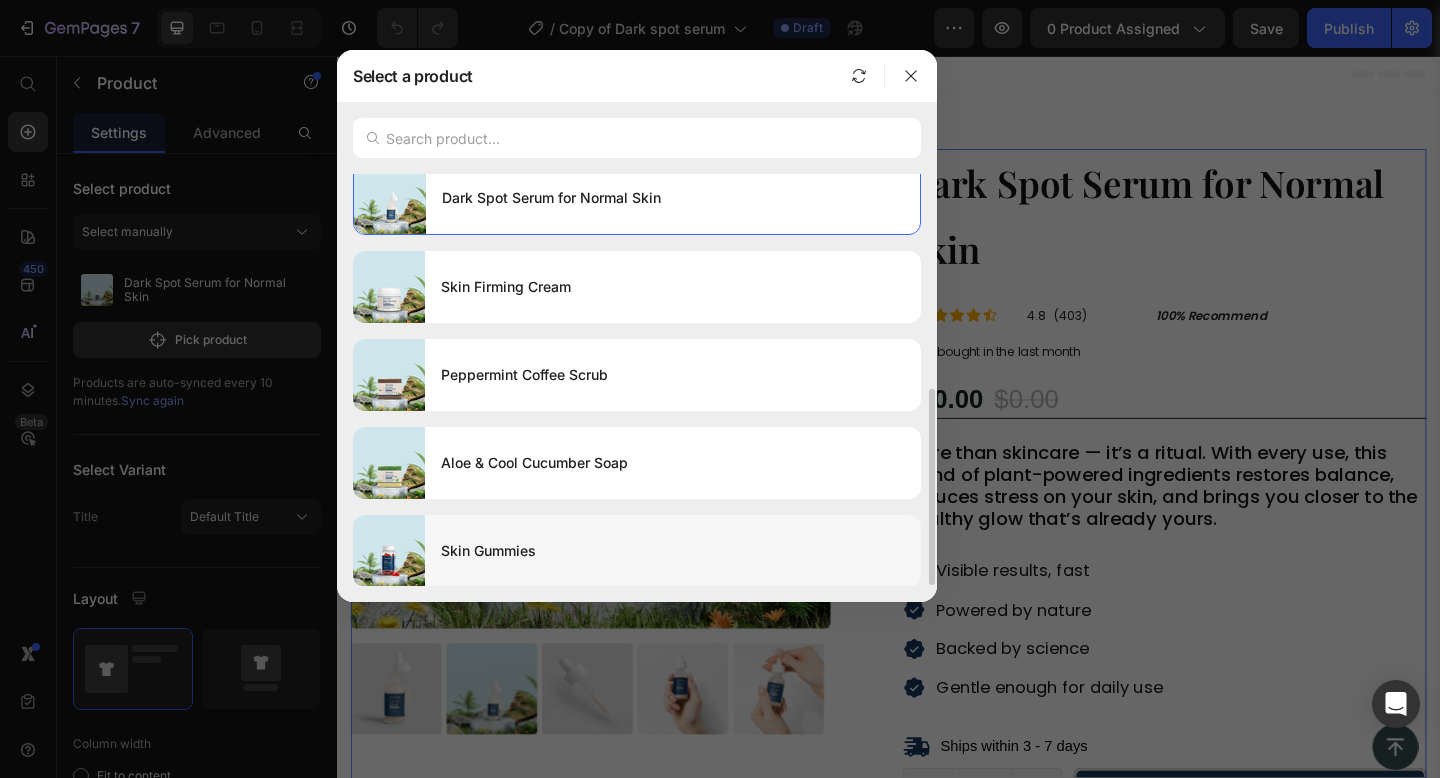 click on "Skin Gummies" at bounding box center (673, 551) 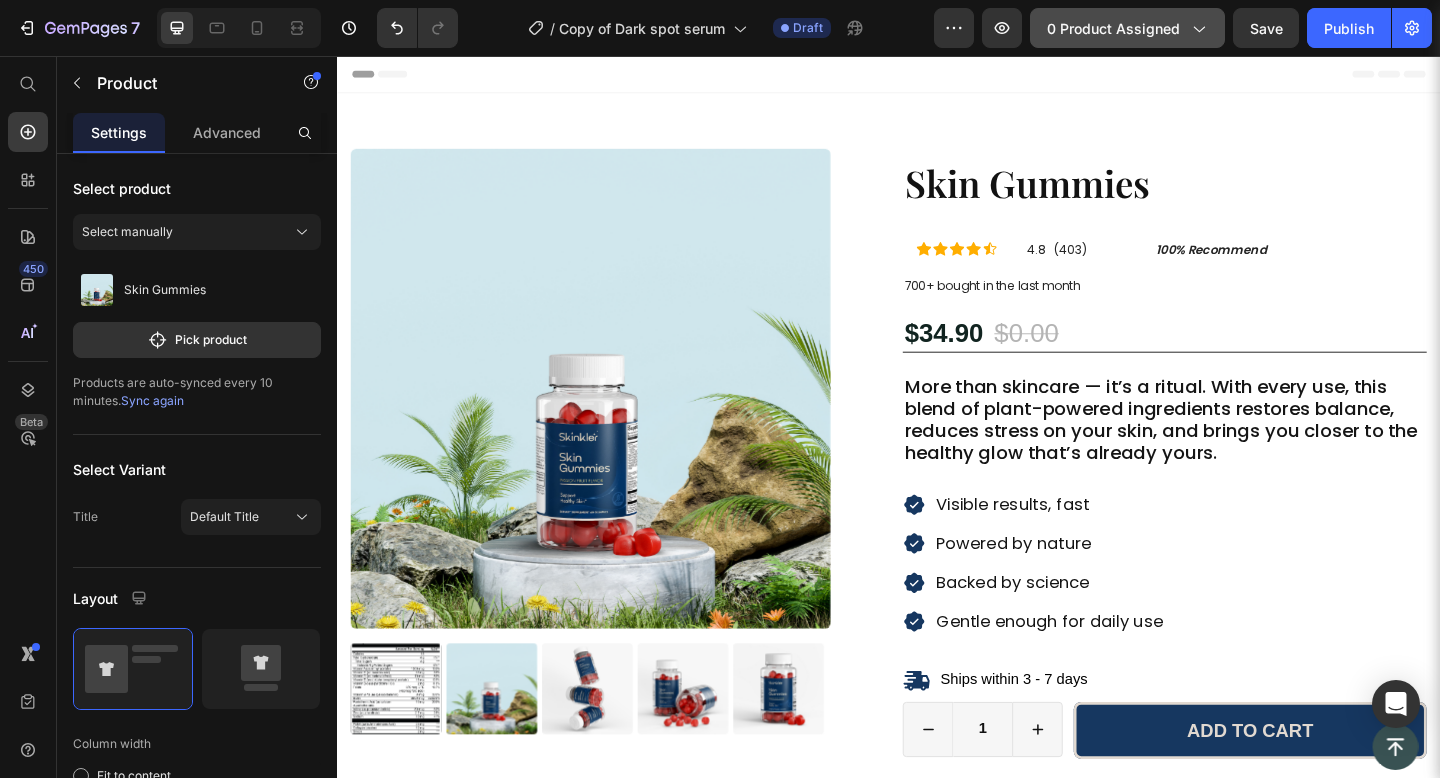 click on "0 product assigned" 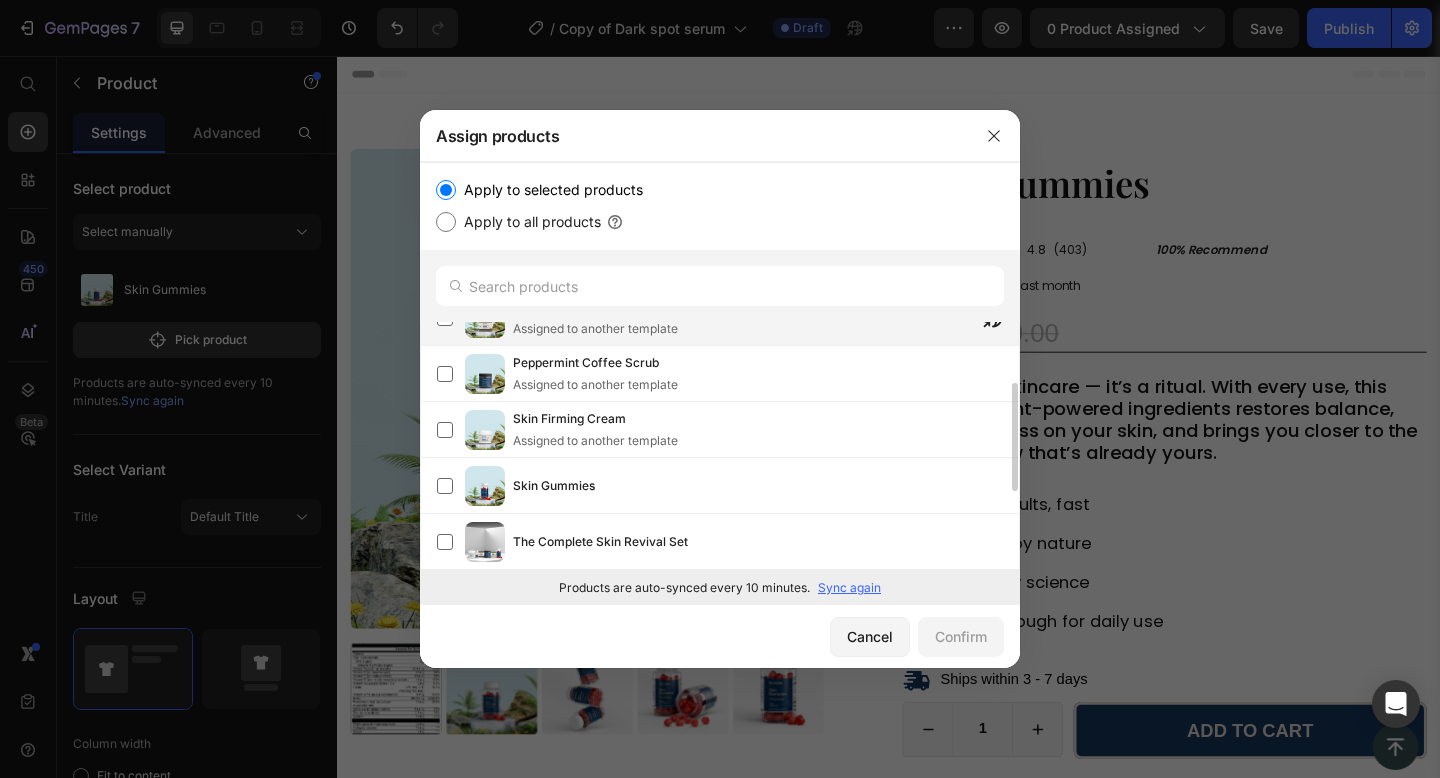 scroll, scrollTop: 151, scrollLeft: 0, axis: vertical 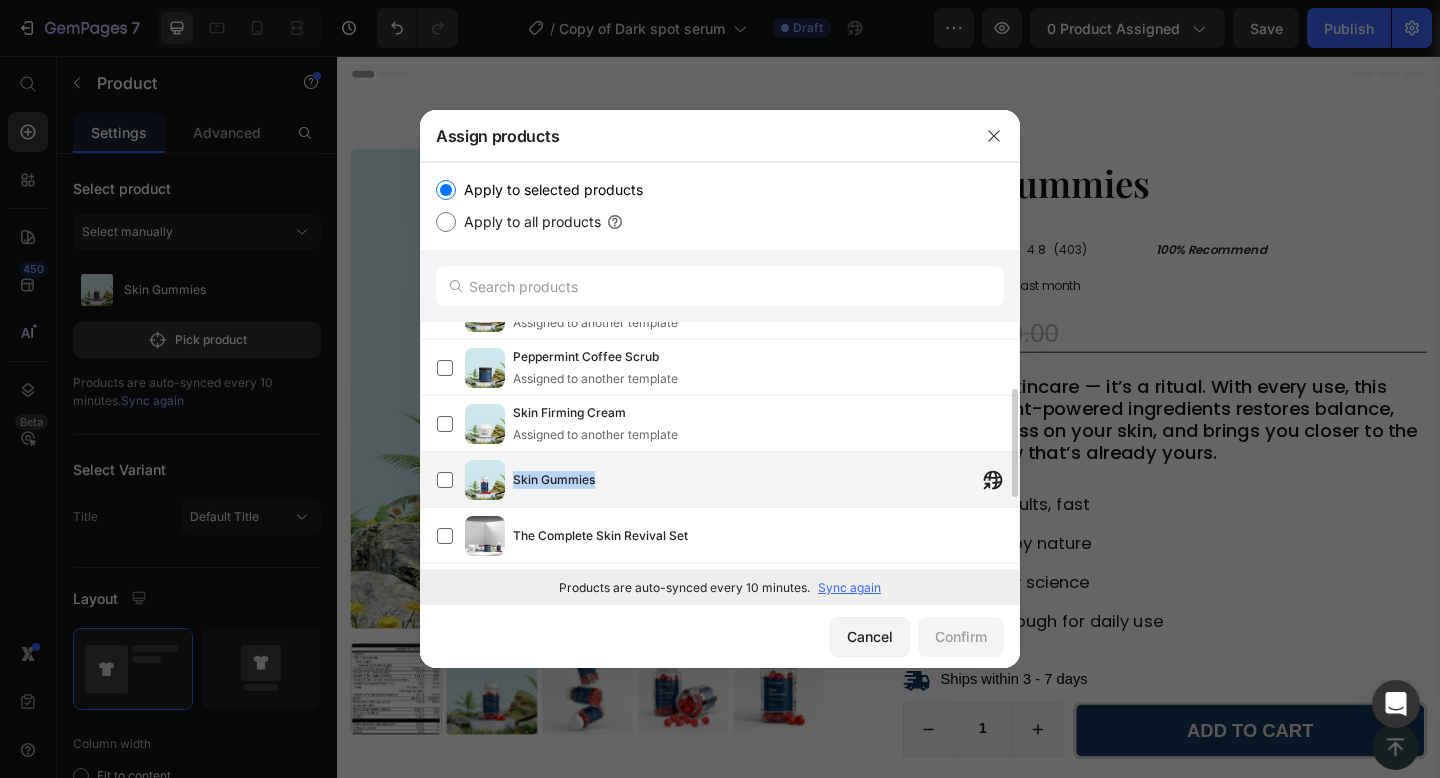 drag, startPoint x: 512, startPoint y: 477, endPoint x: 599, endPoint y: 487, distance: 87.57283 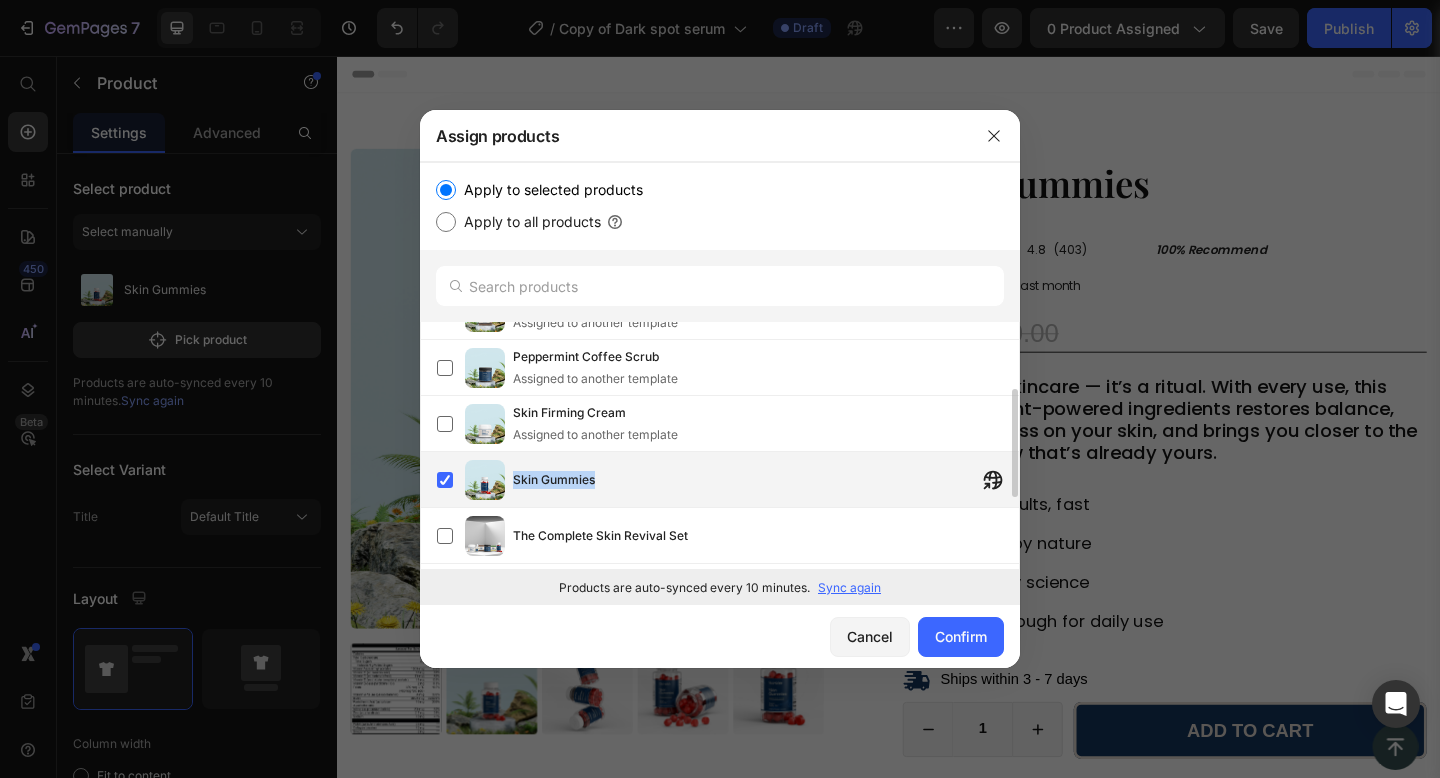 copy on "Skin Gummies" 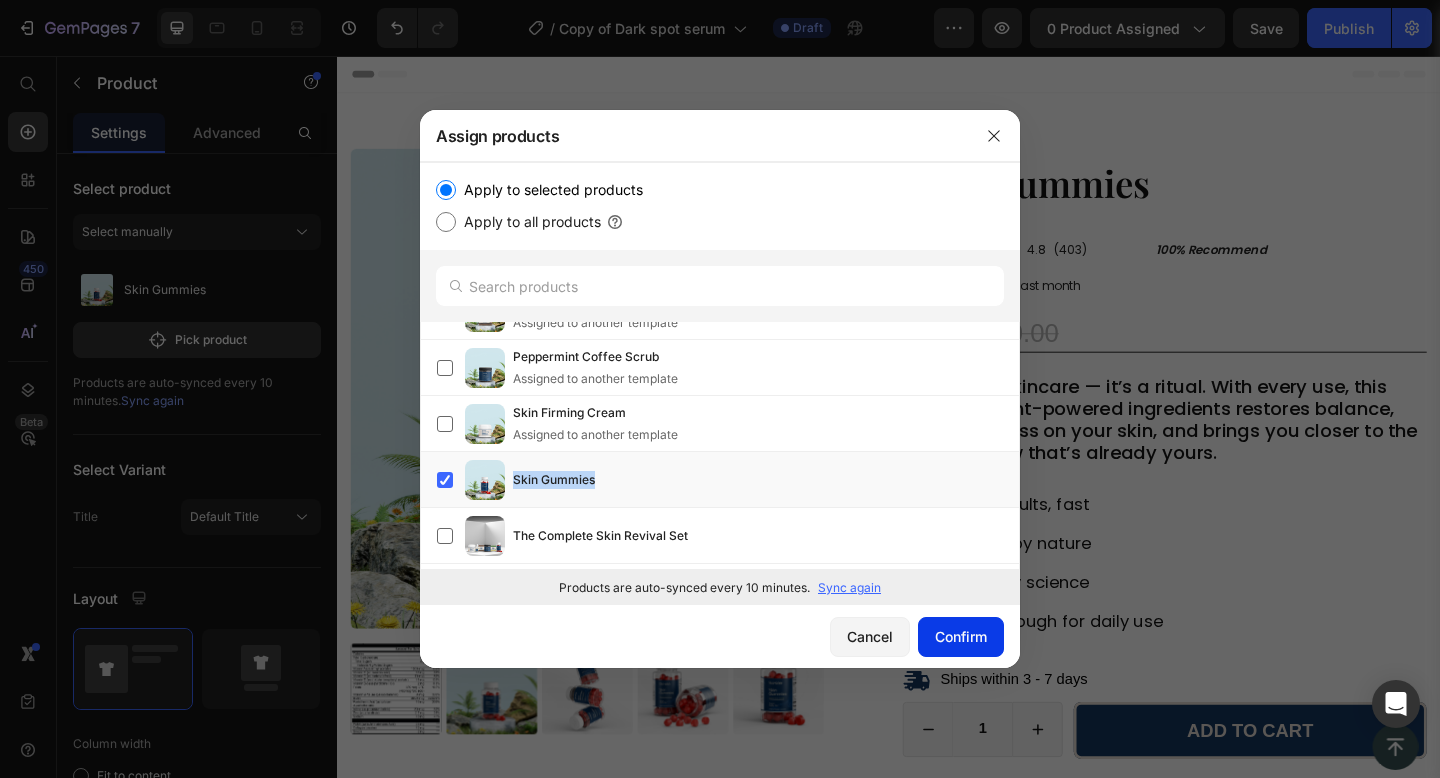 click on "Confirm" at bounding box center (961, 636) 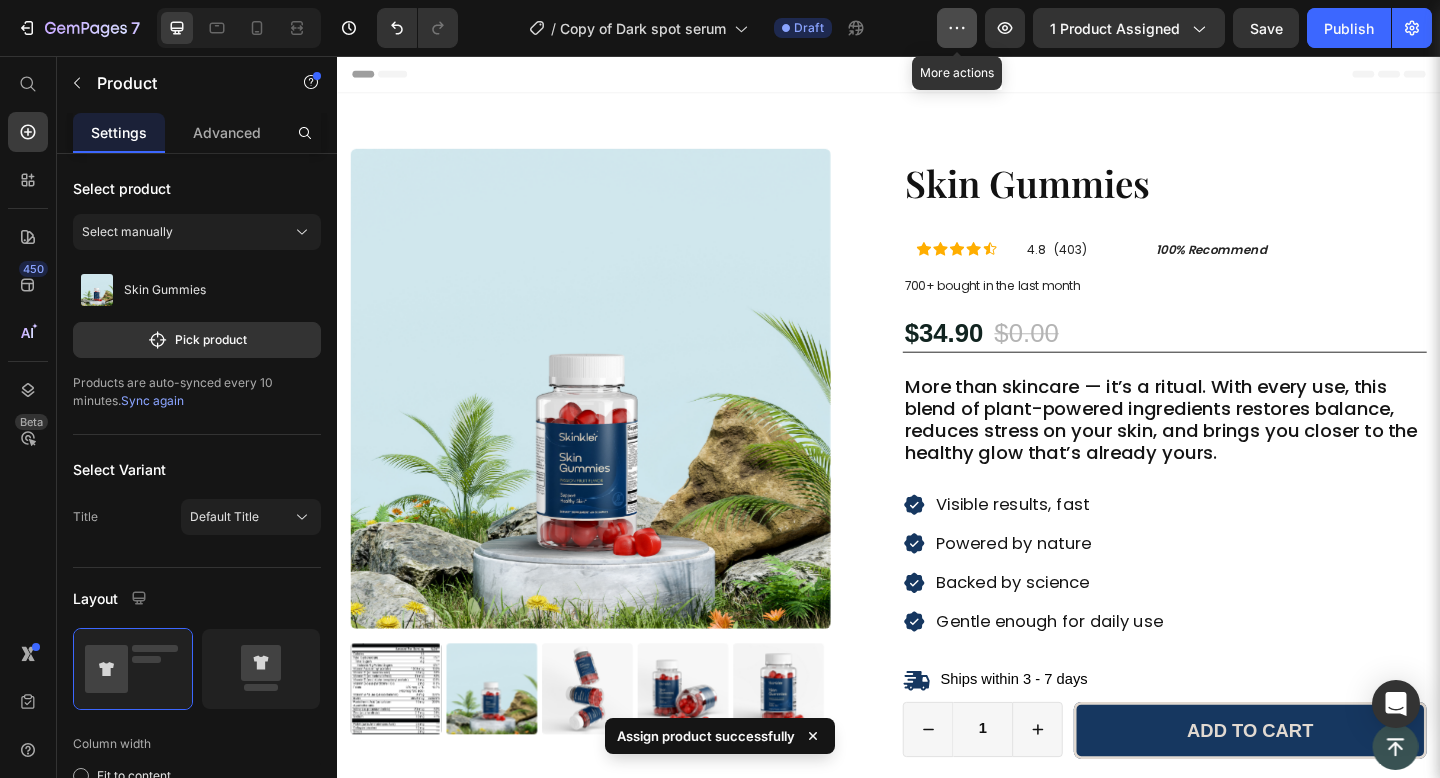 click 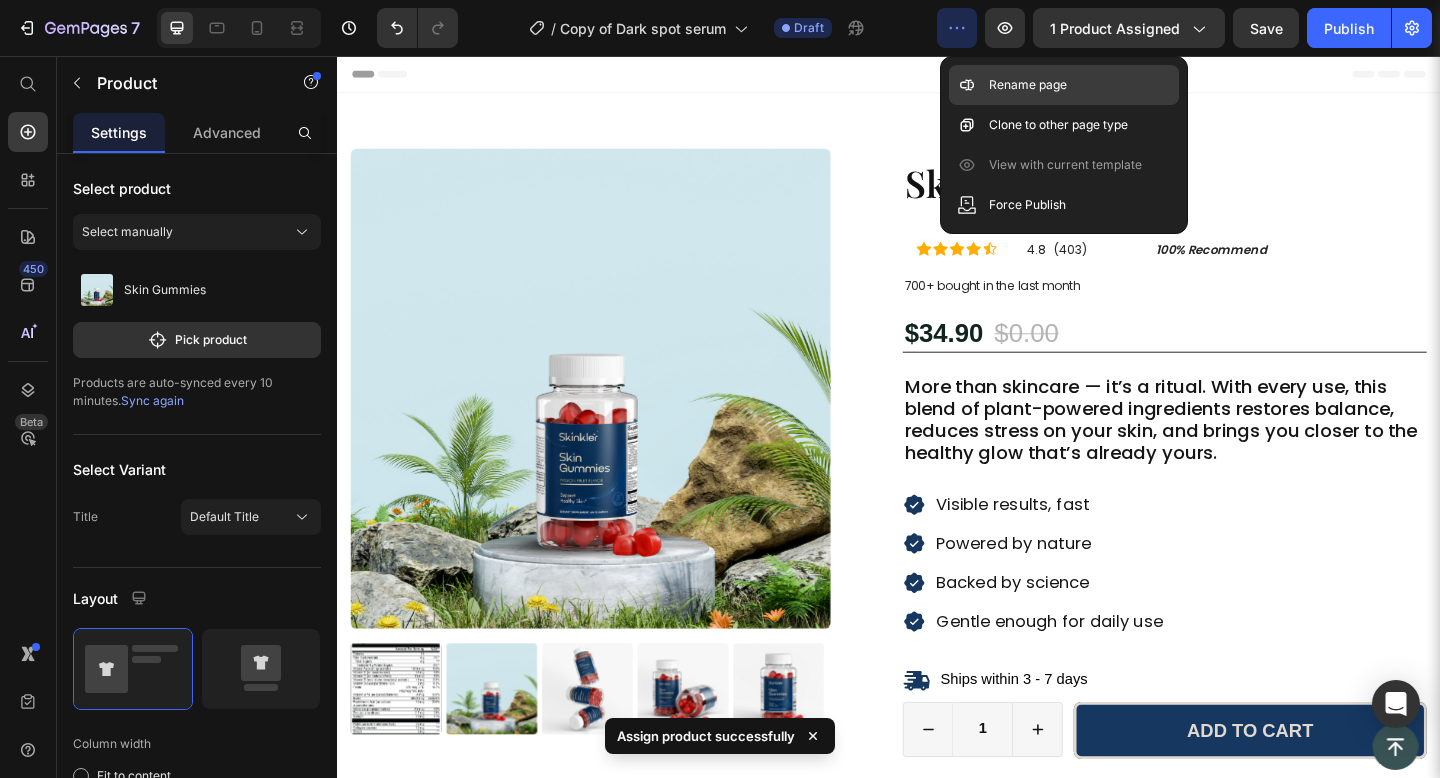 click on "Rename page" at bounding box center (1028, 85) 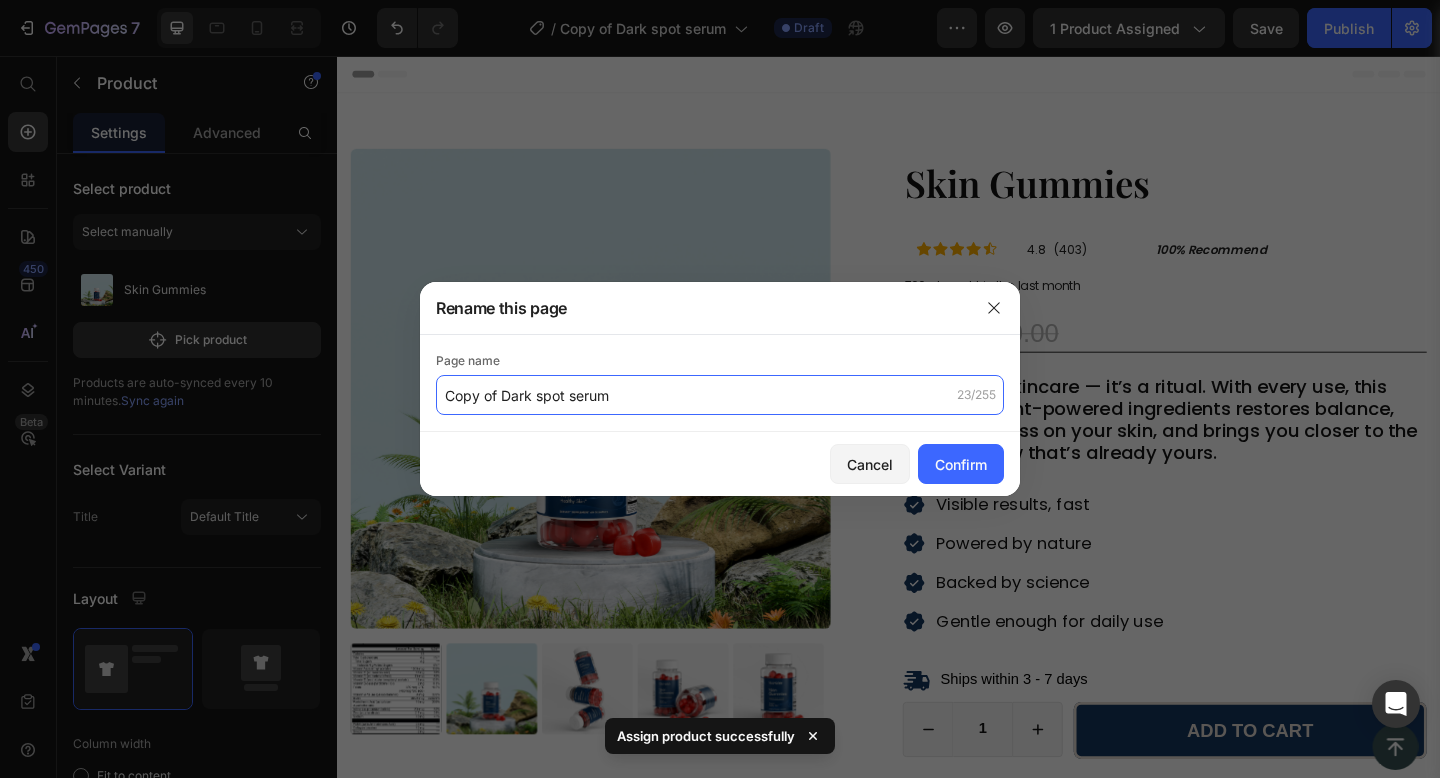 click on "Copy of Dark spot serum" 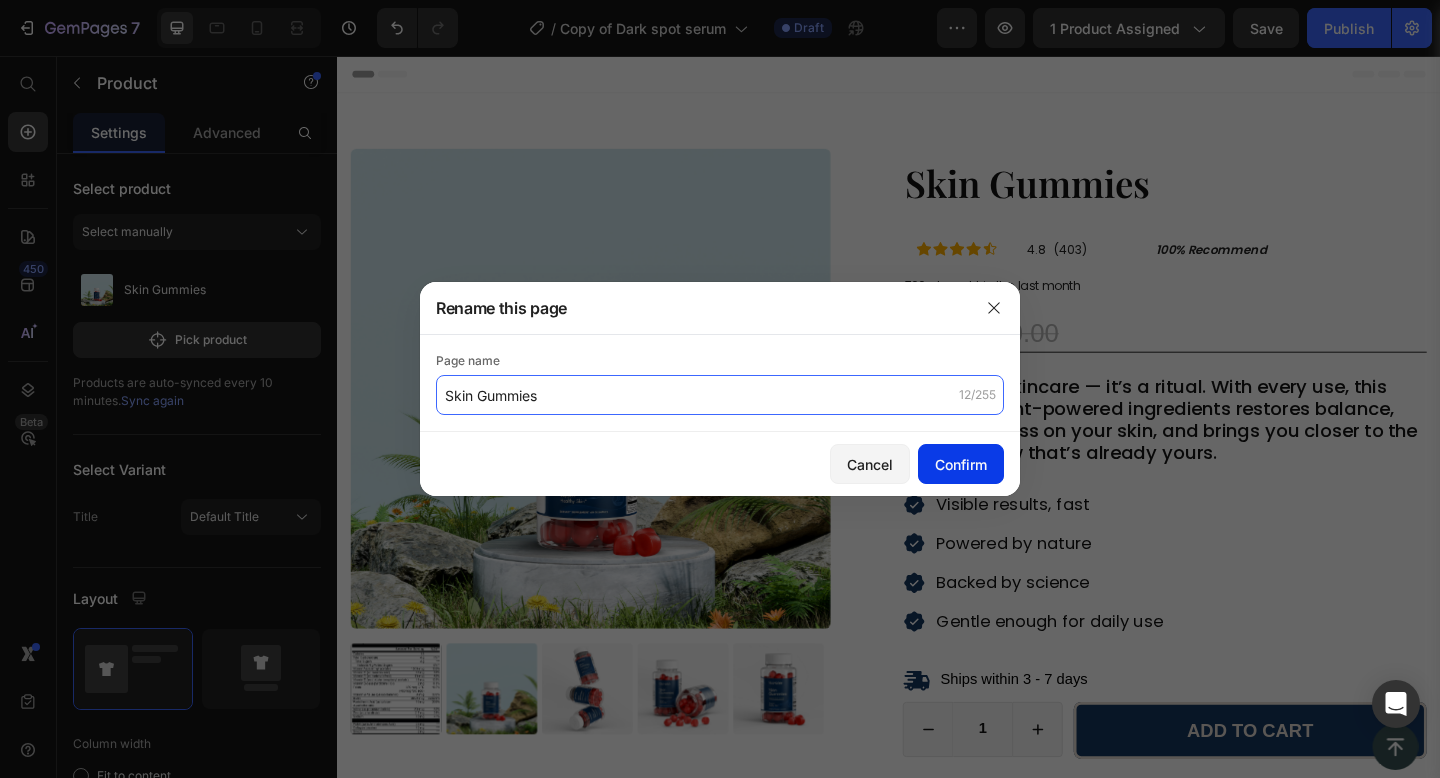 type on "Skin Gummies" 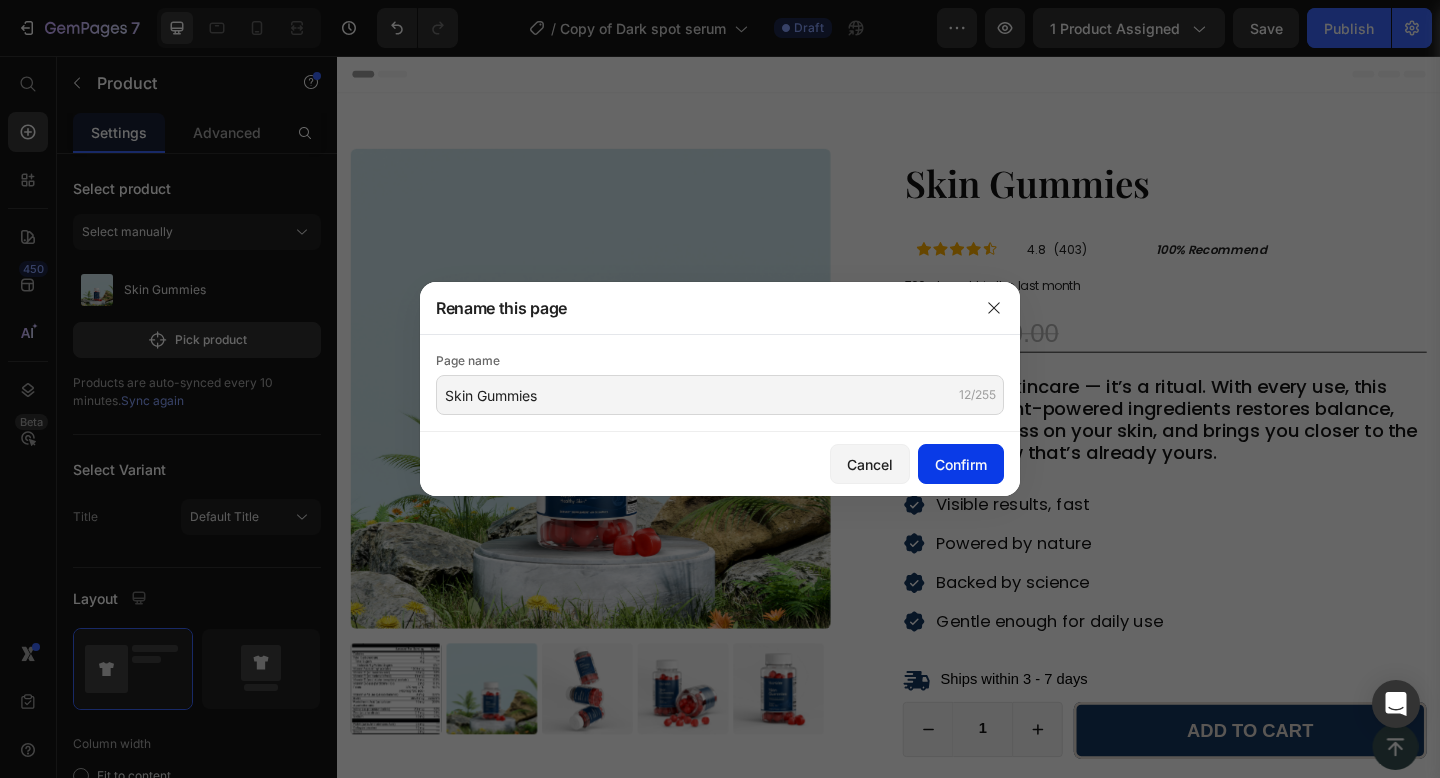 click on "Confirm" at bounding box center (961, 464) 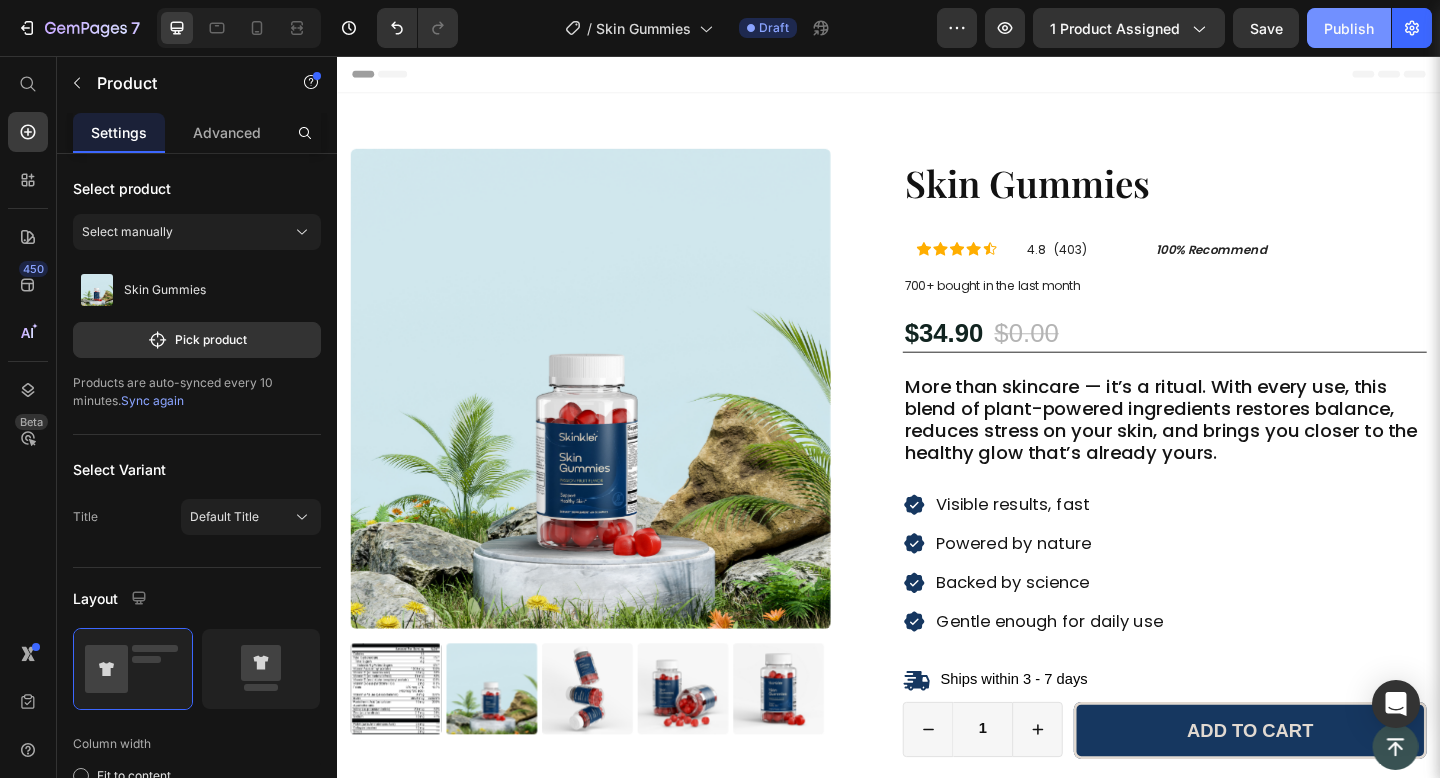 click on "Publish" at bounding box center (1349, 28) 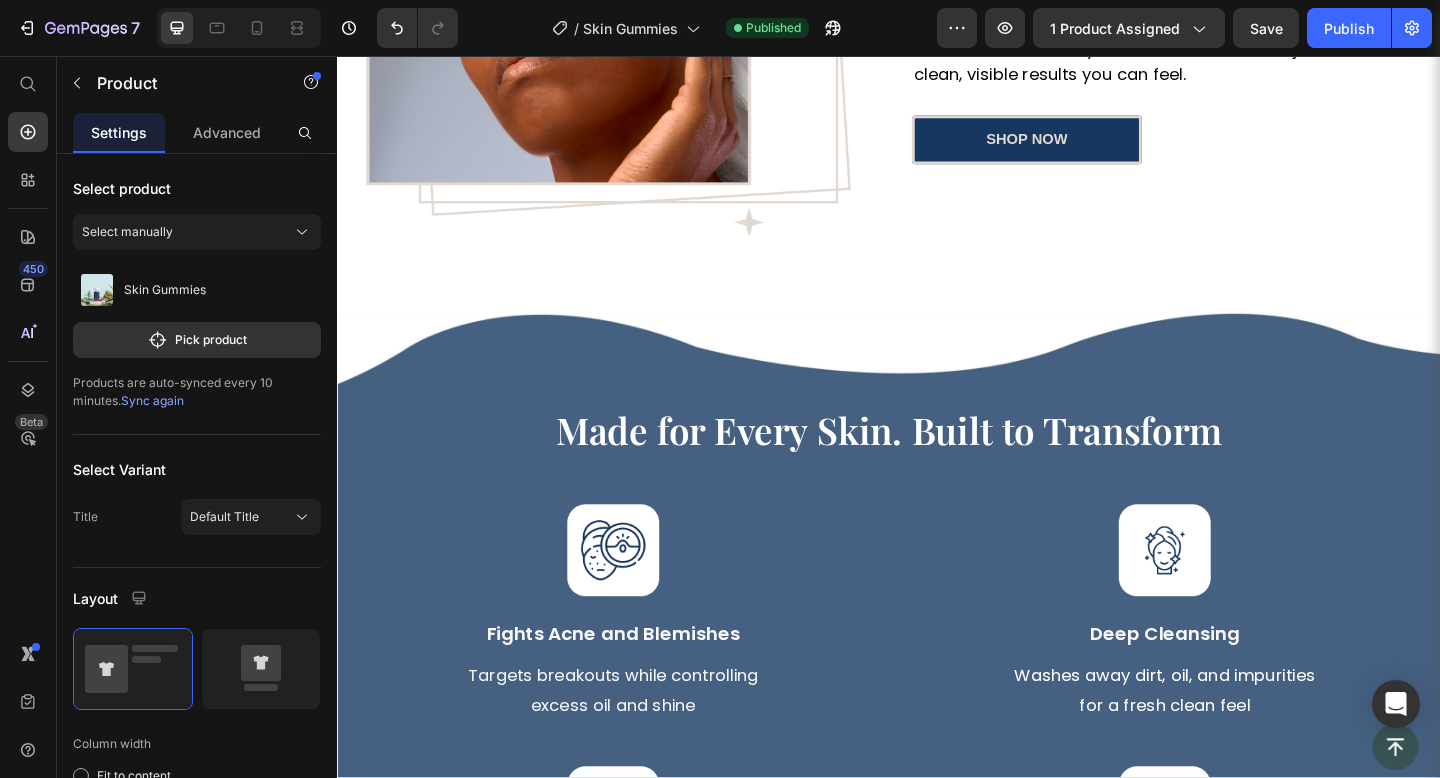 scroll, scrollTop: 1886, scrollLeft: 0, axis: vertical 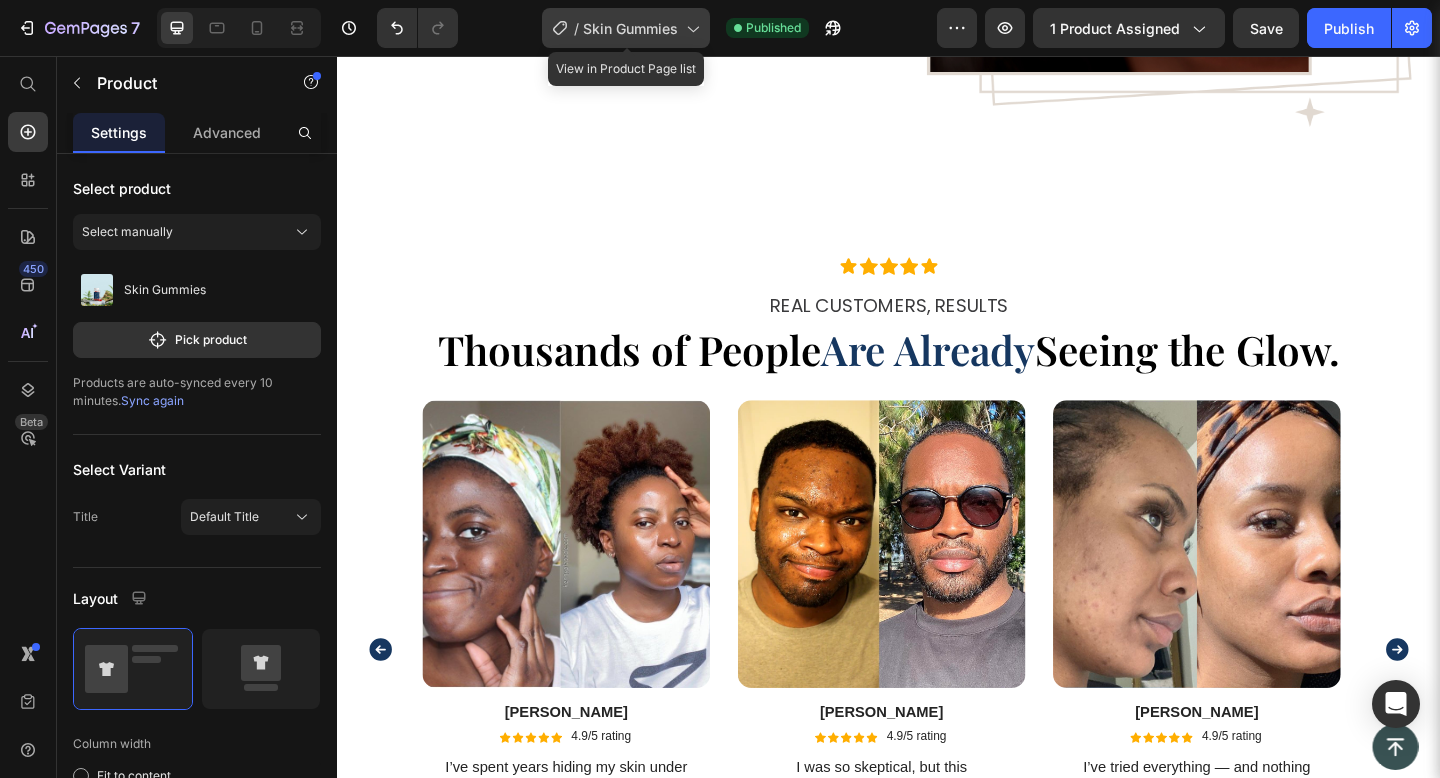 click 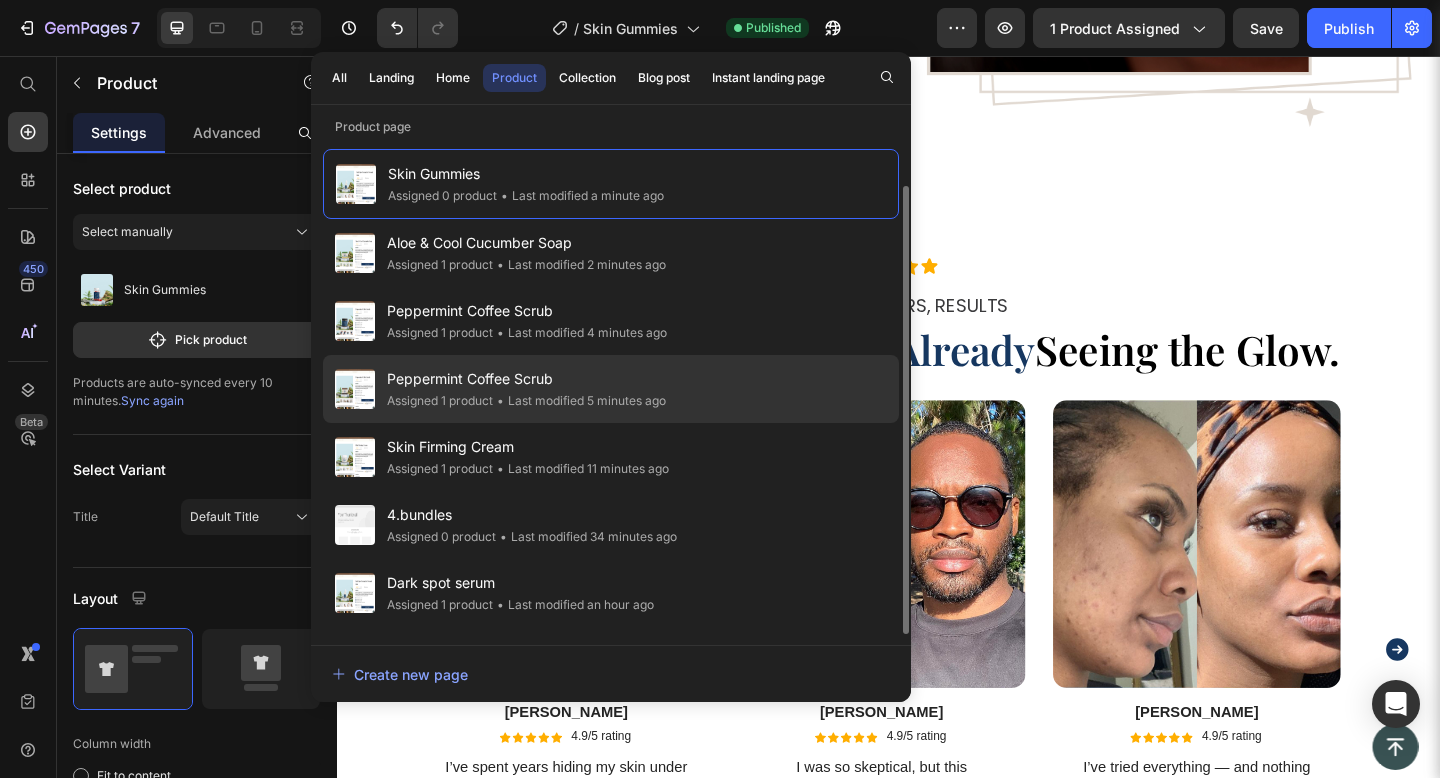scroll, scrollTop: 58, scrollLeft: 0, axis: vertical 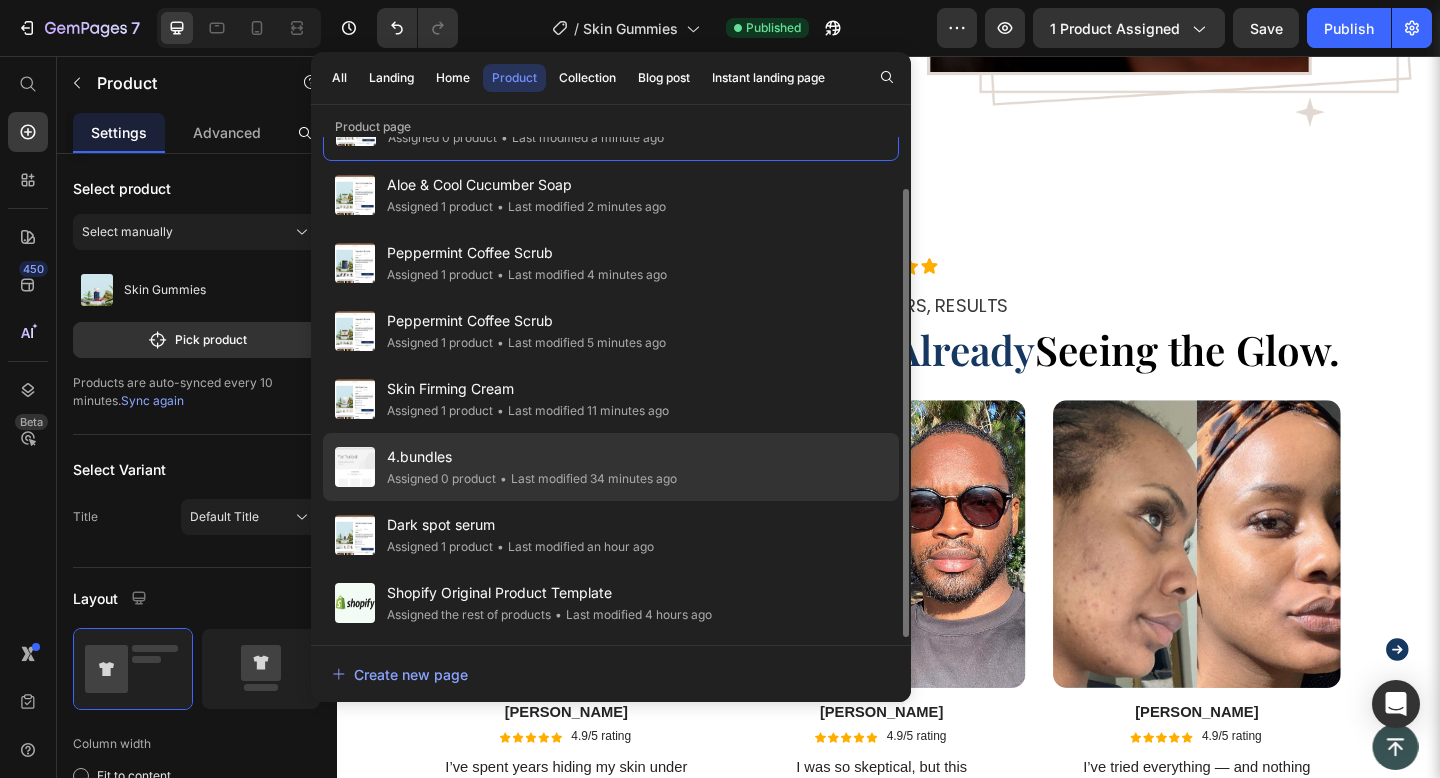 click on "• Last modified 34 minutes ago" 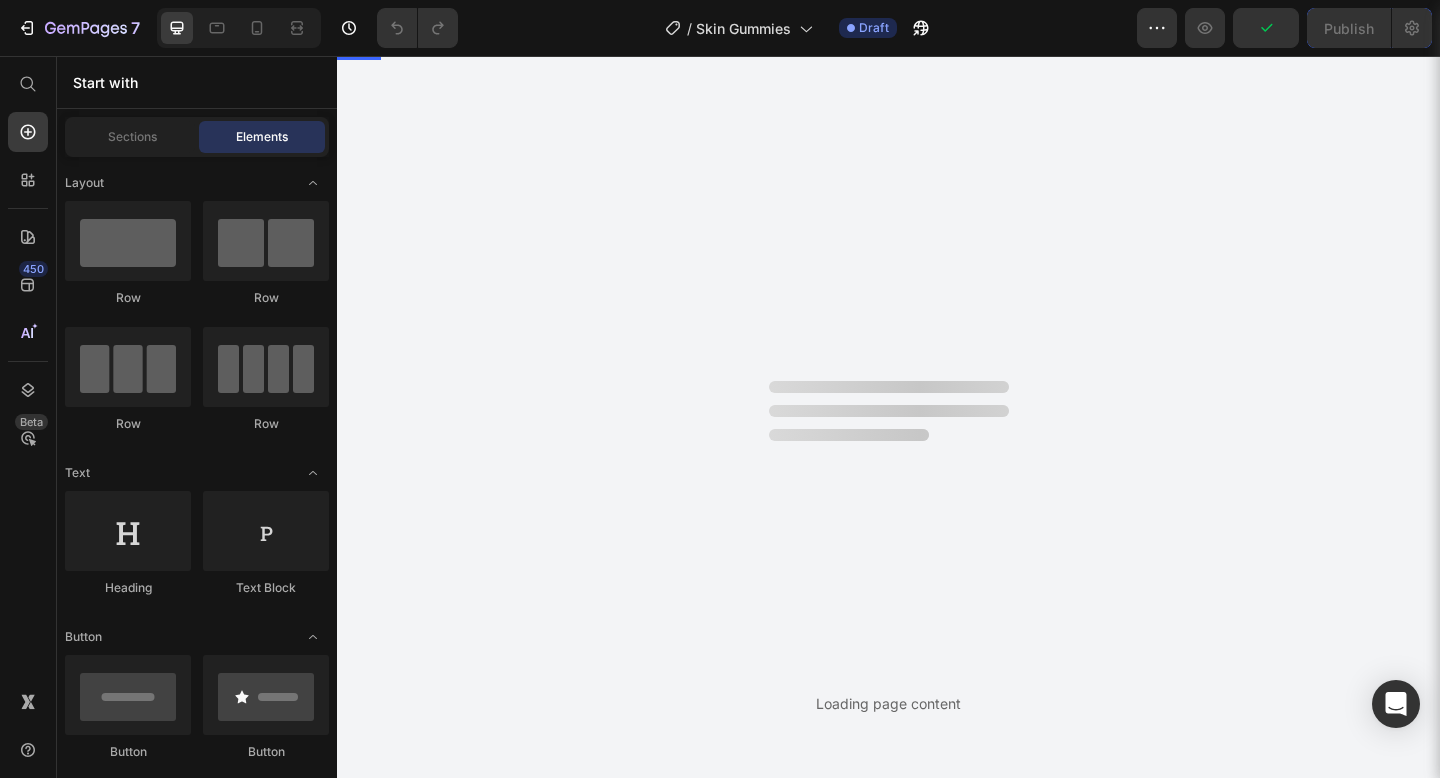 scroll, scrollTop: 56, scrollLeft: 0, axis: vertical 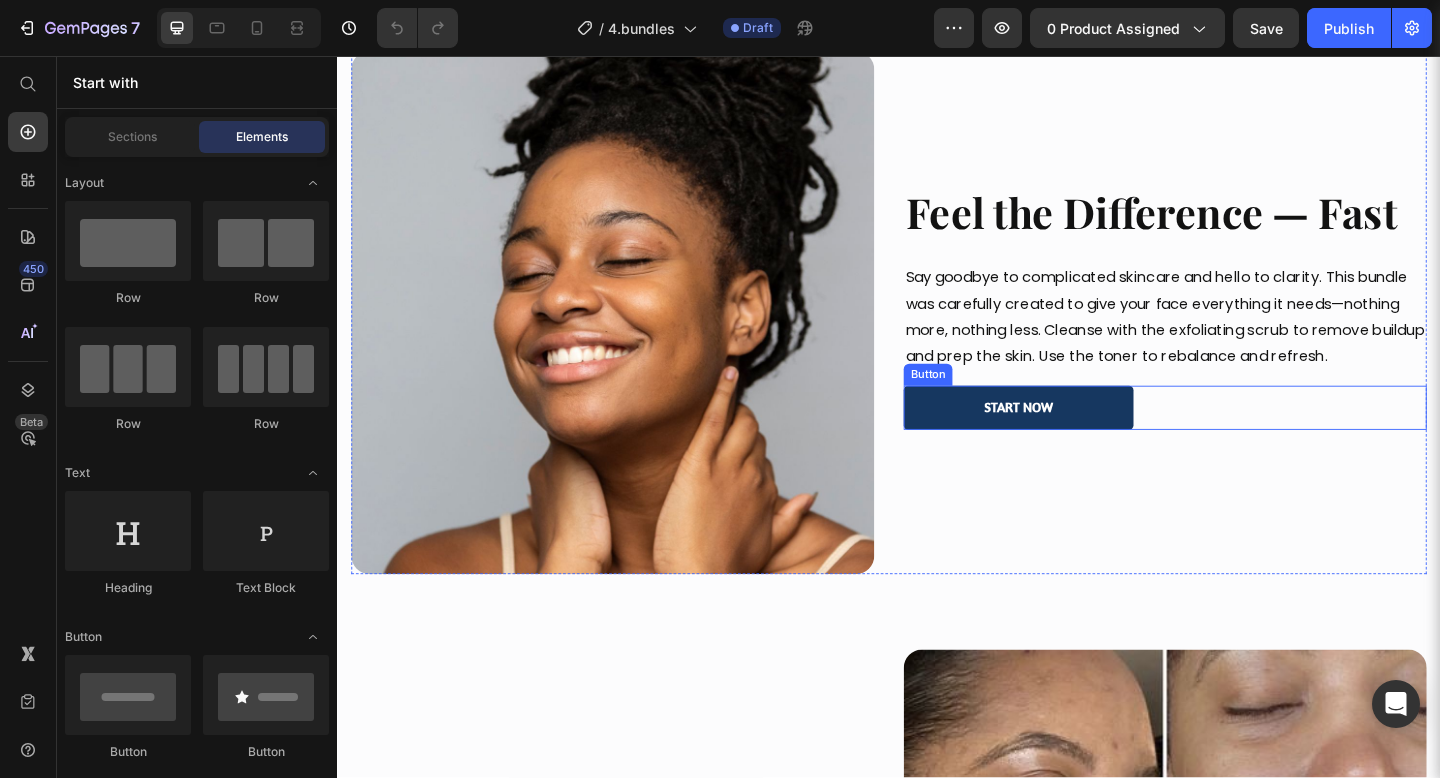 click on "Start Now" at bounding box center [1078, 439] 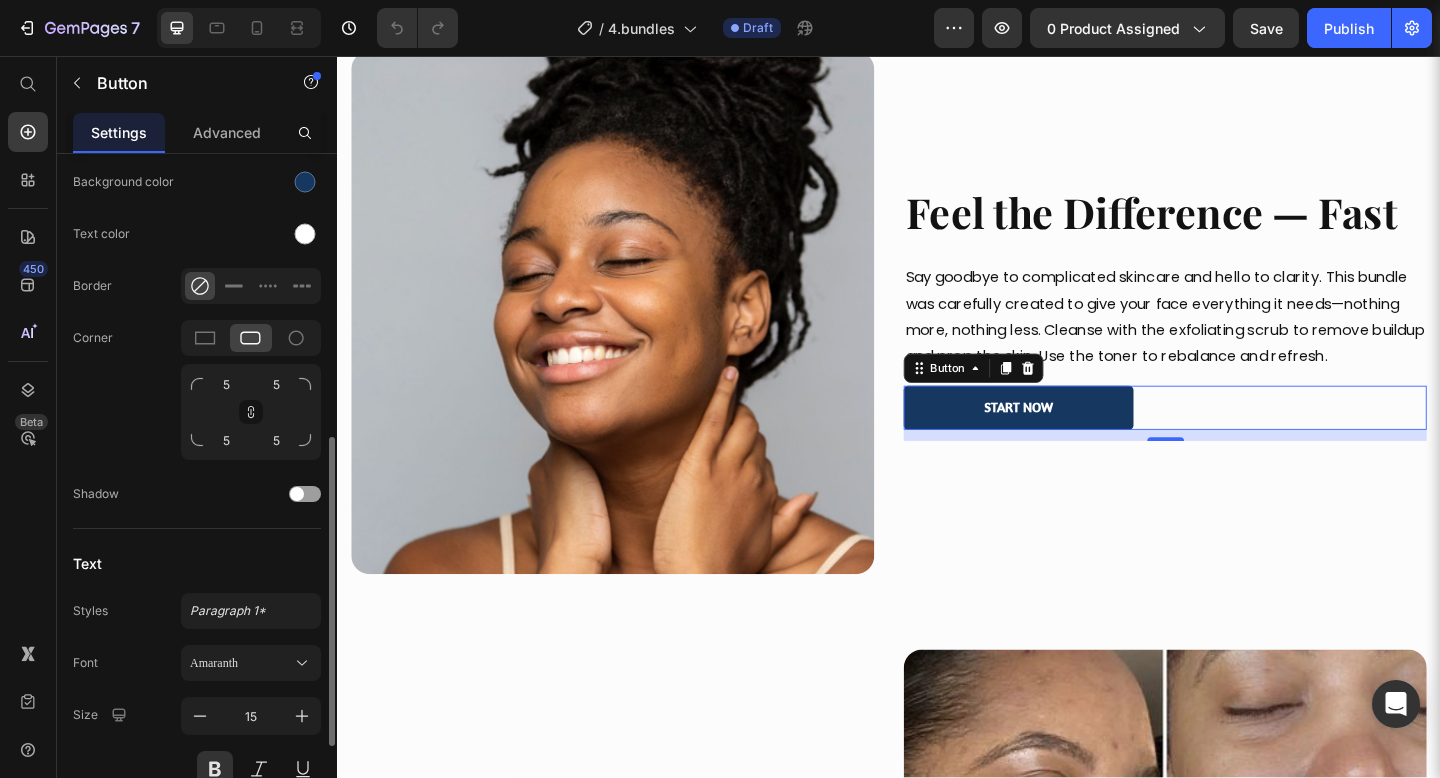 scroll, scrollTop: 598, scrollLeft: 0, axis: vertical 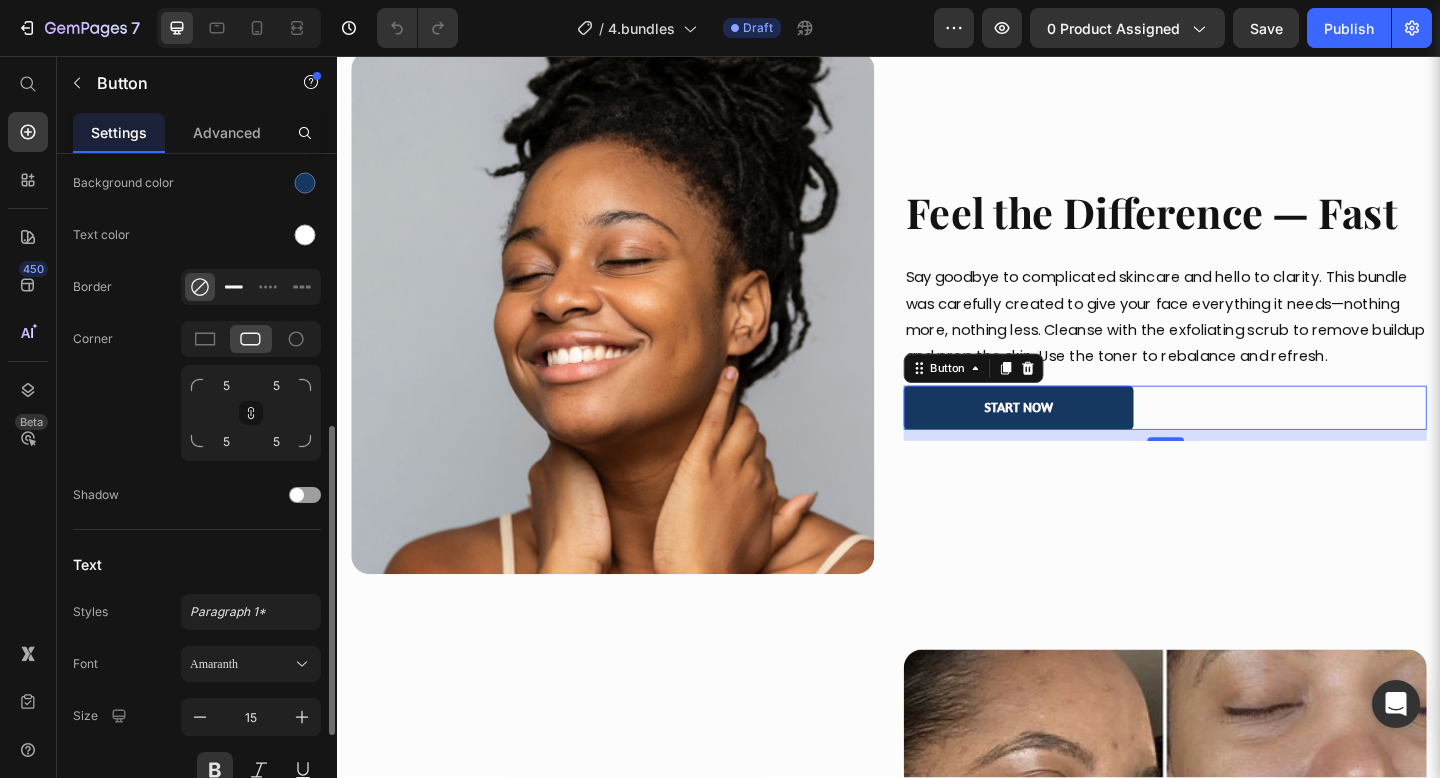 click 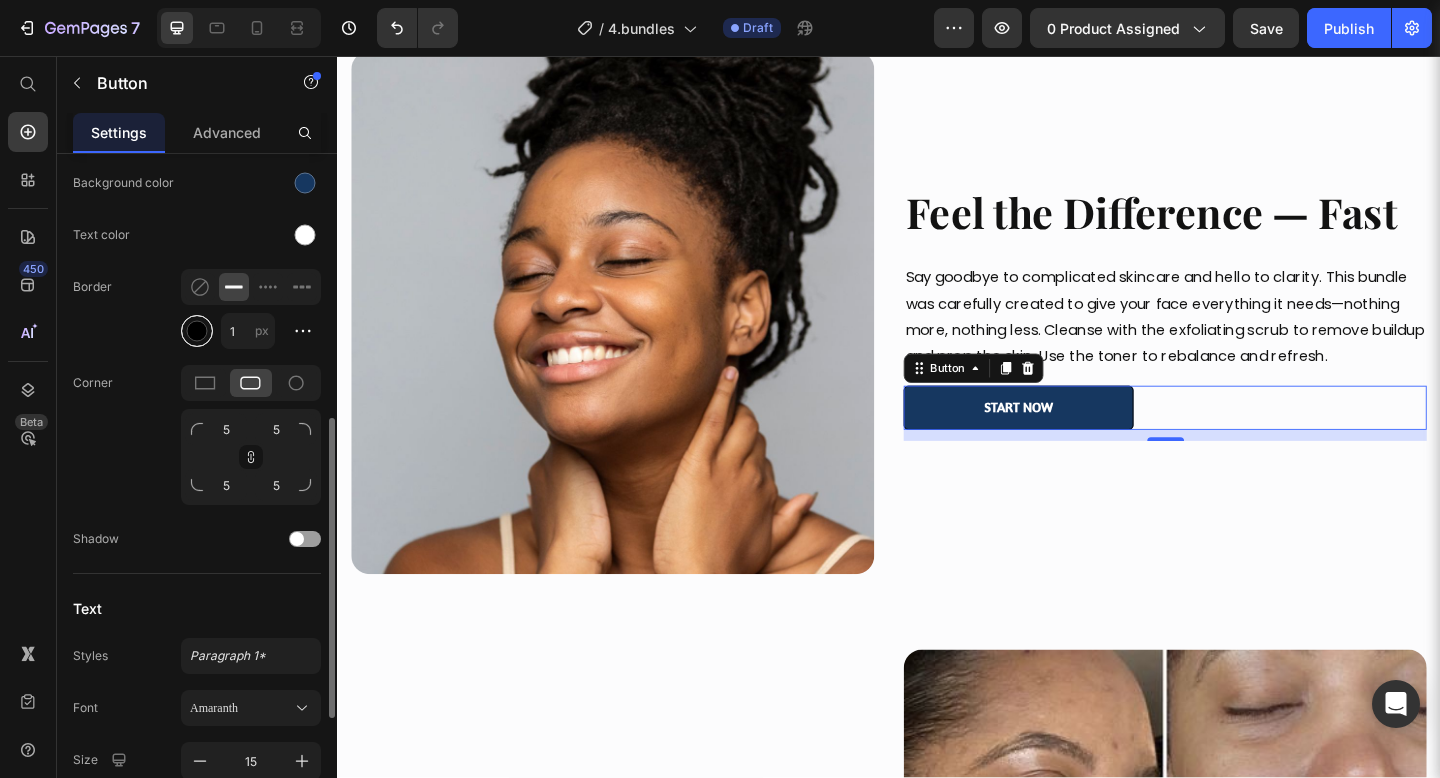 click at bounding box center [197, 331] 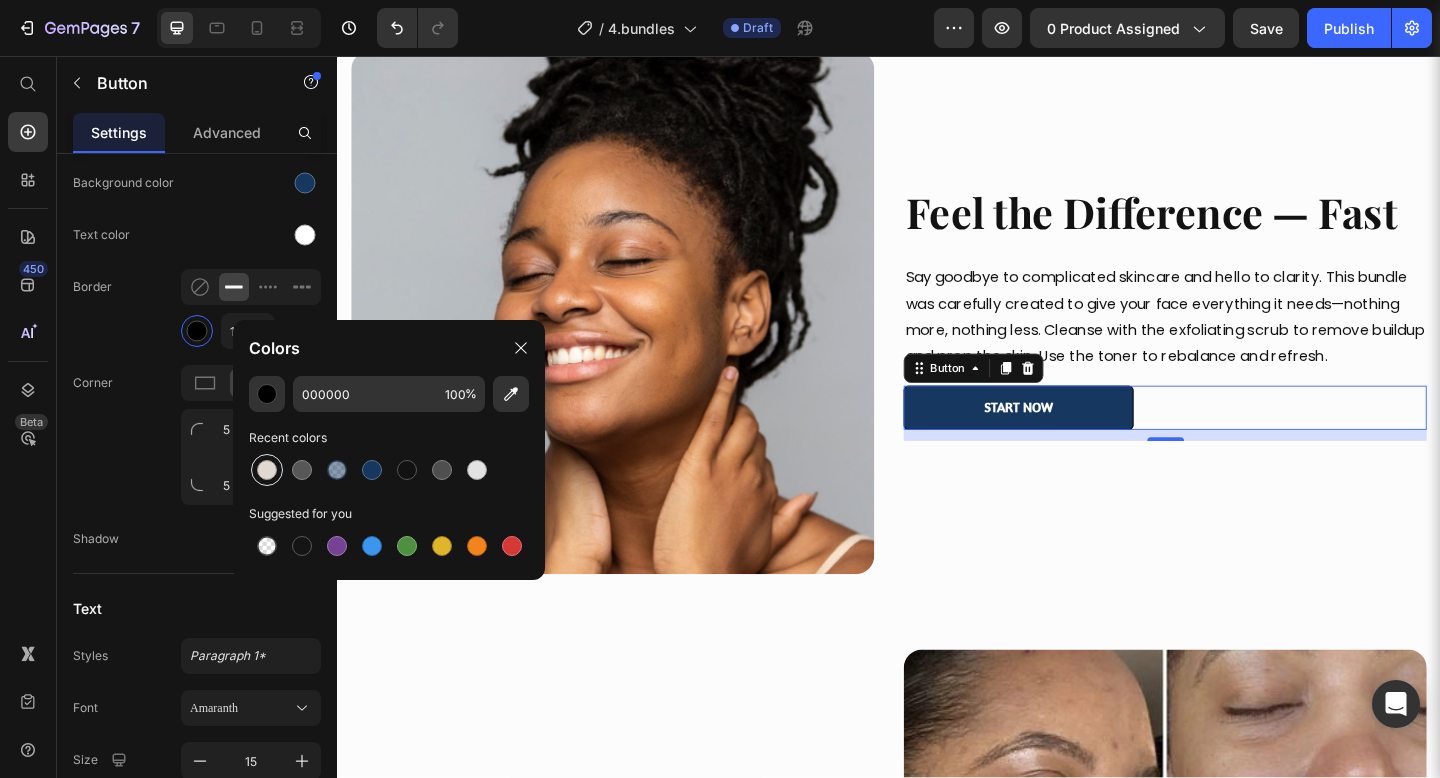 click at bounding box center (267, 470) 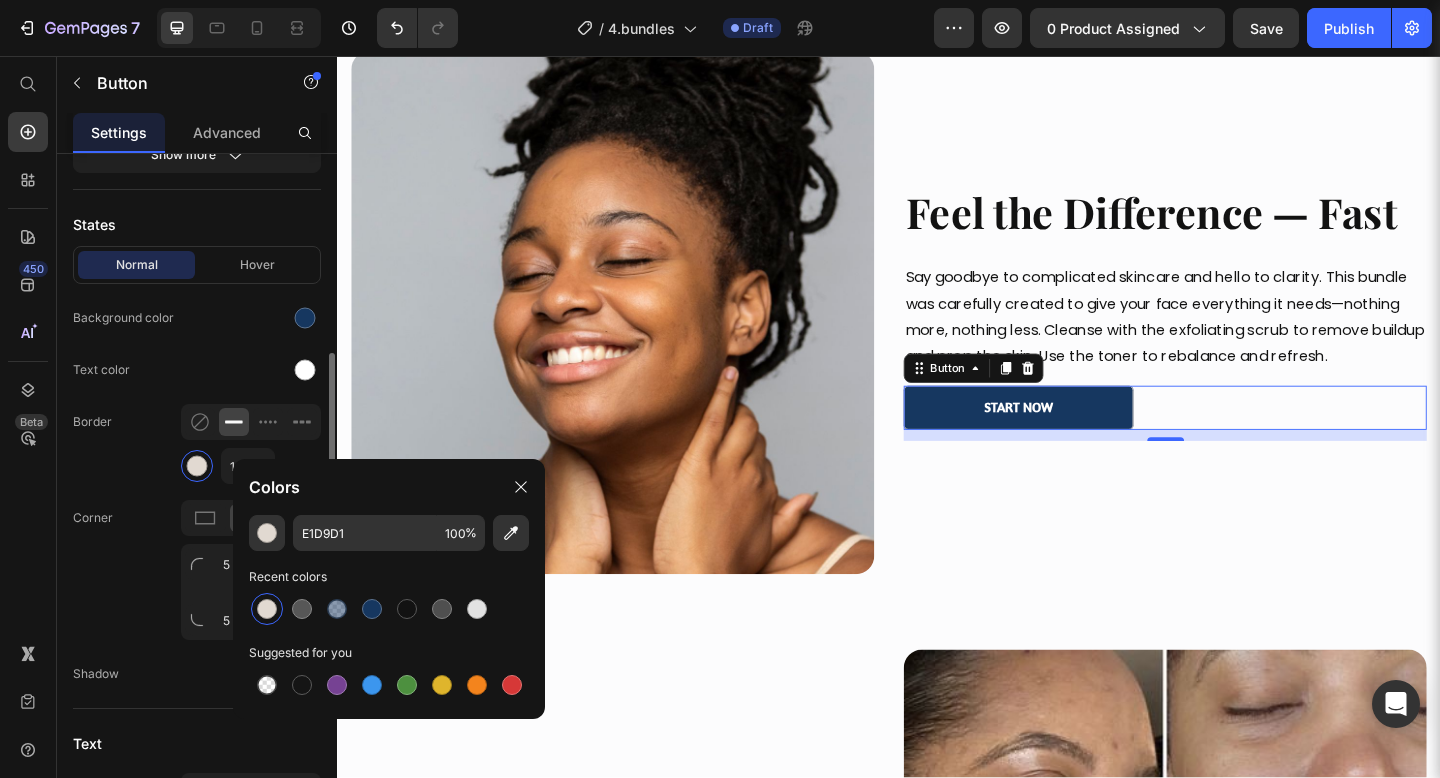 scroll, scrollTop: 459, scrollLeft: 0, axis: vertical 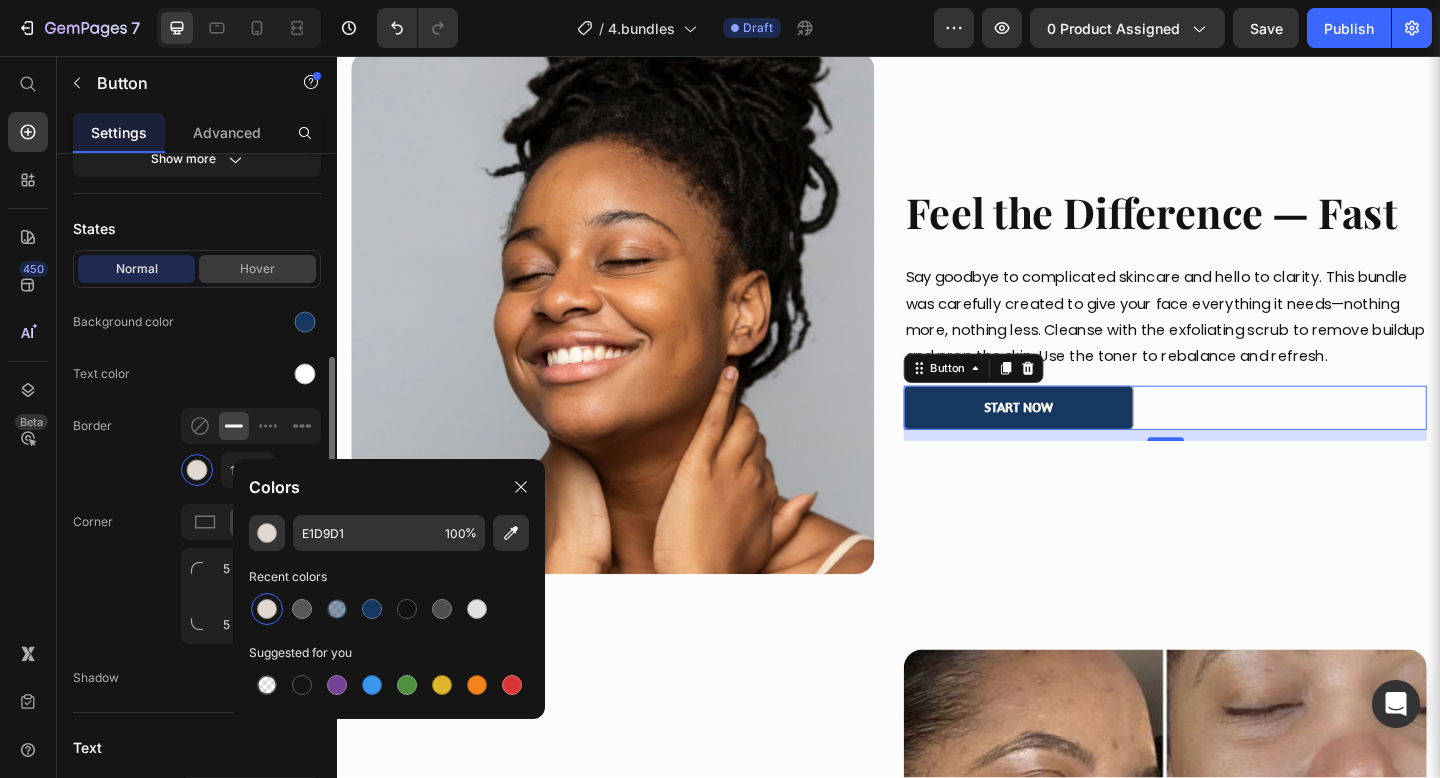 click on "Hover" at bounding box center (257, 269) 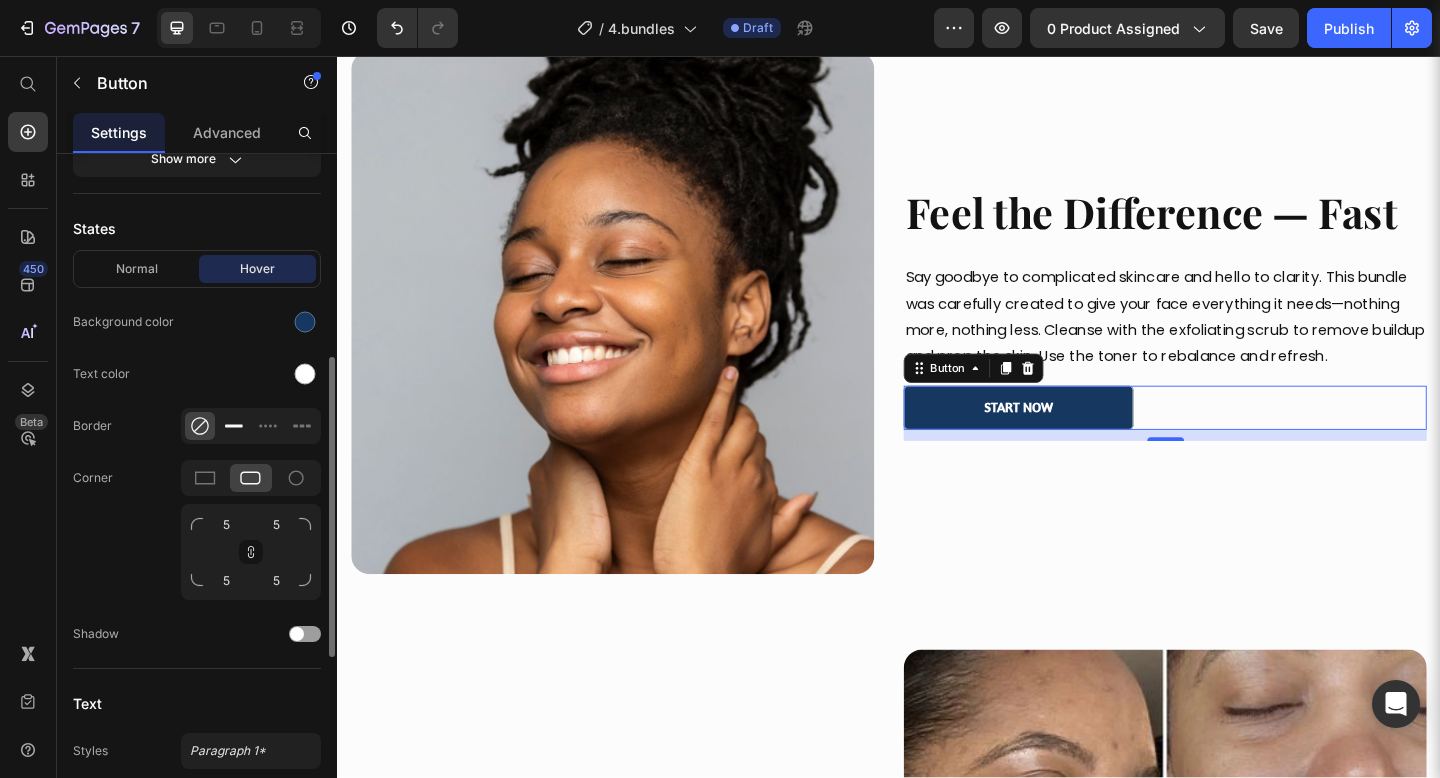 click 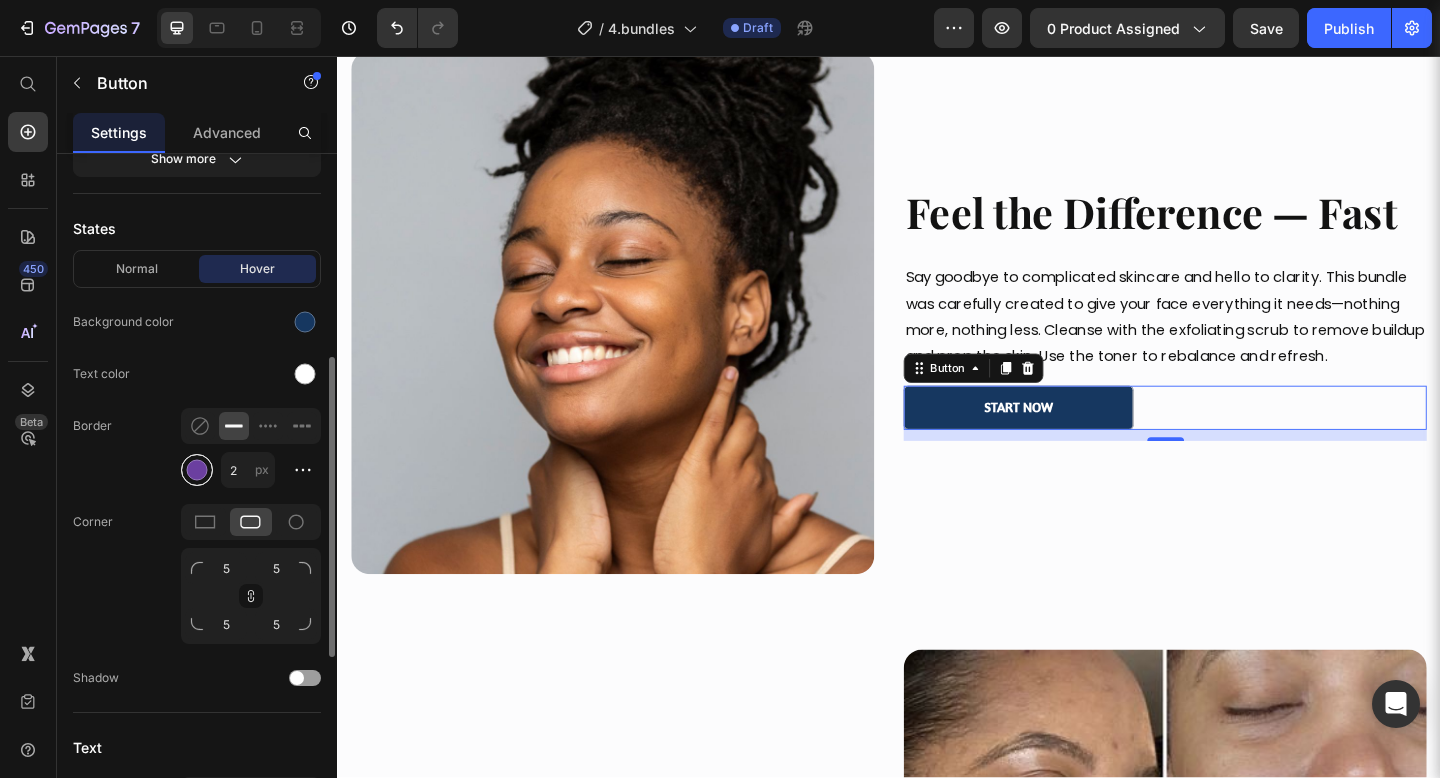 click at bounding box center [197, 470] 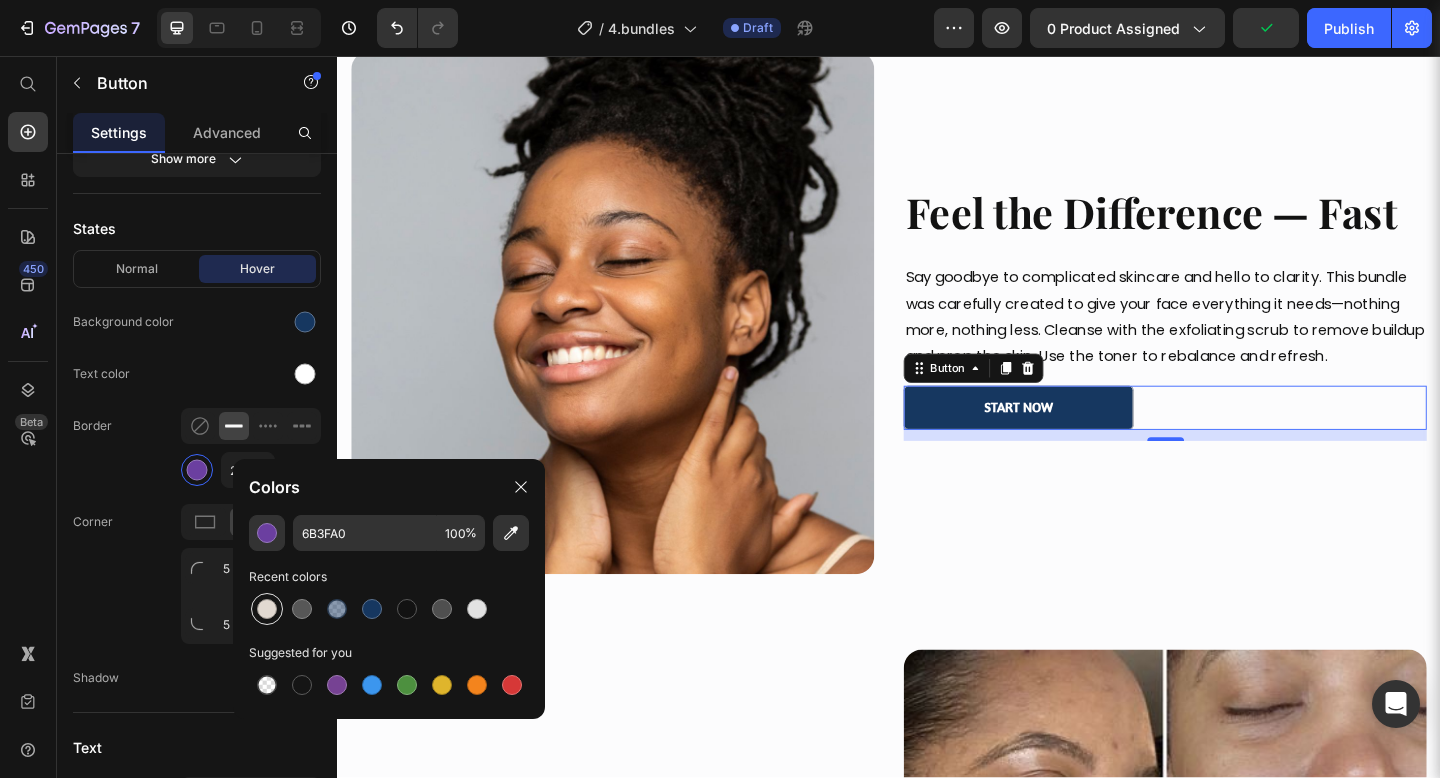 click at bounding box center (267, 609) 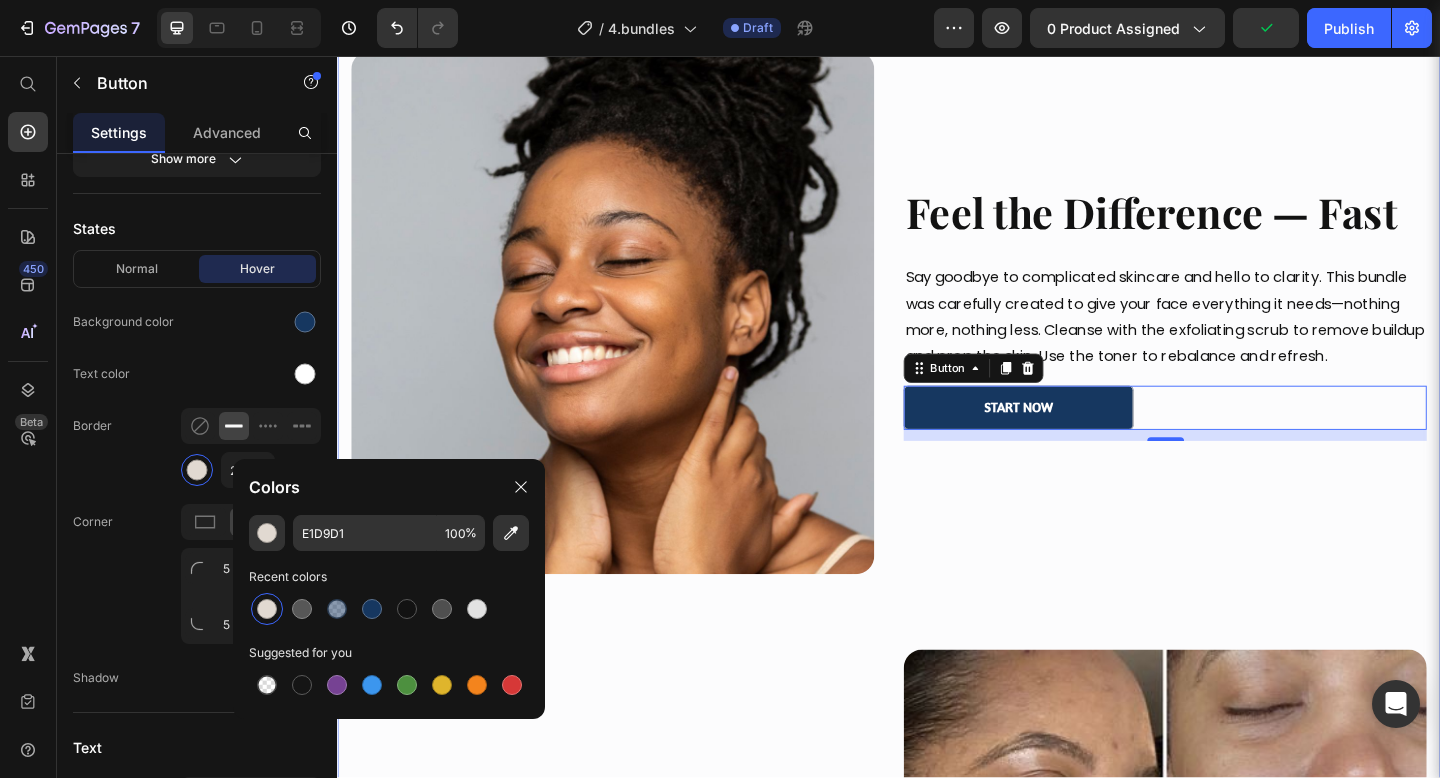 click on "Image Feel the Difference — Fast Heading Say goodbye to complicated skincare and hello to clarity. This bundle was carefully created to give your face everything it needs—nothing more, nothing less. Cleanse with the exfoliating scrub to remove buildup and prep the skin. Use the toner to rebalance and refresh. Text block Start Now Button   12 Row Beauty That Gives Back Heading This bundle is simple but powerful. Our bestselling turmeric soap is known for brightening the skin, evening tone, and giving your complexion a natural golden glow. With three bars, you can keep one in every bathroom or share the radiance with someone you love. Text block Start Now Button Image Row" at bounding box center (937, 645) 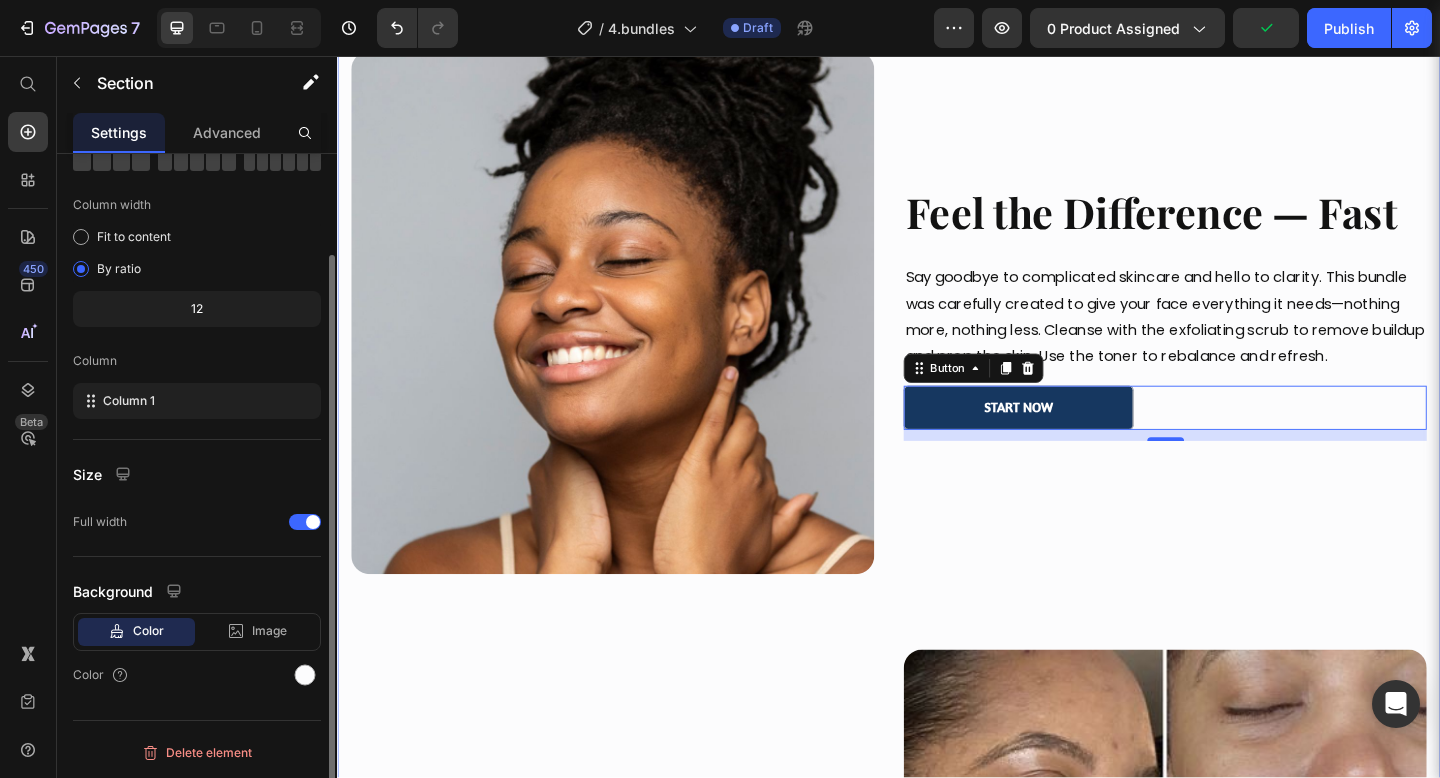 scroll, scrollTop: 0, scrollLeft: 0, axis: both 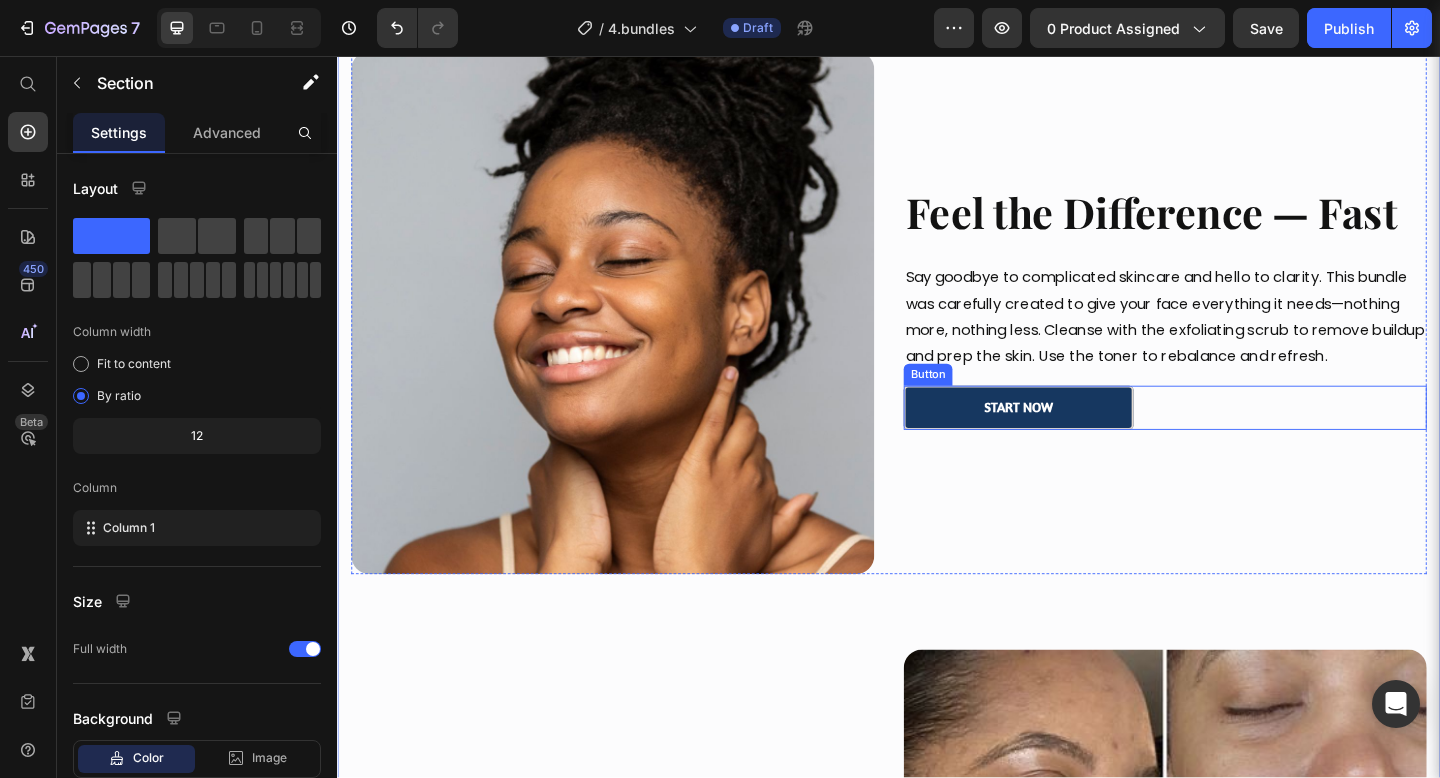 click on "Start Now" at bounding box center [1078, 439] 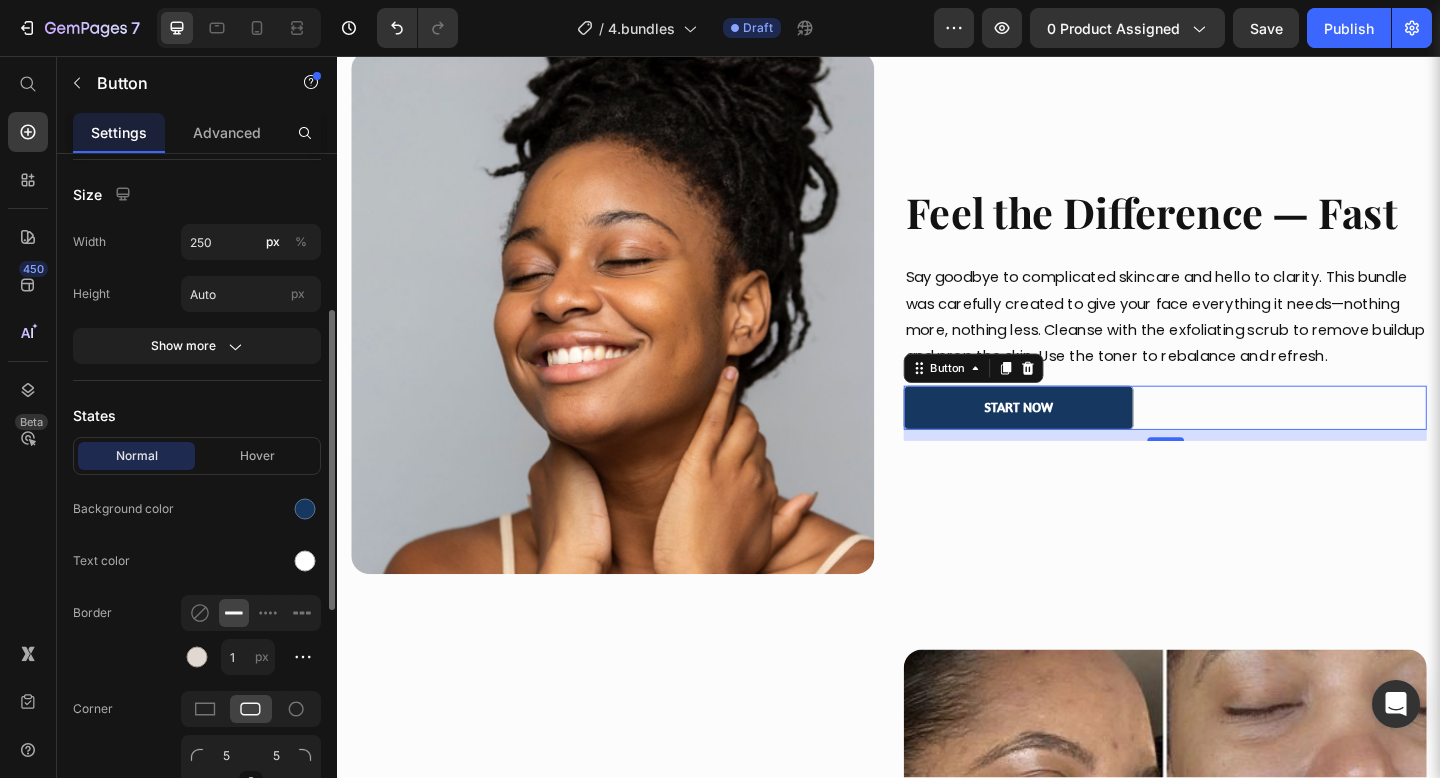 scroll, scrollTop: 307, scrollLeft: 0, axis: vertical 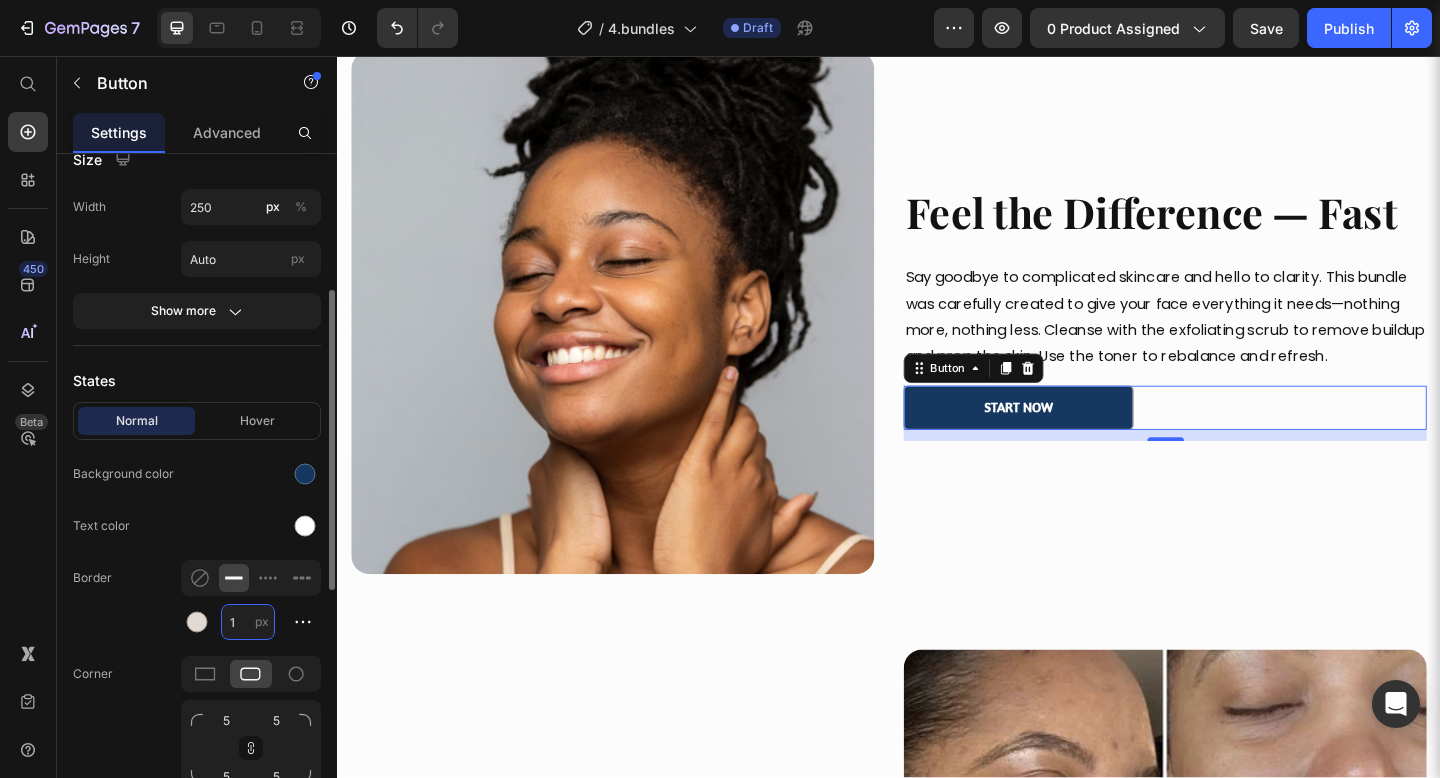 click on "1" at bounding box center (248, 622) 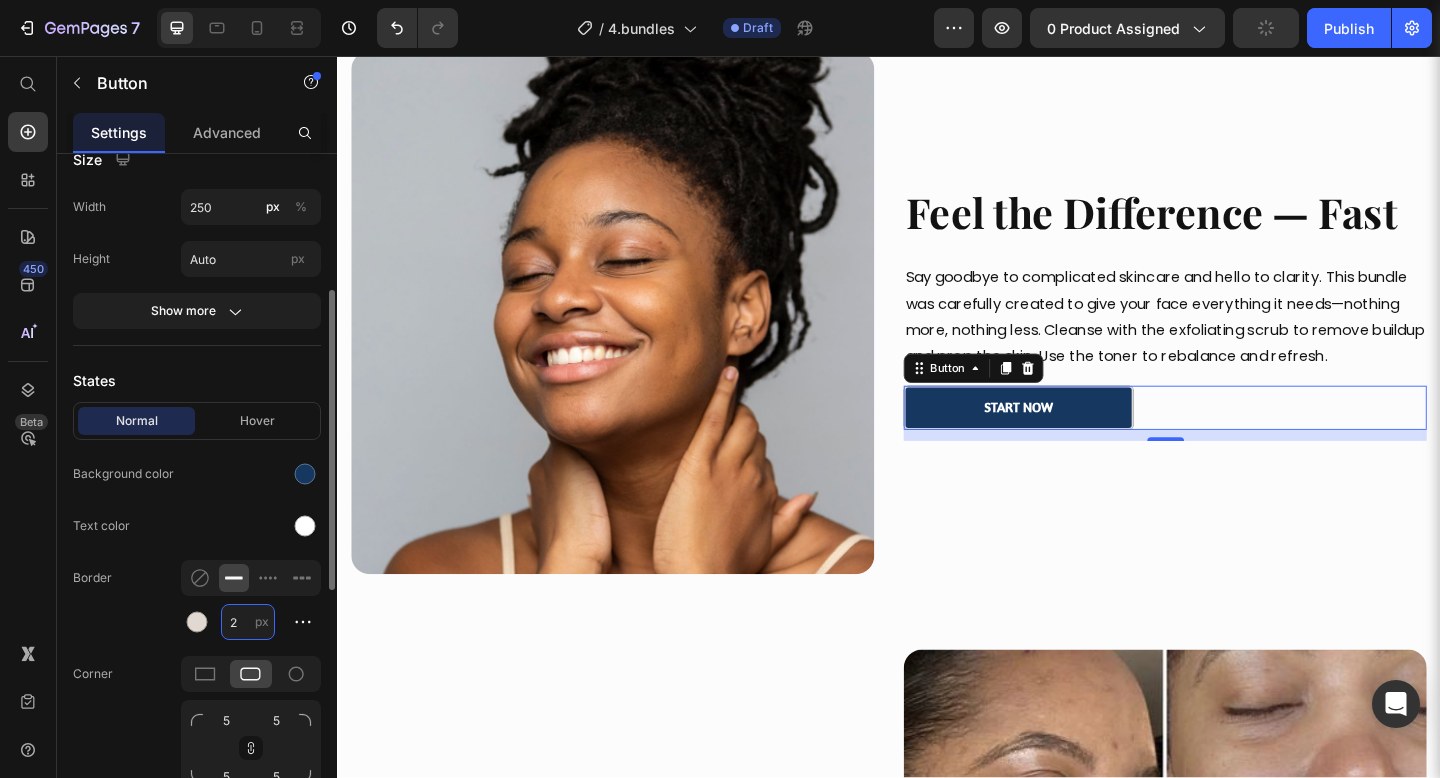 type on "1" 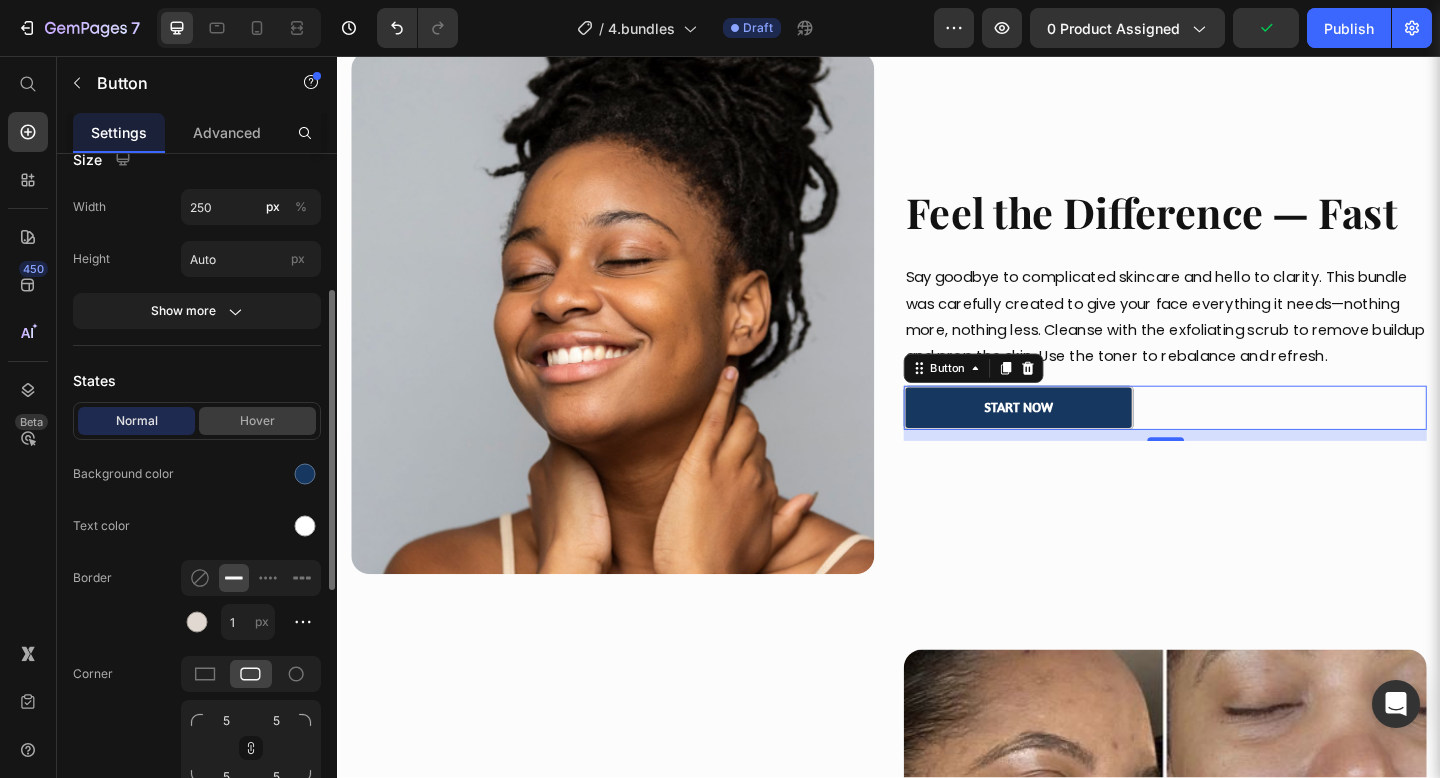 click on "Hover" at bounding box center [257, 421] 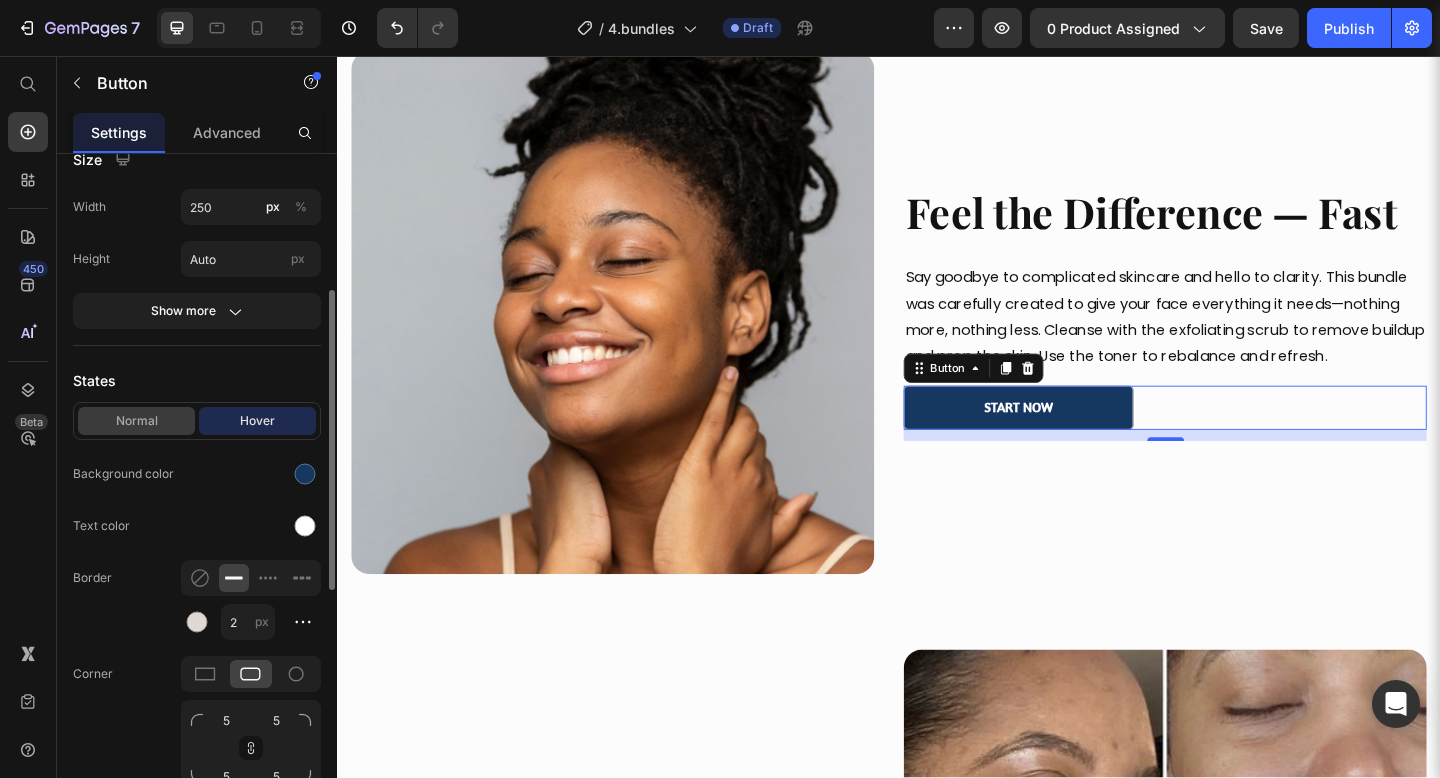 click on "Normal" at bounding box center (136, 421) 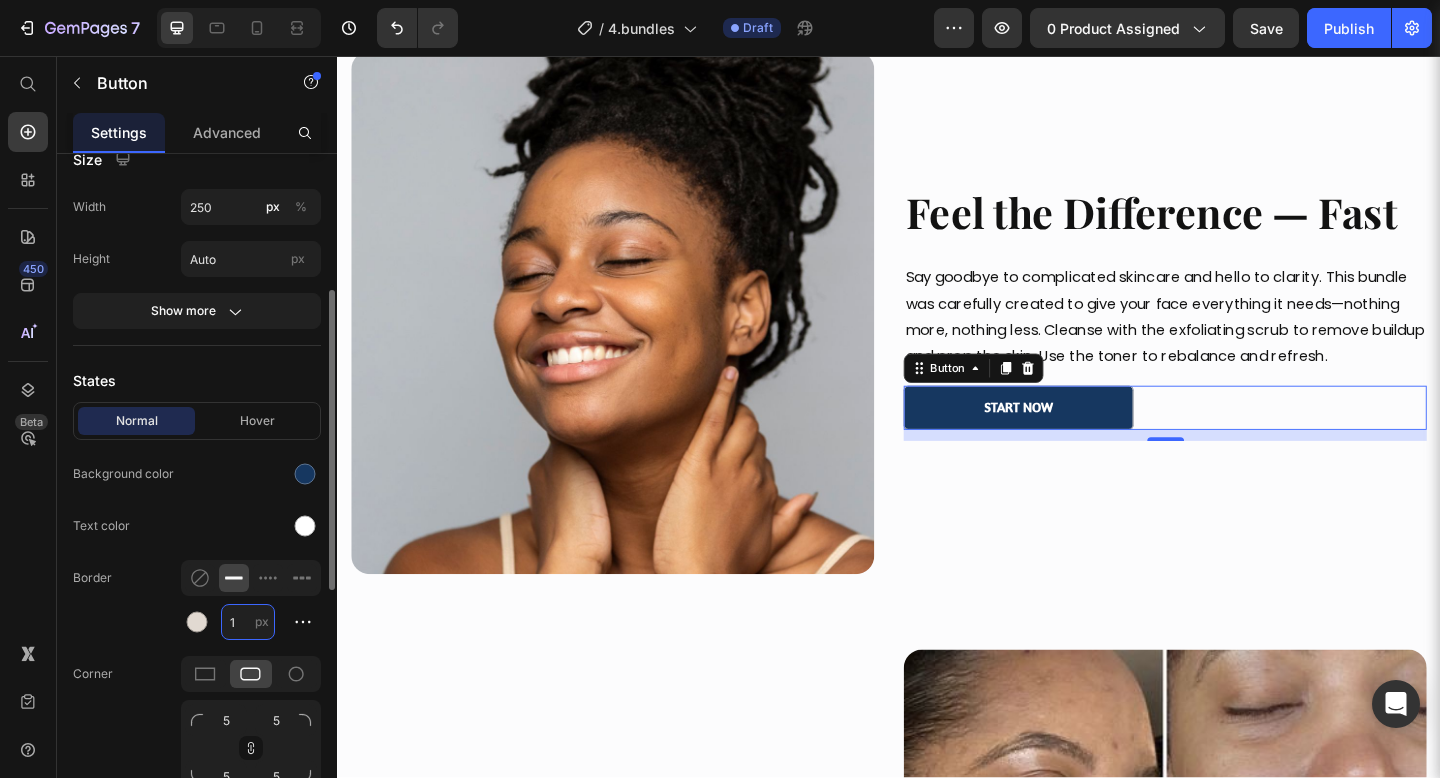 click on "1" at bounding box center (248, 622) 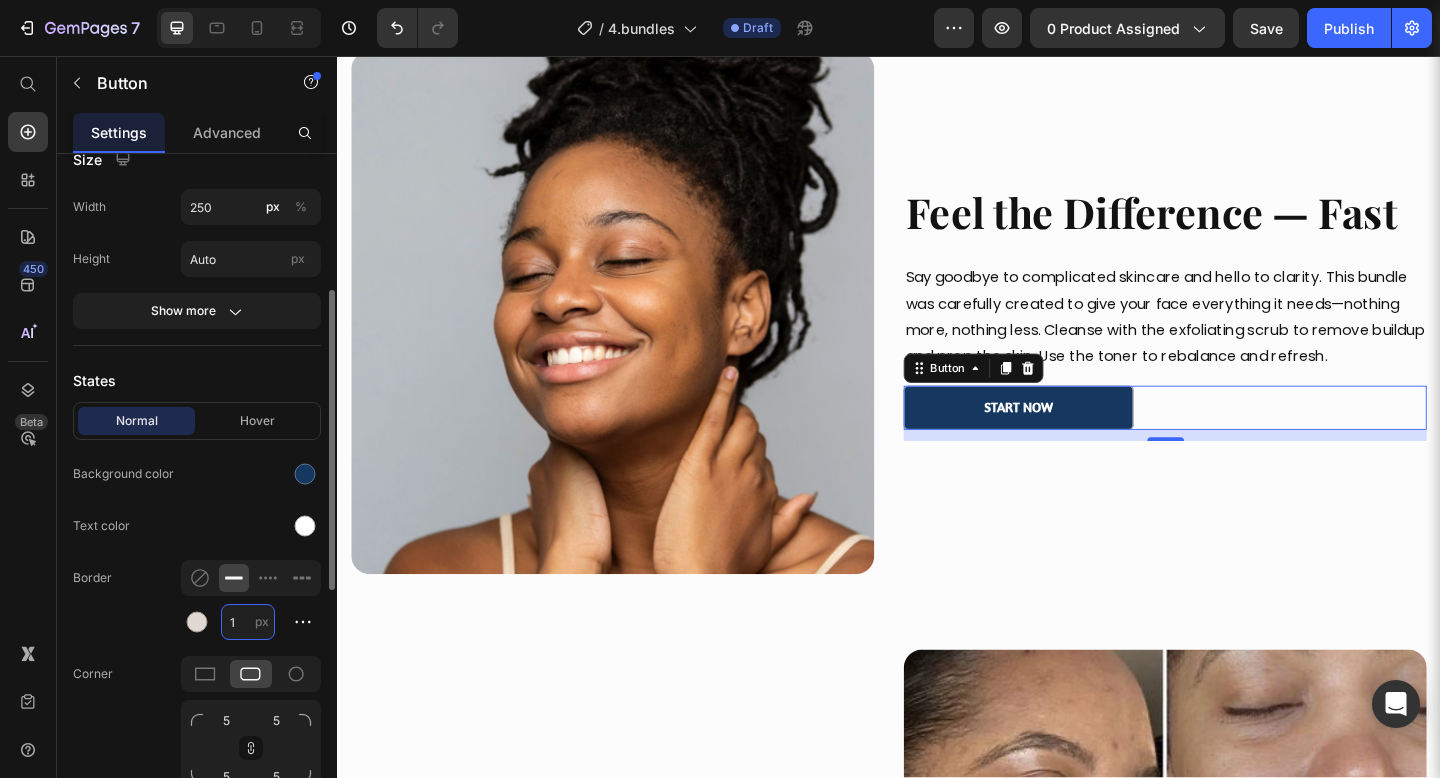 type on "2" 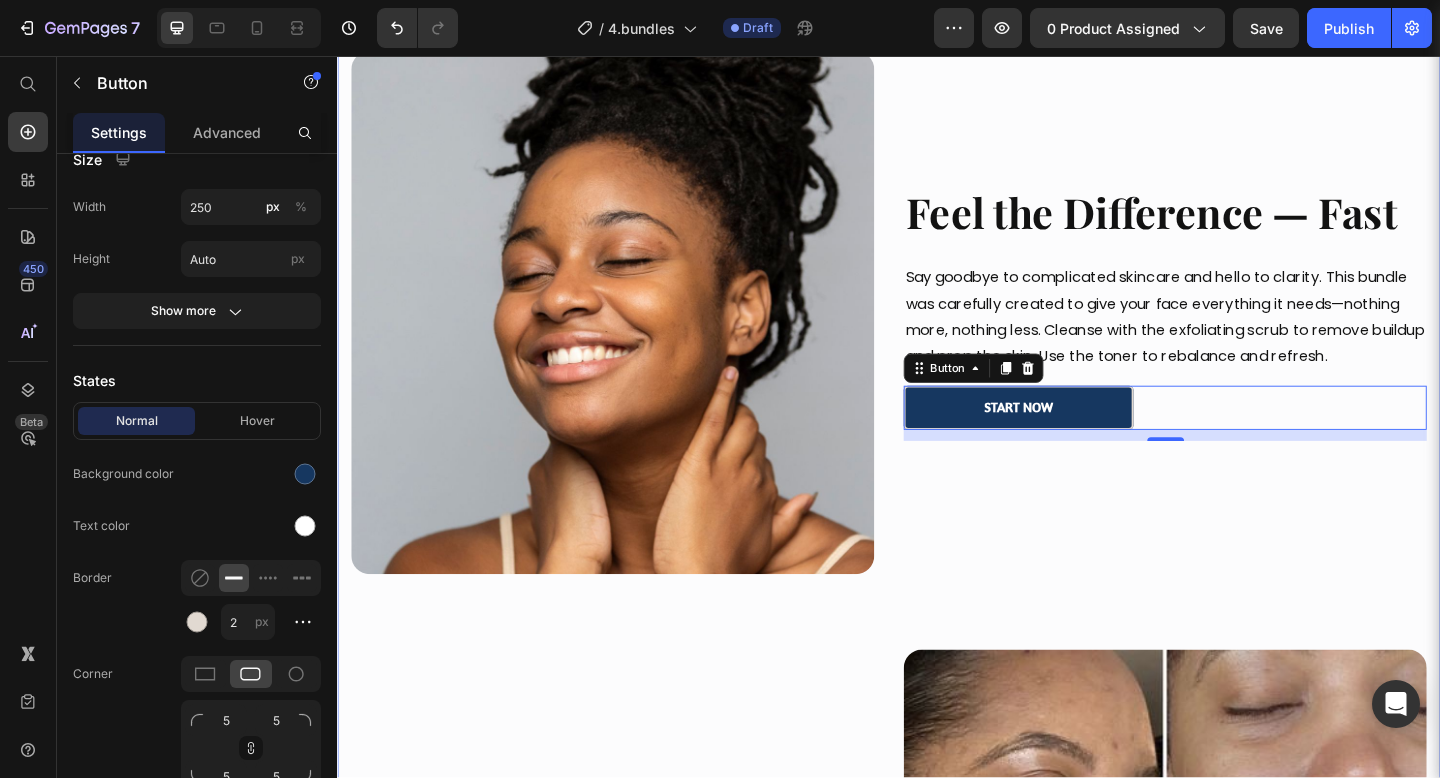 click on "Image Feel the Difference — Fast Heading Say goodbye to complicated skincare and hello to clarity. This bundle was carefully created to give your face everything it needs—nothing more, nothing less. Cleanse with the exfoliating scrub to remove buildup and prep the skin. Use the toner to rebalance and refresh. Text block Start Now Button   12 Row Beauty That Gives Back Heading This bundle is simple but powerful. Our bestselling turmeric soap is known for brightening the skin, evening tone, and giving your complexion a natural golden glow. With three bars, you can keep one in every bathroom or share the radiance with someone you love. Text block Start Now Button Image Row" at bounding box center [937, 645] 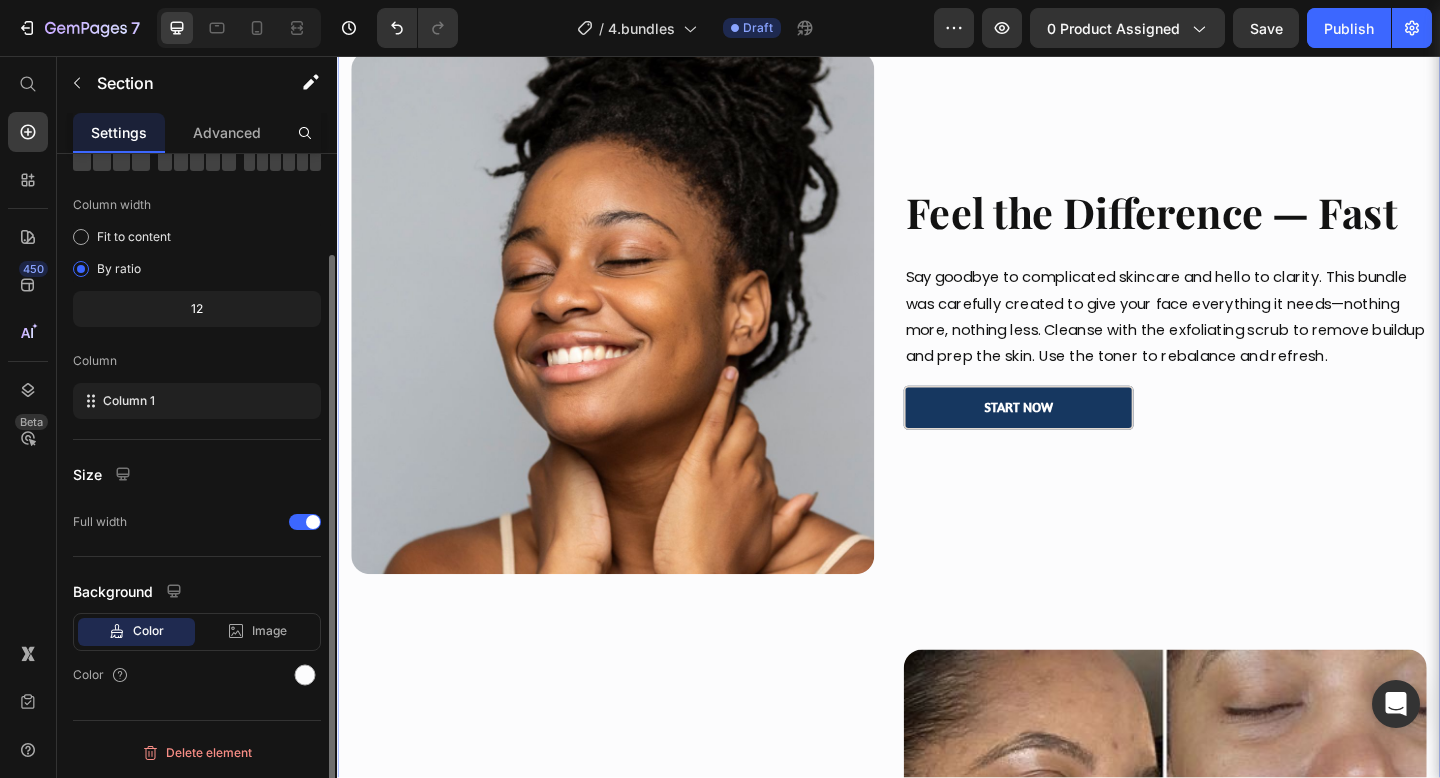 scroll, scrollTop: 0, scrollLeft: 0, axis: both 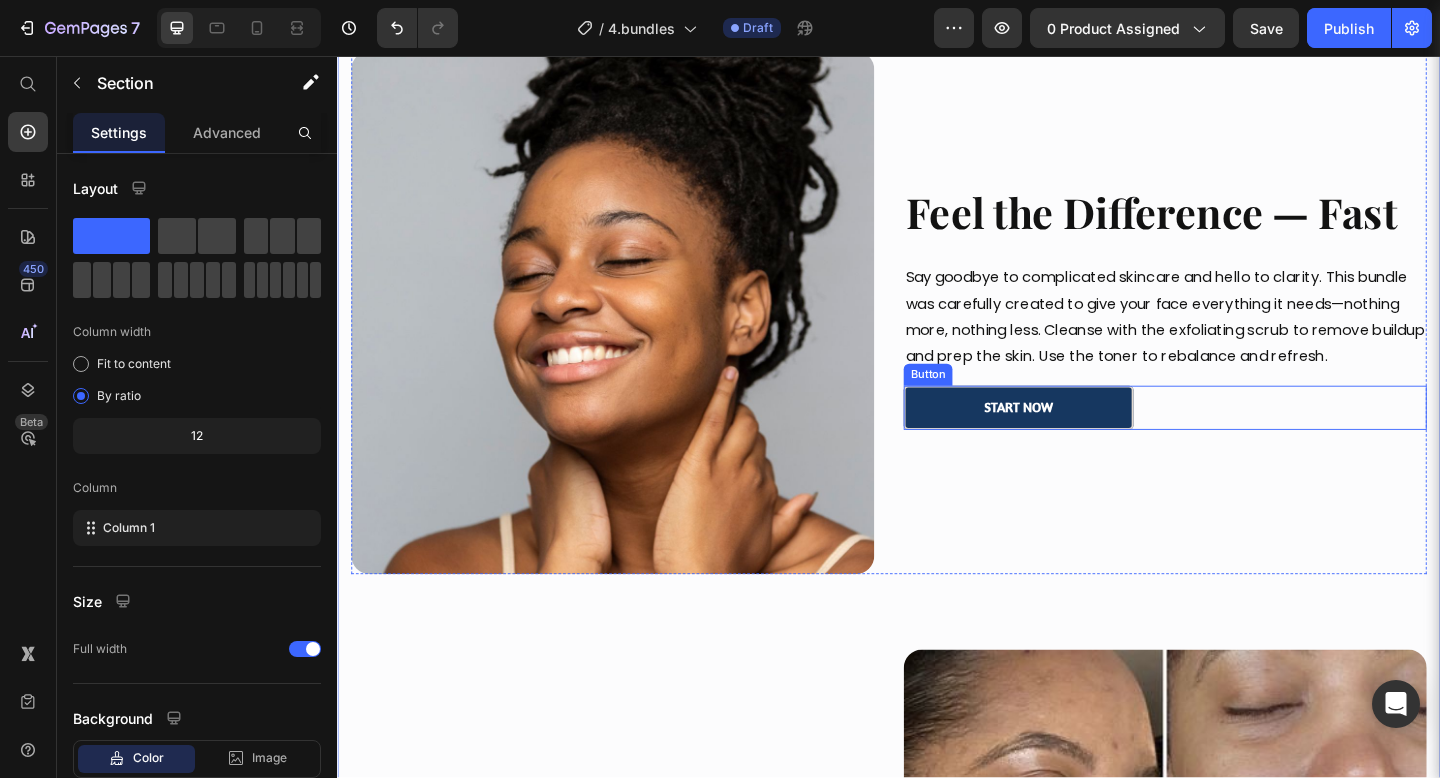 click on "Start Now" at bounding box center (1078, 439) 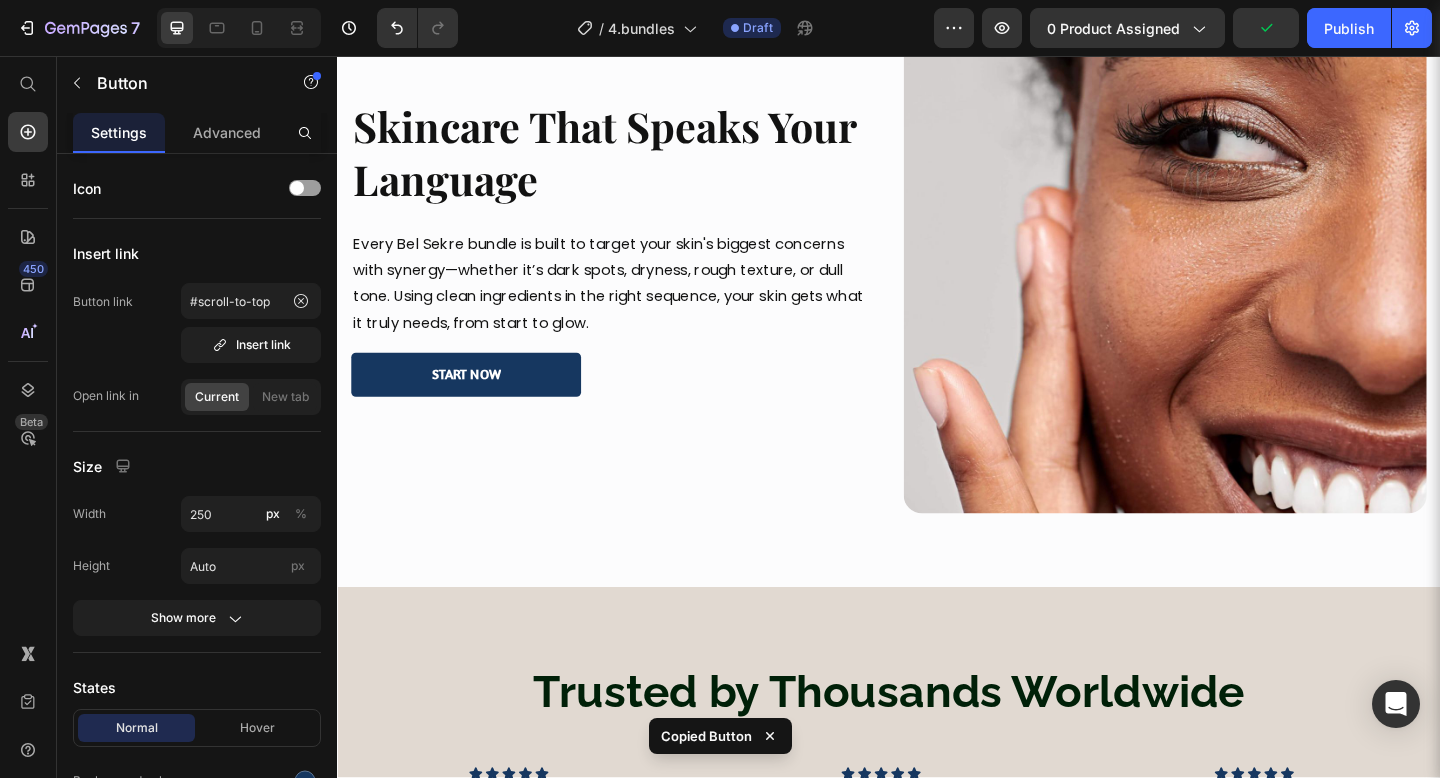 scroll, scrollTop: 1851, scrollLeft: 0, axis: vertical 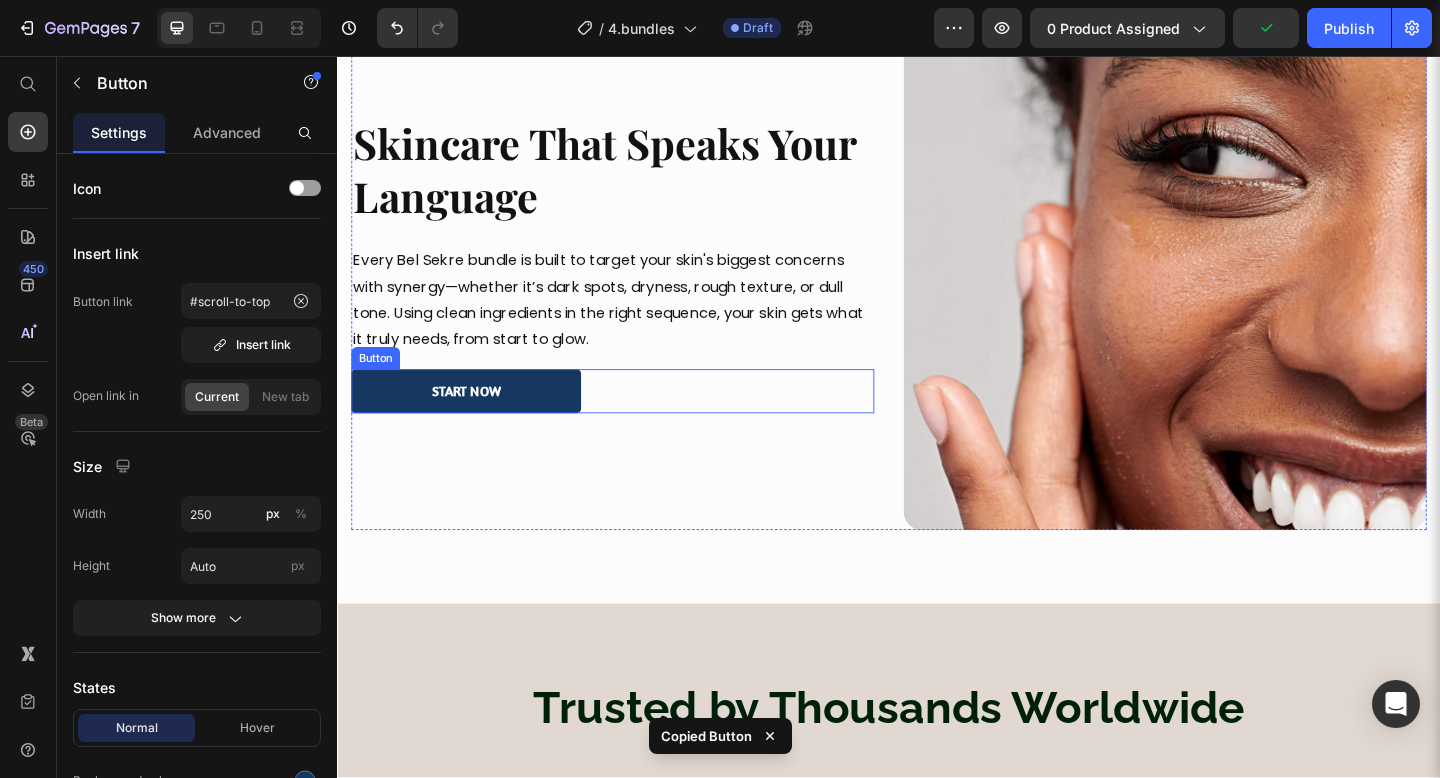 click on "Start Now Button" at bounding box center [636, 421] 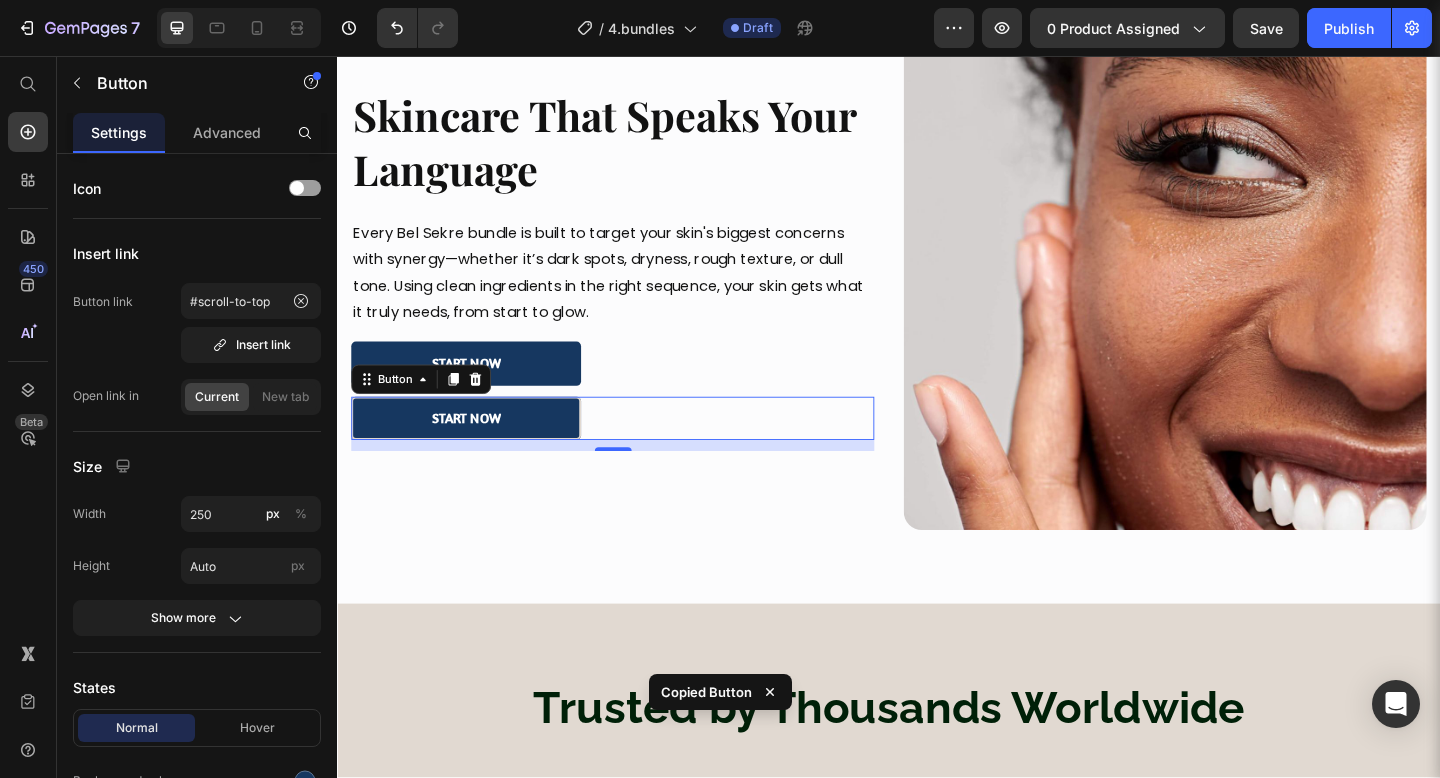 scroll, scrollTop: 1821, scrollLeft: 0, axis: vertical 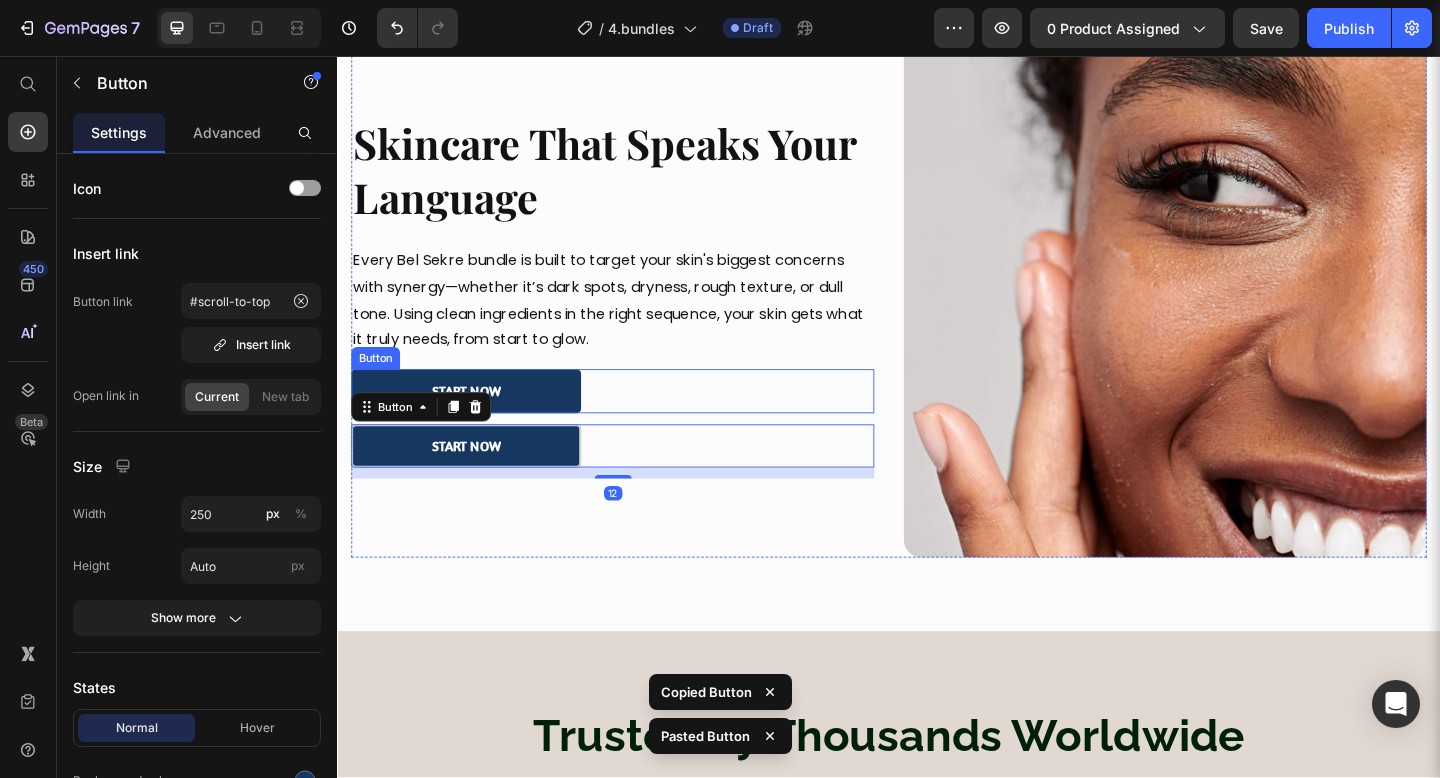 click on "Start Now Button" at bounding box center (636, 421) 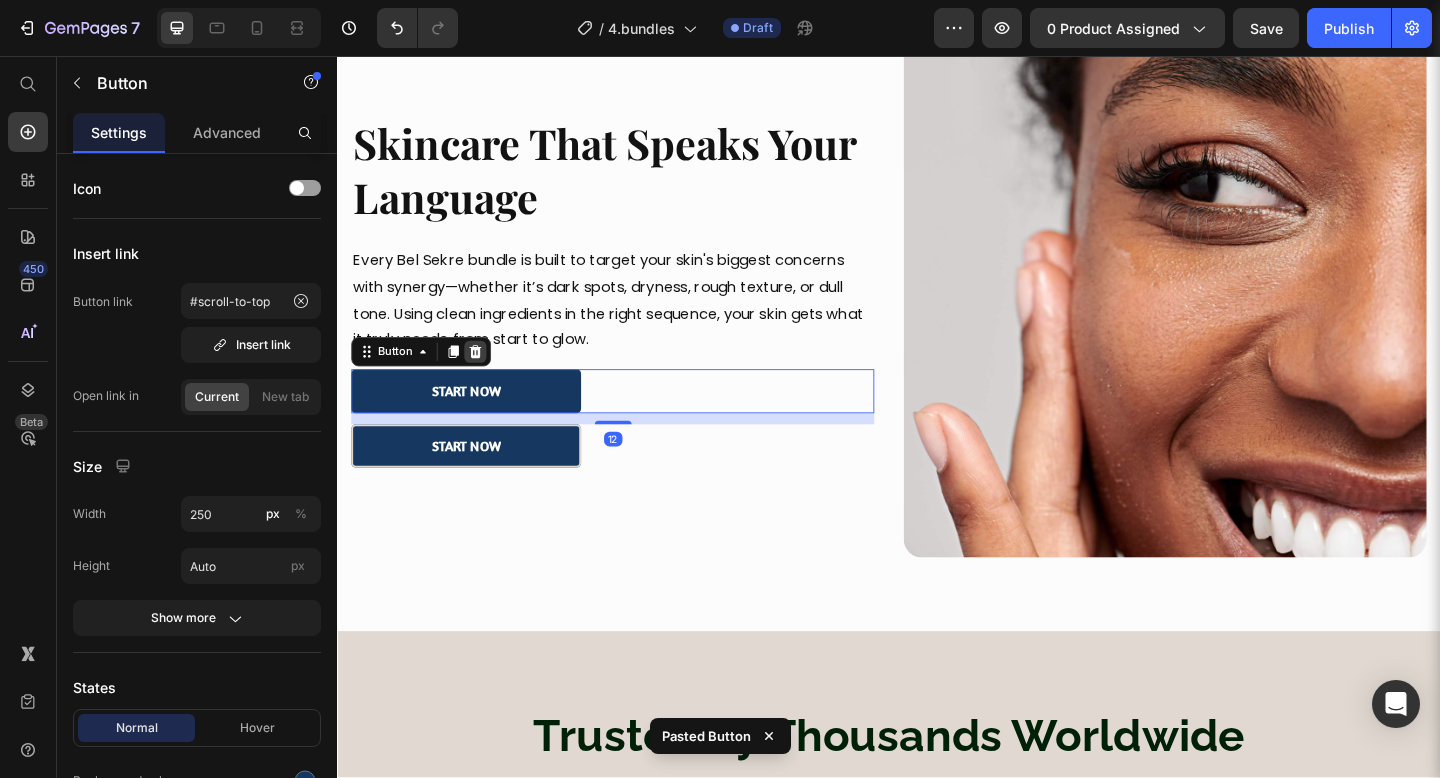 click at bounding box center (487, 378) 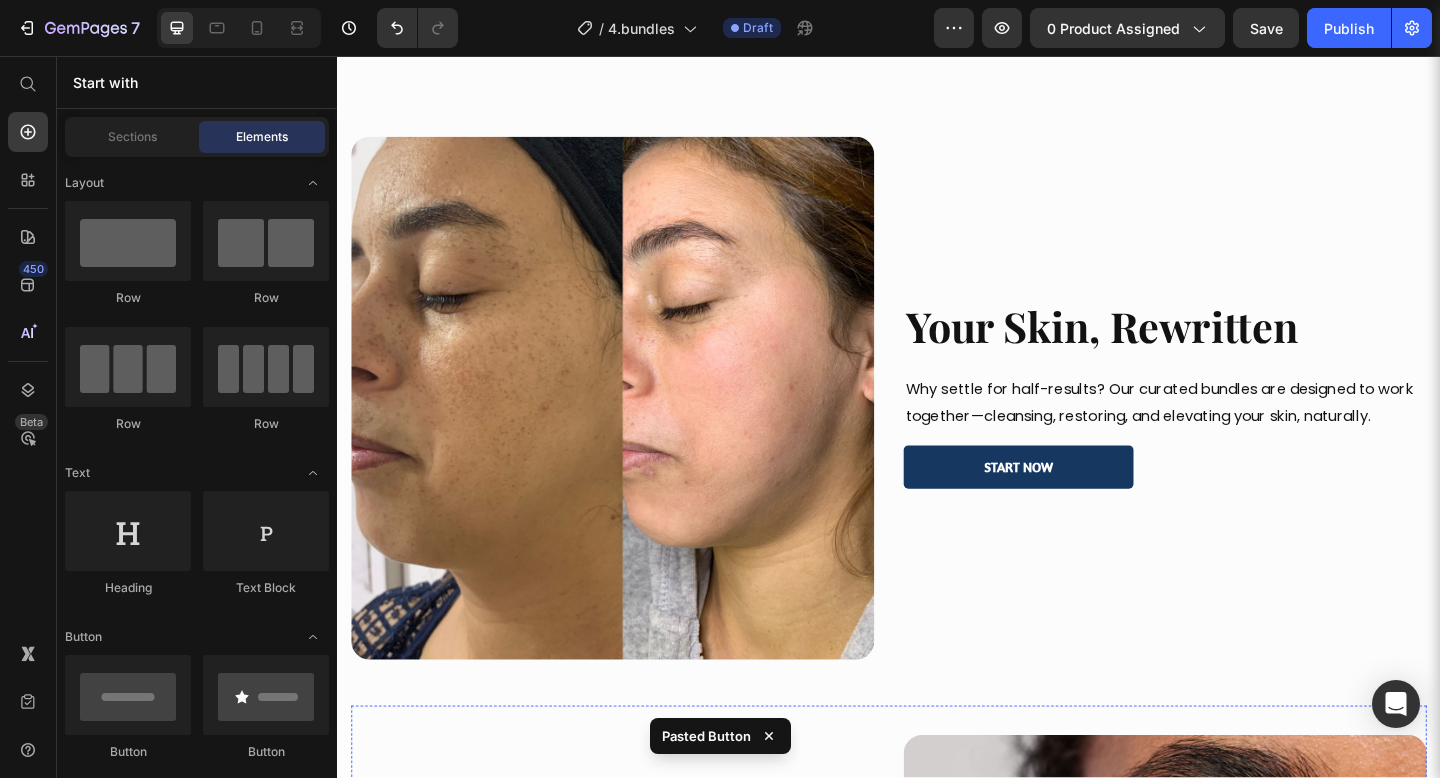 scroll, scrollTop: 1025, scrollLeft: 0, axis: vertical 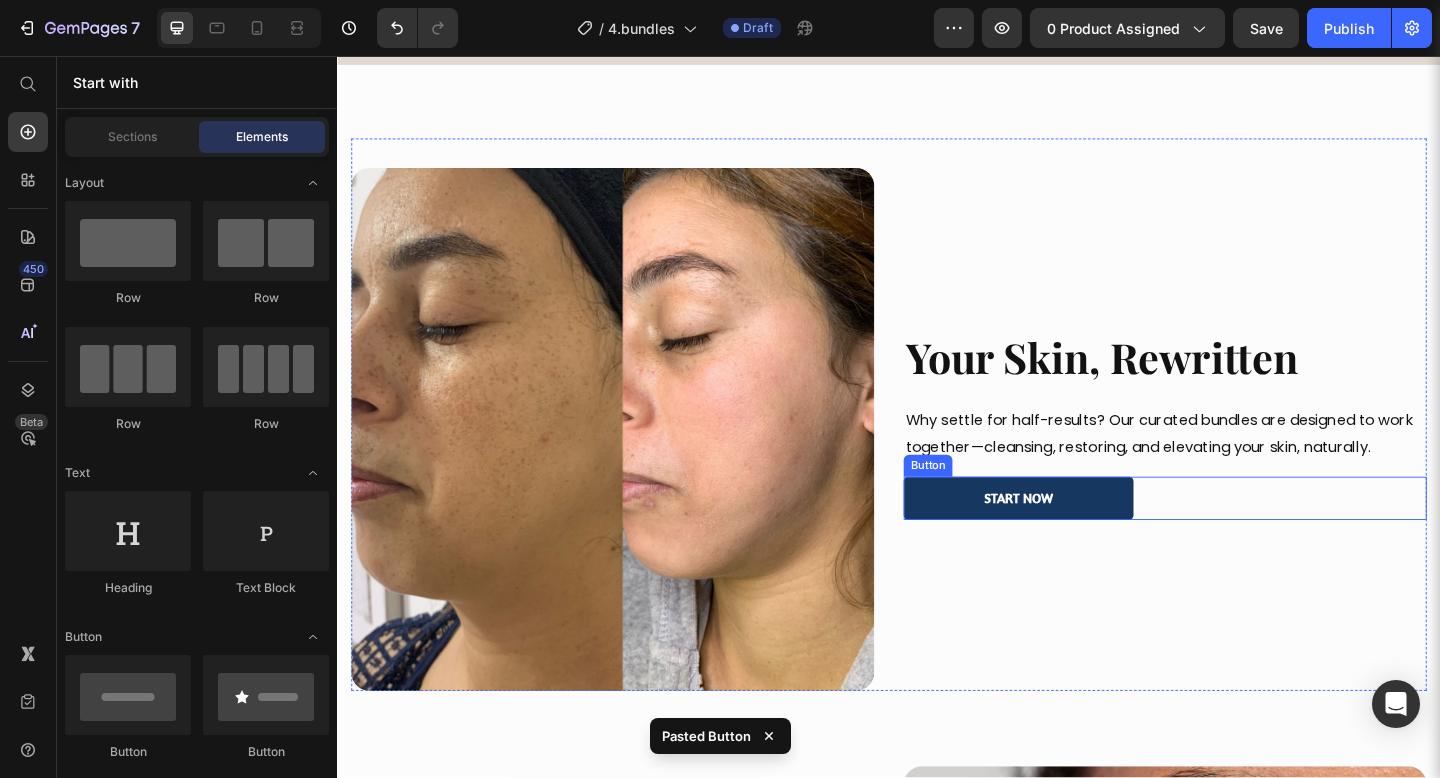 click on "Start Now Button" at bounding box center [1237, 538] 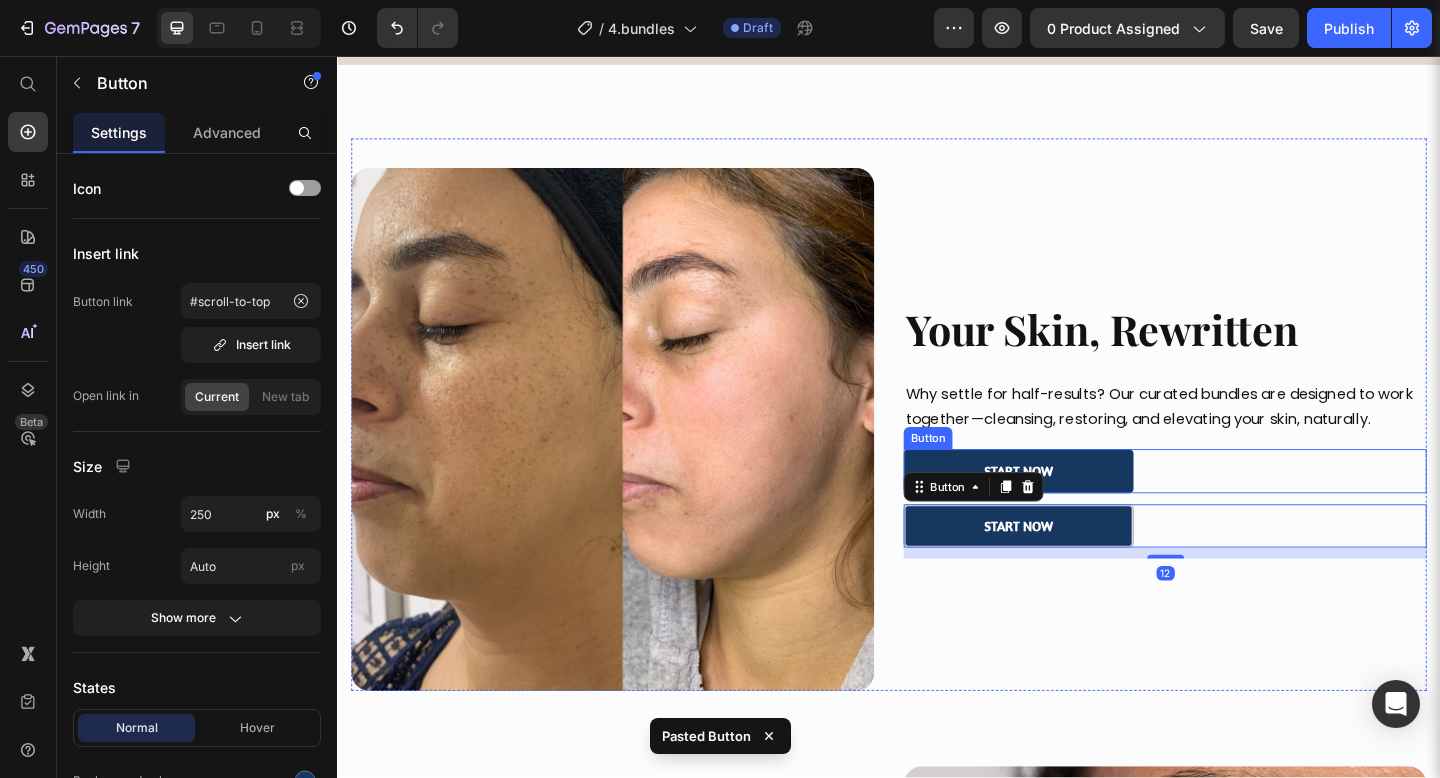 click on "Start Now Button" at bounding box center (1237, 508) 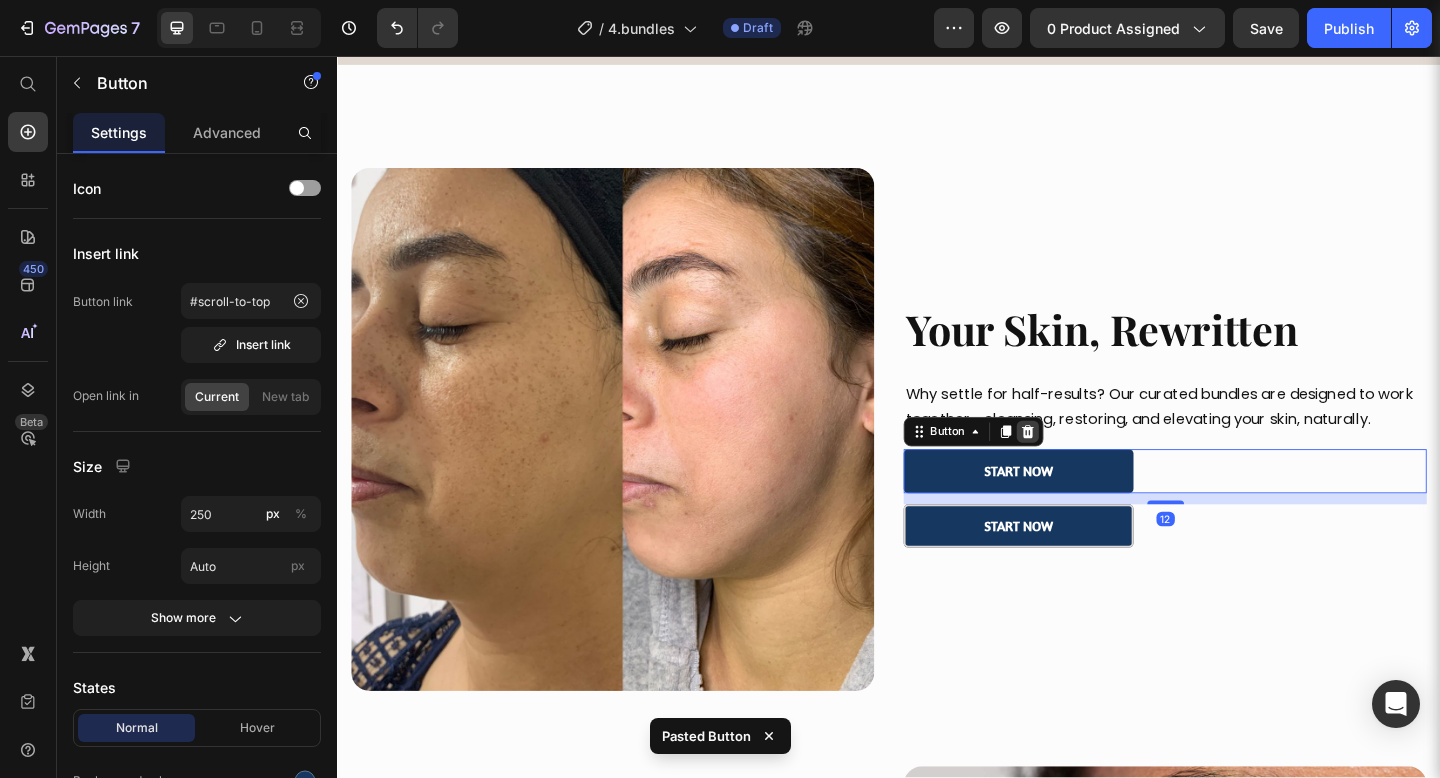 click 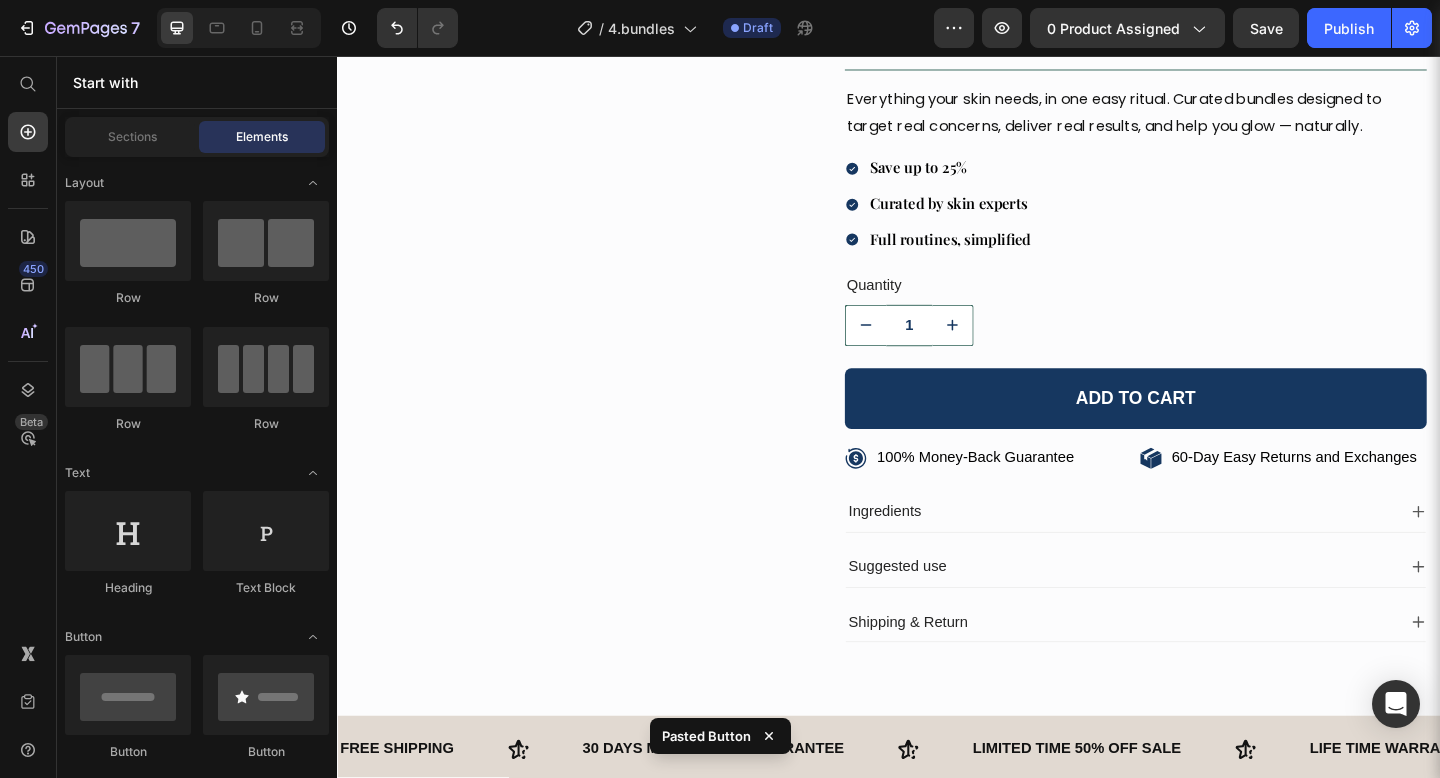 scroll, scrollTop: 237, scrollLeft: 0, axis: vertical 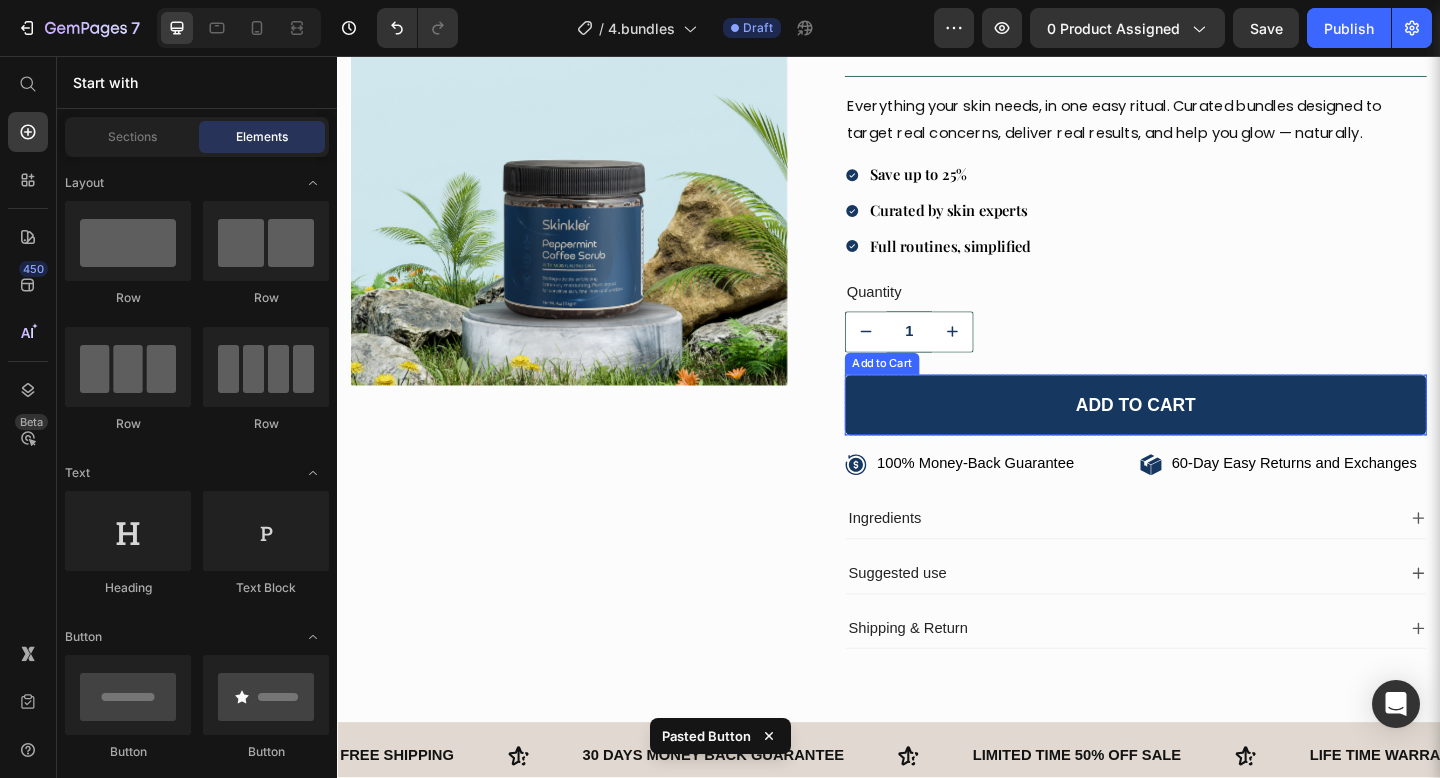 click on "Add to cart" at bounding box center (1205, 436) 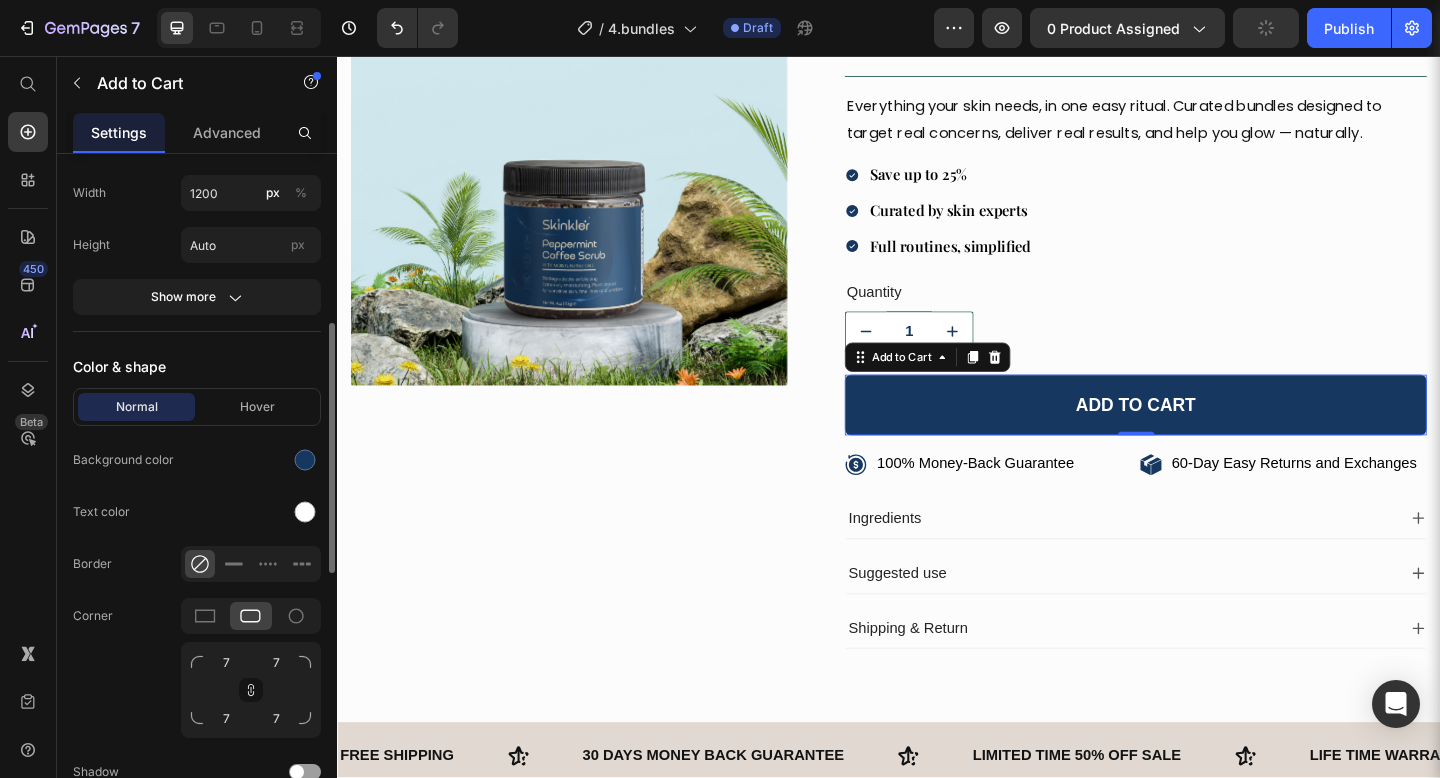 scroll, scrollTop: 869, scrollLeft: 0, axis: vertical 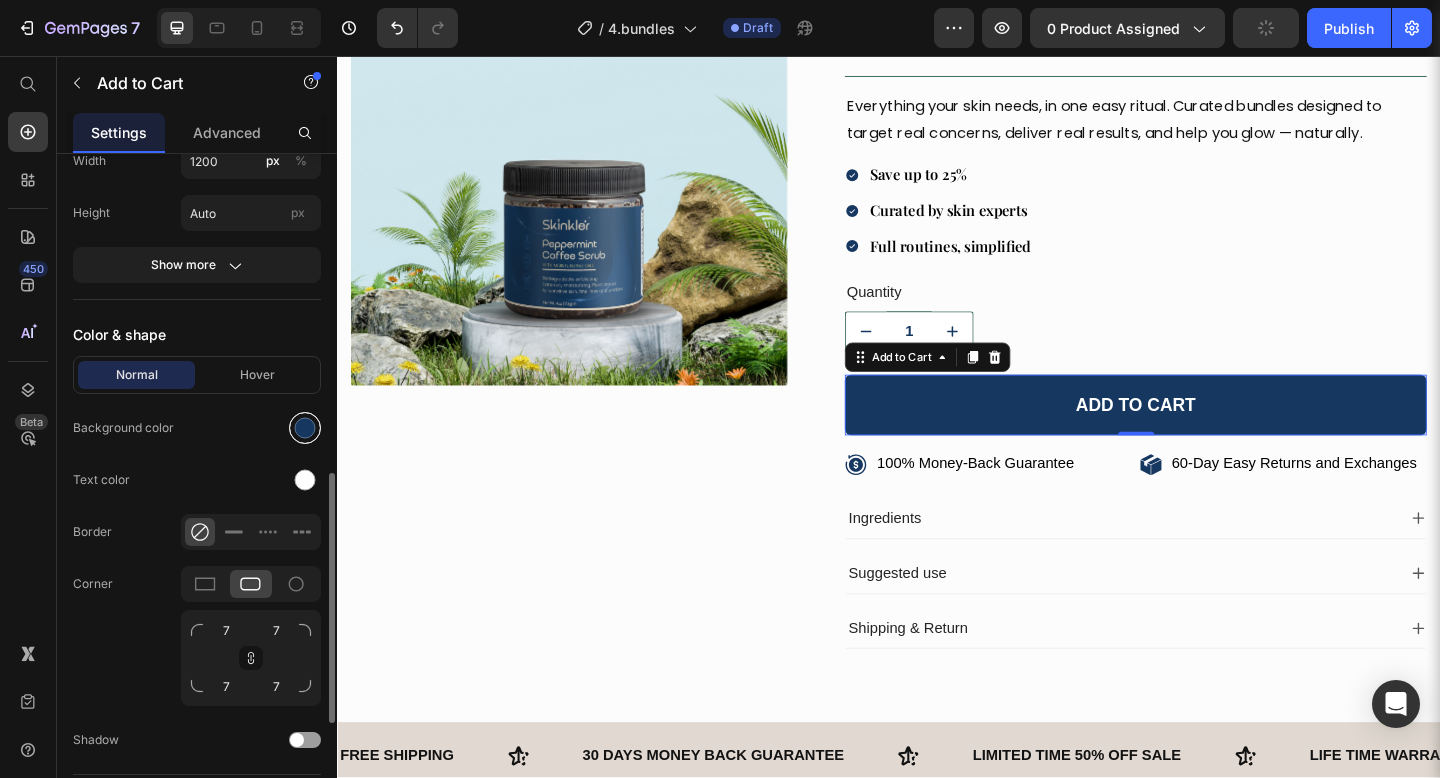 click at bounding box center [305, 428] 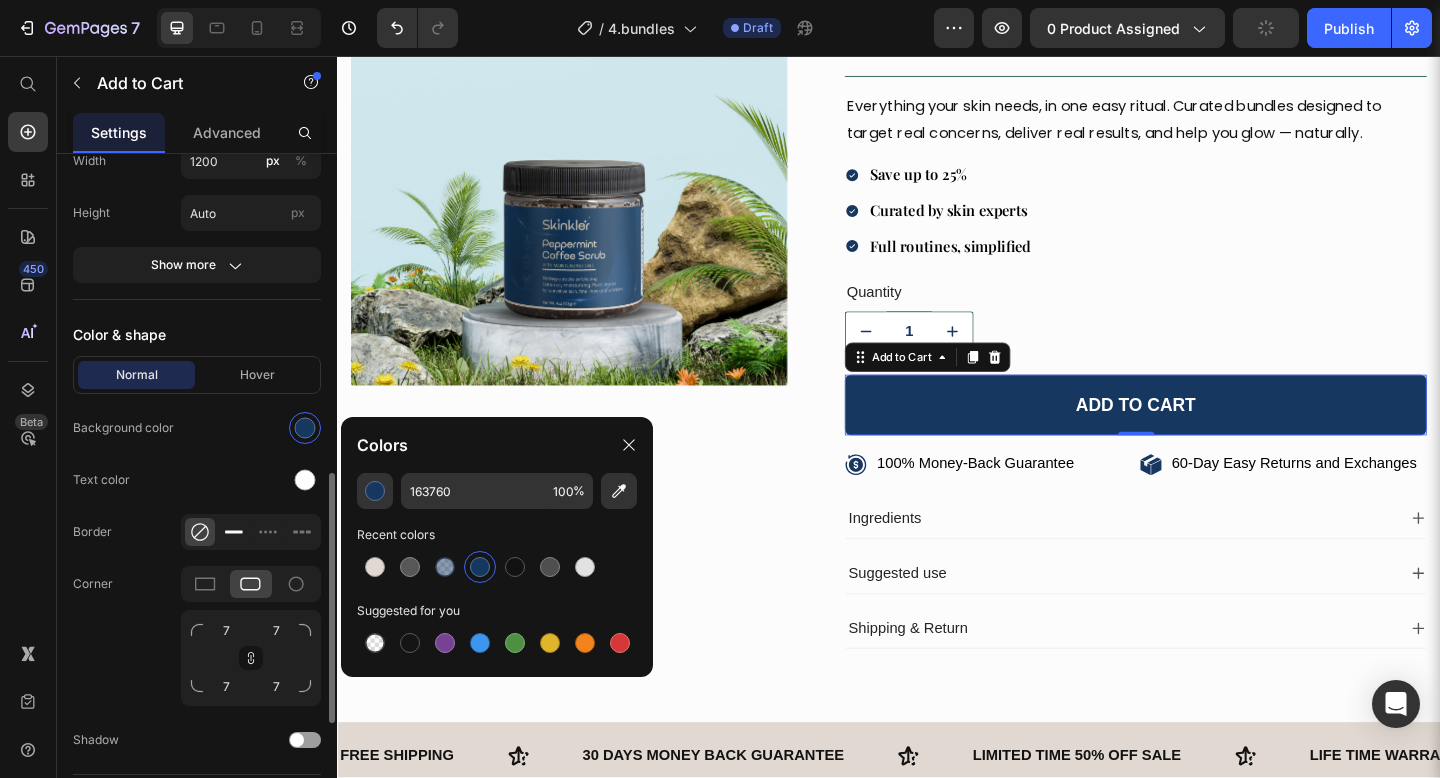 click 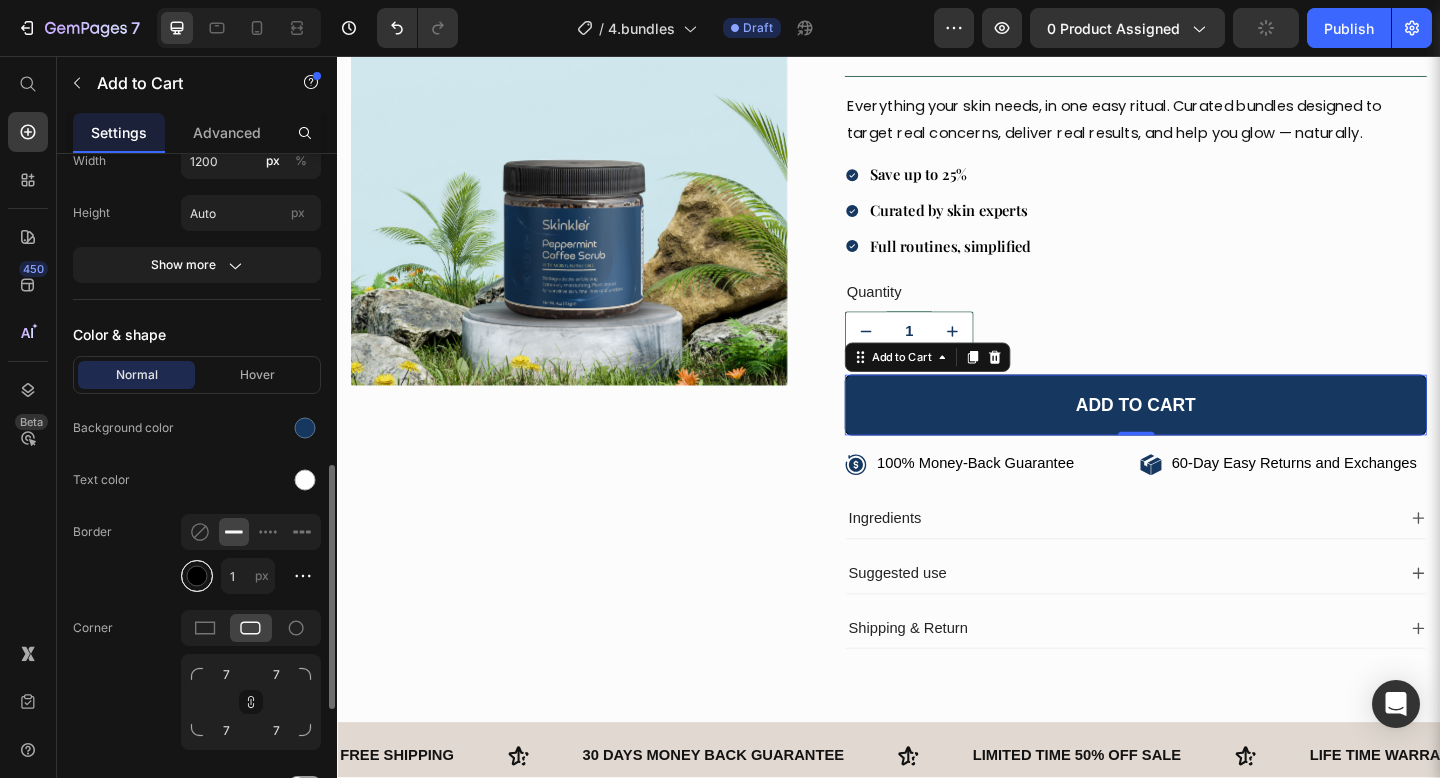 click at bounding box center (197, 576) 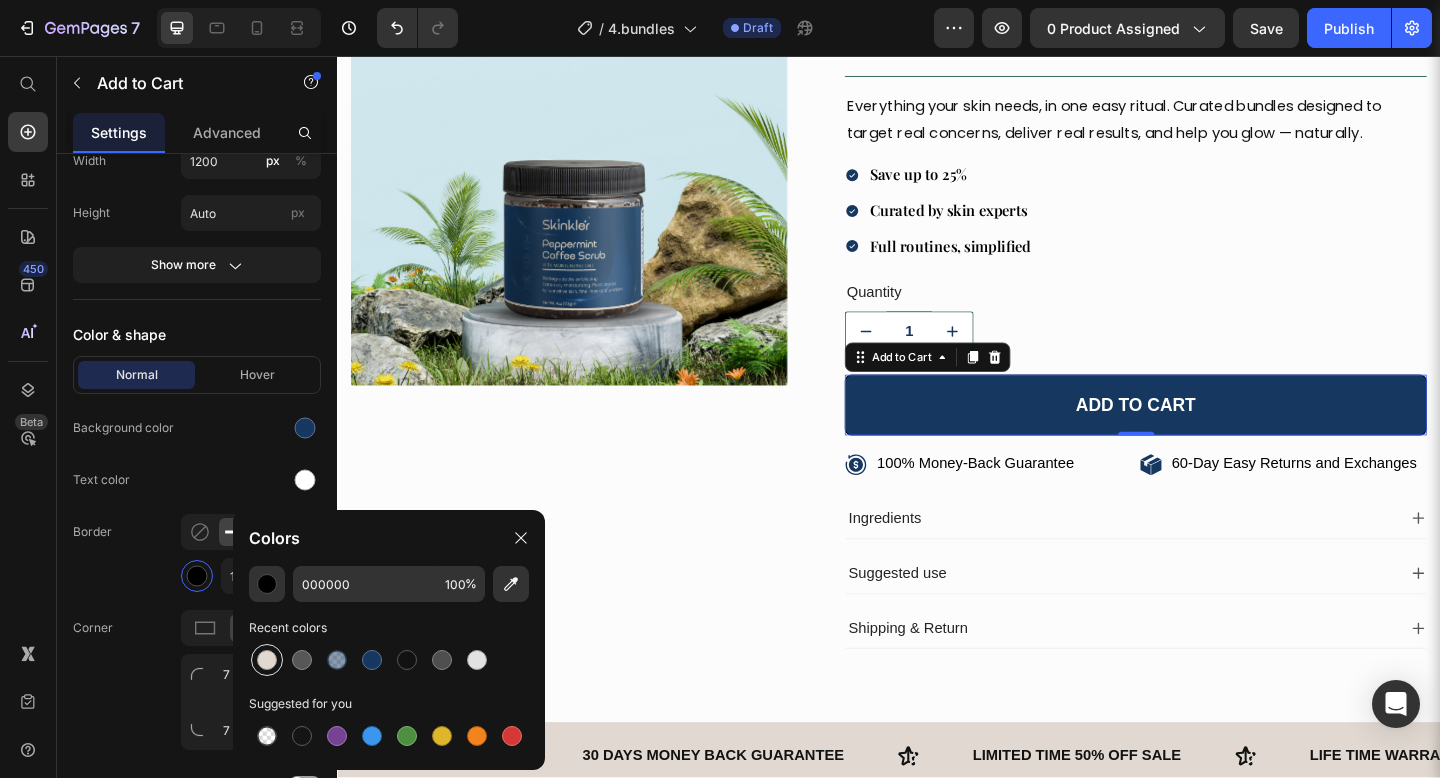 click at bounding box center (267, 660) 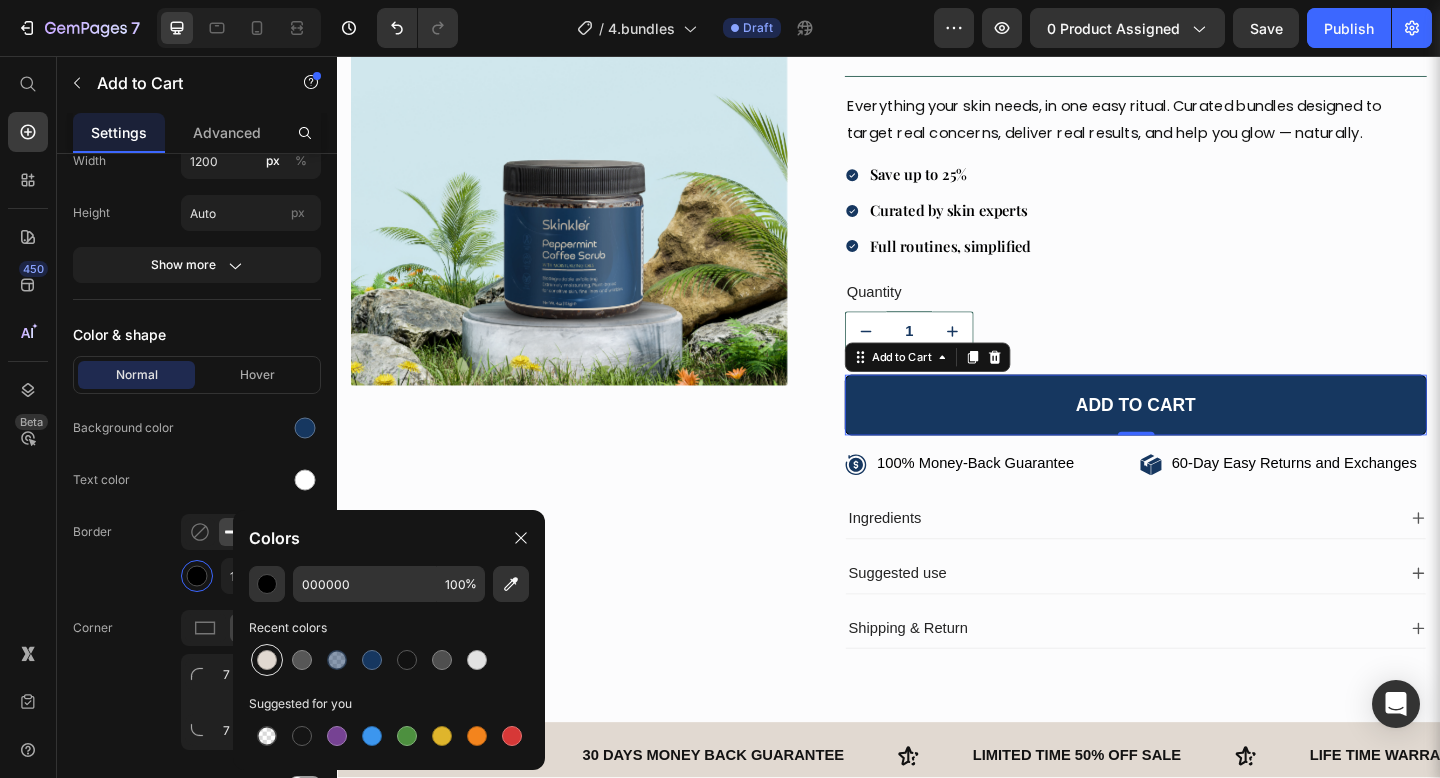 type on "E1D9D1" 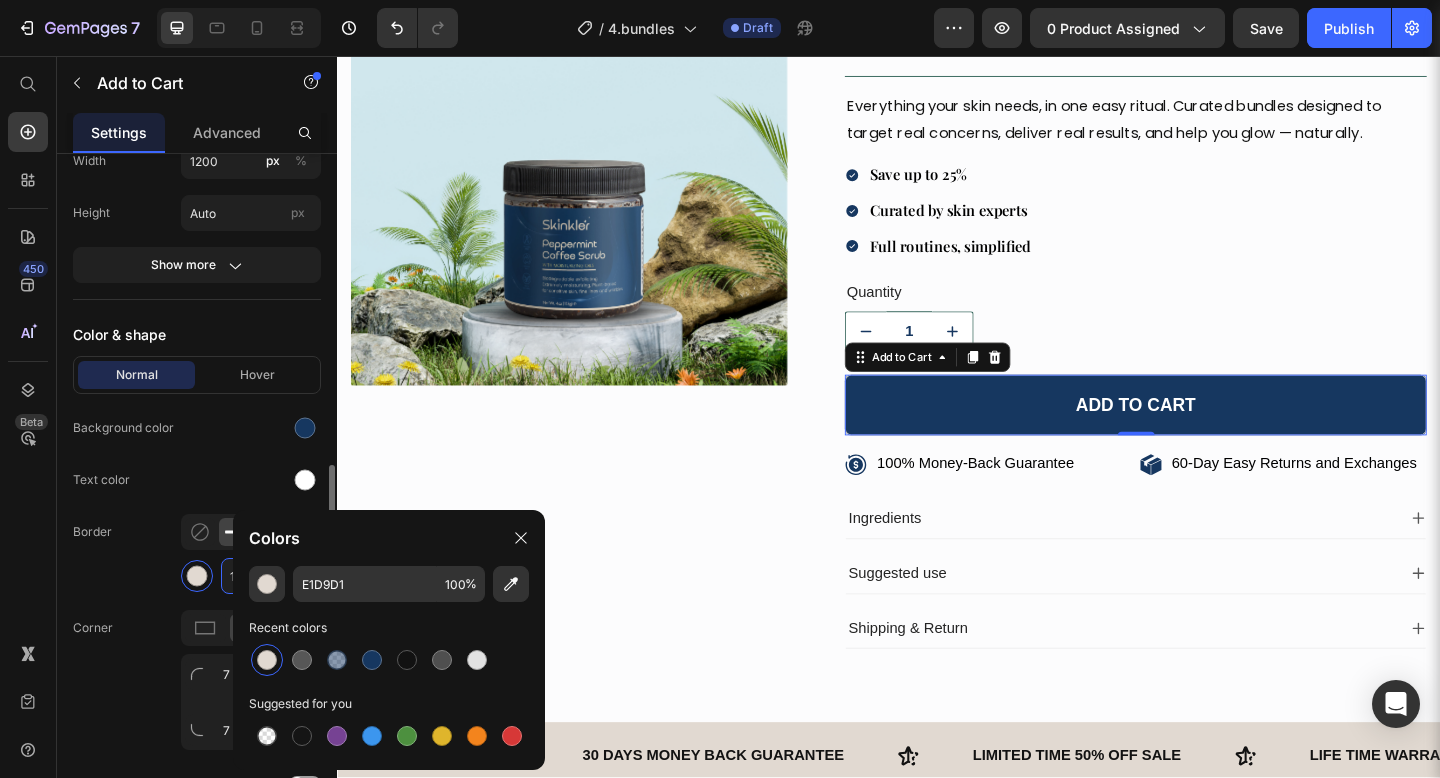 click on "1" at bounding box center [248, 576] 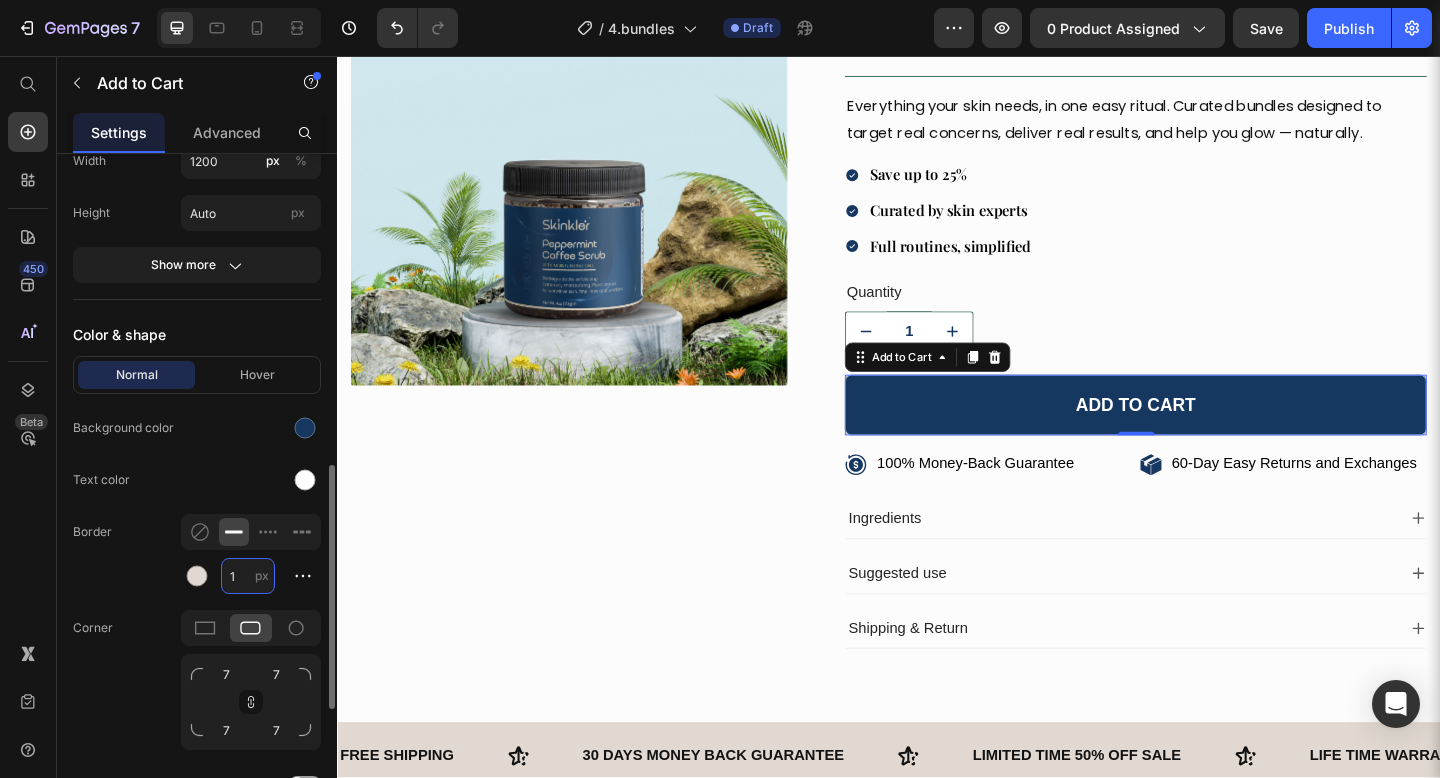 type on "2" 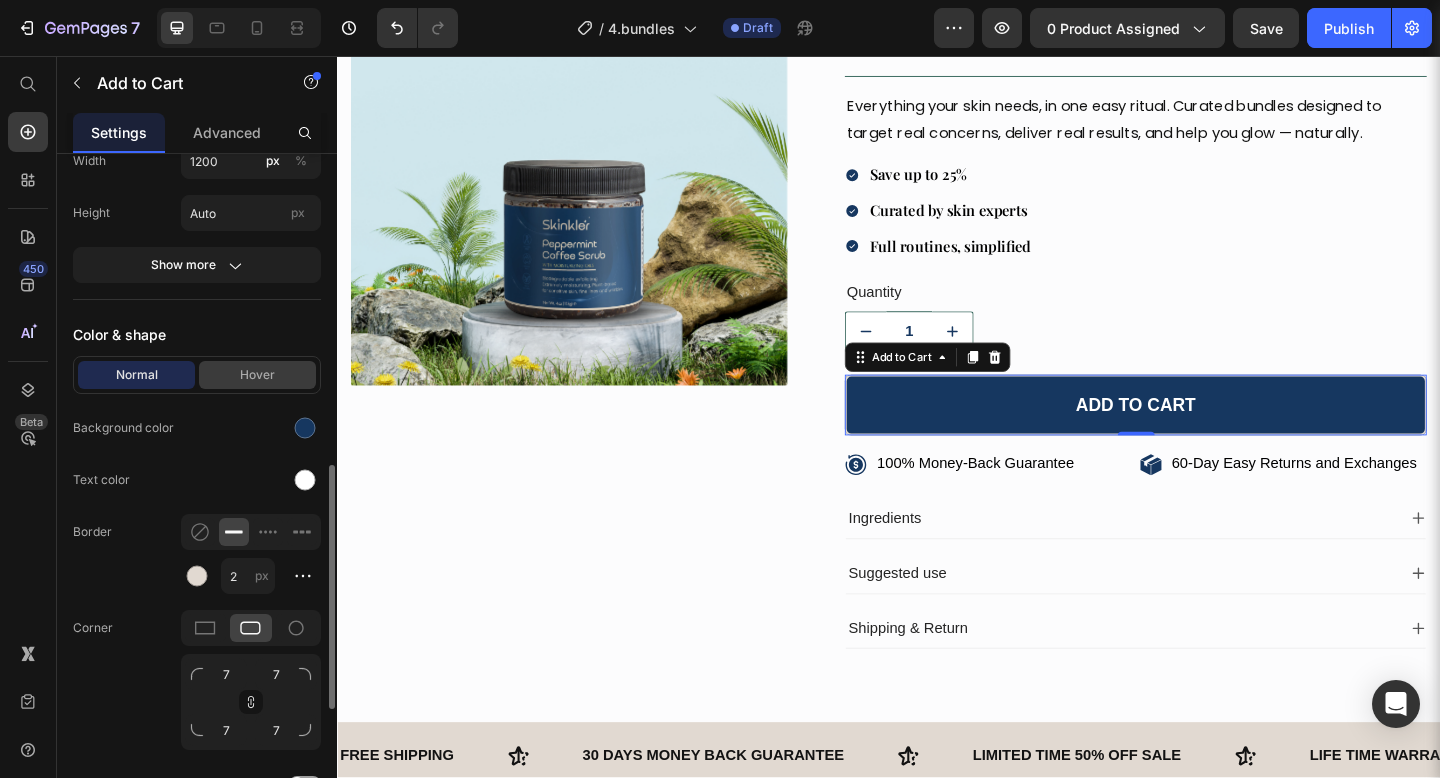 click on "Hover" at bounding box center [257, 375] 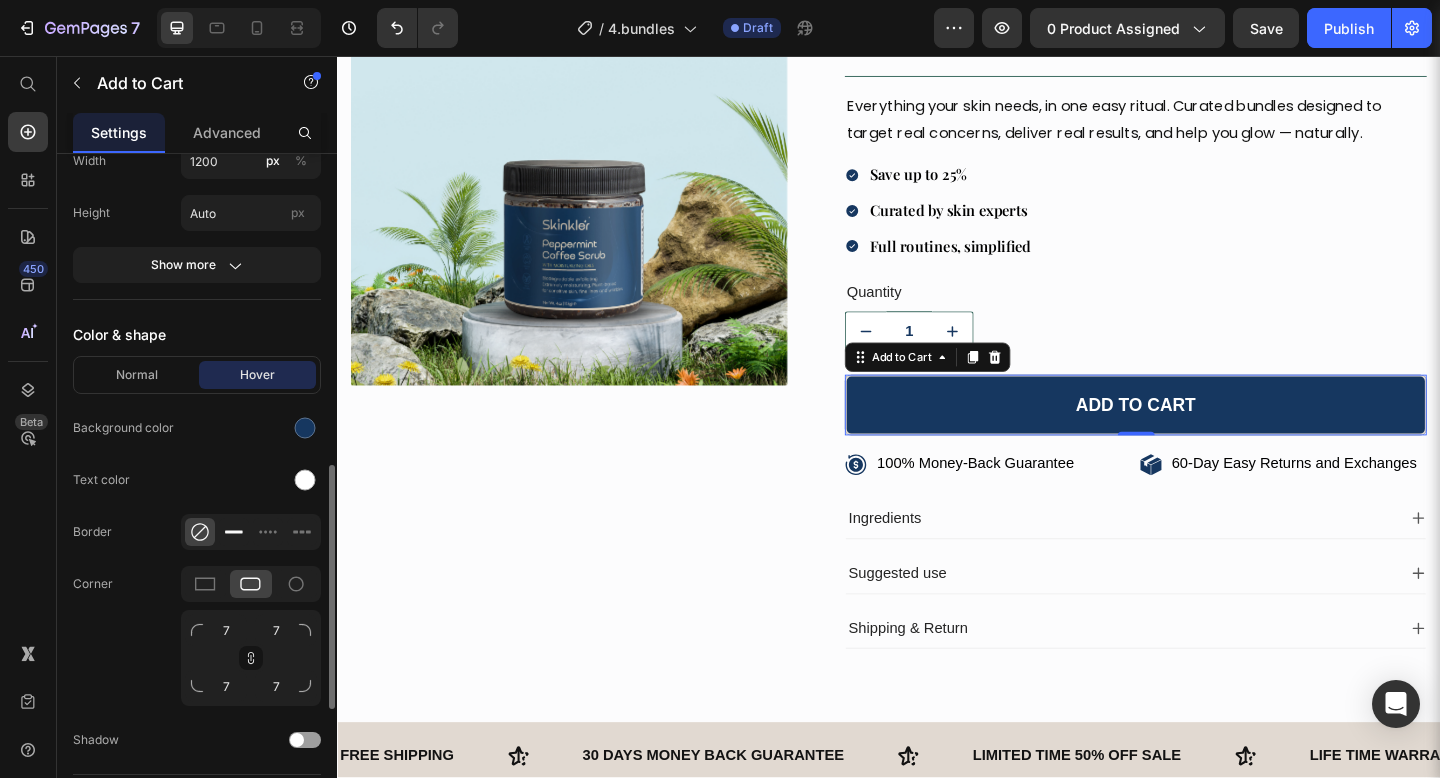 click 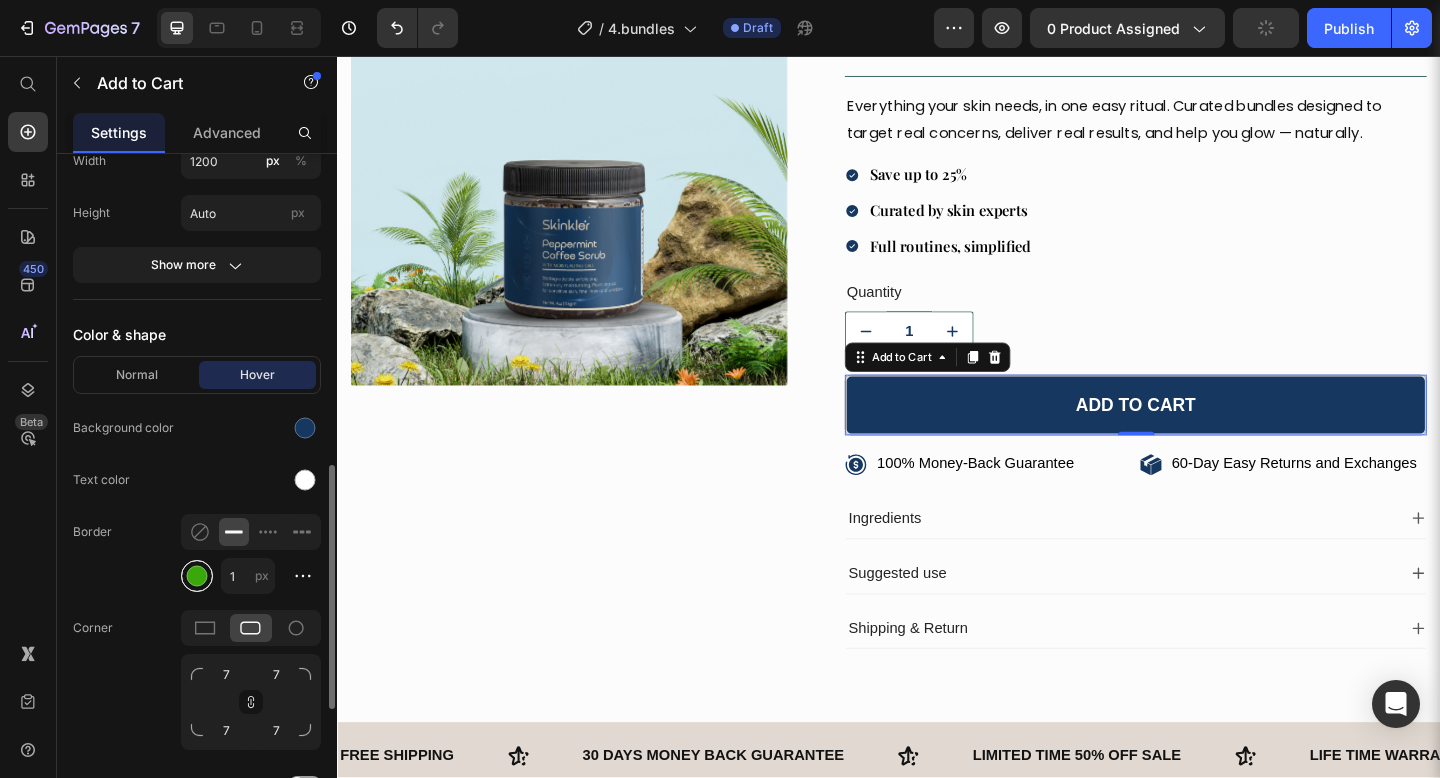 click at bounding box center (197, 576) 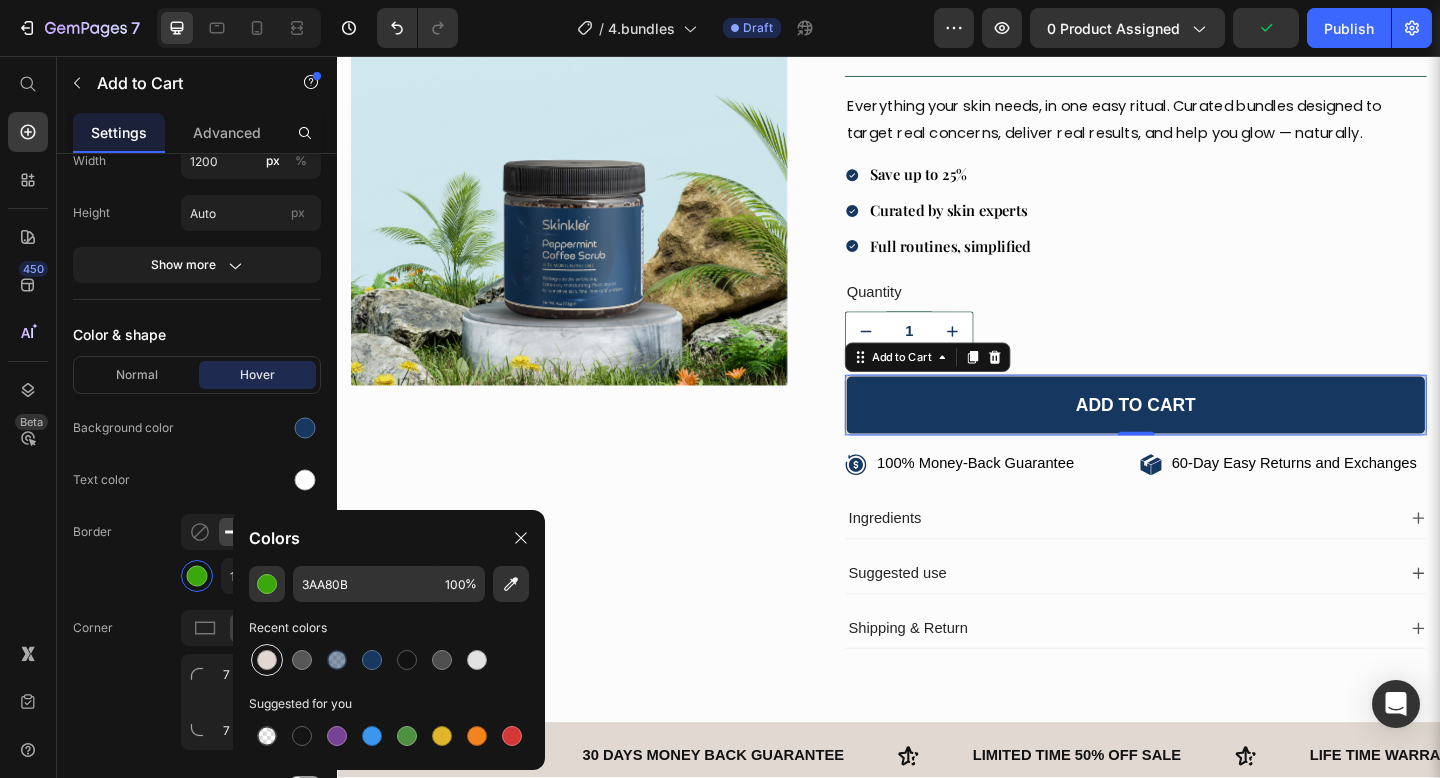 click at bounding box center (267, 660) 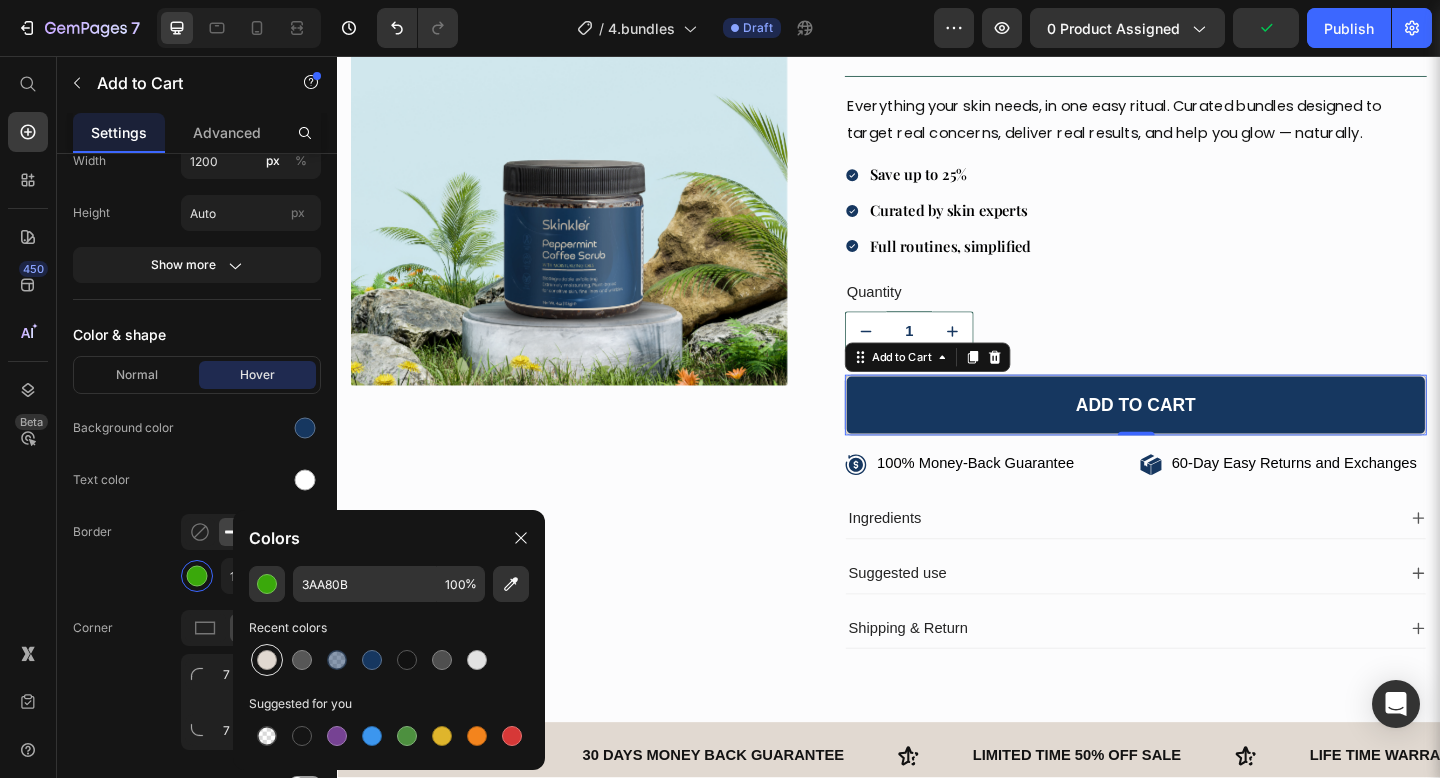 type on "E1D9D1" 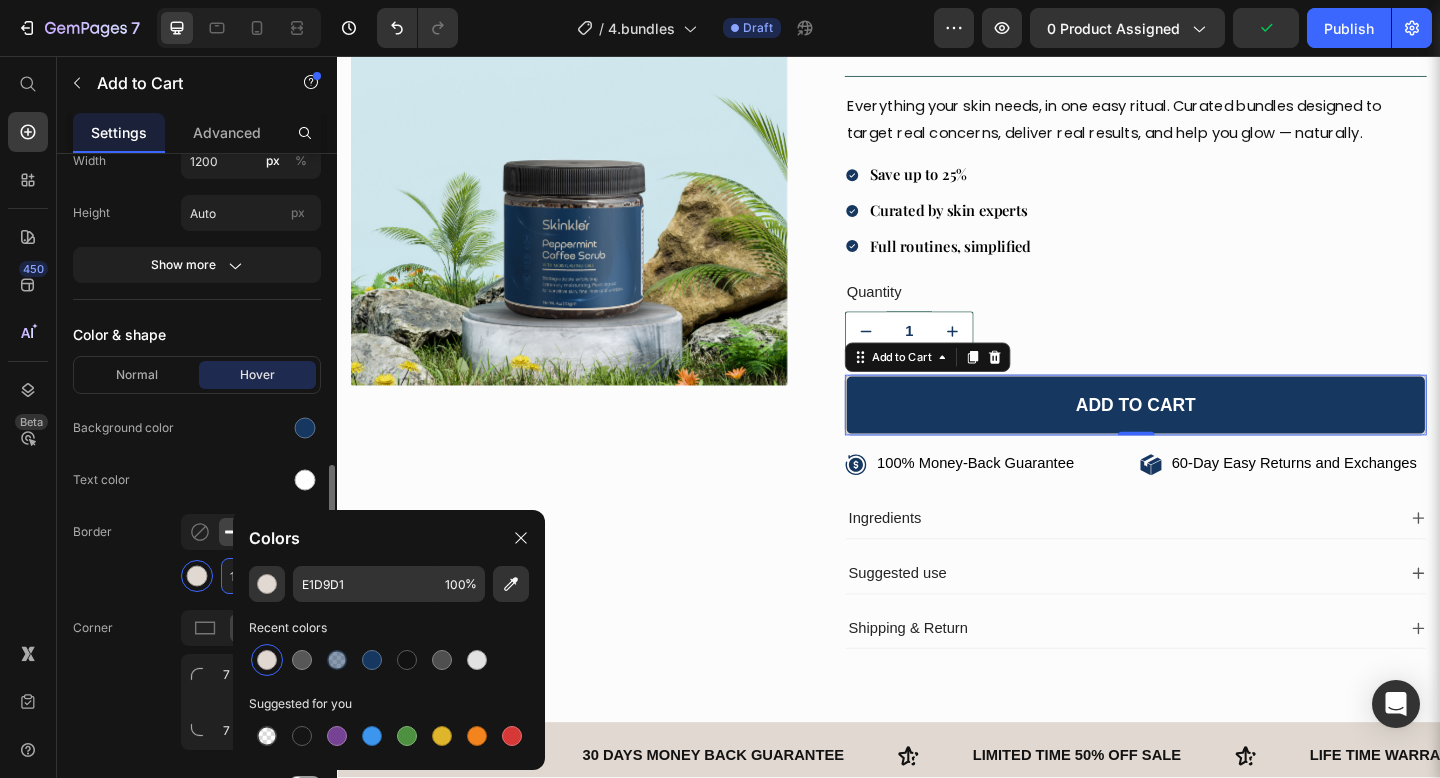 click on "1" at bounding box center (248, 576) 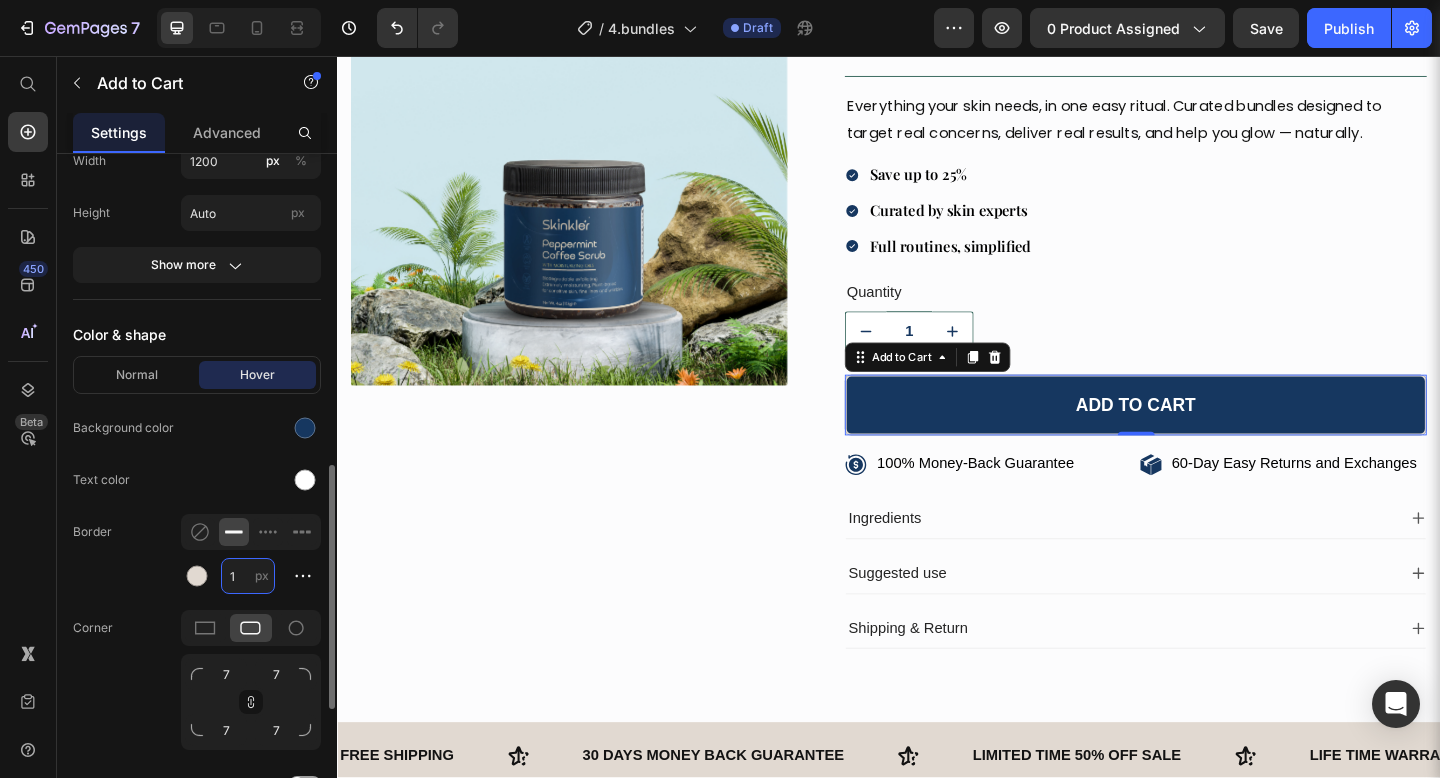 type on "2" 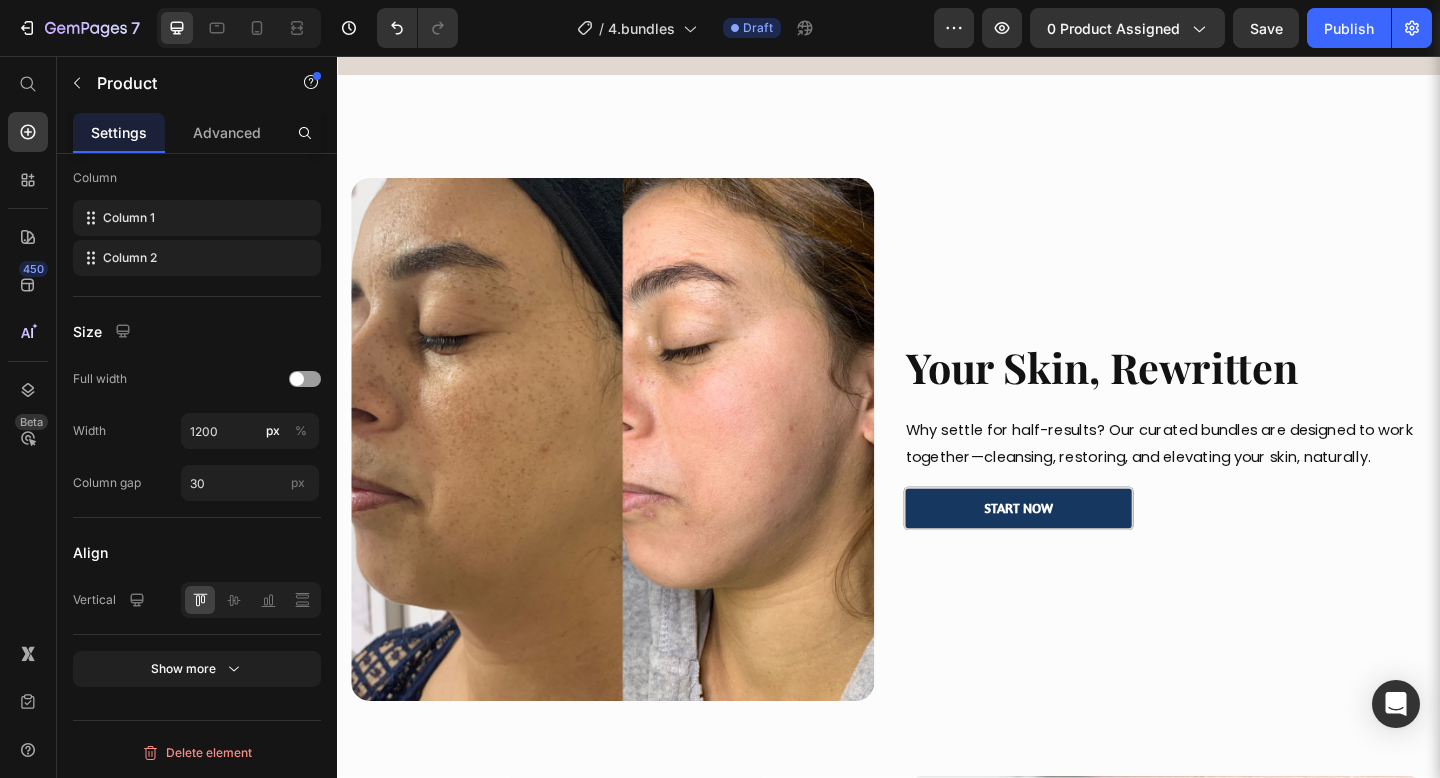 scroll, scrollTop: 0, scrollLeft: 0, axis: both 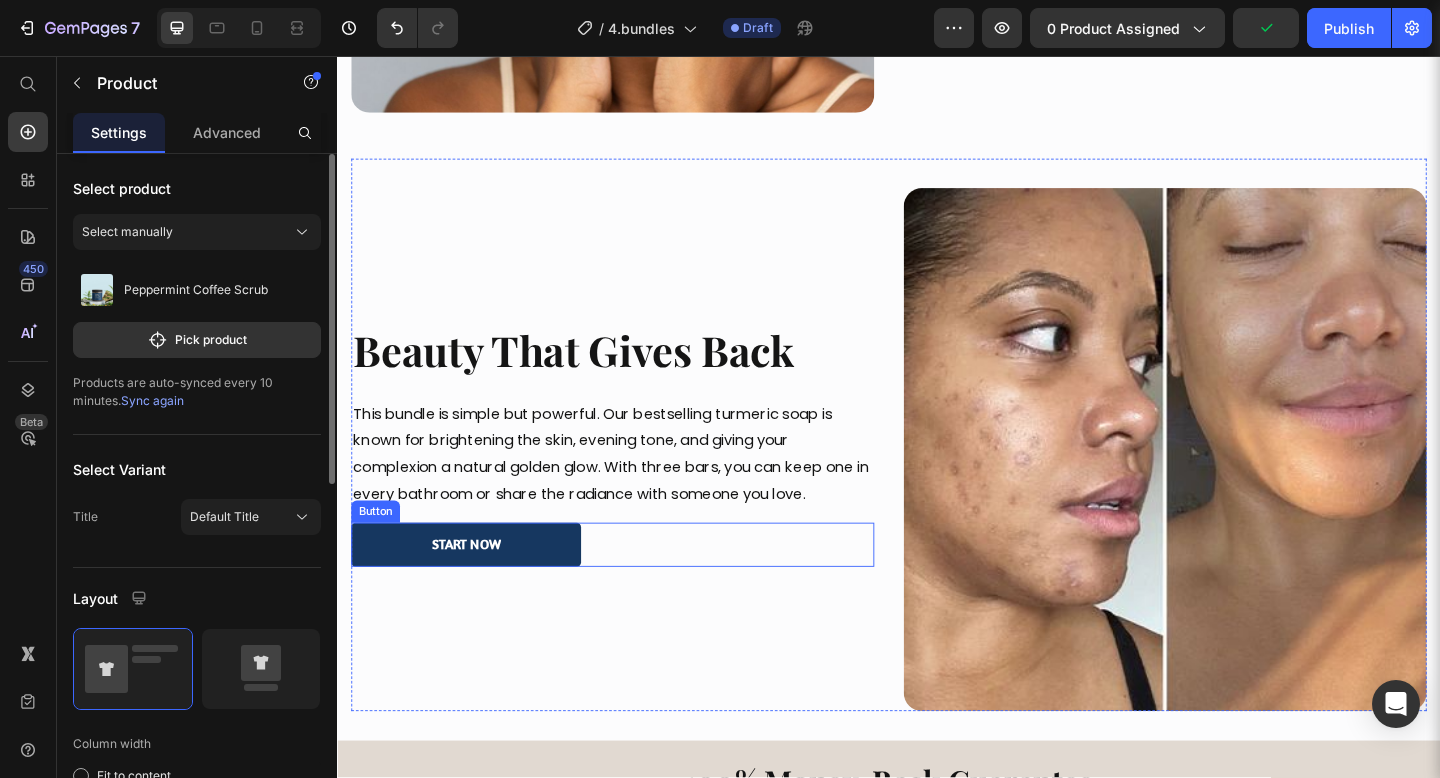 click on "Start Now Button" at bounding box center [636, 588] 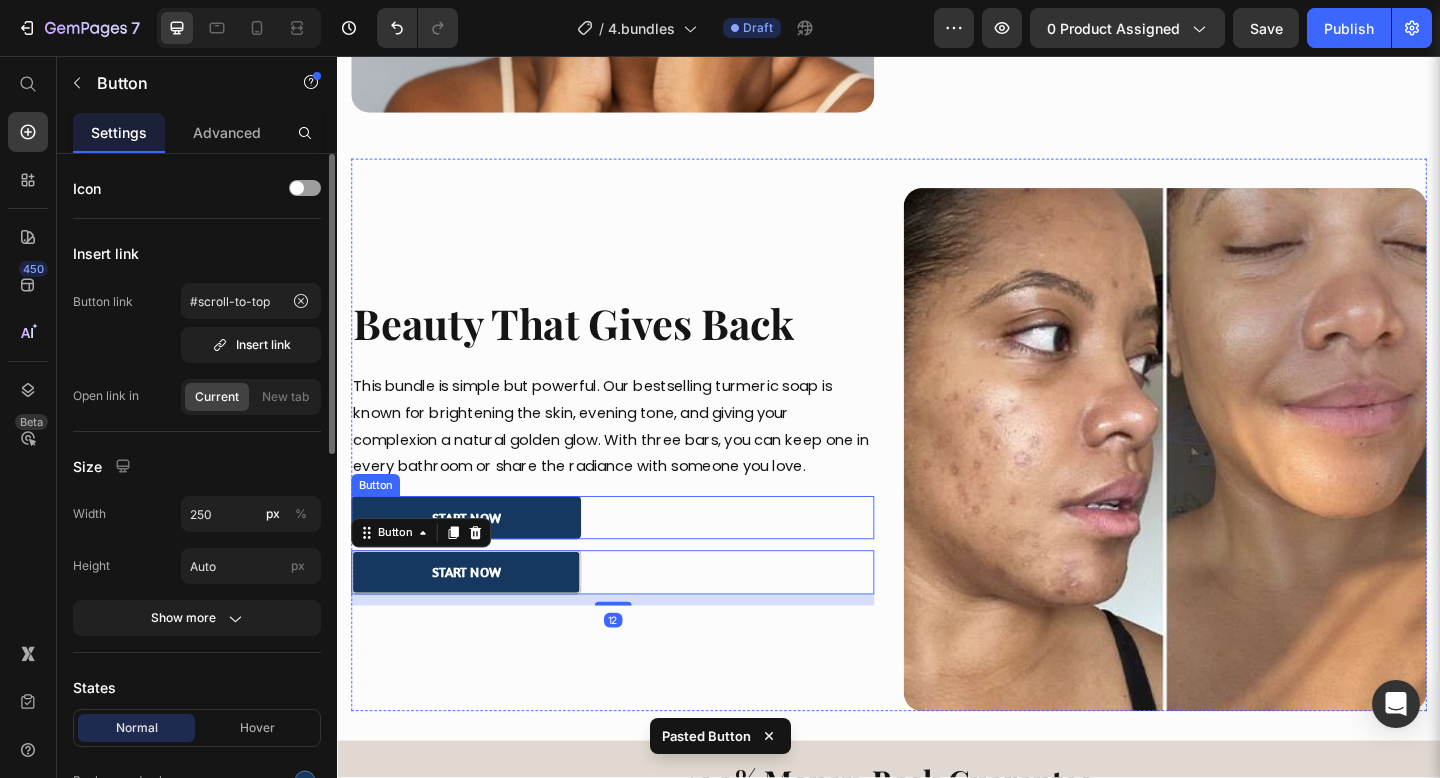 click on "Start Now Button" at bounding box center (636, 559) 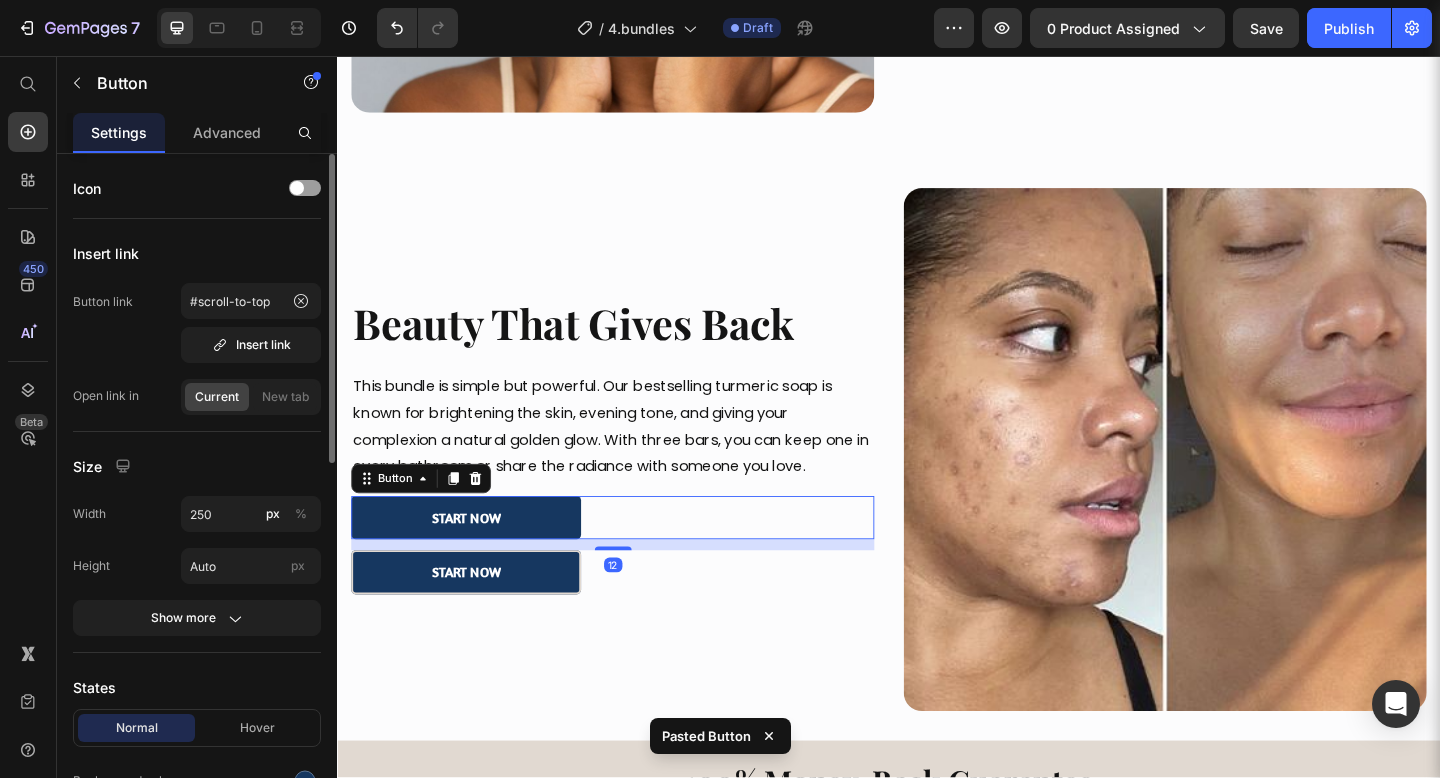 click on "Button" at bounding box center (428, 516) 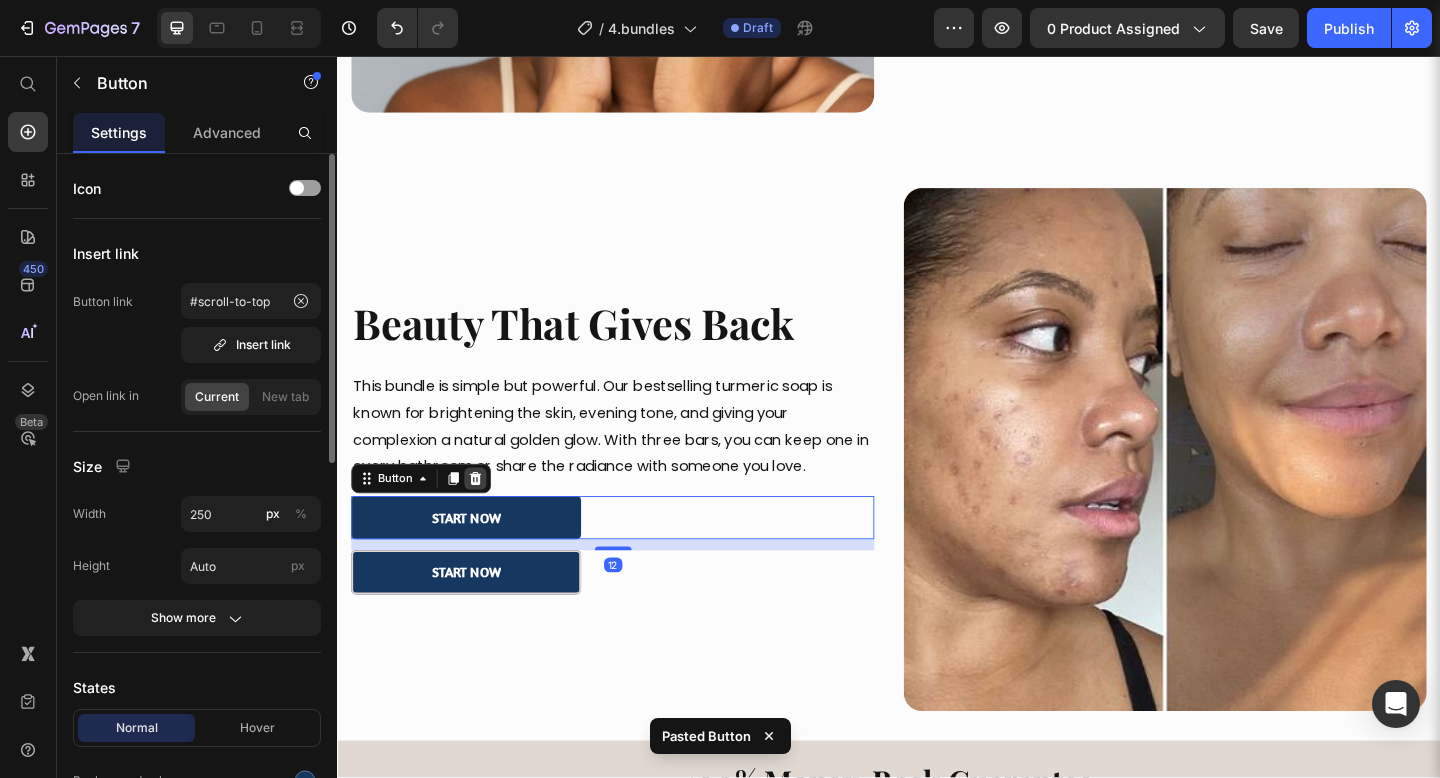click 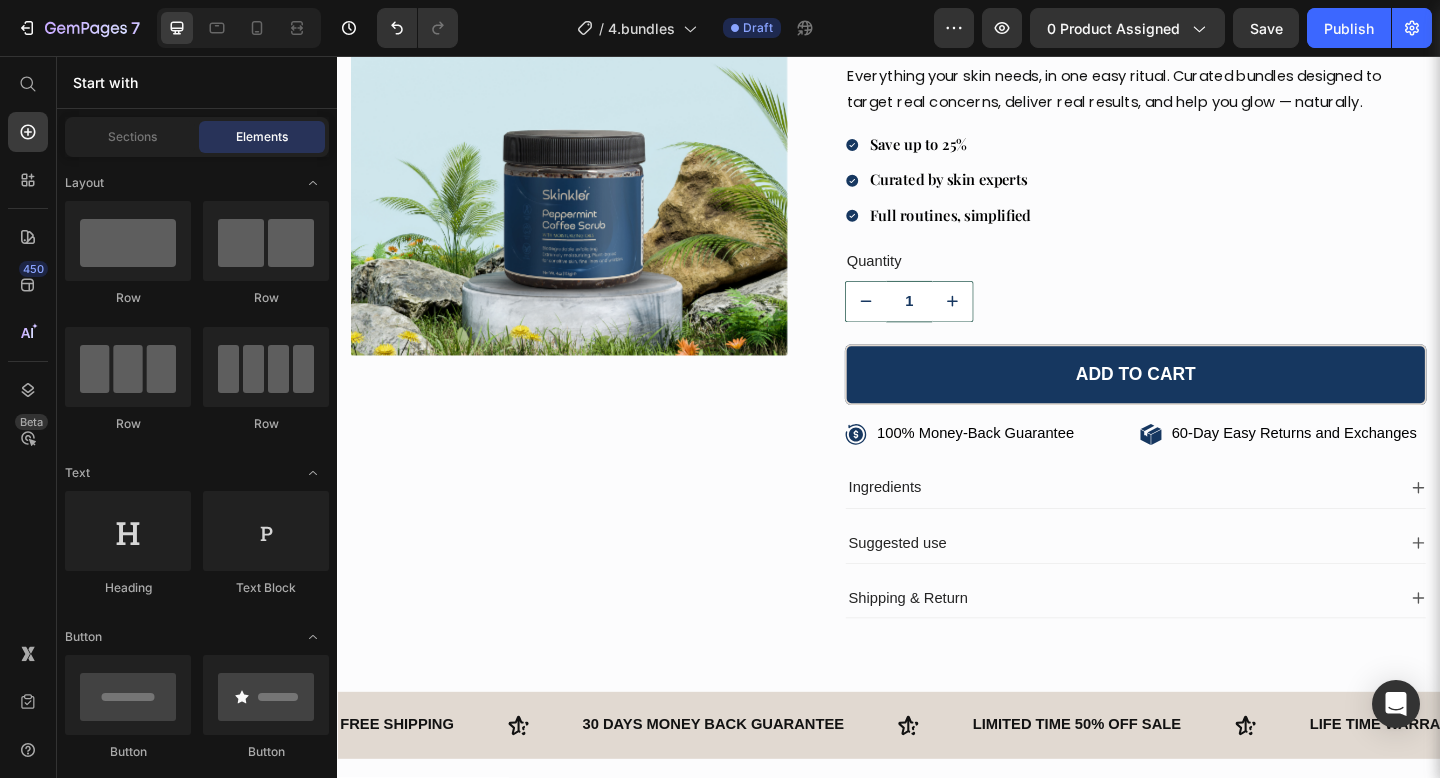 scroll, scrollTop: 0, scrollLeft: 0, axis: both 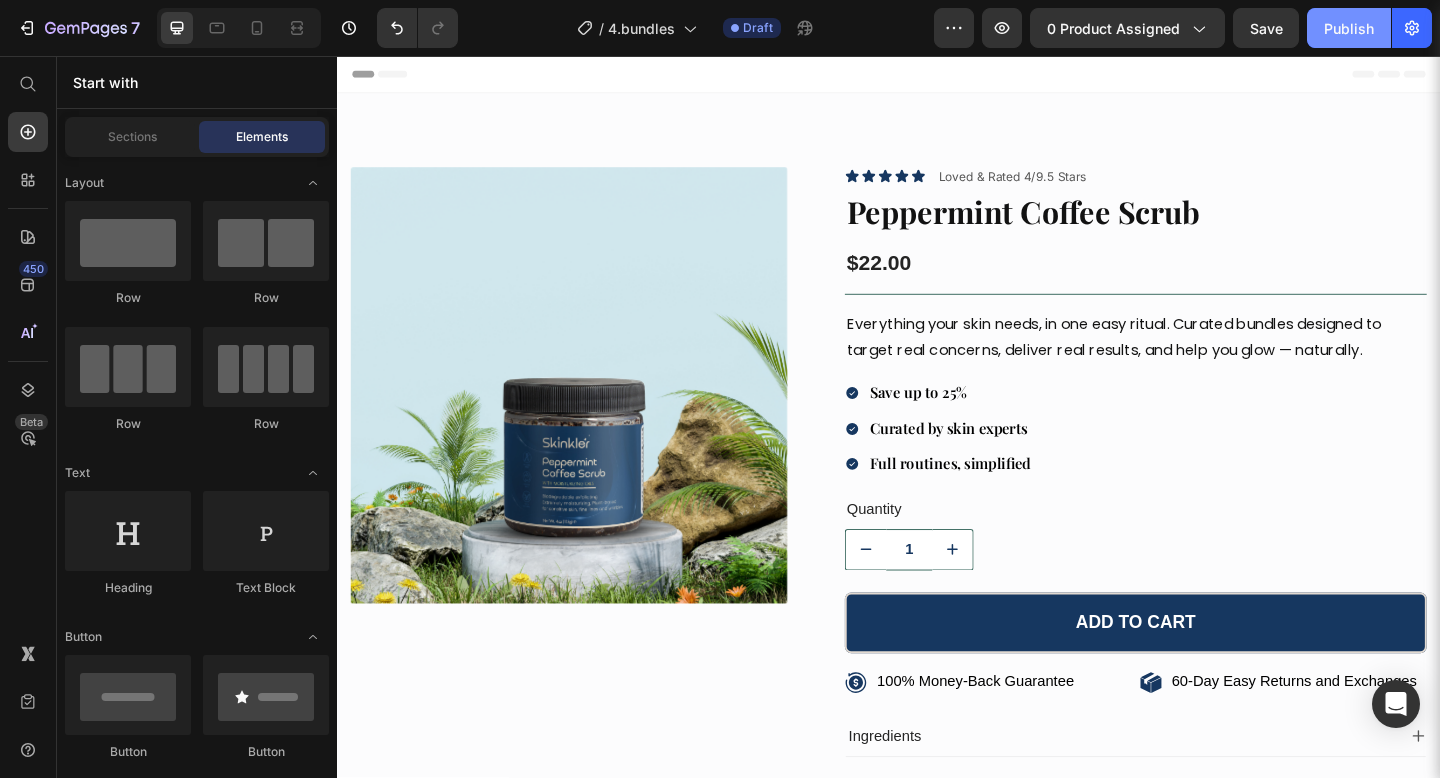 click on "Publish" 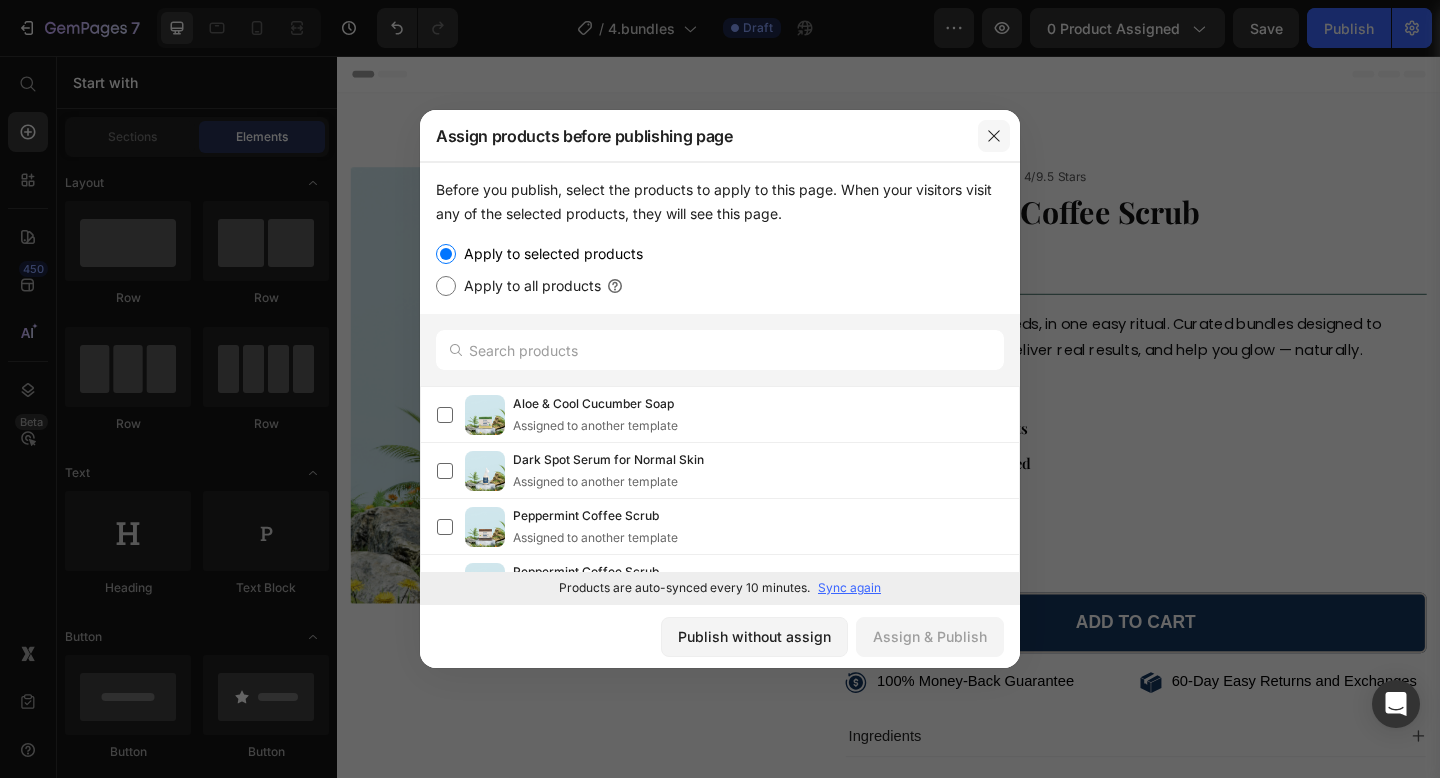 click at bounding box center (994, 136) 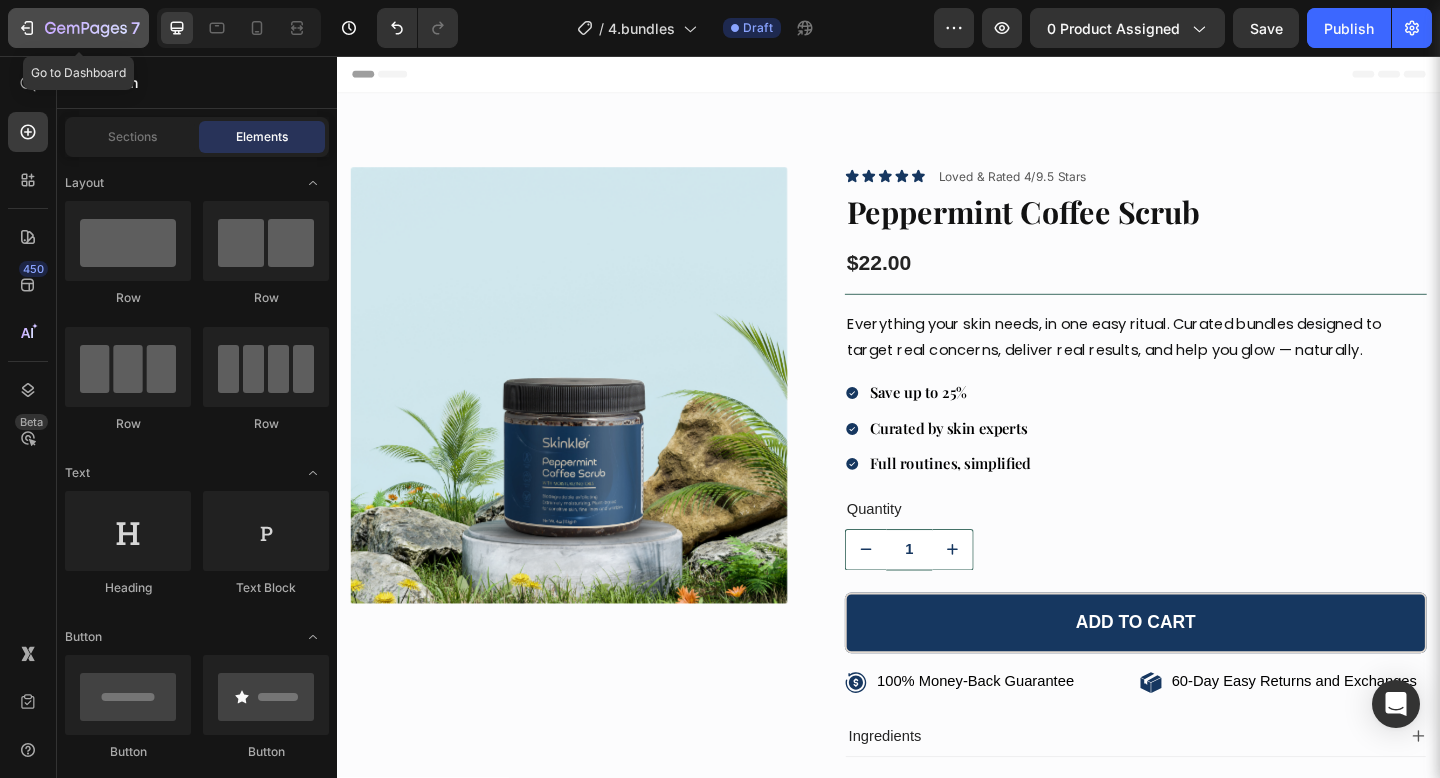 click 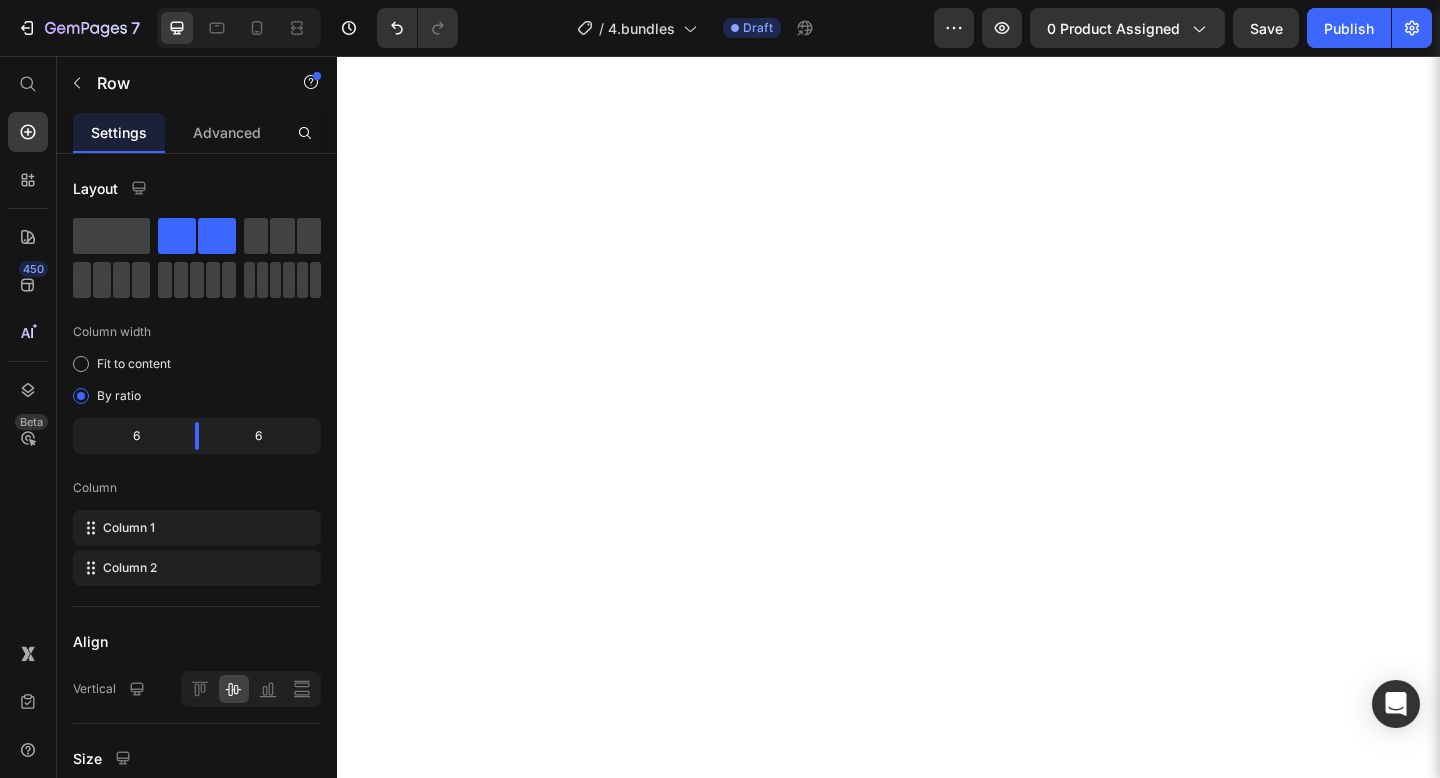 scroll, scrollTop: 0, scrollLeft: 0, axis: both 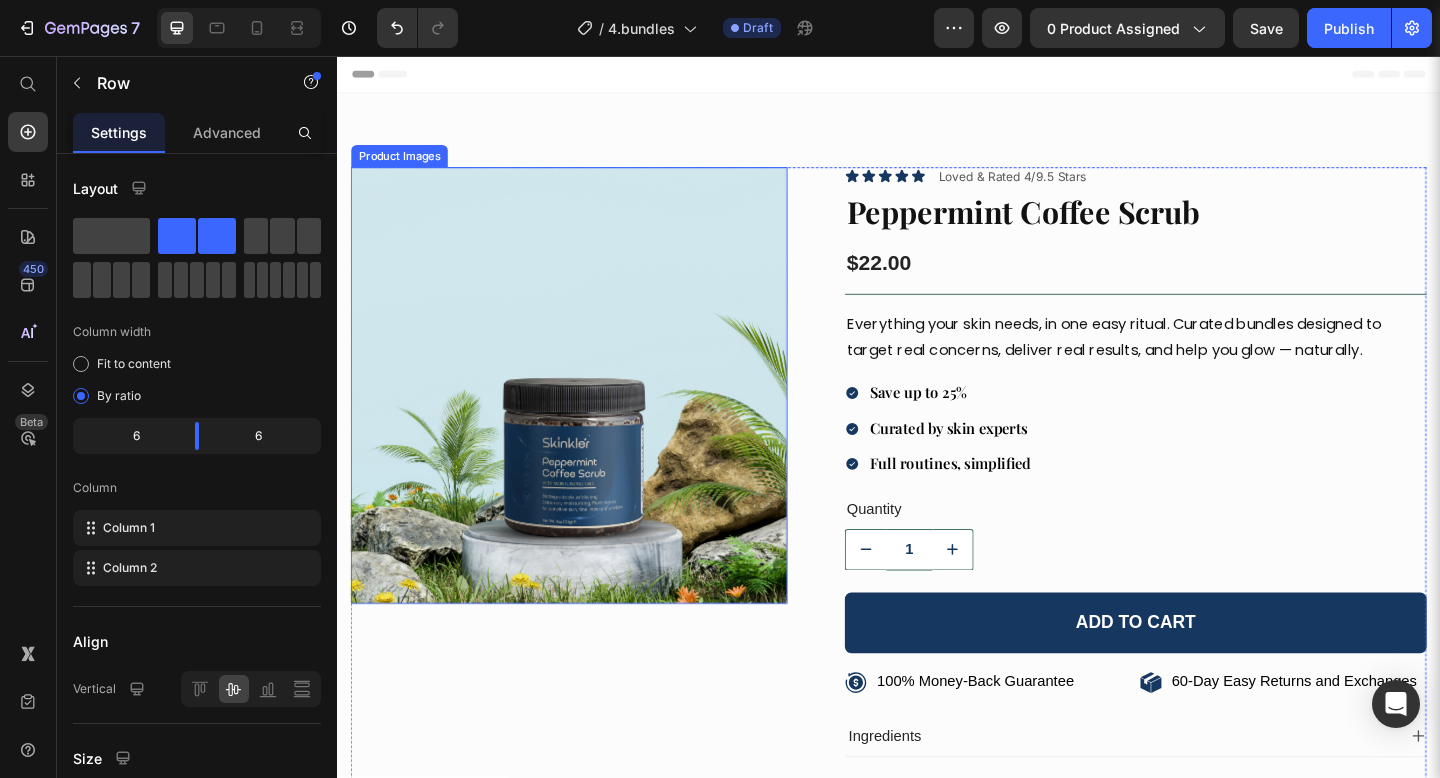 click at bounding box center (589, 414) 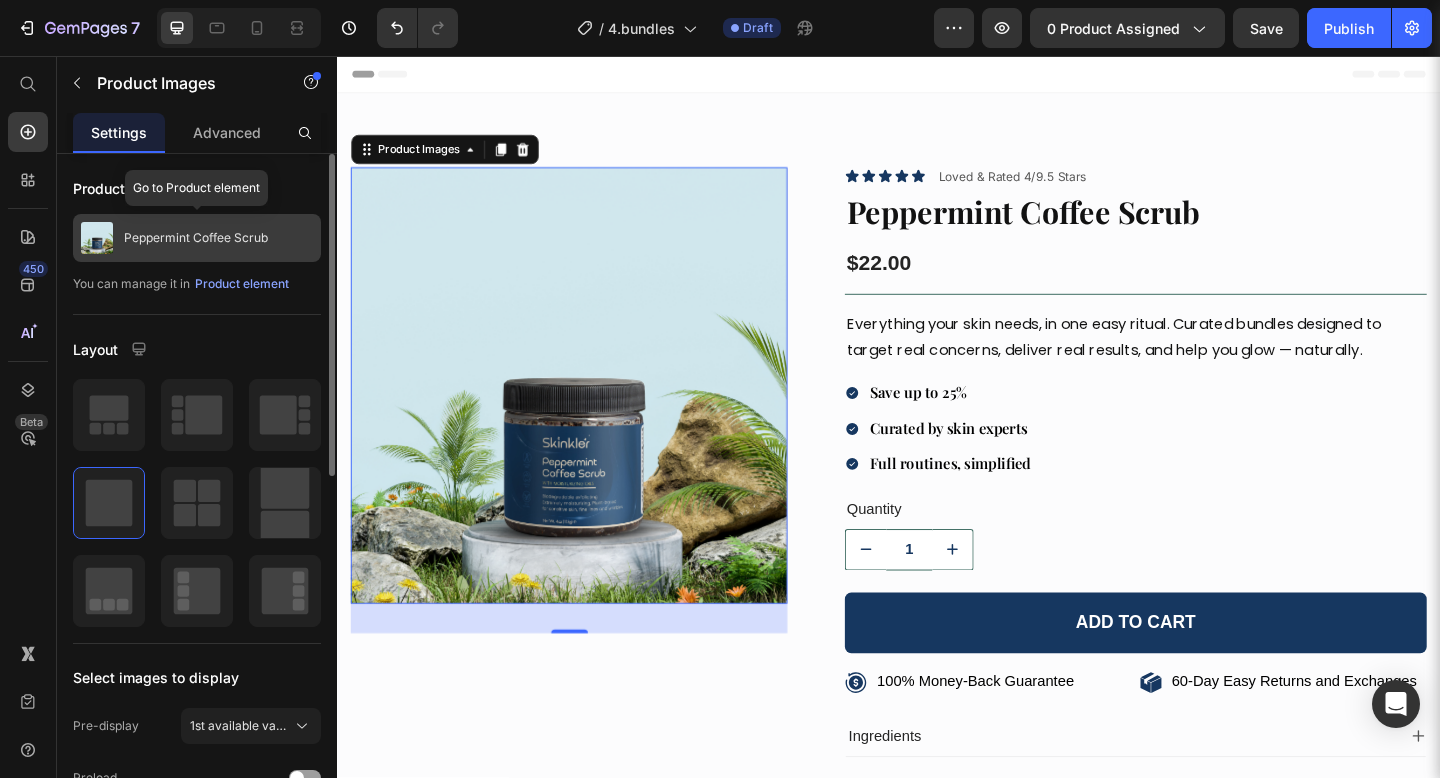 click on "Peppermint Coffee Scrub" at bounding box center [196, 238] 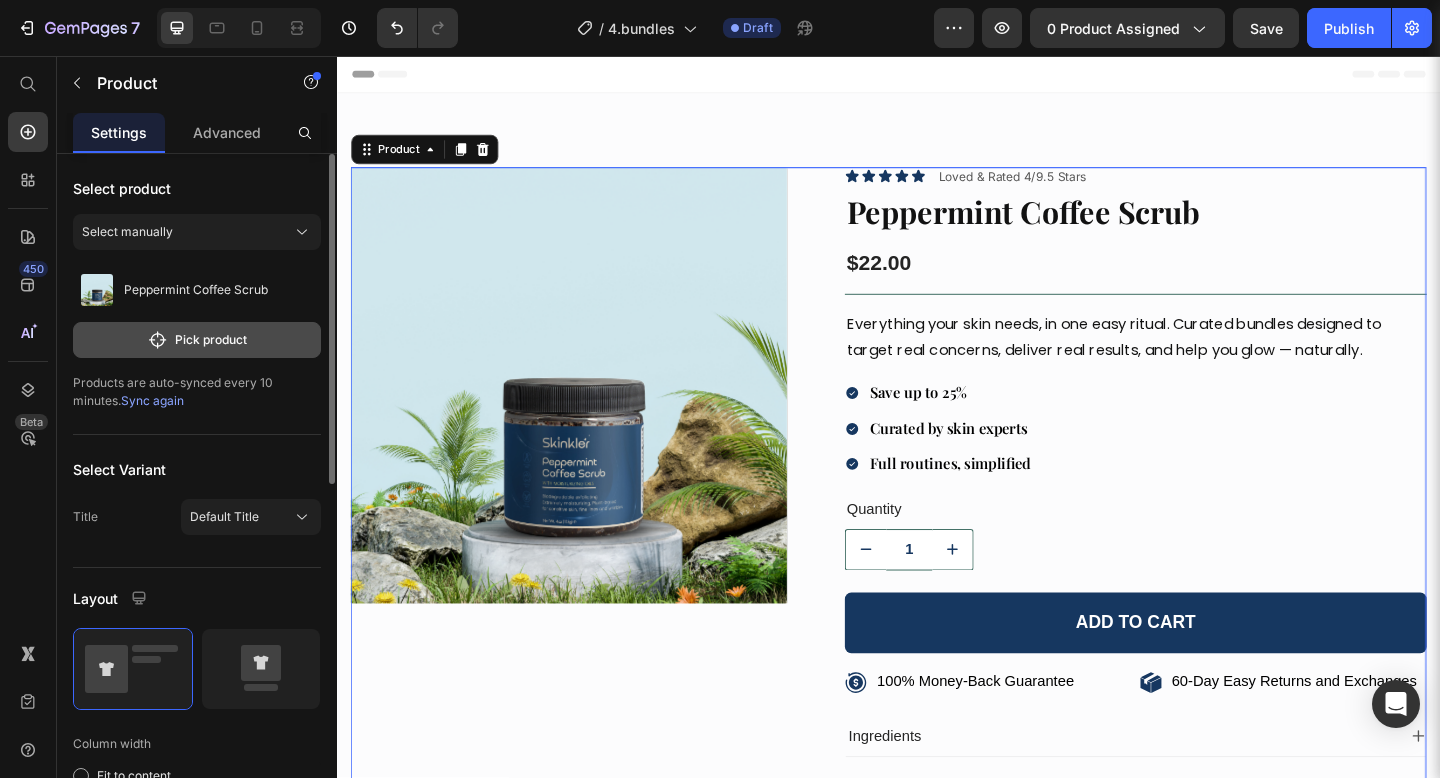 click on "Pick product" at bounding box center (197, 340) 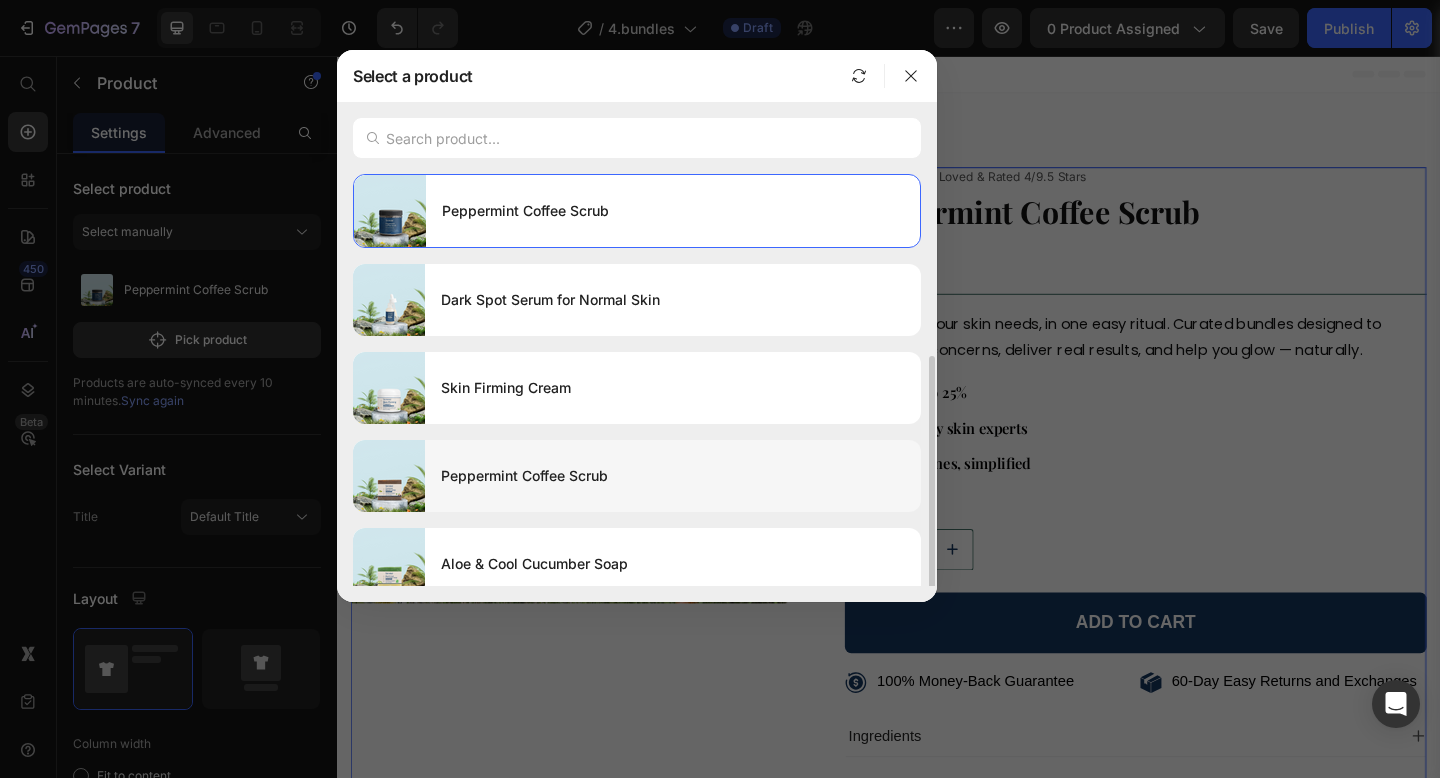 scroll, scrollTop: 101, scrollLeft: 0, axis: vertical 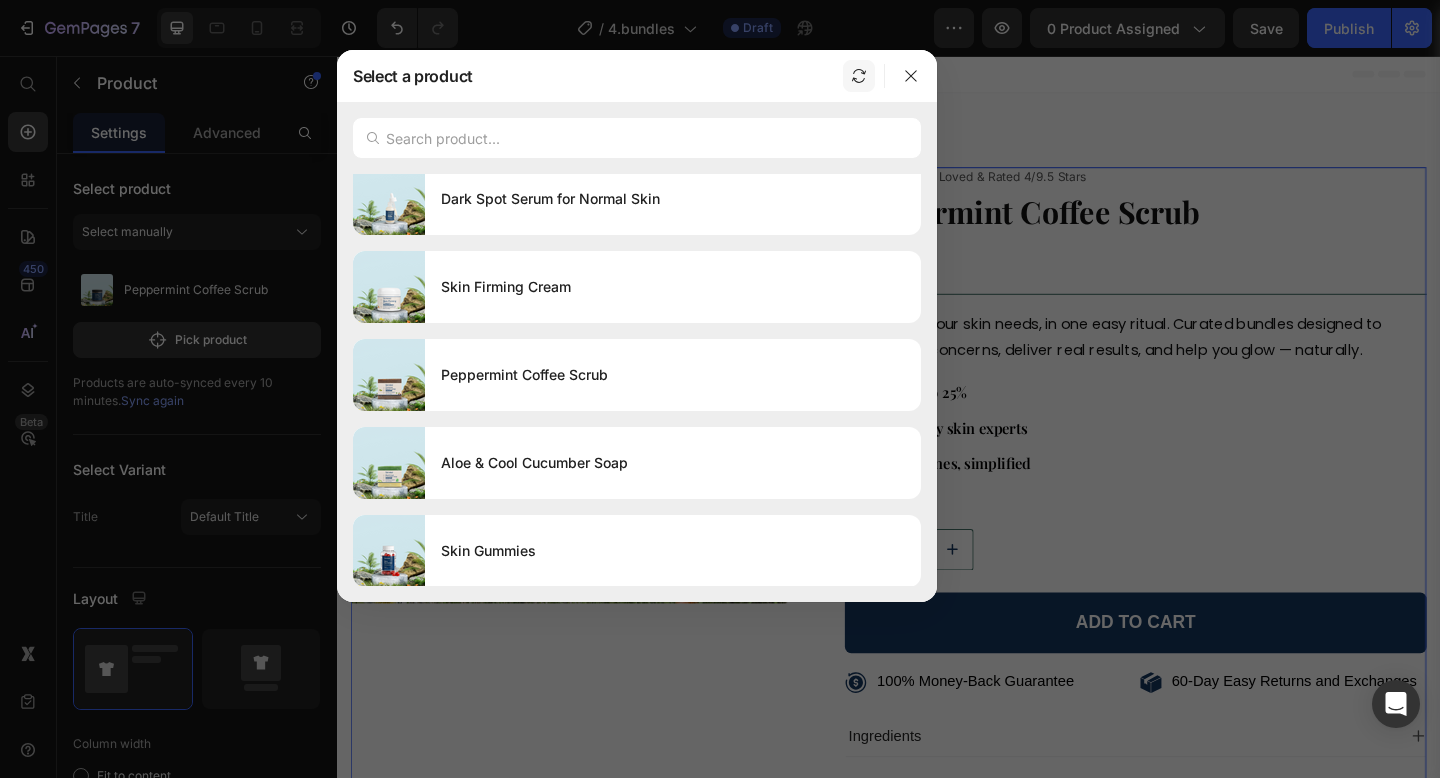 click at bounding box center (859, 76) 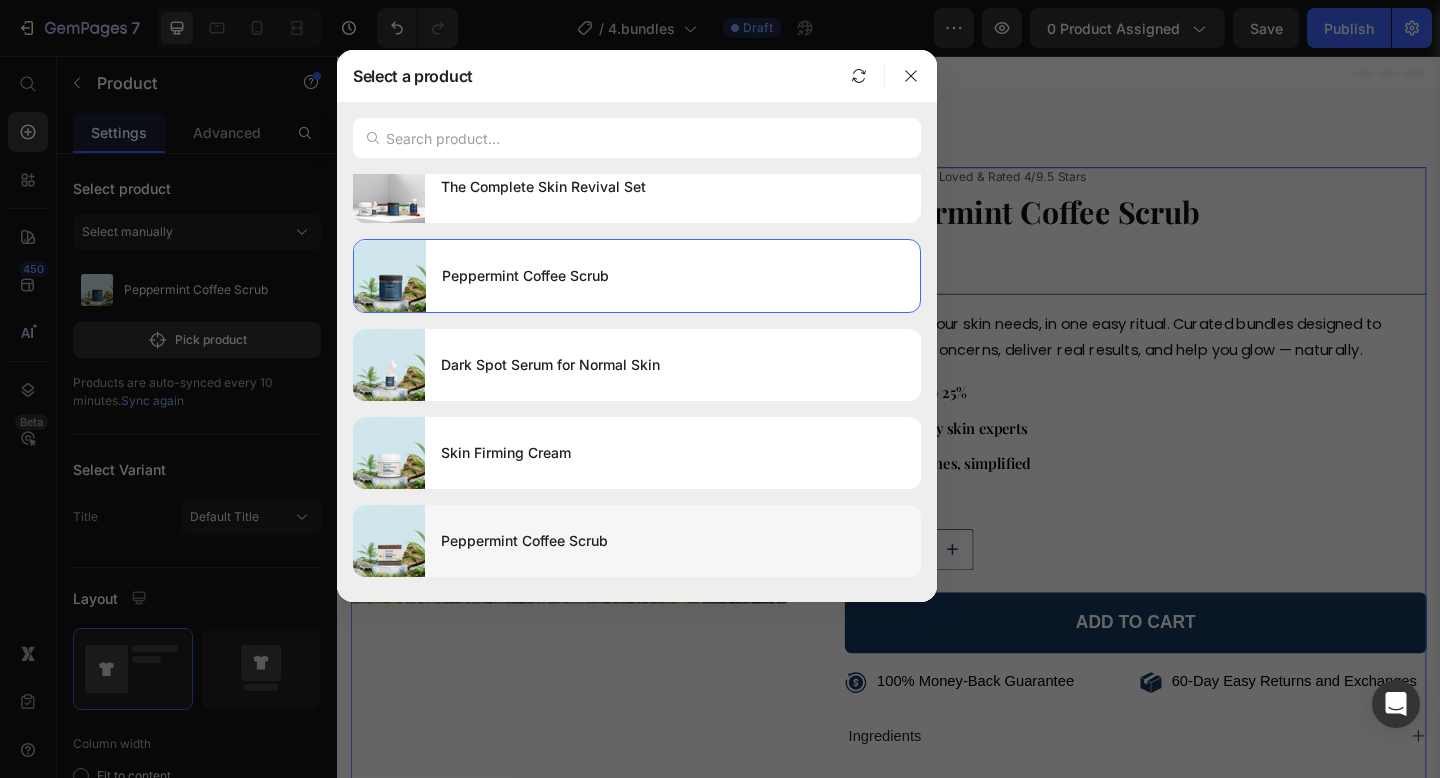 scroll, scrollTop: 0, scrollLeft: 0, axis: both 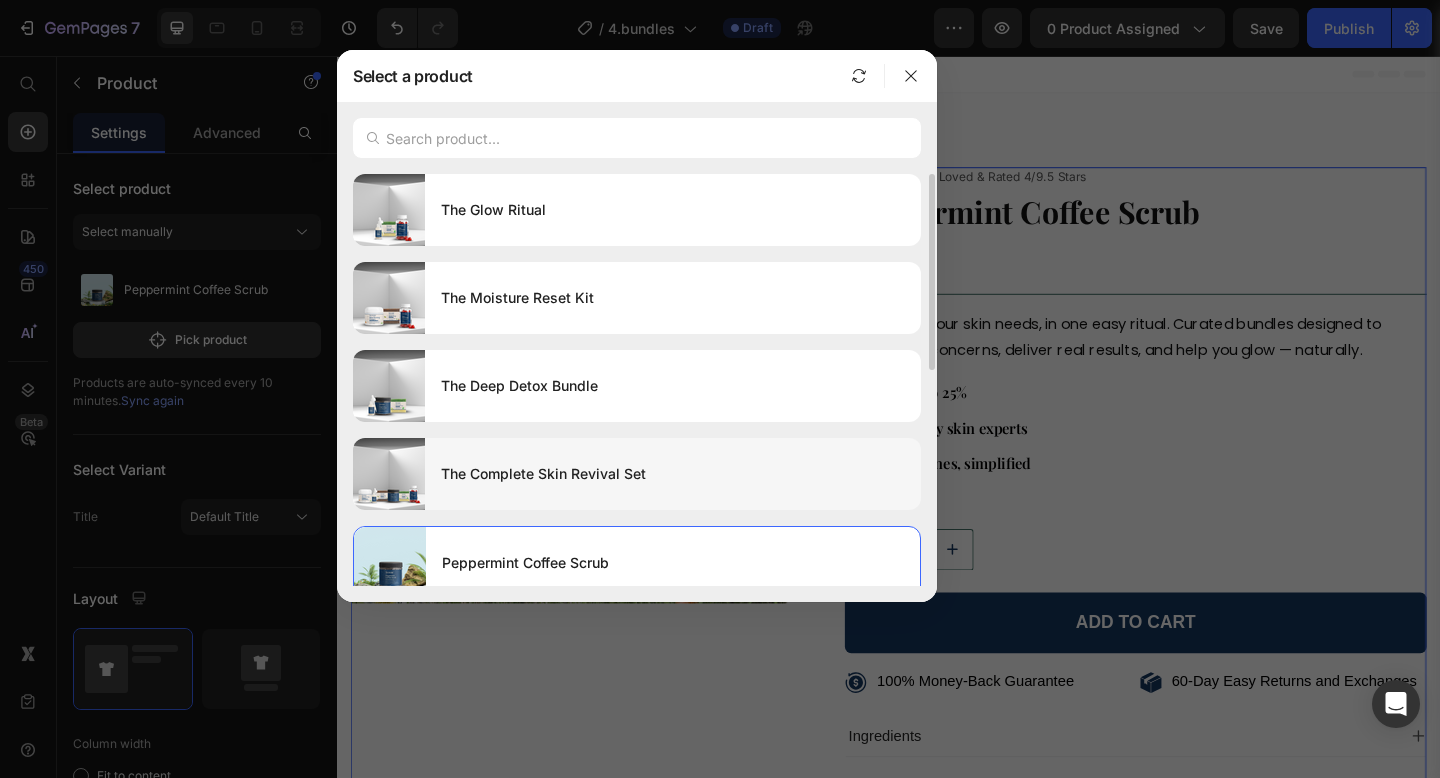 click on "The Complete Skin Revival Set" at bounding box center (673, 474) 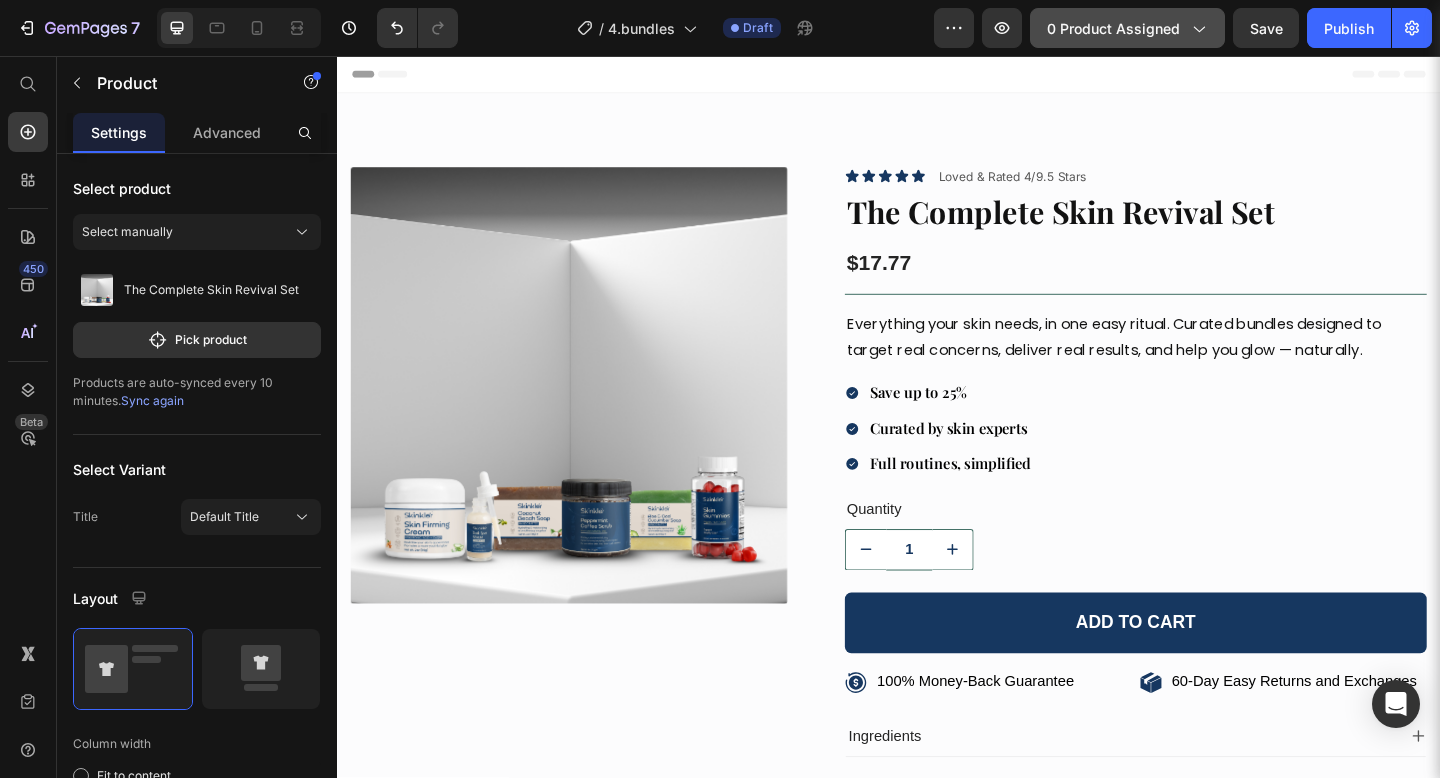 click on "0 product assigned" at bounding box center [1127, 28] 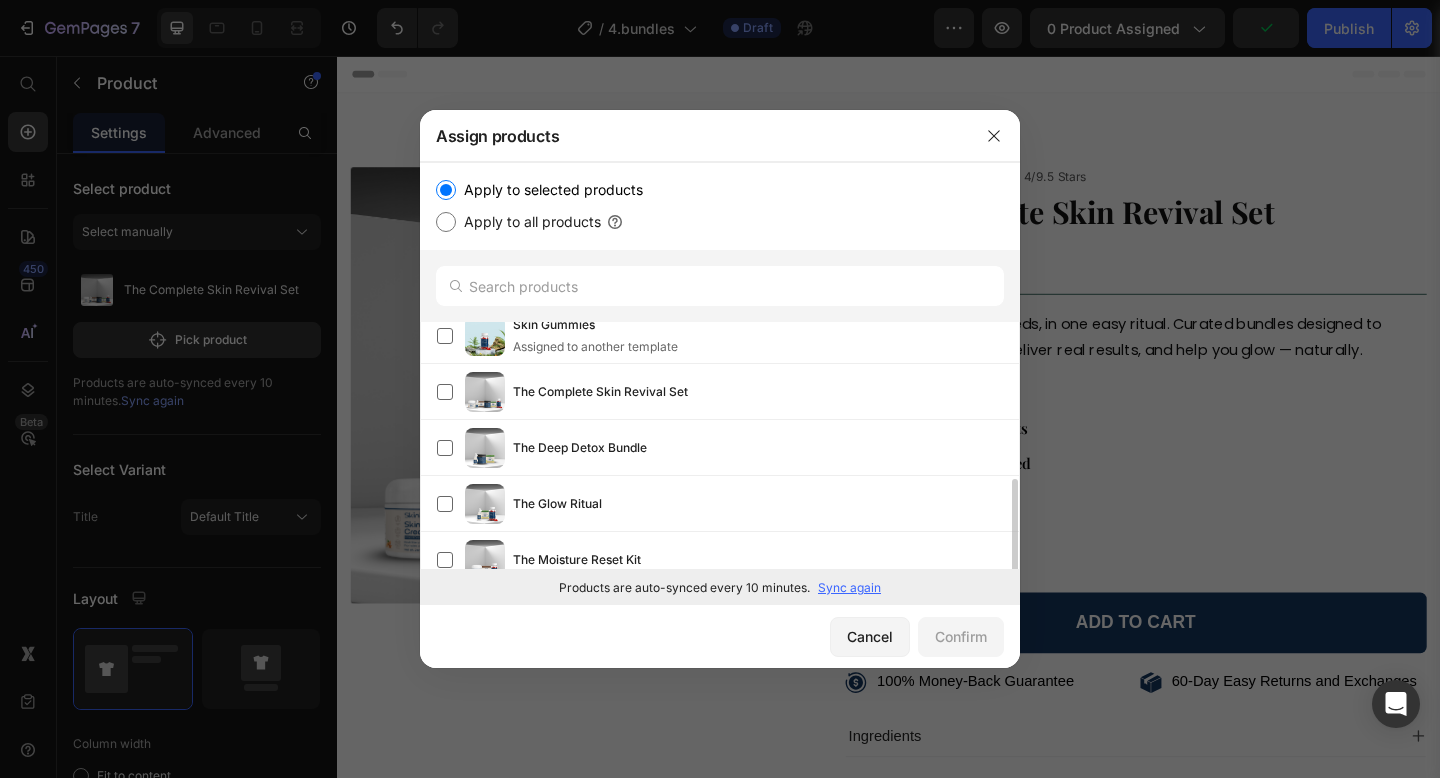 scroll, scrollTop: 313, scrollLeft: 0, axis: vertical 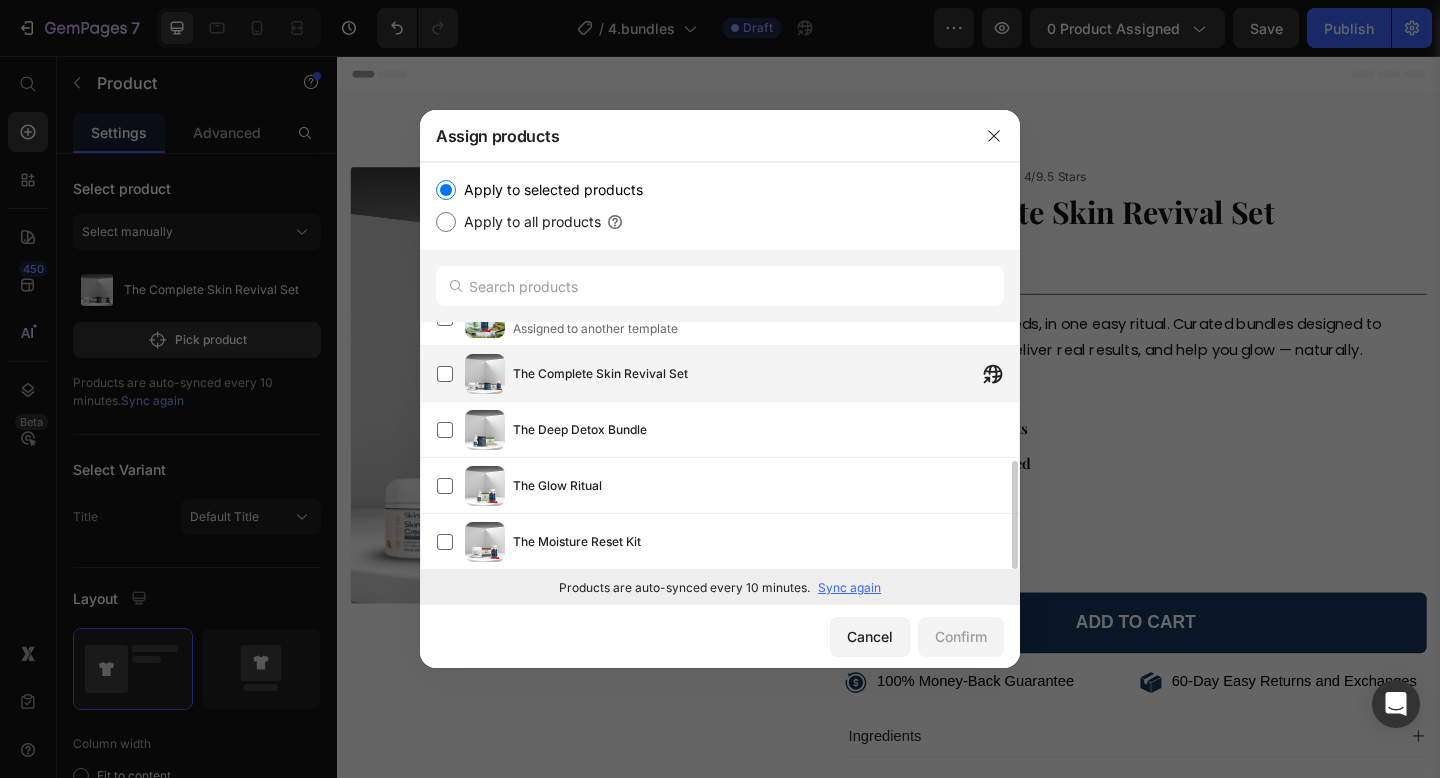 click on "The Complete Skin Revival Set" at bounding box center (766, 374) 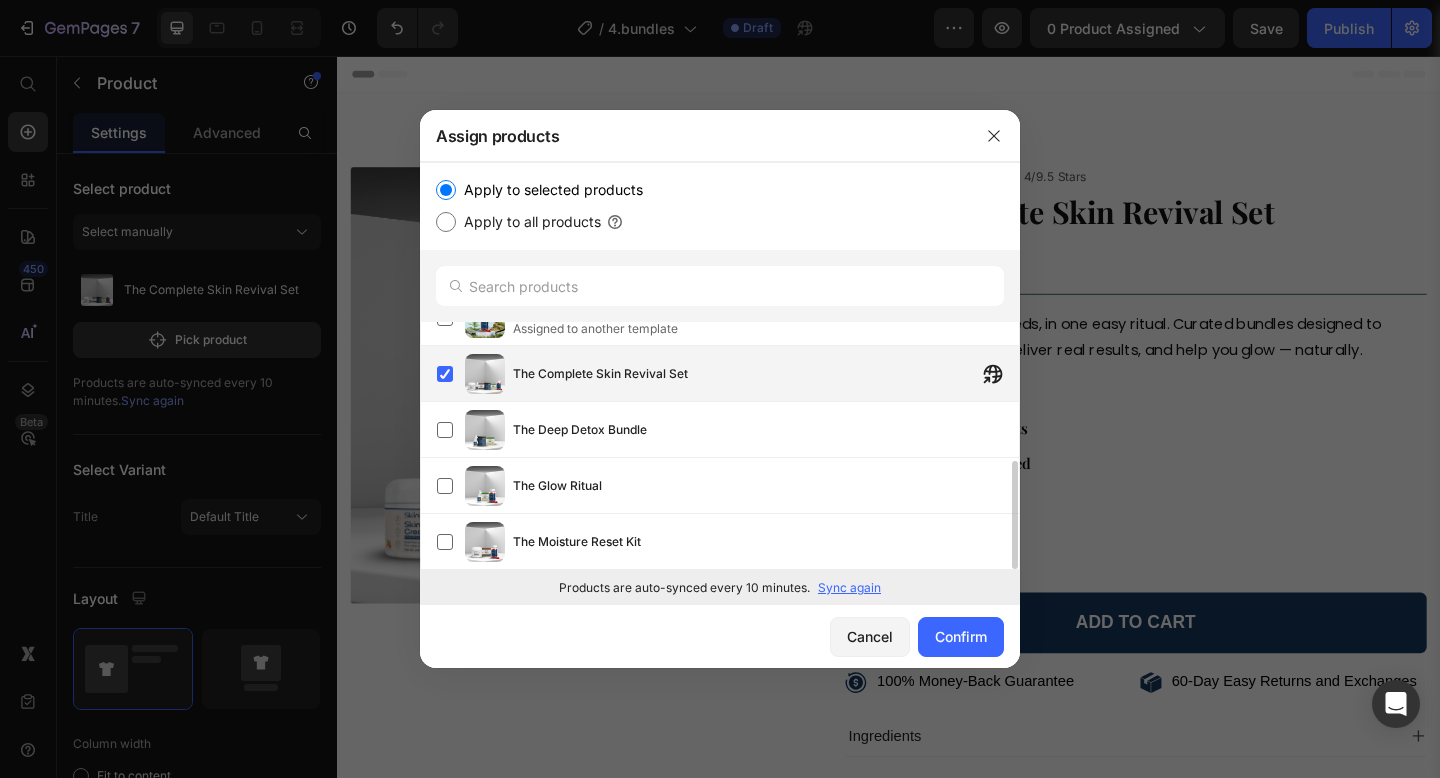 click on "The Complete Skin Revival Set" at bounding box center [728, 374] 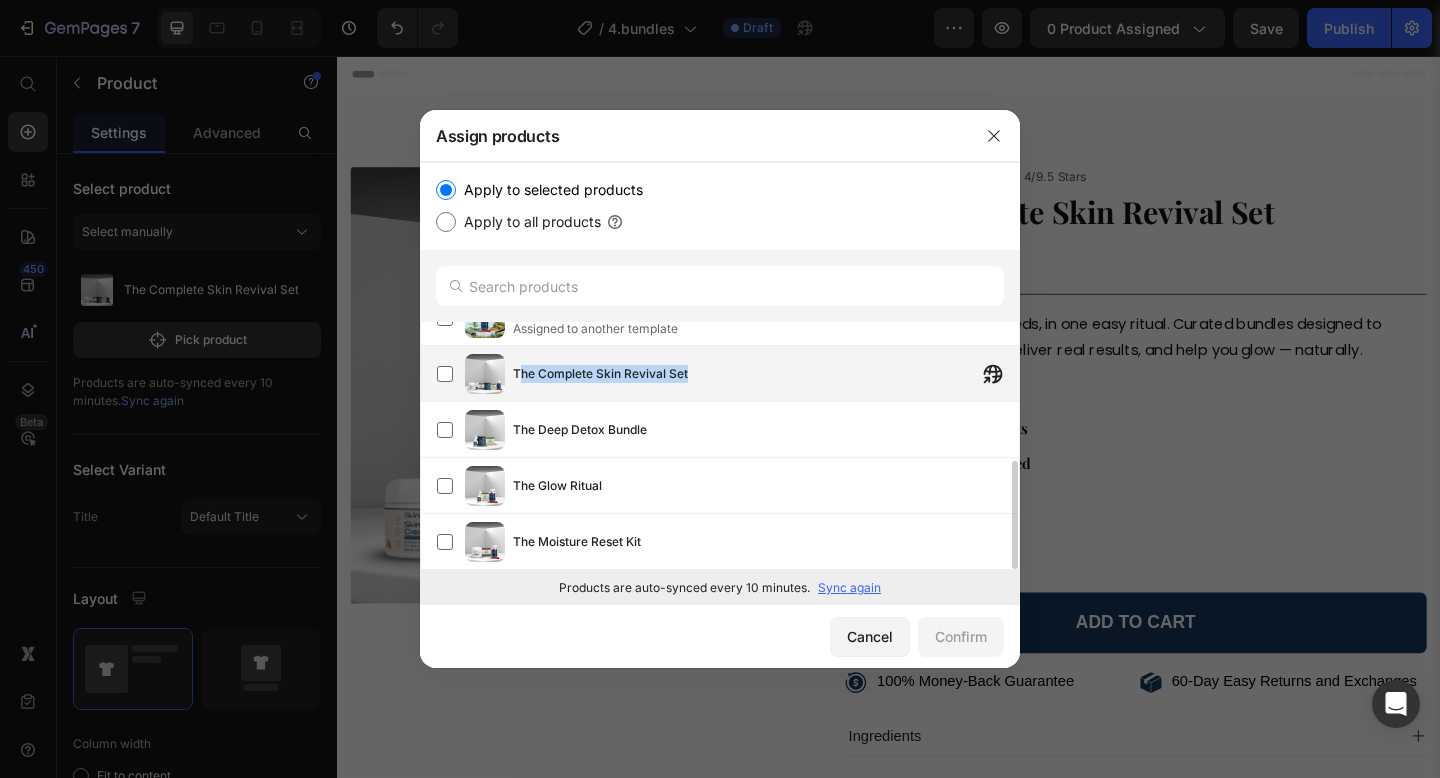 drag, startPoint x: 517, startPoint y: 376, endPoint x: 758, endPoint y: 380, distance: 241.03319 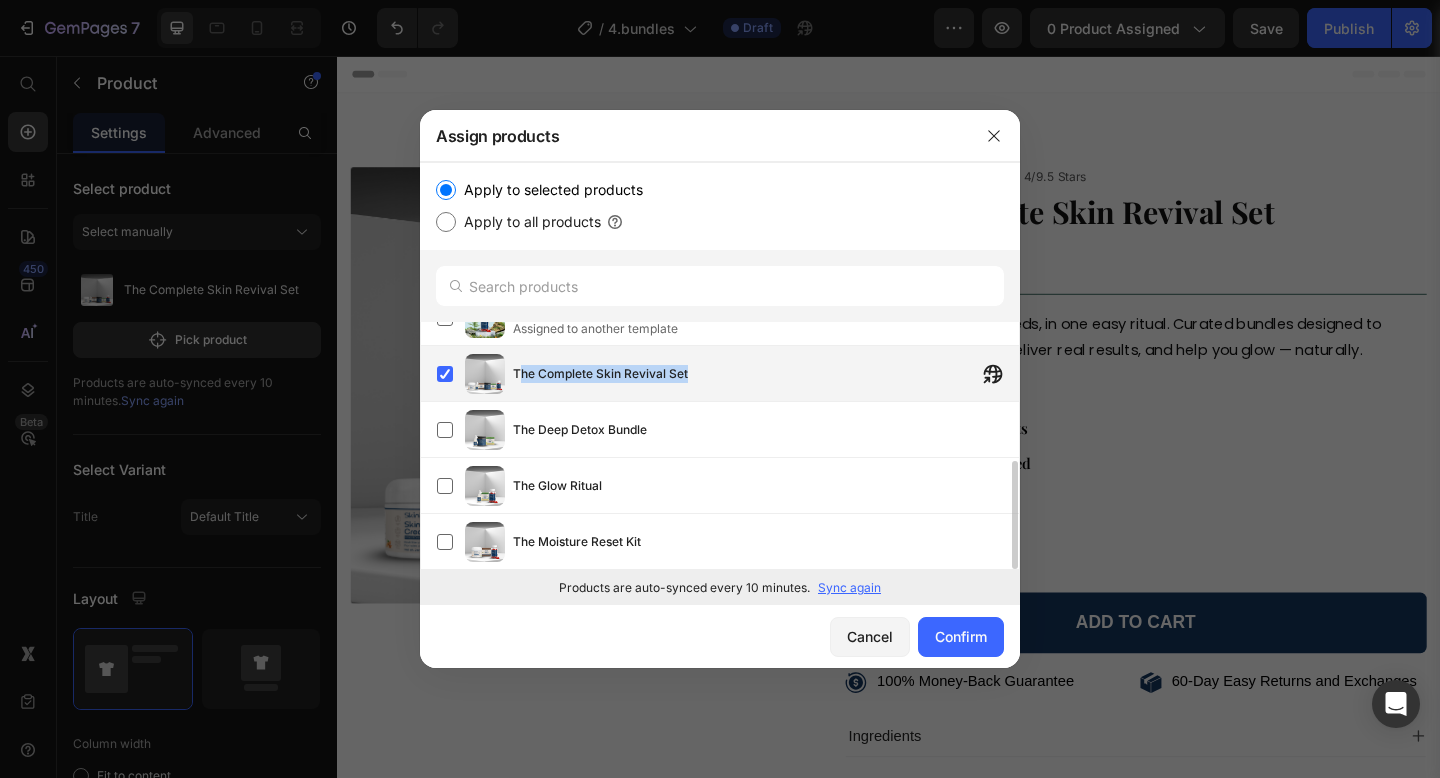 click on "The Complete Skin Revival Set" at bounding box center (766, 374) 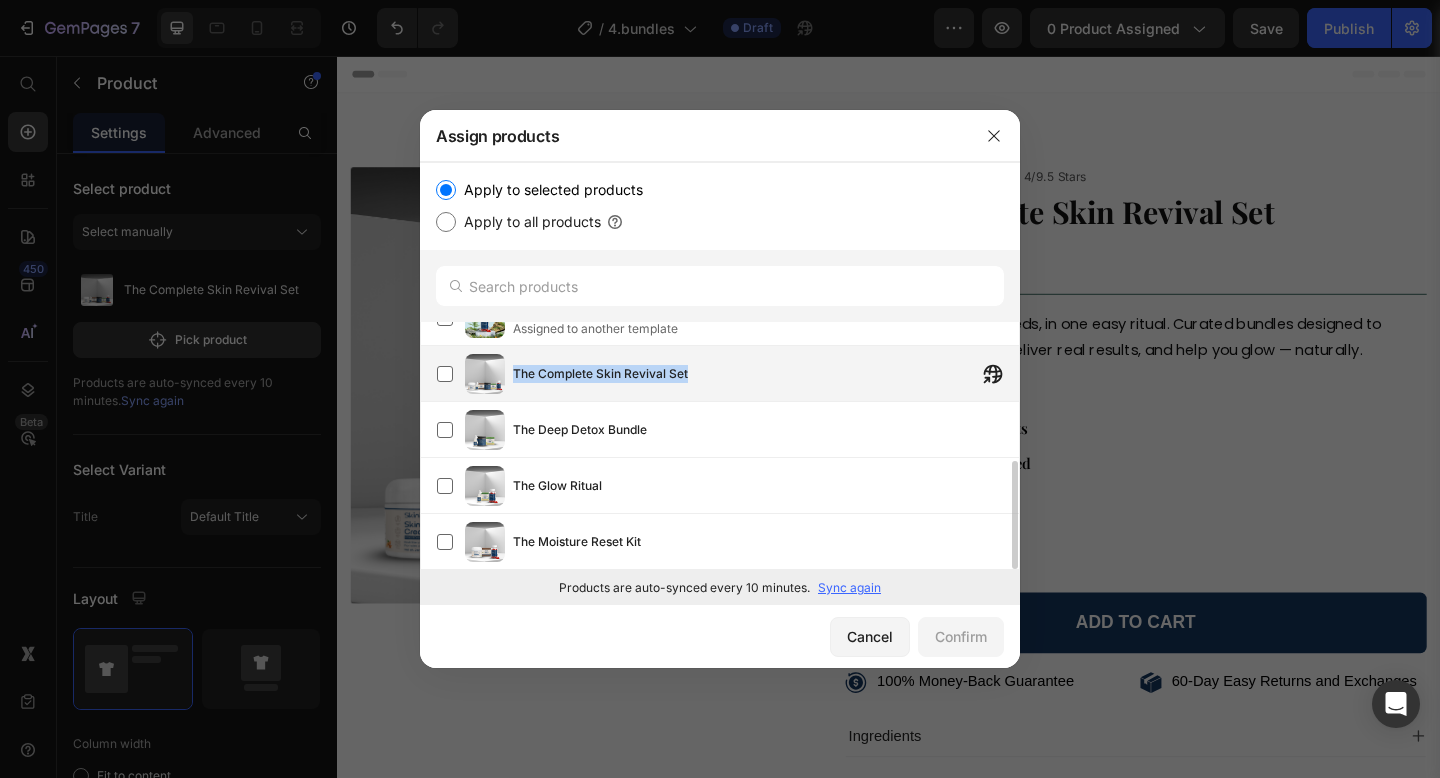 drag, startPoint x: 513, startPoint y: 373, endPoint x: 689, endPoint y: 396, distance: 177.49648 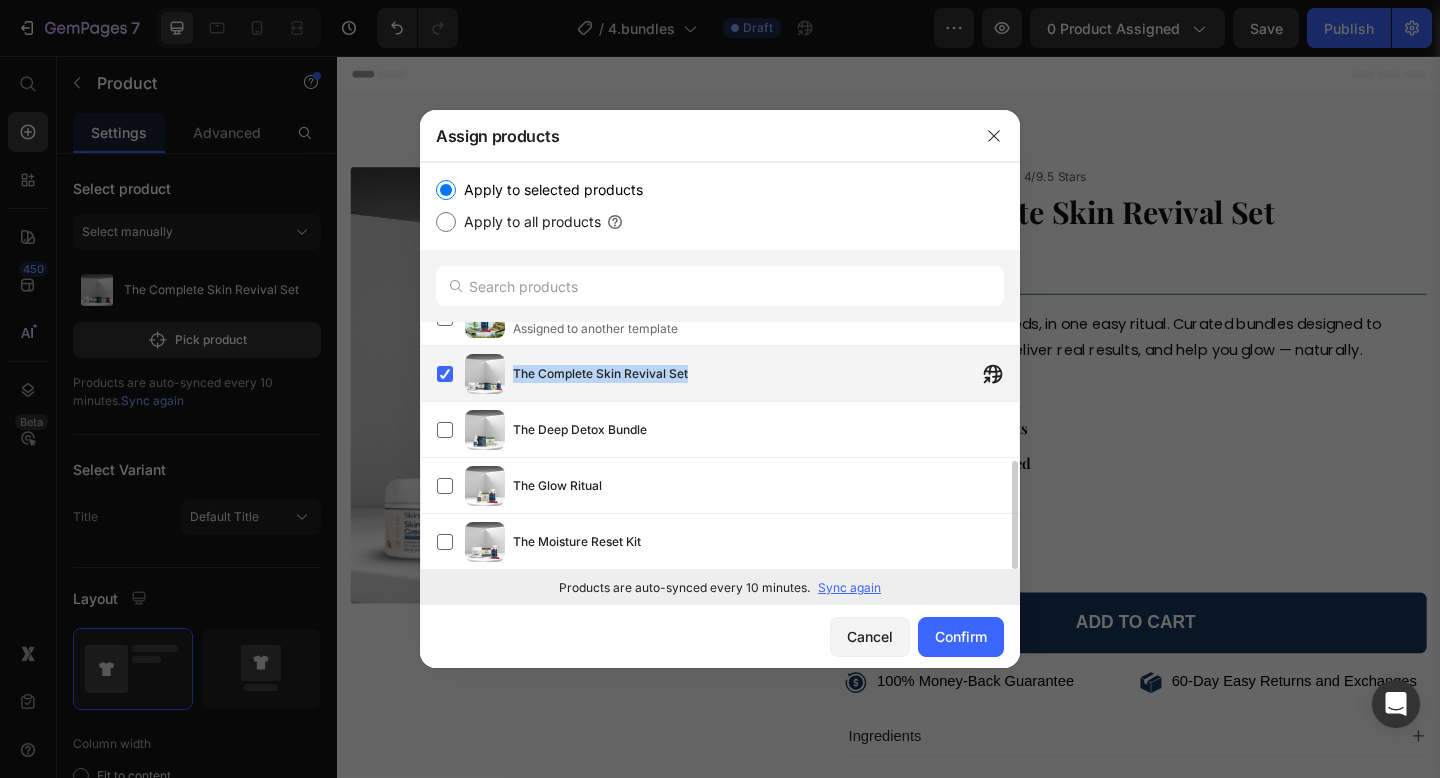 copy on "The Complete Skin Revival Set" 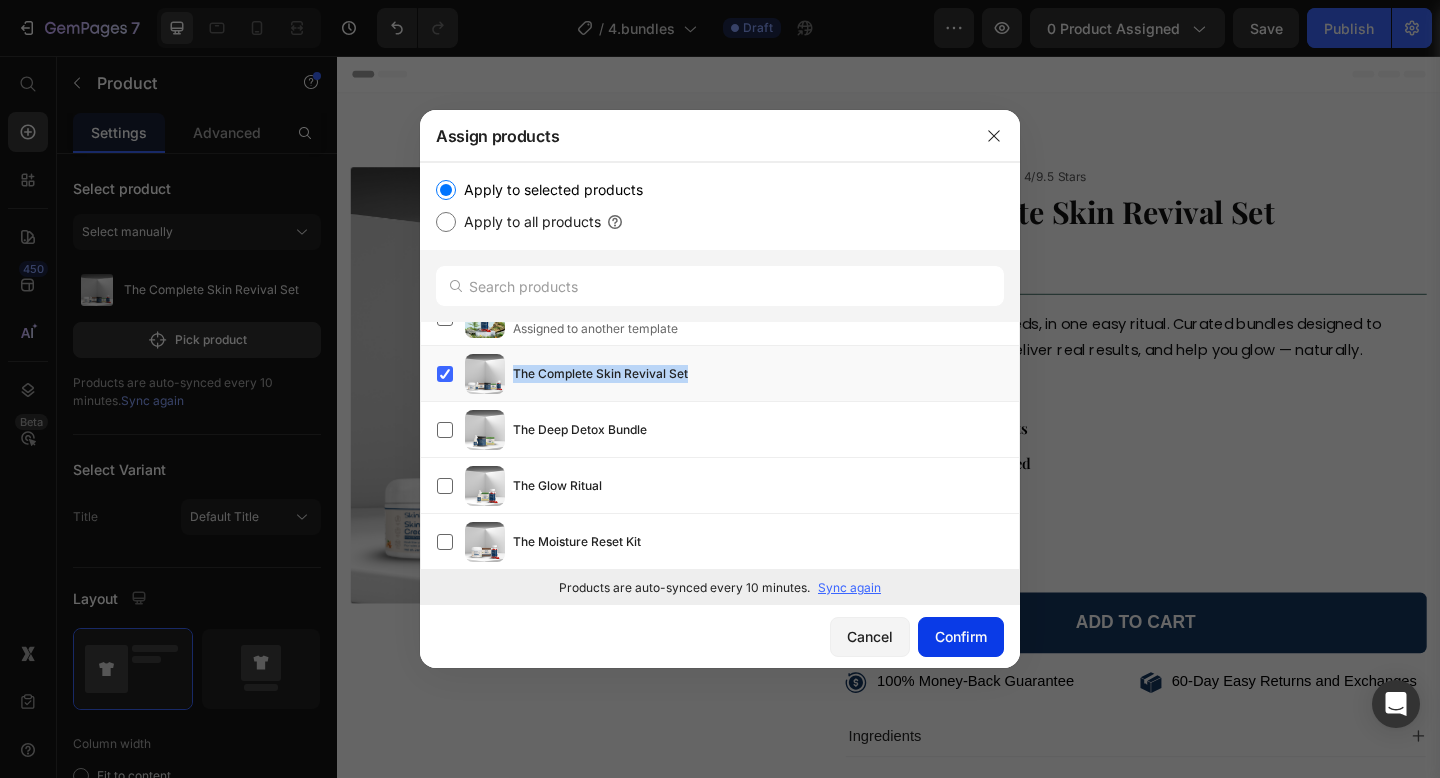 click on "Confirm" at bounding box center (961, 636) 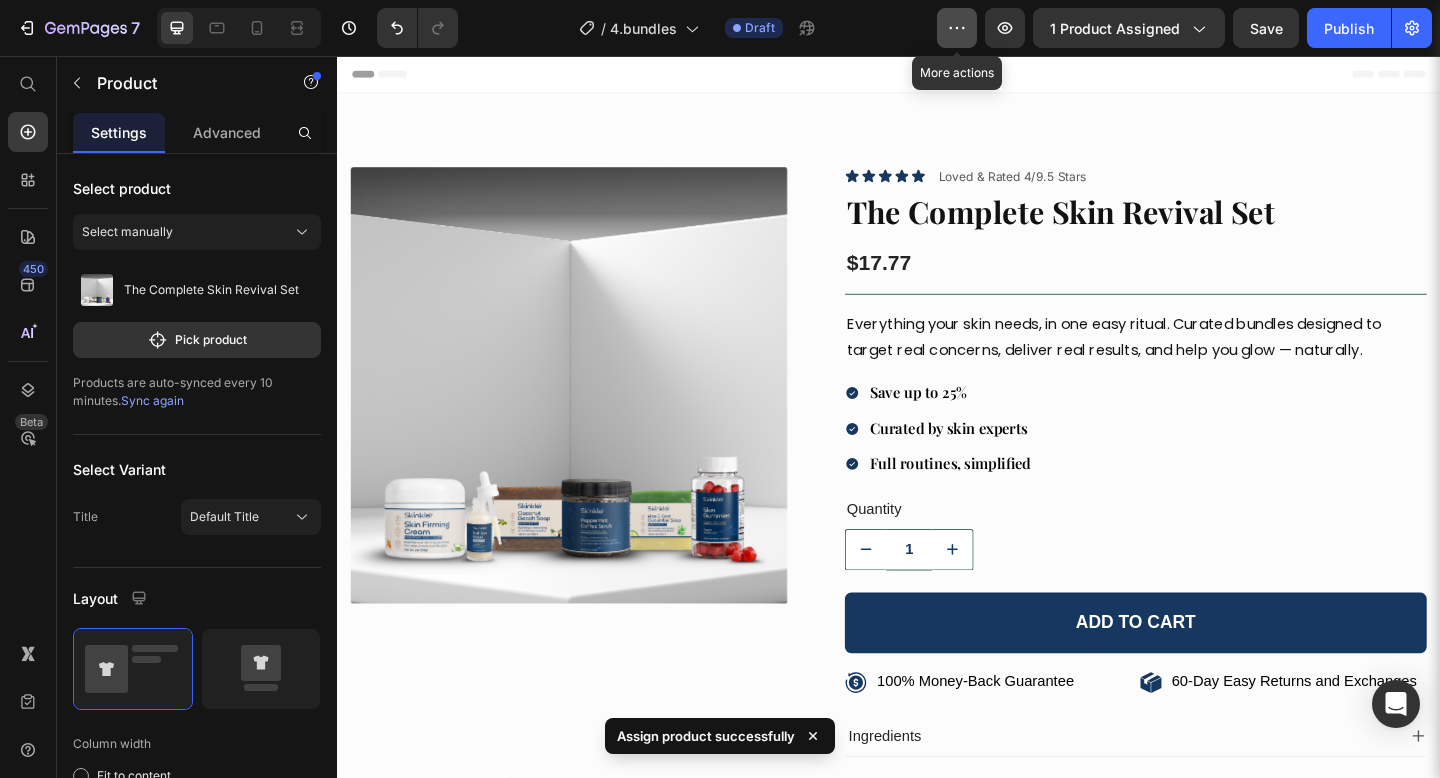click 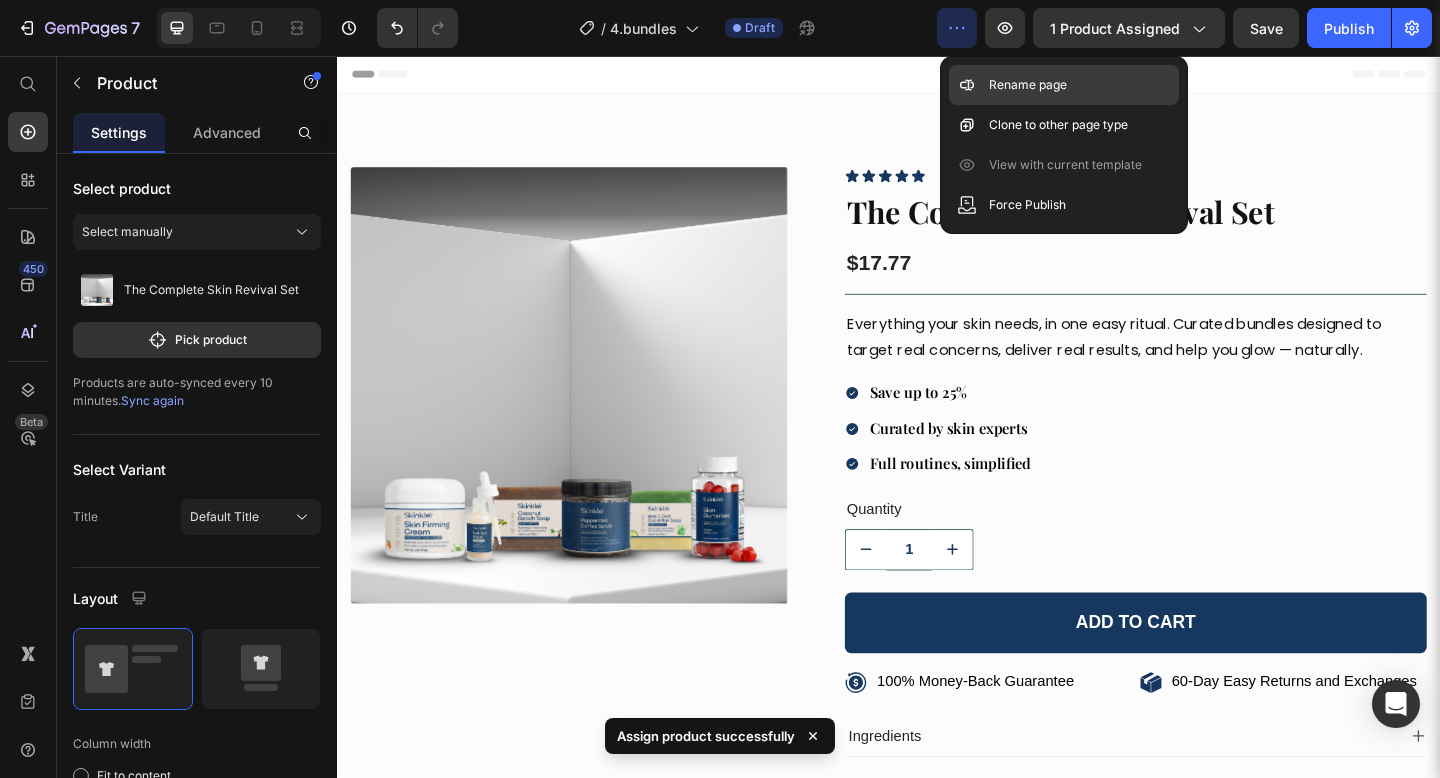 click on "Rename page" at bounding box center (1028, 85) 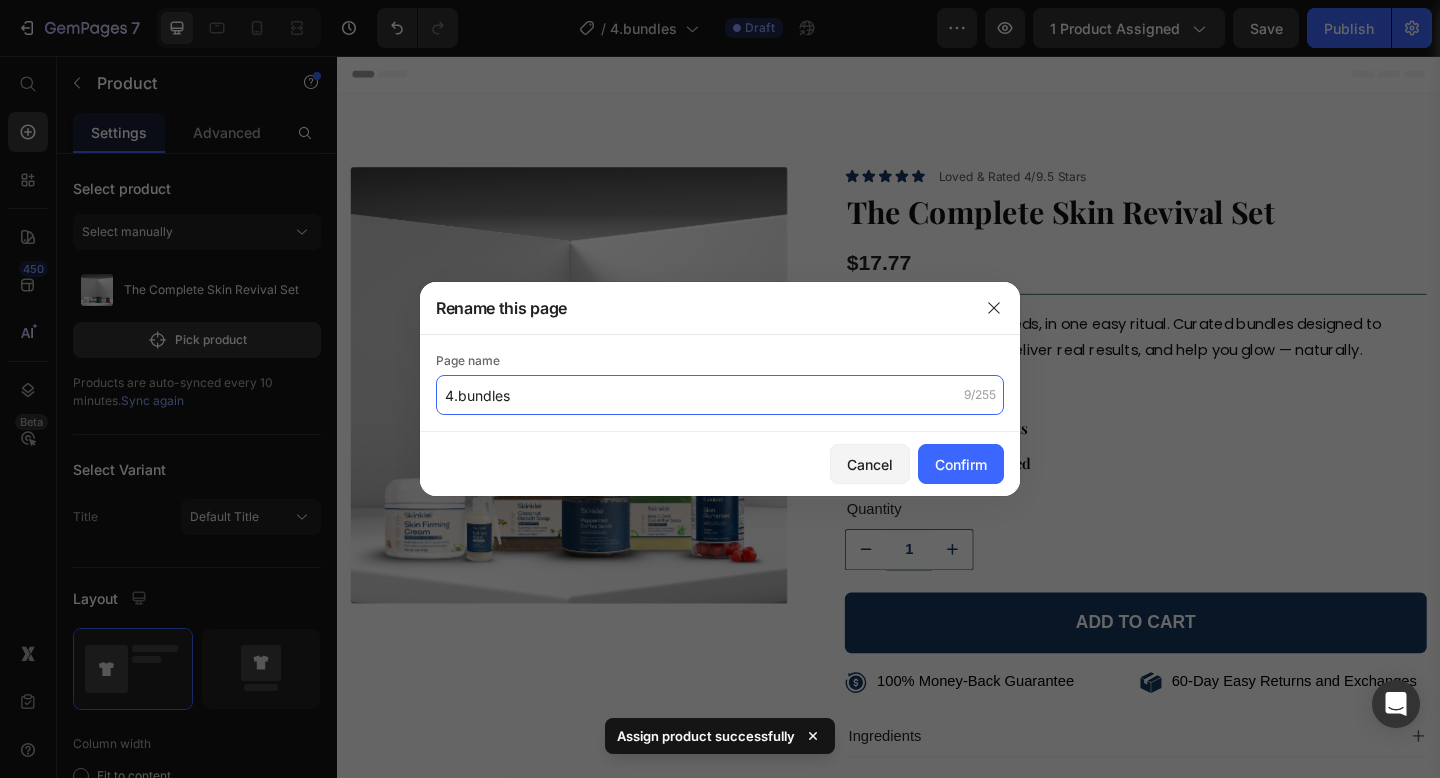 click on "4.bundles" 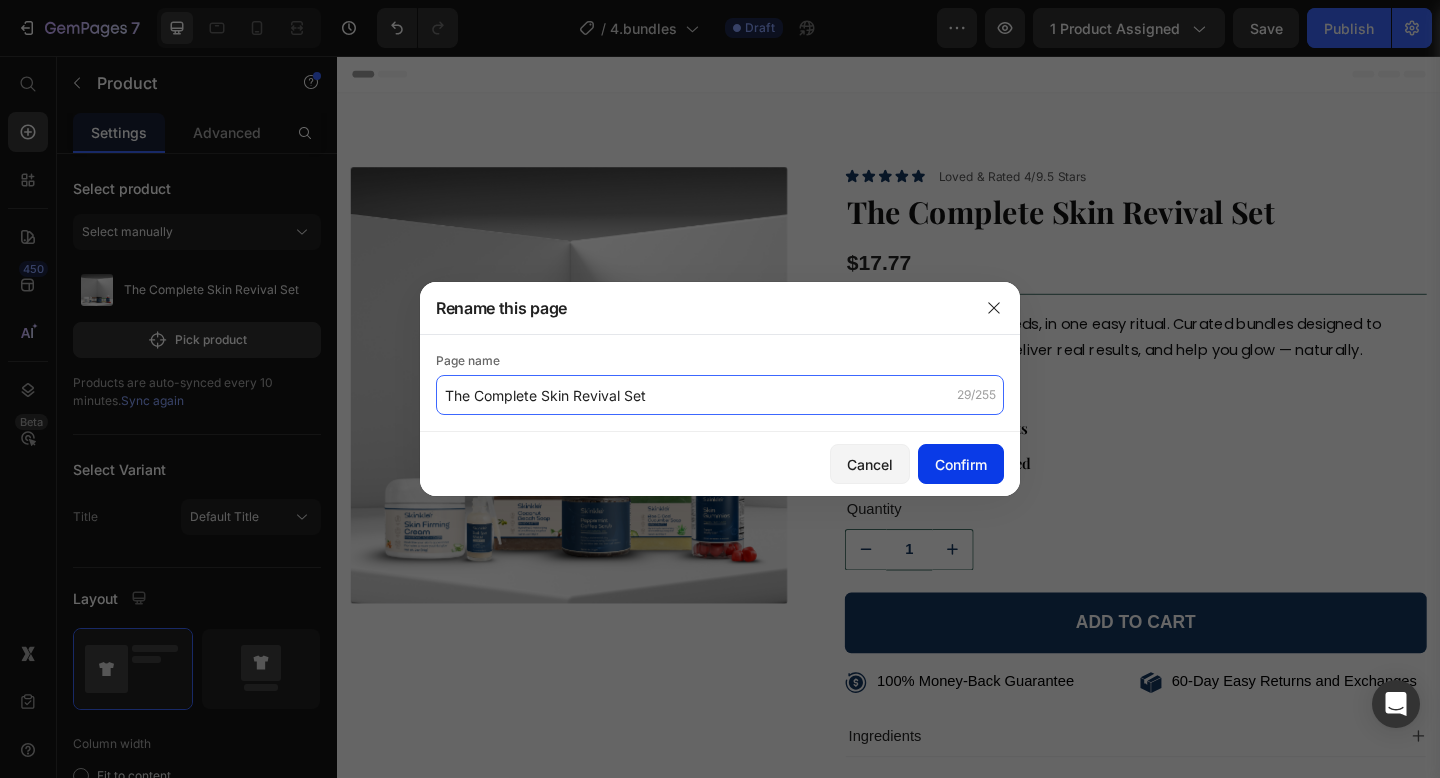 type on "The Complete Skin Revival Set" 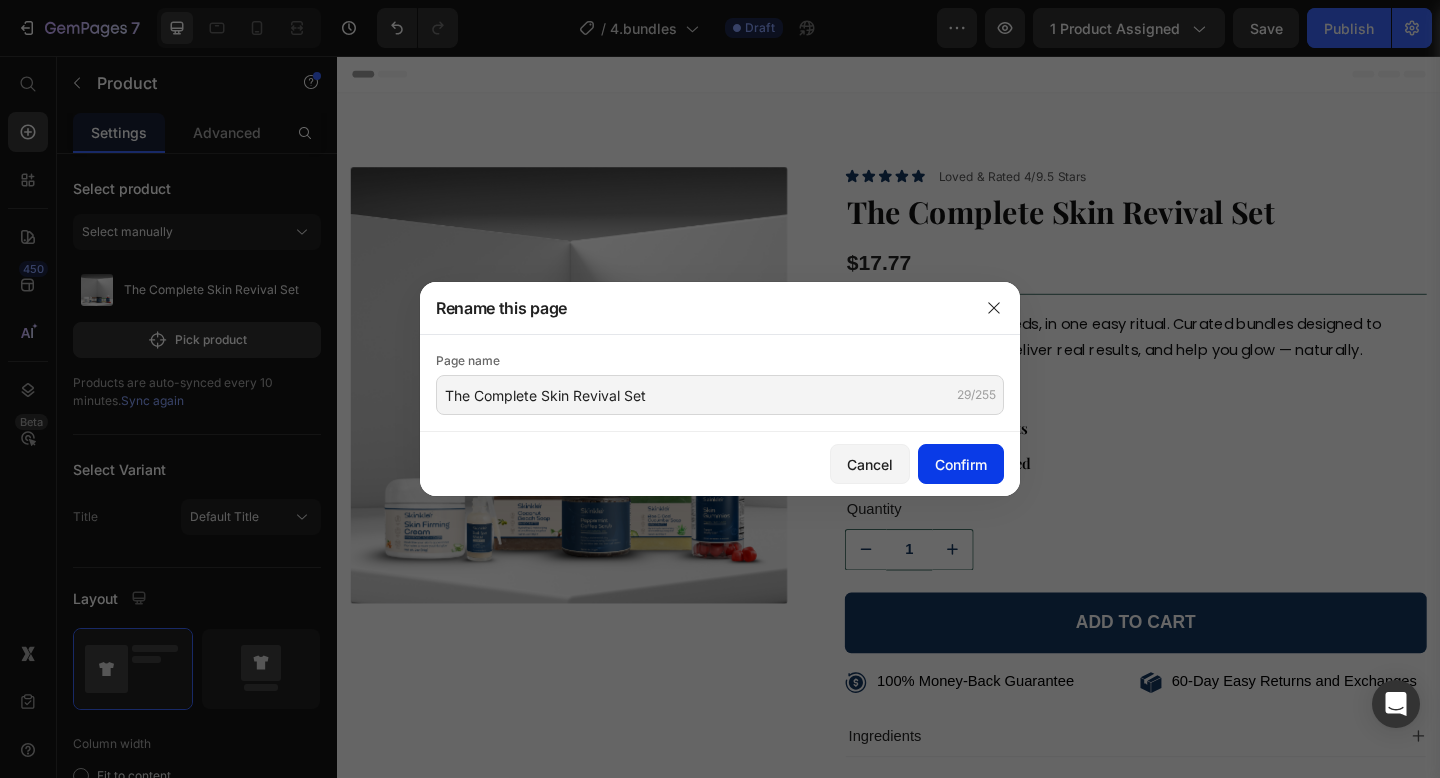 click on "Confirm" at bounding box center [961, 464] 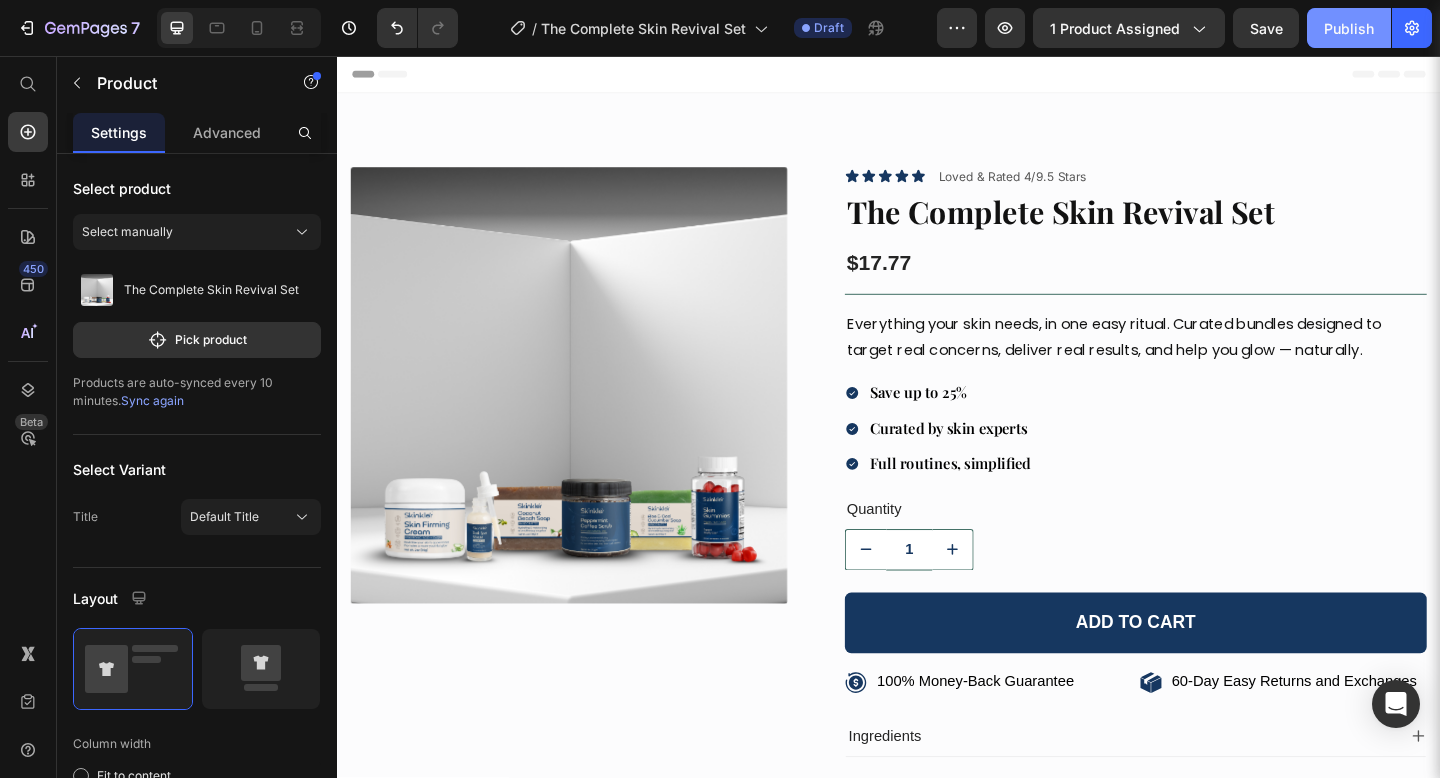 click on "Publish" at bounding box center (1349, 28) 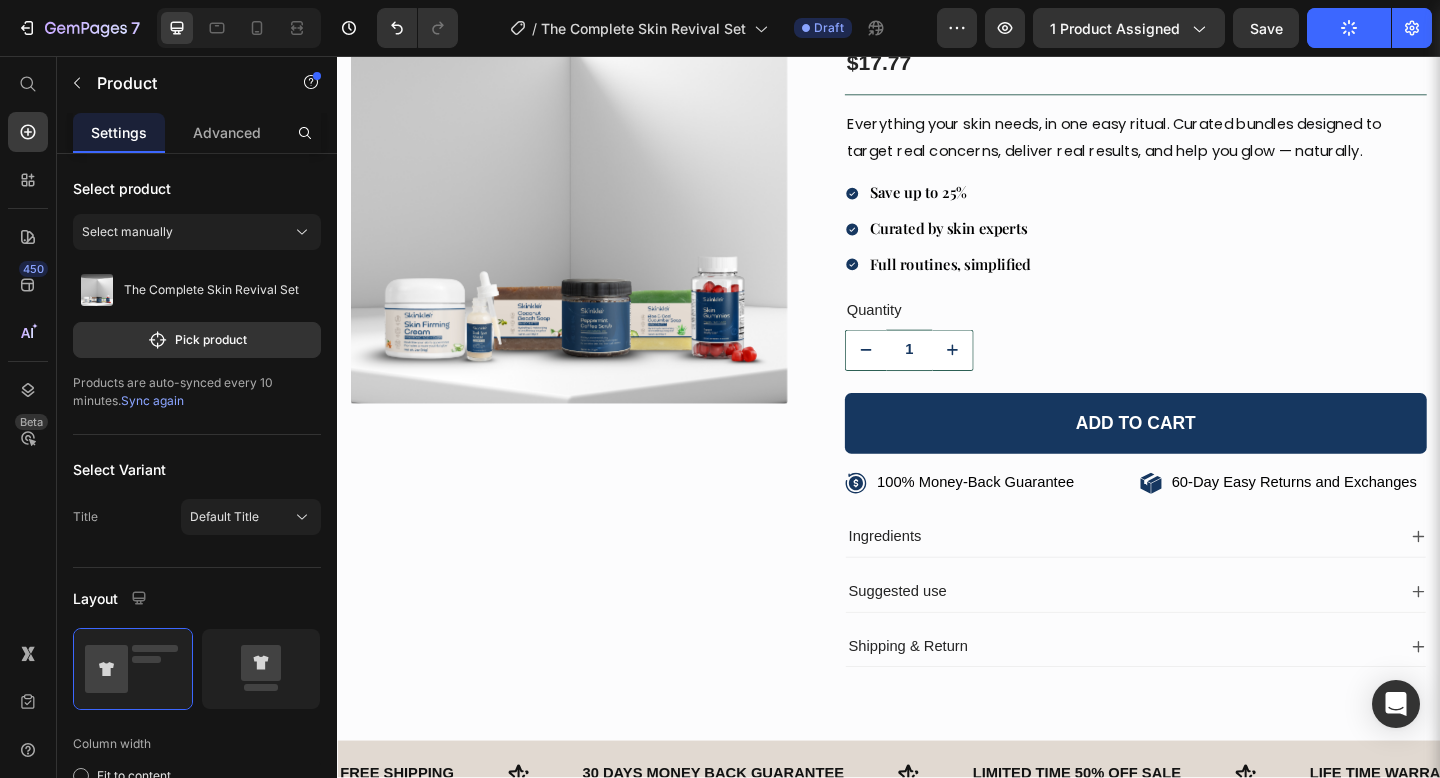 scroll, scrollTop: 0, scrollLeft: 0, axis: both 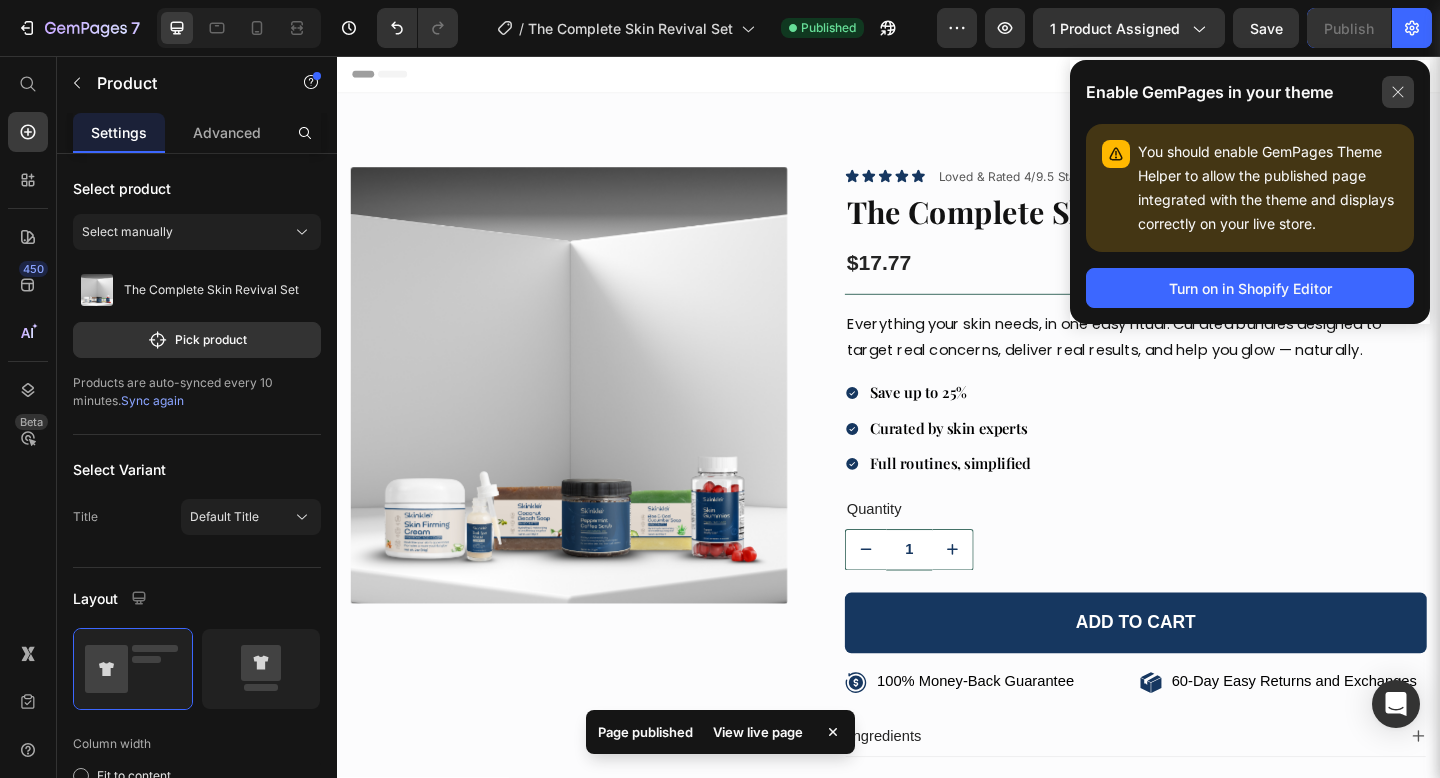 click 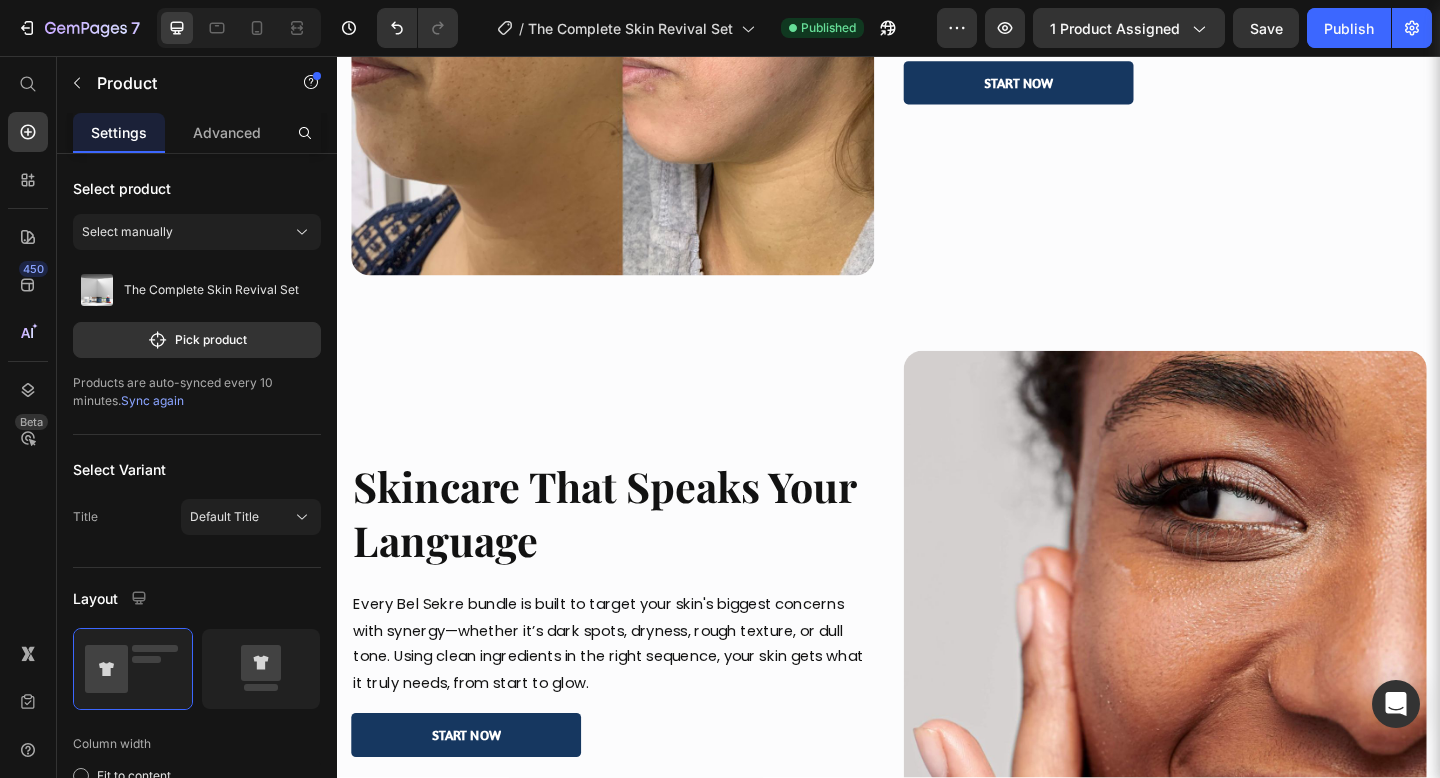 scroll, scrollTop: 243, scrollLeft: 0, axis: vertical 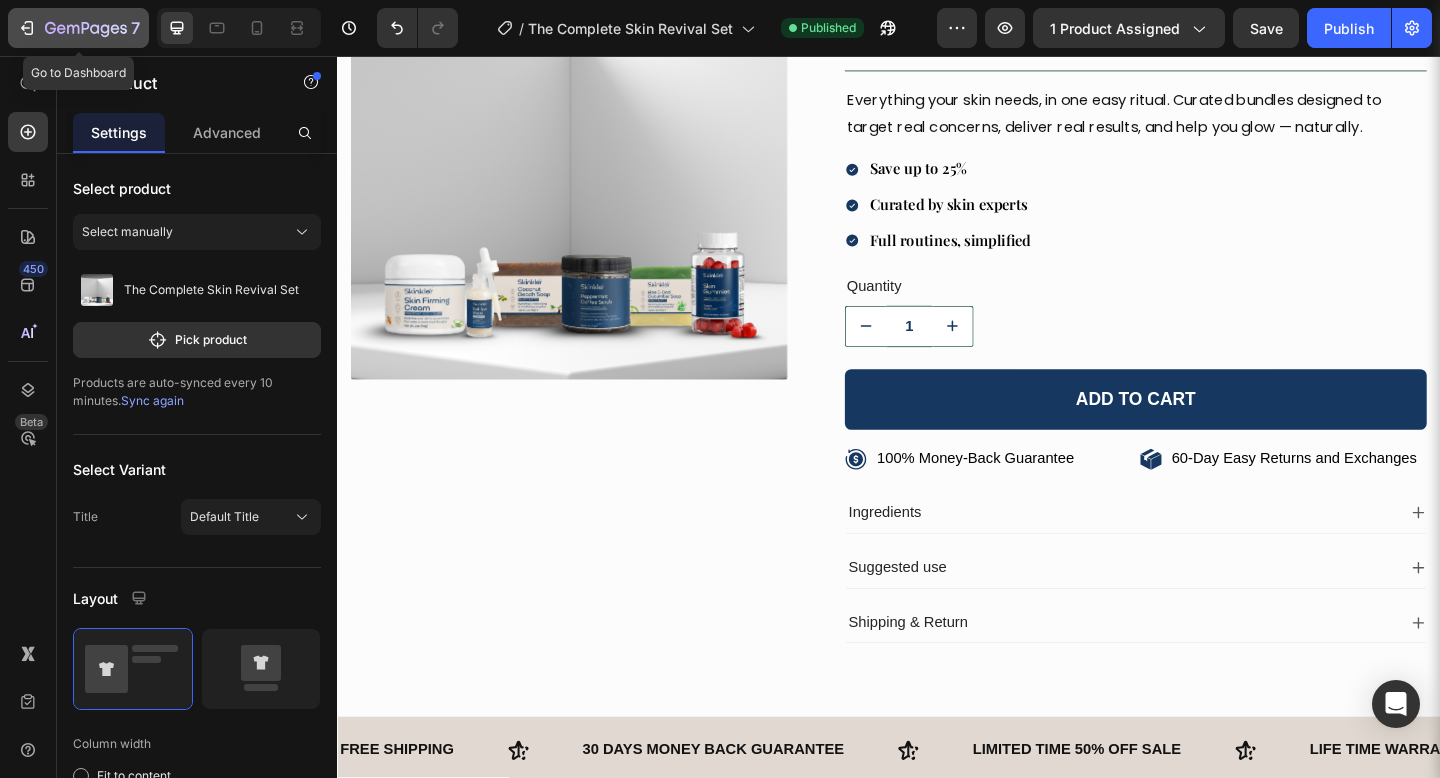 click 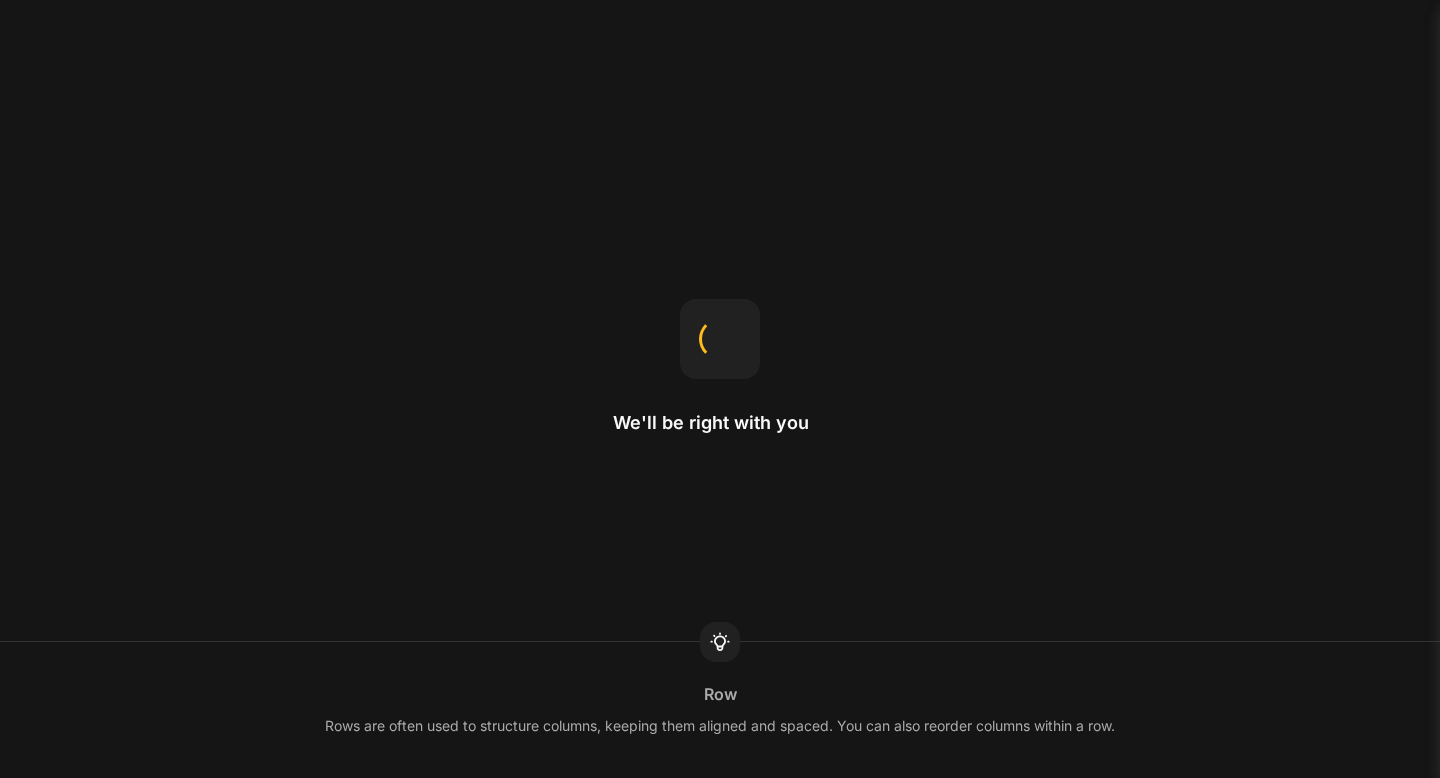 scroll, scrollTop: 0, scrollLeft: 0, axis: both 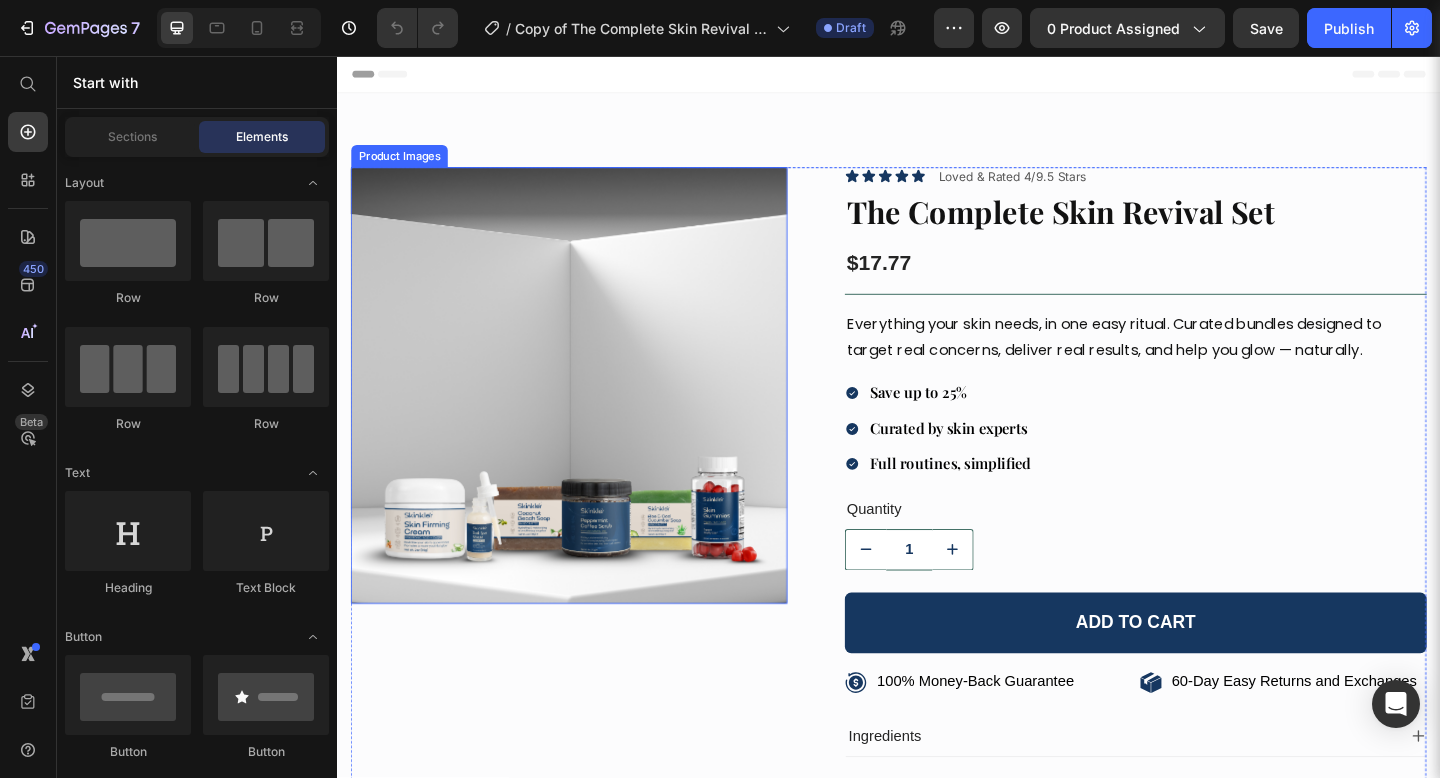 click at bounding box center (589, 414) 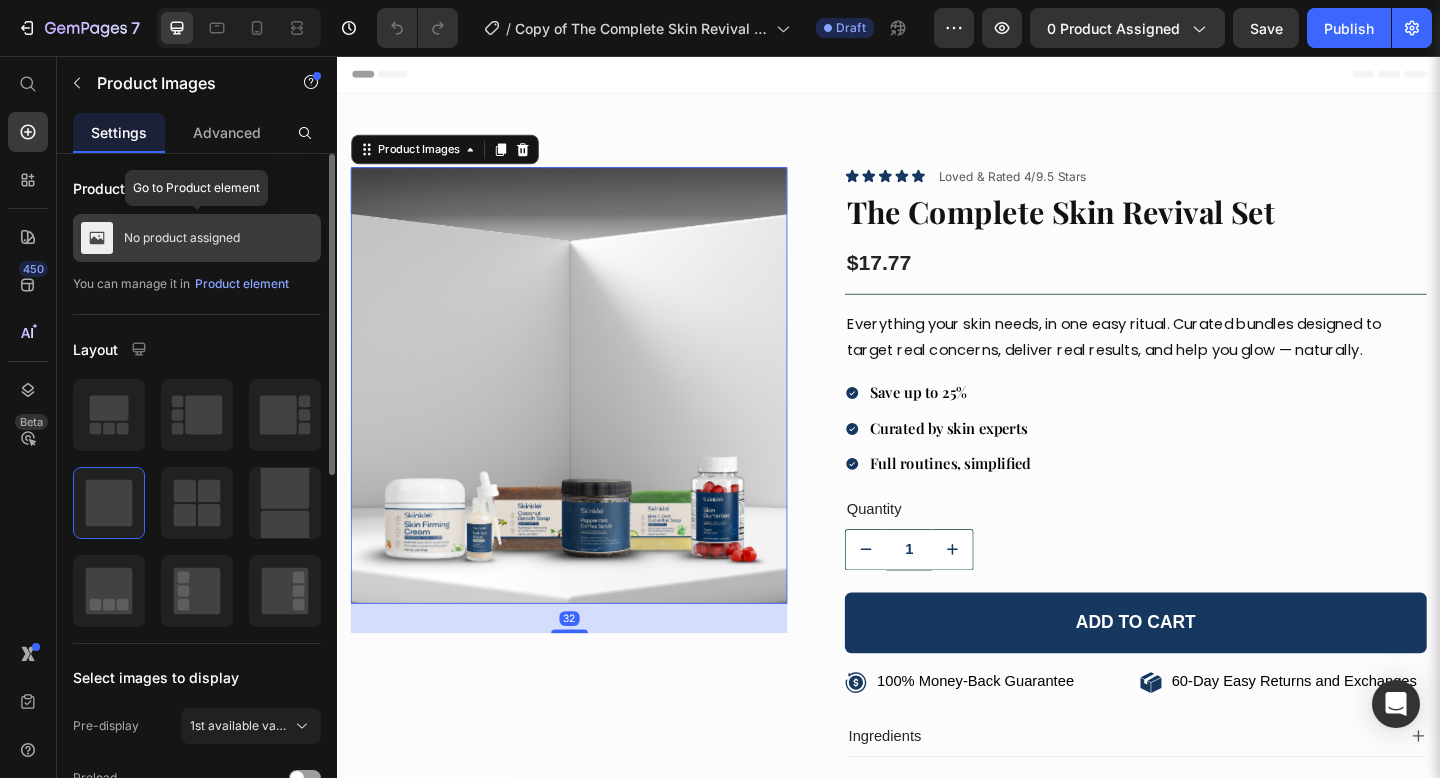 click on "No product assigned" at bounding box center [197, 238] 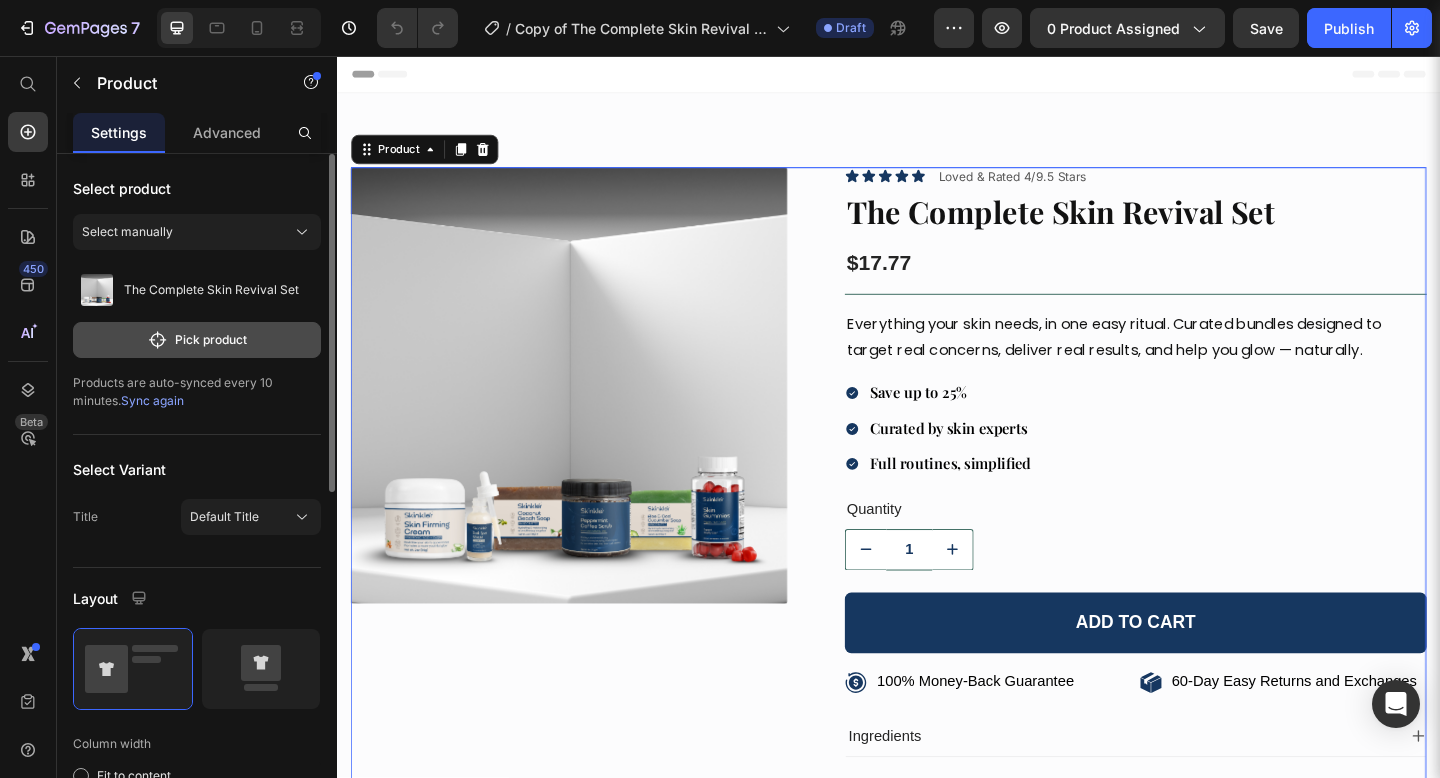 click on "Pick product" at bounding box center (197, 340) 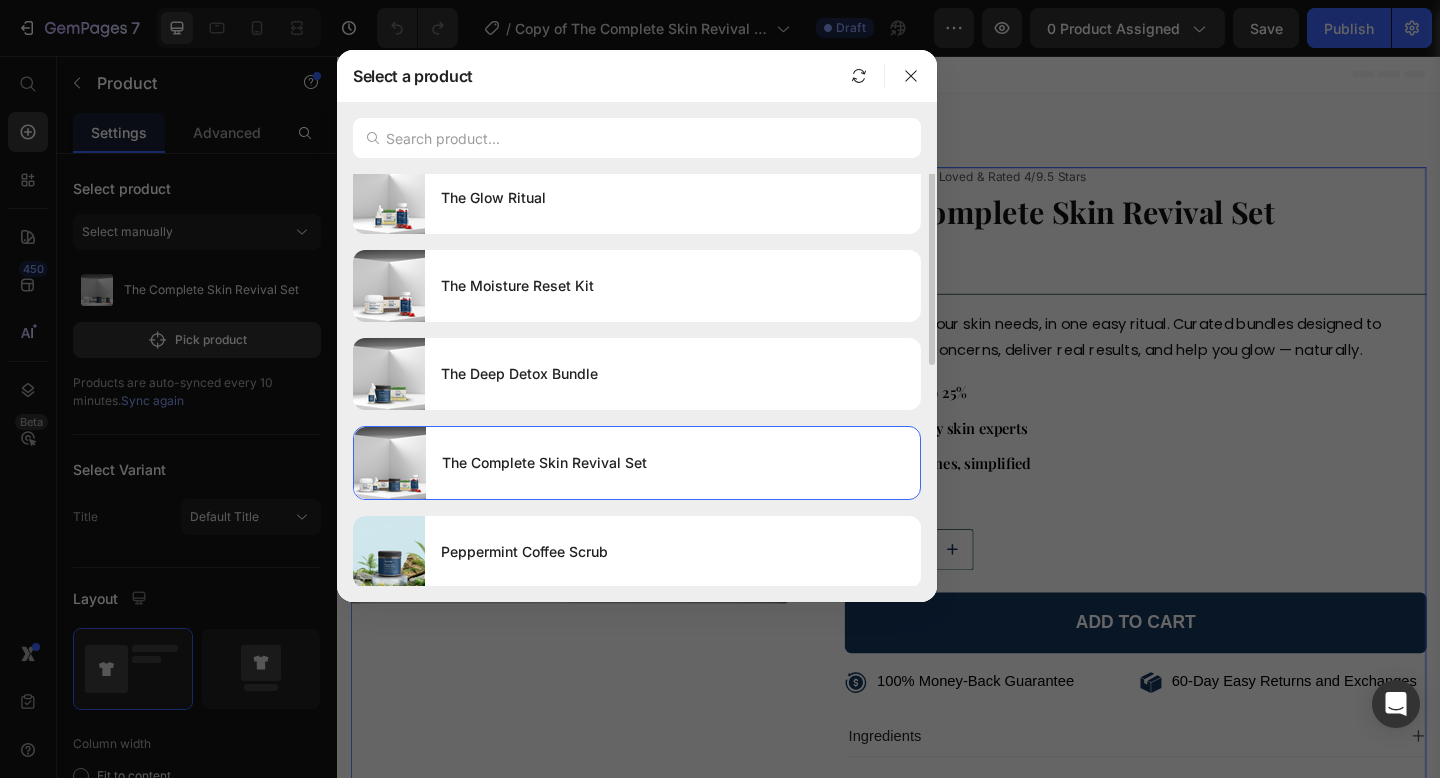 scroll, scrollTop: 0, scrollLeft: 0, axis: both 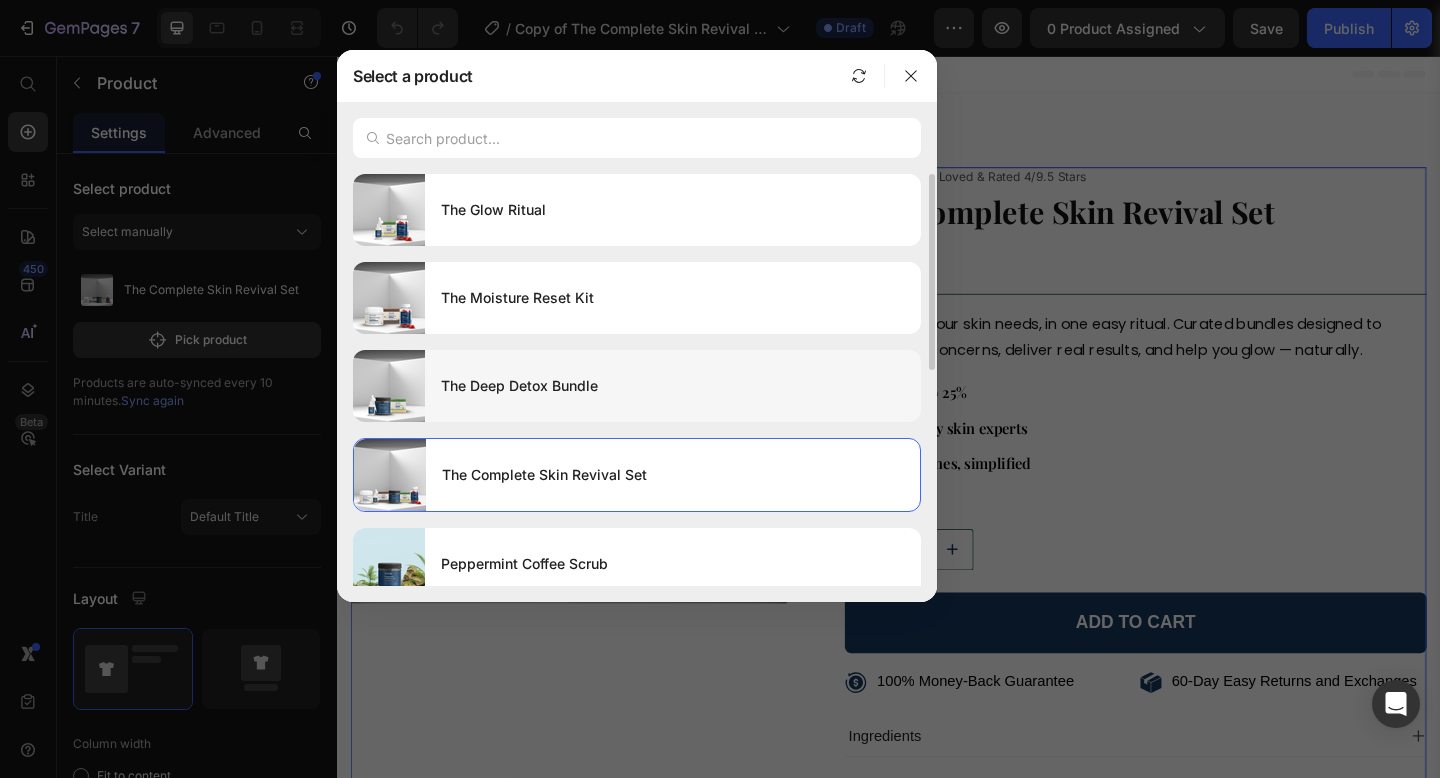 click on "The Deep Detox Bundle" at bounding box center (673, 386) 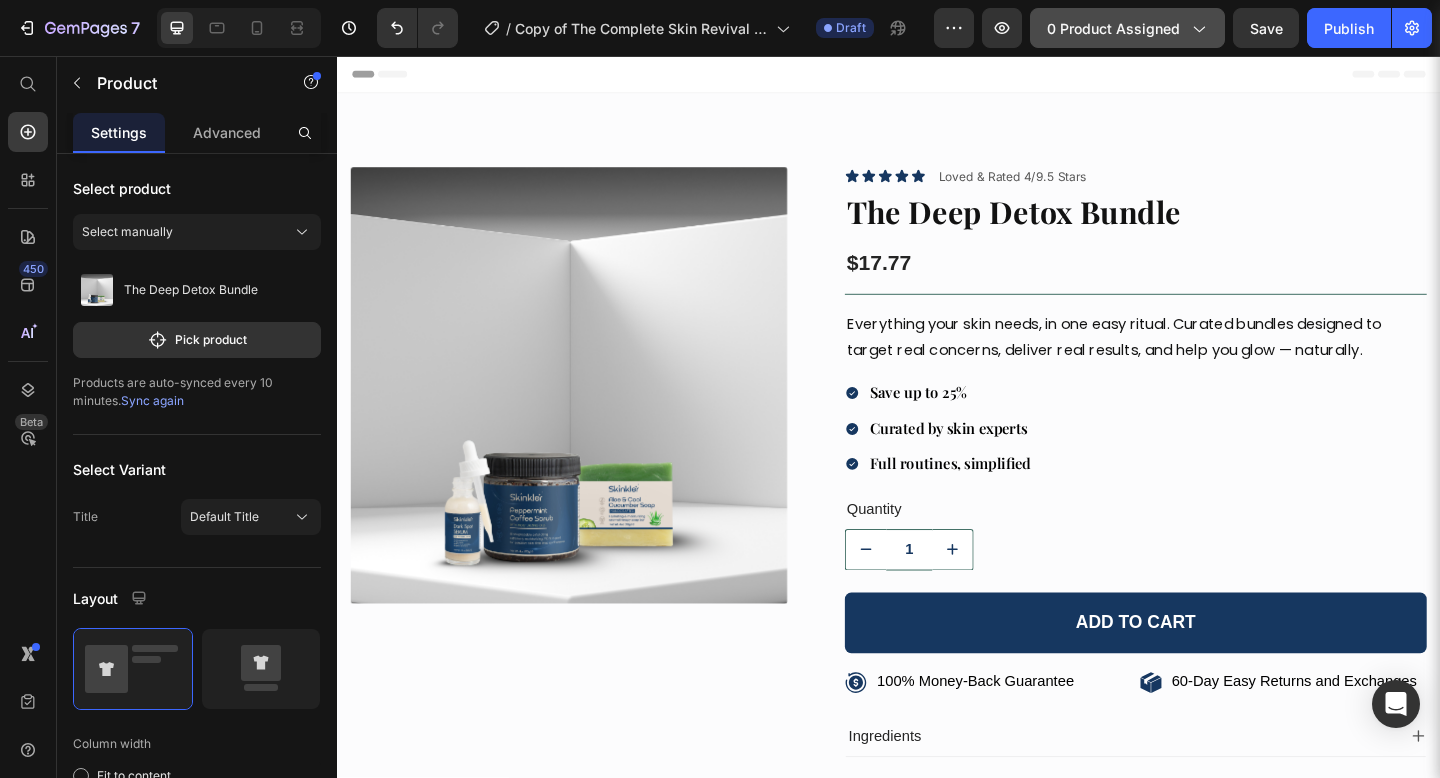 click 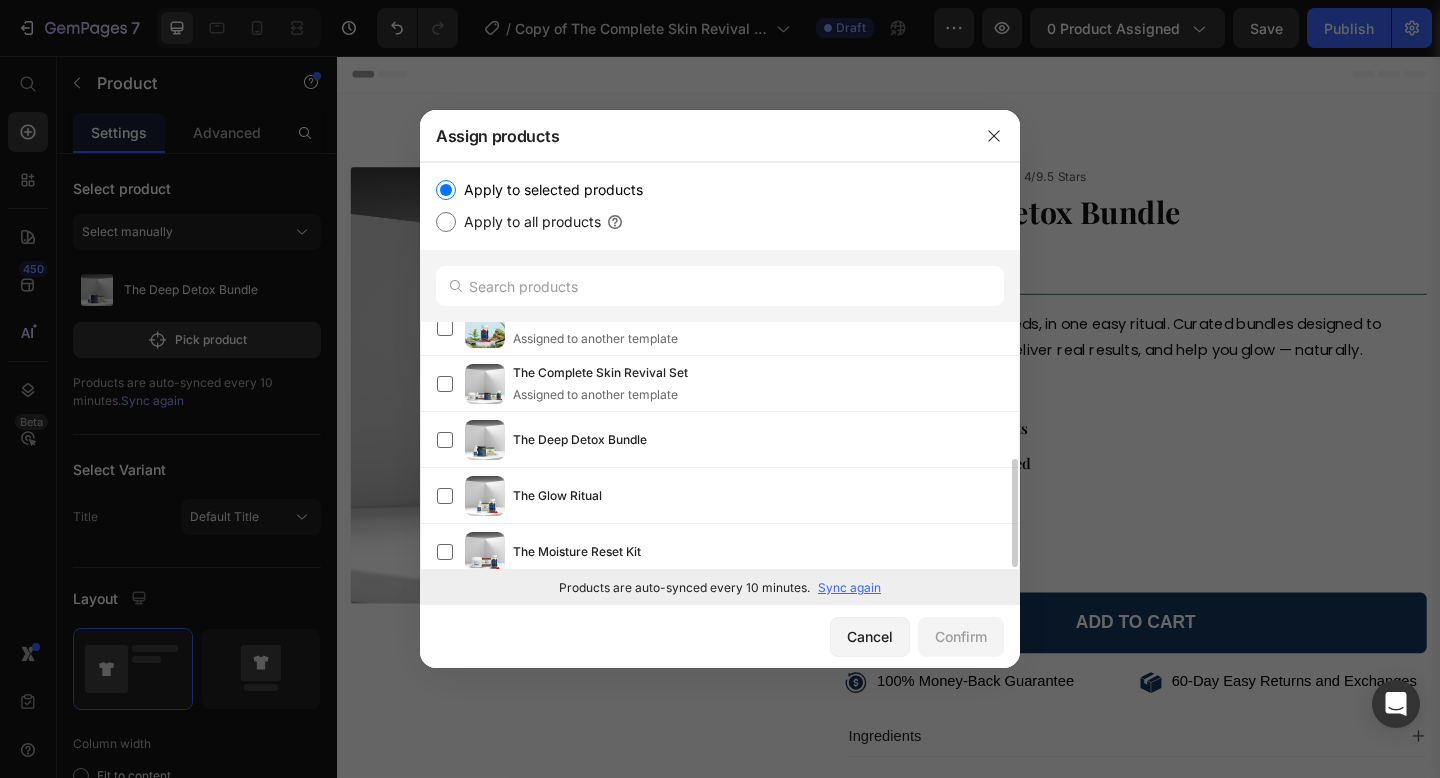 scroll, scrollTop: 313, scrollLeft: 0, axis: vertical 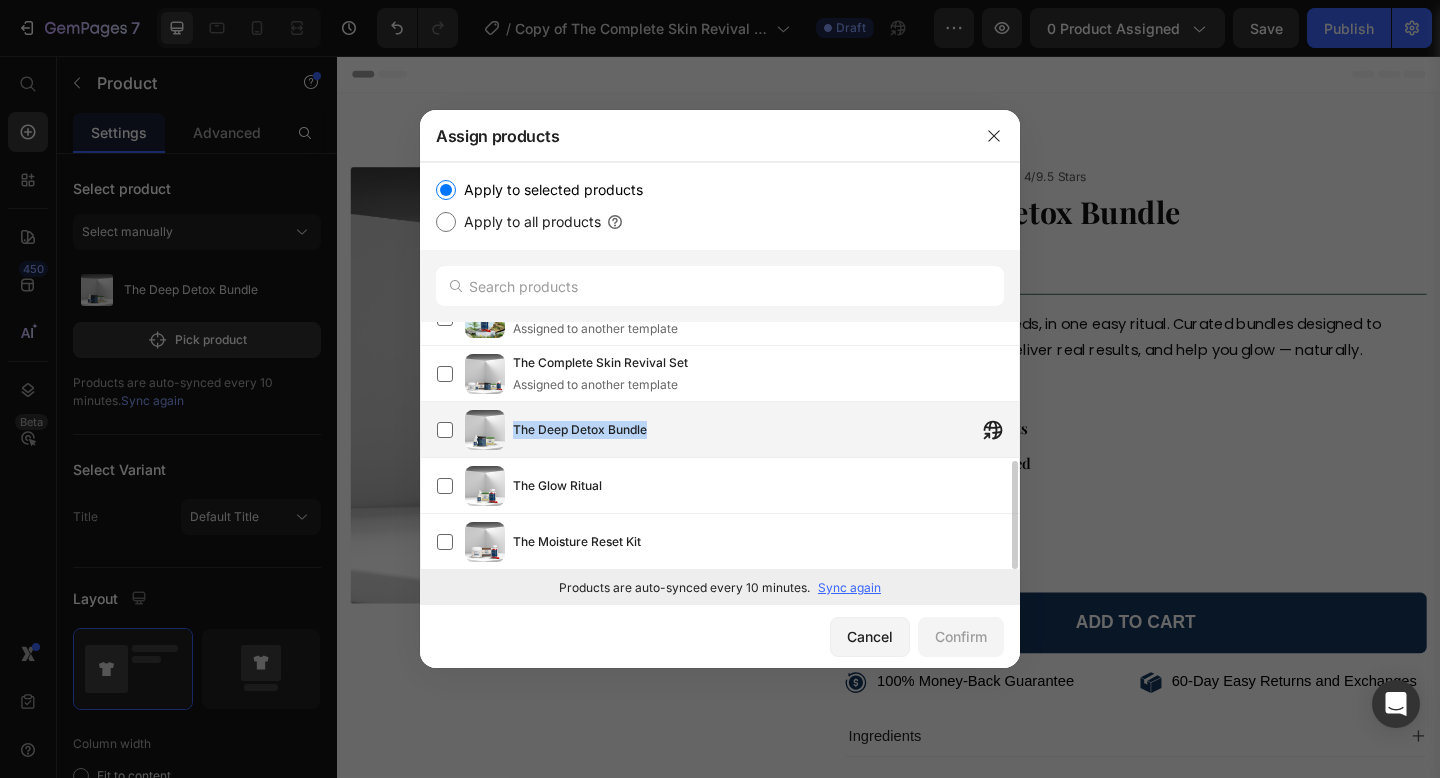 drag, startPoint x: 511, startPoint y: 428, endPoint x: 651, endPoint y: 447, distance: 141.2834 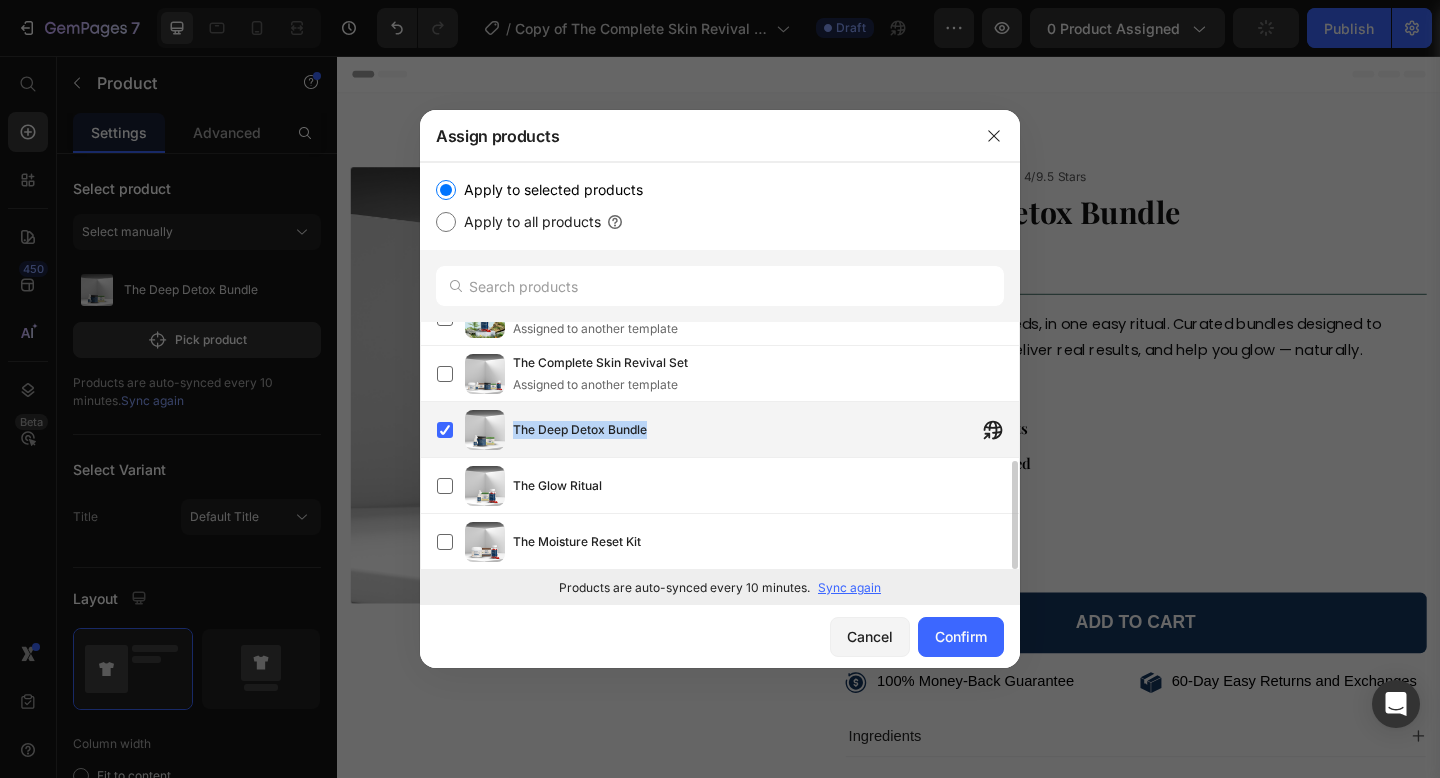 copy on "The Deep Detox Bundle" 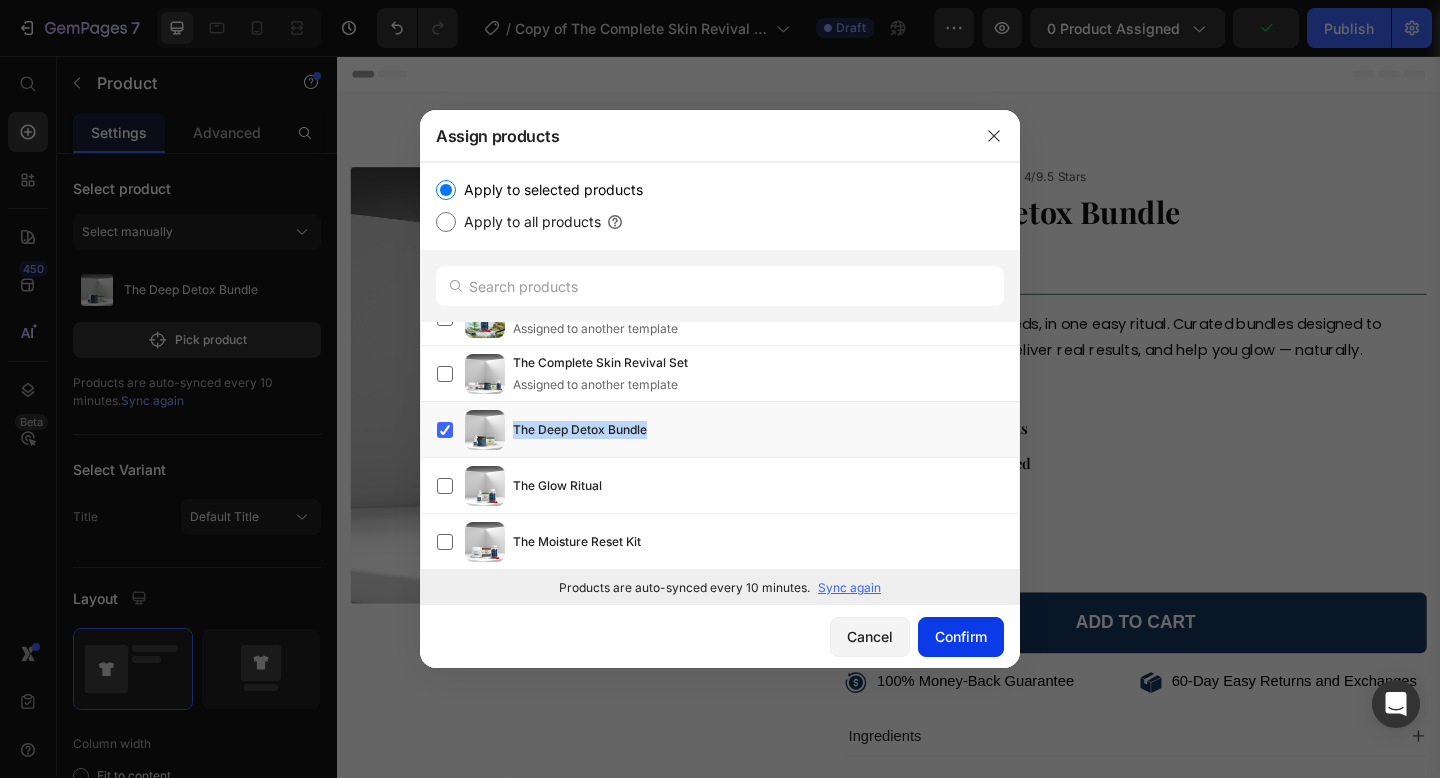 click on "Confirm" at bounding box center (961, 636) 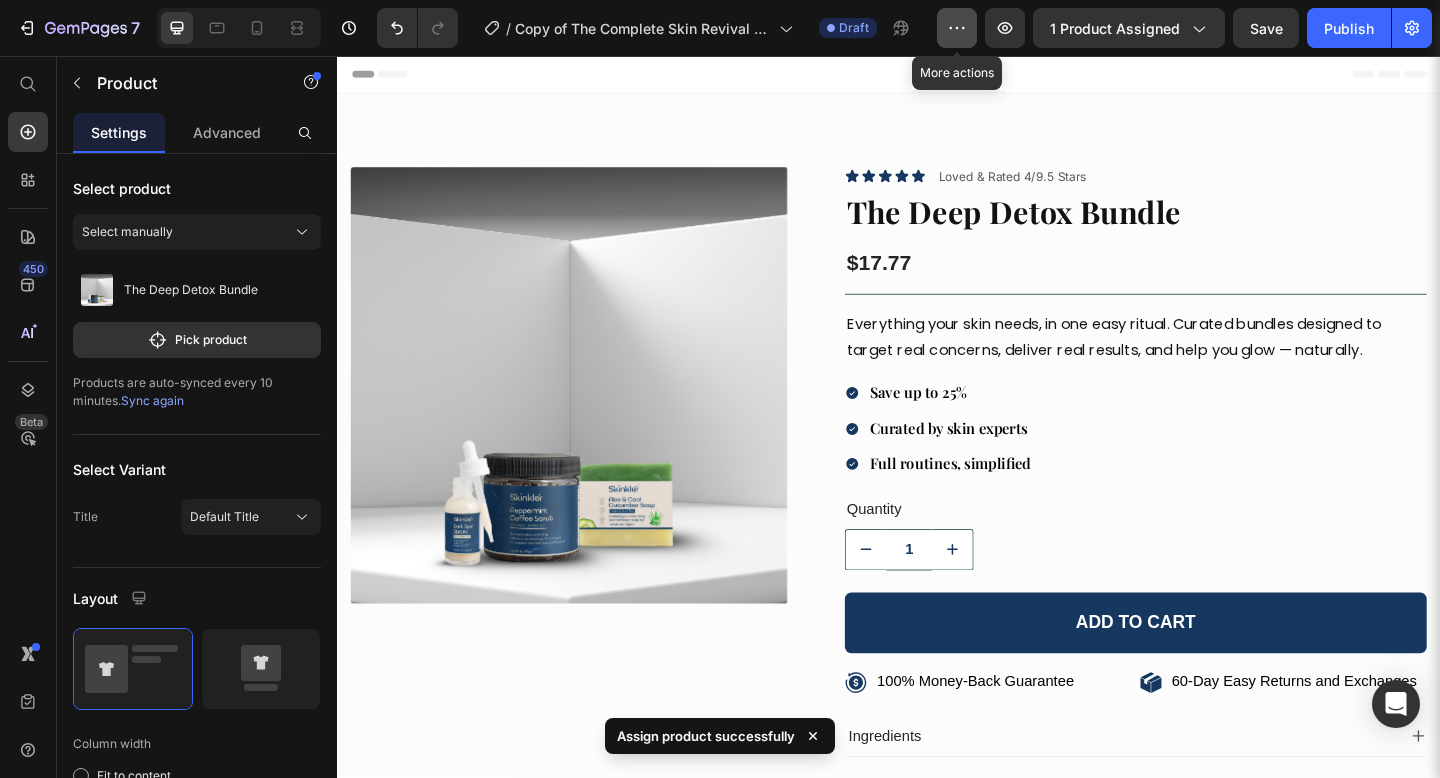 click 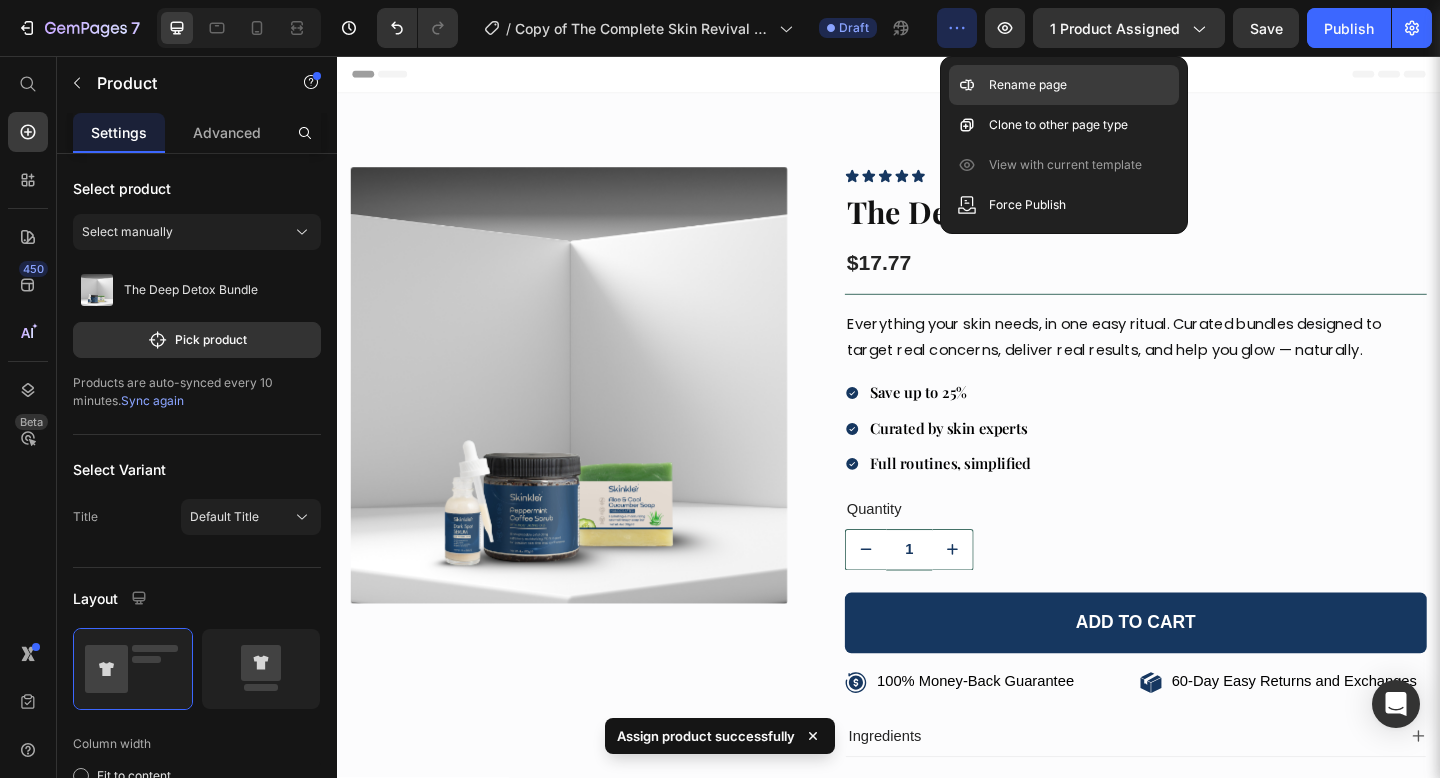 click on "Rename page" 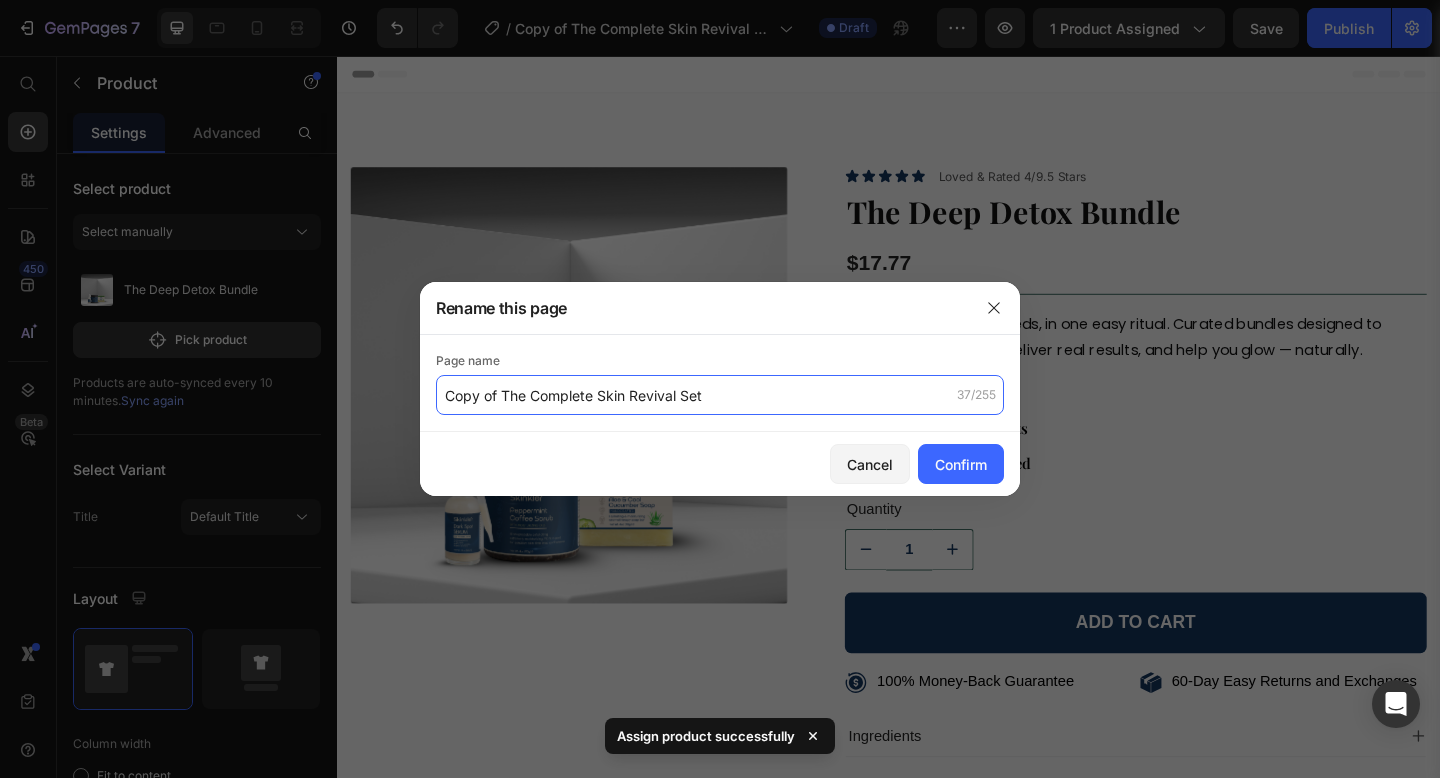 click on "Copy of The Complete Skin Revival Set" 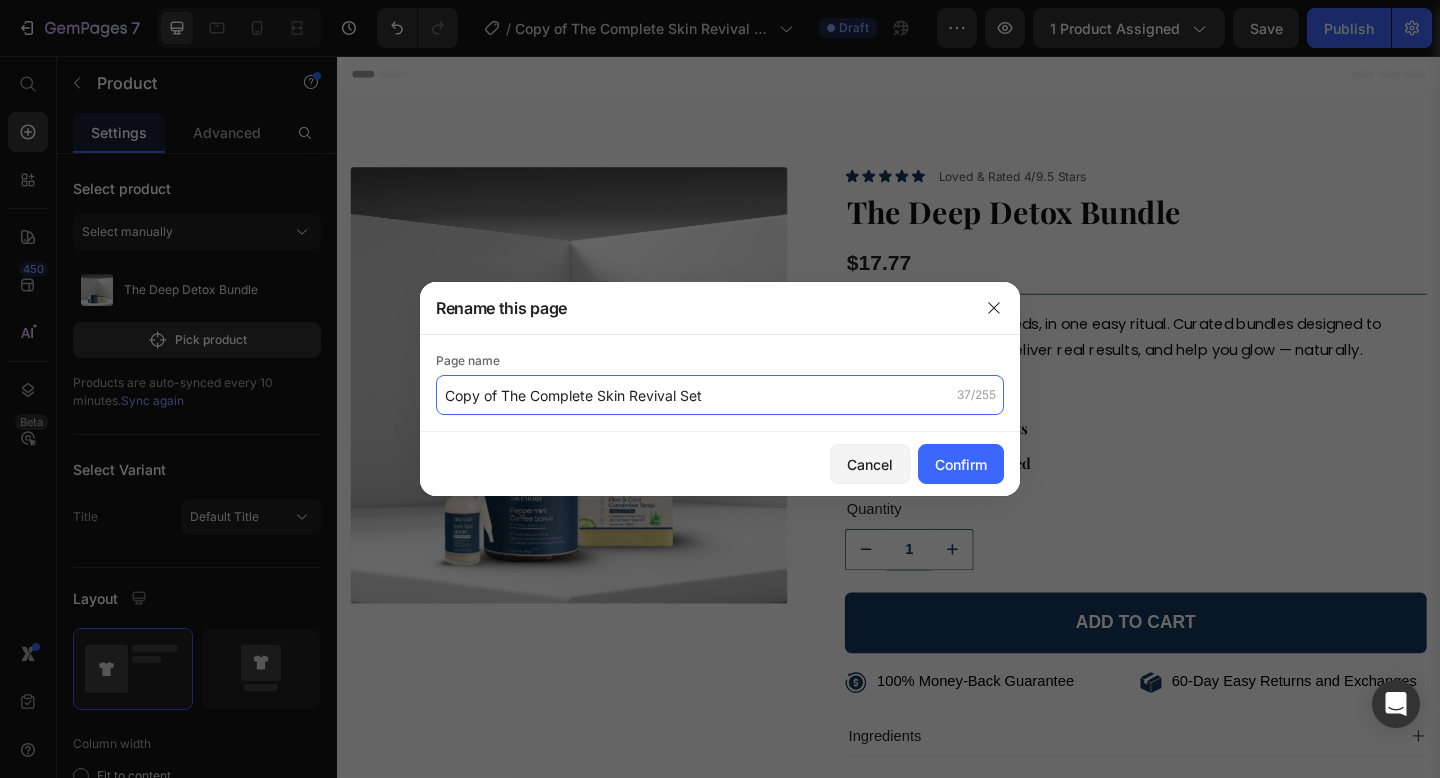 paste on "The Deep Detox Bundle" 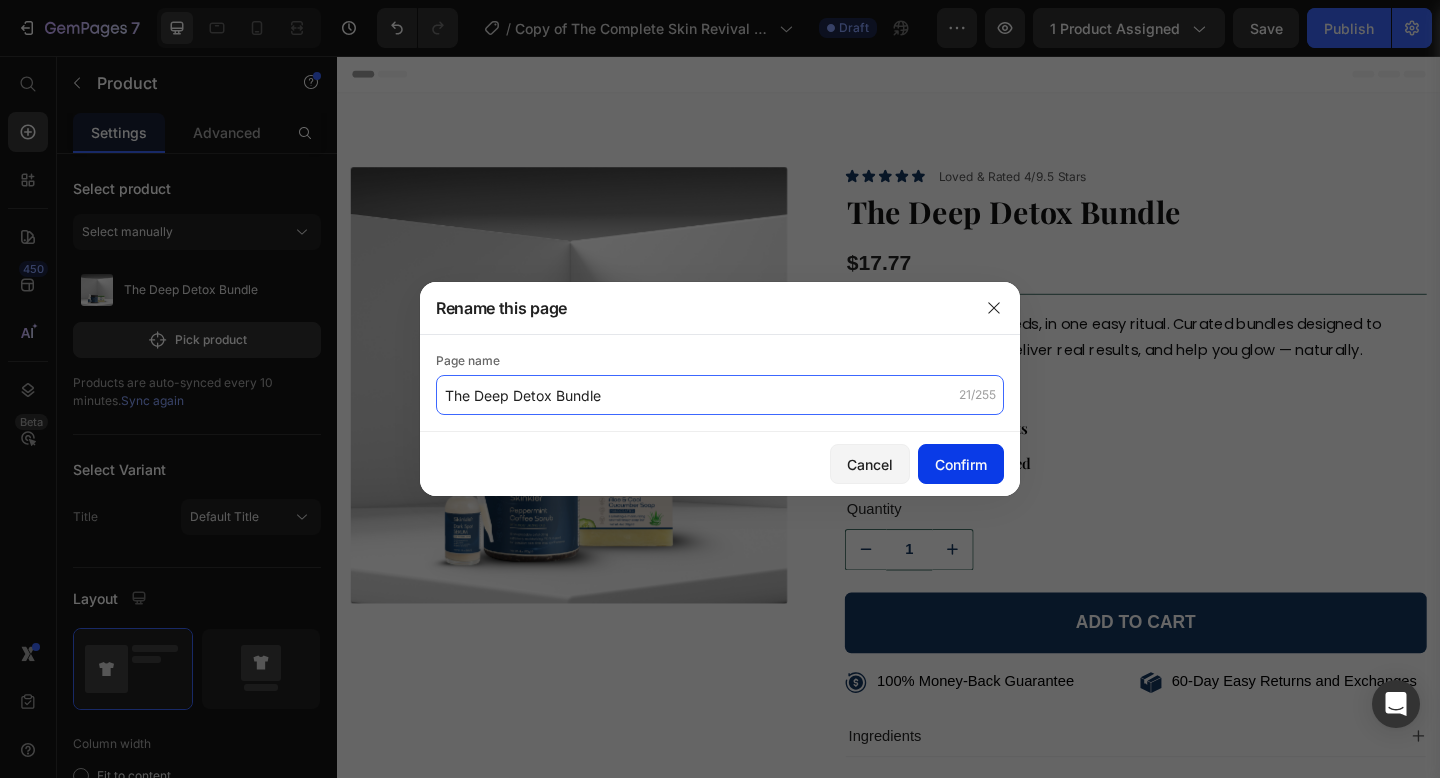 type on "The Deep Detox Bundle" 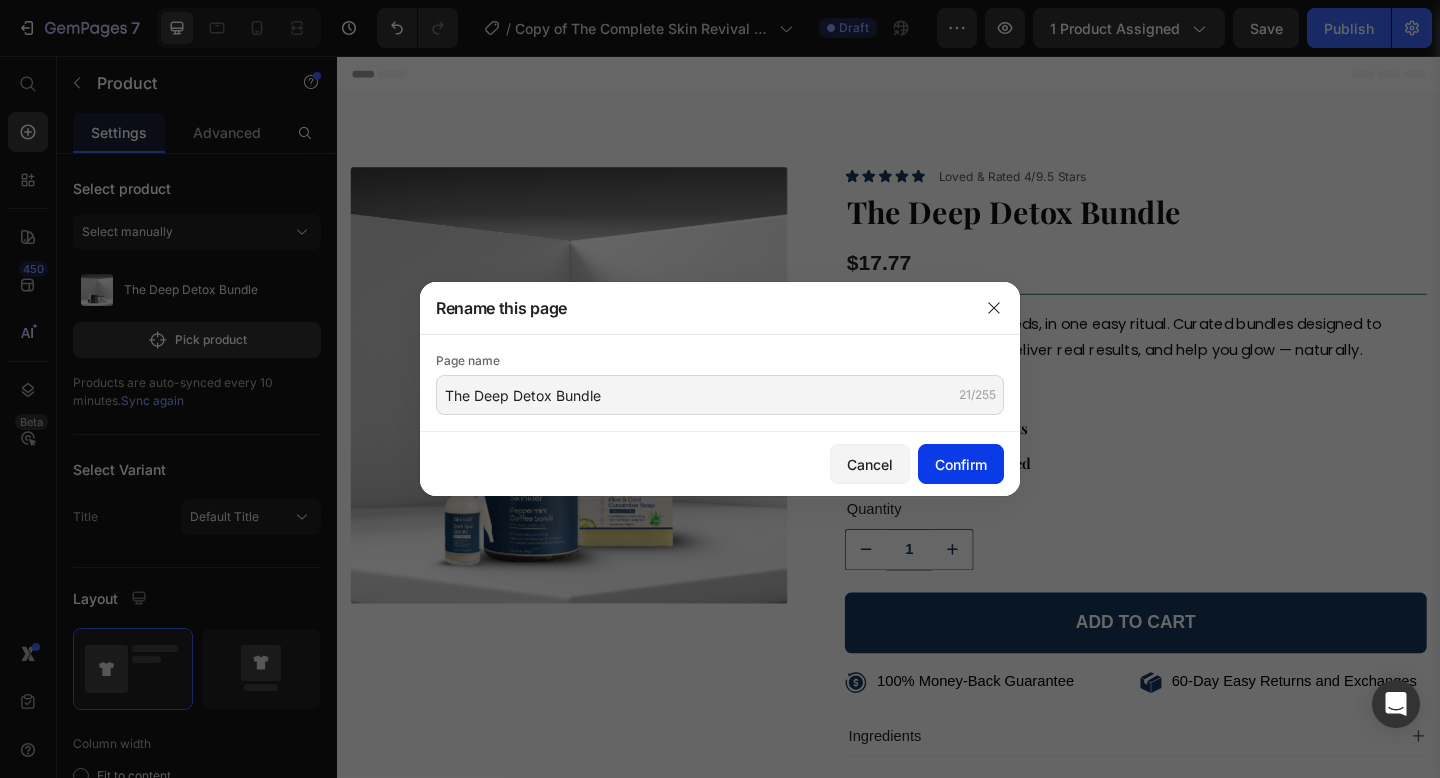 click on "Confirm" at bounding box center (961, 464) 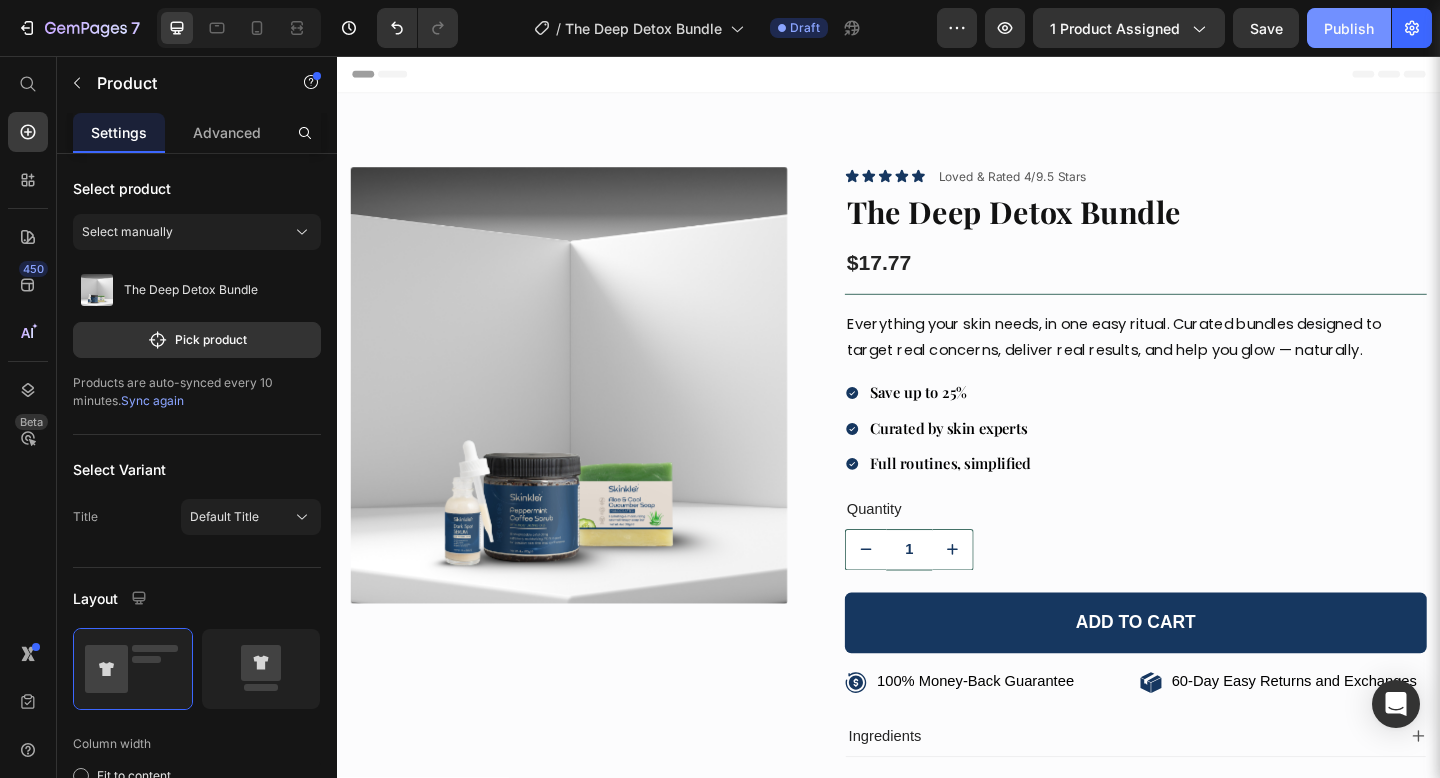 click on "Publish" 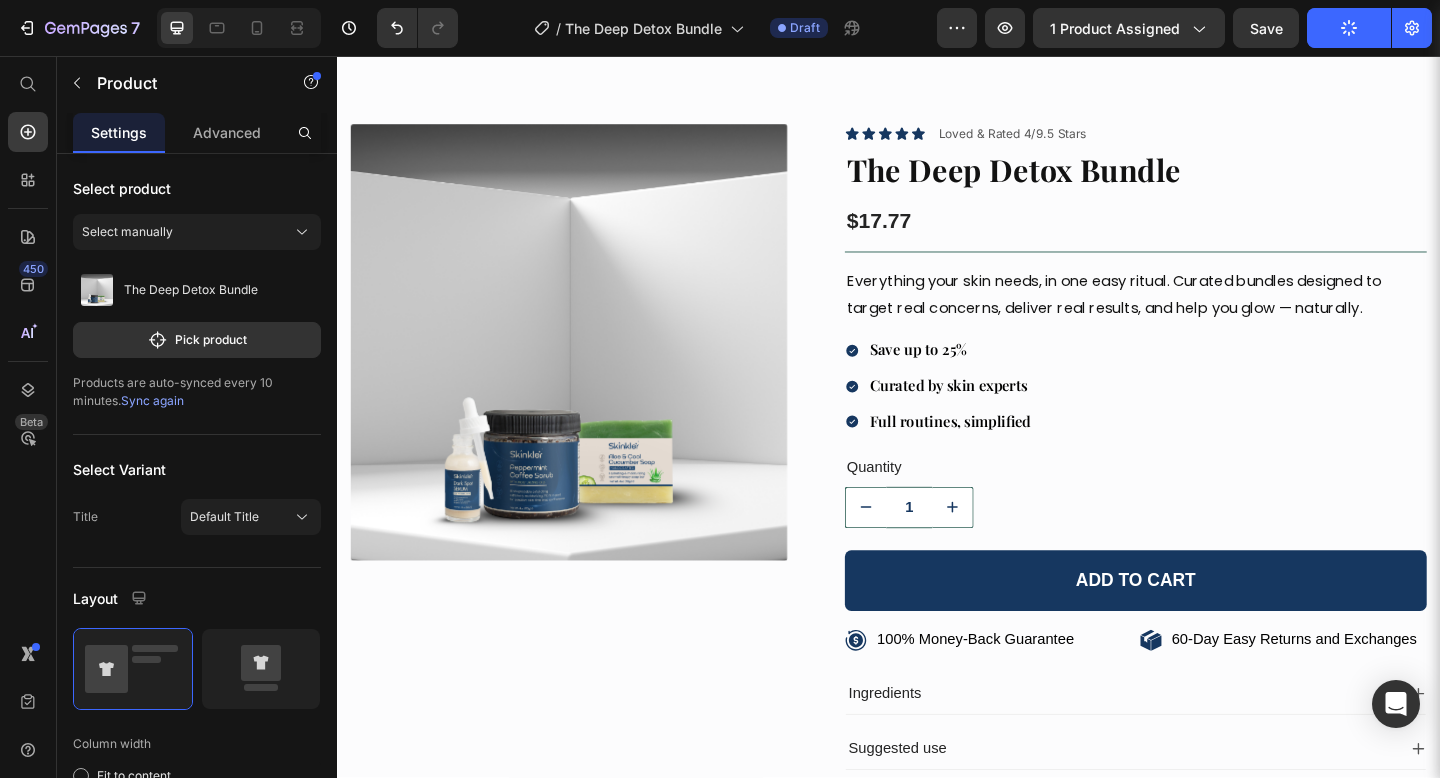 scroll, scrollTop: 0, scrollLeft: 0, axis: both 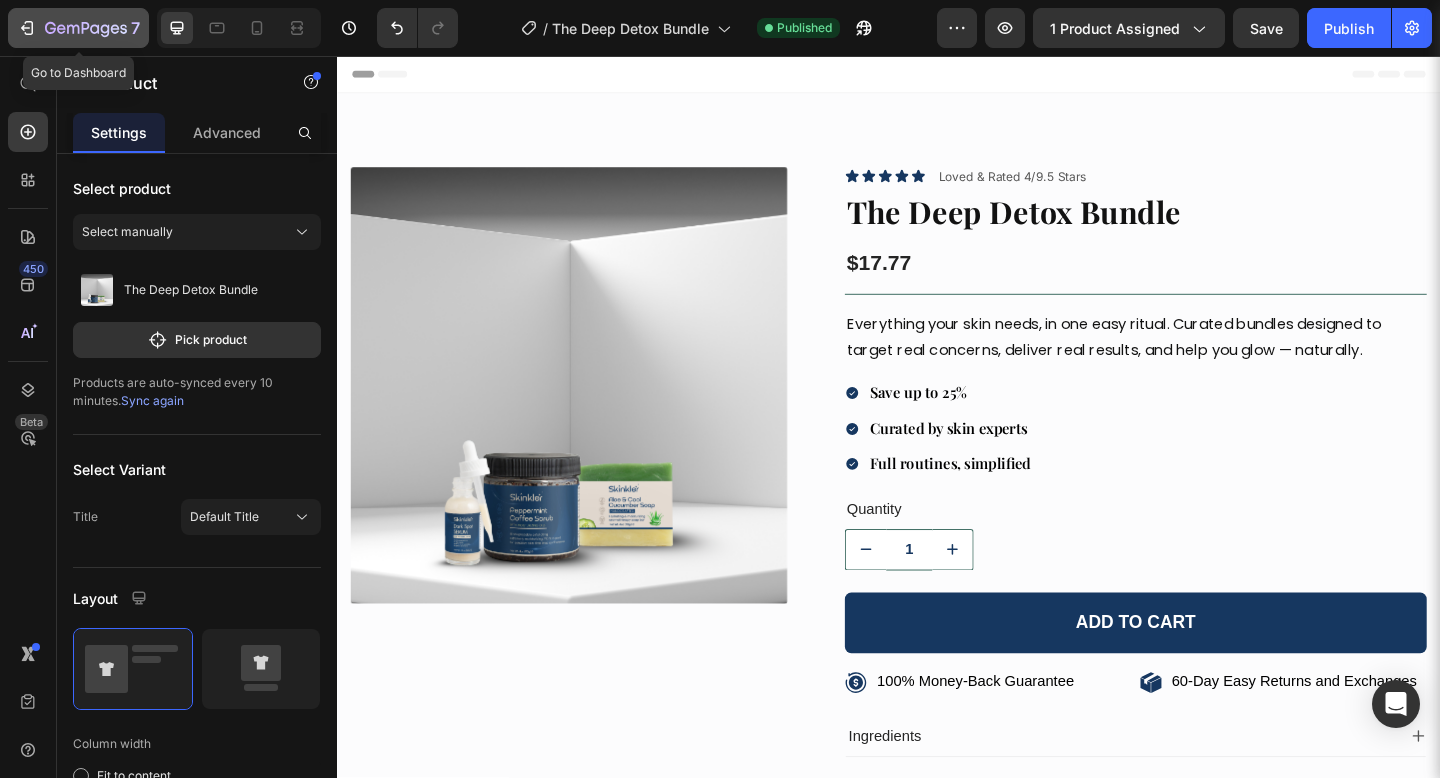 click on "7" at bounding box center [78, 28] 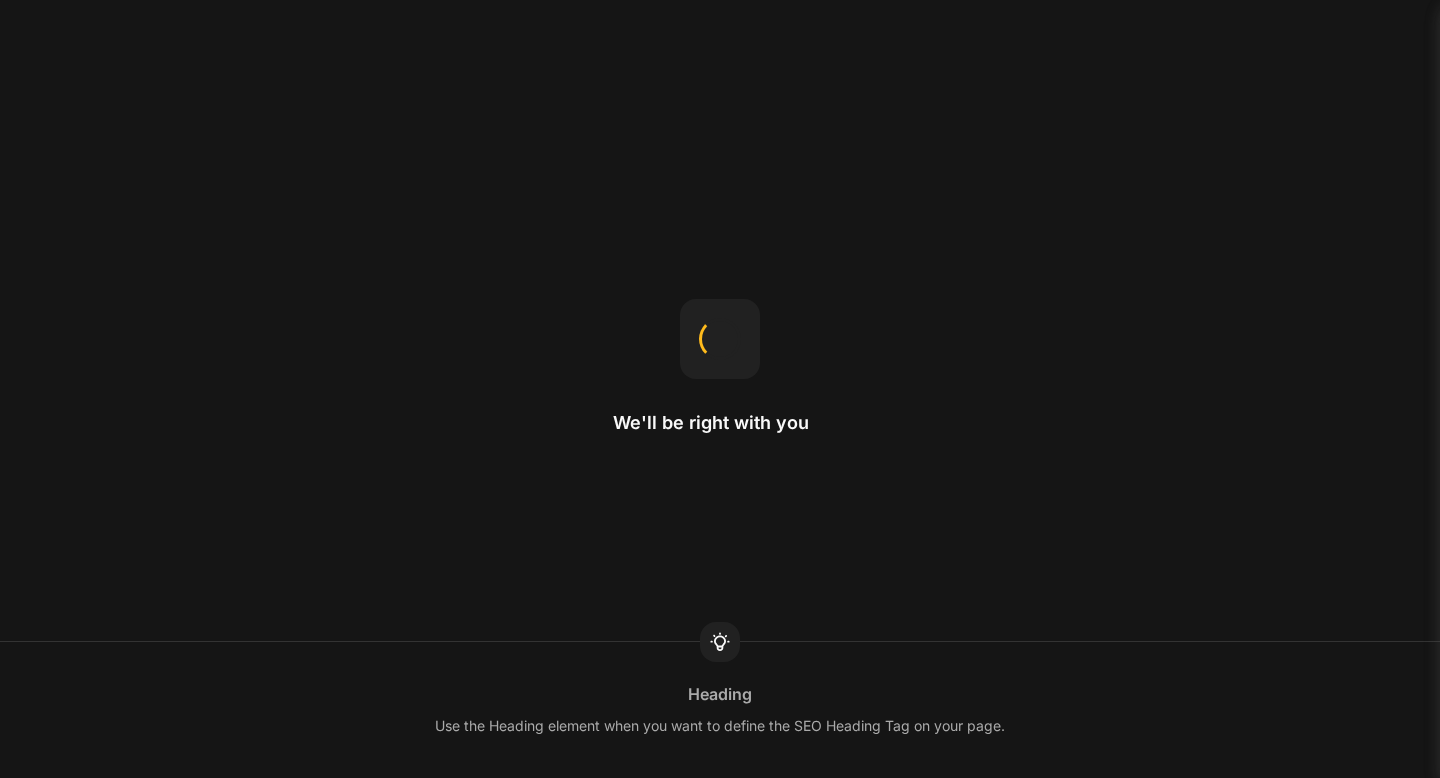 scroll, scrollTop: 0, scrollLeft: 0, axis: both 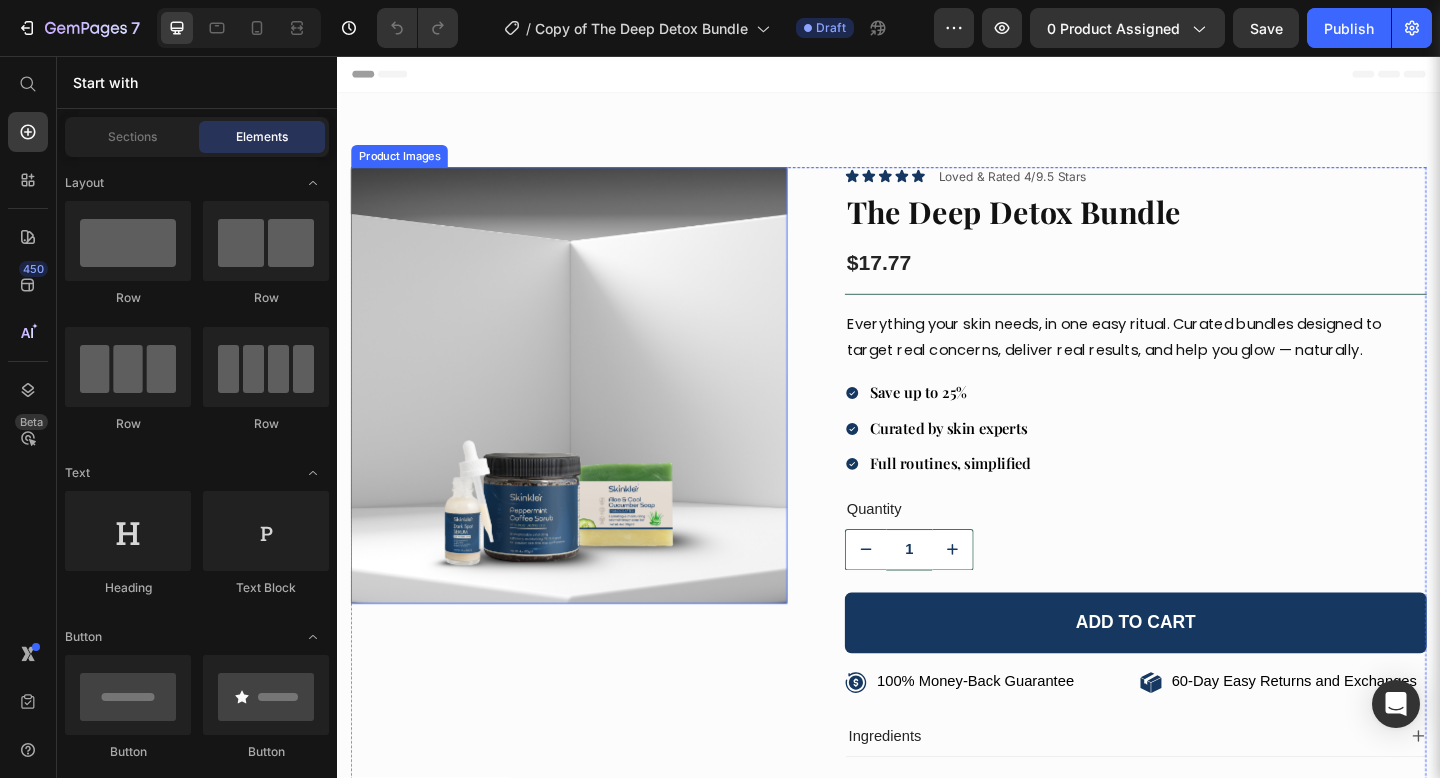 click at bounding box center (589, 414) 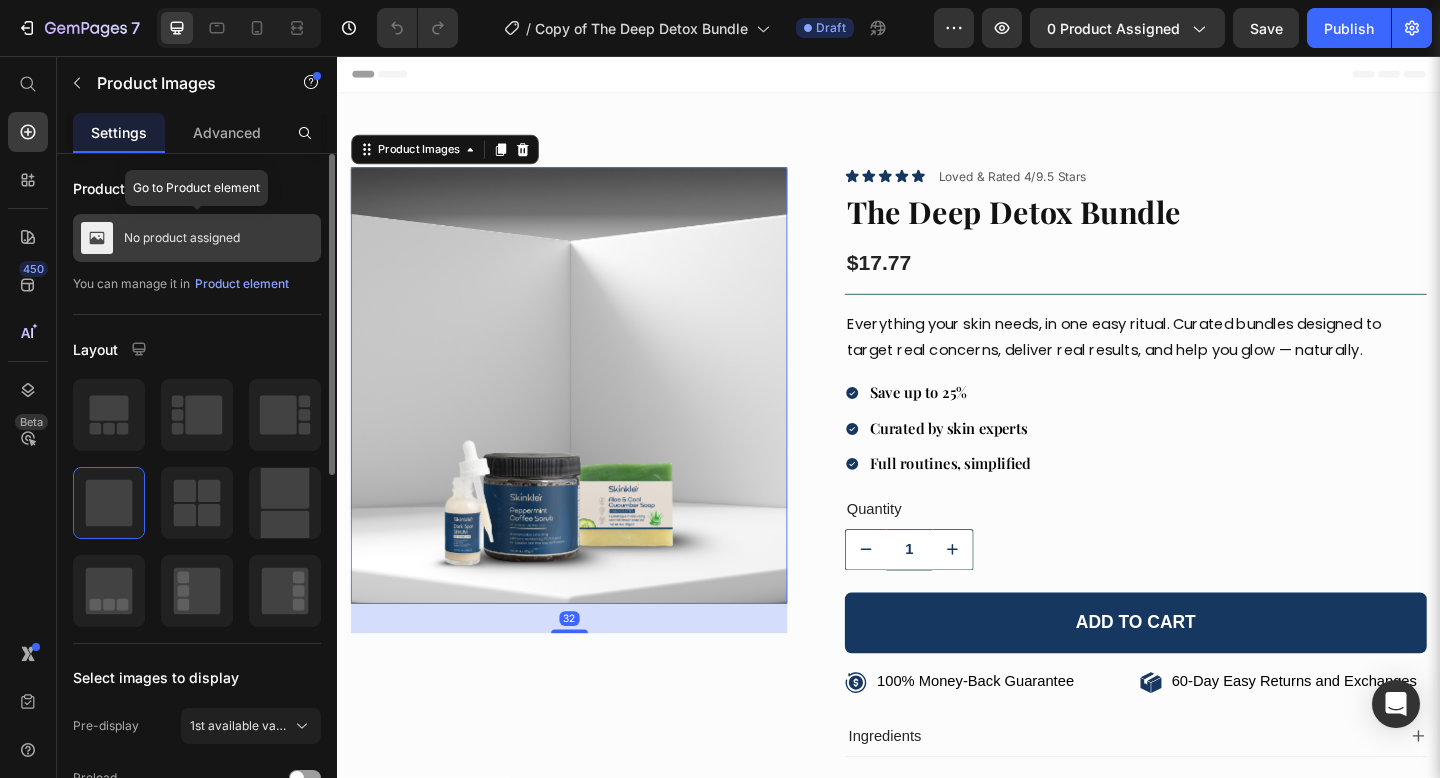 click on "No product assigned" at bounding box center [182, 238] 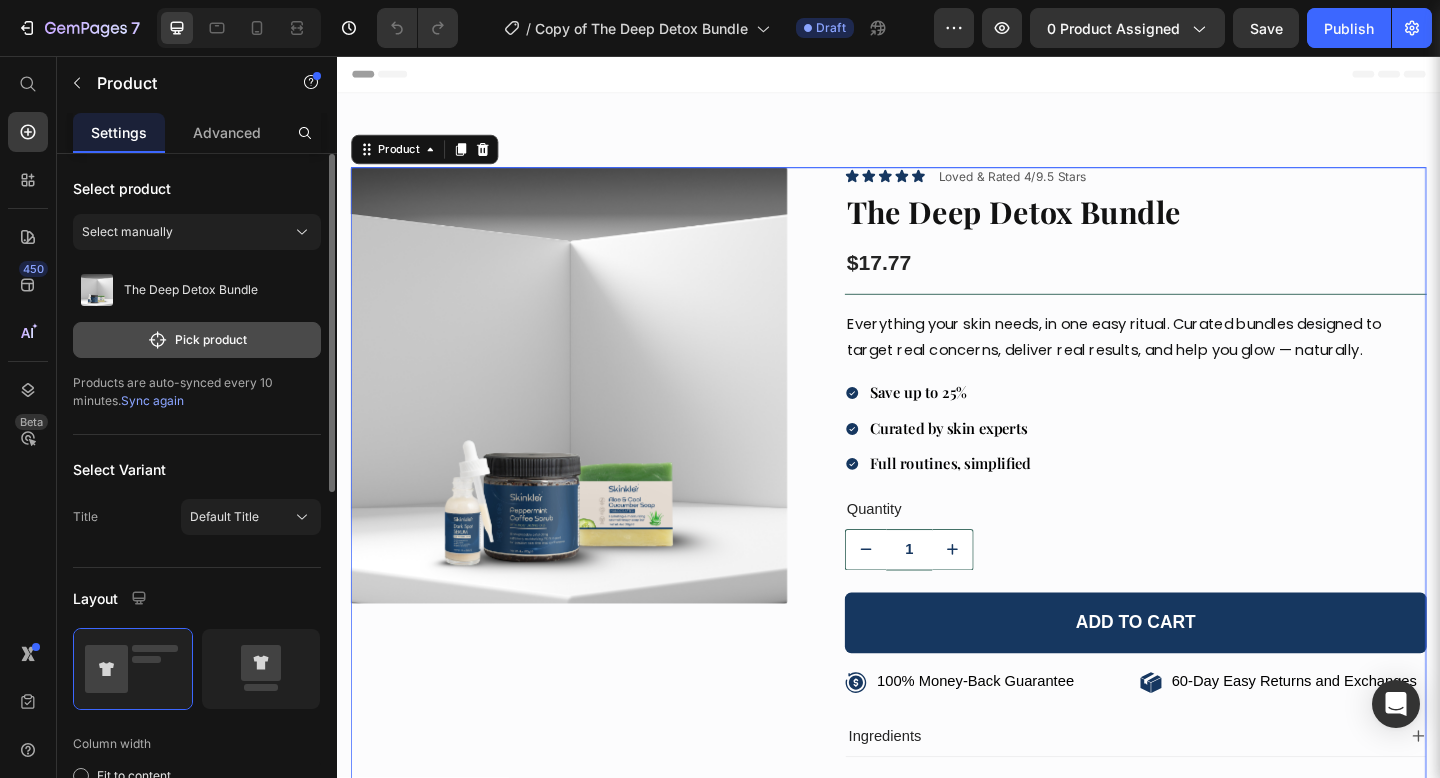 click on "Pick product" 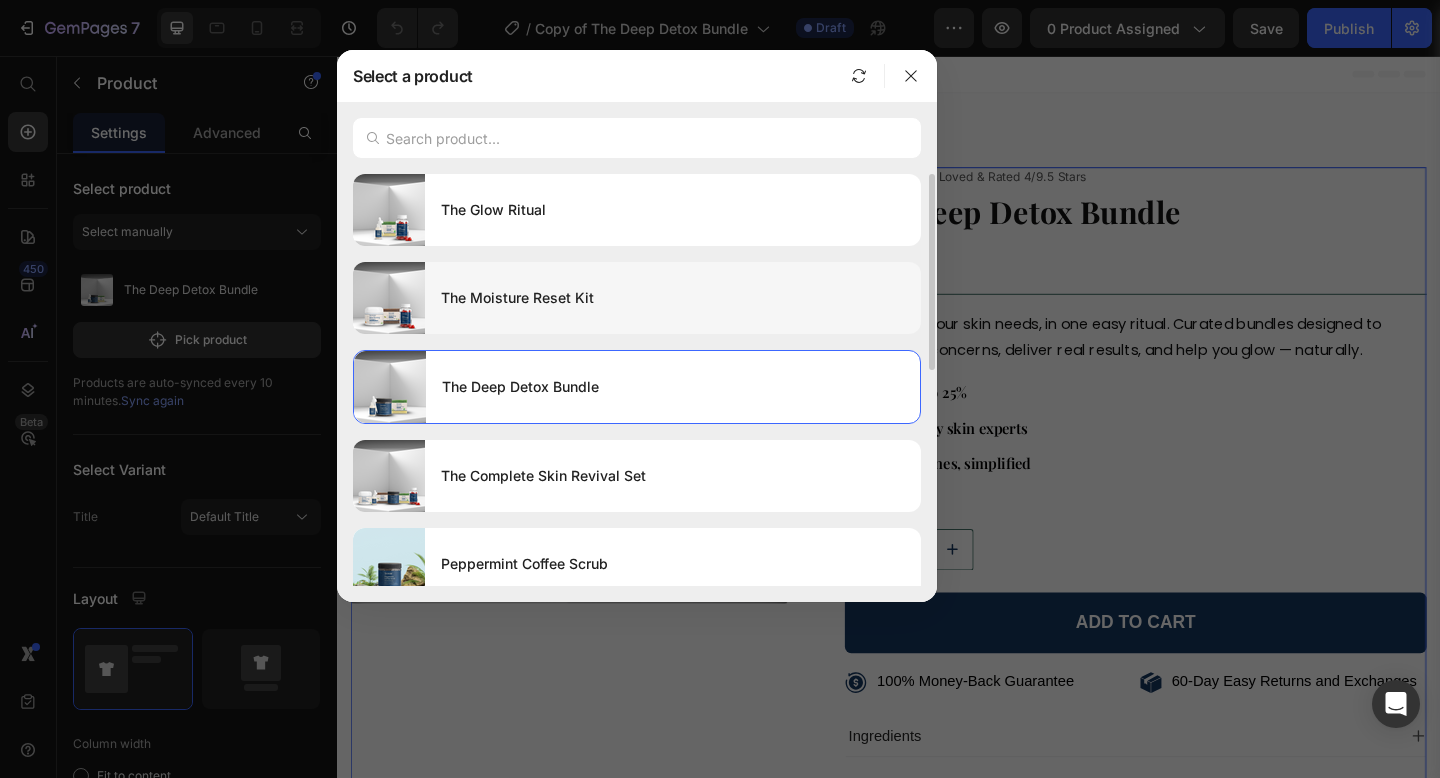 click on "The Moisture Reset Kit" at bounding box center (673, 298) 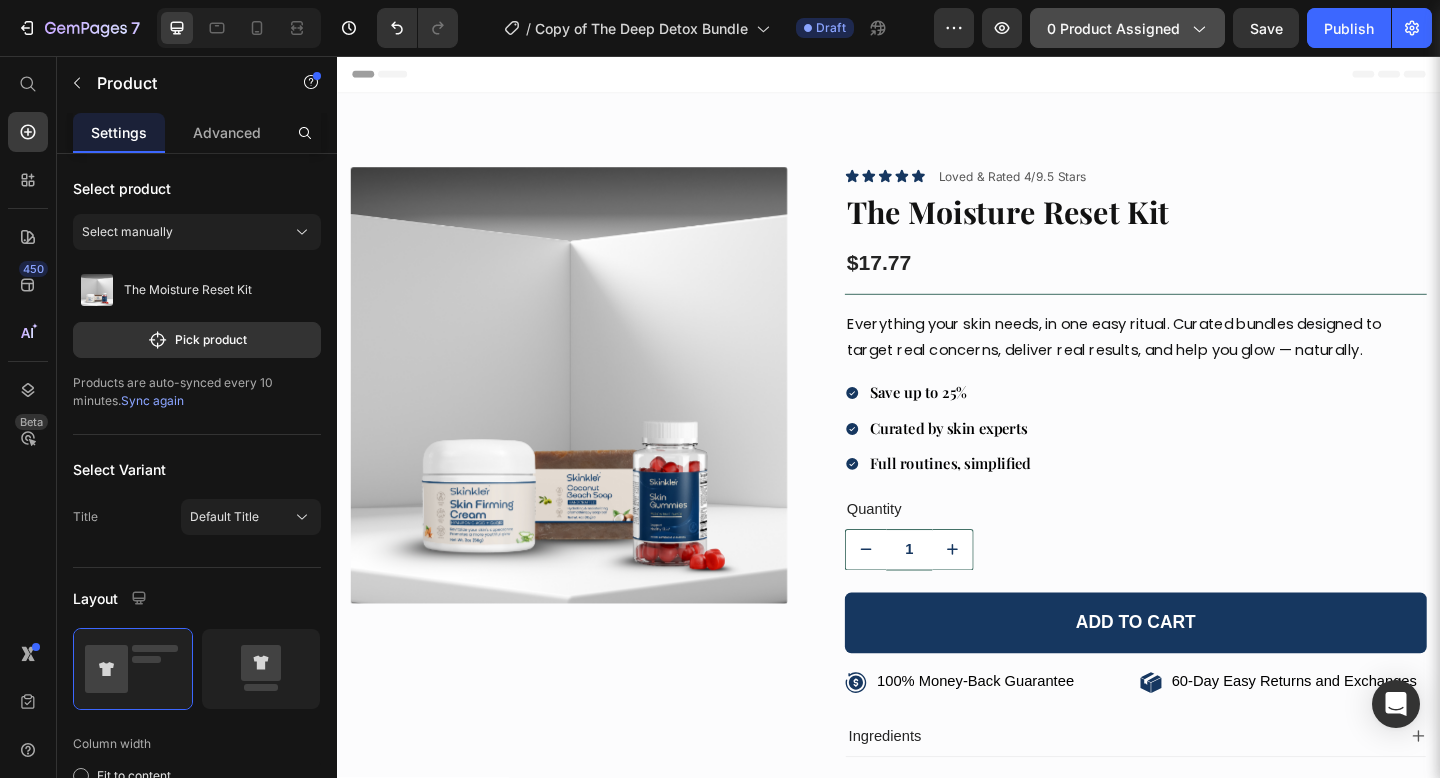 click 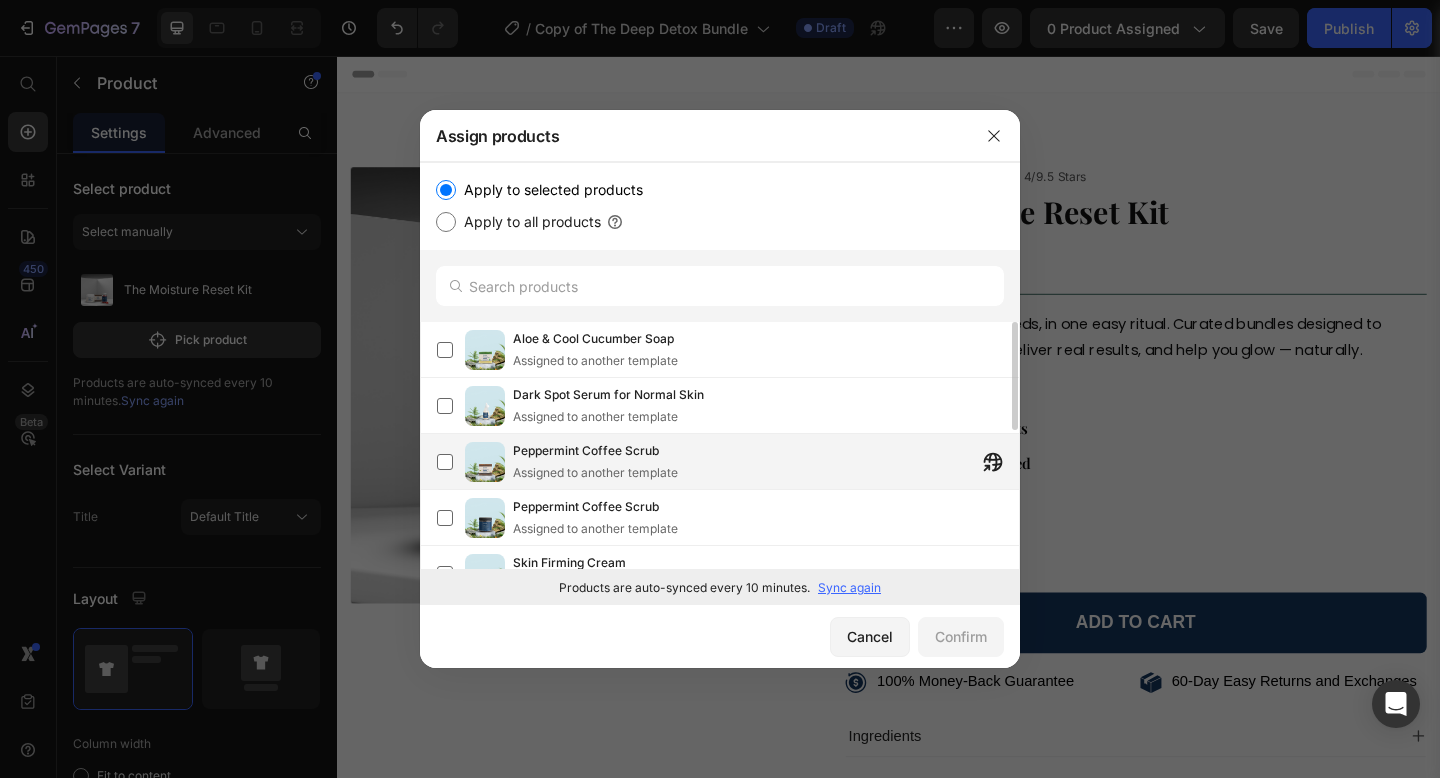 scroll, scrollTop: 313, scrollLeft: 0, axis: vertical 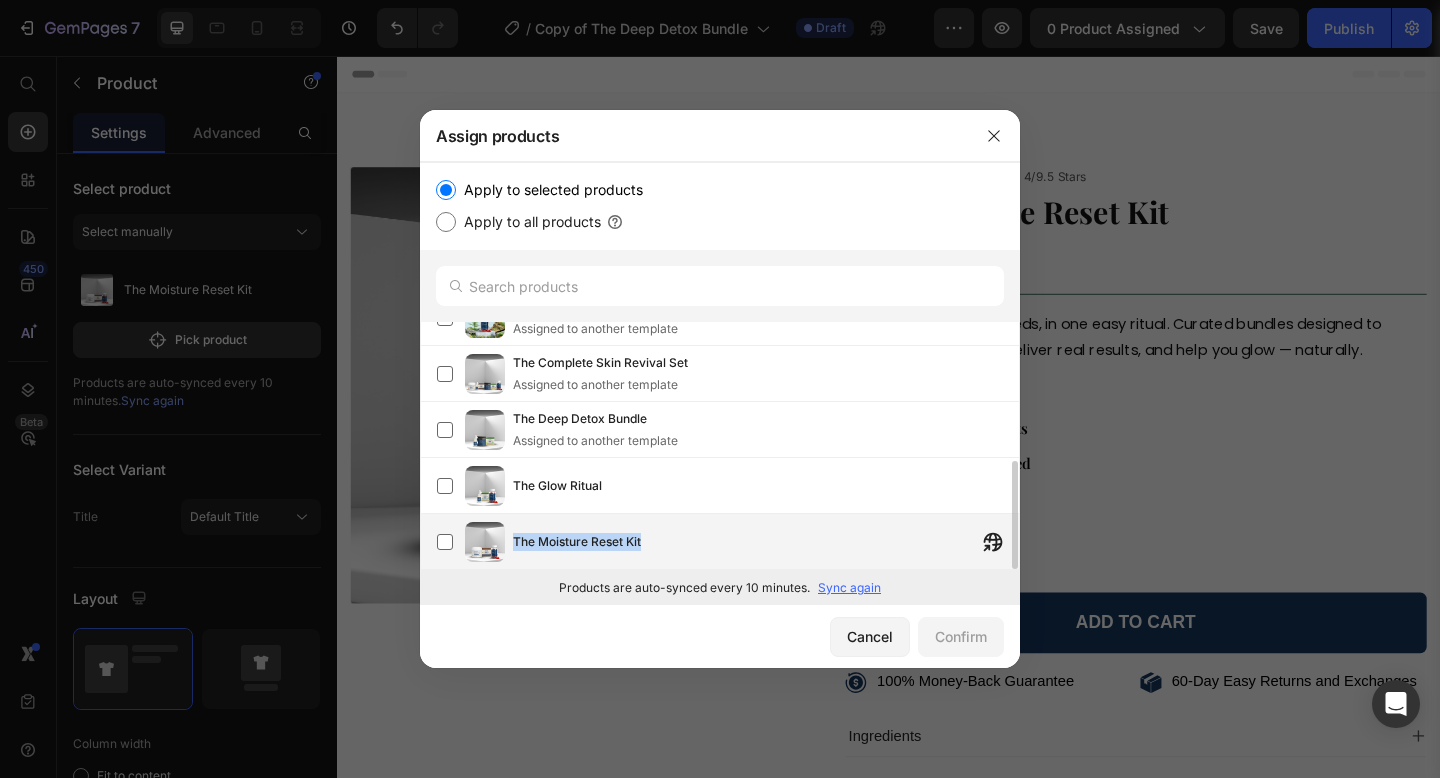 drag, startPoint x: 516, startPoint y: 539, endPoint x: 652, endPoint y: 547, distance: 136.23509 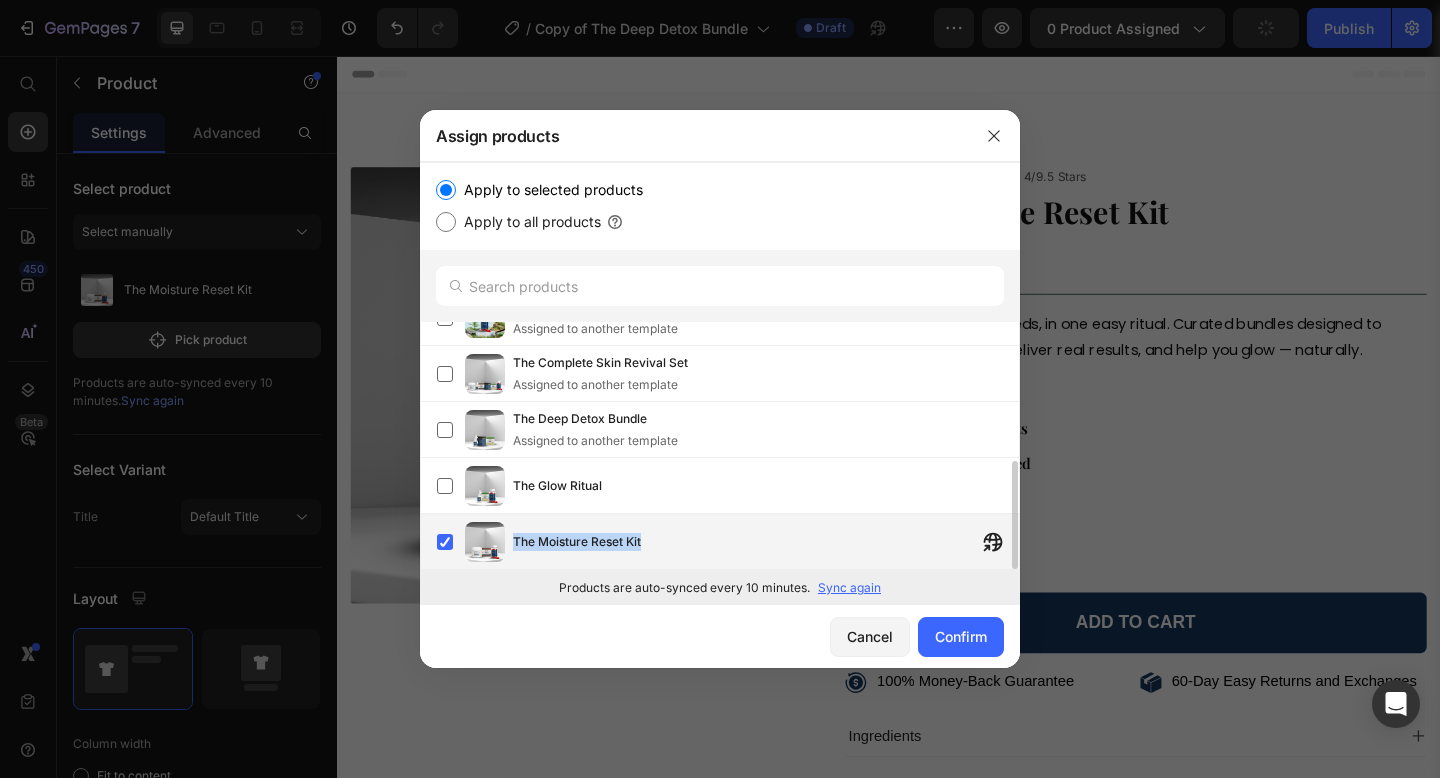 copy on "The Moisture Reset Kit" 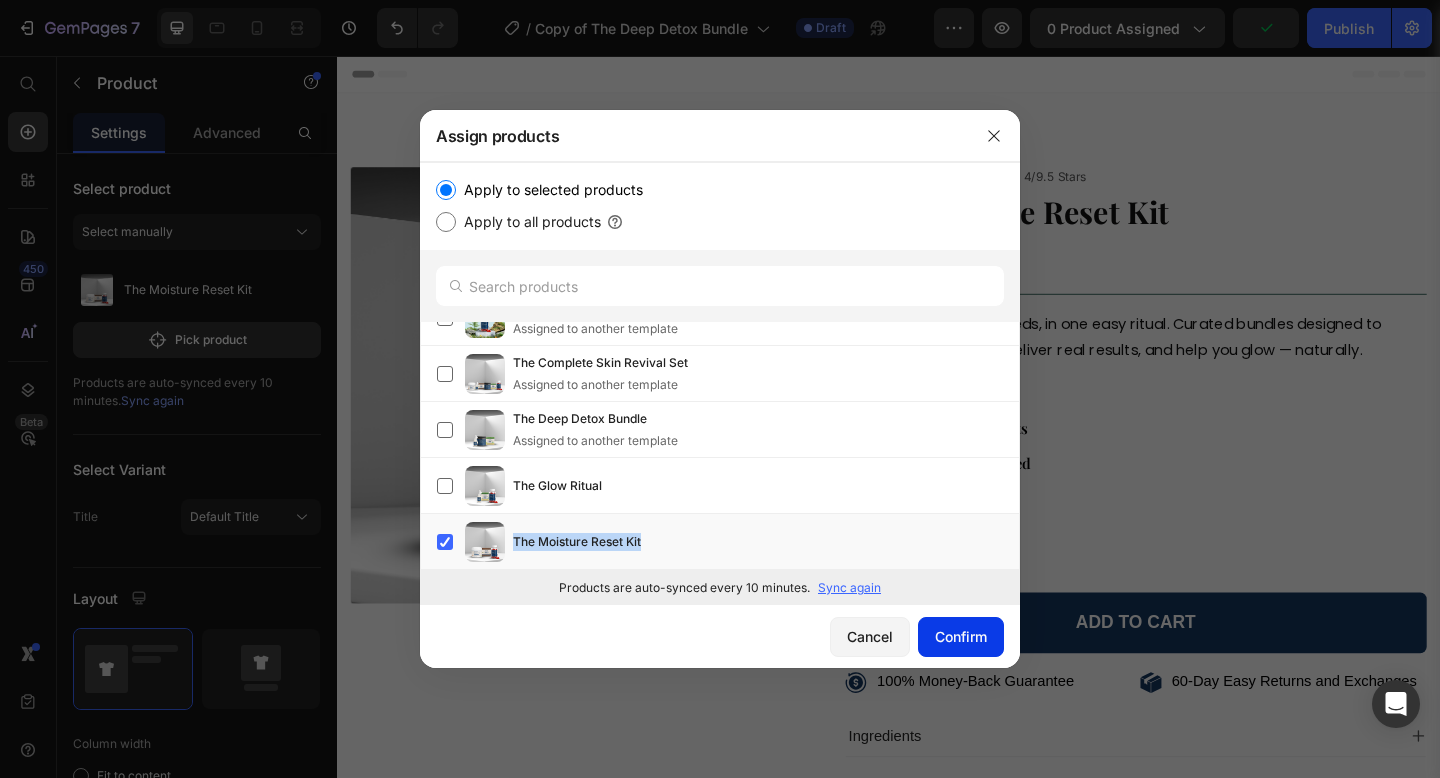 click on "Confirm" at bounding box center (961, 636) 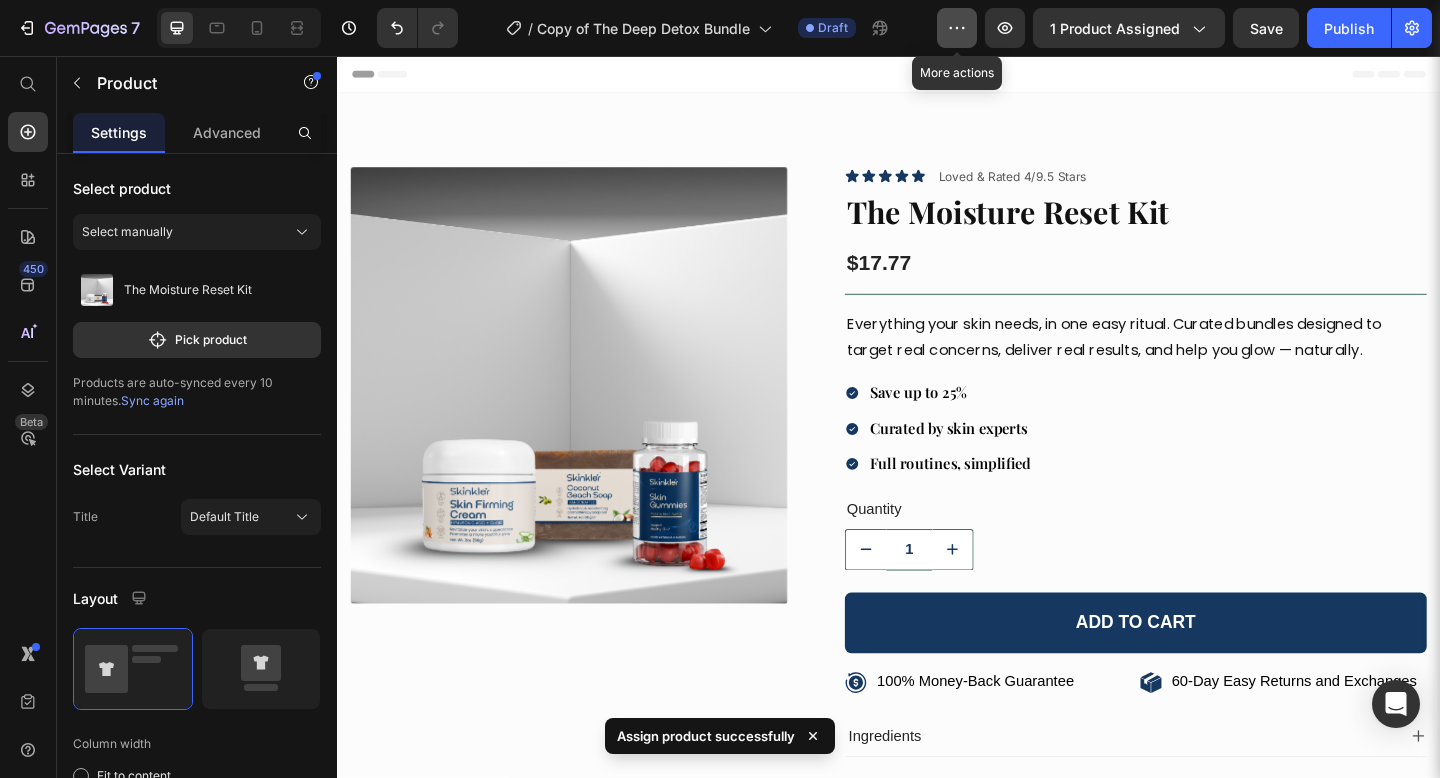 click 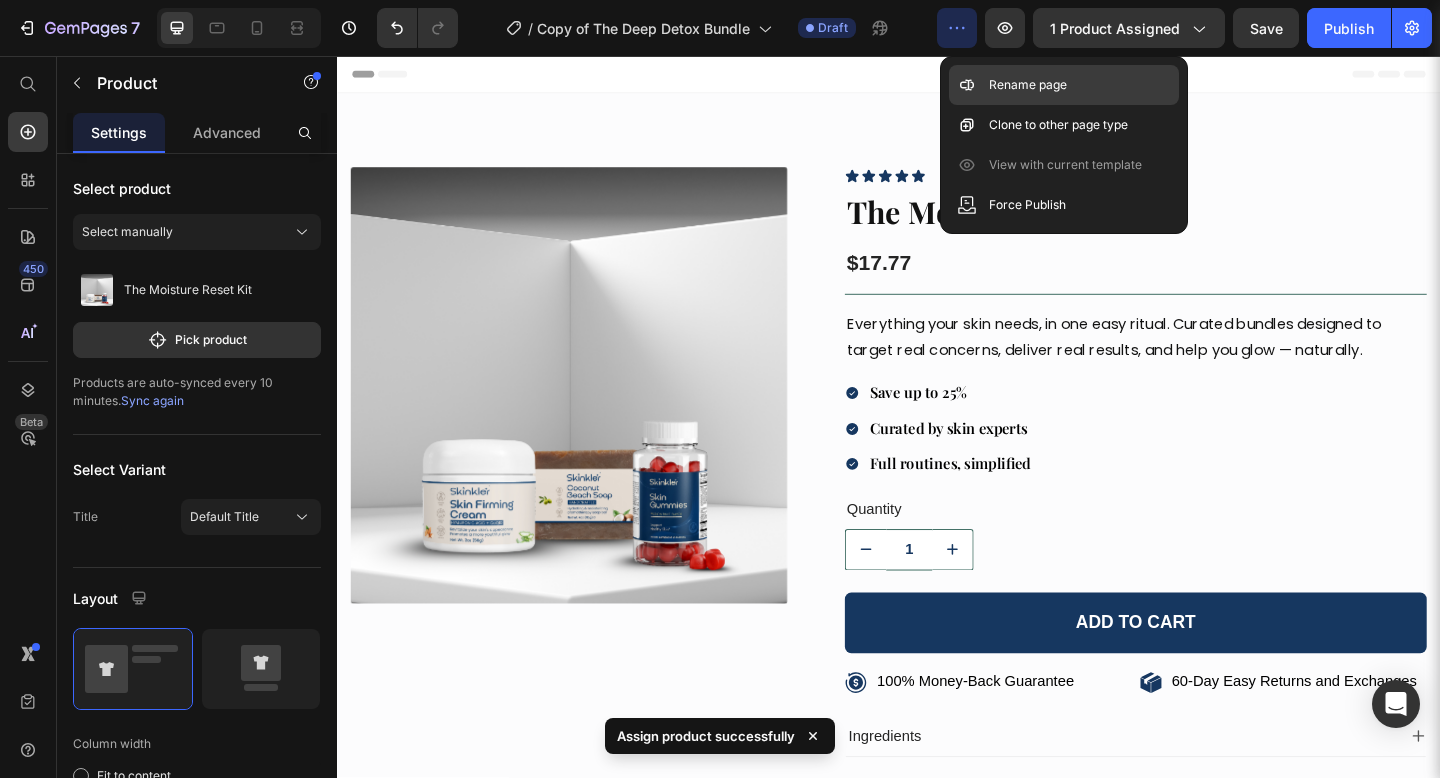 click on "Rename page" at bounding box center (1028, 85) 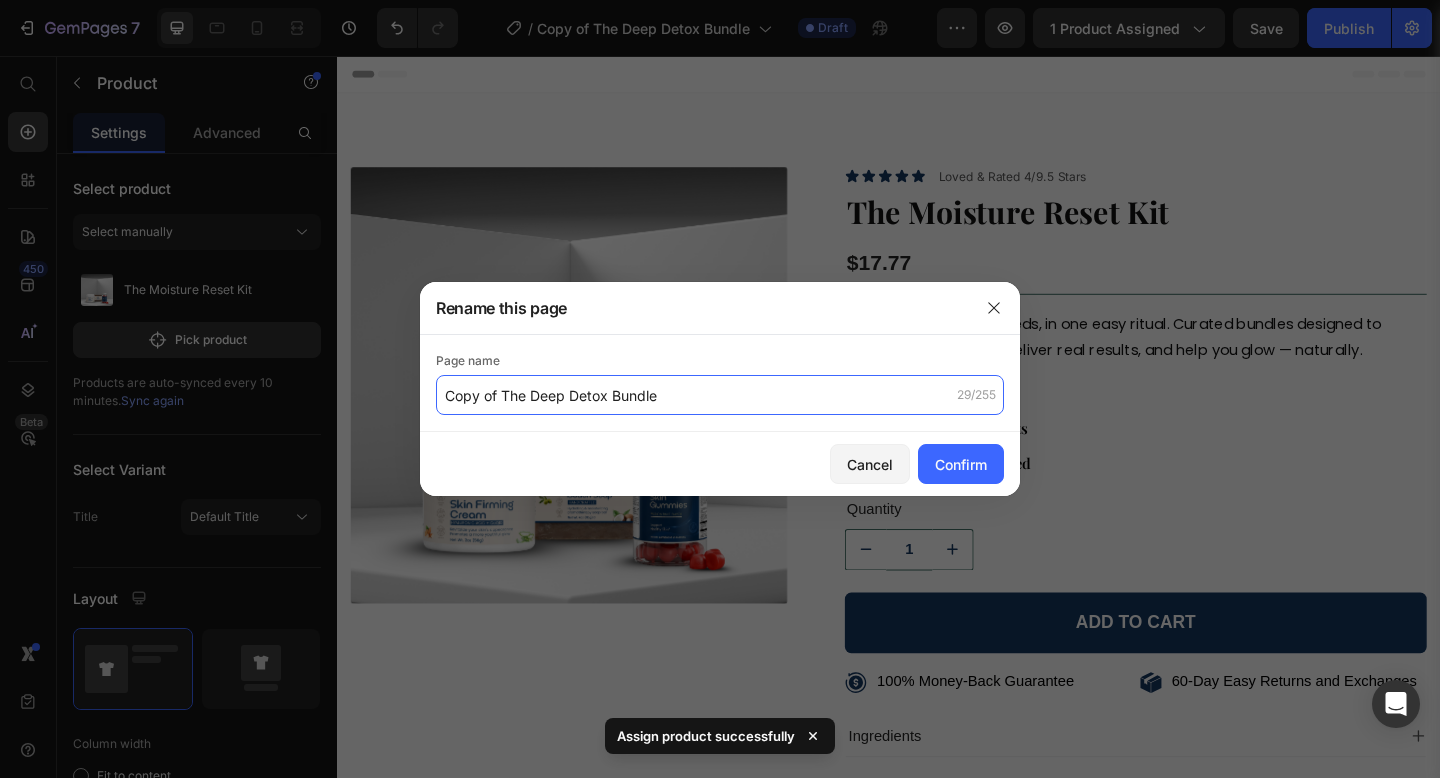 click on "Copy of The Deep Detox Bundle" 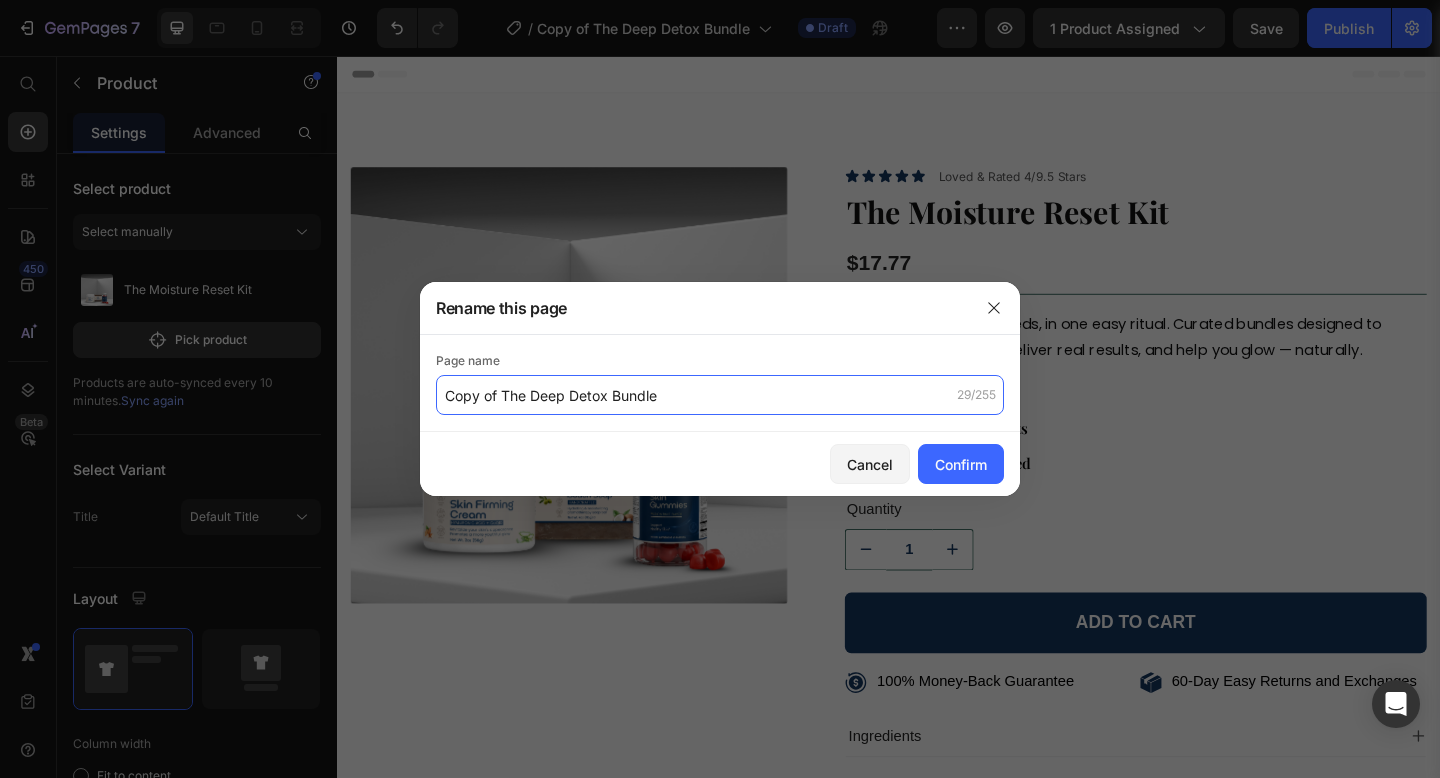 paste on "The Moisture Reset Kit" 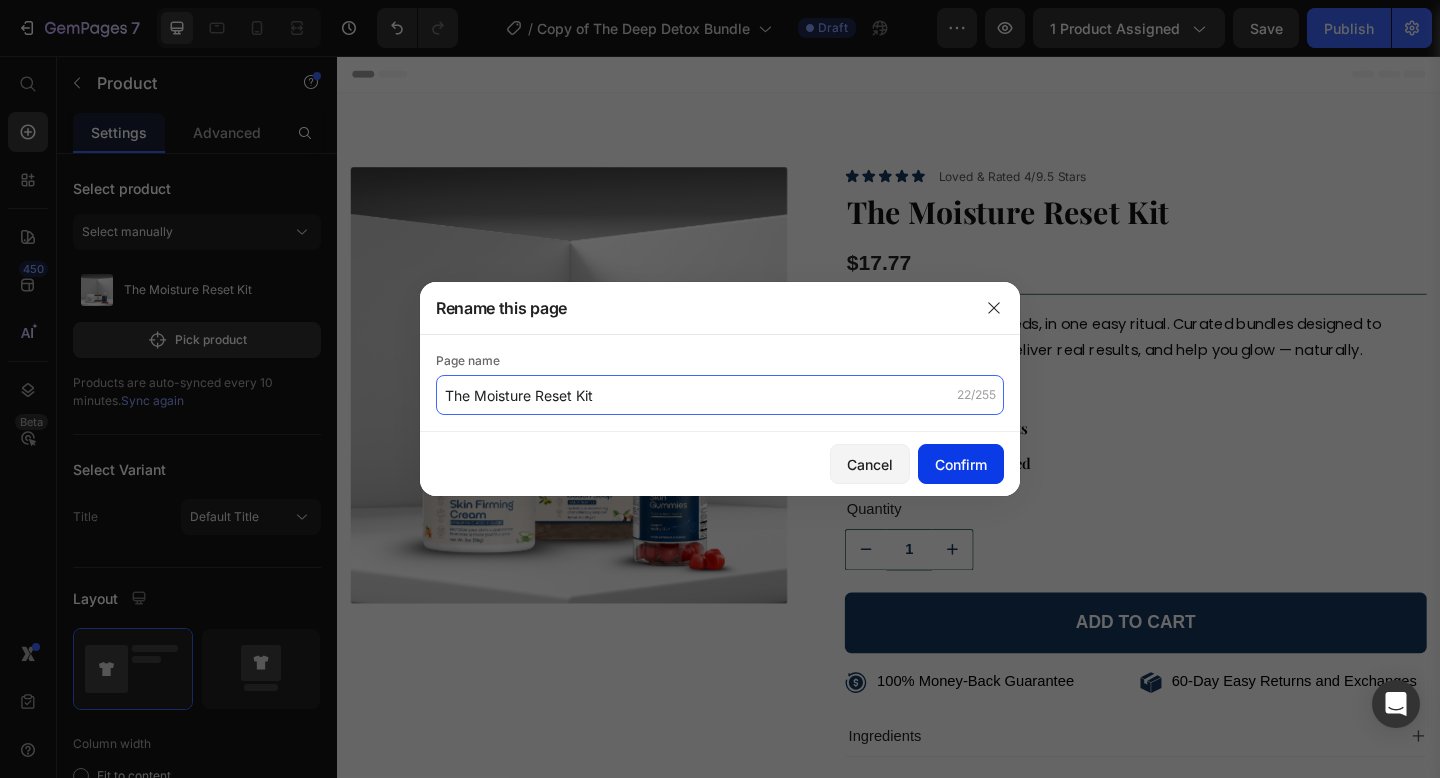 type on "The Moisture Reset Kit" 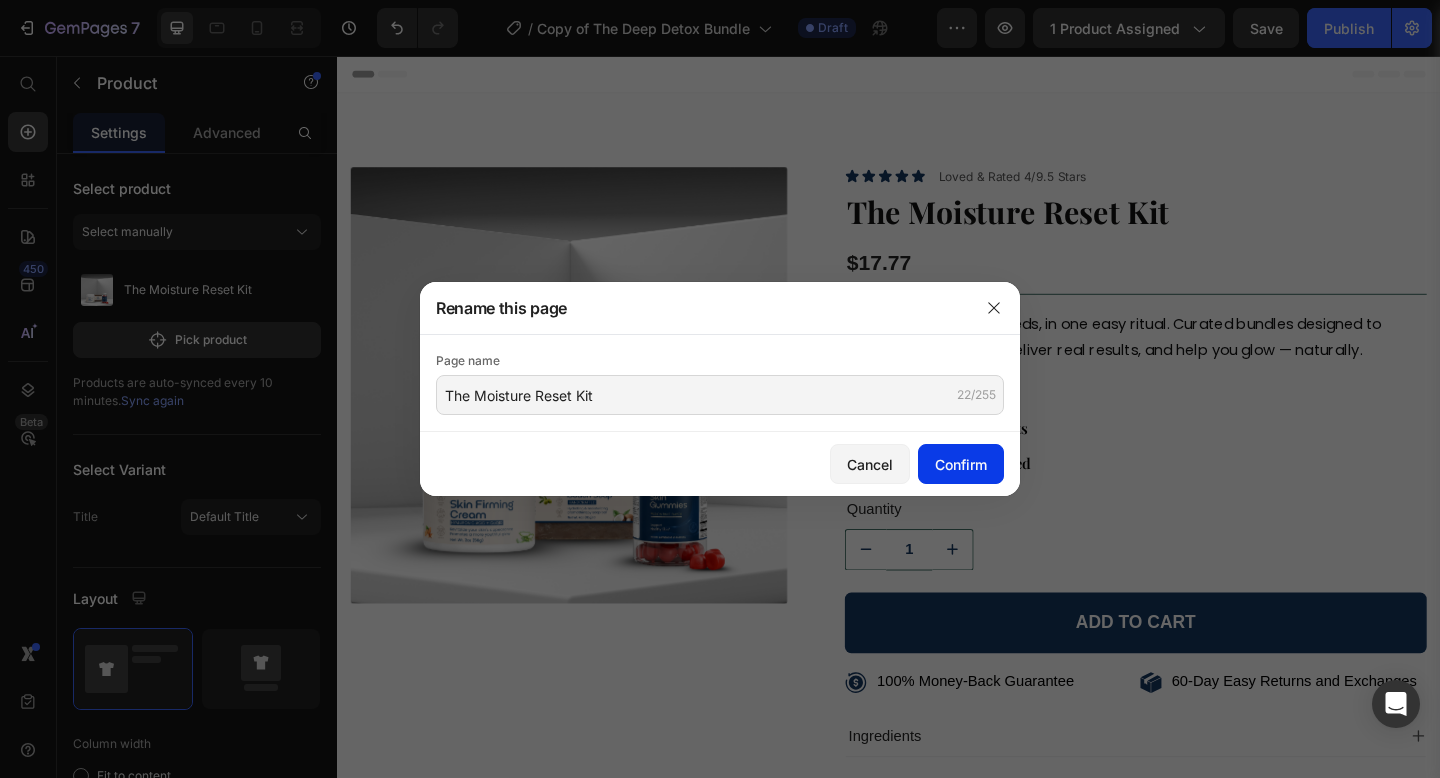 click on "Confirm" at bounding box center [961, 464] 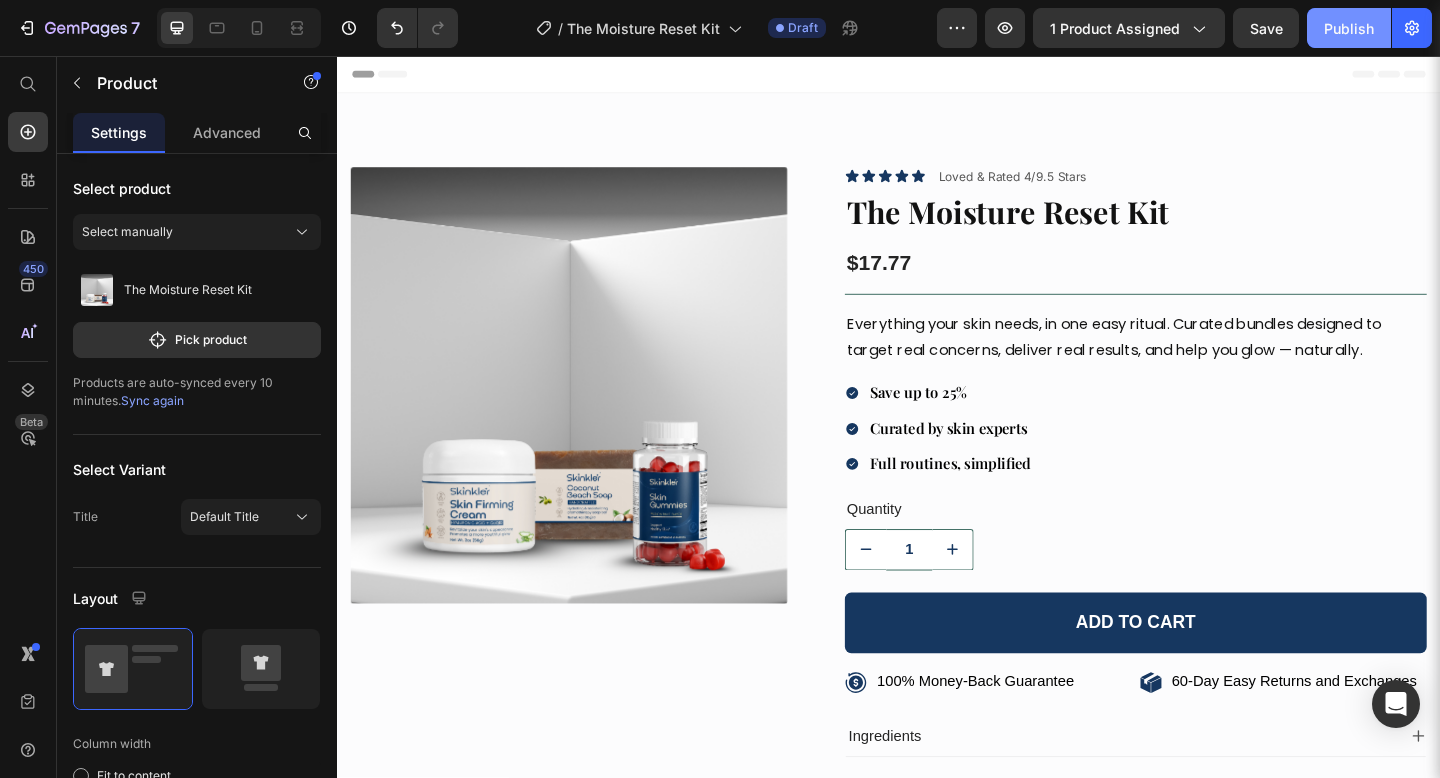 click on "Publish" 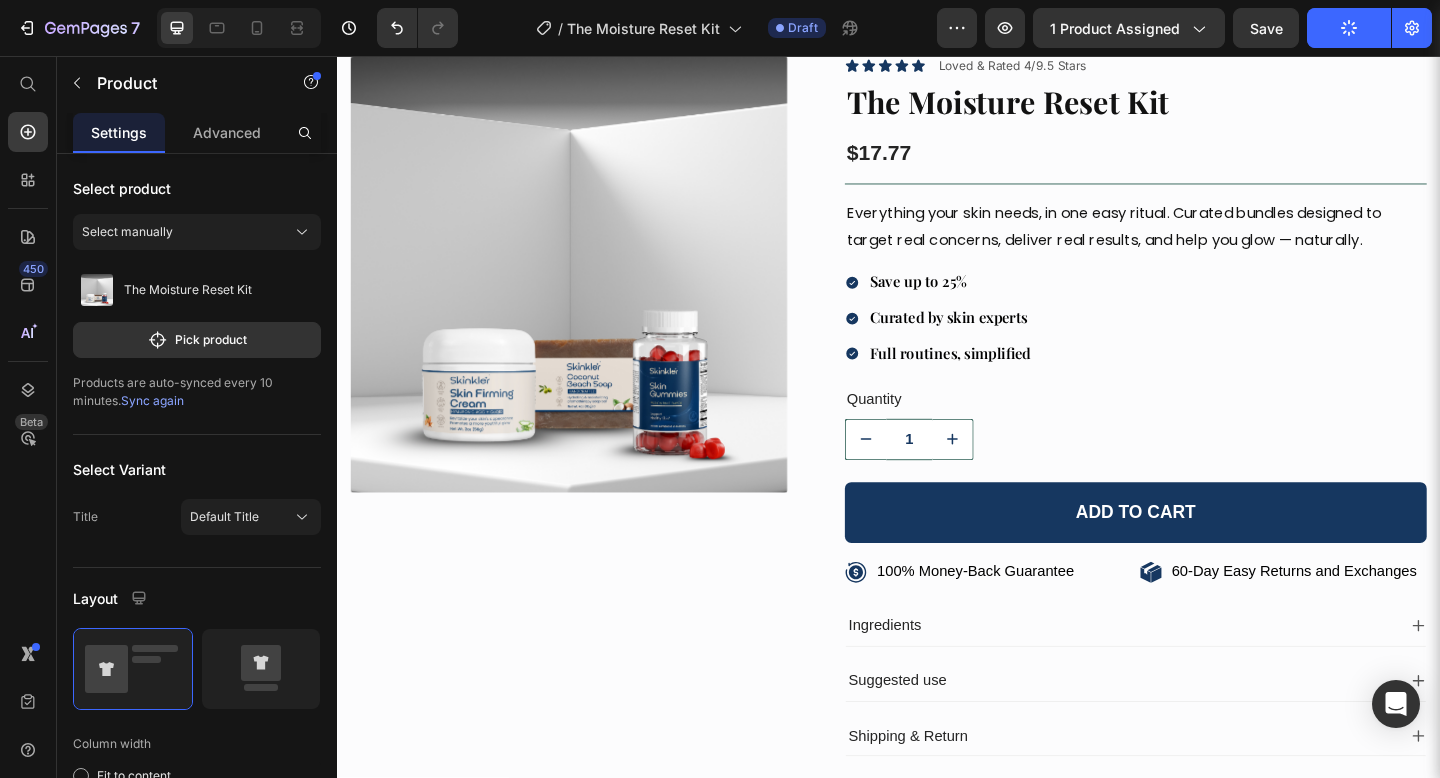 scroll, scrollTop: 0, scrollLeft: 0, axis: both 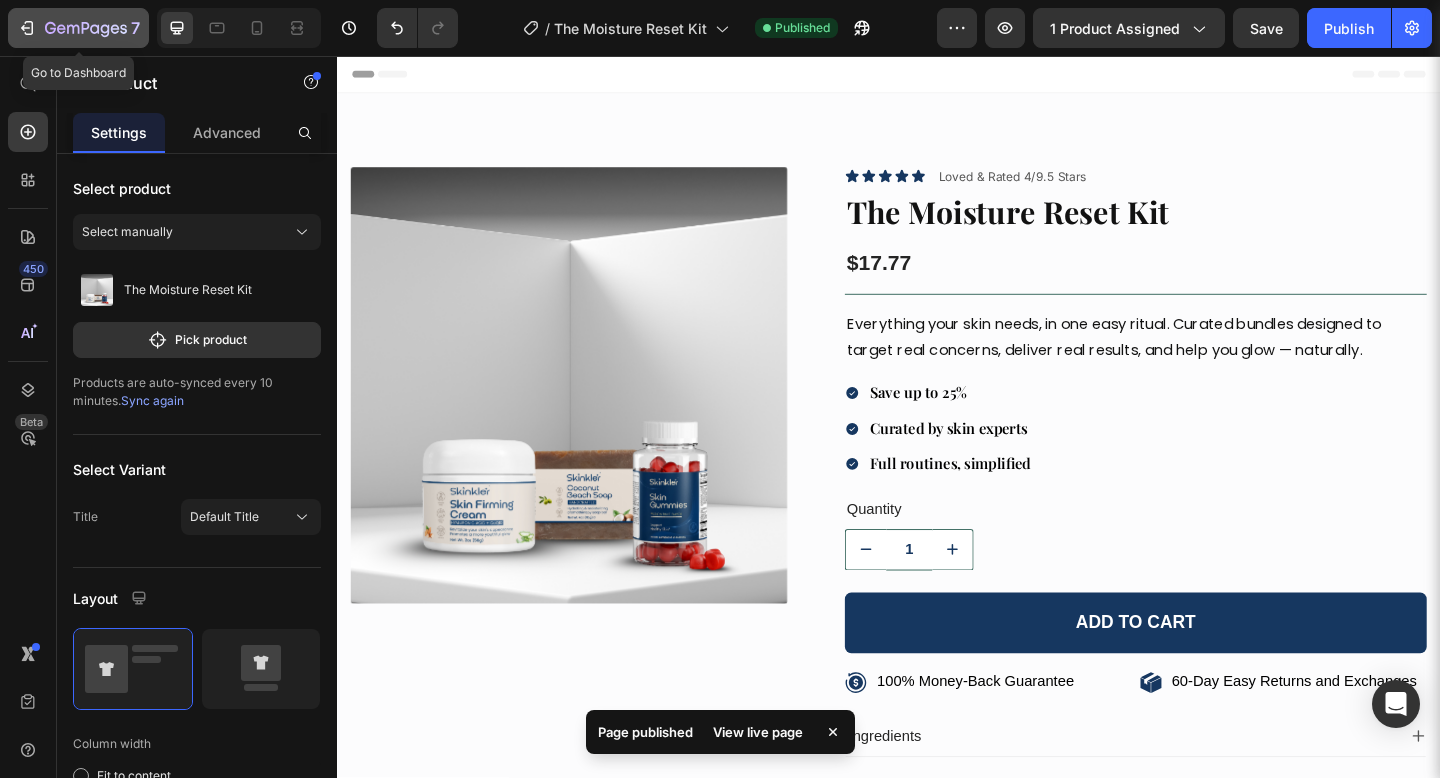 click 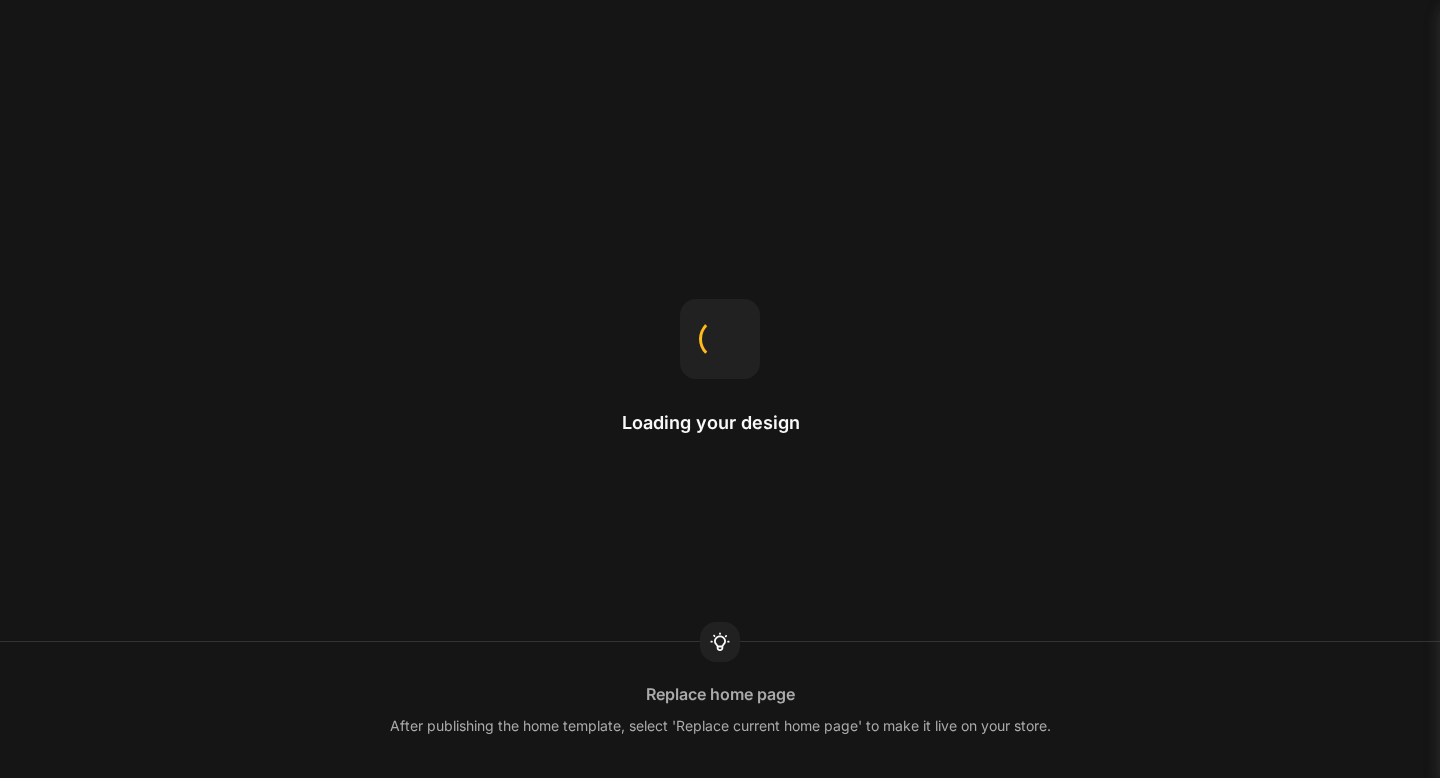 scroll, scrollTop: 0, scrollLeft: 0, axis: both 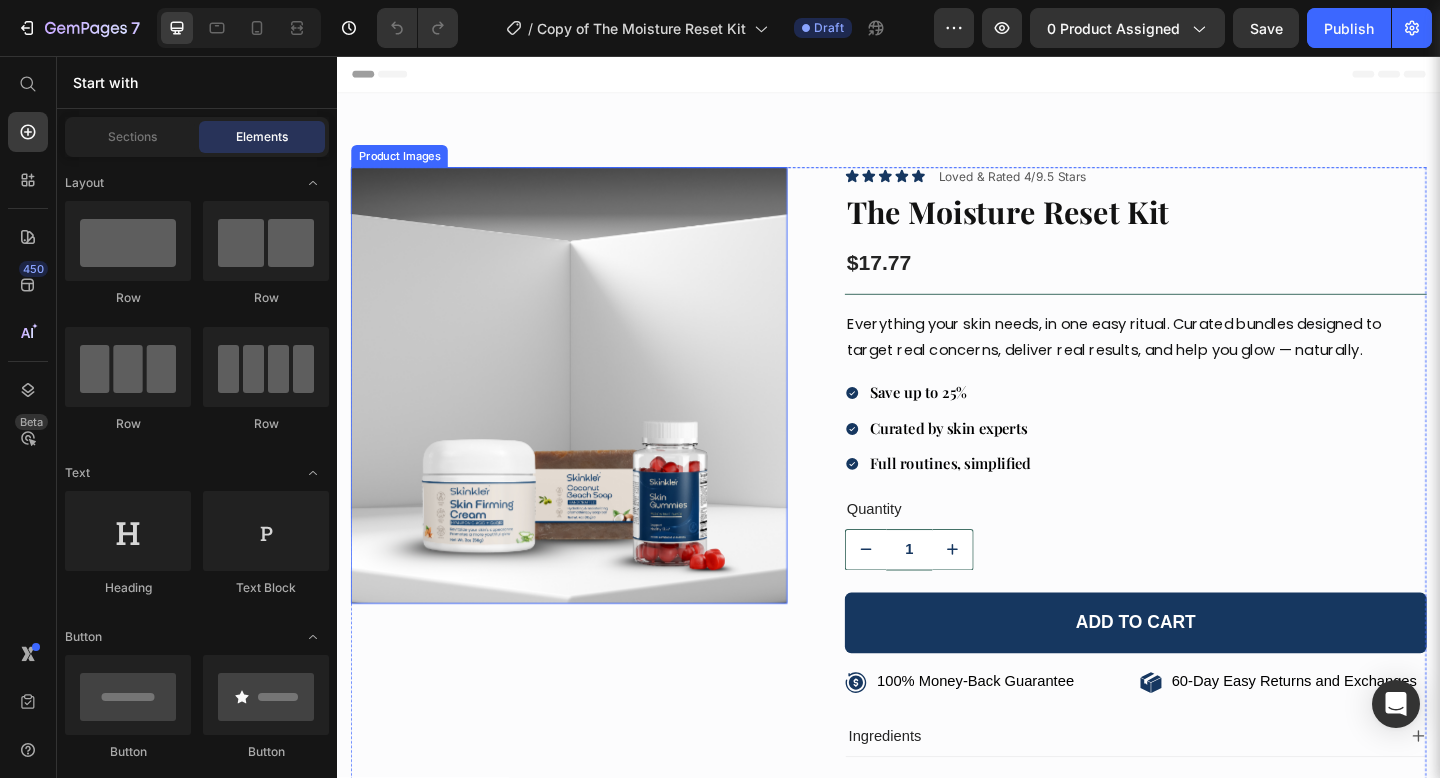 click at bounding box center (589, 414) 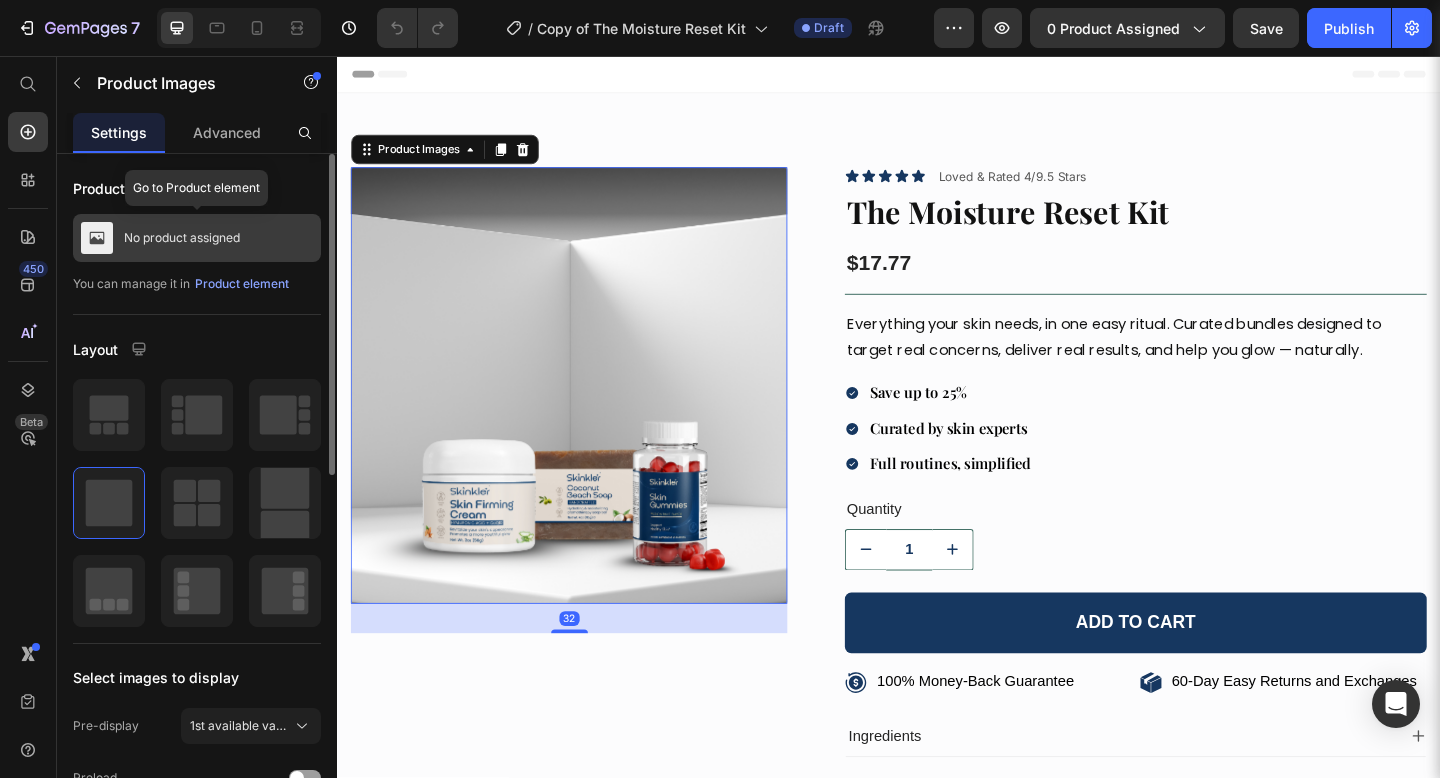 click on "No product assigned" at bounding box center (182, 238) 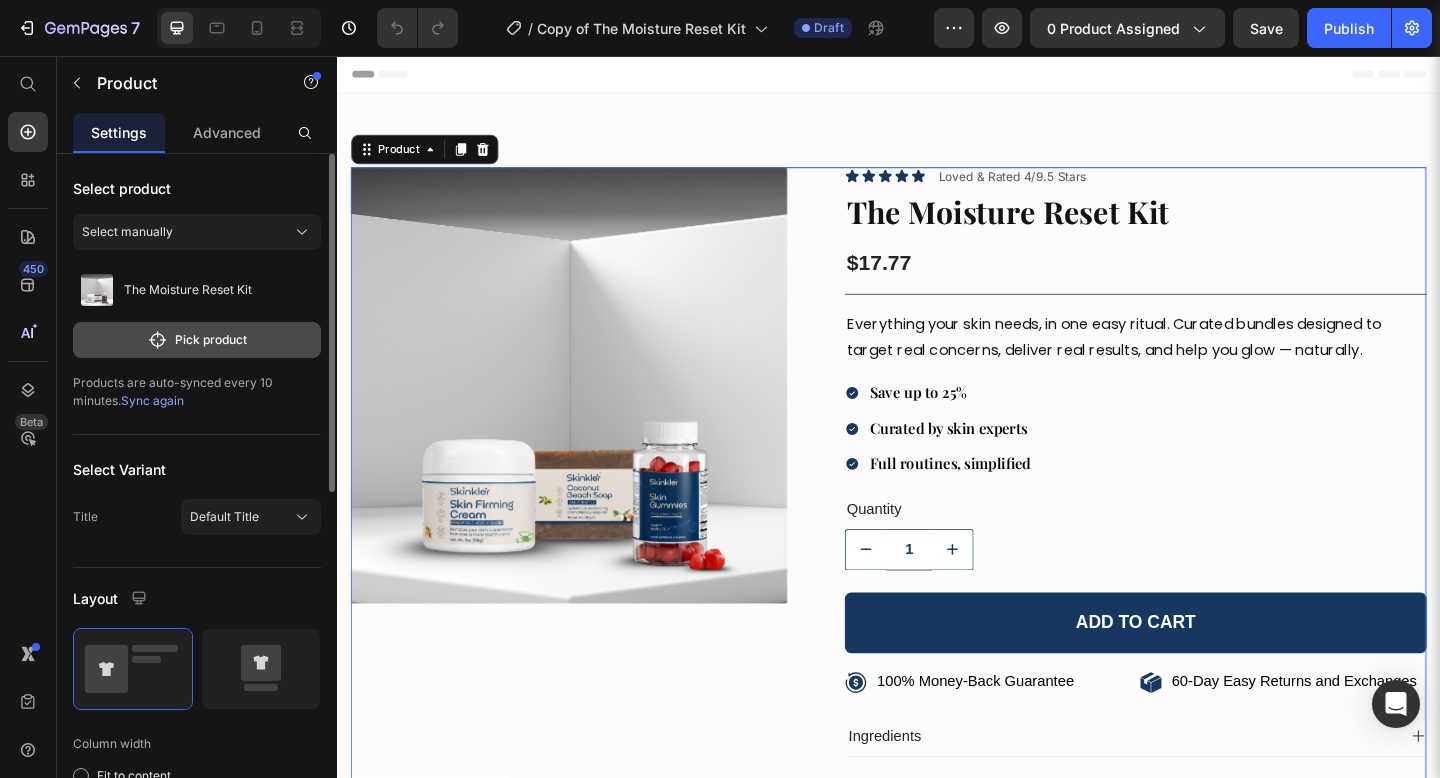 click on "Pick product" 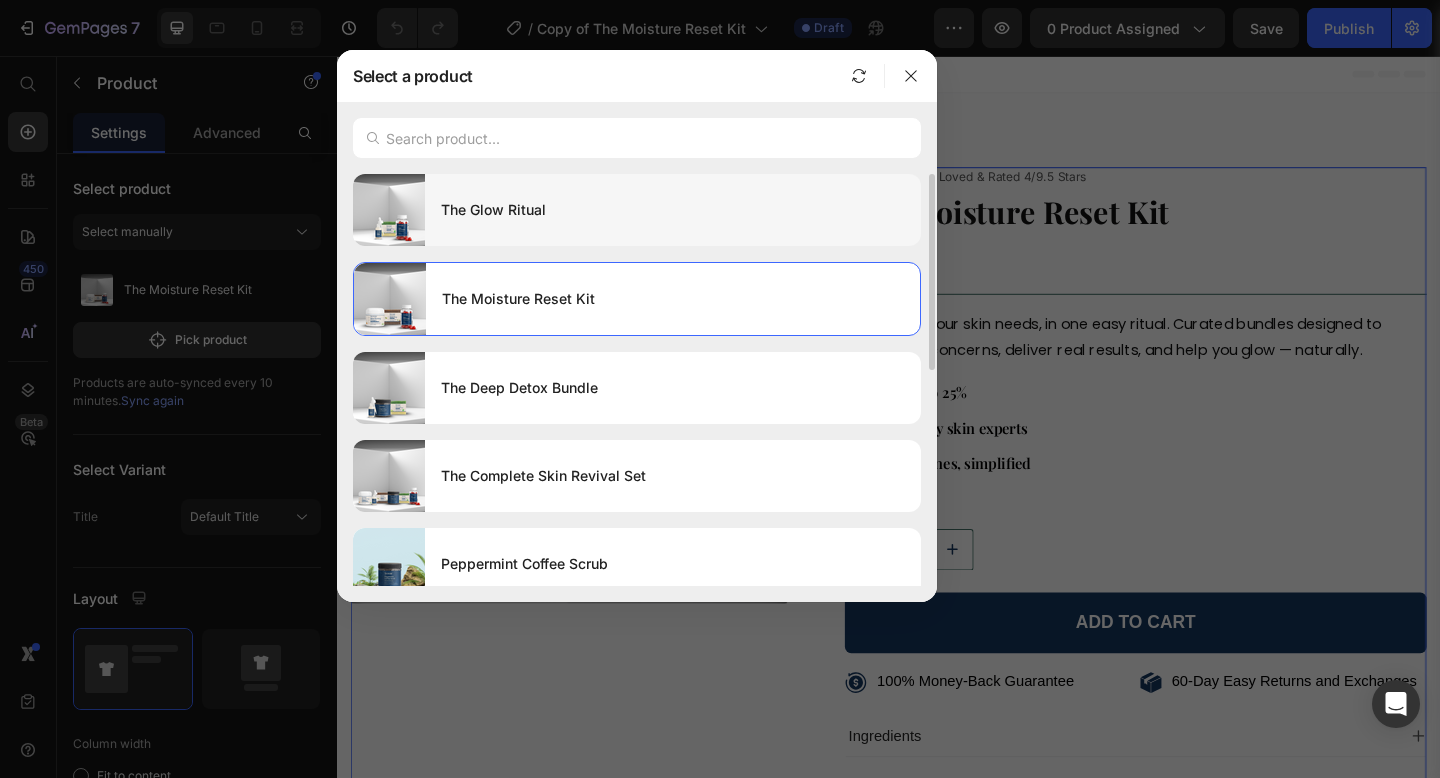 click on "The Glow Ritual" at bounding box center [673, 210] 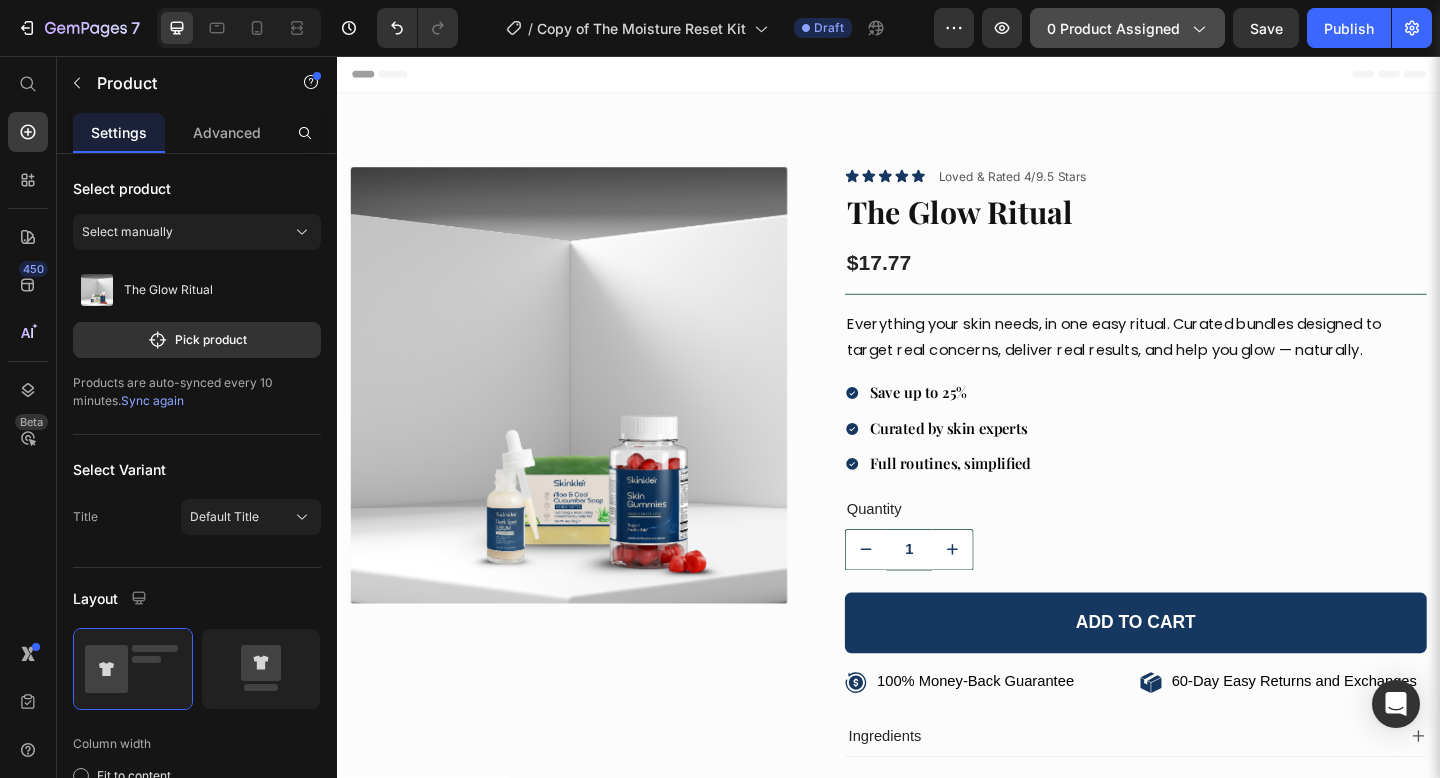 click 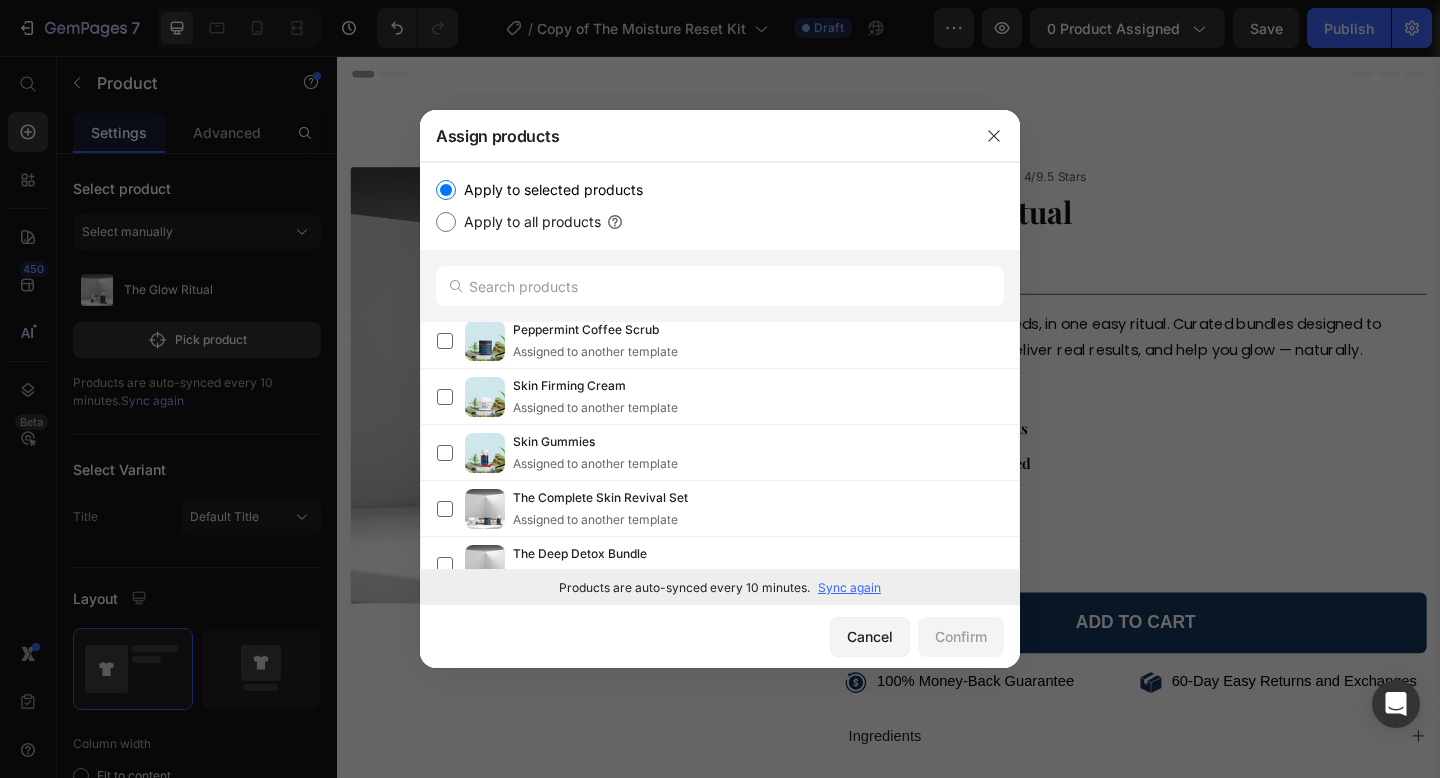 scroll, scrollTop: 313, scrollLeft: 0, axis: vertical 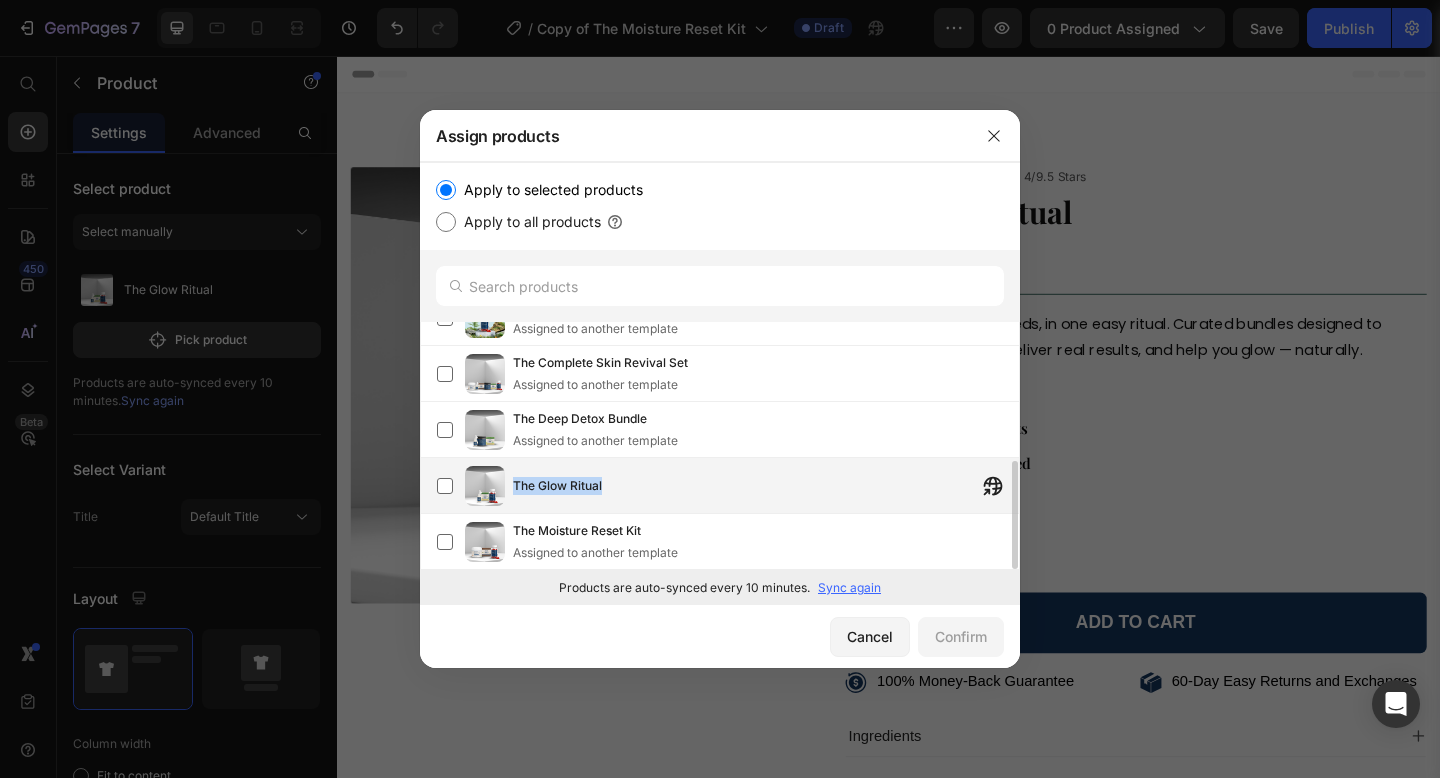 drag, startPoint x: 511, startPoint y: 486, endPoint x: 620, endPoint y: 493, distance: 109.22454 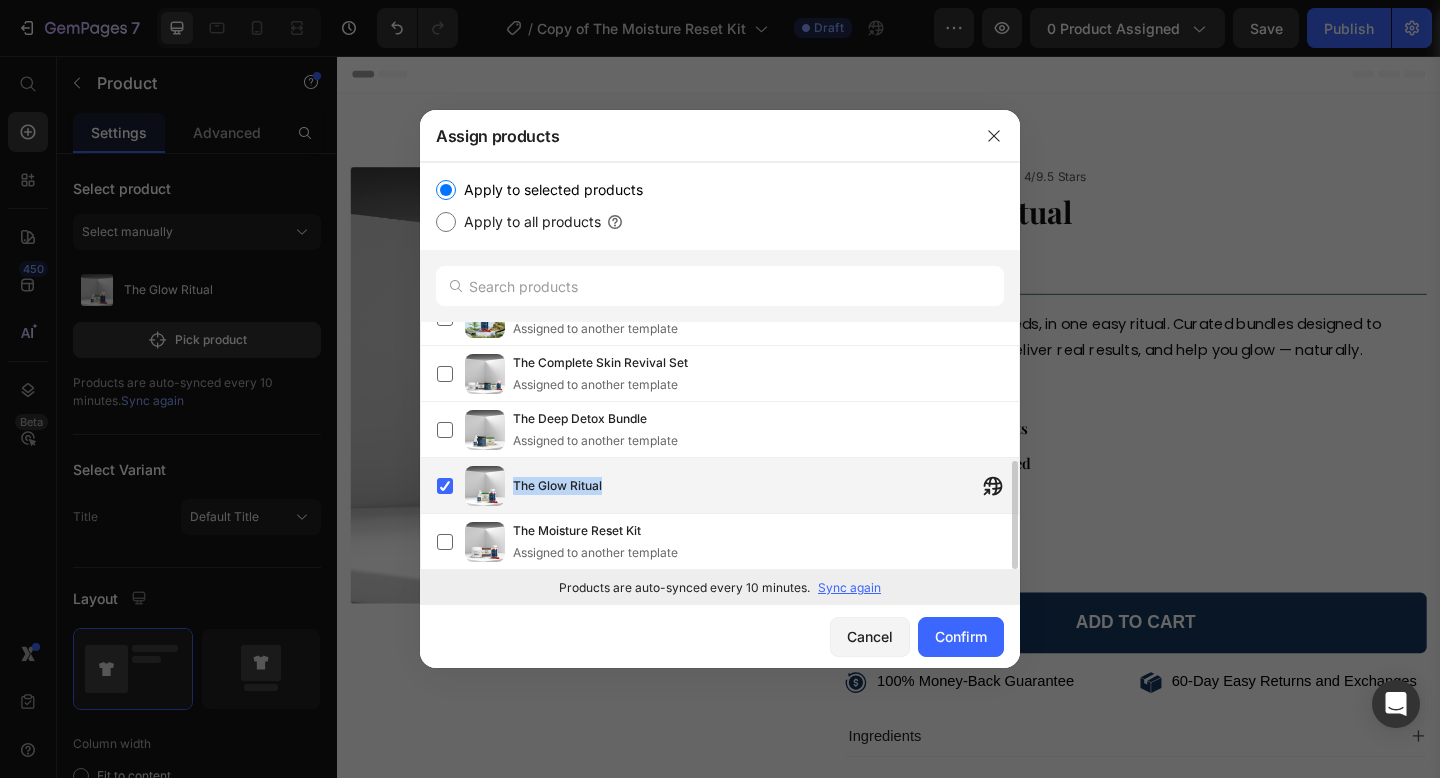 copy on "The Glow Ritual" 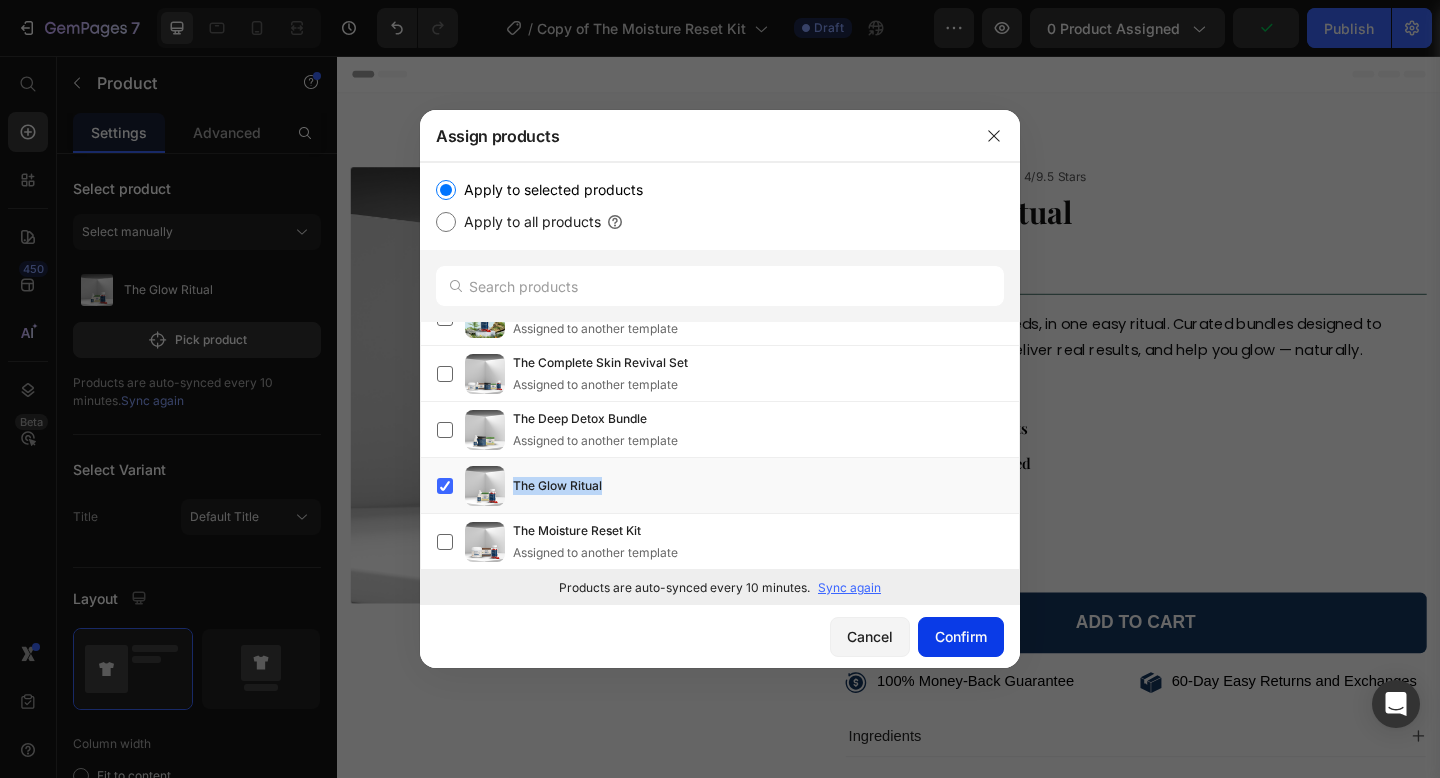 click on "Confirm" at bounding box center [961, 636] 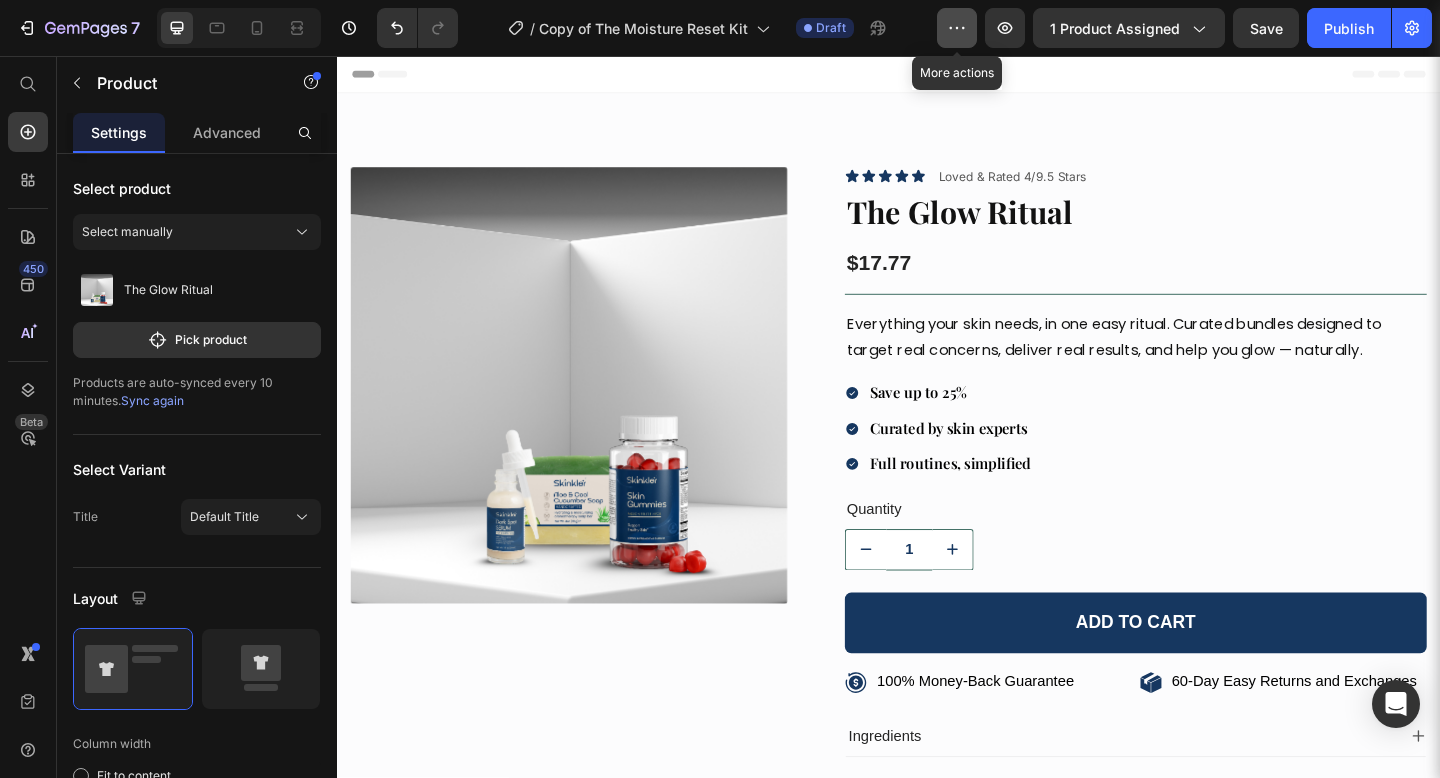 click 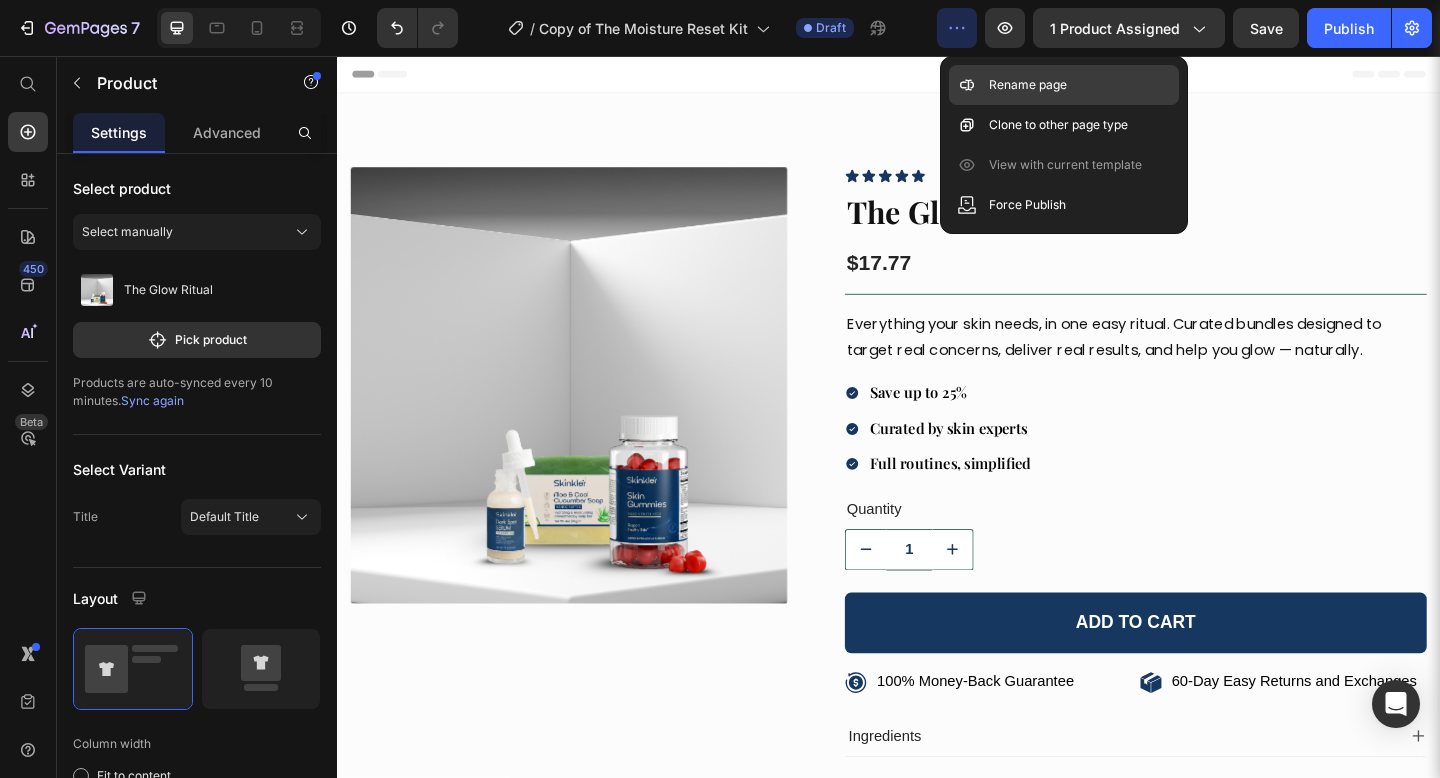 click on "Rename page" at bounding box center [1028, 85] 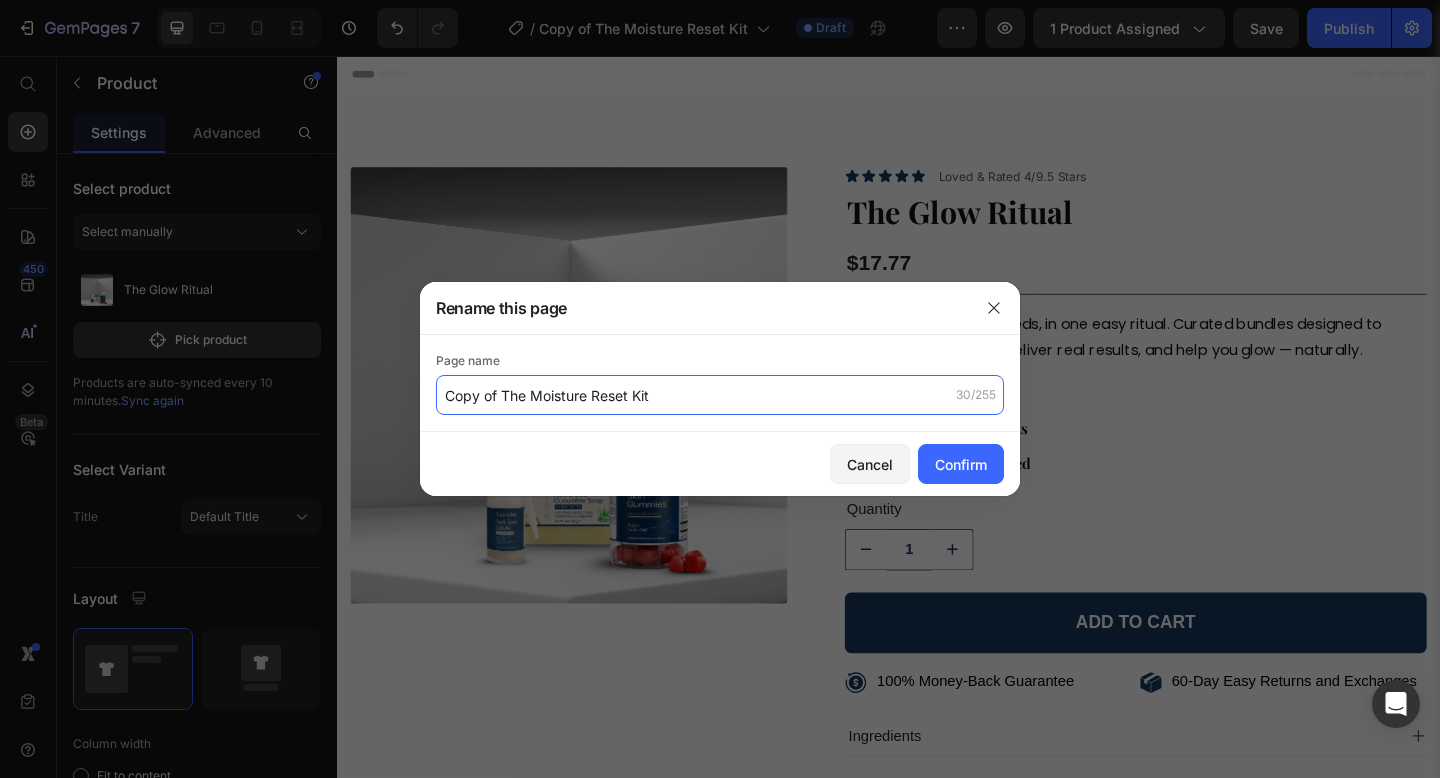 click on "Copy of The Moisture Reset Kit" 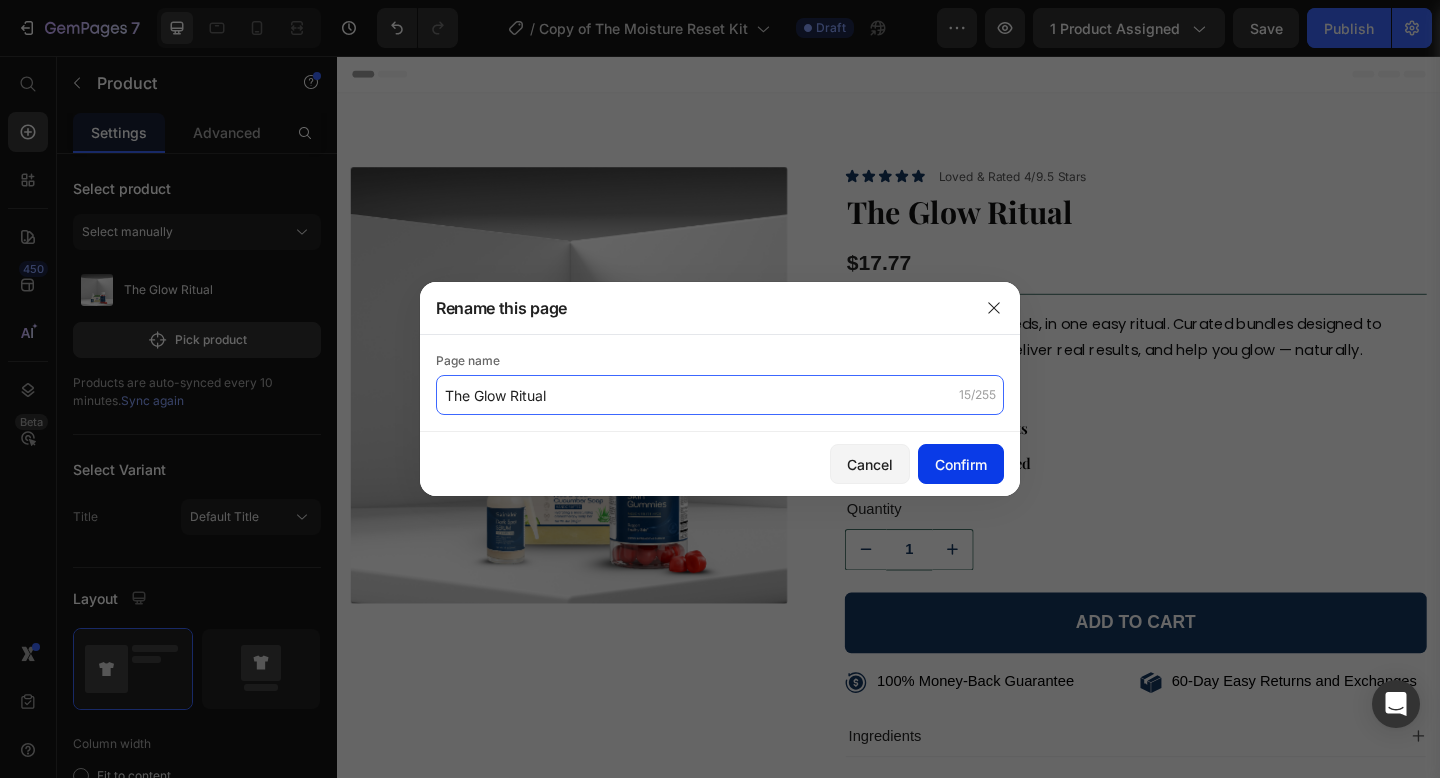 type on "The Glow Ritual" 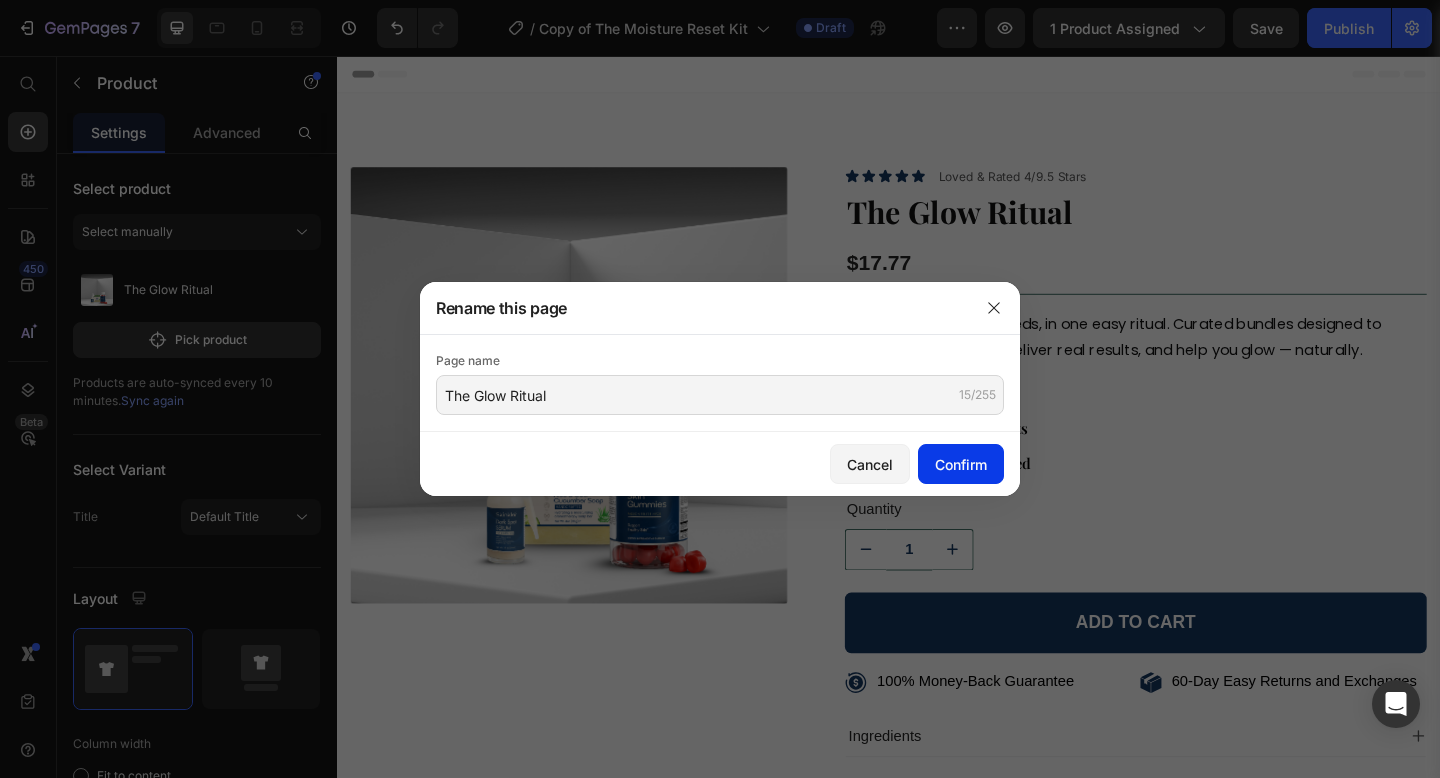click on "Confirm" at bounding box center (961, 464) 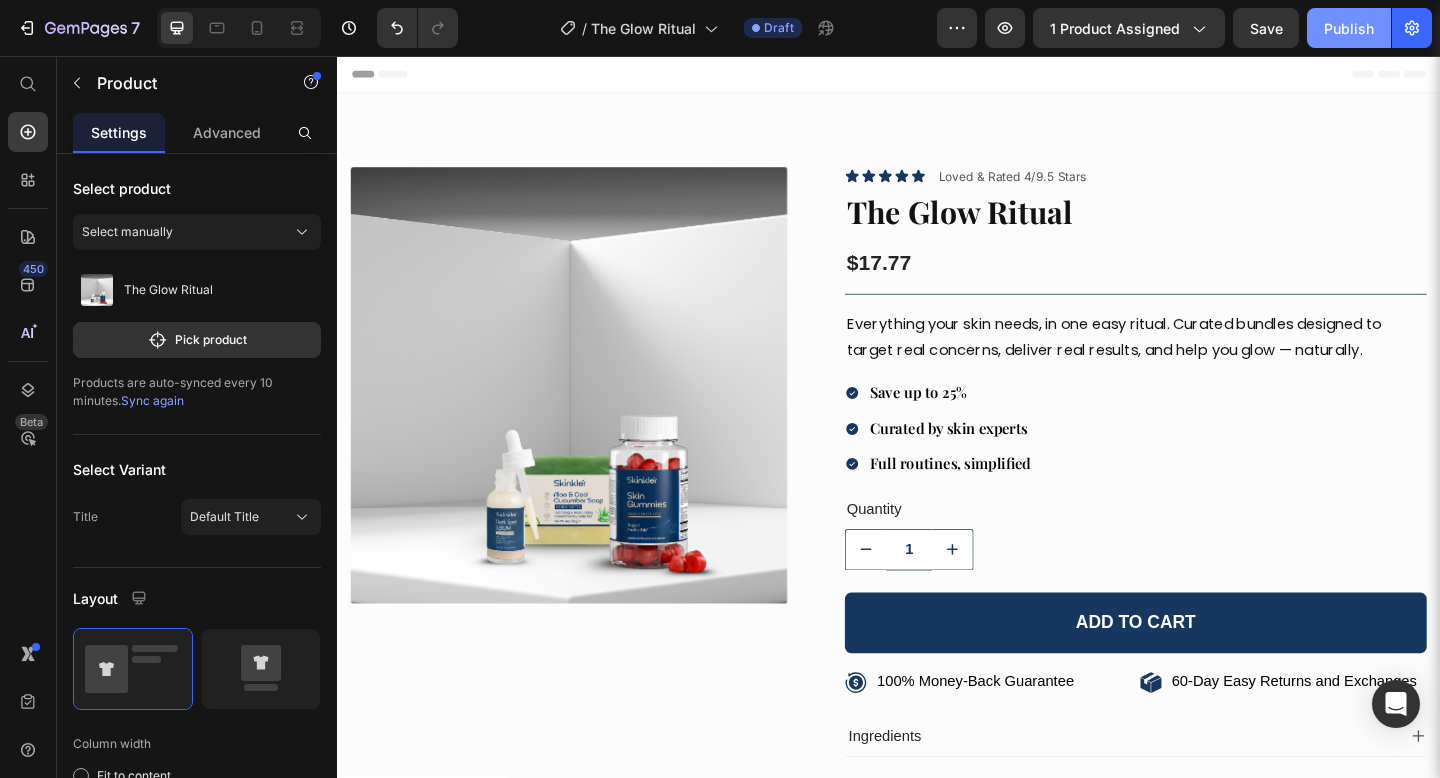 click on "Publish" at bounding box center [1349, 28] 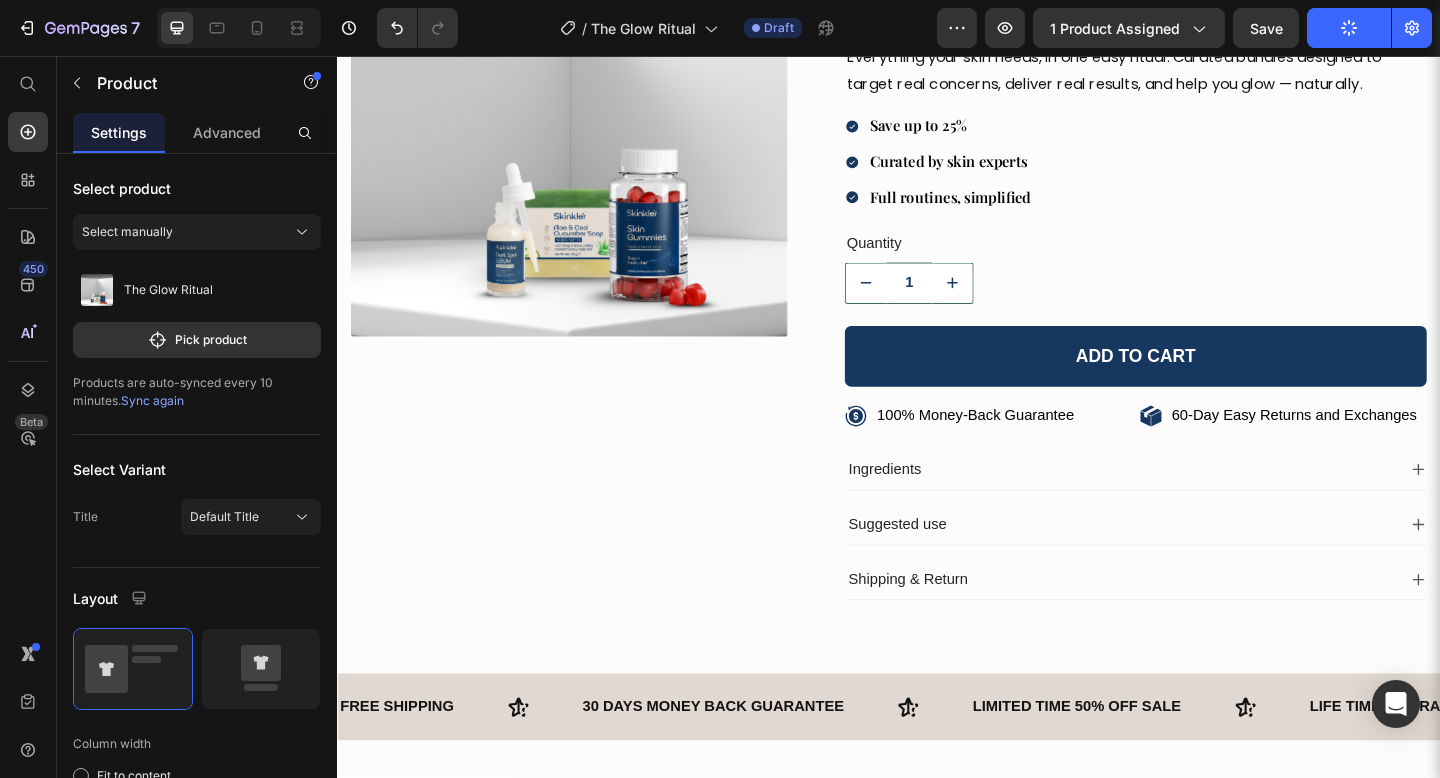 scroll, scrollTop: 0, scrollLeft: 0, axis: both 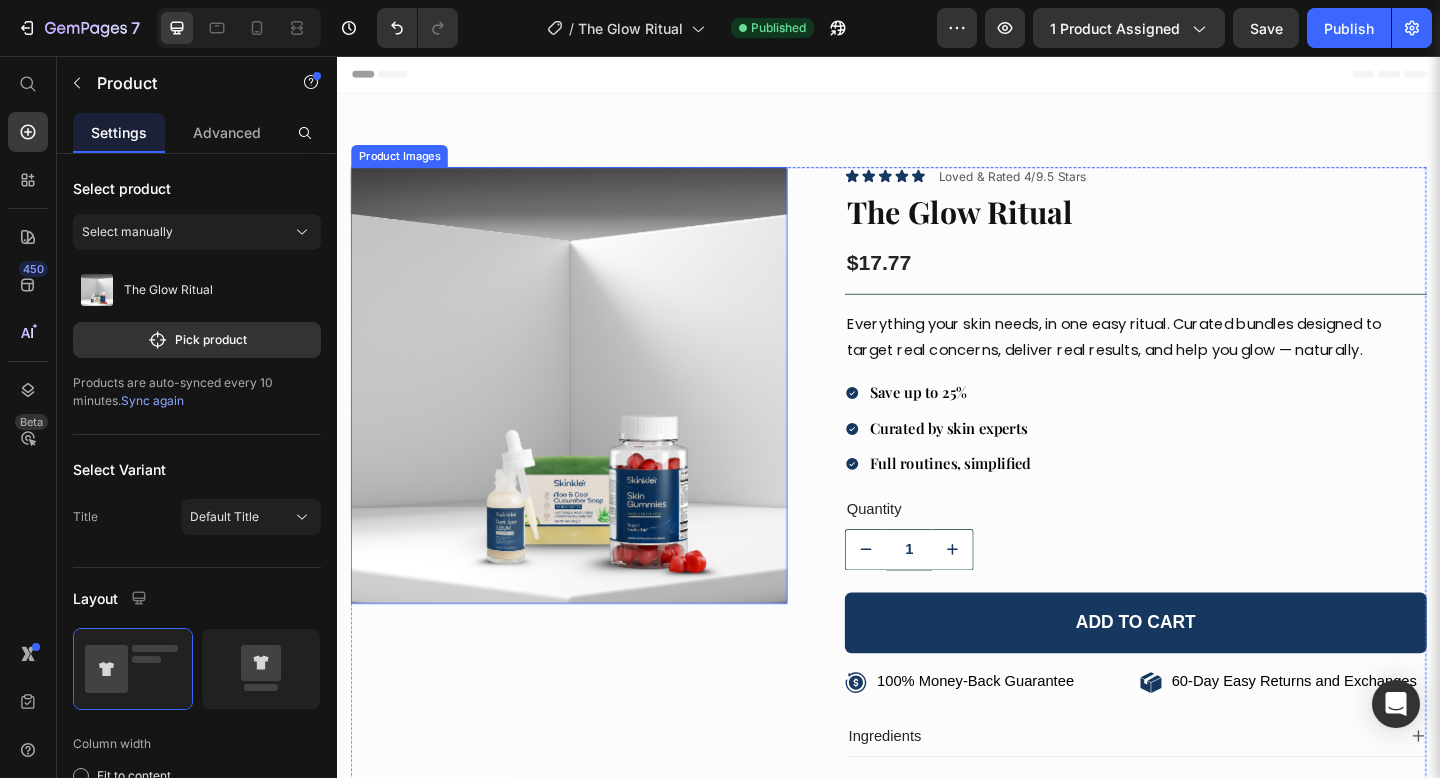 click at bounding box center [589, 414] 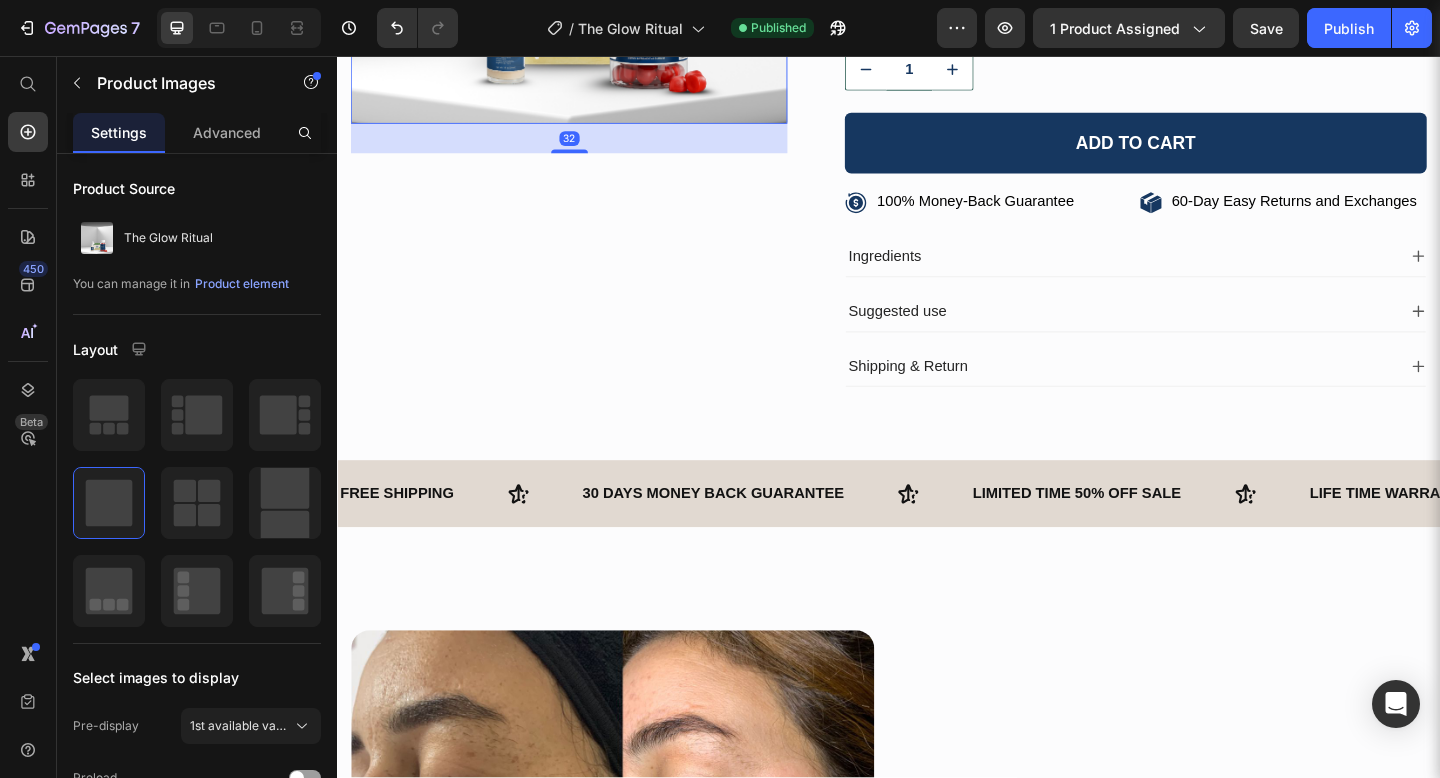 scroll, scrollTop: 532, scrollLeft: 0, axis: vertical 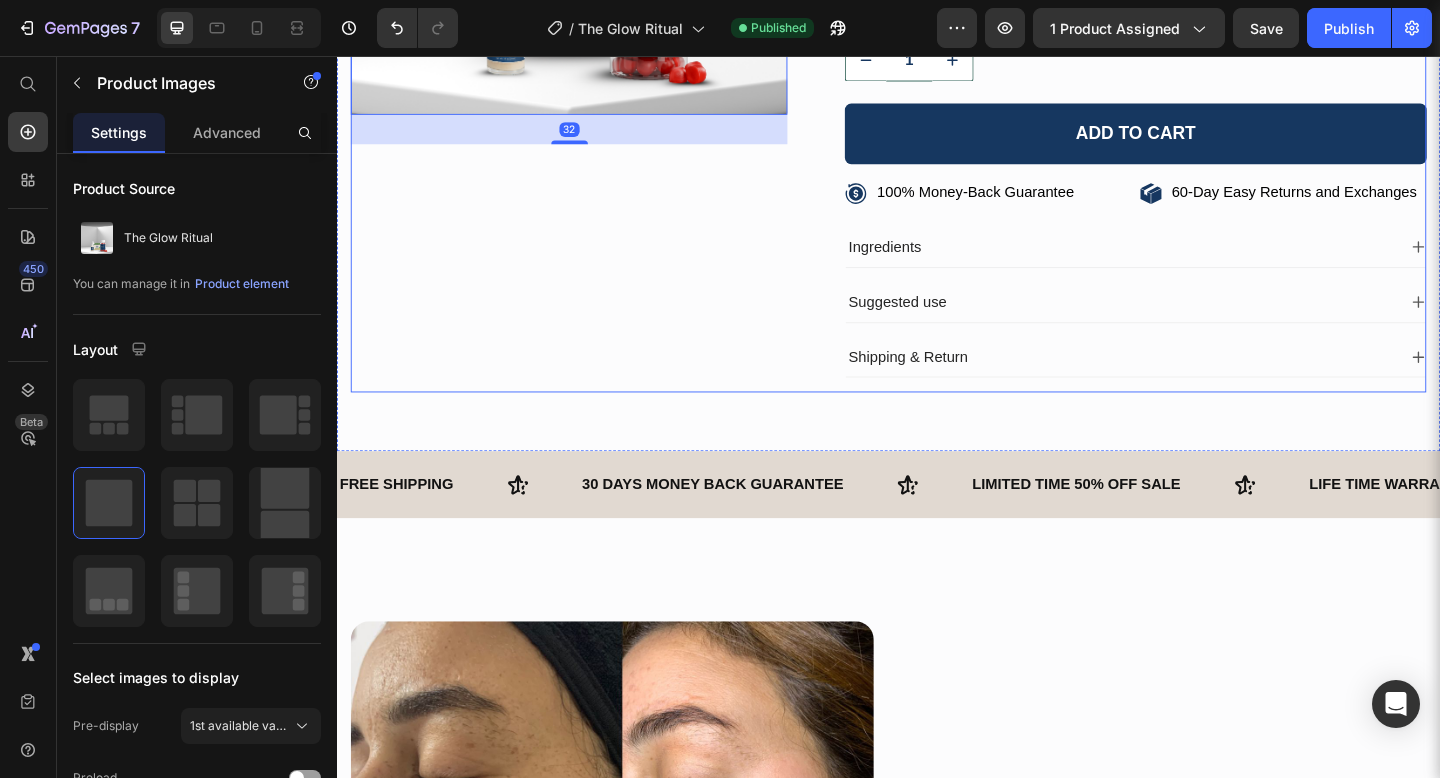 click on "Product Images   32" at bounding box center (589, 33) 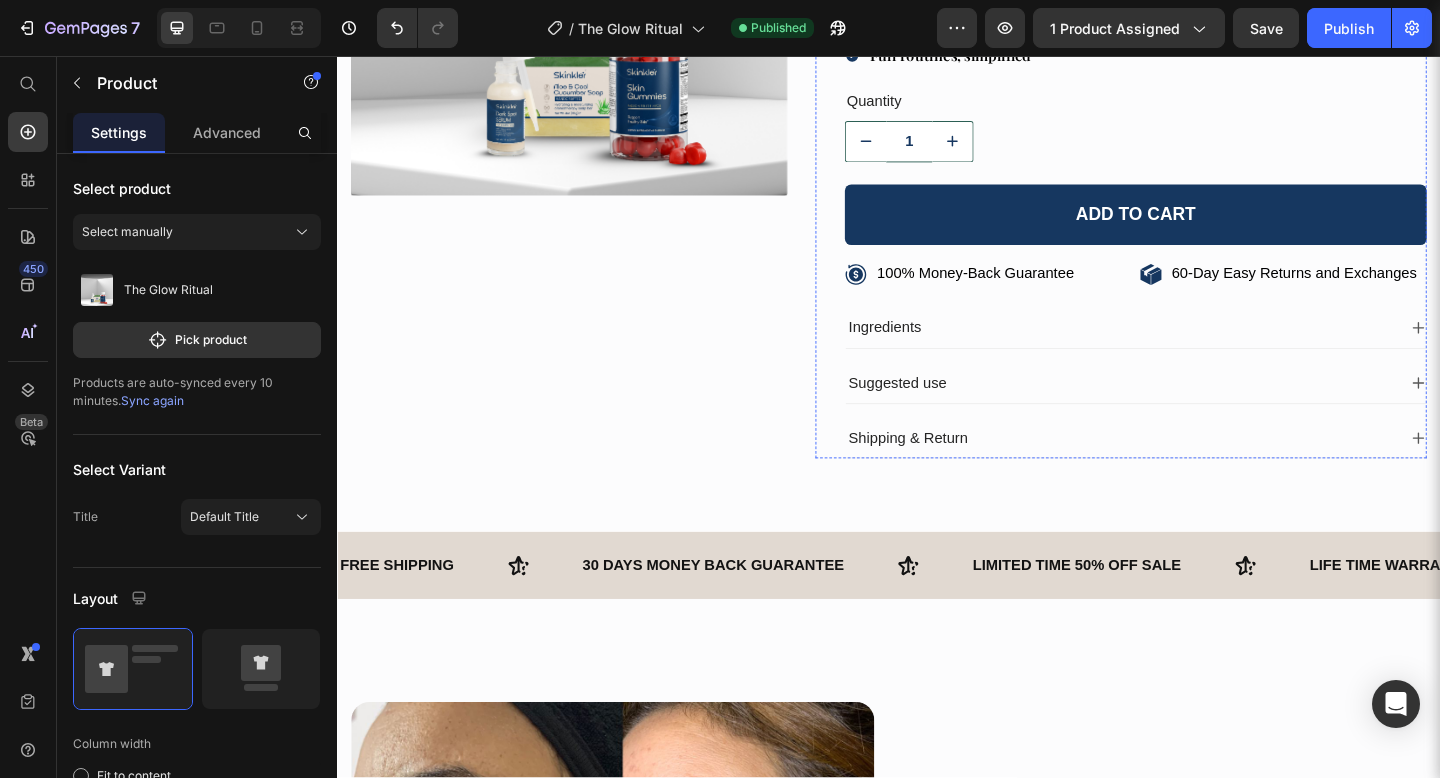 scroll, scrollTop: 433, scrollLeft: 0, axis: vertical 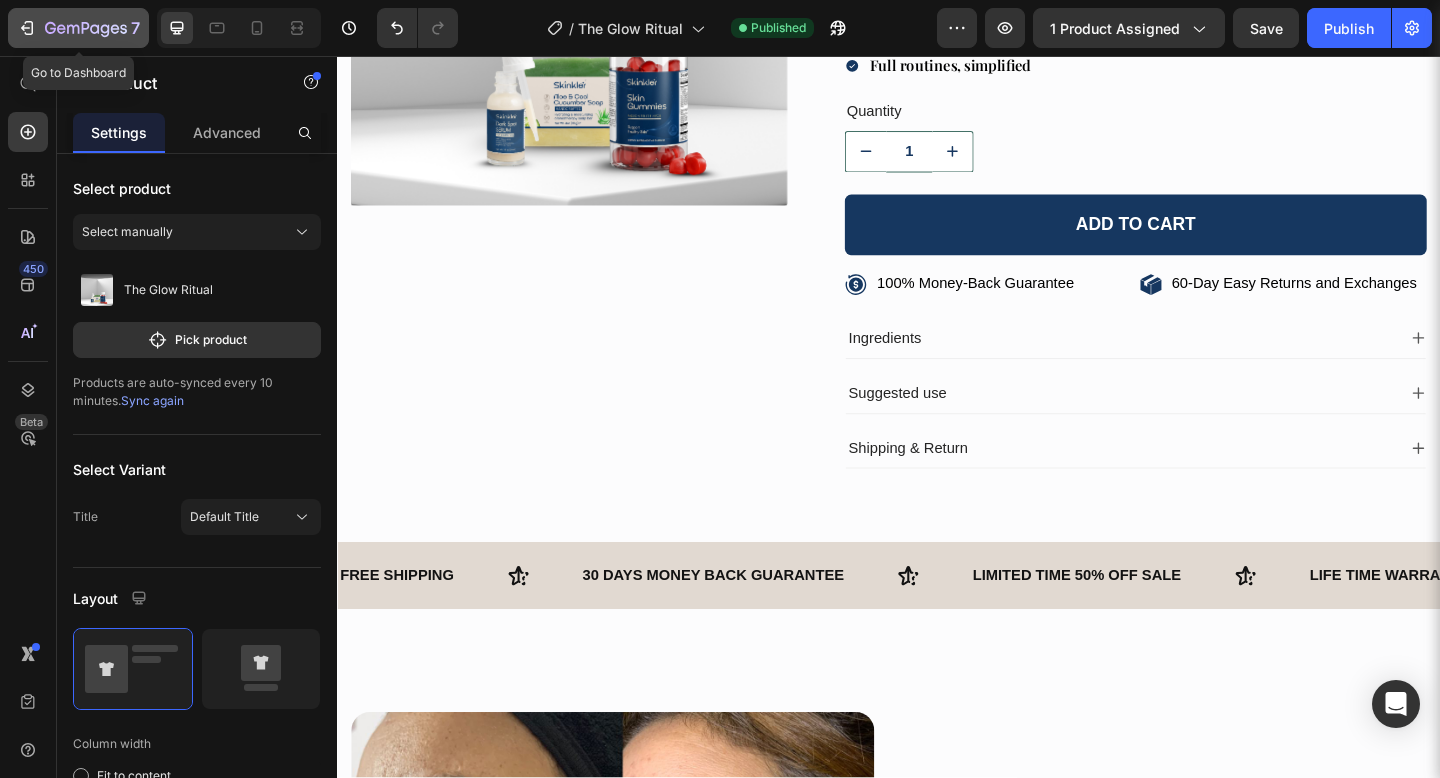 click 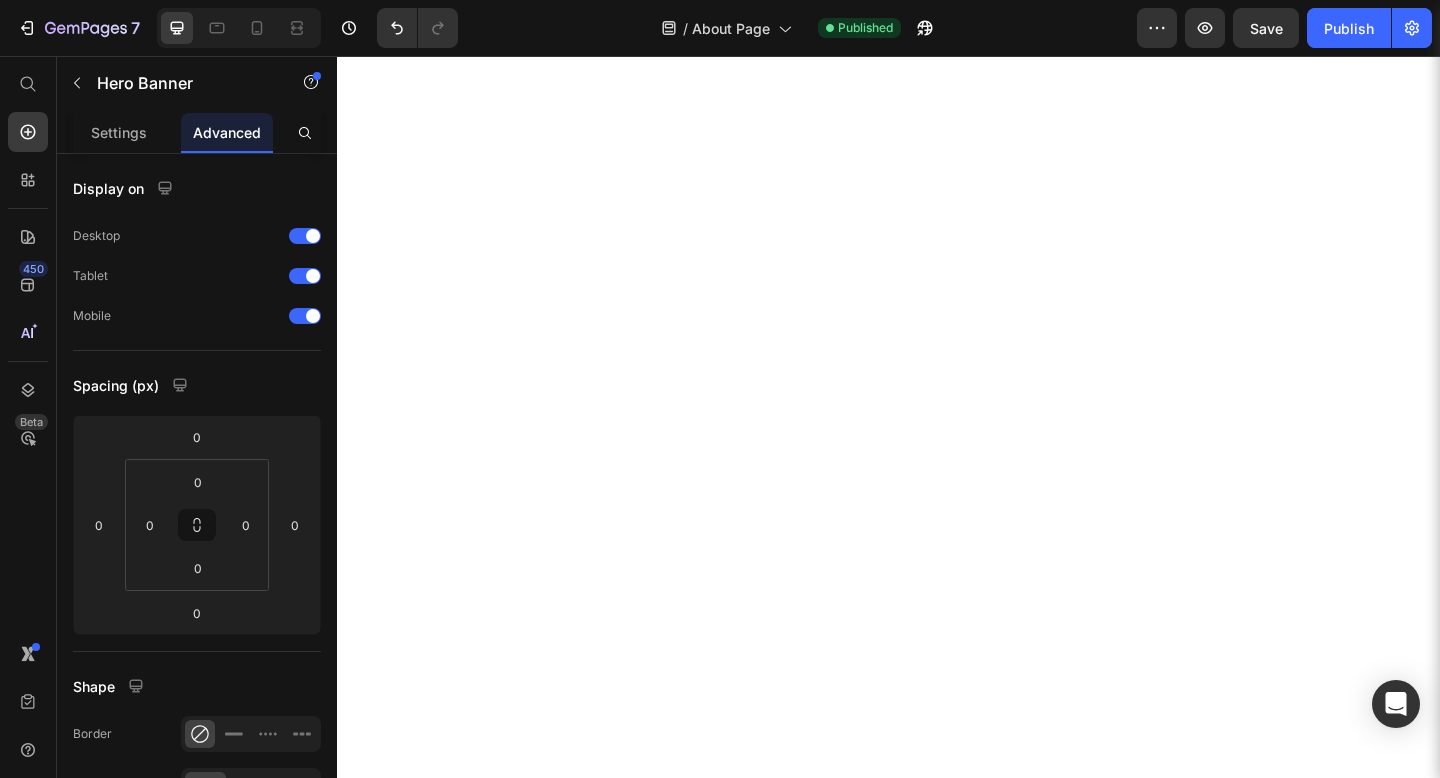 scroll, scrollTop: 0, scrollLeft: 0, axis: both 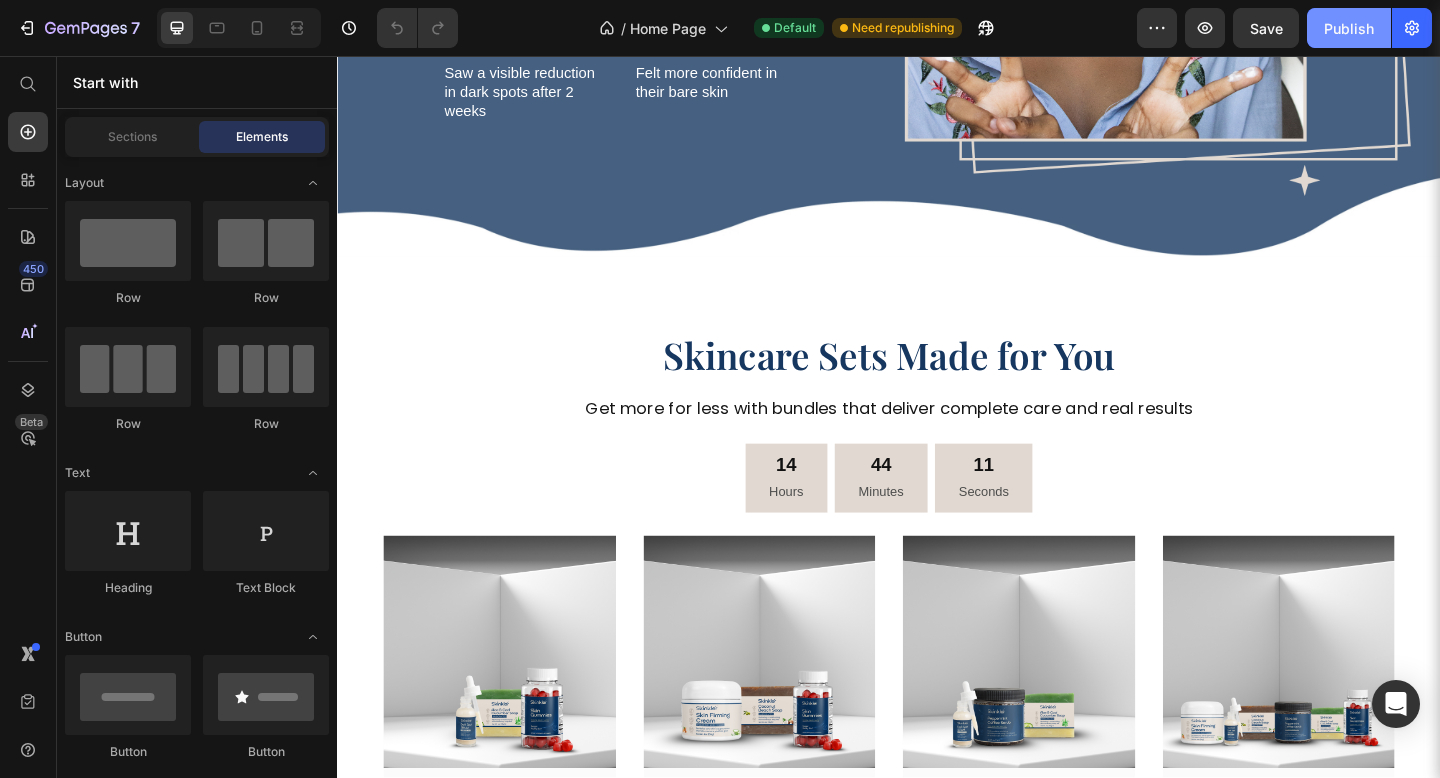 click on "Publish" at bounding box center (1349, 28) 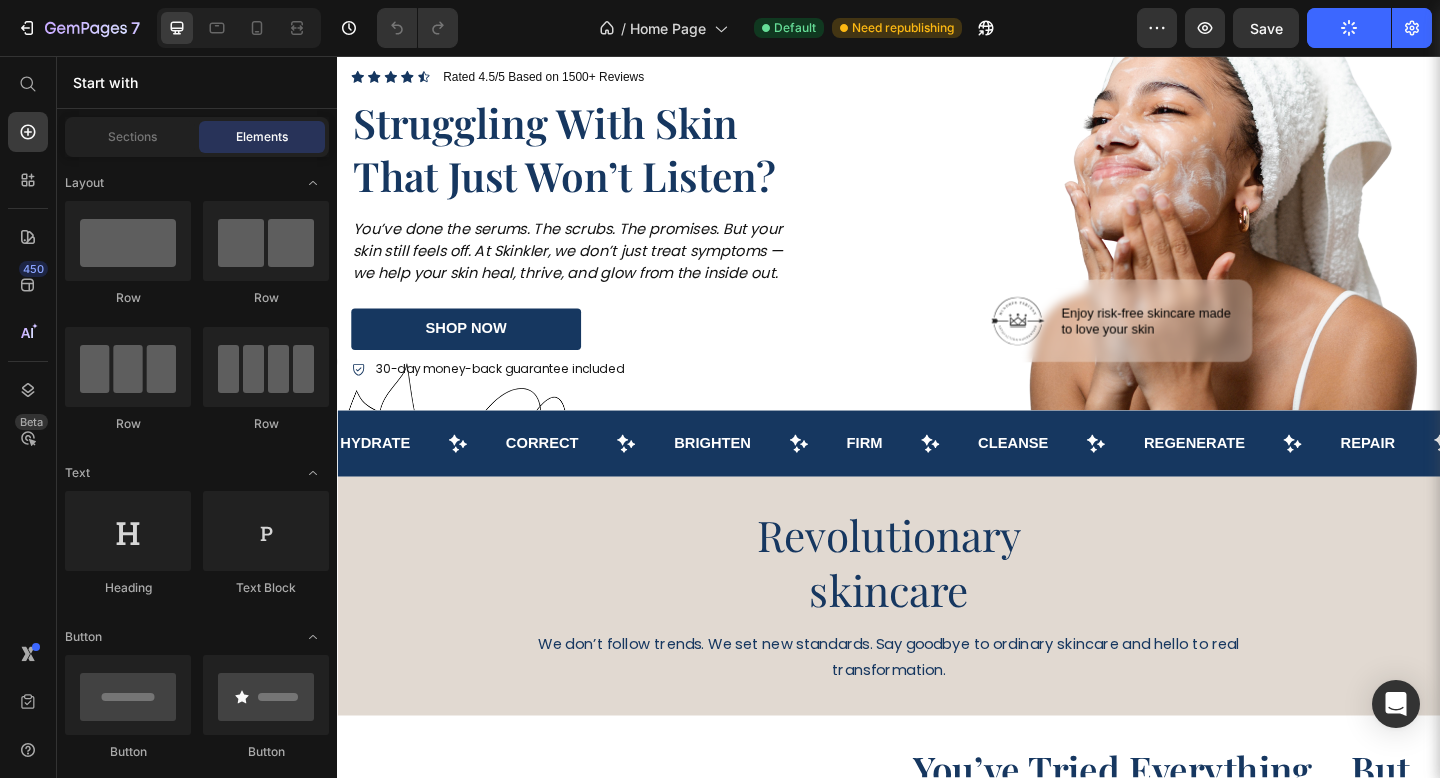 scroll, scrollTop: 0, scrollLeft: 0, axis: both 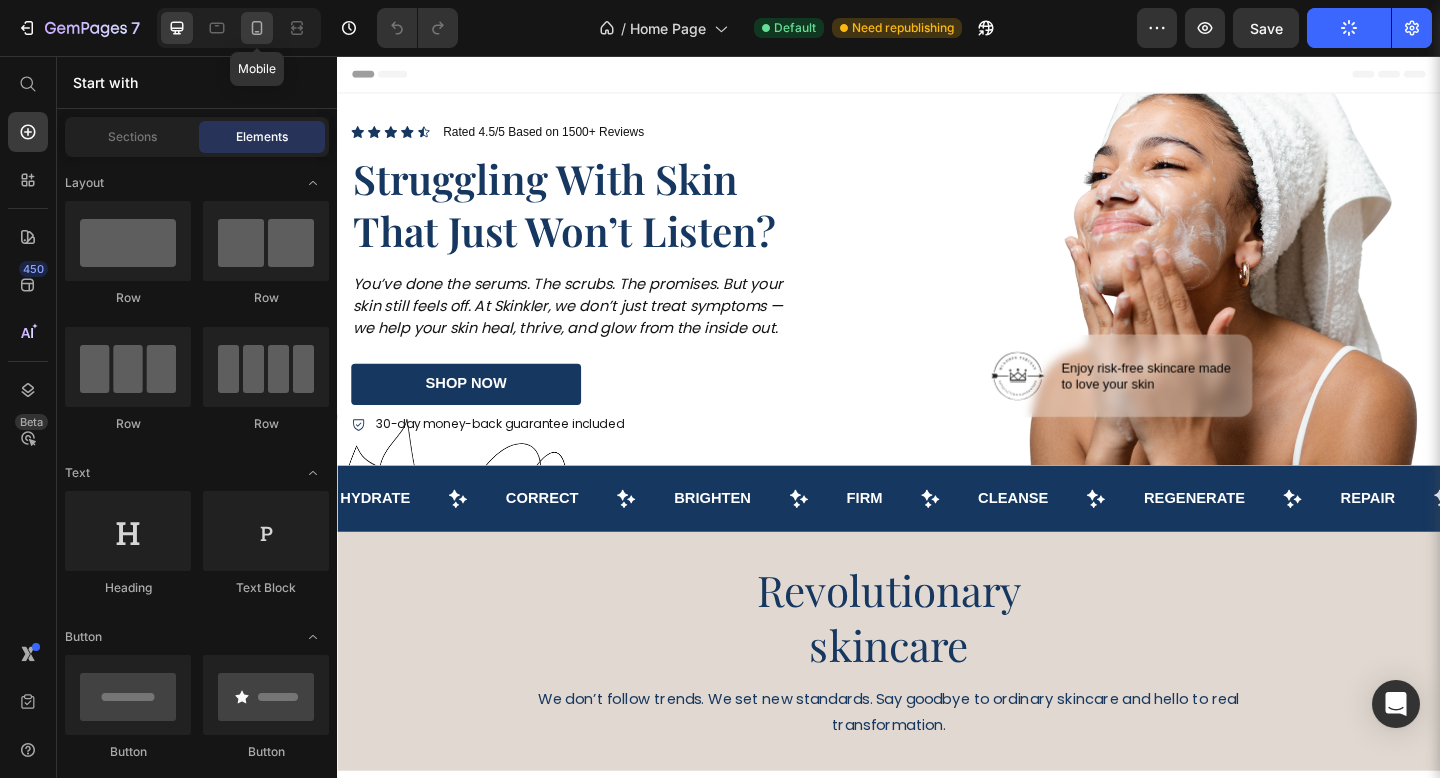 click 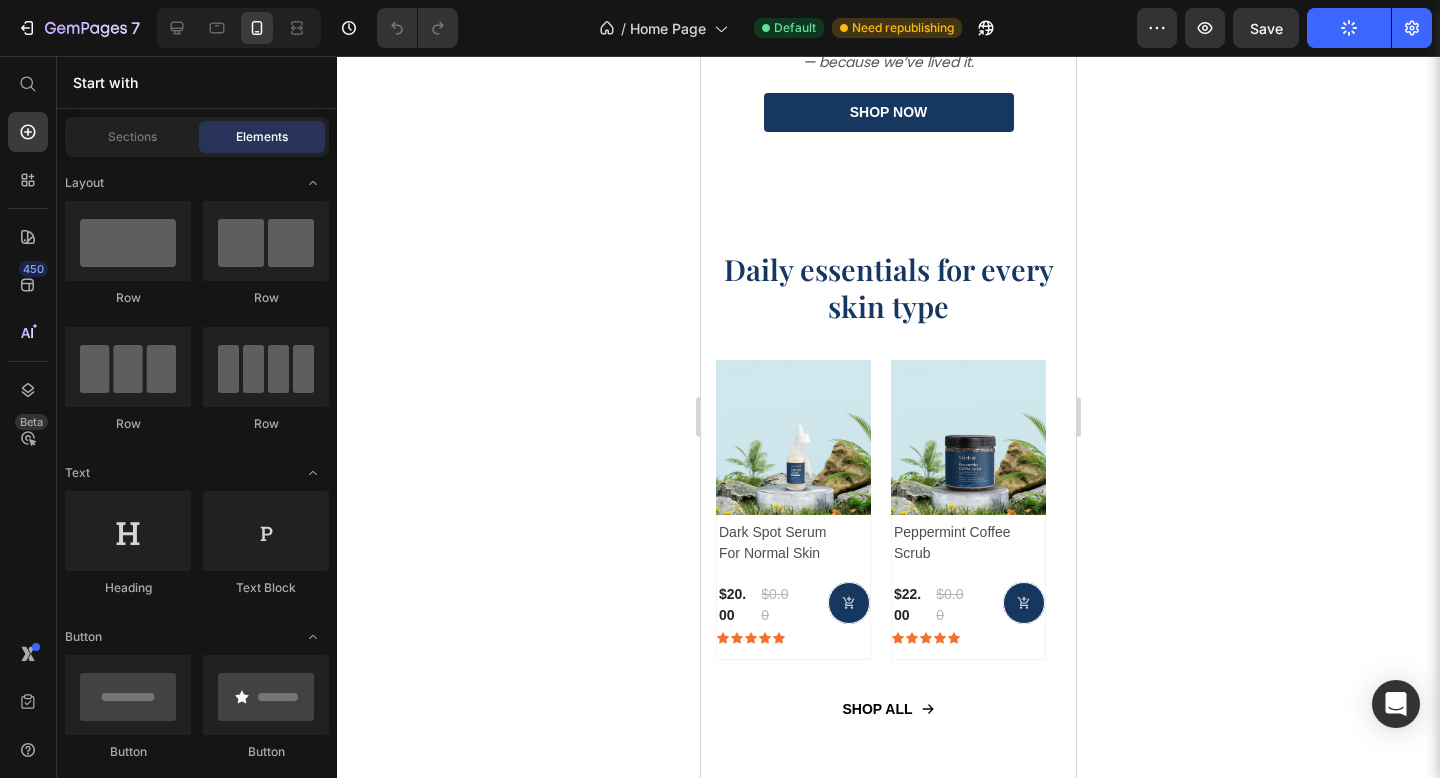 scroll, scrollTop: 1398, scrollLeft: 0, axis: vertical 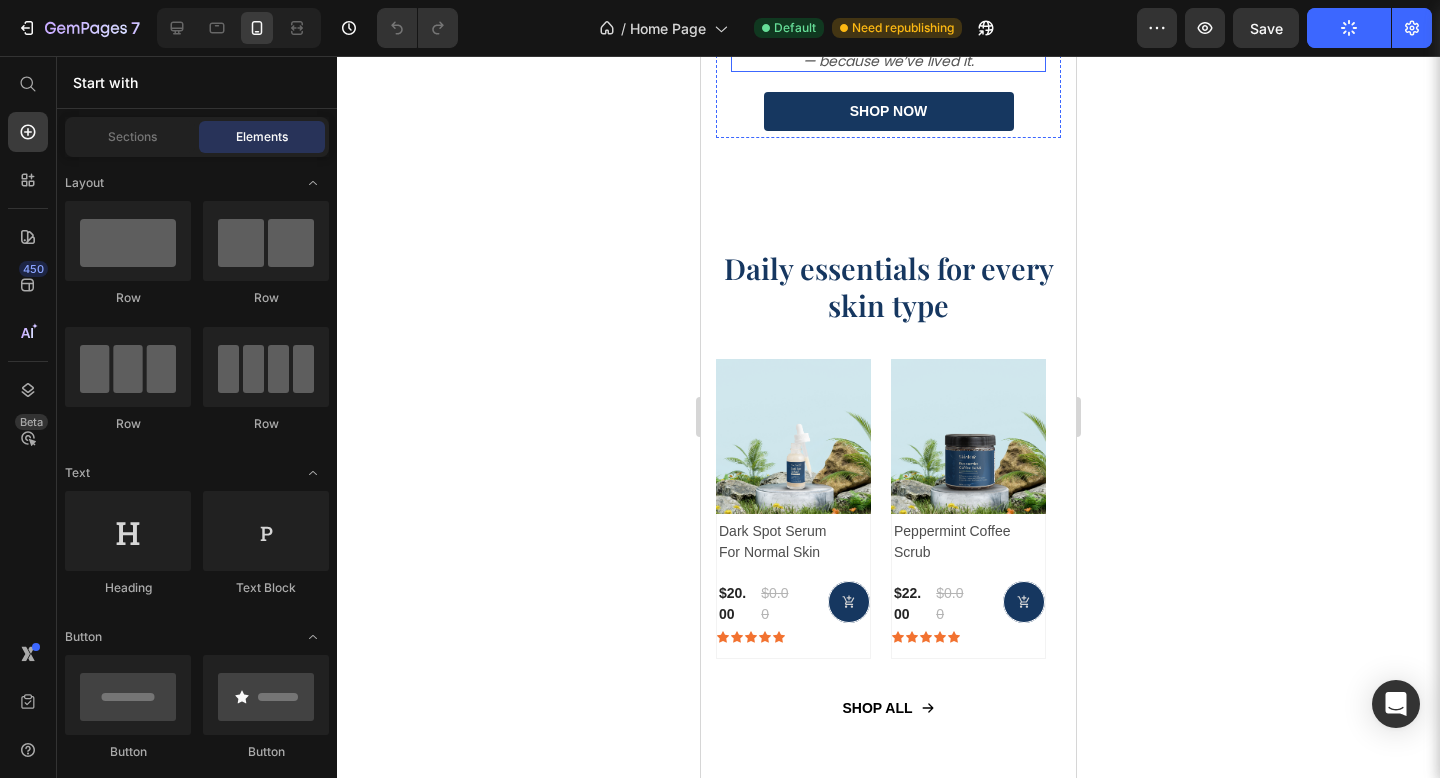click on "Maybe it’s the dryness that won’t quit. Maybe it’s those dark spots that seem etched in. Or maybe… it’s the feeling that your skin doesn’t reflect who you truly are anymore. We get it — because we’ve lived it." at bounding box center (888, 24) 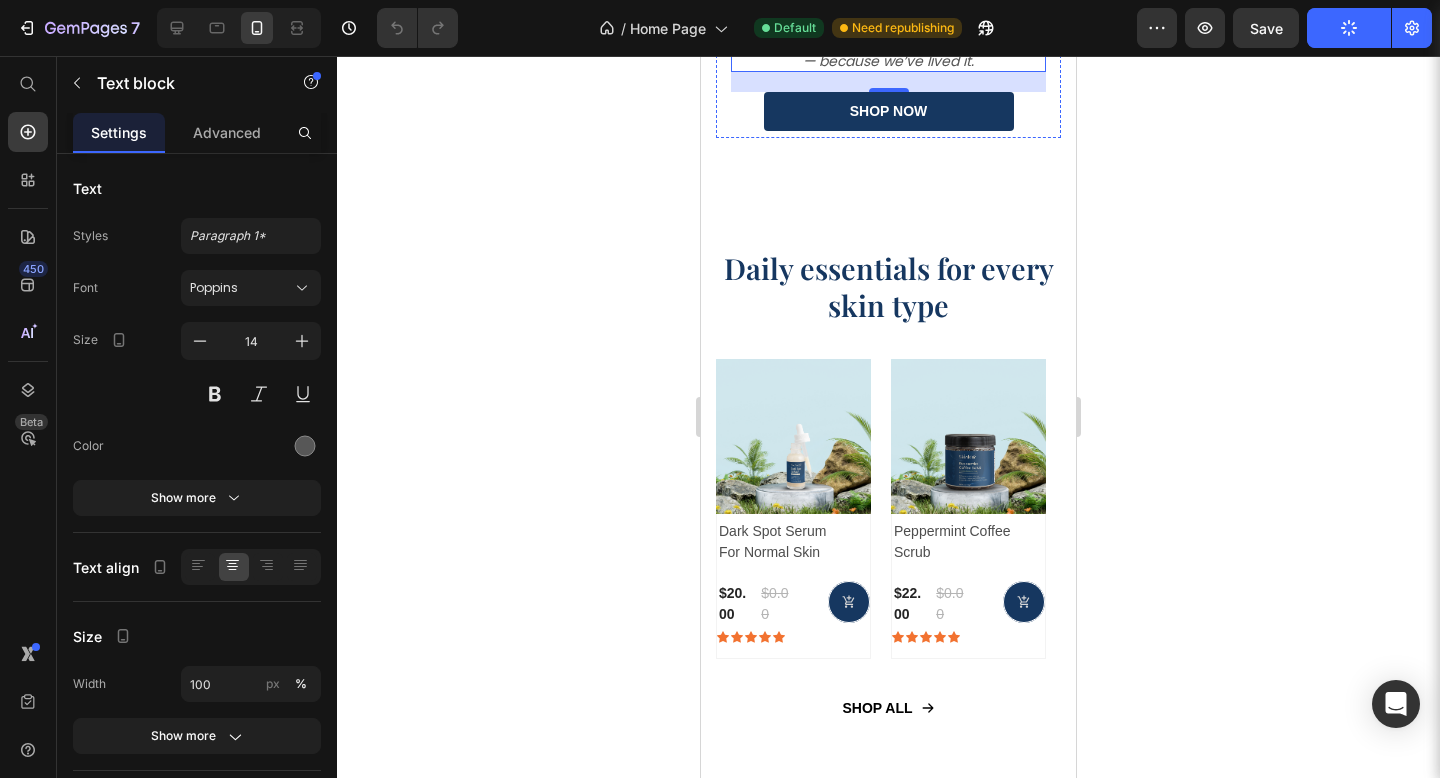click on "You’ve Tried Everything… But Your Skin Still Doesn’t Feel Like  you ." at bounding box center (888, -128) 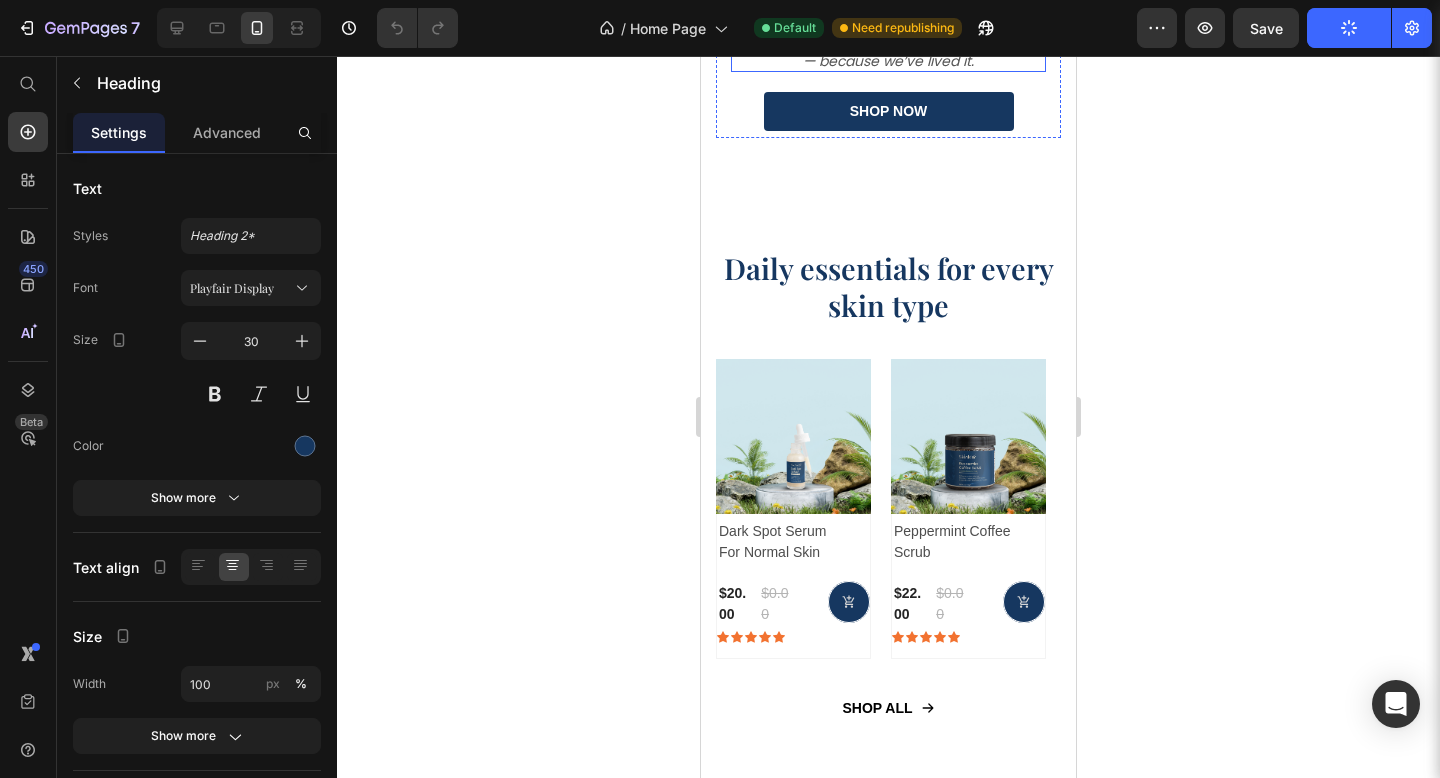 click on "Maybe it’s the dryness that won’t quit. Maybe it’s those dark spots that seem etched in. Or maybe… it’s the feeling that your skin doesn’t reflect who you truly are anymore. We get it — because we’ve lived it." at bounding box center [888, 24] 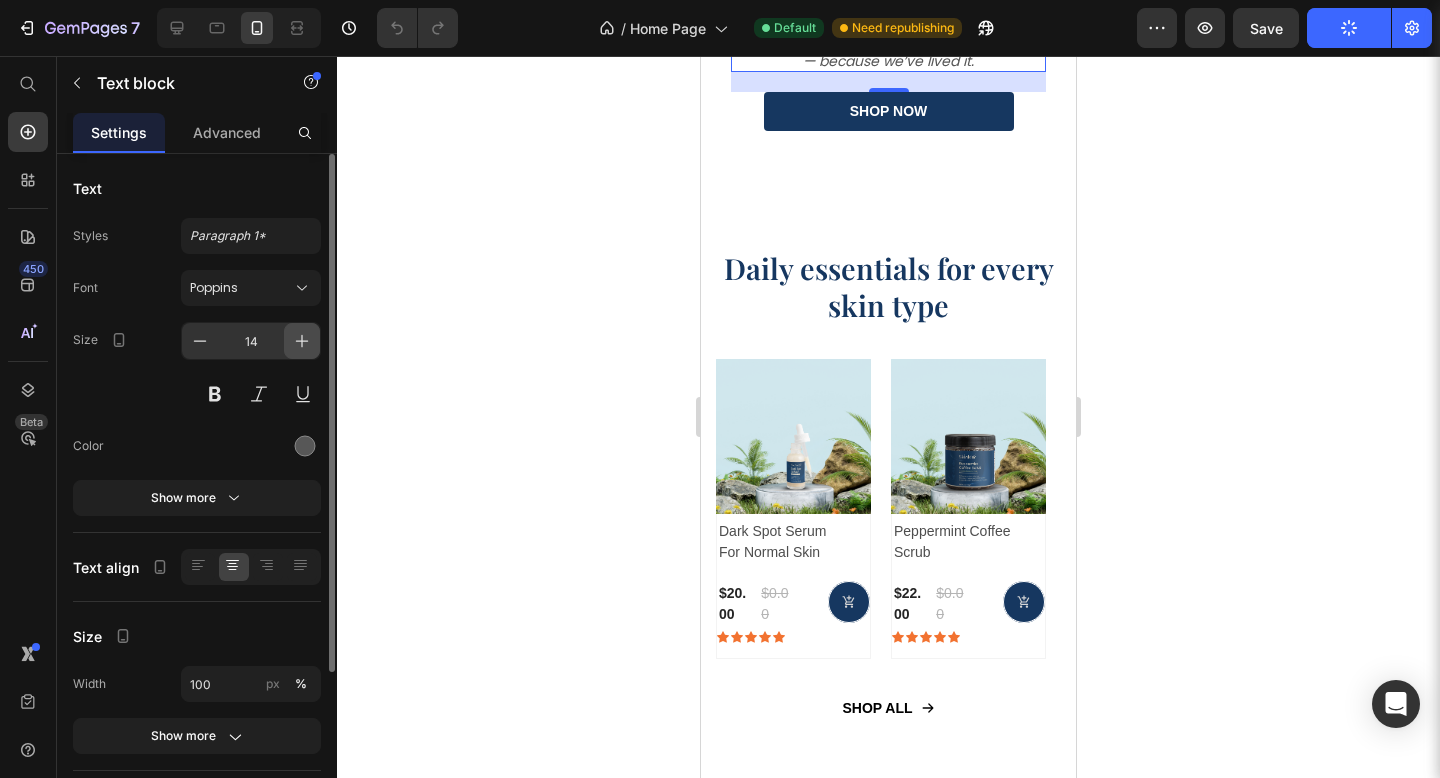 click 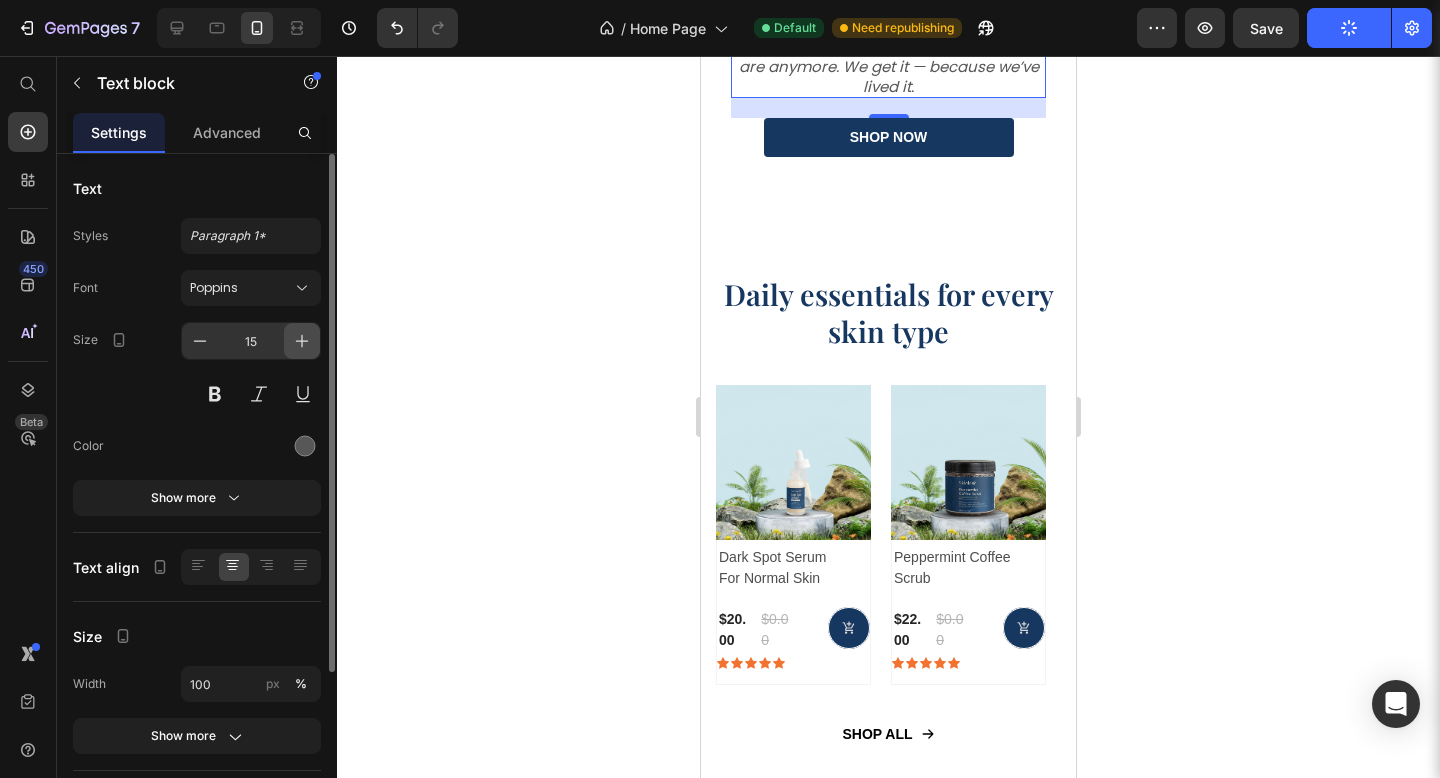 click 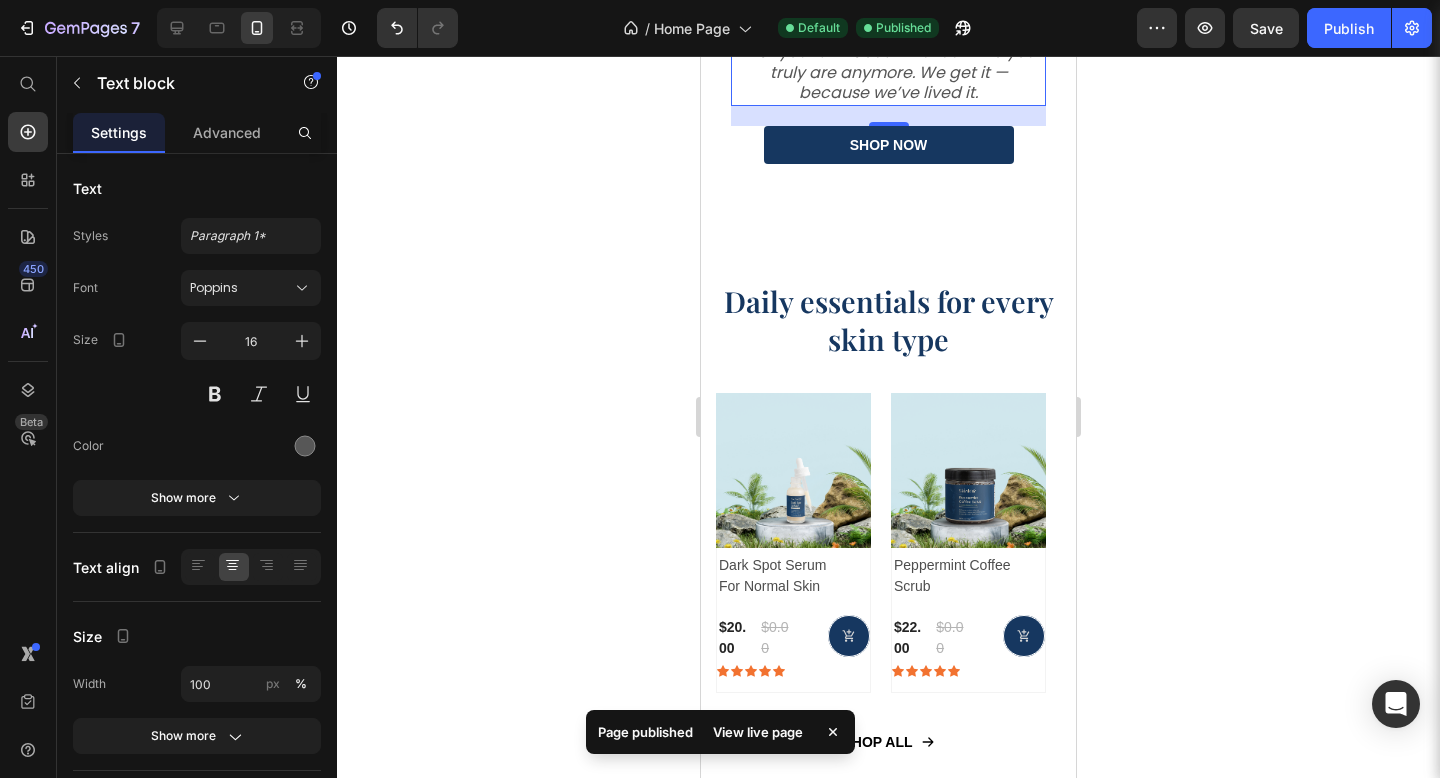 click on "Maybe it’s the dryness that won’t quit. Maybe it’s those dark spots that seem etched in. Or maybe… it’s the feeling that your skin doesn’t reflect who you truly are anymore. We get it — because we’ve lived it." at bounding box center [888, 40] 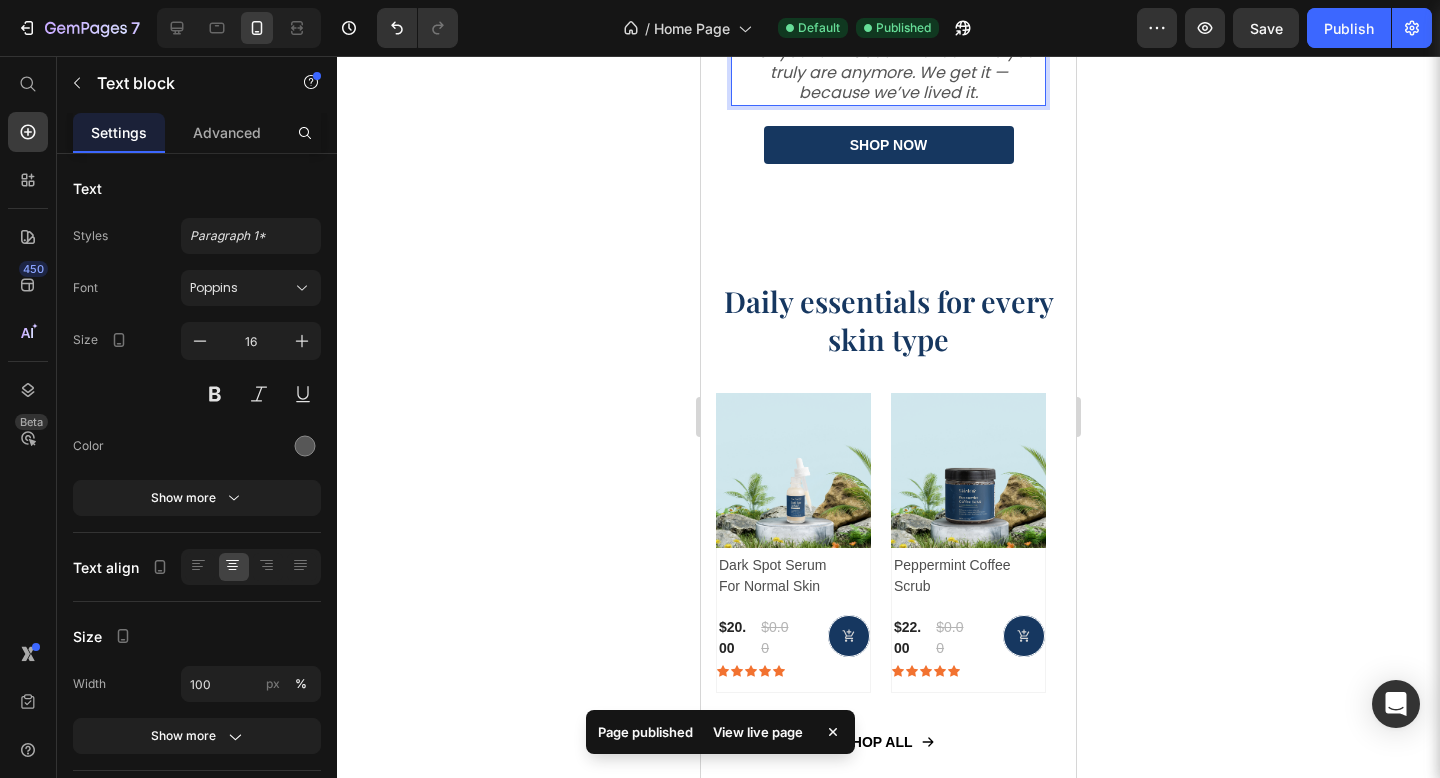click on "Maybe it’s the dryness that won’t quit. Maybe it’s those dark spots that seem etched in. Or maybe… it’s the feeling that your skin doesn’t reflect who you truly are anymore. We get it — because we’ve lived it." at bounding box center (888, 40) 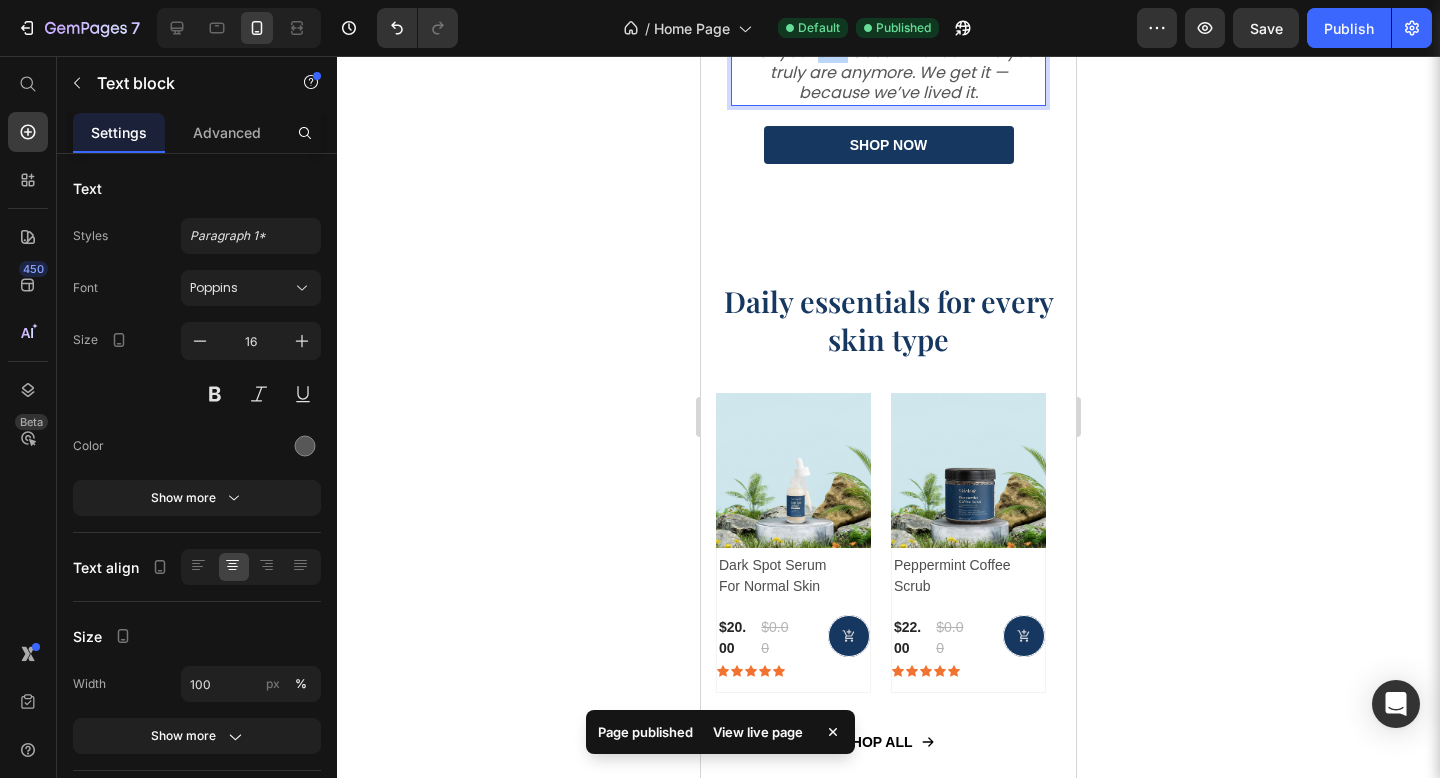 click on "Maybe it’s the dryness that won’t quit. Maybe it’s those dark spots that seem etched in. Or maybe… it’s the feeling that your skin doesn’t reflect who you truly are anymore. We get it — because we’ve lived it." at bounding box center (888, 40) 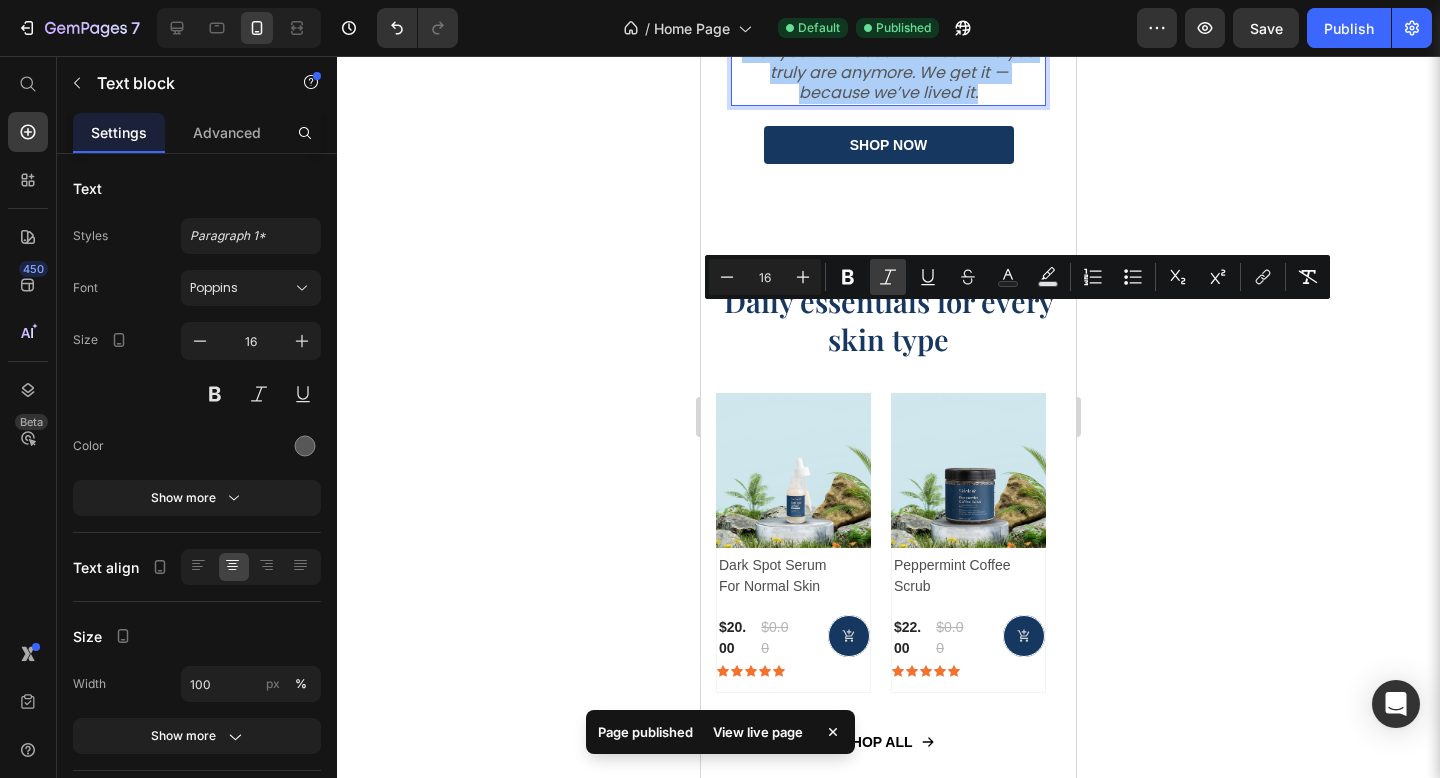 click 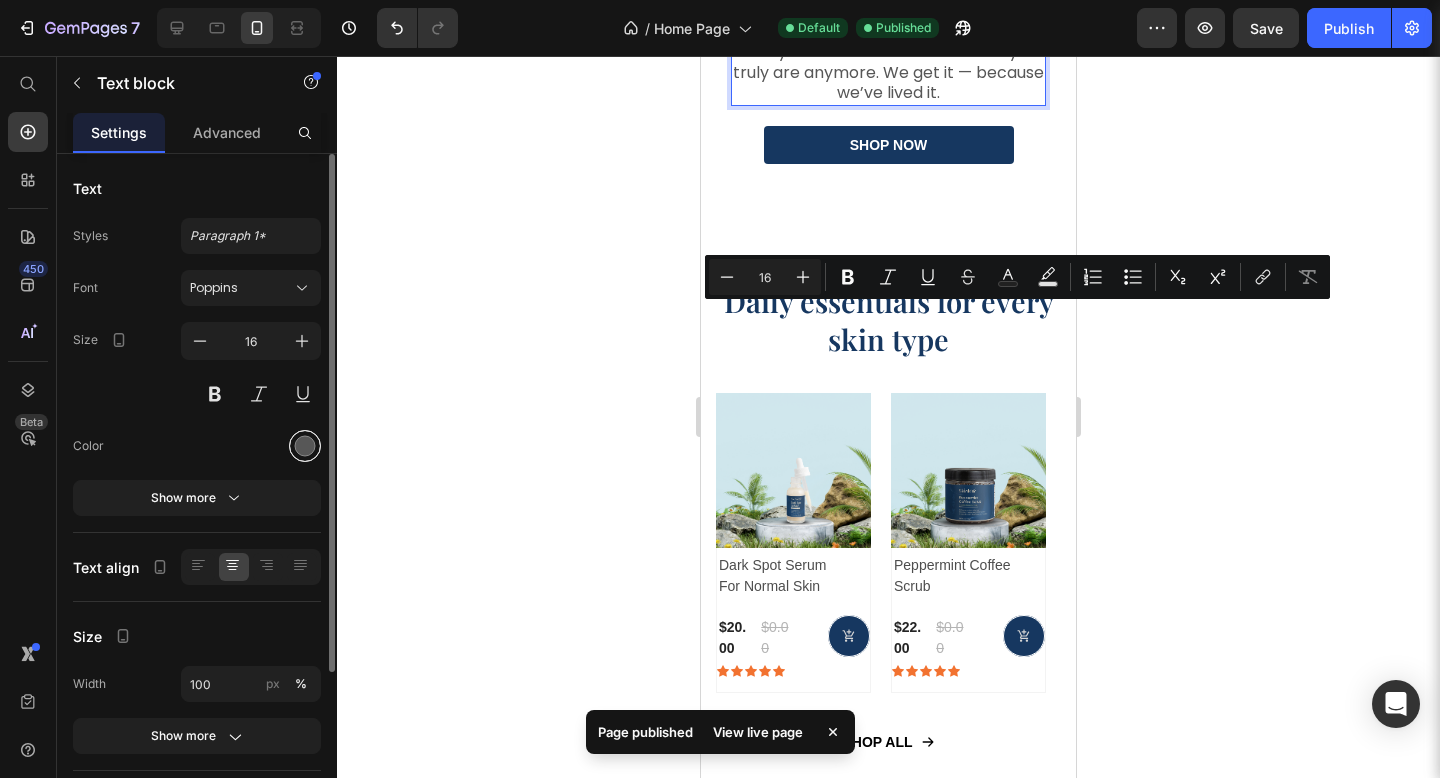 click at bounding box center [305, 446] 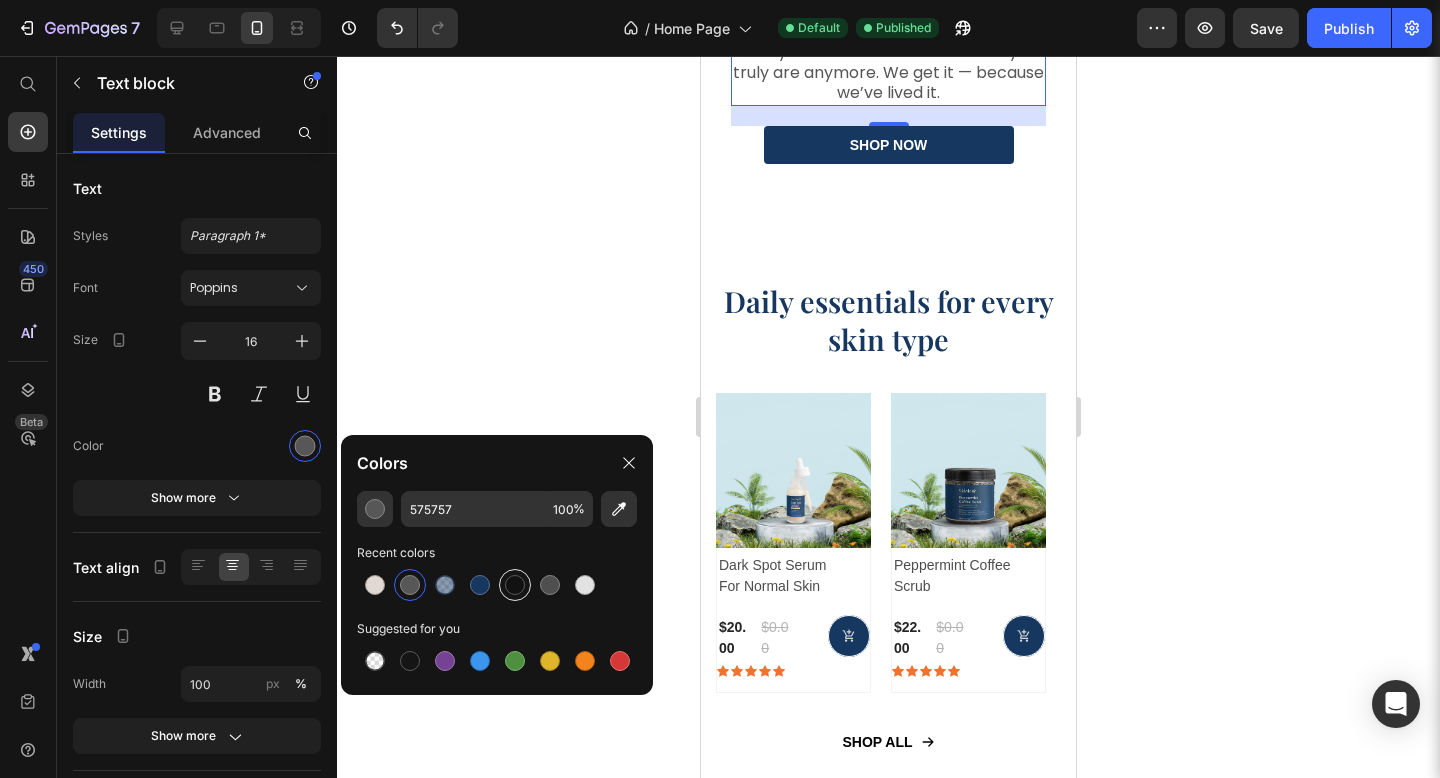 click at bounding box center [515, 585] 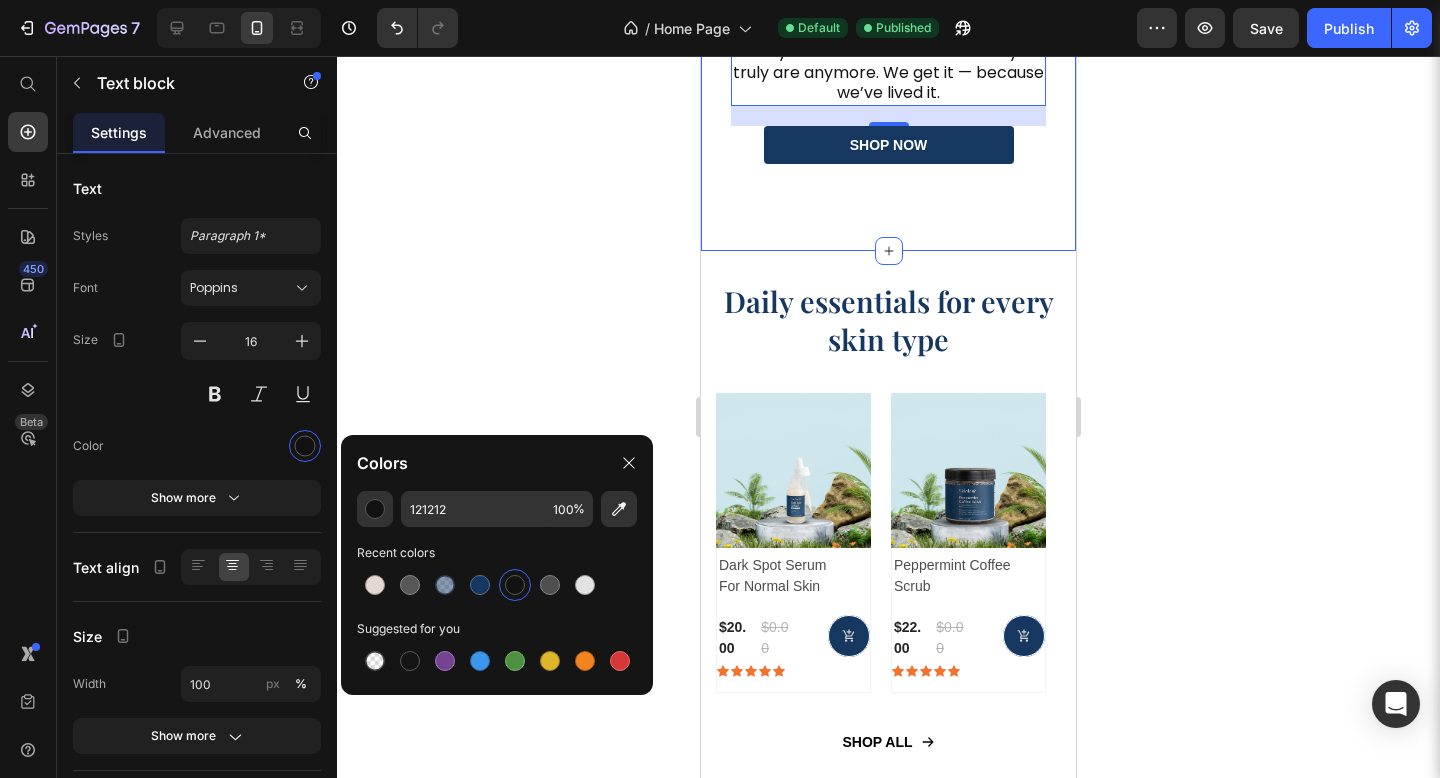 click on "You’ve Tried Everything… But Your Skin Still Doesn’t Feel Like  you . Heading Maybe it’s the dryness that won’t quit. Maybe it’s those dark spots that seem etched in. Or maybe… it’s the feeling that your skin doesn’t reflect who you truly are anymore. We get it — because we’ve lived it. Text block   20 Row shop now Button Image Row Row Section 4" at bounding box center [888, -30] 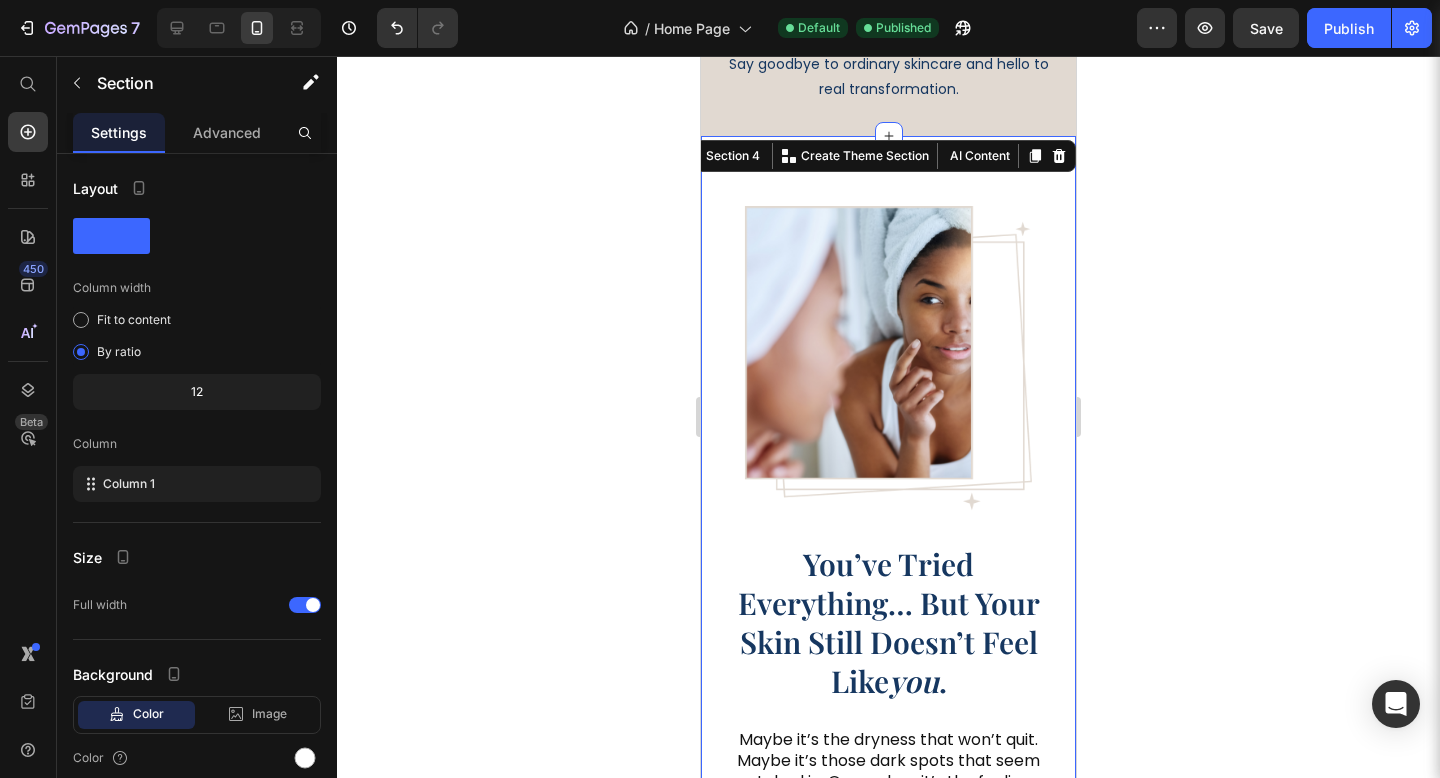 scroll, scrollTop: 938, scrollLeft: 0, axis: vertical 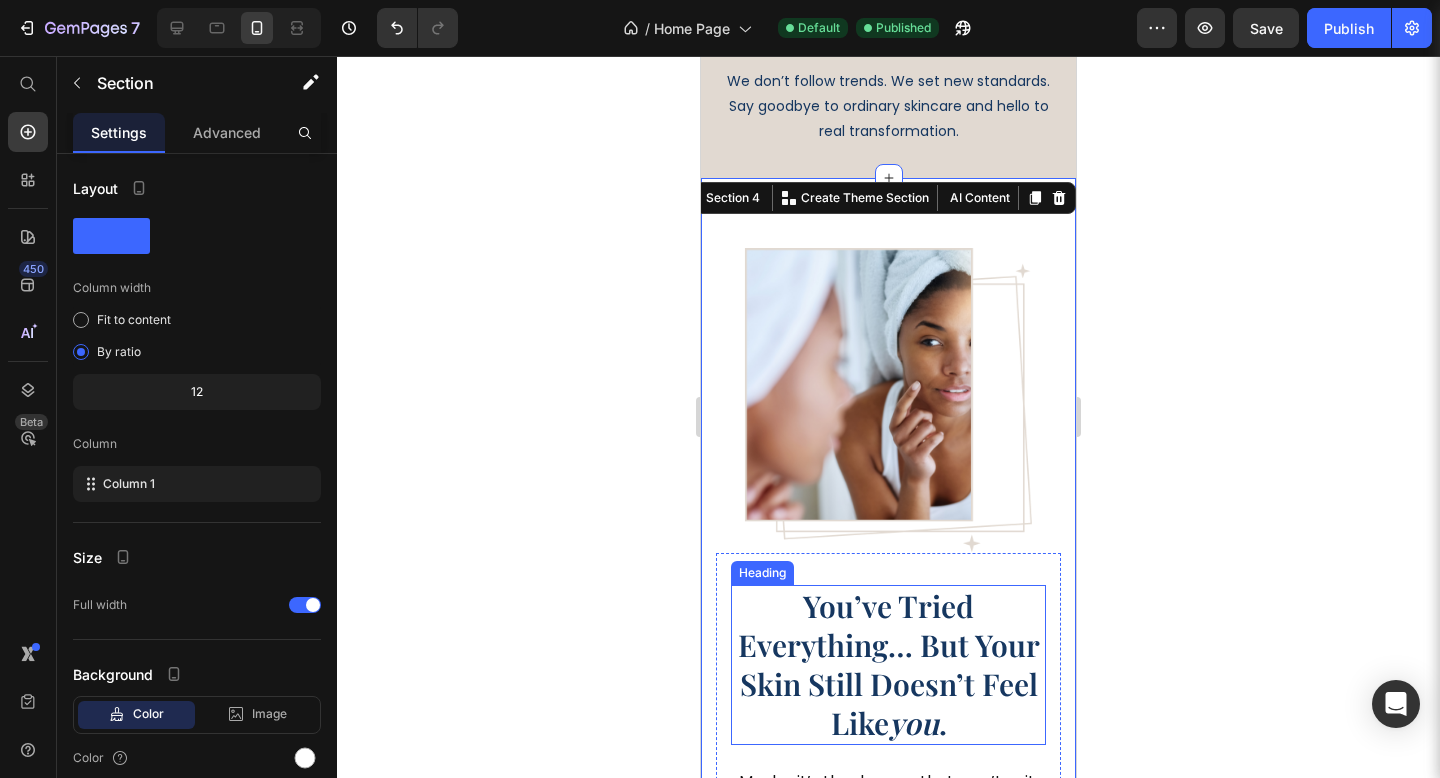 click on "You’ve Tried Everything… But Your Skin Still Doesn’t Feel Like  you ." at bounding box center [888, 665] 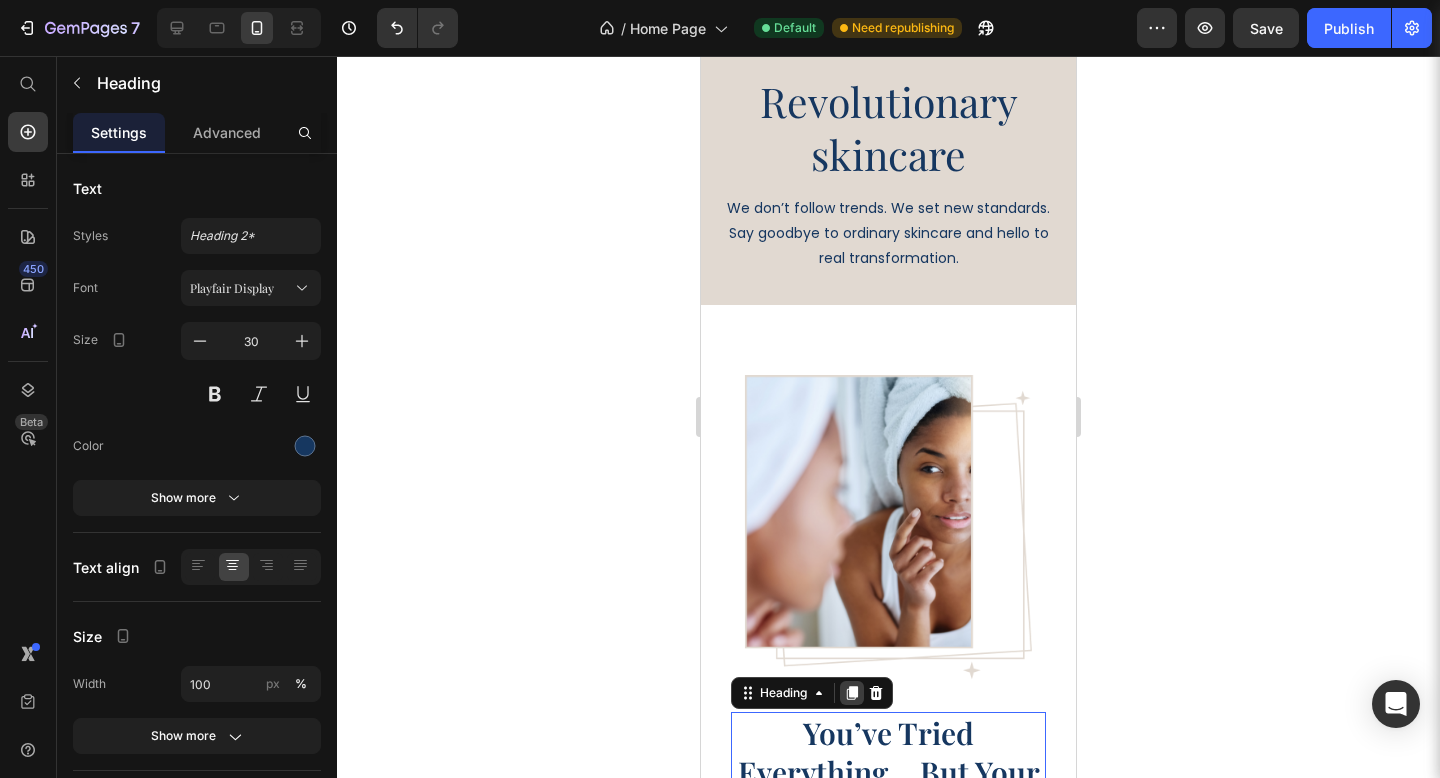 scroll, scrollTop: 799, scrollLeft: 0, axis: vertical 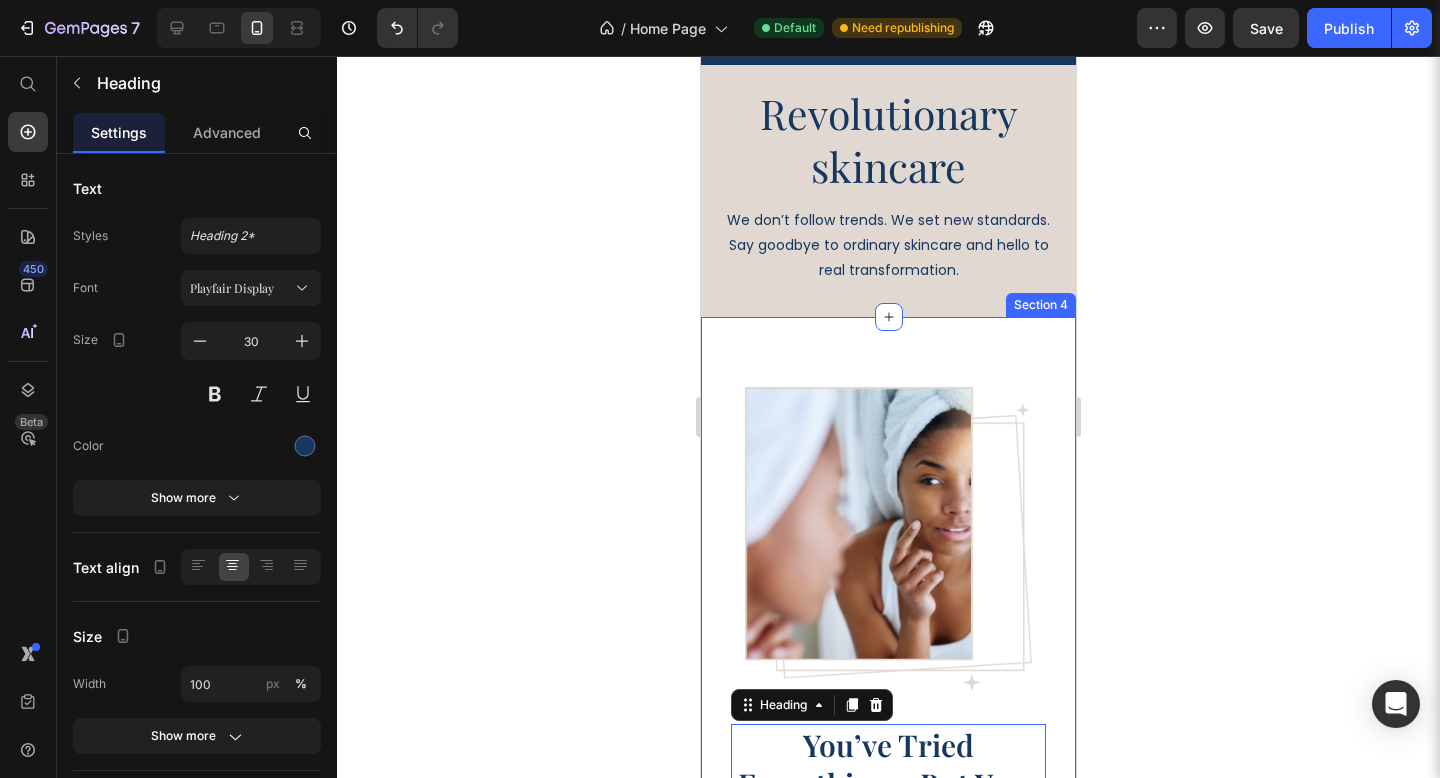 click on "You’ve Tried Everything… But Your Skin Still Doesn’t Feel Like  you . Heading   25 Maybe it’s the dryness that won’t quit. Maybe it’s those dark spots that seem etched in. Or maybe… it’s the feeling that your skin doesn’t reflect who you truly are anymore. We get it — because we’ve lived it. Text block Row shop now Button Image Row Row Section 4" at bounding box center (888, 750) 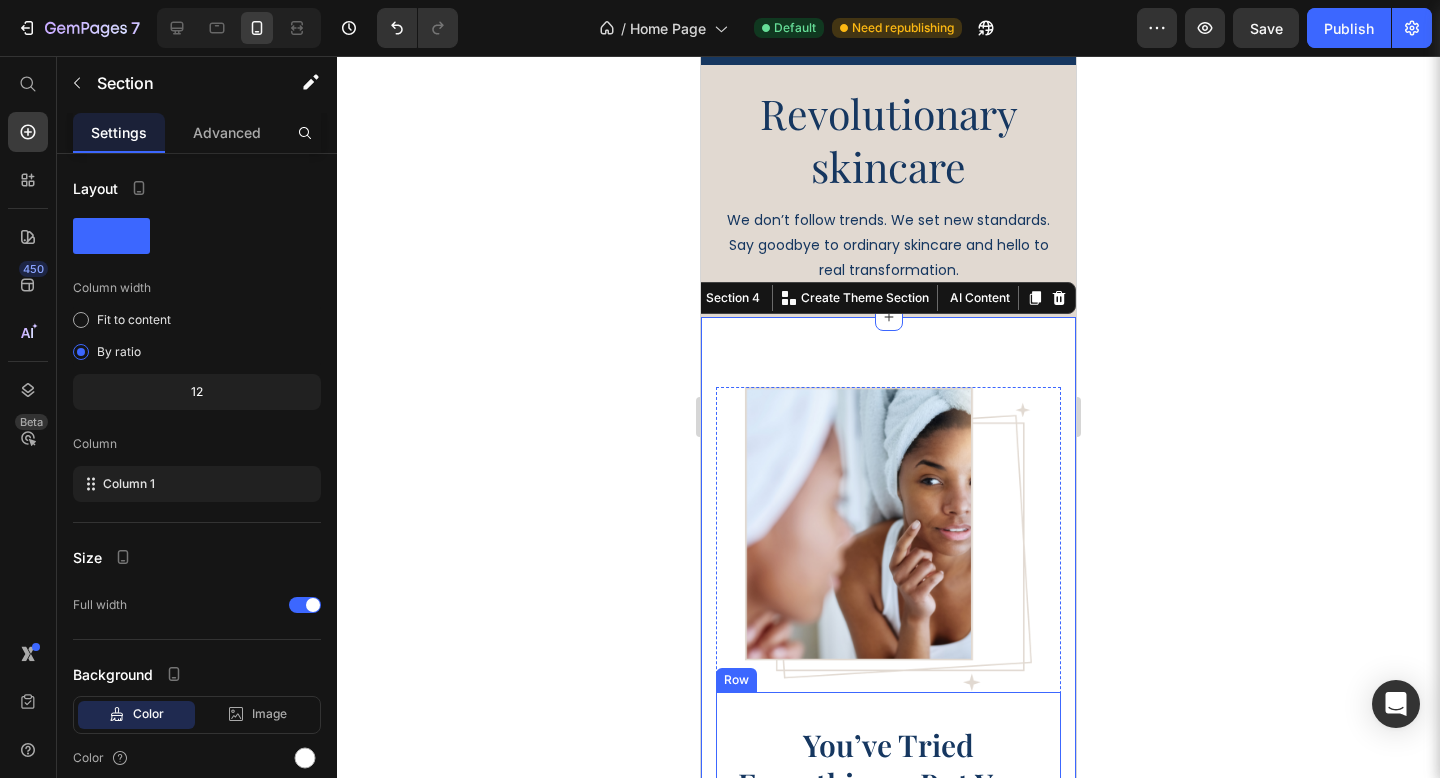 click on "You’ve Tried Everything… But Your Skin Still Doesn’t Feel Like  you . Heading Maybe it’s the dryness that won’t quit. Maybe it’s those dark spots that seem etched in. Or maybe… it’s the feeling that your skin doesn’t reflect who you truly are anymore. We get it — because we’ve lived it. Text block Row" at bounding box center (888, 875) 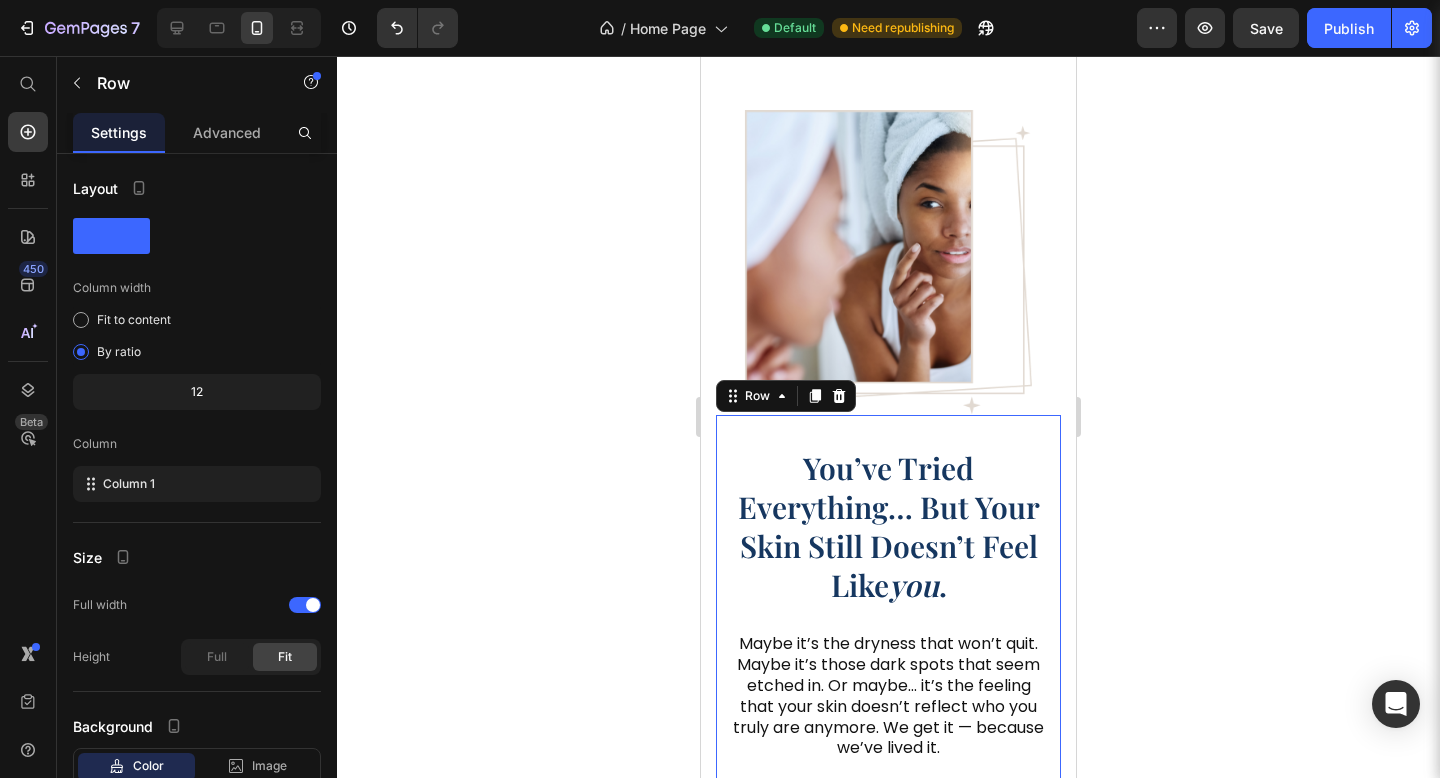 scroll, scrollTop: 1082, scrollLeft: 0, axis: vertical 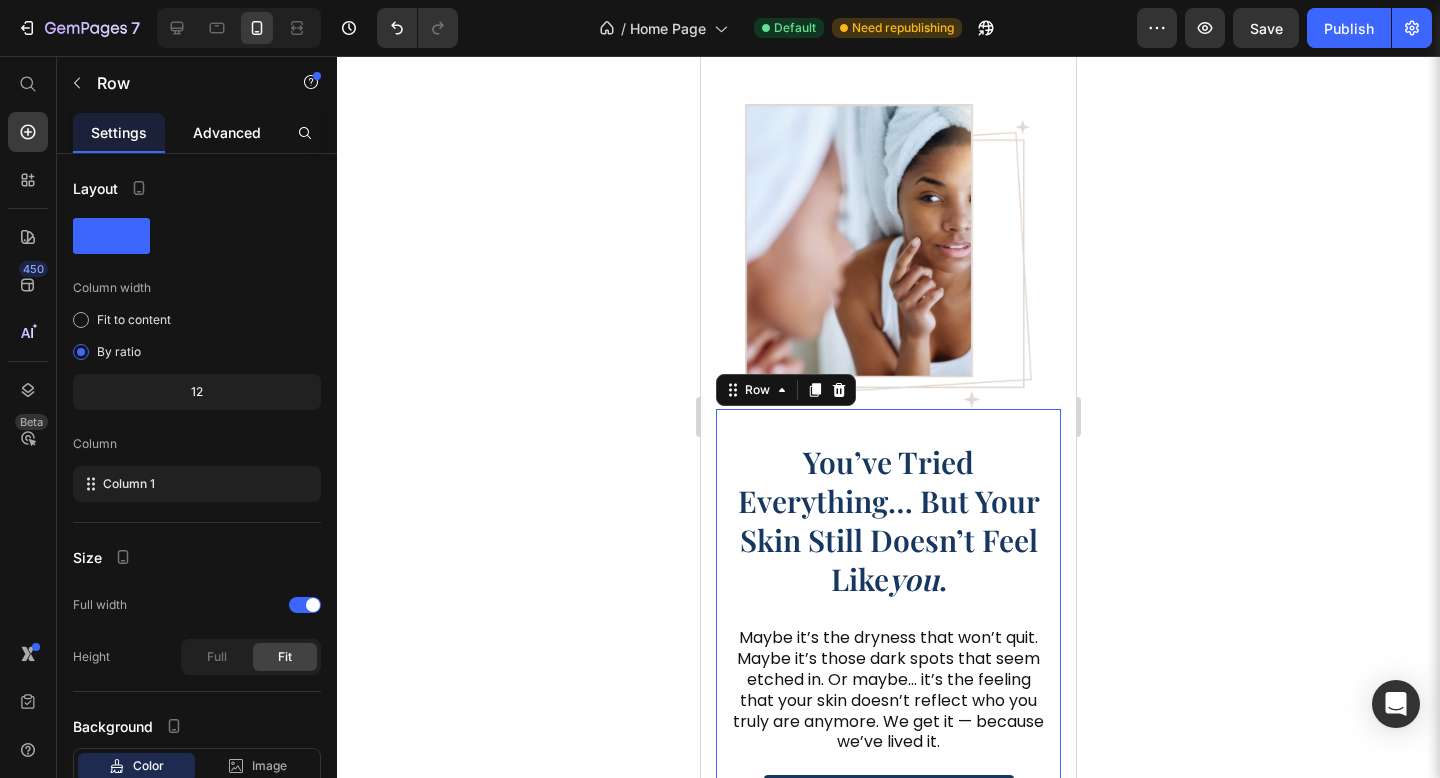 click on "Advanced" at bounding box center [227, 132] 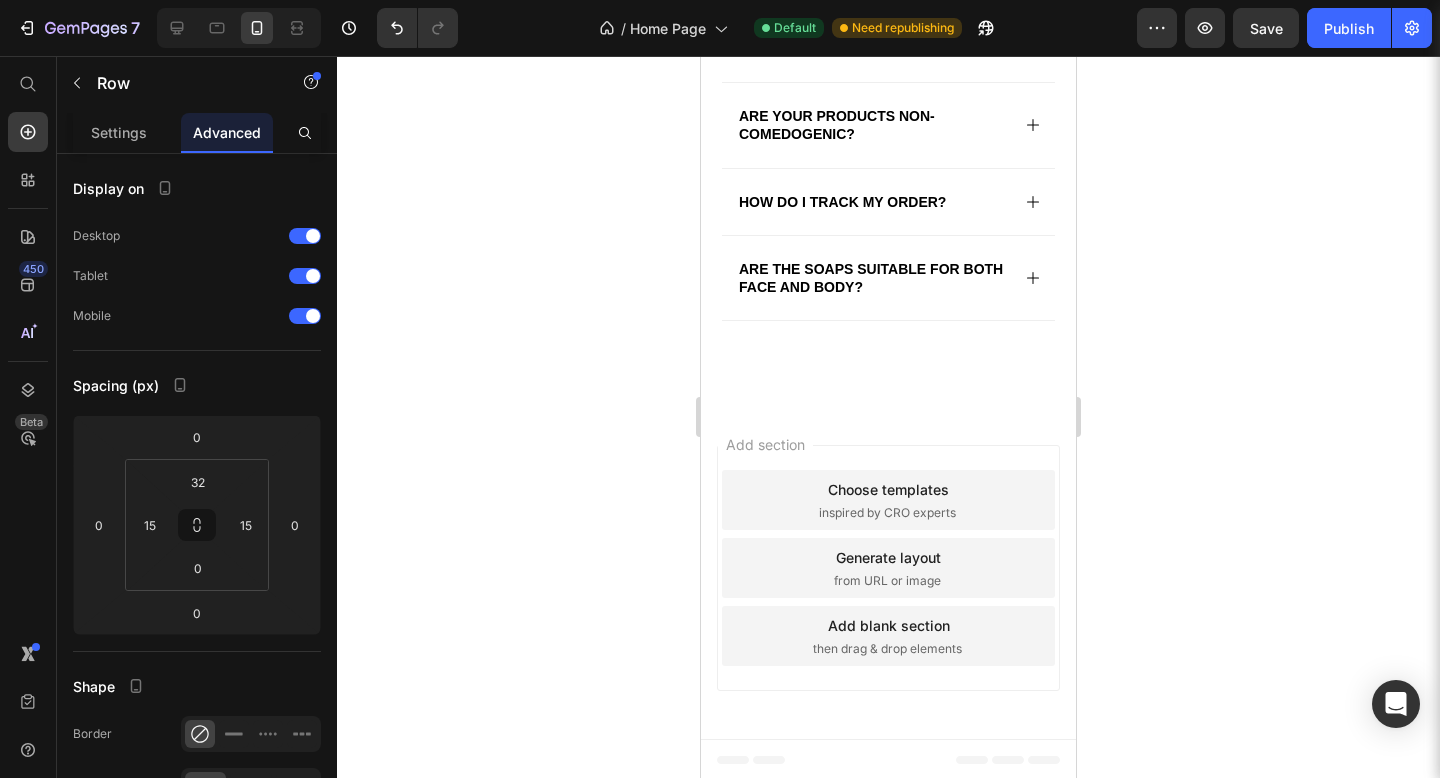 scroll, scrollTop: 7207, scrollLeft: 0, axis: vertical 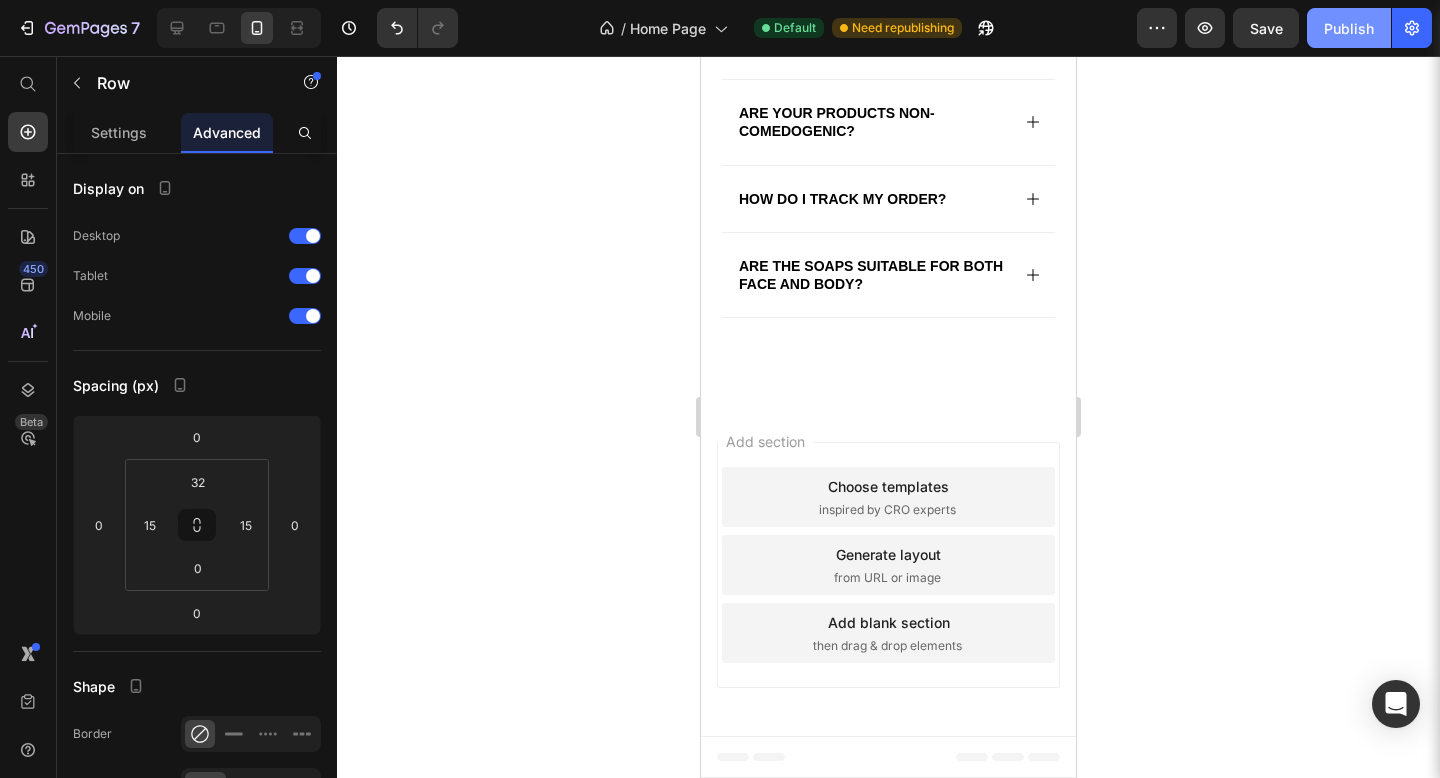 click on "Publish" at bounding box center [1349, 28] 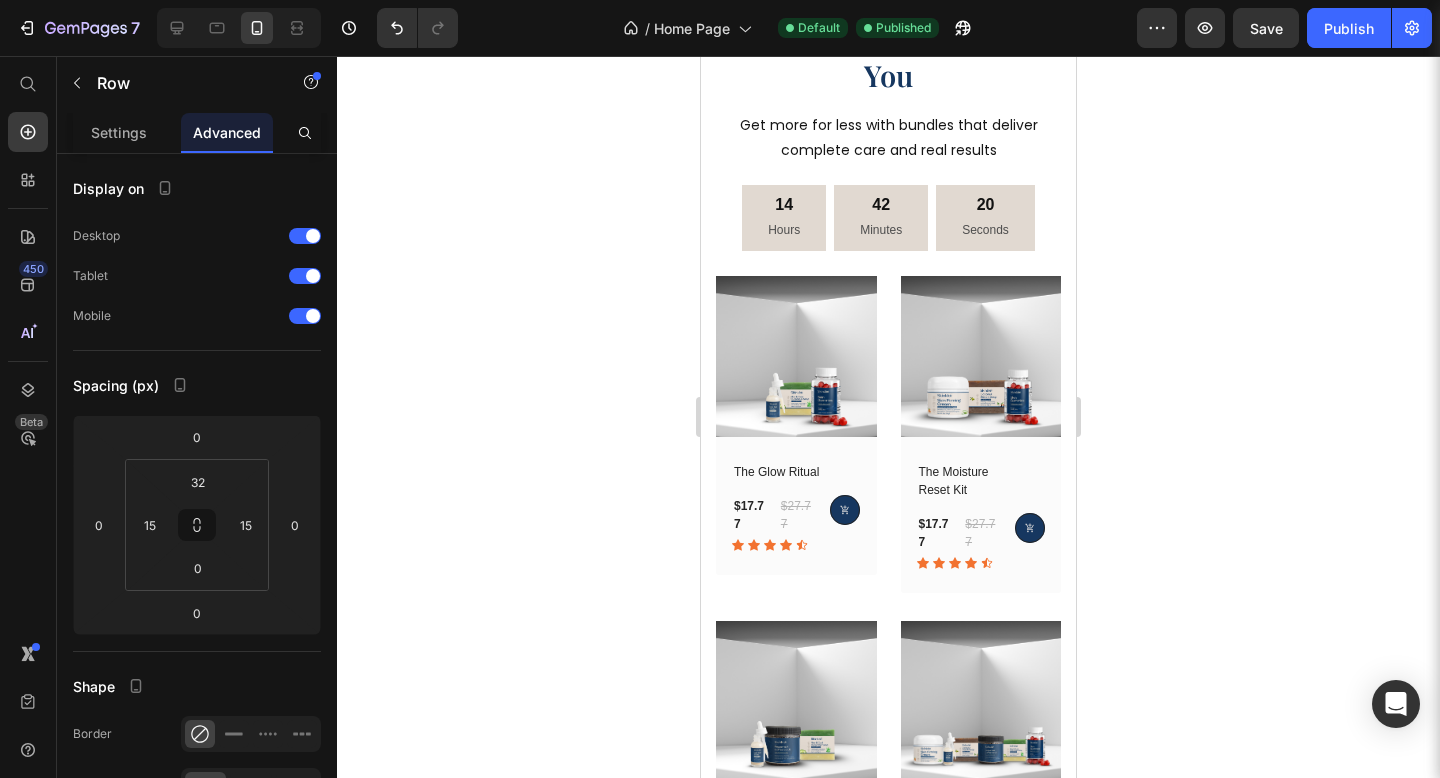 scroll, scrollTop: 4769, scrollLeft: 0, axis: vertical 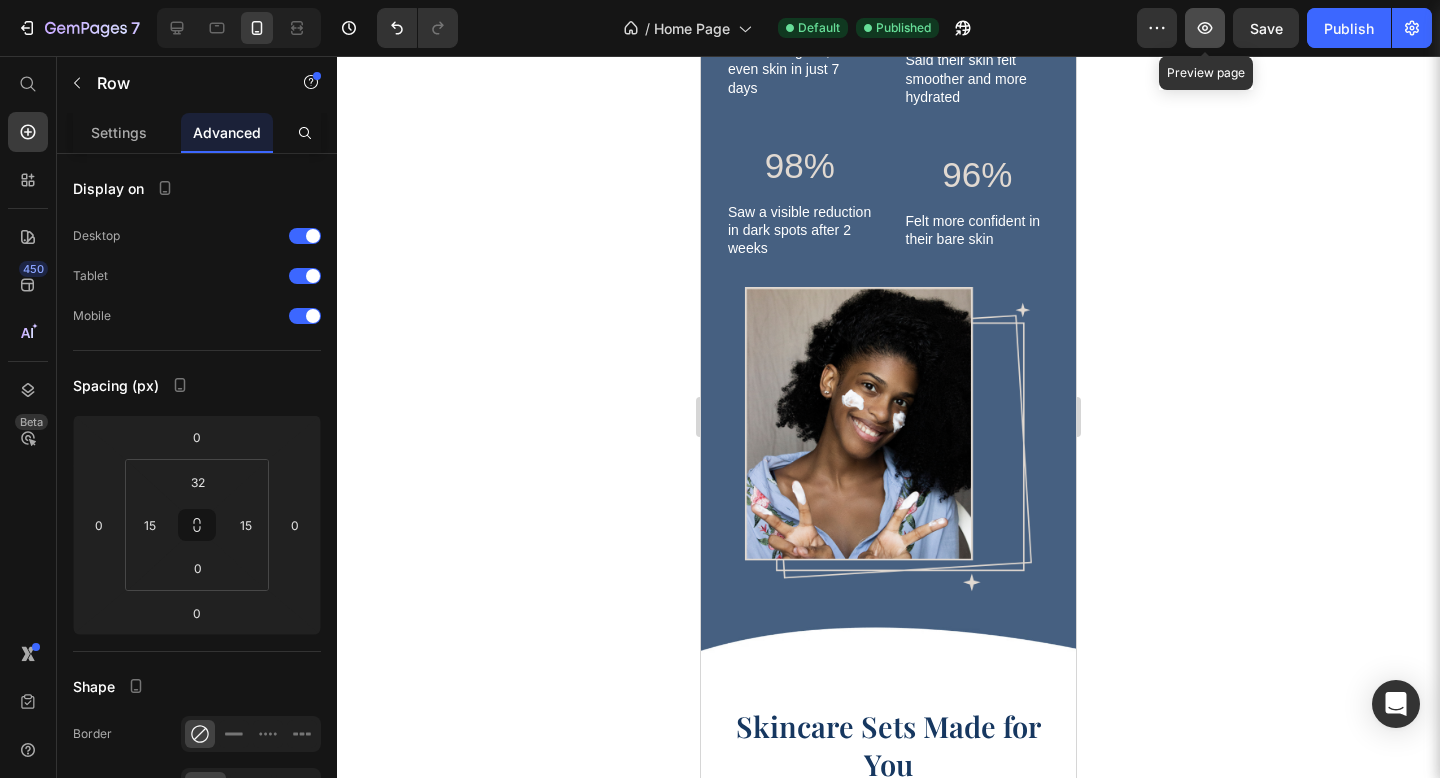 click 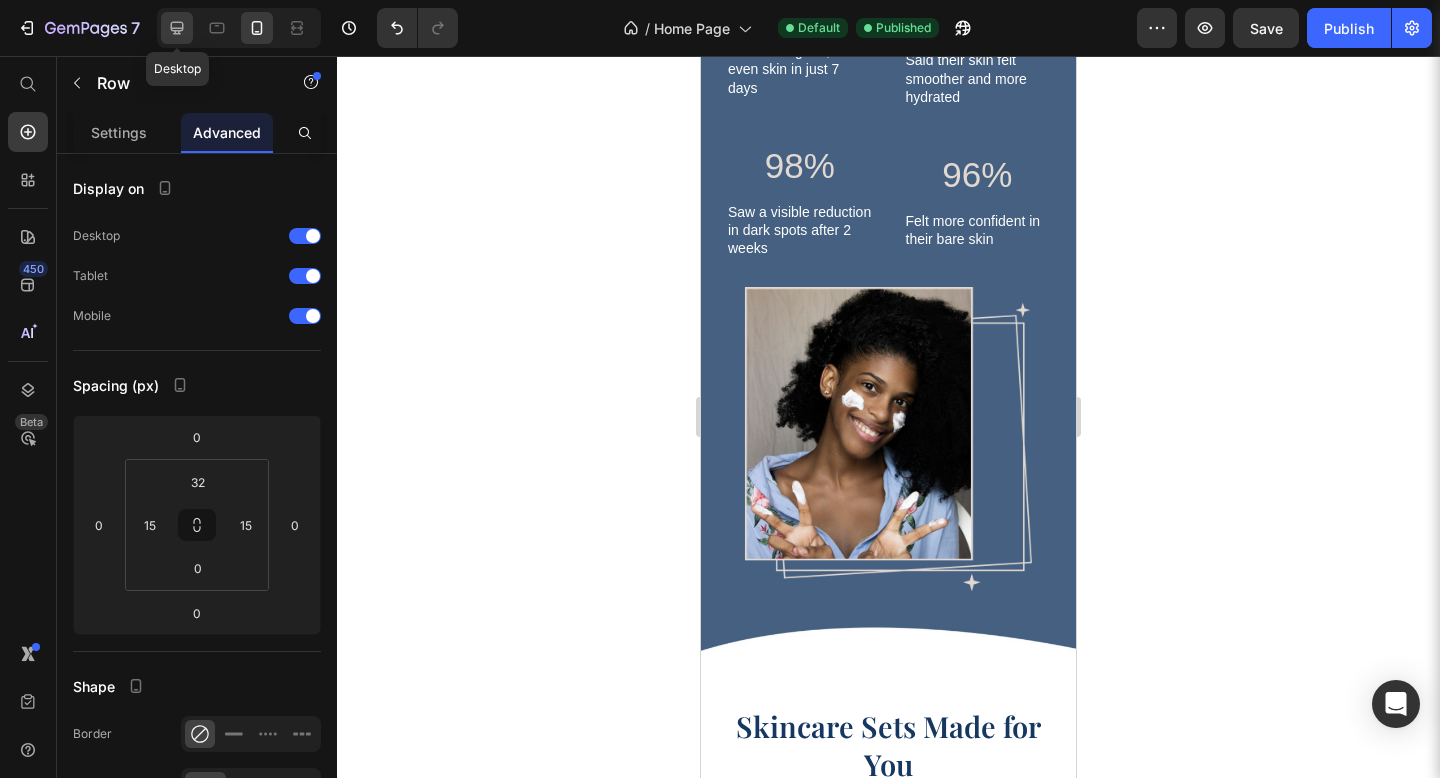 click 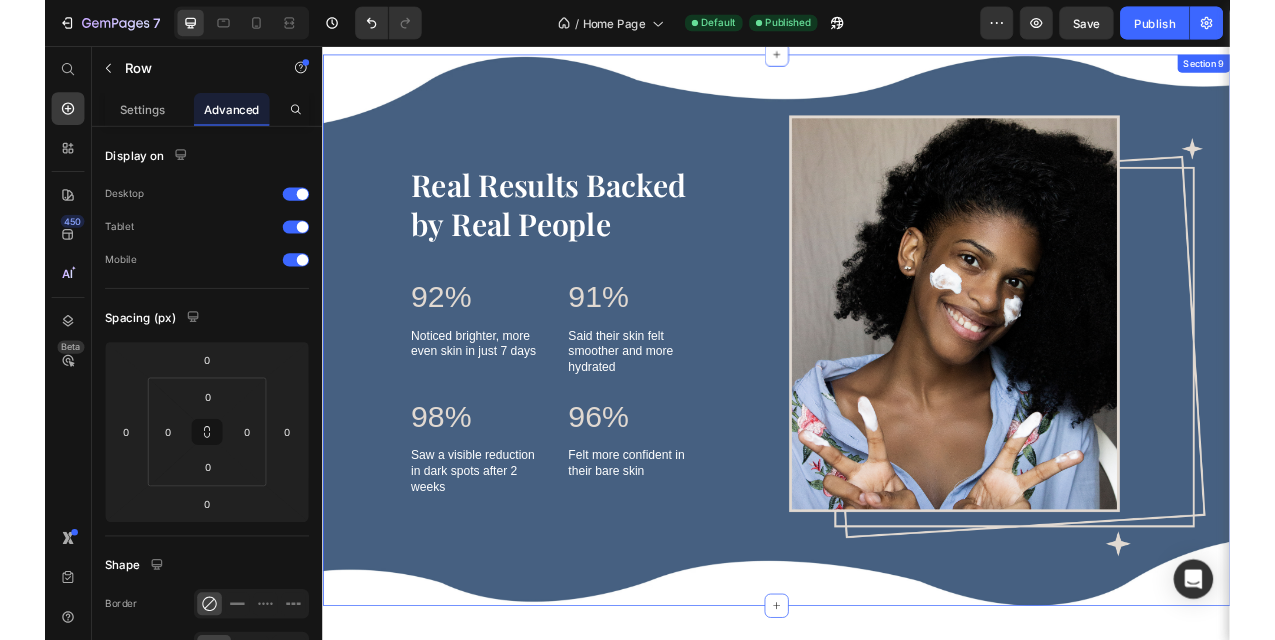 scroll, scrollTop: 4336, scrollLeft: 0, axis: vertical 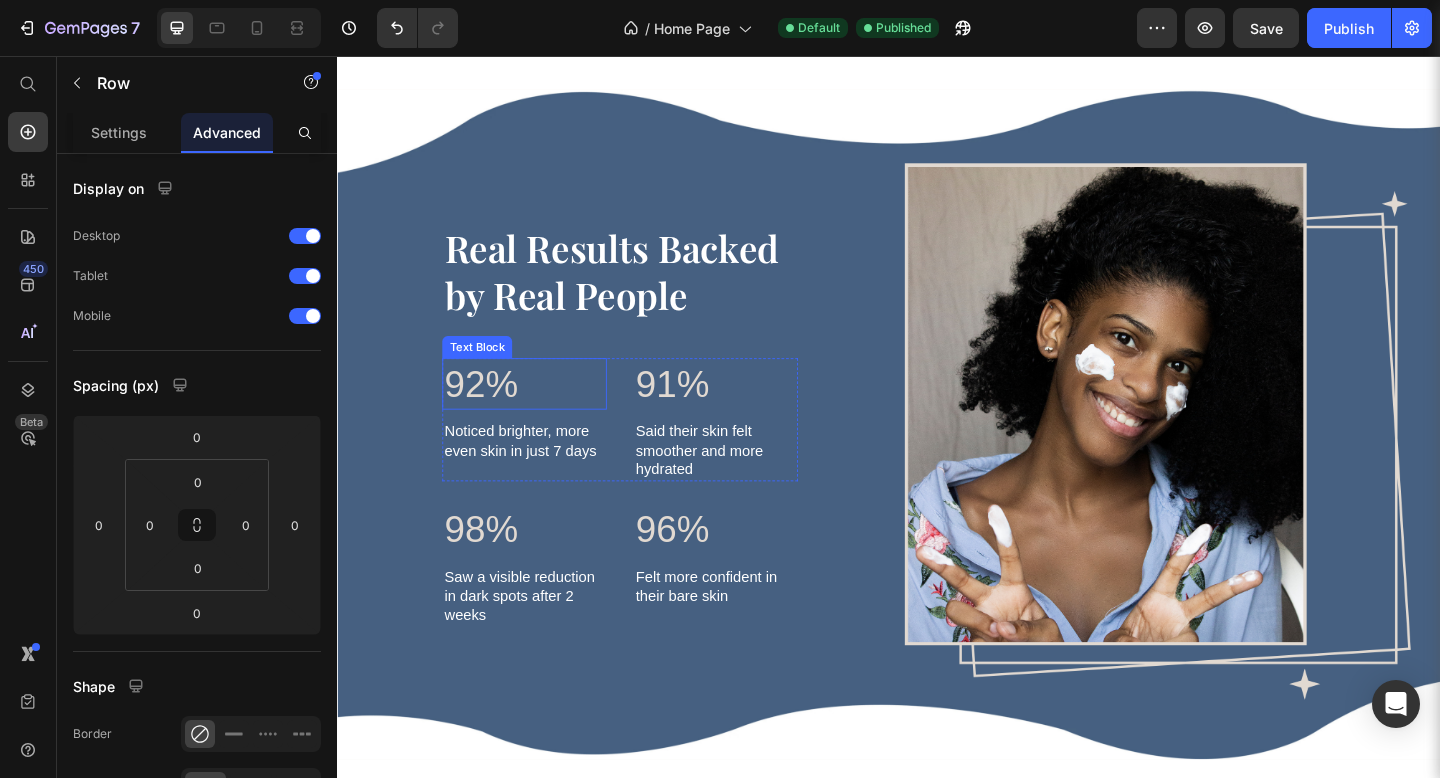 click on "92%" at bounding box center (540, 413) 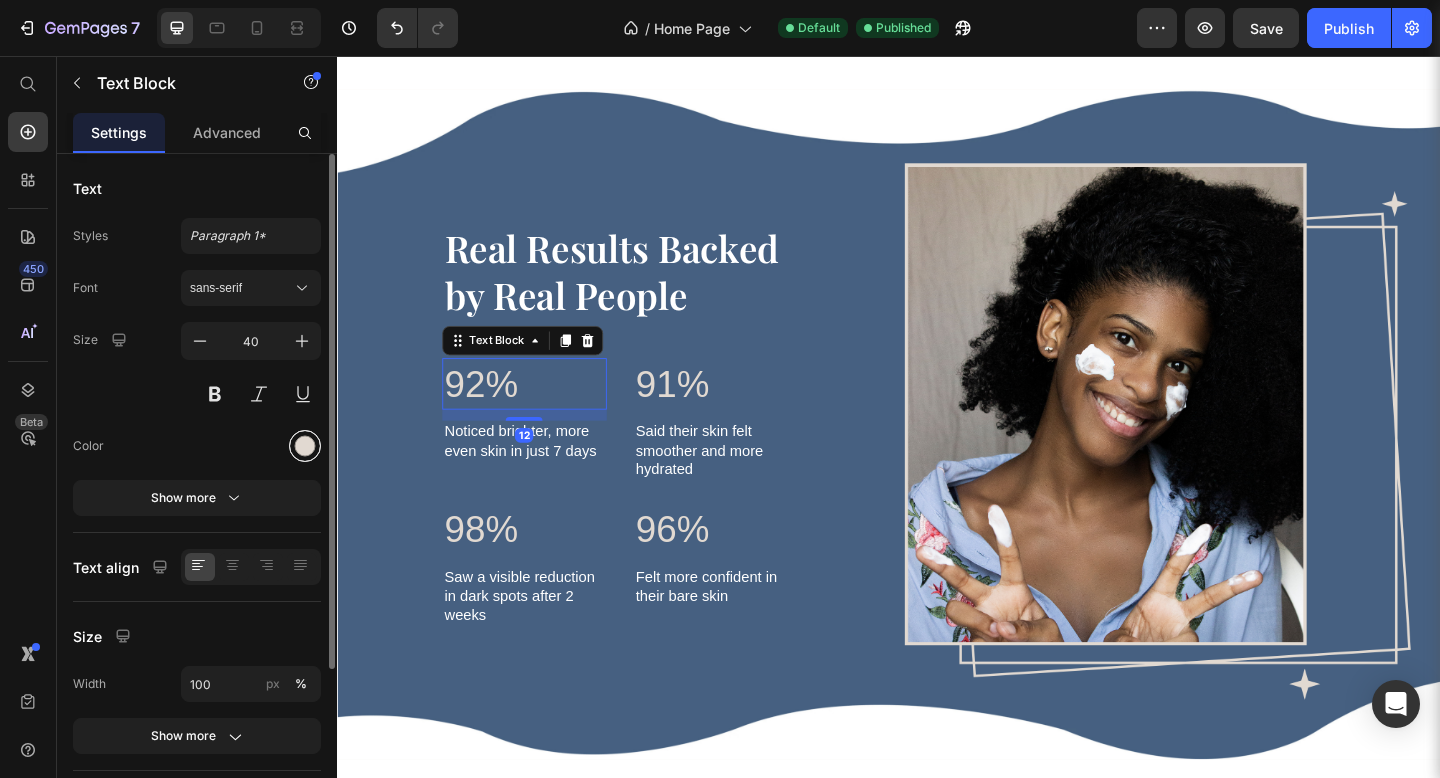 click at bounding box center [305, 446] 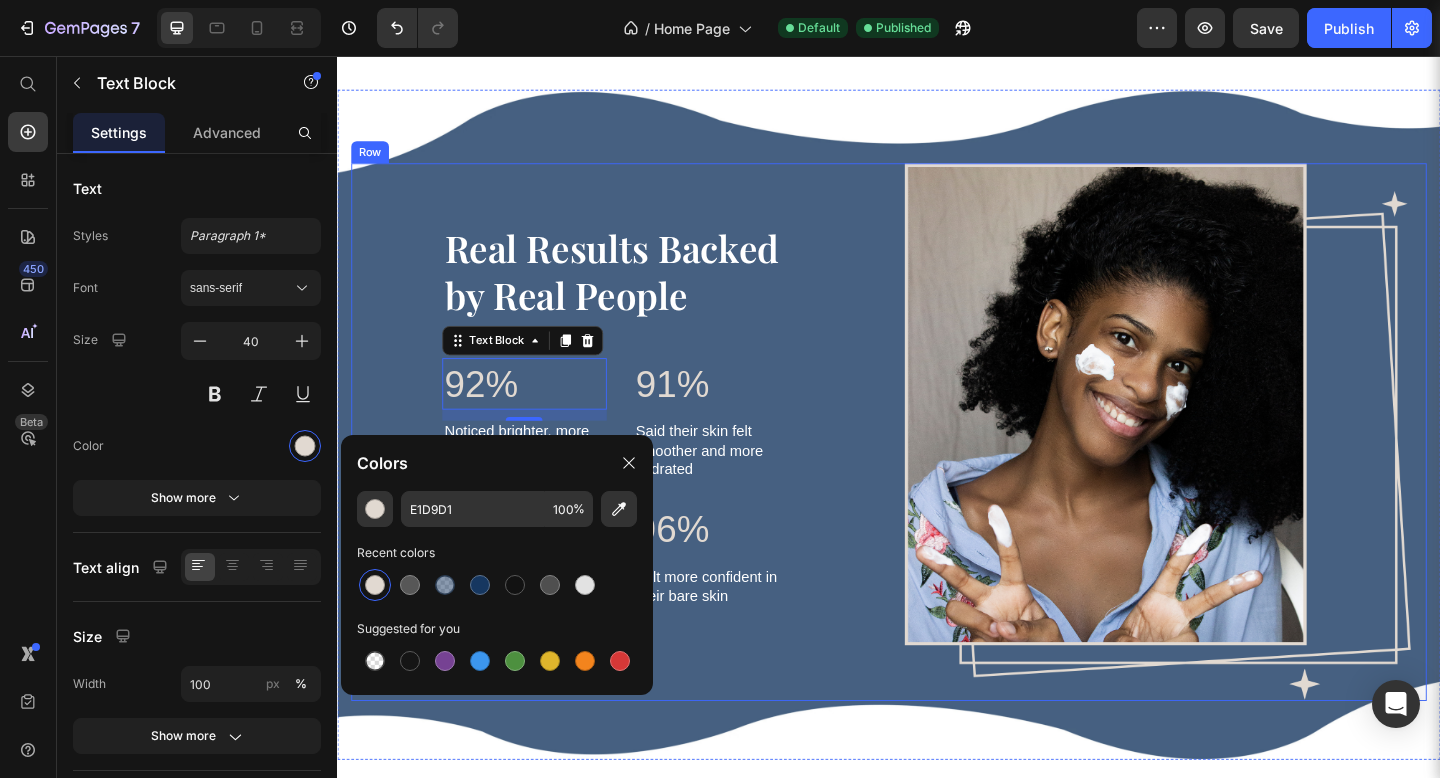 click on "Real Results Backed by Real People Heading 92% Text Block   12 Noticed brighter, more even skin in just 7 days   Text Block 91% Text Block Said their skin felt smoother and more hydrated Text Block Row 98% Text Block Saw a visible reduction in dark spots after 2 weeks Text Block 96% Text Block Felt more confident in their bare skin Text Block Row Row" at bounding box center [644, 465] 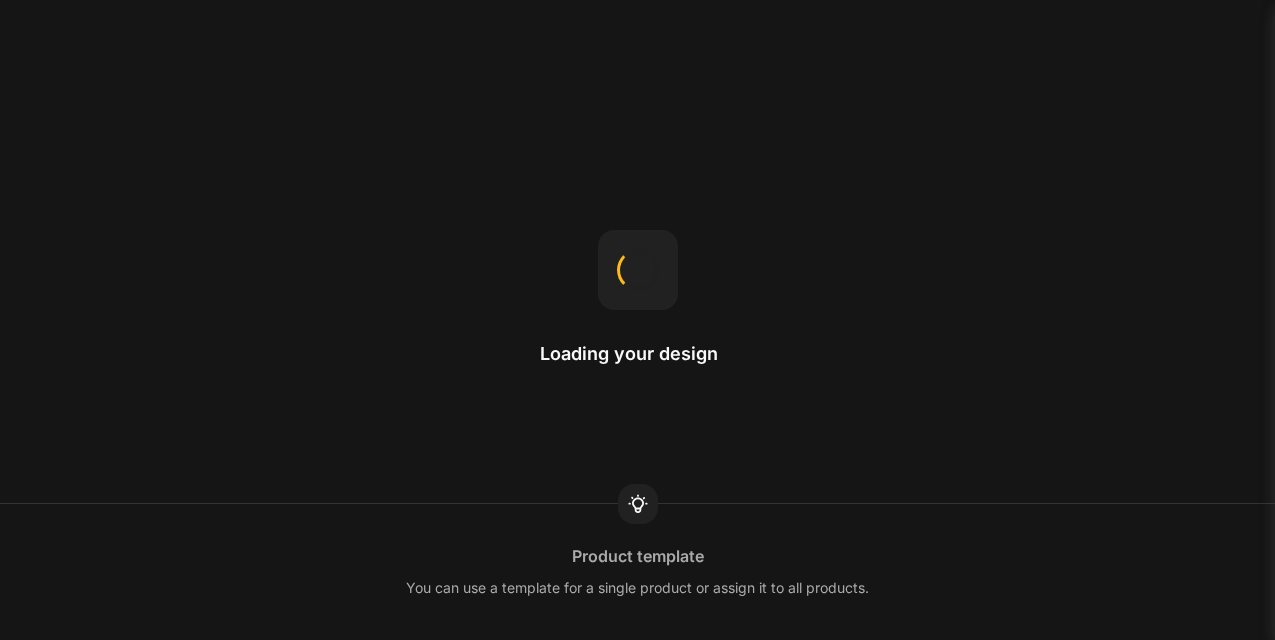 scroll, scrollTop: 0, scrollLeft: 0, axis: both 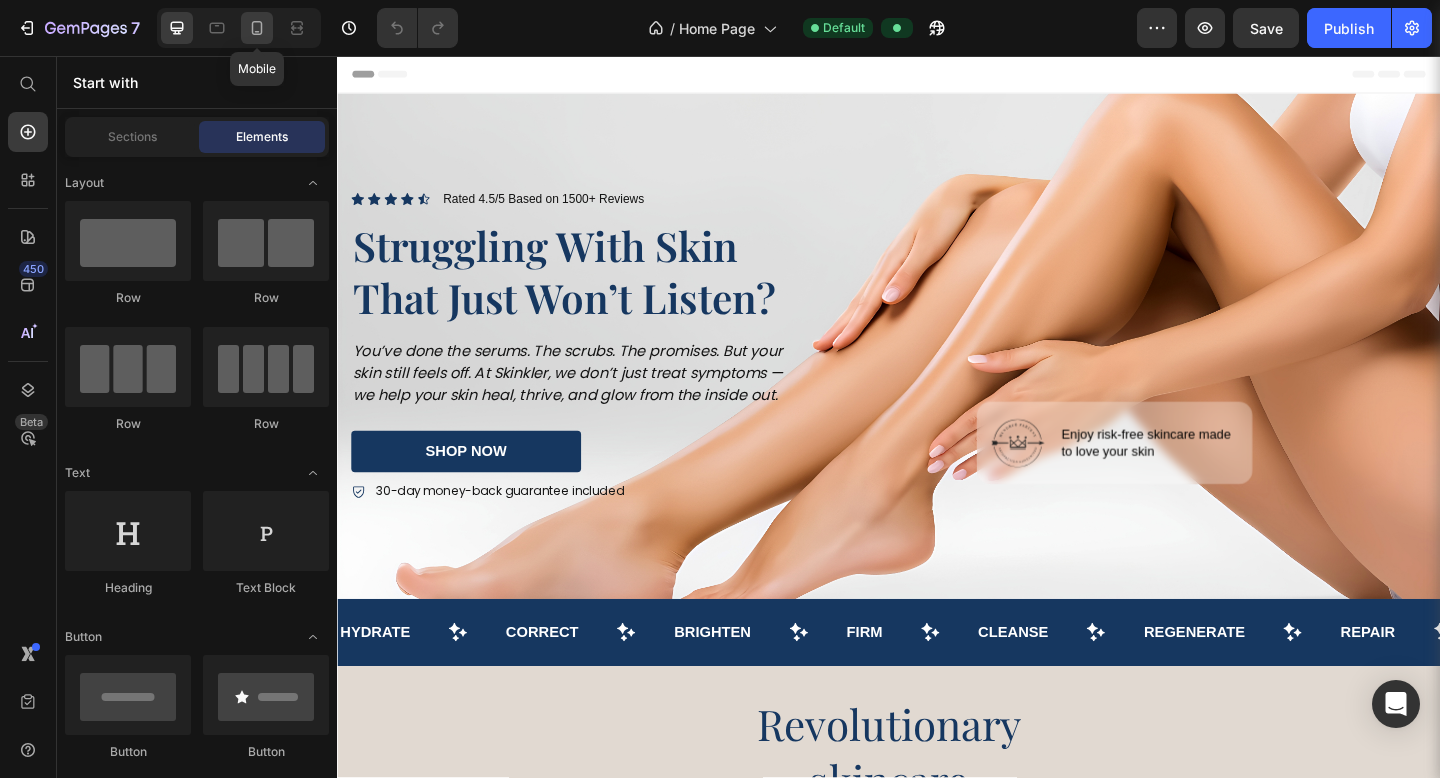 click 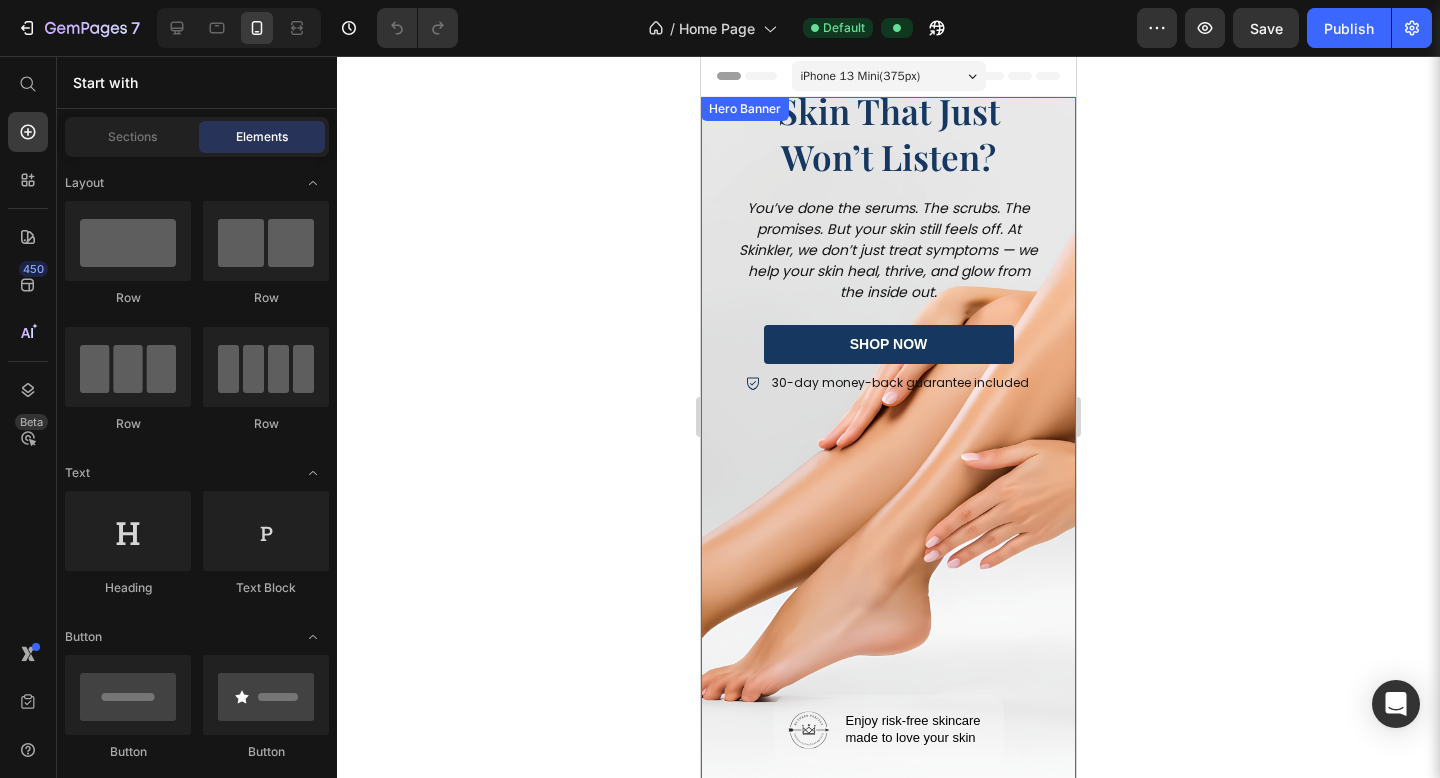 click on "Icon Icon Icon Icon
Icon Icon List Rated 4.5/5 Based on 1500+ Reviews Text Block Row Struggling With Skin That Just Won’t Listen? Heading You’ve done the serums. The scrubs. The promises. But your skin still feels off. At Skinkler, we don’t just treat symptoms — we help your skin heal, thrive, and glow from the inside out. Text Block shop now Button
30-day money-back guarantee included  Item List Image Enjoy risk-free skincare made to love your skin Text Block Row Row" at bounding box center [888, 389] 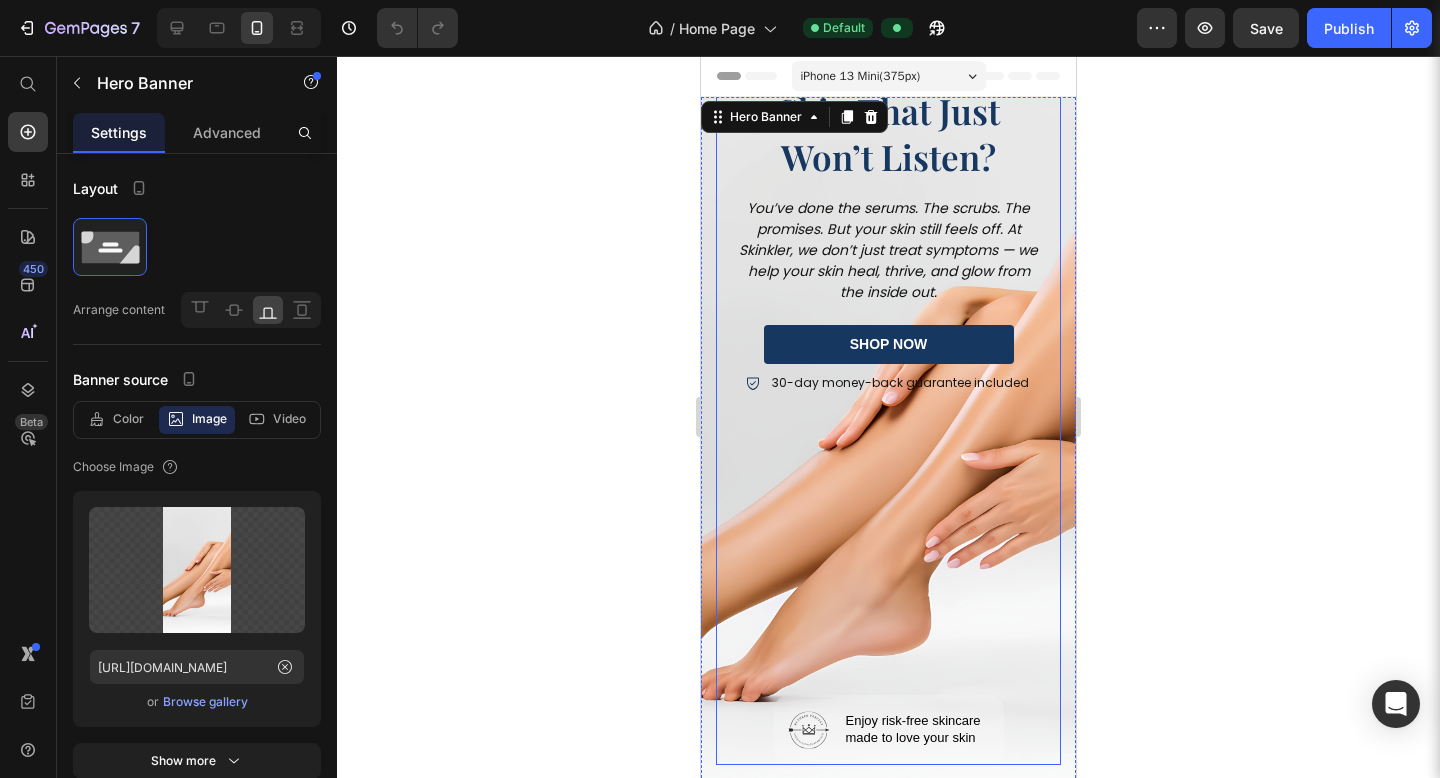 click on "Image Enjoy risk-free skincare made to love your skin Text Block Row" at bounding box center [888, 430] 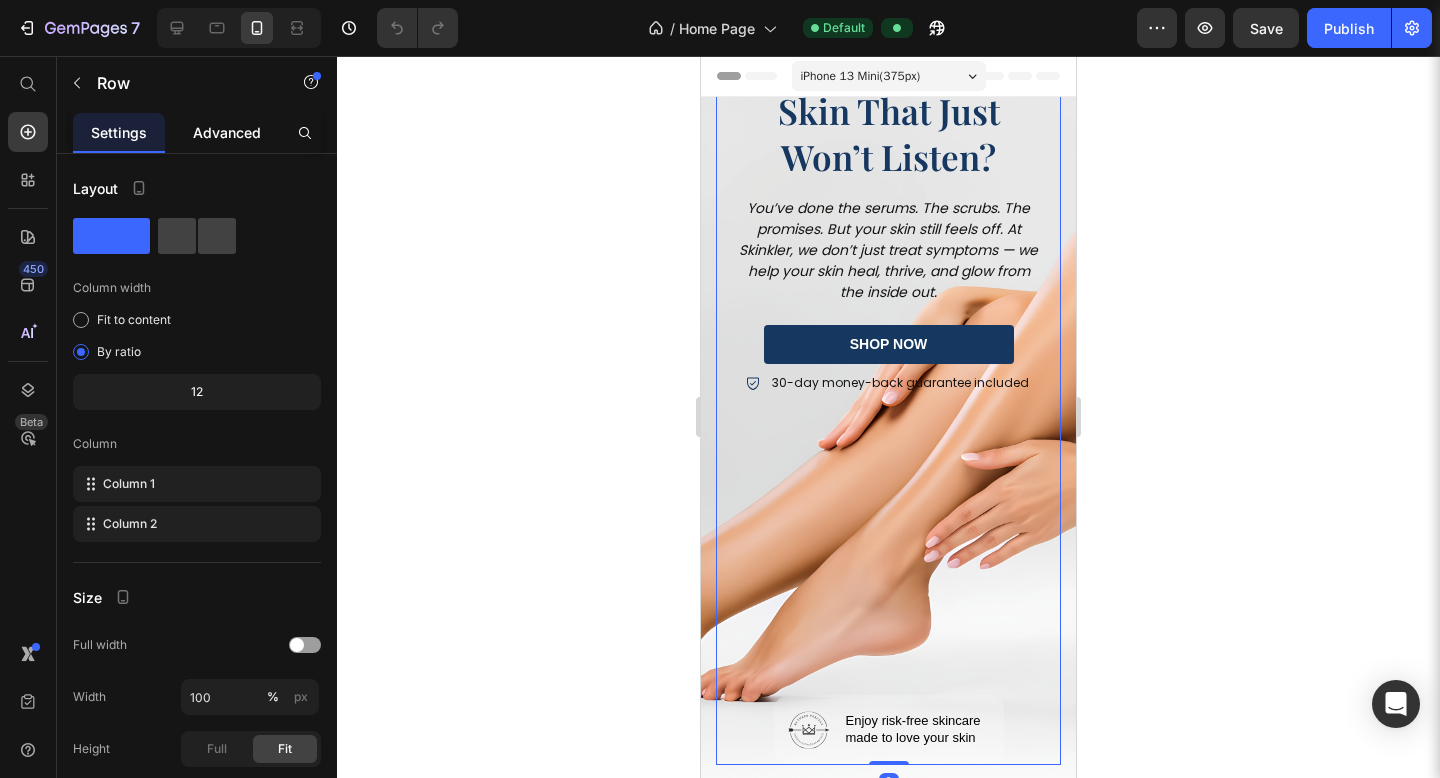 click on "Advanced" at bounding box center (227, 132) 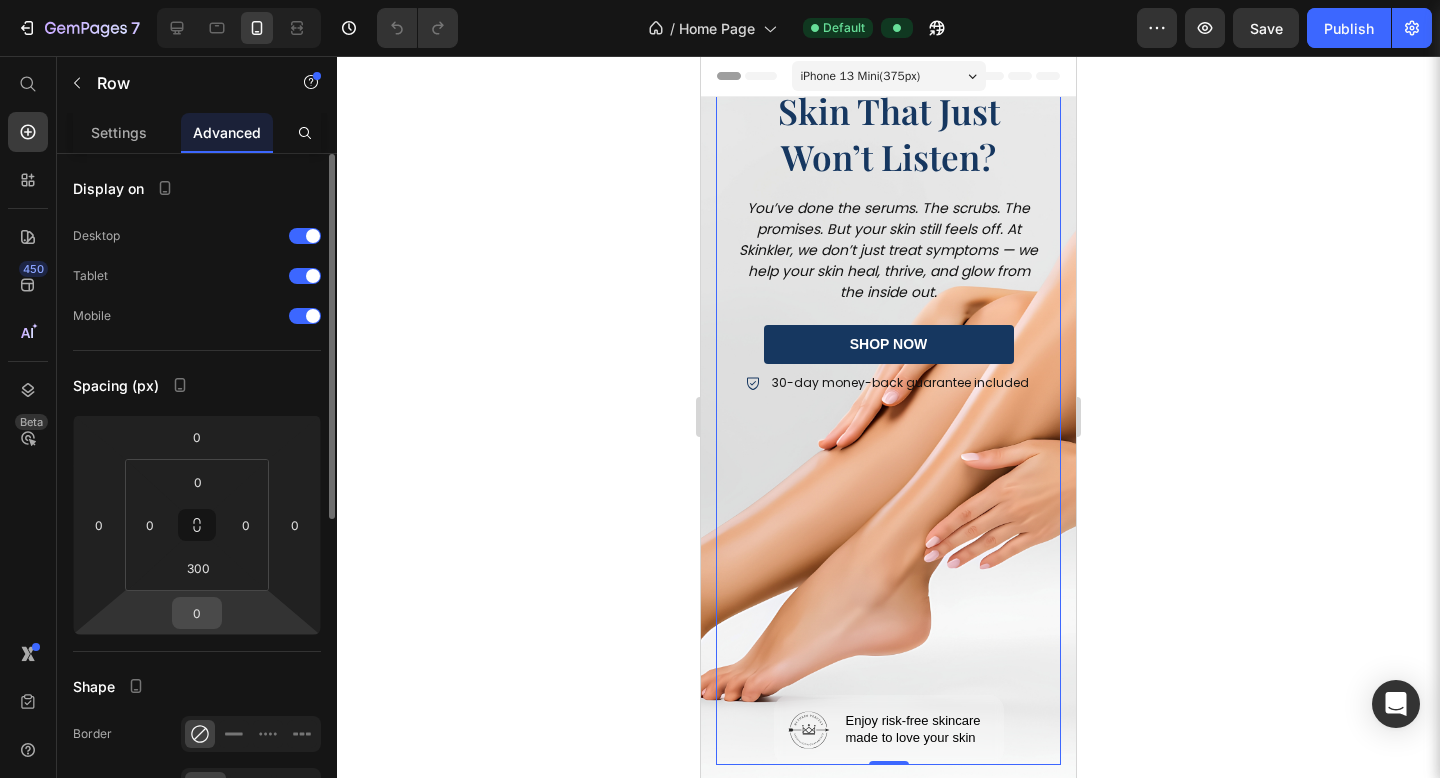 click on "0" at bounding box center [197, 613] 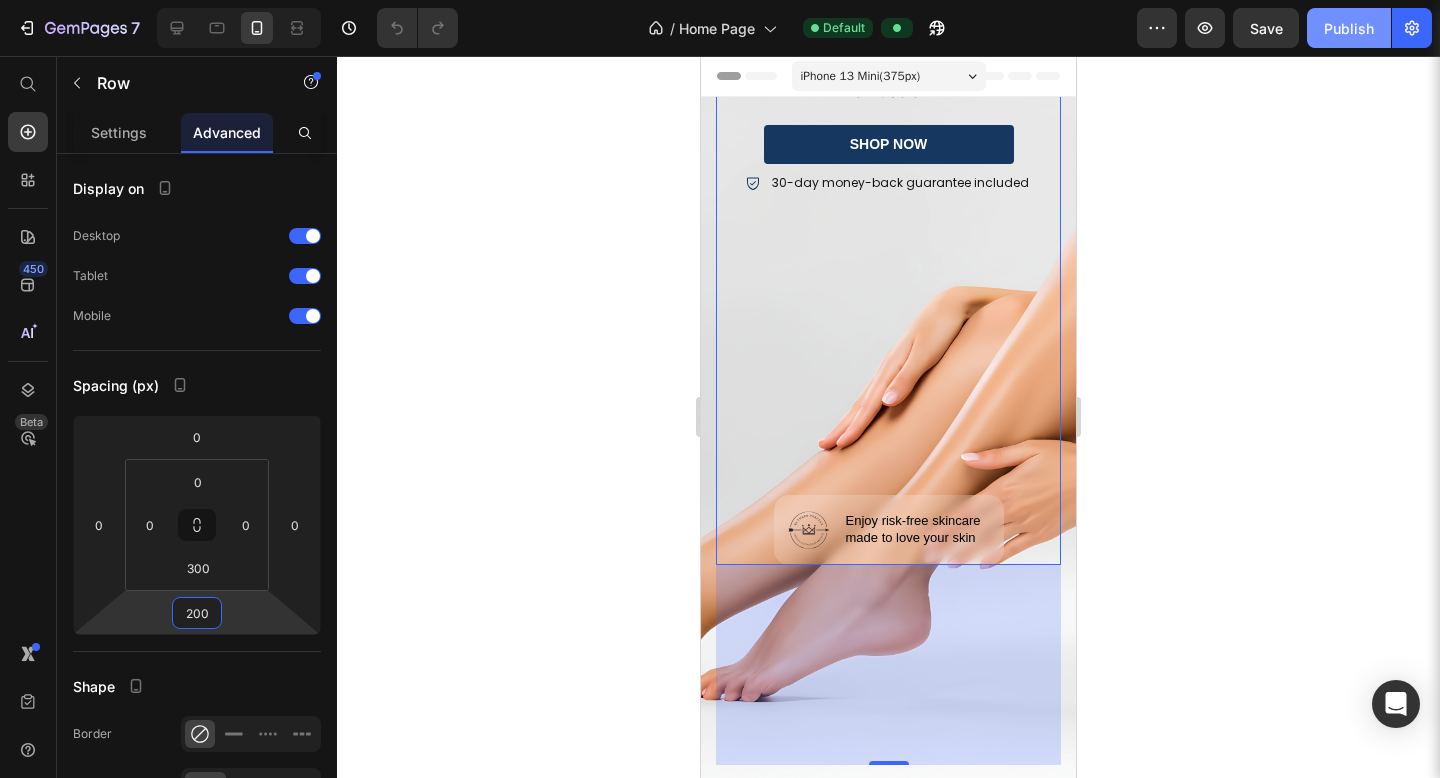 type on "200" 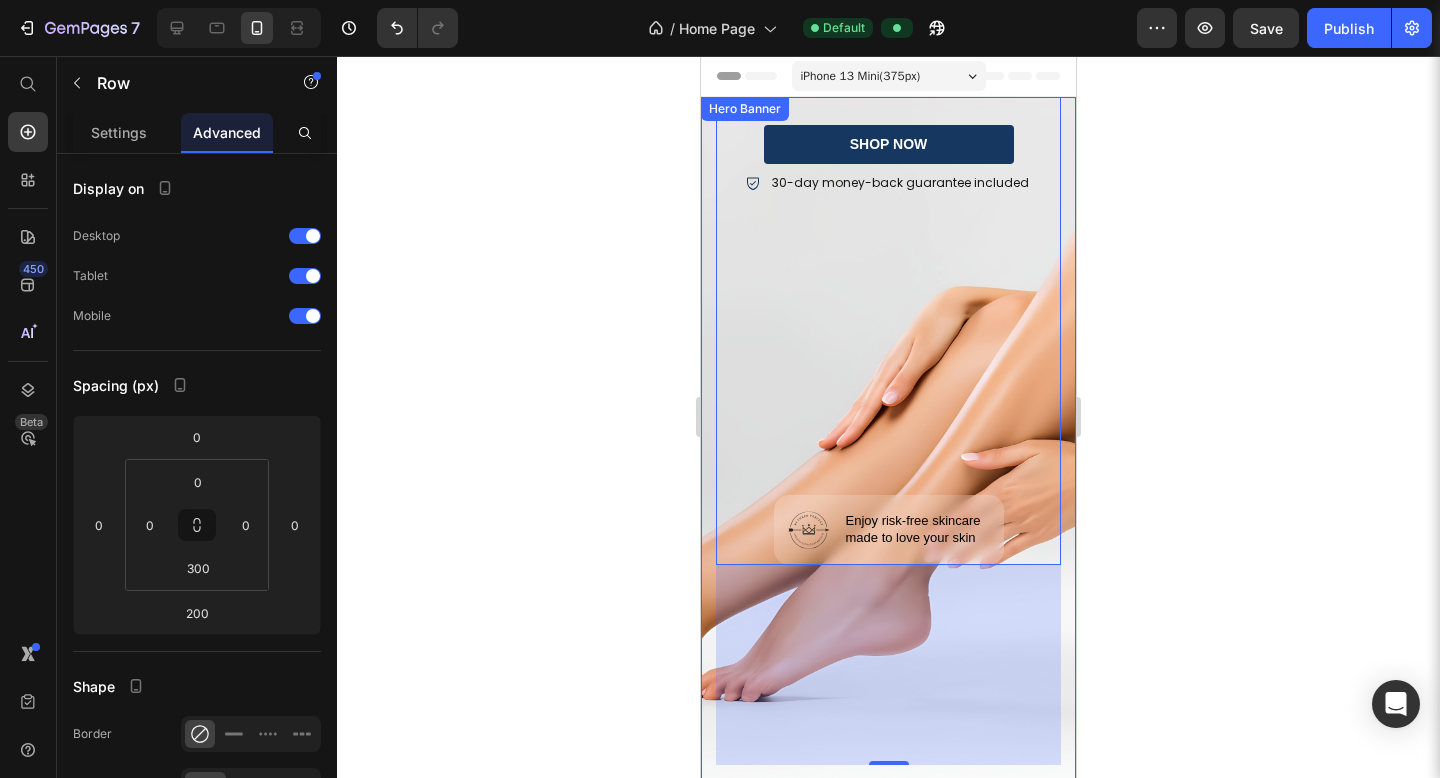 click on "Icon Icon Icon Icon
Icon Icon List Rated 4.5/5 Based on 1500+ Reviews Text Block Row Struggling With Skin That Just Won’t Listen? Heading You’ve done the serums. The scrubs. The promises. But your skin still feels off. At Skinkler, we don’t just treat symptoms — we help your skin heal, thrive, and glow from the inside out. Text Block shop now Button
30-day money-back guarantee included  Item List Image Enjoy risk-free skincare made to love your skin Text Block Row Row   200 Hero Banner" at bounding box center (888, 445) 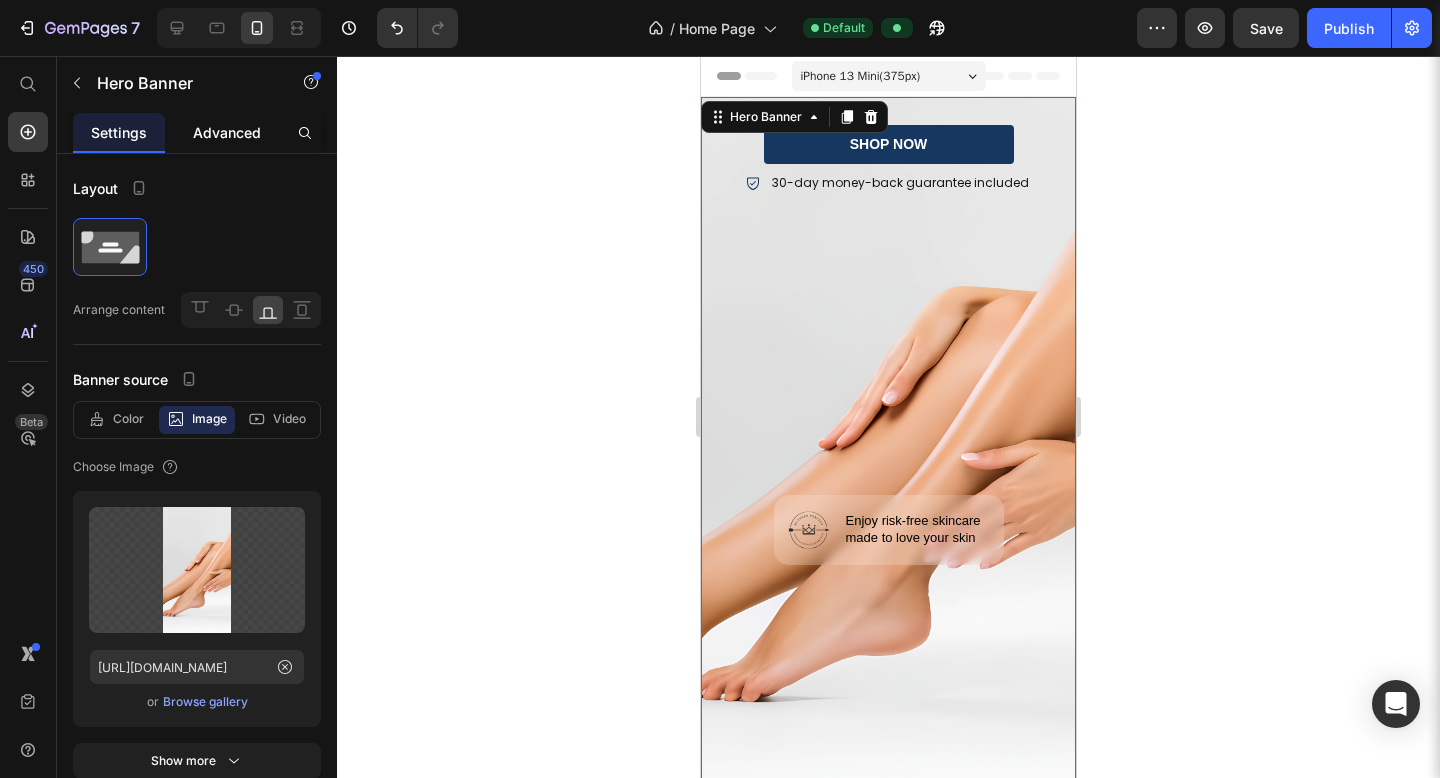 click on "Advanced" 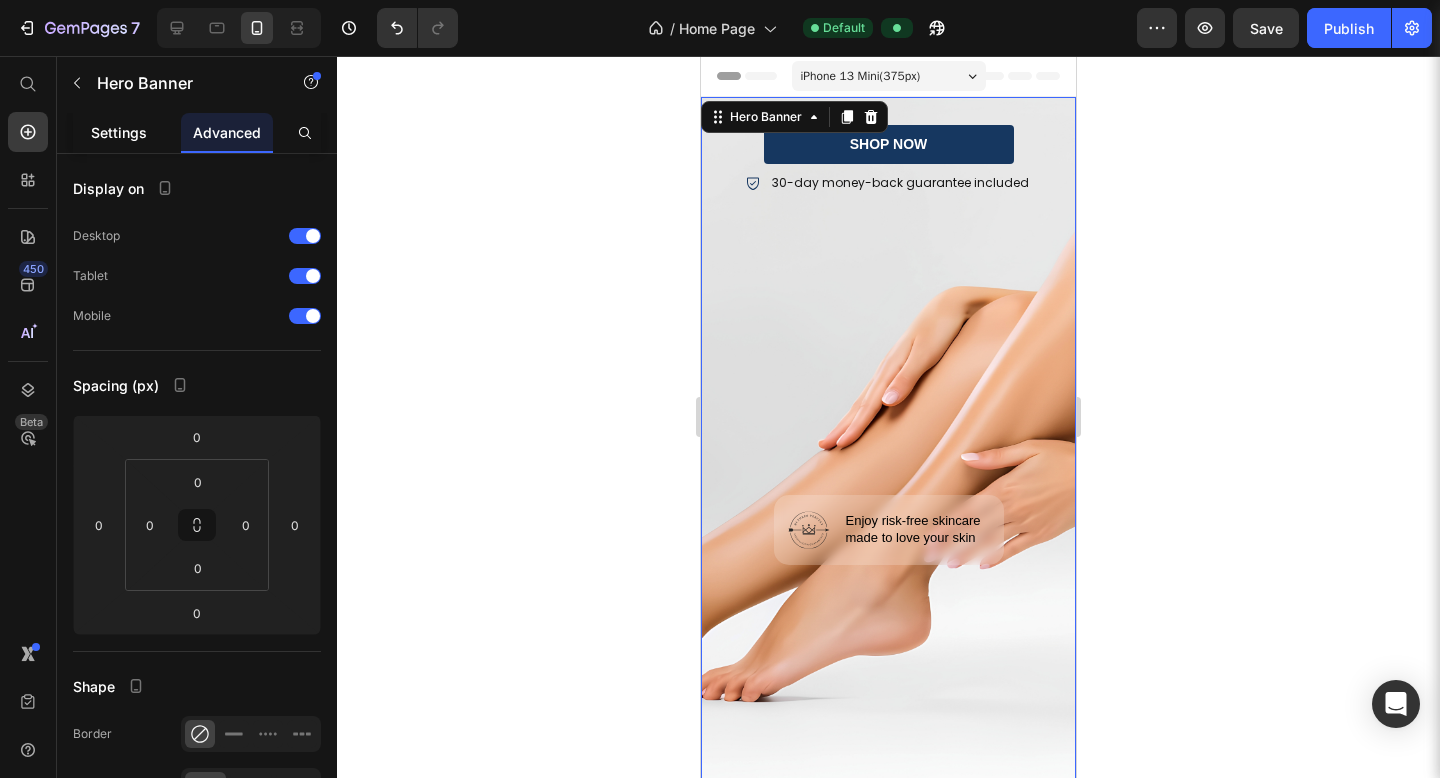 click on "Settings" at bounding box center (119, 132) 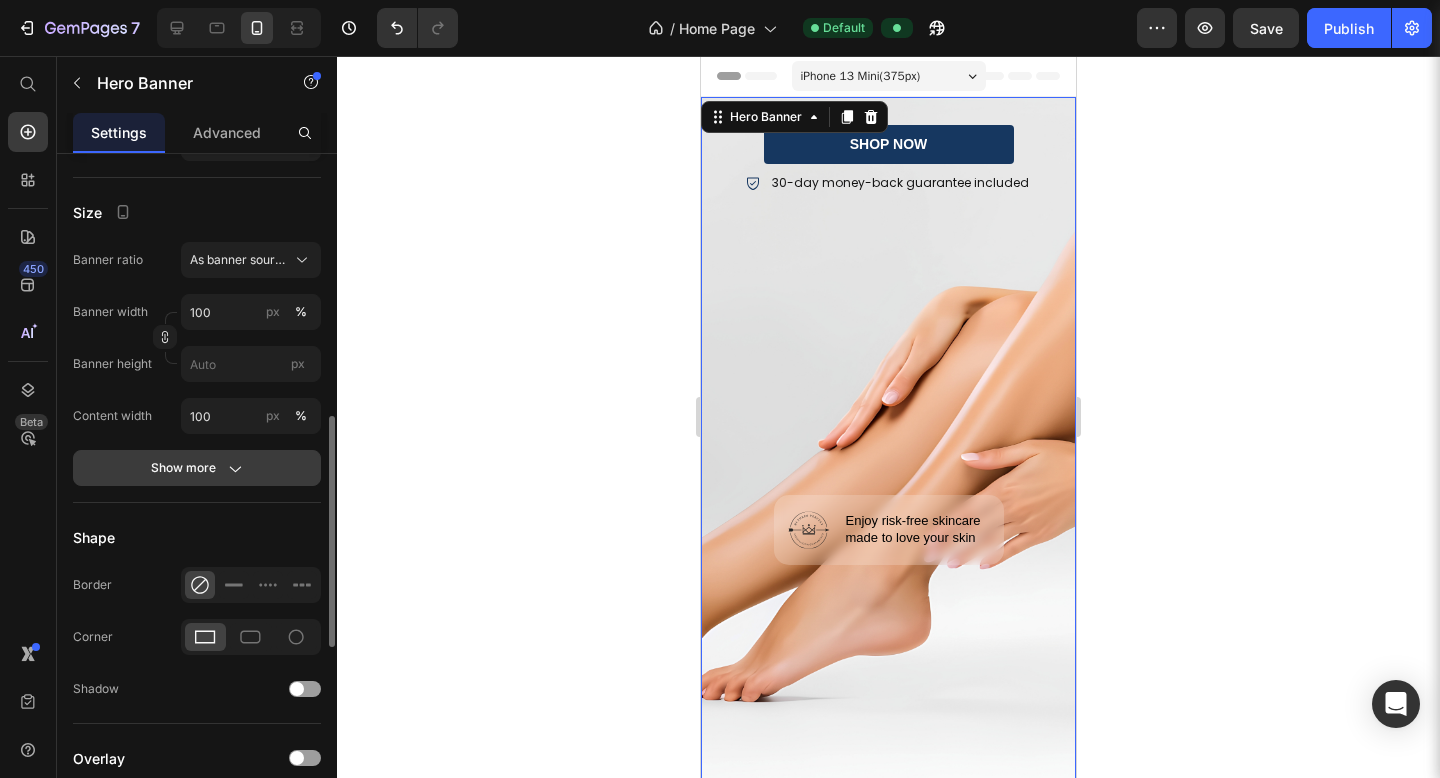 scroll, scrollTop: 833, scrollLeft: 0, axis: vertical 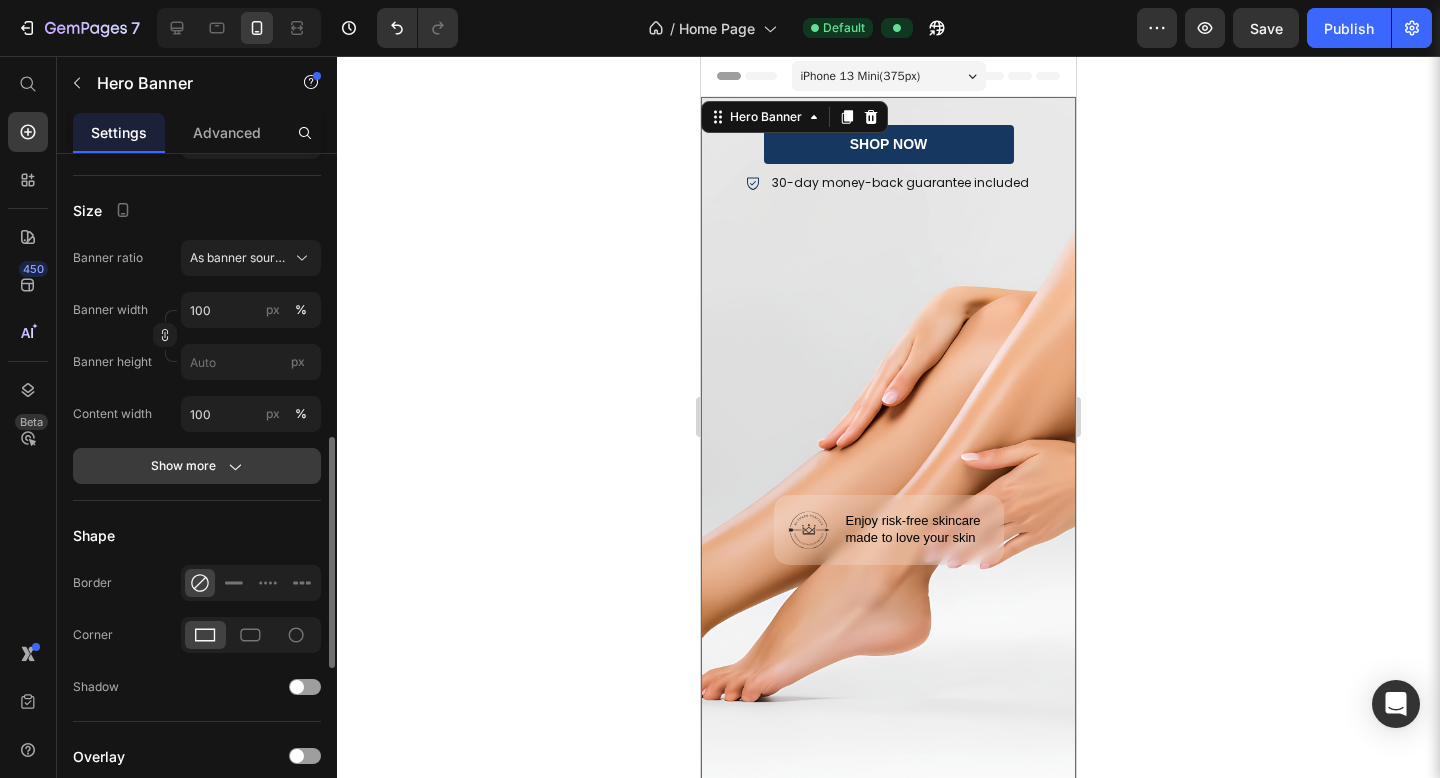 click on "Show more" at bounding box center (197, 466) 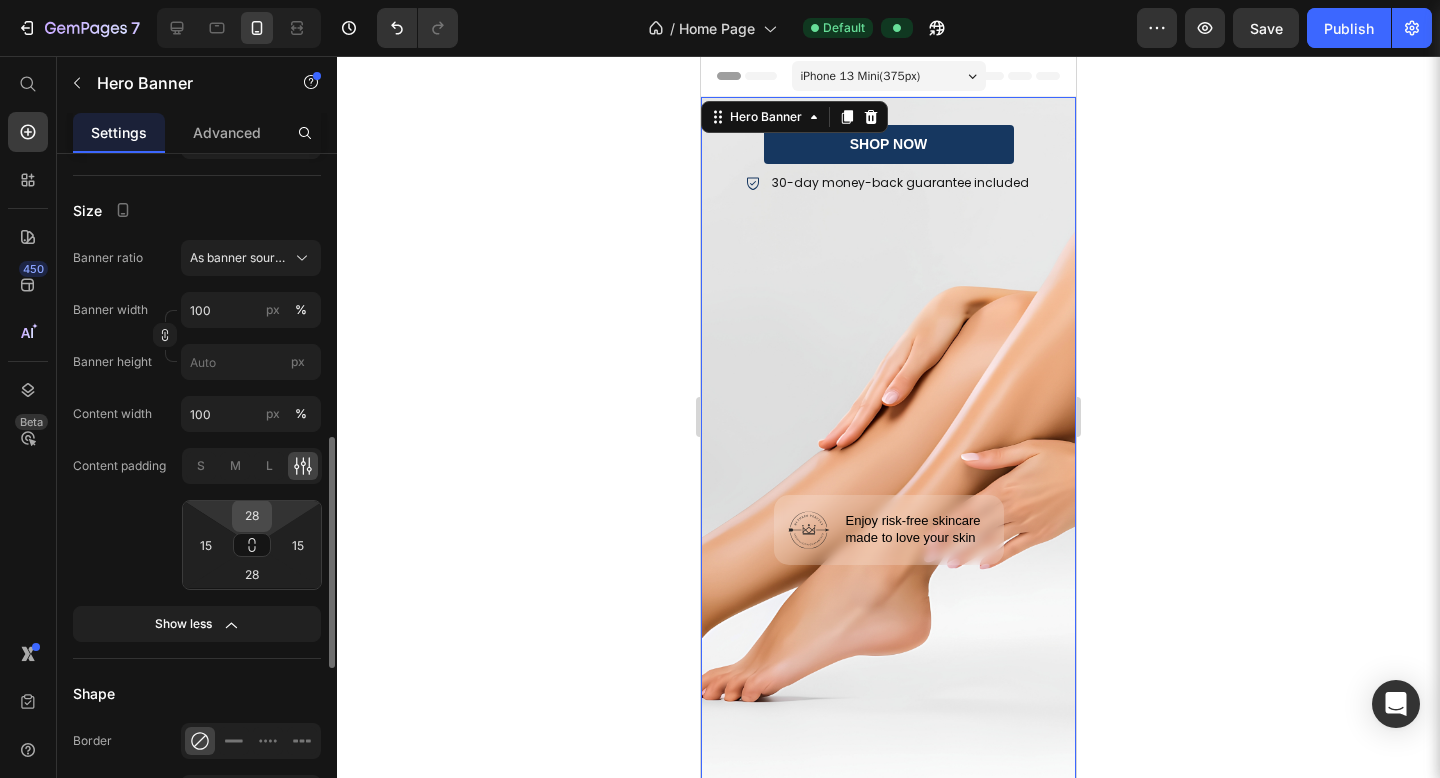 click on "28" at bounding box center (252, 516) 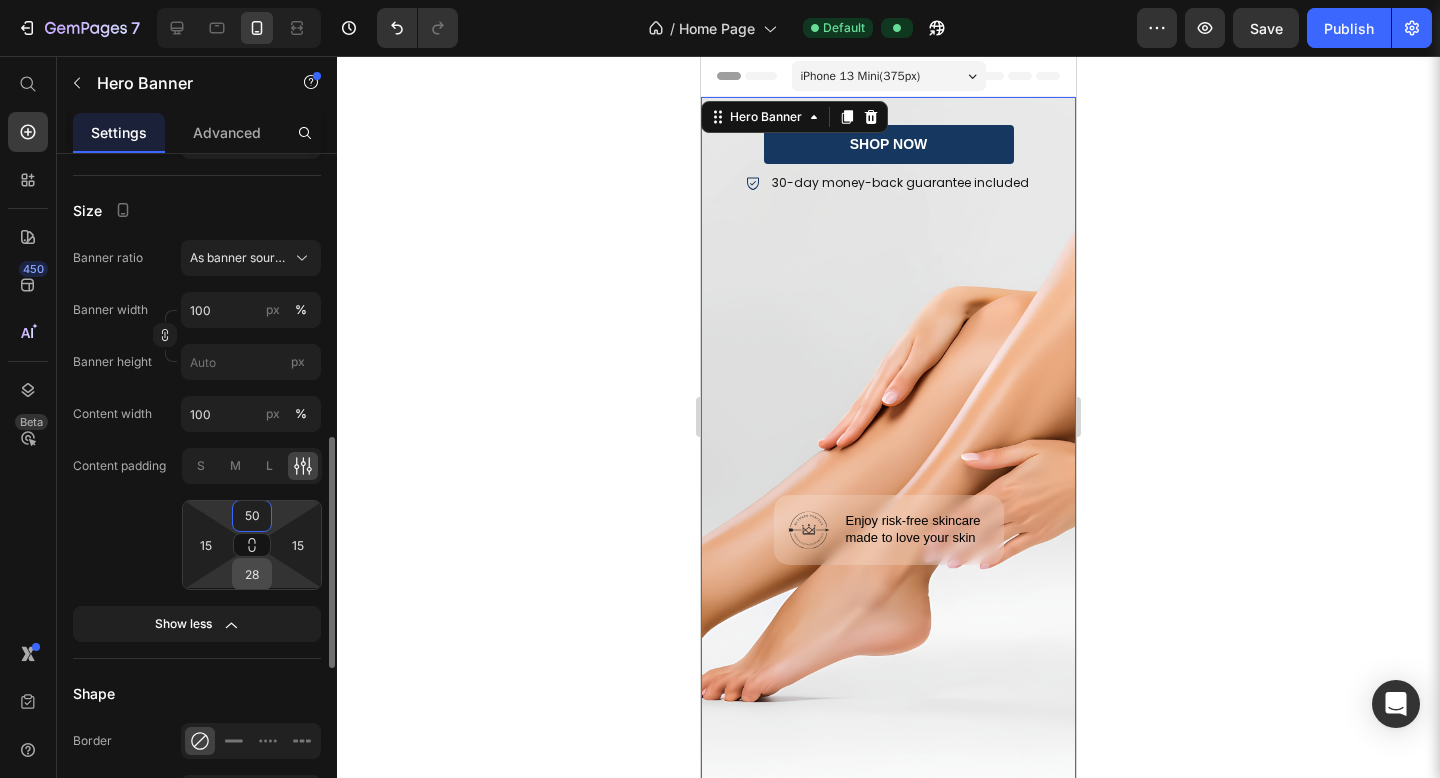 type on "50" 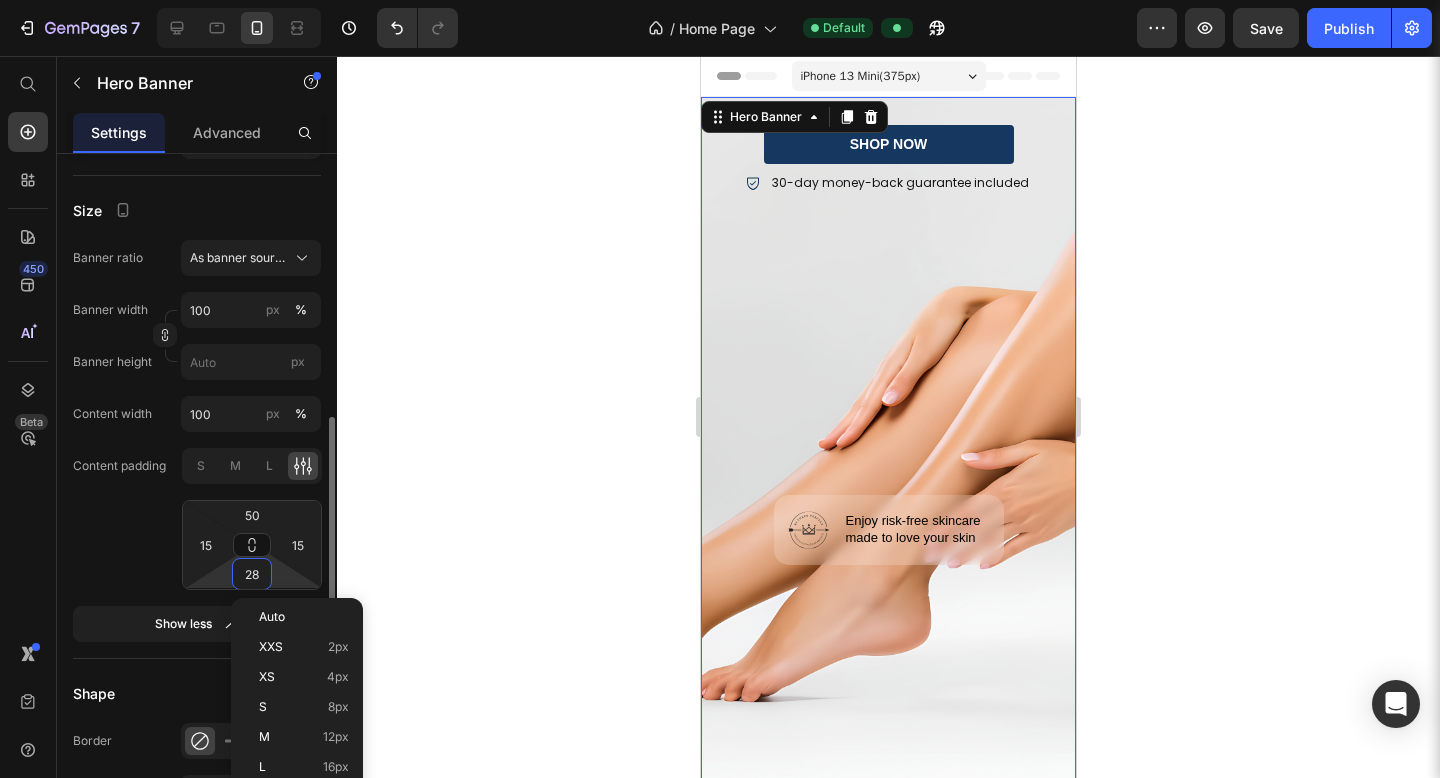 type on "528" 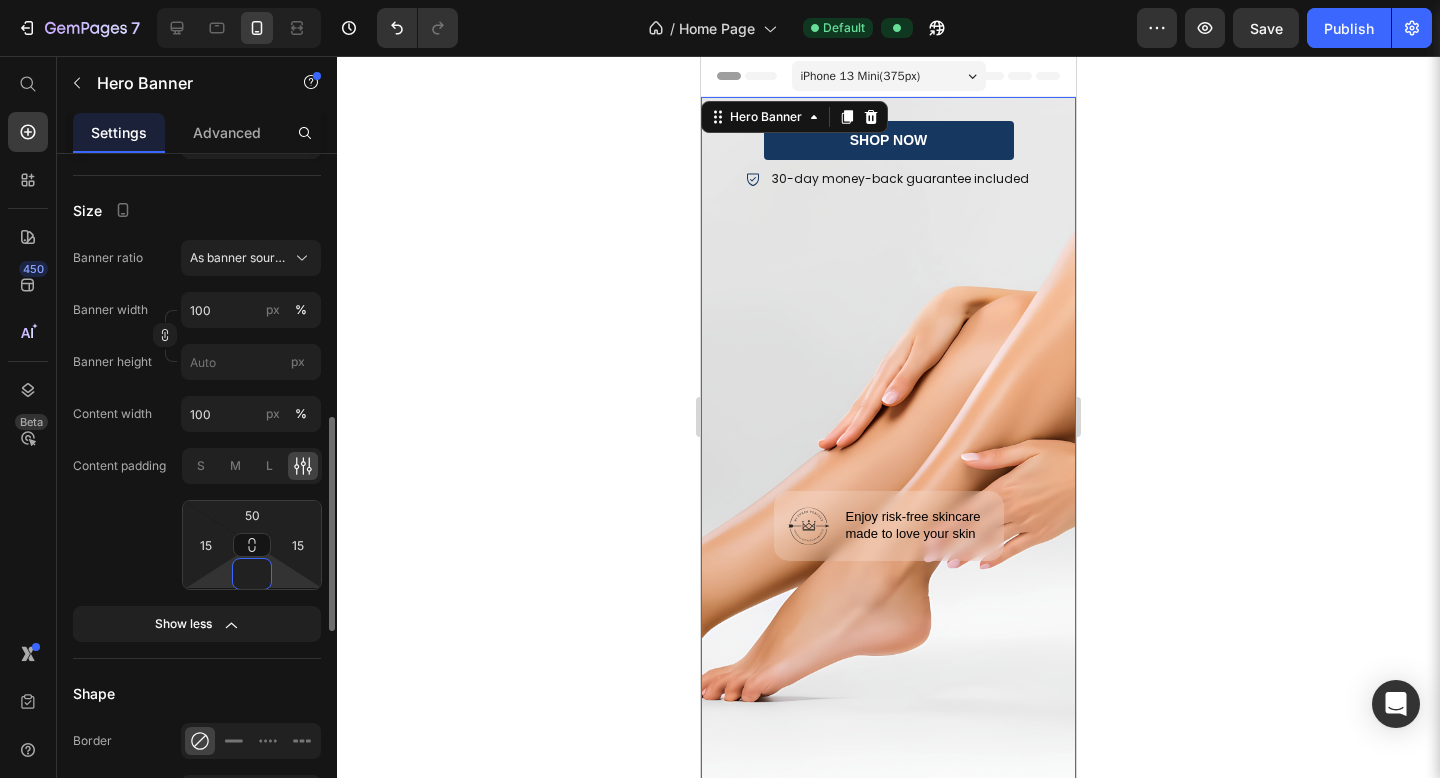 click at bounding box center (252, 574) 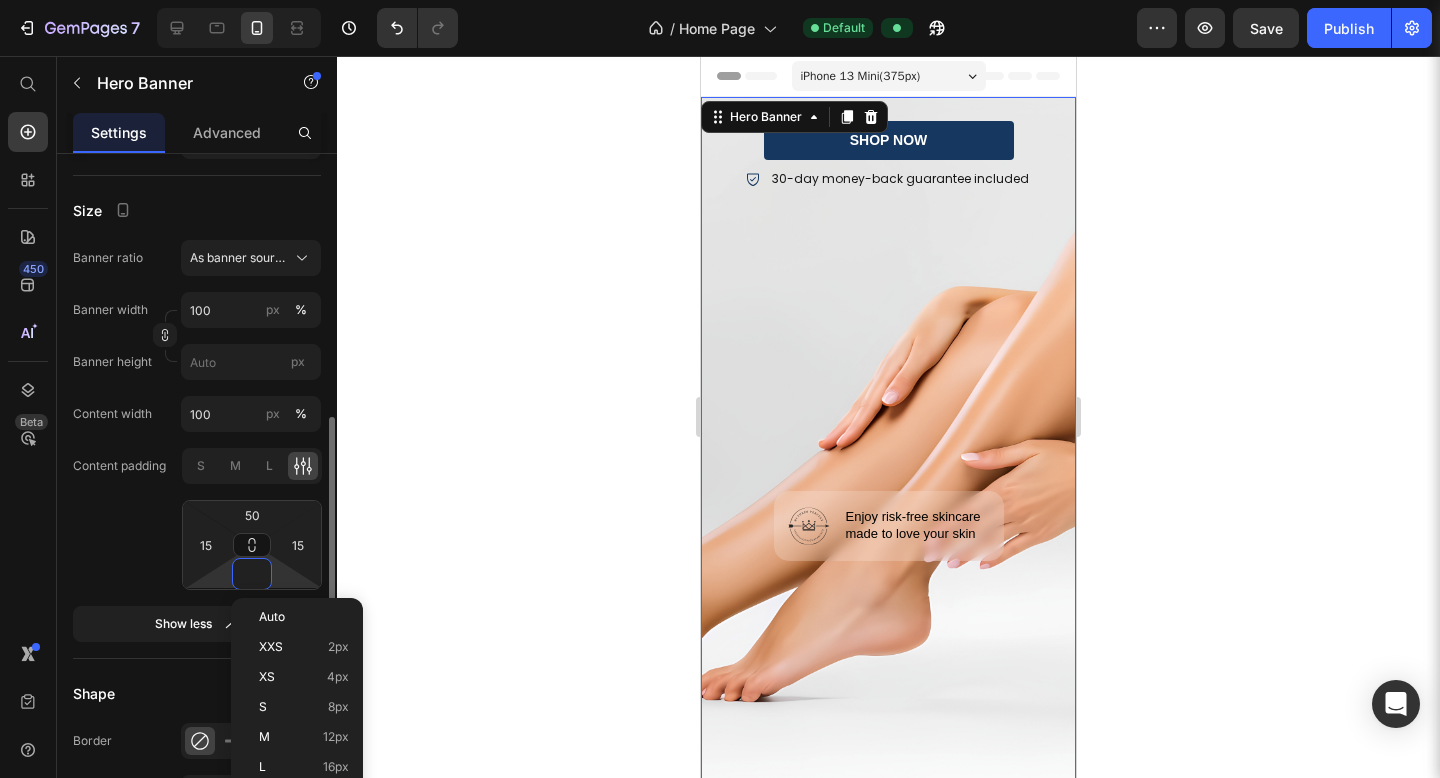 click at bounding box center [252, 574] 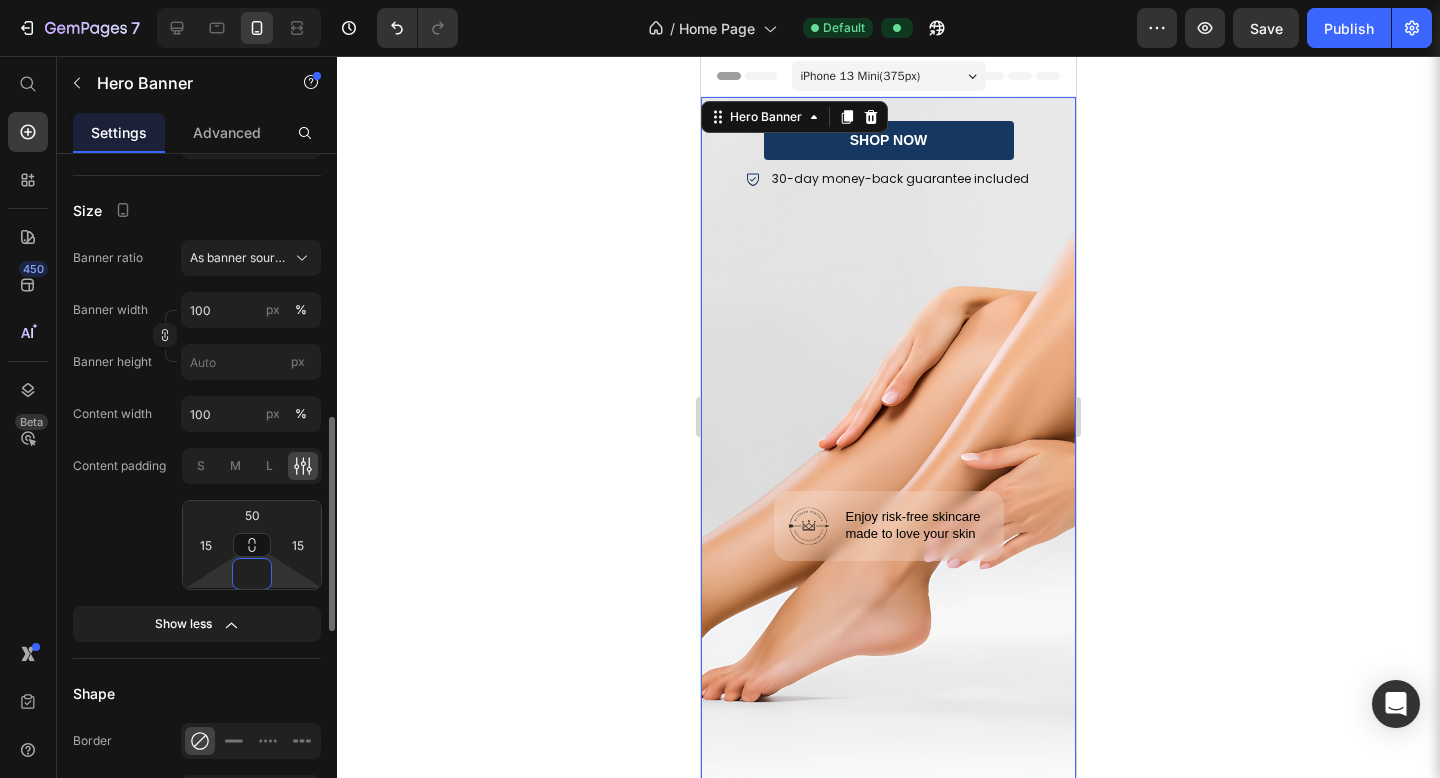 type on "5" 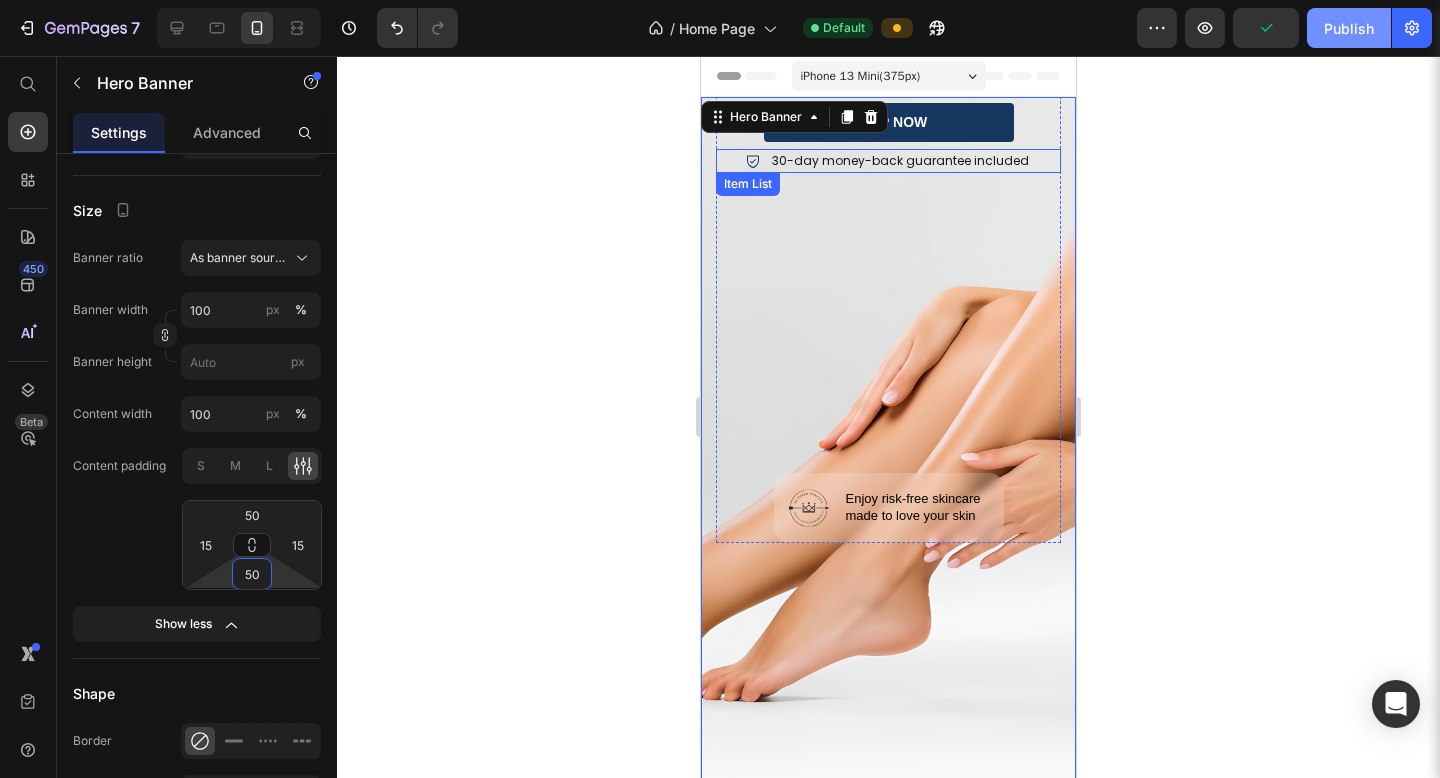 click on "Publish" at bounding box center (1349, 28) 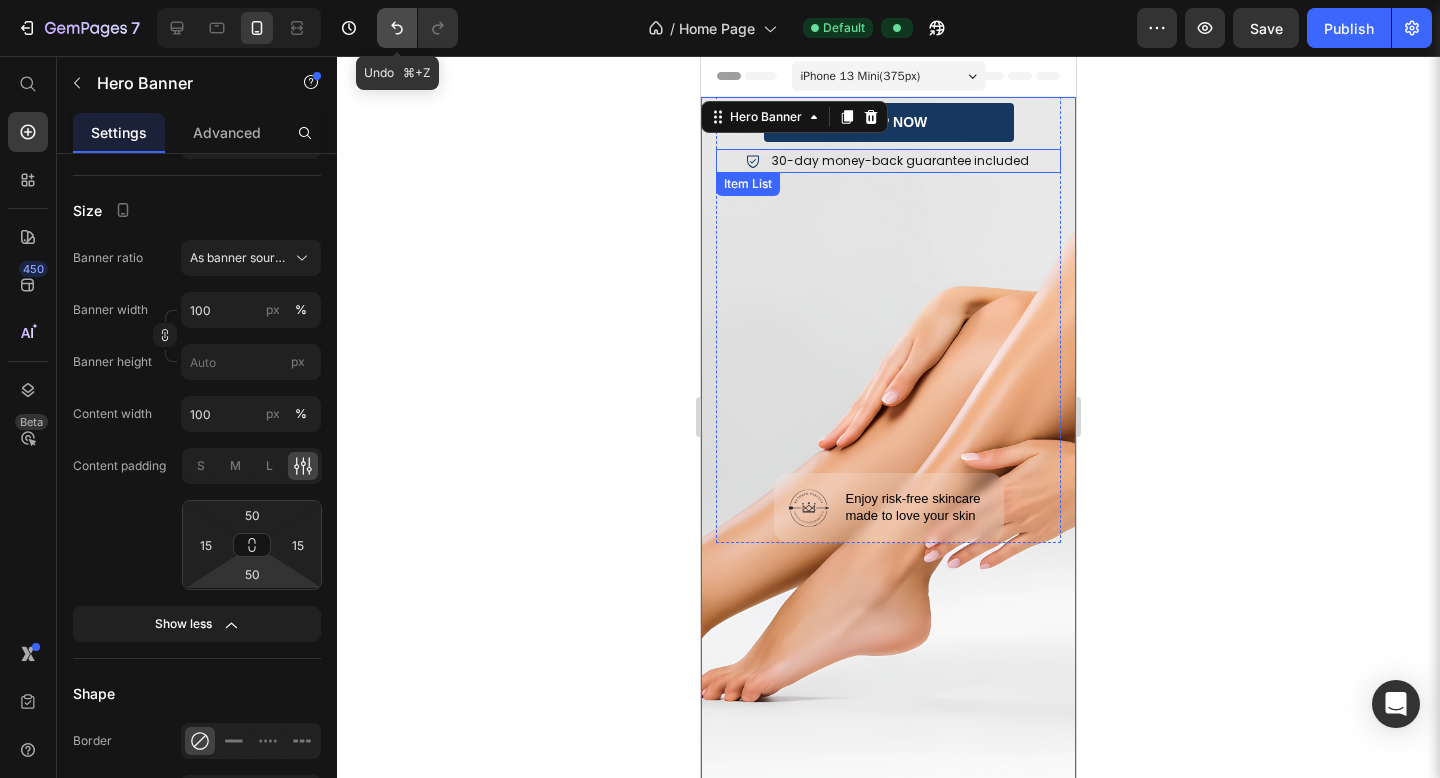 click 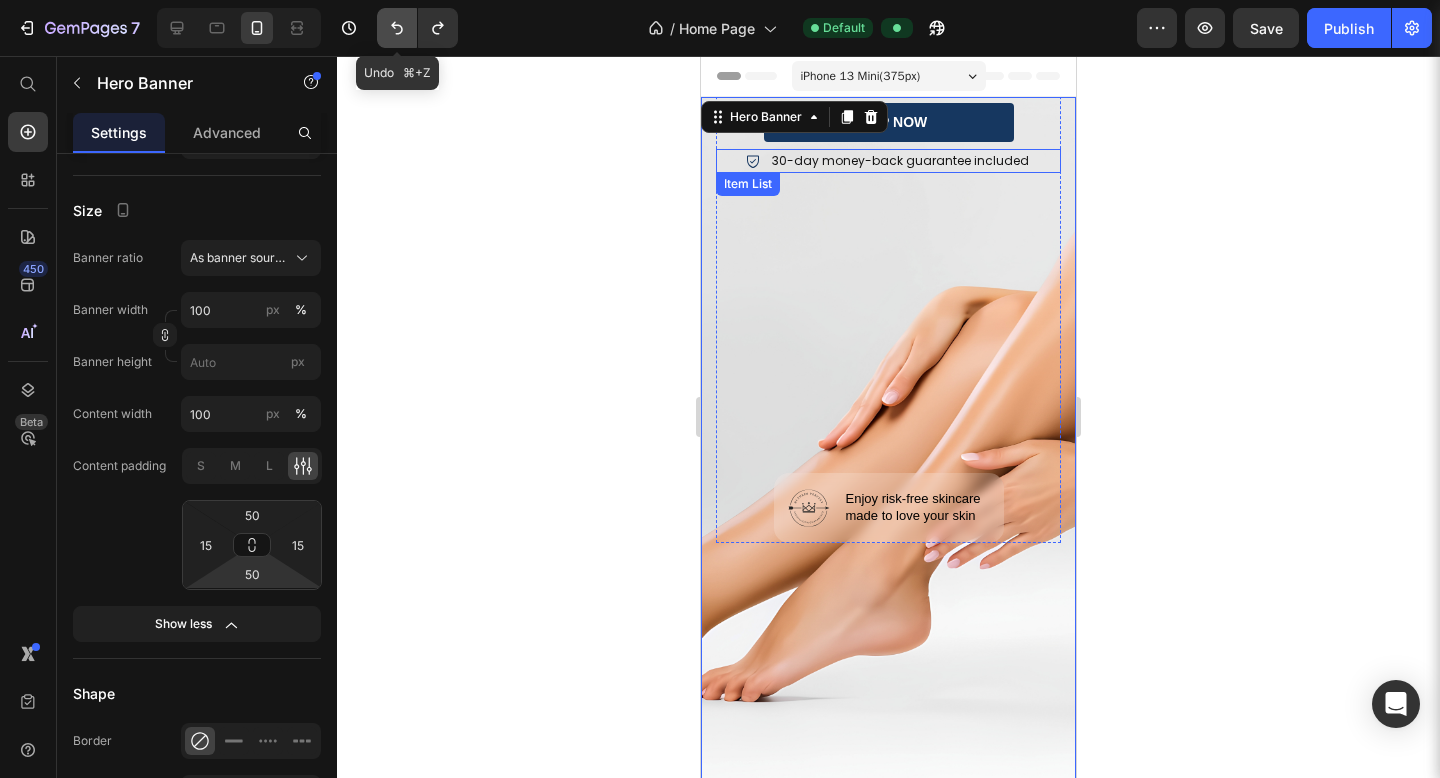 click 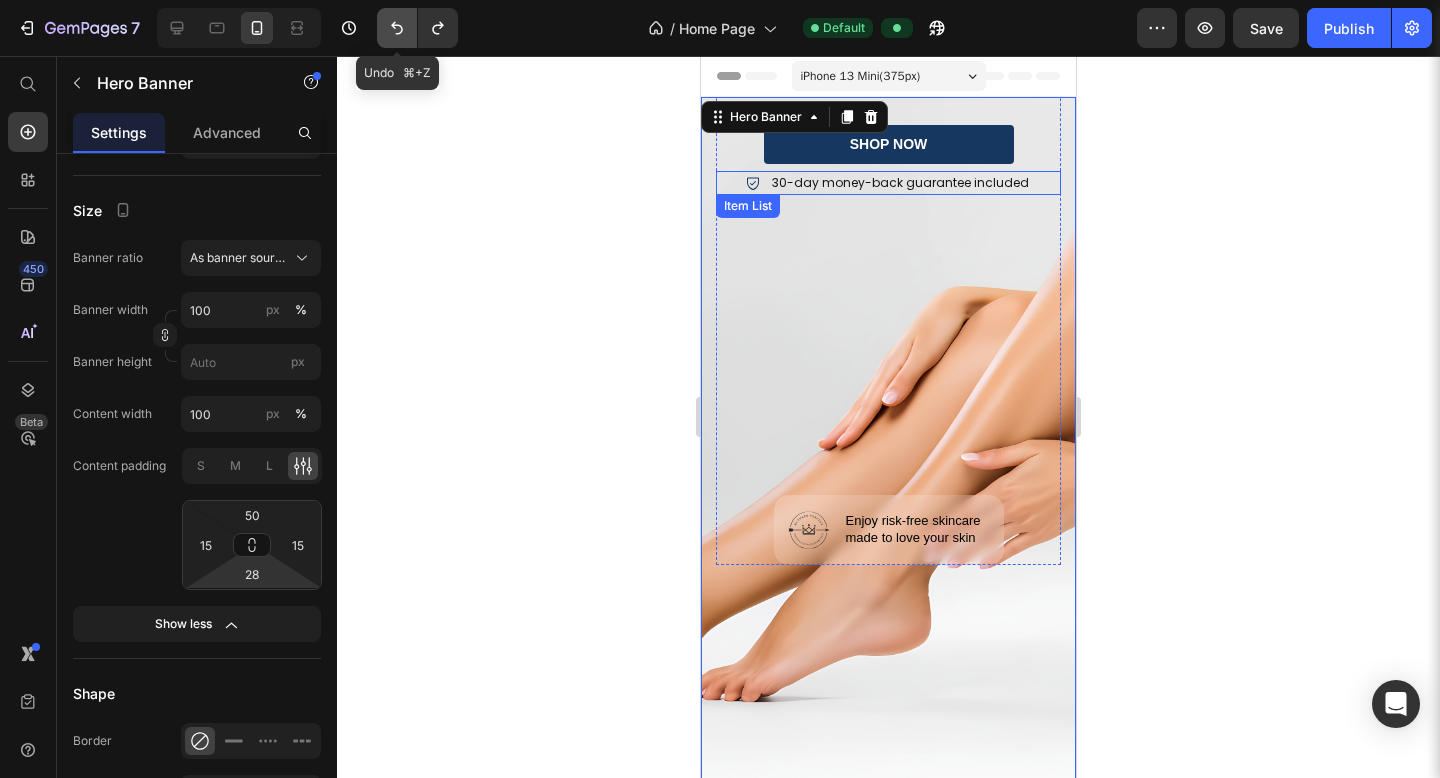 click 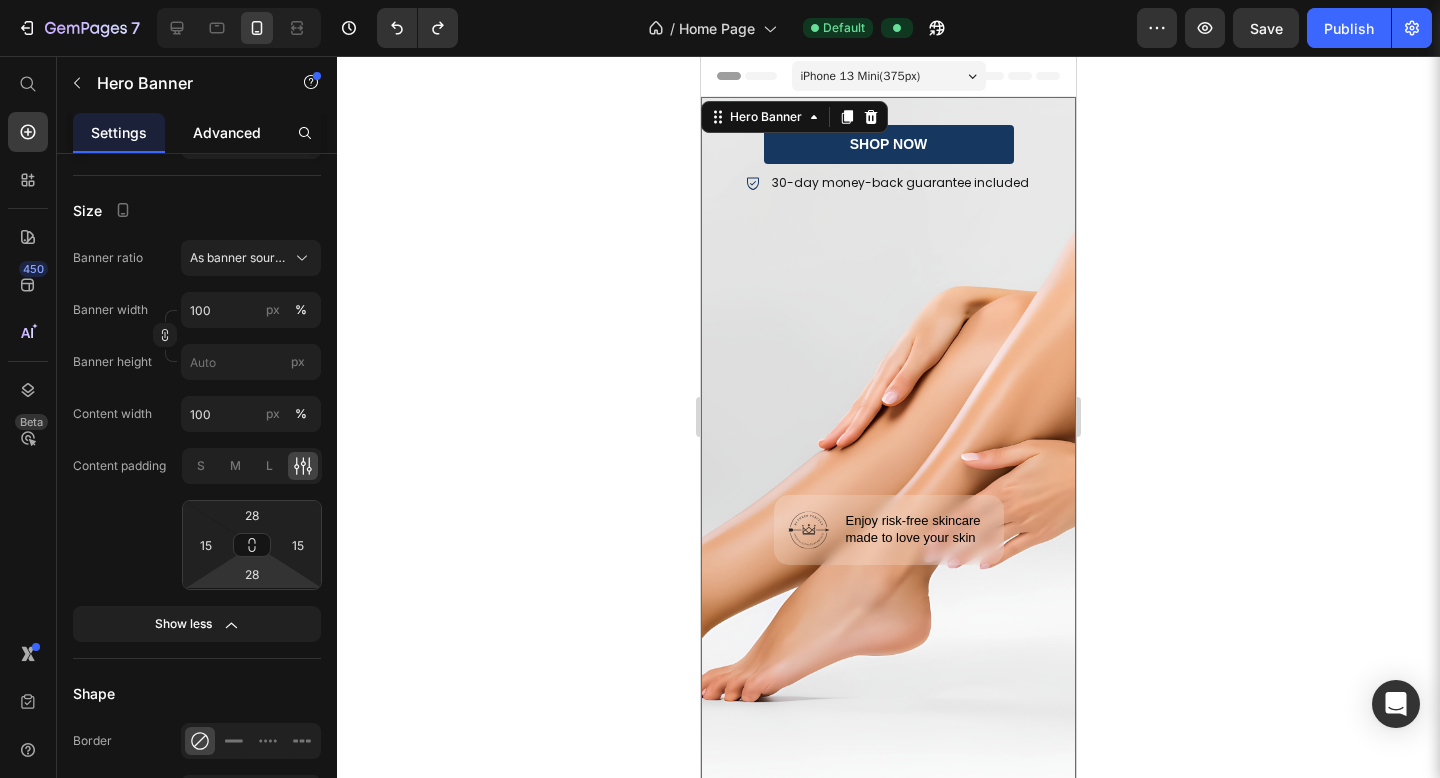 click on "Advanced" at bounding box center (227, 132) 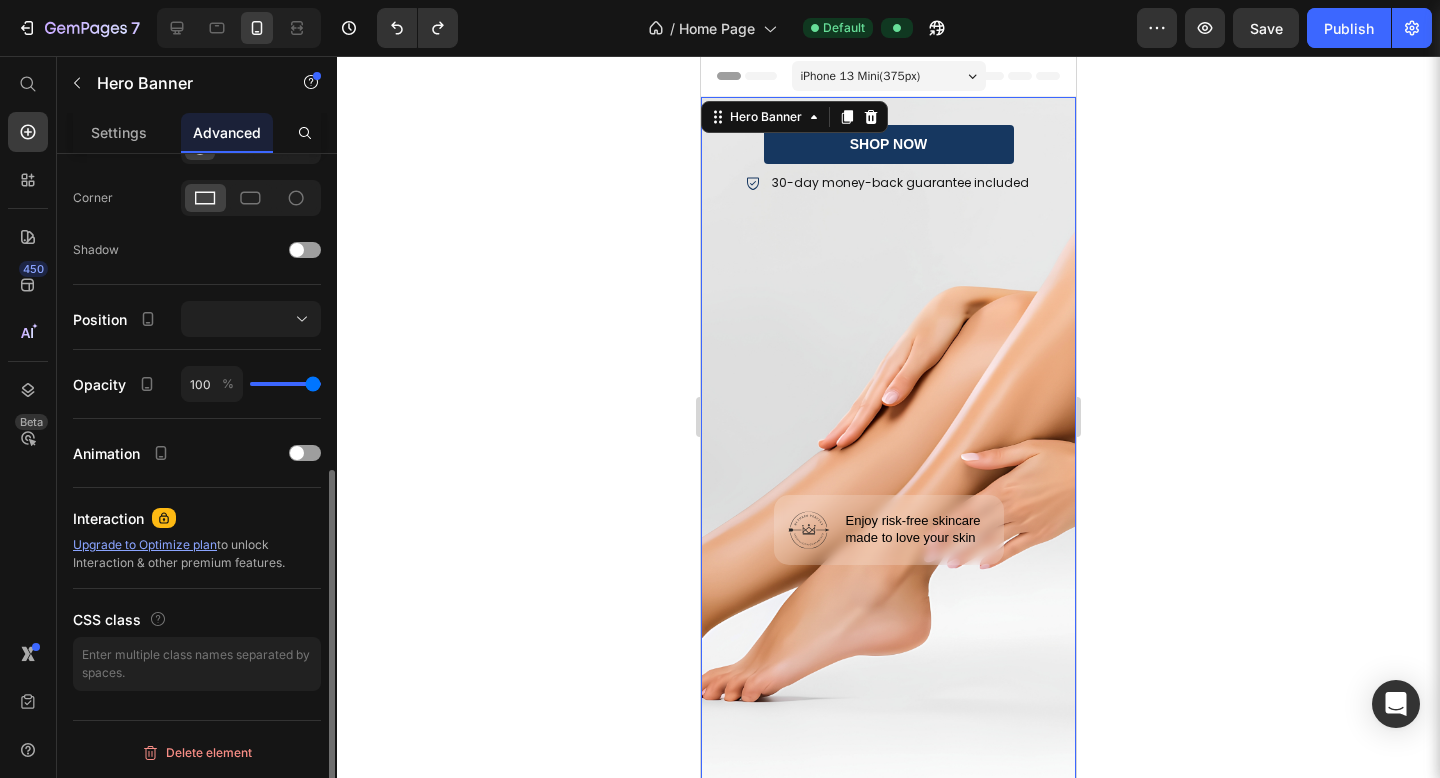 scroll, scrollTop: 0, scrollLeft: 0, axis: both 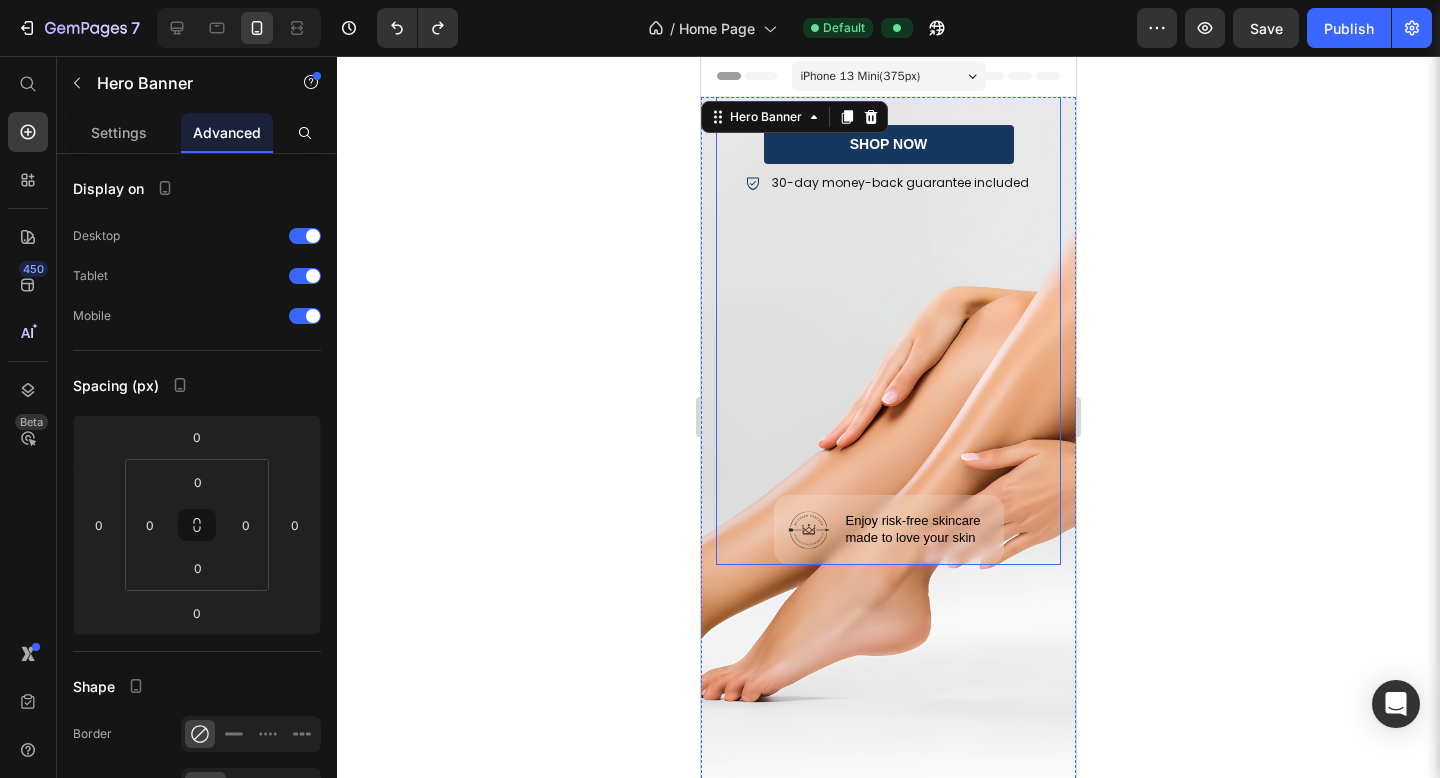 click on "Image Enjoy risk-free skincare made to love your skin Text Block Row" at bounding box center [888, 230] 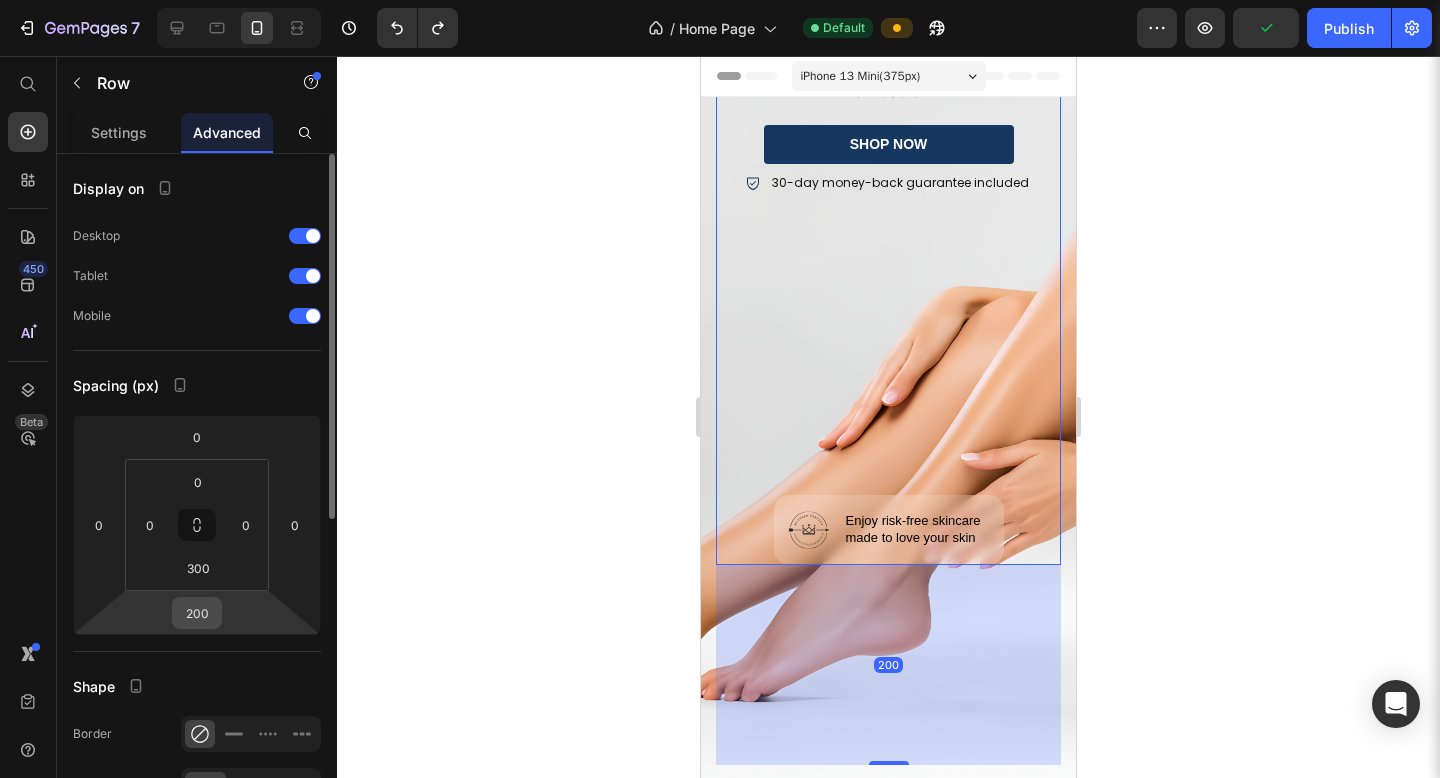 click on "200" at bounding box center [197, 613] 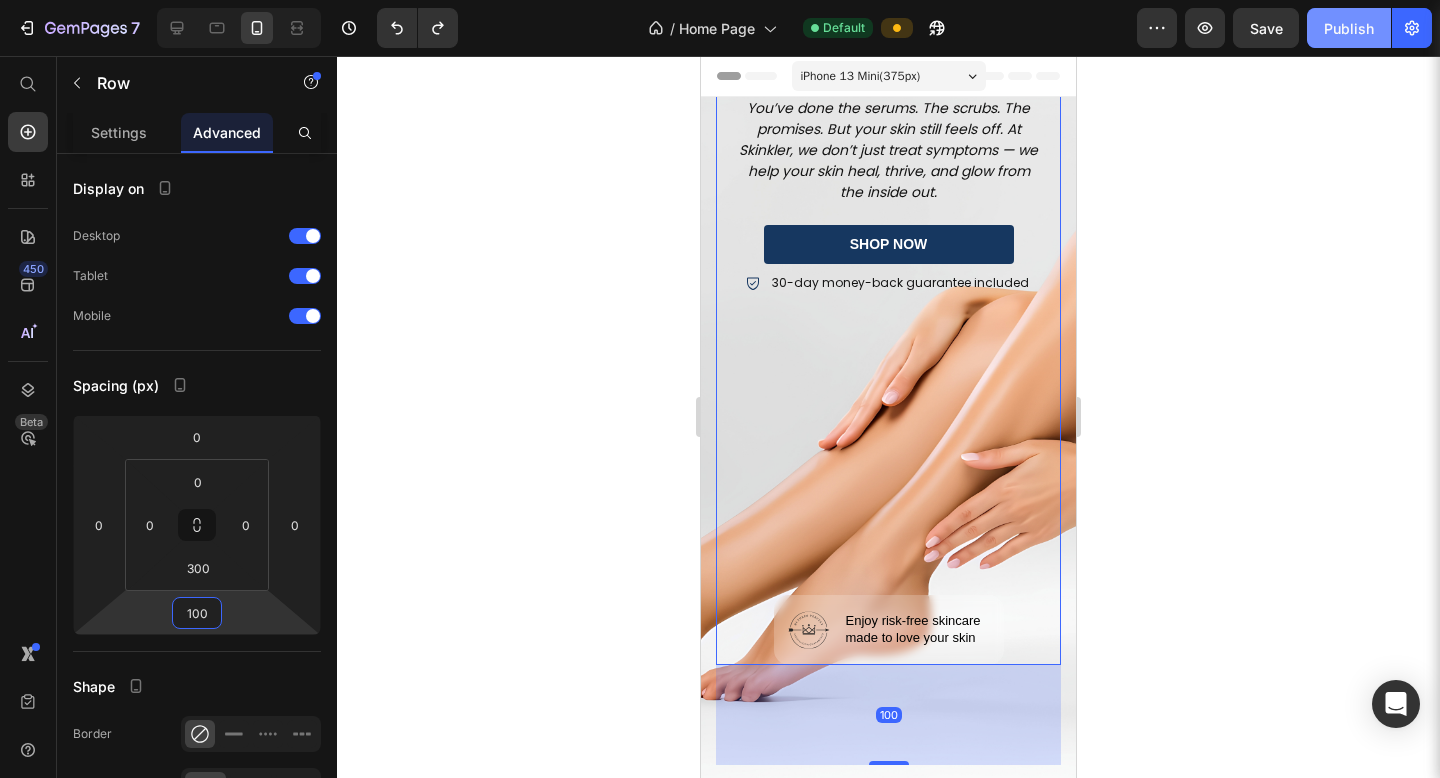 click on "Publish" 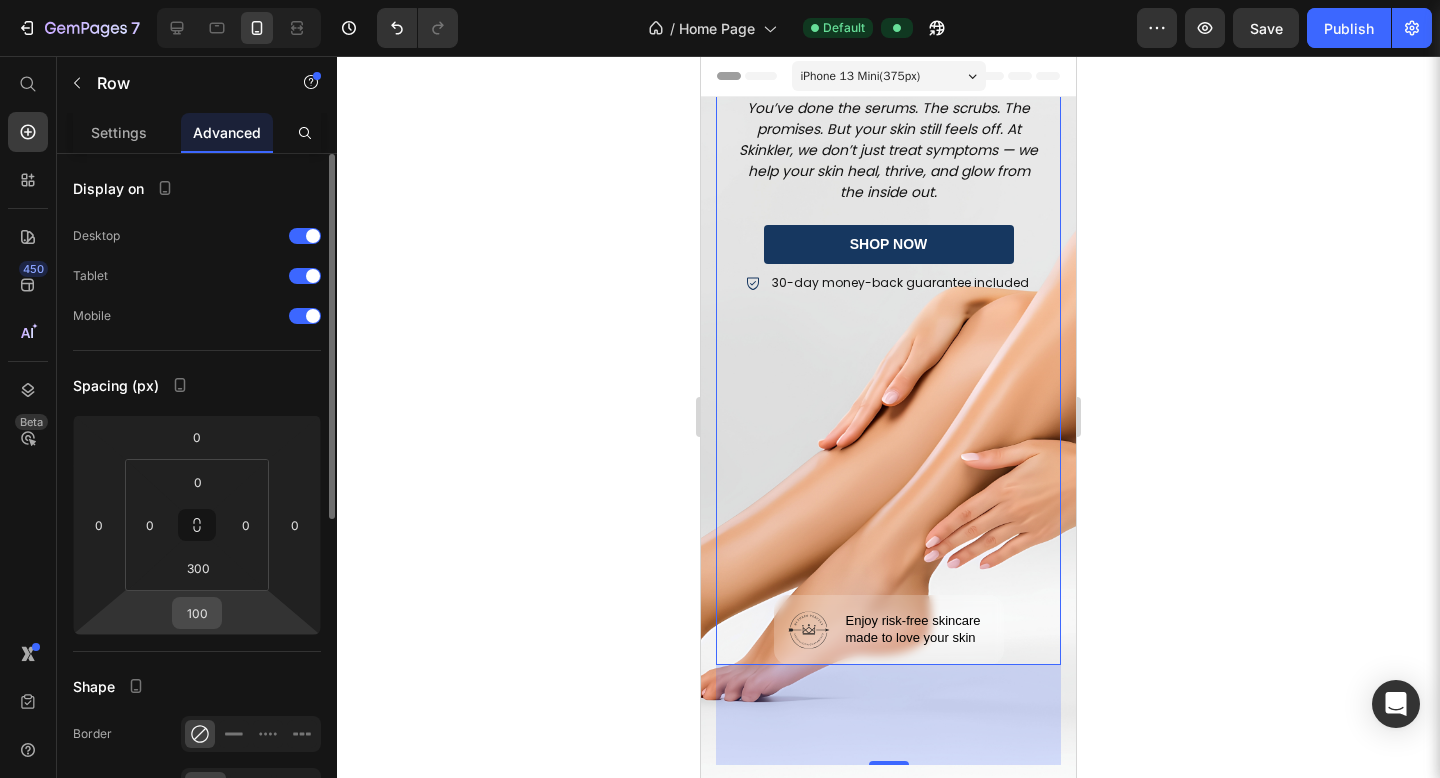 click on "100" at bounding box center [197, 613] 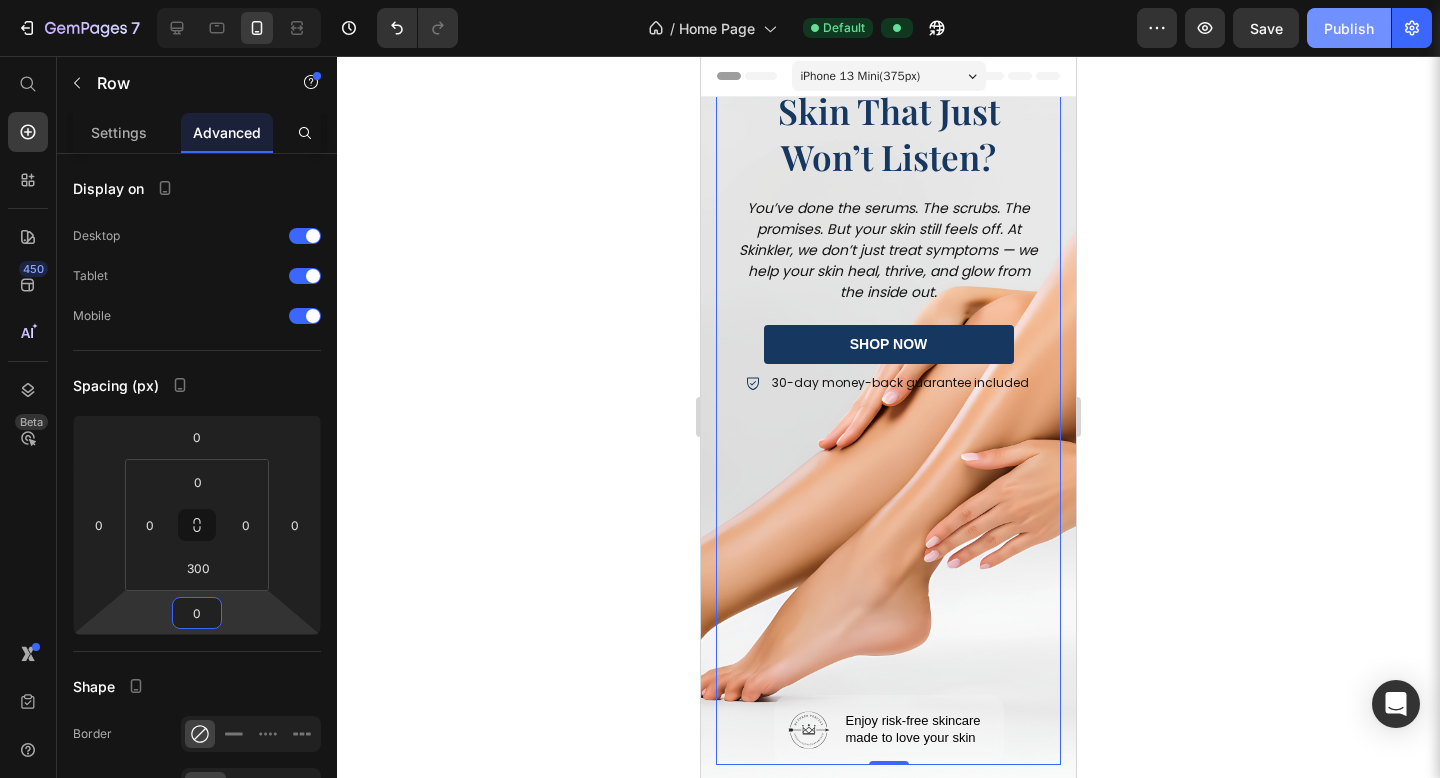type on "0" 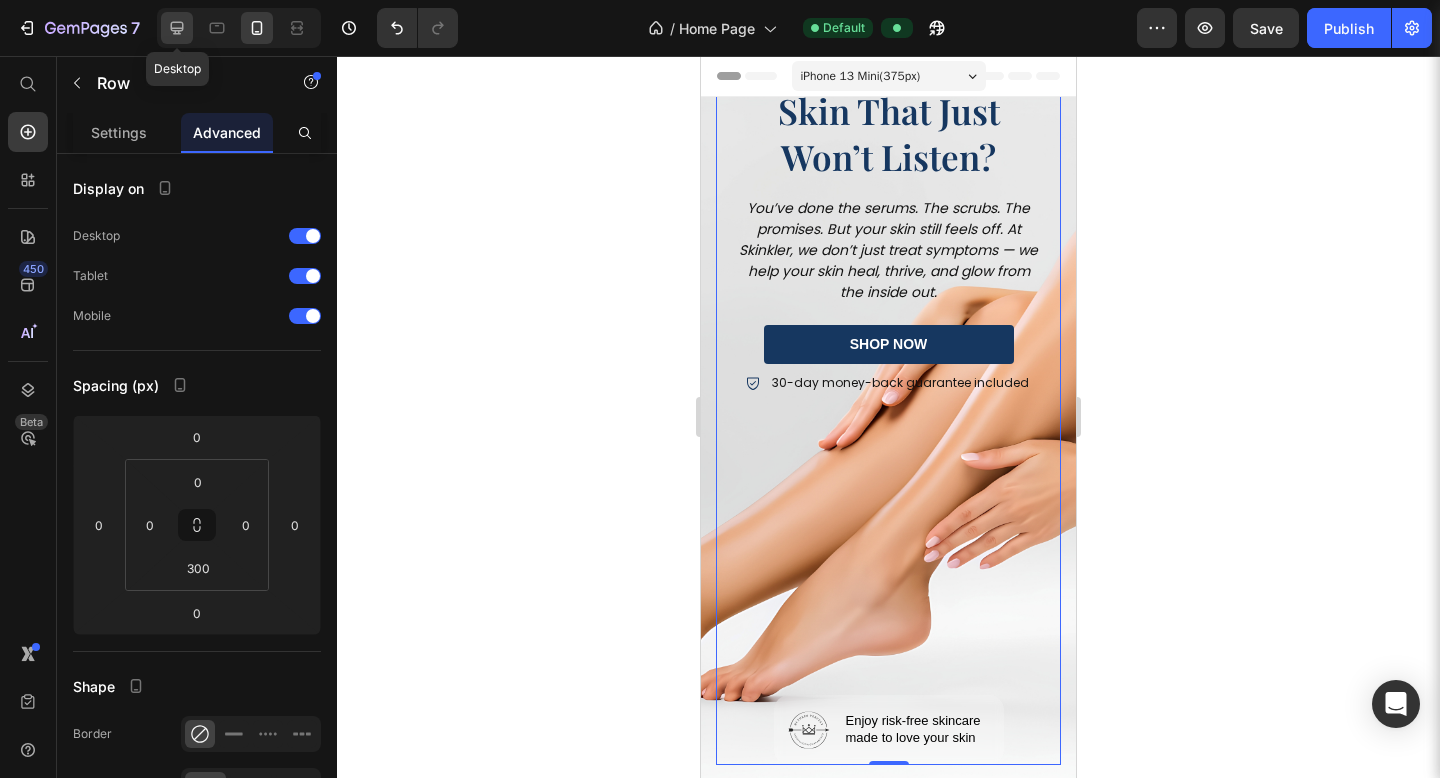 click 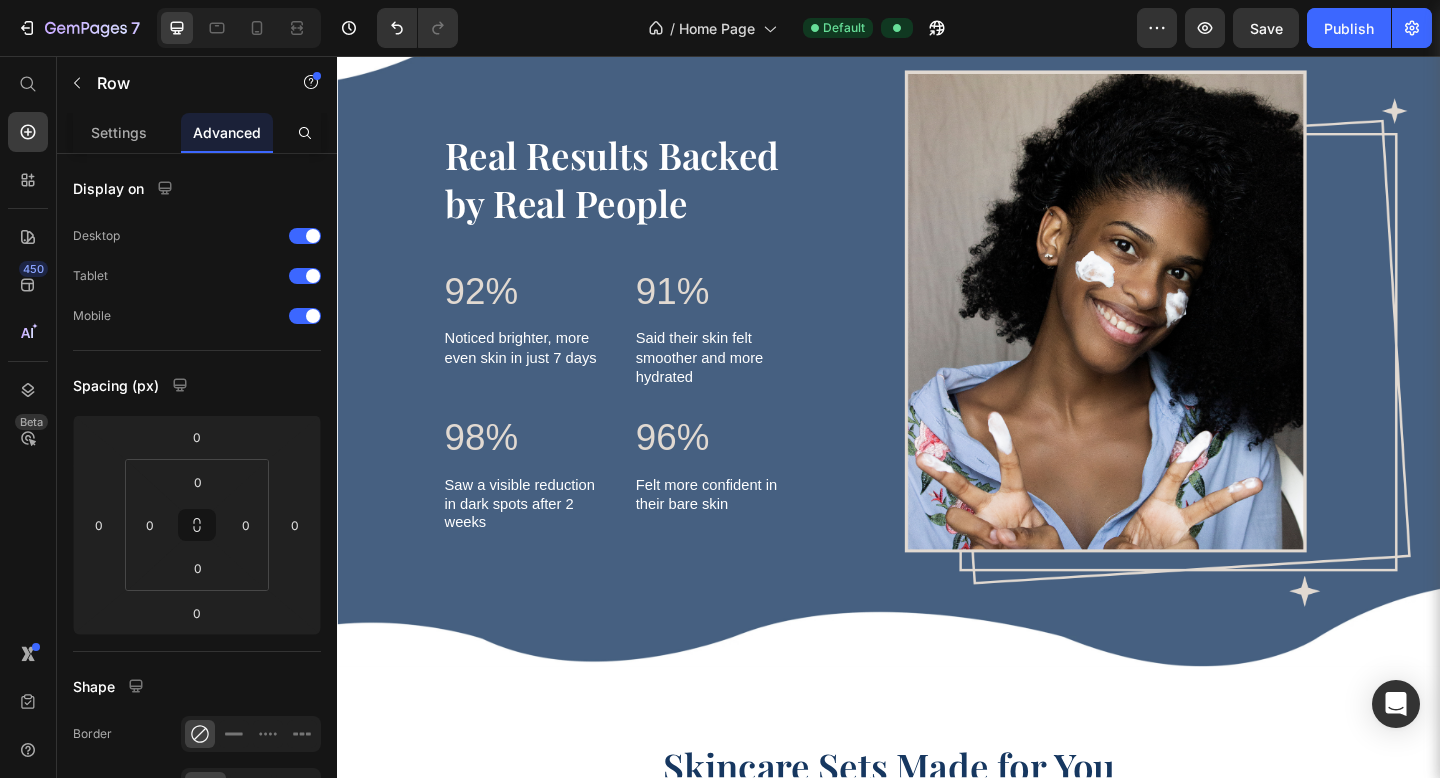 scroll, scrollTop: 3501, scrollLeft: 0, axis: vertical 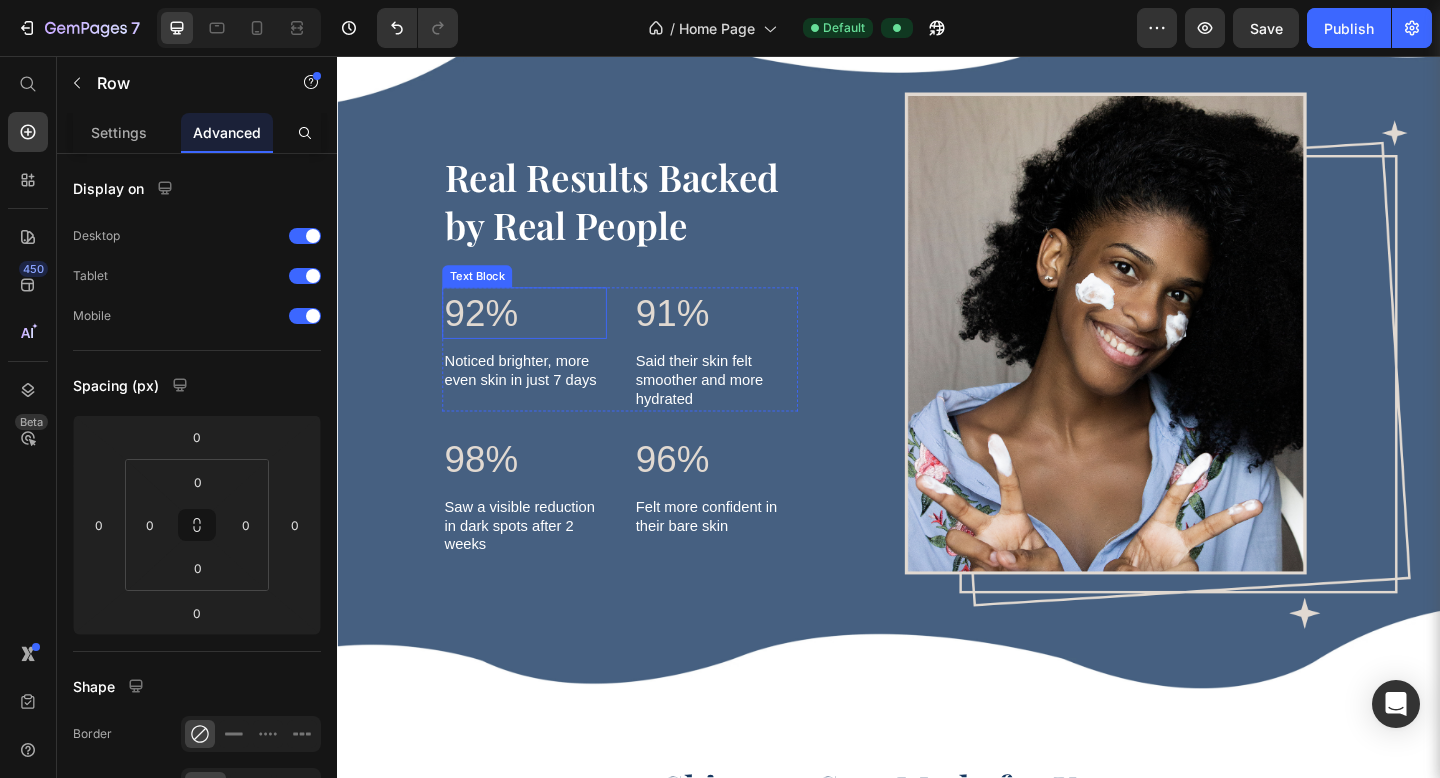 click on "92%" at bounding box center (540, 336) 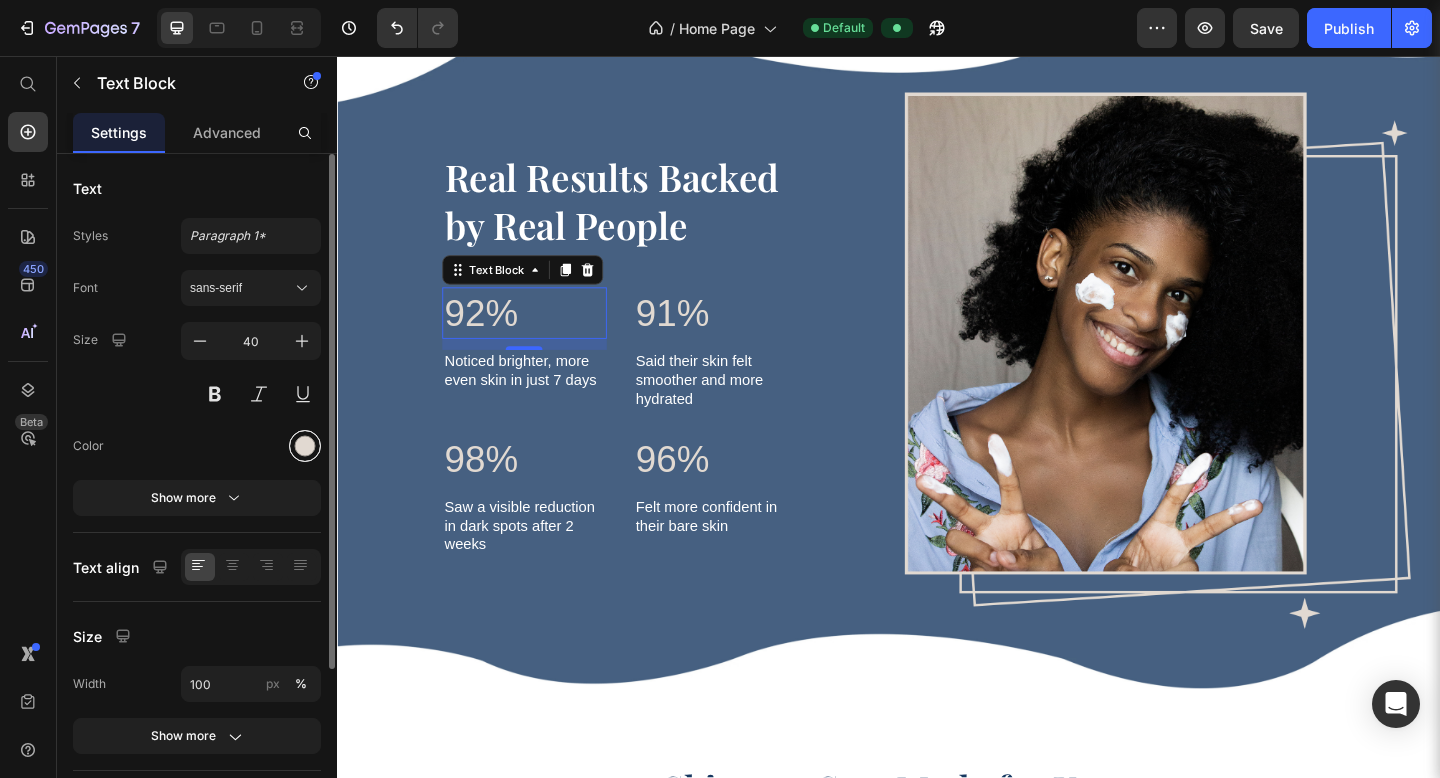 click at bounding box center [305, 446] 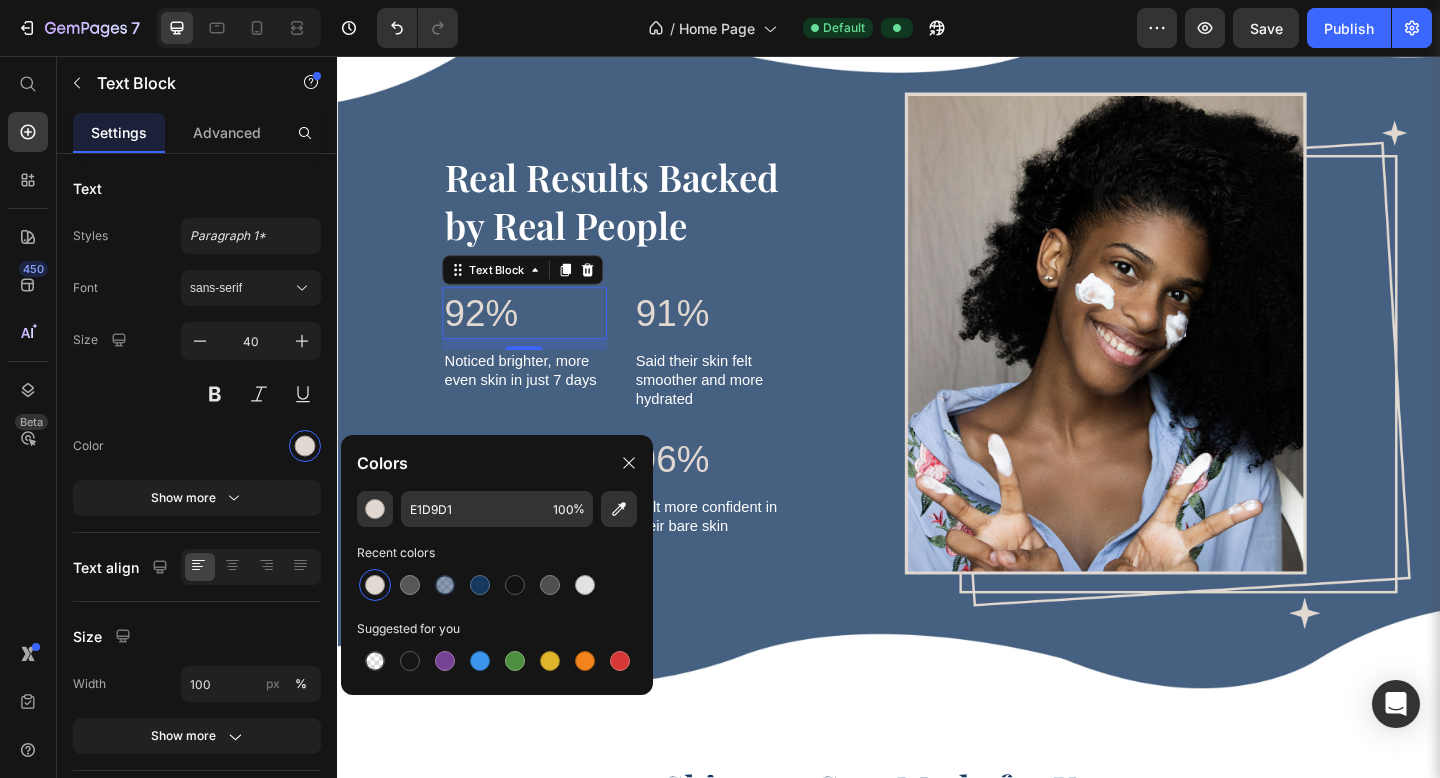 click on "92%" at bounding box center [540, 336] 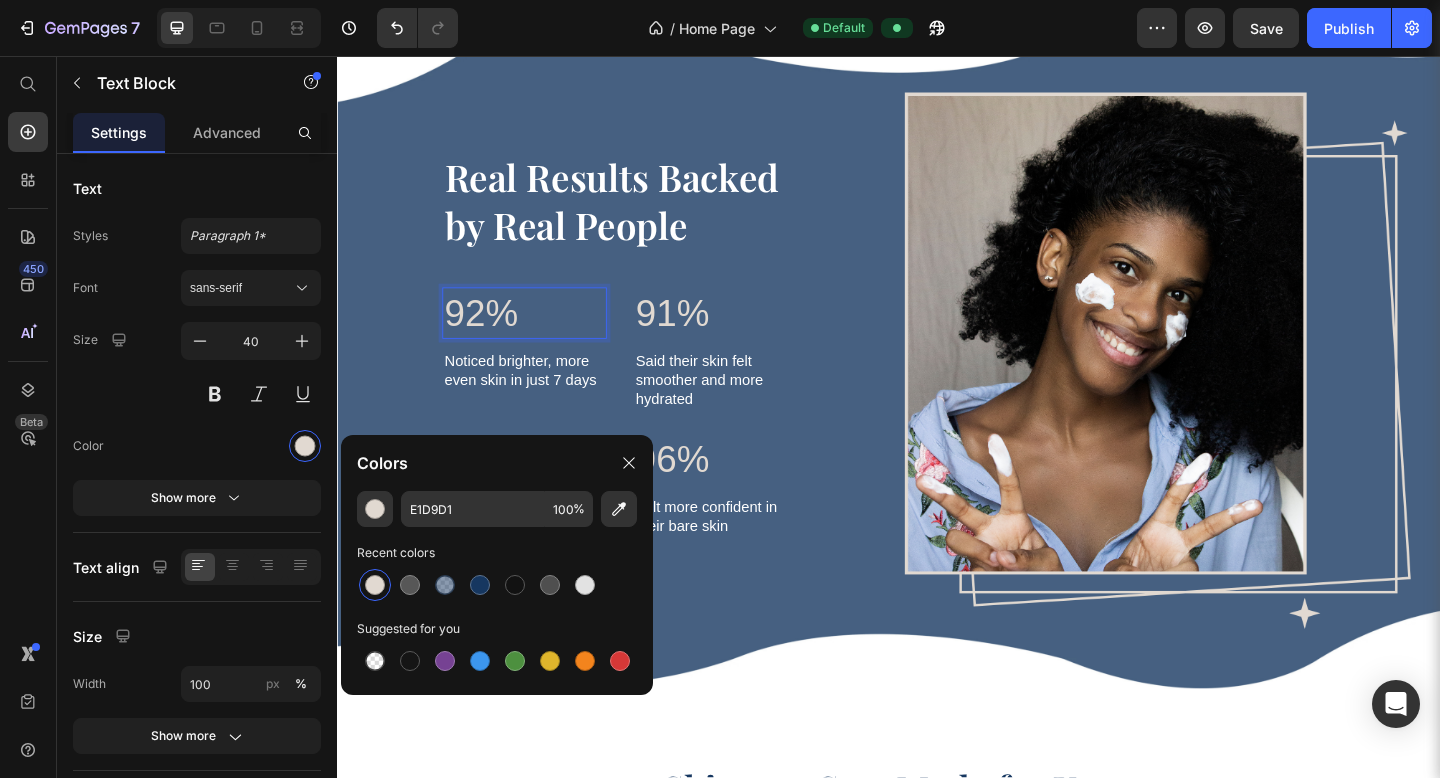 click on "92%" at bounding box center [540, 336] 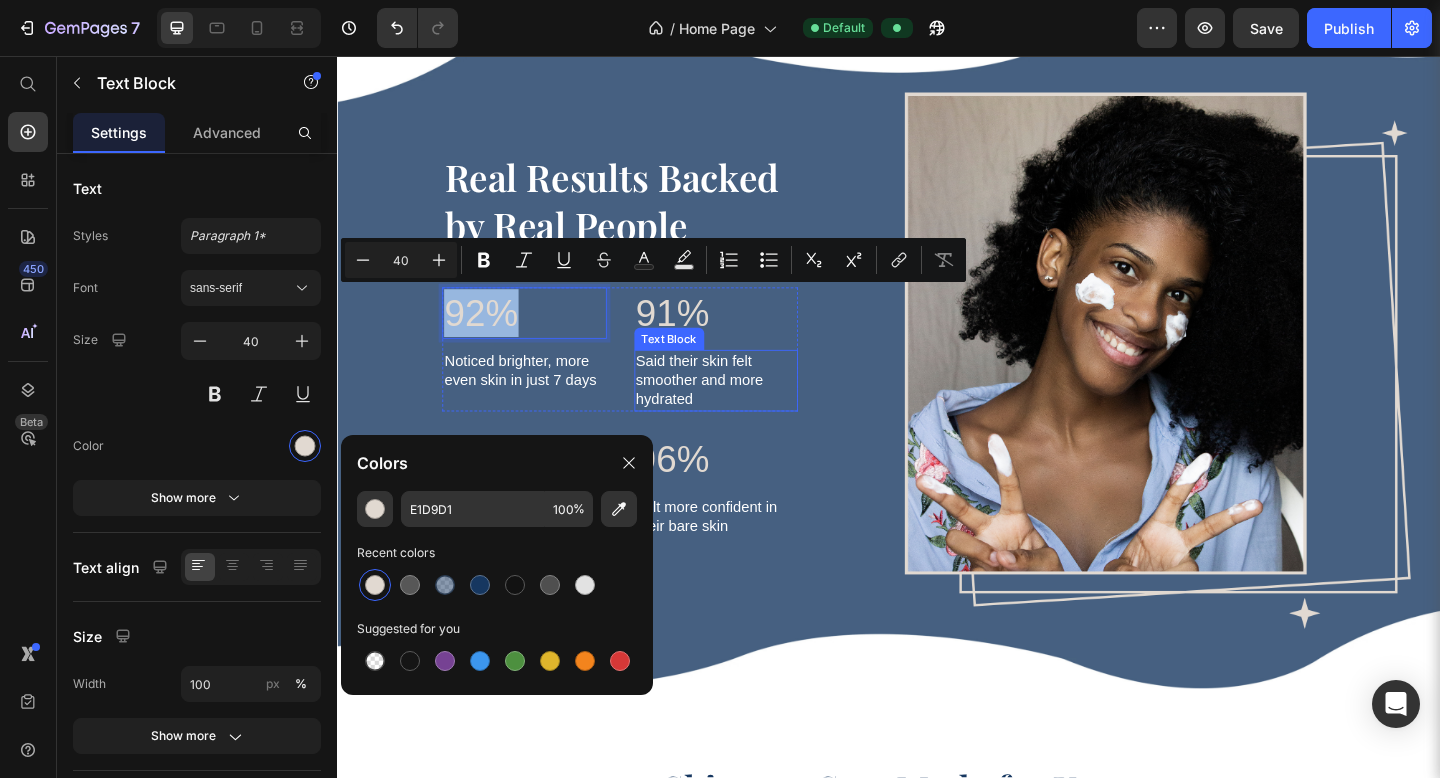click on "Said their skin felt smoother and more hydrated" at bounding box center [749, 409] 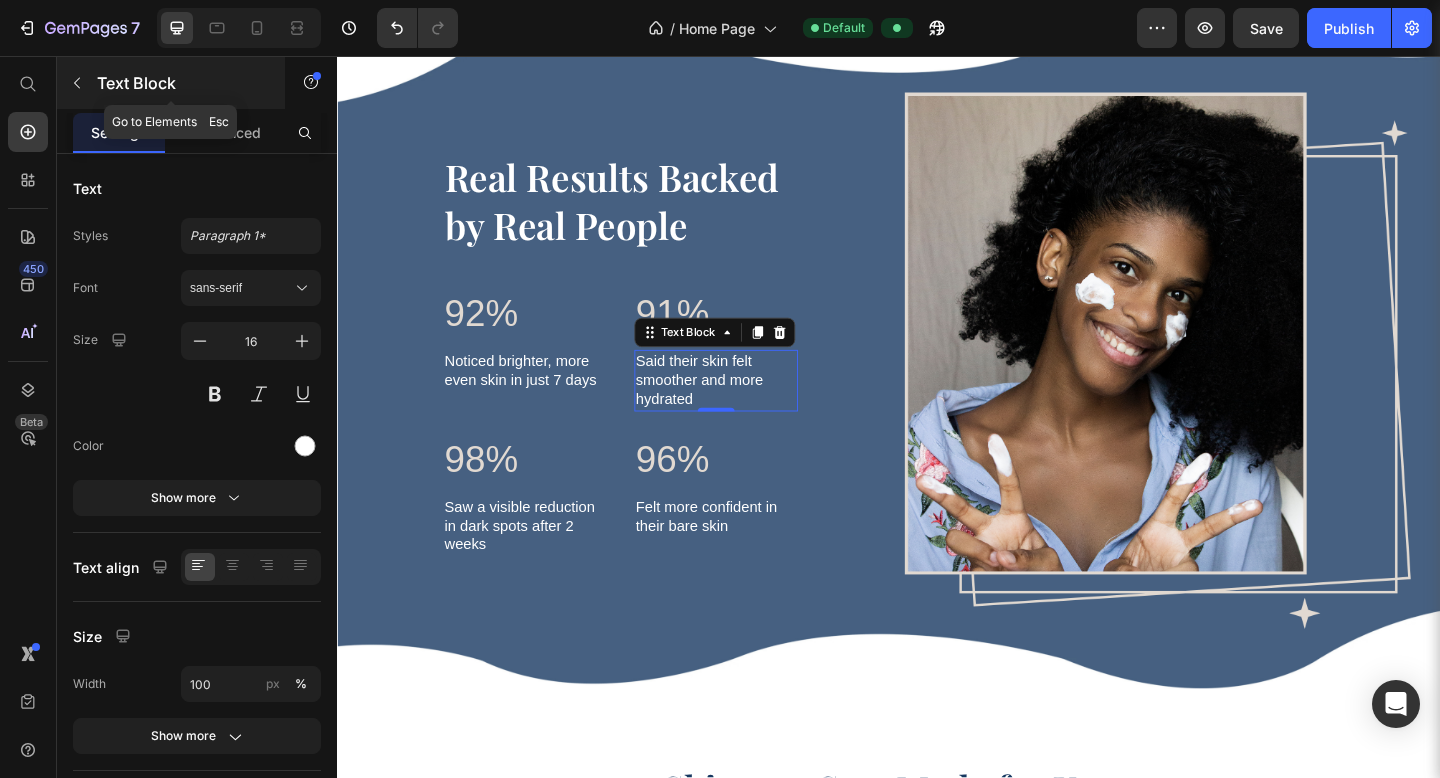 click at bounding box center (77, 83) 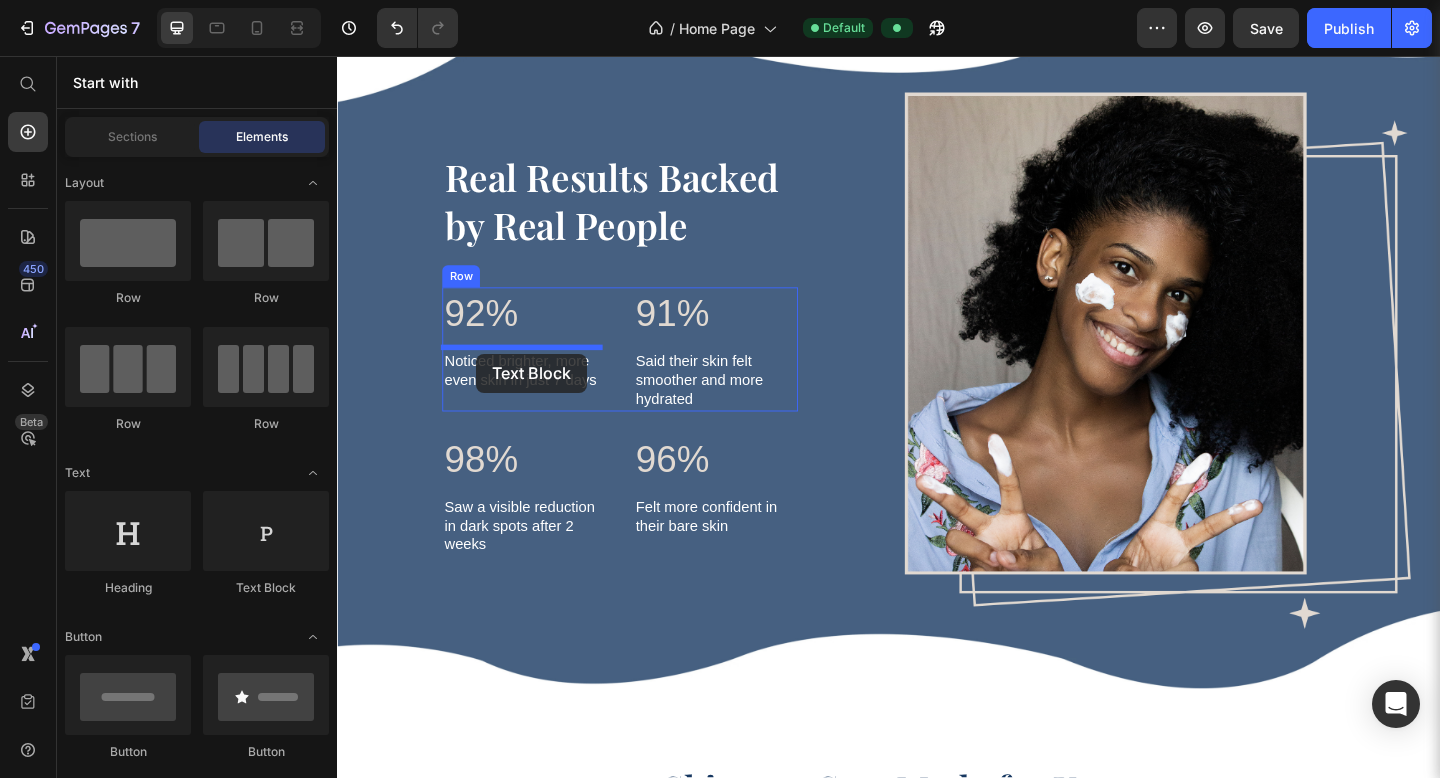 drag, startPoint x: 576, startPoint y: 577, endPoint x: 488, endPoint y: 380, distance: 215.76144 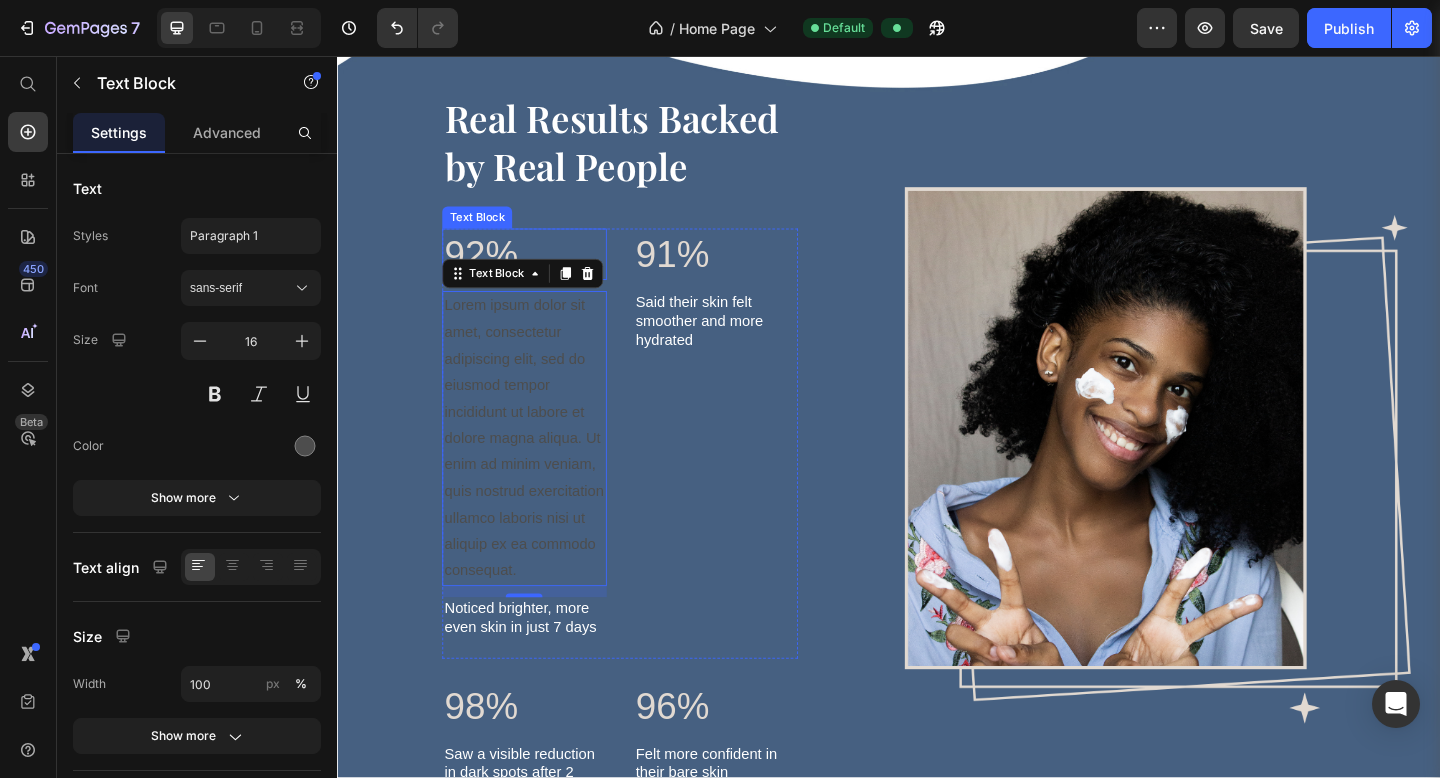 click on "92%" at bounding box center [540, 272] 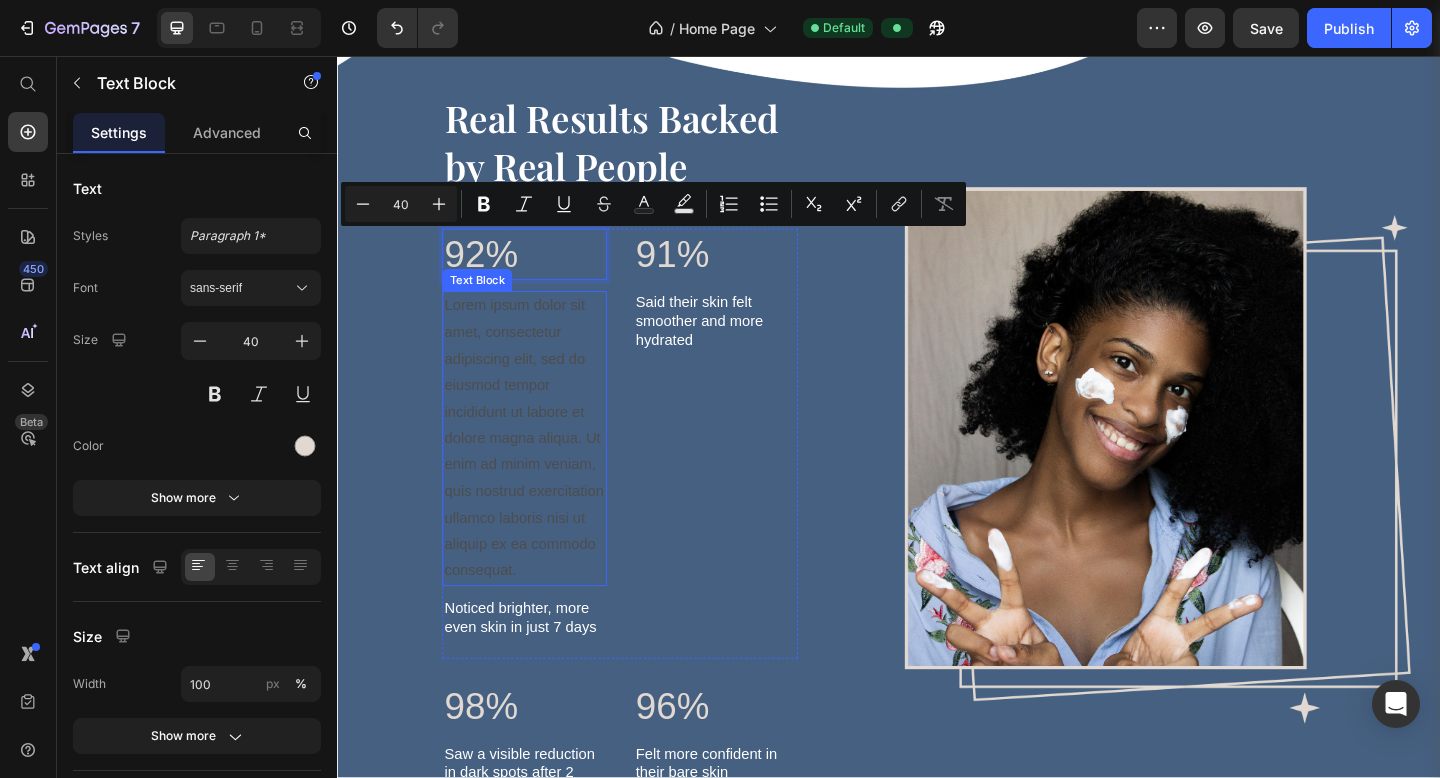 click on "Lorem ipsum dolor sit amet, consectetur adipiscing elit, sed do eiusmod tempor incididunt ut labore et dolore magna aliqua. Ut enim ad minim veniam, quis nostrud exercitation ullamco laboris nisi ut aliquip ex ea commodo consequat." at bounding box center [540, 472] 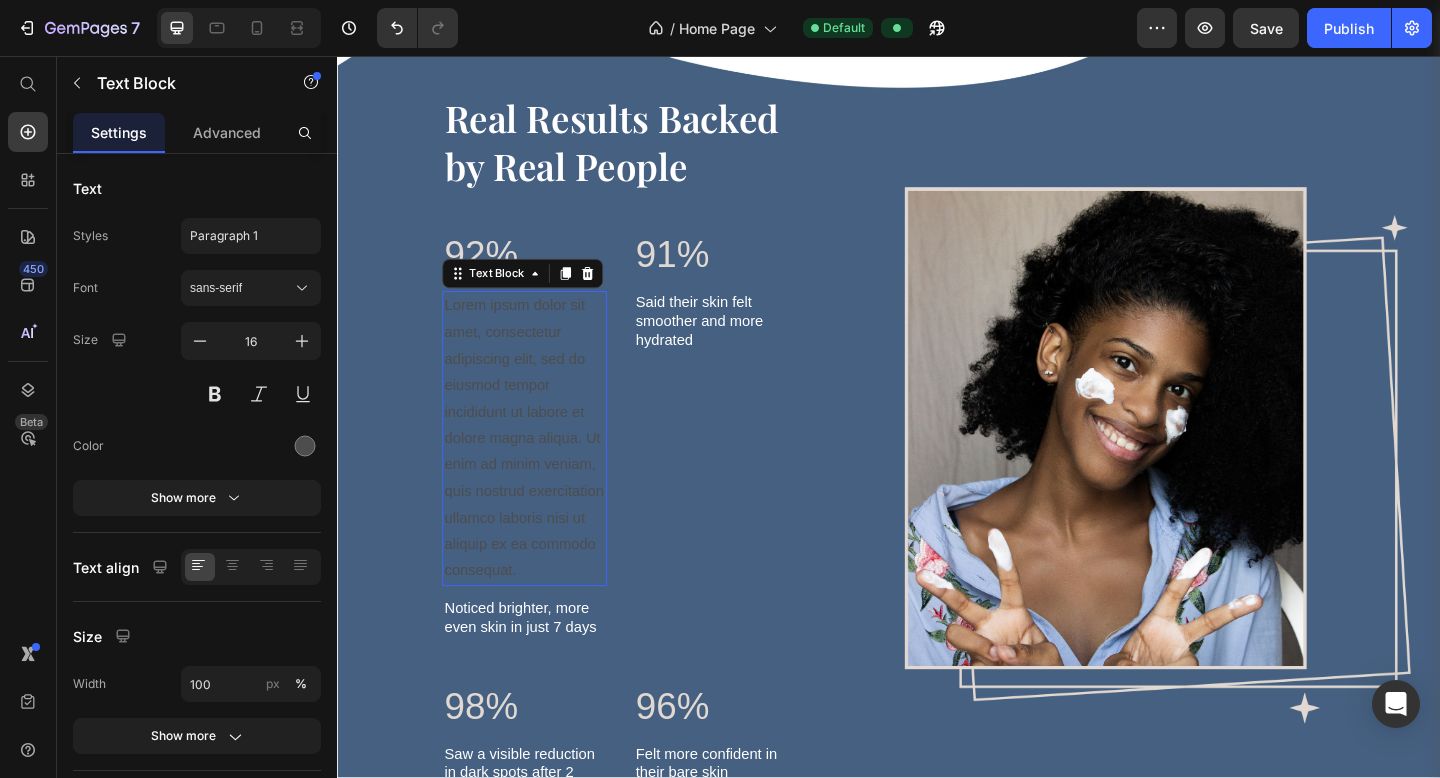 click on "Lorem ipsum dolor sit amet, consectetur adipiscing elit, sed do eiusmod tempor incididunt ut labore et dolore magna aliqua. Ut enim ad minim veniam, quis nostrud exercitation ullamco laboris nisi ut aliquip ex ea commodo consequat." at bounding box center [540, 472] 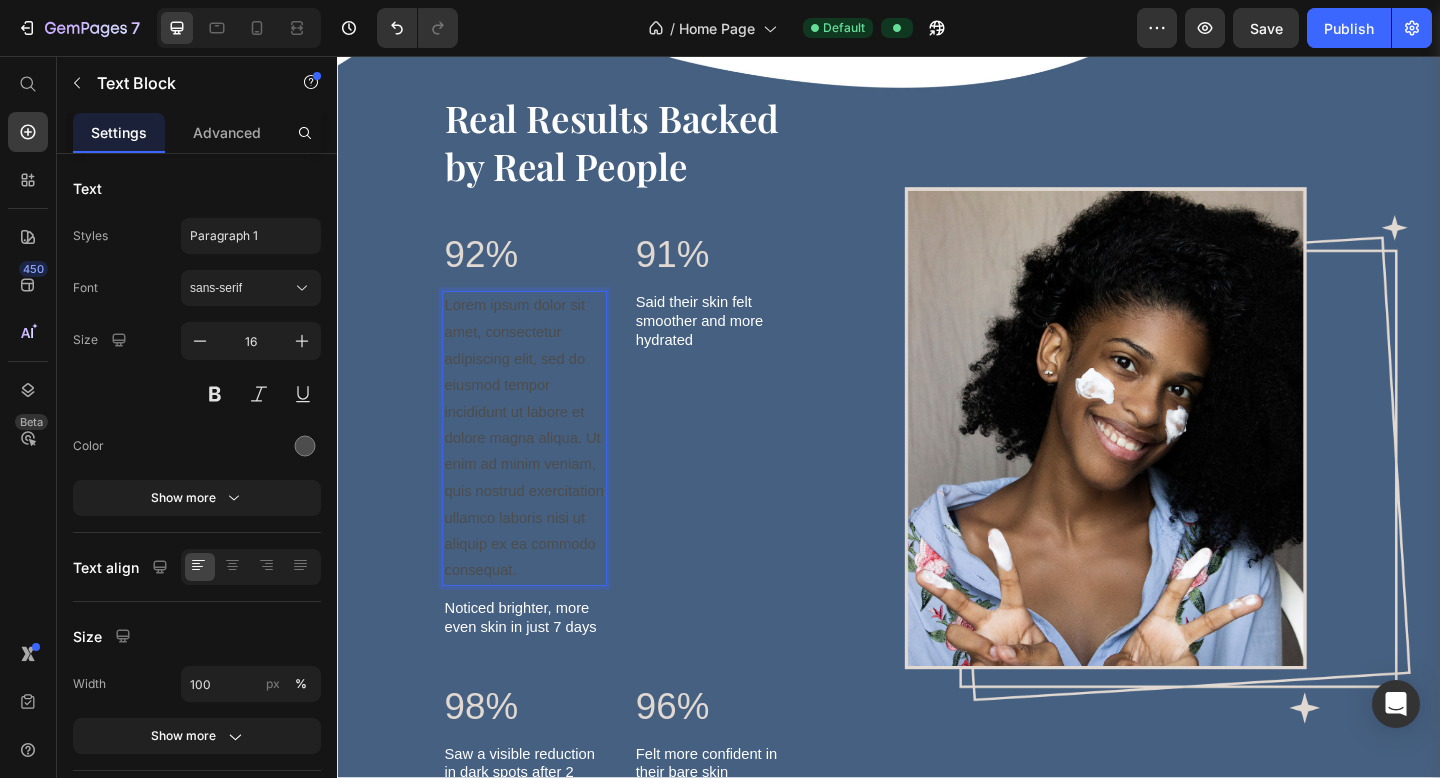 click on "Lorem ipsum dolor sit amet, consectetur adipiscing elit, sed do eiusmod tempor incididunt ut labore et dolore magna aliqua. Ut enim ad minim veniam, quis nostrud exercitation ullamco laboris nisi ut aliquip ex ea commodo consequat." at bounding box center [540, 472] 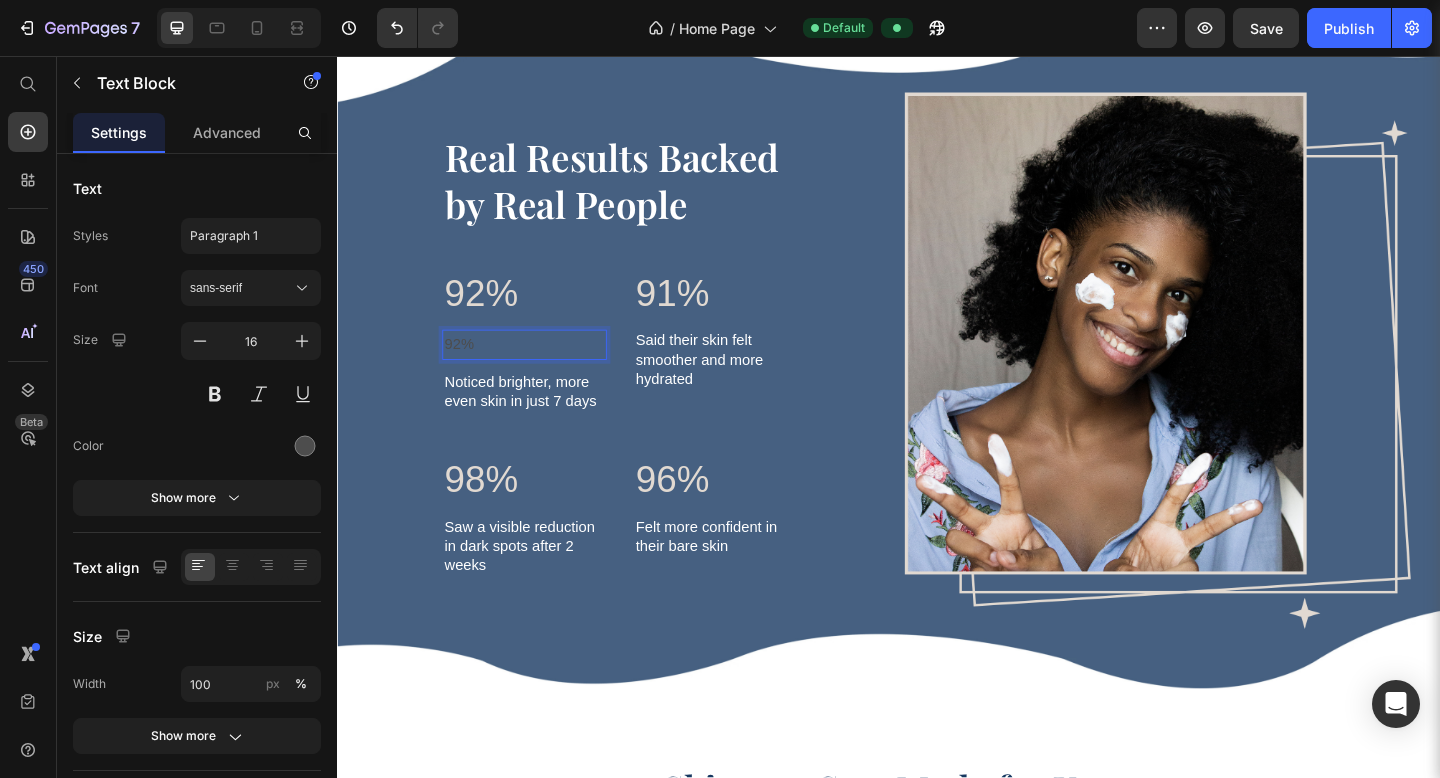 scroll, scrollTop: 3539, scrollLeft: 0, axis: vertical 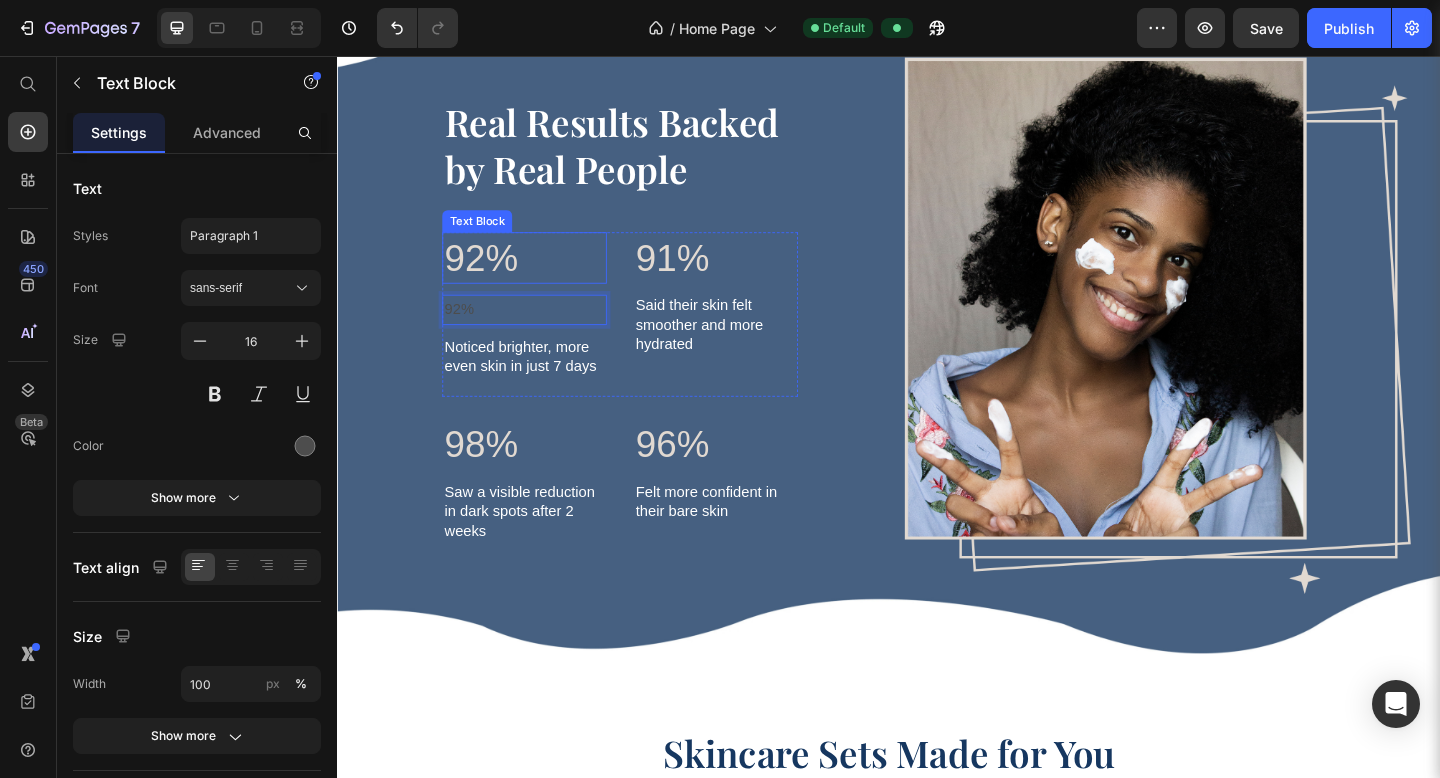 click on "92%" at bounding box center (540, 276) 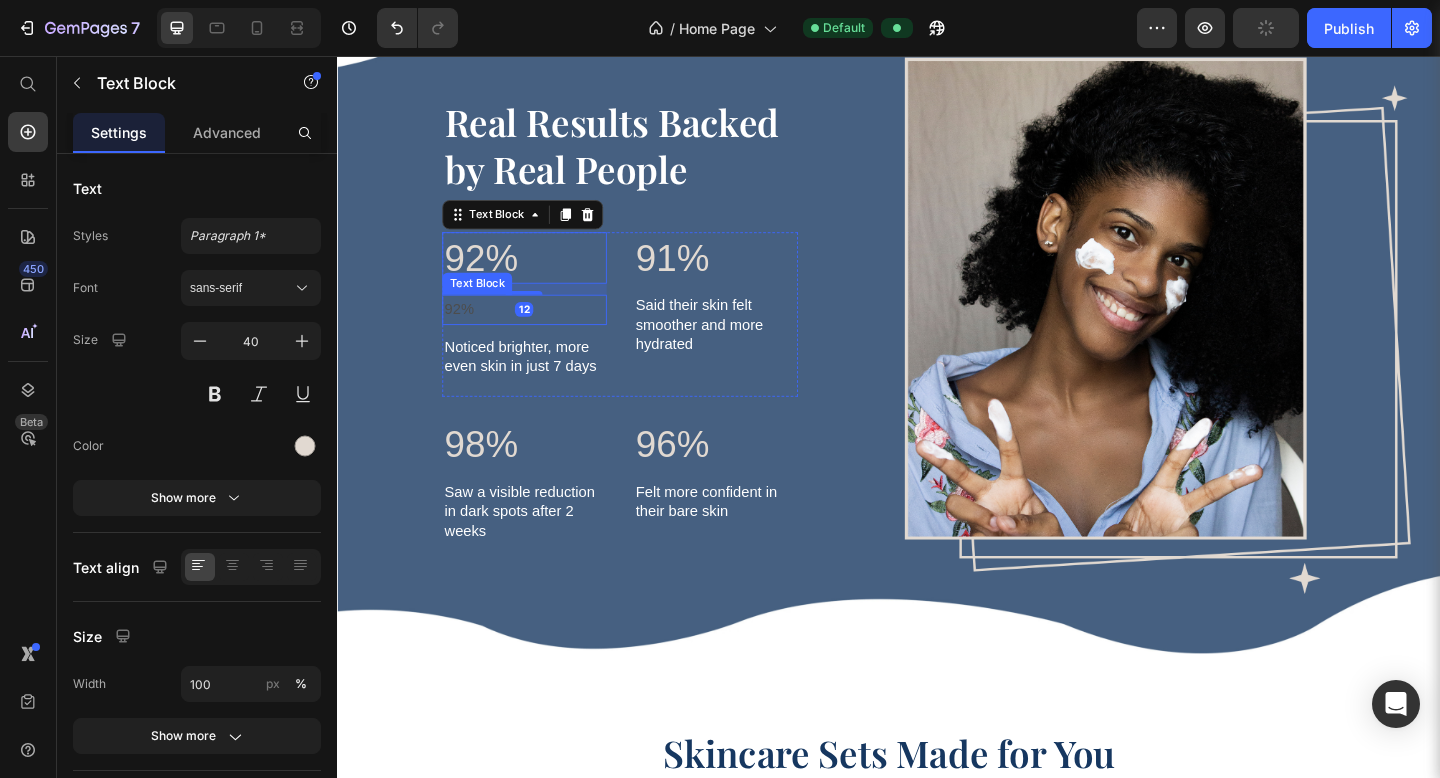 click on "92%" at bounding box center [540, 332] 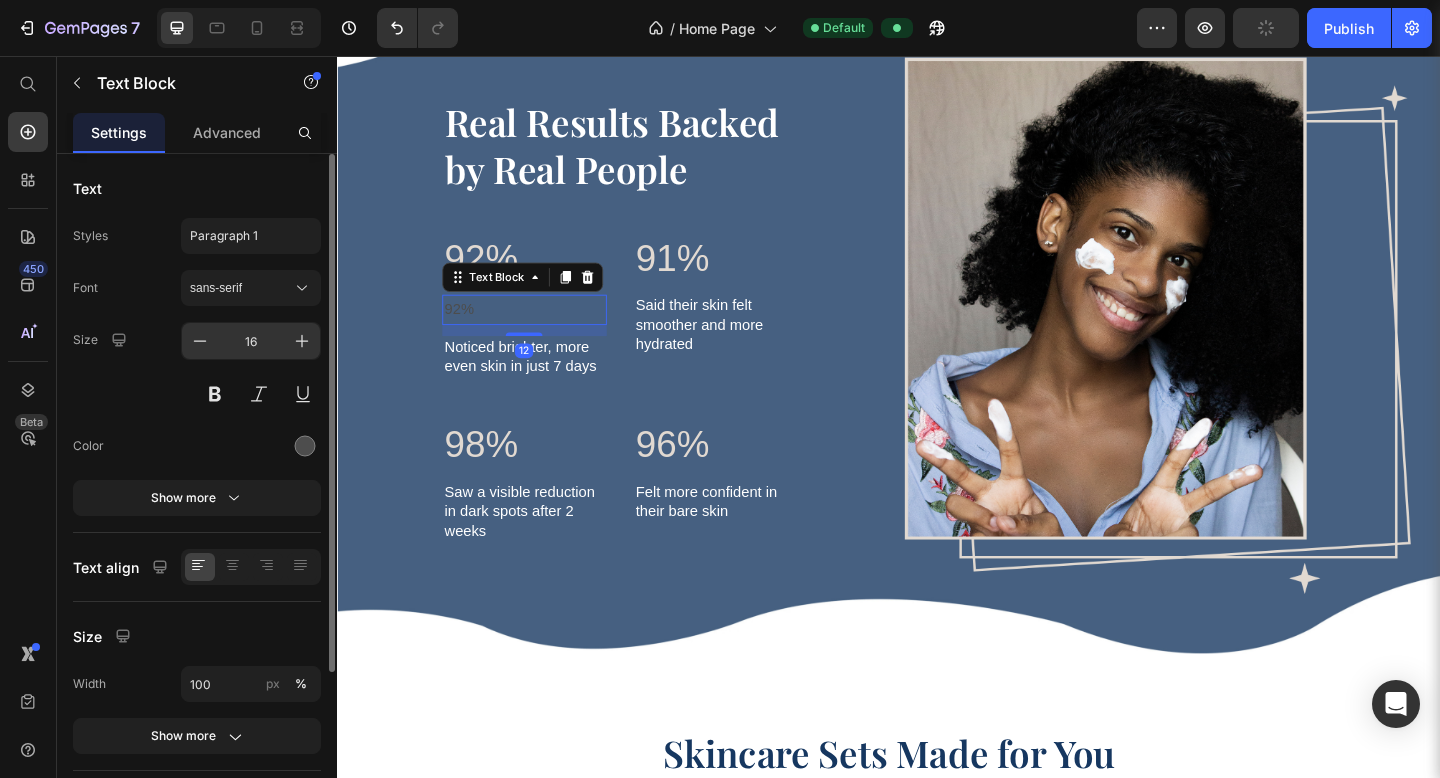 click on "16" at bounding box center (251, 341) 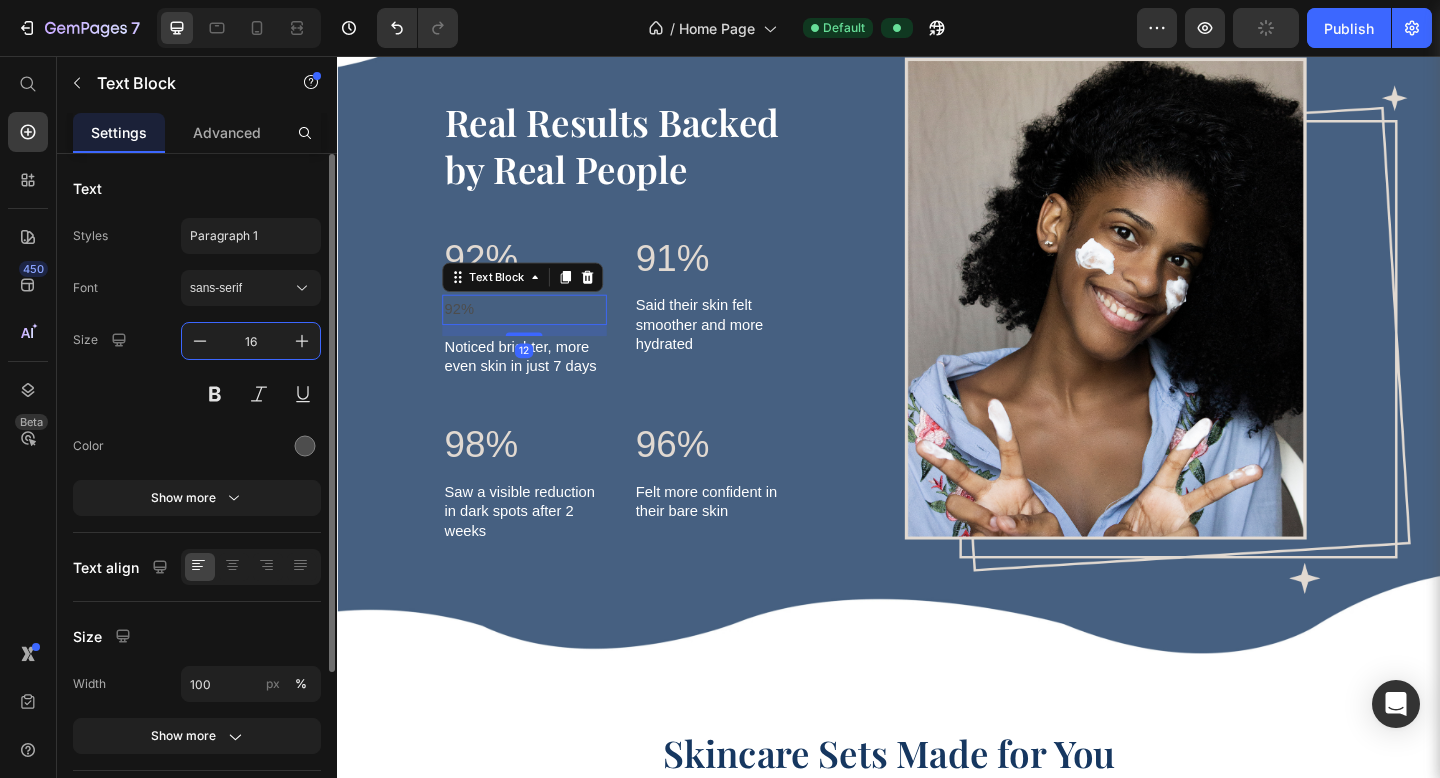 click on "16" at bounding box center (251, 341) 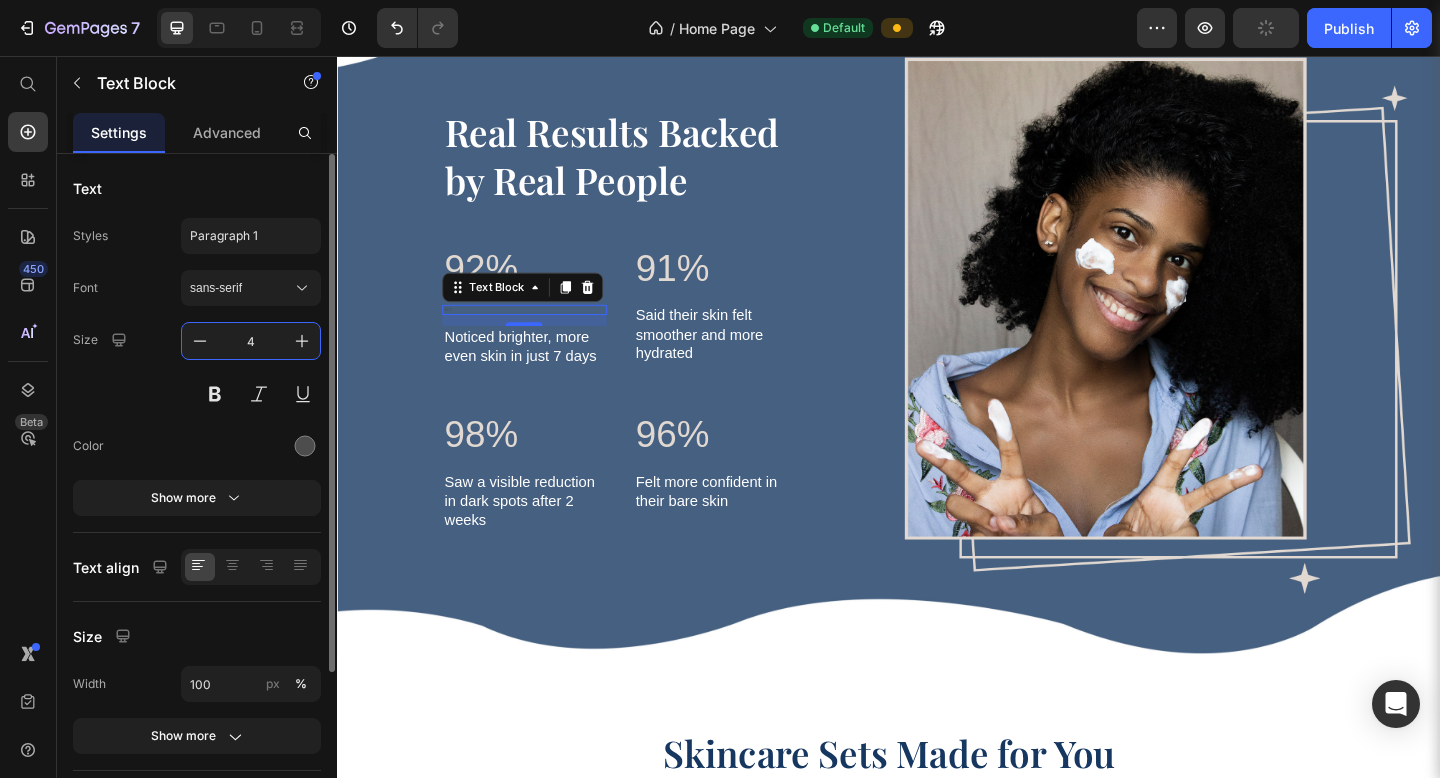 type on "40" 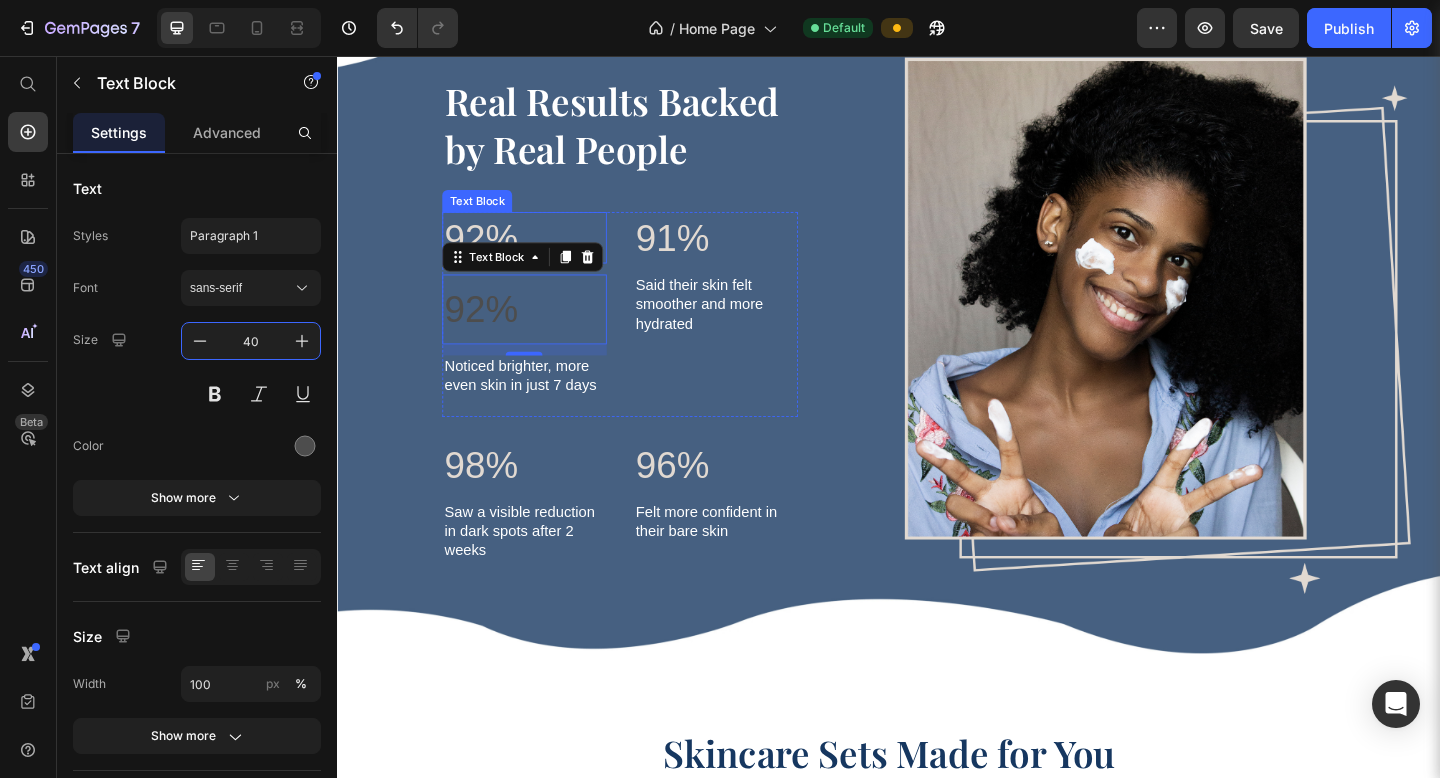 click on "92%" at bounding box center (540, 254) 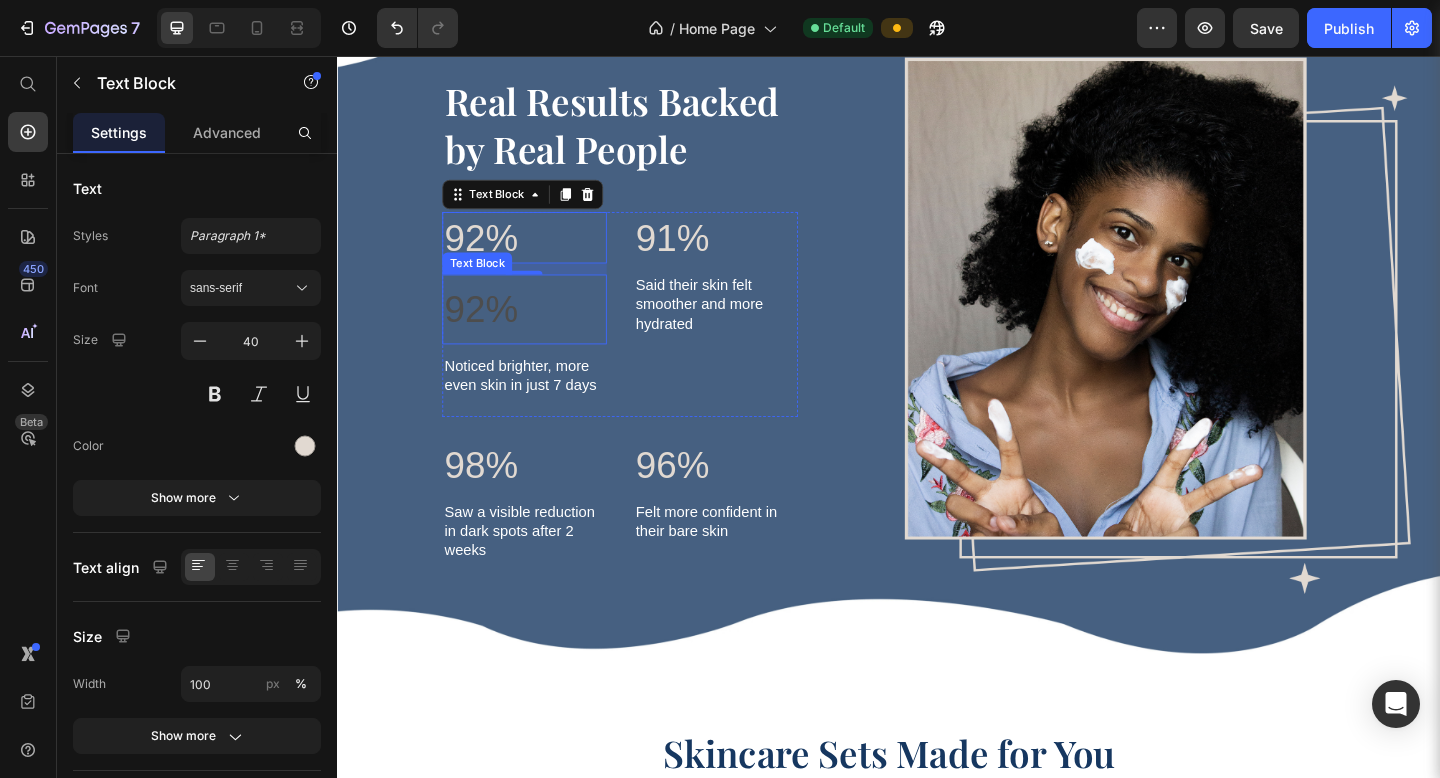 click on "92%" at bounding box center (540, 332) 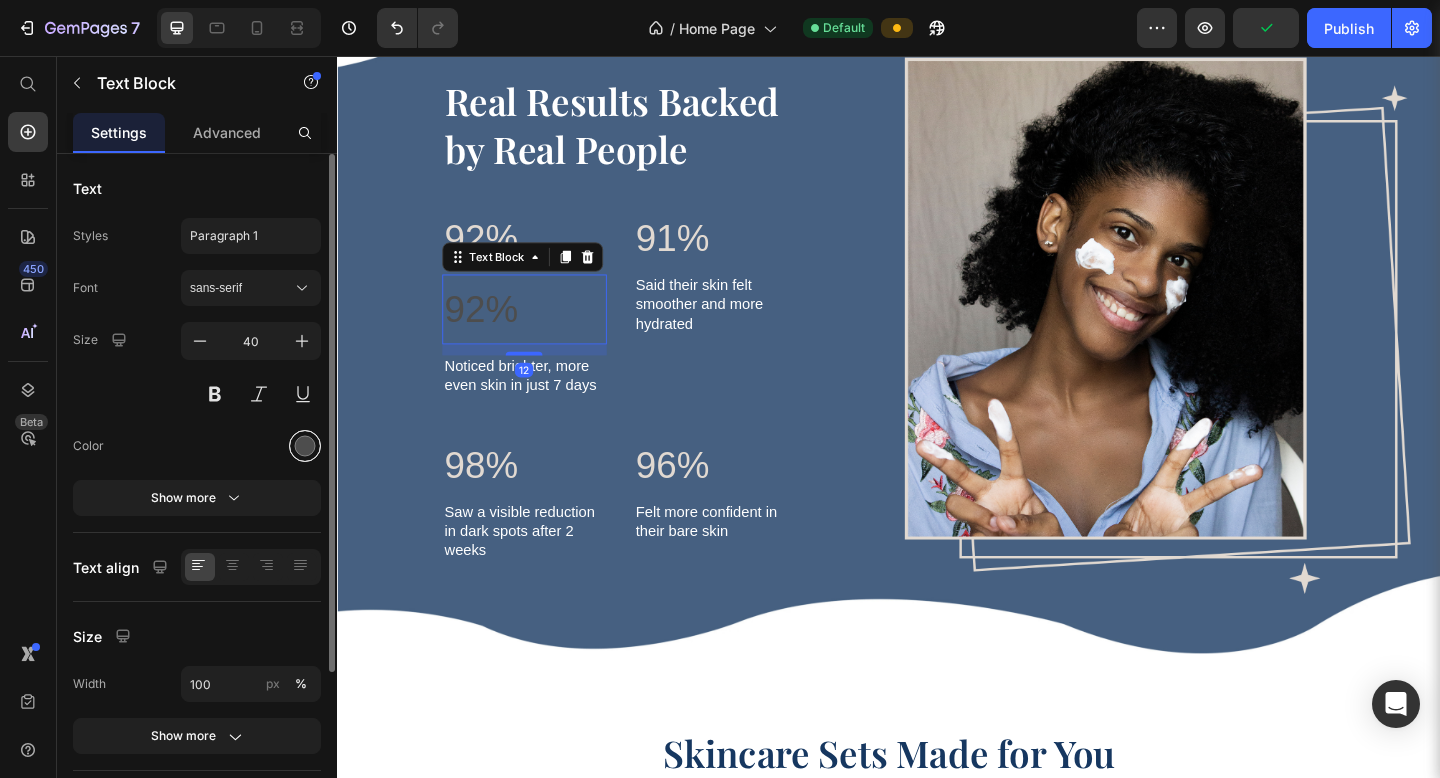 click at bounding box center (305, 446) 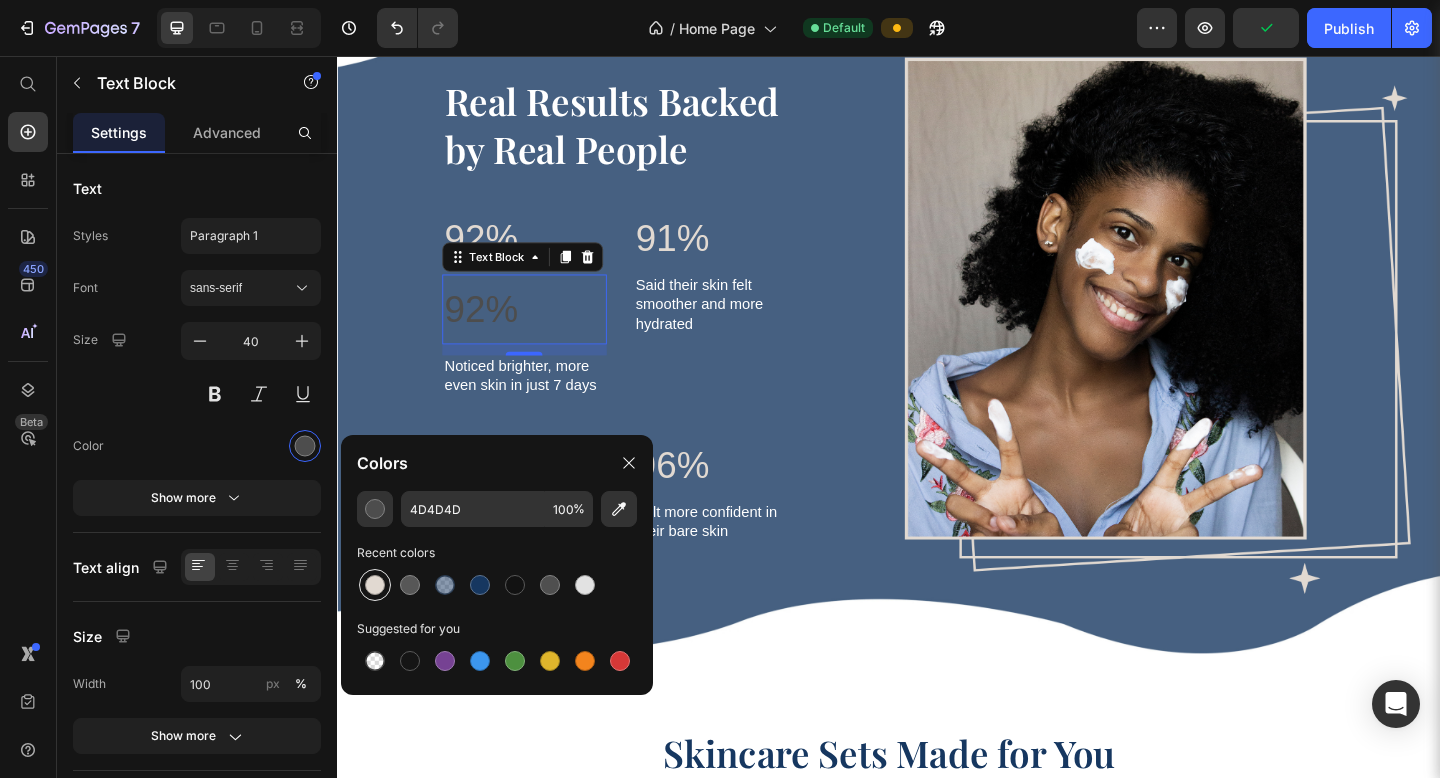 click at bounding box center (375, 585) 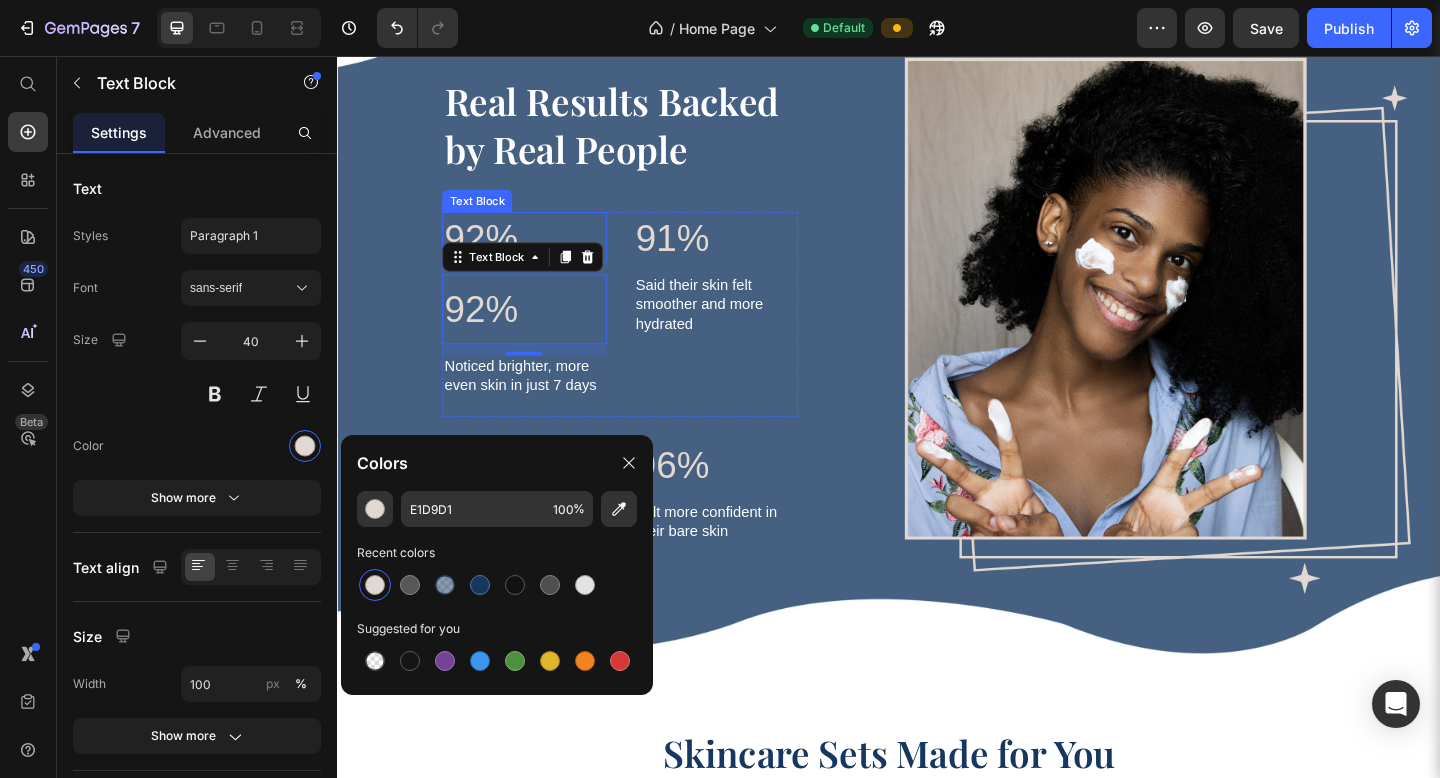 click on "92%" at bounding box center (540, 254) 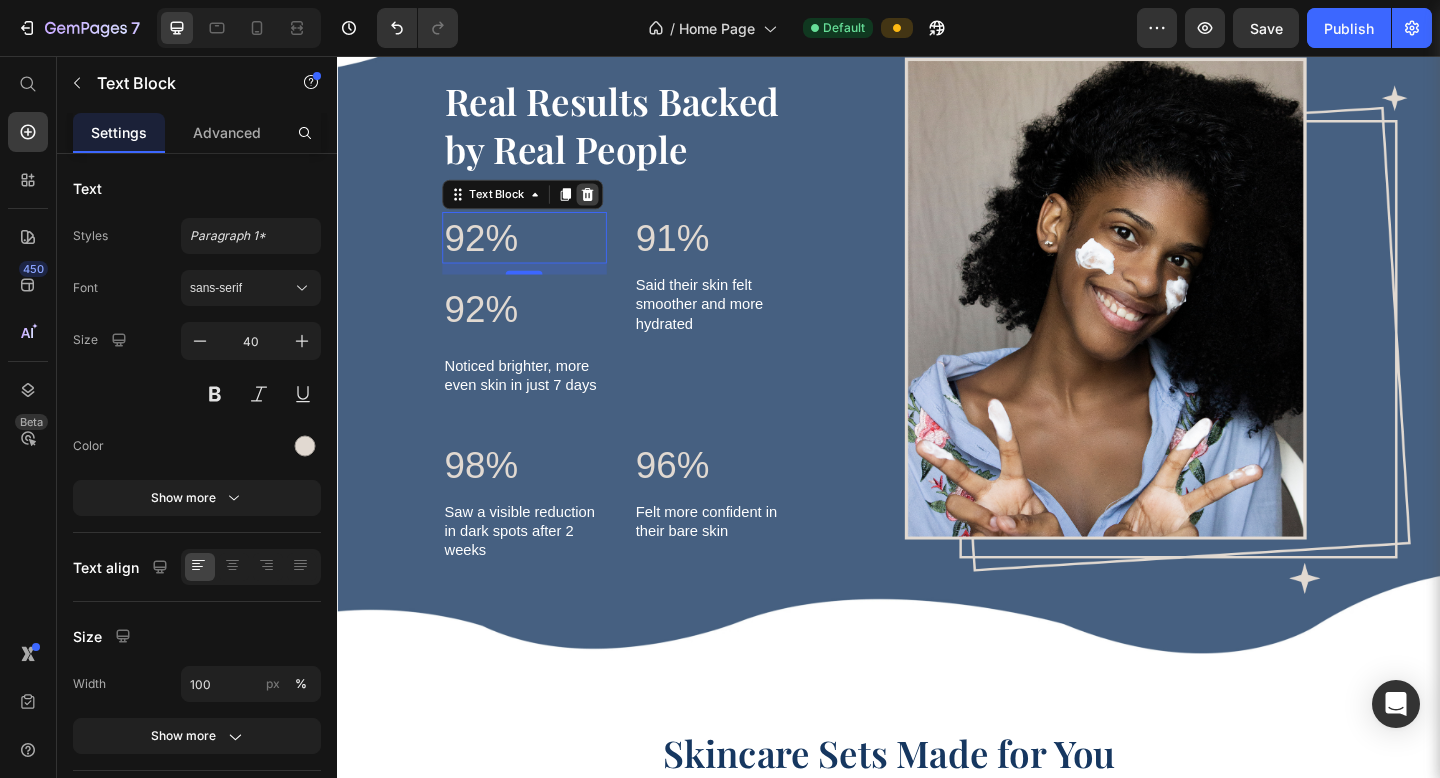 click 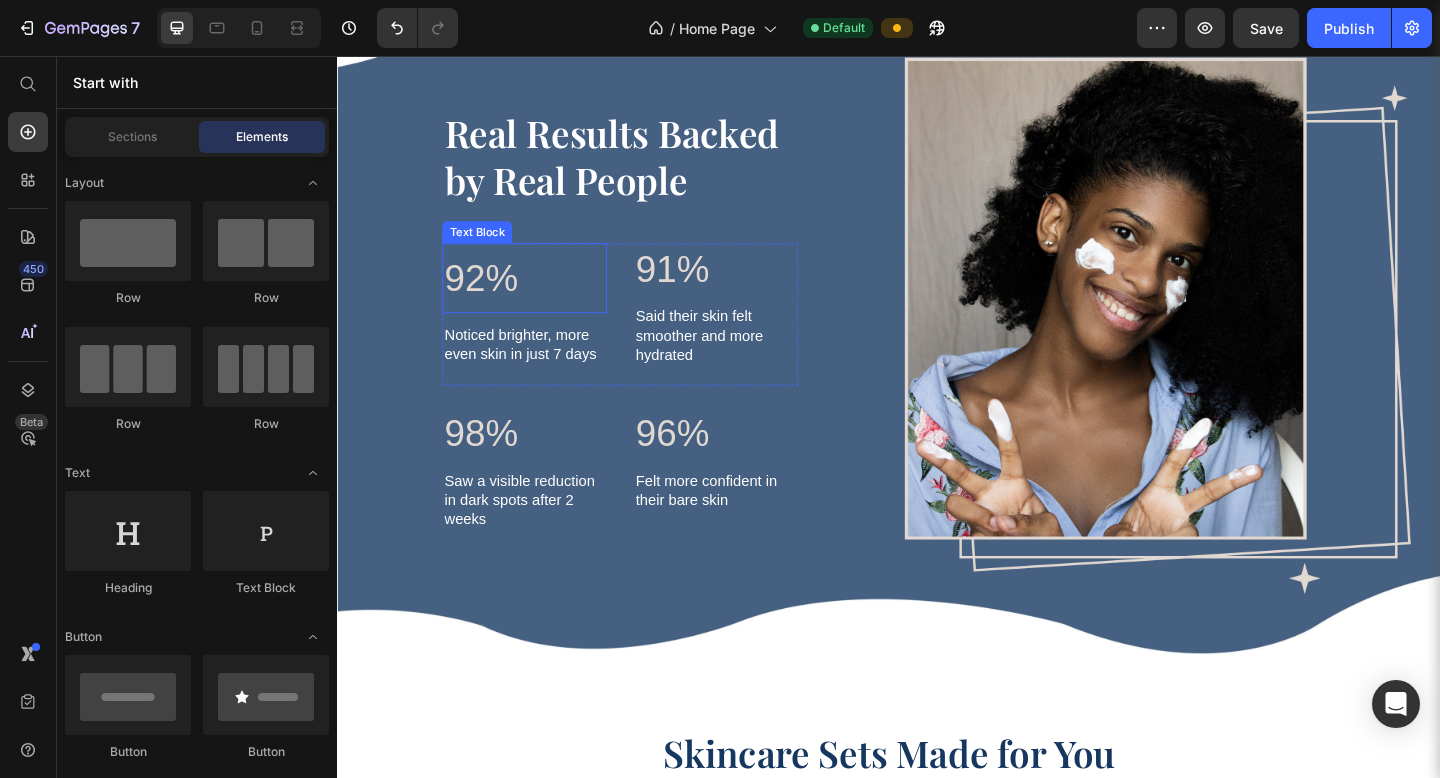 click on "92%" at bounding box center [540, 298] 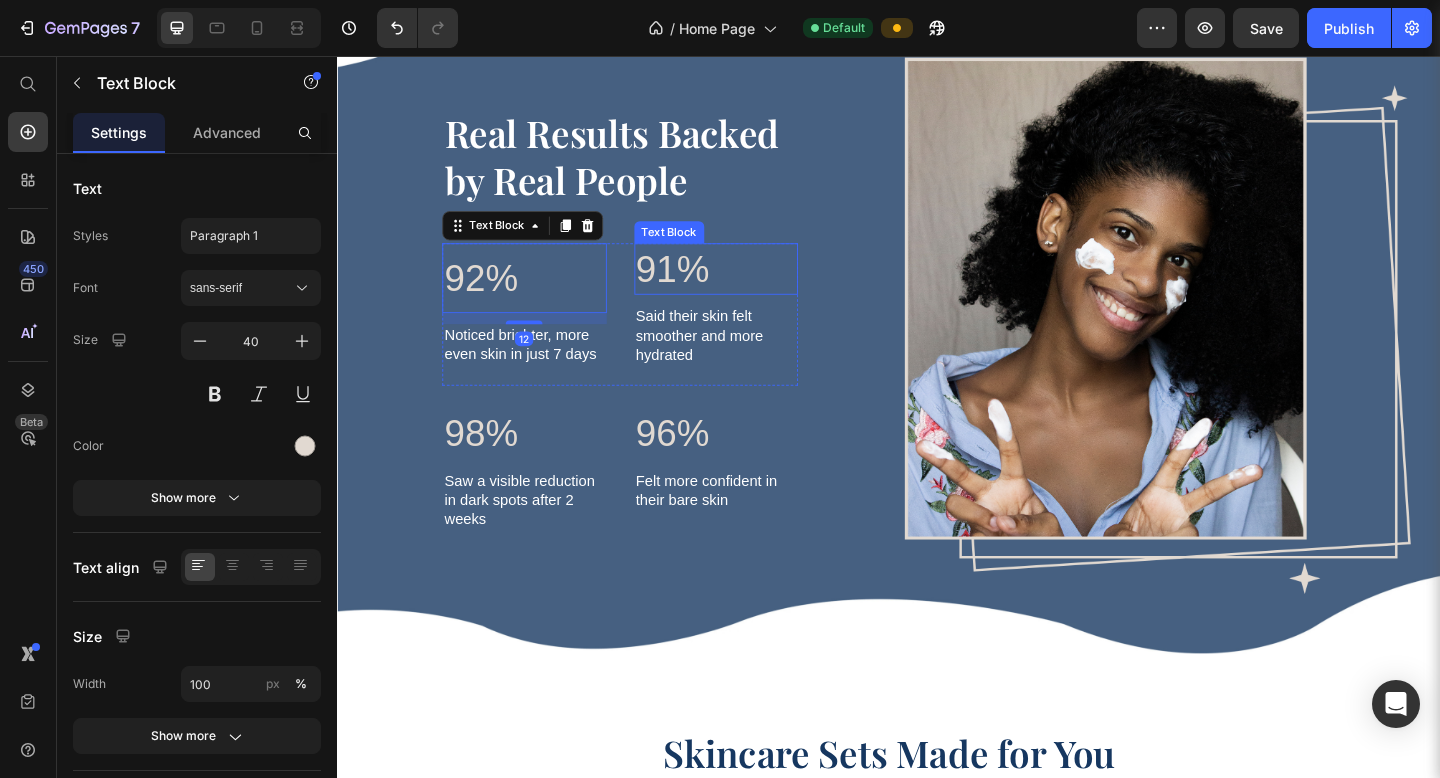 click on "91%" at bounding box center [749, 288] 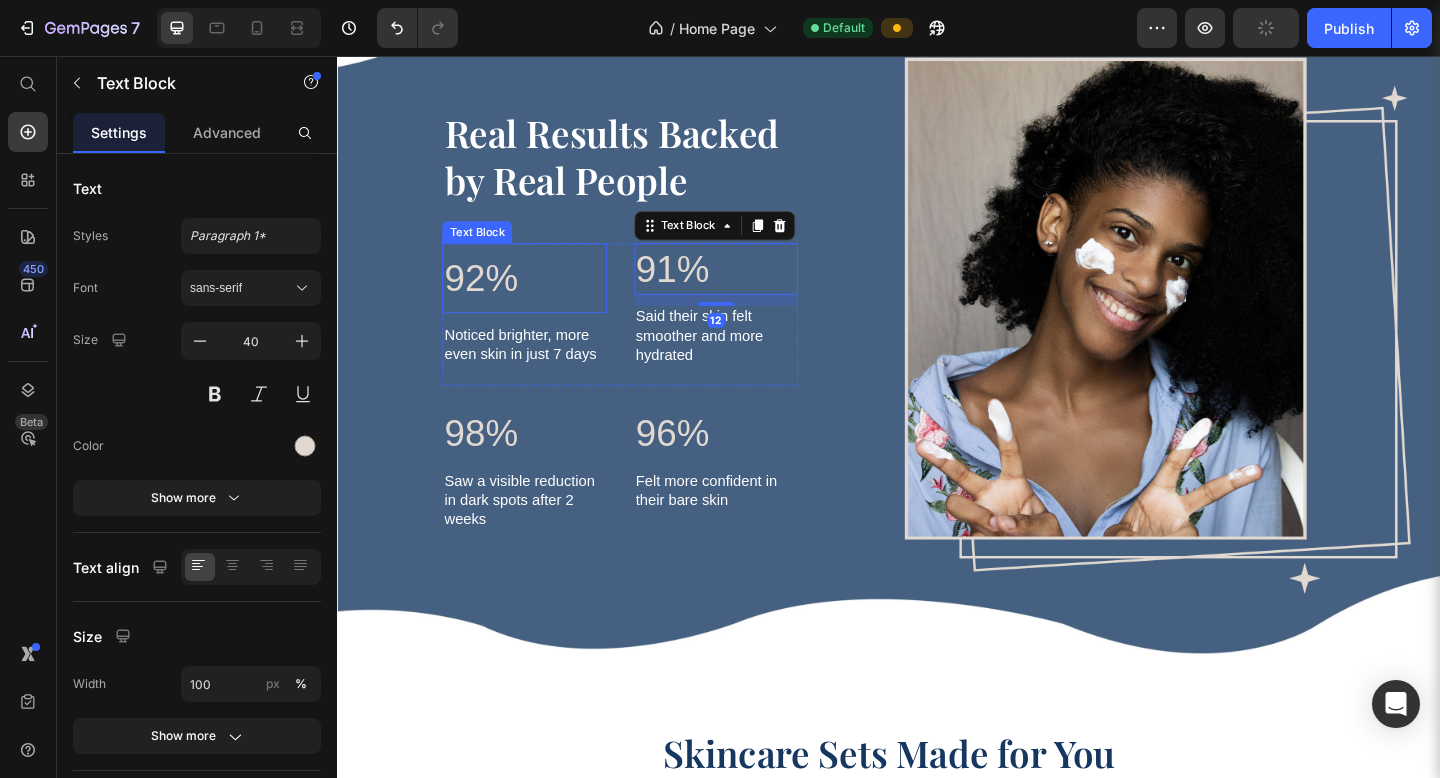 click on "92%" at bounding box center [540, 298] 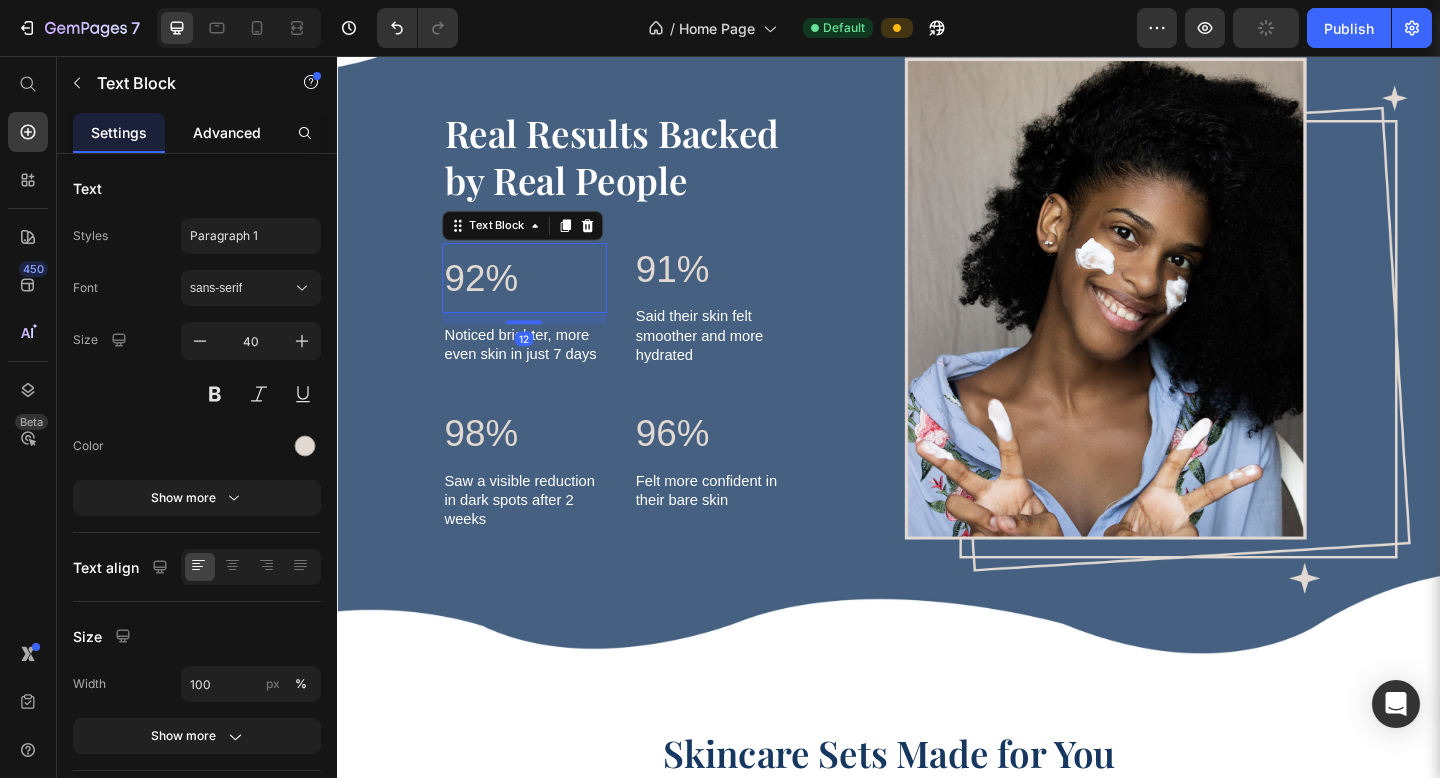 click on "Advanced" at bounding box center [227, 132] 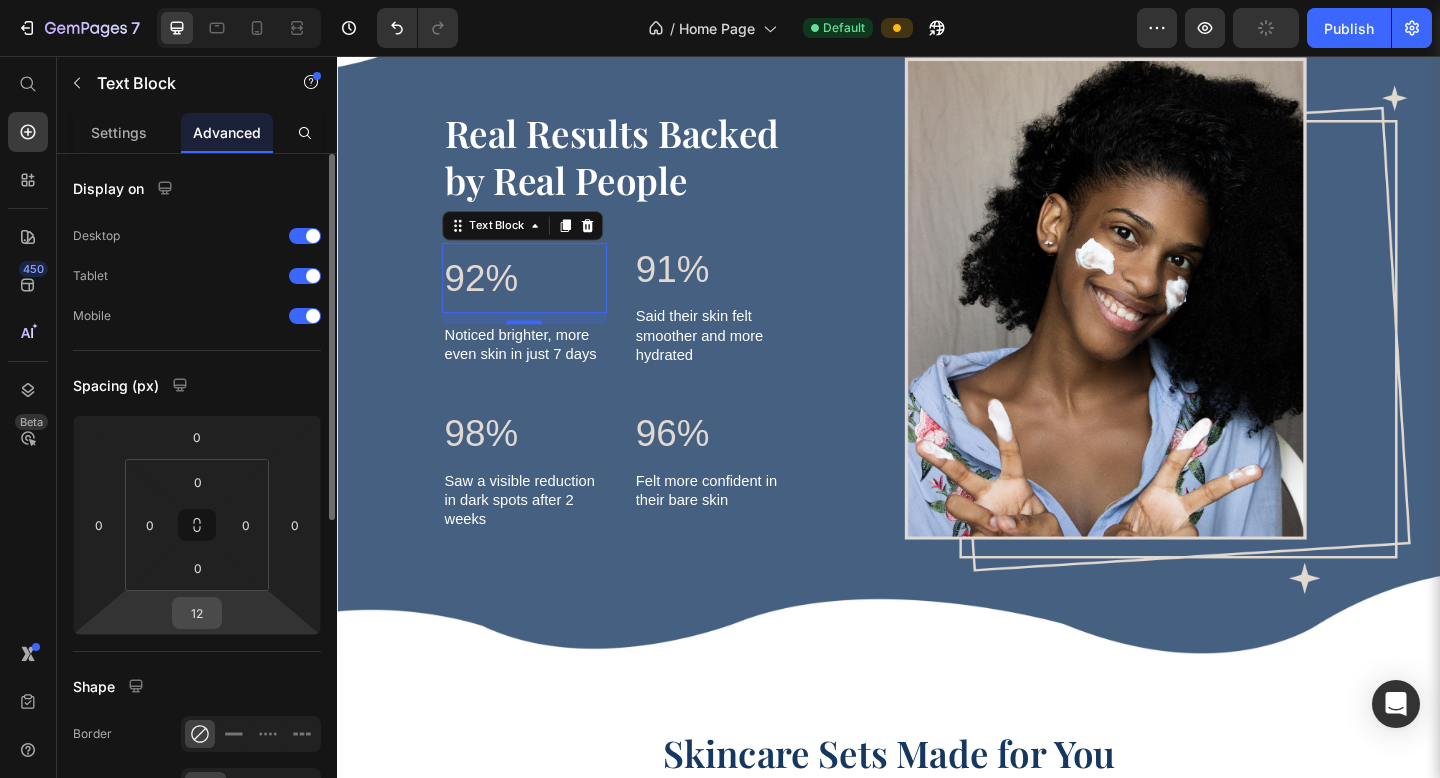 click on "12" at bounding box center (197, 613) 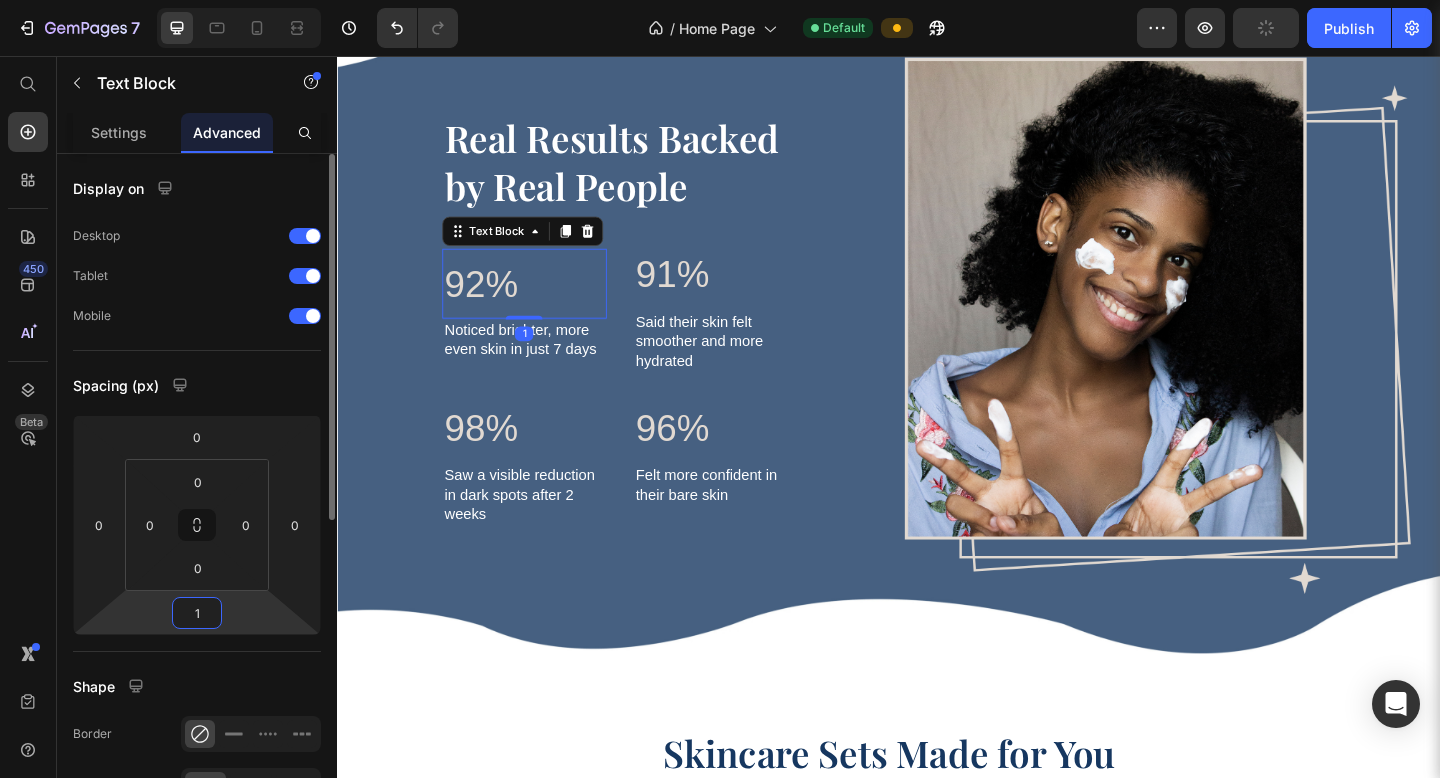 type on "10" 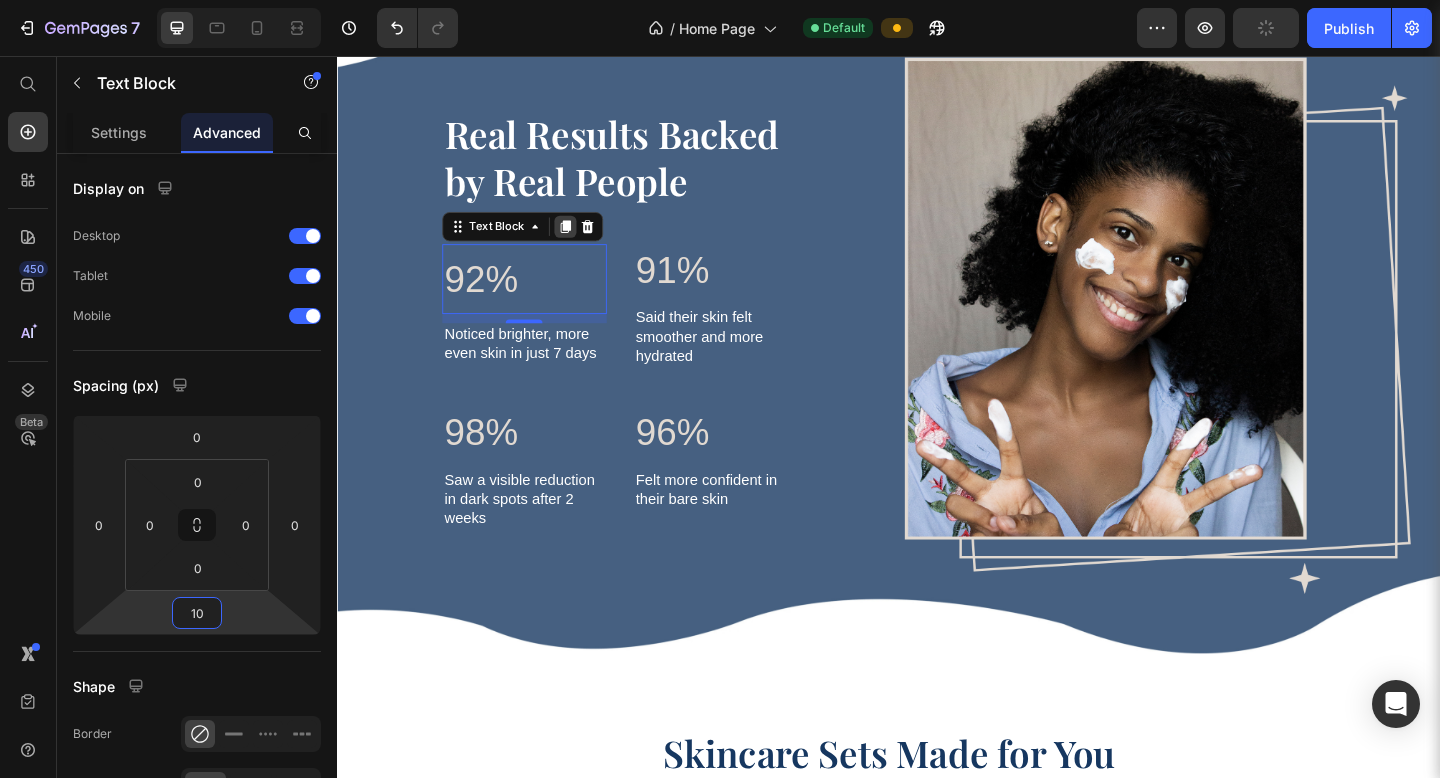 click 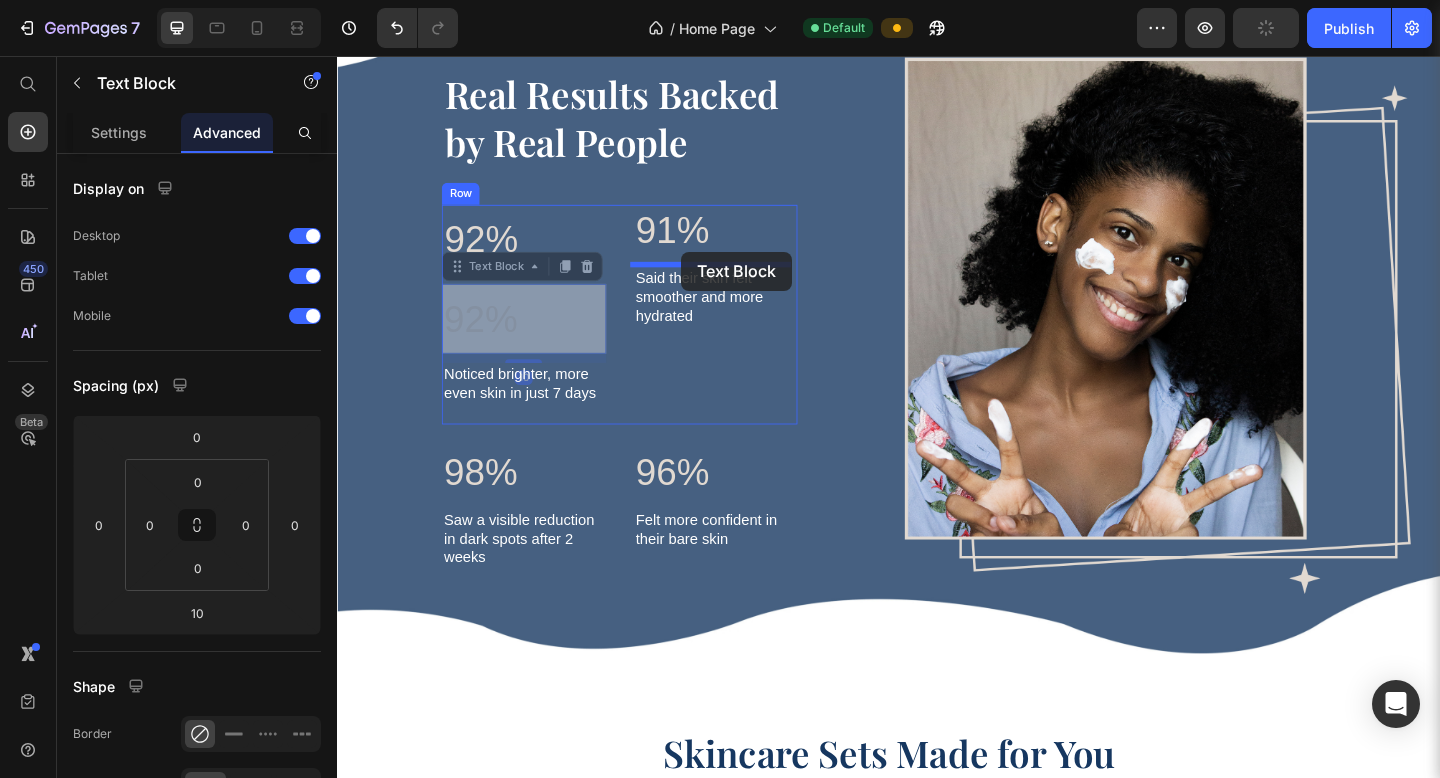drag, startPoint x: 467, startPoint y: 280, endPoint x: 709, endPoint y: 270, distance: 242.20653 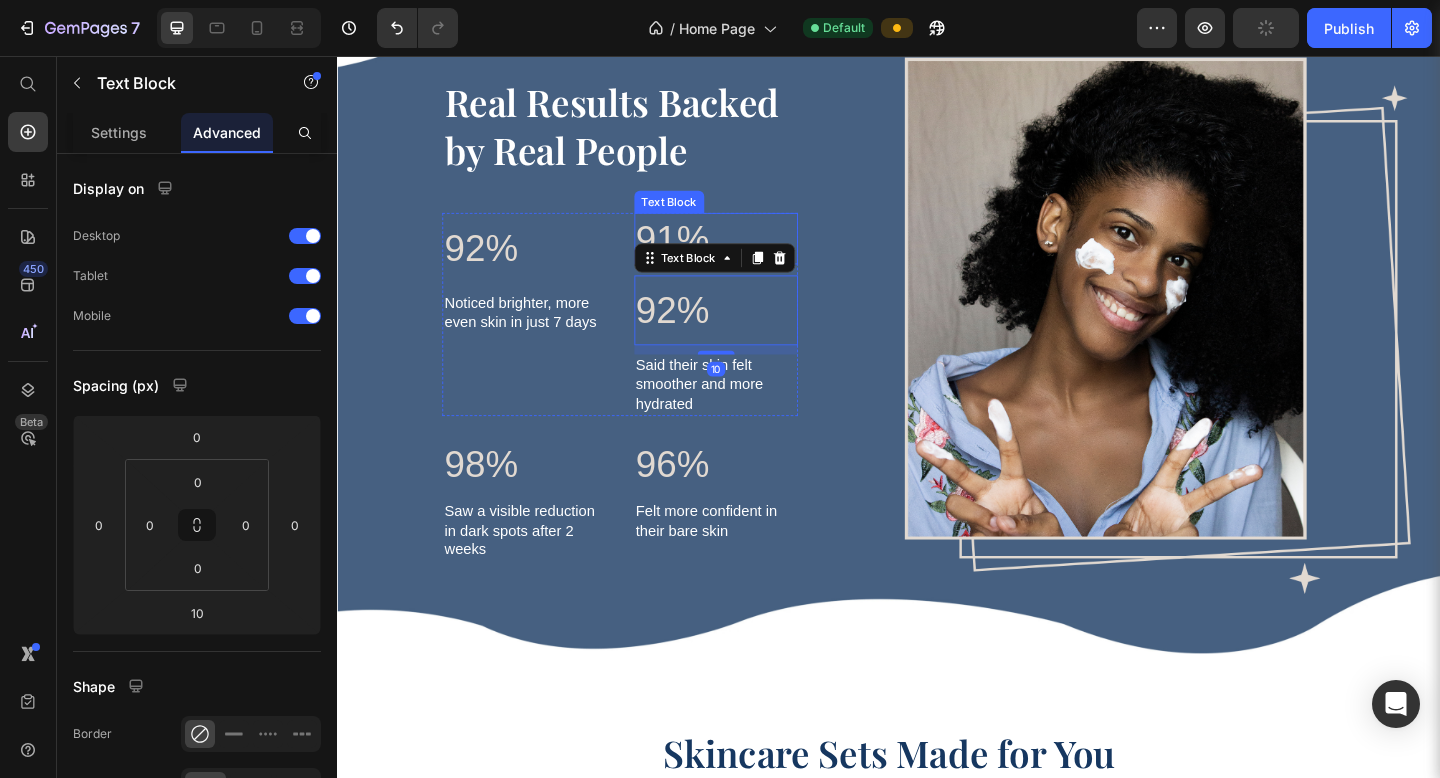 click on "91%" at bounding box center (749, 255) 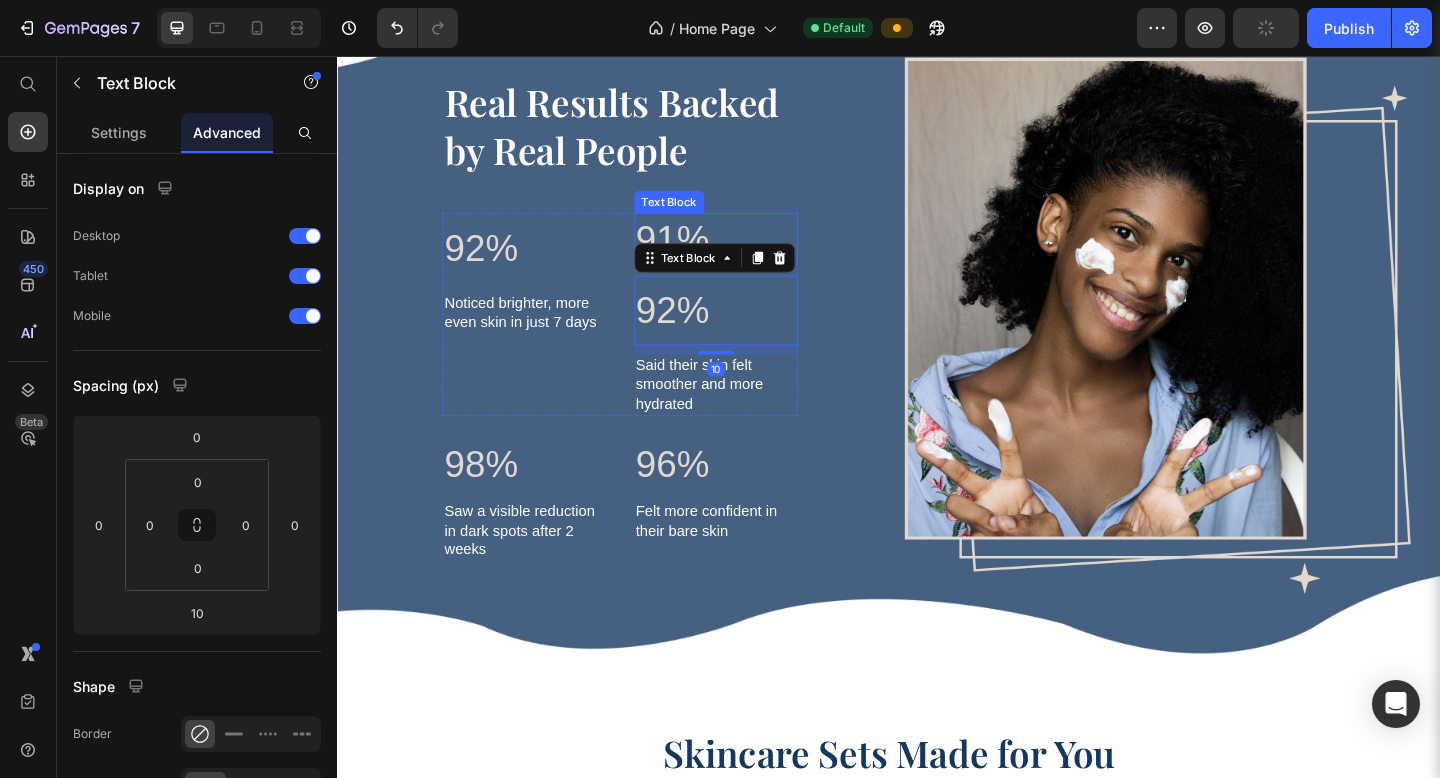 click on "91%" at bounding box center [749, 255] 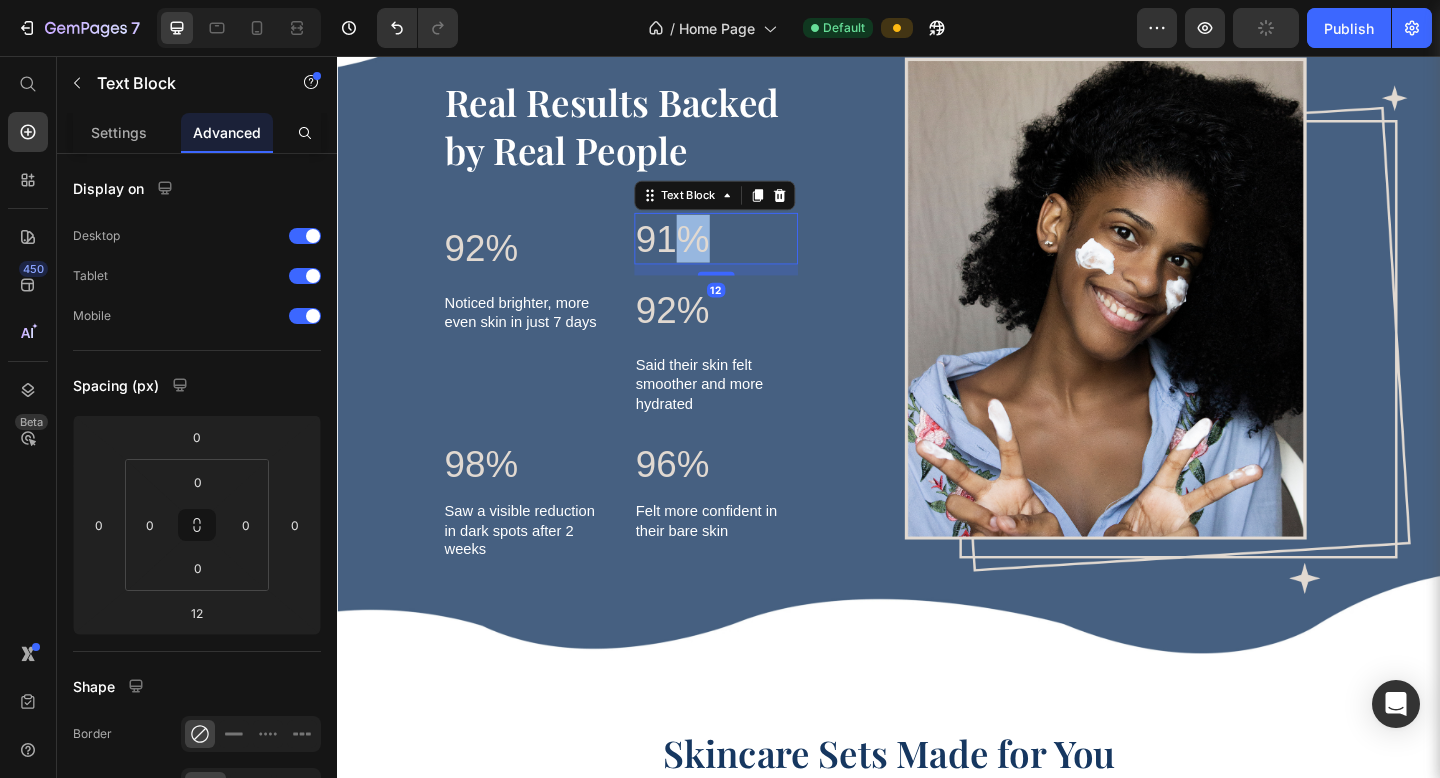 click on "91%" at bounding box center (749, 255) 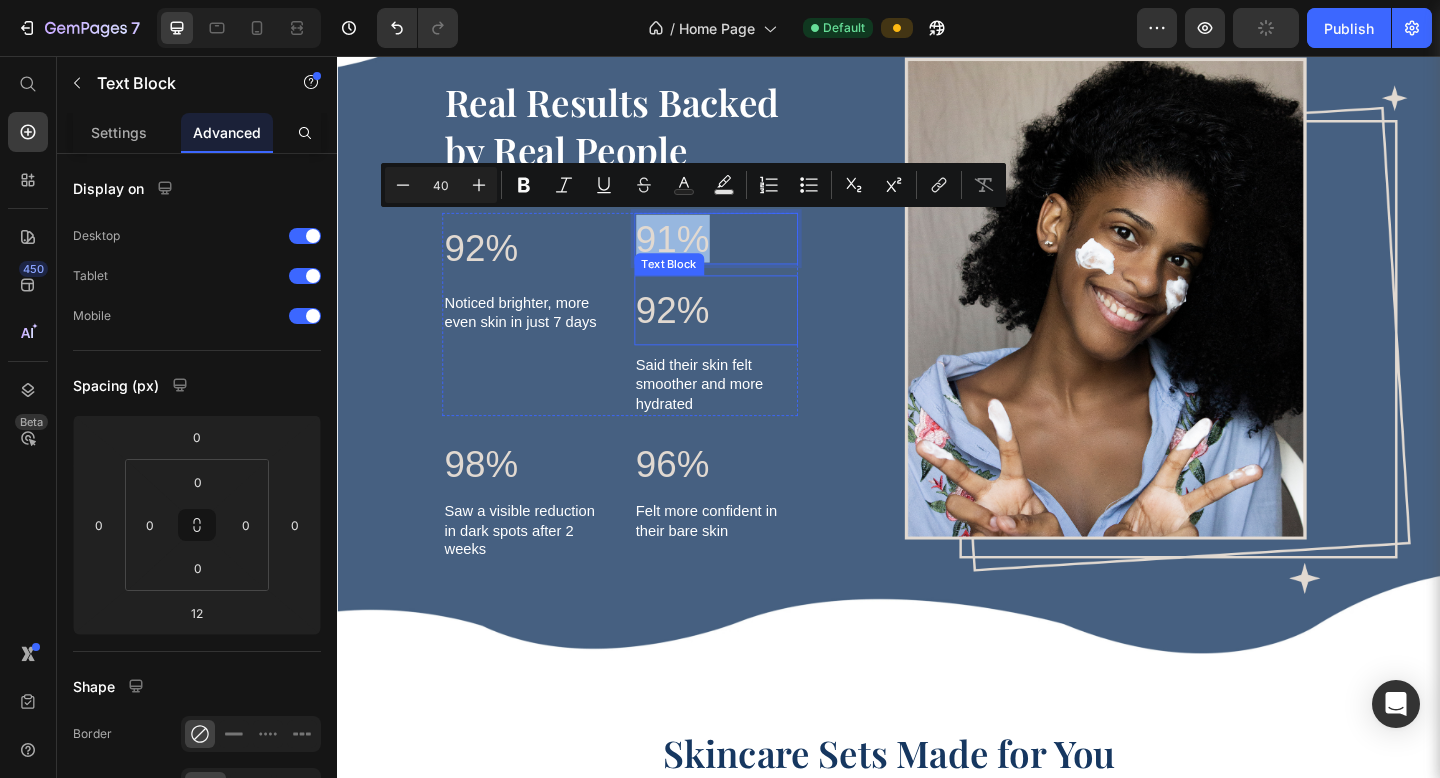 click on "92%" at bounding box center [749, 333] 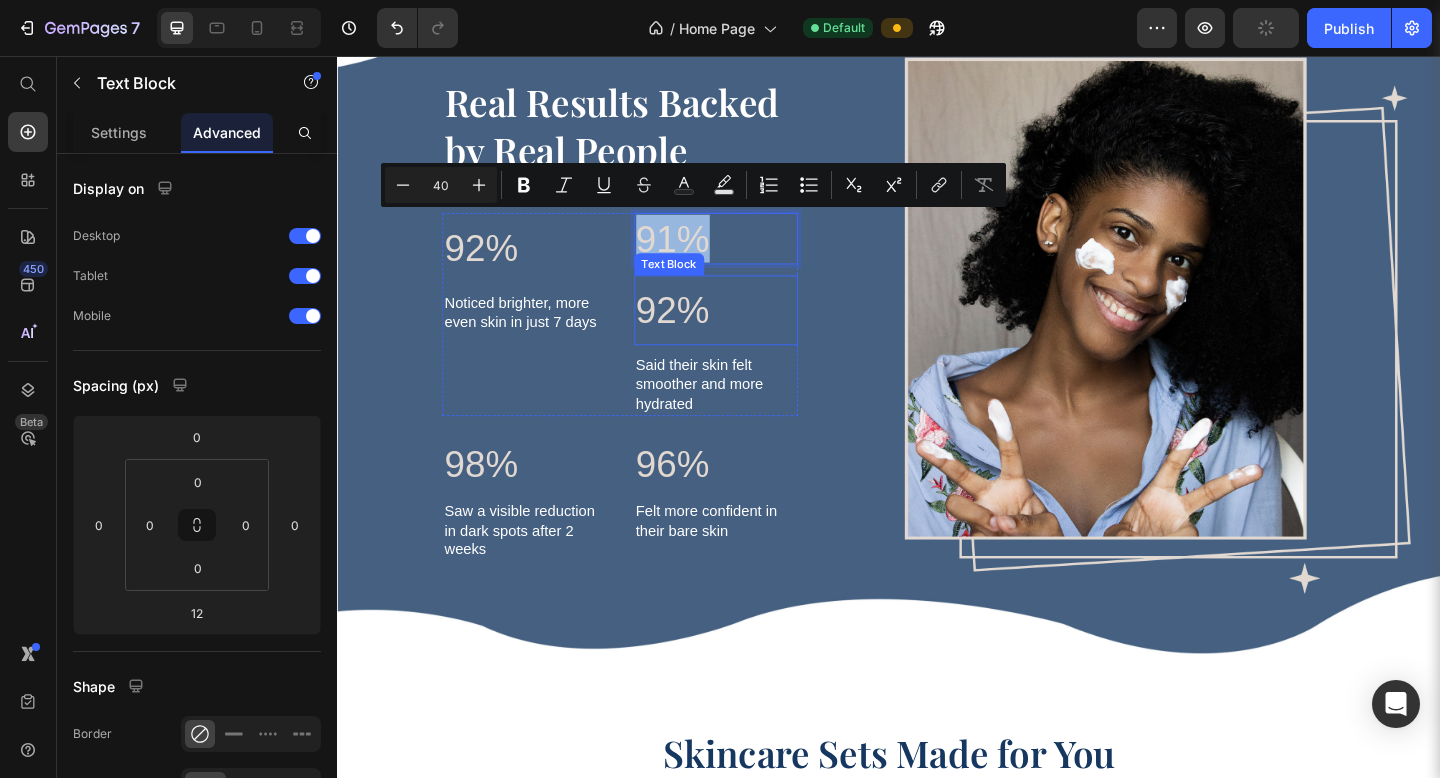 click on "92%" at bounding box center [749, 333] 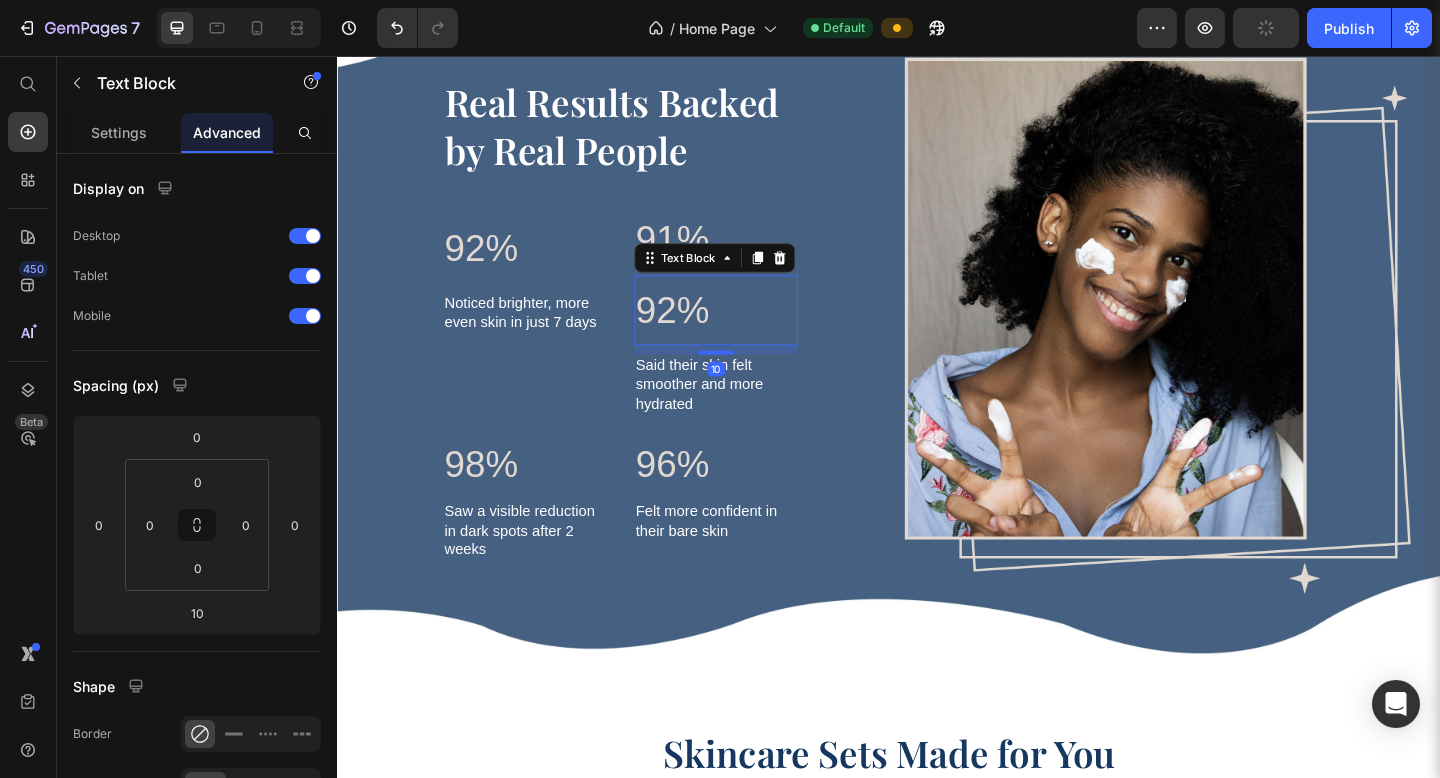 click on "92%" at bounding box center [749, 333] 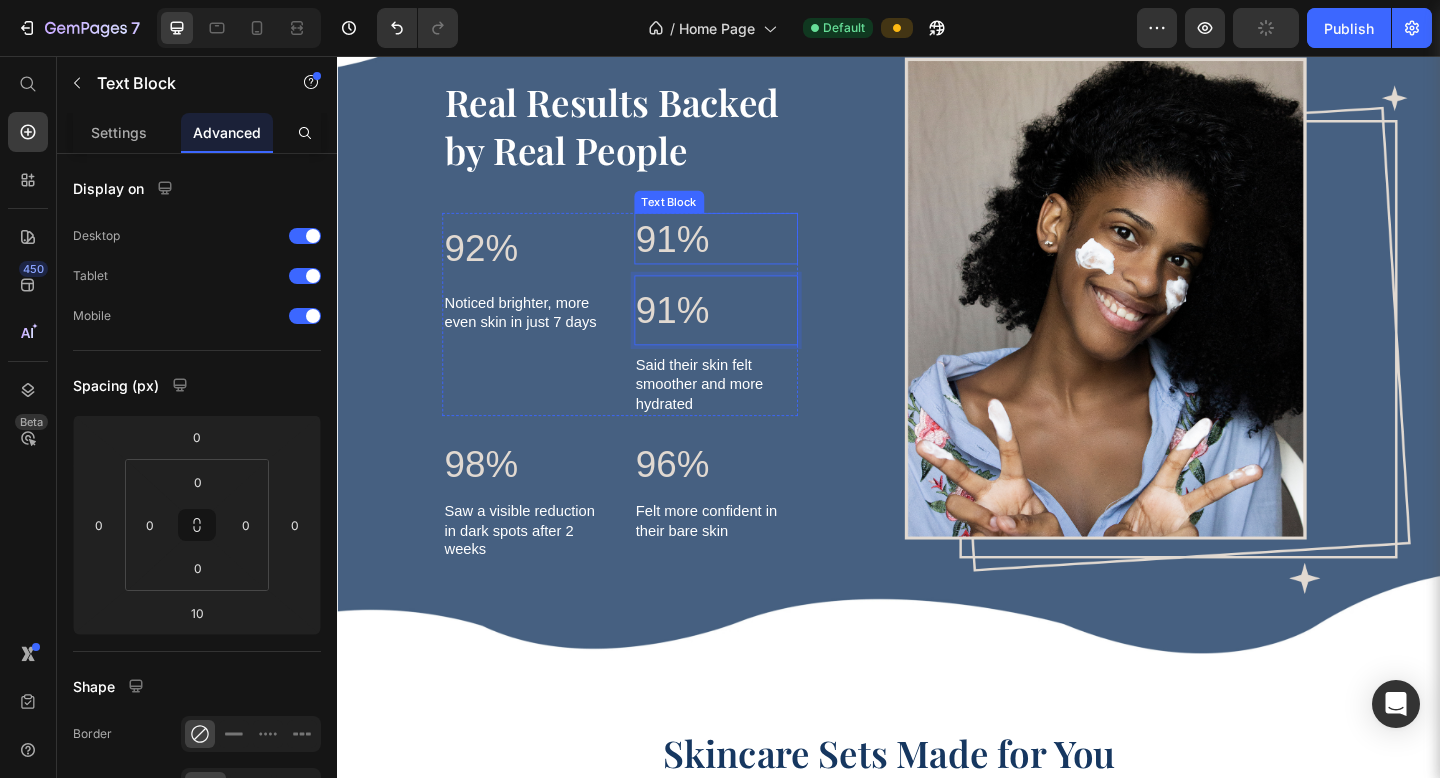 click on "91%" at bounding box center (749, 255) 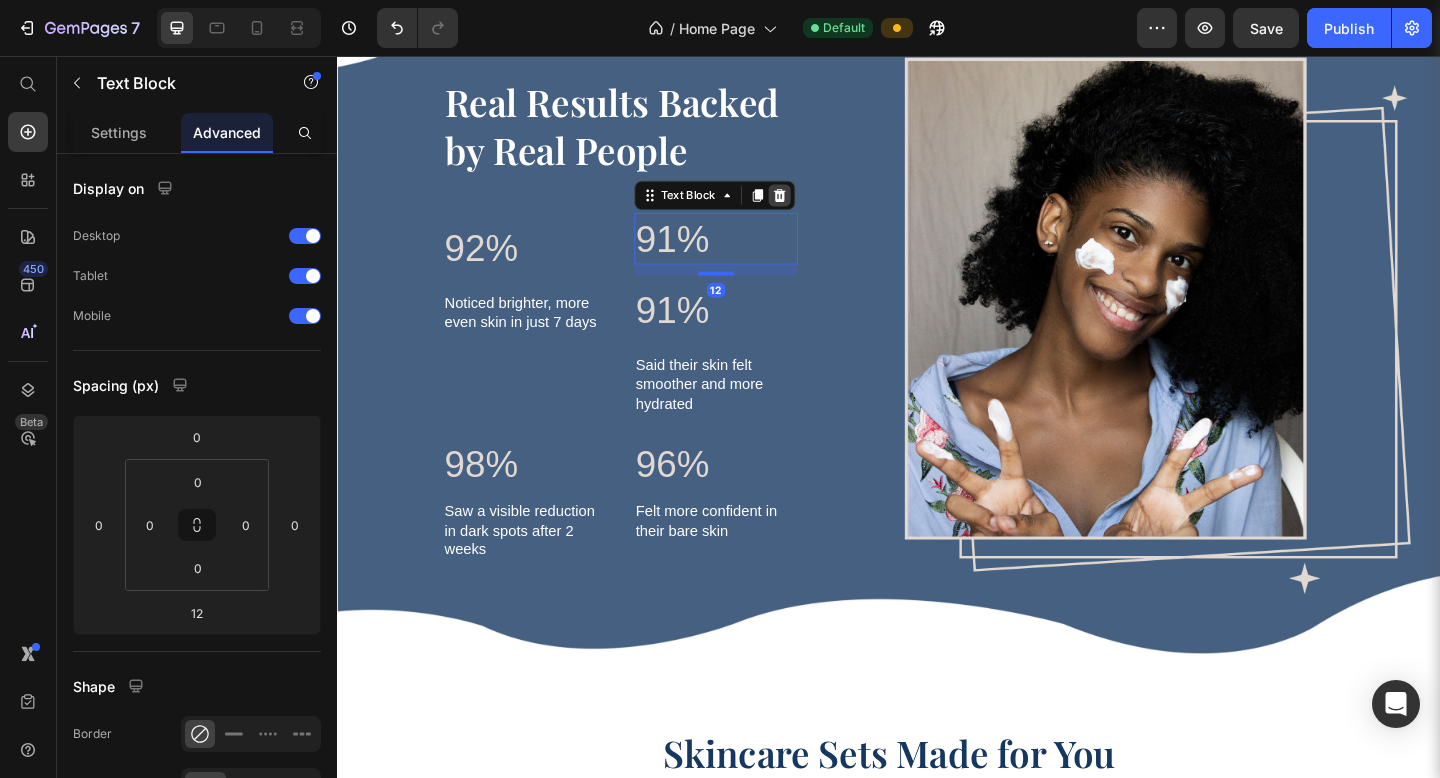 click 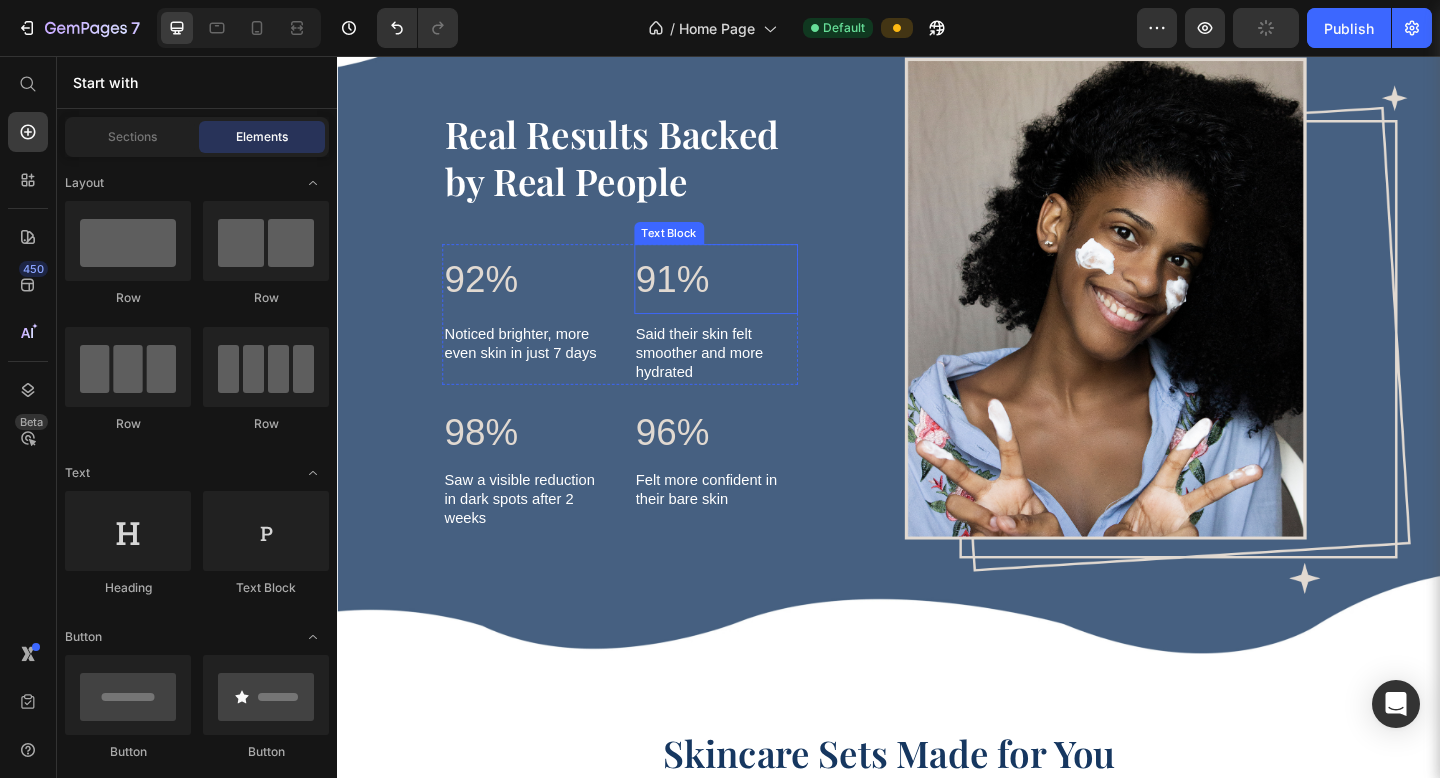 click on "91%" at bounding box center [749, 299] 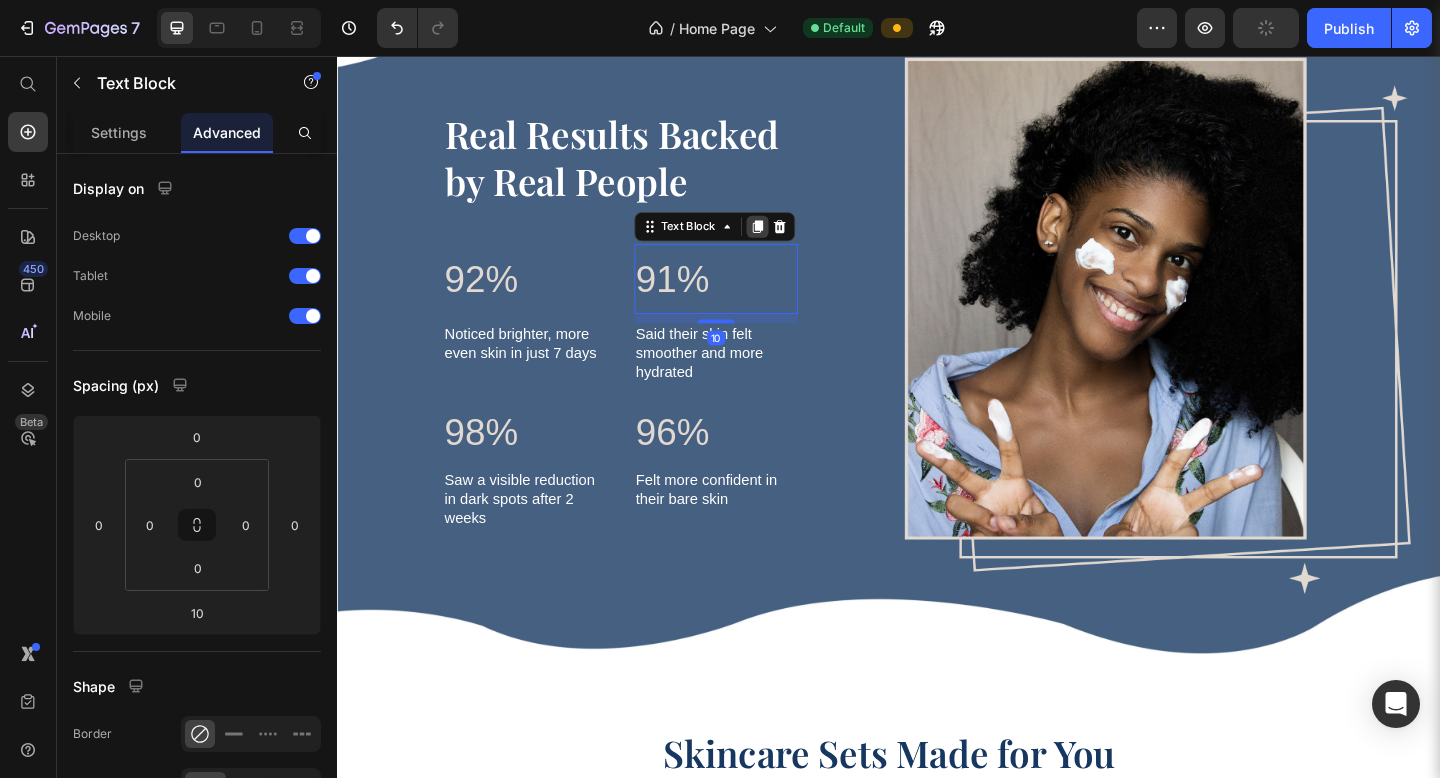 click at bounding box center [794, 242] 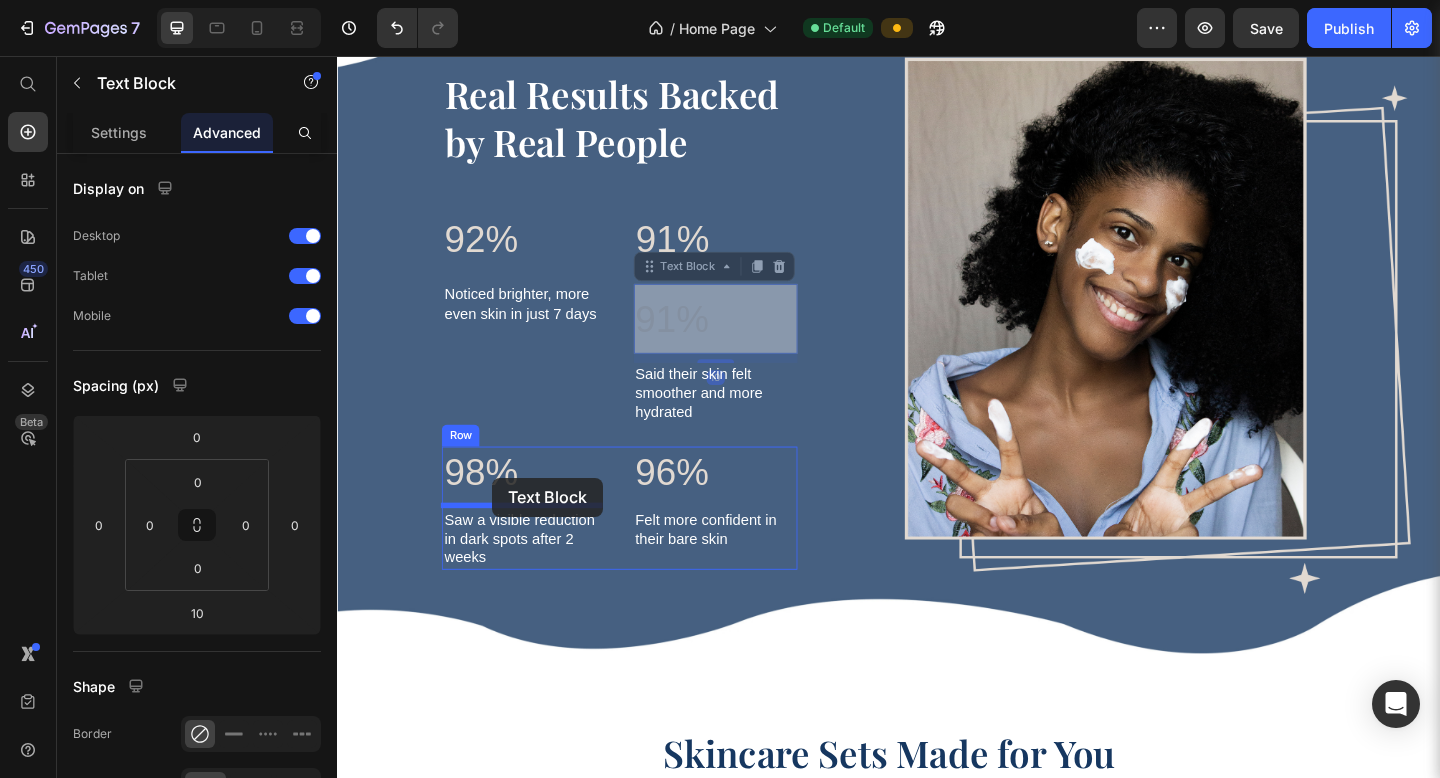 drag, startPoint x: 673, startPoint y: 277, endPoint x: 506, endPoint y: 516, distance: 291.56476 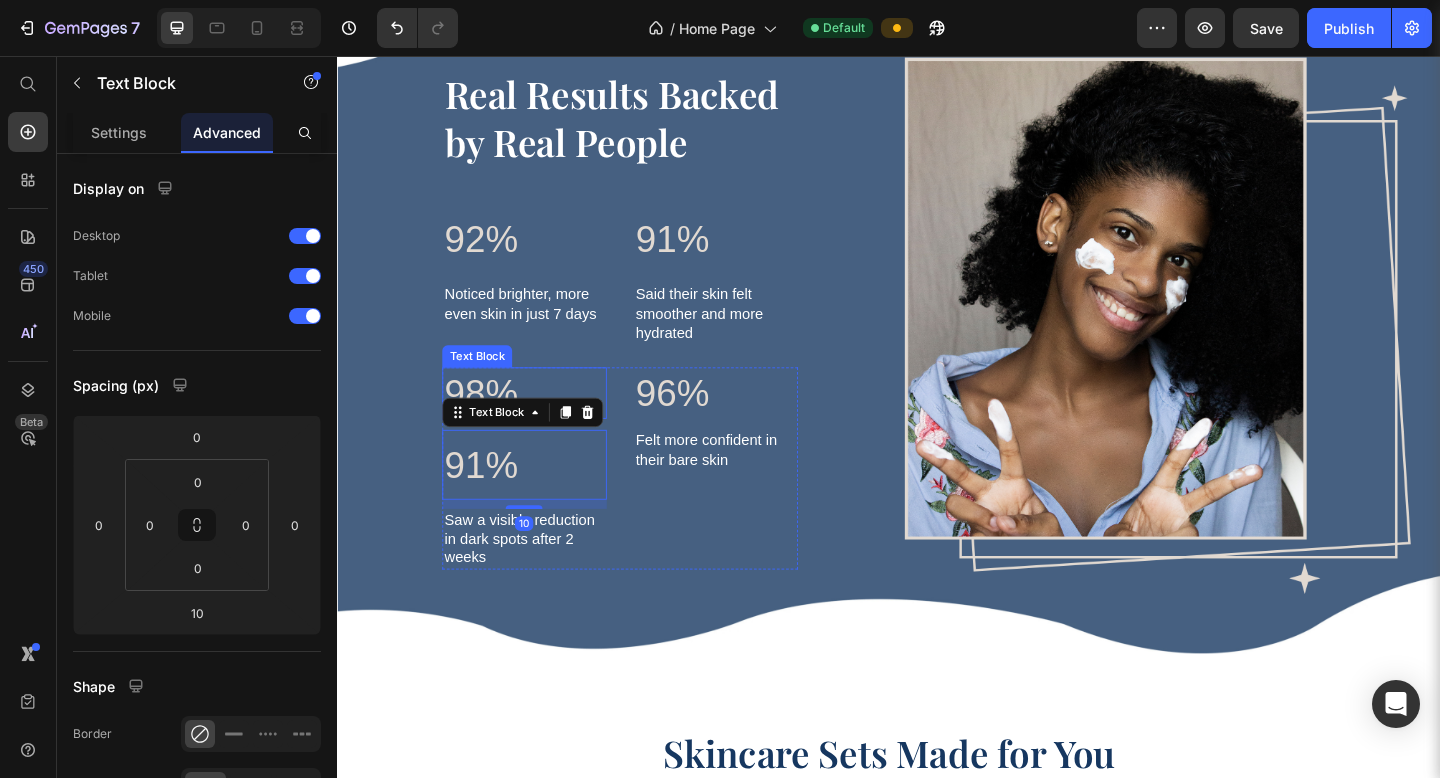 click on "98%" at bounding box center (540, 423) 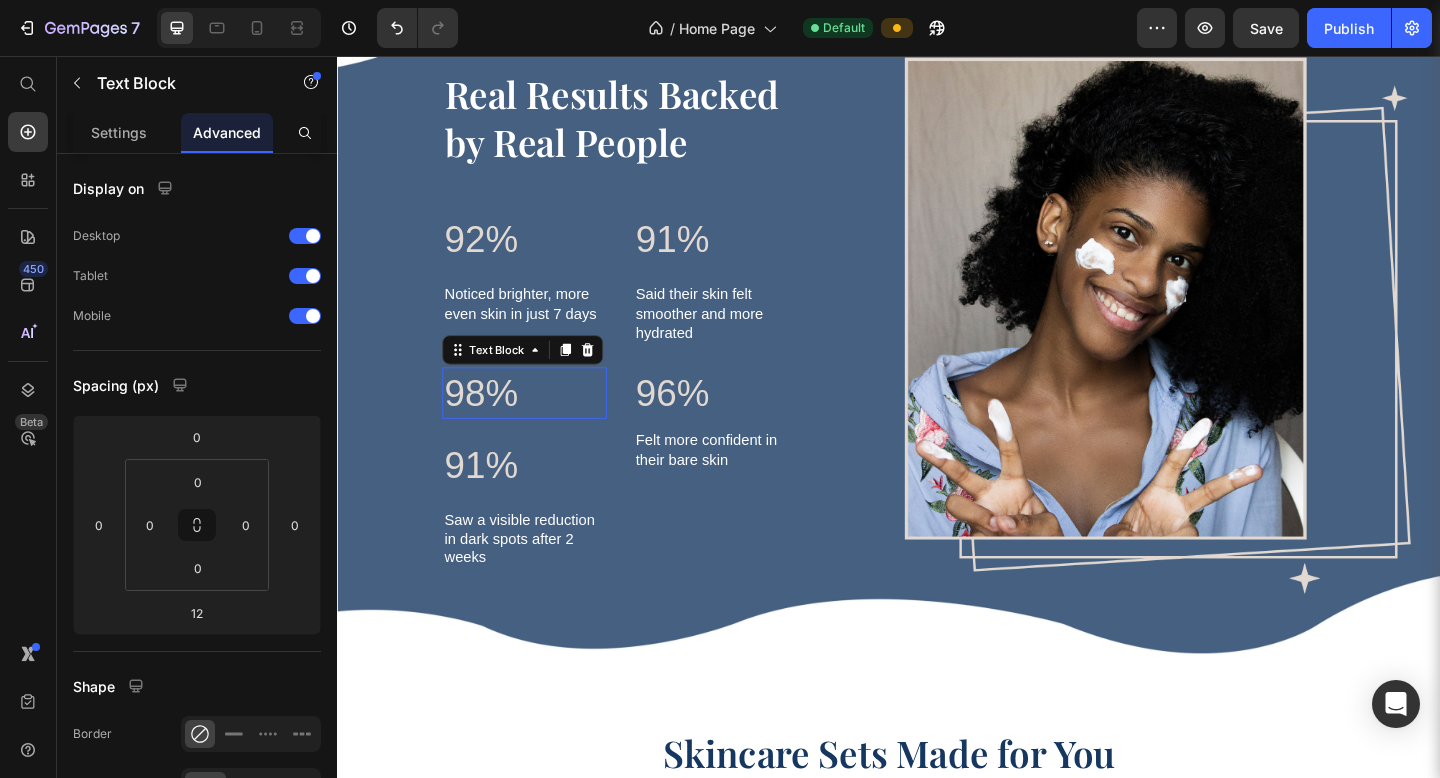 click on "98%" at bounding box center (540, 423) 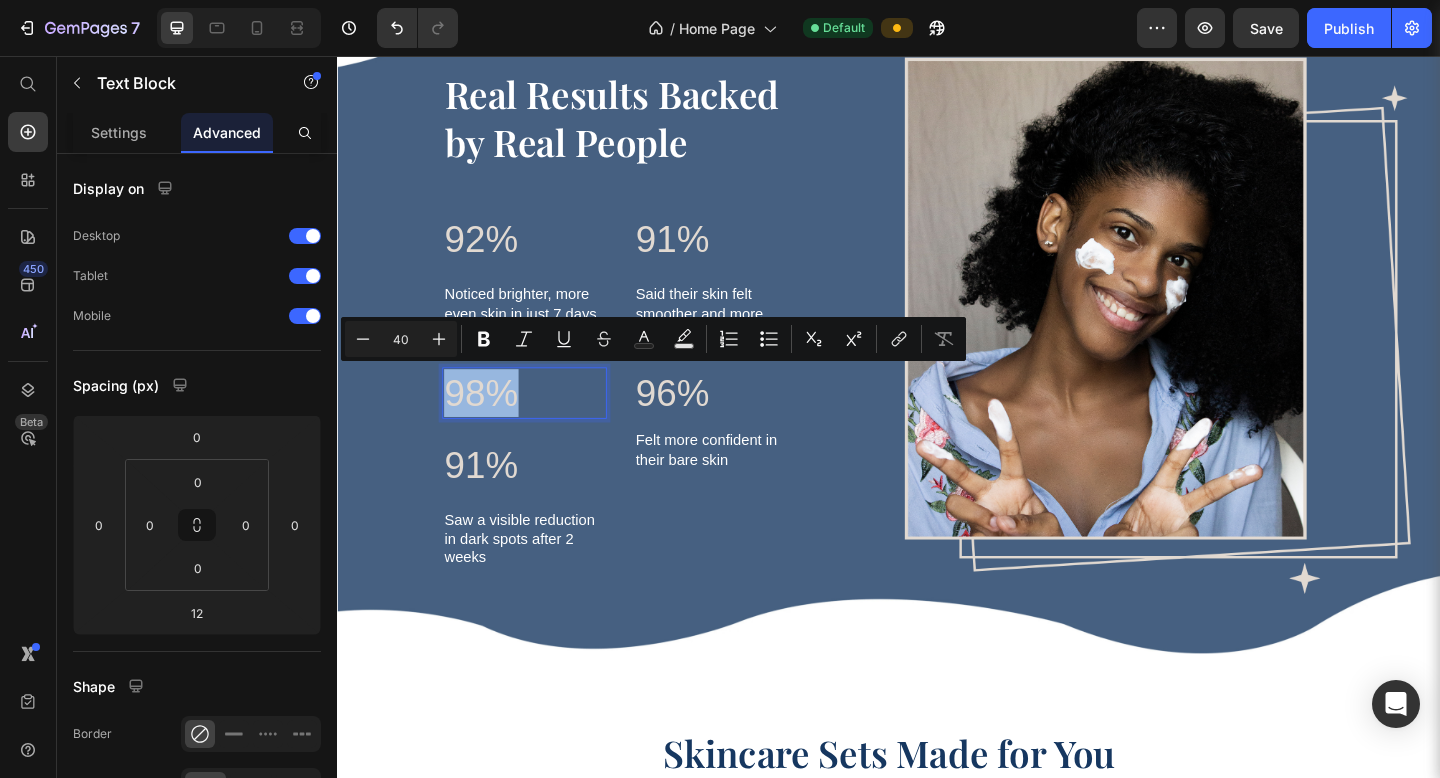 copy on "98%" 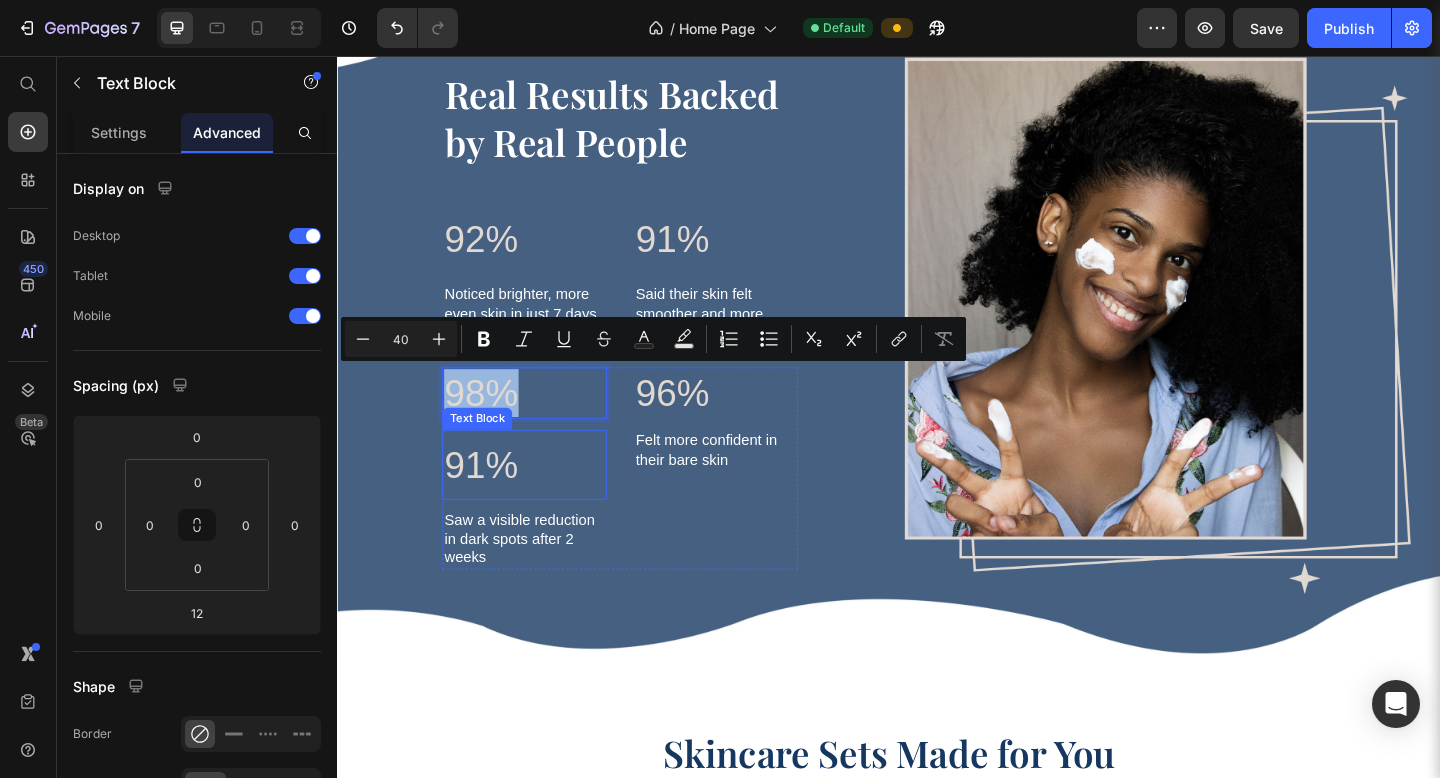 click on "91%" at bounding box center (540, 501) 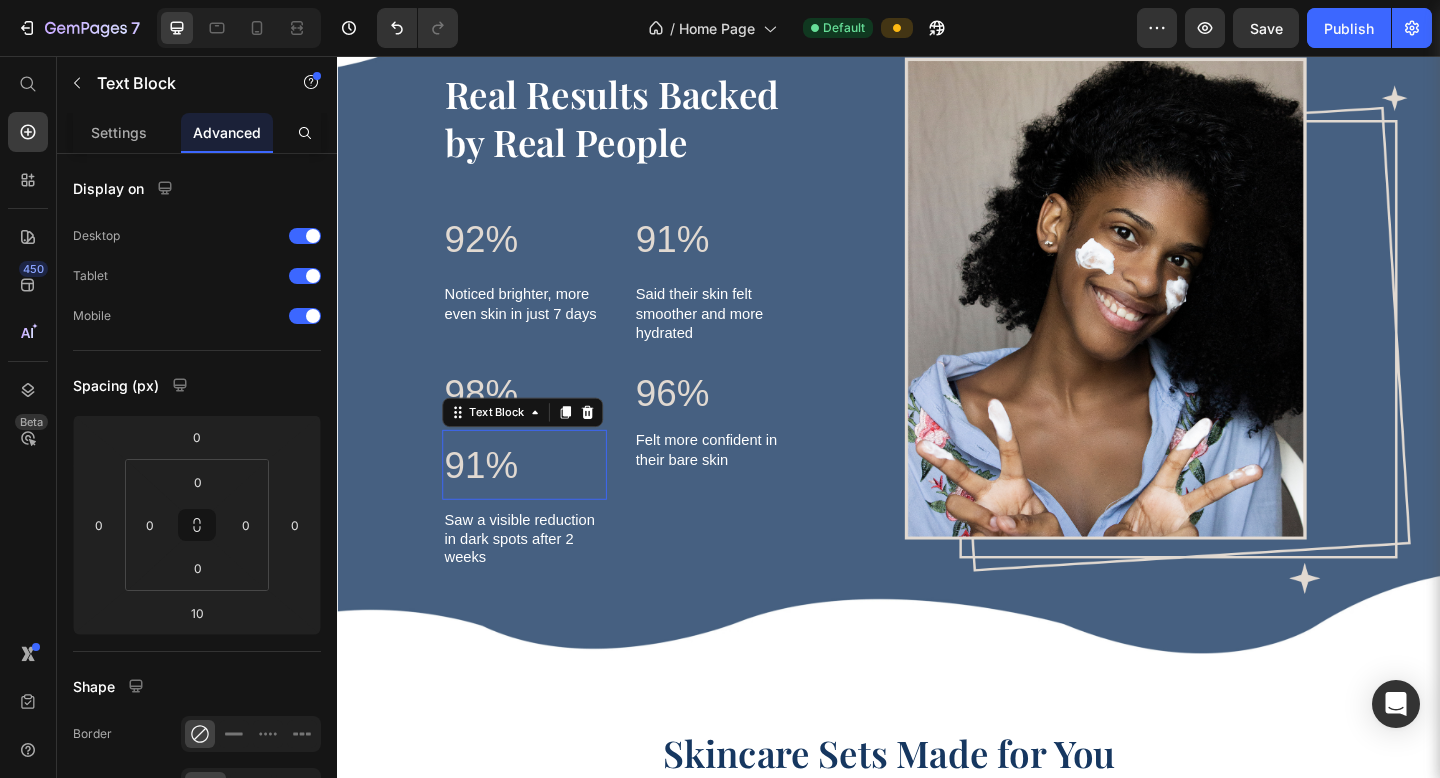 click on "91%" at bounding box center (540, 501) 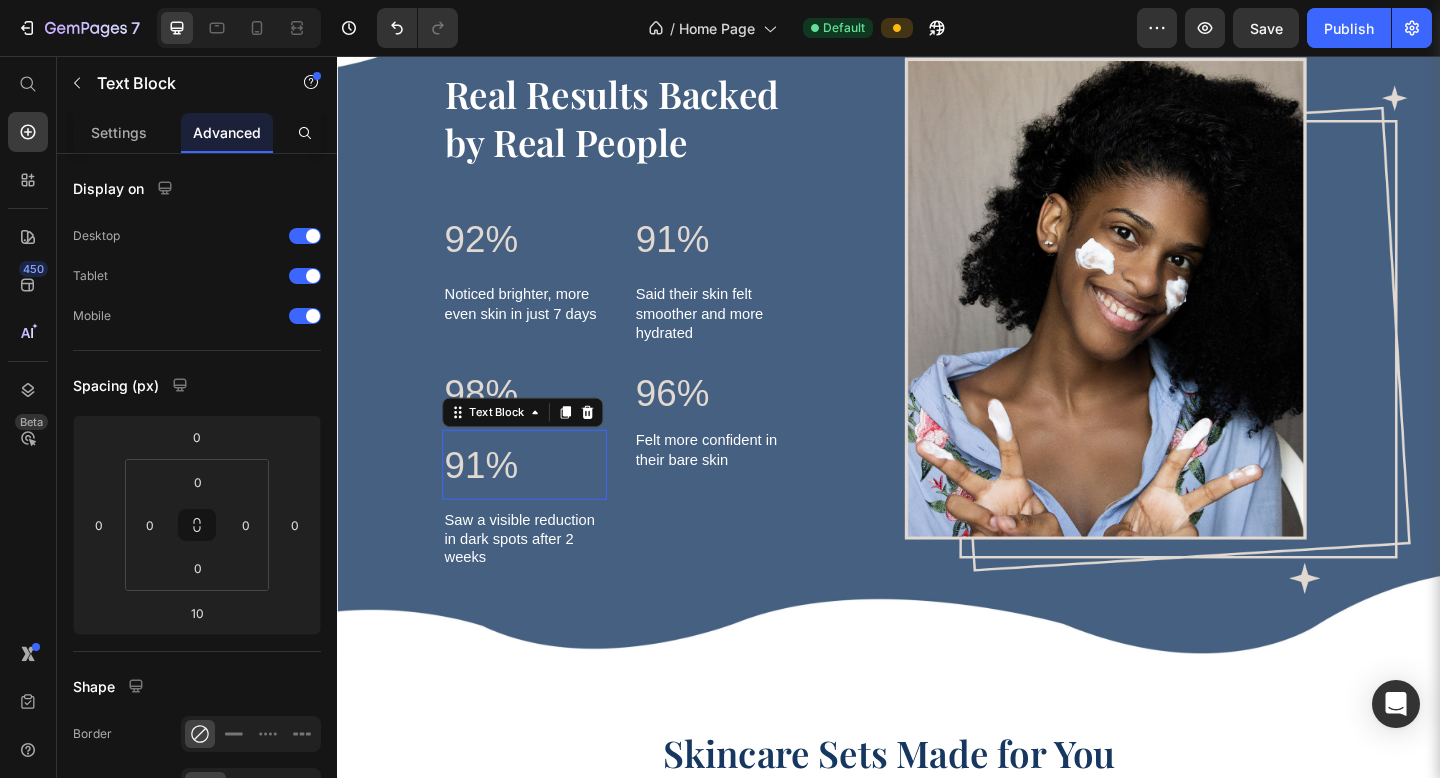 click on "91%" at bounding box center [540, 501] 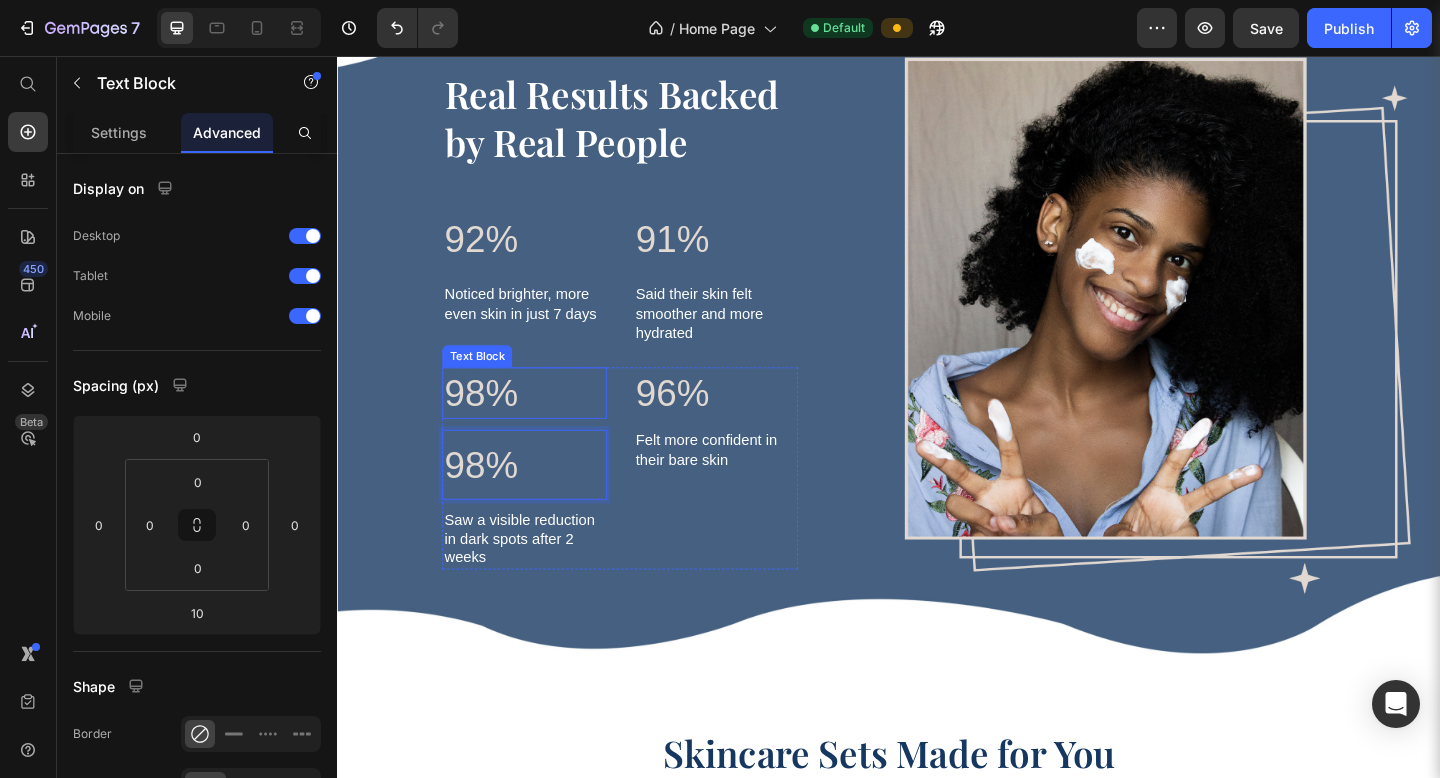 click on "98%" at bounding box center [540, 423] 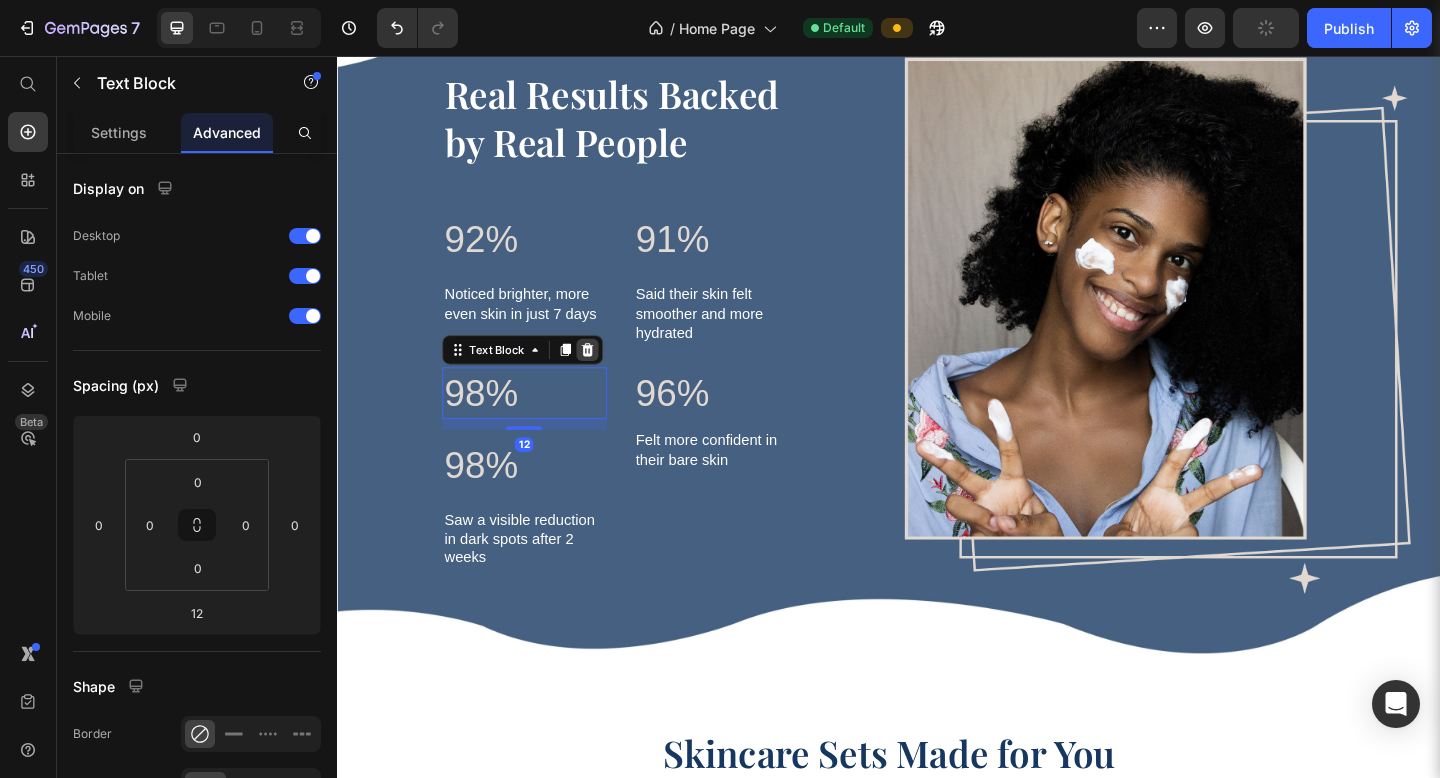 click 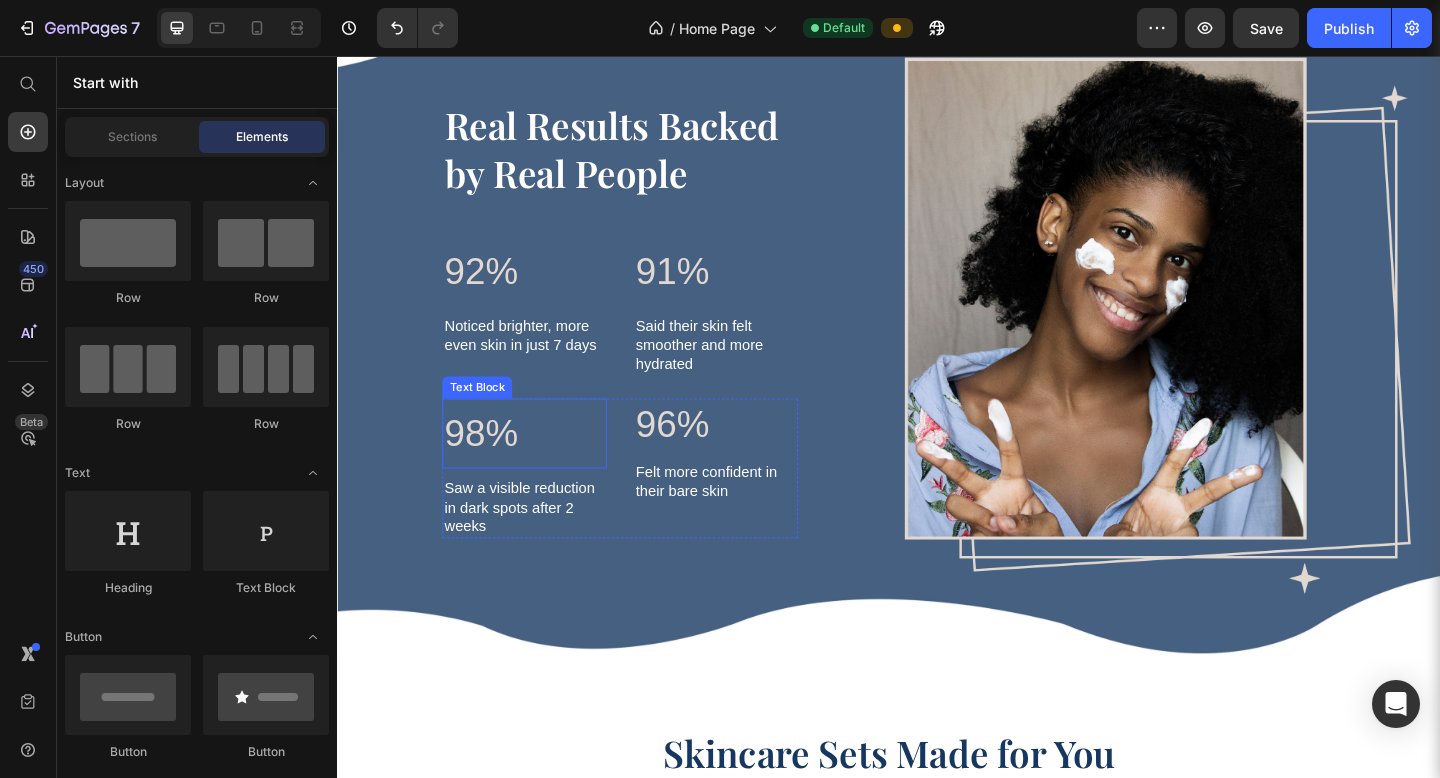 click on "98%" at bounding box center [540, 467] 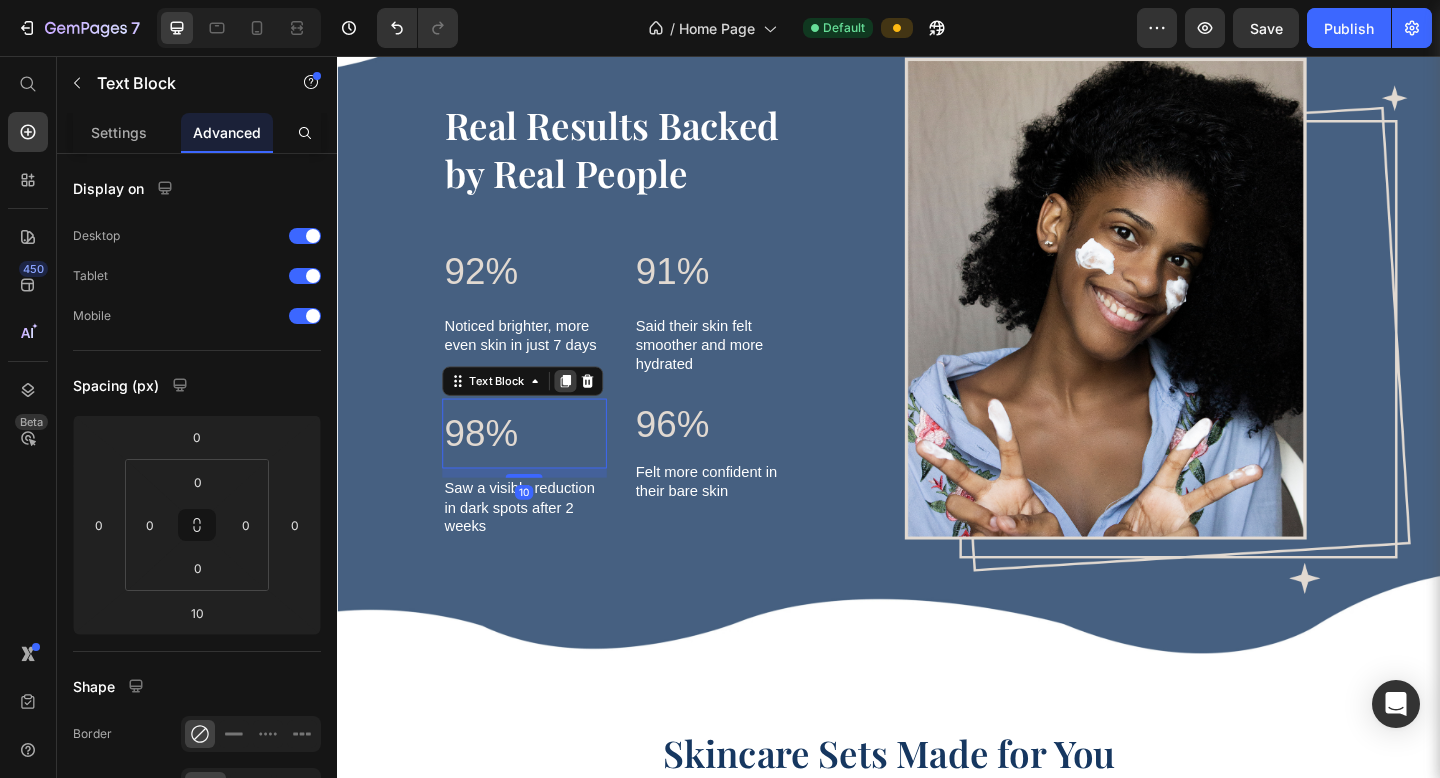click at bounding box center (585, 410) 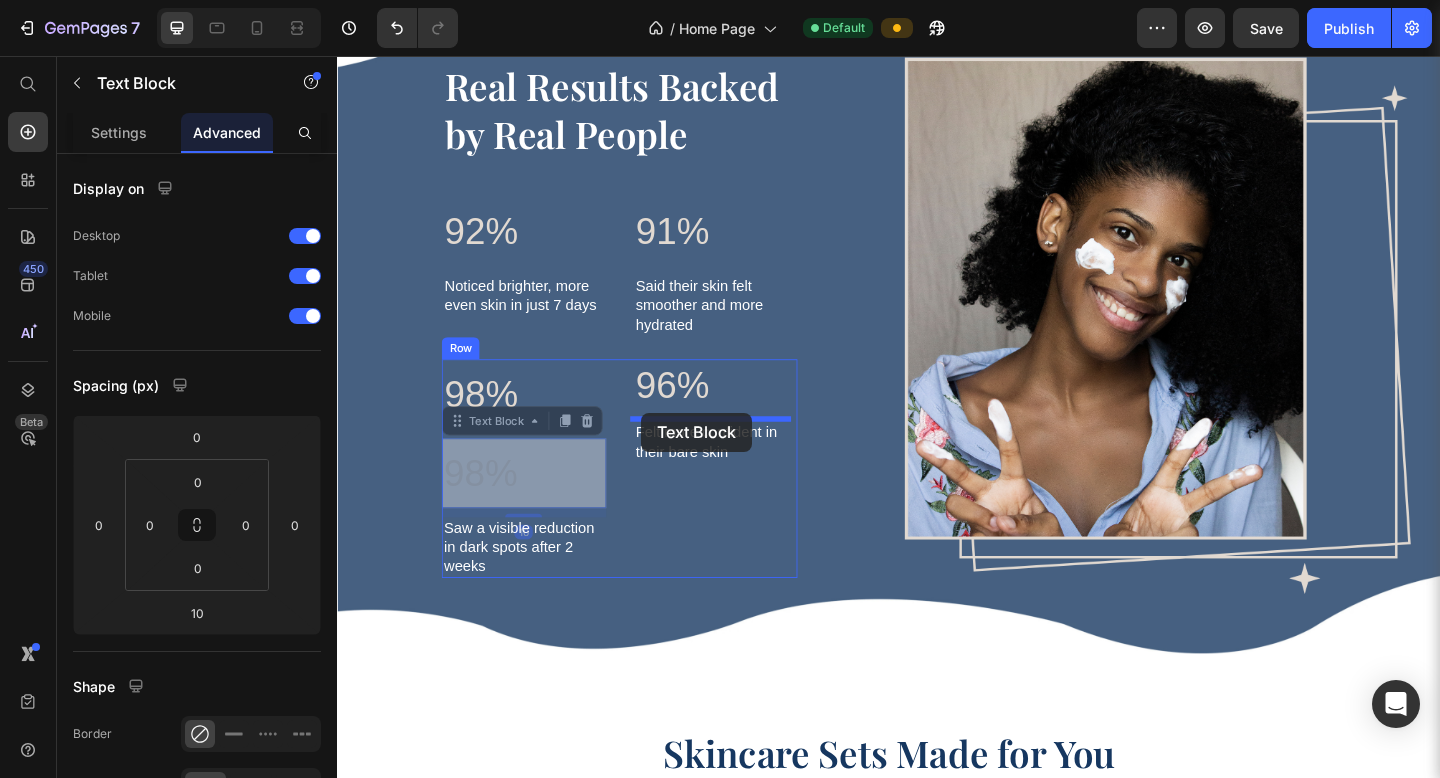 drag, startPoint x: 463, startPoint y: 449, endPoint x: 668, endPoint y: 444, distance: 205.06097 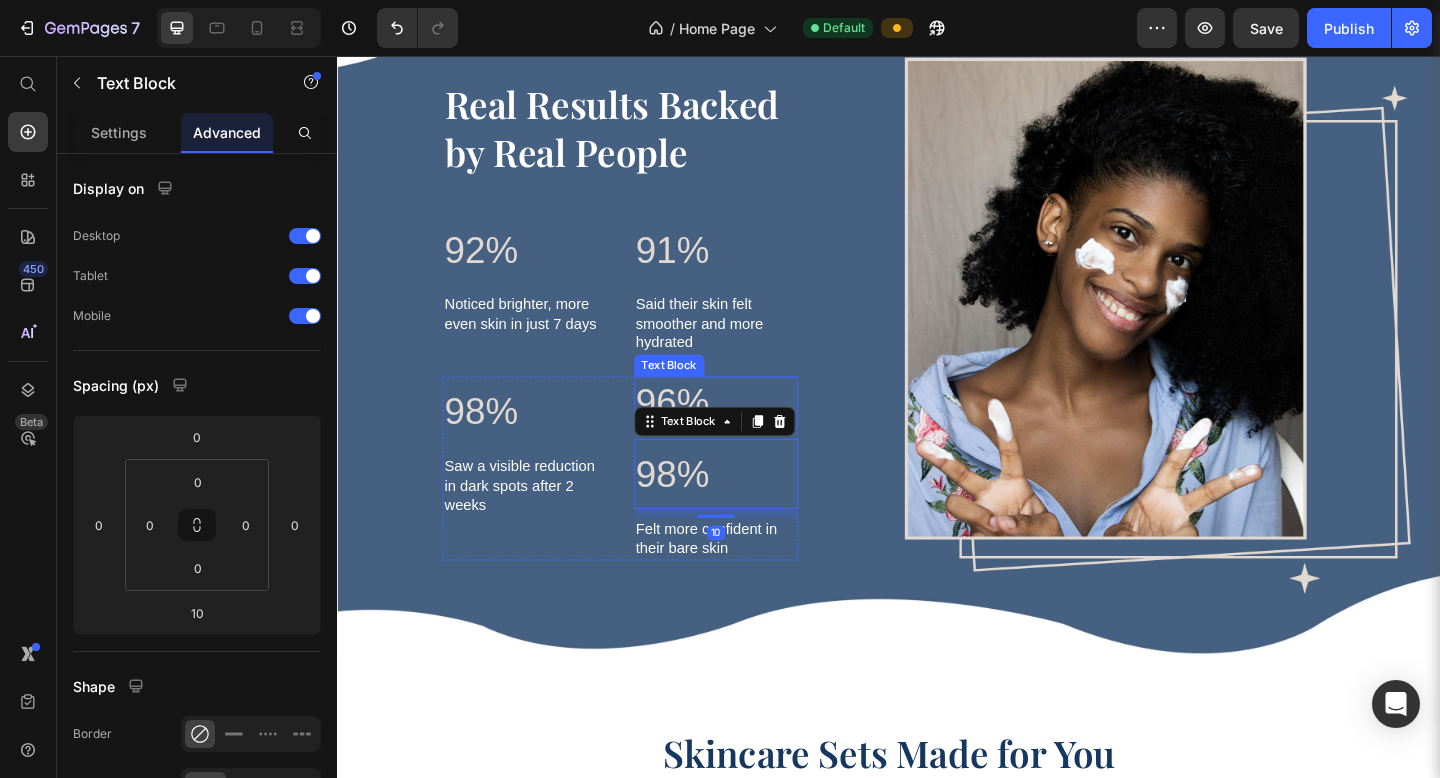click on "96%" at bounding box center (749, 433) 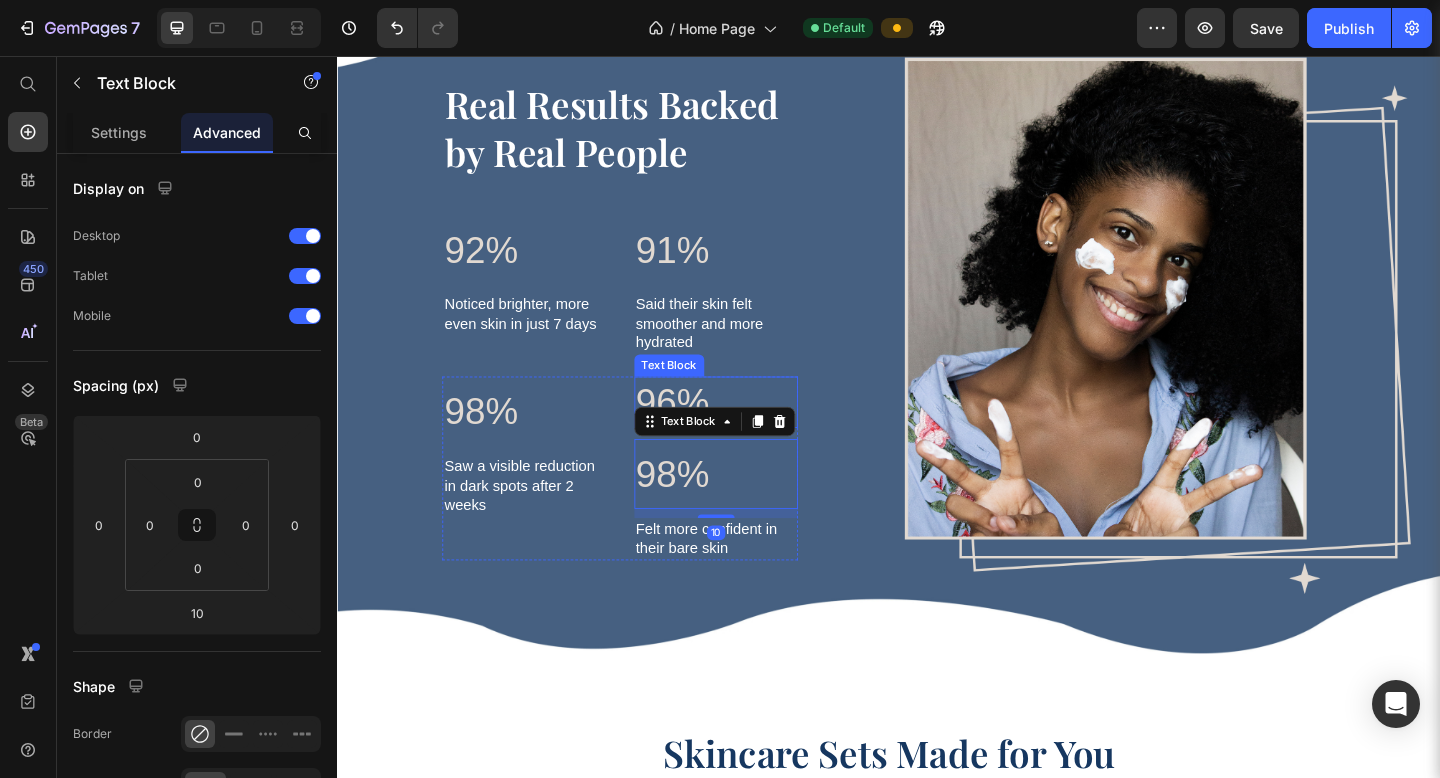 click on "96%" at bounding box center [749, 433] 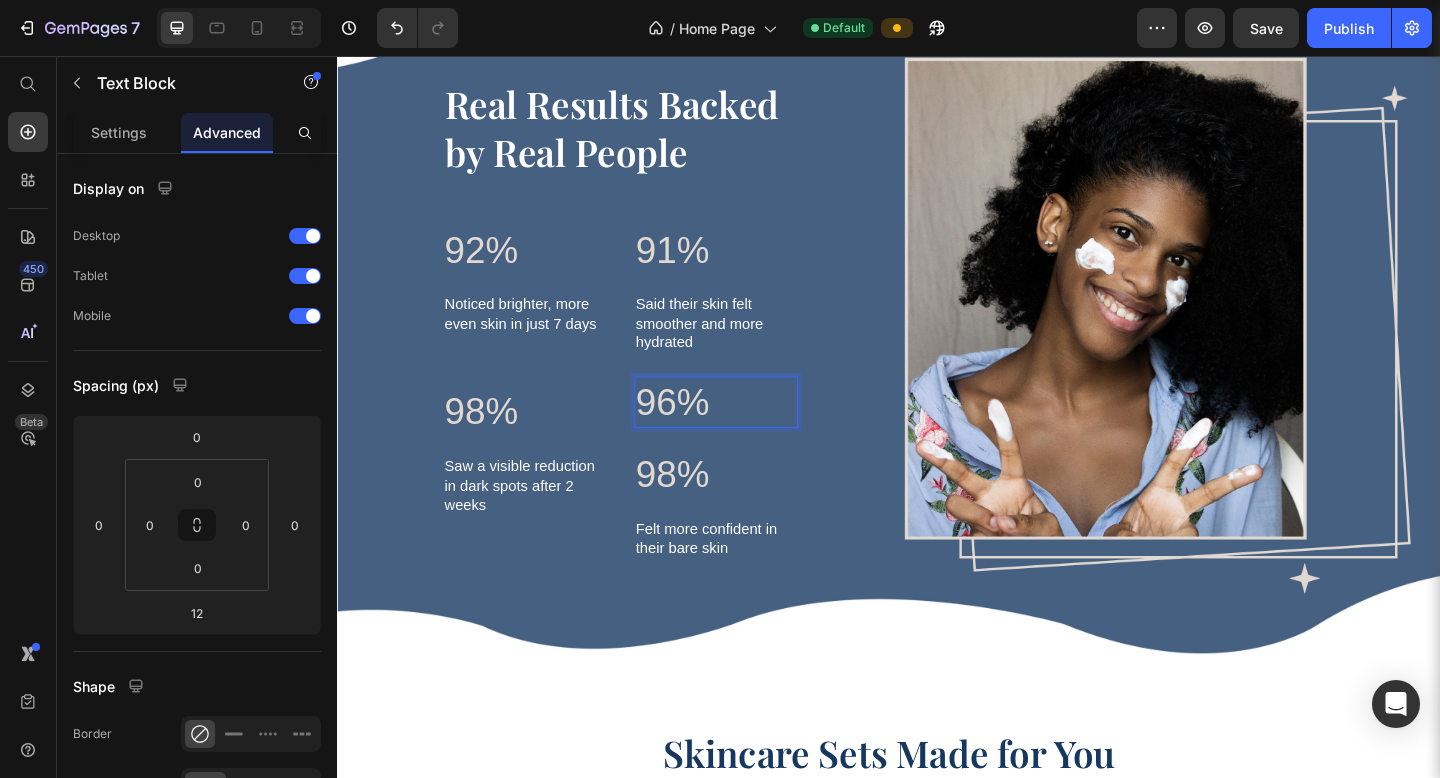 click on "96%" at bounding box center (749, 433) 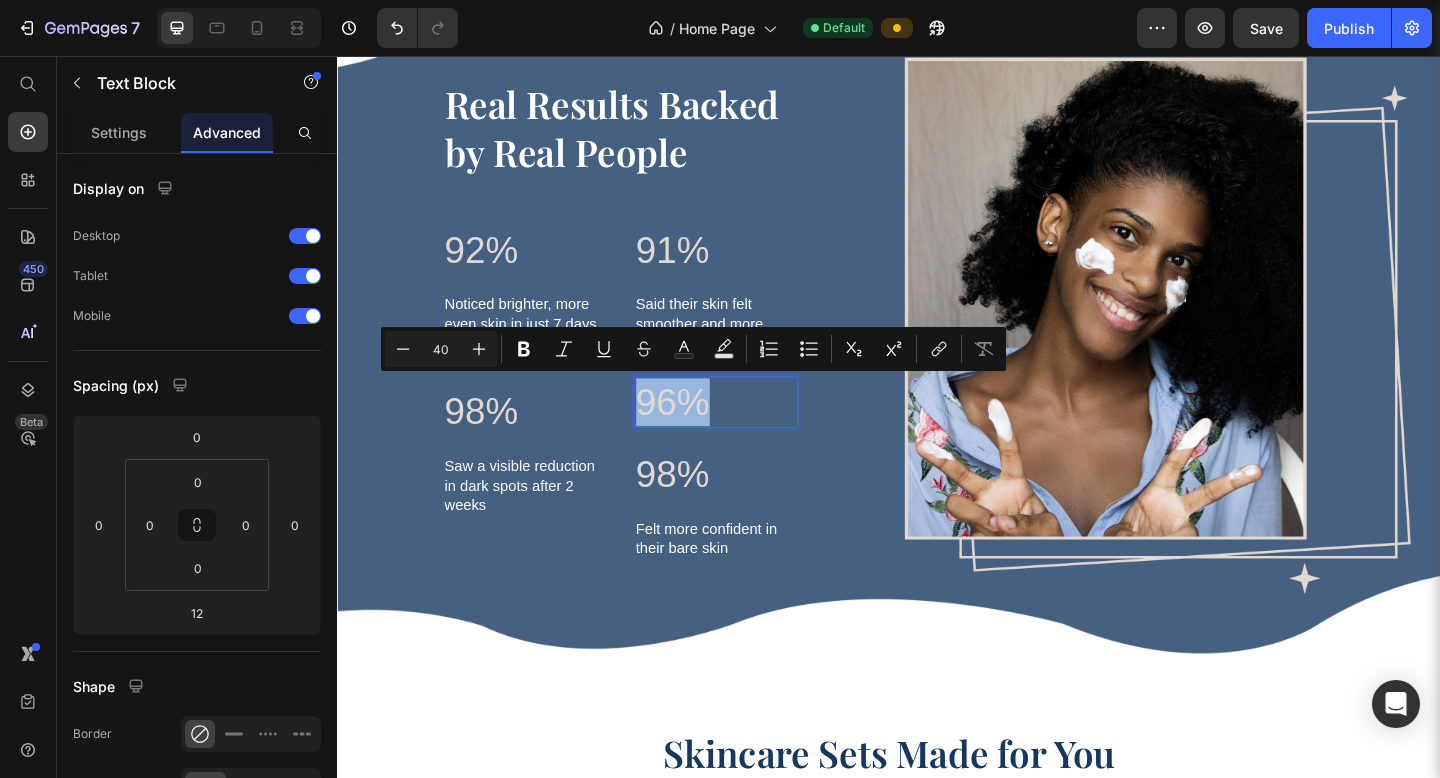 copy on "96%" 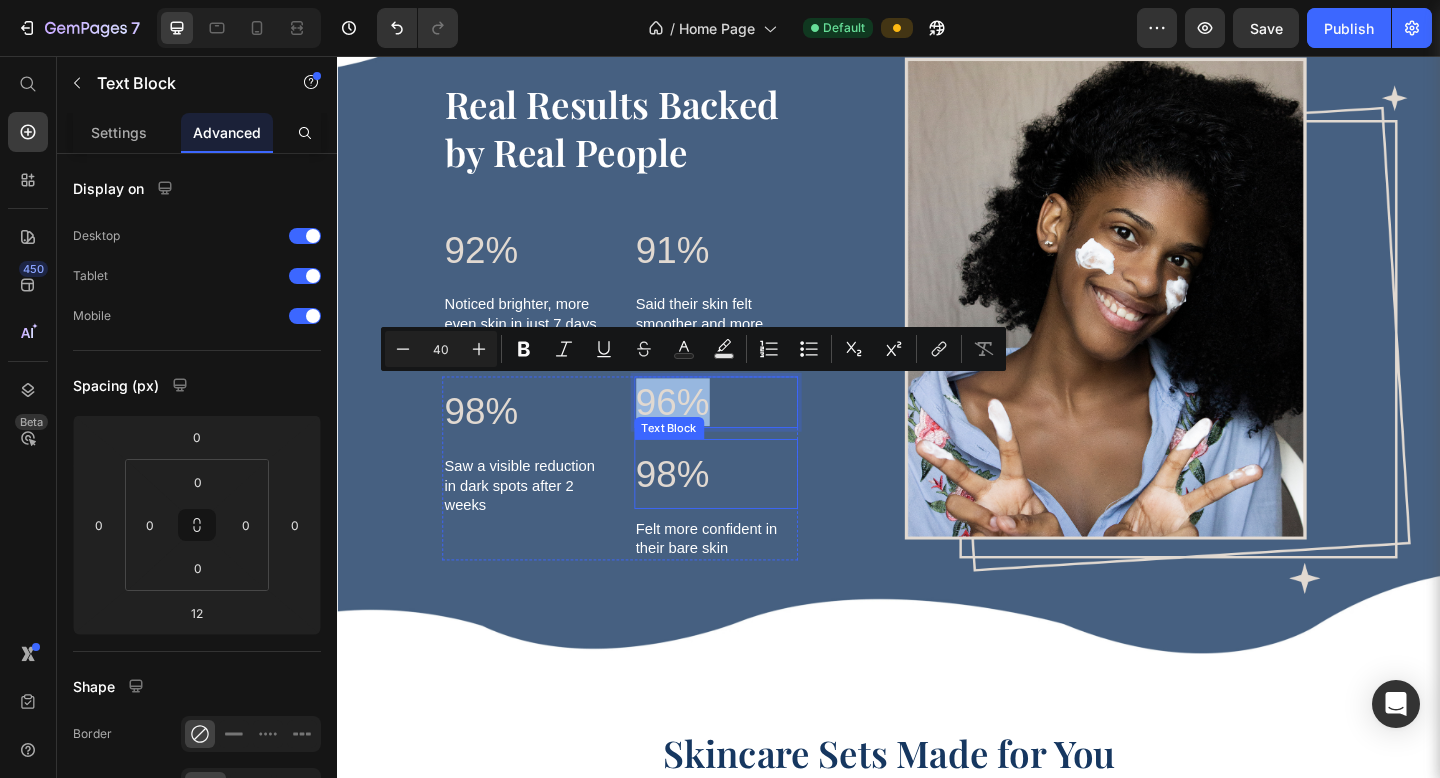 click on "98%" at bounding box center [749, 511] 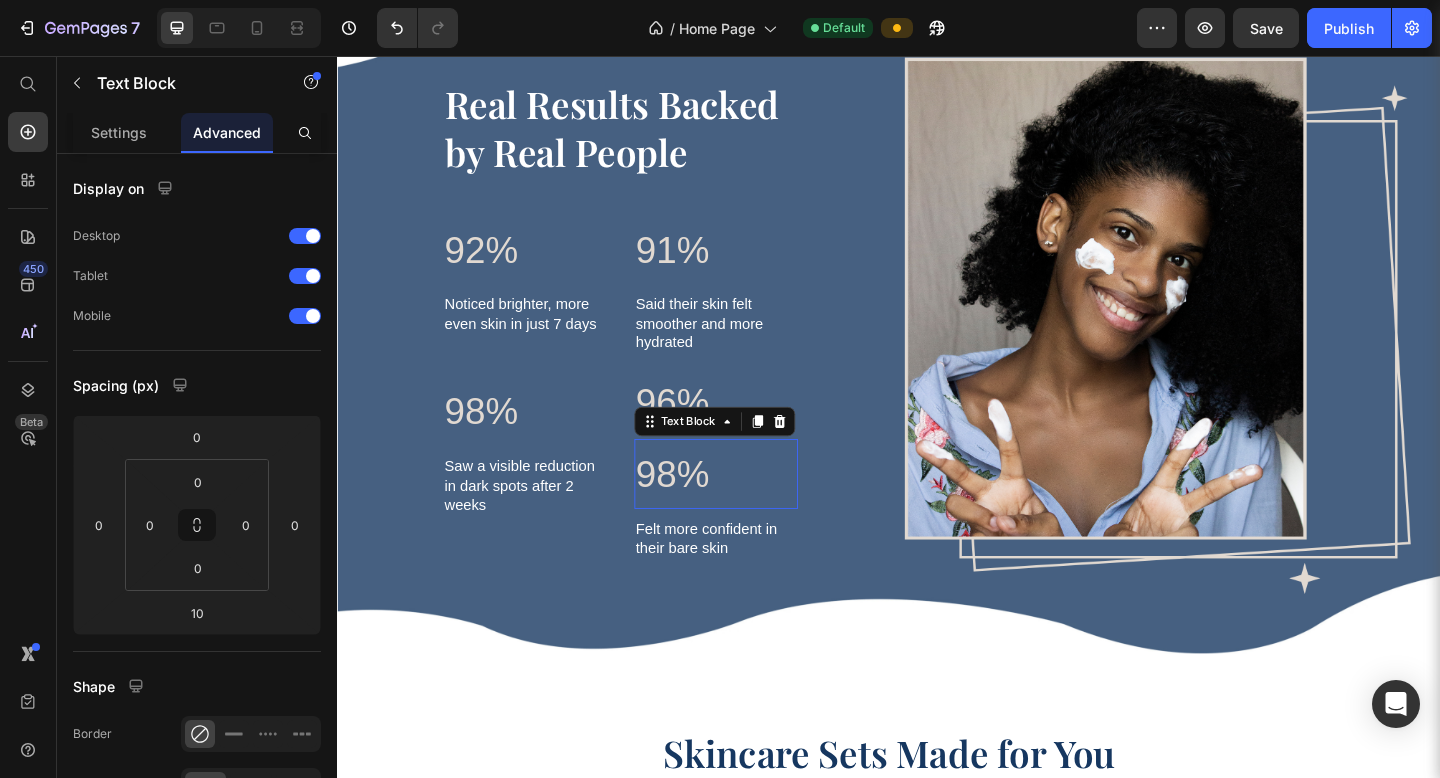 click on "98%" at bounding box center (749, 511) 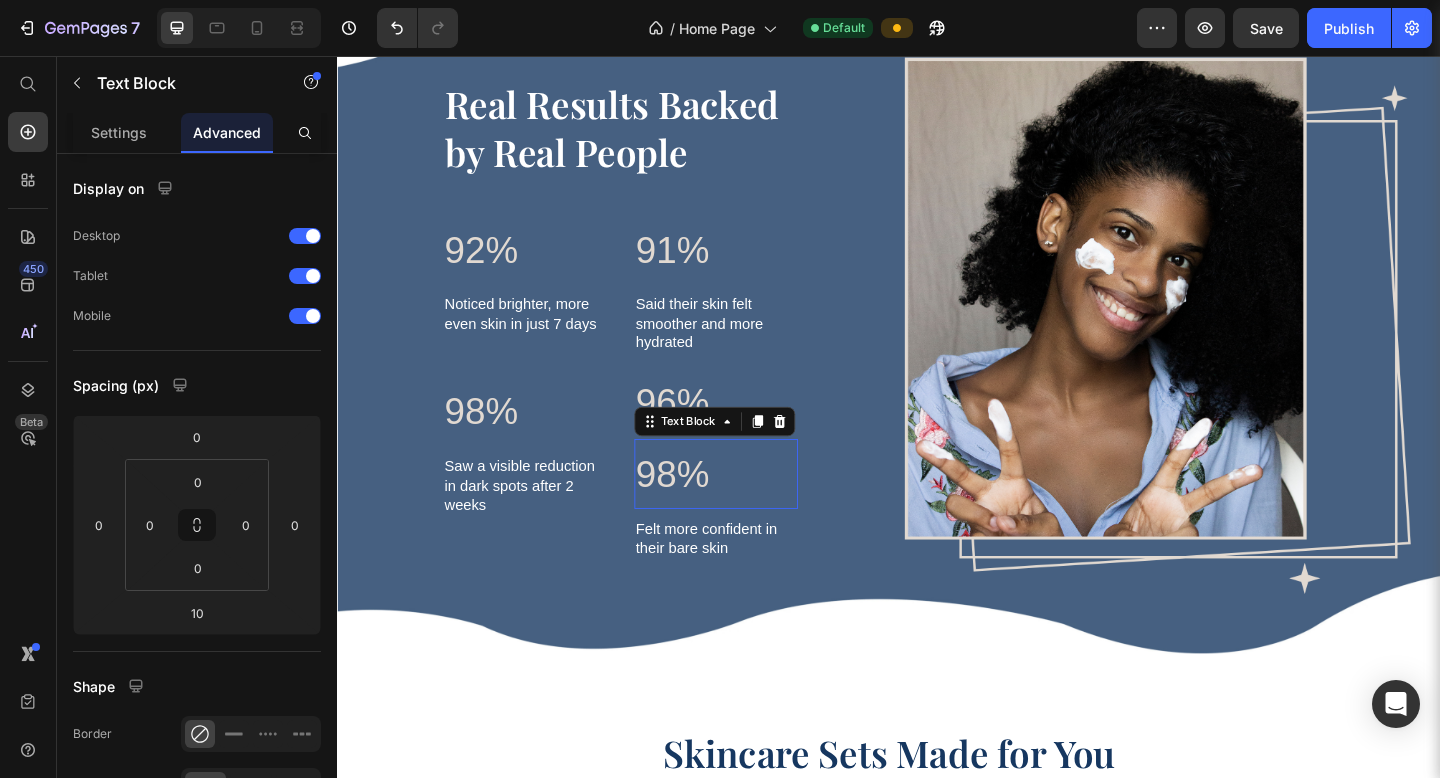 click on "98%" at bounding box center [749, 511] 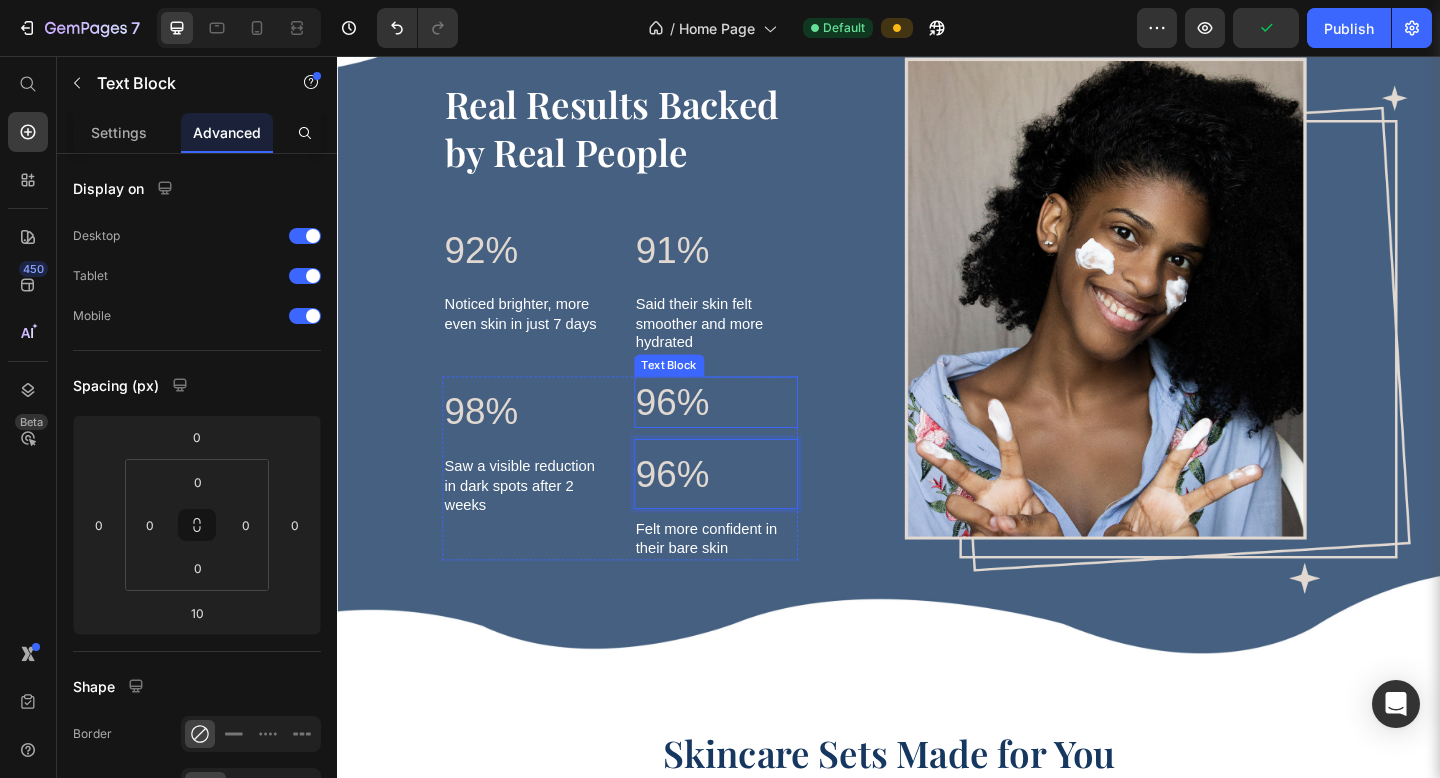 click on "96%" at bounding box center (749, 433) 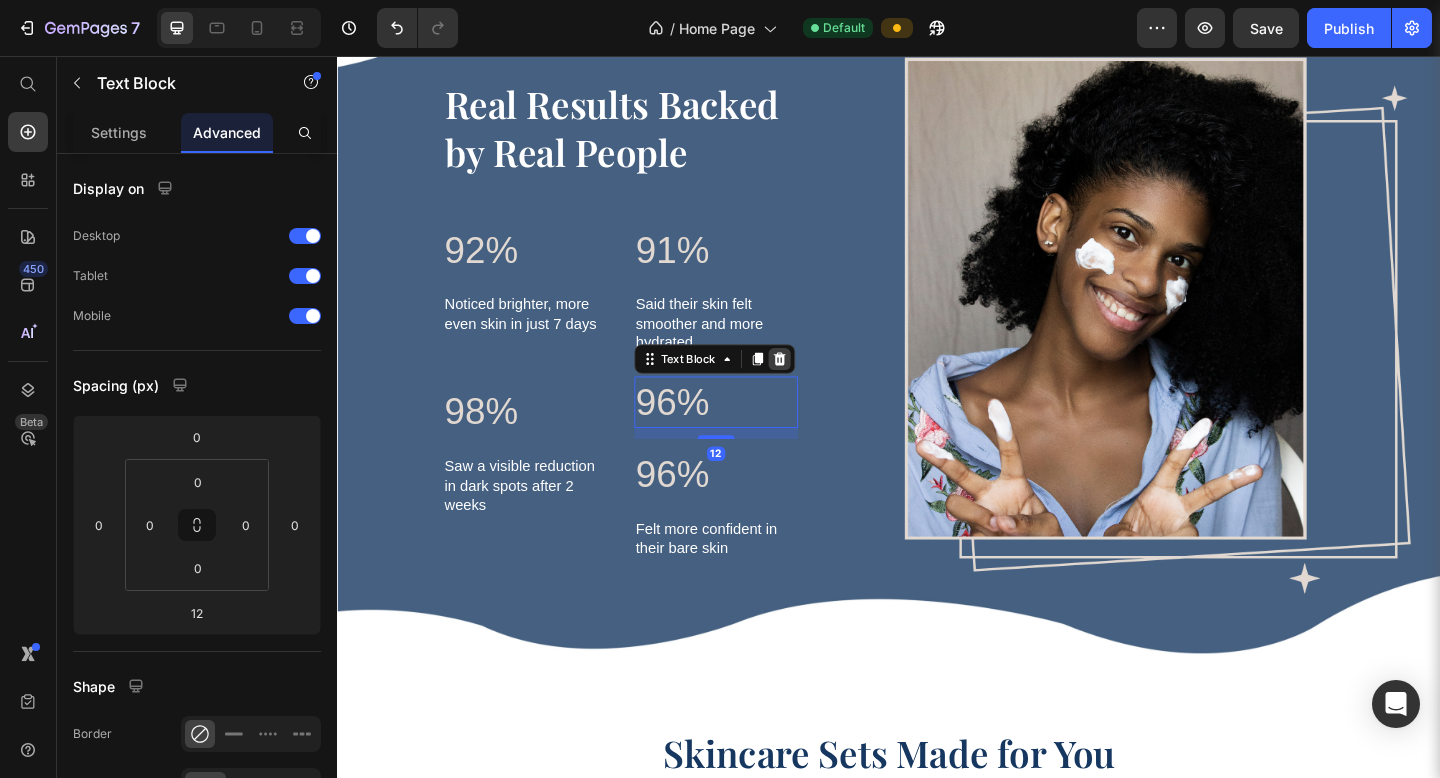 click 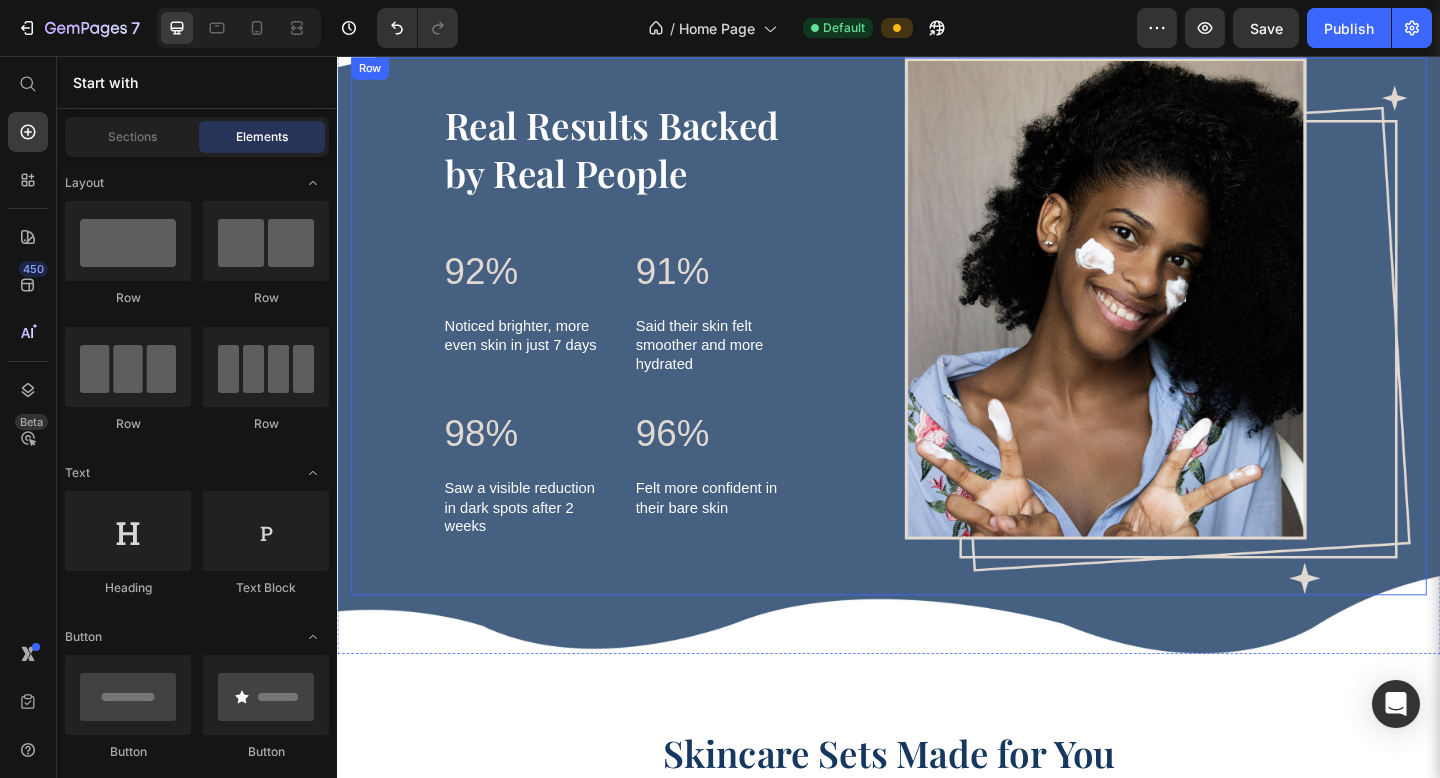 click on "Real Results Backed by Real People Heading 92% Text Block Noticed brighter, more even skin in just 7 days   Text Block 91% Text Block Said their skin felt smoother and more hydrated Text Block Row 98% Text Block Saw a visible reduction in dark spots after 2 weeks Text Block 96% Text Block Felt more confident in their bare skin Text Block Row Row" at bounding box center [644, 350] 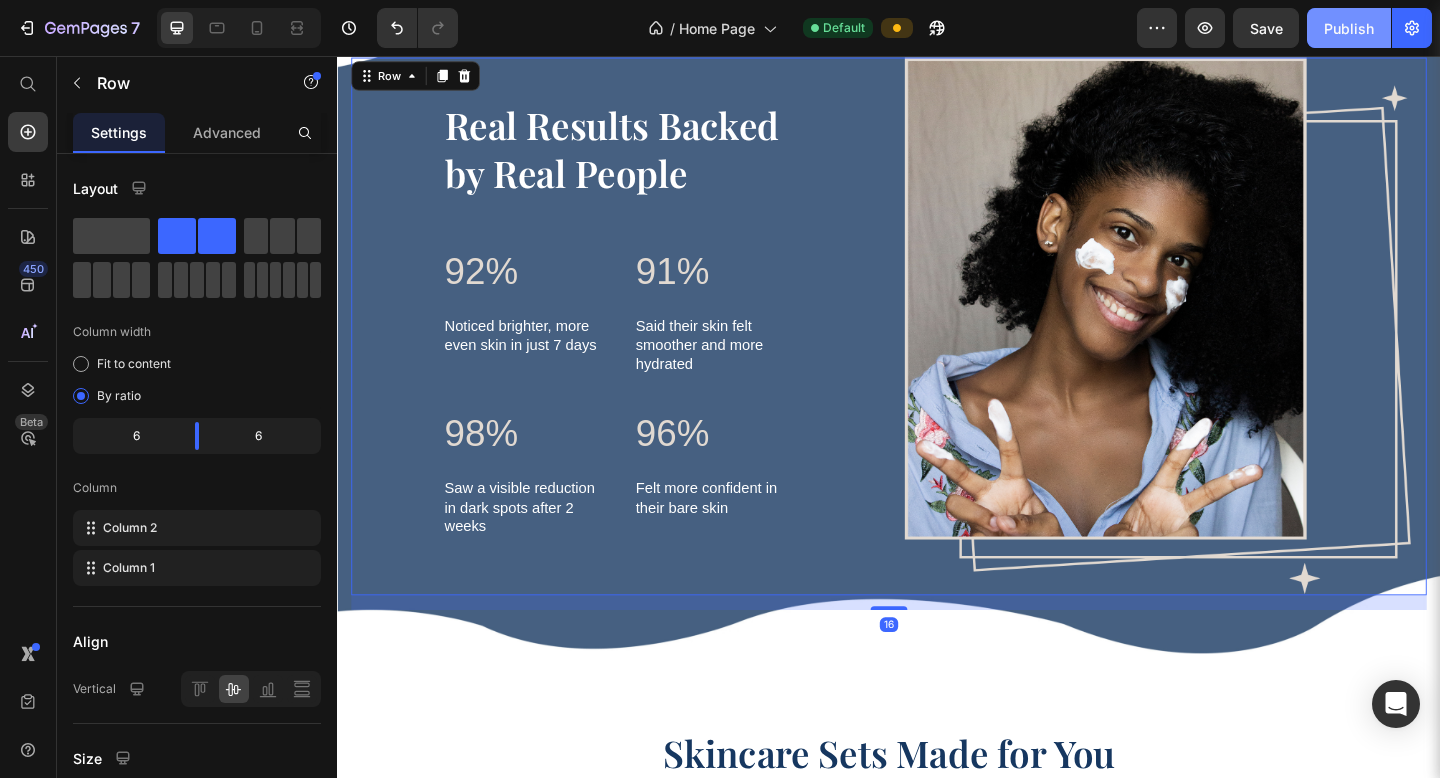 click on "Publish" 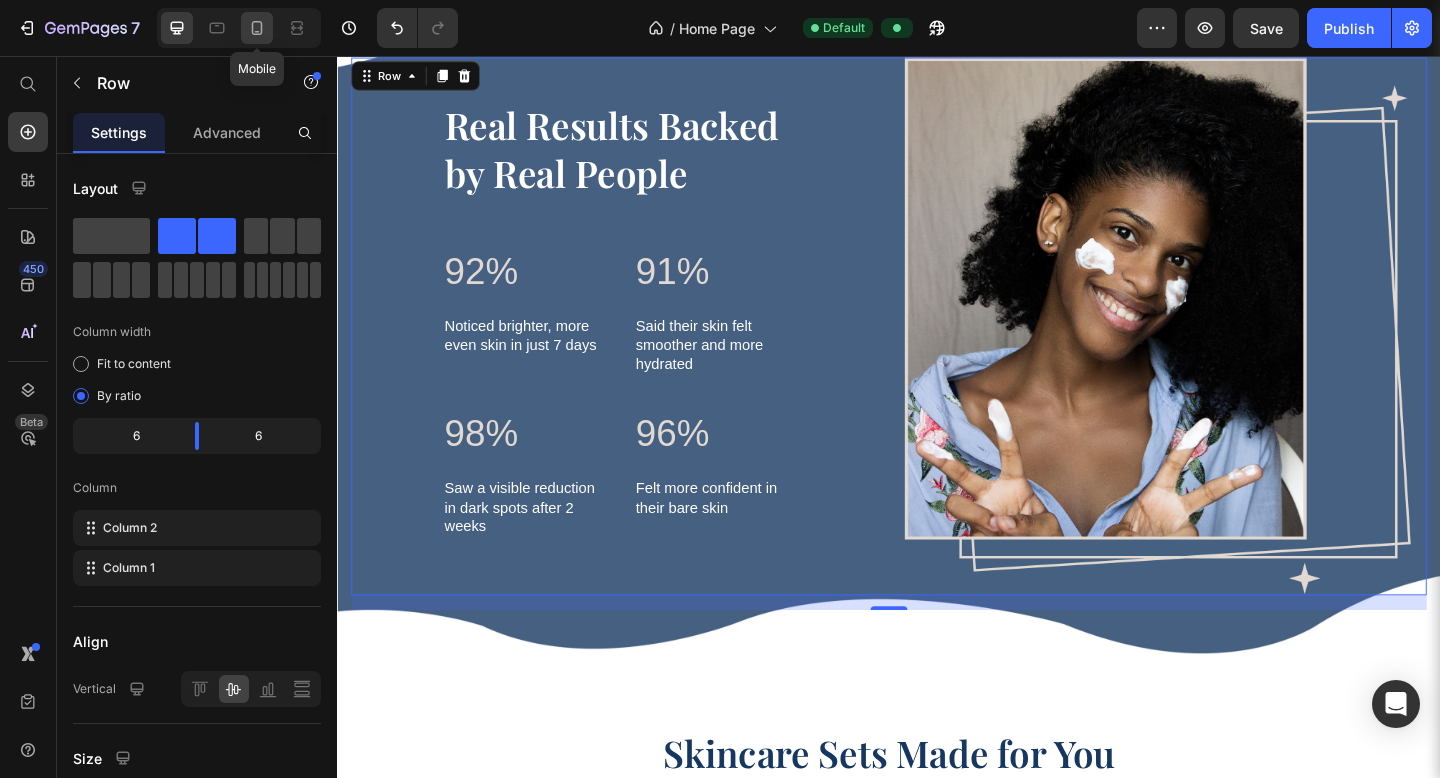 click 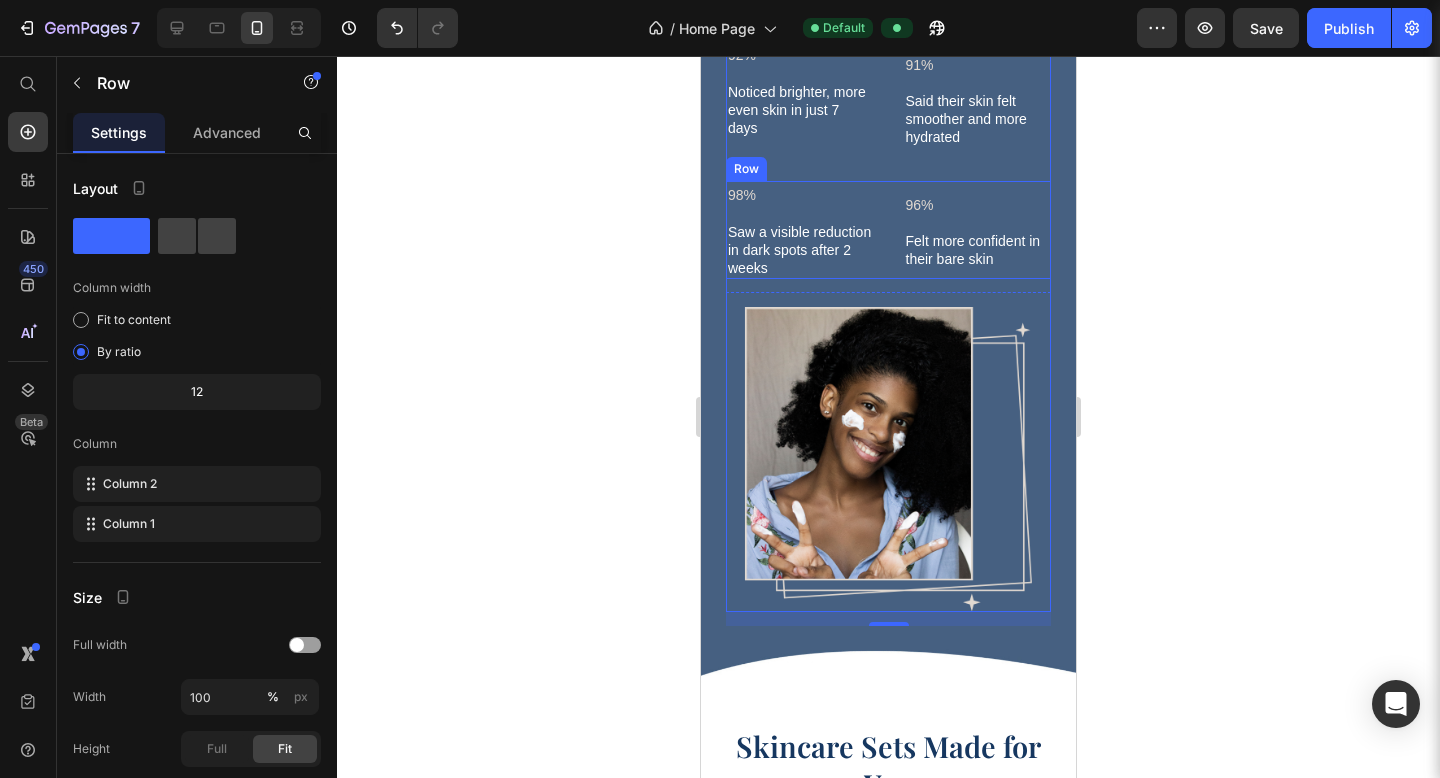 scroll, scrollTop: 3774, scrollLeft: 0, axis: vertical 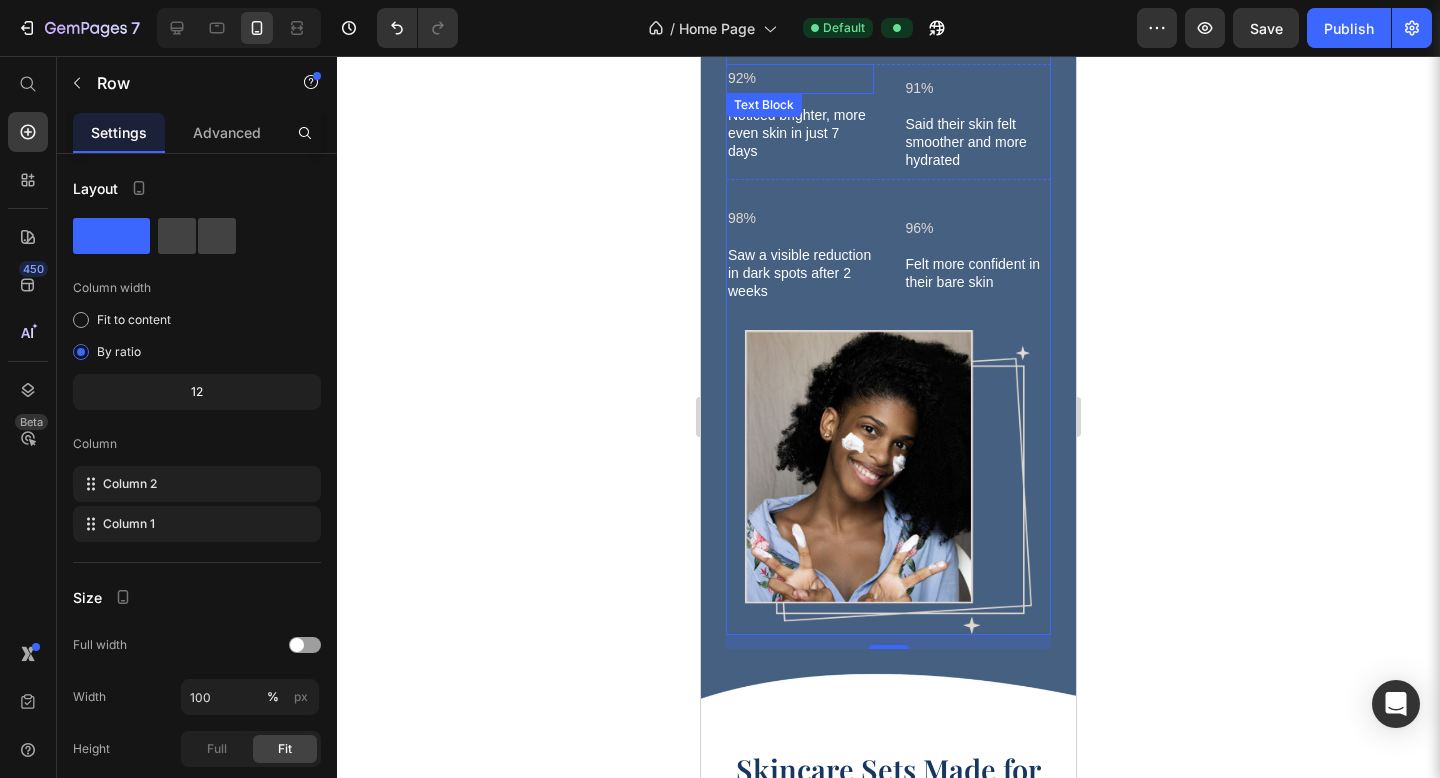 click on "92%" at bounding box center (800, 78) 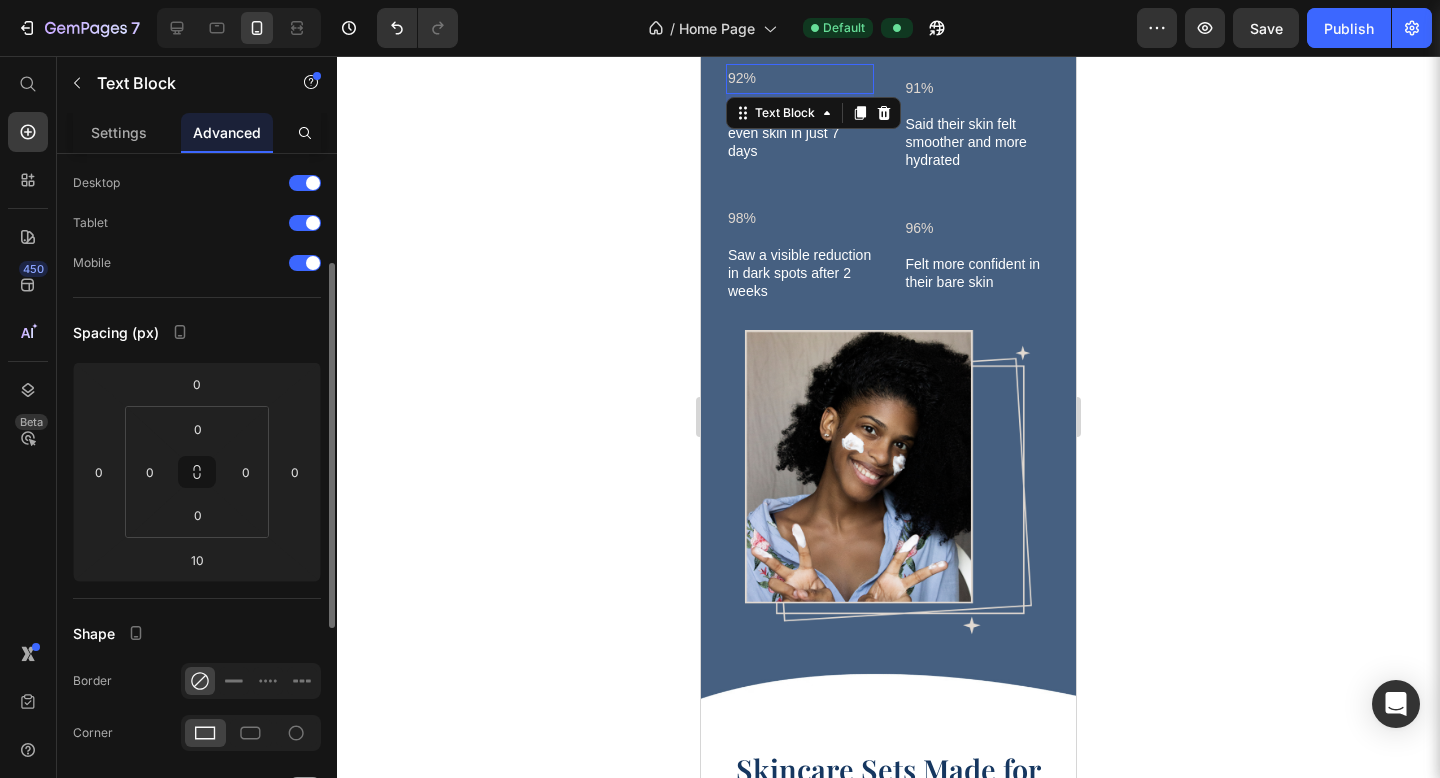 scroll, scrollTop: 0, scrollLeft: 0, axis: both 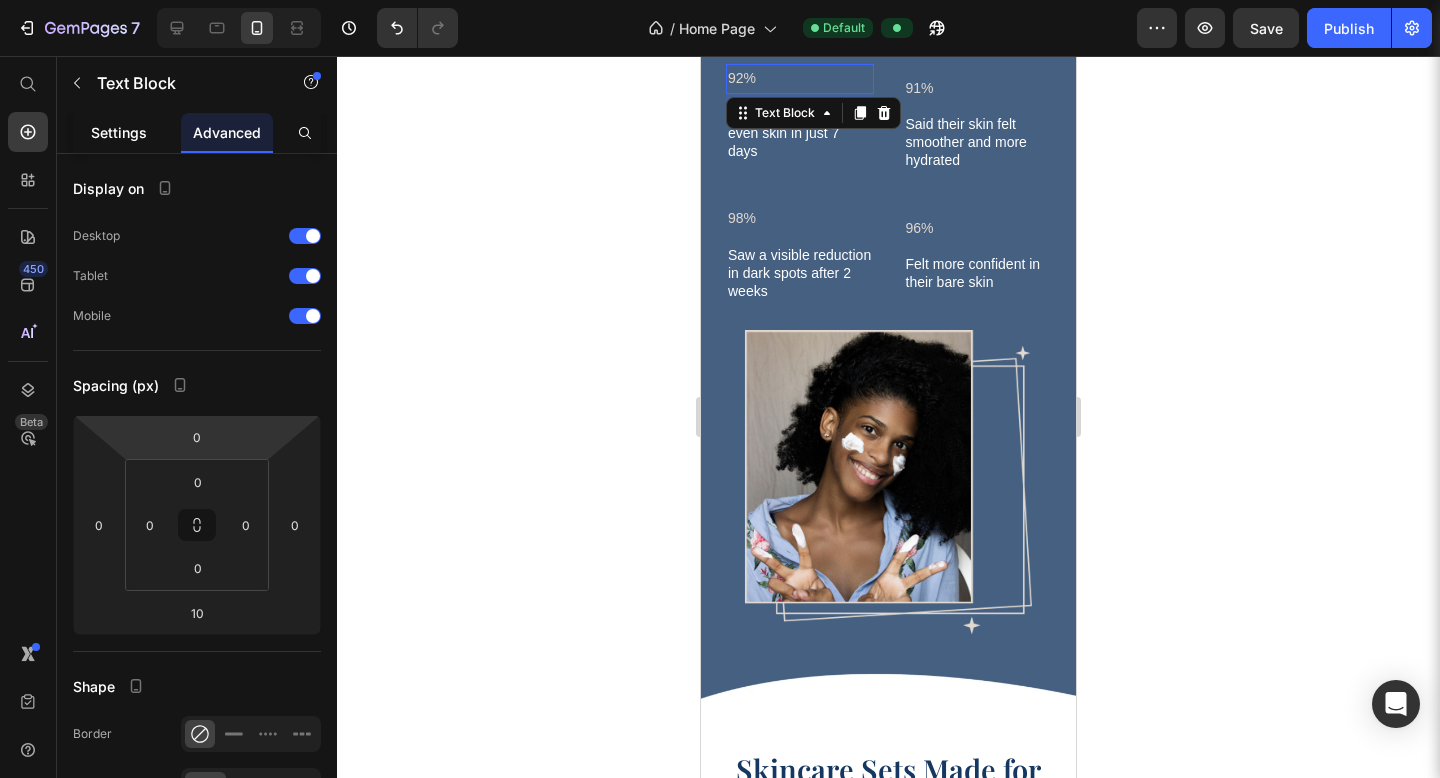 click on "Settings" at bounding box center [119, 132] 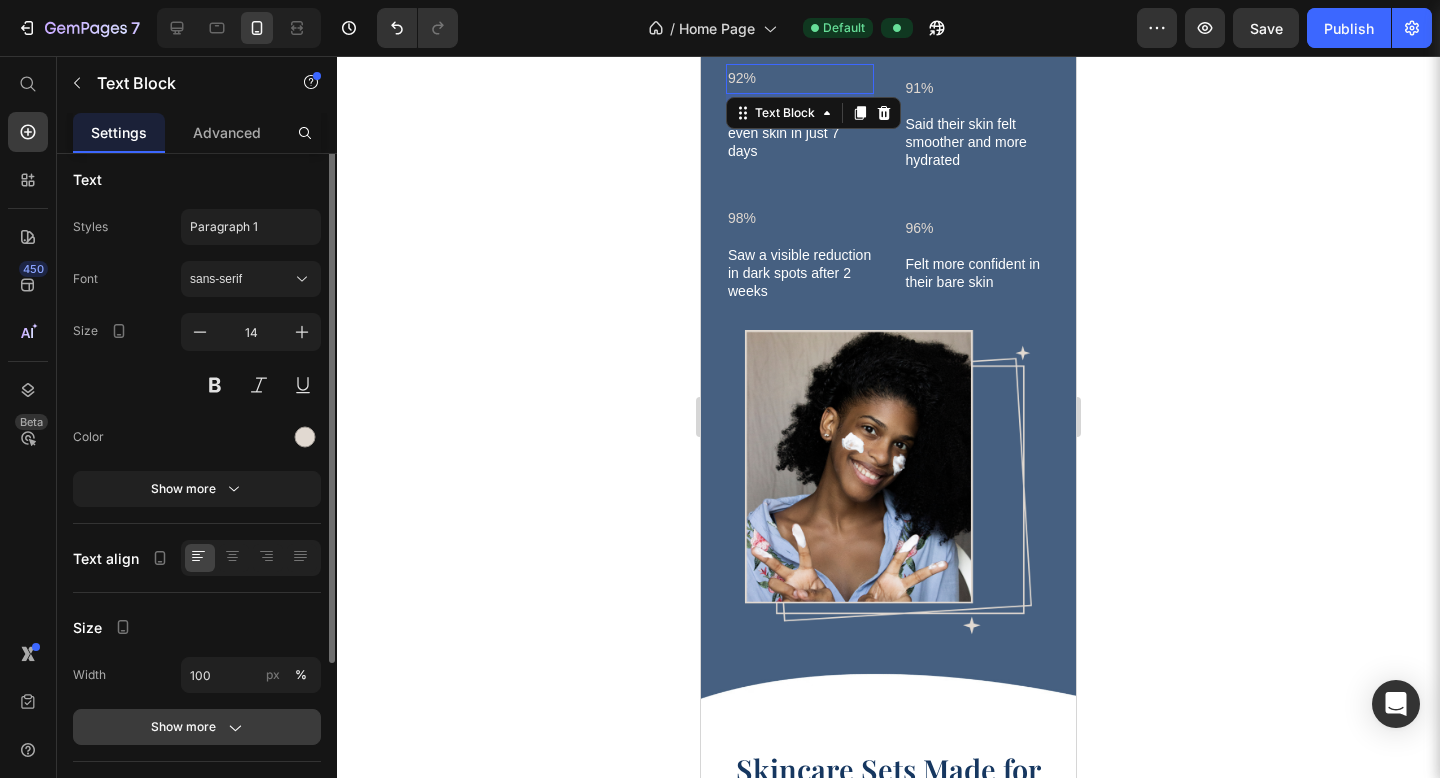 scroll, scrollTop: 0, scrollLeft: 0, axis: both 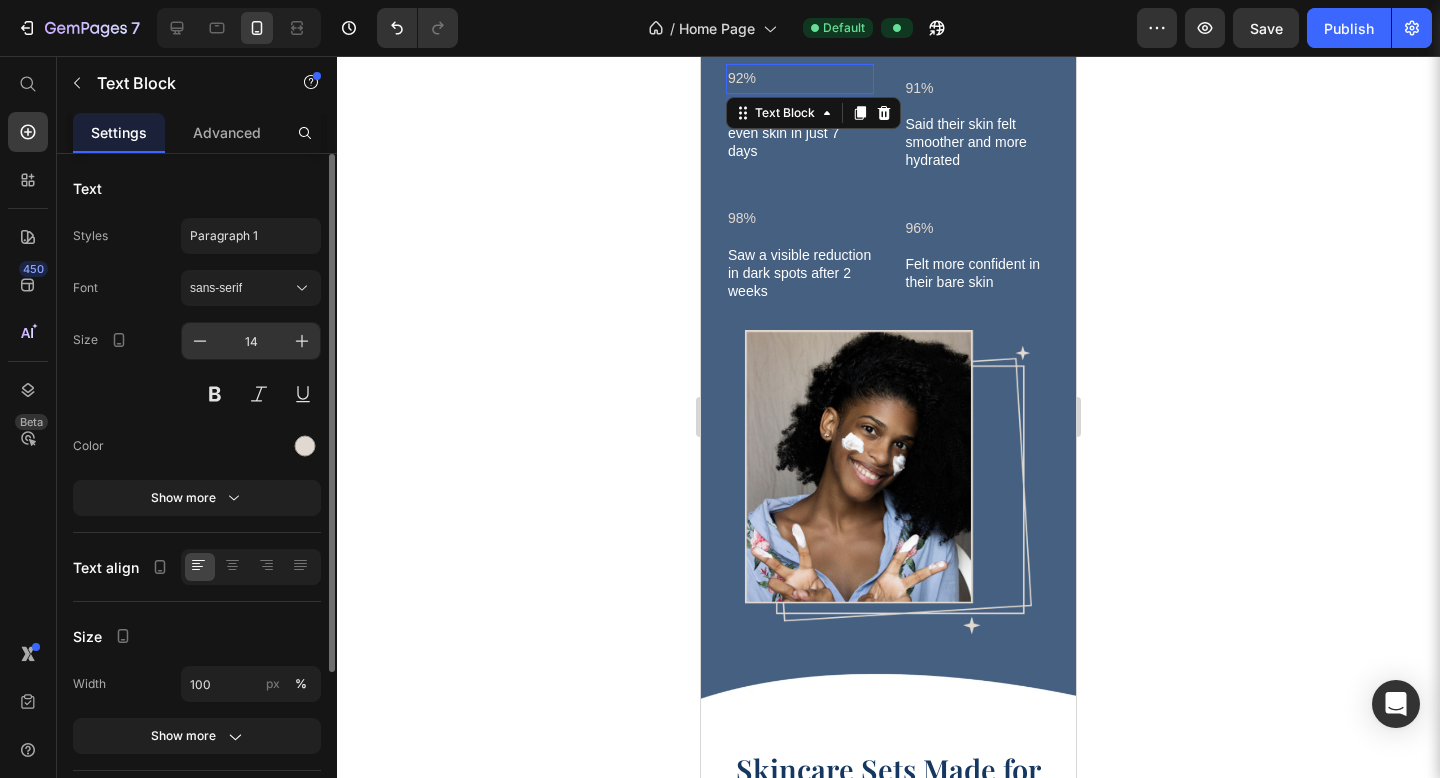 click on "14" at bounding box center (251, 341) 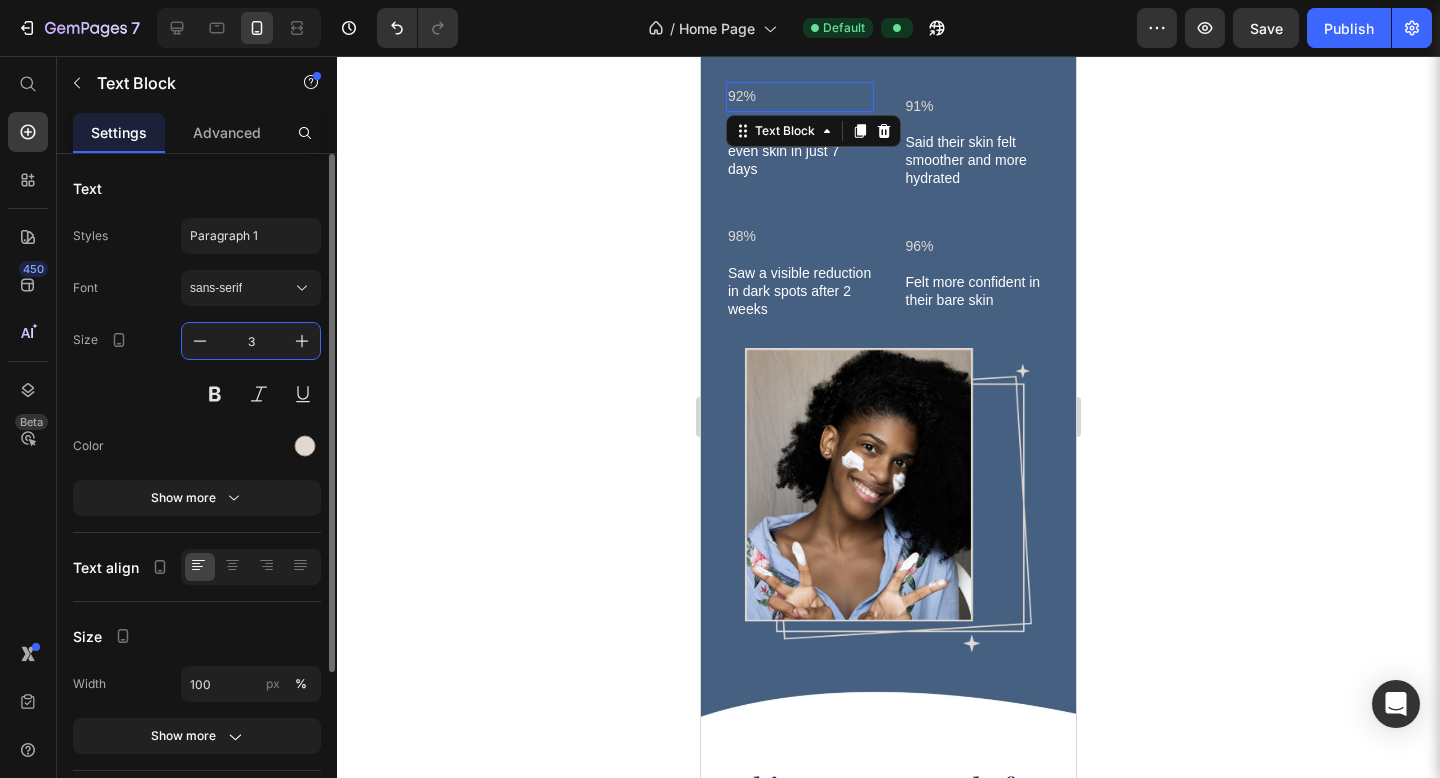 type on "30" 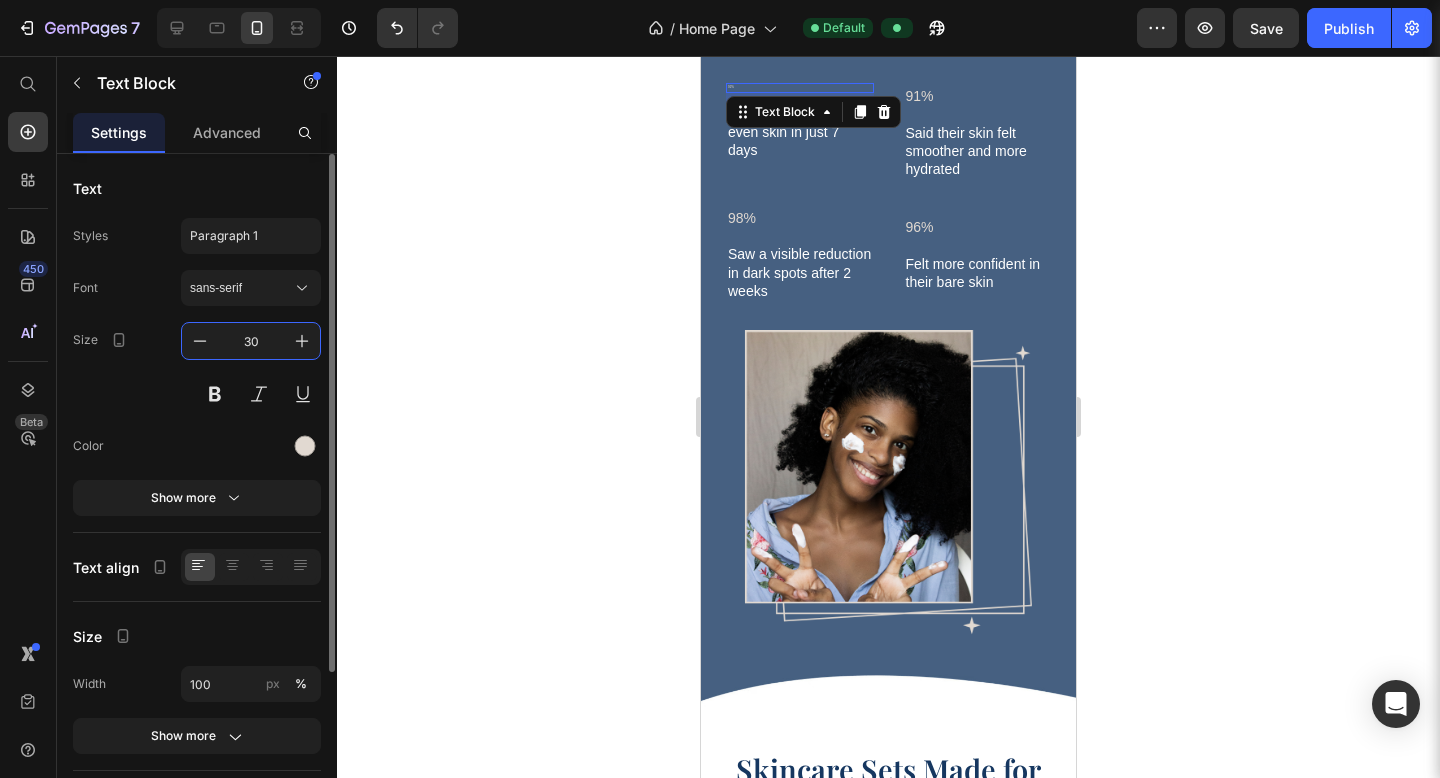 scroll, scrollTop: 3803, scrollLeft: 0, axis: vertical 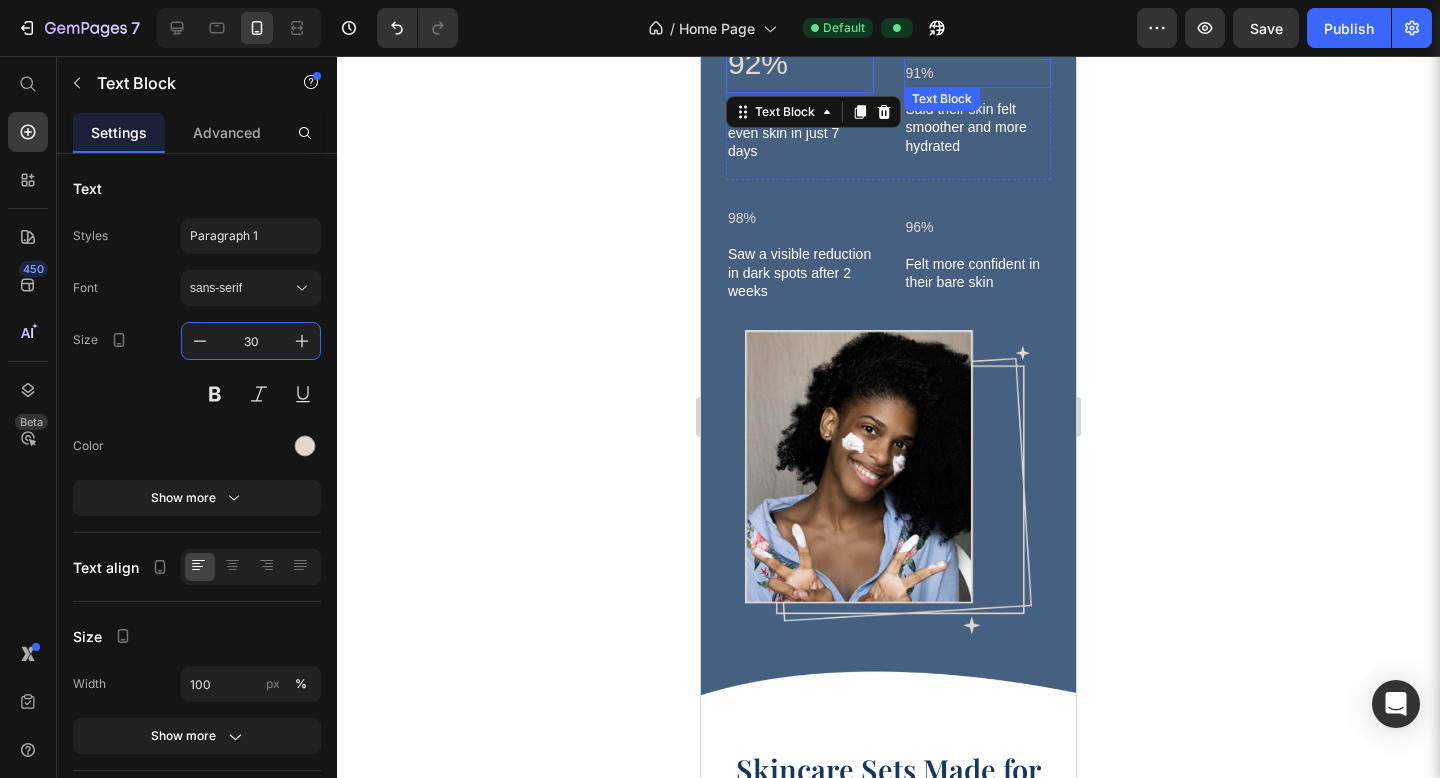 click on "91%" at bounding box center (978, 73) 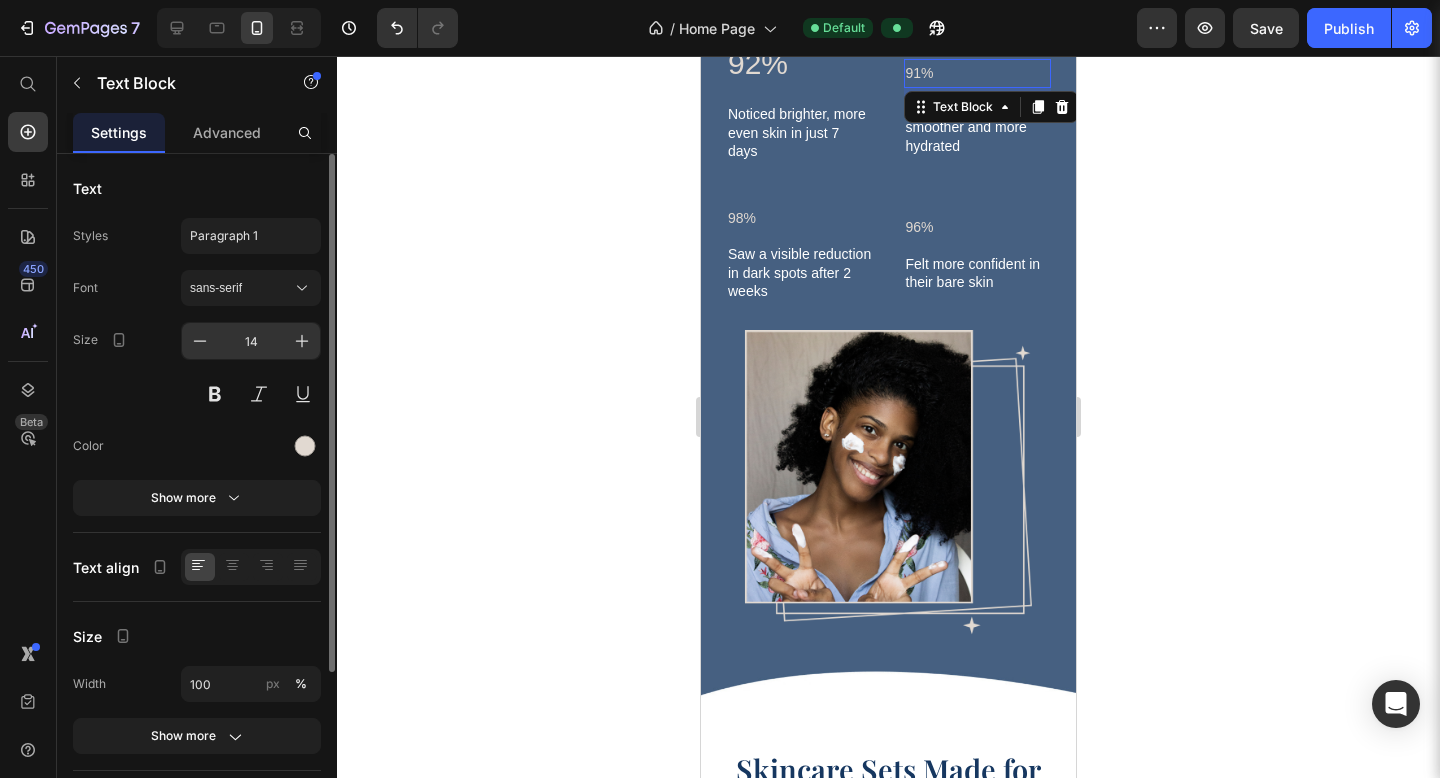 click on "14" at bounding box center [251, 341] 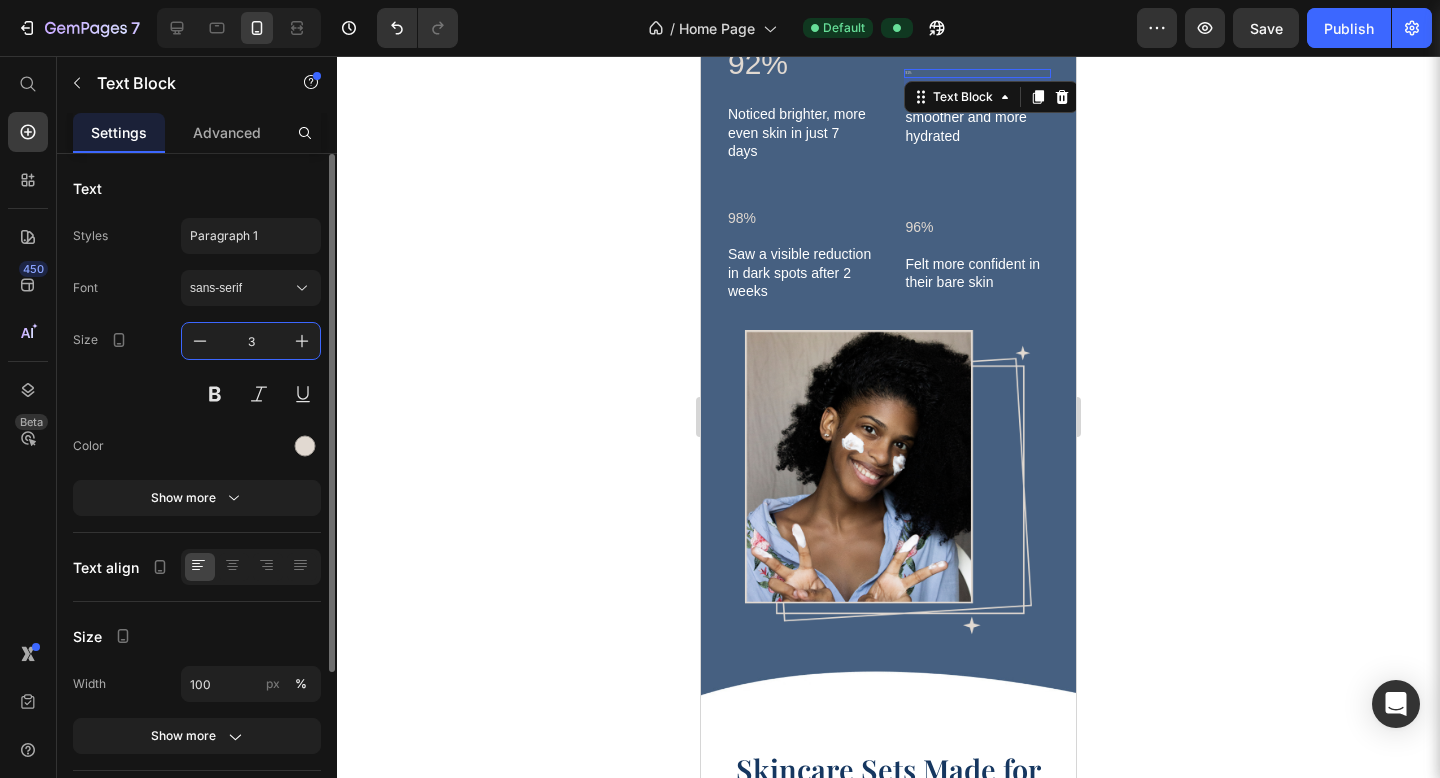 type on "30" 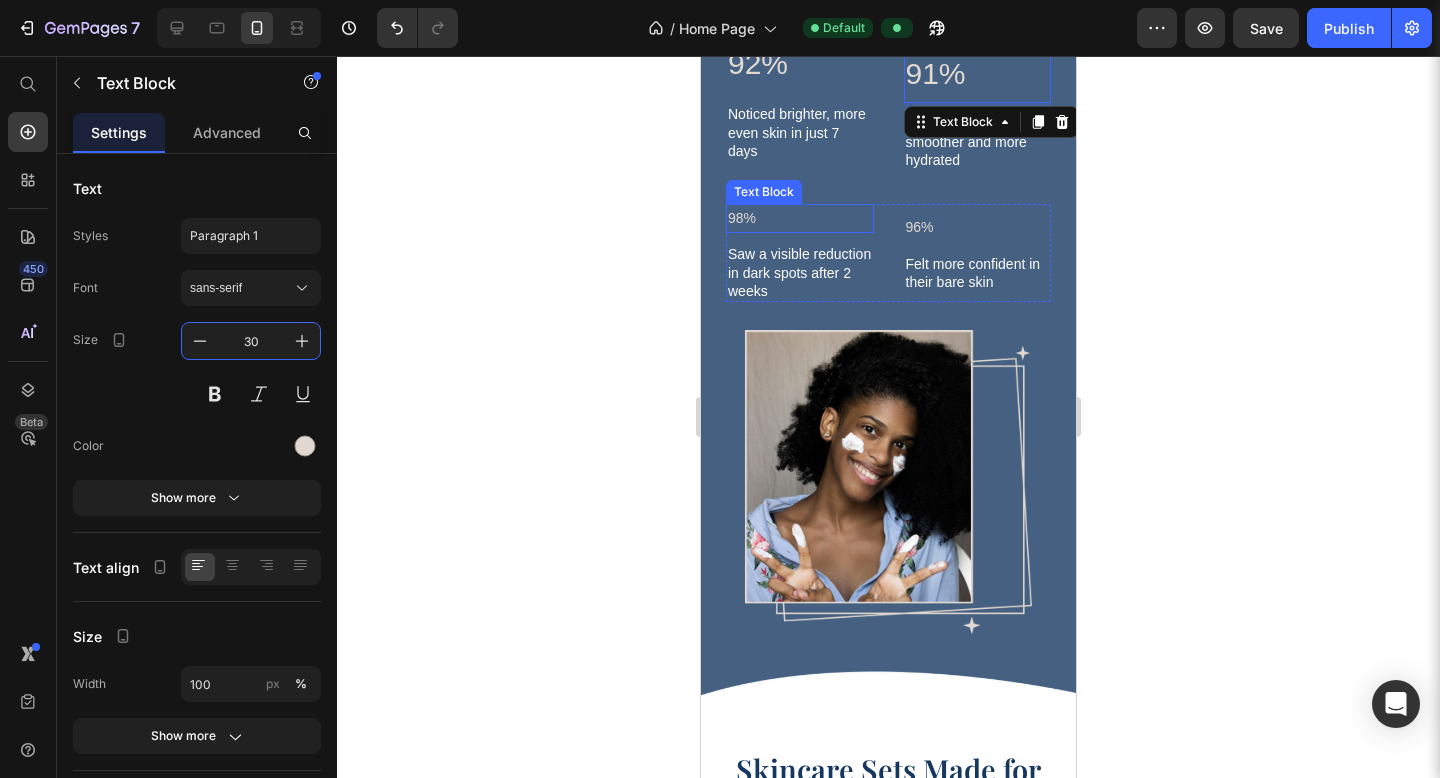 click on "98%" at bounding box center (800, 218) 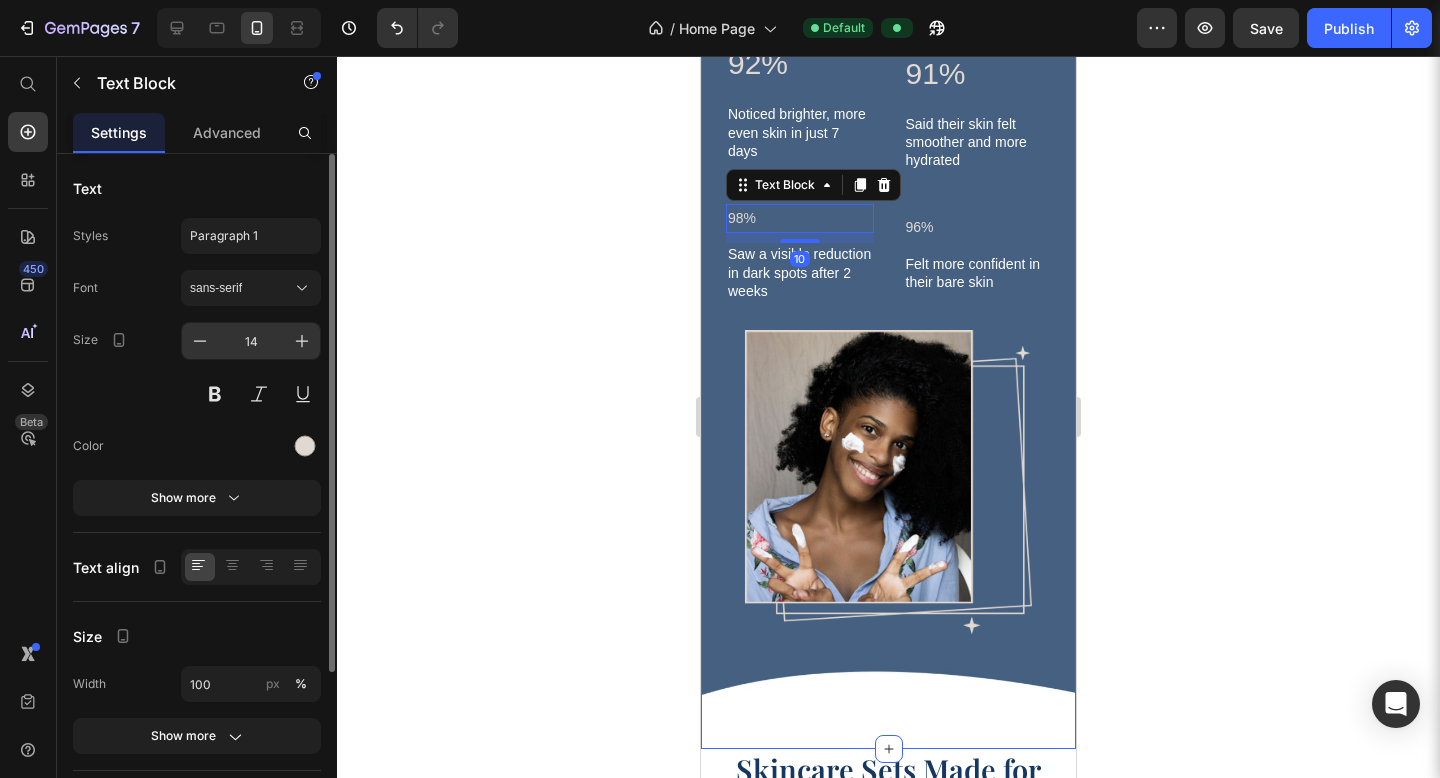 click on "14" at bounding box center [251, 341] 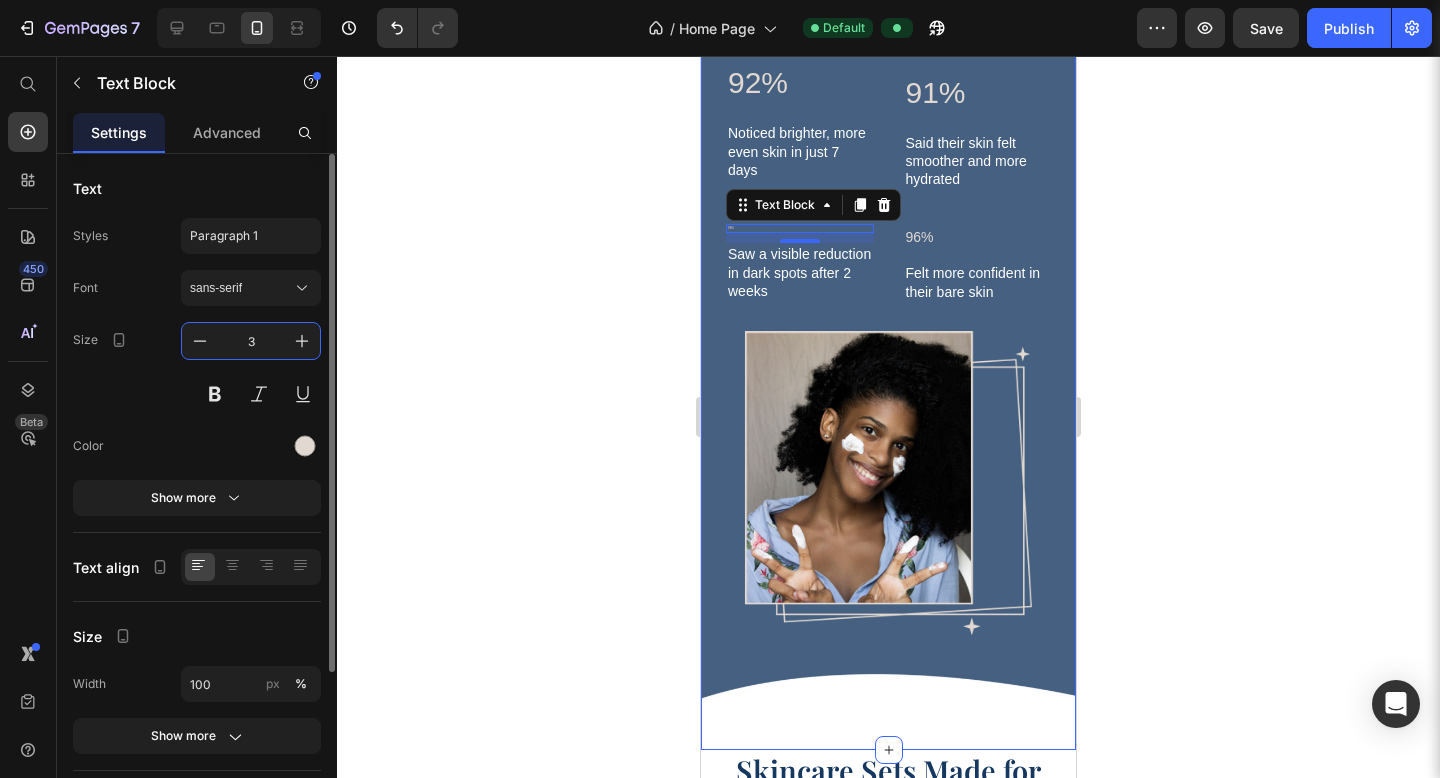 type on "30" 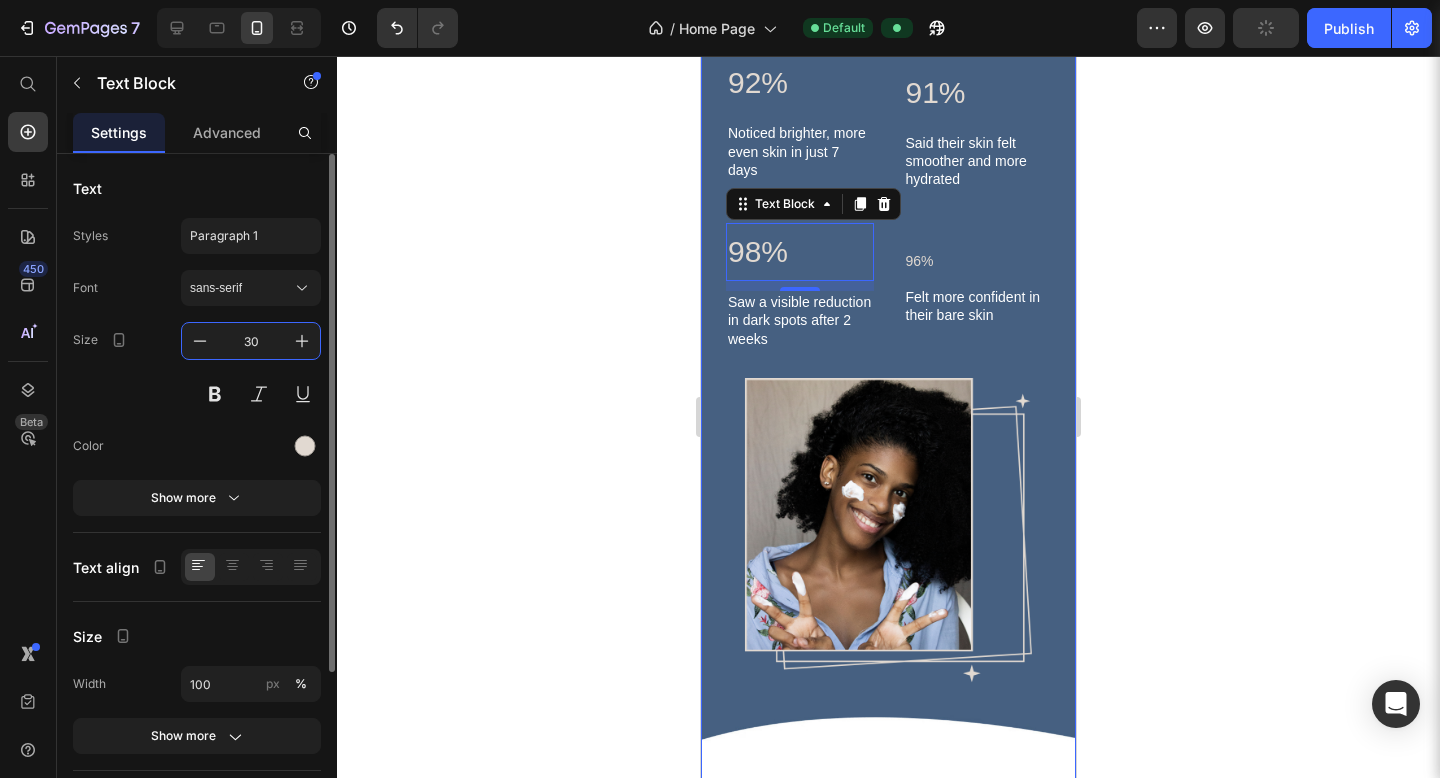 scroll, scrollTop: 3831, scrollLeft: 0, axis: vertical 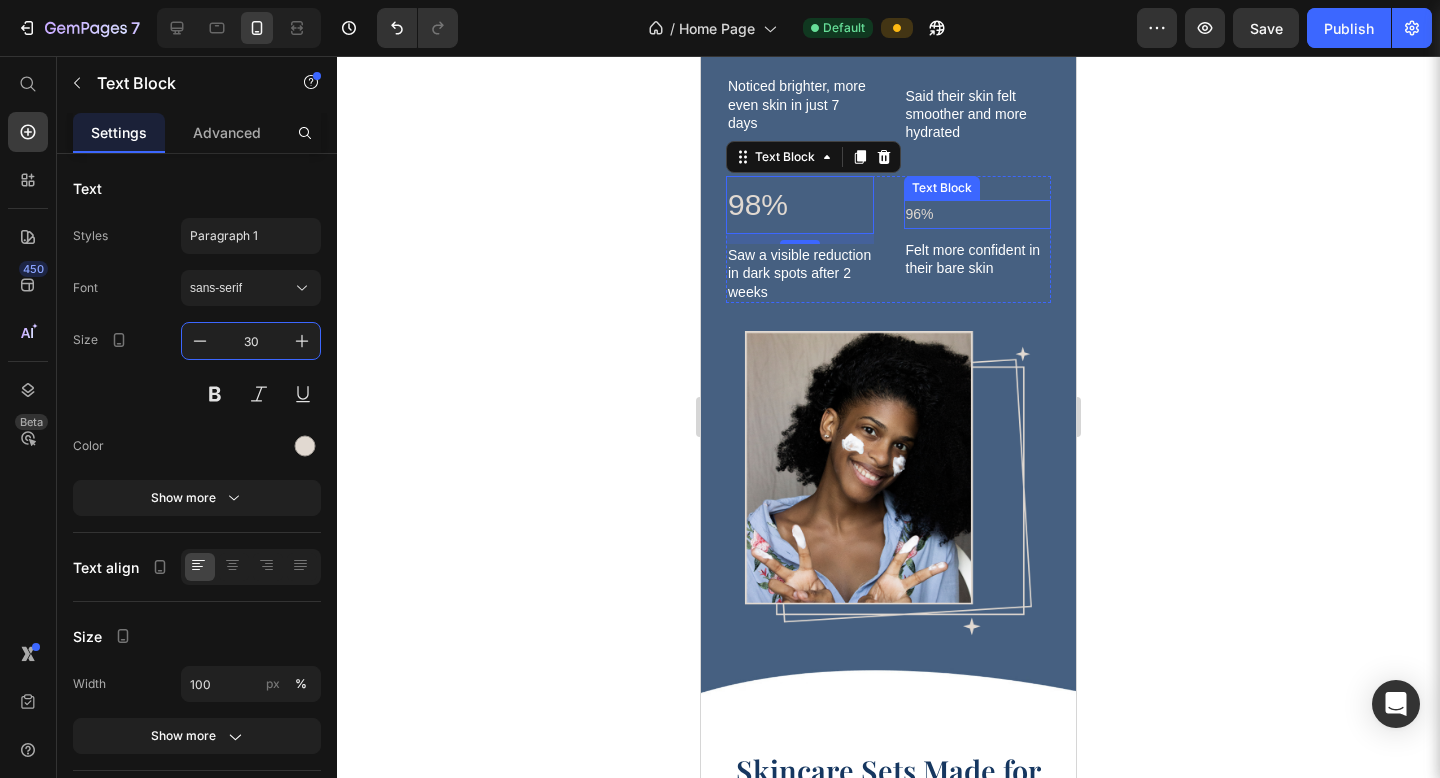 click on "96%" at bounding box center (978, 214) 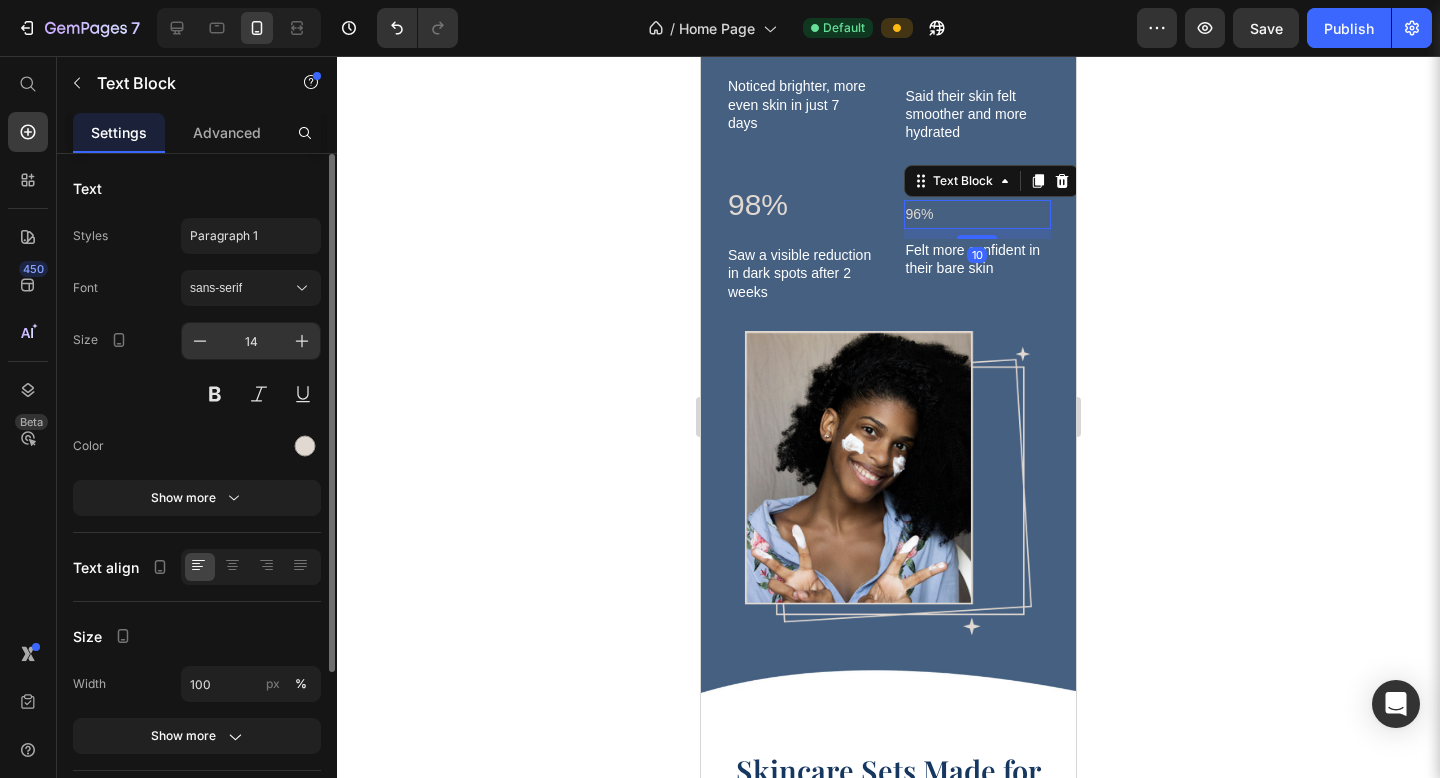 click on "14" at bounding box center [251, 341] 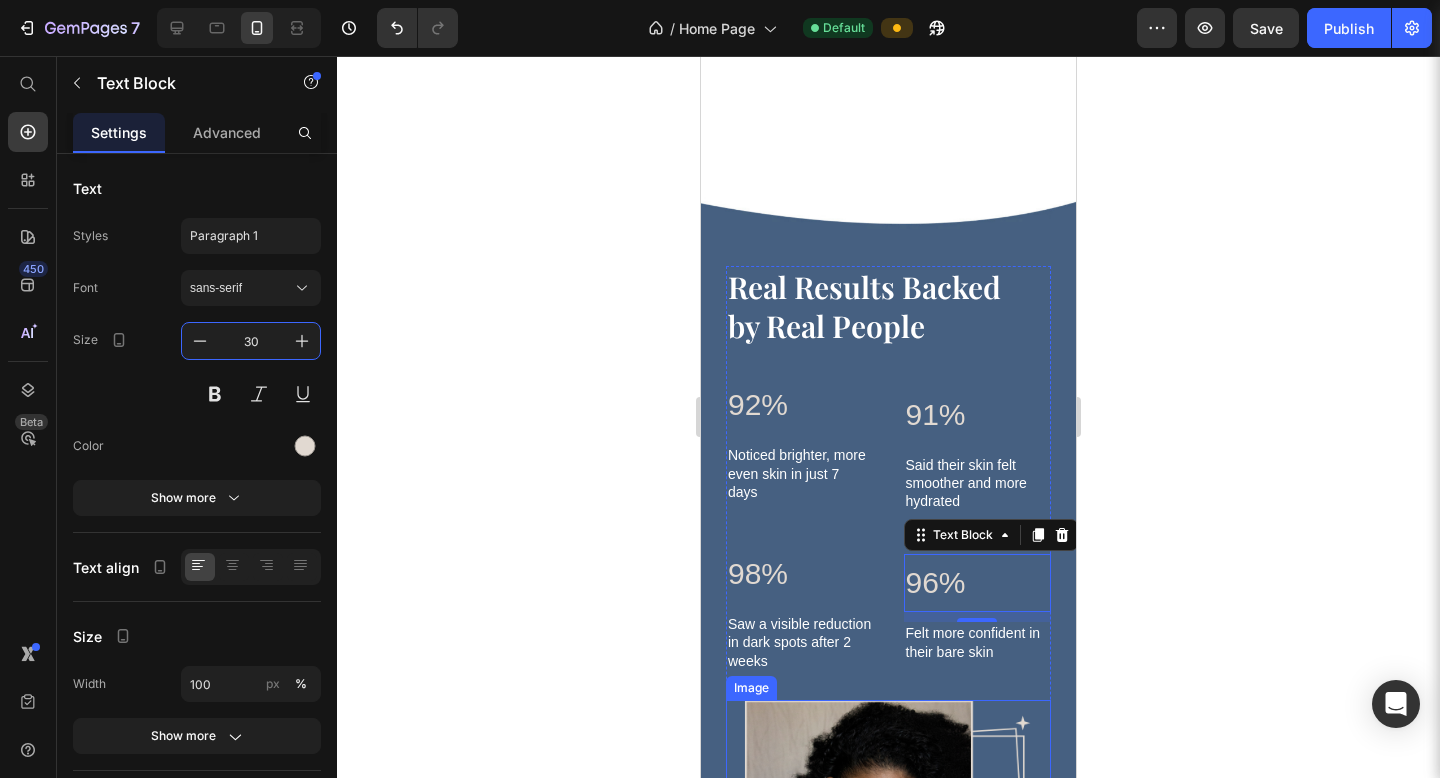 scroll, scrollTop: 3912, scrollLeft: 0, axis: vertical 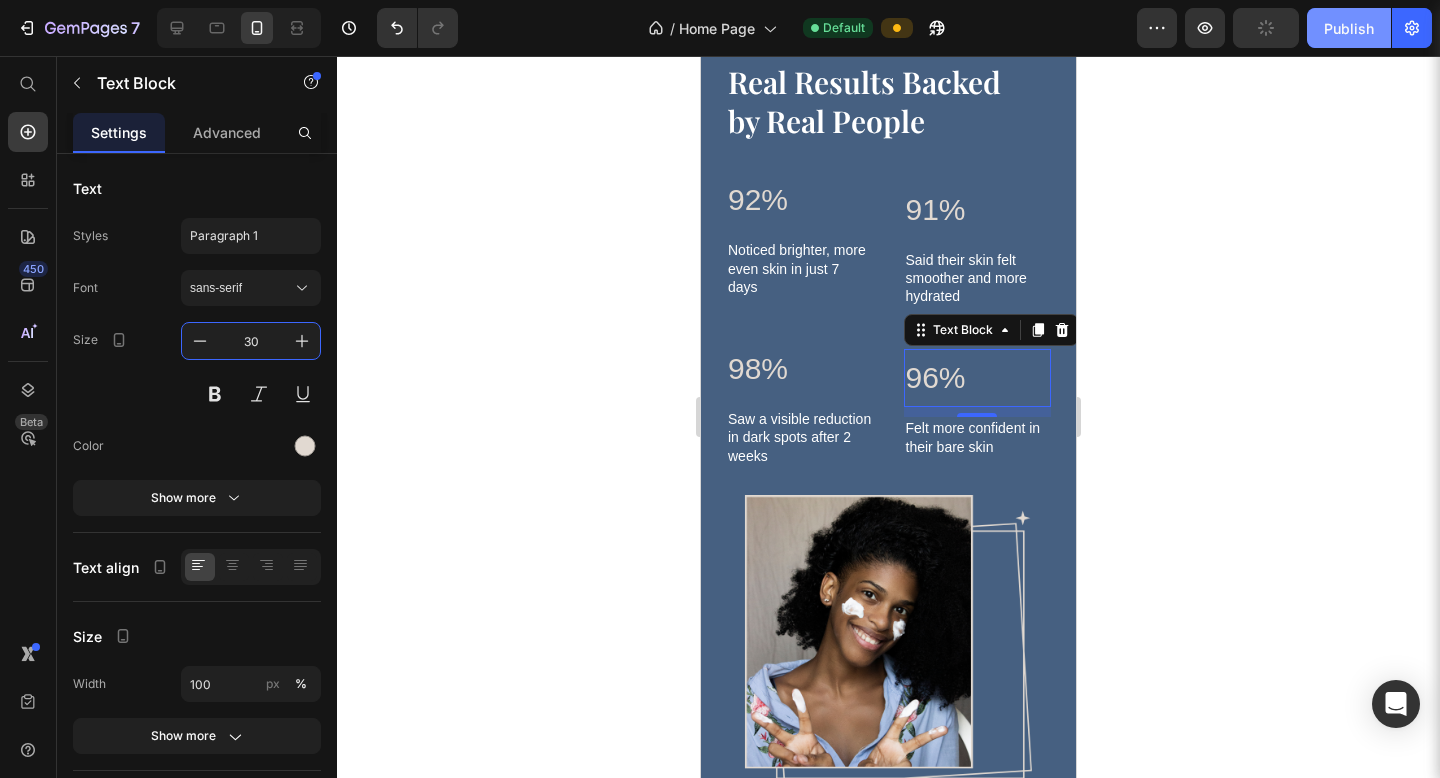 click on "Publish" at bounding box center [1349, 28] 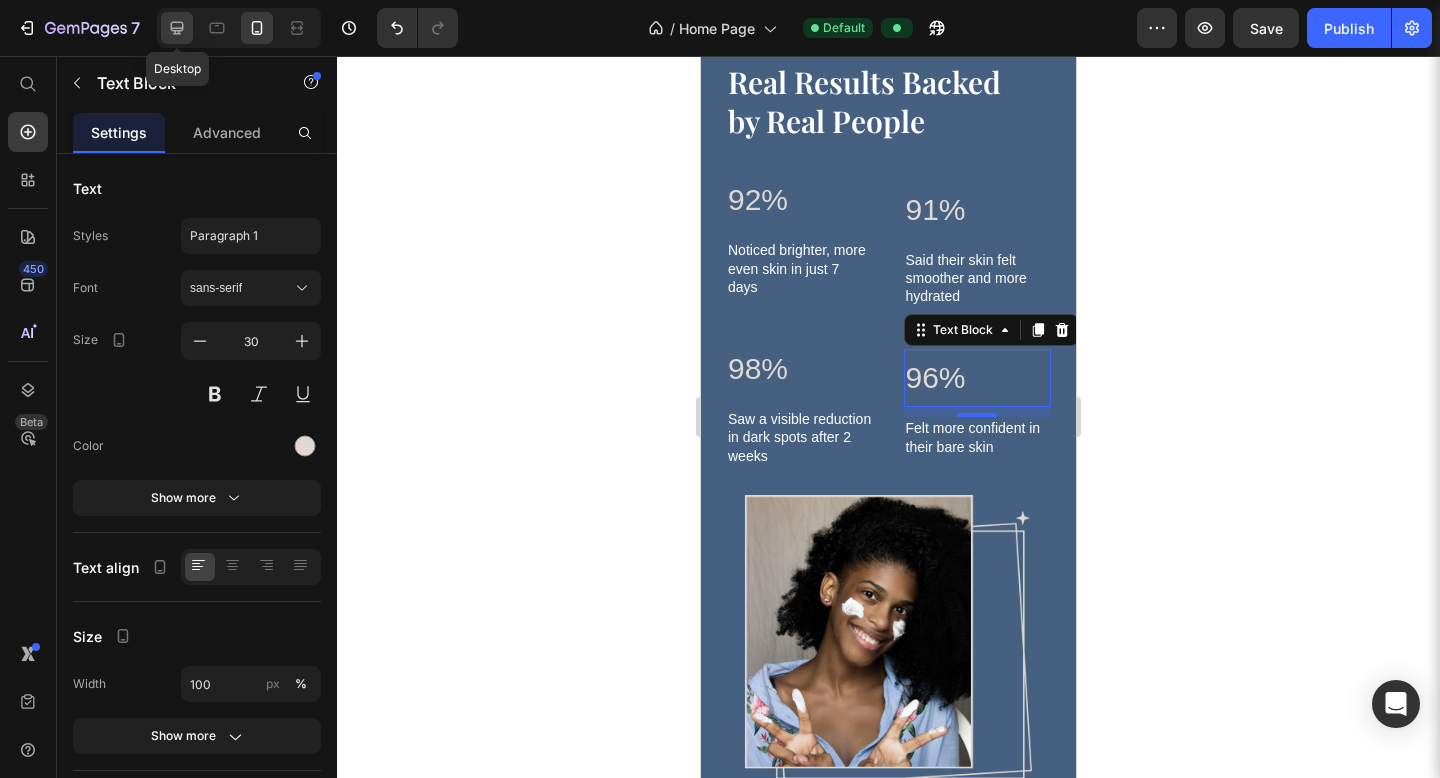 click 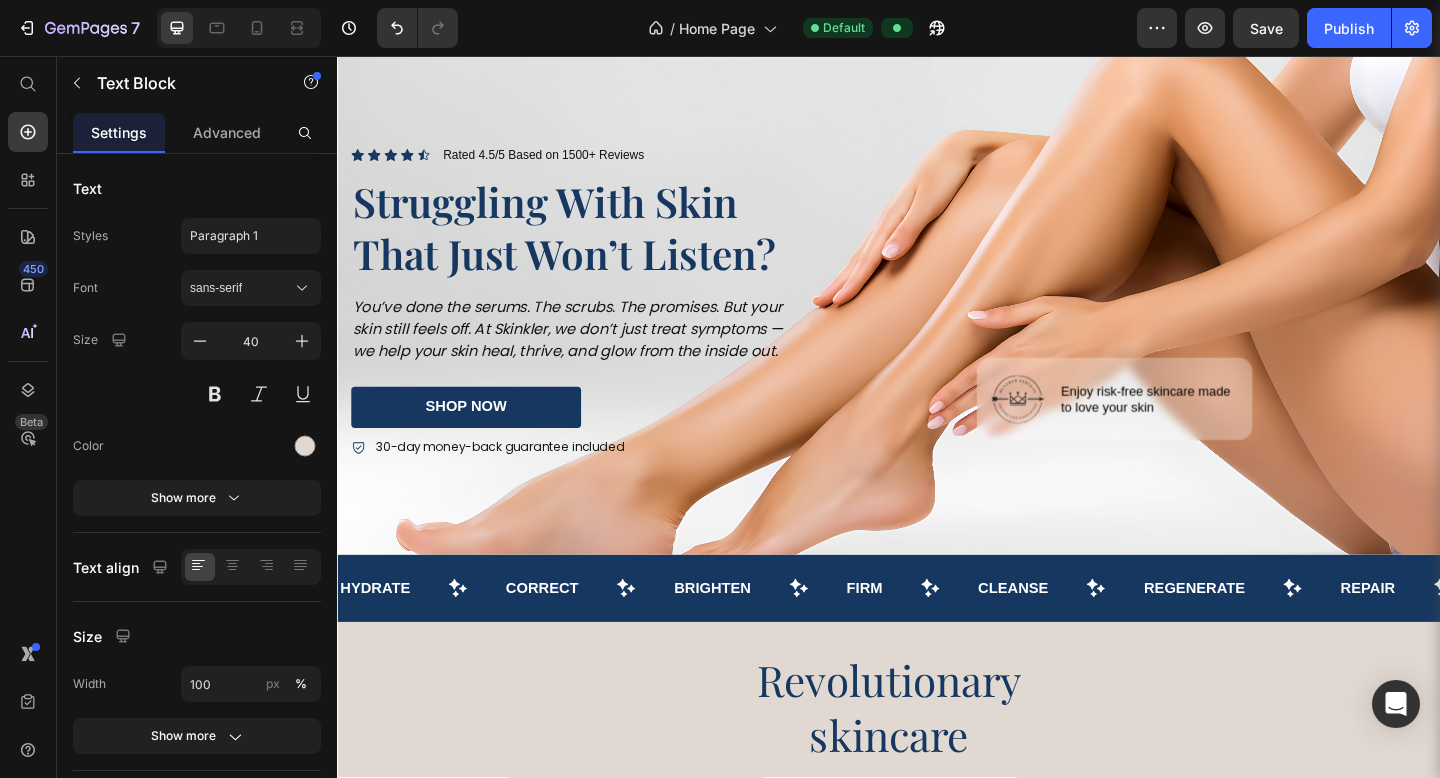 scroll, scrollTop: 0, scrollLeft: 0, axis: both 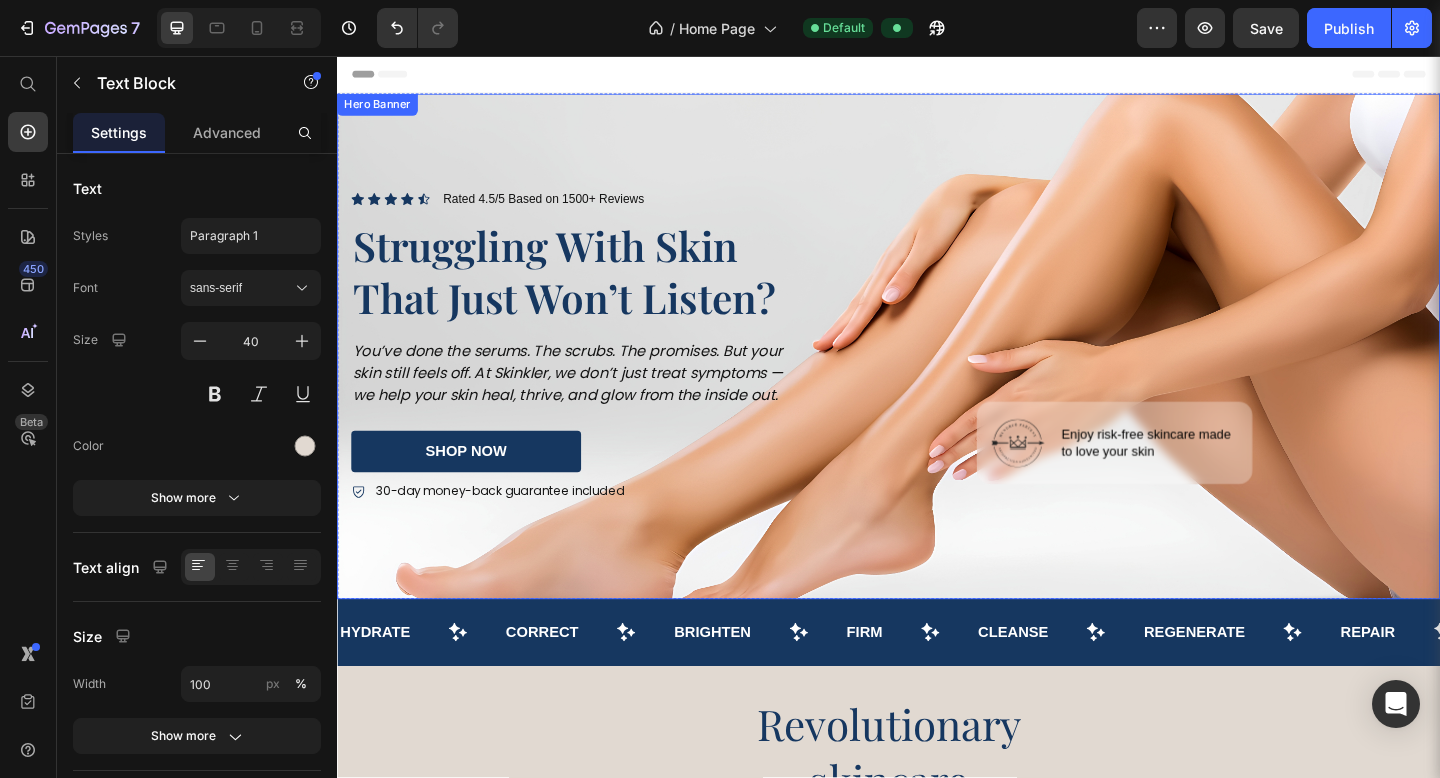 click at bounding box center (937, 372) 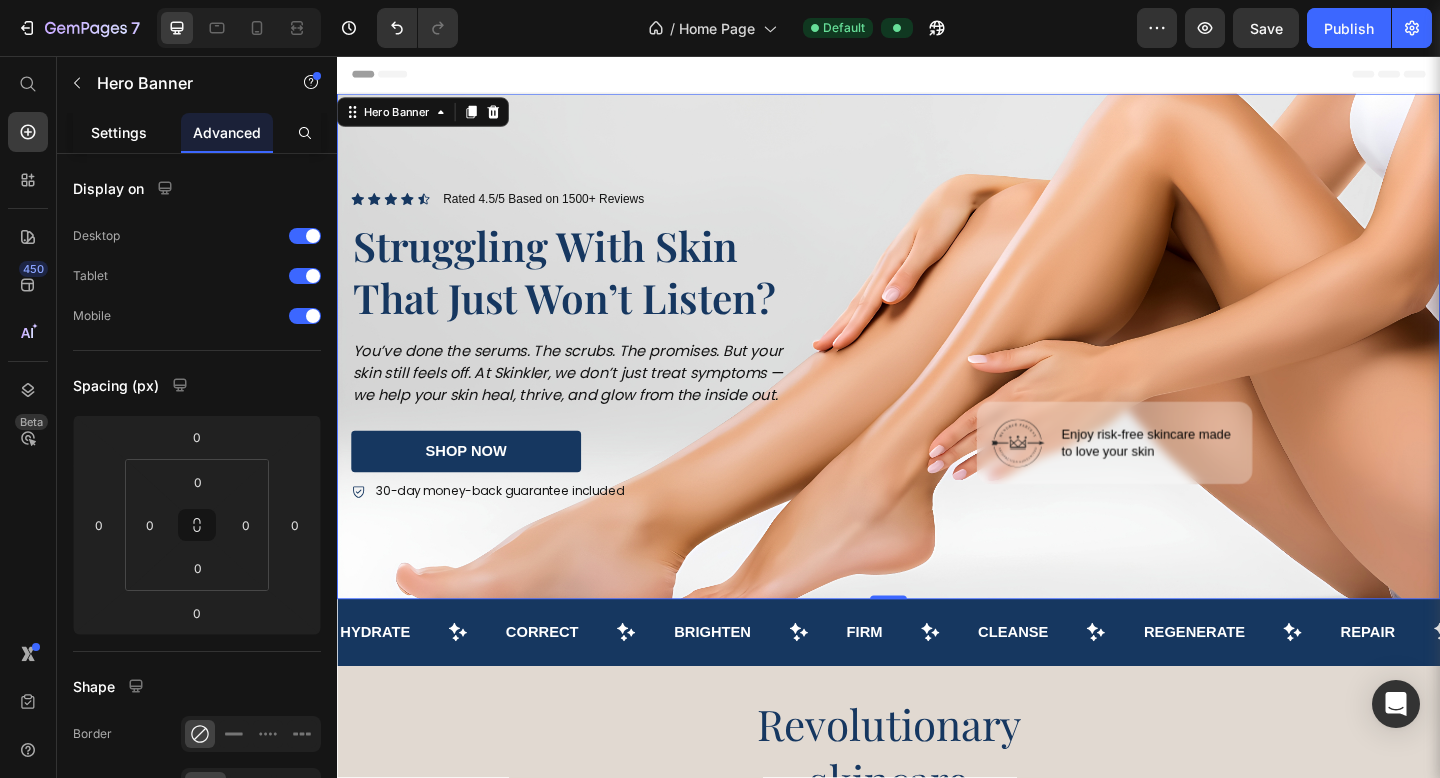 click on "Settings" at bounding box center (119, 132) 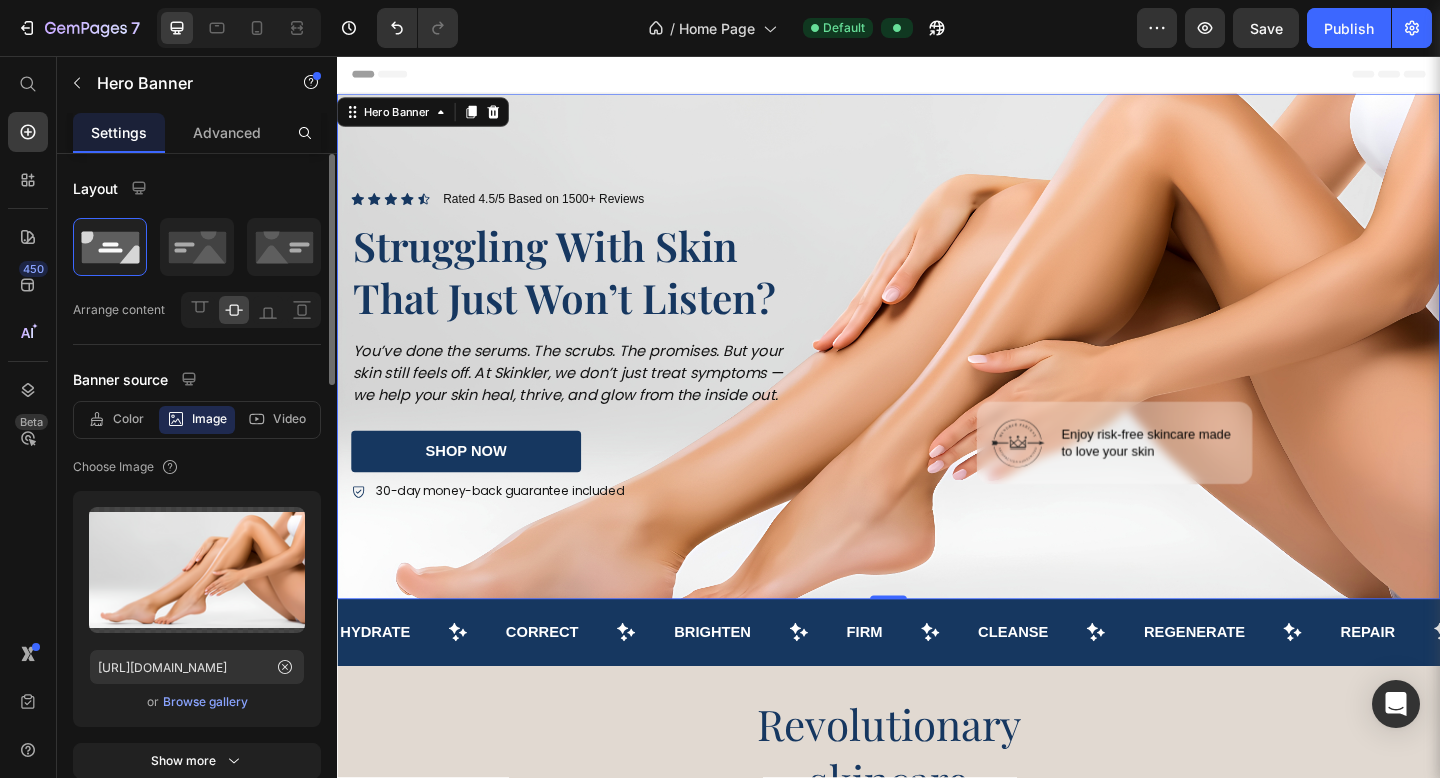 click on "Browse gallery" at bounding box center (205, 702) 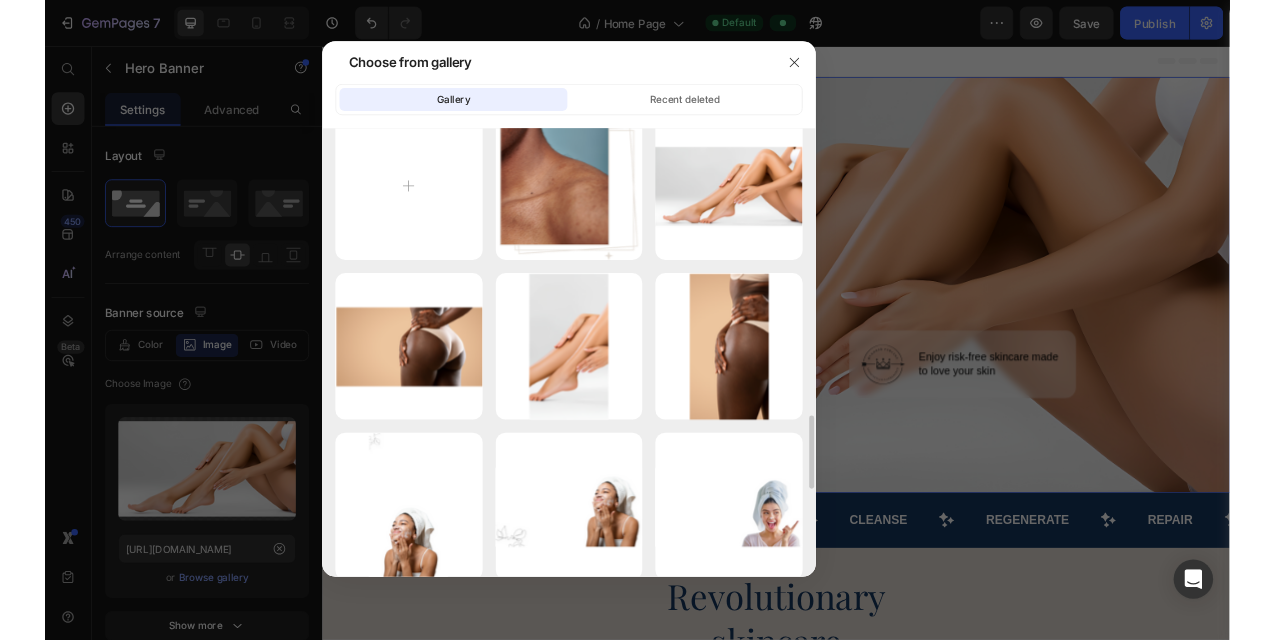 scroll, scrollTop: 0, scrollLeft: 0, axis: both 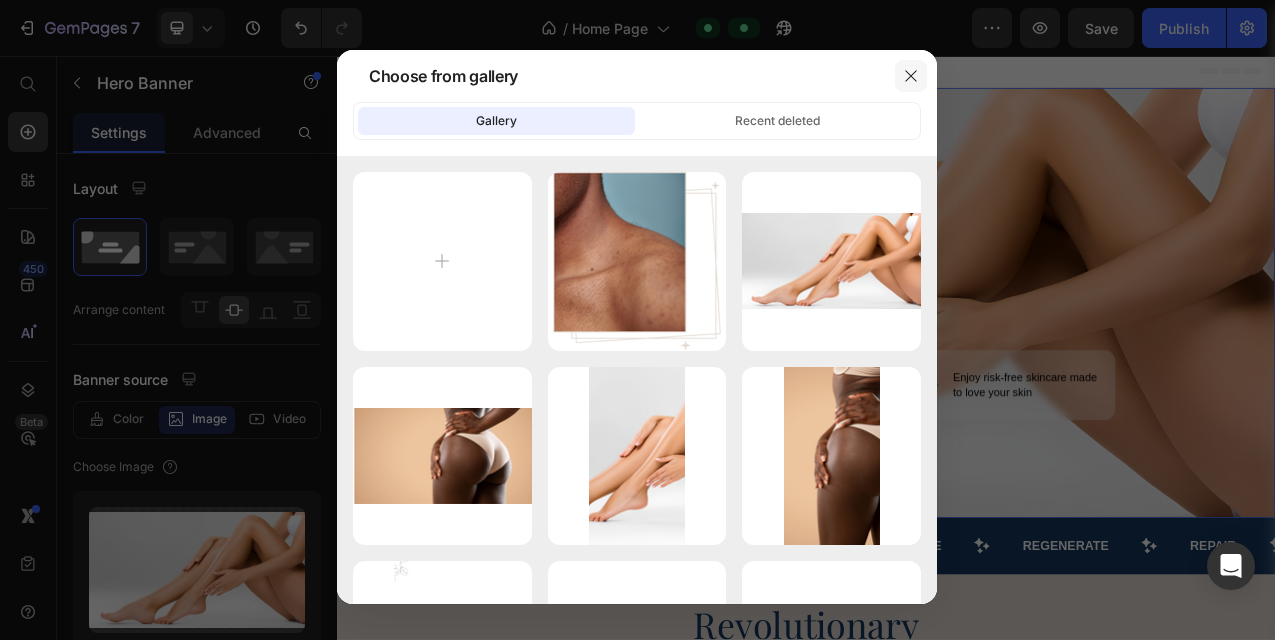click at bounding box center [911, 76] 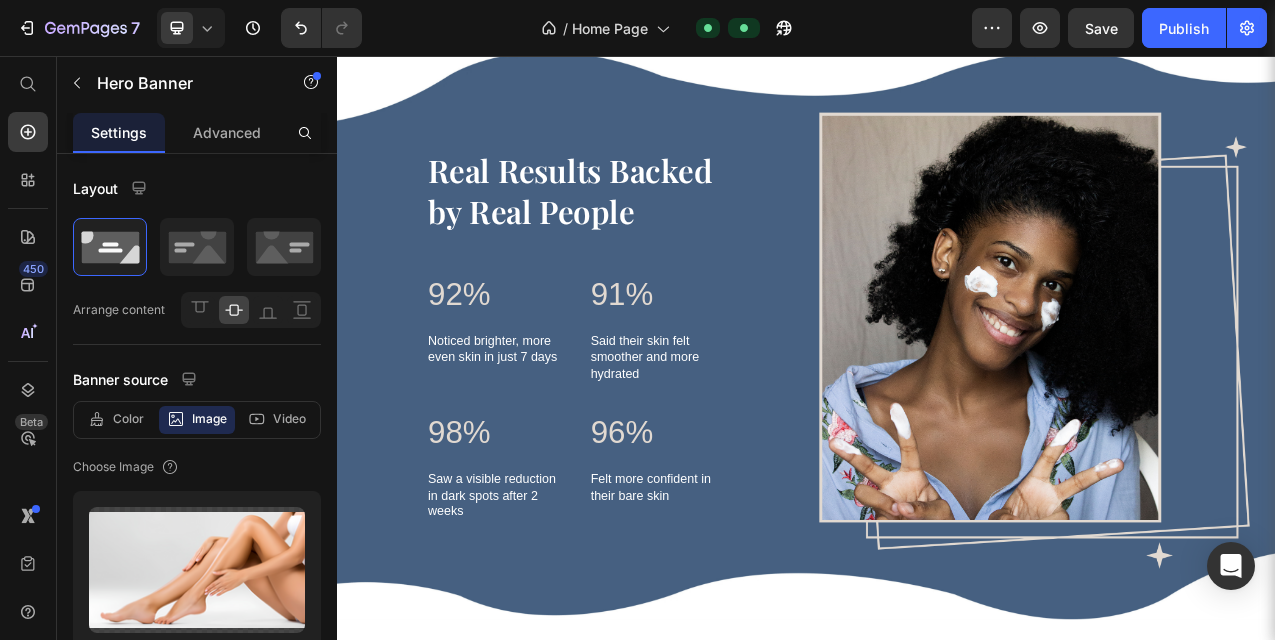 scroll, scrollTop: 3475, scrollLeft: 0, axis: vertical 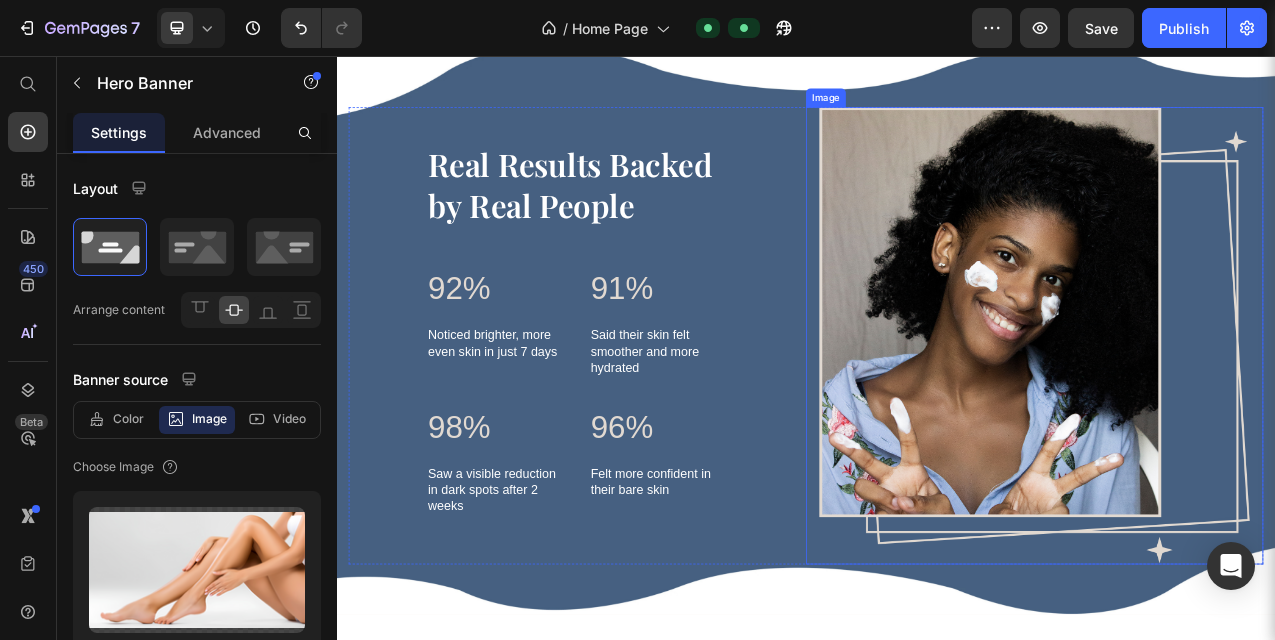 click at bounding box center (1229, 414) 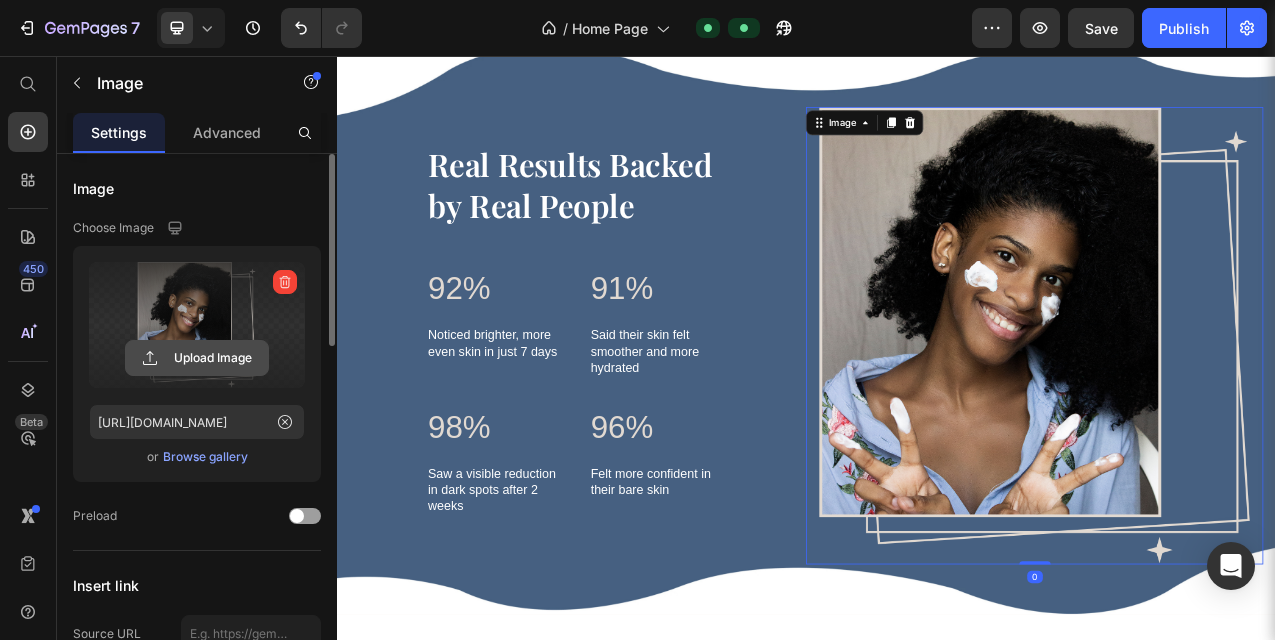 click 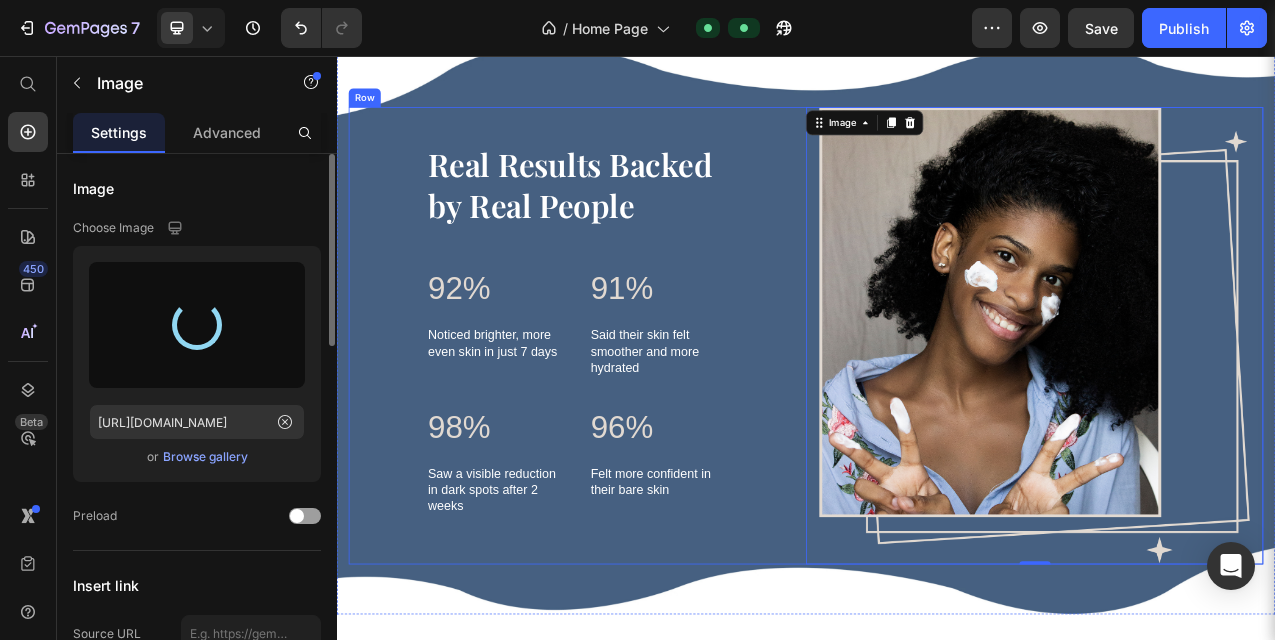type on "https://cdn.shopify.com/s/files/1/0769/8248/5212/files/gempages_574863523826369648-7827ec6e-f061-4285-8f4a-183e739fb810.jpg" 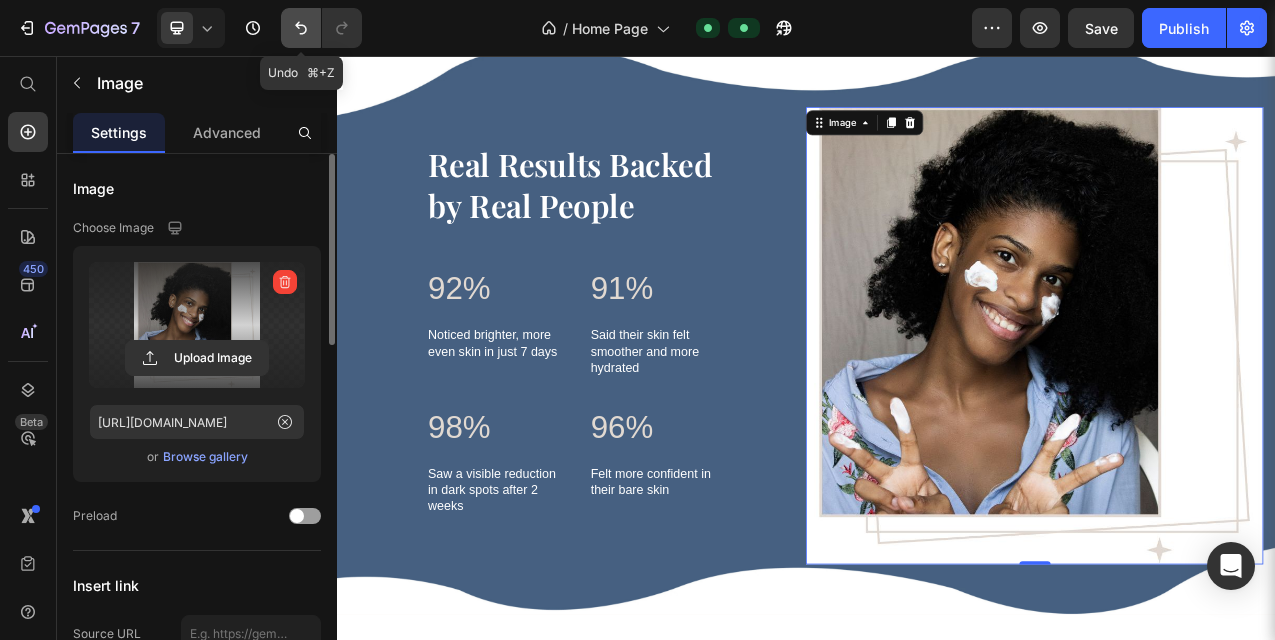 click 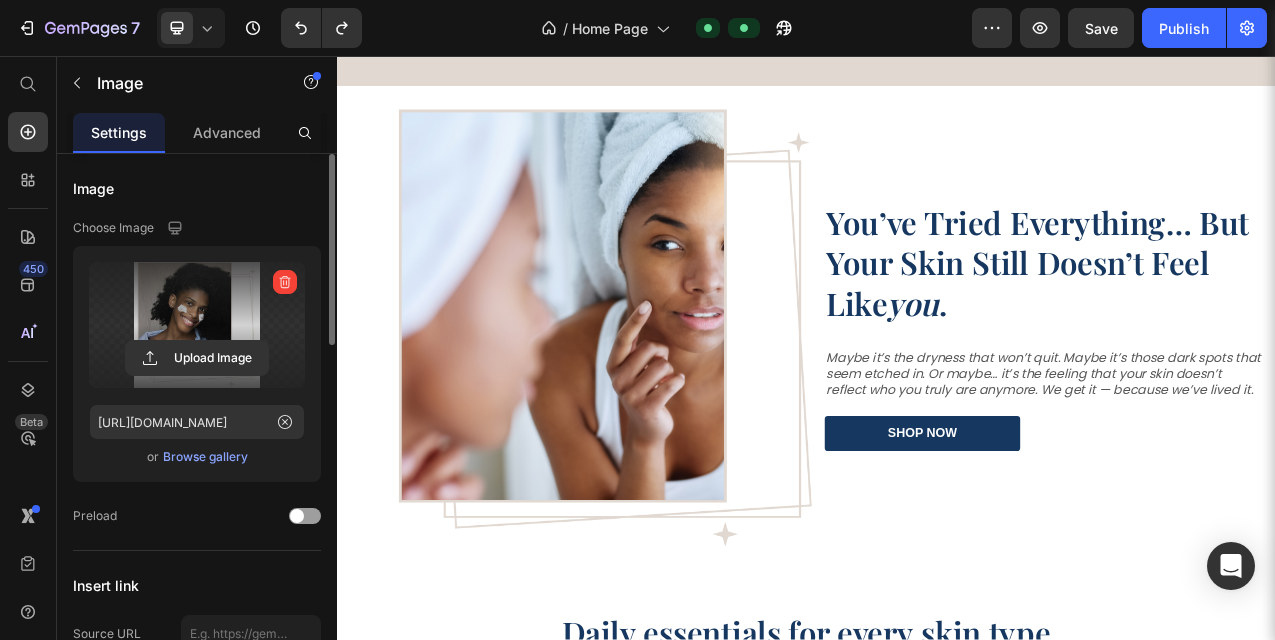 scroll, scrollTop: 881, scrollLeft: 0, axis: vertical 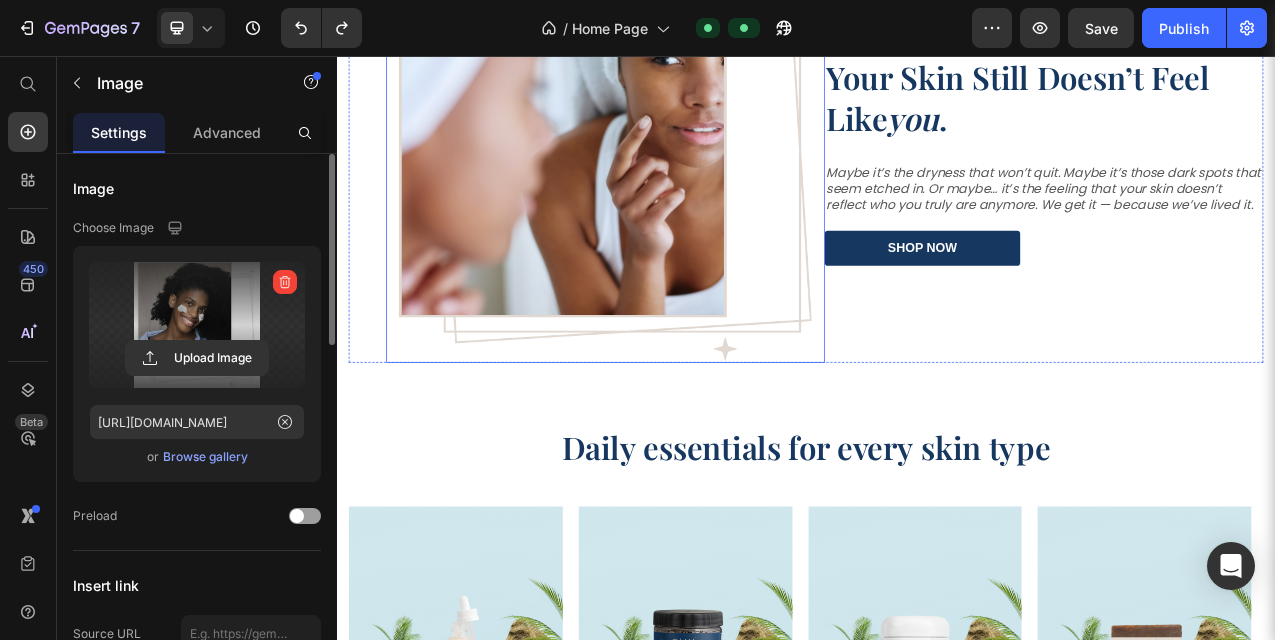 click at bounding box center (680, 168) 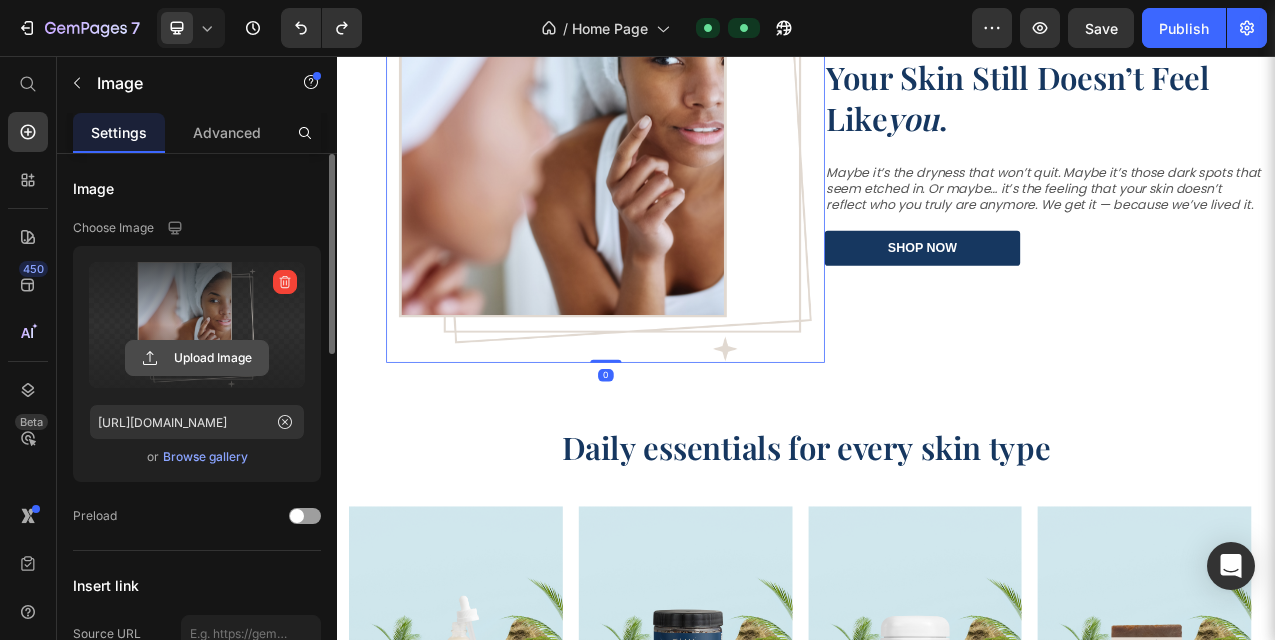 click 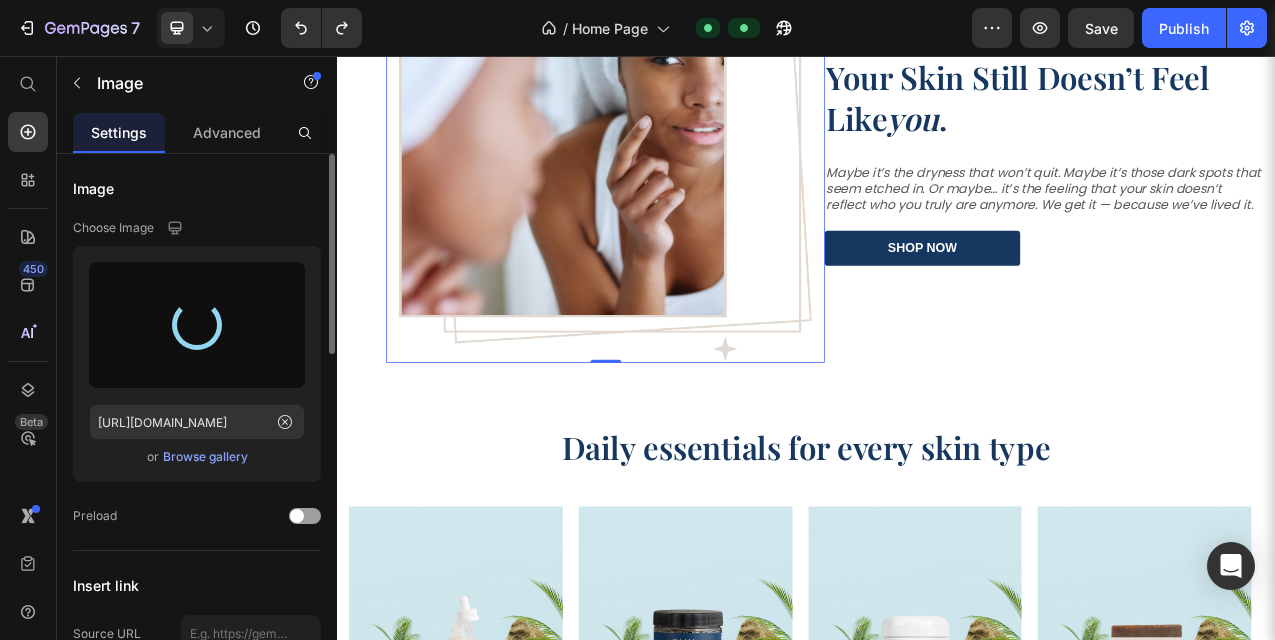 type on "https://cdn.shopify.com/s/files/1/0769/8248/5212/files/gempages_574863523826369648-65e3a99a-da29-46bd-935f-34dcd0545aba.png" 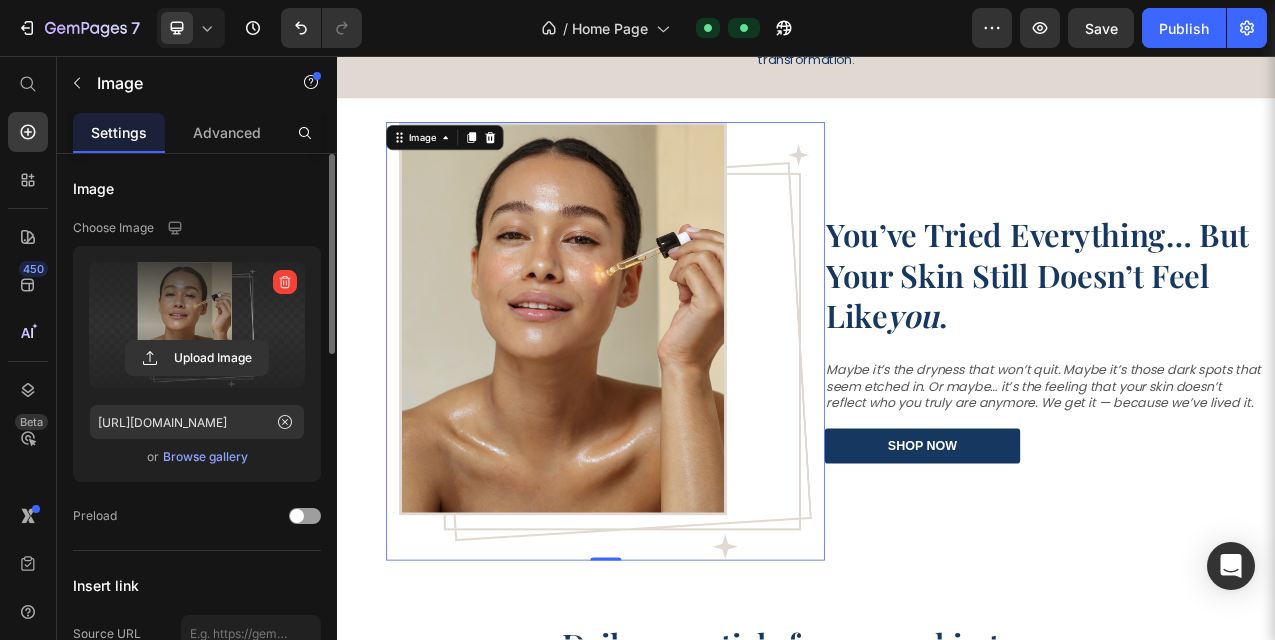 scroll, scrollTop: 853, scrollLeft: 0, axis: vertical 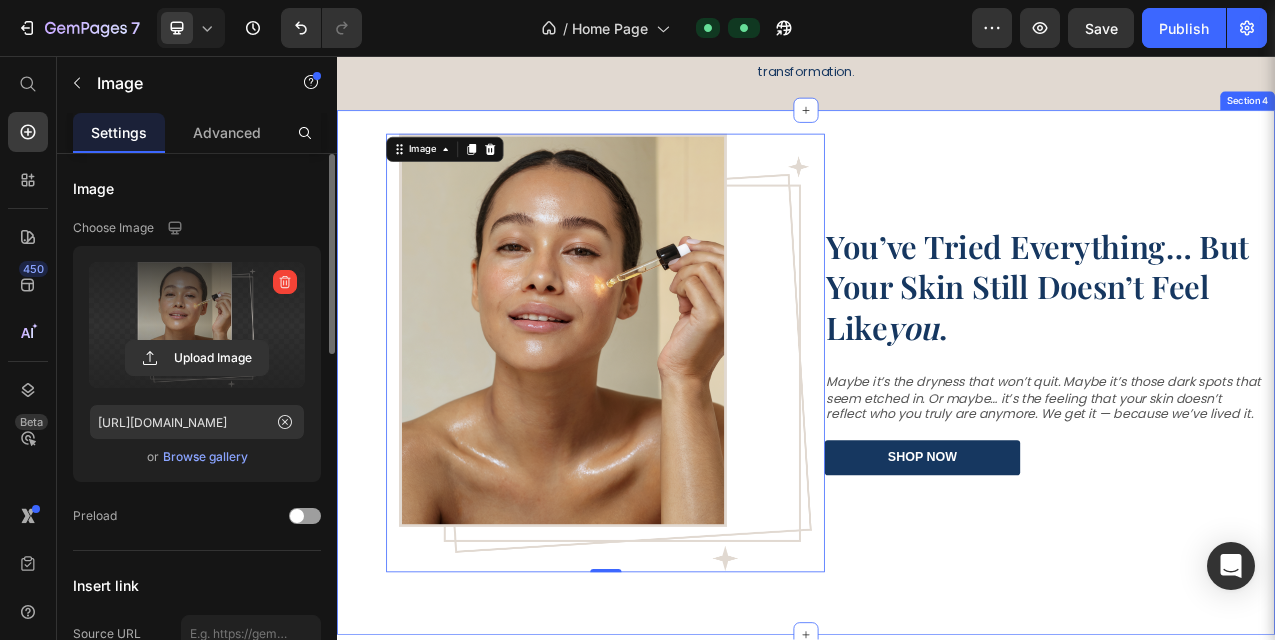 click on "You’ve Tried Everything… But Your Skin Still Doesn’t Feel Like  you . Heading Maybe it’s the dryness that won’t quit. Maybe it’s those dark spots that seem etched in. Or maybe… it’s the feeling that your skin doesn’t reflect who you truly are anymore. We get it — because we’ve lived it. Text block Row shop now Button Image   0 Row Row Section 4" at bounding box center (937, 461) 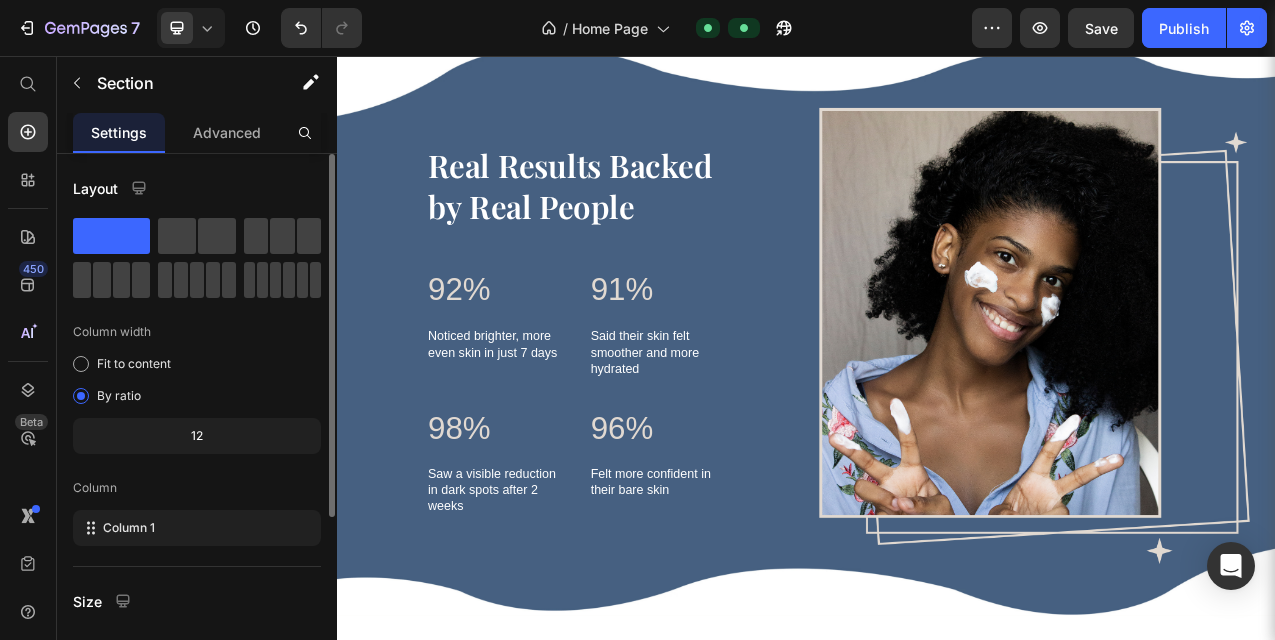 scroll, scrollTop: 3936, scrollLeft: 0, axis: vertical 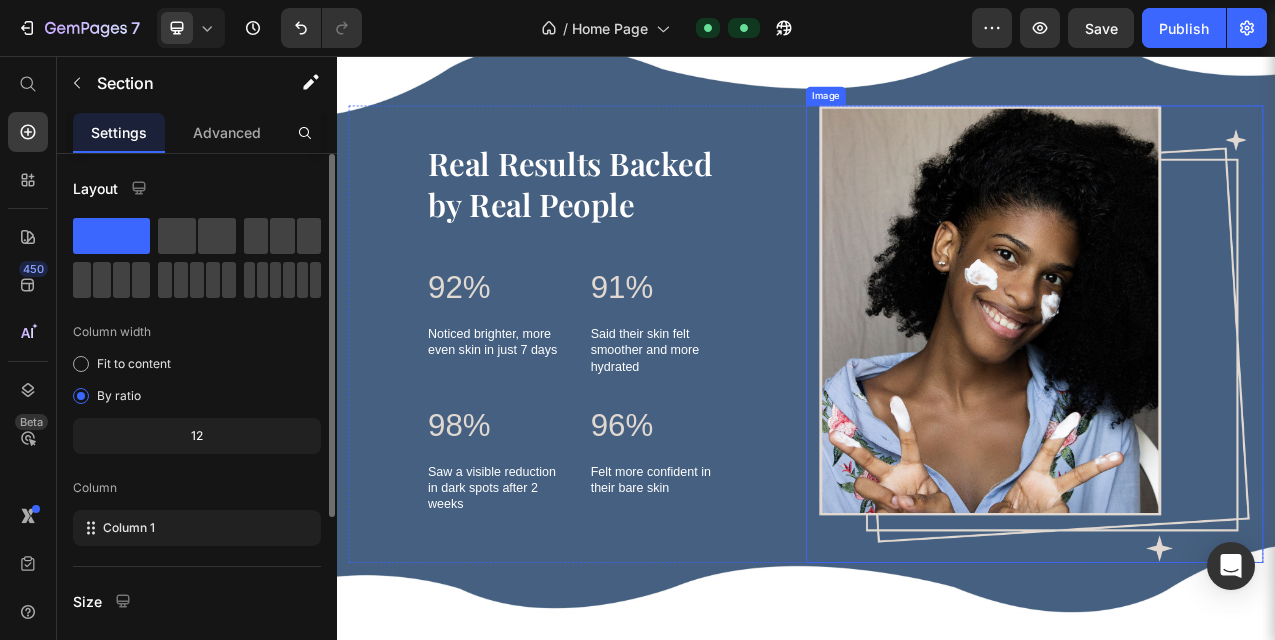click at bounding box center (1229, 412) 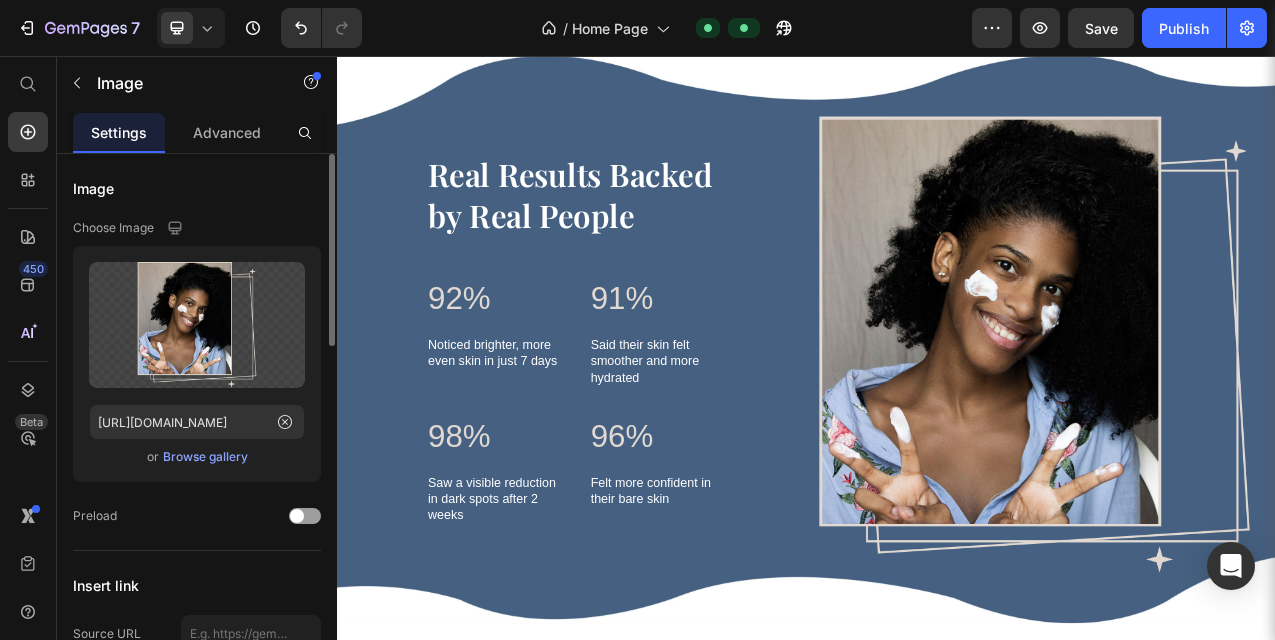 scroll, scrollTop: 3913, scrollLeft: 0, axis: vertical 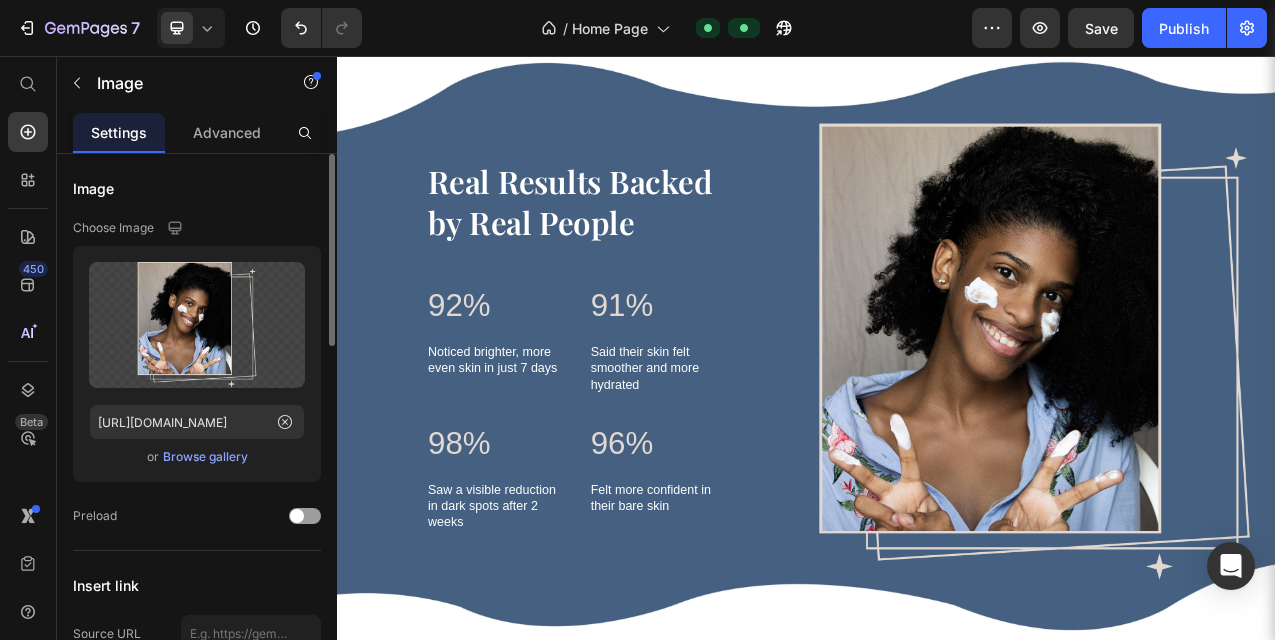 click at bounding box center [1229, 435] 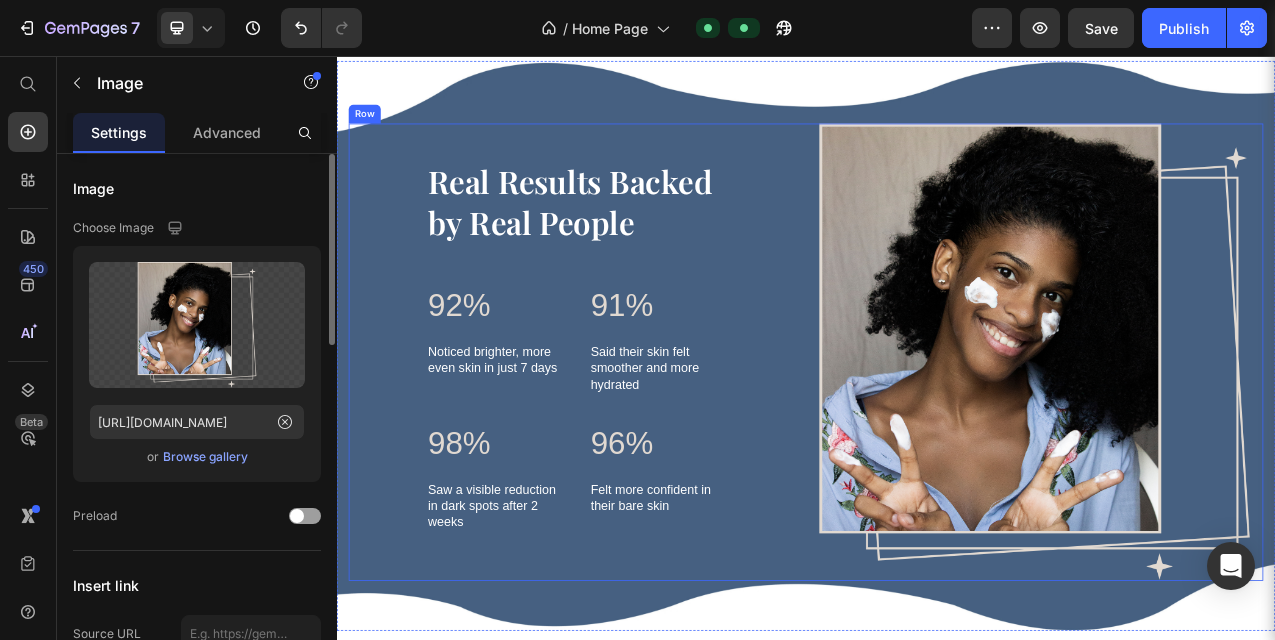 click on "Real Results Backed by Real People Heading 92% Text Block Noticed brighter, more even skin in just 7 days   Text Block 91% Text Block Said their skin felt smoother and more hydrated Text Block Row 98% Text Block Saw a visible reduction in dark spots after 2 weeks Text Block 96% Text Block Felt more confident in their bare skin Text Block Row Row" at bounding box center (644, 435) 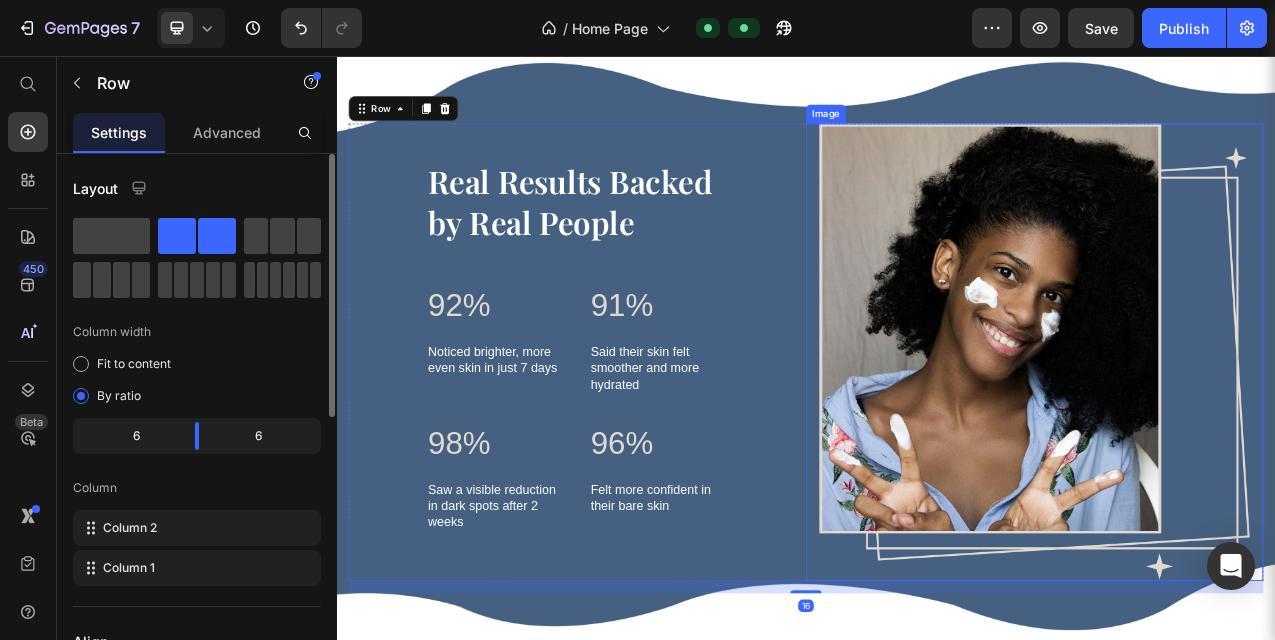 click at bounding box center [1229, 435] 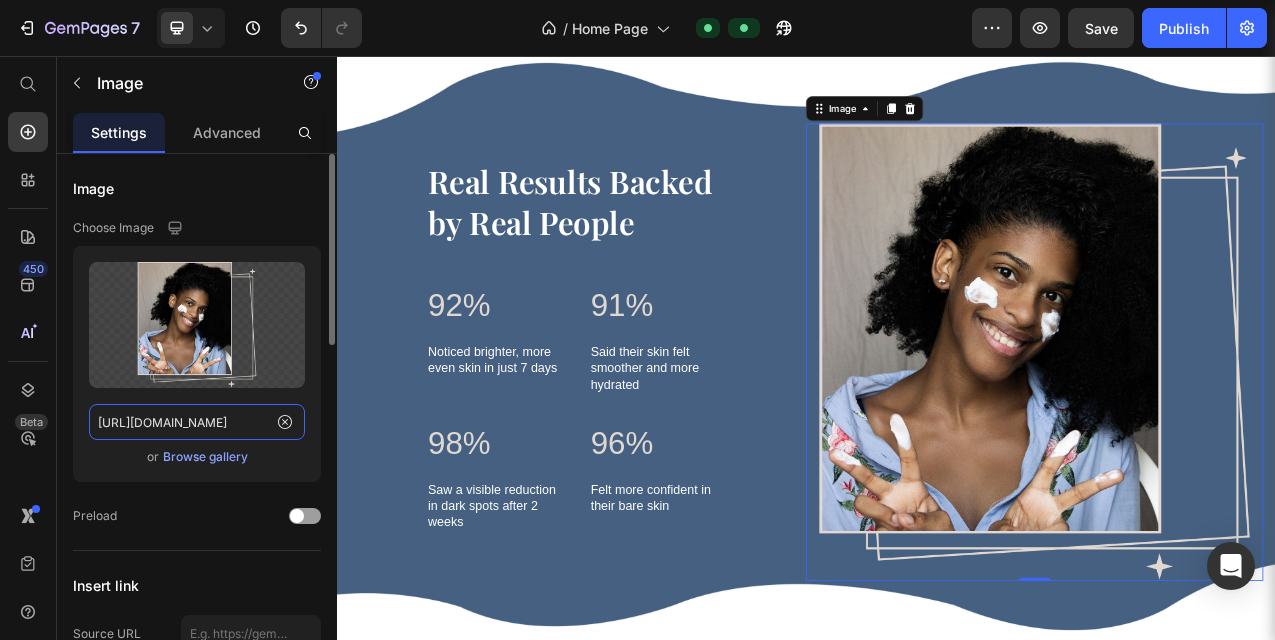 click on "[URL][DOMAIN_NAME]" 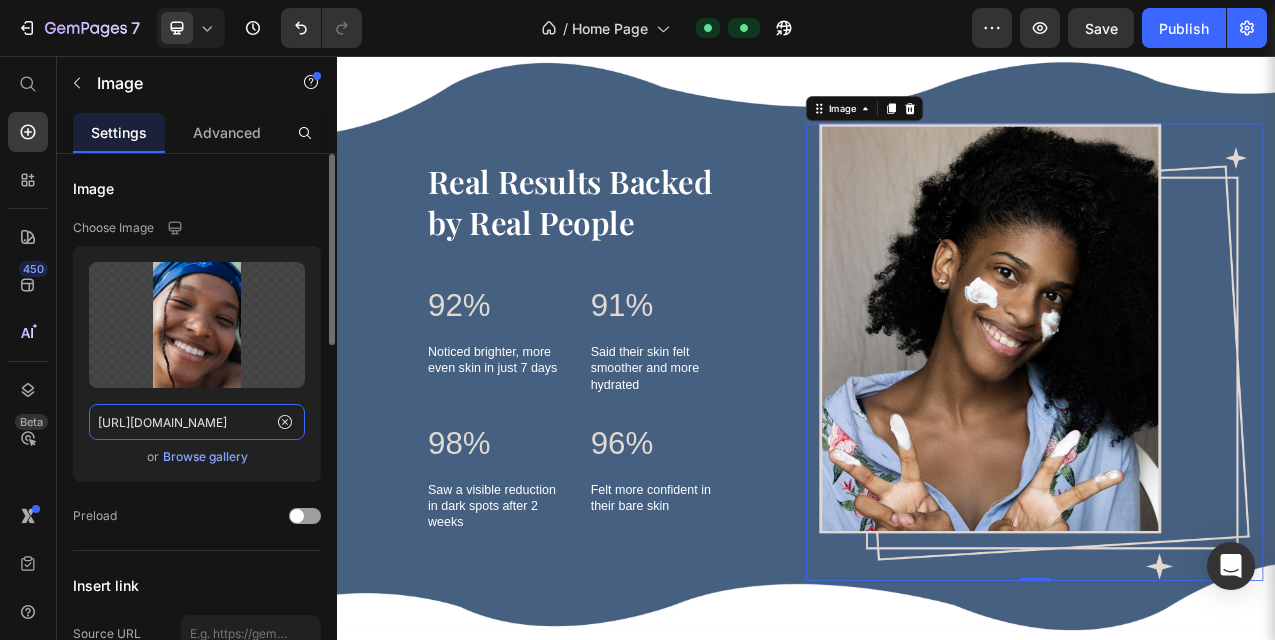 scroll, scrollTop: 0, scrollLeft: 273, axis: horizontal 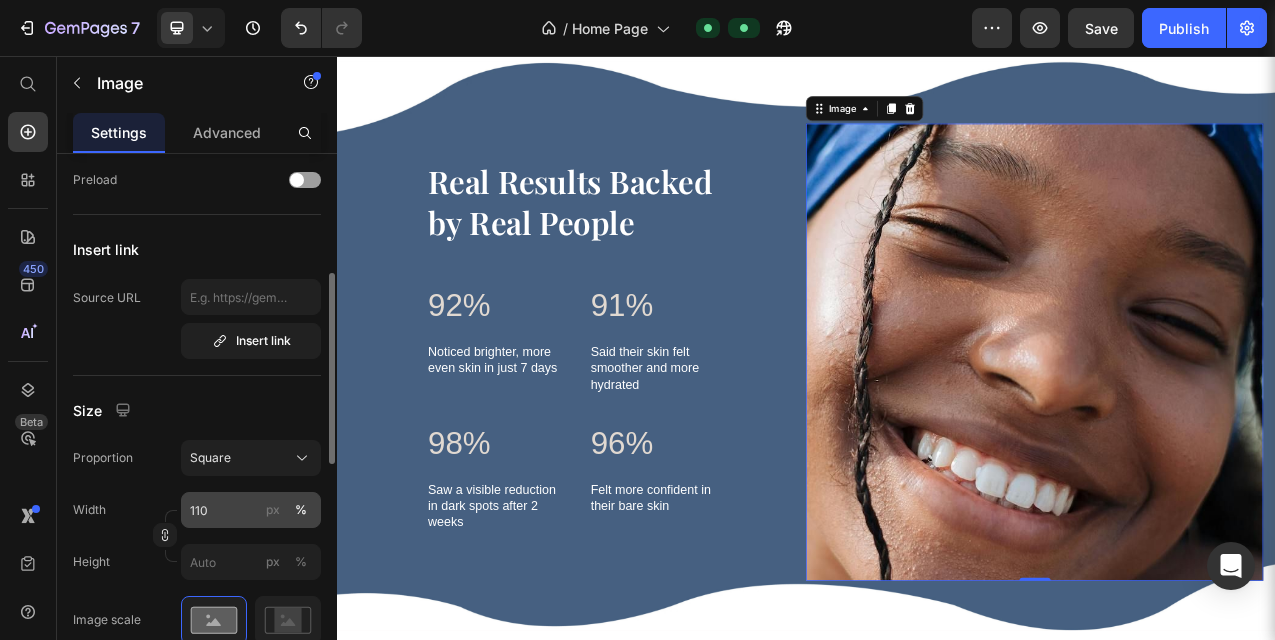 type on "https://i.pinimg.com/1200x/1d/d8/d1/1dd8d18b09679fc181600edd66c316be.jpg" 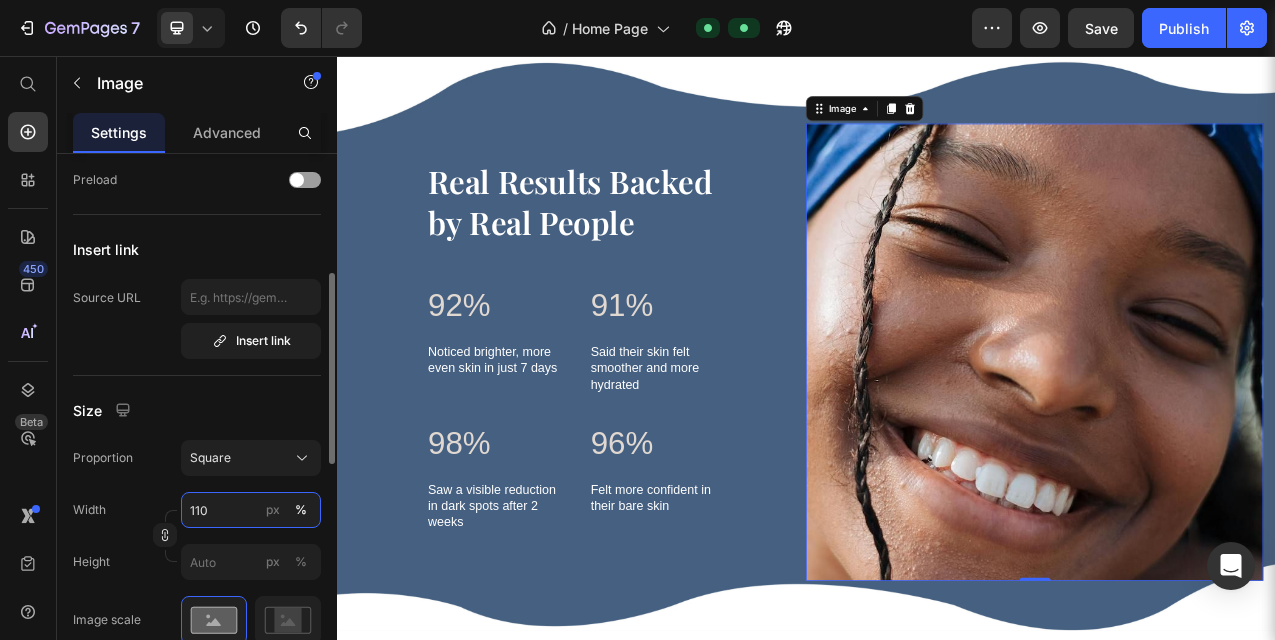 click on "110" at bounding box center [251, 510] 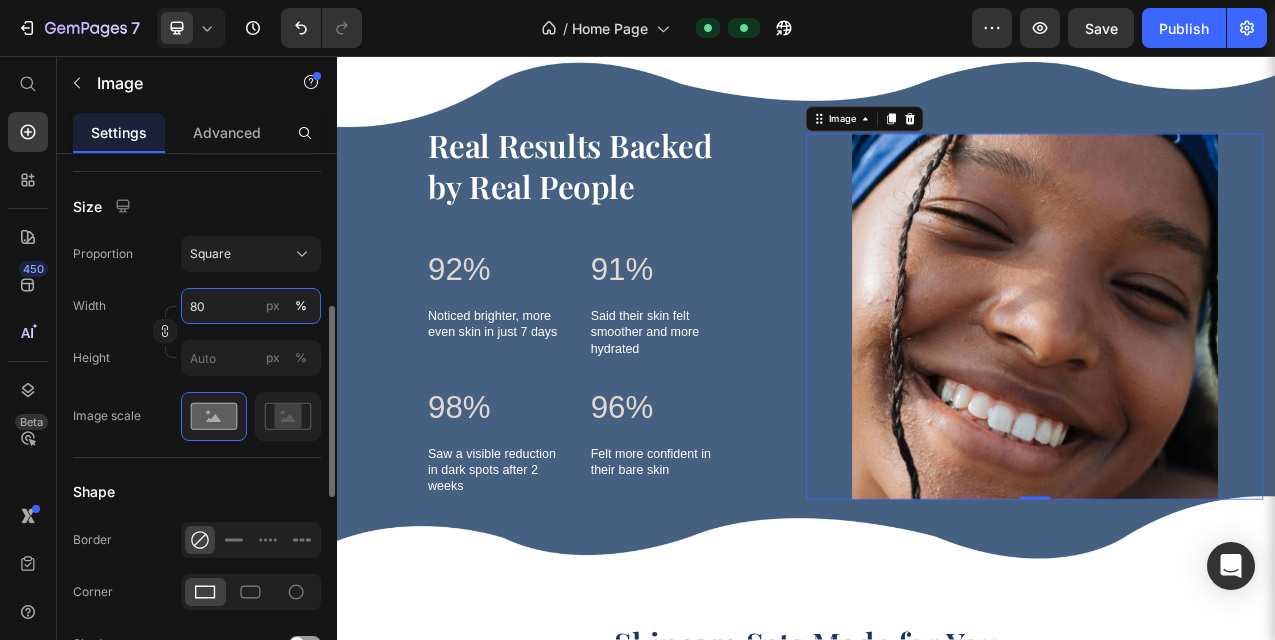 scroll, scrollTop: 554, scrollLeft: 0, axis: vertical 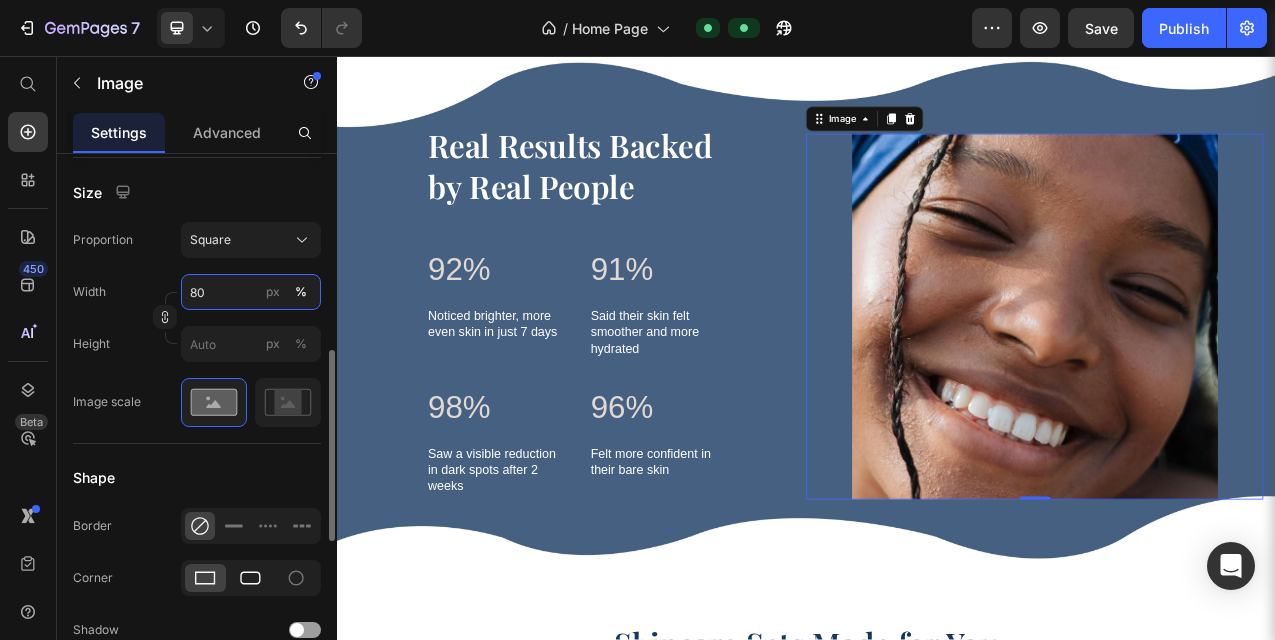 type on "80" 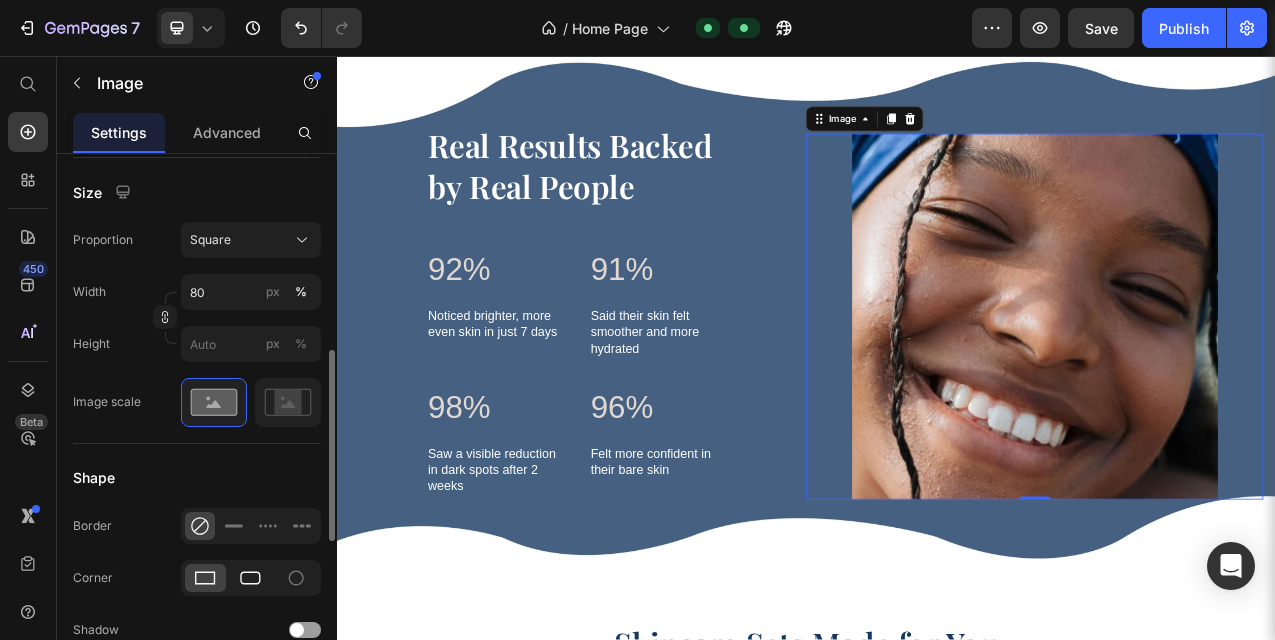 click 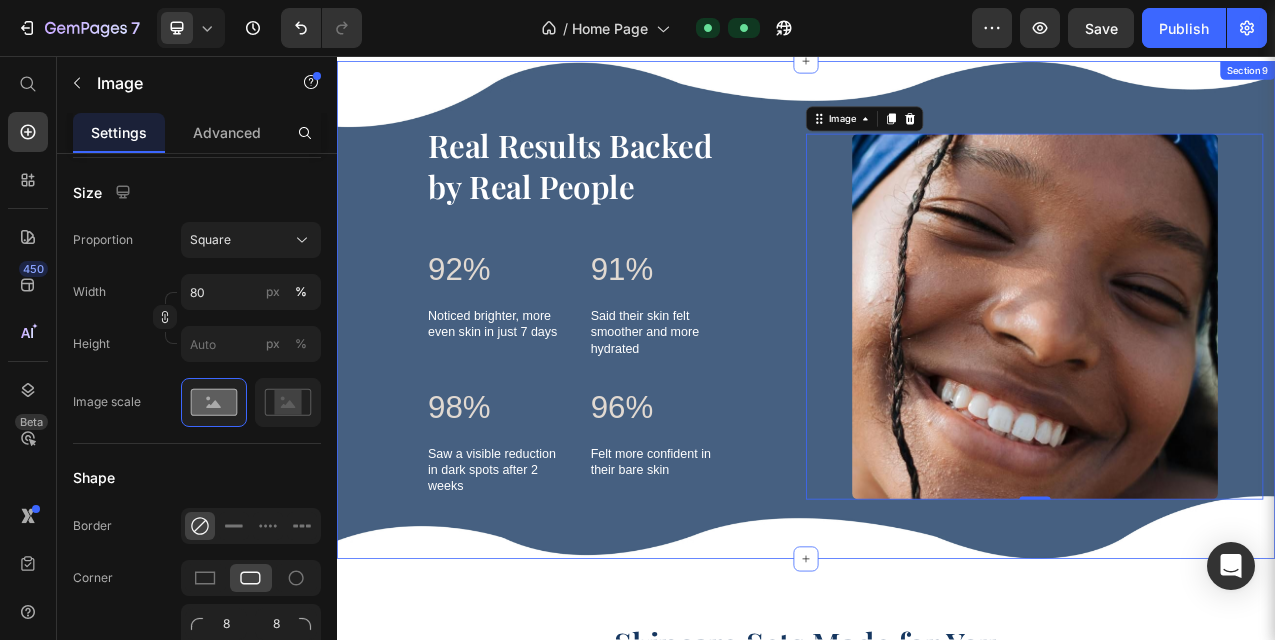 click on "Image   0 Real Results Backed by Real People Heading 92% Text Block Noticed brighter, more even skin in just 7 days   Text Block 91% Text Block Said their skin felt smoother and more hydrated Text Block Row 98% Text Block Saw a visible reduction in dark spots after 2 weeks Text Block 96% Text Block Felt more confident in their bare skin Text Block Row Row Row" at bounding box center [937, 397] 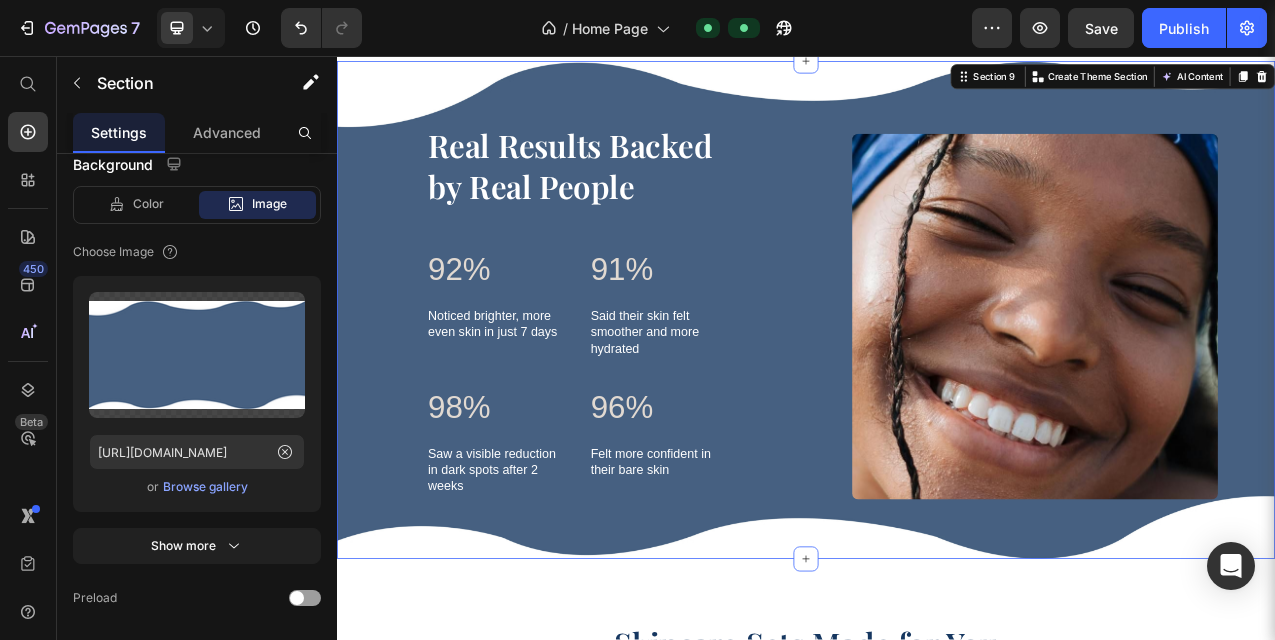 scroll, scrollTop: 0, scrollLeft: 0, axis: both 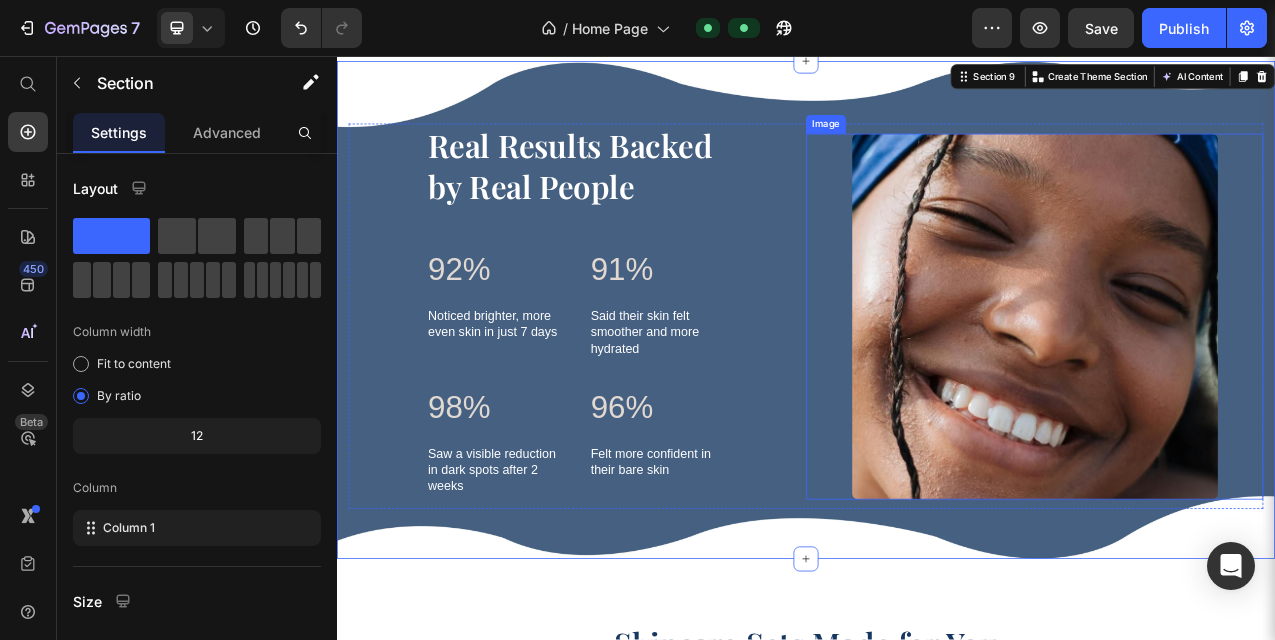 click at bounding box center (1229, 390) 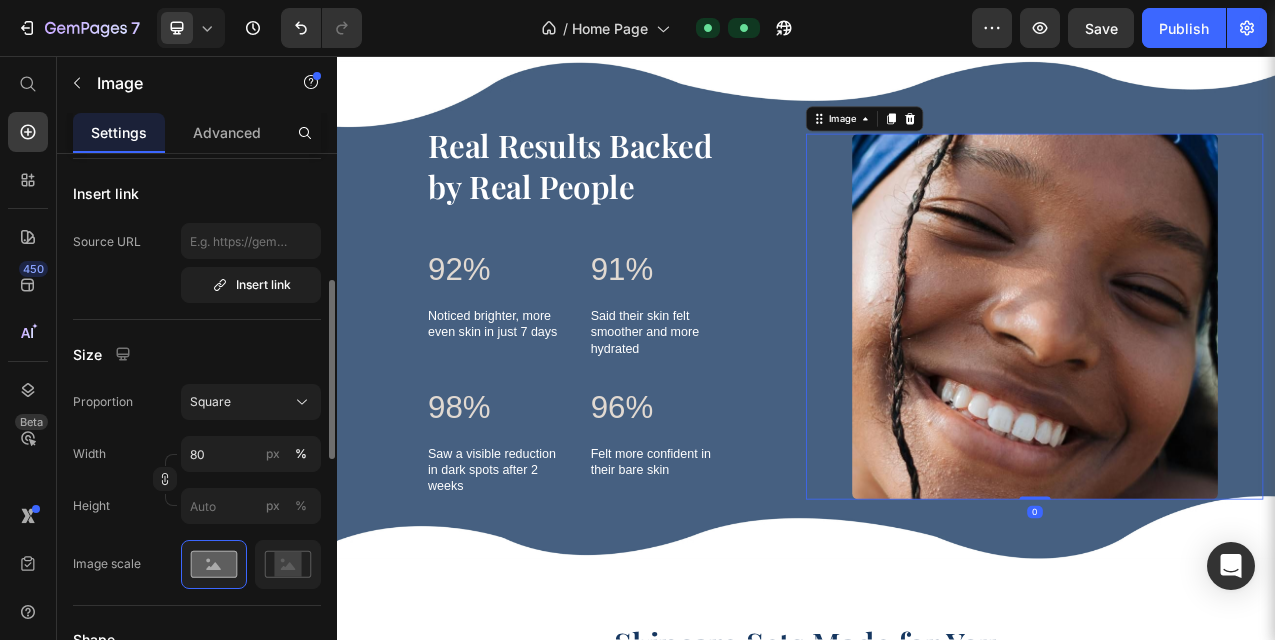 scroll, scrollTop: 396, scrollLeft: 0, axis: vertical 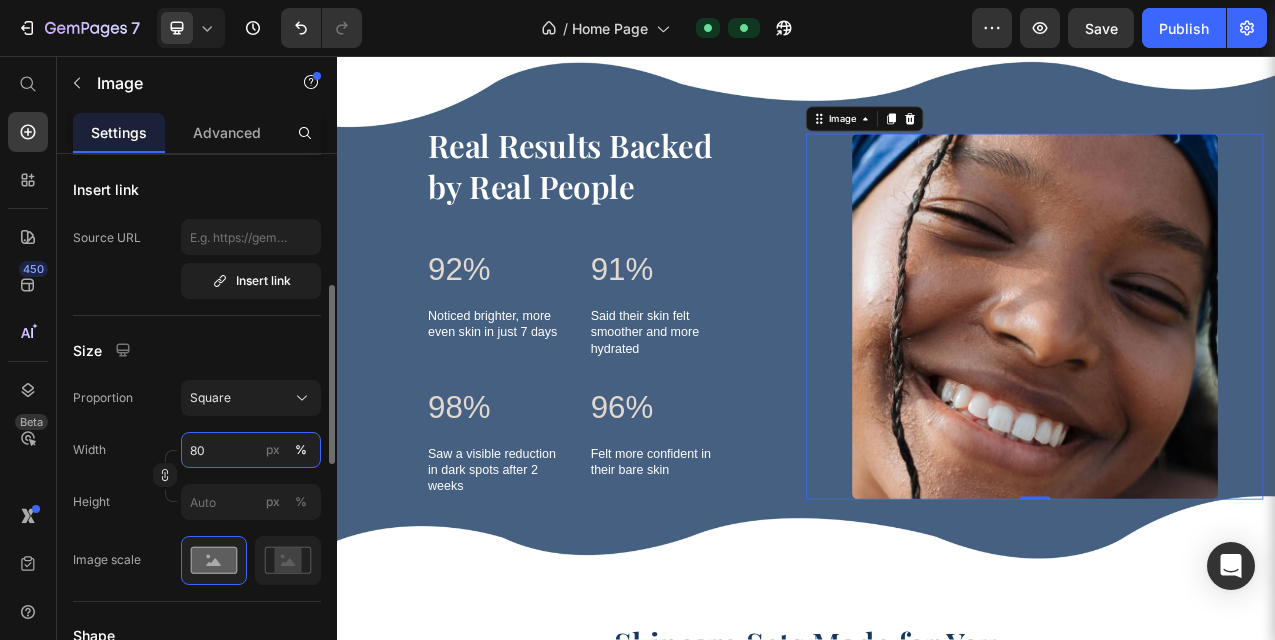 click on "80" at bounding box center (251, 450) 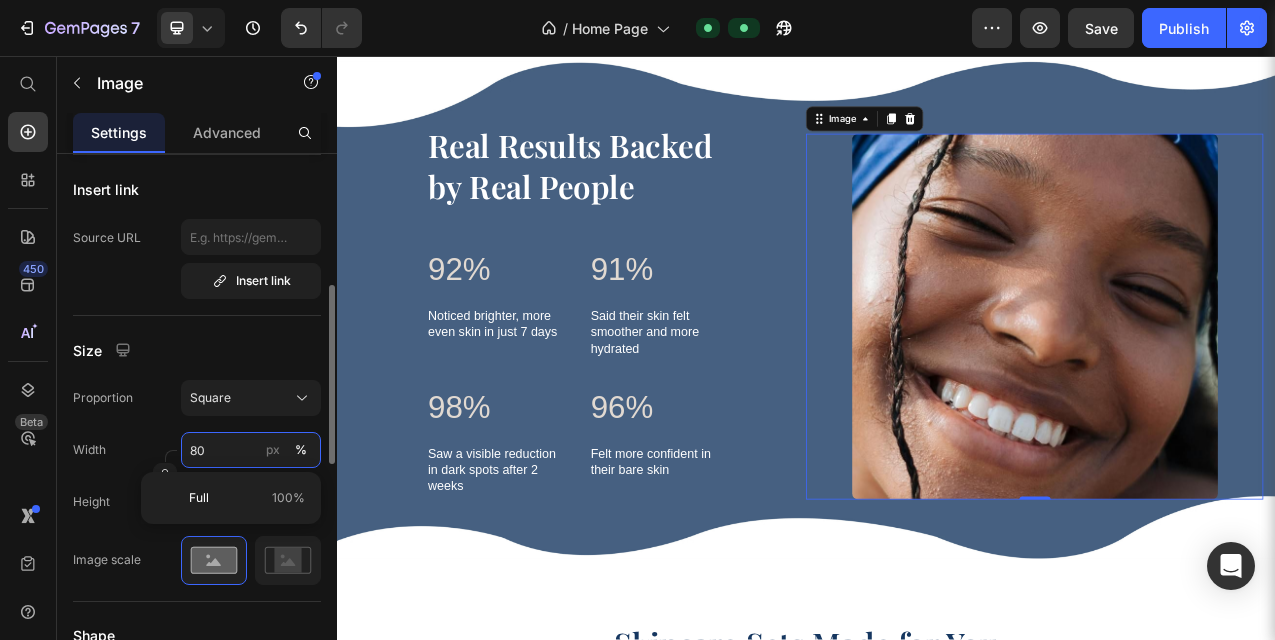 click on "80" at bounding box center (251, 450) 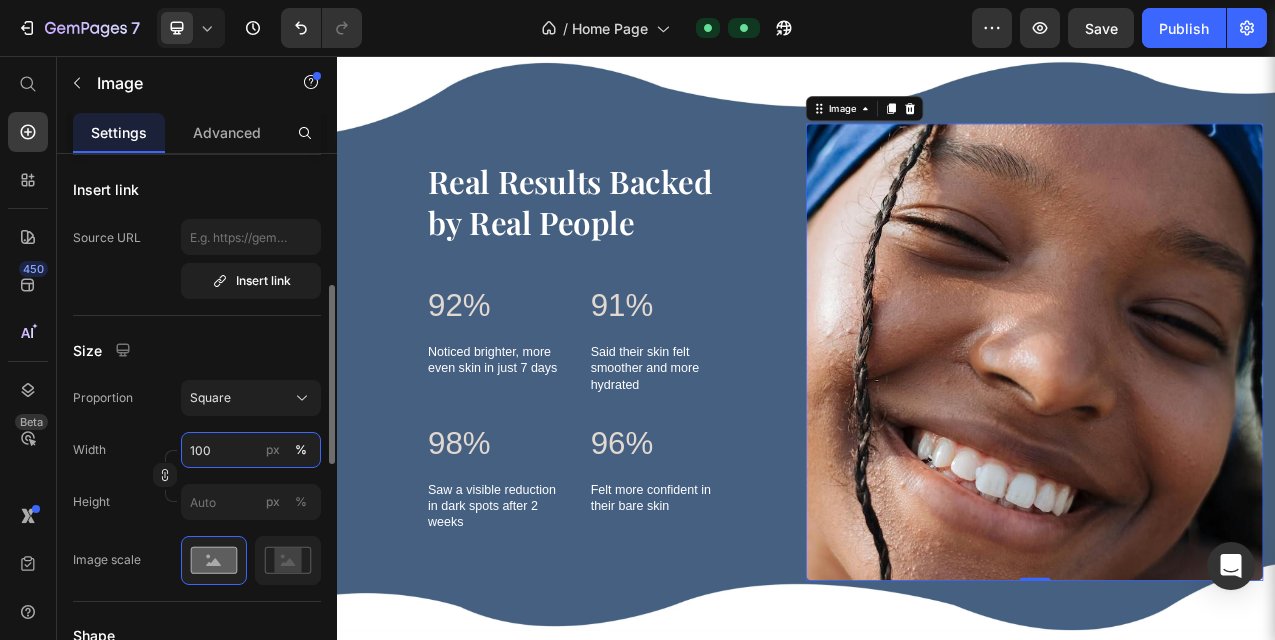 click on "100" at bounding box center [251, 450] 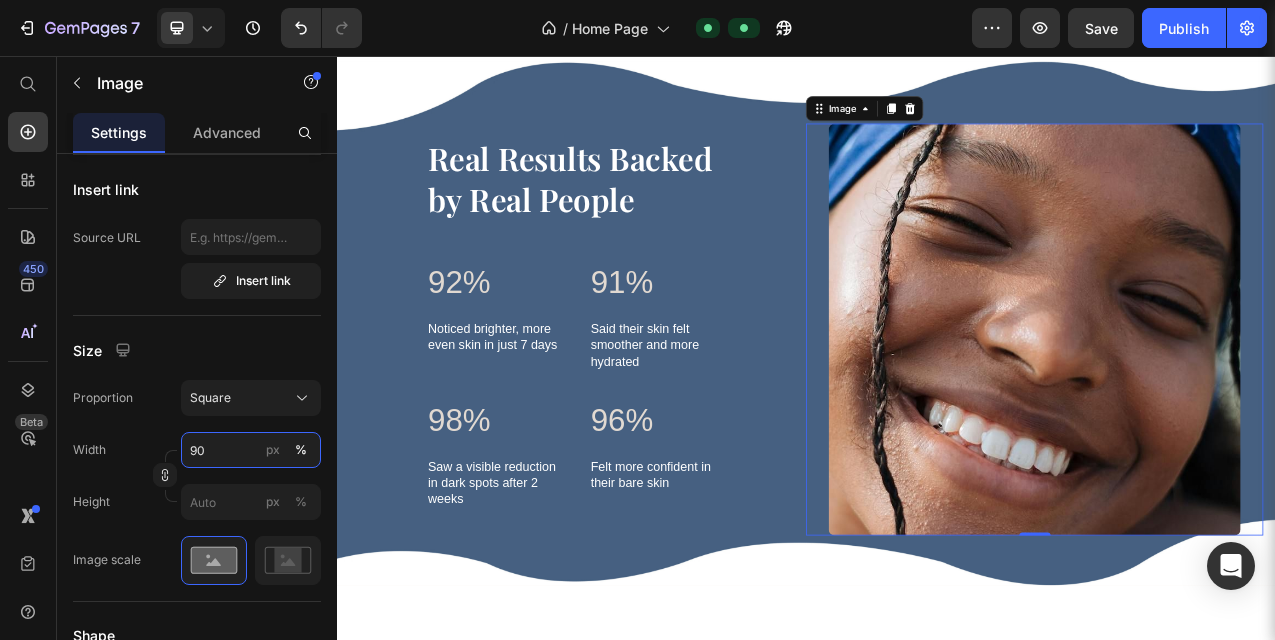 type on "90" 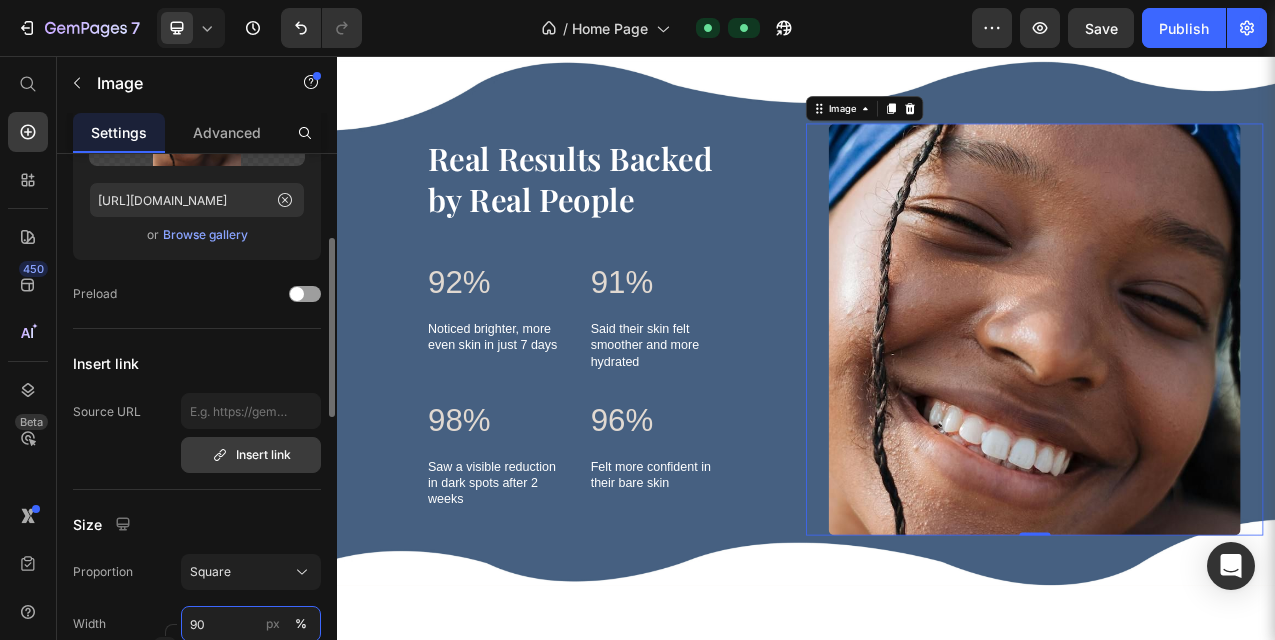 scroll, scrollTop: 212, scrollLeft: 0, axis: vertical 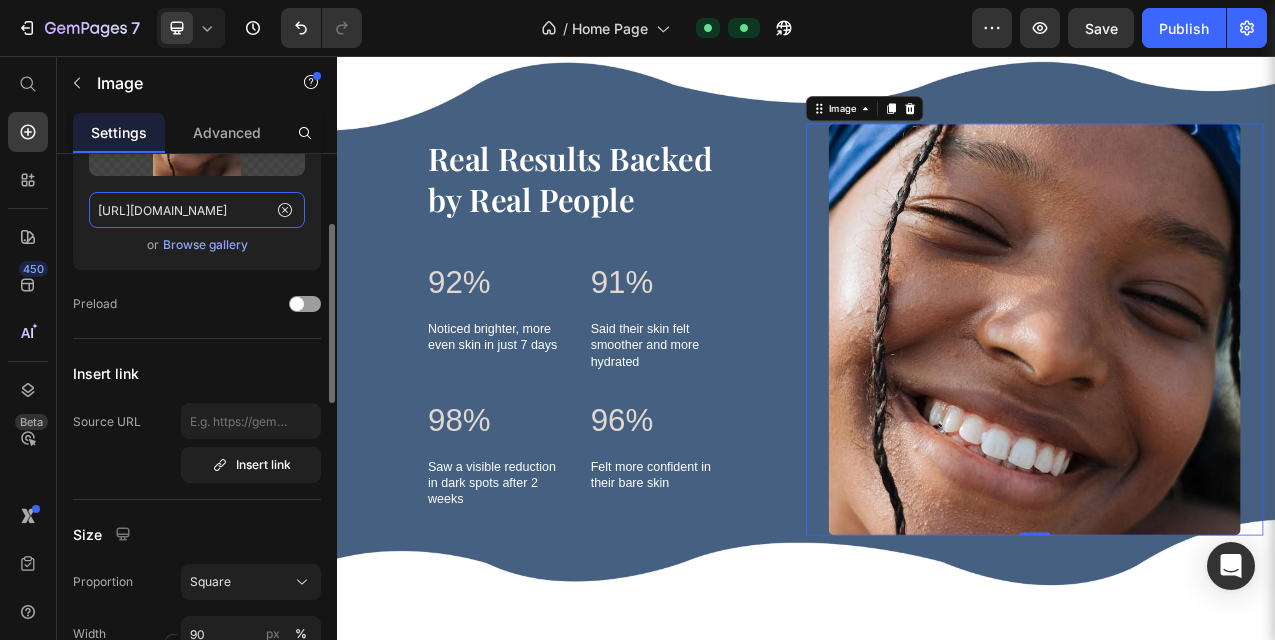 click on "https://i.pinimg.com/1200x/1d/d8/d1/1dd8d18b09679fc181600edd66c316be.jpg" 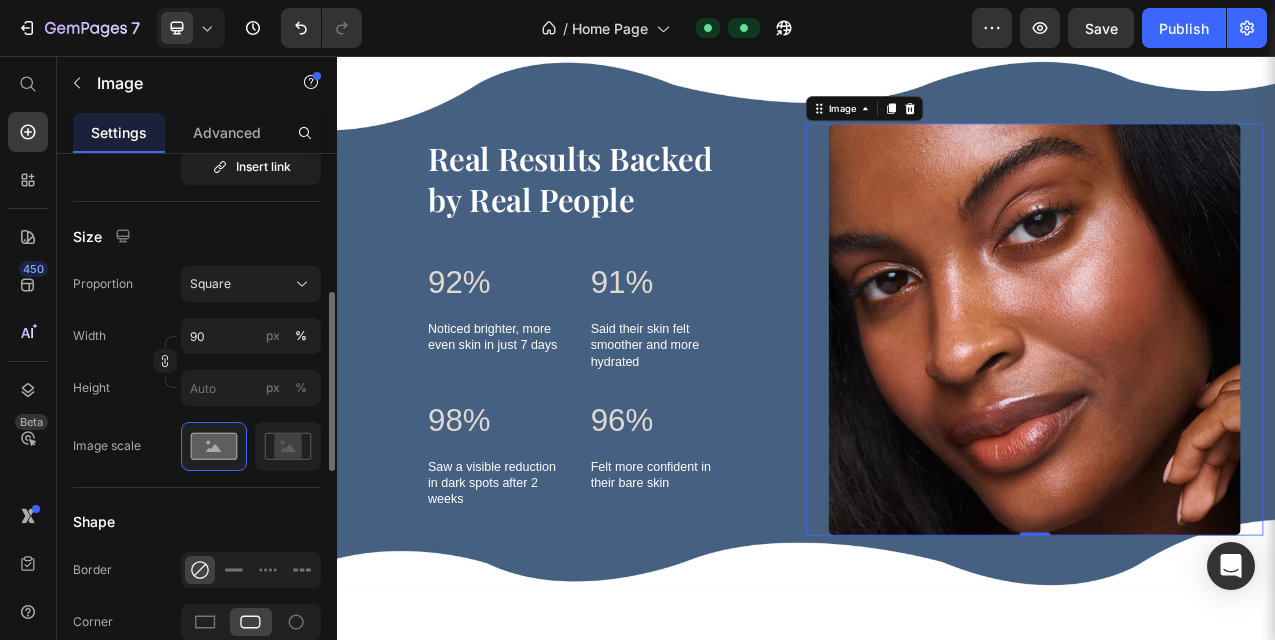 scroll, scrollTop: 516, scrollLeft: 0, axis: vertical 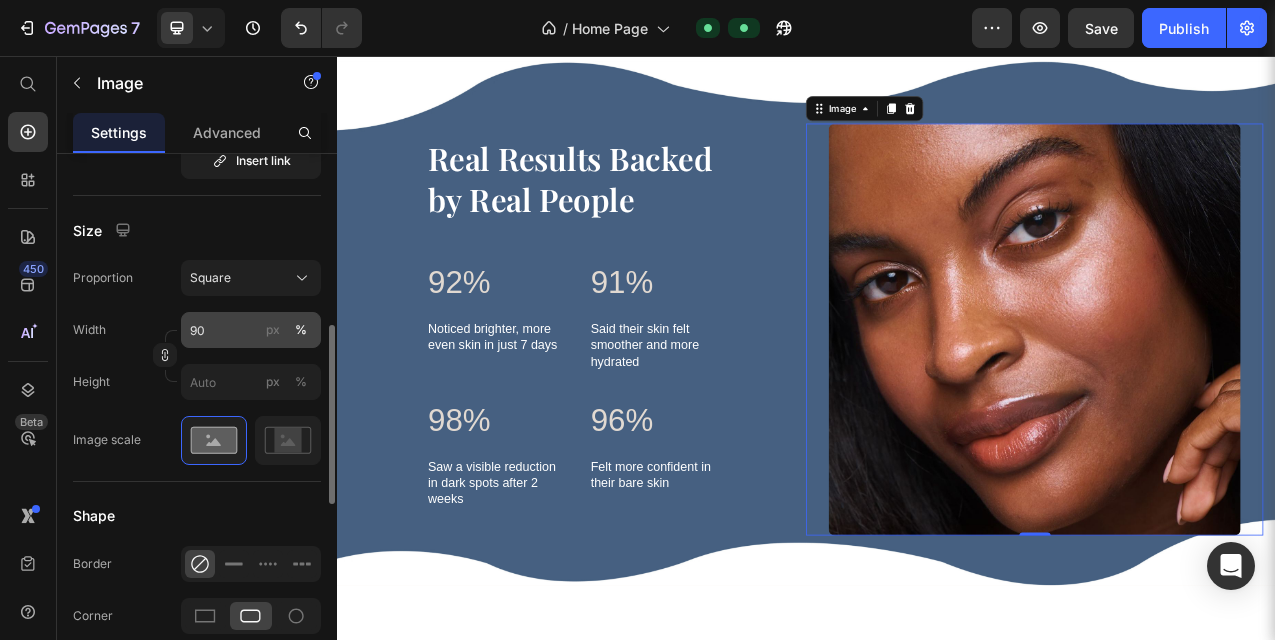 type on "[URL][DOMAIN_NAME]" 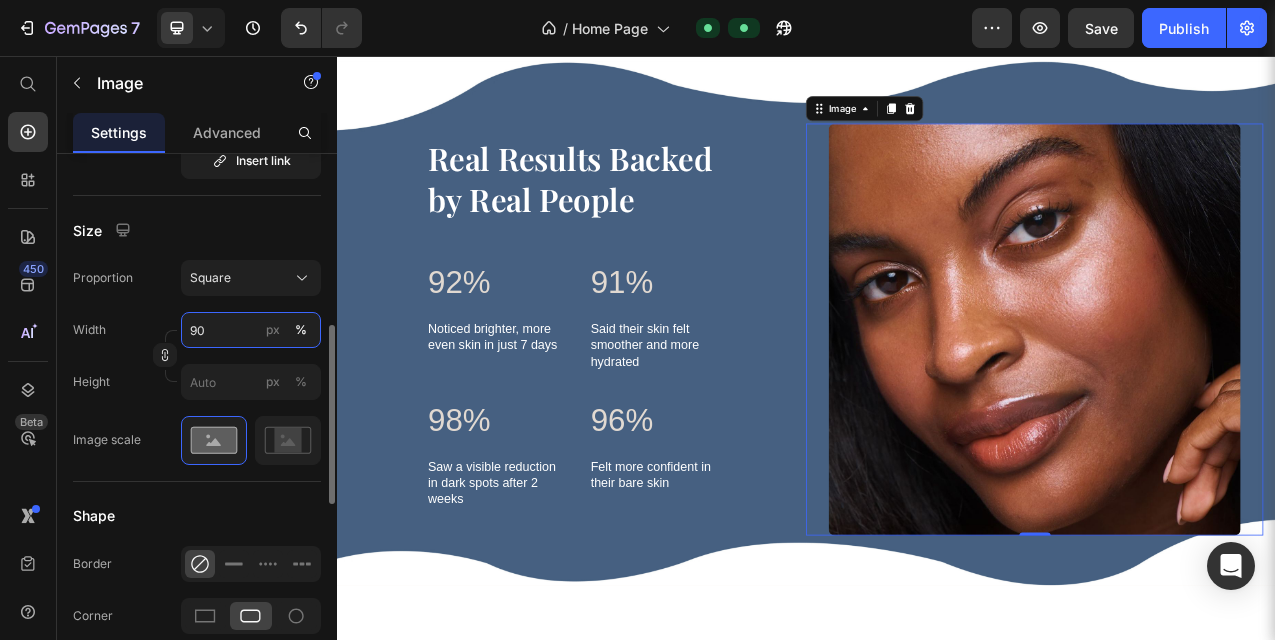click on "90" at bounding box center (251, 330) 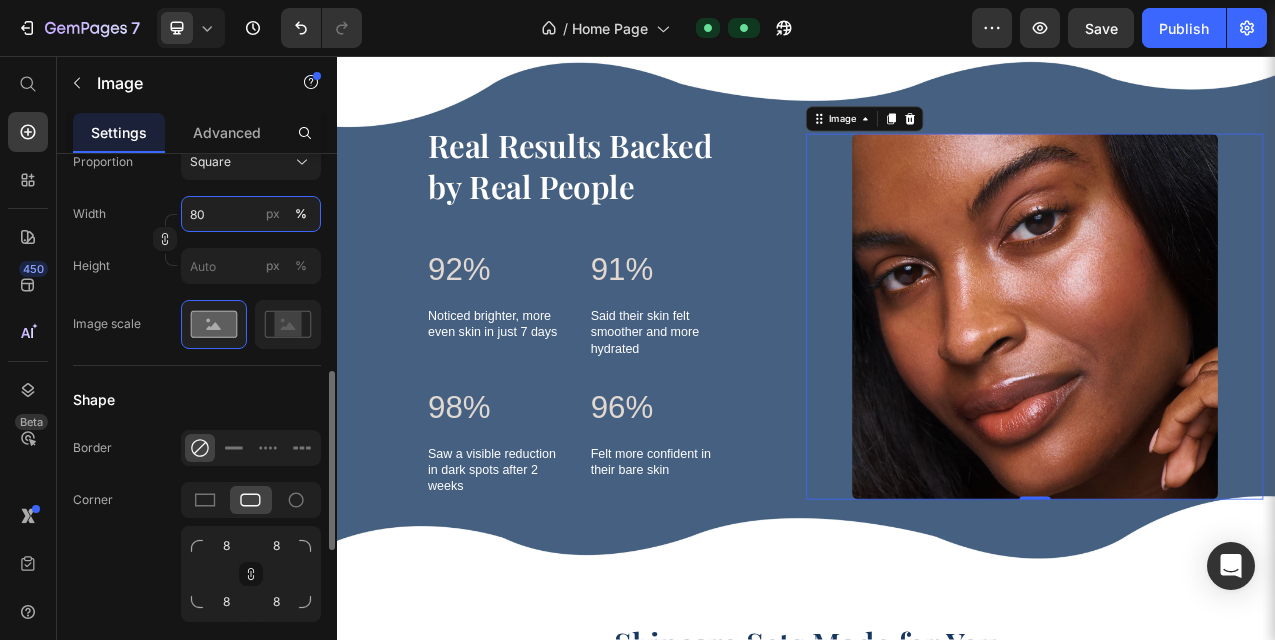scroll, scrollTop: 649, scrollLeft: 0, axis: vertical 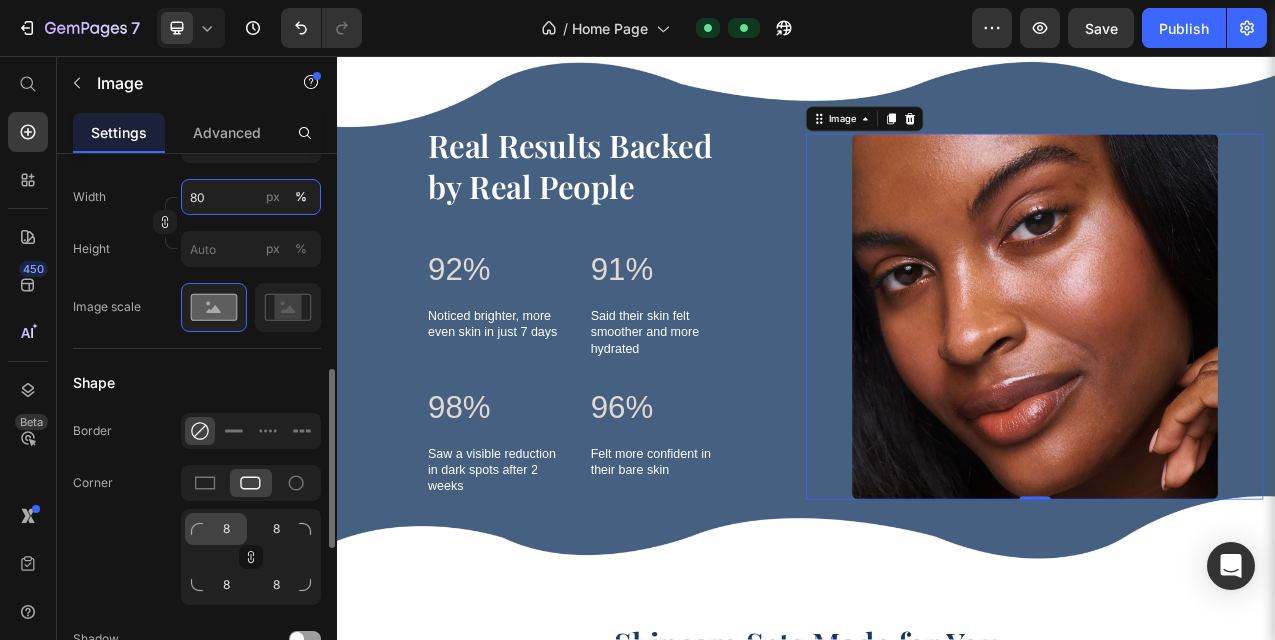 type on "80" 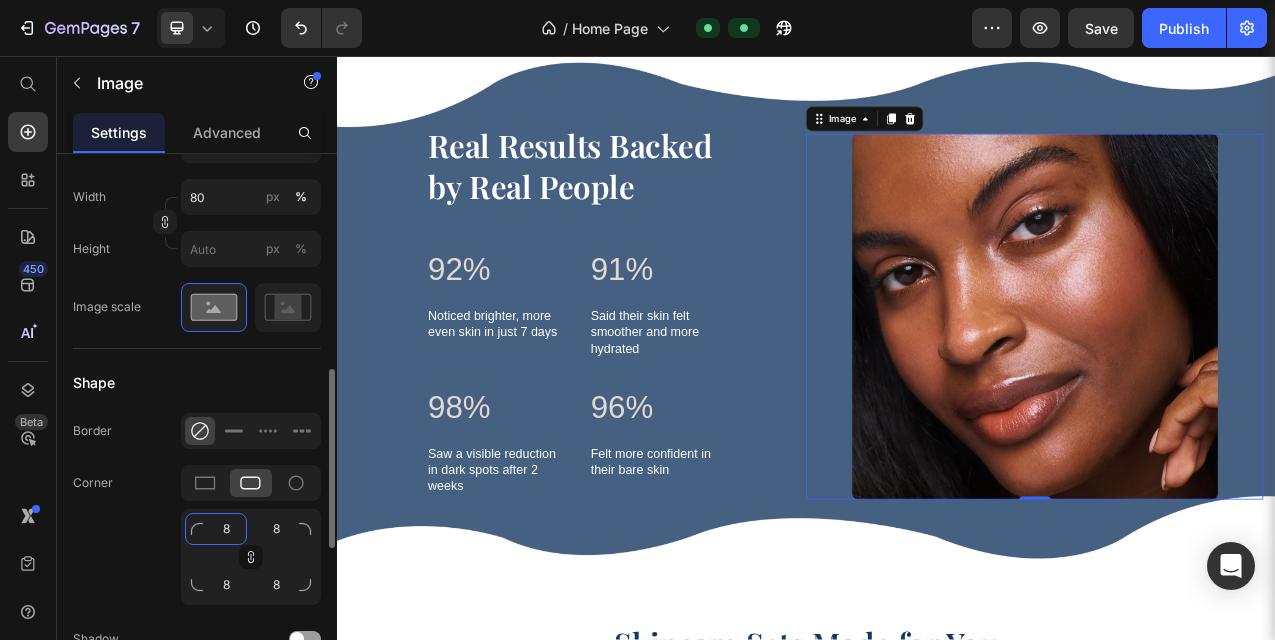 click on "8" 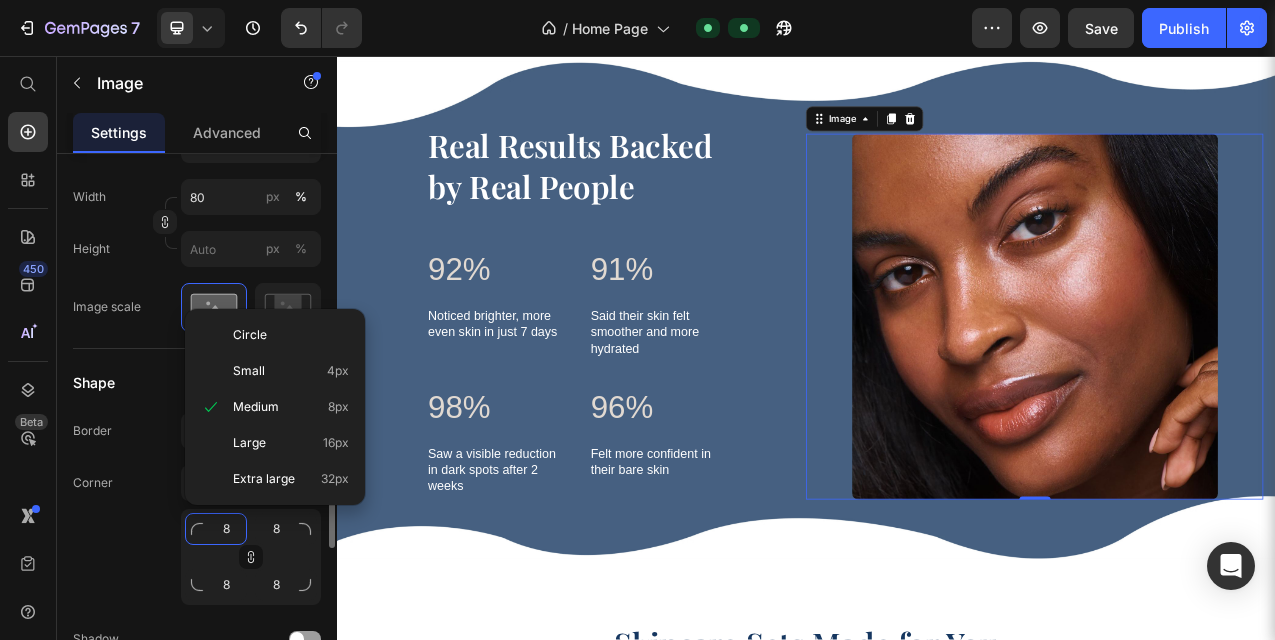 type on "2" 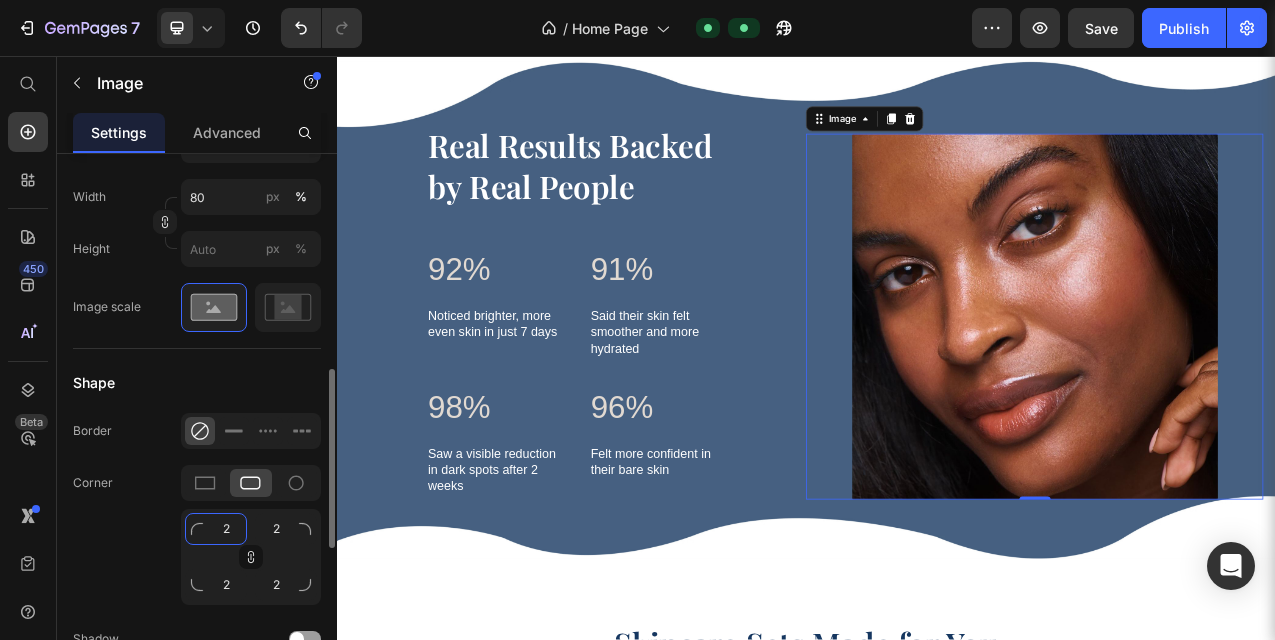 type on "20" 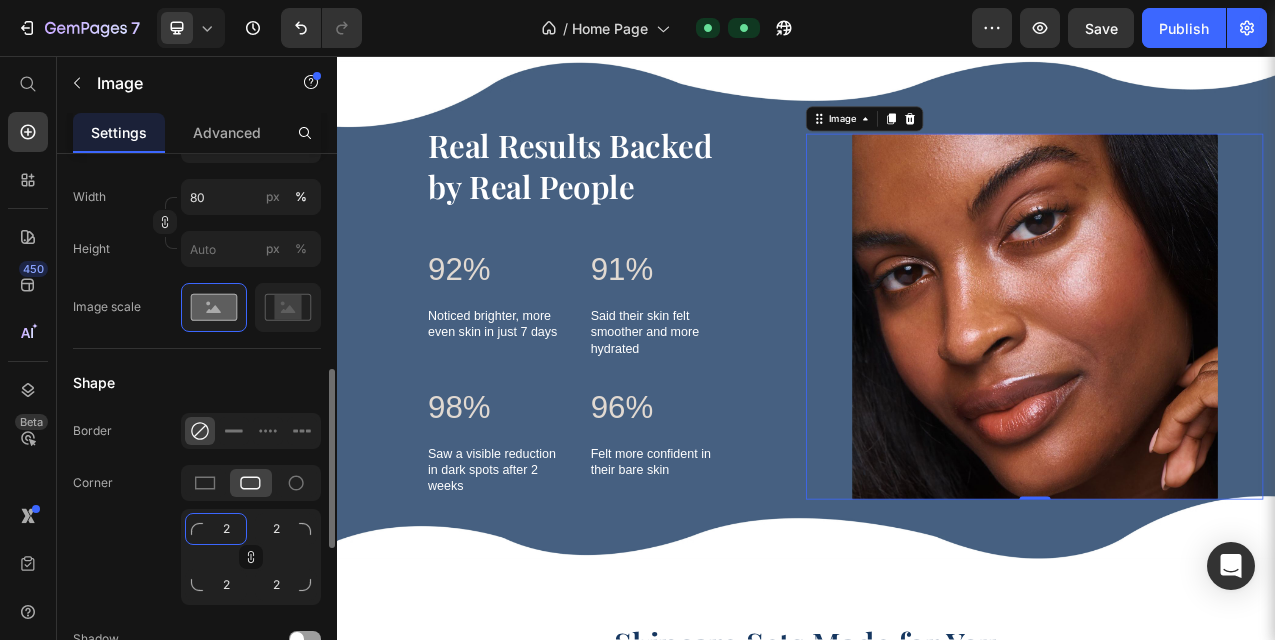 type on "20" 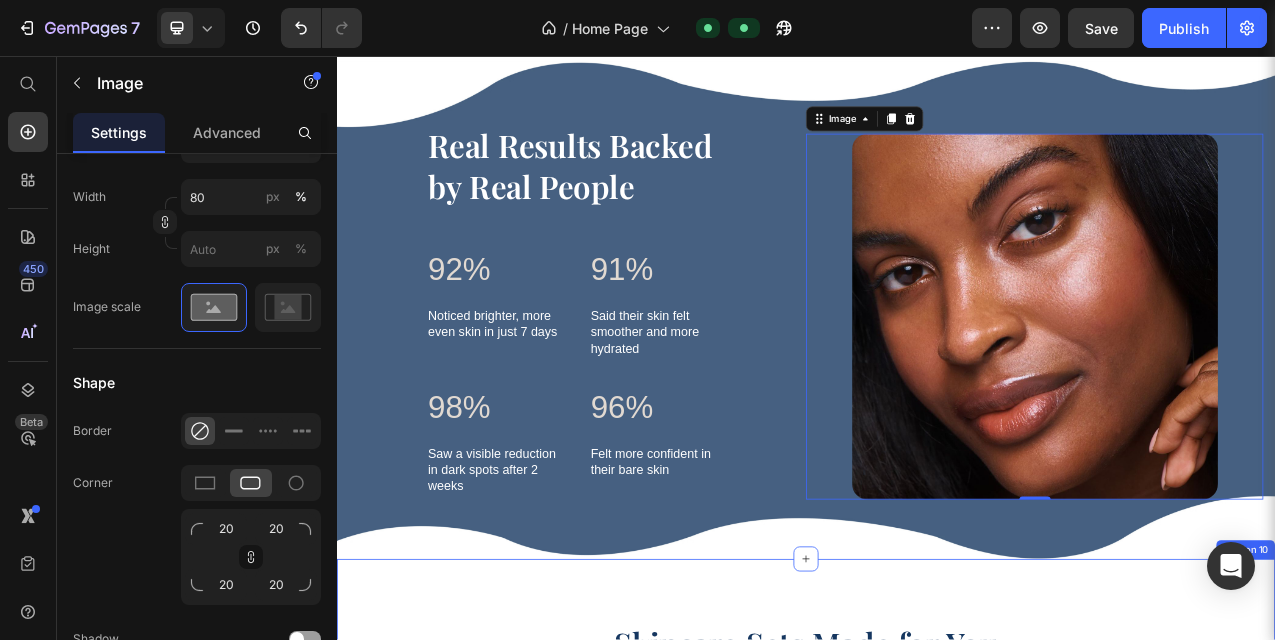 click on "Skincare Sets Made for You Heading Get more for less with bundles that deliver complete care and real results Text Block 13 Hours 55 Minutes 49 Seconds Countdown Timer Row (P) Images Row The Glow Ritual (P) Title $17.77 (P) Price $27.77 (P) Price Row Icon Icon Icon Icon
Icon Row (P) Cart Button Row Row (P) Images Row The Moisture Reset Kit (P) Title $17.77 (P) Price $27.77 (P) Price Row Icon Icon Icon Icon
Icon Row (P) Cart Button Row Row (P) Images Row The Deep Detox Bundle (P) Title $17.77 (P) Price $27.77 (P) Price Row Icon Icon Icon Icon
Icon Row (P) Cart Button Row Row (P) Images Row The Complete Skin Revival Set (P) Title $17.77 (P) Price $27.77 (P) Price Row Icon Icon Icon Icon
Icon Row (P) Cart Button Row Row Product List Row Section 10" at bounding box center [937, 1098] 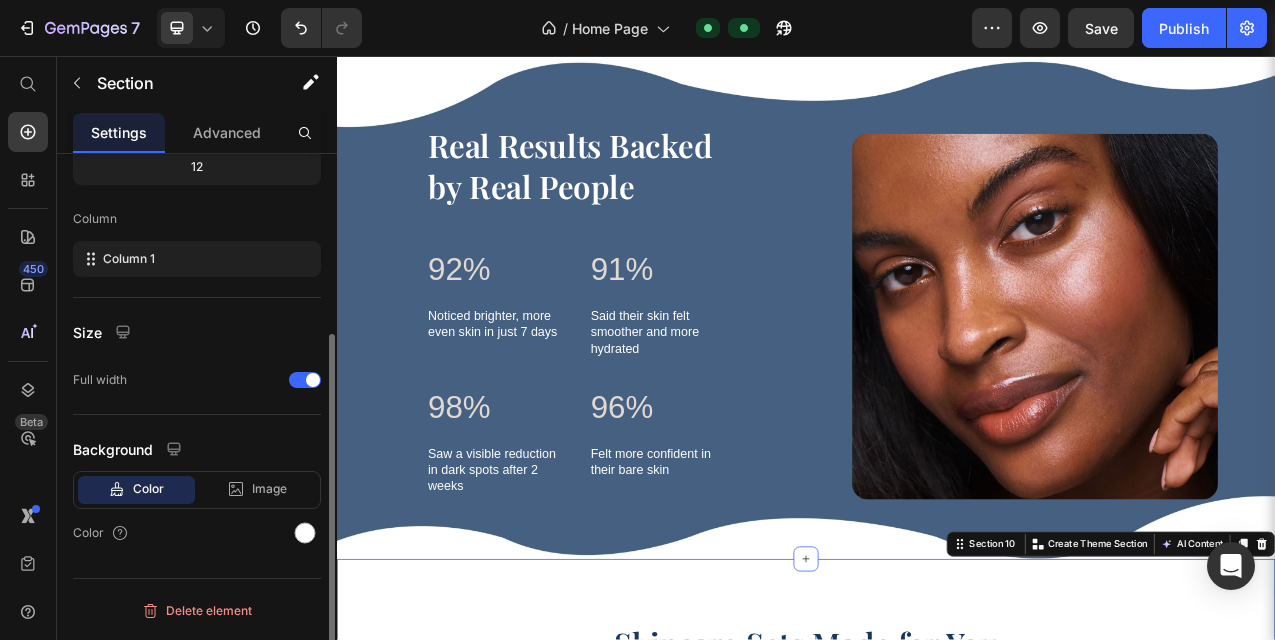 scroll, scrollTop: 0, scrollLeft: 0, axis: both 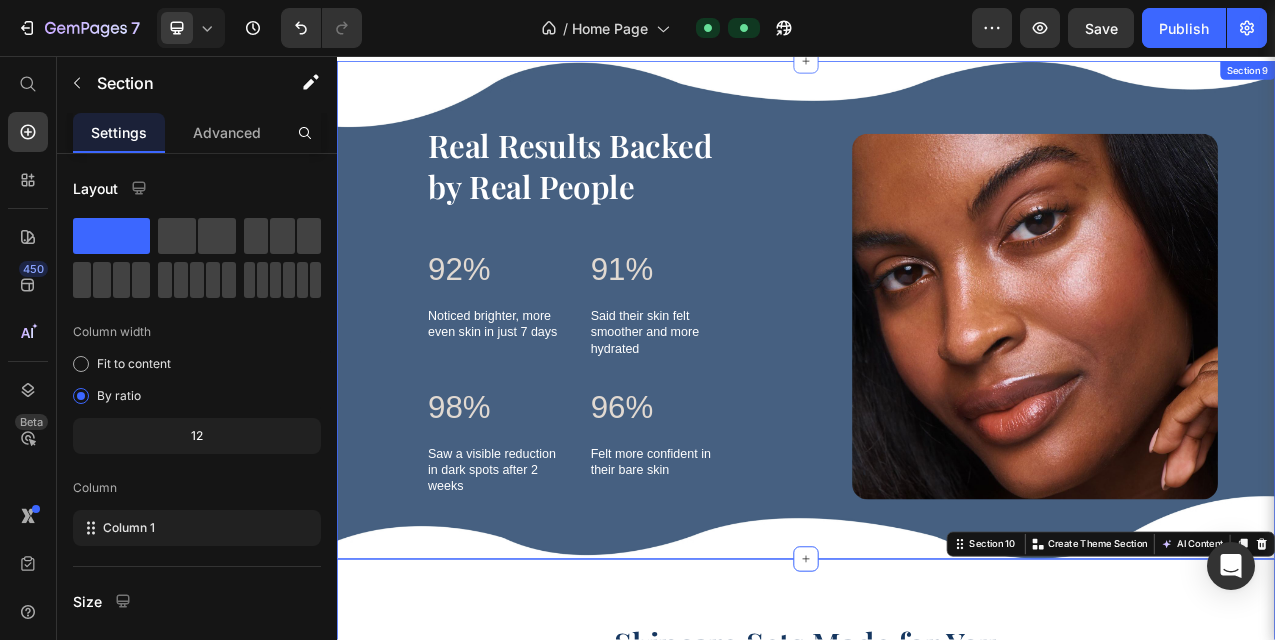 click on "Image Real Results Backed by Real People Heading 92% Text Block Noticed brighter, more even skin in just 7 days   Text Block 91% Text Block Said their skin felt smoother and more hydrated Text Block Row 98% Text Block Saw a visible reduction in dark spots after 2 weeks Text Block 96% Text Block Felt more confident in their bare skin Text Block Row Row Row Section 9" at bounding box center [937, 381] 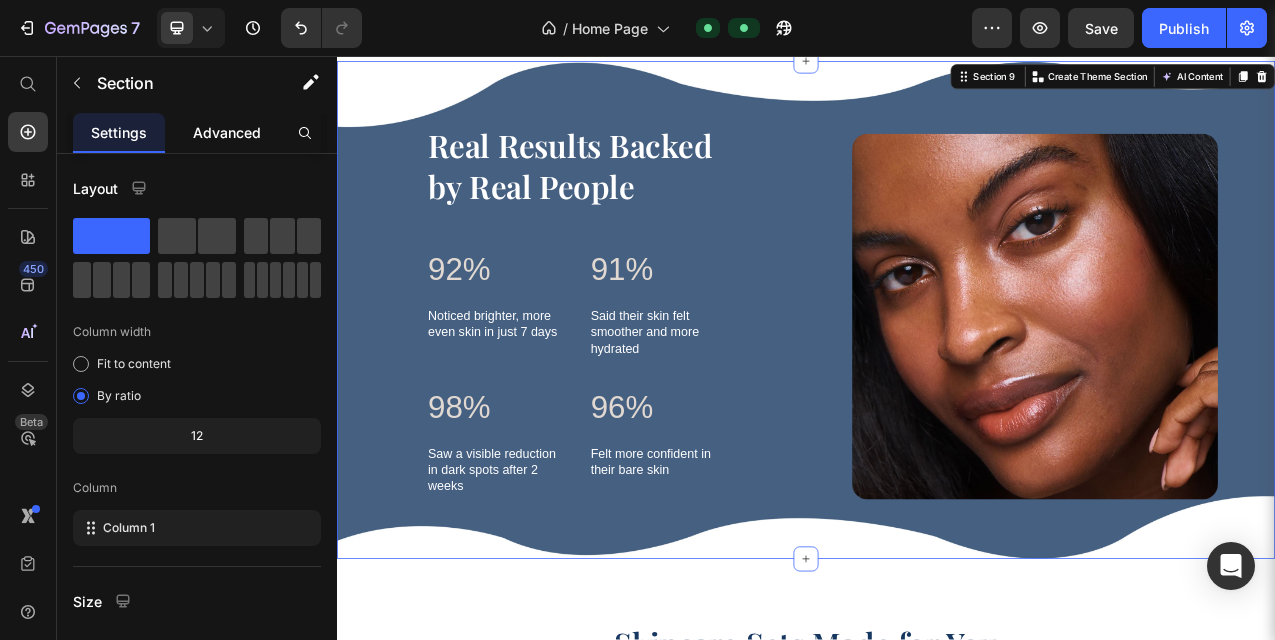 click on "Advanced" at bounding box center [227, 132] 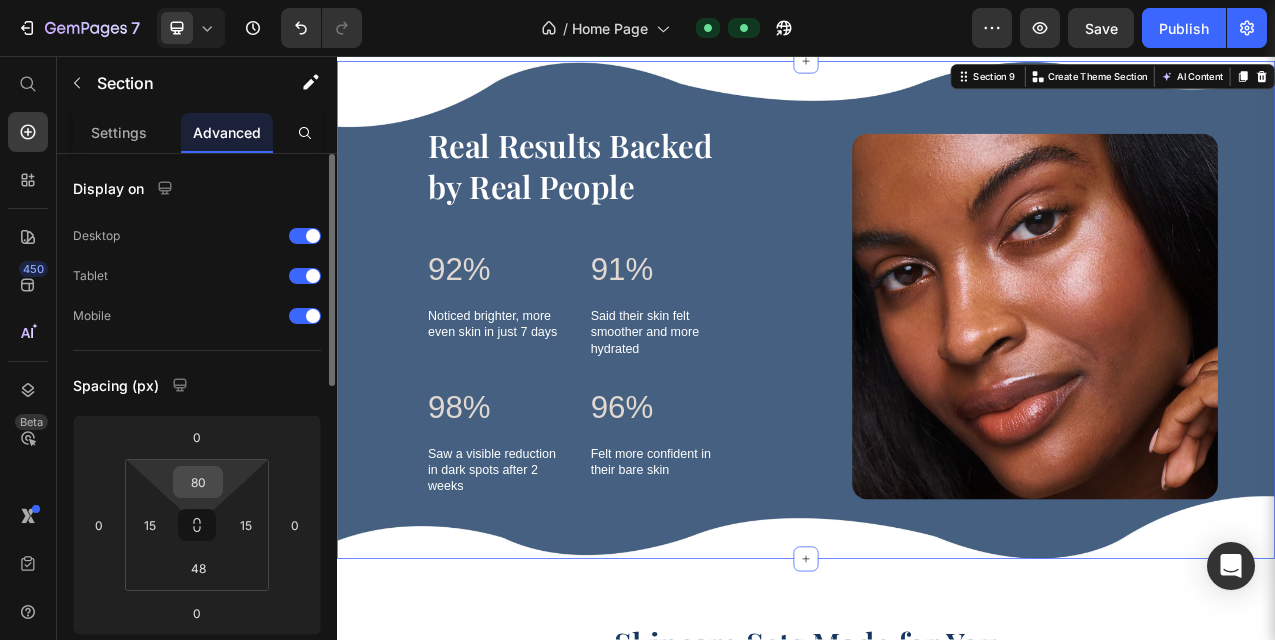 click on "80" at bounding box center (198, 482) 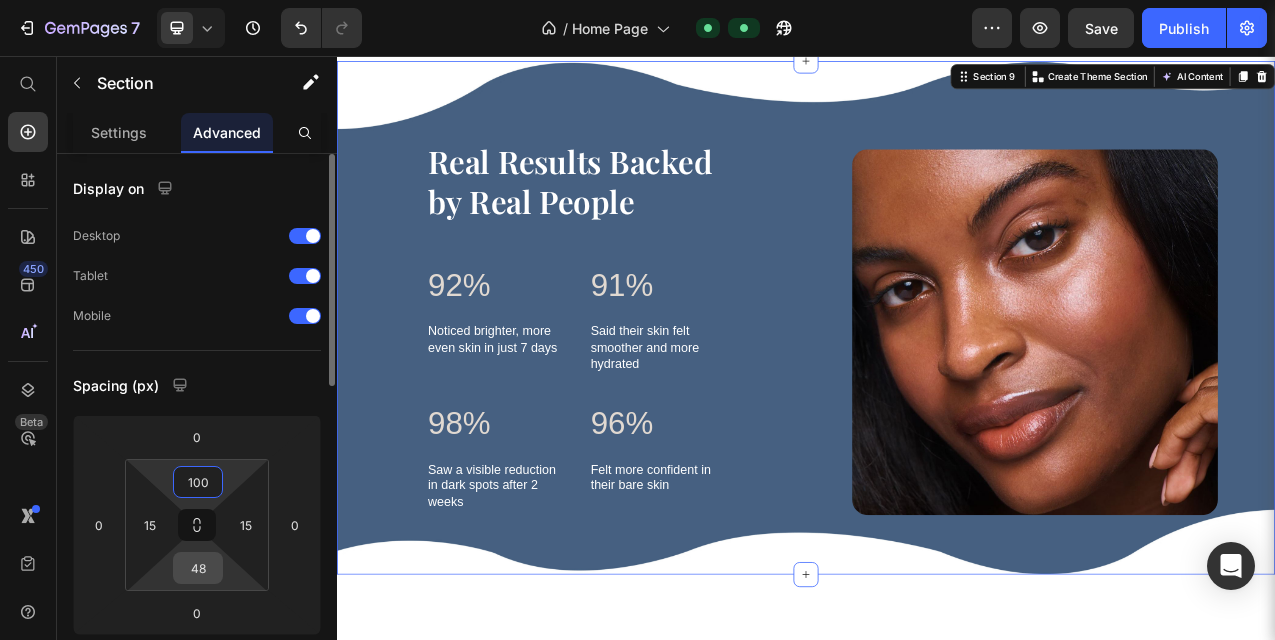 type on "100" 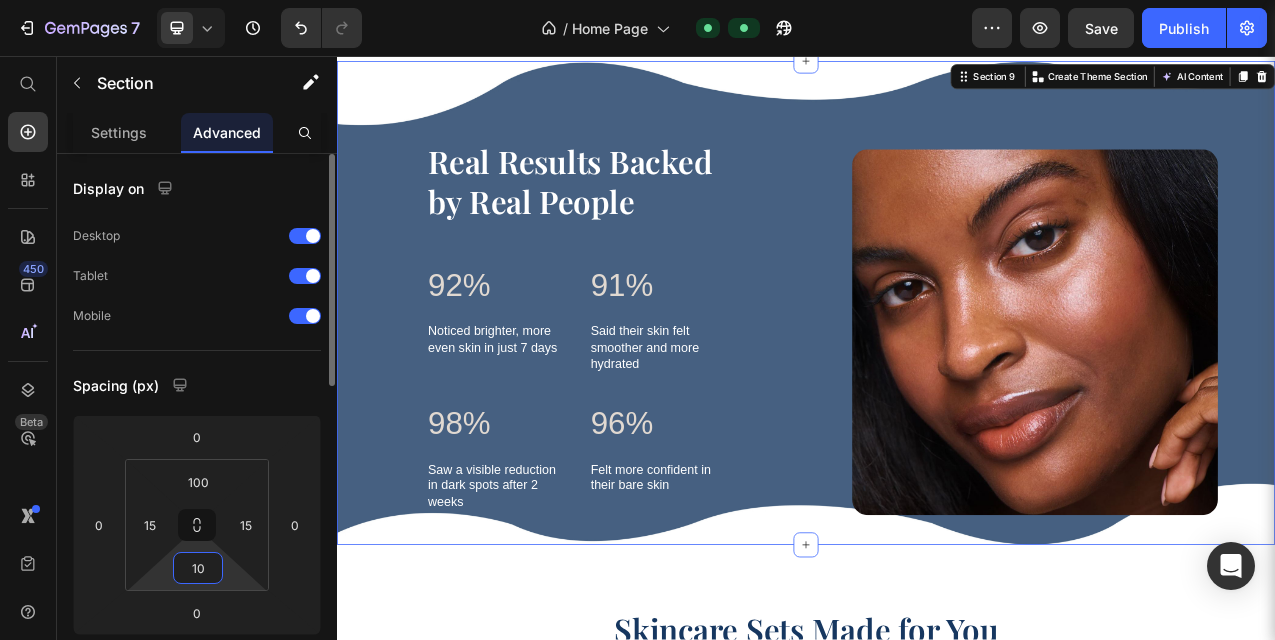 type on "100" 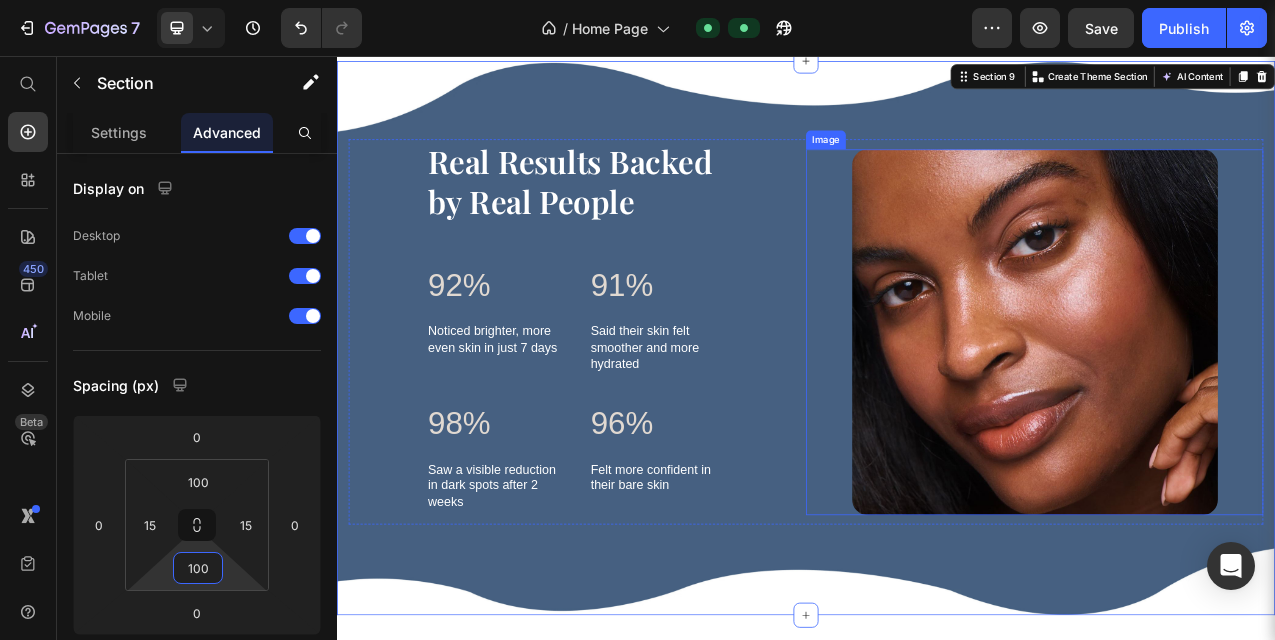 click at bounding box center [1229, 410] 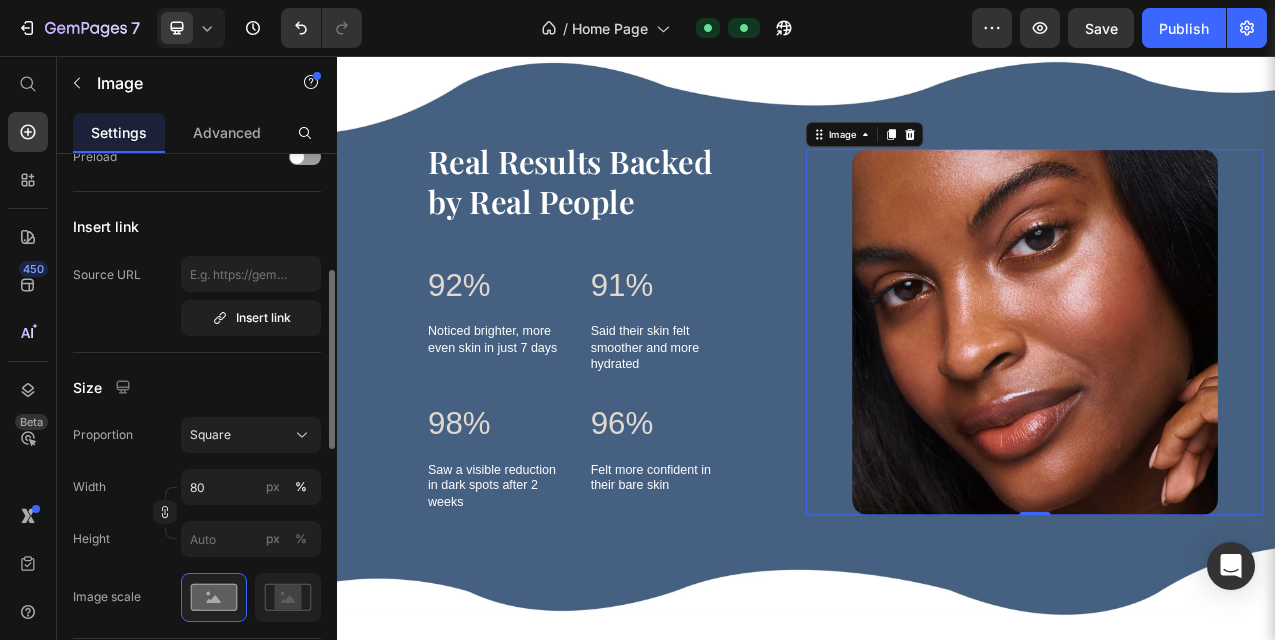 scroll, scrollTop: 362, scrollLeft: 0, axis: vertical 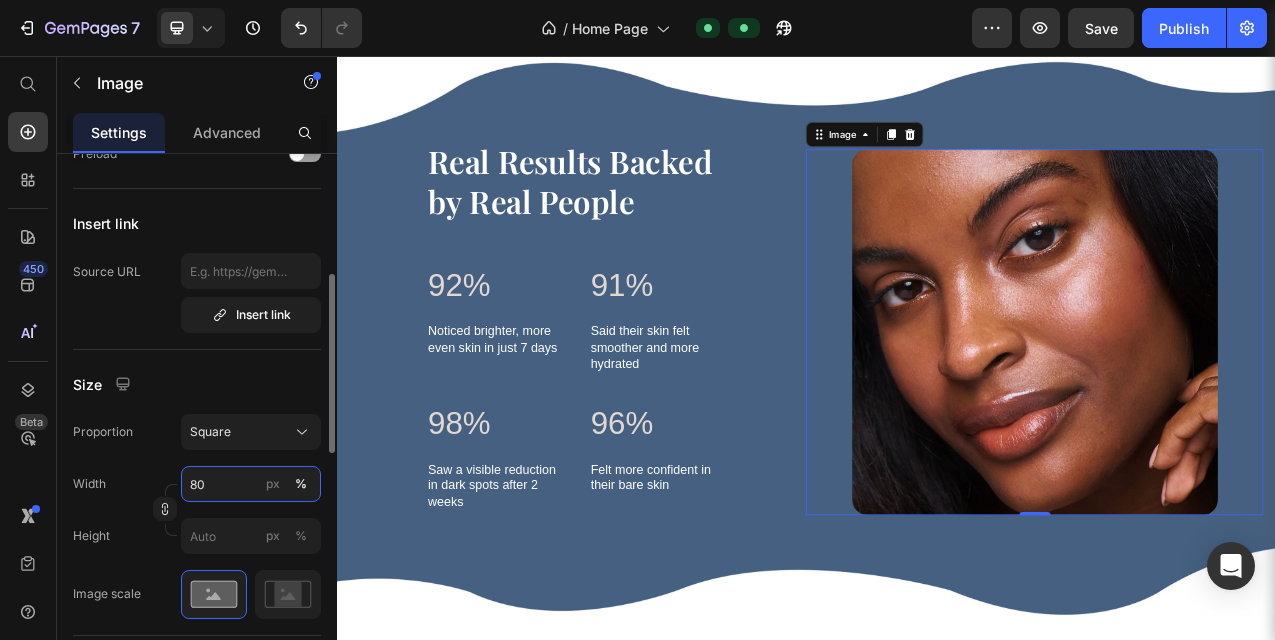 click on "80" at bounding box center (251, 484) 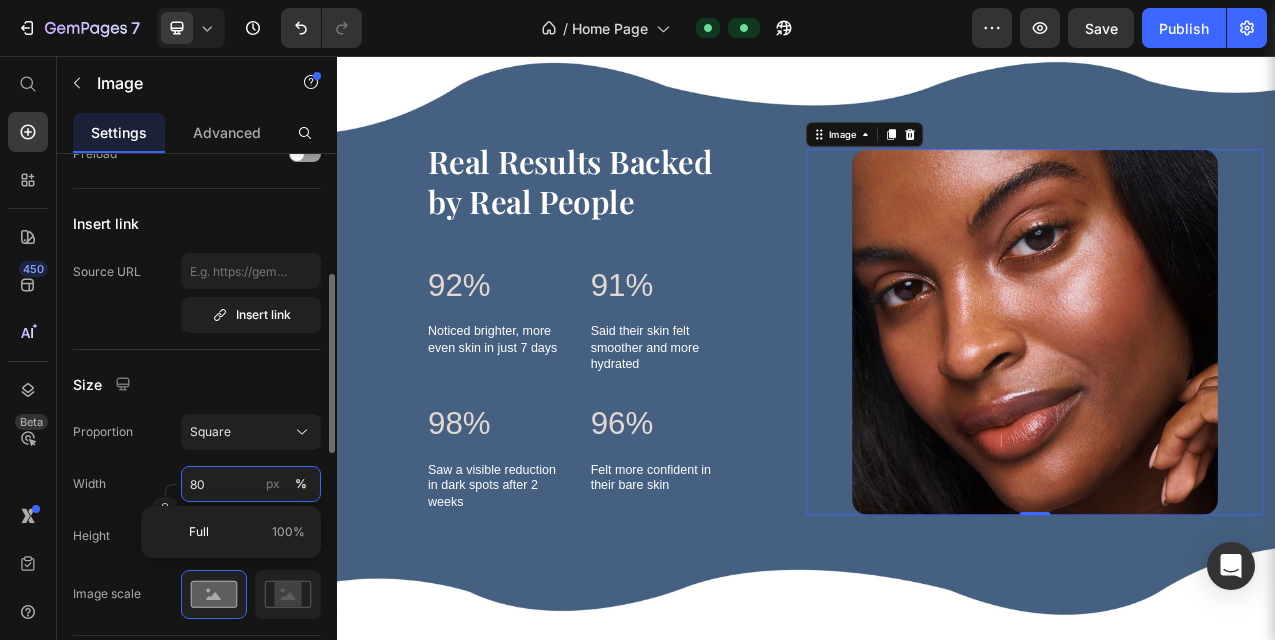 type on "8" 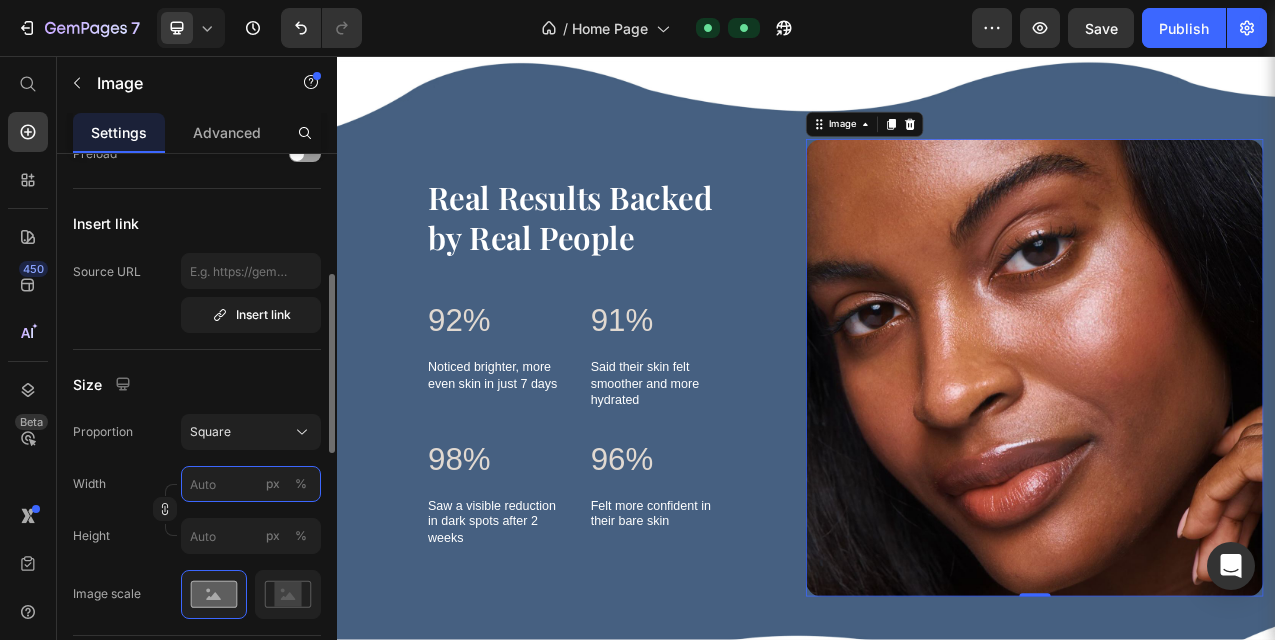 type on "9" 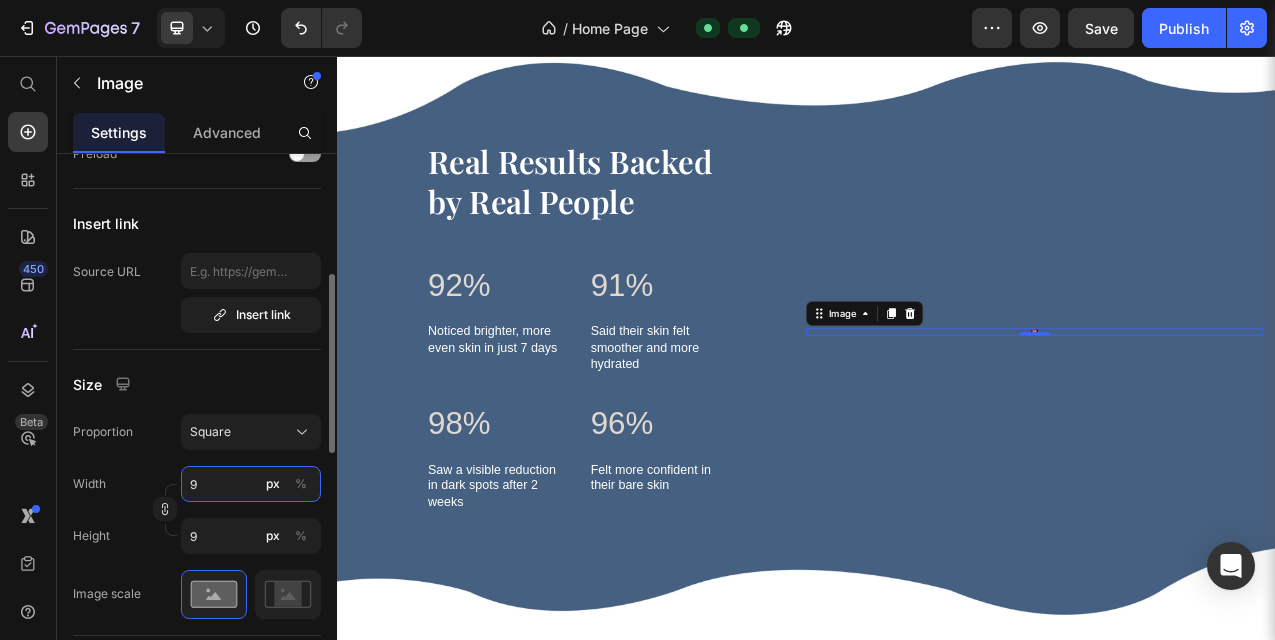 type on "90" 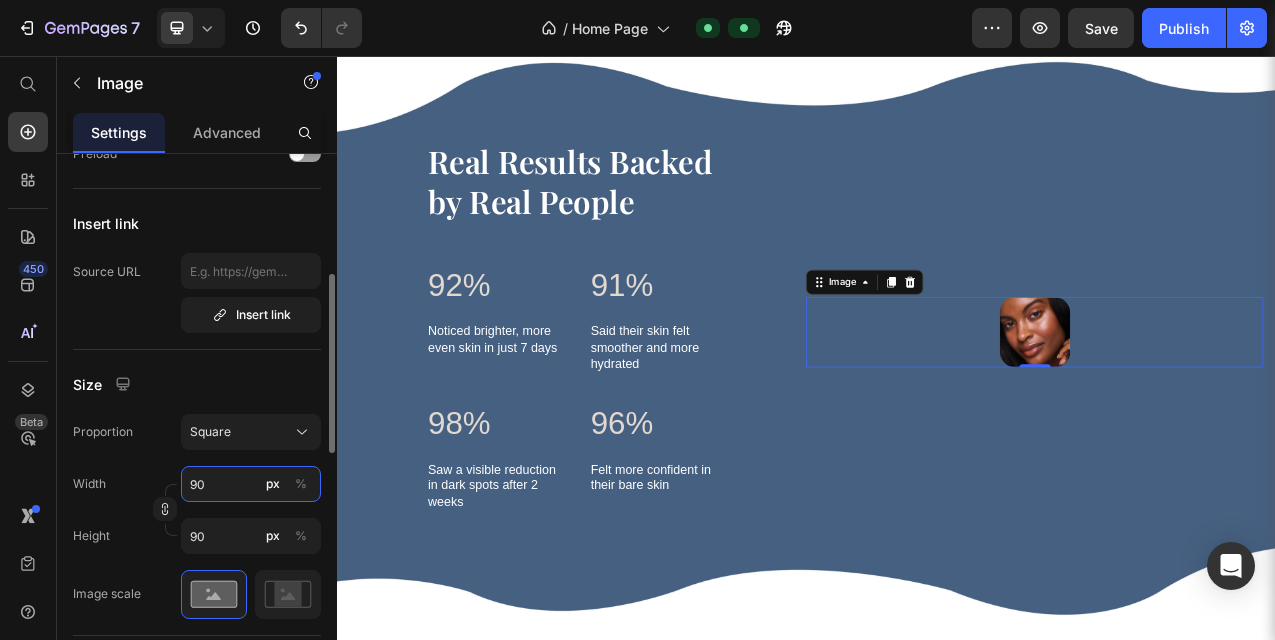 click on "90" at bounding box center (251, 484) 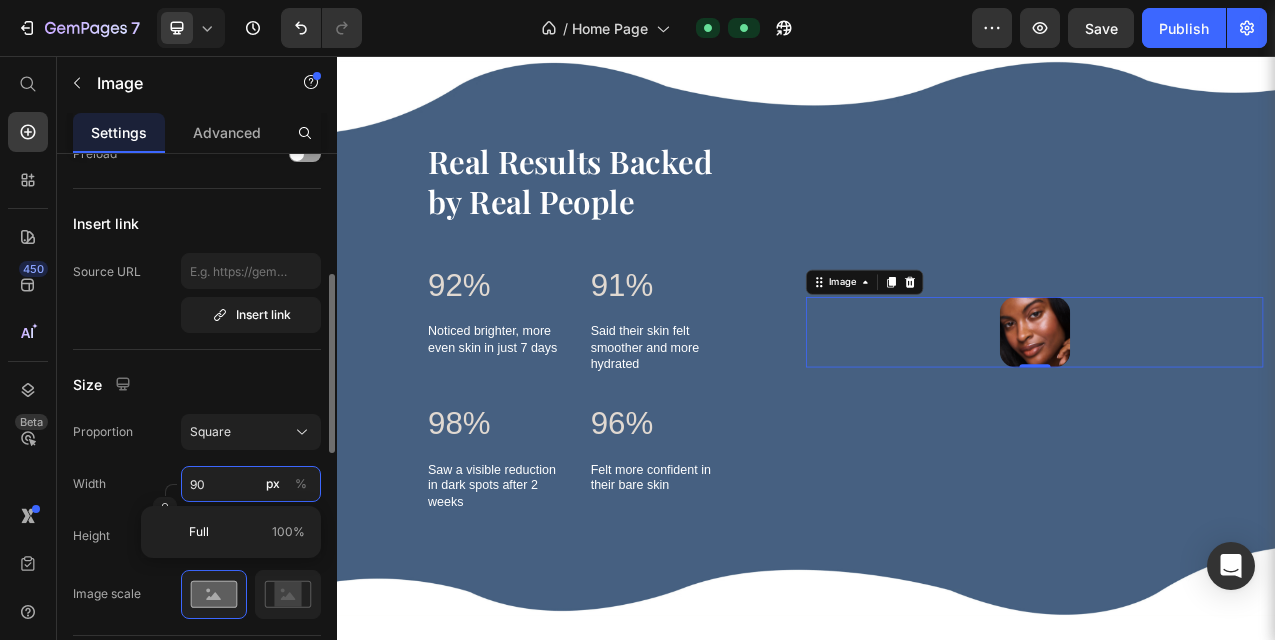 click on "90" at bounding box center [251, 484] 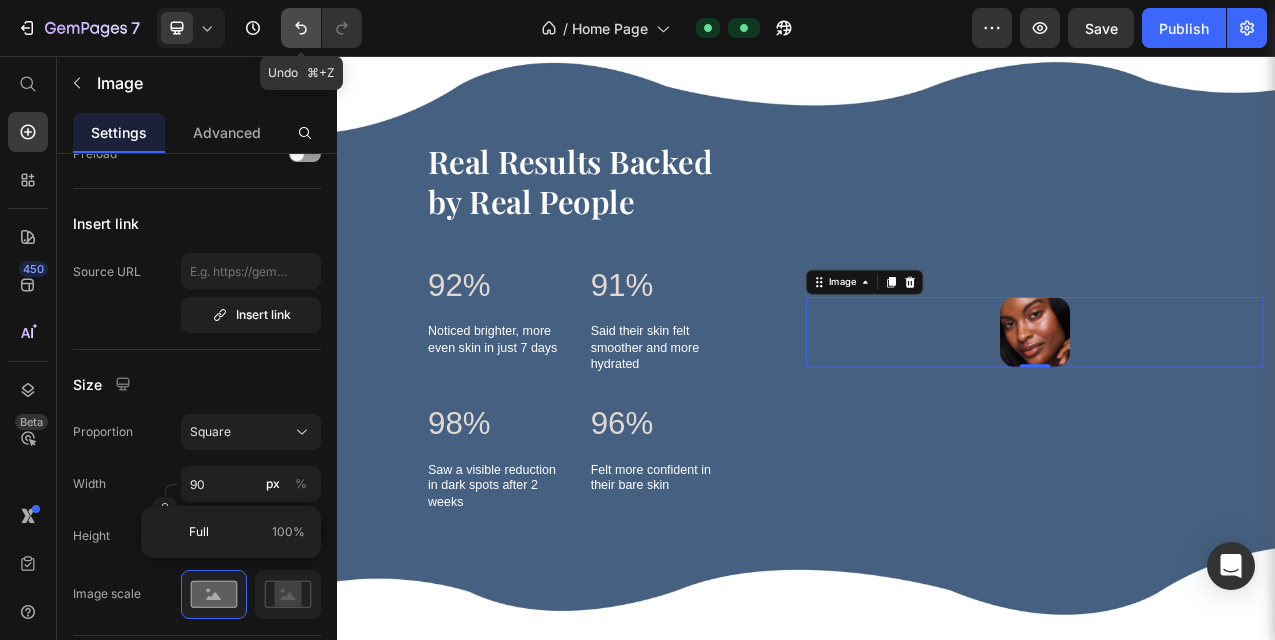 click 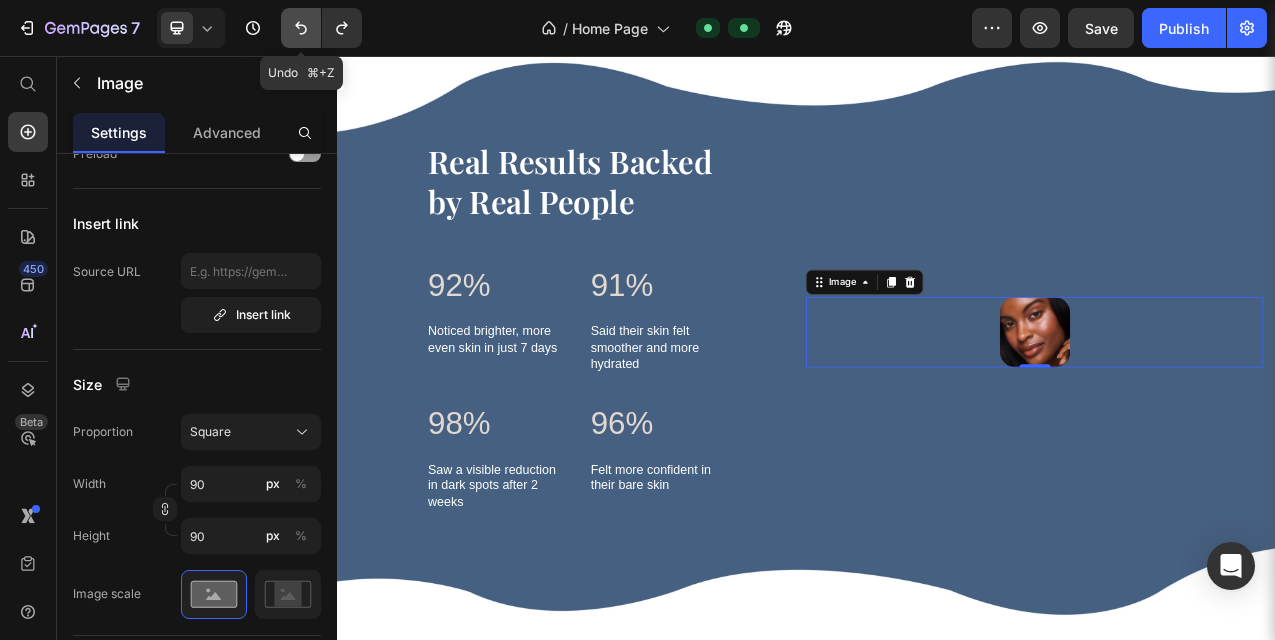 click 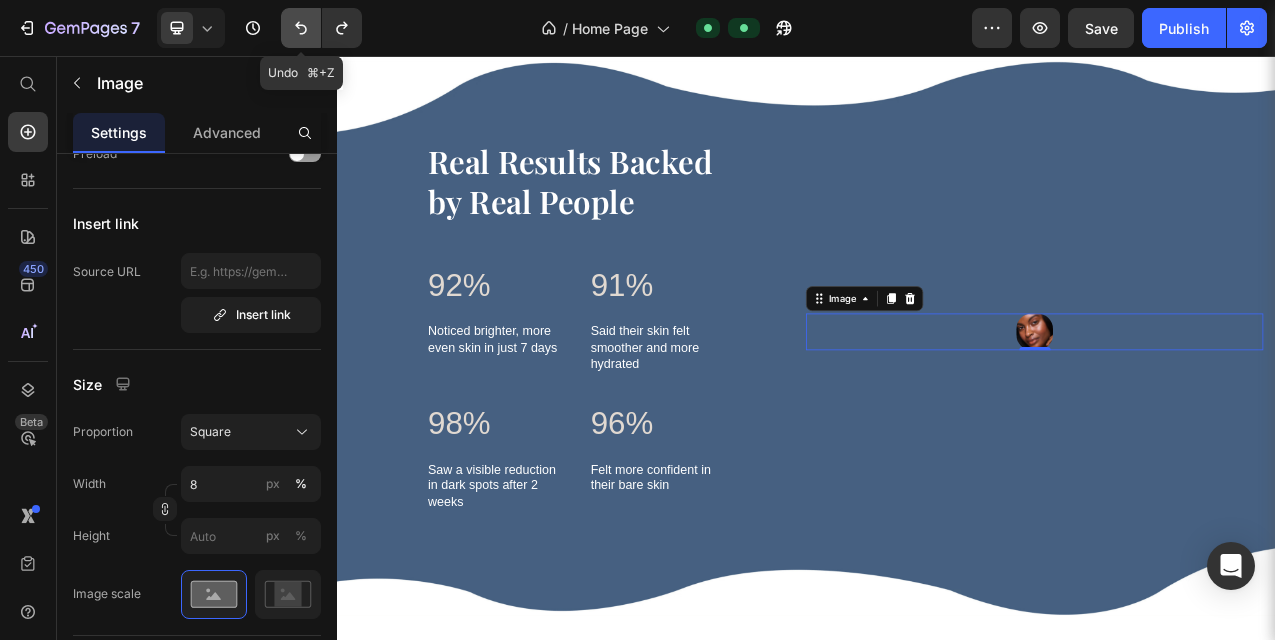 click 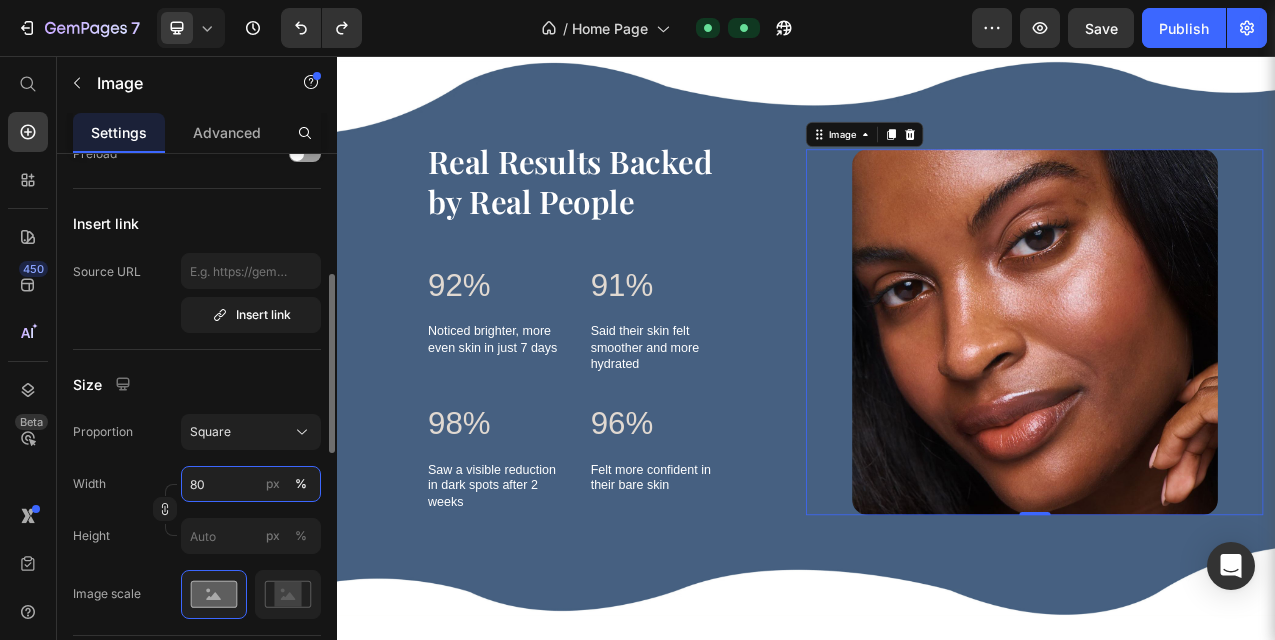 click on "80" at bounding box center [251, 484] 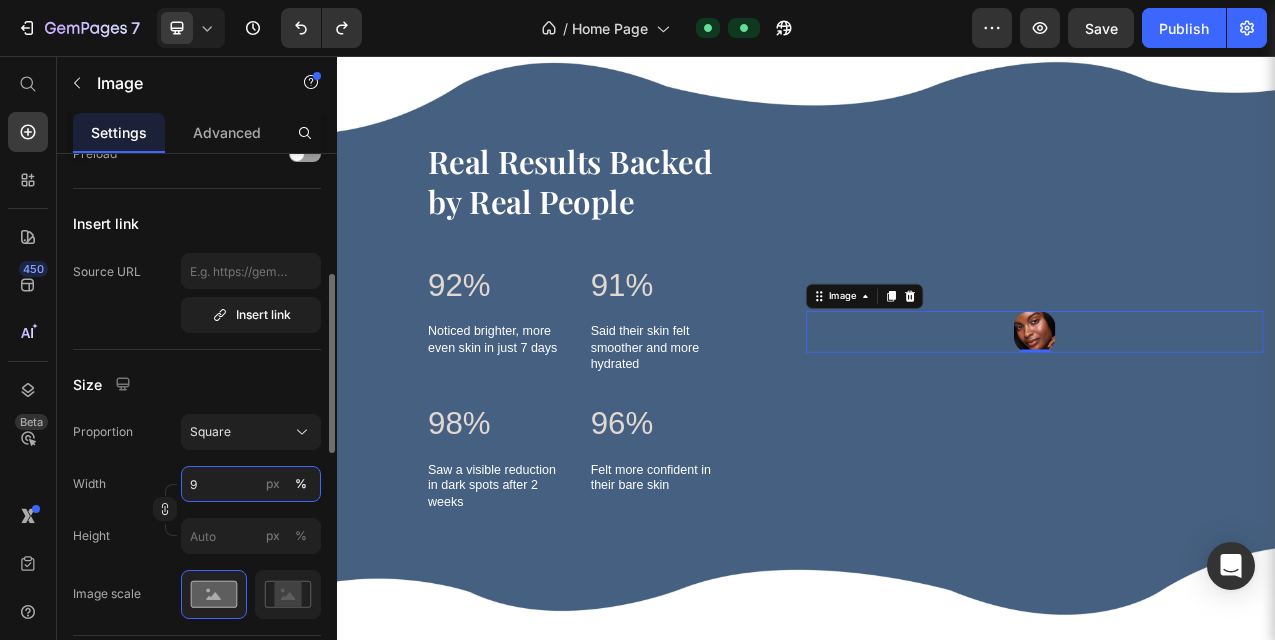 type on "90" 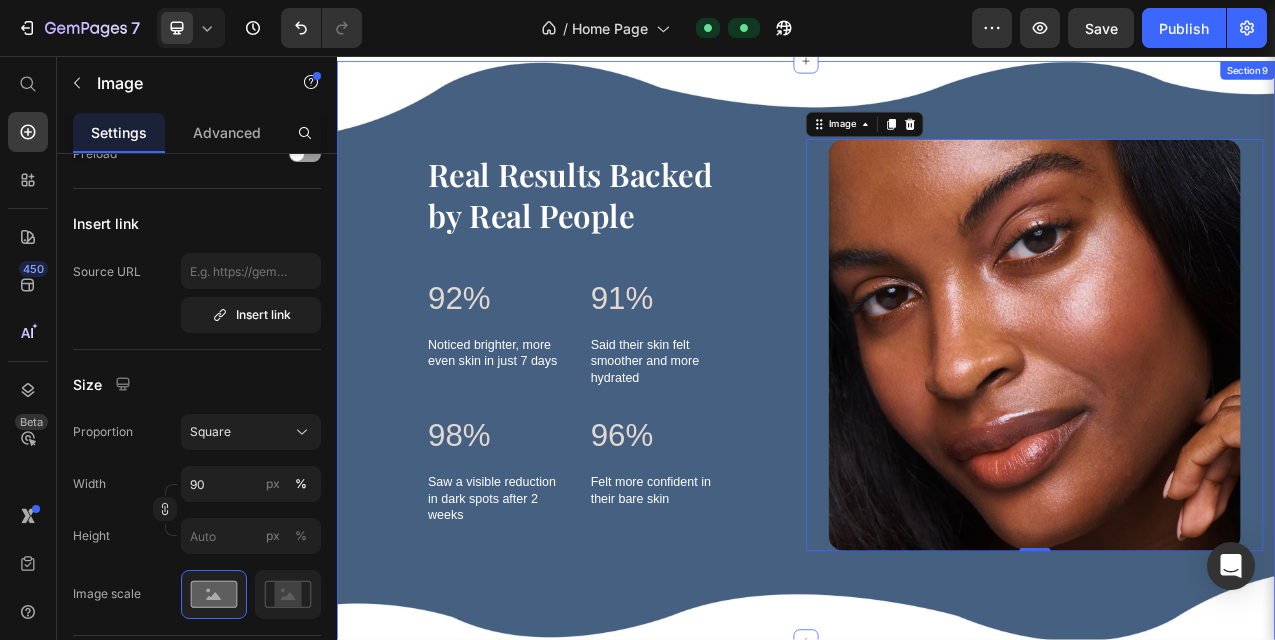 click on "Image   0 Real Results Backed by Real People Heading 92% Text Block Noticed brighter, more even skin in just 7 days   Text Block 91% Text Block Said their skin felt smoother and more hydrated Text Block Row 98% Text Block Saw a visible reduction in dark spots after 2 weeks Text Block 96% Text Block Felt more confident in their bare skin Text Block Row Row Row Section 9" at bounding box center [937, 434] 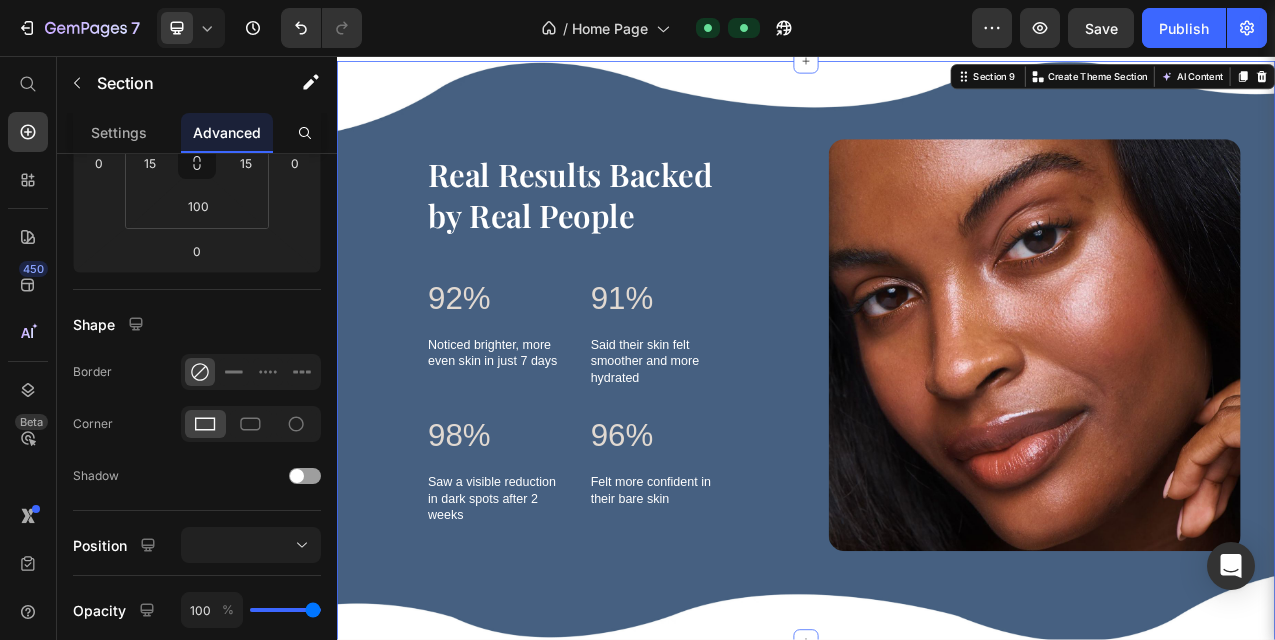 scroll, scrollTop: 0, scrollLeft: 0, axis: both 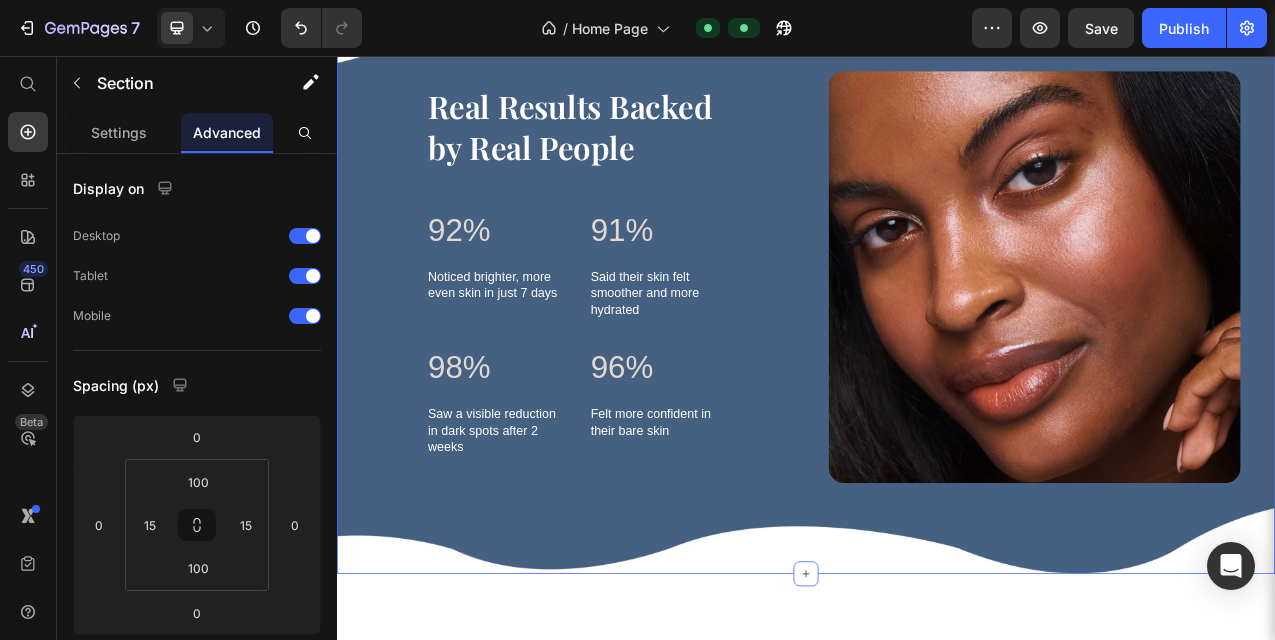 click on "Image Real Results Backed by Real People Heading 92% Text Block Noticed brighter, more even skin in just 7 days   Text Block 91% Text Block Said their skin felt smoother and more hydrated Text Block Row 98% Text Block Saw a visible reduction in dark spots after 2 weeks Text Block 96% Text Block Felt more confident in their bare skin Text Block Row Row Row" at bounding box center [937, 347] 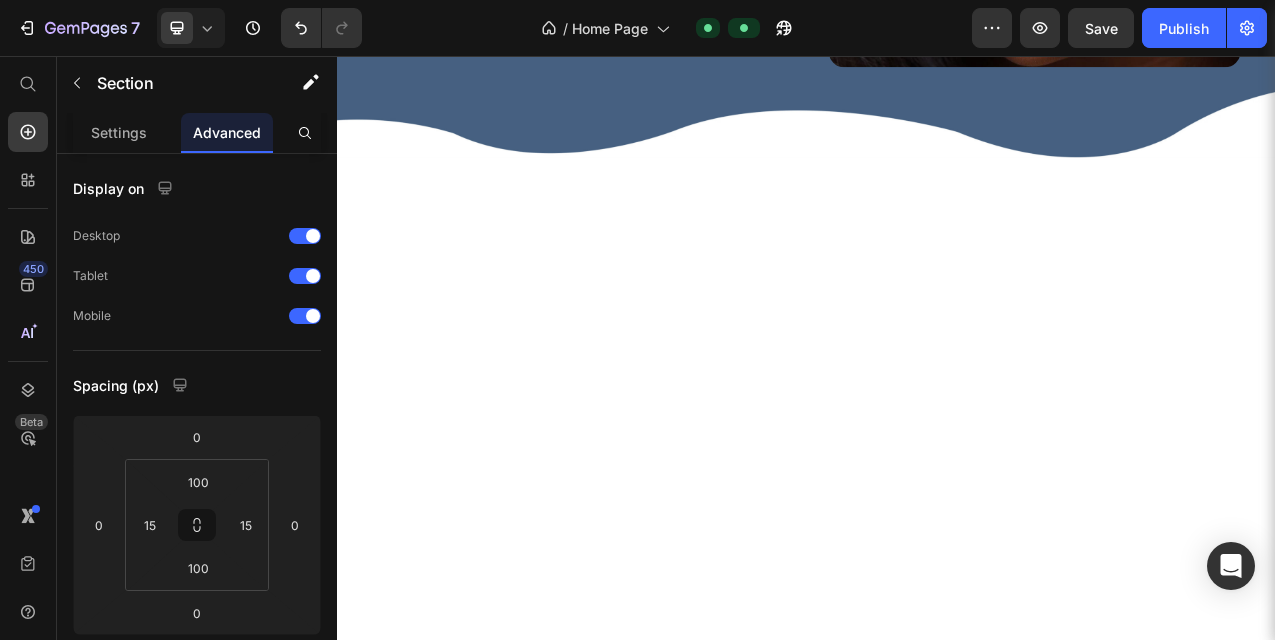 scroll, scrollTop: 3192, scrollLeft: 0, axis: vertical 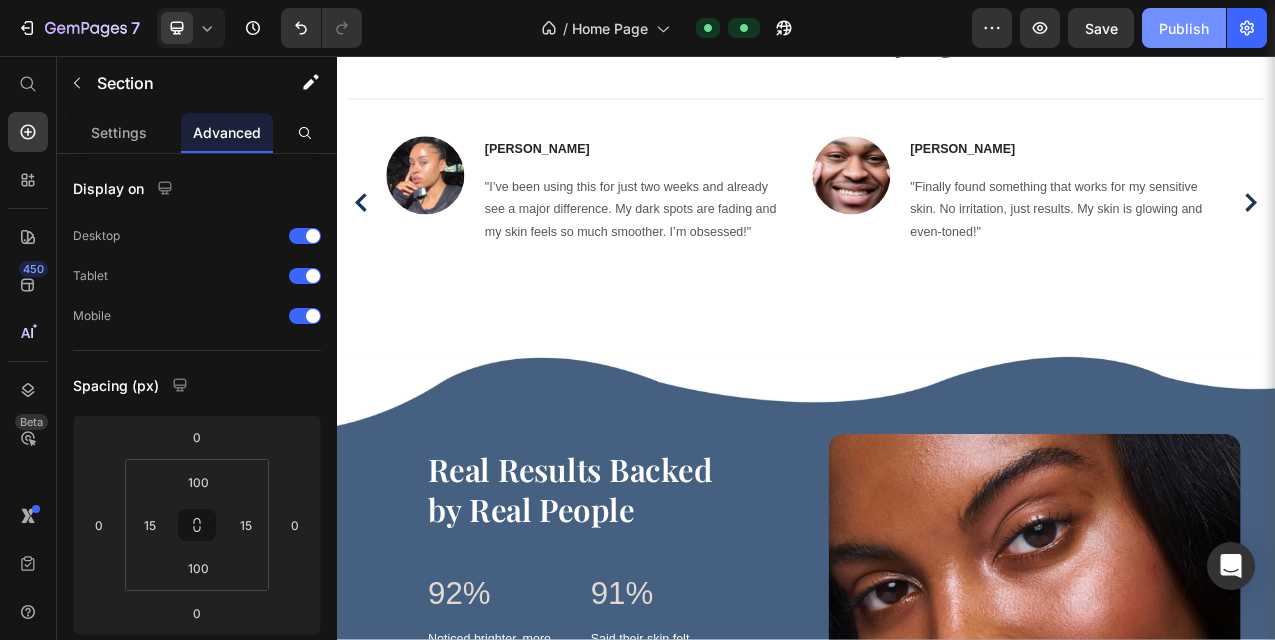 click on "Publish" 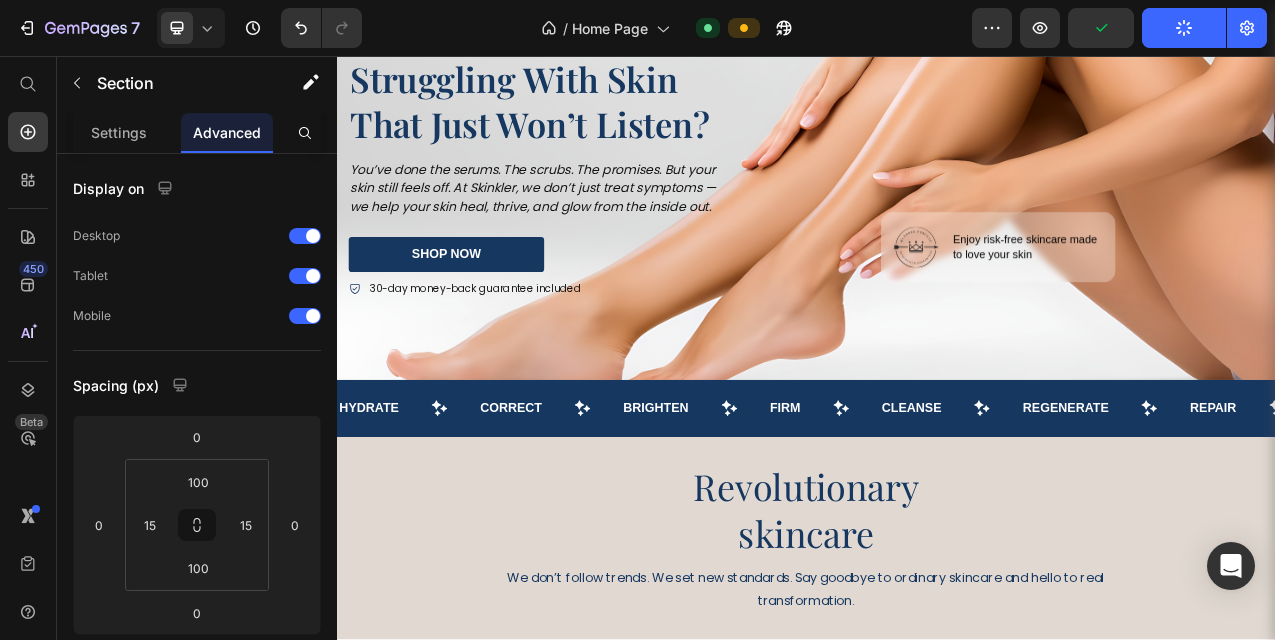 scroll, scrollTop: 0, scrollLeft: 0, axis: both 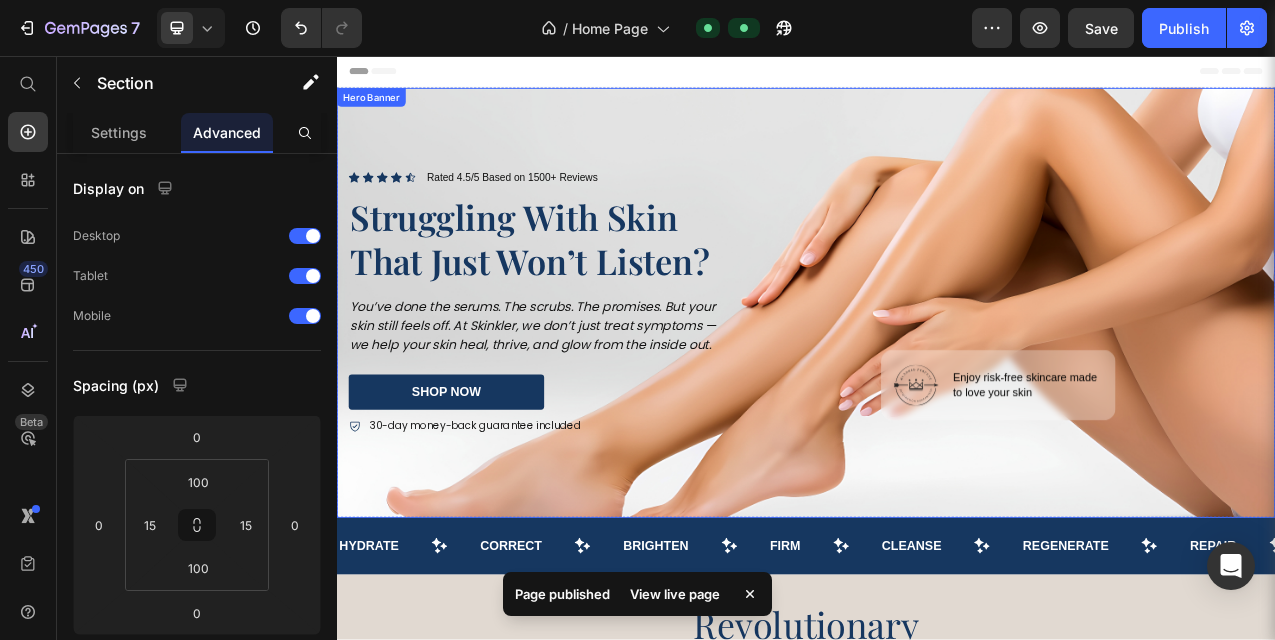 click at bounding box center (937, 372) 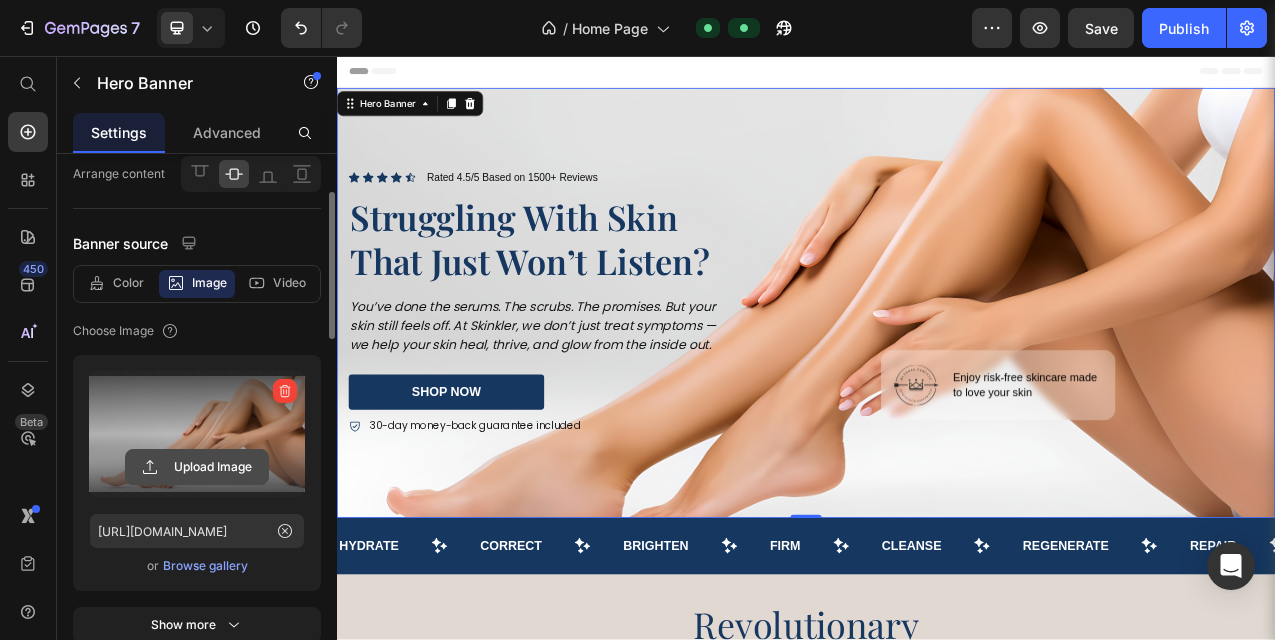 scroll, scrollTop: 143, scrollLeft: 0, axis: vertical 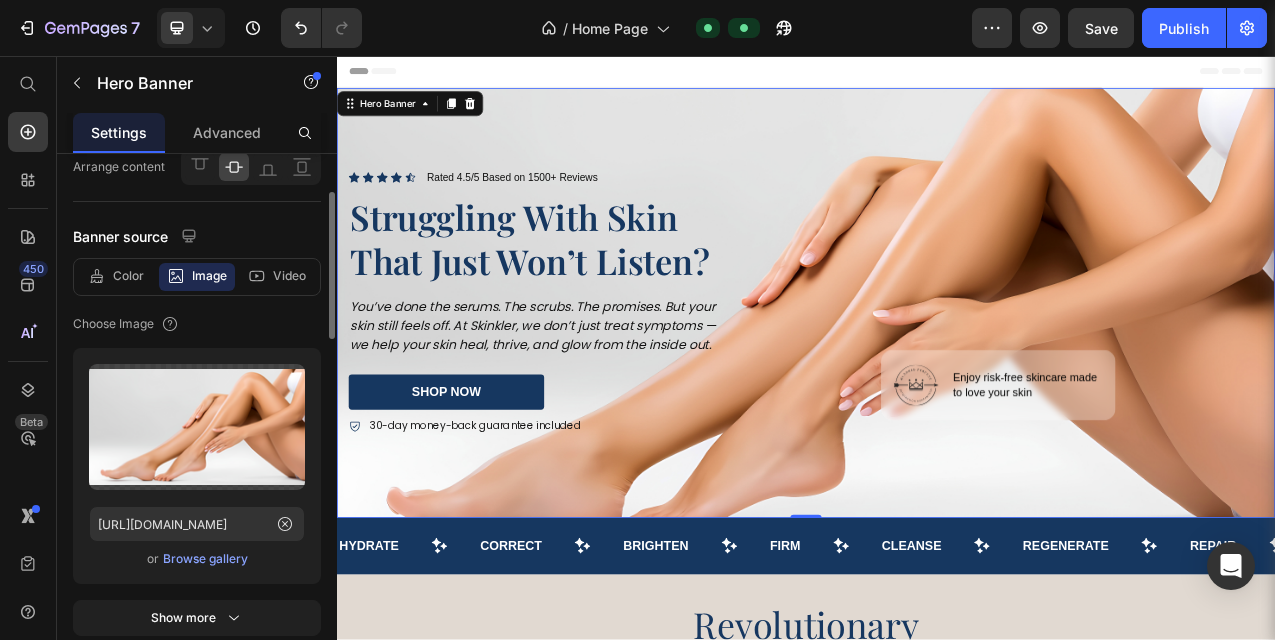 click on "Browse gallery" at bounding box center [205, 559] 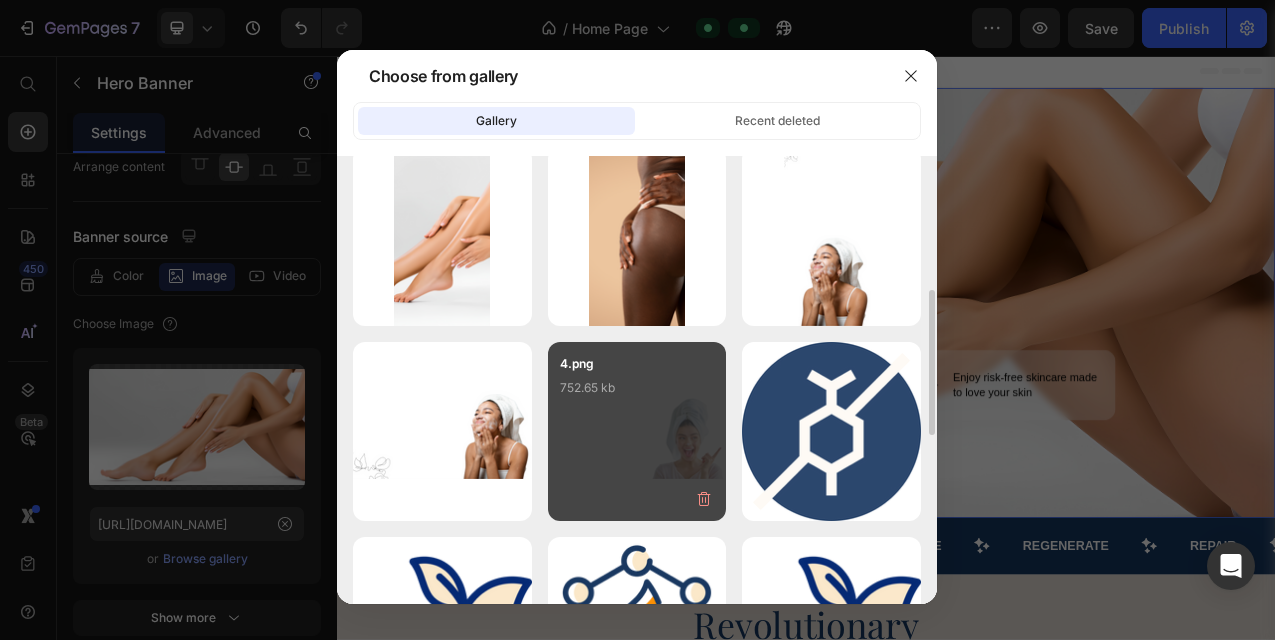 scroll, scrollTop: 451, scrollLeft: 0, axis: vertical 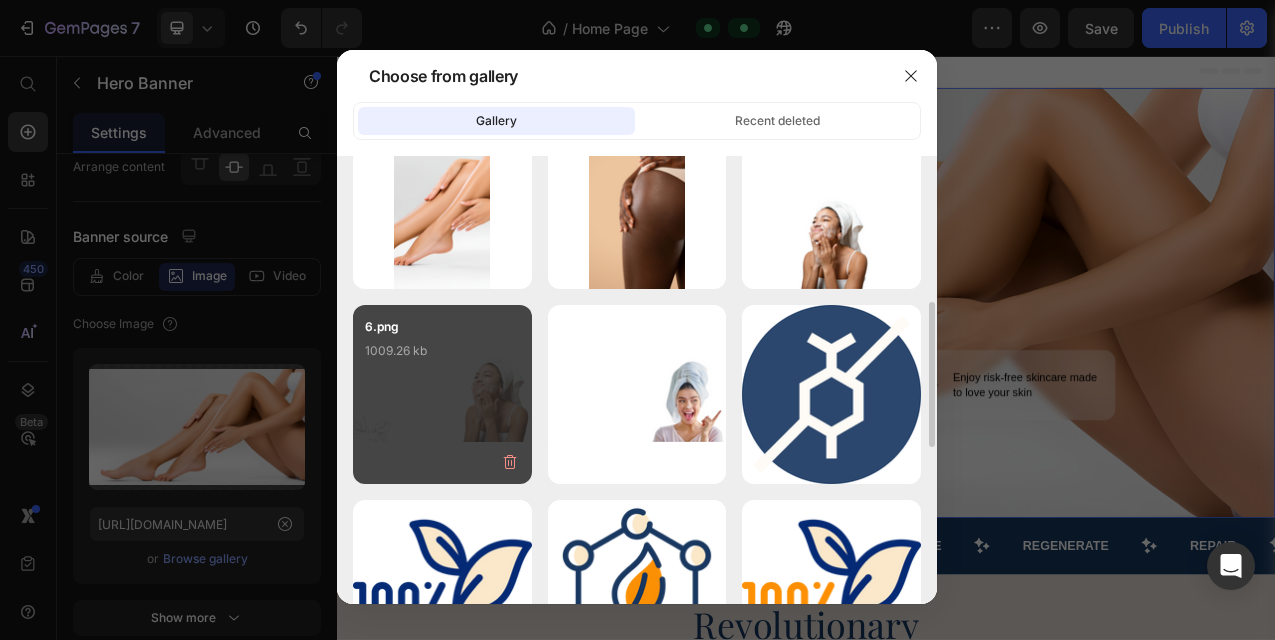 click on "6.png 1009.26 kb" at bounding box center [442, 357] 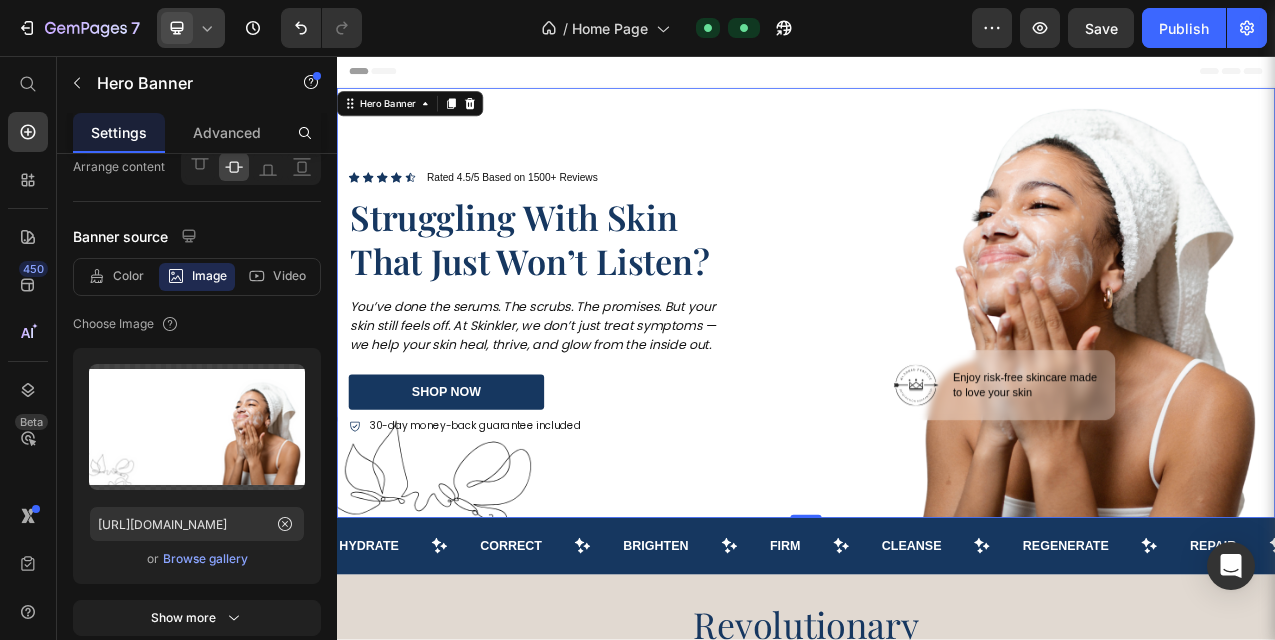 click 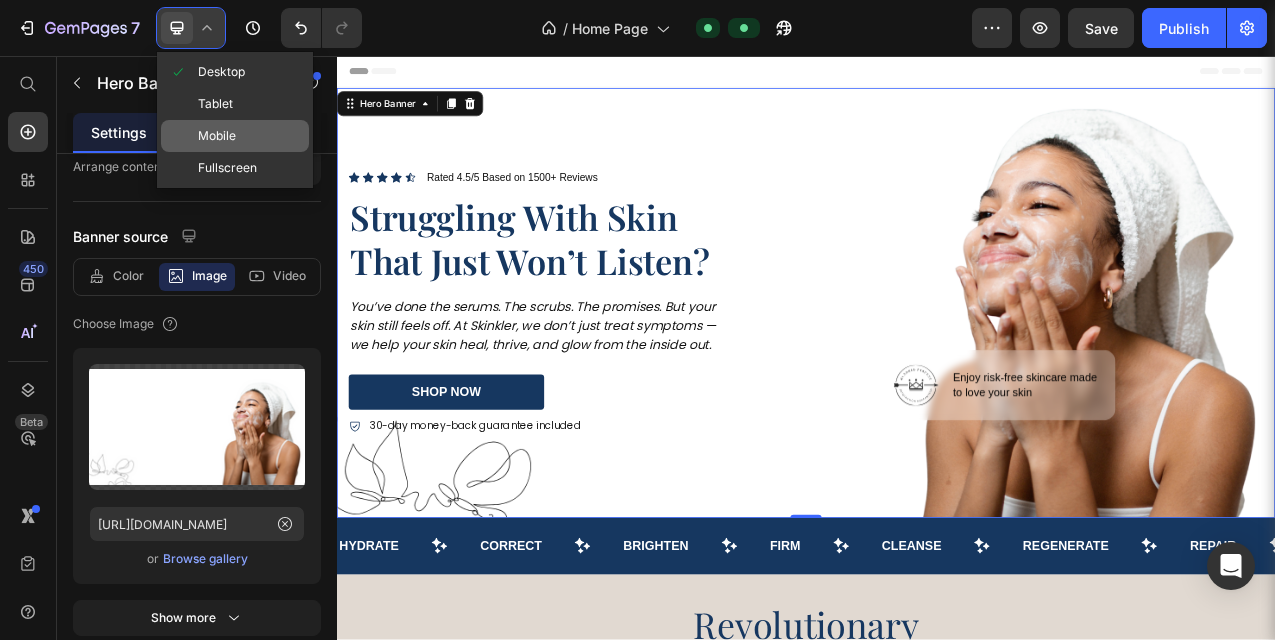 click on "Mobile" at bounding box center (217, 136) 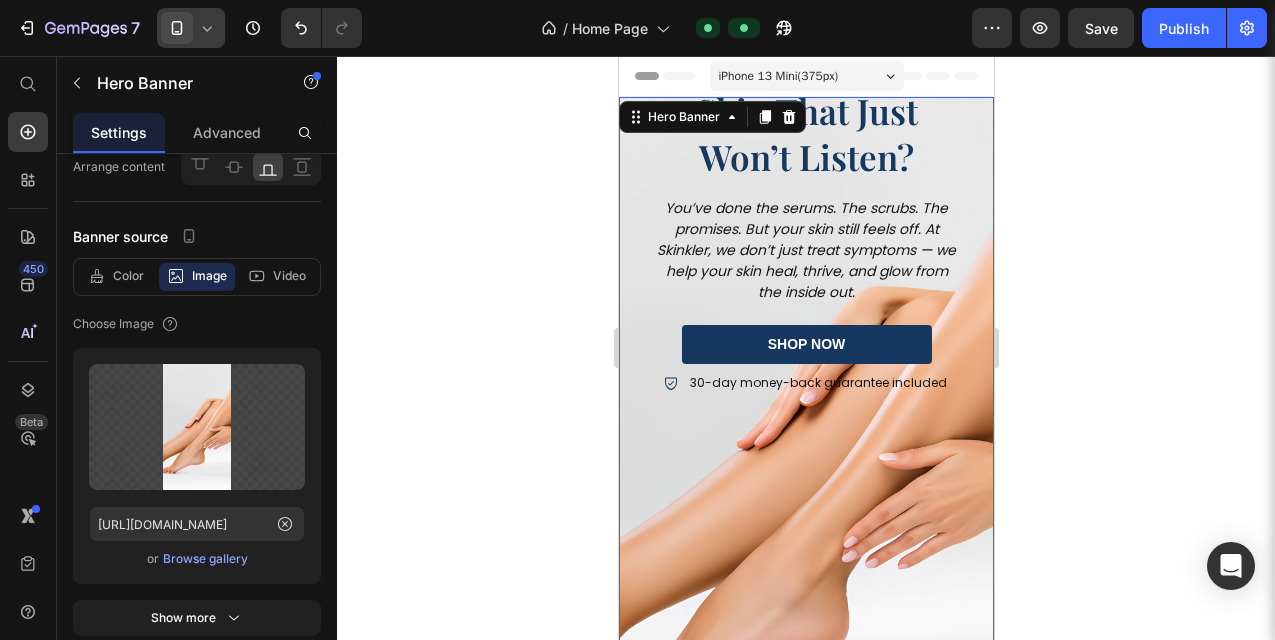 click on "Icon Icon Icon Icon
Icon Icon List Rated 4.5/5 Based on 1500+ Reviews Text Block Row Struggling With Skin That Just Won’t Listen? Heading You’ve done the serums. The scrubs. The promises. But your skin still feels off. At Skinkler, we don’t just treat symptoms — we help your skin heal, thrive, and glow from the inside out. Text Block shop now Button
30-day money-back guarantee included  Item List Image Enjoy risk-free skincare made to love your skin Text Block Row Row" at bounding box center [805, 389] 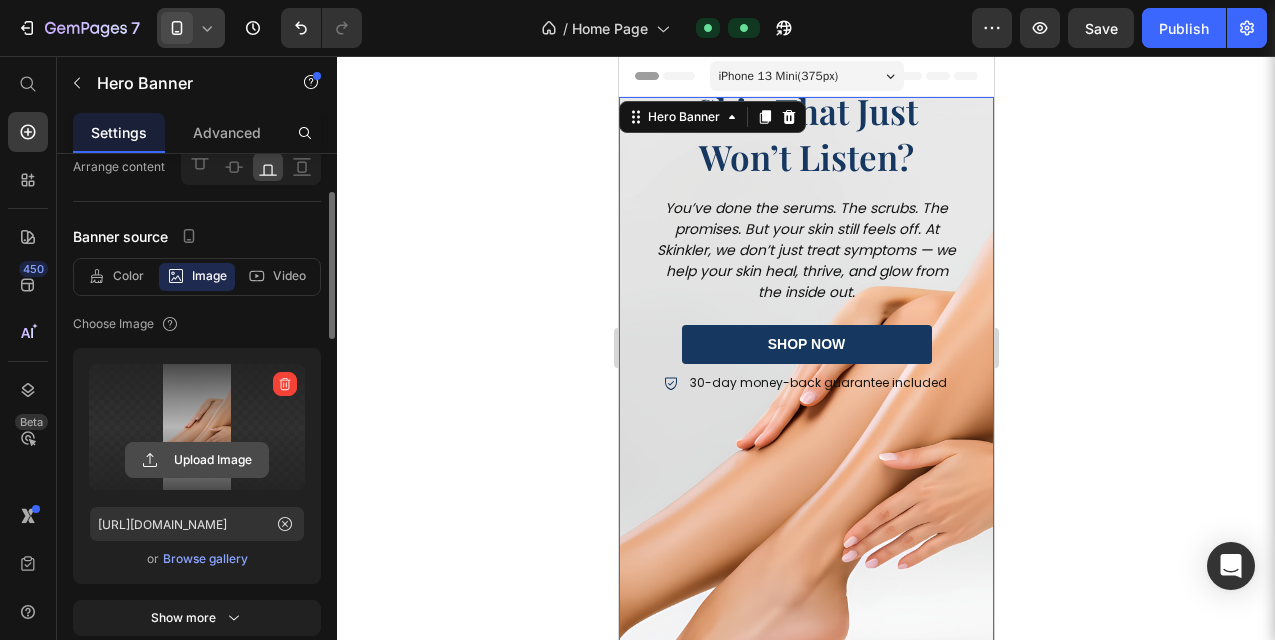 click 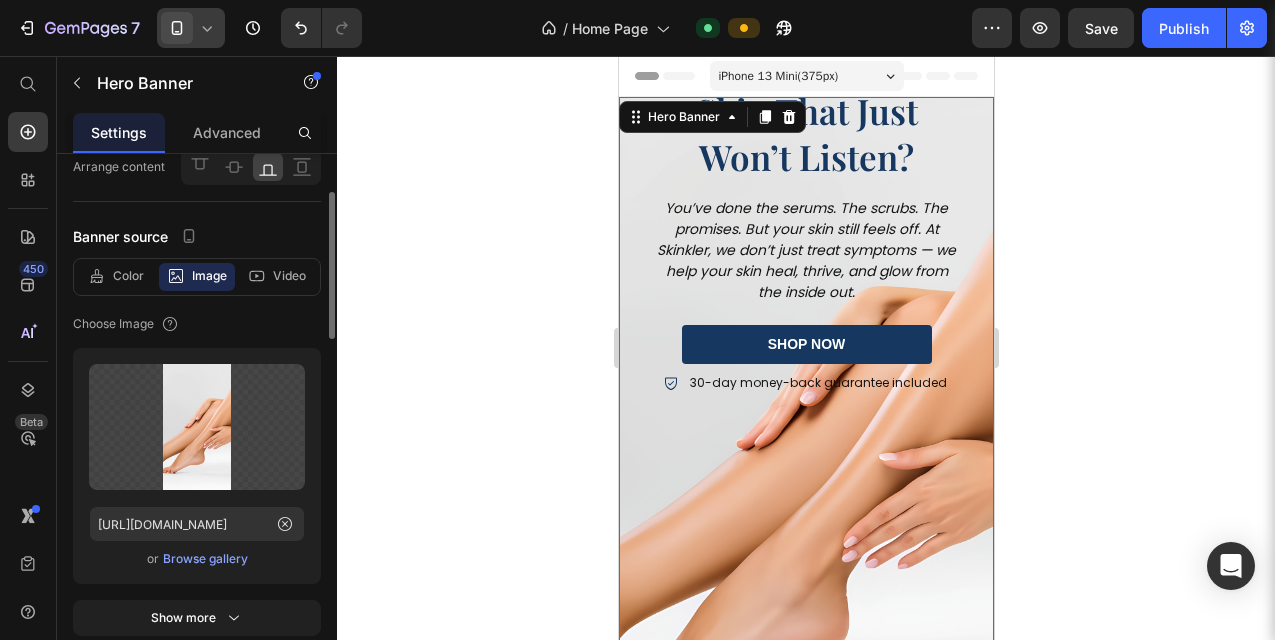 click on "Browse gallery" at bounding box center (205, 559) 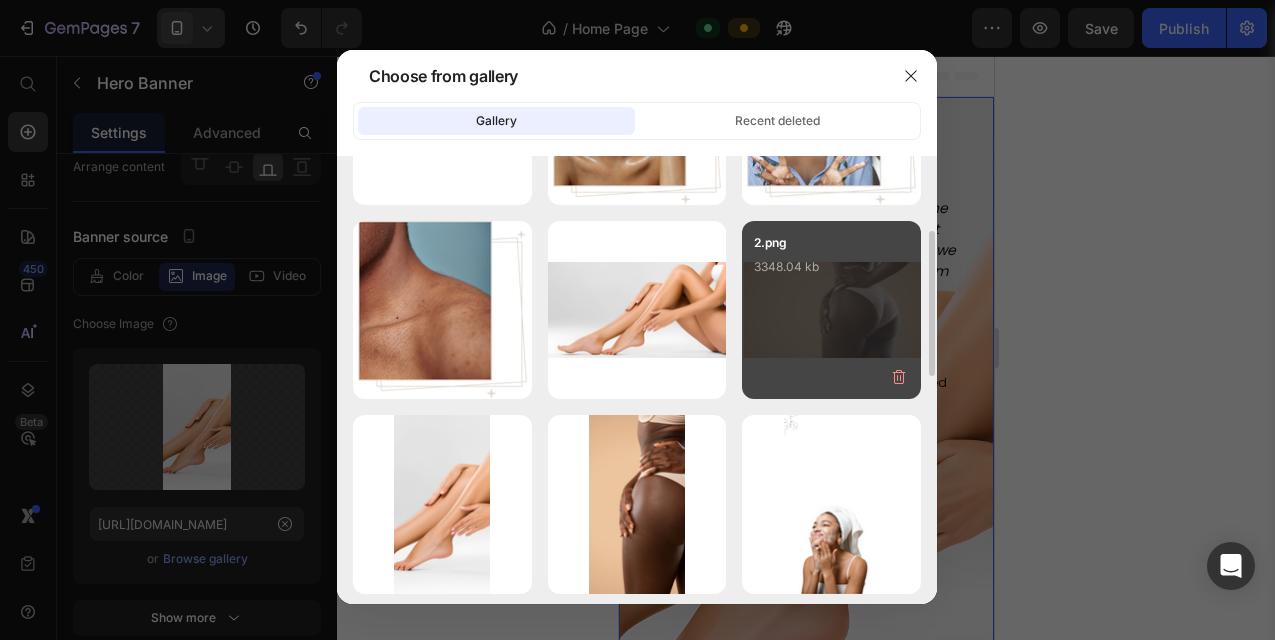 scroll, scrollTop: 169, scrollLeft: 0, axis: vertical 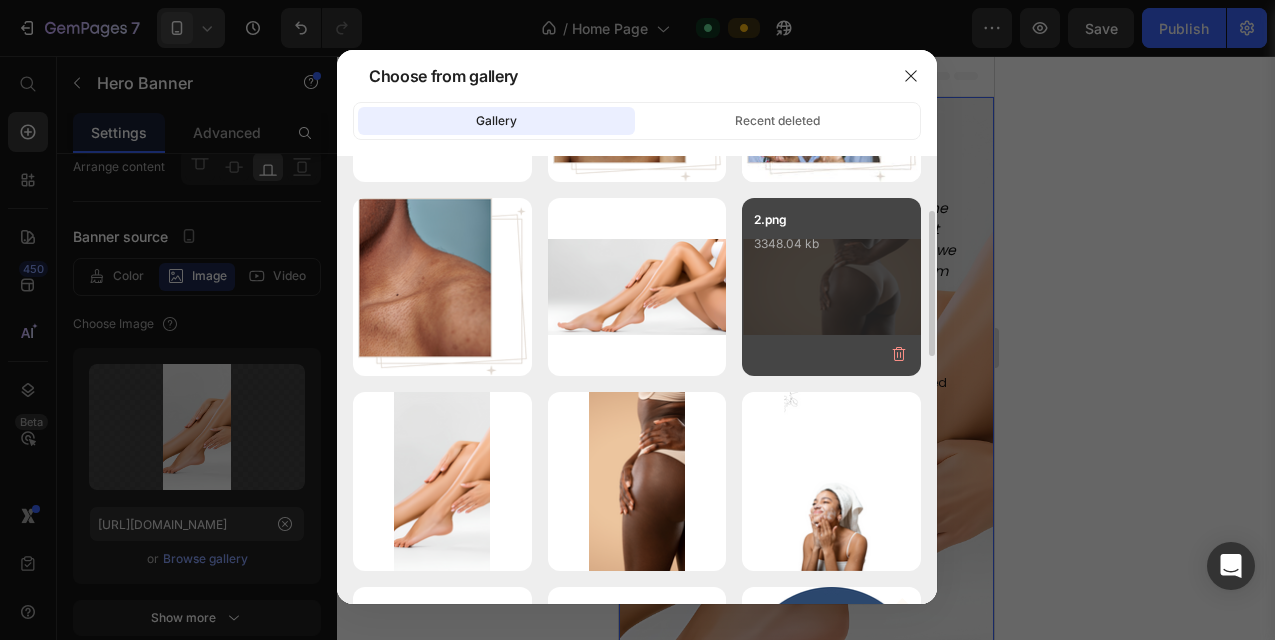 click on "4.png" at bounding box center (0, 0) 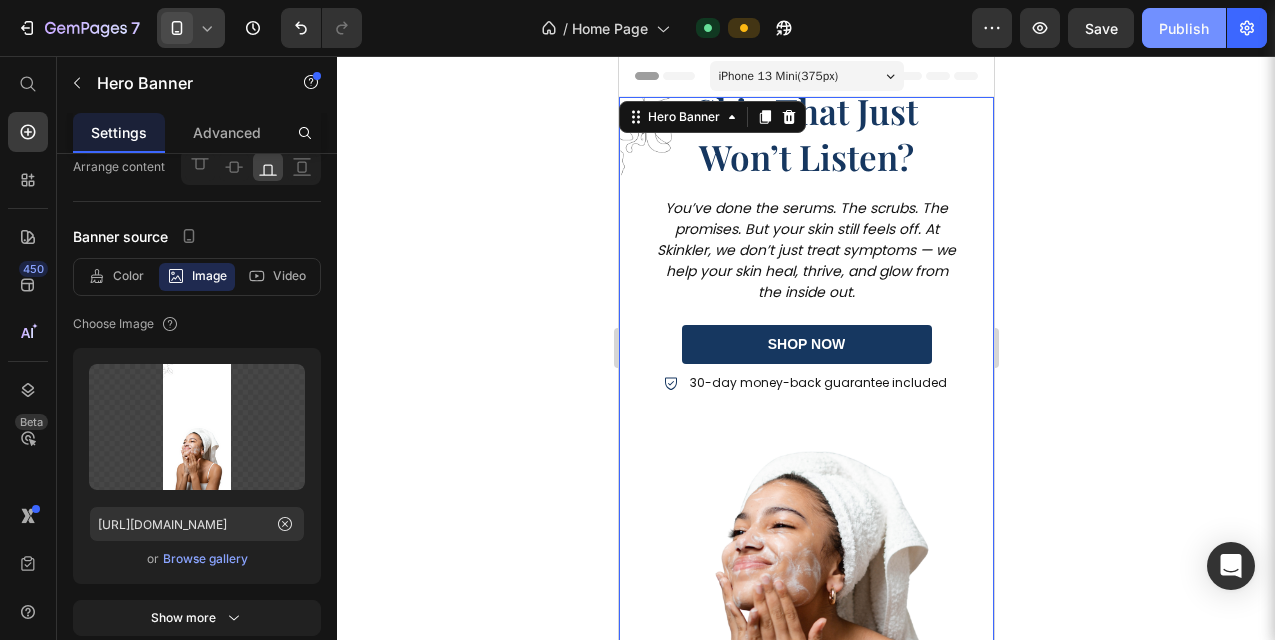 click on "Publish" 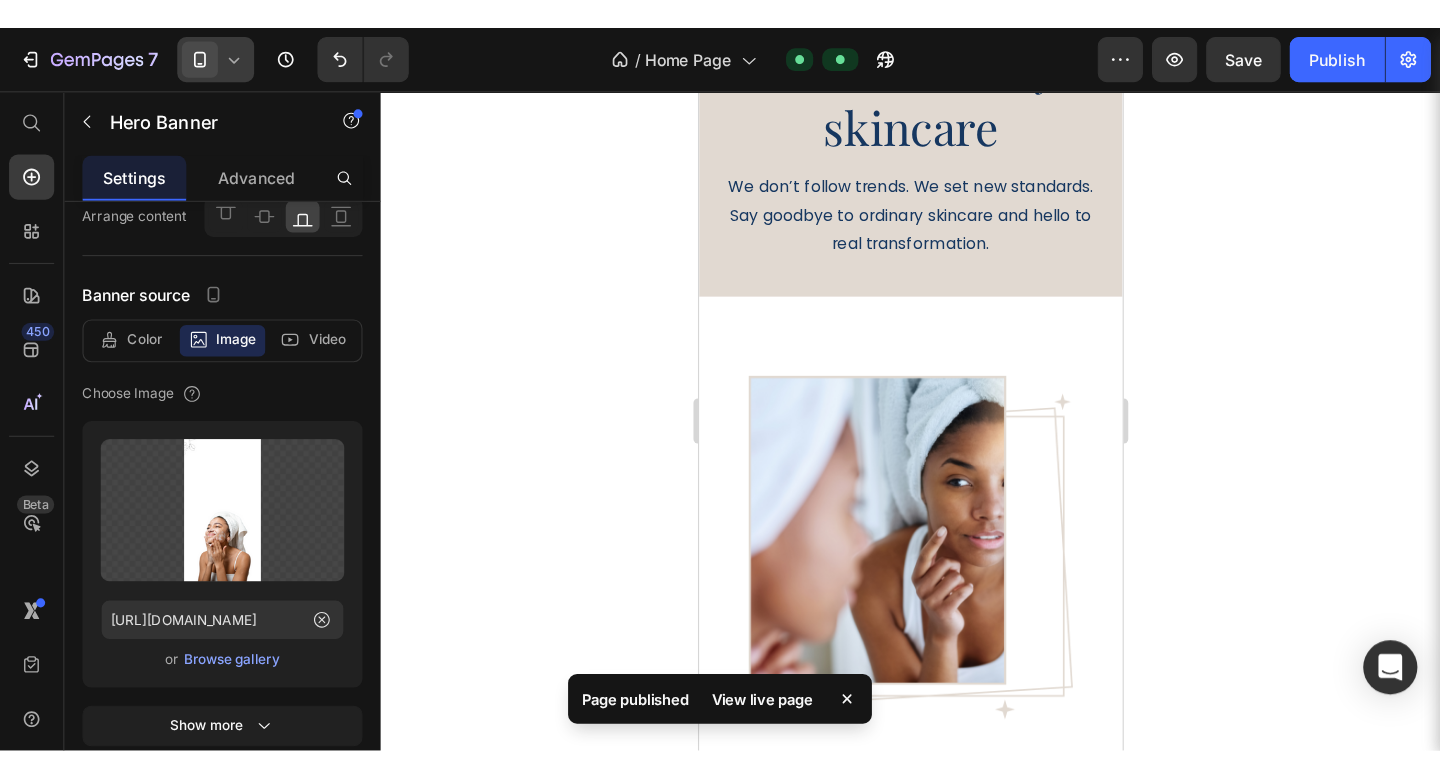 scroll, scrollTop: 879, scrollLeft: 0, axis: vertical 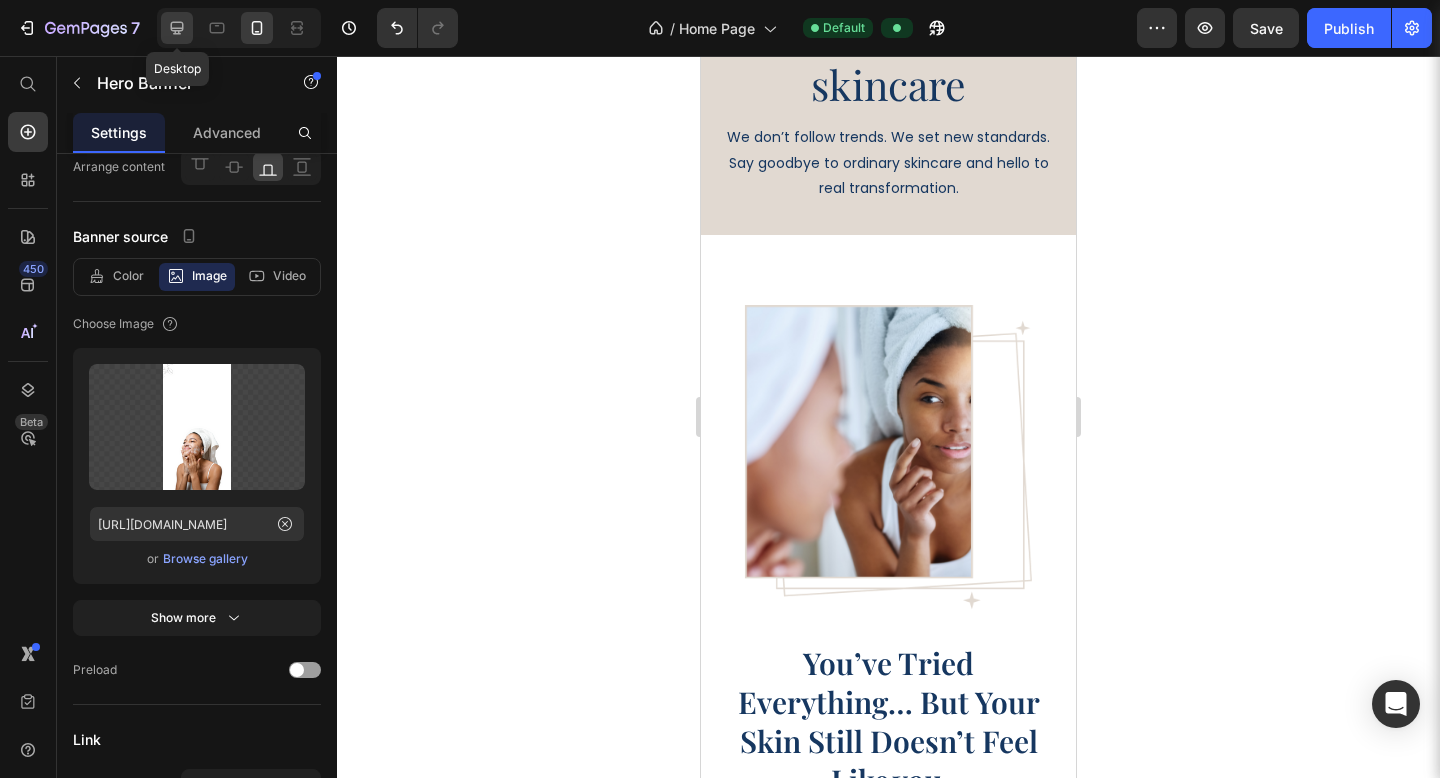 click 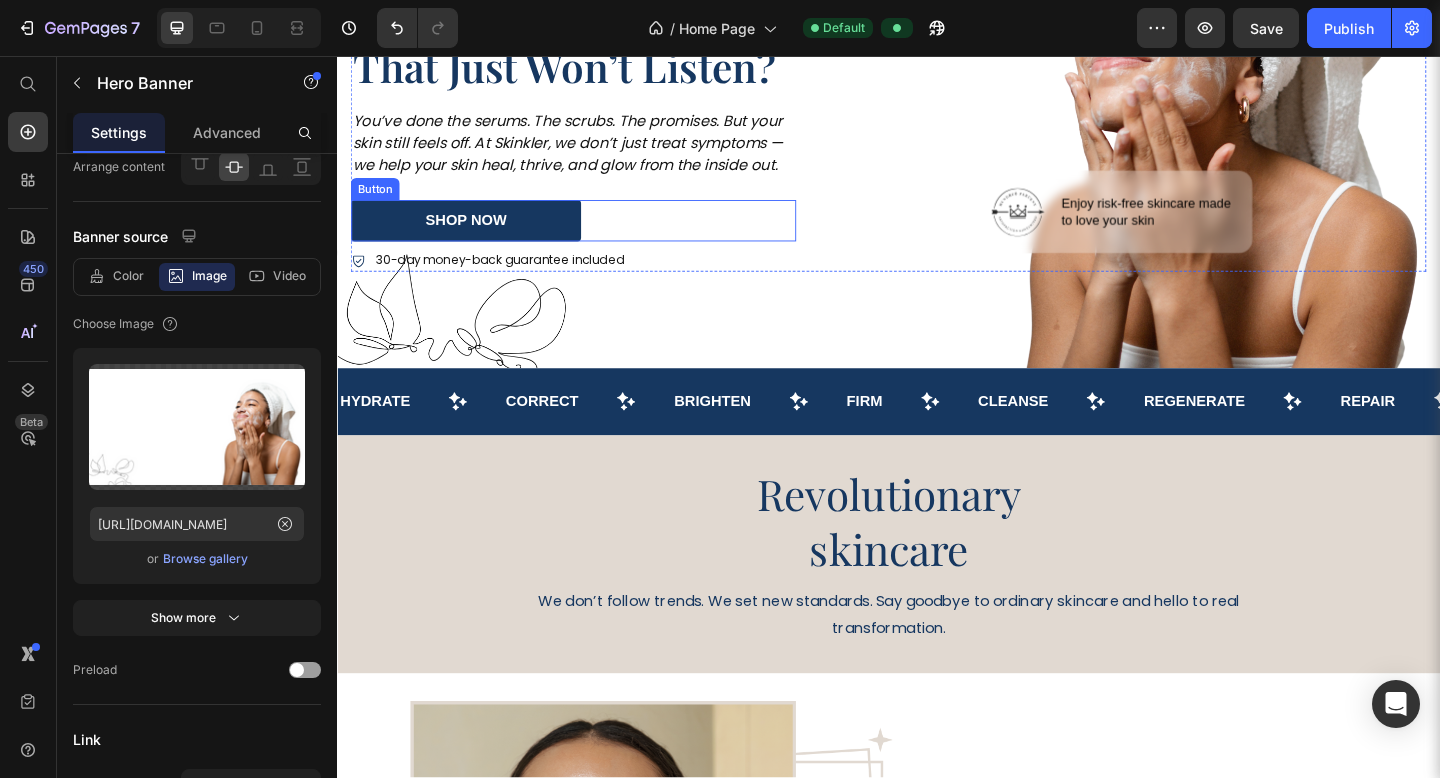 scroll, scrollTop: 799, scrollLeft: 0, axis: vertical 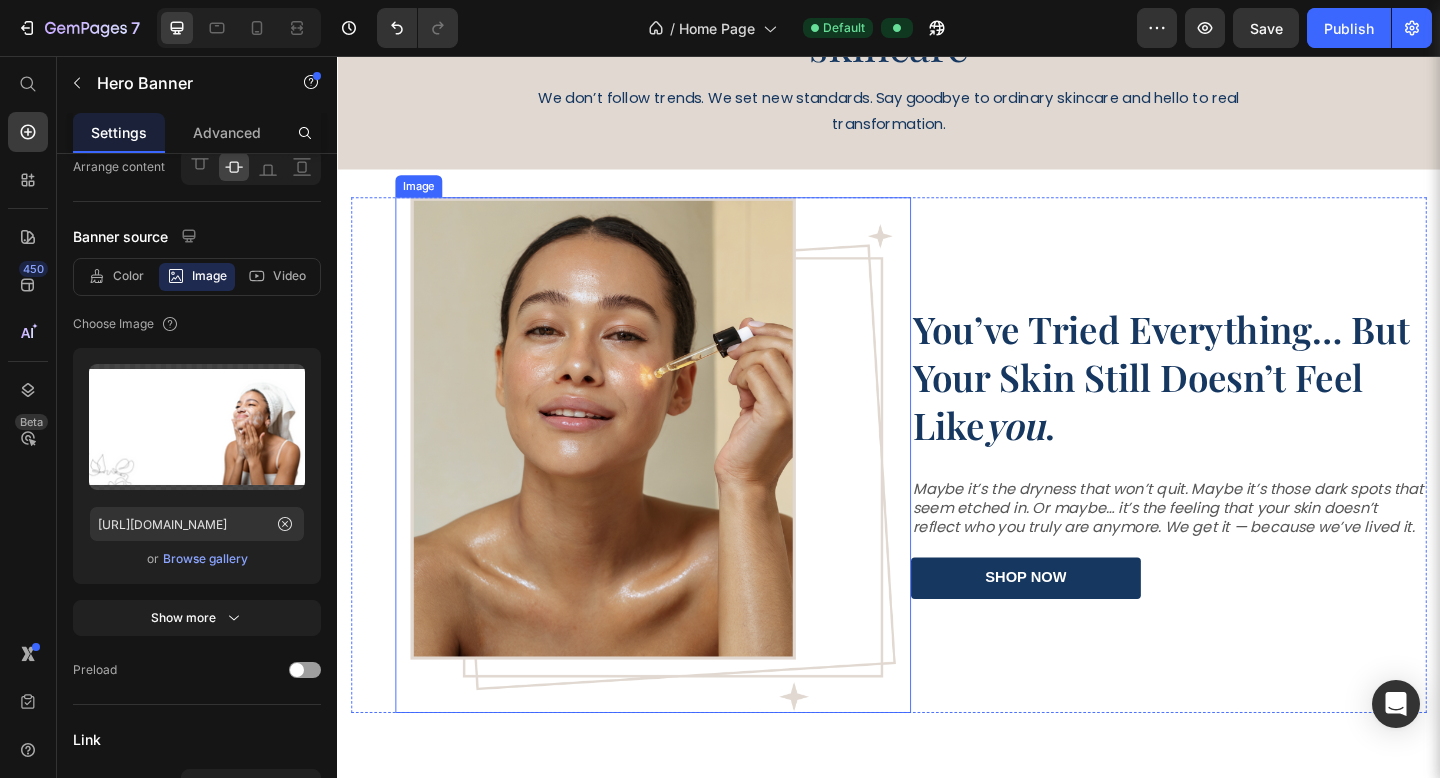 click at bounding box center [680, 490] 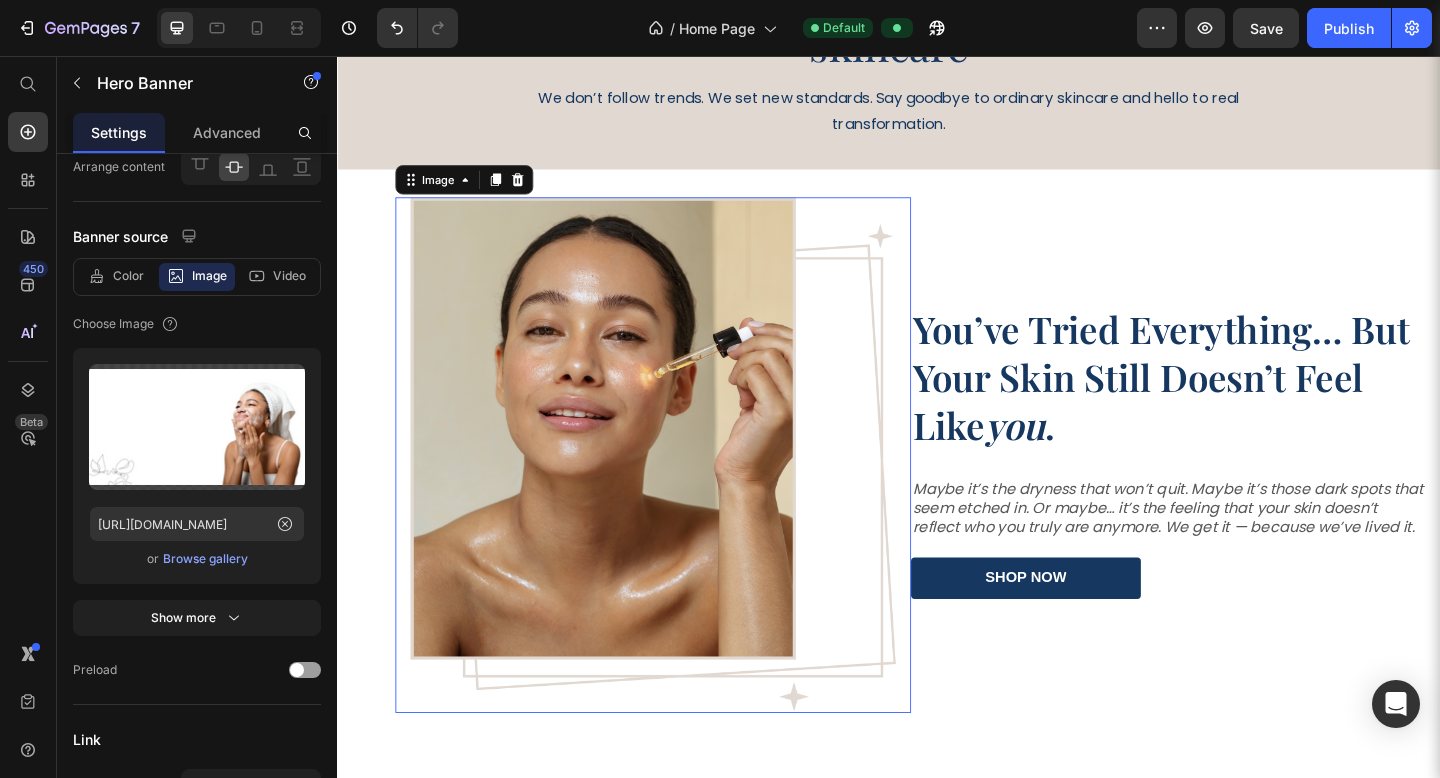 scroll, scrollTop: 0, scrollLeft: 0, axis: both 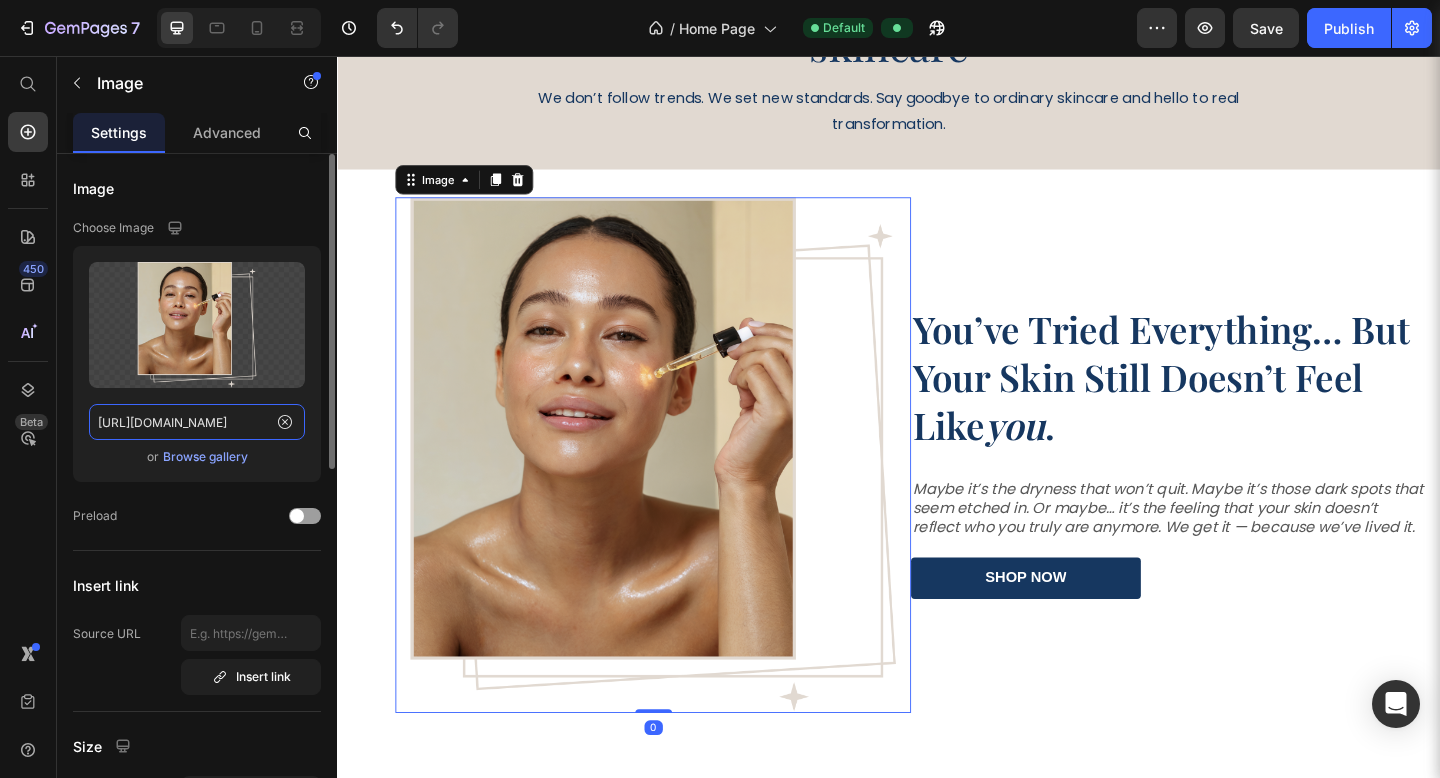 click on "https://cdn.shopify.com/s/files/1/0769/8248/5212/files/gempages_574863523826369648-65e3a99a-da29-46bd-935f-34dcd0545aba.png" 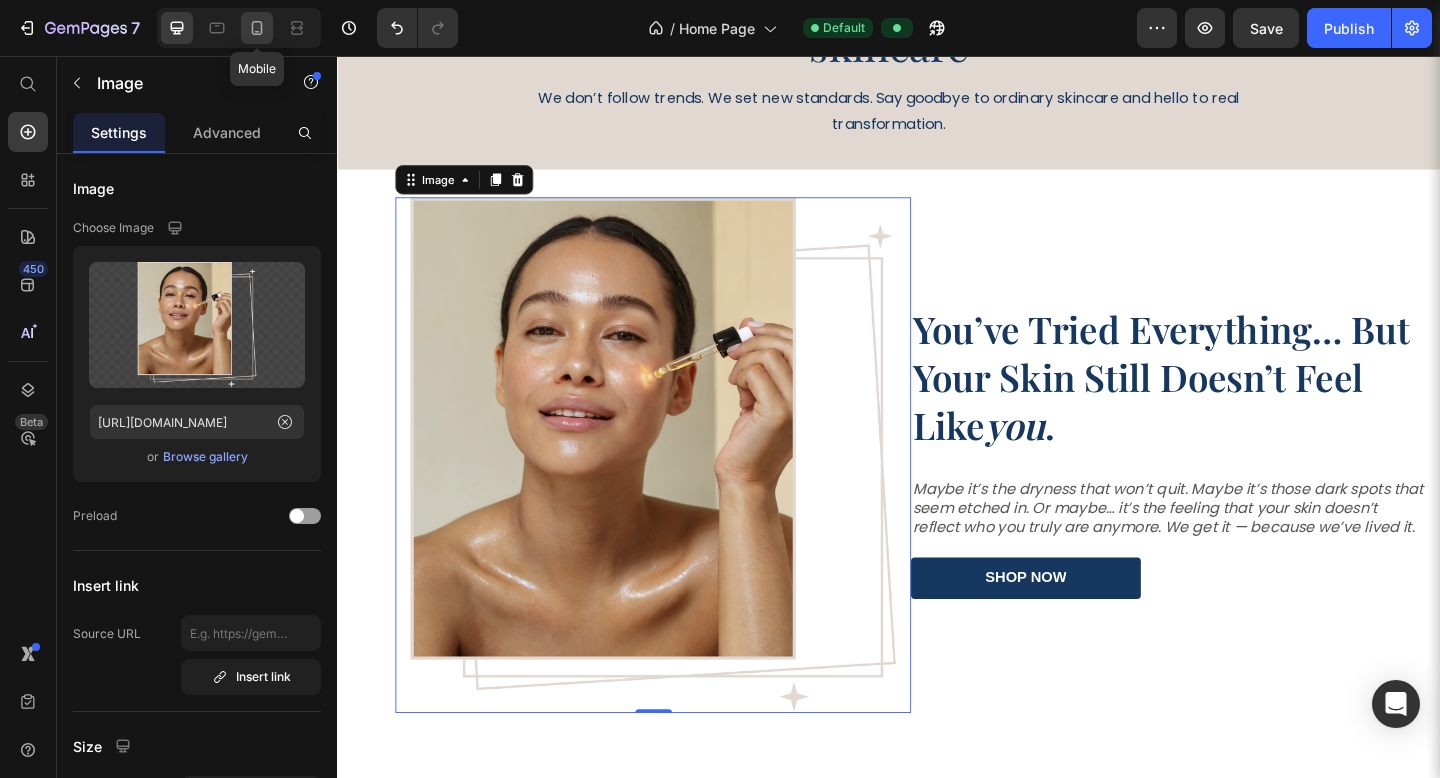 click 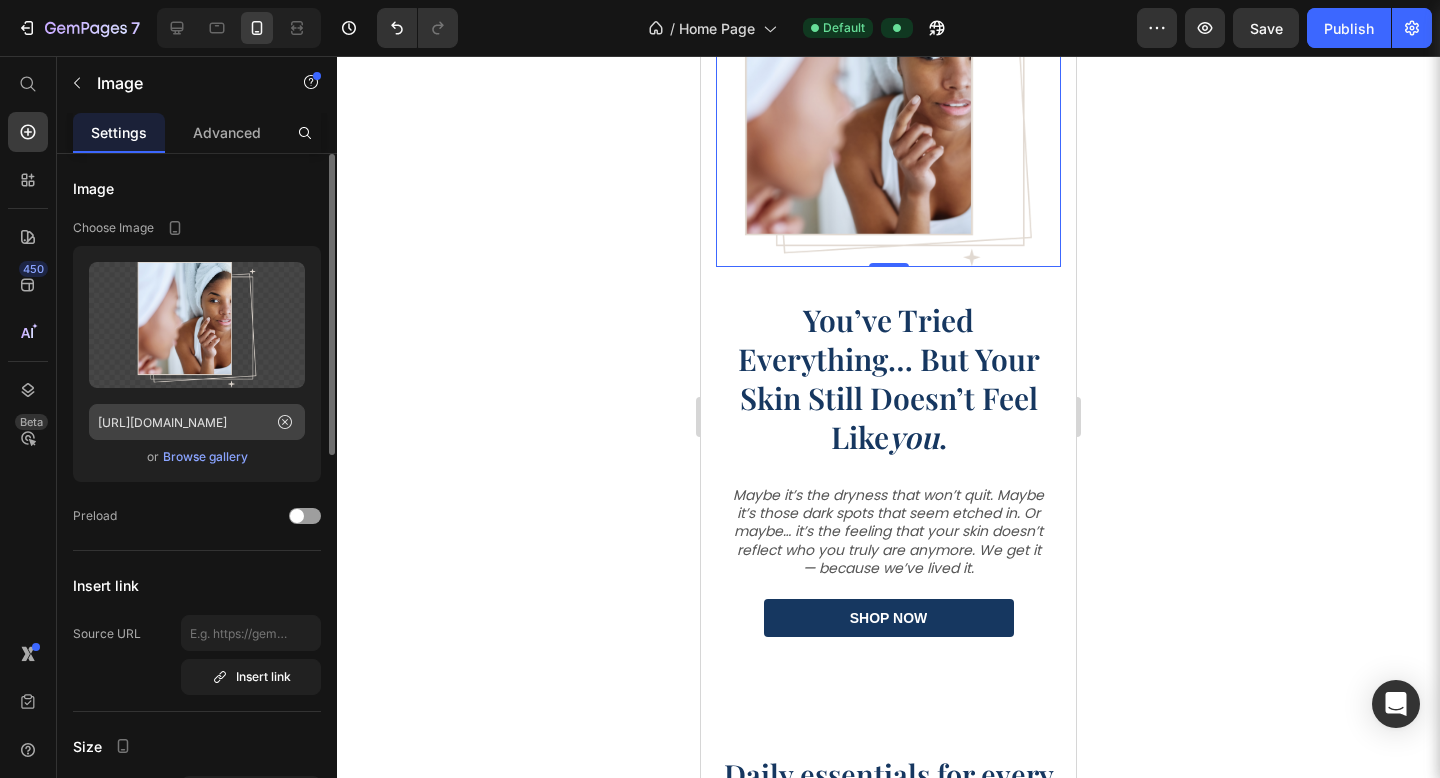 scroll, scrollTop: 1036, scrollLeft: 0, axis: vertical 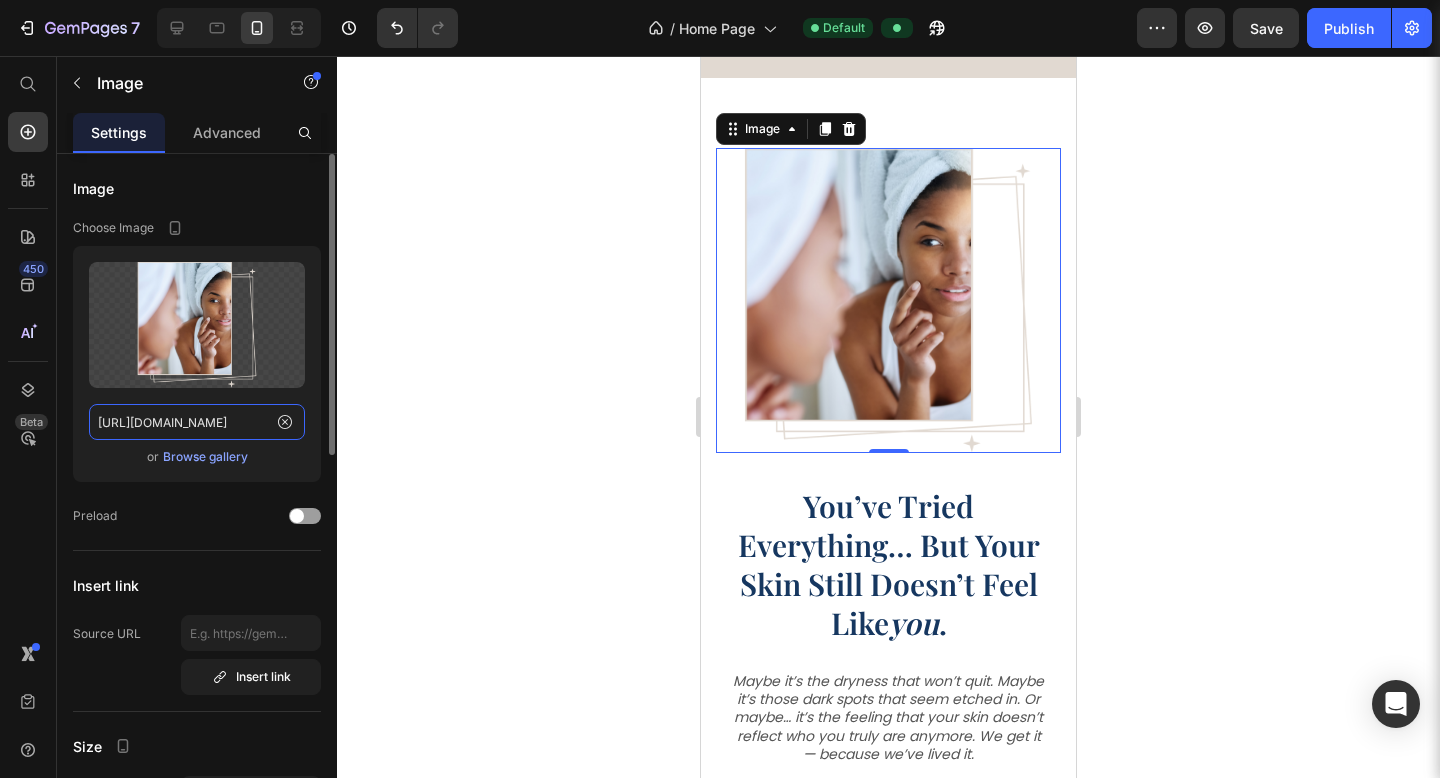 click on "https://cdn.shopify.com/s/files/1/0769/8248/5212/files/gempages_574863523826369648-5ccefd7a-3e6a-4dd1-945c-9c0d7021bbca.png" 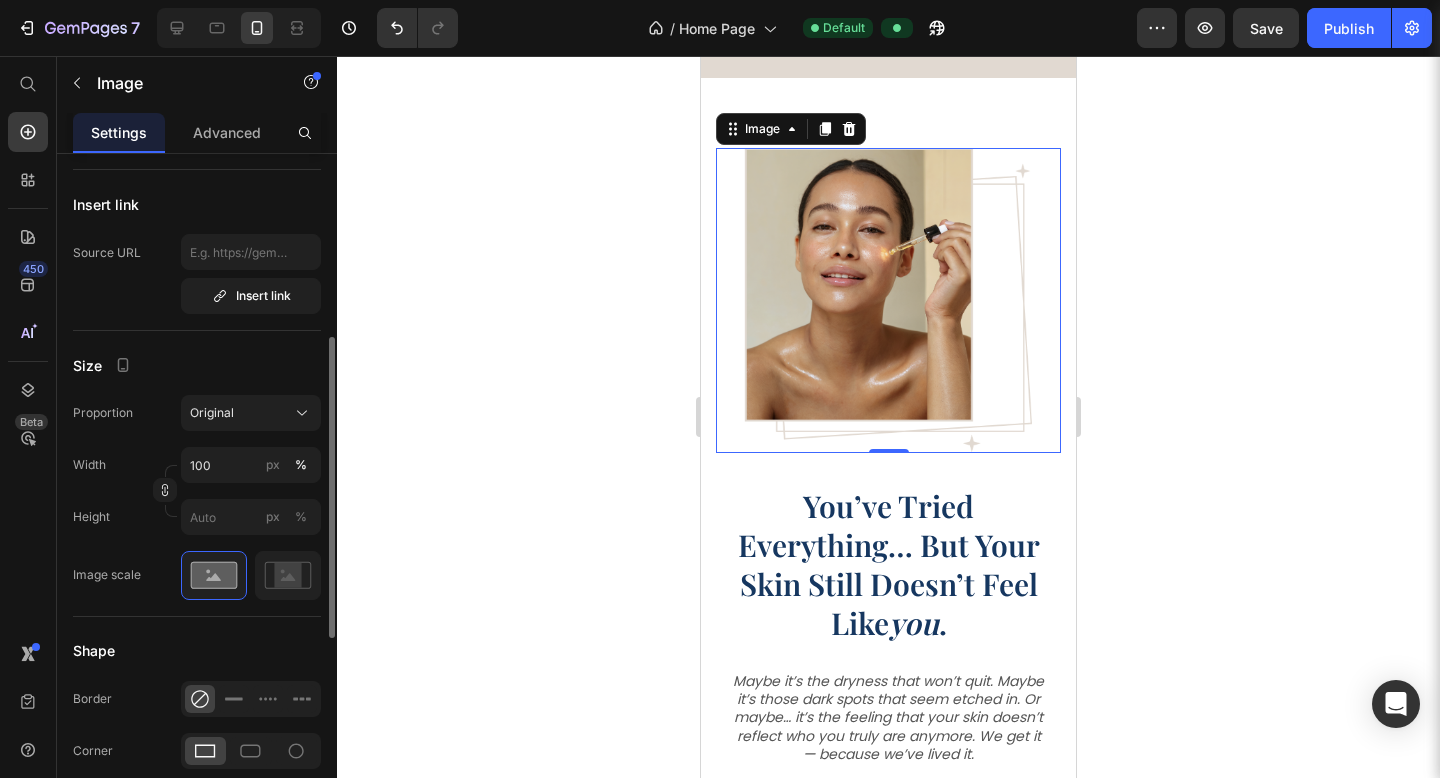 scroll, scrollTop: 391, scrollLeft: 0, axis: vertical 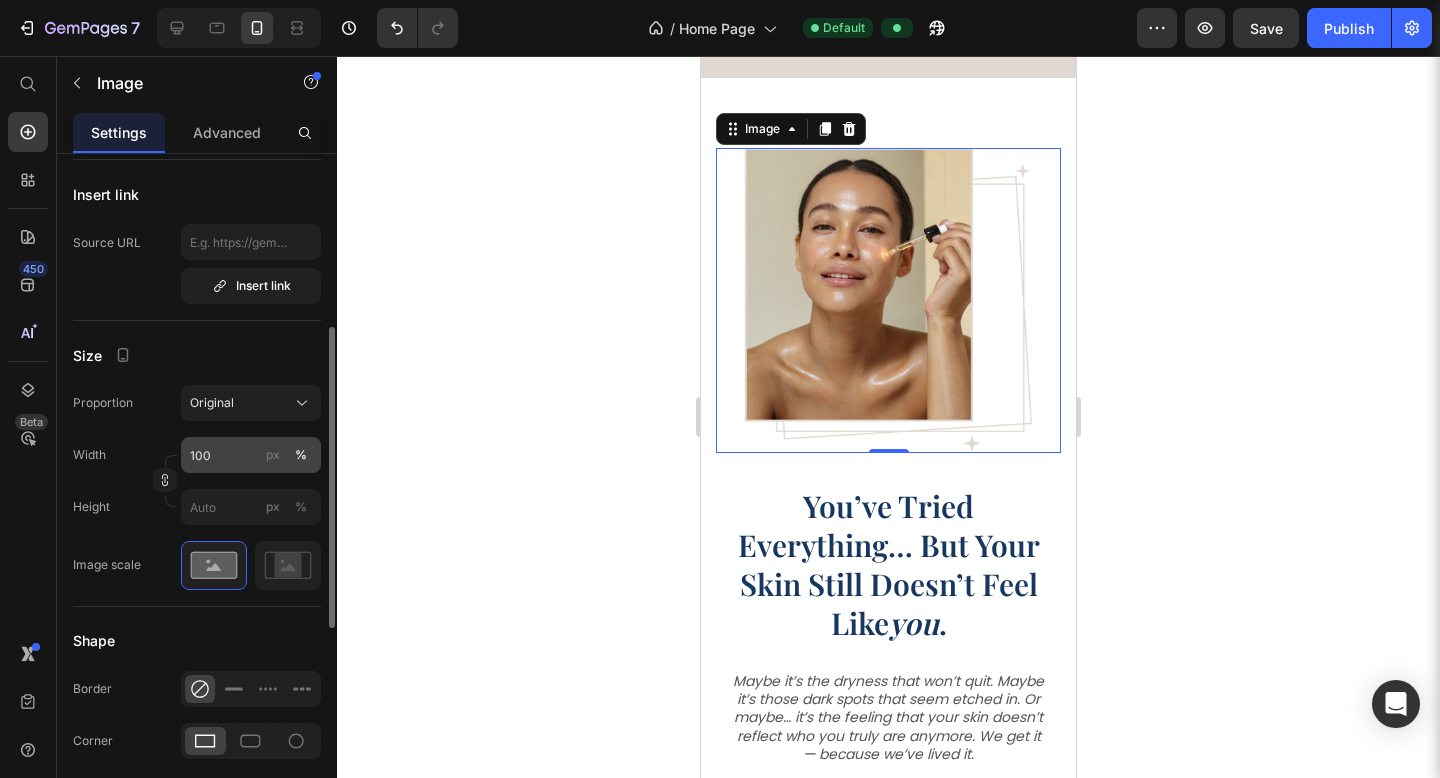 type on "https://cdn.shopify.com/s/files/1/0769/8248/5212/files/gempages_574863523826369648-65e3a99a-da29-46bd-935f-34dcd0545aba.png" 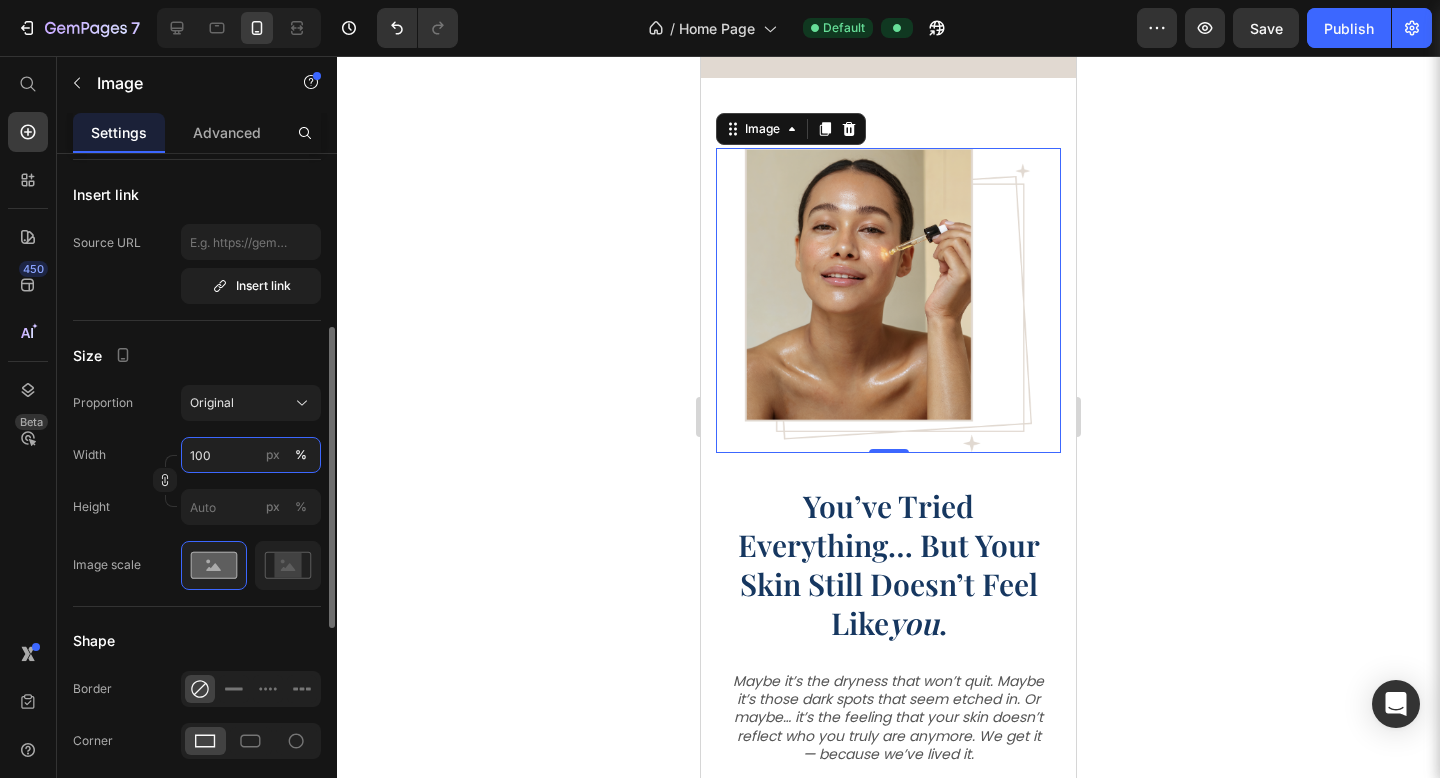 click on "100" at bounding box center (251, 455) 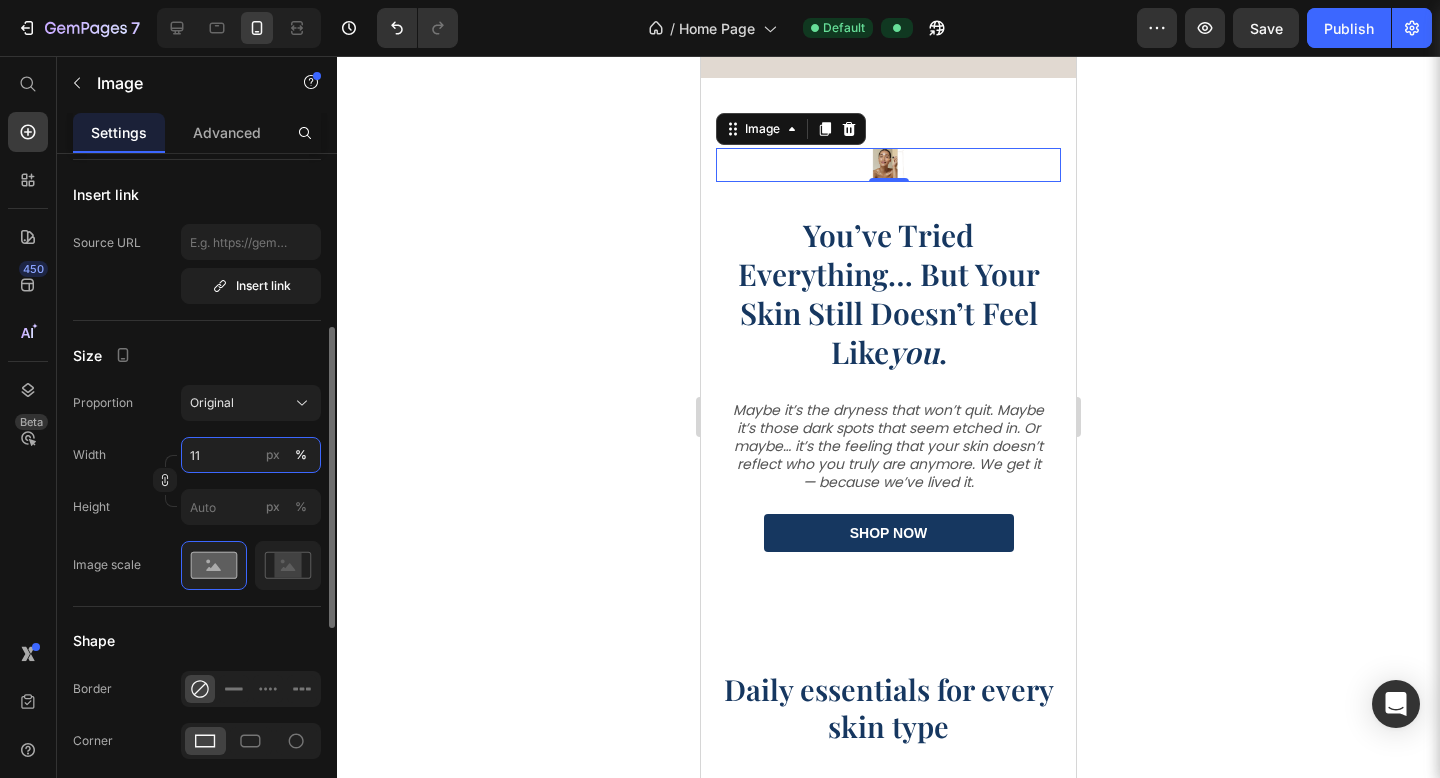 type on "110" 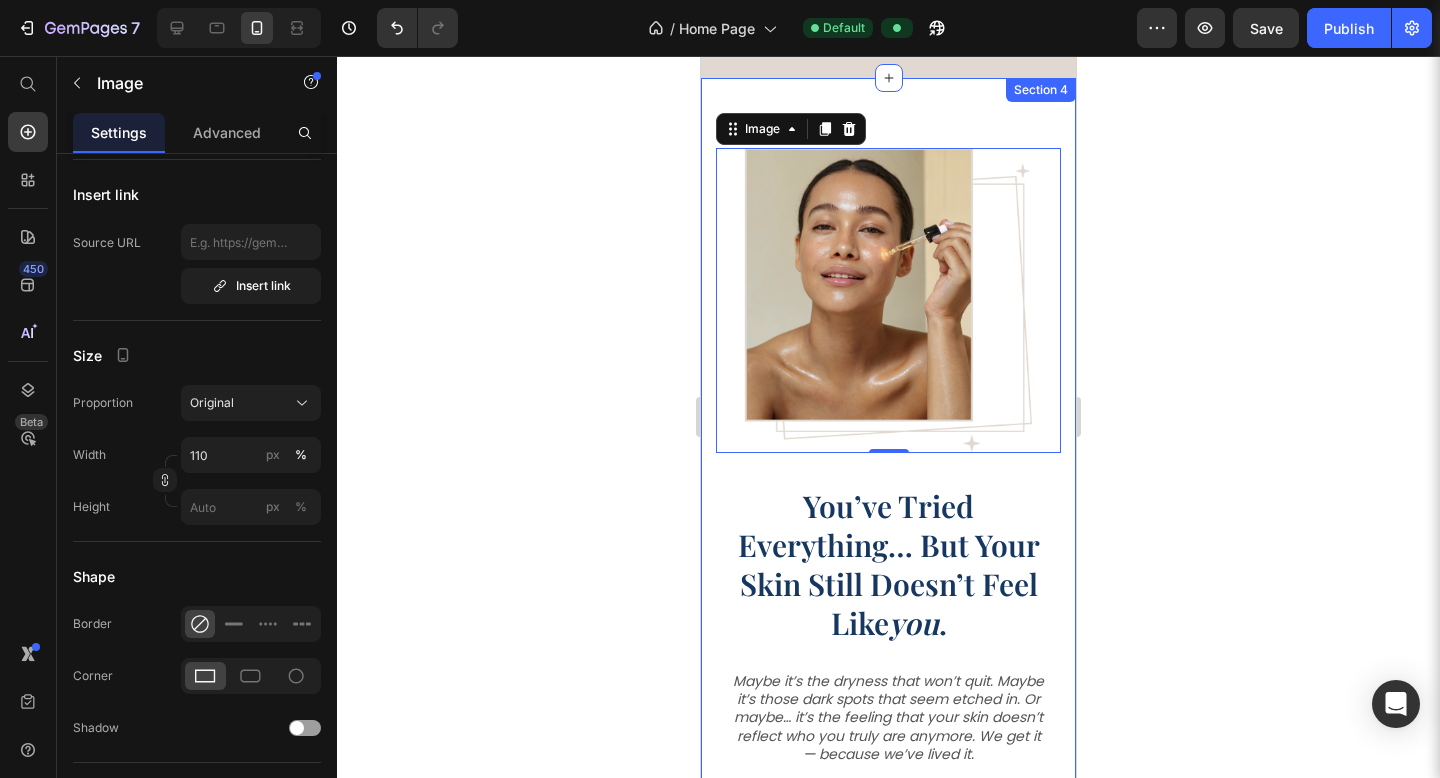 click on "You’ve Tried Everything… But Your Skin Still Doesn’t Feel Like  you . Heading Maybe it’s the dryness that won’t quit. Maybe it’s those dark spots that seem etched in. Or maybe… it’s the feeling that your skin doesn’t reflect who you truly are anymore. We get it — because we’ve lived it. Text block Row shop now Button Image   0 Row Row Section 4" at bounding box center [888, 494] 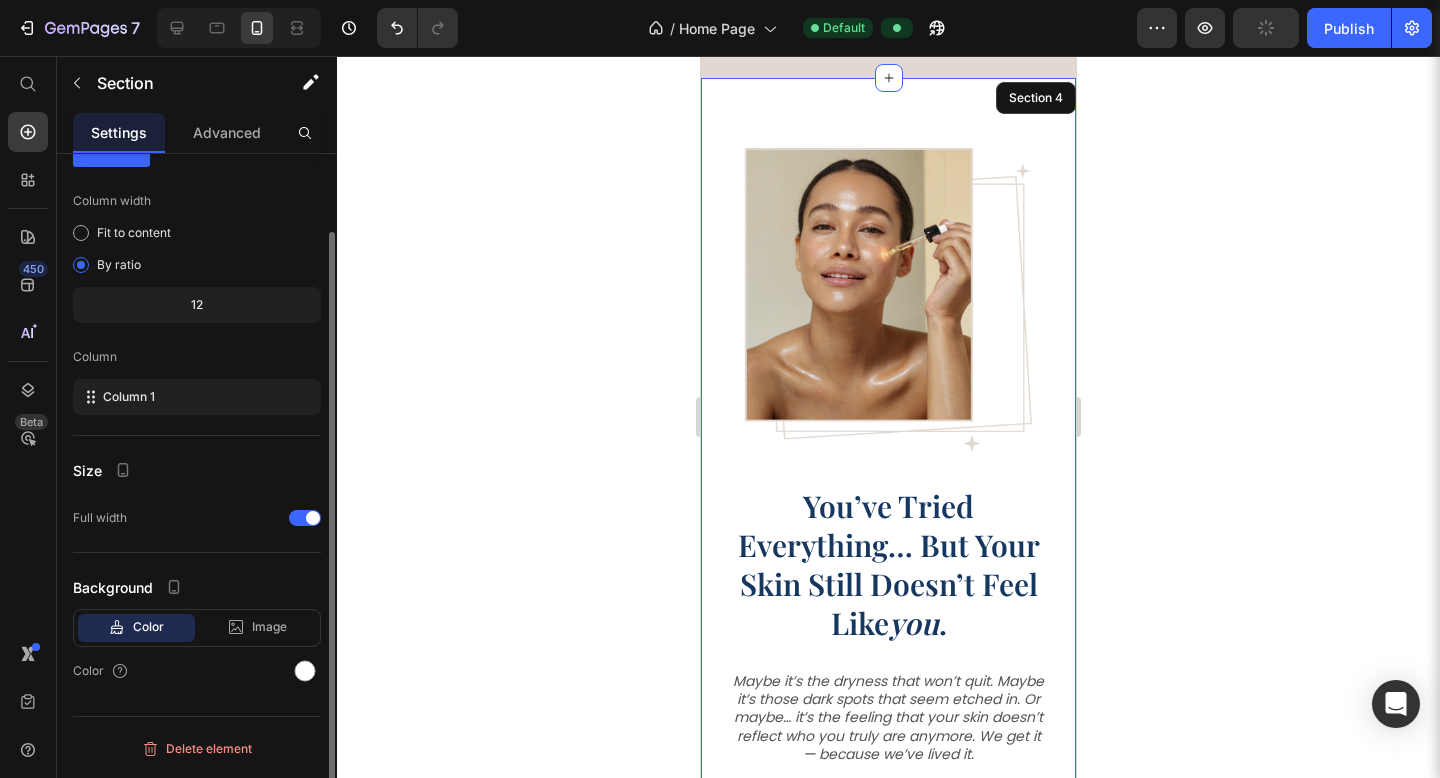 scroll, scrollTop: 0, scrollLeft: 0, axis: both 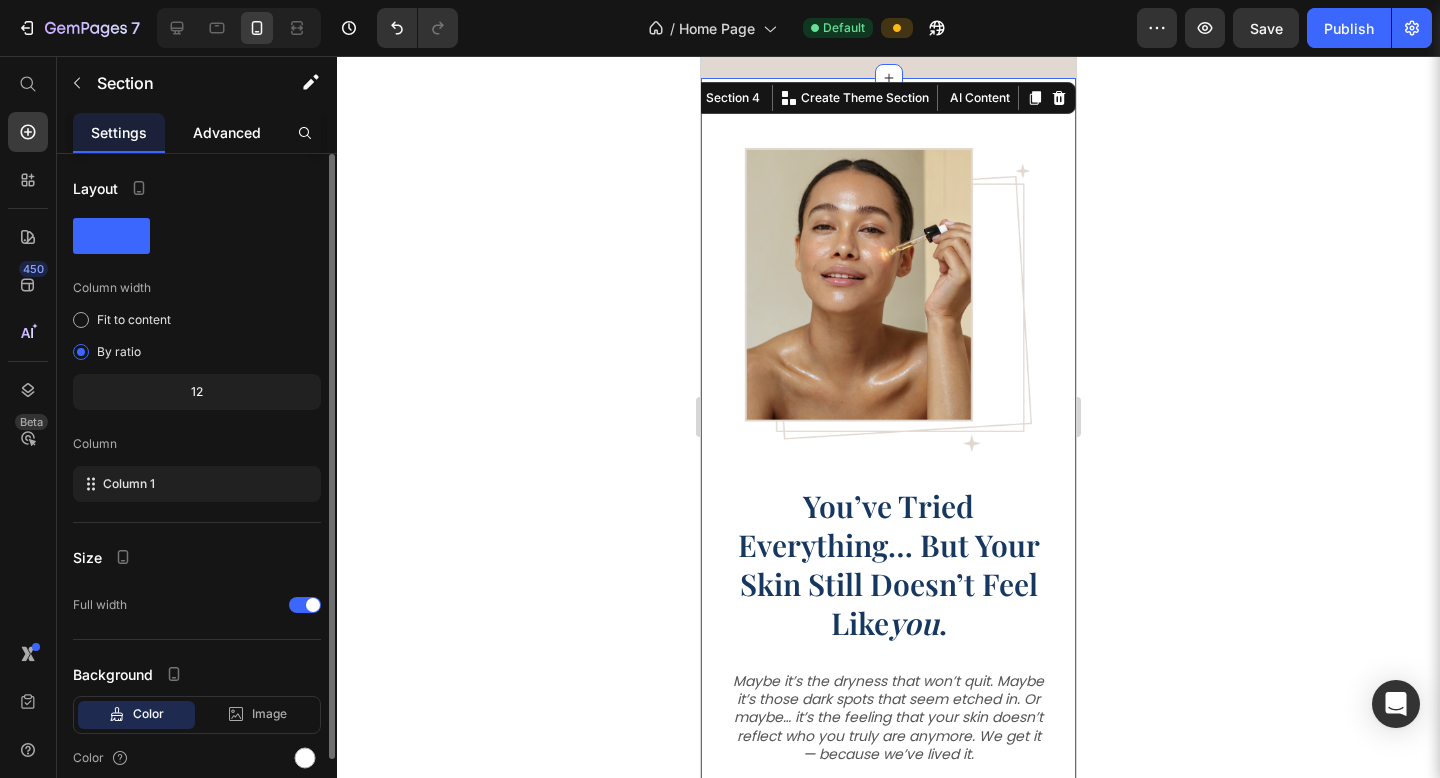 click on "Advanced" at bounding box center [227, 132] 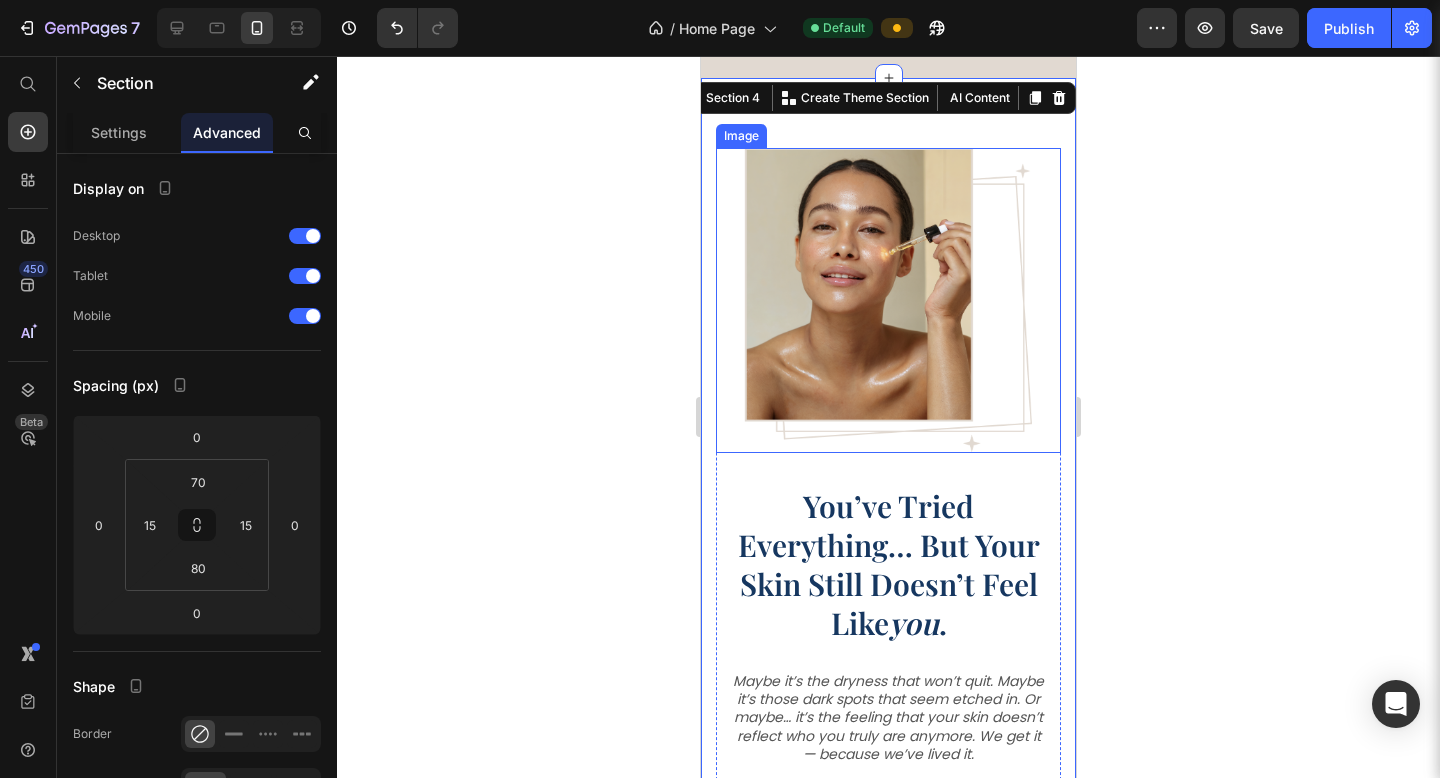 click at bounding box center [888, 300] 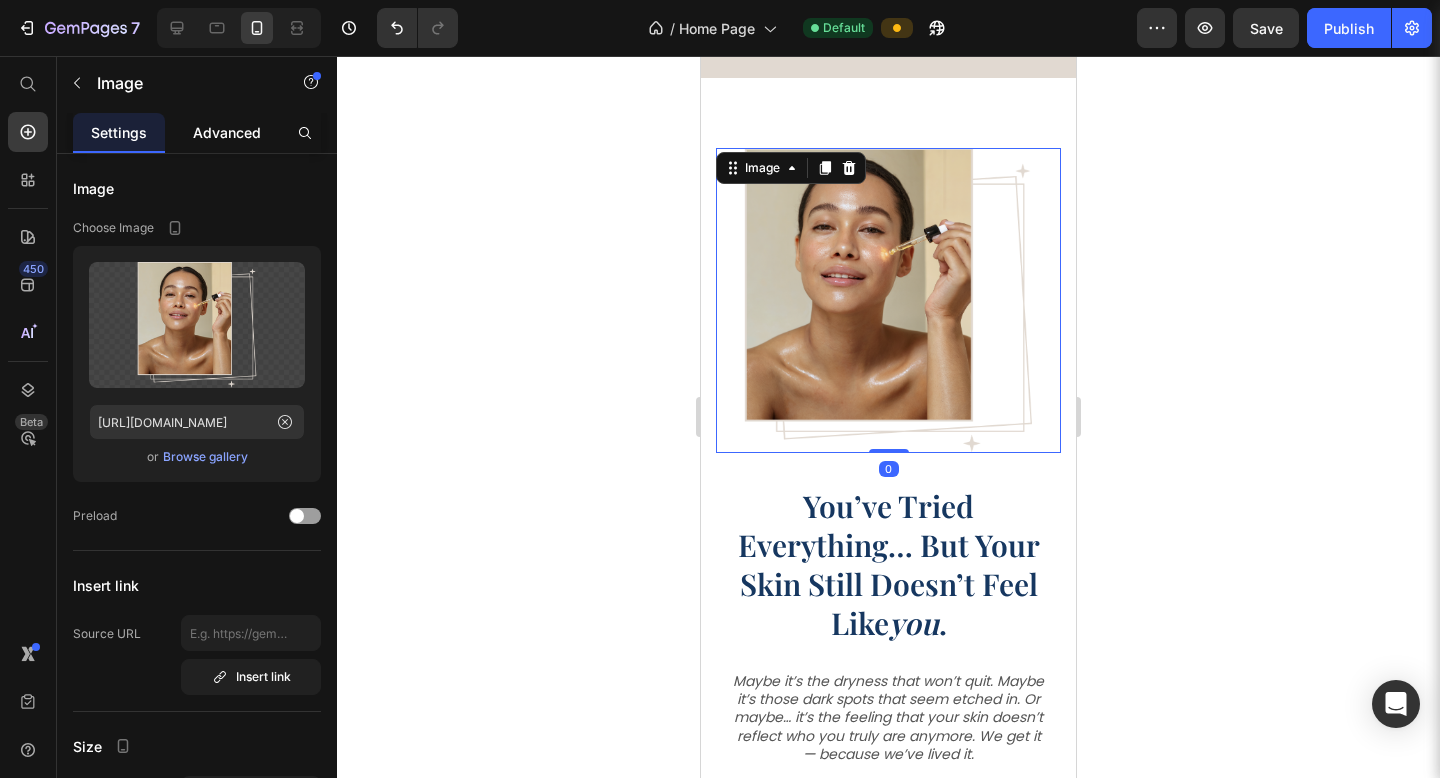 click on "Advanced" at bounding box center (227, 132) 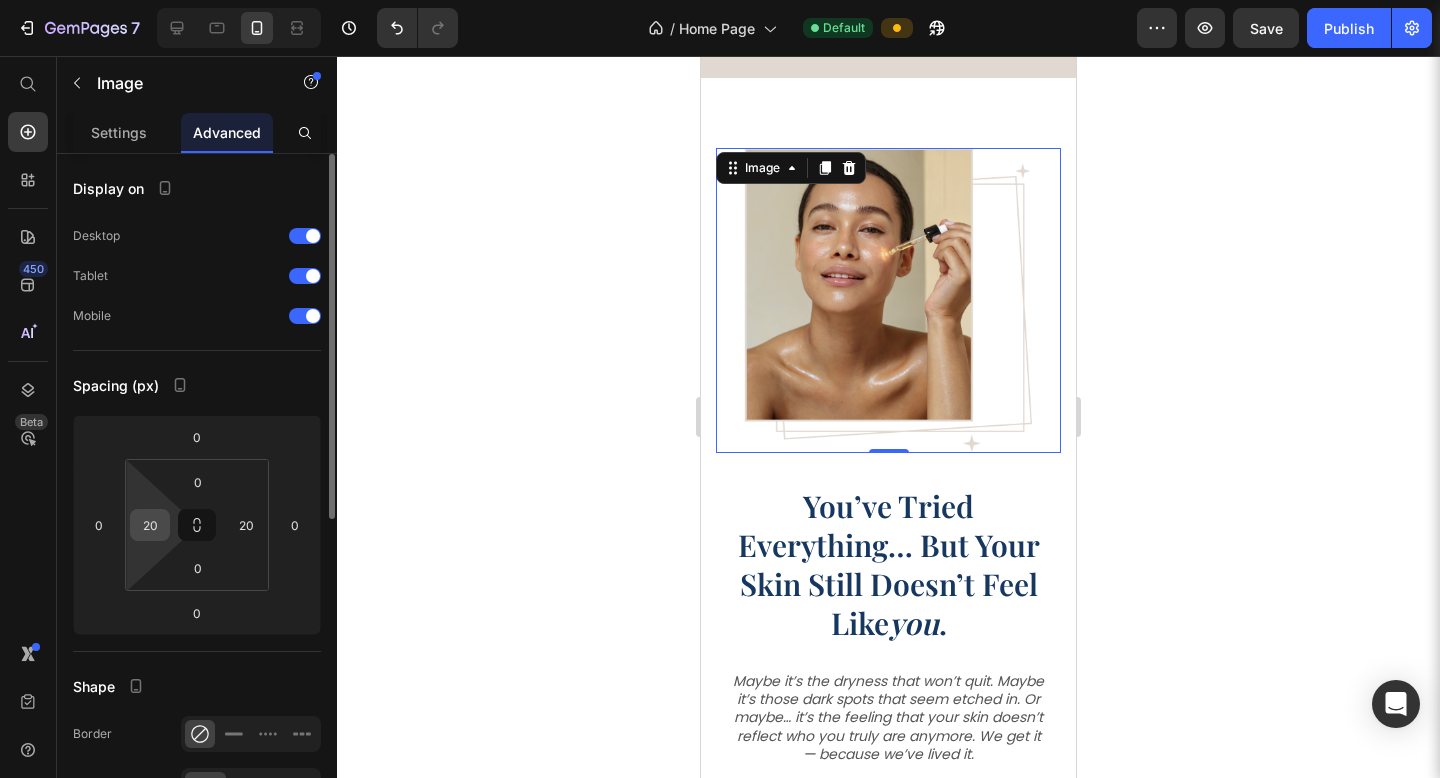 click on "20" at bounding box center [150, 525] 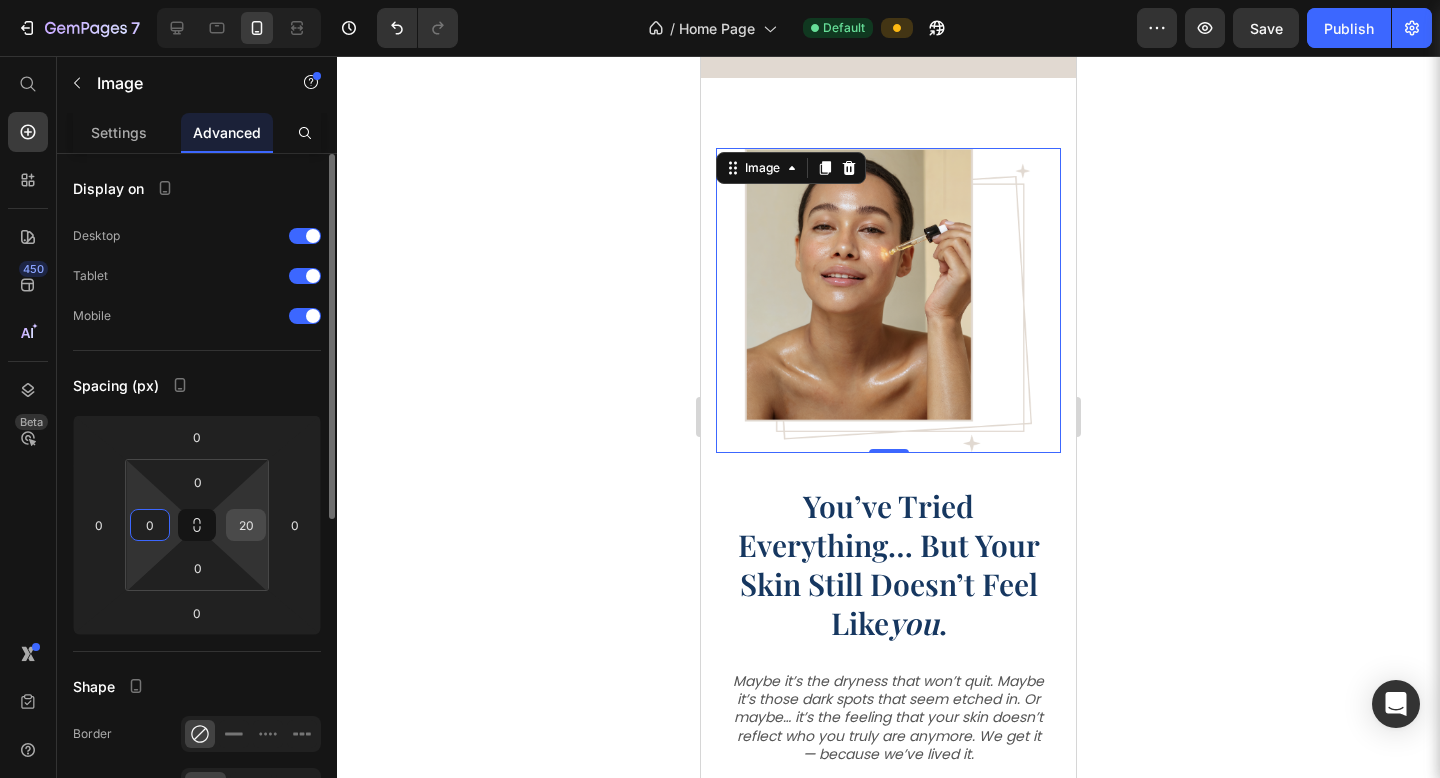 type on "0" 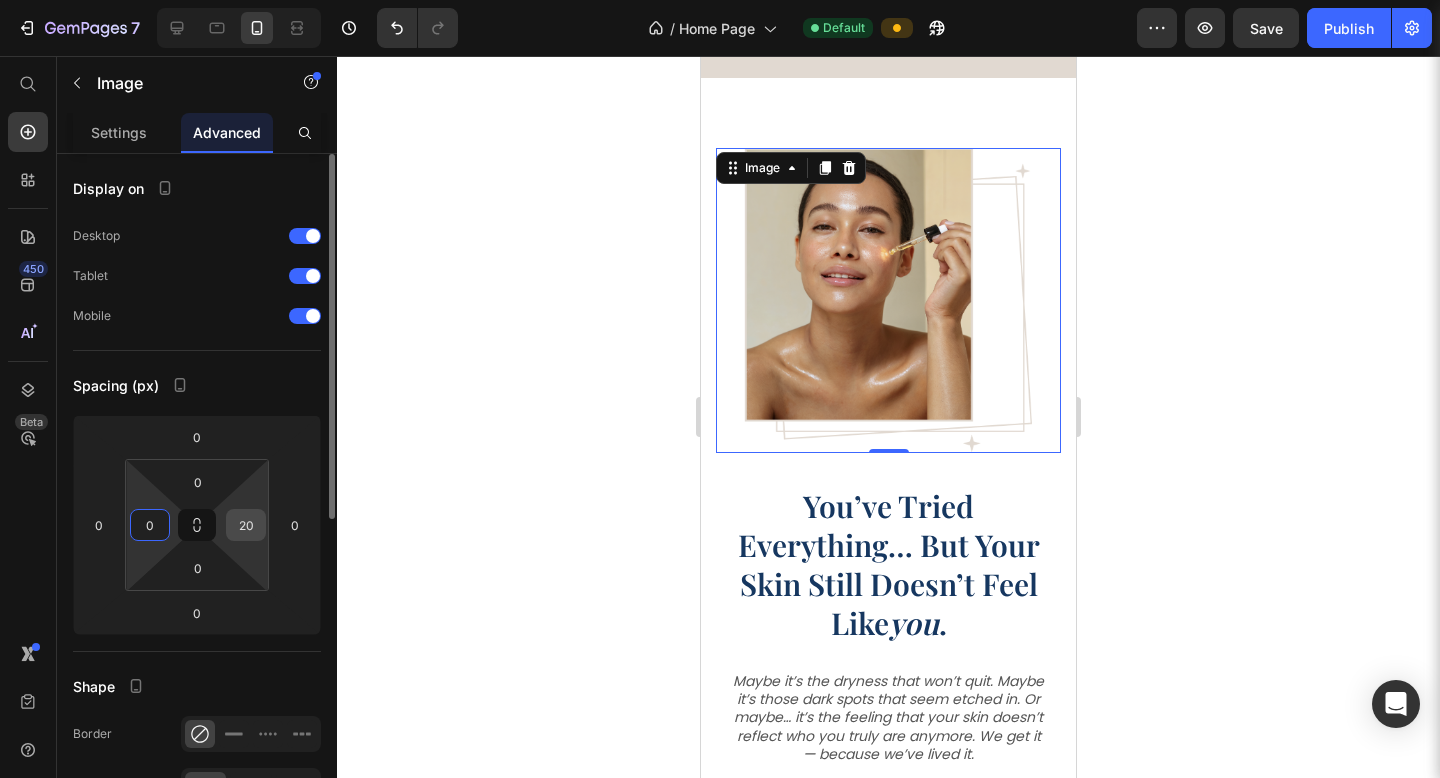click on "20" at bounding box center [246, 525] 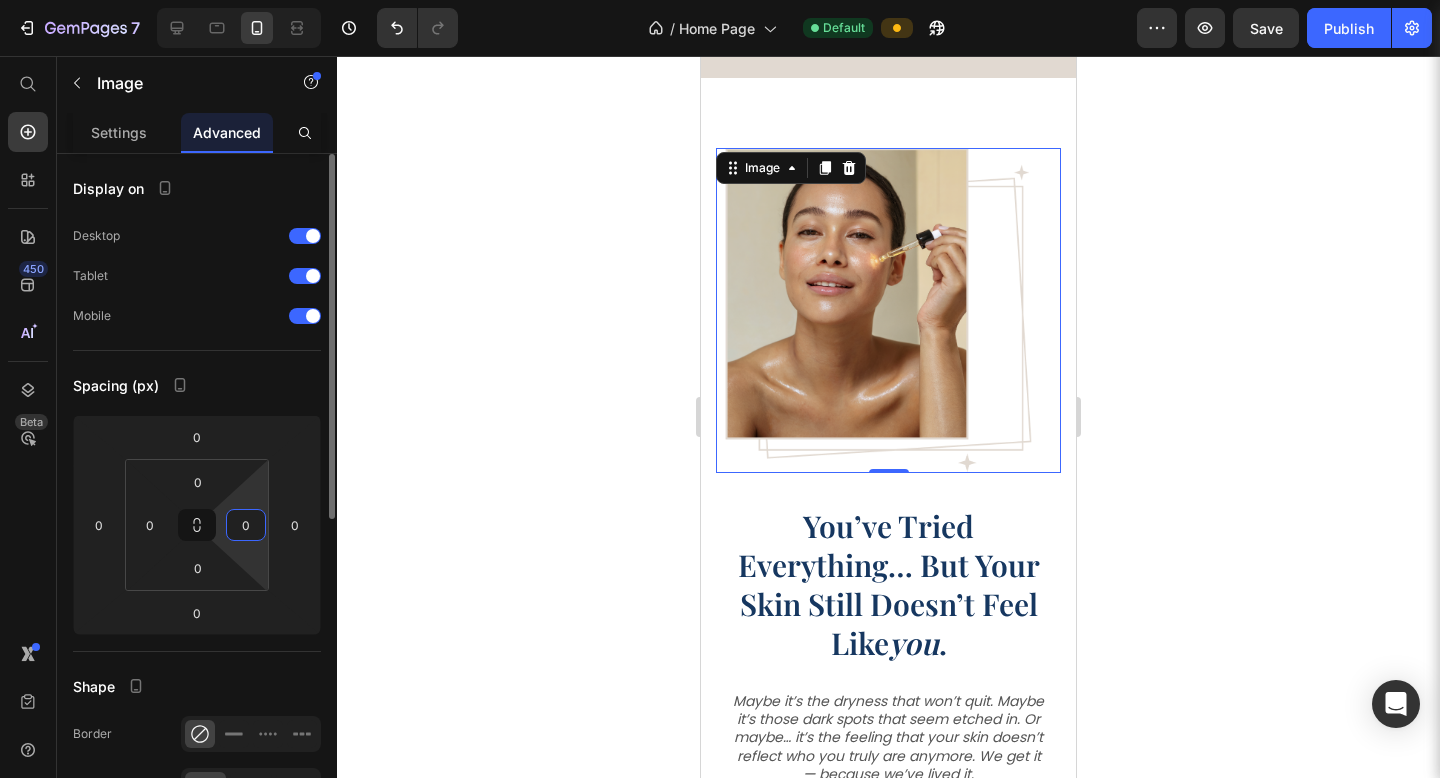 type on "0" 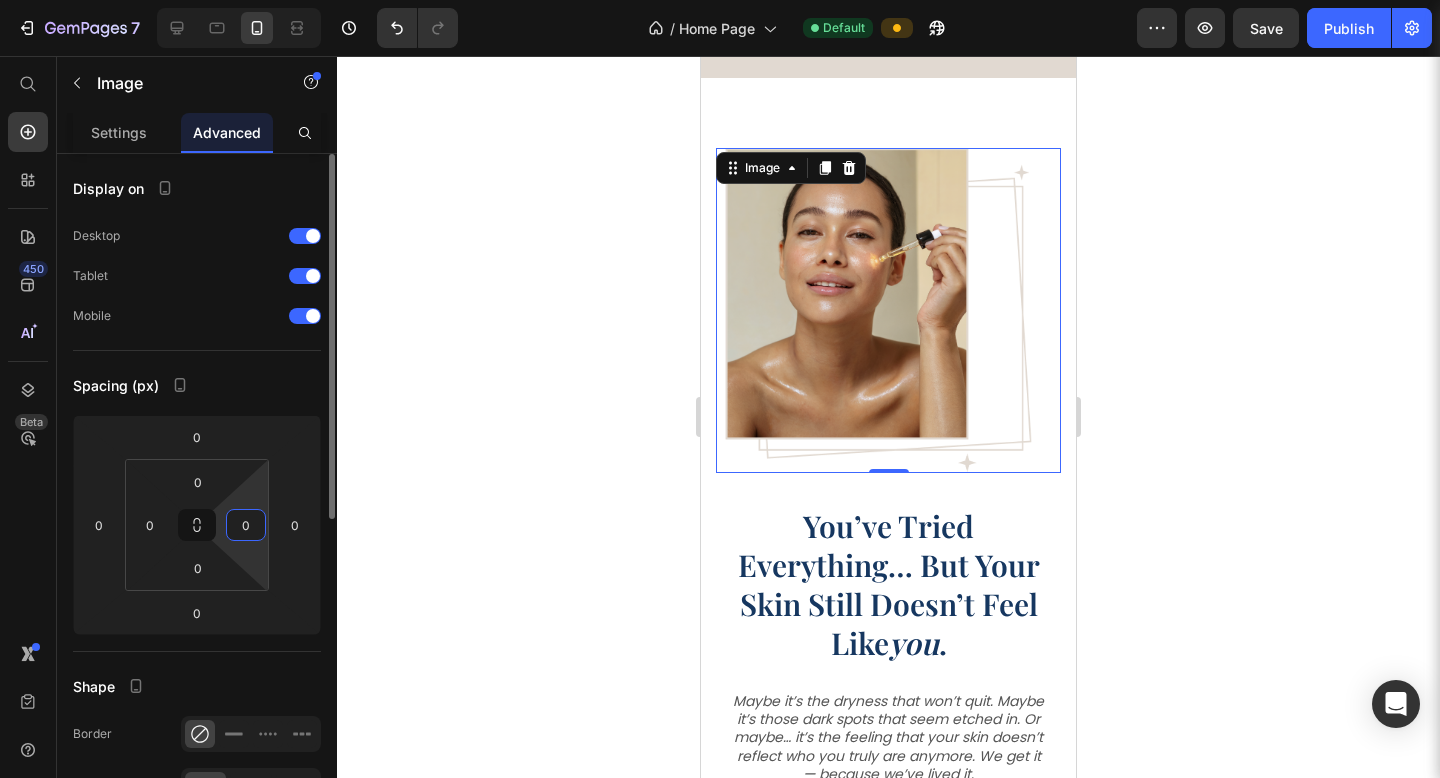 click on "Spacing (px)" at bounding box center (197, 385) 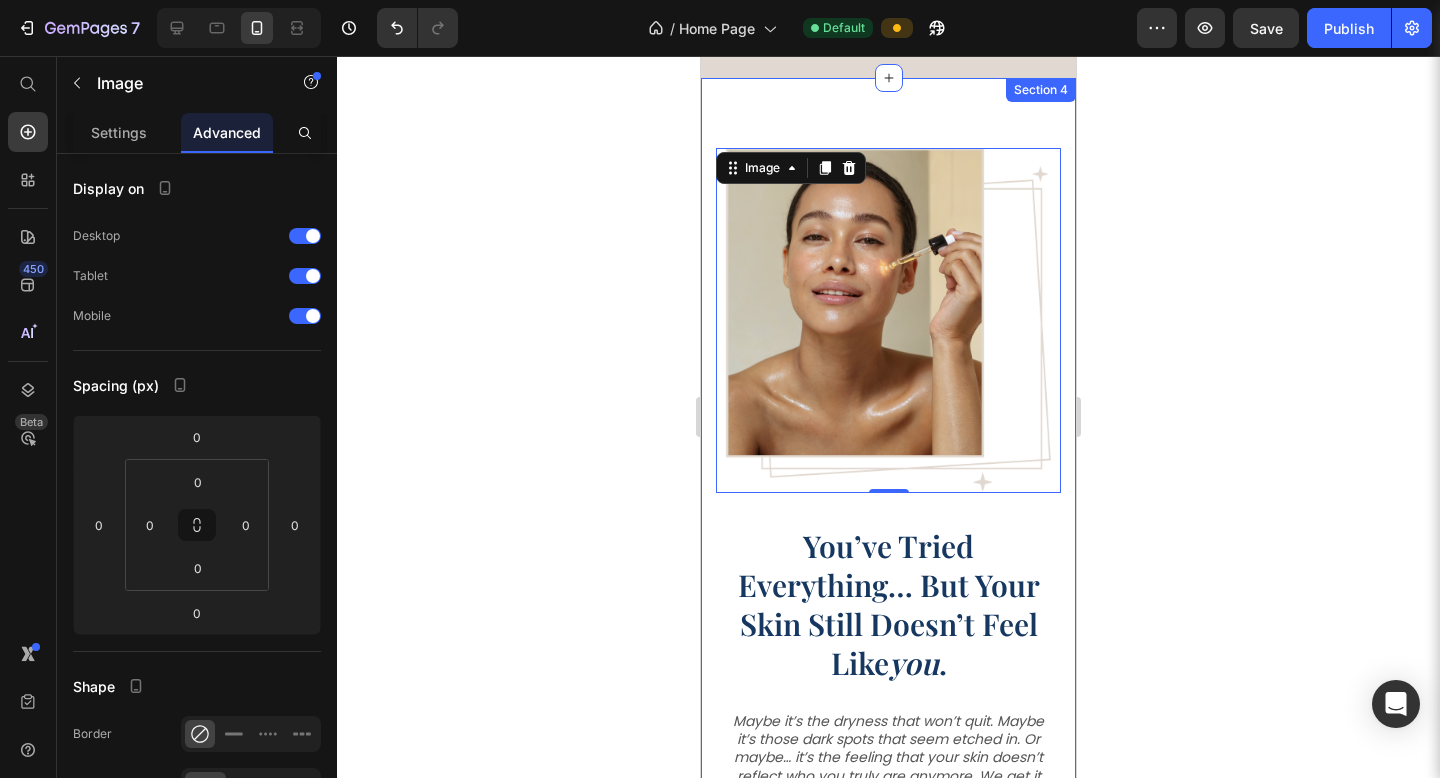 click on "You’ve Tried Everything… But Your Skin Still Doesn’t Feel Like  you . Heading Maybe it’s the dryness that won’t quit. Maybe it’s those dark spots that seem etched in. Or maybe… it’s the feeling that your skin doesn’t reflect who you truly are anymore. We get it — because we’ve lived it. Text block Row shop now Button Image   0 Row Row Section 4" at bounding box center (888, 514) 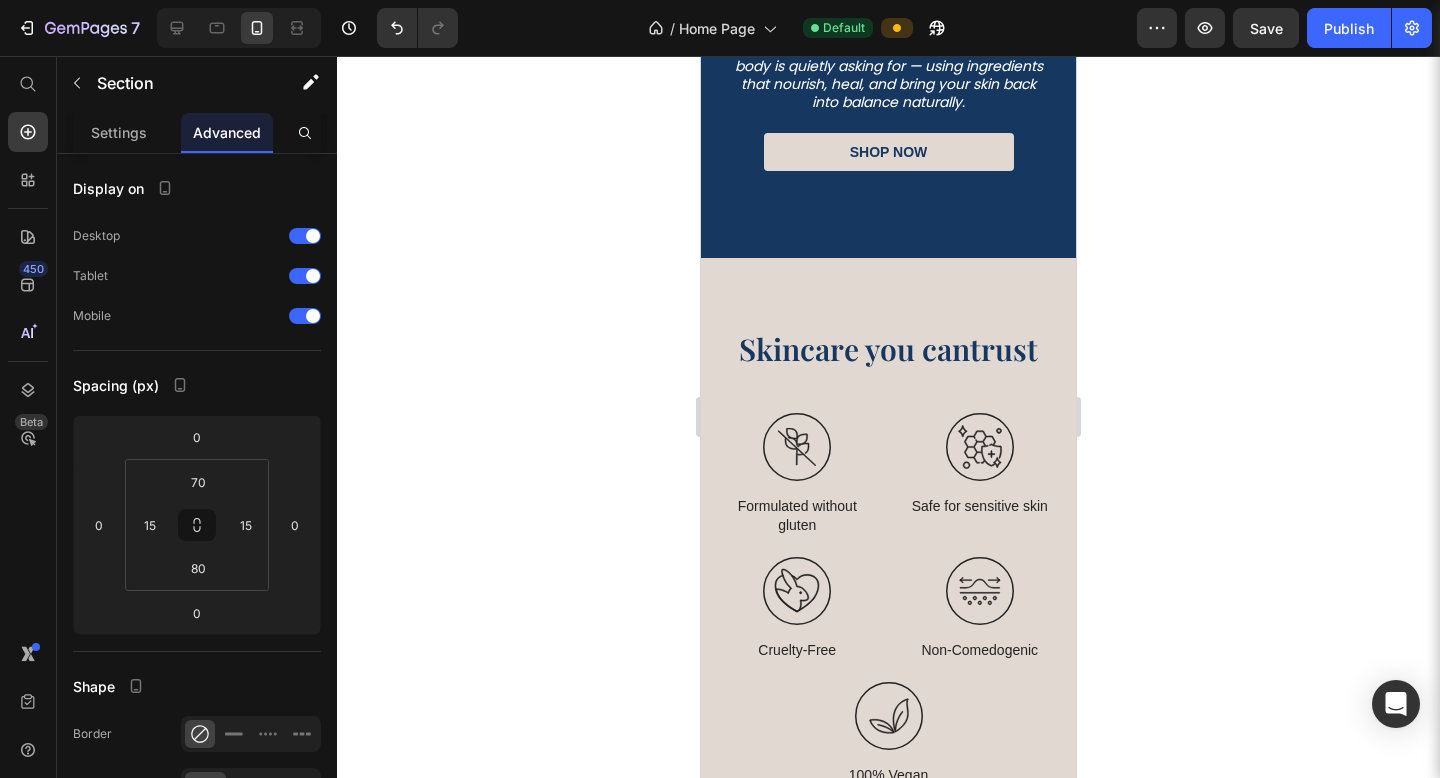 scroll, scrollTop: 2778, scrollLeft: 0, axis: vertical 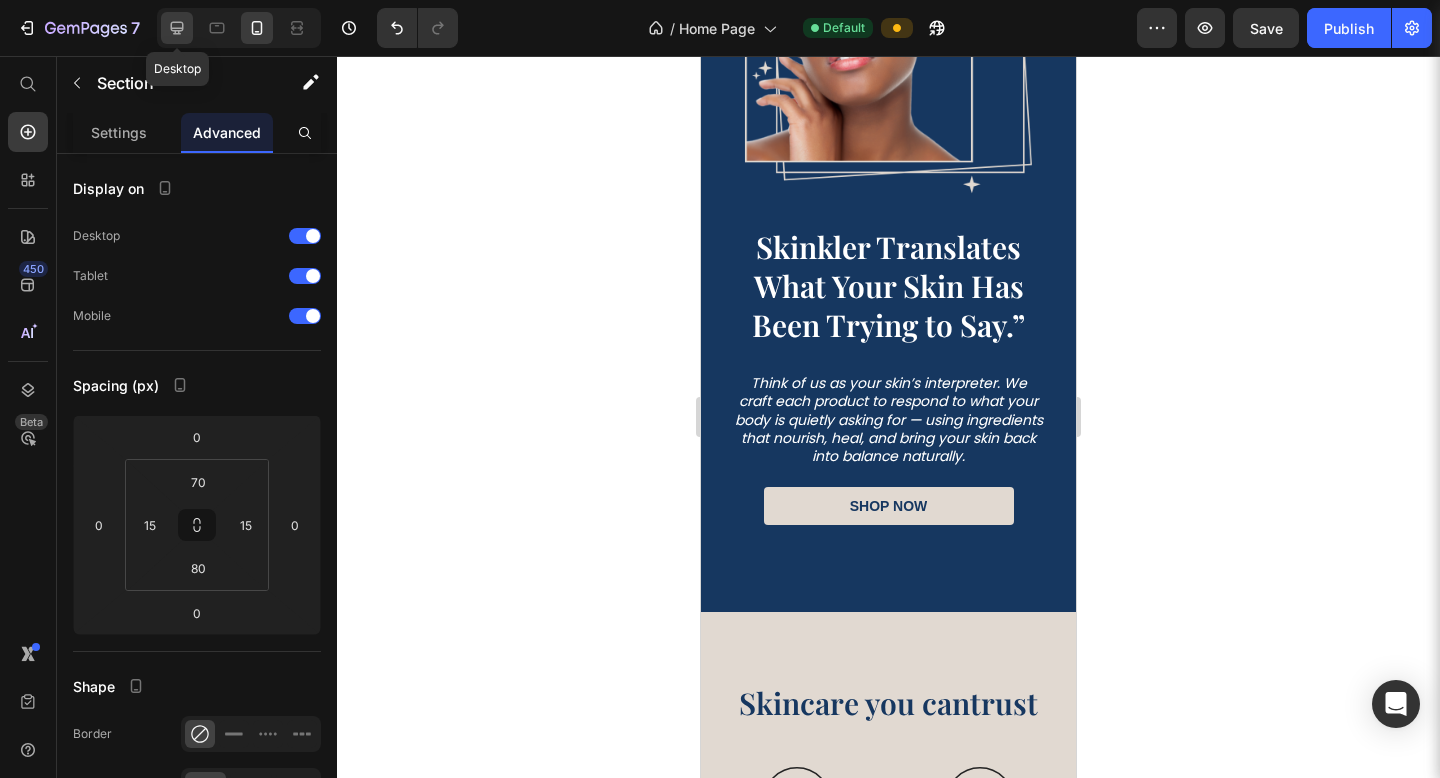 click 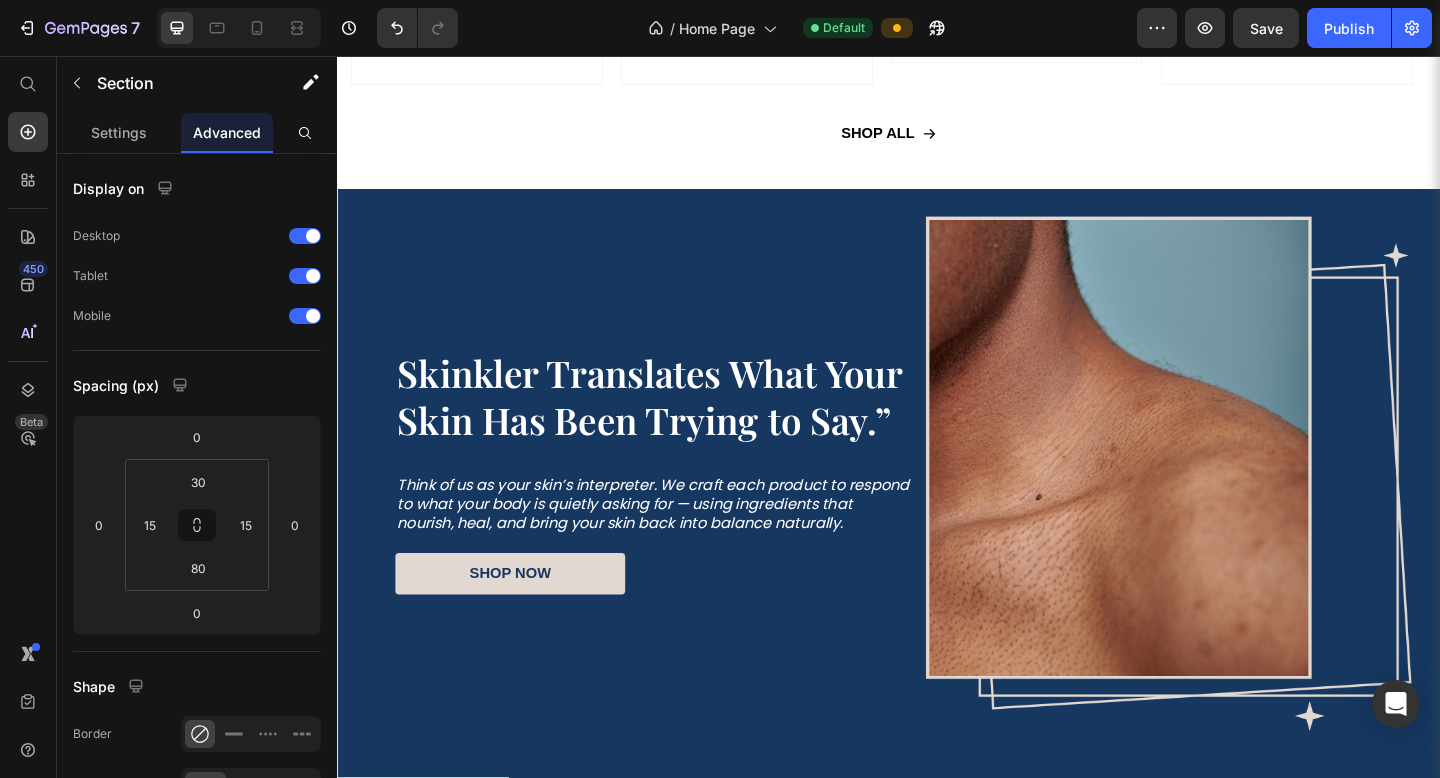scroll, scrollTop: 2217, scrollLeft: 0, axis: vertical 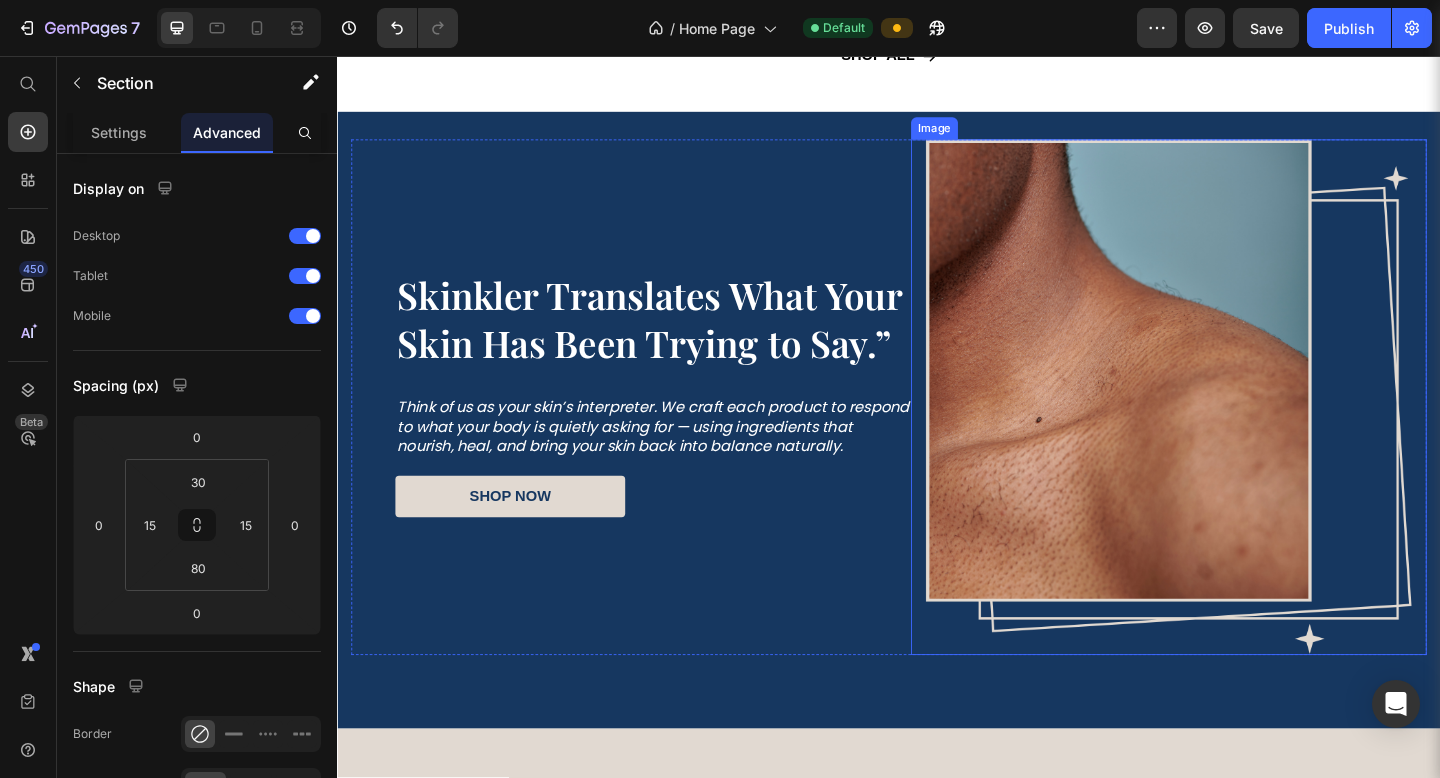 click at bounding box center (1241, 427) 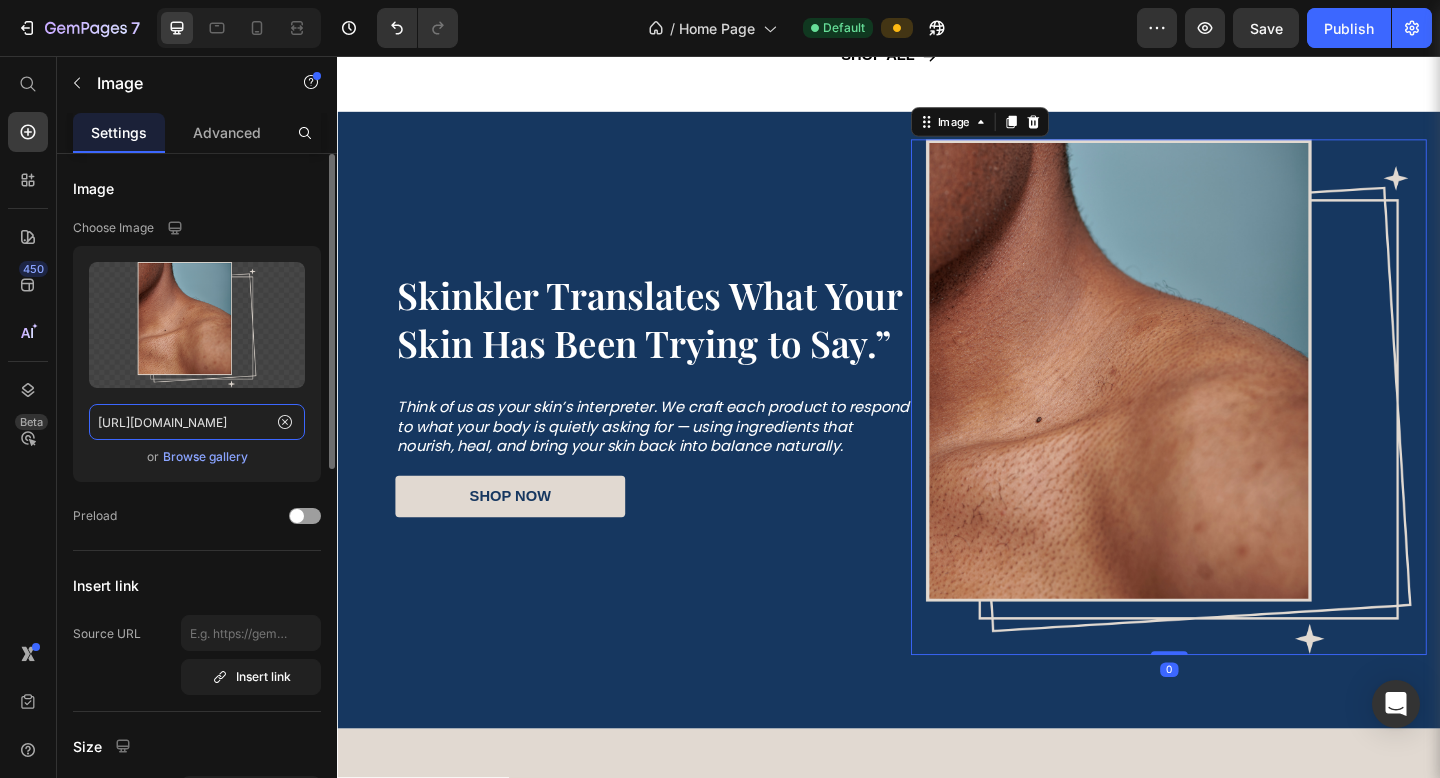 click on "https://cdn.shopify.com/s/files/1/0769/8248/5212/files/gempages_574863523826369648-beba3dd1-248f-4203-b5f9-688bde29d7cc.png" 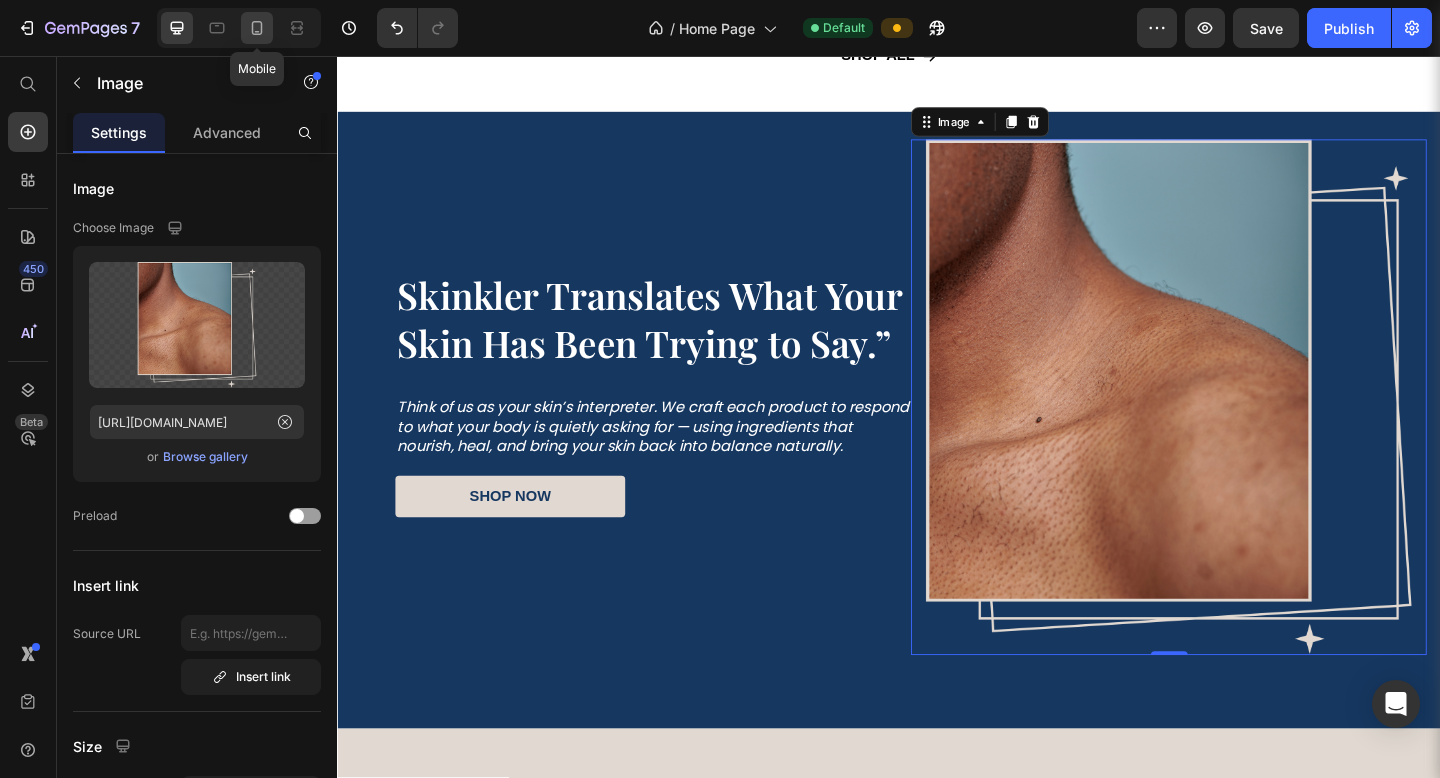 click 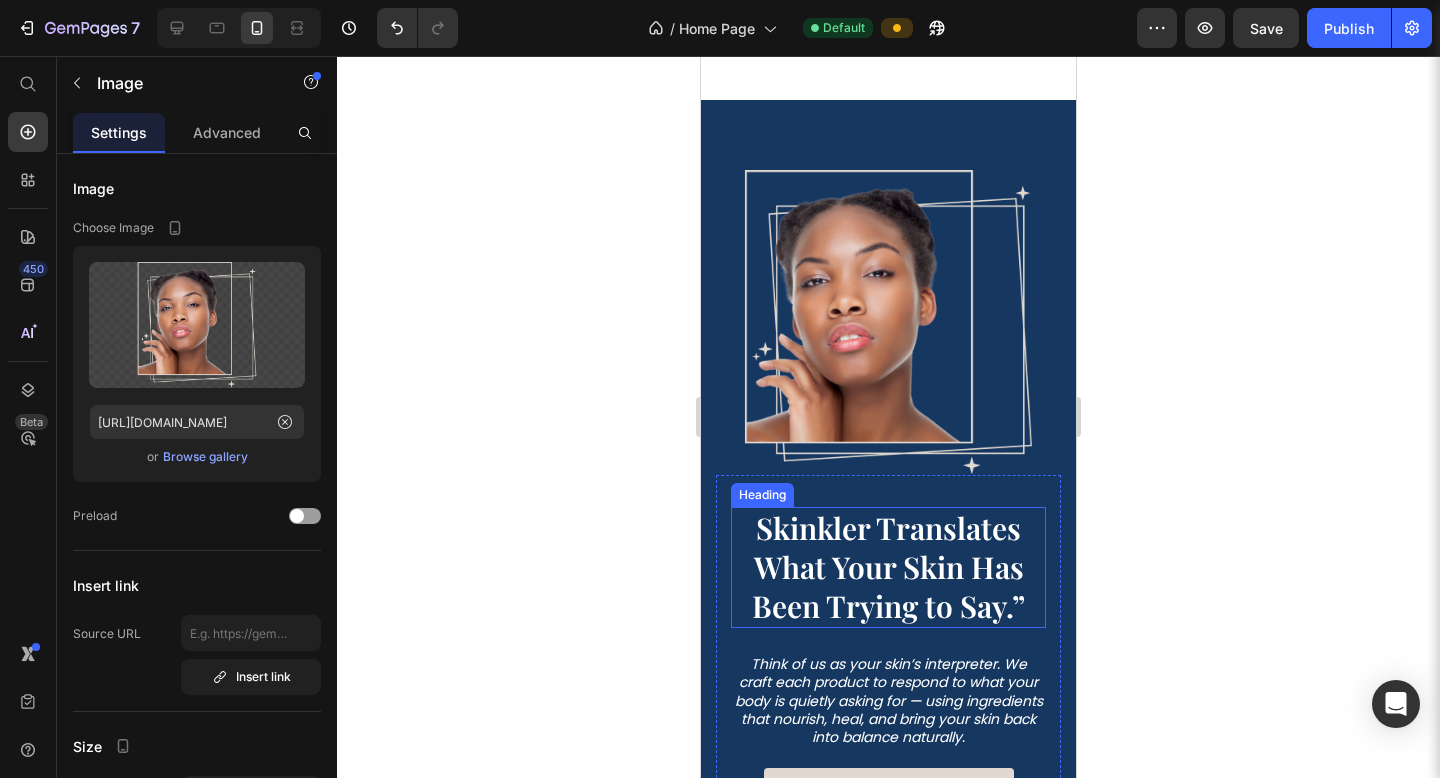 scroll, scrollTop: 2132, scrollLeft: 0, axis: vertical 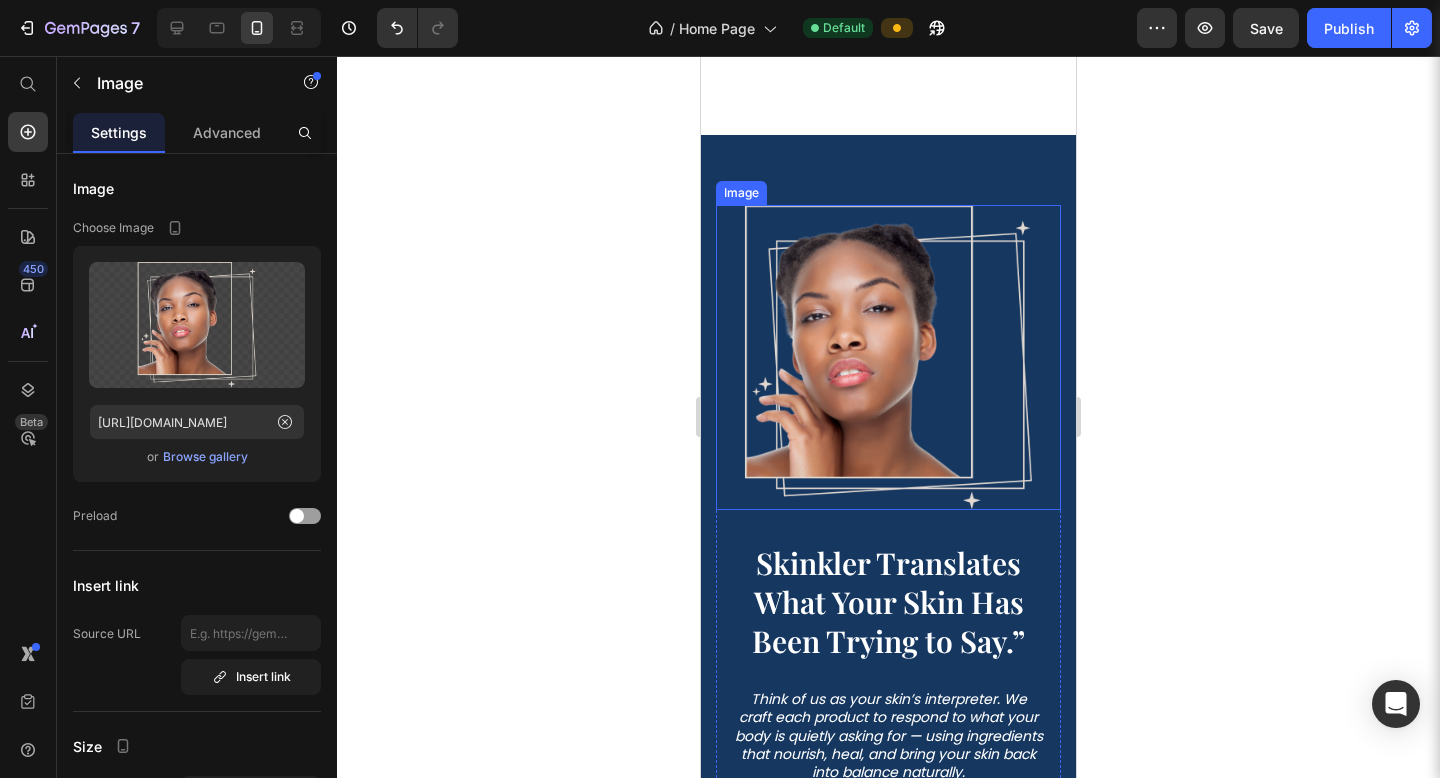 click at bounding box center (888, 357) 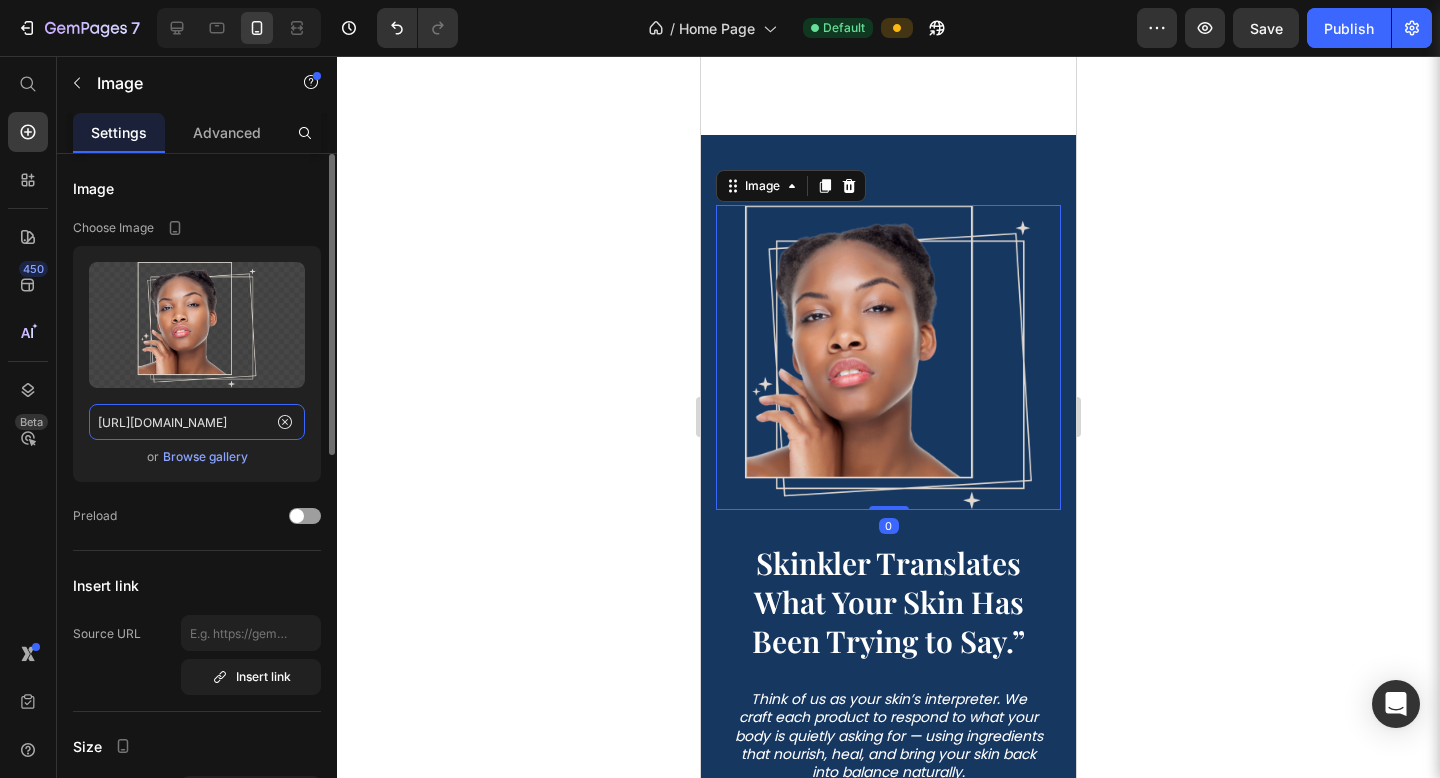 click on "https://cdn.shopify.com/s/files/1/0769/8248/5212/files/gempages_574863523826369648-c69d5b8c-9c90-4425-99fa-efe22cd23cb1.png" 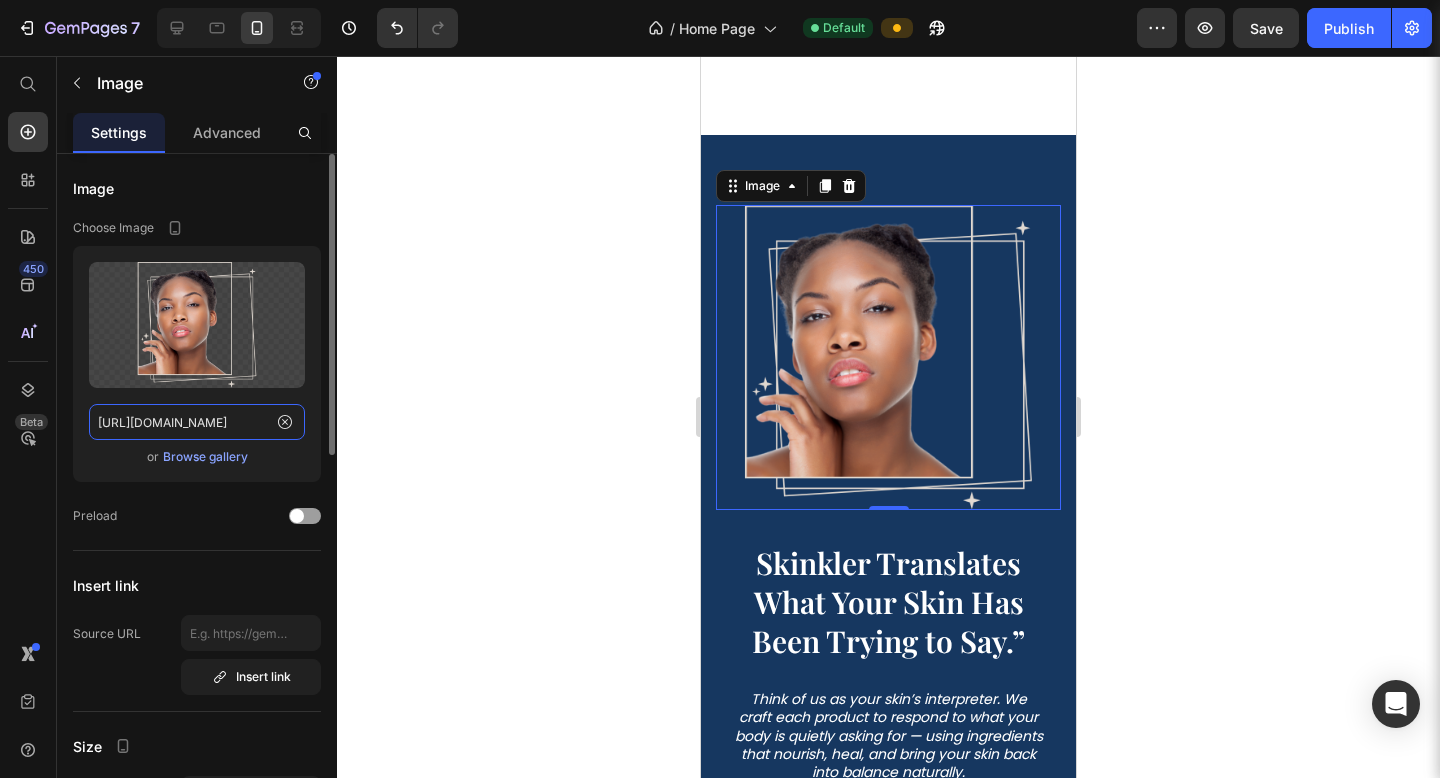 paste on "beba3dd1-248f-4203-b5f9-688bde29d7cc" 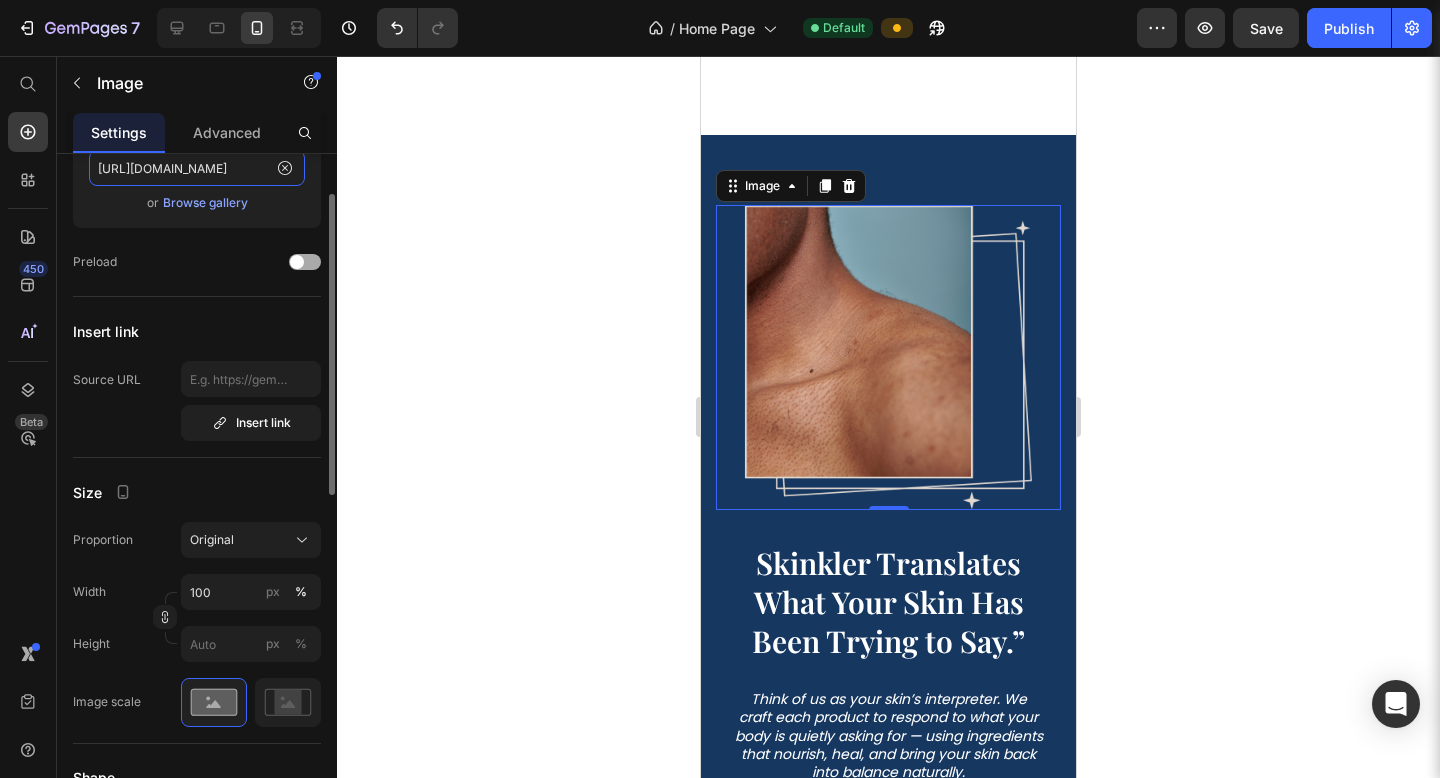 scroll, scrollTop: 361, scrollLeft: 0, axis: vertical 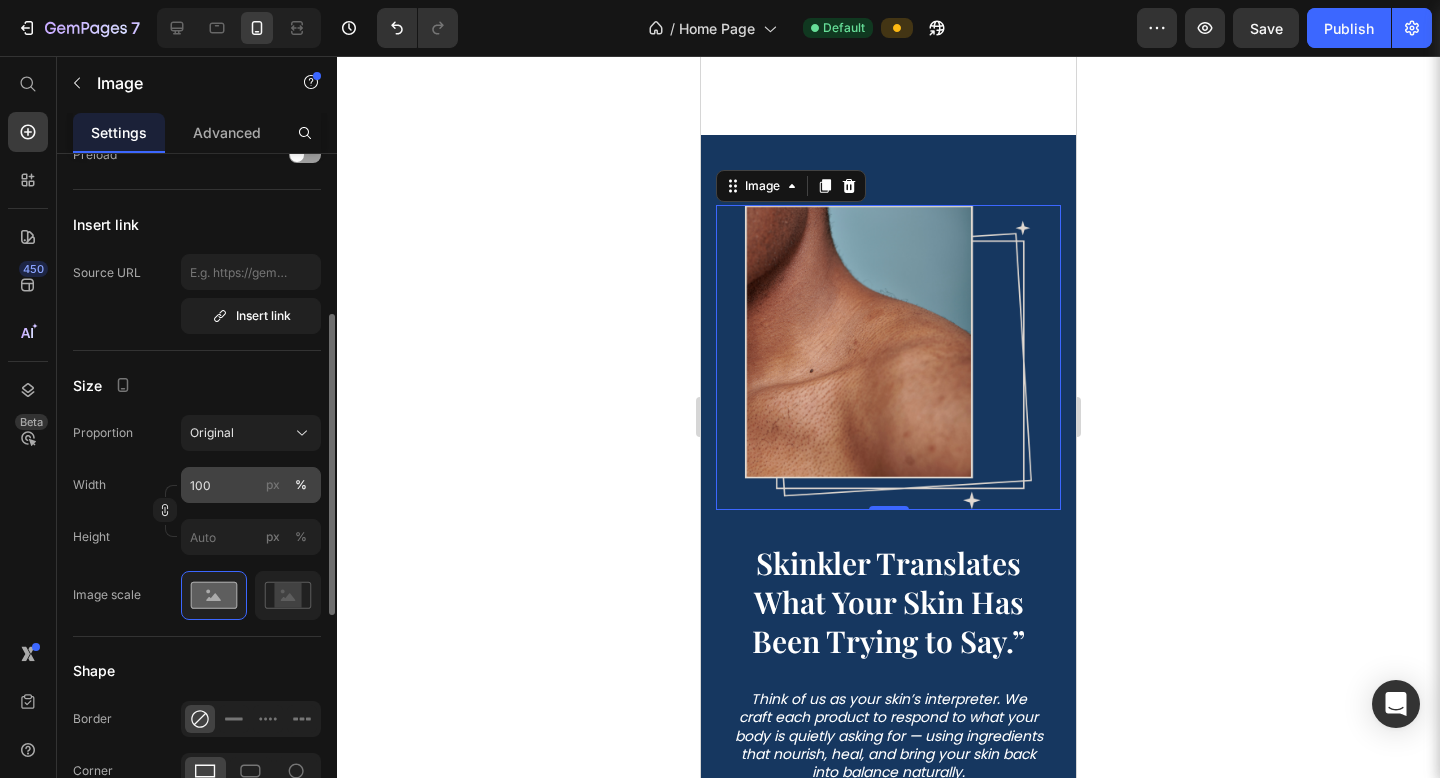 type on "https://cdn.shopify.com/s/files/1/0769/8248/5212/files/gempages_574863523826369648-beba3dd1-248f-4203-b5f9-688bde29d7cc.png" 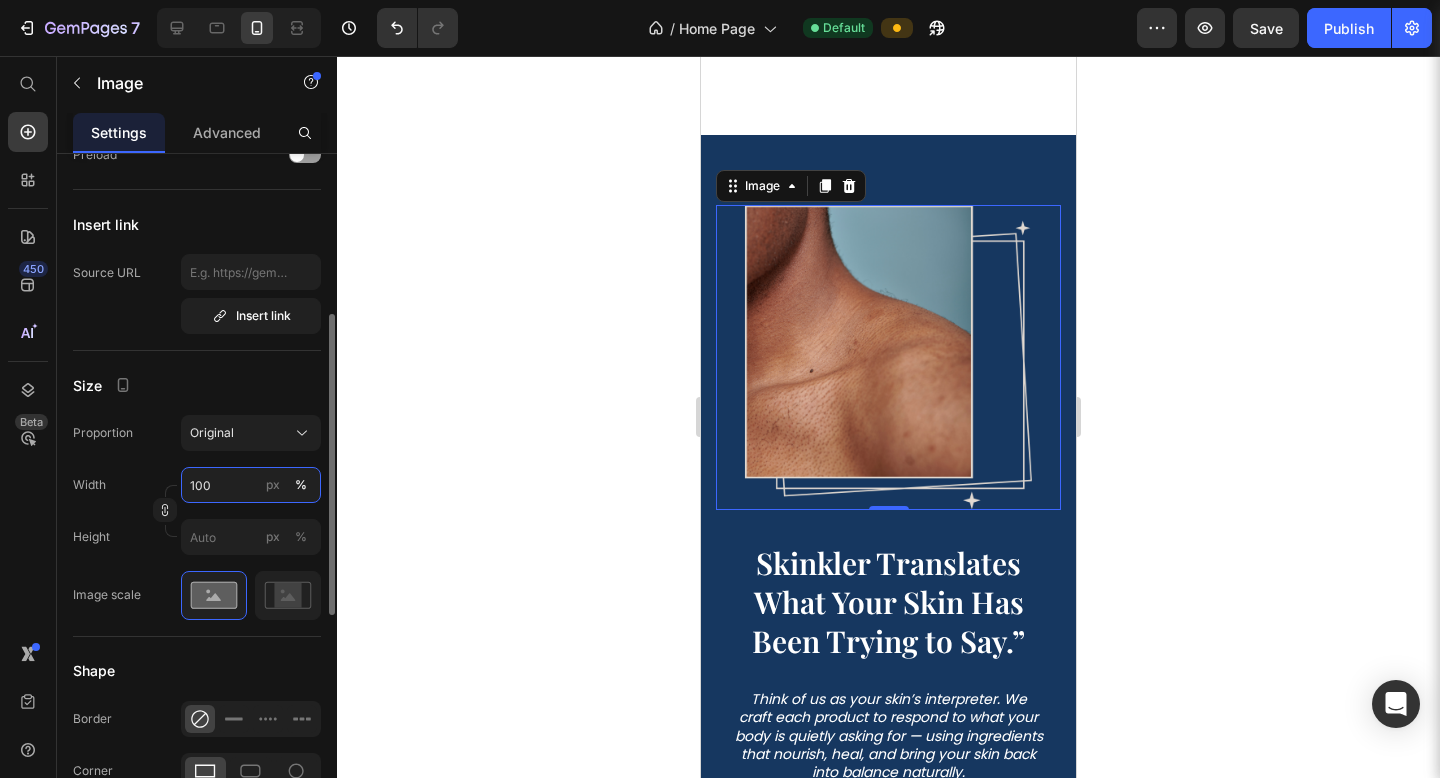 click on "100" at bounding box center (251, 485) 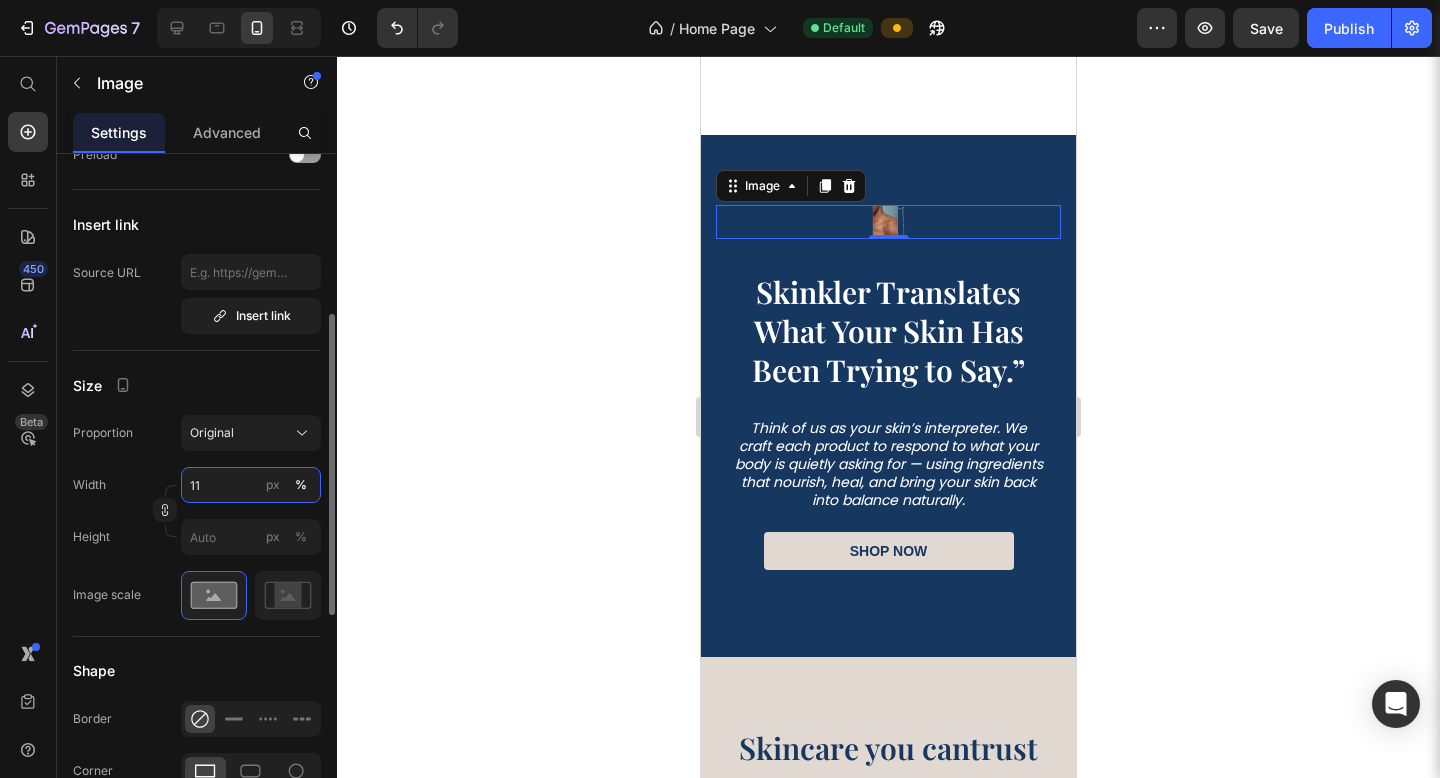 type on "110" 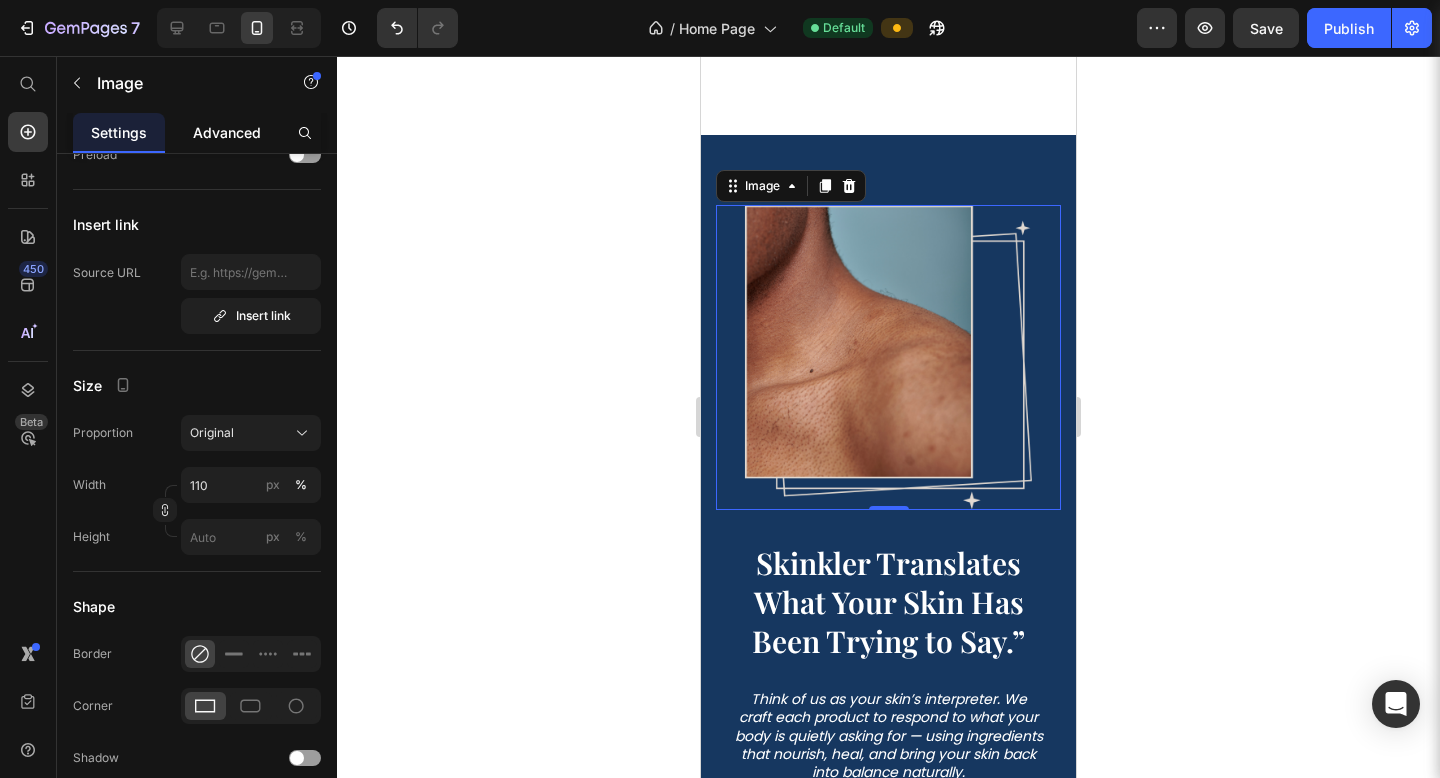 click on "Advanced" at bounding box center (227, 132) 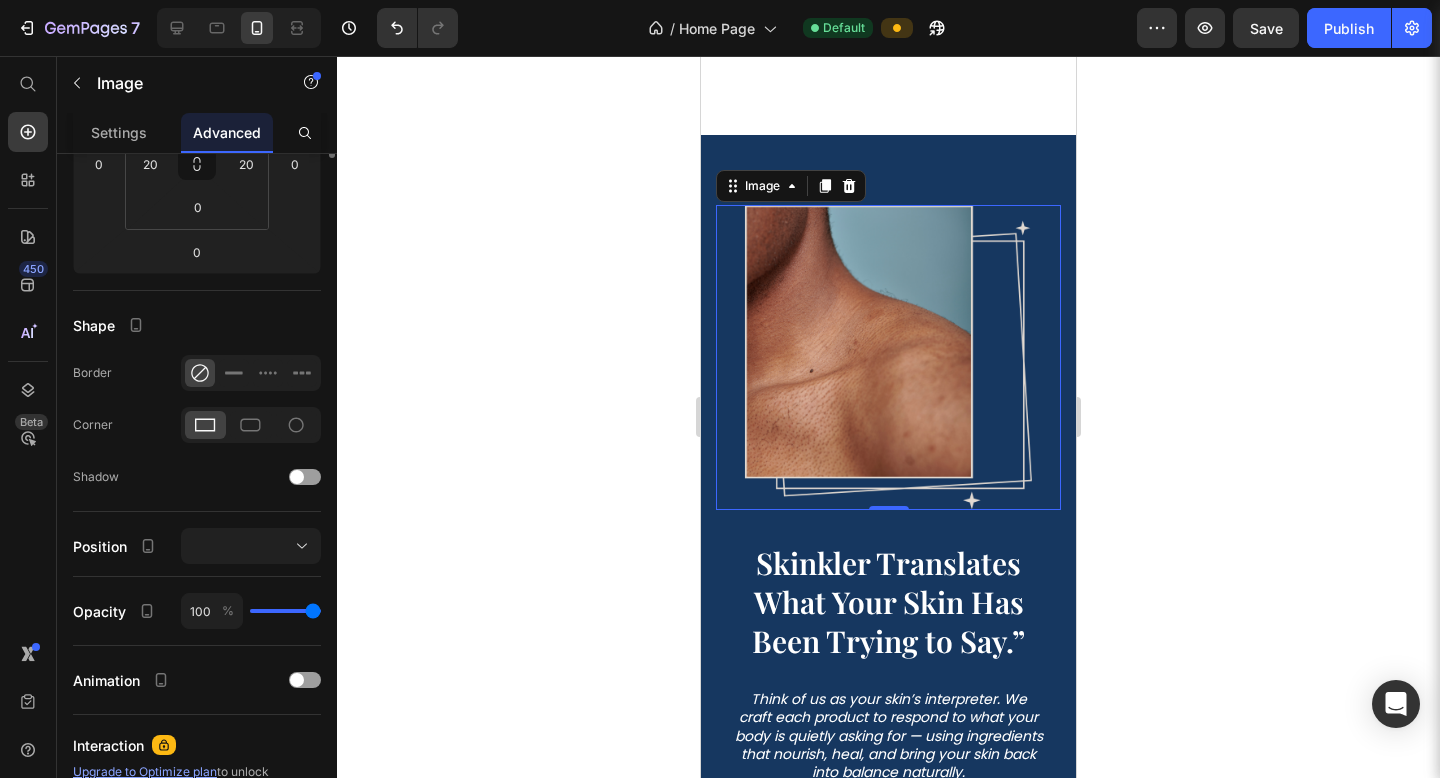 scroll, scrollTop: 0, scrollLeft: 0, axis: both 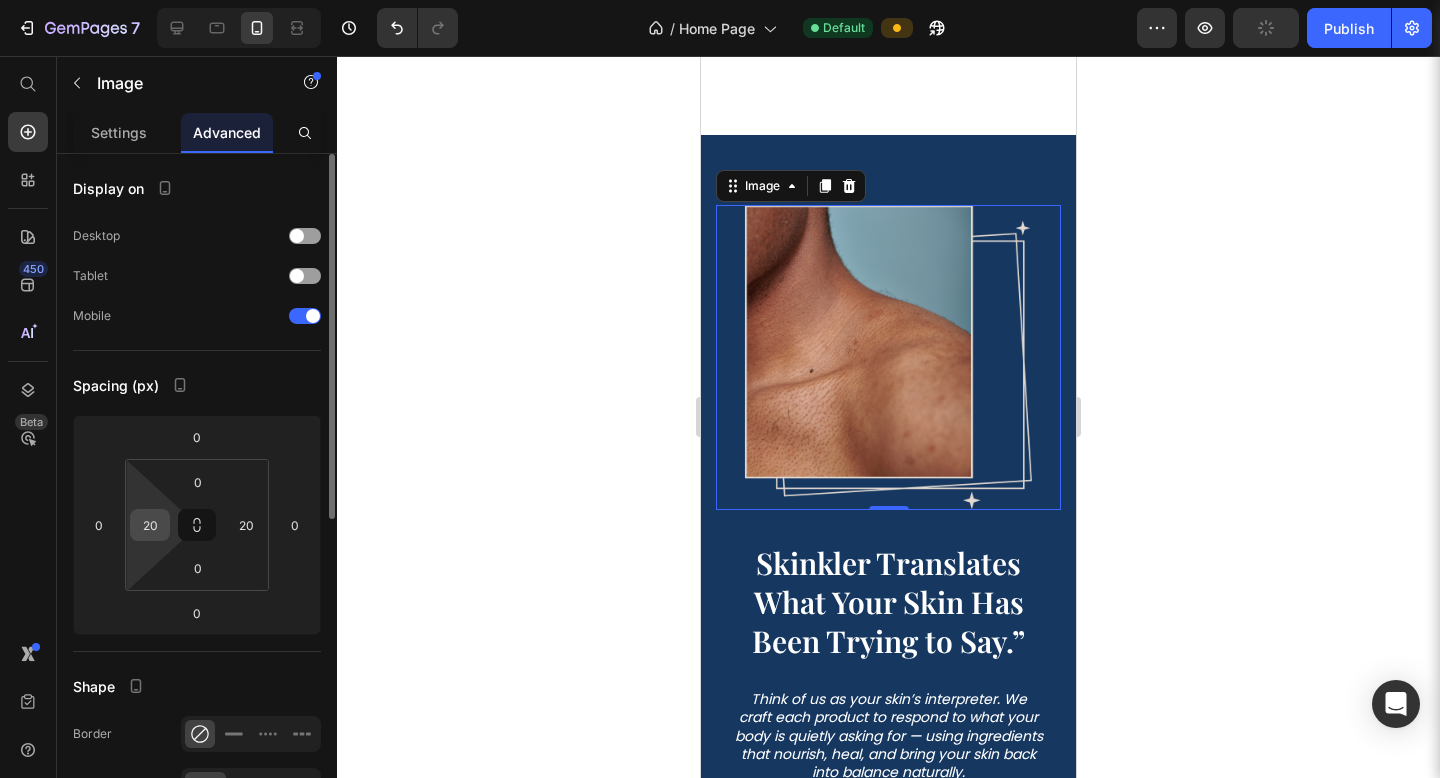 click on "20" at bounding box center [150, 525] 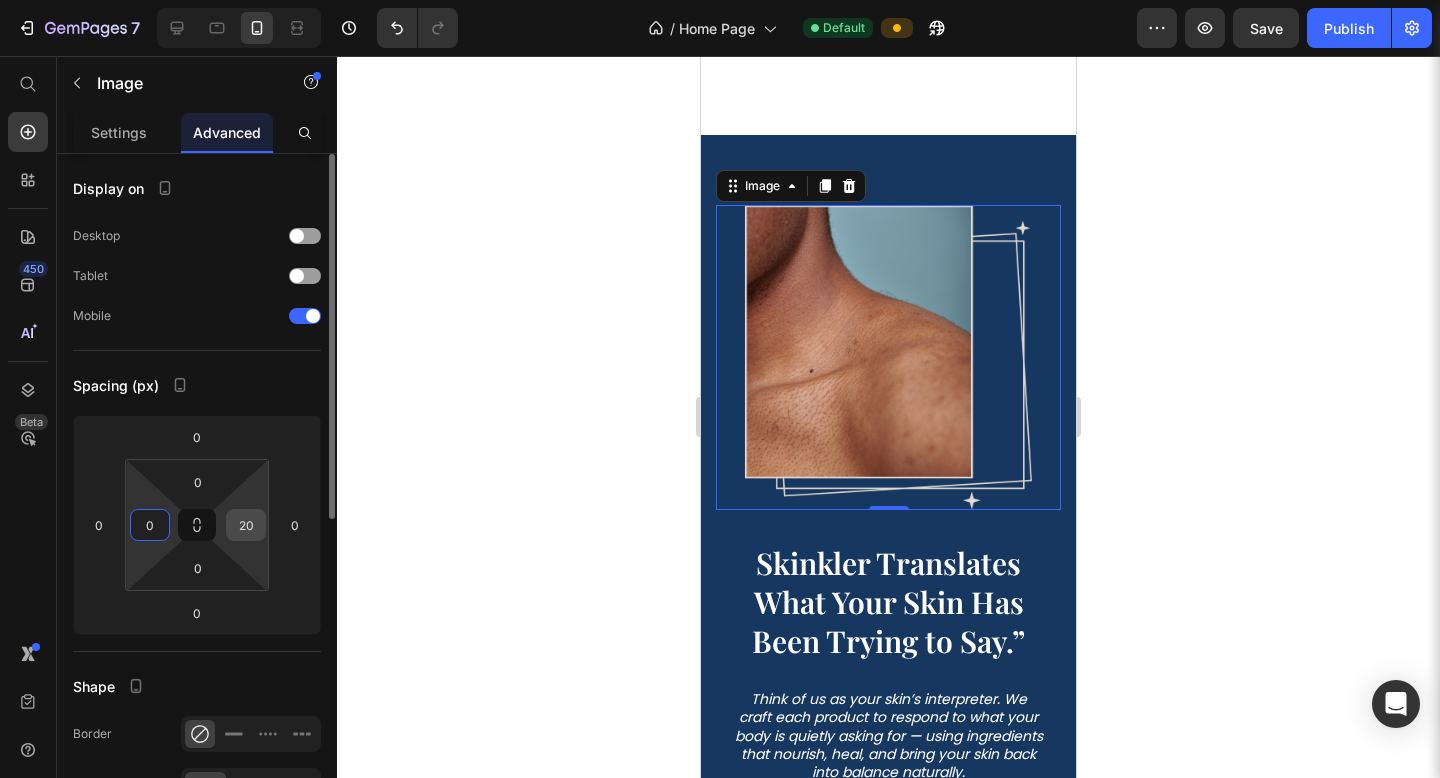 type on "0" 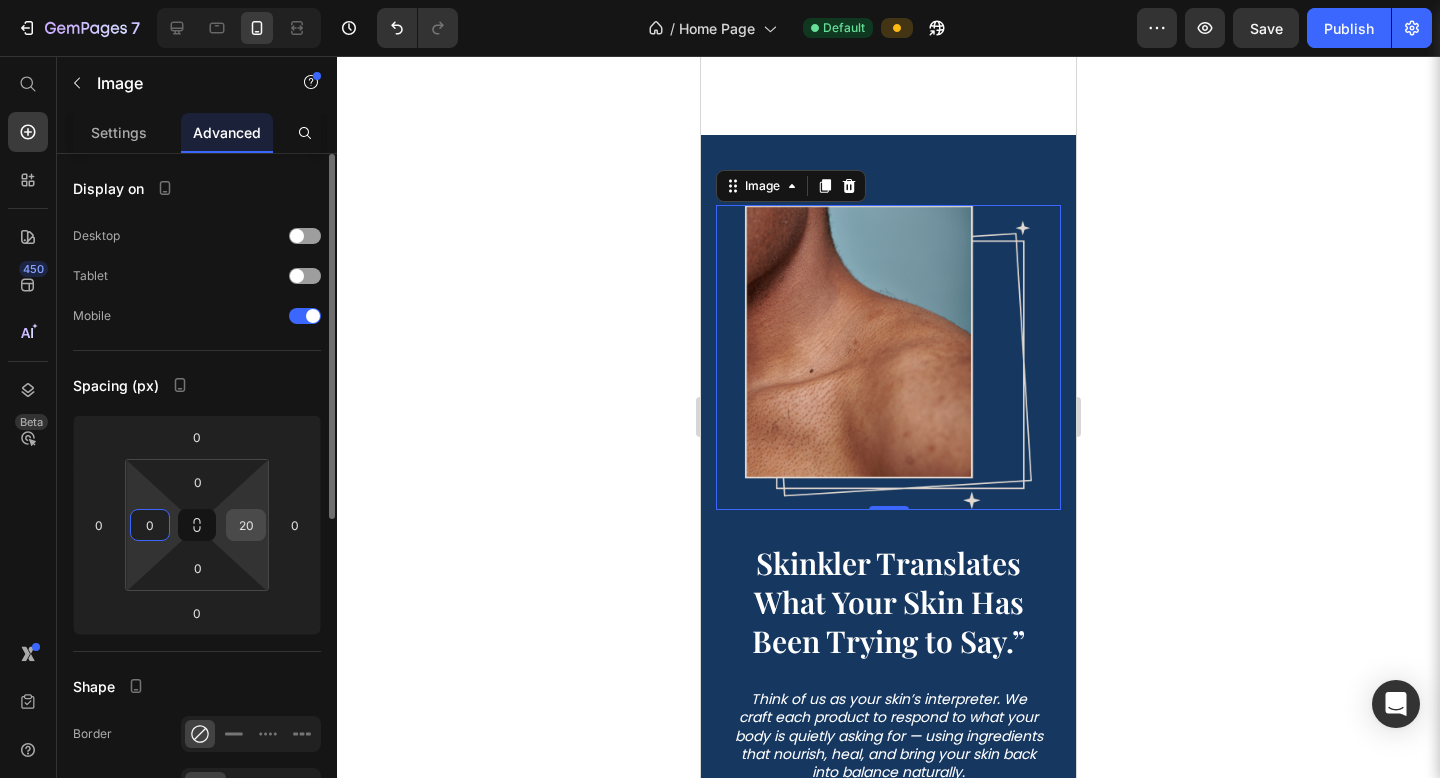 click on "20" at bounding box center [246, 525] 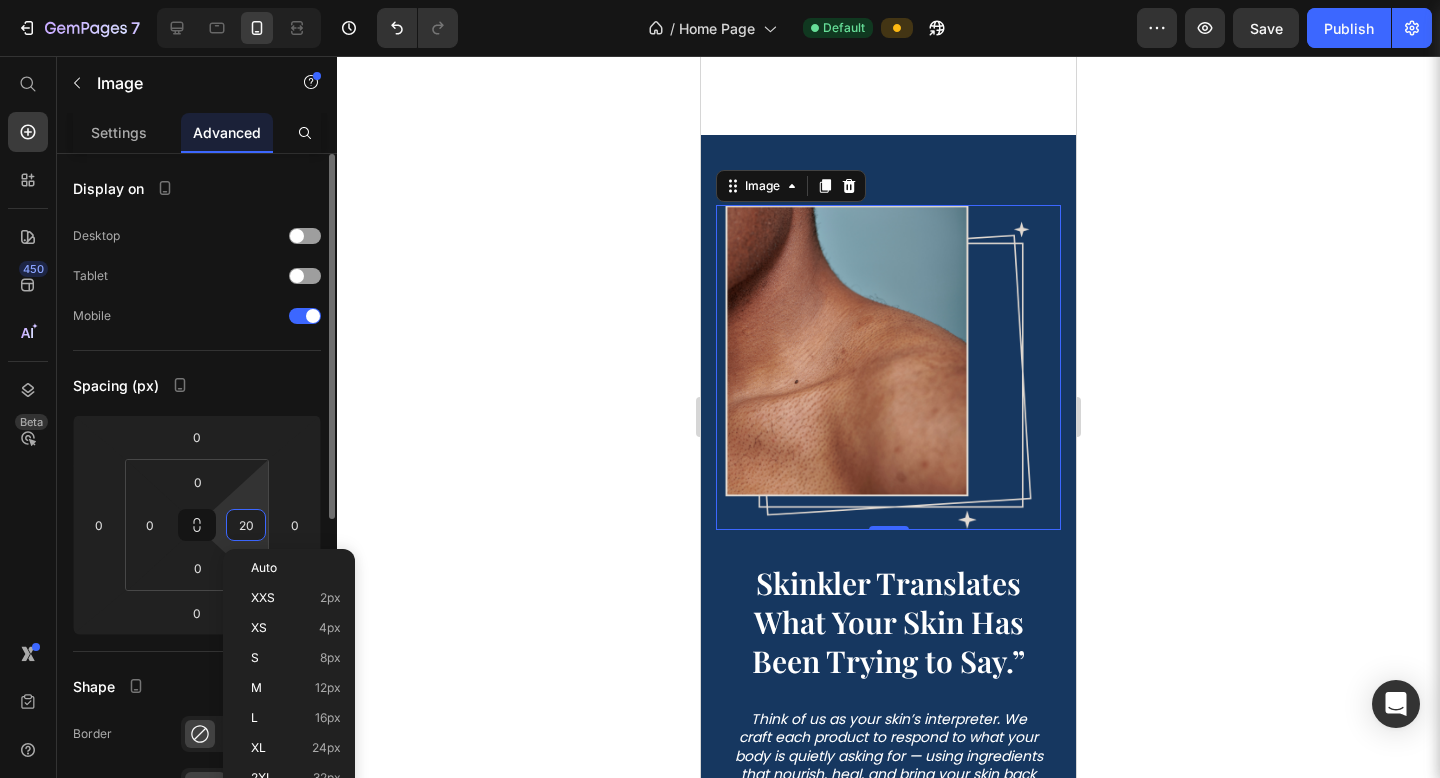 type on "0" 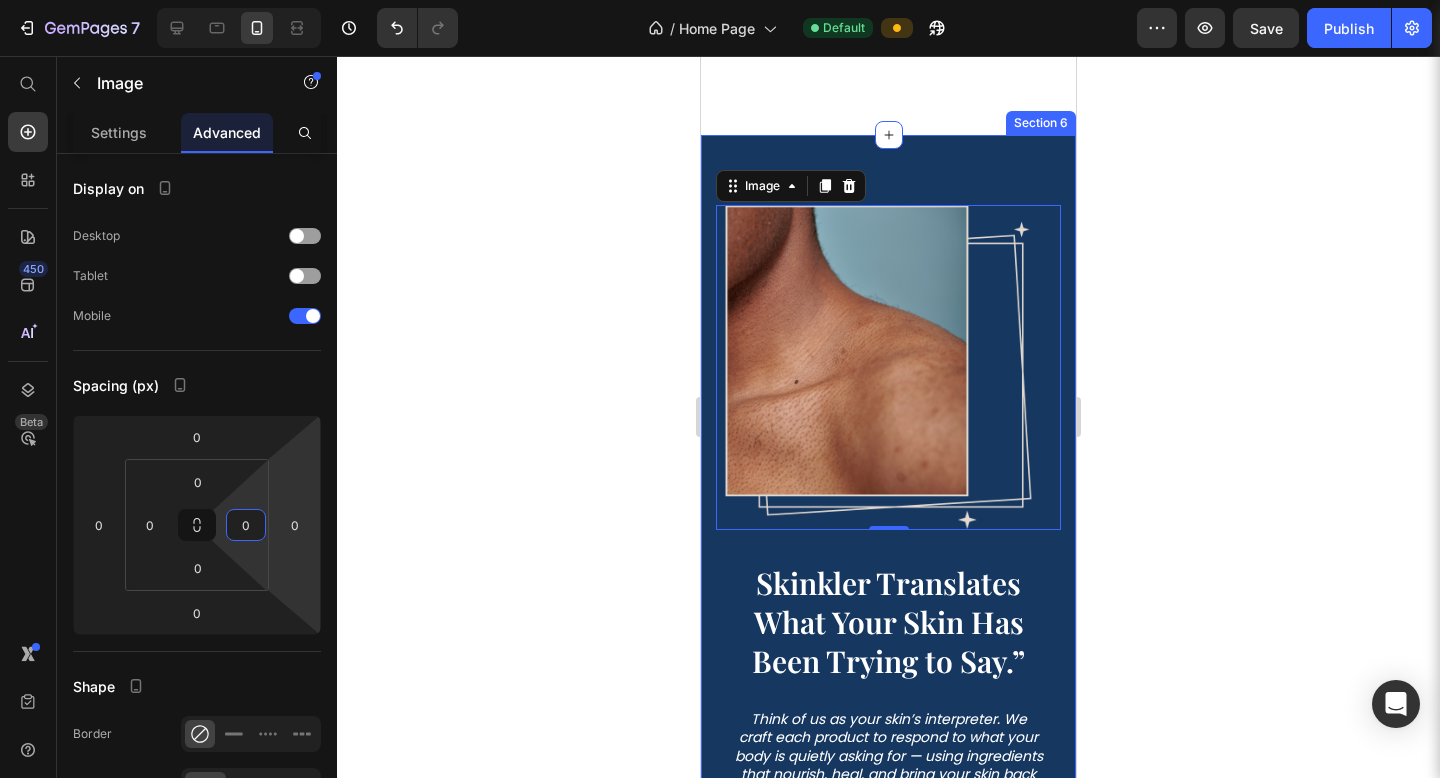 click on "Skinkler Translates What Your Skin Has Been Trying to Say.” Heading Think of us as your skin’s interpreter. We craft each product to respond to what your body is quietly asking for — using ingredients that nourish, heal, and bring your skin back into balance naturally. Text block Row shop now Button Image Image   0 Row Row Section 6" at bounding box center (888, 541) 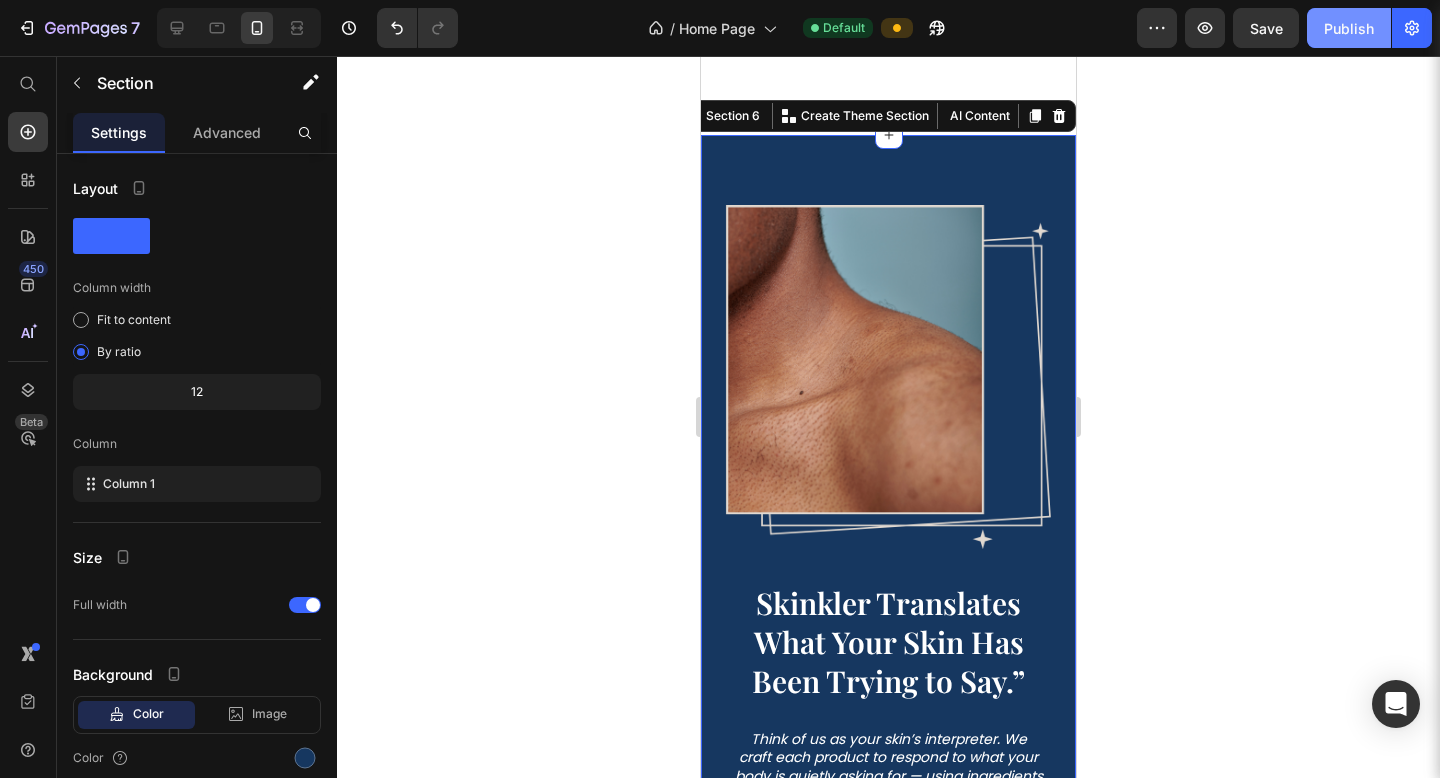 click on "Publish" at bounding box center (1349, 28) 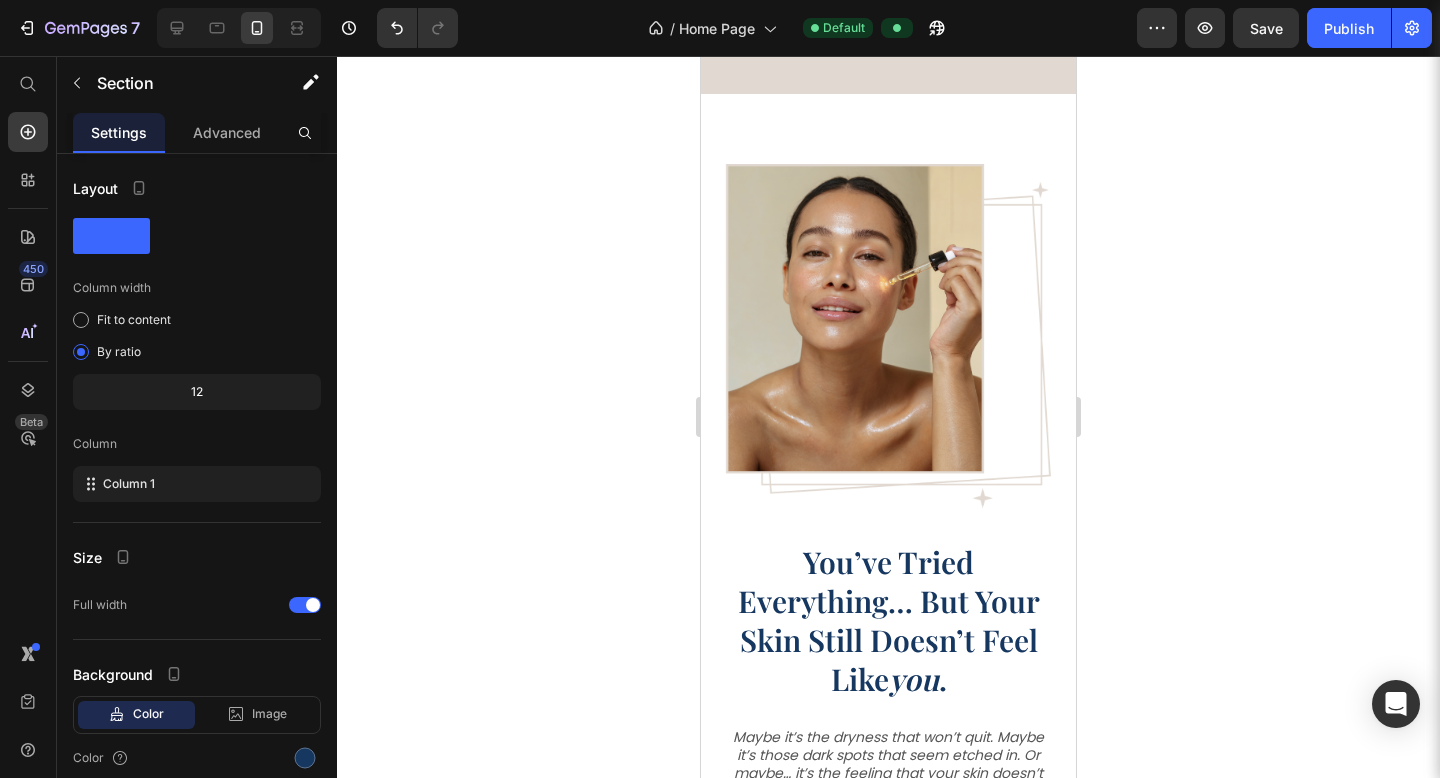 scroll, scrollTop: 0, scrollLeft: 0, axis: both 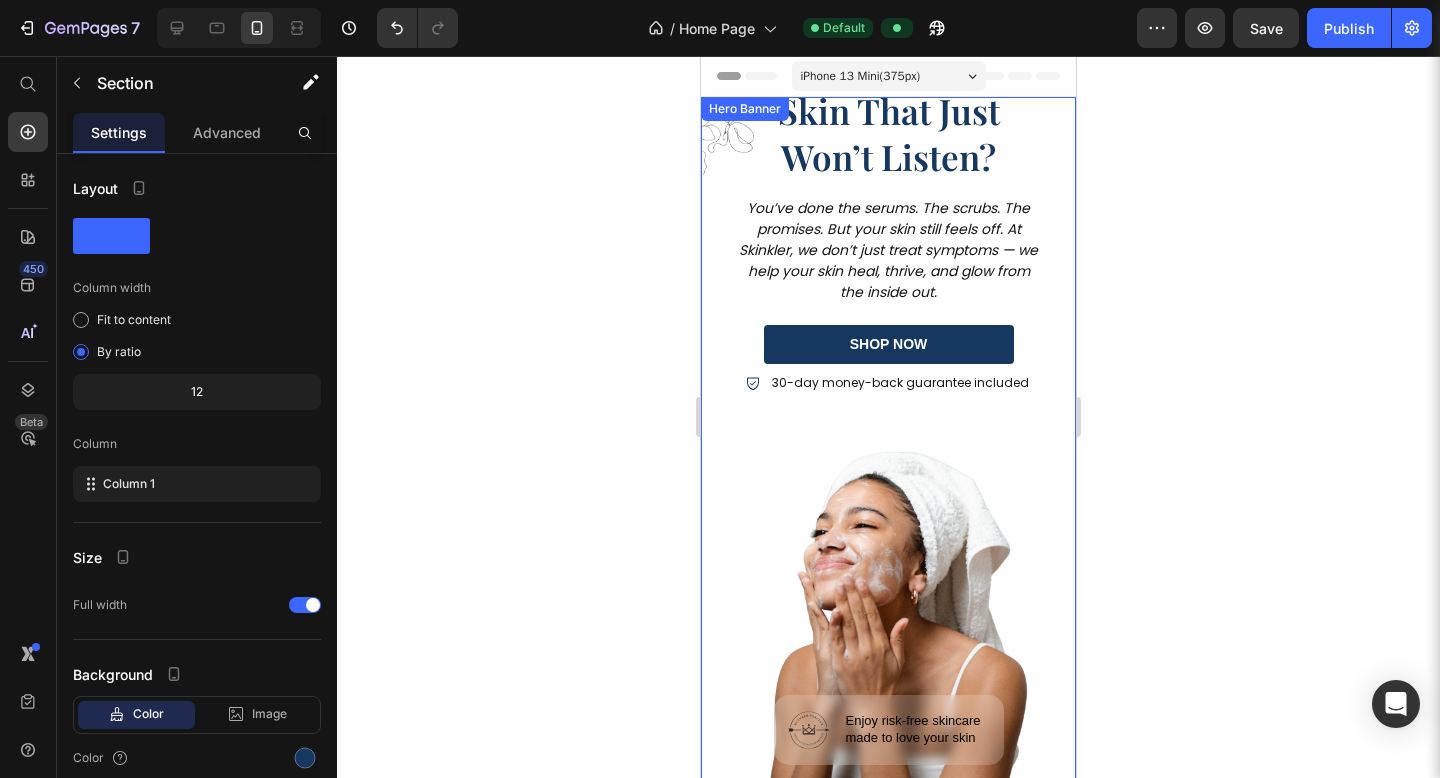 click on "Icon Icon Icon Icon
Icon Icon List Rated 4.5/5 Based on 1500+ Reviews Text Block Row Struggling With Skin That Just Won’t Listen? Heading You’ve done the serums. The scrubs. The promises. But your skin still feels off. At Skinkler, we don’t just treat symptoms — we help your skin heal, thrive, and glow from the inside out. Text Block shop now Button
30-day money-back guarantee included  Item List Image Enjoy risk-free skincare made to love your skin Text Block Row Row" at bounding box center (888, 389) 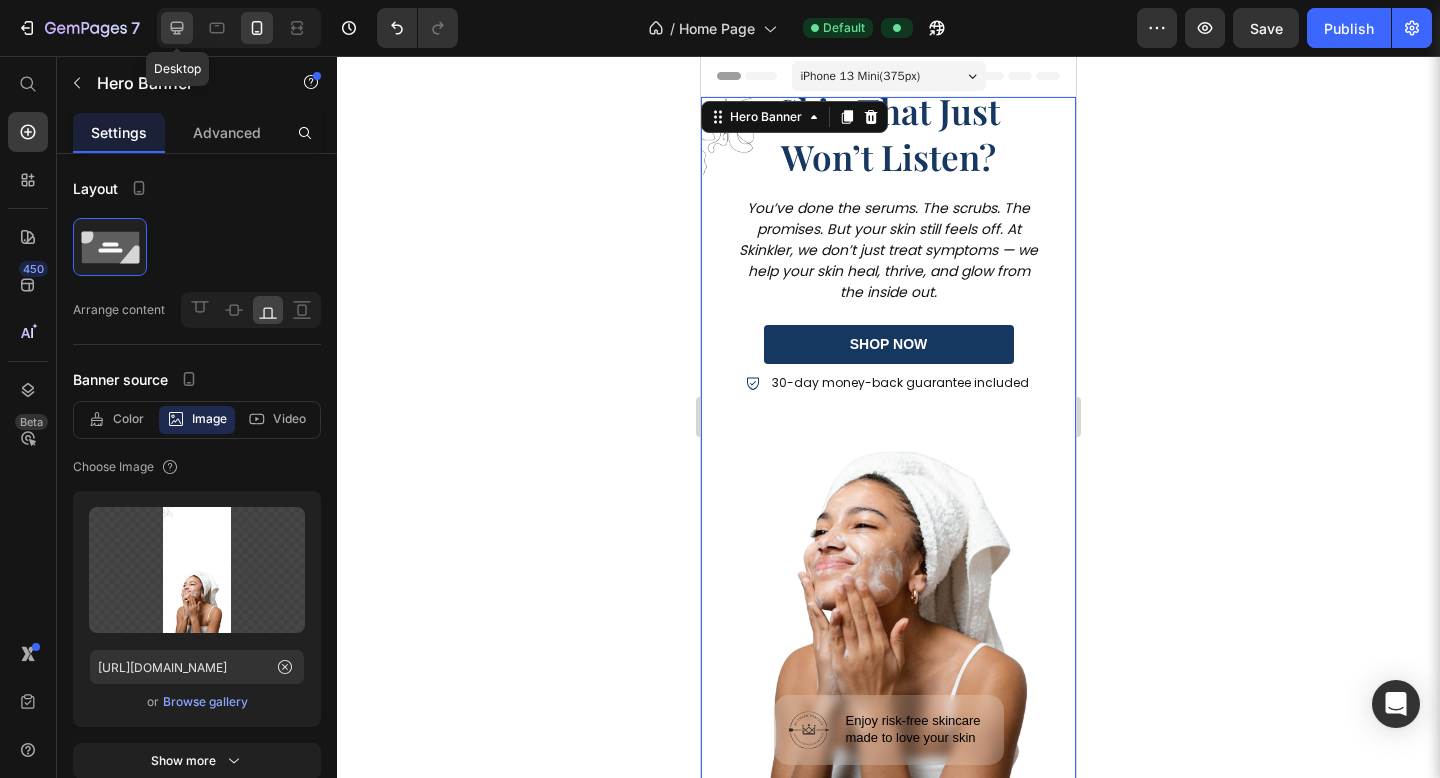 click 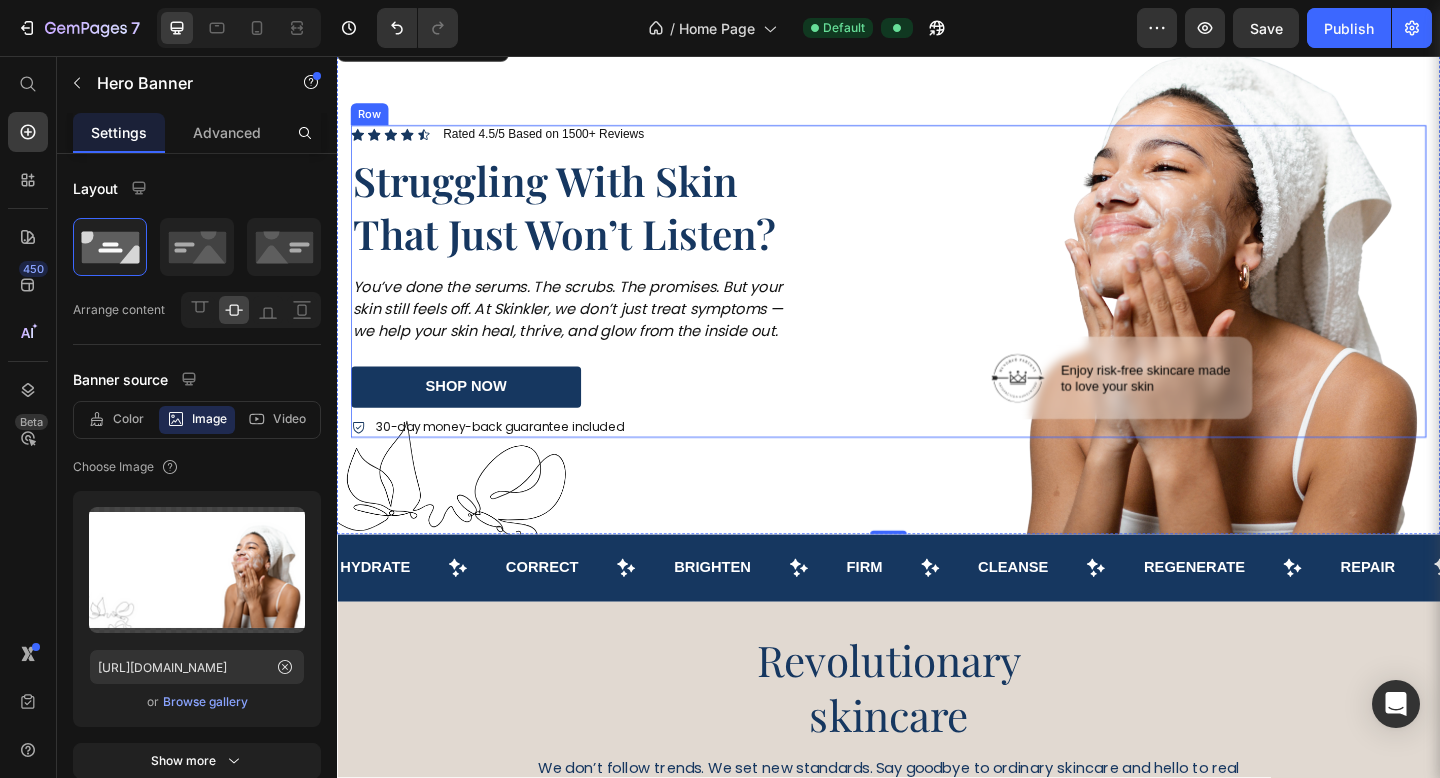 scroll, scrollTop: 77, scrollLeft: 0, axis: vertical 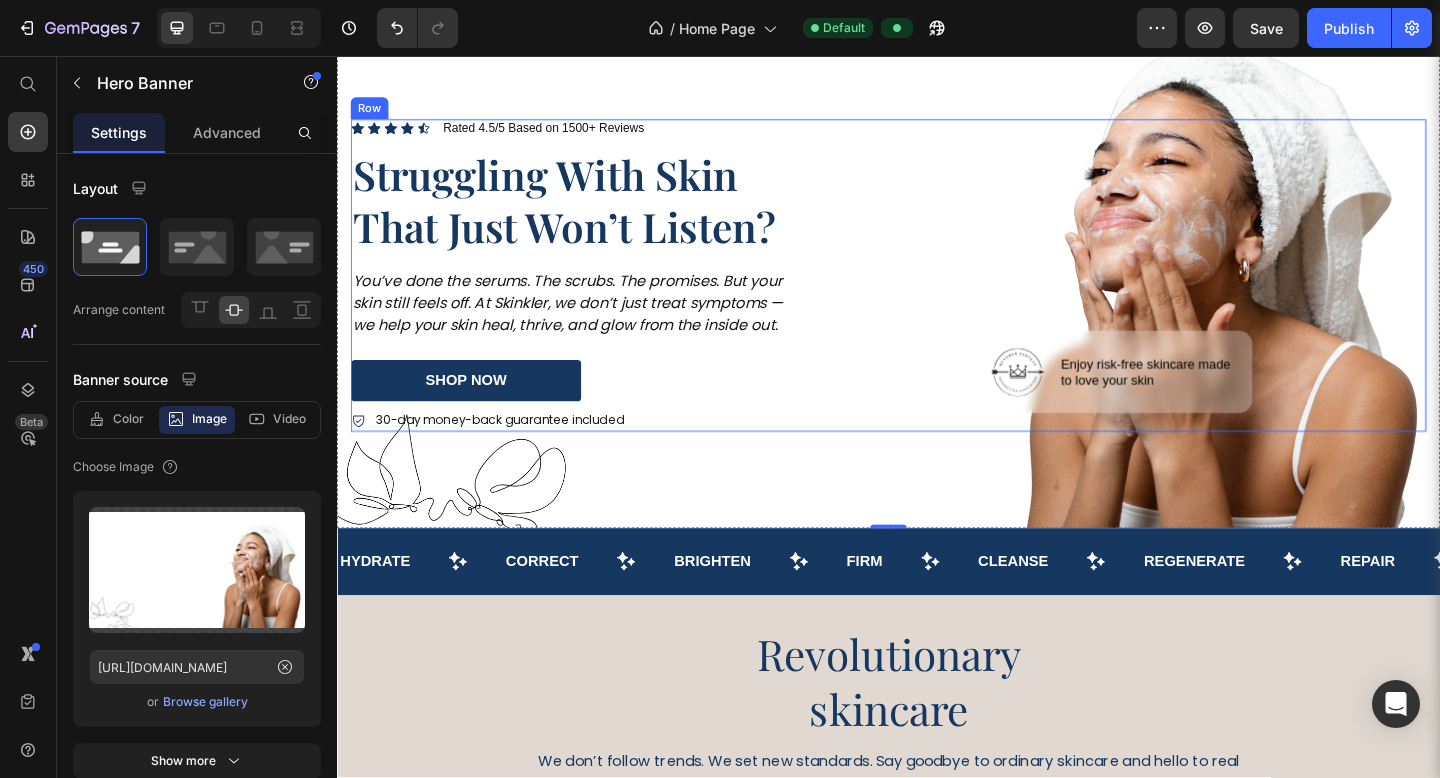 click on "Image Enjoy risk-free skincare made to love your skin Text Block Row" at bounding box center (1183, 295) 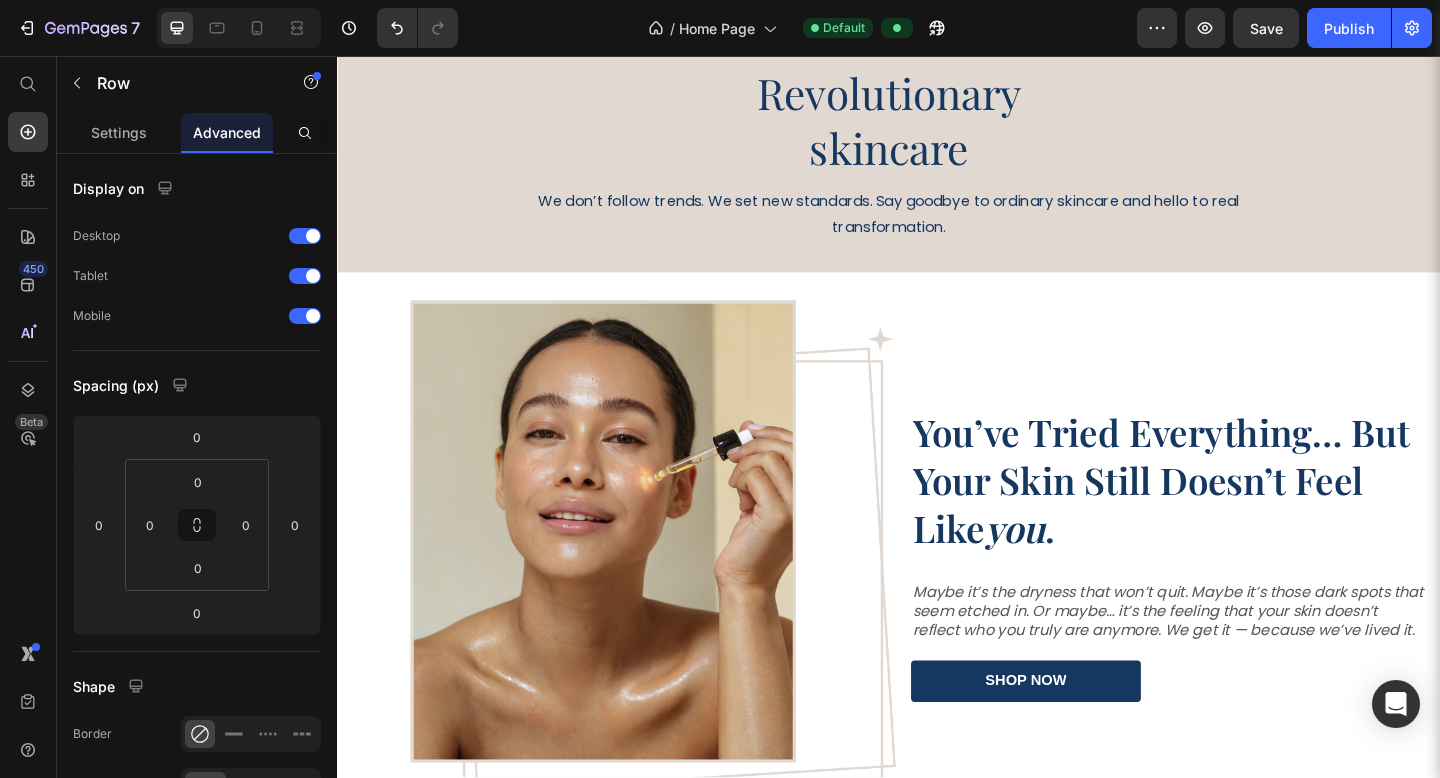 scroll, scrollTop: 691, scrollLeft: 0, axis: vertical 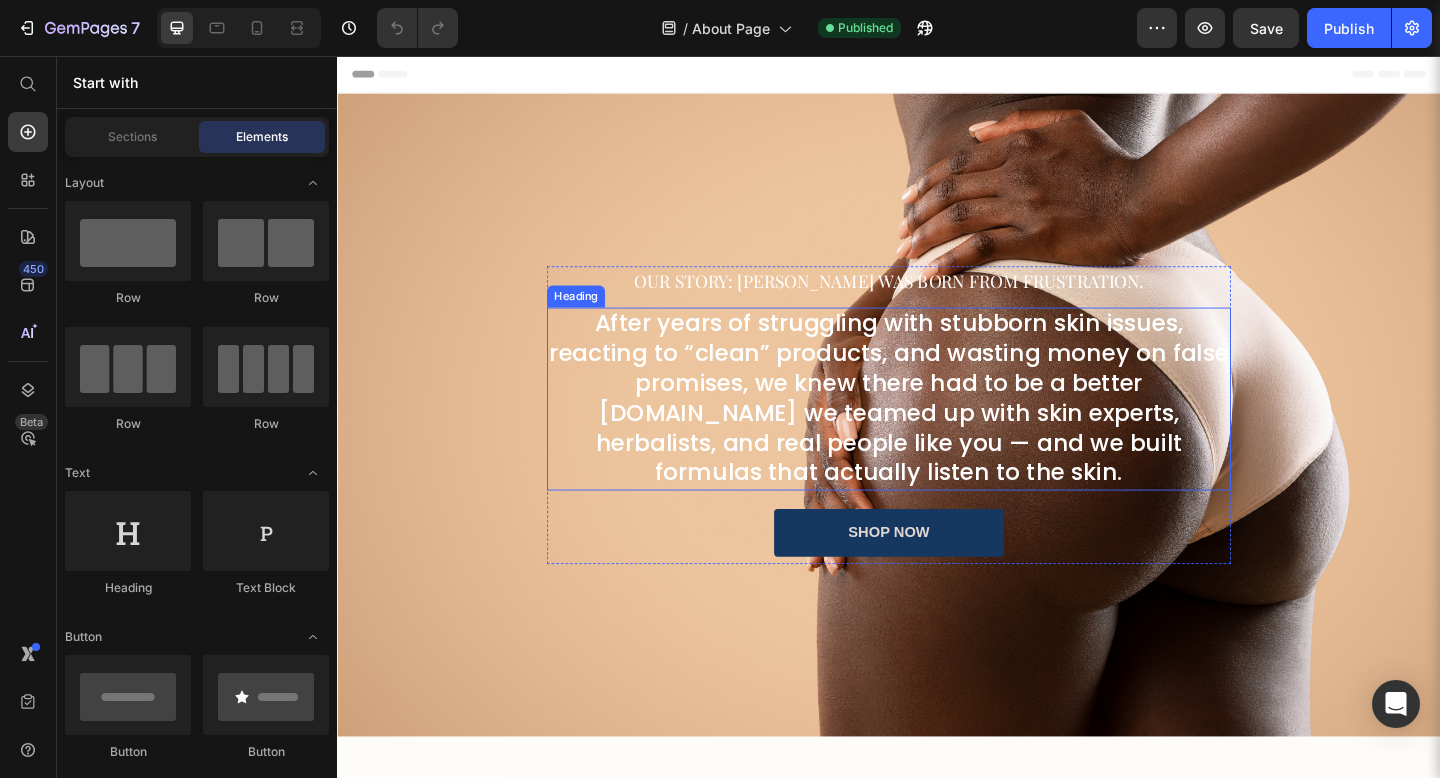 click on "After years of struggling with stubborn skin issues, reacting to “clean” products, and wasting money on false promises, we knew there had to be a better [DOMAIN_NAME] we teamed up with skin experts, herbalists, and real people like you — and we built formulas that actually listen to the skin." at bounding box center [937, 429] 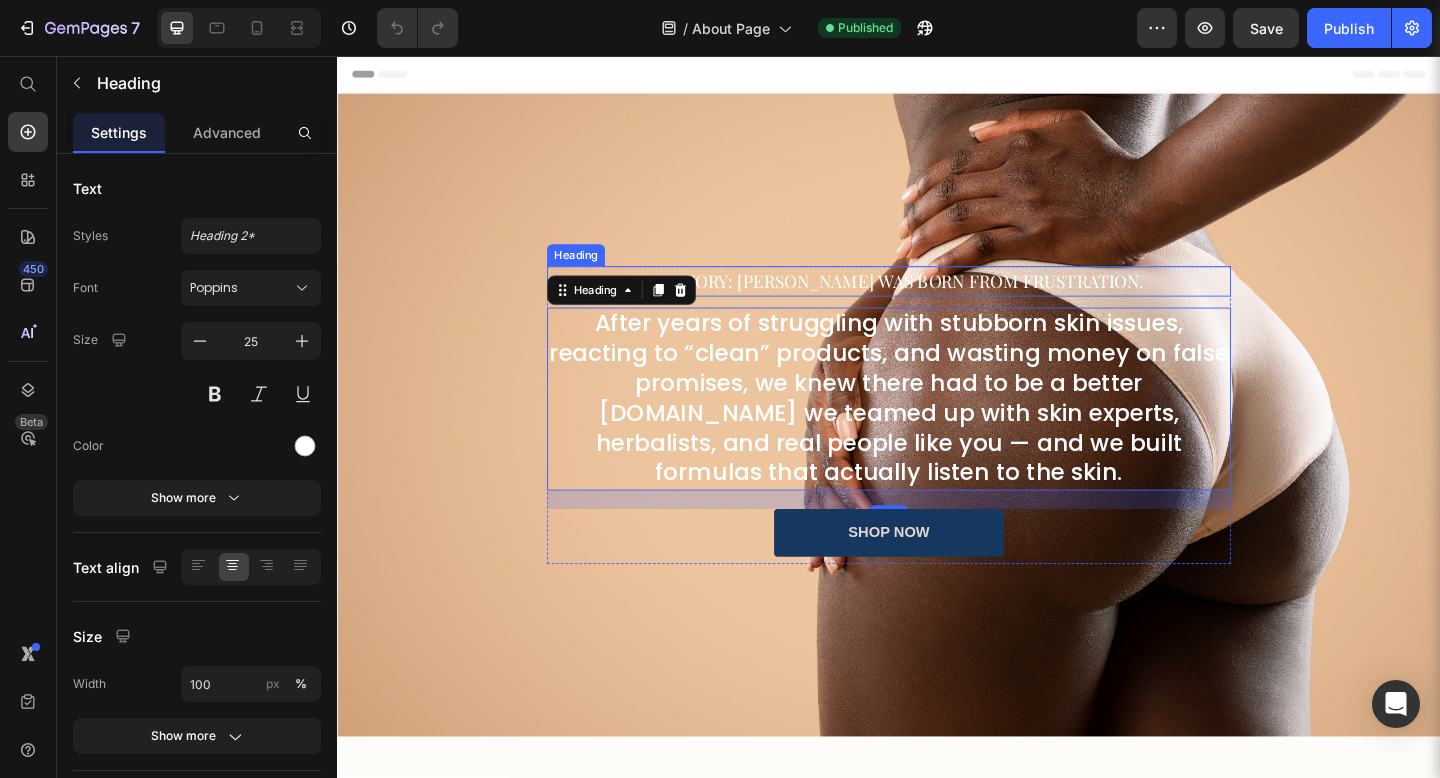 click on "Heading" at bounding box center (596, 273) 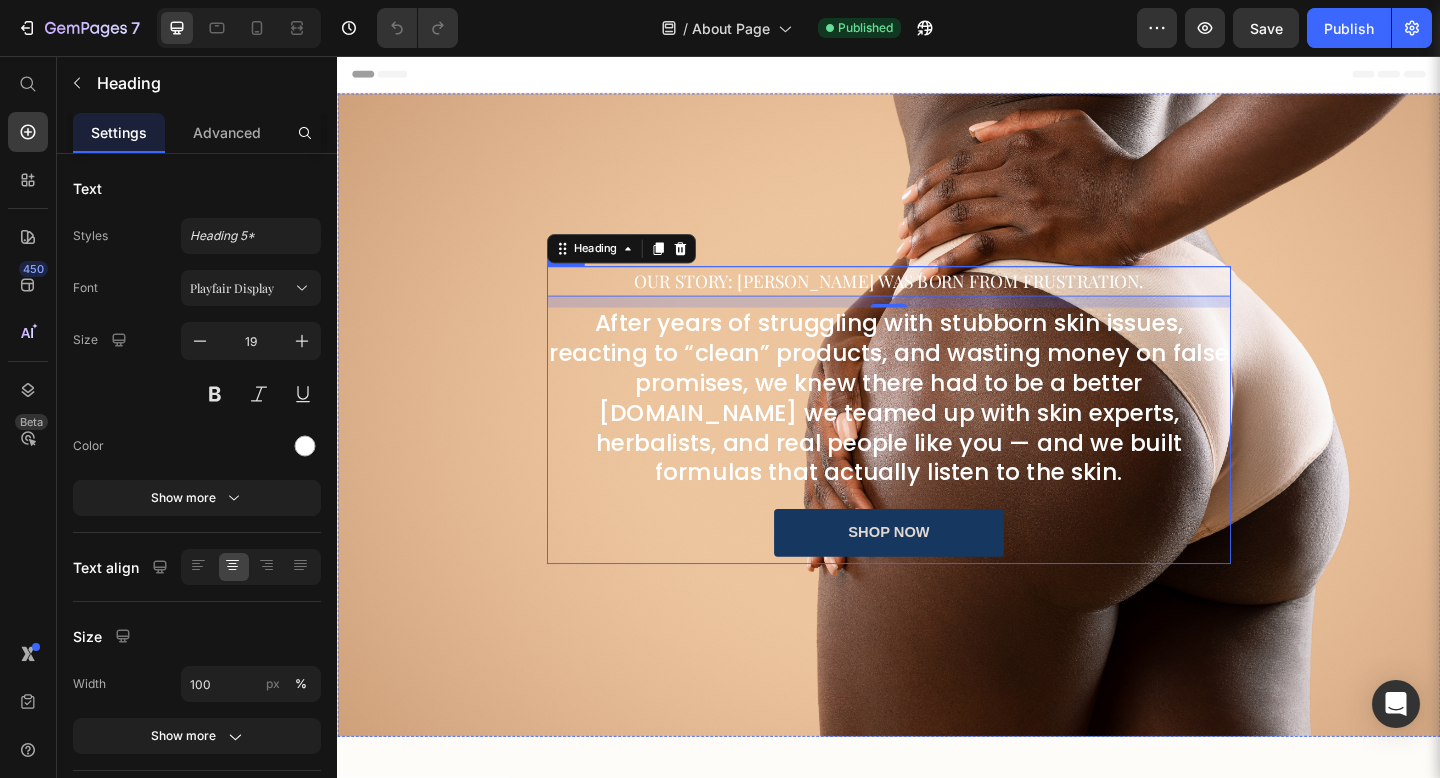 click on "Our Story: [PERSON_NAME] was born from frustration. Heading   12 After years of struggling with stubborn skin issues, reacting to “clean” products, and wasting money on false promises, we knew there had to be a better [DOMAIN_NAME] we teamed up with skin experts, herbalists, and real people like you — and we built formulas that actually listen to the skin. Heading shop now Button" at bounding box center [937, 447] 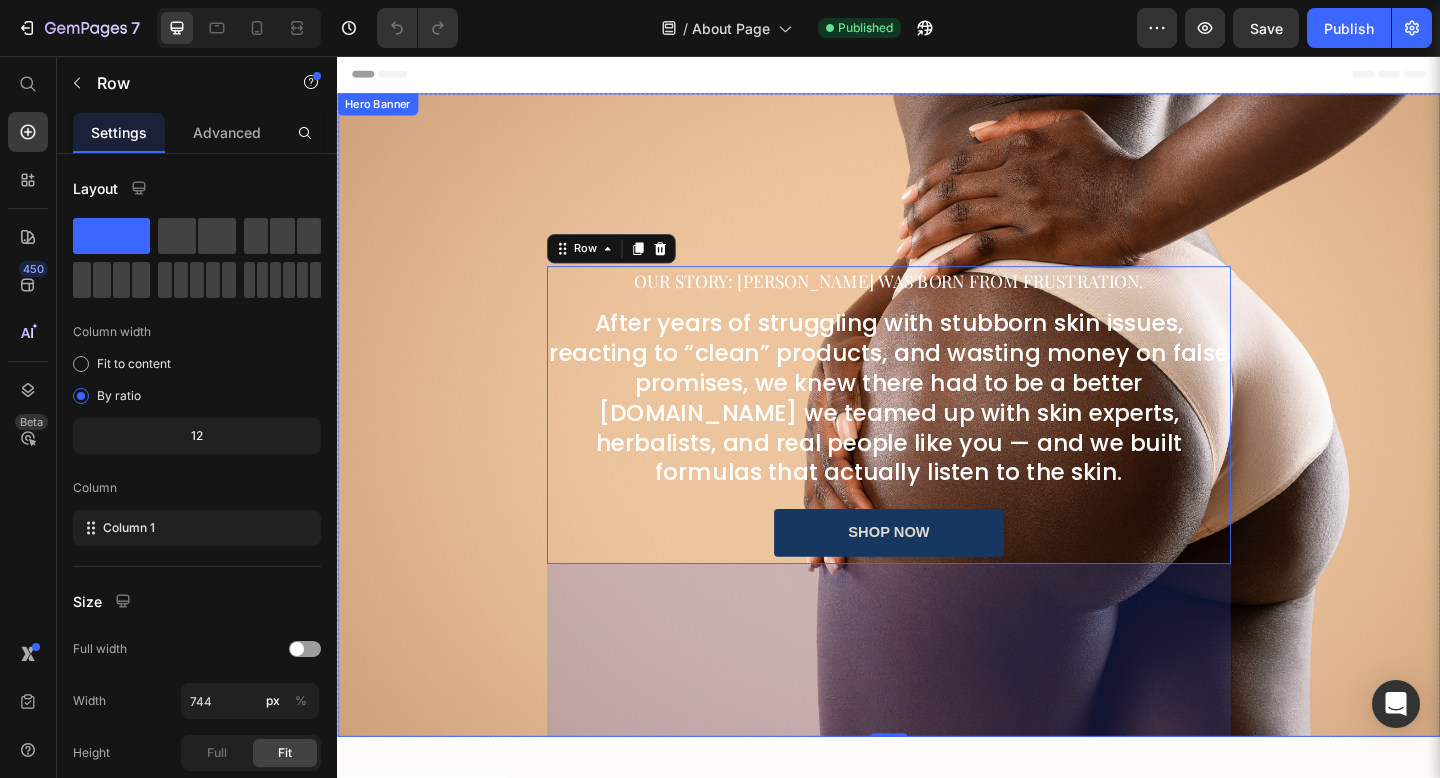 click on "Our Story: [PERSON_NAME] was born from frustration. Heading After years of struggling with stubborn skin issues, reacting to “clean” products, and wasting money on false promises, we knew there had to be a better [DOMAIN_NAME] we teamed up with skin experts, herbalists, and real people like you — and we built formulas that actually listen to the skin. Heading shop now [GEOGRAPHIC_DATA]   188" at bounding box center (937, 447) 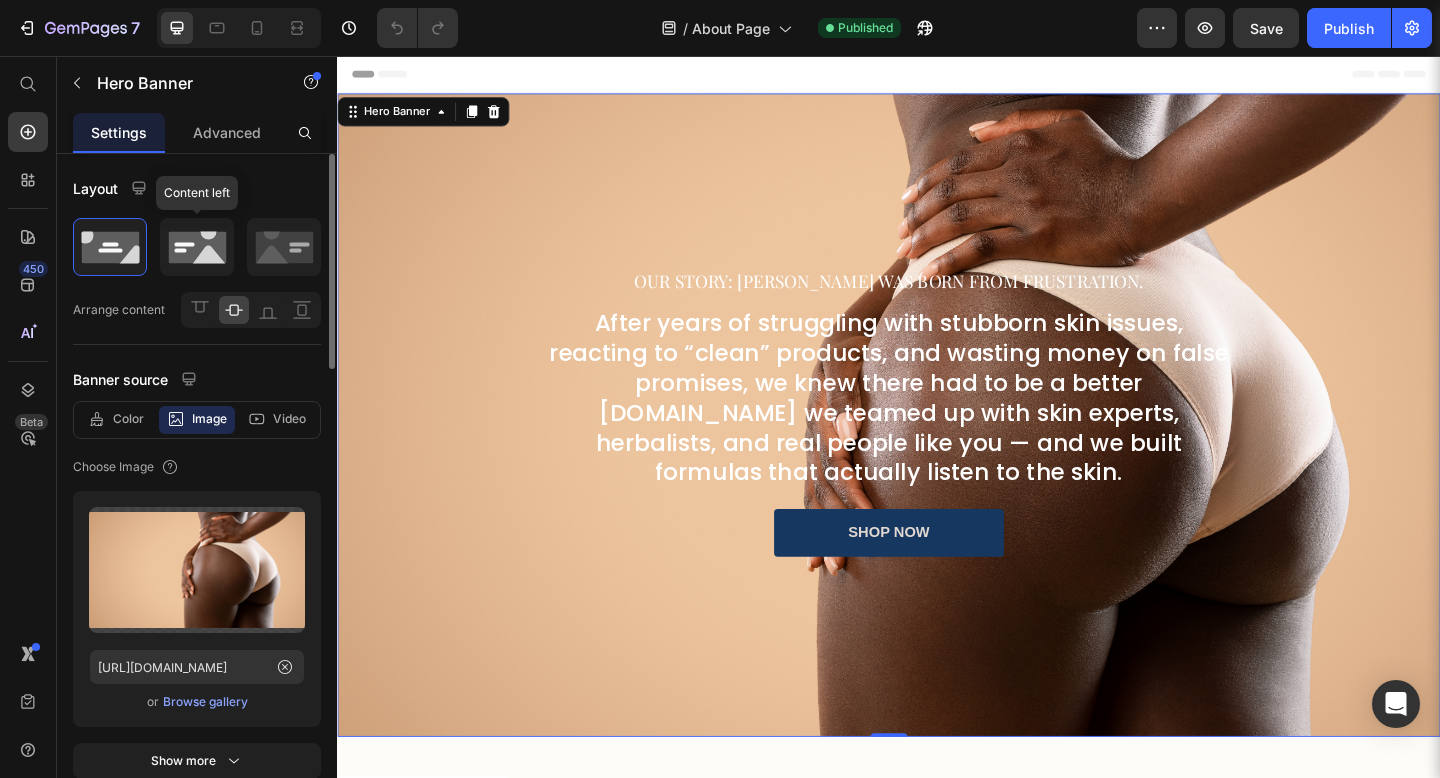 click 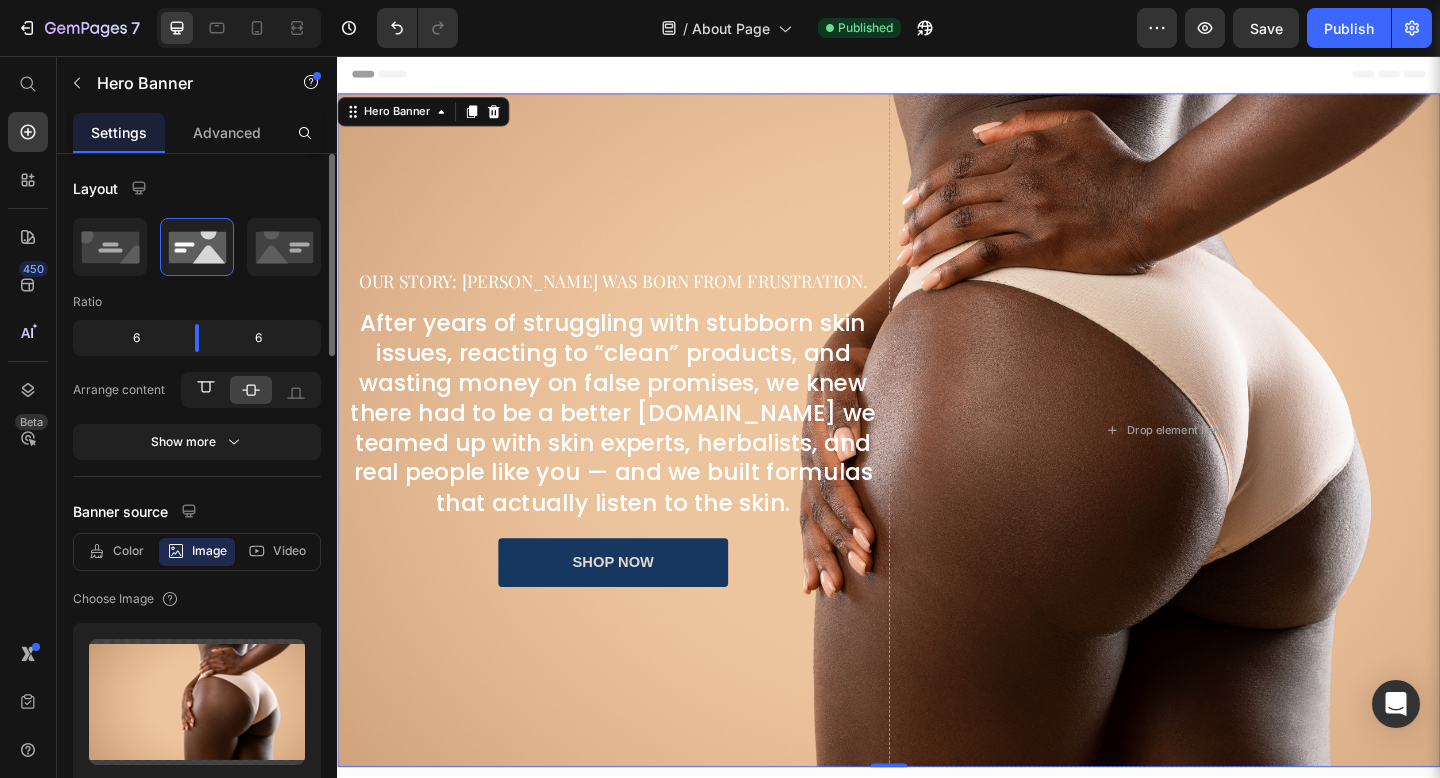 click 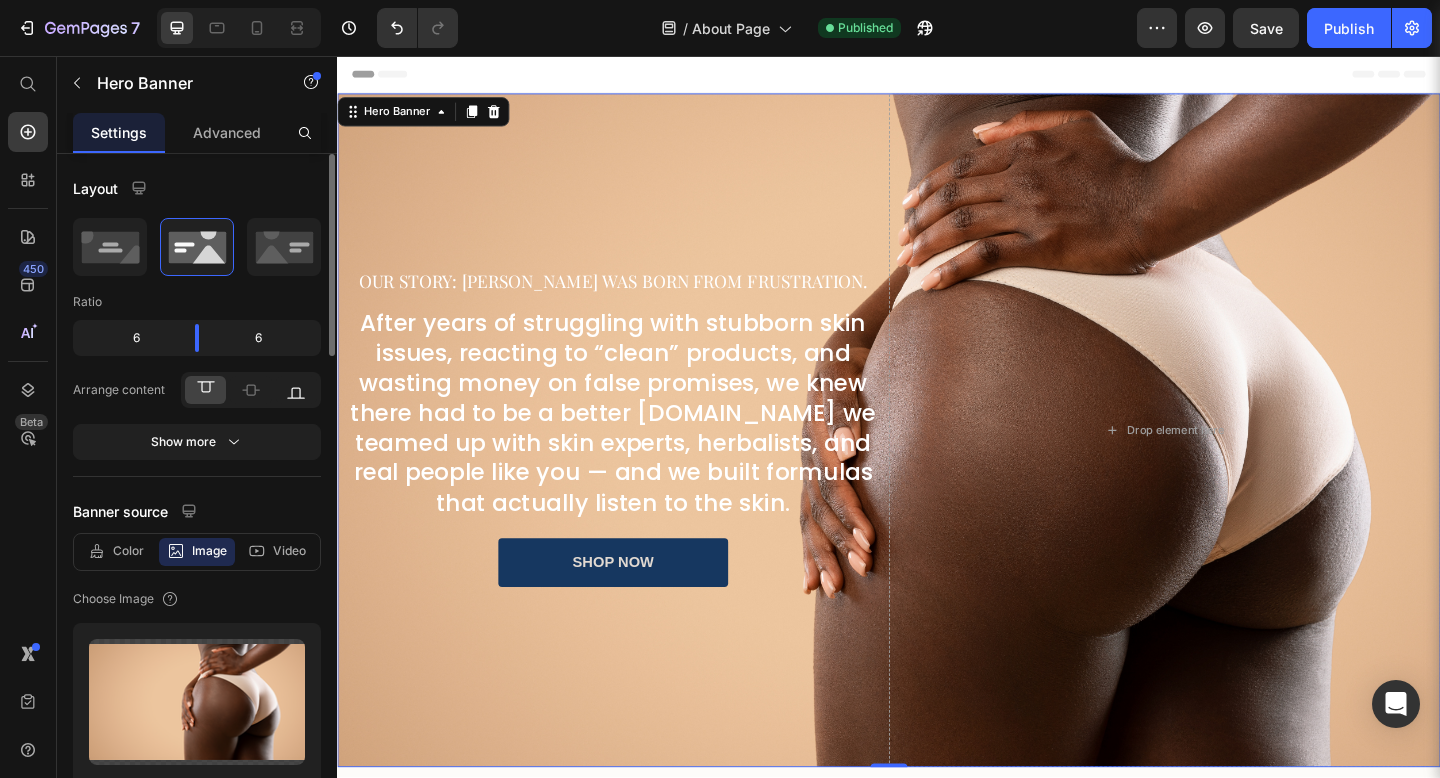 click 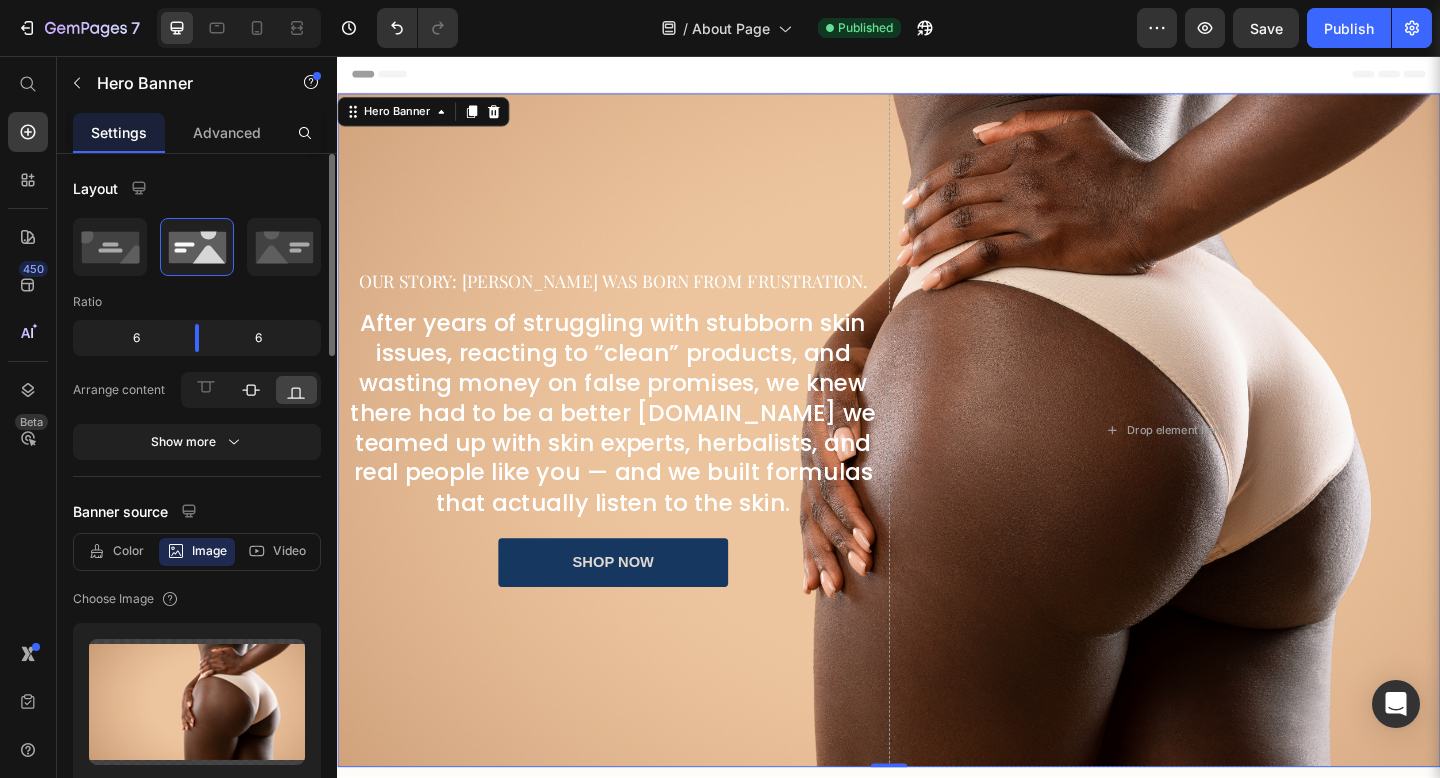 click 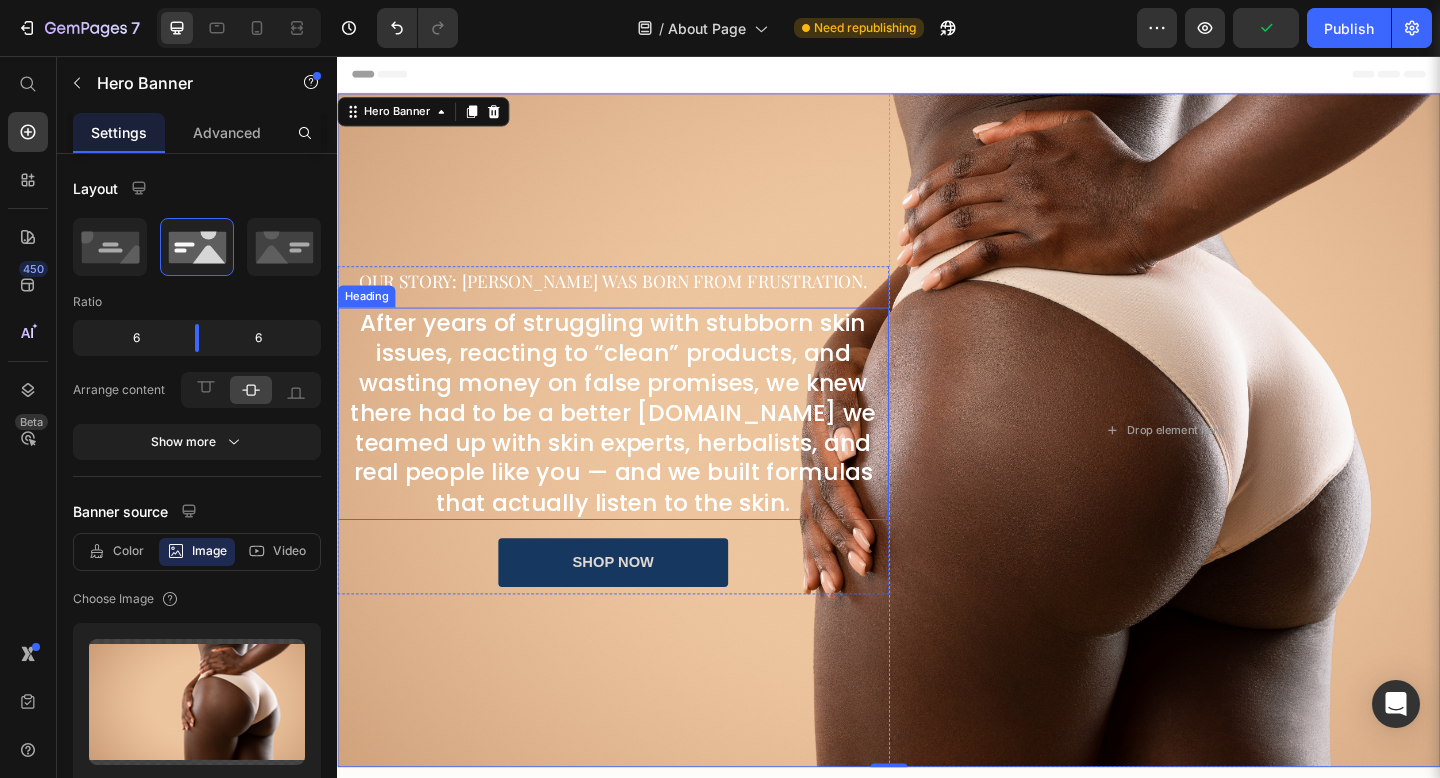 click on "After years of struggling with stubborn skin issues, reacting to “clean” products, and wasting money on false promises, we knew there had to be a better [DOMAIN_NAME] we teamed up with skin experts, herbalists, and real people like you — and we built formulas that actually listen to the skin." at bounding box center [637, 446] 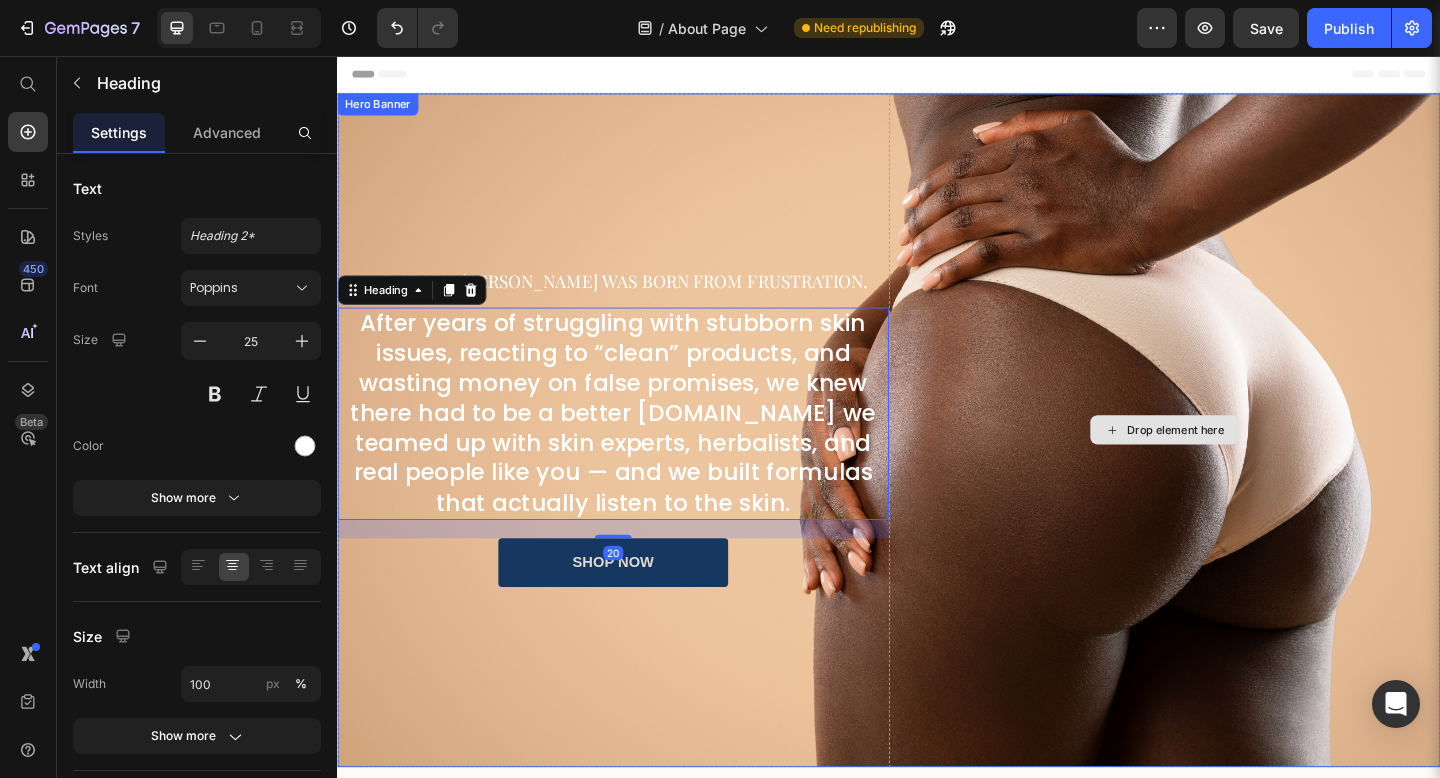 click on "Drop element here" at bounding box center (1237, 463) 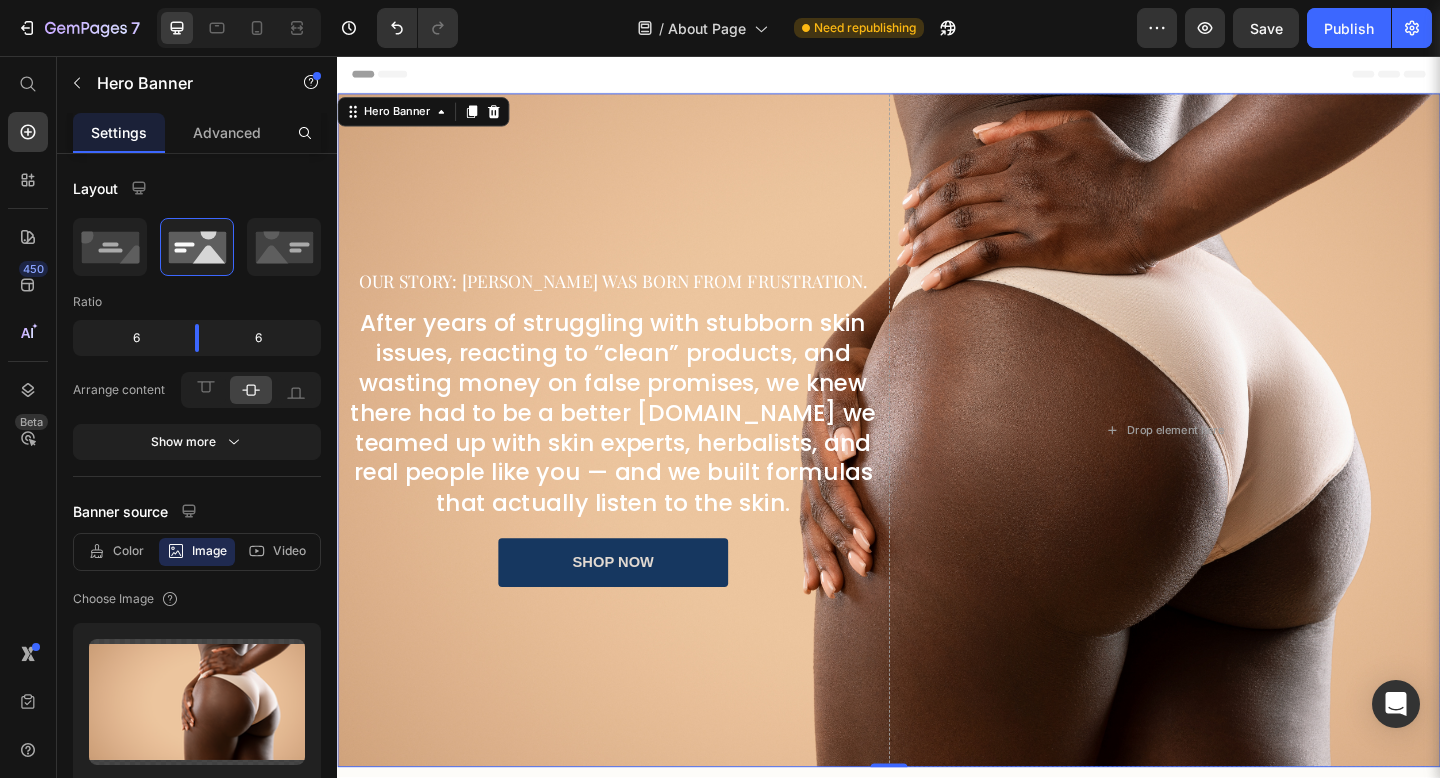 click on "Our Story: [PERSON_NAME] was born from frustration. Heading After years of struggling with stubborn skin issues, reacting to “clean” products, and wasting money on false promises, we knew there had to be a better [DOMAIN_NAME] we teamed up with skin experts, herbalists, and real people like you — and we built formulas that actually listen to the skin. Heading shop now [GEOGRAPHIC_DATA]" at bounding box center [637, 463] 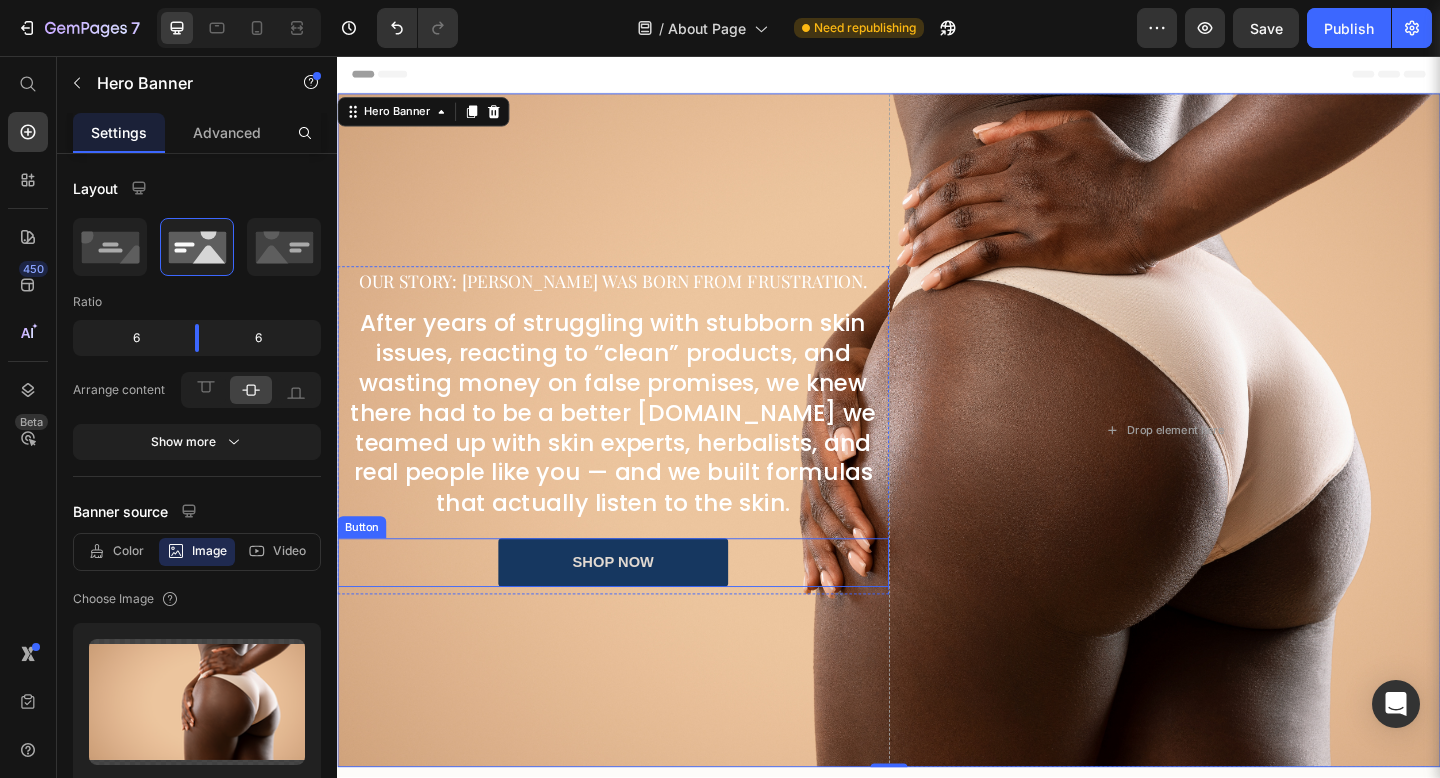 click on "shop now Button" at bounding box center (637, 607) 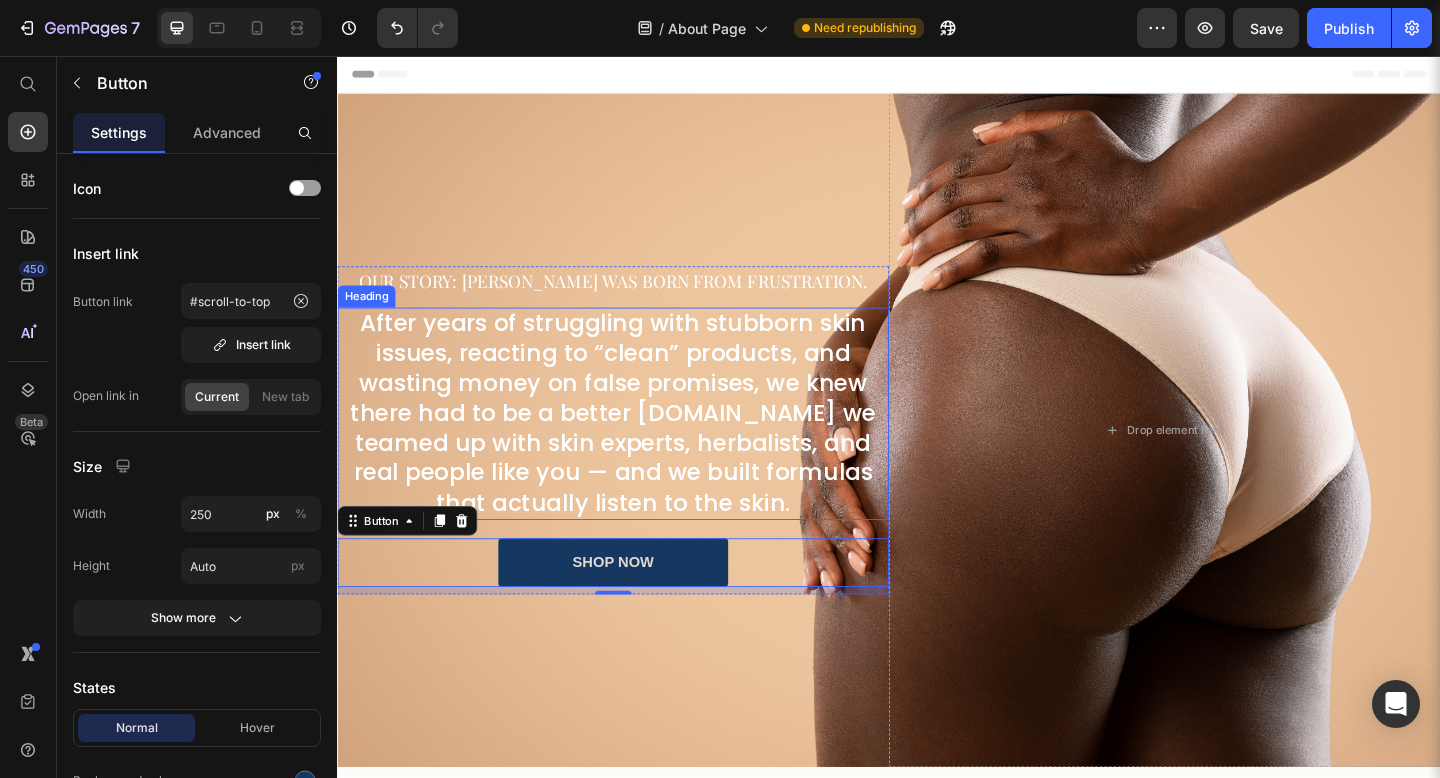 click on "After years of struggling with stubborn skin issues, reacting to “clean” products, and wasting money on false promises, we knew there had to be a better [DOMAIN_NAME] we teamed up with skin experts, herbalists, and real people like you — and we built formulas that actually listen to the skin." at bounding box center [637, 446] 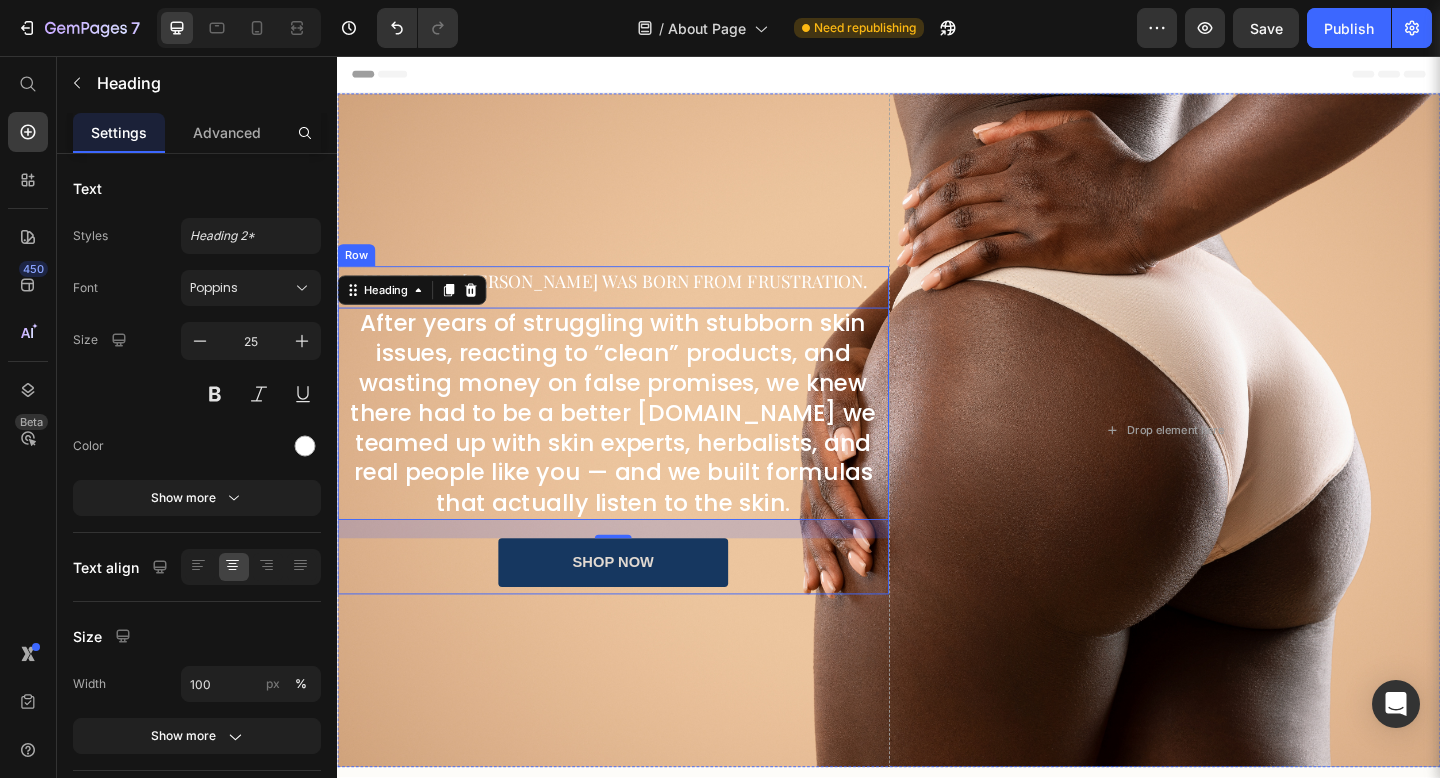 click on "Our Story: [PERSON_NAME] was born from frustration. Heading After years of struggling with stubborn skin issues, reacting to “clean” products, and wasting money on false promises, we knew there had to be a better [DOMAIN_NAME] we teamed up with skin experts, herbalists, and real people like you — and we built formulas that actually listen to the skin. Heading   20 shop now Button" at bounding box center [637, 463] 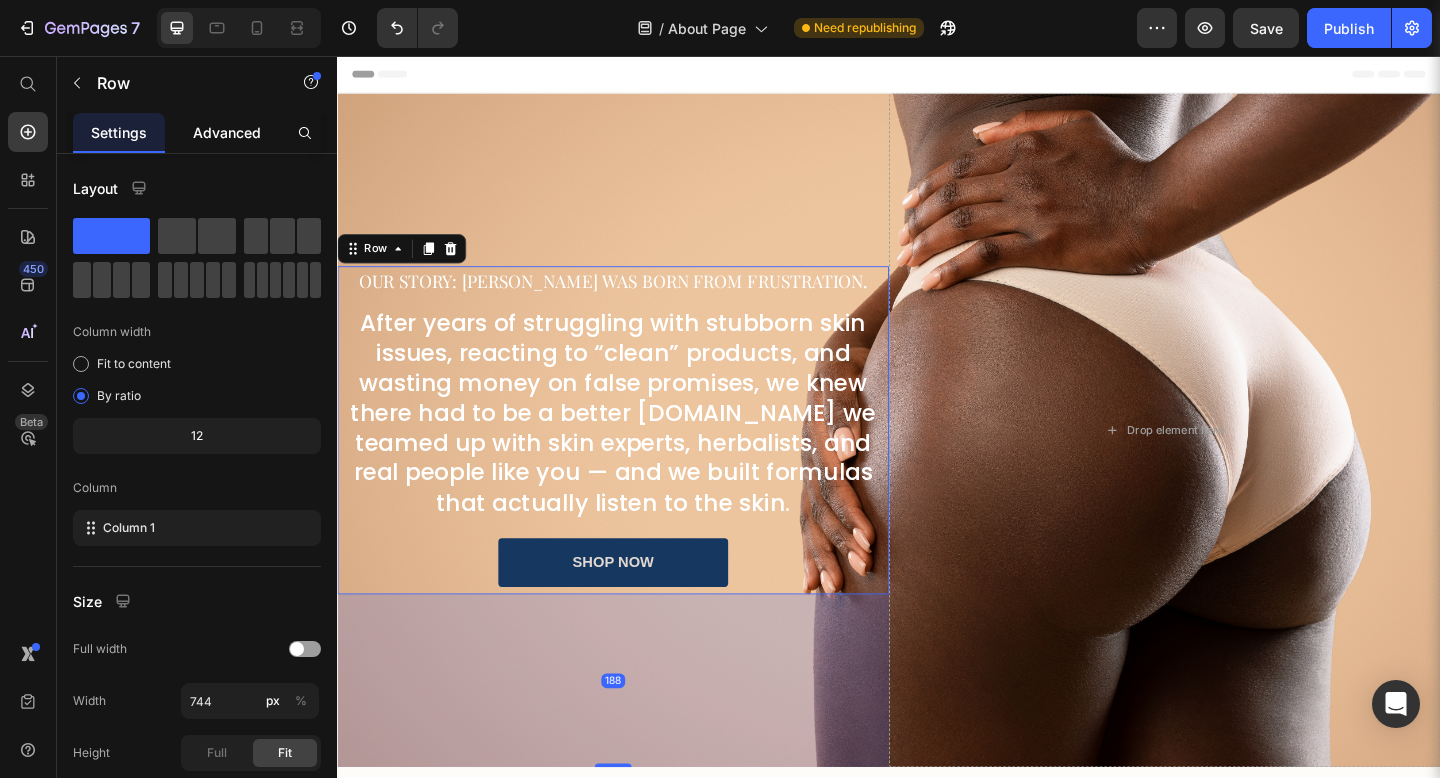 click on "Advanced" at bounding box center [227, 132] 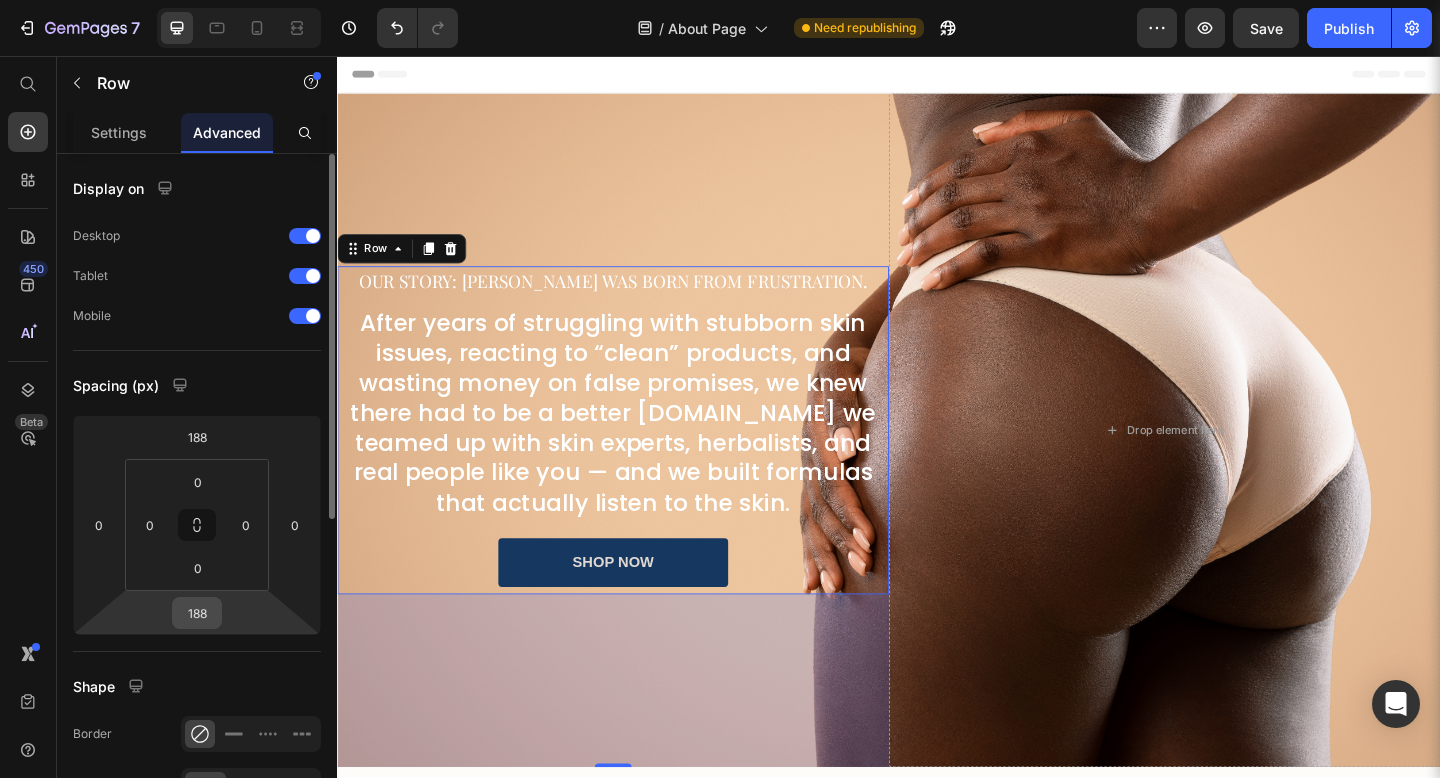 click on "188" at bounding box center [197, 613] 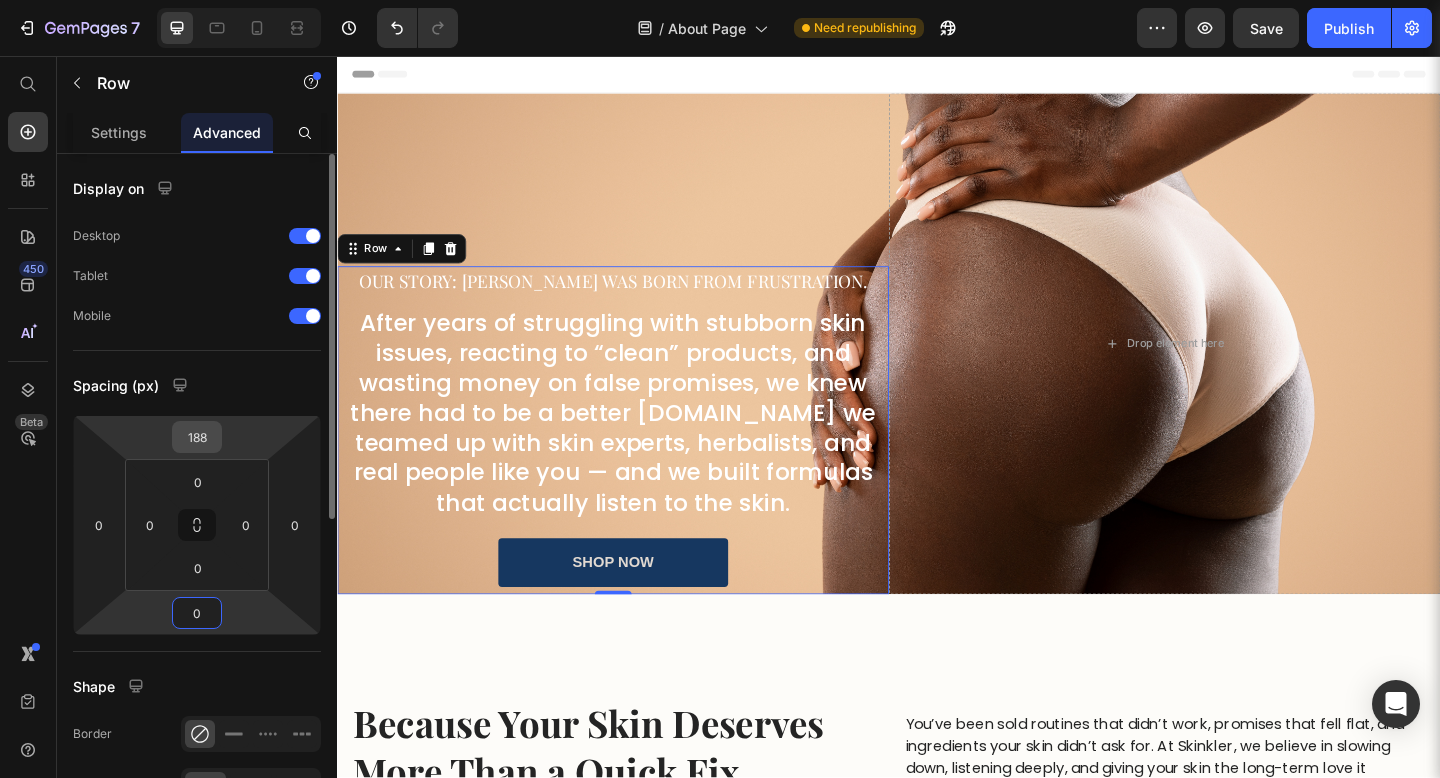 type on "0" 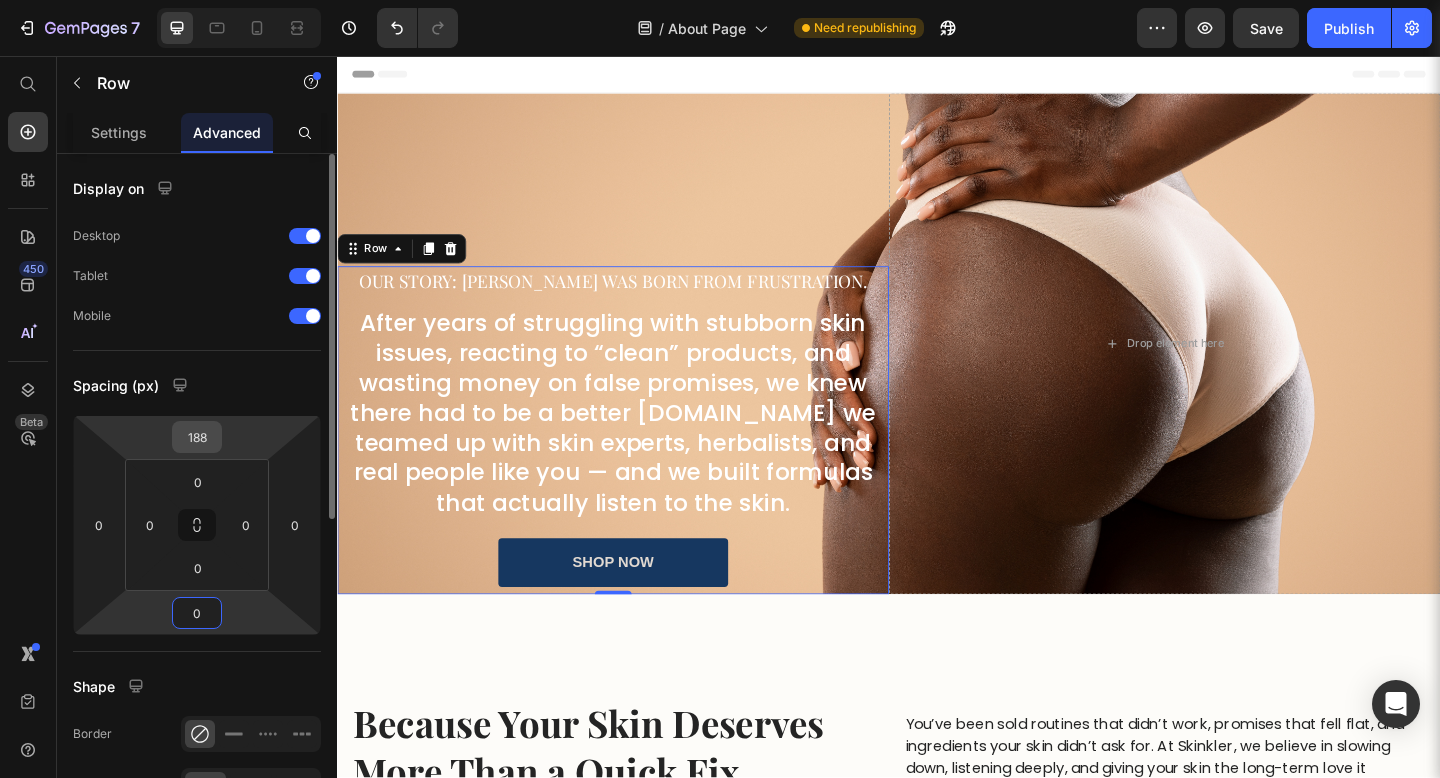 click on "188" at bounding box center (197, 437) 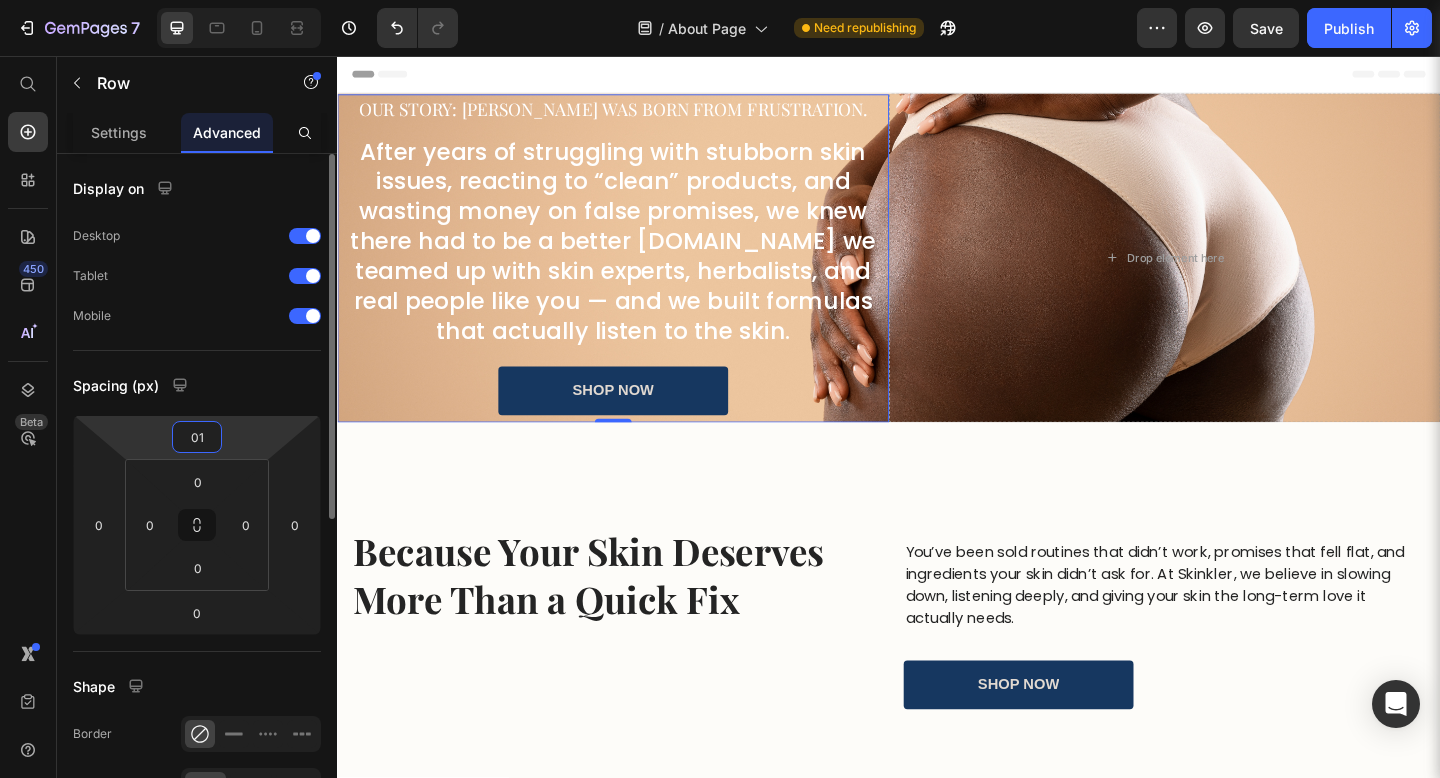 type on "0" 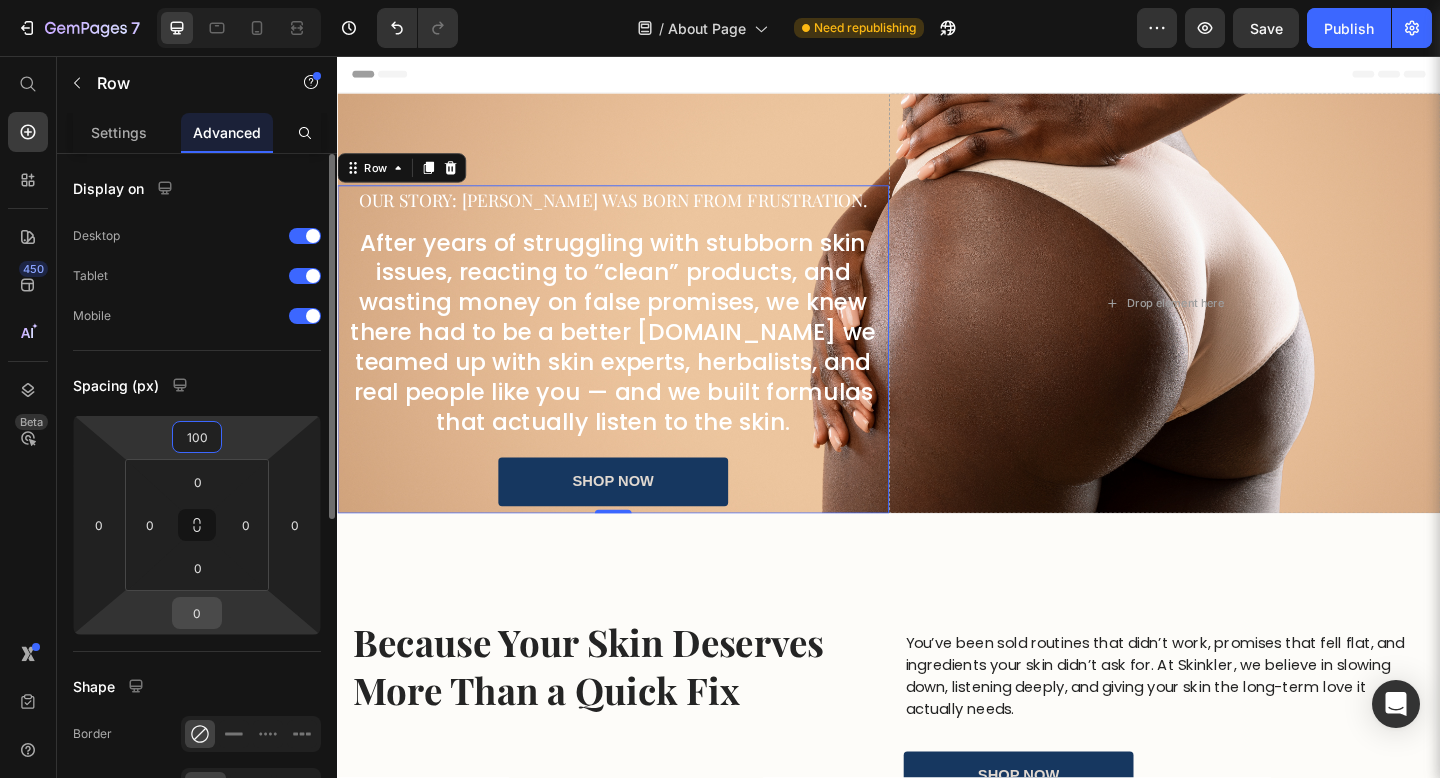 type on "100" 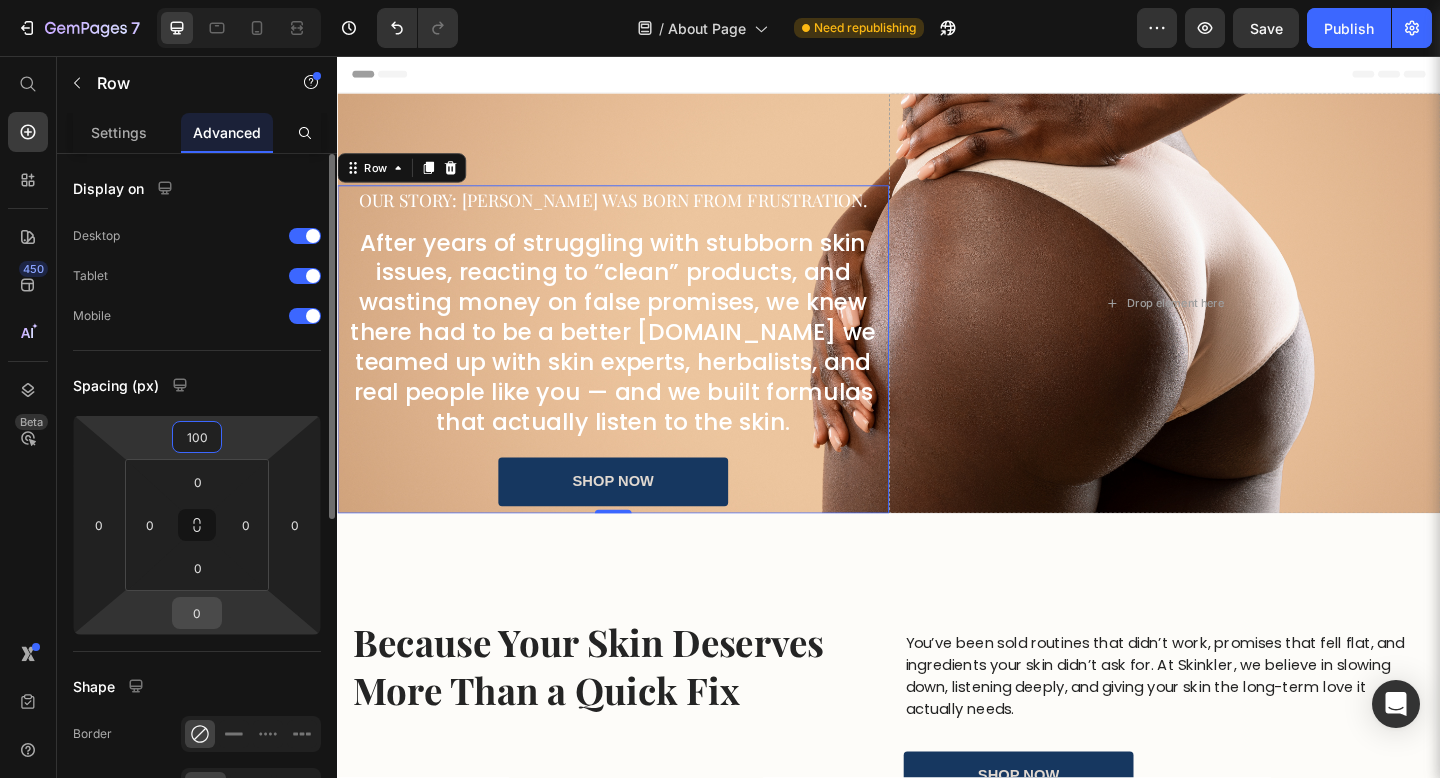 click on "0" at bounding box center [197, 613] 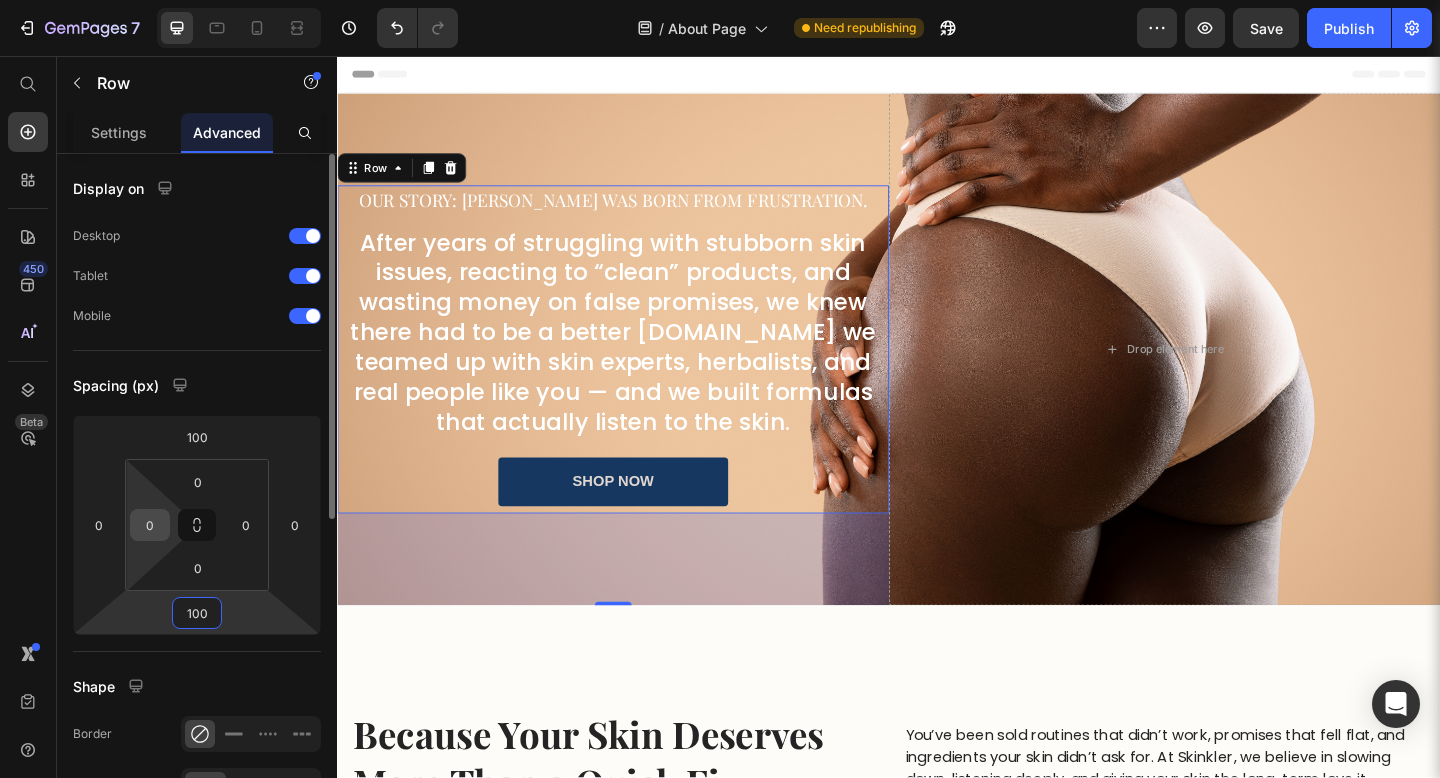 type on "100" 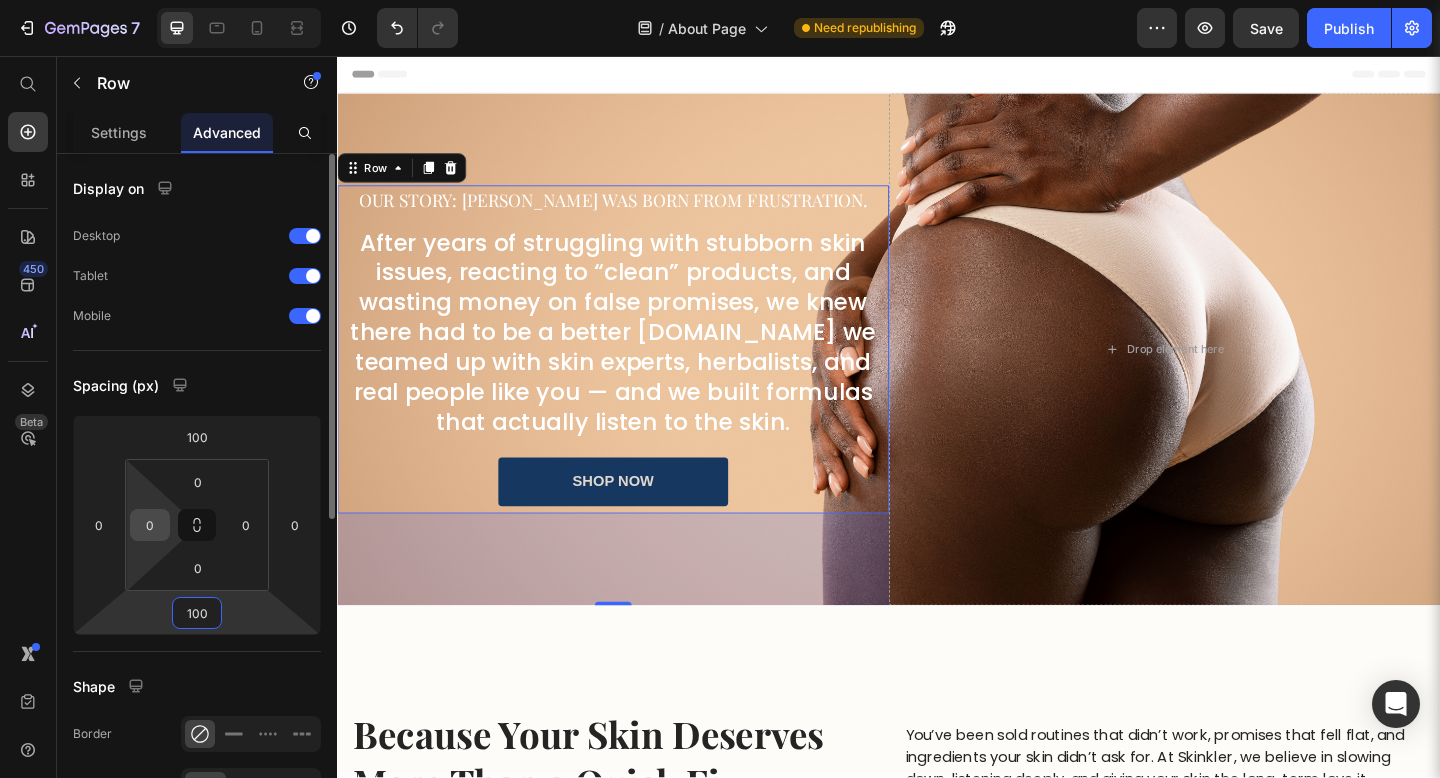 click on "0" at bounding box center [150, 525] 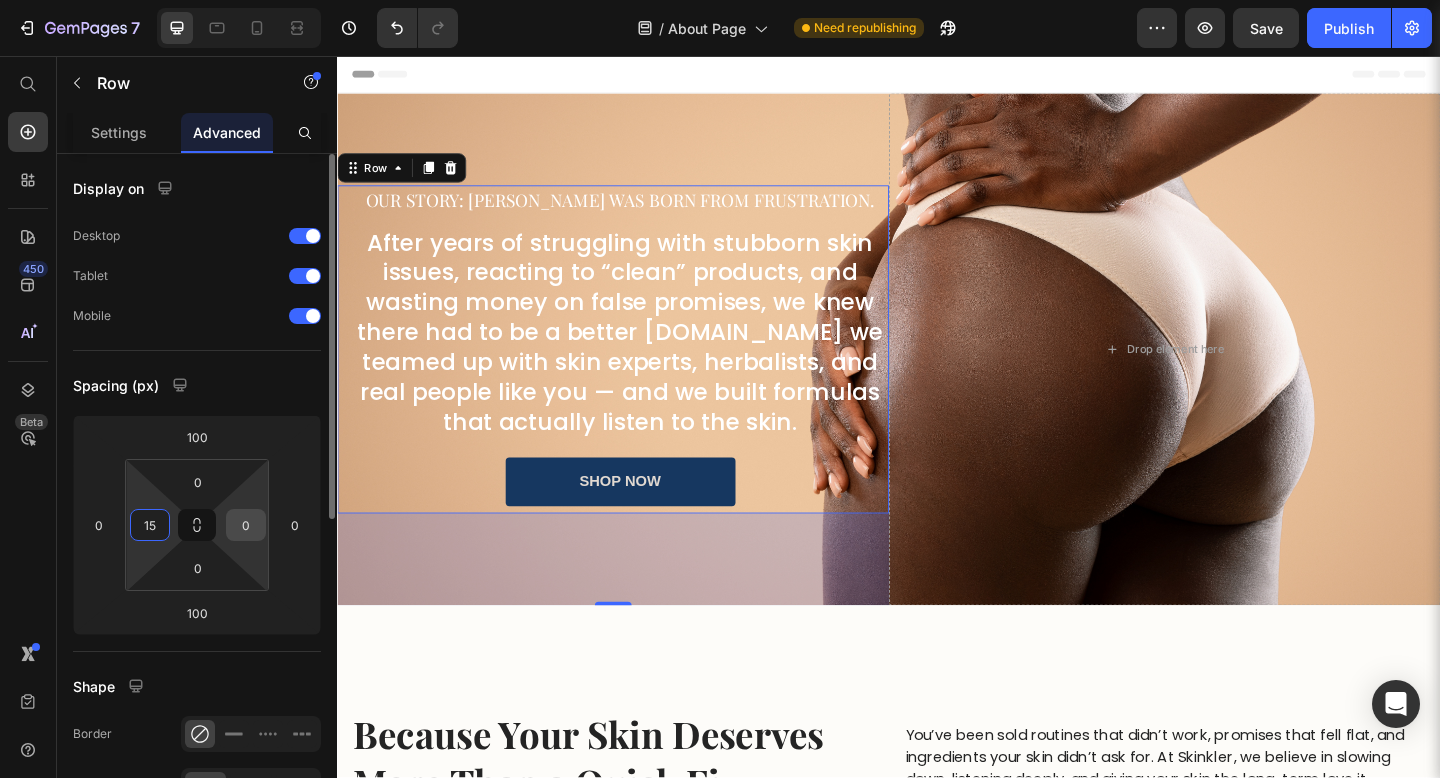 type on "15" 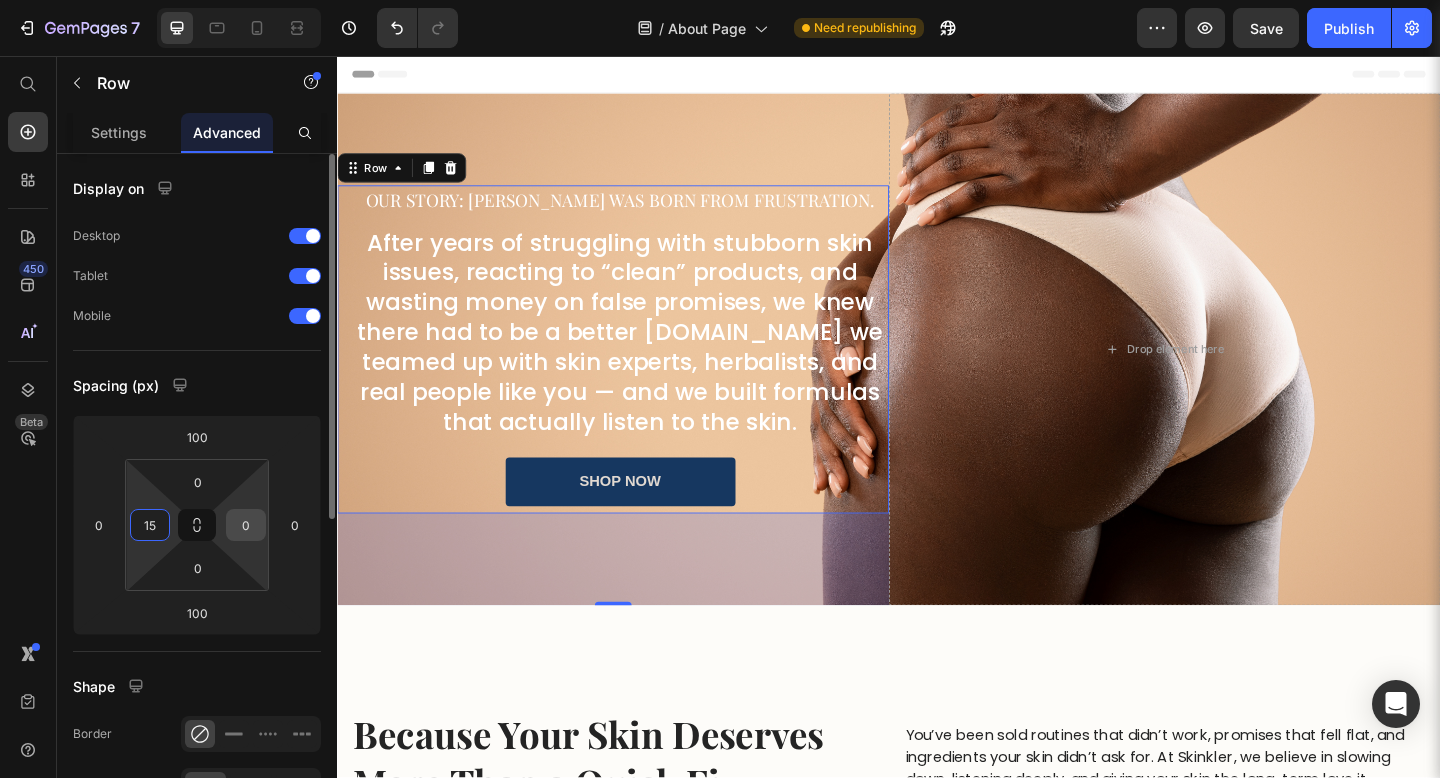 click on "0" at bounding box center [246, 525] 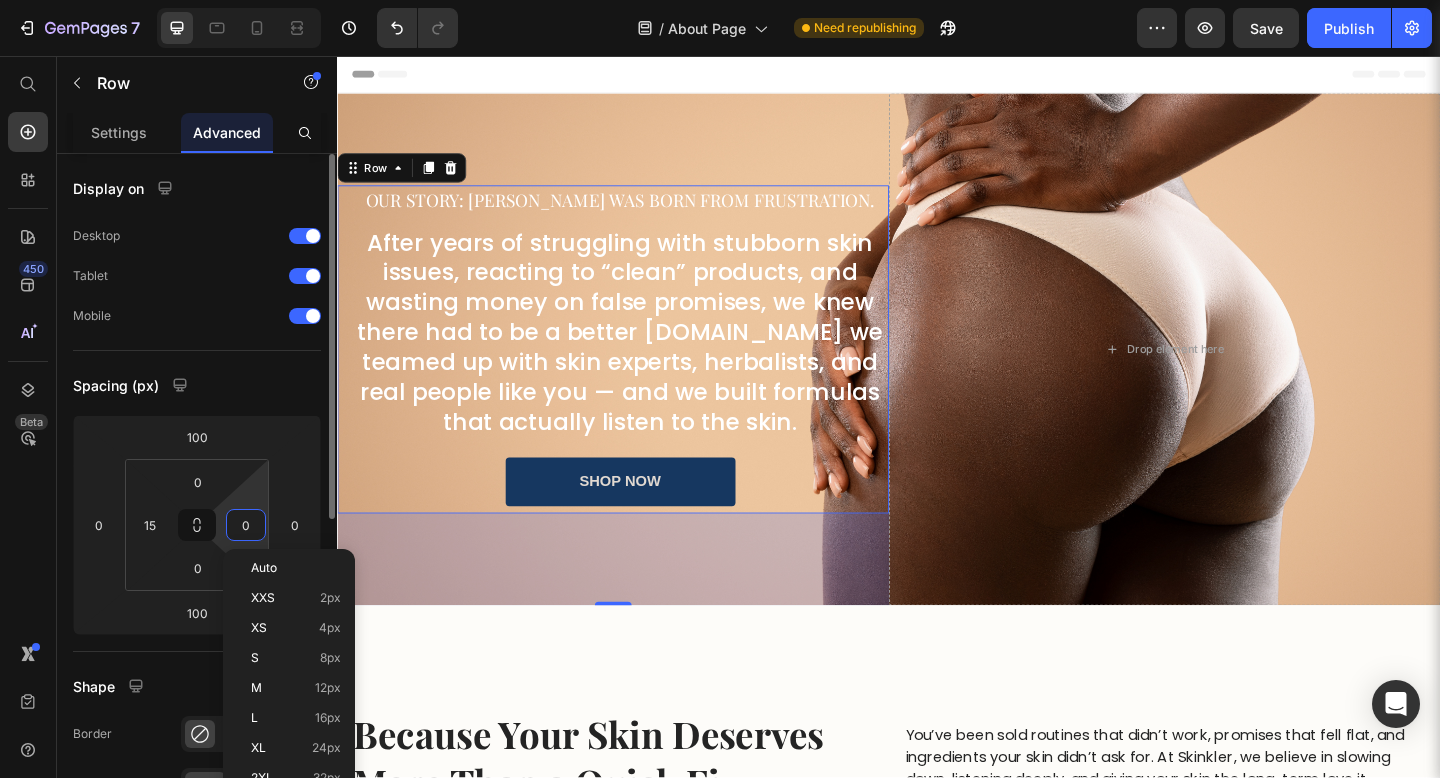 click on "0" at bounding box center (246, 525) 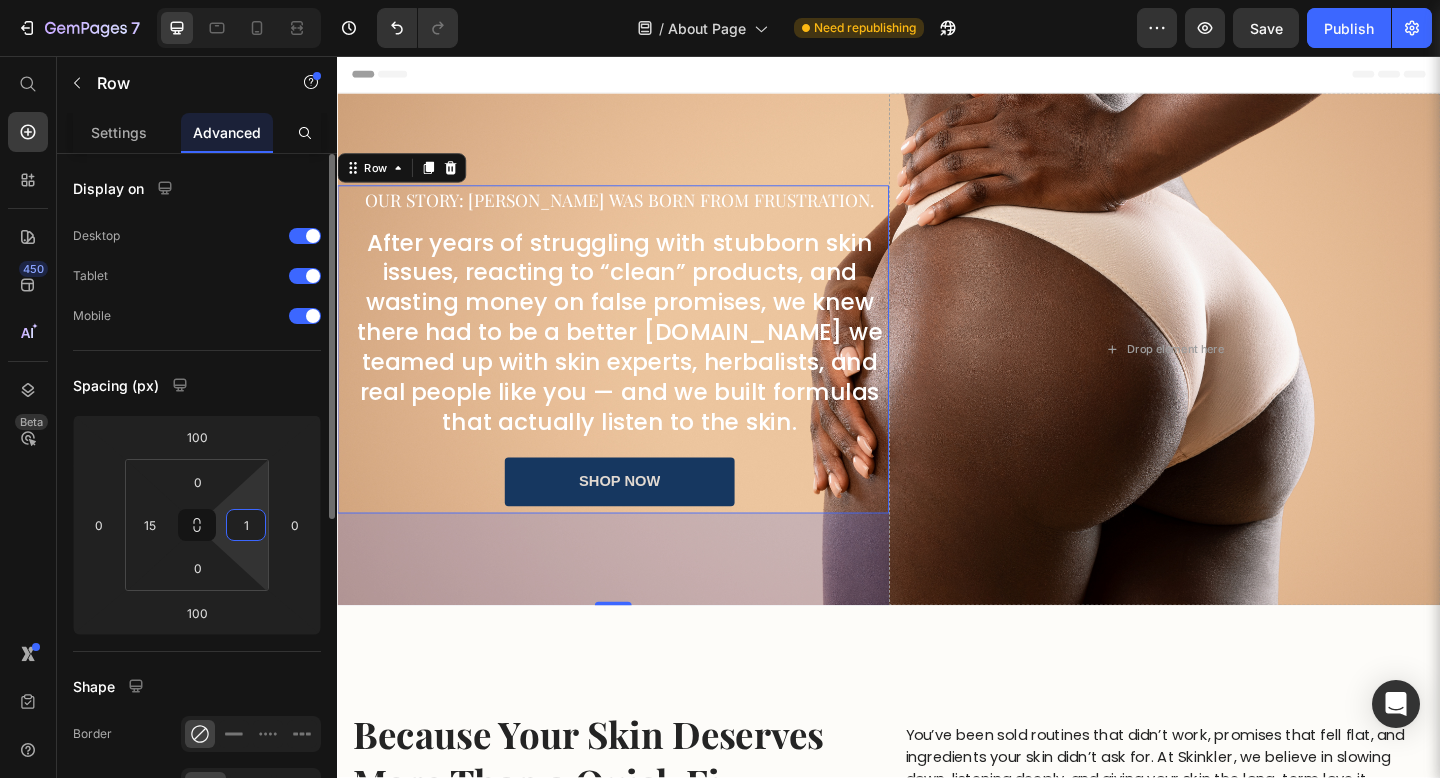 type on "15" 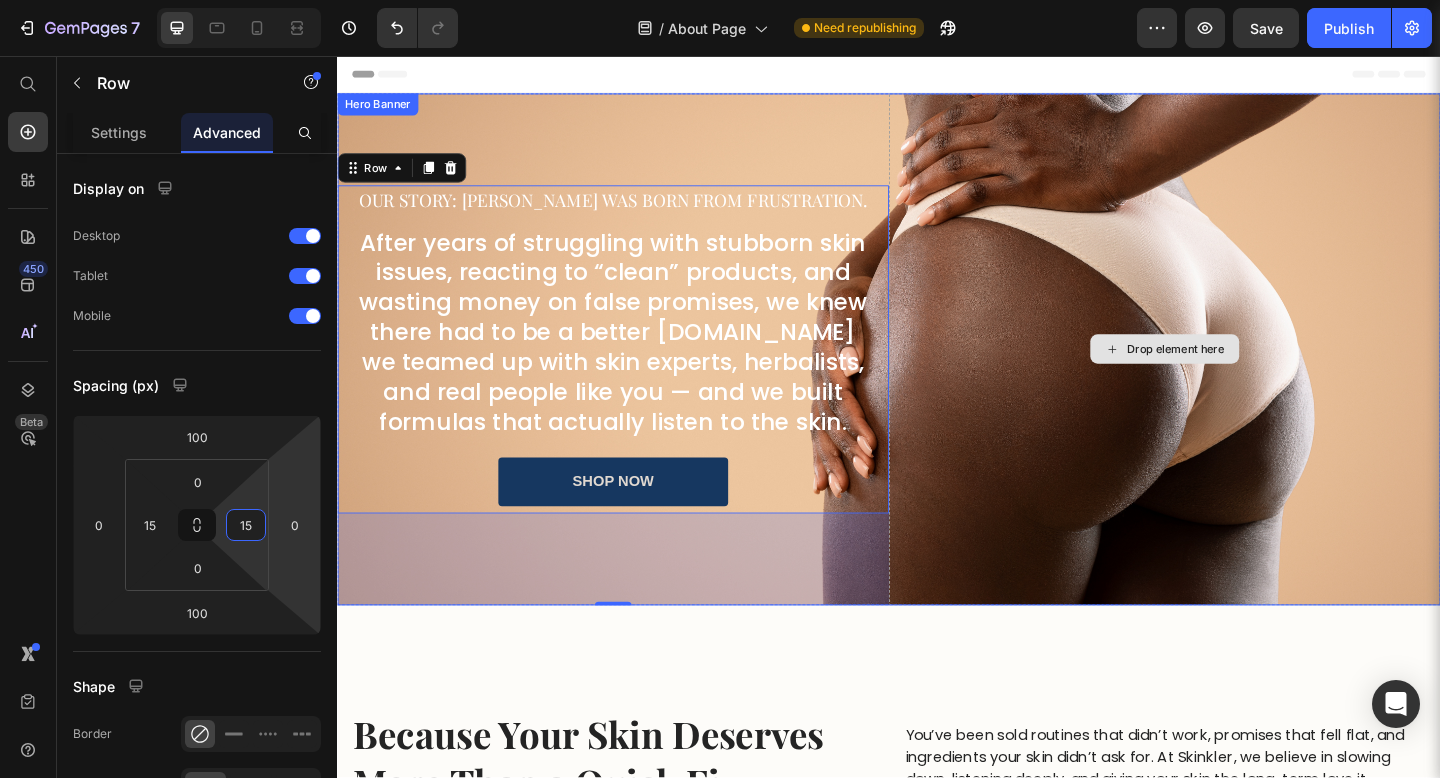 click on "Drop element here" at bounding box center [1237, 375] 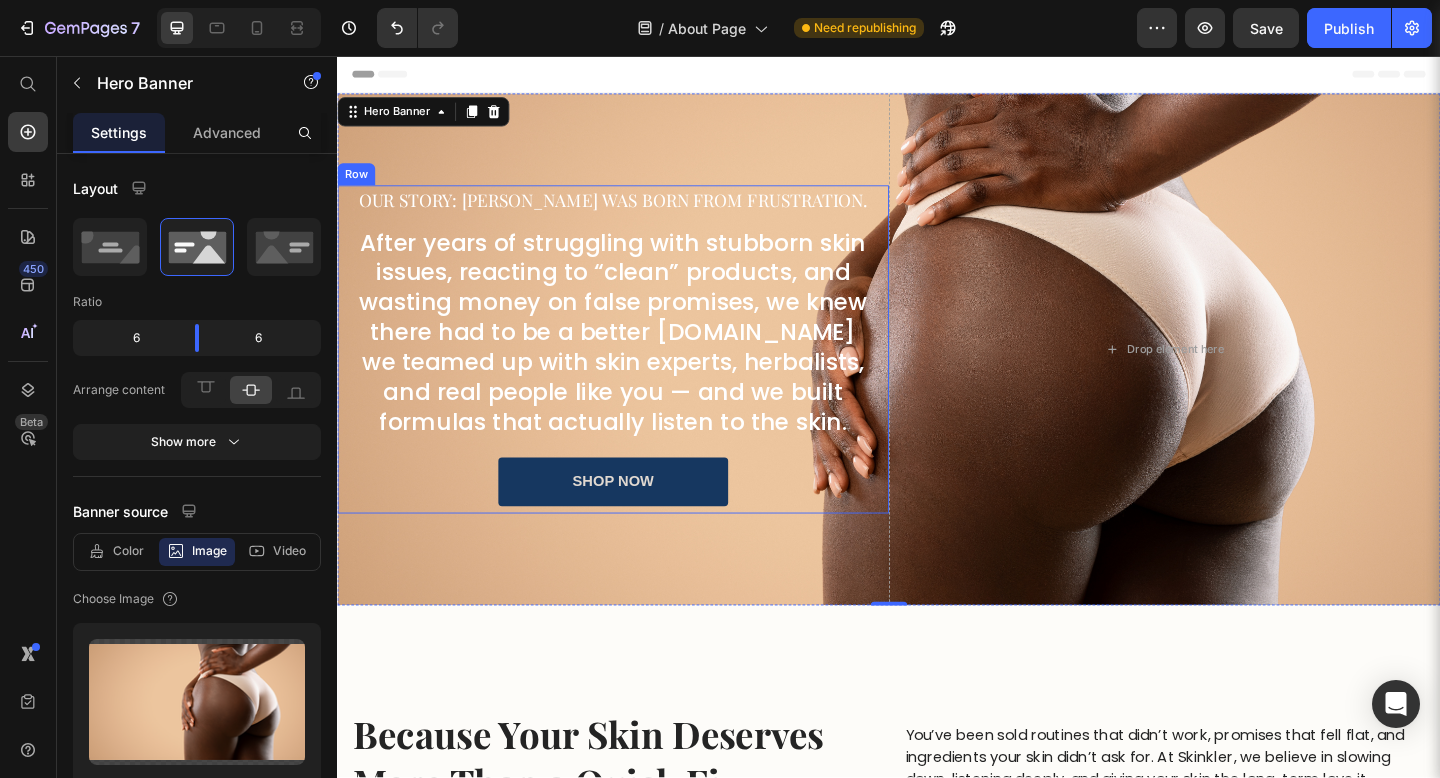 click on "Our Story: [PERSON_NAME] was born from frustration. Heading After years of struggling with stubborn skin issues, reacting to “clean” products, and wasting money on false promises, we knew there had to be a better [DOMAIN_NAME] we teamed up with skin experts, herbalists, and real people like you — and we built formulas that actually listen to the skin. Heading shop now [GEOGRAPHIC_DATA]" at bounding box center [637, 375] 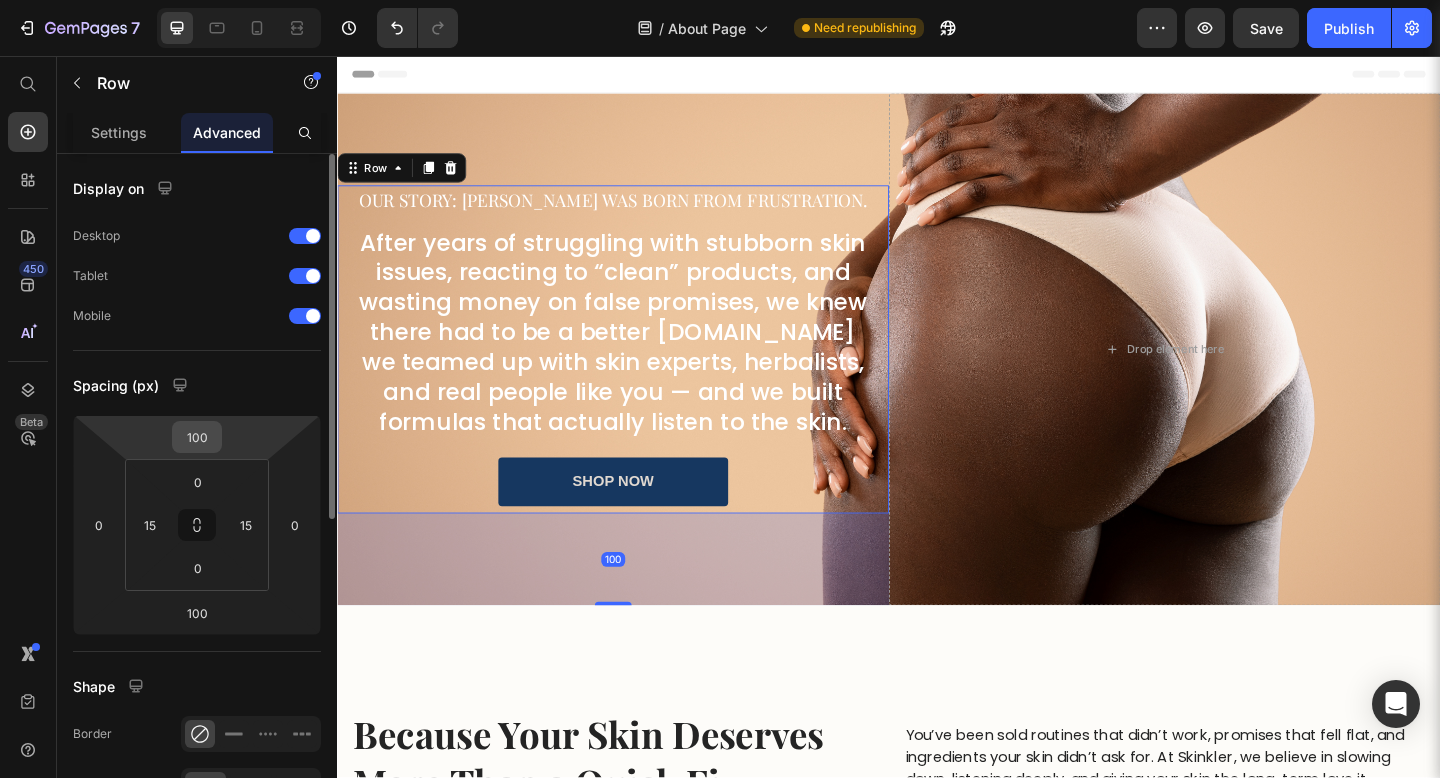 click on "100" at bounding box center (197, 437) 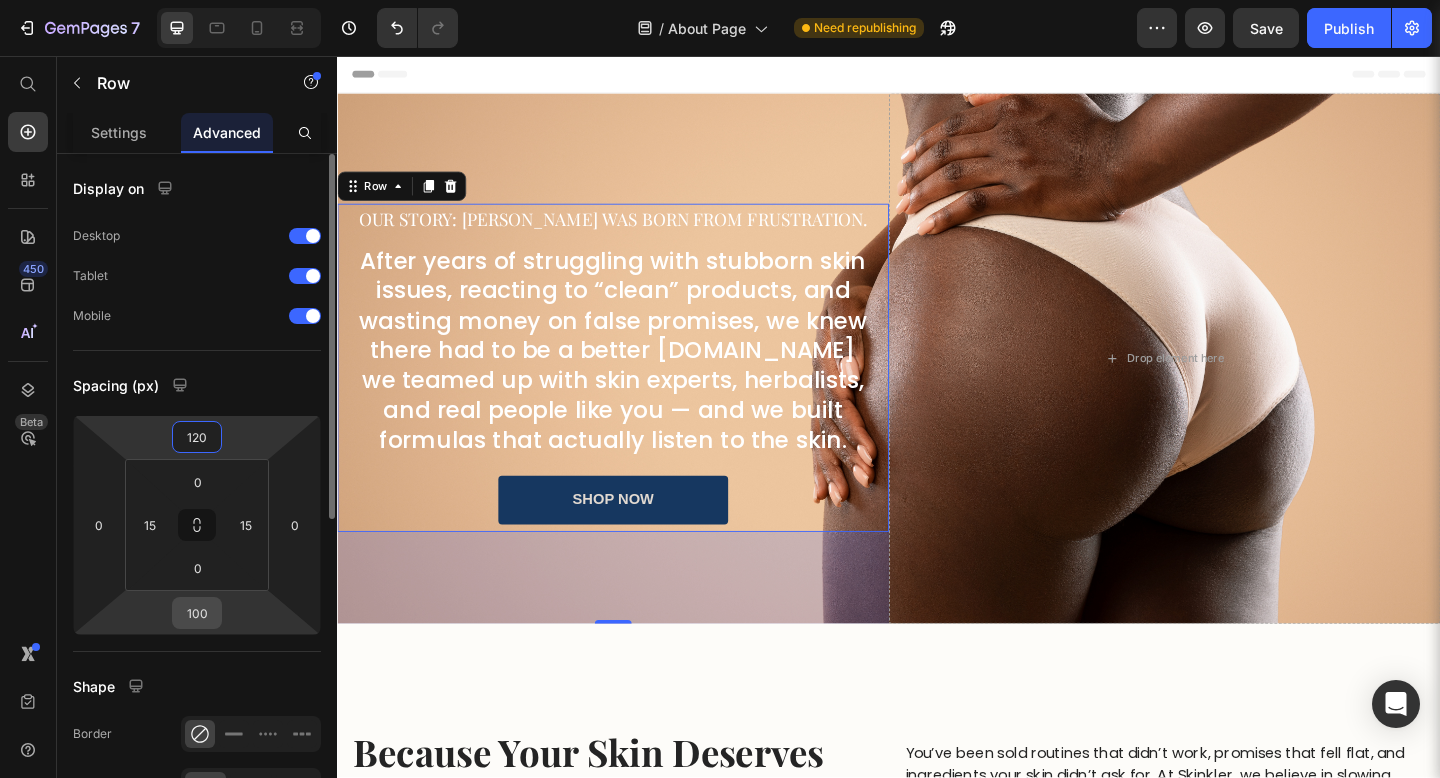 type on "120" 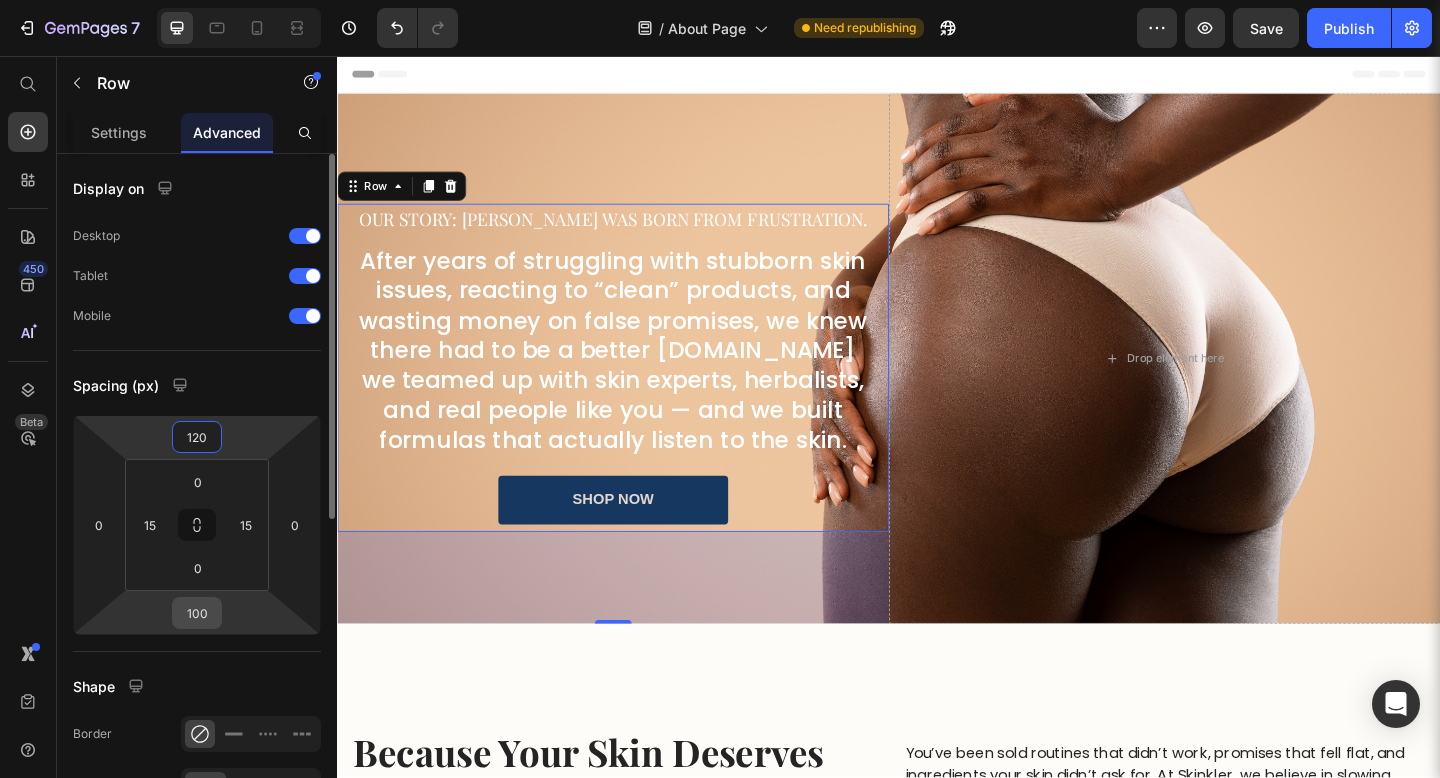 click on "100" at bounding box center [197, 613] 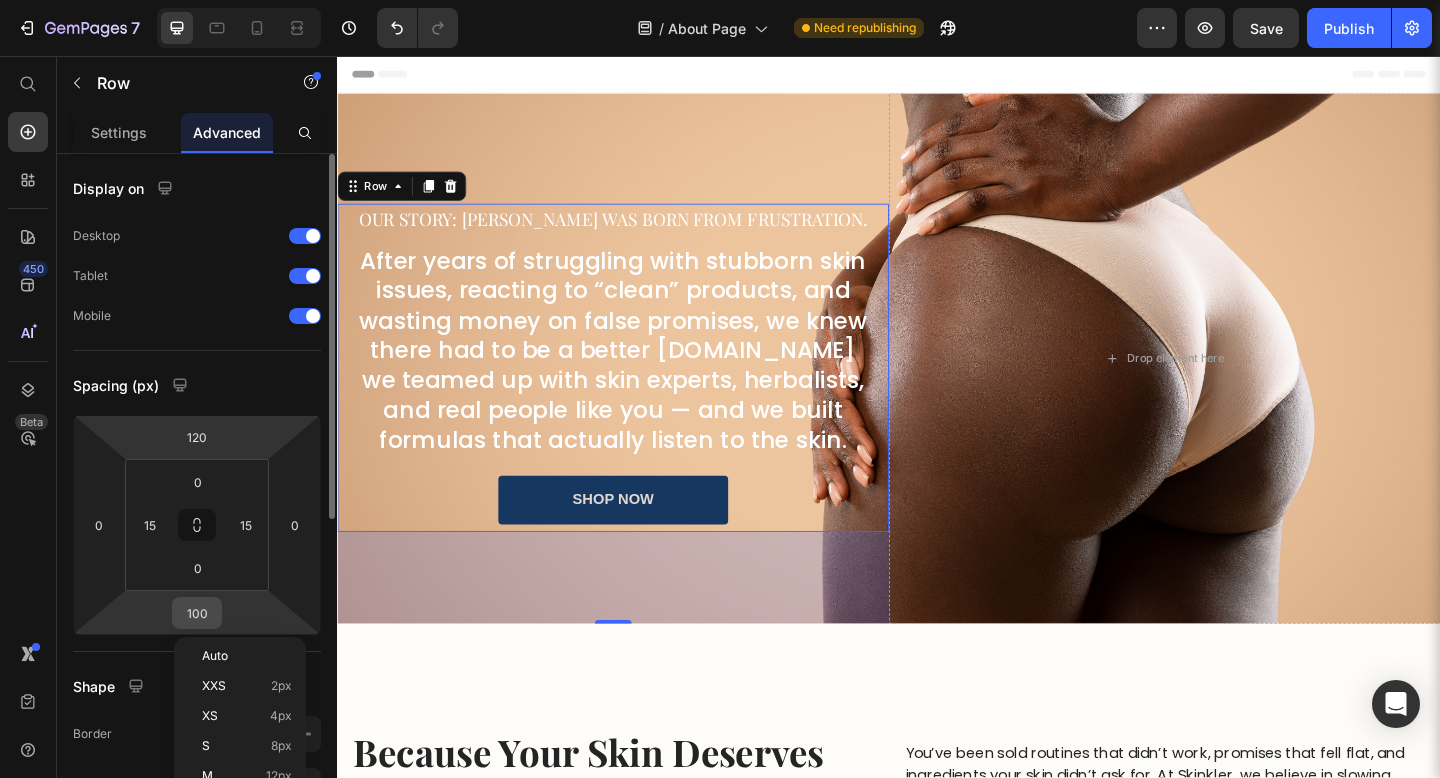 click on "100" at bounding box center [197, 613] 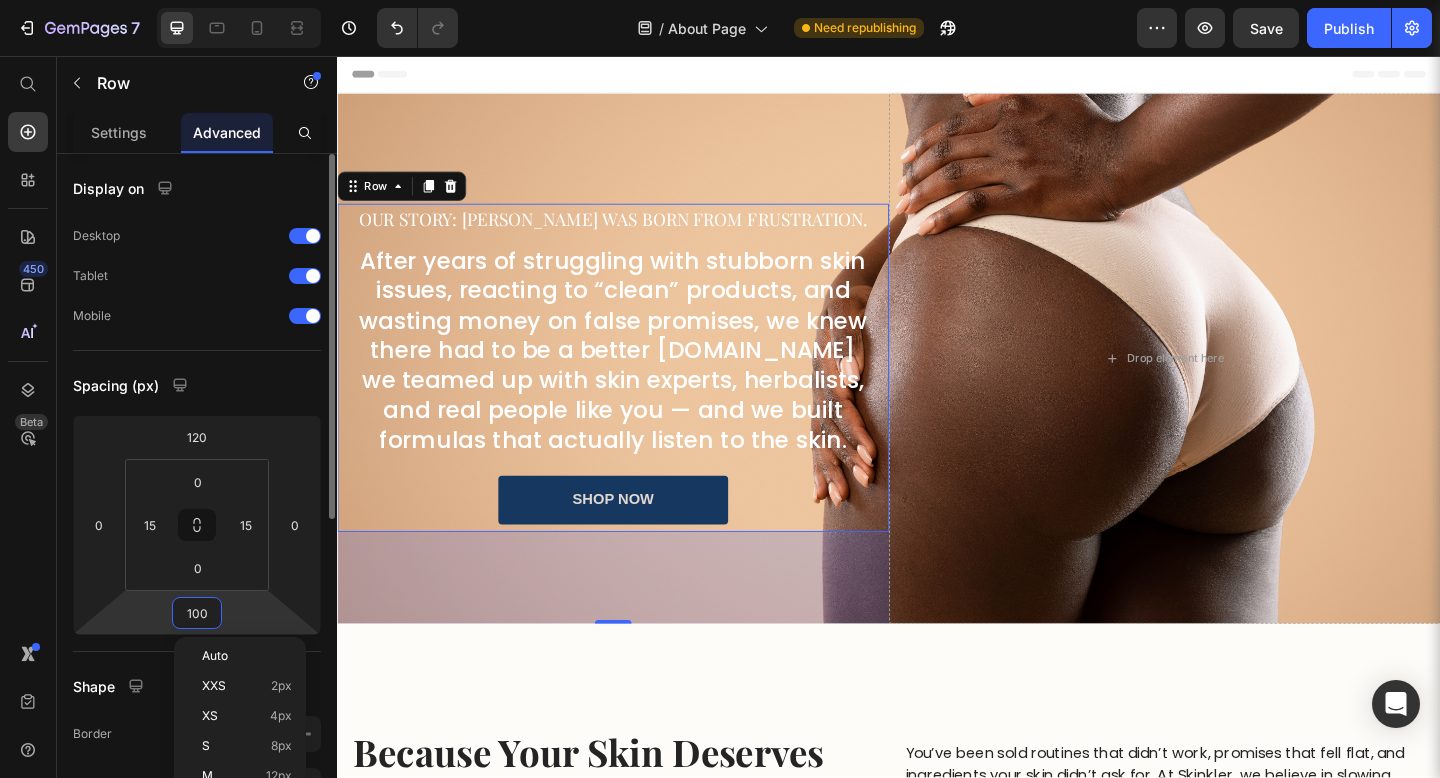 click on "100" at bounding box center (197, 613) 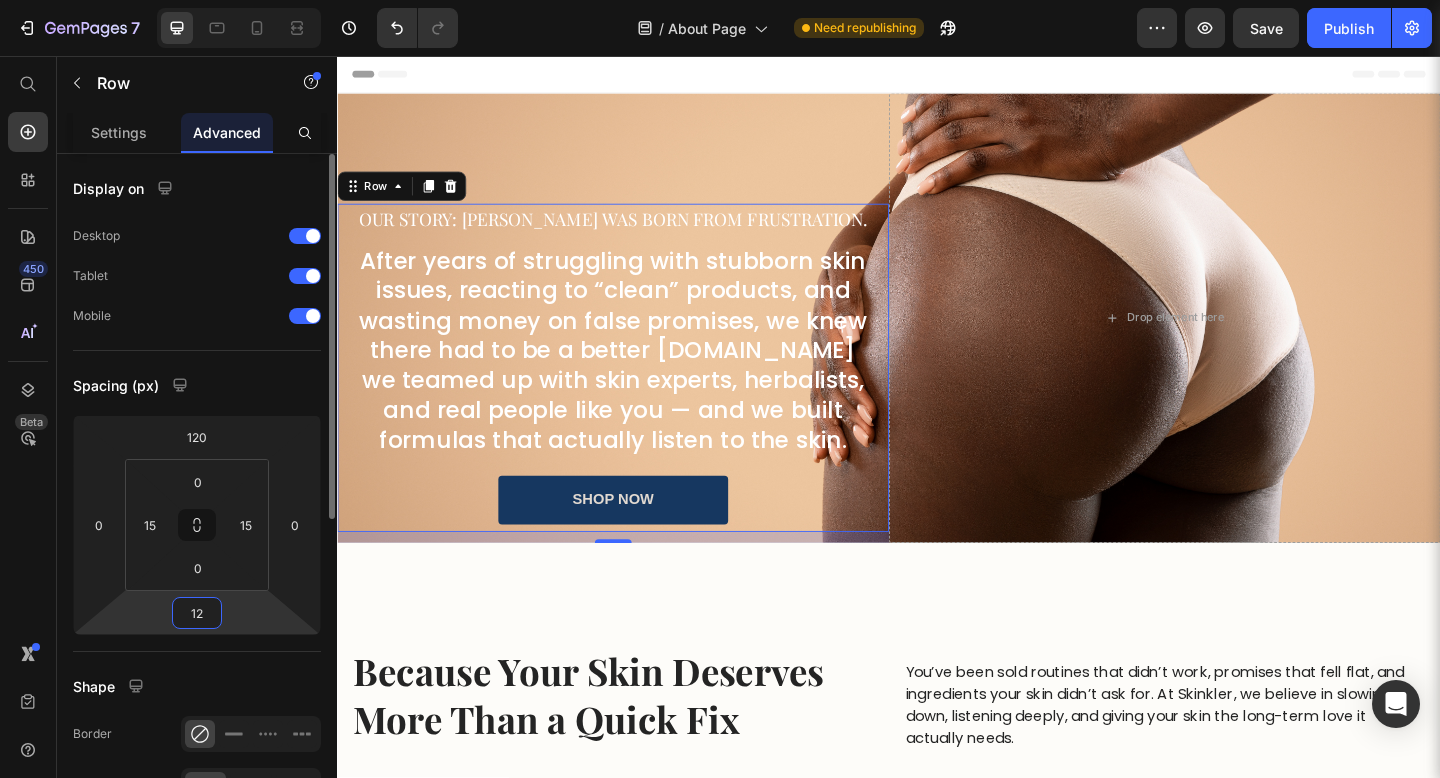 type on "120" 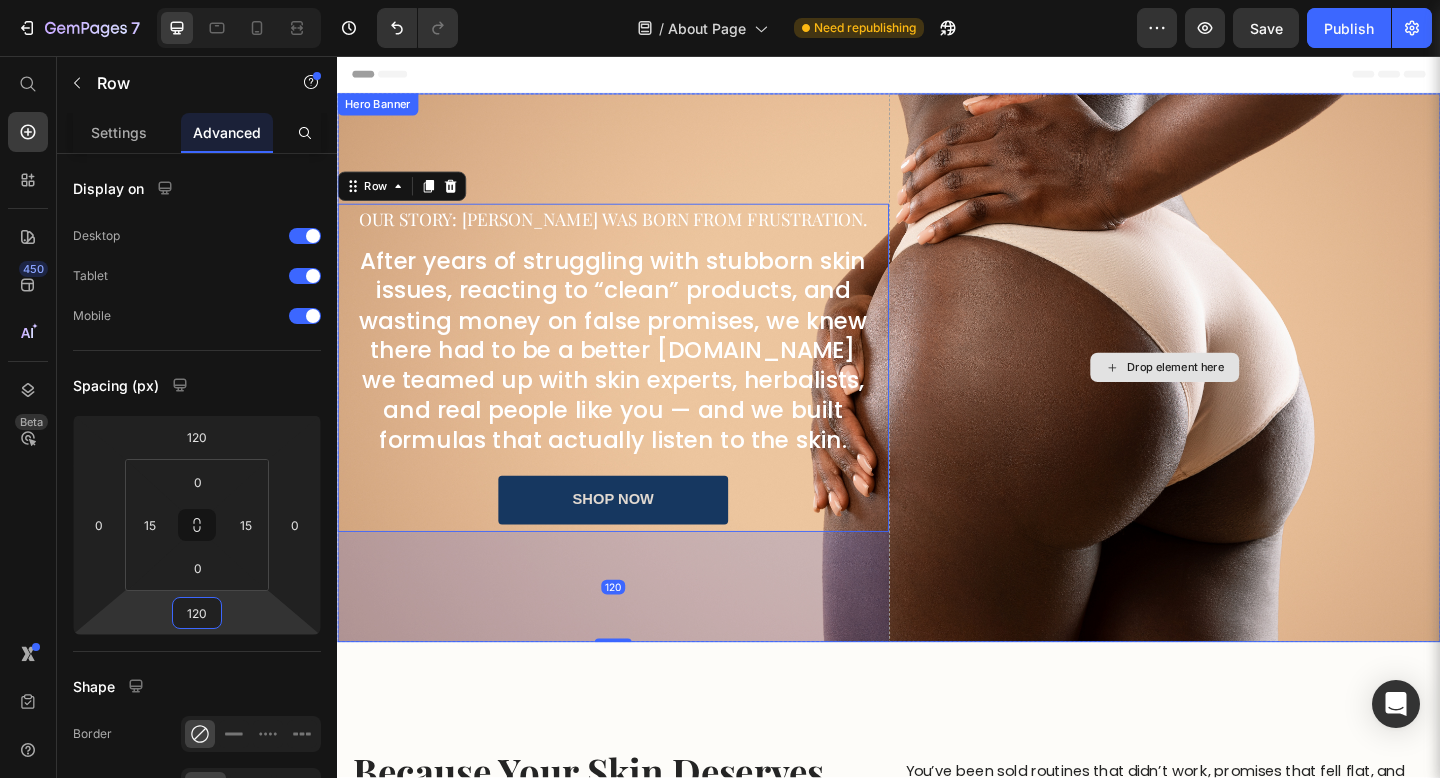 click on "Drop element here" at bounding box center [1237, 395] 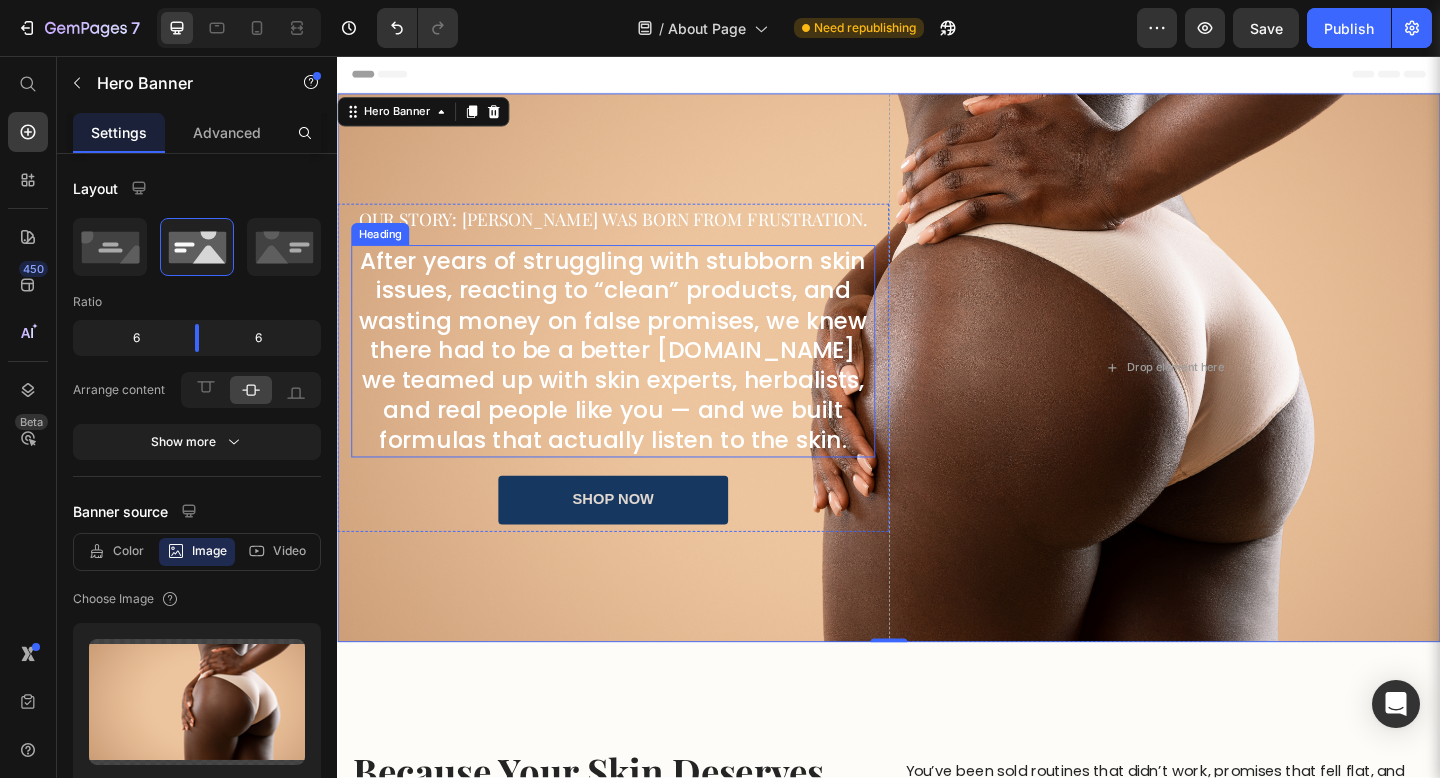 click on "After years of struggling with stubborn skin issues, reacting to “clean” products, and wasting money on false promises, we knew there had to be a better [DOMAIN_NAME] we teamed up with skin experts, herbalists, and real people like you — and we built formulas that actually listen to the skin." at bounding box center [637, 378] 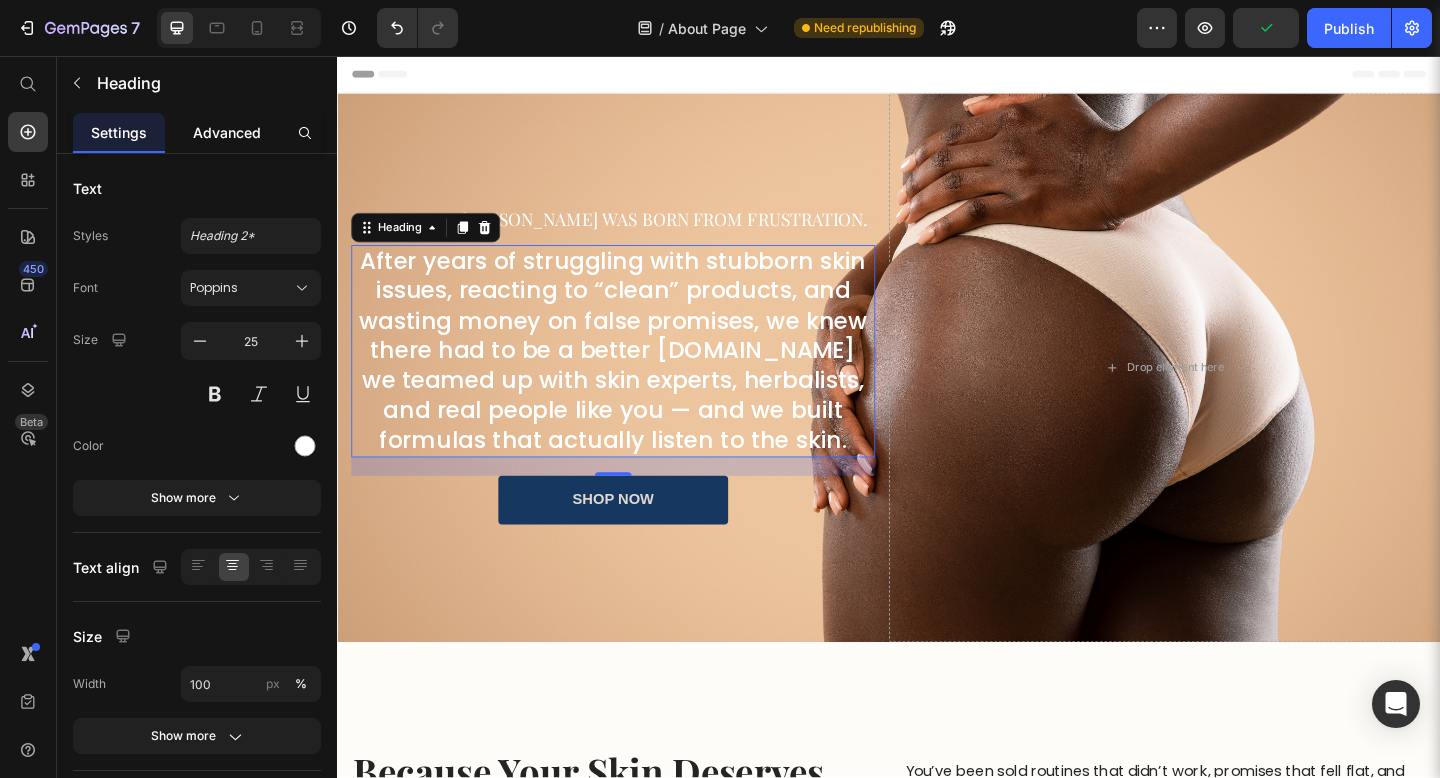 click on "Advanced" at bounding box center [227, 132] 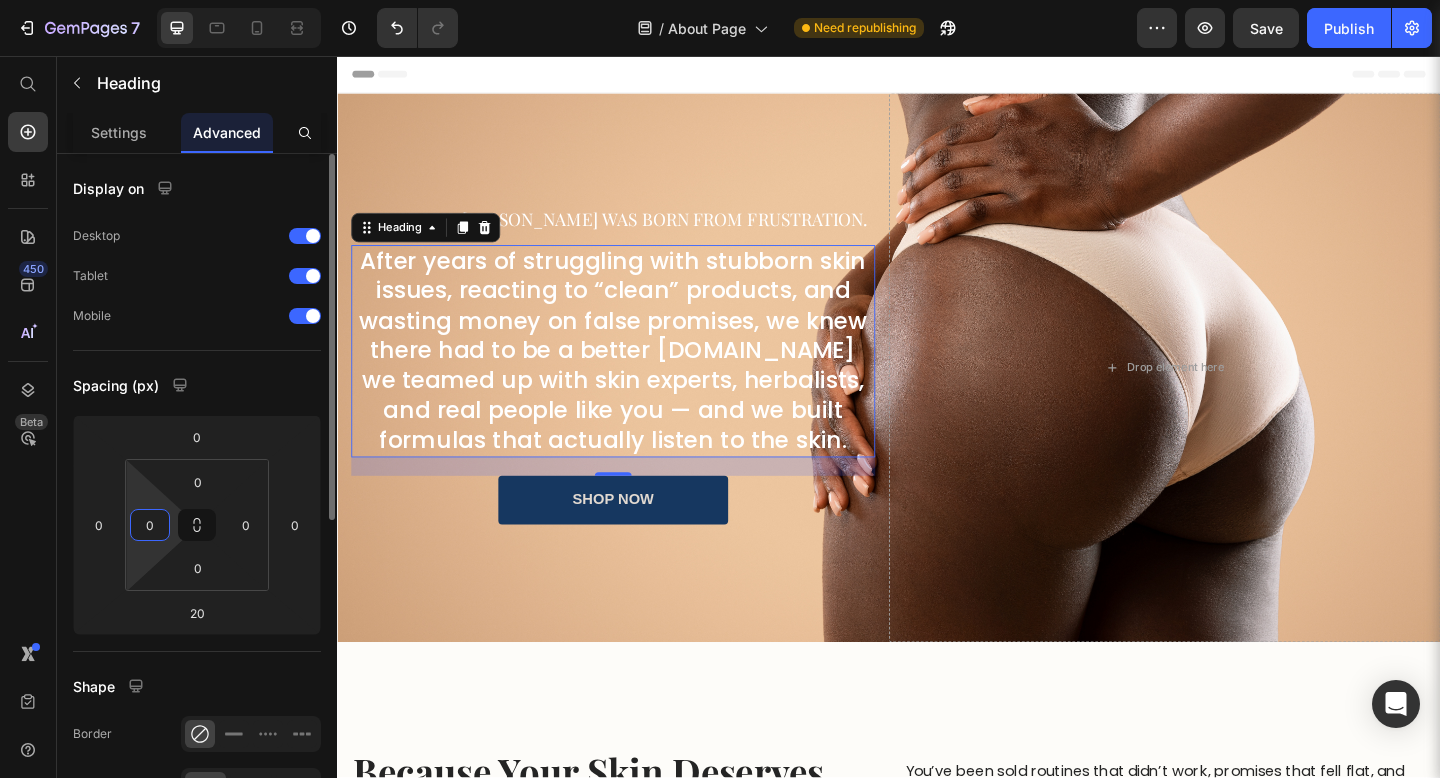 click on "0" at bounding box center (150, 525) 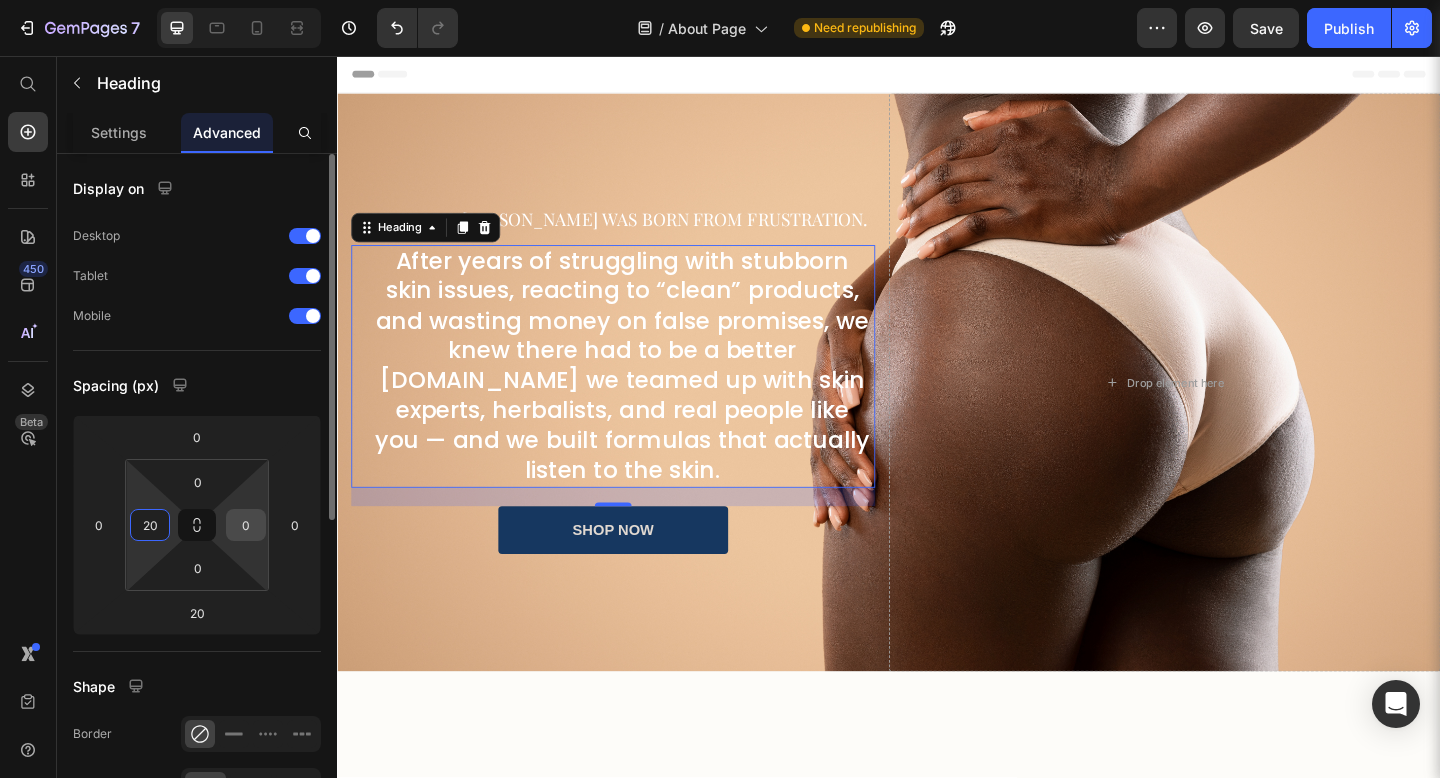type on "20" 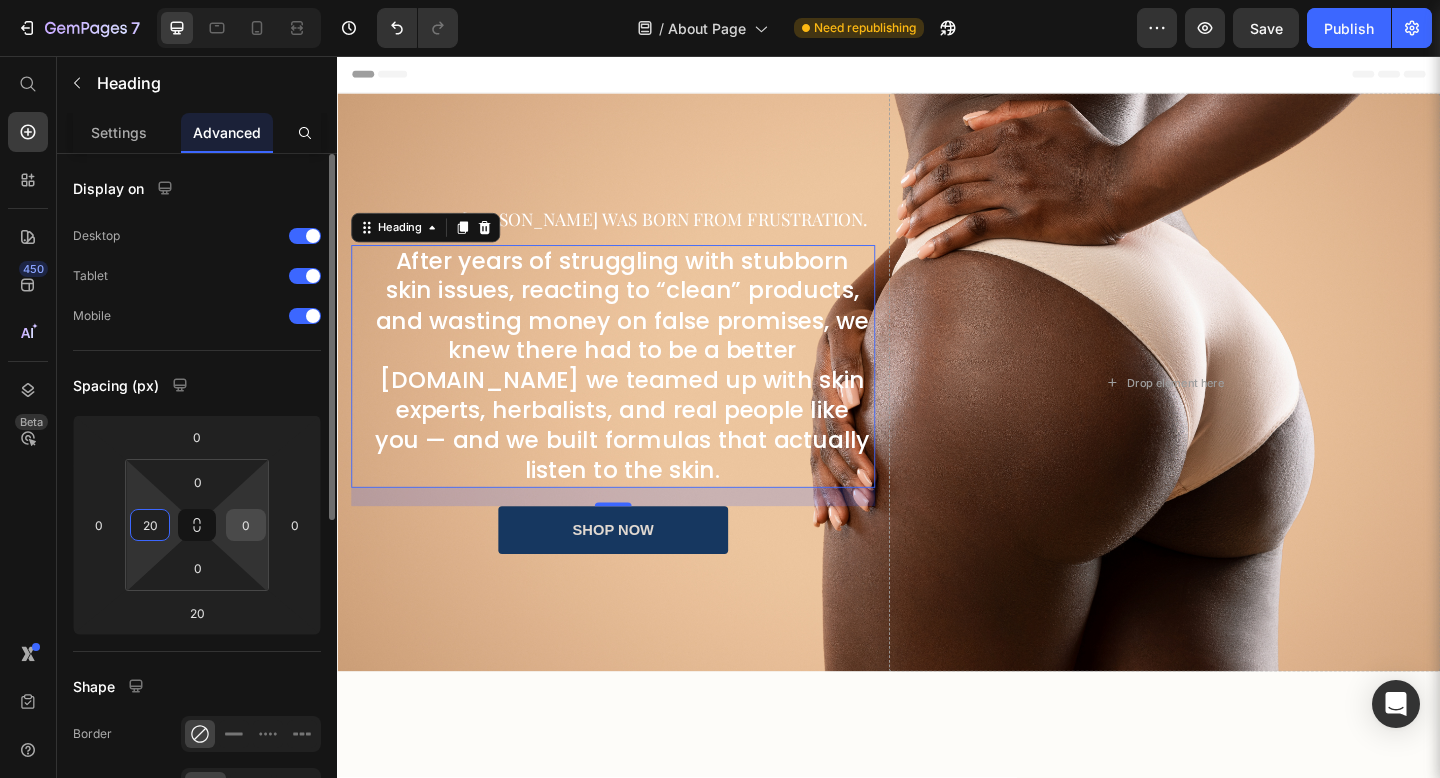 click on "0" at bounding box center [246, 525] 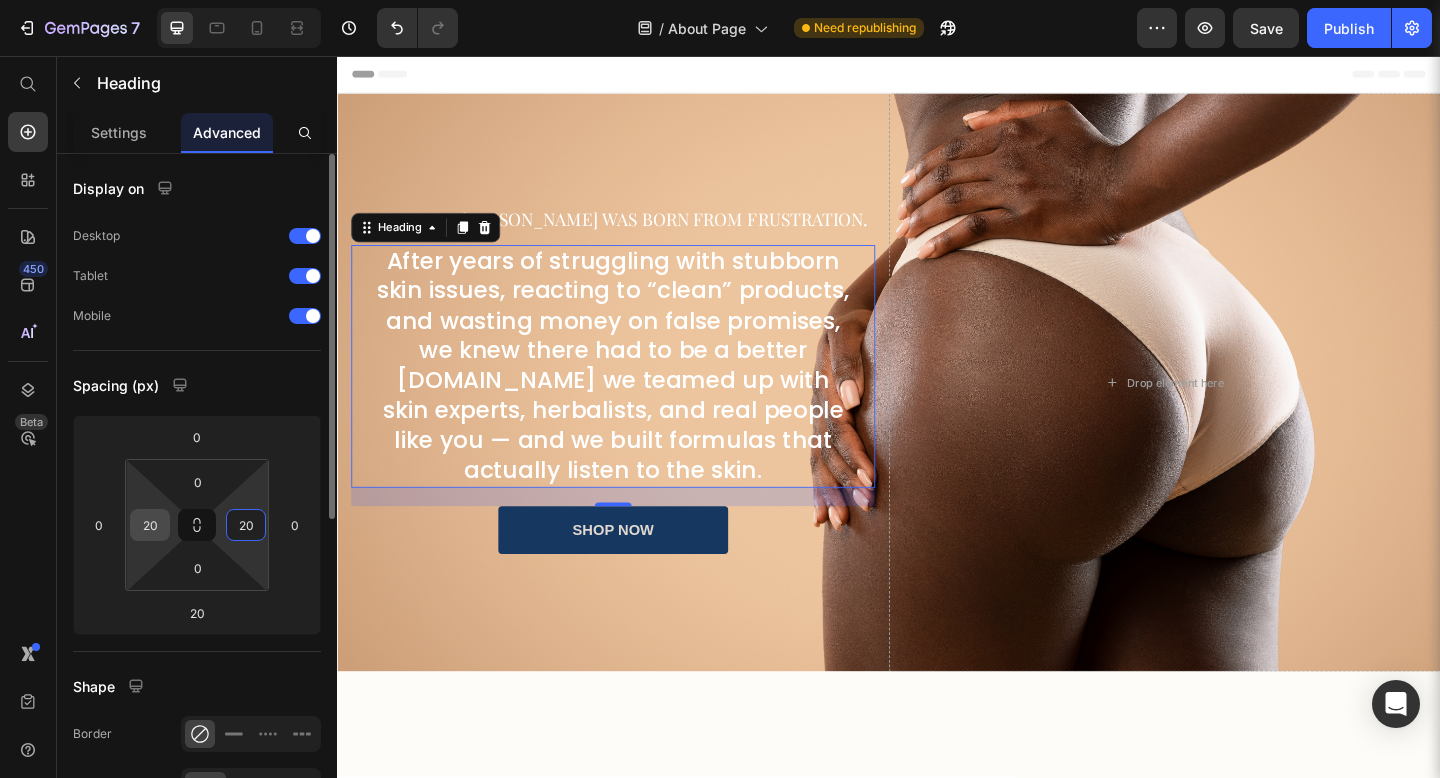 type on "20" 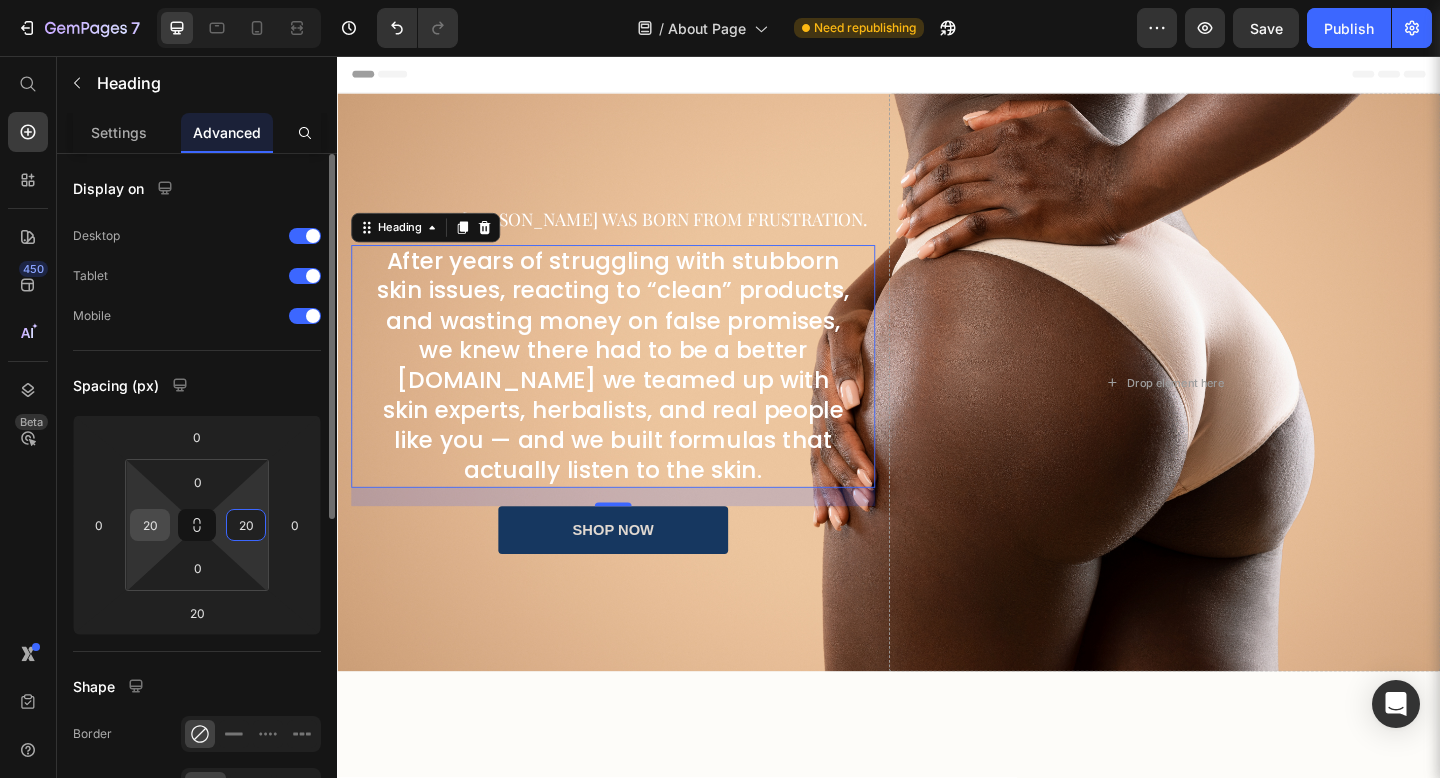 click on "20" at bounding box center (150, 525) 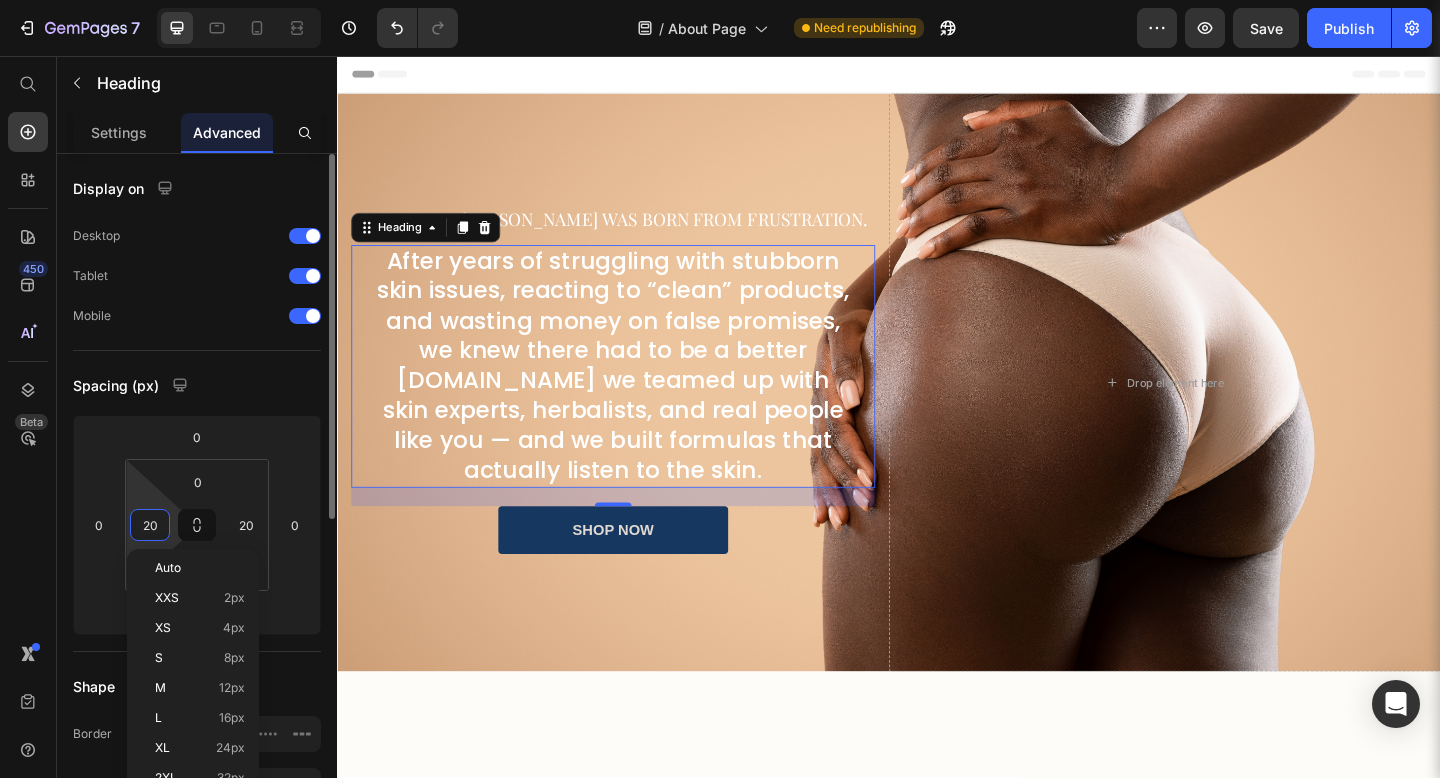 type on "9" 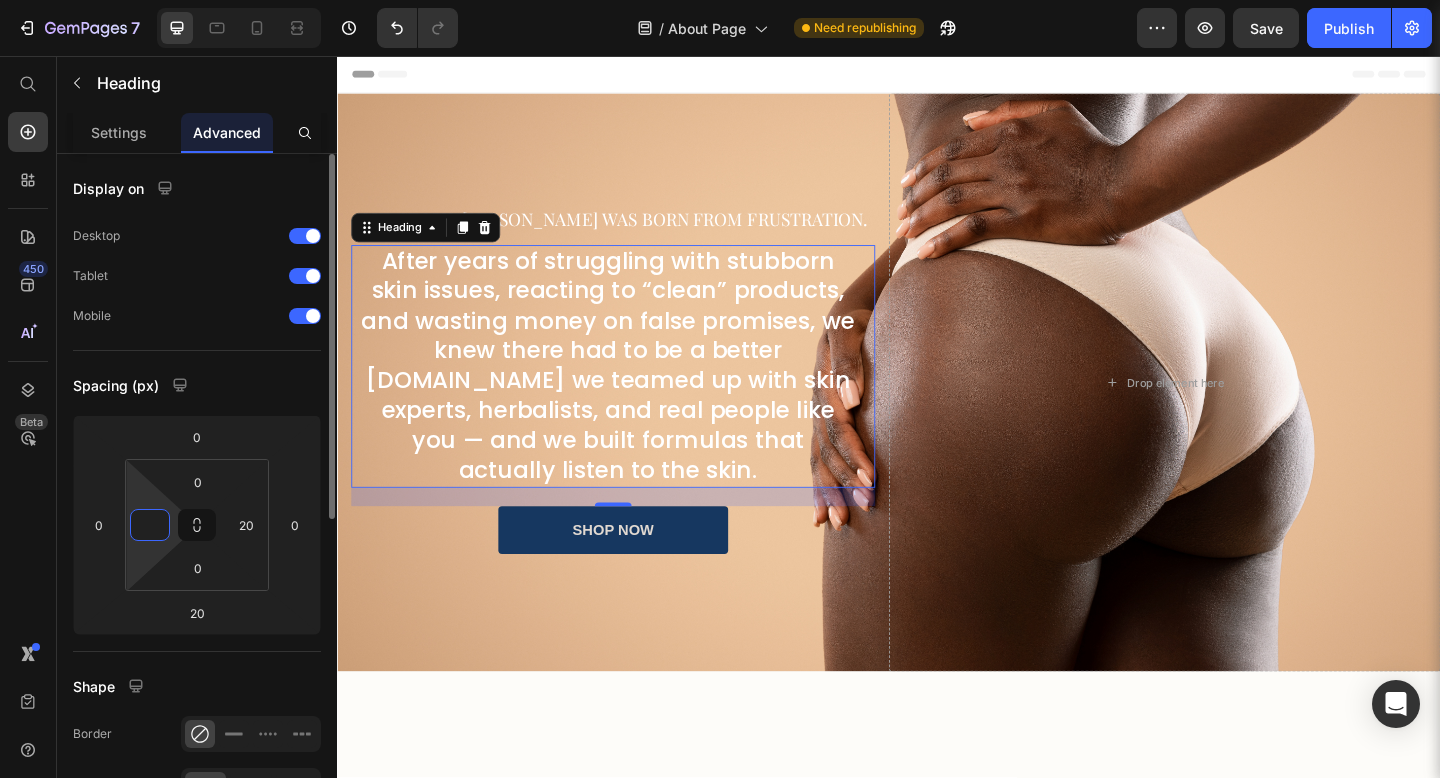 type on "0" 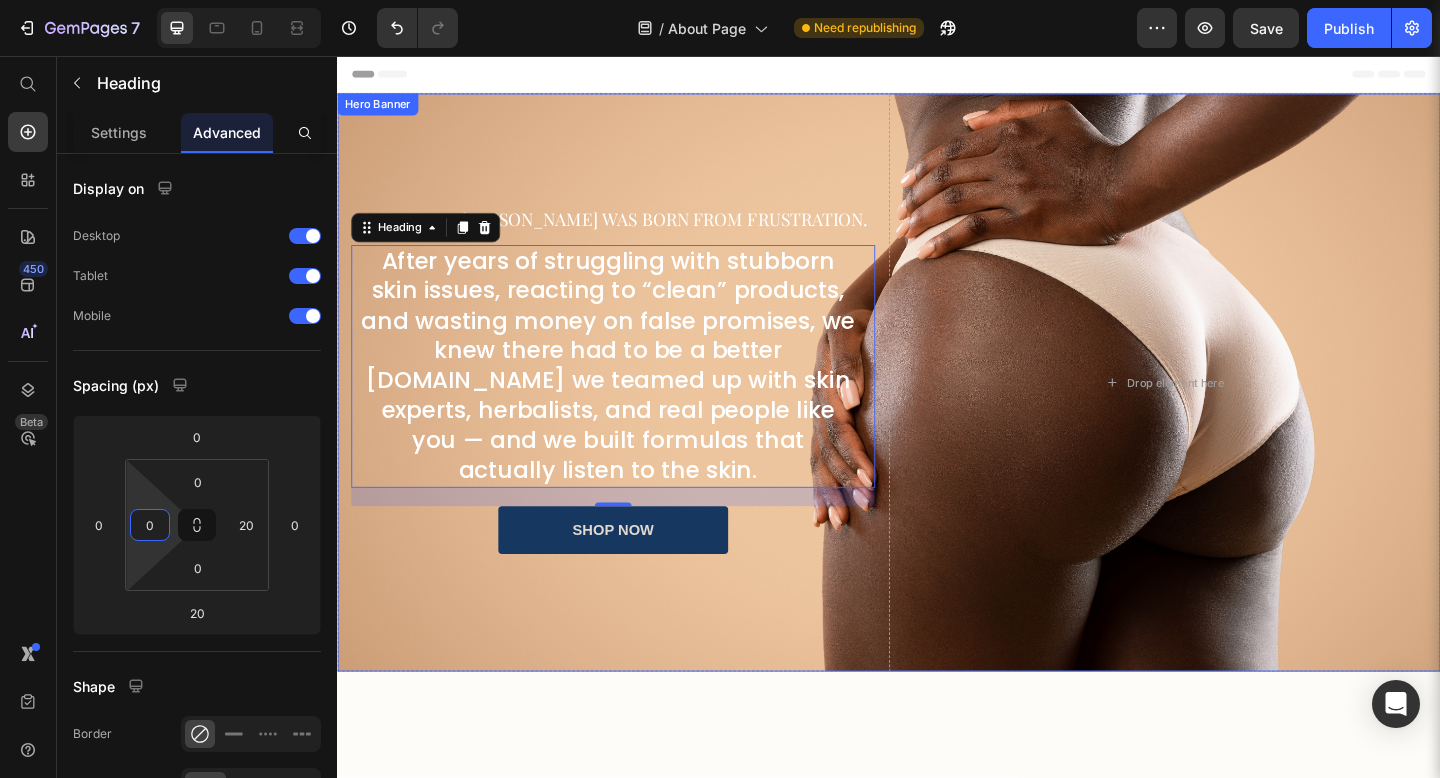 click on "Our Story: [PERSON_NAME] was born from frustration. Heading After years of struggling with stubborn skin issues, reacting to “clean” products, and wasting money on false promises, we knew there had to be a better [DOMAIN_NAME] we teamed up with skin experts, herbalists, and real people like you — and we built formulas that actually listen to the skin. Heading   20 shop now [GEOGRAPHIC_DATA]" at bounding box center (637, 411) 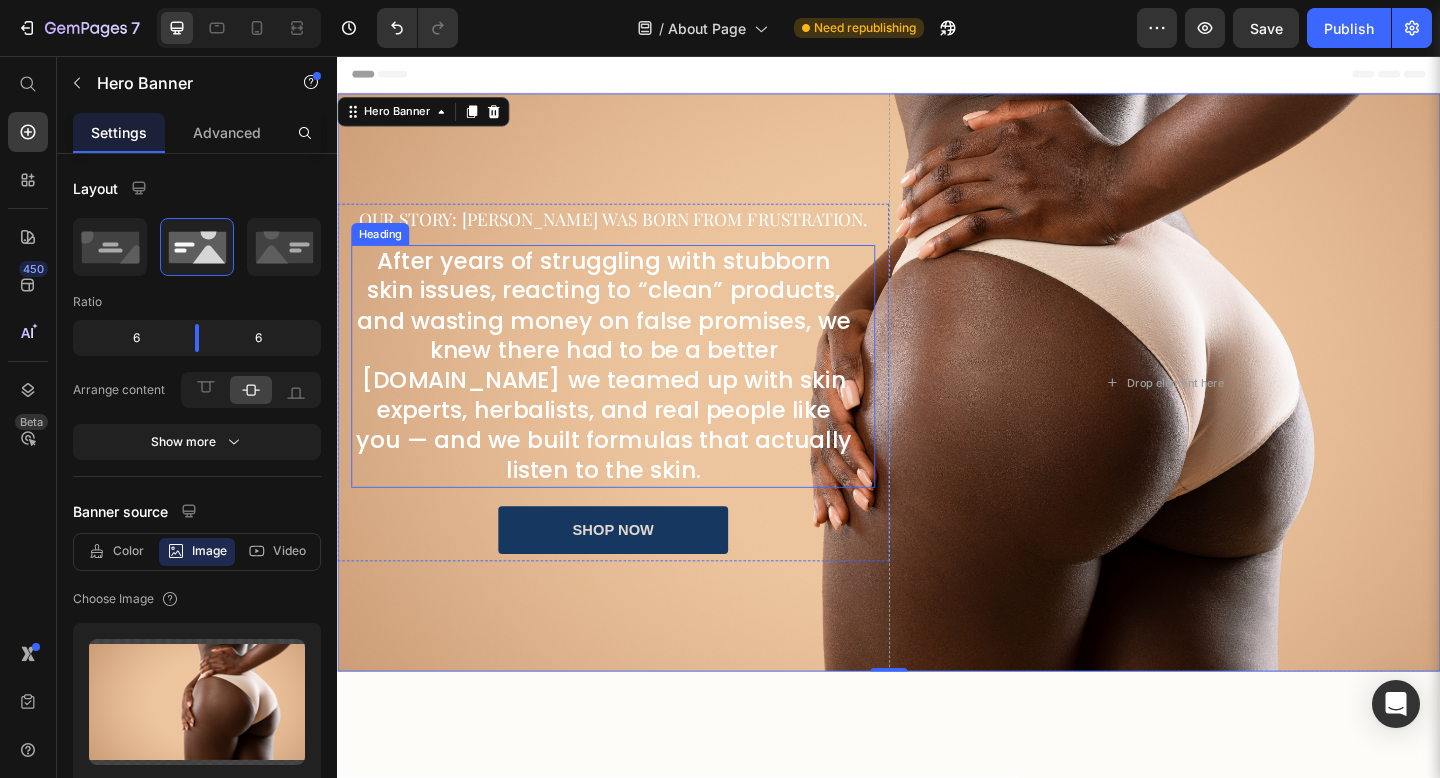 click on "After years of struggling with stubborn skin issues, reacting to “clean” products, and wasting money on false promises, we knew there had to be a better [DOMAIN_NAME] we teamed up with skin experts, herbalists, and real people like you — and we built formulas that actually listen to the skin." at bounding box center (627, 394) 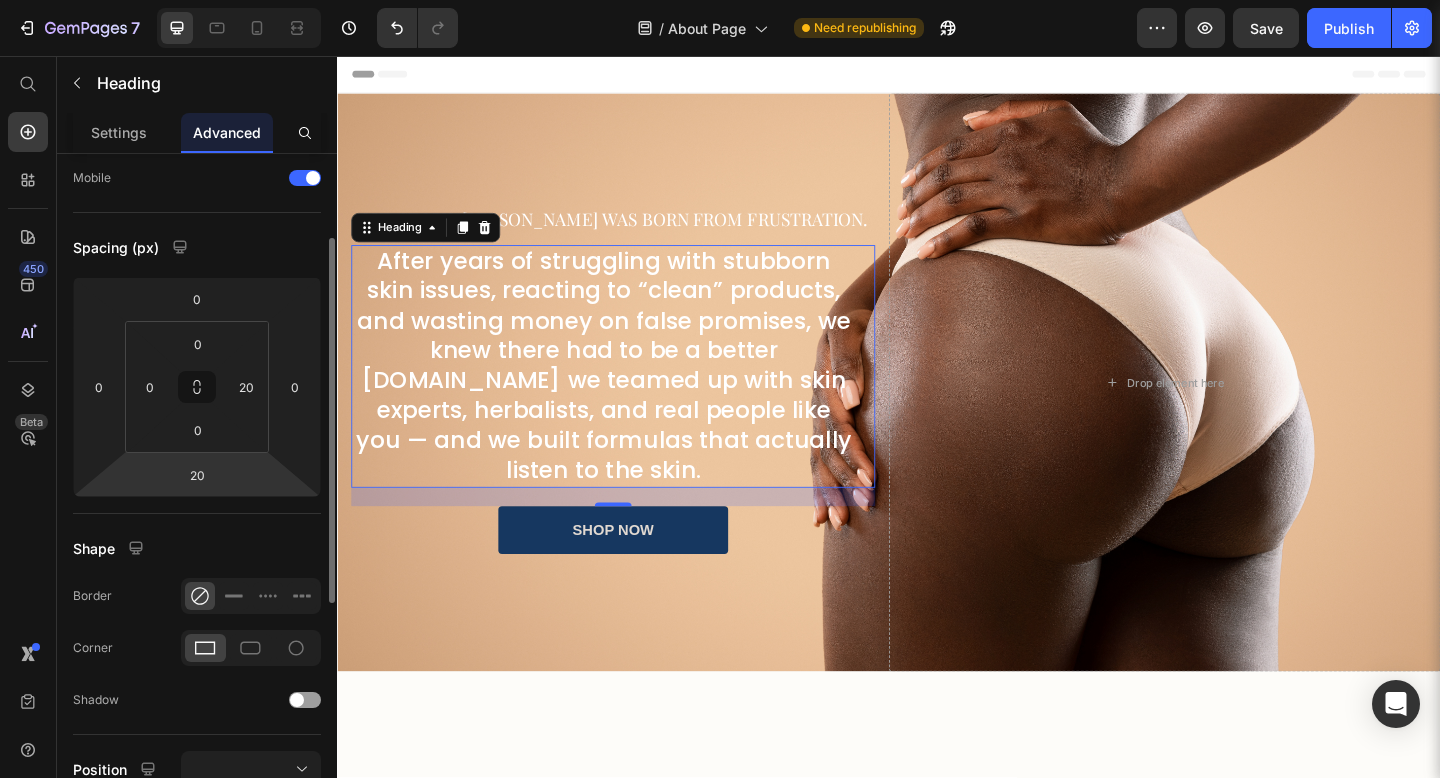 scroll, scrollTop: 0, scrollLeft: 0, axis: both 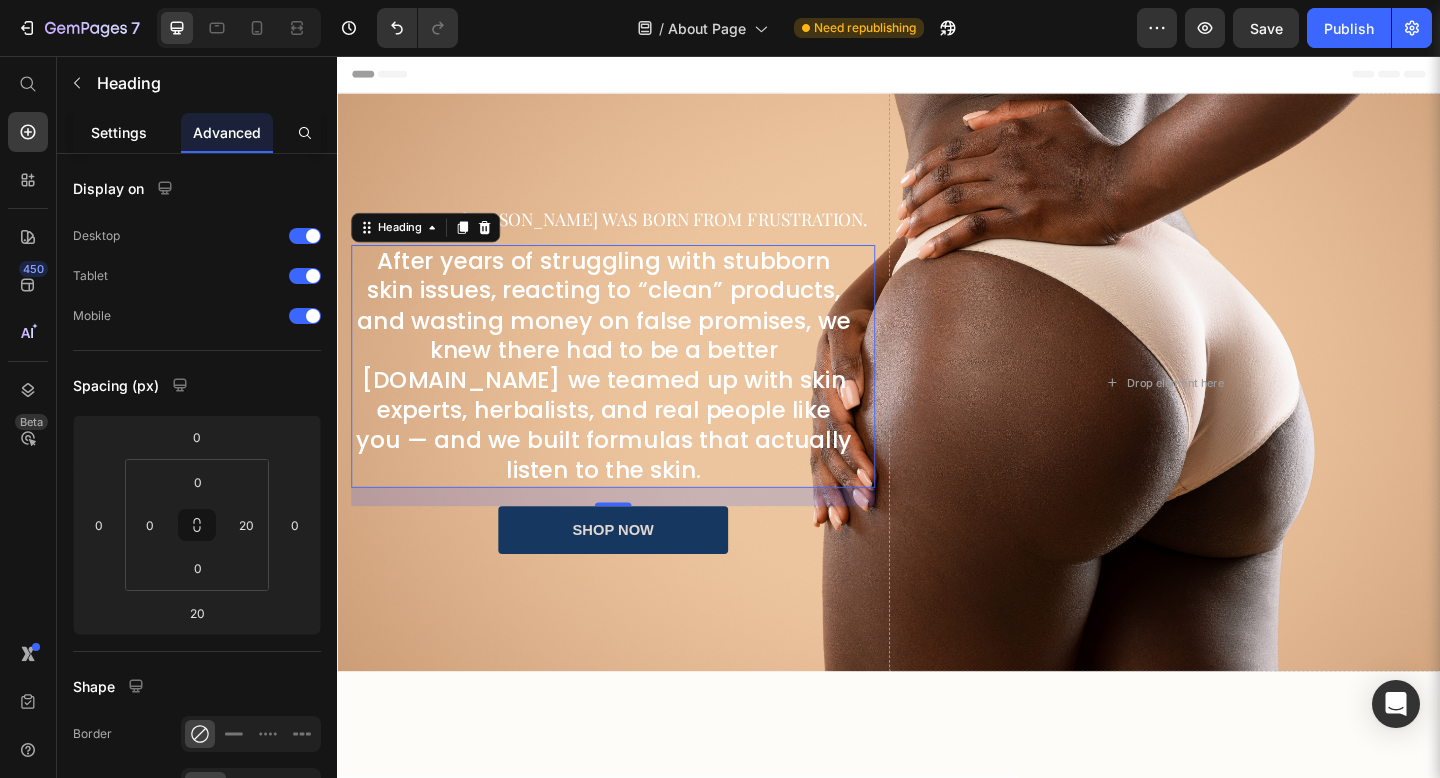 click on "Settings" at bounding box center [119, 132] 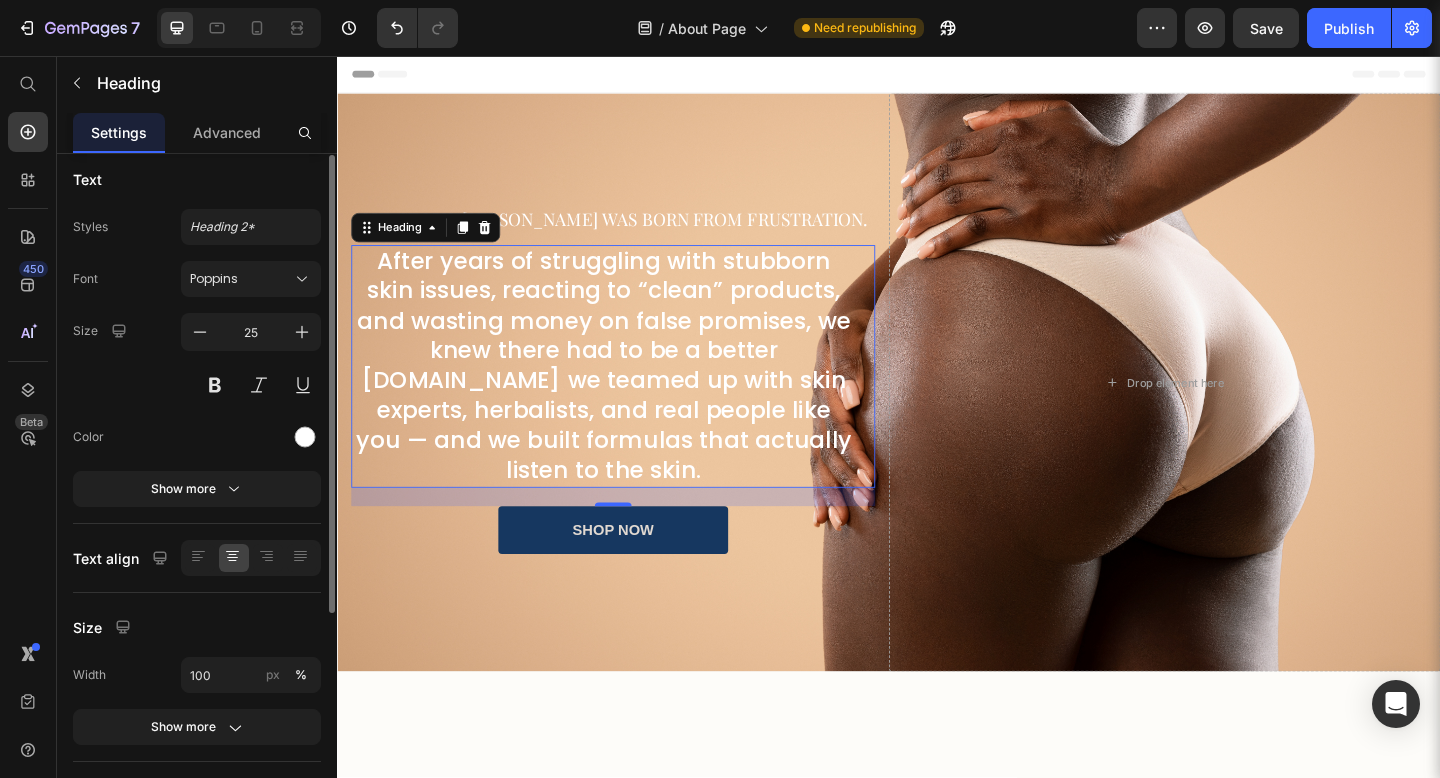 scroll, scrollTop: 15, scrollLeft: 0, axis: vertical 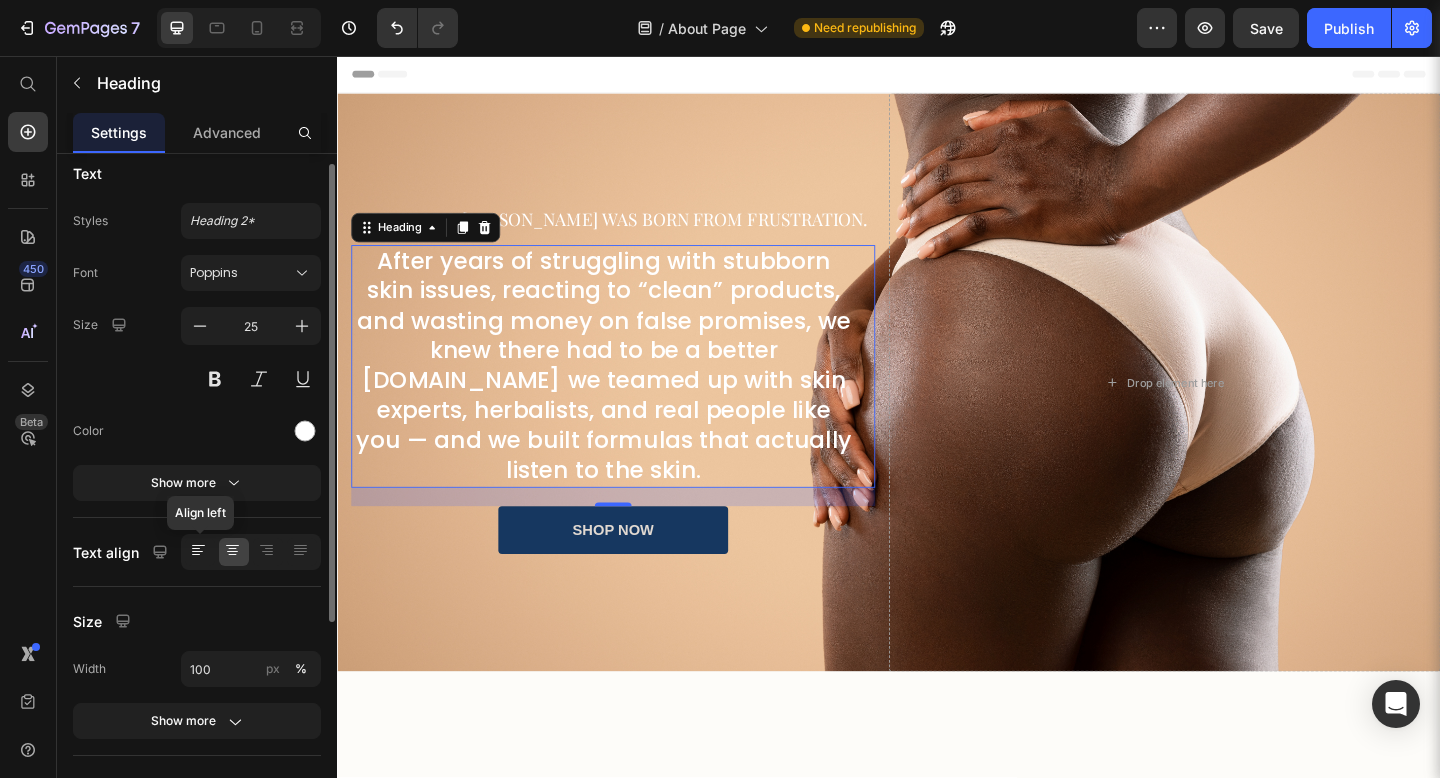 click 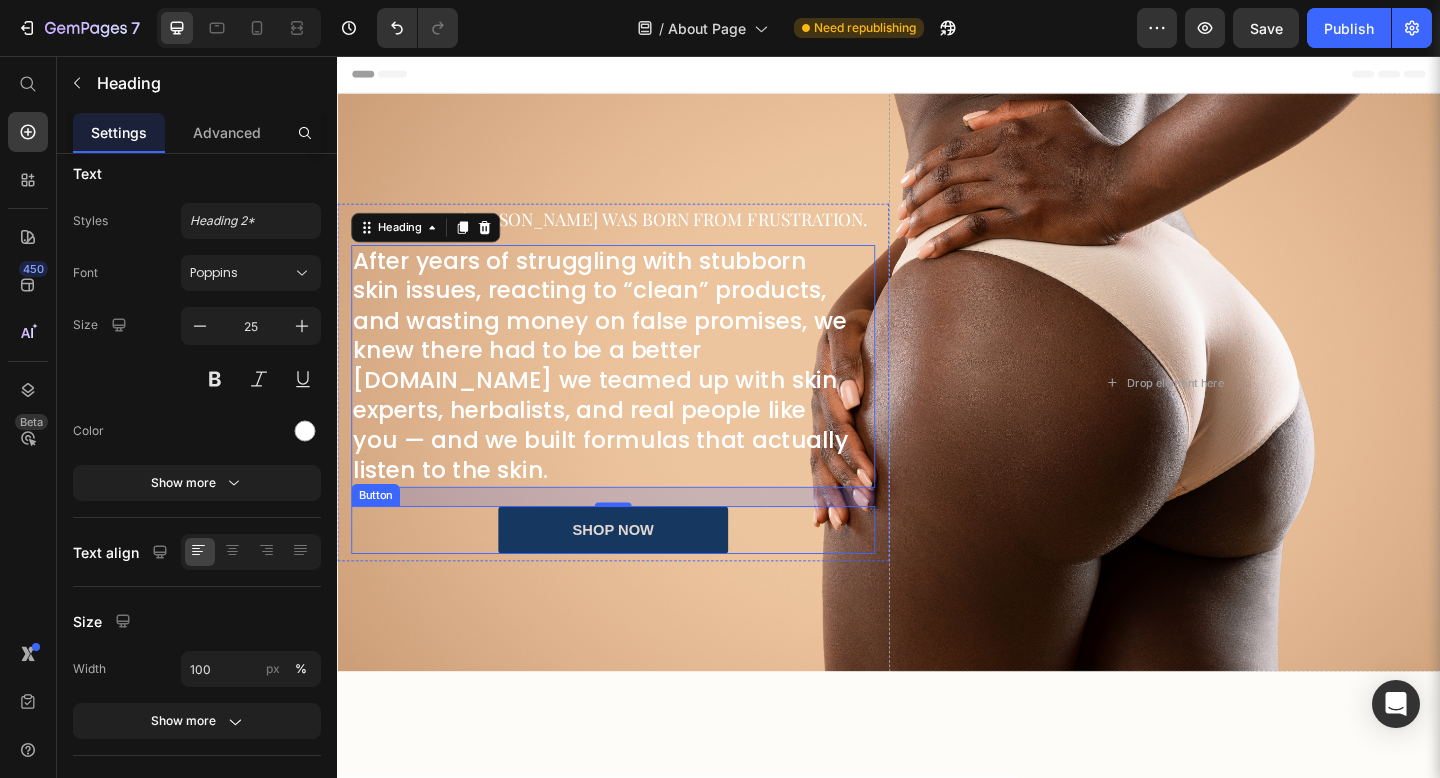 click on "shop now Button" at bounding box center (637, 572) 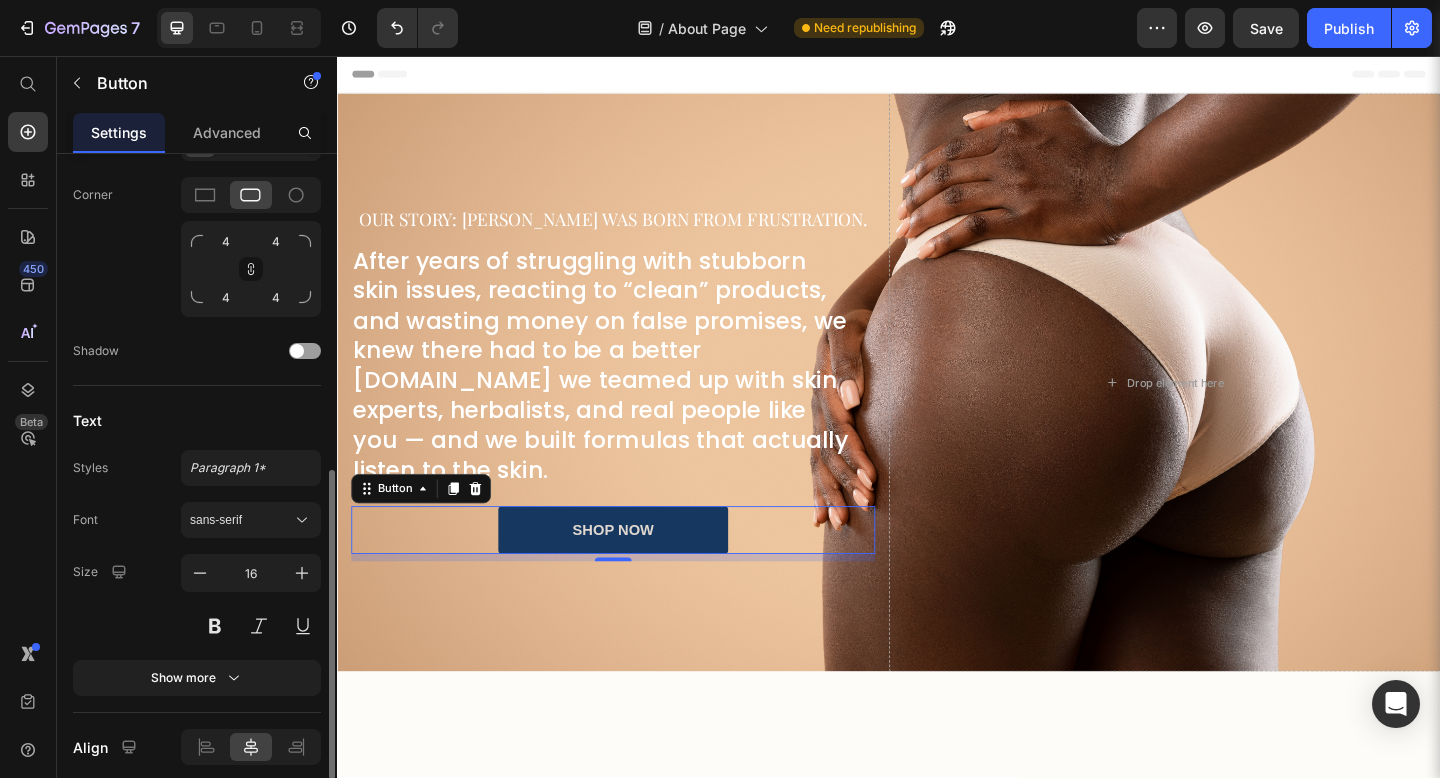 scroll, scrollTop: 816, scrollLeft: 0, axis: vertical 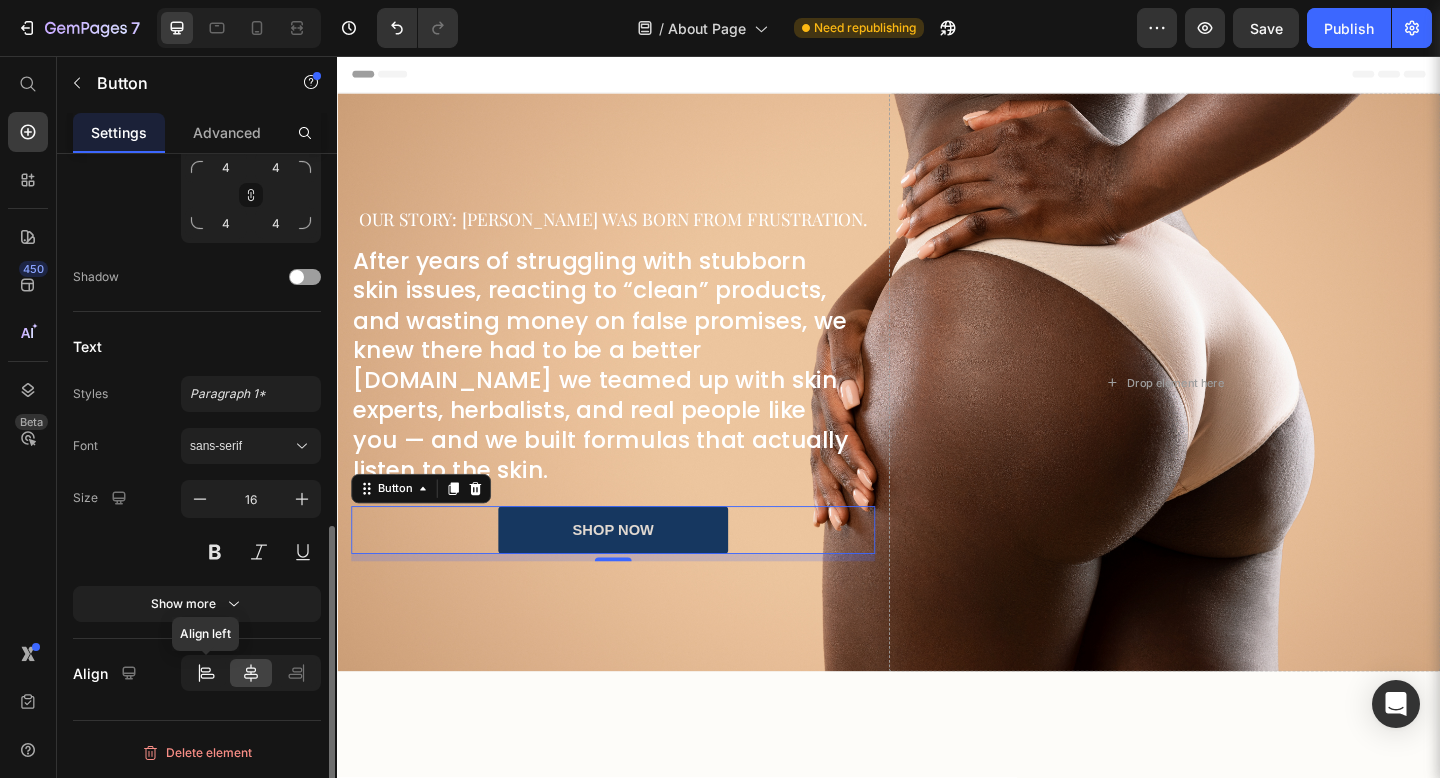 click 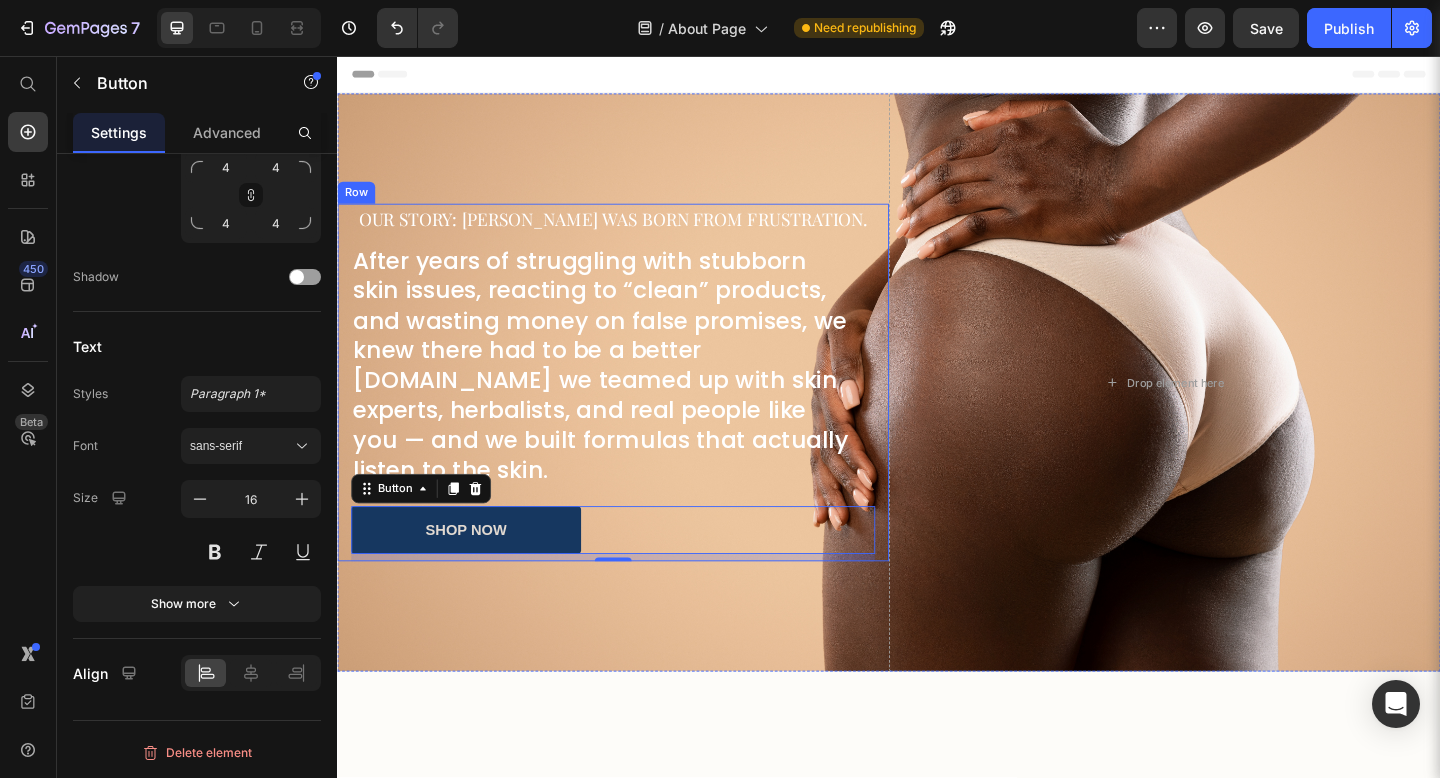 click on "Our Story: [PERSON_NAME] was born from frustration. Heading After years of struggling with stubborn skin issues, reacting to “clean” products, and wasting money on false promises, we knew there had to be a better [DOMAIN_NAME] we teamed up with skin experts, herbalists, and real people like you — and we built formulas that actually listen to the skin. Heading shop now Button   8" at bounding box center [637, 411] 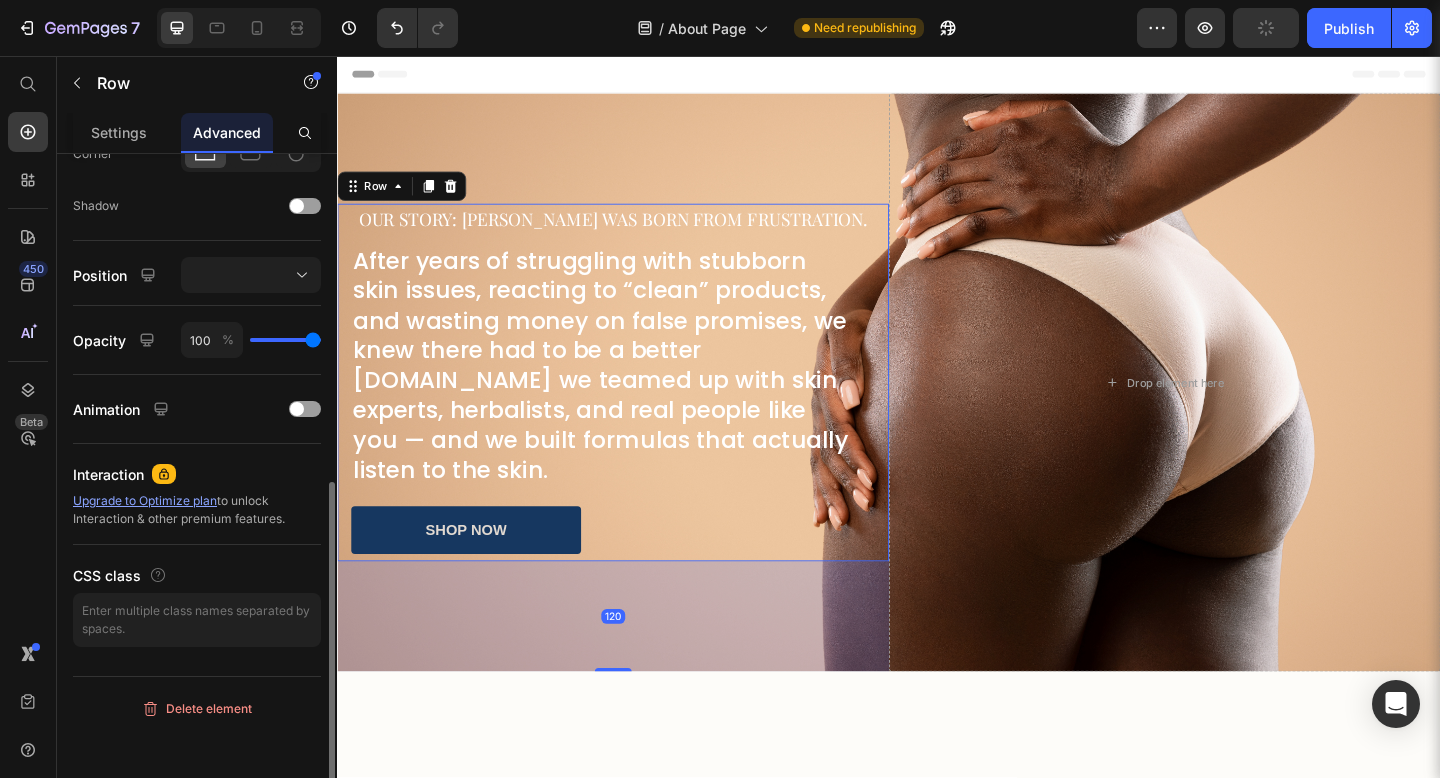 scroll, scrollTop: 0, scrollLeft: 0, axis: both 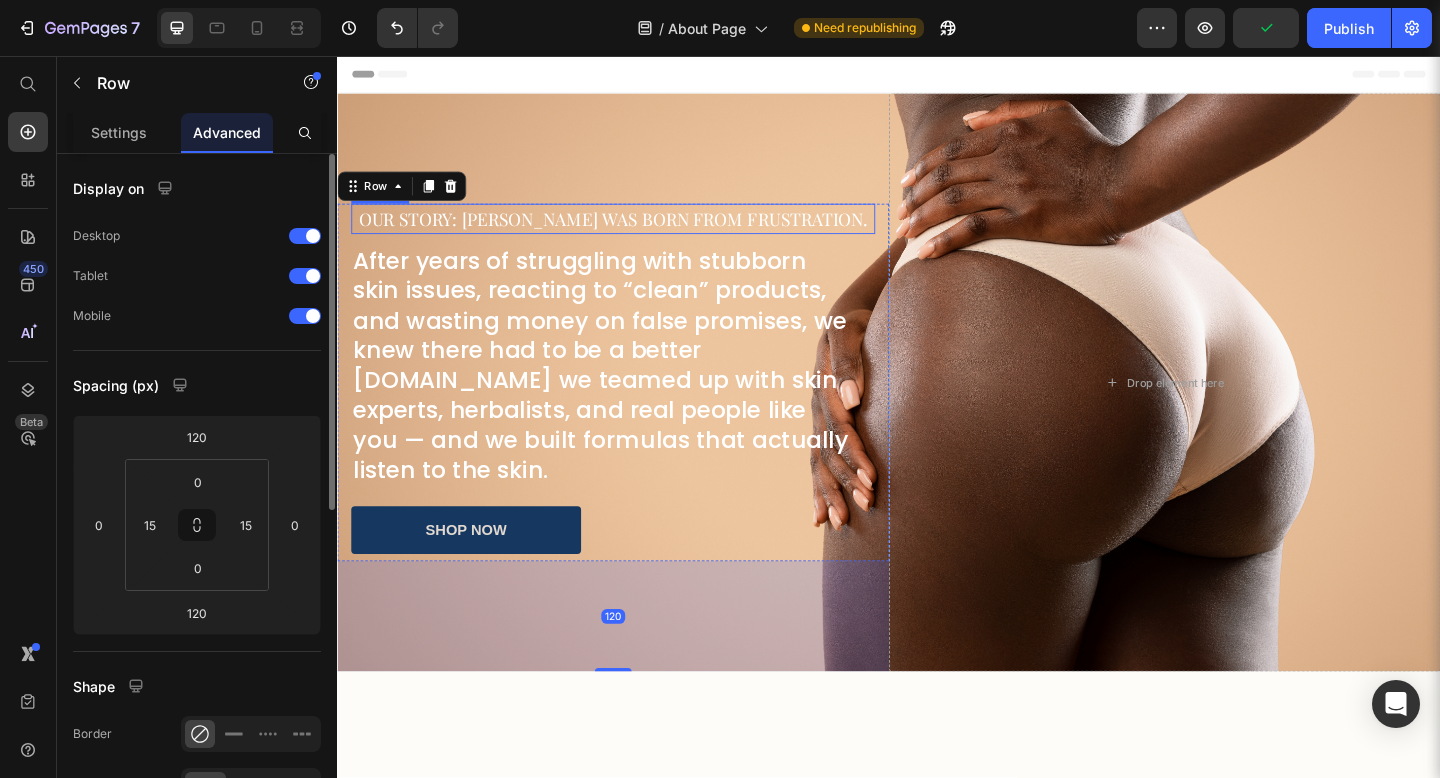 click on "Our Story: [PERSON_NAME] was born from frustration." at bounding box center [637, 233] 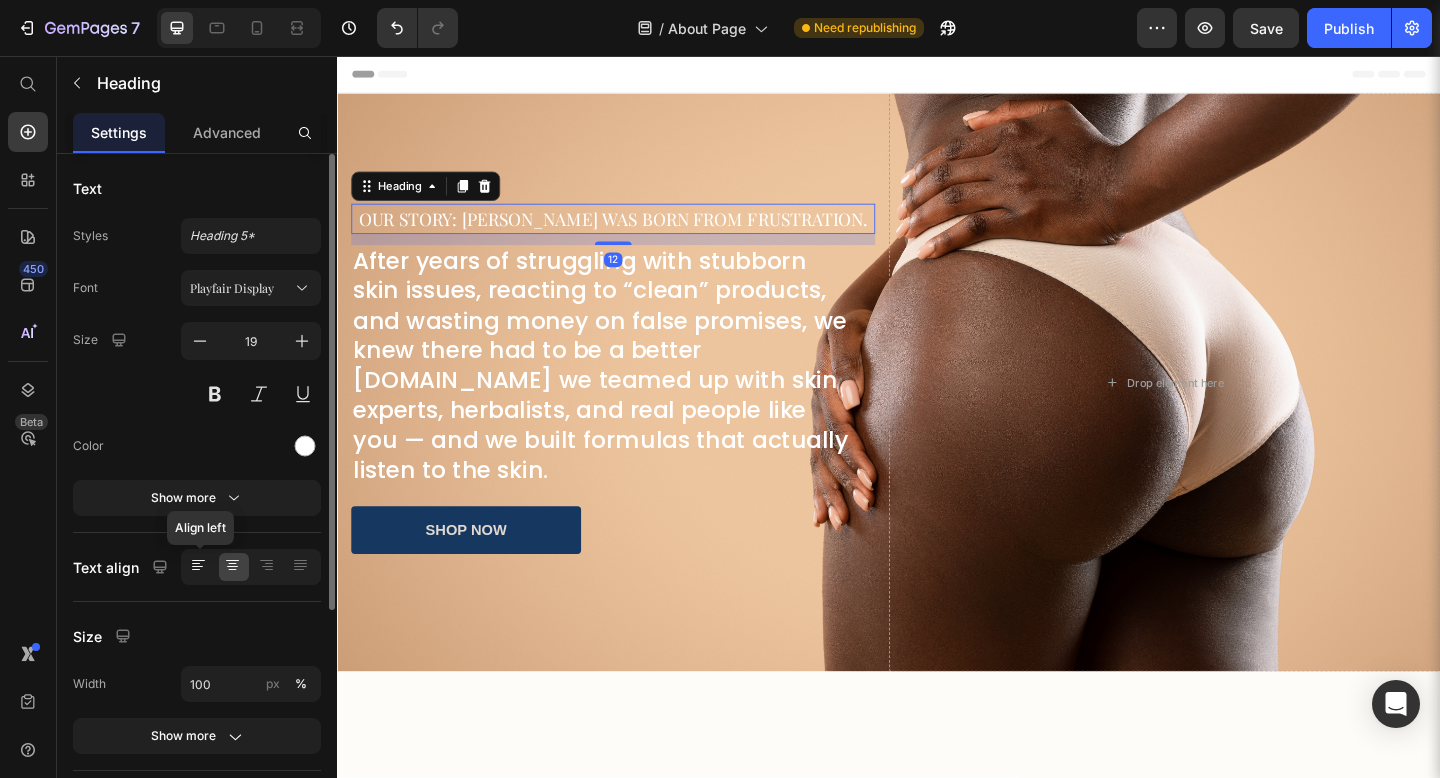 click 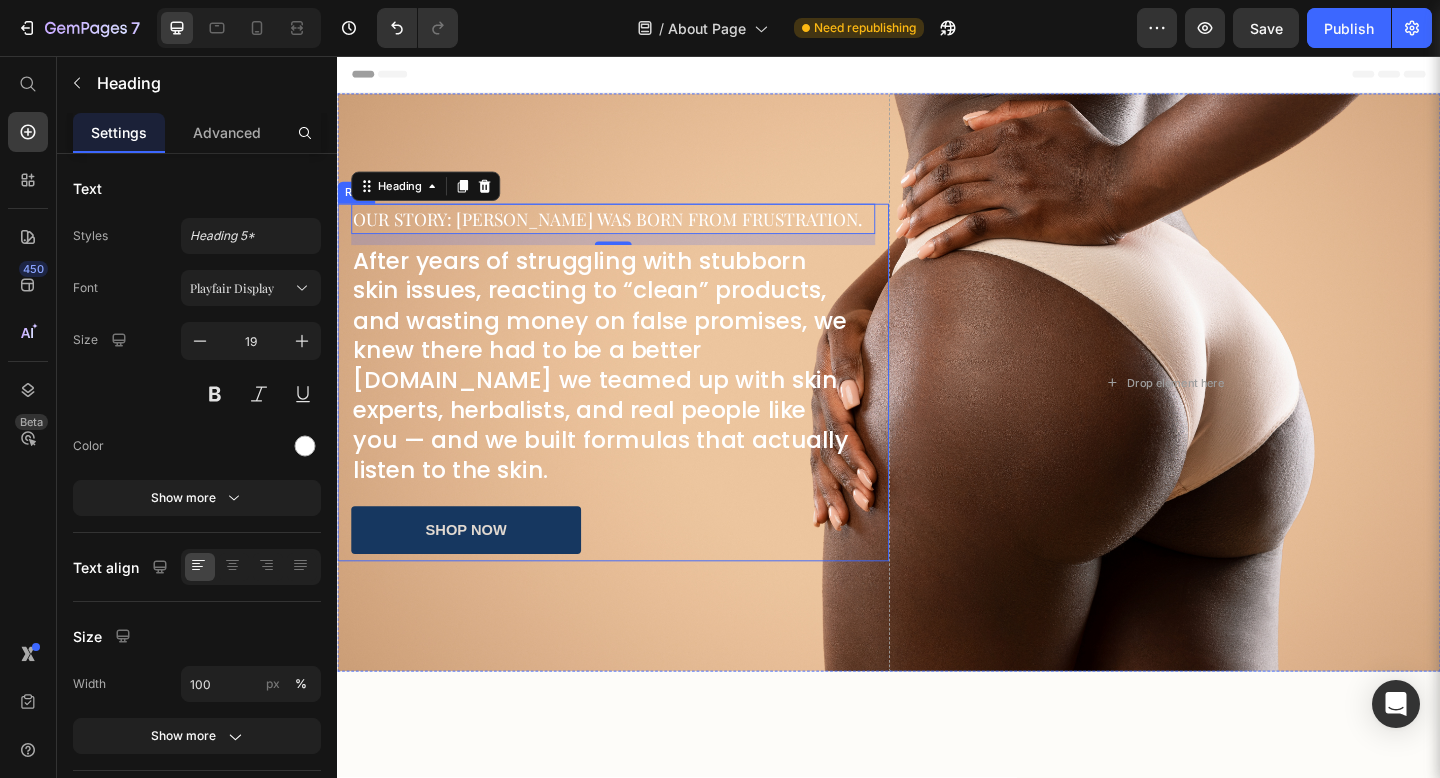 click on "Our Story: [PERSON_NAME] was born from frustration. Heading   12 After years of struggling with stubborn skin issues, reacting to “clean” products, and wasting money on false promises, we knew there had to be a better [DOMAIN_NAME] we teamed up with skin experts, herbalists, and real people like you — and we built formulas that actually listen to the skin. Heading shop now Button" at bounding box center (637, 411) 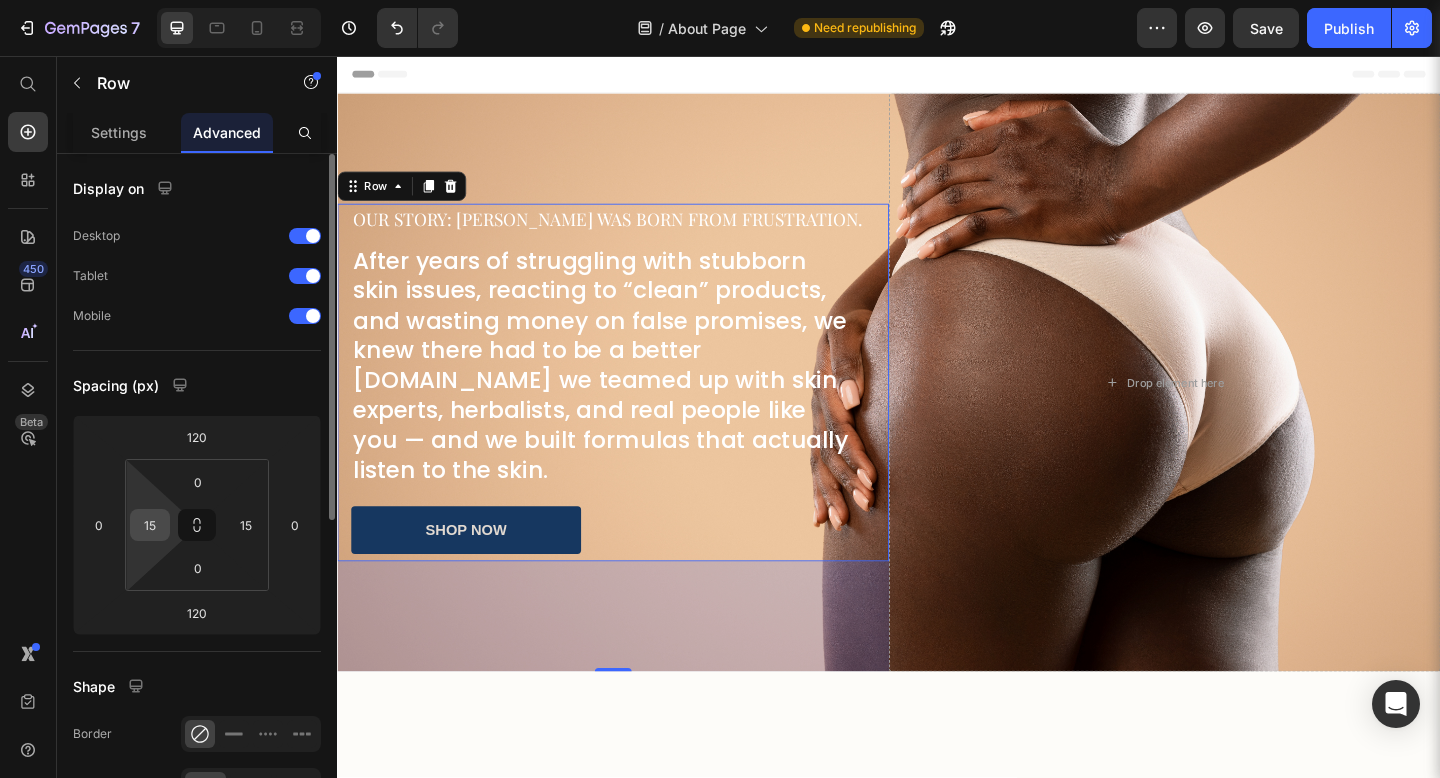 click on "15" at bounding box center (150, 525) 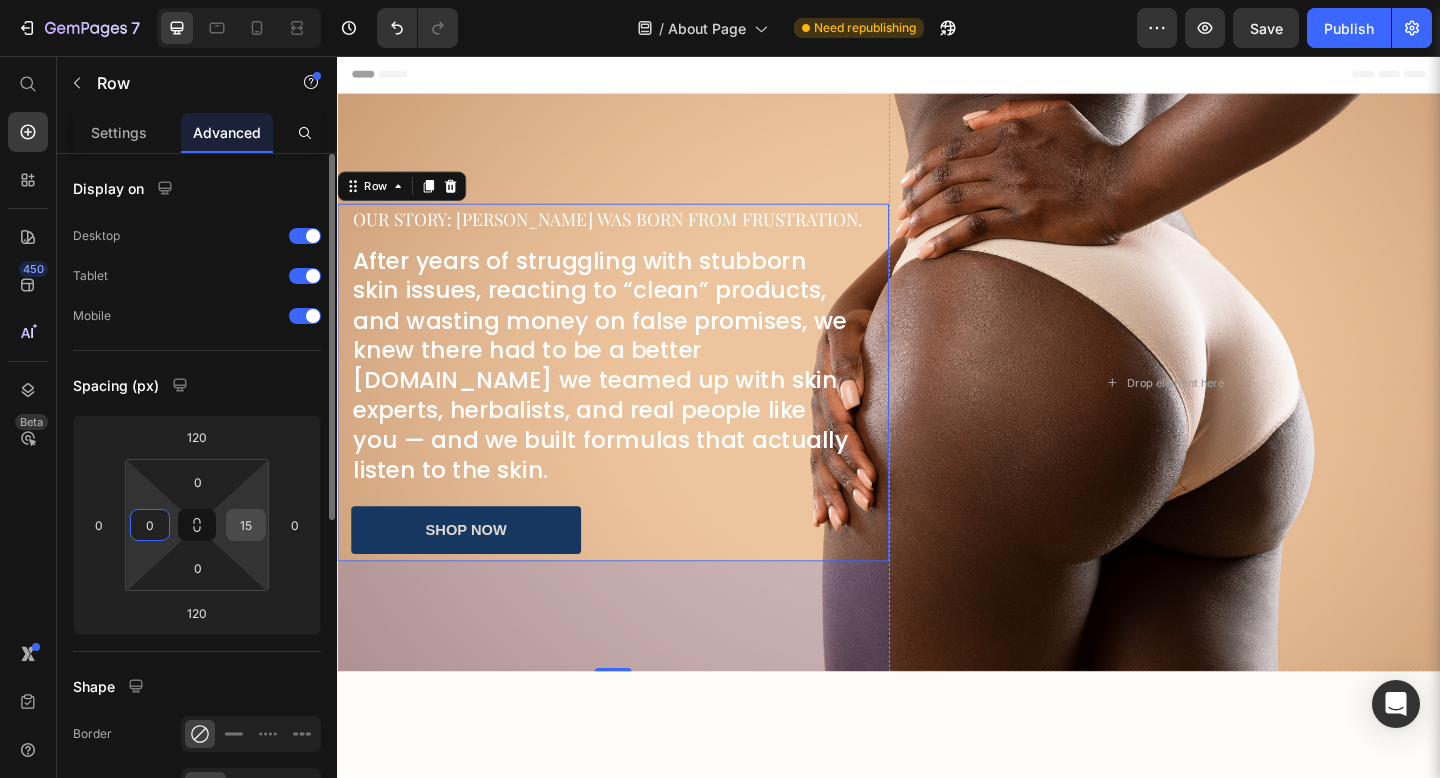 type on "0" 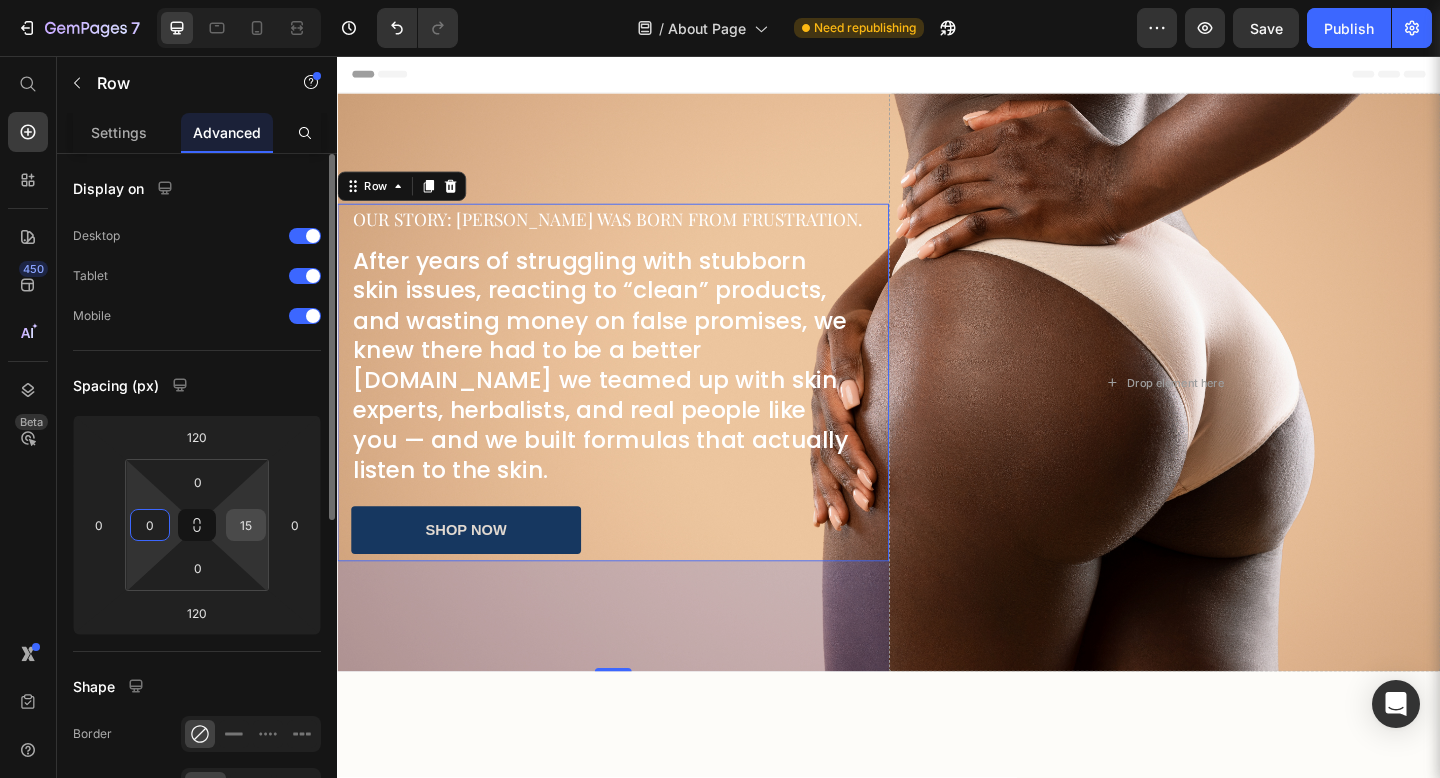 click on "15" at bounding box center [246, 525] 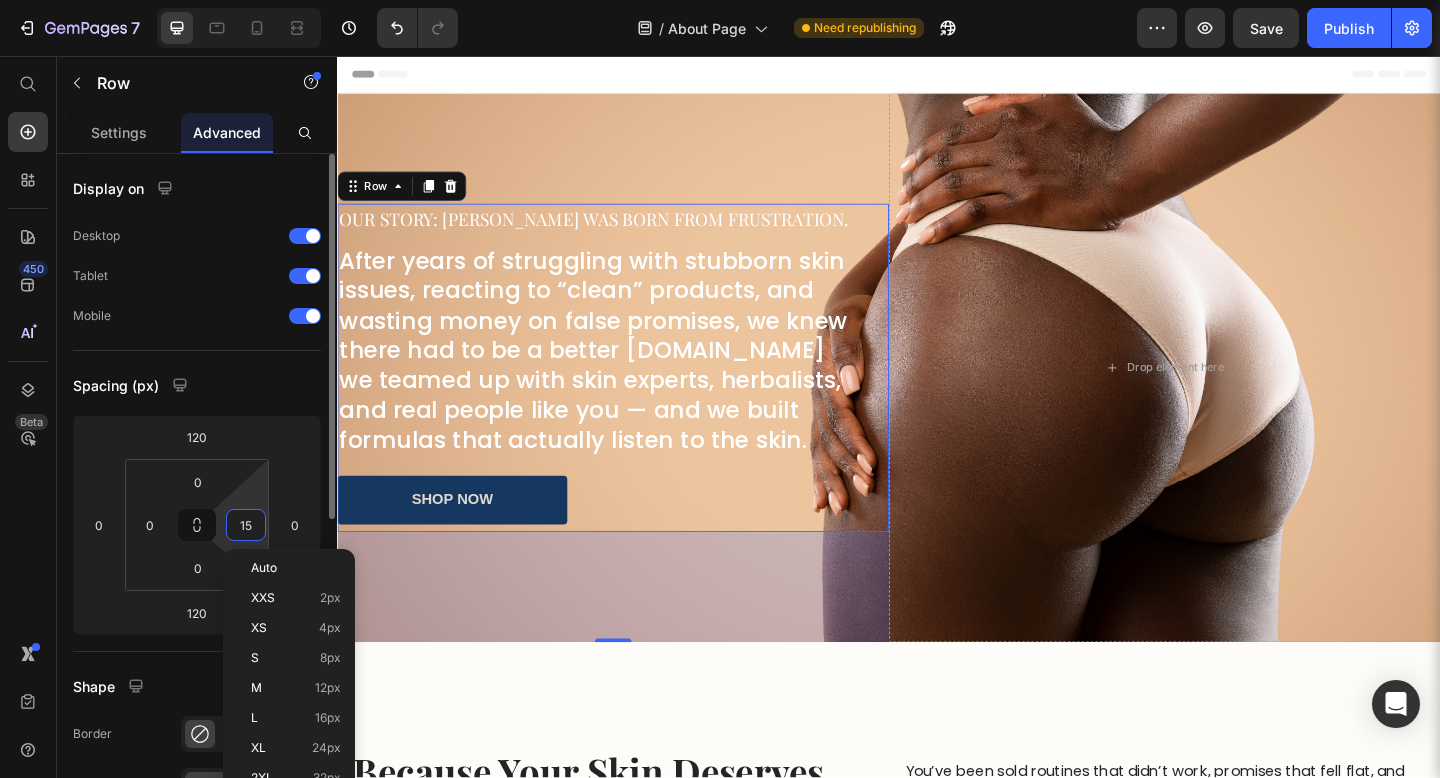 type on "0" 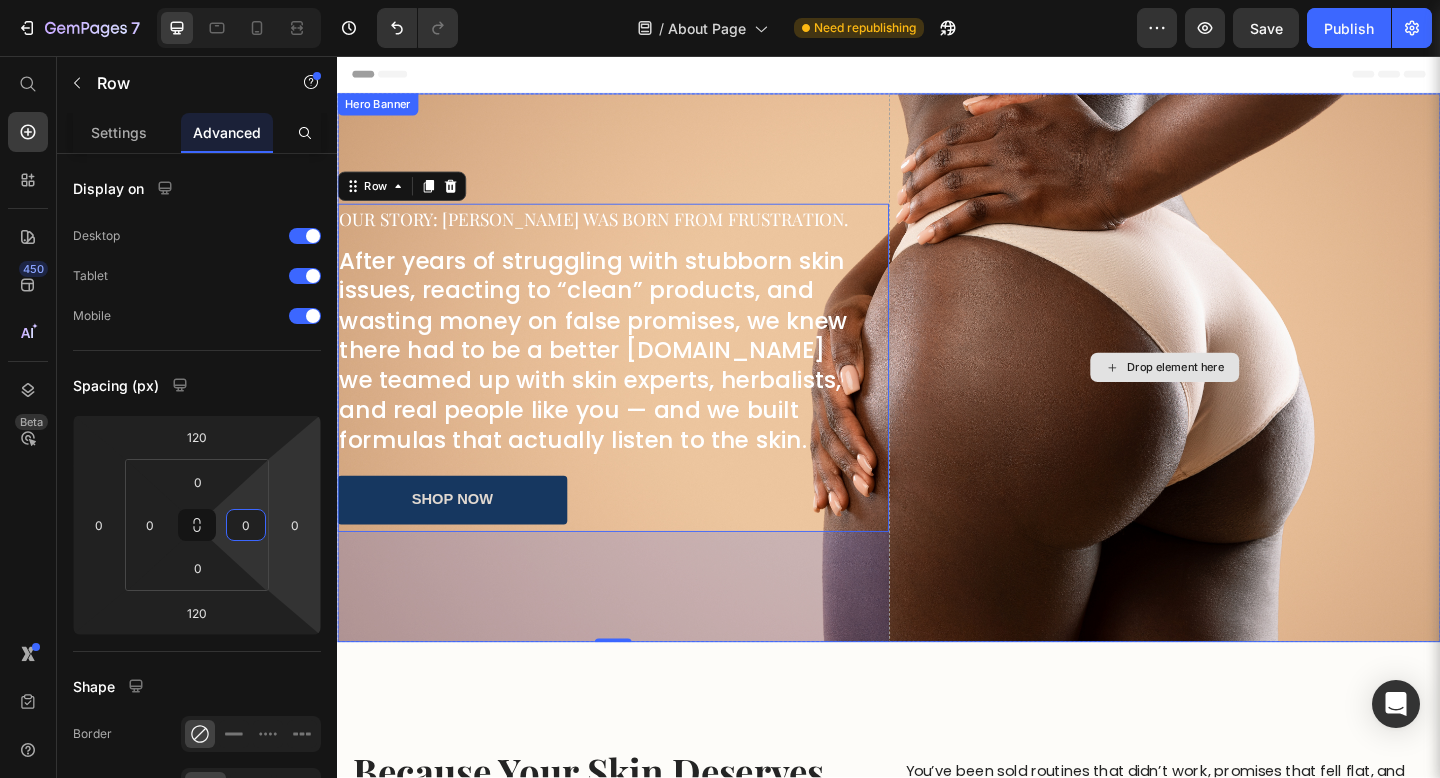 click on "Drop element here" at bounding box center (1237, 395) 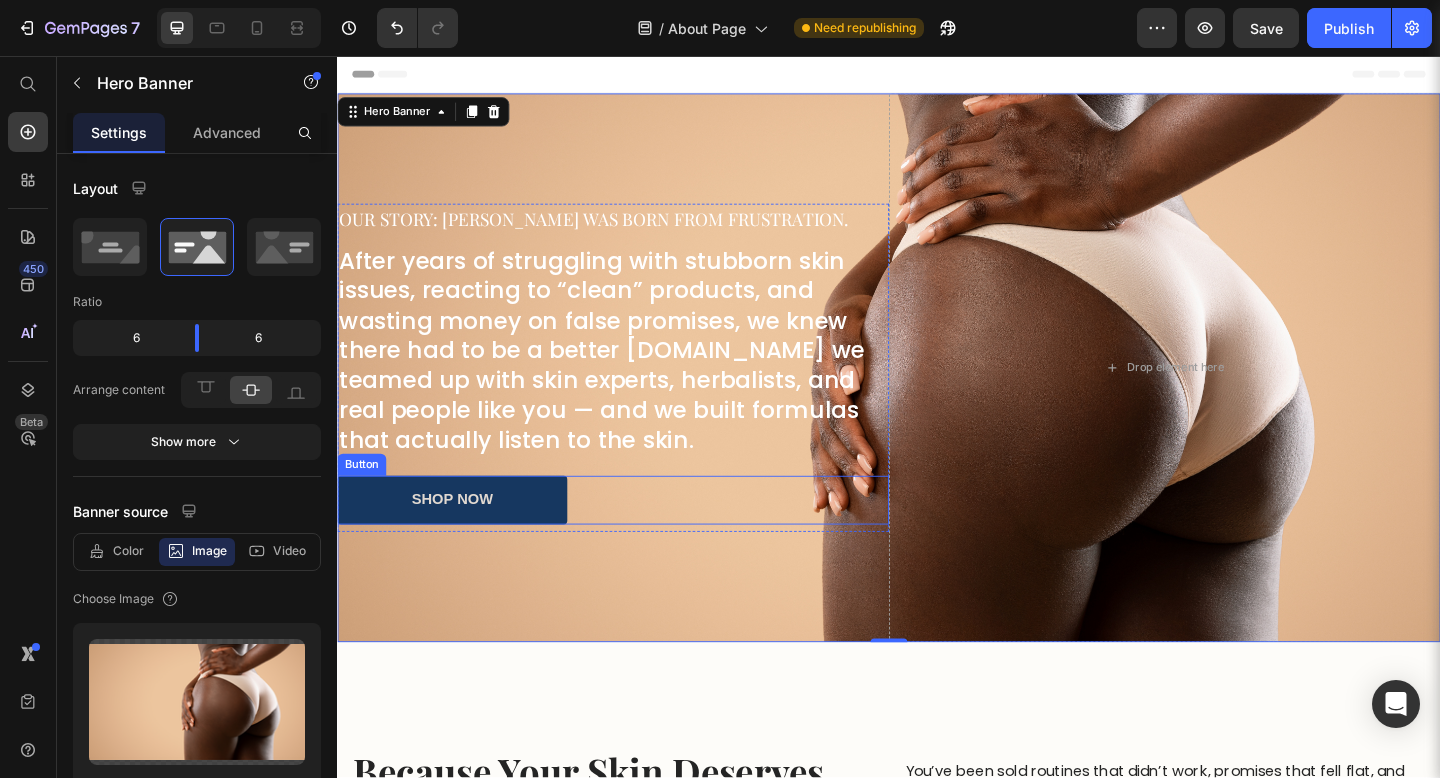 click on "shop now Button" at bounding box center (637, 539) 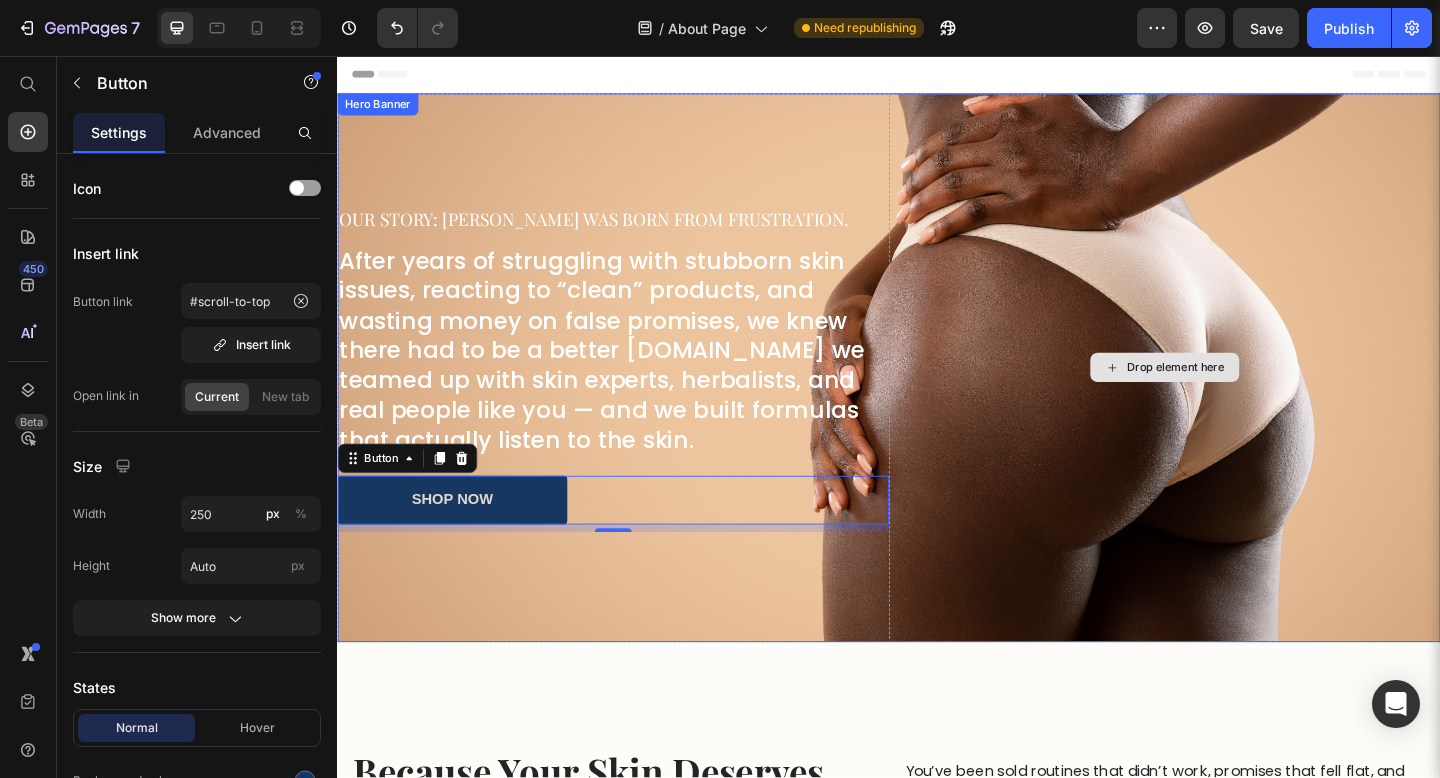 click on "Drop element here" at bounding box center (1237, 395) 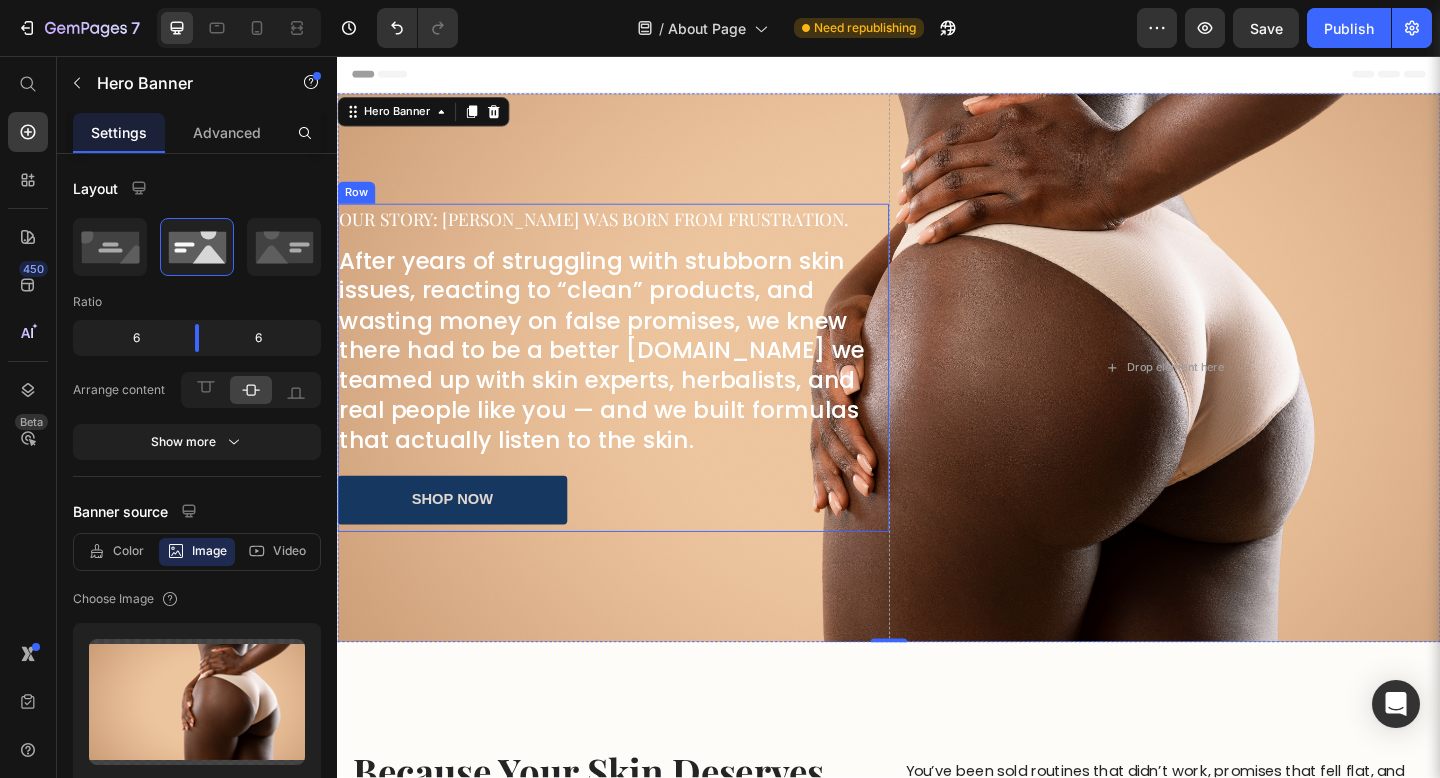 click on "Our Story: [PERSON_NAME] was born from frustration. Heading After years of struggling with stubborn skin issues, reacting to “clean” products, and wasting money on false promises, we knew there had to be a better [DOMAIN_NAME] we teamed up with skin experts, herbalists, and real people like you — and we built formulas that actually listen to the skin. Heading shop now Button" at bounding box center [637, 395] 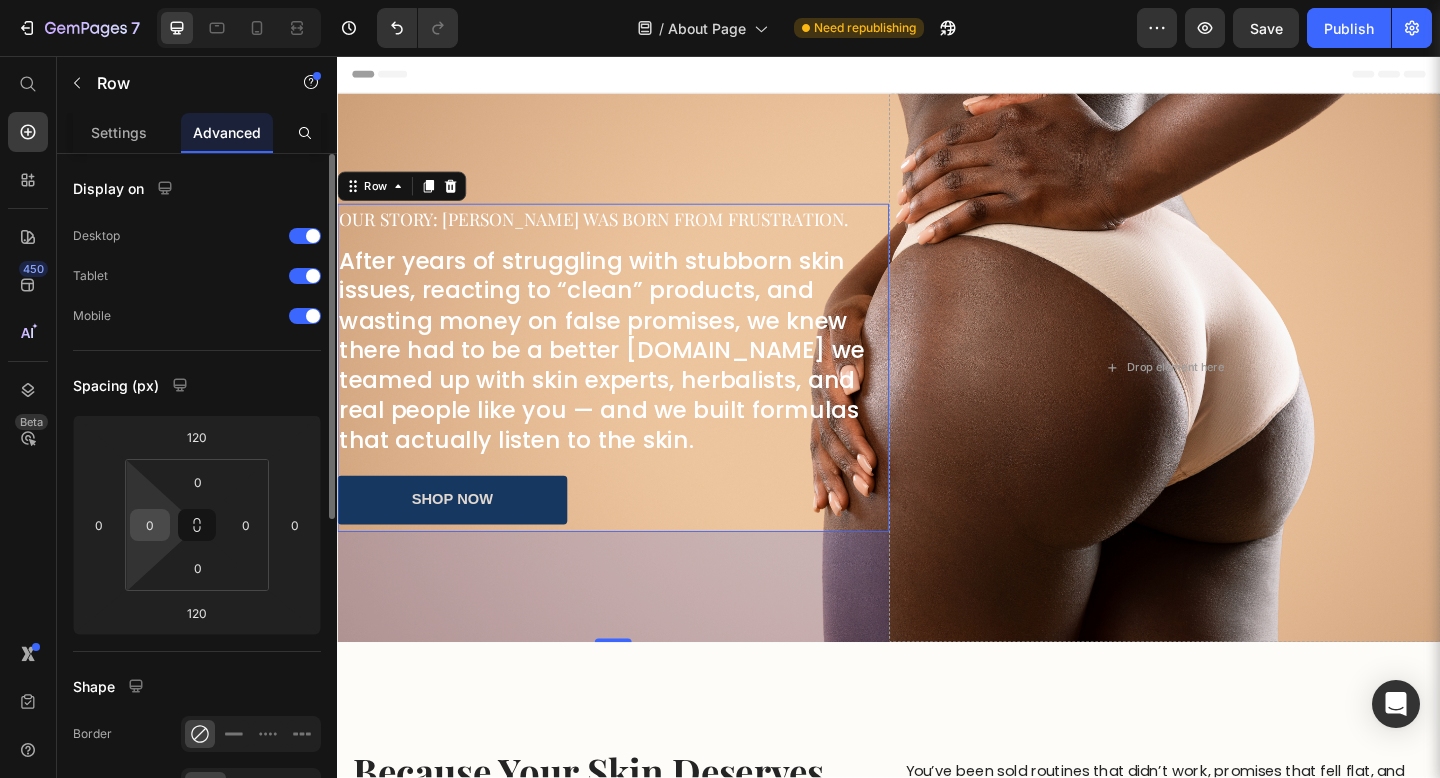 click on "0" at bounding box center [150, 525] 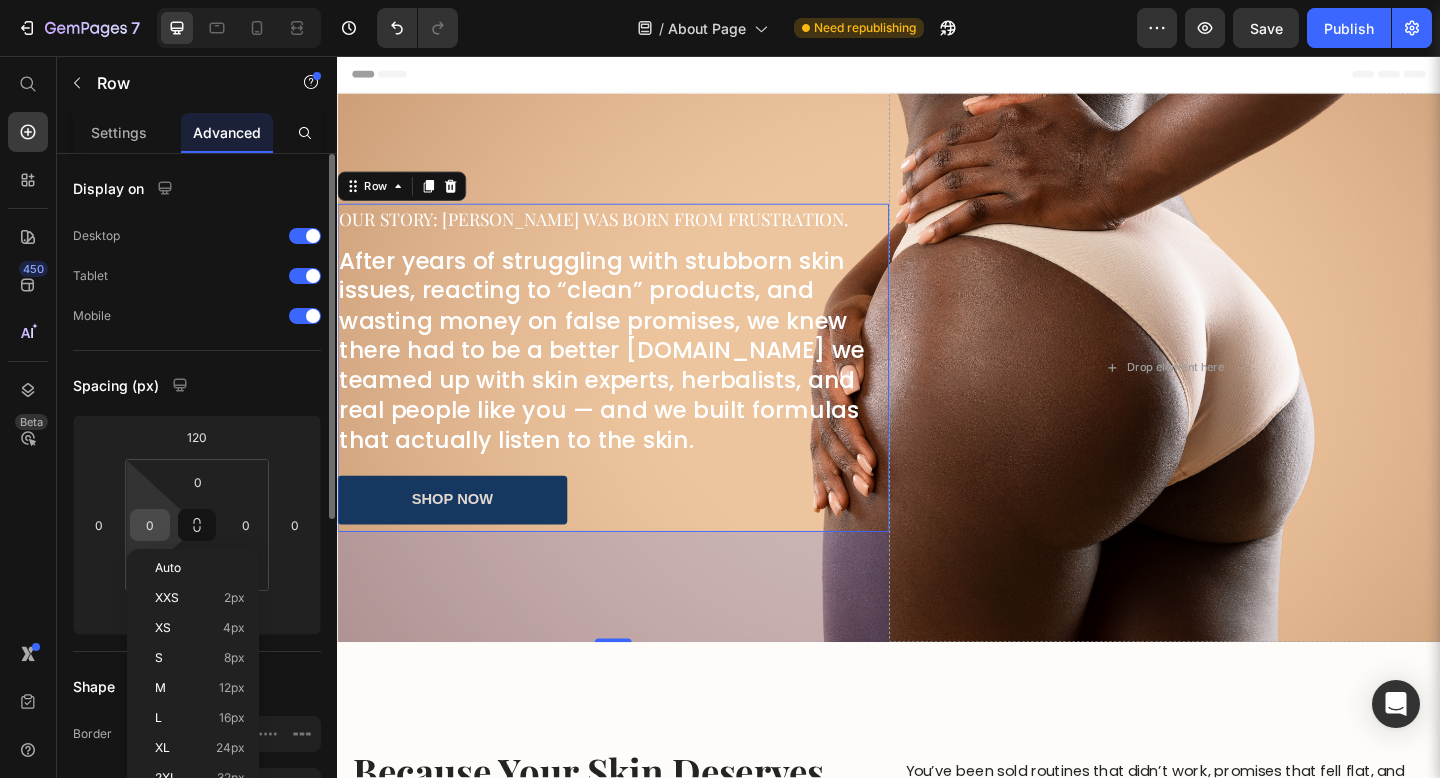 click on "0" at bounding box center [150, 525] 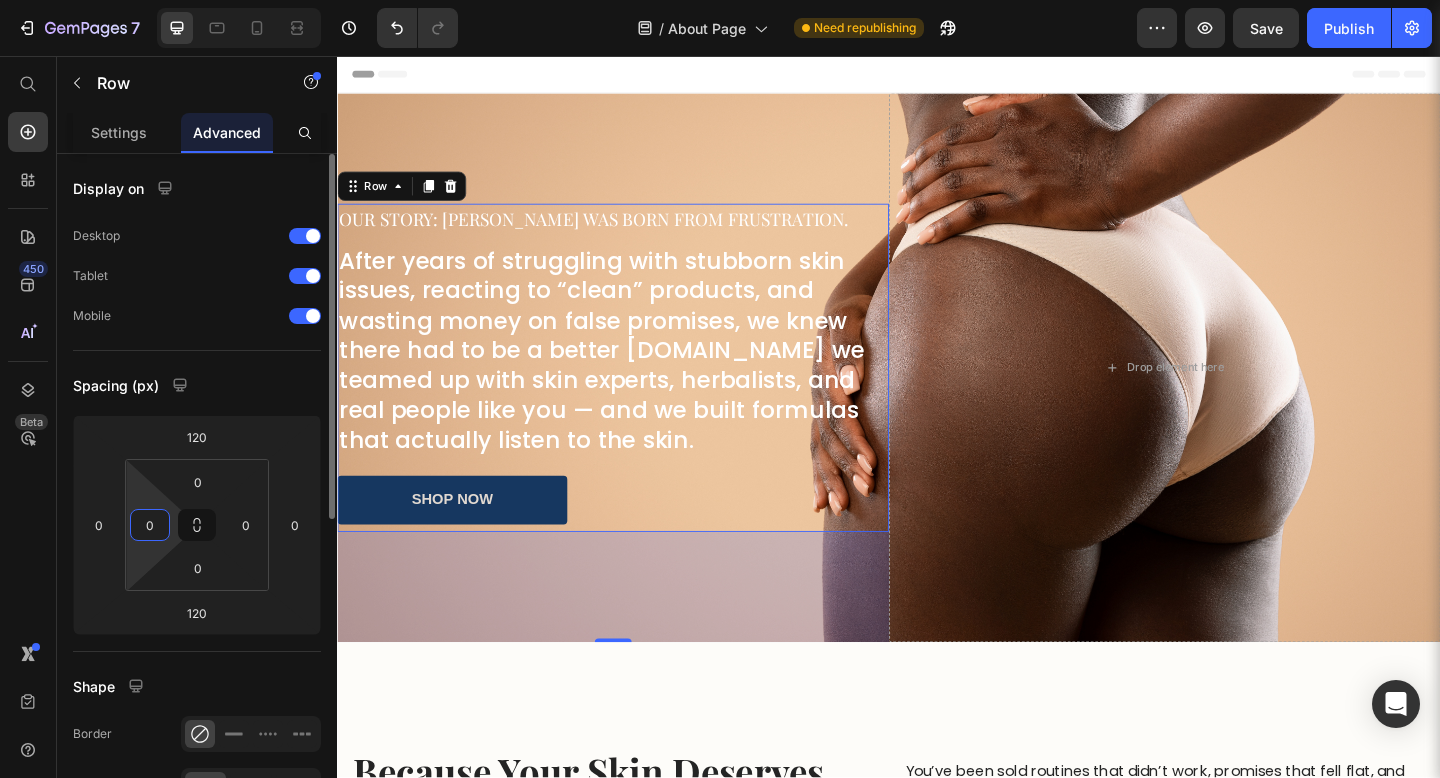 click on "0" at bounding box center (150, 525) 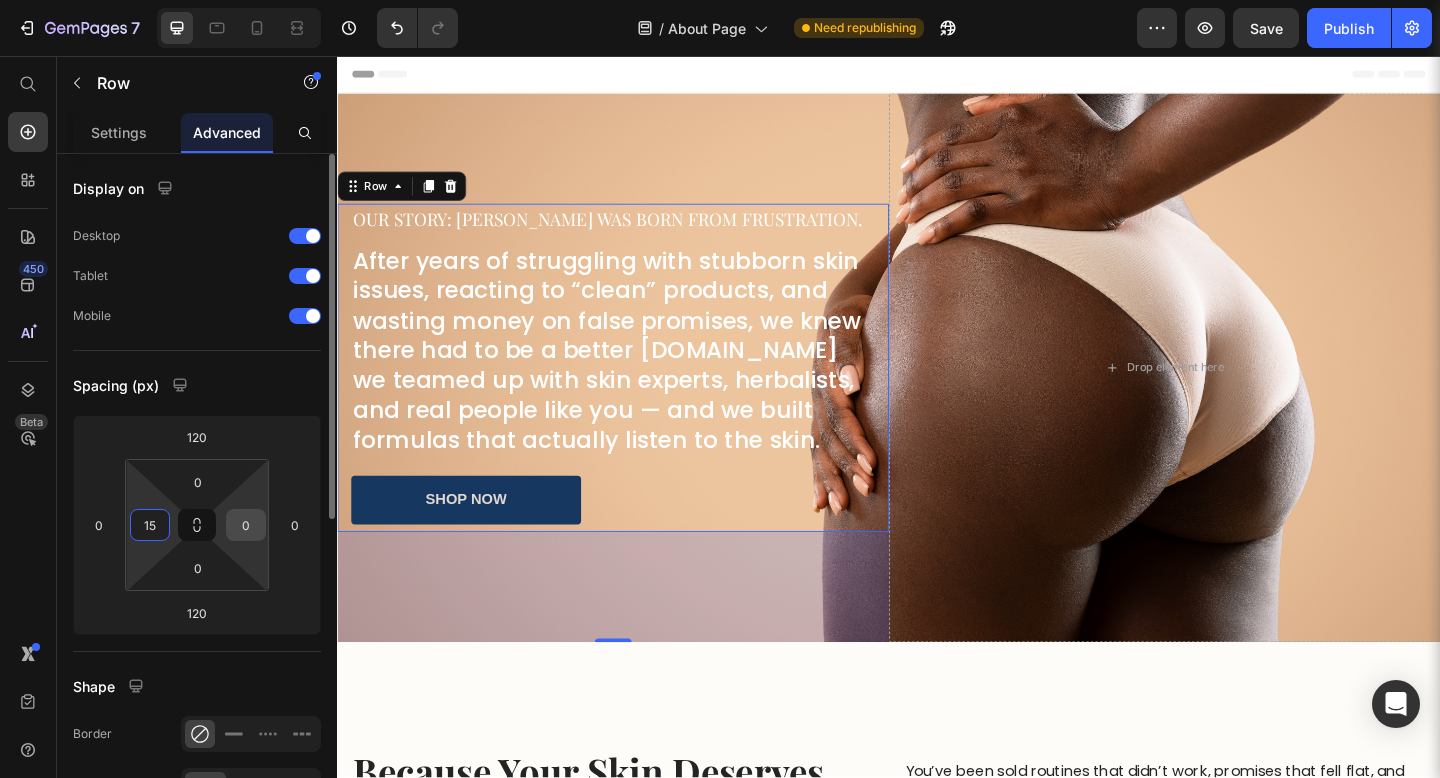 type on "15" 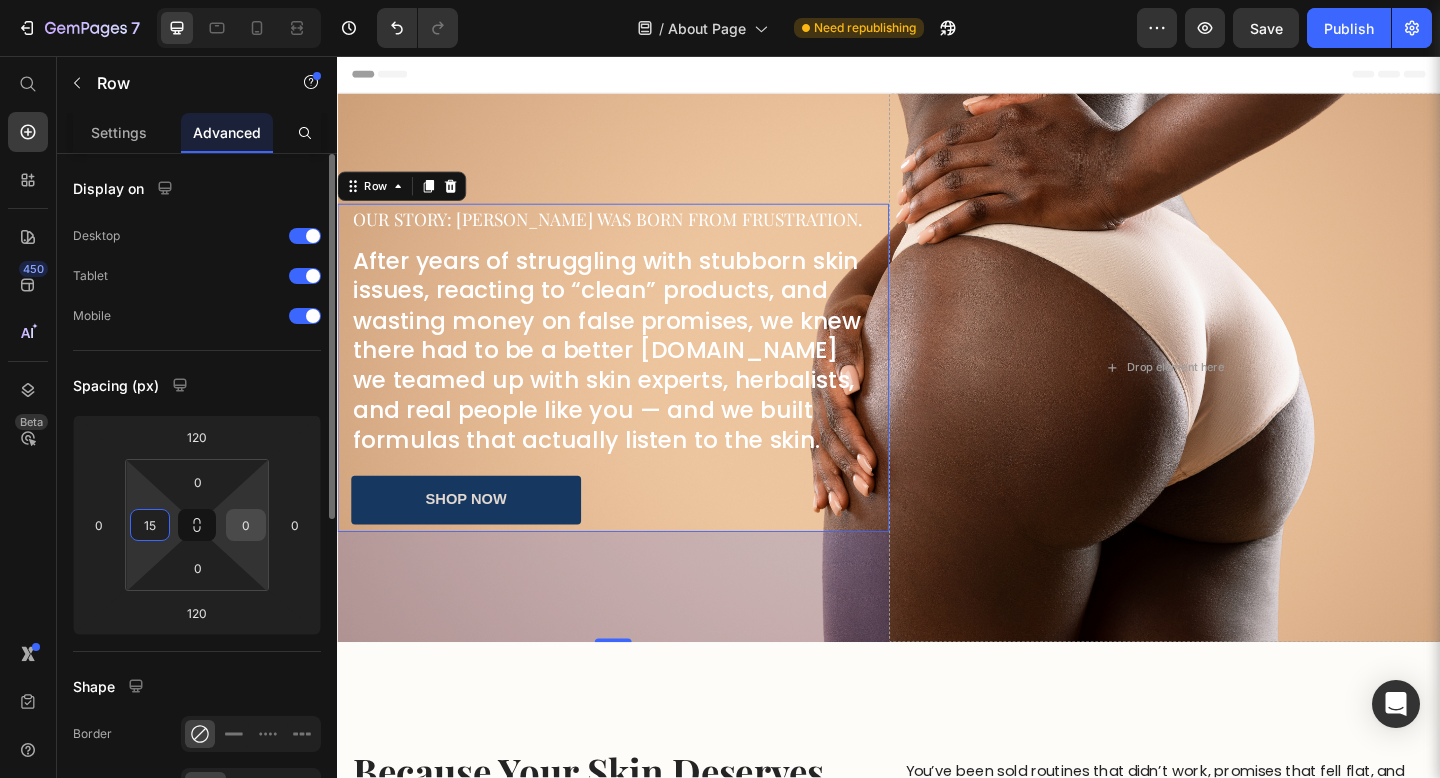 click on "0" at bounding box center (246, 525) 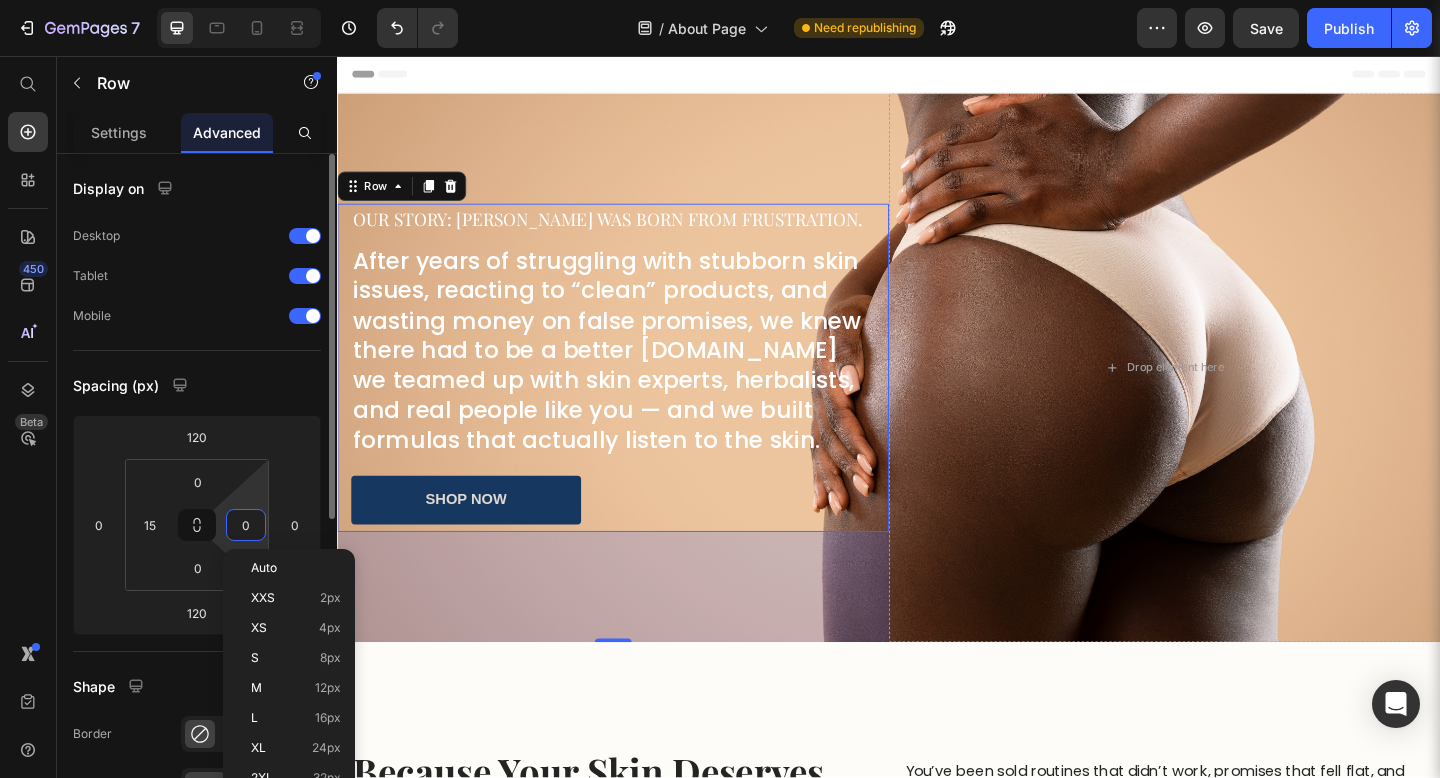 click on "0" at bounding box center (246, 525) 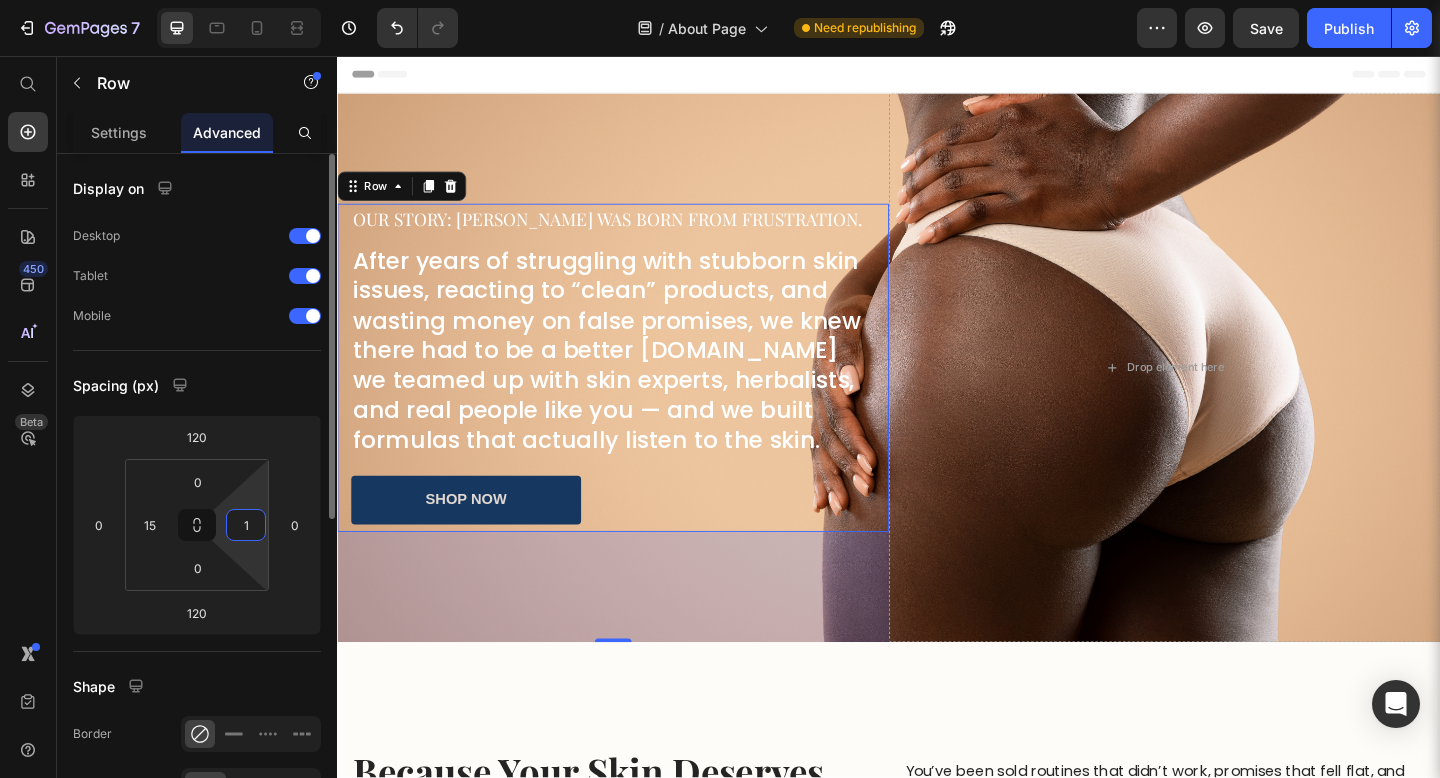 type on "15" 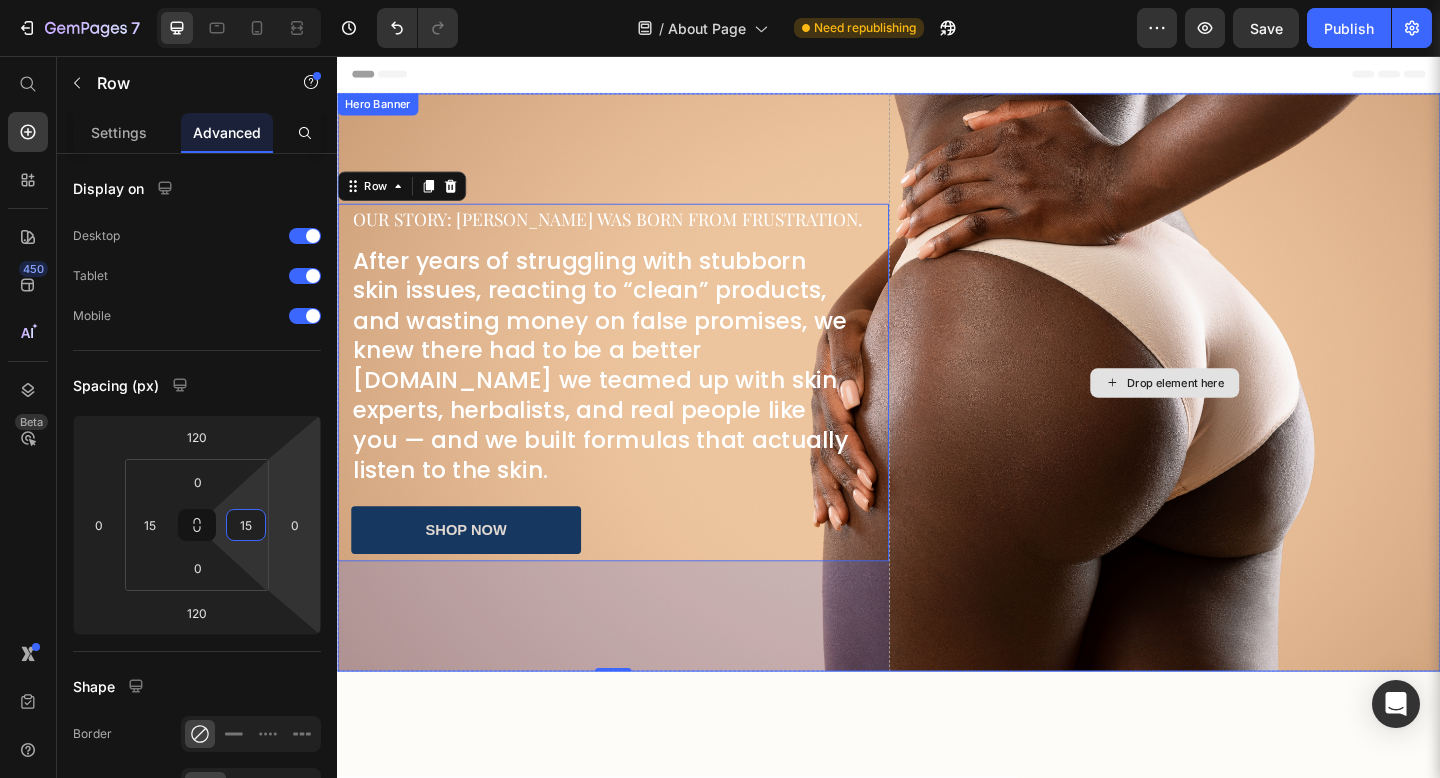 click on "Drop element here" at bounding box center (1237, 411) 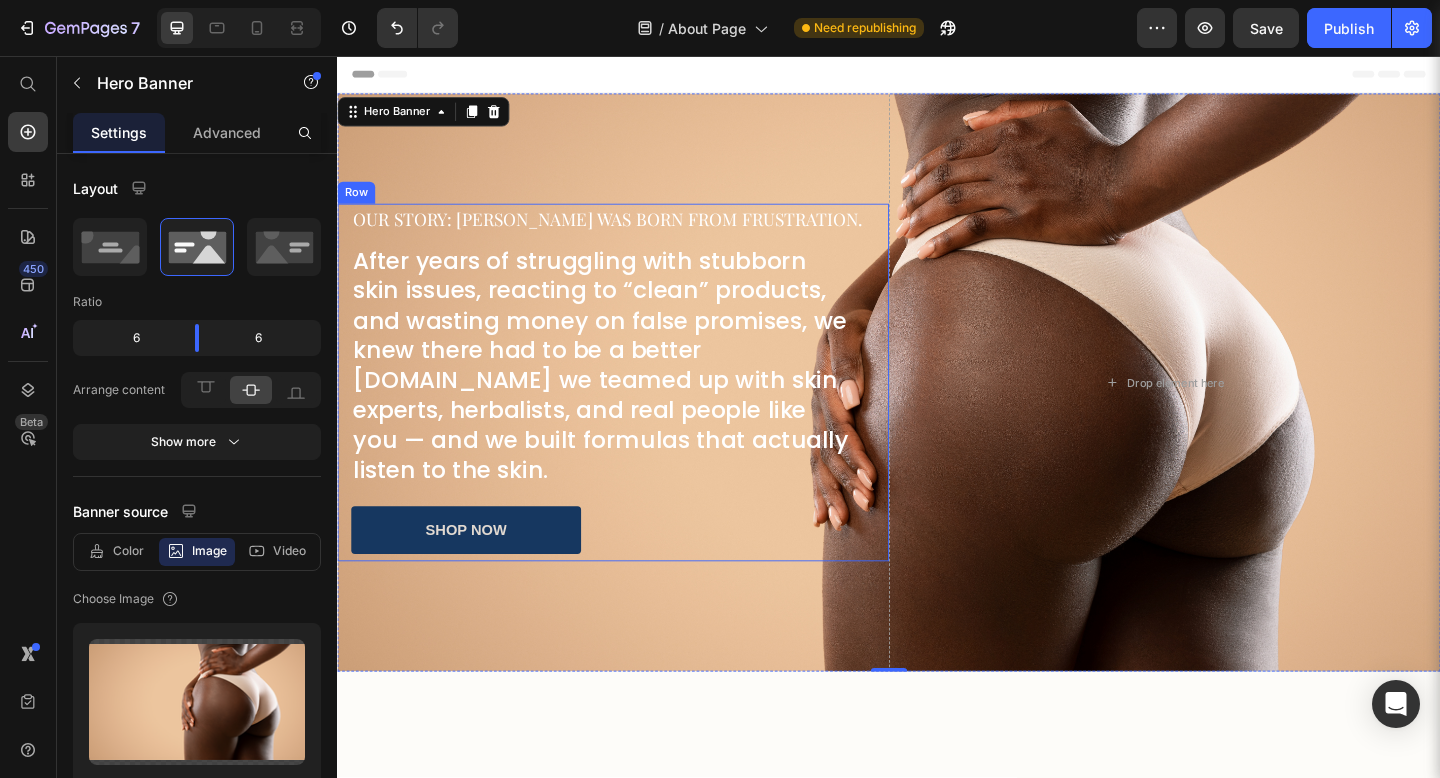 click on "Our Story: [PERSON_NAME] was born from frustration. Heading After years of struggling with stubborn skin issues, reacting to “clean” products, and wasting money on false promises, we knew there had to be a better [DOMAIN_NAME] we teamed up with skin experts, herbalists, and real people like you — and we built formulas that actually listen to the skin. Heading shop now Button" at bounding box center [637, 411] 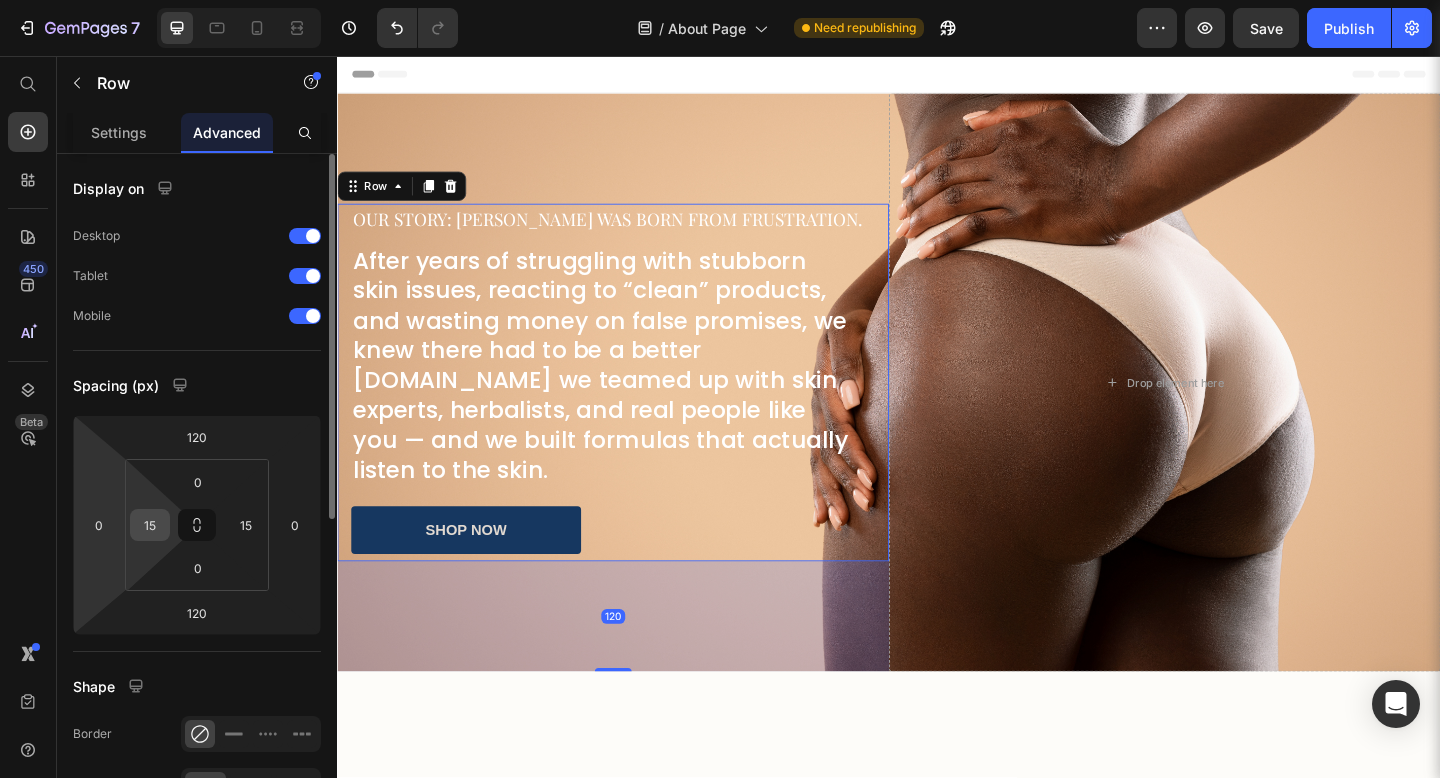 click on "15" at bounding box center [150, 525] 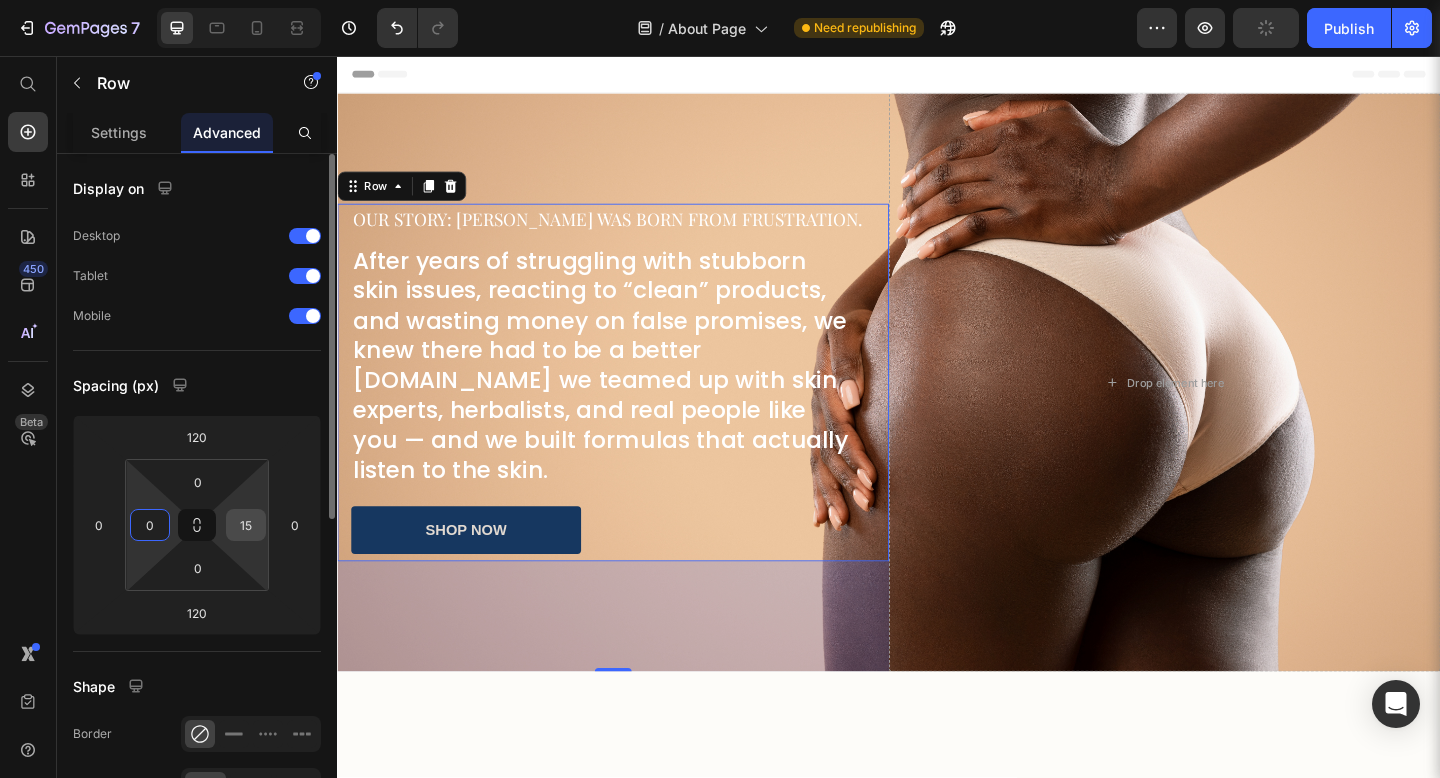 type on "0" 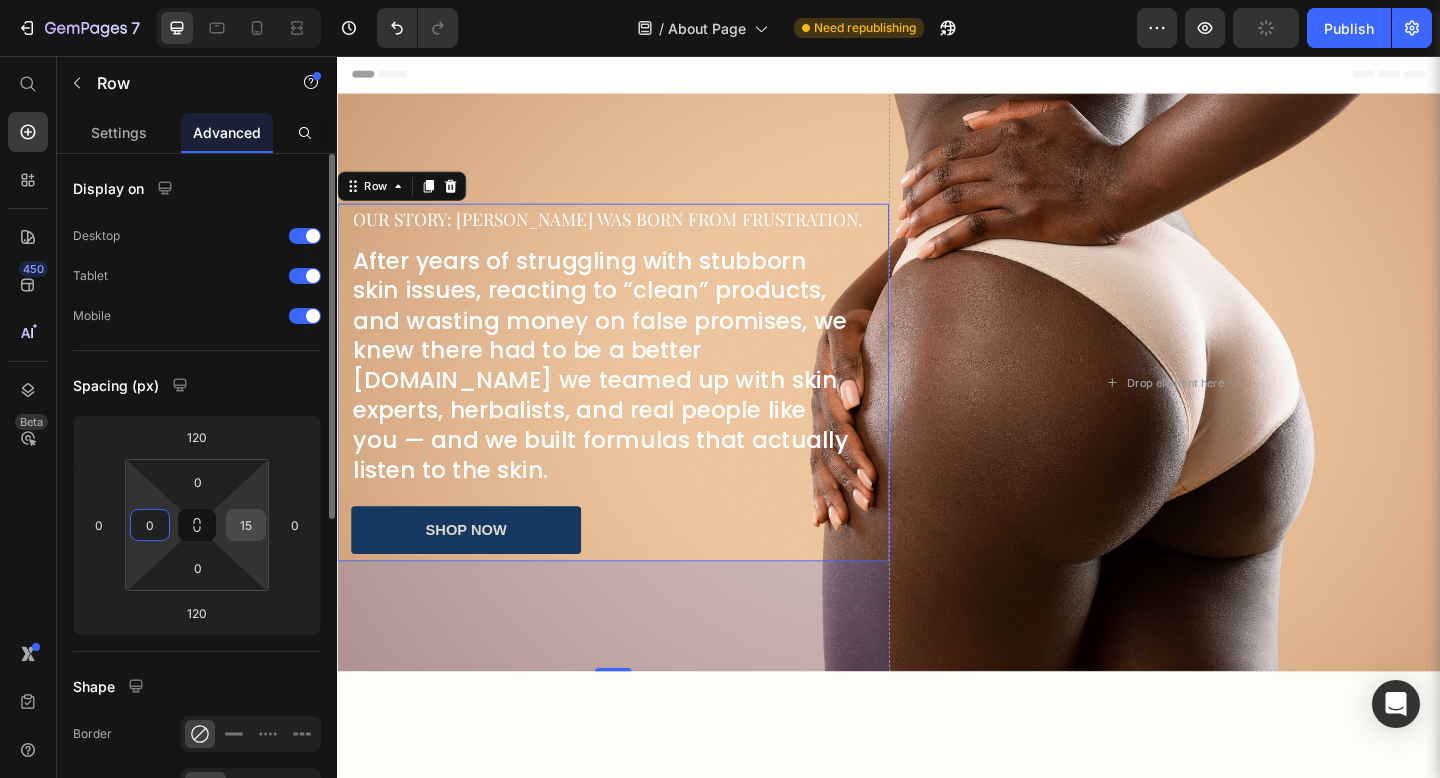 click on "15" at bounding box center [246, 525] 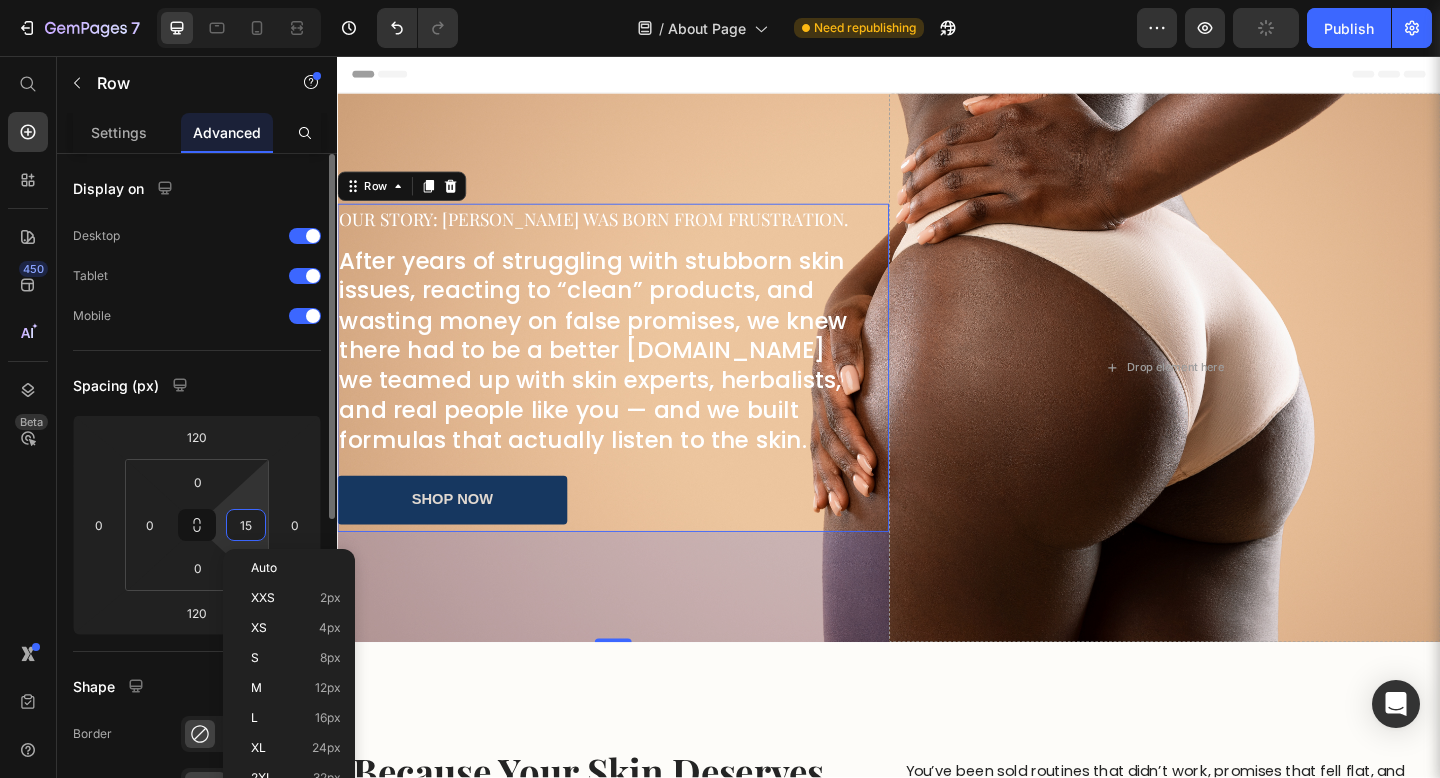 type on "0" 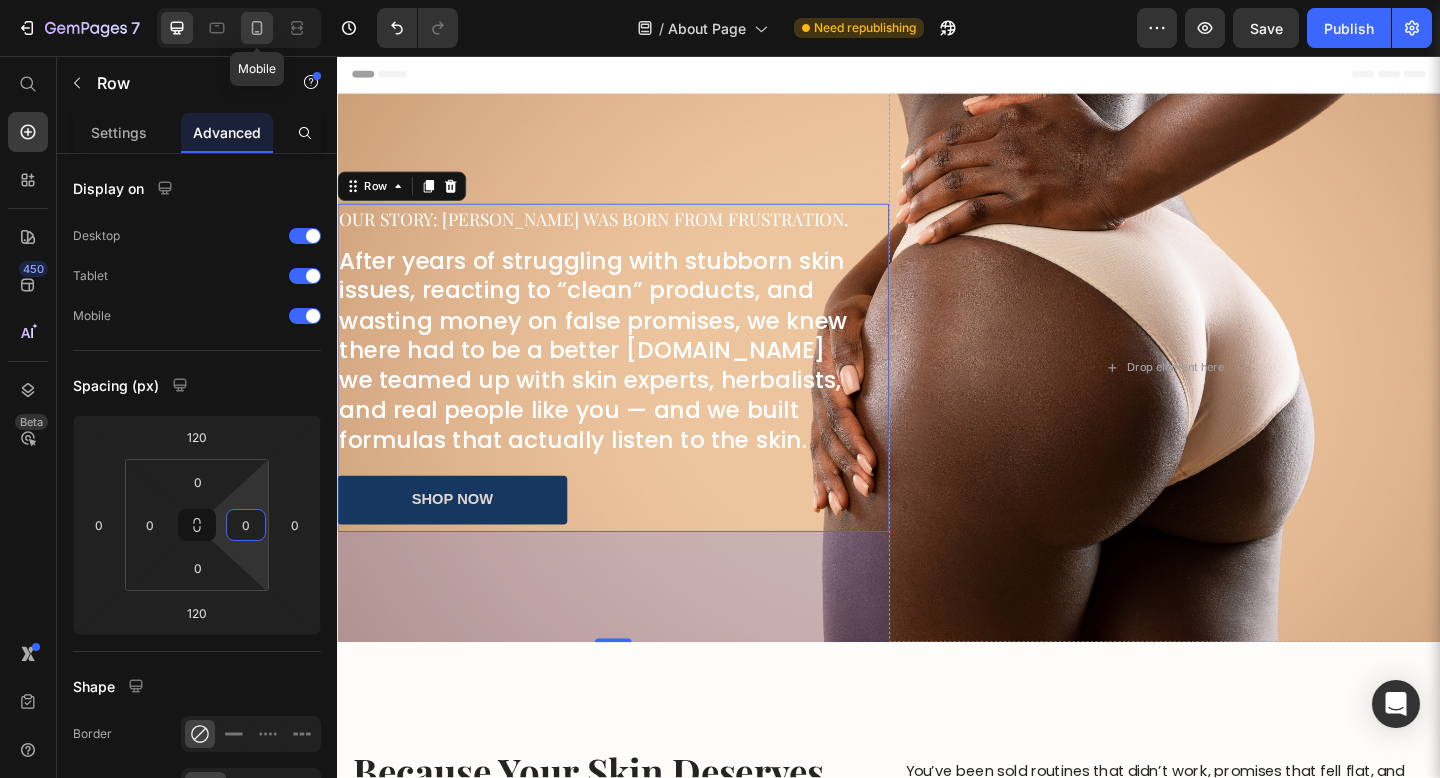 click 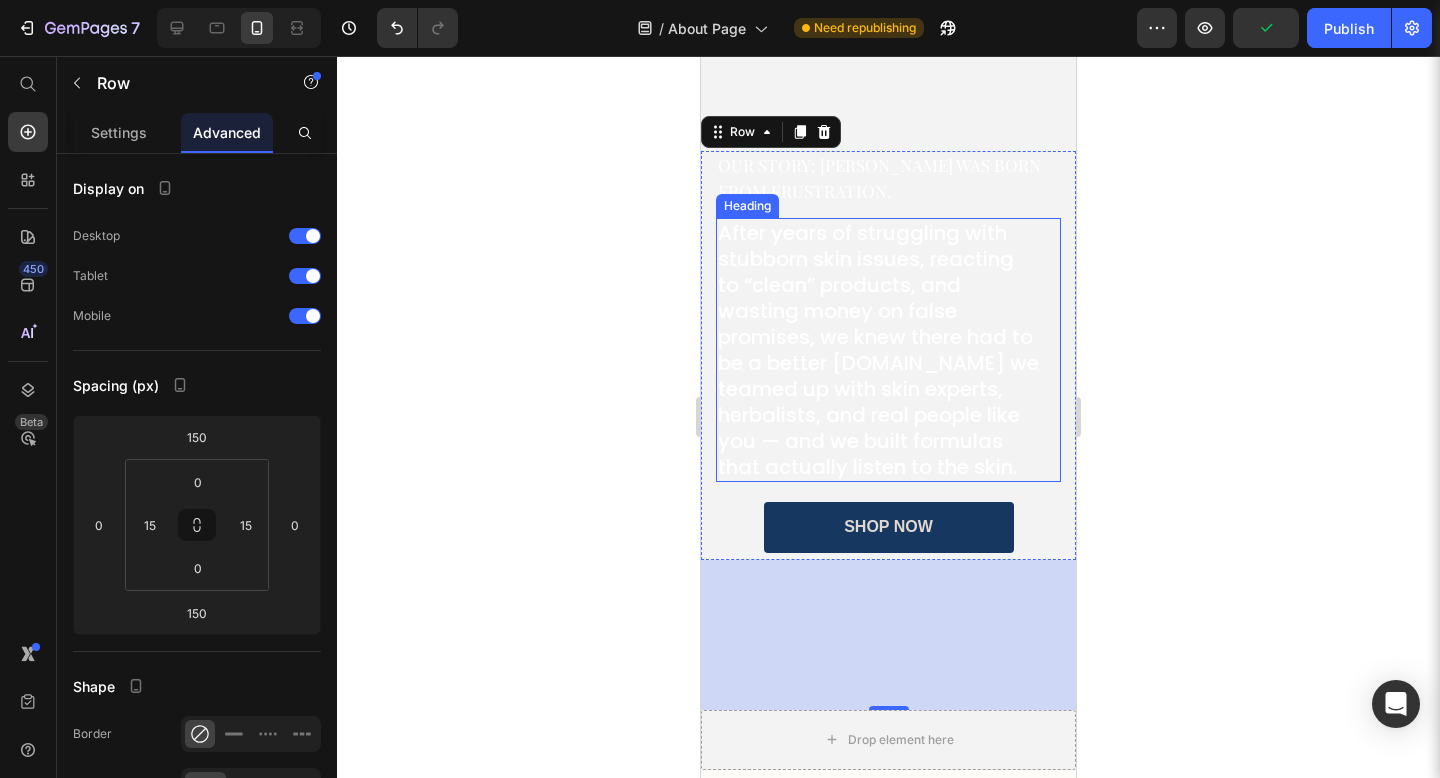 scroll, scrollTop: 125, scrollLeft: 0, axis: vertical 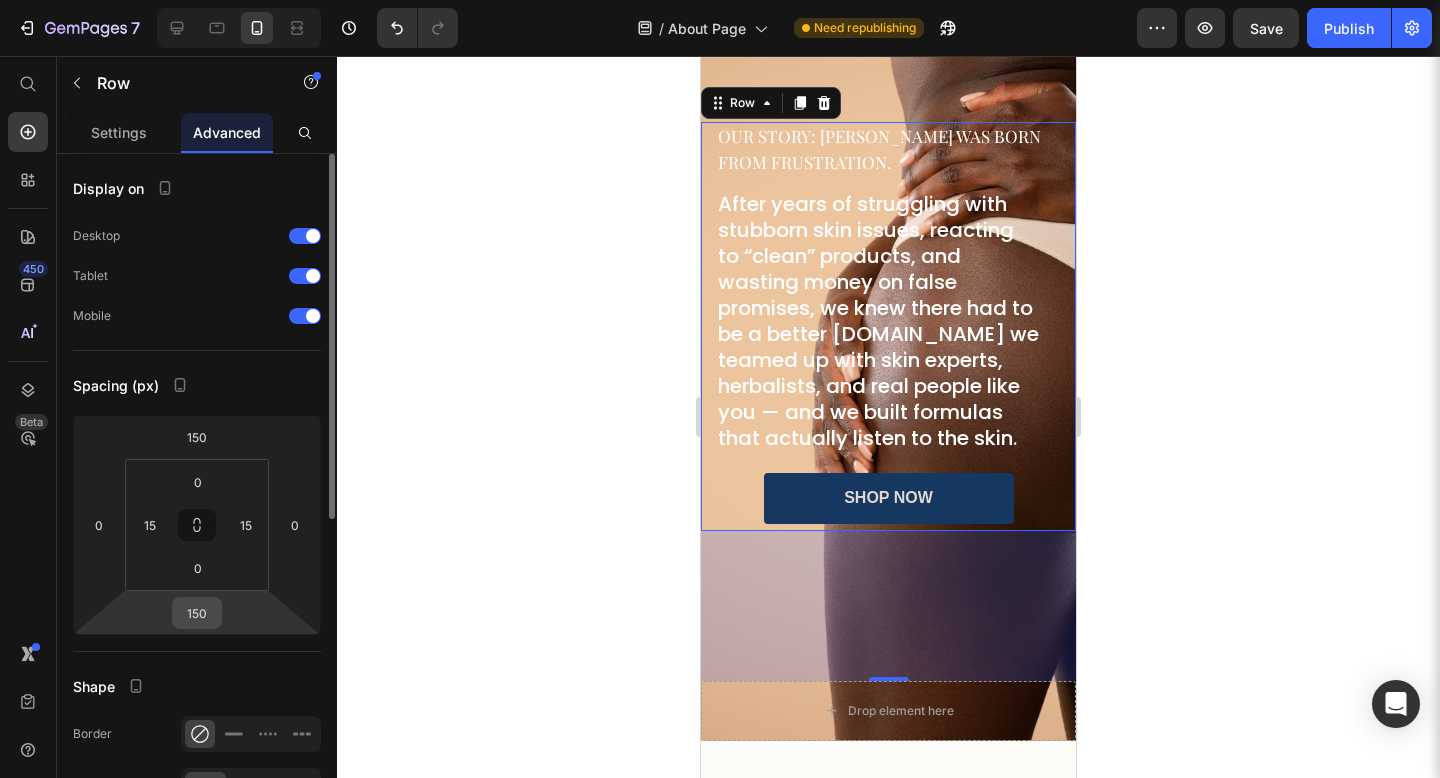 click on "150" at bounding box center (197, 613) 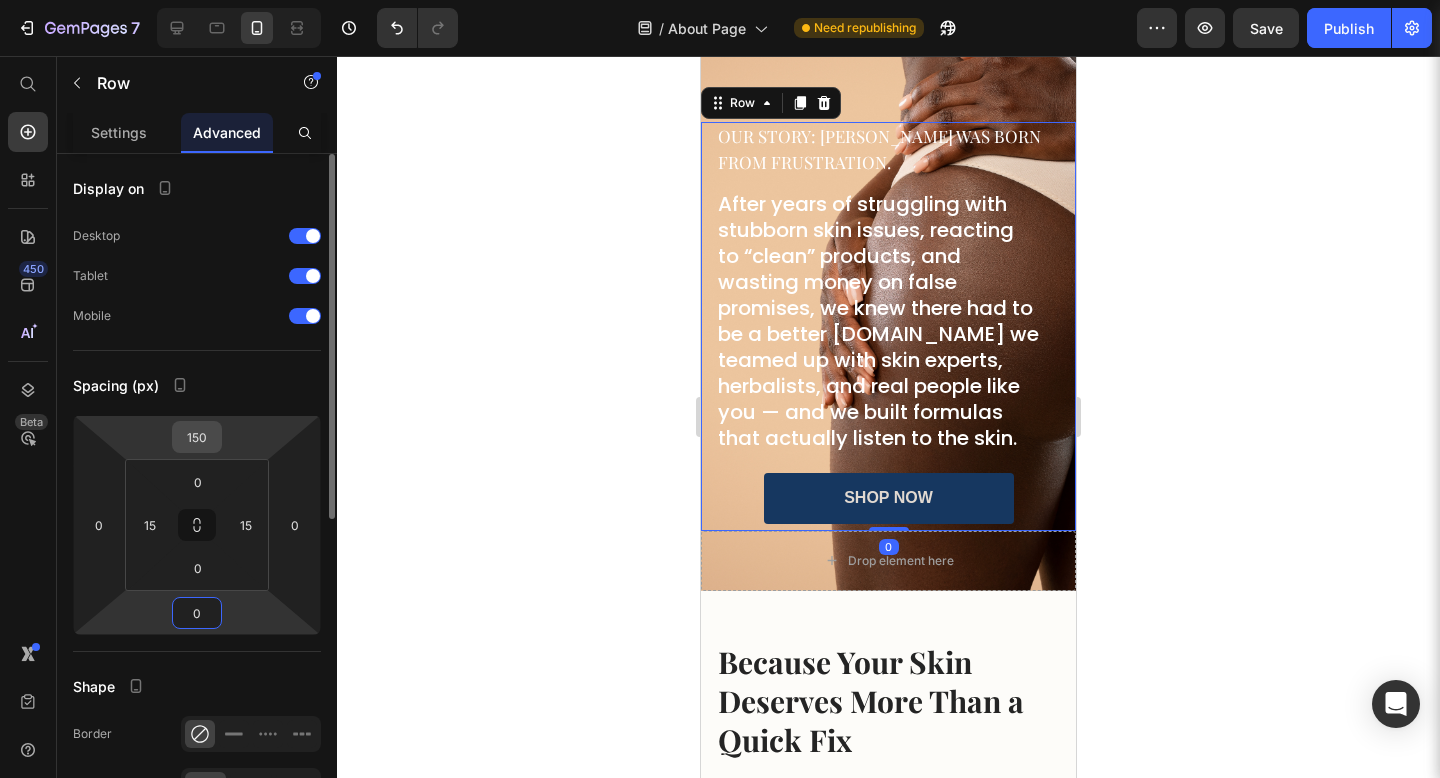 type on "0" 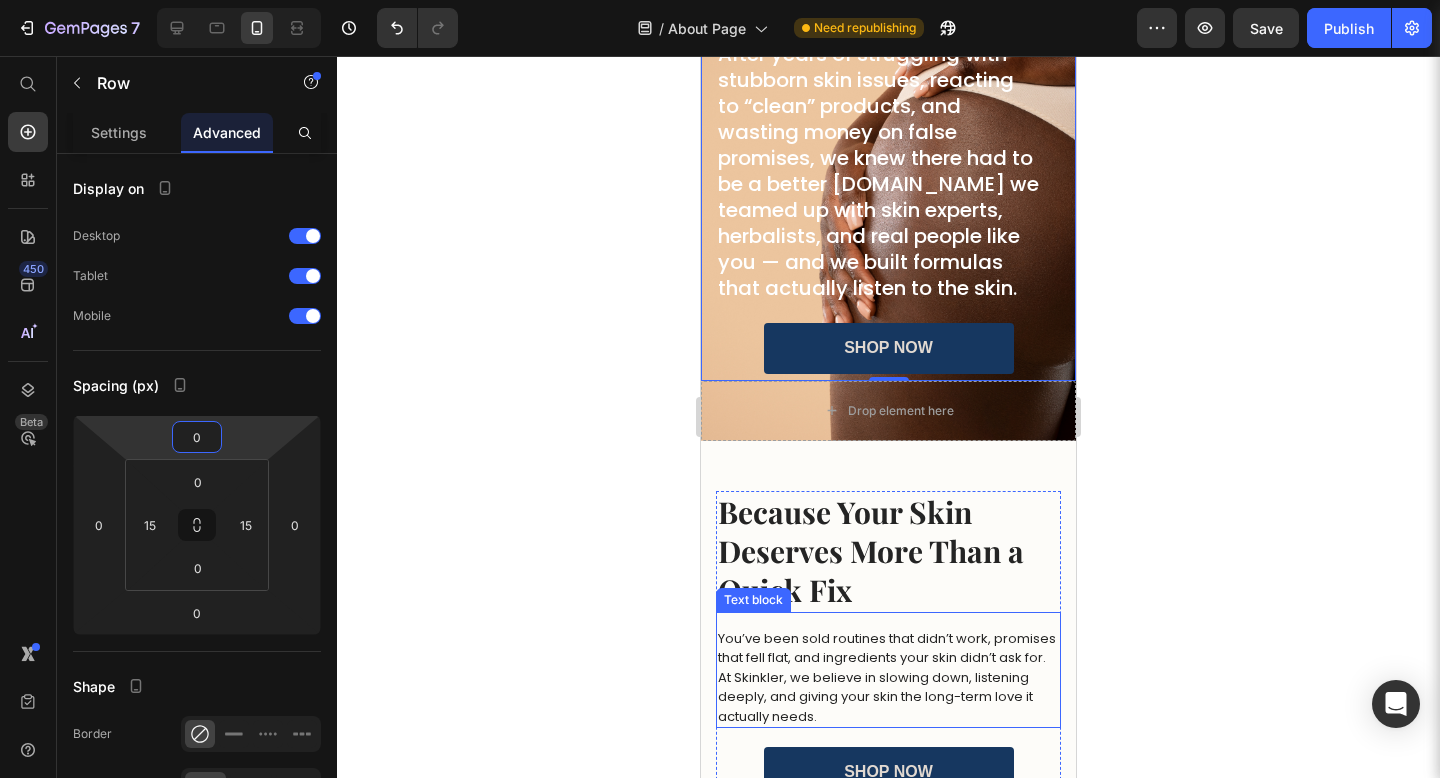 scroll, scrollTop: 0, scrollLeft: 0, axis: both 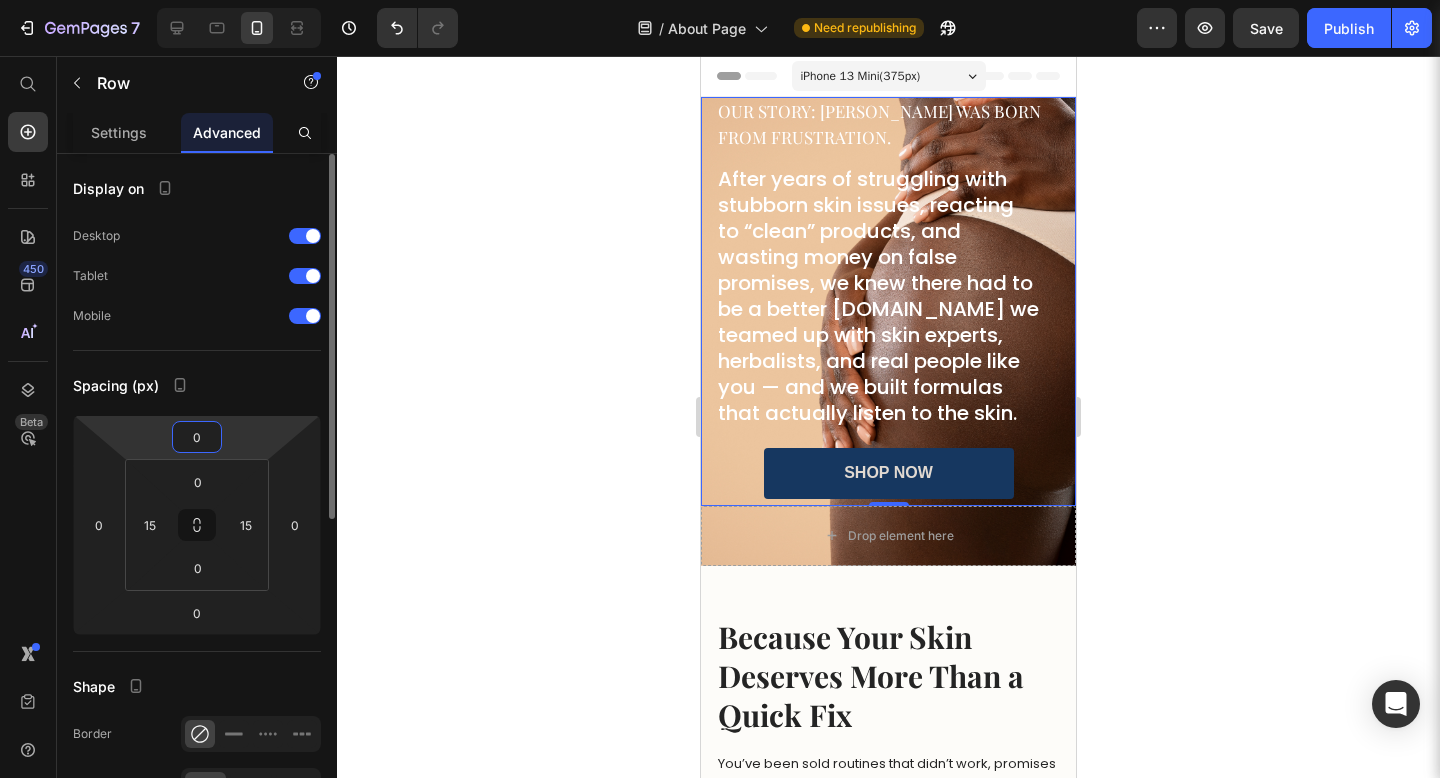 click on "0" at bounding box center [197, 437] 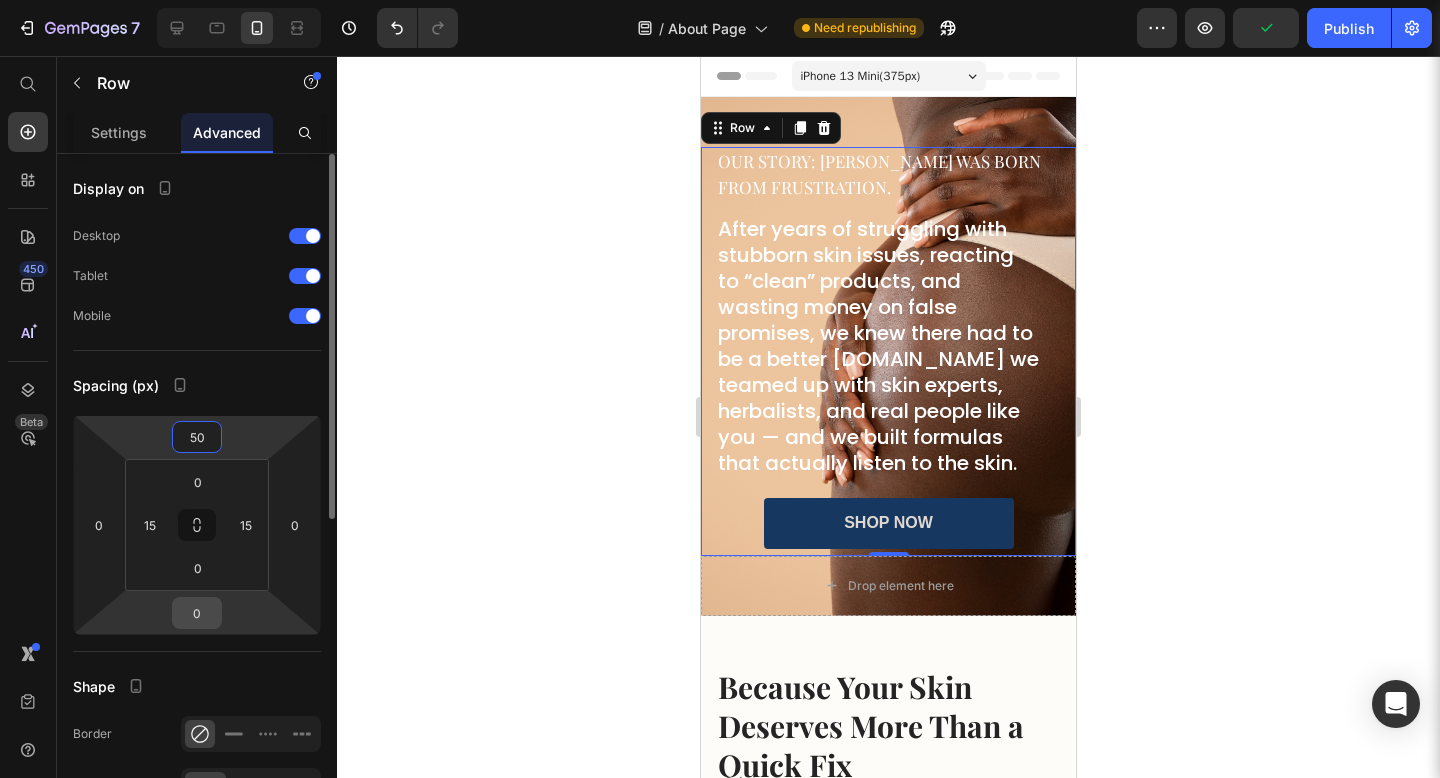 type on "50" 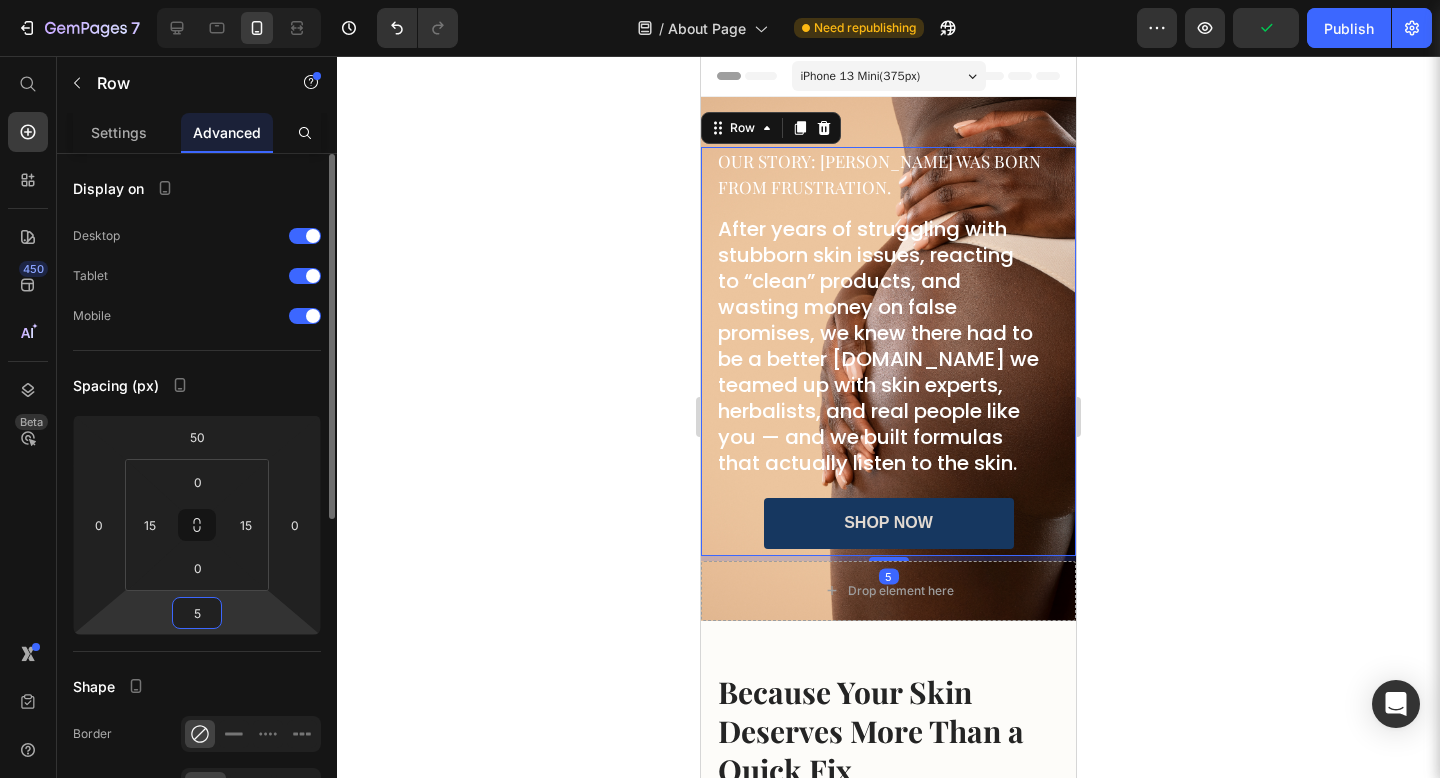 type on "50" 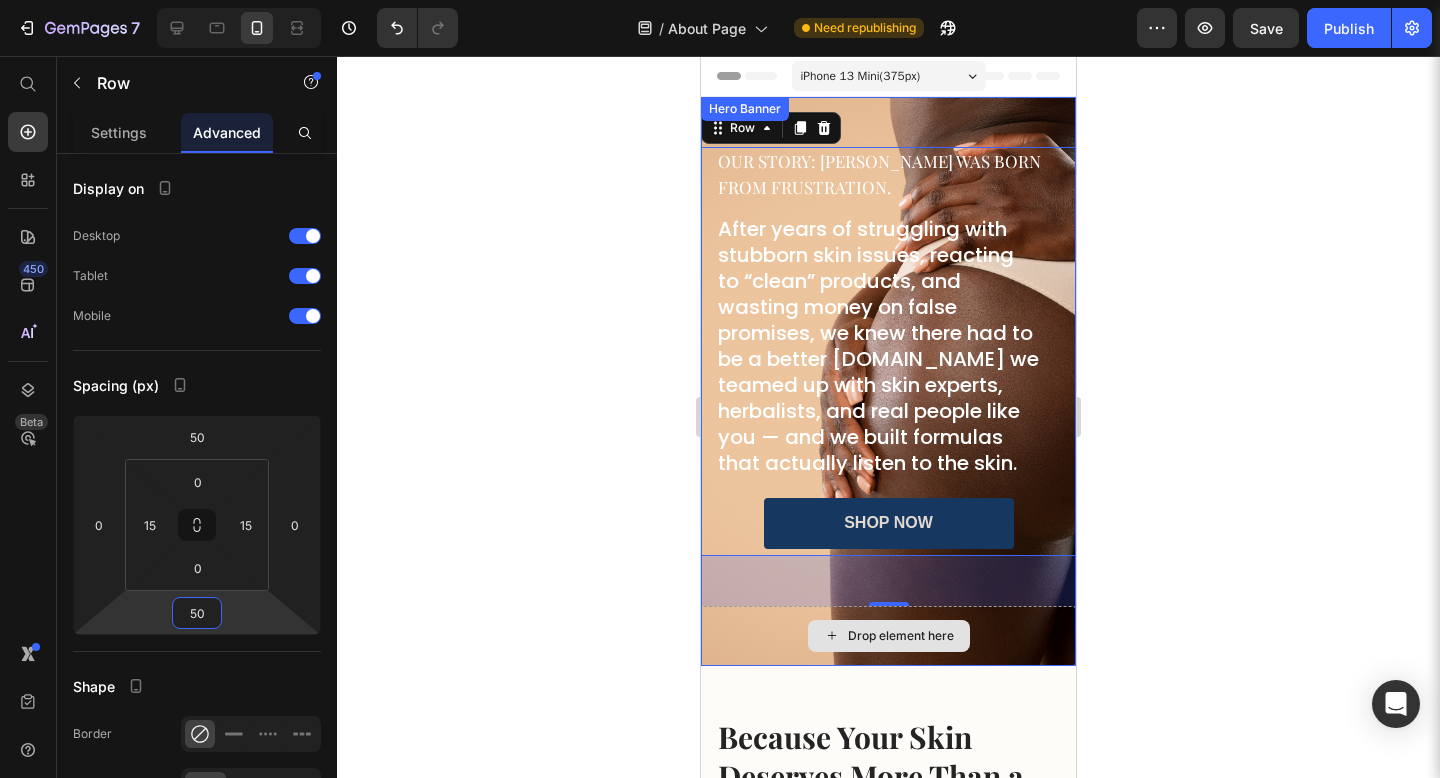 click on "Drop element here" at bounding box center (888, 636) 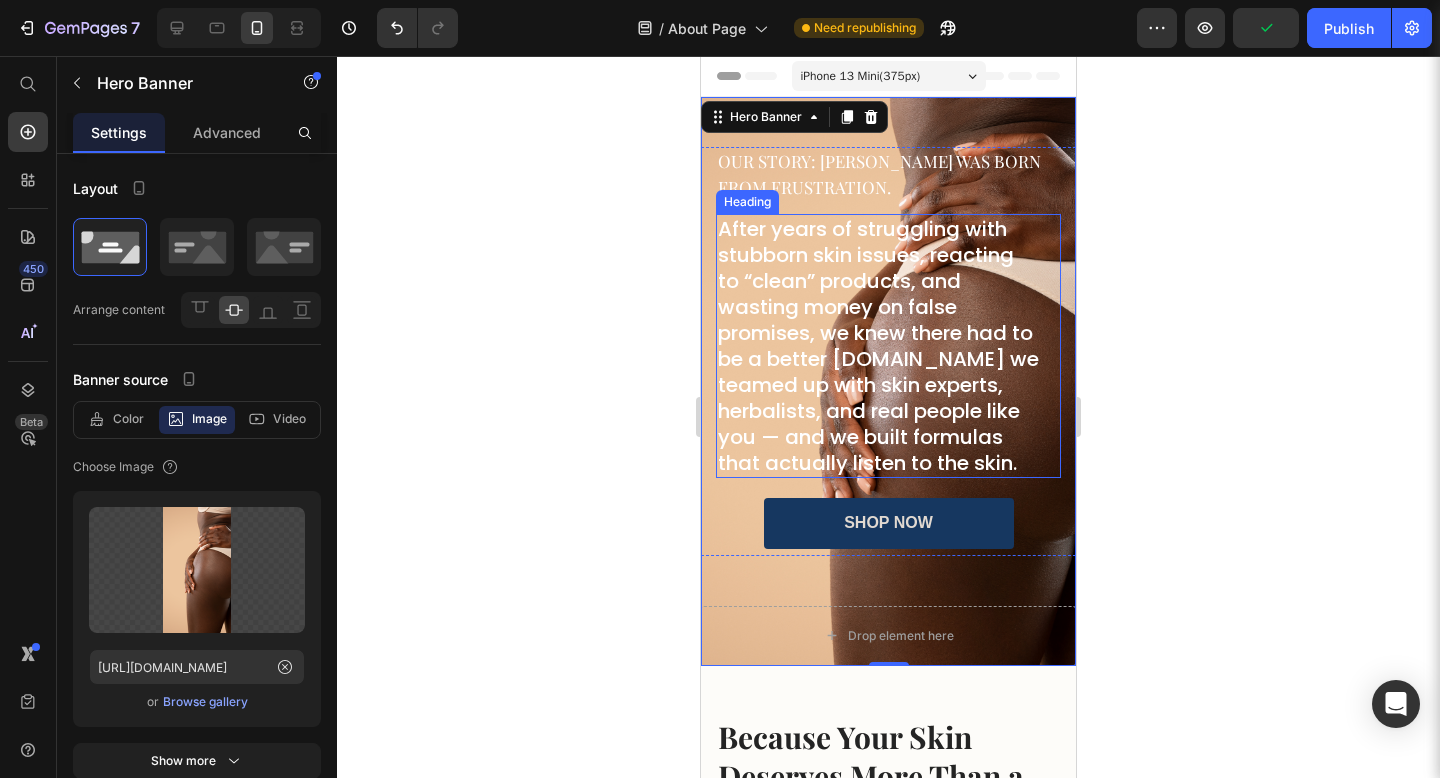 click on "After years of struggling with stubborn skin issues, reacting to “clean” products, and wasting money on false promises, we knew there had to be a better [DOMAIN_NAME] we teamed up with skin experts, herbalists, and real people like you — and we built formulas that actually listen to the skin. Heading" at bounding box center (888, 346) 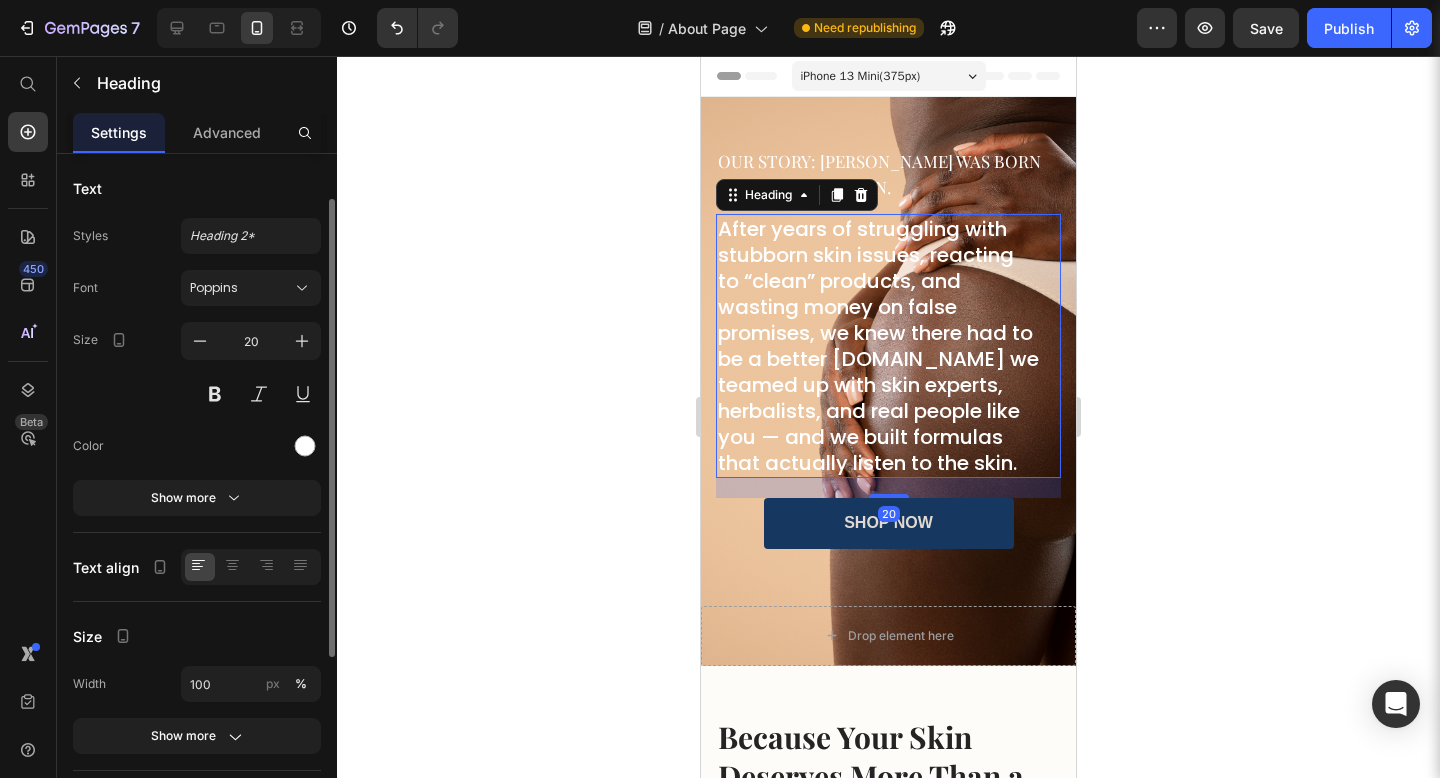 scroll, scrollTop: 331, scrollLeft: 0, axis: vertical 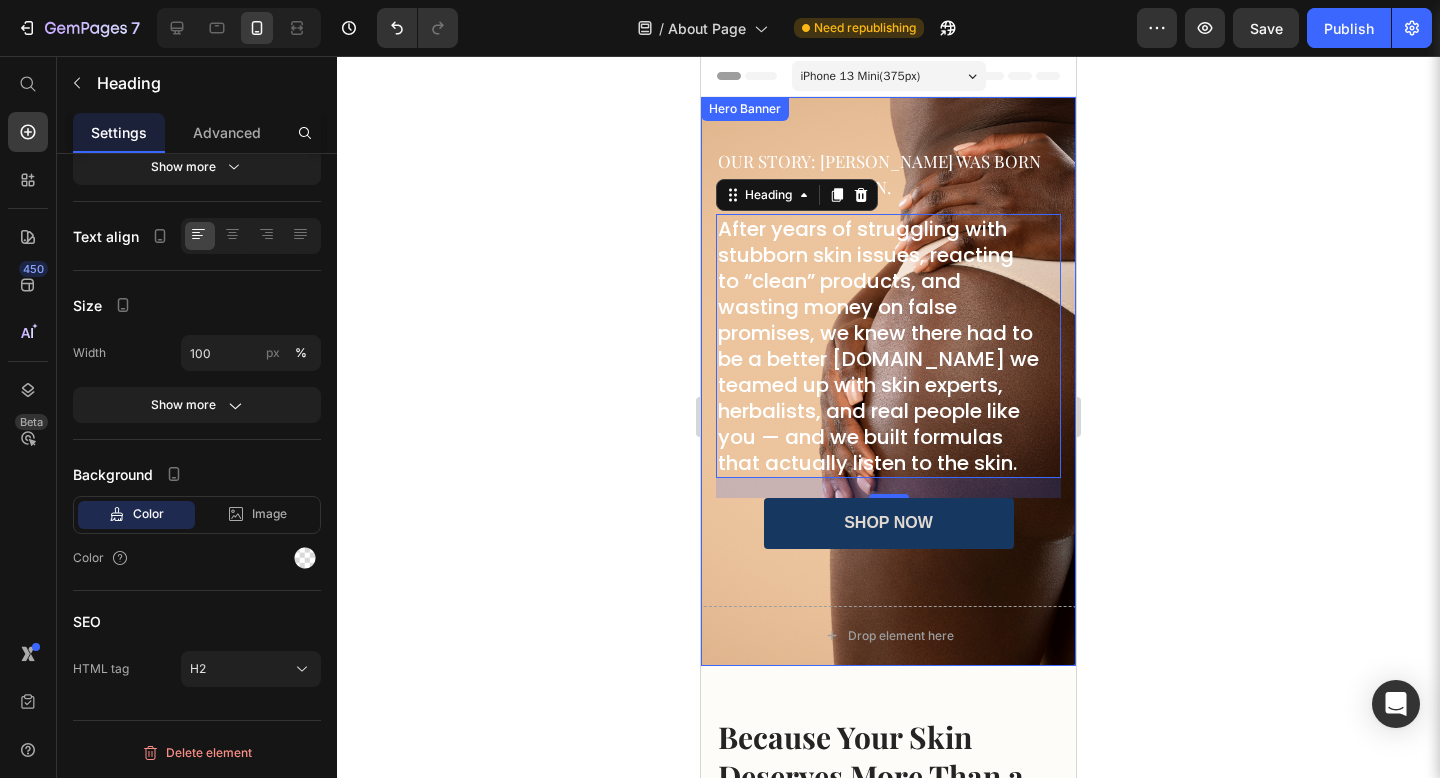 click on "Our Story: [PERSON_NAME] was born from frustration. Heading After years of struggling with stubborn skin issues, reacting to “clean” products, and wasting money on false promises, we knew there had to be a better [DOMAIN_NAME] we teamed up with skin experts, herbalists, and real people like you — and we built formulas that actually listen to the skin. Heading   20 shop now [GEOGRAPHIC_DATA]" at bounding box center (888, 351) 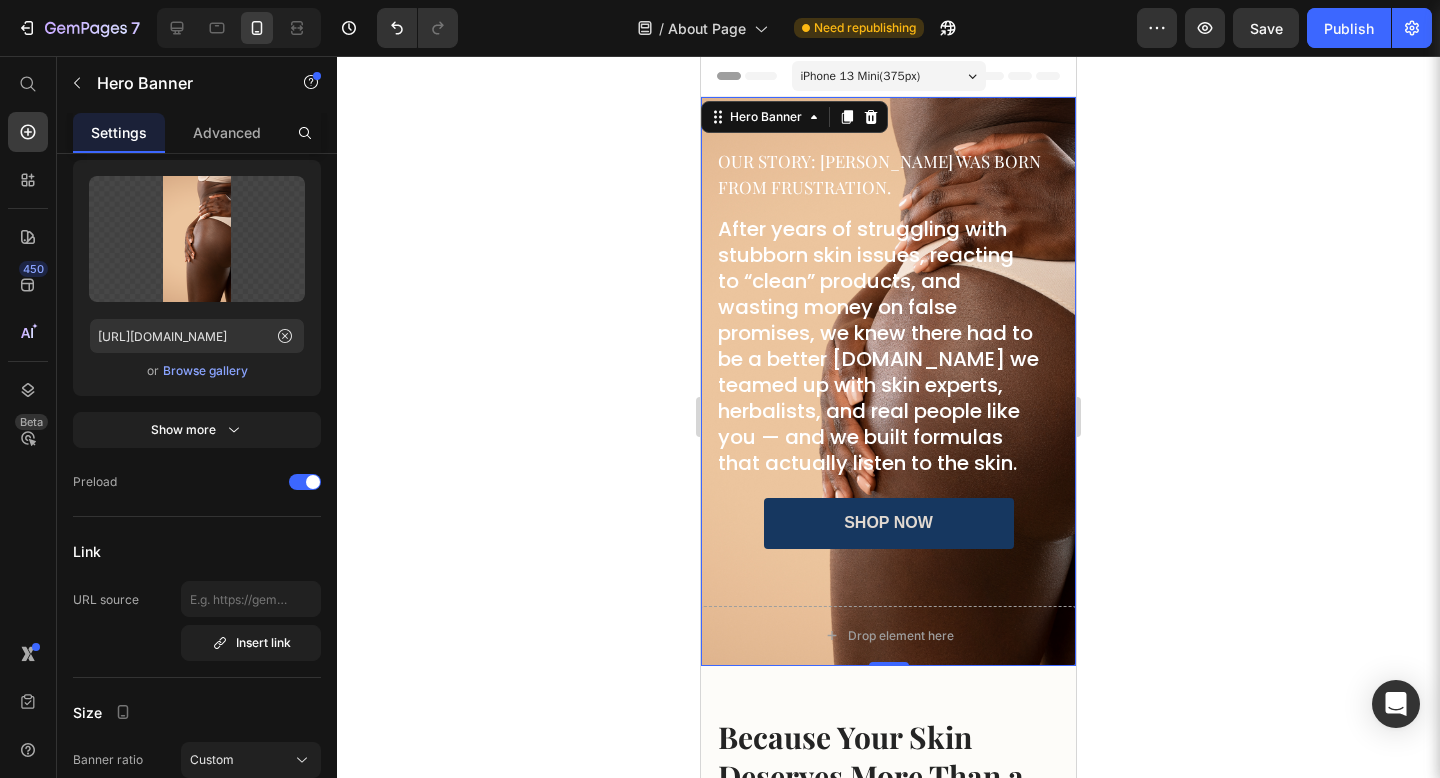 scroll, scrollTop: 0, scrollLeft: 0, axis: both 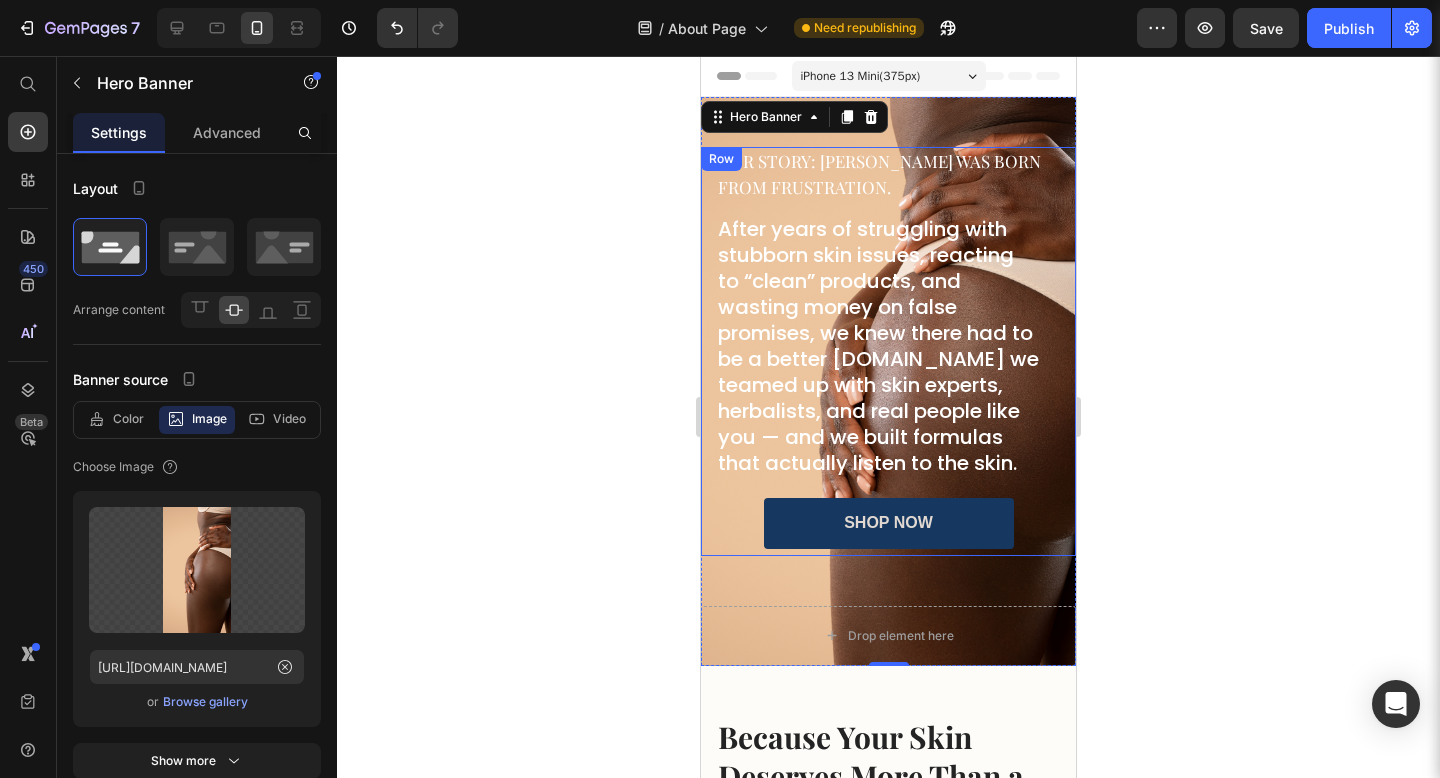 click on "Our Story: [PERSON_NAME] was born from frustration. Heading After years of struggling with stubborn skin issues, reacting to “clean” products, and wasting money on false promises, we knew there had to be a better [DOMAIN_NAME] we teamed up with skin experts, herbalists, and real people like you — and we built formulas that actually listen to the skin. Heading shop now [GEOGRAPHIC_DATA]" at bounding box center [888, 351] 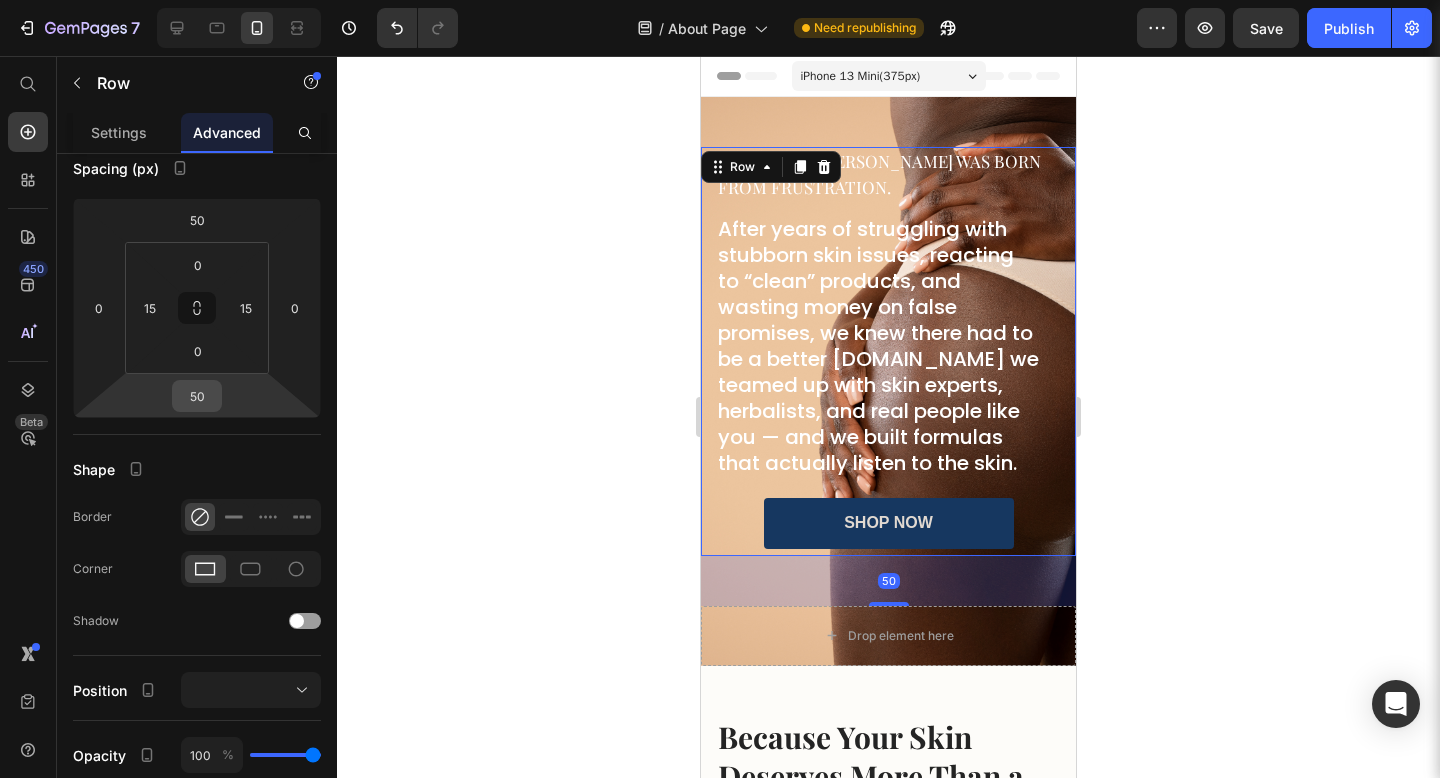 scroll, scrollTop: 588, scrollLeft: 0, axis: vertical 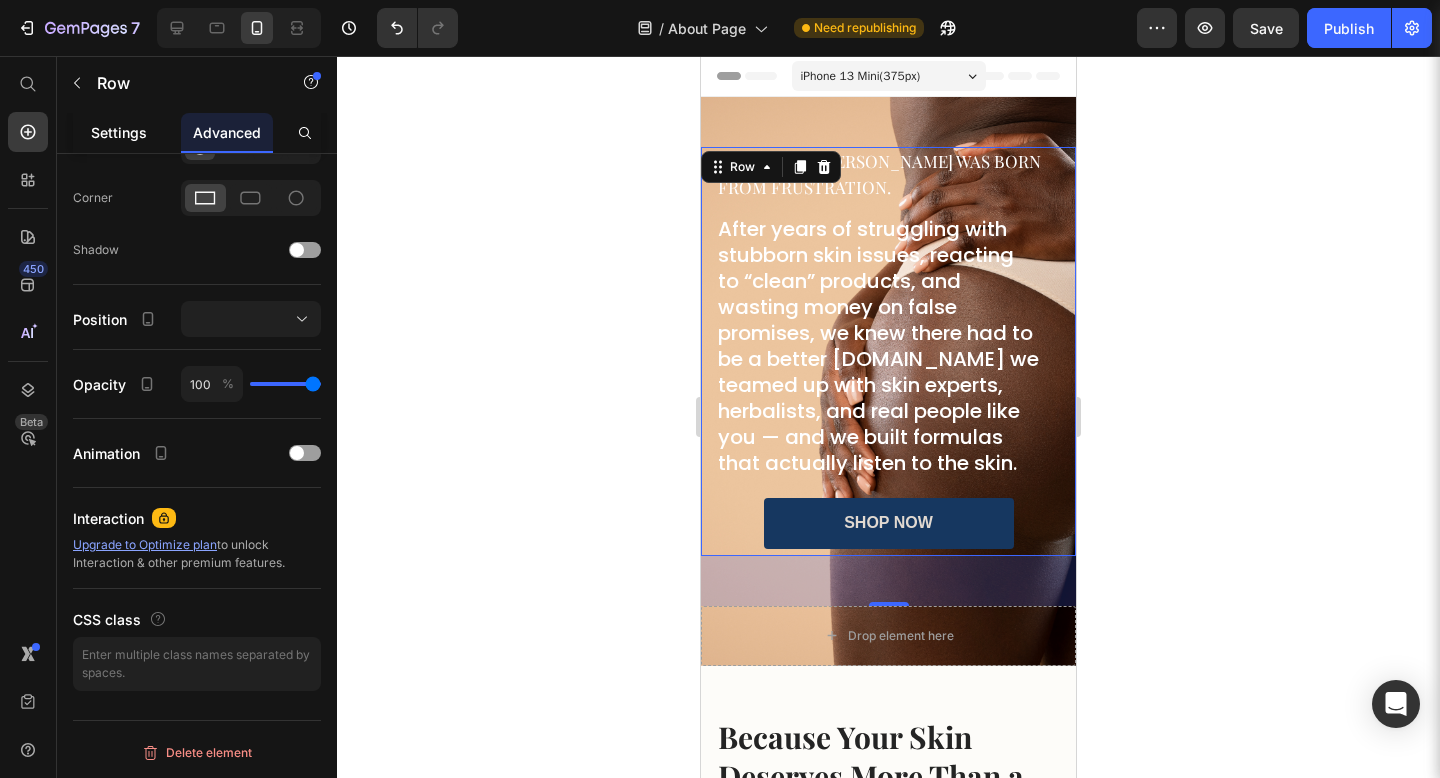 click on "Settings" at bounding box center [119, 132] 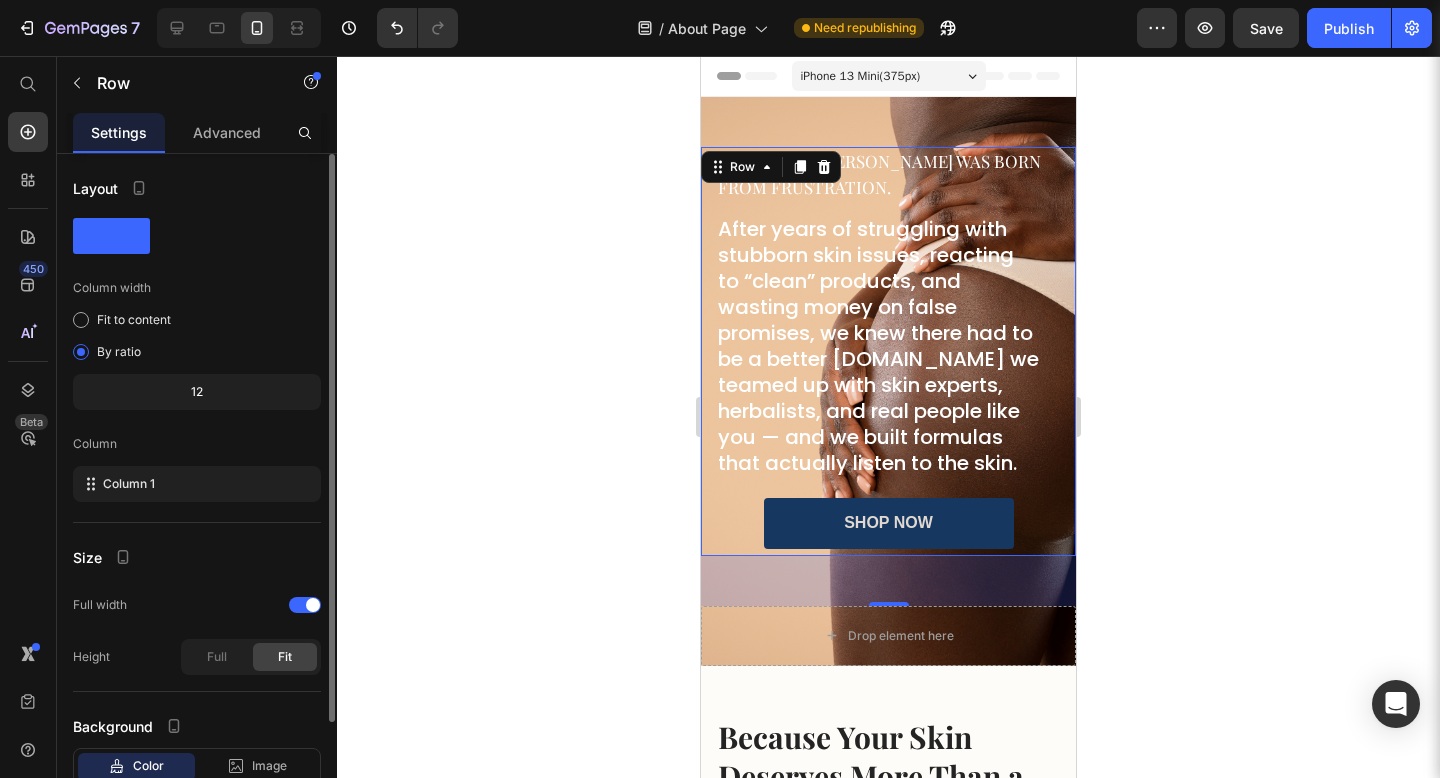 scroll, scrollTop: 135, scrollLeft: 0, axis: vertical 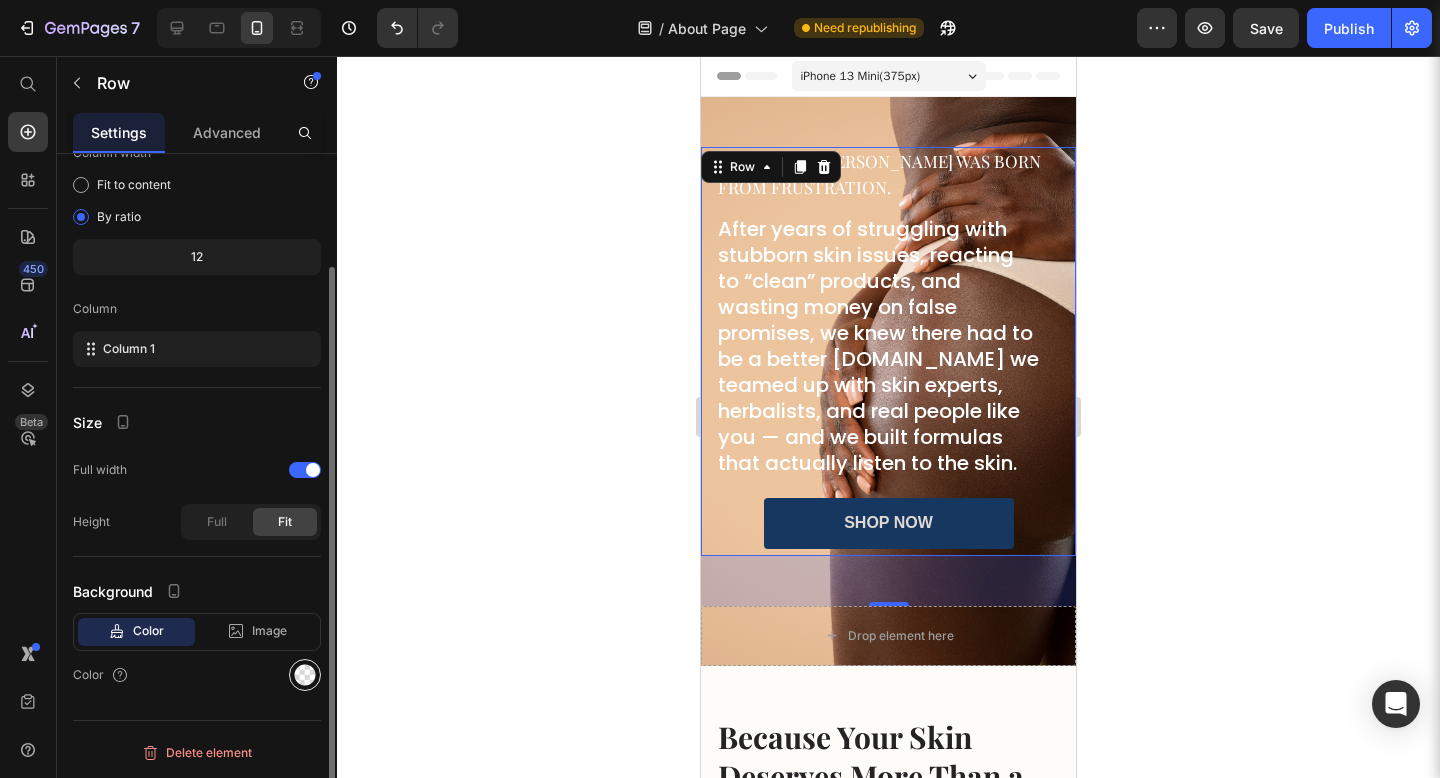 click at bounding box center [305, 675] 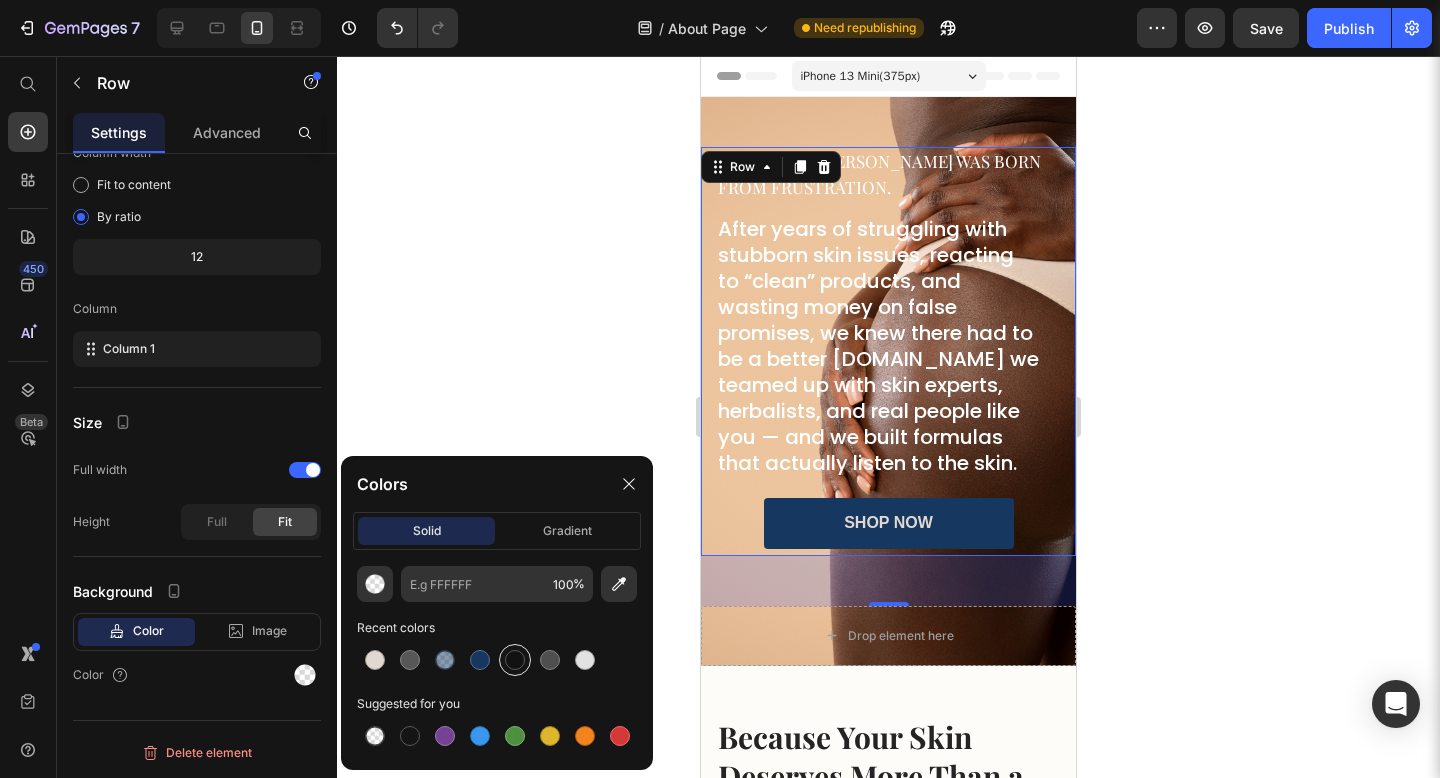 click at bounding box center [515, 660] 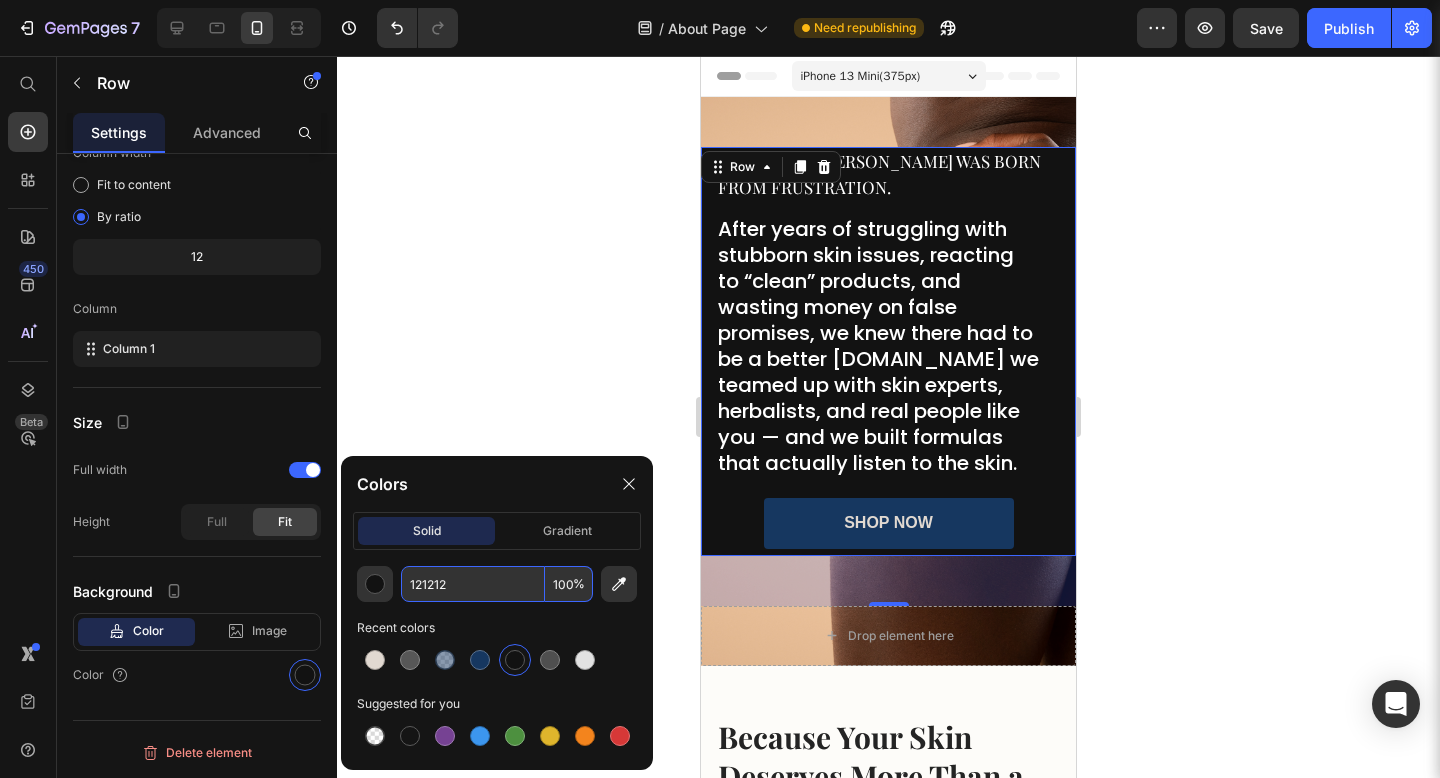 click on "%" at bounding box center [579, 584] 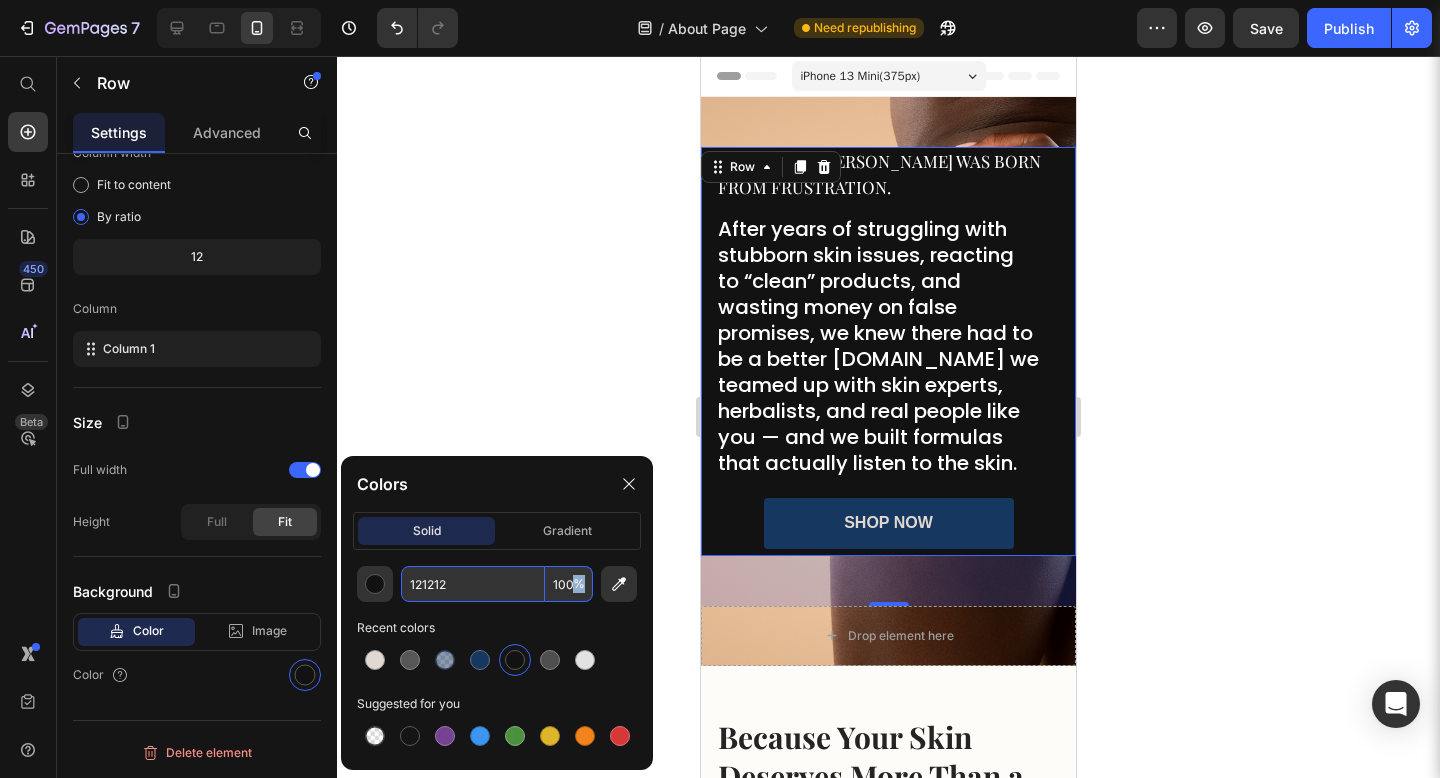 click on "100" at bounding box center [569, 584] 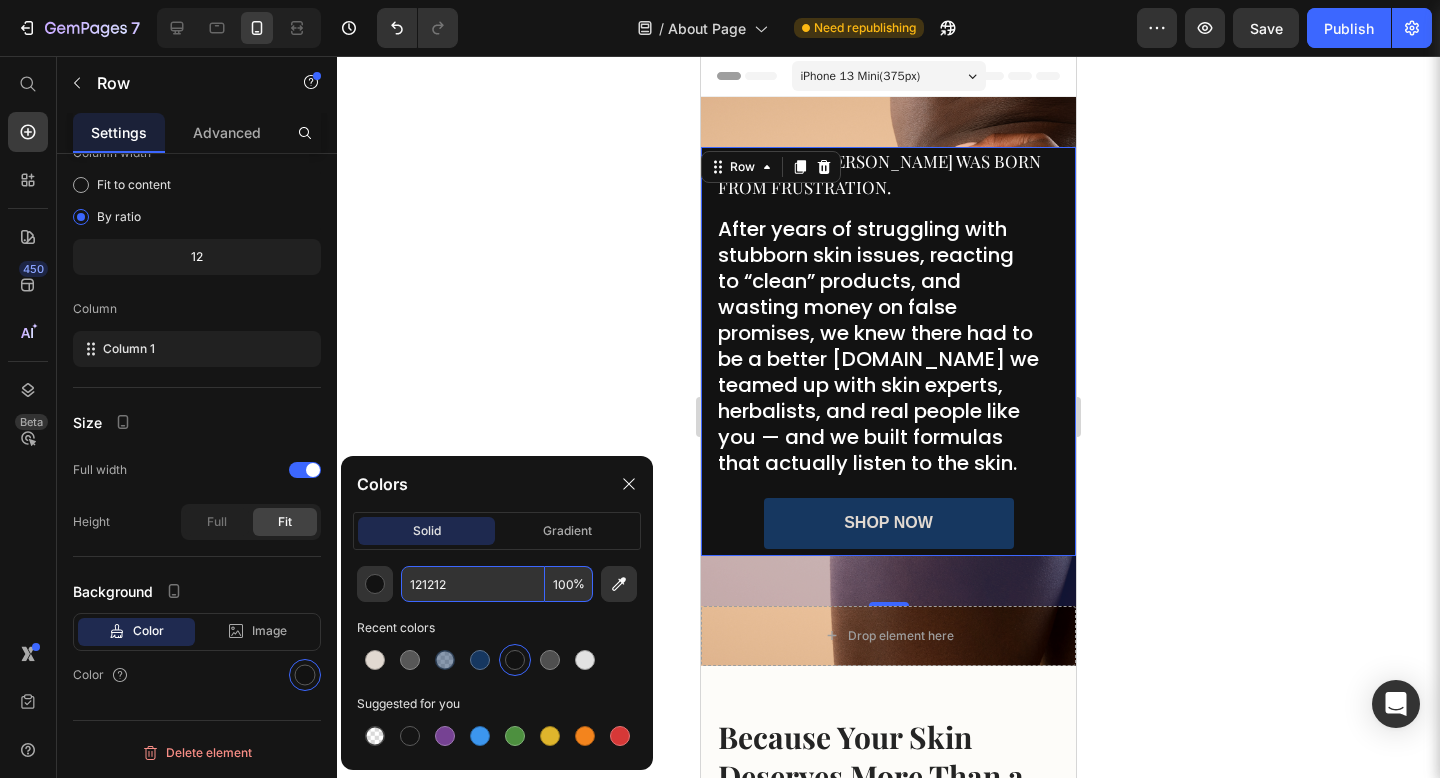 click on "100" at bounding box center [569, 584] 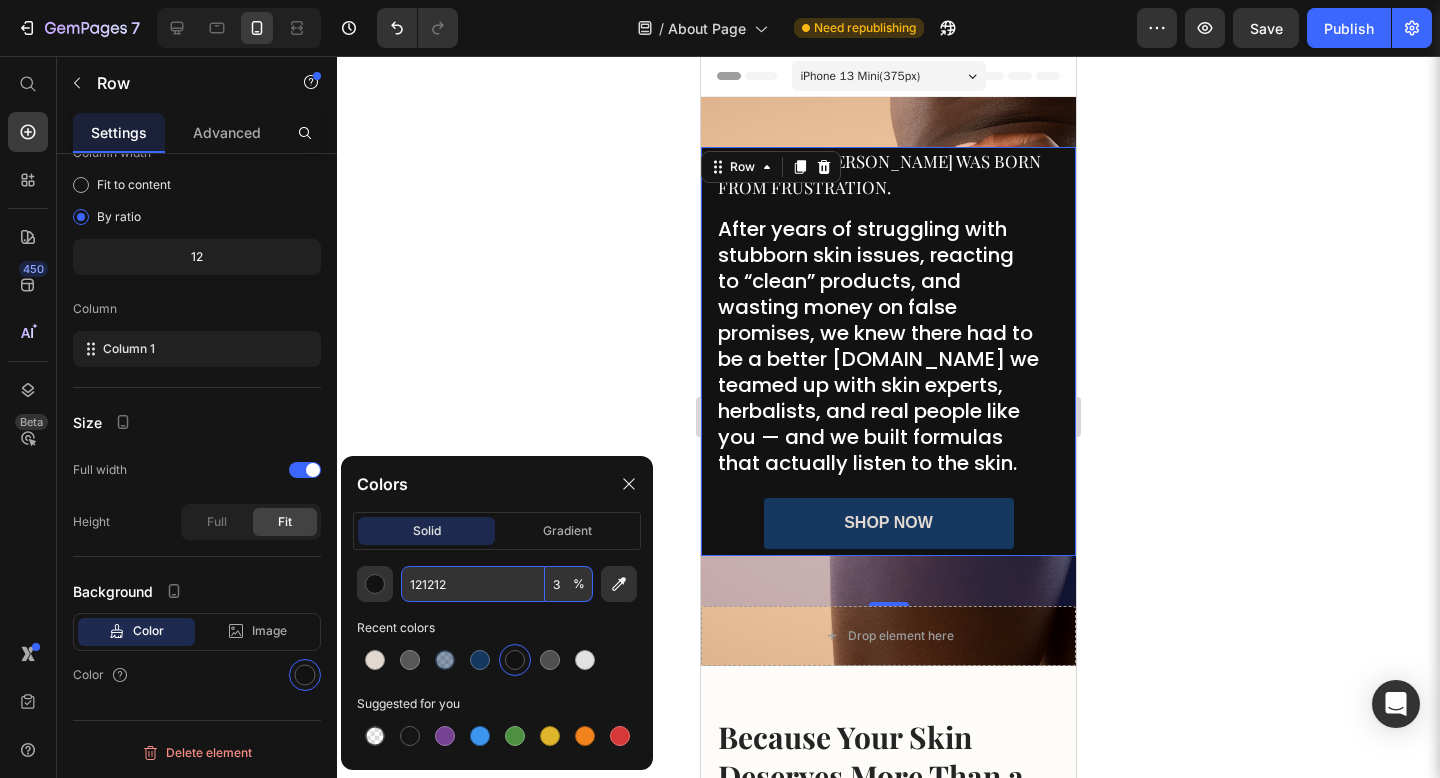 type on "30" 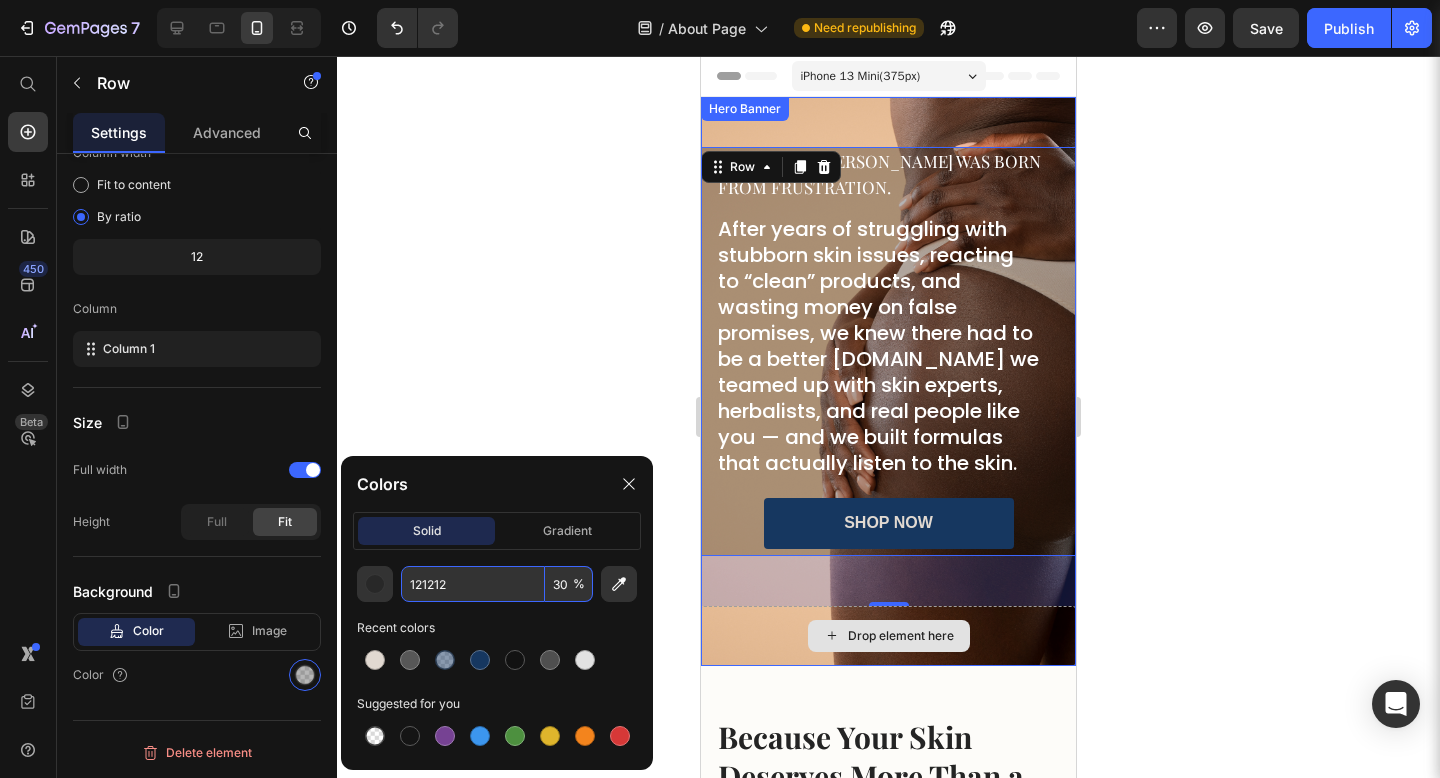 click on "Drop element here" at bounding box center (888, 636) 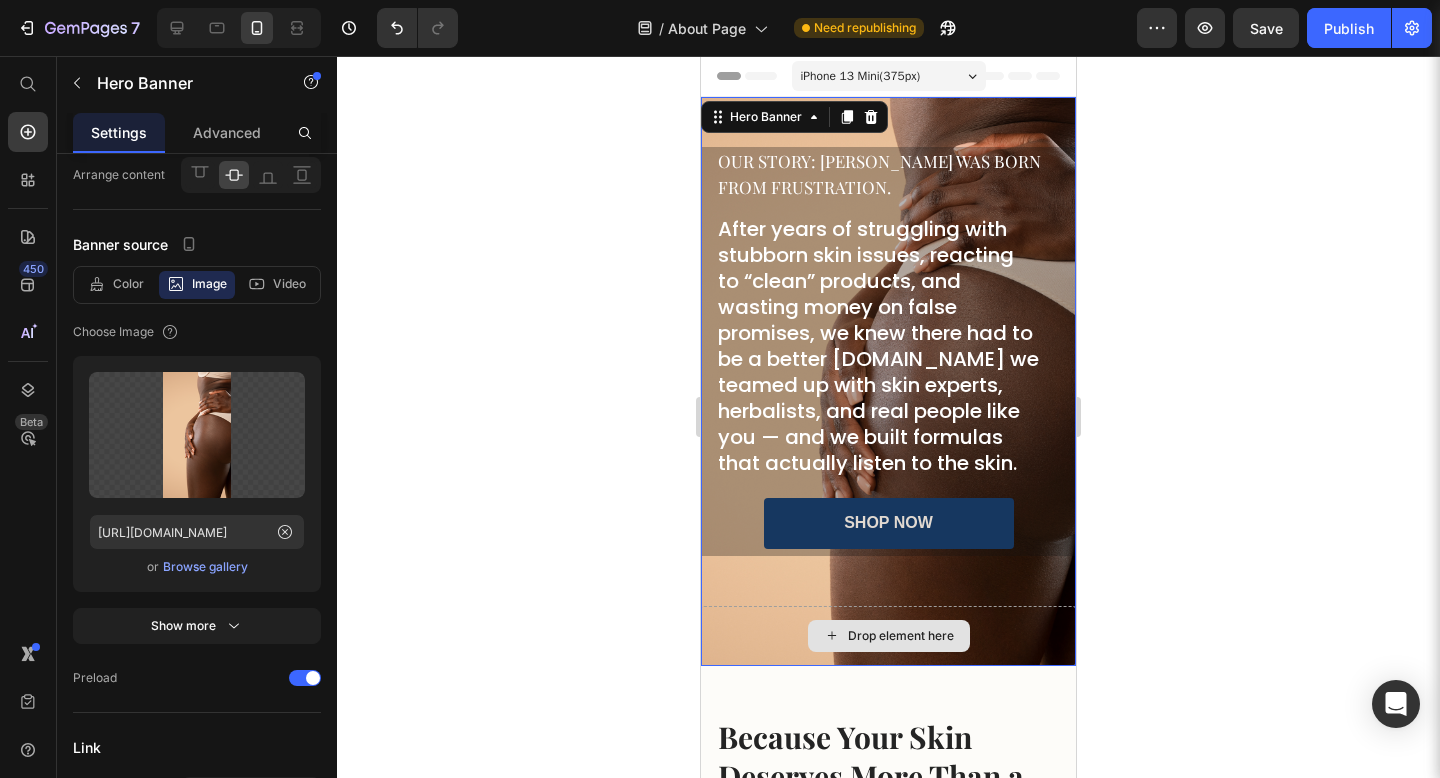 scroll, scrollTop: 0, scrollLeft: 0, axis: both 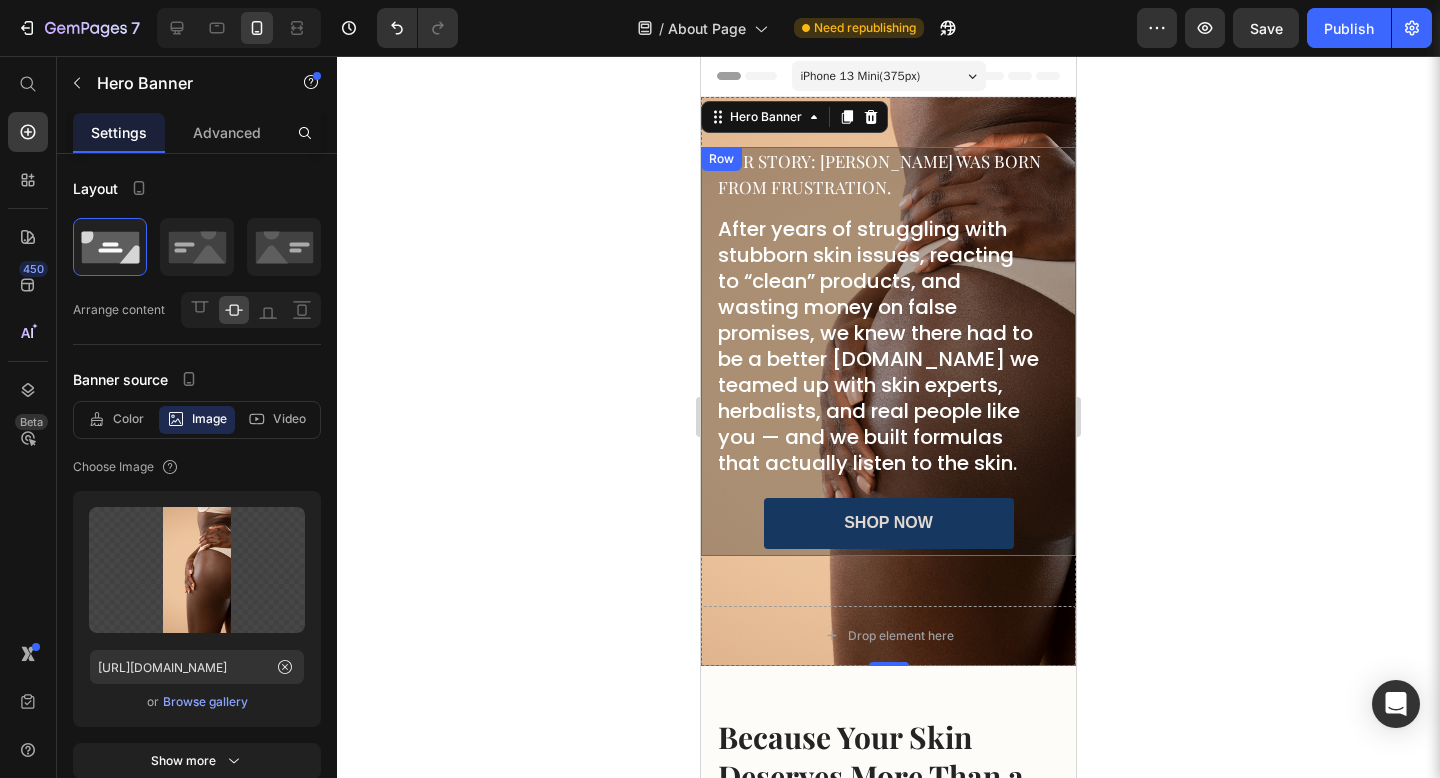click on "Our Story: [PERSON_NAME] was born from frustration. Heading After years of struggling with stubborn skin issues, reacting to “clean” products, and wasting money on false promises, we knew there had to be a better [DOMAIN_NAME] we teamed up with skin experts, herbalists, and real people like you — and we built formulas that actually listen to the skin. Heading shop now [GEOGRAPHIC_DATA]" at bounding box center [888, 351] 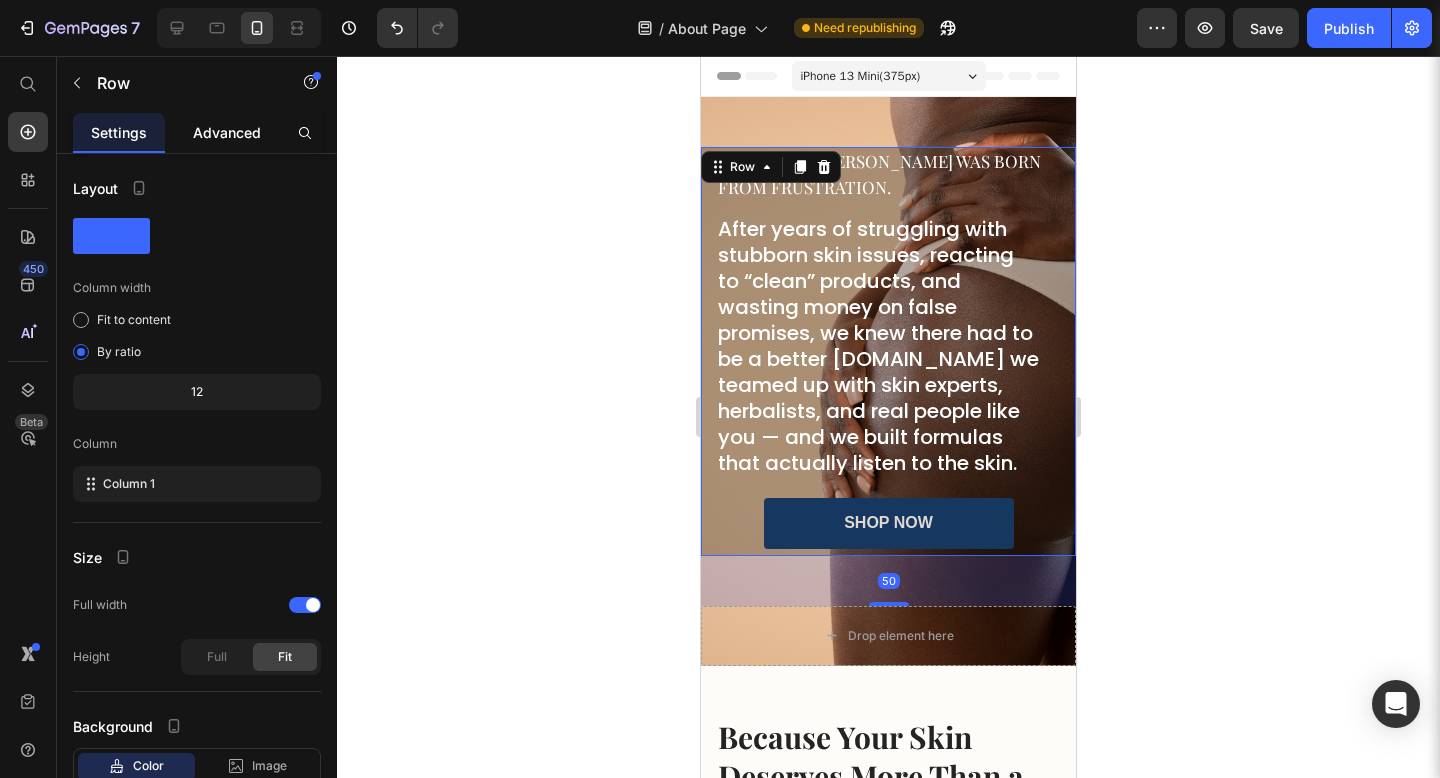 click on "Advanced" at bounding box center (227, 132) 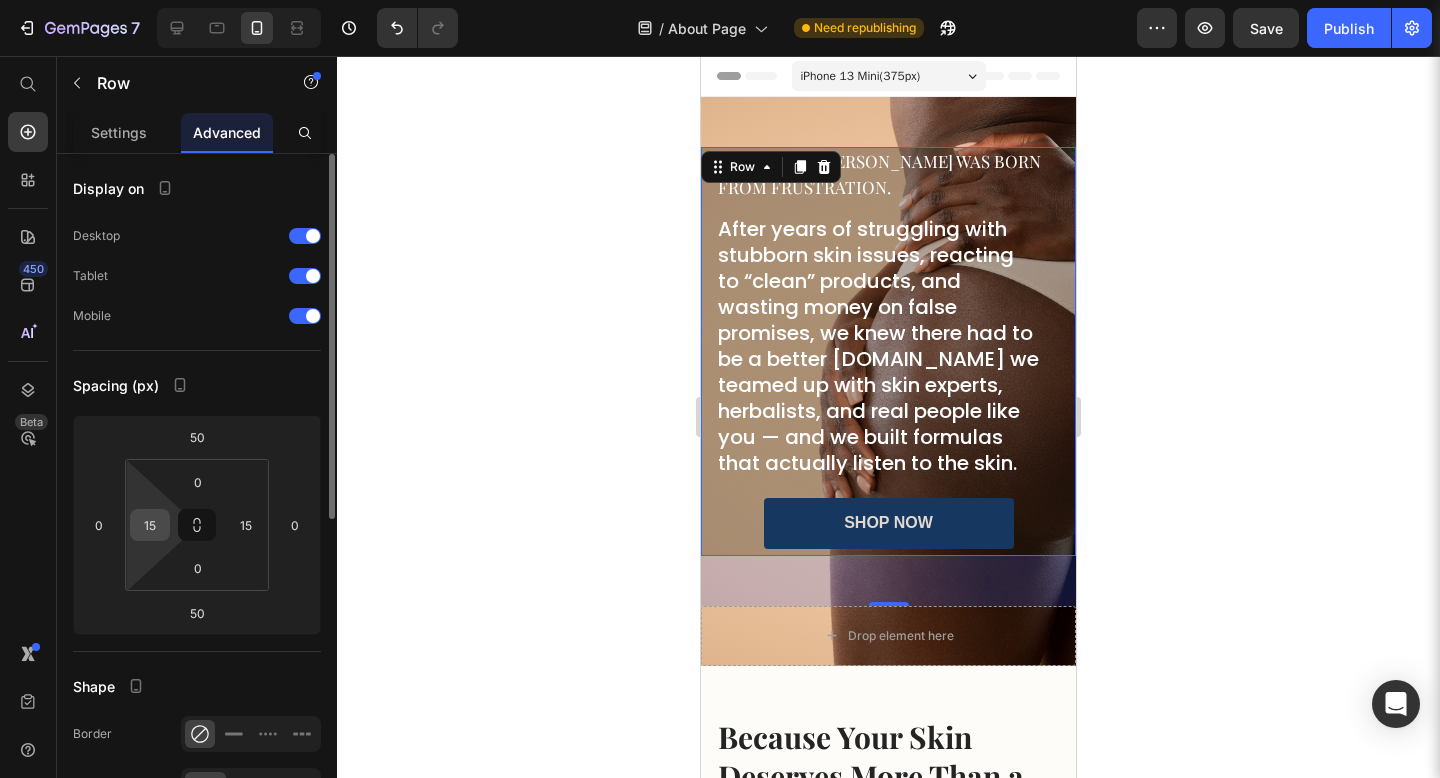 click on "15" at bounding box center (150, 525) 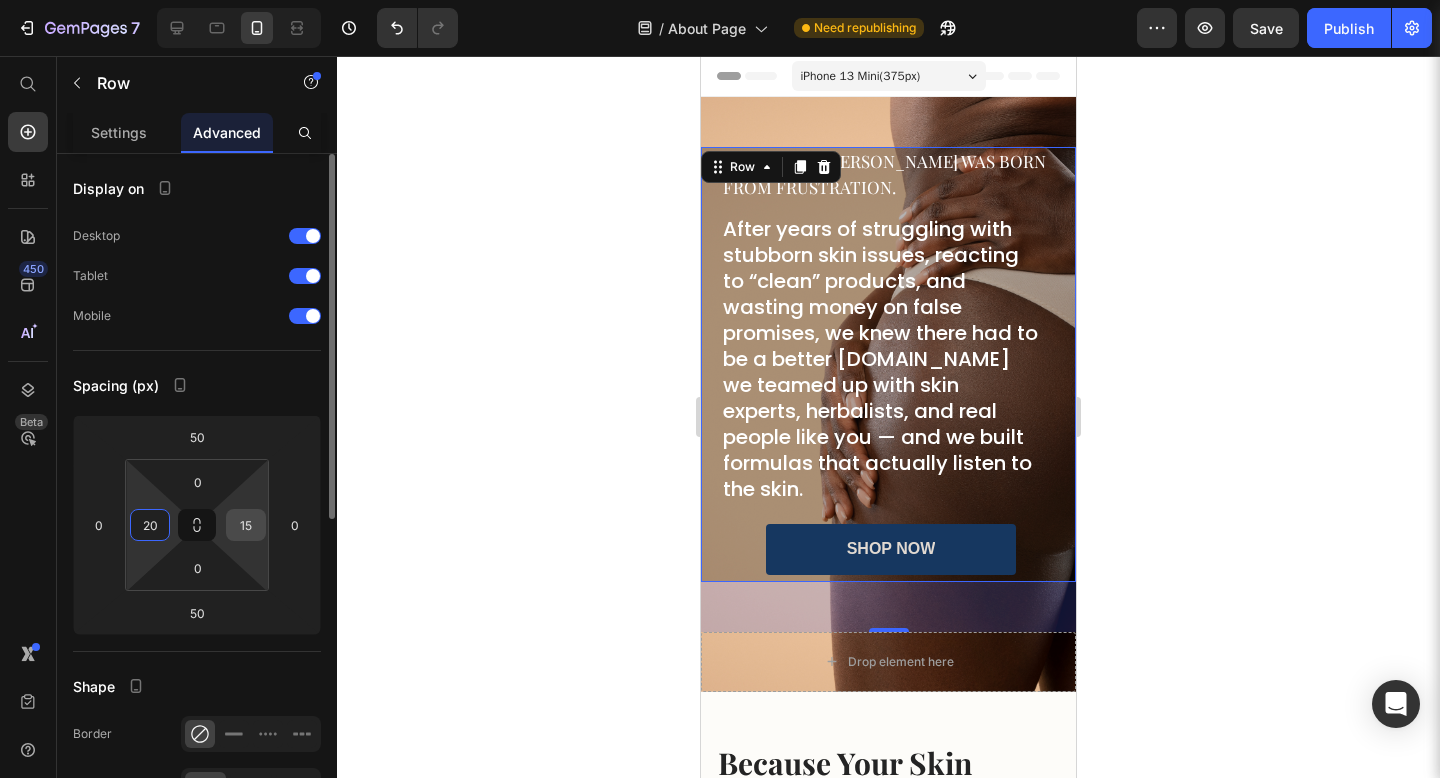 type on "20" 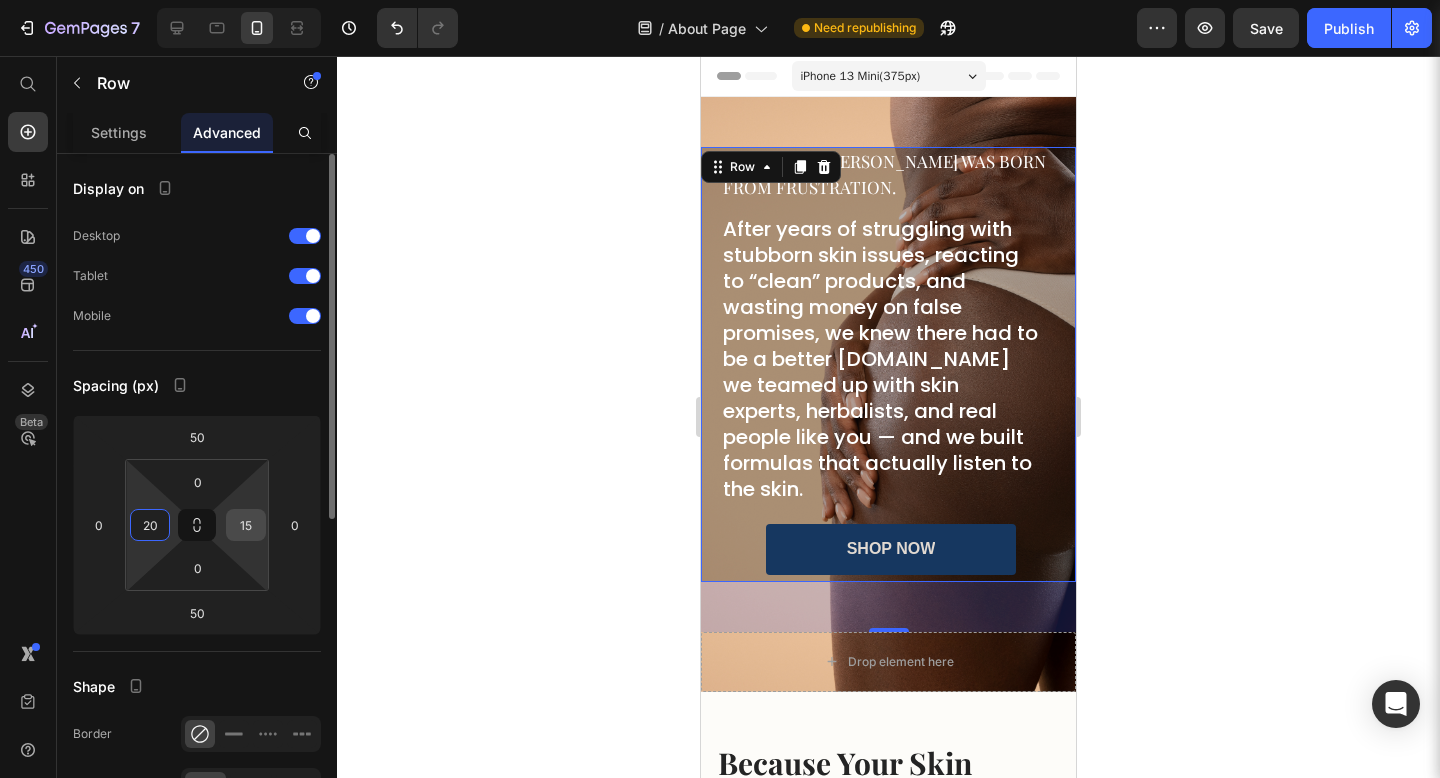 click on "15" at bounding box center (246, 525) 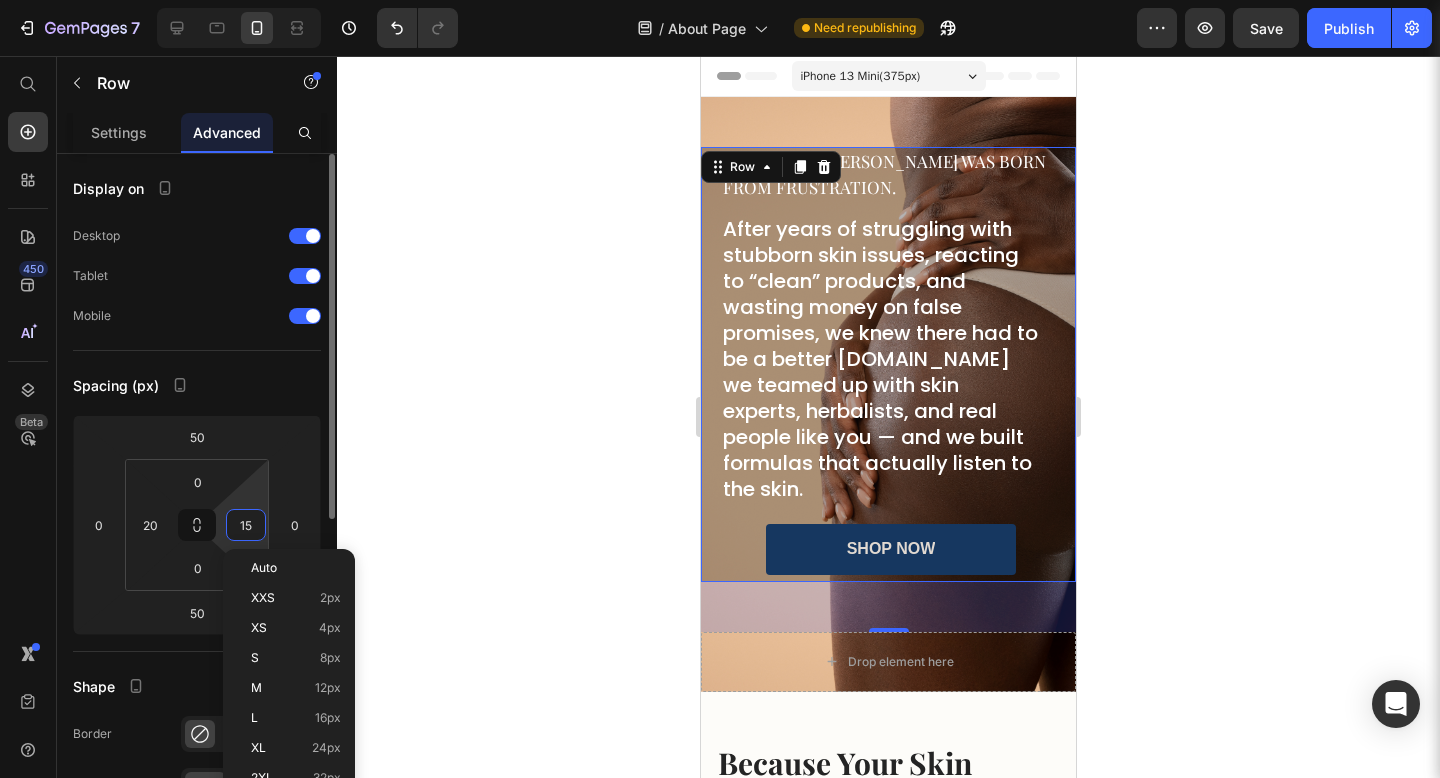 click on "15" at bounding box center (246, 525) 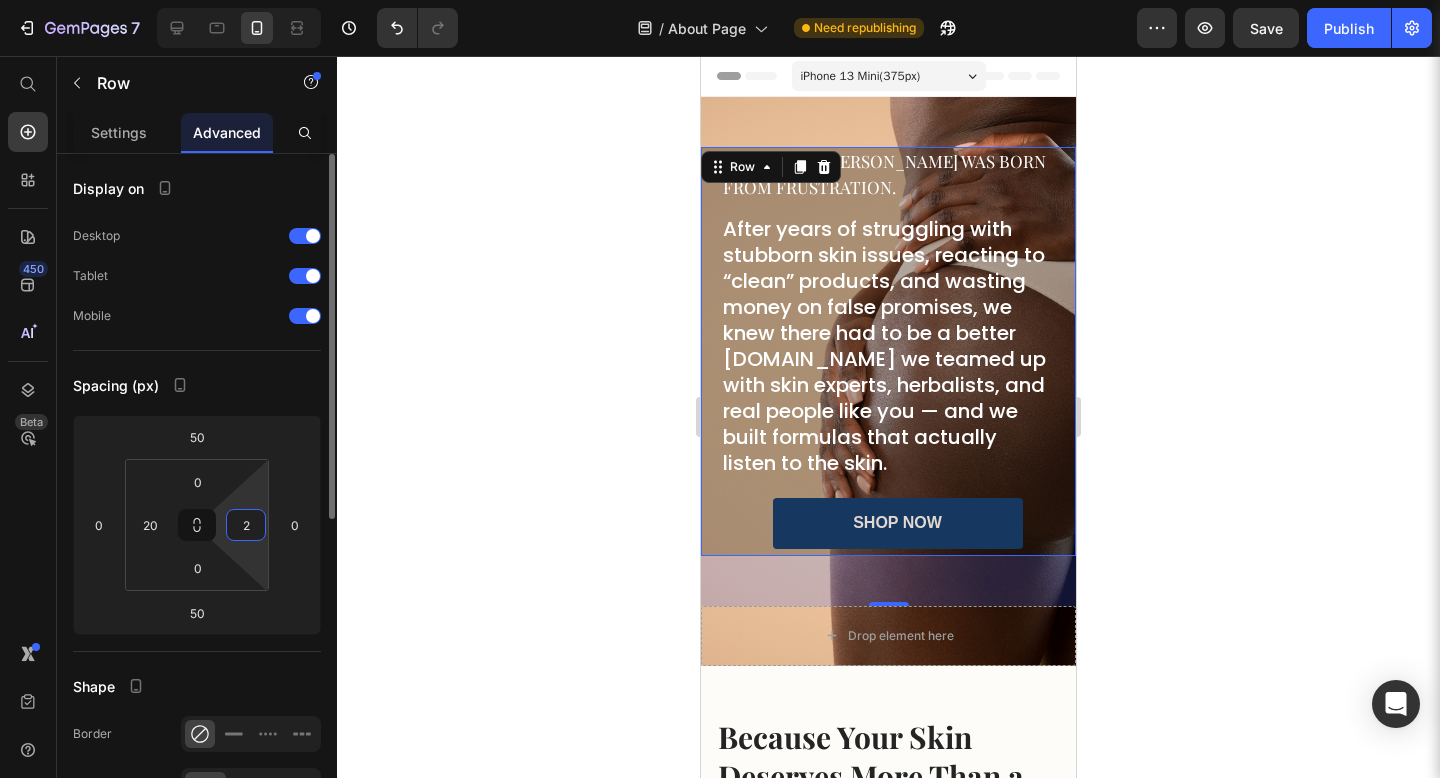 type on "20" 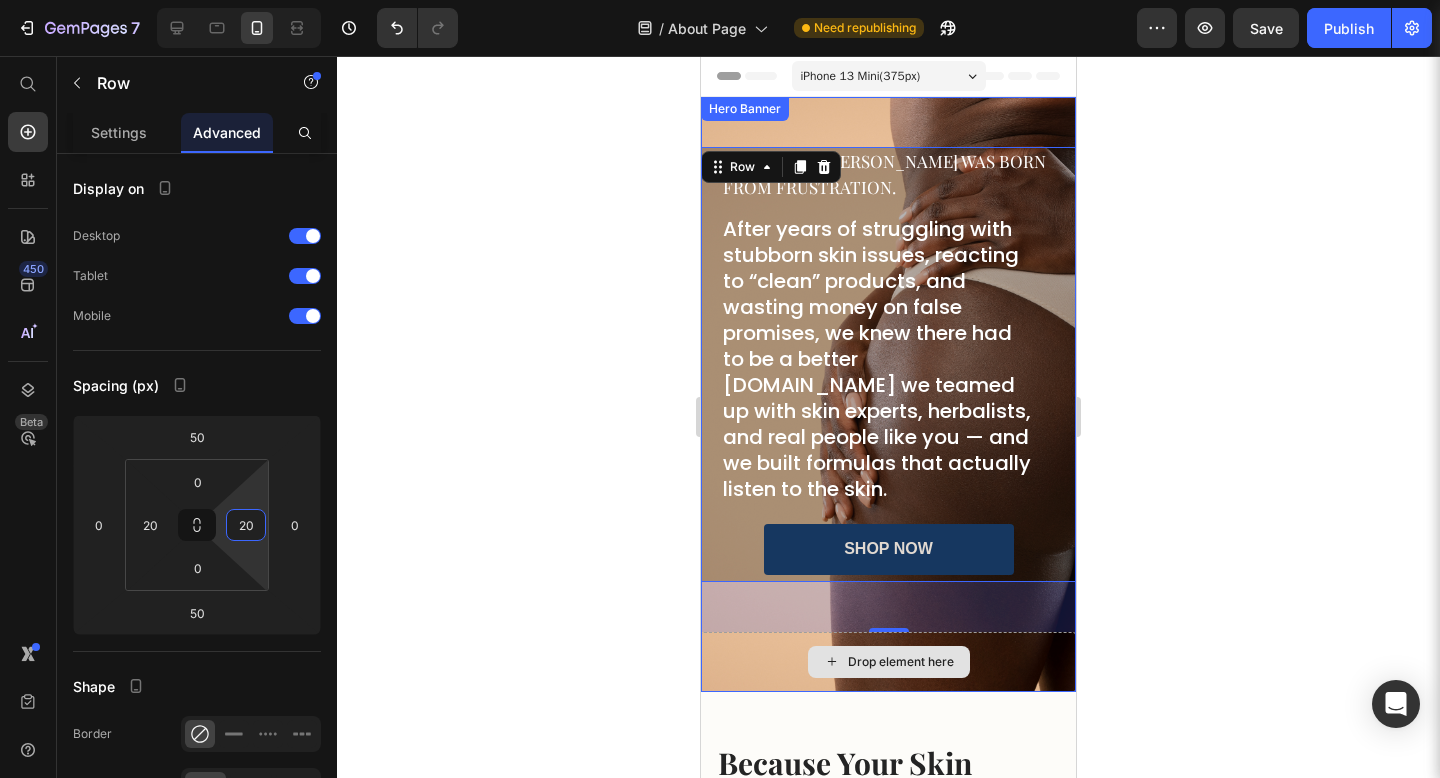 click on "Drop element here" at bounding box center [888, 662] 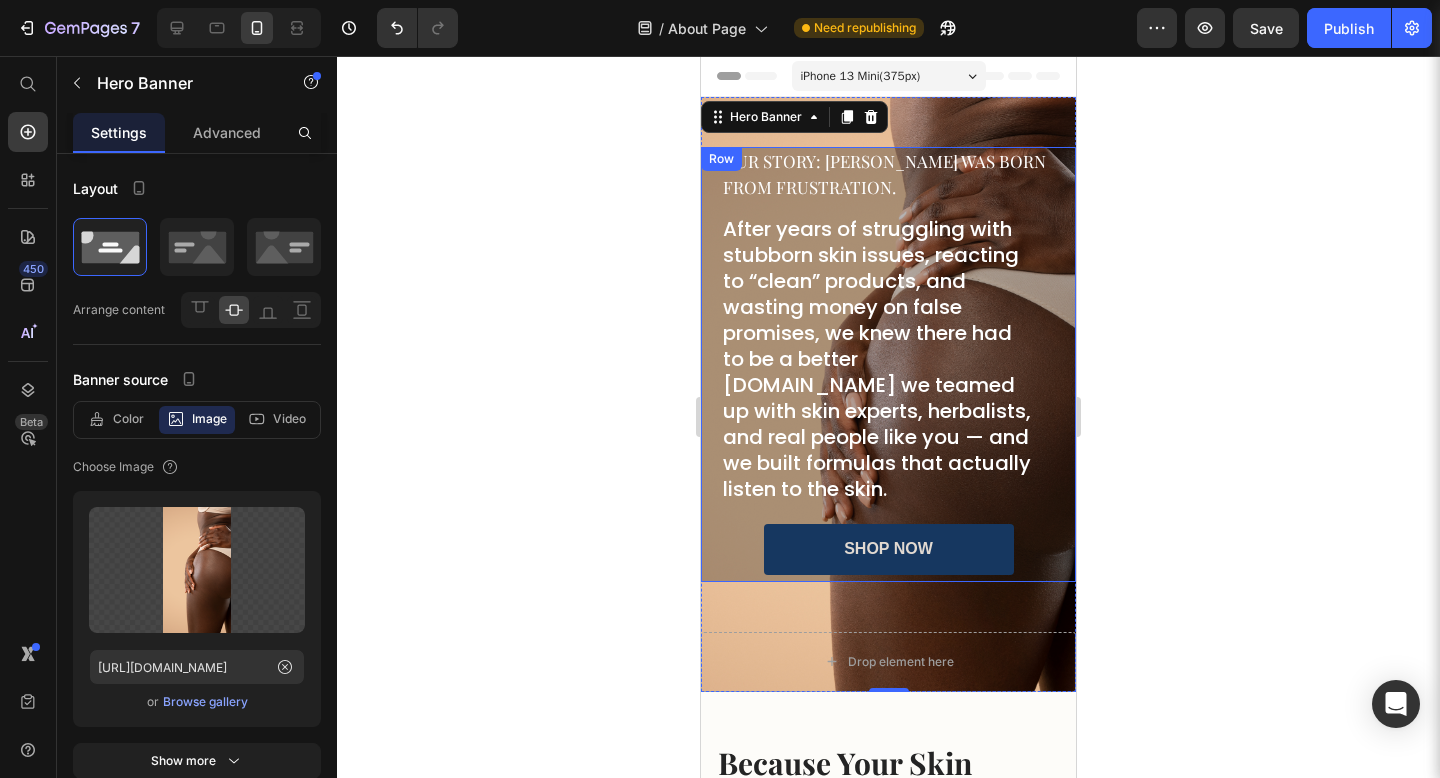 click on "Our Story: [PERSON_NAME] was born from frustration. Heading After years of struggling with stubborn skin issues, reacting to “clean” products, and wasting money on false promises, we knew there had to be a better [DOMAIN_NAME] we teamed up with skin experts, herbalists, and real people like you — and we built formulas that actually listen to the skin. Heading shop now [GEOGRAPHIC_DATA]" at bounding box center (888, 364) 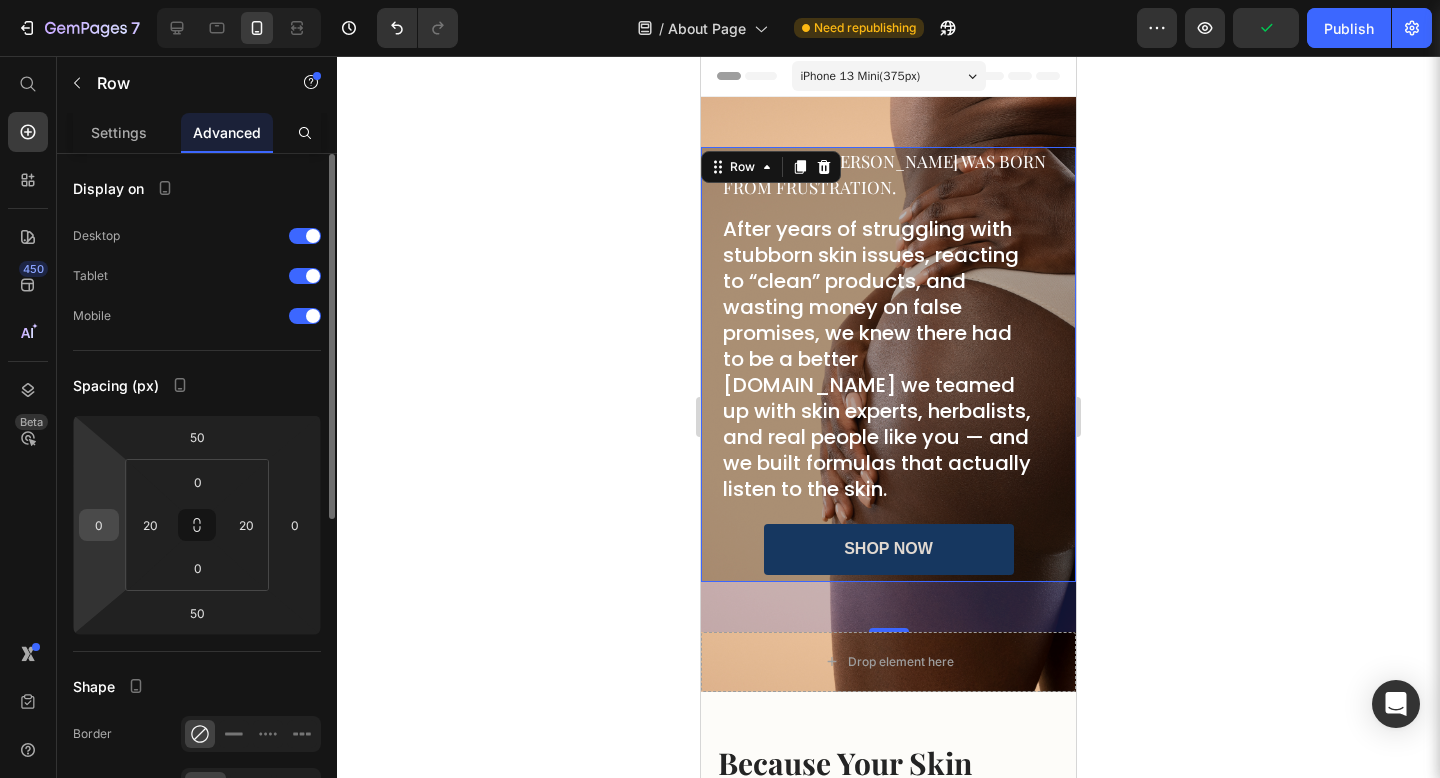 click on "0" at bounding box center [99, 525] 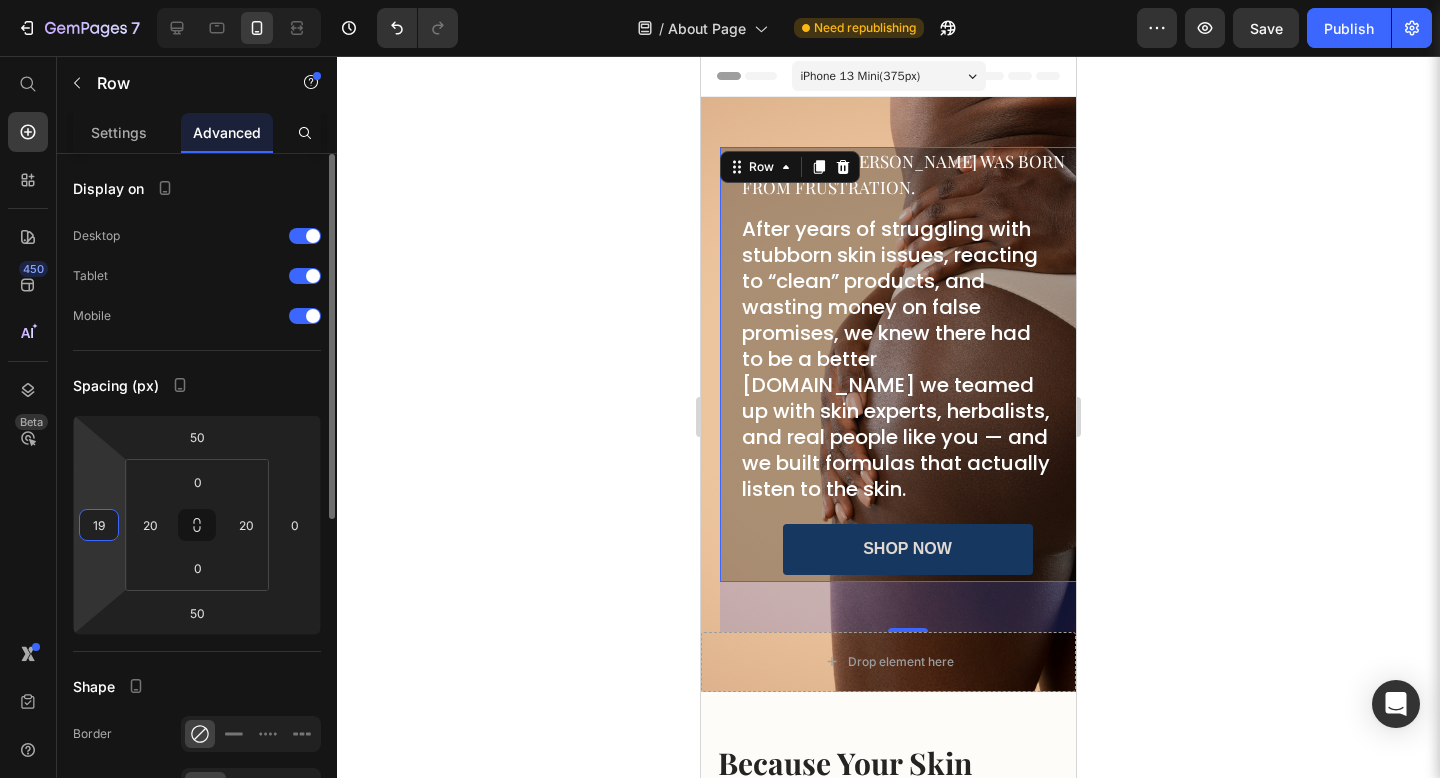 type on "20" 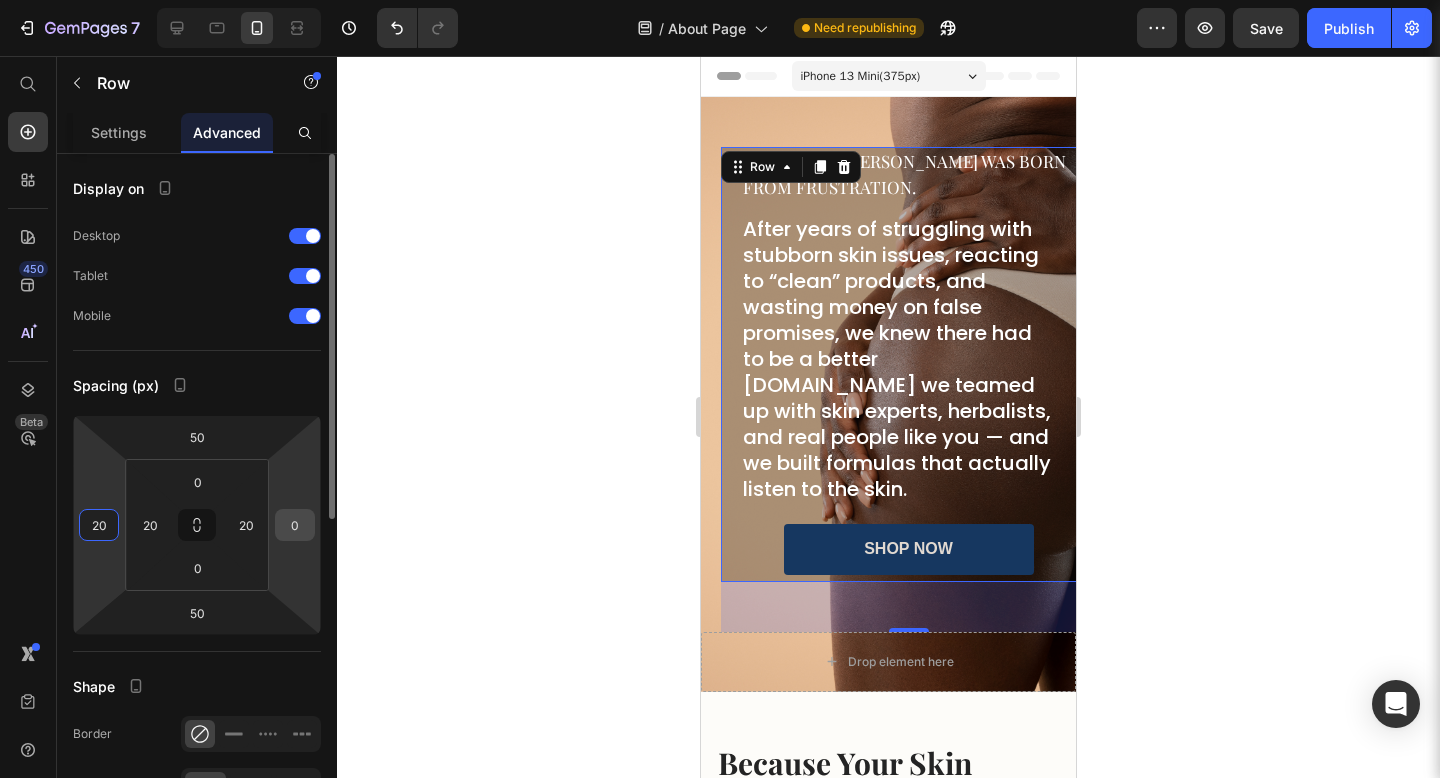 click on "0" at bounding box center [295, 525] 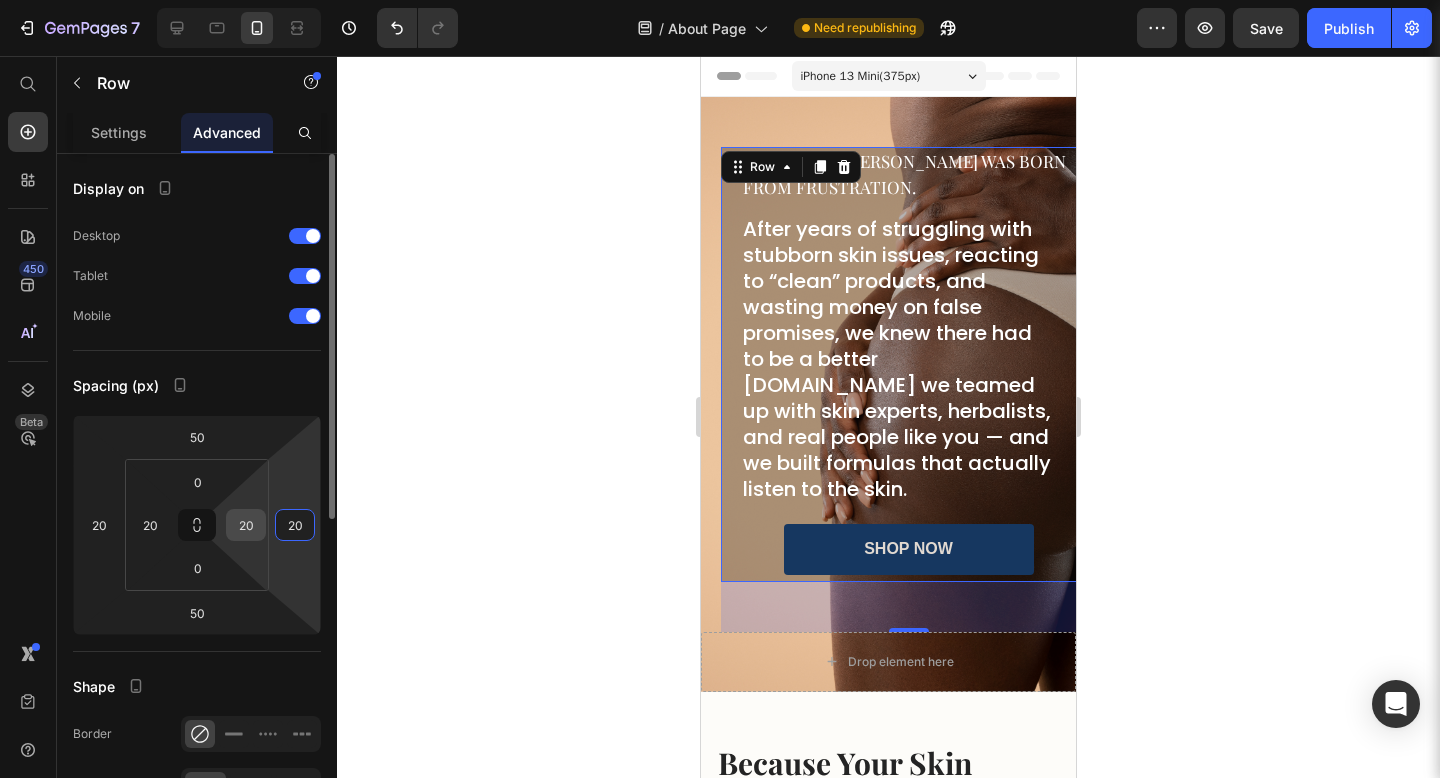type on "20" 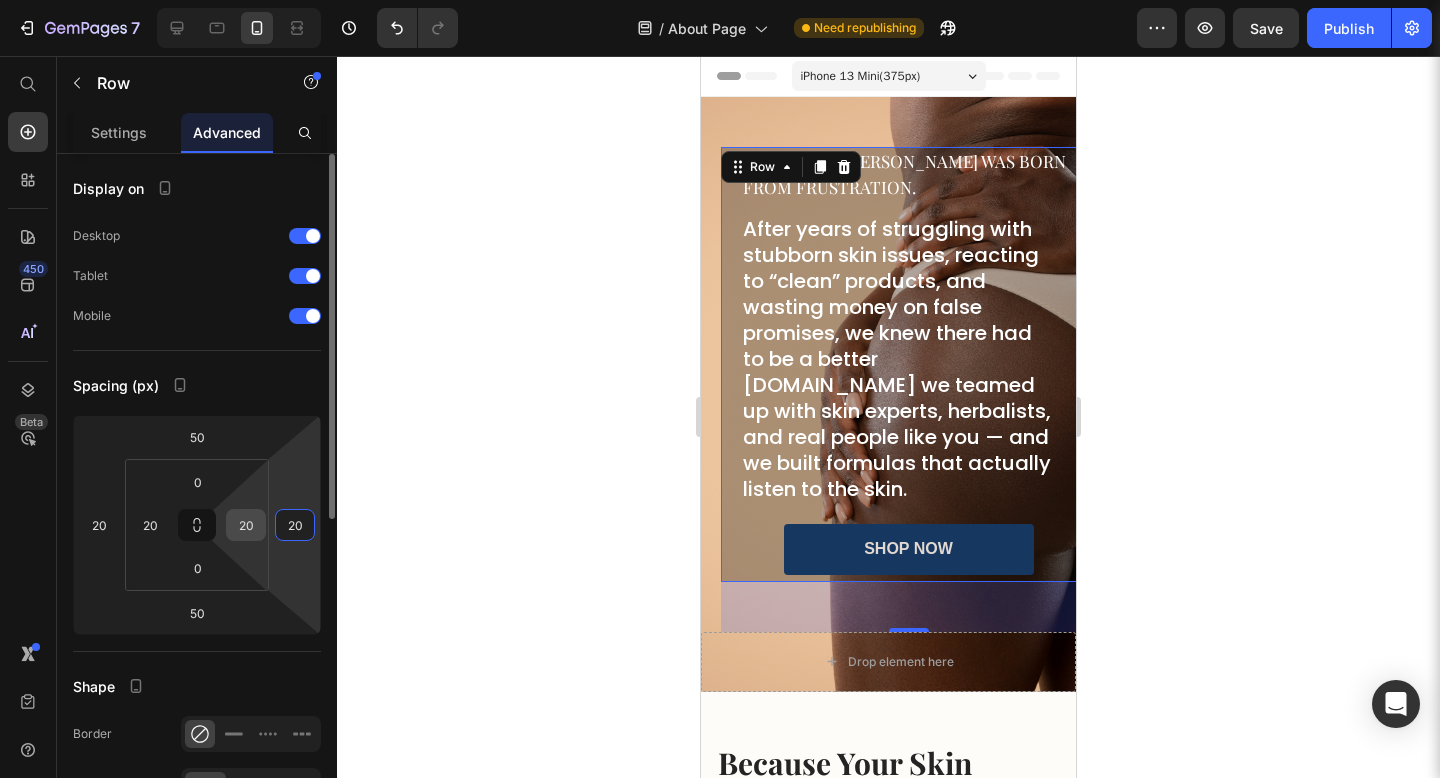 click on "20" at bounding box center [246, 525] 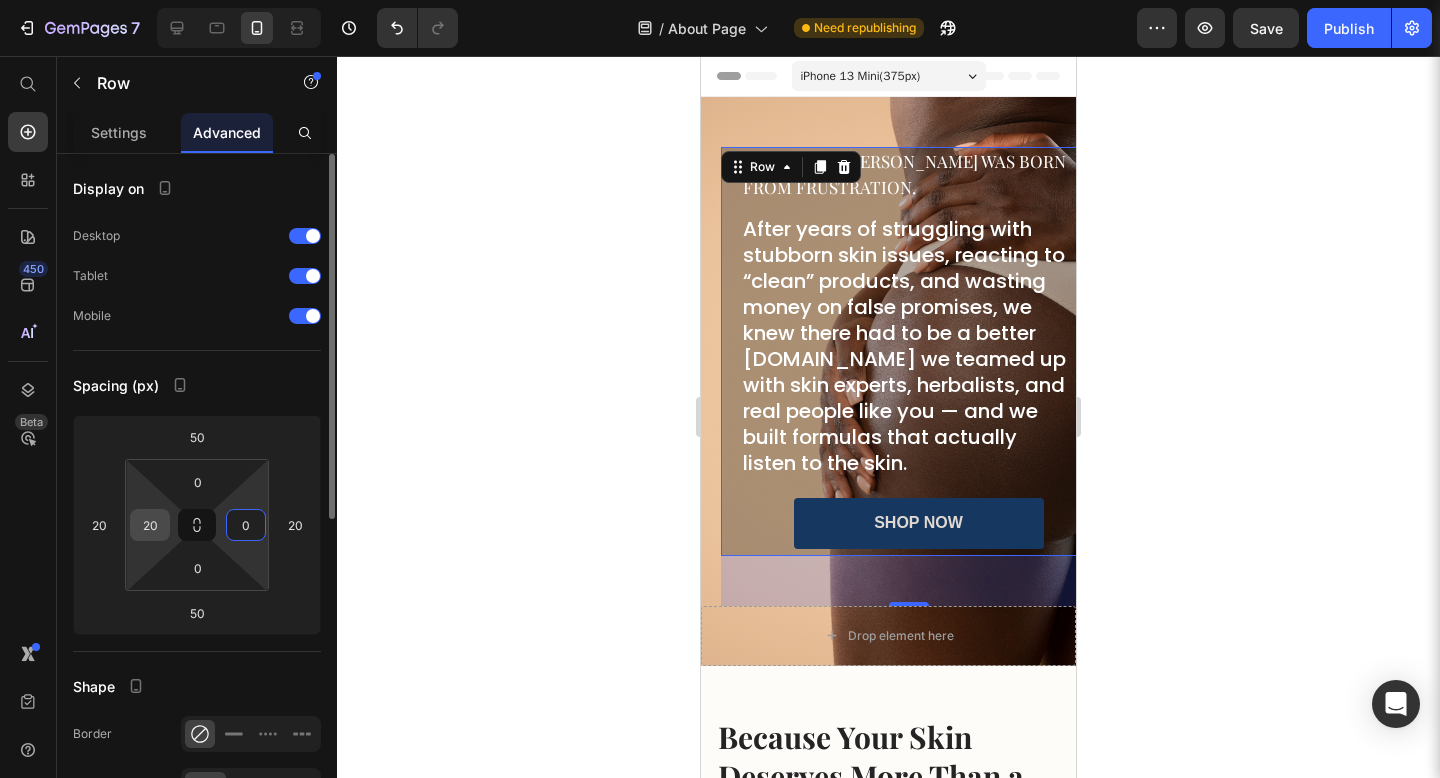 type on "0" 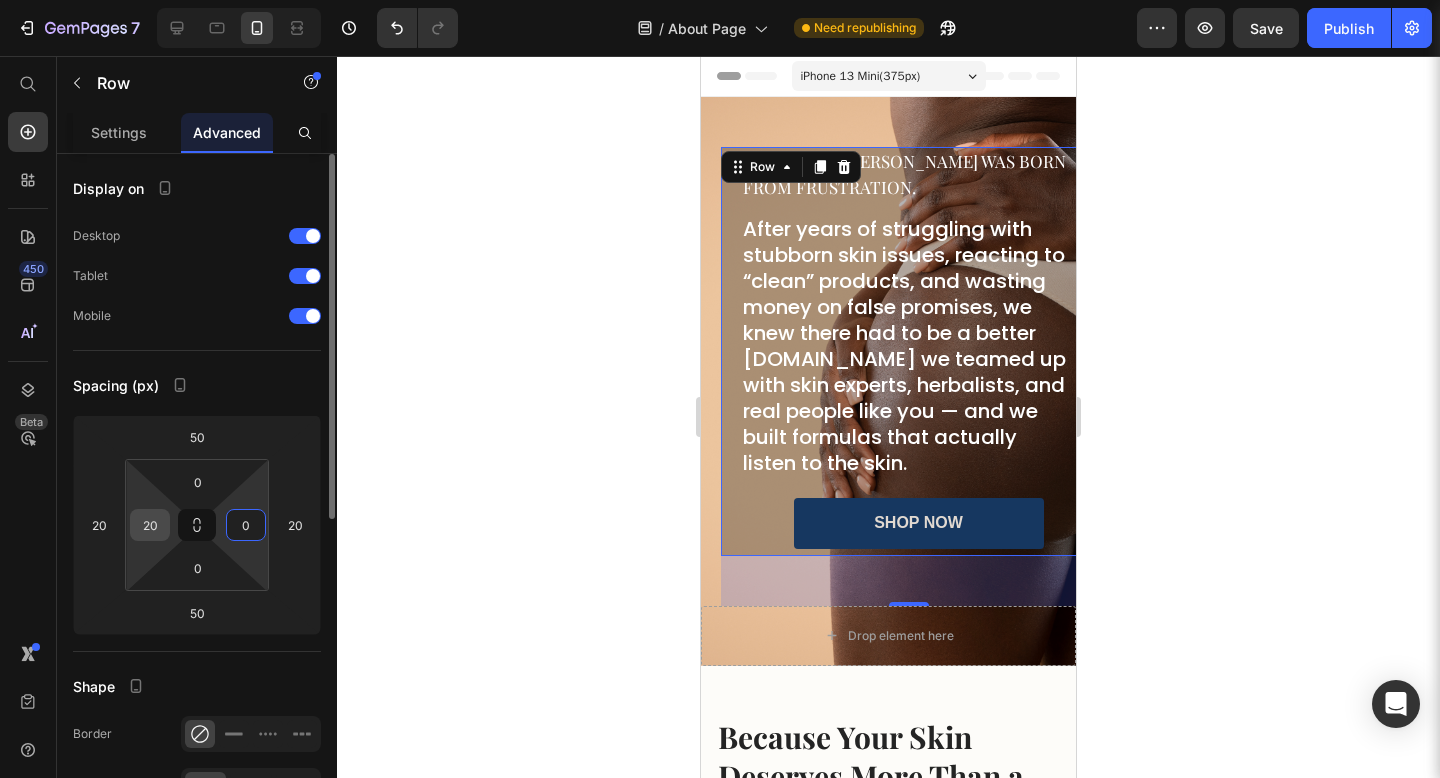 click on "20" at bounding box center [150, 525] 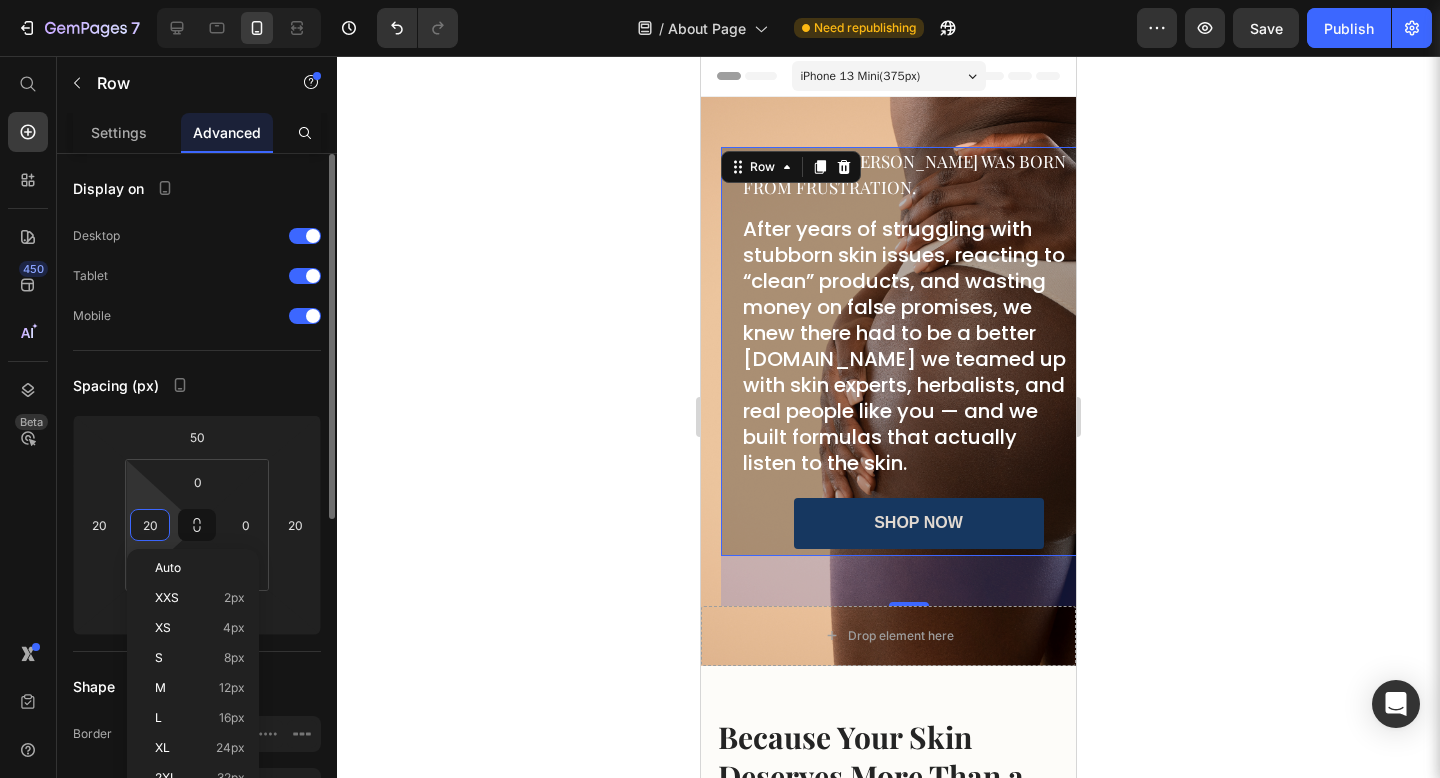 type on "0" 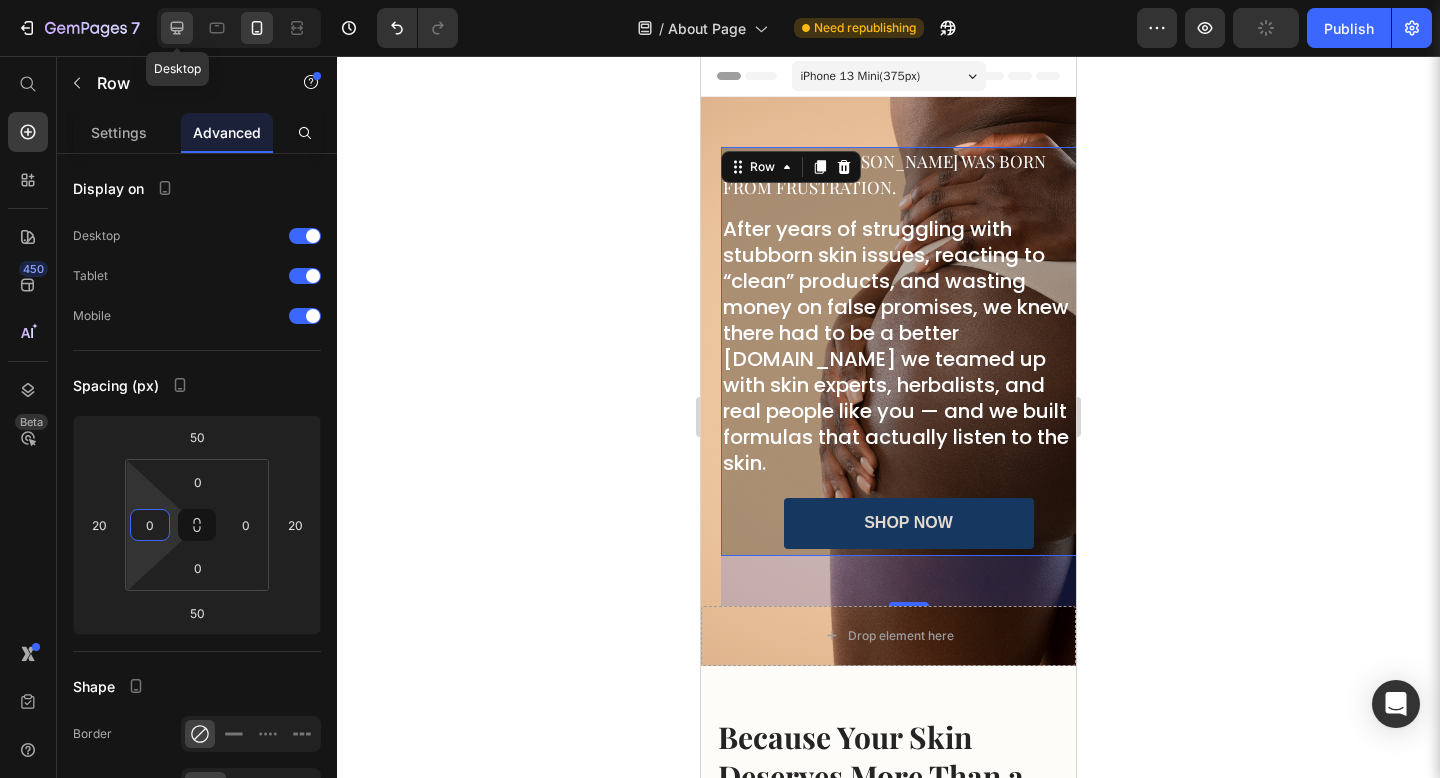 click 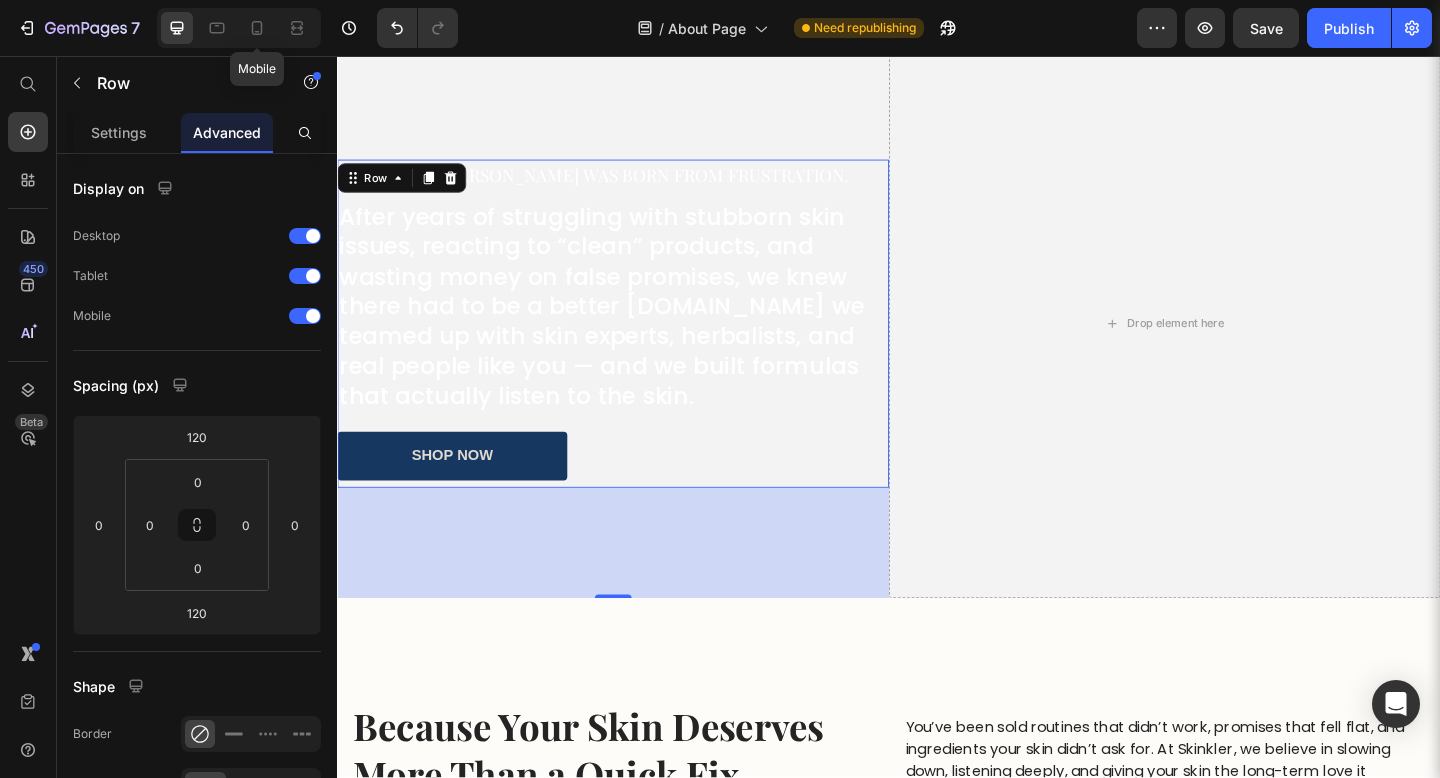 scroll, scrollTop: 91, scrollLeft: 0, axis: vertical 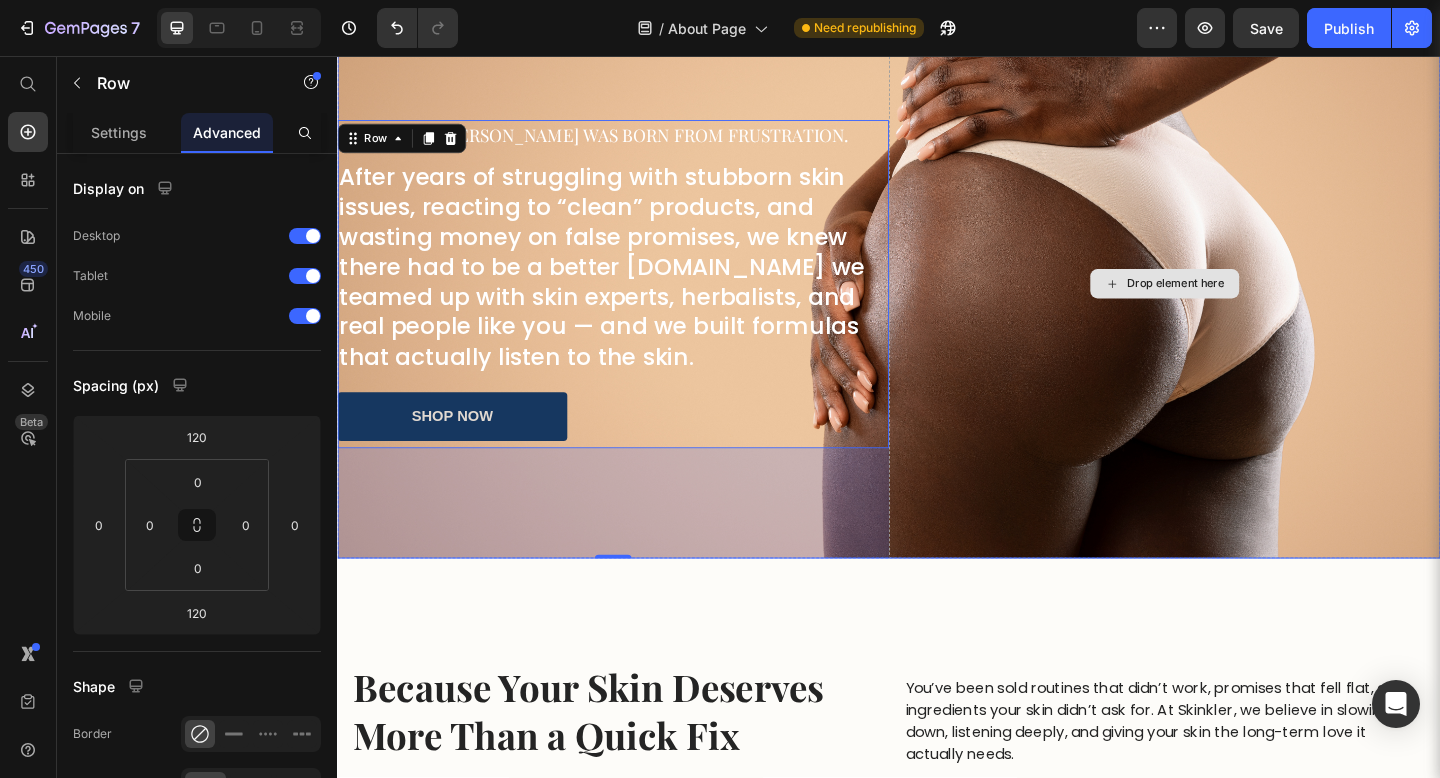 click on "Drop element here" at bounding box center [1237, 304] 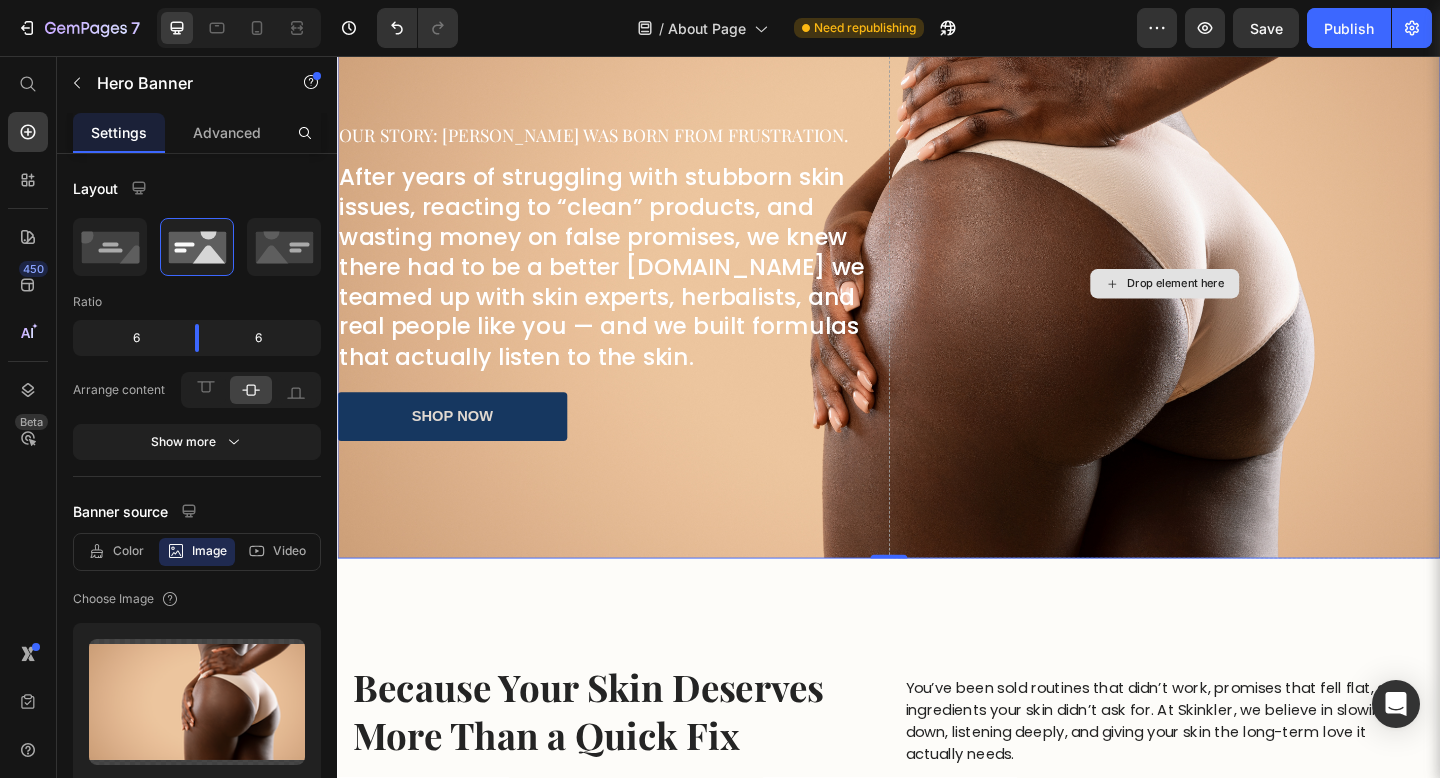 scroll, scrollTop: 0, scrollLeft: 0, axis: both 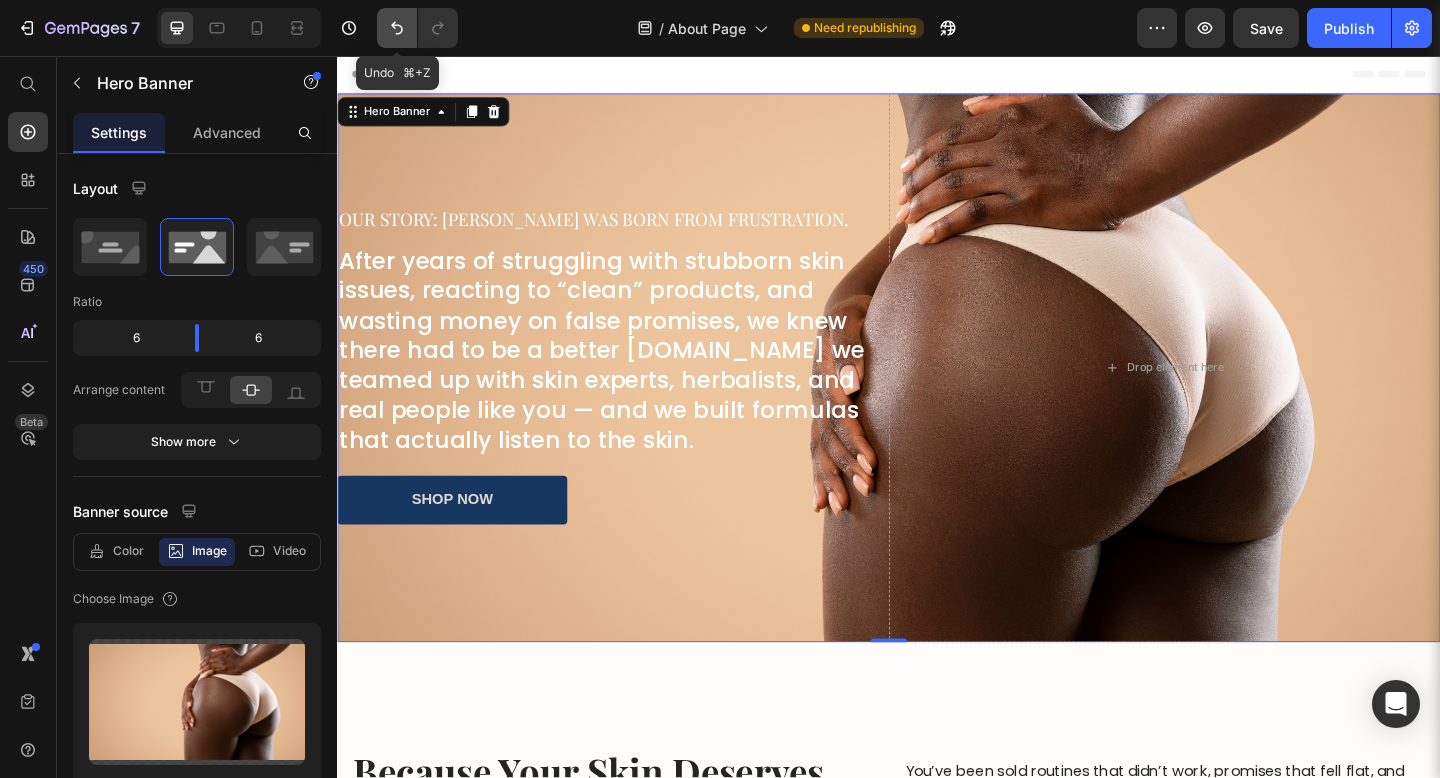 click 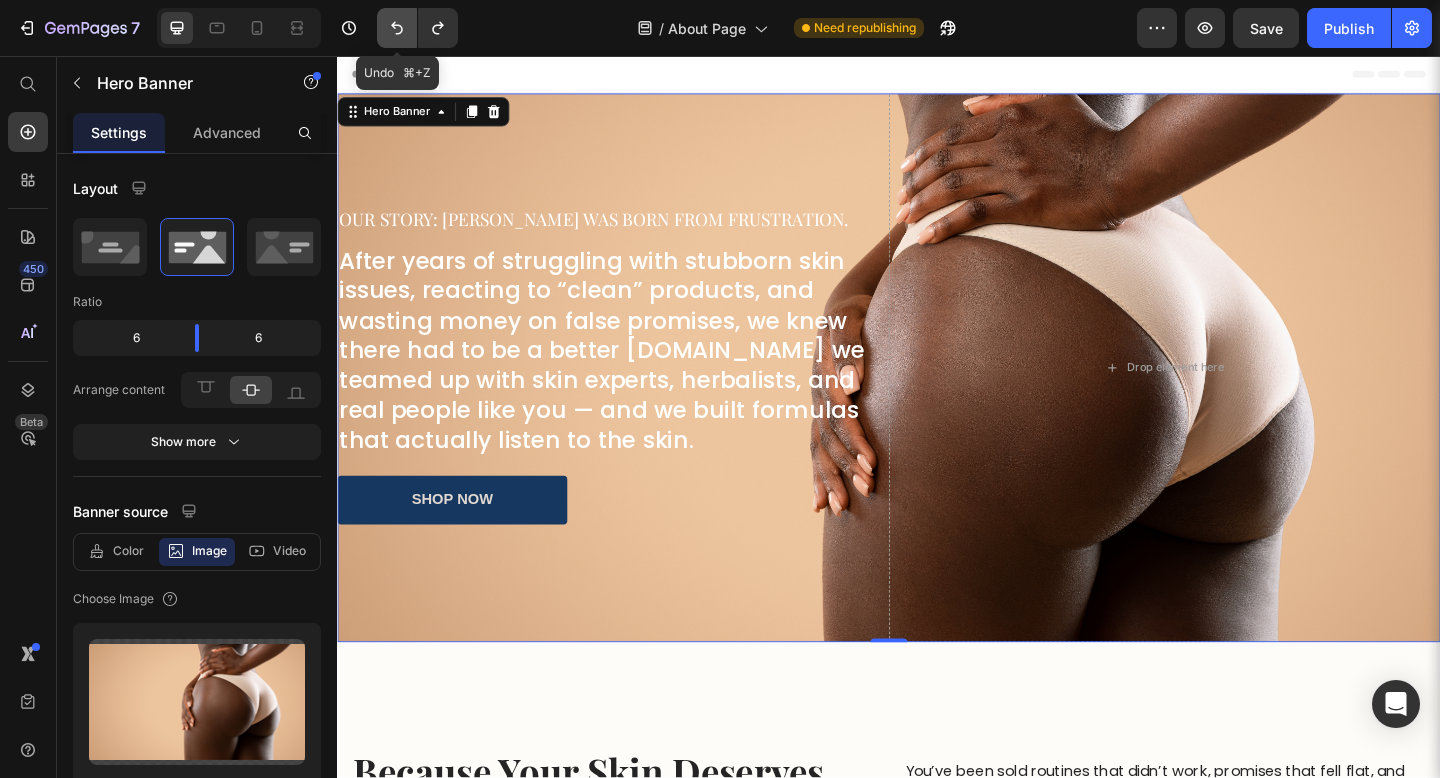 click 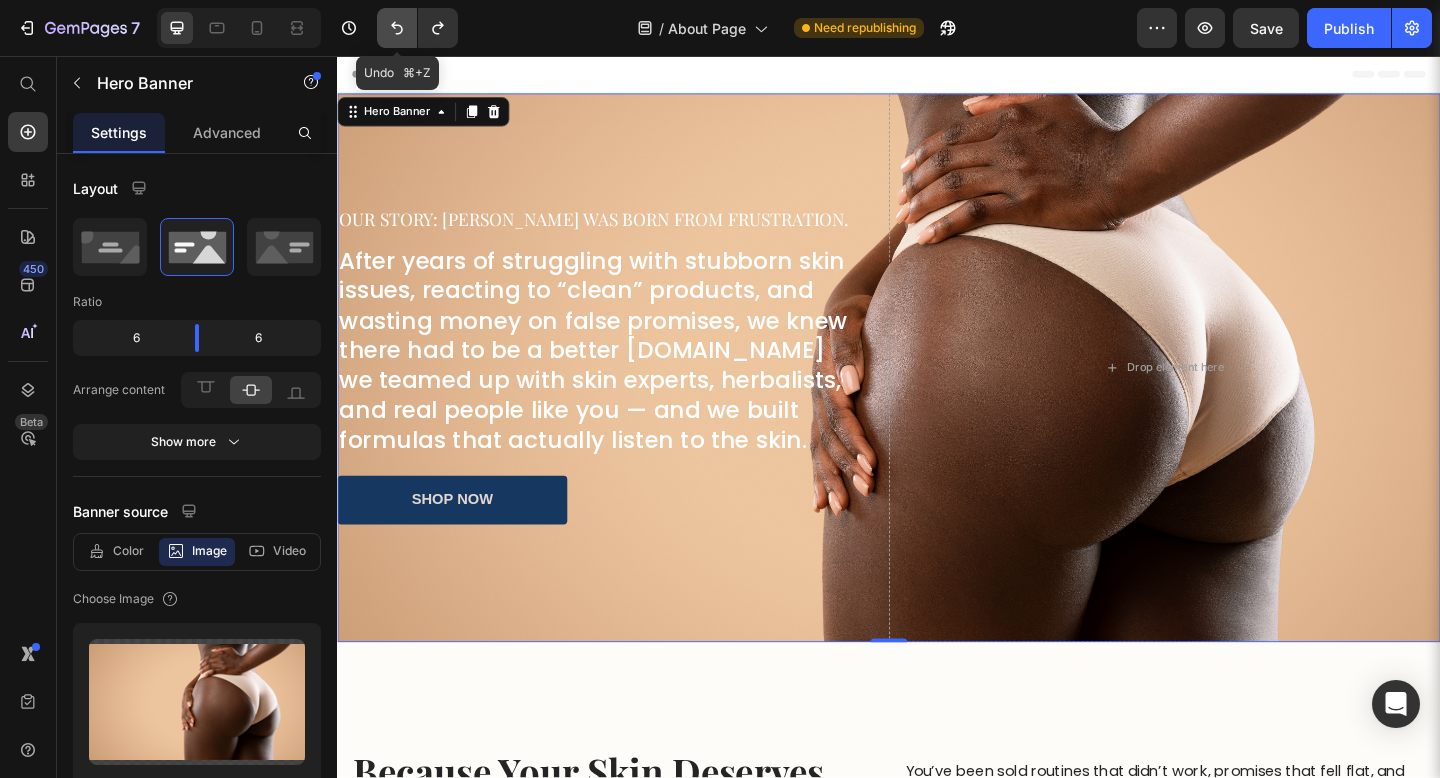 click 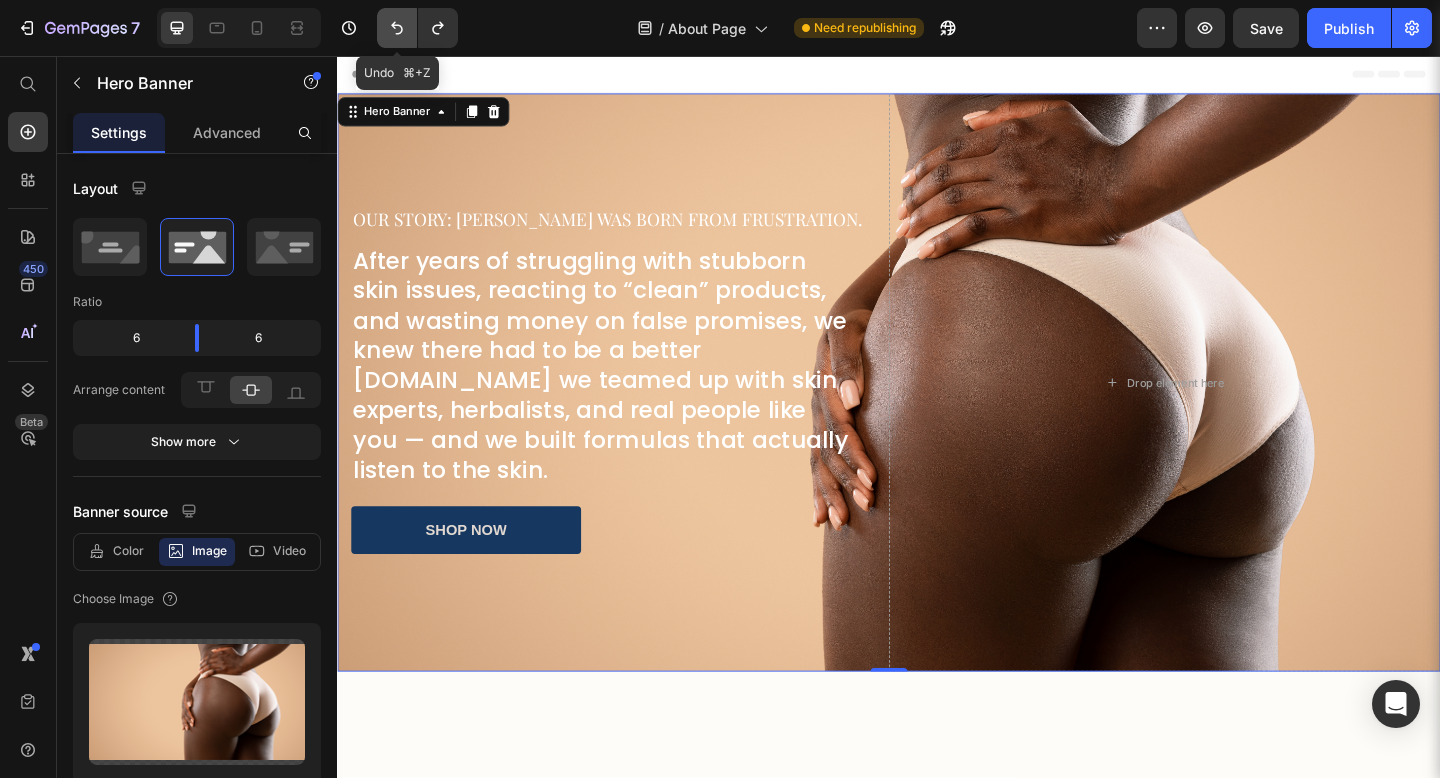 click 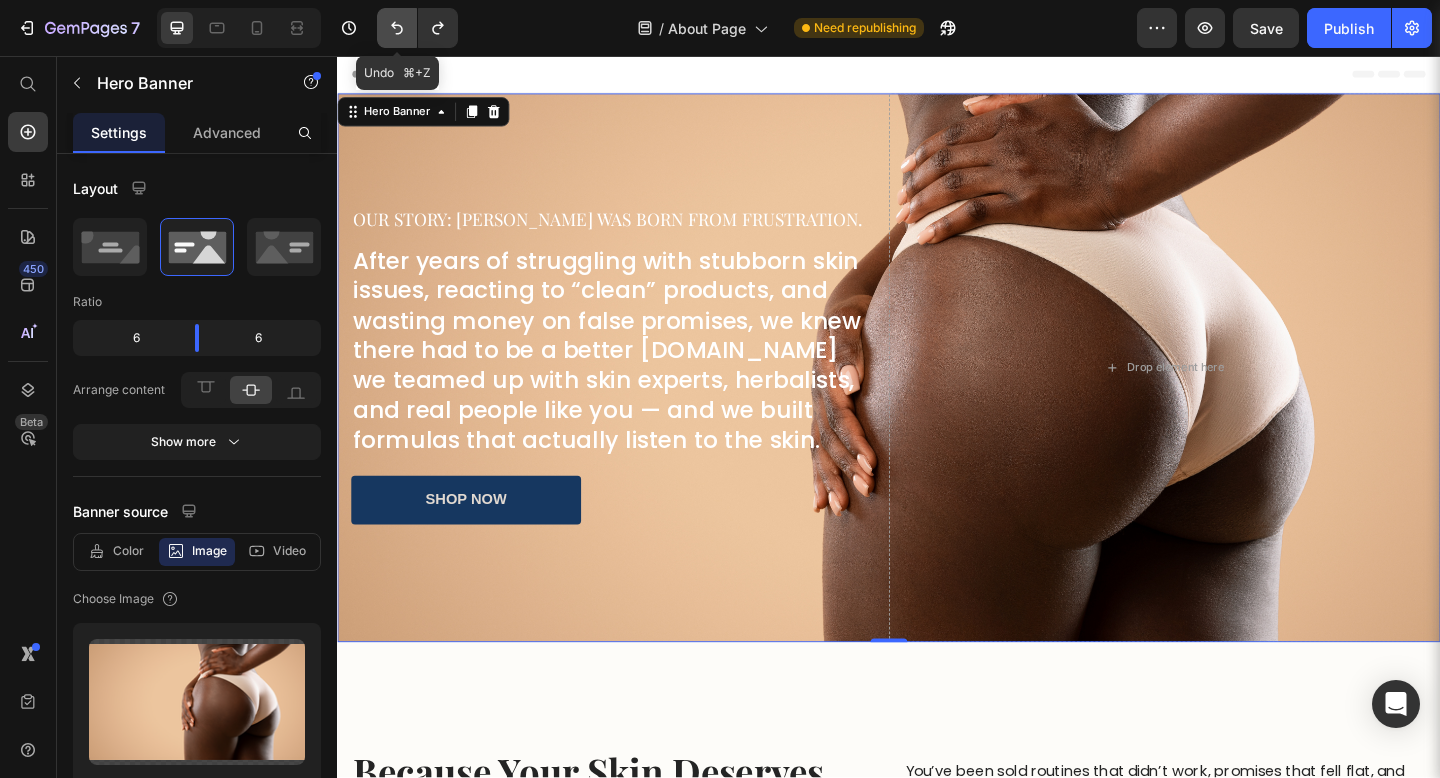 click 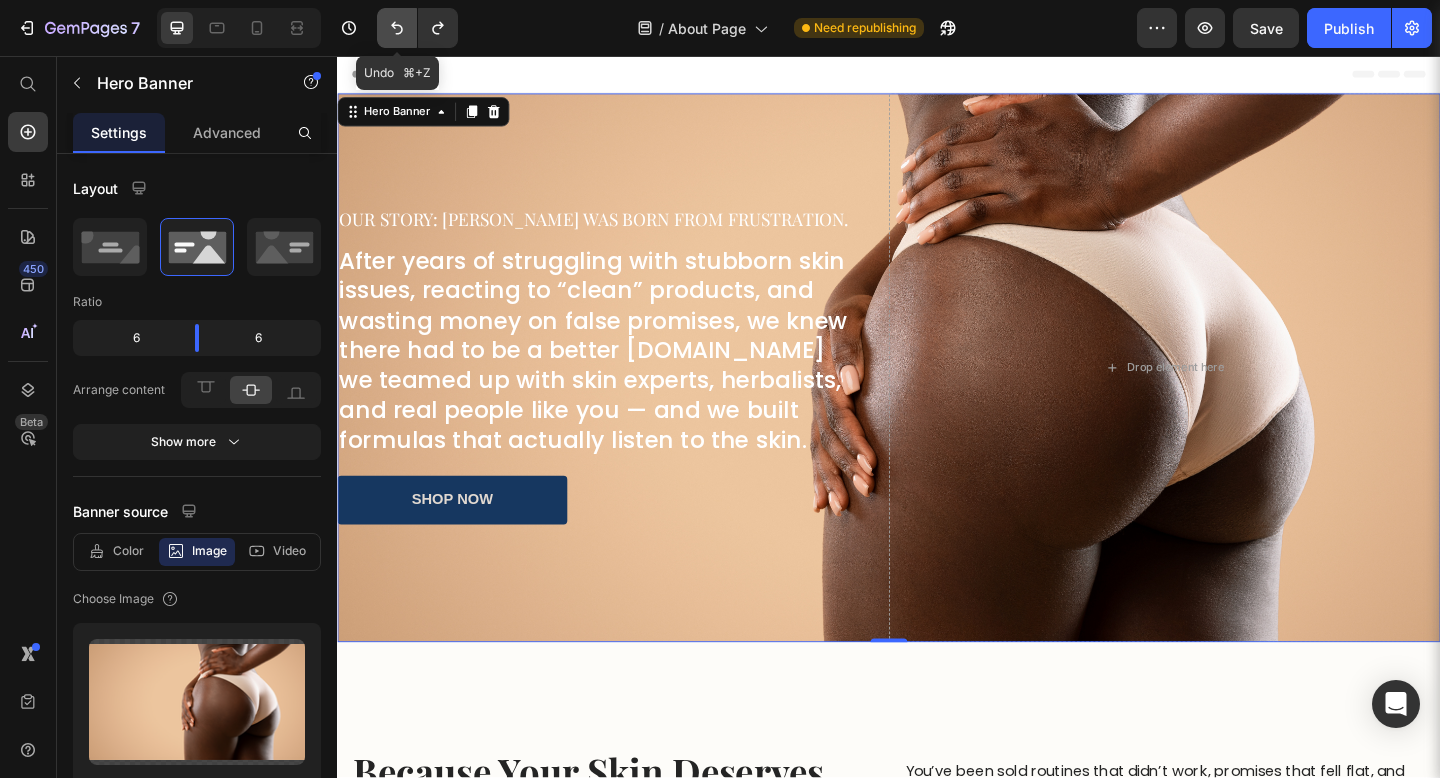 click 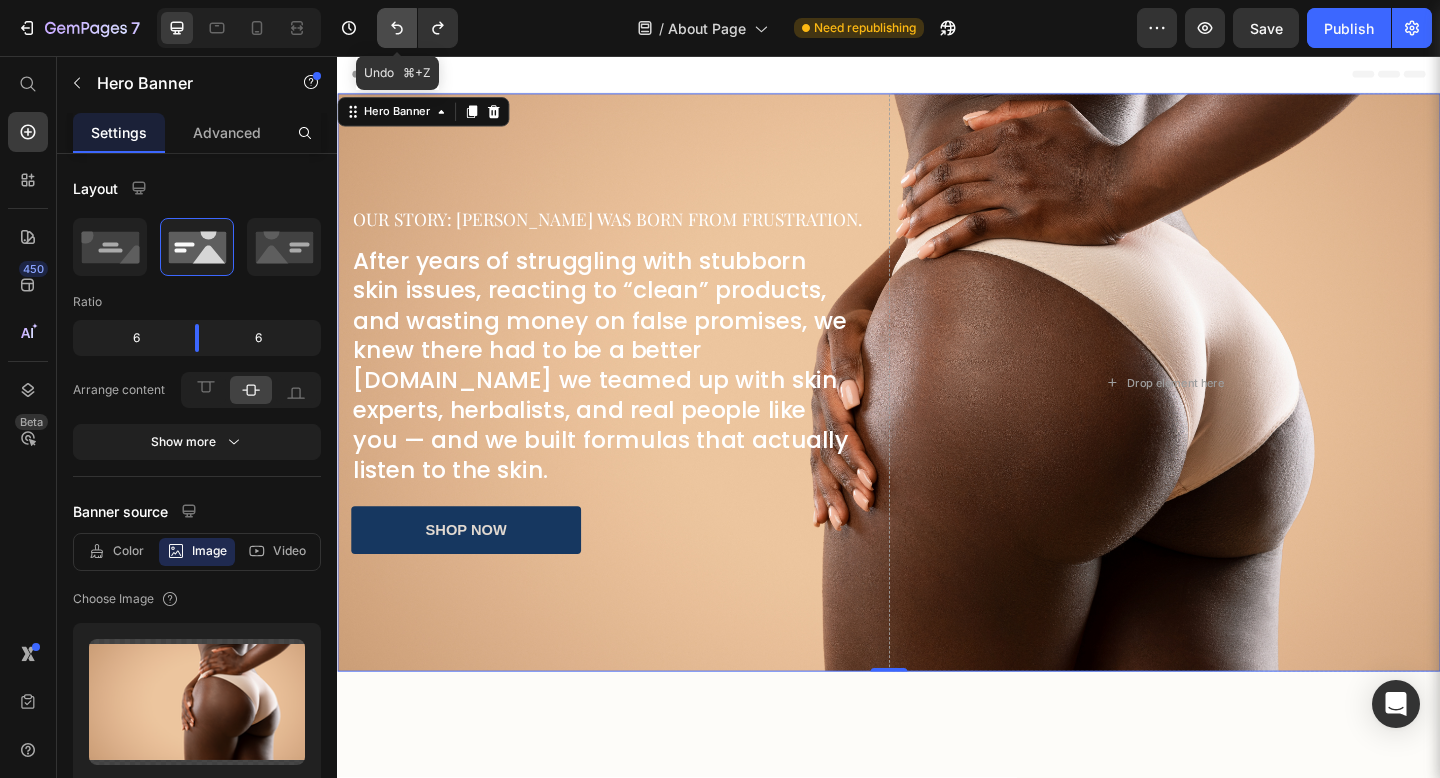 click 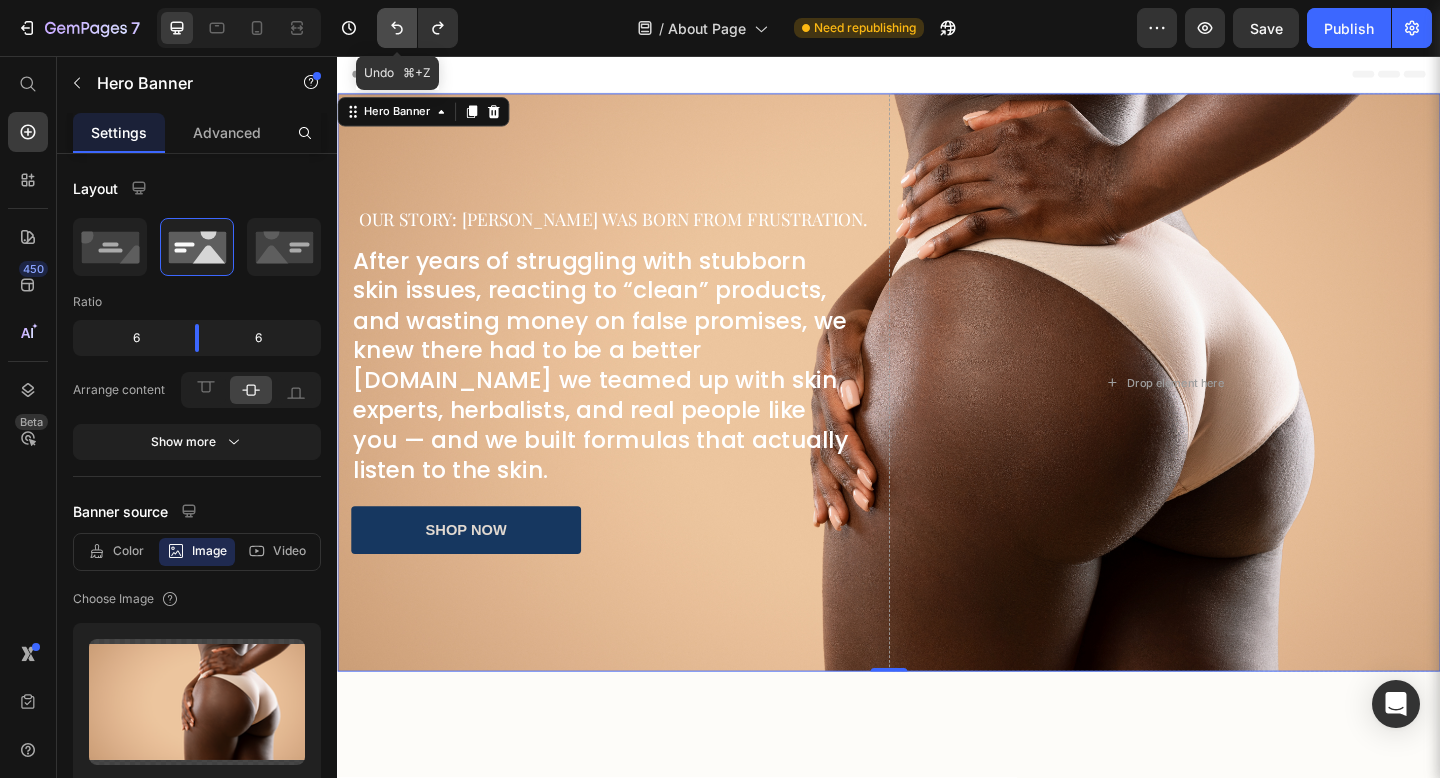 click 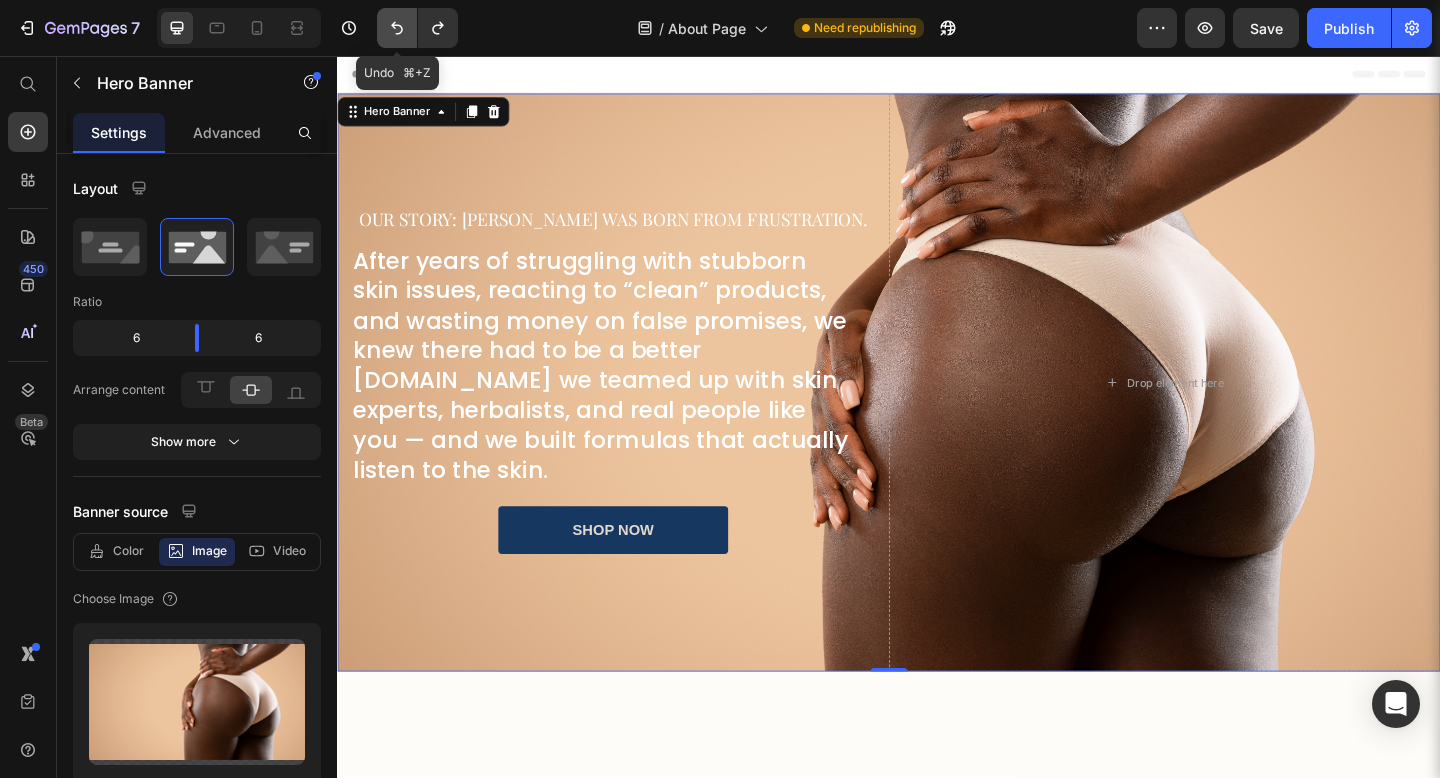 click 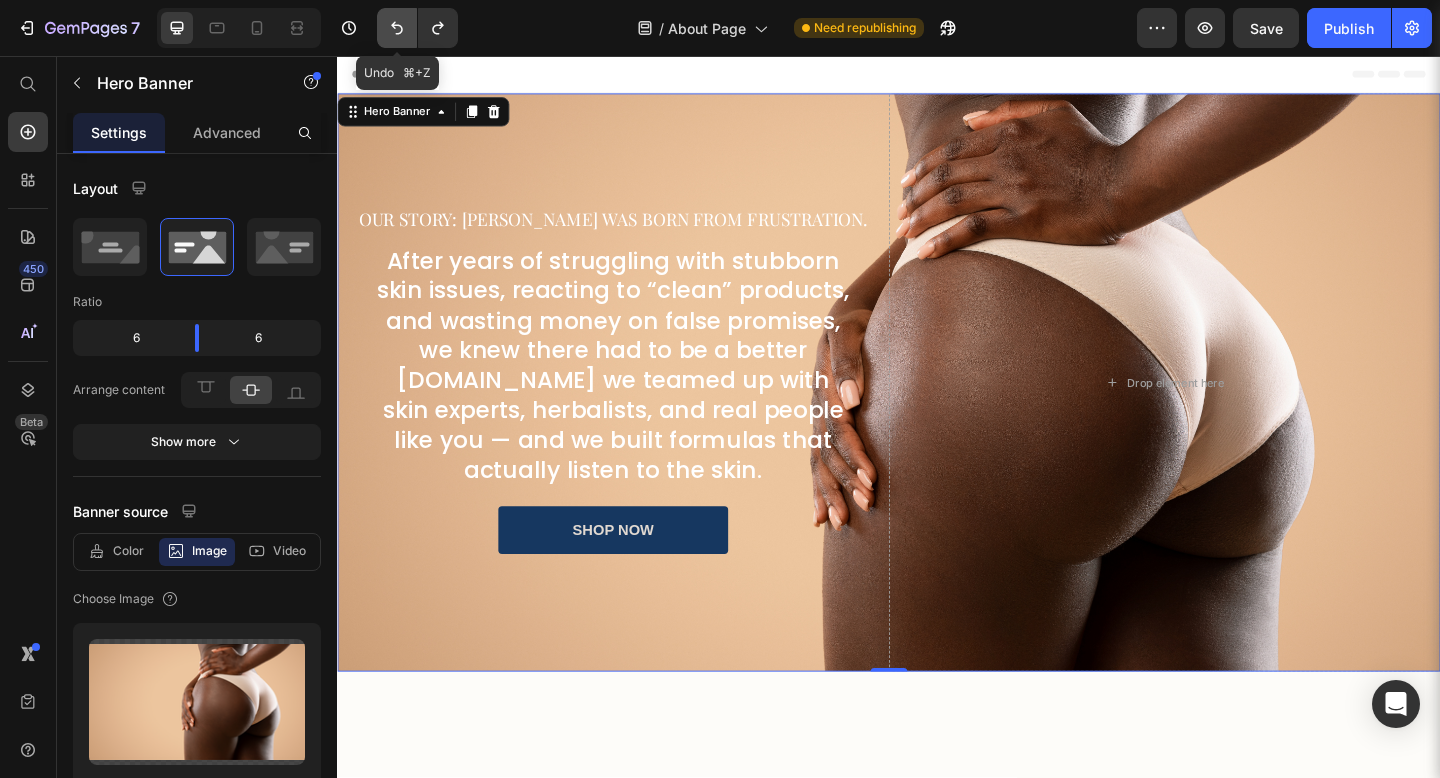 click 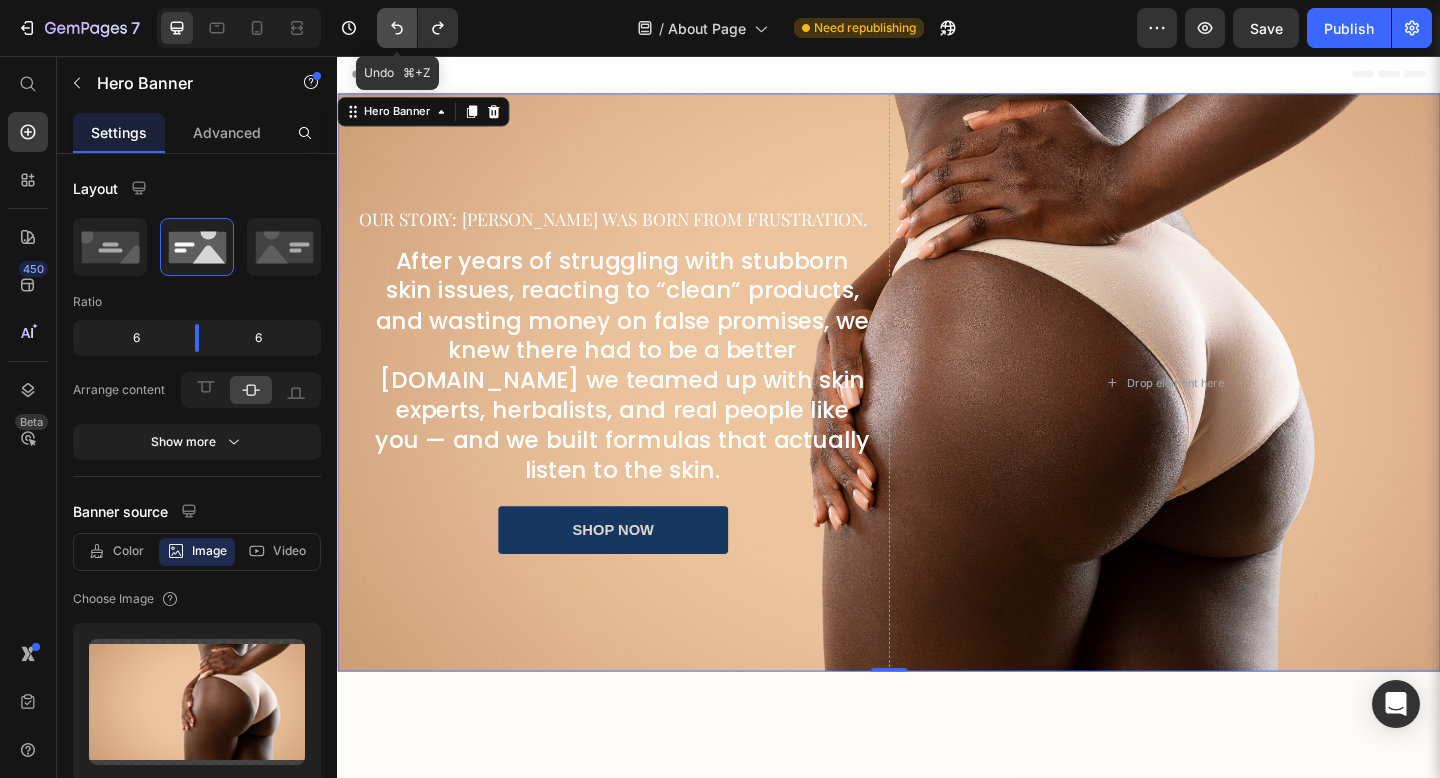click 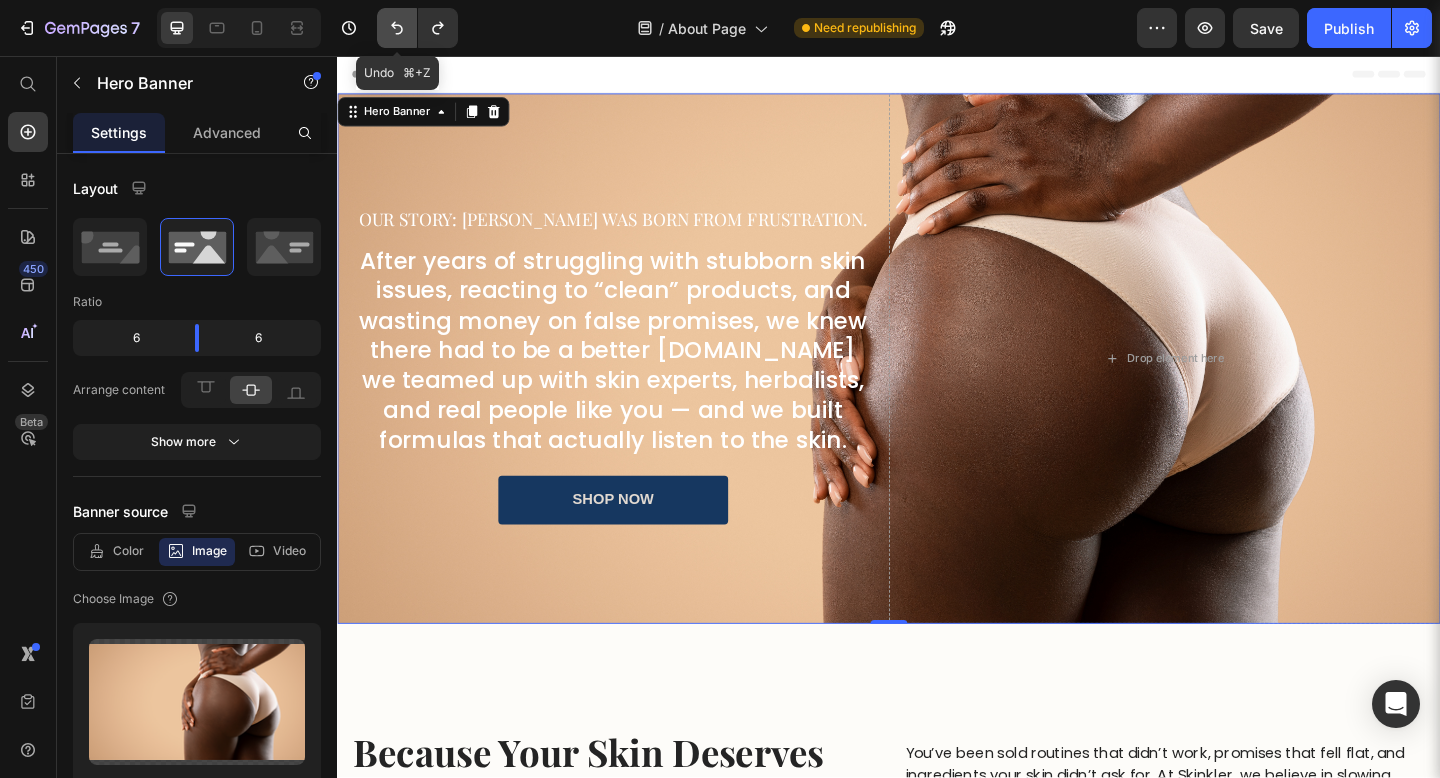 click 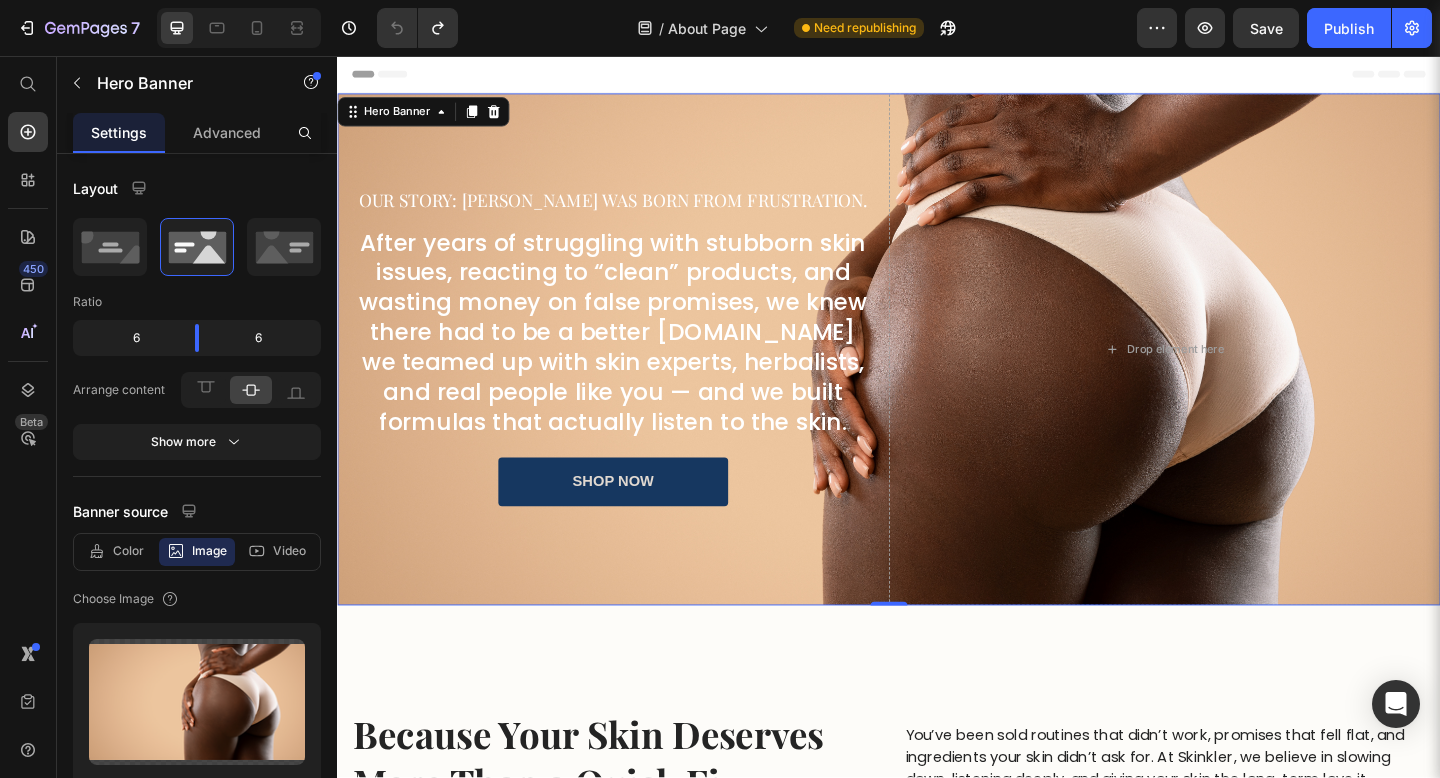 click on "Our Story: Skinkler was born from frustration. Heading After years of struggling with stubborn skin issues, reacting to “clean” products, and wasting money on false promises, we knew there had to be a better way.So we teamed up with skin experts, herbalists, and real people like you — and we built formulas that actually listen to the skin. Heading shop now Button Row" at bounding box center [637, 375] 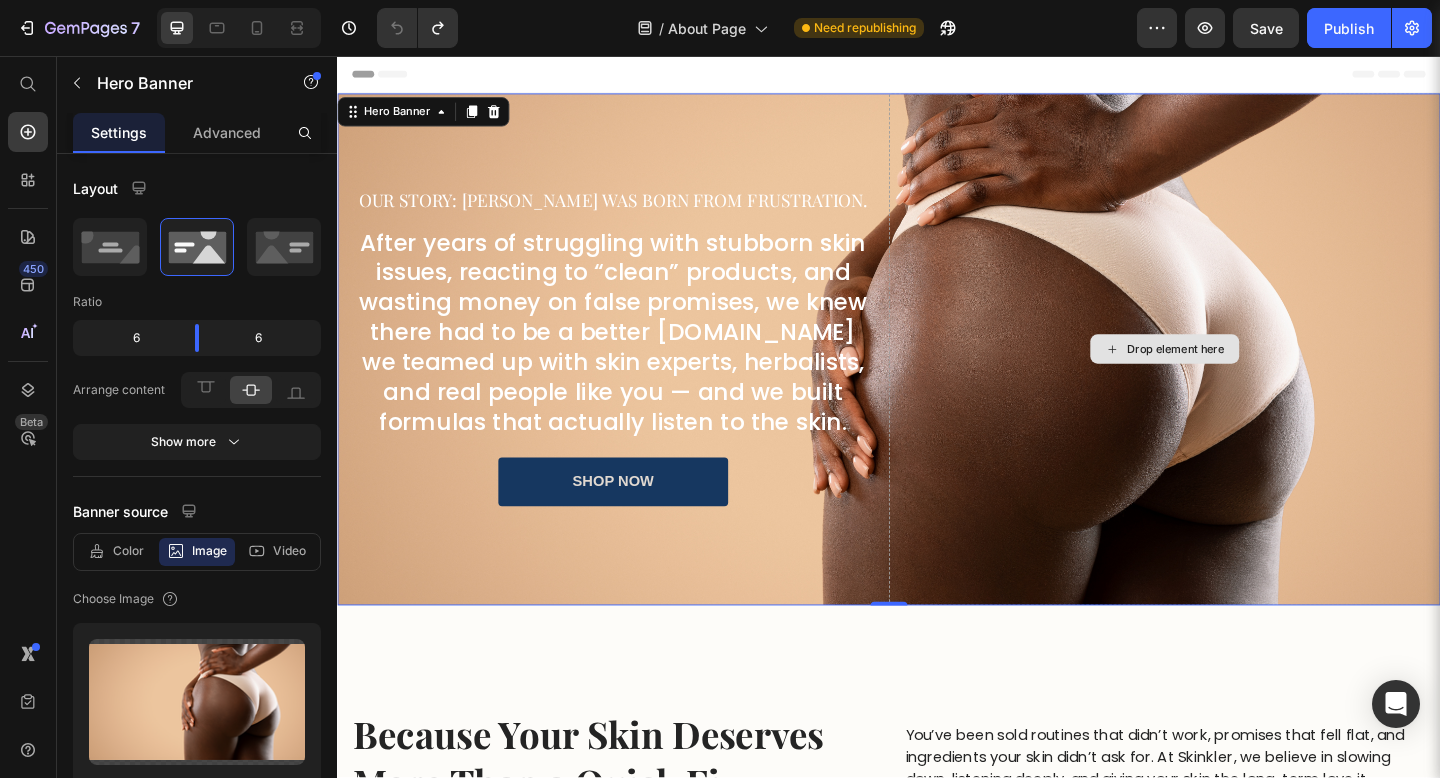 click on "Drop element here" at bounding box center (1237, 375) 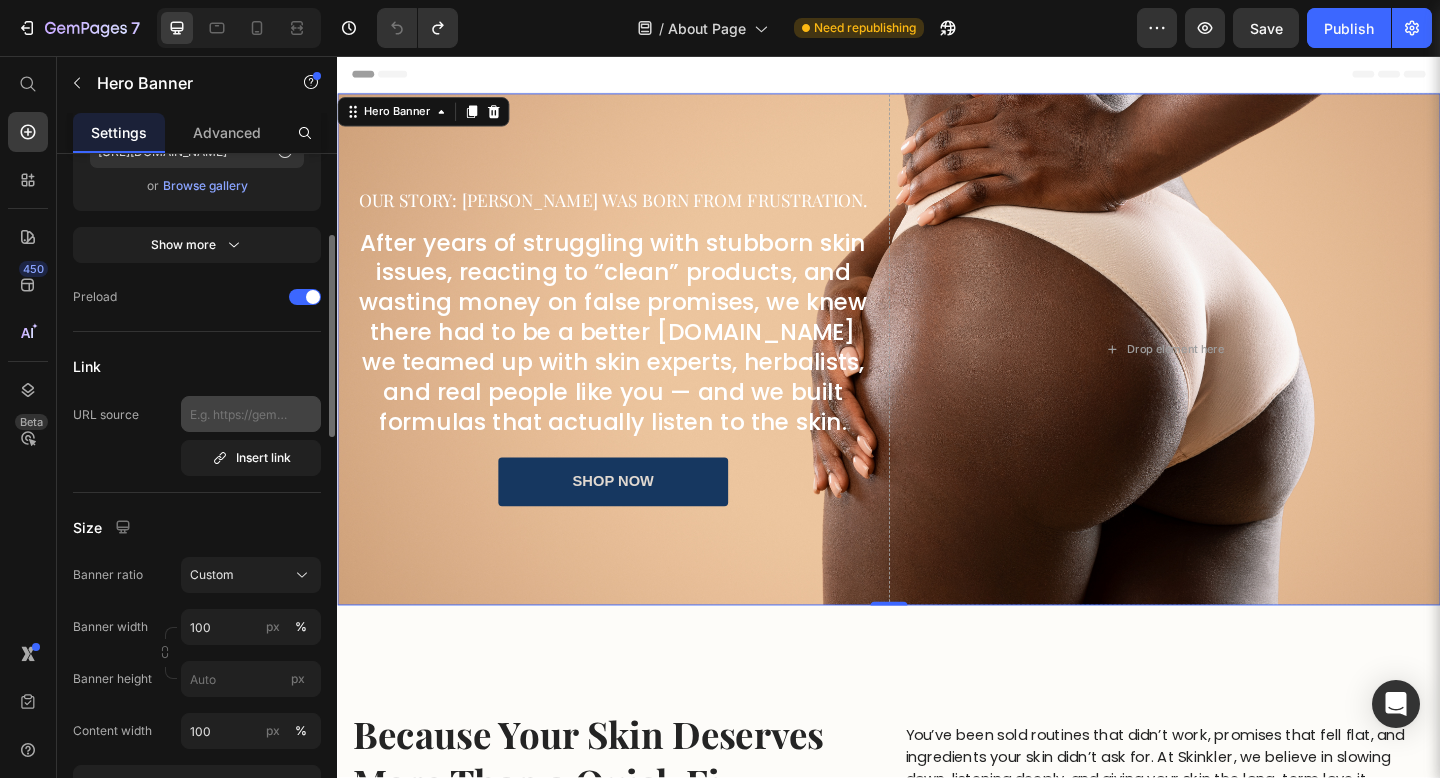 scroll, scrollTop: 0, scrollLeft: 0, axis: both 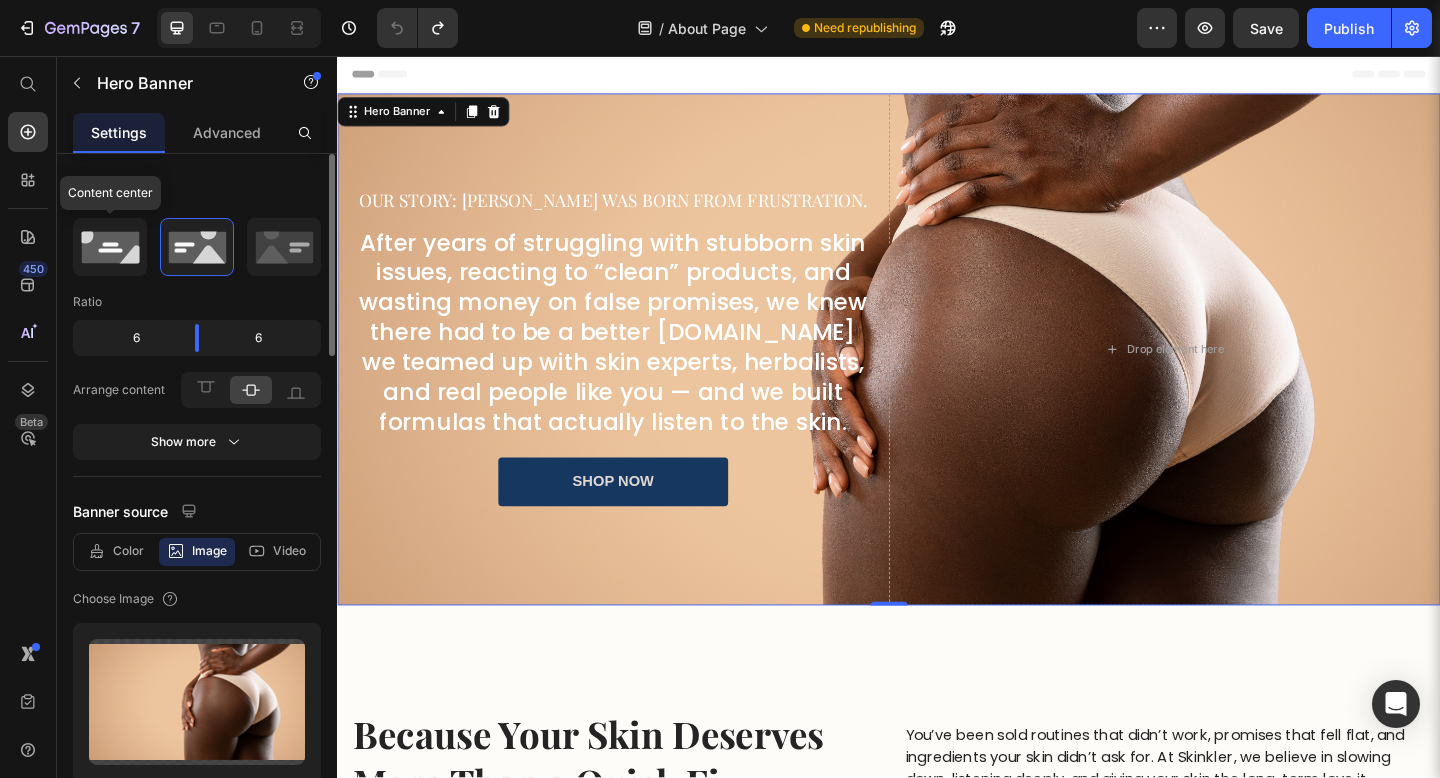click 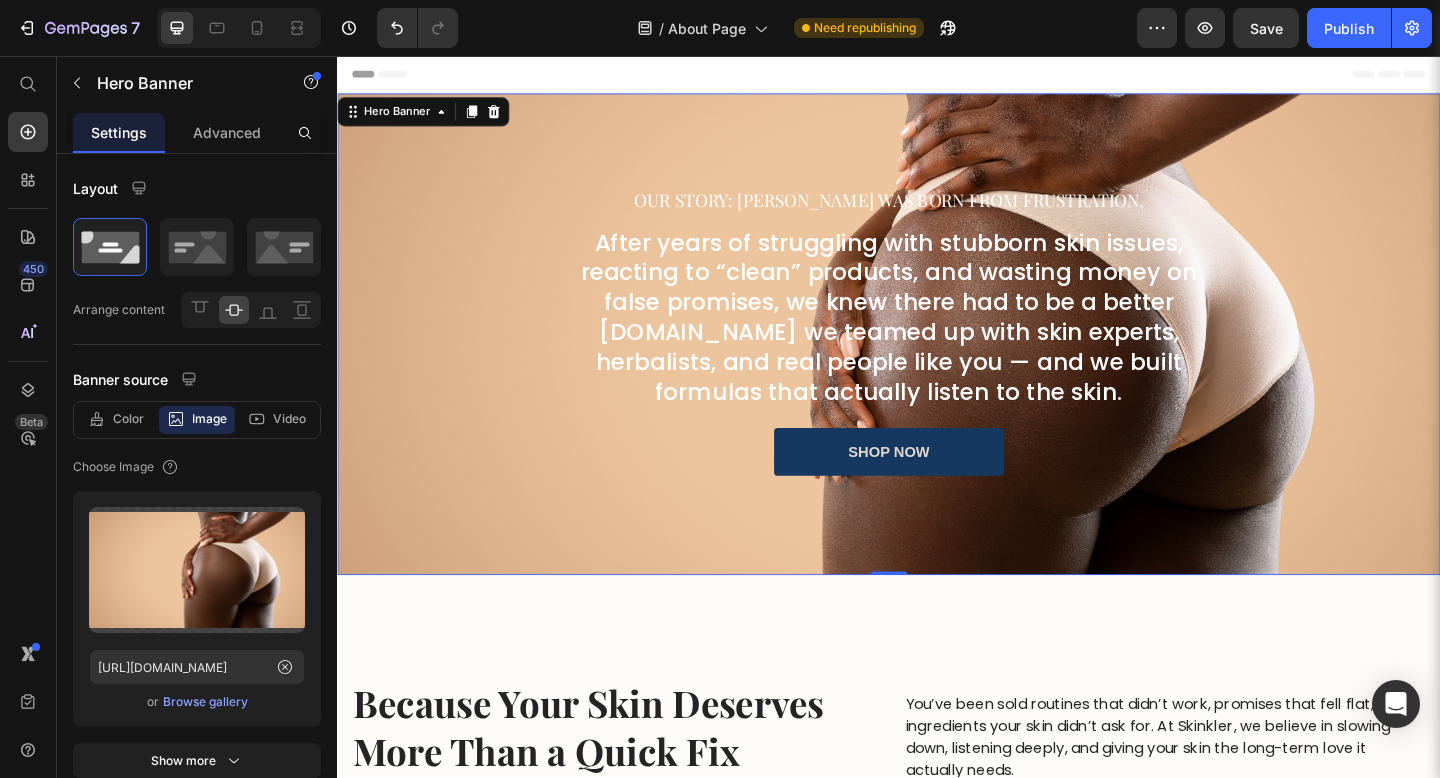 click on "Our Story: Skinkler was born from frustration. Heading After years of struggling with stubborn skin issues, reacting to “clean” products, and wasting money on false promises, we knew there had to be a better way.So we teamed up with skin experts, herbalists, and real people like you — and we built formulas that actually listen to the skin. Heading shop now Button Row" at bounding box center [937, 359] 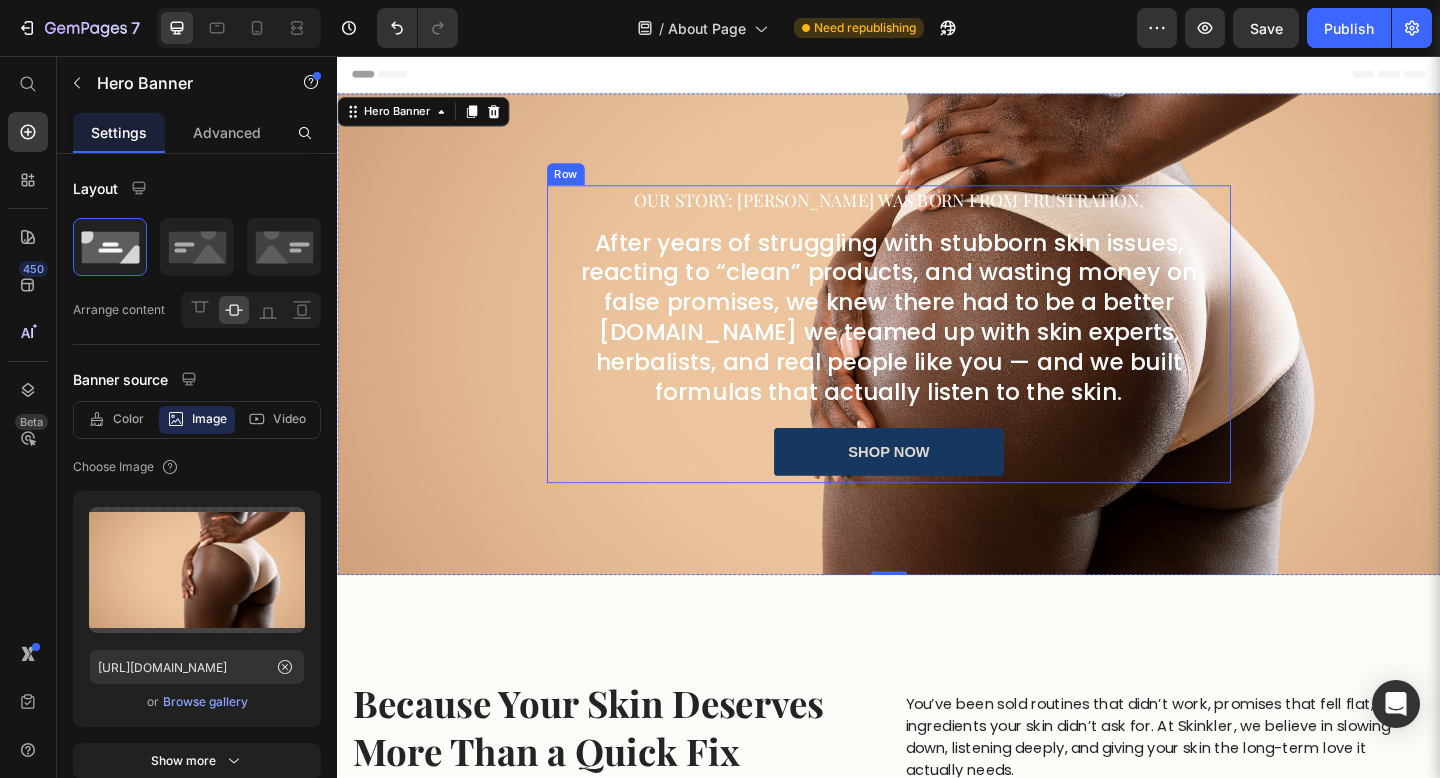 click on "Our Story: Skinkler was born from frustration. Heading After years of struggling with stubborn skin issues, reacting to “clean” products, and wasting money on false promises, we knew there had to be a better way.So we teamed up with skin experts, herbalists, and real people like you — and we built formulas that actually listen to the skin. Heading shop now Button Row" at bounding box center (937, 359) 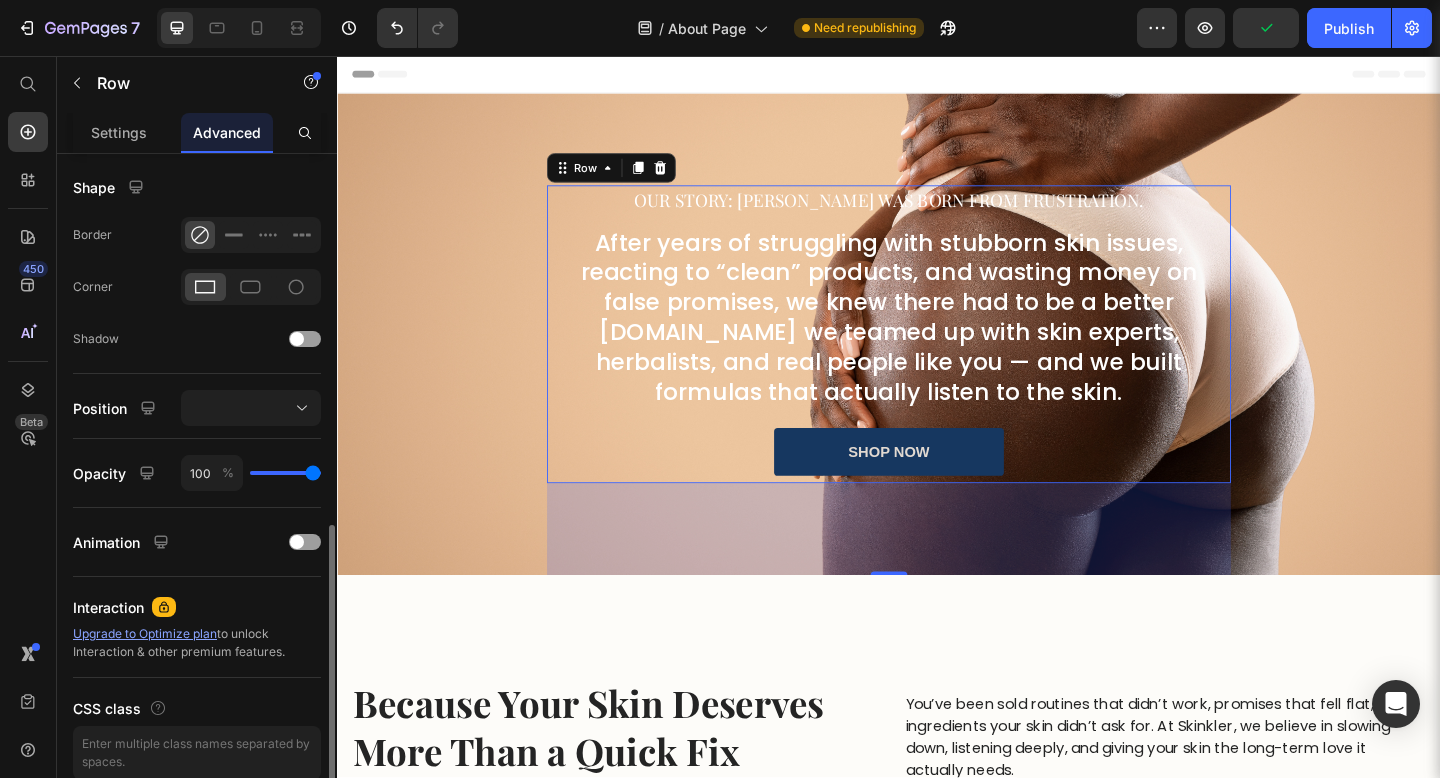 scroll, scrollTop: 588, scrollLeft: 0, axis: vertical 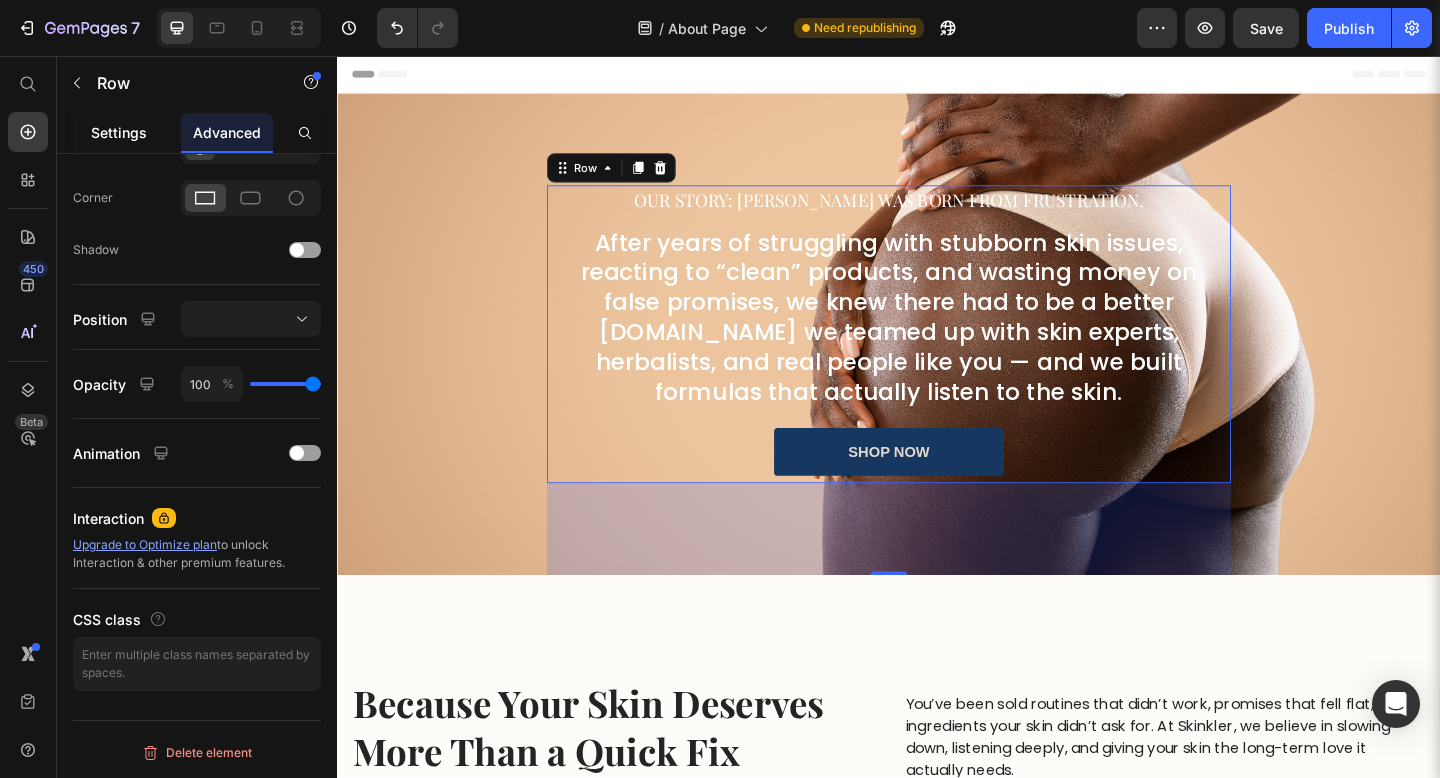 click on "Settings" at bounding box center (119, 132) 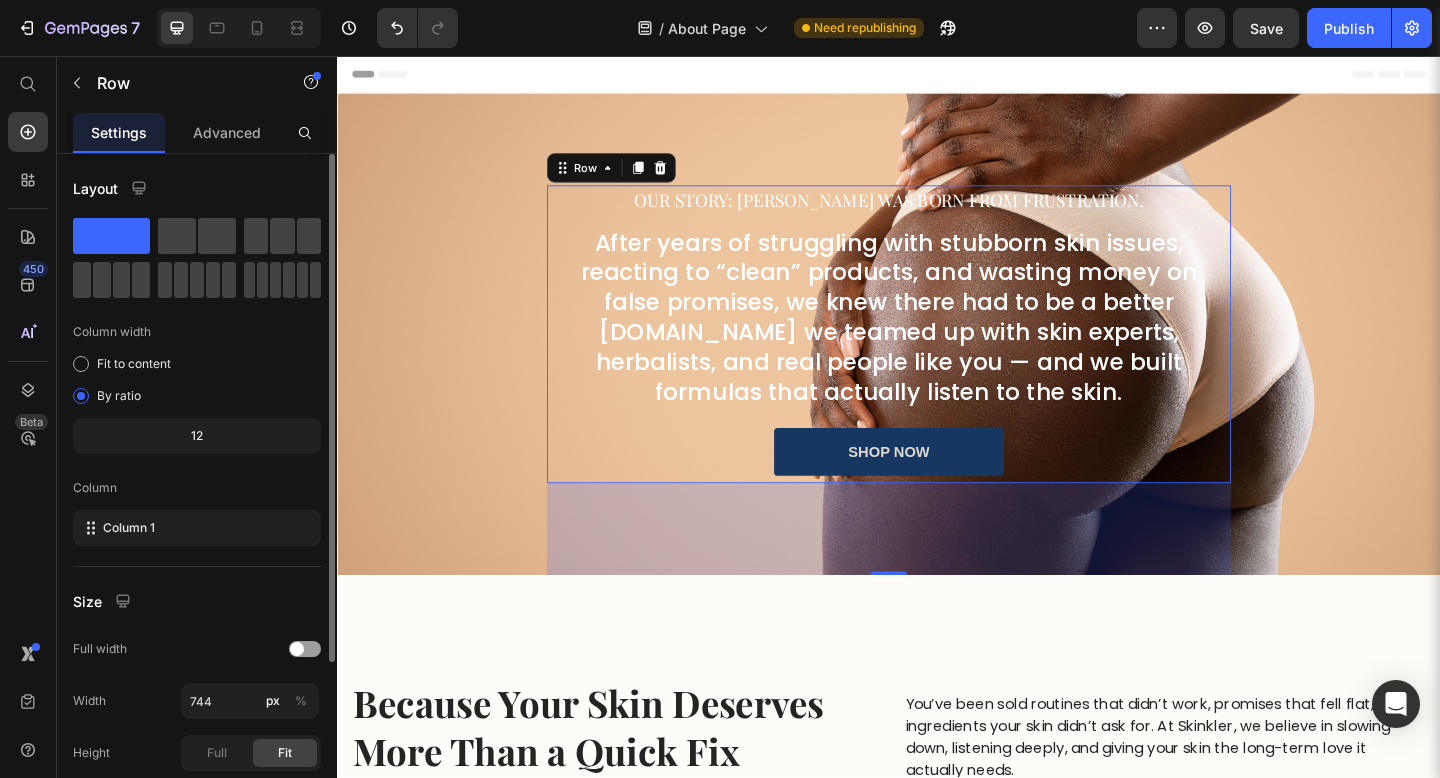 scroll, scrollTop: 231, scrollLeft: 0, axis: vertical 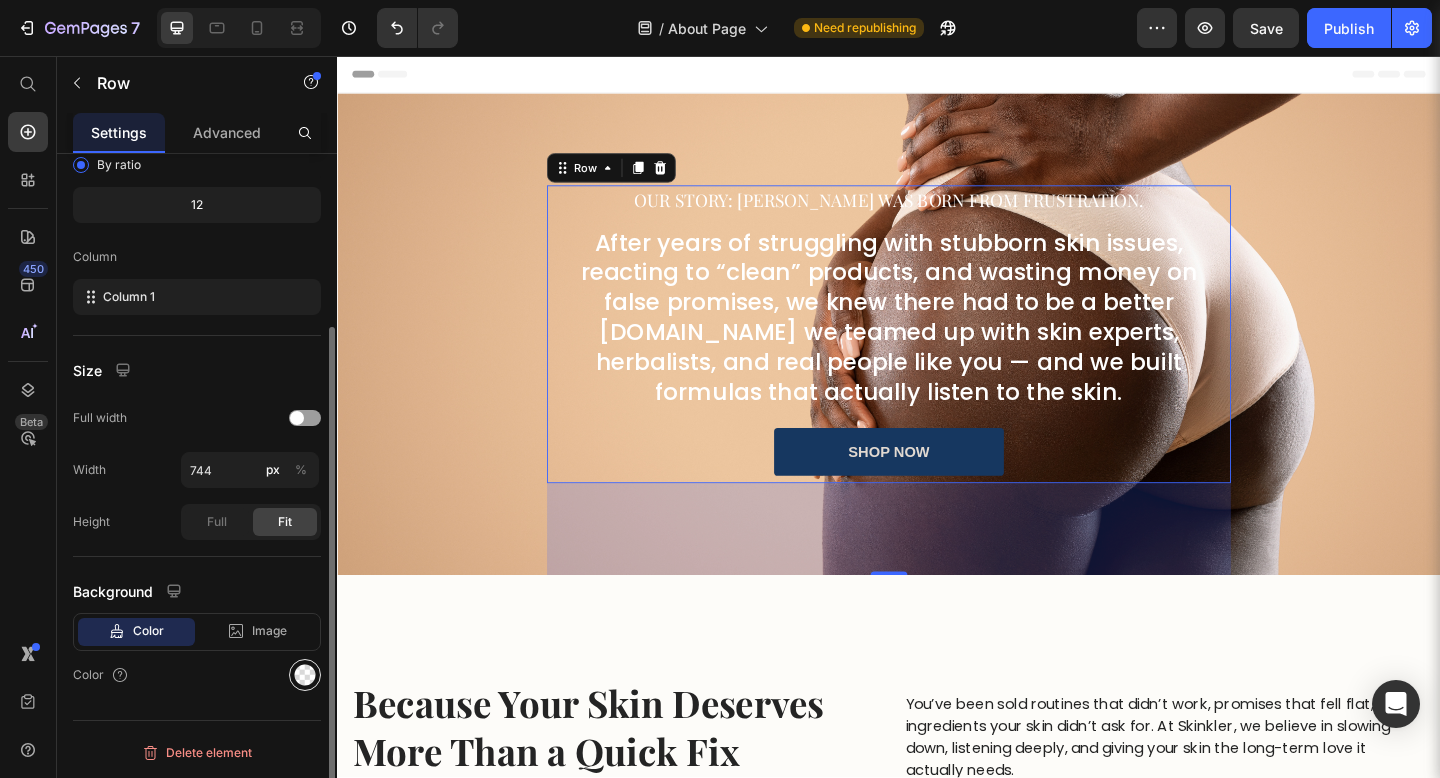 click 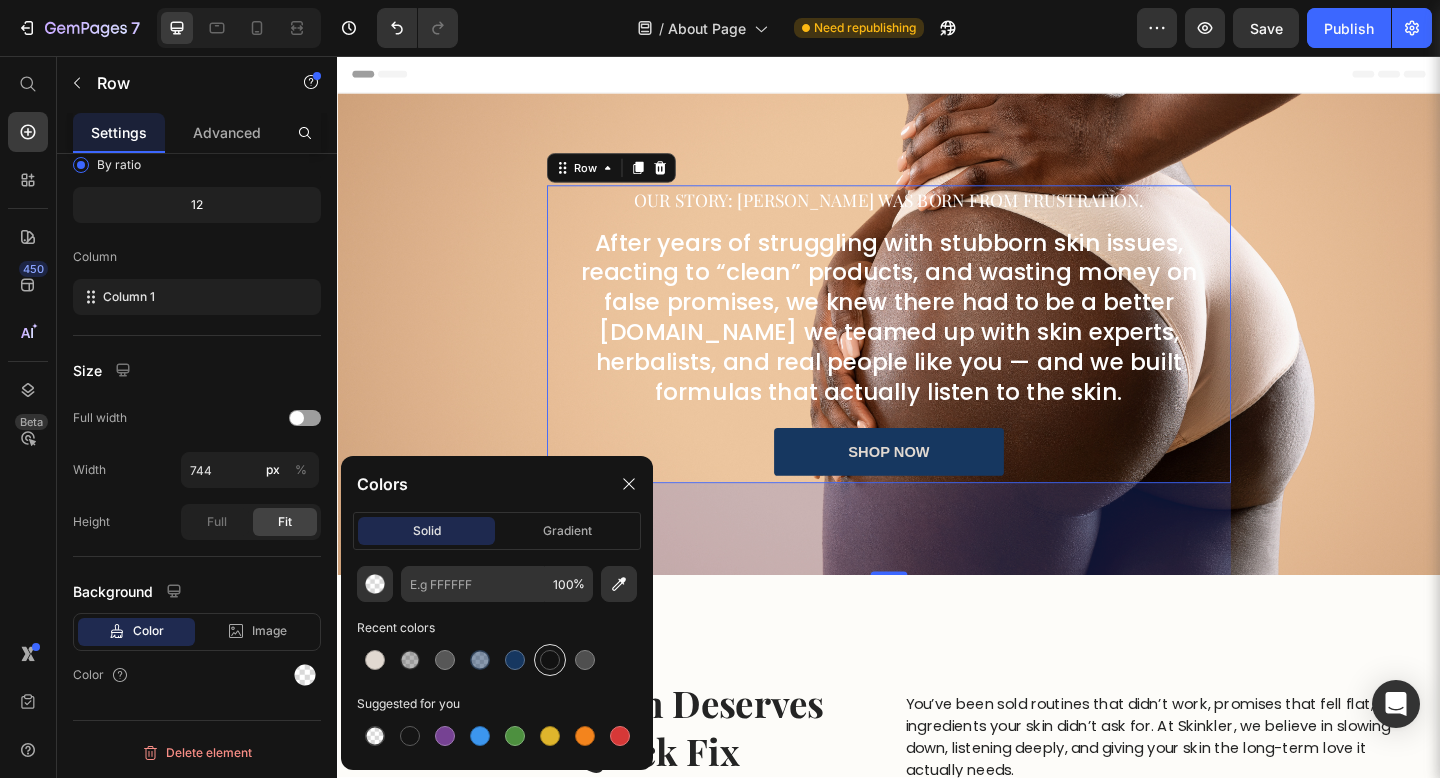 click at bounding box center (550, 660) 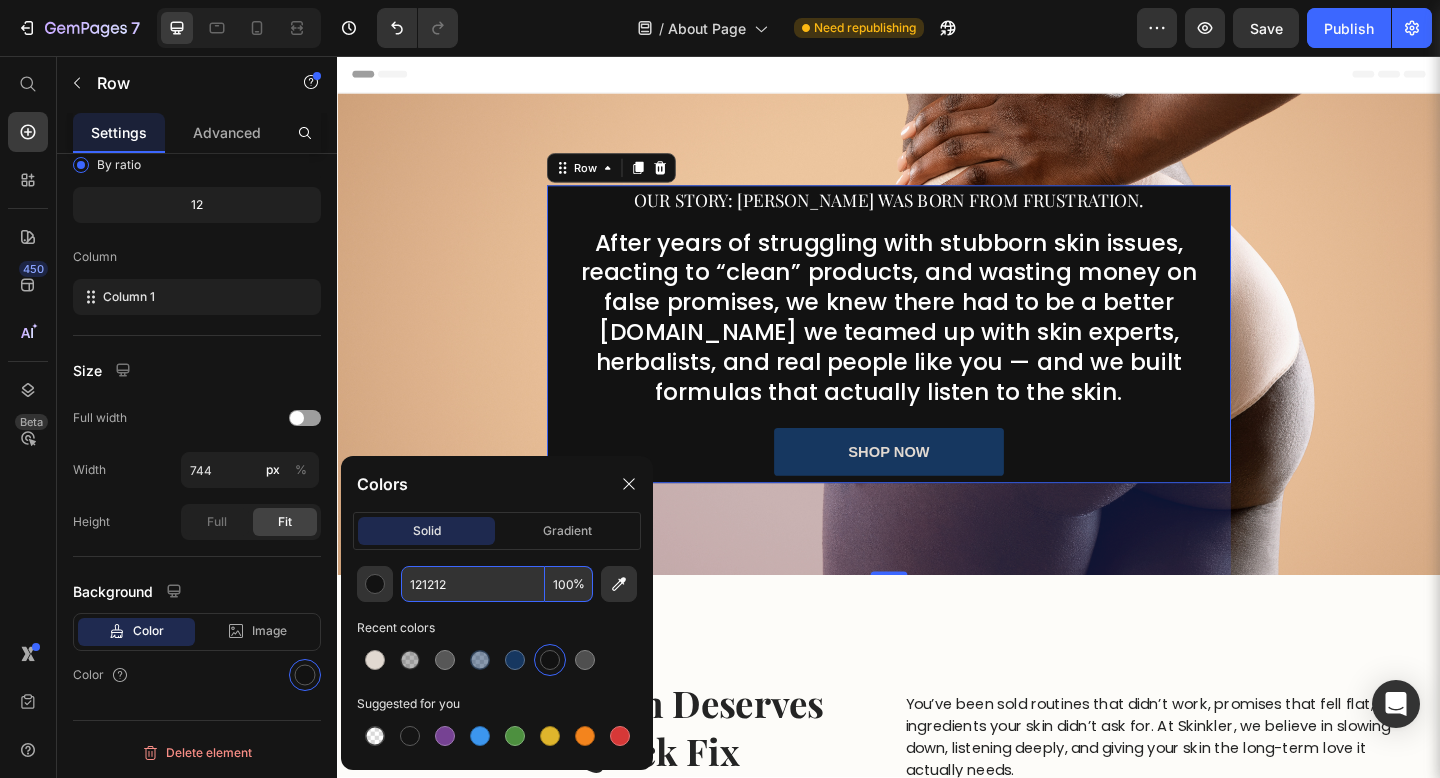 click on "100" at bounding box center [569, 584] 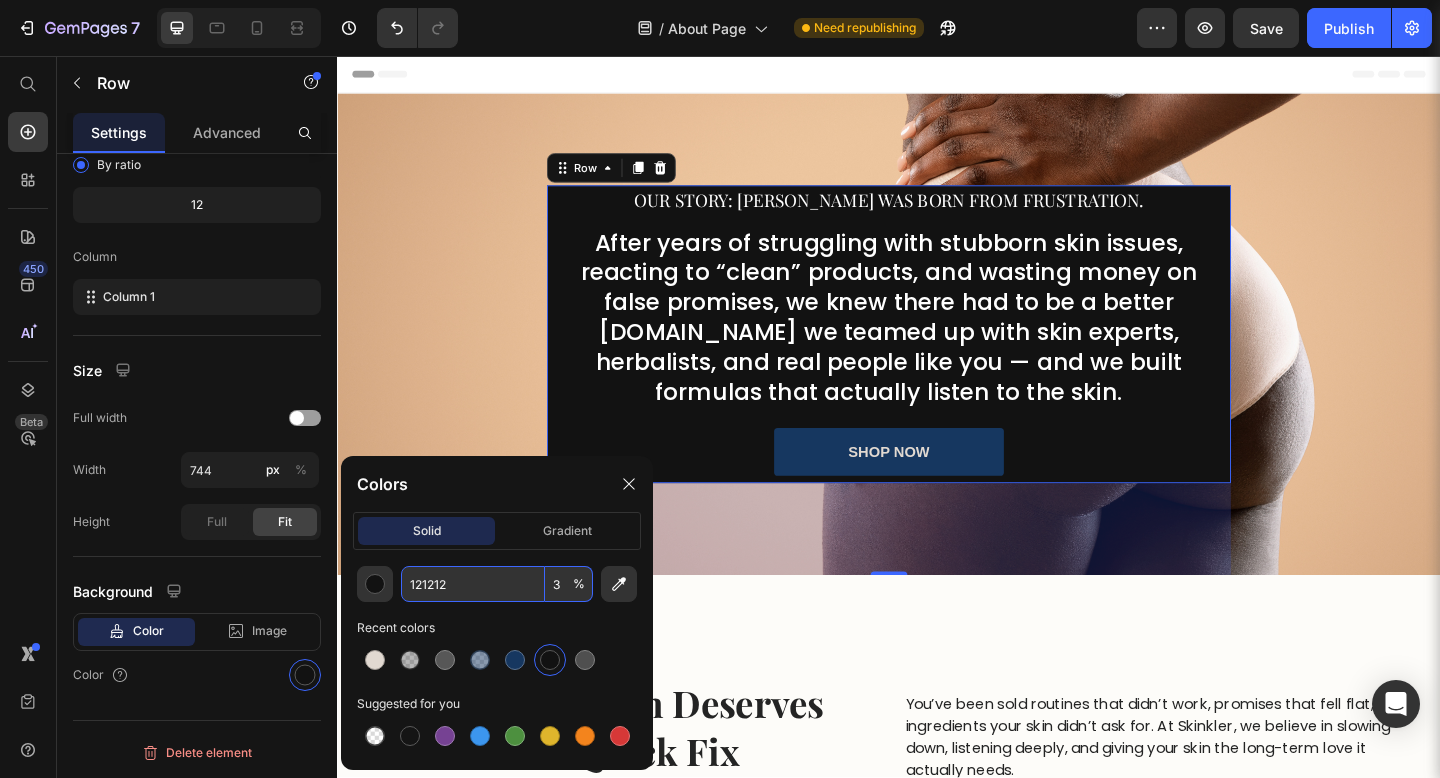type on "30" 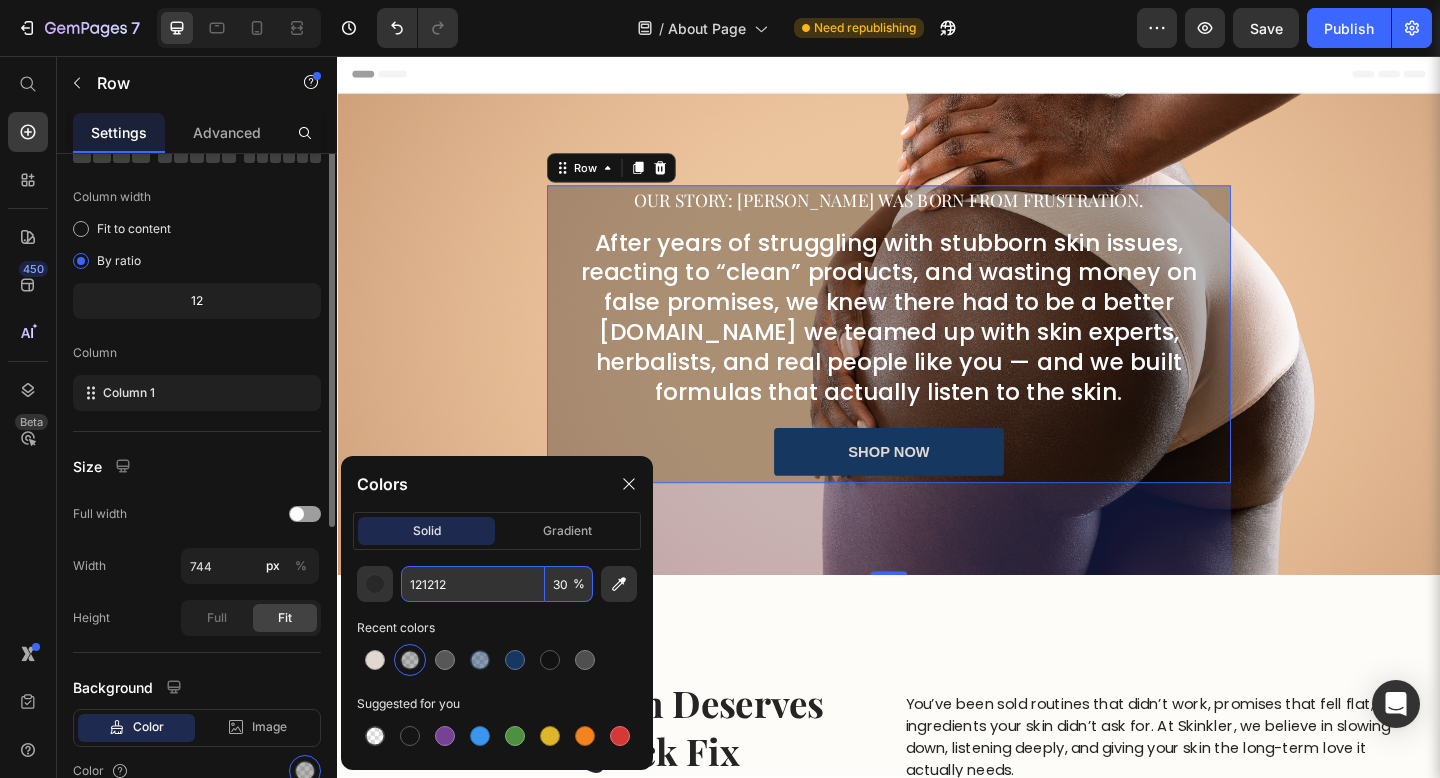 scroll, scrollTop: 0, scrollLeft: 0, axis: both 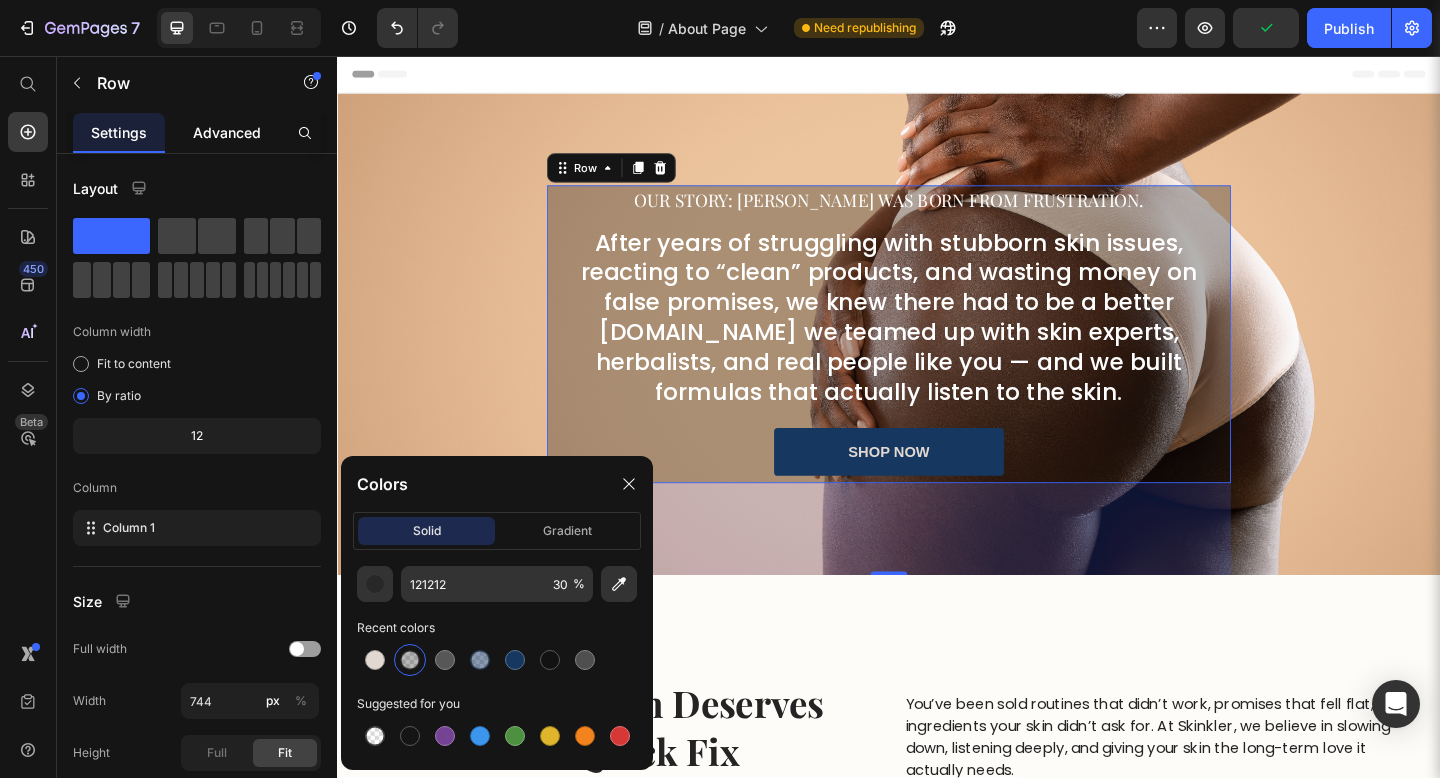 click on "Advanced" at bounding box center (227, 132) 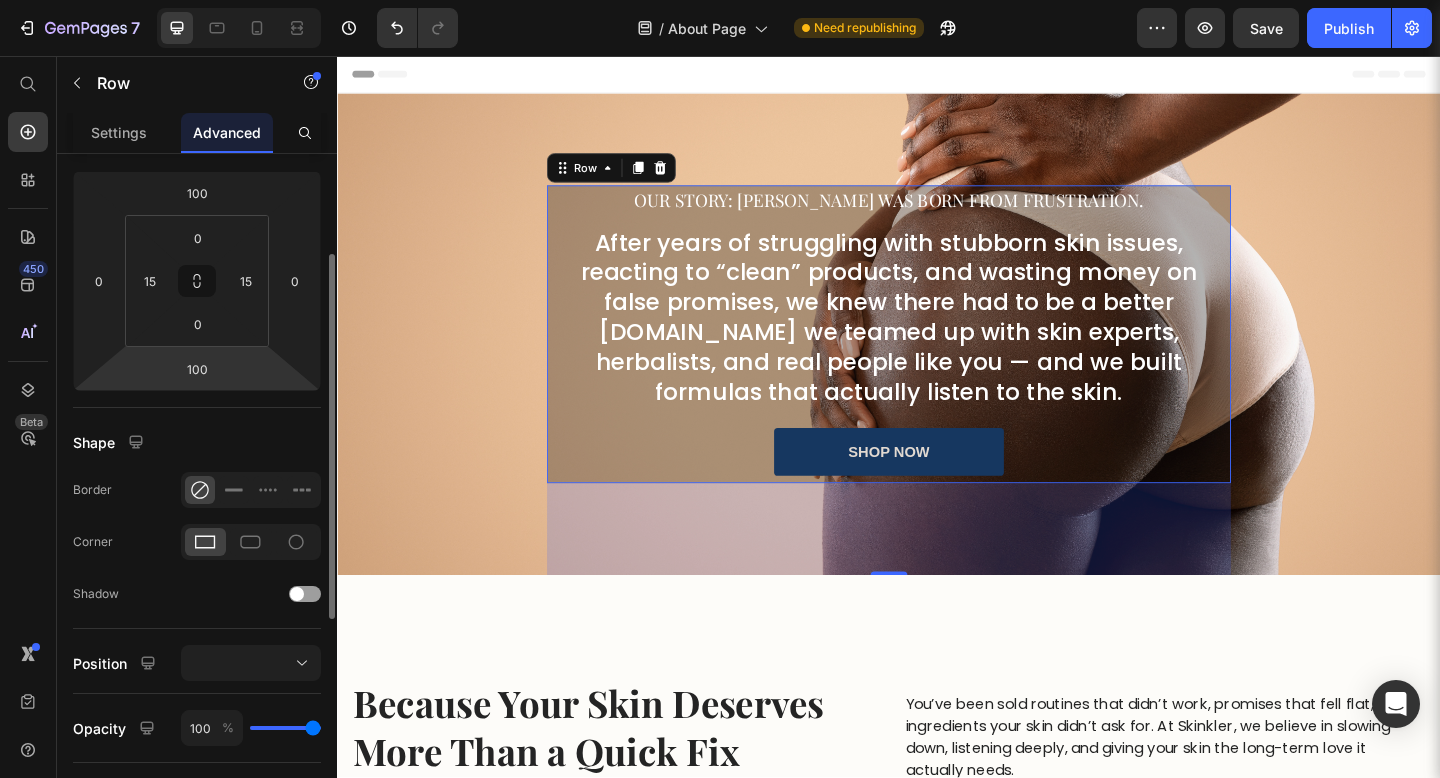 scroll, scrollTop: 280, scrollLeft: 0, axis: vertical 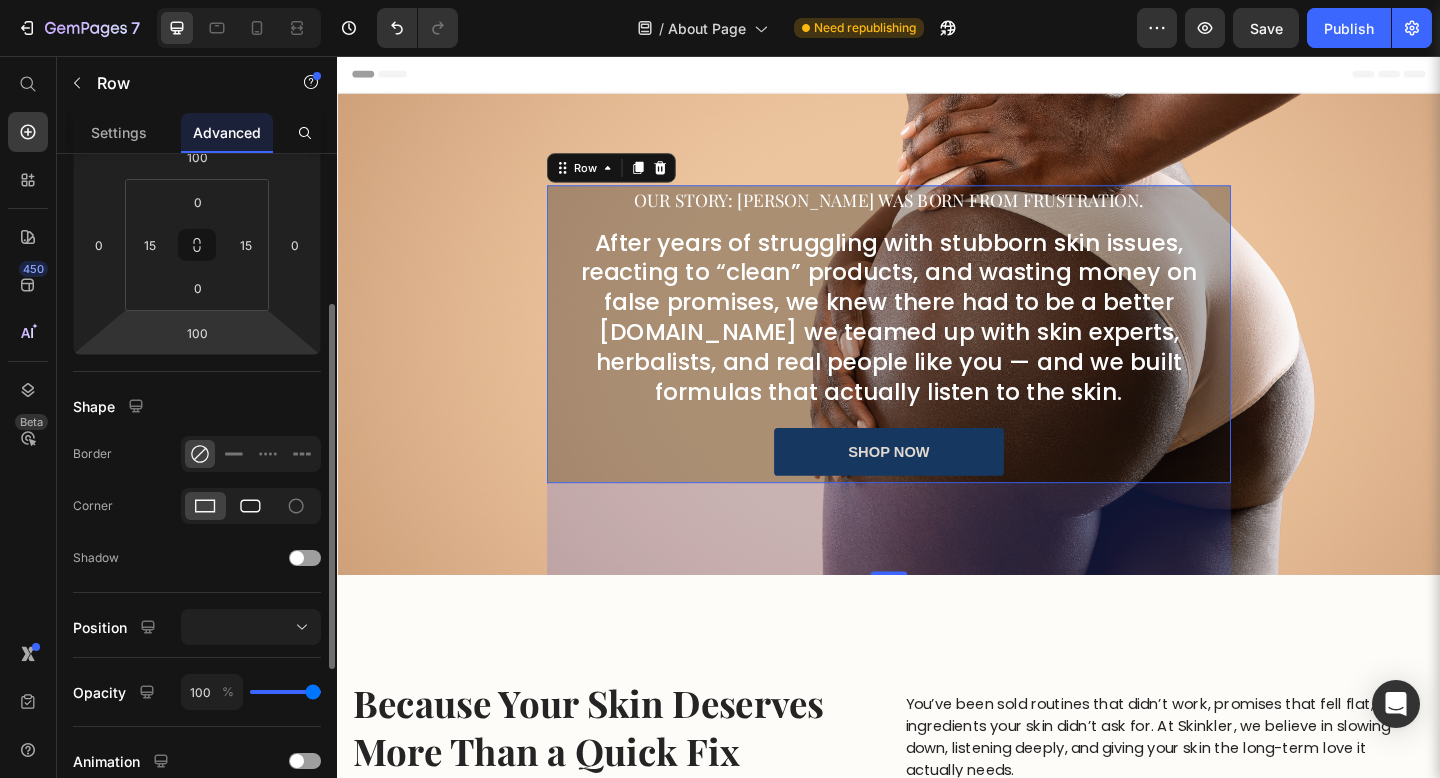 click 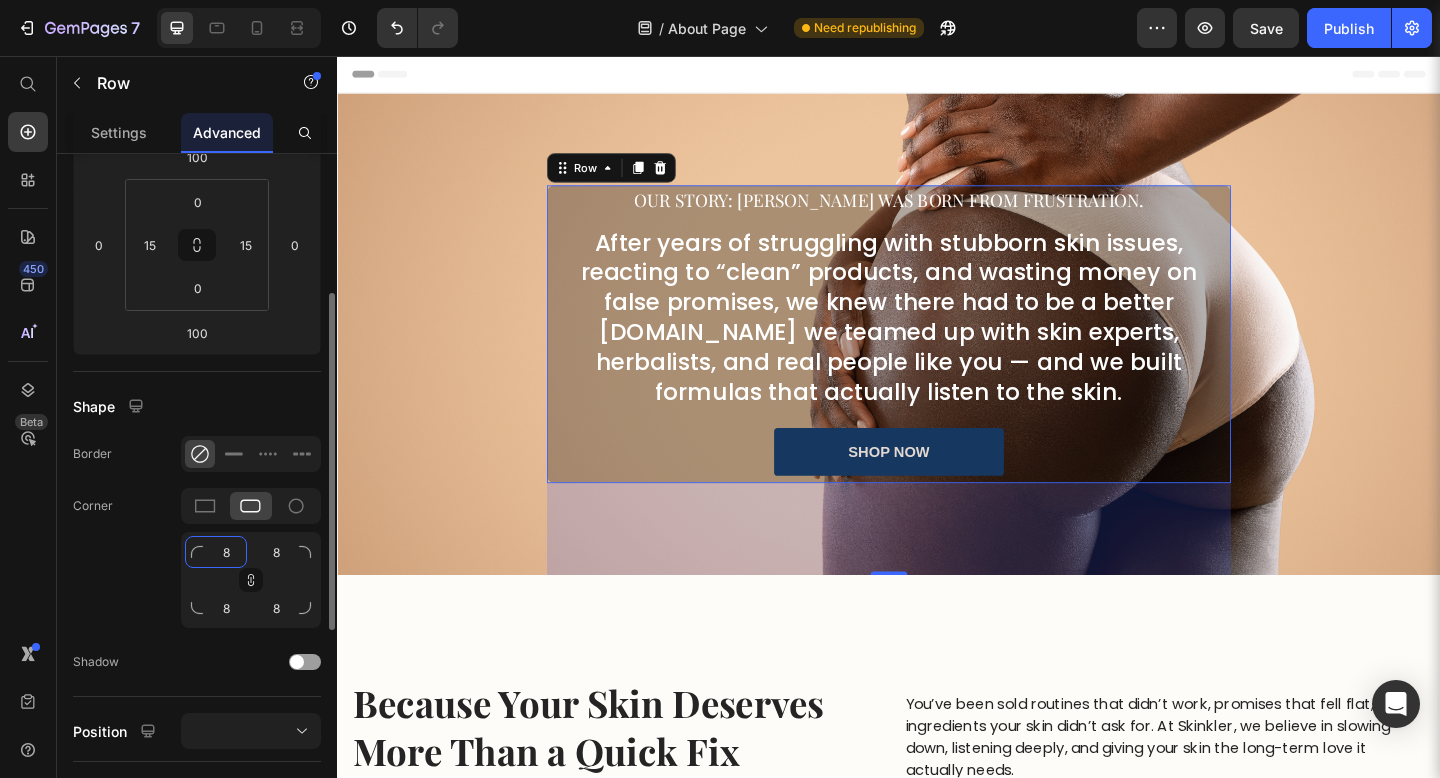 click on "8" 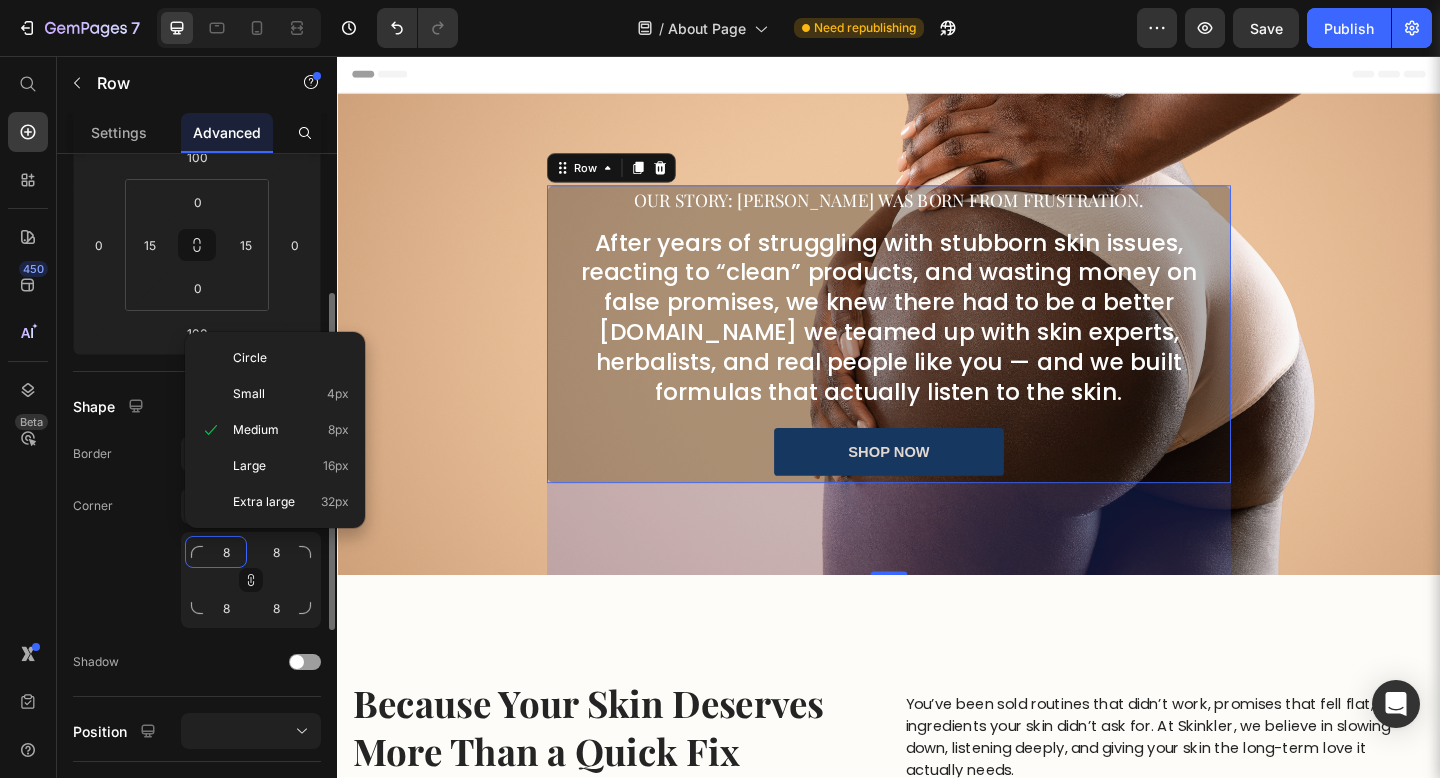 type on "2" 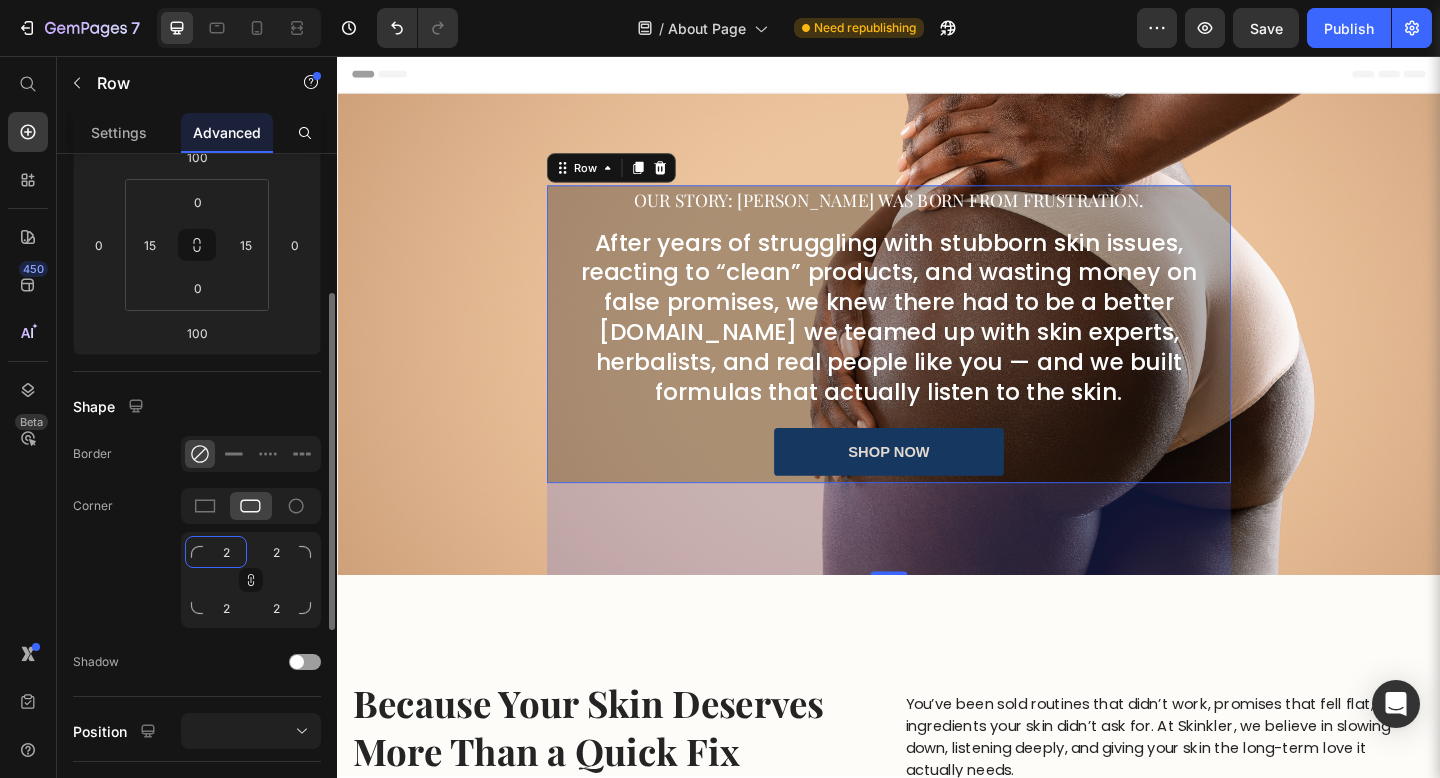 type on "20" 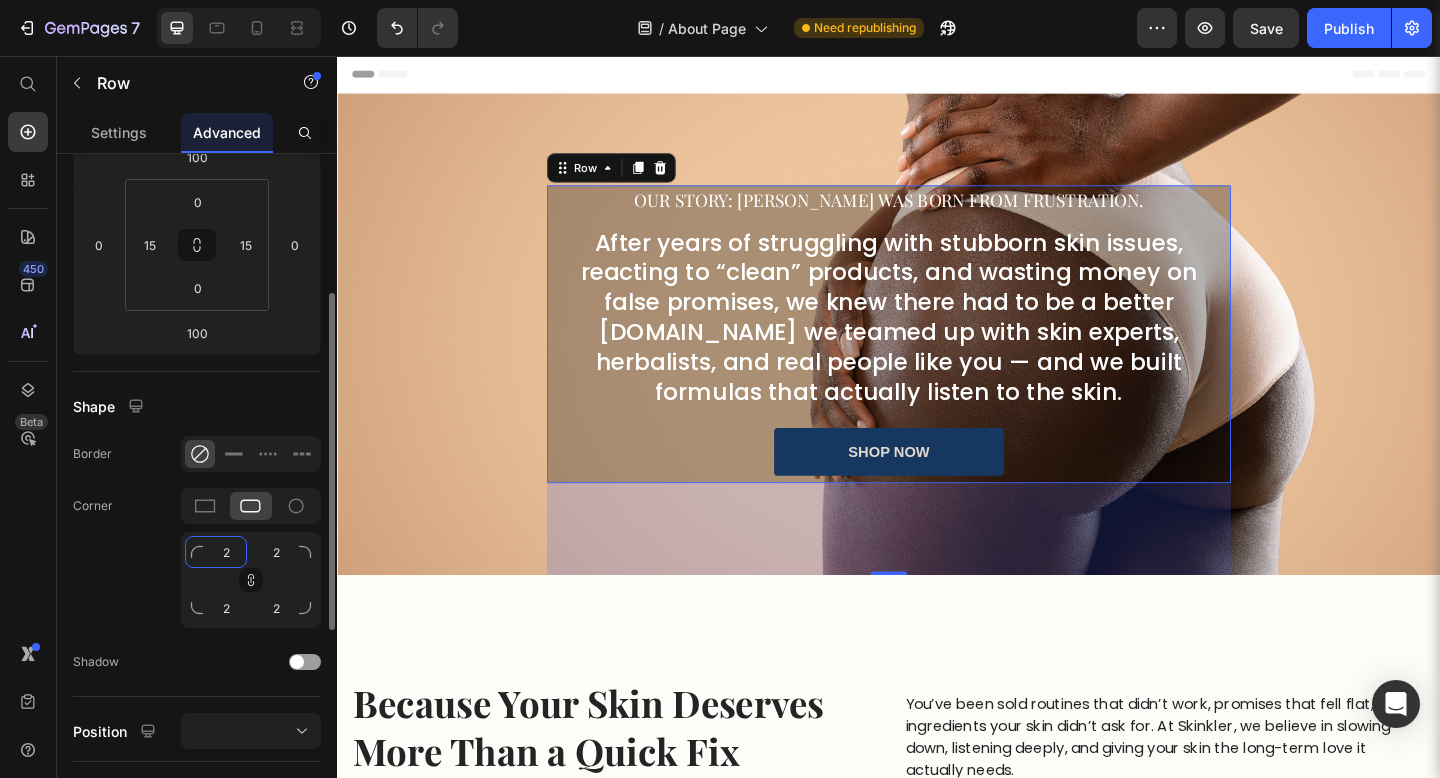 type on "20" 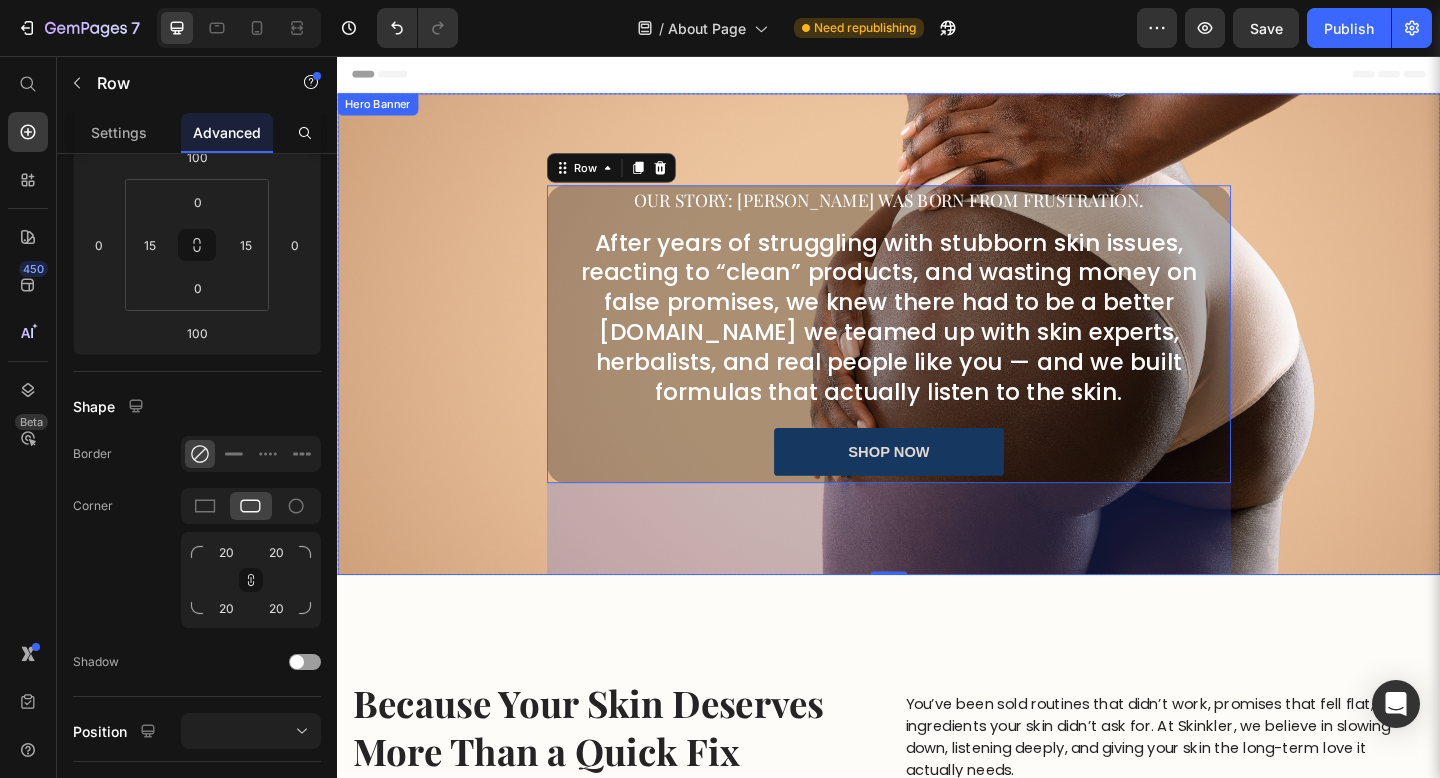 click on "Our Story: Skinkler was born from frustration. Heading After years of struggling with stubborn skin issues, reacting to “clean” products, and wasting money on false promises, we knew there had to be a better way.So we teamed up with skin experts, herbalists, and real people like you — and we built formulas that actually listen to the skin. Heading shop now Button Row   100" at bounding box center [937, 359] 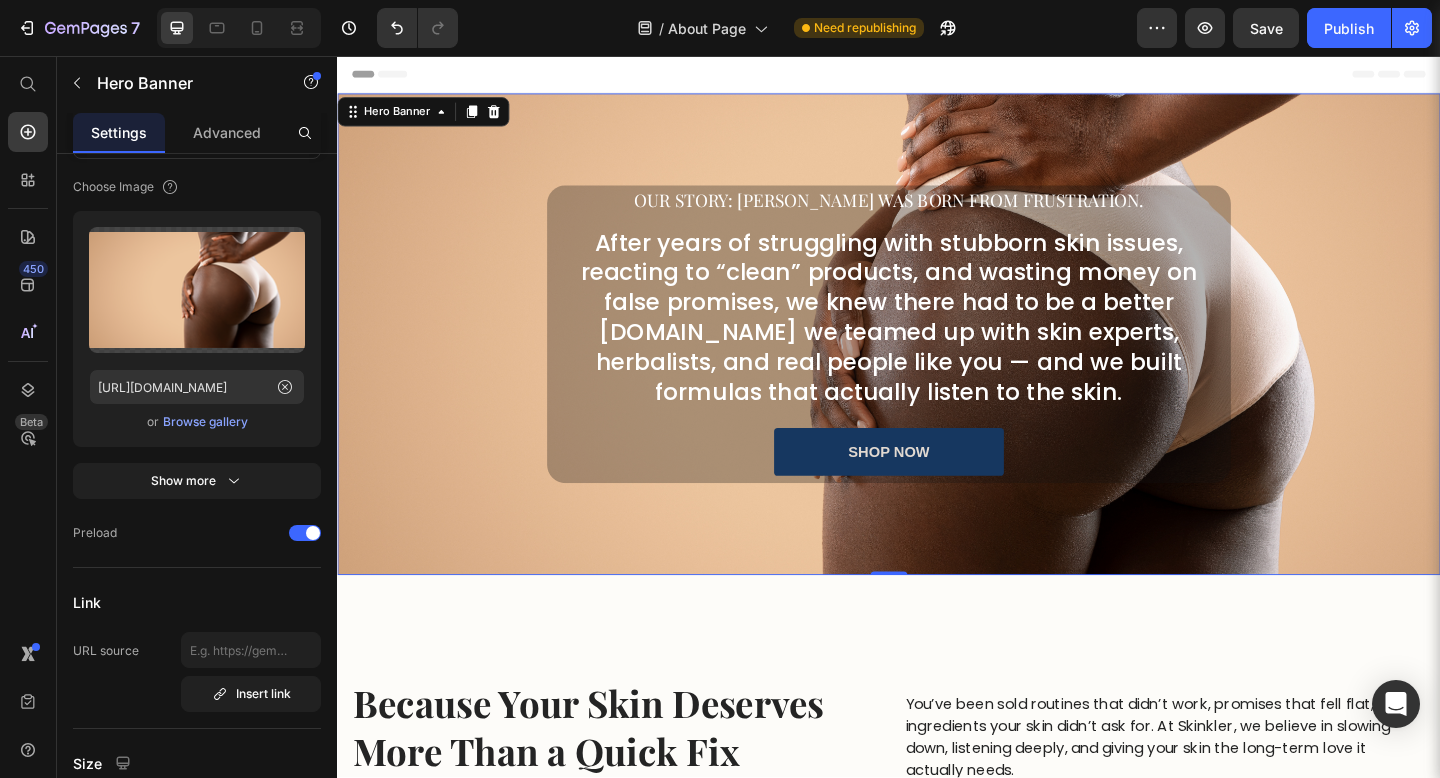 scroll, scrollTop: 0, scrollLeft: 0, axis: both 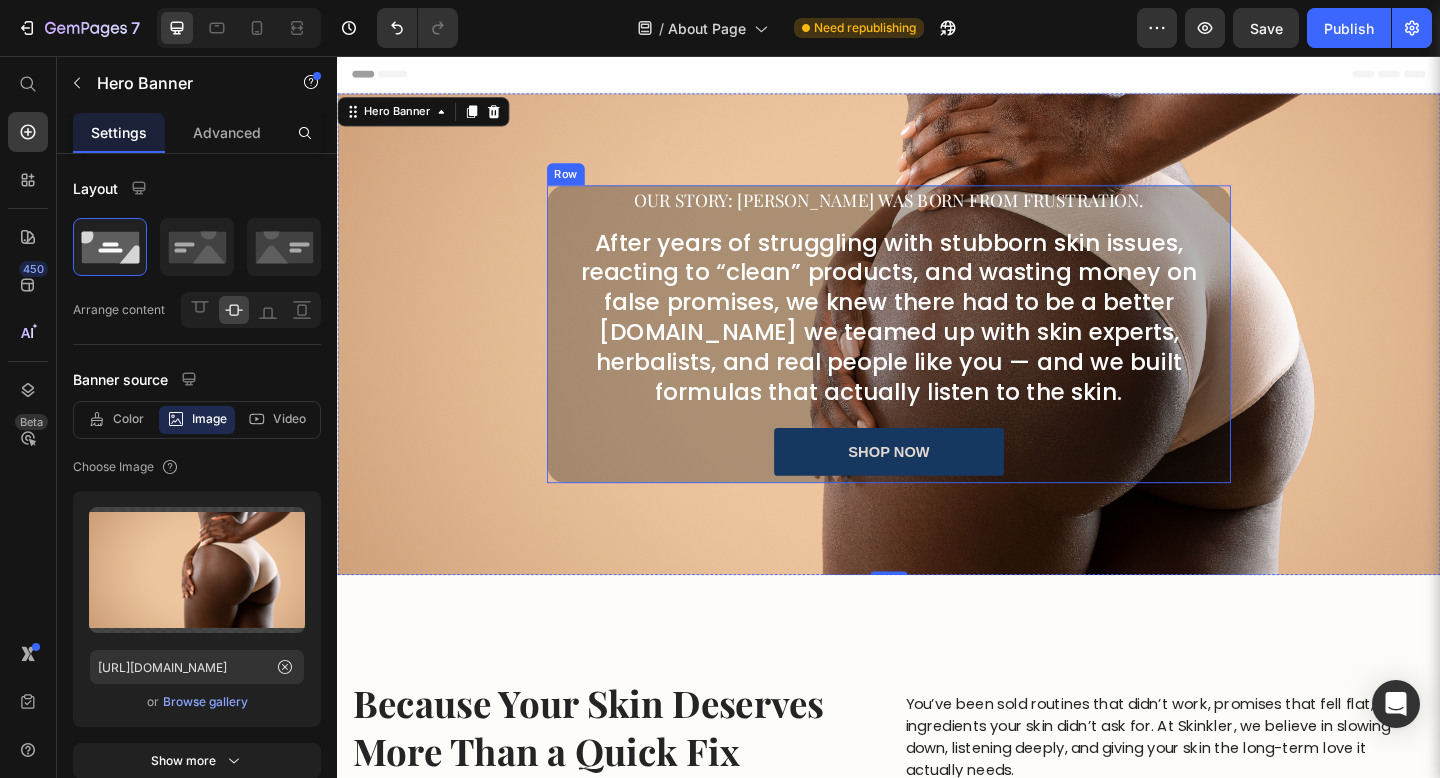 click on "Our Story: Skinkler was born from frustration. Heading After years of struggling with stubborn skin issues, reacting to “clean” products, and wasting money on false promises, we knew there had to be a better way.So we teamed up with skin experts, herbalists, and real people like you — and we built formulas that actually listen to the skin. Heading shop now Button" at bounding box center (937, 359) 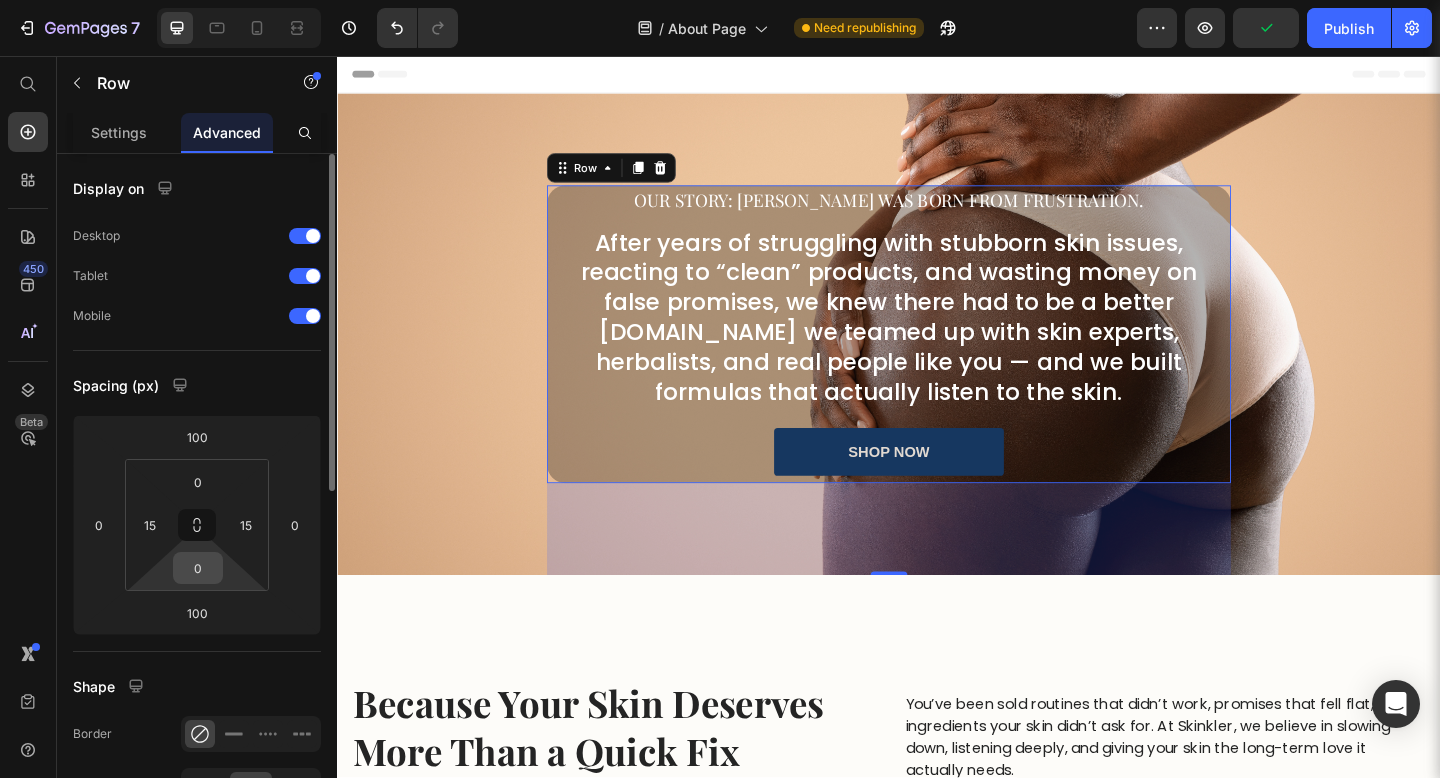 click on "0" at bounding box center (198, 568) 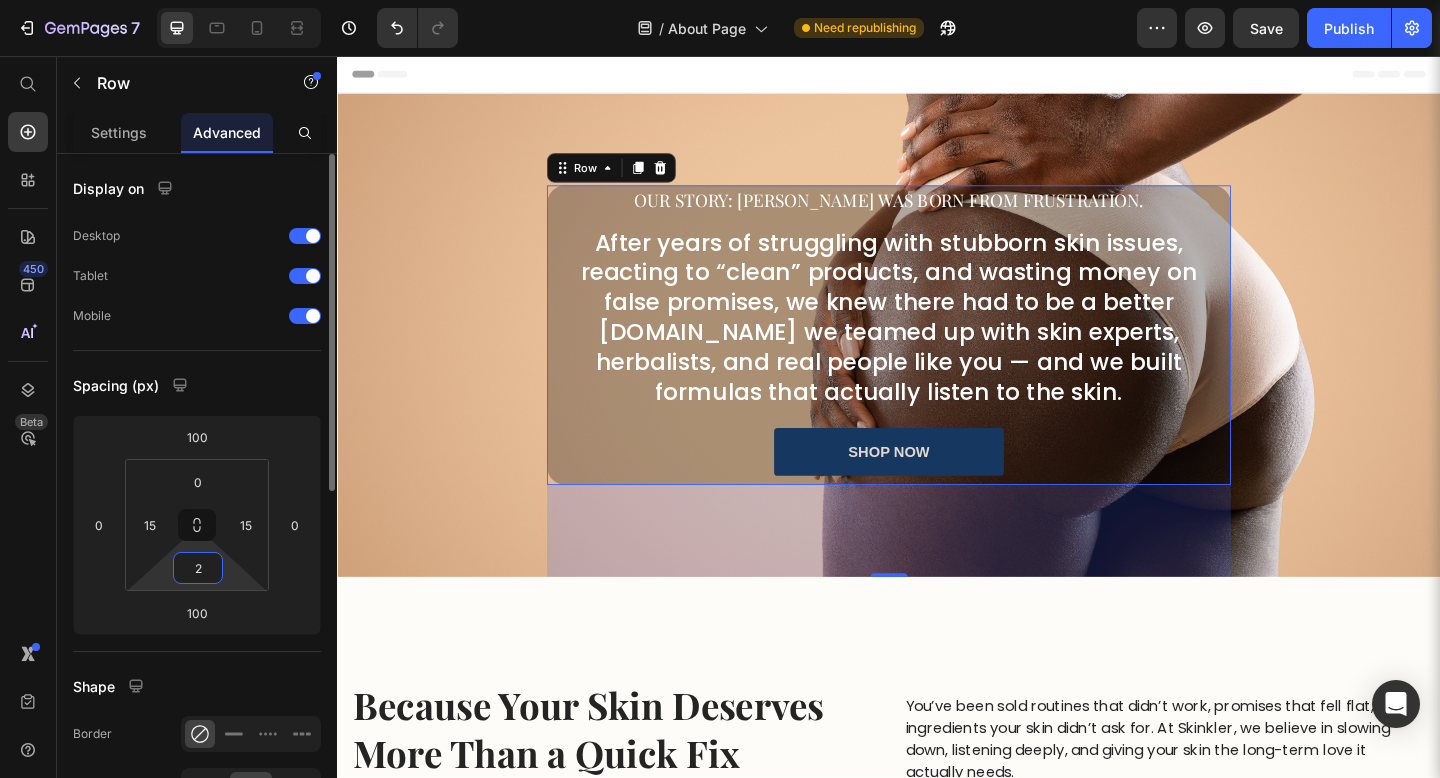 type on "20" 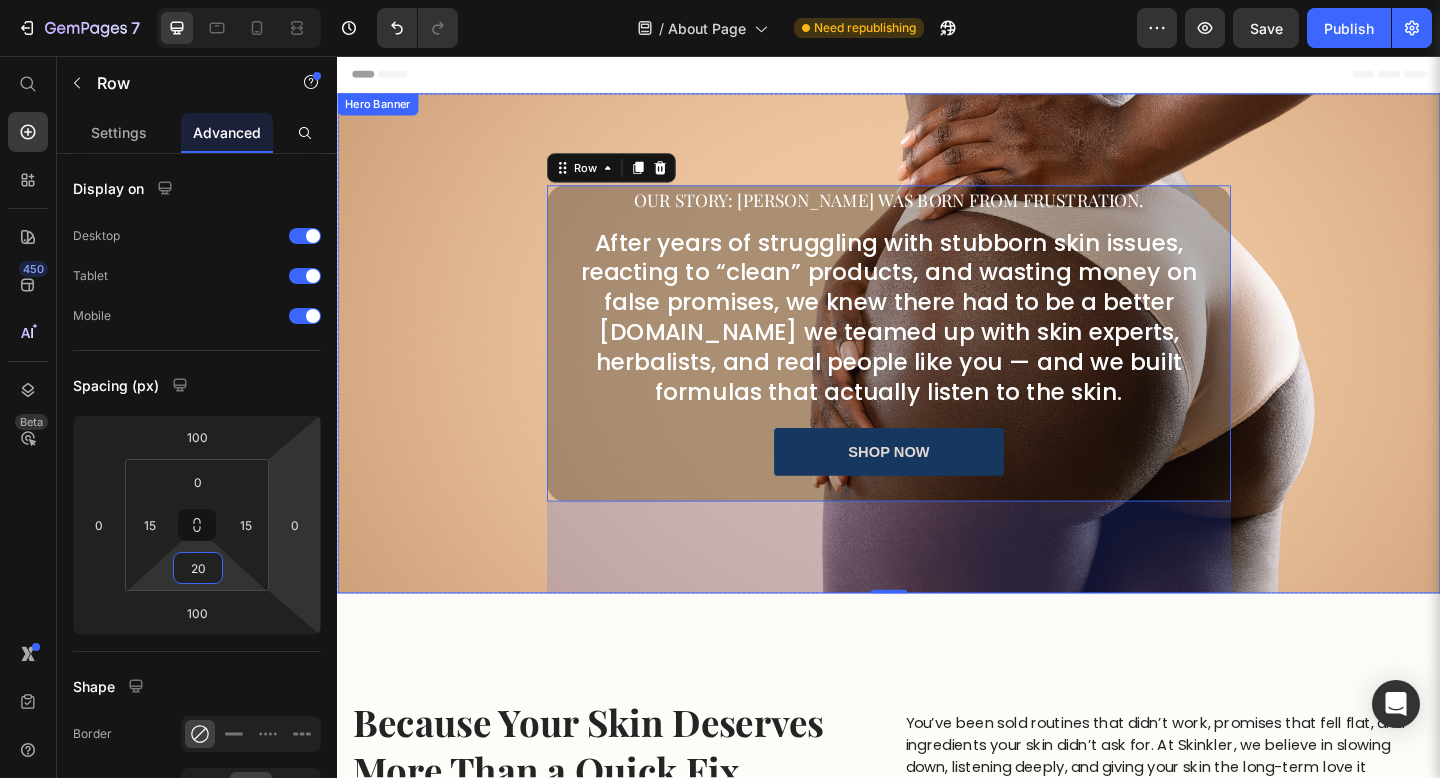 click on "Our Story: Skinkler was born from frustration. Heading After years of struggling with stubborn skin issues, reacting to “clean” products, and wasting money on false promises, we knew there had to be a better way.So we teamed up with skin experts, herbalists, and real people like you — and we built formulas that actually listen to the skin. Heading shop now Button Row   100" at bounding box center [937, 369] 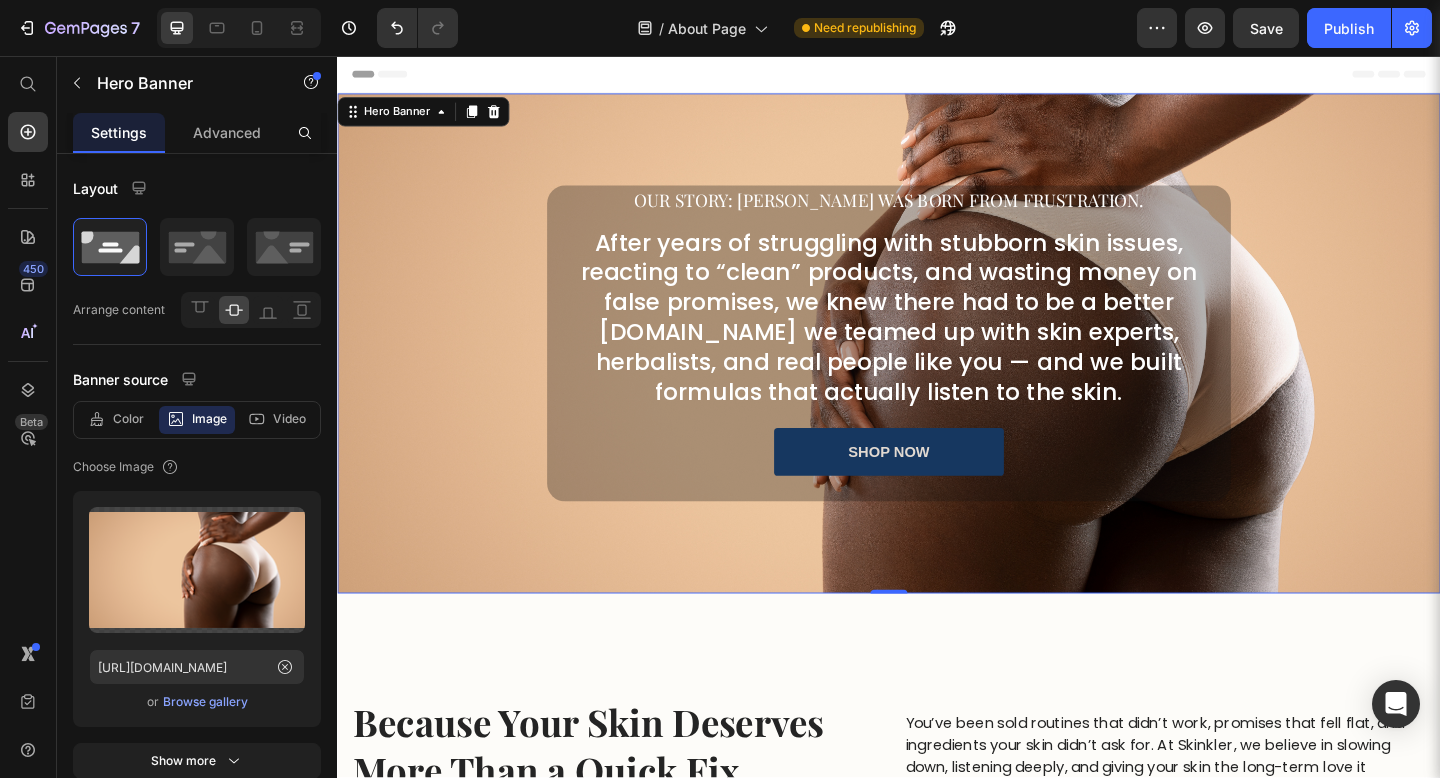 scroll, scrollTop: 9, scrollLeft: 0, axis: vertical 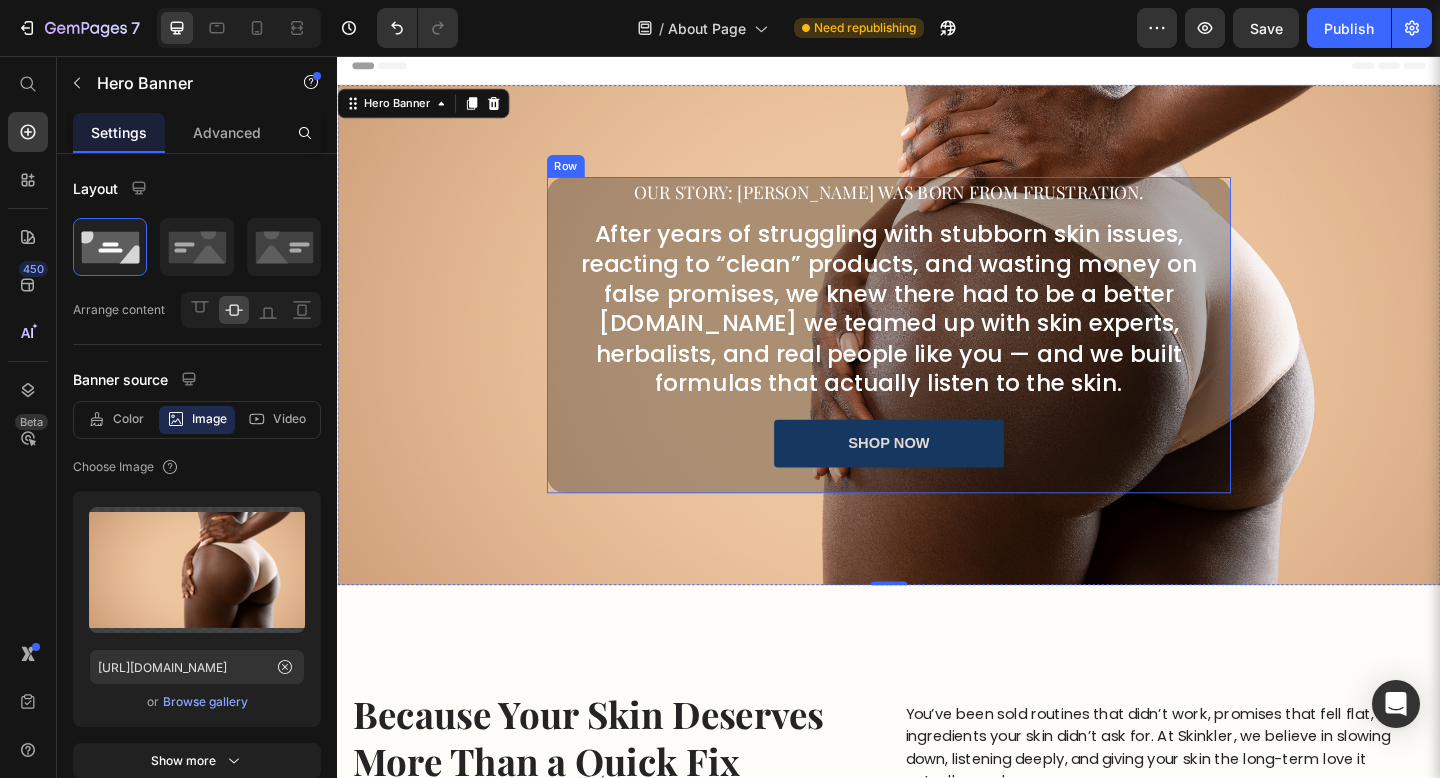 click on "Our Story: Skinkler was born from frustration. Heading After years of struggling with stubborn skin issues, reacting to “clean” products, and wasting money on false promises, we knew there had to be a better way.So we teamed up with skin experts, herbalists, and real people like you — and we built formulas that actually listen to the skin. Heading shop now Button Row" at bounding box center [937, 360] 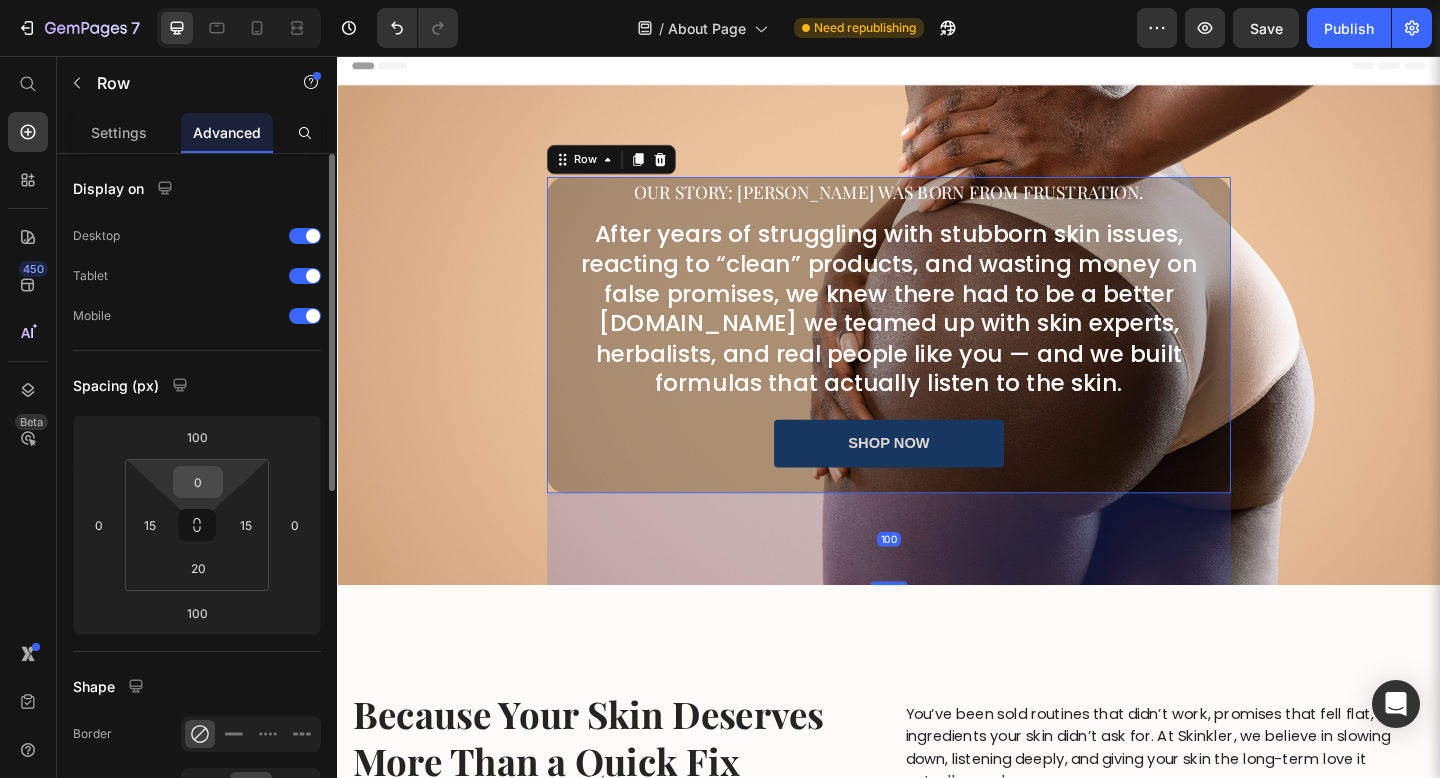 click on "0" at bounding box center [198, 482] 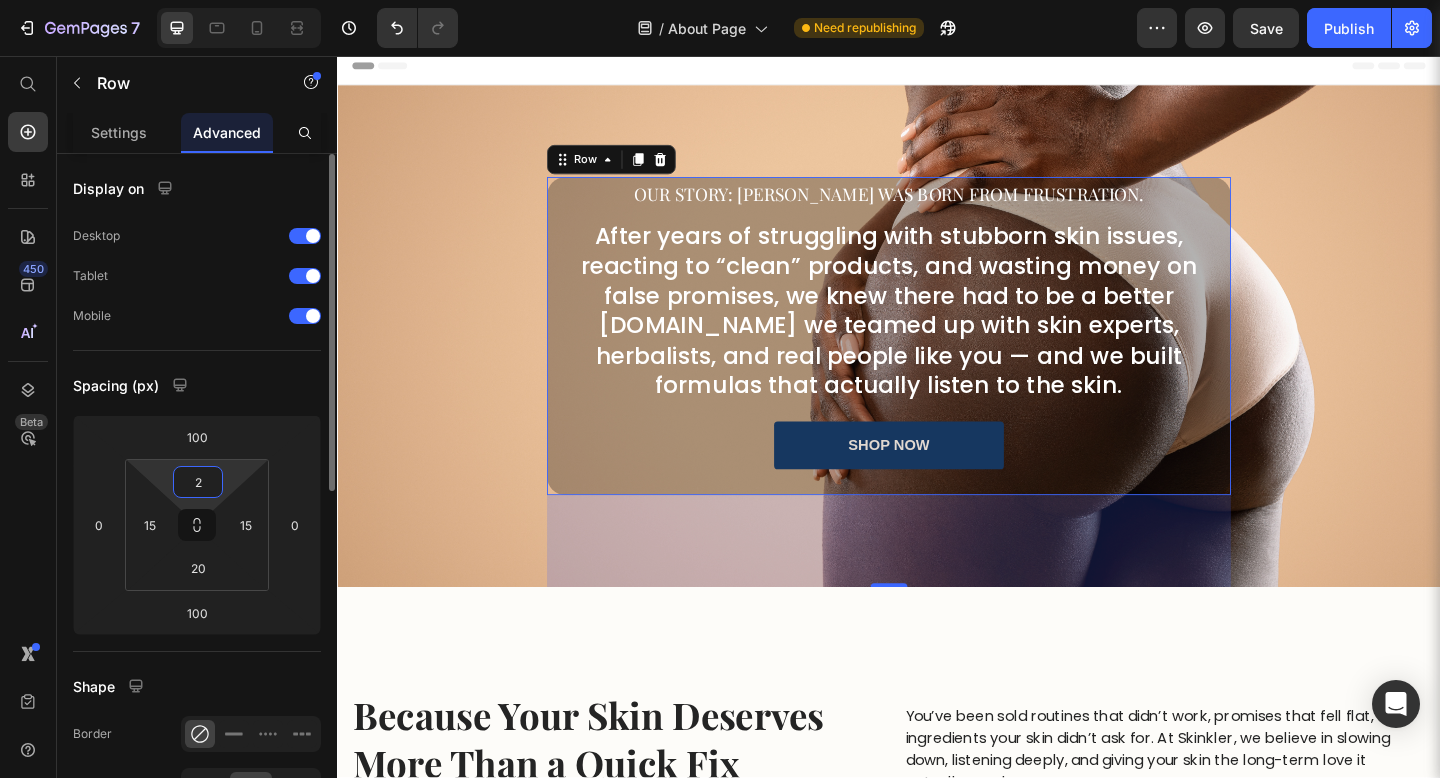 type on "20" 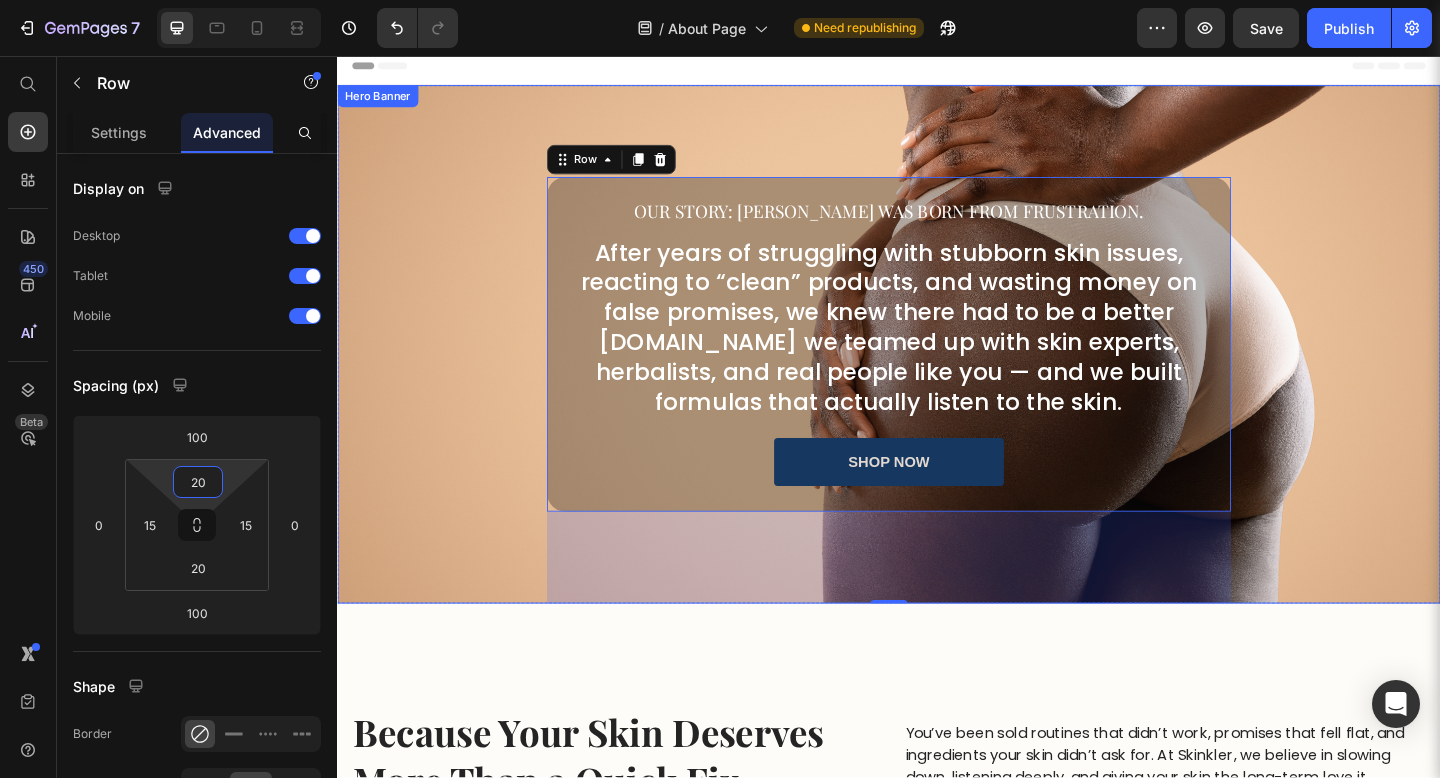click on "Our Story: Skinkler was born from frustration. Heading After years of struggling with stubborn skin issues, reacting to “clean” products, and wasting money on false promises, we knew there had to be a better way.So we teamed up with skin experts, herbalists, and real people like you — and we built formulas that actually listen to the skin. Heading shop now Button Row   100" at bounding box center [937, 370] 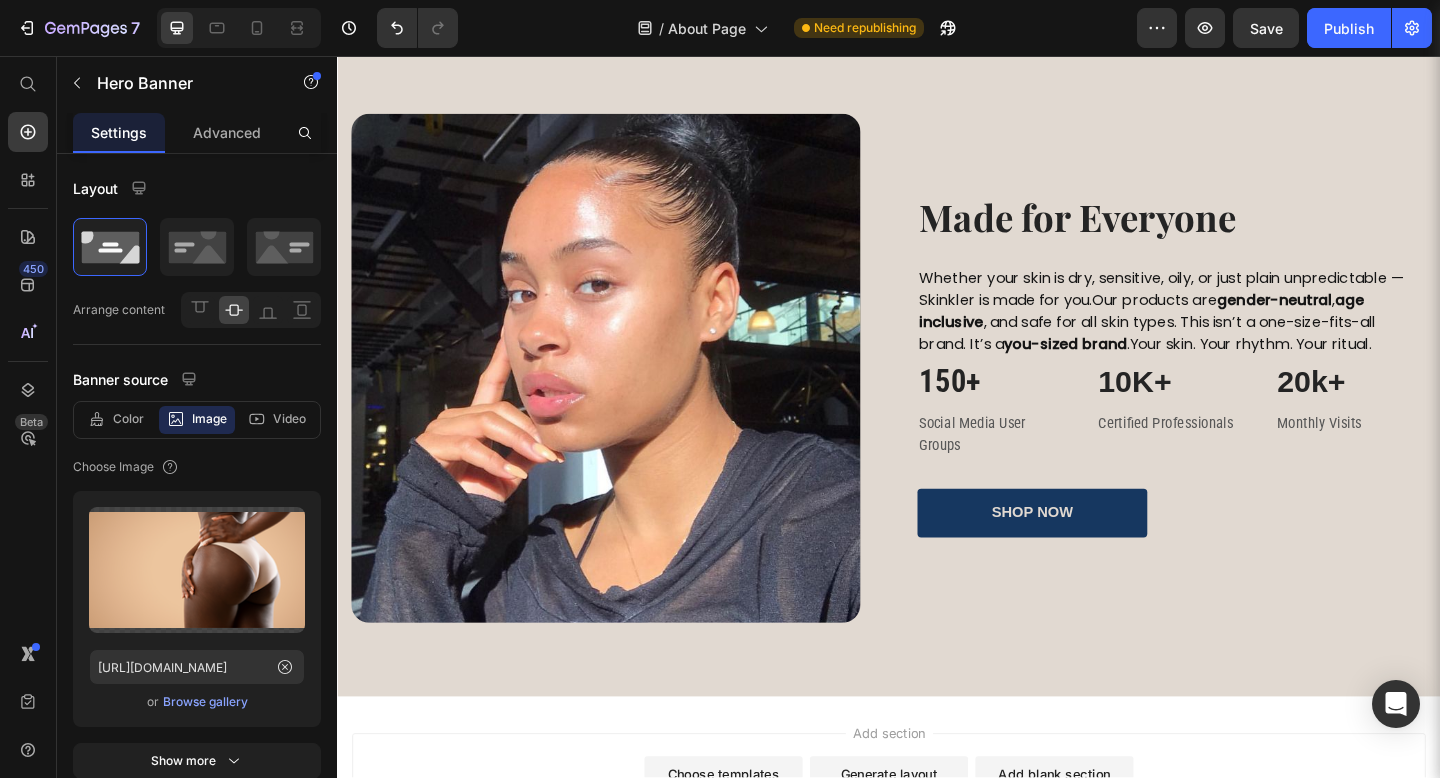 scroll, scrollTop: 1246, scrollLeft: 0, axis: vertical 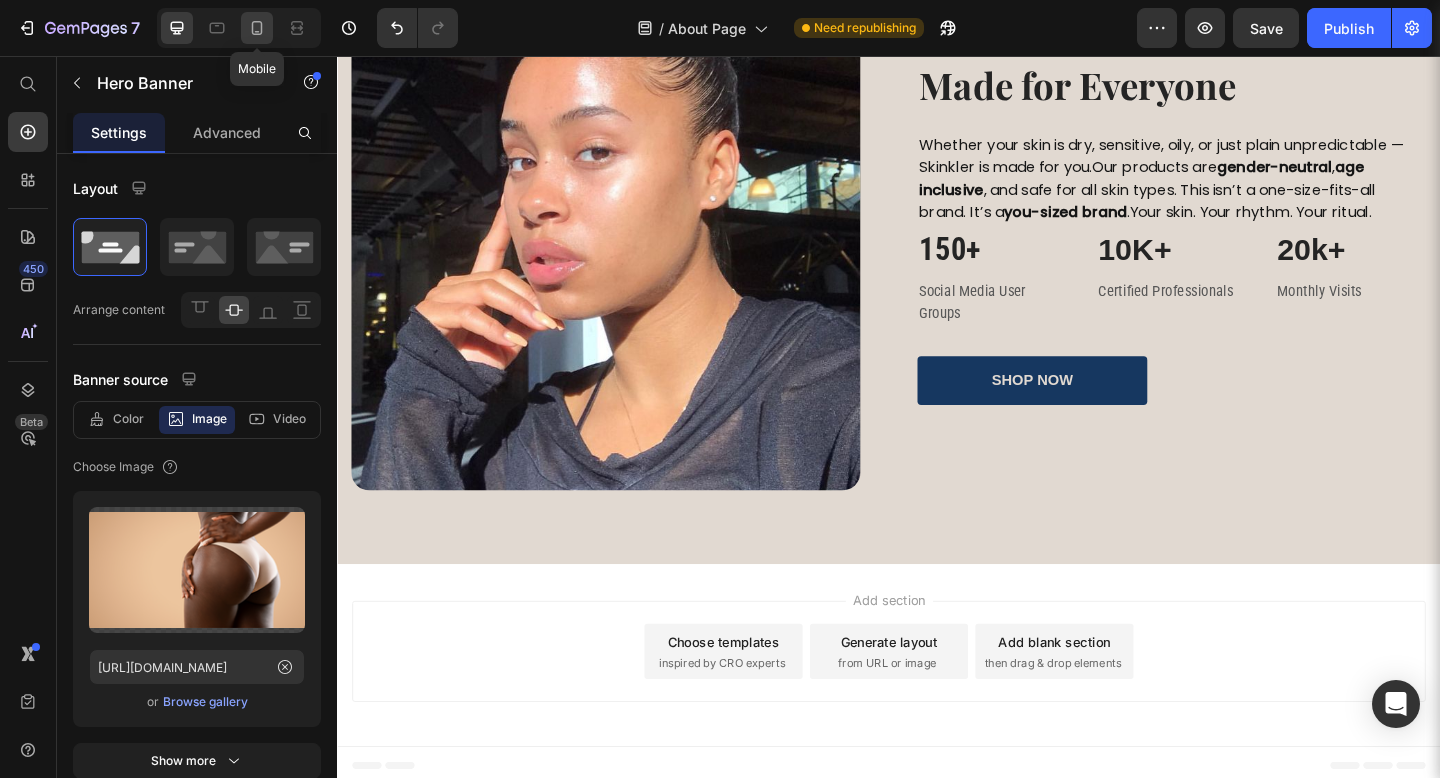 click 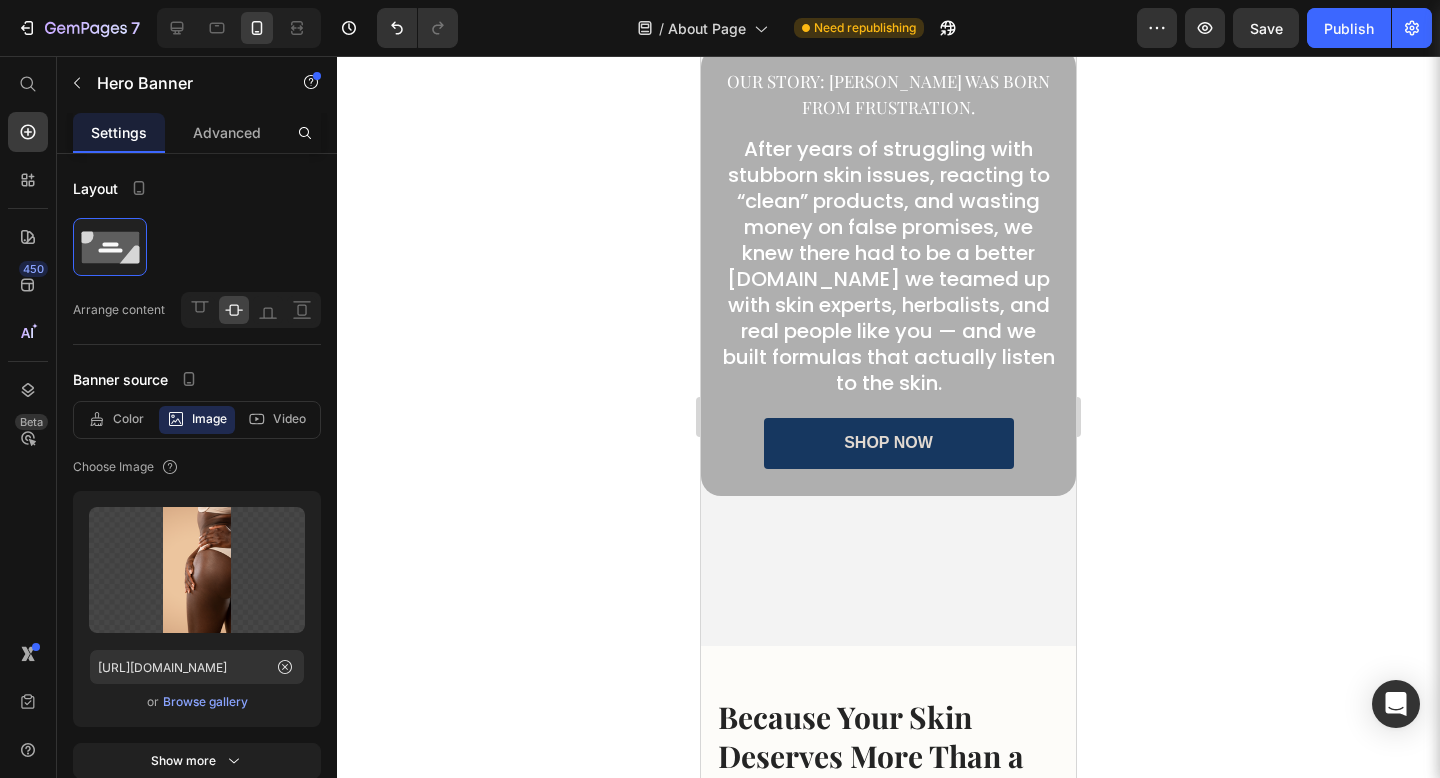 scroll, scrollTop: 0, scrollLeft: 0, axis: both 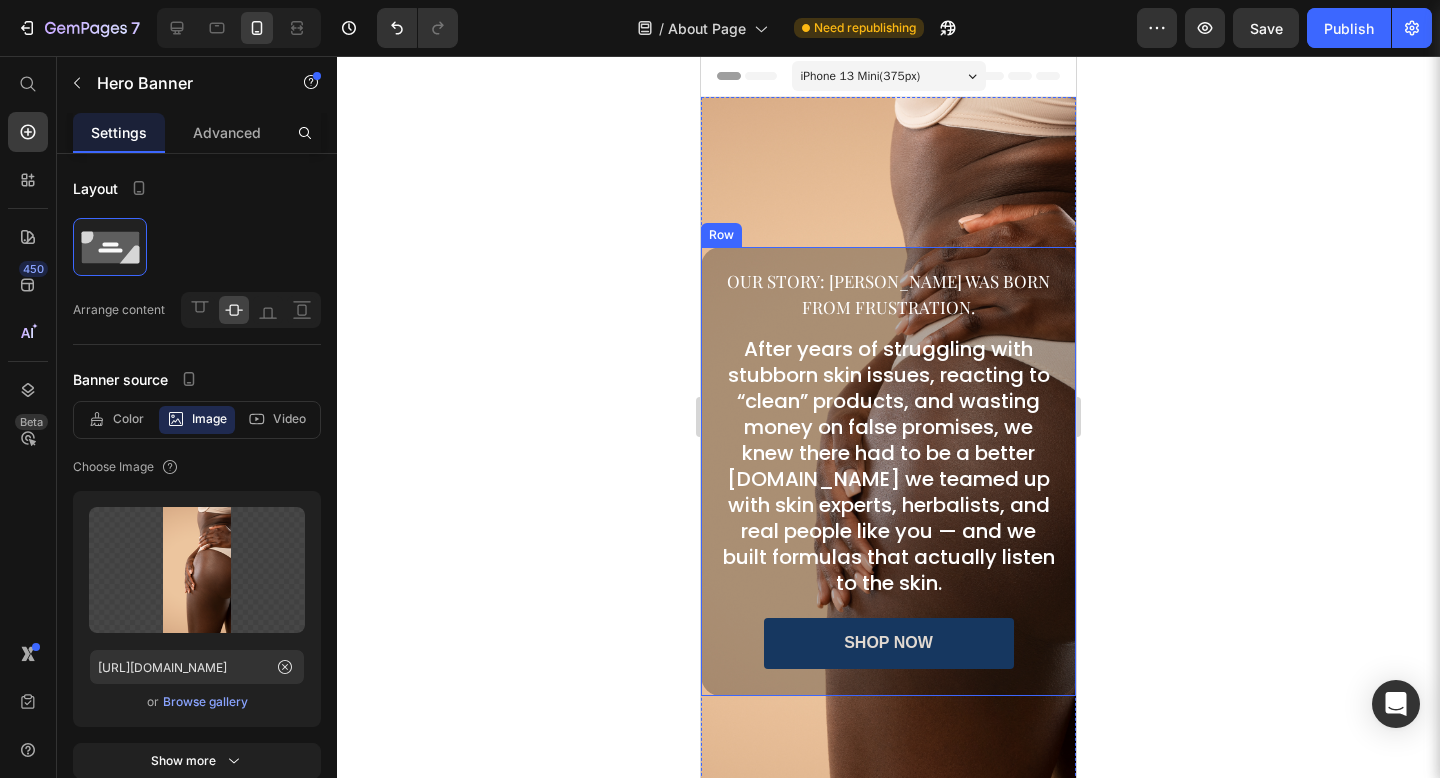 click on "Our Story: Skinkler was born from frustration. Heading After years of struggling with stubborn skin issues, reacting to “clean” products, and wasting money on false promises, we knew there had to be a better way.So we teamed up with skin experts, herbalists, and real people like you — and we built formulas that actually listen to the skin. Heading shop now Button Row" at bounding box center (888, 471) 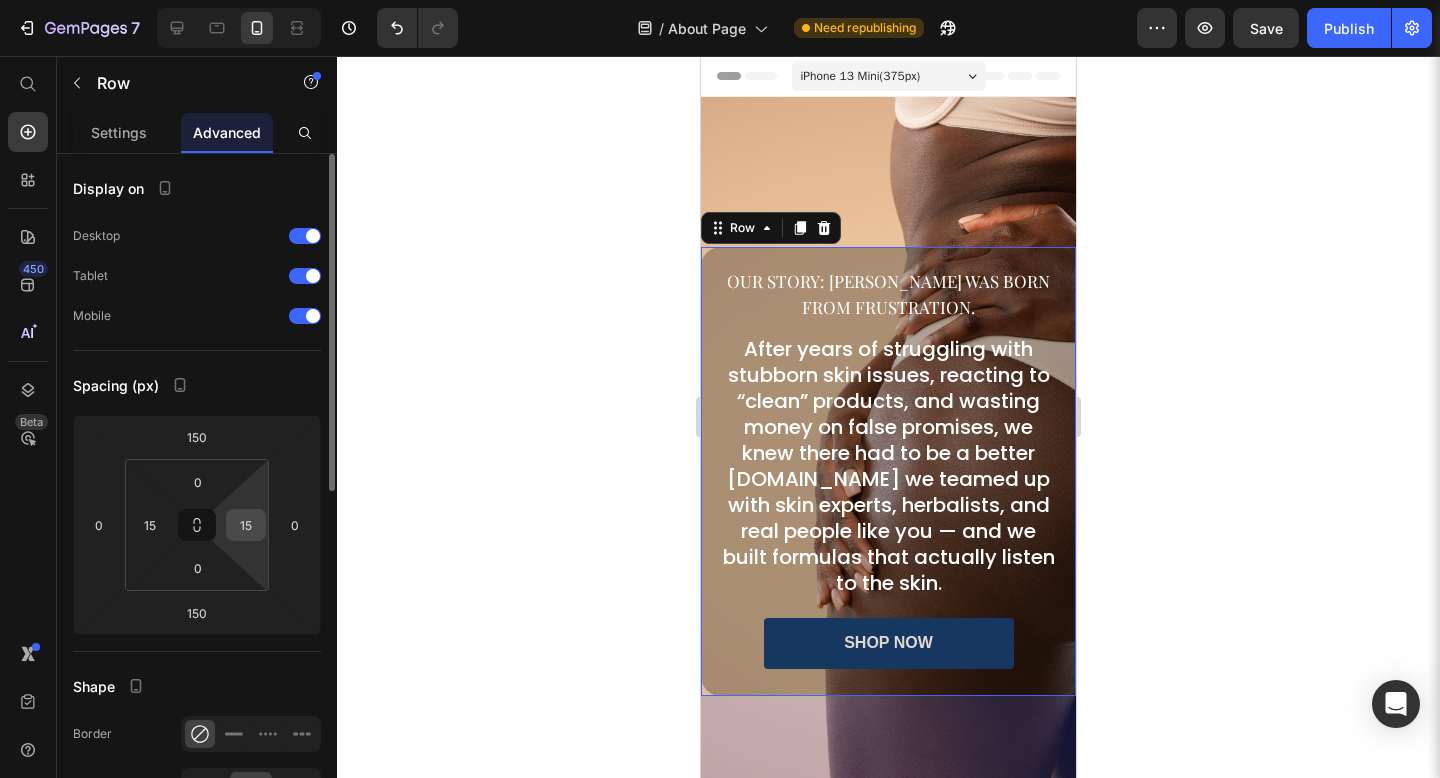 click on "15" at bounding box center (246, 525) 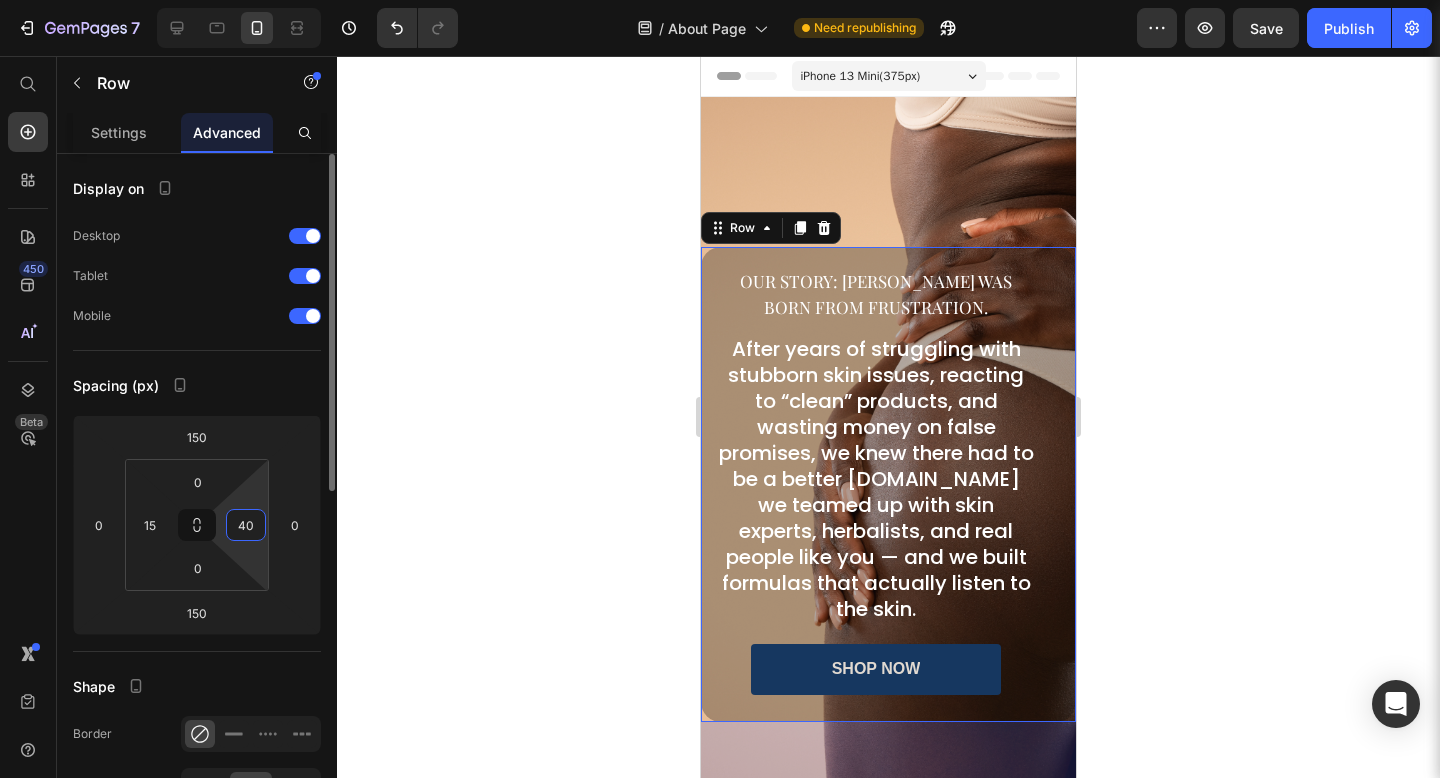 click on "40" at bounding box center (246, 525) 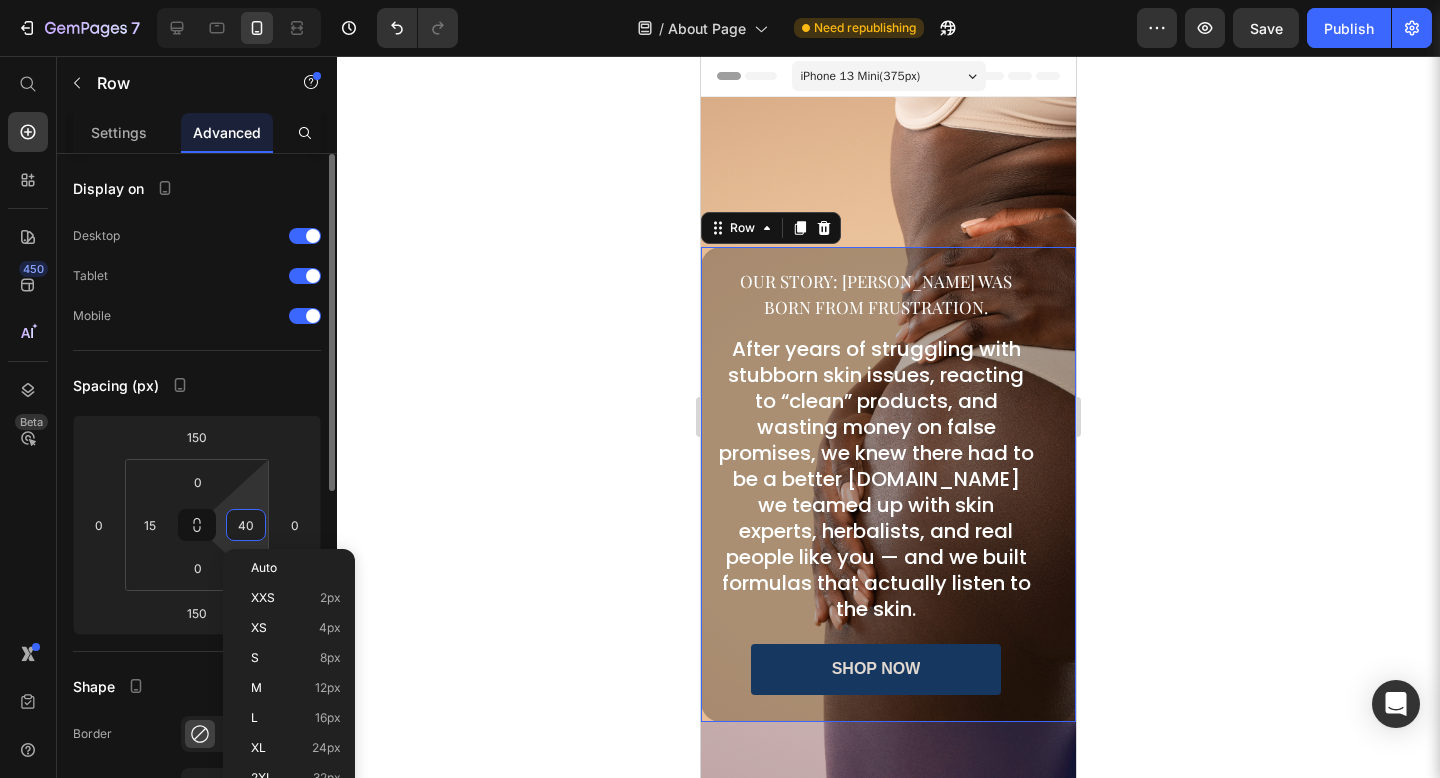 click on "40" at bounding box center (246, 525) 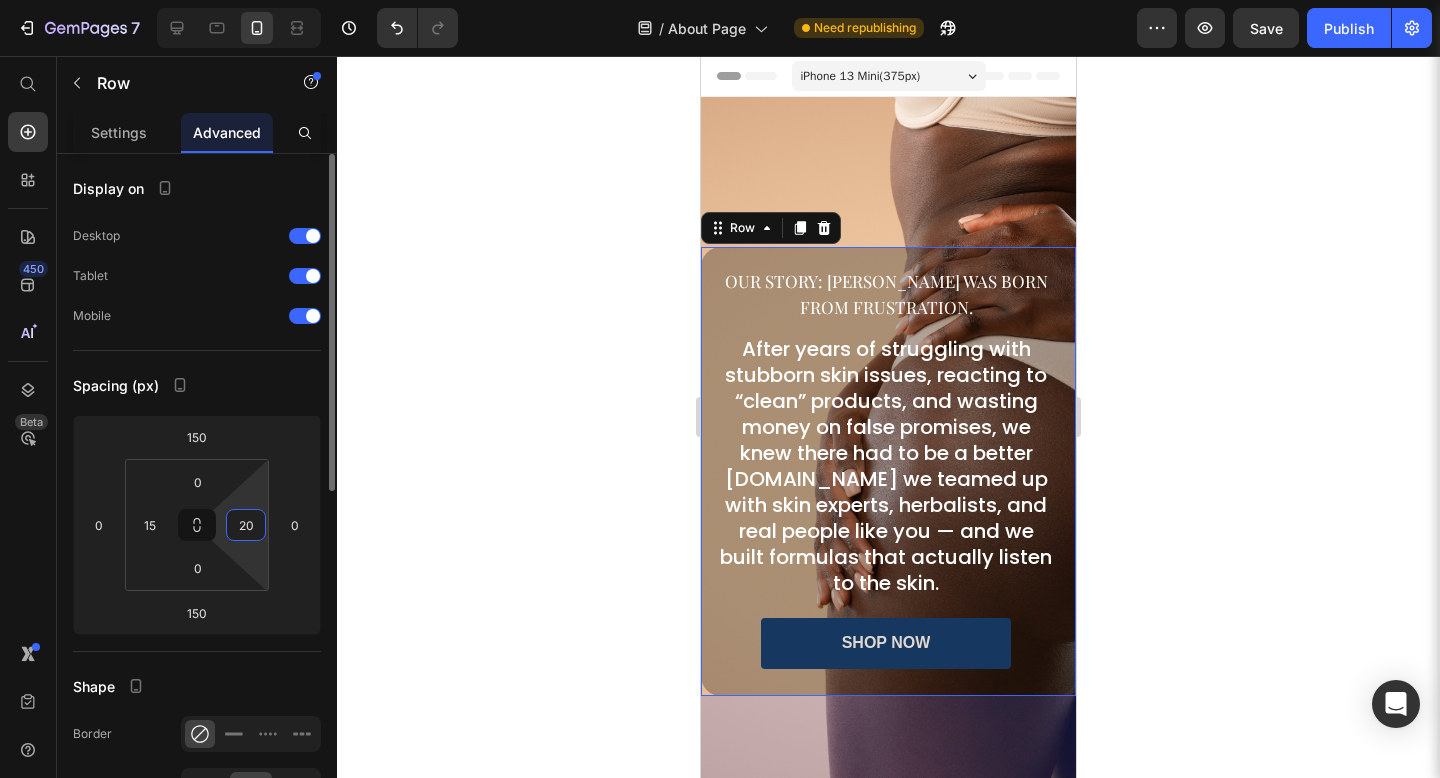 click on "20" at bounding box center (246, 525) 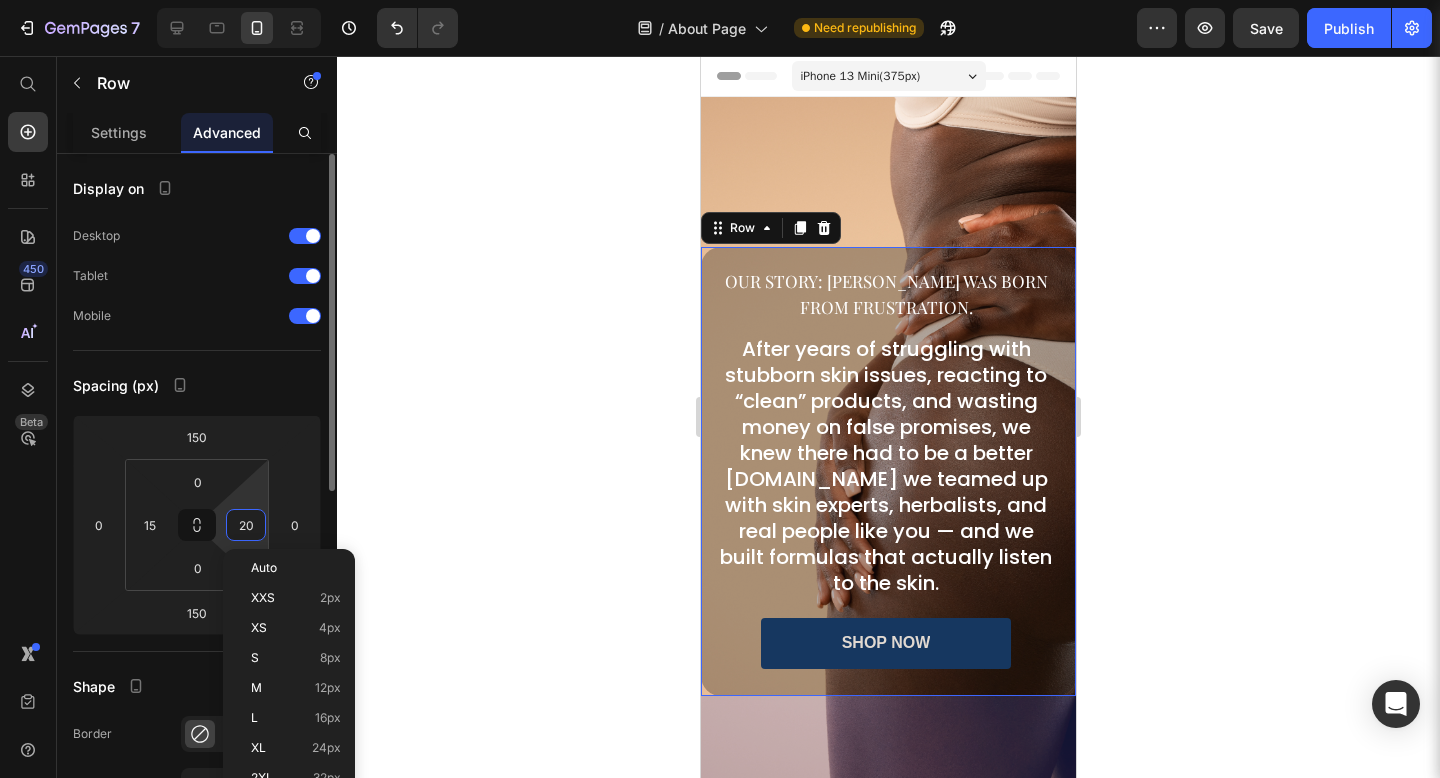 click on "20" at bounding box center [246, 525] 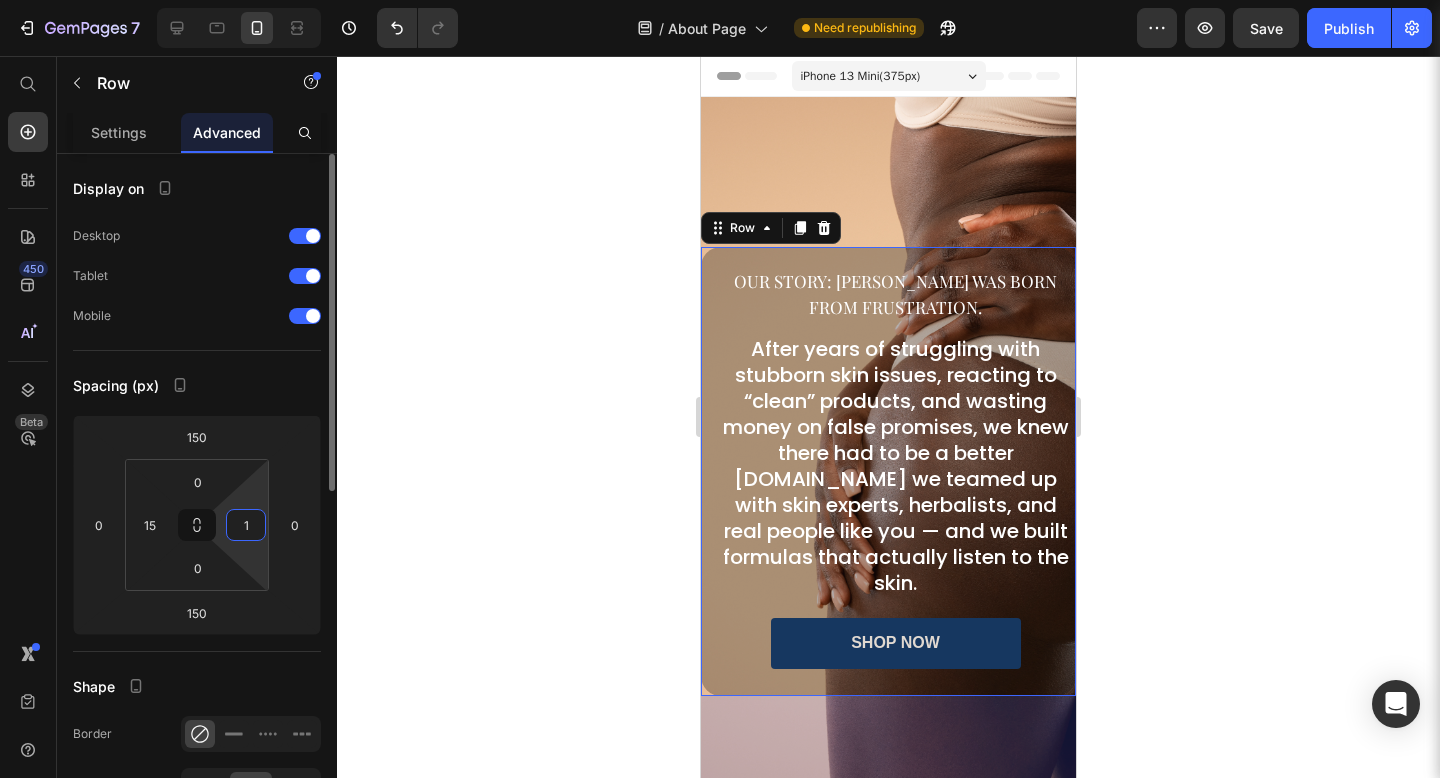 type on "15" 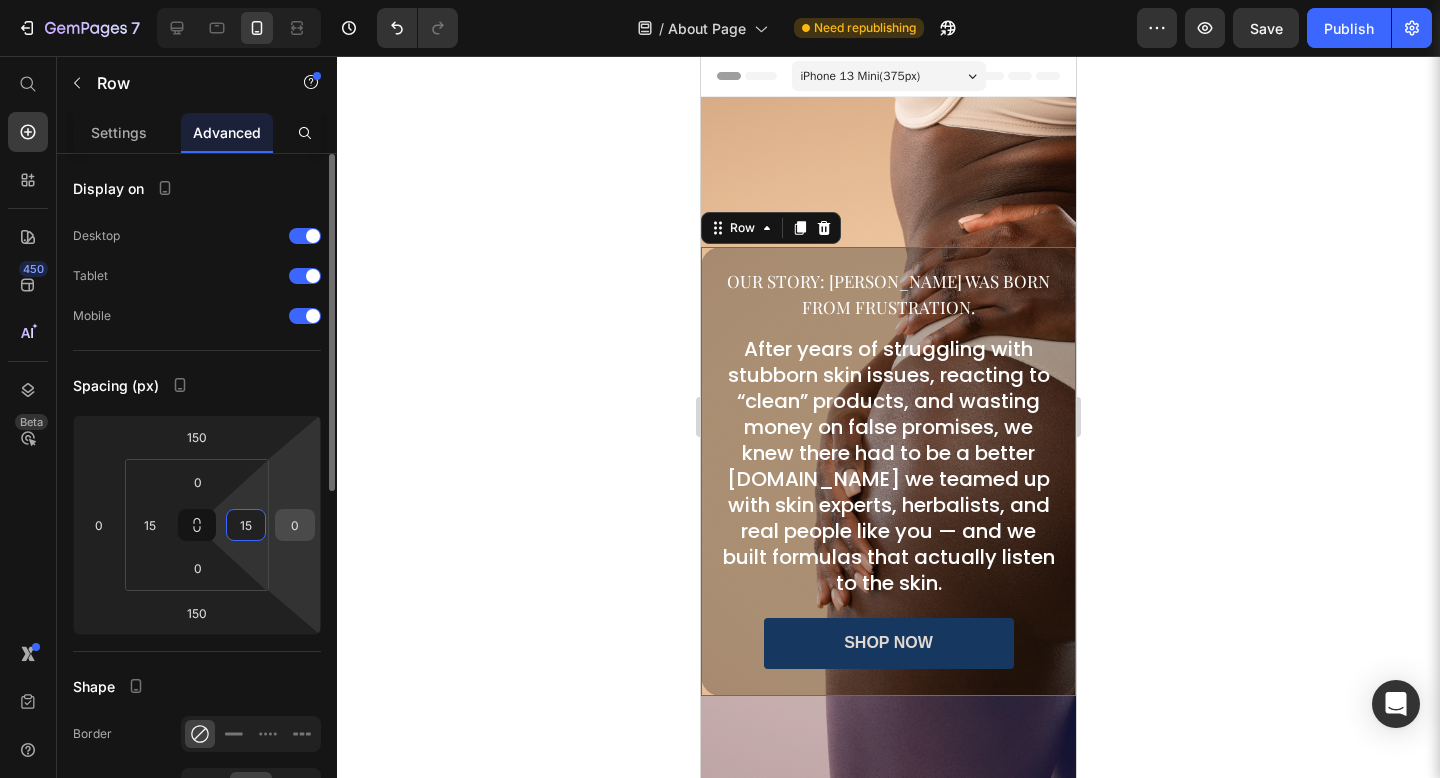 click on "0" at bounding box center (295, 525) 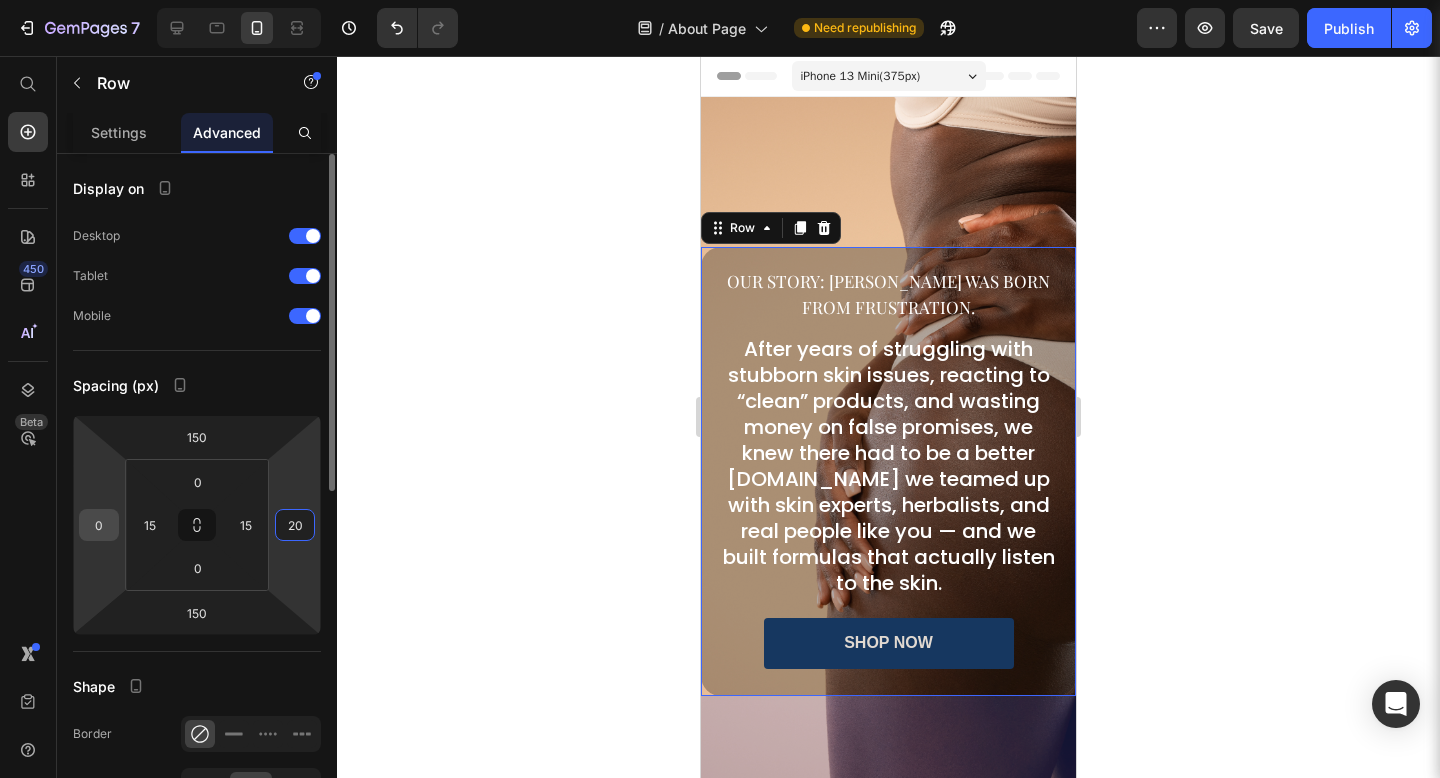 type on "20" 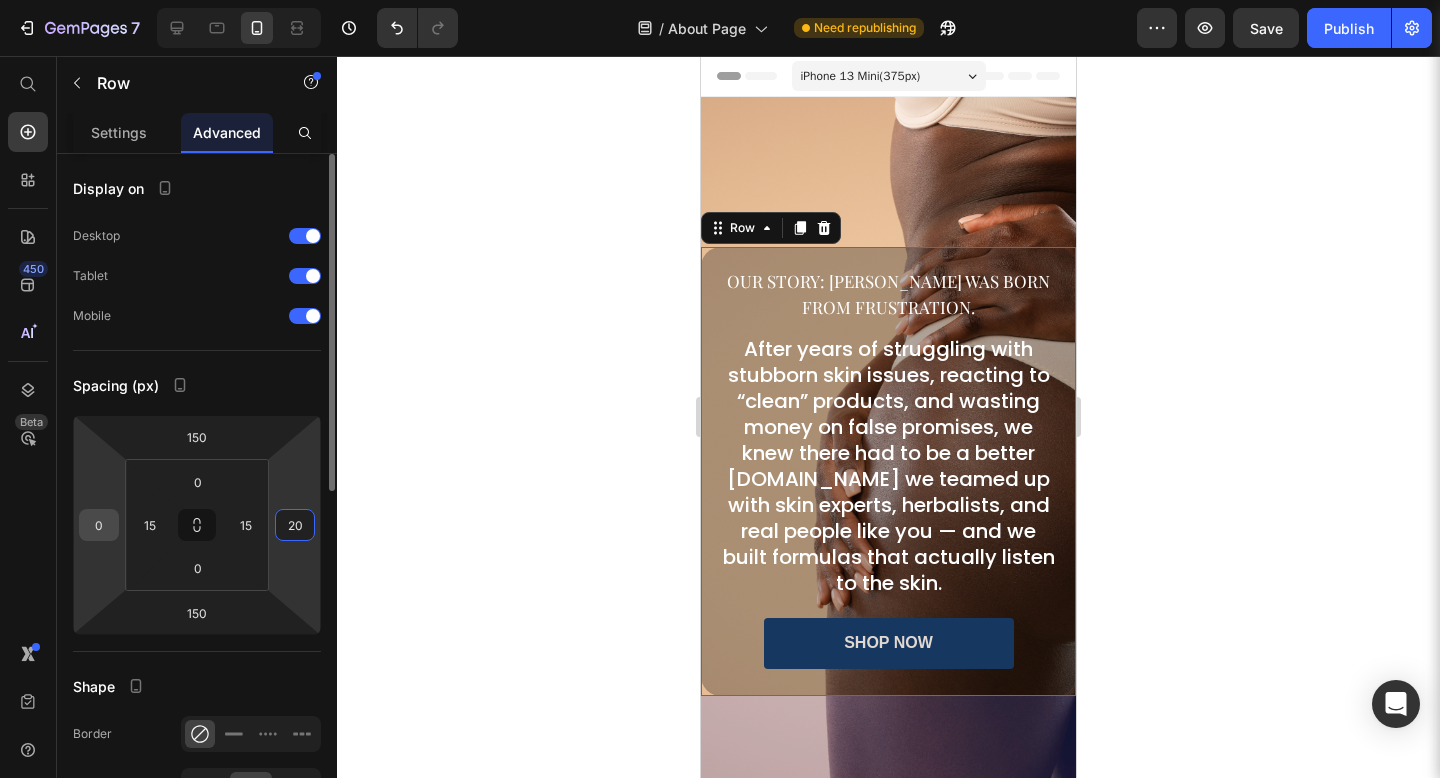 click on "0" at bounding box center [99, 525] 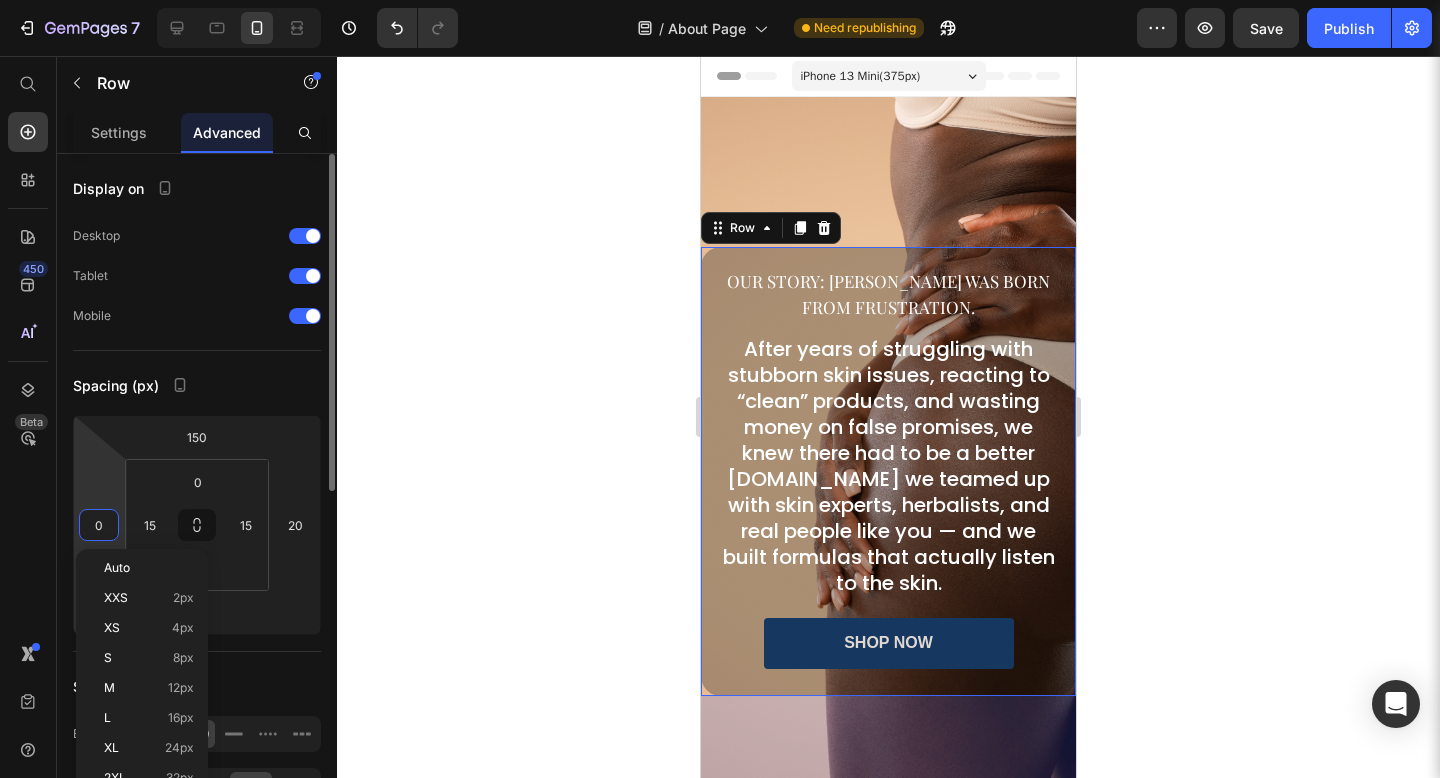click on "0" at bounding box center [99, 525] 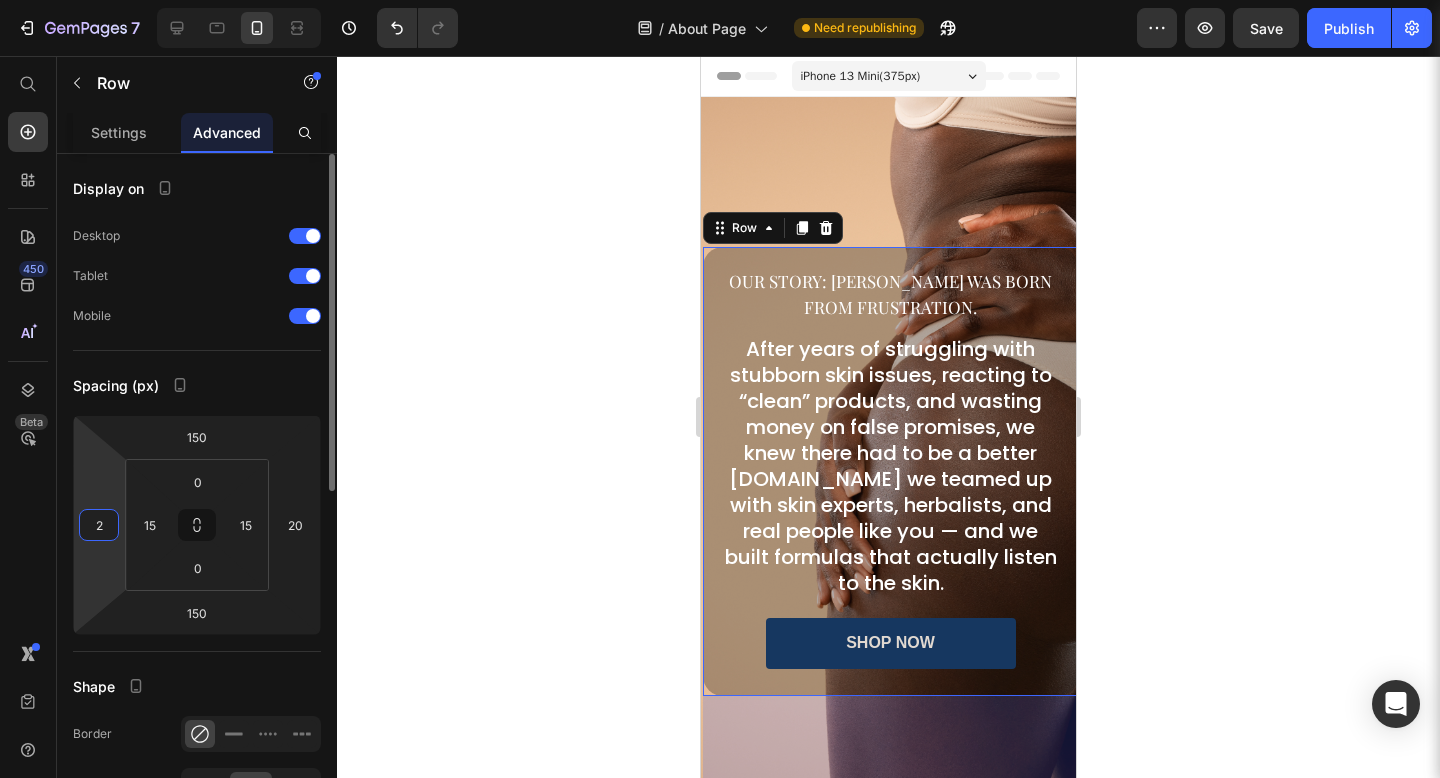 type on "20" 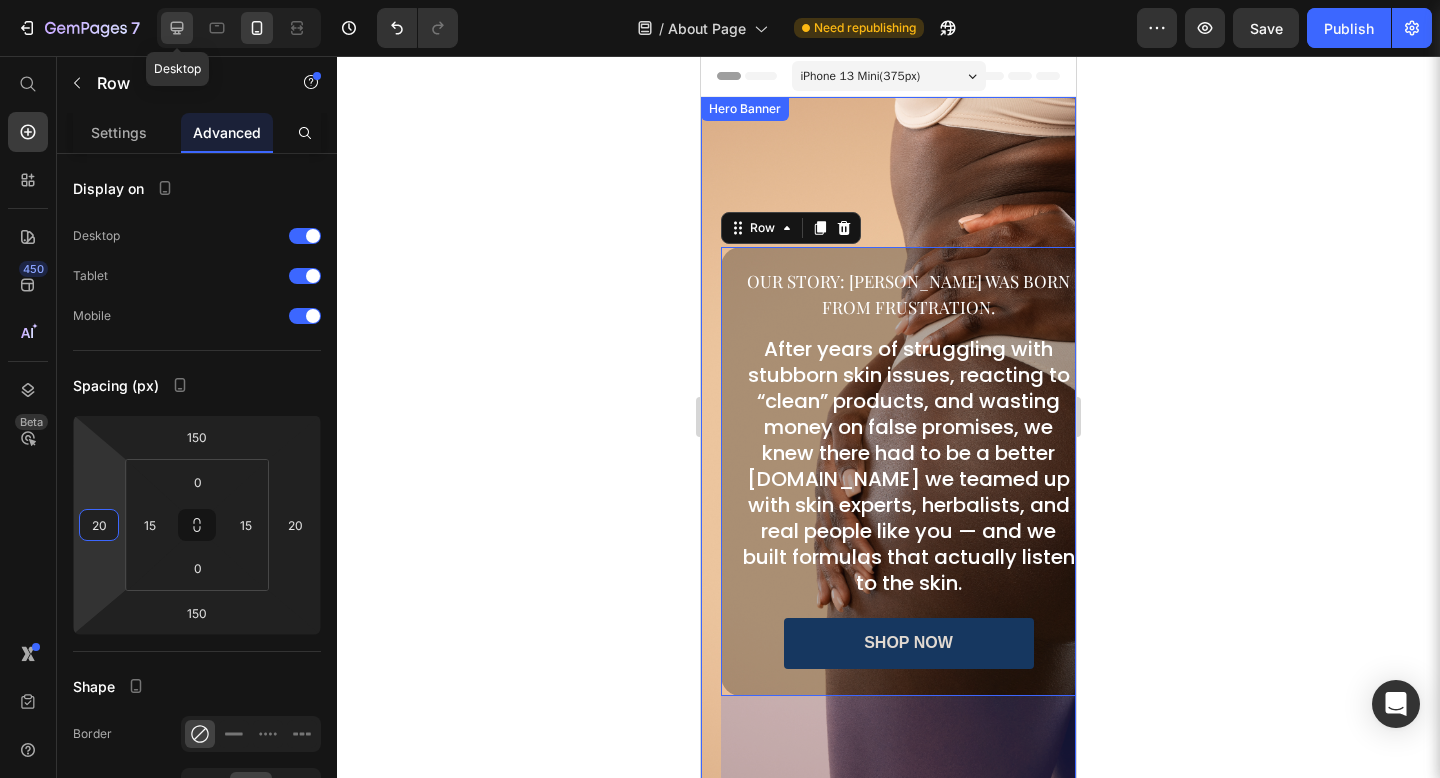click 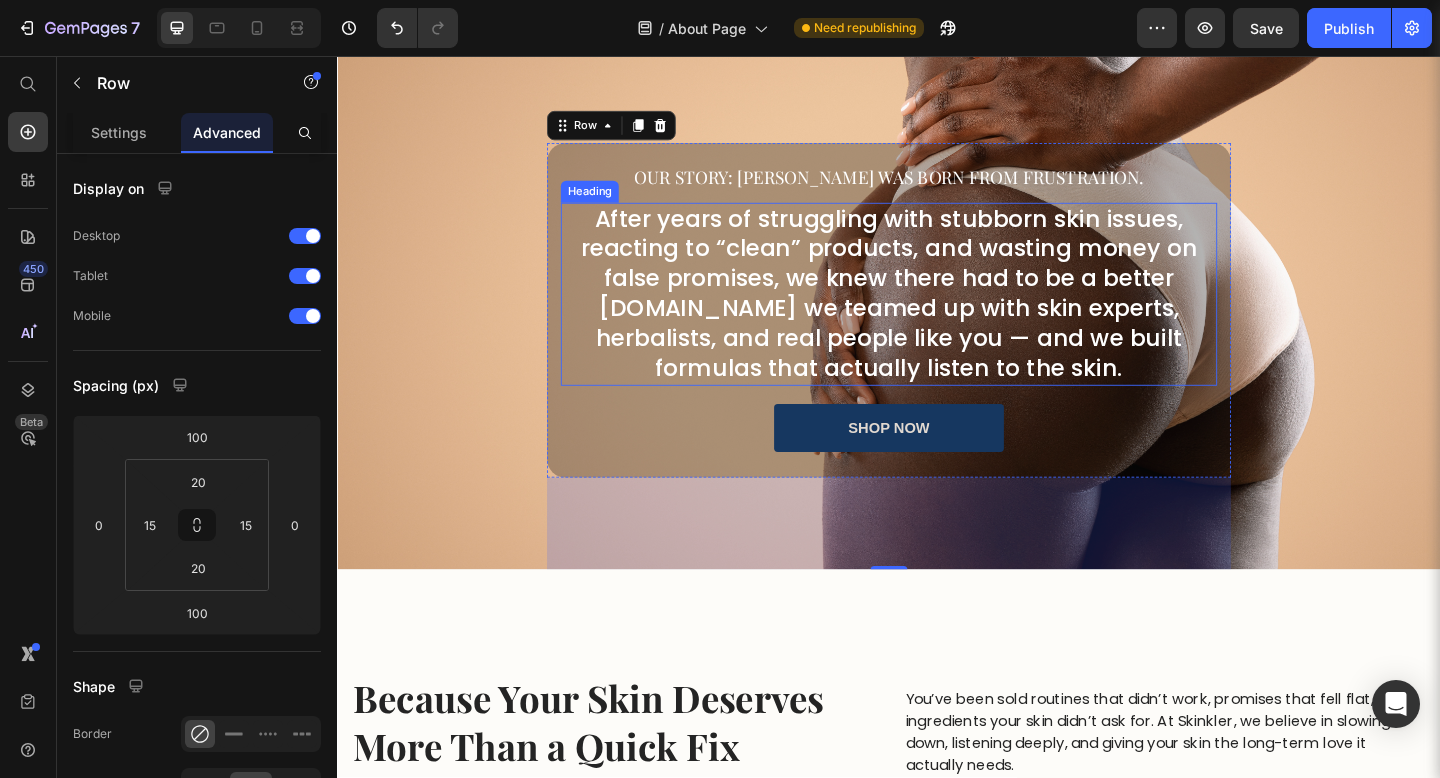 scroll, scrollTop: 71, scrollLeft: 0, axis: vertical 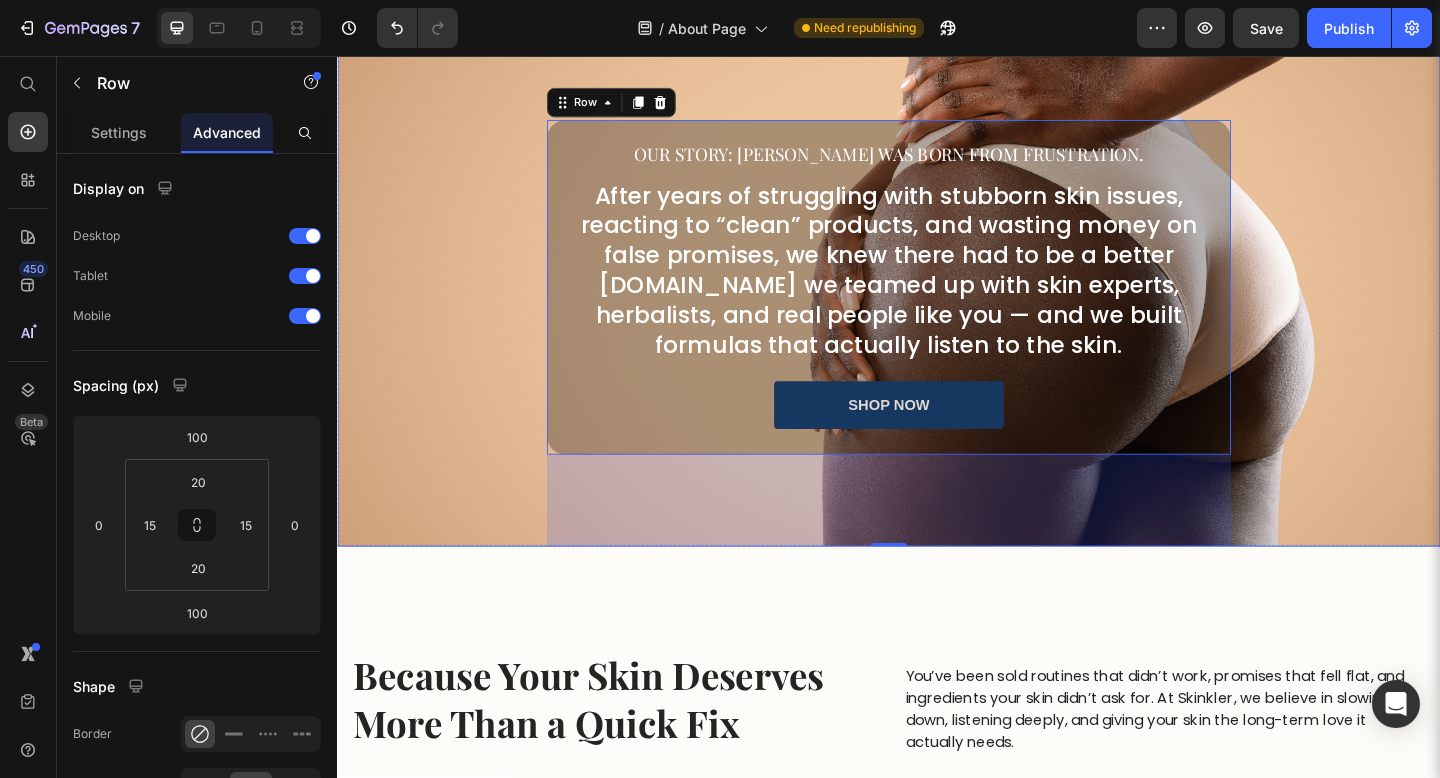 click on "Our Story: Skinkler was born from frustration. Heading After years of struggling with stubborn skin issues, reacting to “clean” products, and wasting money on false promises, we knew there had to be a better way.So we teamed up with skin experts, herbalists, and real people like you — and we built formulas that actually listen to the skin. Heading shop now Button Row   150" at bounding box center (937, 308) 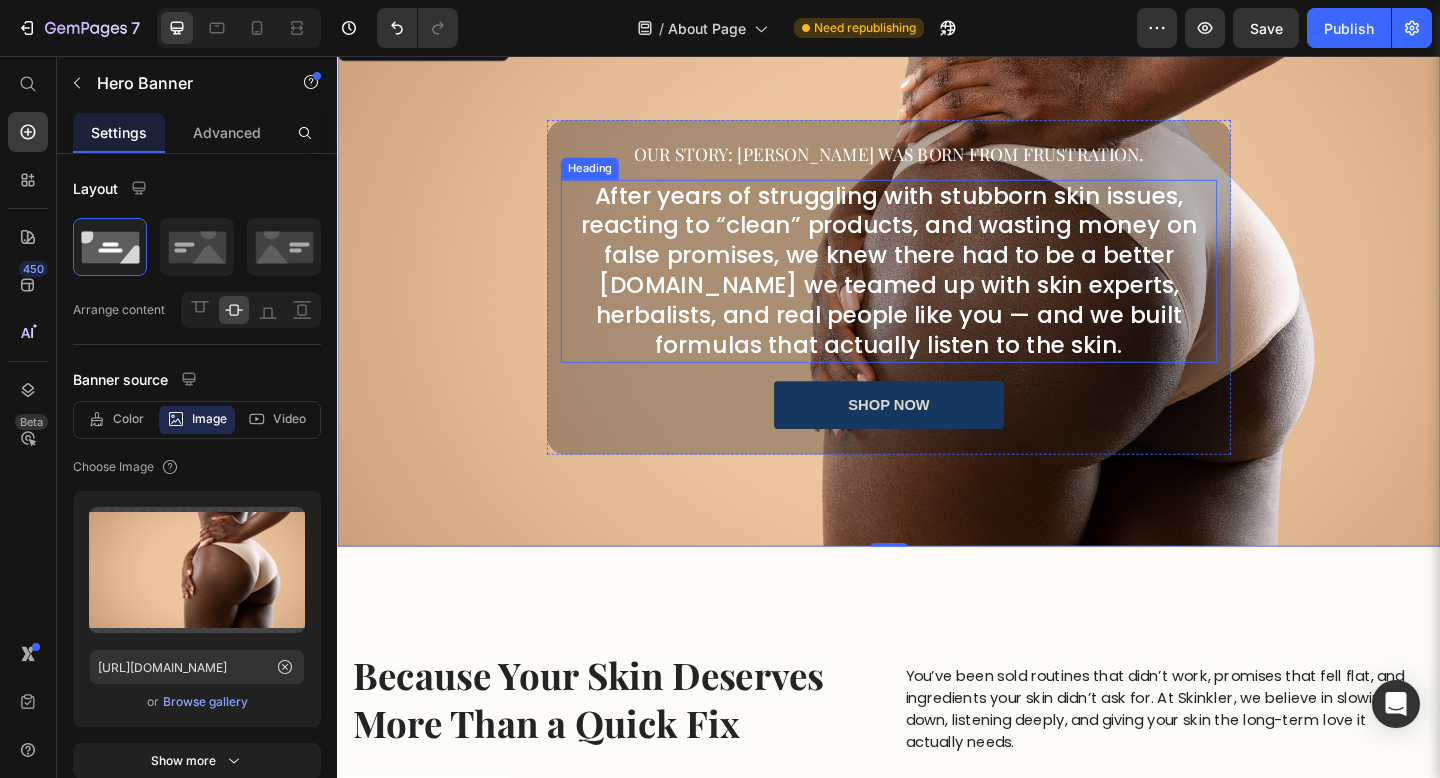 click on "After years of struggling with stubborn skin issues, reacting to “clean” products, and wasting money on false promises, we knew there had to be a better way.So we teamed up with skin experts, herbalists, and real people like you — and we built formulas that actually listen to the skin." at bounding box center [937, 290] 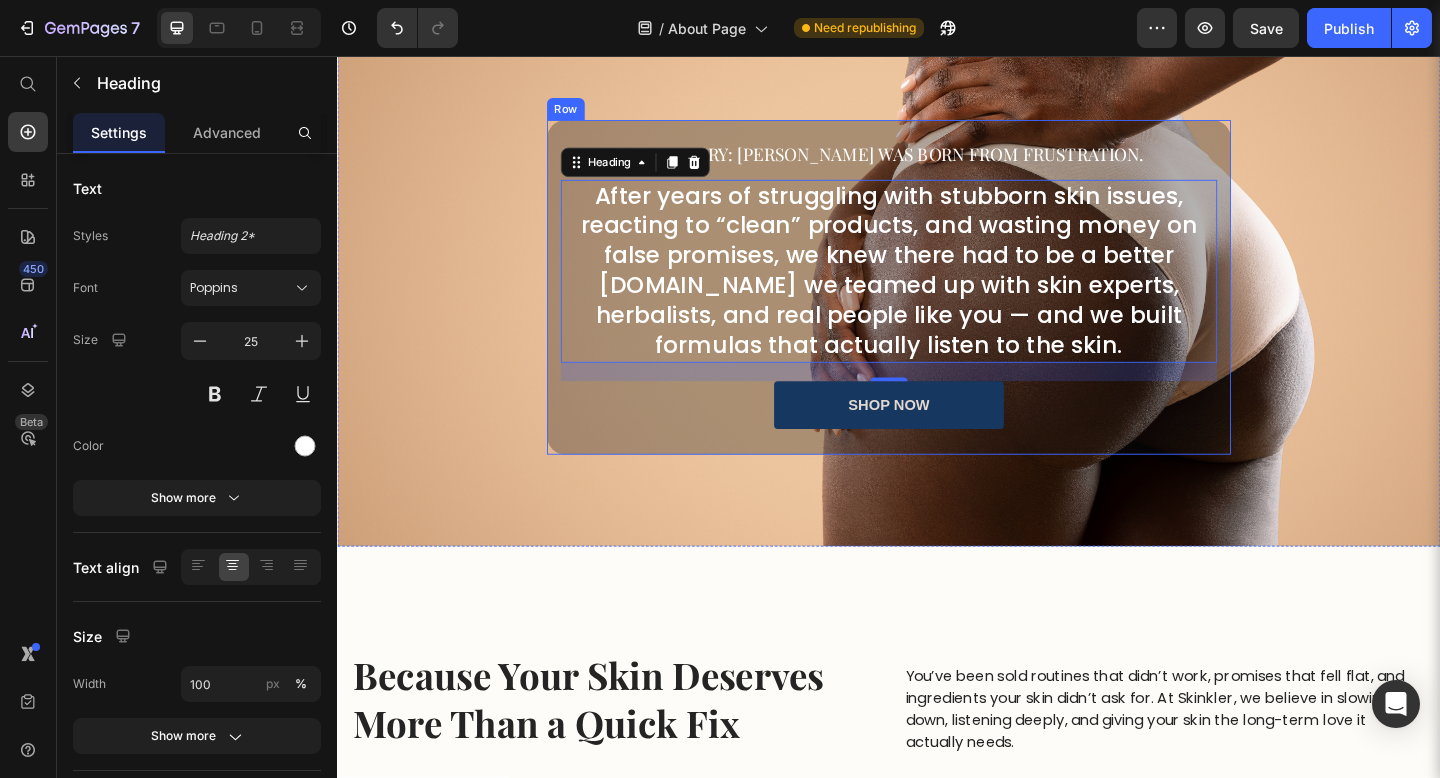 click on "Our Story: Skinkler was born from frustration. Heading After years of struggling with stubborn skin issues, reacting to “clean” products, and wasting money on false promises, we knew there had to be a better way.So we teamed up with skin experts, herbalists, and real people like you — and we built formulas that actually listen to the skin. Heading   20 shop now Button Row" at bounding box center (937, 308) 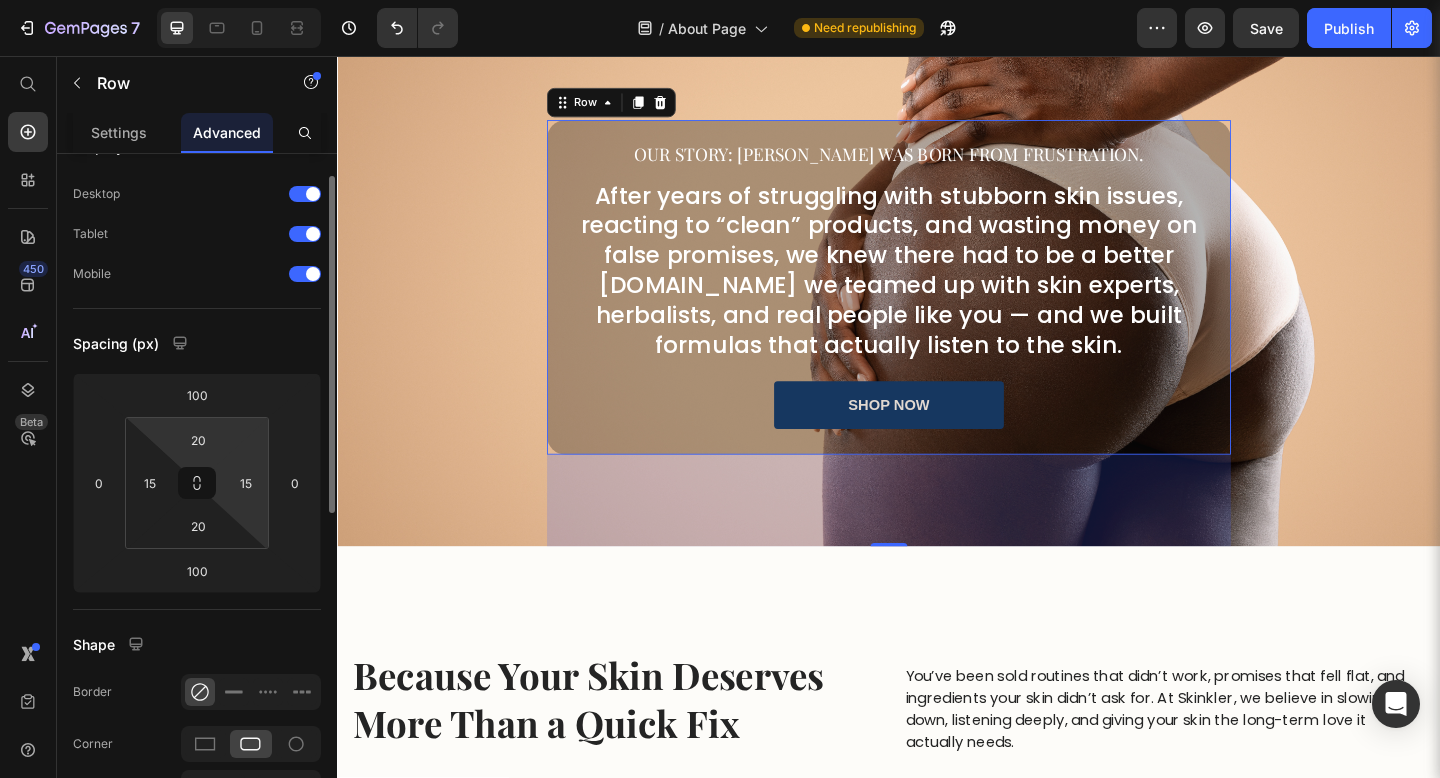 scroll, scrollTop: 43, scrollLeft: 0, axis: vertical 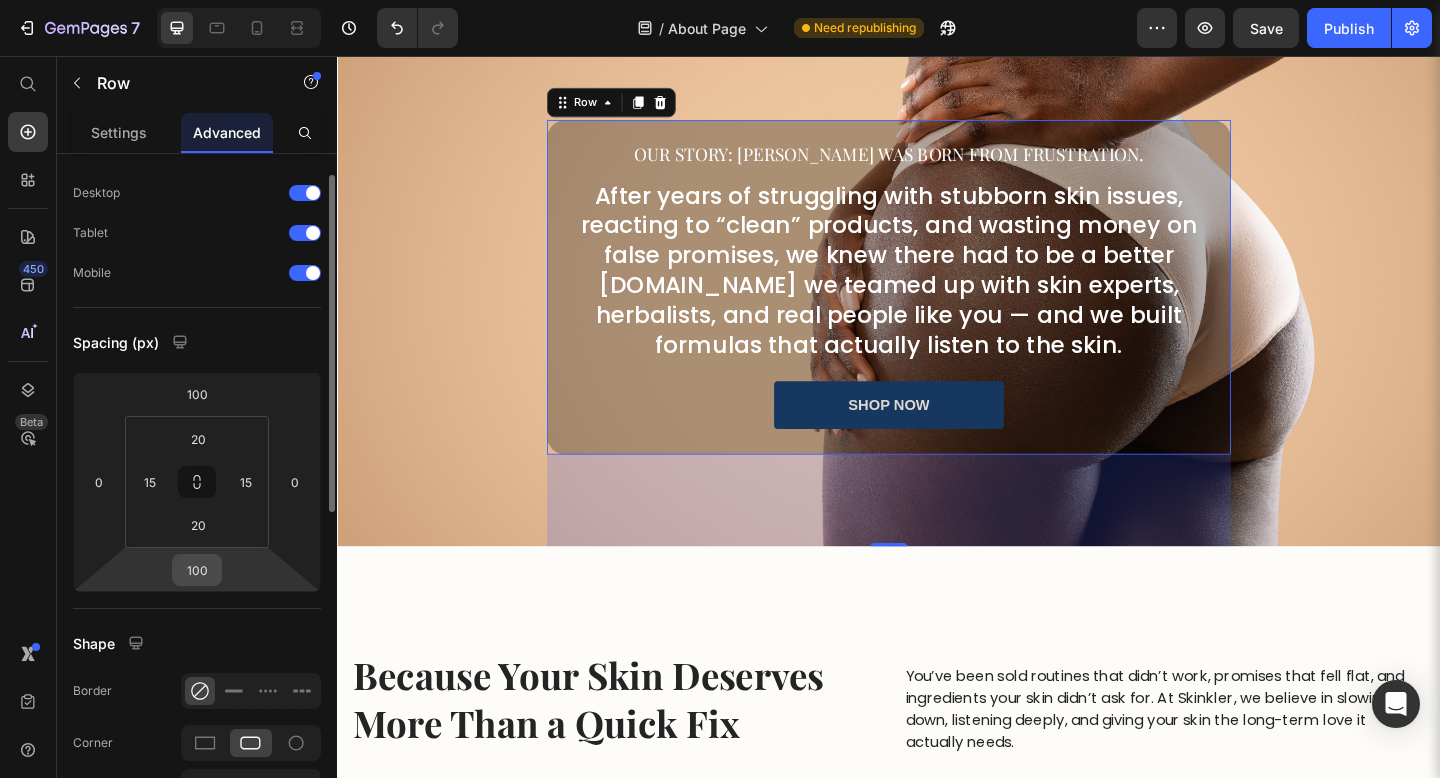 click on "100" at bounding box center (197, 570) 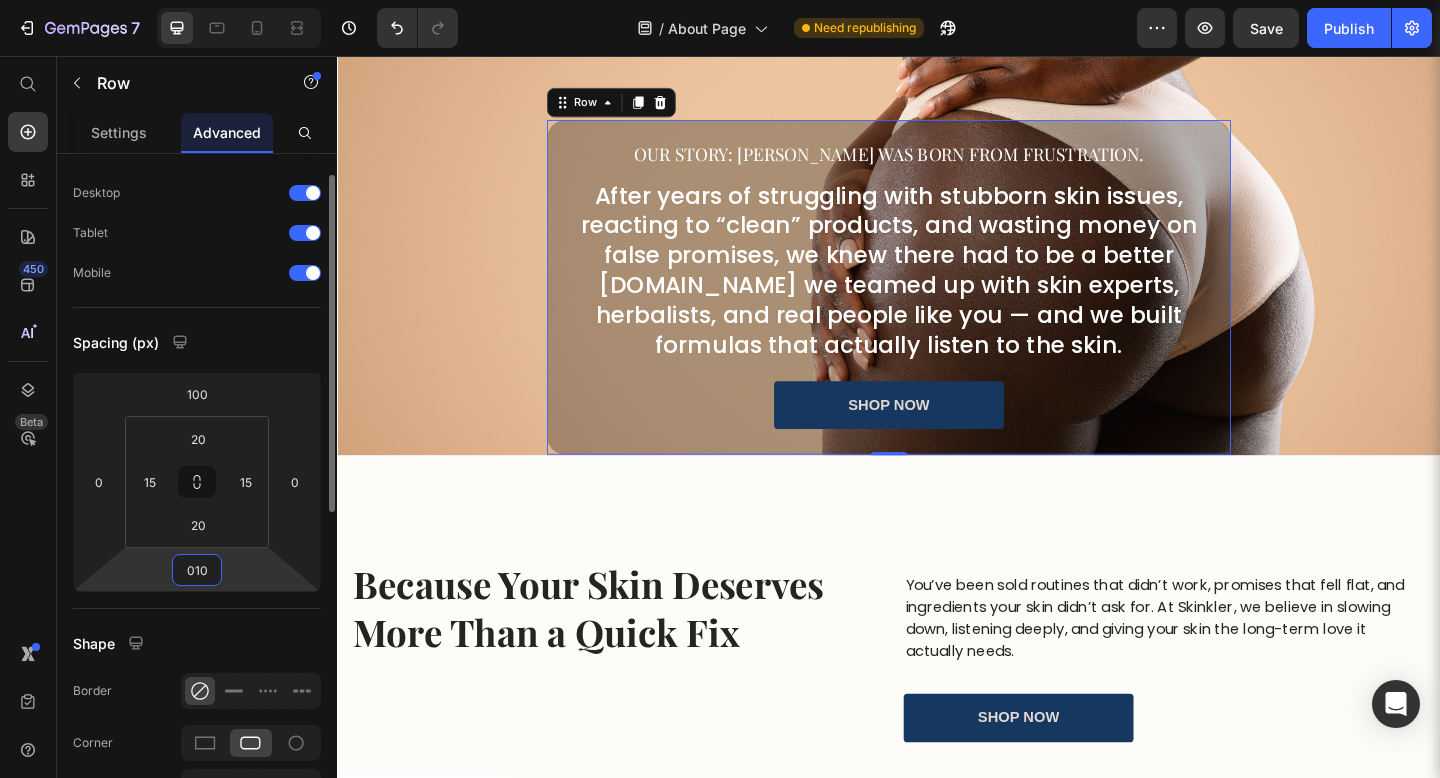 type on "0100" 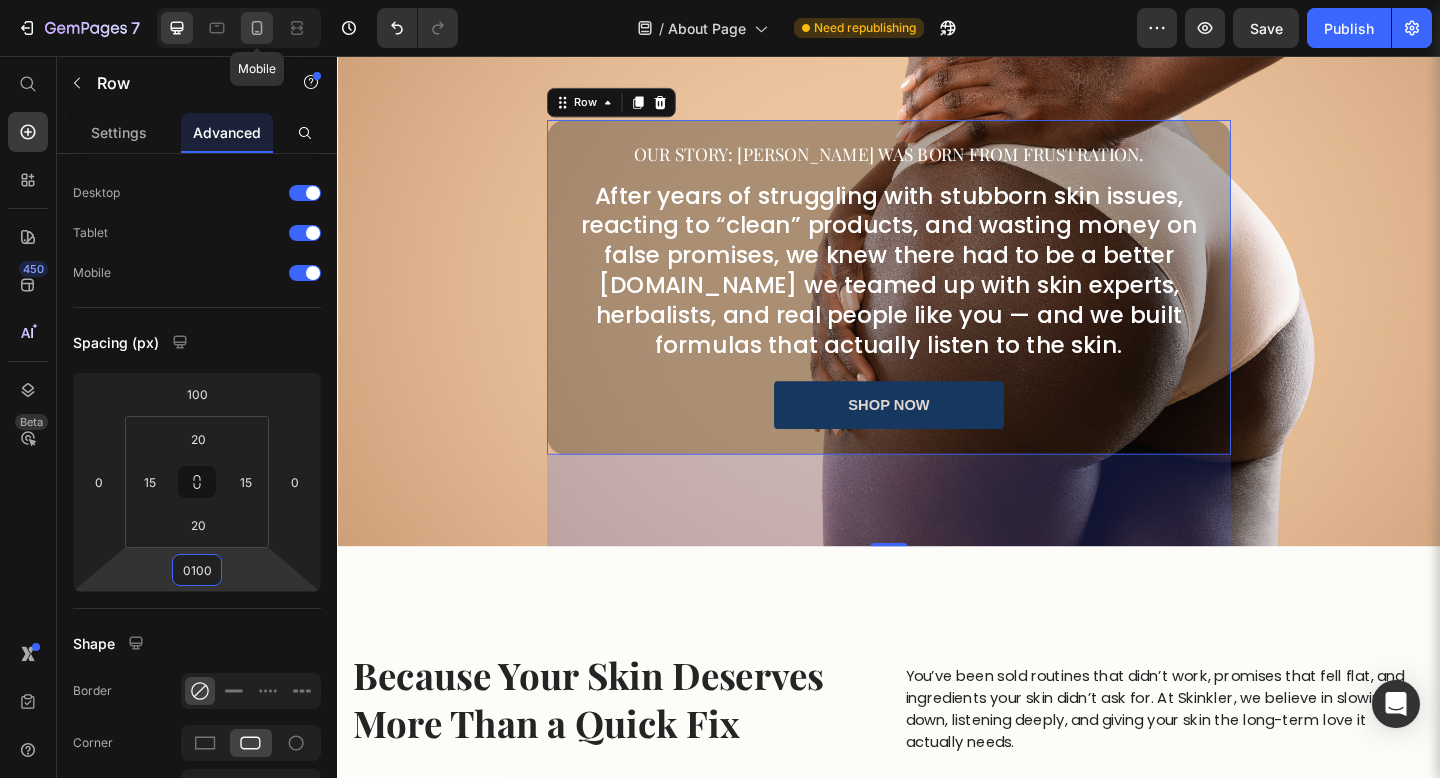 click 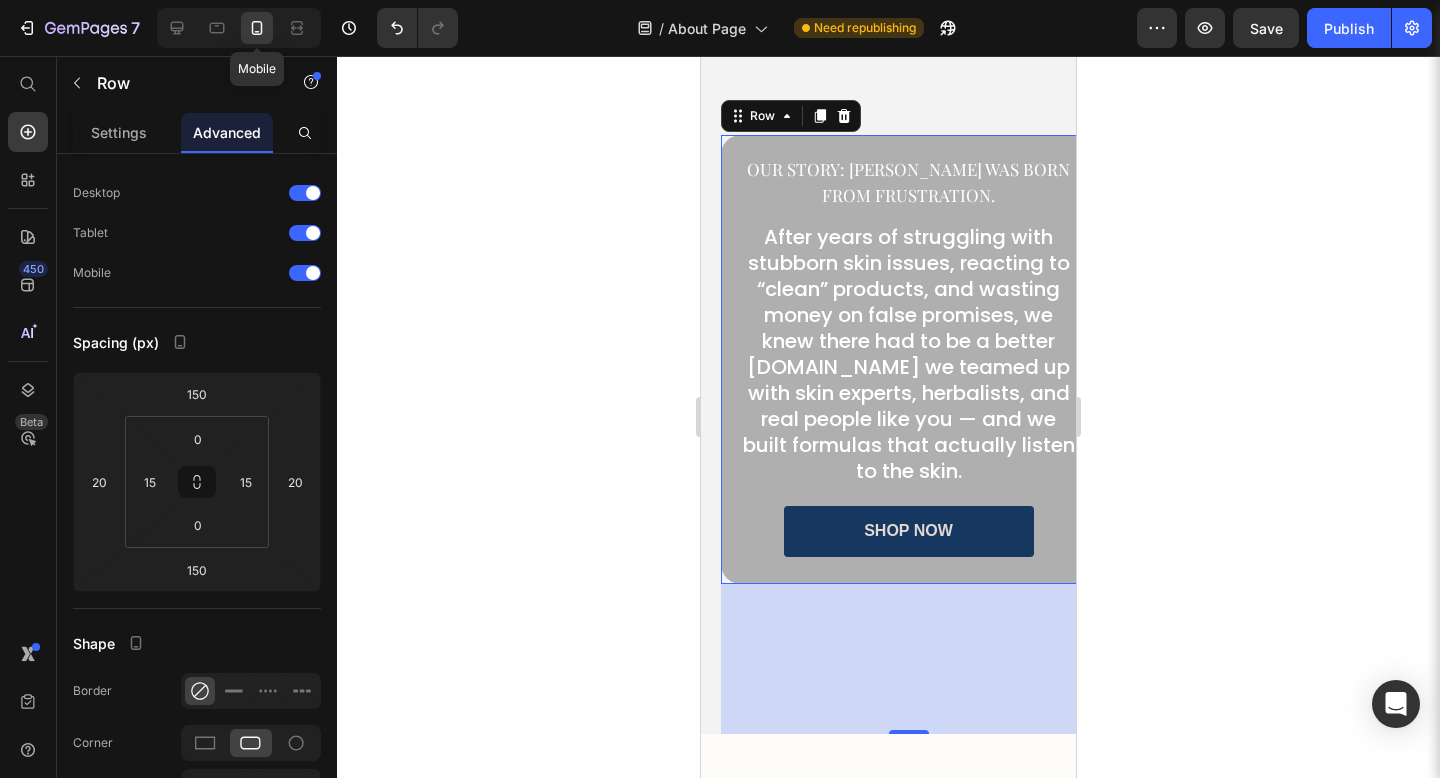 scroll, scrollTop: 121, scrollLeft: 0, axis: vertical 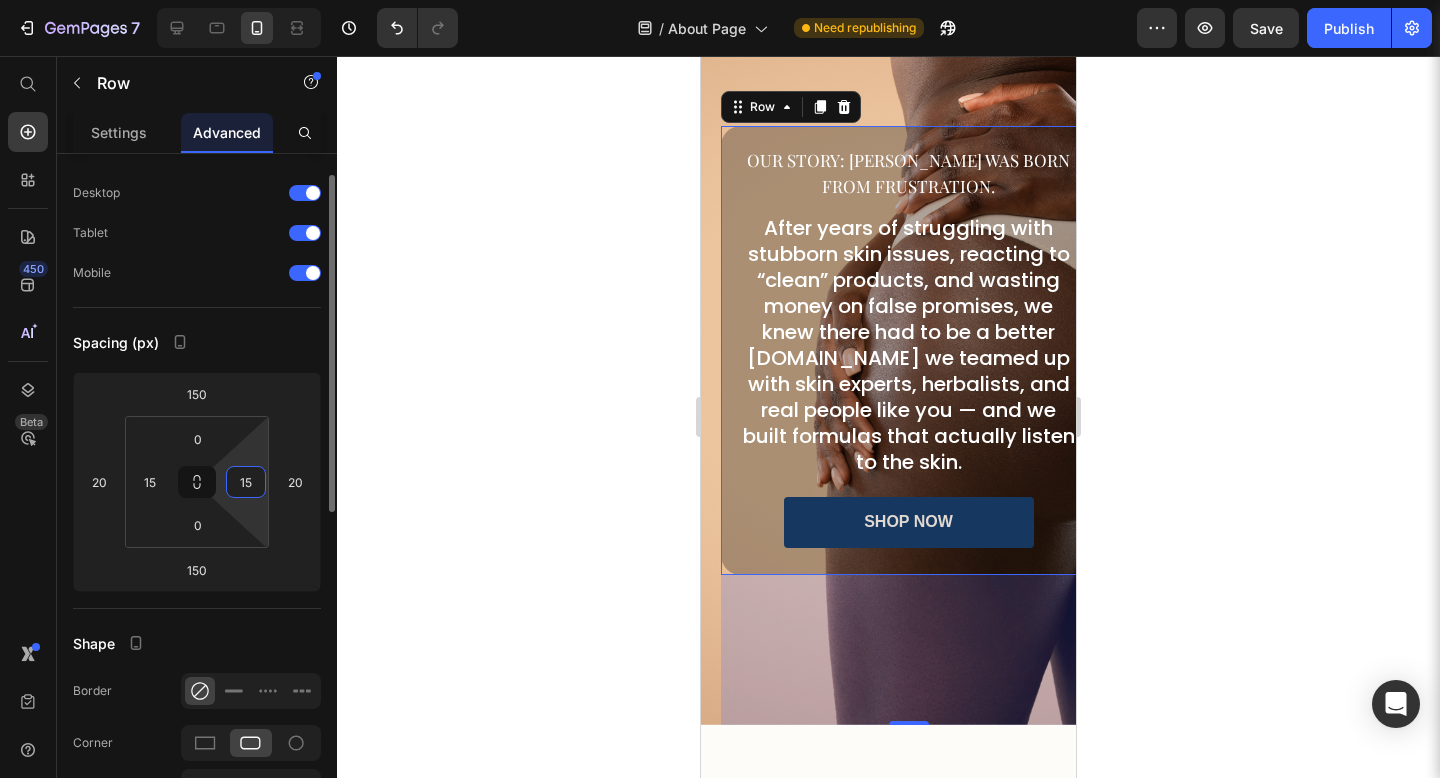 click on "15" at bounding box center (246, 482) 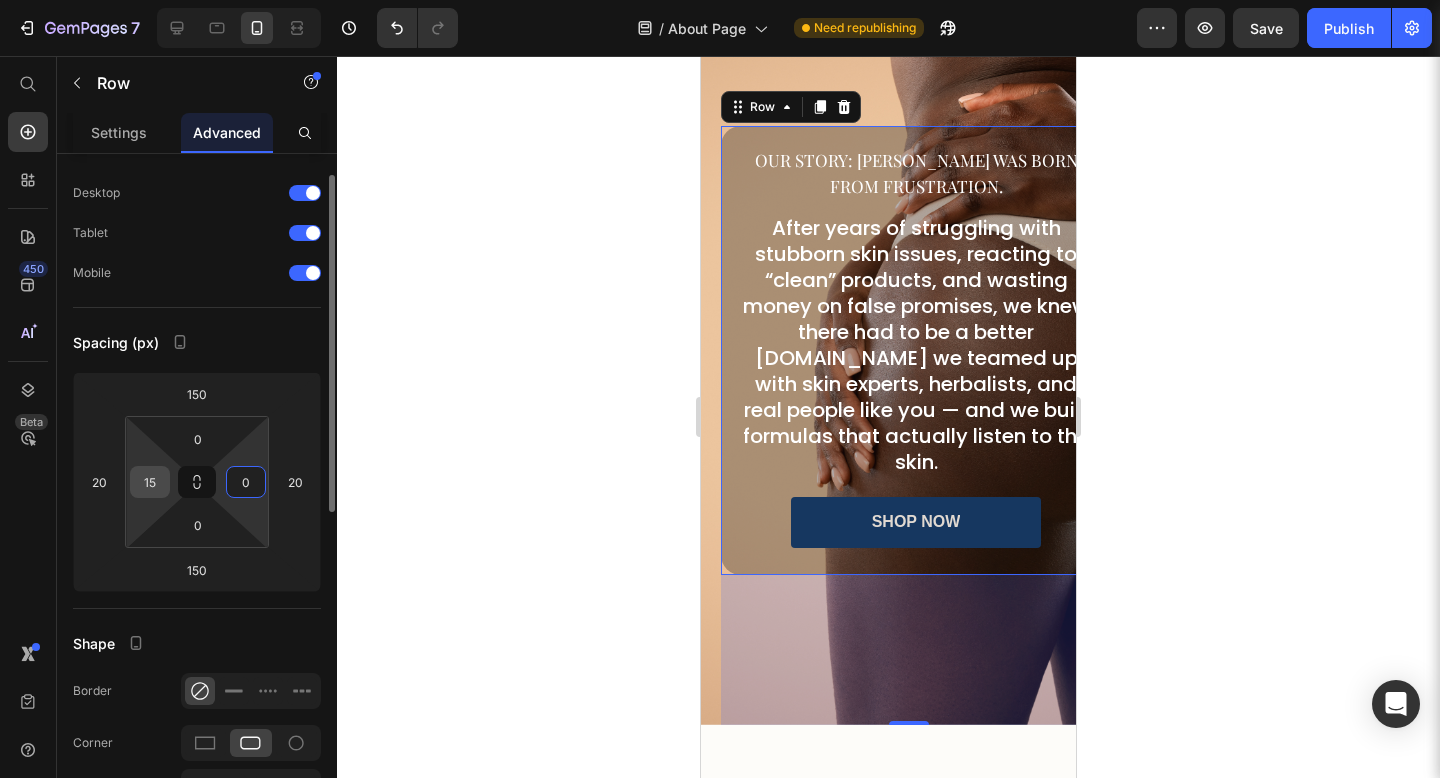 type on "0" 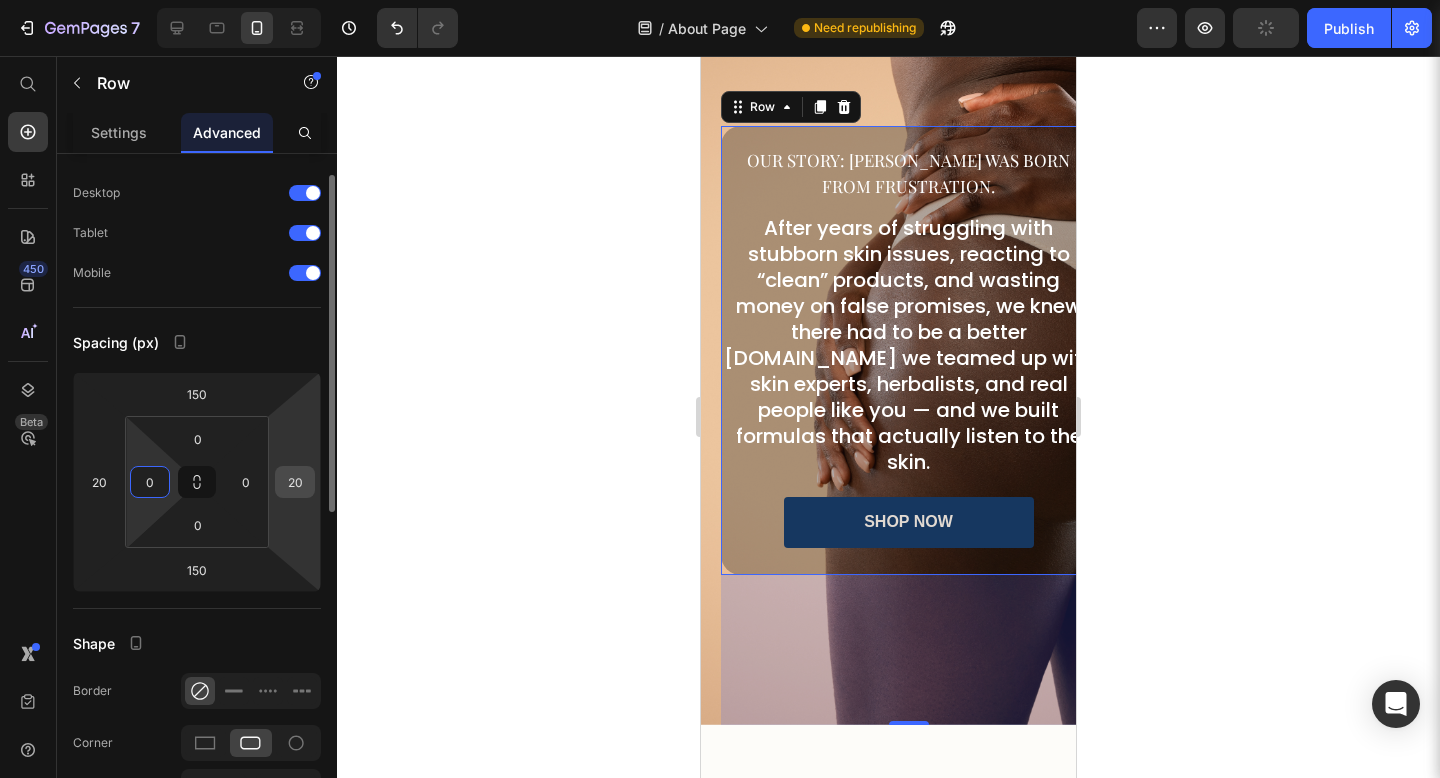 type on "0" 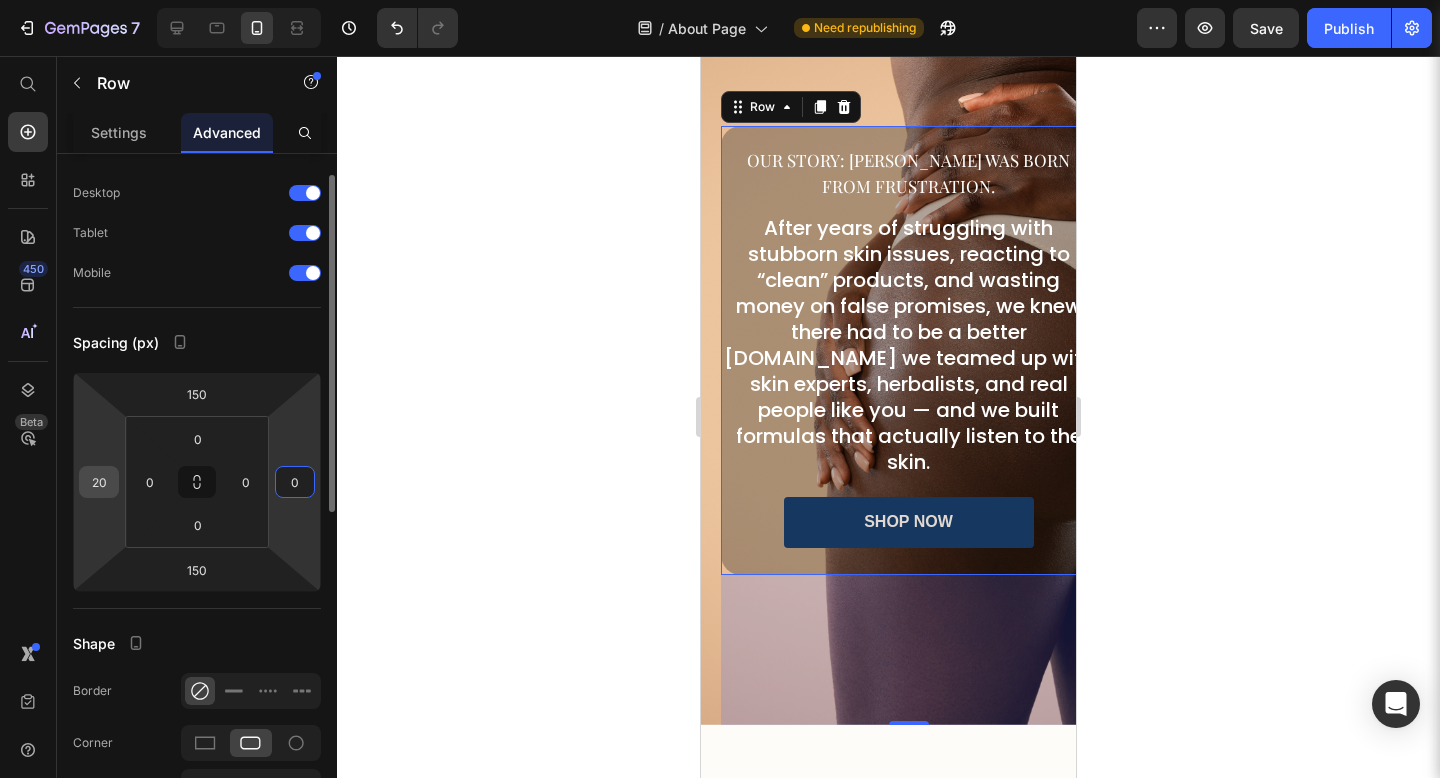 type on "0" 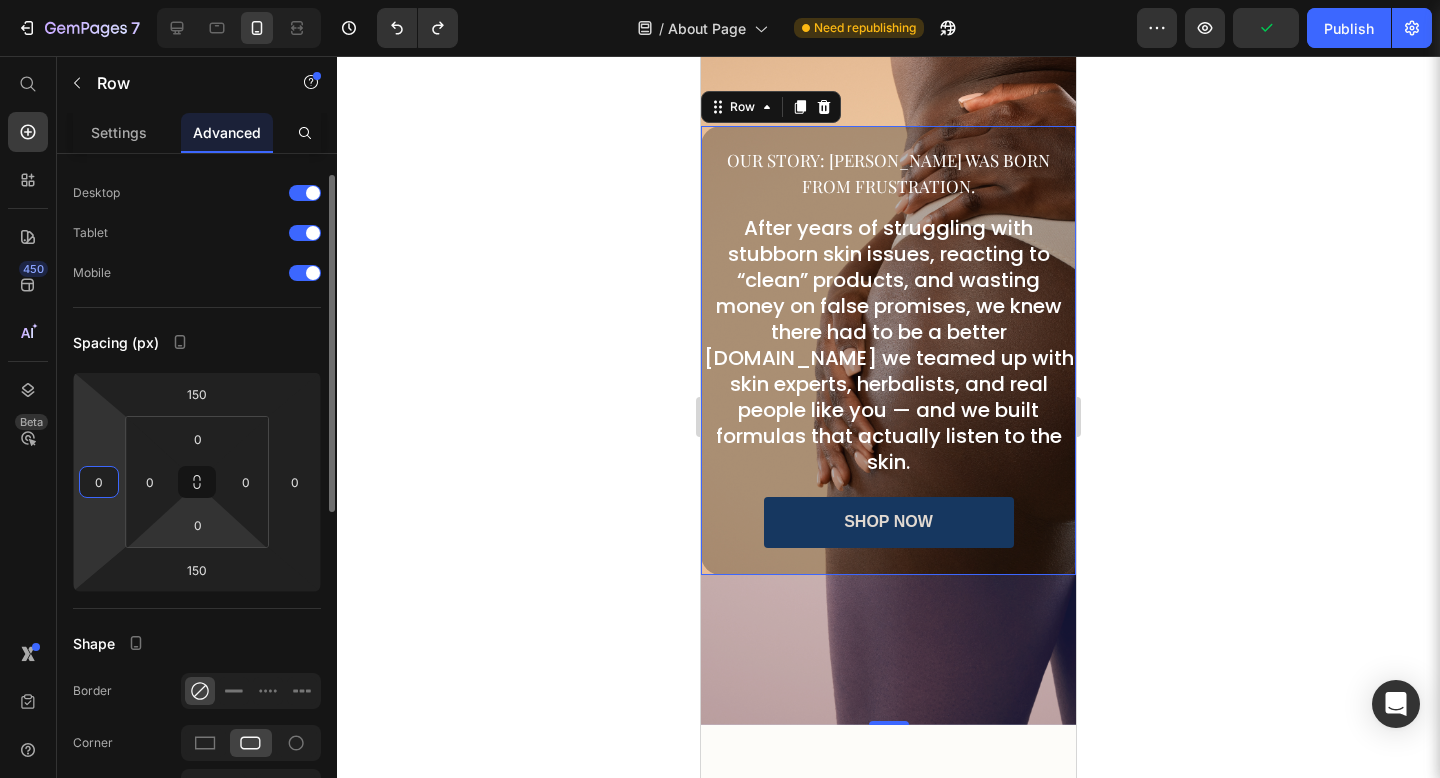 type on "20" 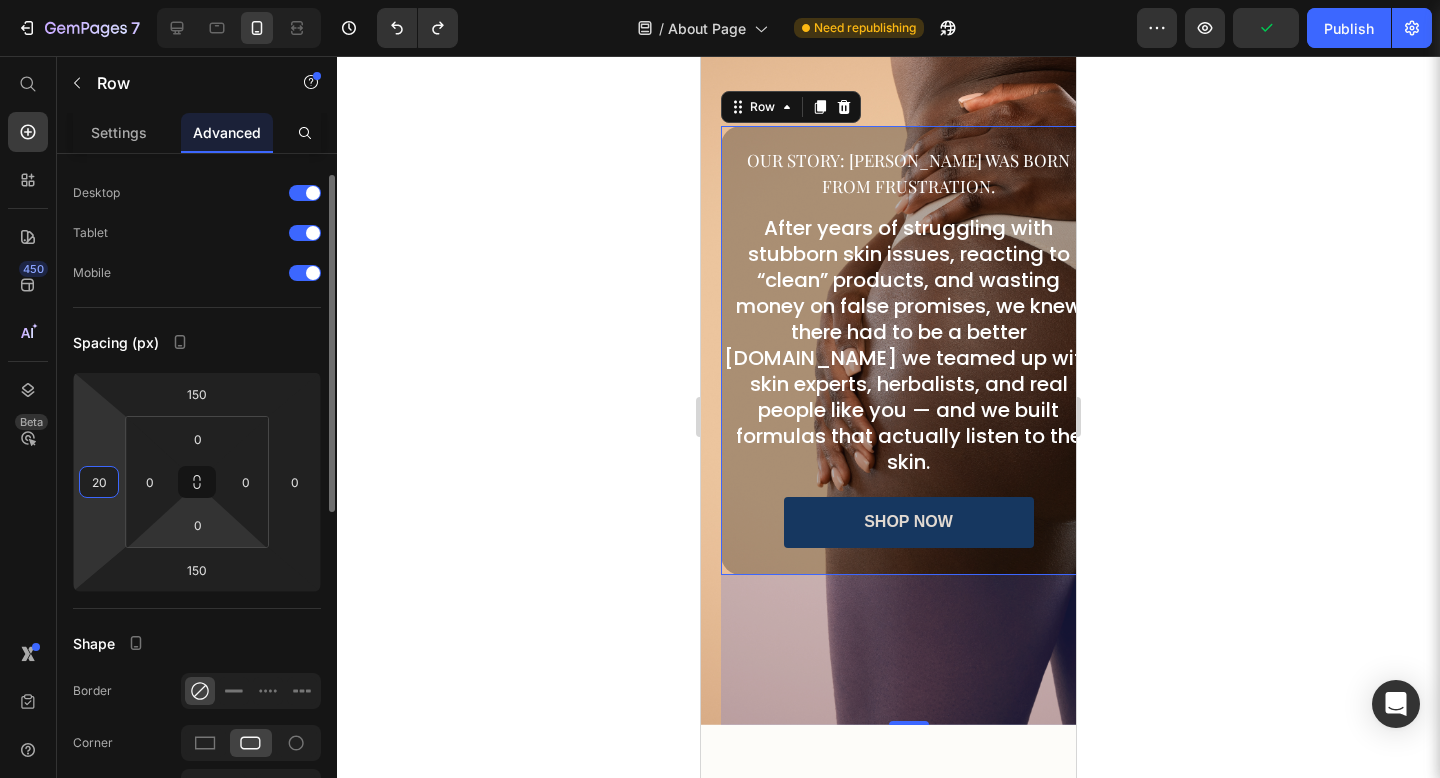 type on "20" 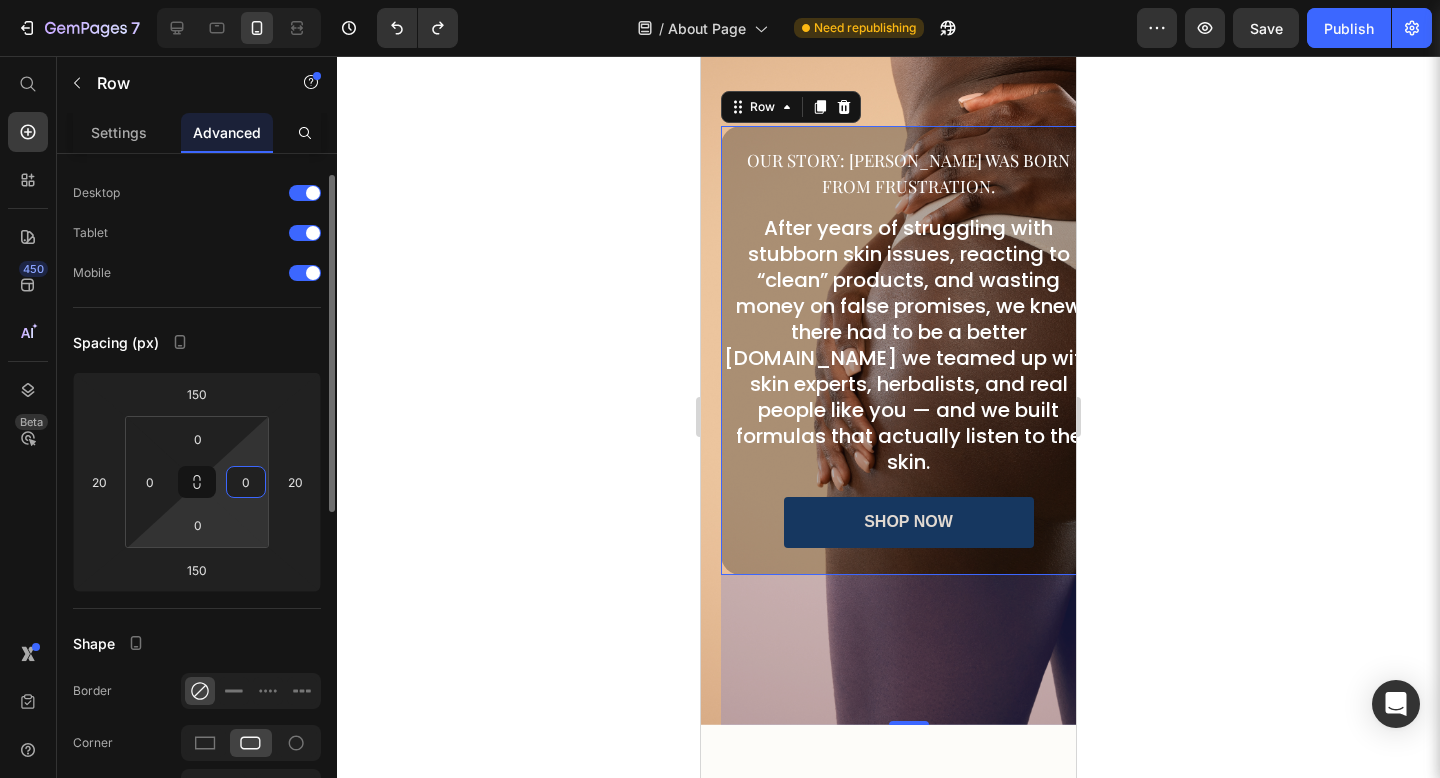 type on "15" 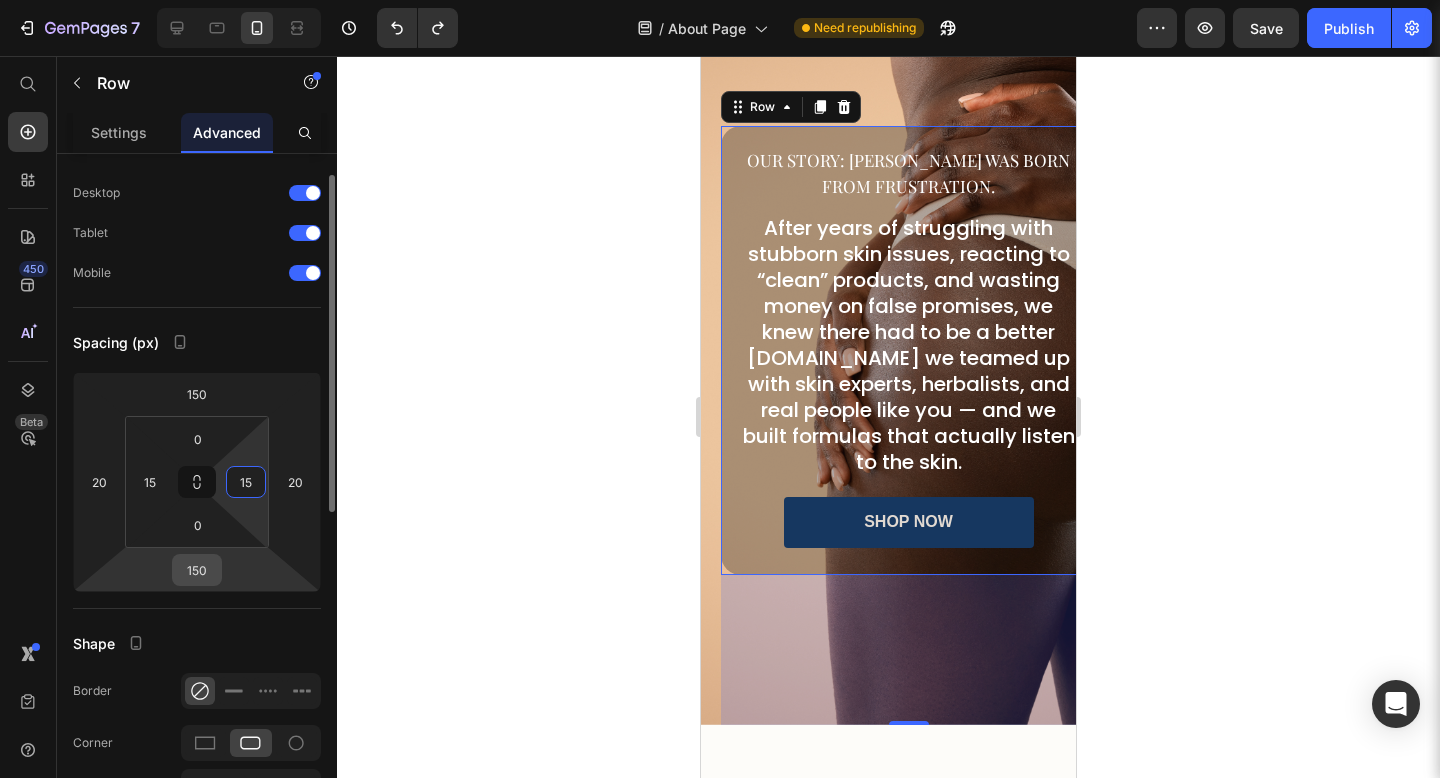 type on "15" 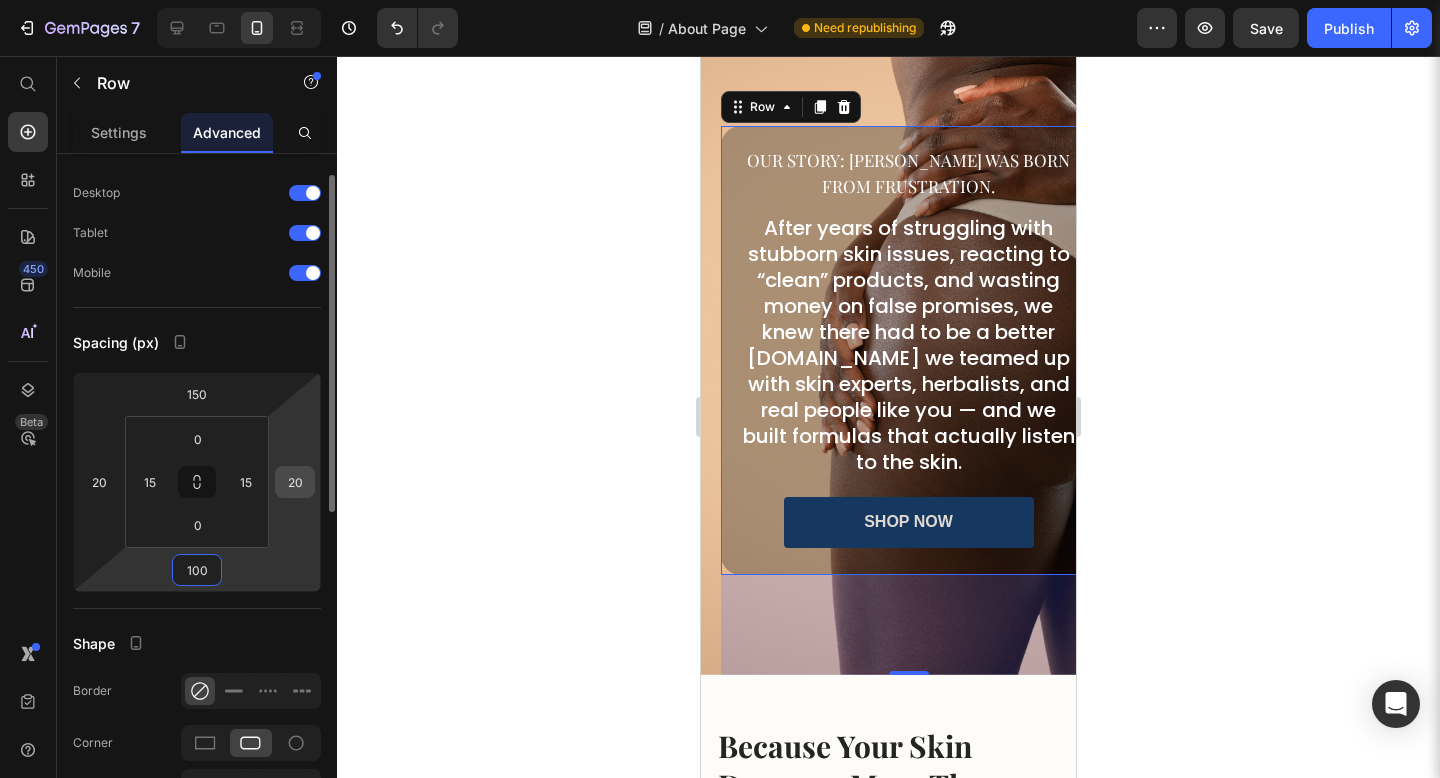 type on "100" 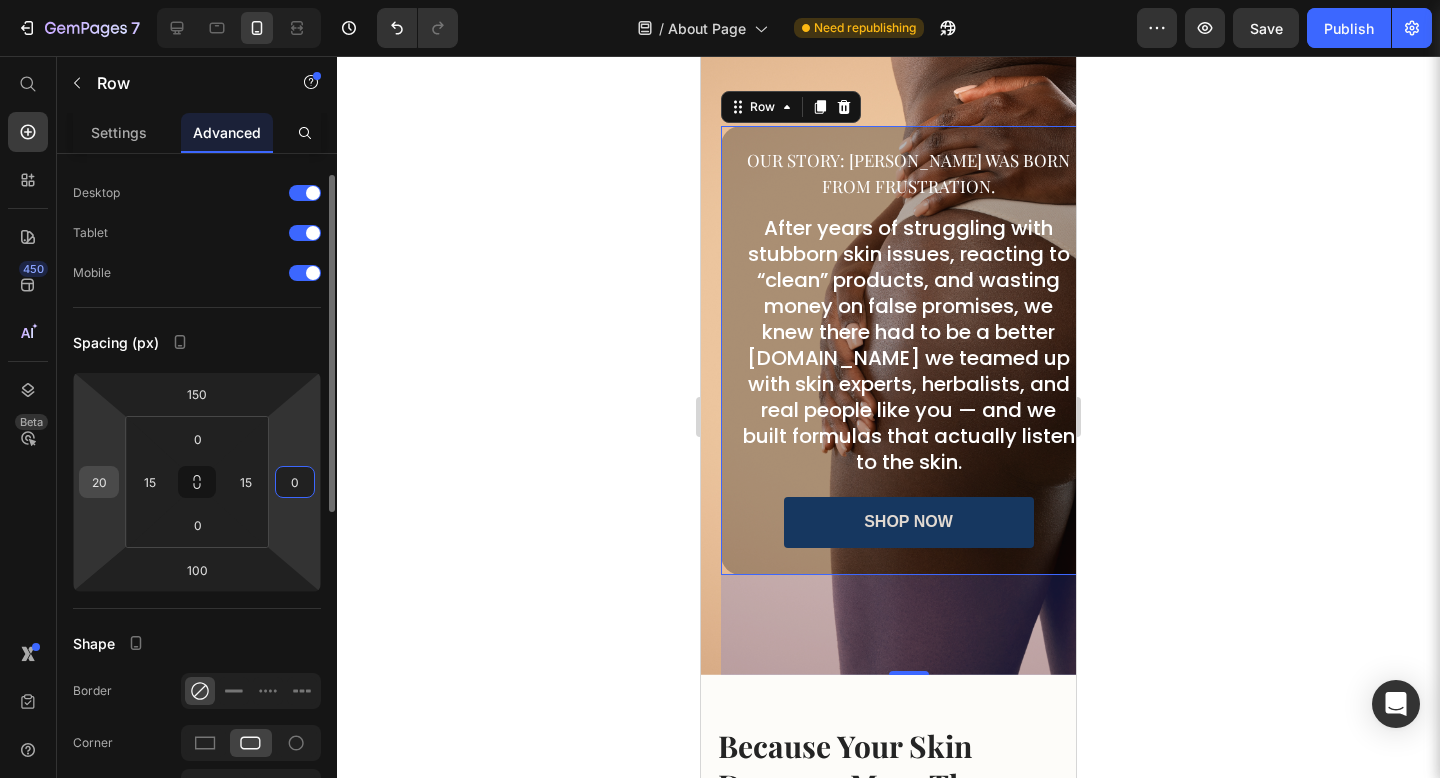 type on "0" 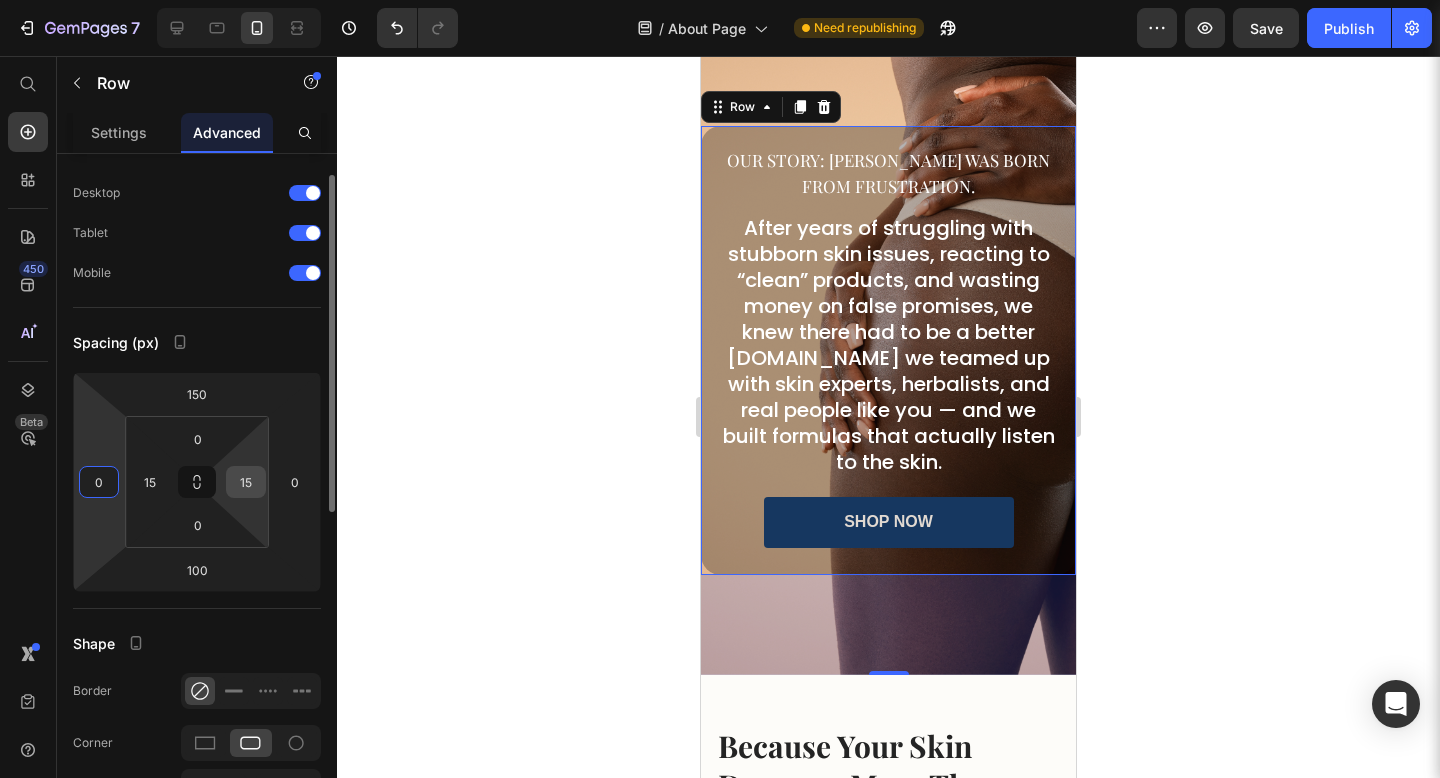 type on "0" 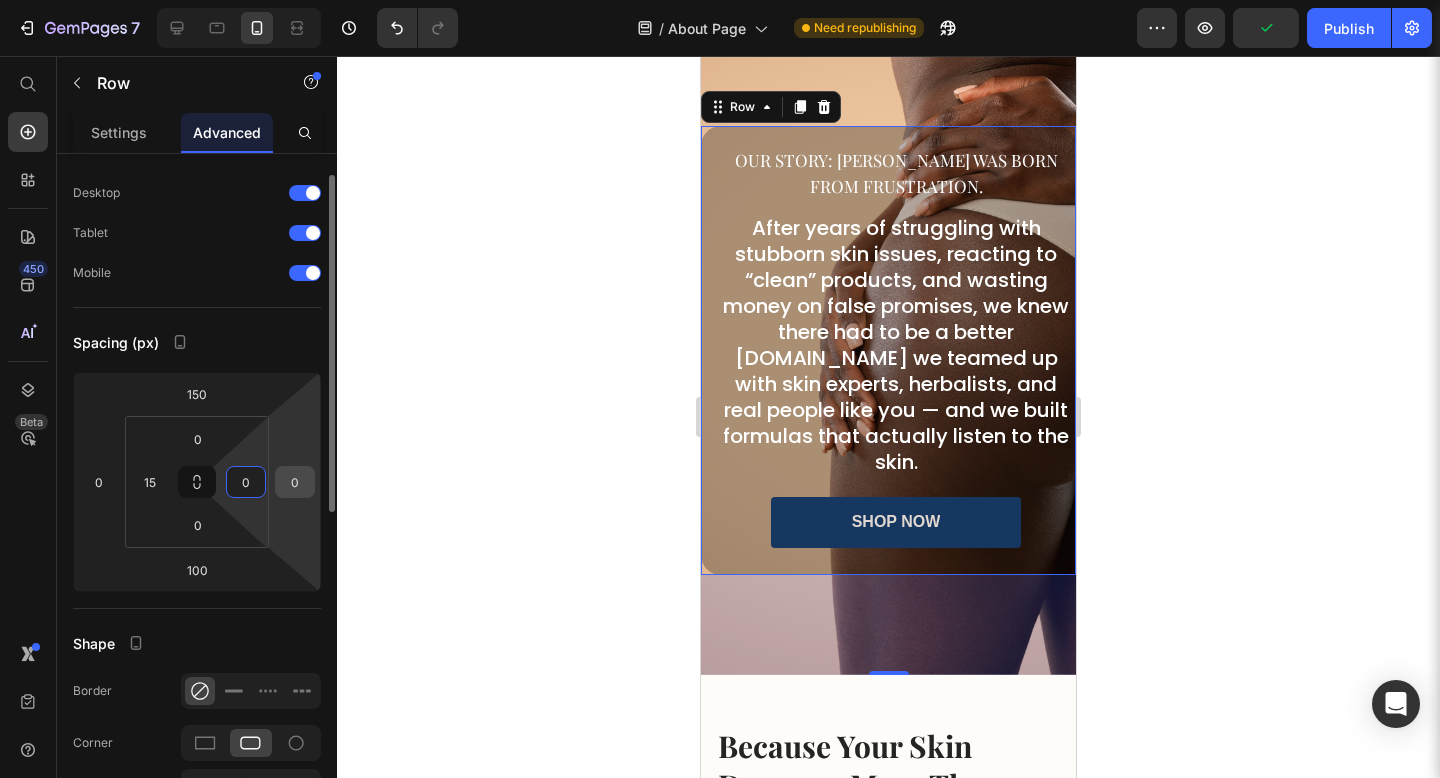 type on "0" 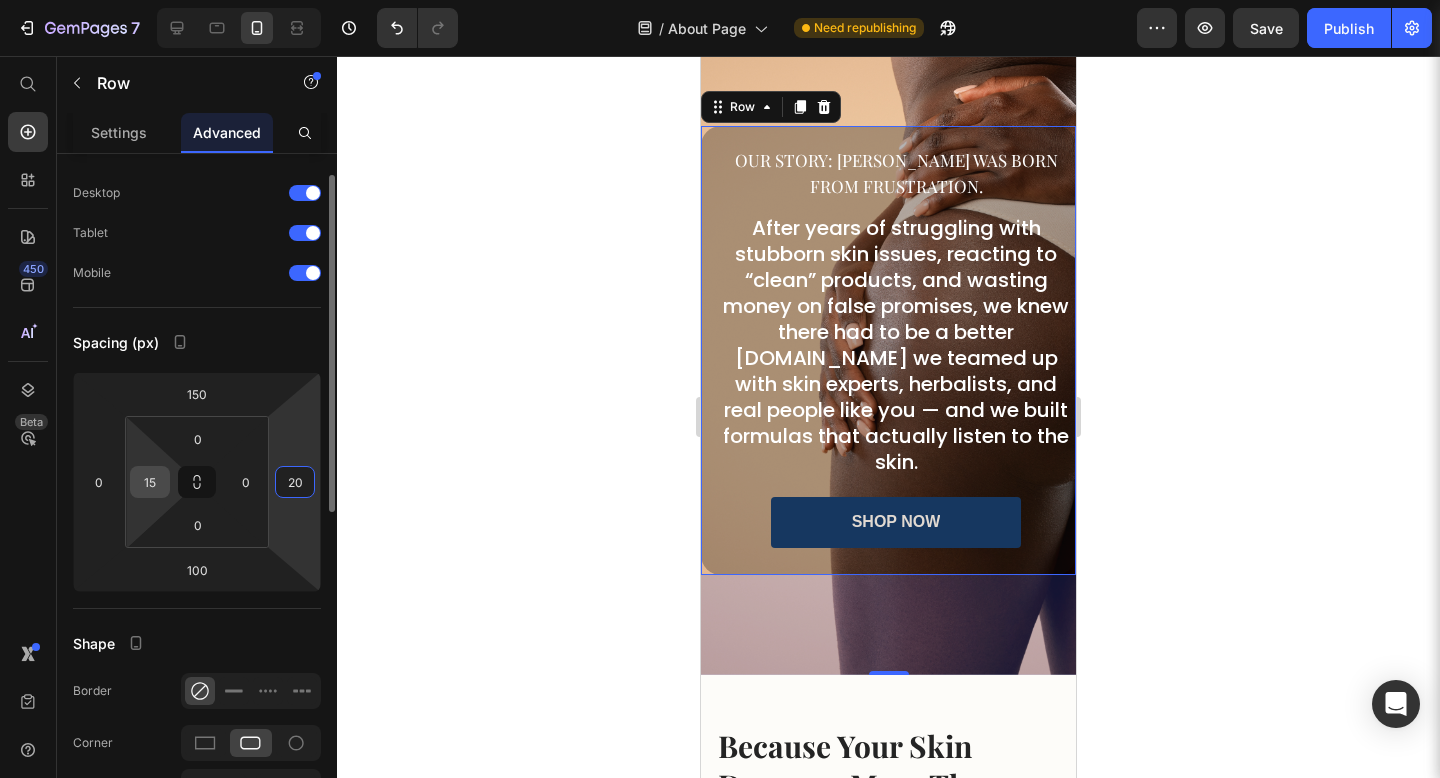 type on "2" 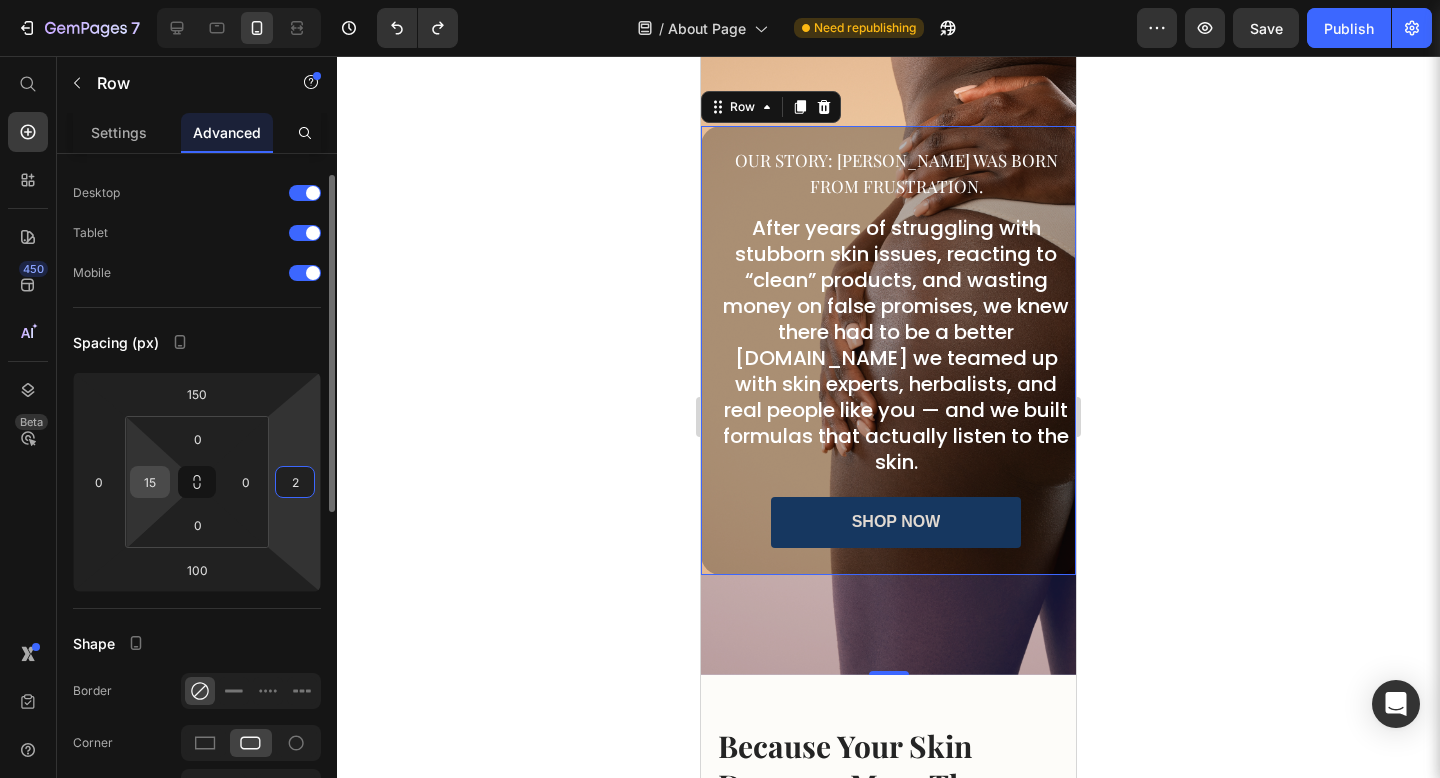 type on "15" 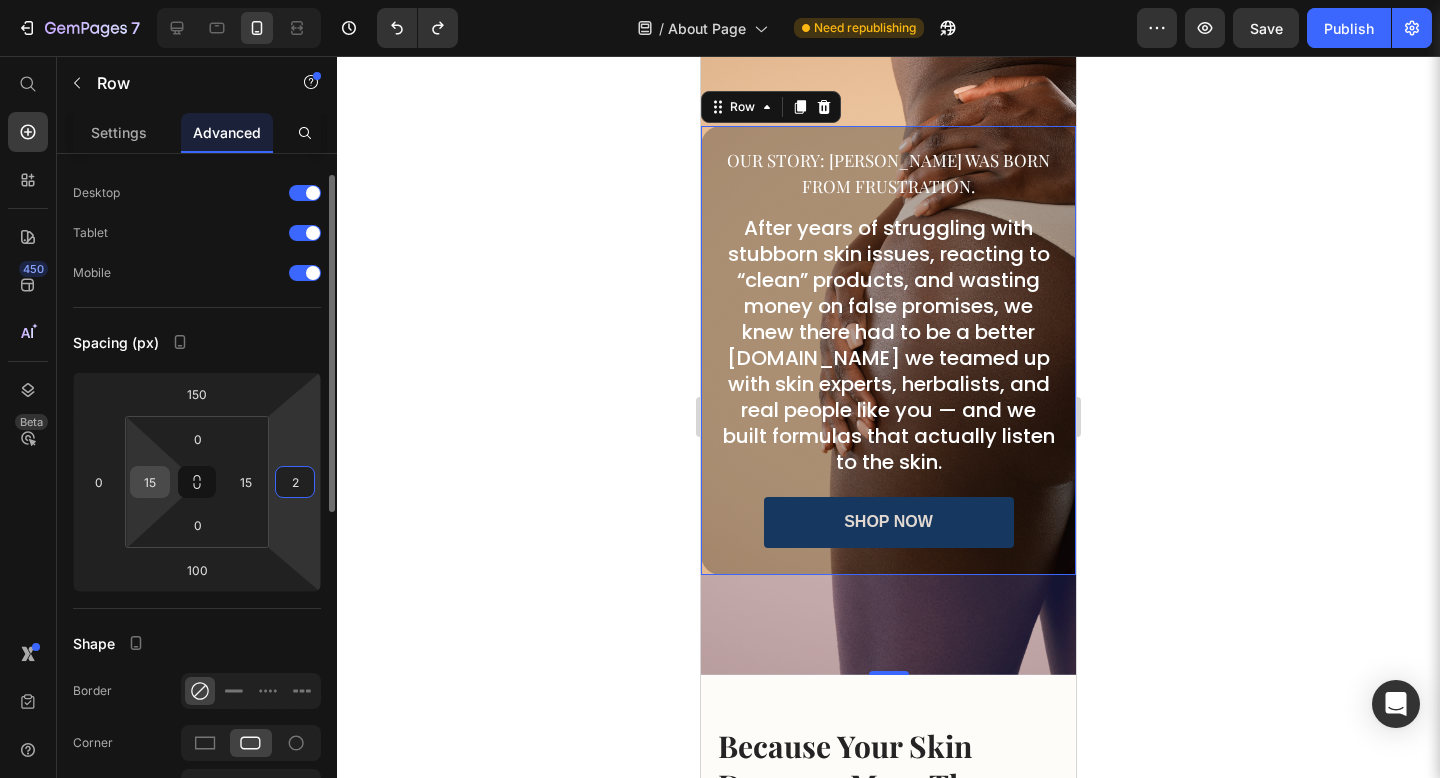 type on "0" 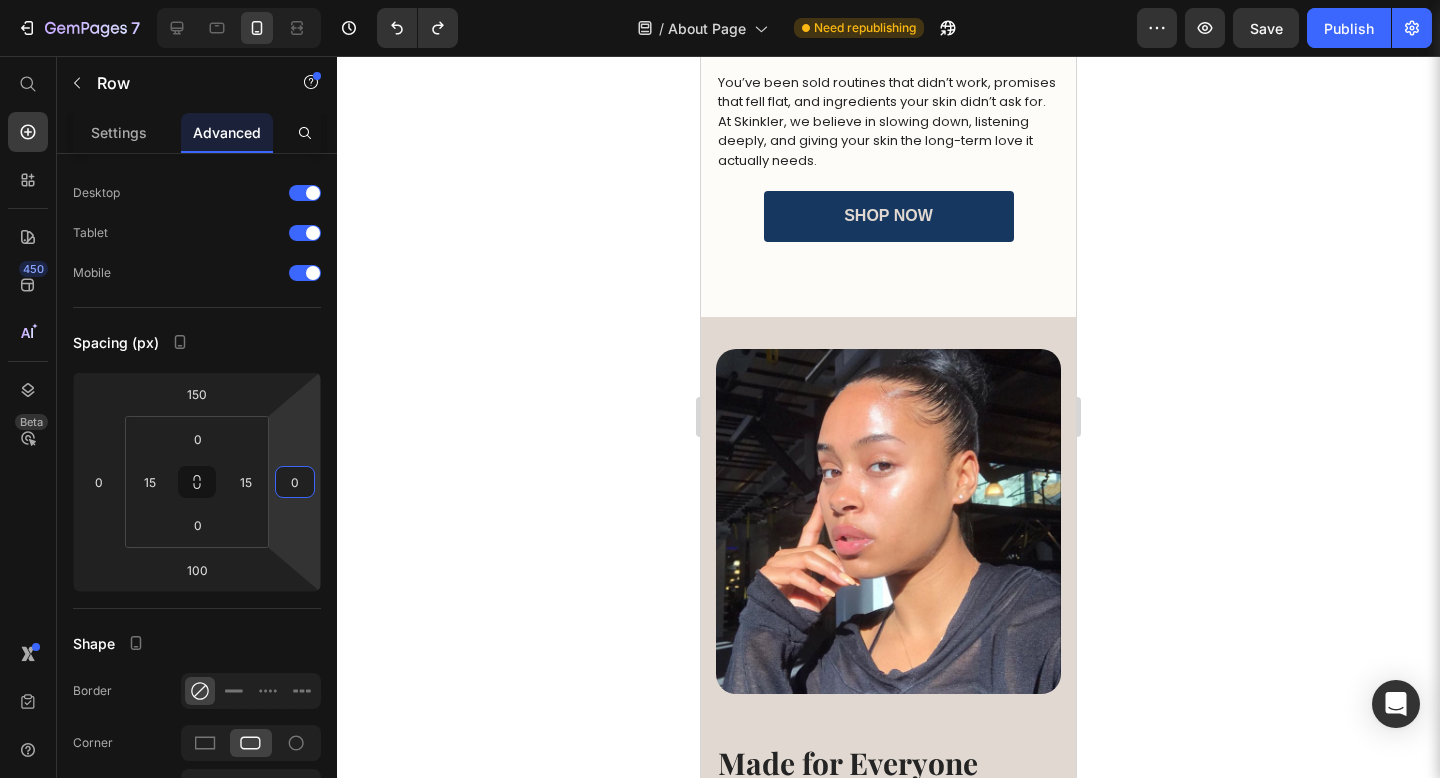 scroll, scrollTop: 0, scrollLeft: 0, axis: both 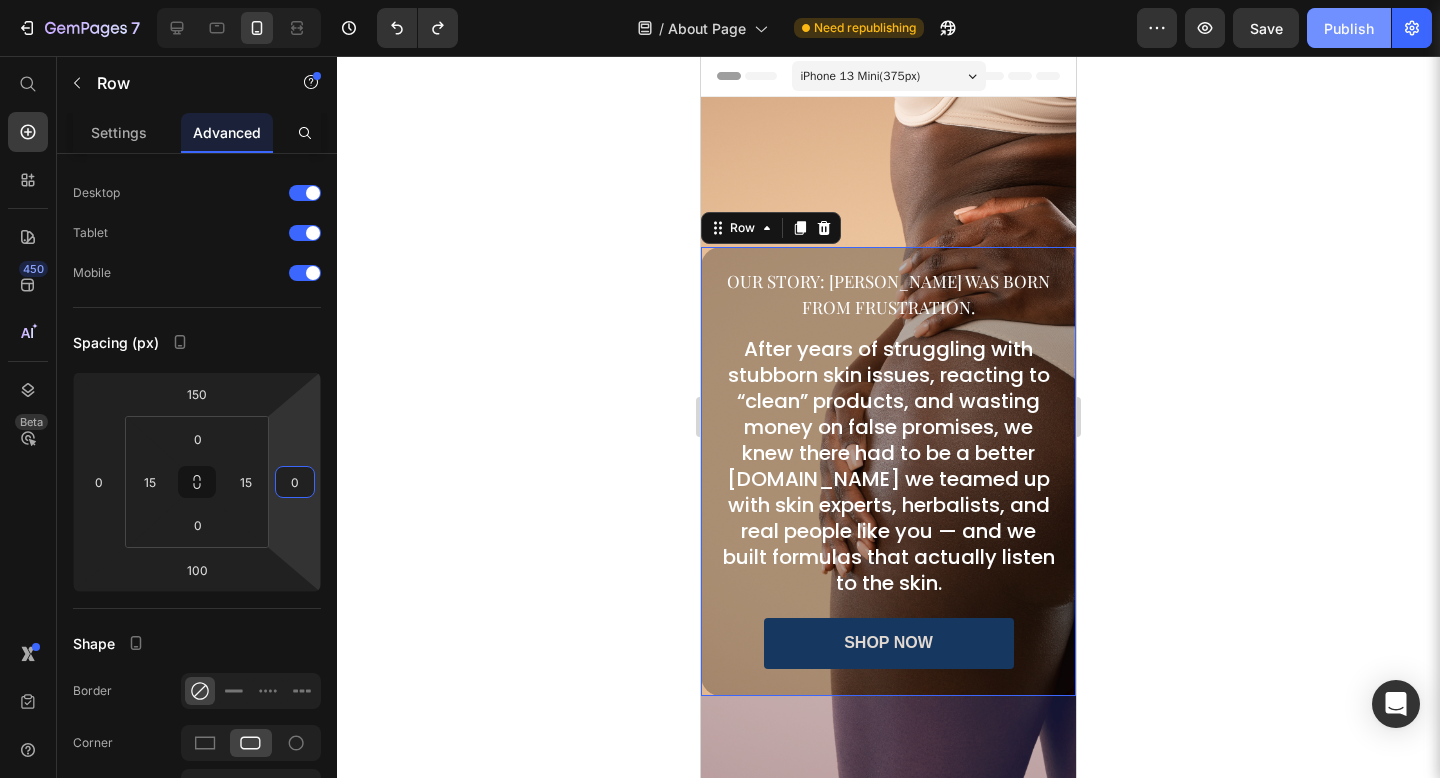 click on "Publish" 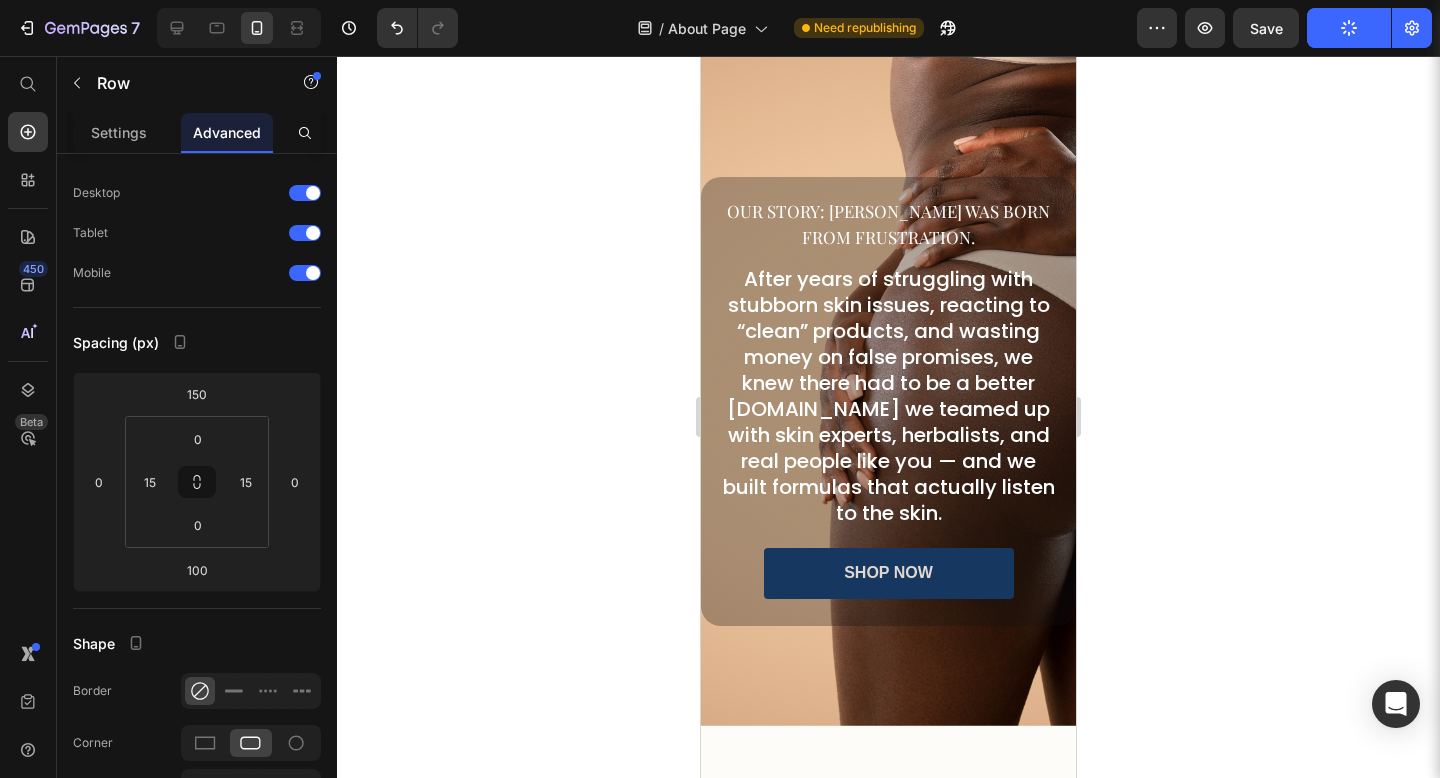 scroll, scrollTop: 0, scrollLeft: 0, axis: both 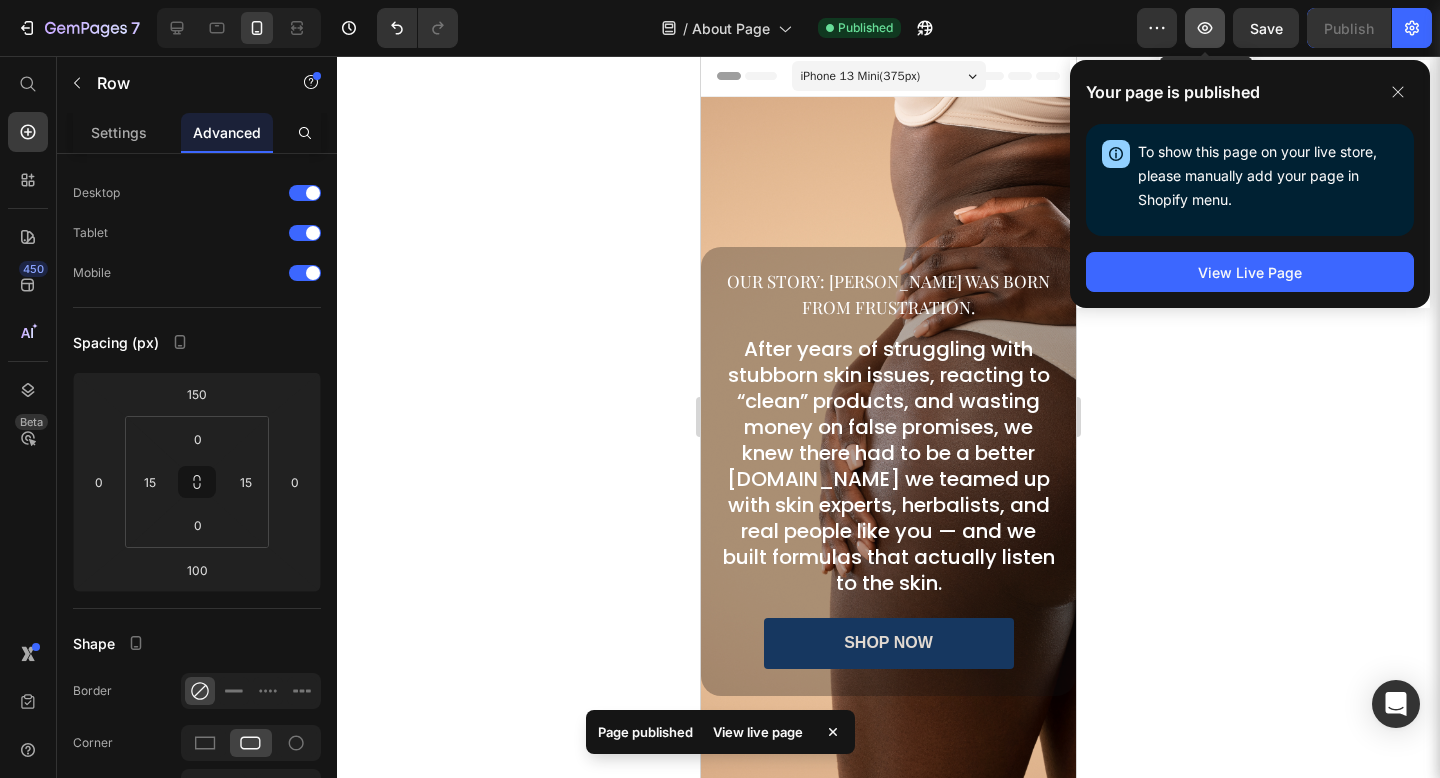 click 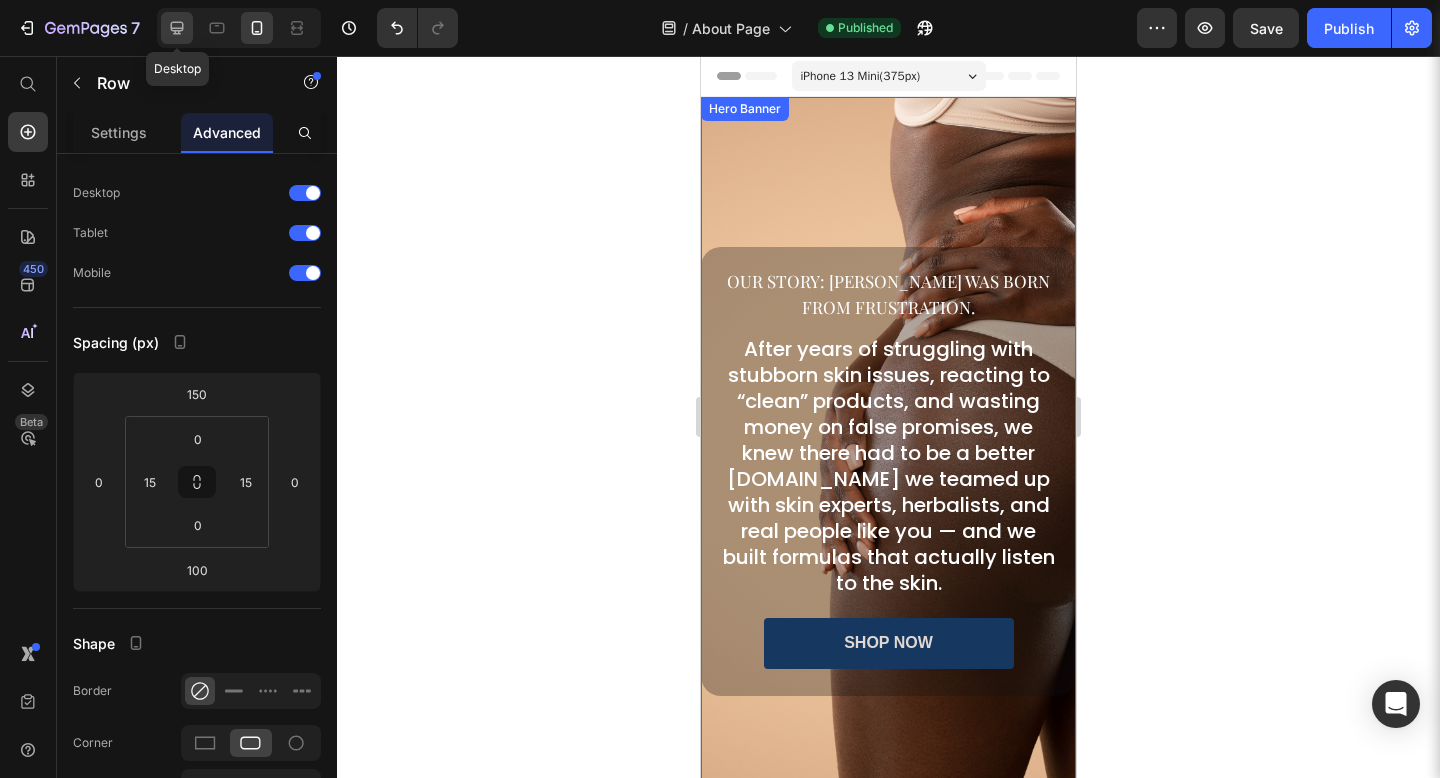 click 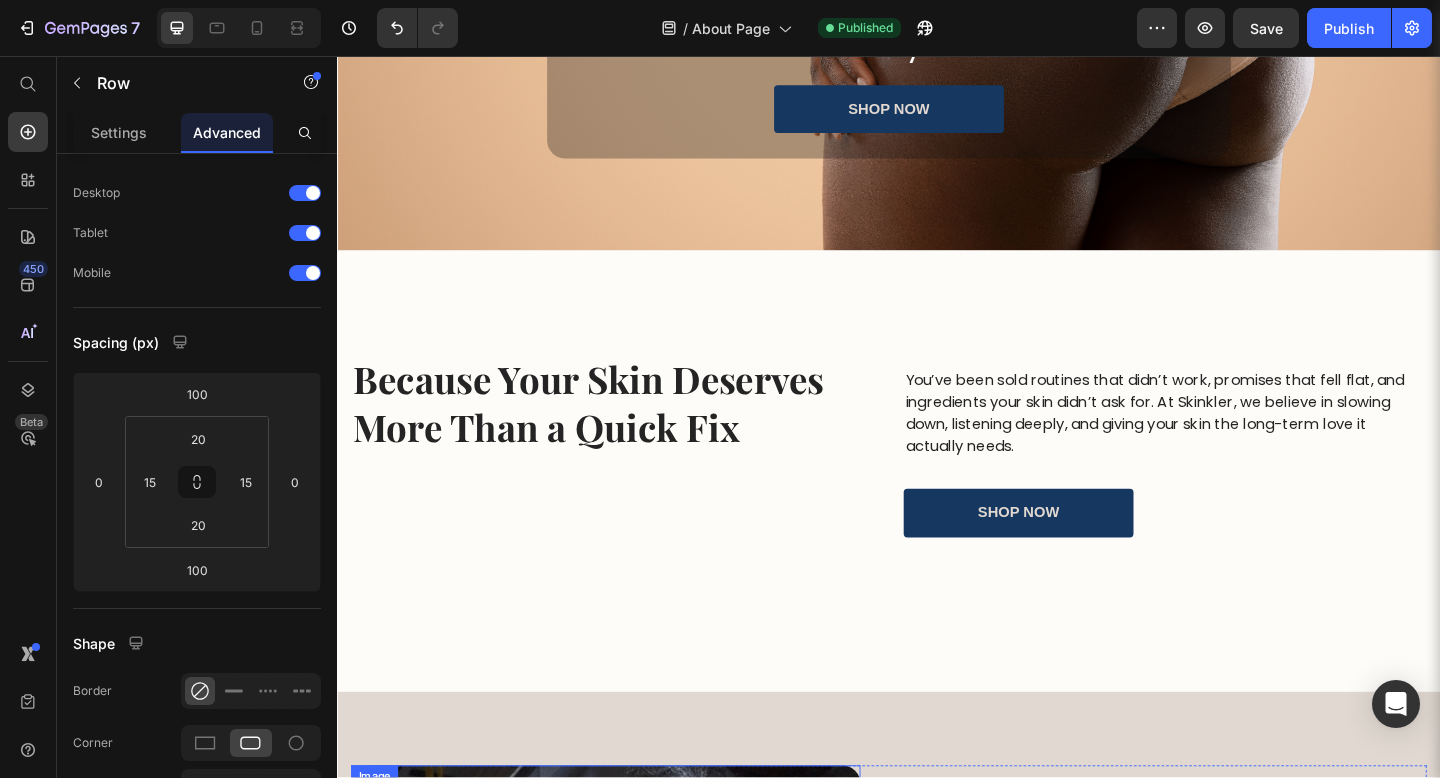 scroll, scrollTop: 0, scrollLeft: 0, axis: both 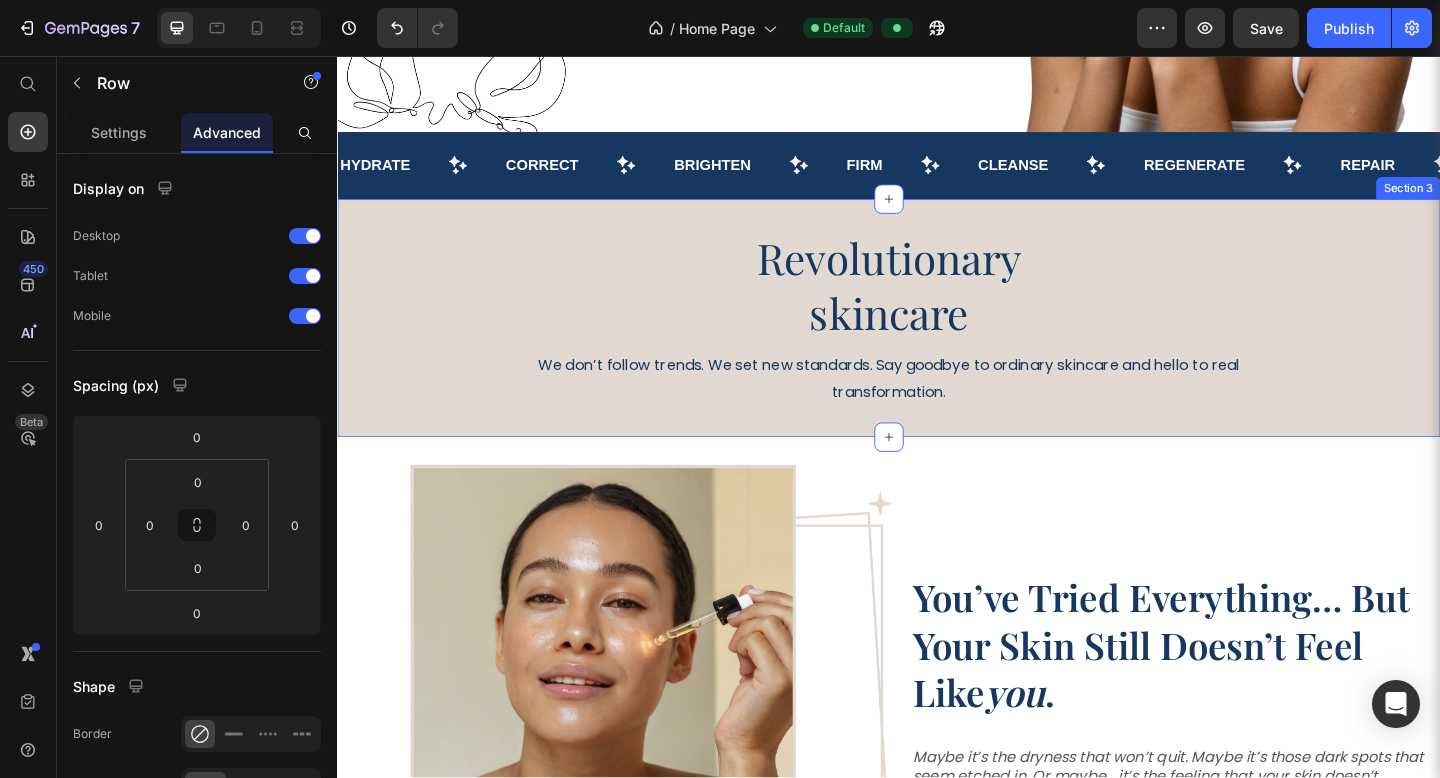 click on "Revolutionary  skincare Heading We don’t follow trends. We set new standards. Say goodbye to ordinary skincare and hello to real transformation. Text Block Row" at bounding box center (937, 341) 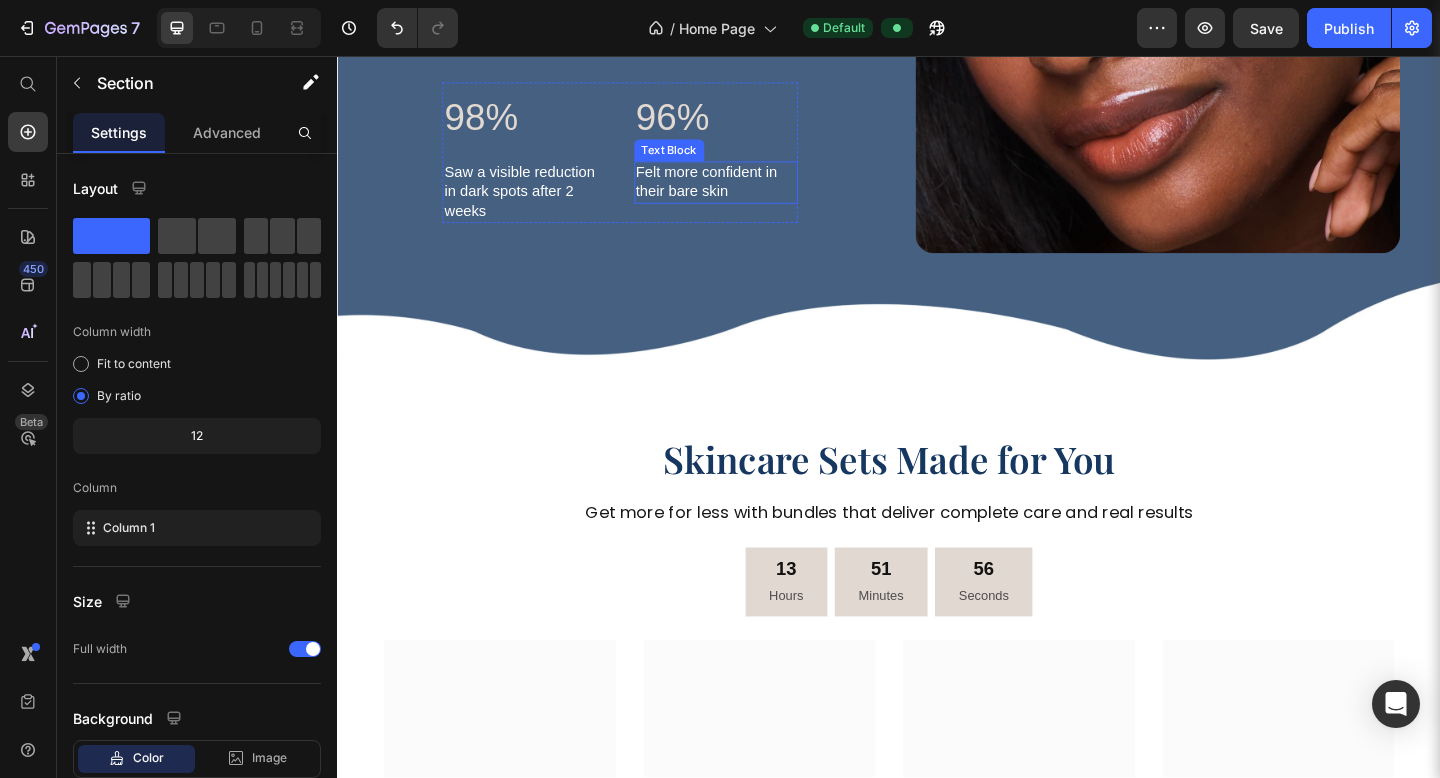 scroll, scrollTop: 4227, scrollLeft: 0, axis: vertical 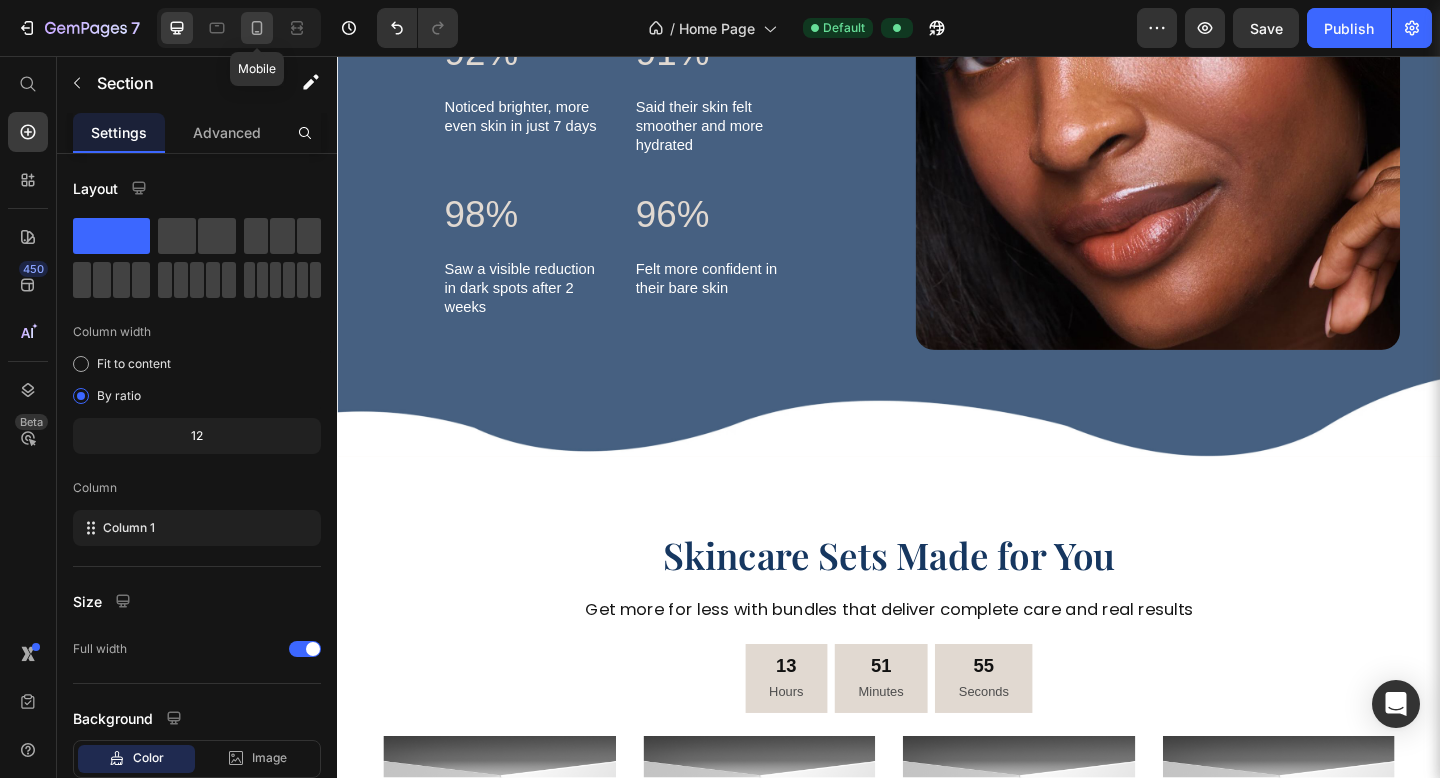 click 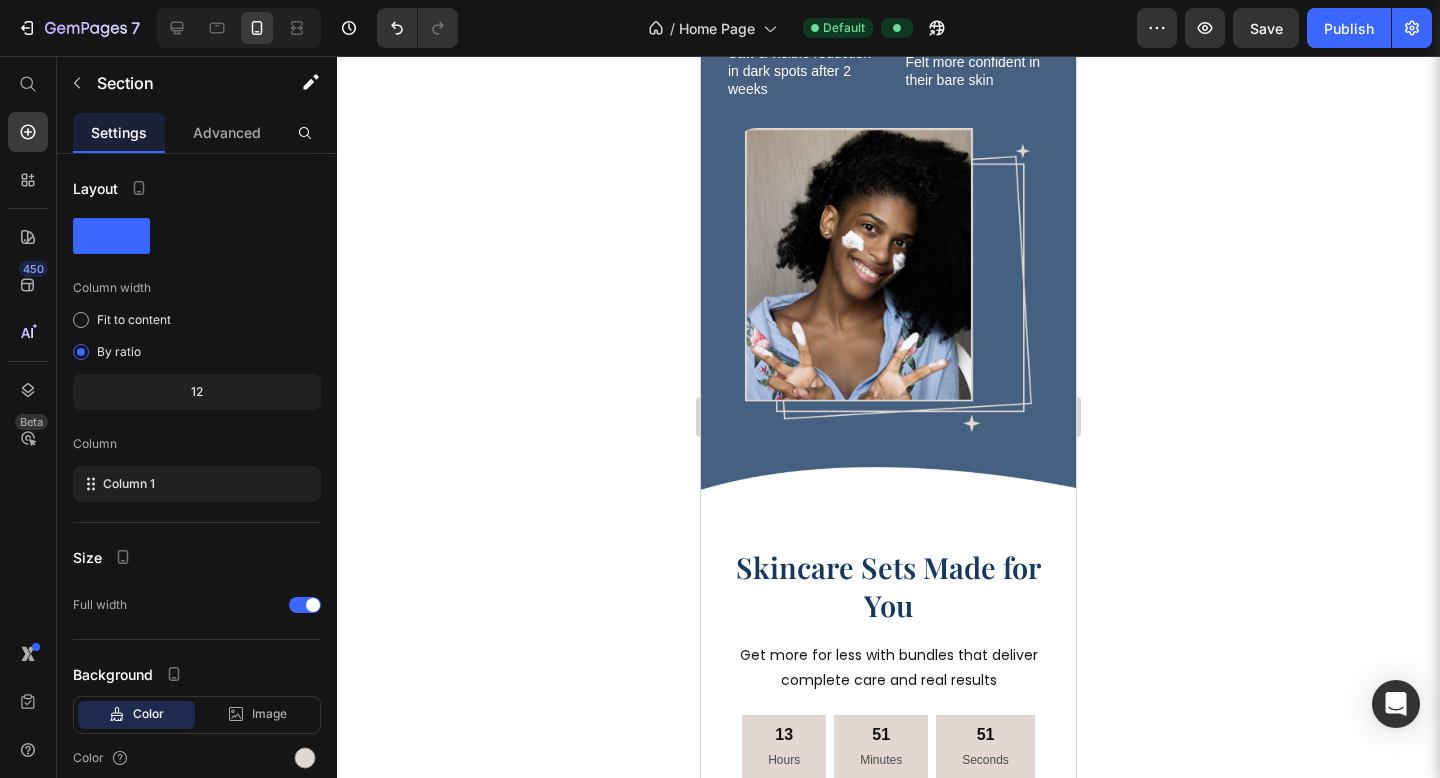 scroll, scrollTop: 4862, scrollLeft: 0, axis: vertical 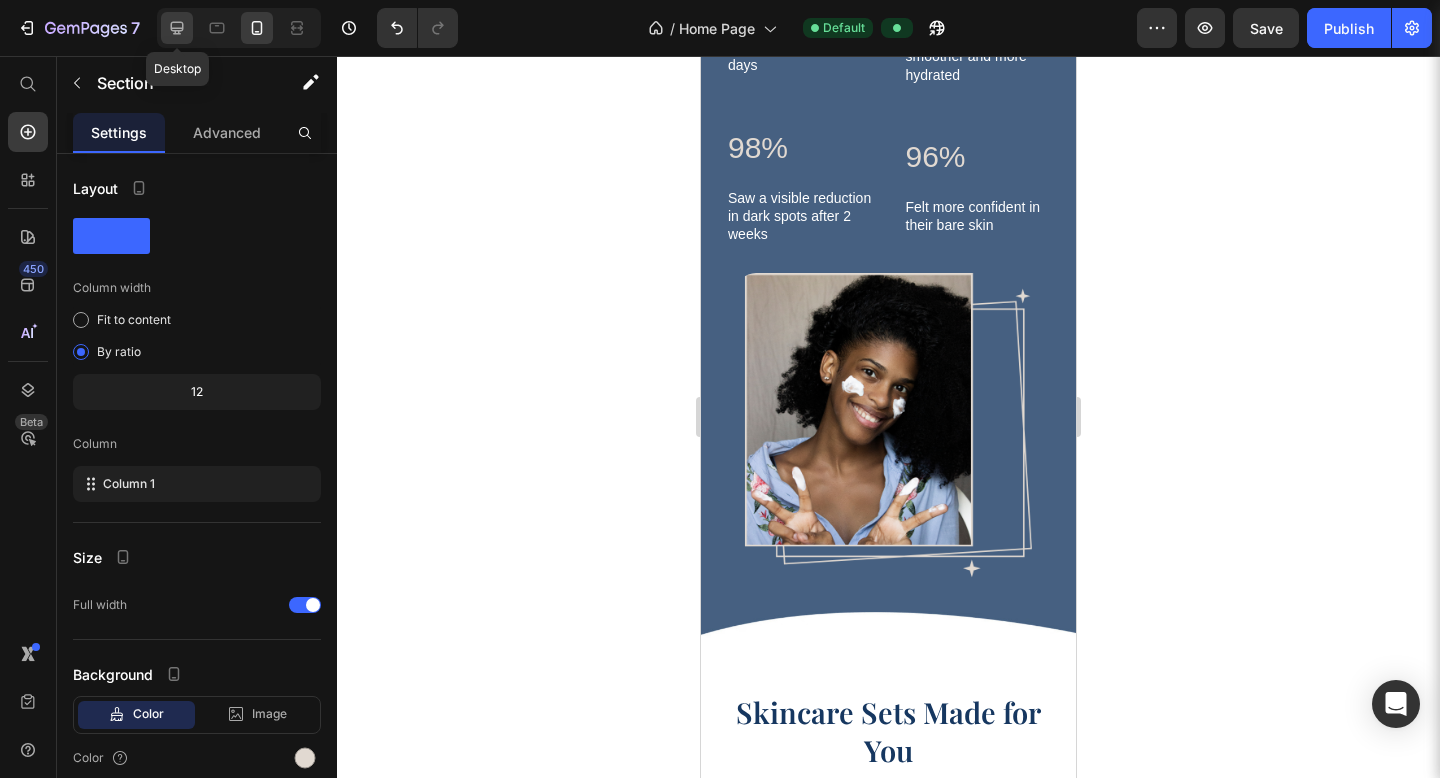 click 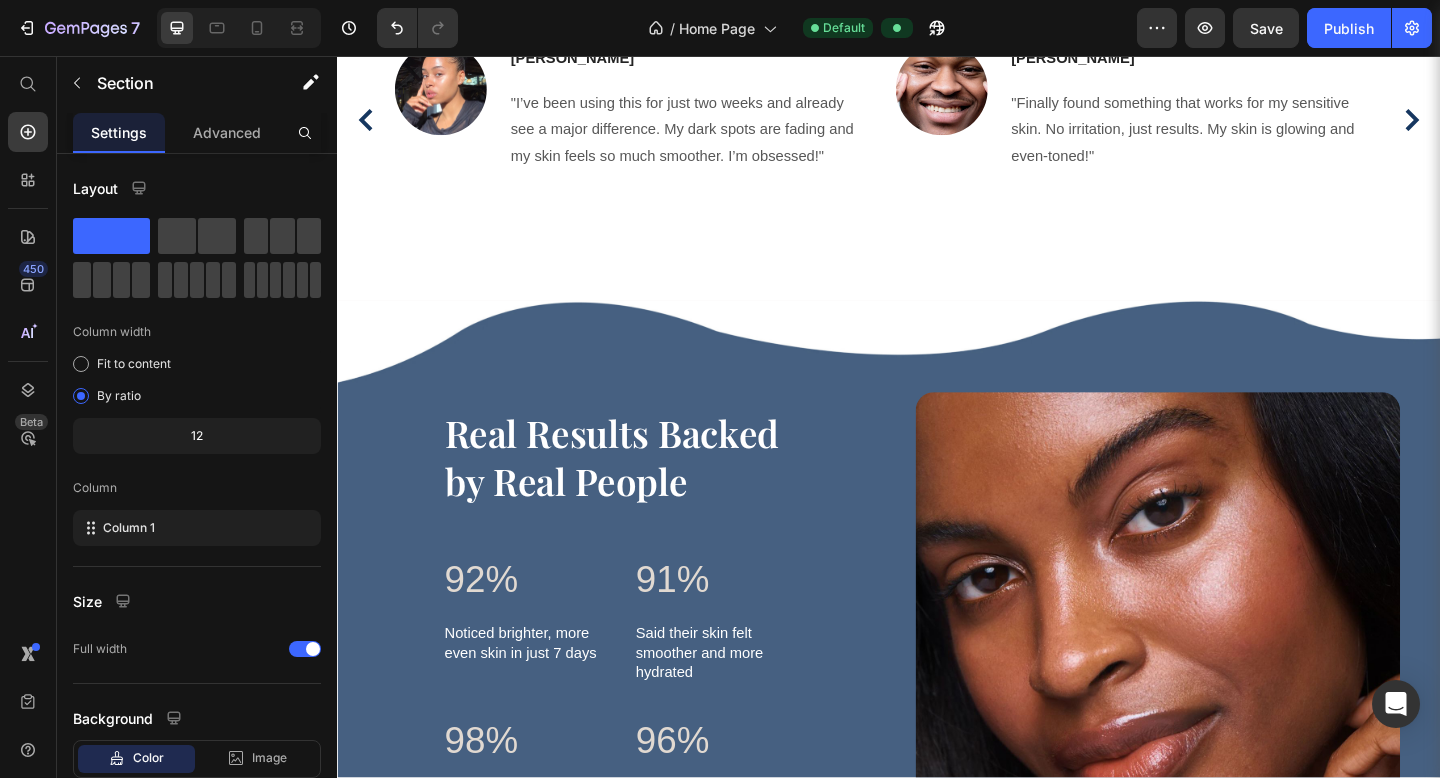 scroll, scrollTop: 3619, scrollLeft: 0, axis: vertical 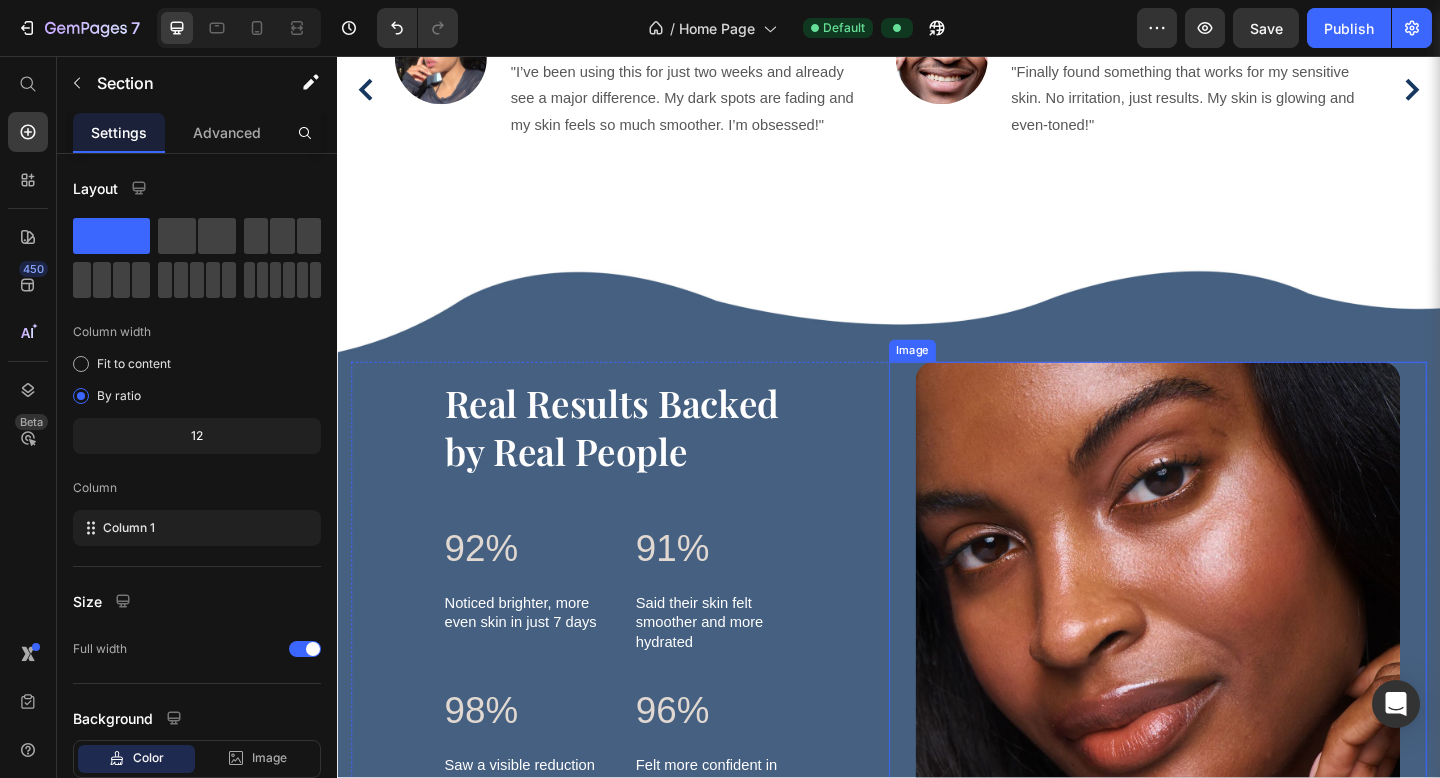 click at bounding box center (1229, 652) 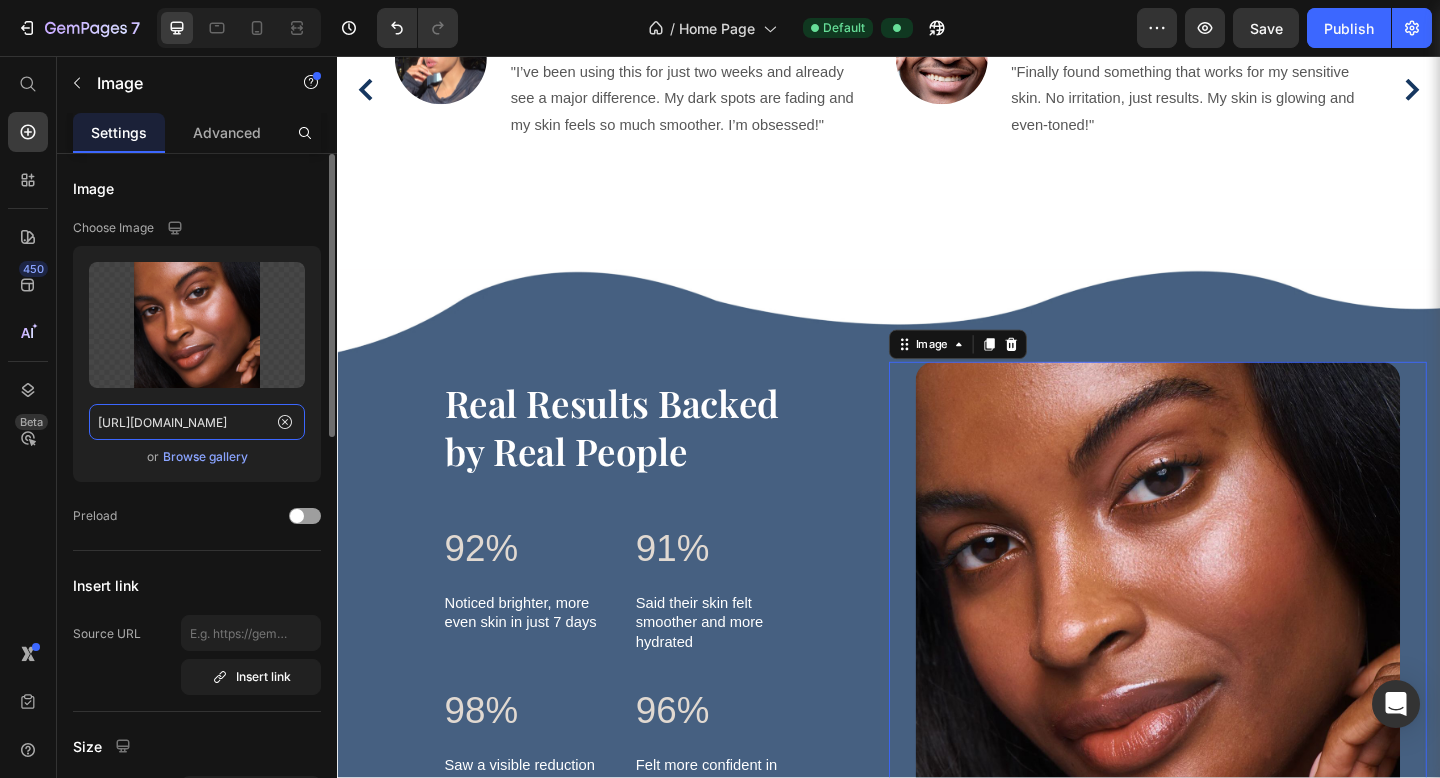 click on "[URL][DOMAIN_NAME]" 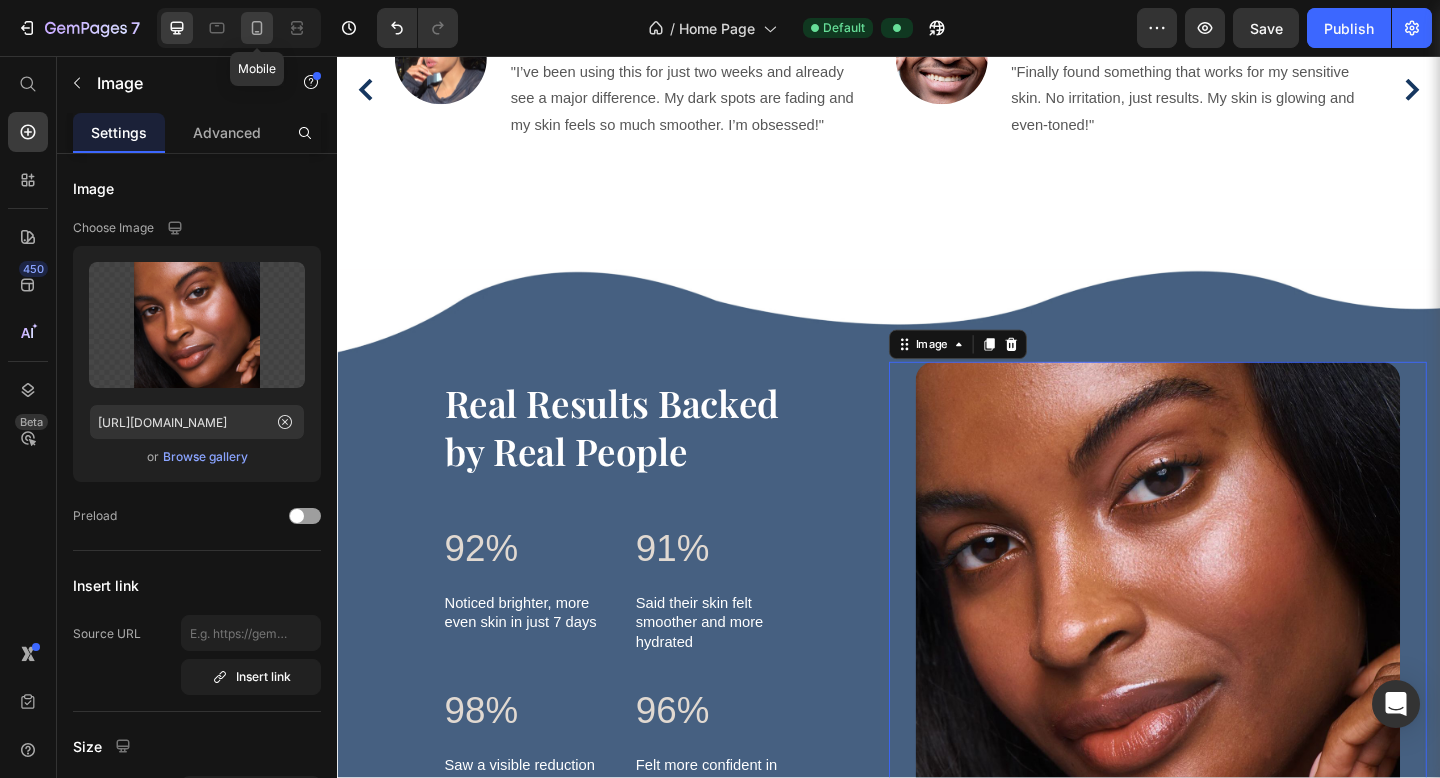 click 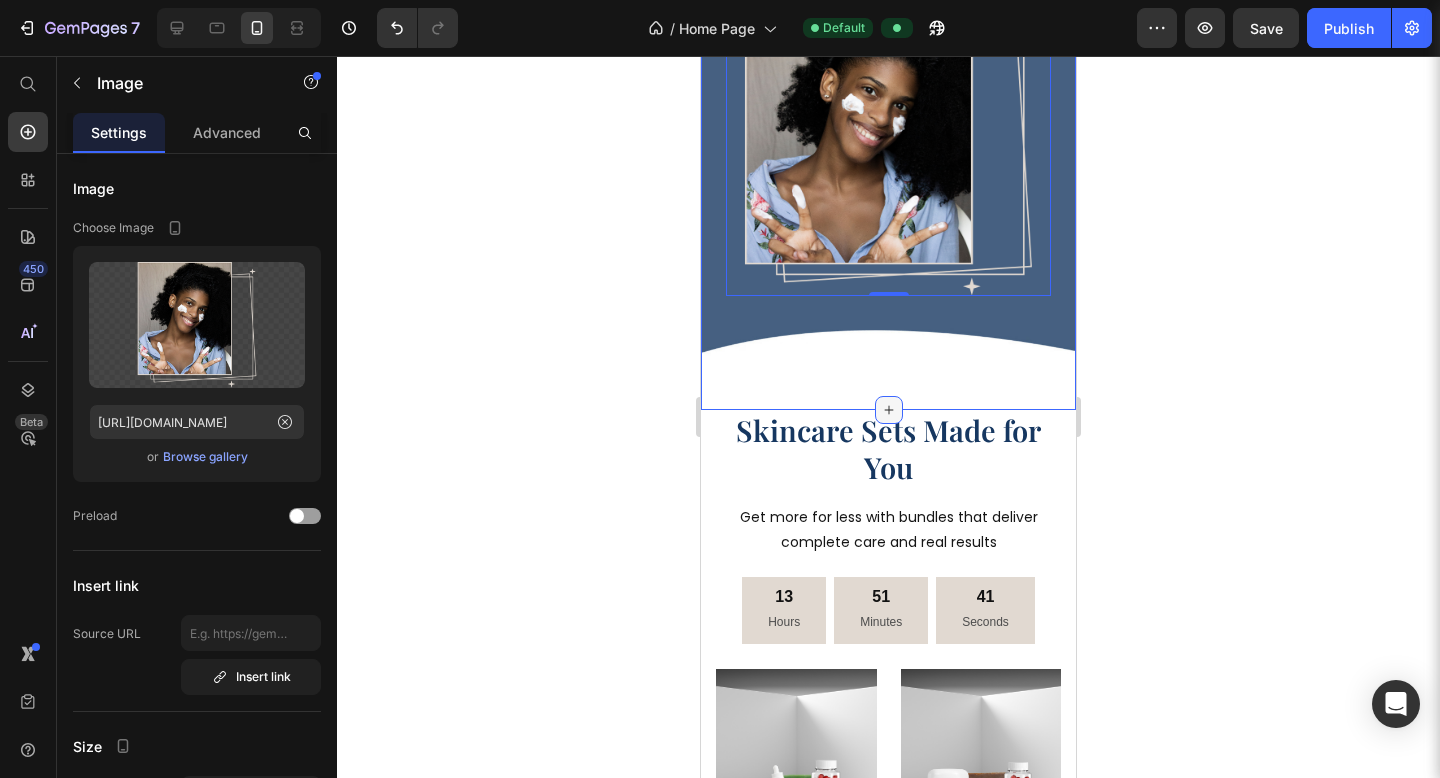 scroll, scrollTop: 5026, scrollLeft: 0, axis: vertical 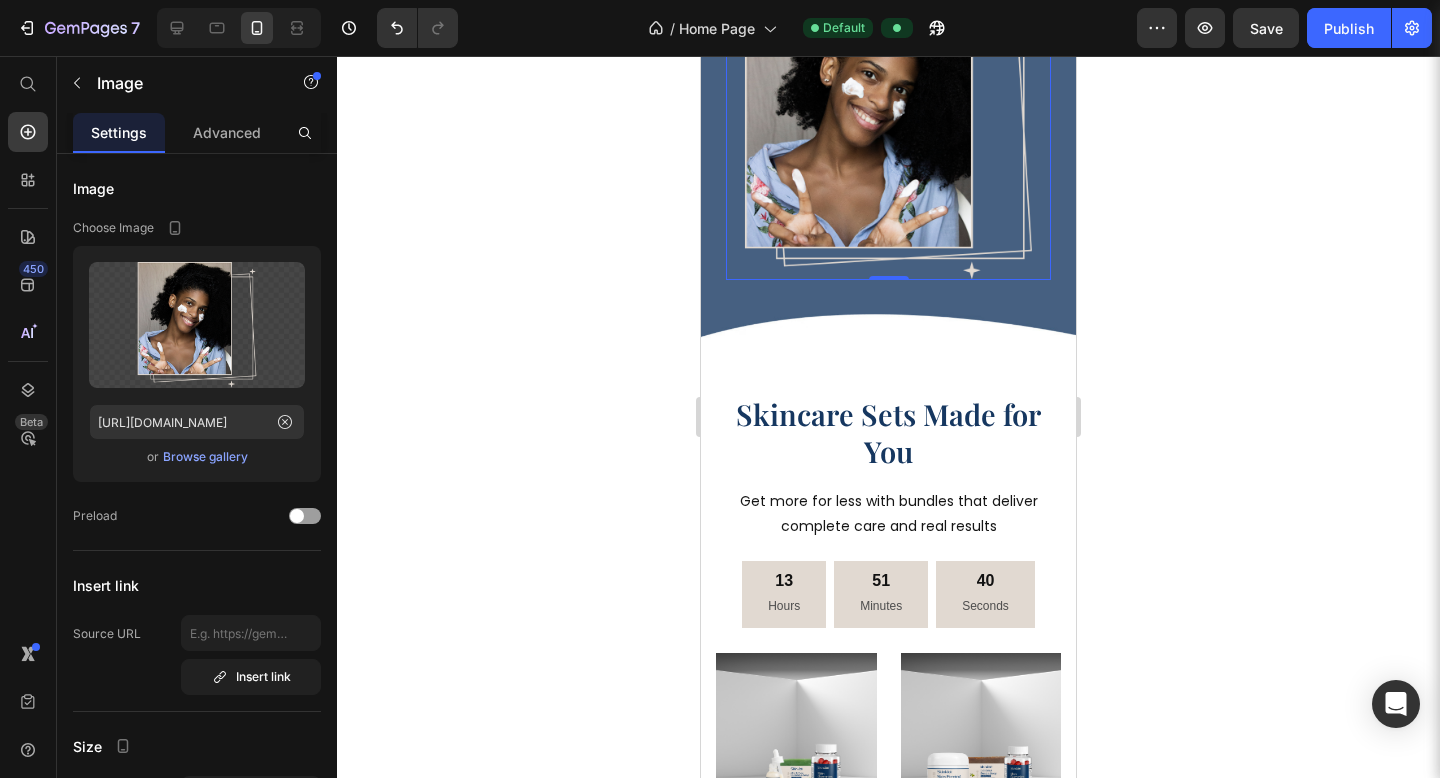 click at bounding box center (888, 127) 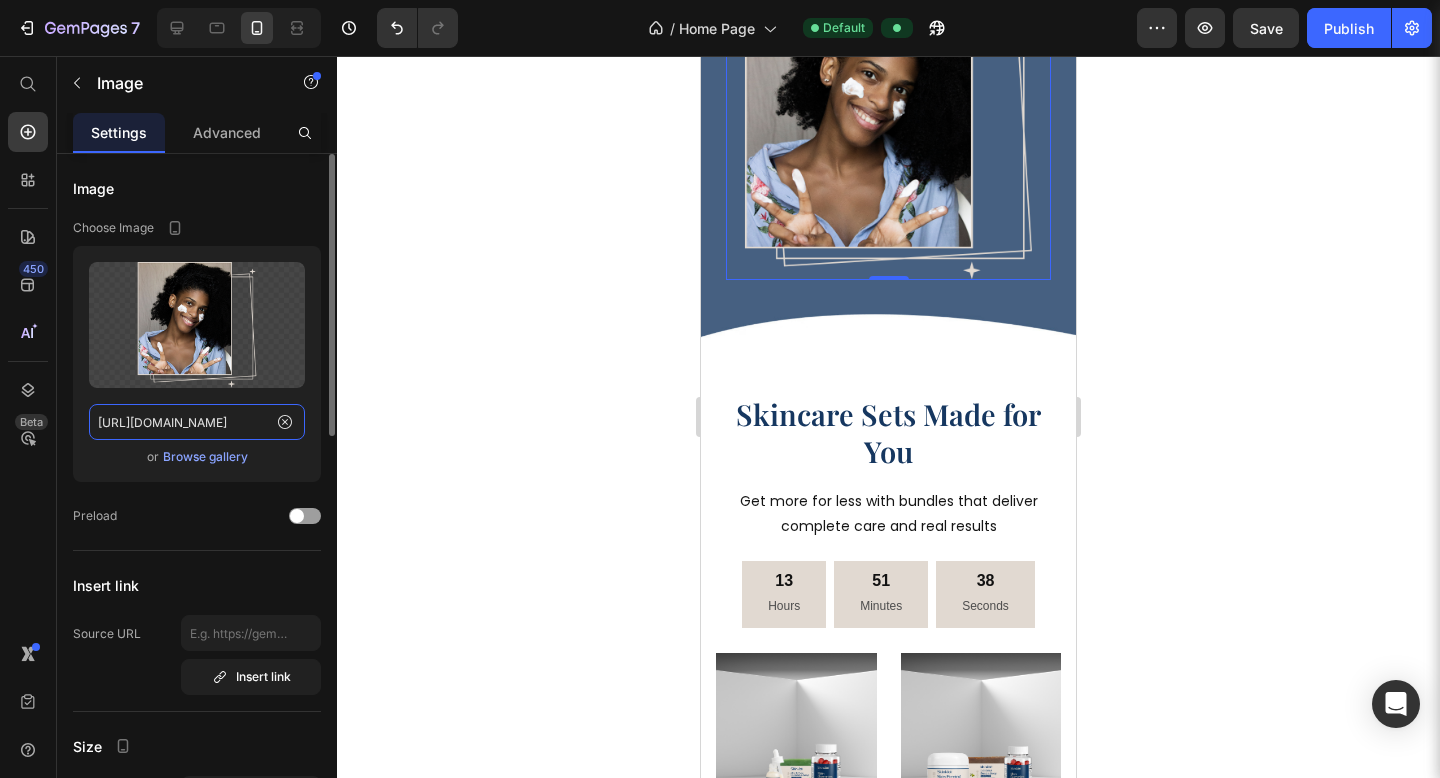 click on "[URL][DOMAIN_NAME]" 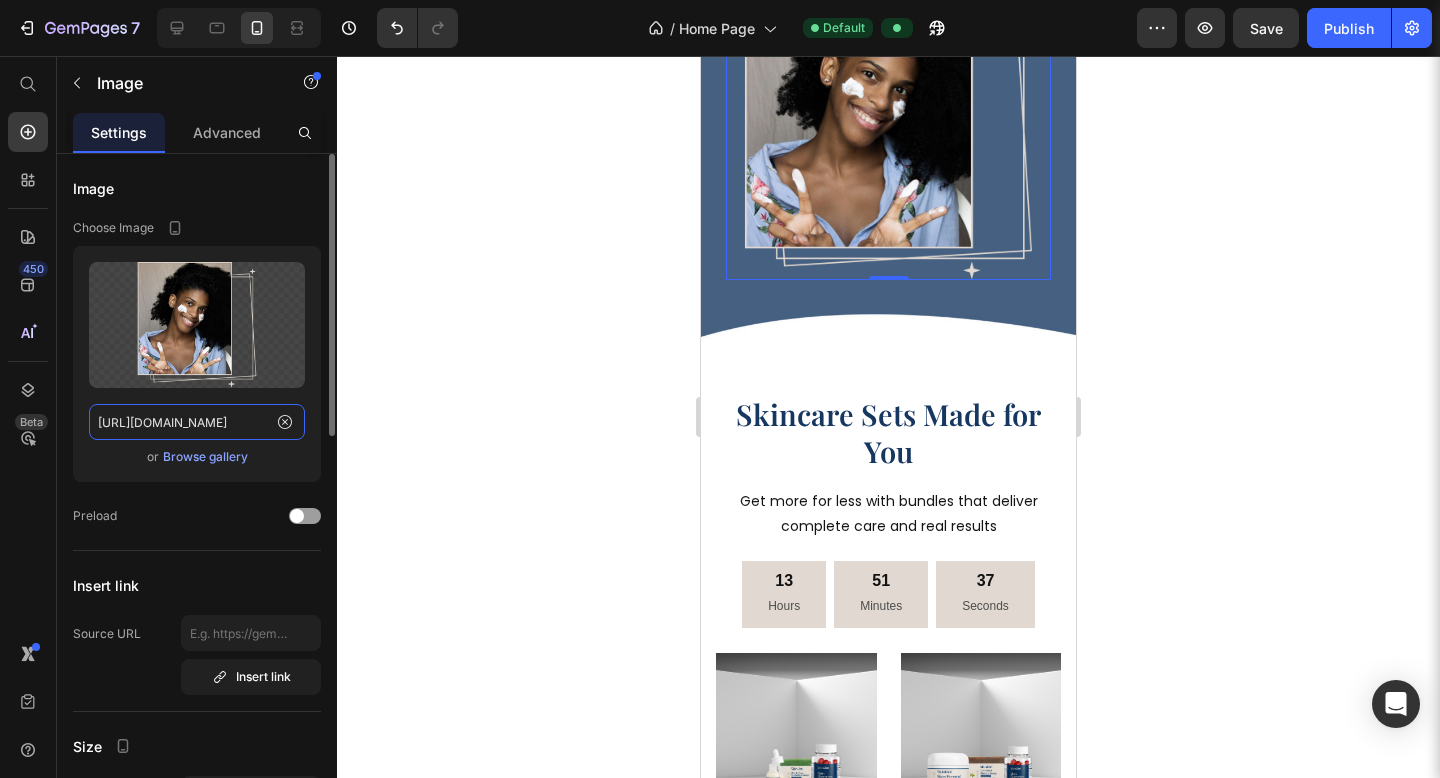 paste on "[DOMAIN_NAME][URL][DOMAIN_NAME]" 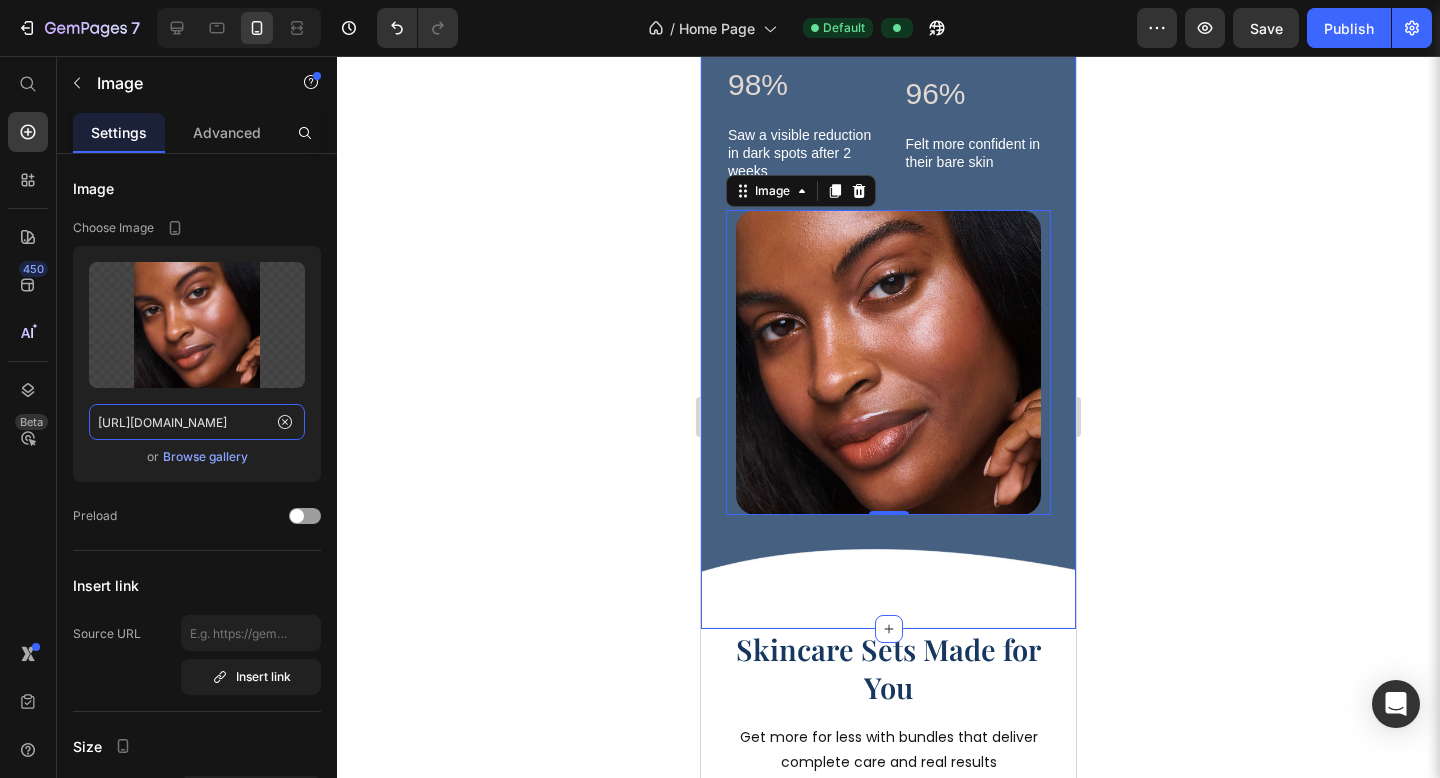 scroll, scrollTop: 4749, scrollLeft: 0, axis: vertical 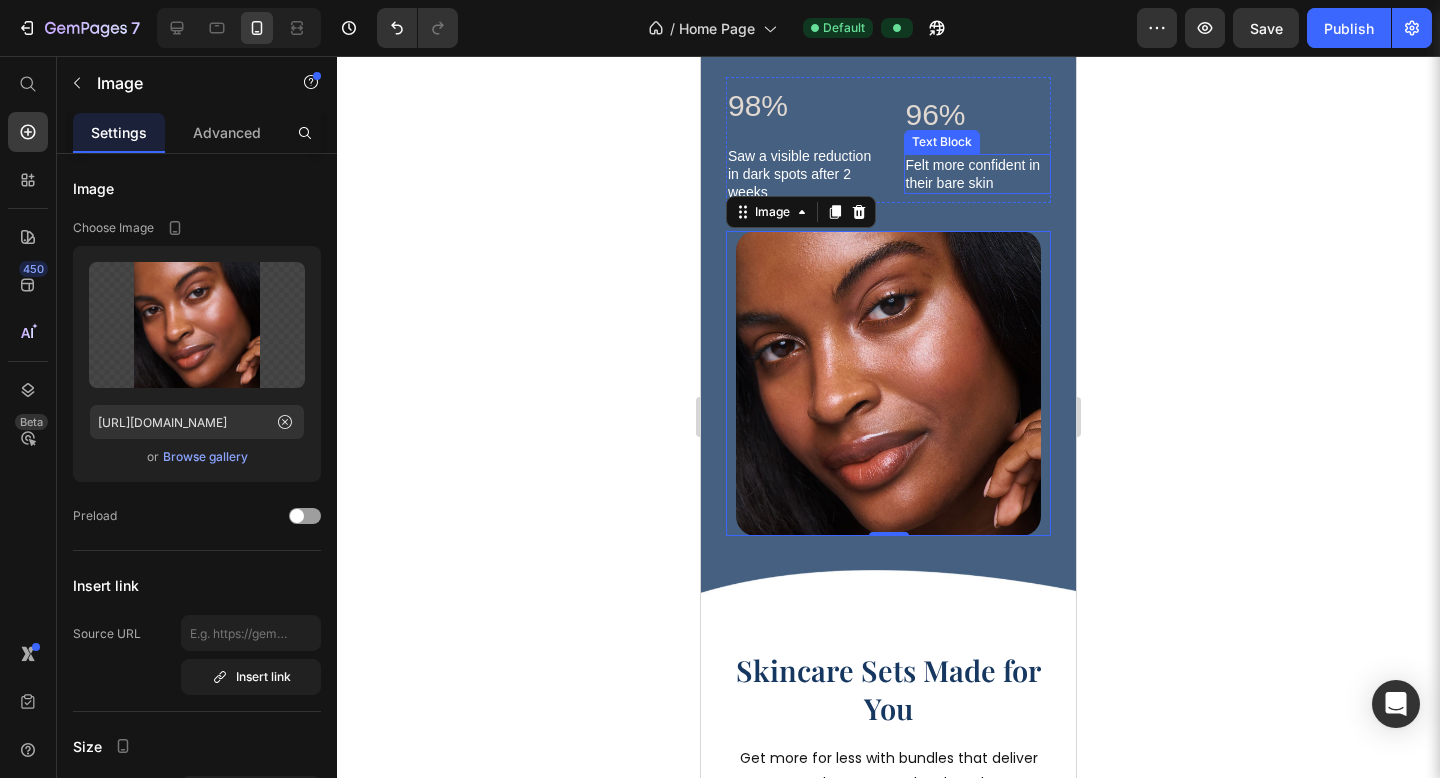 click on "Felt more confident in their bare skin" at bounding box center (978, 174) 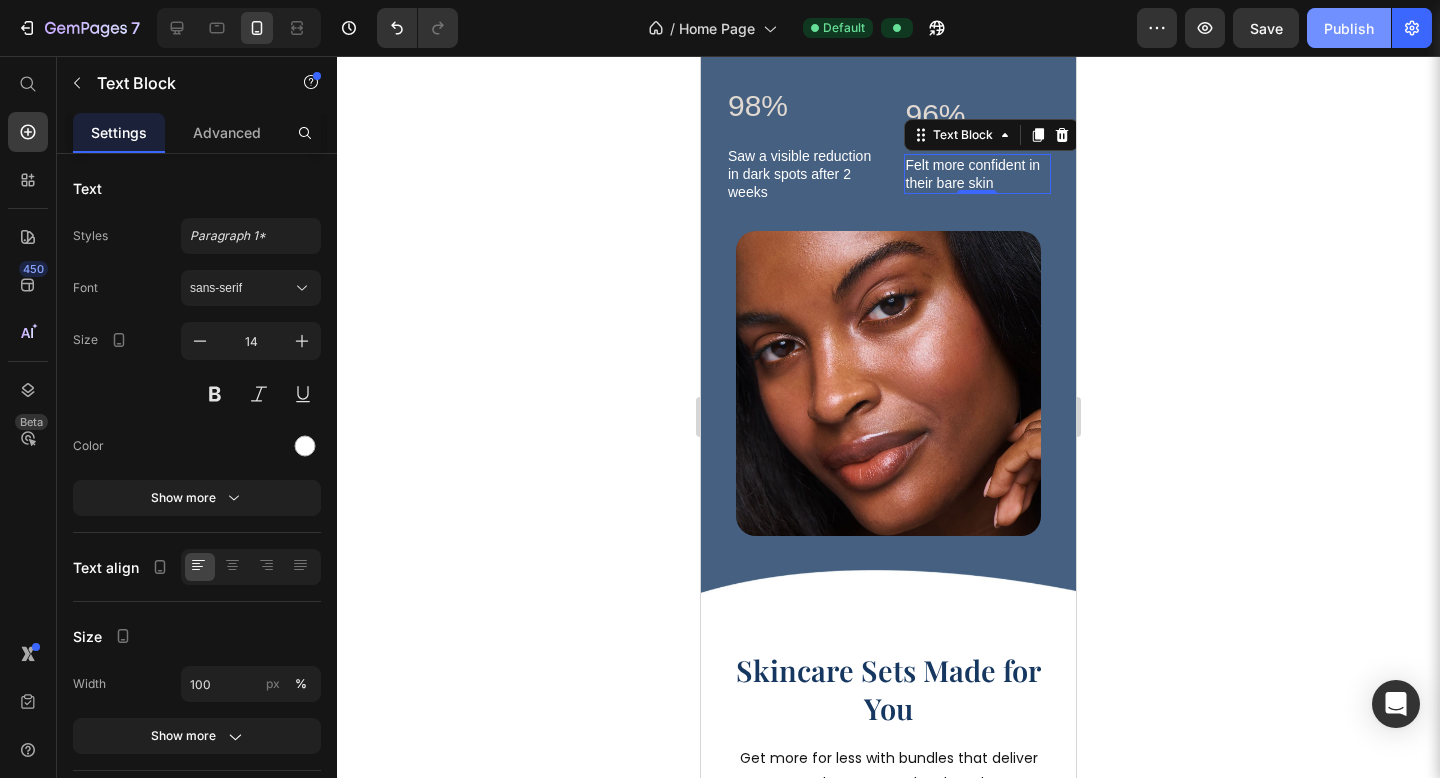 click on "Publish" 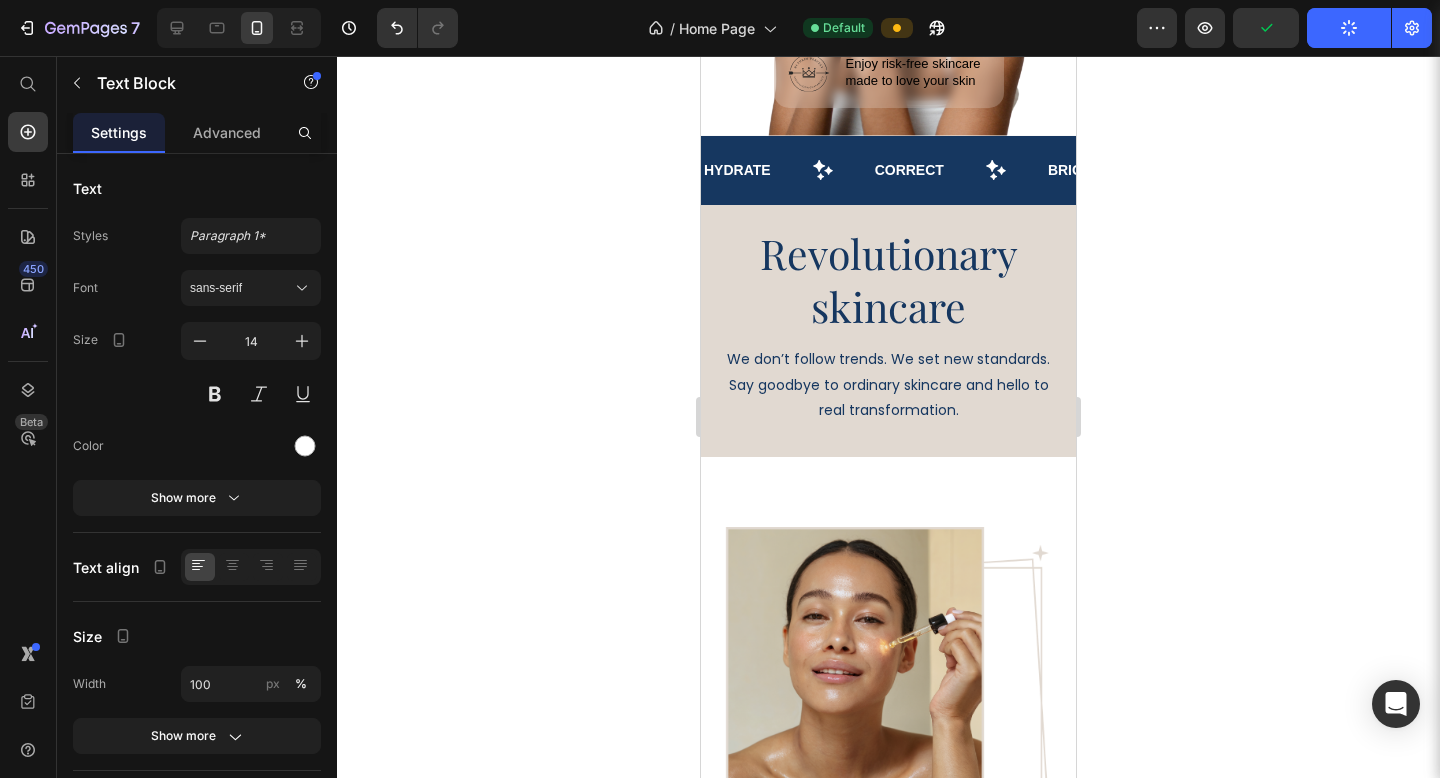 scroll, scrollTop: 0, scrollLeft: 0, axis: both 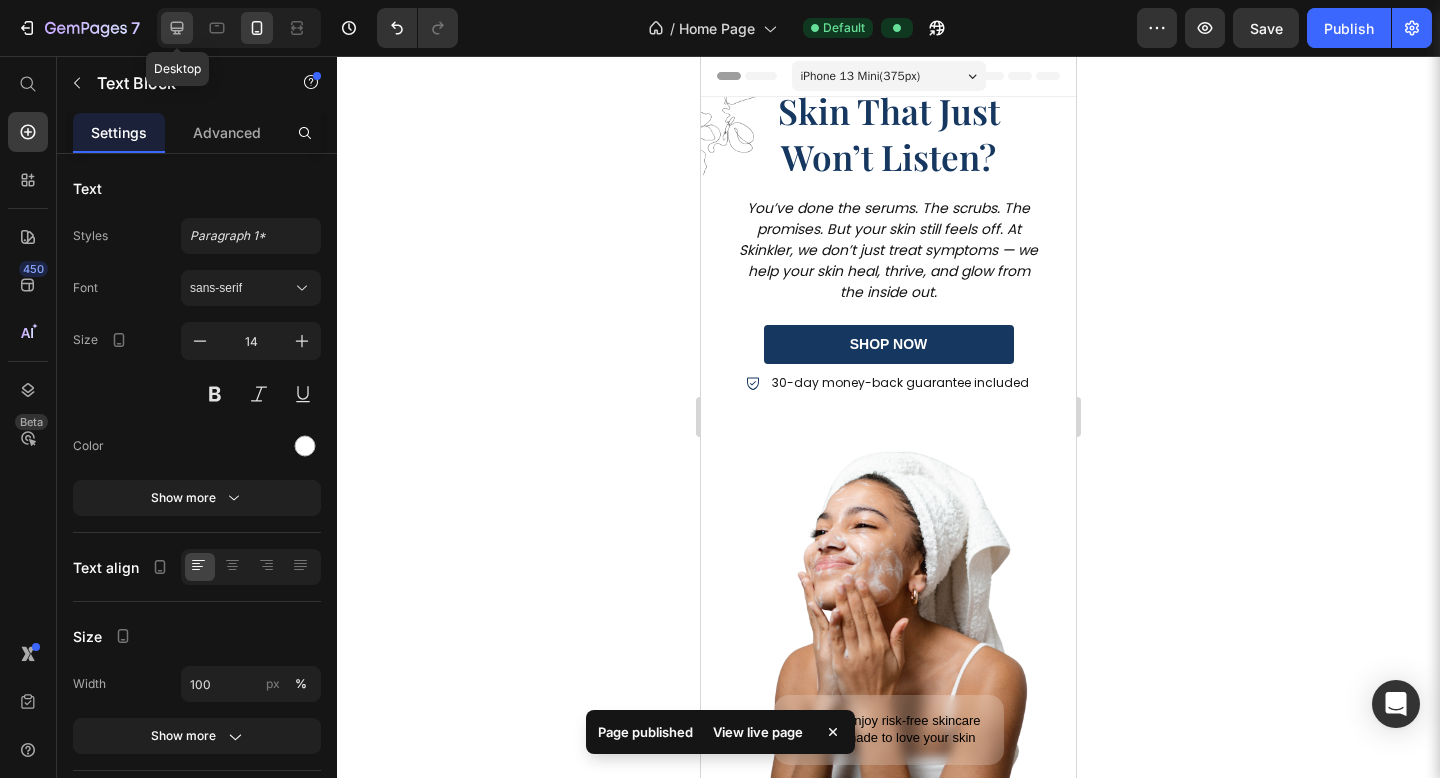 click 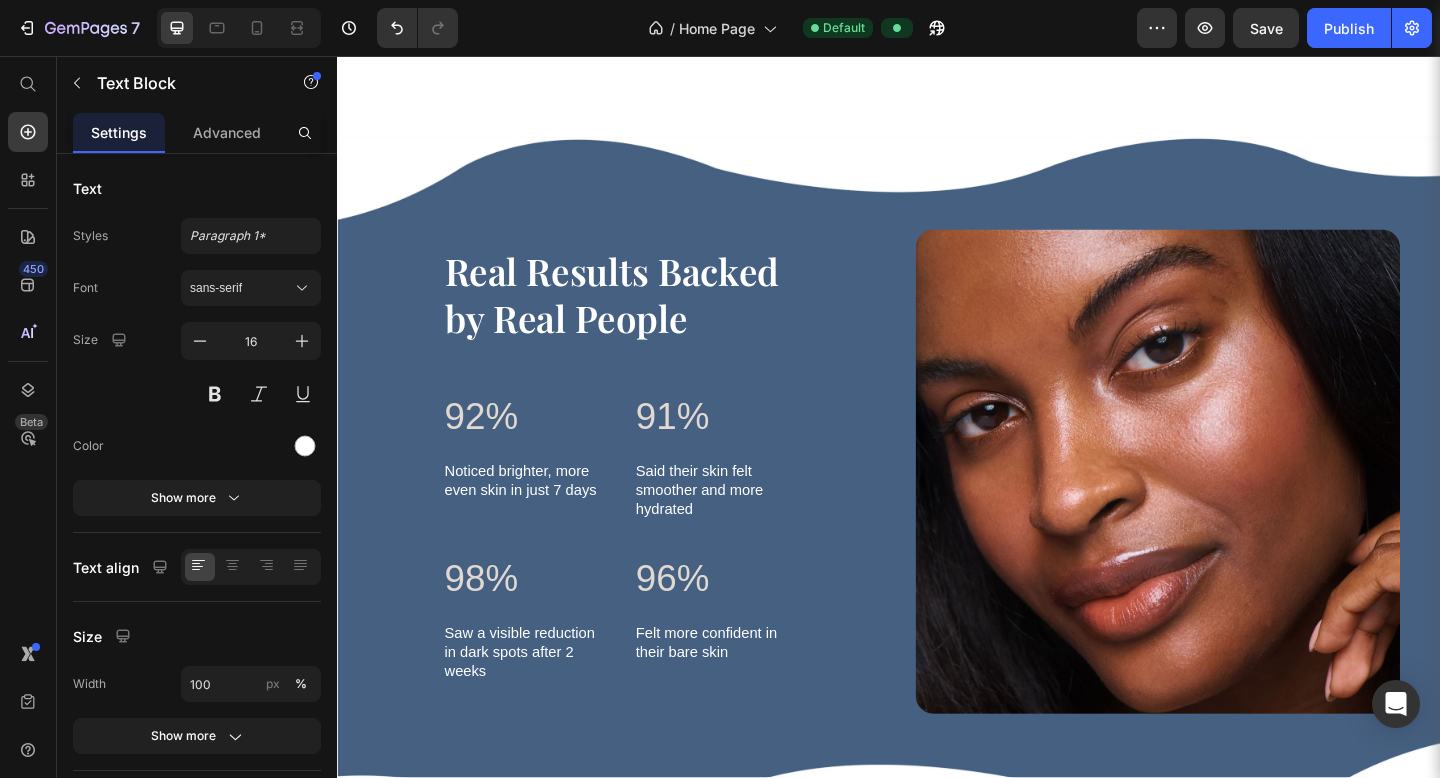 scroll, scrollTop: 4022, scrollLeft: 0, axis: vertical 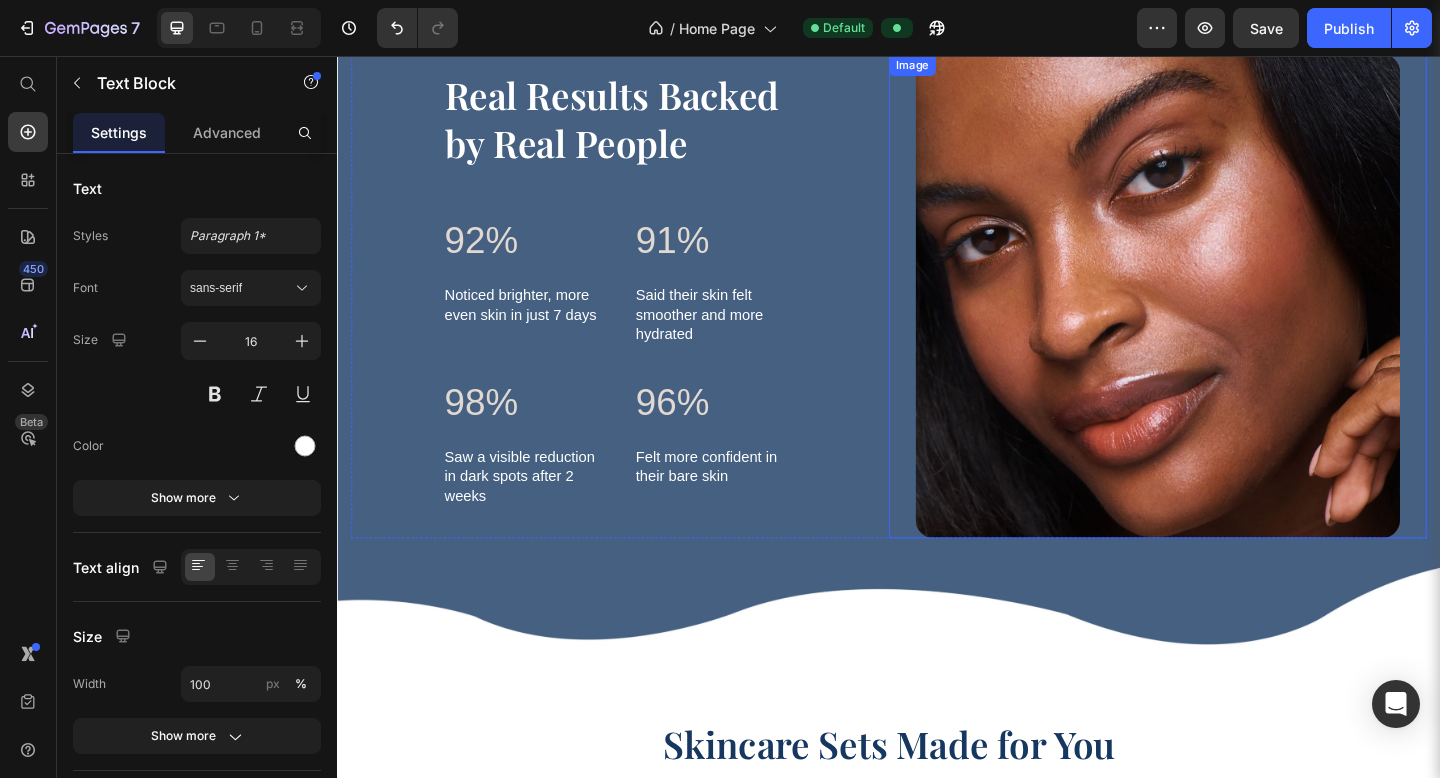 click at bounding box center (1229, 317) 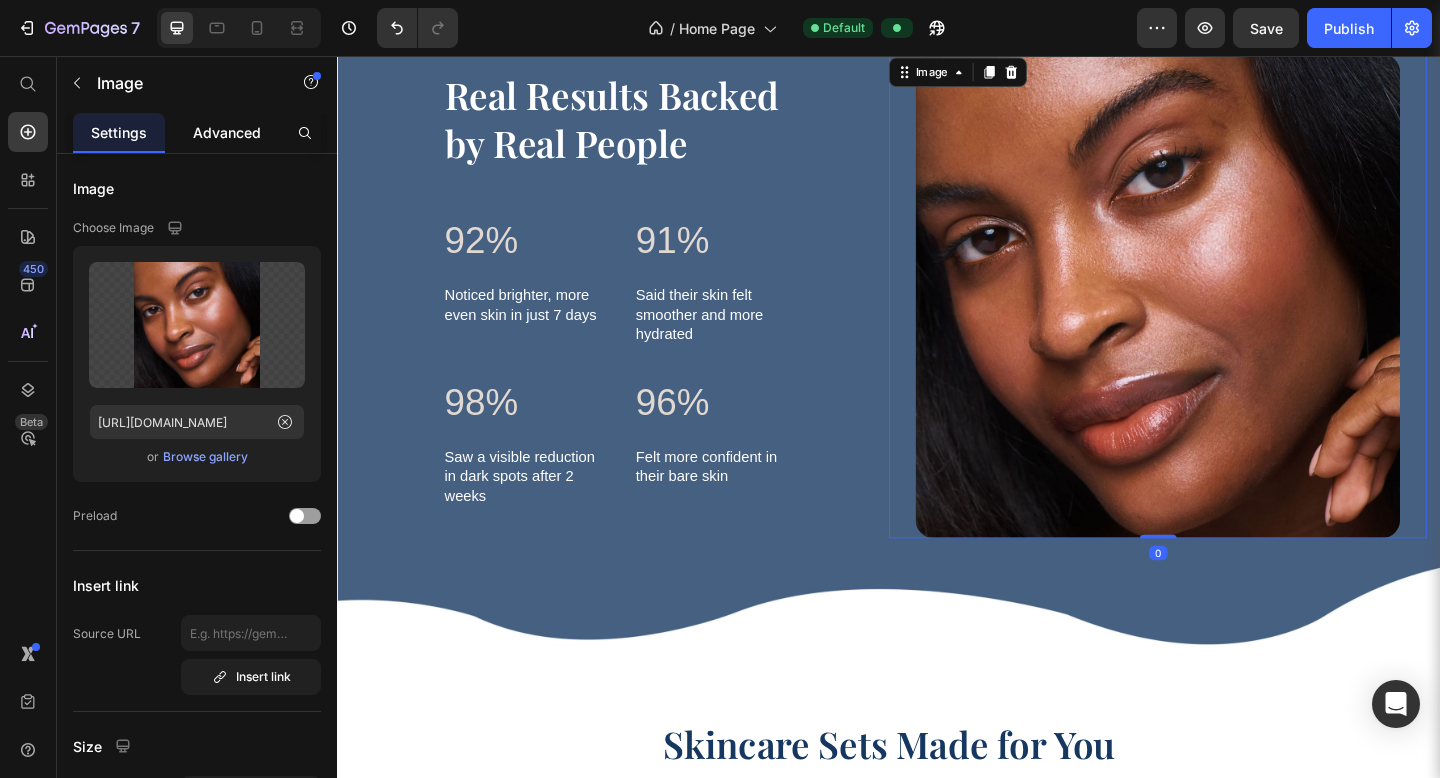 click on "Advanced" 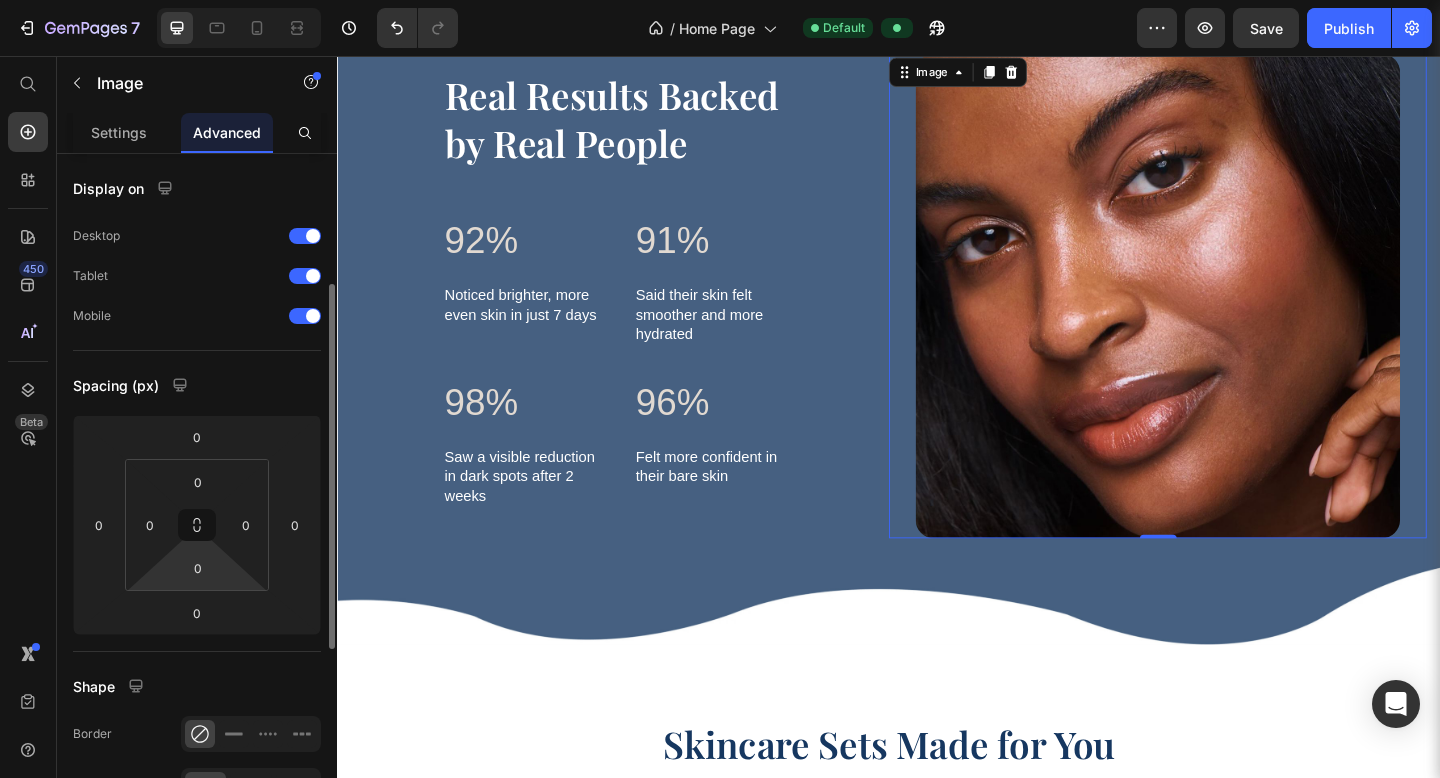 scroll, scrollTop: 398, scrollLeft: 0, axis: vertical 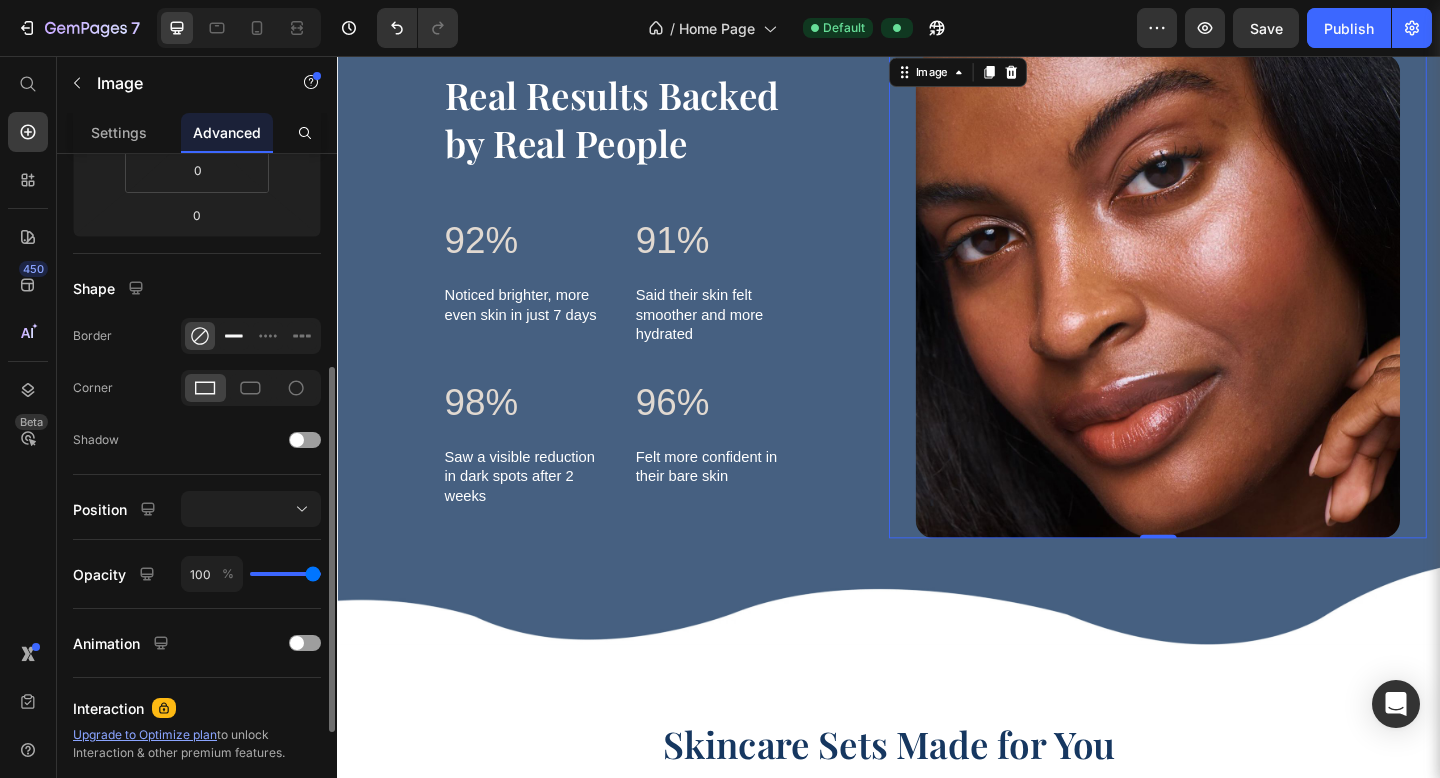 click 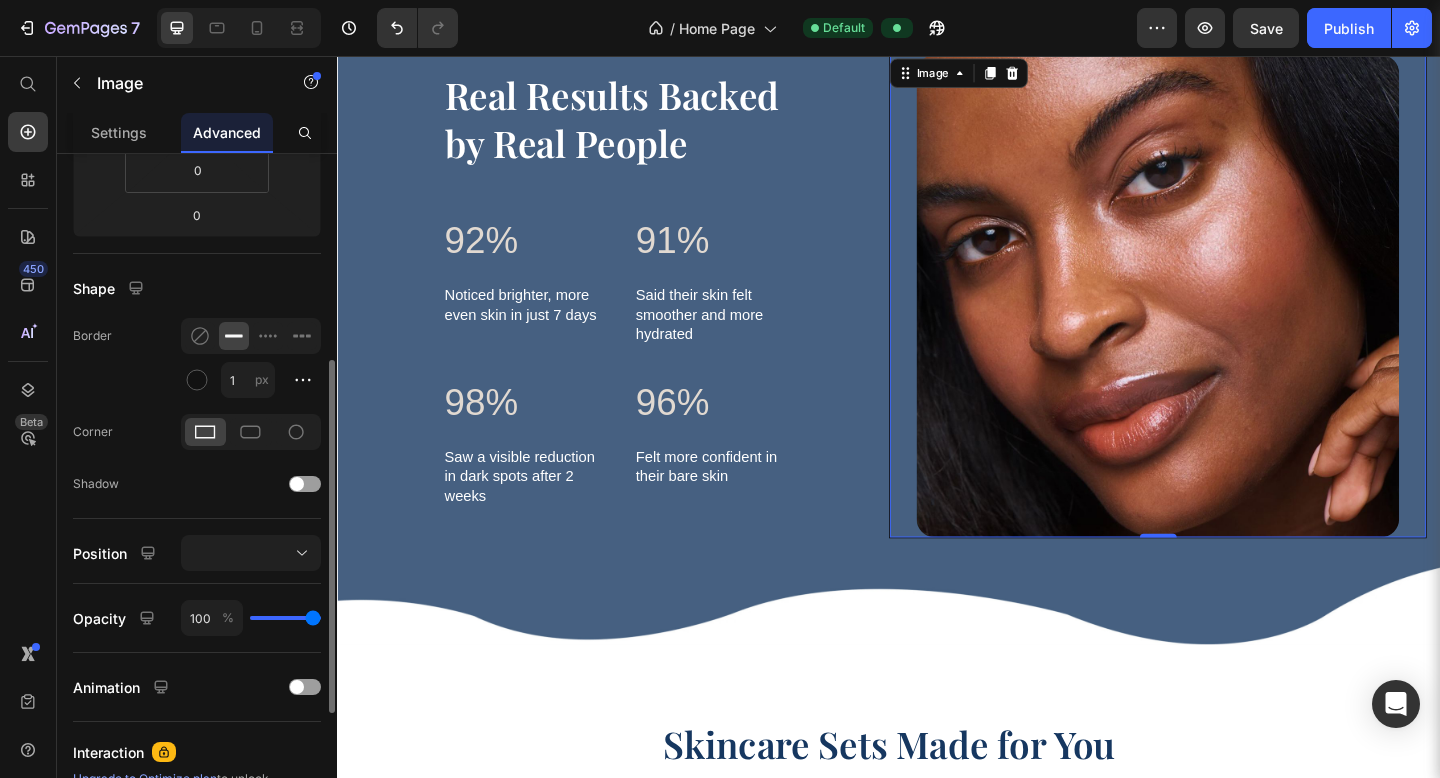 scroll, scrollTop: 4023, scrollLeft: 0, axis: vertical 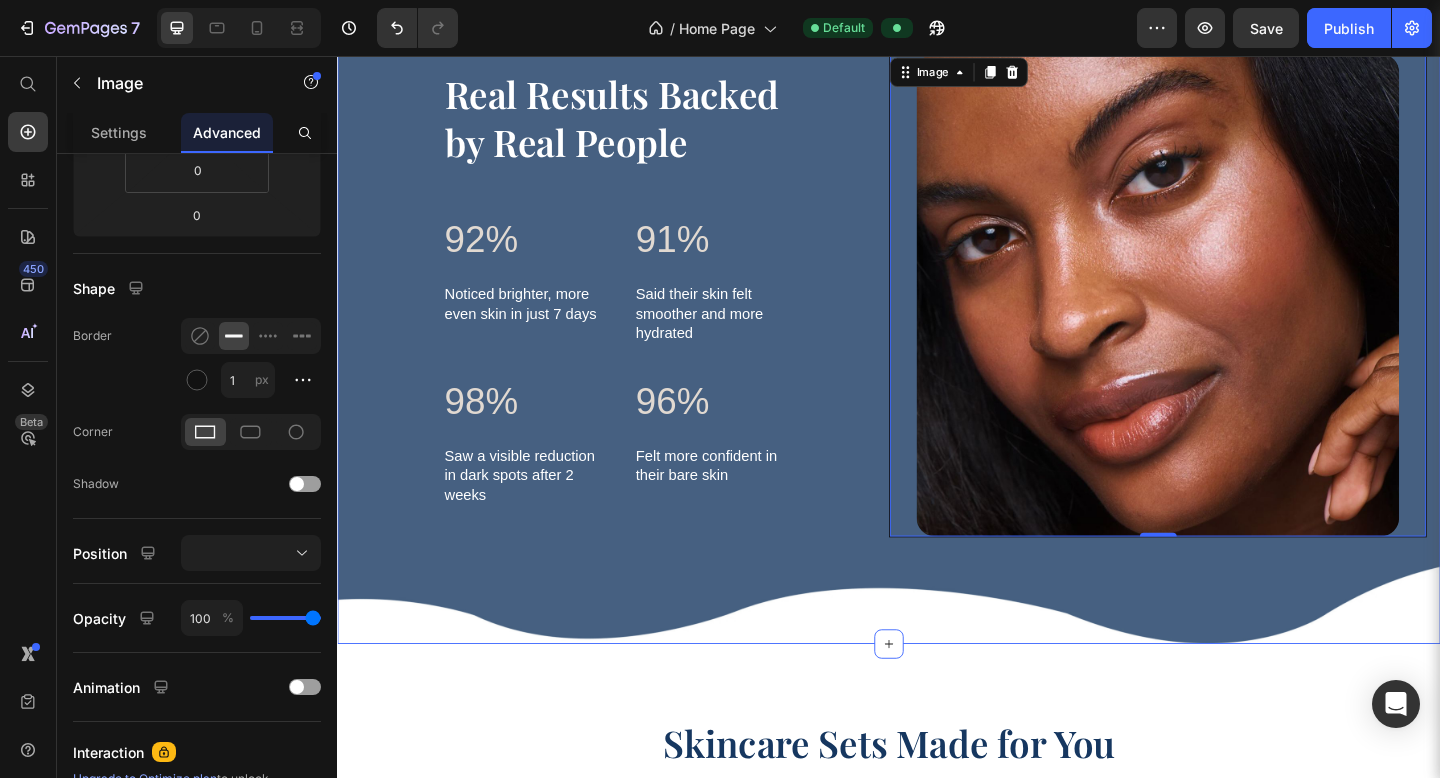 click on "Image   0 Real Results Backed by Real People Heading 92% Text Block Noticed brighter, more even skin in just 7 days   Text Block 91% Text Block Said their skin felt smoother and more hydrated Text Block Row 98% Text Block Saw a visible reduction in dark spots after 2 weeks Text Block 96% Text Block Felt more confident in their bare skin Text Block Row Row Row Section 9" at bounding box center (937, 324) 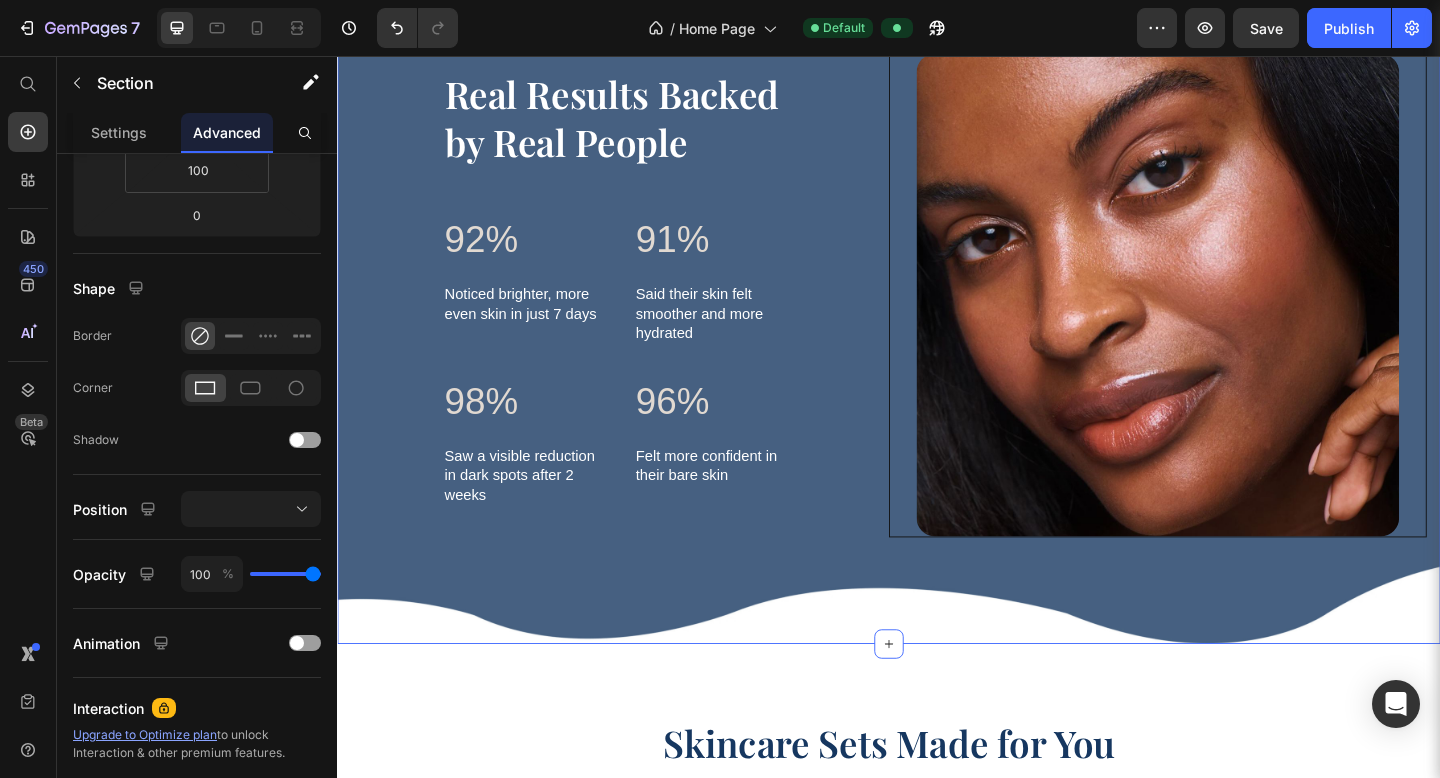 scroll, scrollTop: 0, scrollLeft: 0, axis: both 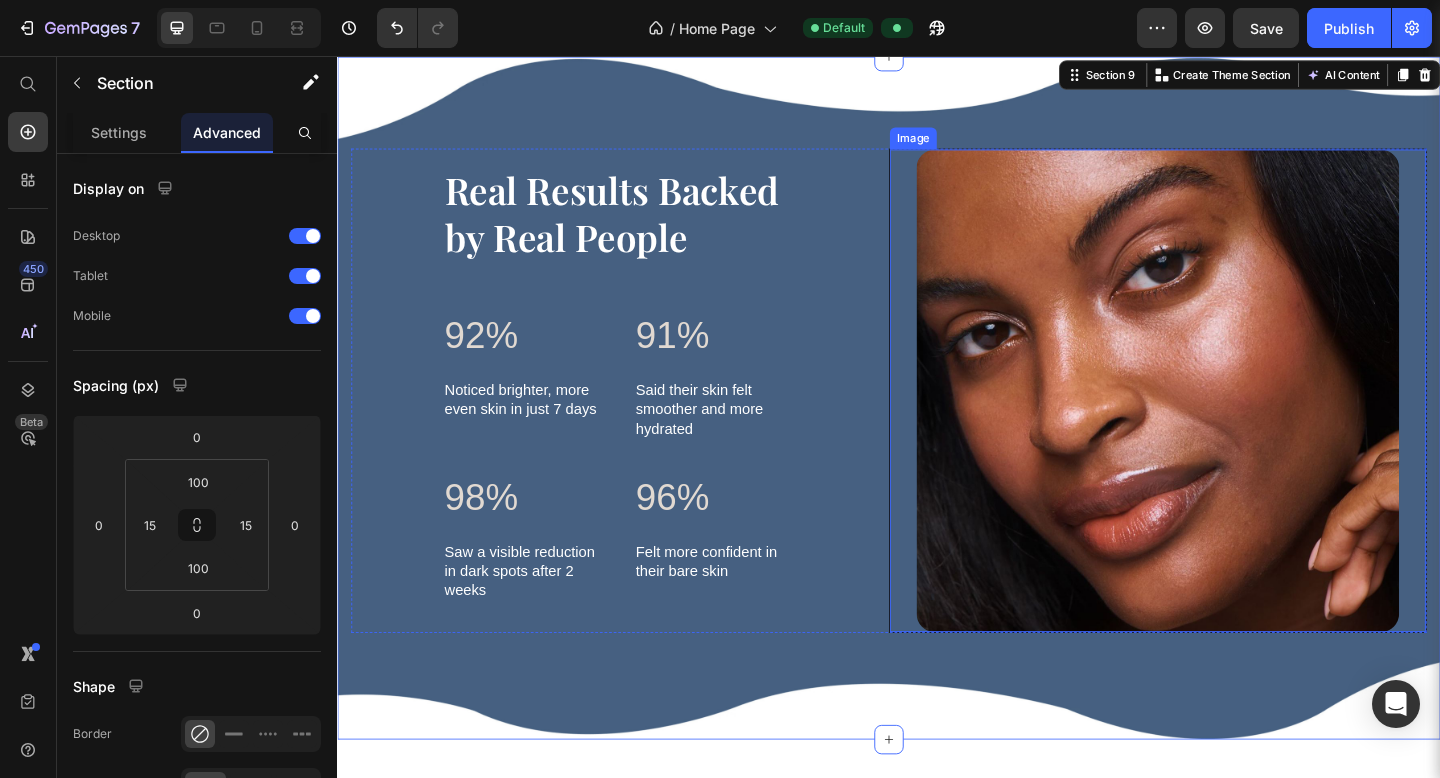 click at bounding box center [1229, 420] 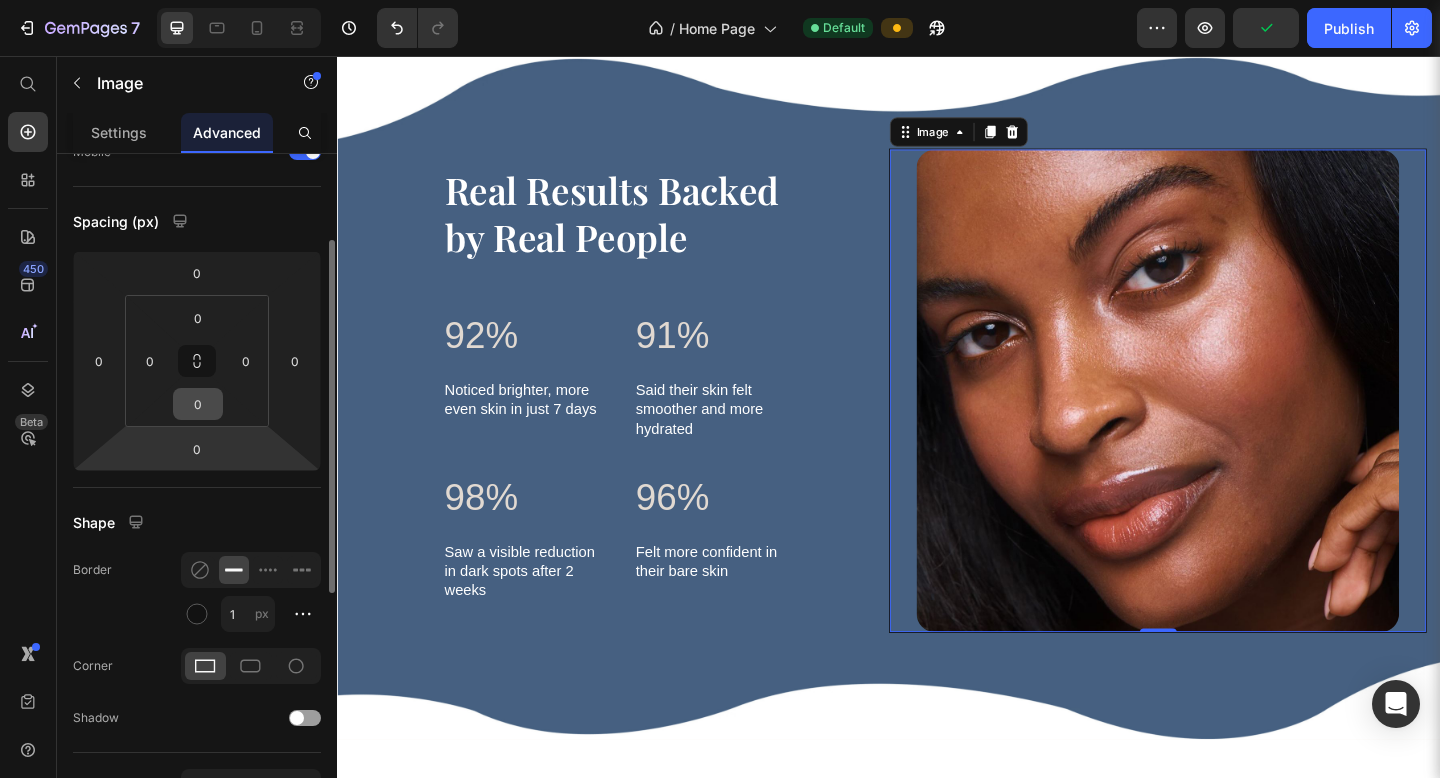 scroll, scrollTop: 165, scrollLeft: 0, axis: vertical 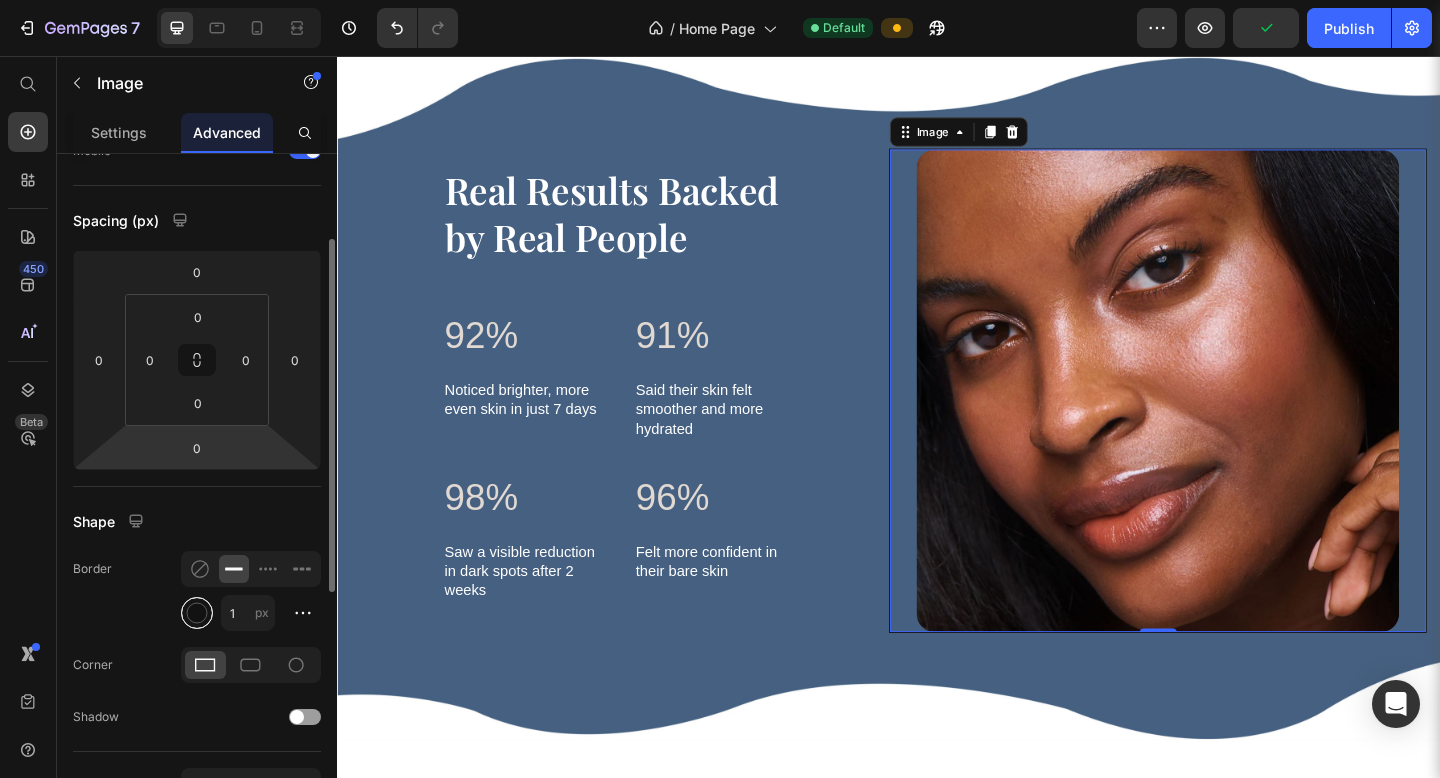 click at bounding box center (197, 613) 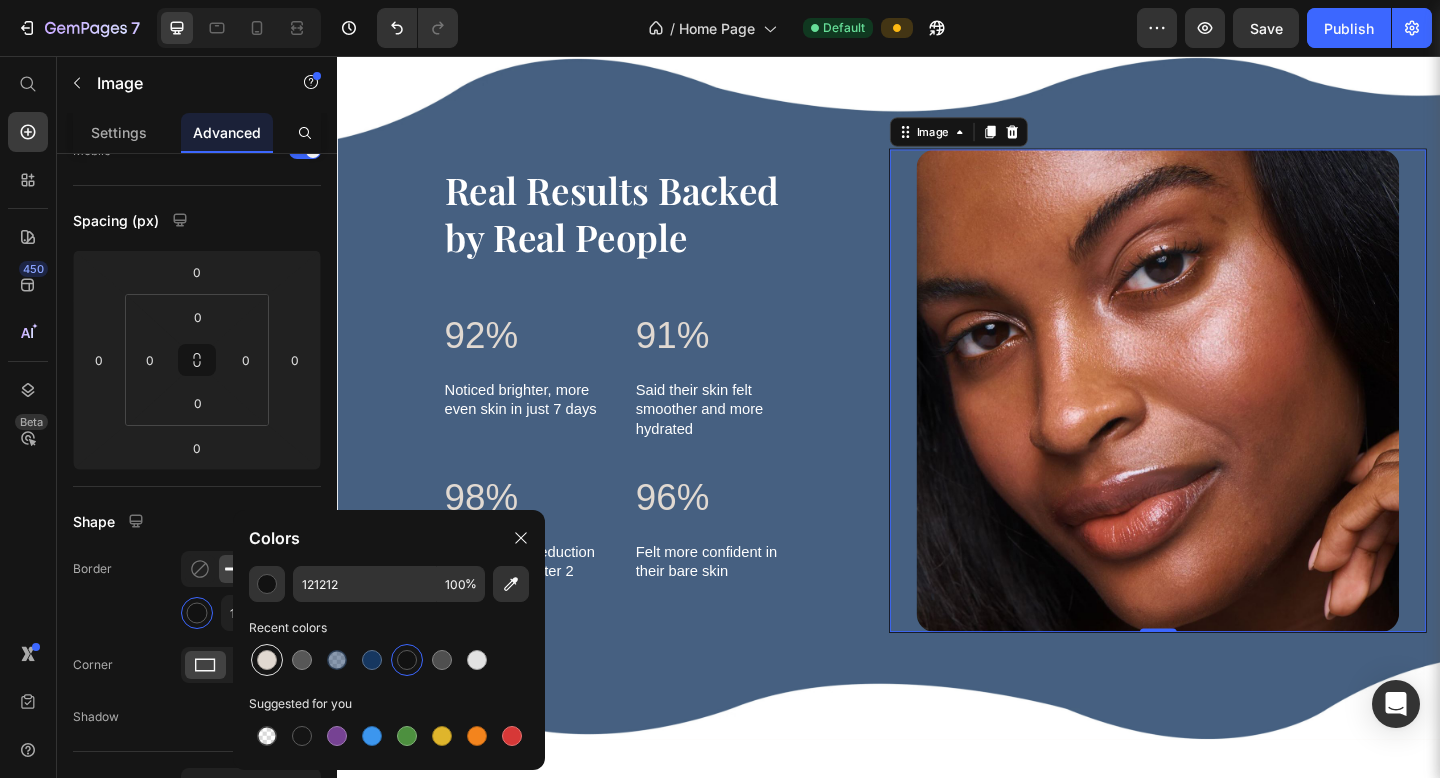 click at bounding box center [267, 660] 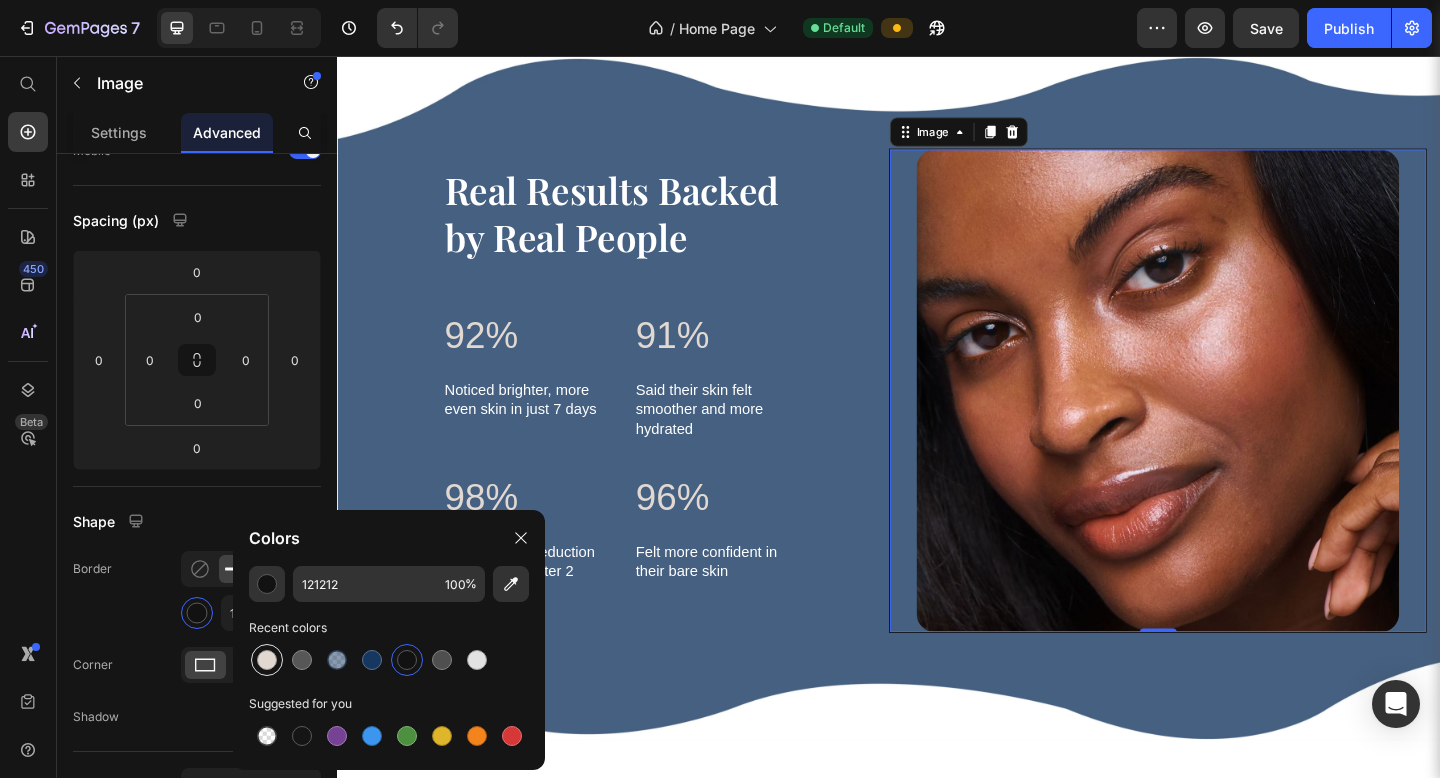 type on "E1D9D1" 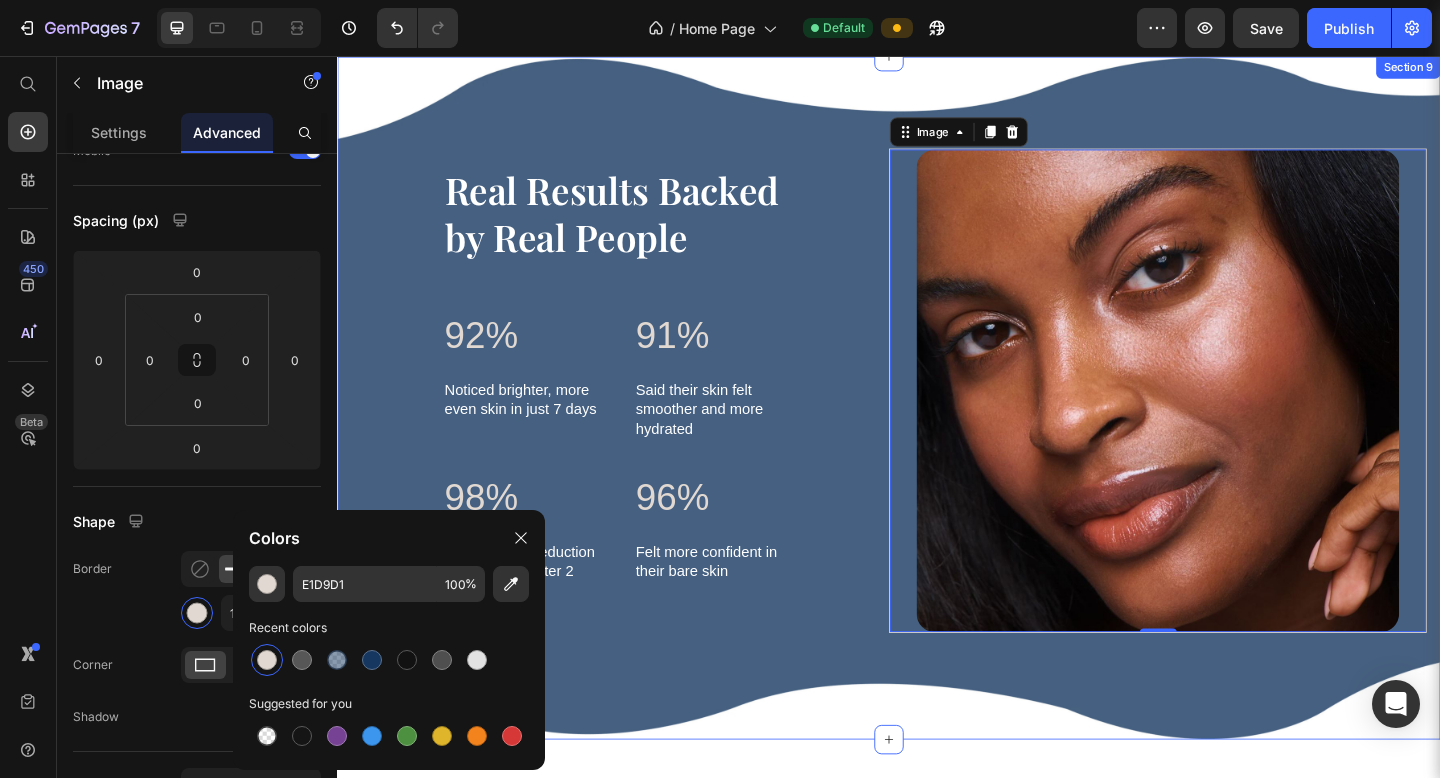 click on "Image   0 Real Results Backed by Real People Heading 92% Text Block Noticed brighter, more even skin in just 7 days   Text Block 91% Text Block Said their skin felt smoother and more hydrated Text Block Row 98% Text Block Saw a visible reduction in dark spots after 2 weeks Text Block 96% Text Block Felt more confident in their bare skin Text Block Row Row Row" at bounding box center [937, 428] 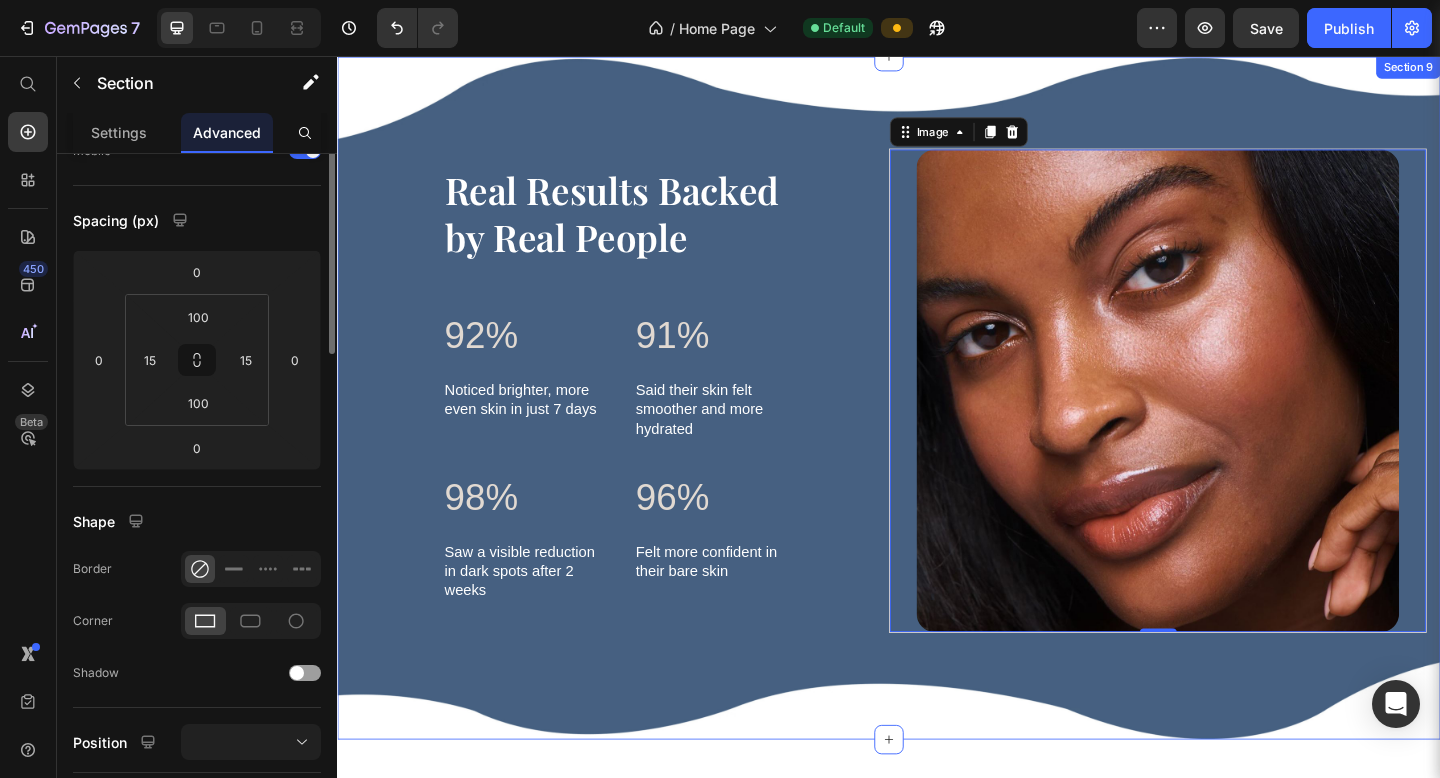 scroll, scrollTop: 0, scrollLeft: 0, axis: both 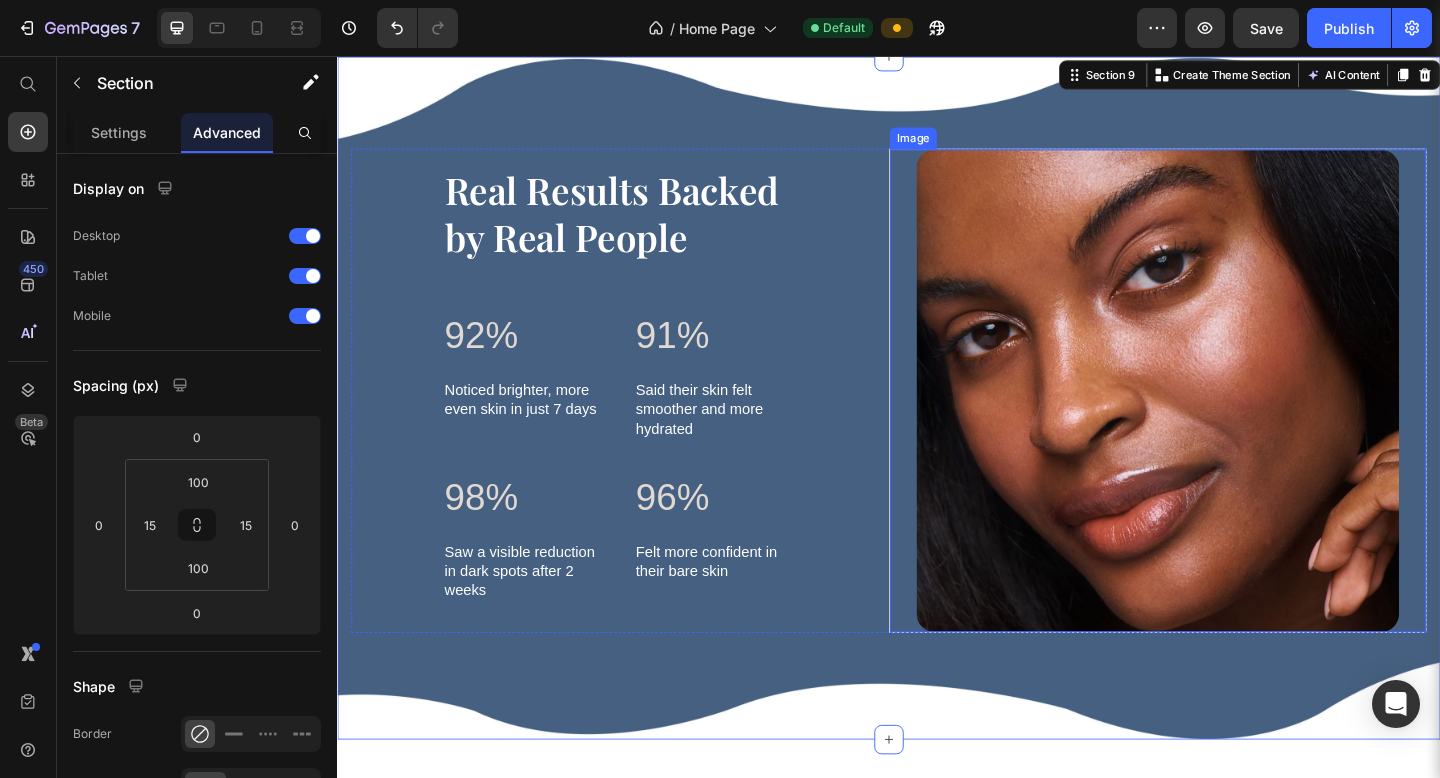 click at bounding box center (1229, 420) 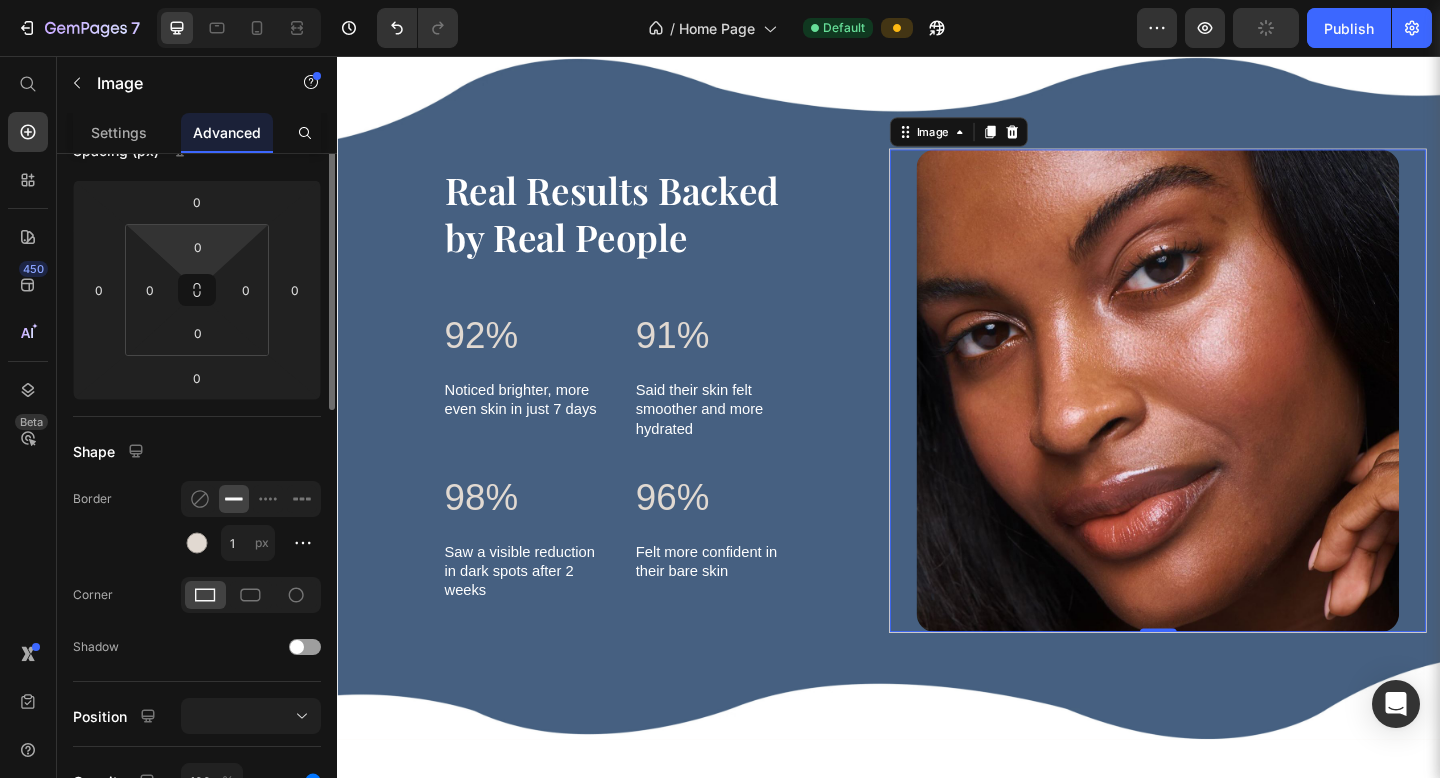 scroll, scrollTop: 0, scrollLeft: 0, axis: both 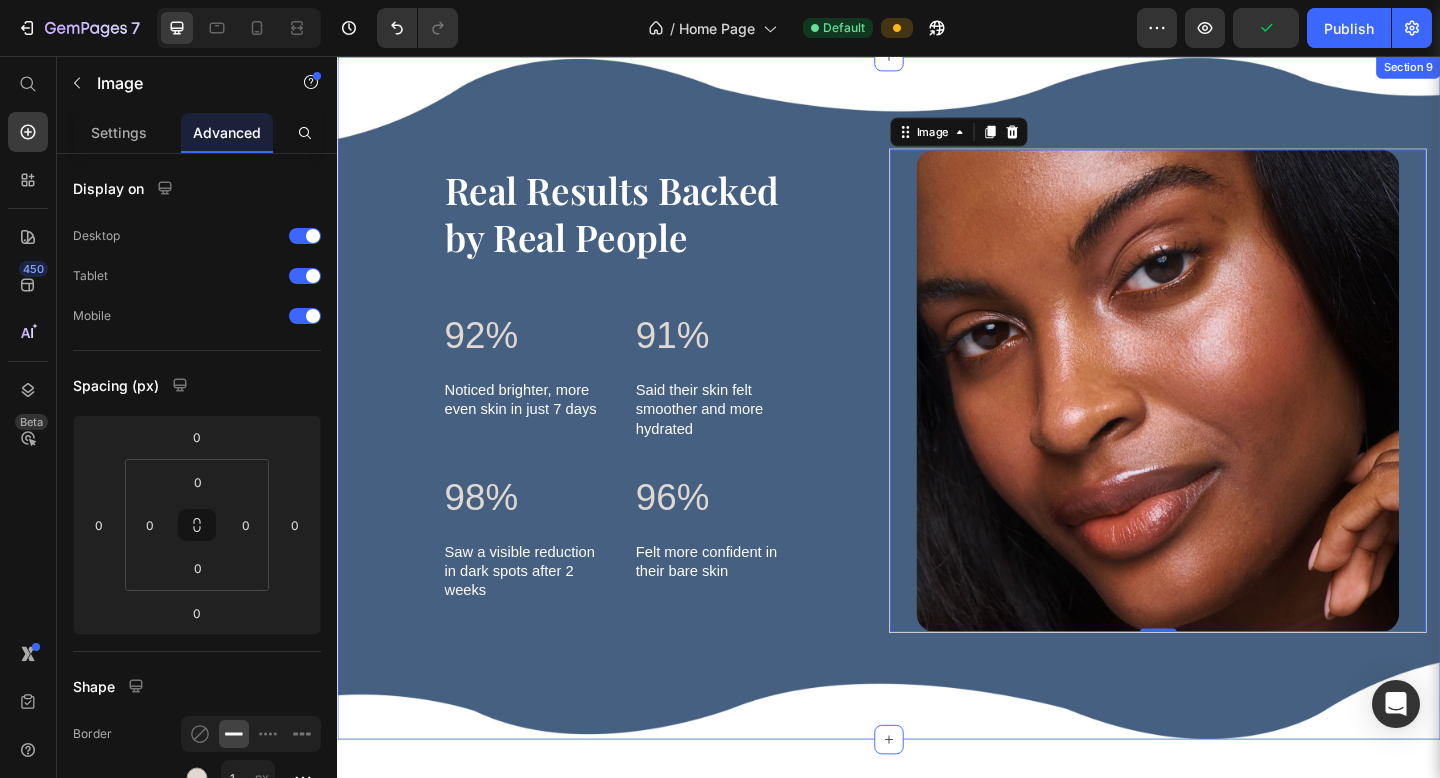 click on "Image   0 Real Results Backed by Real People Heading 92% Text Block Noticed brighter, more even skin in just 7 days   Text Block 91% Text Block Said their skin felt smoother and more hydrated Text Block Row 98% Text Block Saw a visible reduction in dark spots after 2 weeks Text Block 96% Text Block Felt more confident in their bare skin Text Block Row Row Row Section 9" at bounding box center (937, 428) 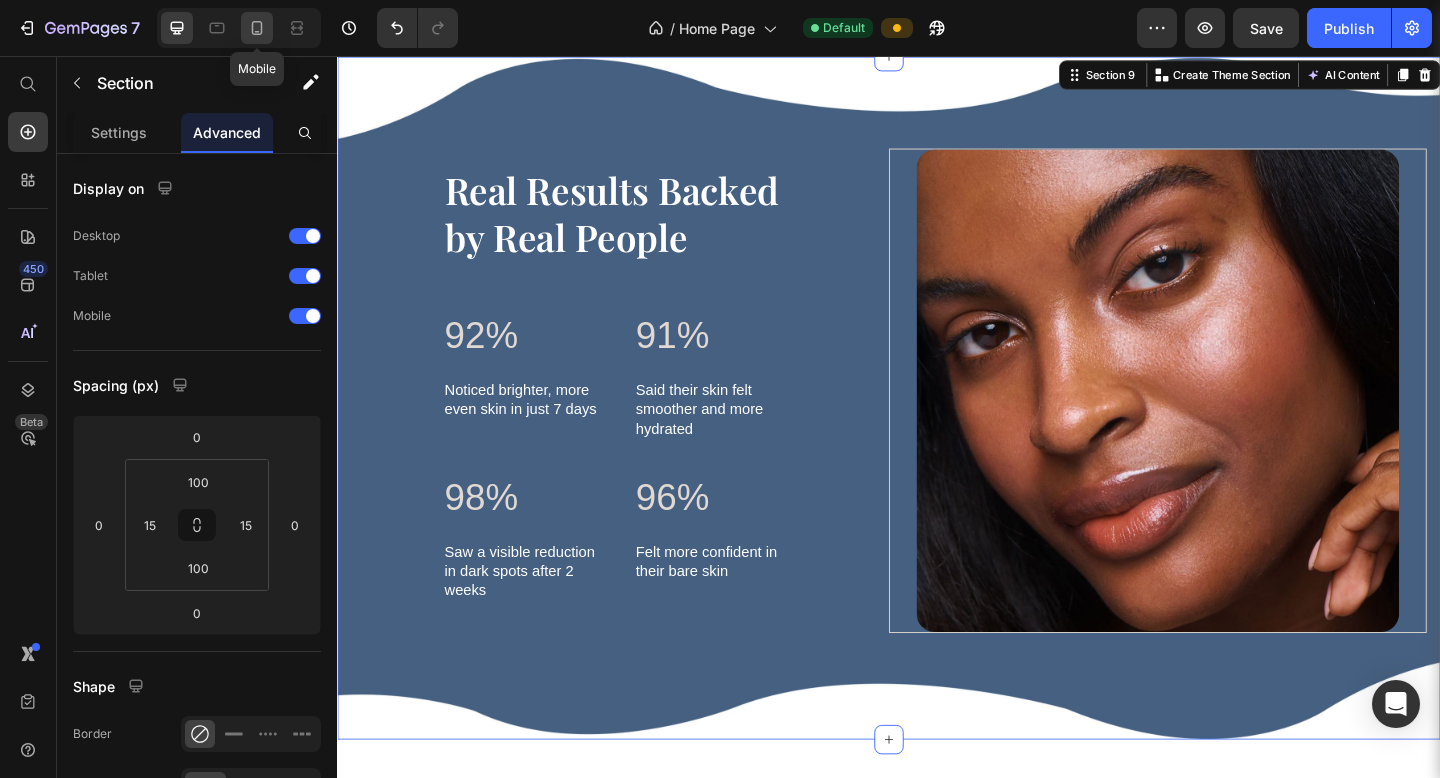 click 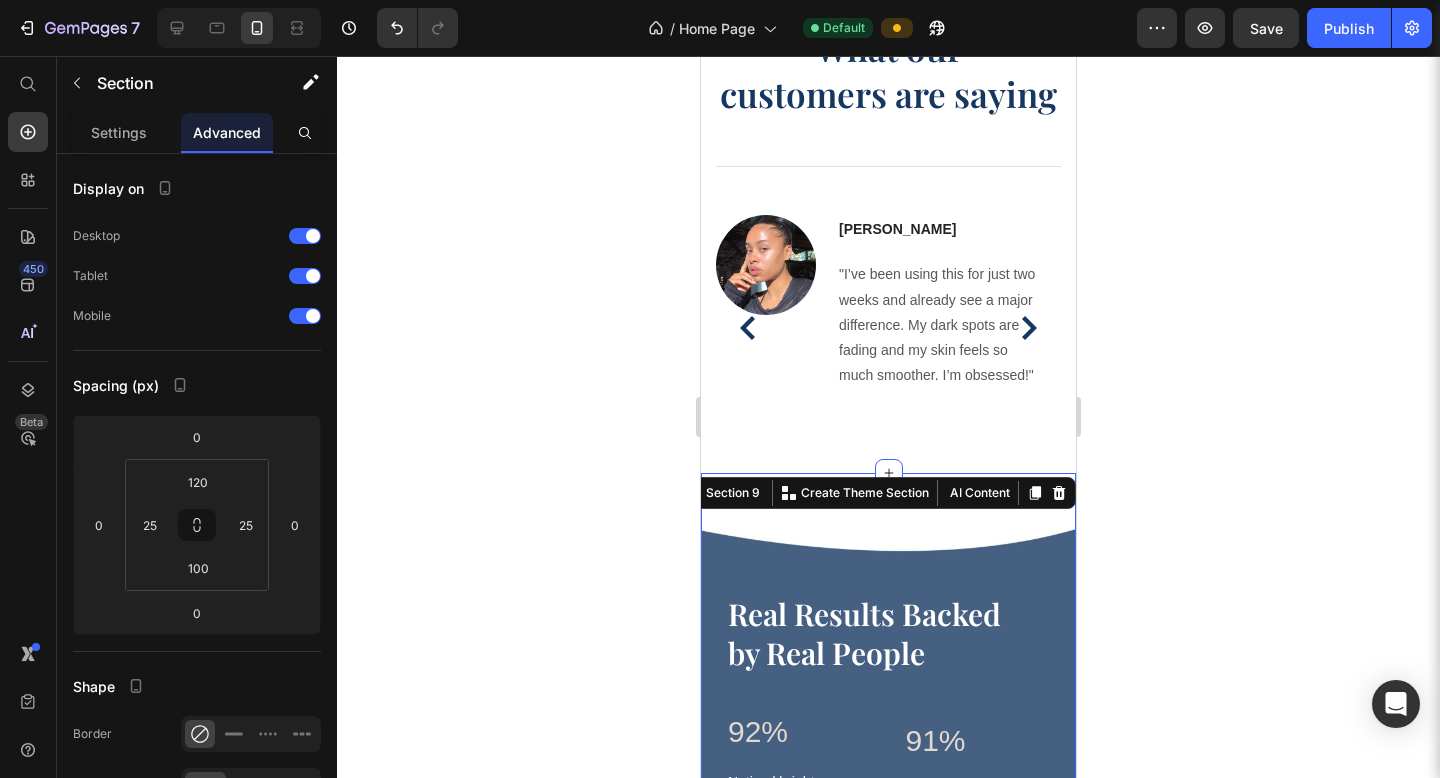 scroll, scrollTop: 2896, scrollLeft: 0, axis: vertical 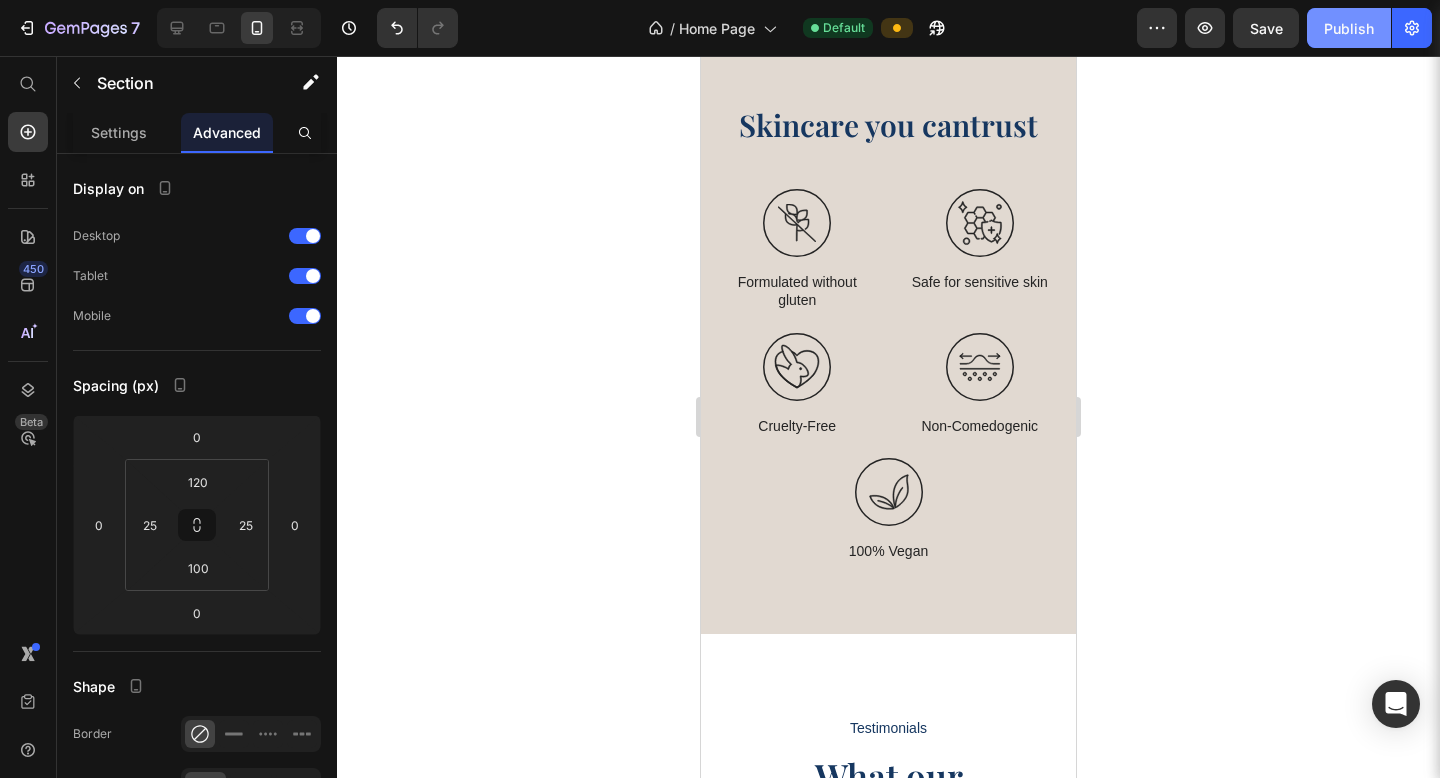 click on "Publish" at bounding box center (1349, 28) 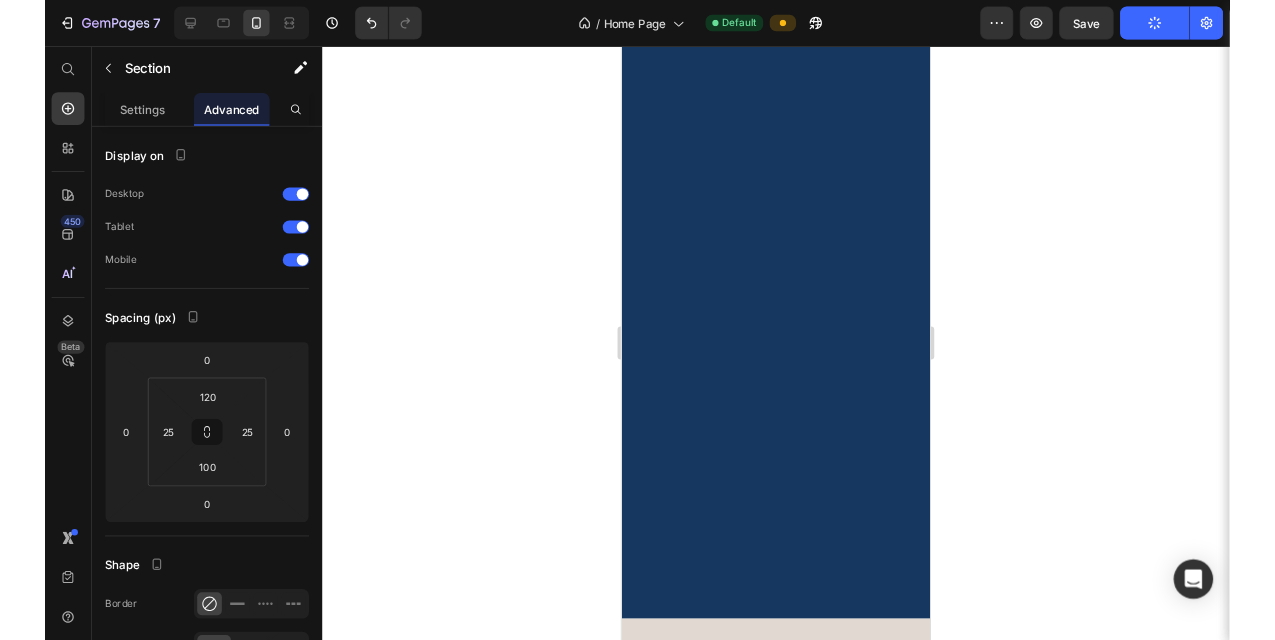 scroll, scrollTop: 0, scrollLeft: 0, axis: both 